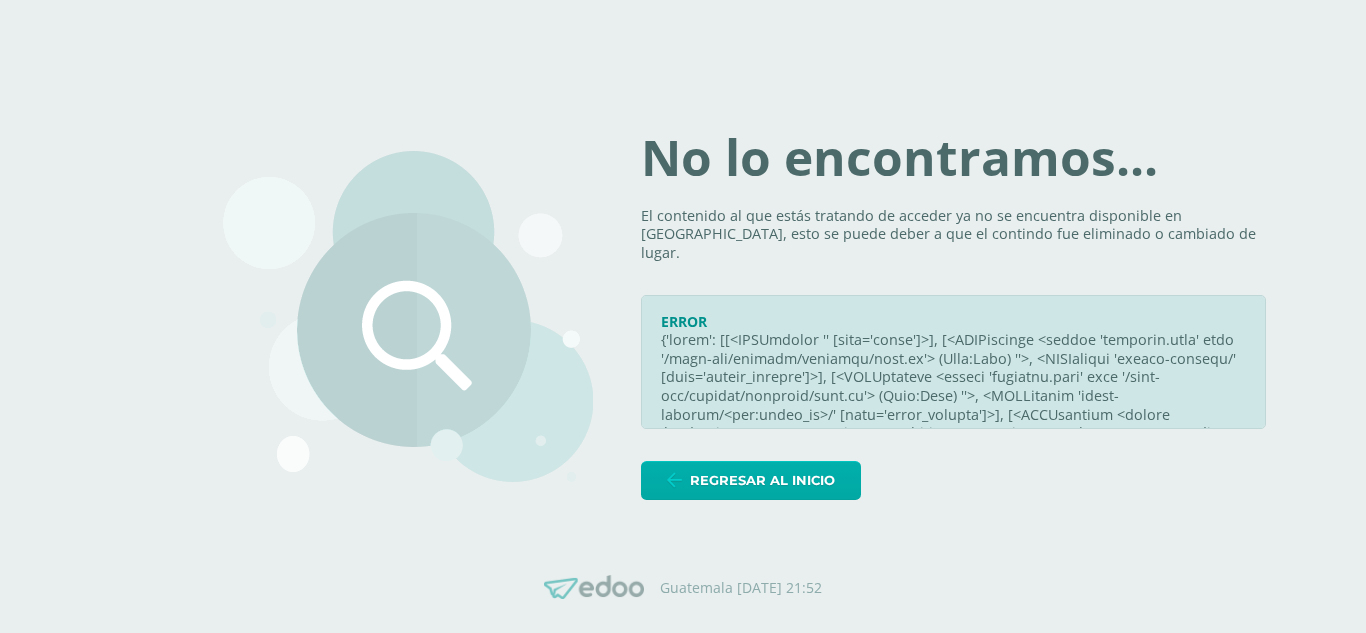 scroll, scrollTop: 0, scrollLeft: 0, axis: both 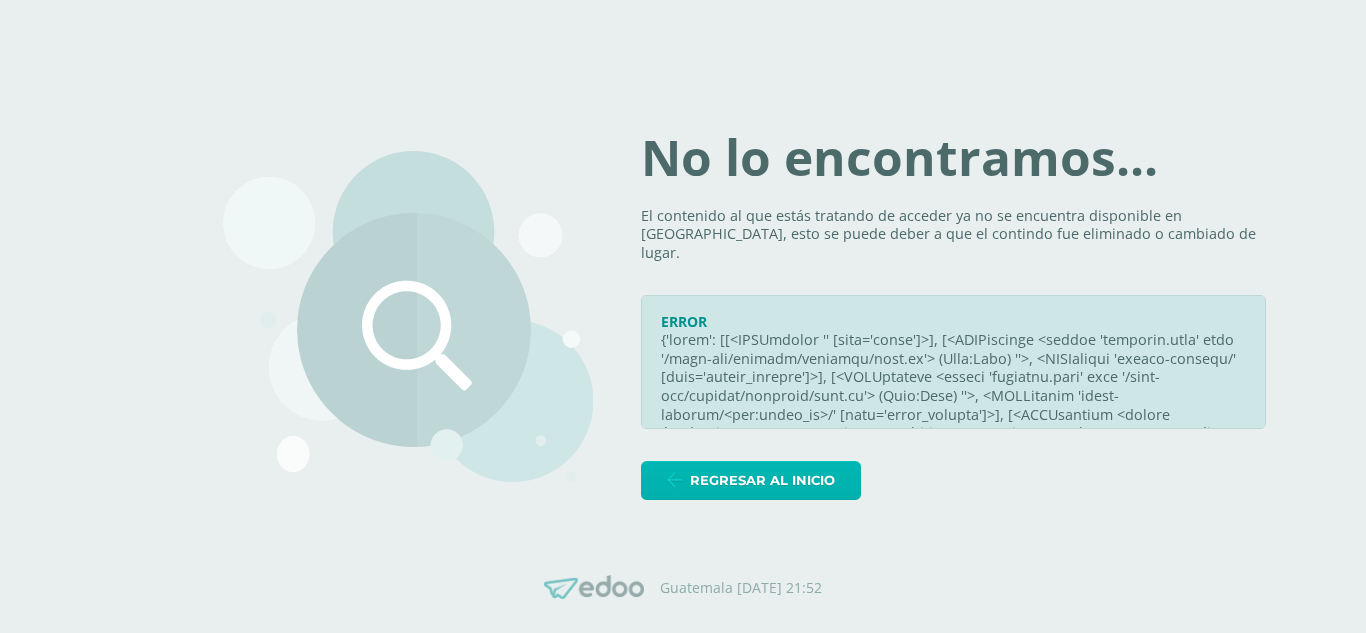 click on "Regresar al inicio" at bounding box center [762, 480] 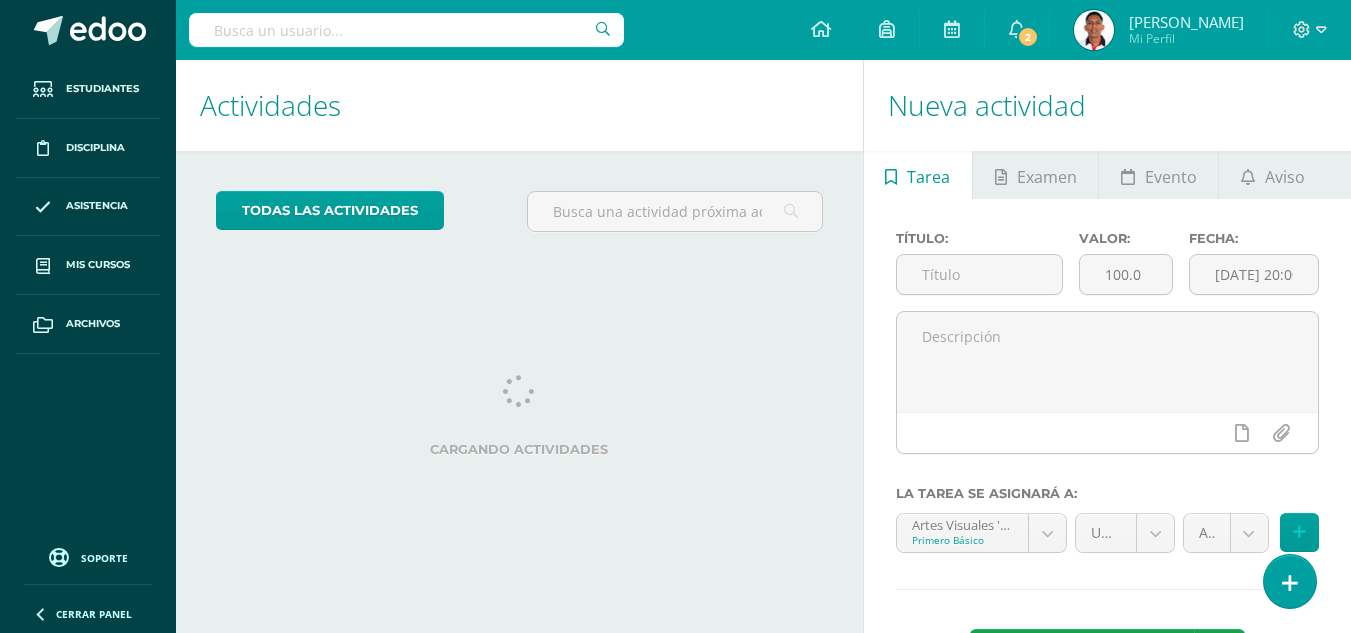 scroll, scrollTop: 0, scrollLeft: 0, axis: both 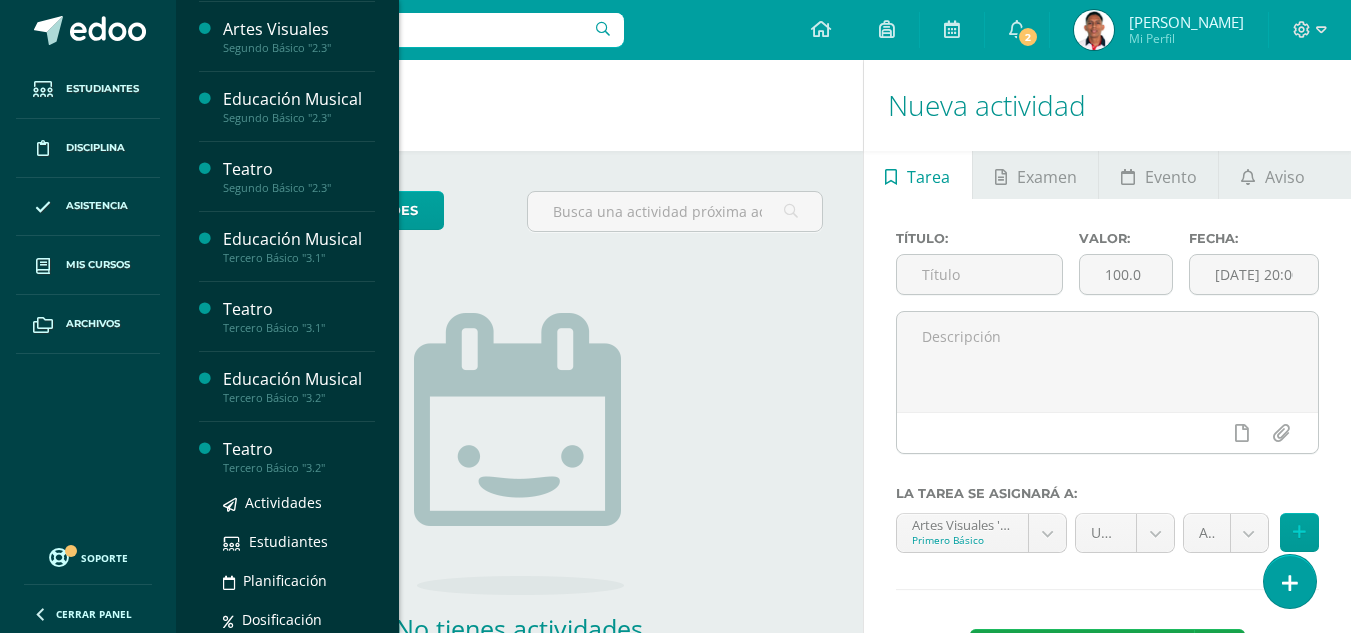 click on "Teatro" at bounding box center [299, 449] 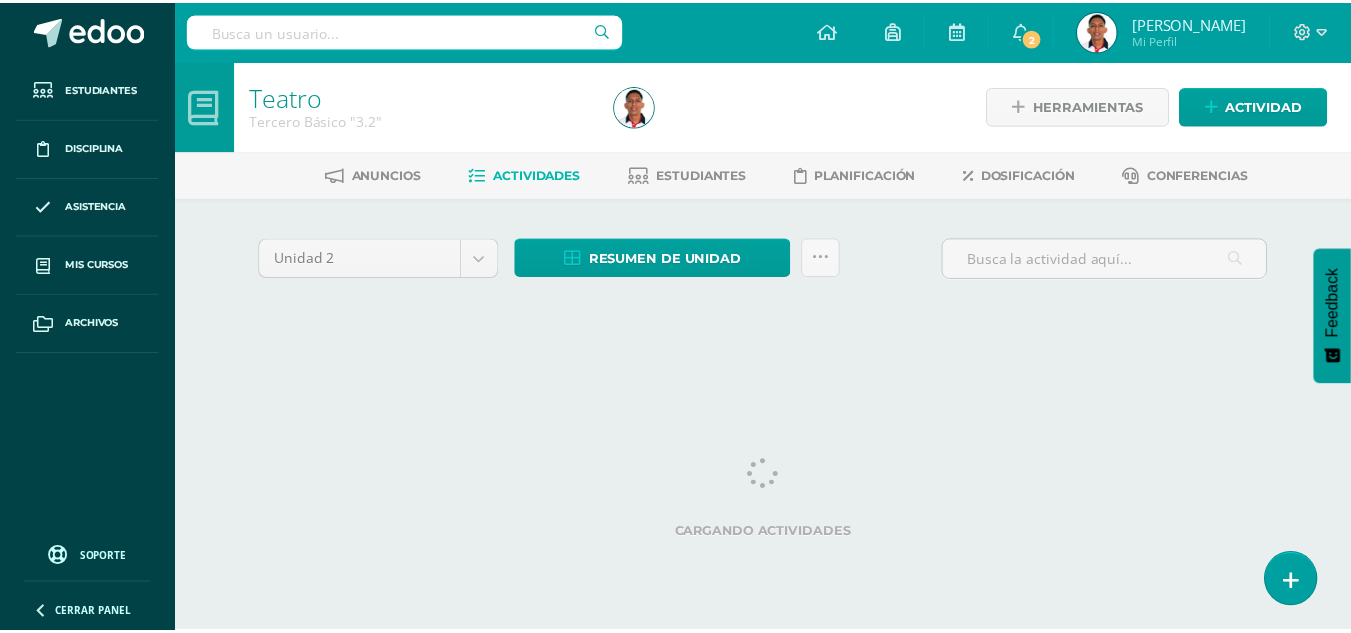 scroll, scrollTop: 0, scrollLeft: 0, axis: both 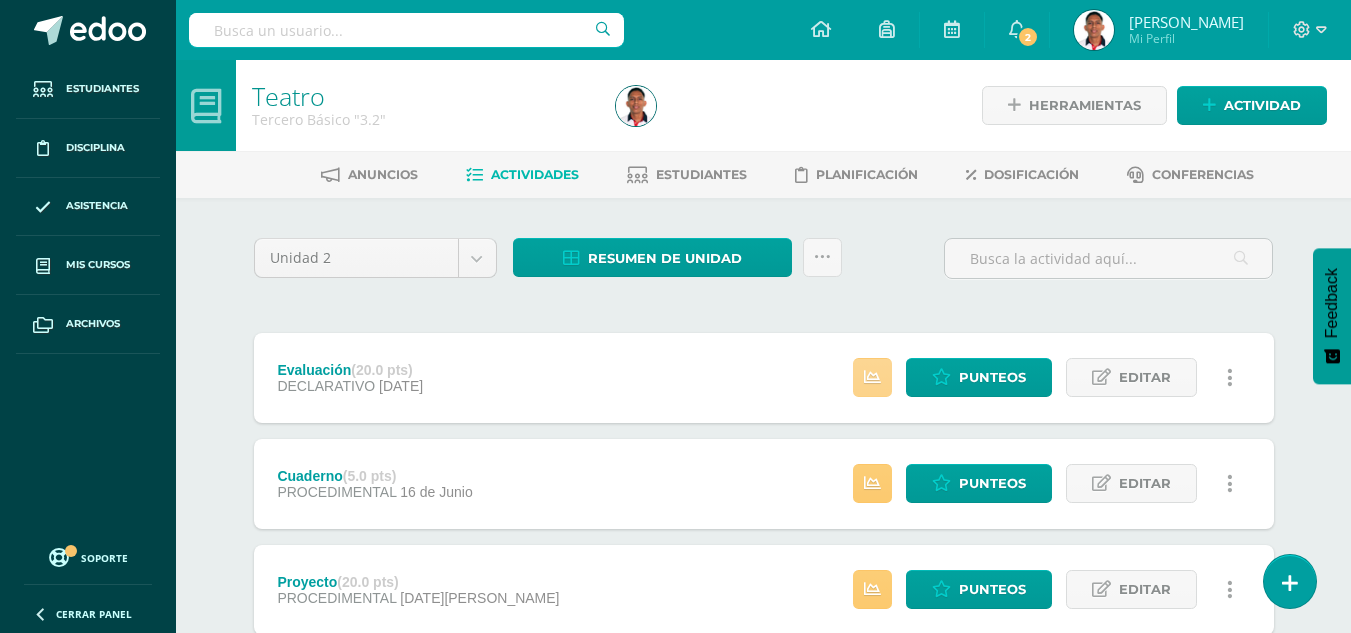 click at bounding box center [872, 377] 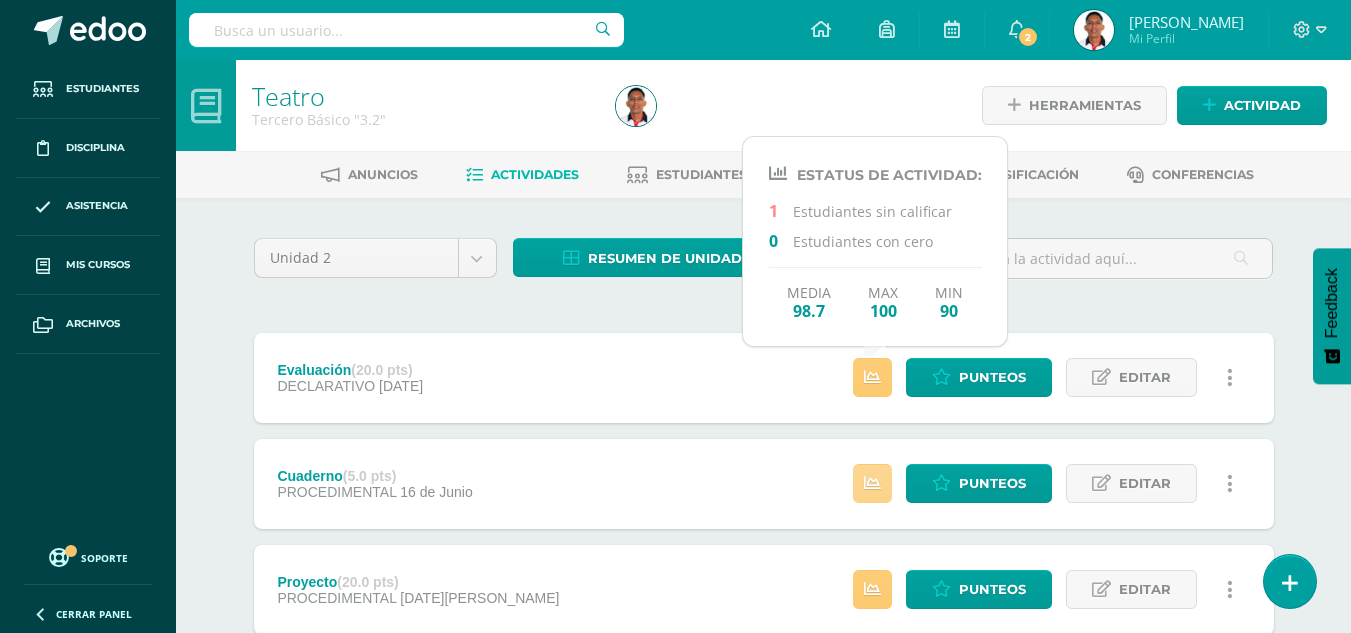 click at bounding box center (872, 483) 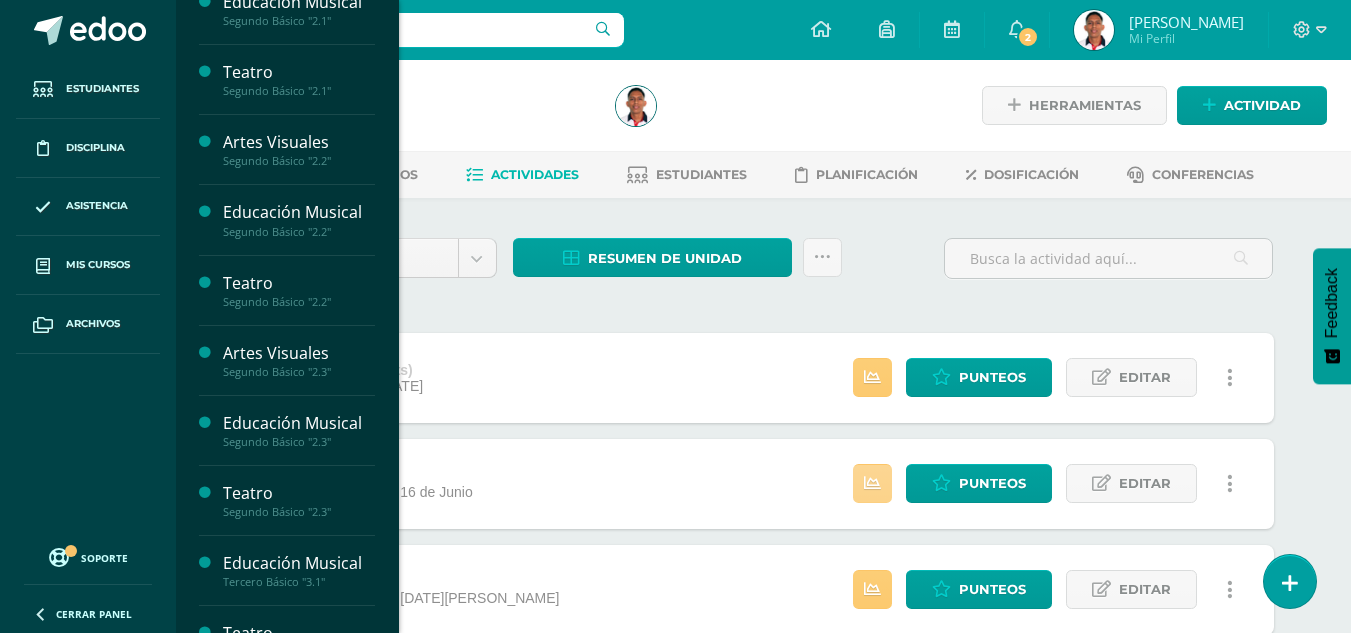 scroll, scrollTop: 872, scrollLeft: 0, axis: vertical 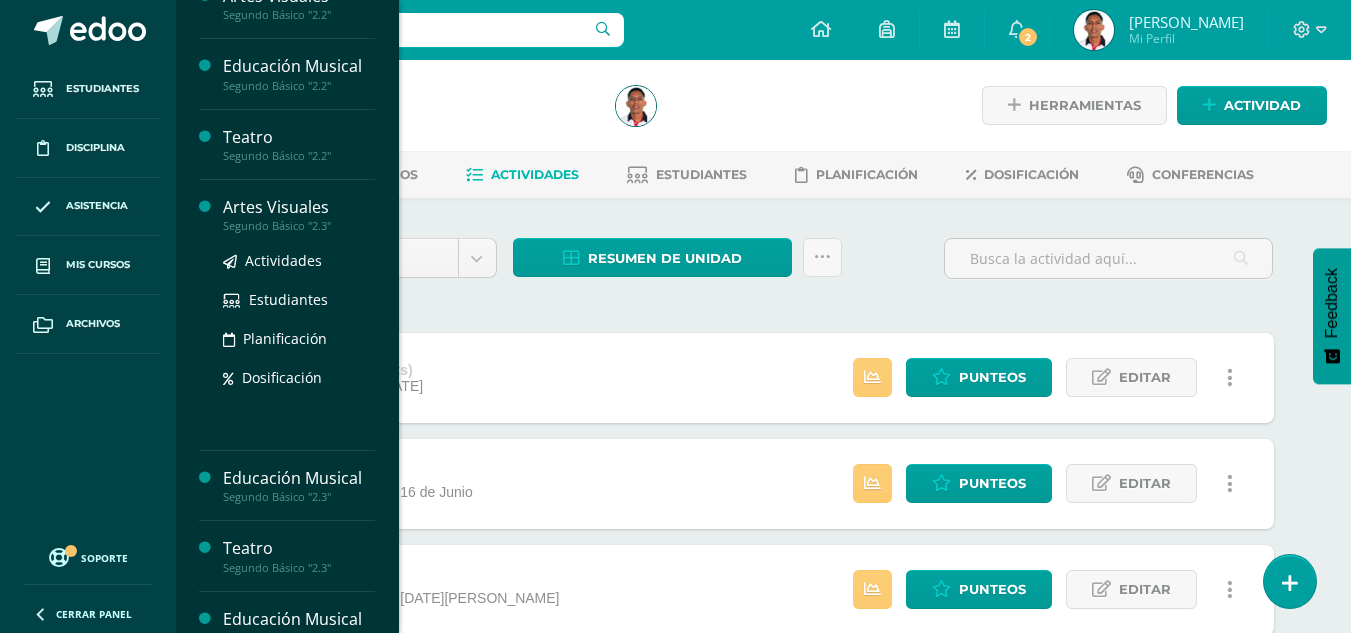 click on "Artes Visuales" at bounding box center (299, 207) 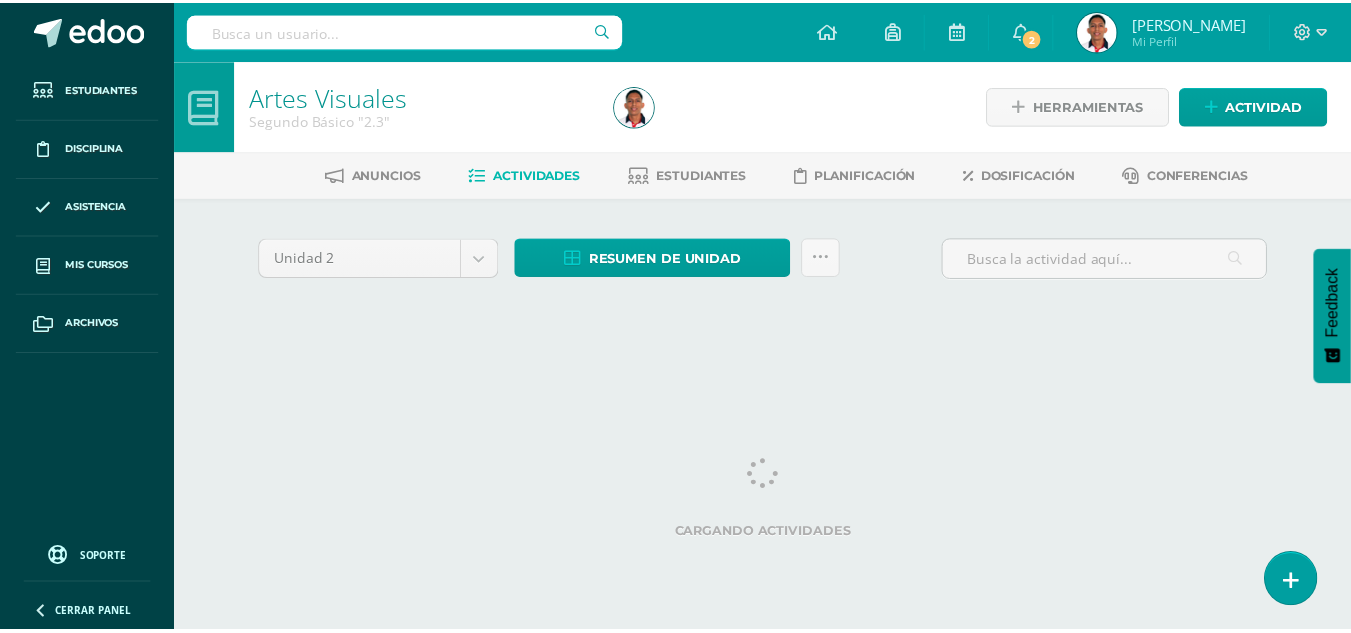 scroll, scrollTop: 0, scrollLeft: 0, axis: both 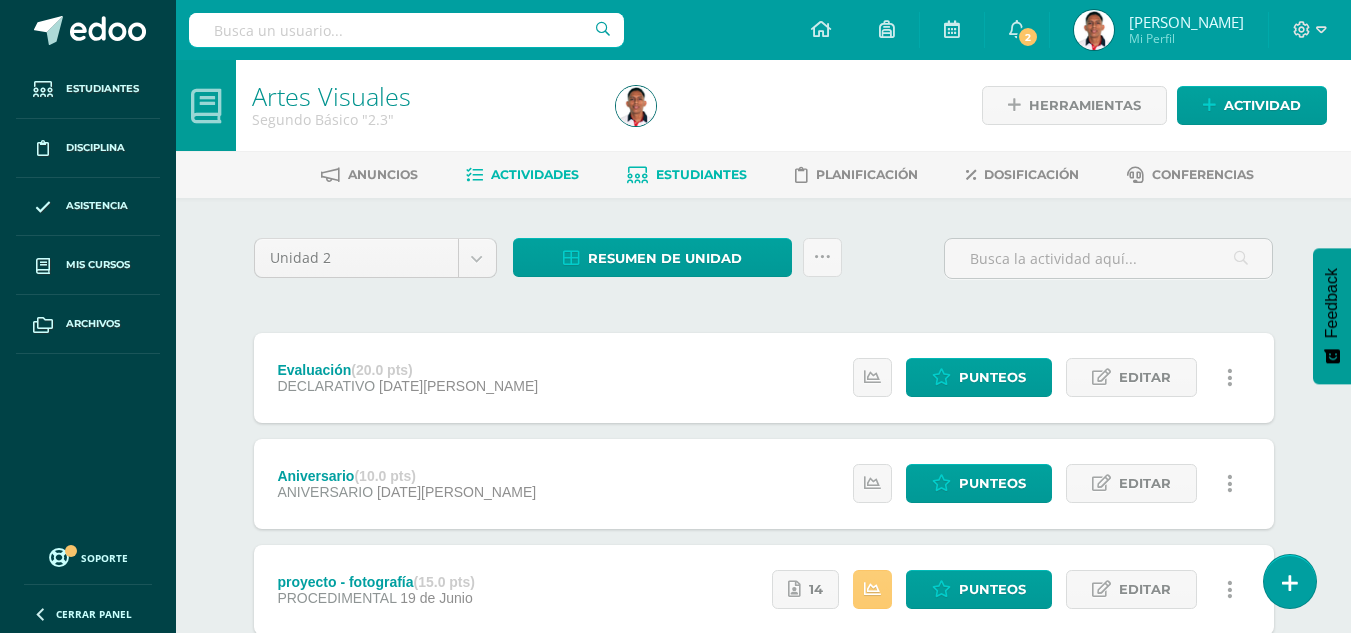 click on "Estudiantes" at bounding box center [701, 174] 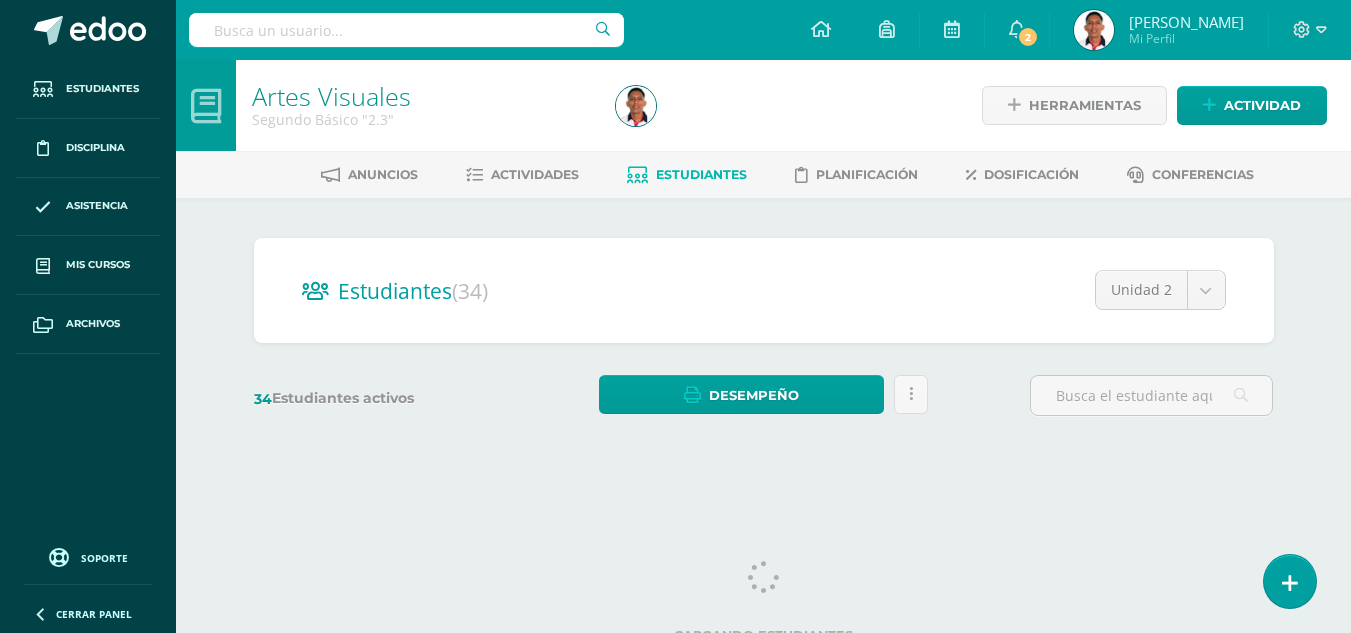 scroll, scrollTop: 0, scrollLeft: 0, axis: both 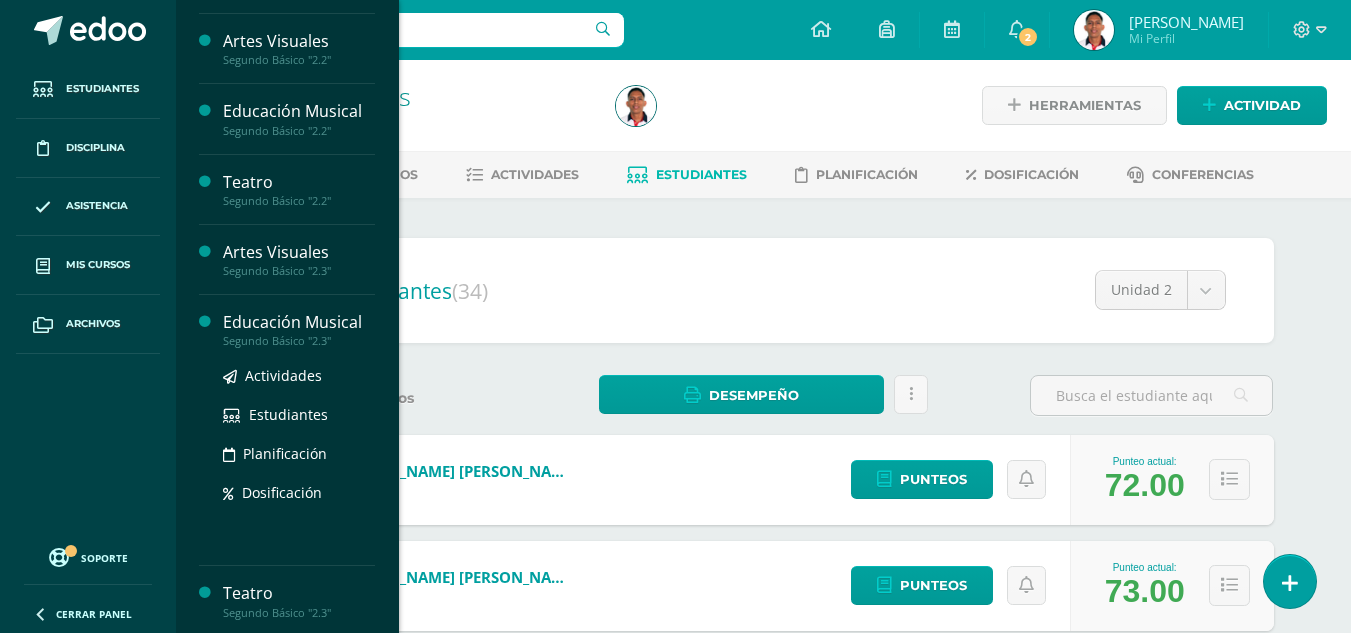 click on "Educación Musical" at bounding box center [299, 322] 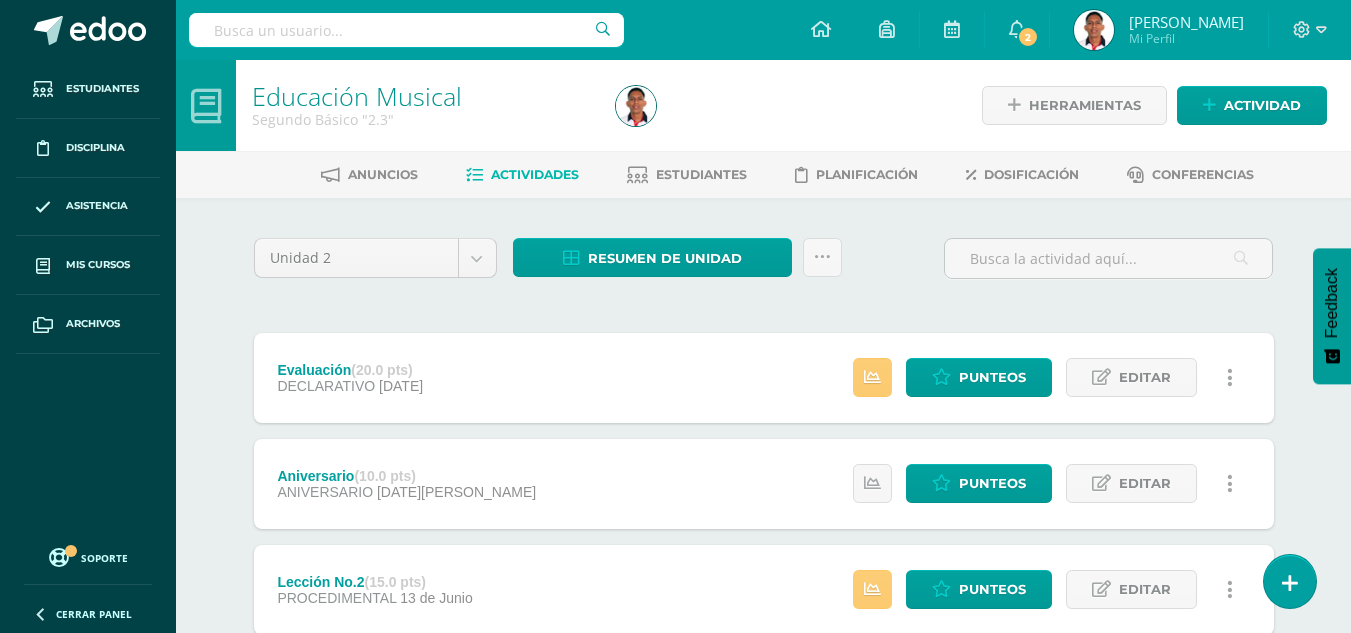 scroll, scrollTop: 0, scrollLeft: 0, axis: both 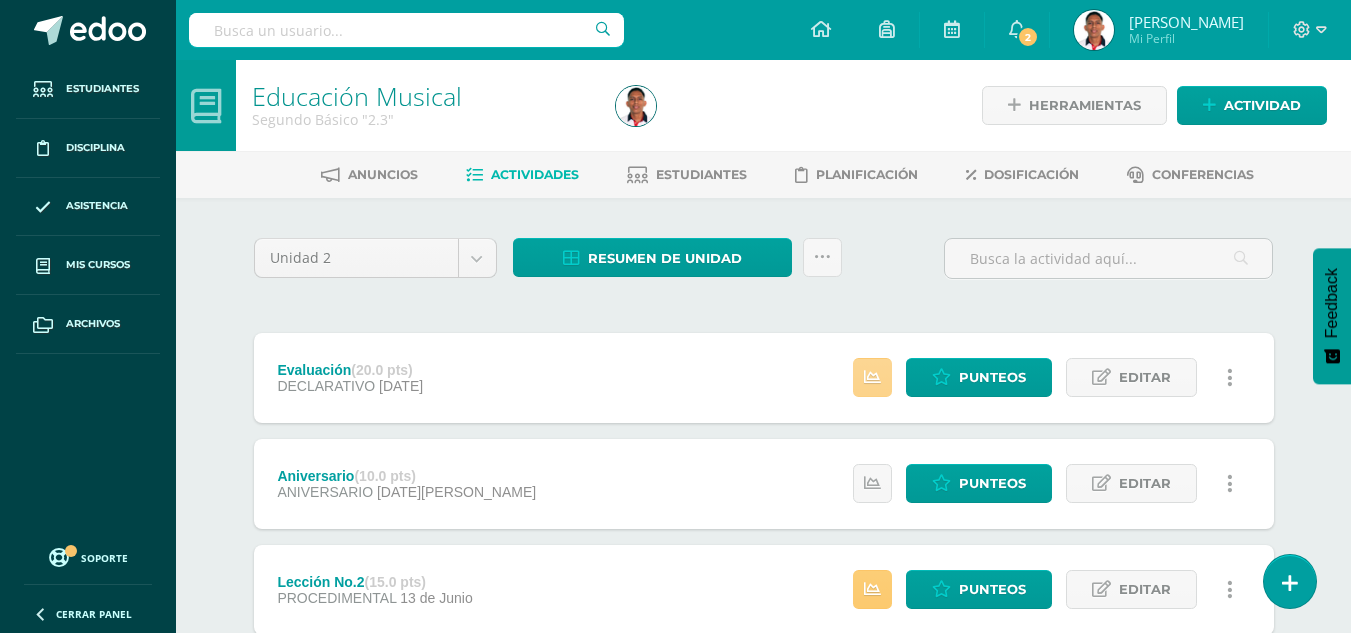 click at bounding box center [872, 377] 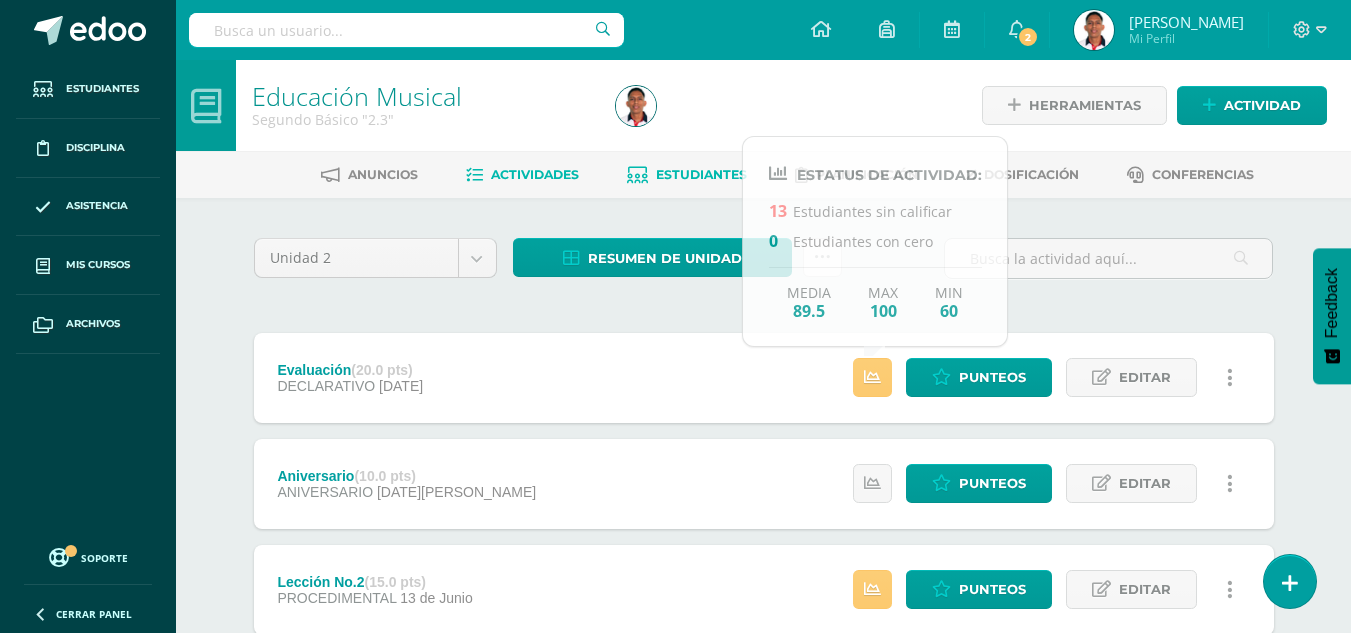 click on "Estudiantes" at bounding box center (687, 175) 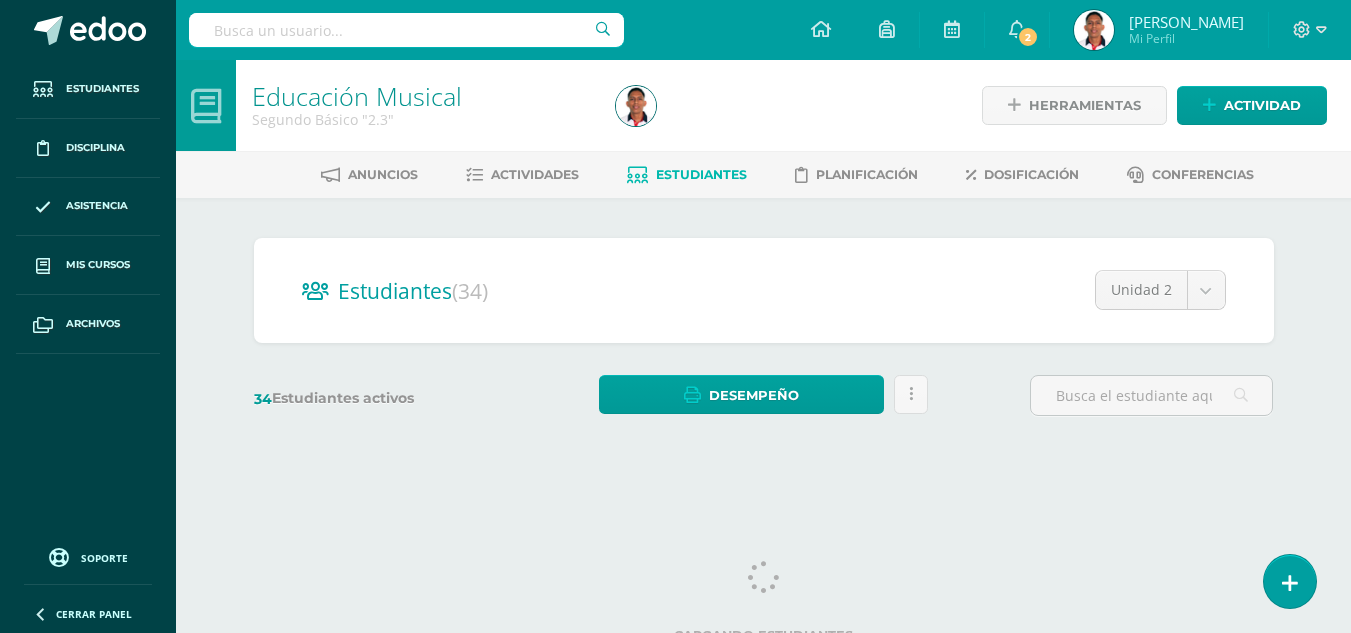 scroll, scrollTop: 0, scrollLeft: 0, axis: both 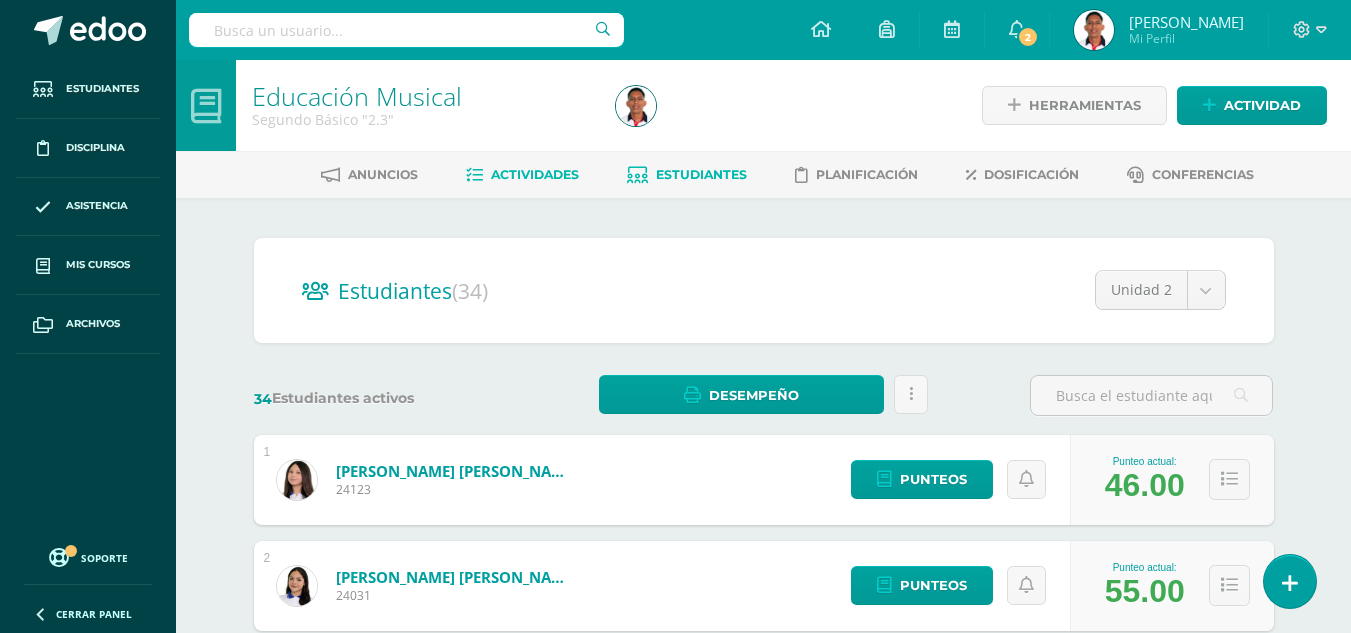 click on "Actividades" at bounding box center [522, 175] 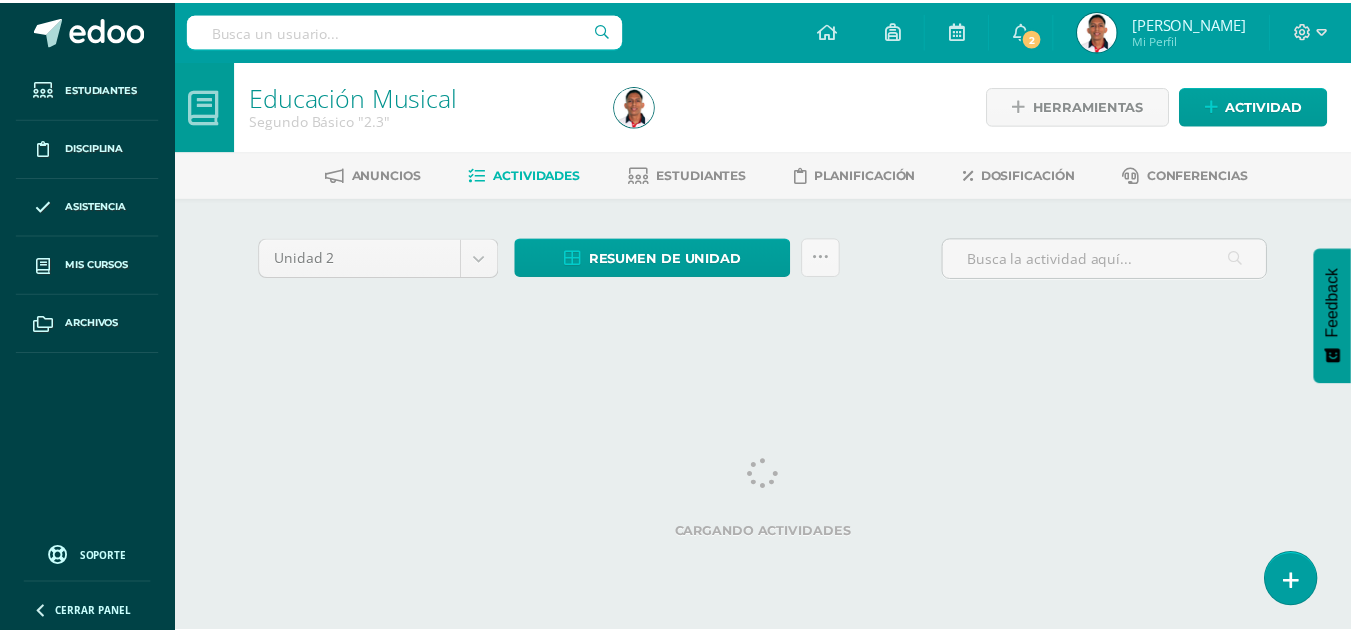 scroll, scrollTop: 0, scrollLeft: 0, axis: both 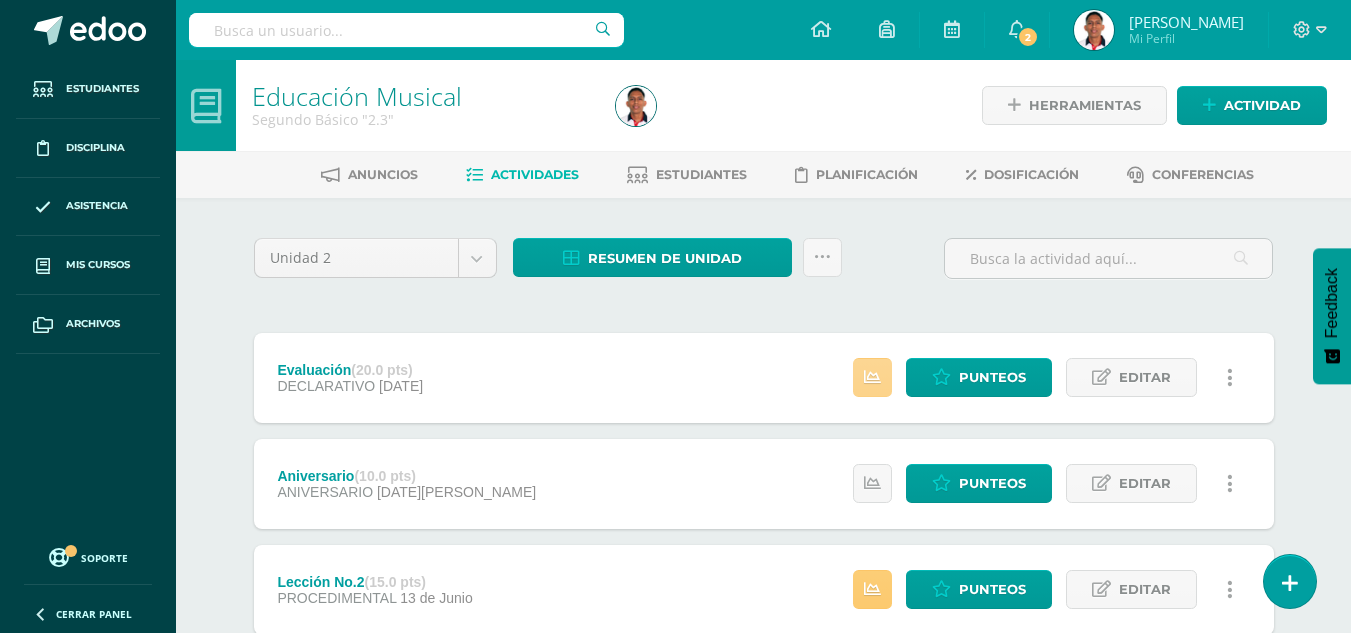 click at bounding box center [872, 377] 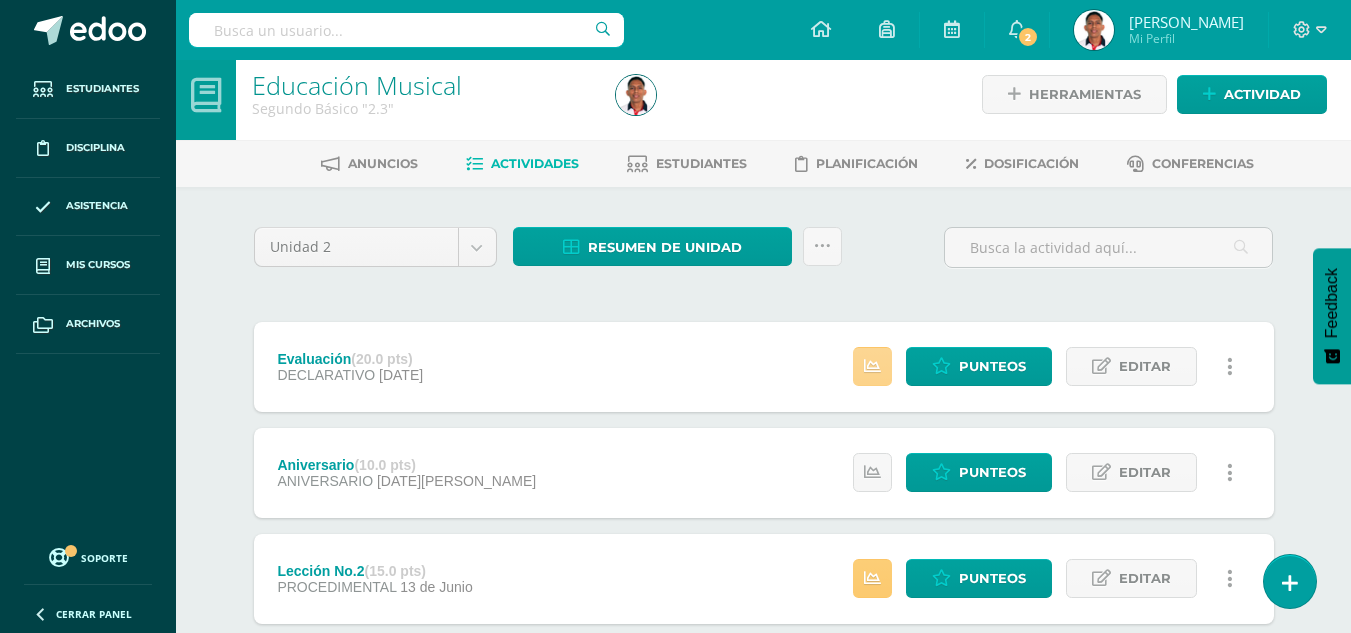 scroll, scrollTop: 0, scrollLeft: 0, axis: both 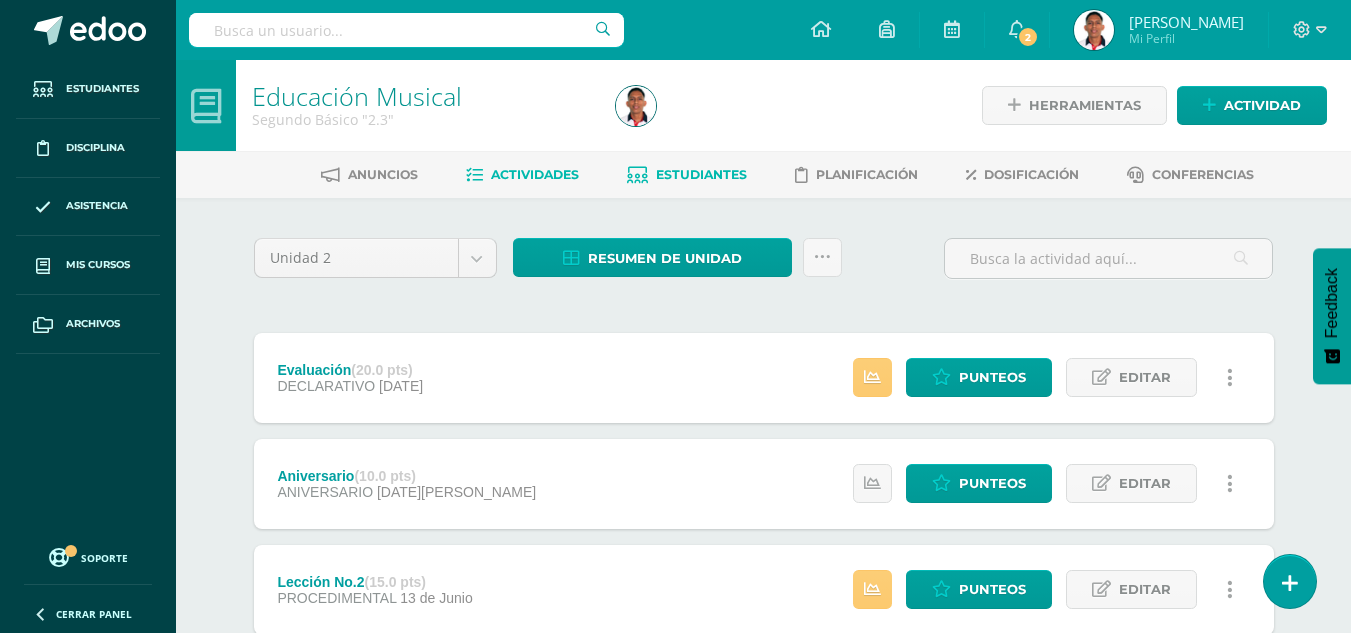 click on "Estudiantes" at bounding box center (701, 174) 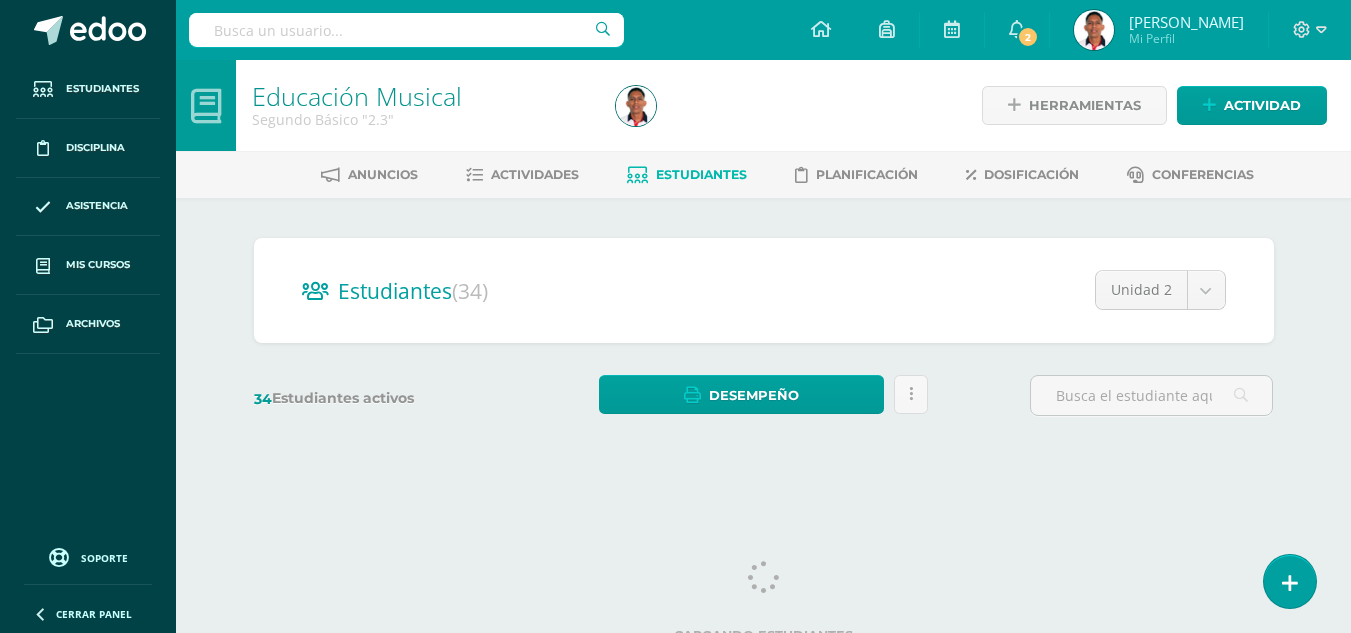 scroll, scrollTop: 0, scrollLeft: 0, axis: both 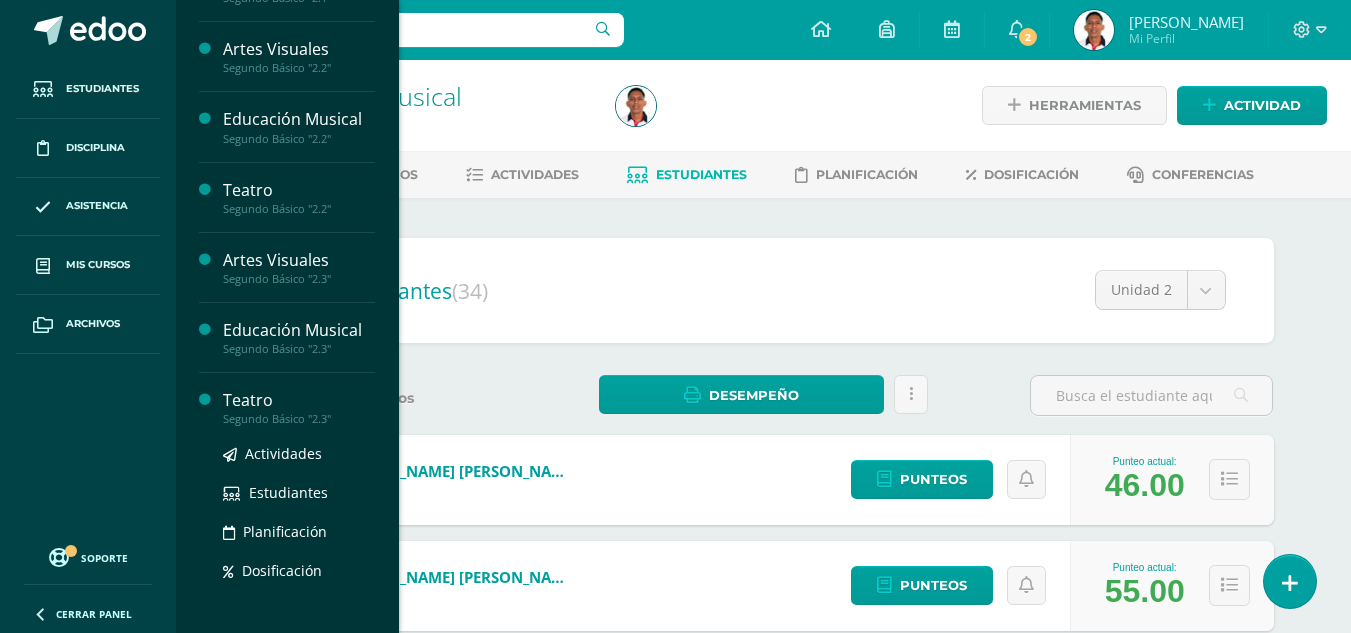 click on "Teatro" at bounding box center [299, 400] 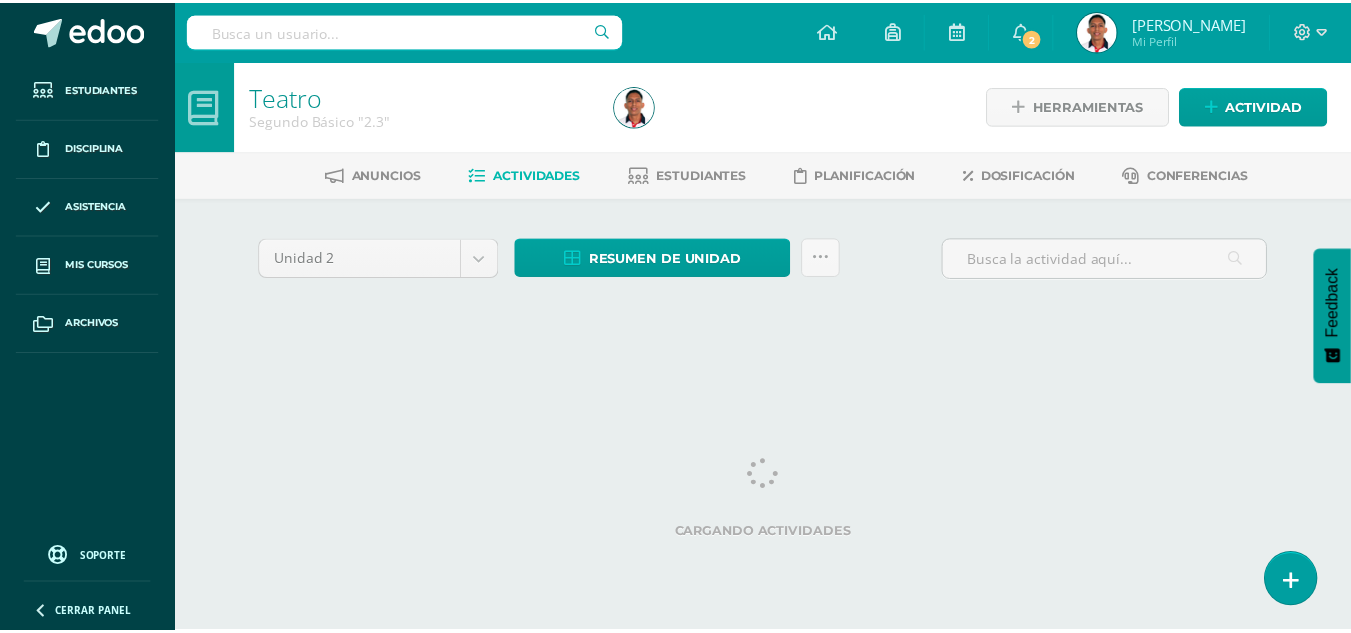 scroll, scrollTop: 0, scrollLeft: 0, axis: both 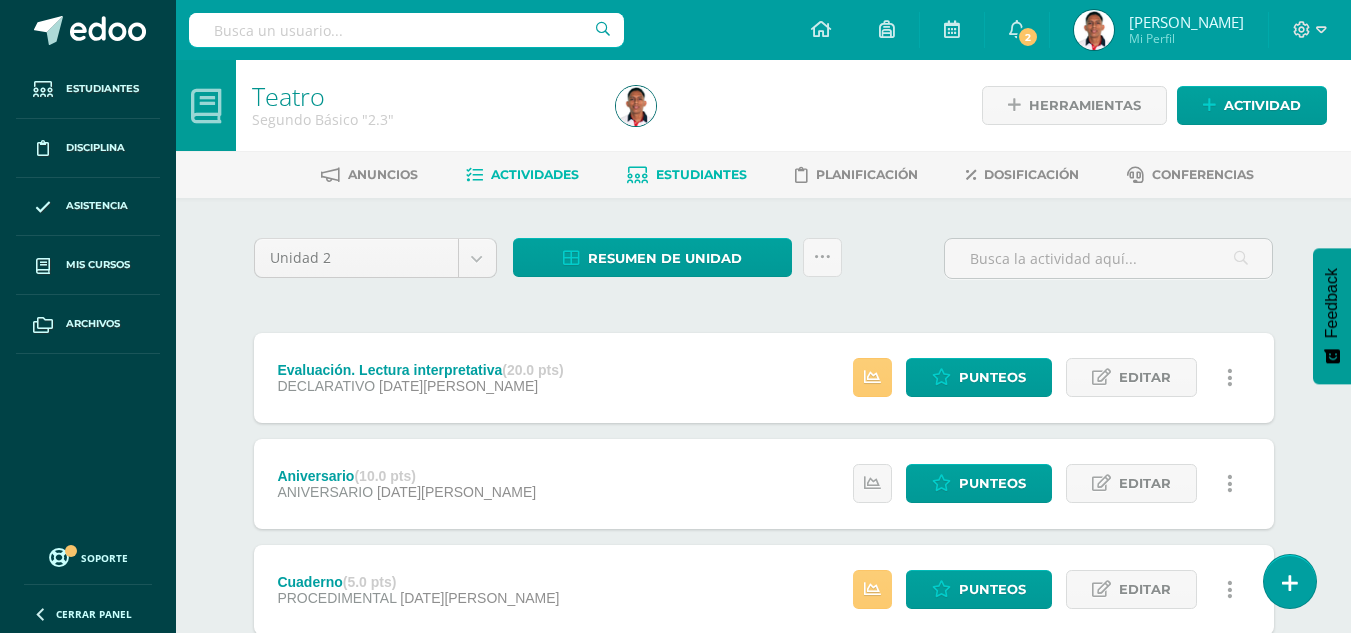click on "Estudiantes" at bounding box center (701, 174) 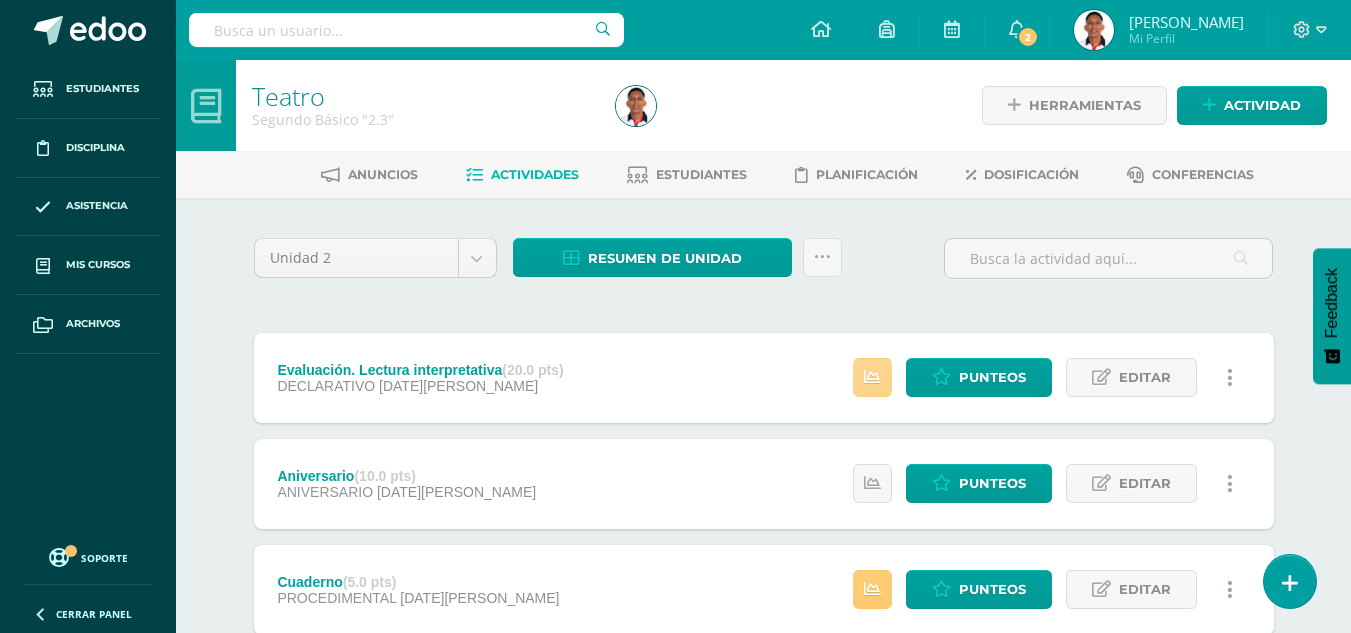 click at bounding box center (872, 377) 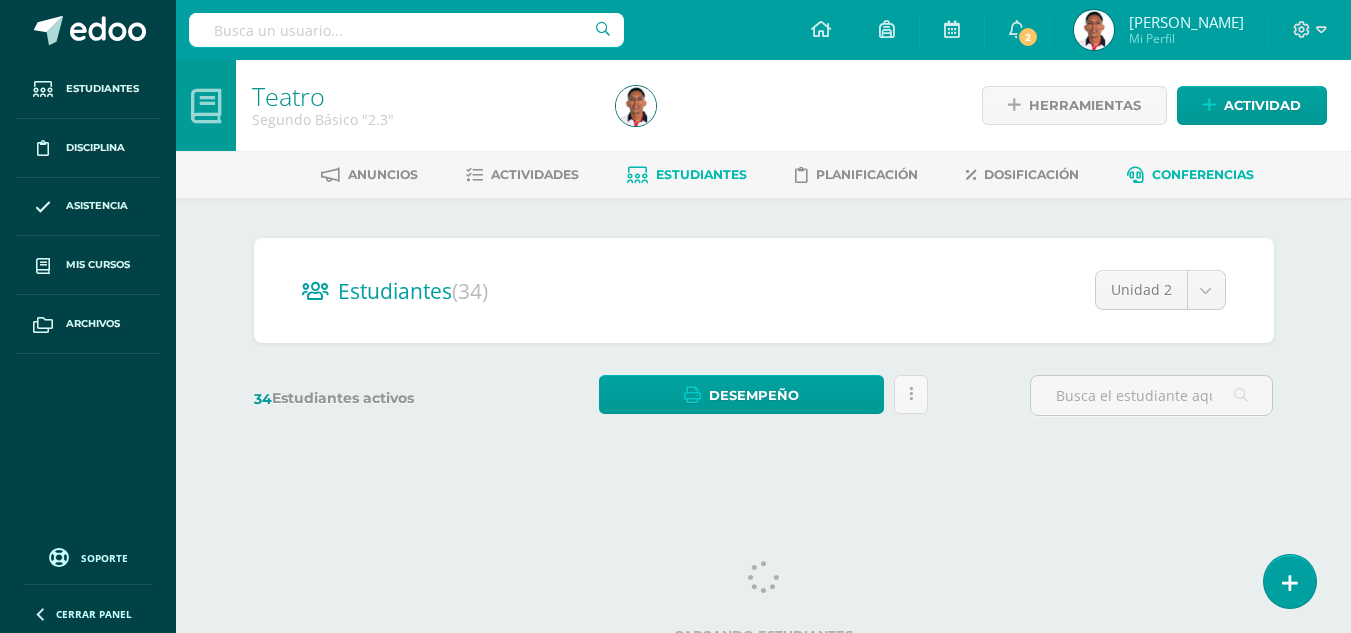 scroll, scrollTop: 0, scrollLeft: 0, axis: both 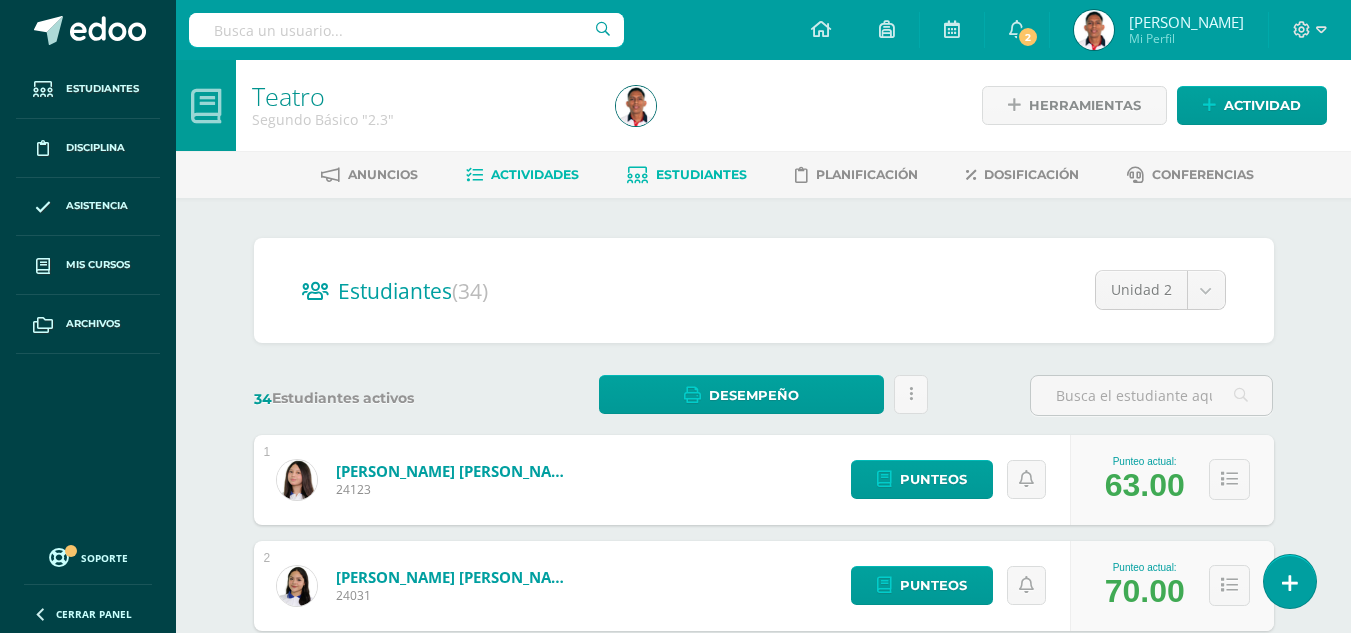 click on "Actividades" at bounding box center (535, 174) 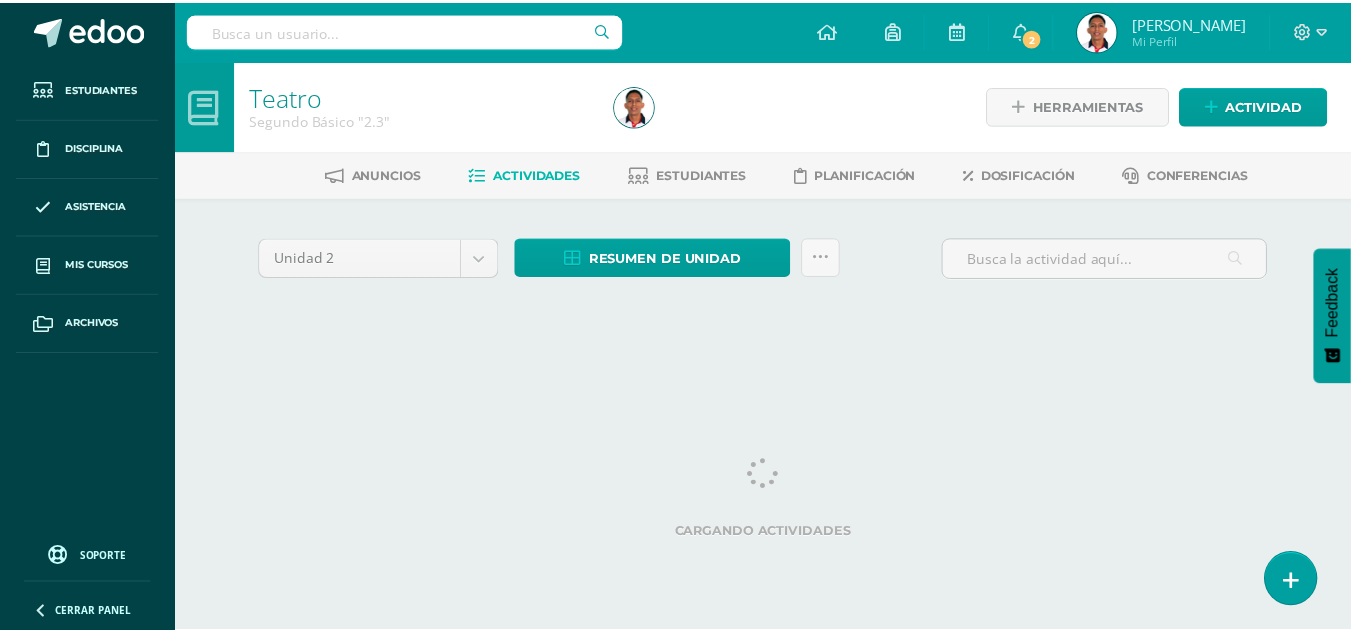 scroll, scrollTop: 0, scrollLeft: 0, axis: both 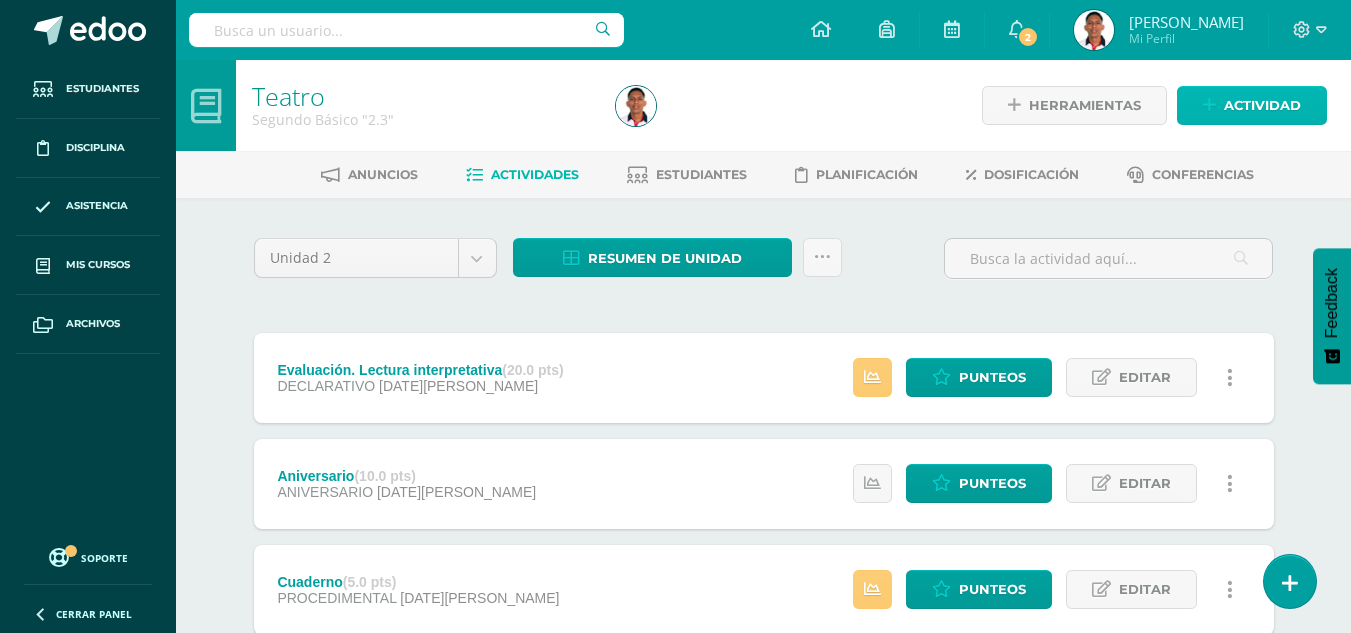 click on "Actividad" at bounding box center (1262, 105) 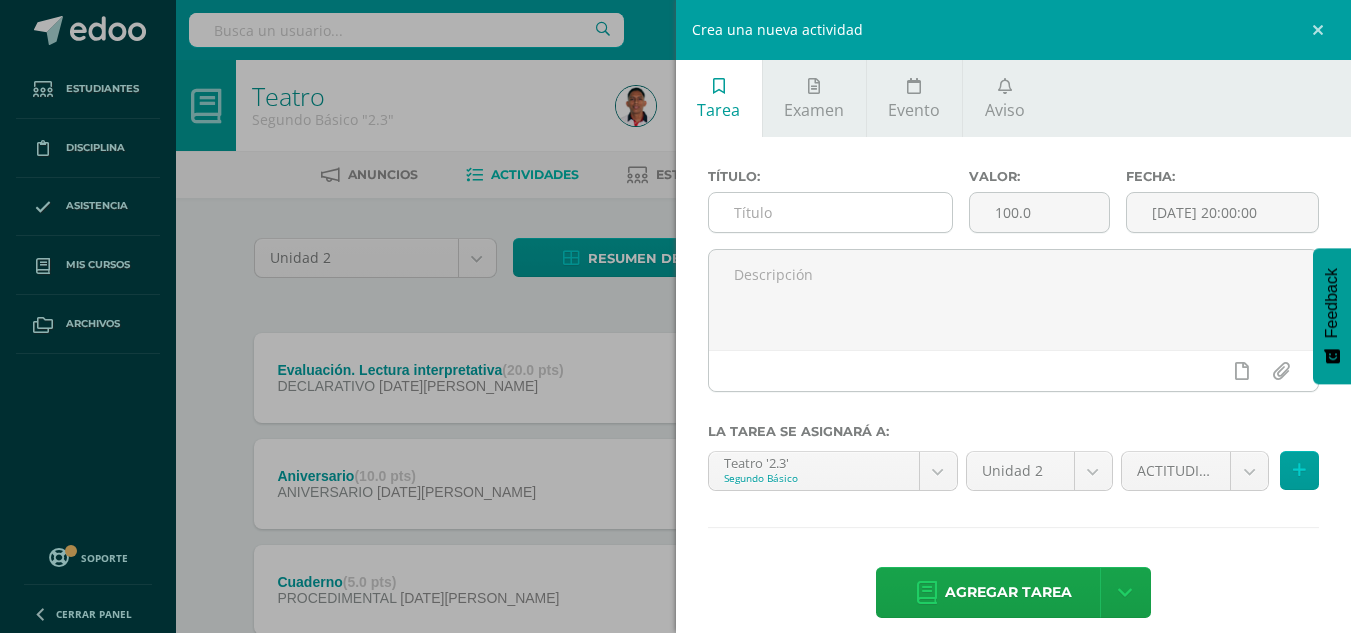 click at bounding box center [830, 212] 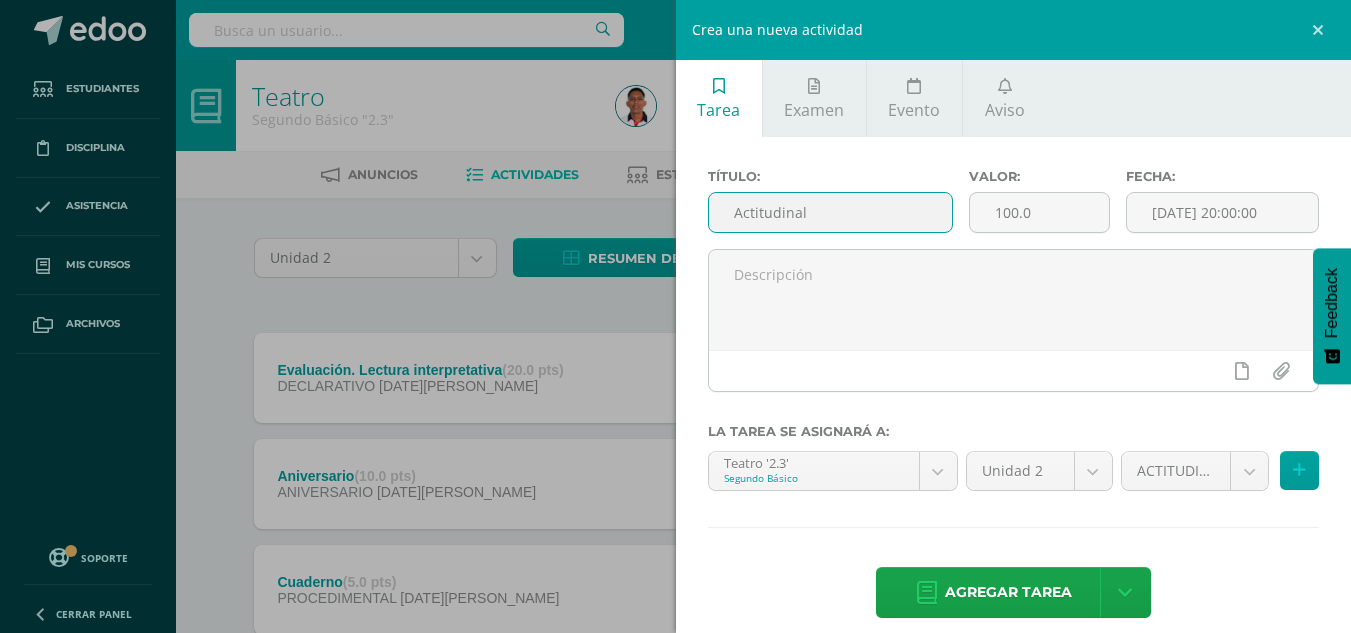 type on "Actitudinal" 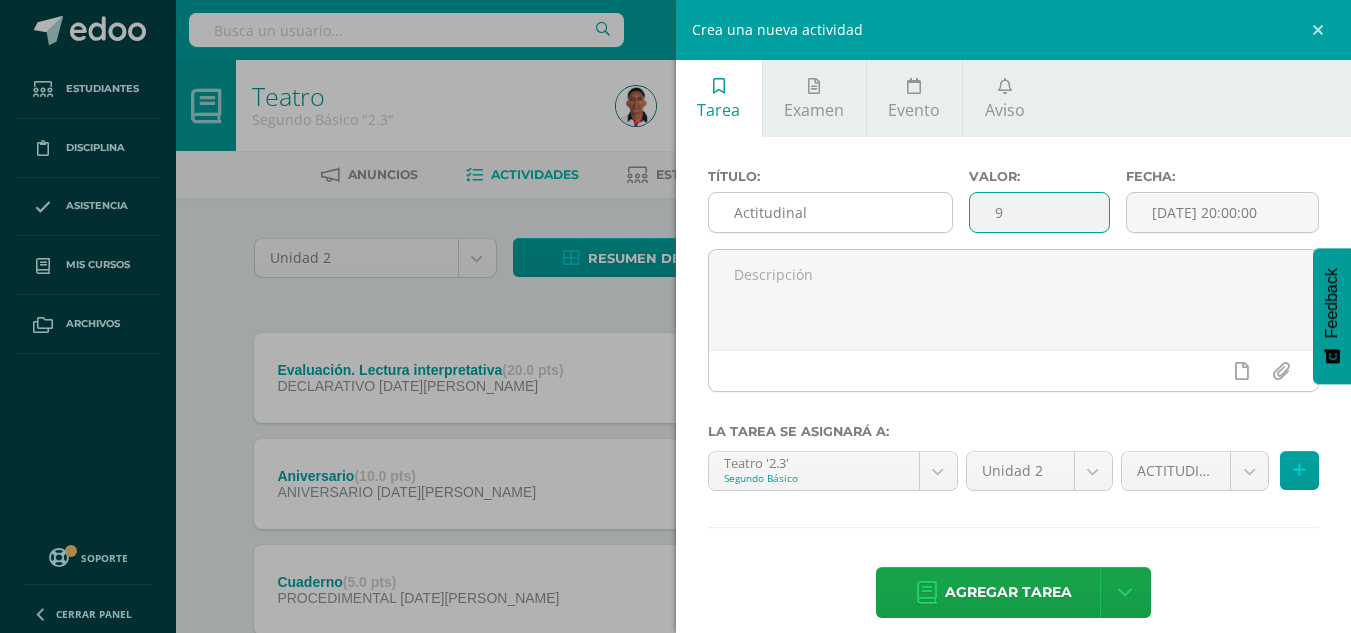 type on "9" 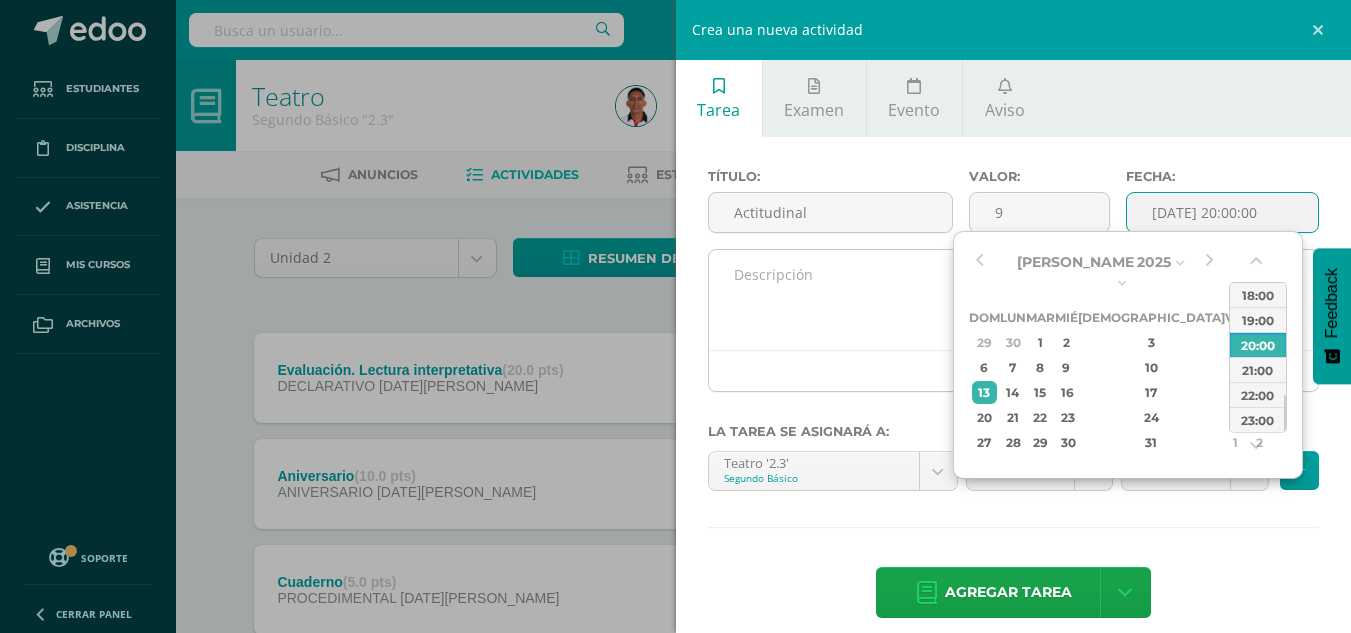 type on "2025-07-13 20:00" 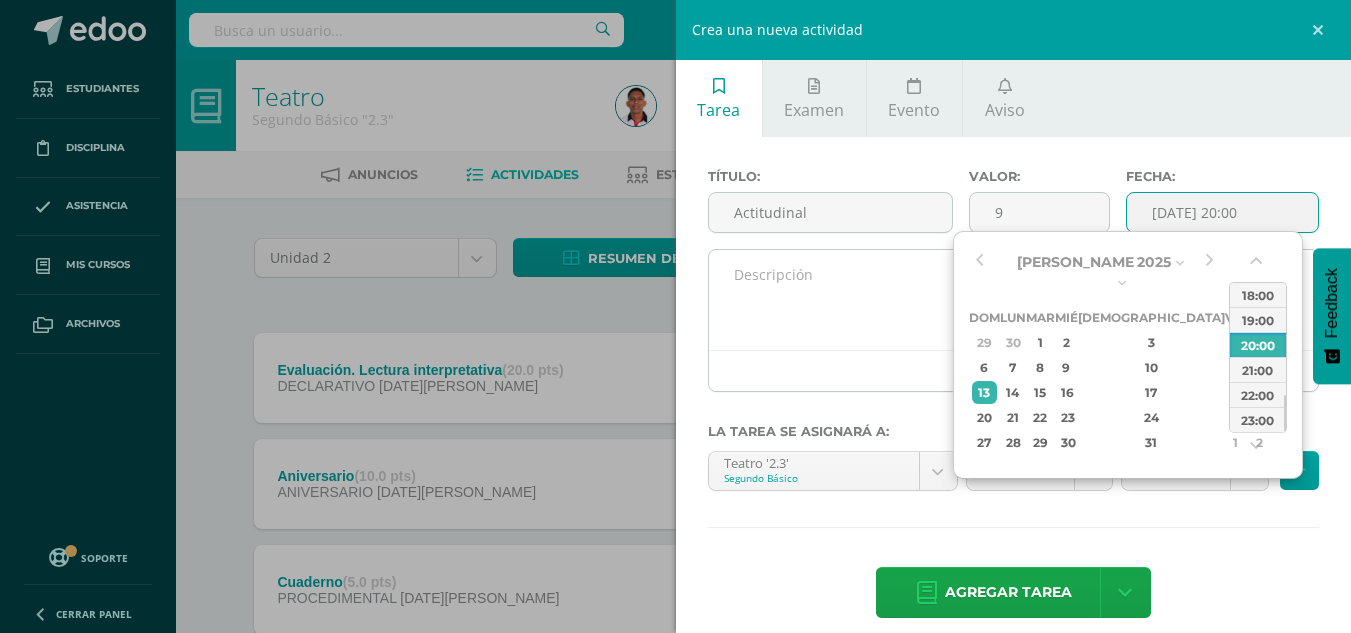 click at bounding box center (1014, 300) 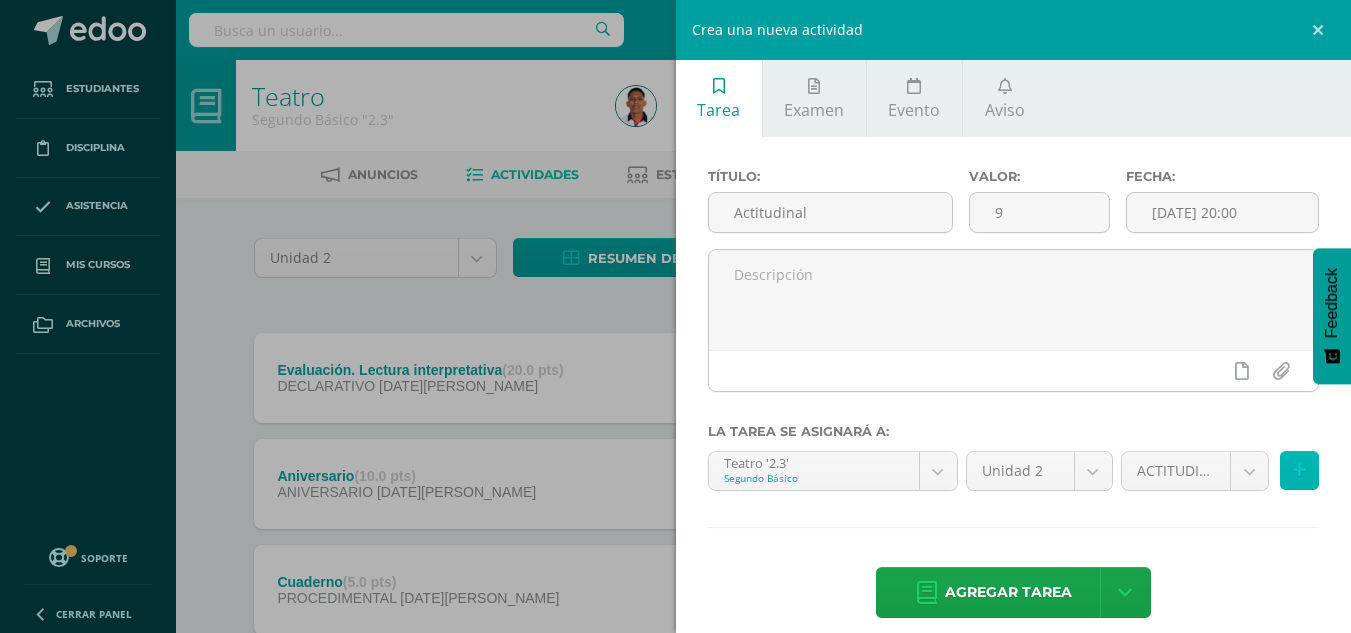 click at bounding box center [1299, 470] 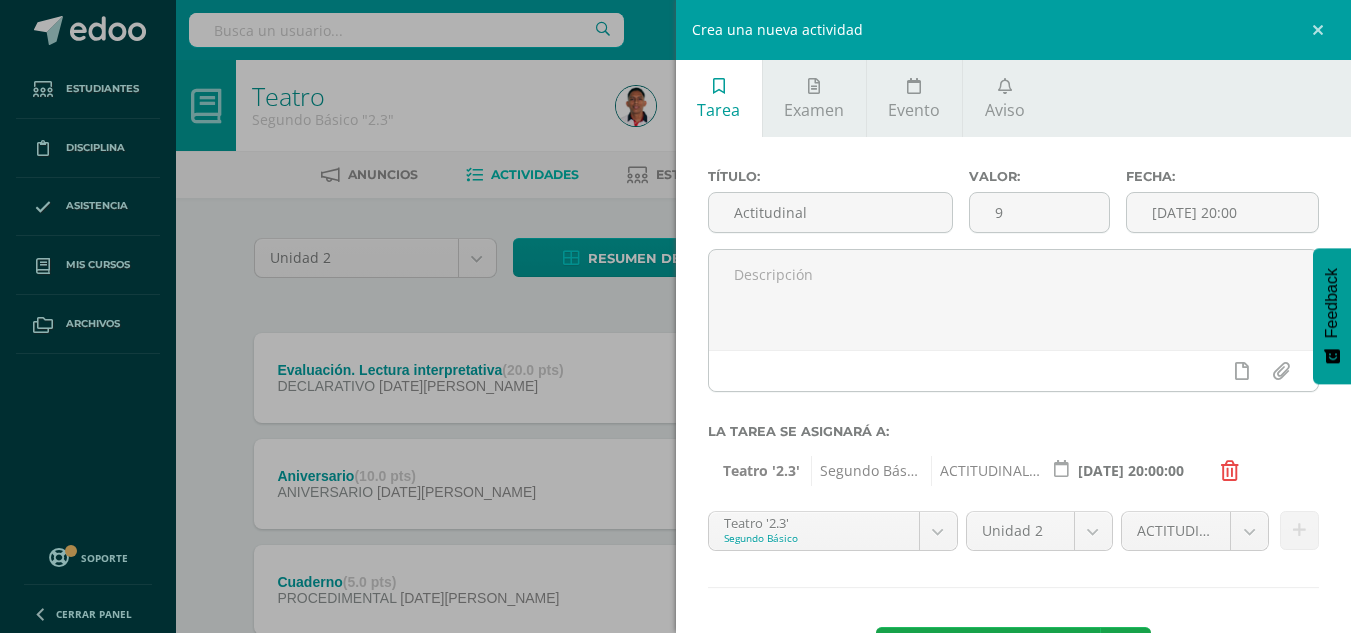 scroll, scrollTop: 81, scrollLeft: 0, axis: vertical 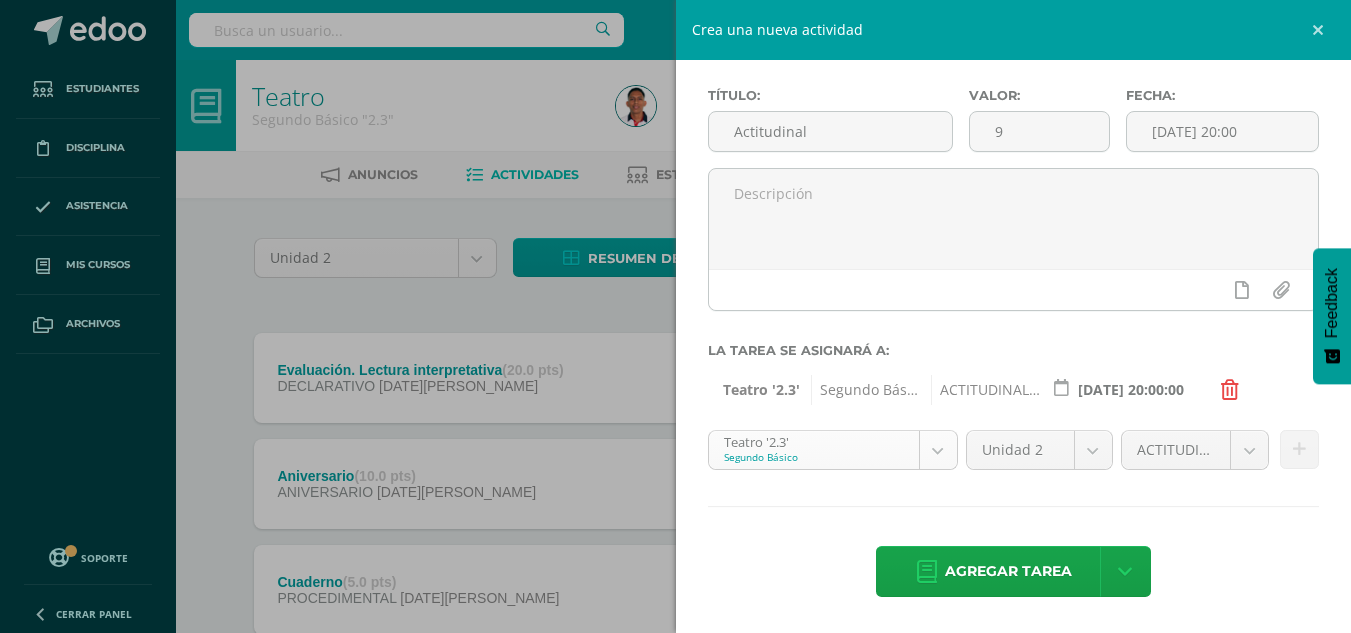 click on "Estudiantes Disciplina Asistencia Mis cursos Archivos Soporte
Centro de ayuda
Últimas actualizaciones
10+ Cerrar panel
Artes Visuales
Primero
Básico
"1.1"
Actividades Estudiantes Planificación Dosificación
Educación Musical
Primero
Básico
"1.1"
Actividades Estudiantes Planificación Dosificación
Teatro
Primero
Básico
"1.1"
Actividades Estudiantes Planificación Dosificación
Artes Visuales
Actividades Estudiantes Planificación Dosificación Actividades" at bounding box center (675, 649) 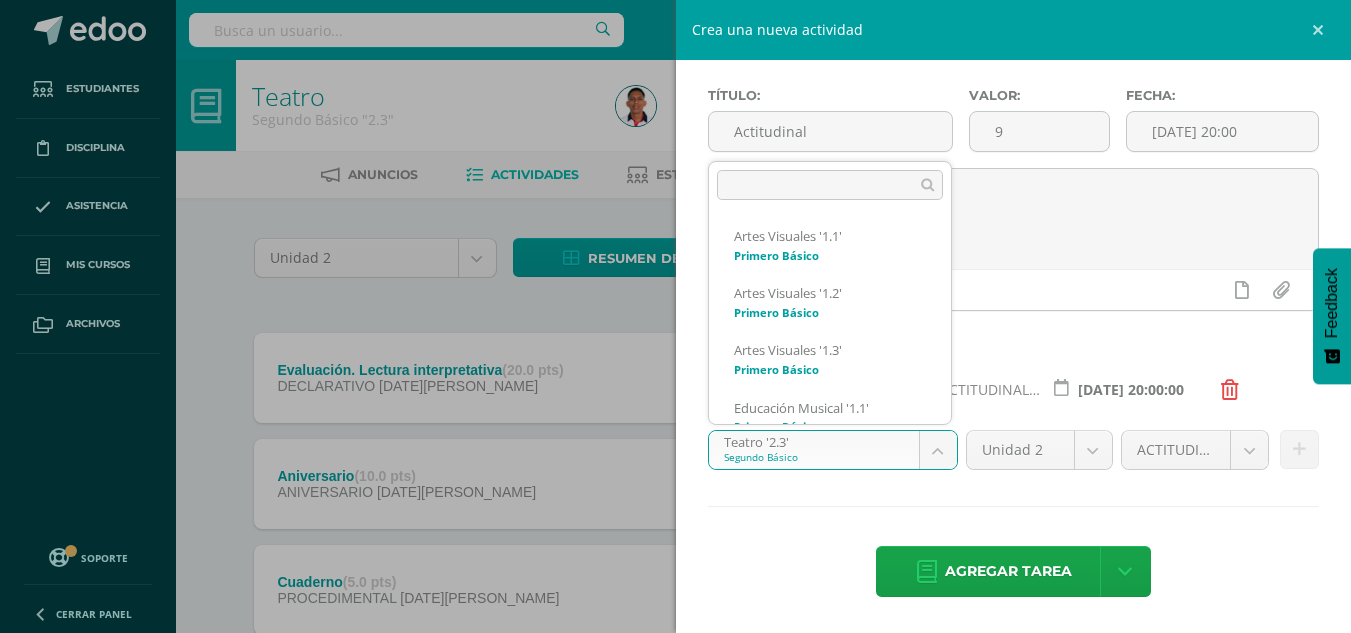 scroll, scrollTop: 820, scrollLeft: 0, axis: vertical 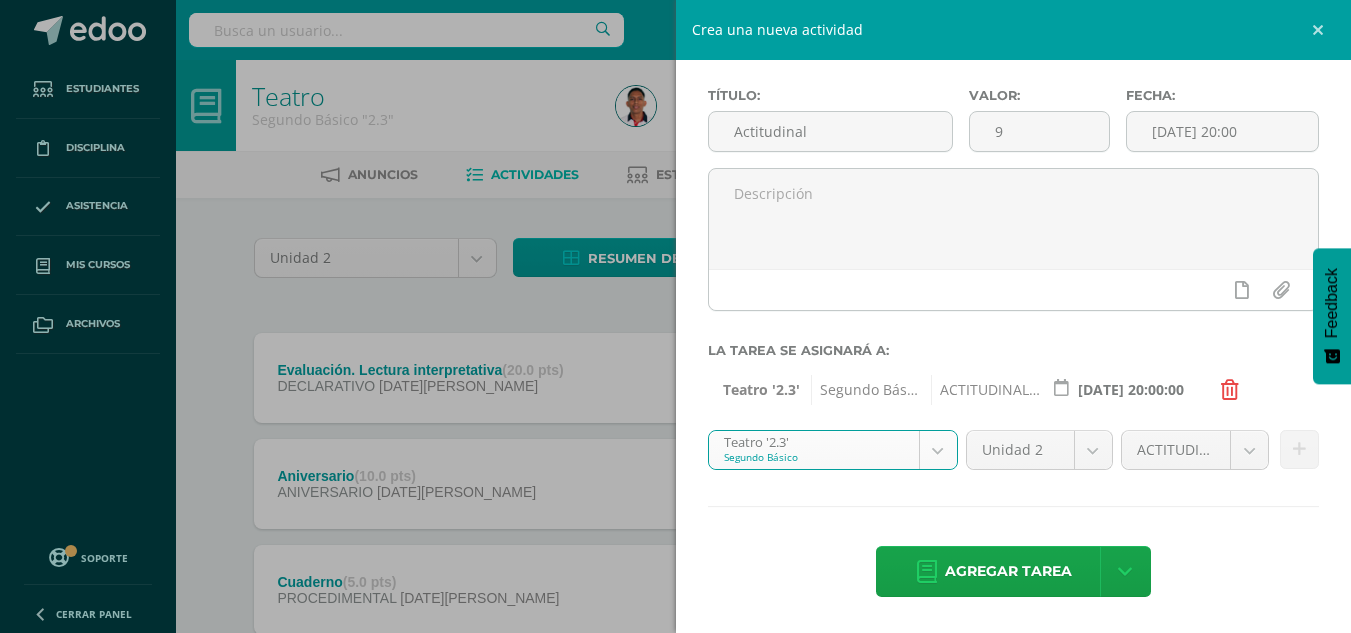 click on "Estudiantes Disciplina Asistencia Mis cursos Archivos Soporte
Centro de ayuda
Últimas actualizaciones
10+ Cerrar panel
Artes Visuales
Primero
Básico
"1.1"
Actividades Estudiantes Planificación Dosificación
Educación Musical
Primero
Básico
"1.1"
Actividades Estudiantes Planificación Dosificación
Teatro
Primero
Básico
"1.1"
Actividades Estudiantes Planificación Dosificación
Artes Visuales
Actividades Estudiantes Planificación Dosificación Actividades" at bounding box center [675, 649] 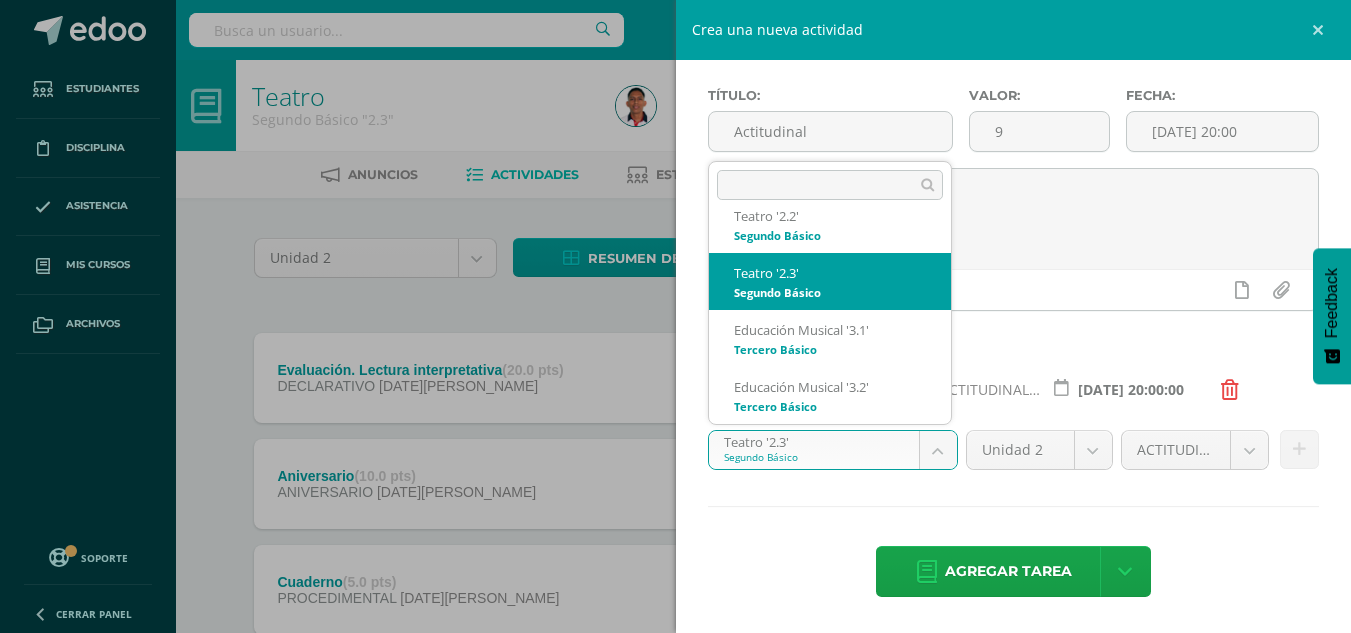 scroll, scrollTop: 820, scrollLeft: 0, axis: vertical 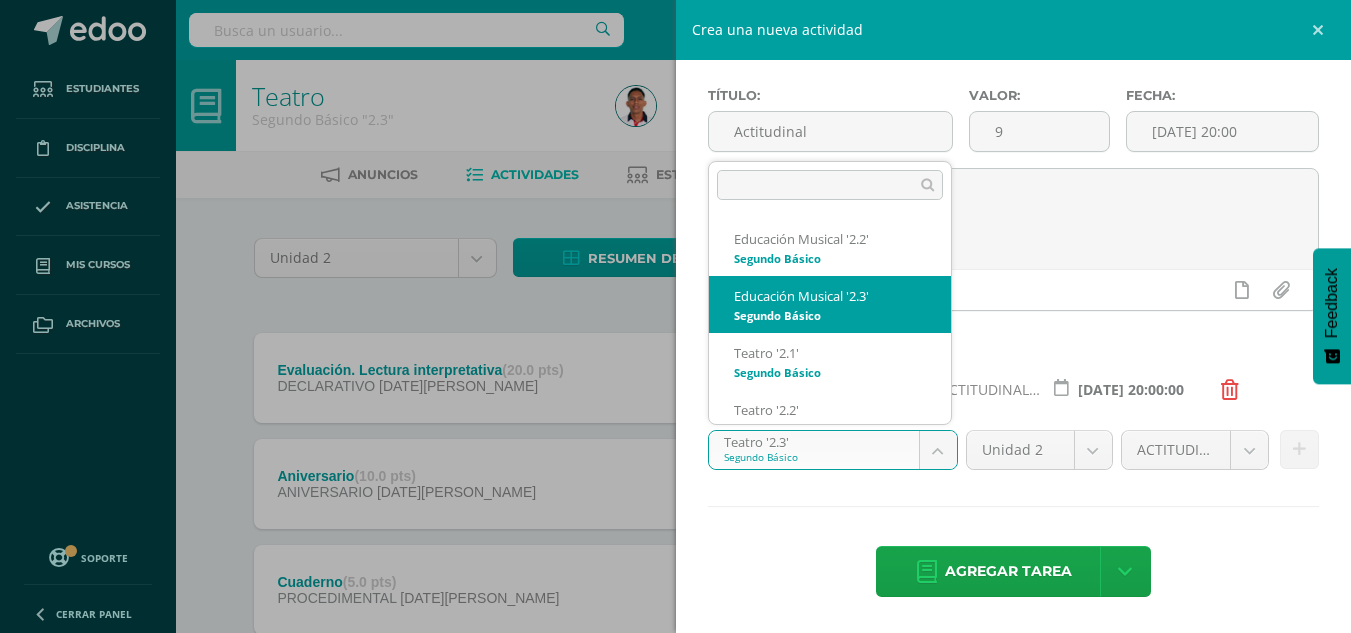 select on "32176" 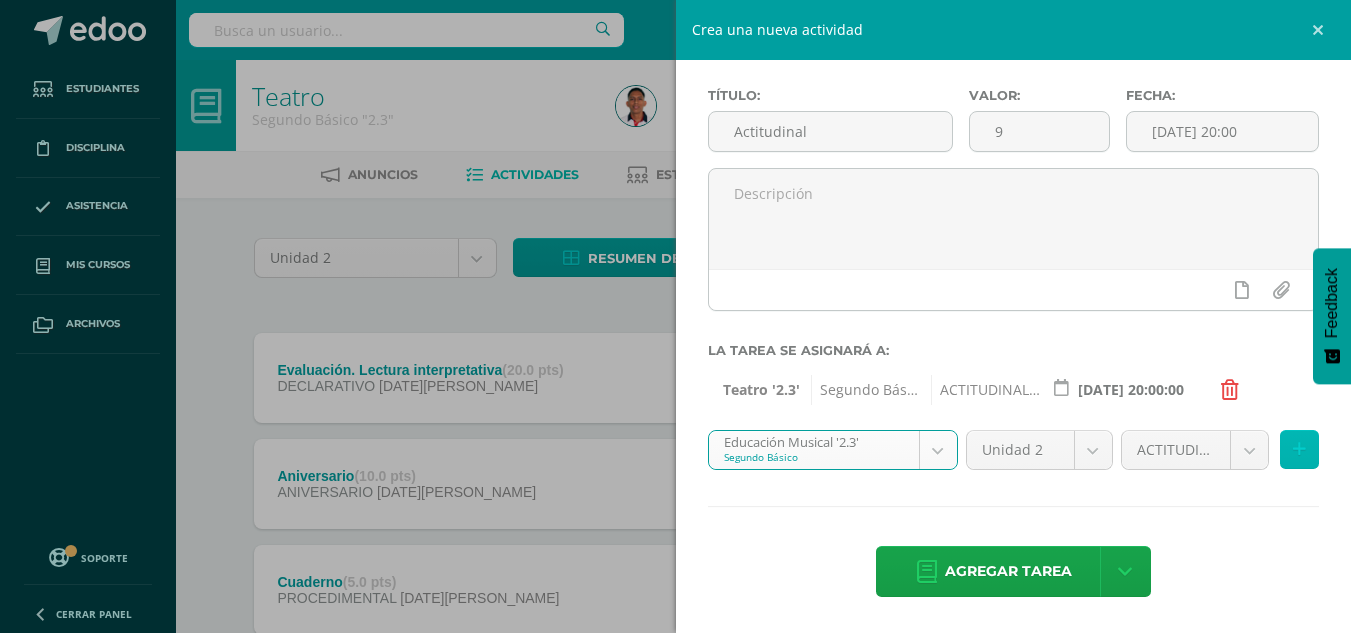 click at bounding box center [1299, 449] 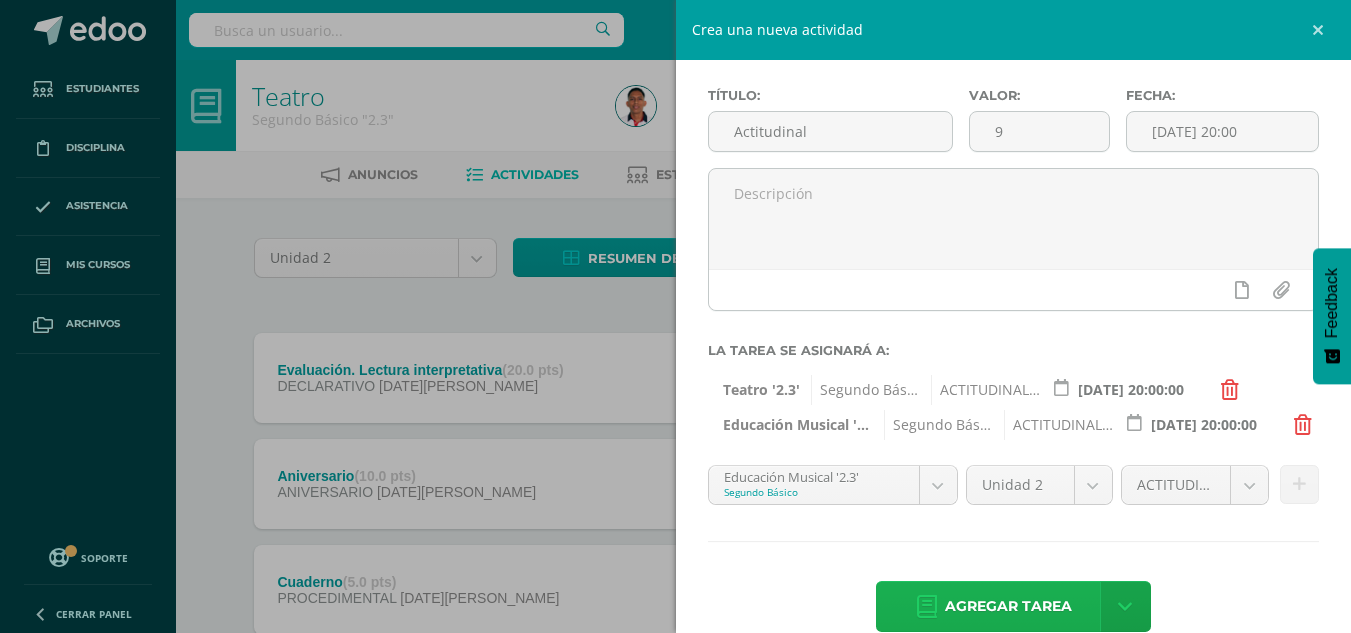 click on "Agregar tarea" at bounding box center [1008, 606] 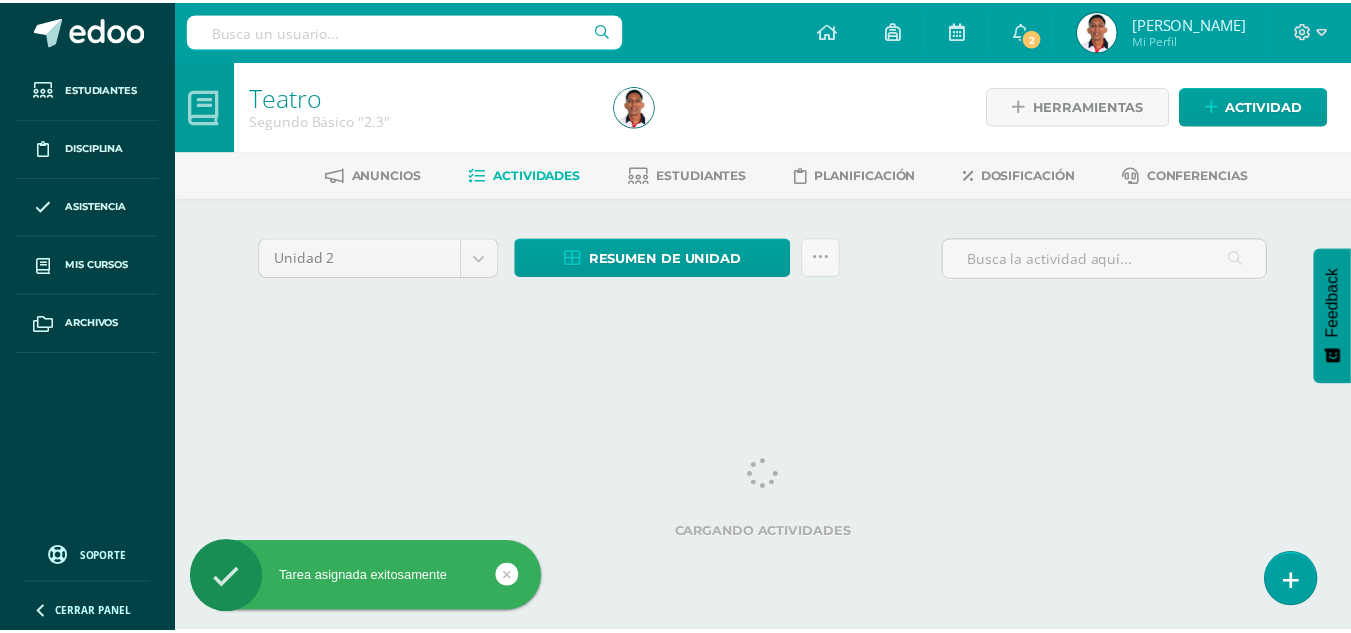 scroll, scrollTop: 0, scrollLeft: 0, axis: both 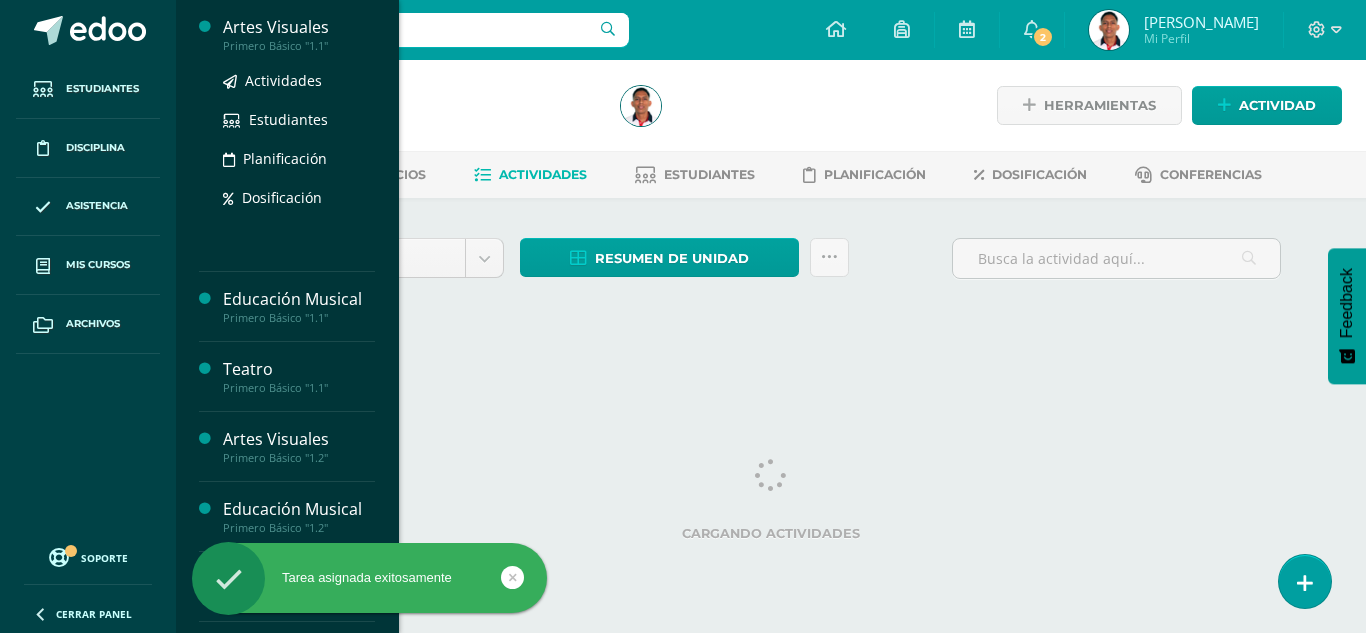 click on "Artes Visuales" at bounding box center (299, 27) 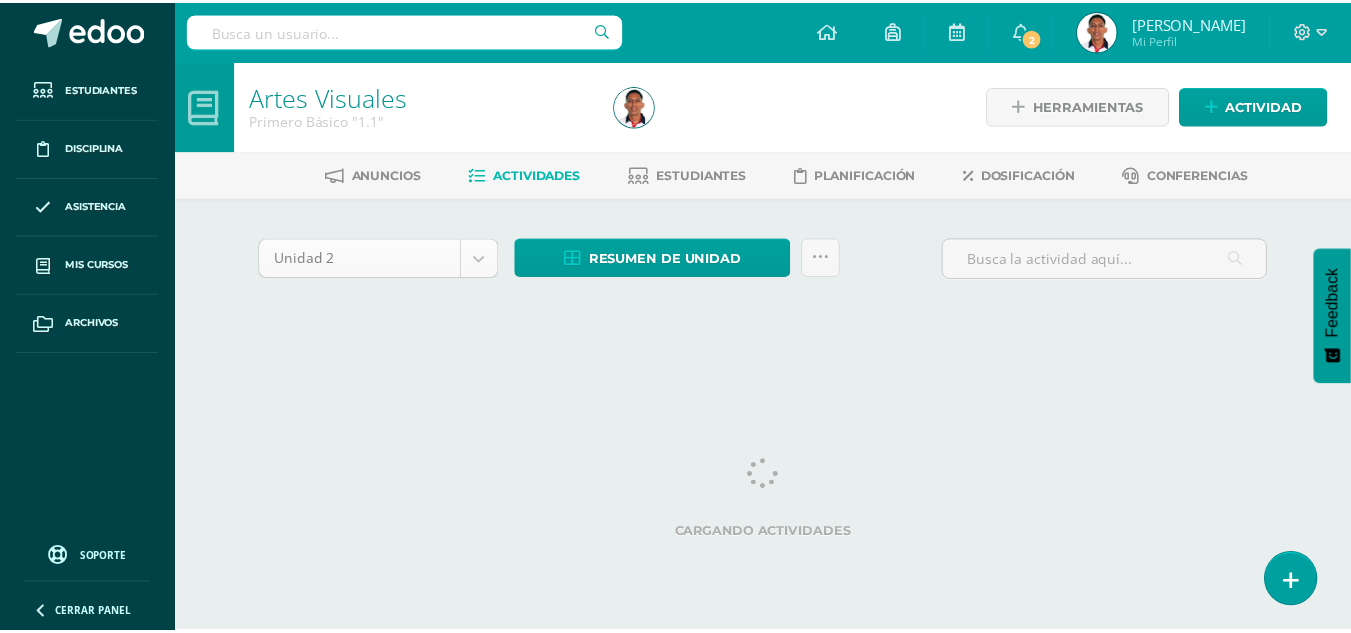 scroll, scrollTop: 0, scrollLeft: 0, axis: both 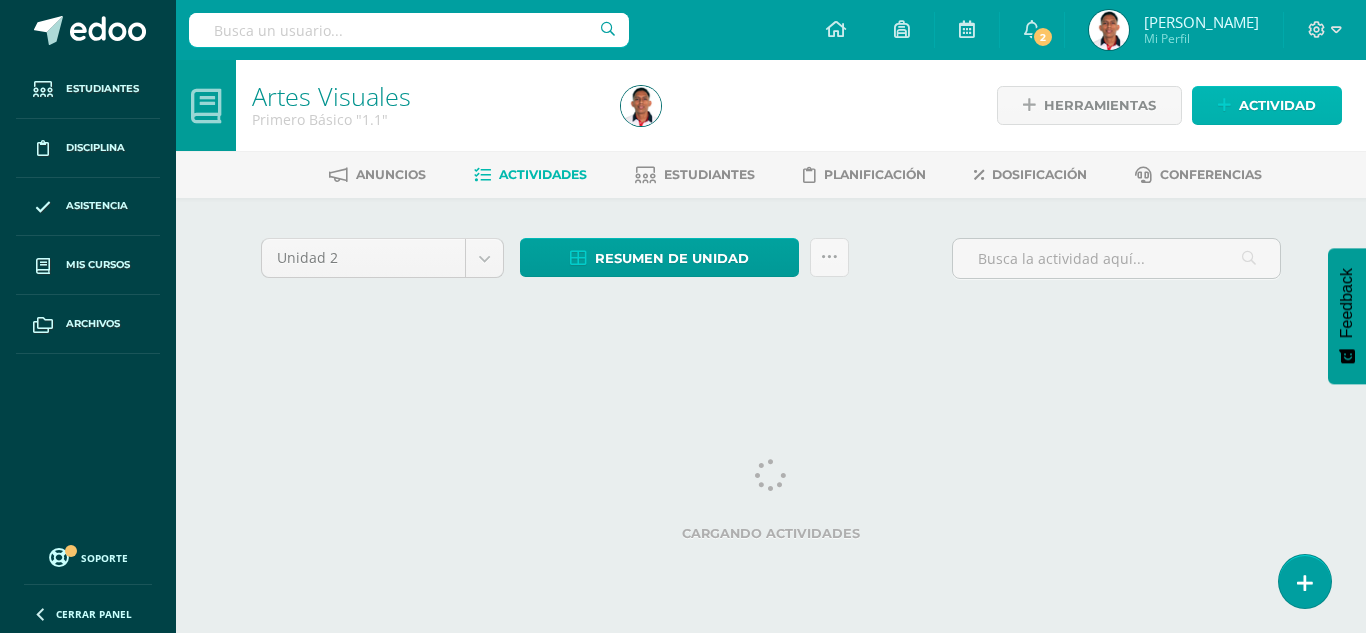 click on "Actividad" at bounding box center [1267, 105] 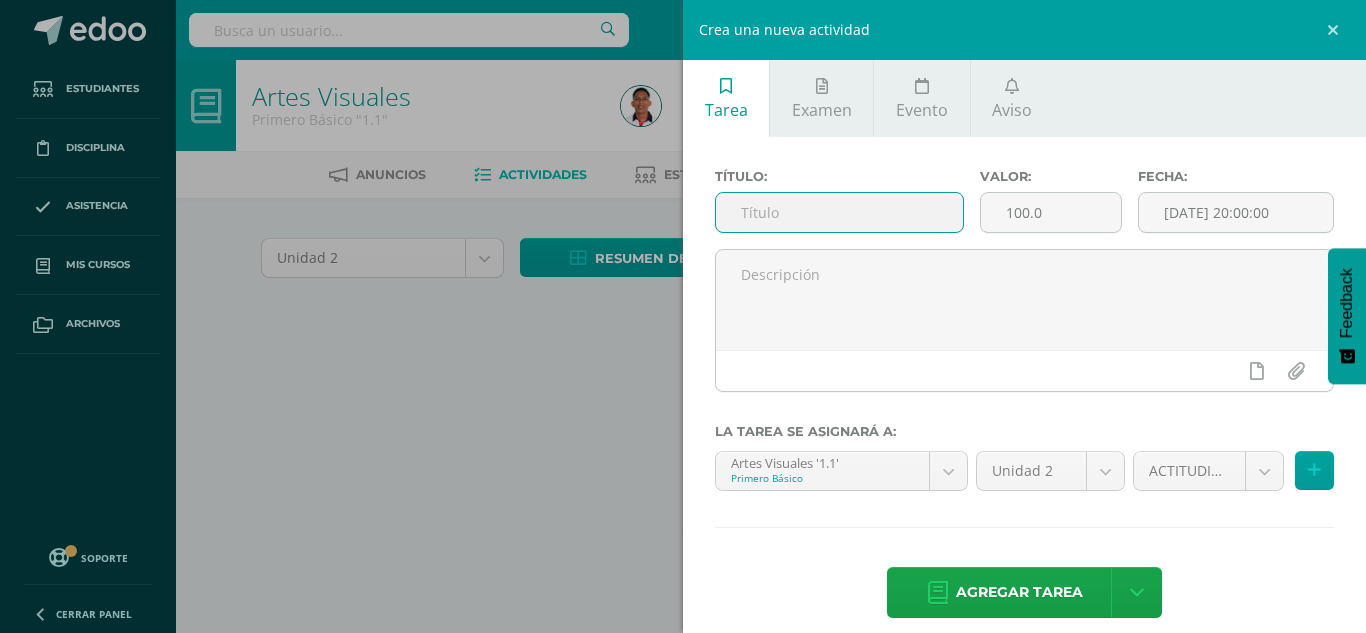 click at bounding box center (839, 212) 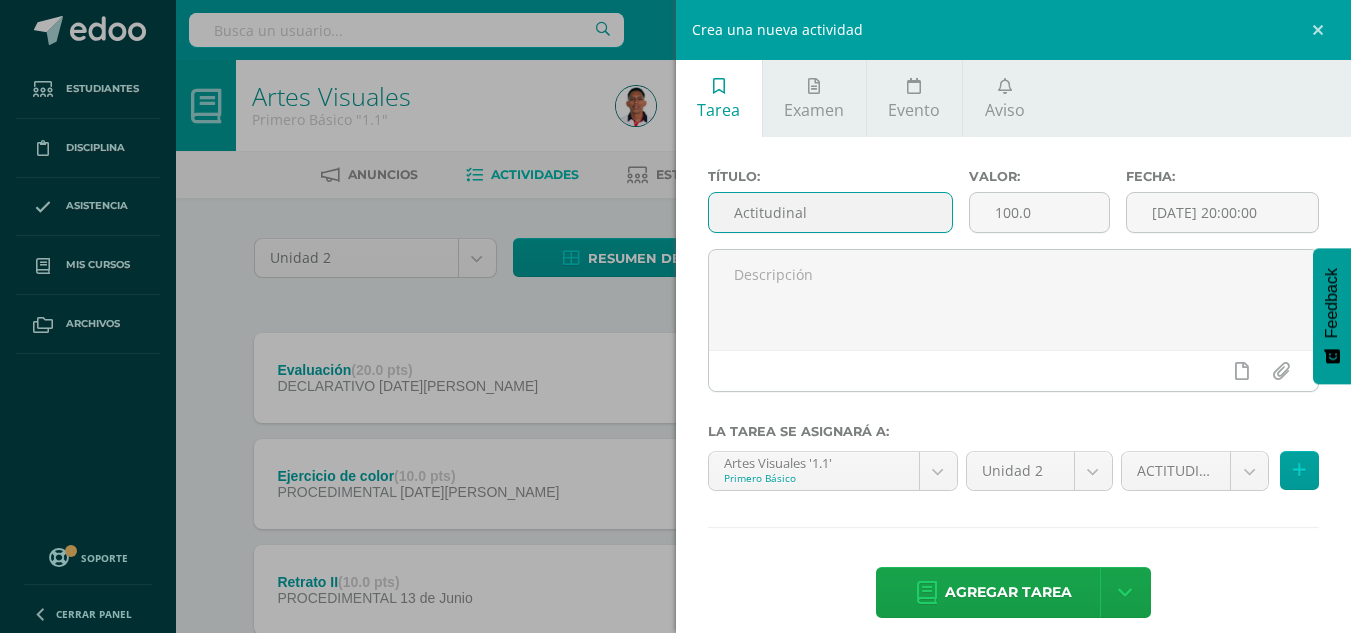 type on "Actitudinal" 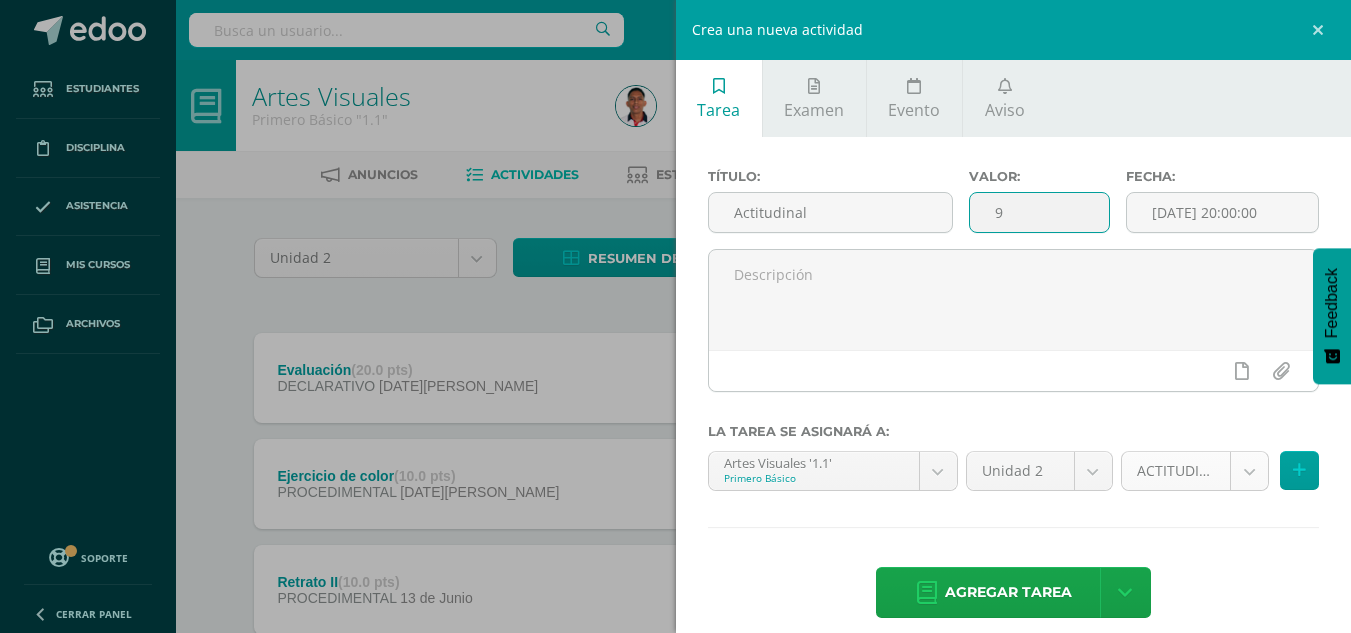 type on "9" 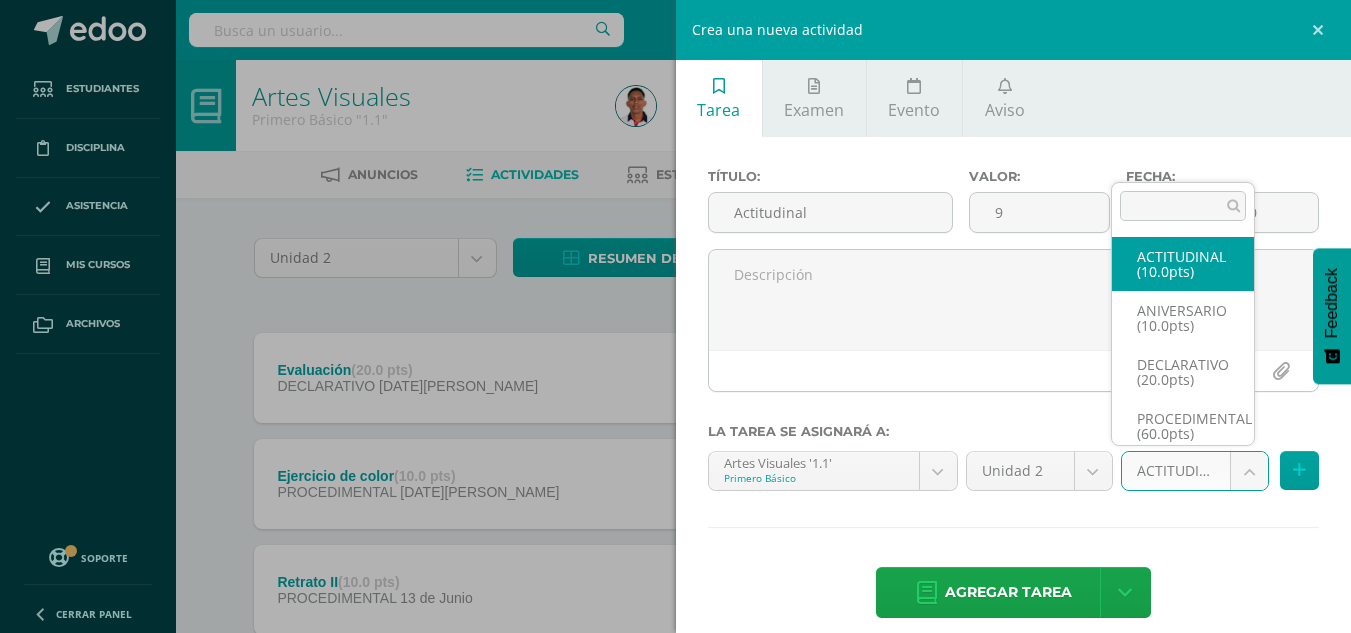 click on "Estudiantes Disciplina Asistencia Mis cursos Archivos Soporte
Centro de ayuda
Últimas actualizaciones
10+ Cerrar panel
Artes Visuales
Primero
Básico
"1.1"
Actividades Estudiantes Planificación Dosificación
Educación Musical
Primero
Básico
"1.1"
Actividades Estudiantes Planificación Dosificación
Teatro
Primero
Básico
"1.1"
Actividades Estudiantes Planificación Dosificación
Artes Visuales
Actividades Estudiantes Planificación Dosificación Actividades" at bounding box center [675, 649] 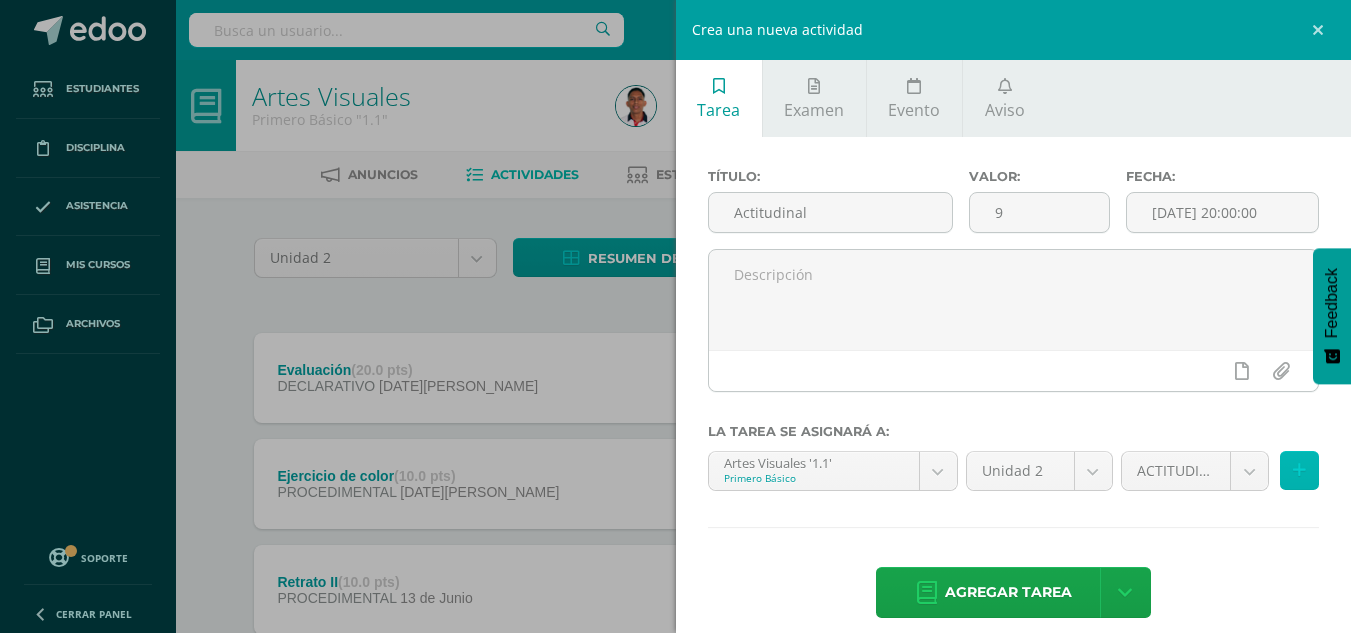 click at bounding box center [1299, 470] 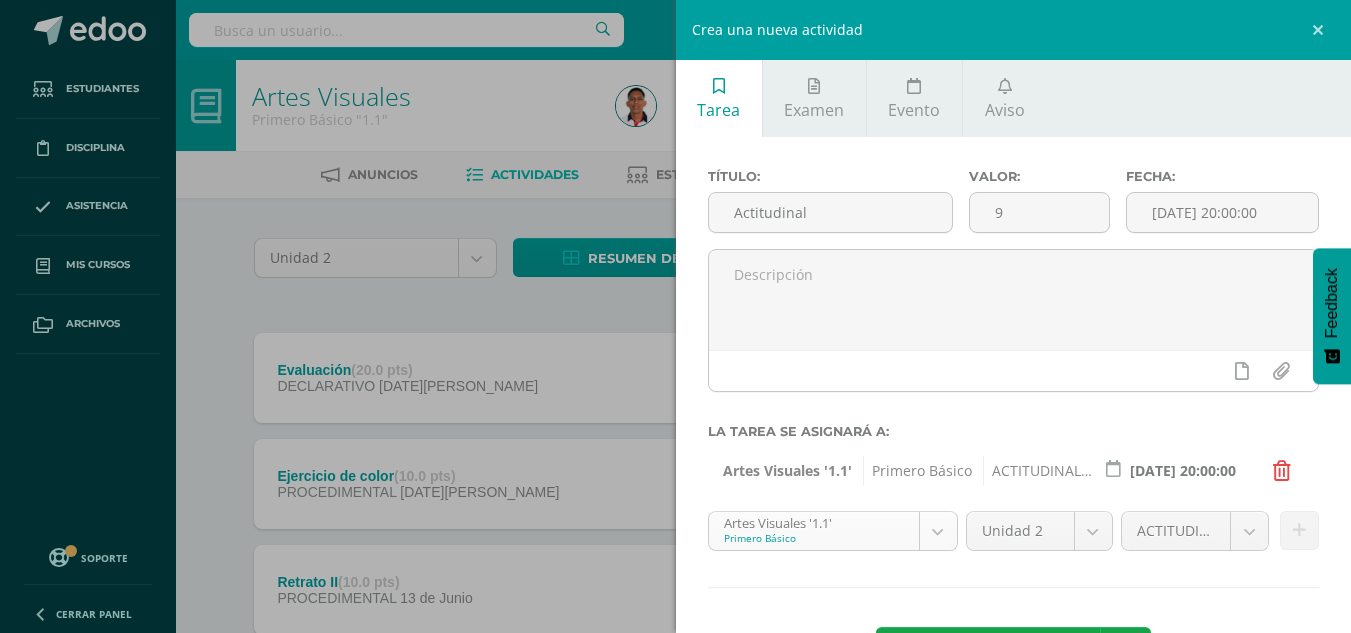 click on "Artes Visuales '1.1'
Primero Básico" at bounding box center (833, 531) 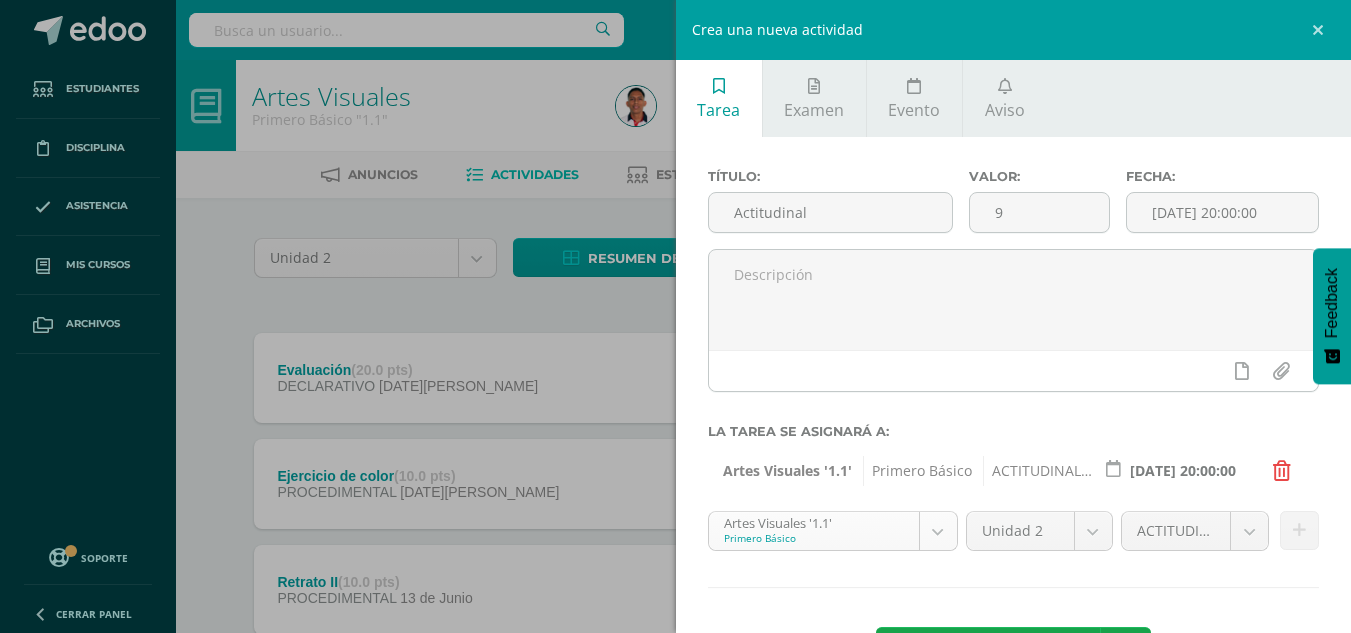 click on "Estudiantes Disciplina Asistencia Mis cursos Archivos Soporte
Centro de ayuda
Últimas actualizaciones
10+ Cerrar panel
Artes Visuales
Primero
Básico
"1.1"
Actividades Estudiantes Planificación Dosificación
Educación Musical
Primero
Básico
"1.1"
Actividades Estudiantes Planificación Dosificación
Teatro
Primero
Básico
"1.1"
Actividades Estudiantes Planificación Dosificación
Artes Visuales
Actividades Estudiantes Planificación Dosificación Actividades" at bounding box center (675, 649) 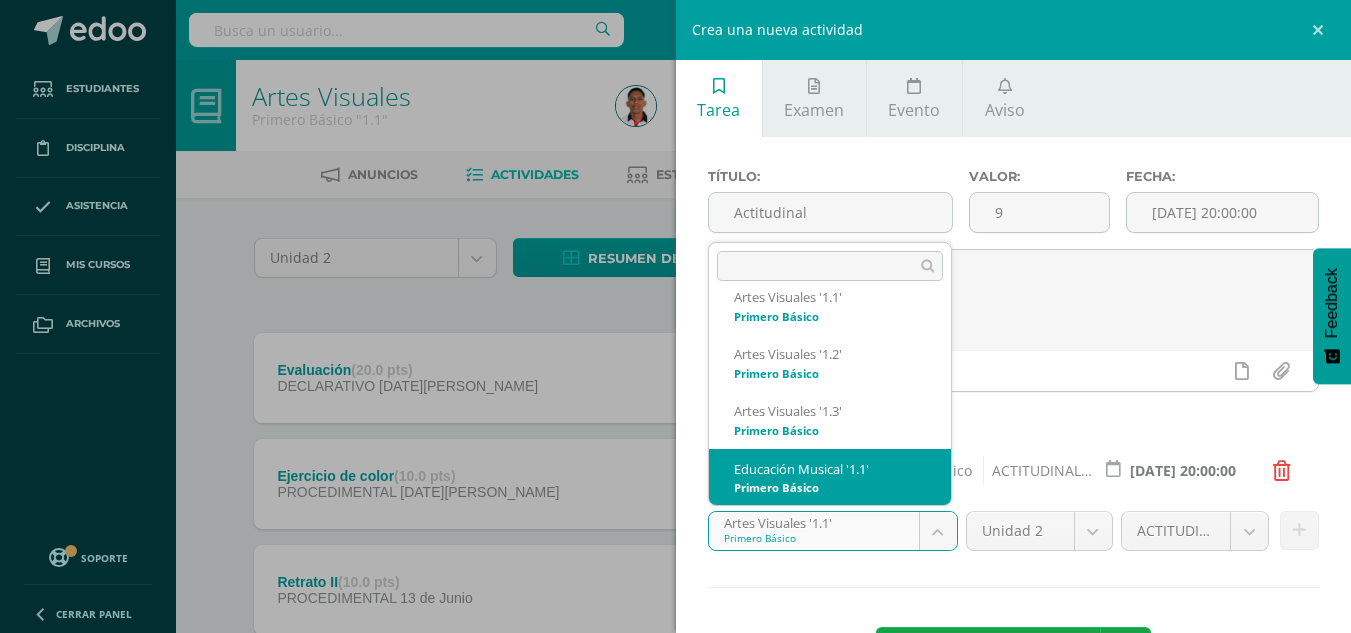 scroll, scrollTop: 0, scrollLeft: 0, axis: both 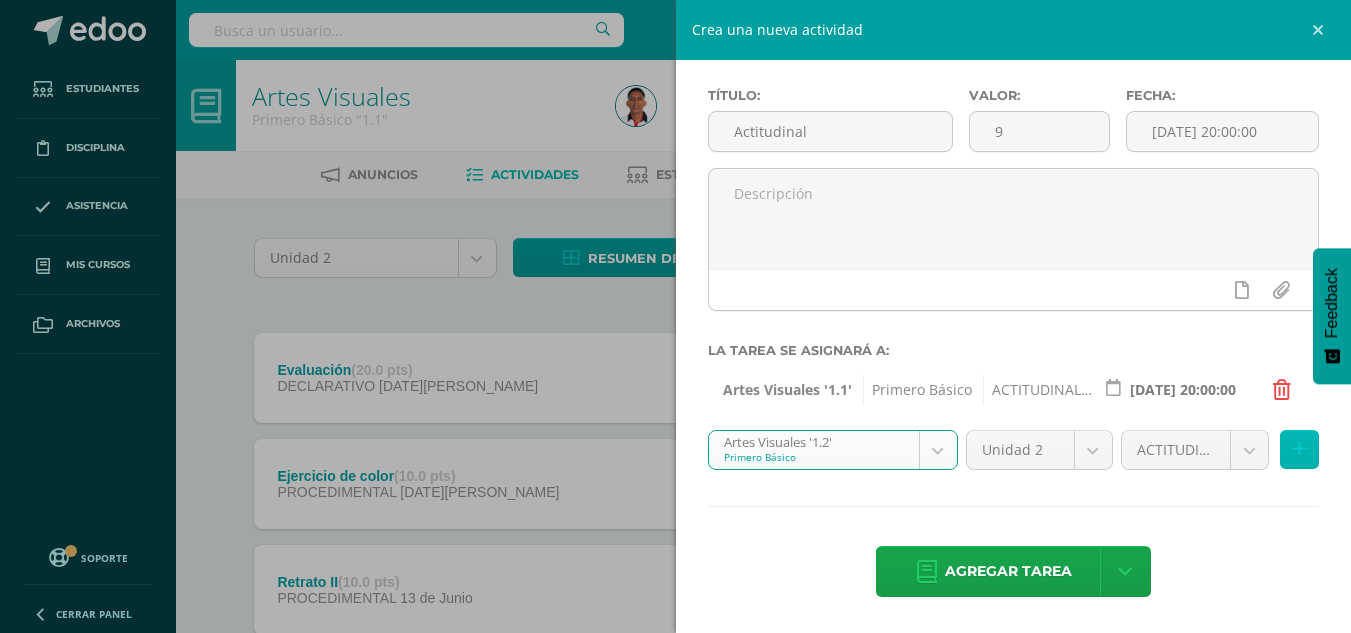 click at bounding box center [1299, 449] 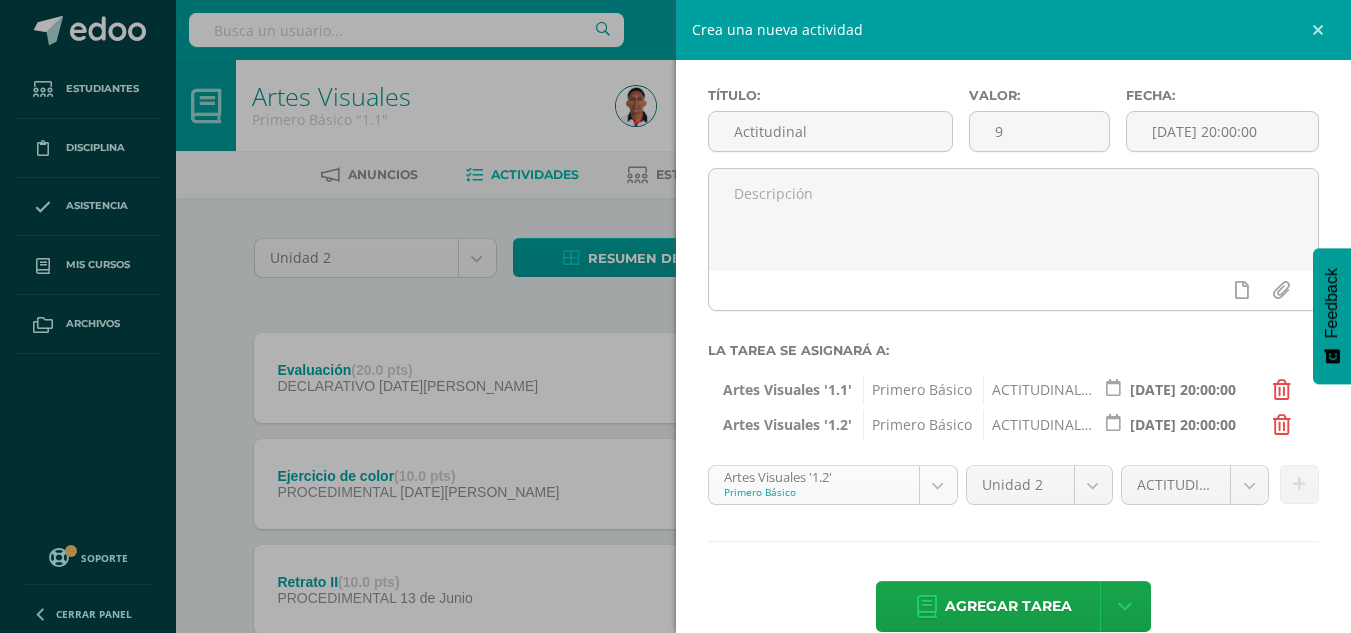 click on "Estudiantes Disciplina Asistencia Mis cursos Archivos Soporte
Centro de ayuda
Últimas actualizaciones
10+ Cerrar panel
Artes Visuales
Primero
Básico
"1.1"
Actividades Estudiantes Planificación Dosificación
Educación Musical
Primero
Básico
"1.1"
Actividades Estudiantes Planificación Dosificación
Teatro
Primero
Básico
"1.1"
Actividades Estudiantes Planificación Dosificación
Artes Visuales
Actividades Estudiantes Planificación Dosificación Actividades" at bounding box center (675, 649) 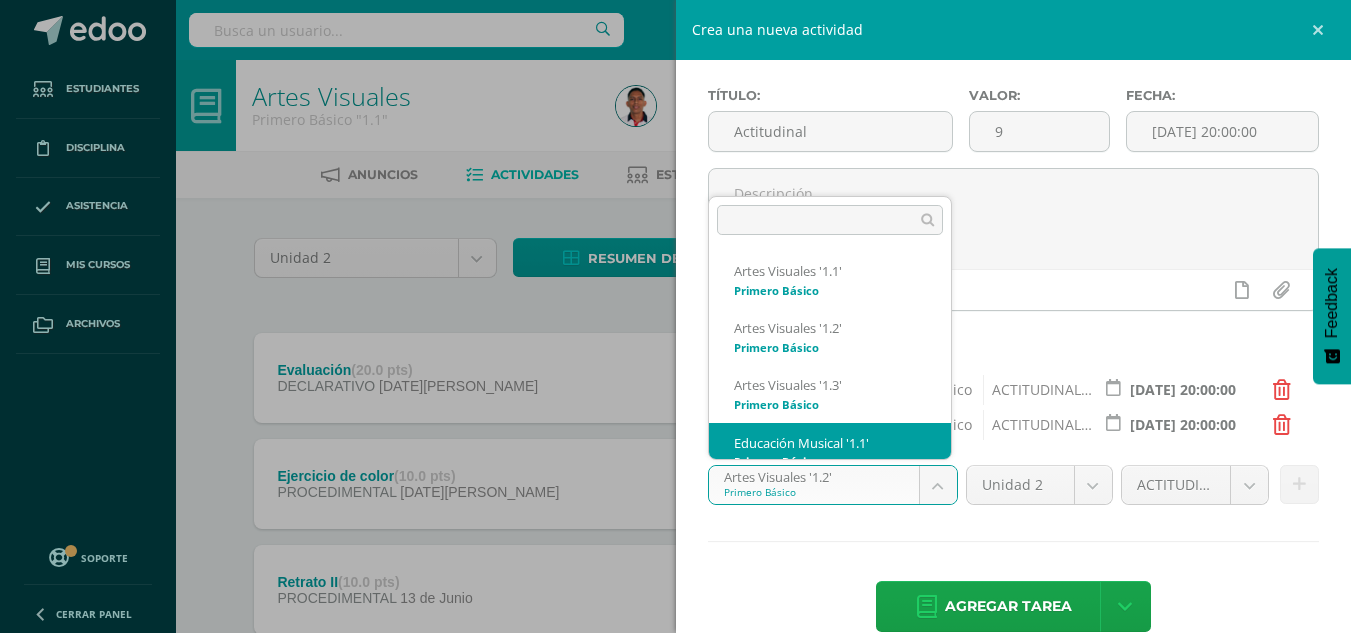 scroll, scrollTop: 20, scrollLeft: 0, axis: vertical 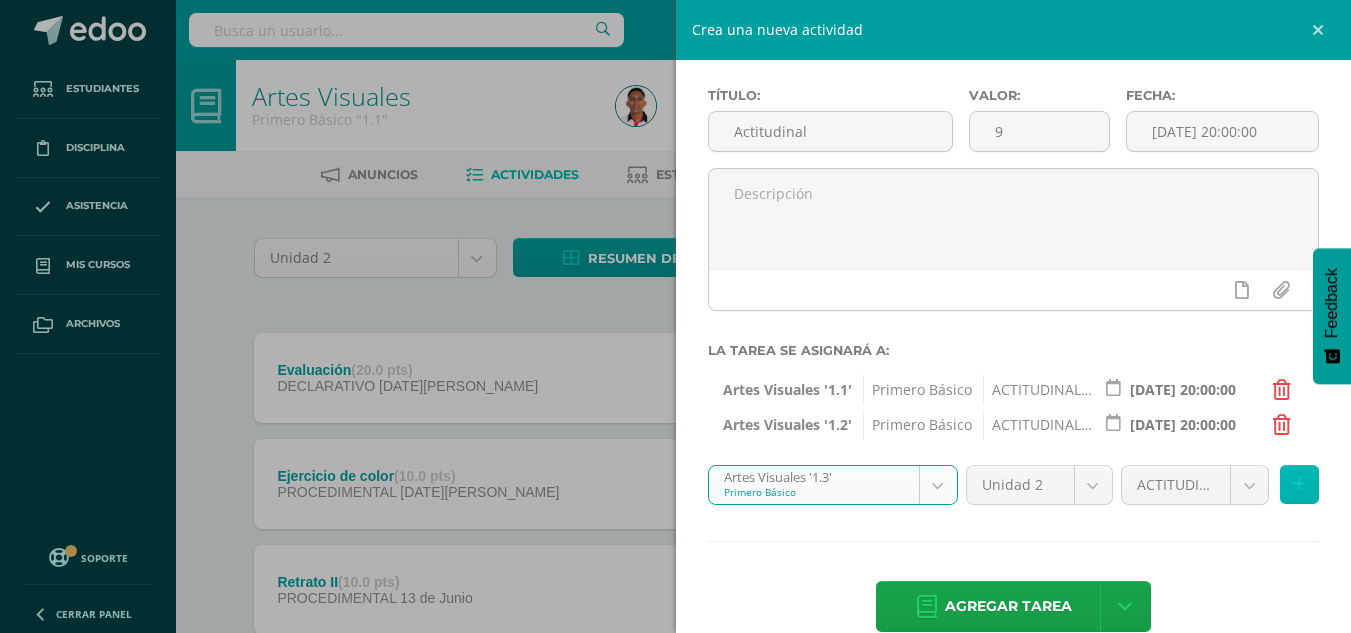 click at bounding box center [1299, 484] 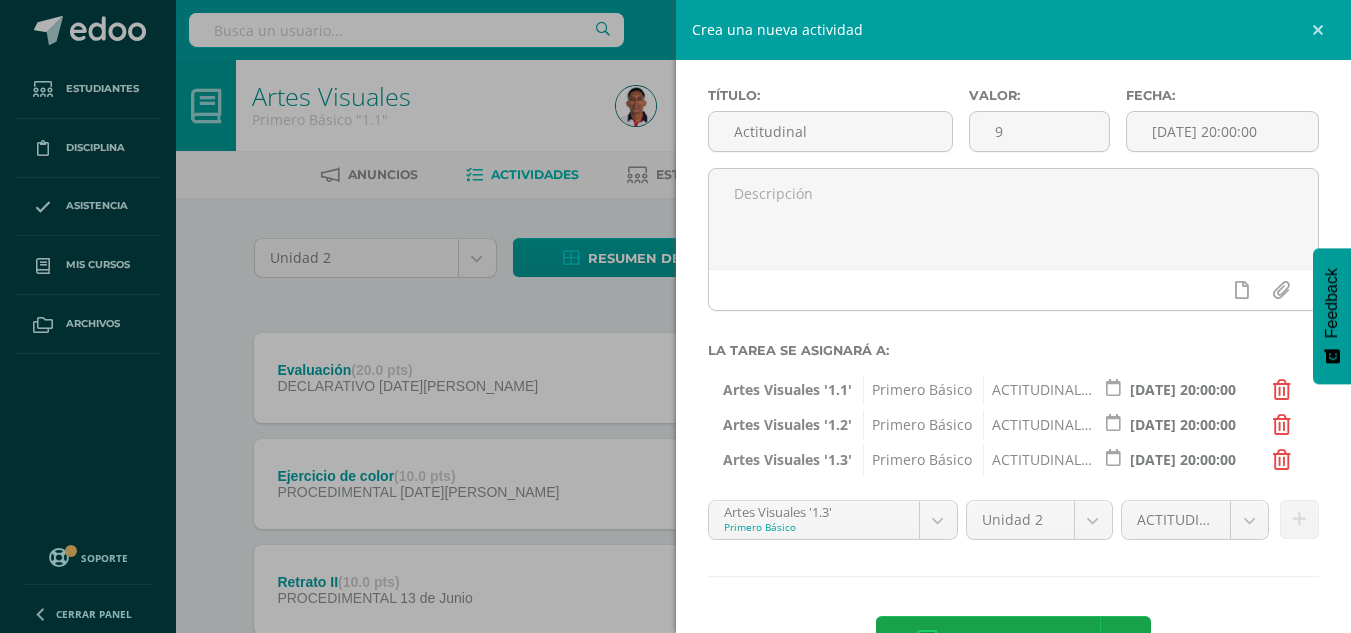 scroll, scrollTop: 151, scrollLeft: 0, axis: vertical 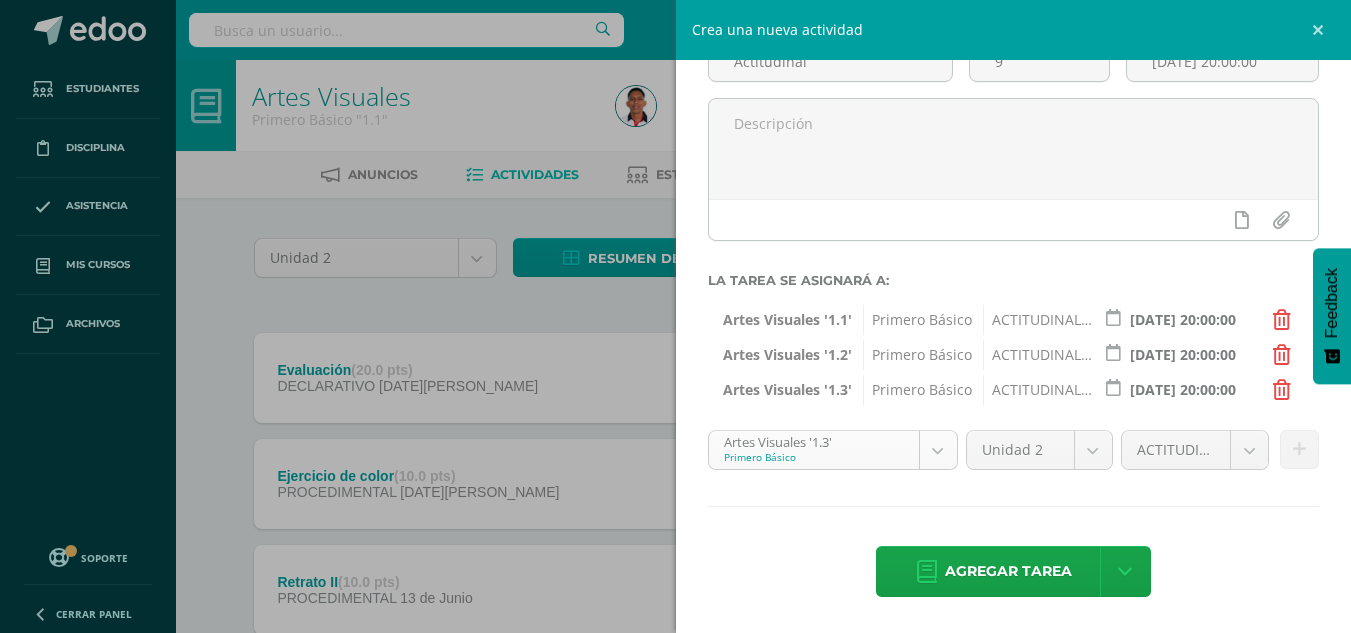 click on "Estudiantes Disciplina Asistencia Mis cursos Archivos Soporte
Centro de ayuda
Últimas actualizaciones
10+ Cerrar panel
Artes Visuales
Primero
Básico
"1.1"
Actividades Estudiantes Planificación Dosificación
Educación Musical
Primero
Básico
"1.1"
Actividades Estudiantes Planificación Dosificación
Teatro
Primero
Básico
"1.1"
Actividades Estudiantes Planificación Dosificación
Artes Visuales
Actividades Estudiantes Planificación Dosificación Actividades" at bounding box center [675, 649] 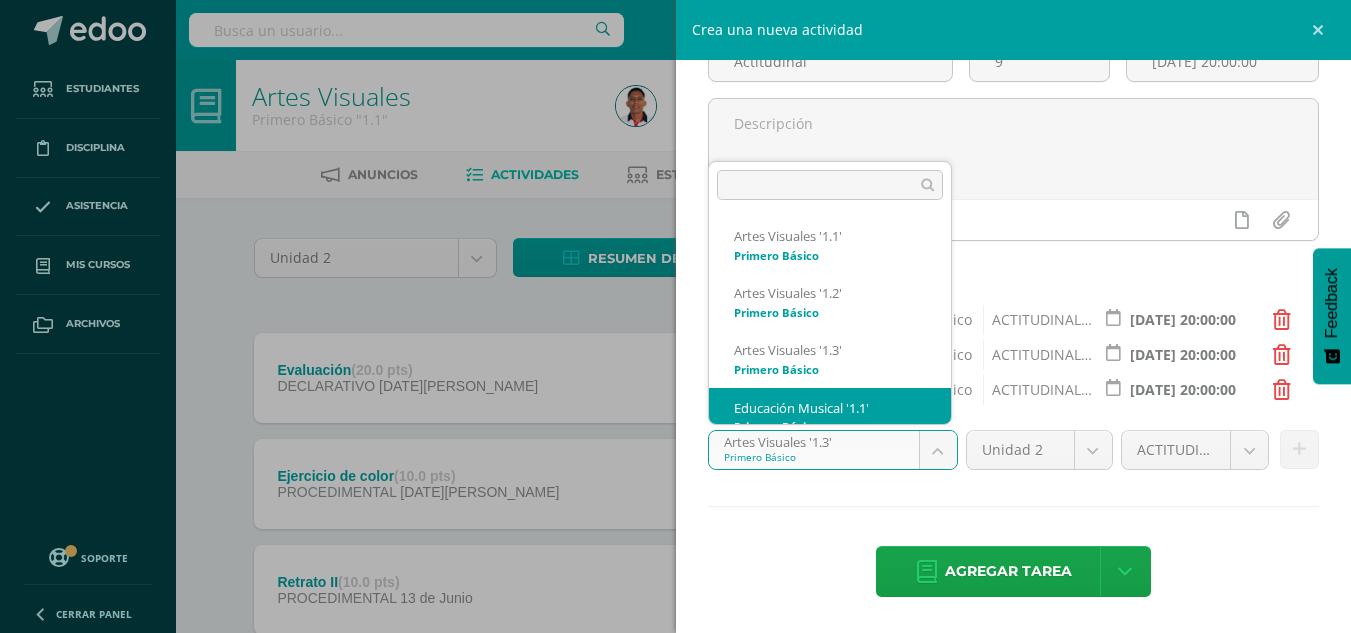 scroll, scrollTop: 20, scrollLeft: 0, axis: vertical 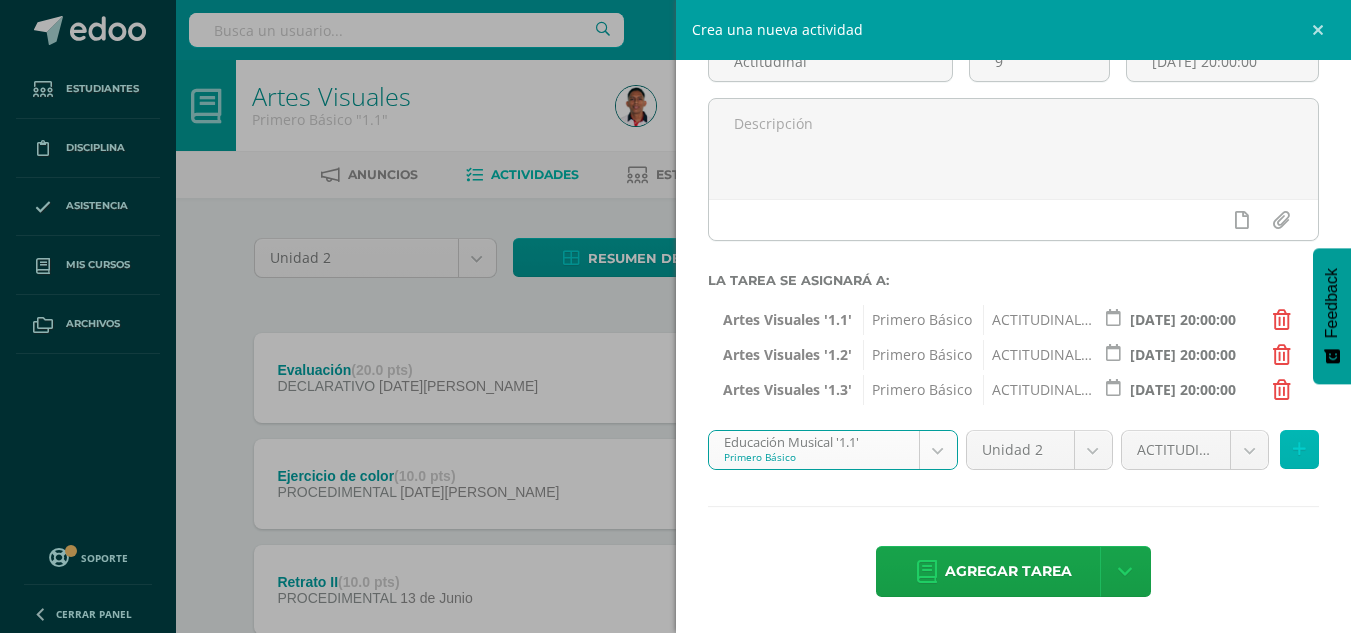 click at bounding box center (1299, 449) 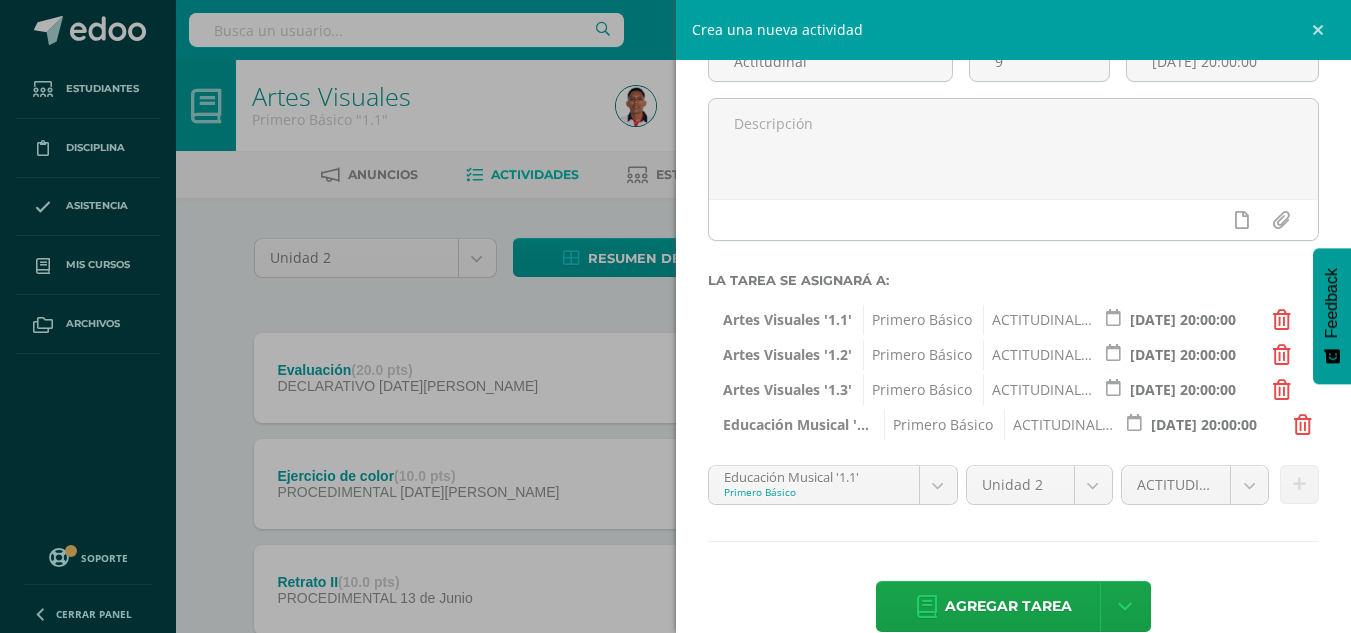scroll, scrollTop: 186, scrollLeft: 0, axis: vertical 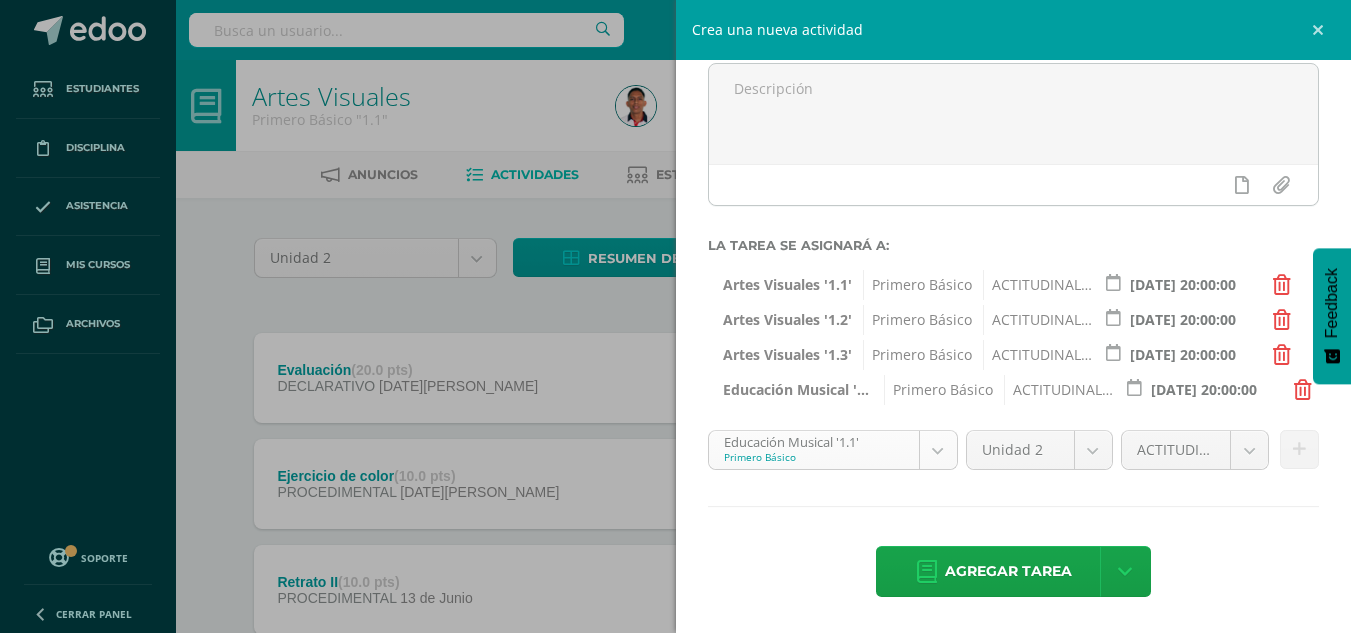 click on "Estudiantes Disciplina Asistencia Mis cursos Archivos Soporte
Centro de ayuda
Últimas actualizaciones
10+ Cerrar panel
Artes Visuales
Primero
Básico
"1.1"
Actividades Estudiantes Planificación Dosificación
Educación Musical
Primero
Básico
"1.1"
Actividades Estudiantes Planificación Dosificación
Teatro
Primero
Básico
"1.1"
Actividades Estudiantes Planificación Dosificación
Artes Visuales
Actividades Estudiantes Planificación Dosificación Actividades" at bounding box center [675, 649] 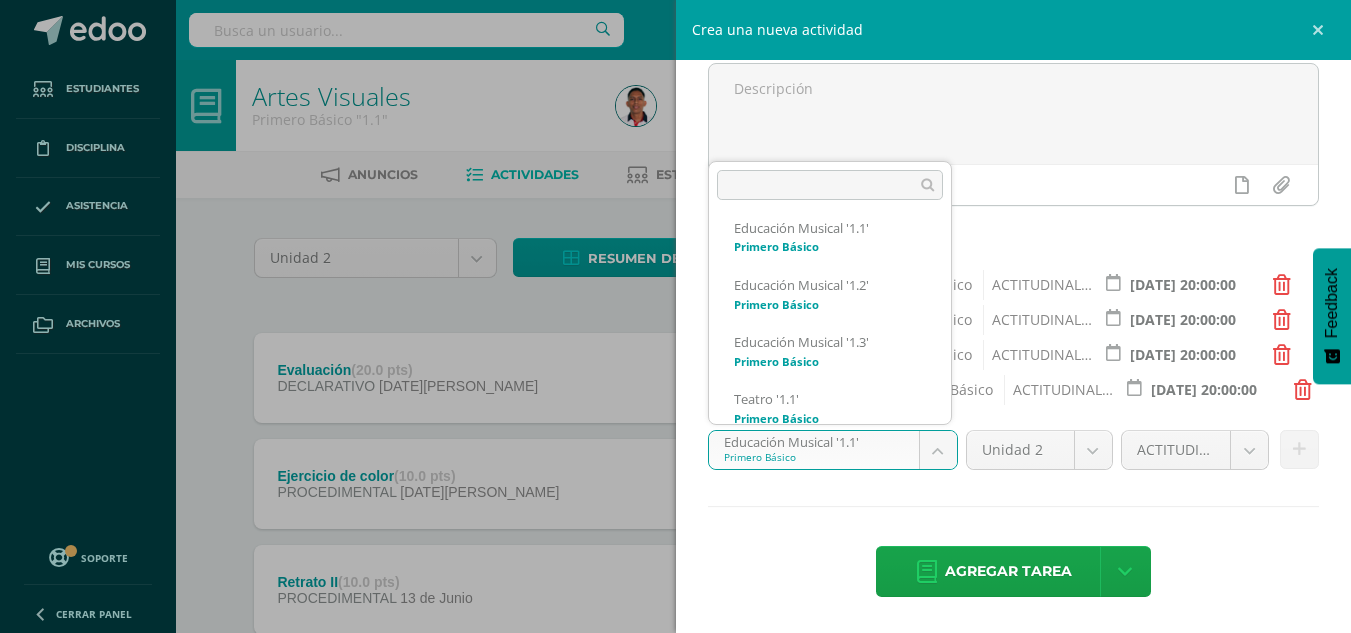 scroll, scrollTop: 192, scrollLeft: 0, axis: vertical 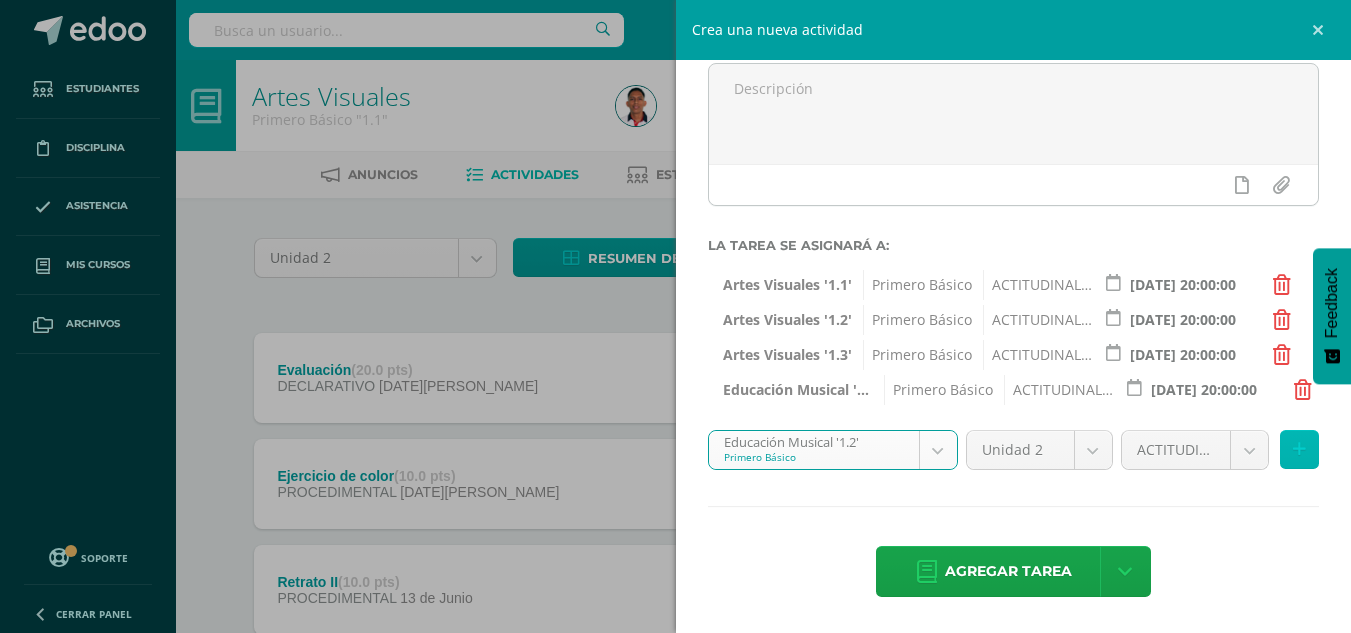 click at bounding box center (1299, 449) 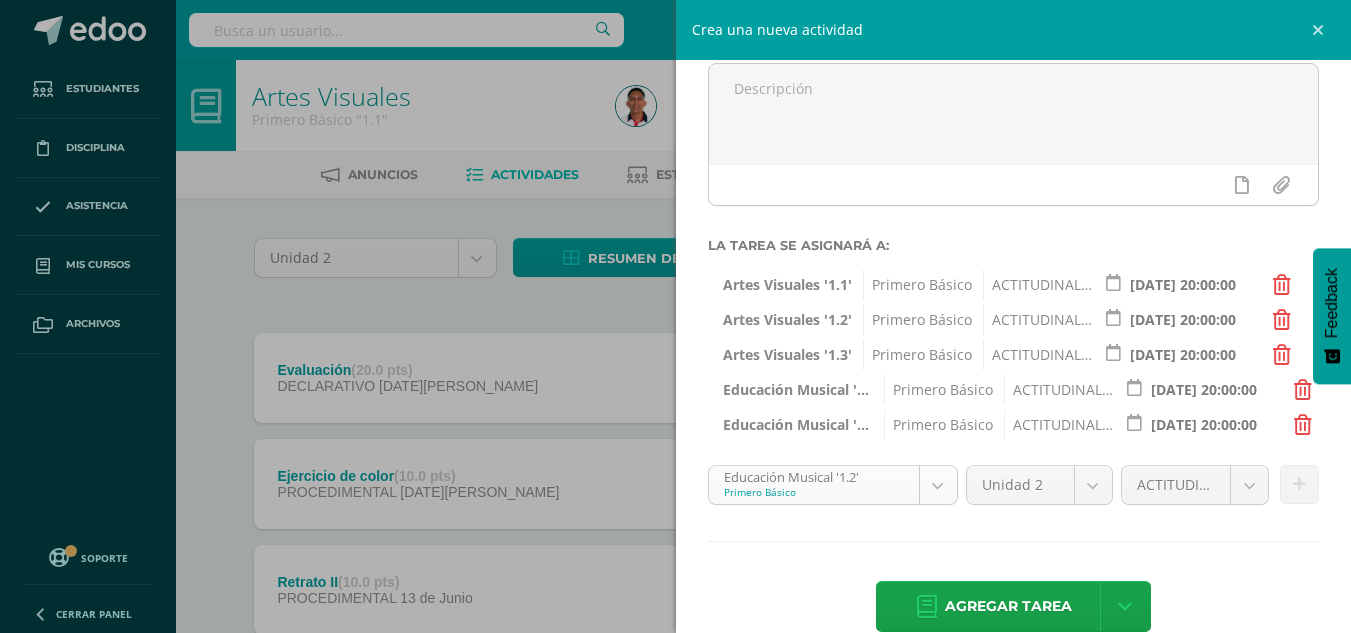 click on "Estudiantes Disciplina Asistencia Mis cursos Archivos Soporte
Centro de ayuda
Últimas actualizaciones
10+ Cerrar panel
Artes Visuales
Primero
Básico
"1.1"
Actividades Estudiantes Planificación Dosificación
Educación Musical
Primero
Básico
"1.1"
Actividades Estudiantes Planificación Dosificación
Teatro
Primero
Básico
"1.1"
Actividades Estudiantes Planificación Dosificación
Artes Visuales
Actividades Estudiantes Planificación Dosificación Actividades" at bounding box center [675, 649] 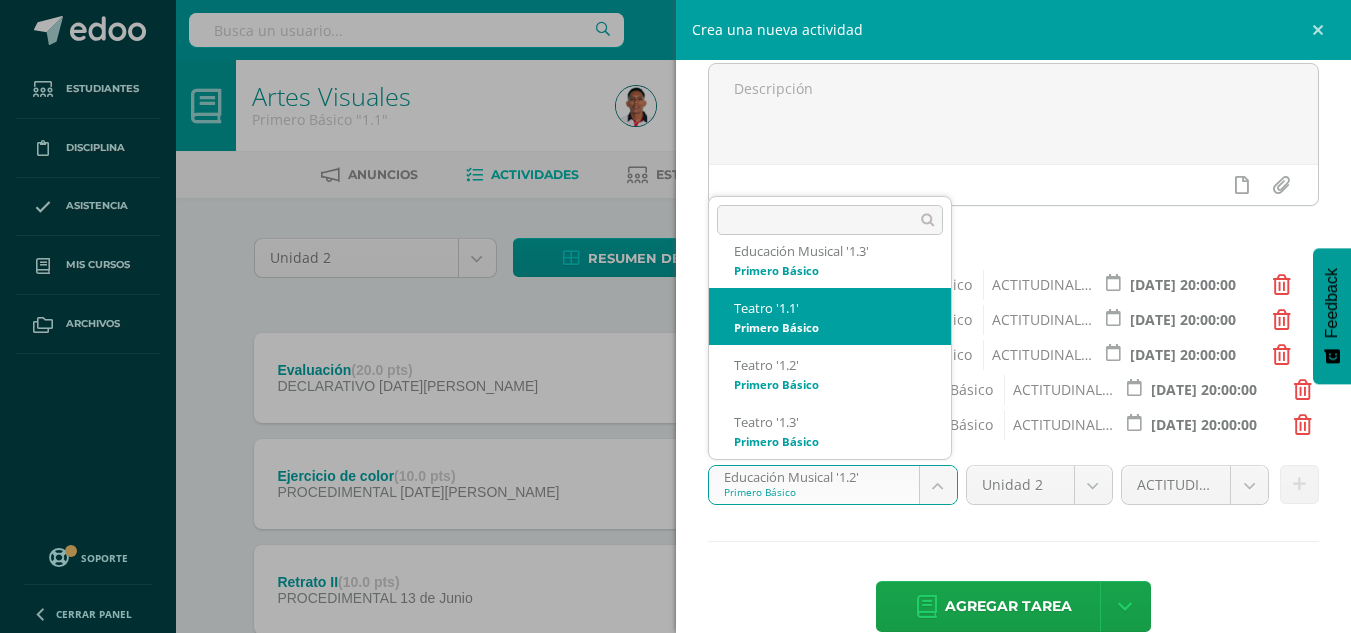 scroll, scrollTop: 294, scrollLeft: 0, axis: vertical 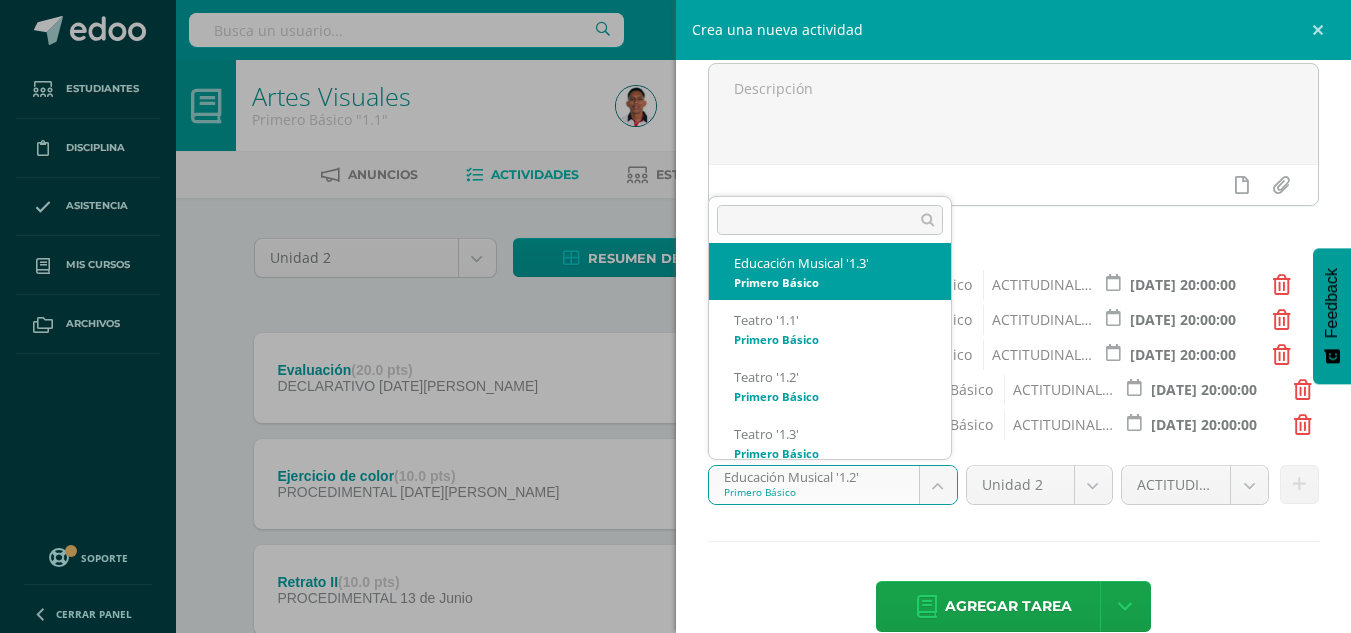 select on "32865" 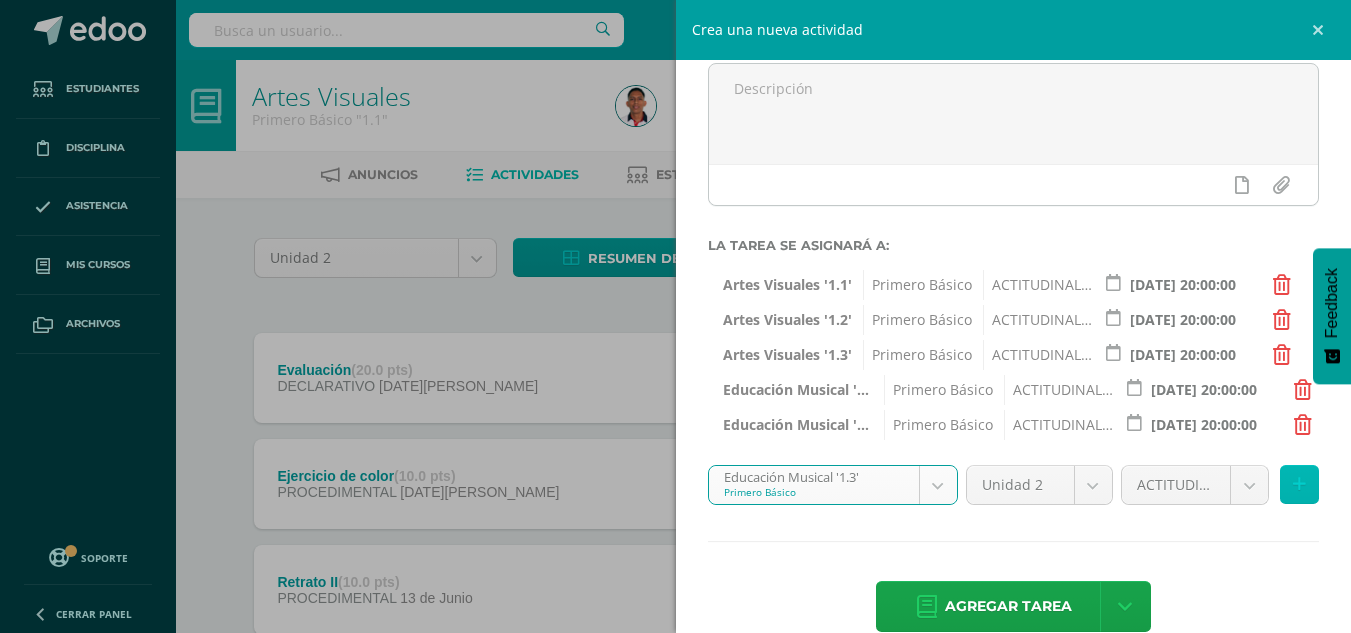 click at bounding box center (1299, 484) 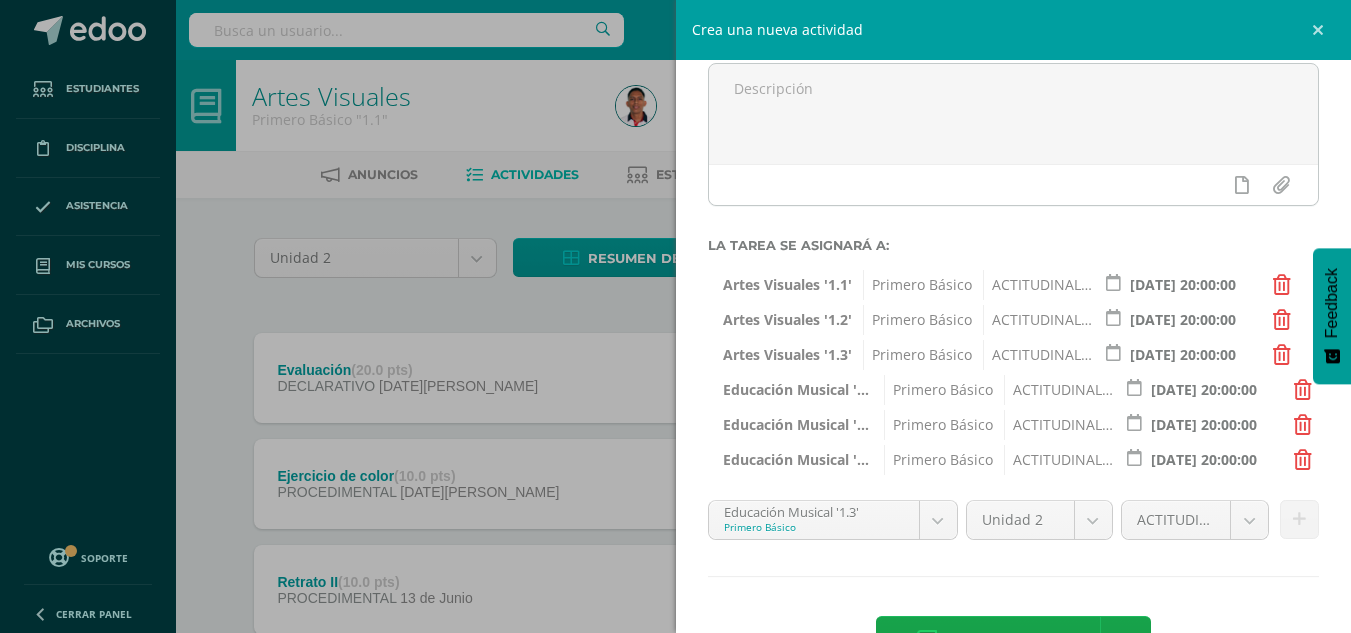 click on "Estudiantes Disciplina Asistencia Mis cursos Archivos Soporte
Centro de ayuda
Últimas actualizaciones
10+ Cerrar panel
Artes Visuales
Primero
Básico
"1.1"
Actividades Estudiantes Planificación Dosificación
Educación Musical
Primero
Básico
"1.1"
Actividades Estudiantes Planificación Dosificación
Teatro
Primero
Básico
"1.1"
Actividades Estudiantes Planificación Dosificación
Artes Visuales
Actividades Estudiantes Planificación Dosificación Actividades" at bounding box center (675, 649) 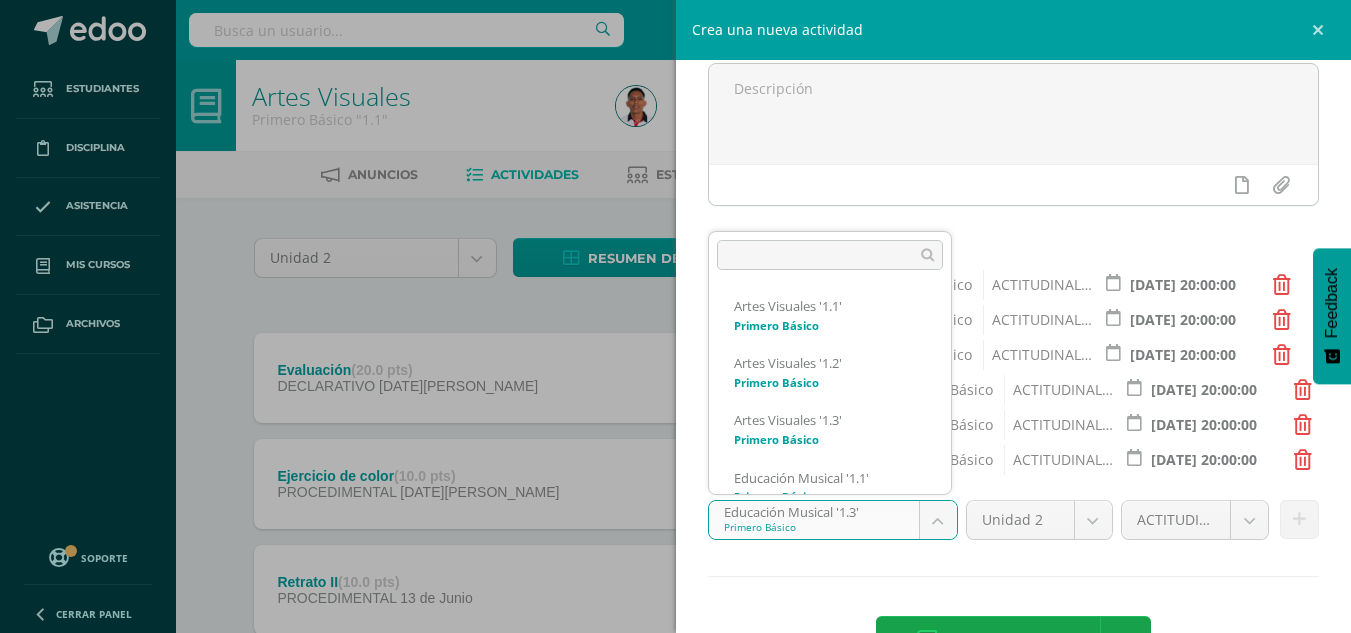 scroll, scrollTop: 135, scrollLeft: 0, axis: vertical 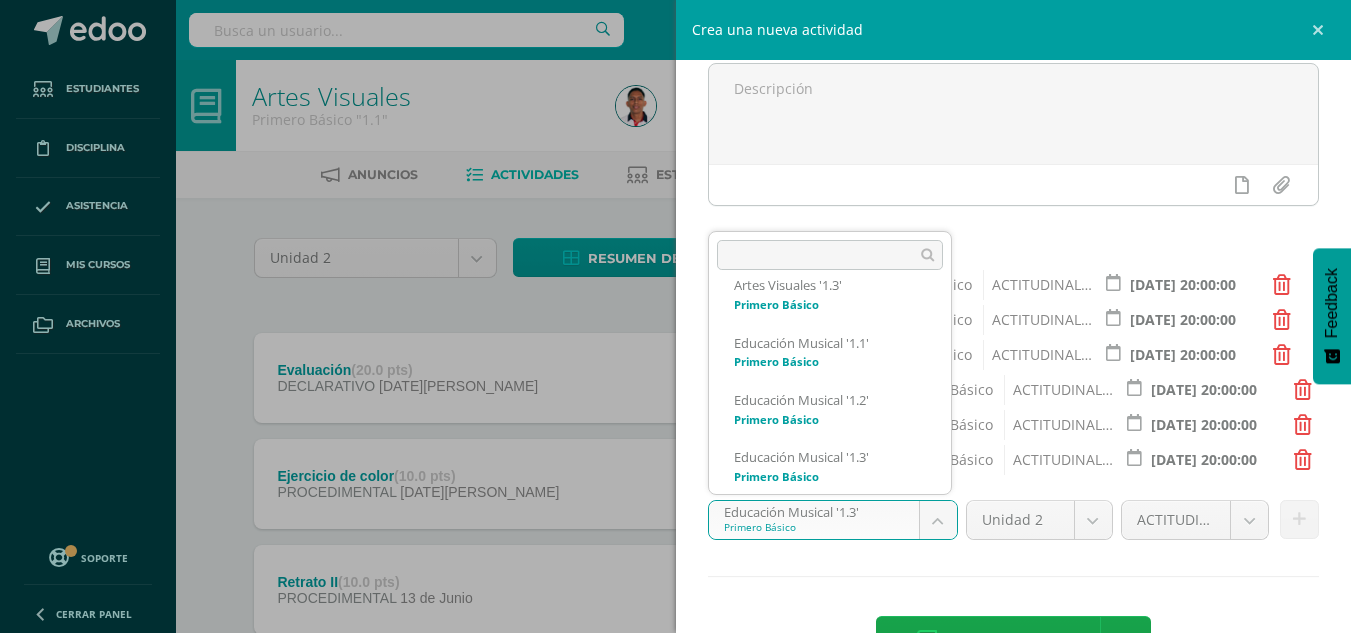 click on "Estudiantes Disciplina Asistencia Mis cursos Archivos Soporte
Centro de ayuda
Últimas actualizaciones
10+ Cerrar panel
Artes Visuales
Primero
Básico
"1.1"
Actividades Estudiantes Planificación Dosificación
Educación Musical
Primero
Básico
"1.1"
Actividades Estudiantes Planificación Dosificación
Teatro
Primero
Básico
"1.1"
Actividades Estudiantes Planificación Dosificación
Artes Visuales
Actividades Estudiantes Planificación Dosificación Actividades" at bounding box center (675, 649) 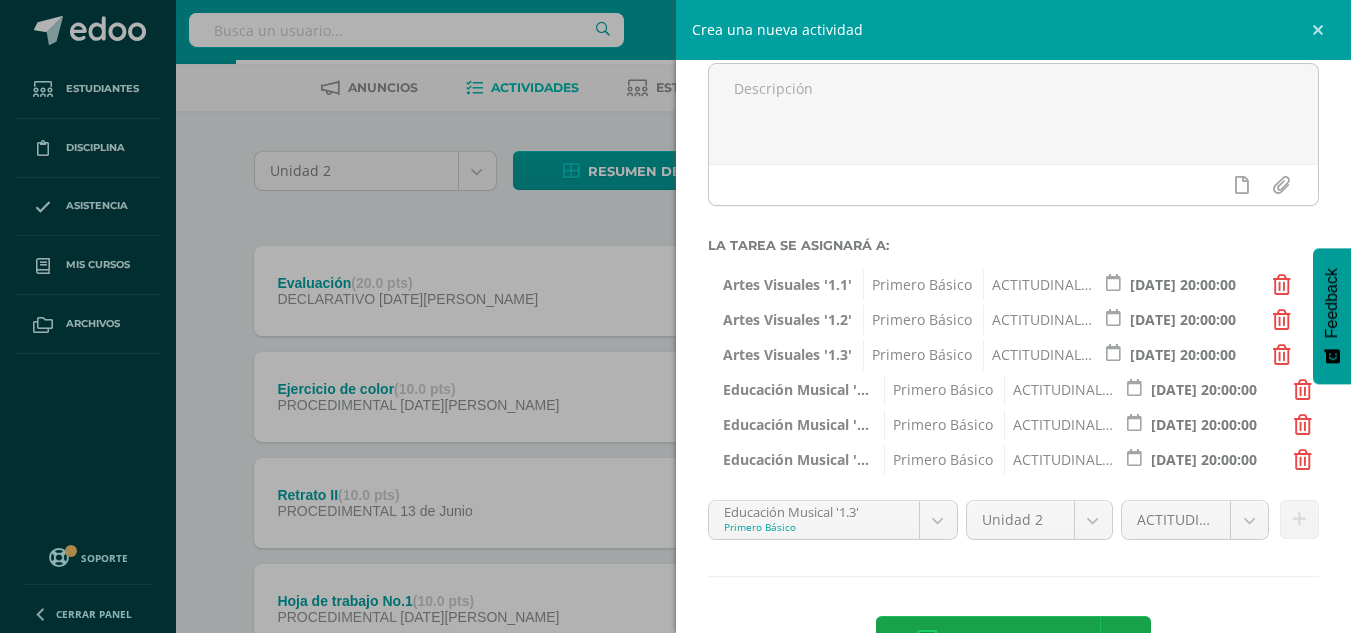 scroll, scrollTop: 126, scrollLeft: 0, axis: vertical 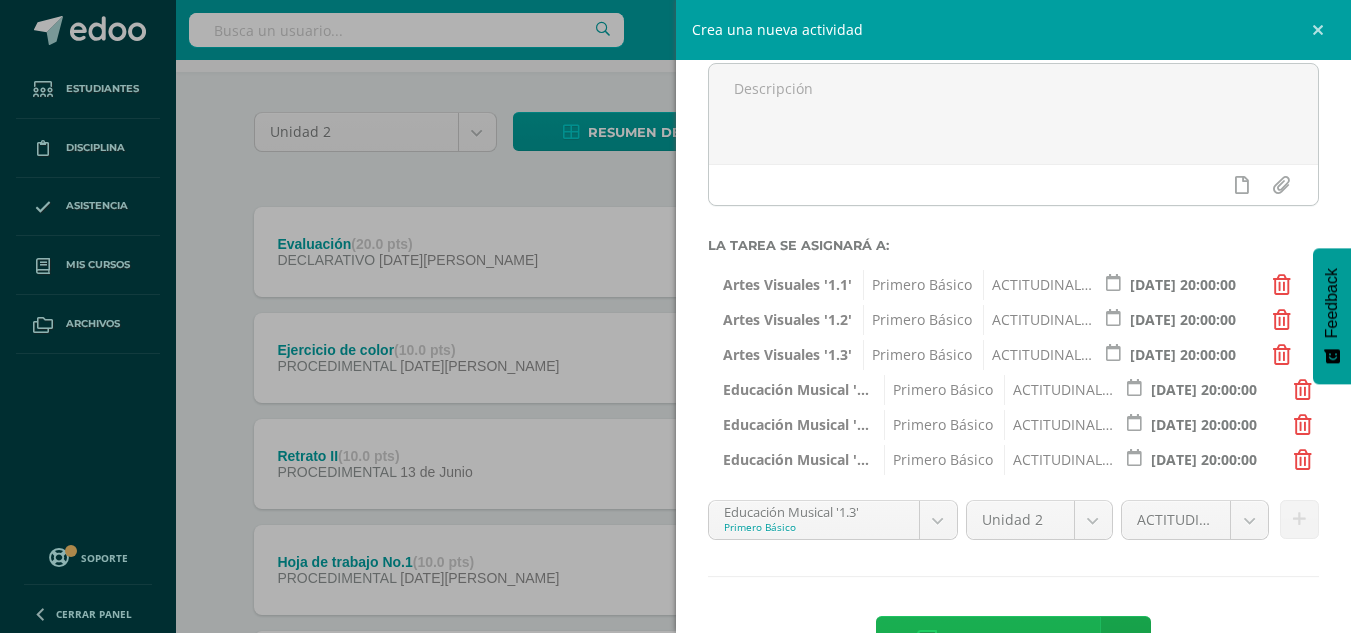 click on "Agregar tarea" at bounding box center (1008, 641) 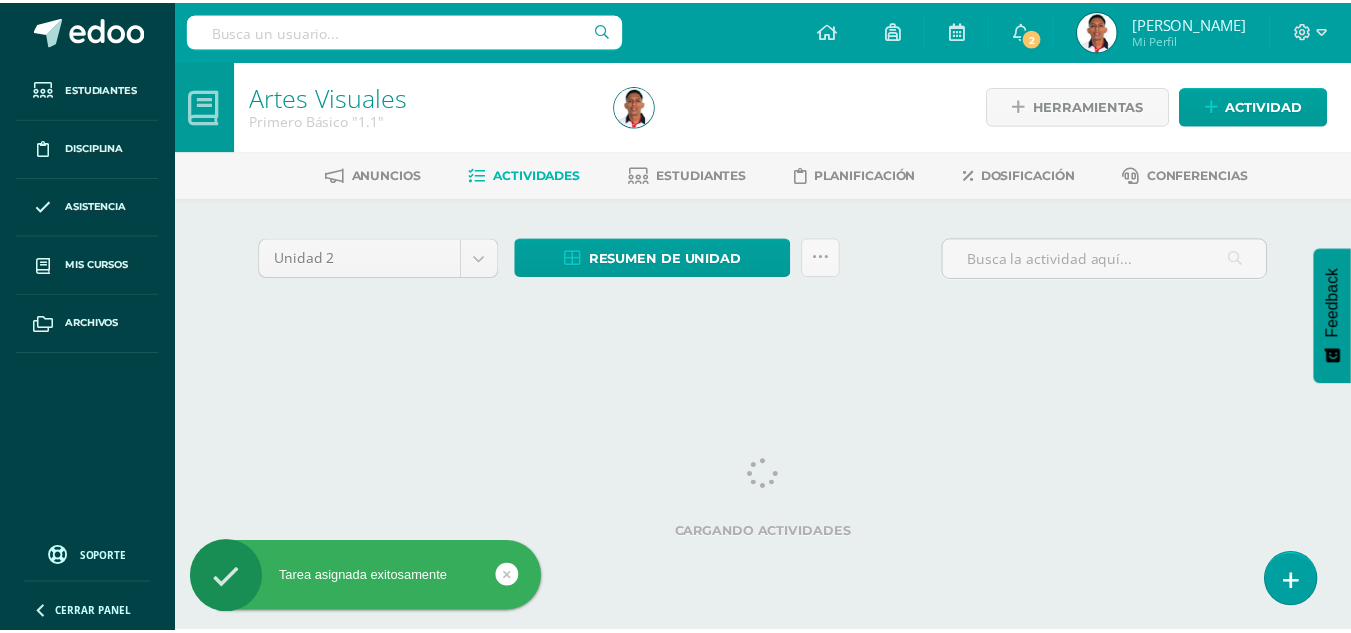 scroll, scrollTop: 0, scrollLeft: 0, axis: both 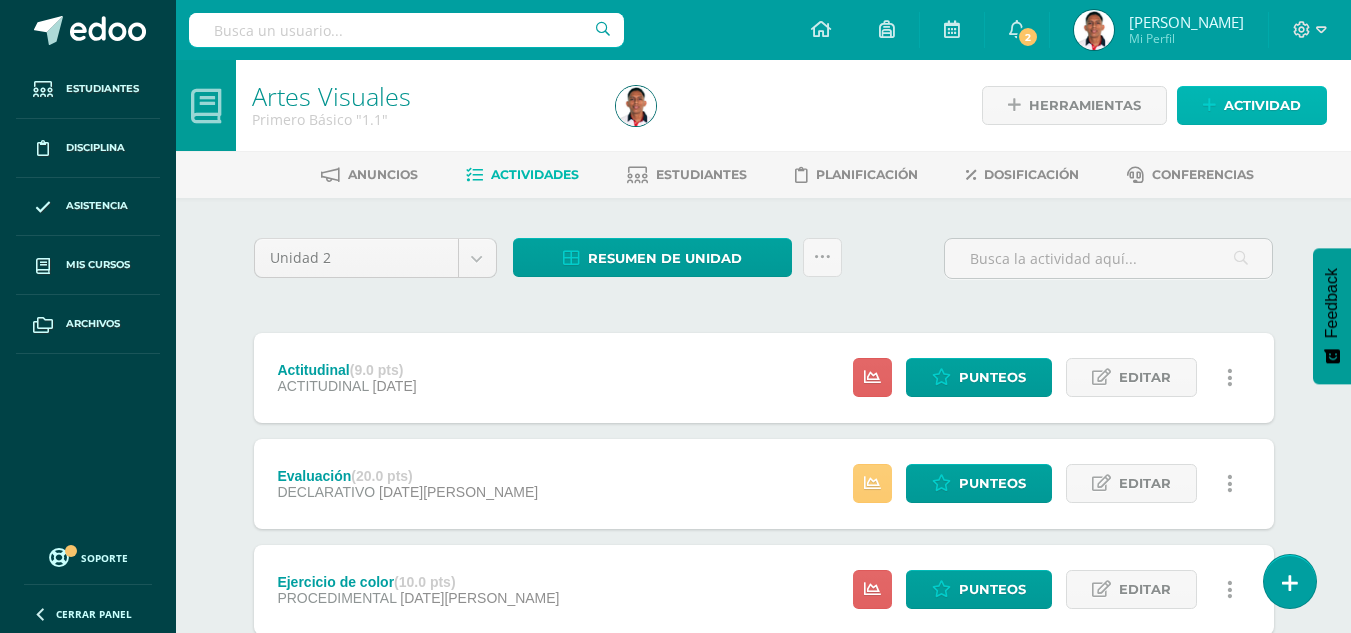 click on "Actividad" at bounding box center (1252, 105) 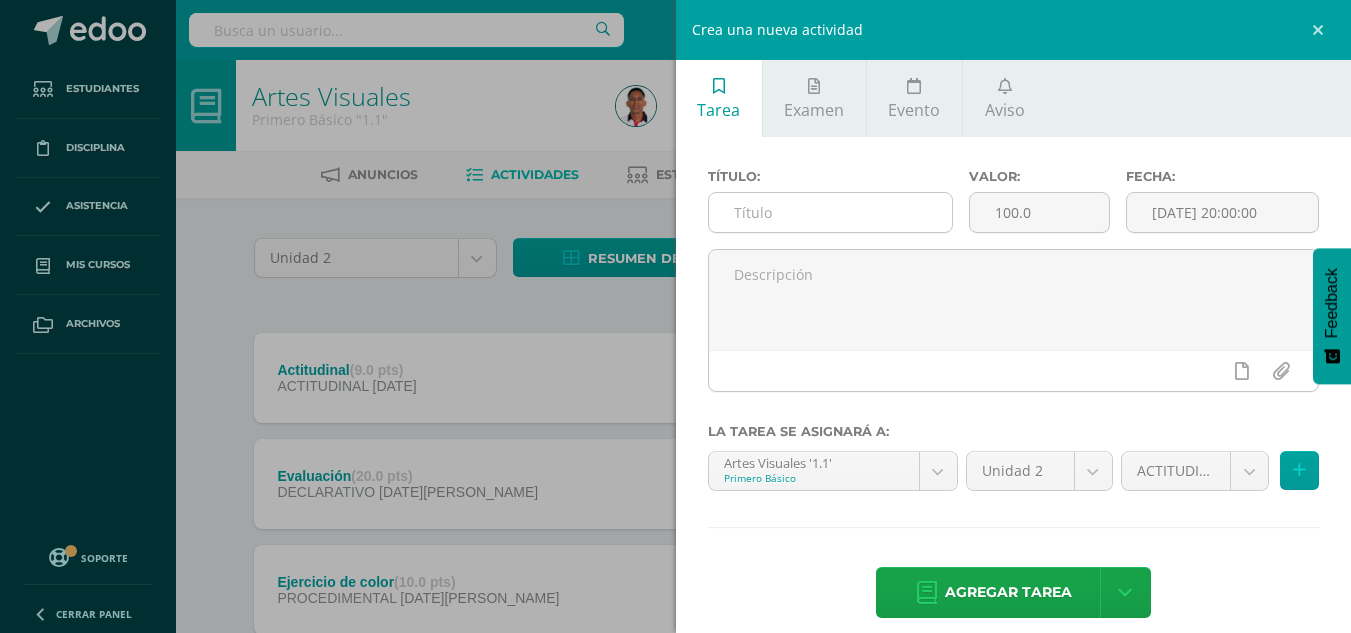 click at bounding box center [830, 212] 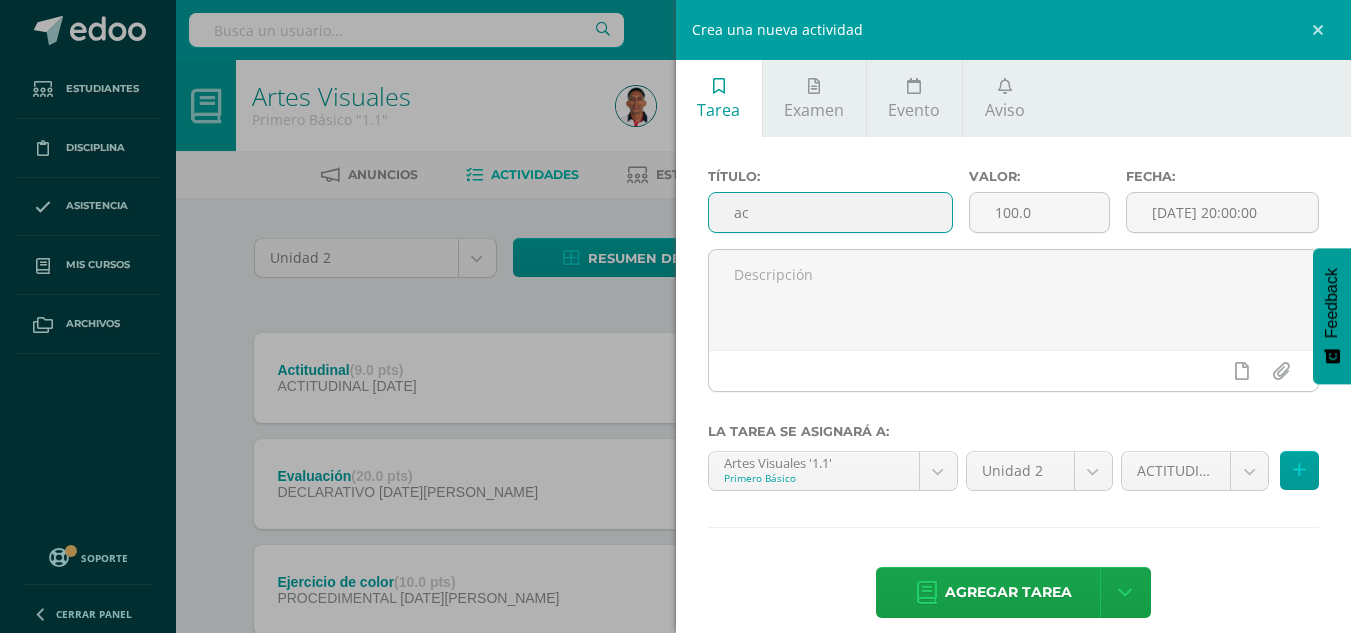 type on "a" 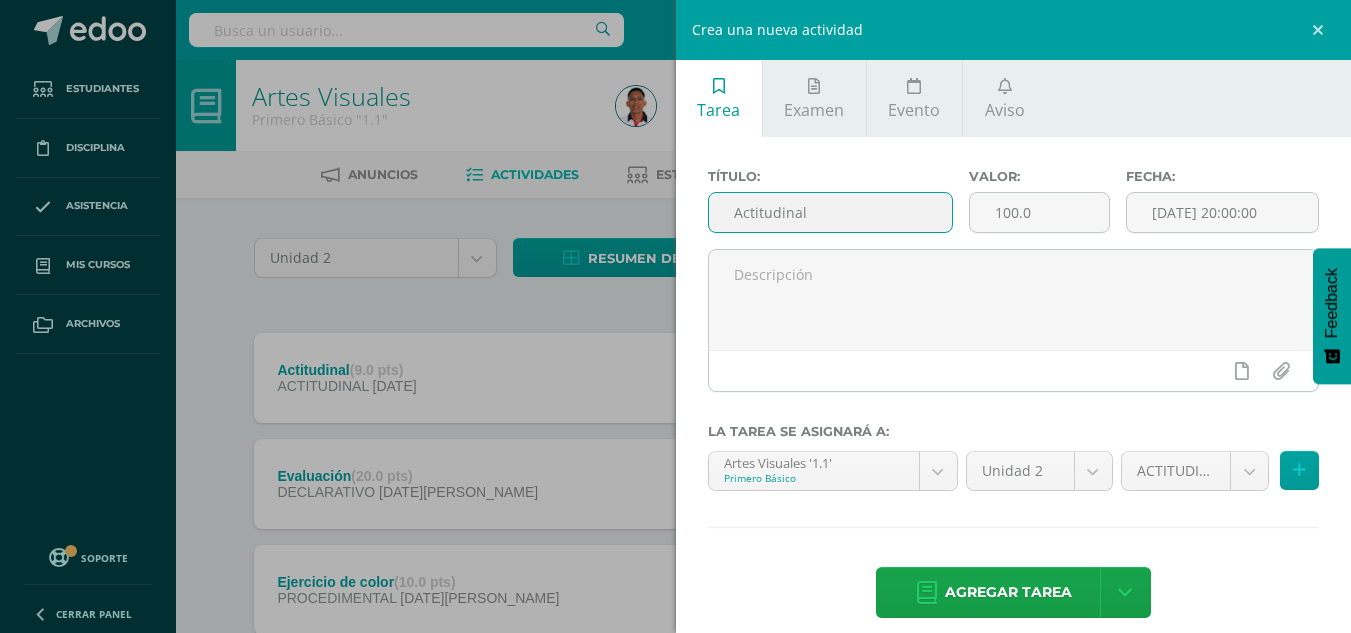 type on "Actitudinal" 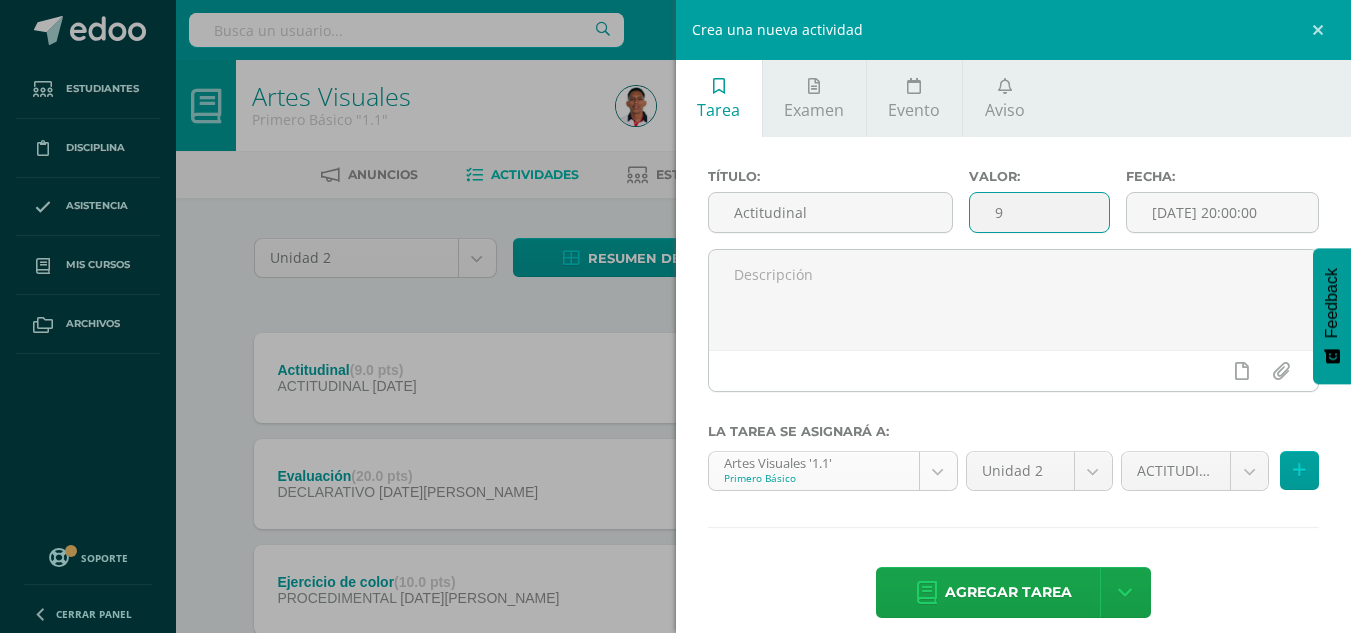 type on "9" 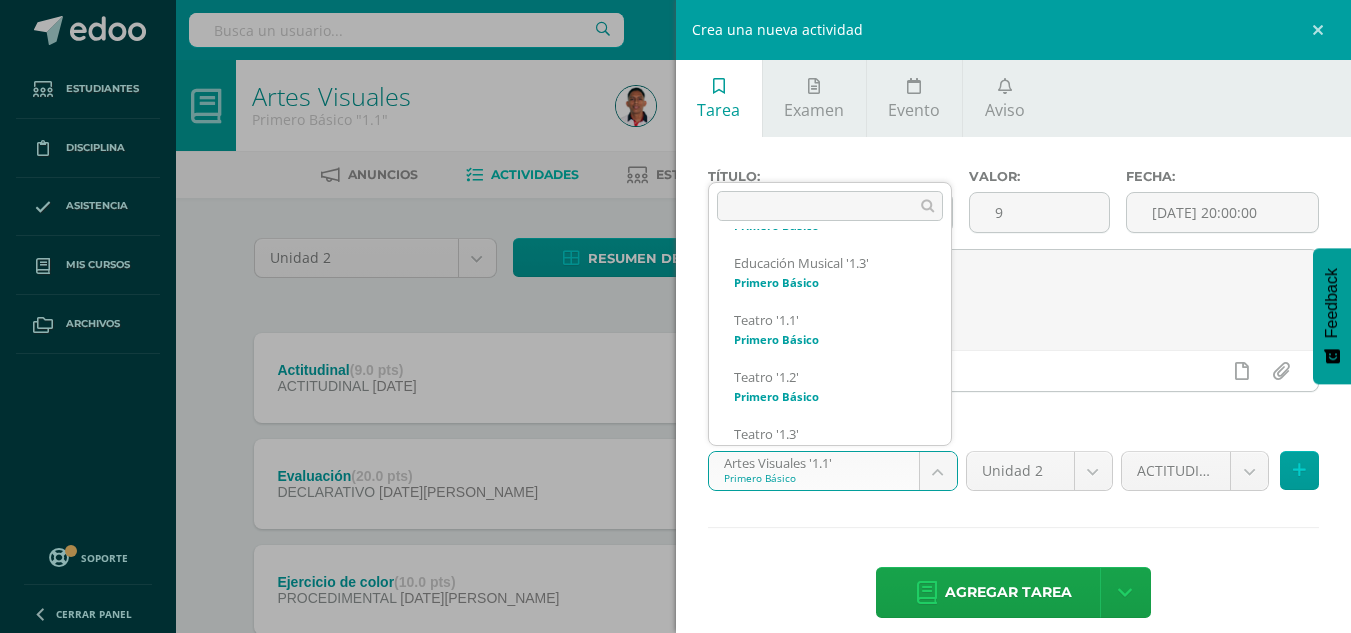 scroll, scrollTop: 306, scrollLeft: 0, axis: vertical 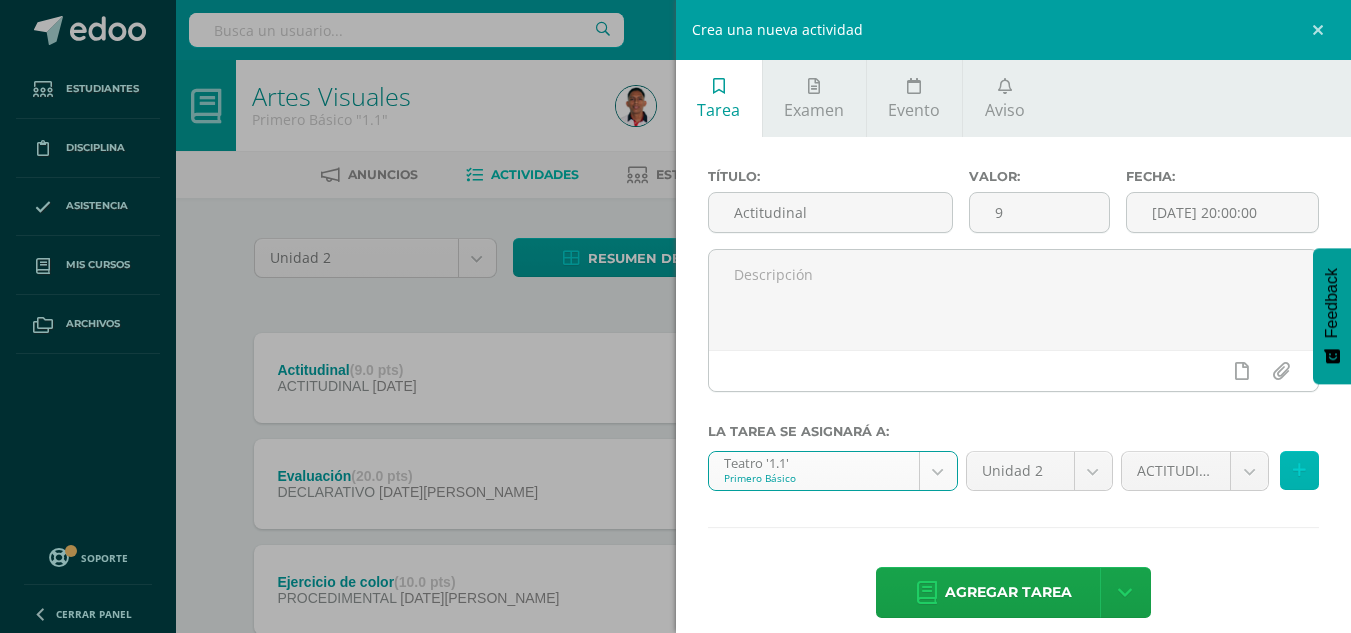 click at bounding box center [1299, 470] 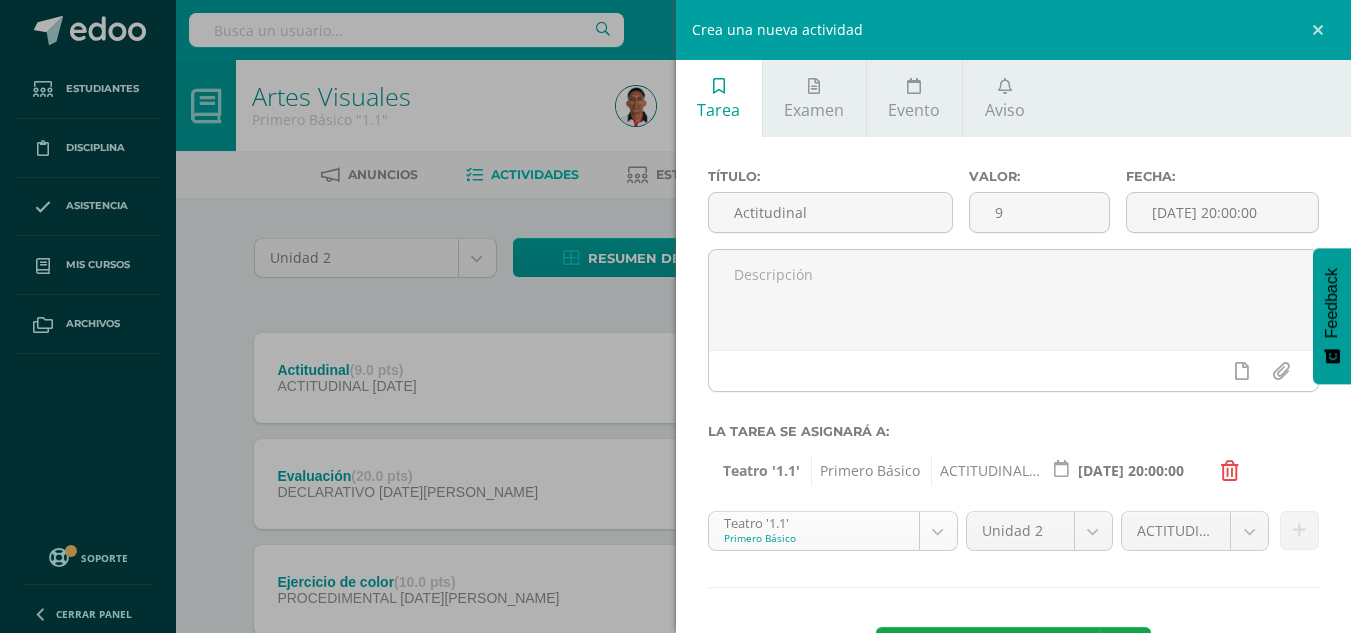 click on "Tarea asignada exitosamente         Estudiantes Disciplina Asistencia Mis cursos Archivos Soporte
Centro de ayuda
Últimas actualizaciones
10+ Cerrar panel
Artes Visuales
Primero
Básico
"1.1"
Actividades Estudiantes Planificación Dosificación
Educación Musical
Primero
Básico
"1.1"
Actividades Estudiantes Planificación Dosificación
Teatro
Primero
Básico
"1.1"
Actividades Estudiantes Planificación Dosificación
Artes Visuales
Actividades Estudiantes 2" at bounding box center (675, 702) 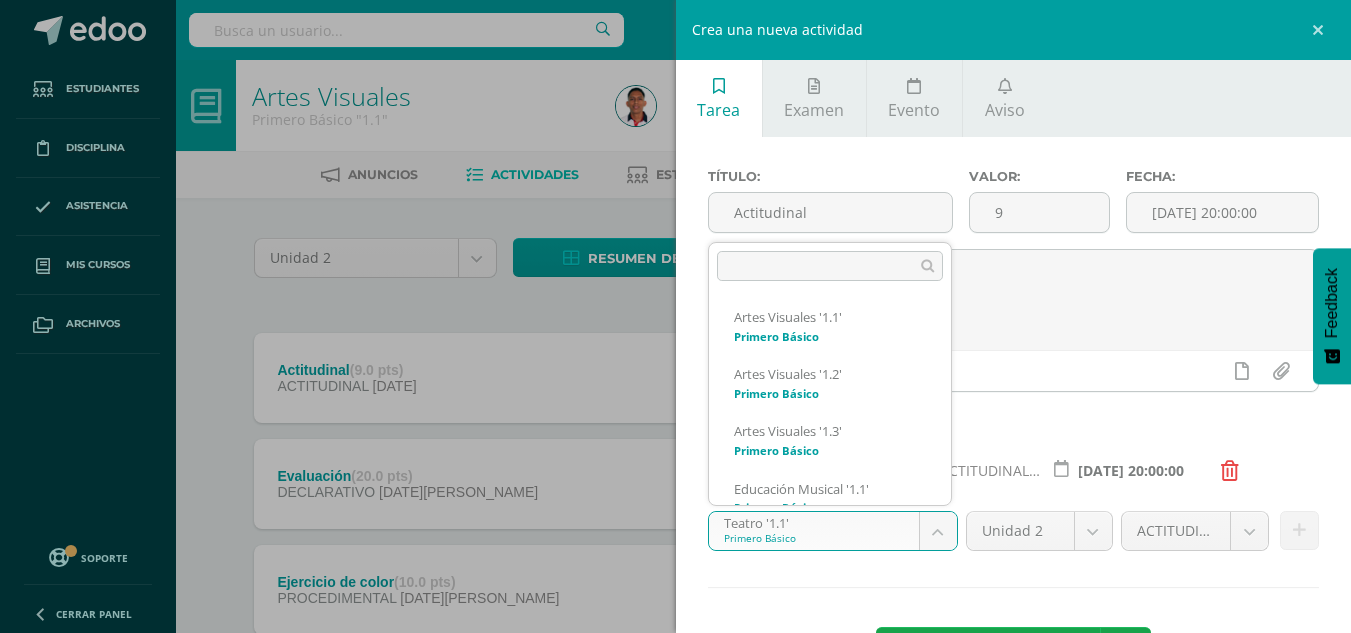 scroll, scrollTop: 192, scrollLeft: 0, axis: vertical 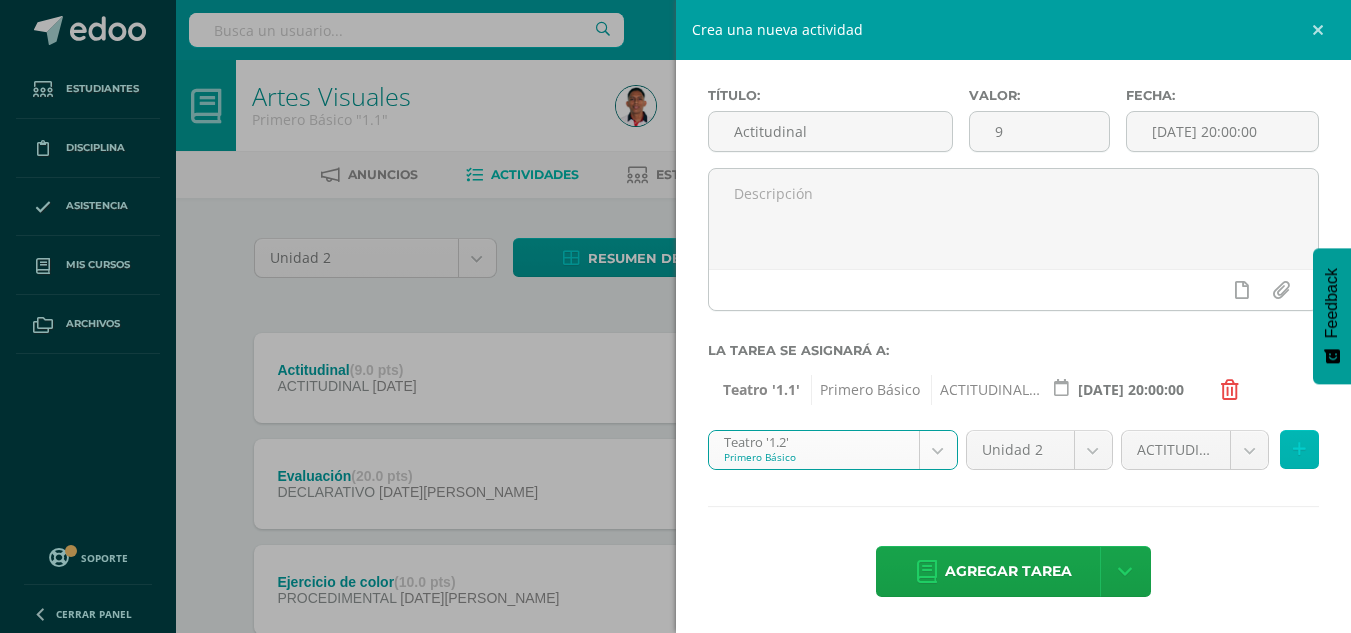 click at bounding box center [1299, 449] 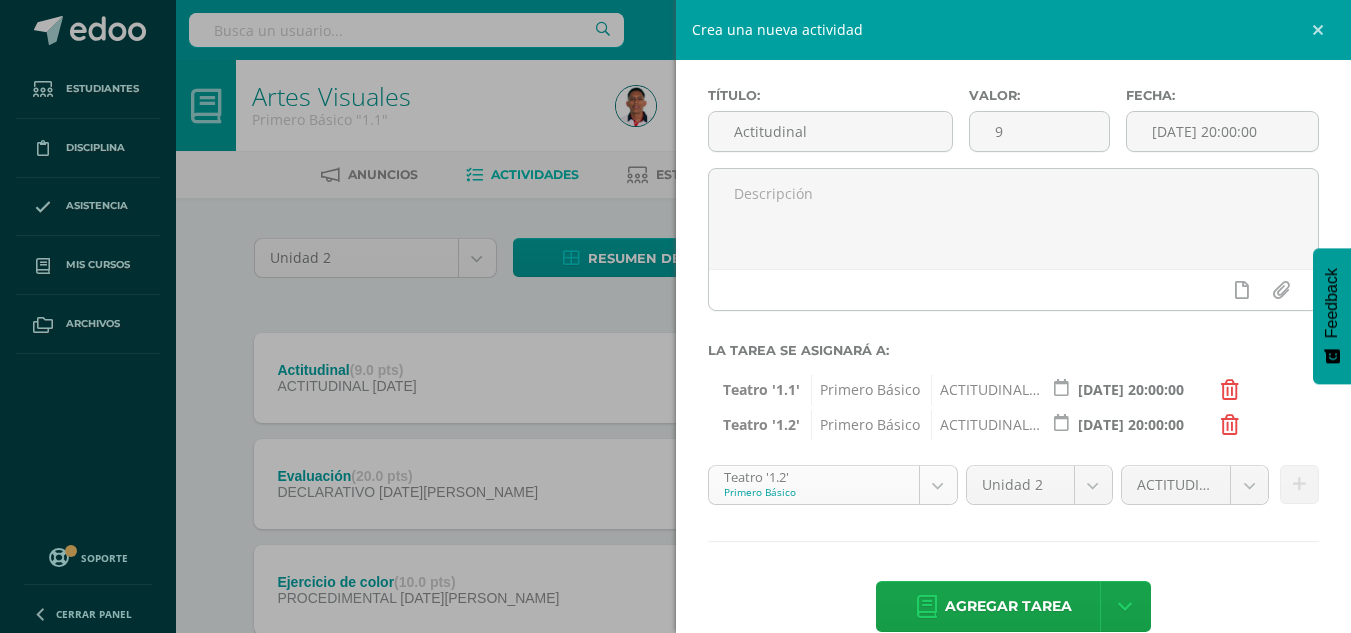 click on "Tarea asignada exitosamente         Estudiantes Disciplina Asistencia Mis cursos Archivos Soporte
Centro de ayuda
Últimas actualizaciones
10+ Cerrar panel
Artes Visuales
Primero
Básico
"1.1"
Actividades Estudiantes Planificación Dosificación
Educación Musical
Primero
Básico
"1.1"
Actividades Estudiantes Planificación Dosificación
Teatro
Primero
Básico
"1.1"
Actividades Estudiantes Planificación Dosificación
Artes Visuales
Actividades Estudiantes 2" at bounding box center [675, 702] 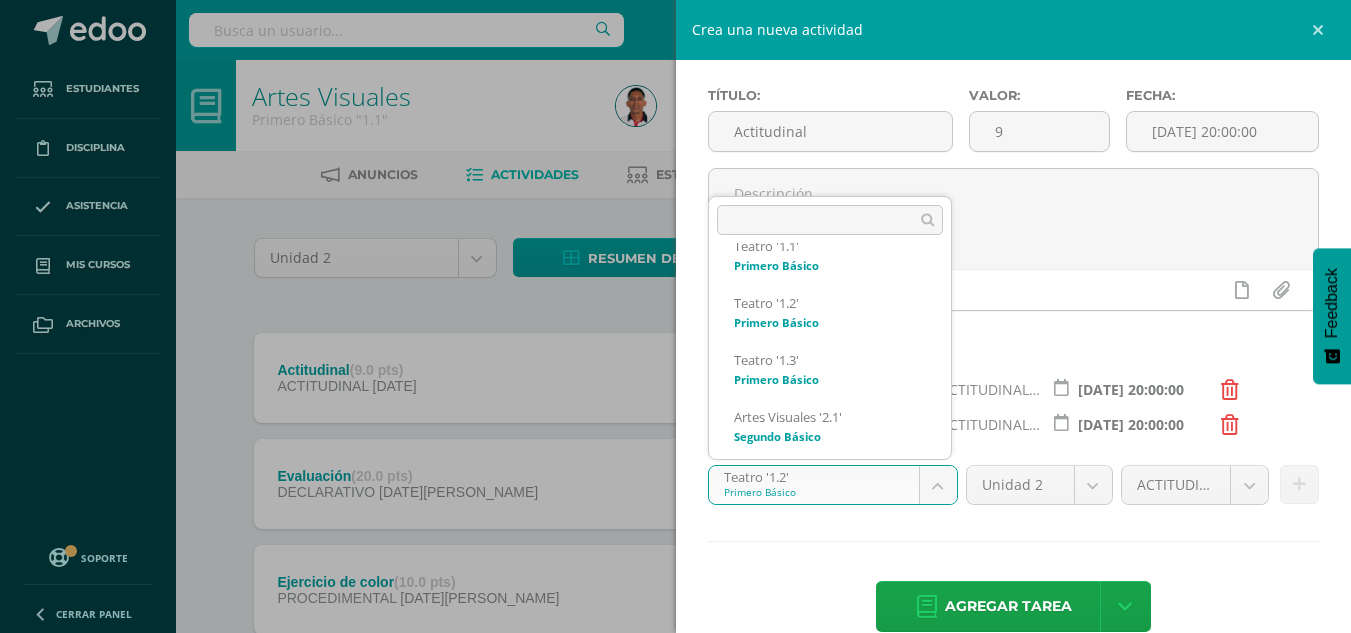 scroll, scrollTop: 369, scrollLeft: 0, axis: vertical 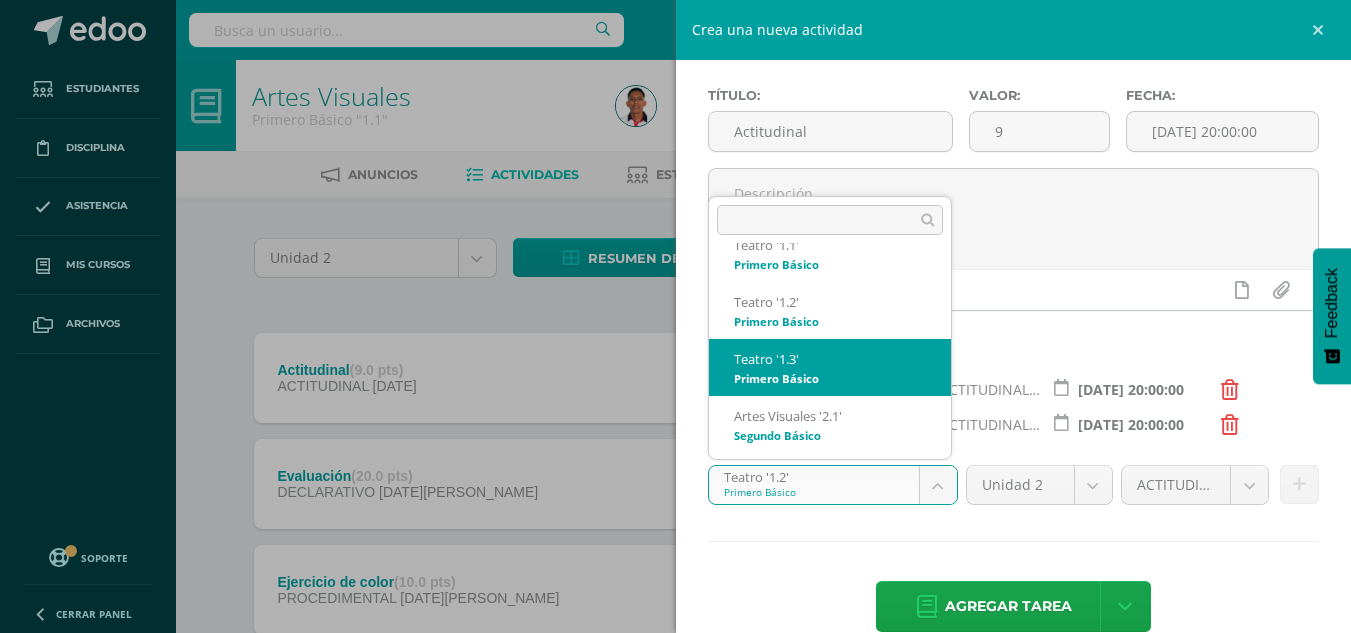 select on "32893" 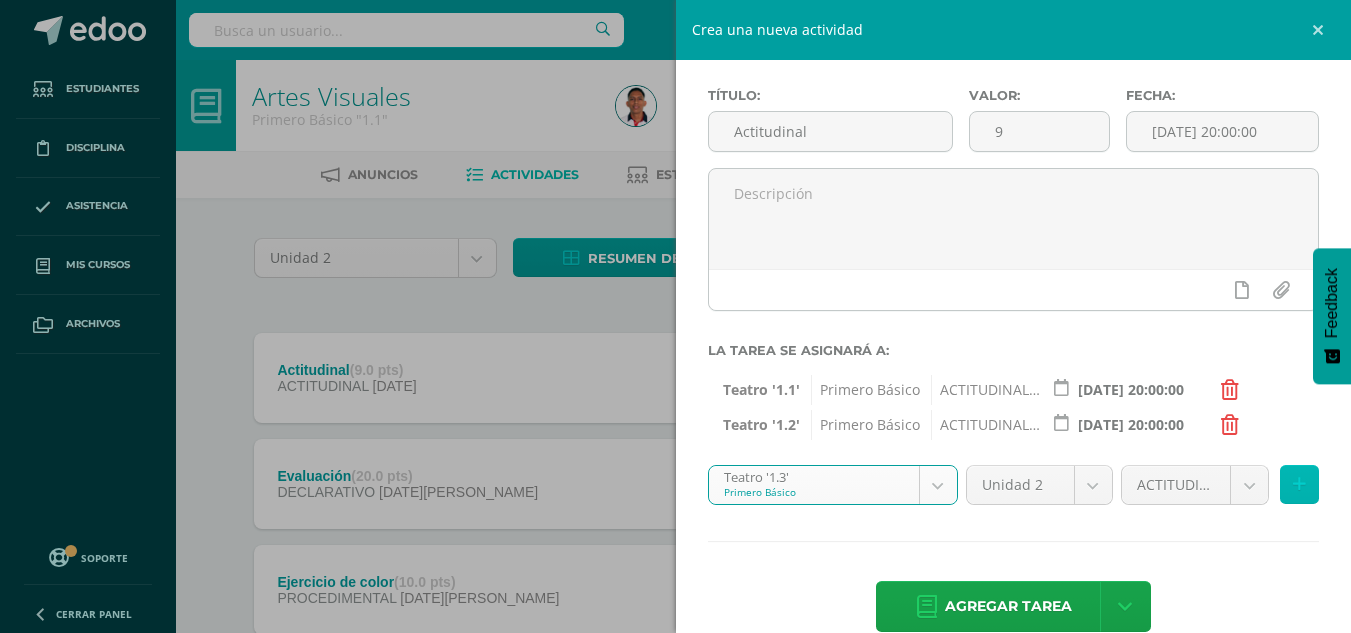click at bounding box center (1299, 484) 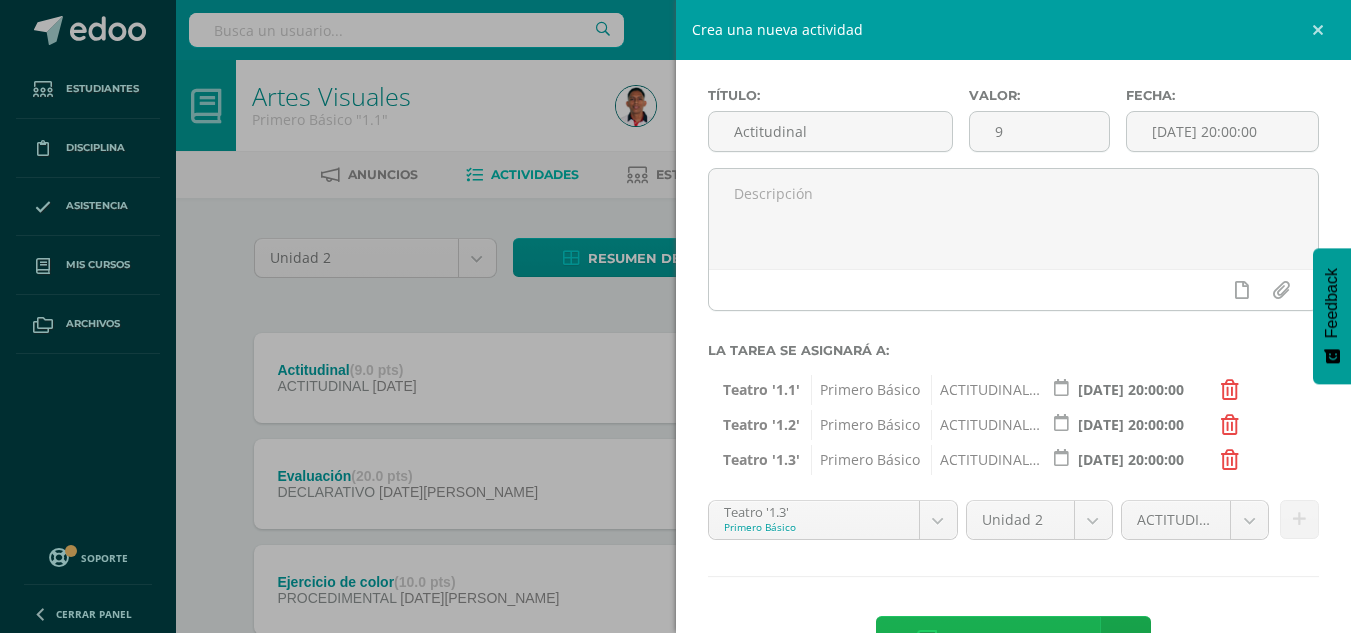 click on "Agregar tarea" at bounding box center (1008, 641) 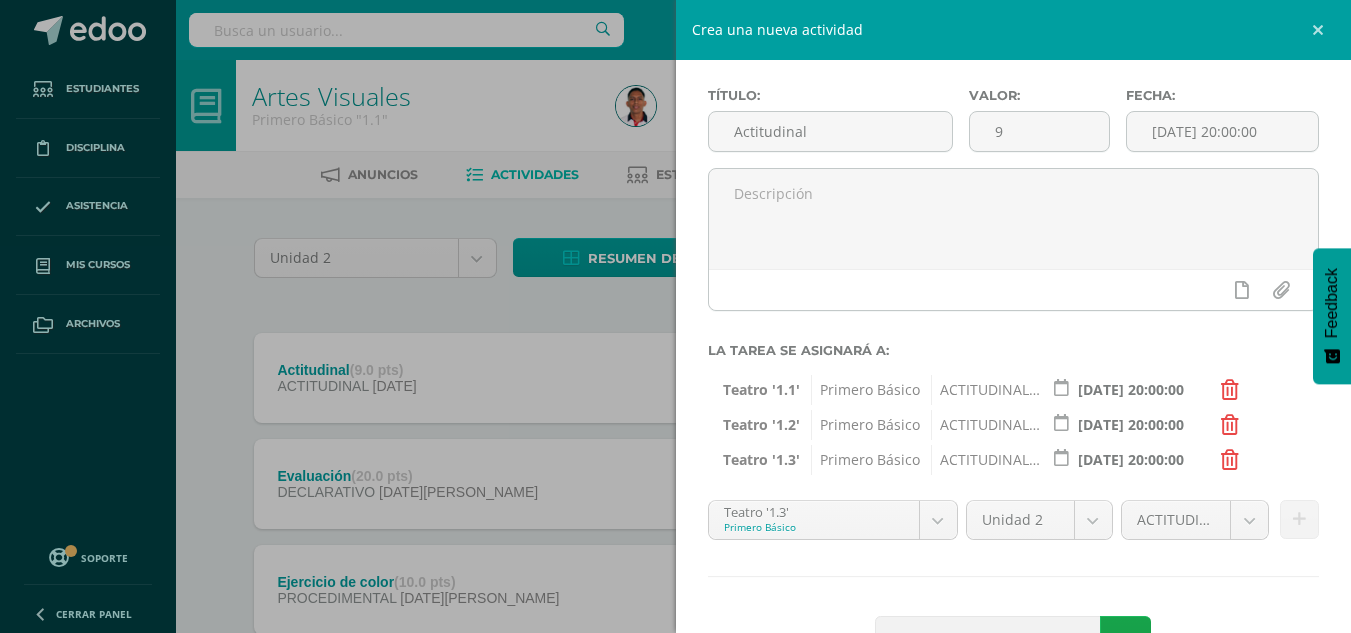 click on "Agregar tarea" at bounding box center [1007, 641] 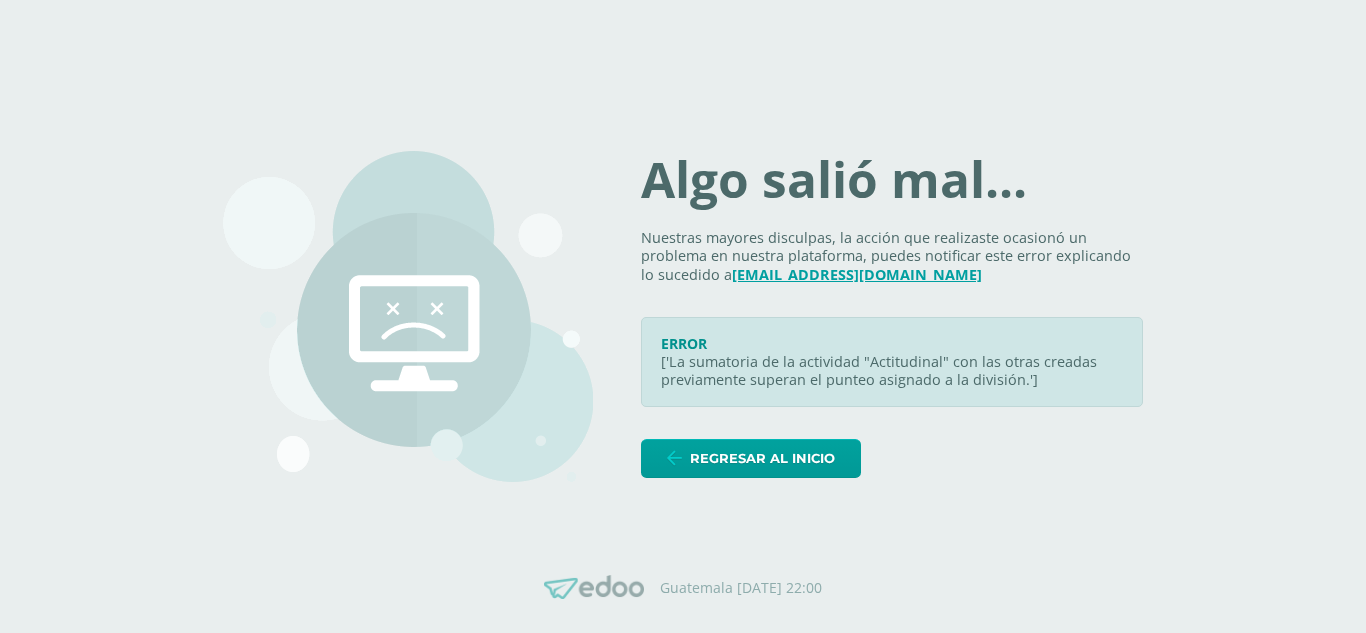 scroll, scrollTop: 0, scrollLeft: 0, axis: both 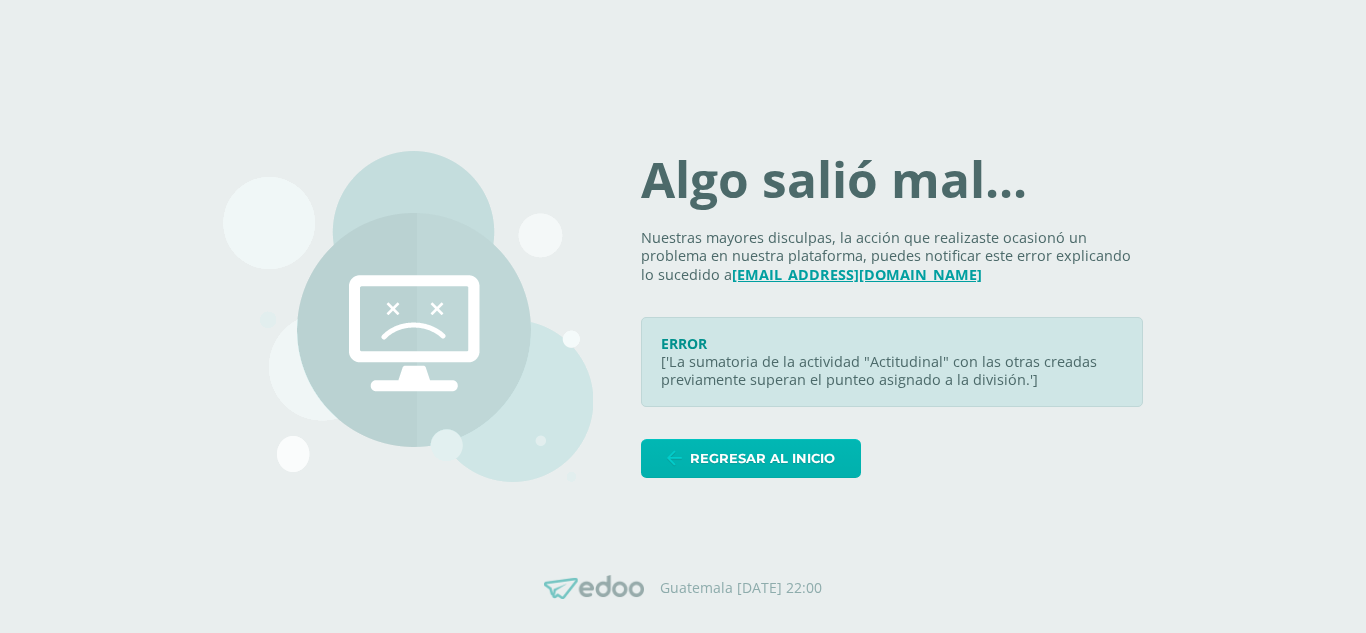 click on "Regresar al inicio" at bounding box center [762, 458] 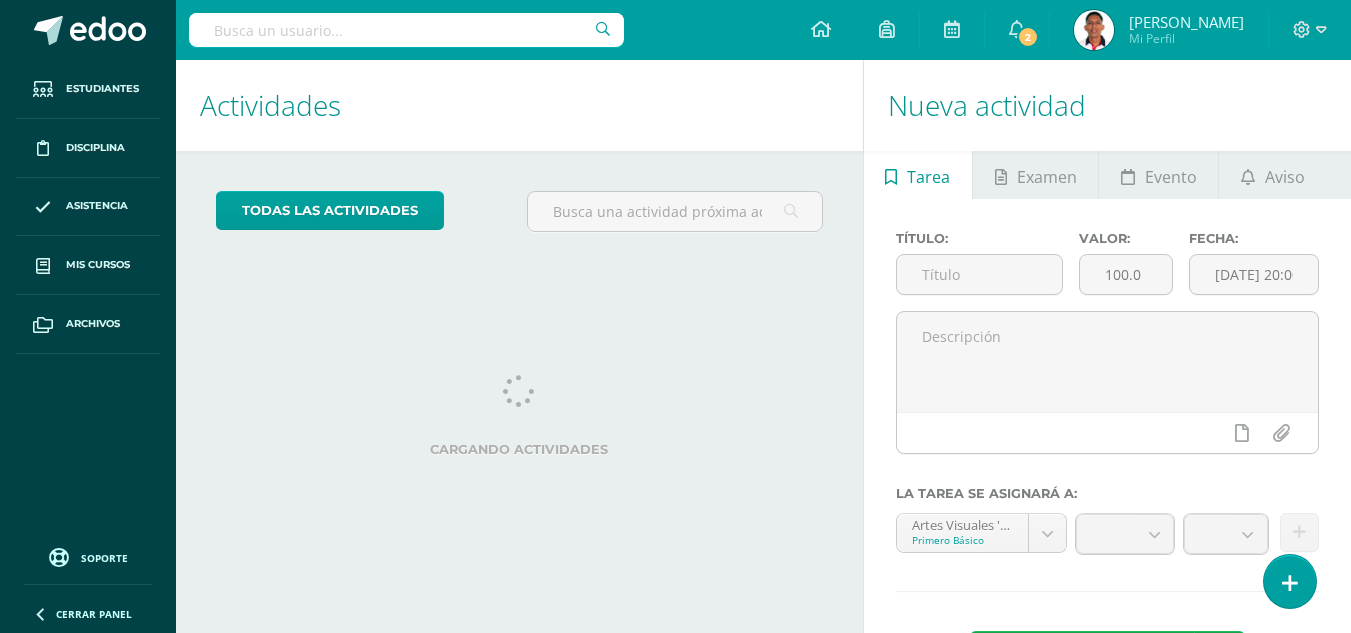 scroll, scrollTop: 0, scrollLeft: 0, axis: both 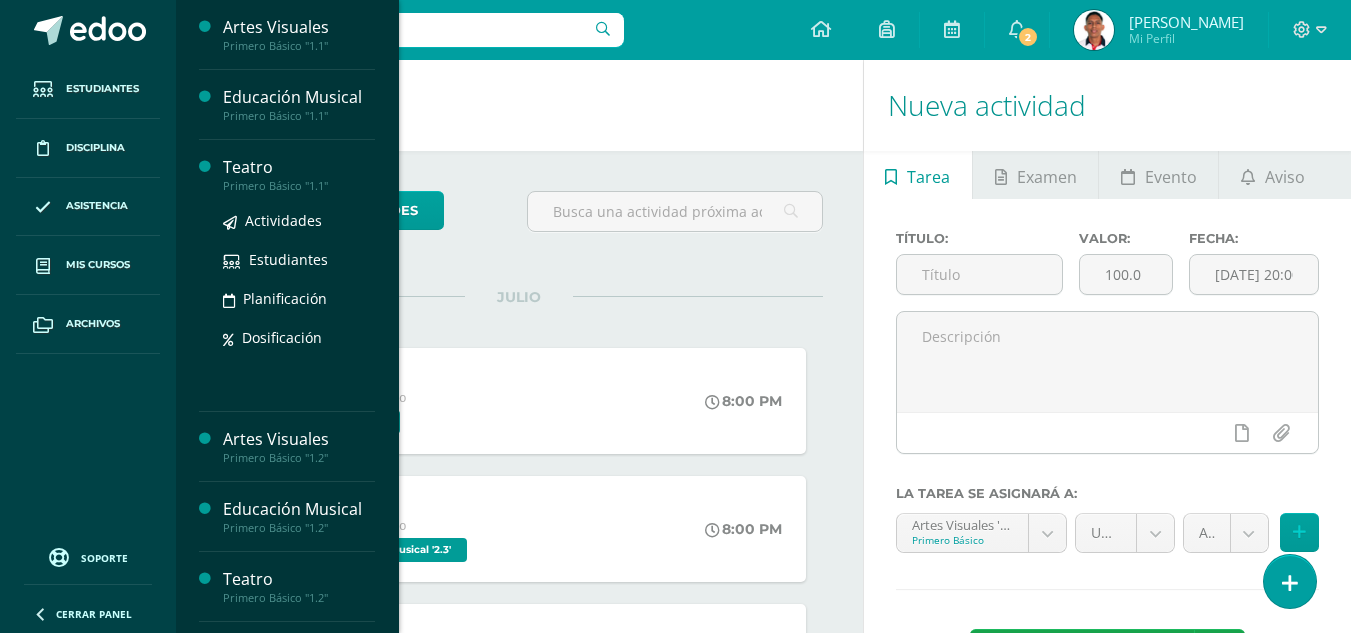 click on "Teatro" at bounding box center (299, 167) 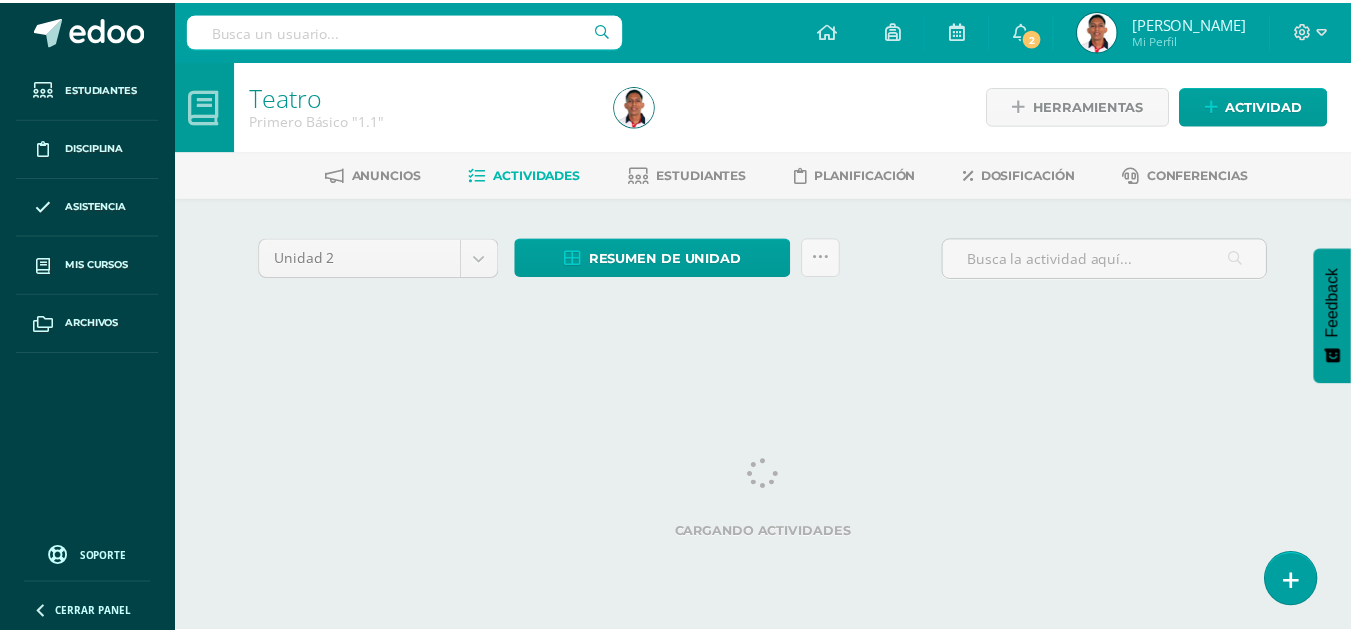 scroll, scrollTop: 0, scrollLeft: 0, axis: both 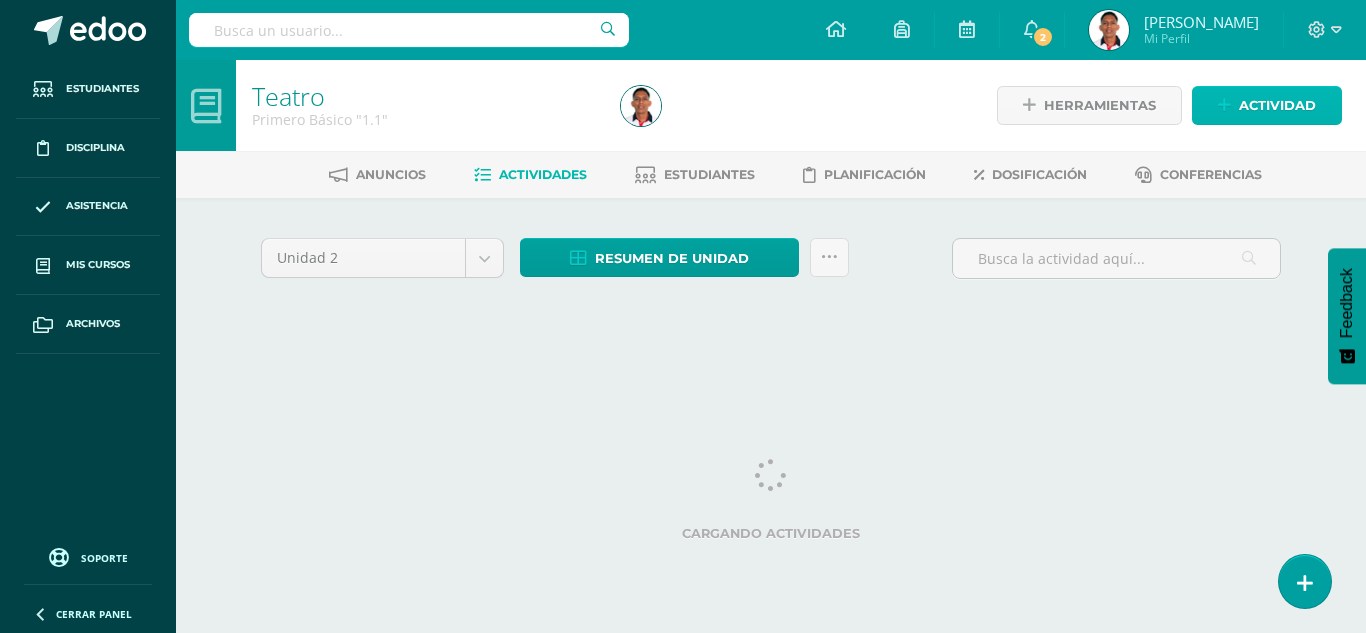 click on "Actividad" at bounding box center (1277, 105) 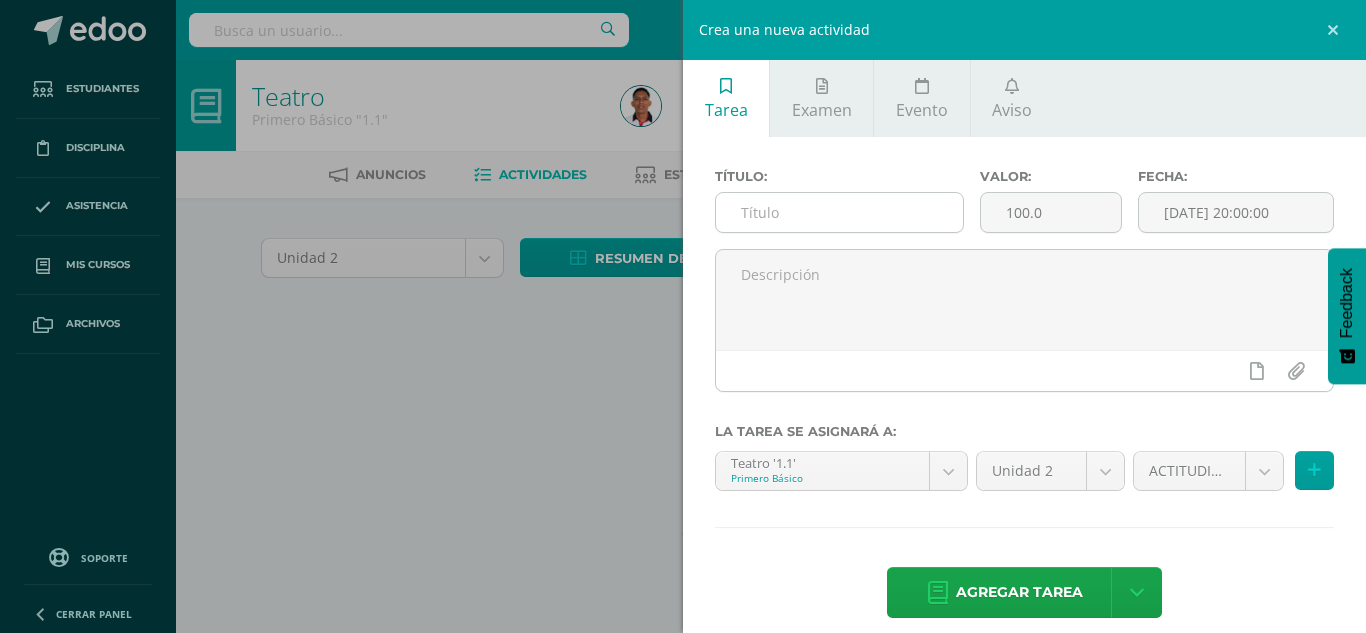 click at bounding box center [839, 212] 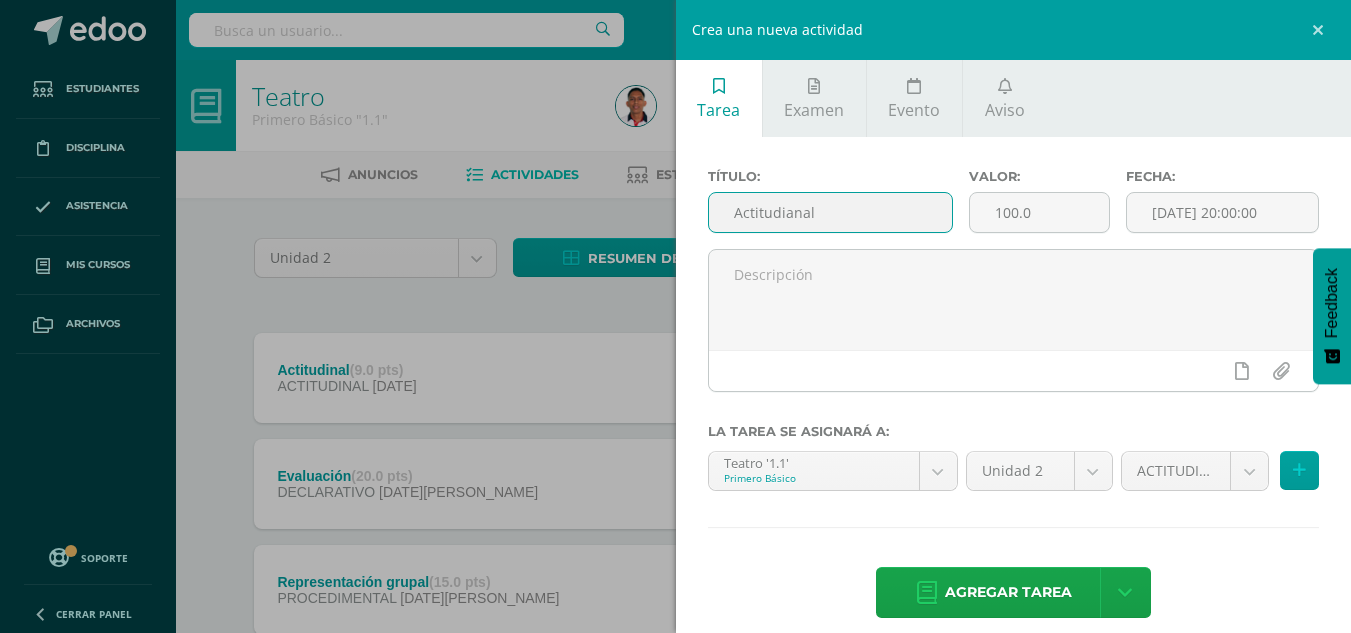 type on "Actitudianal" 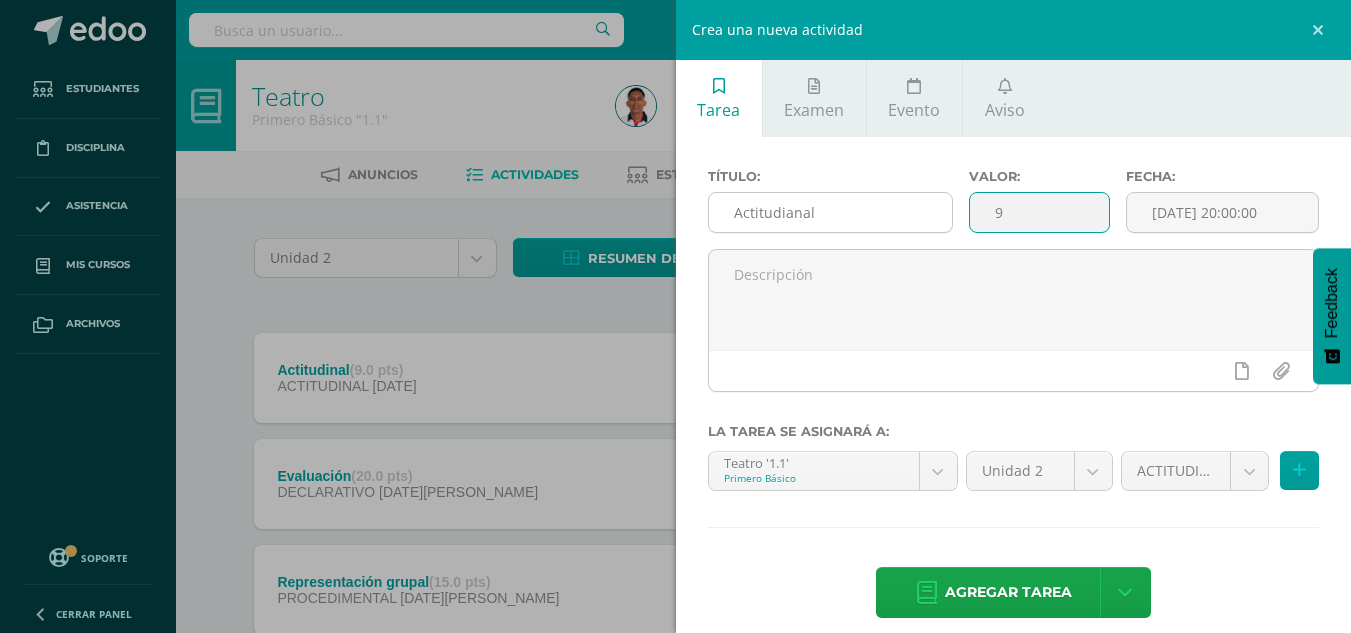 type on "9" 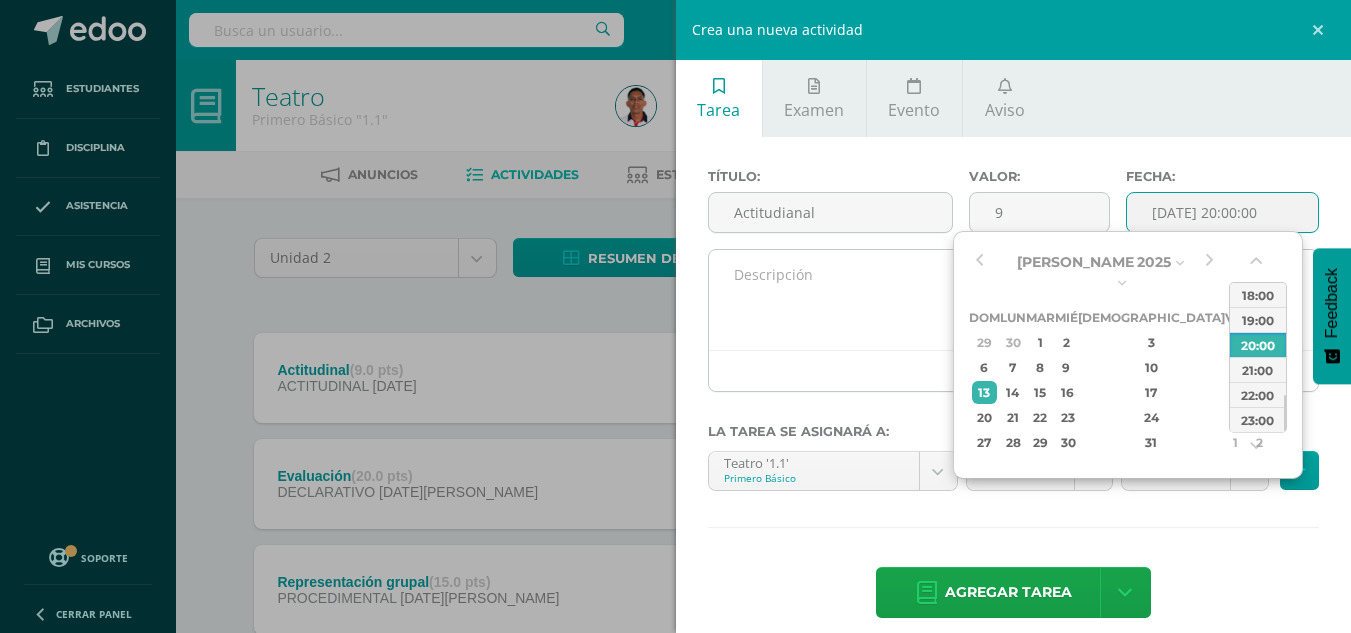 type on "[DATE] 20:00" 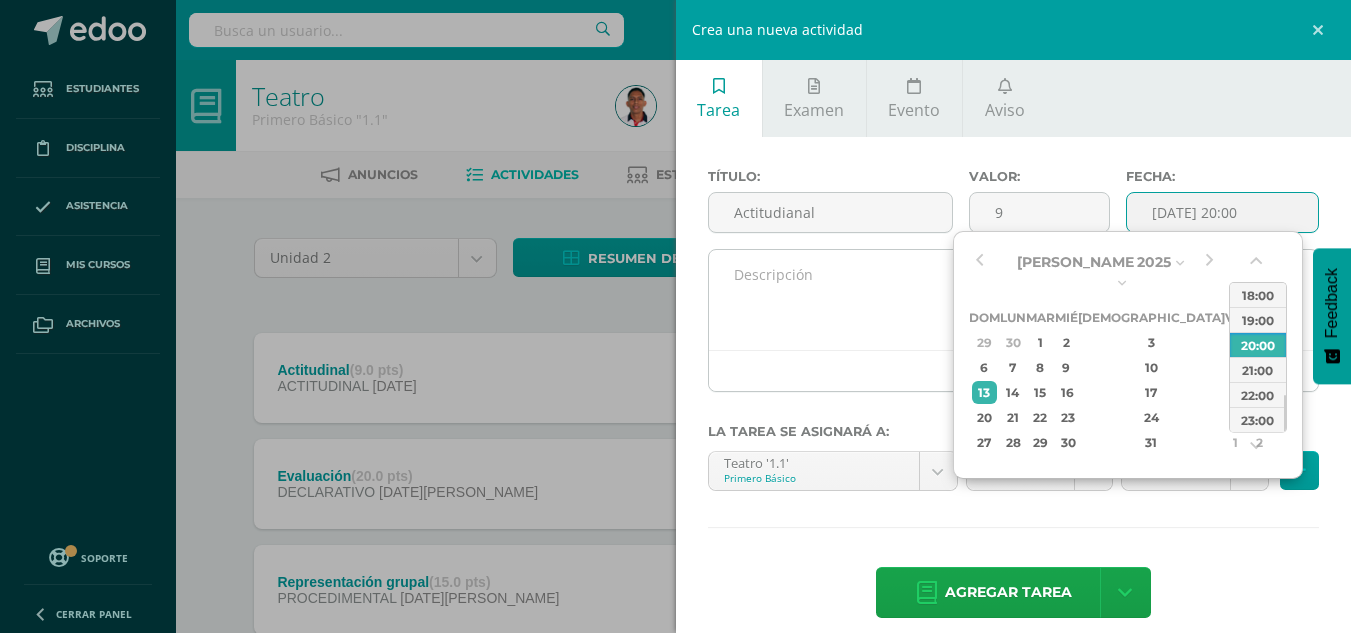 click at bounding box center (1014, 300) 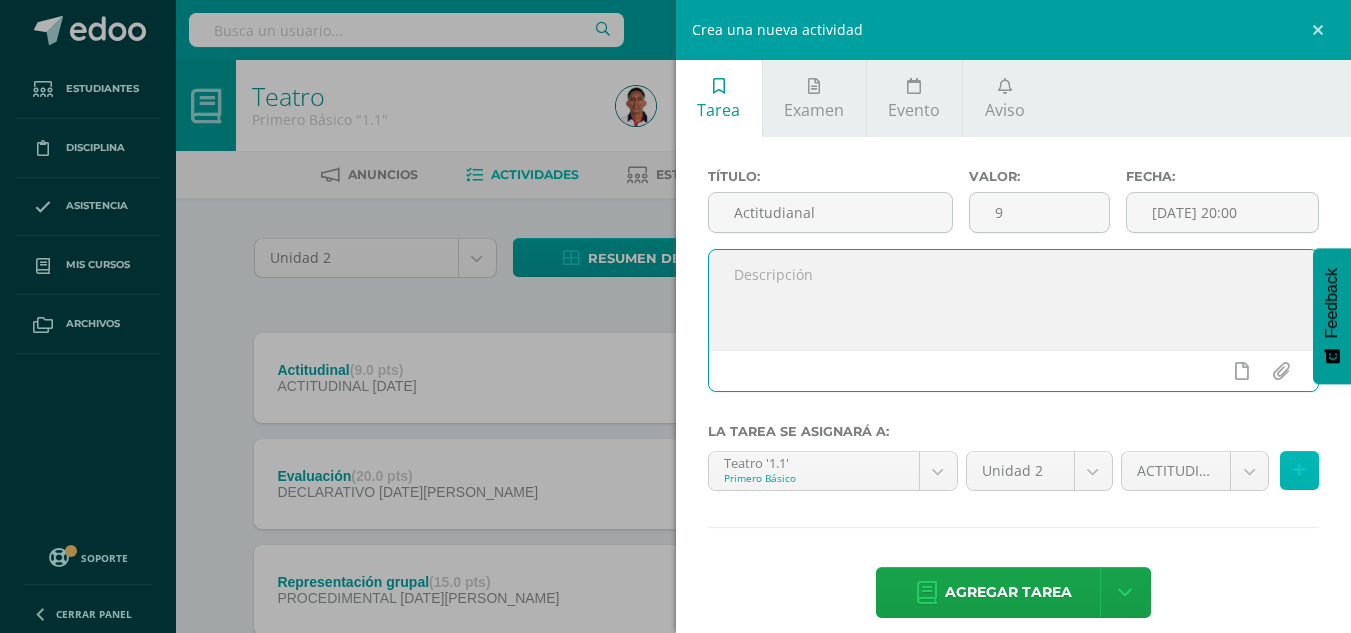click at bounding box center [1299, 470] 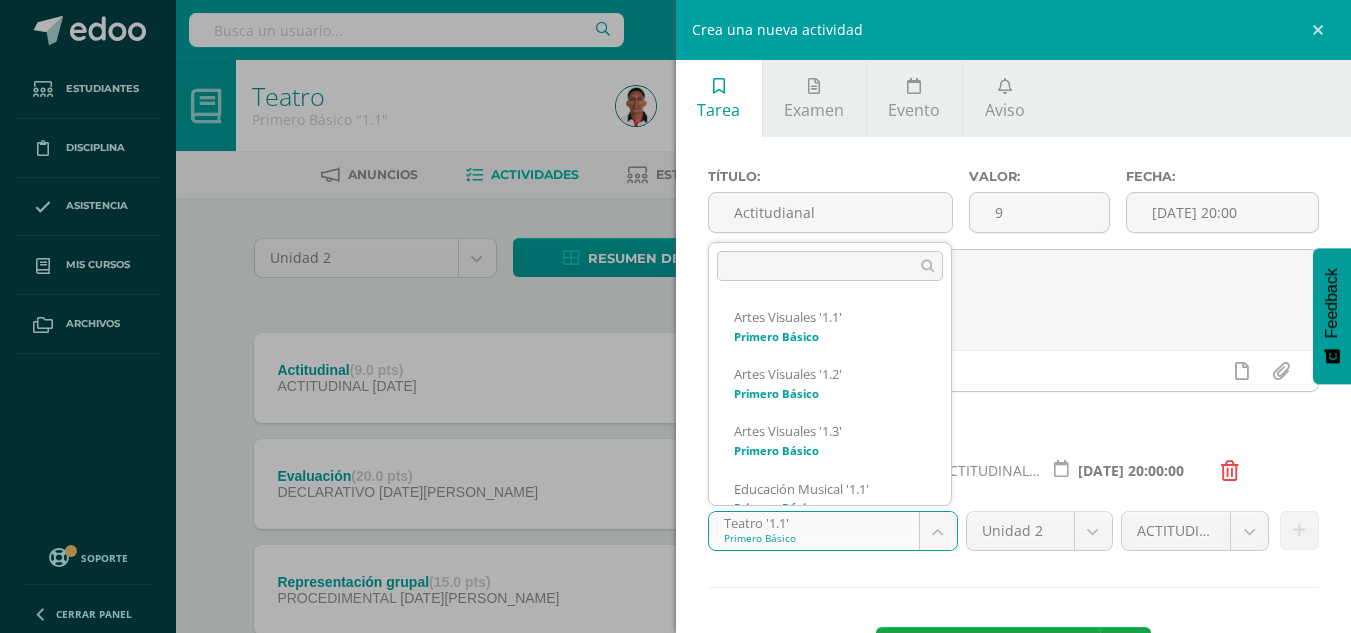 click on "Estudiantes Disciplina Asistencia Mis cursos Archivos Soporte
Centro de ayuda
Últimas actualizaciones
10+ Cerrar panel
Artes Visuales
Primero
Básico
"1.1"
Actividades Estudiantes Planificación Dosificación
Educación Musical
Primero
Básico
"1.1"
Actividades Estudiantes Planificación Dosificación
Teatro
Primero
Básico
"1.1"
Actividades Estudiantes Planificación Dosificación
Artes Visuales
Actividades Estudiantes Planificación Dosificación Actividades" at bounding box center [675, 649] 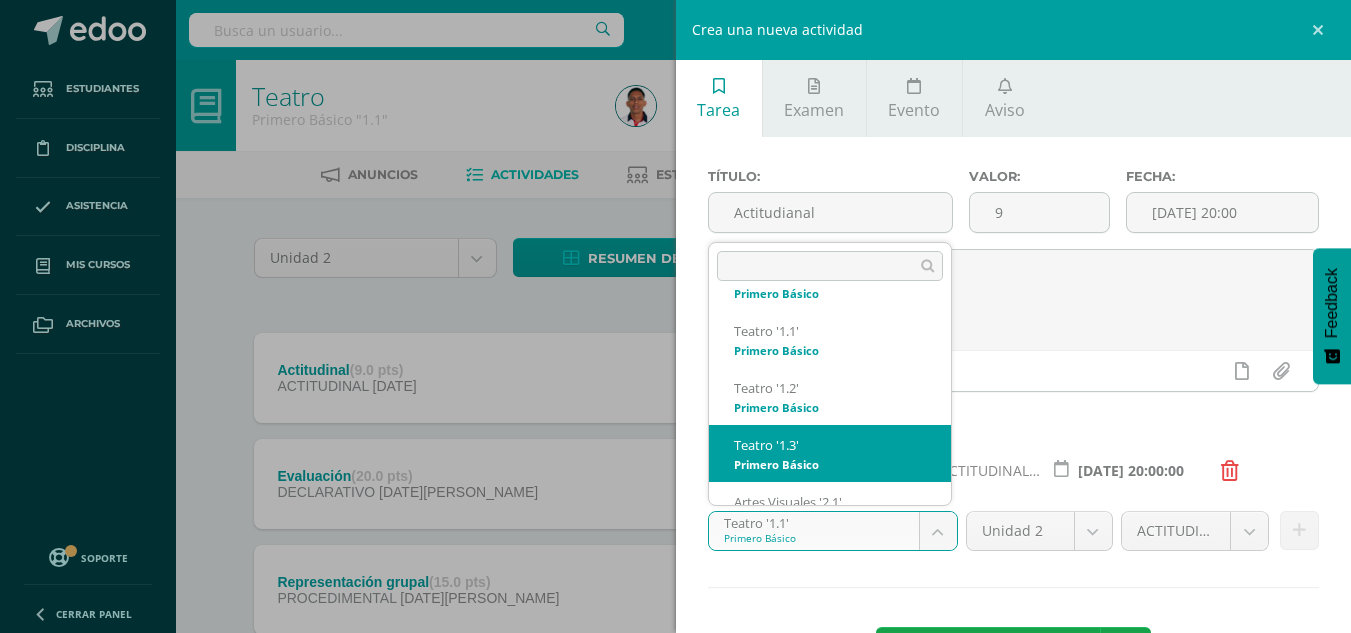 scroll, scrollTop: 363, scrollLeft: 0, axis: vertical 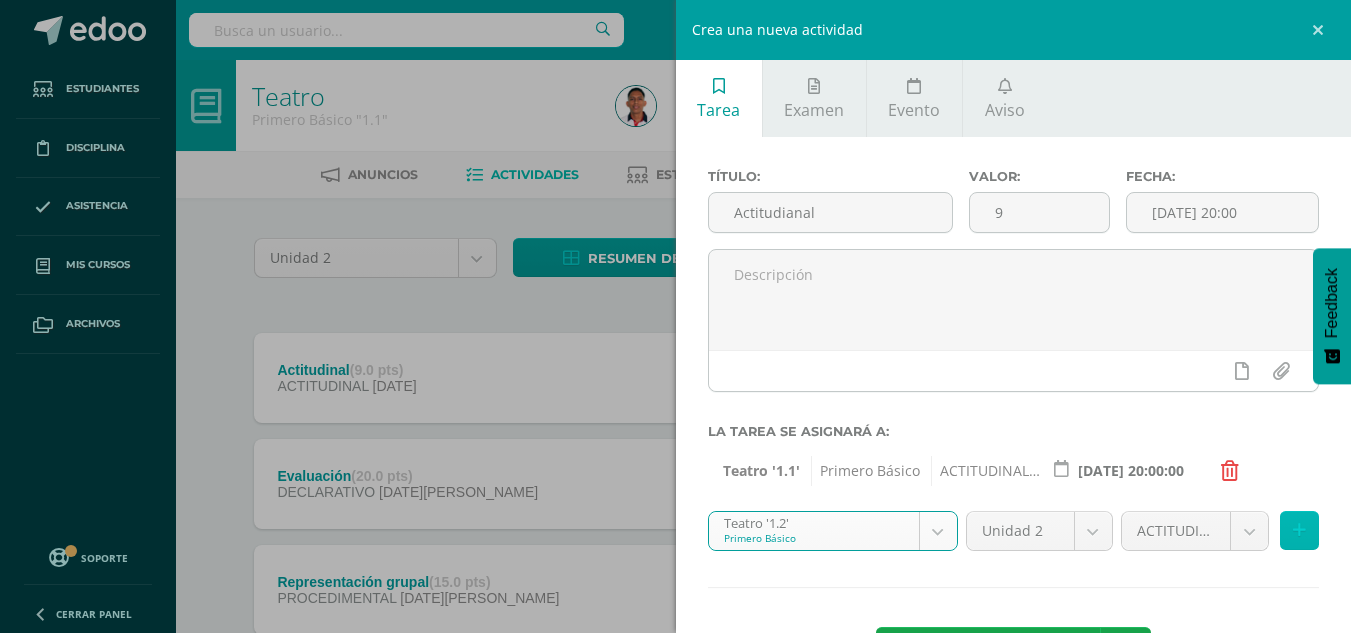 click at bounding box center (1299, 530) 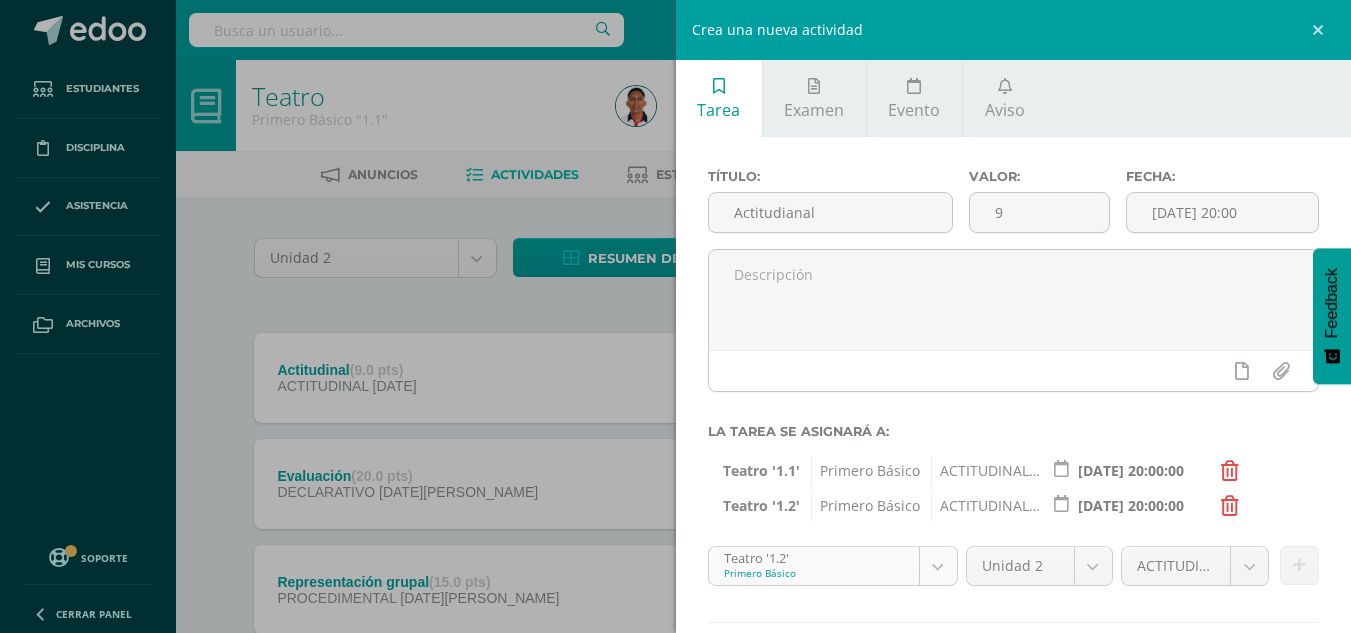 click on "Estudiantes Disciplina Asistencia Mis cursos Archivos Soporte
Centro de ayuda
Últimas actualizaciones
10+ Cerrar panel
Artes Visuales
Primero
Básico
"1.1"
Actividades Estudiantes Planificación Dosificación
Educación Musical
Primero
Básico
"1.1"
Actividades Estudiantes Planificación Dosificación
Teatro
Primero
Básico
"1.1"
Actividades Estudiantes Planificación Dosificación
Artes Visuales
Actividades Estudiantes Planificación Dosificación Actividades" at bounding box center (675, 649) 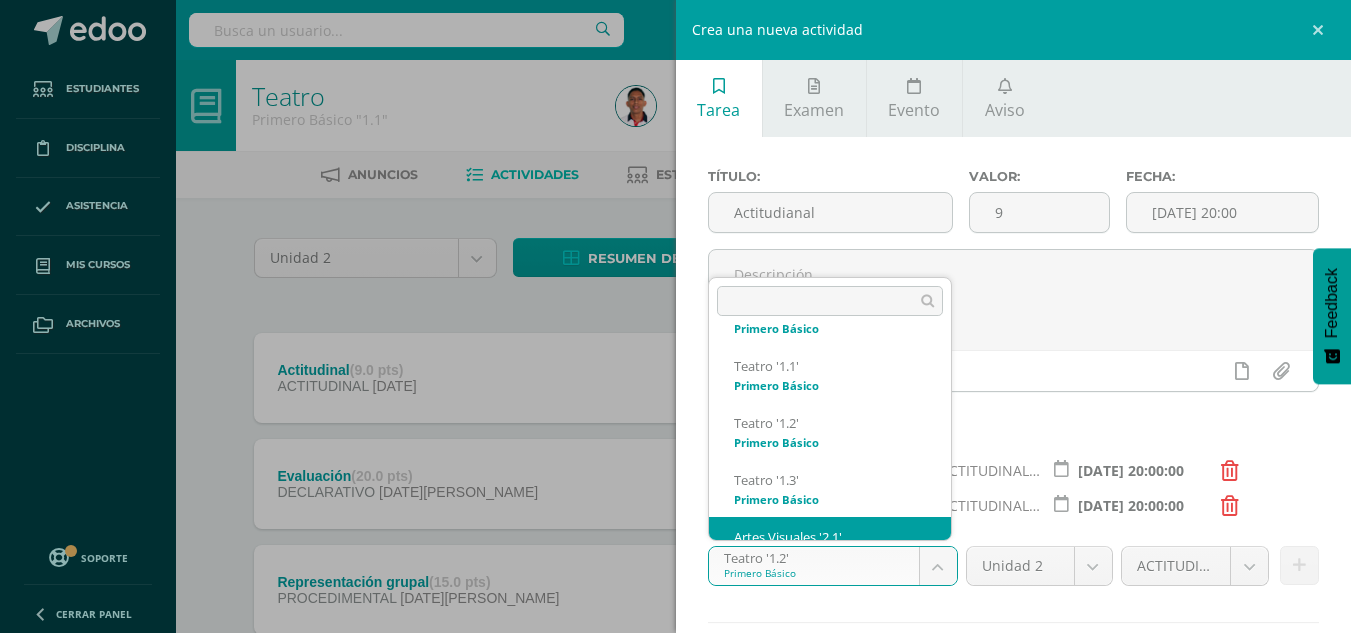 scroll, scrollTop: 363, scrollLeft: 0, axis: vertical 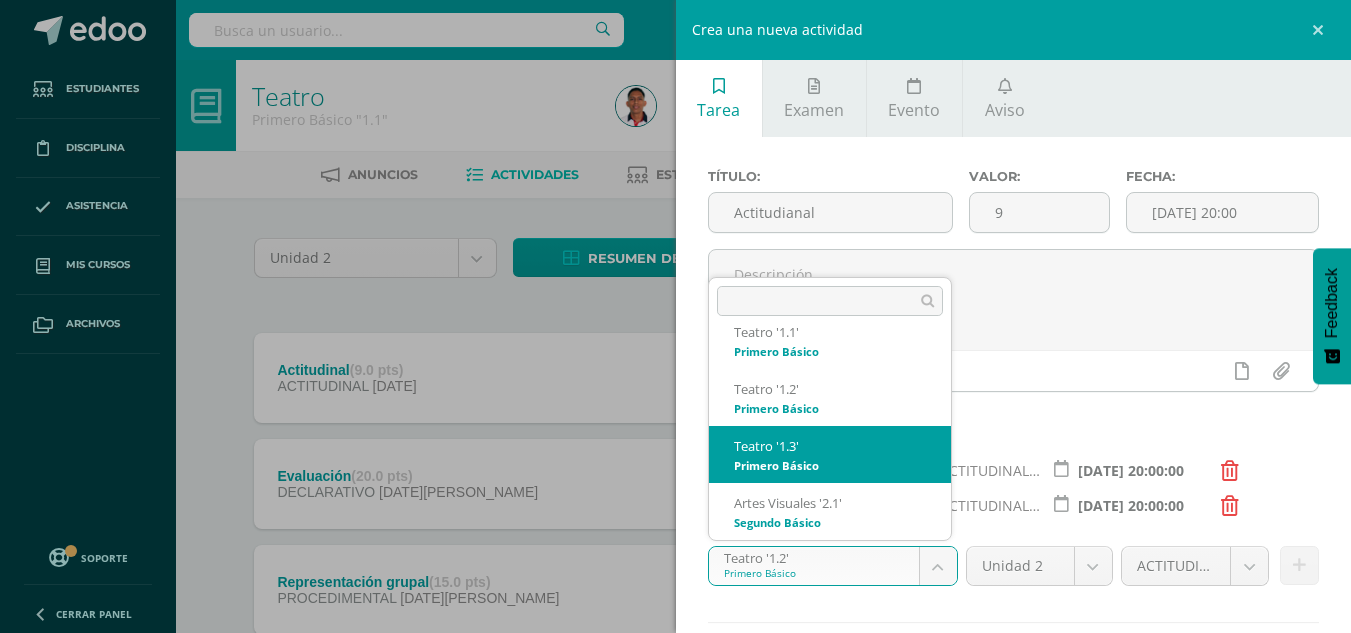 select on "32893" 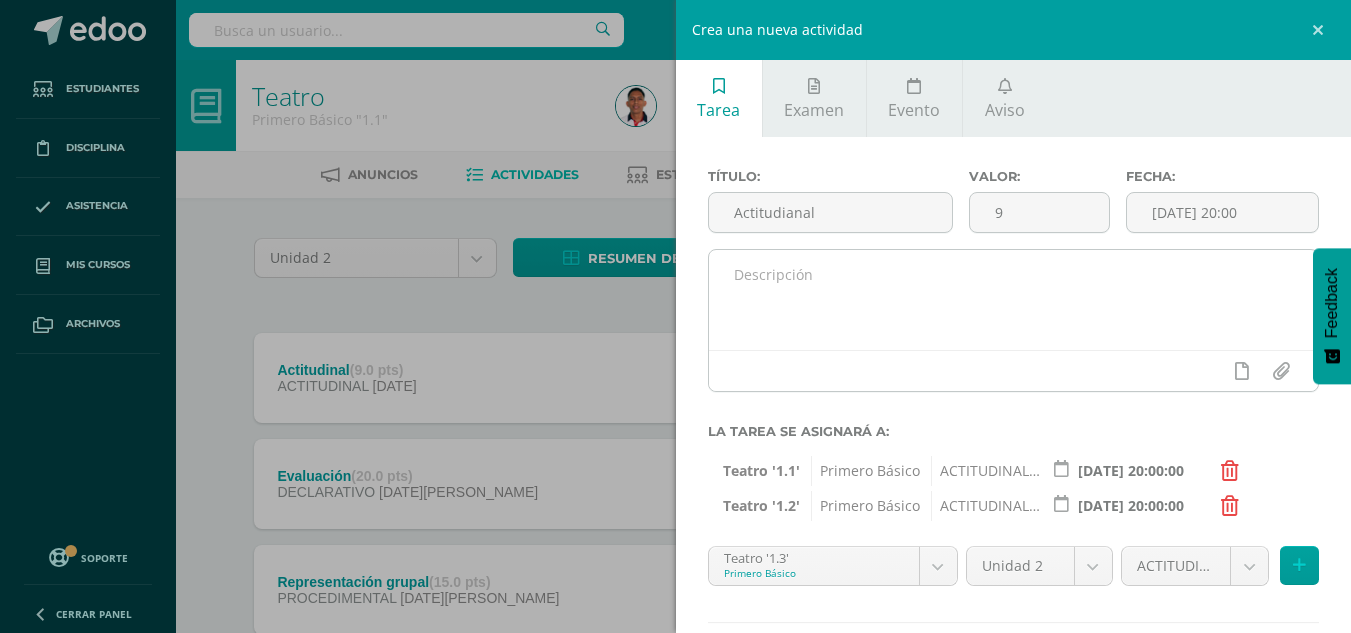 drag, startPoint x: 1289, startPoint y: 569, endPoint x: 814, endPoint y: 296, distance: 547.8631 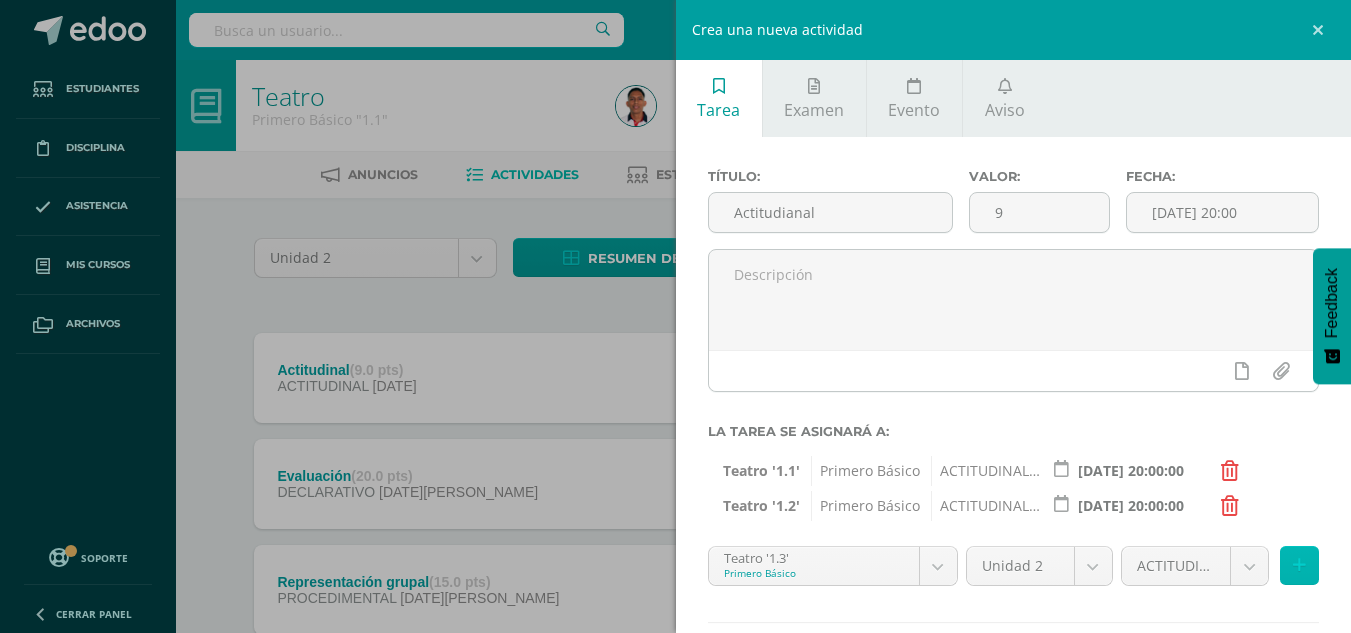 click at bounding box center (1299, 565) 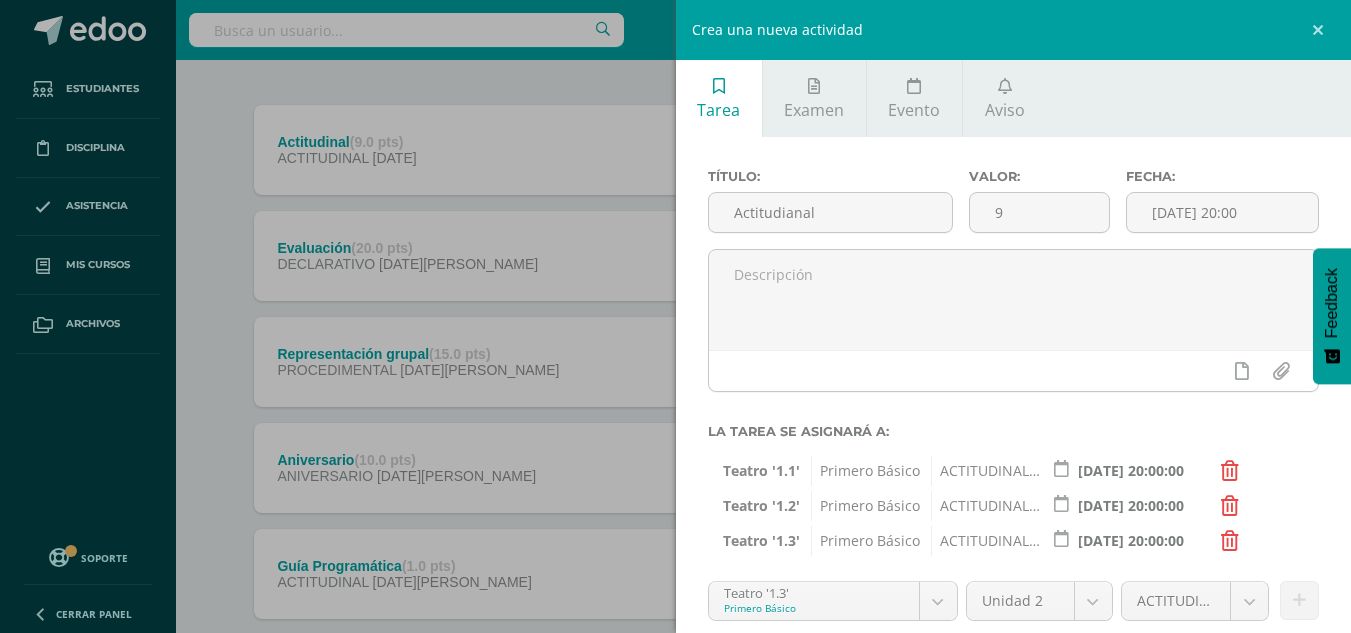 scroll, scrollTop: 230, scrollLeft: 0, axis: vertical 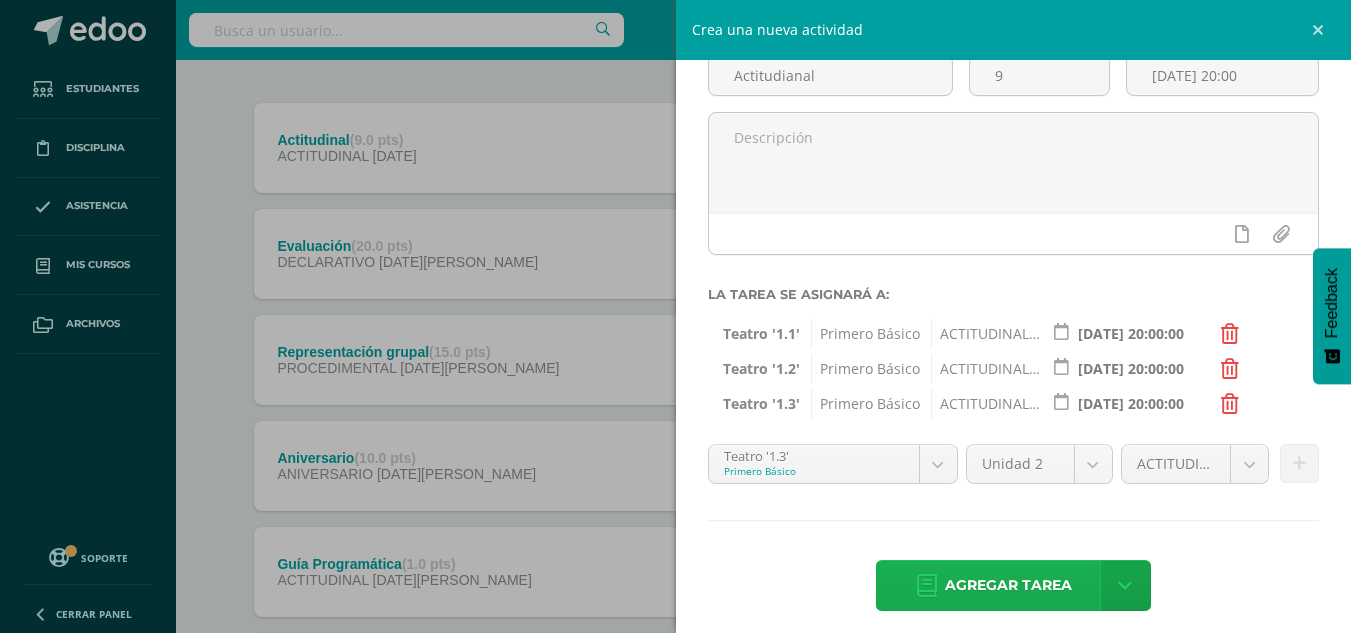 click on "Agregar tarea" at bounding box center [1008, 585] 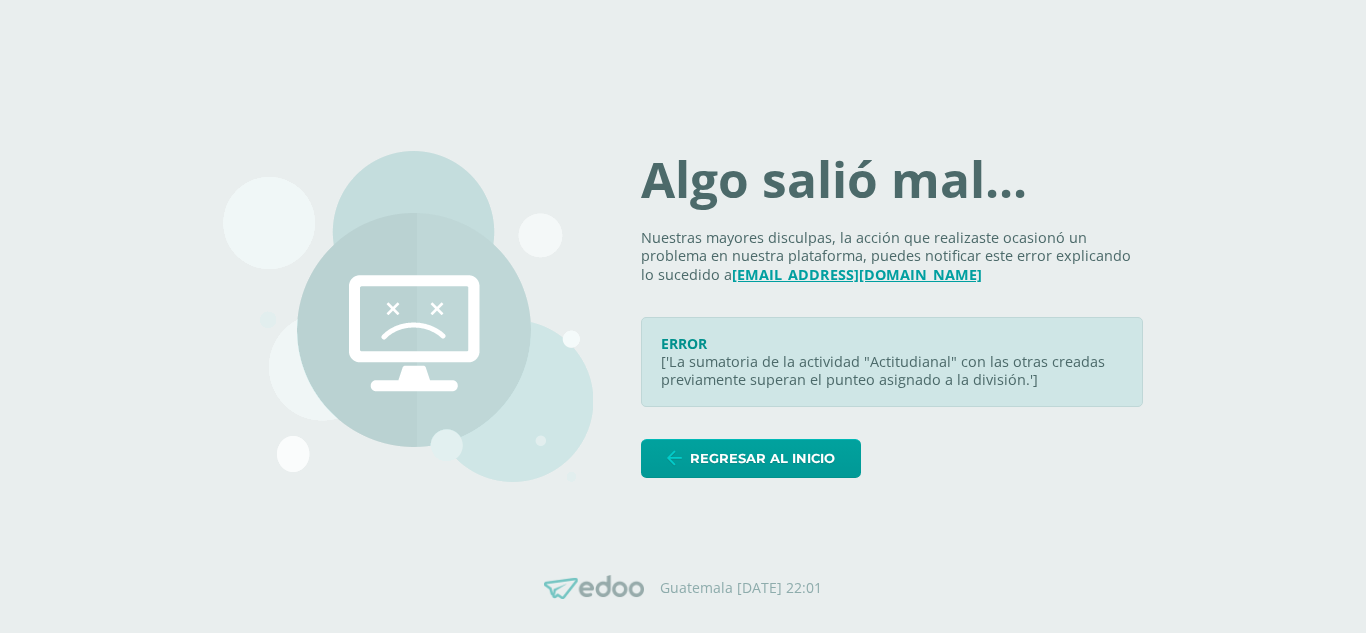 scroll, scrollTop: 0, scrollLeft: 0, axis: both 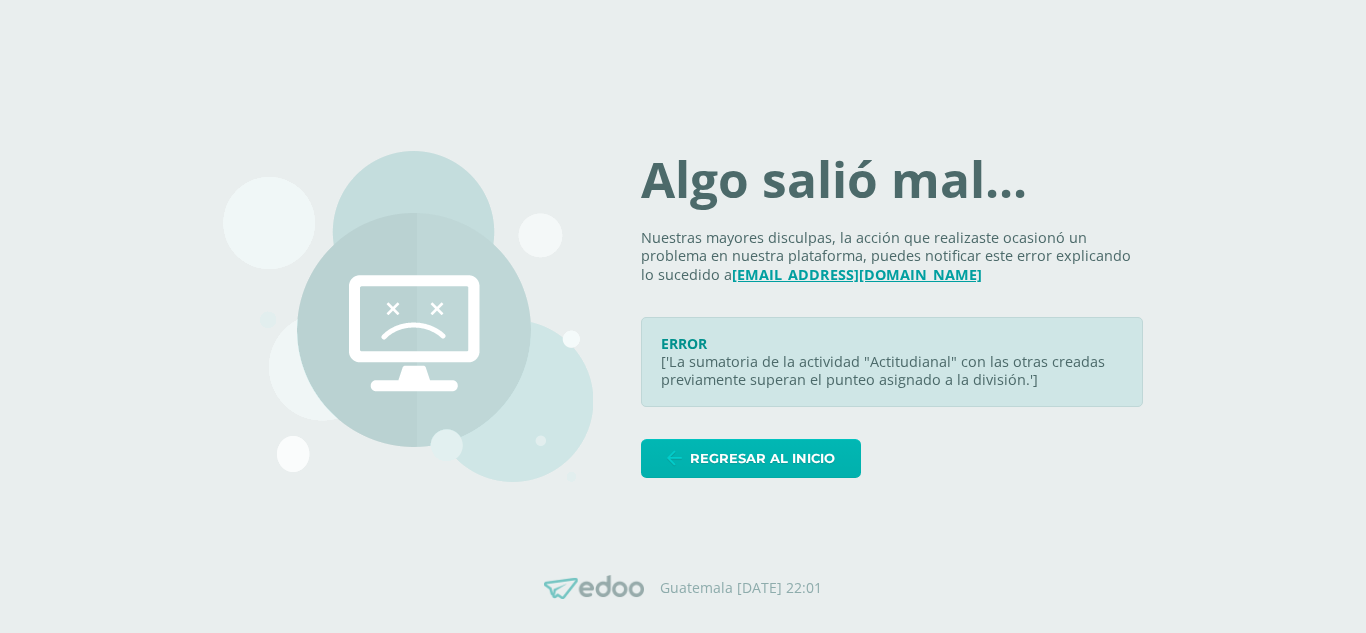 click on "Regresar al inicio" at bounding box center (762, 458) 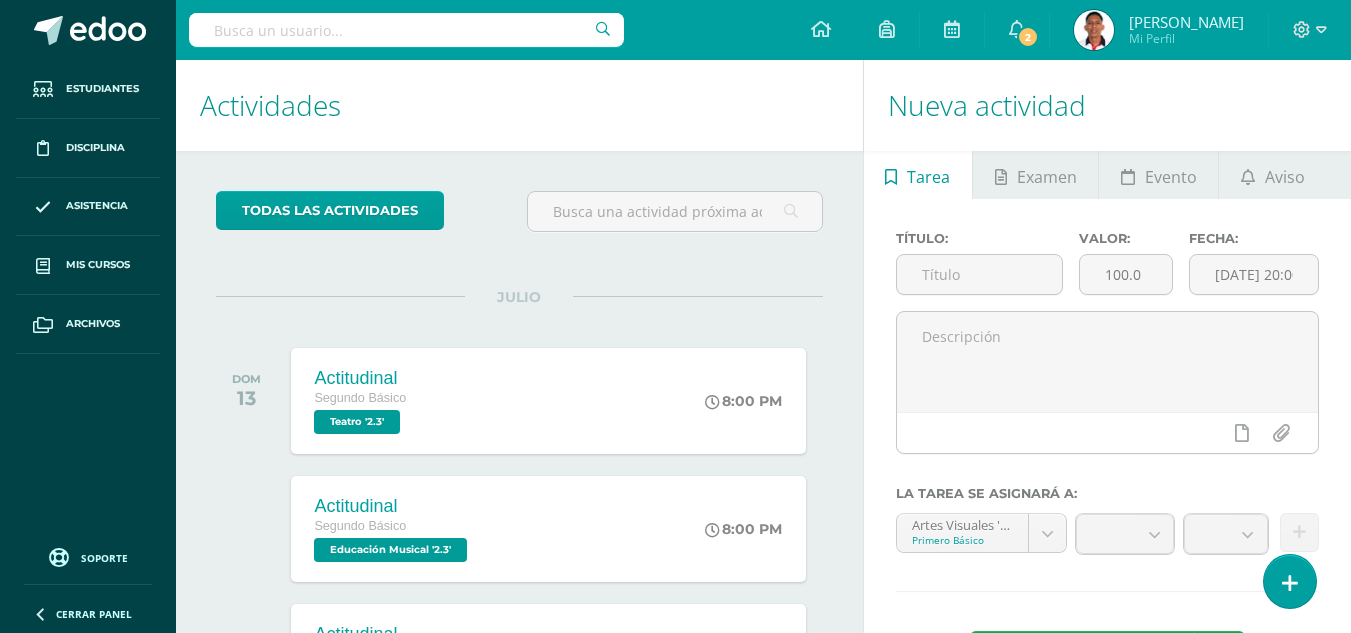 scroll, scrollTop: 0, scrollLeft: 0, axis: both 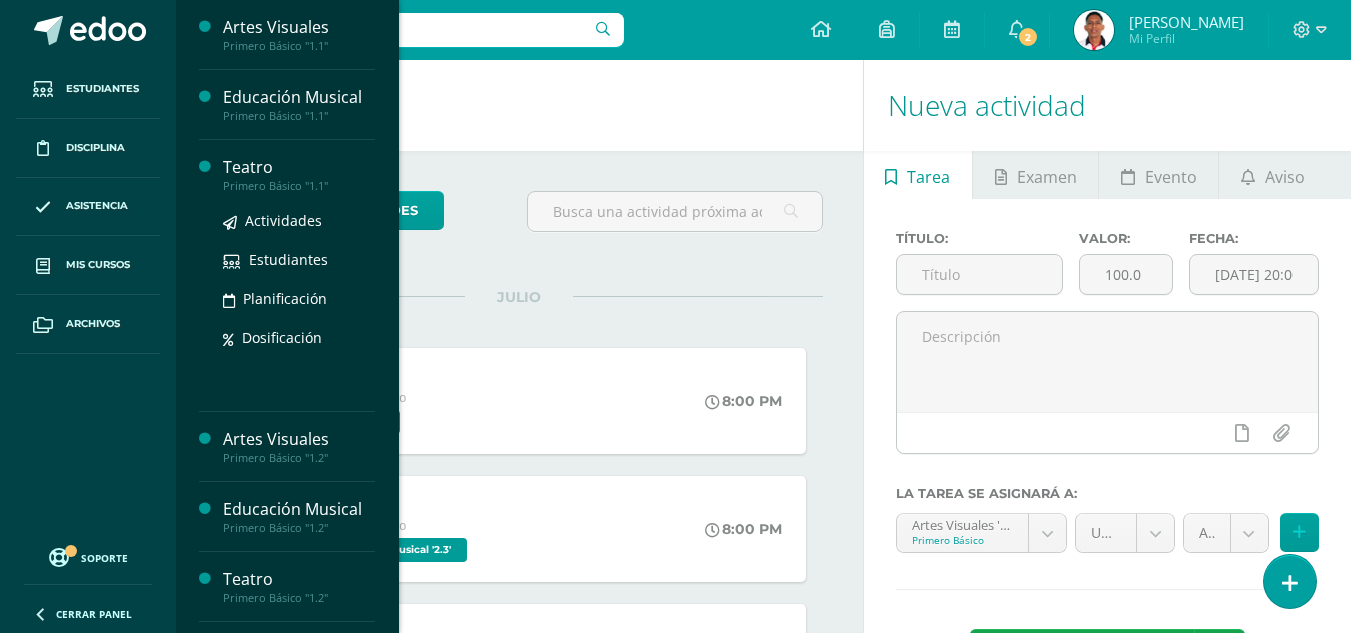 click on "Teatro" at bounding box center (299, 167) 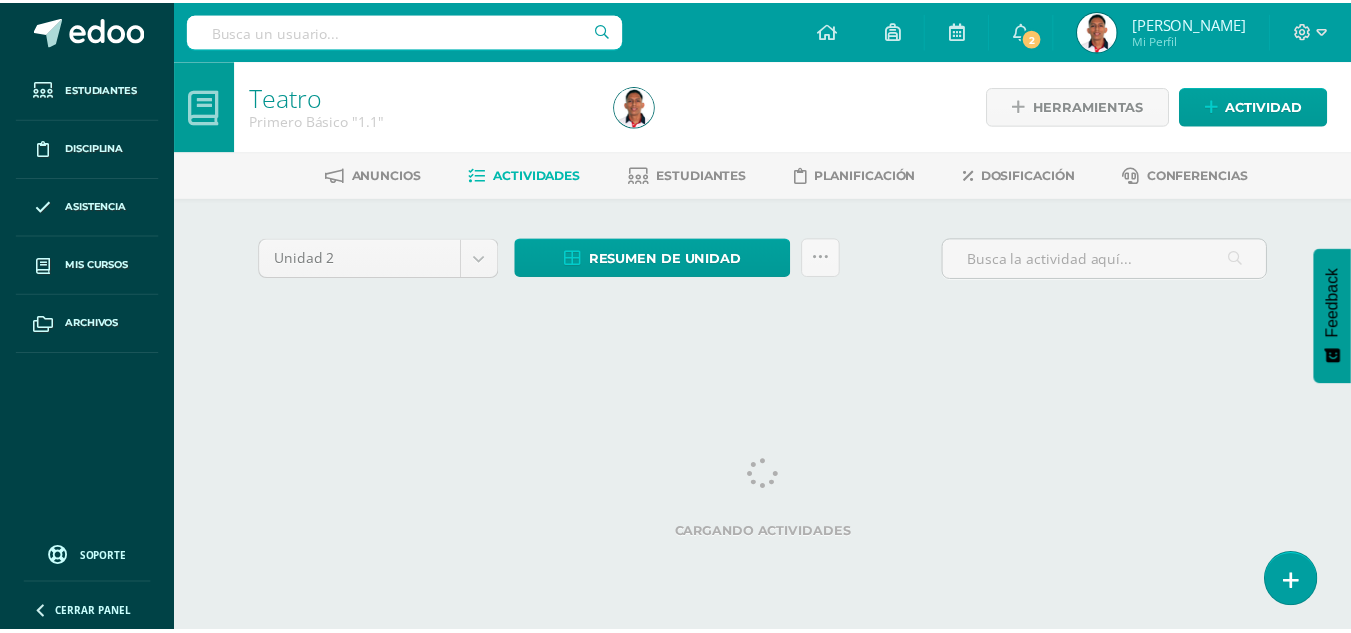 scroll, scrollTop: 0, scrollLeft: 0, axis: both 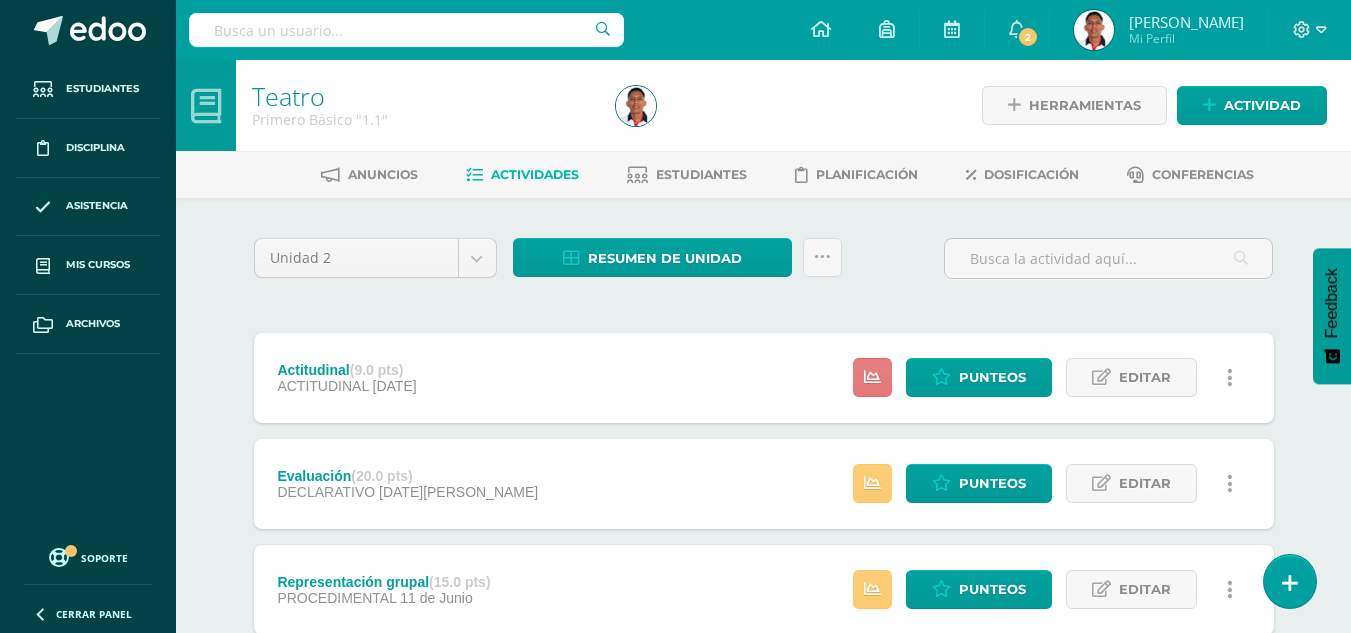 click at bounding box center [872, 377] 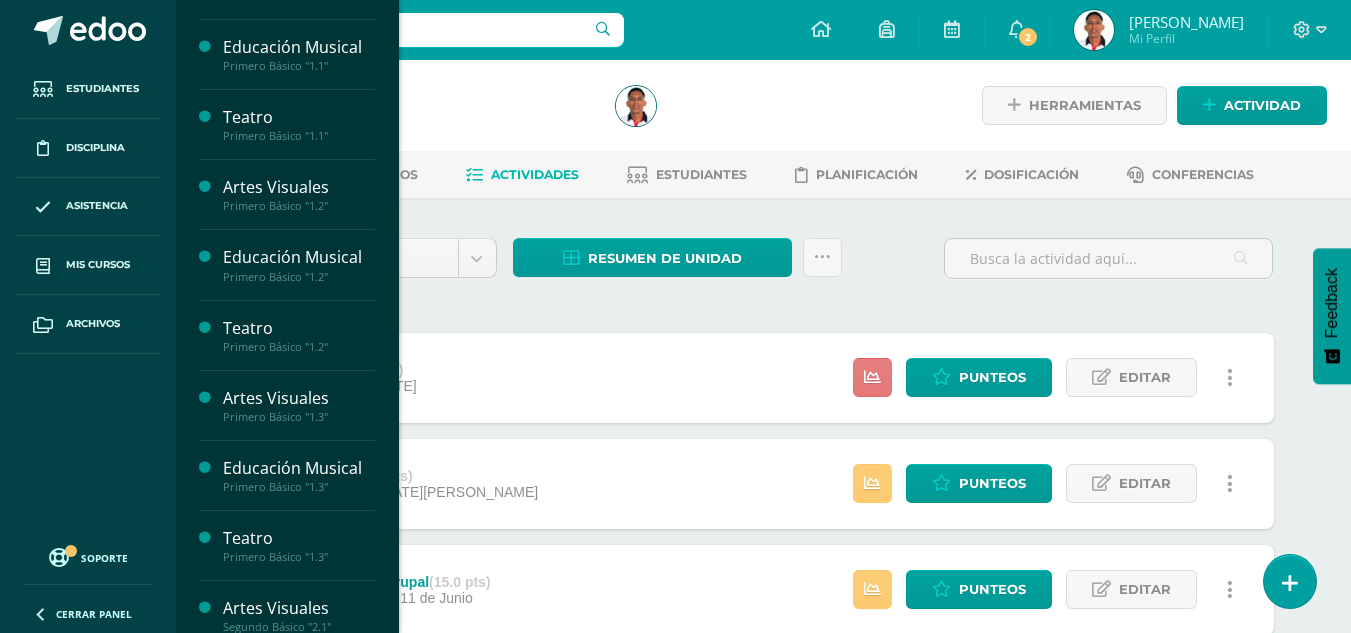 scroll, scrollTop: 54, scrollLeft: 0, axis: vertical 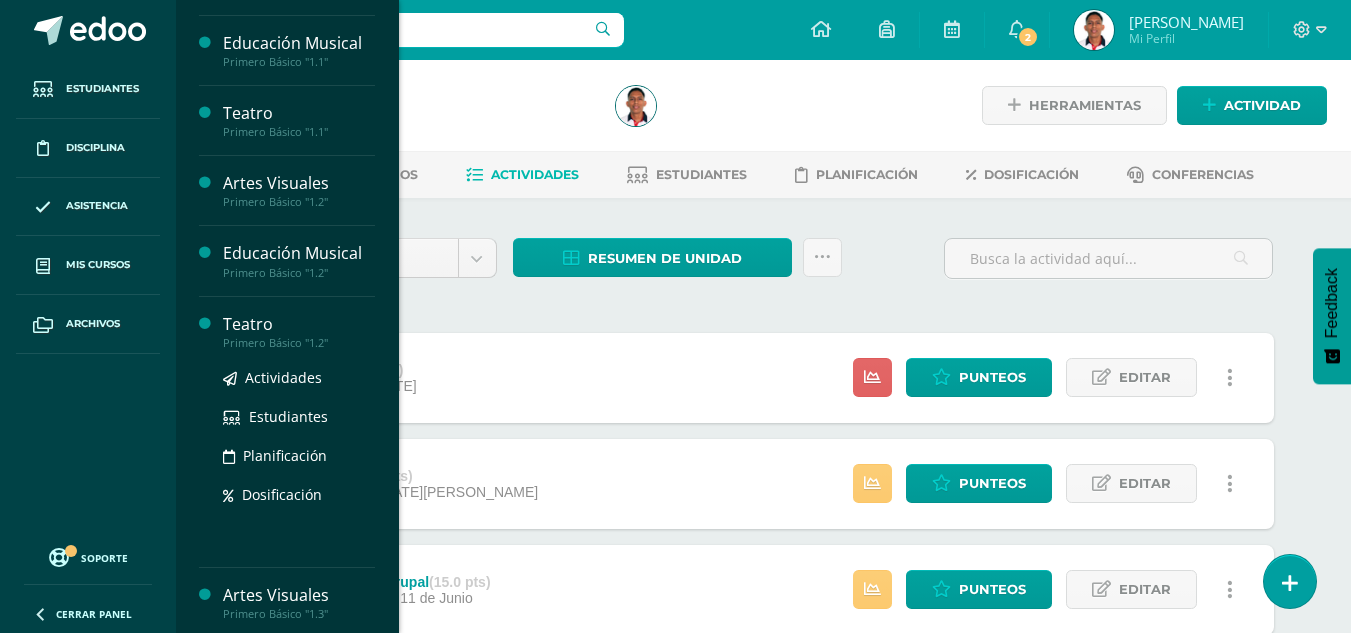 click on "Teatro" at bounding box center (299, 324) 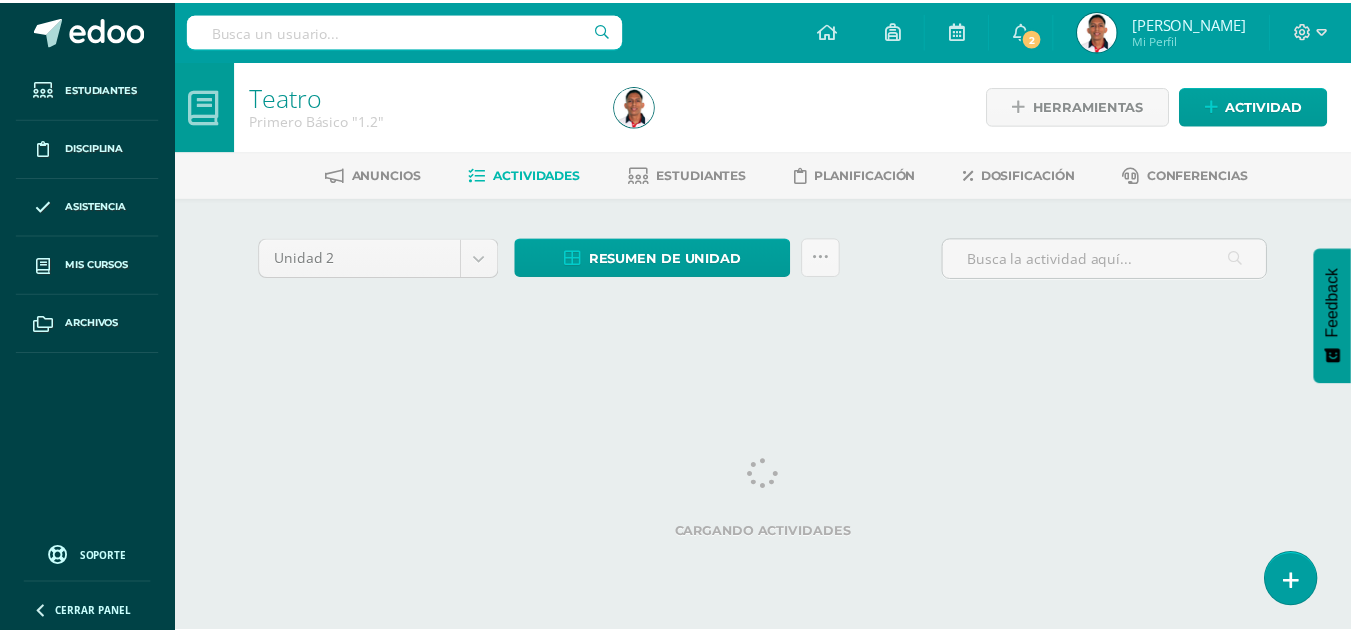 scroll, scrollTop: 0, scrollLeft: 0, axis: both 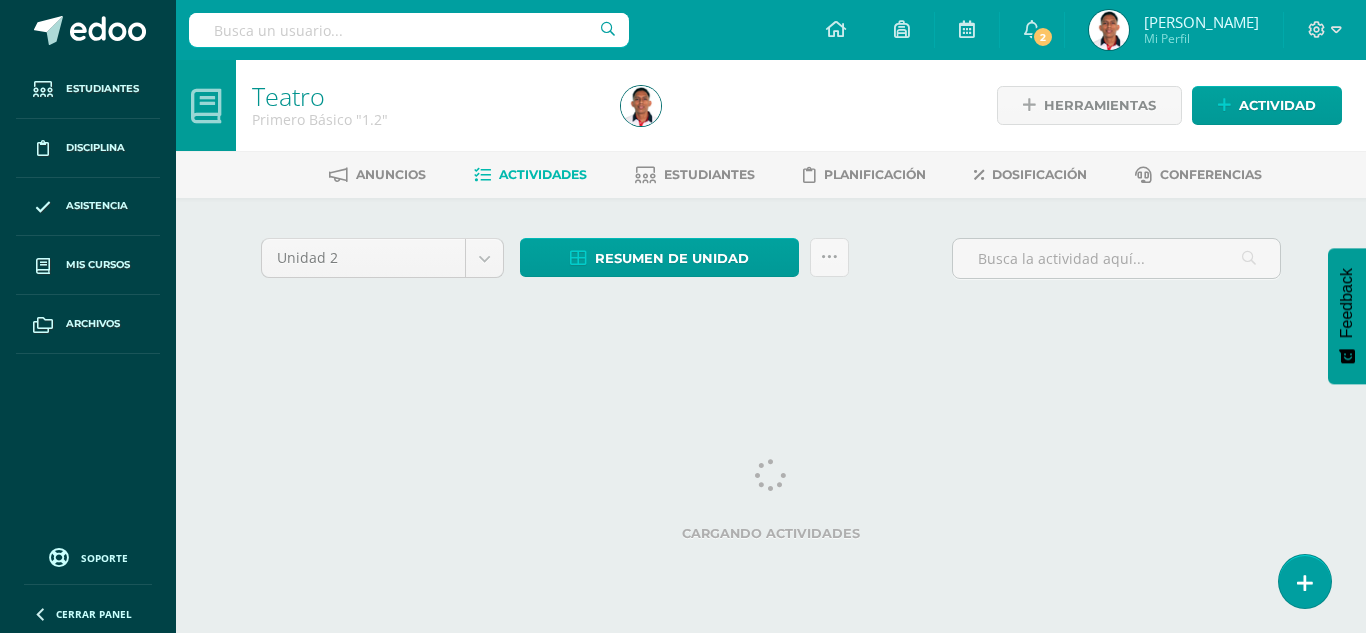 drag, startPoint x: 413, startPoint y: 294, endPoint x: 439, endPoint y: 236, distance: 63.560993 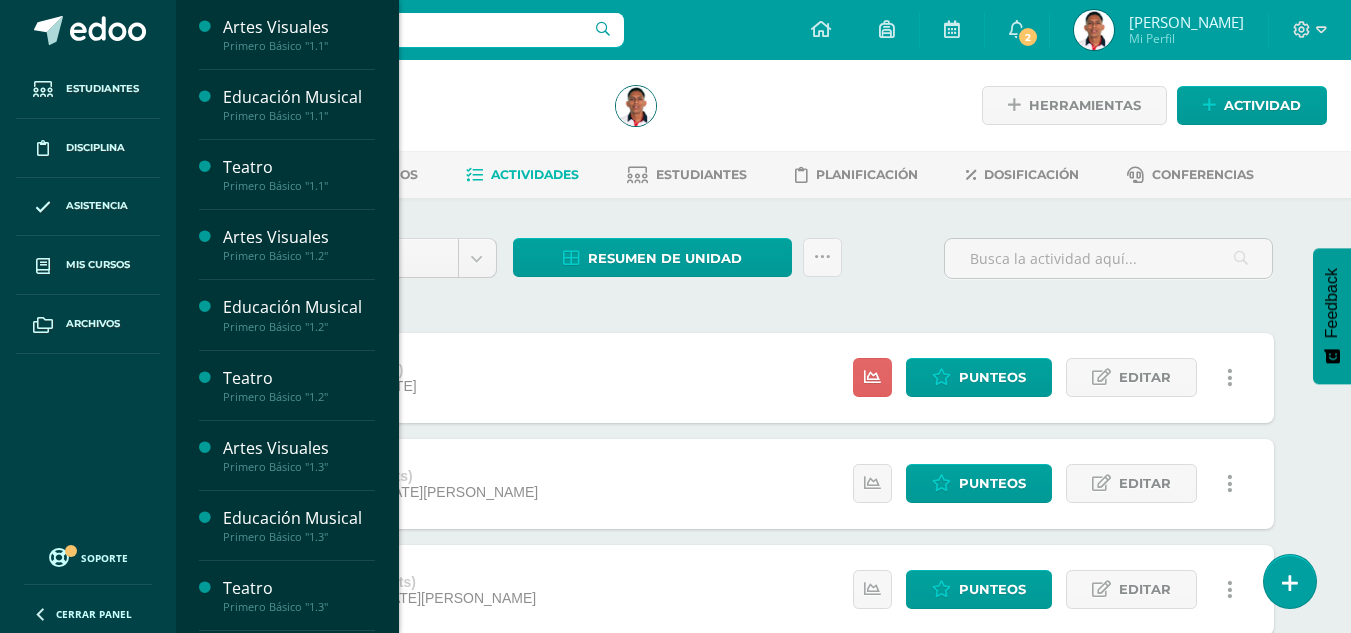 scroll, scrollTop: 223, scrollLeft: 0, axis: vertical 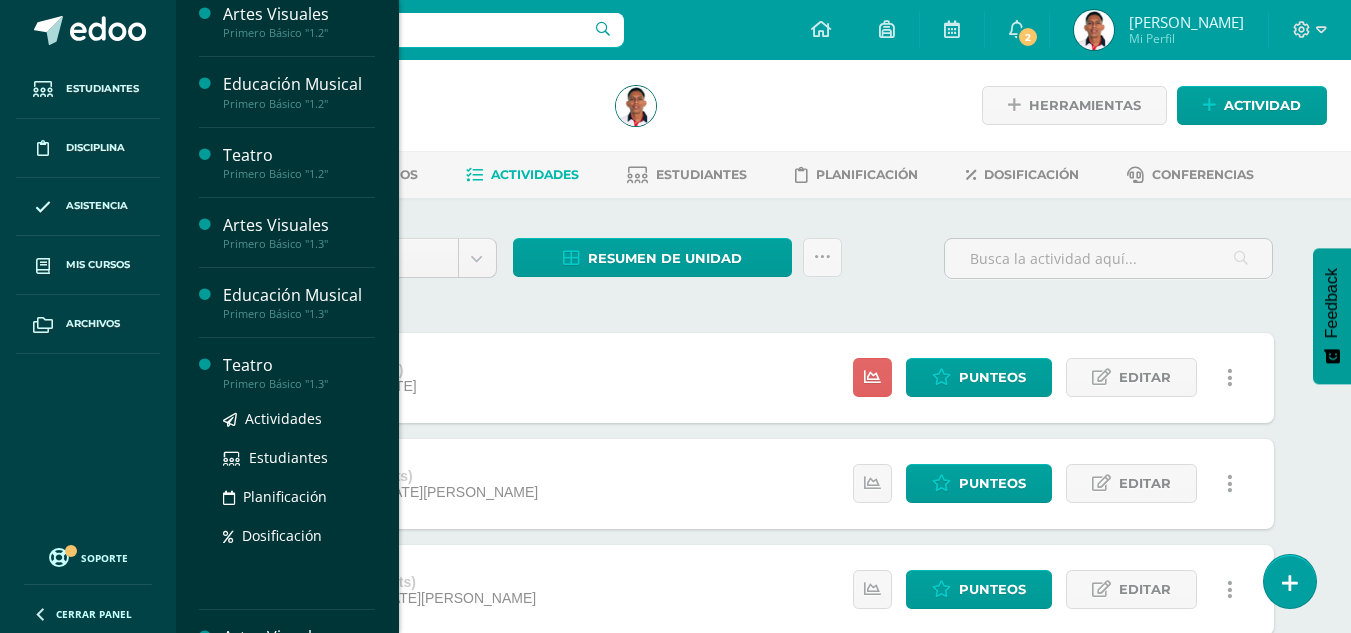 click on "Teatro" at bounding box center (299, 365) 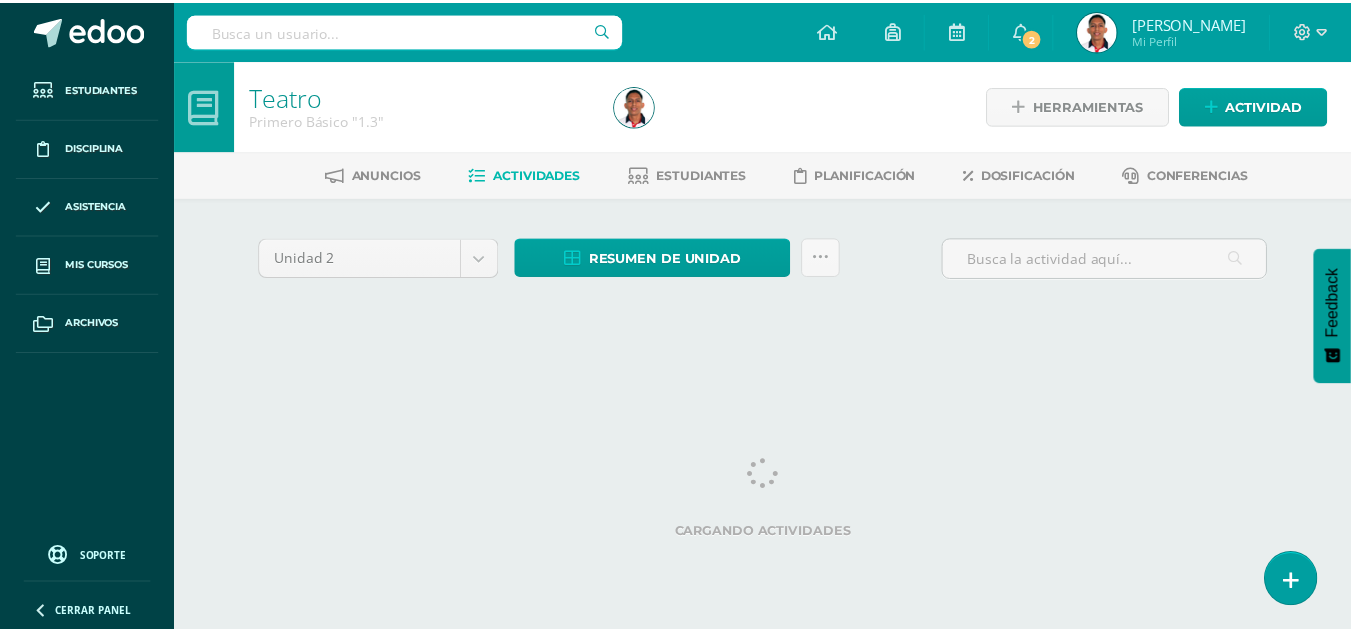 scroll, scrollTop: 0, scrollLeft: 0, axis: both 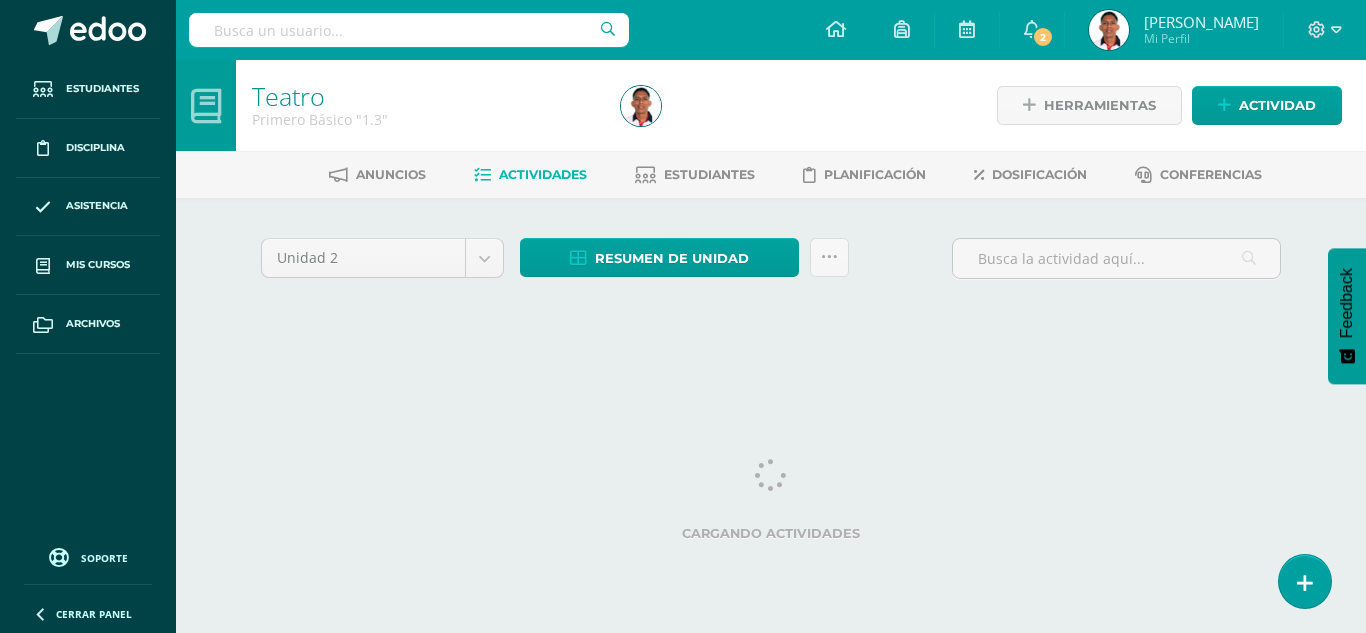 click on "Unidad 2                             Unidad 1 Unidad 2 Unidad 3 Resumen de unidad
Descargar como HTML
Descargar como PDF
Descargar como XLS
Subir actividades en masa
Enviar punteos a revision
Historial de actividad
¿Estás seguro que deseas  Enviar a revisión  las notas de este curso?
Esta acción  enviará una notificación a tu supervisor y no podrás eliminar o cambiar tus notas.  Esta acción no podrá ser revertida a menos que se te conceda permiso
Cancelar
Enviar a revisión
Creación  y  Calificación   en masa.
Para poder crear actividades y calificar las mismas  eliminar" at bounding box center [771, 285] 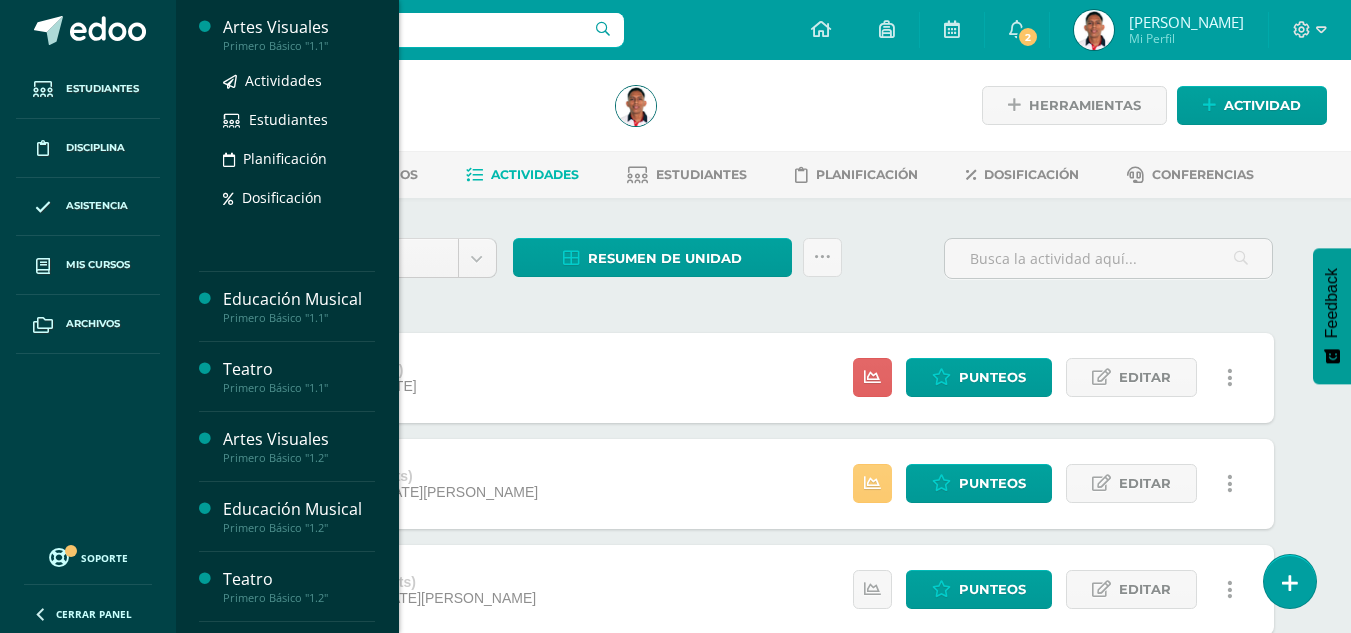 click on "Artes Visuales" at bounding box center [299, 27] 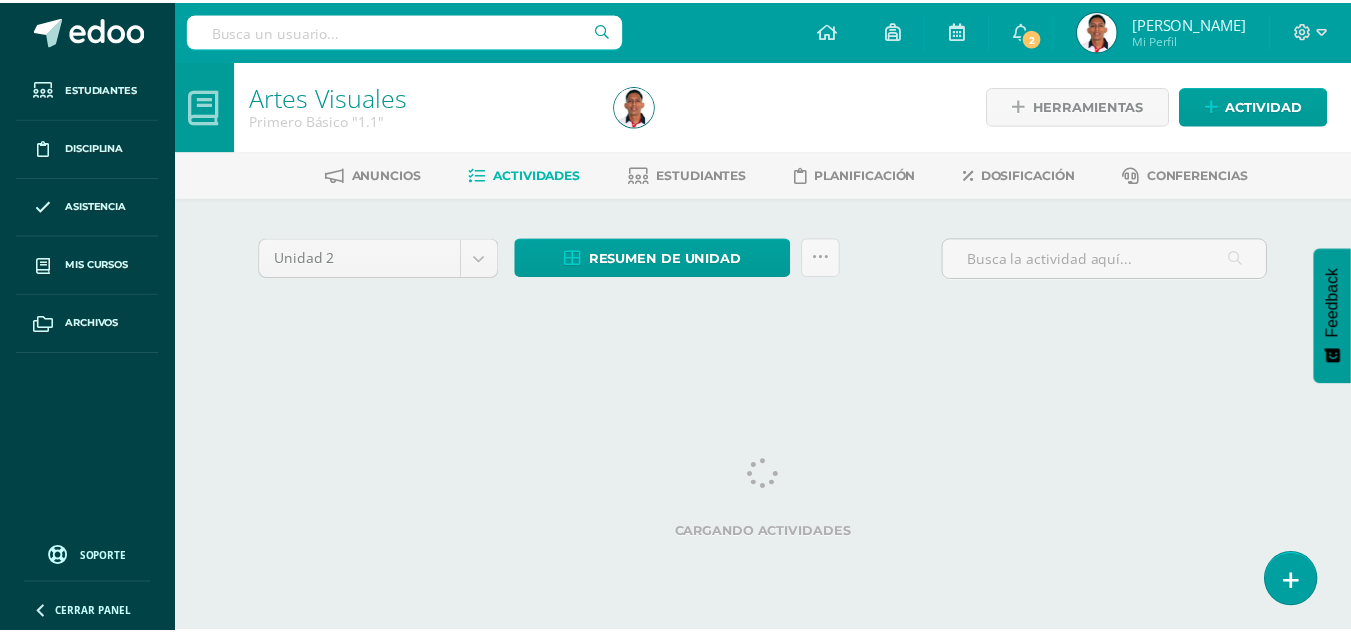 scroll, scrollTop: 0, scrollLeft: 0, axis: both 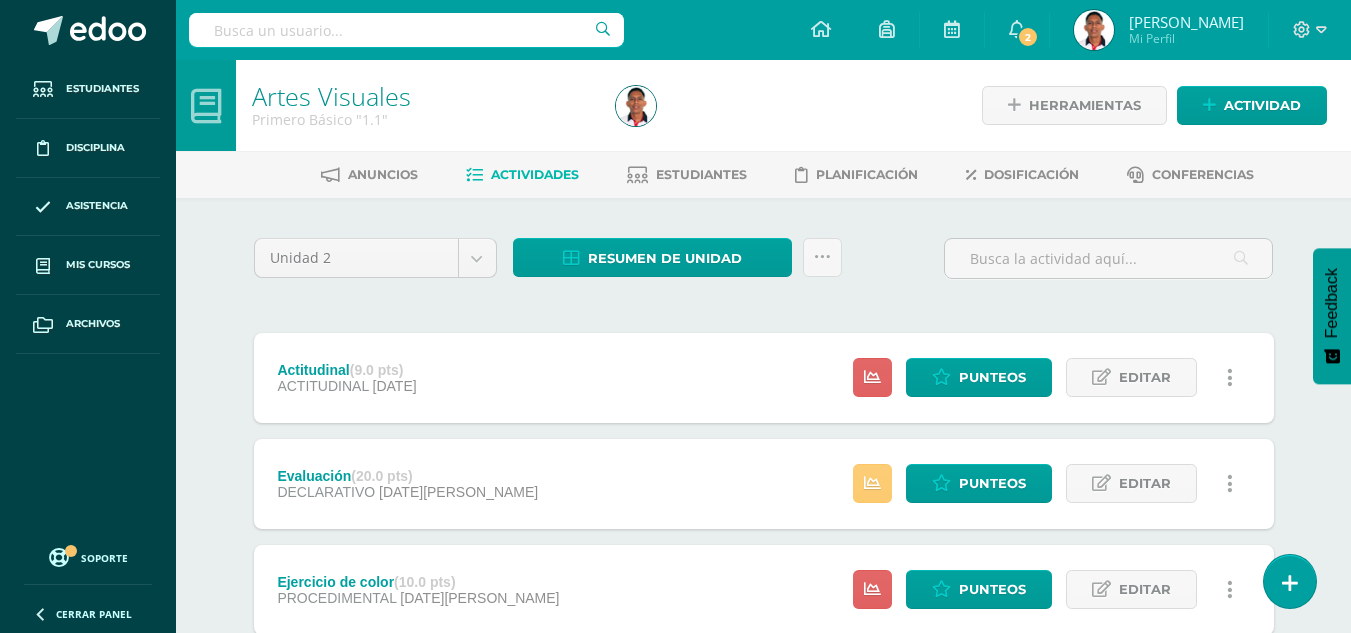 click on "Unidad 2                             Unidad 1 Unidad 2 Unidad 3 Resumen de unidad
Descargar como HTML
Descargar como PDF
Descargar como XLS
Subir actividades en masa
Enviar punteos a revision
Historial de actividad
¿Estás seguro que deseas  Enviar a revisión  las notas de este curso?
Esta acción  enviará una notificación a tu supervisor y no podrás eliminar o cambiar tus notas.  Esta acción no podrá ser revertida a menos que se te conceda permiso
Cancelar
Enviar a revisión
Creación  y  Calificación   en masa.
Para poder crear actividades y calificar las mismas
0" at bounding box center (764, 801) 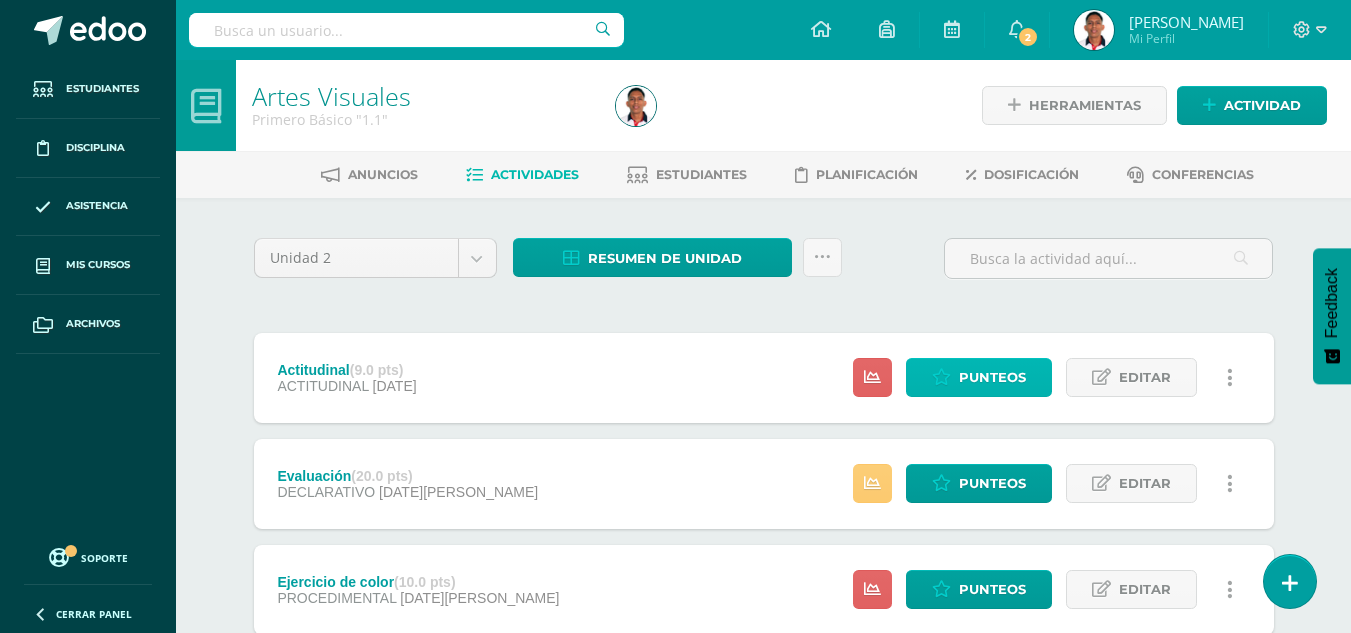 click on "Punteos" at bounding box center (992, 377) 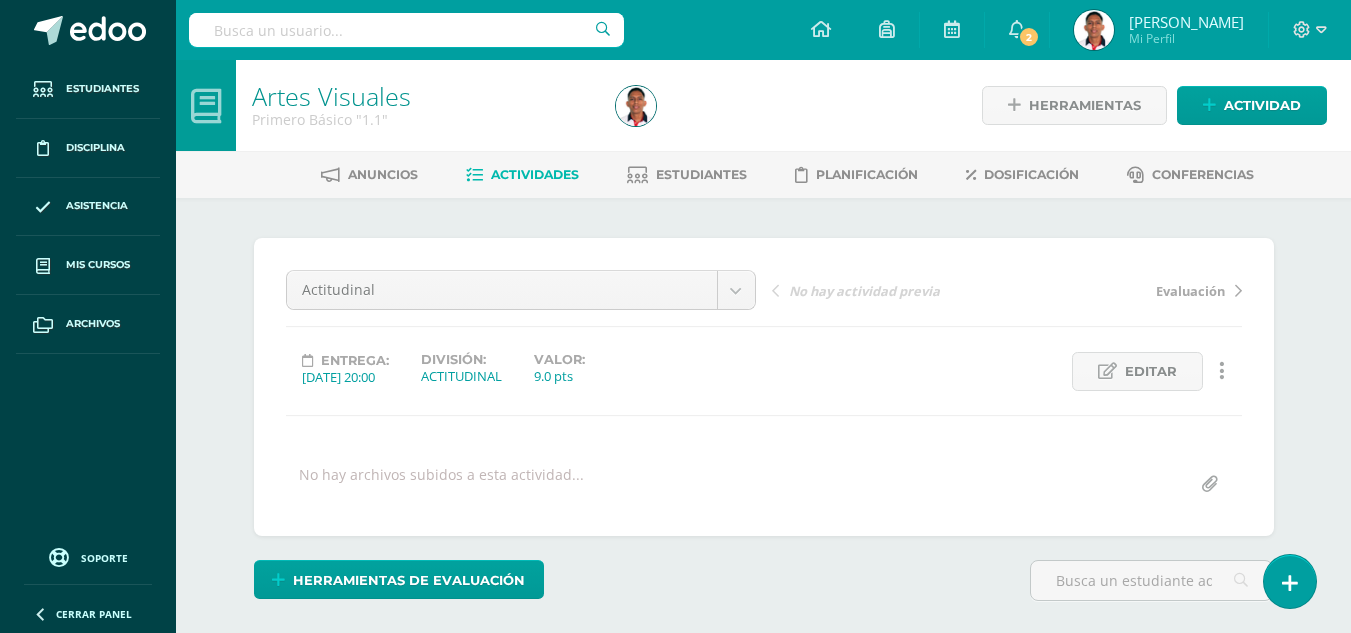 scroll, scrollTop: 0, scrollLeft: 0, axis: both 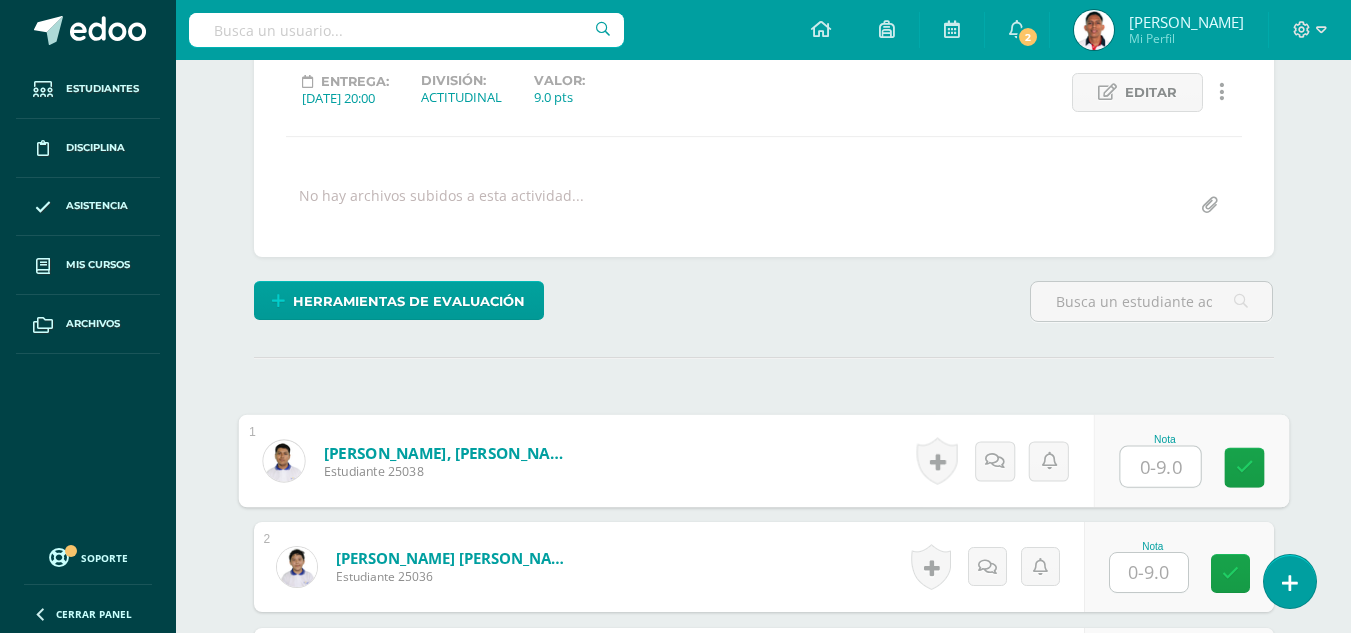 click at bounding box center (1160, 467) 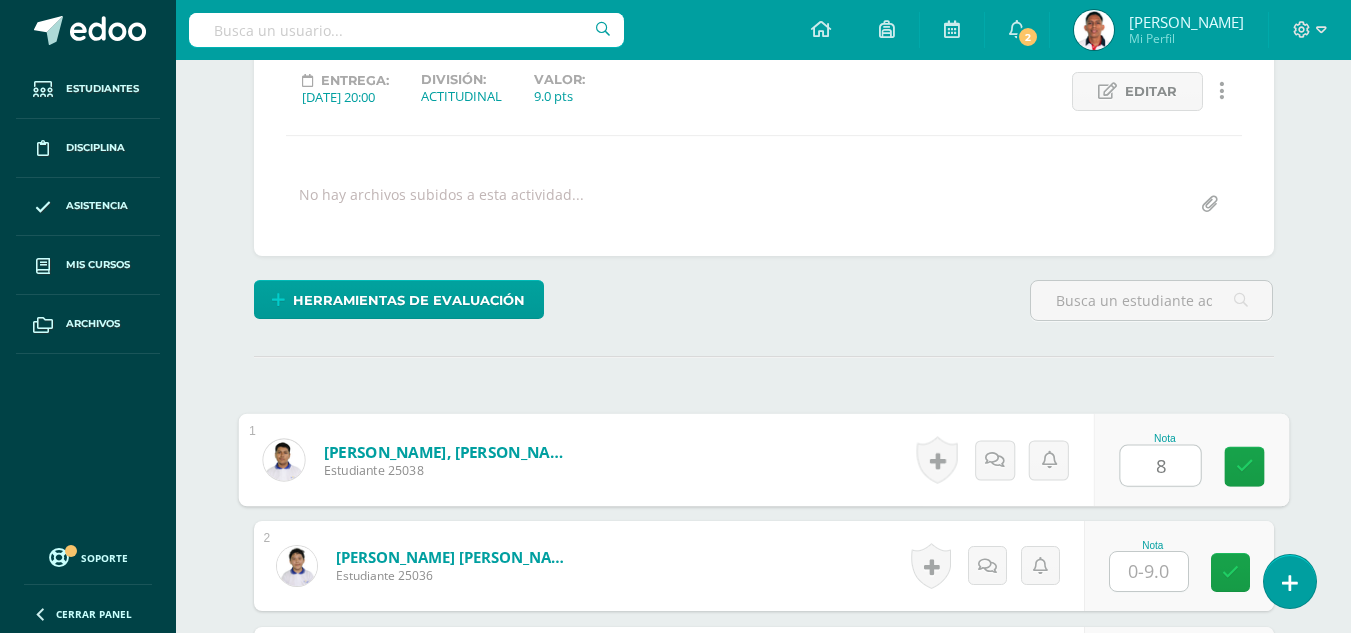 type on "8" 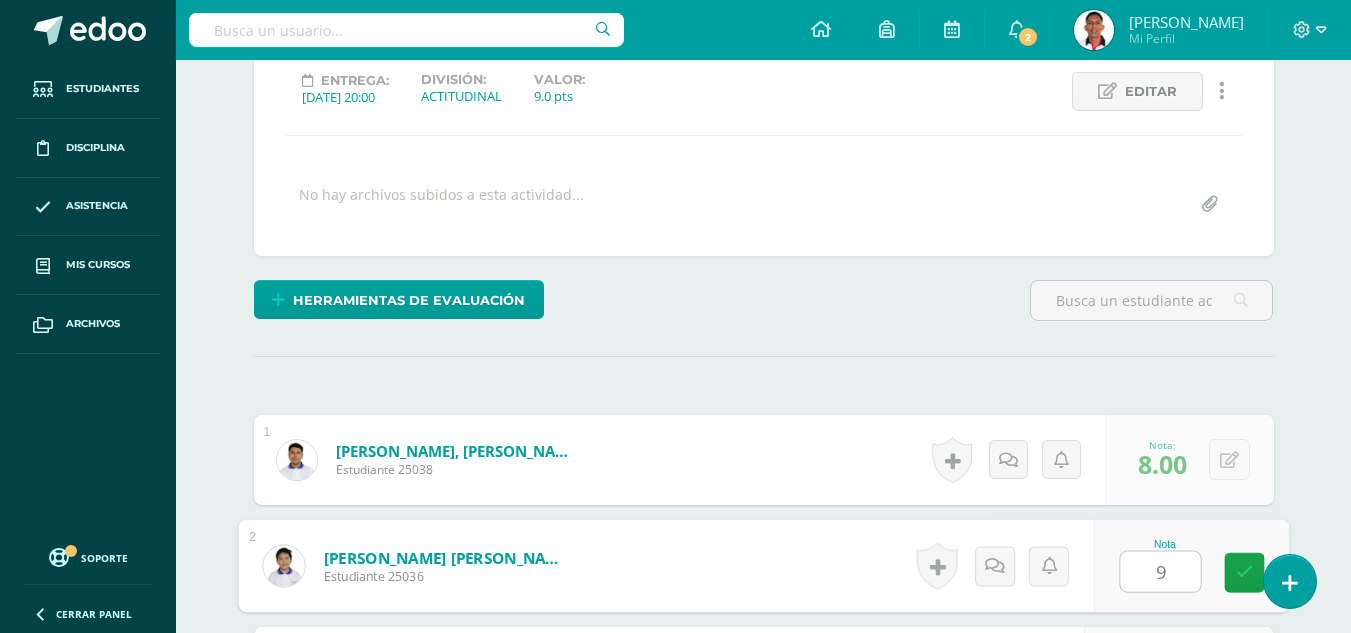 type on "9" 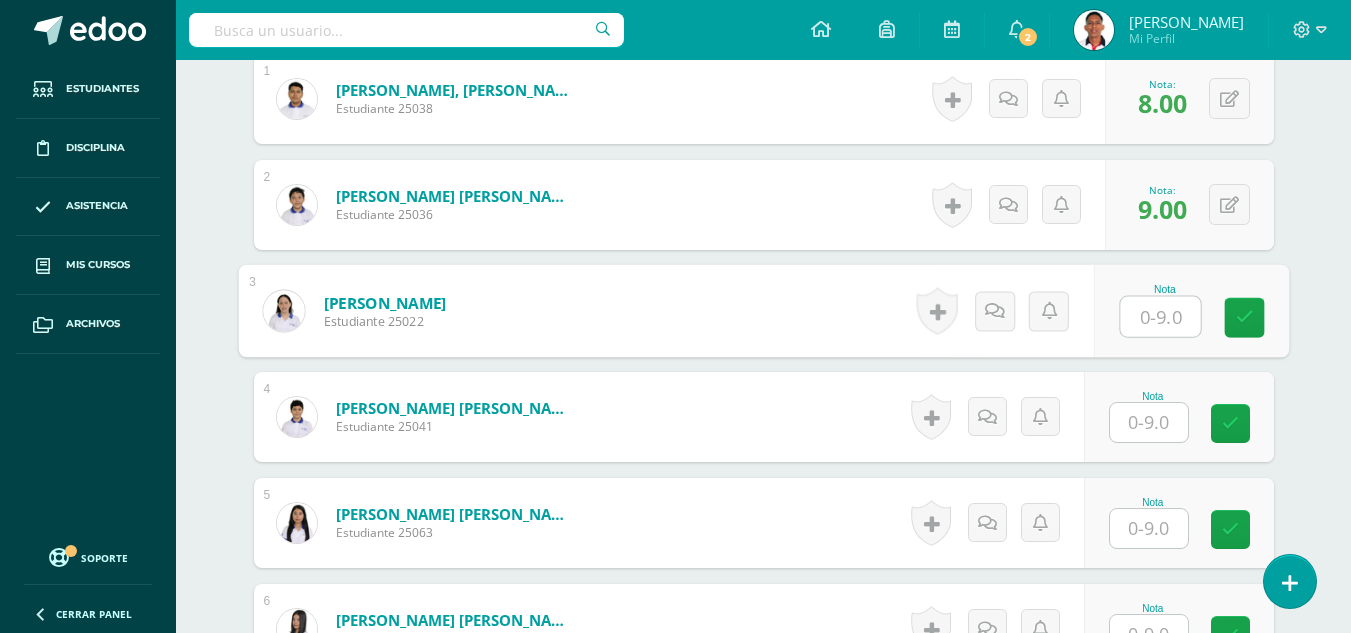scroll, scrollTop: 642, scrollLeft: 0, axis: vertical 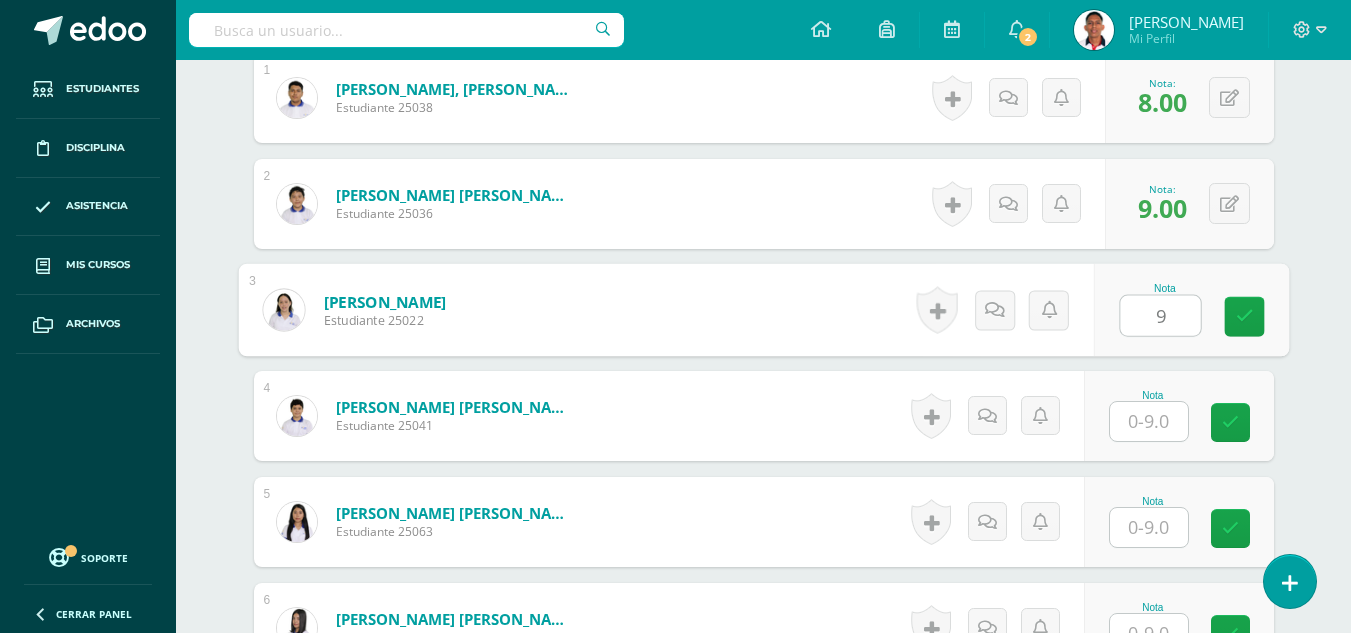 type on "9" 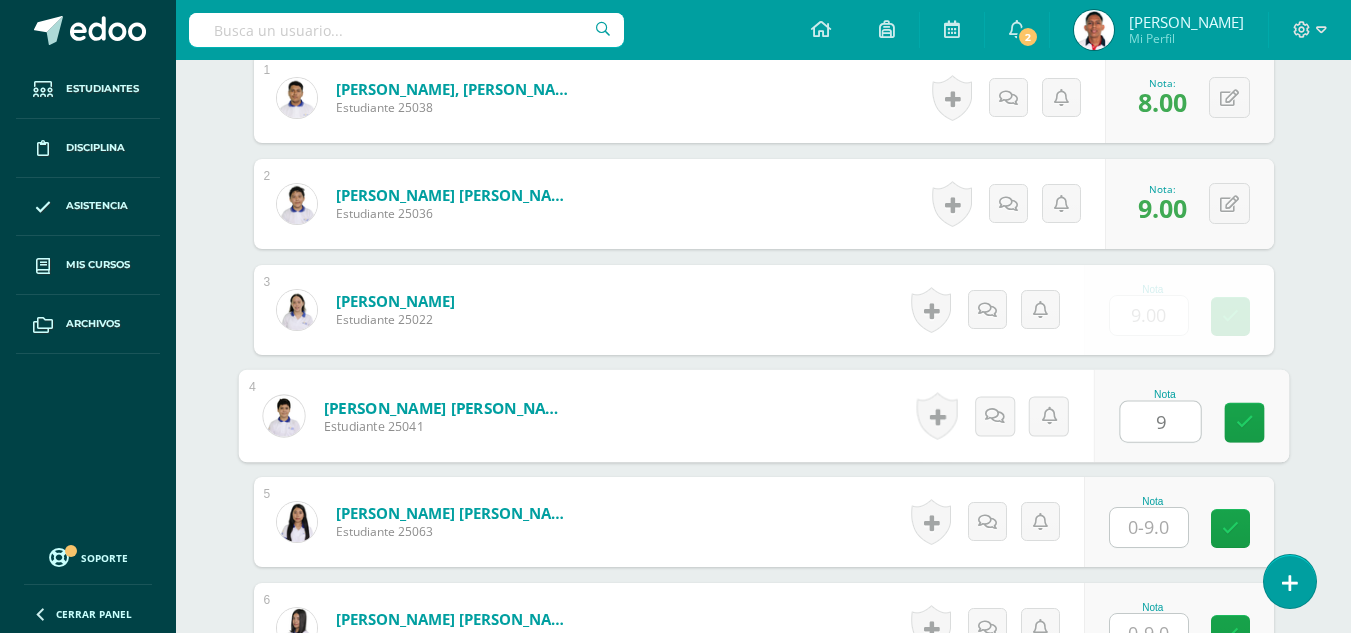 type on "9" 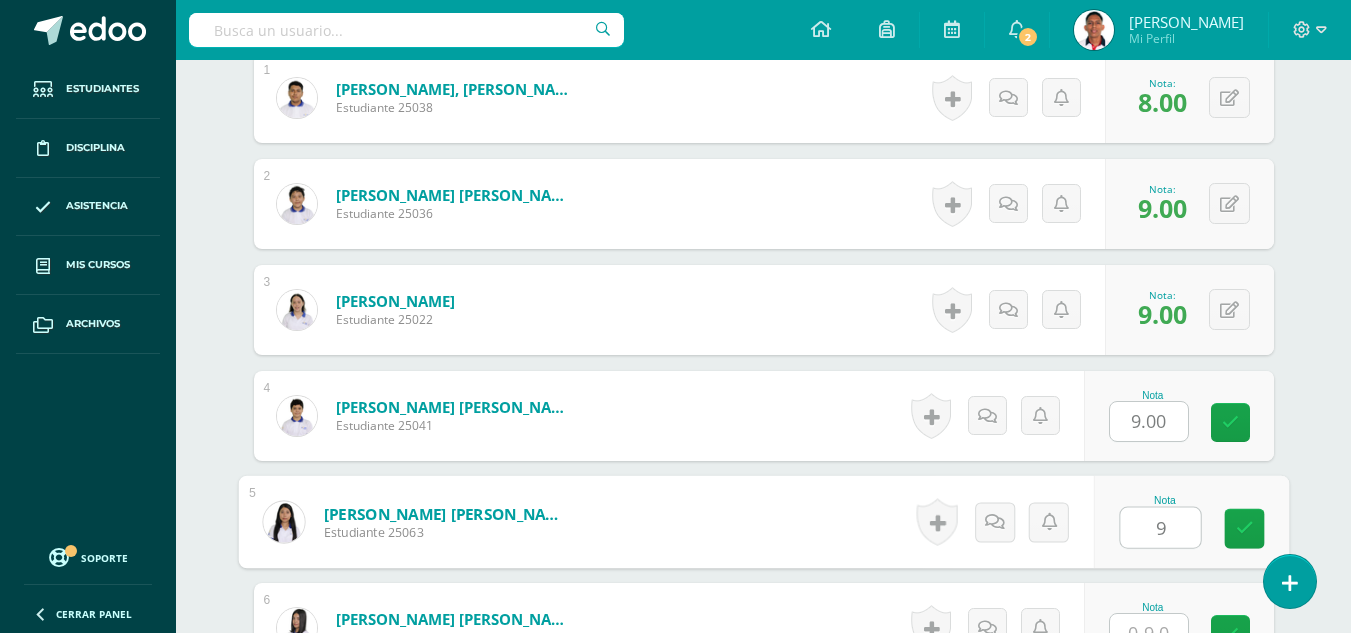 type on "9" 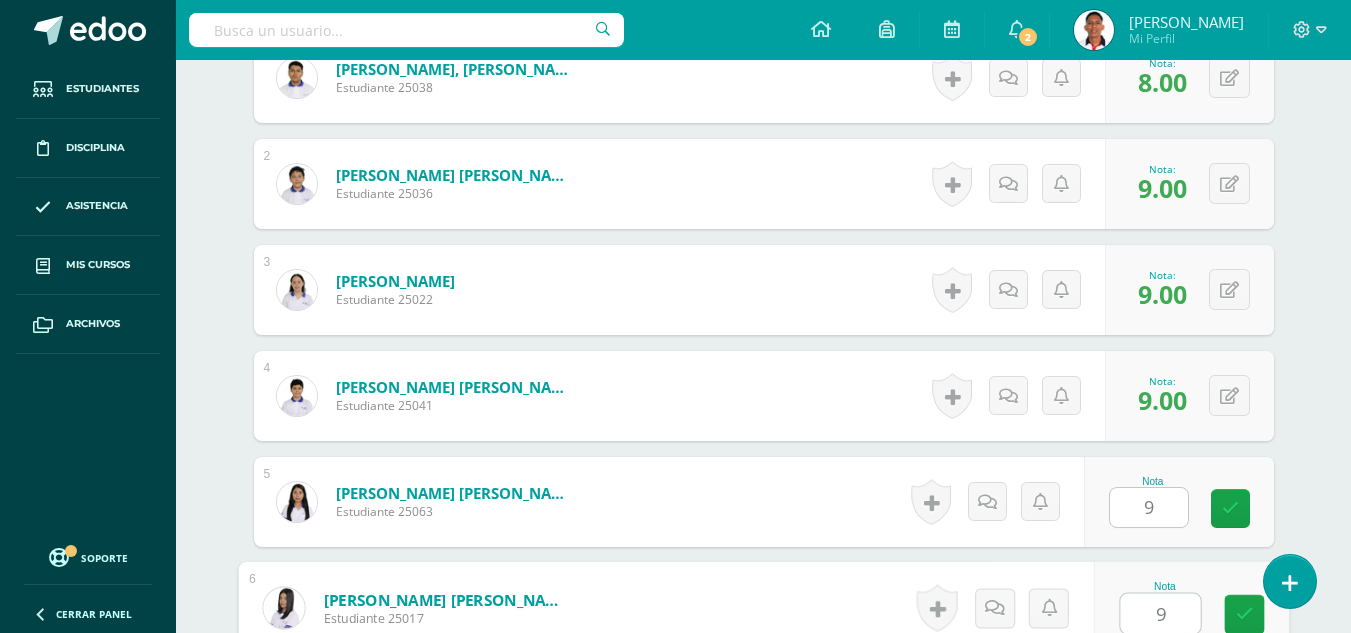 type on "9" 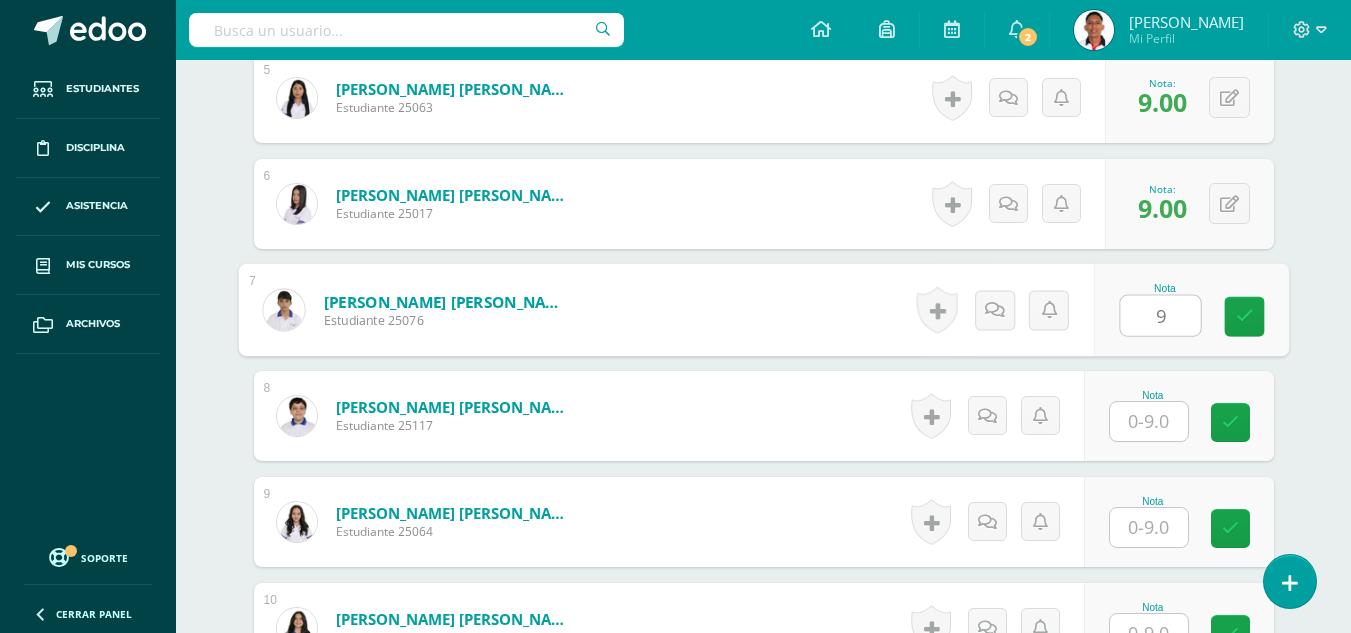 scroll, scrollTop: 1067, scrollLeft: 0, axis: vertical 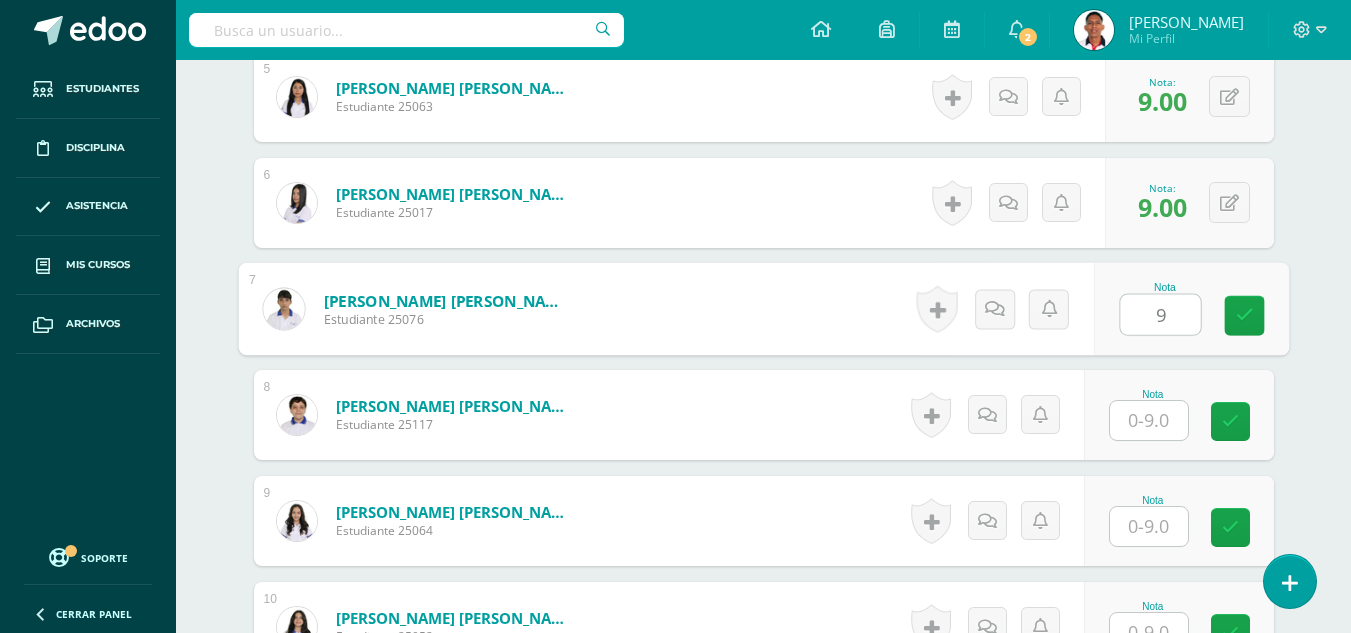 type on "9" 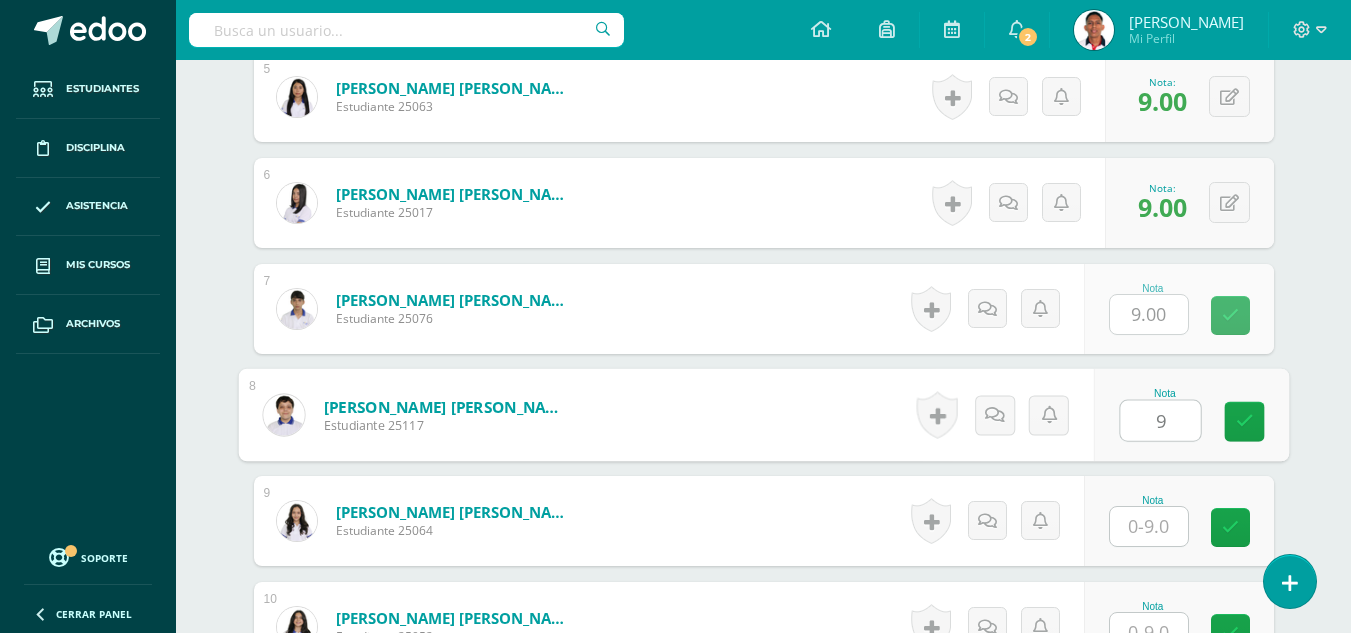 type on "9" 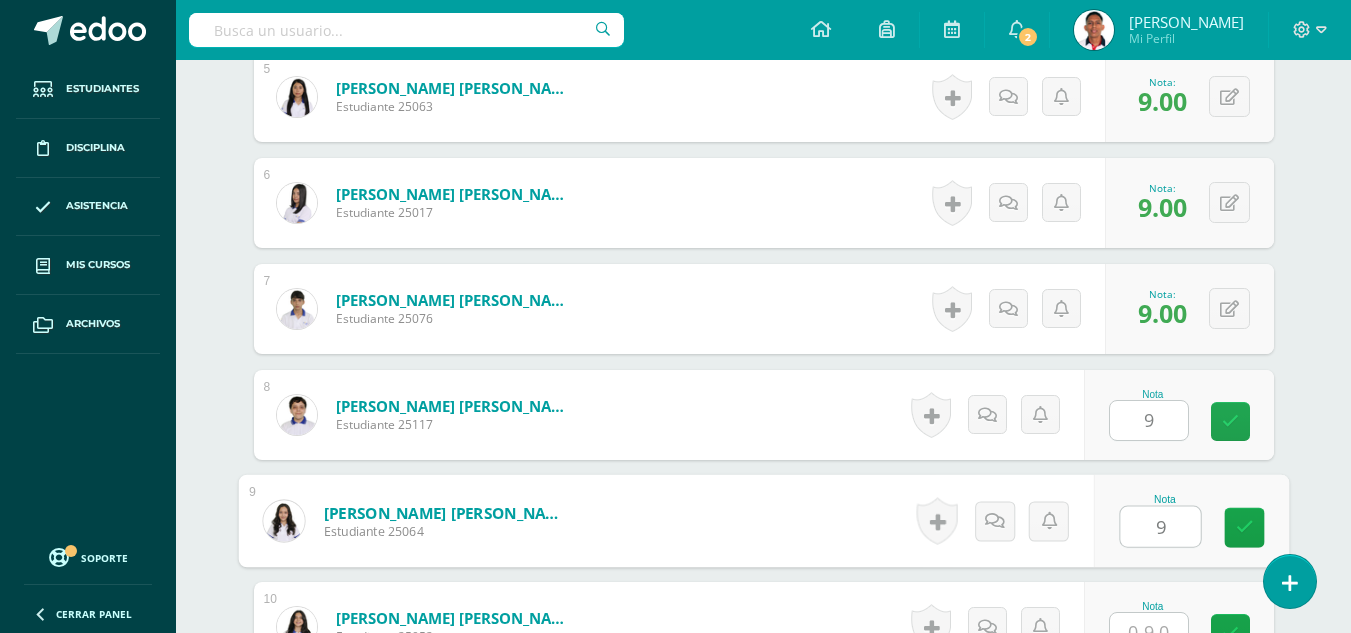 type on "9" 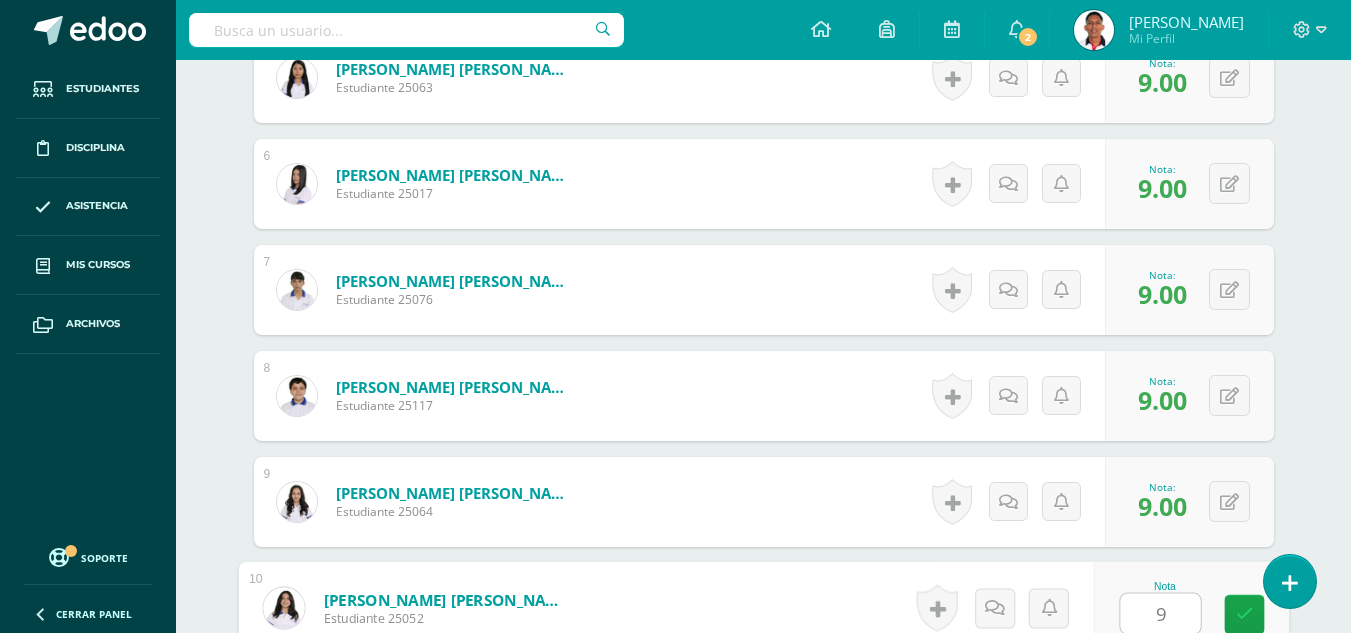 type on "9" 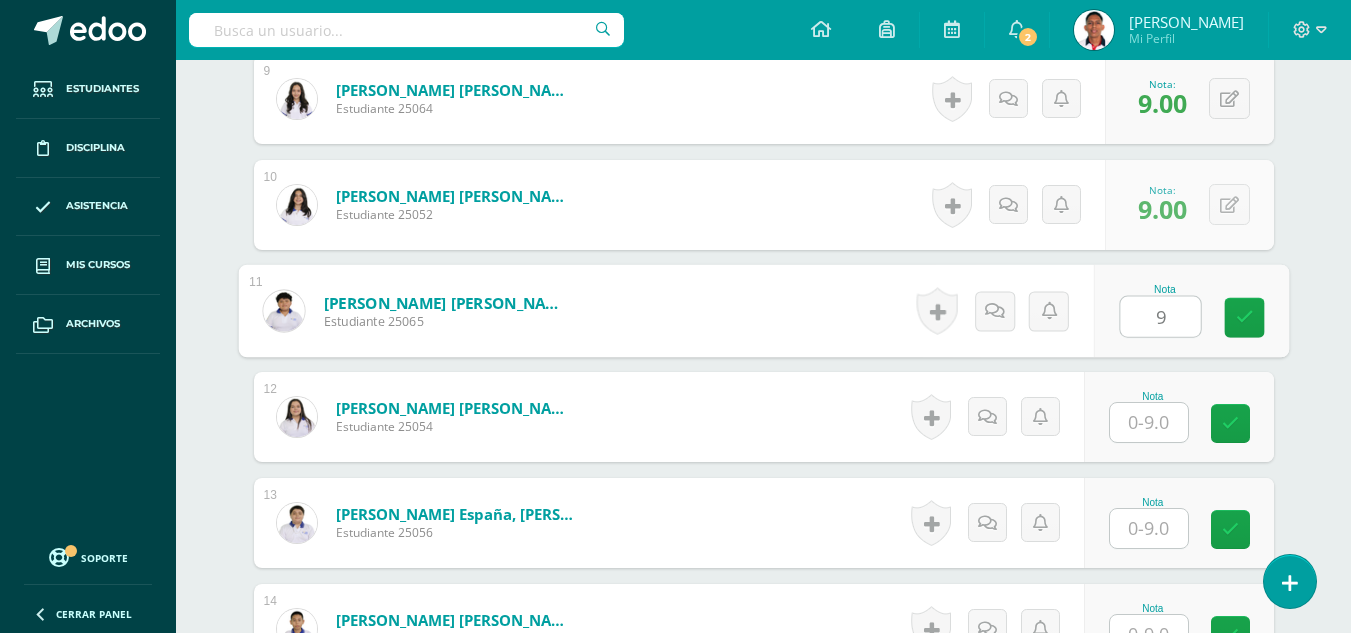 type on "9" 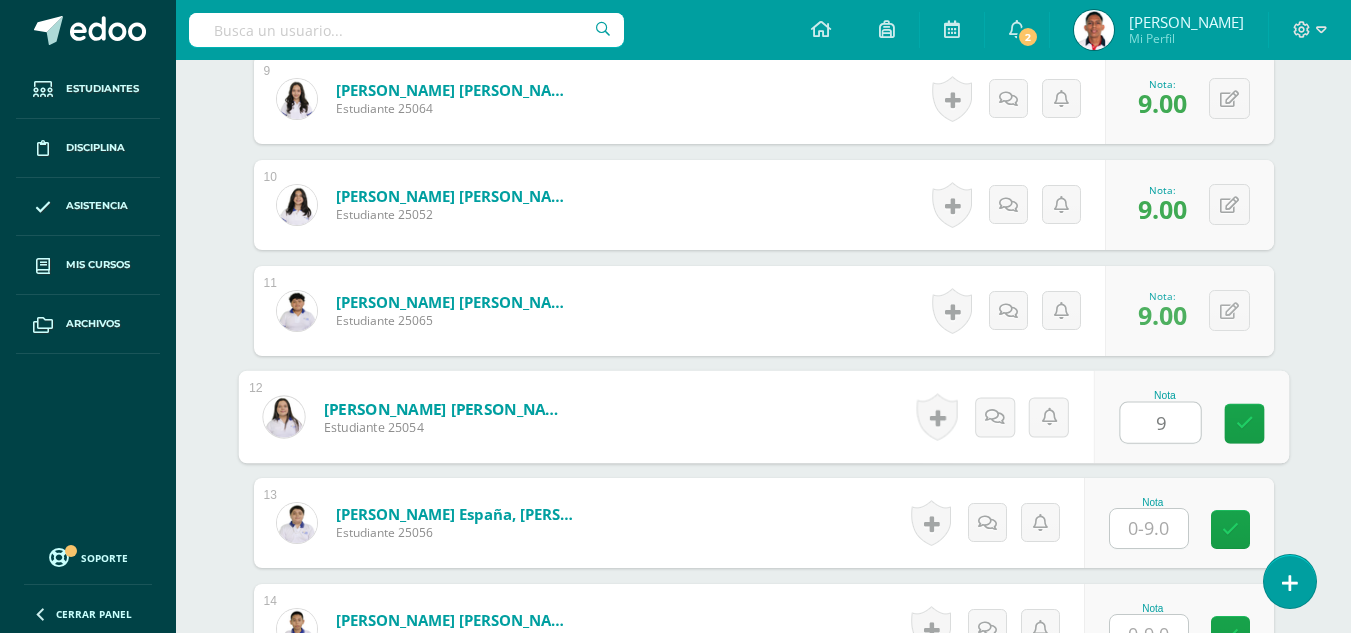 type on "9" 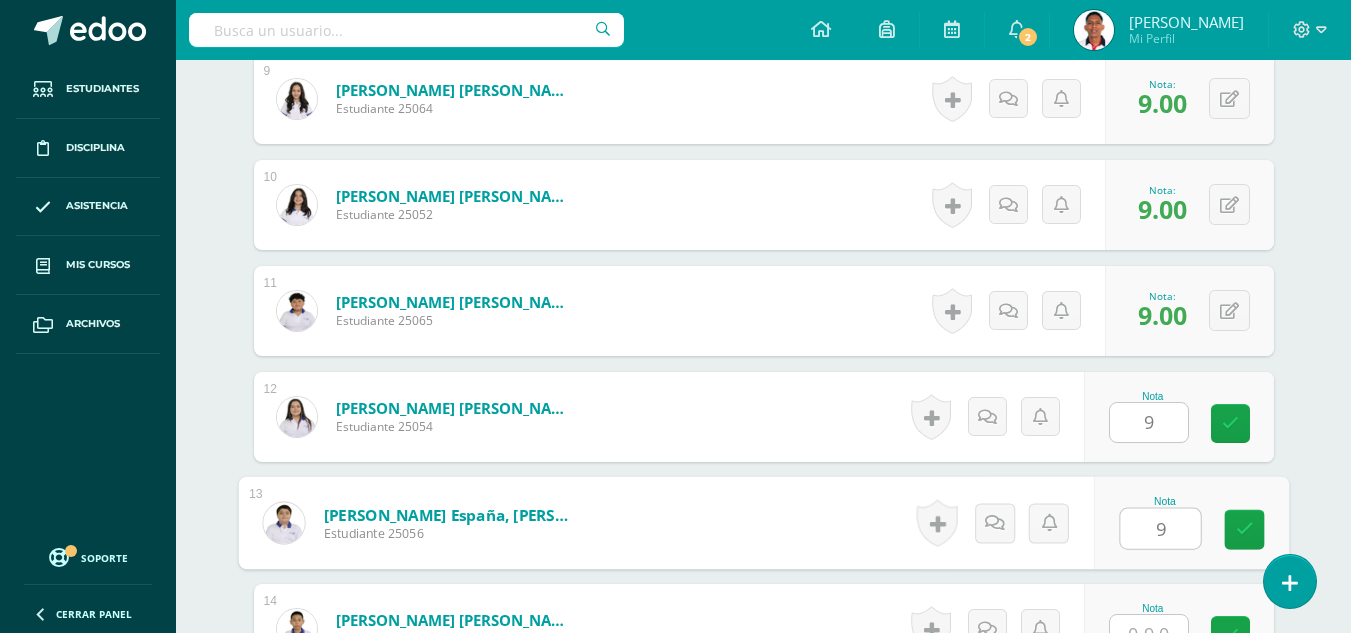 type on "9" 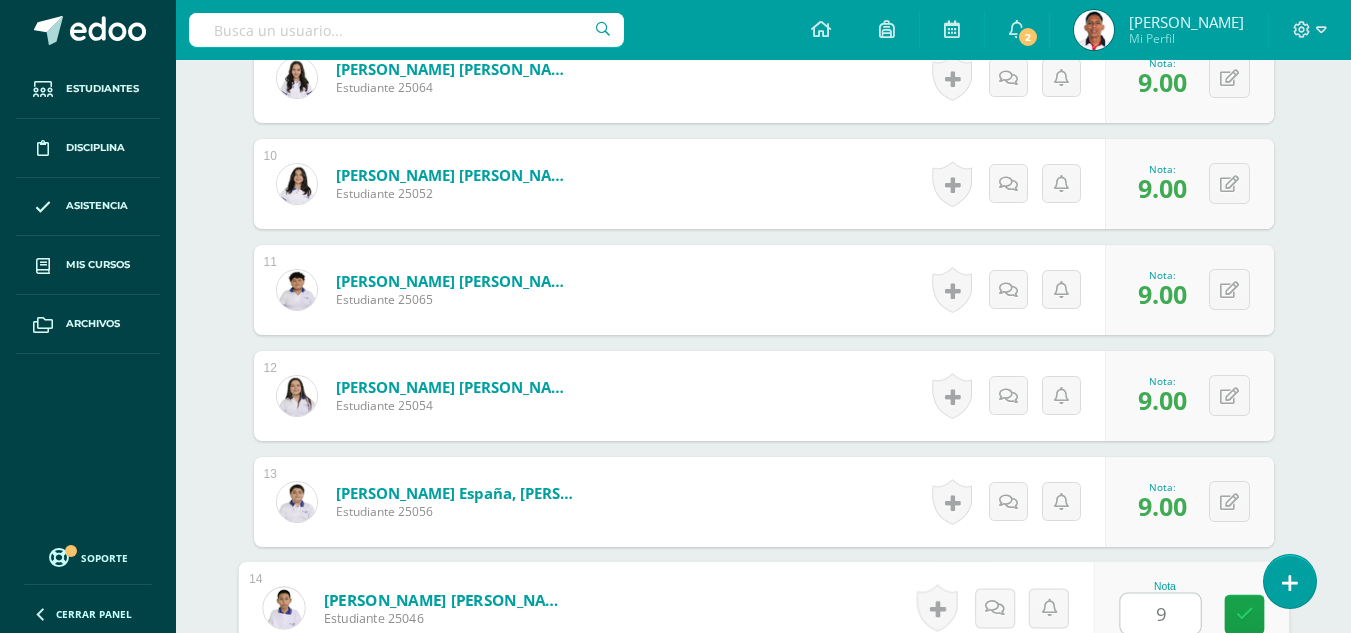 type on "9" 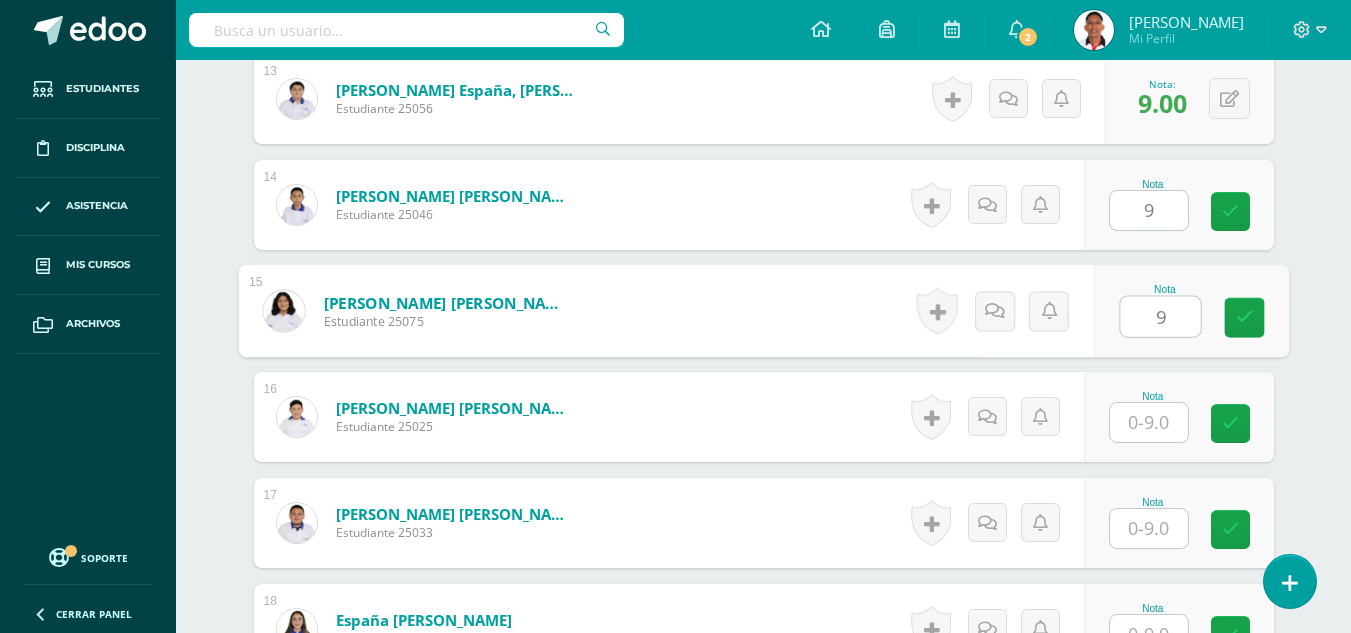 type on "9" 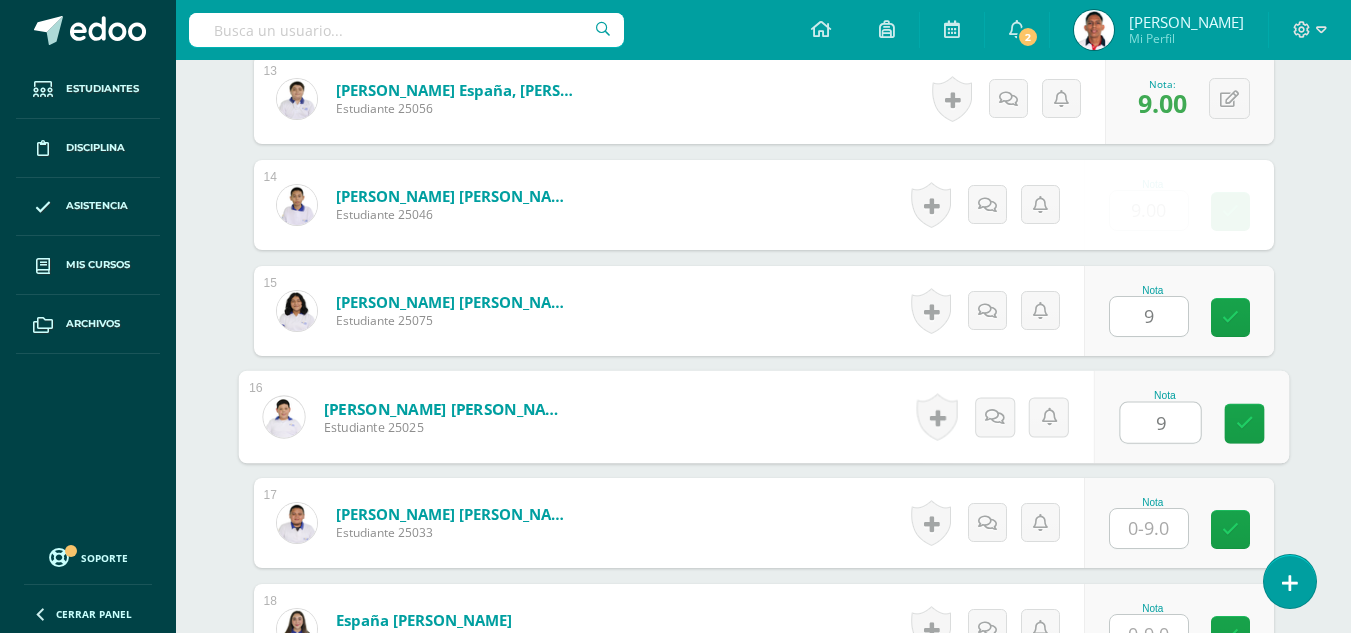 type on "9" 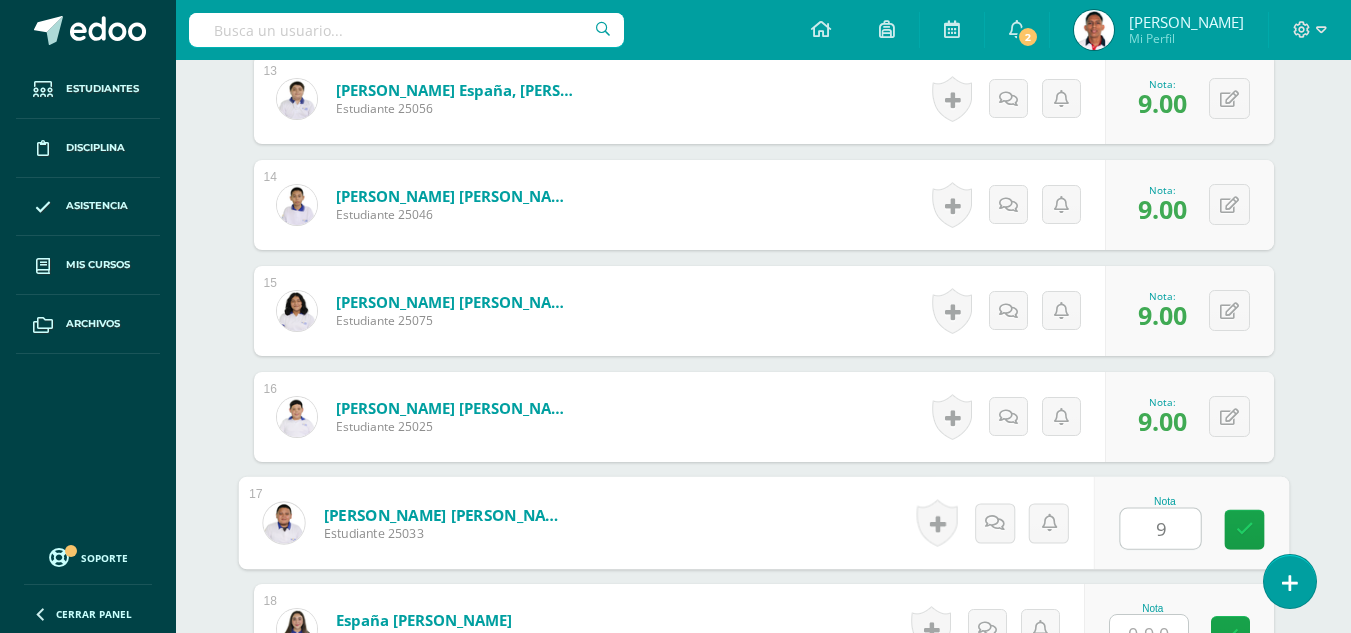 type on "9" 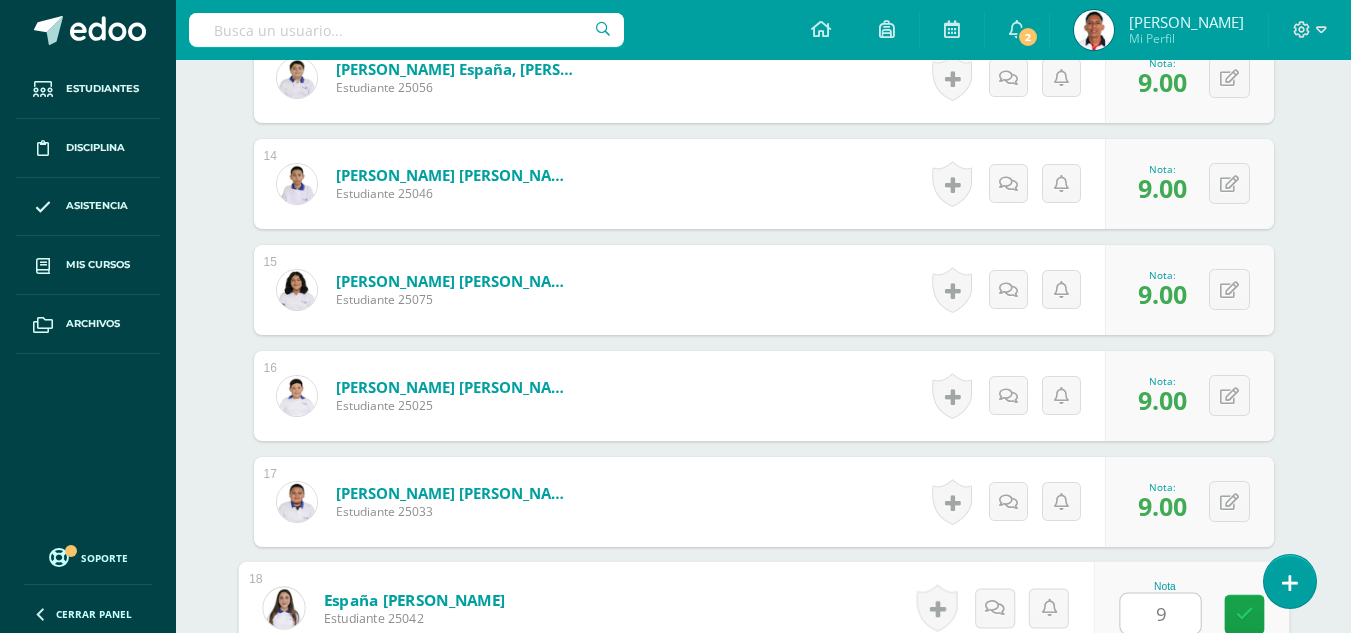 type on "9" 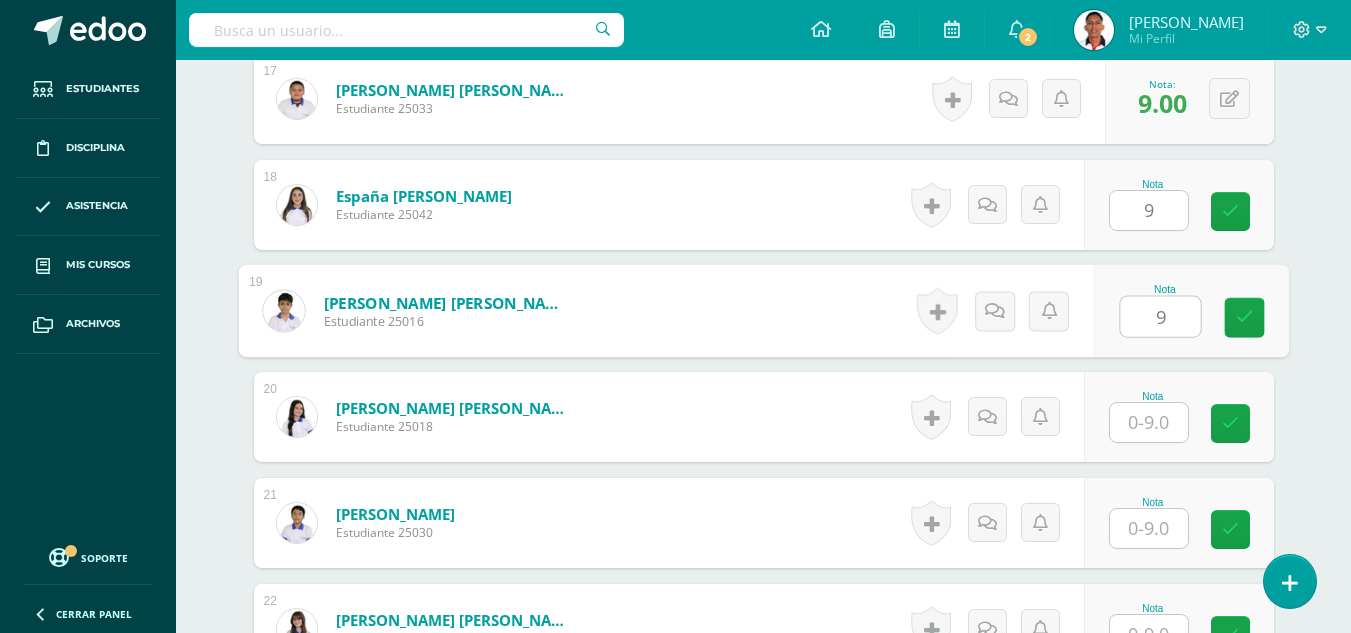 type on "9" 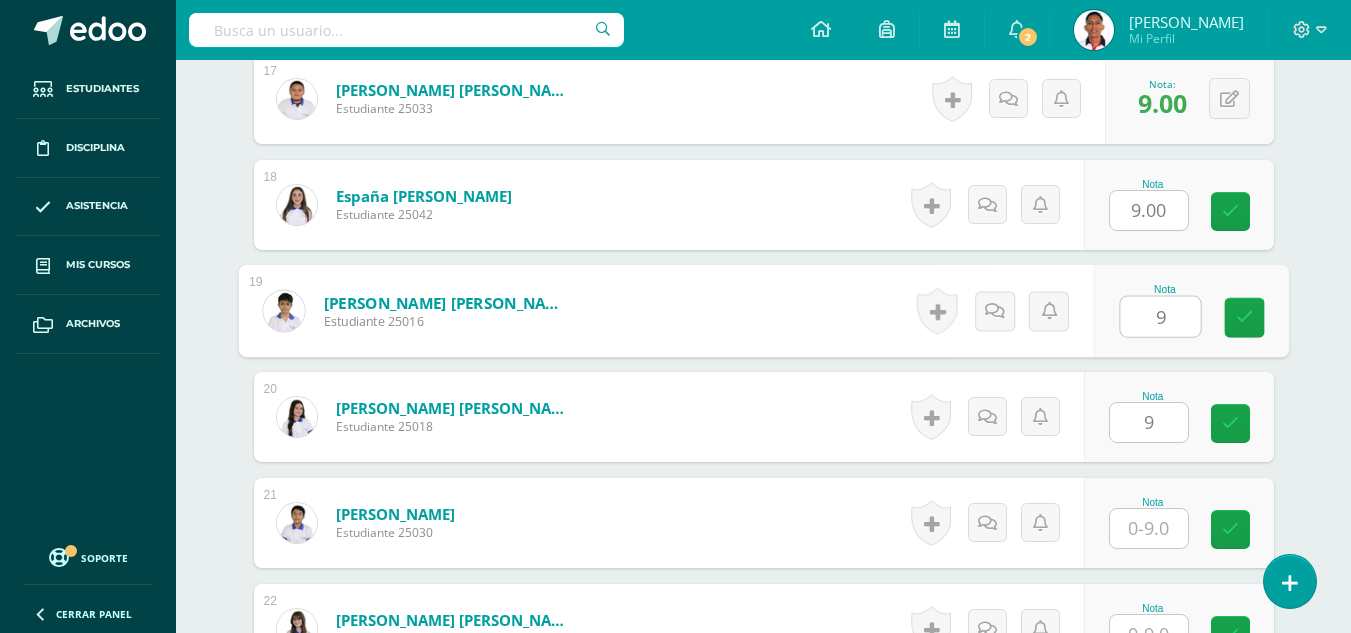 type on "9" 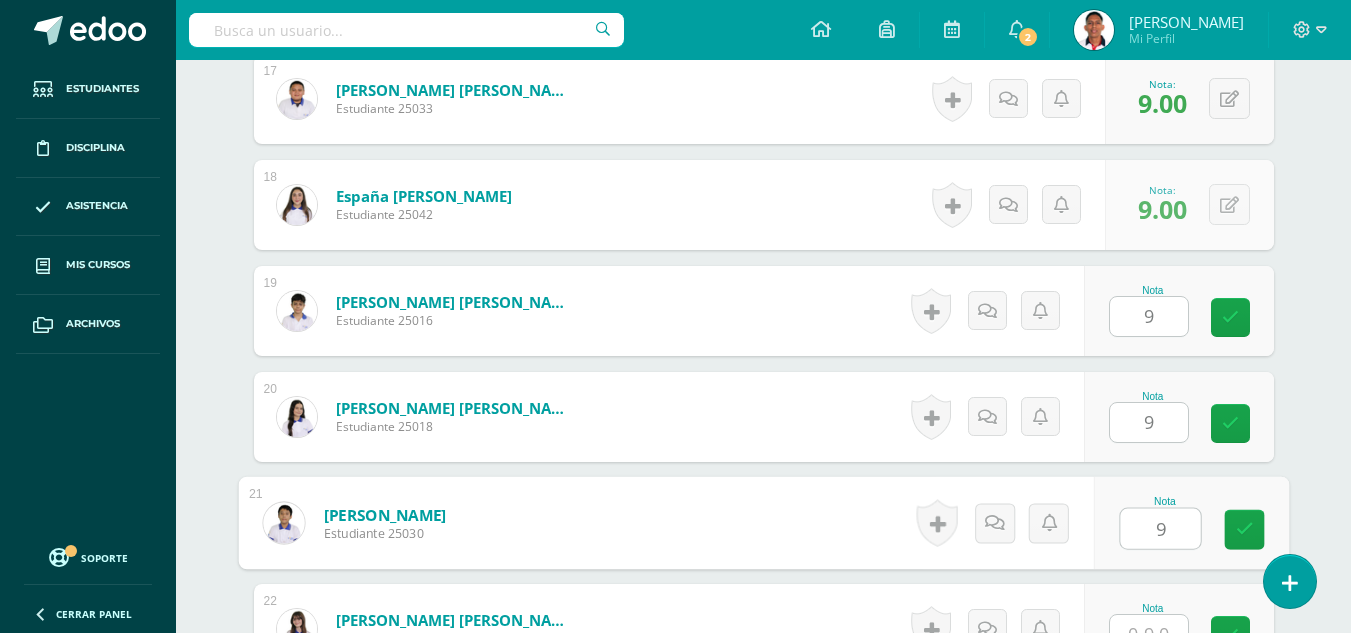 type on "9" 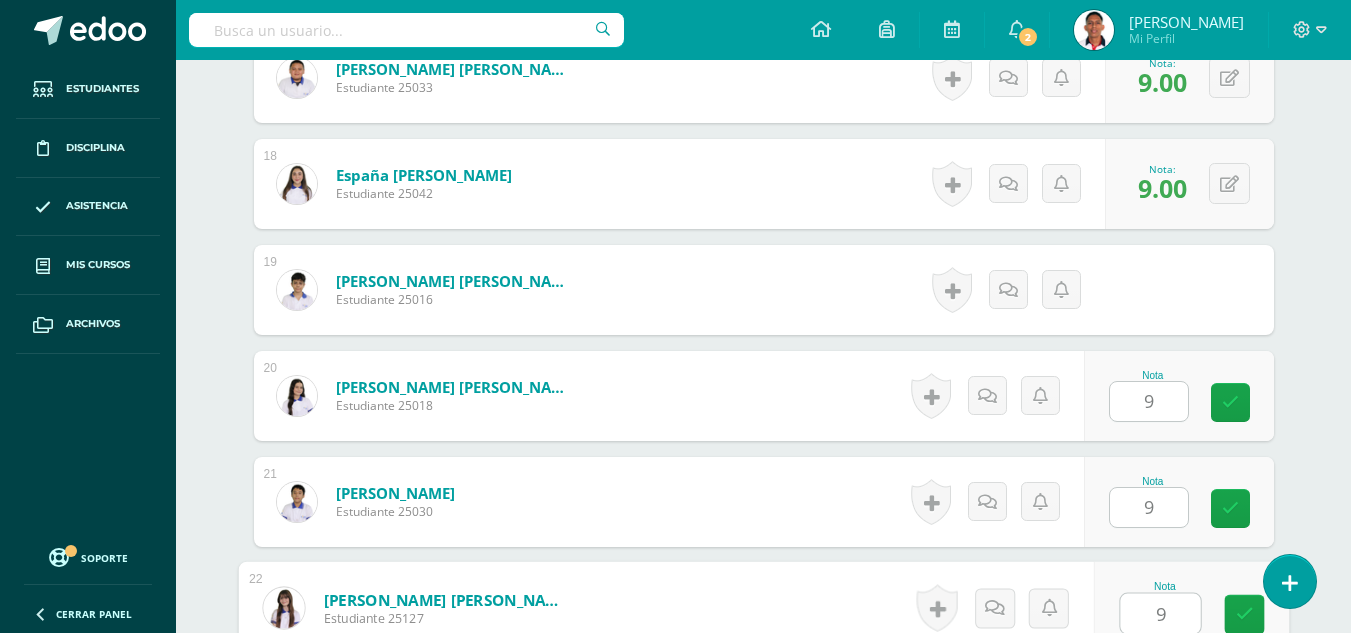 type on "9" 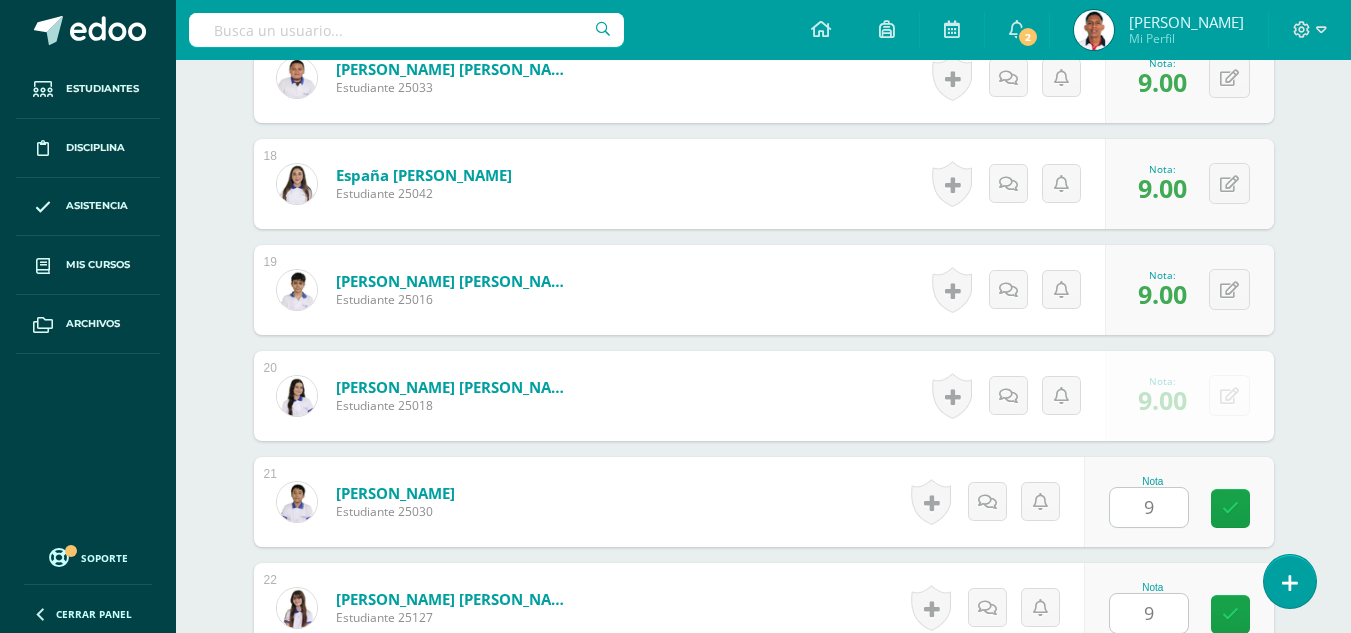 scroll, scrollTop: 2761, scrollLeft: 0, axis: vertical 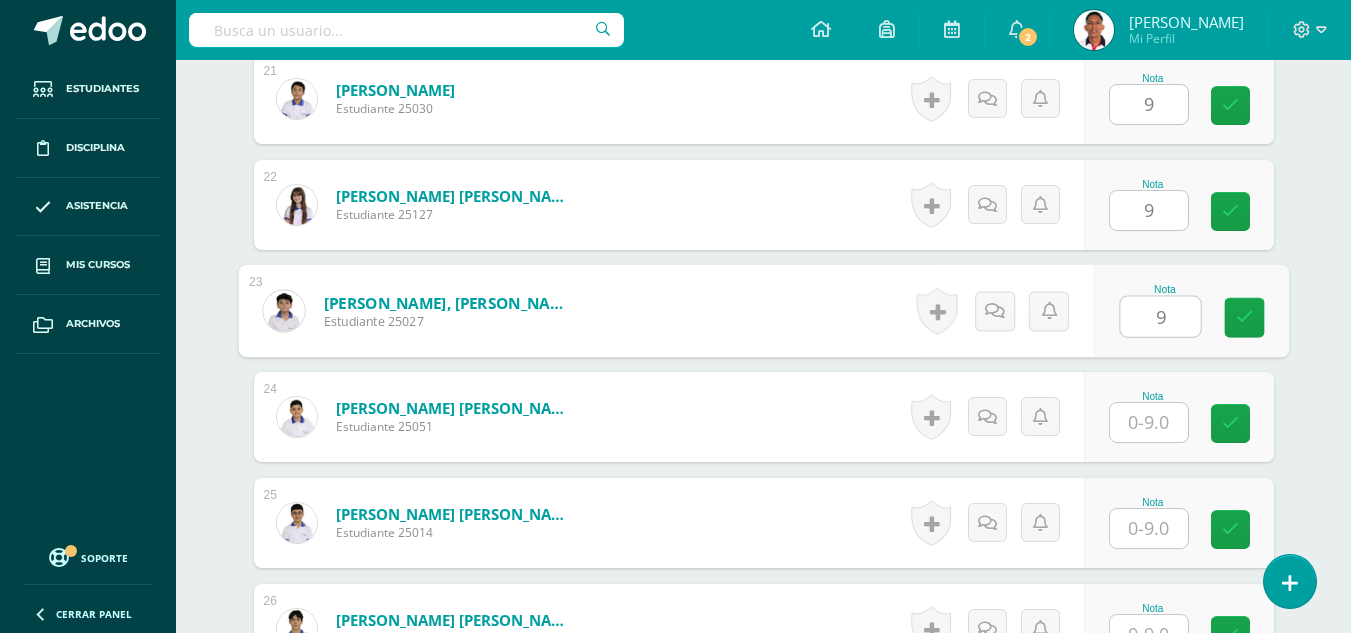 type on "9" 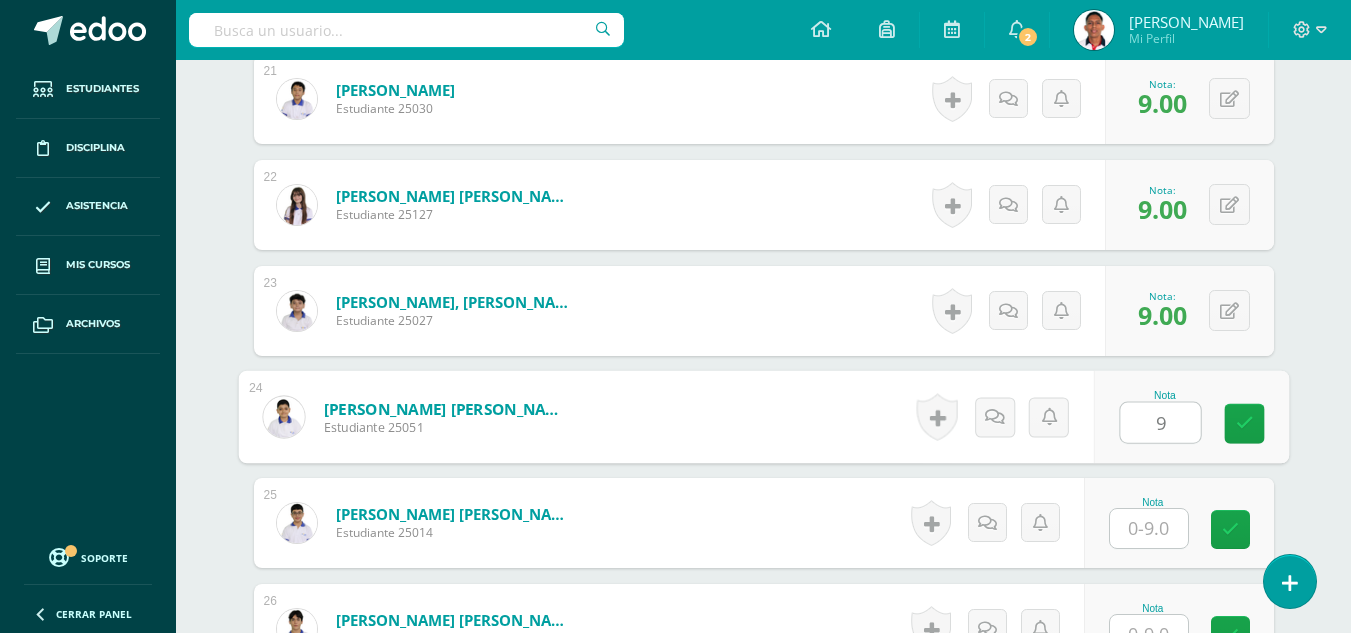 type on "9" 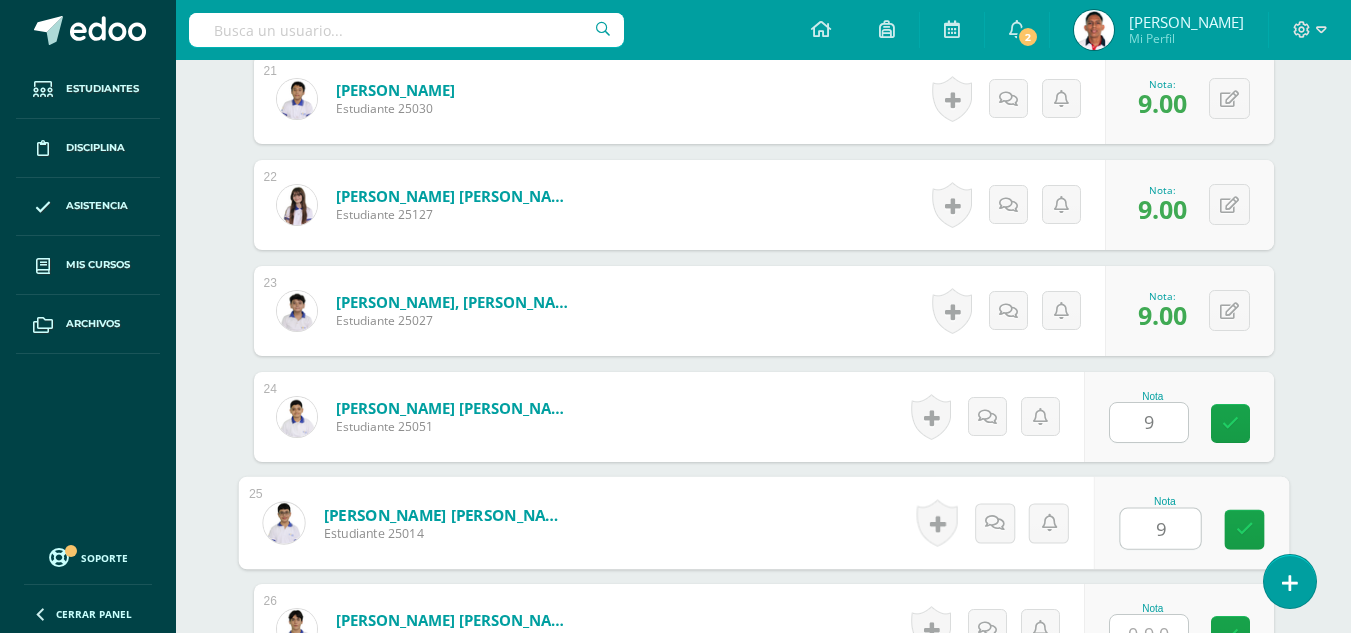 type on "9" 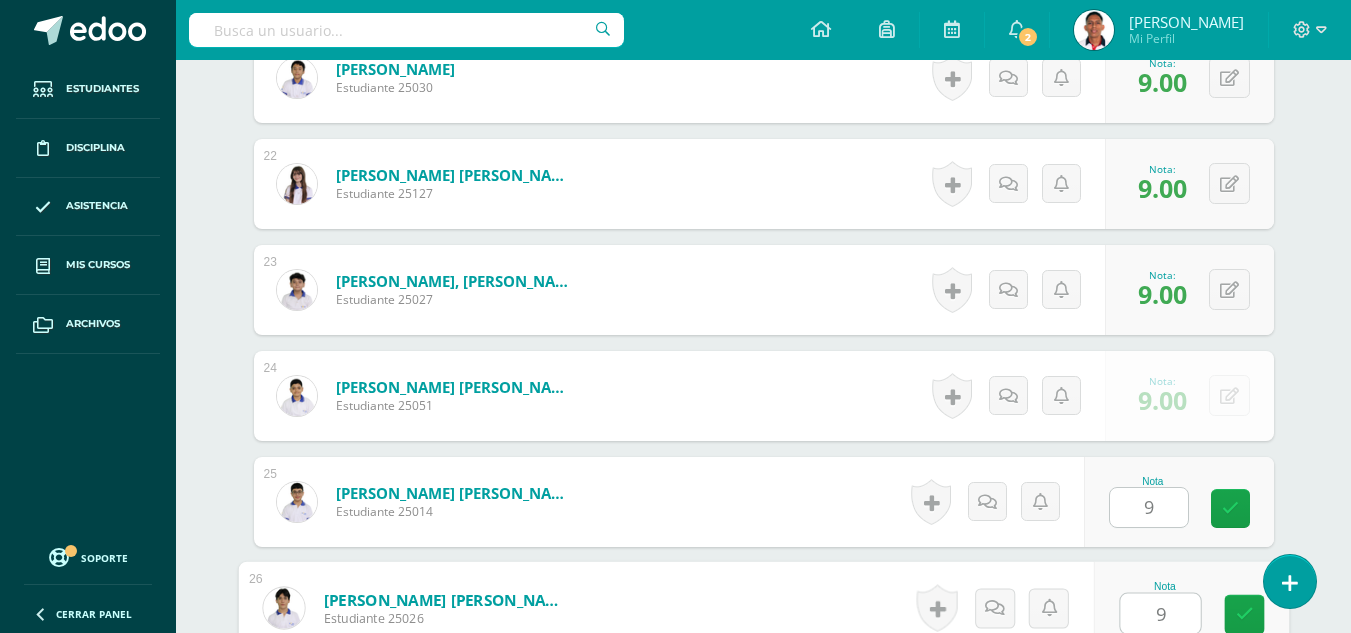 type on "9" 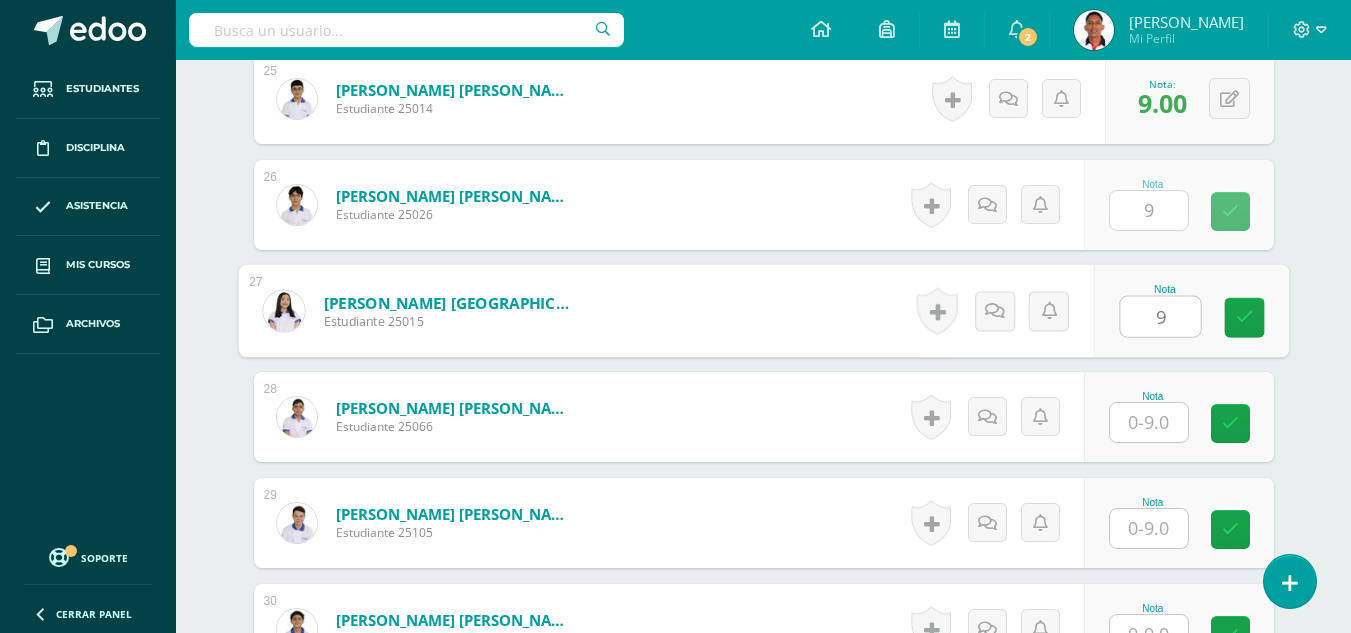 type on "9" 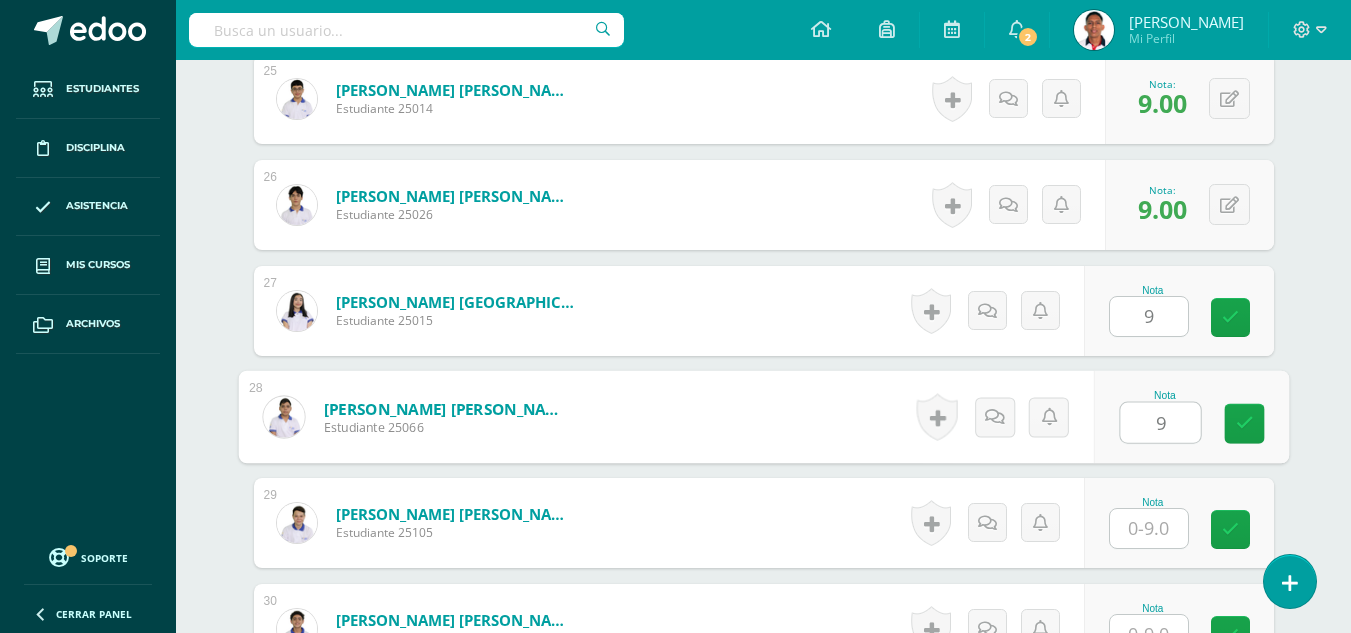 type on "9" 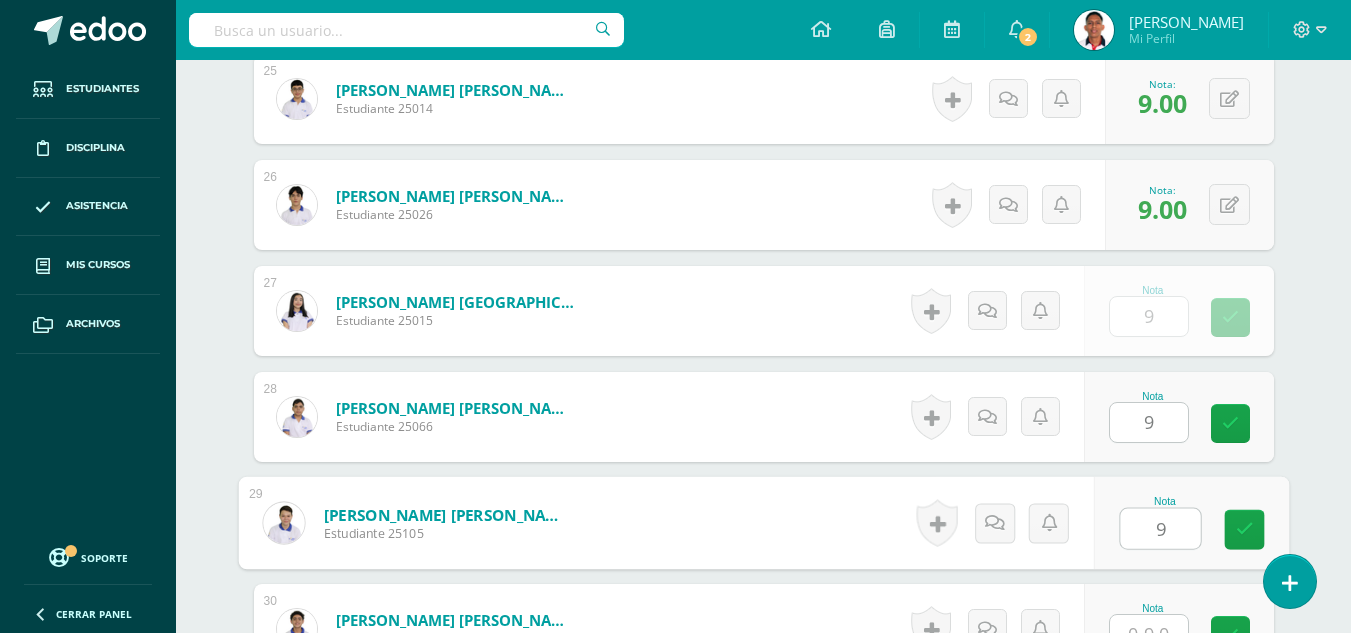 type on "9" 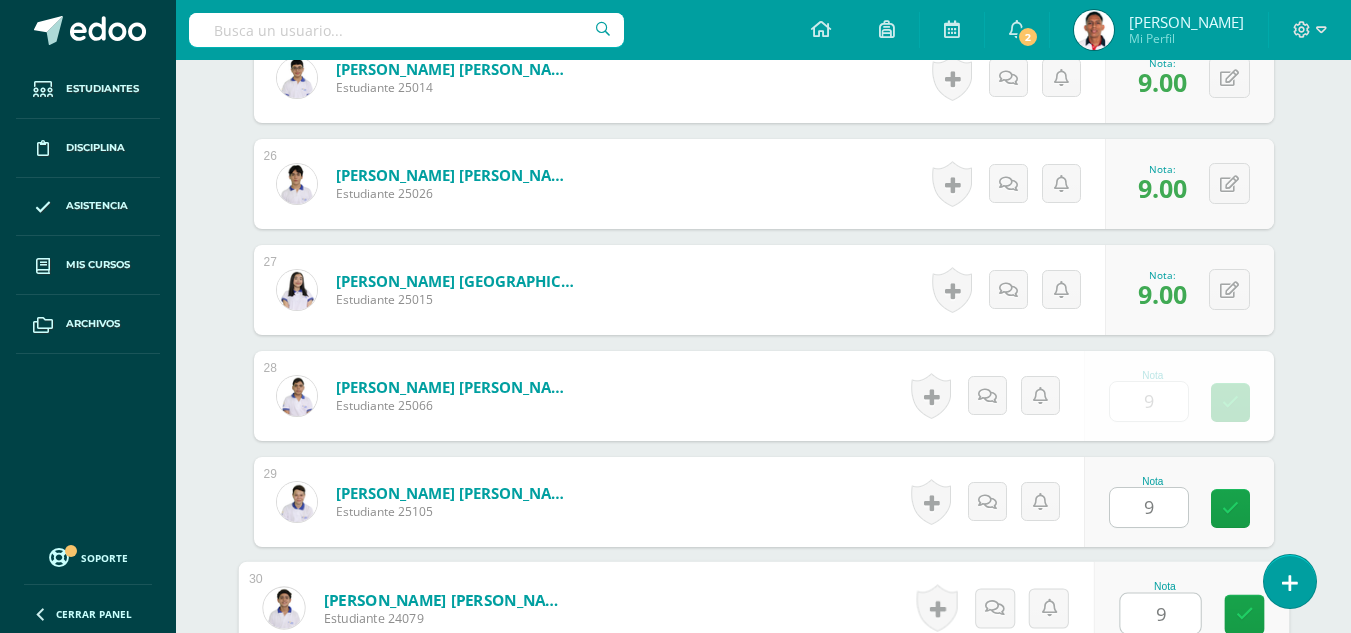 type on "9" 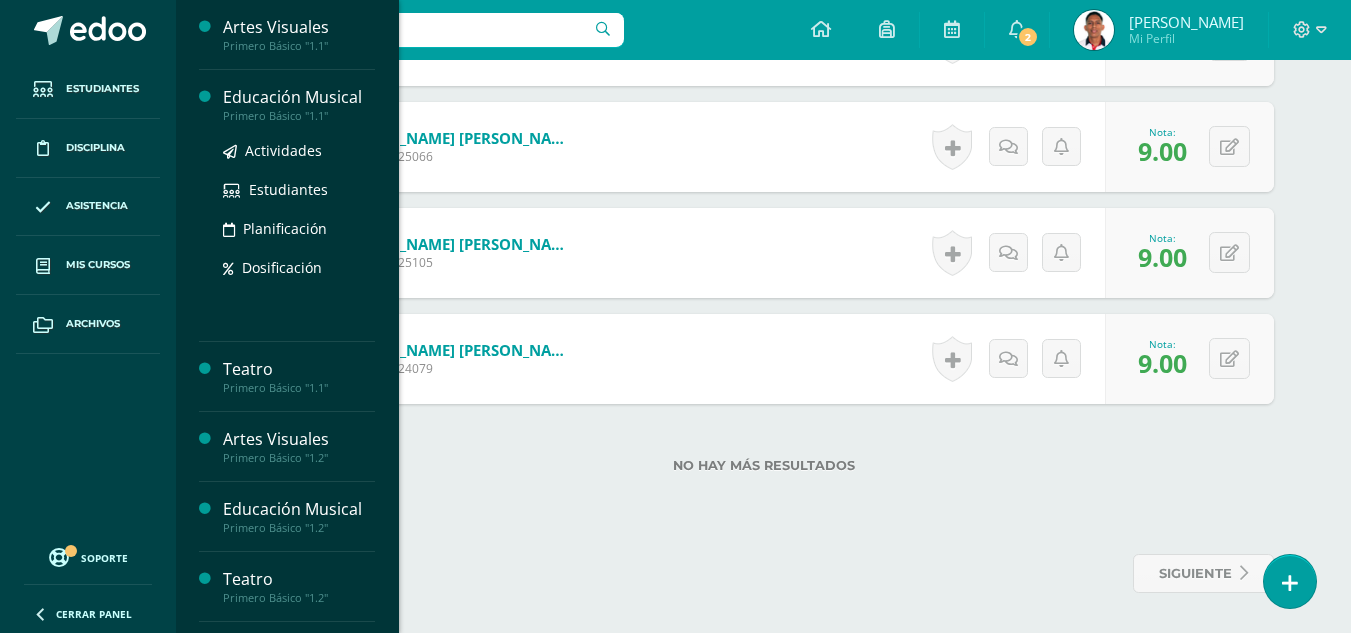 click on "Educación Musical" at bounding box center (299, 97) 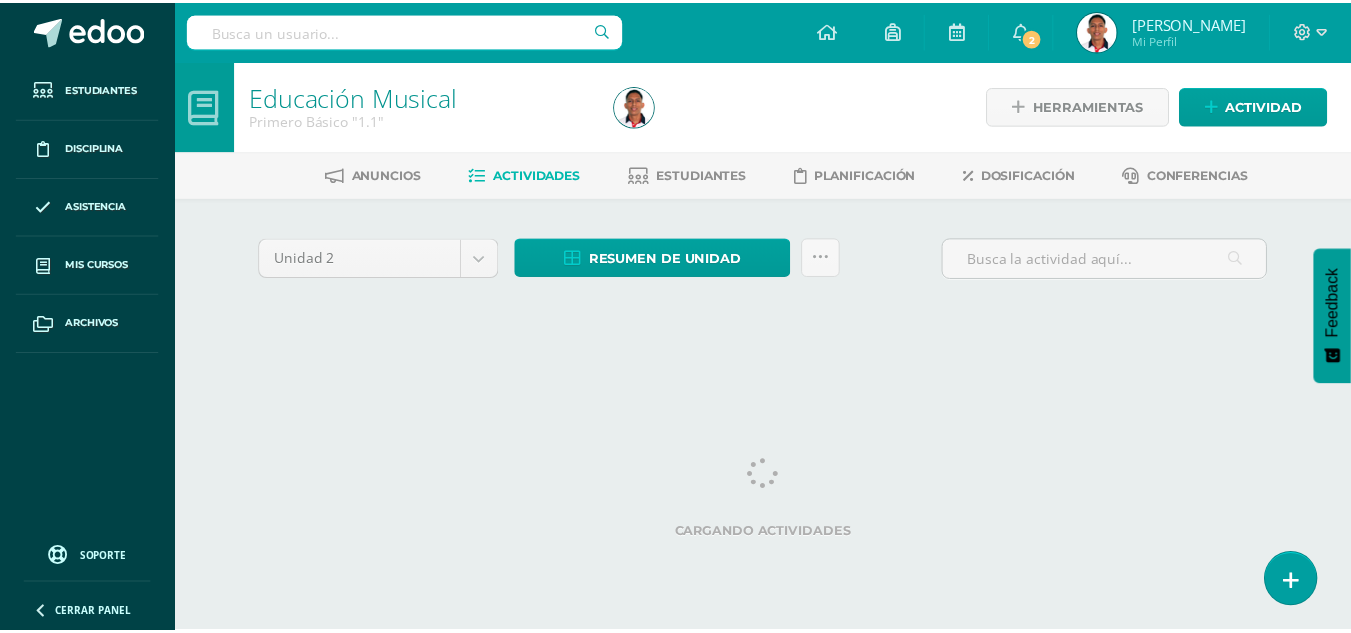 scroll, scrollTop: 0, scrollLeft: 0, axis: both 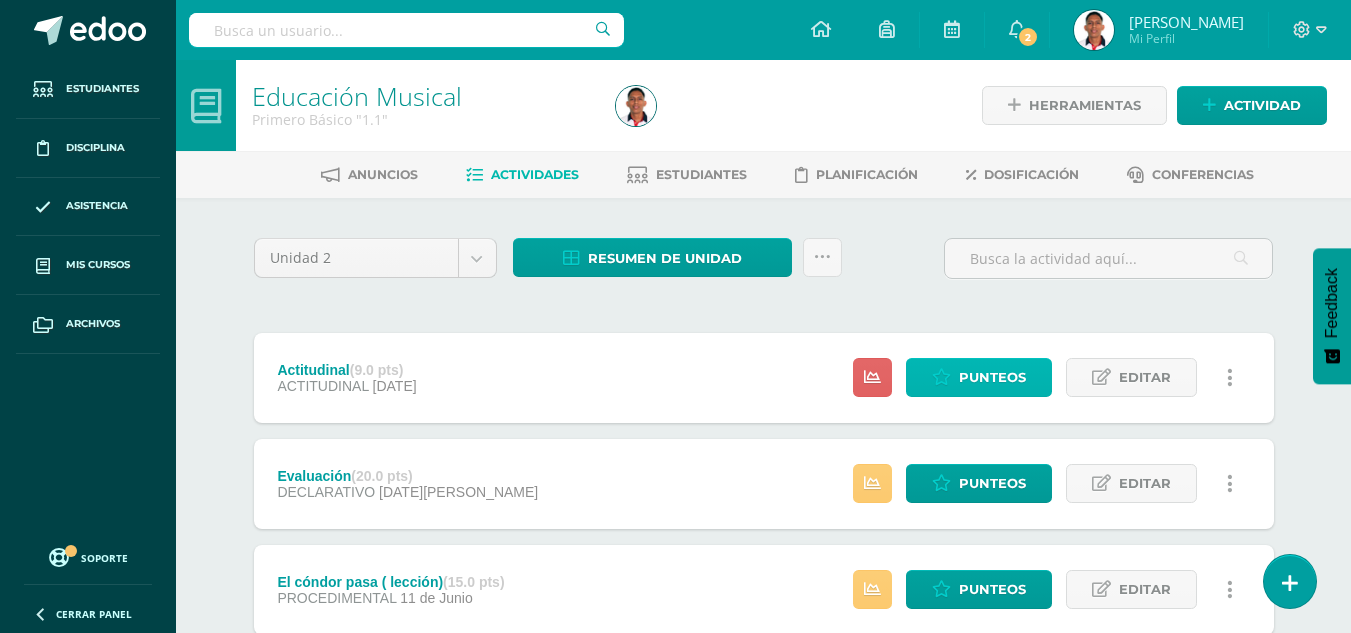 click on "Punteos" at bounding box center (992, 377) 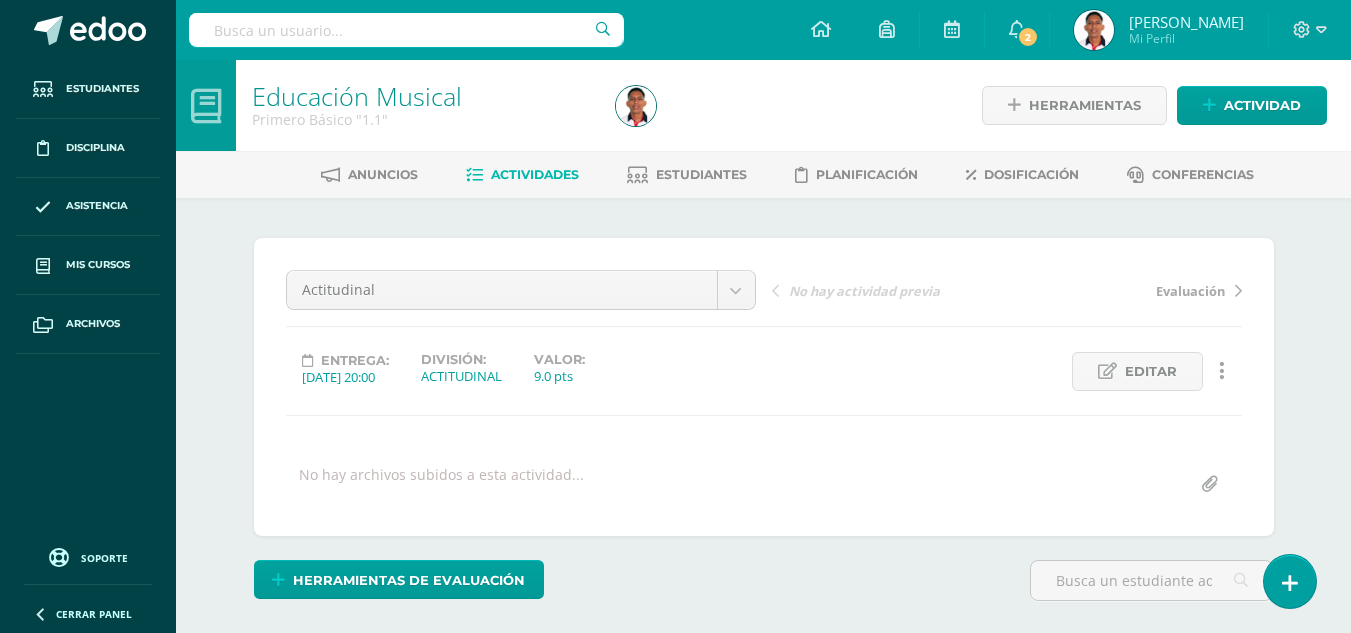 scroll, scrollTop: 0, scrollLeft: 0, axis: both 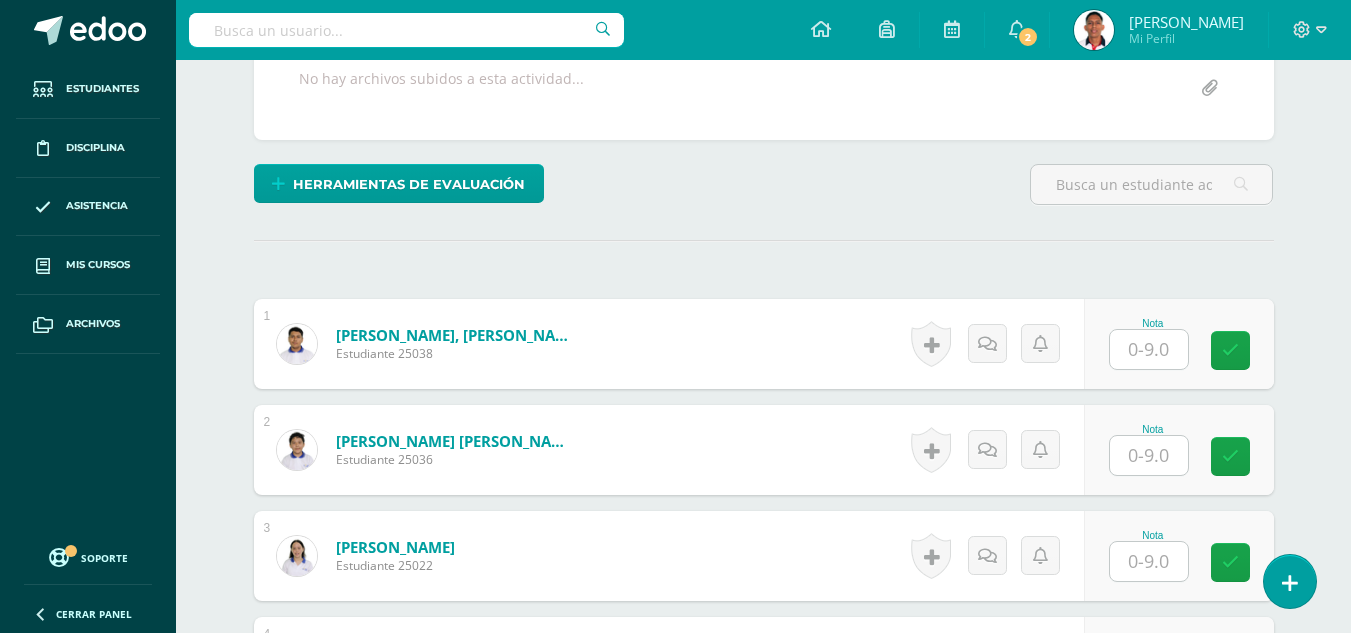 click at bounding box center (1149, 349) 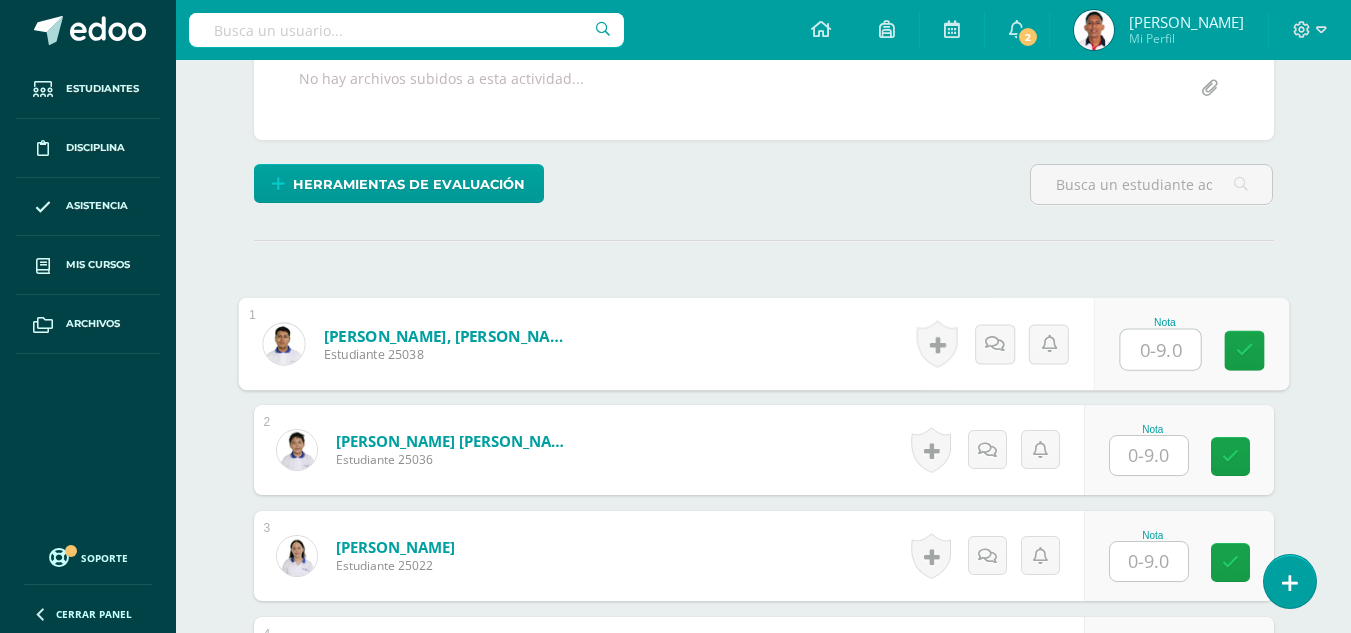 scroll, scrollTop: 397, scrollLeft: 0, axis: vertical 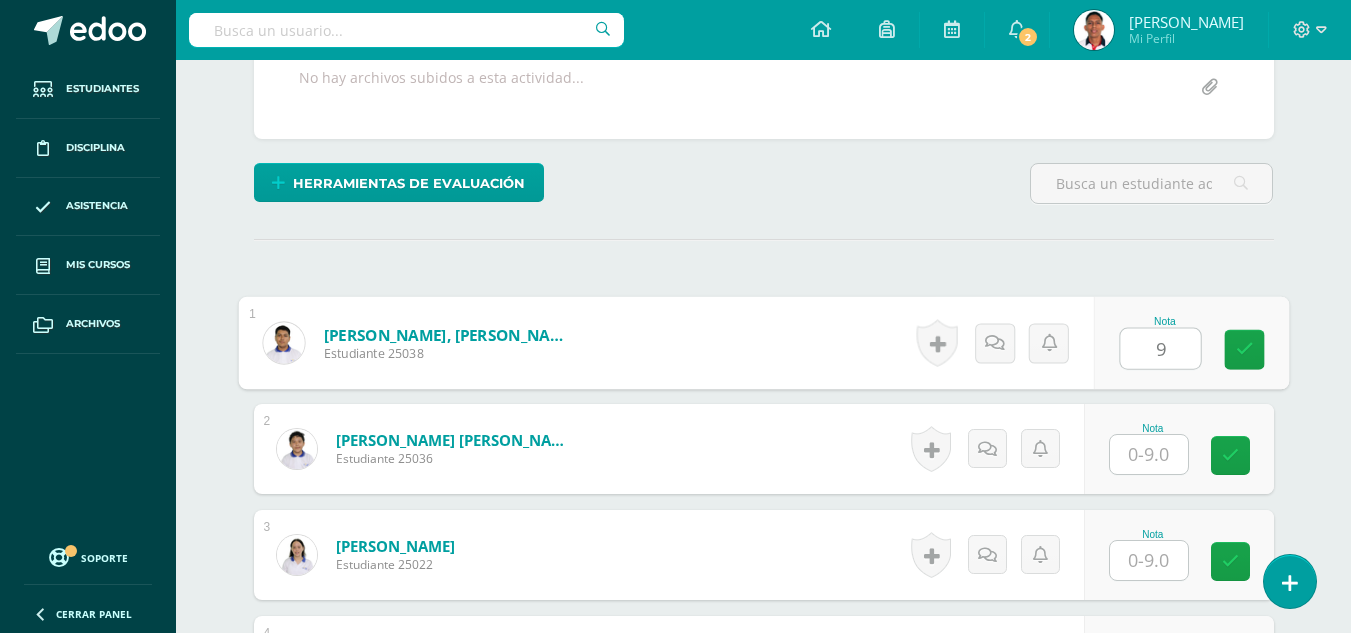type on "9" 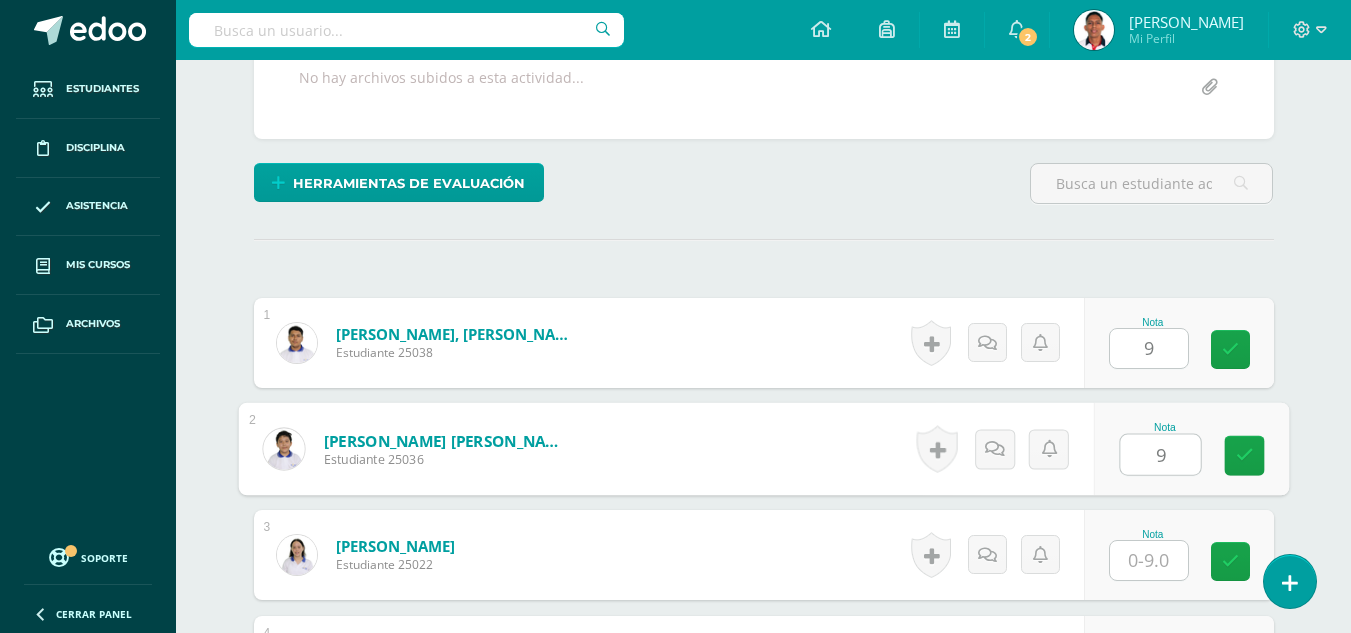type on "9" 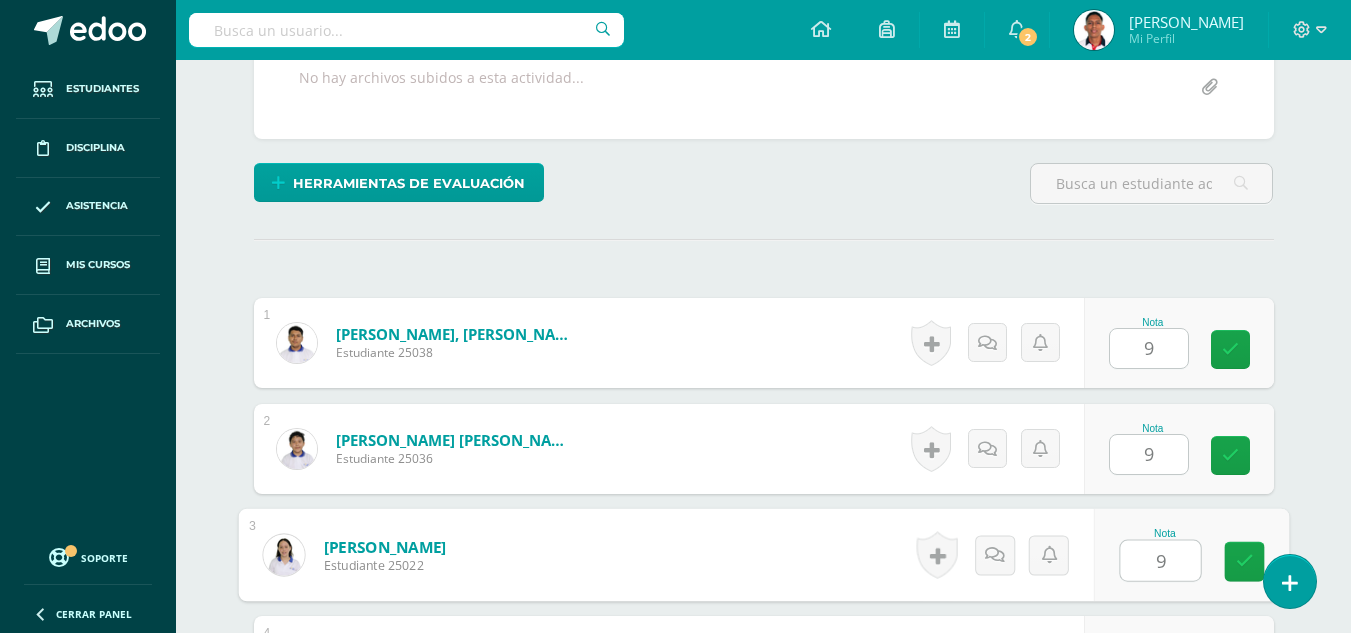 type on "9" 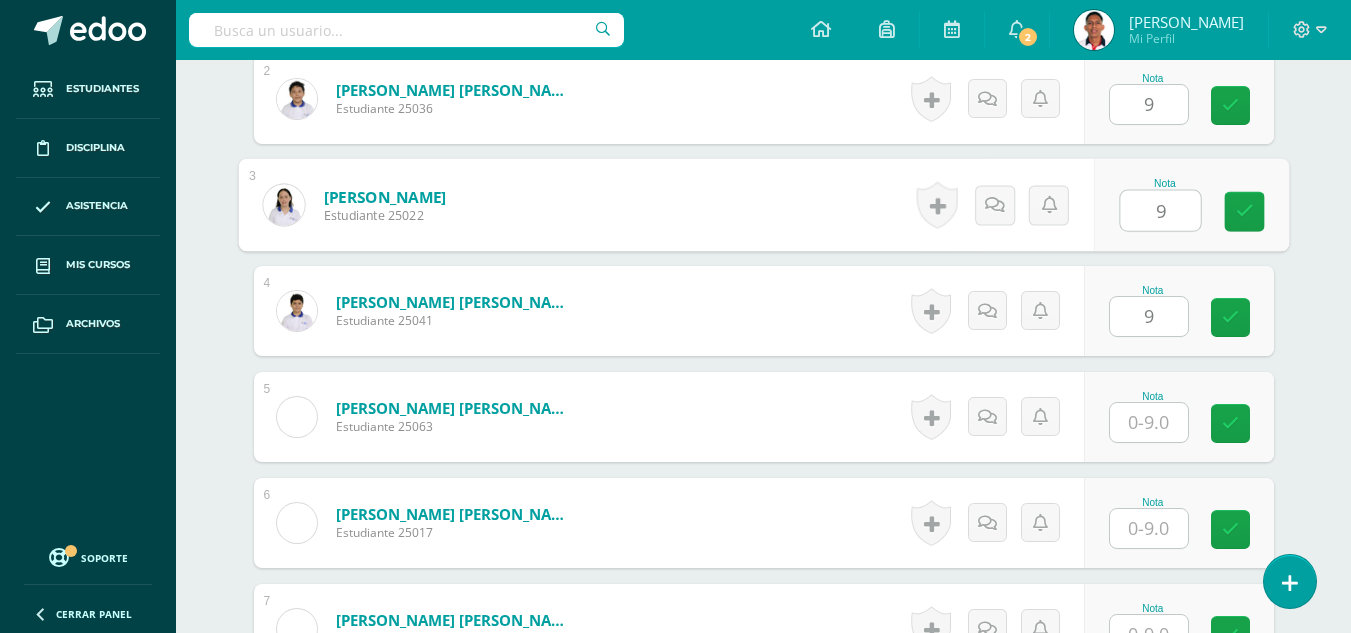 type on "9" 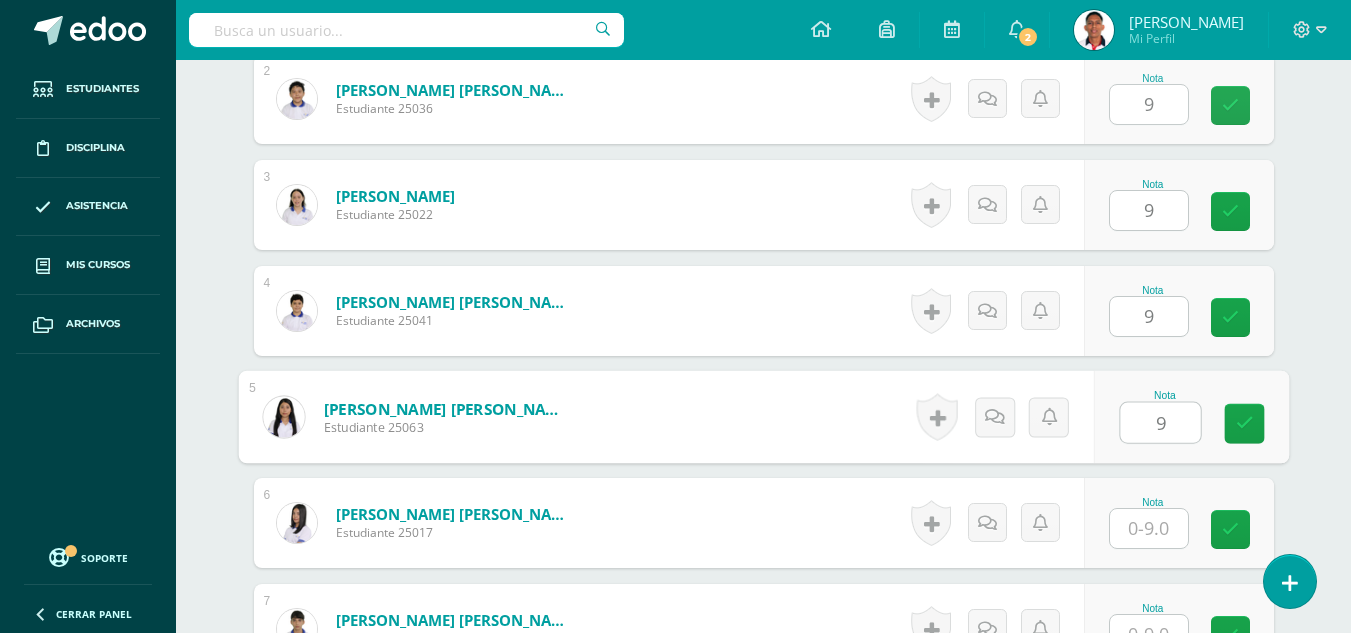type on "9" 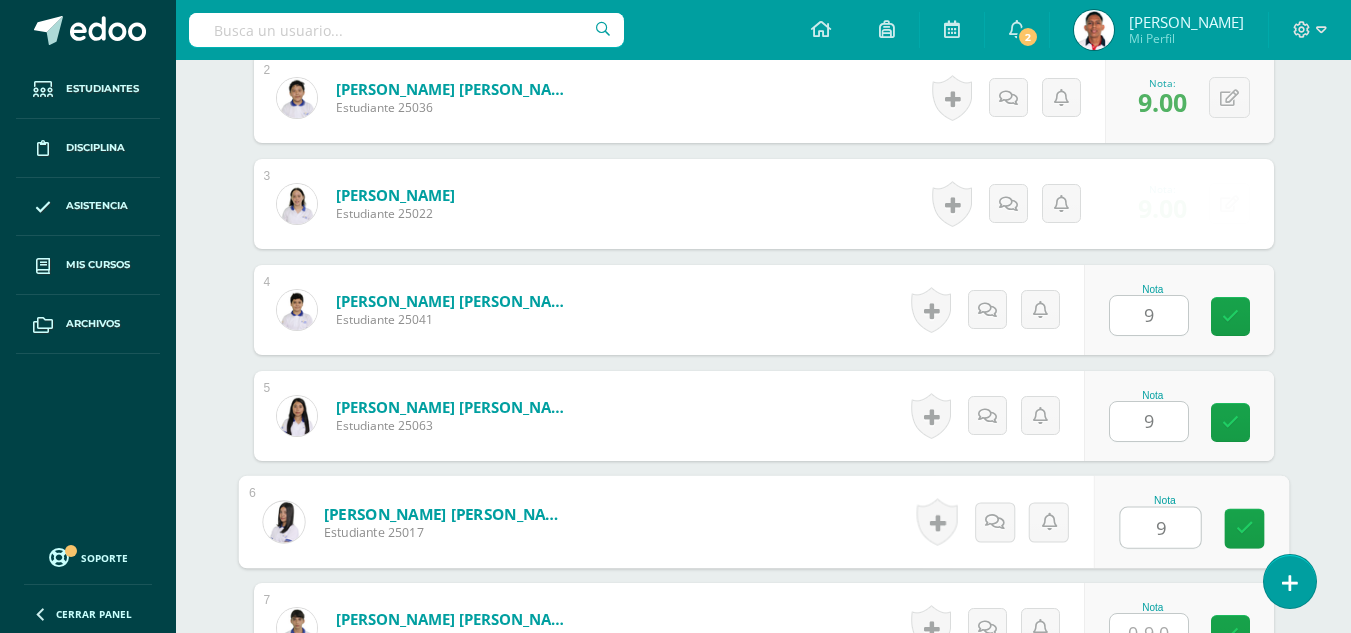 type on "9" 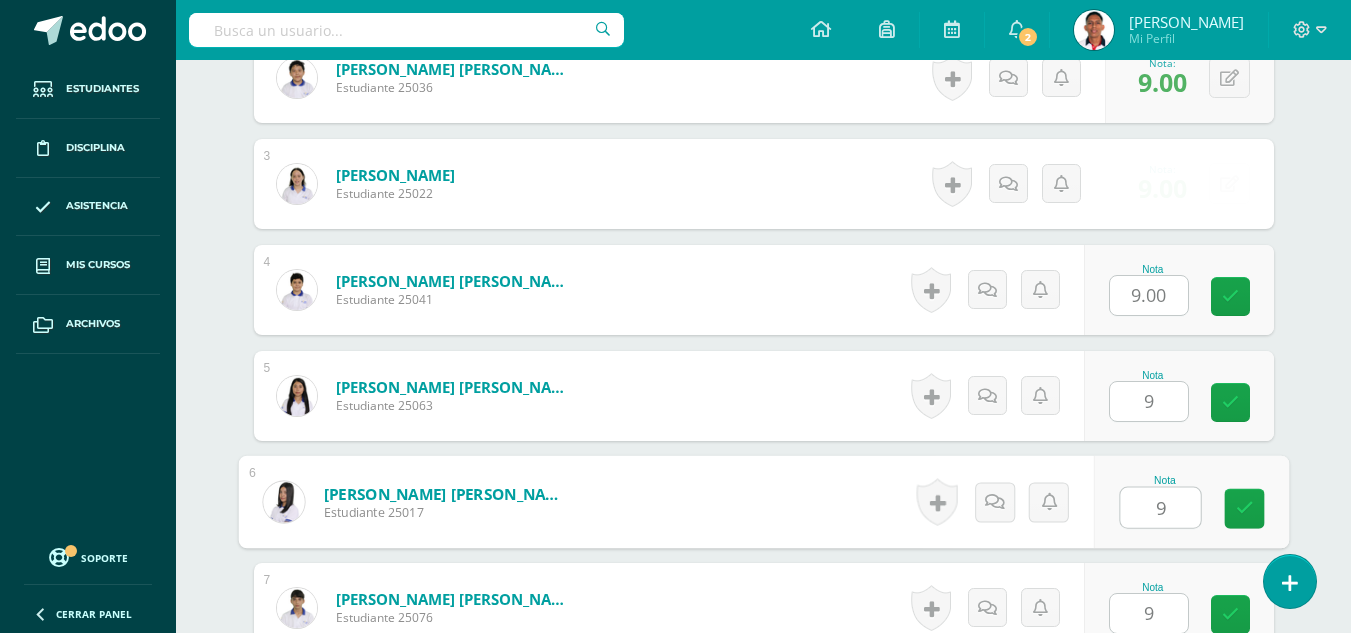 type on "9" 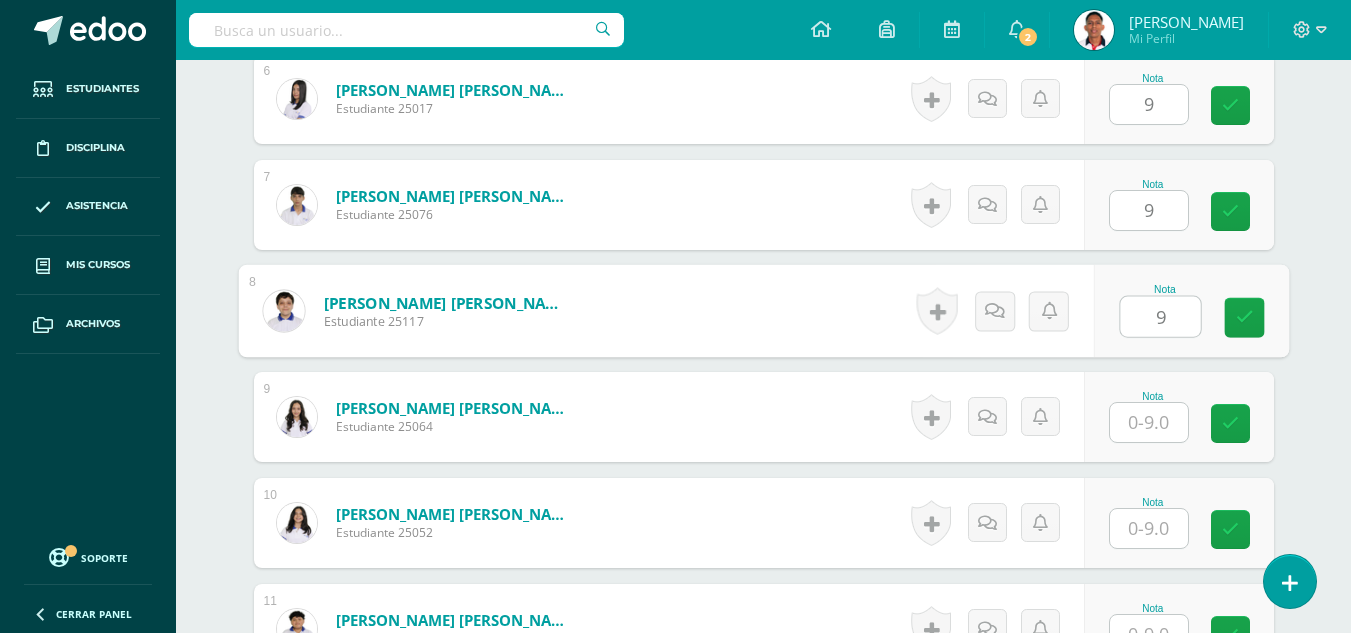 type on "9" 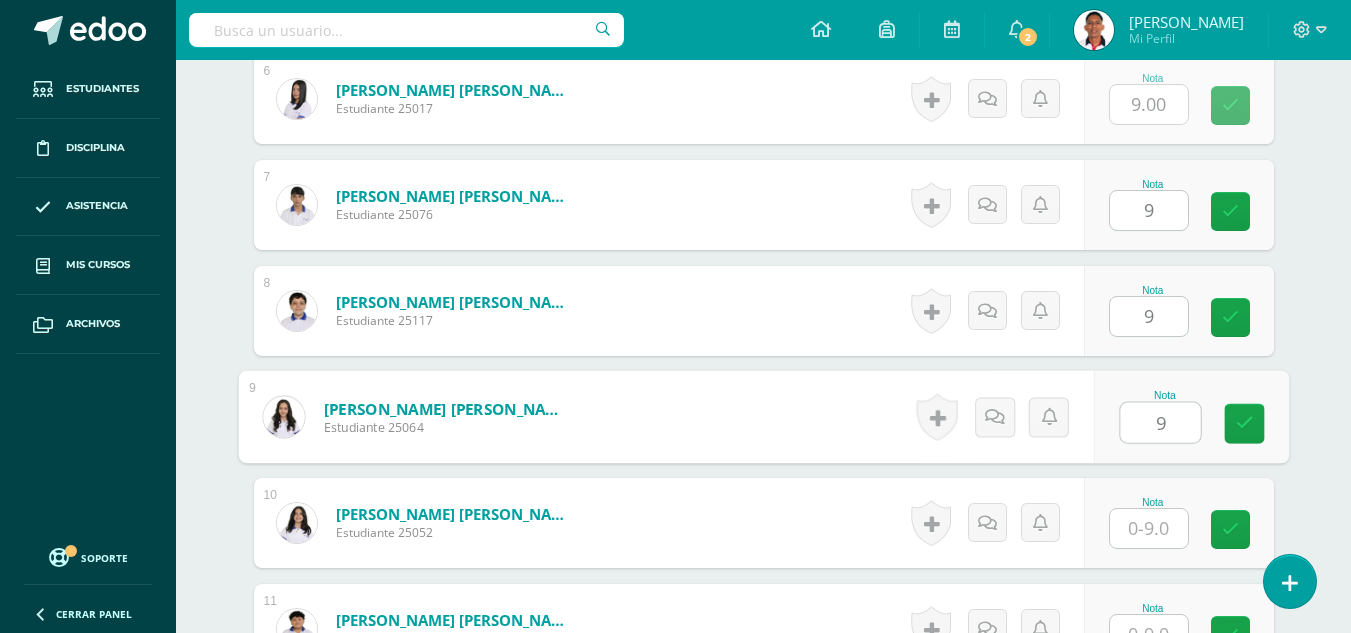 type on "9" 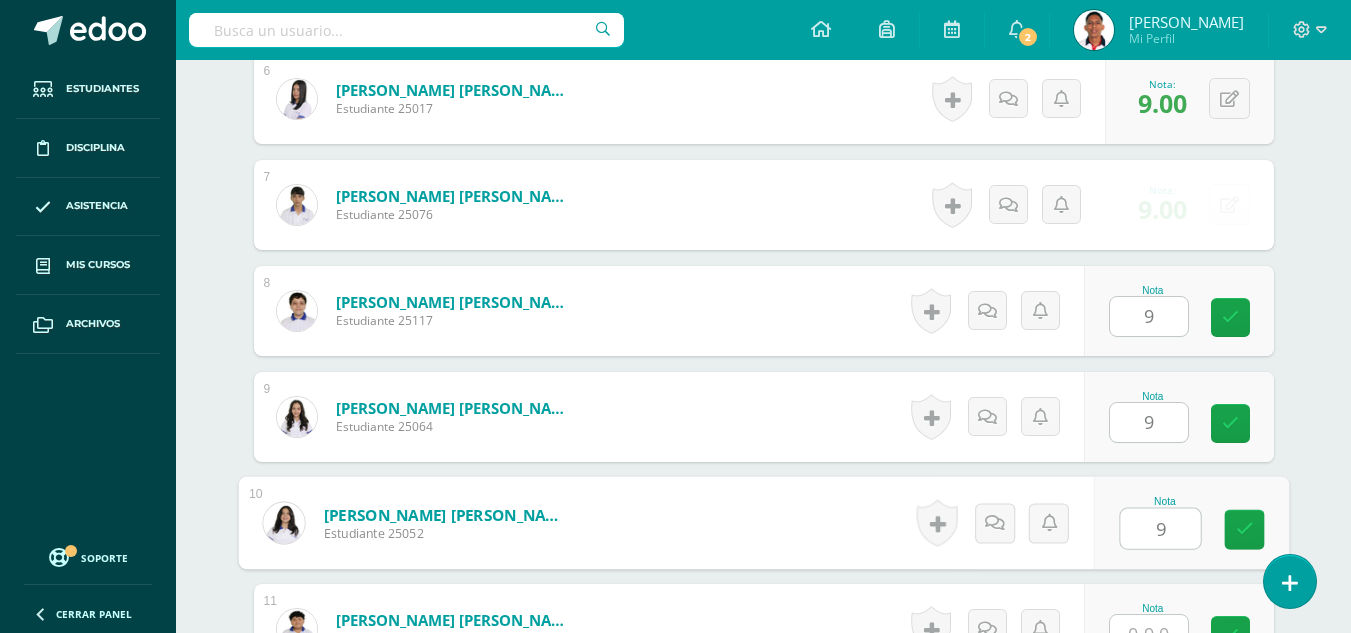 type on "9" 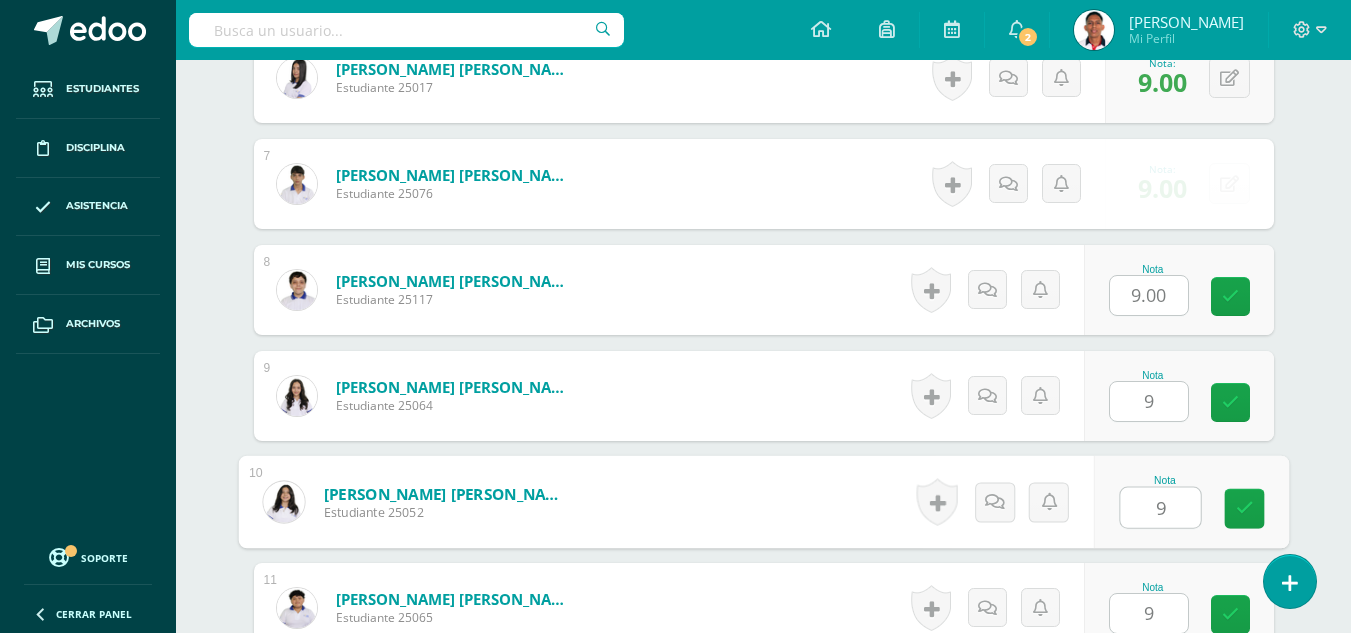 type on "9" 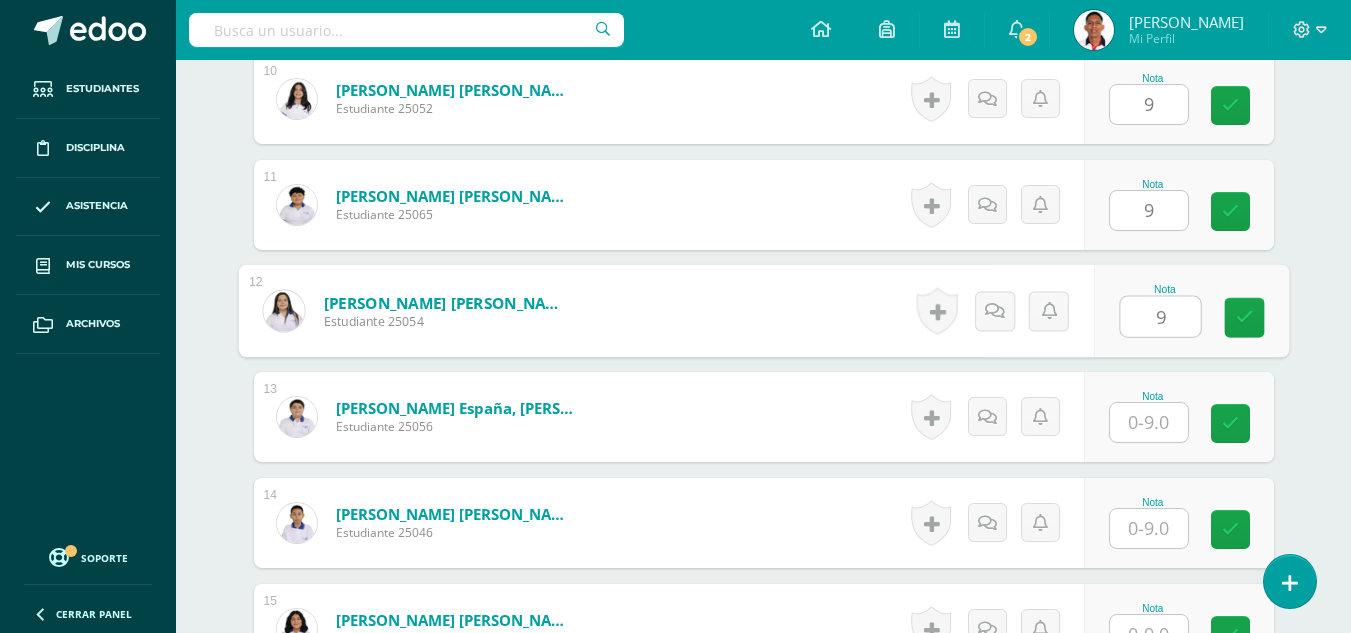 type on "9" 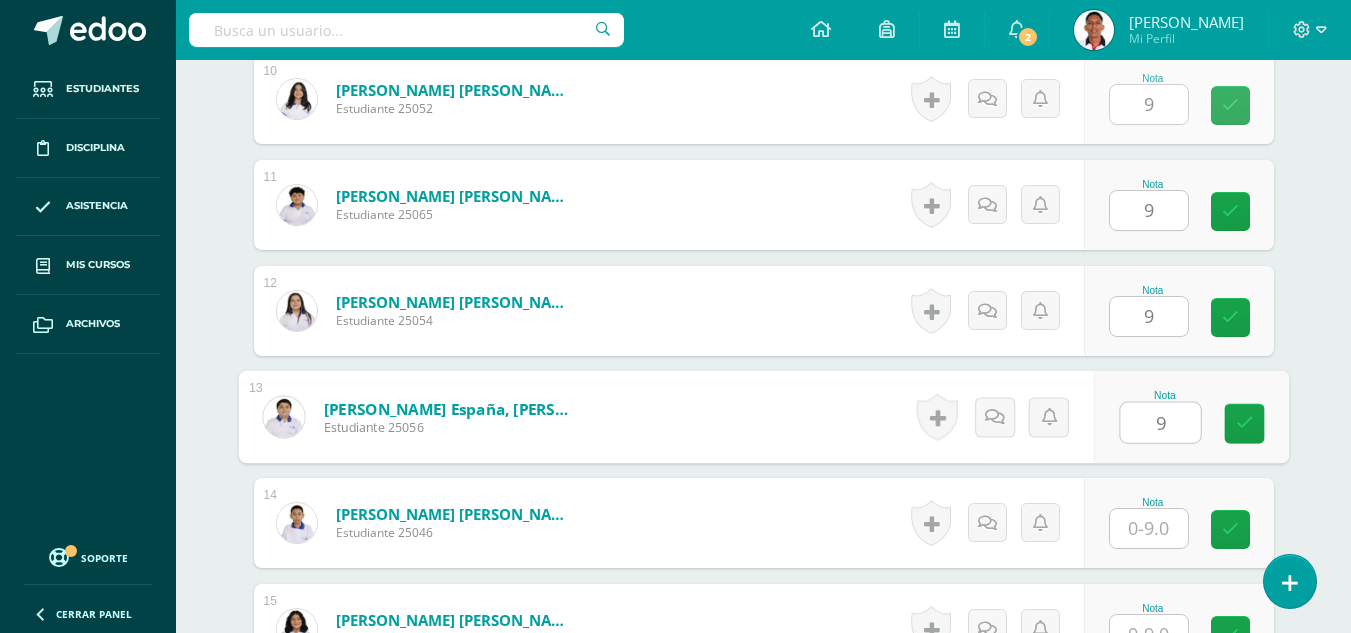 type on "9" 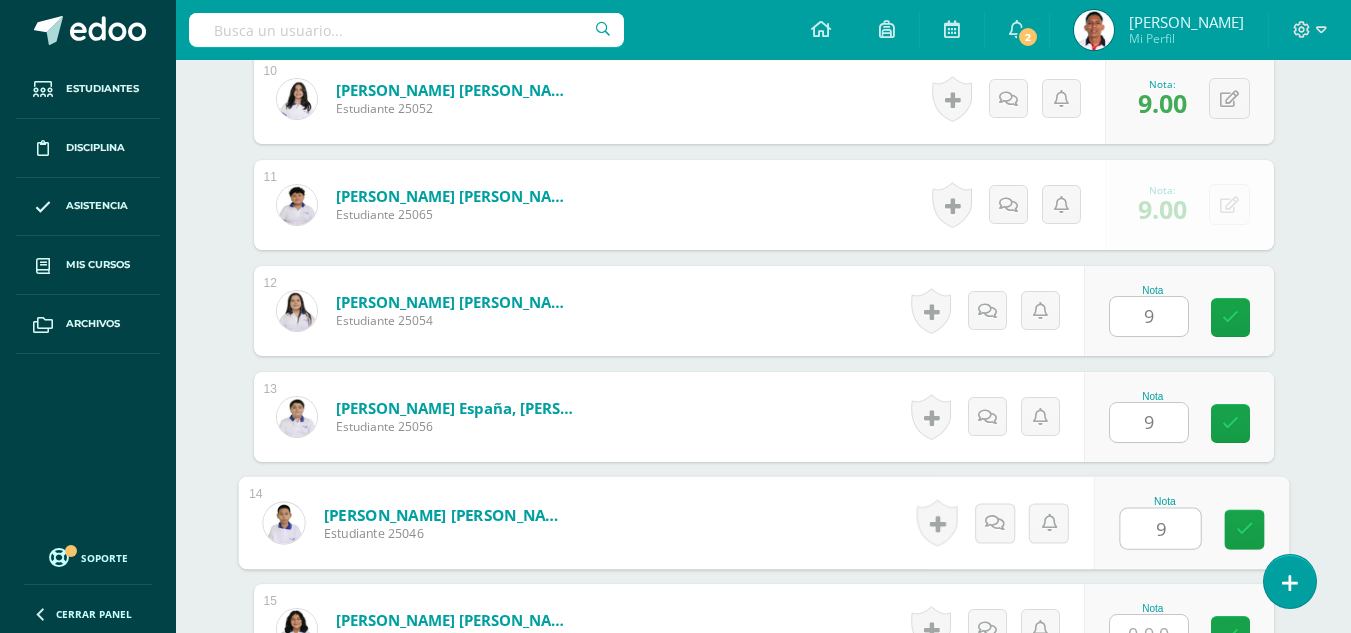 type on "9" 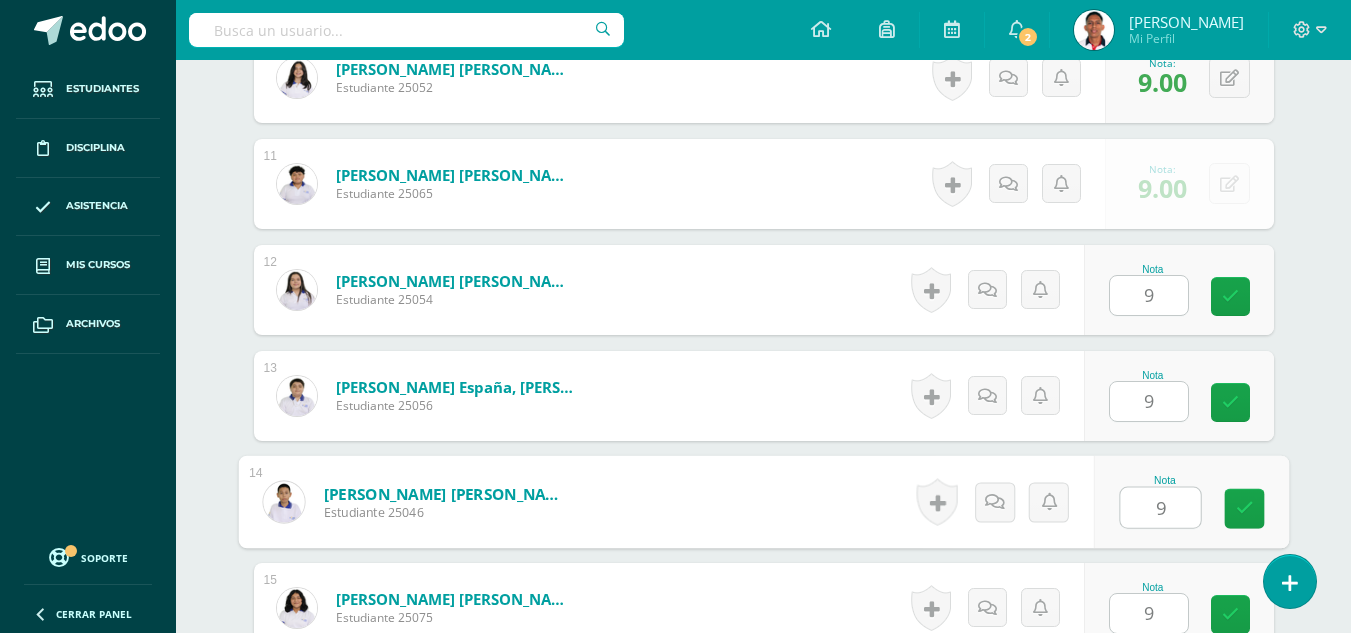 type on "9" 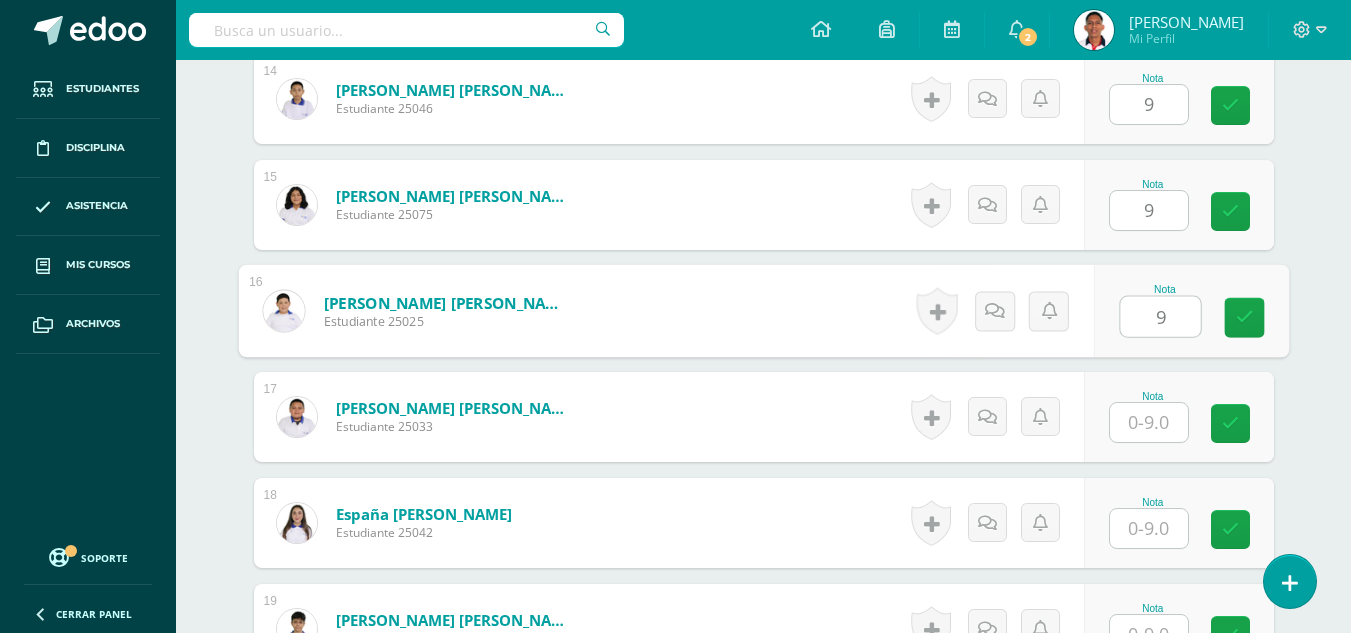 type on "9" 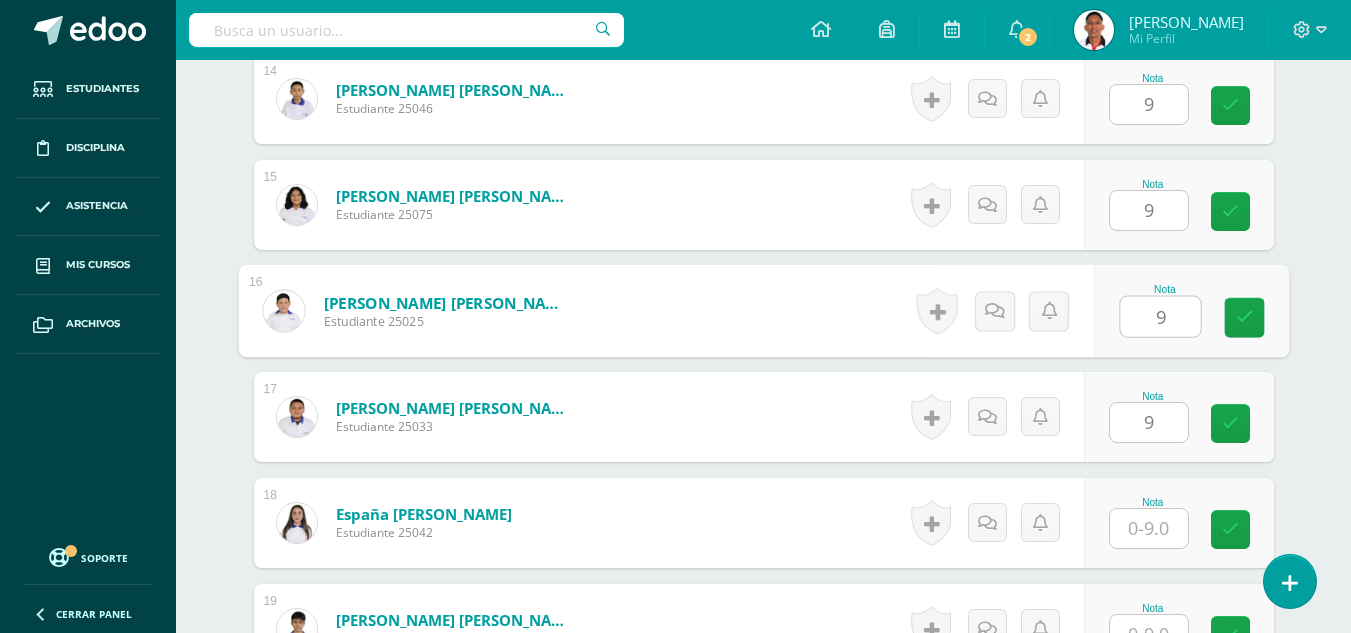type on "9" 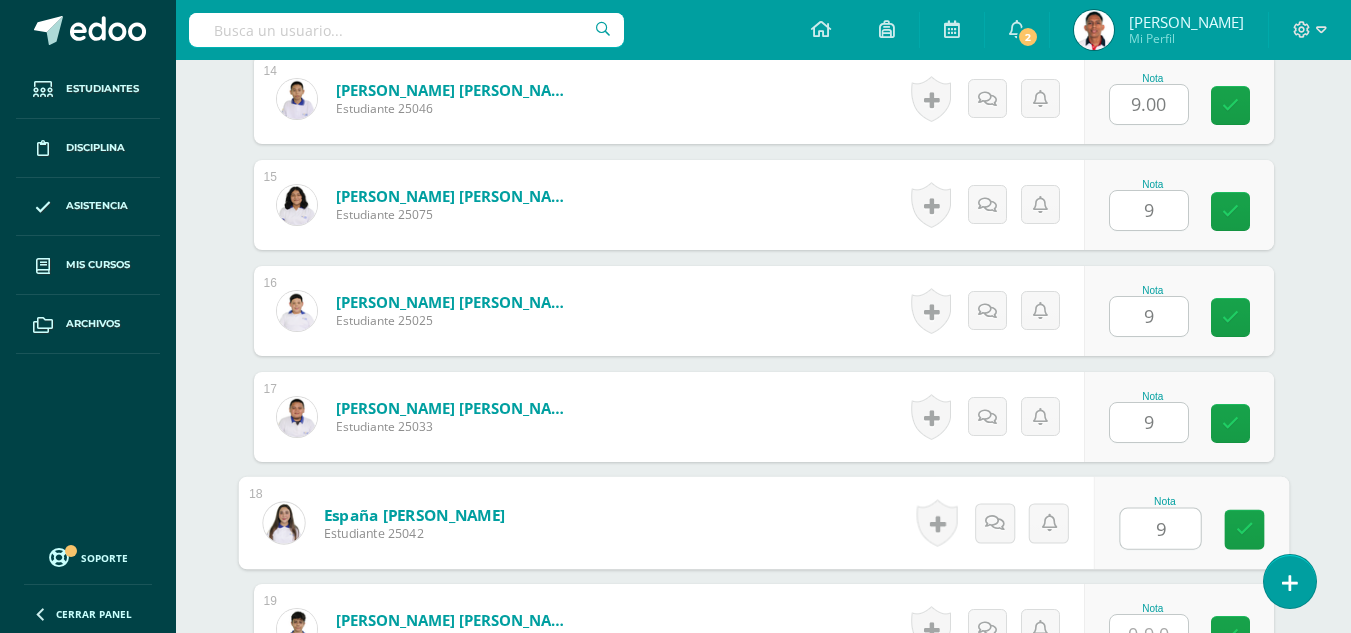 type on "9" 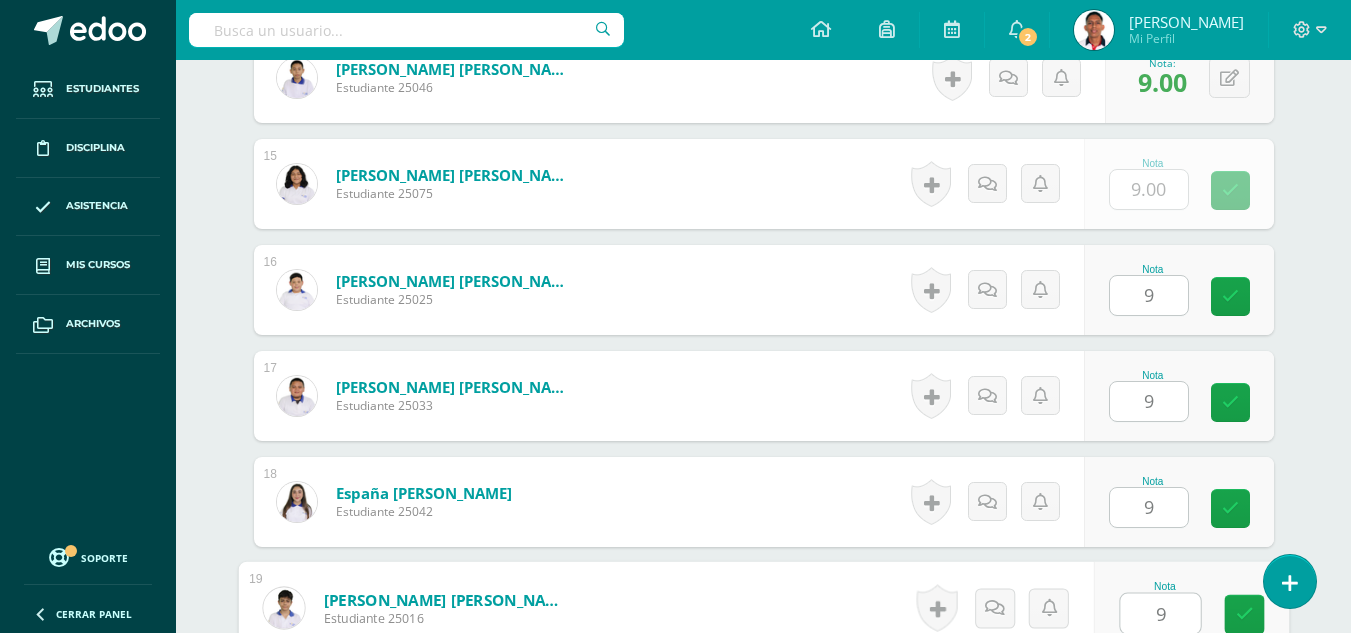 type on "9" 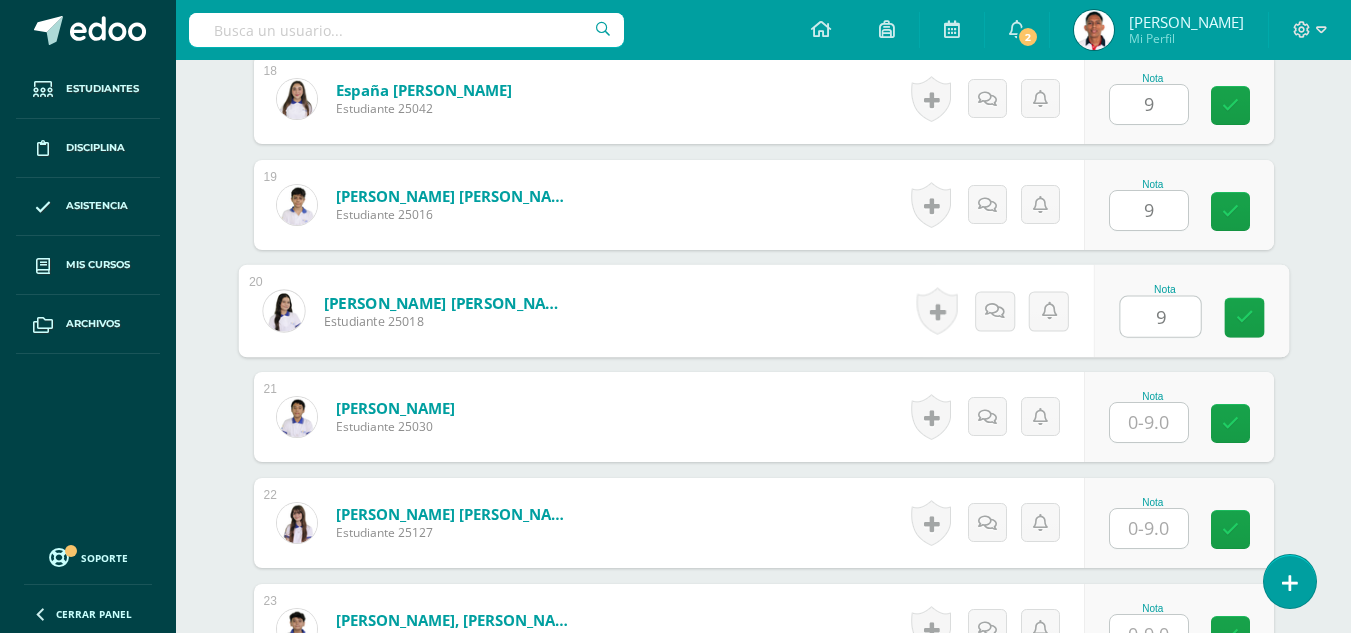 type on "99" 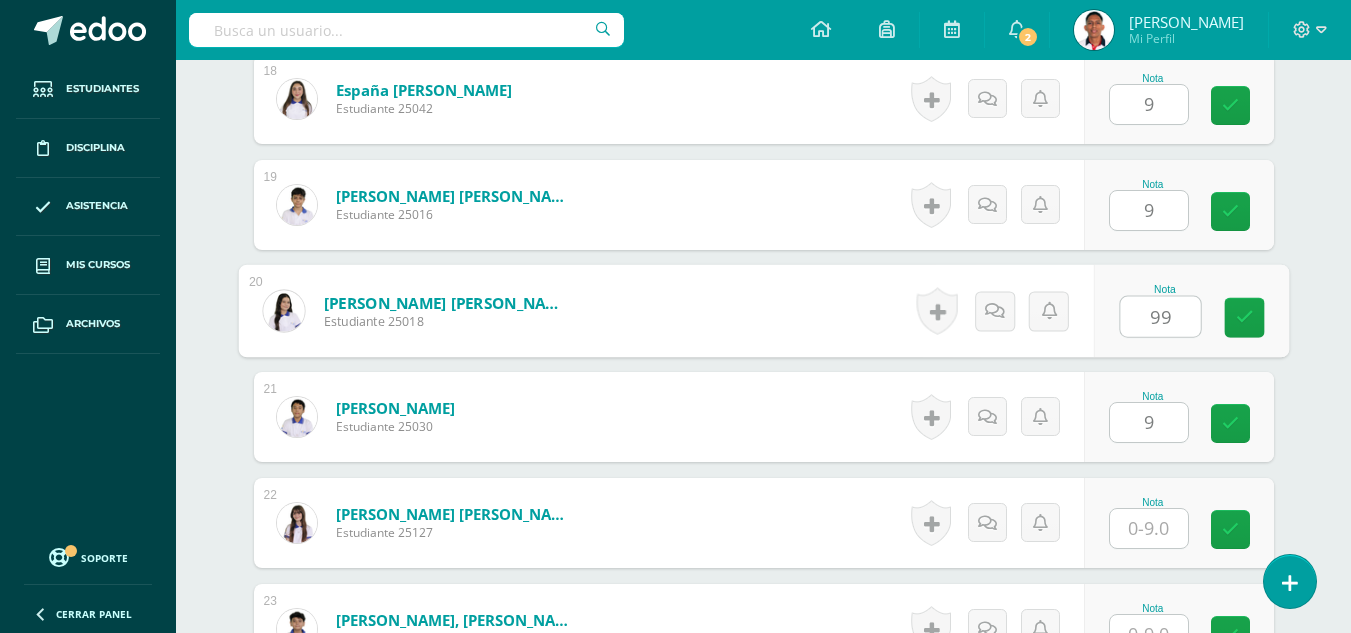 type on "9" 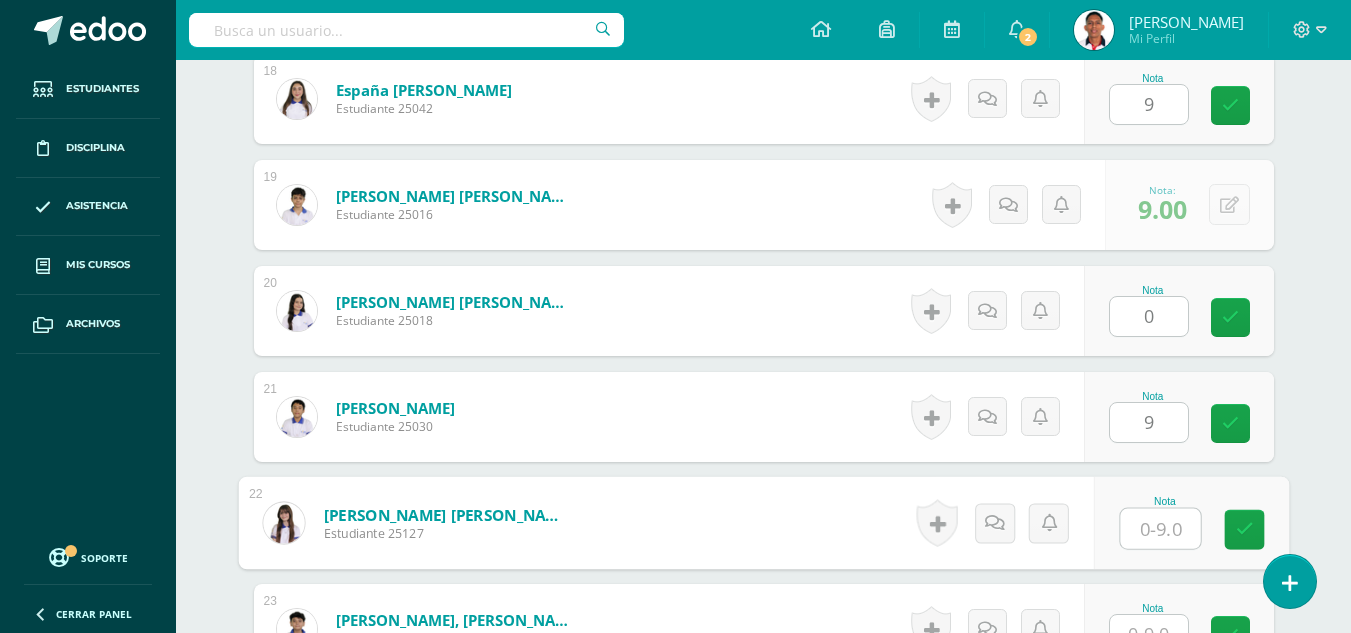 type on "9" 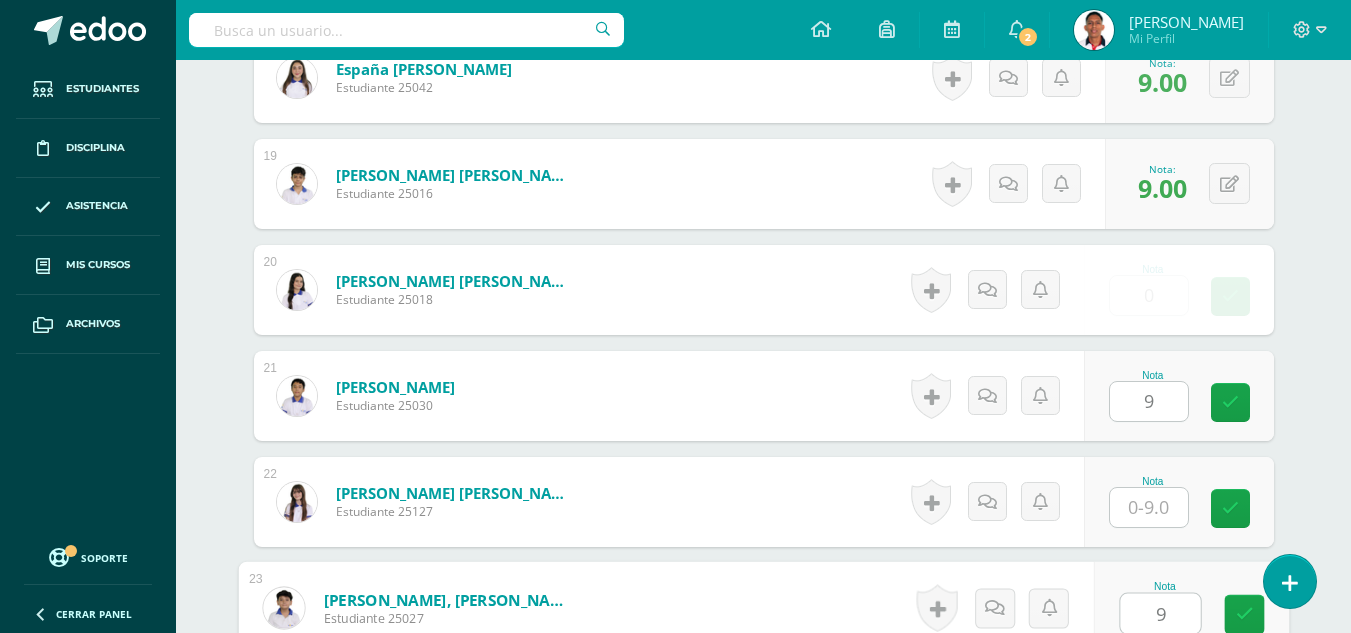 type on "0.00" 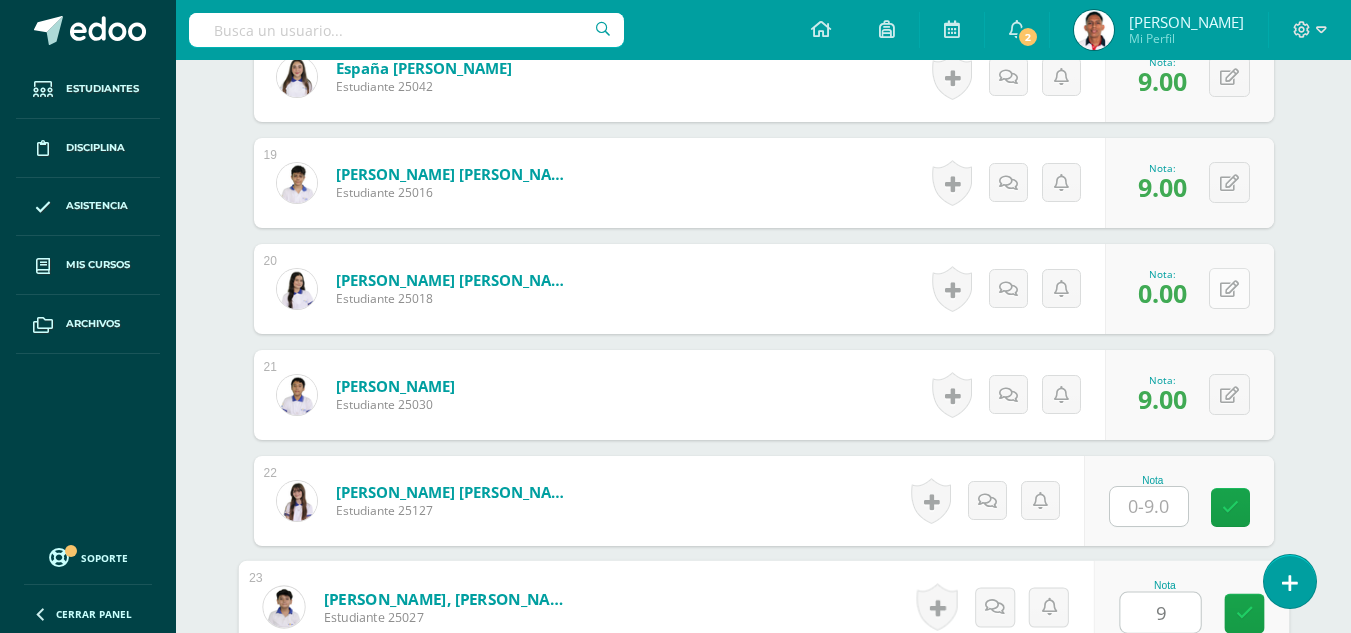 scroll, scrollTop: 2466, scrollLeft: 0, axis: vertical 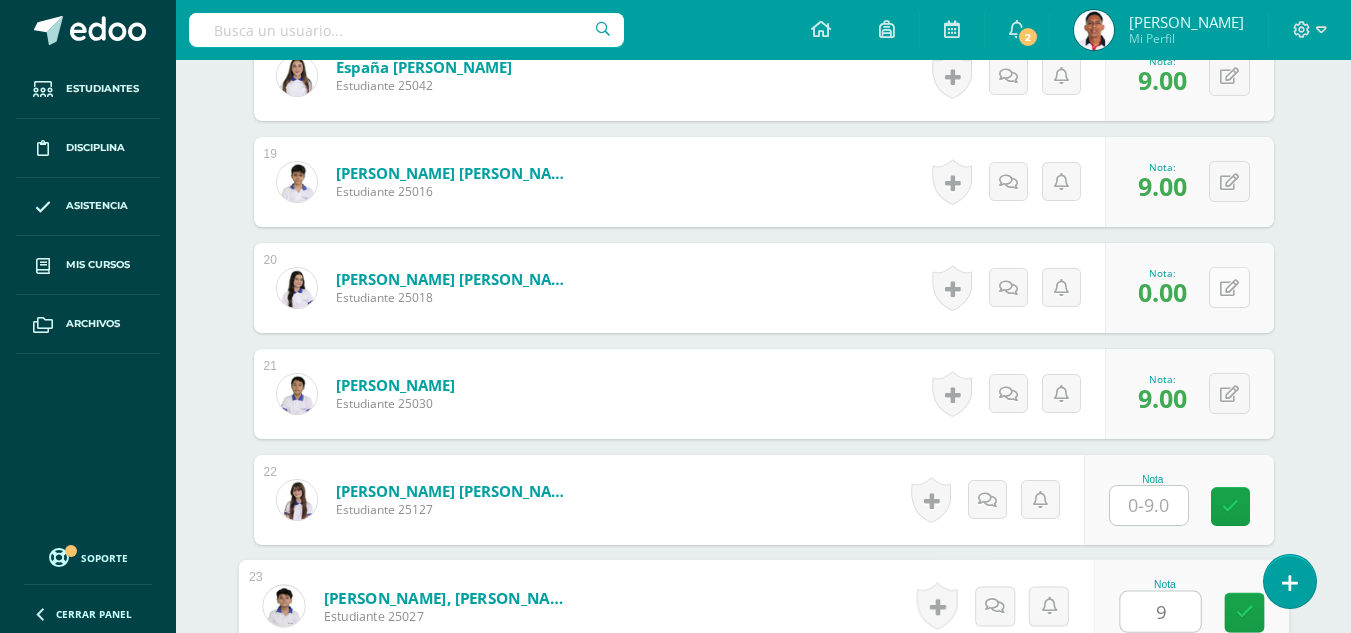 type on "9" 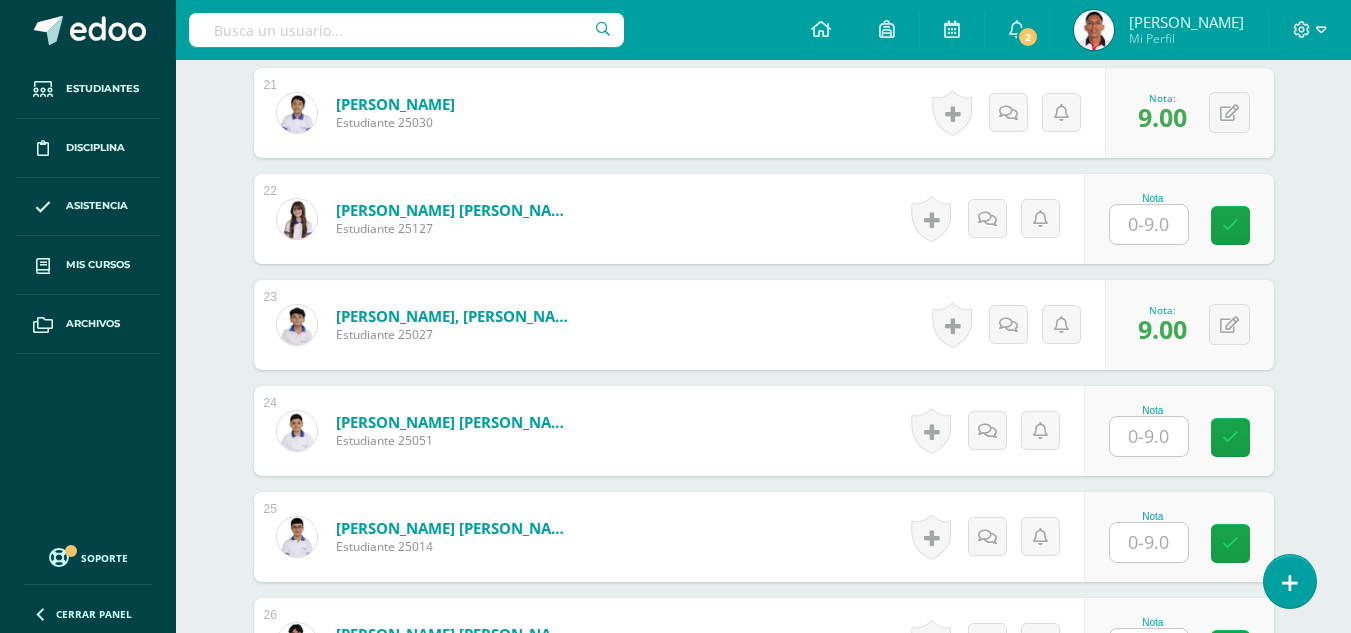 scroll, scrollTop: 2849, scrollLeft: 0, axis: vertical 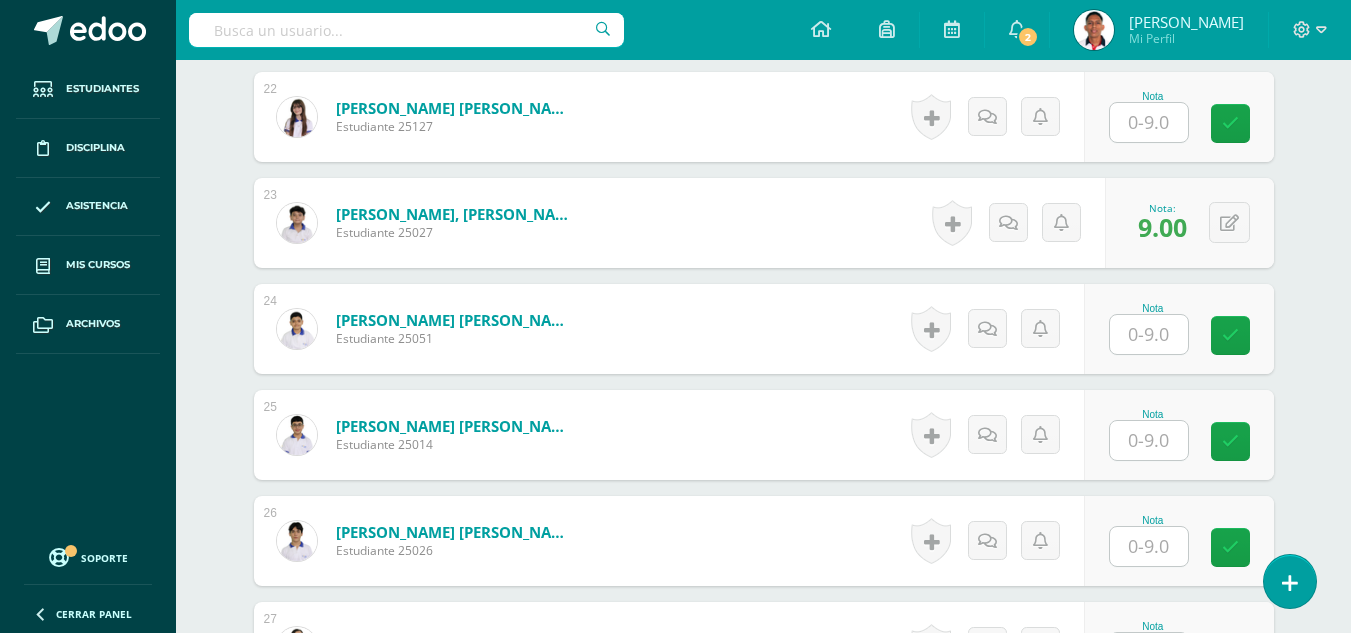 type on "9" 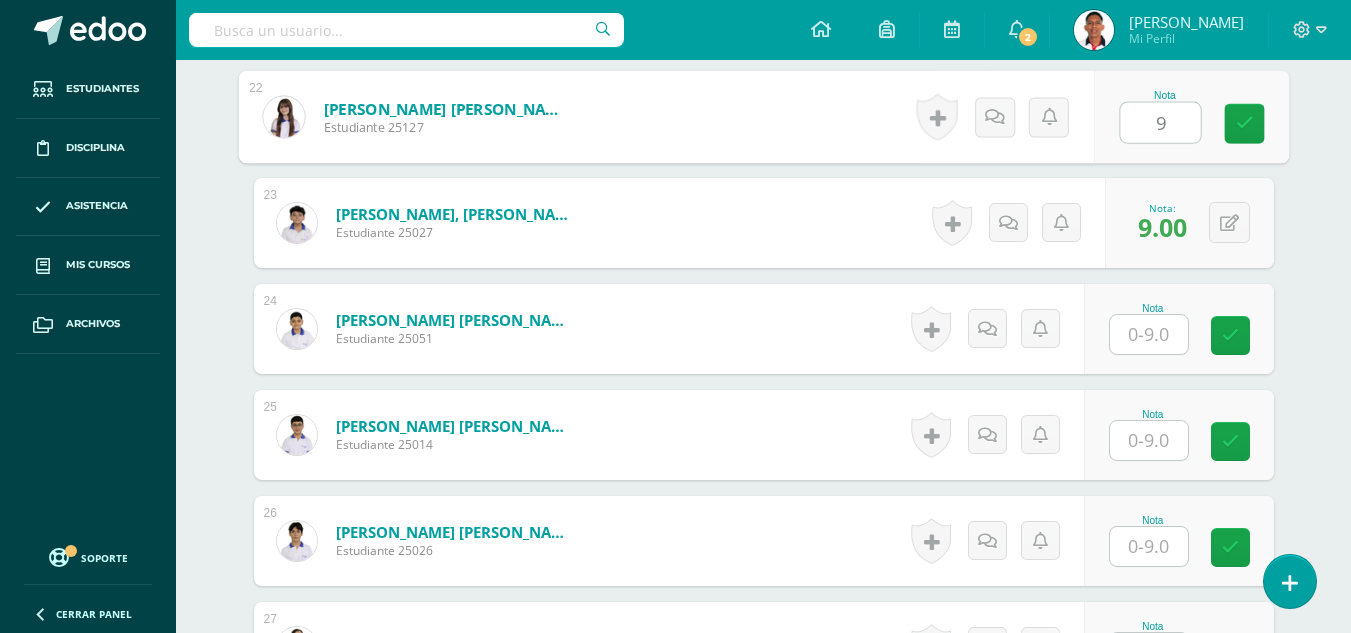 type on "9" 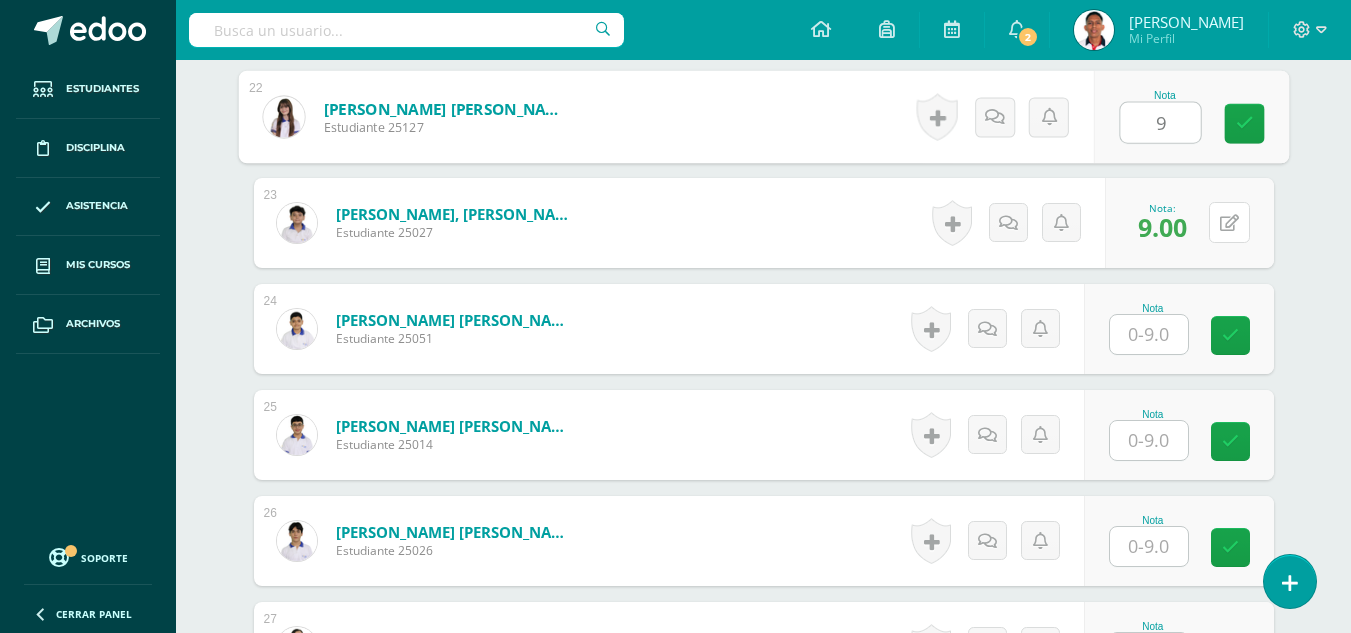 type 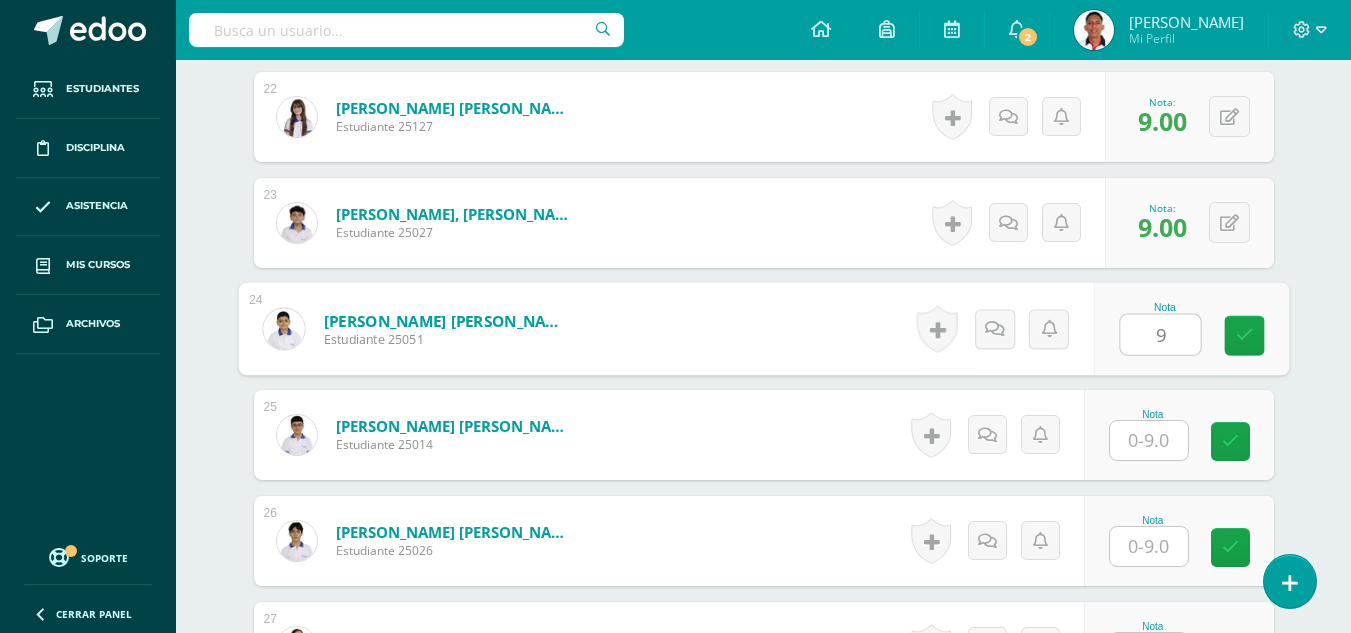 type on "9" 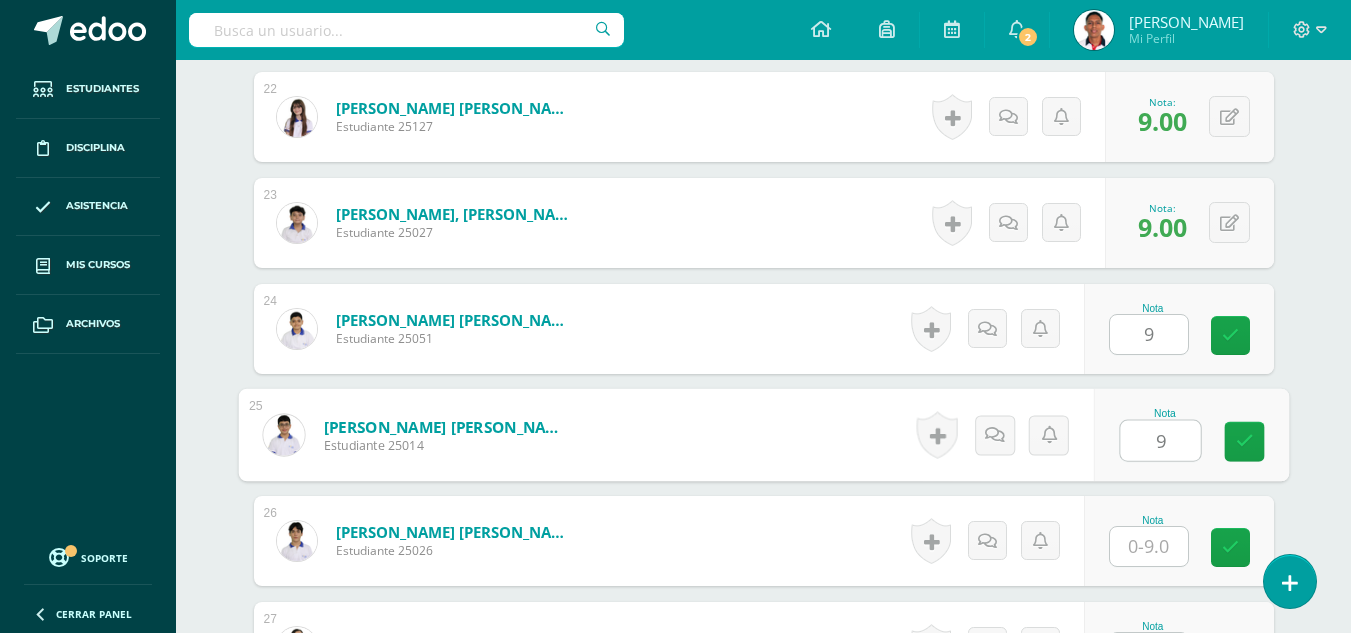 type on "9" 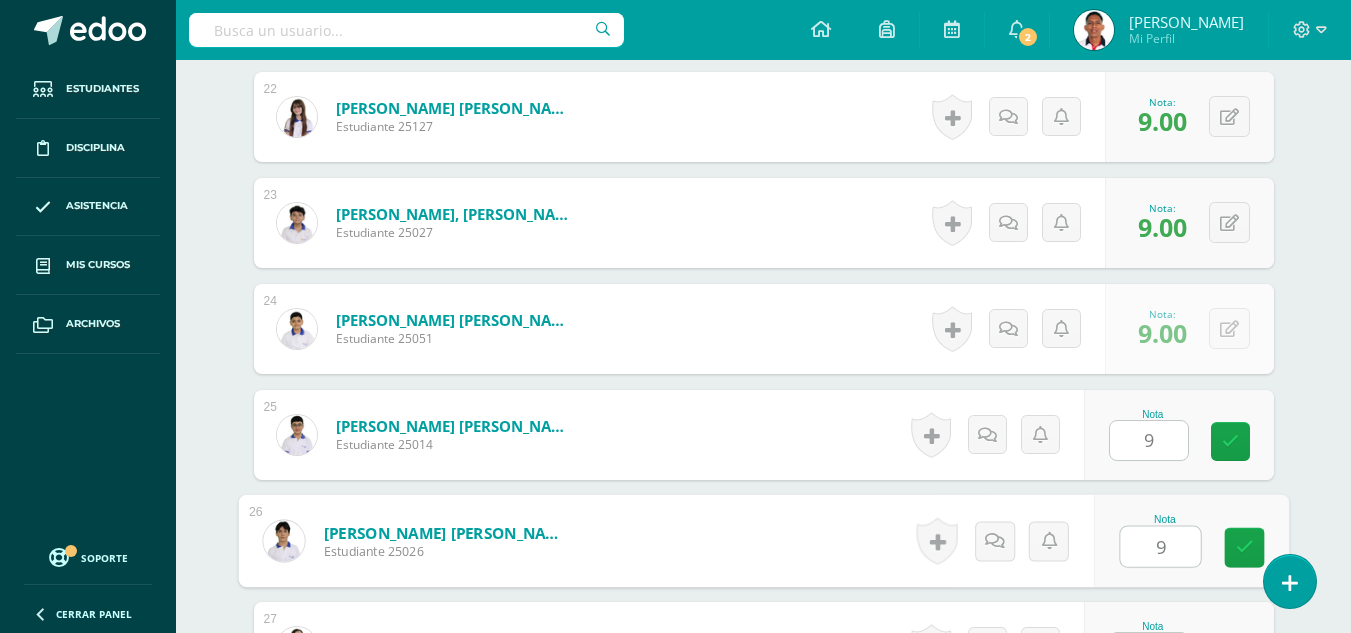 type on "9" 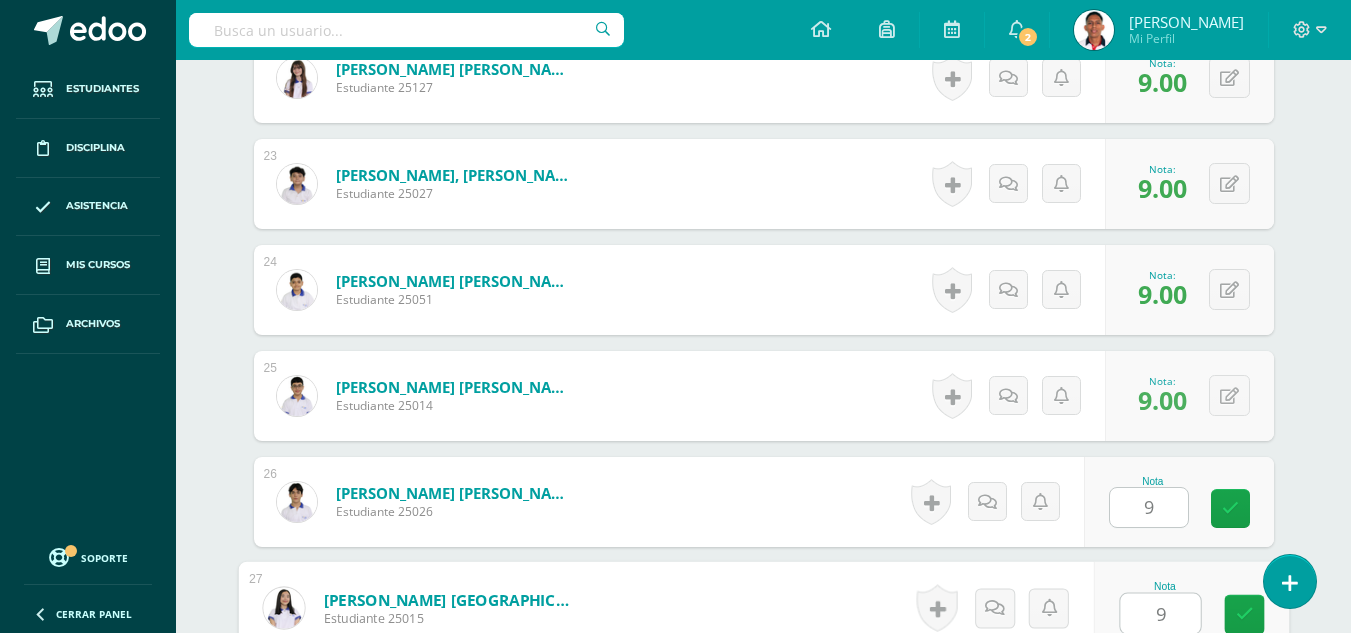 type on "9" 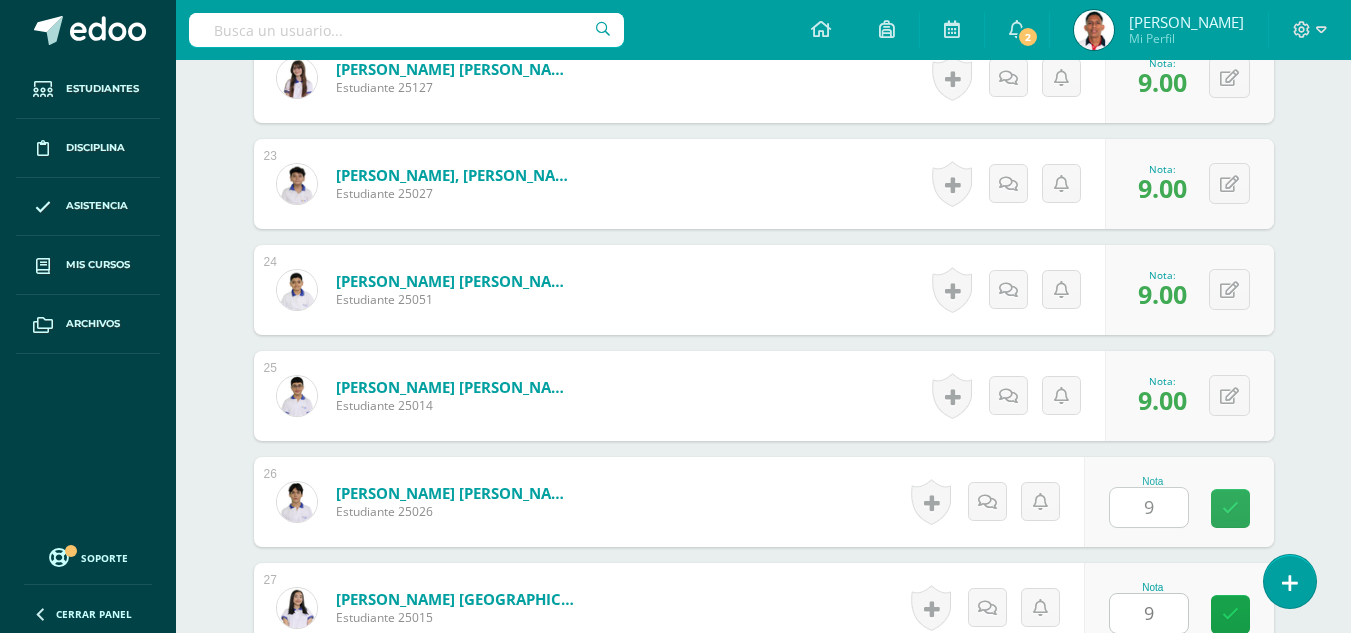 scroll, scrollTop: 3291, scrollLeft: 0, axis: vertical 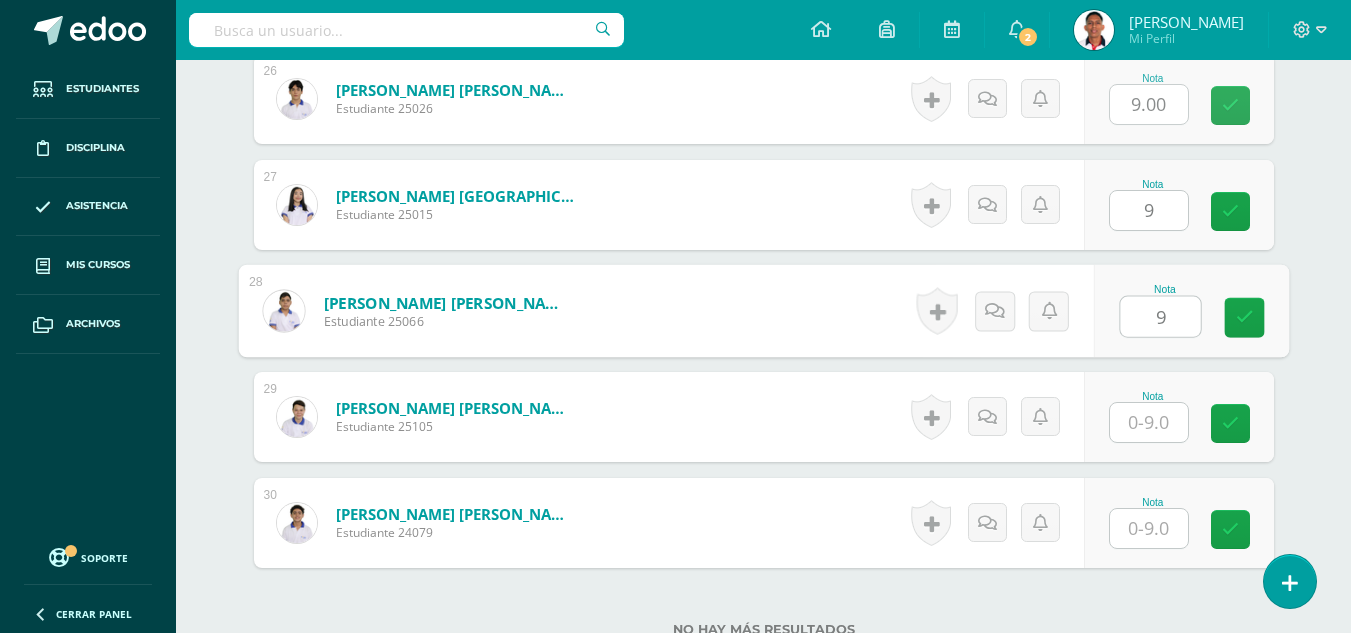 type on "9" 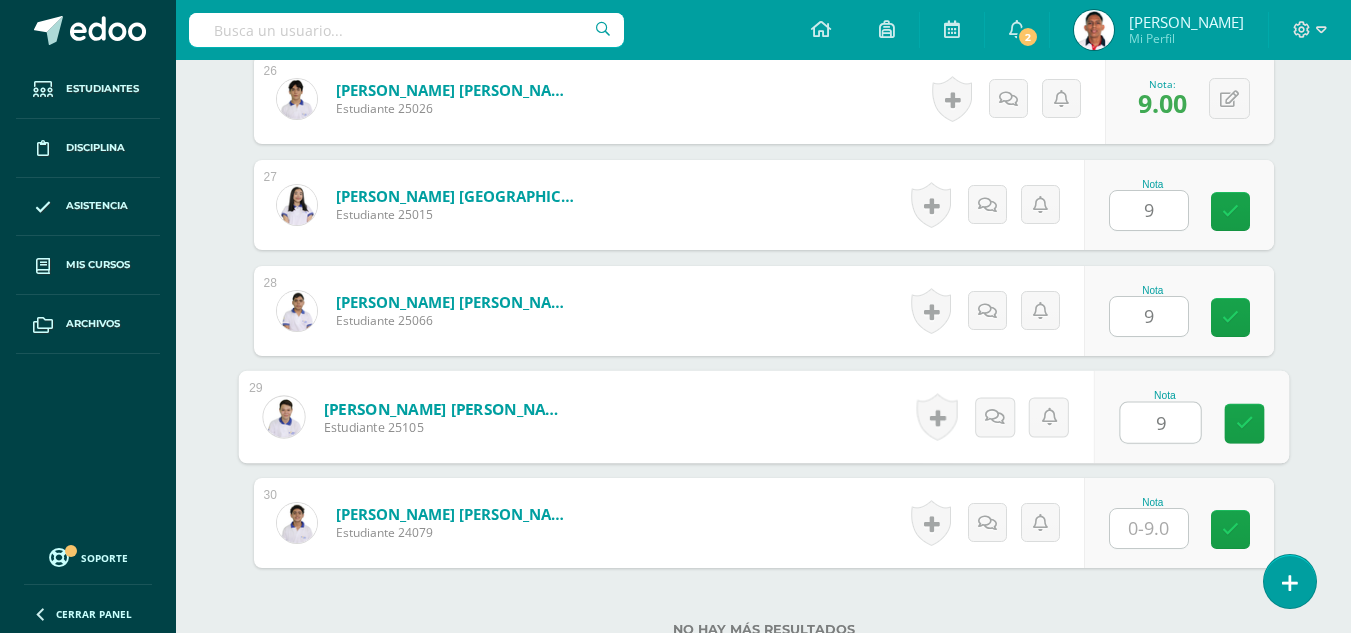 type on "9" 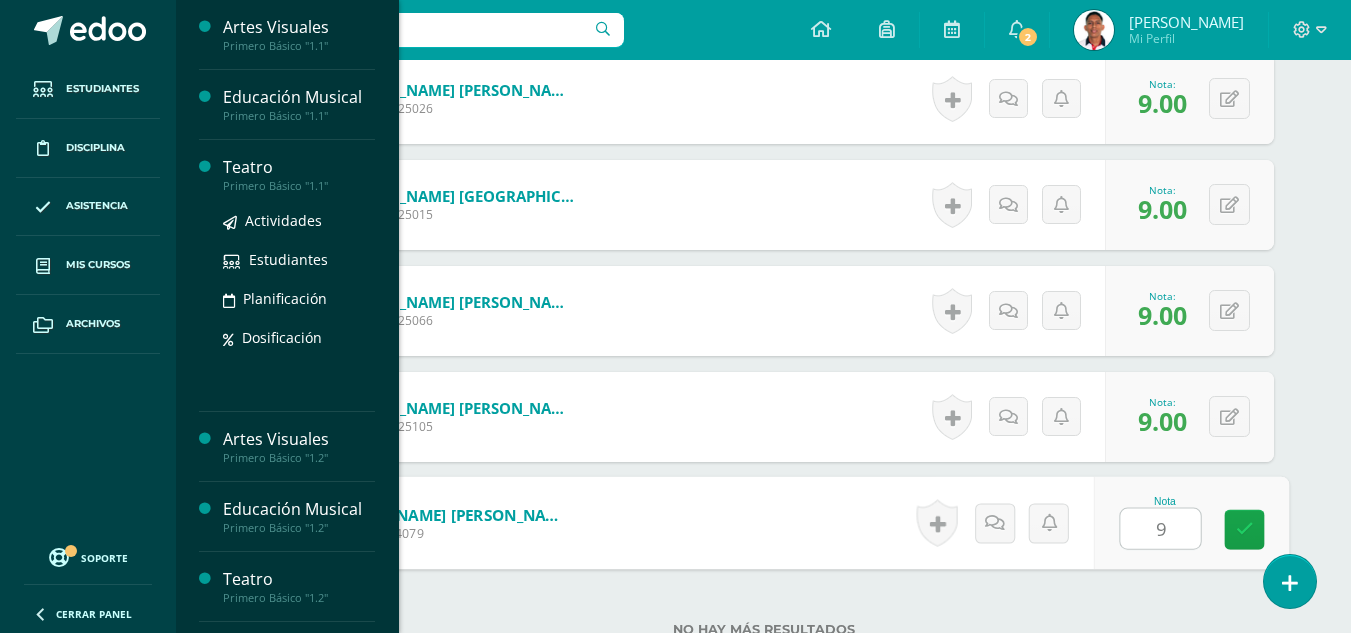 type on "9" 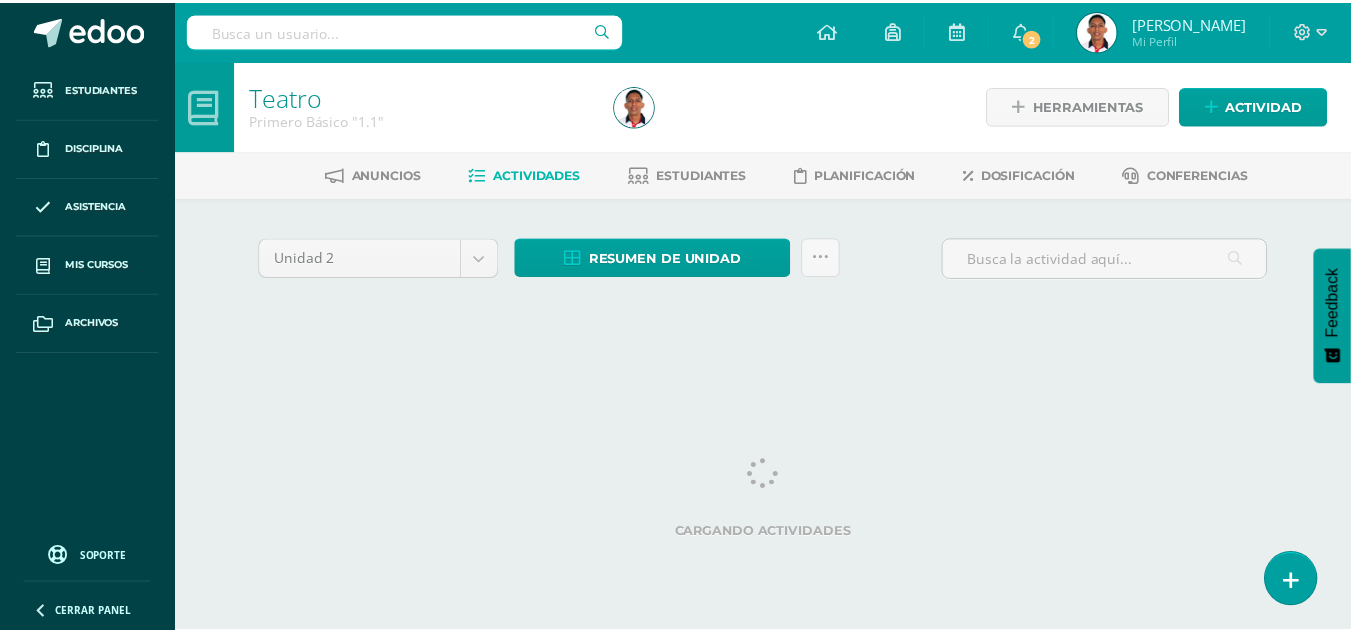 scroll, scrollTop: 0, scrollLeft: 0, axis: both 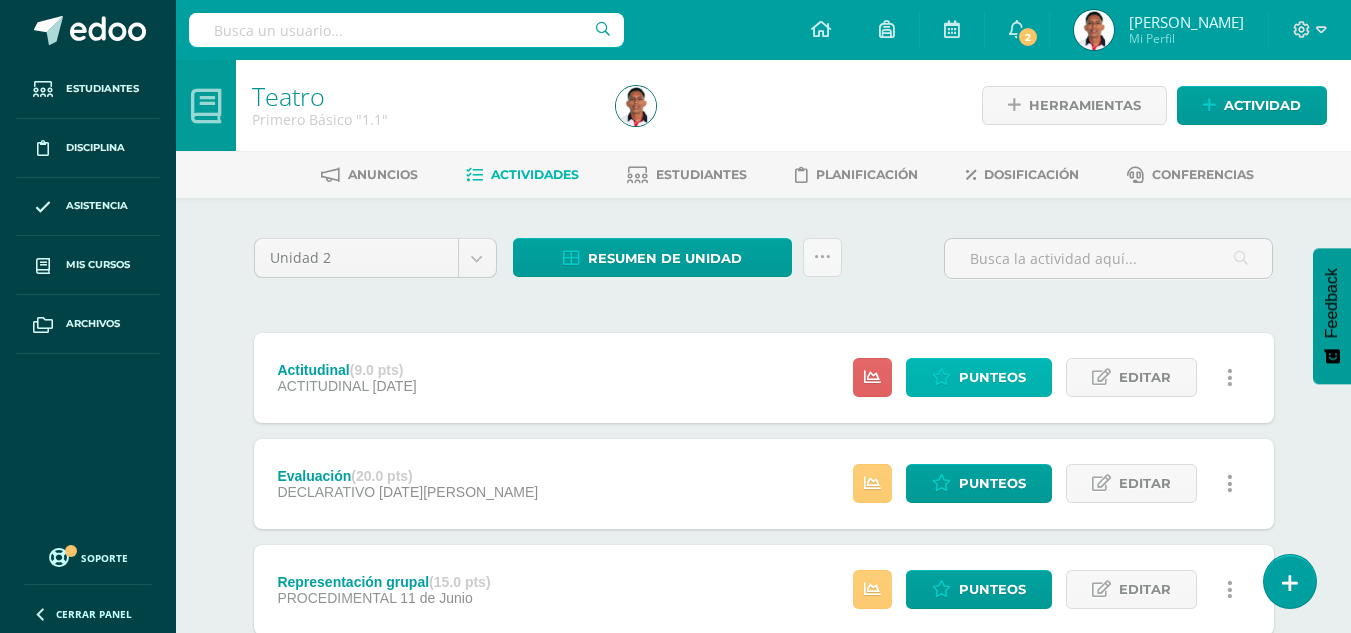 click on "Punteos" at bounding box center (992, 377) 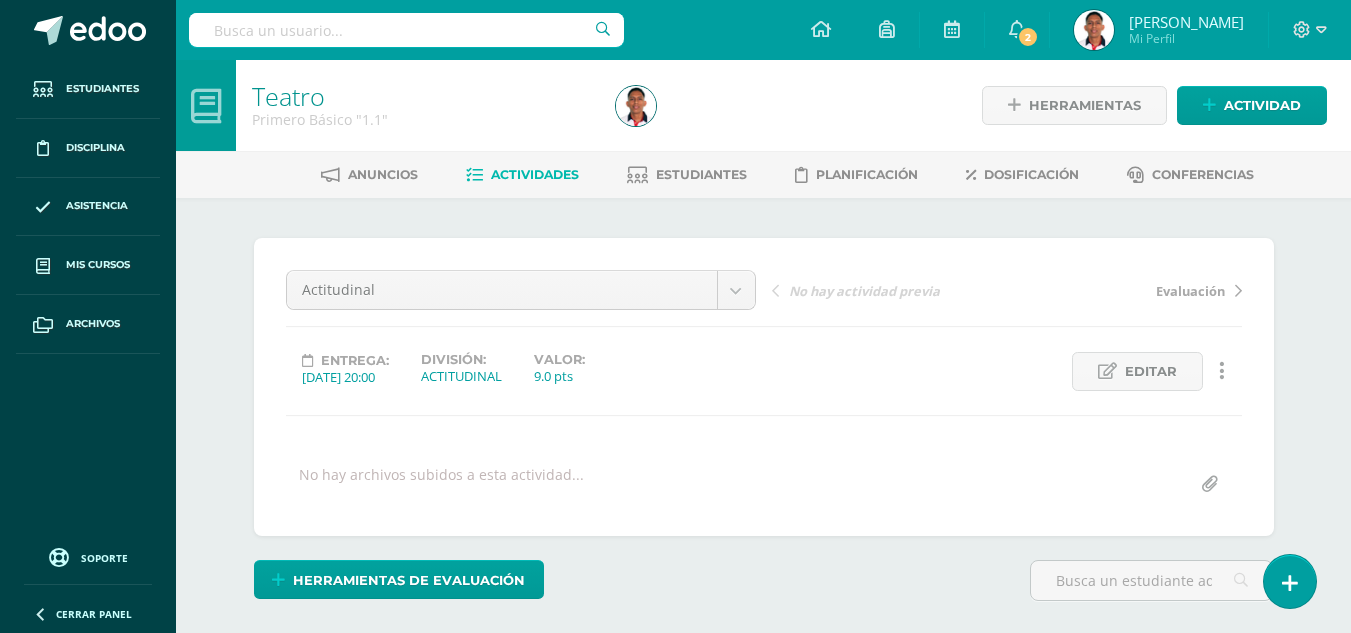 scroll, scrollTop: 0, scrollLeft: 0, axis: both 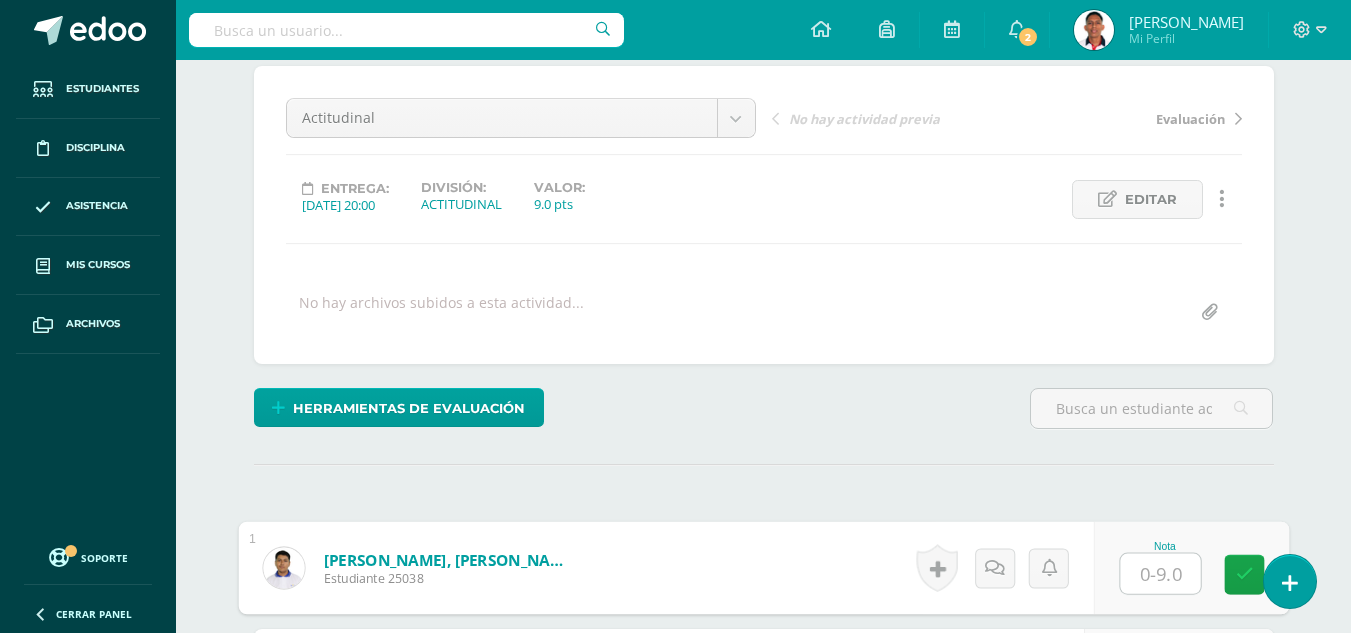 click at bounding box center [1160, 574] 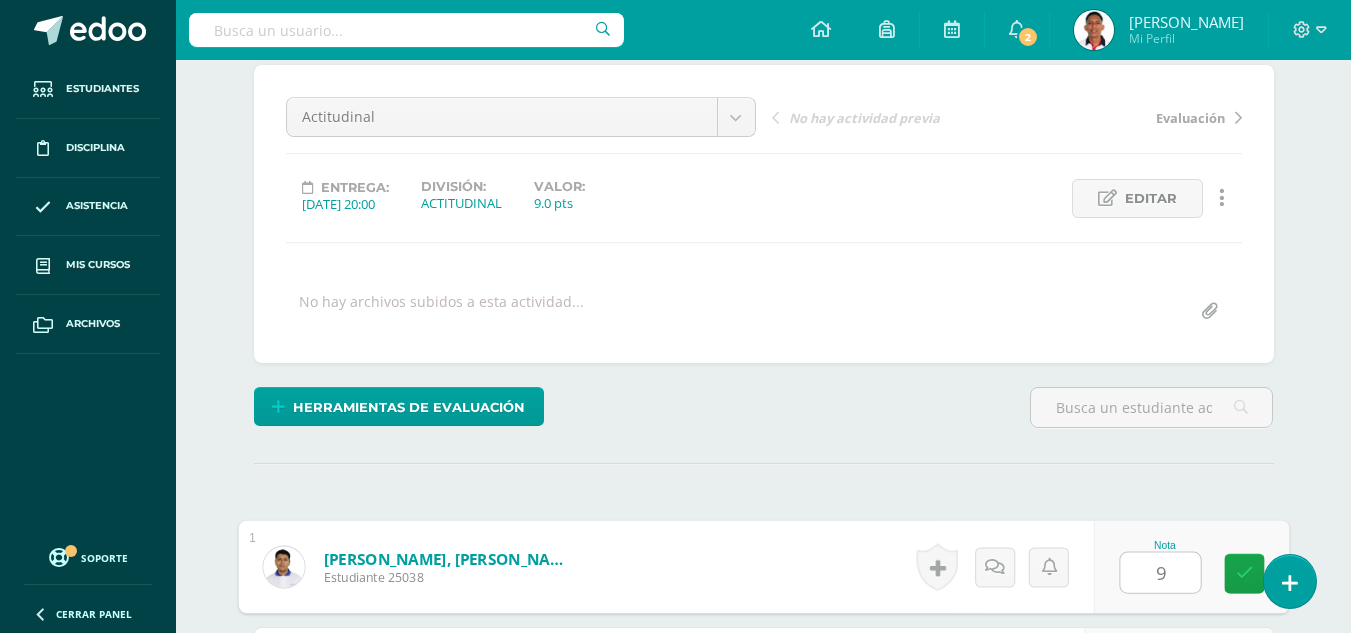 type on "9" 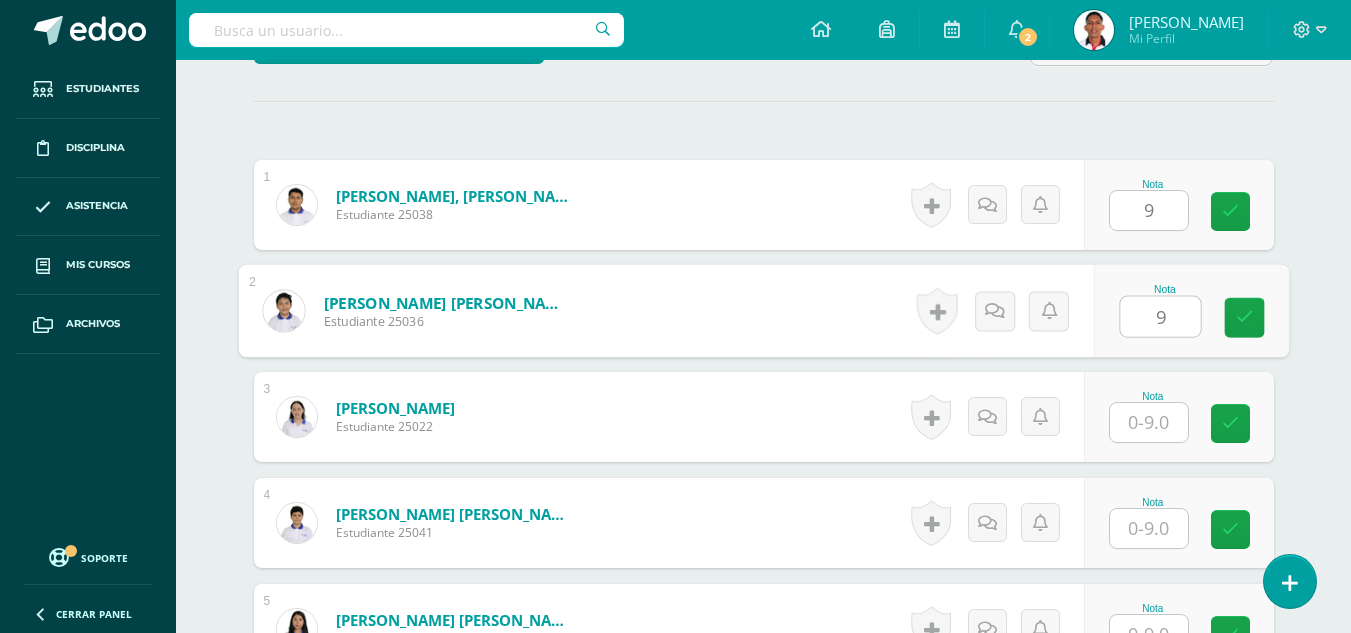 type on "9" 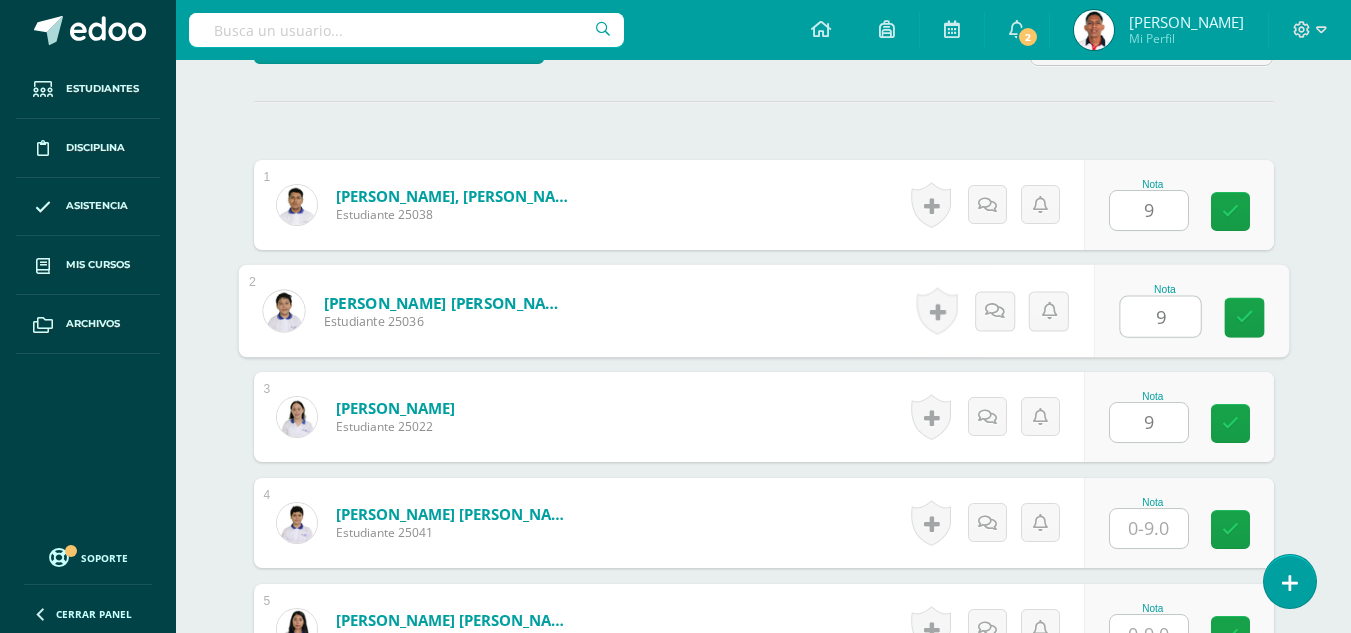 type on "9" 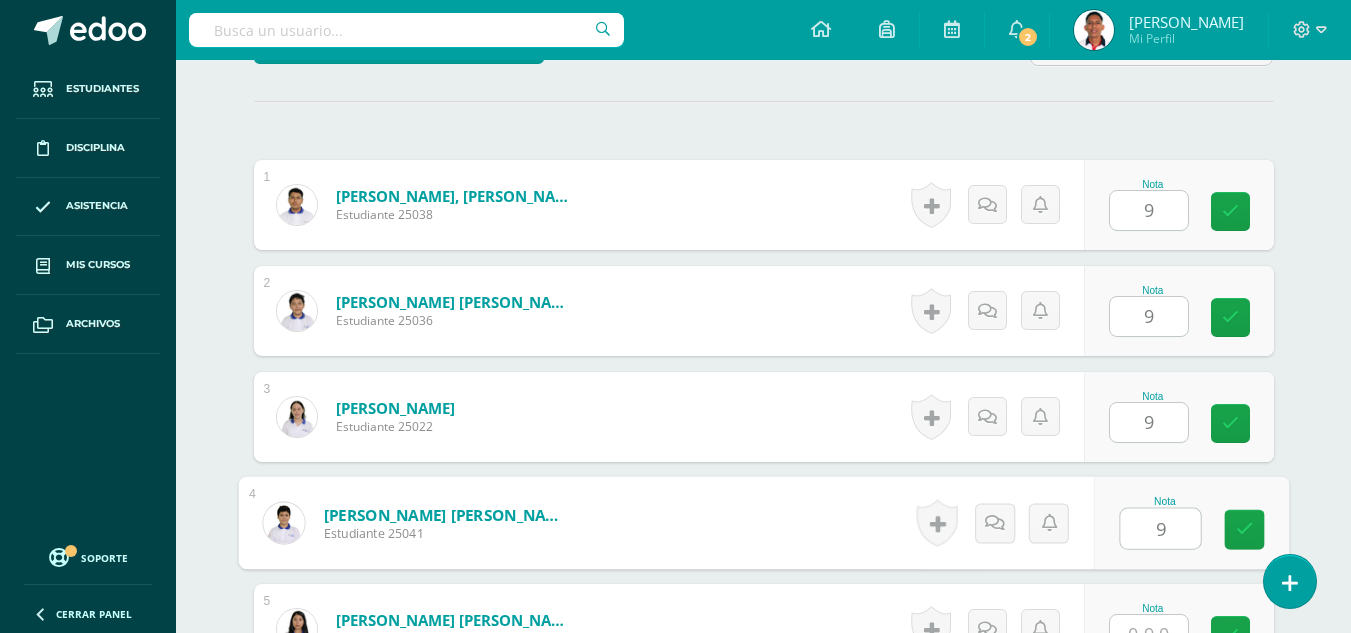 type on "9" 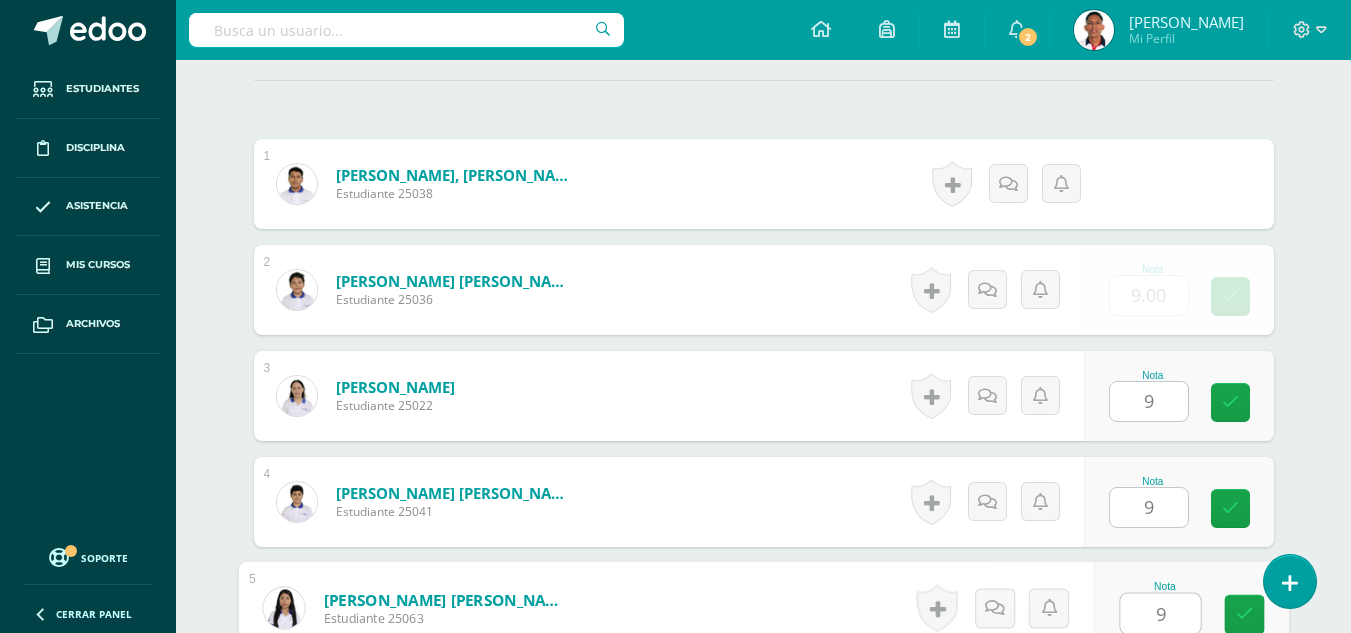 type on "9" 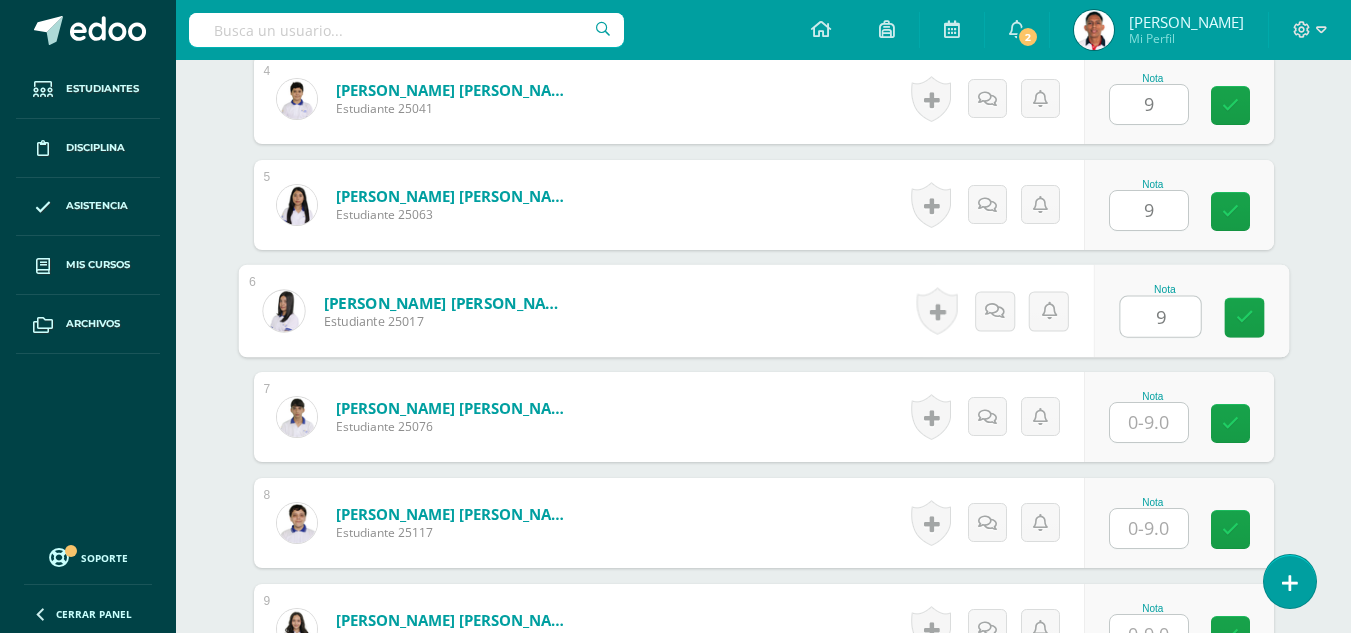 type on "9" 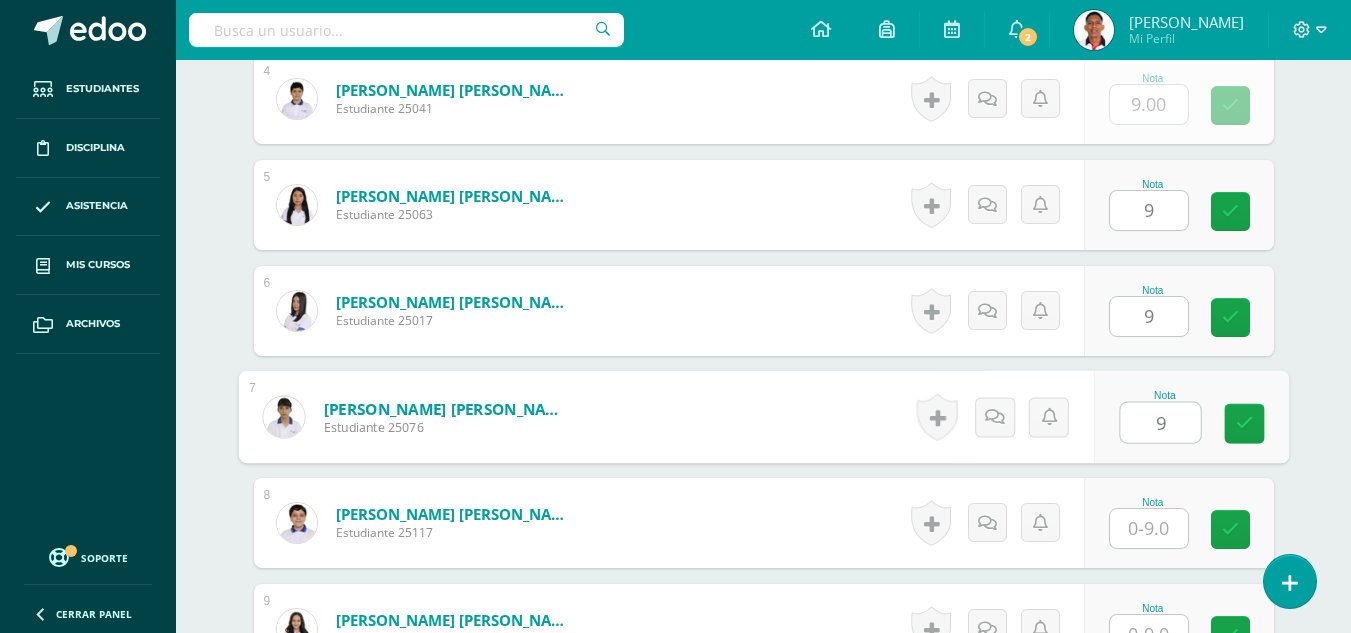 type on "9" 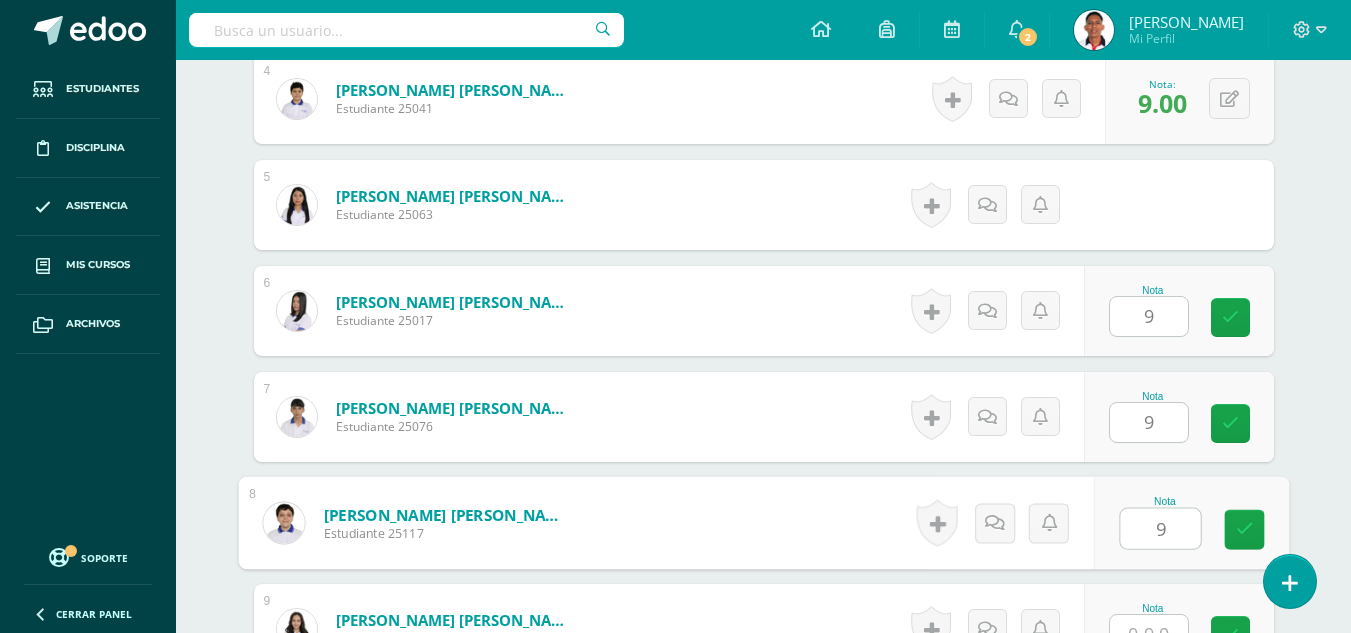 type on "9" 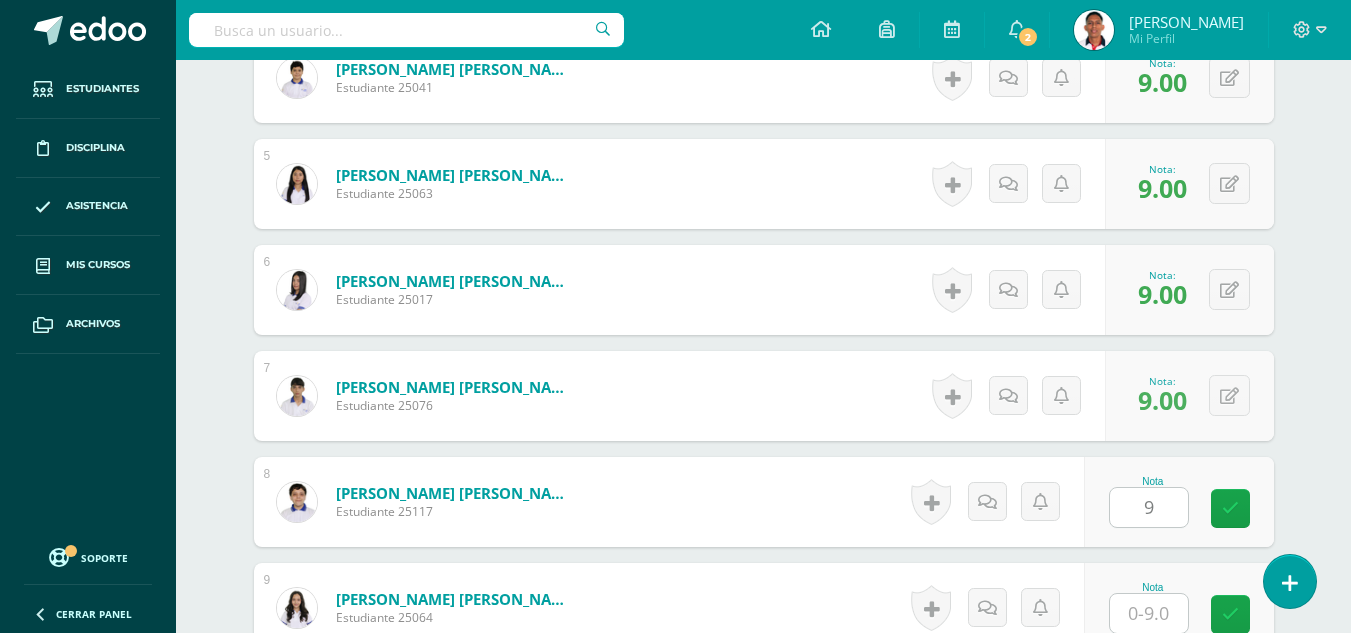 scroll, scrollTop: 1384, scrollLeft: 0, axis: vertical 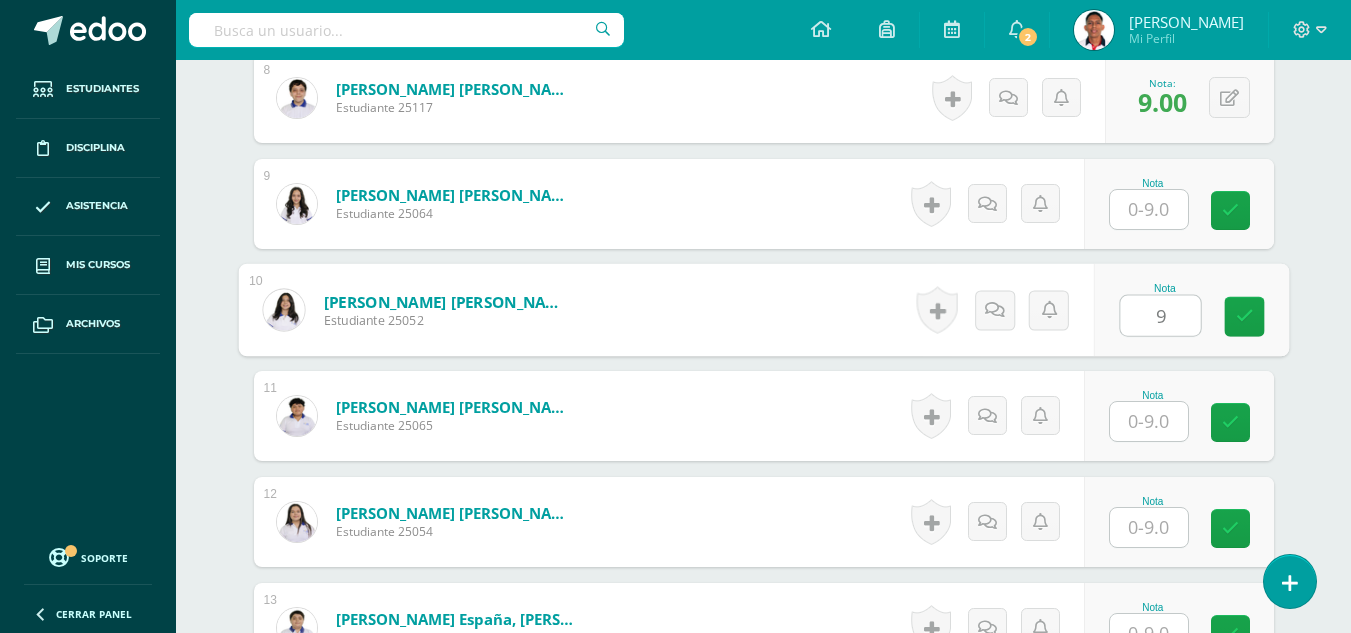 type on "9" 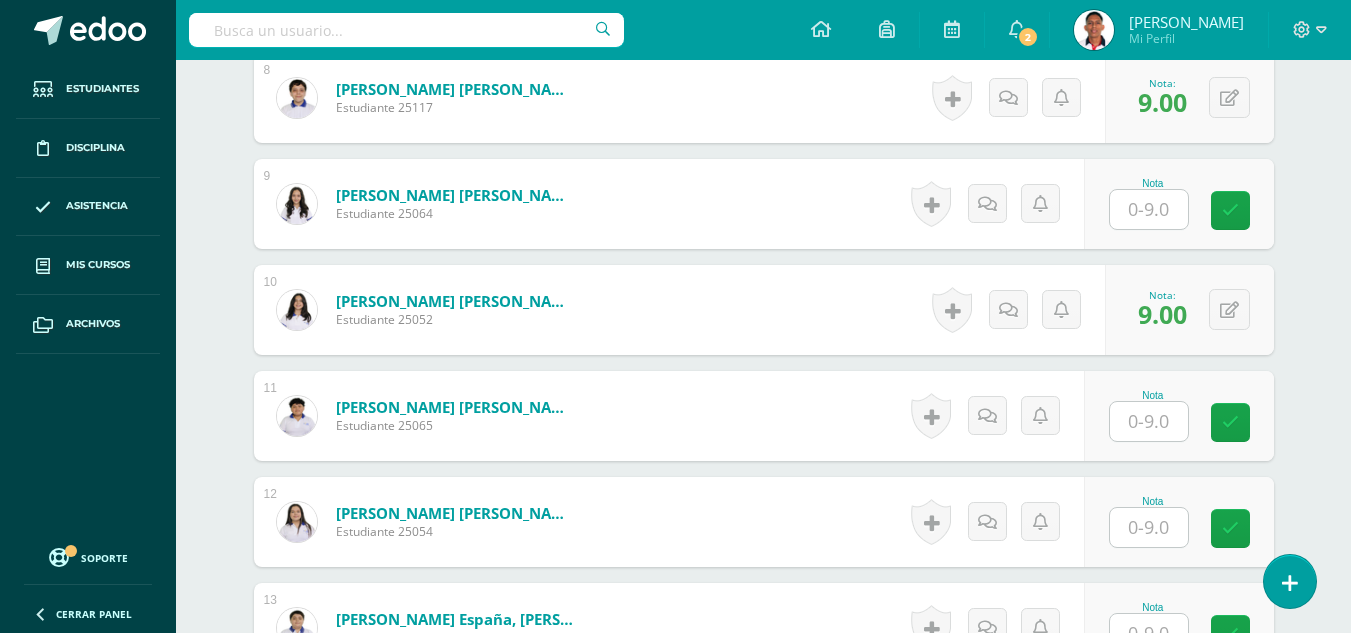 click at bounding box center (1149, 209) 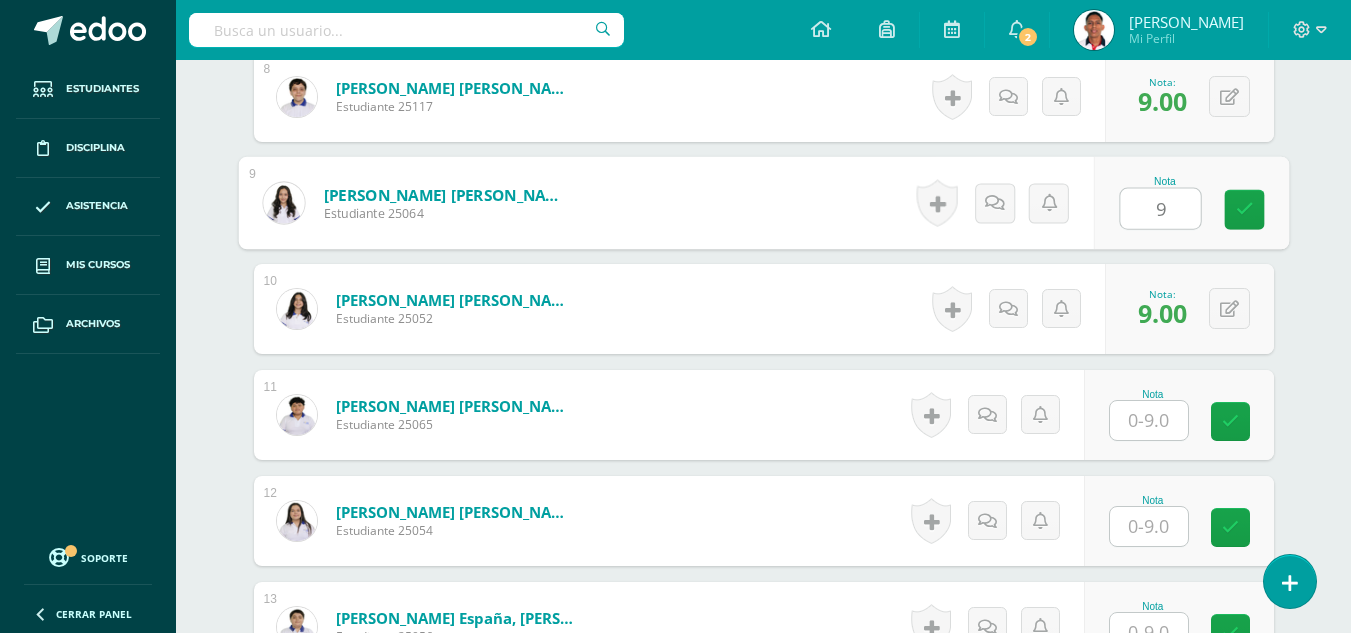 type on "9" 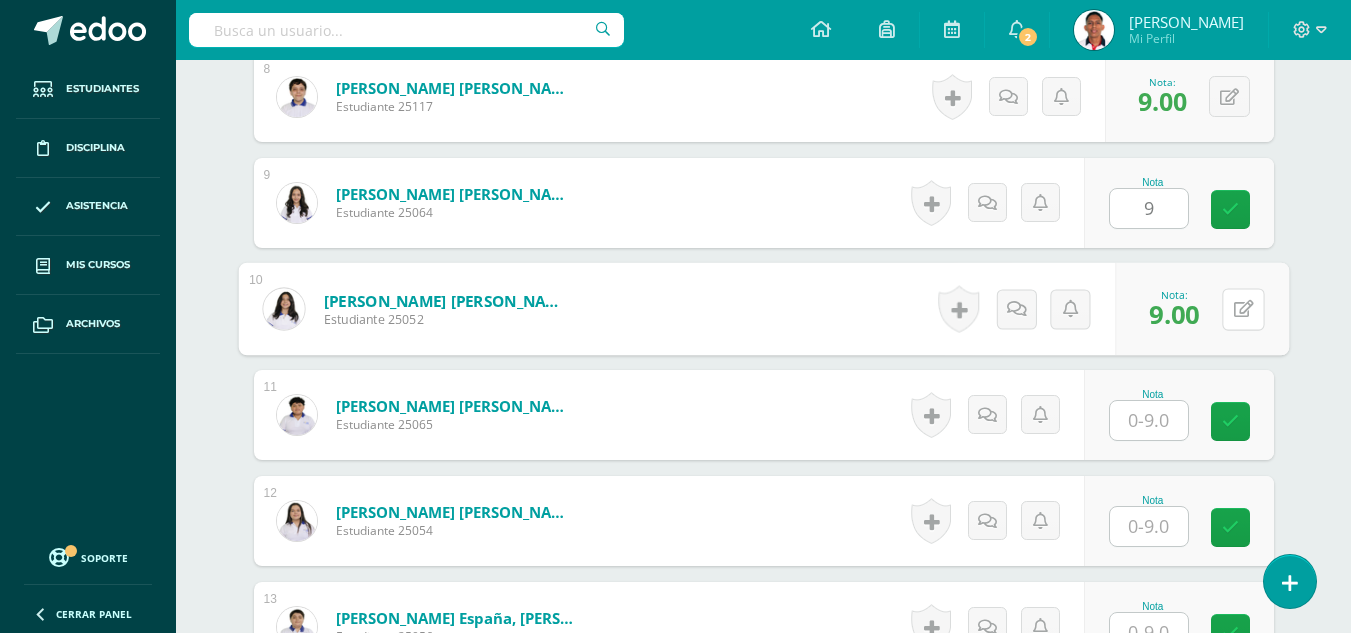 type 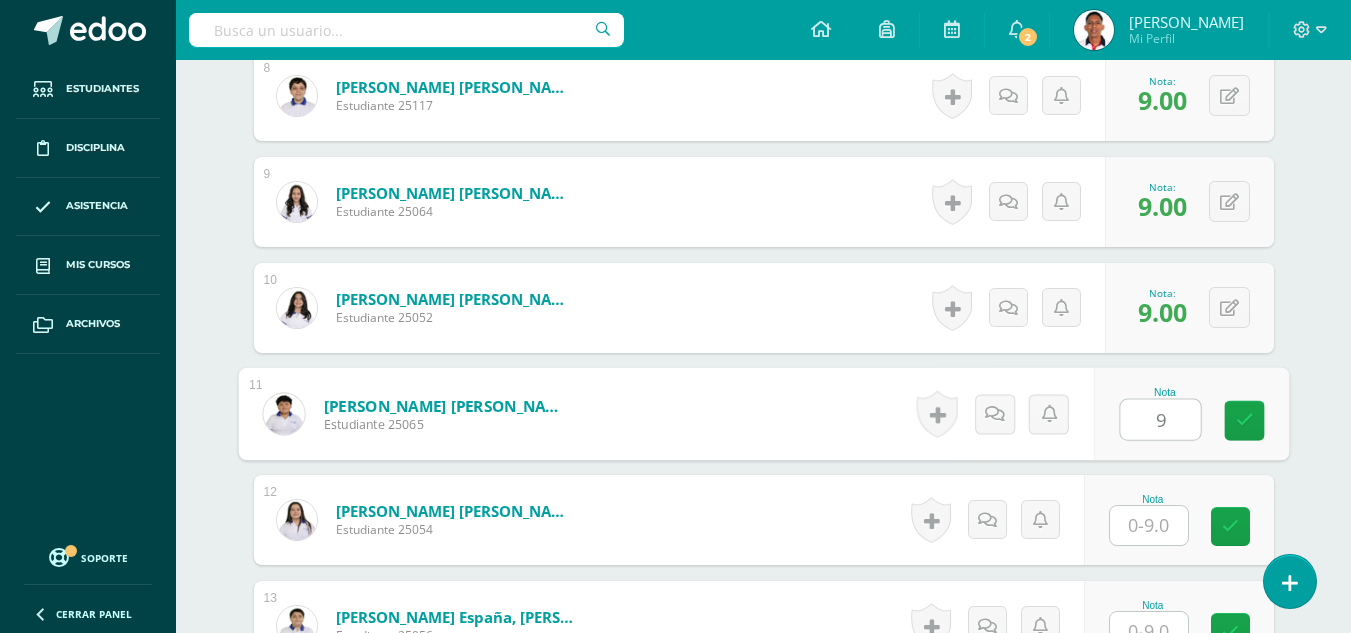 type on "9" 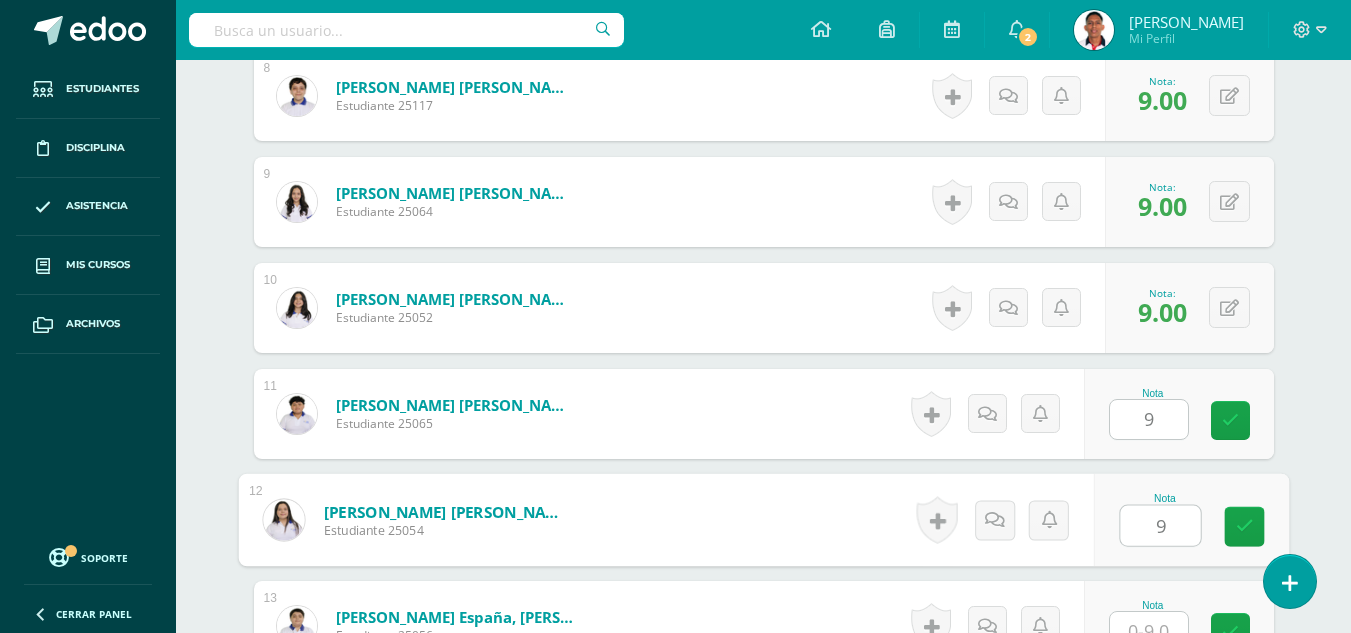 type on "9" 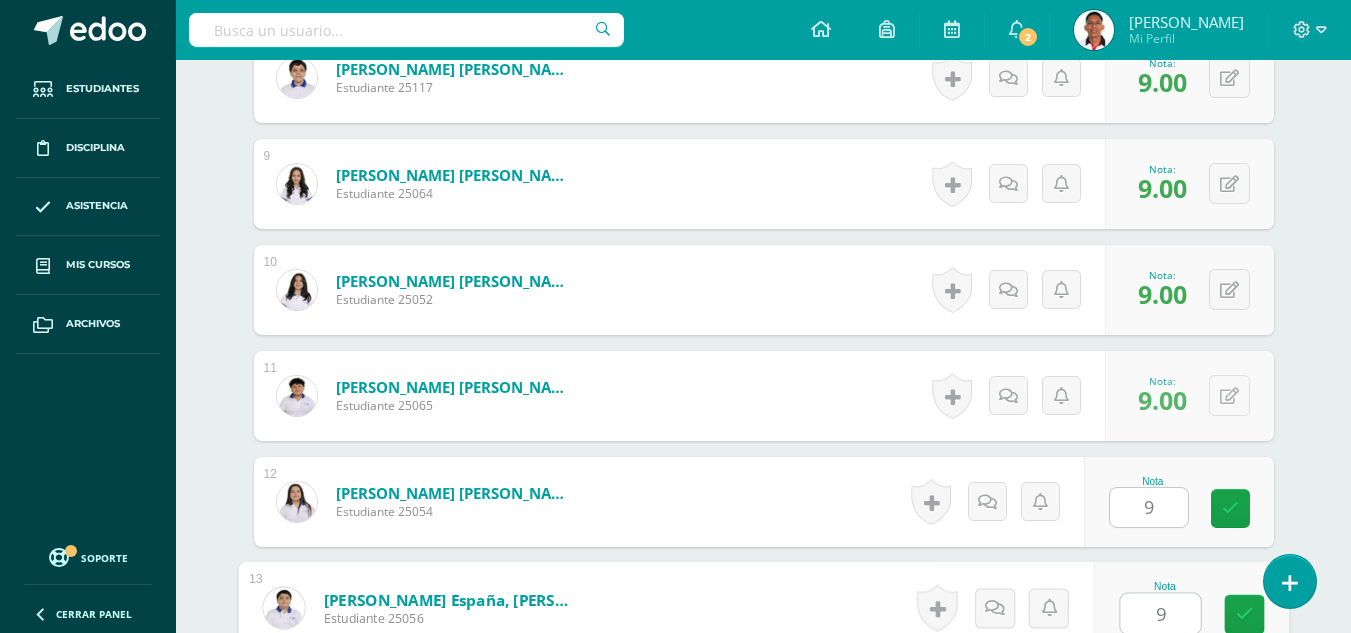 type on "9" 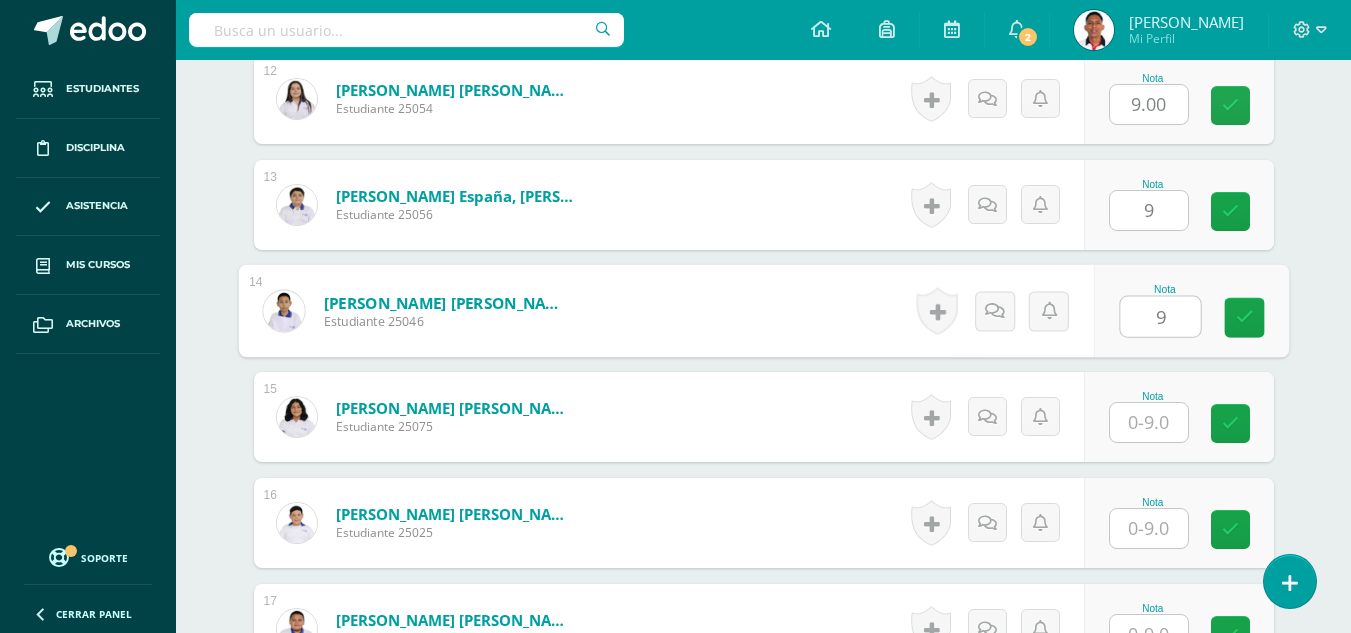 type on "9" 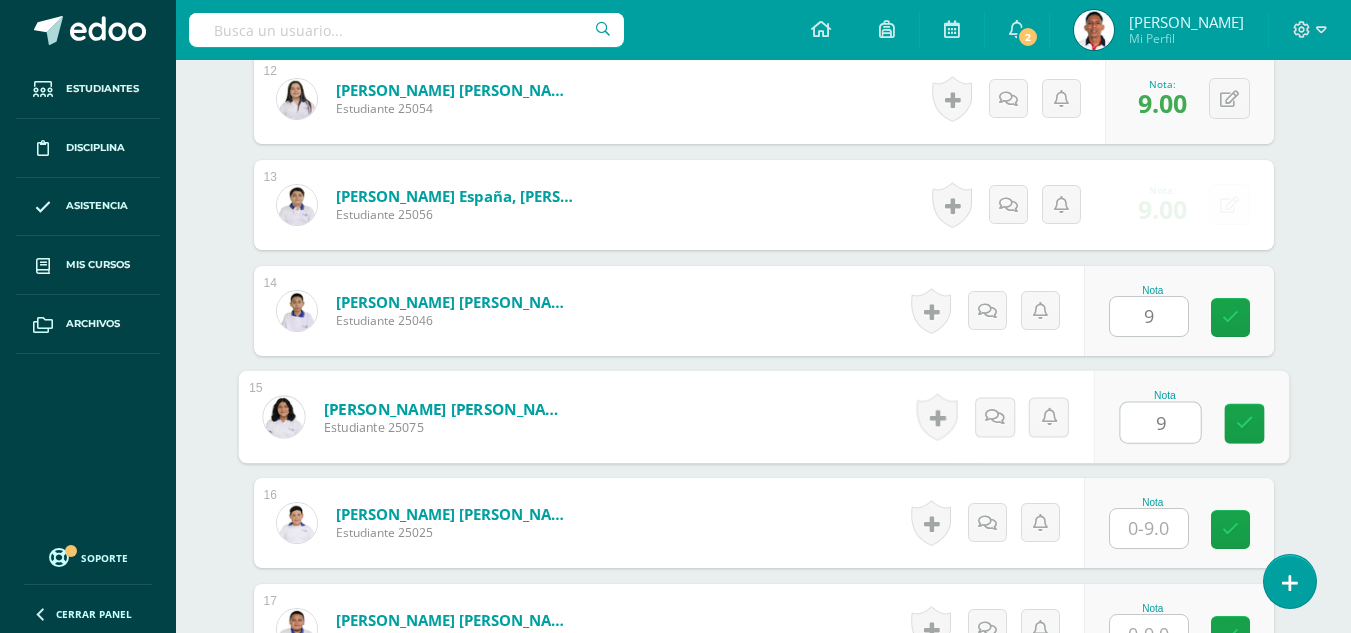 type on "9" 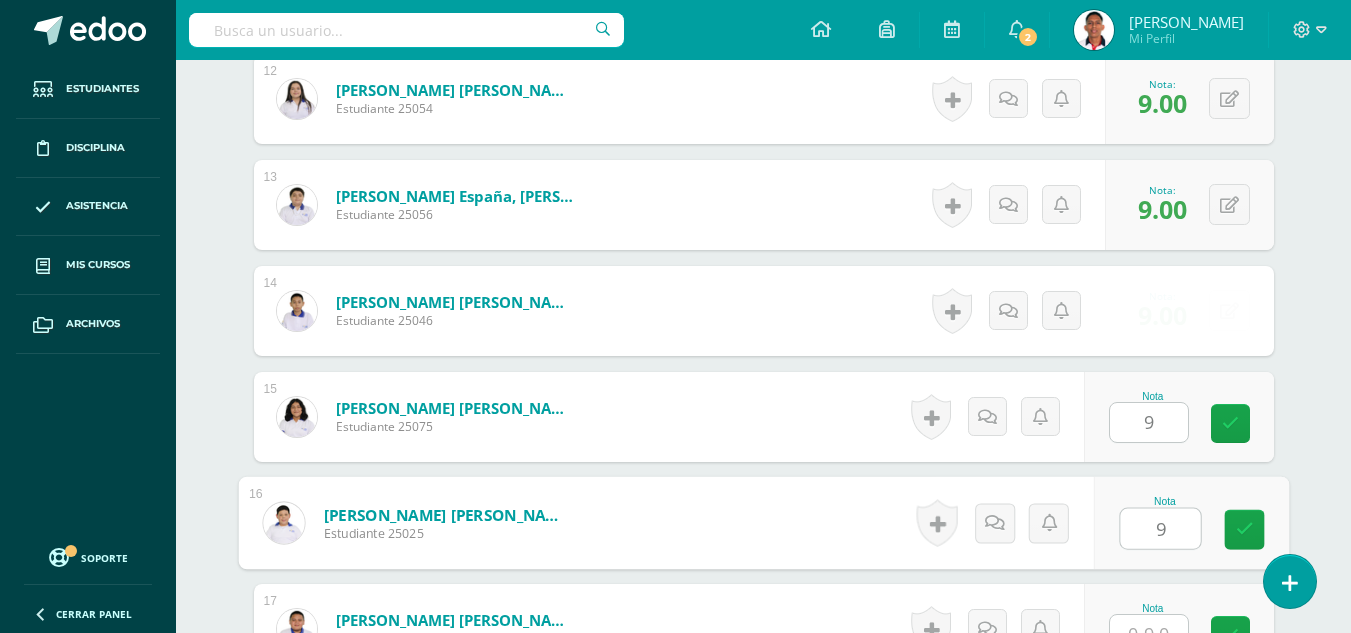 type on "9" 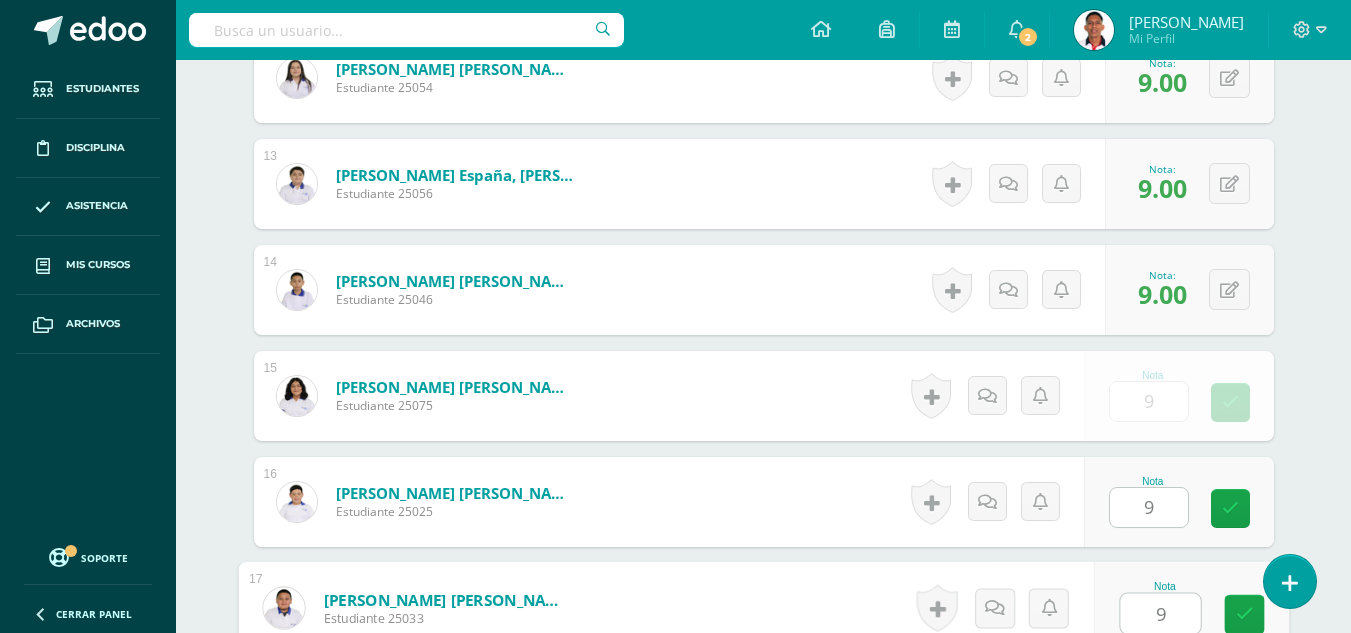 type on "9" 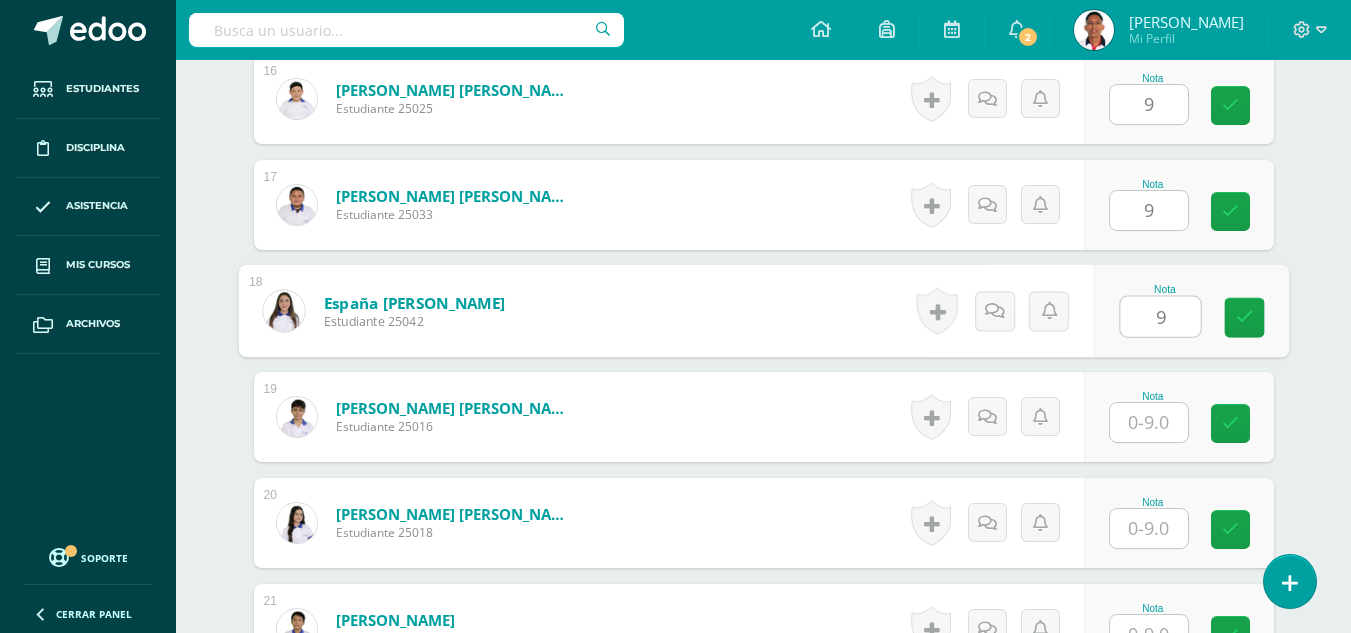 type on "9" 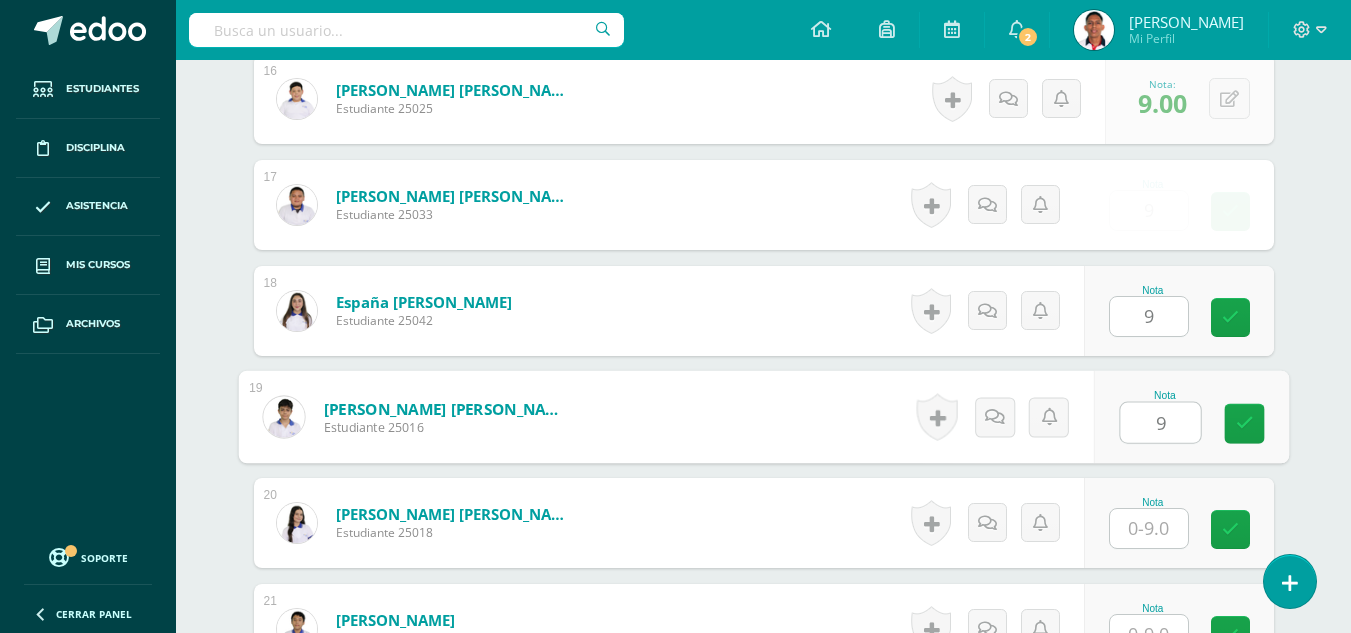 type on "9" 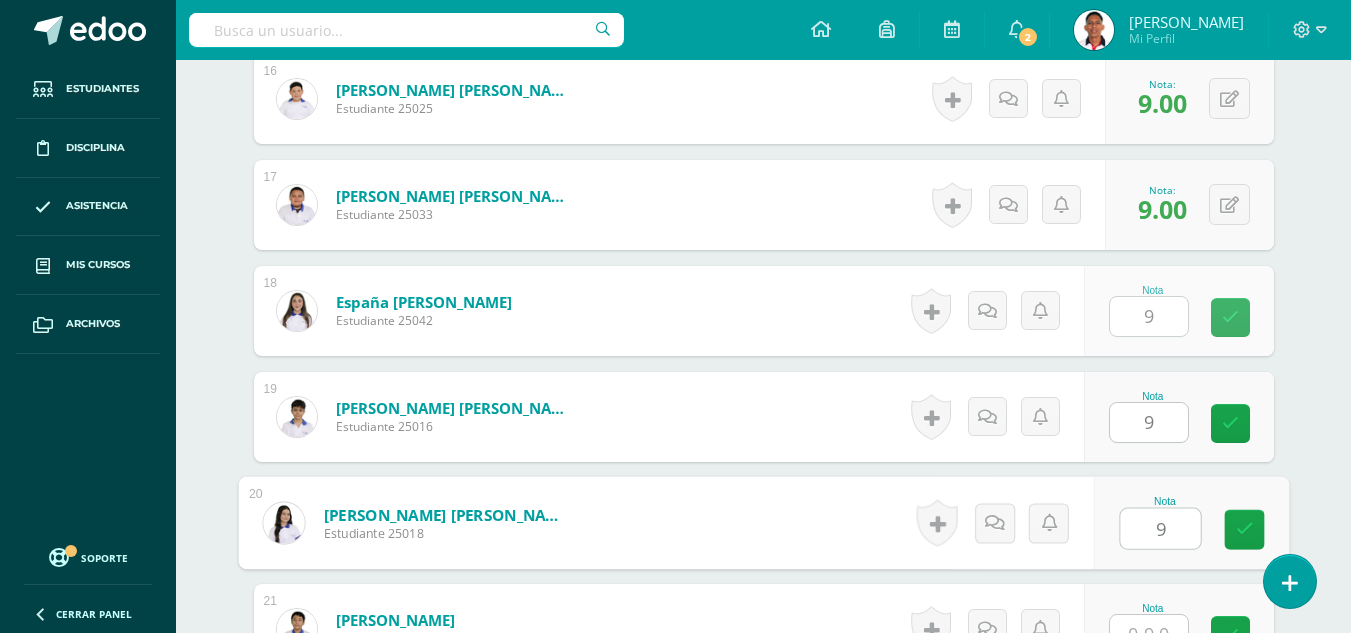 type on "9" 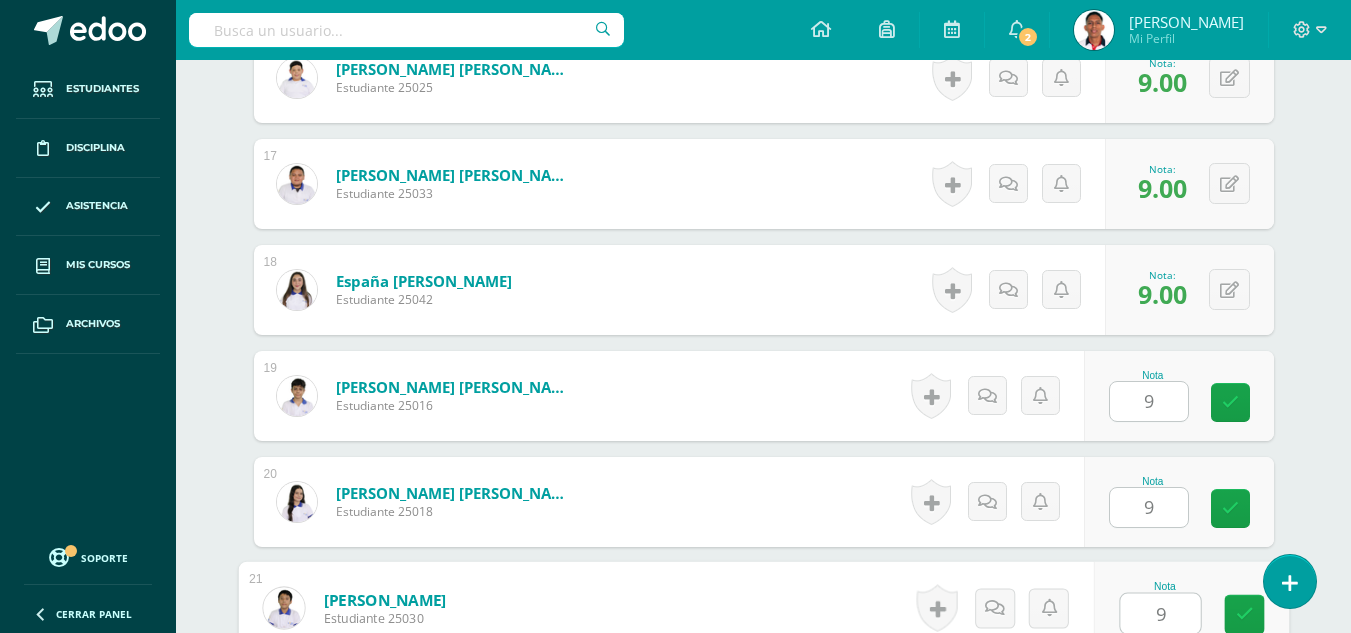 type on "9" 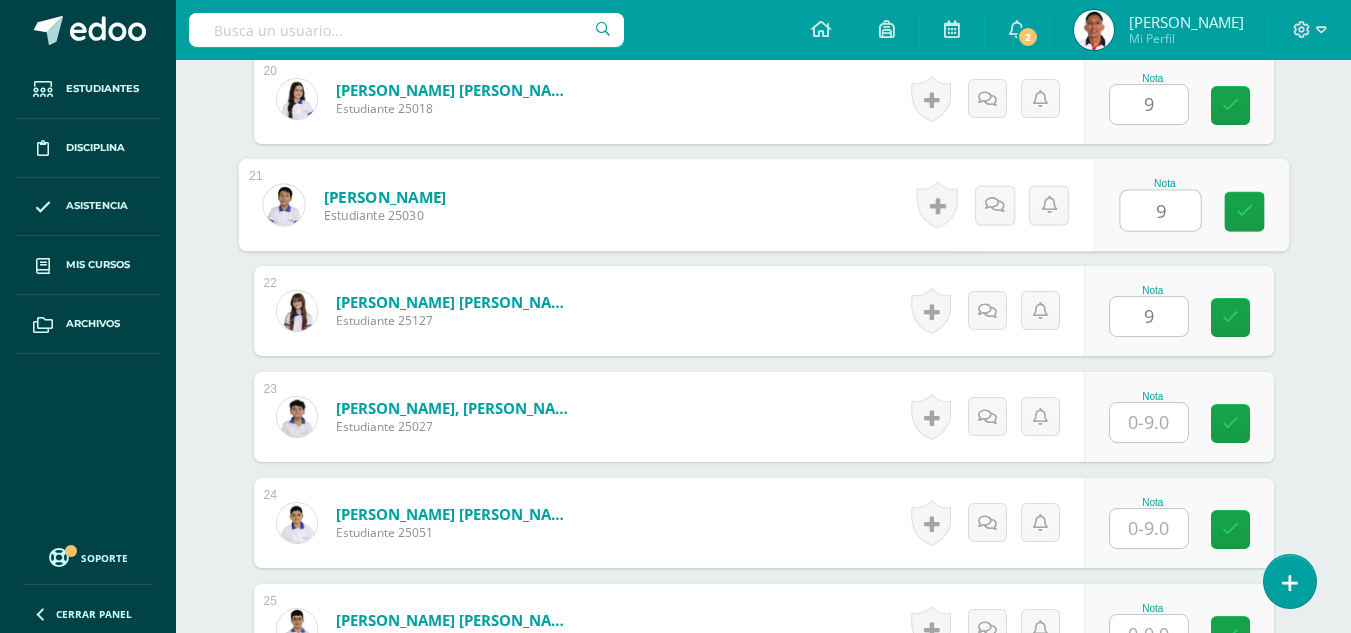 type on "9" 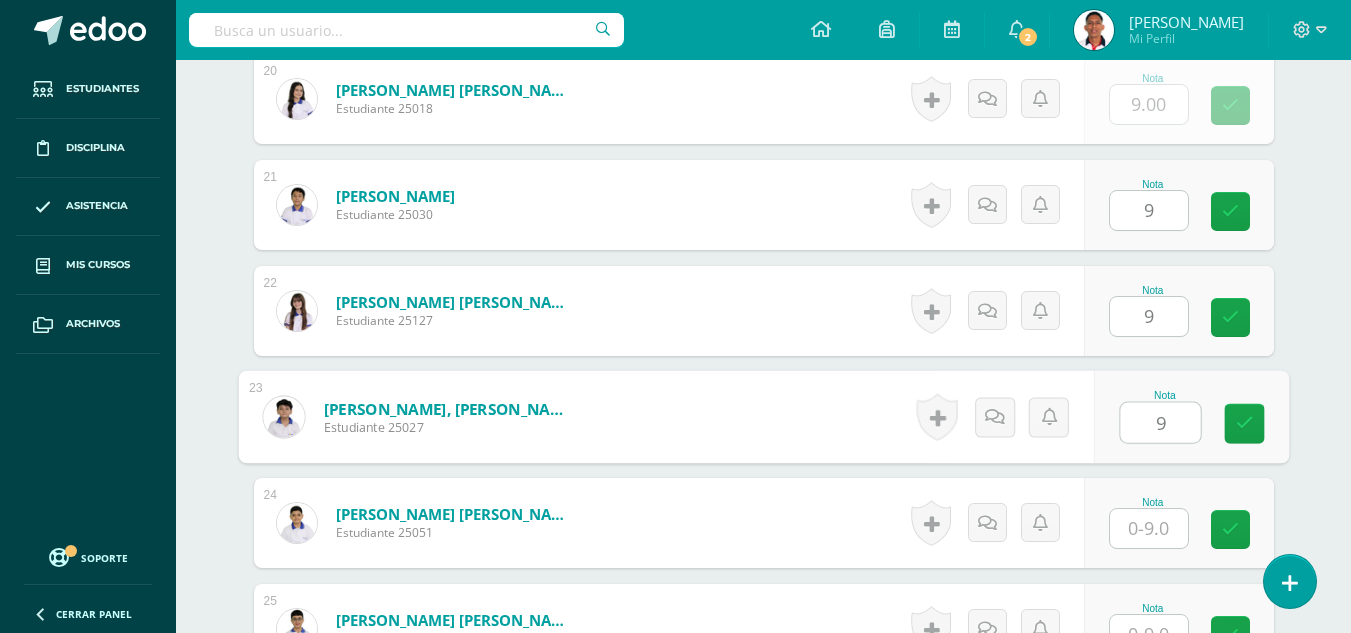 type on "9" 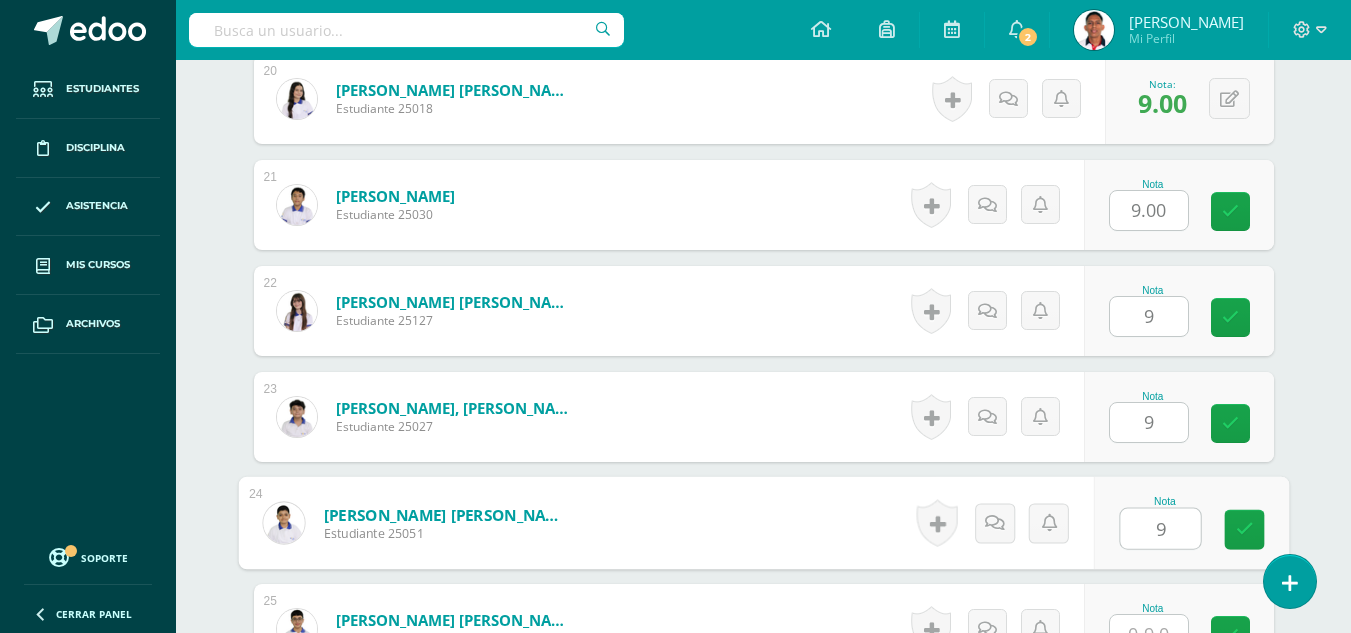 type on "9" 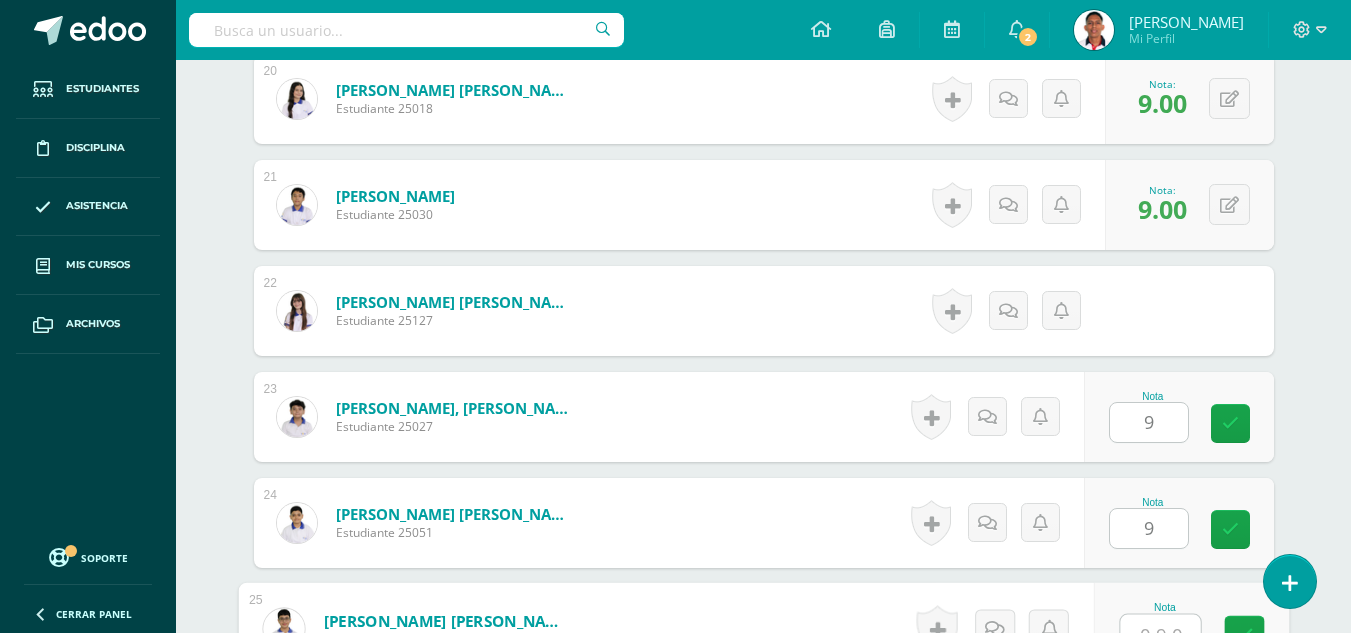 scroll, scrollTop: 2676, scrollLeft: 0, axis: vertical 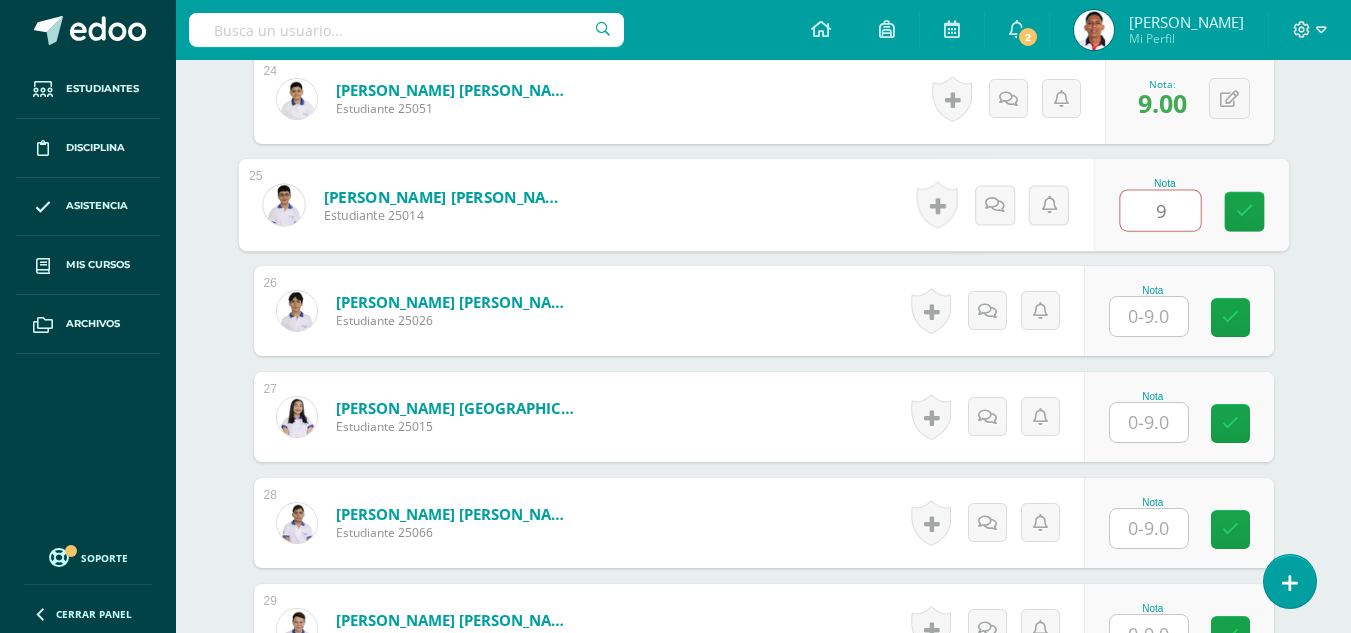 type on "9" 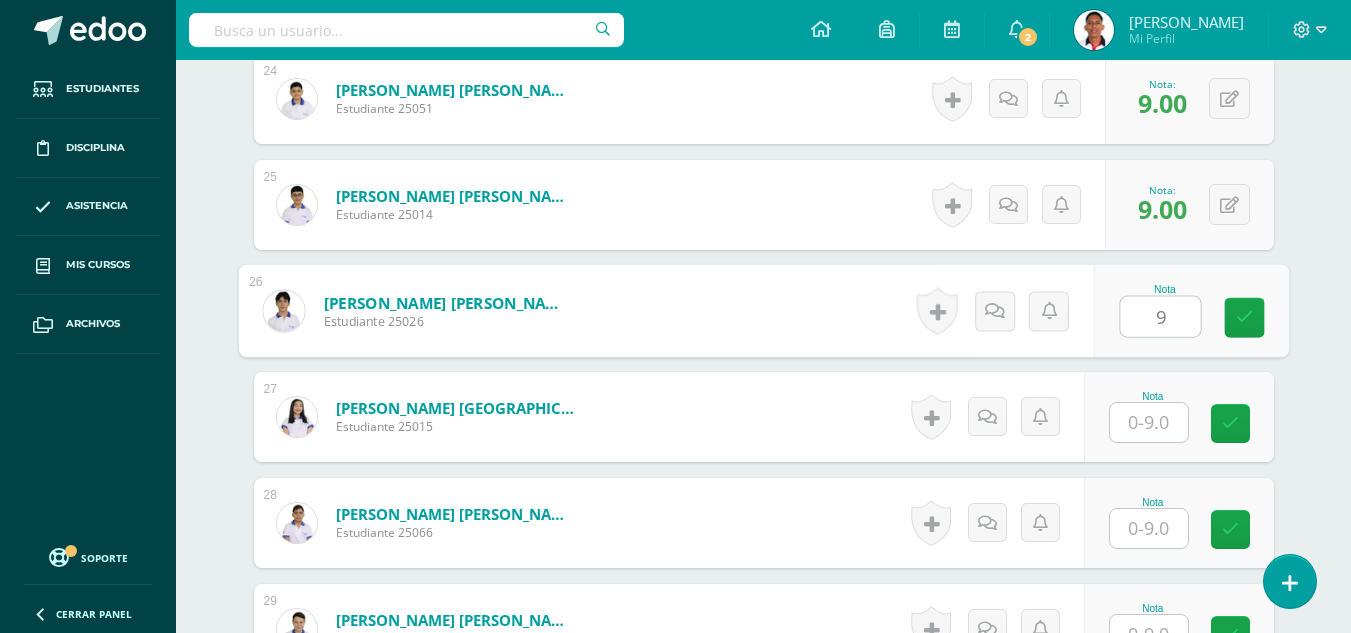 type on "9" 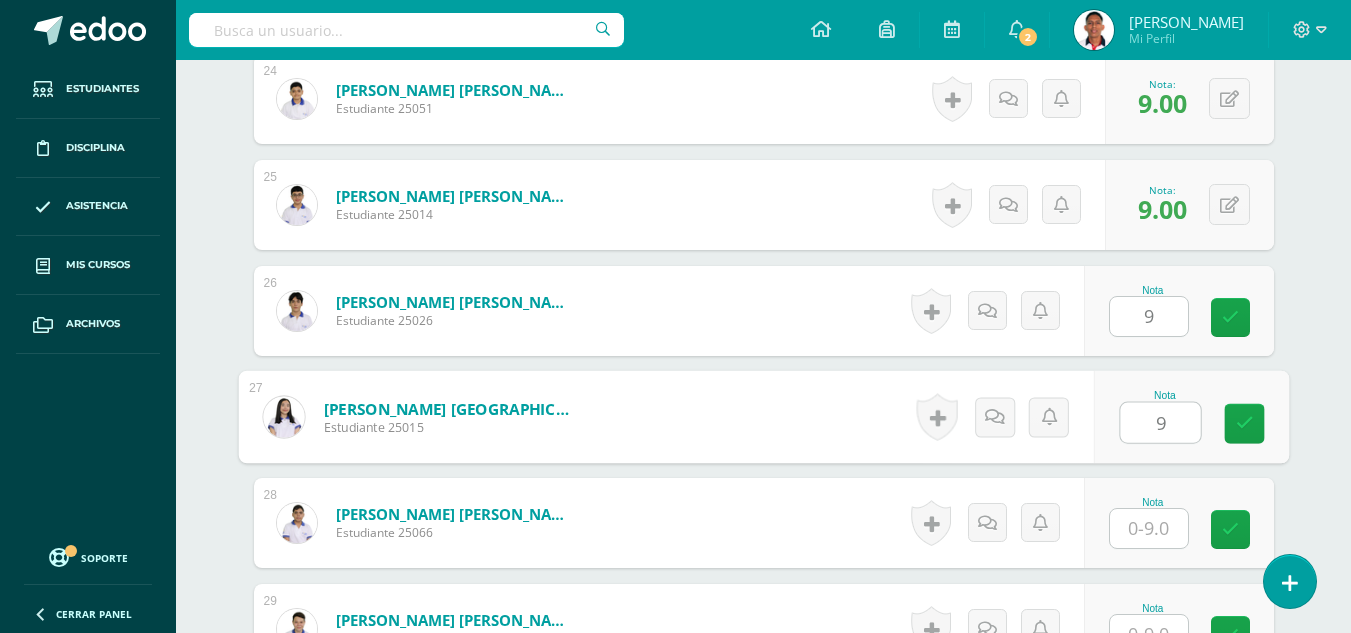 type on "9" 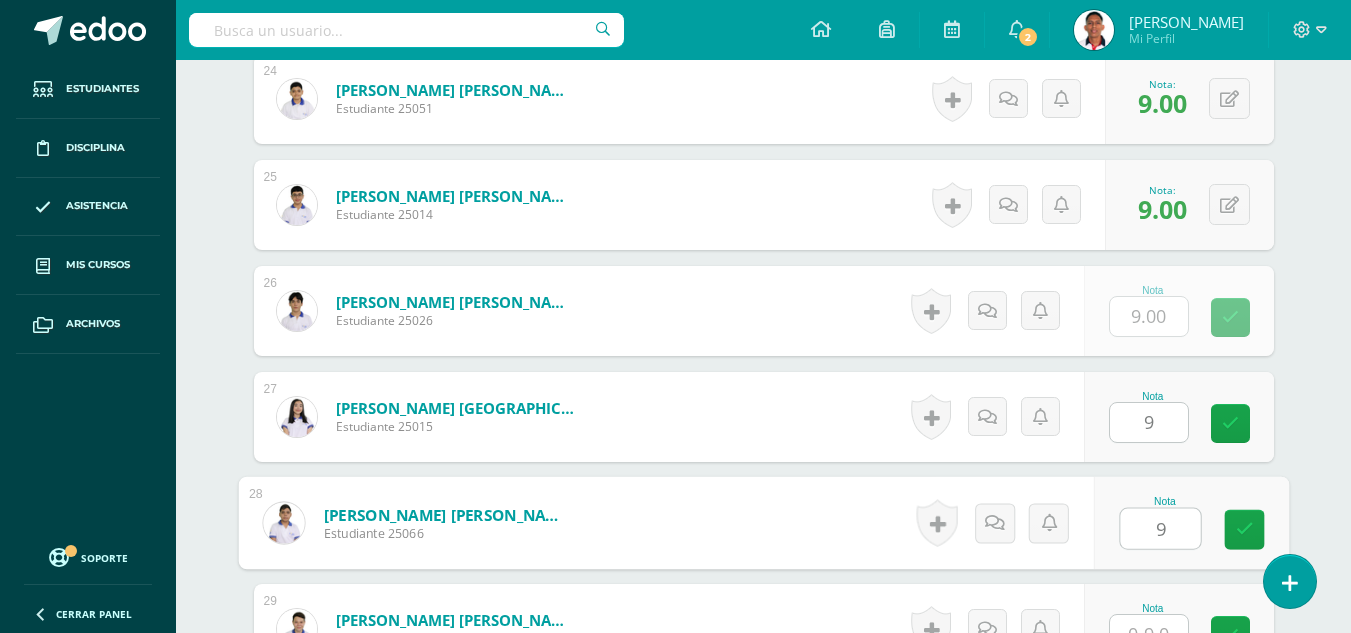 type on "9" 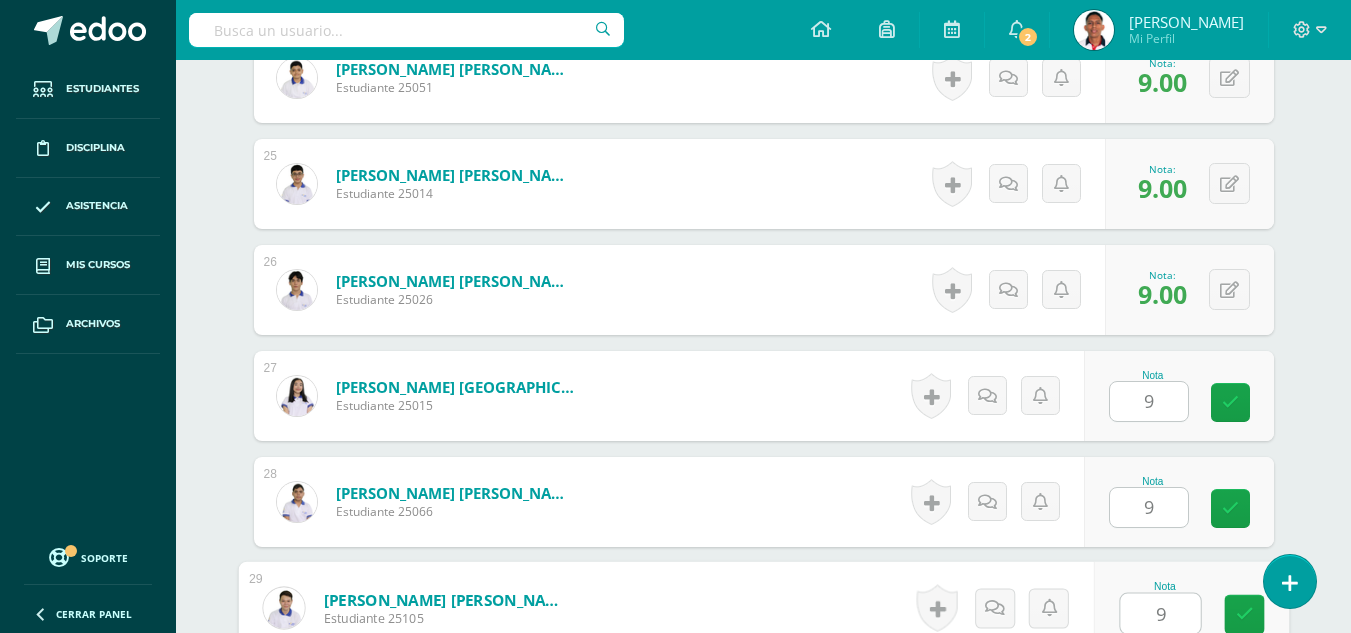 type on "9" 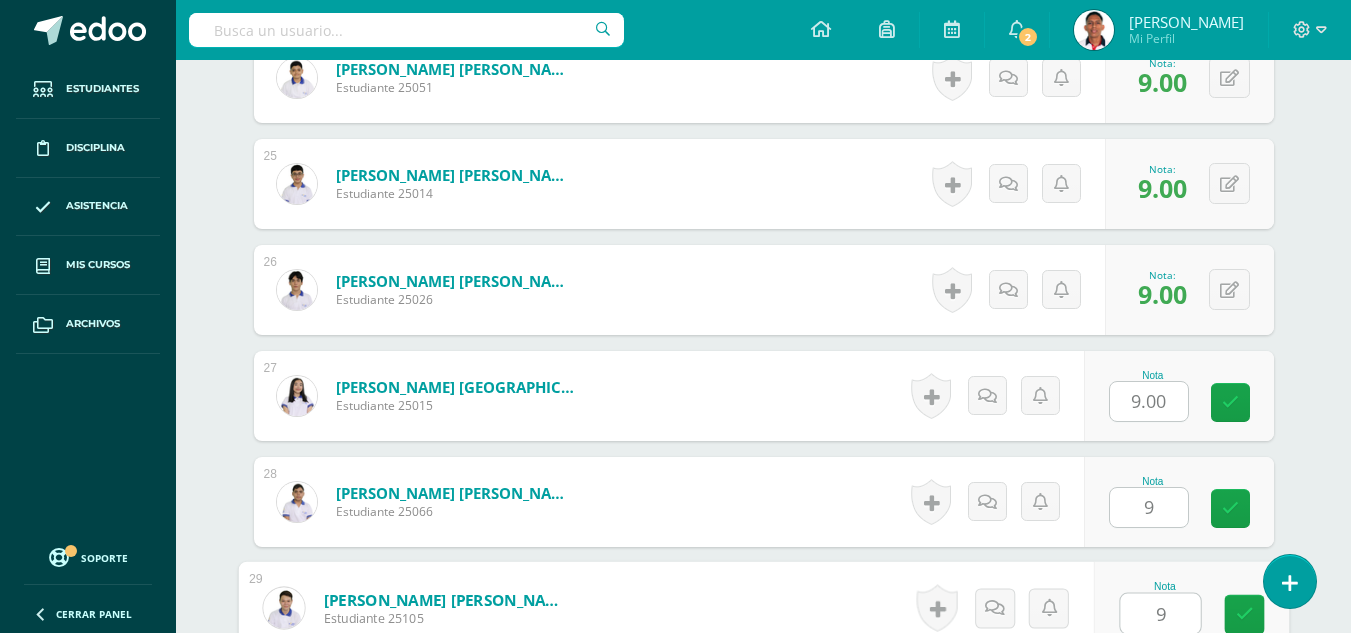 scroll, scrollTop: 3455, scrollLeft: 0, axis: vertical 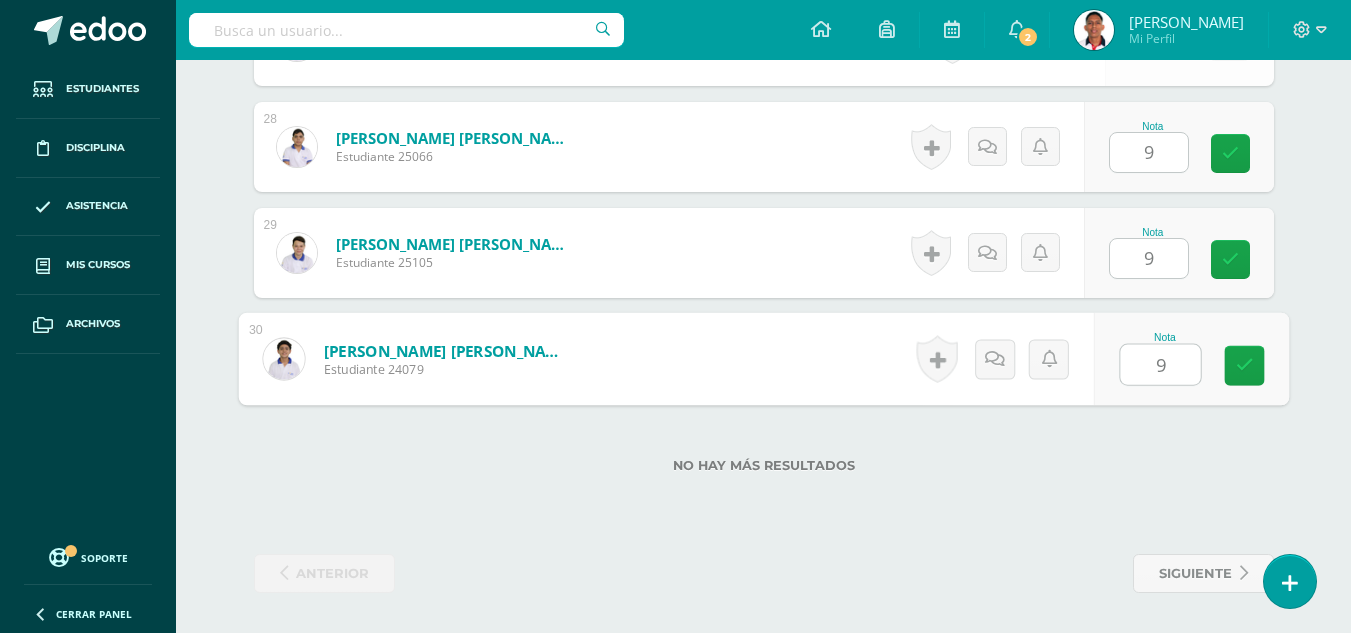 type on "9" 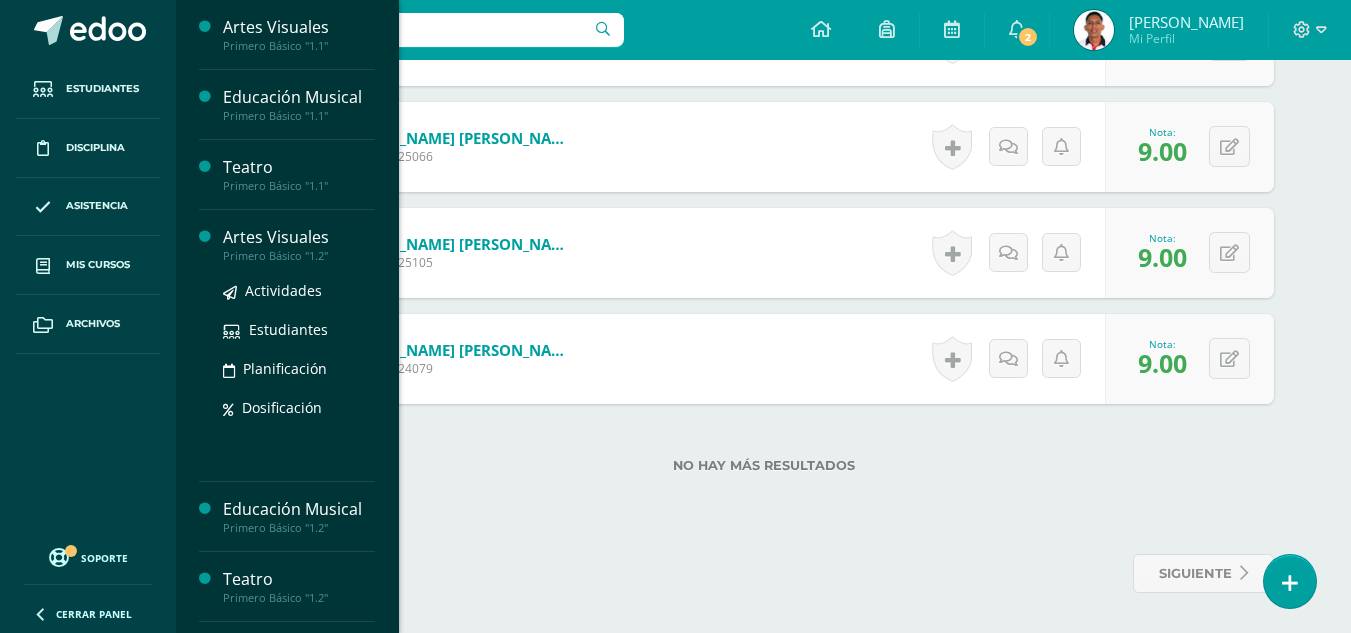click on "Artes Visuales" at bounding box center (299, 237) 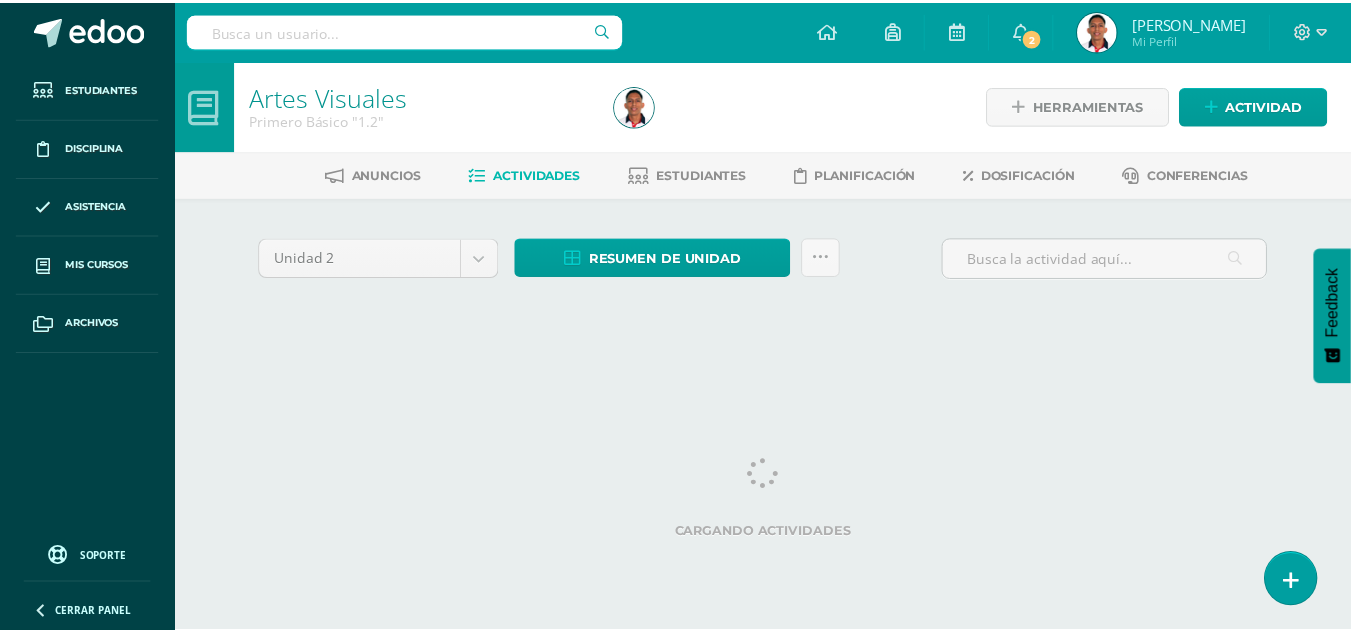 scroll, scrollTop: 0, scrollLeft: 0, axis: both 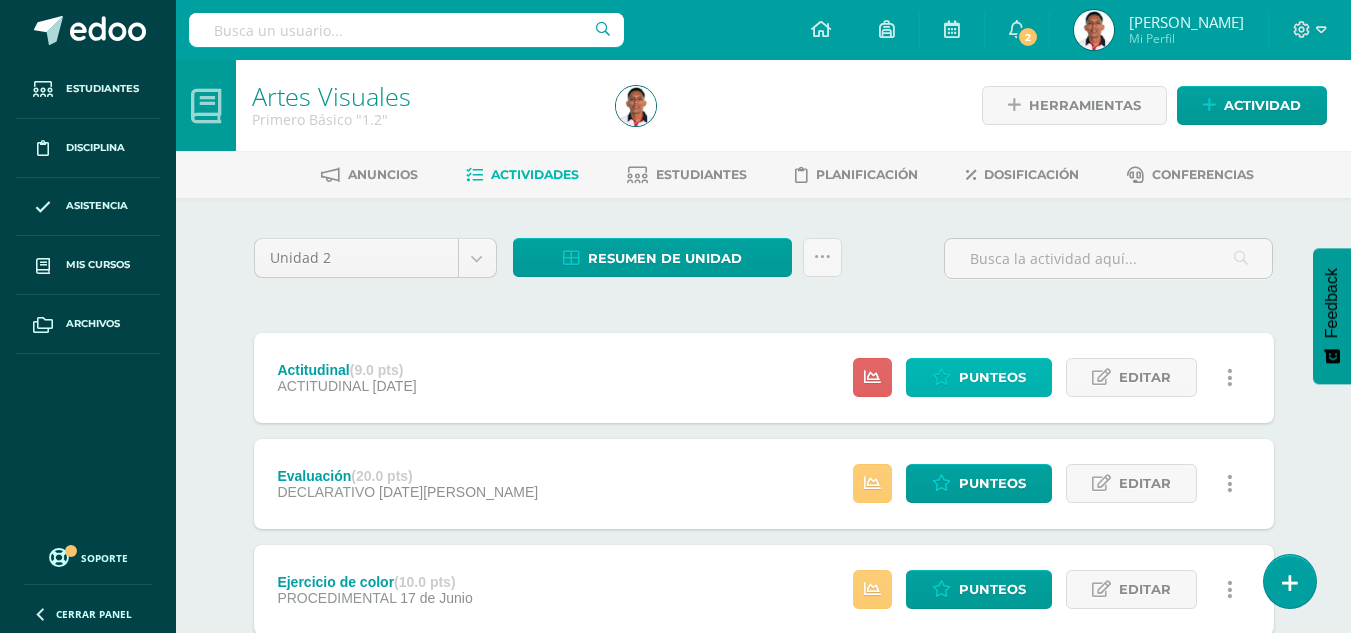 click on "Punteos" at bounding box center (992, 377) 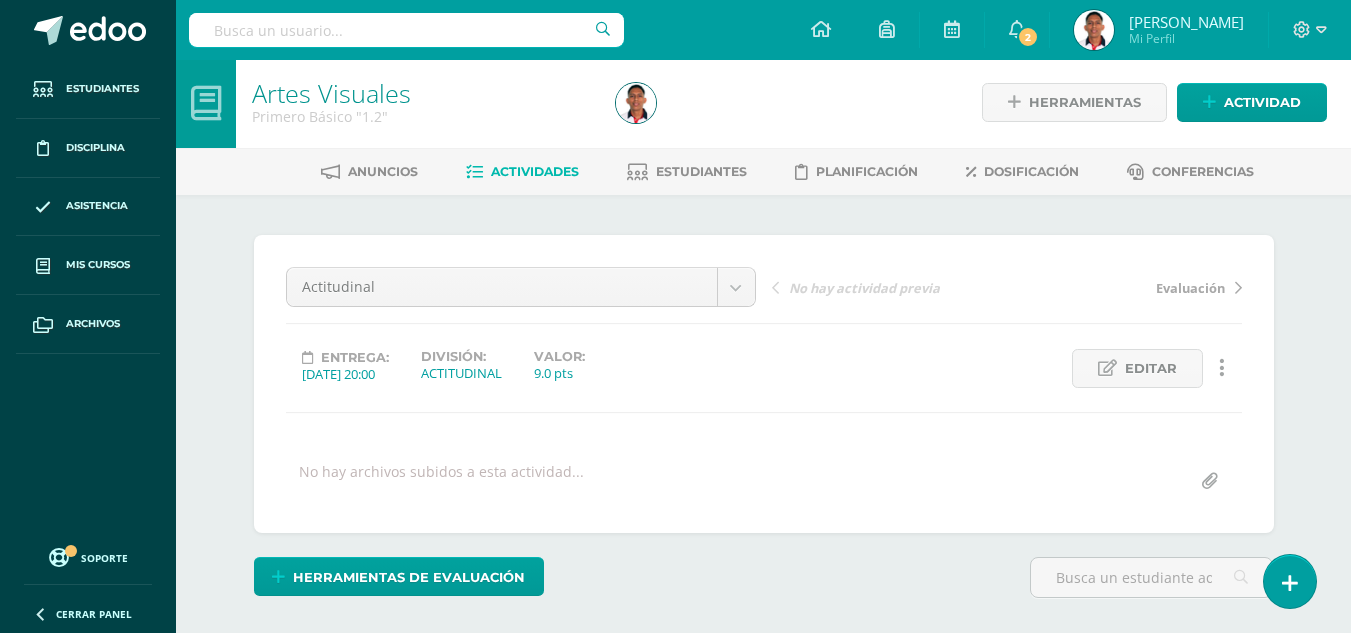 scroll, scrollTop: 4, scrollLeft: 0, axis: vertical 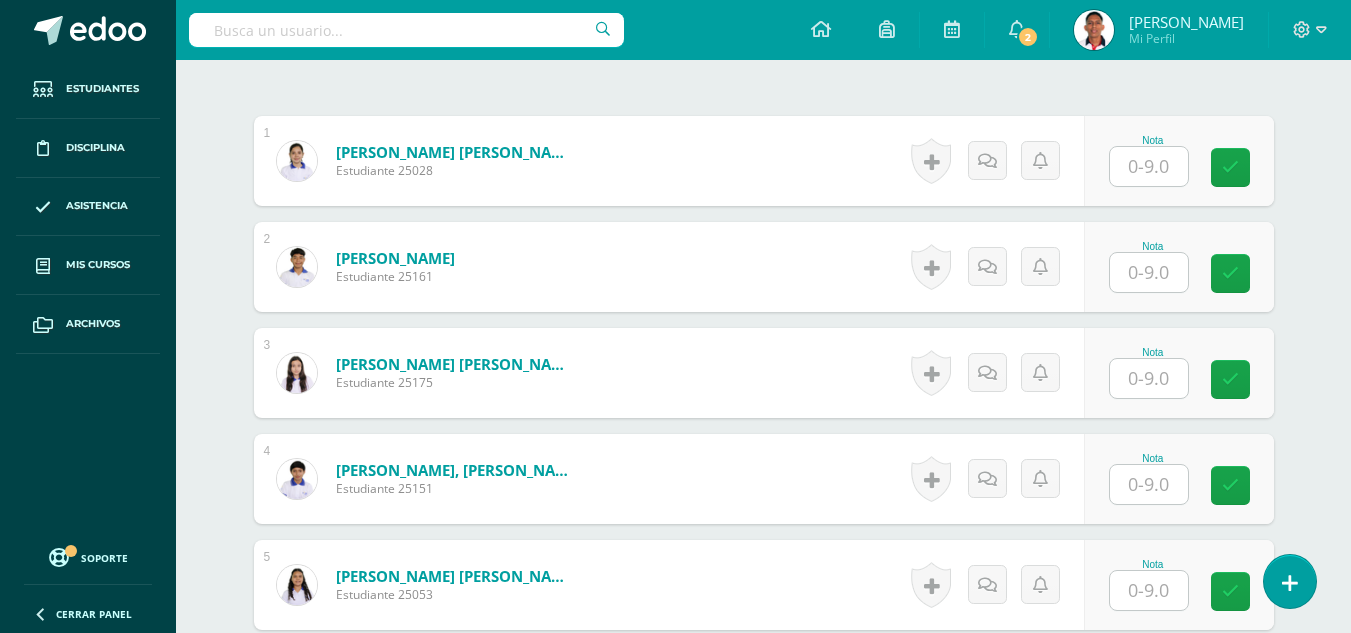 click at bounding box center [1149, 166] 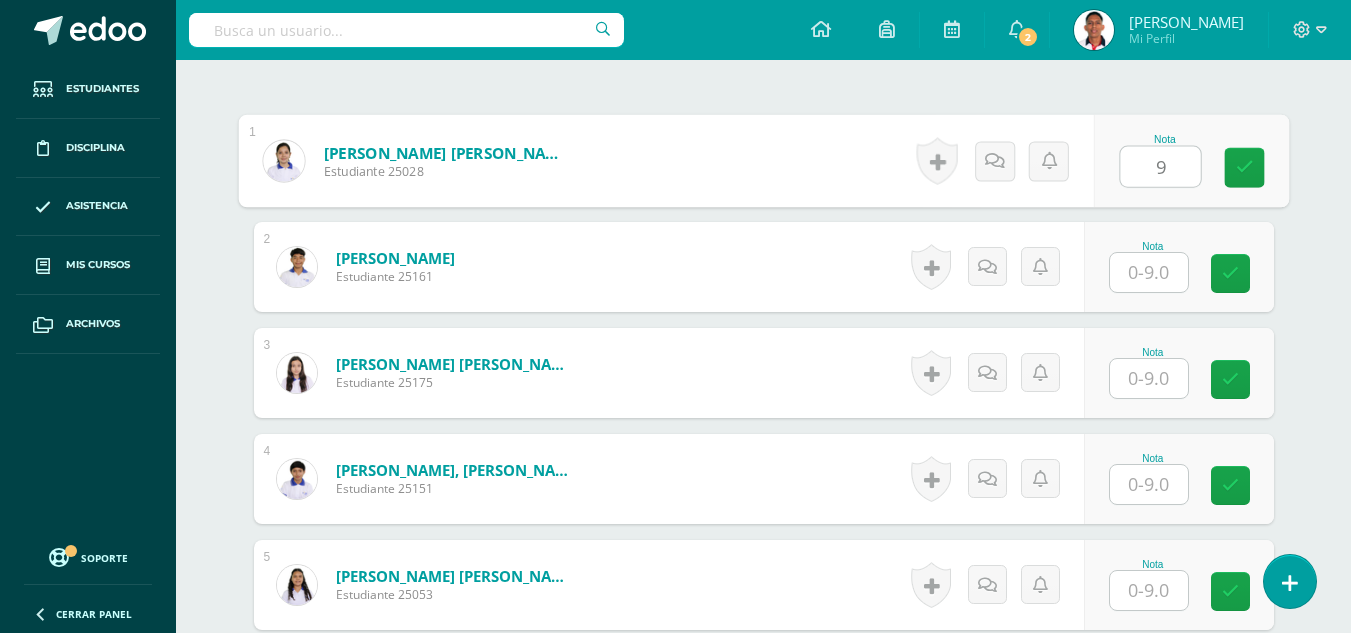 type on "9" 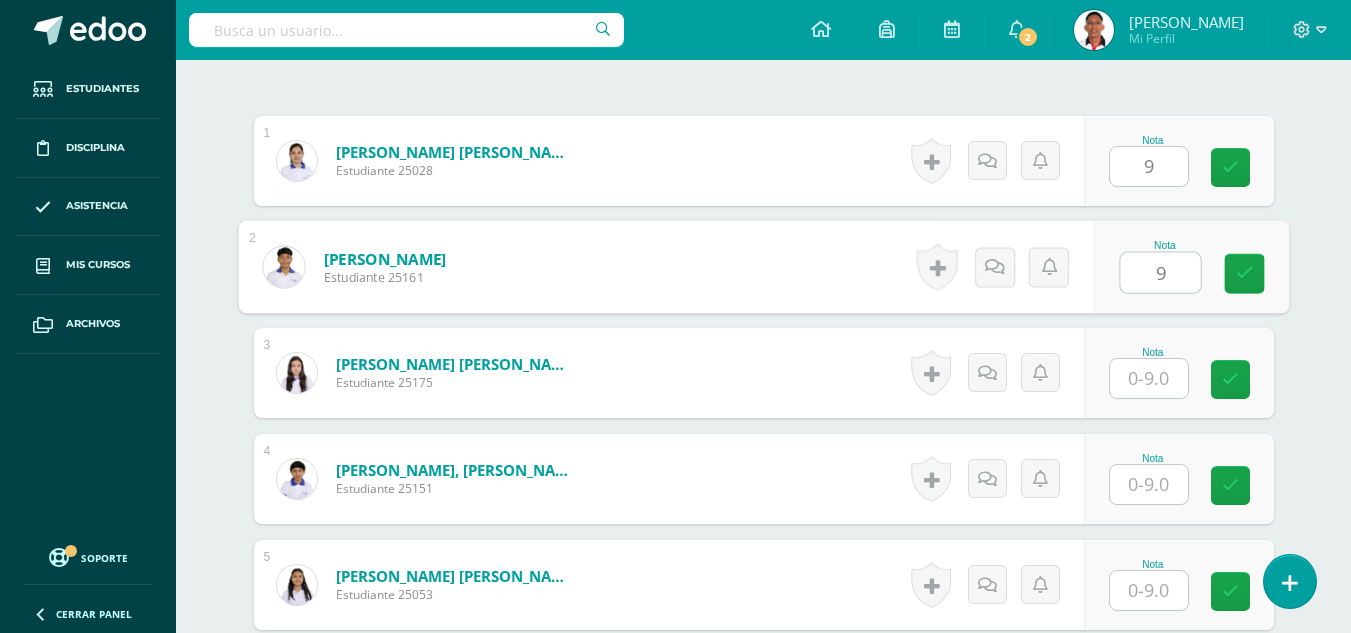type on "9" 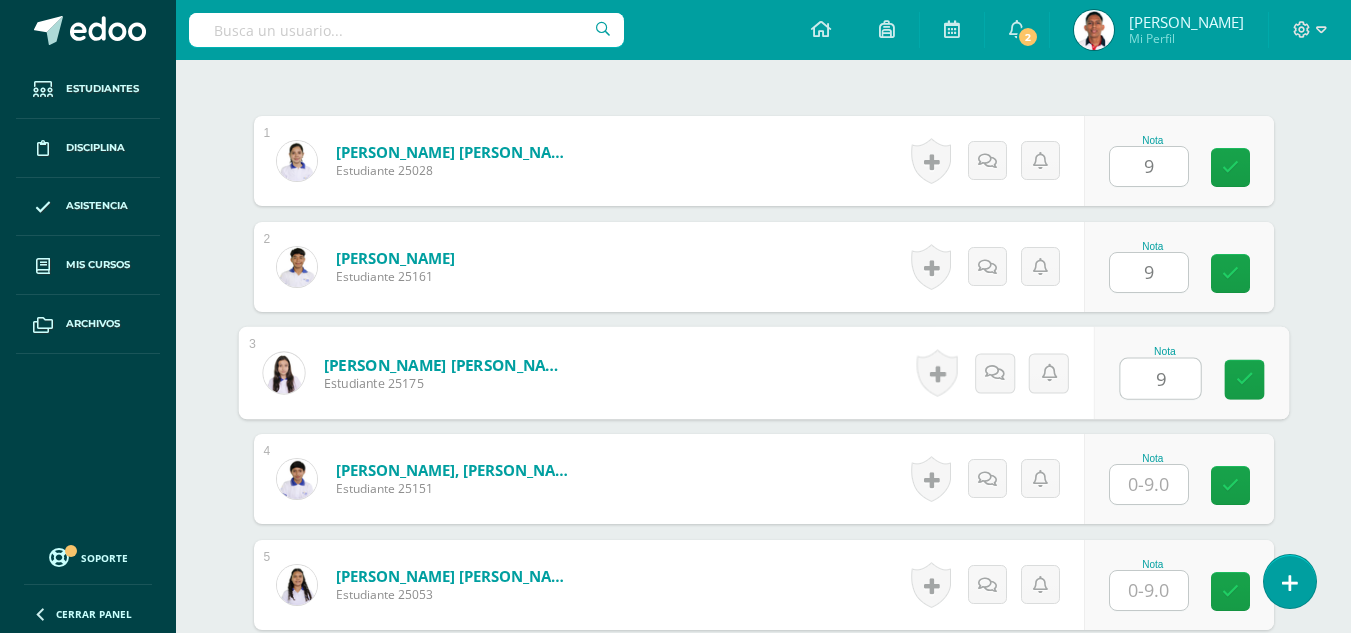 type on "9" 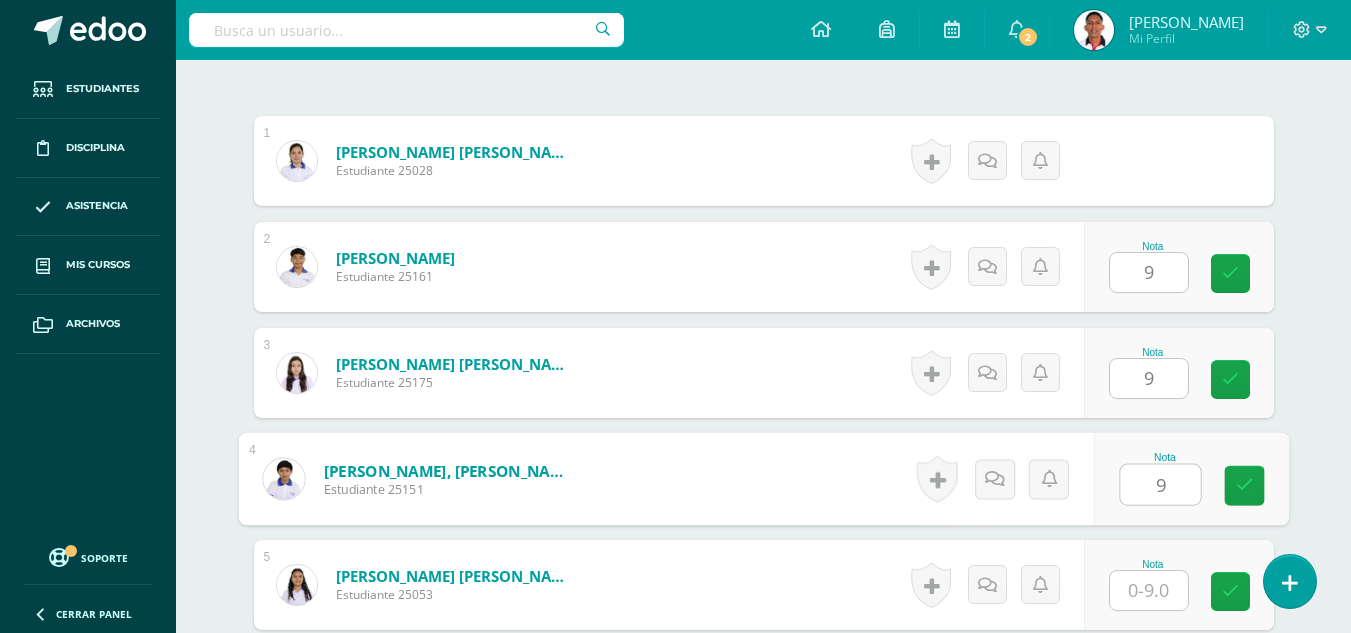 type on "9" 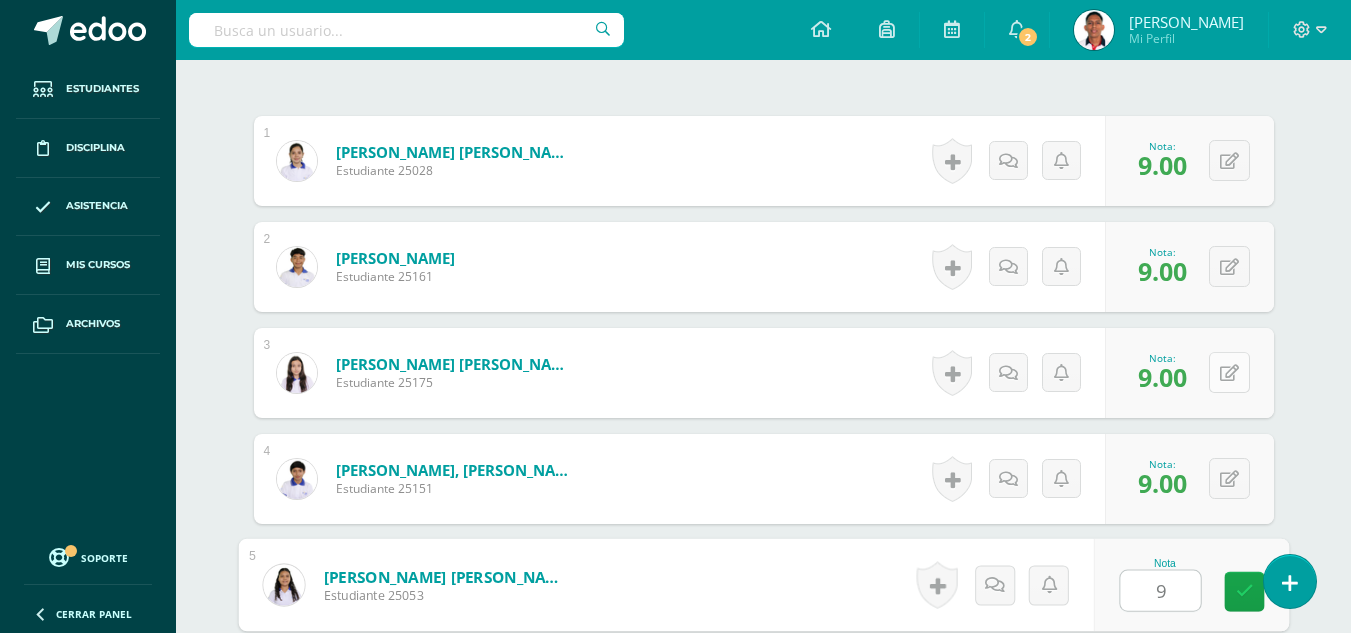 type on "9" 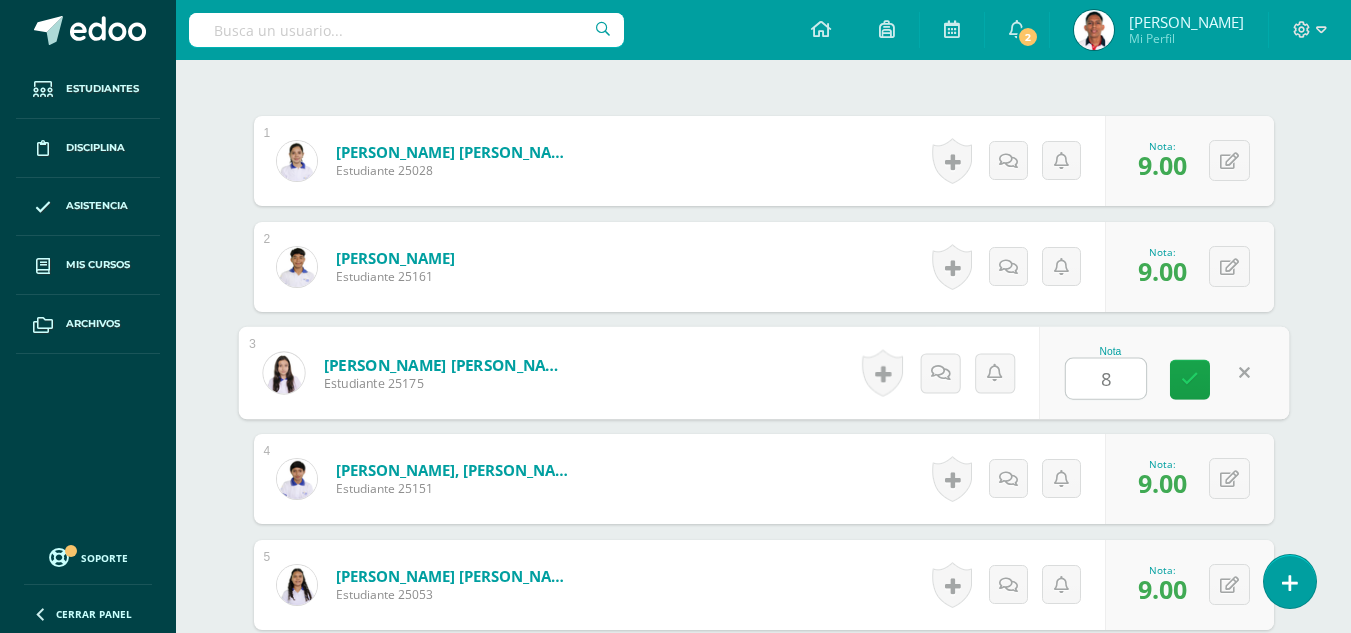 type on "8" 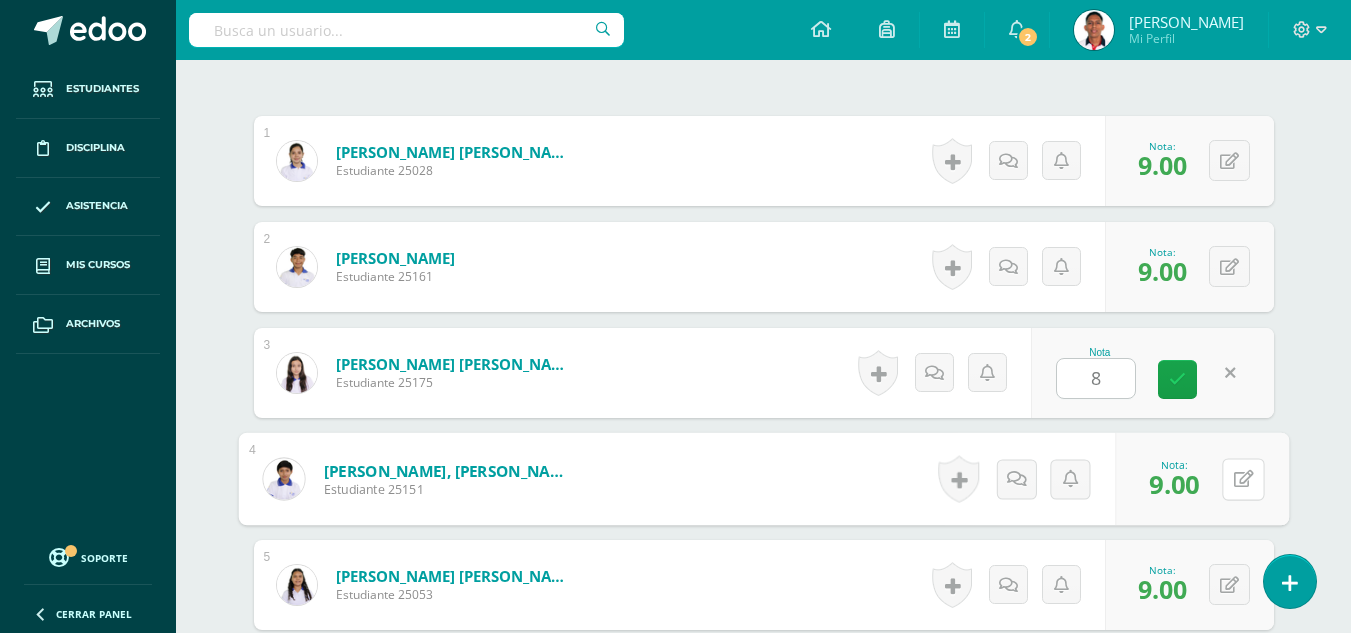 type 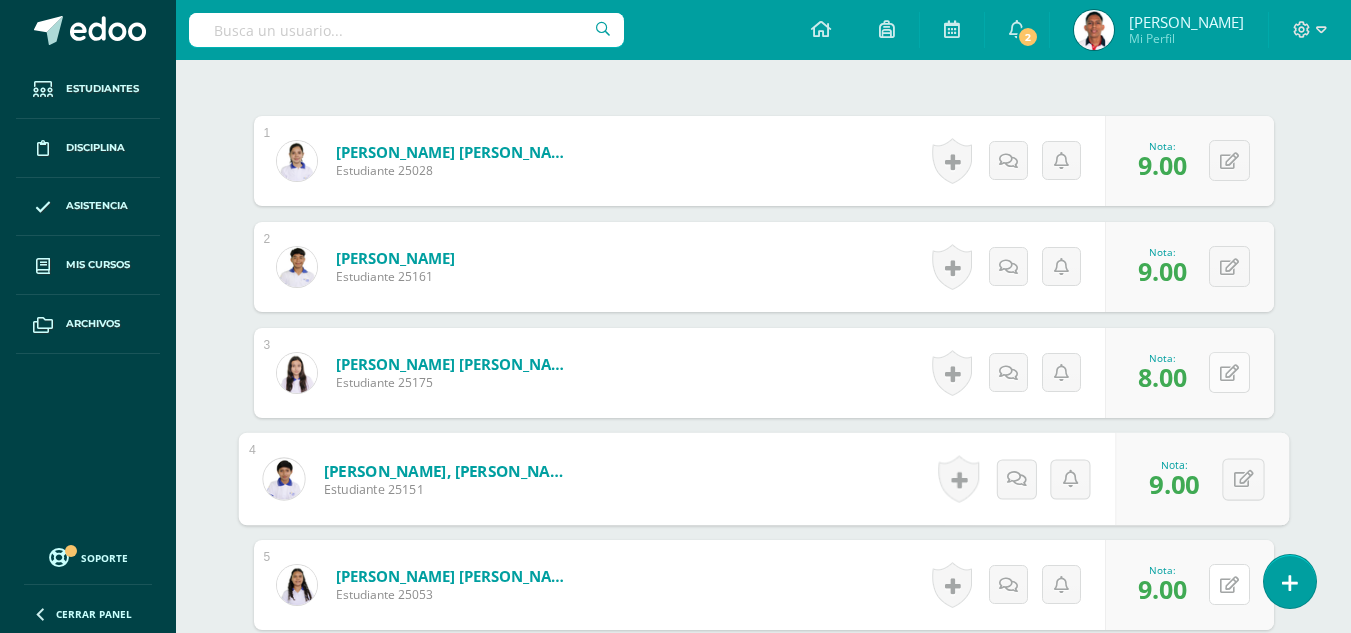 type 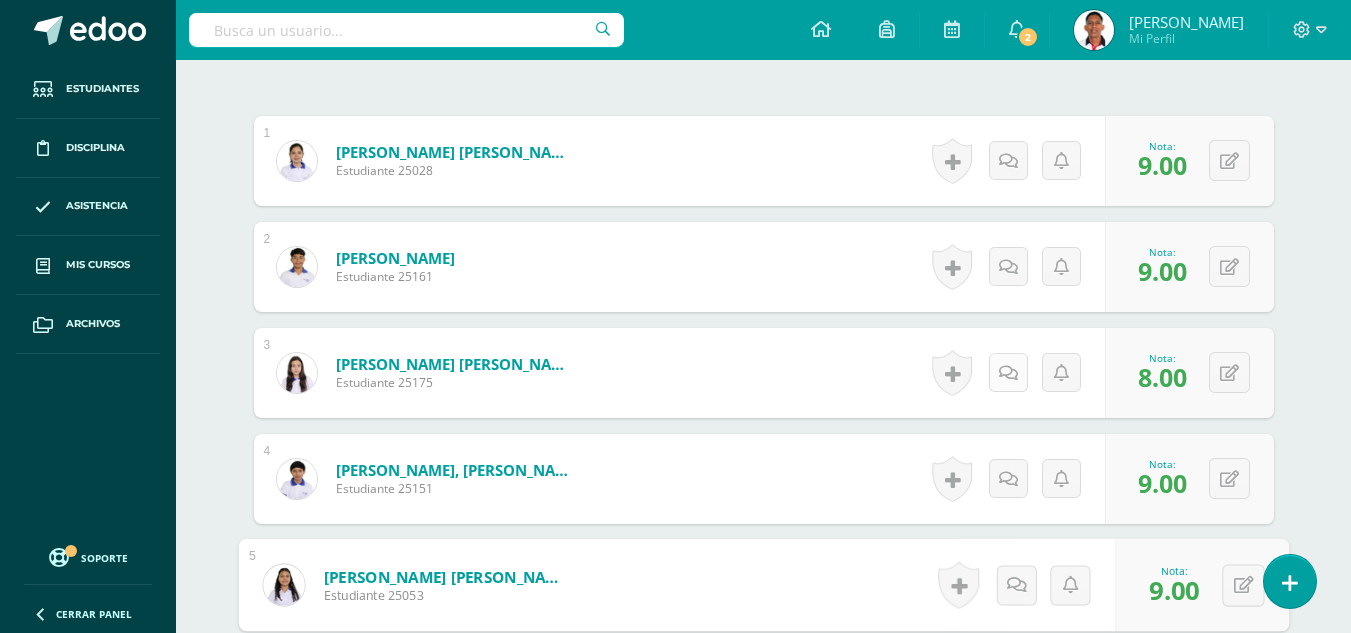 click at bounding box center (1008, 373) 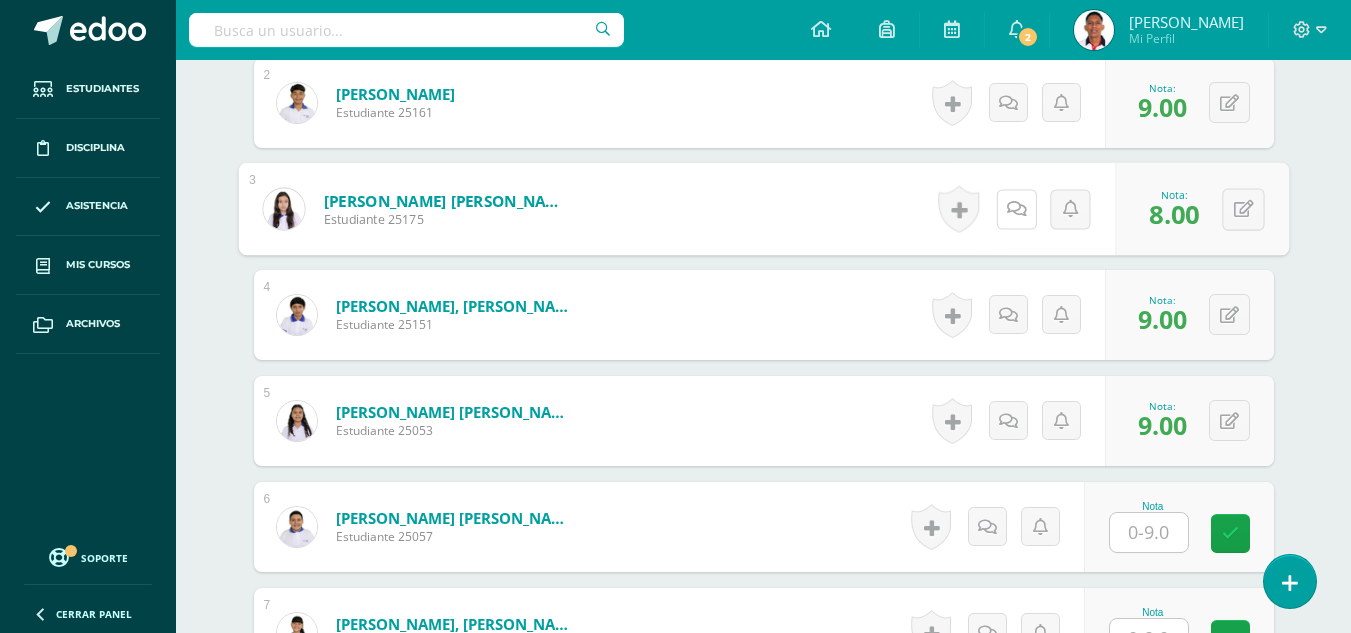 scroll, scrollTop: 750, scrollLeft: 0, axis: vertical 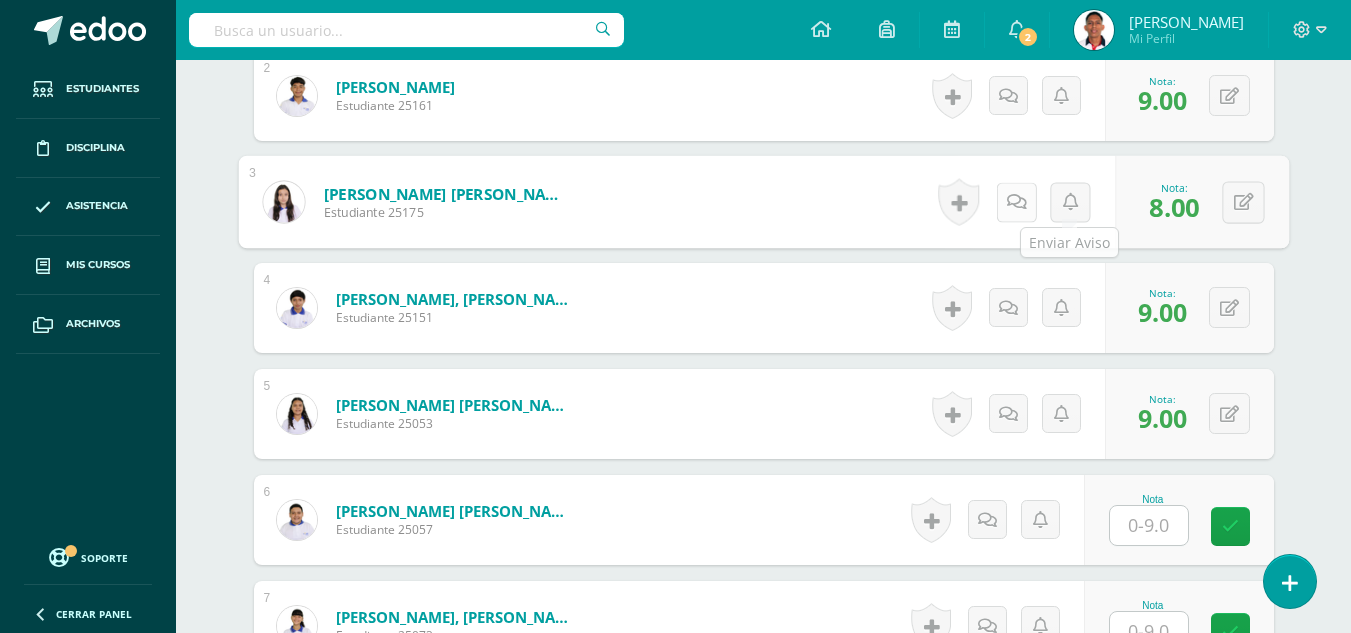 click at bounding box center [1016, 201] 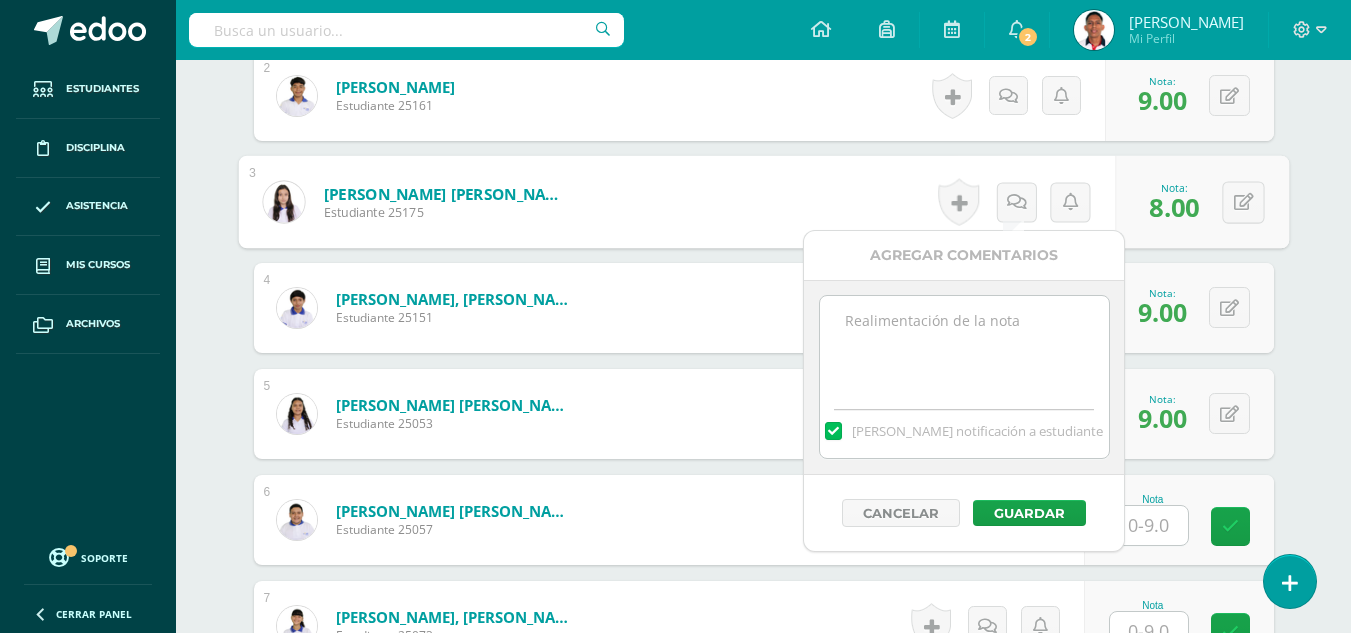 click at bounding box center (964, 346) 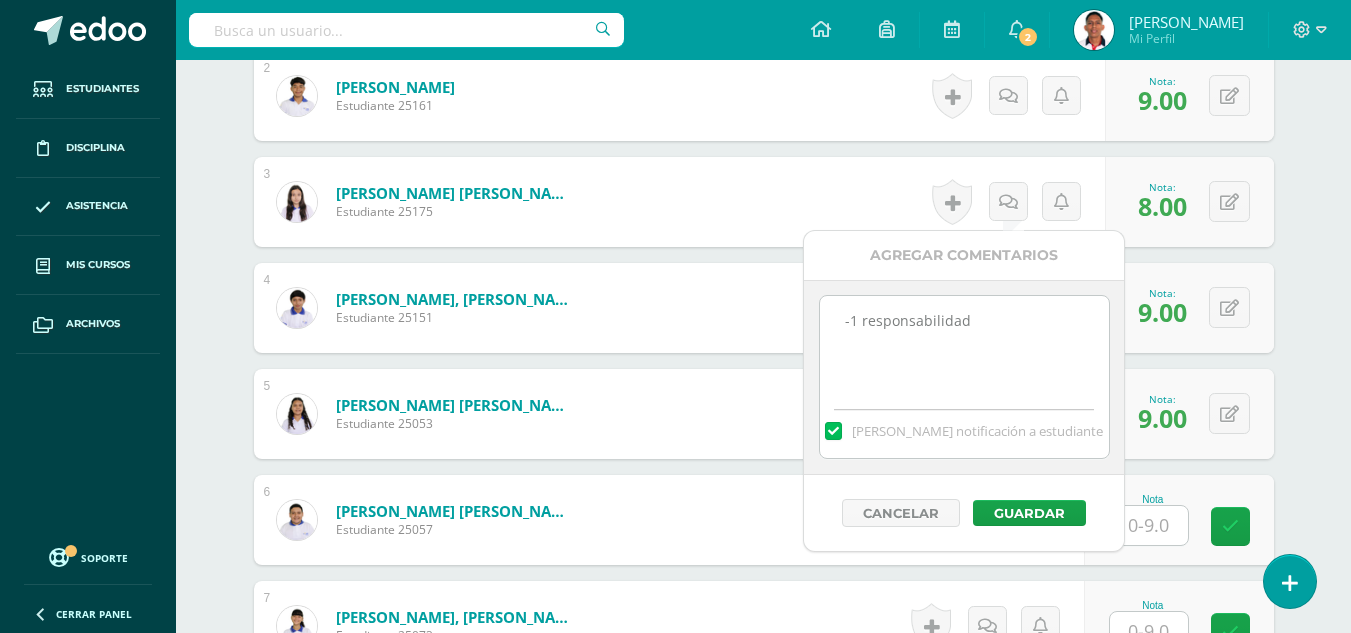 drag, startPoint x: 1003, startPoint y: 345, endPoint x: 797, endPoint y: 321, distance: 207.39334 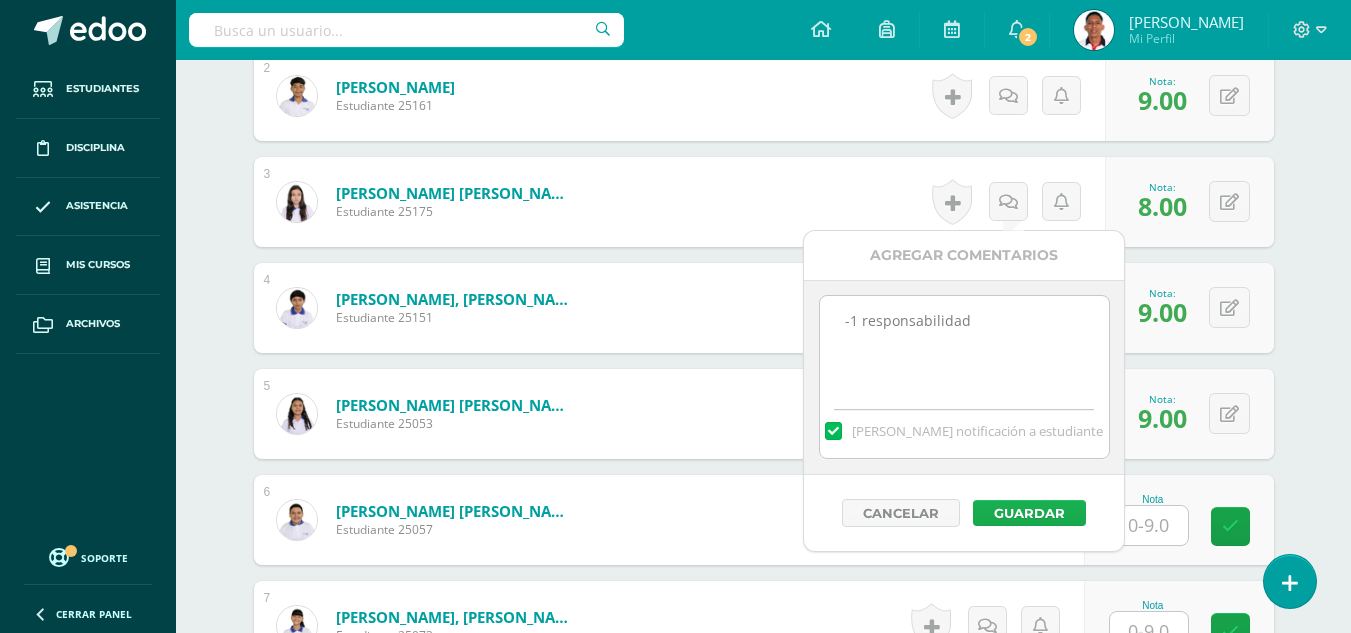 type on "-1 responsabilidad" 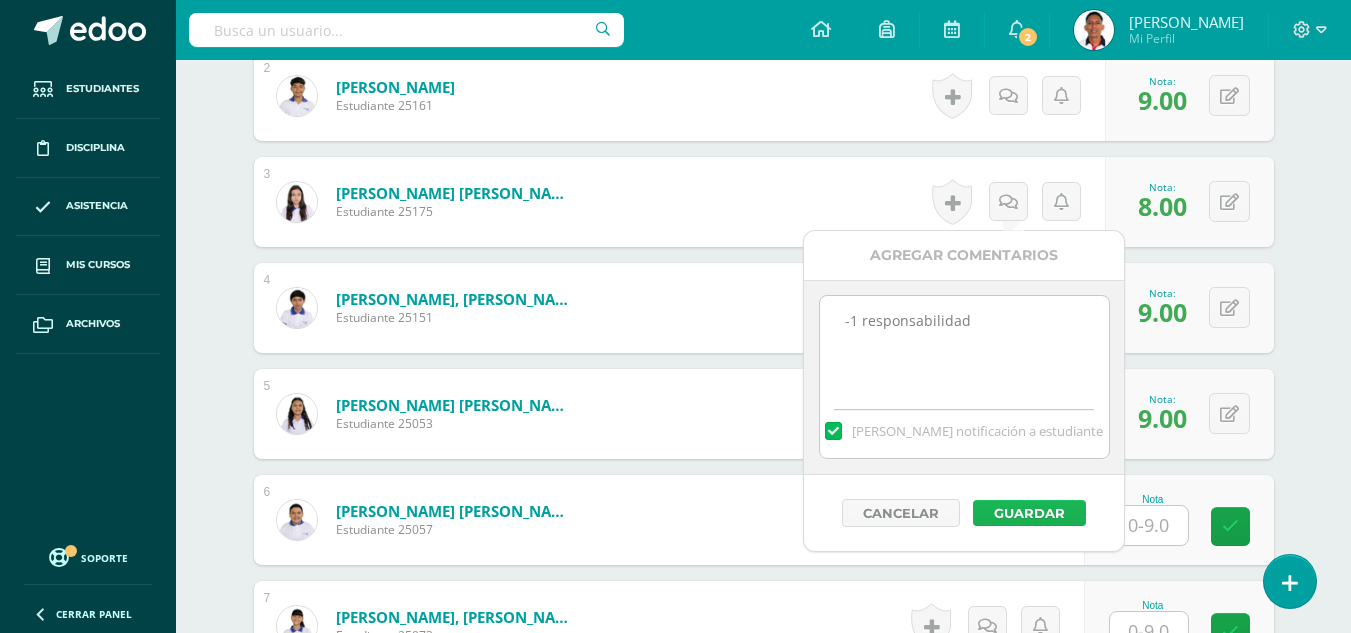 click on "Guardar" at bounding box center (1029, 513) 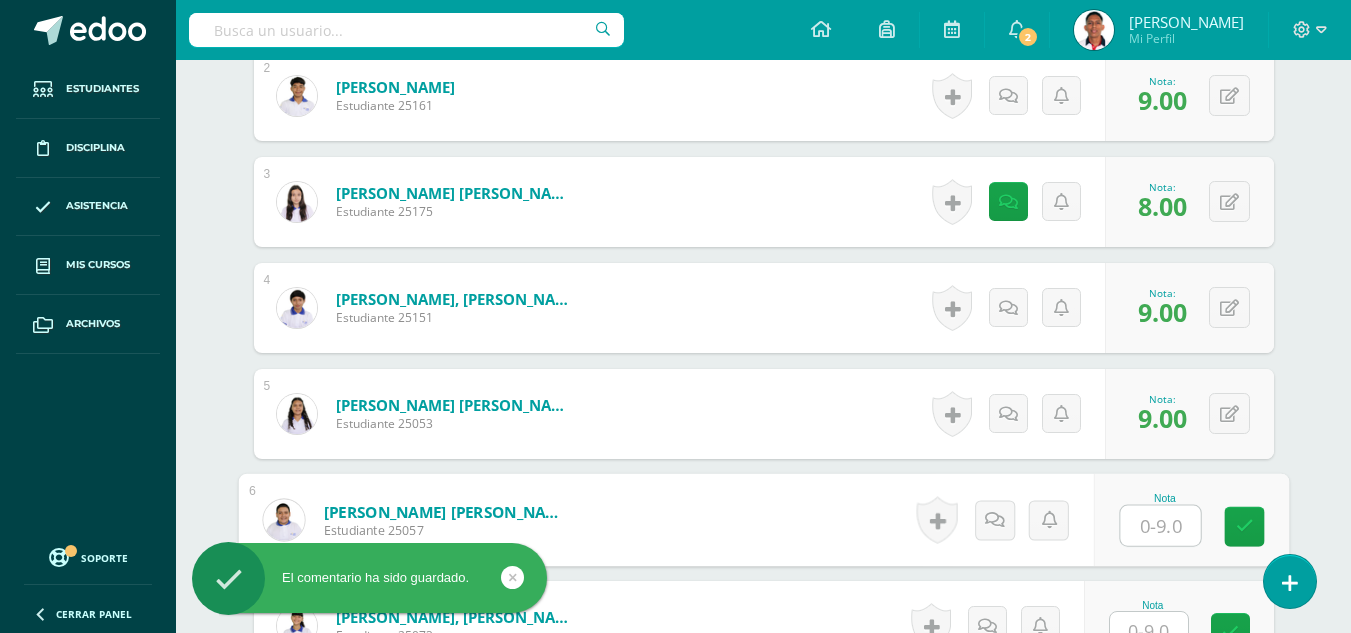 click at bounding box center (1160, 526) 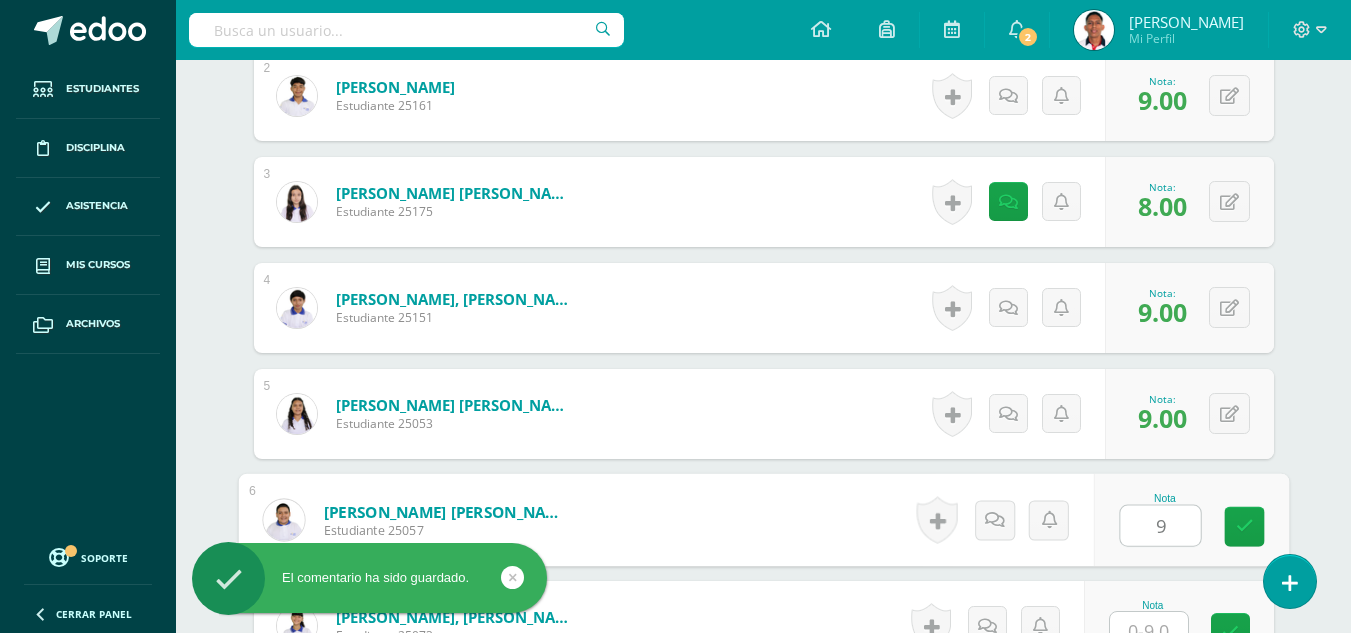 type on "9" 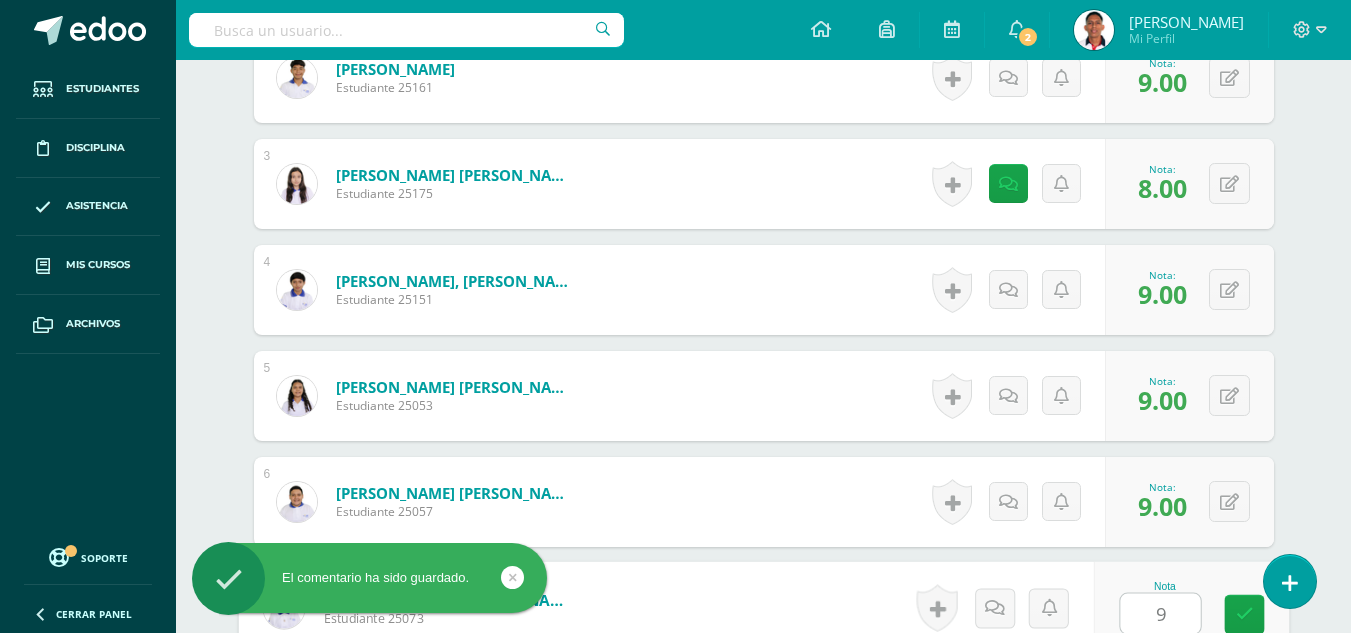 type on "9" 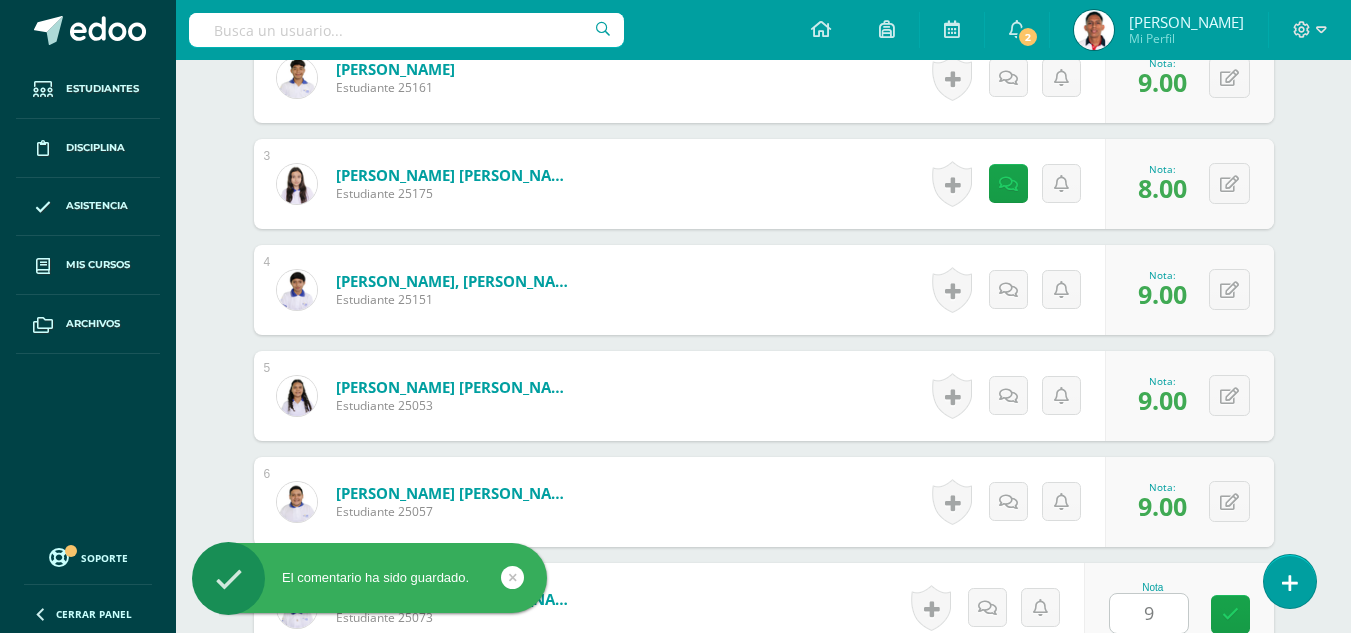 scroll, scrollTop: 1171, scrollLeft: 0, axis: vertical 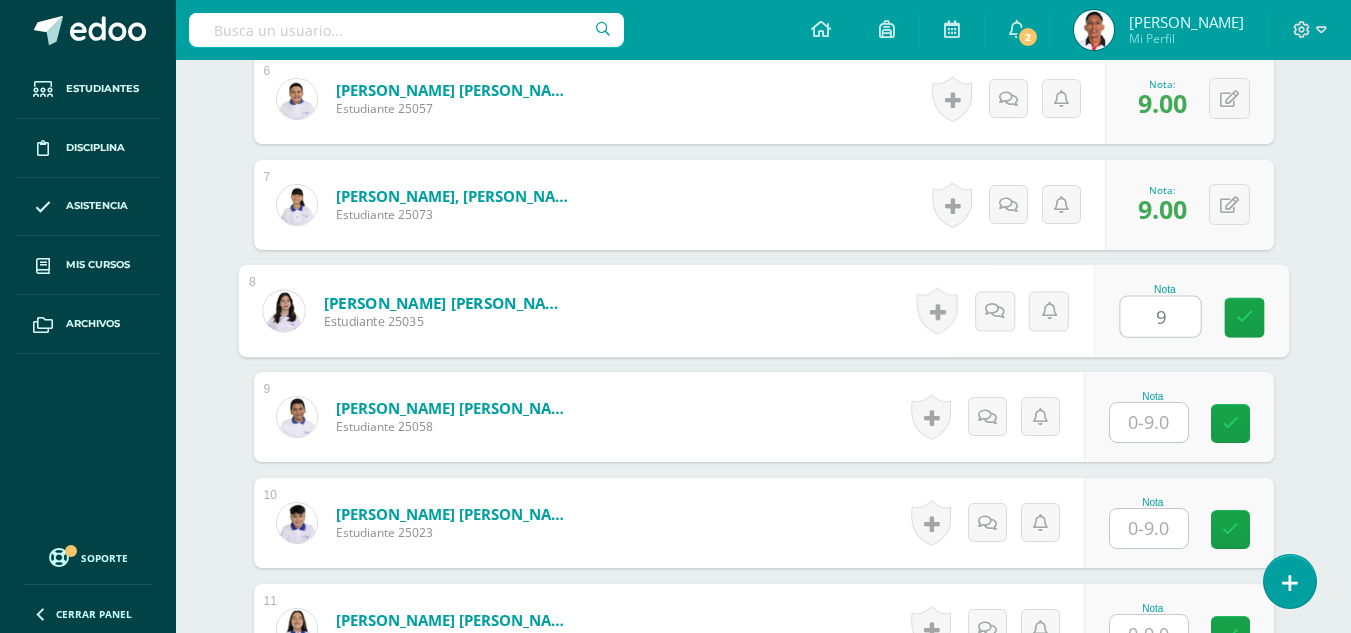type on "9" 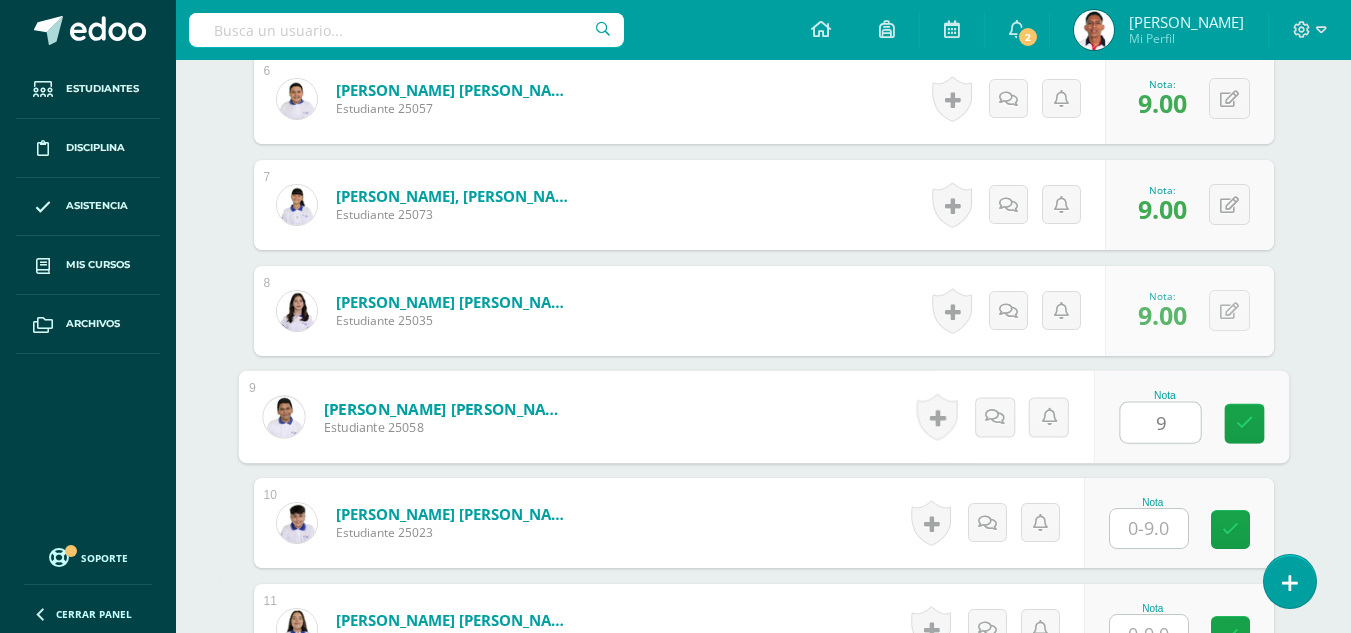 type on "9" 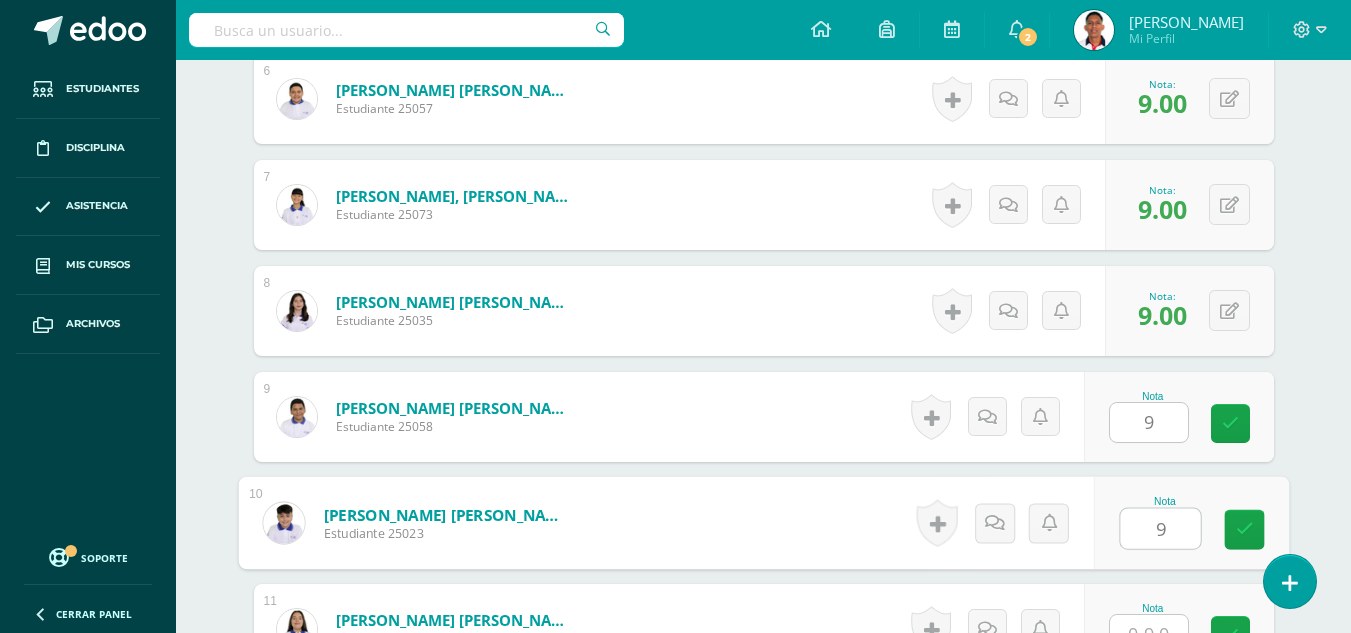 type on "9" 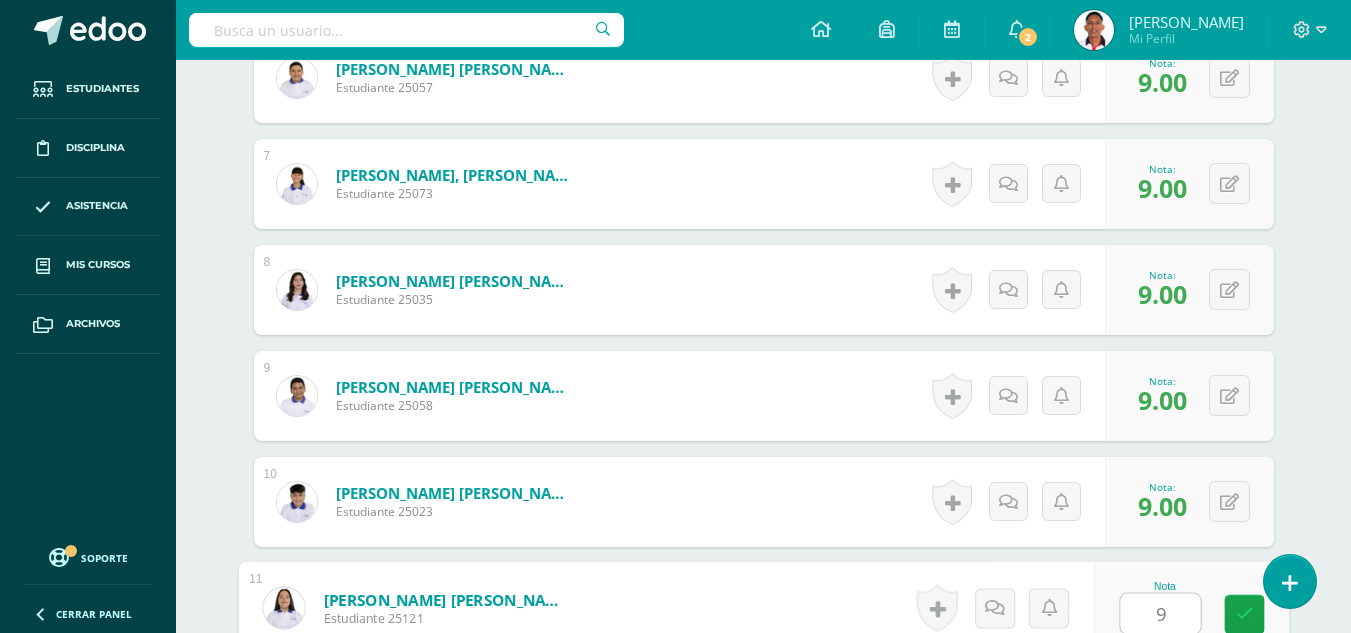 type on "9" 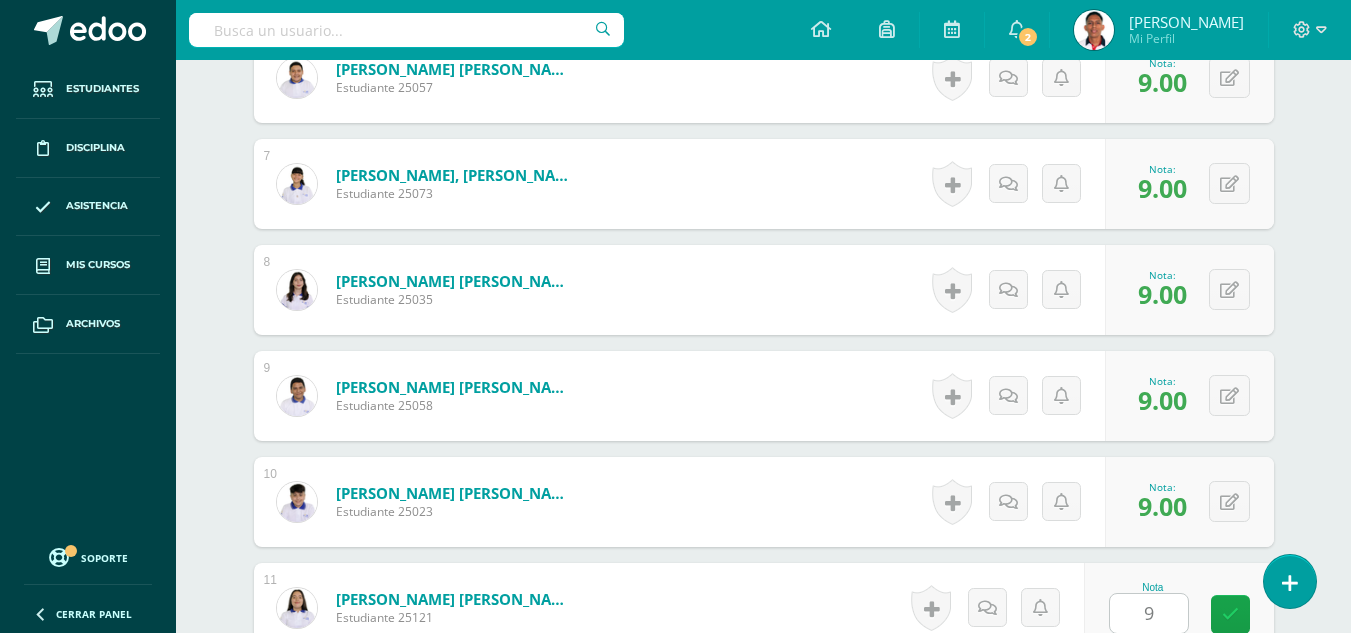 scroll, scrollTop: 1595, scrollLeft: 0, axis: vertical 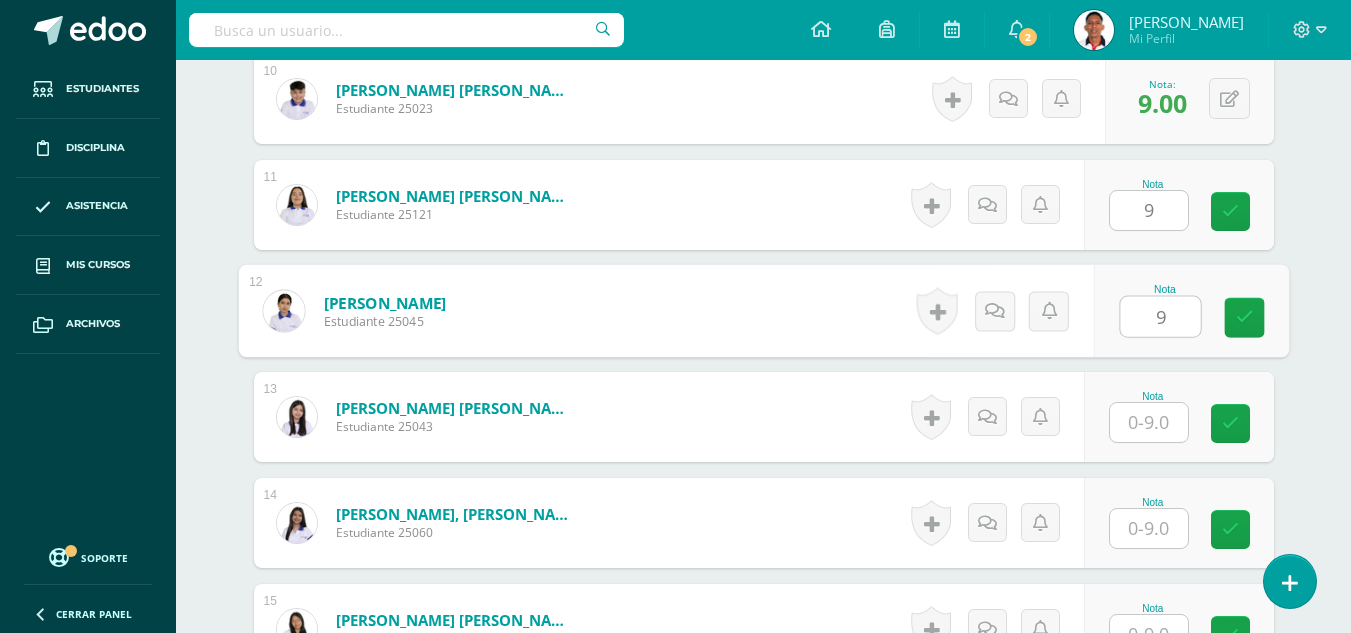 type on "9" 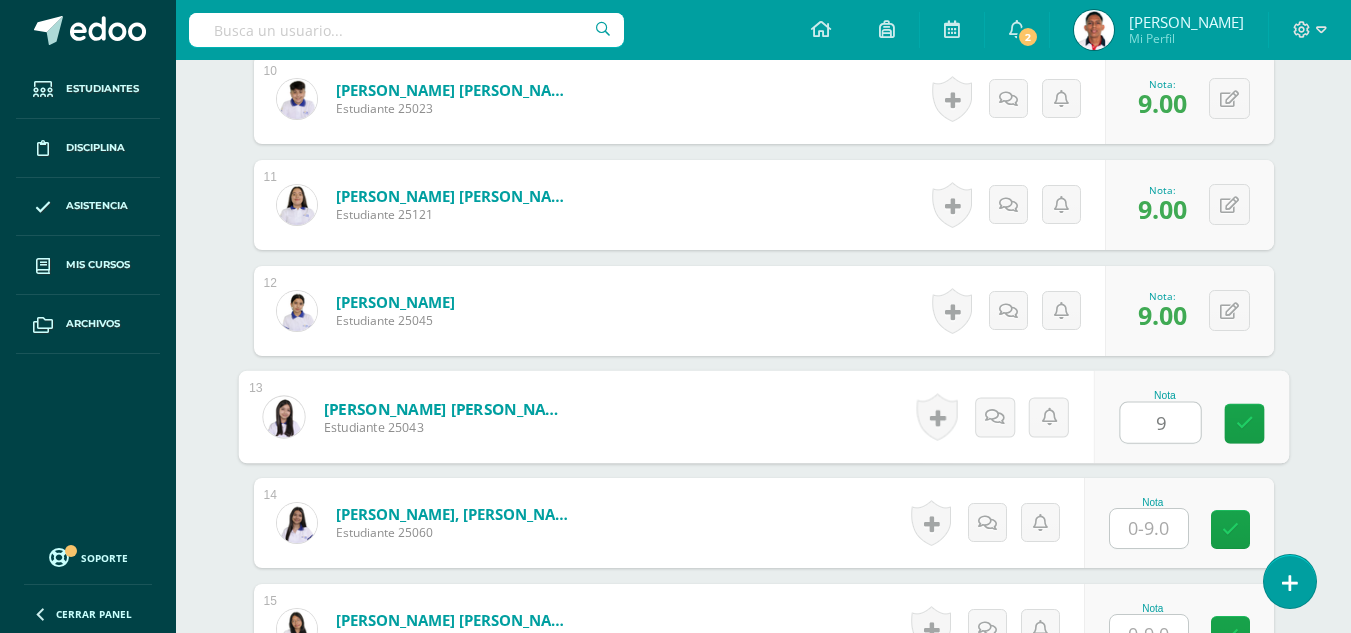 type on "9" 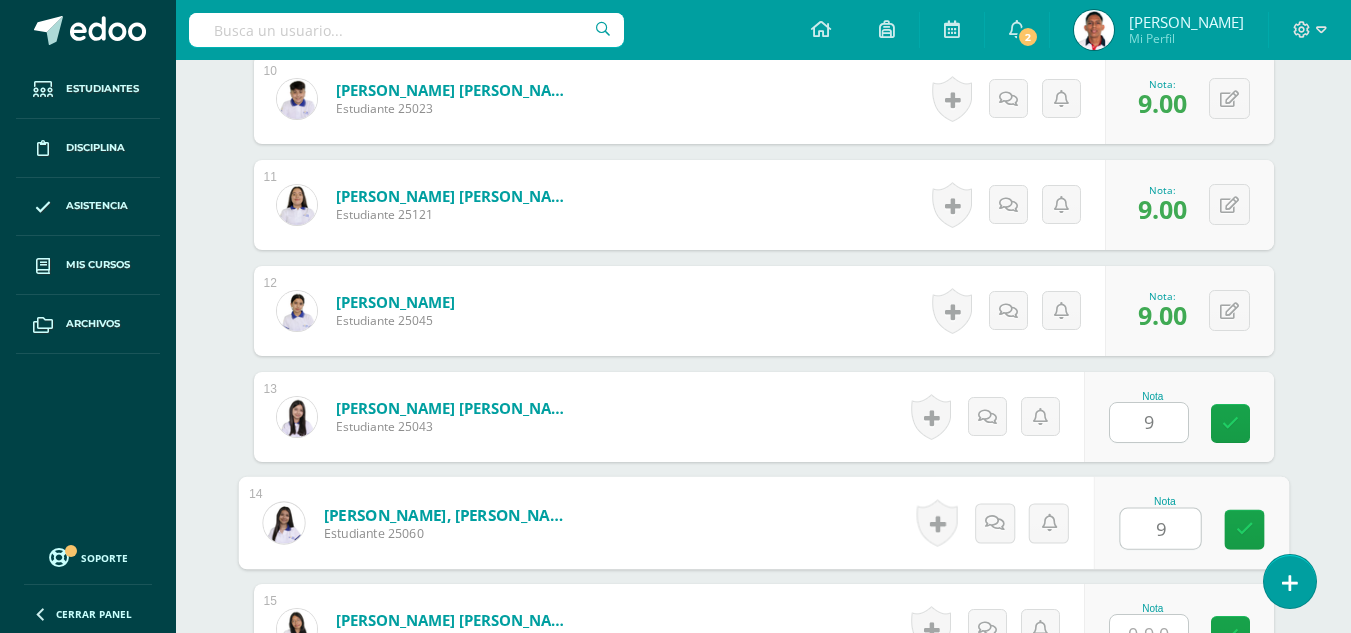 type on "9" 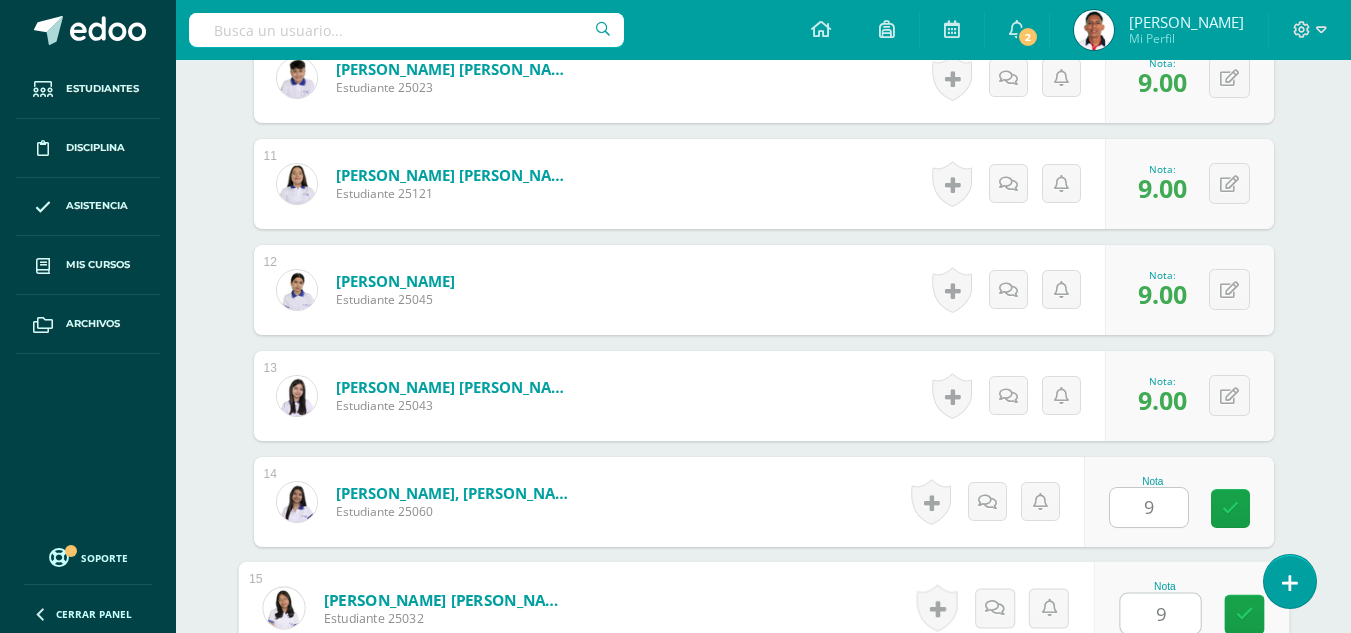 type on "9" 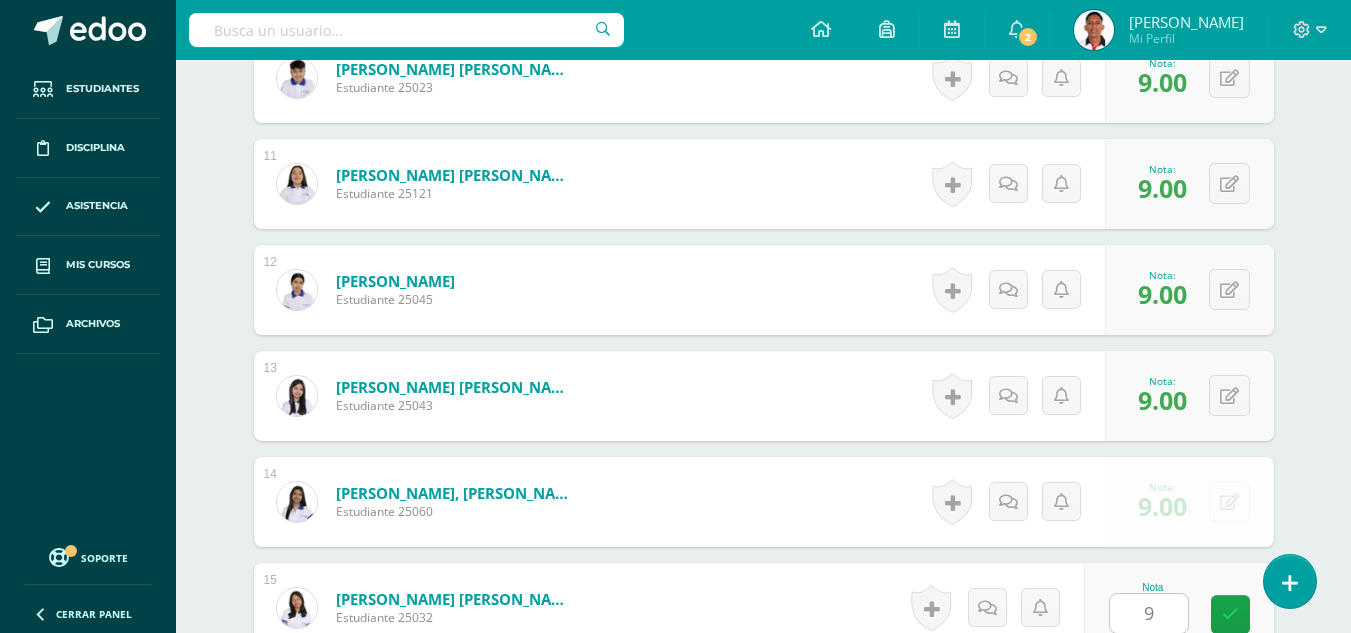 scroll, scrollTop: 2019, scrollLeft: 0, axis: vertical 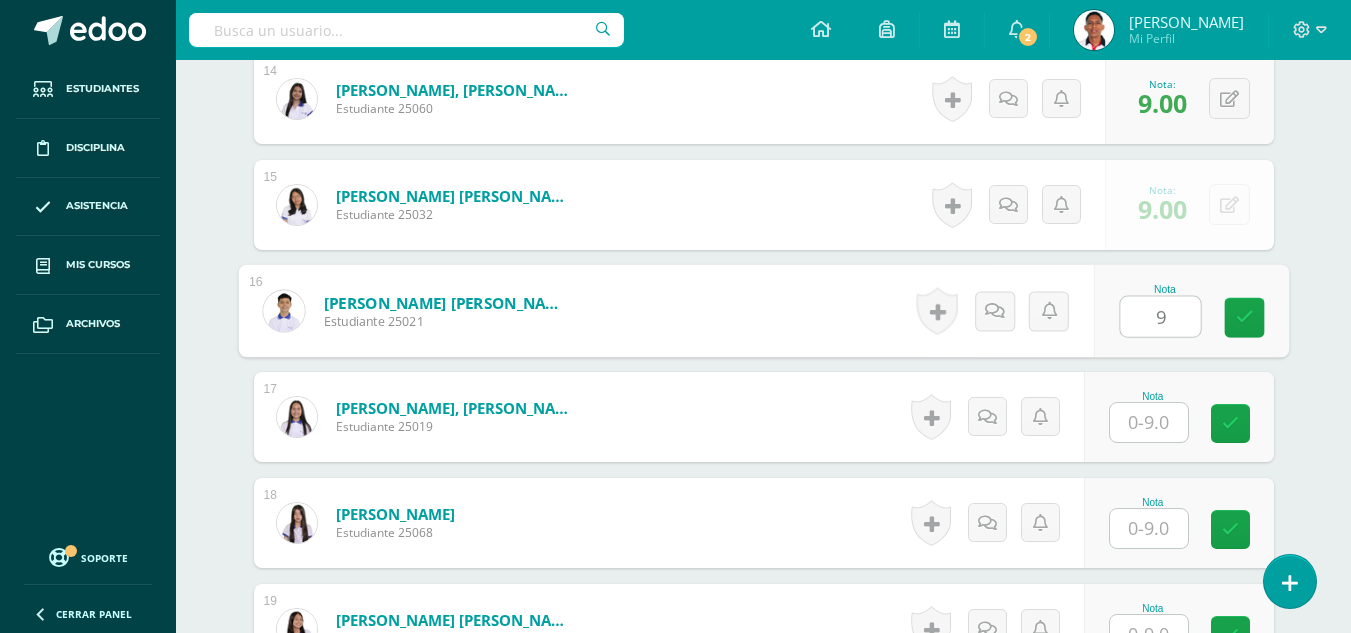 type on "9" 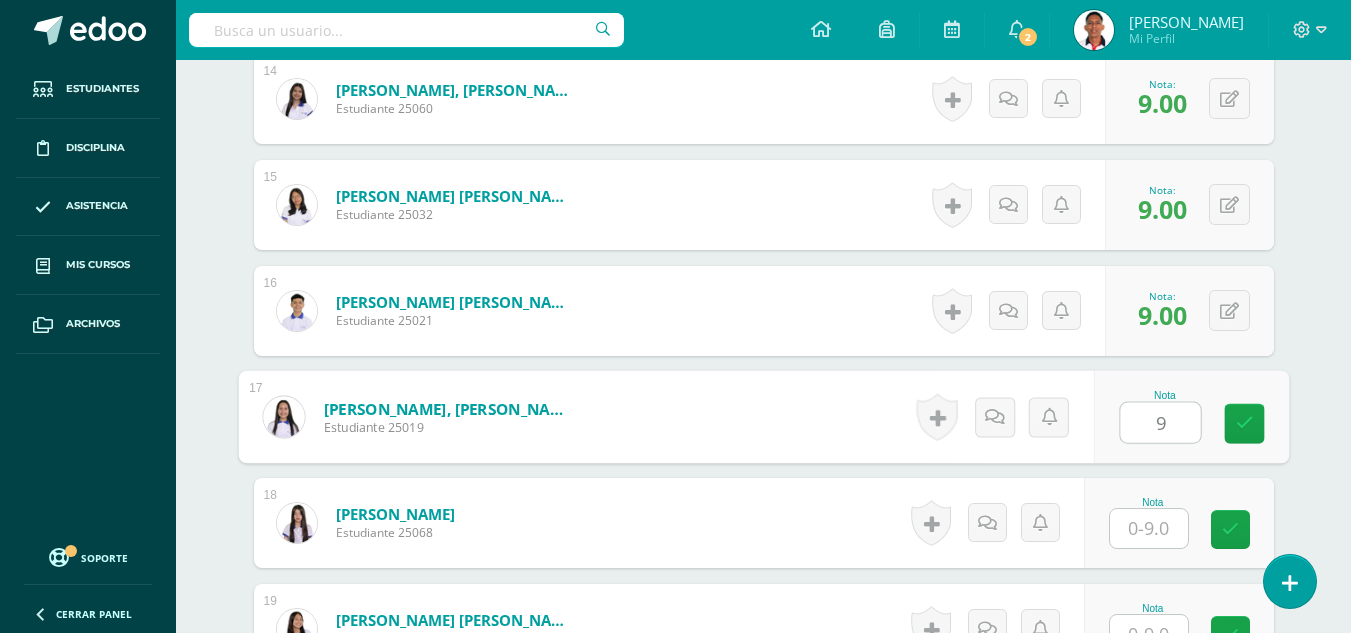 type on "9" 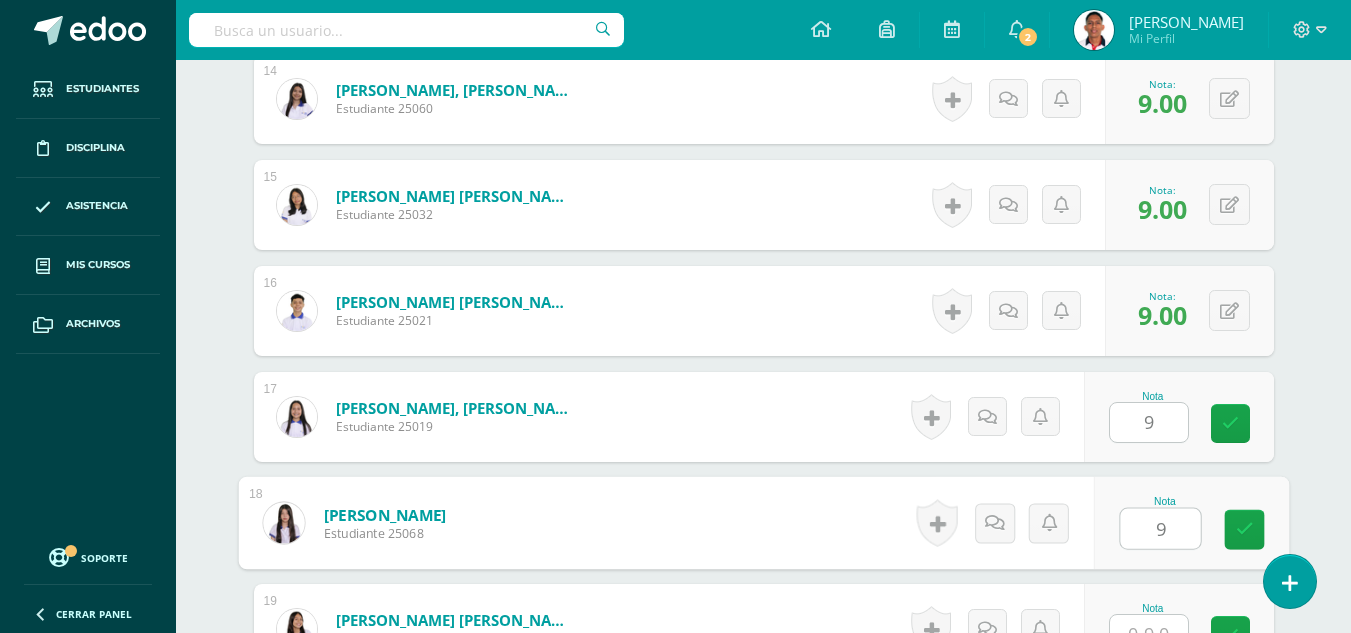 type on "9" 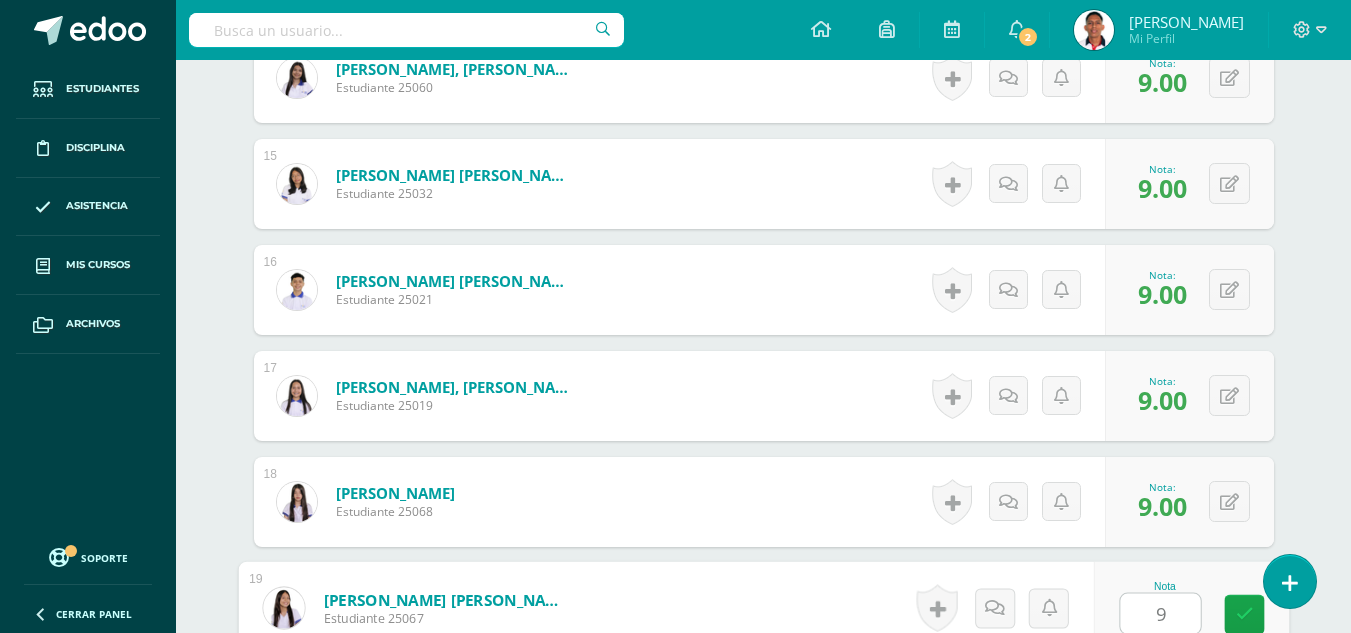 type on "9" 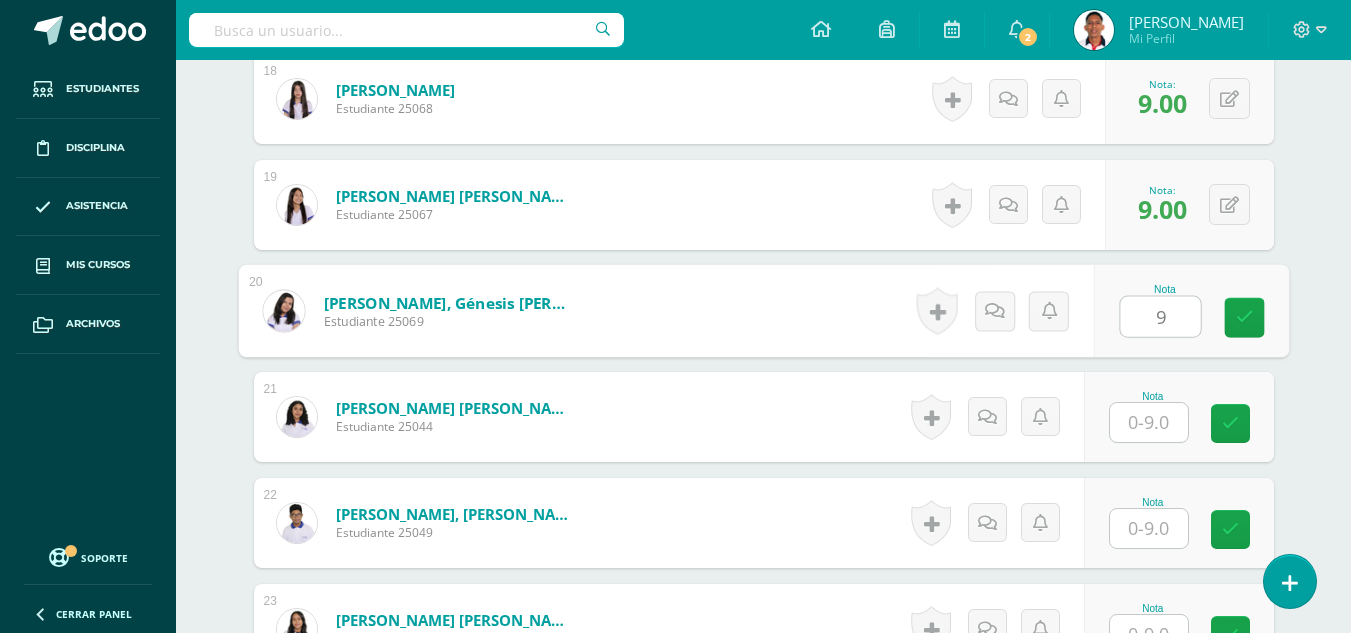 type on "9" 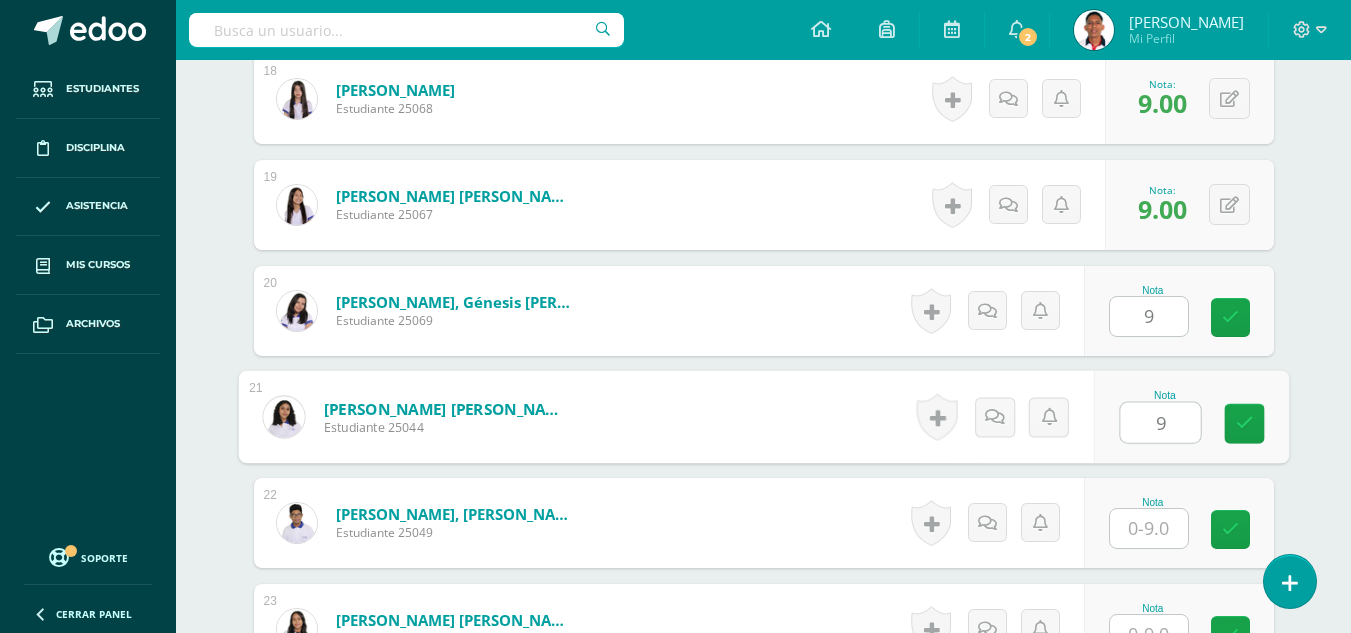 type on "9" 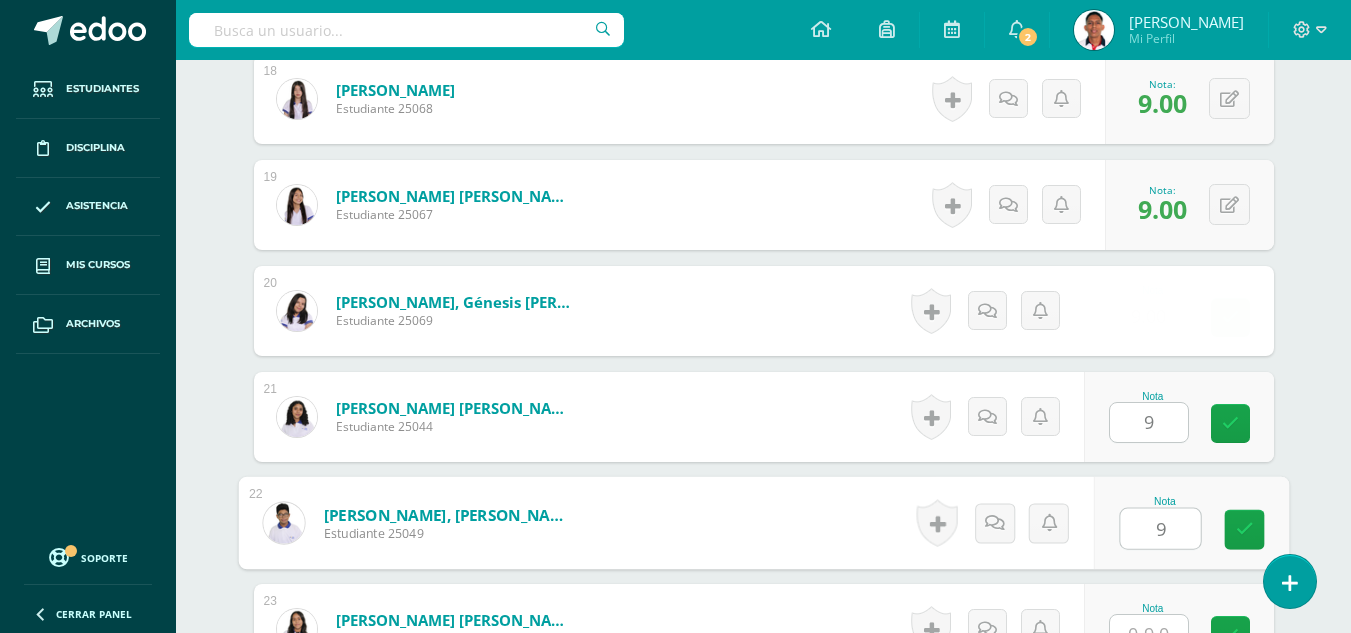 type on "9" 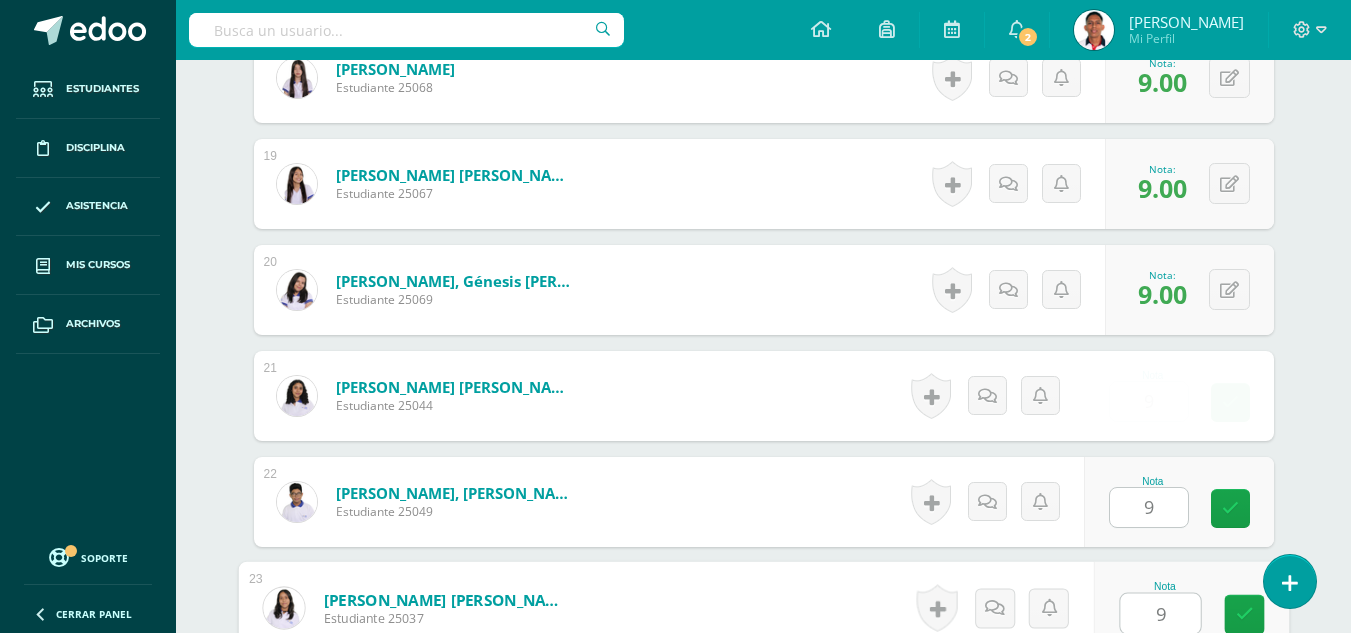 type on "9" 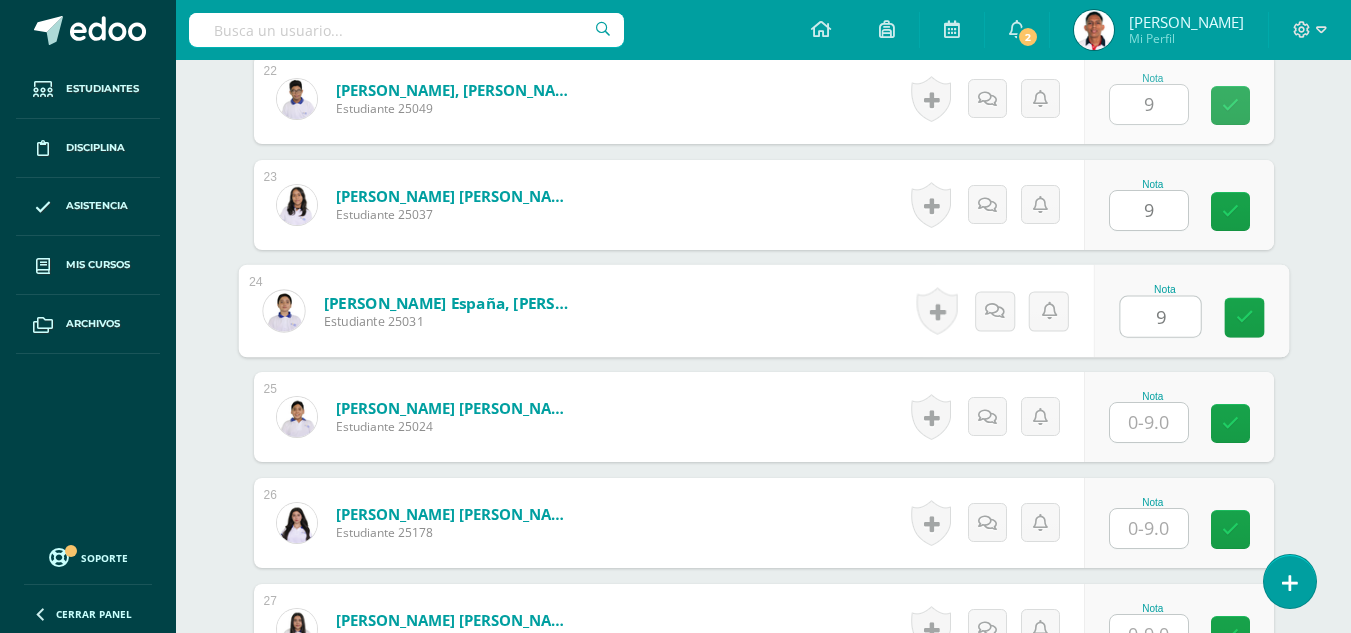 type on "9" 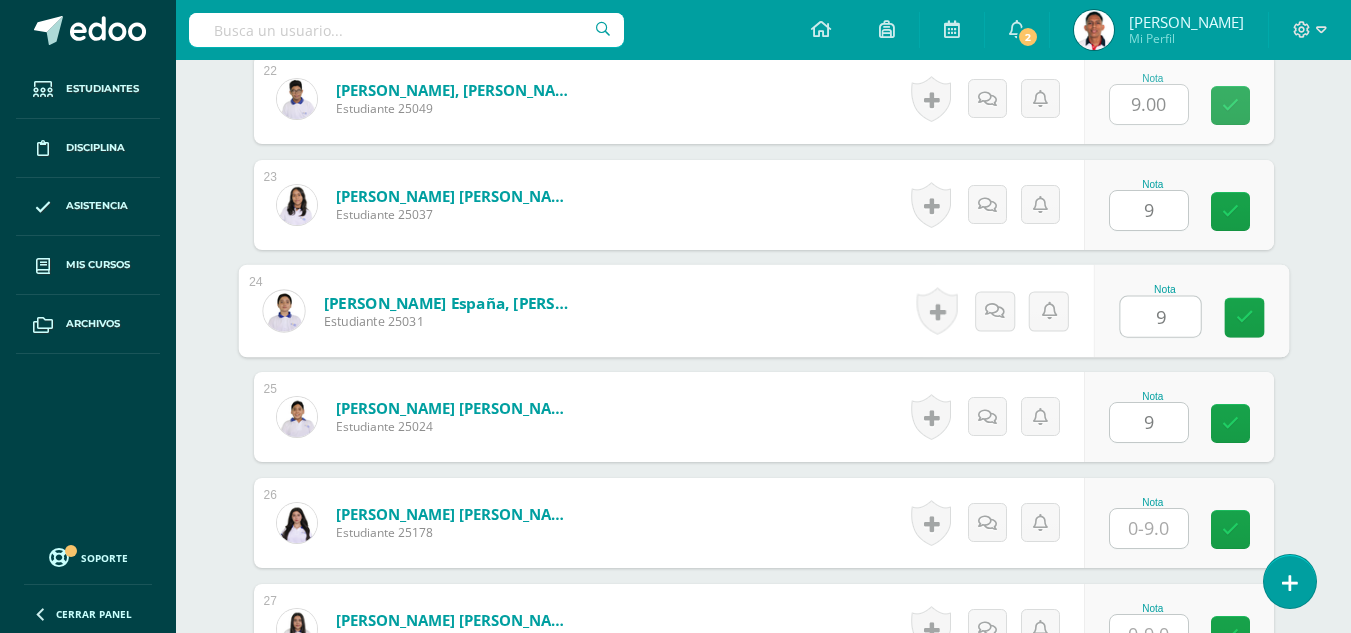 type on "9" 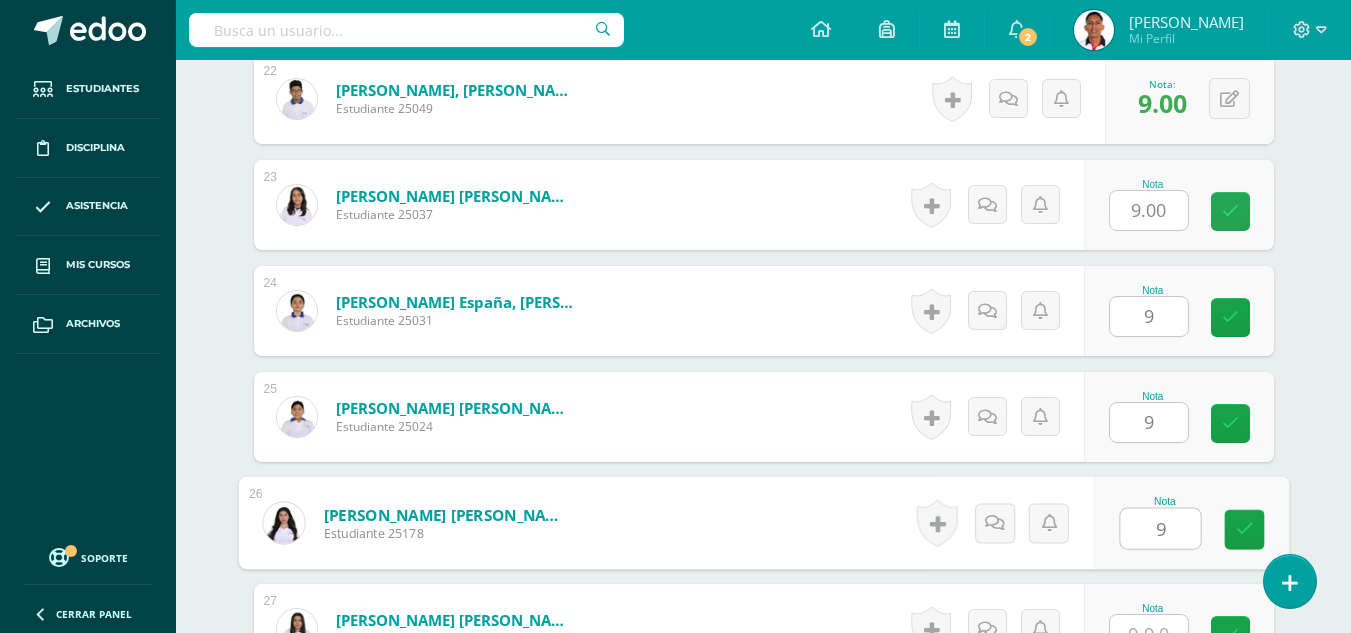 type on "9" 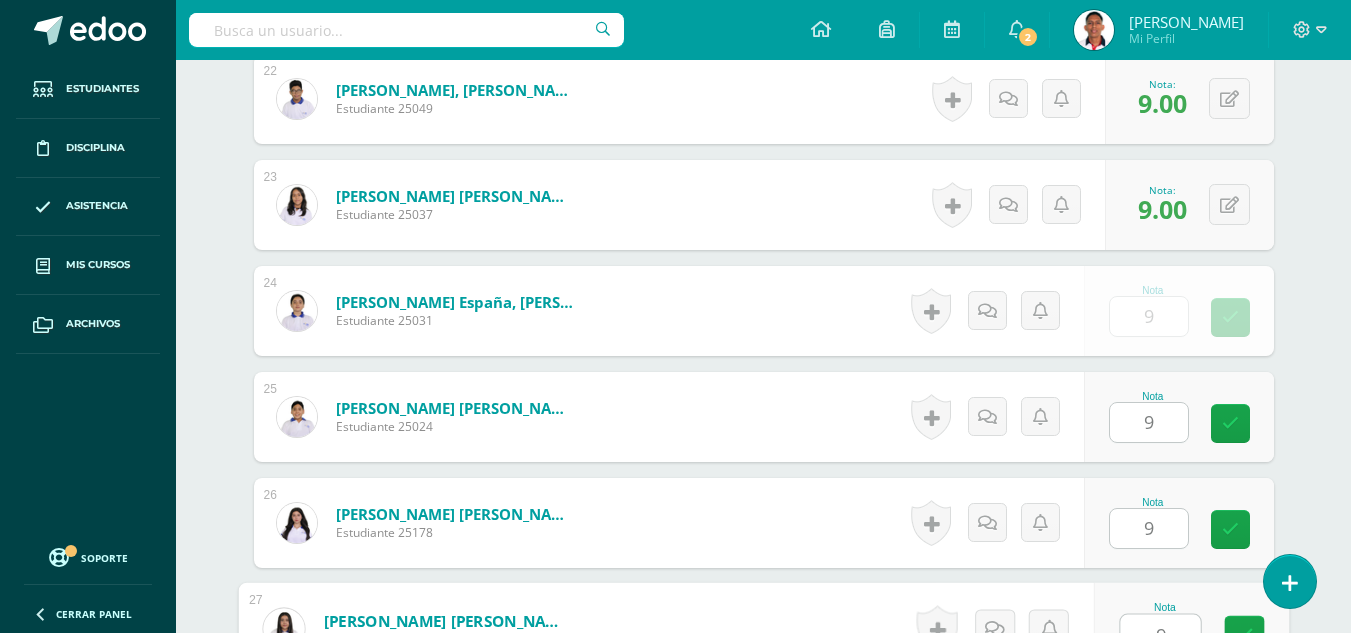 scroll, scrollTop: 2888, scrollLeft: 0, axis: vertical 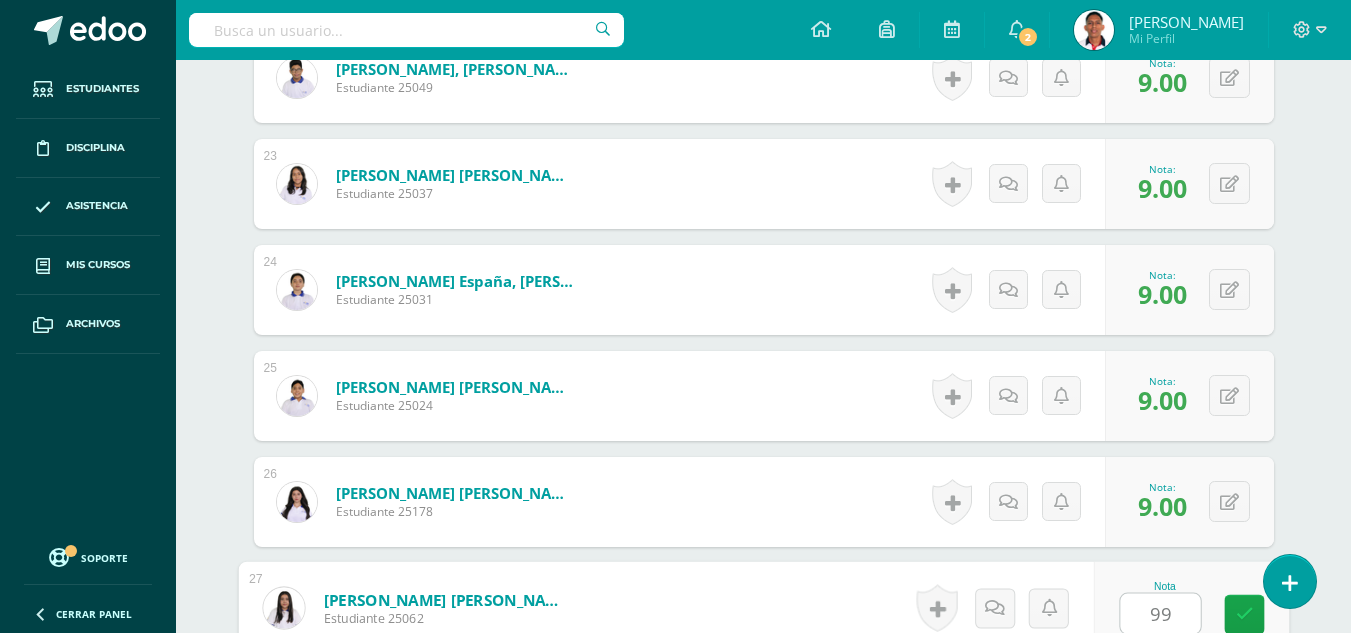 type on "99" 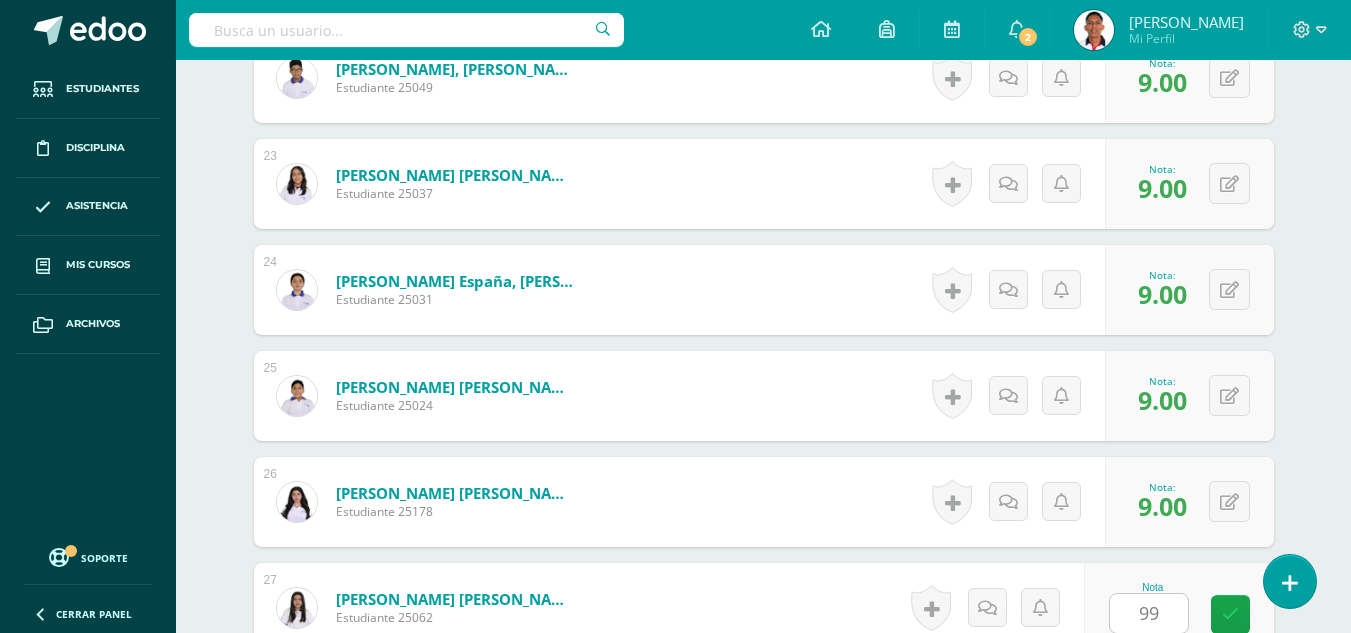 scroll, scrollTop: 3291, scrollLeft: 0, axis: vertical 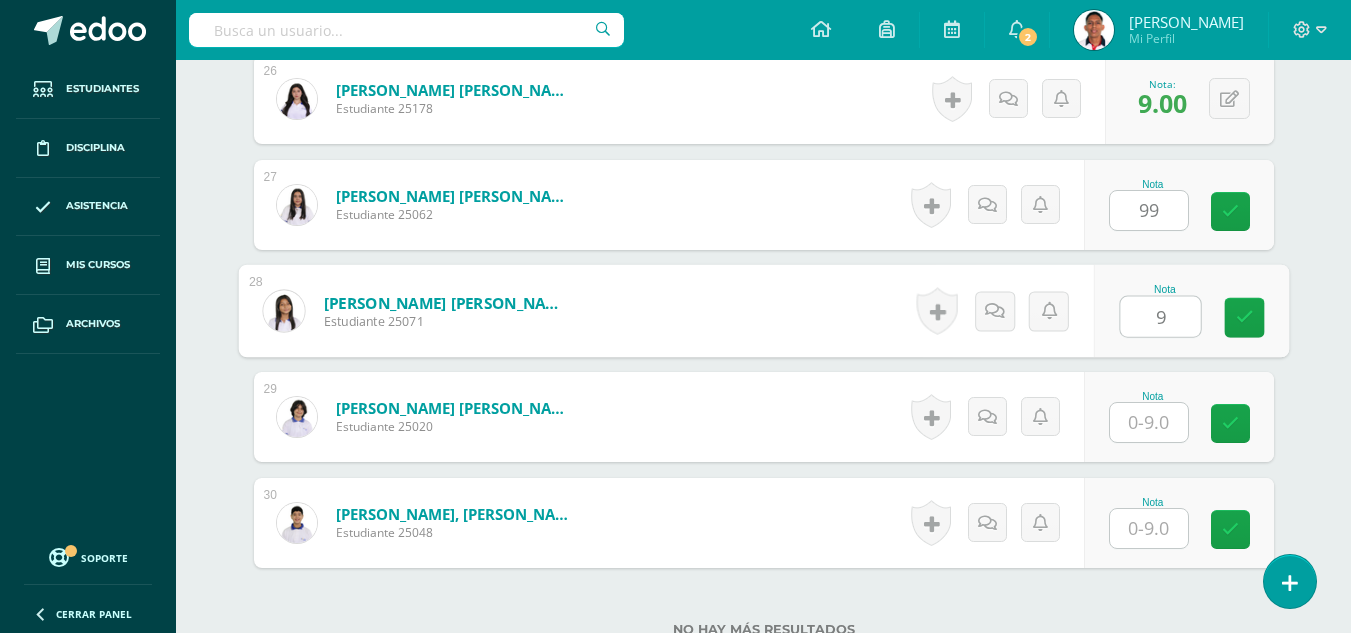 type on "9" 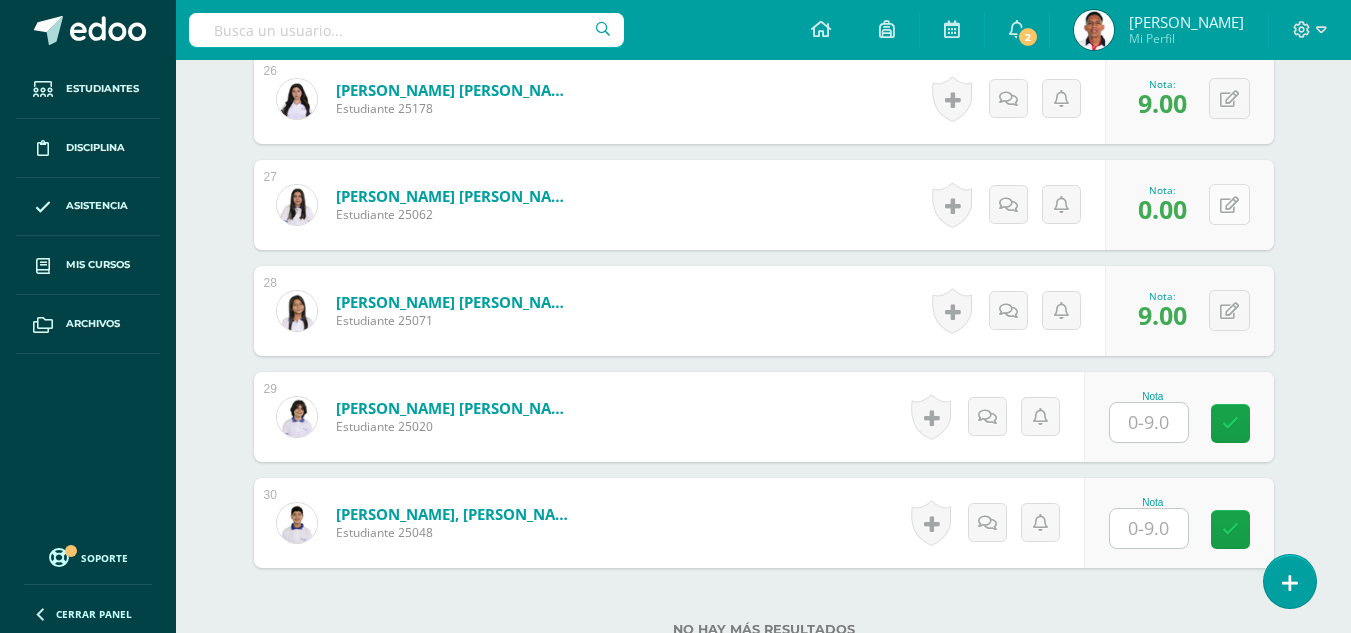 click at bounding box center [1229, 204] 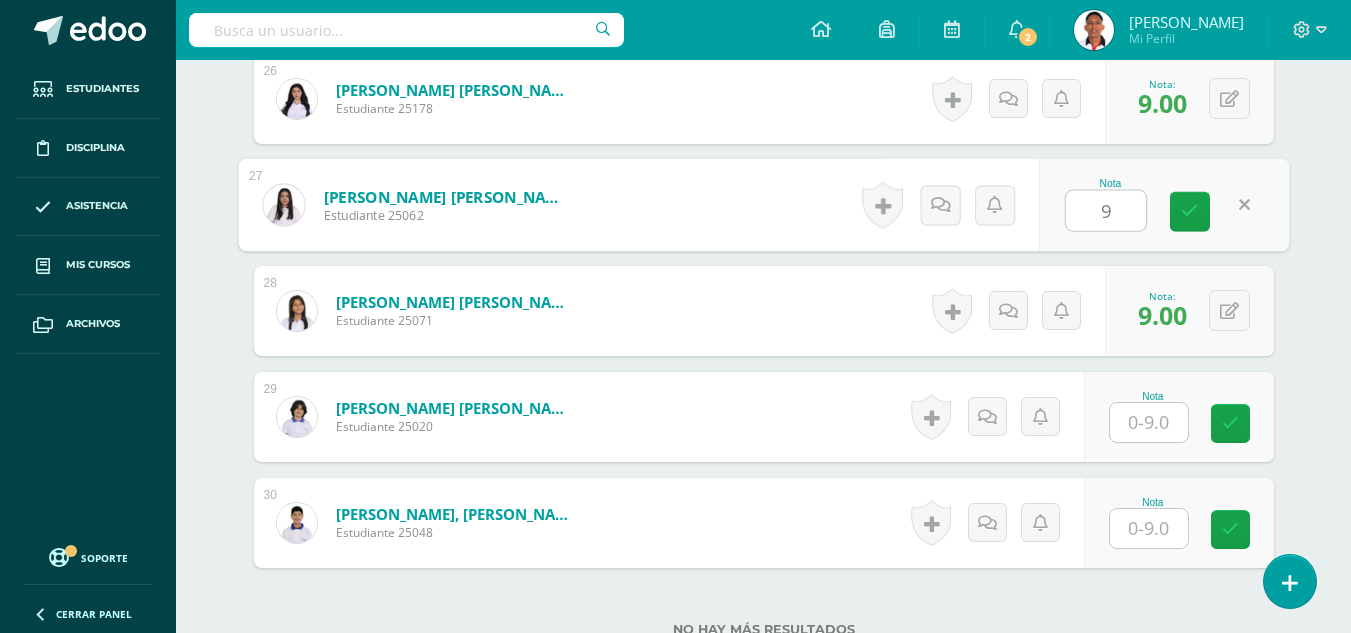 type on "9" 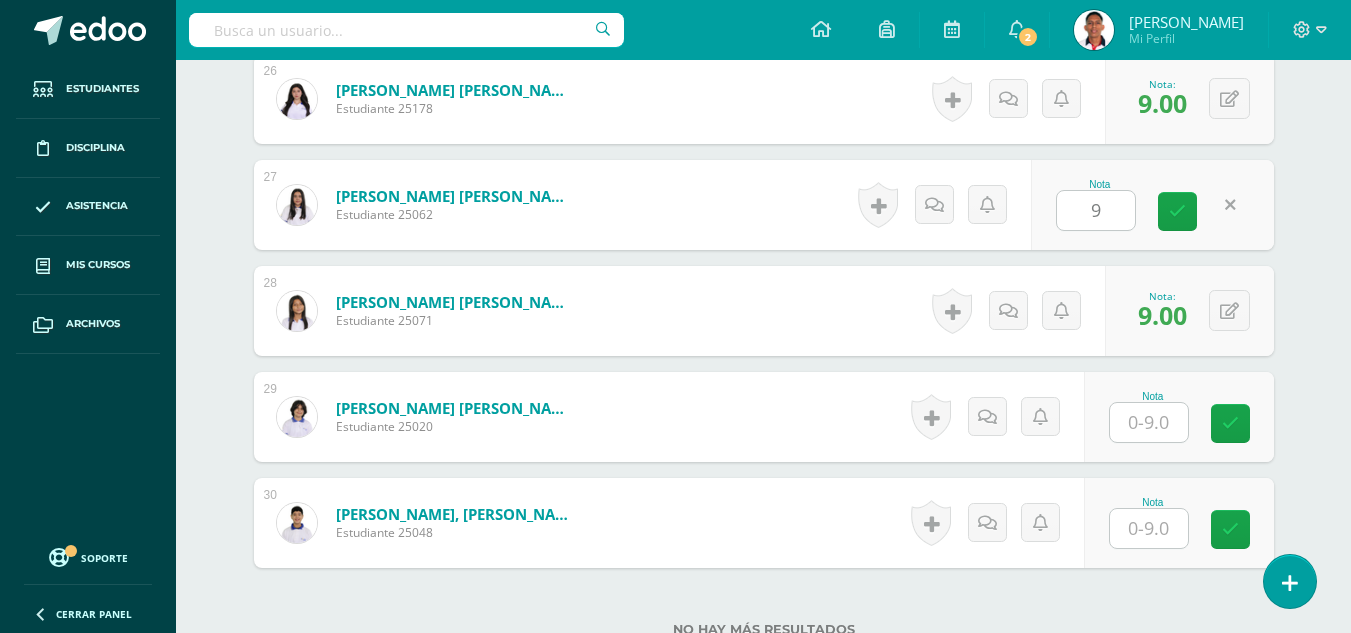 click on "1
Bacaro Valdés, Andrea Valeria
Estudiante  25028
Nota
9.00
0
Logros" at bounding box center (764, -1014) 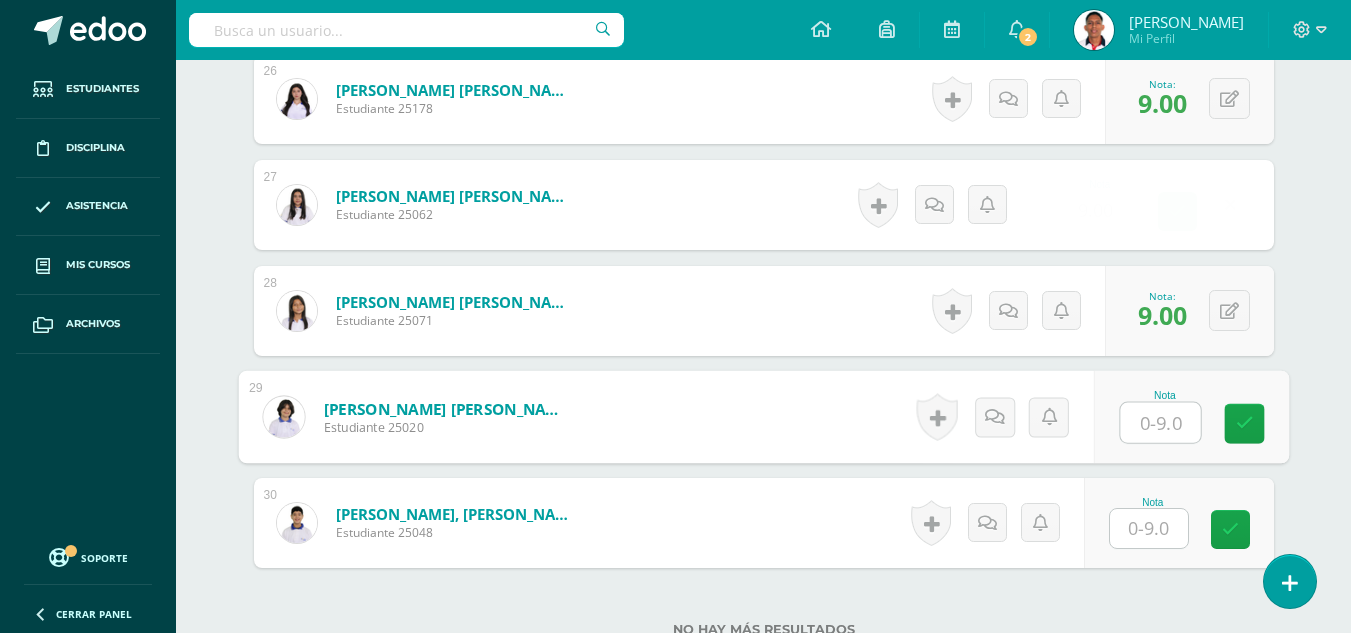 click at bounding box center (1160, 423) 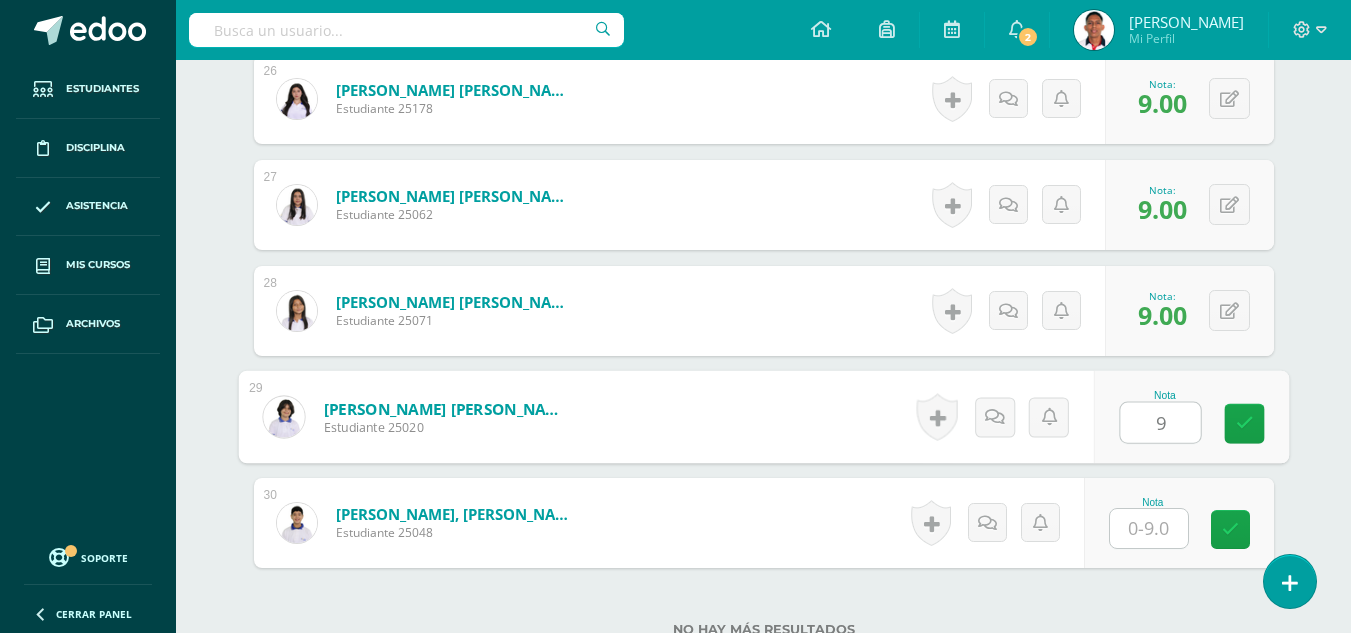 type on "9" 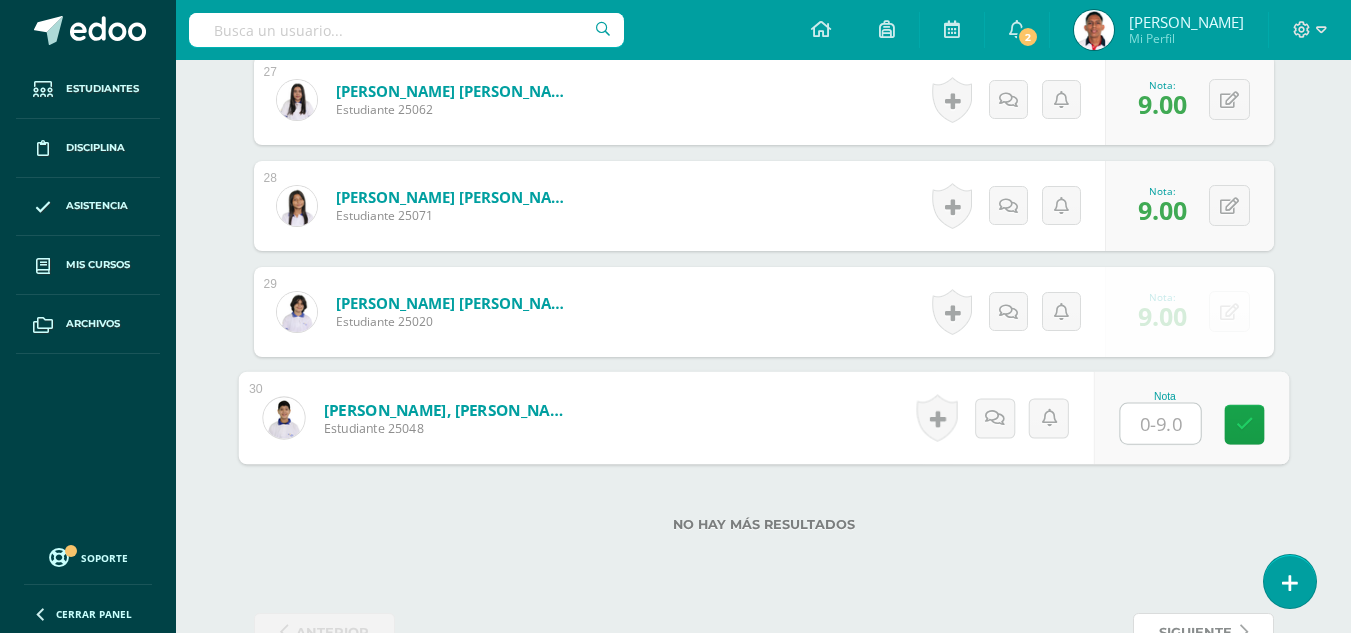scroll, scrollTop: 3363, scrollLeft: 0, axis: vertical 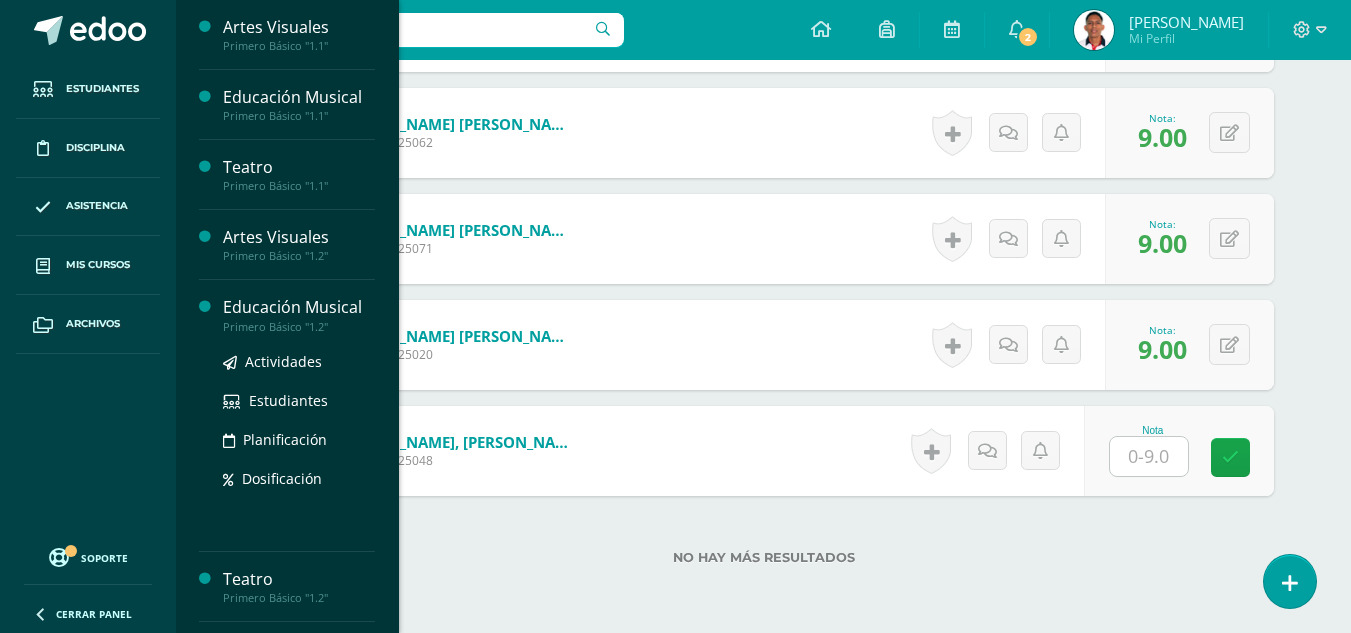click on "Educación Musical" at bounding box center [299, 307] 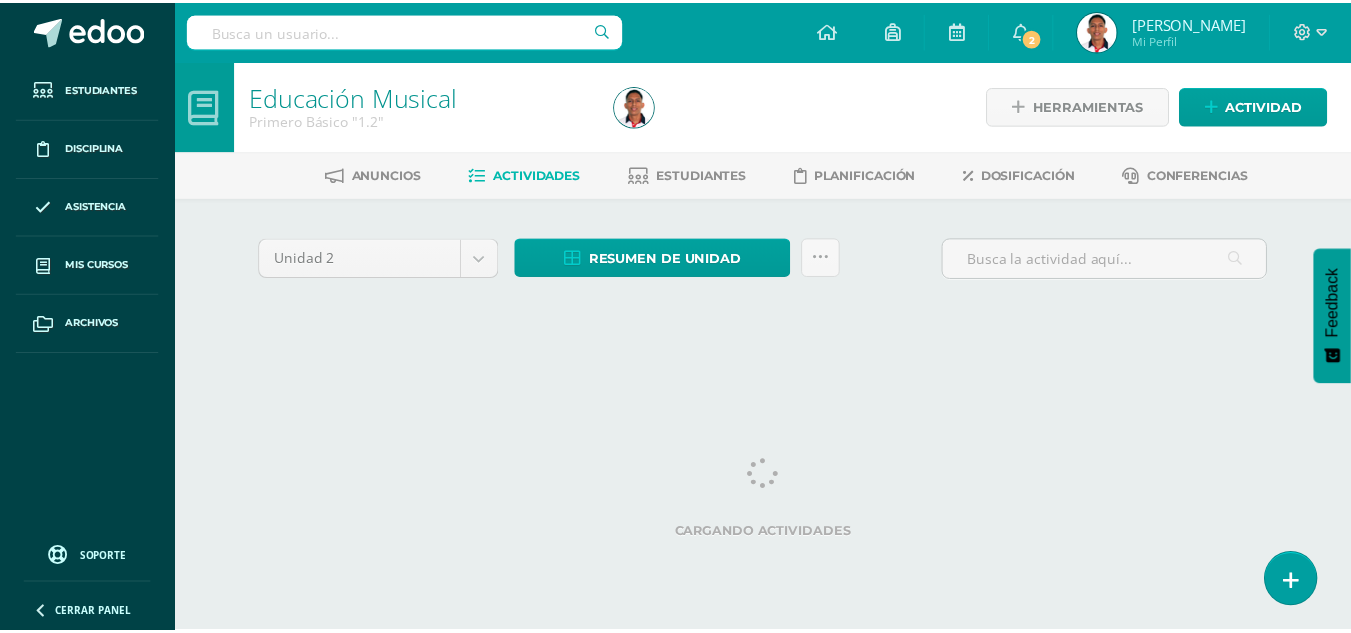 scroll, scrollTop: 0, scrollLeft: 0, axis: both 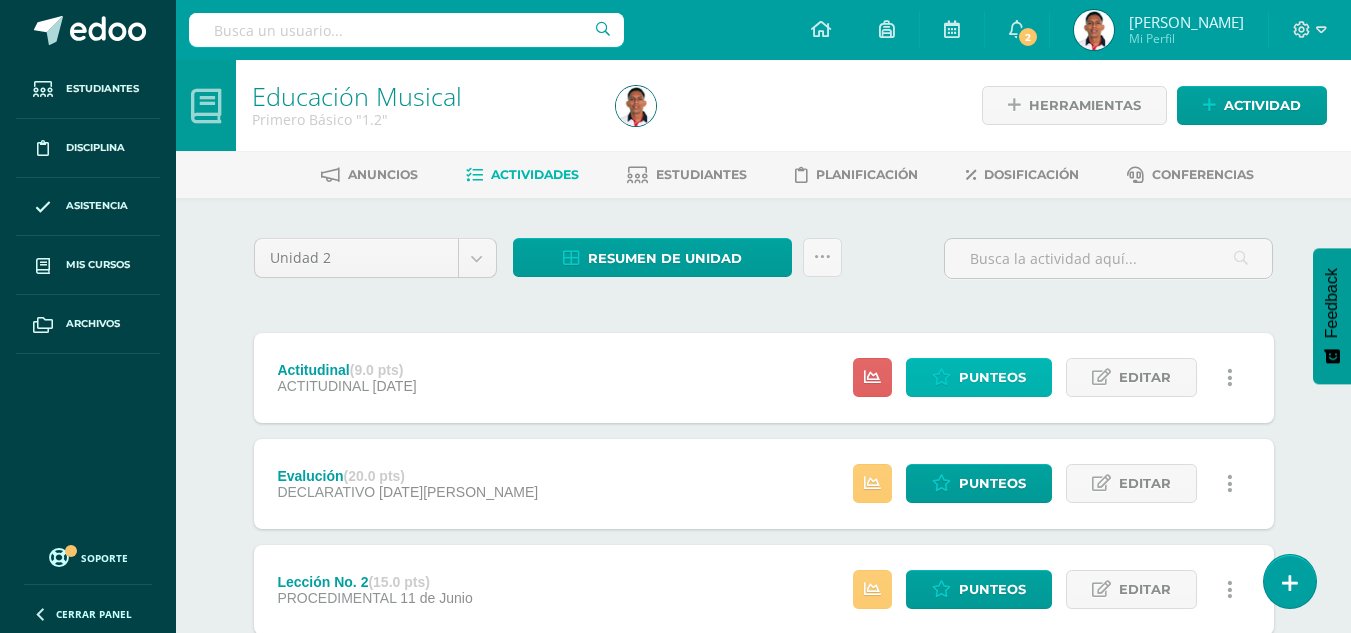 click on "Punteos" at bounding box center [979, 377] 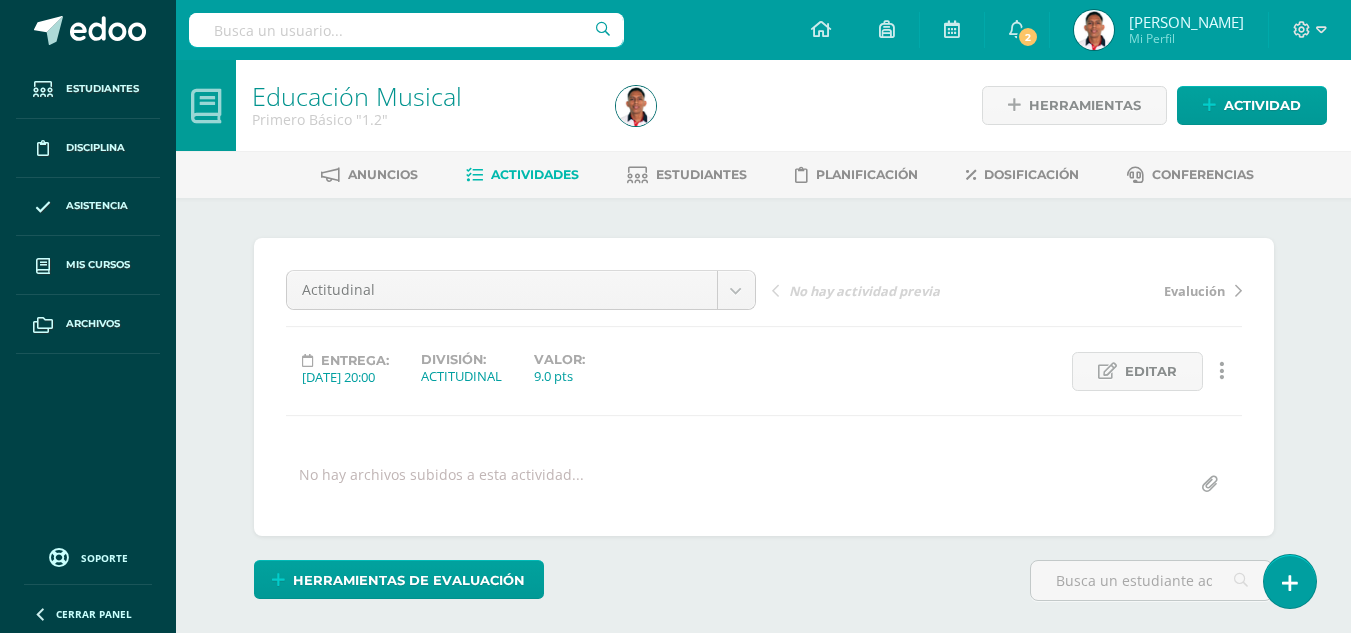 scroll, scrollTop: 0, scrollLeft: 0, axis: both 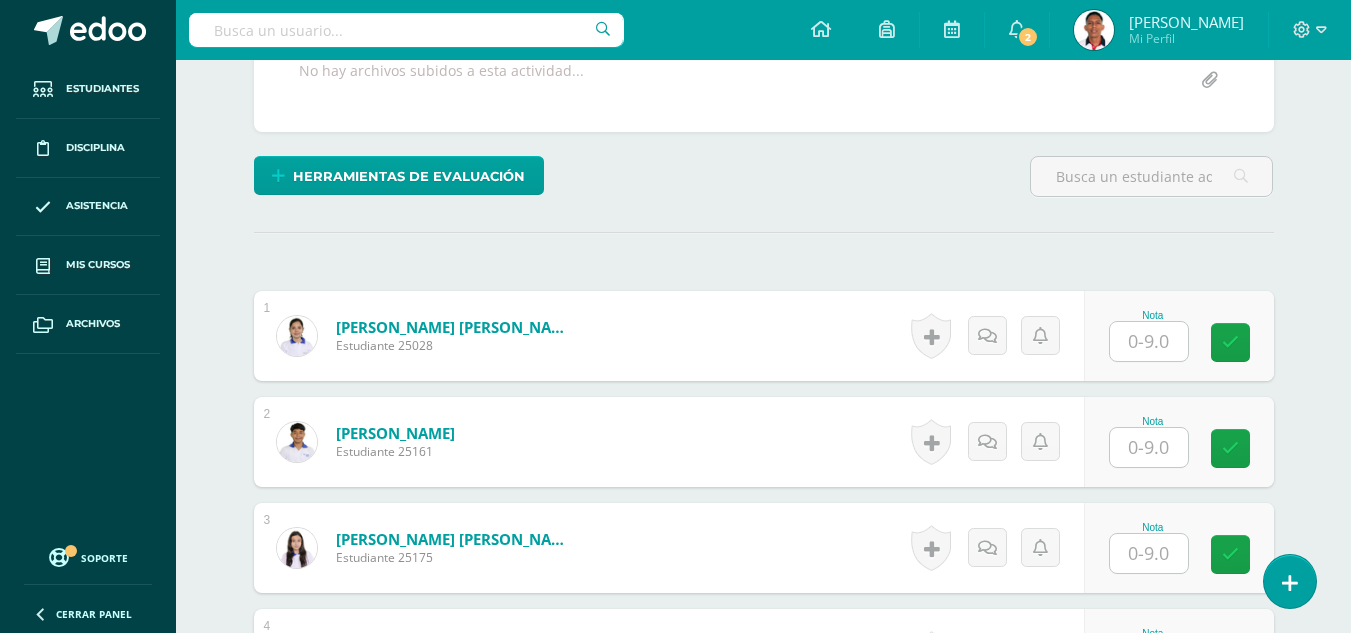 click at bounding box center (1149, 341) 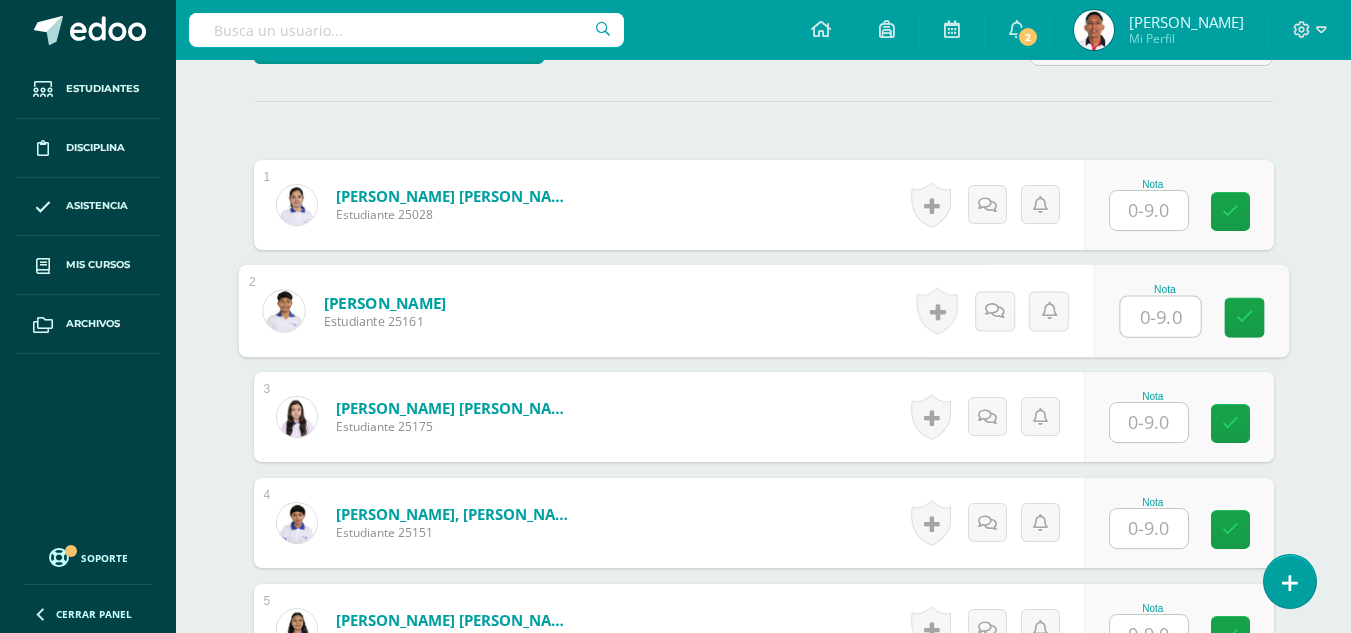 scroll, scrollTop: 0, scrollLeft: 0, axis: both 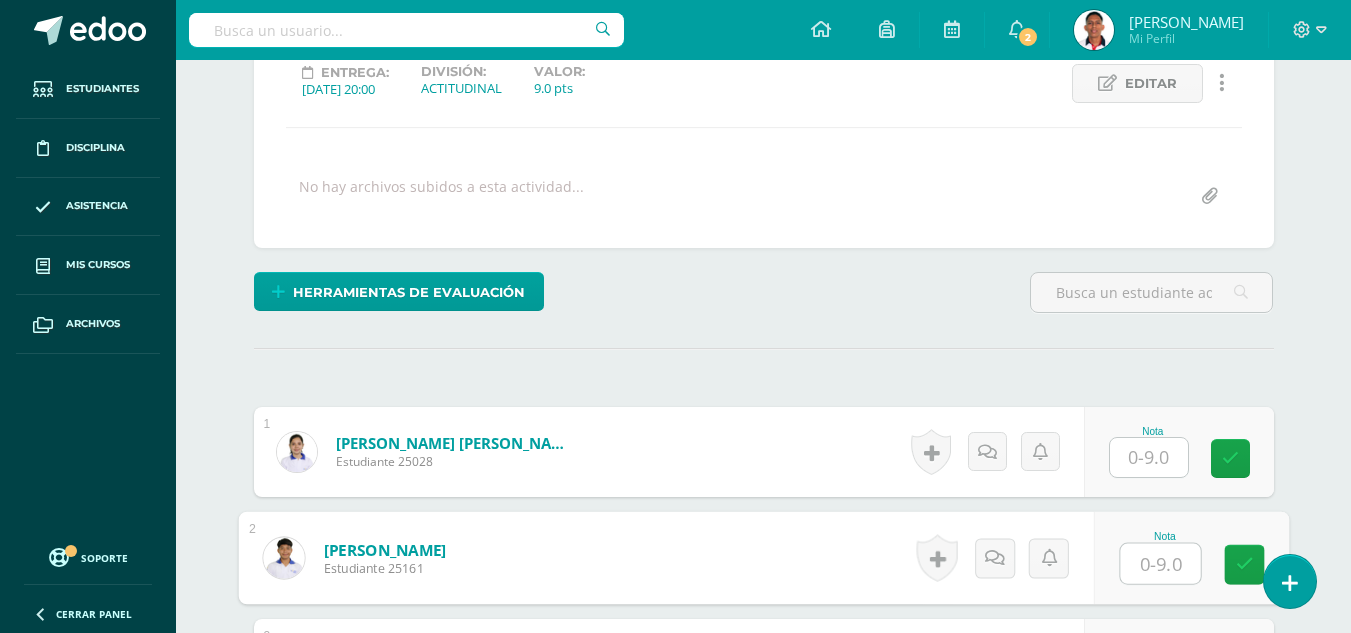 click at bounding box center (1149, 457) 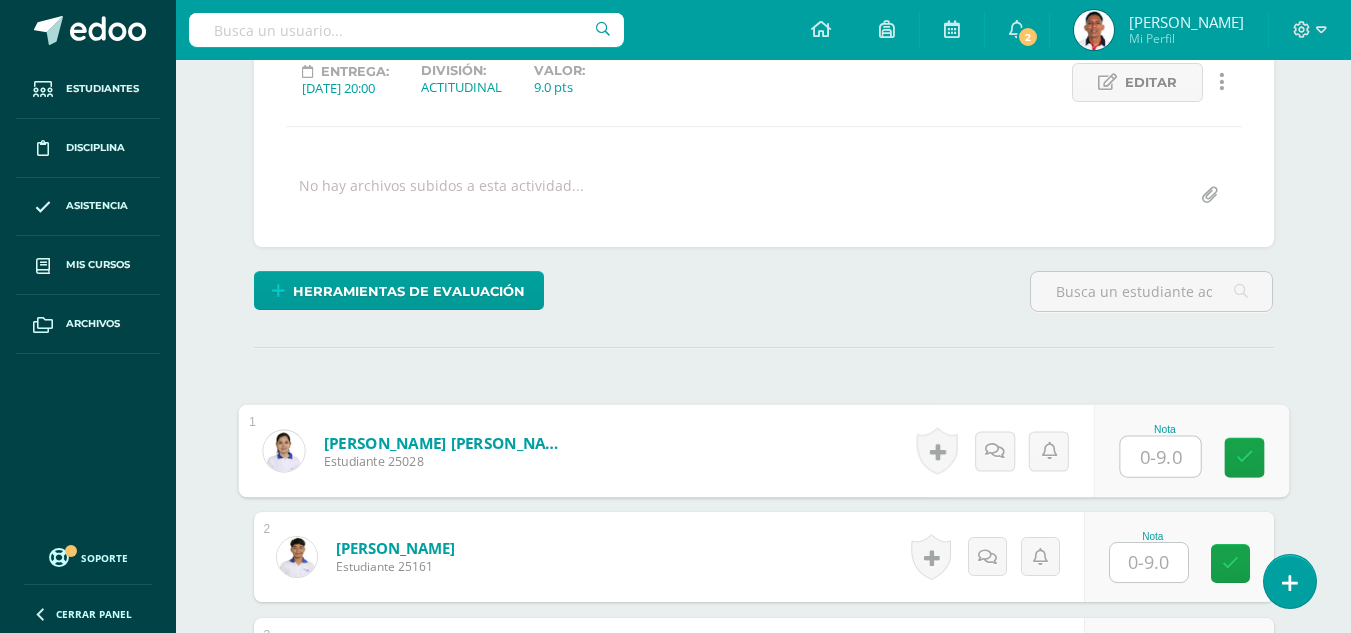 scroll, scrollTop: 290, scrollLeft: 0, axis: vertical 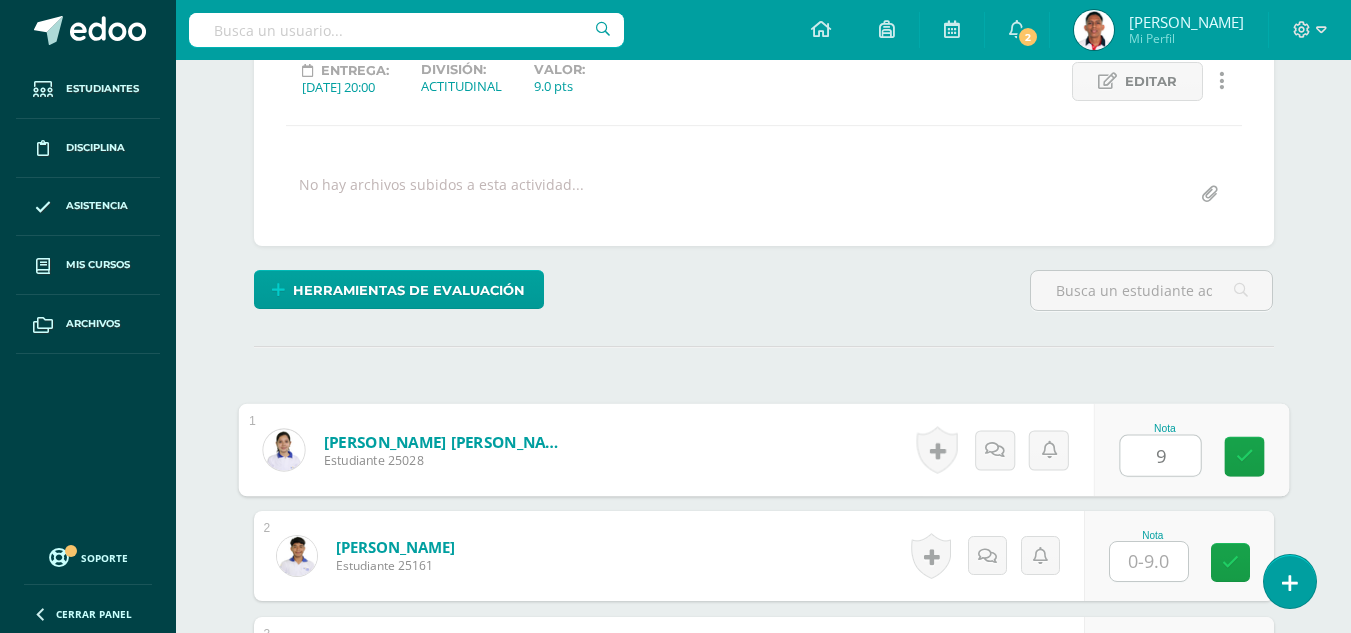 type on "9" 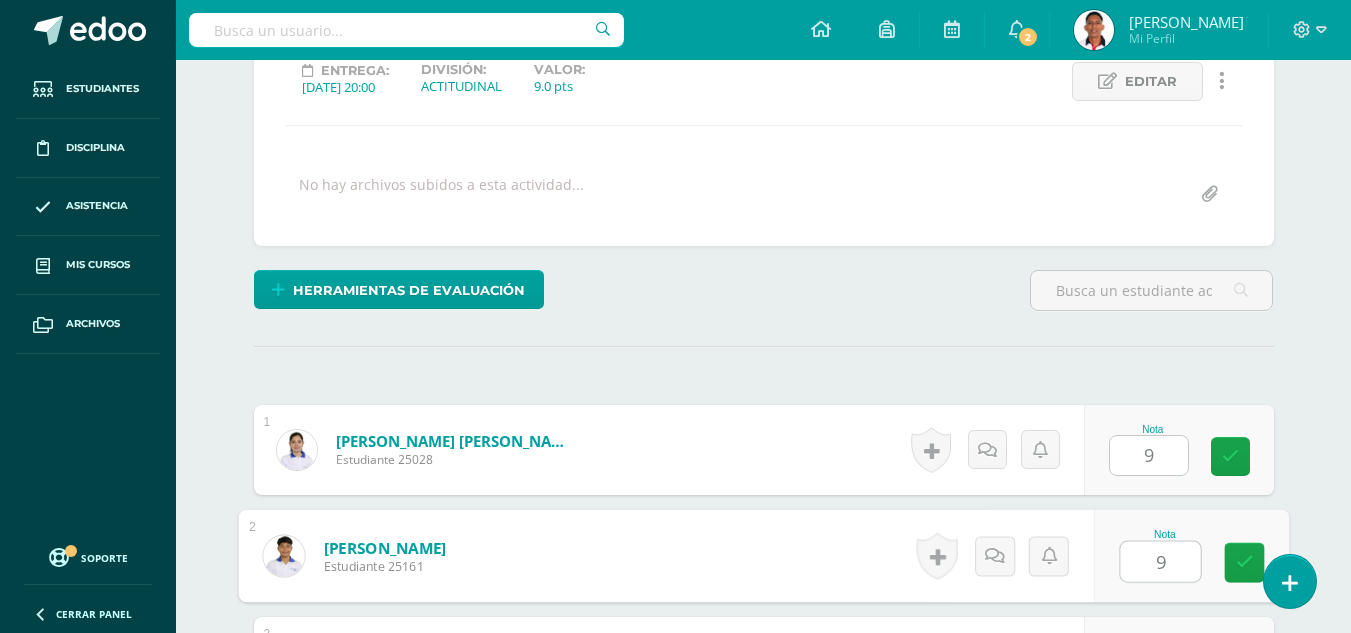 type on "9" 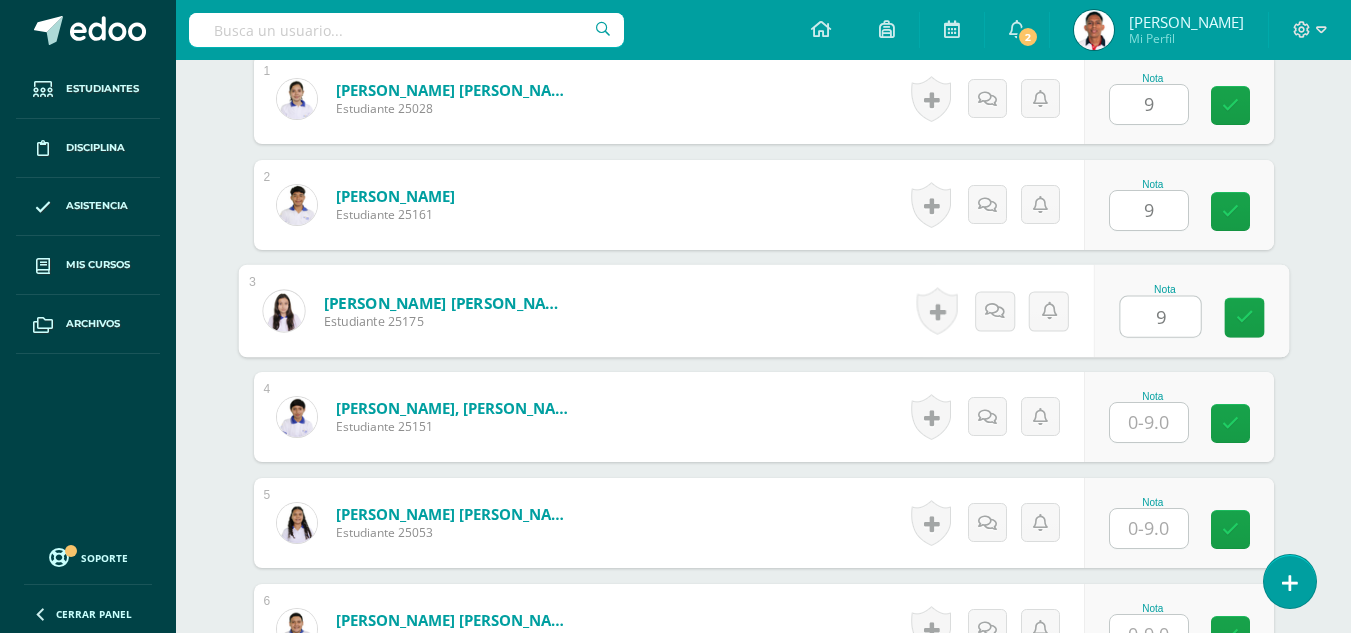type on "9" 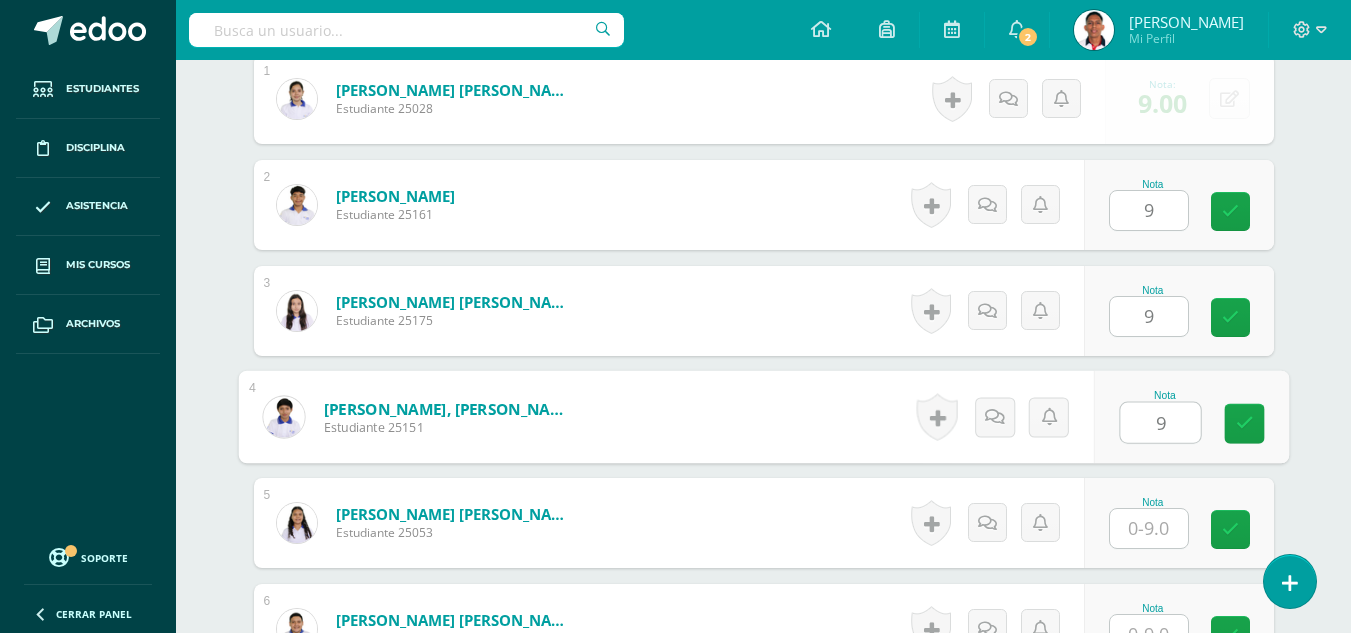 type on "9" 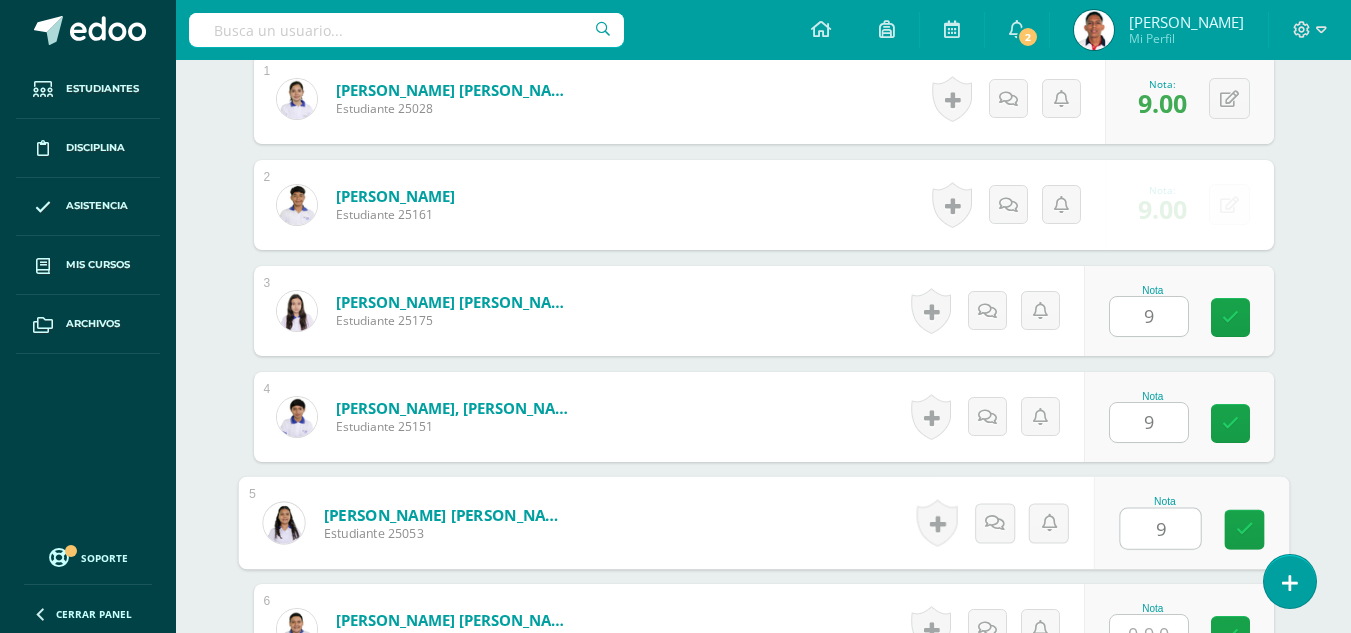 type on "9" 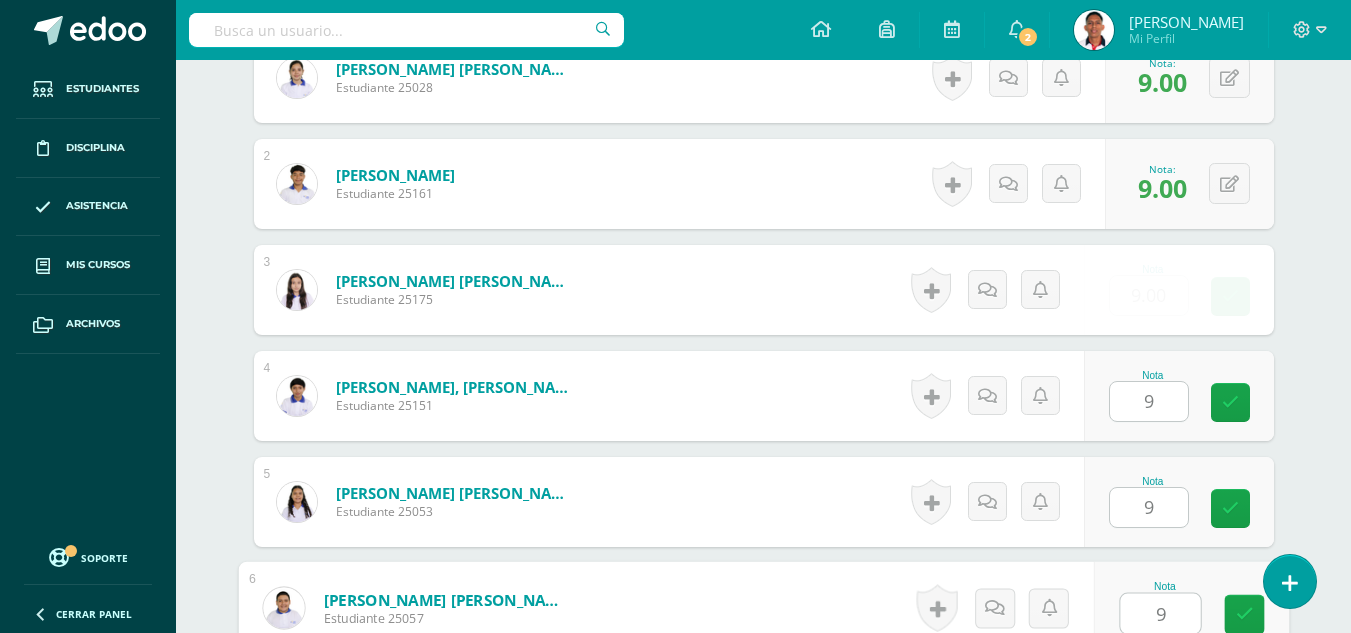 type on "9" 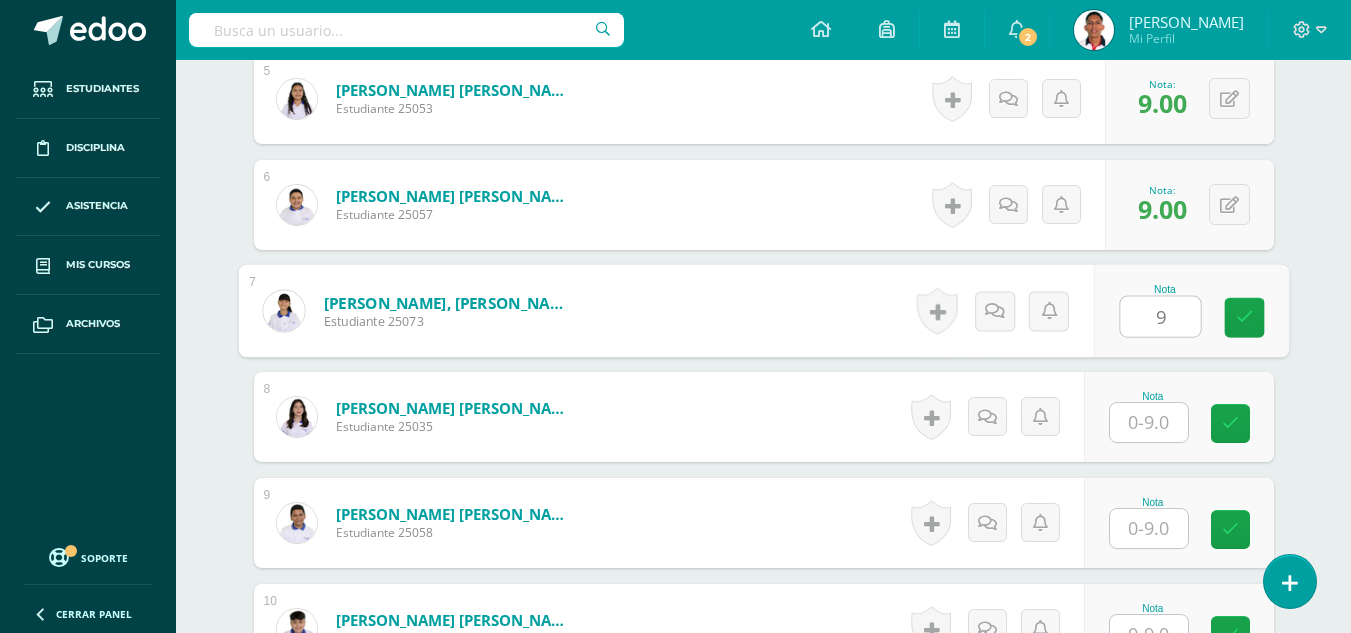 type on "9" 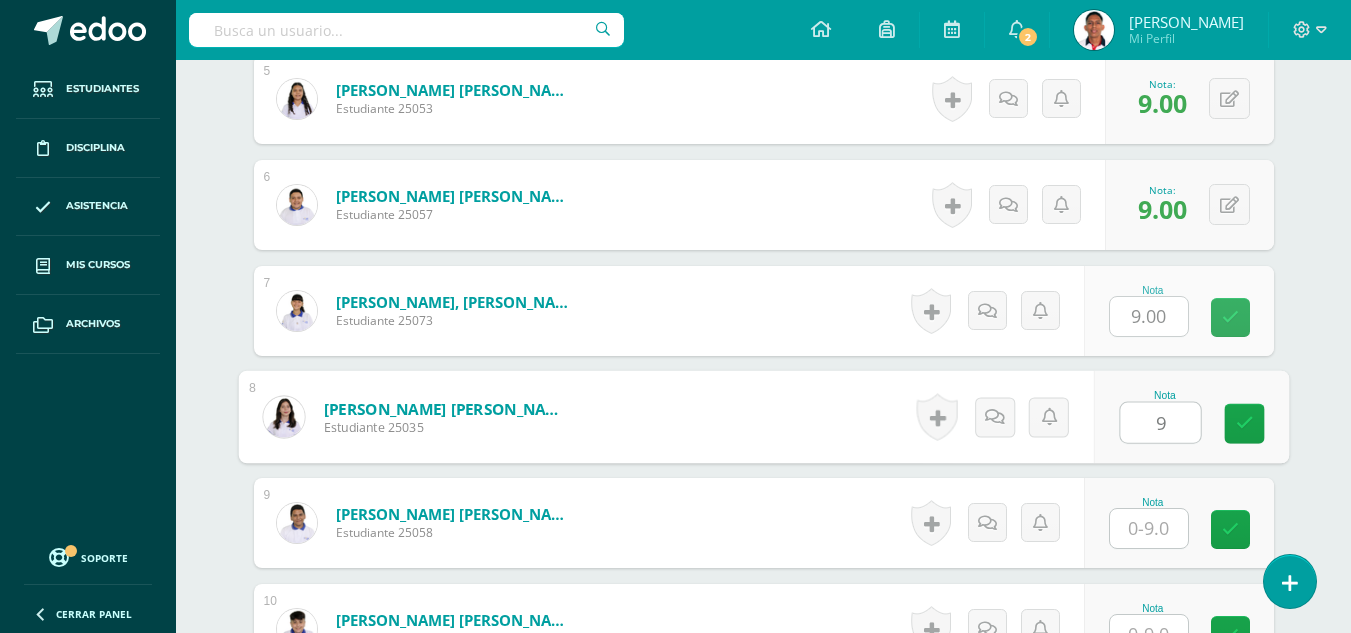 type on "9" 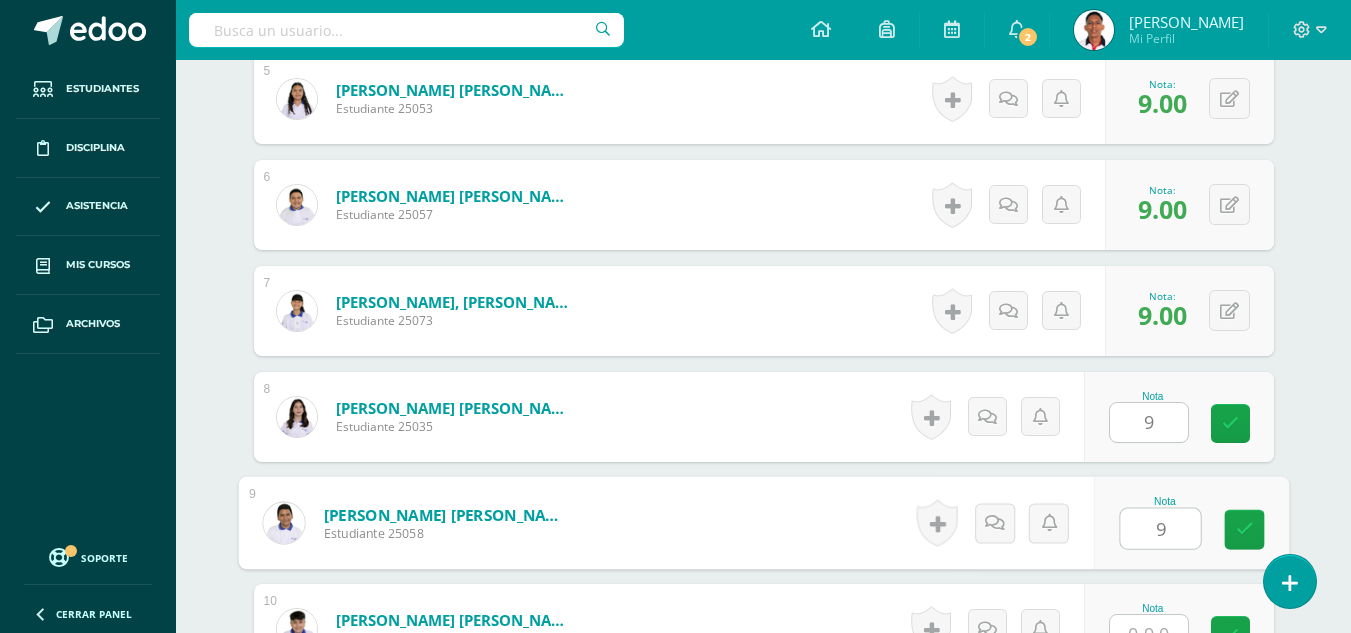 type on "9" 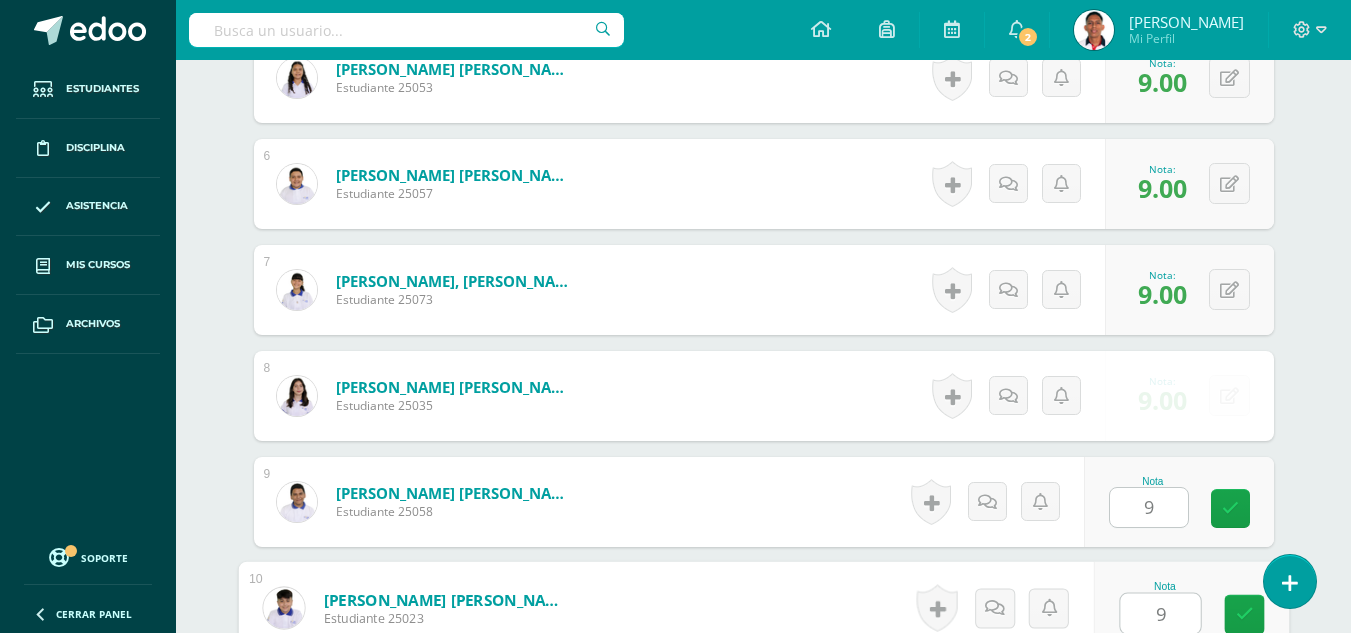 type on "9" 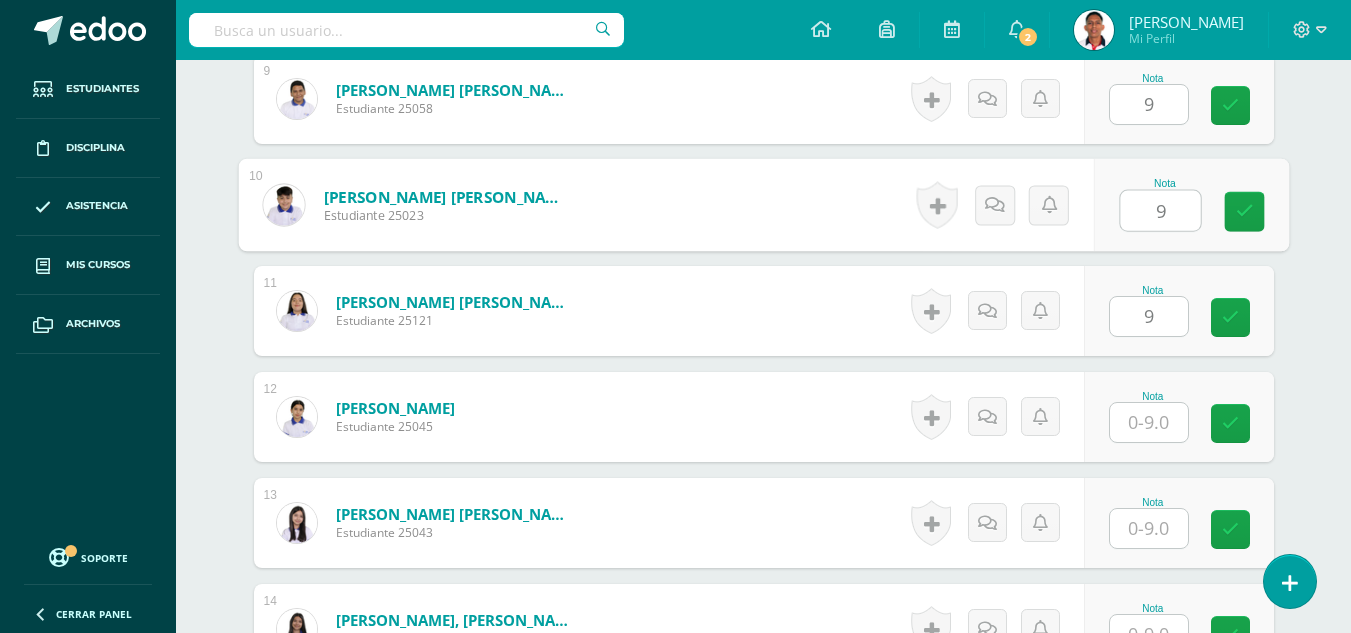 type on "9" 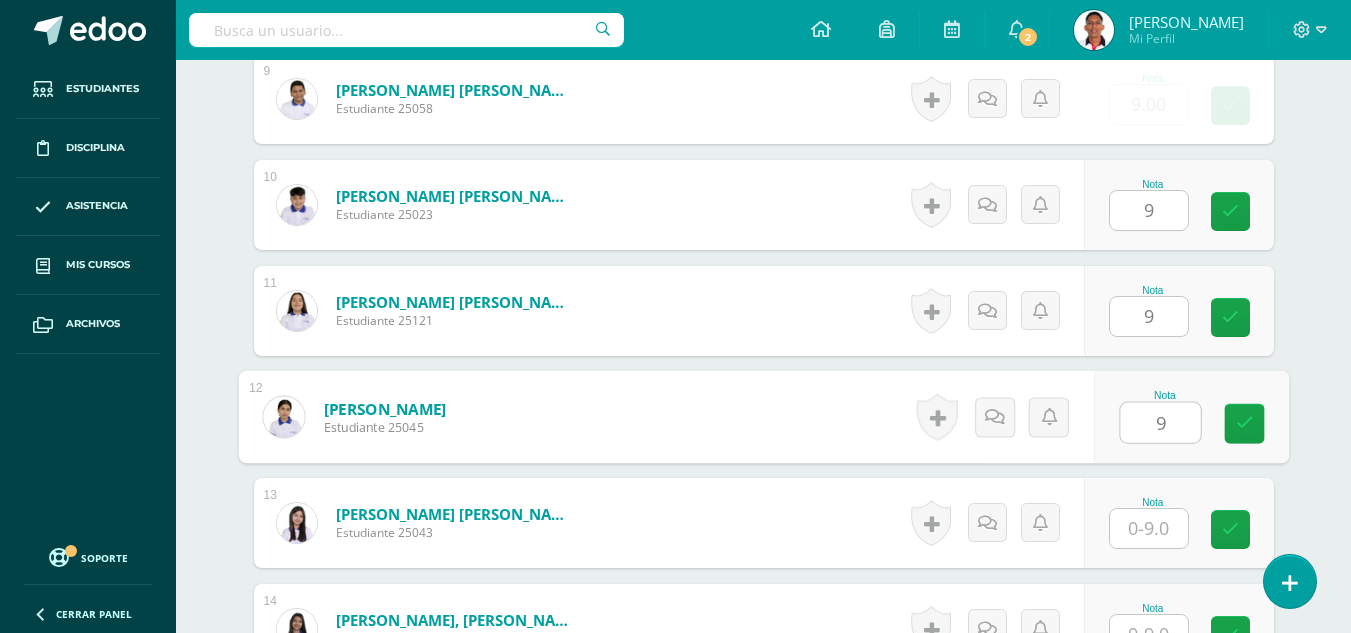 type on "9" 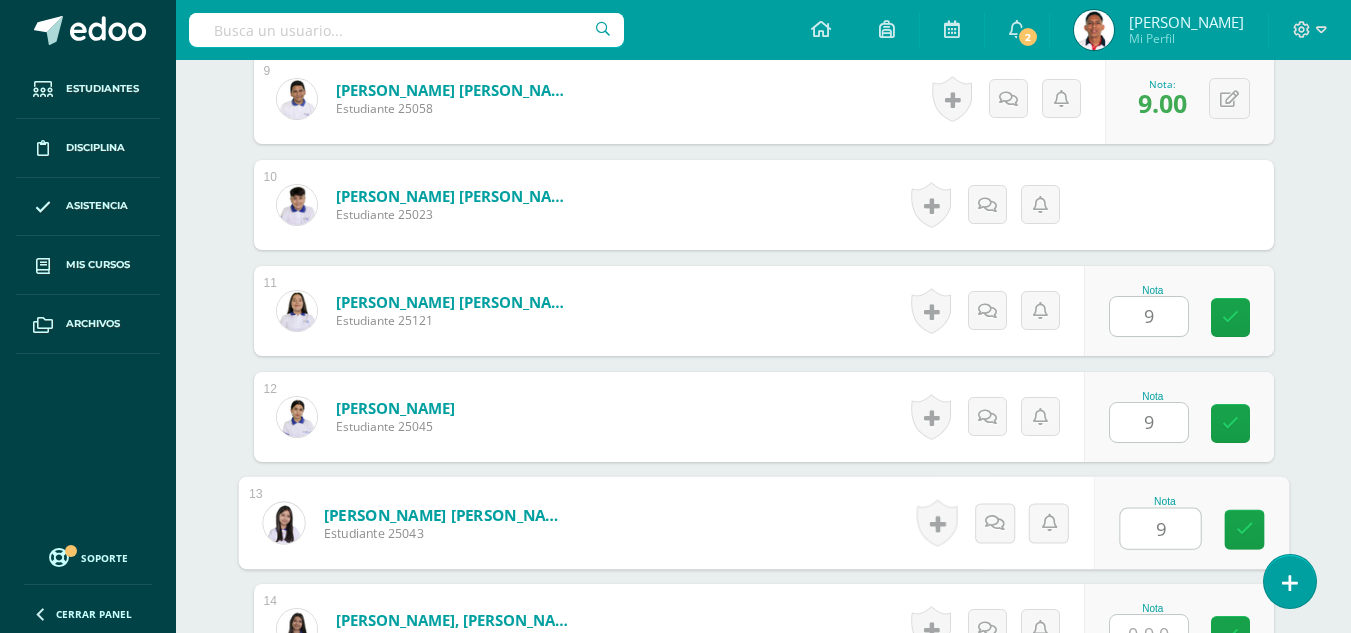 type on "9" 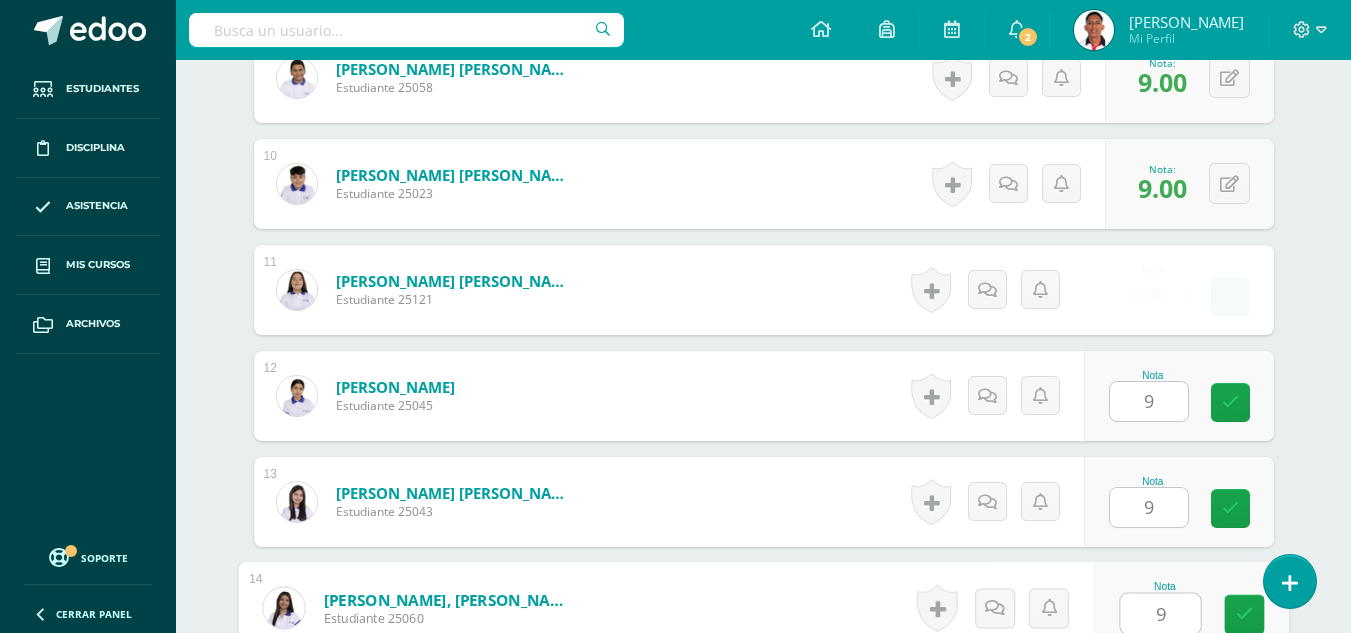 type on "9" 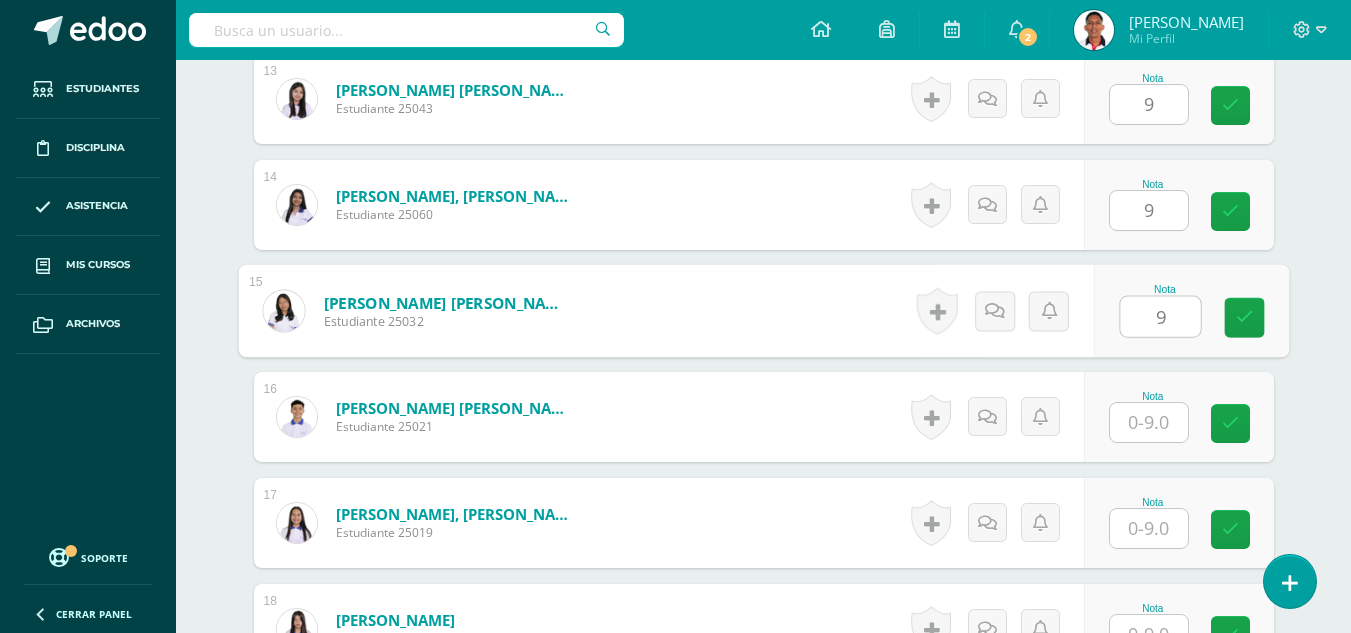 type on "9" 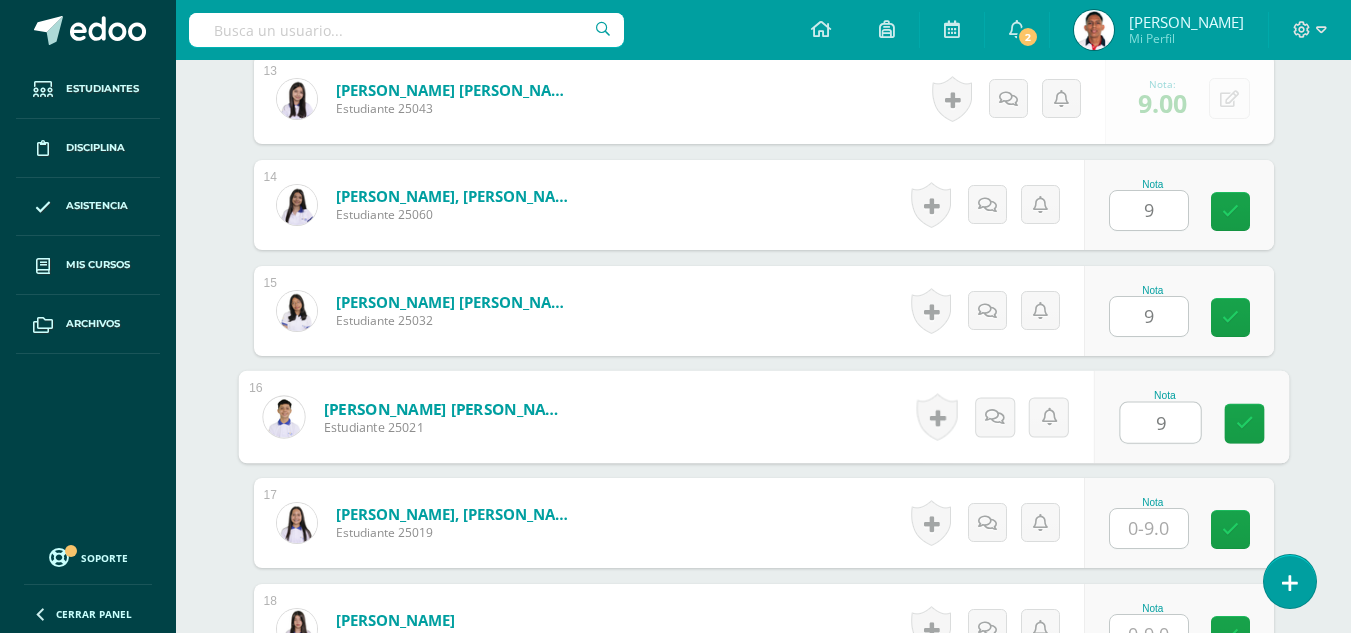 type on "9" 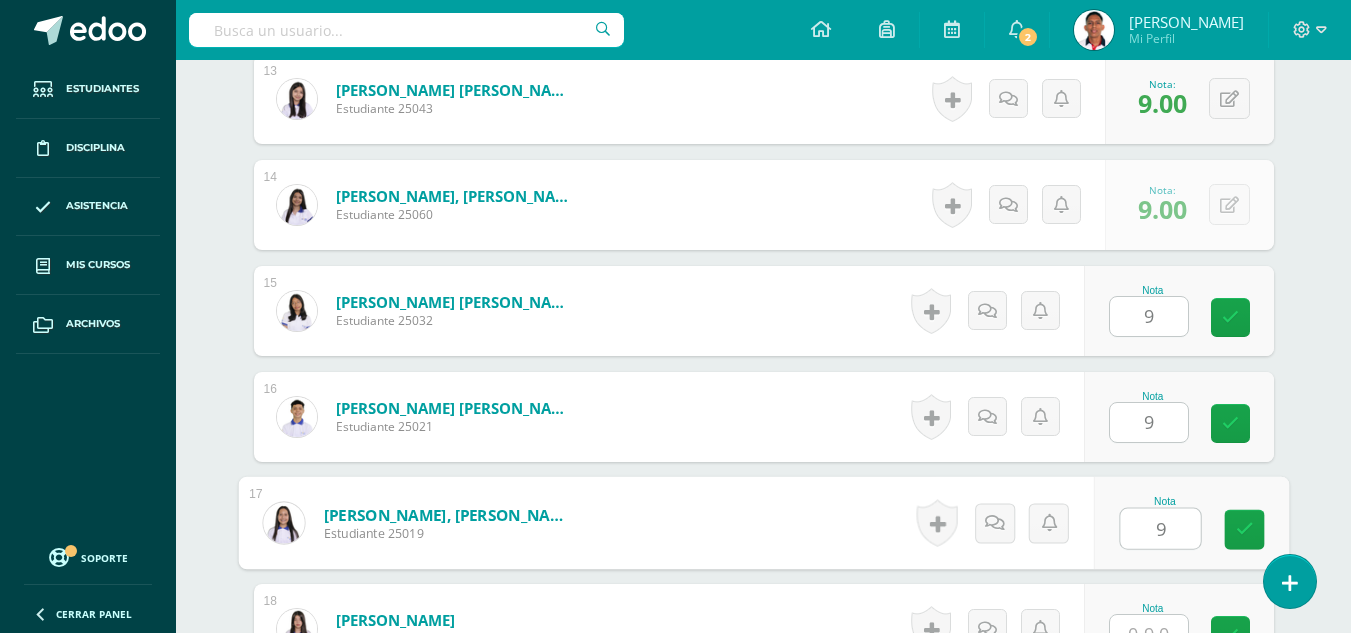 type on "9" 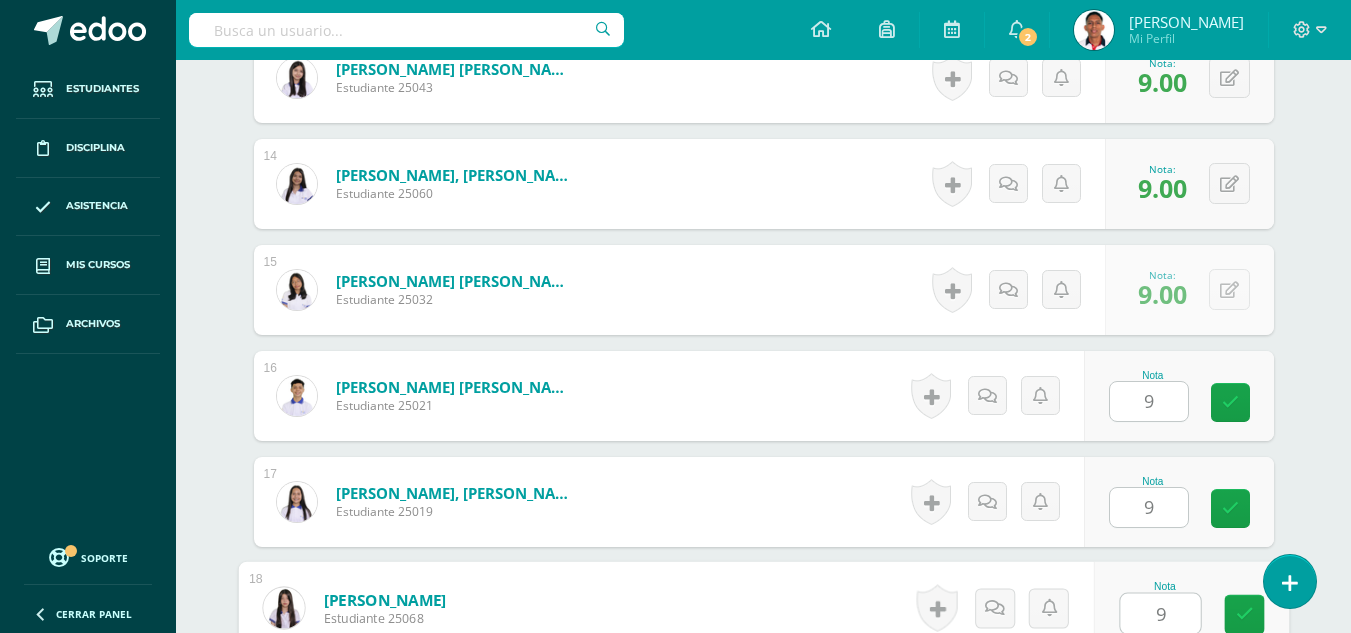 type on "9" 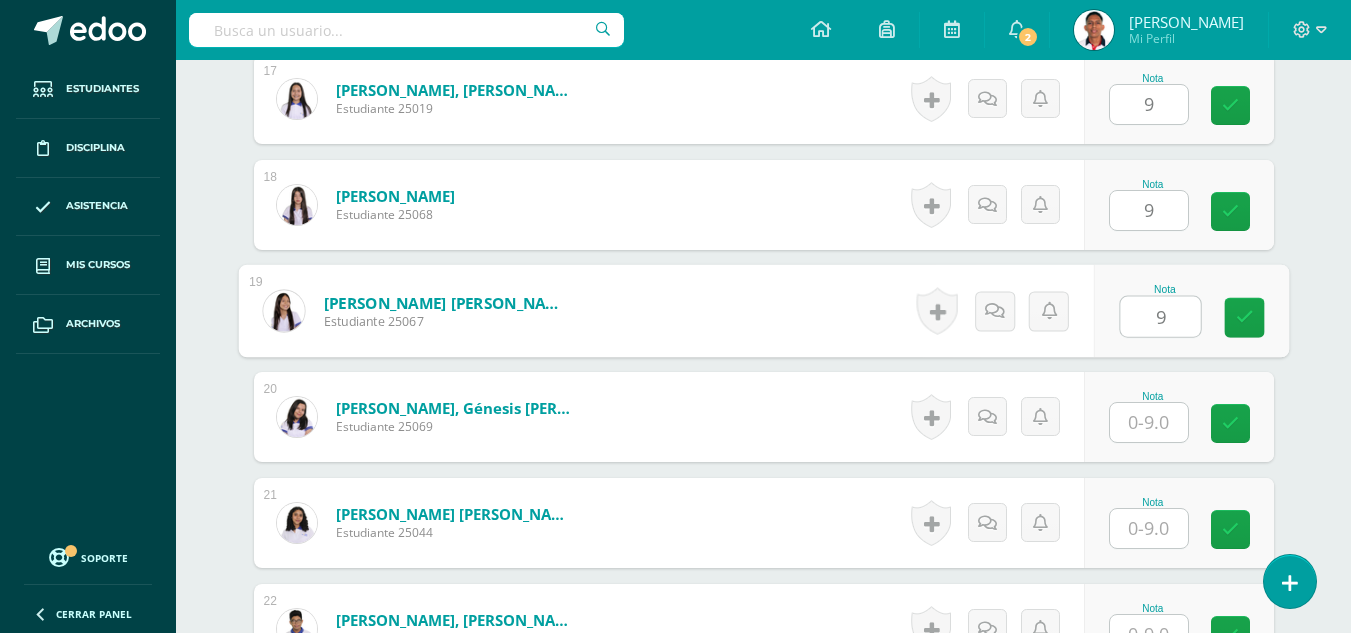 type on "9" 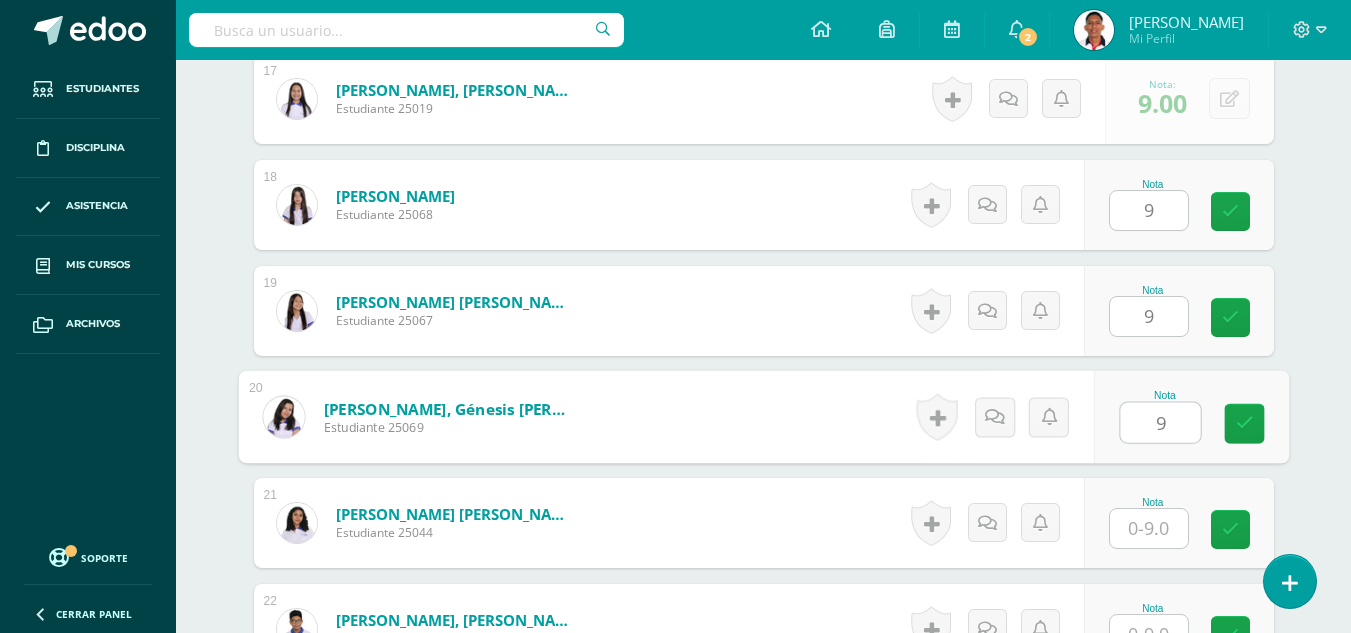 type on "9" 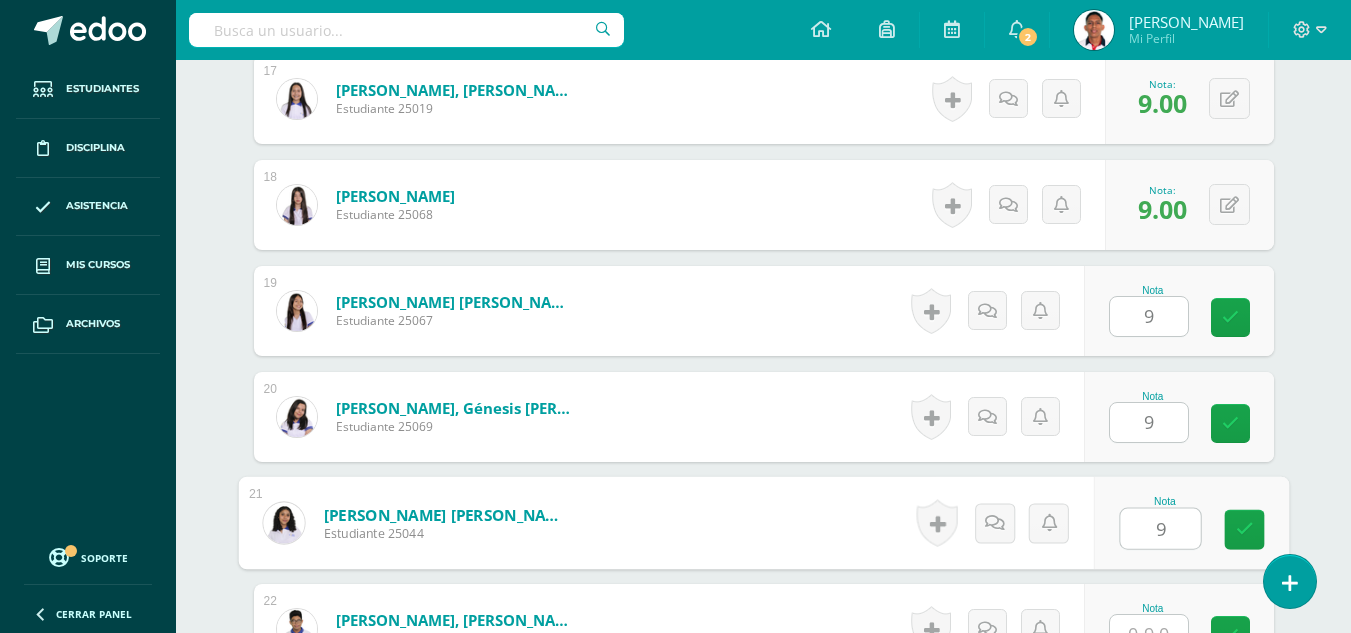 type on "9" 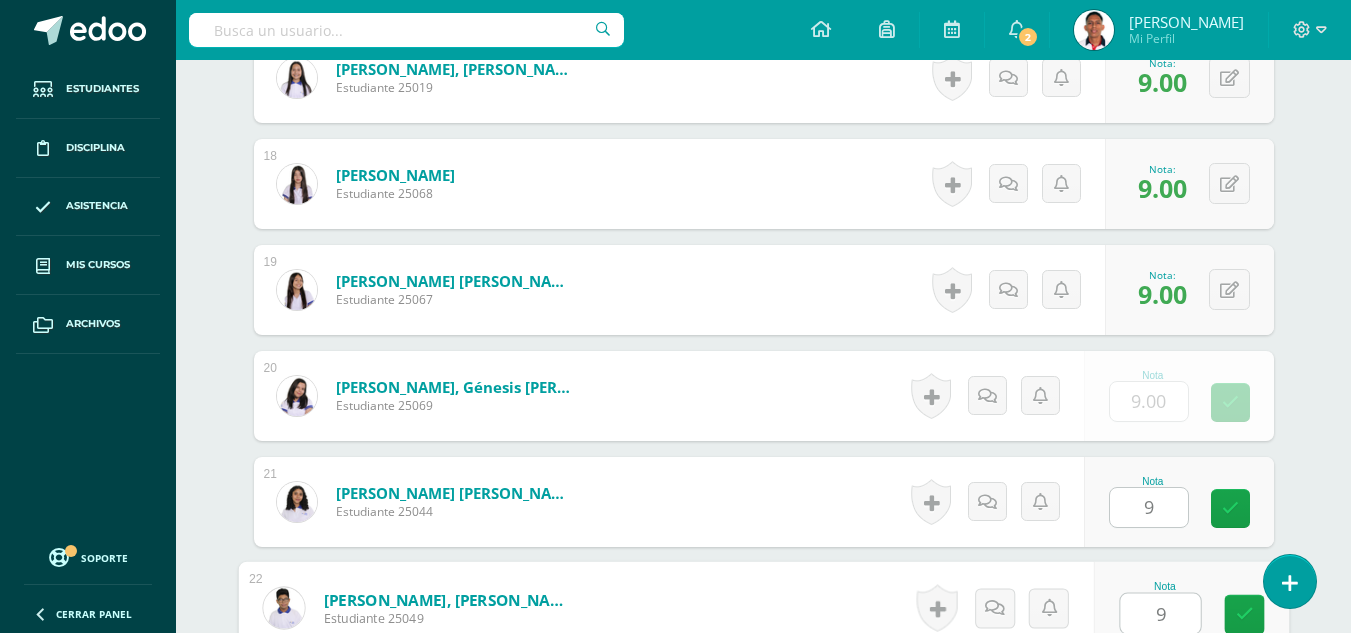 type on "9" 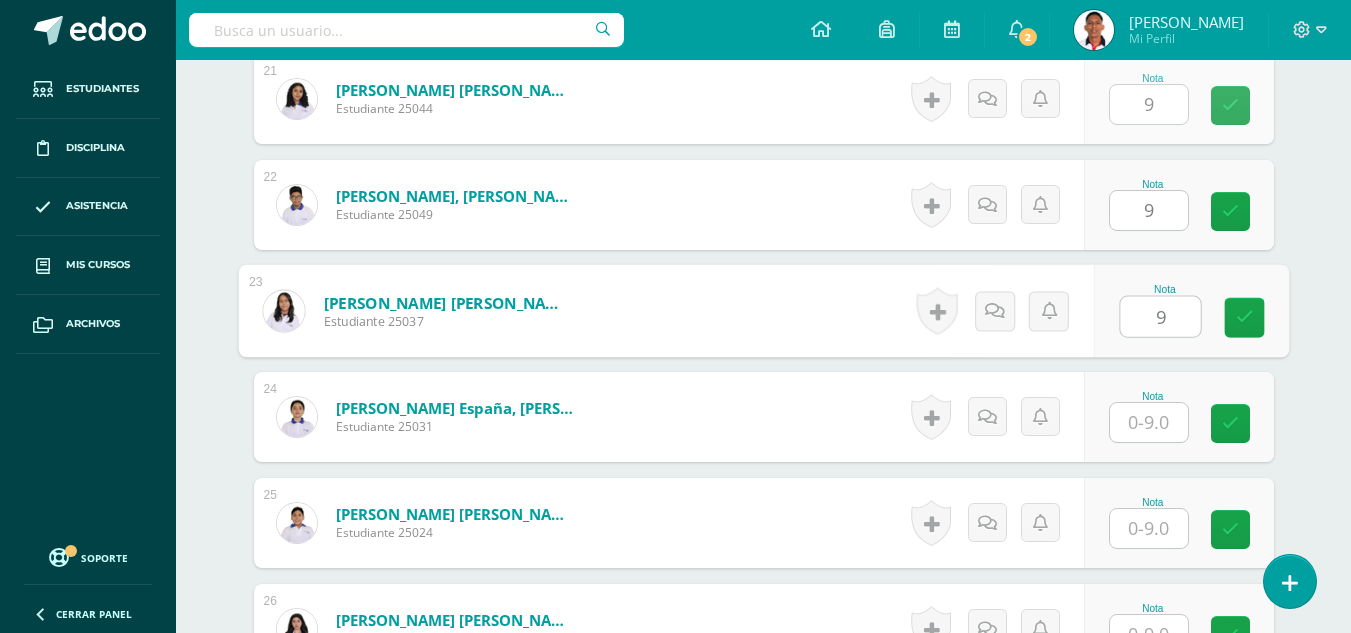 type on "9" 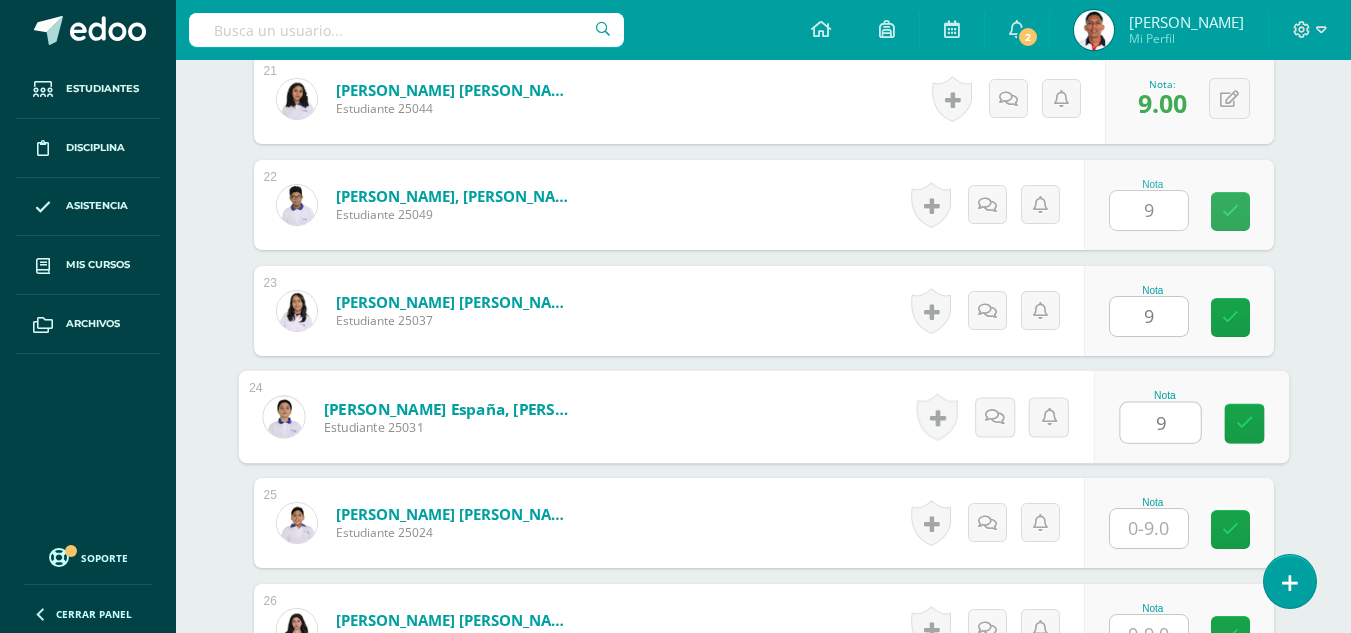 type on "9" 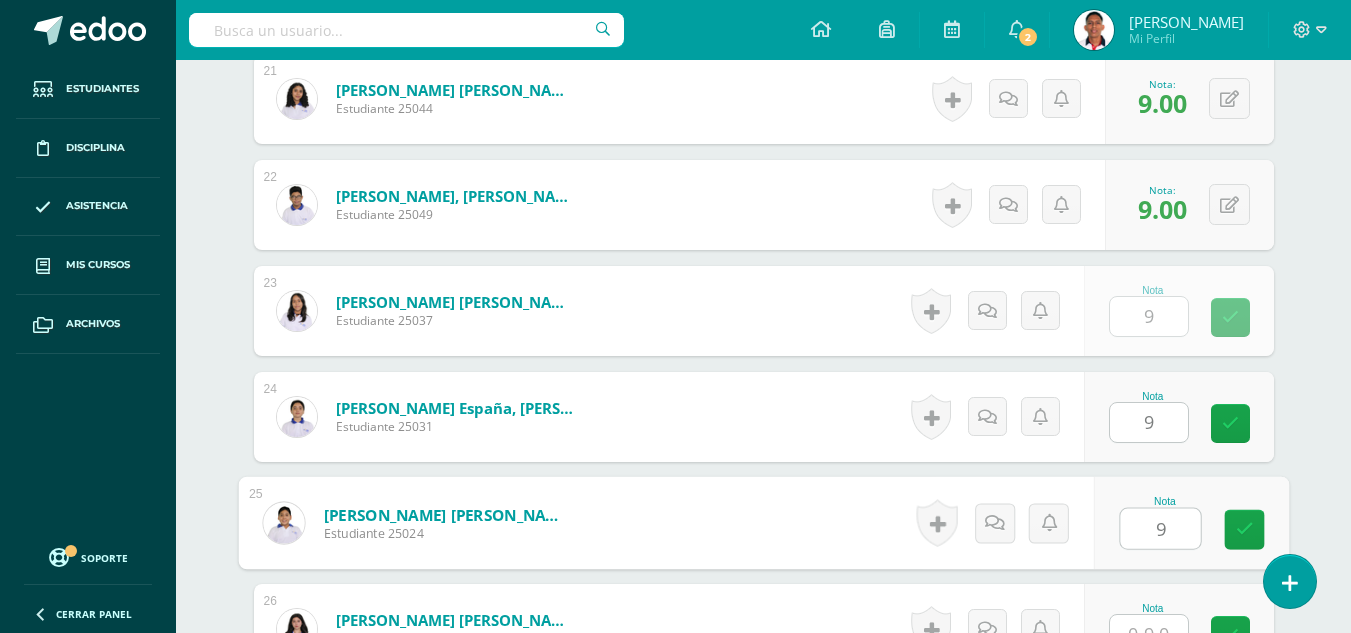 type on "9" 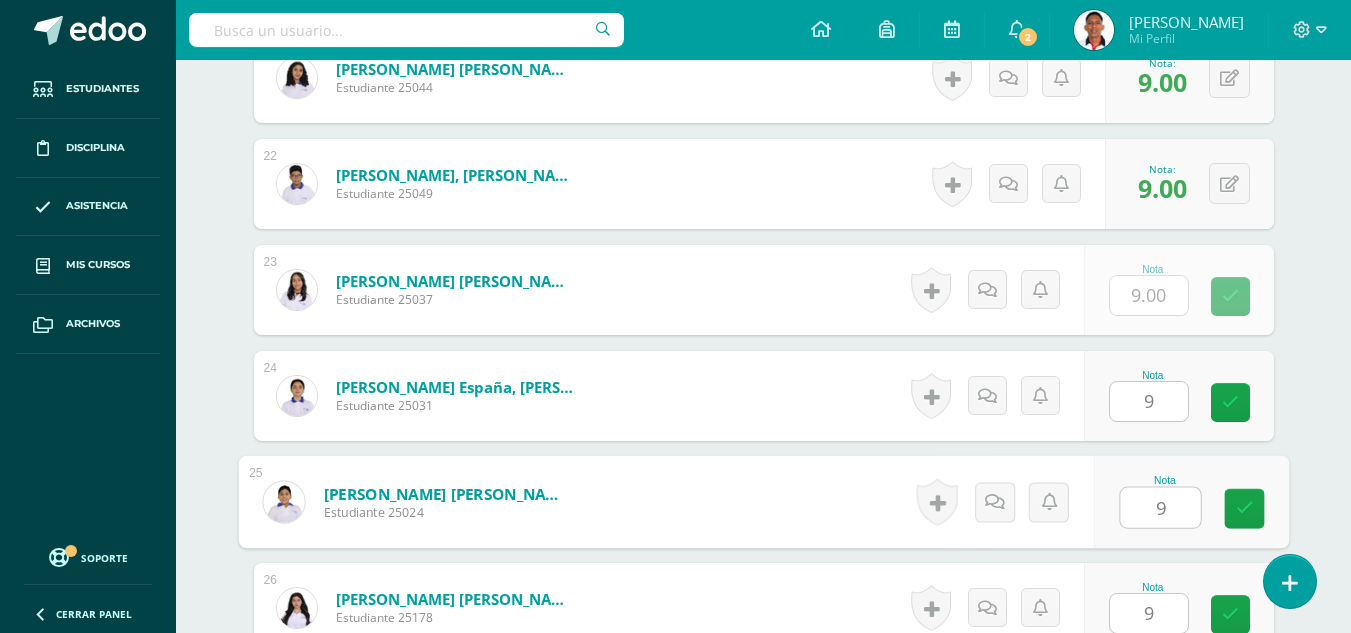 type on "9" 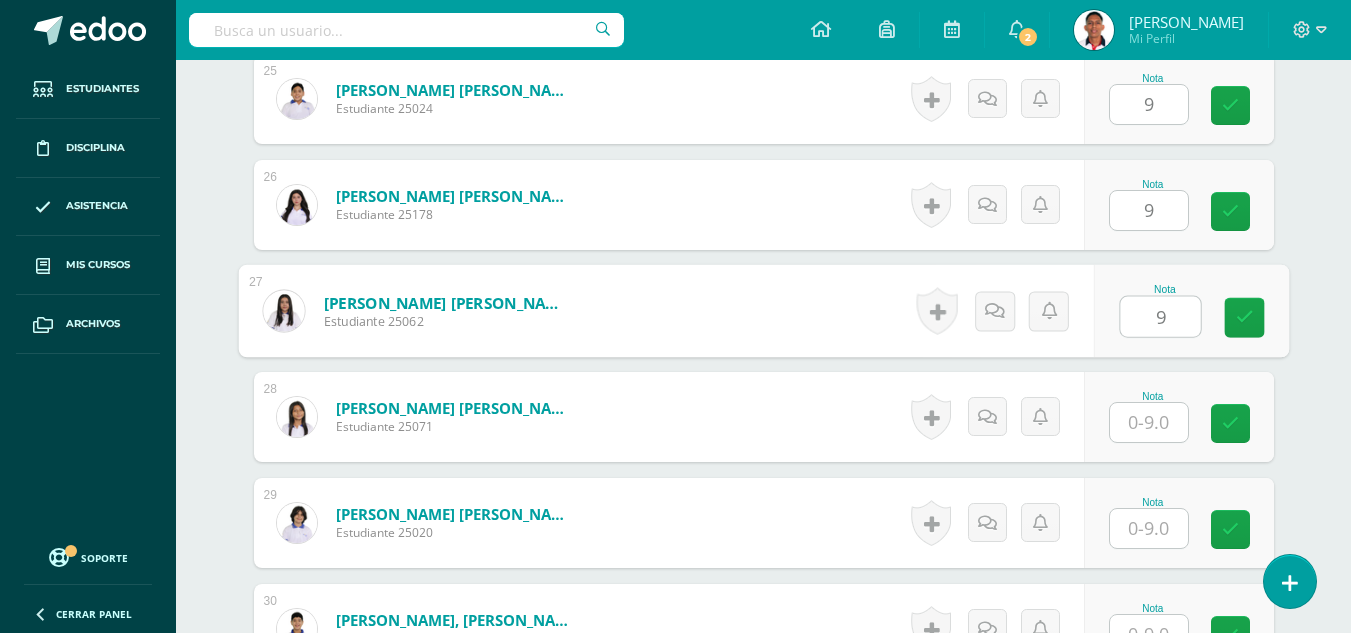 type on "9" 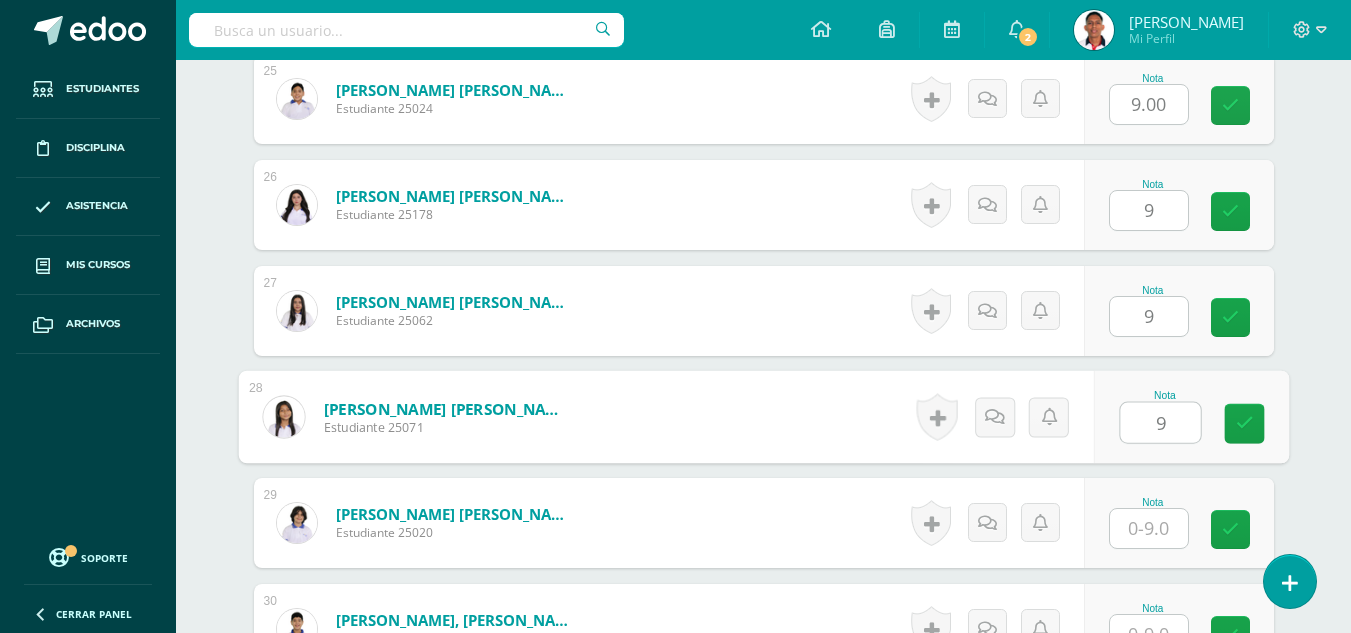 type on "9" 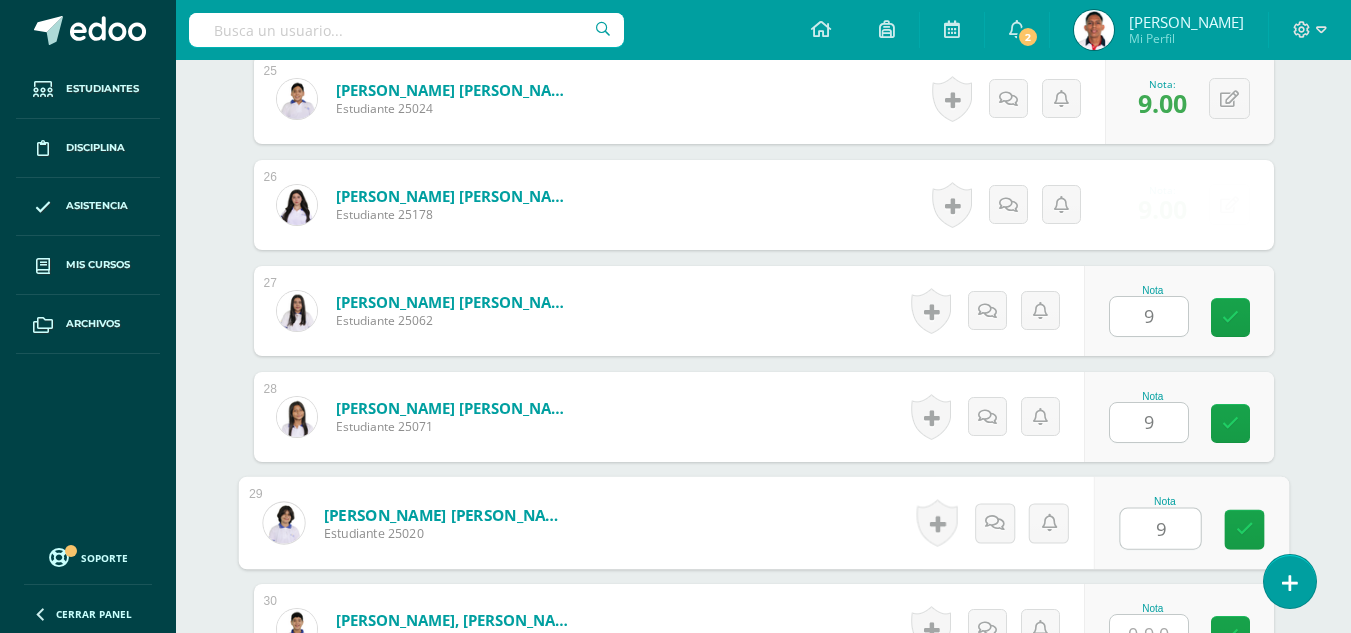 type on "9" 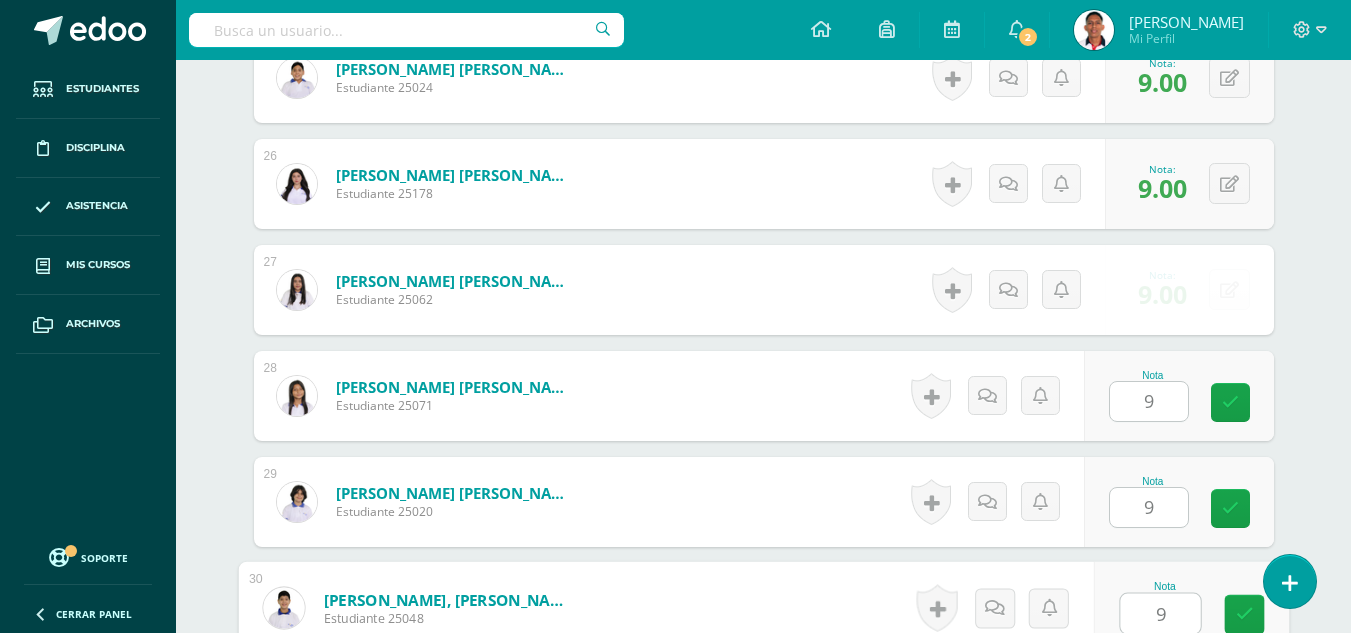 type on "9" 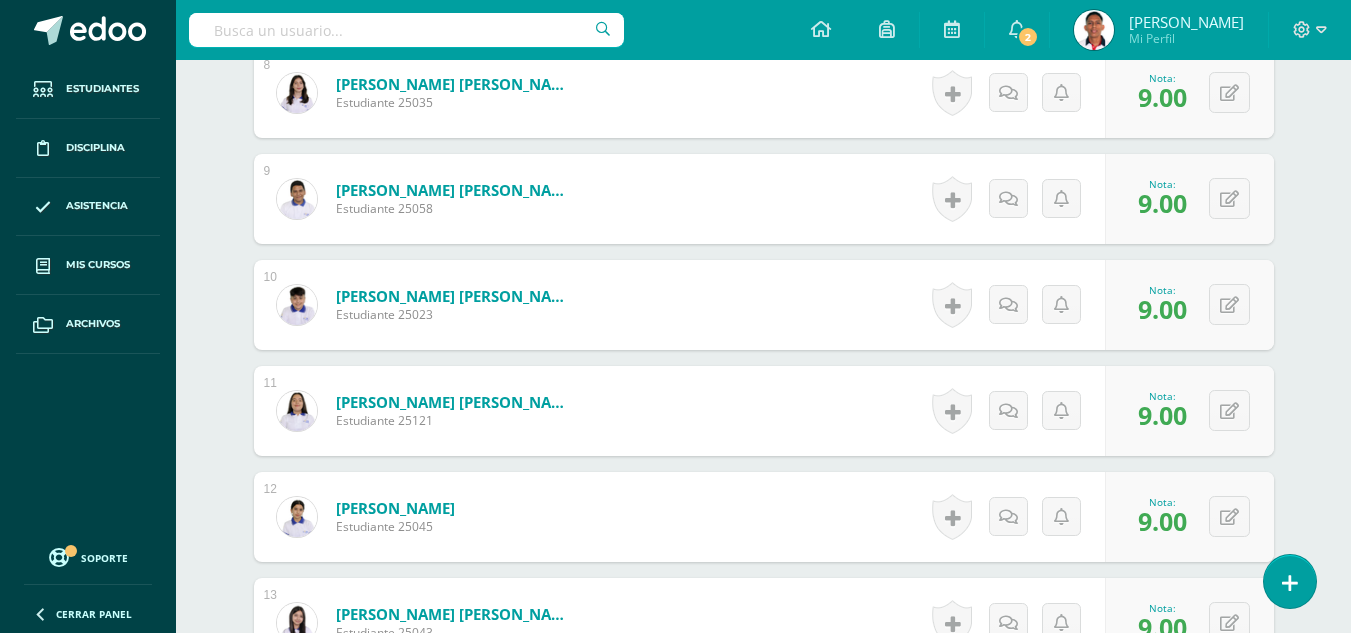 scroll, scrollTop: 130, scrollLeft: 0, axis: vertical 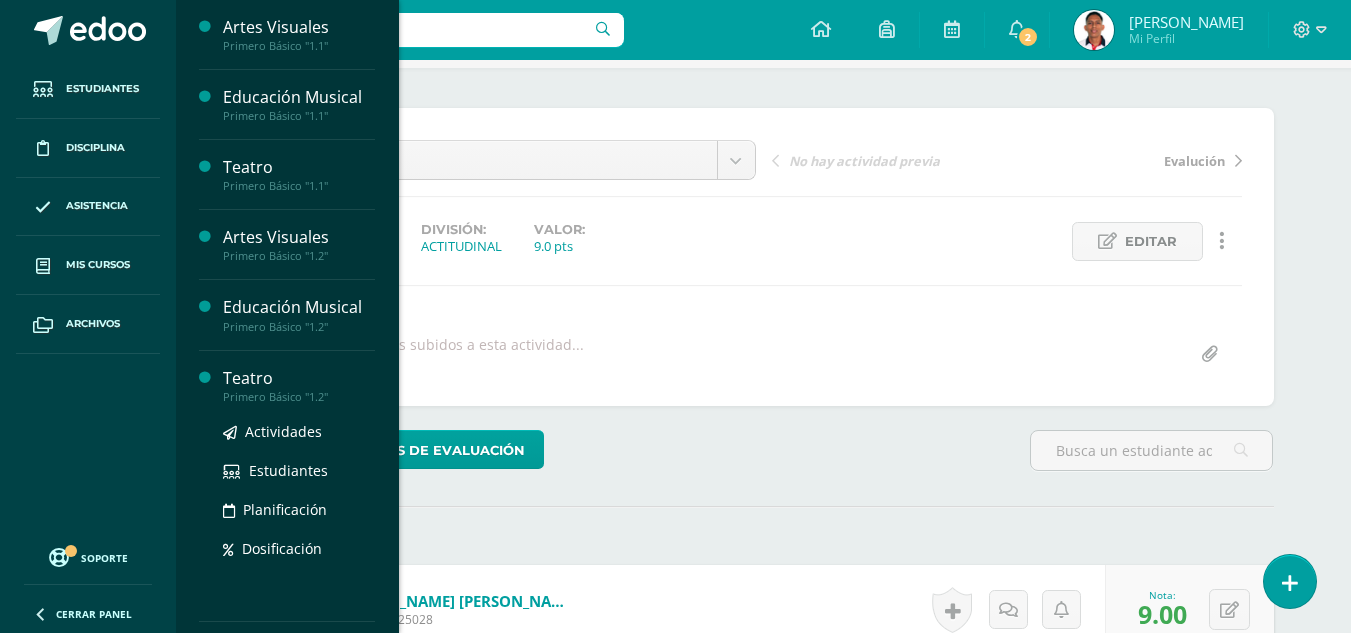 click on "Teatro" at bounding box center [299, 378] 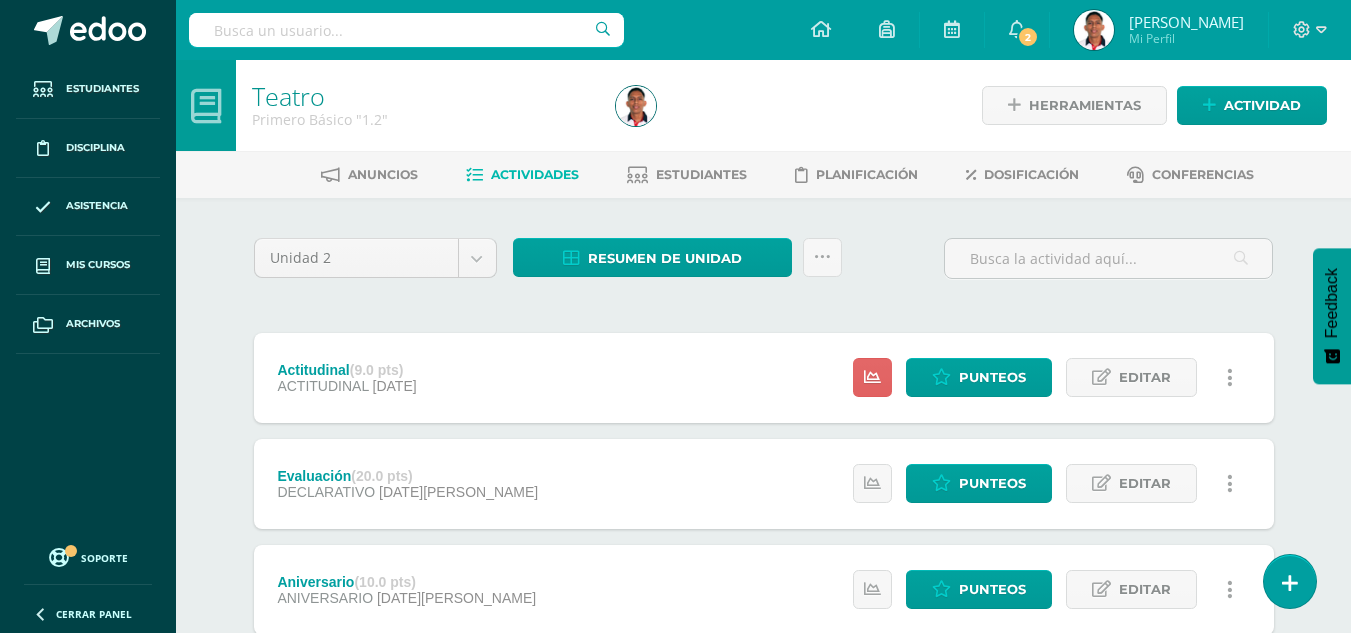 scroll, scrollTop: 0, scrollLeft: 0, axis: both 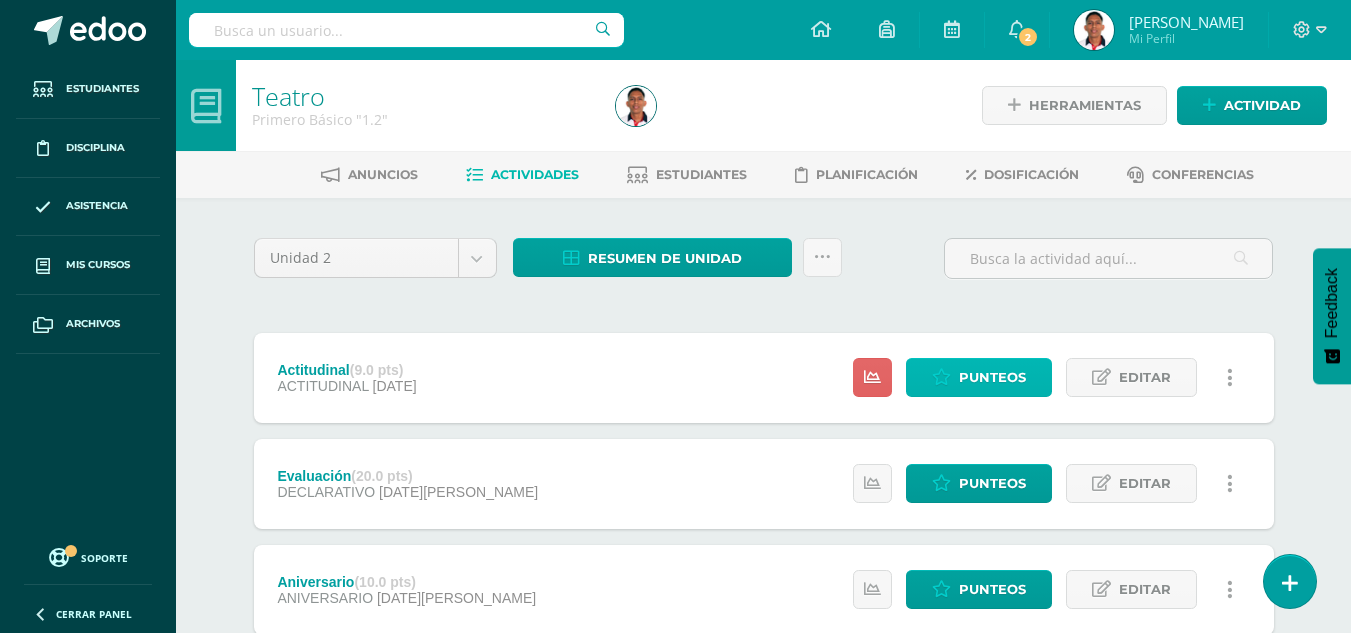 click at bounding box center [941, 377] 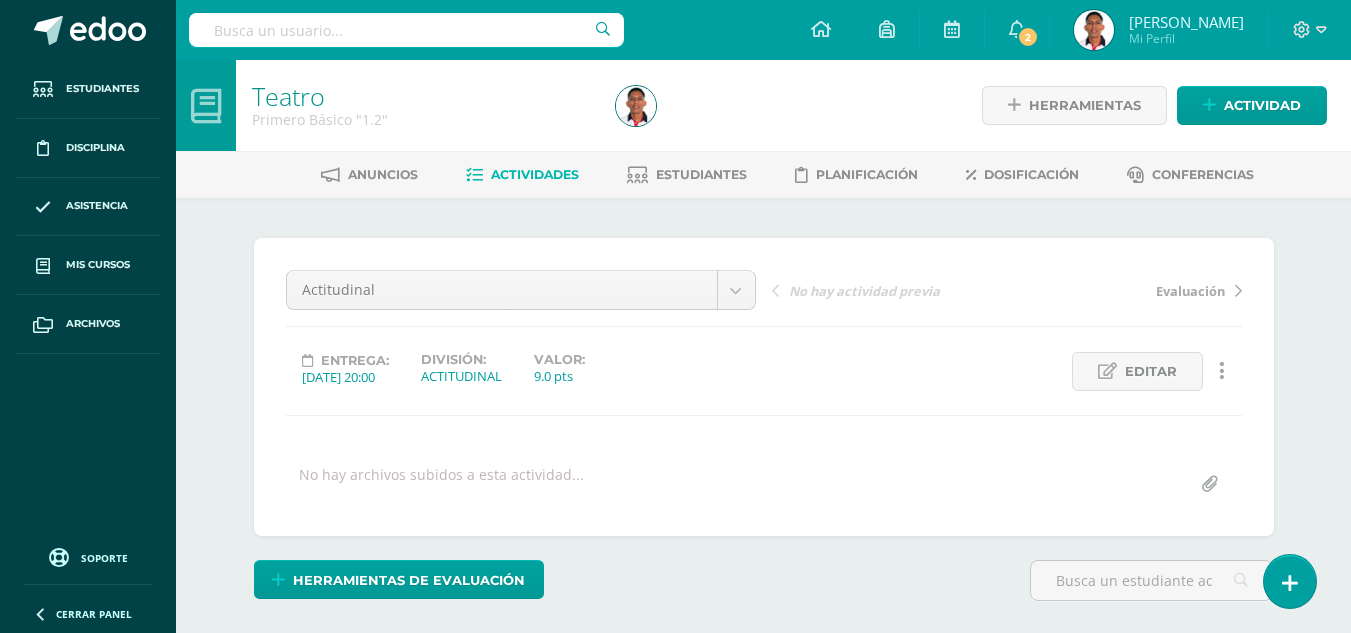 scroll, scrollTop: 0, scrollLeft: 0, axis: both 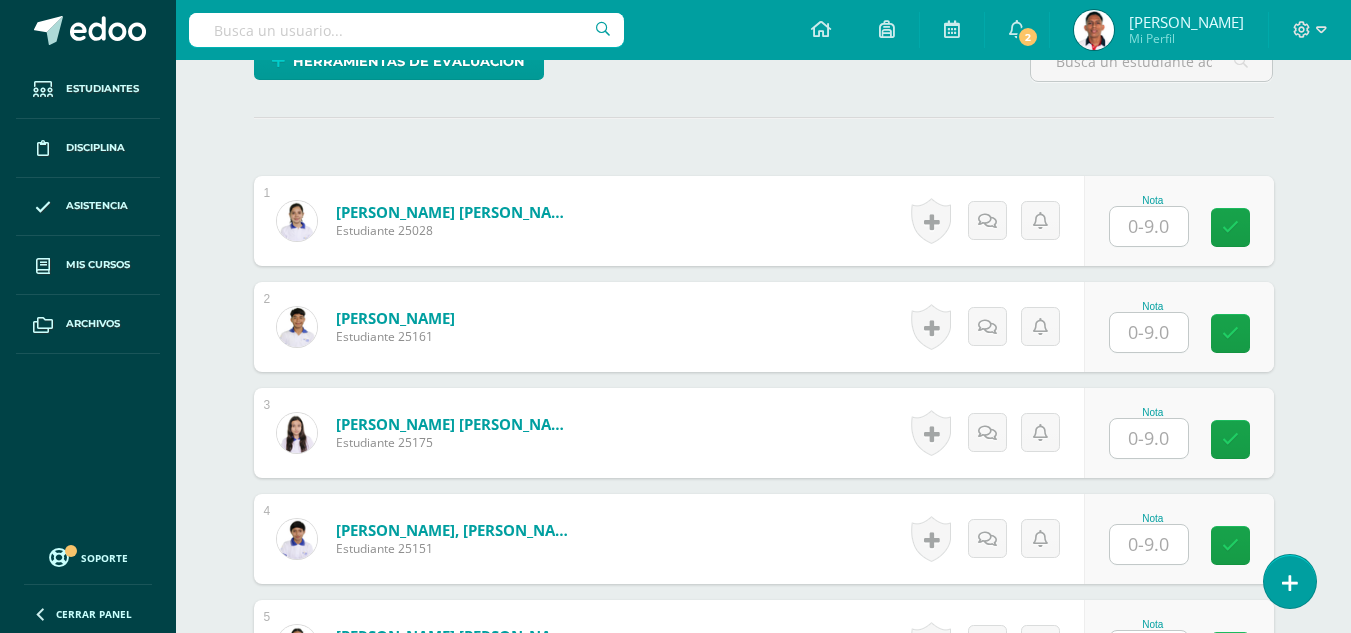 click on "¿Estás seguro que quieres  eliminar  esta actividad?
Esto borrará la actividad y cualquier nota que hayas registrado
permanentemente. Esta acción no se puede revertir. Cancelar Eliminar
Administración de escalas de valoración
escala de valoración
Aún no has creado una escala de valoración.
Cancelar Agregar nueva escala de valoración: Agrega una división a la escala de valoración  (ej. Ortografía, redacción, trabajo en equipo, etc.)
Agregar
Cancelar Crear escala de valoración
Agrega listas de cotejo
Mostrar todos                             Mostrar todos Mis listas Generales Comunicación y Lenguaje Matemática Ciencia Estudios Sociales Arte Taller 1" at bounding box center [764, 560] 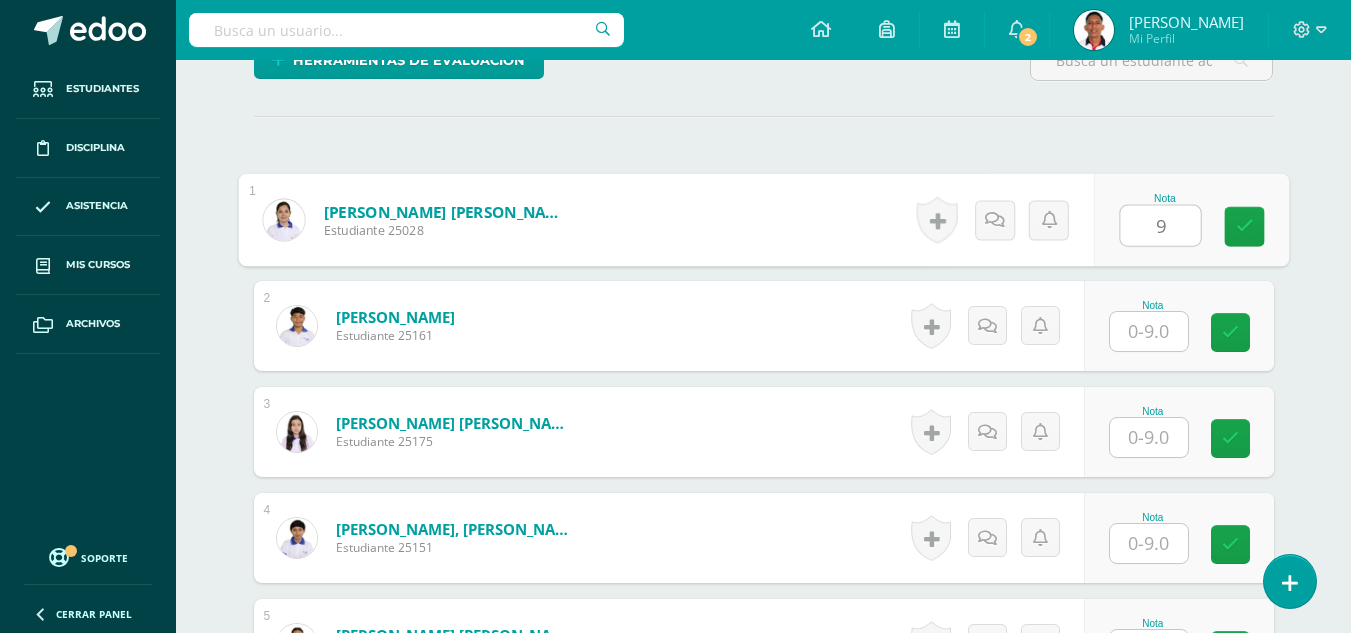 type on "9" 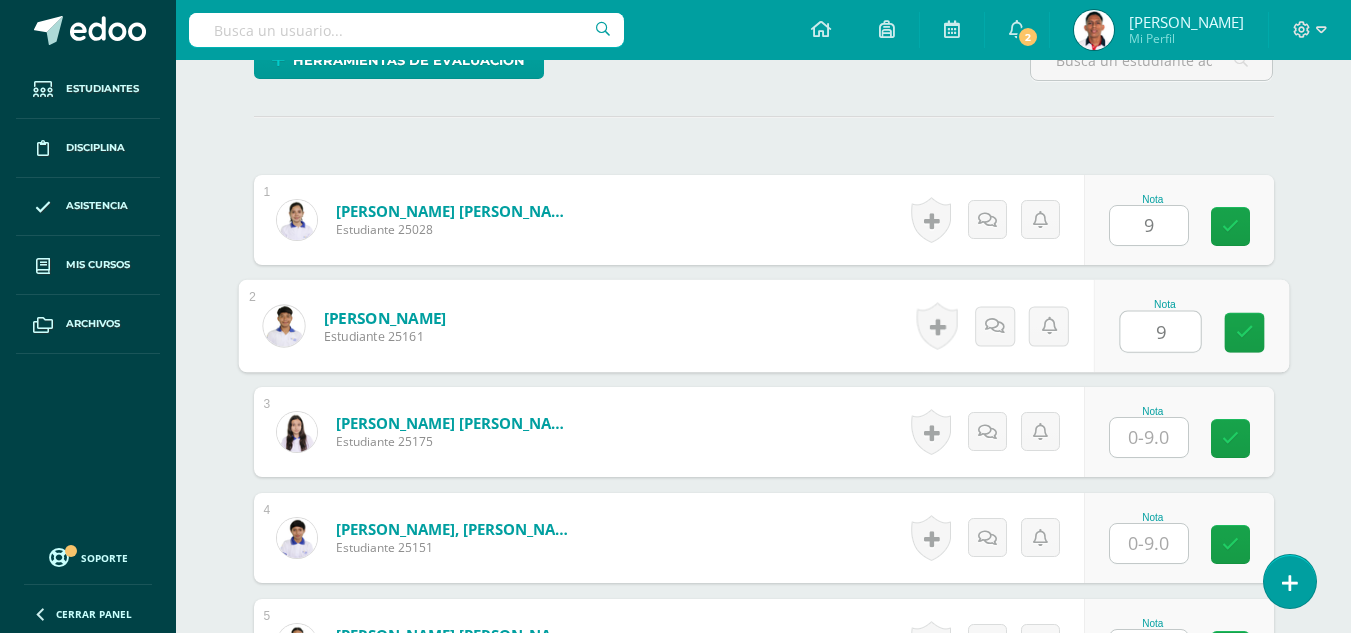 type on "9" 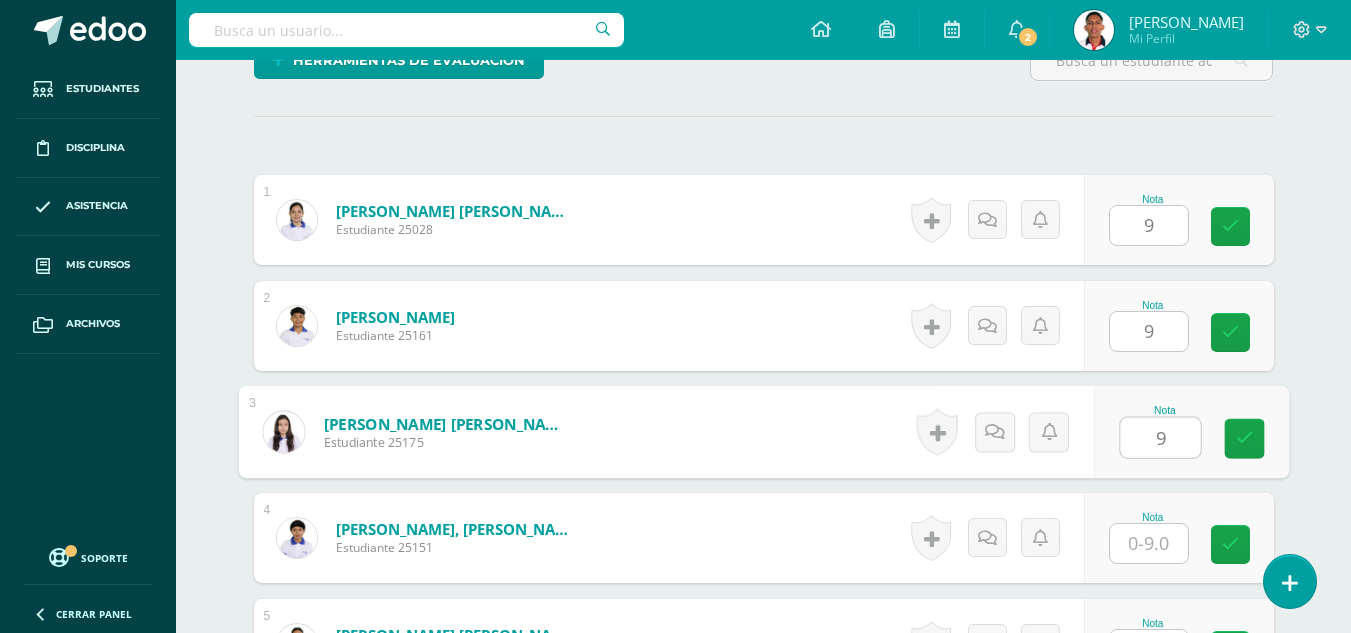 type on "9" 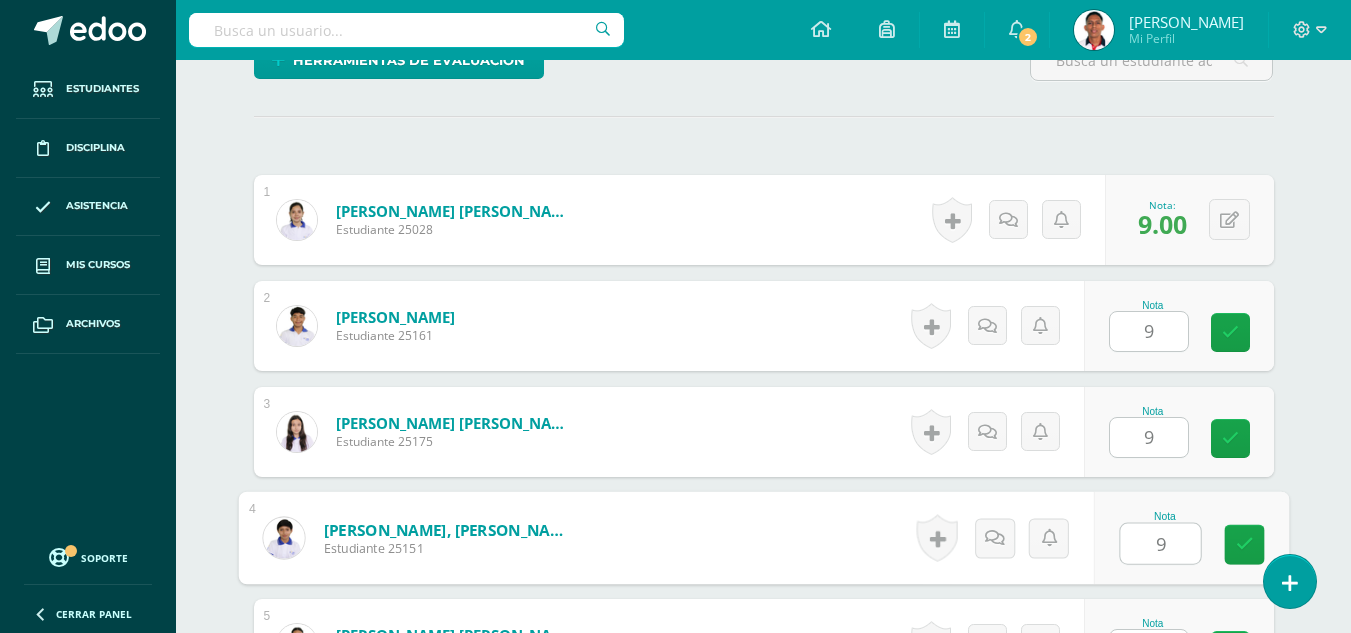 type on "9" 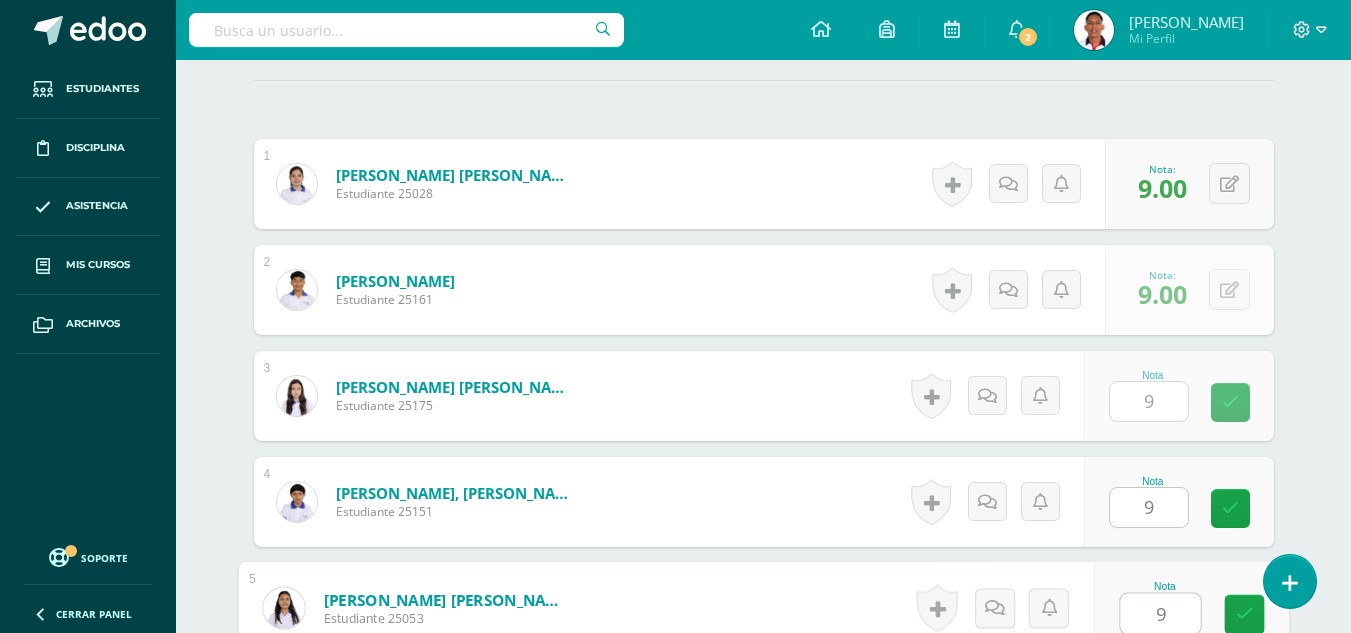 type on "9" 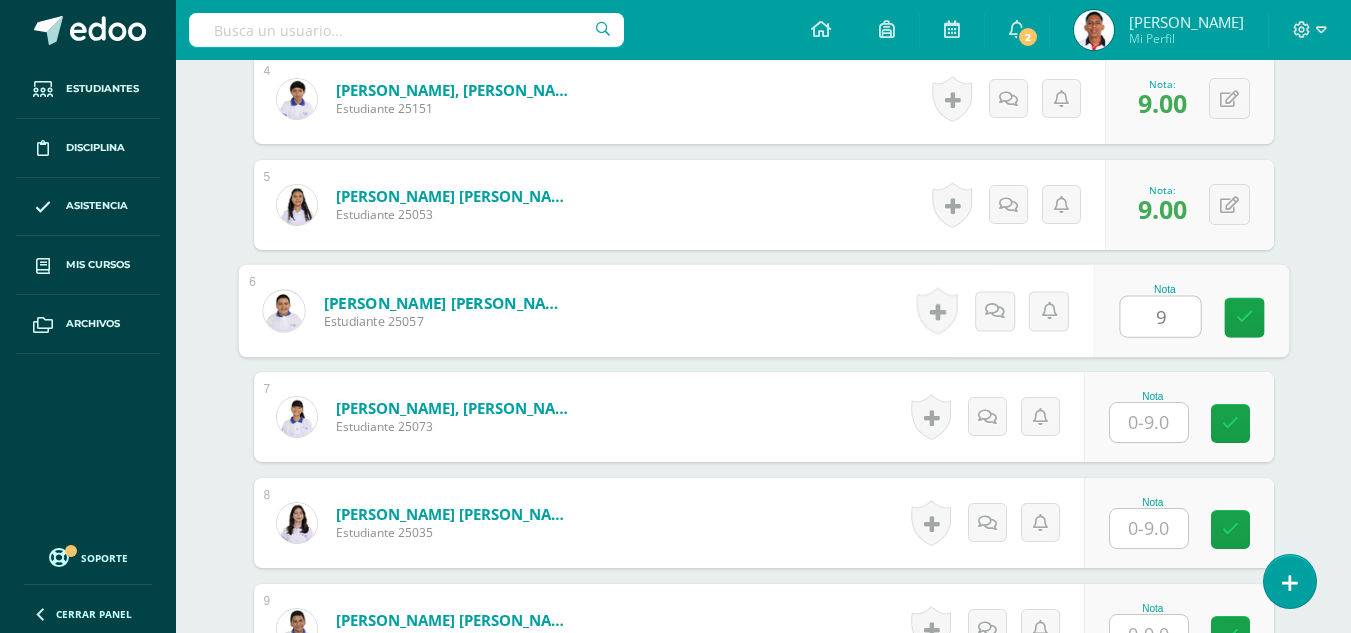 scroll, scrollTop: 960, scrollLeft: 0, axis: vertical 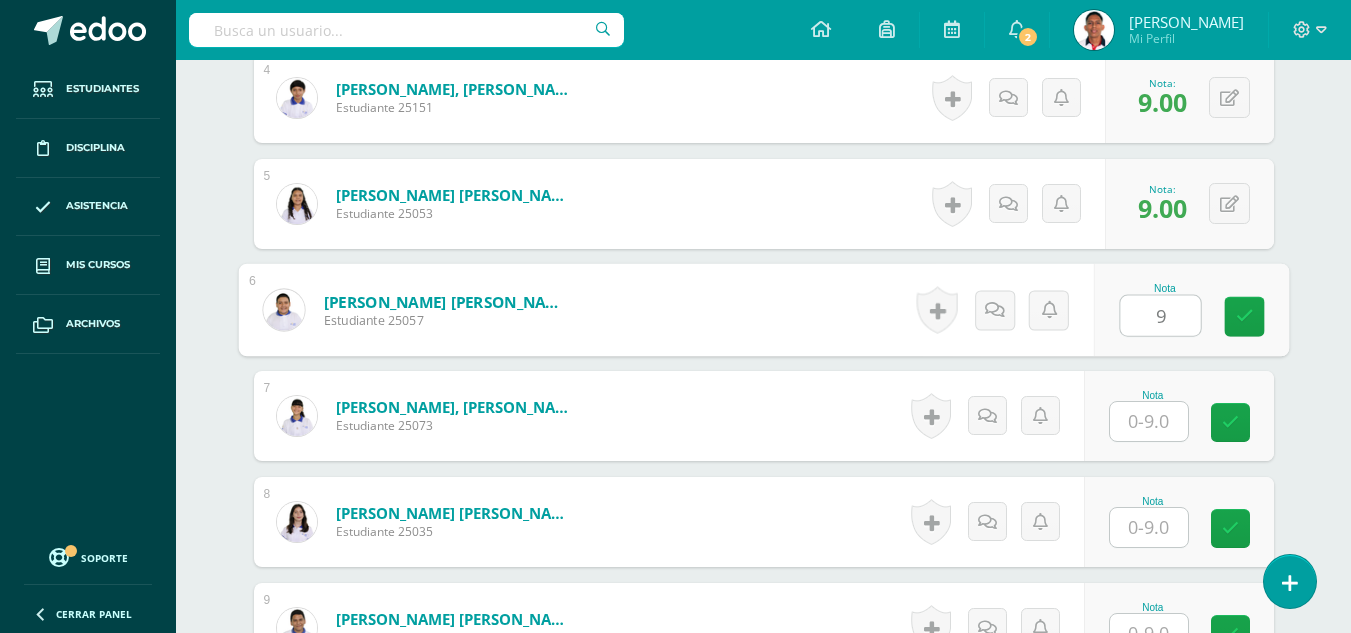 type on "9" 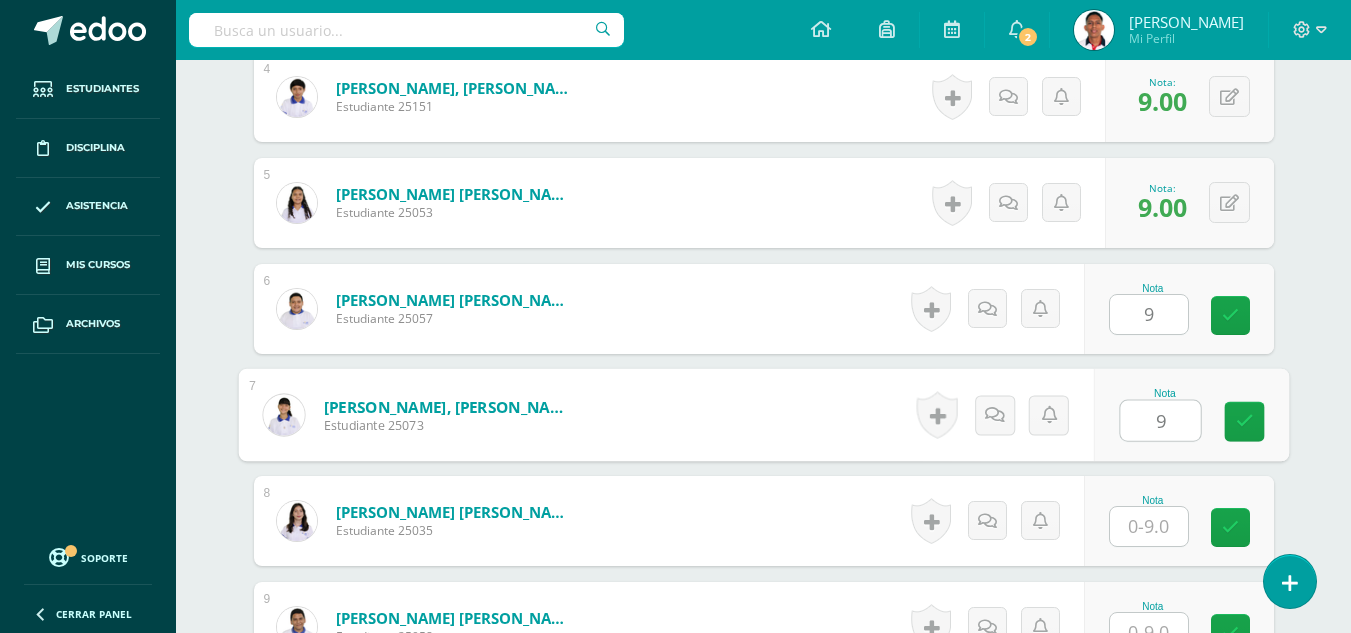 type on "9" 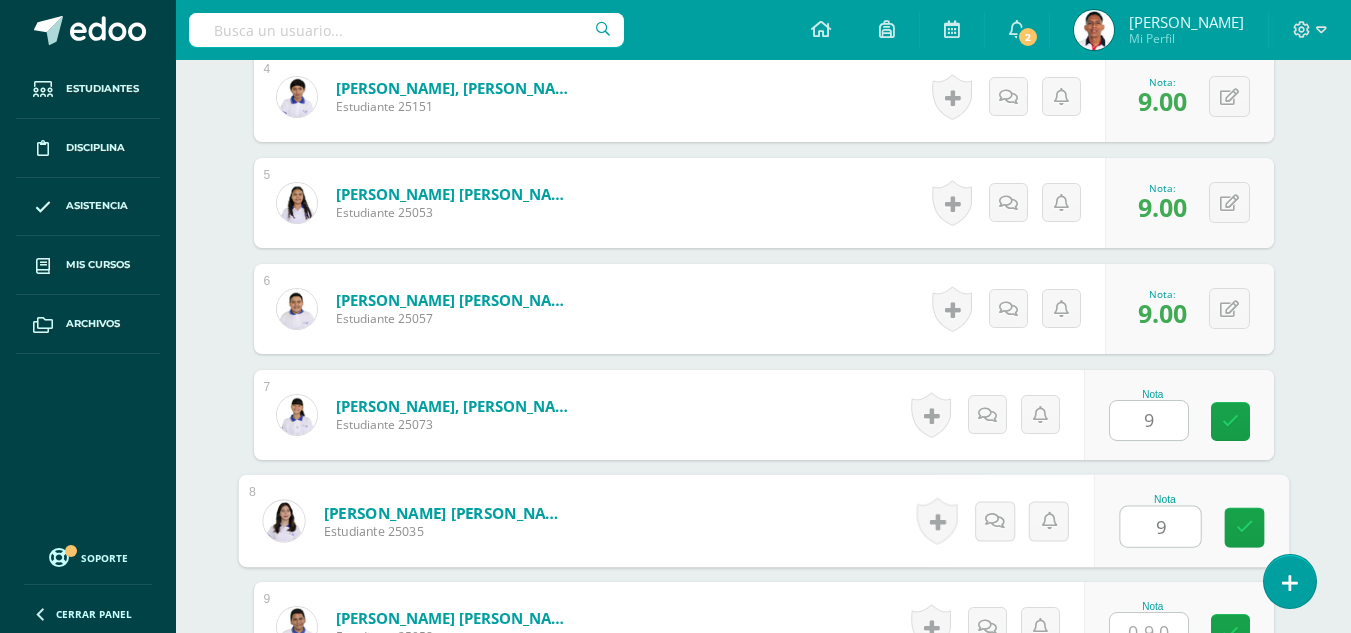 type on "9" 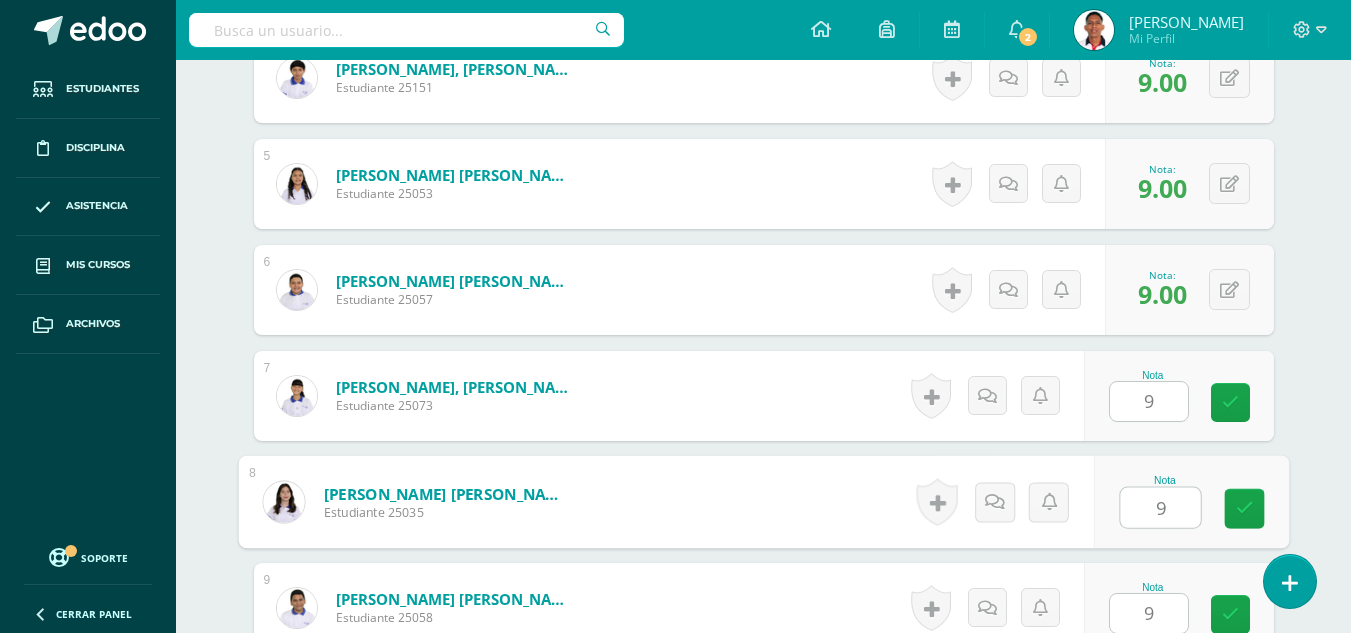 type on "9" 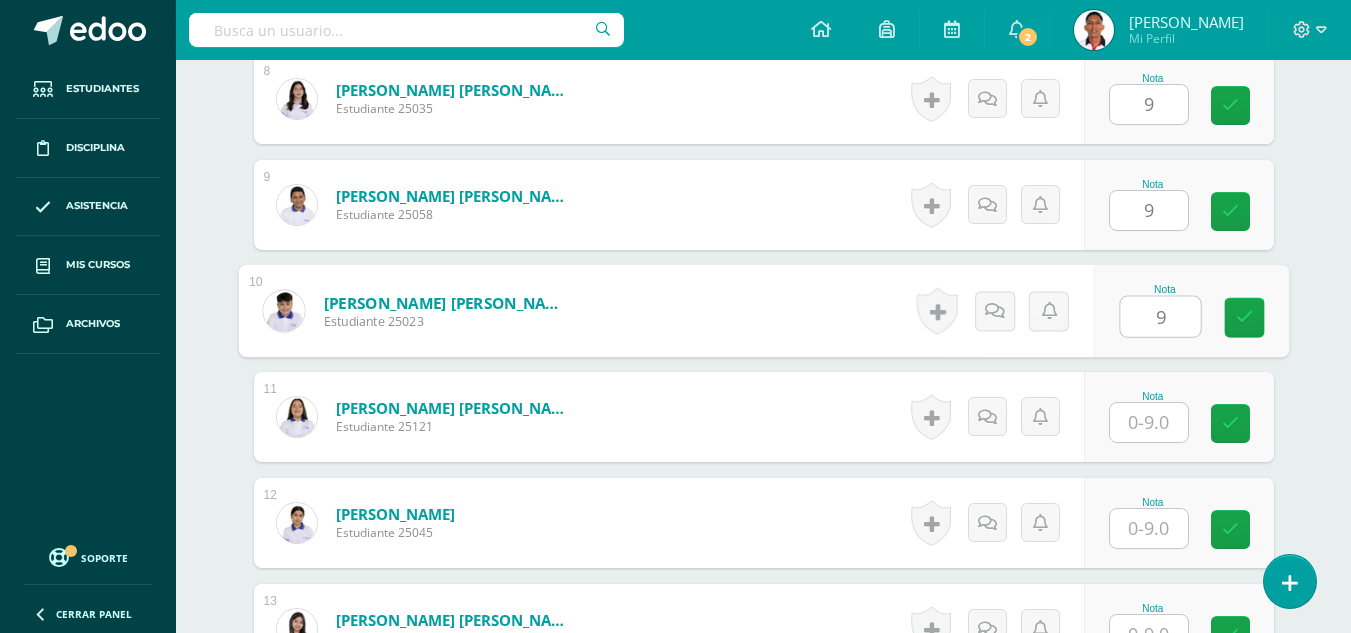 type on "9" 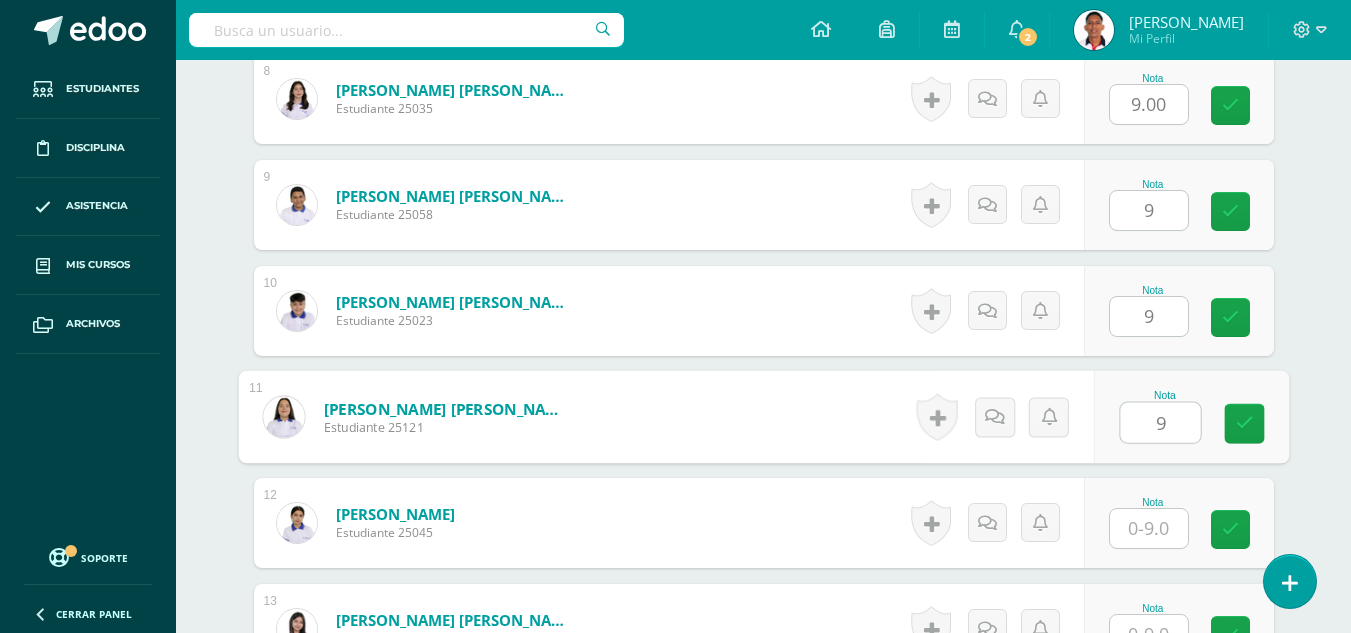 type on "9" 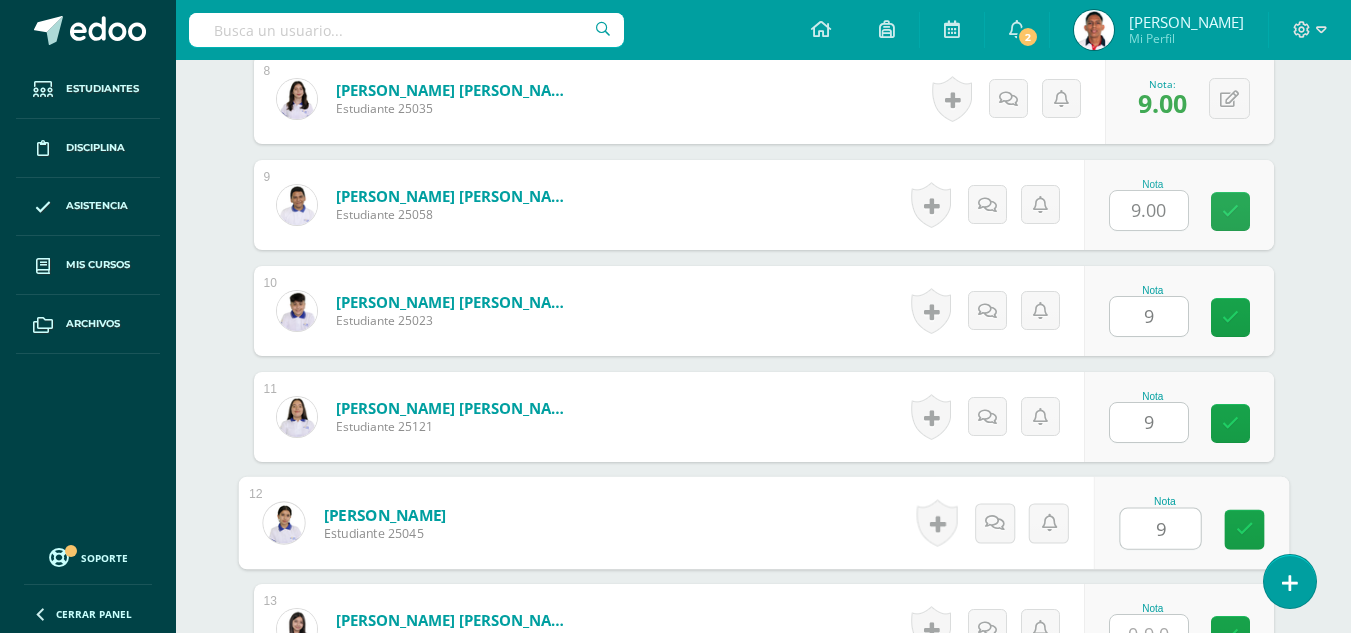 type on "9" 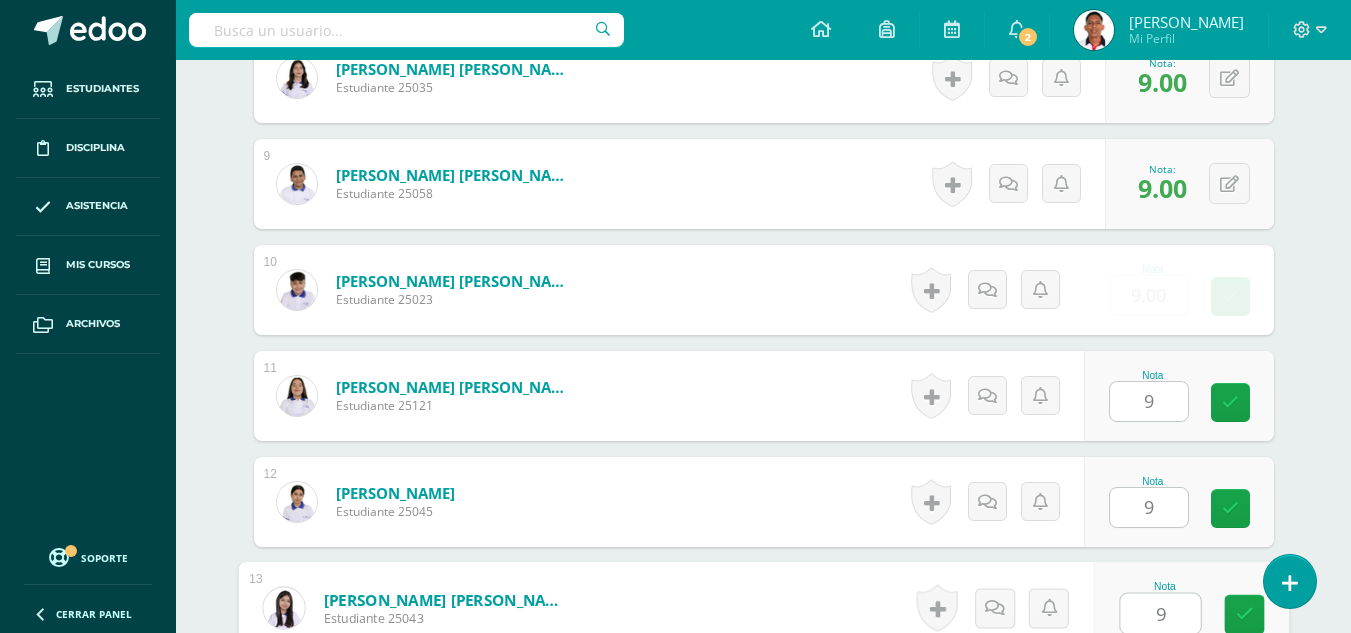 type on "9" 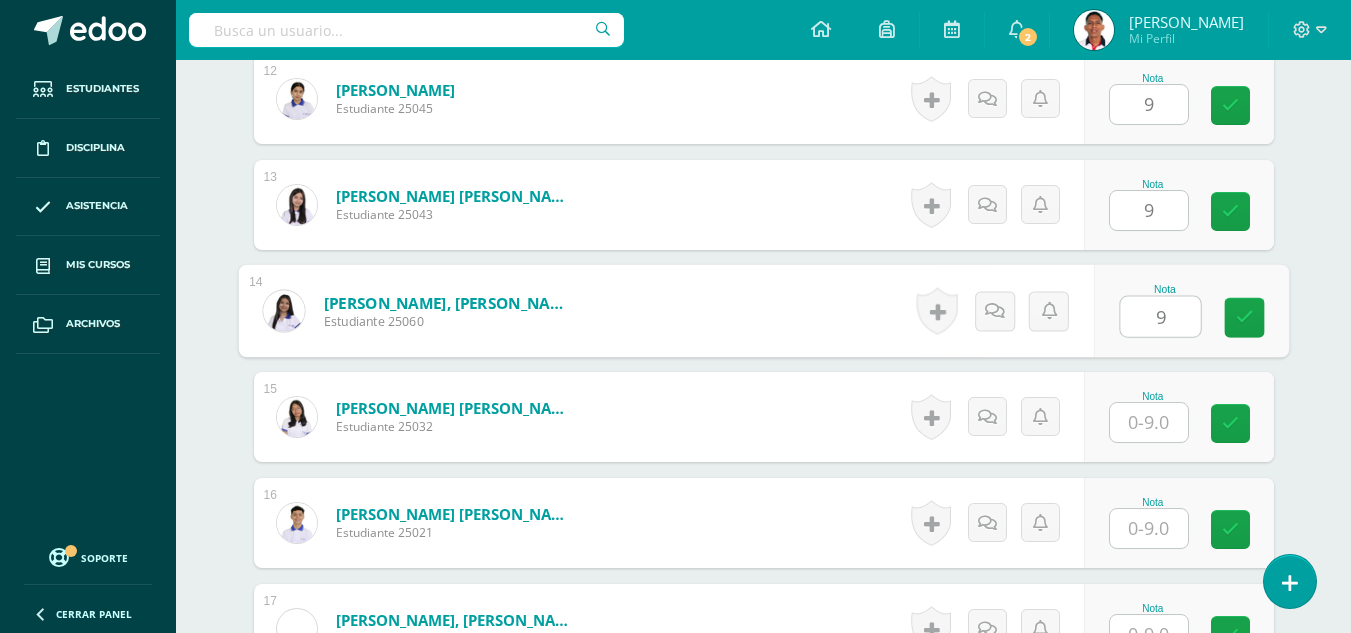 type on "9" 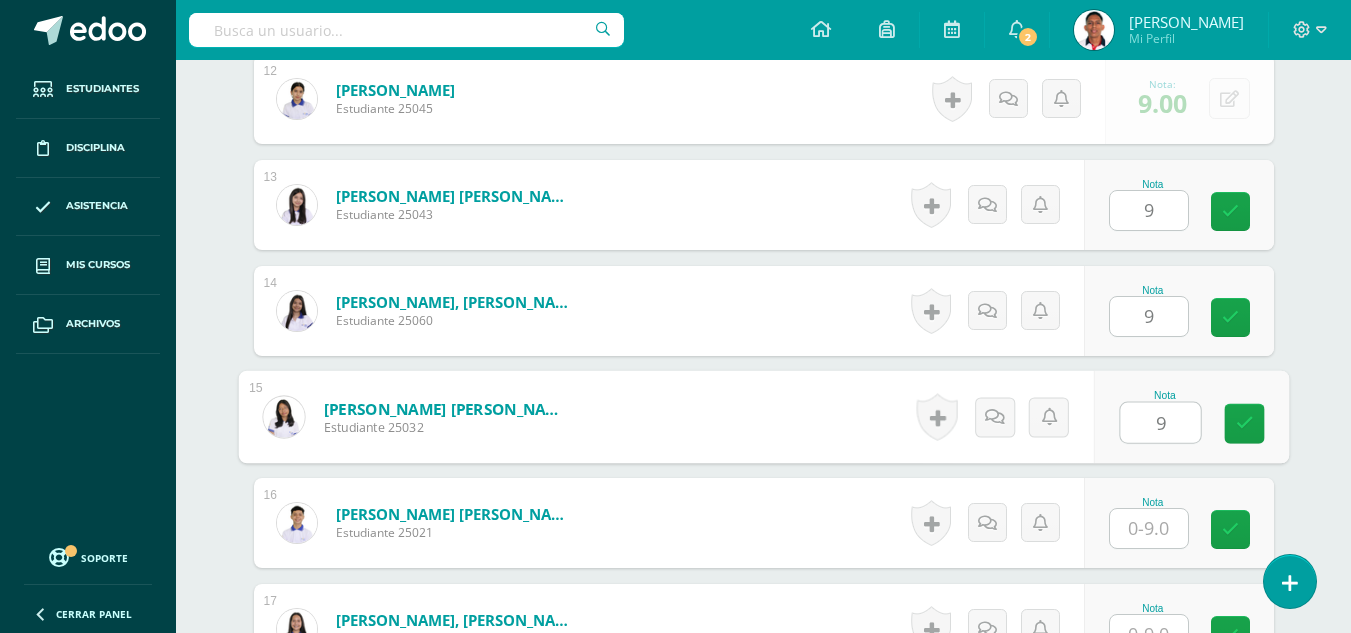 type on "9" 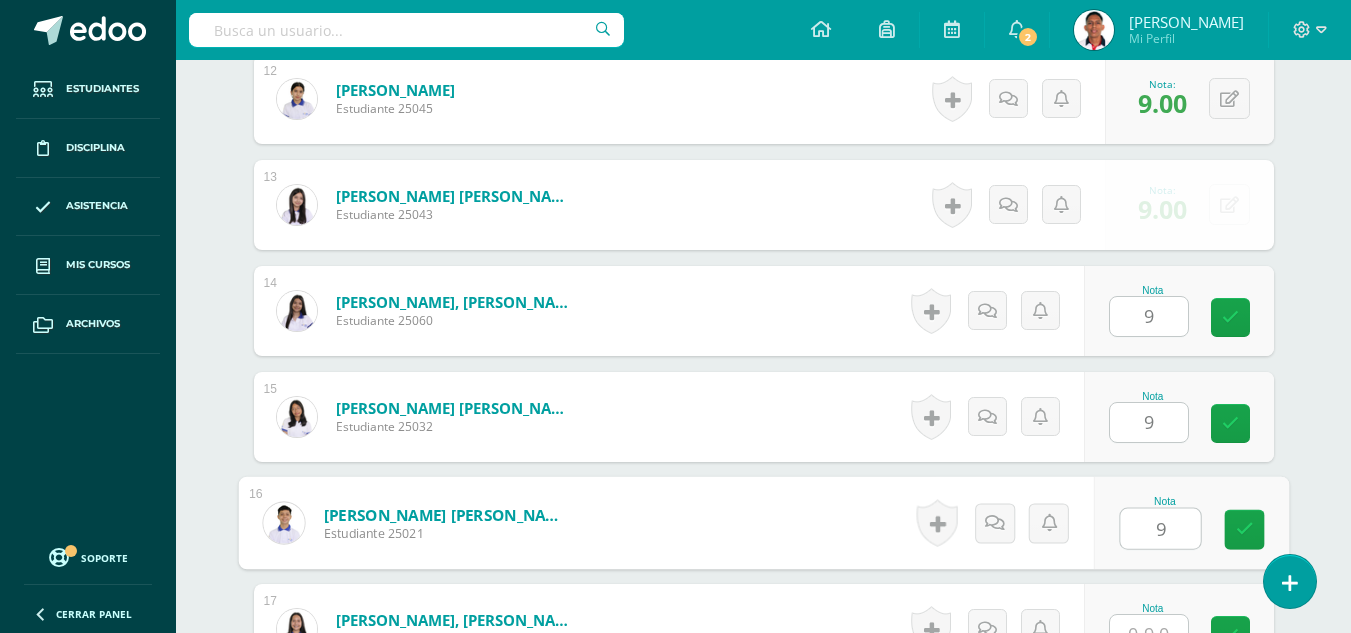 type on "9" 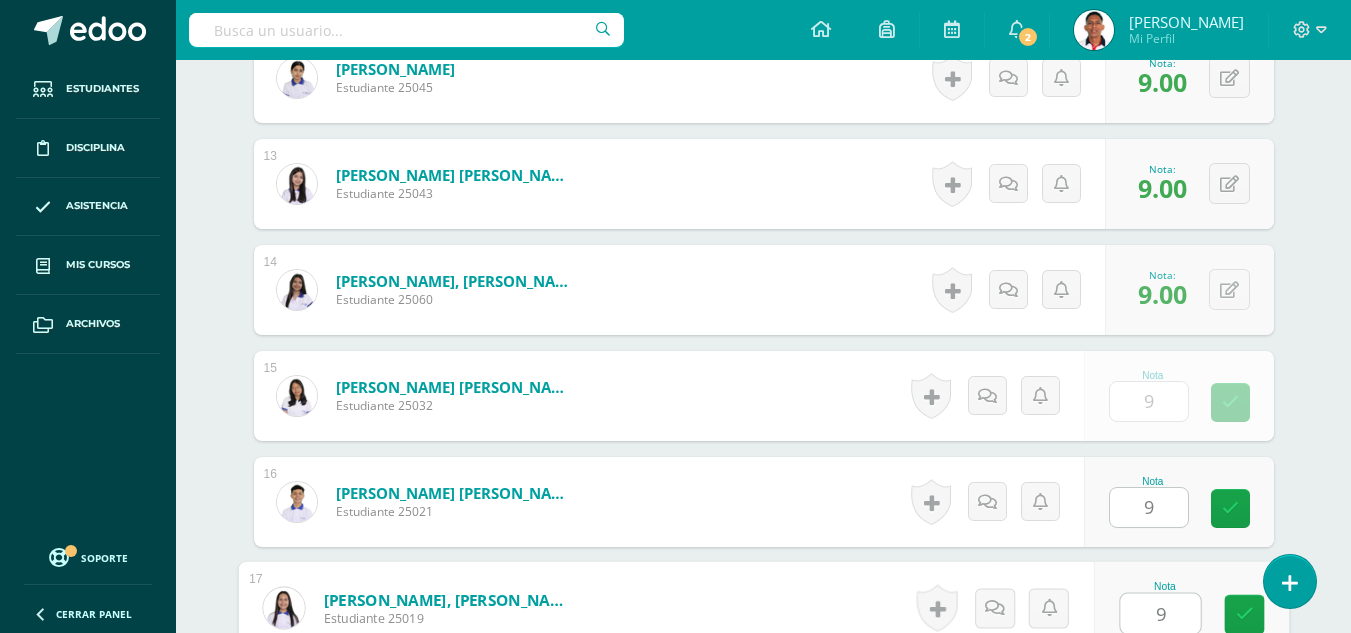 type on "9" 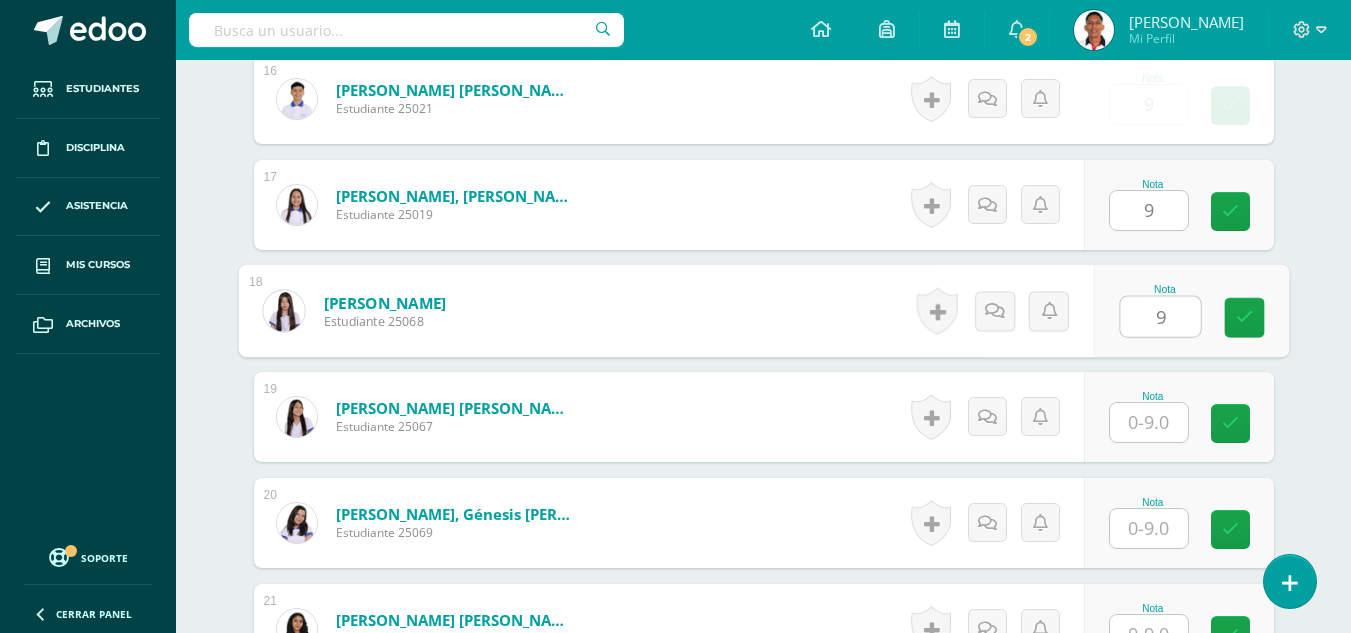 type on "9" 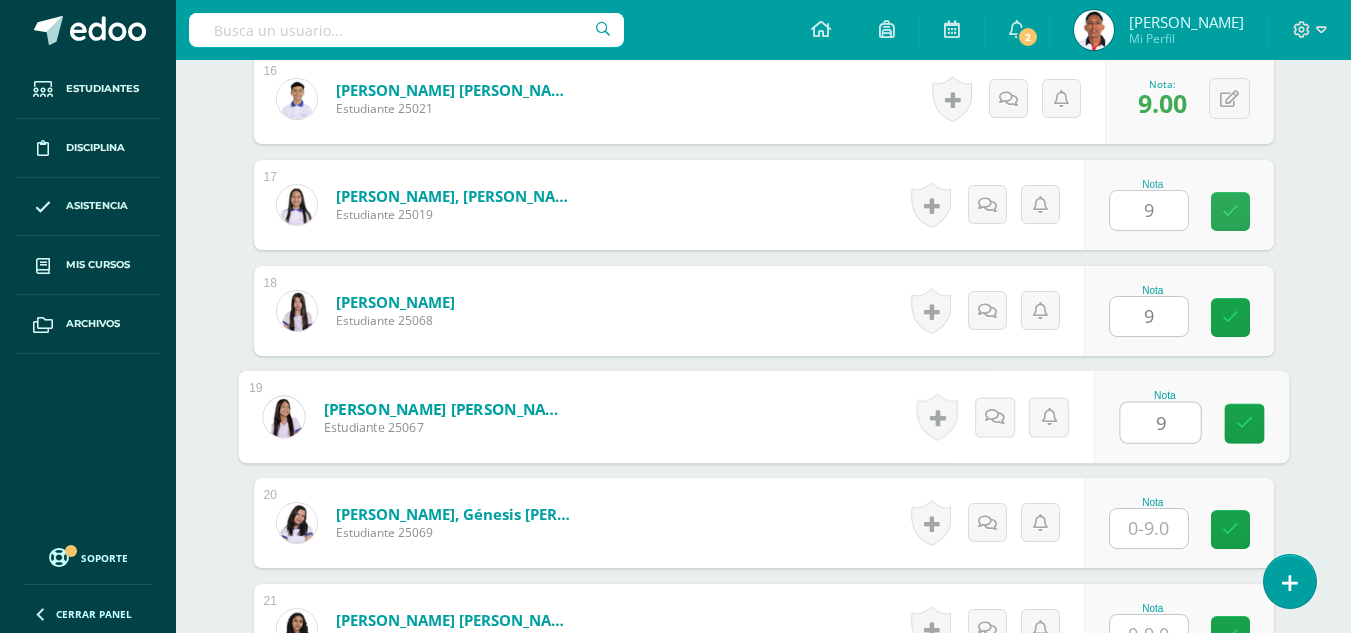 type on "9" 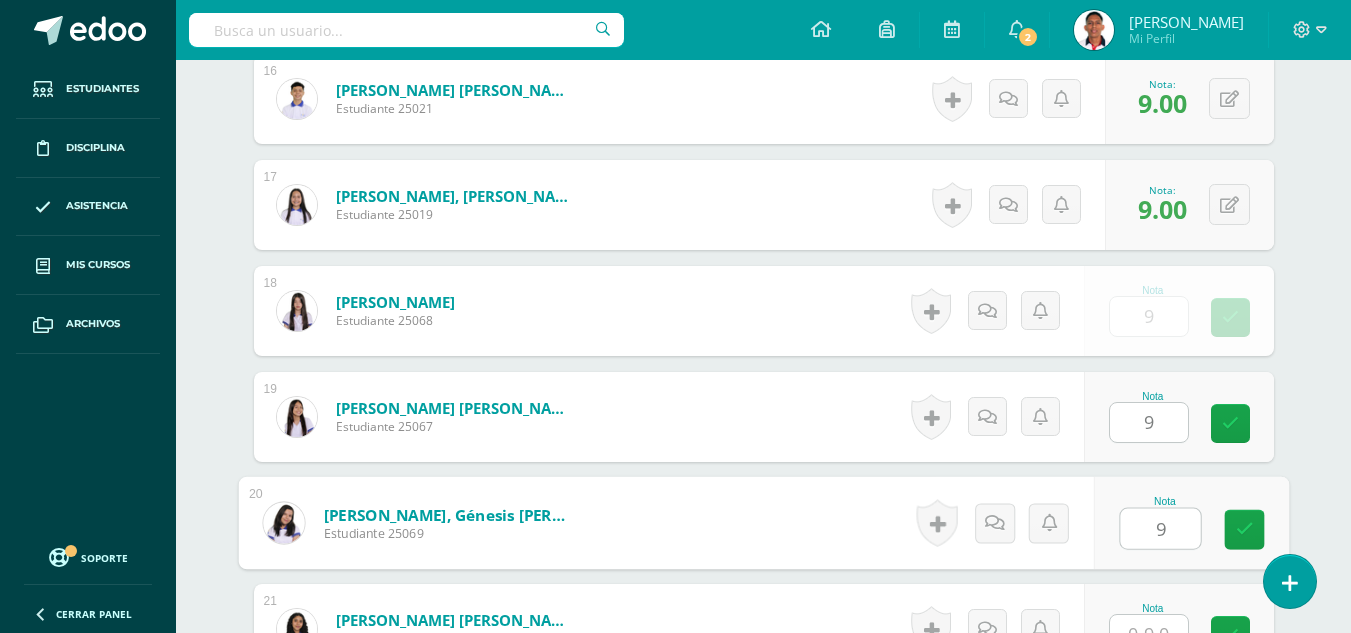 type on "9" 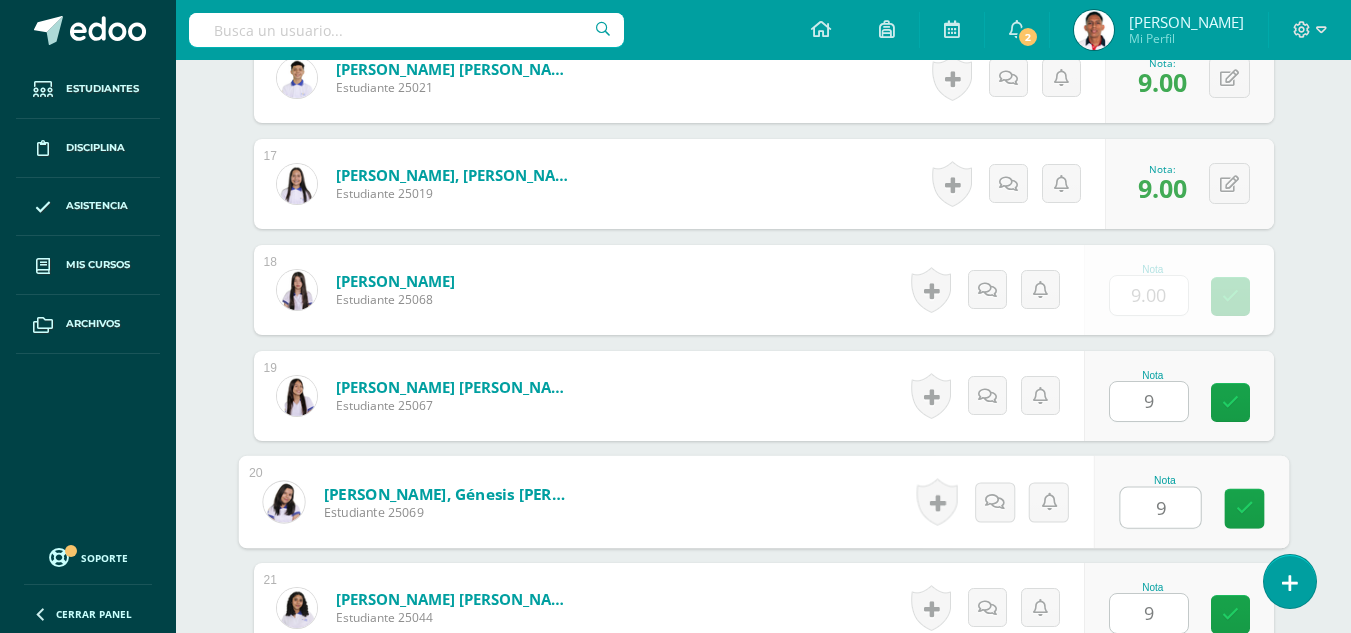 type on "9" 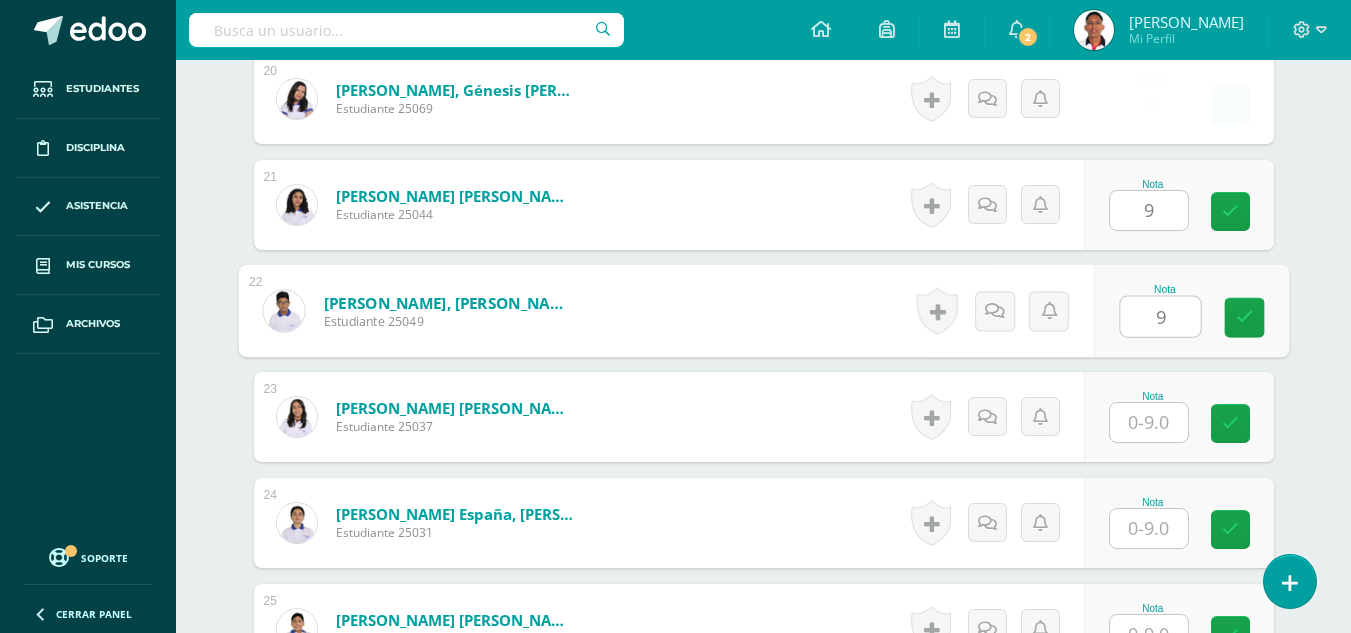 type on "9" 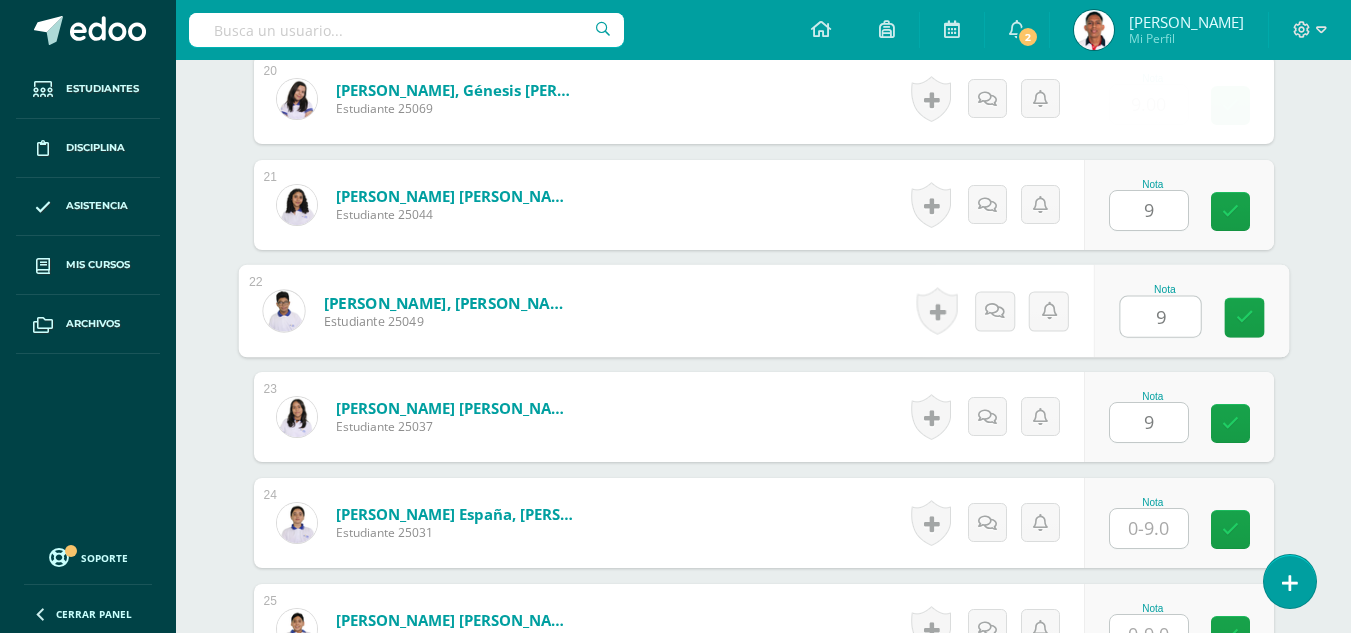 type on "9" 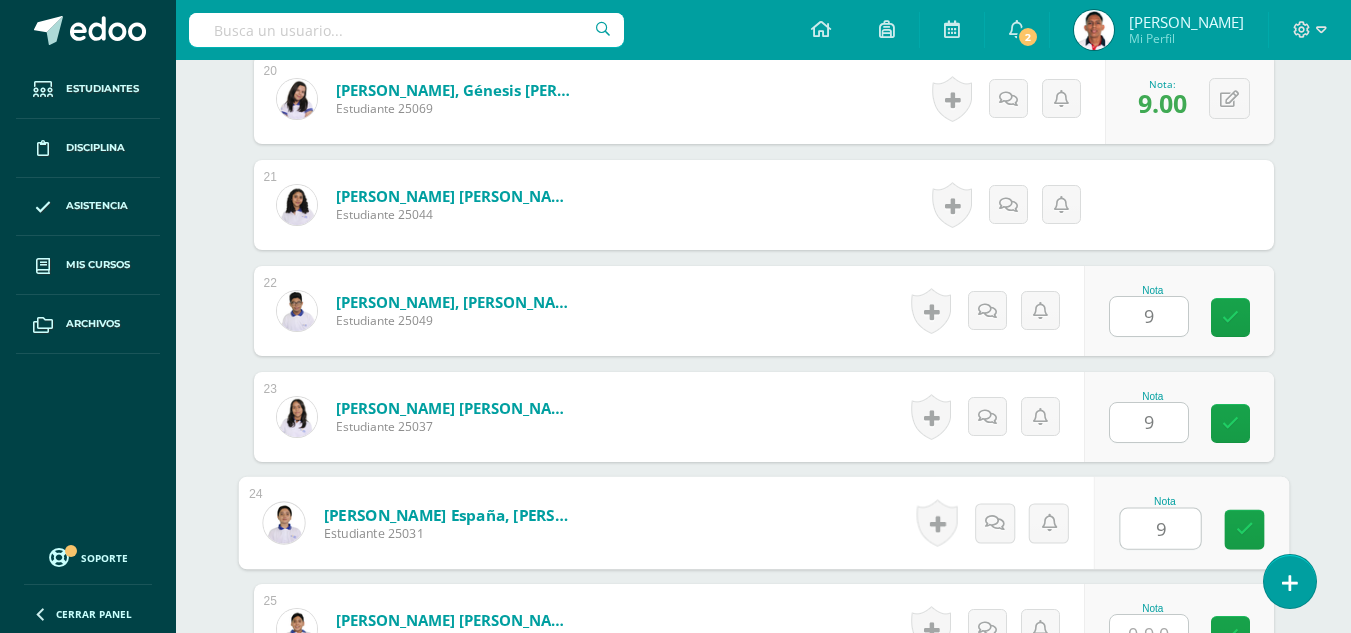 type on "9" 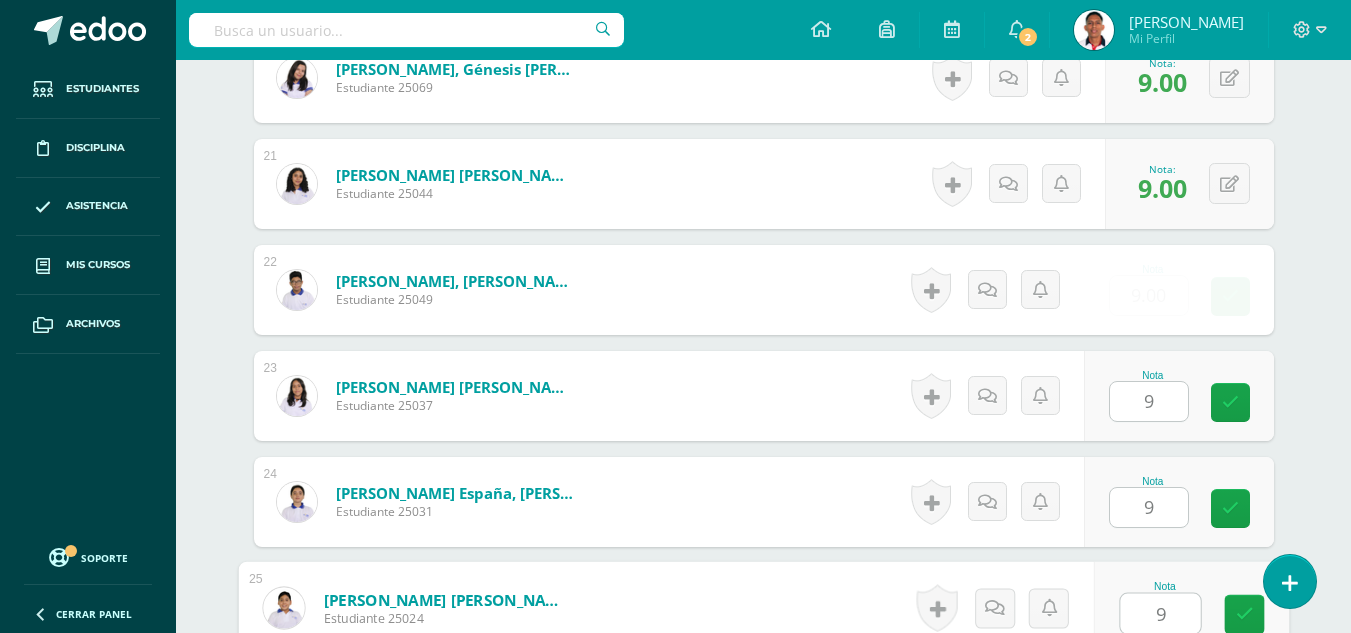 type on "9" 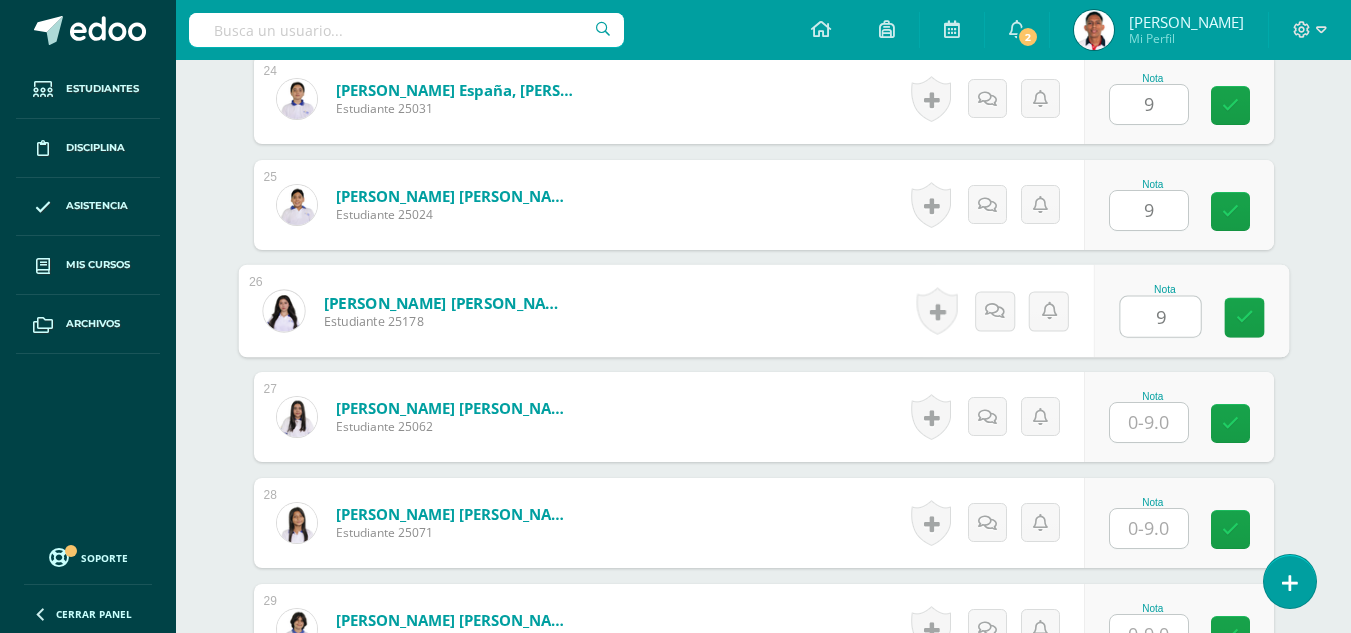 type on "9" 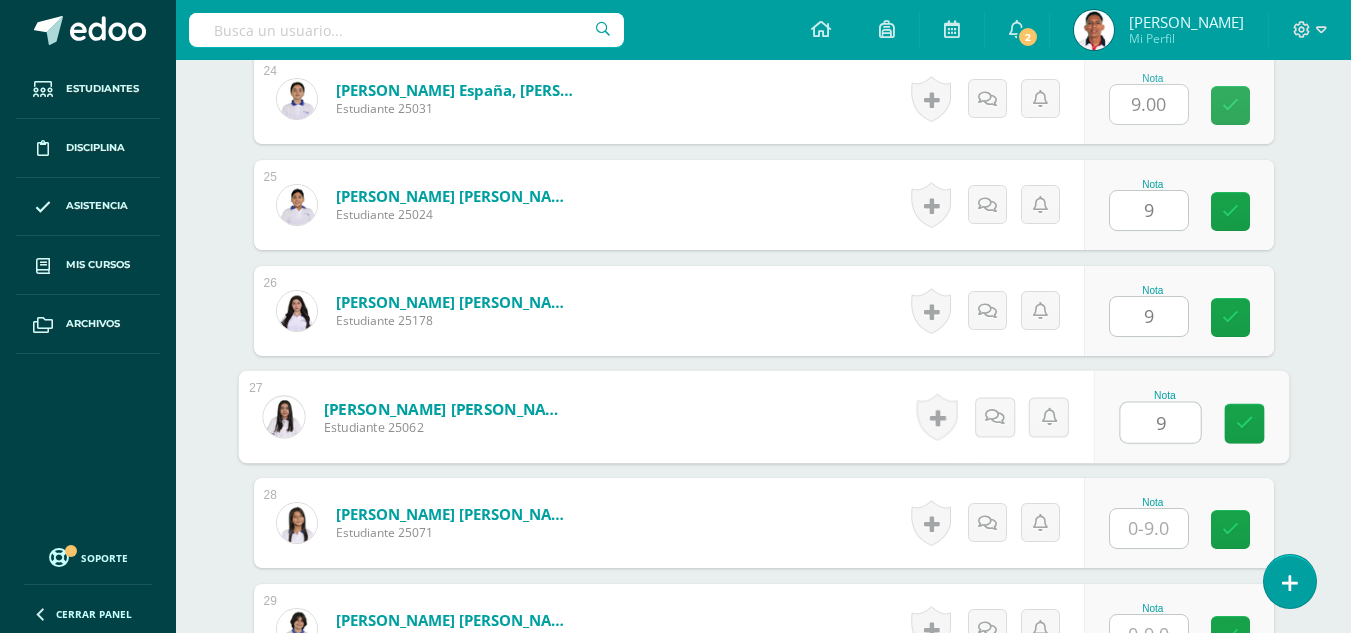 type on "9" 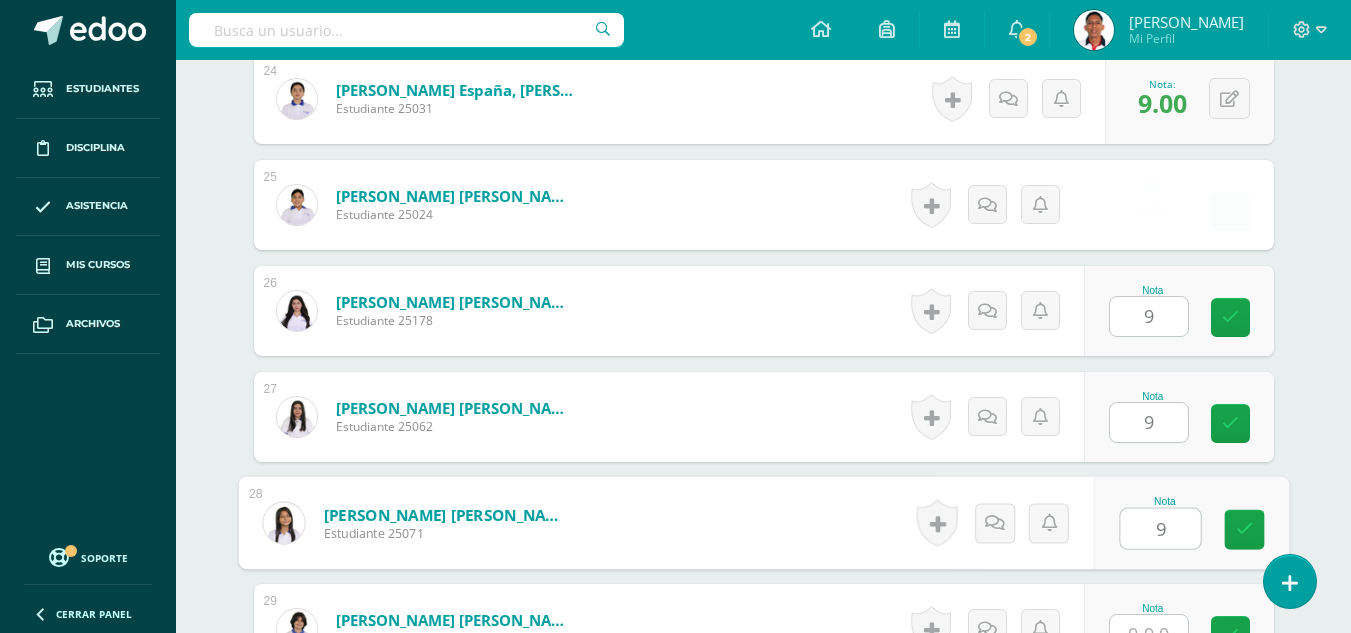 type on "9" 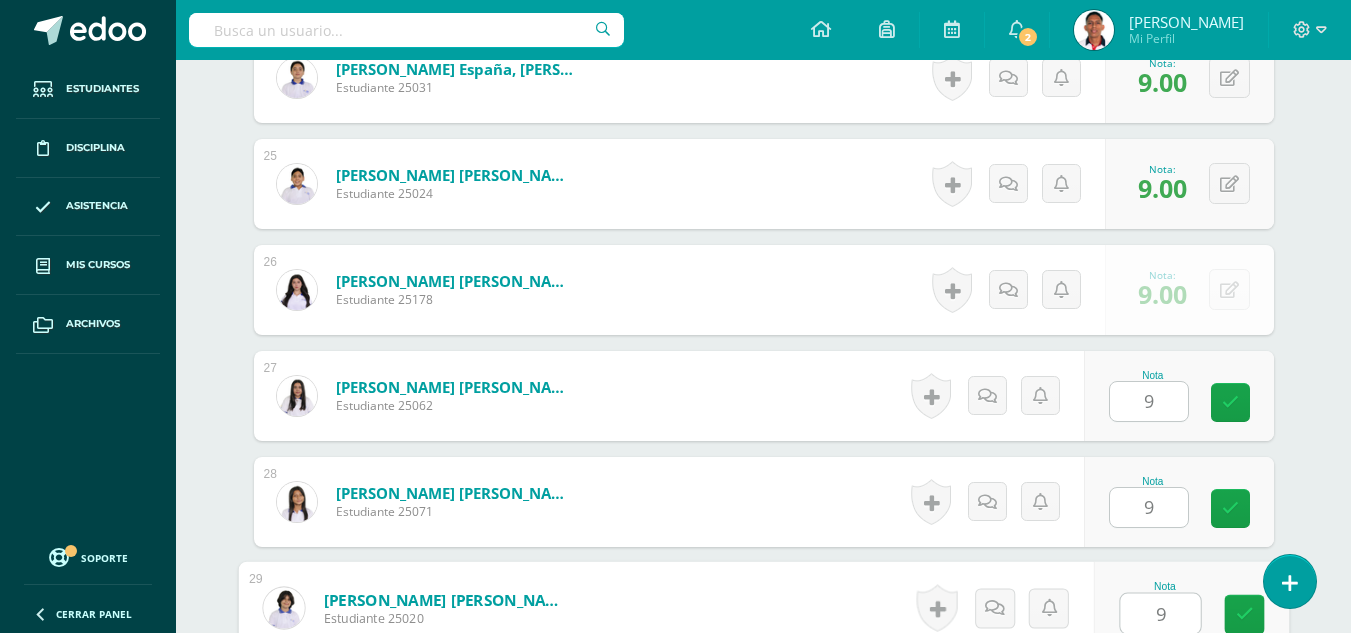 type on "9" 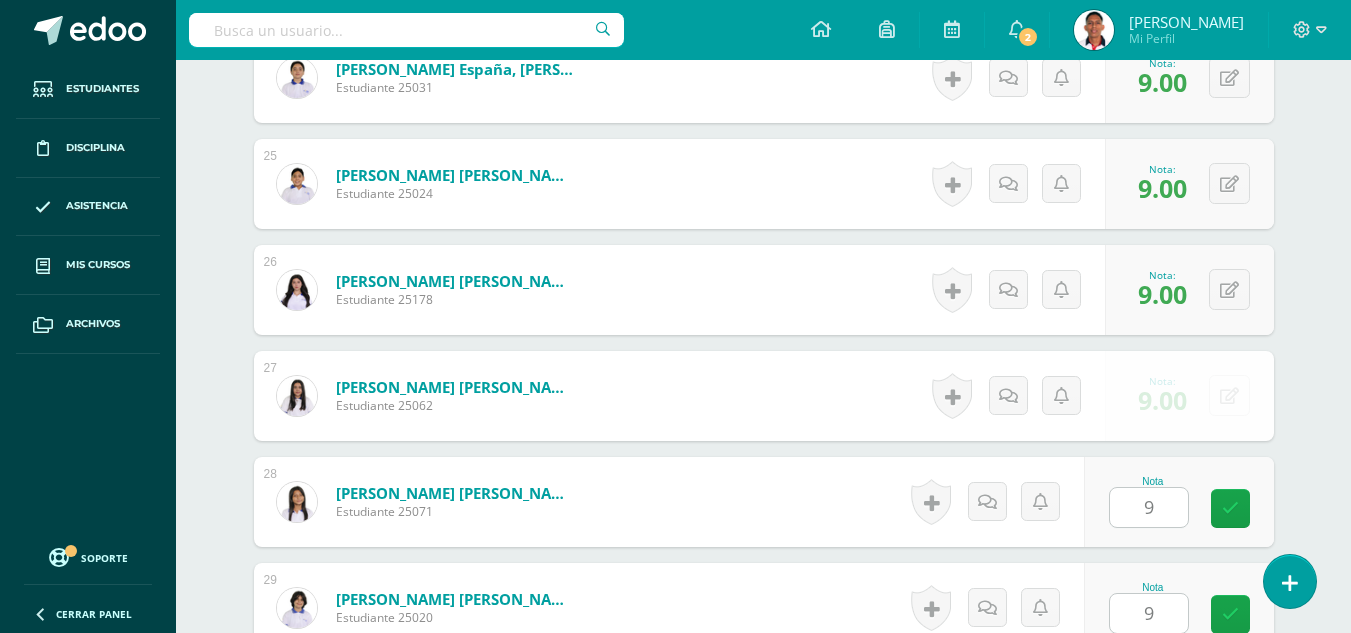 scroll, scrollTop: 3455, scrollLeft: 0, axis: vertical 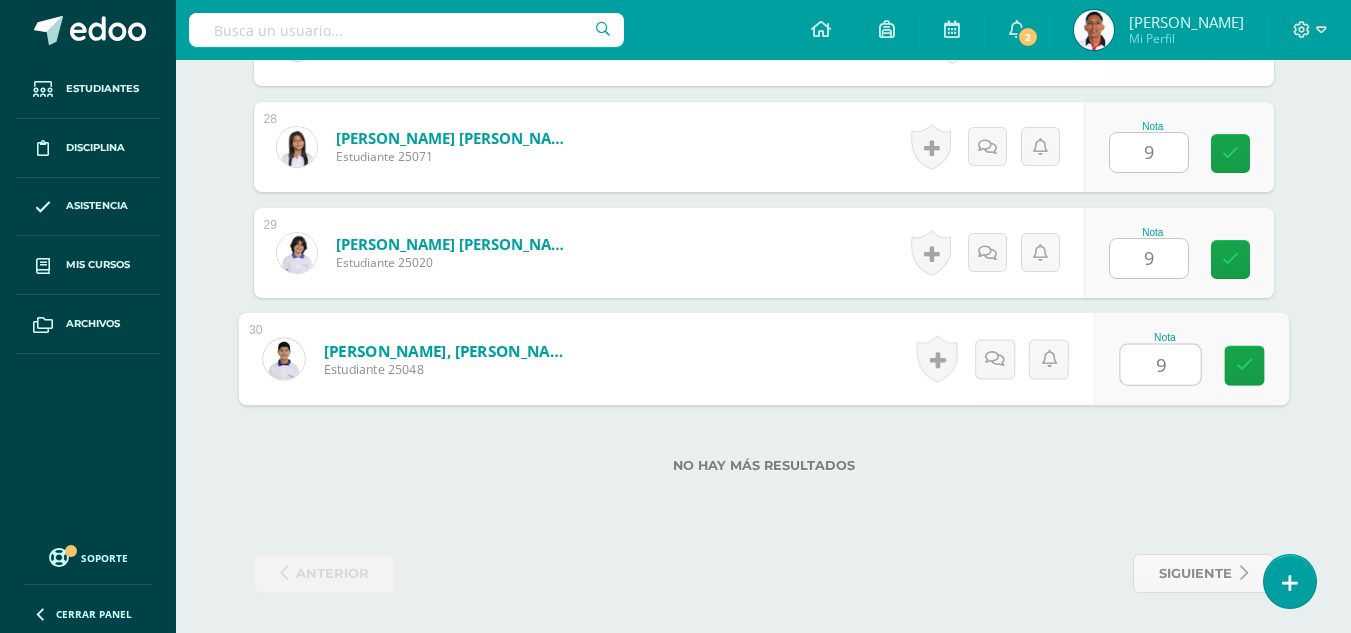 type on "9" 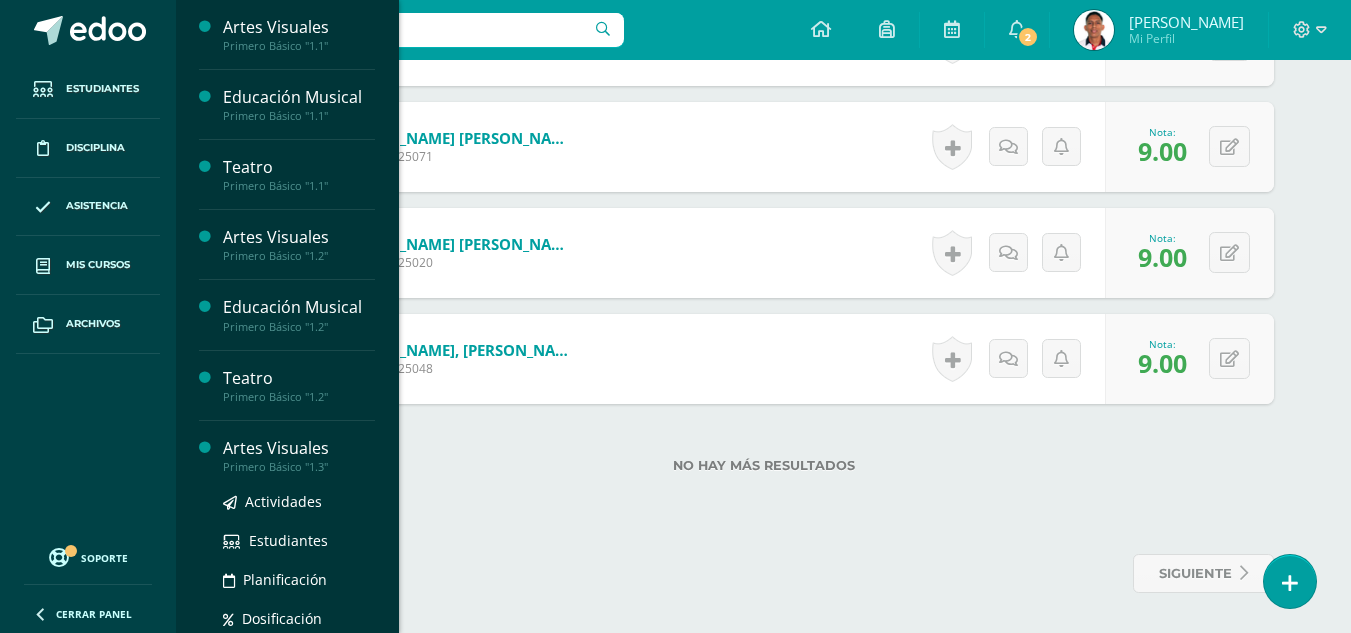 click on "Artes Visuales" at bounding box center [299, 448] 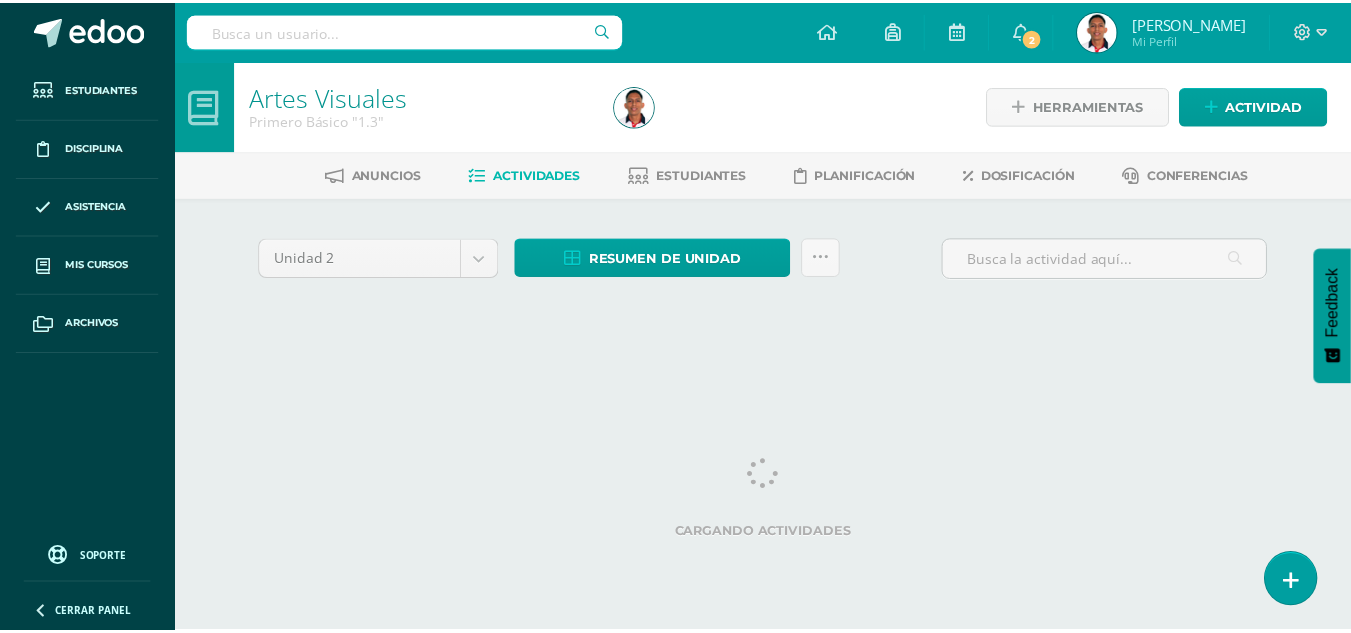 scroll, scrollTop: 0, scrollLeft: 0, axis: both 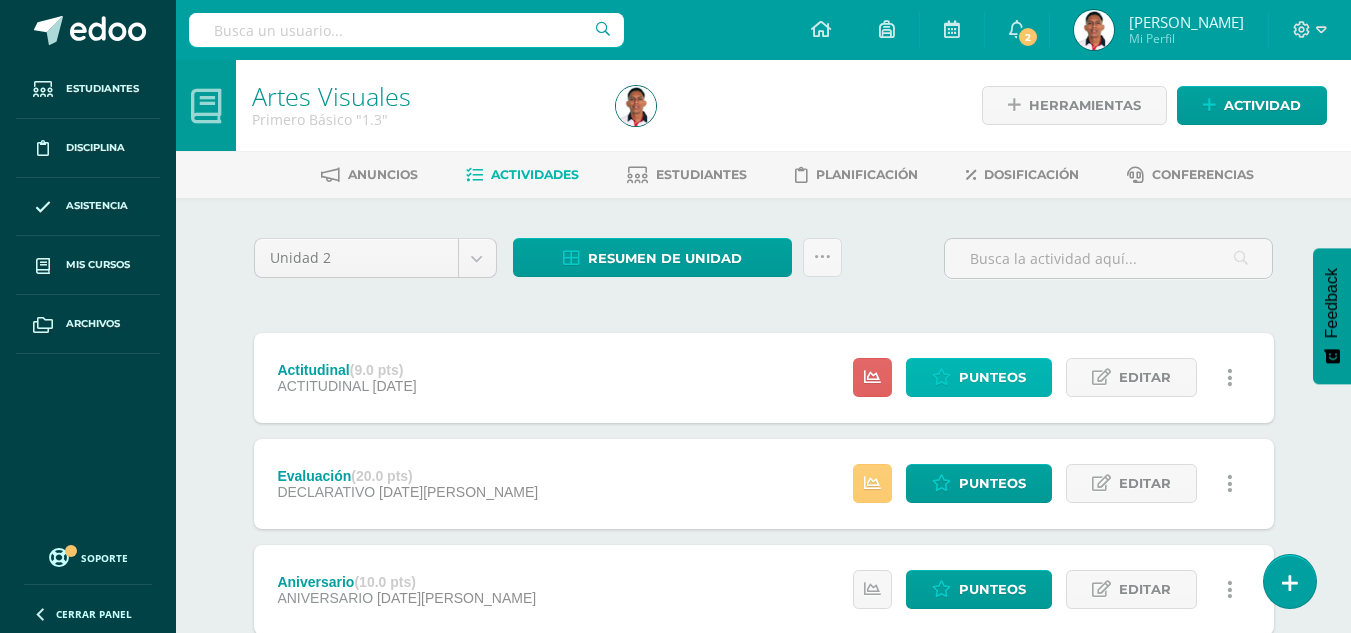 click on "Punteos" at bounding box center (979, 377) 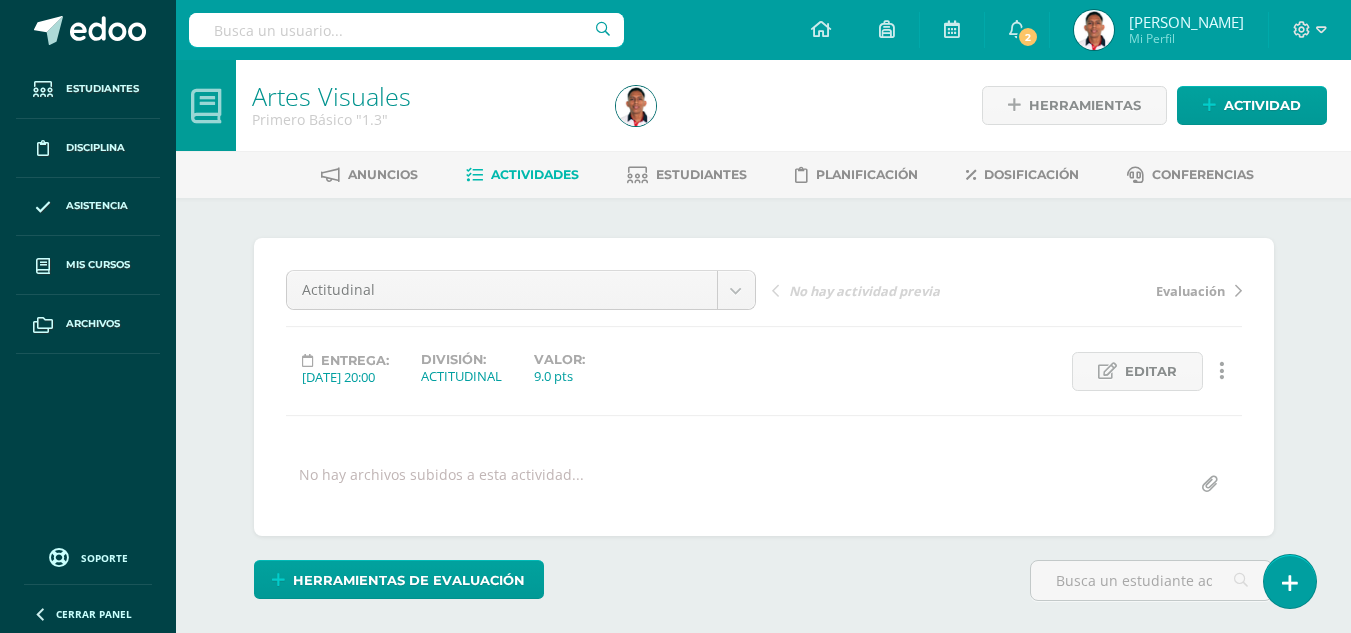 scroll, scrollTop: 0, scrollLeft: 0, axis: both 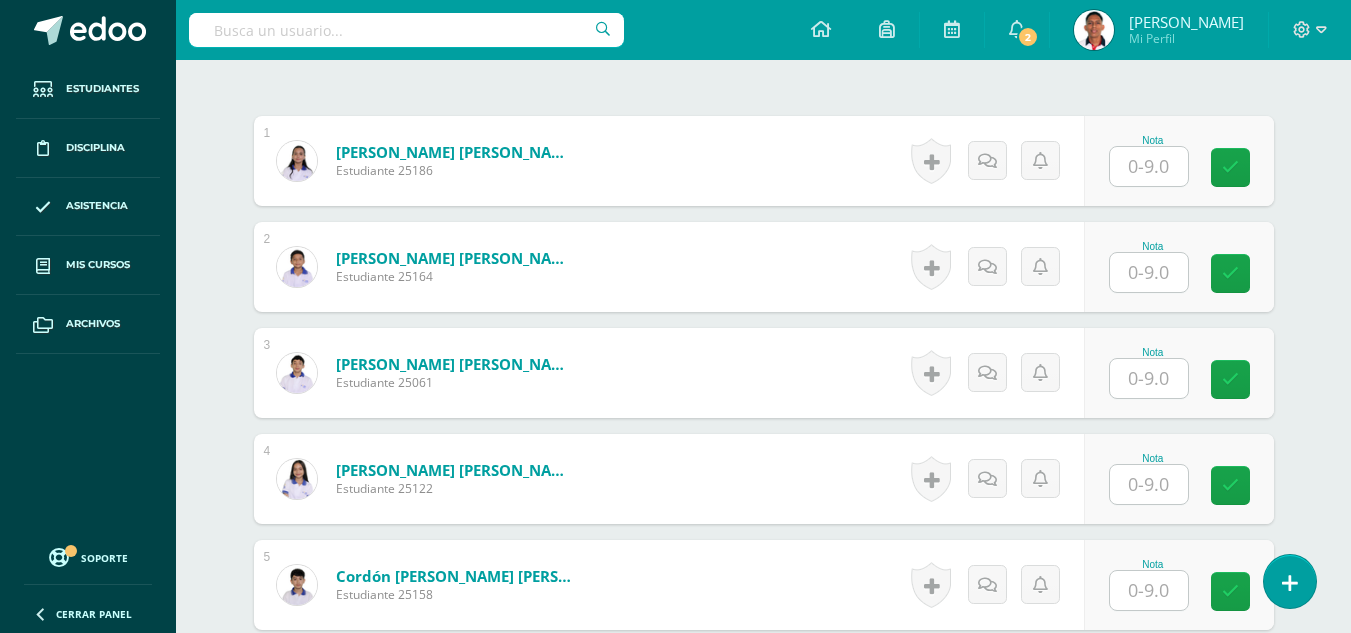 click at bounding box center [1149, 166] 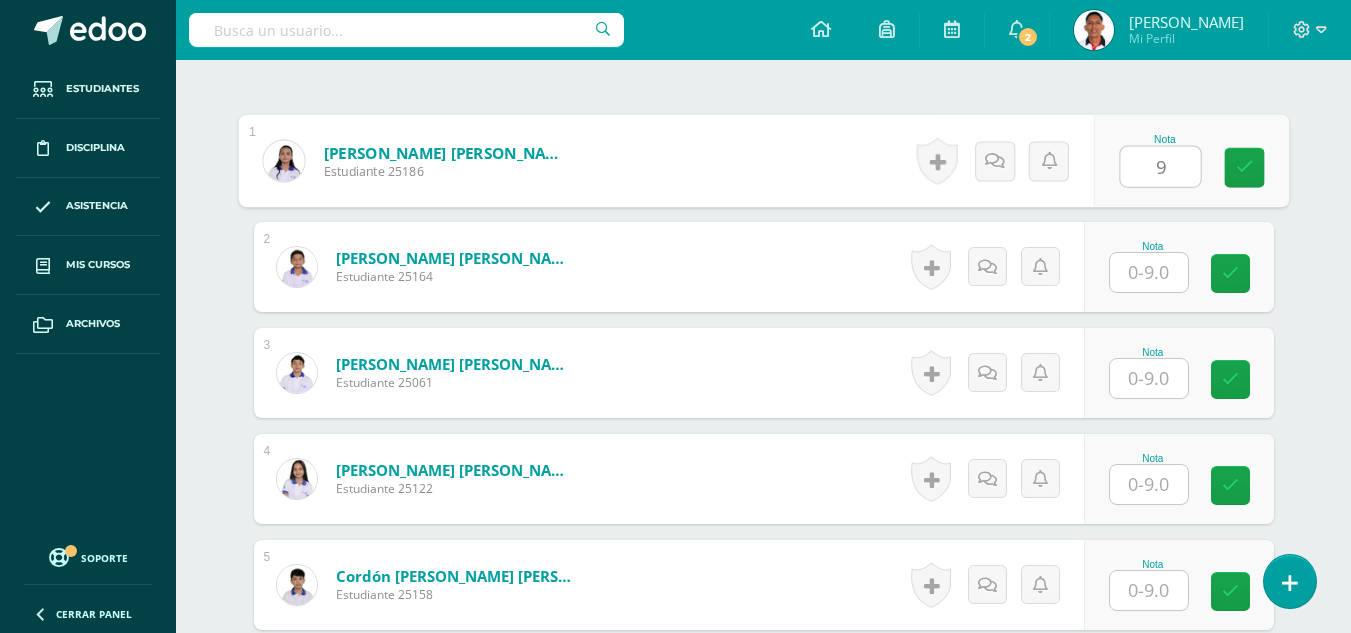 type on "9" 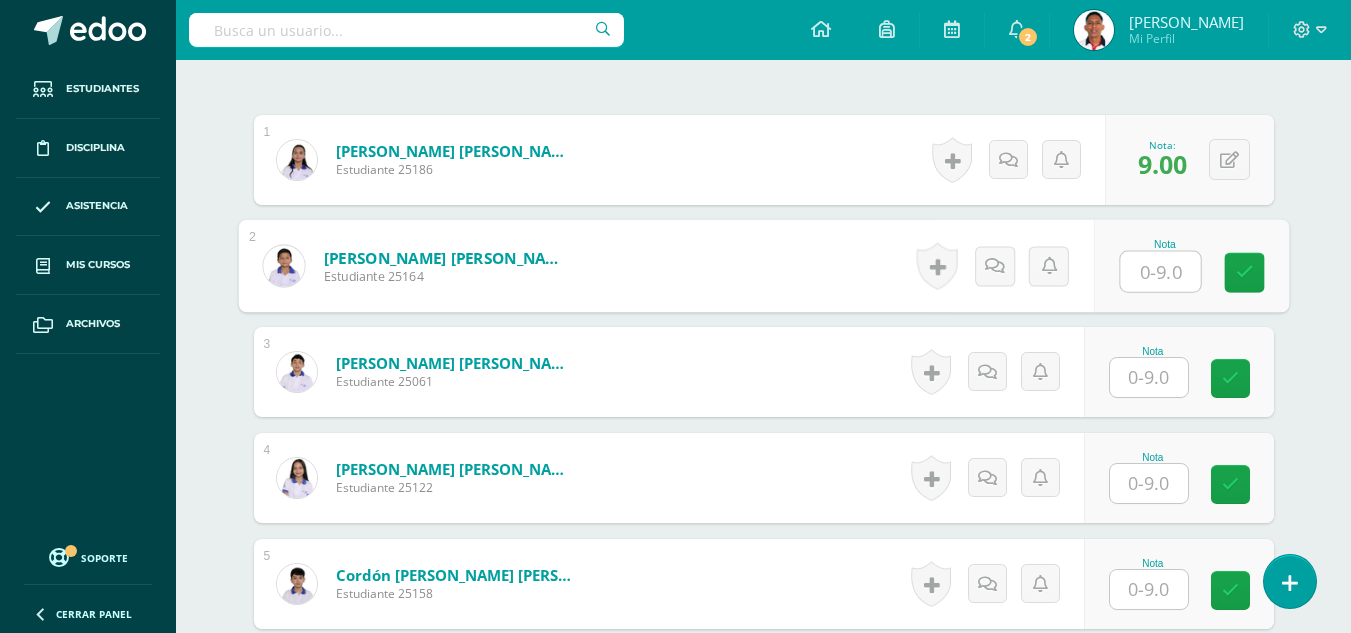 scroll, scrollTop: 581, scrollLeft: 0, axis: vertical 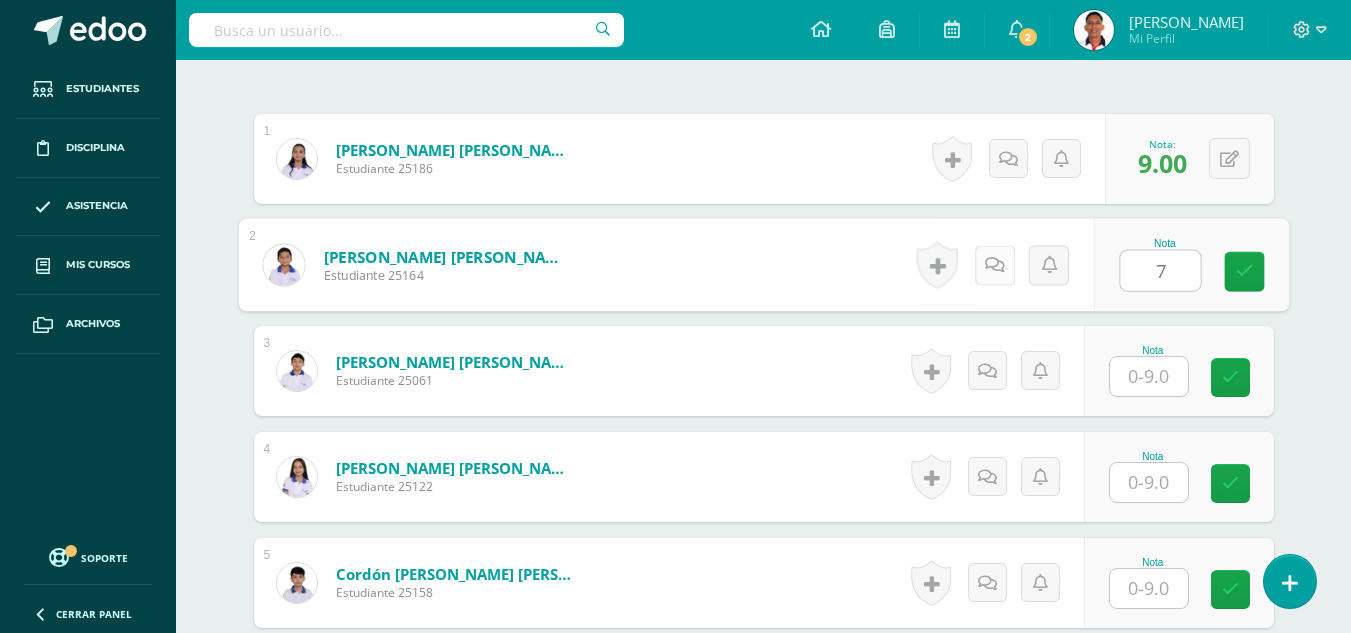 type on "7" 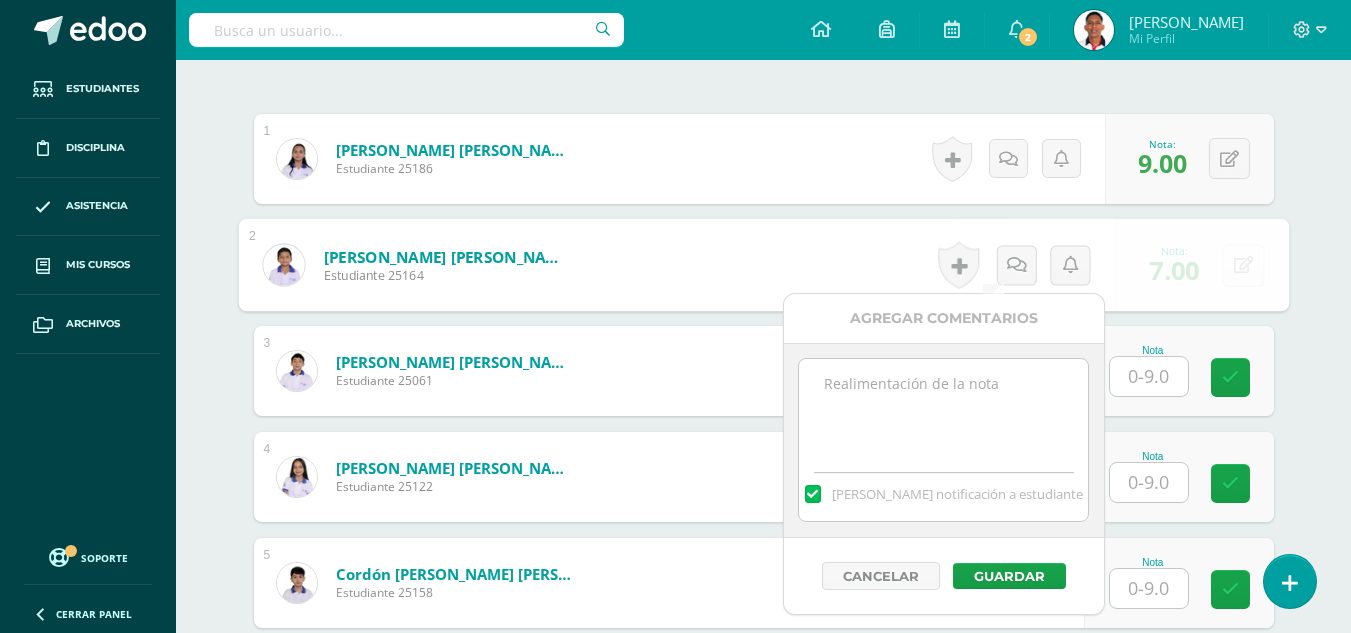 click at bounding box center [943, 409] 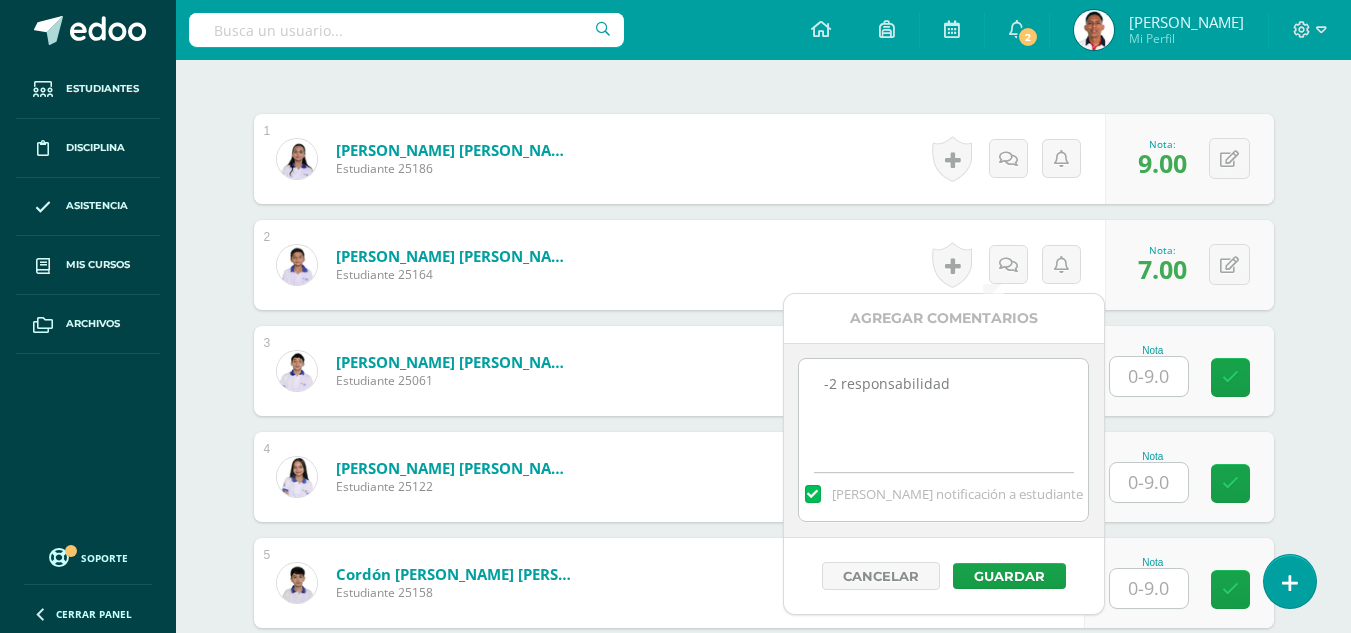 drag, startPoint x: 946, startPoint y: 379, endPoint x: 782, endPoint y: 385, distance: 164.10973 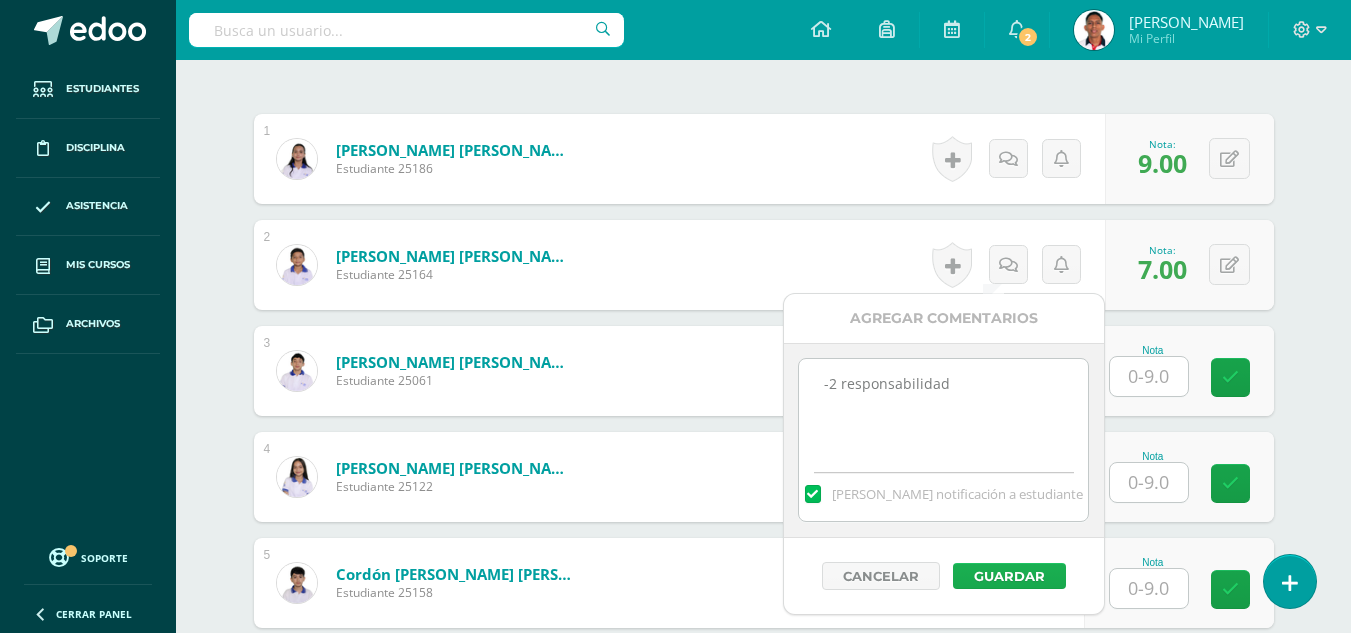 type on "-2 responsabilidad" 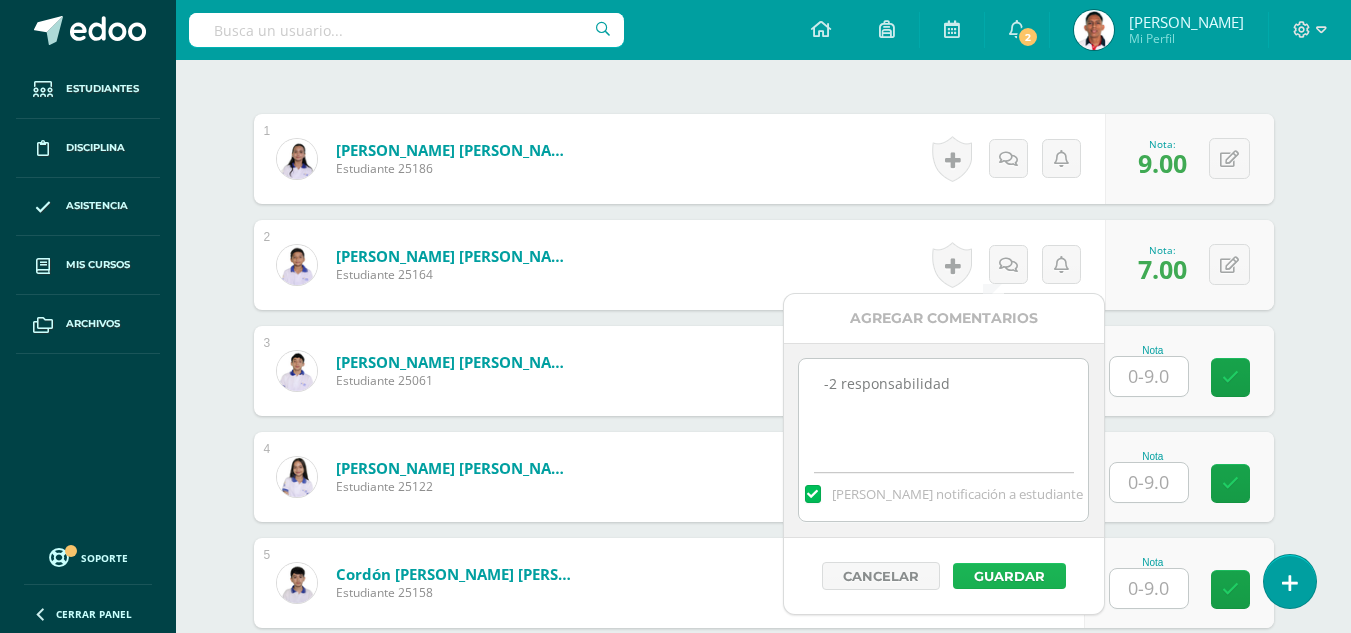 click on "Guardar" at bounding box center [1009, 576] 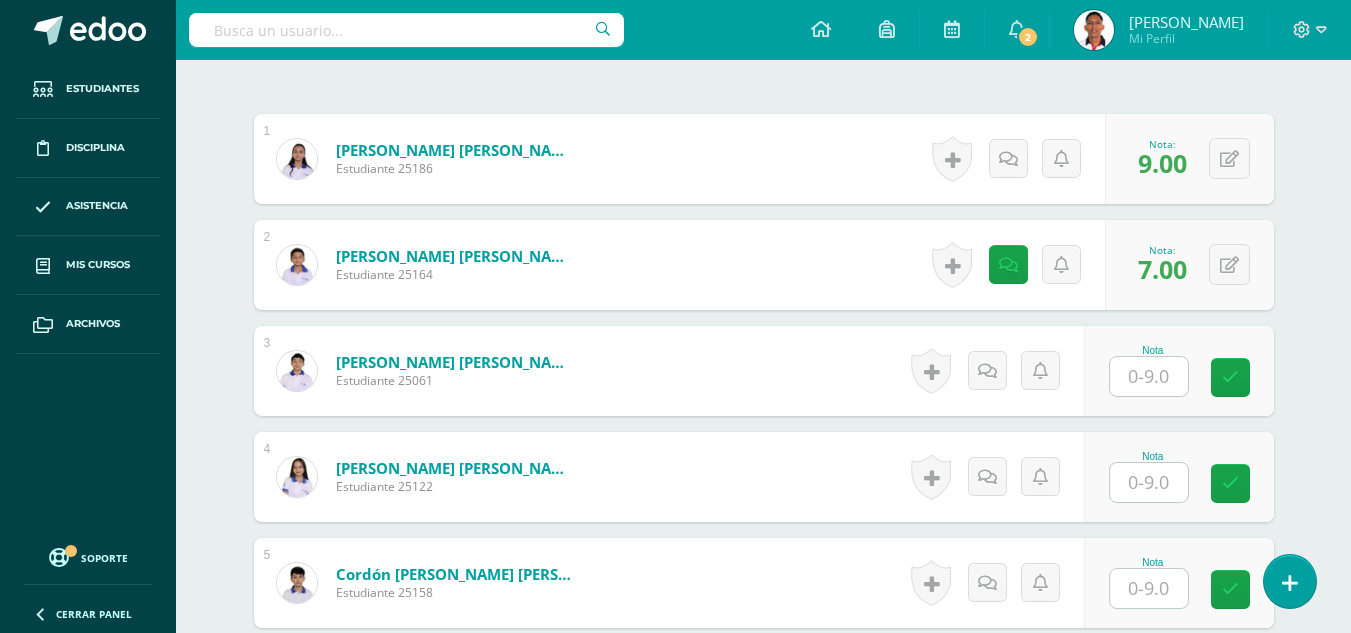 click at bounding box center (1149, 376) 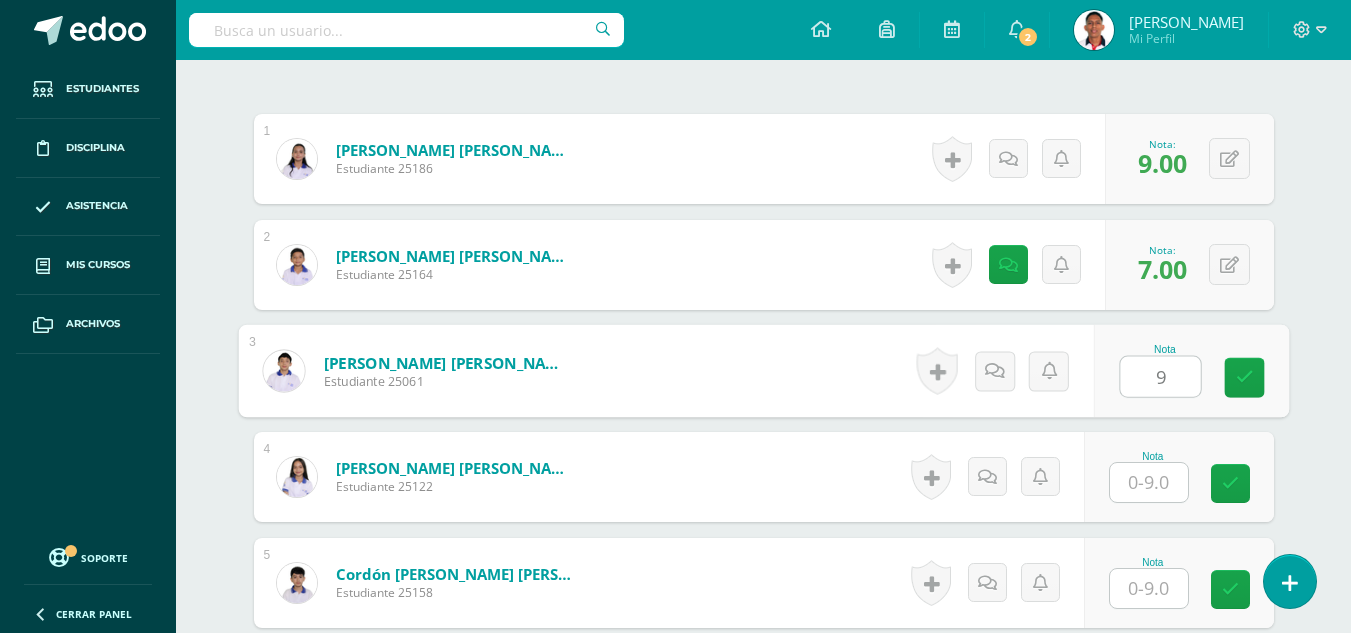 type on "9" 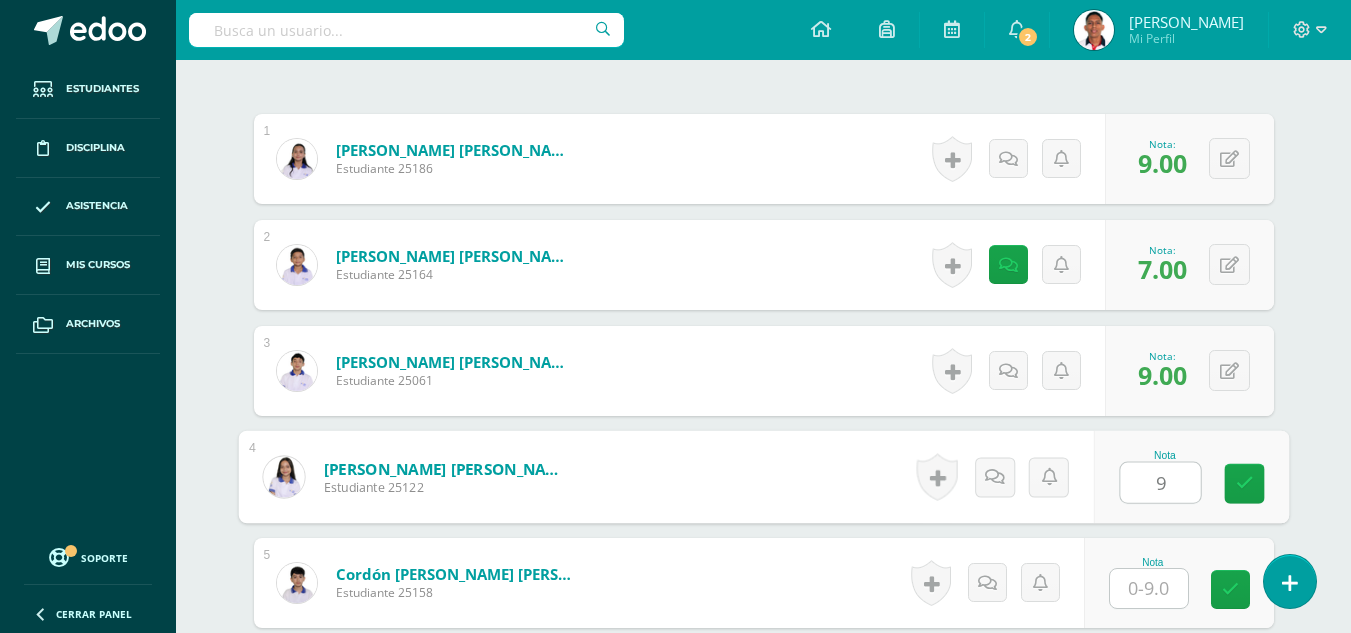 type on "9" 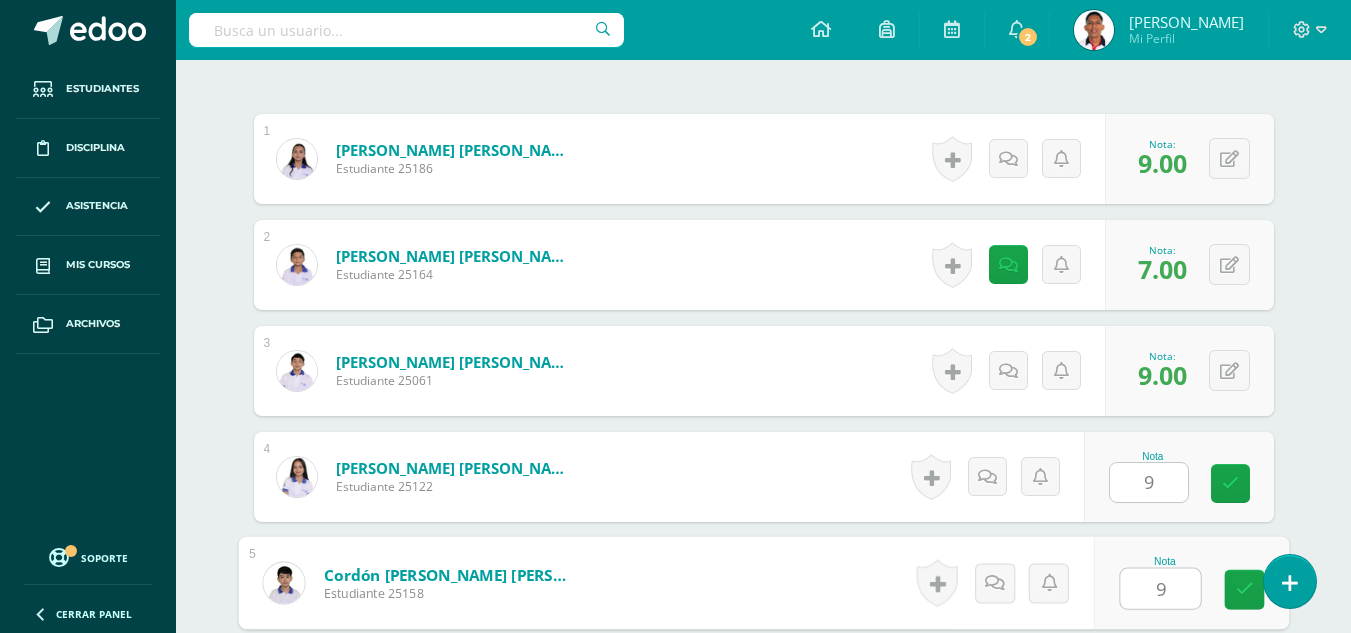 type on "9" 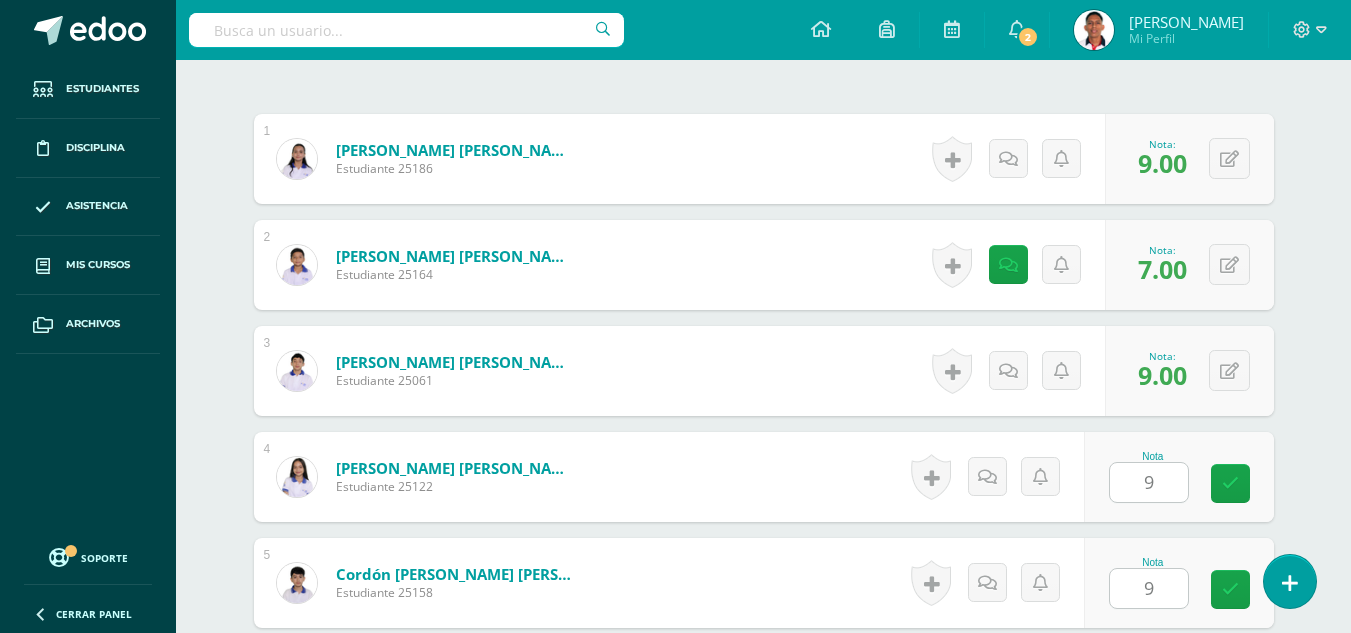 scroll, scrollTop: 959, scrollLeft: 0, axis: vertical 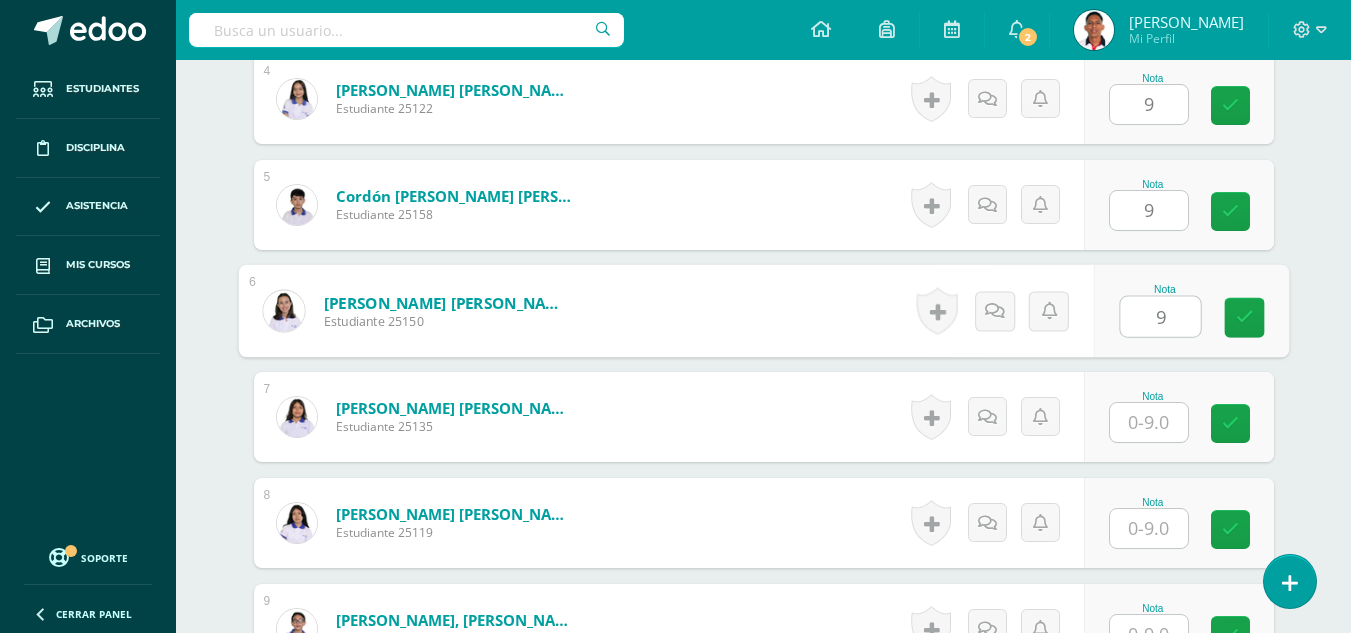 type on "9" 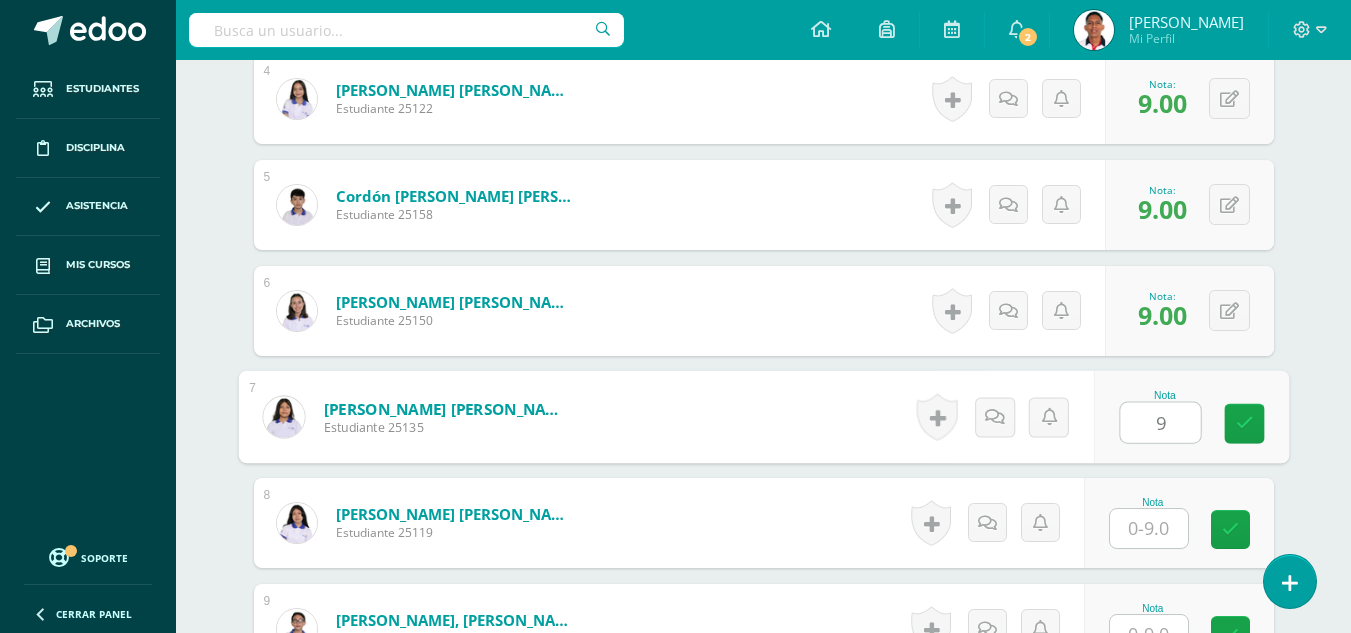 type on "9" 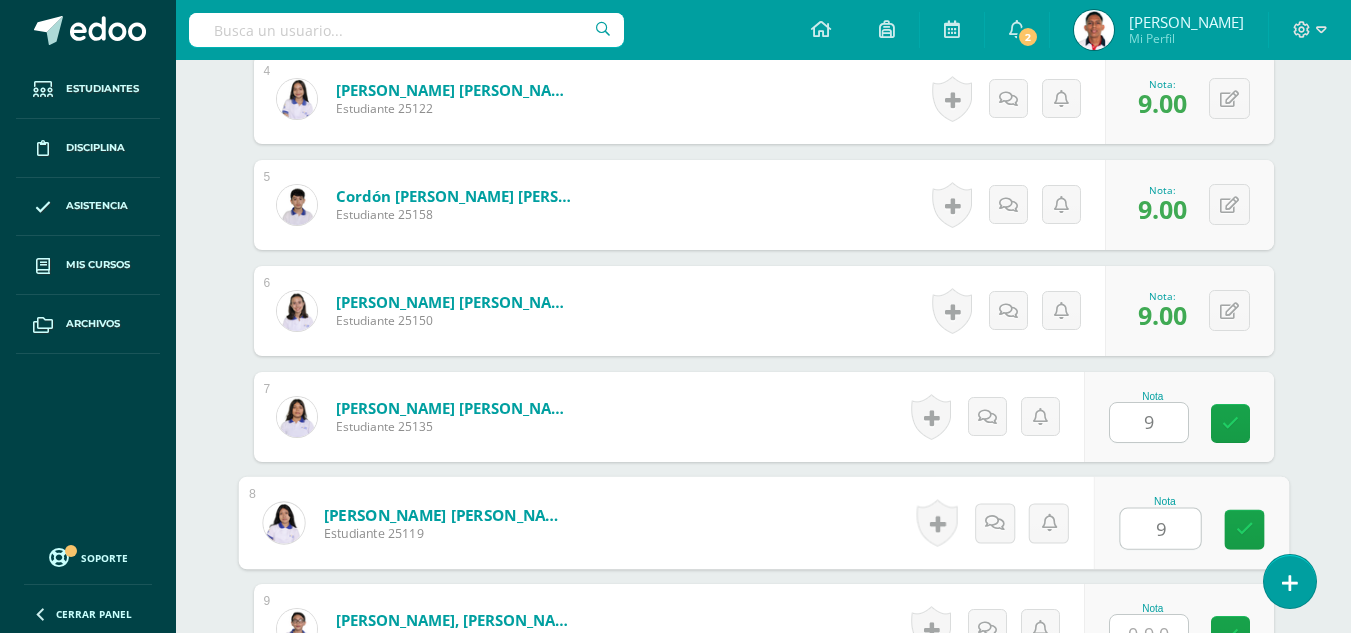 type on "9" 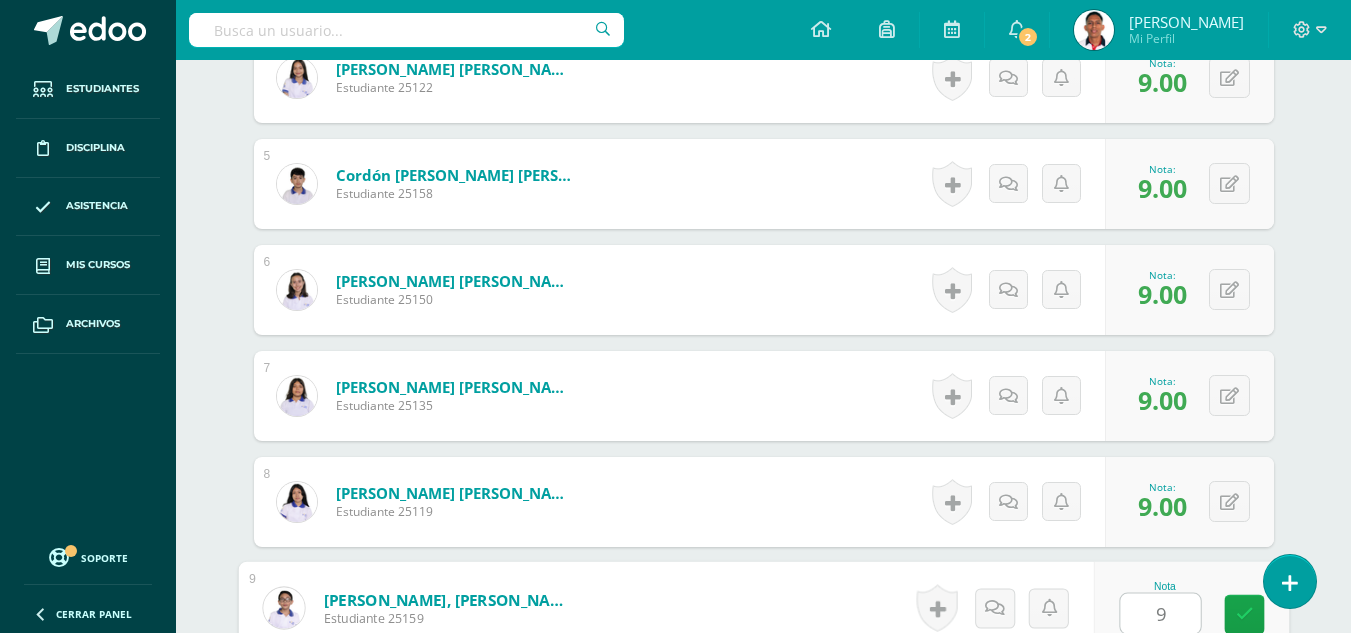 type on "9" 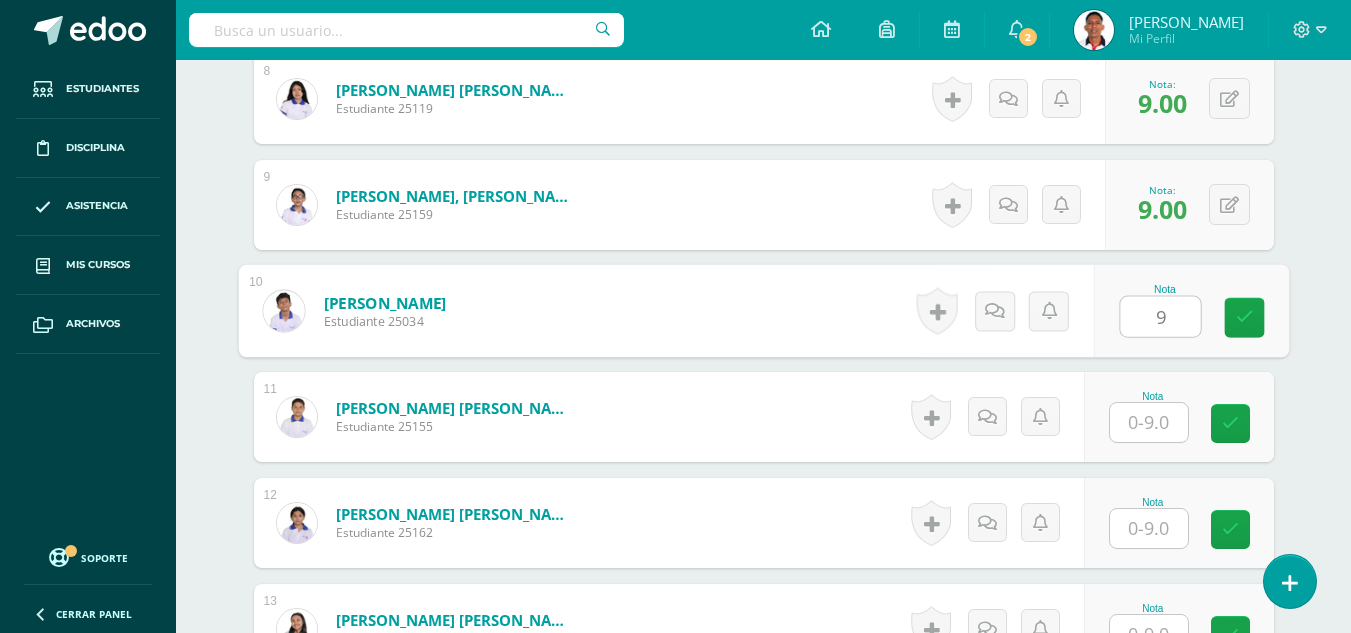 type on "9" 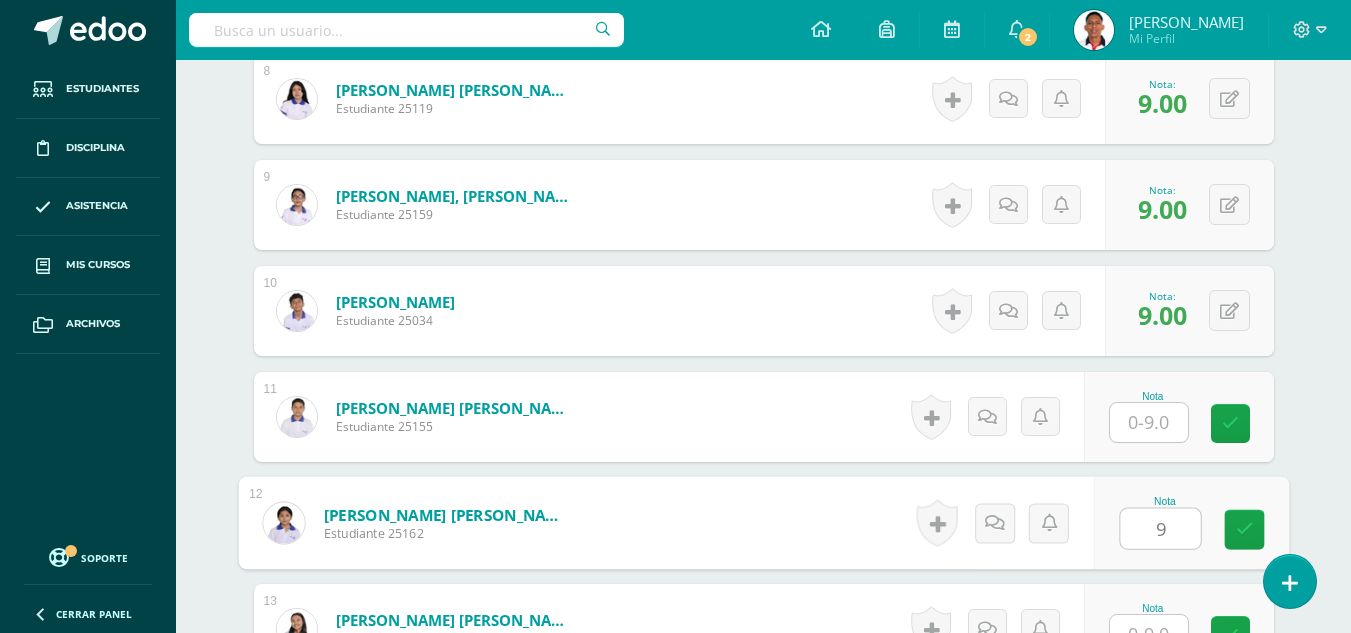 type on "9" 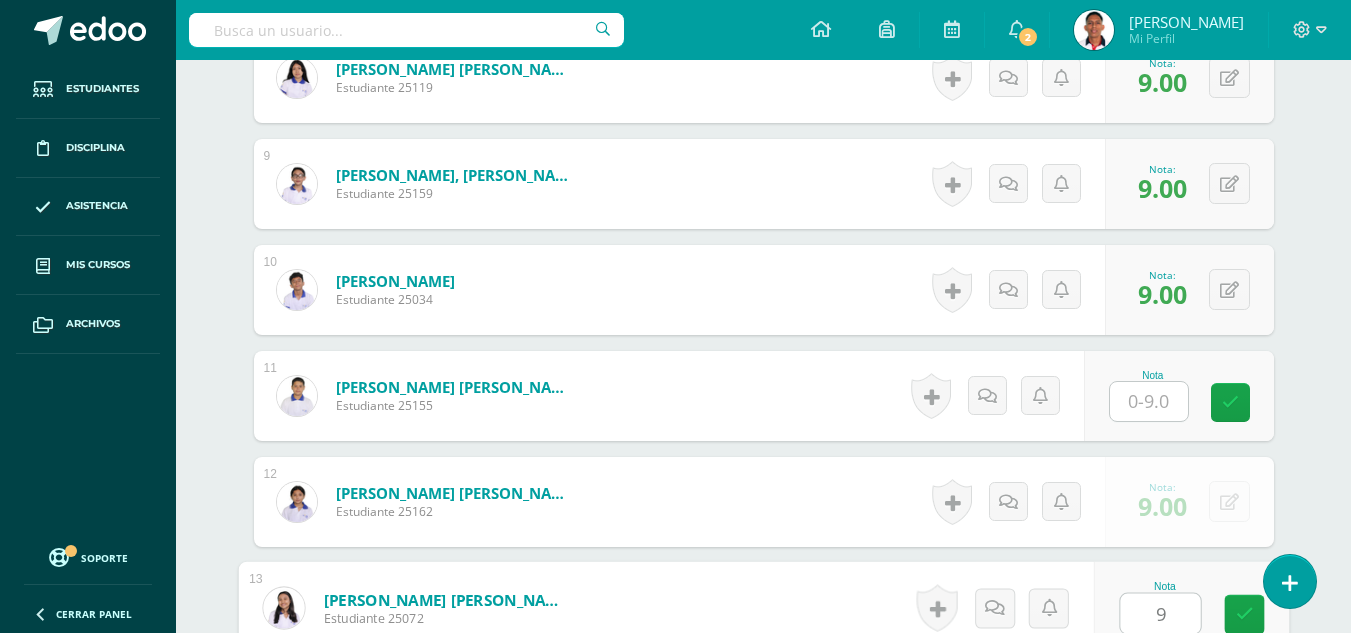 type on "9" 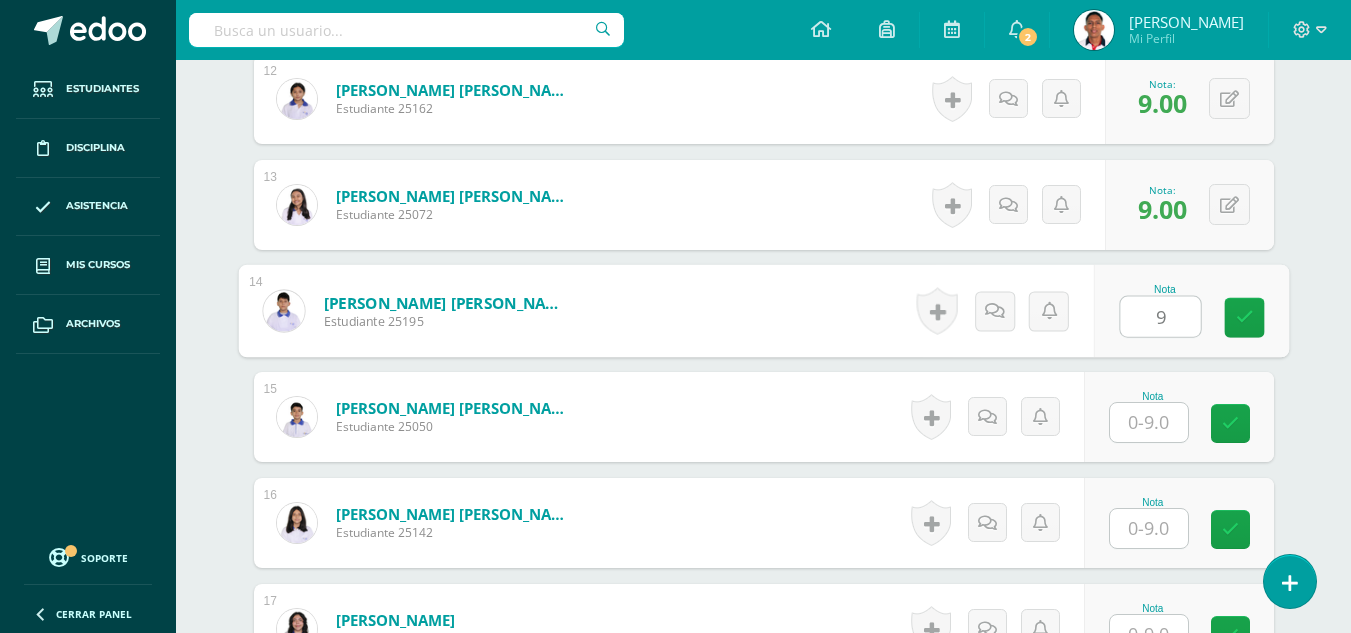 type on "9" 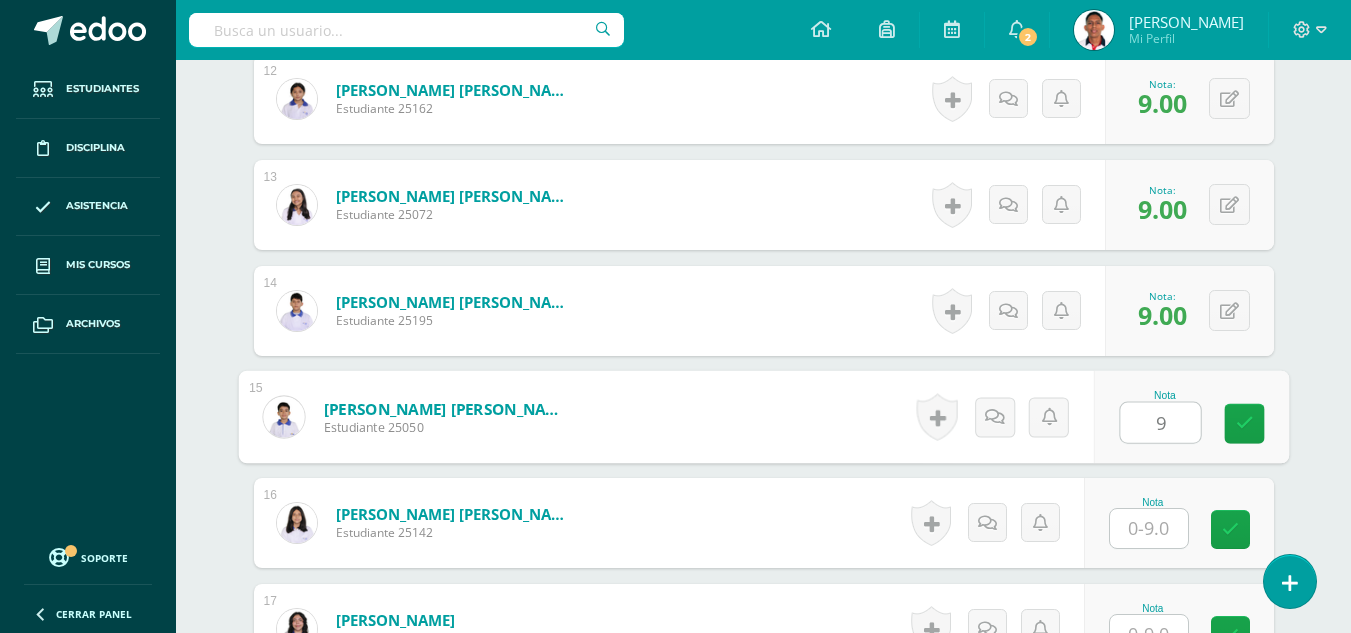 type on "9" 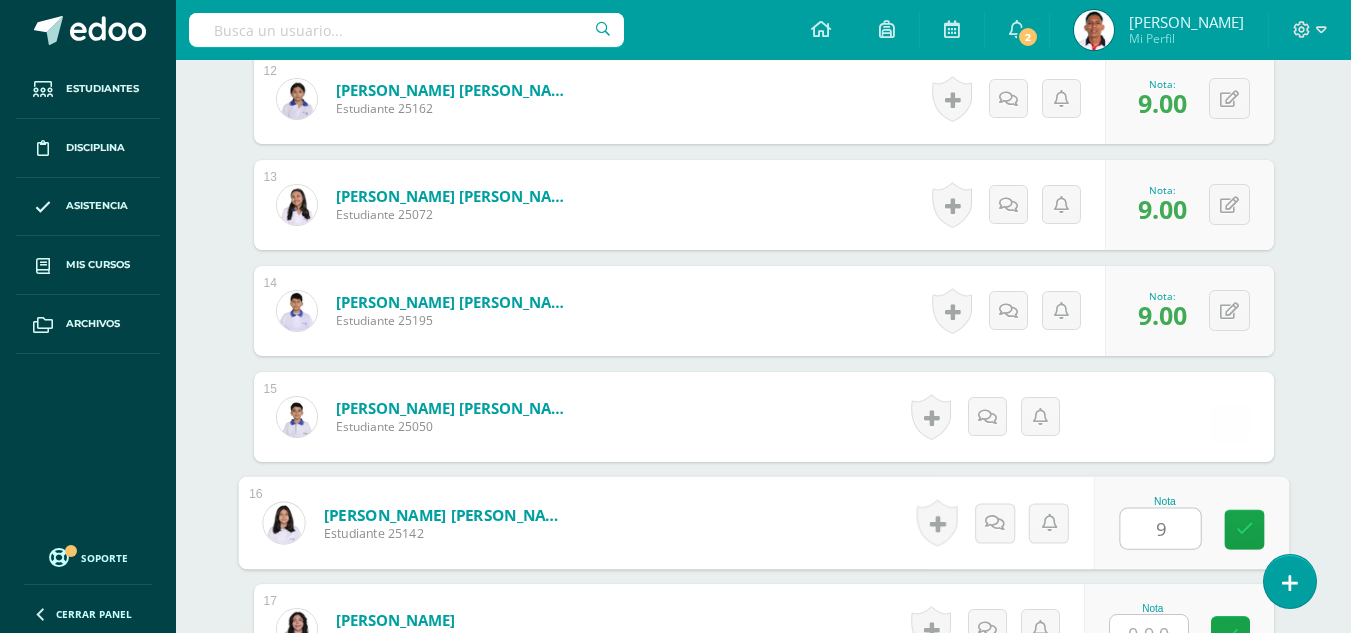 type on "9" 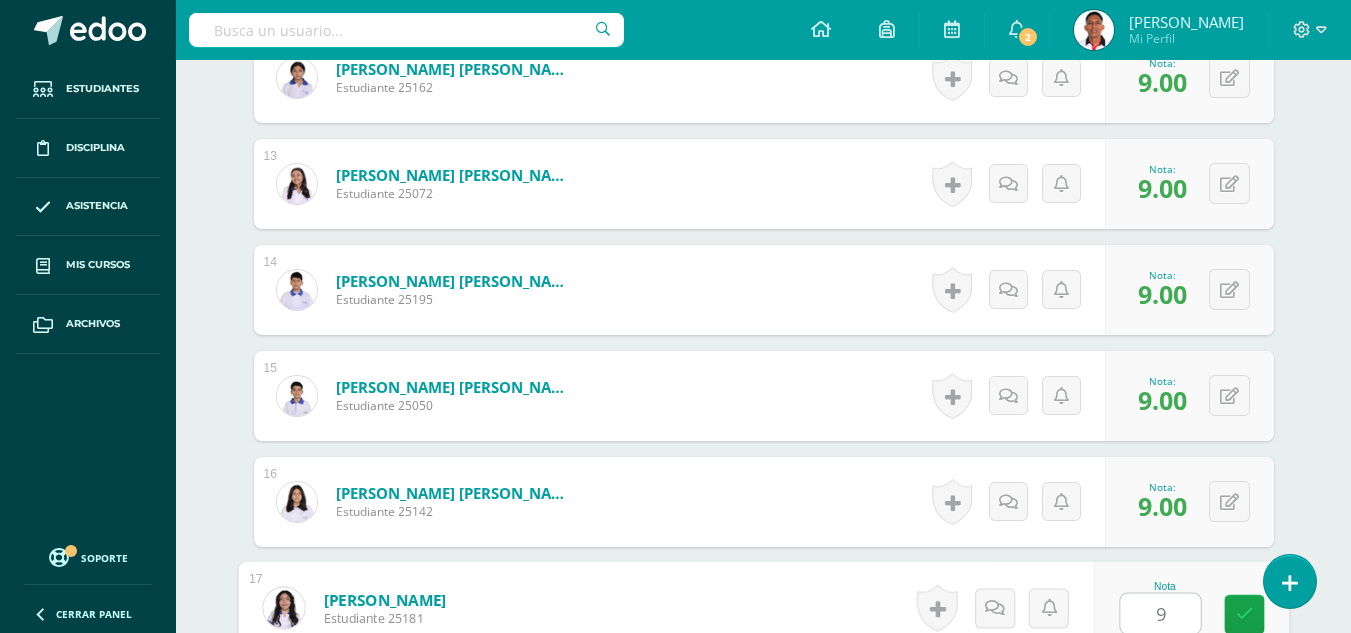 type on "9" 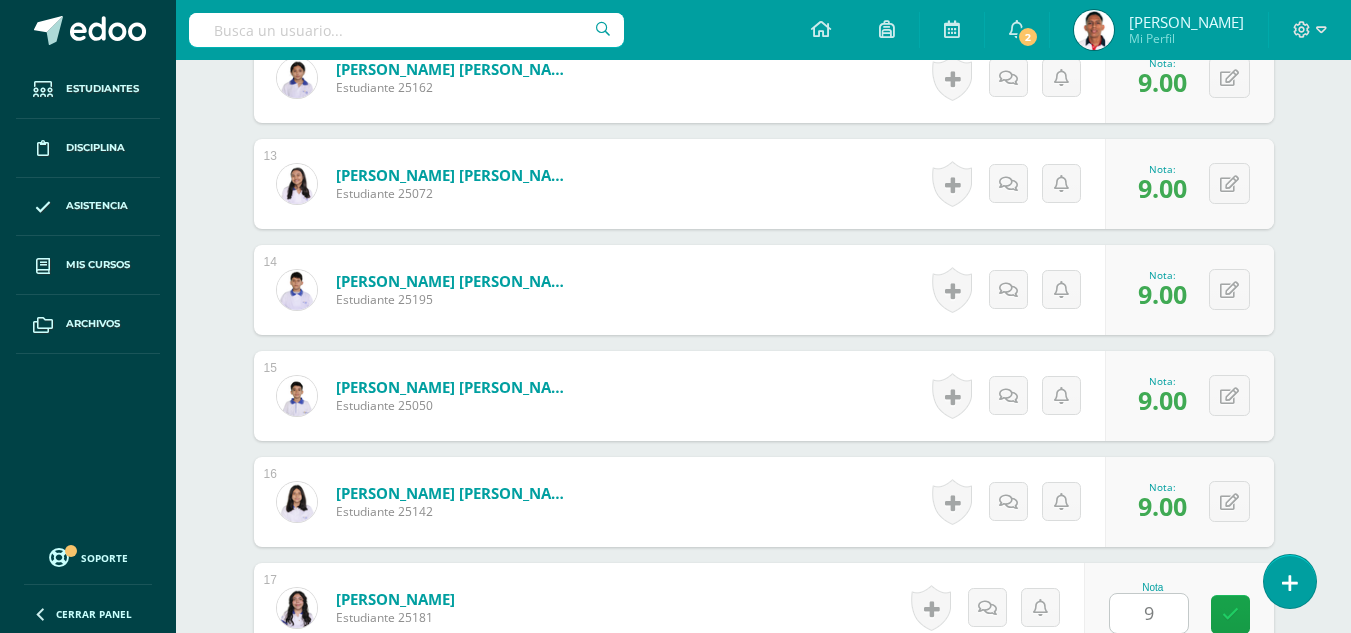 scroll, scrollTop: 2231, scrollLeft: 0, axis: vertical 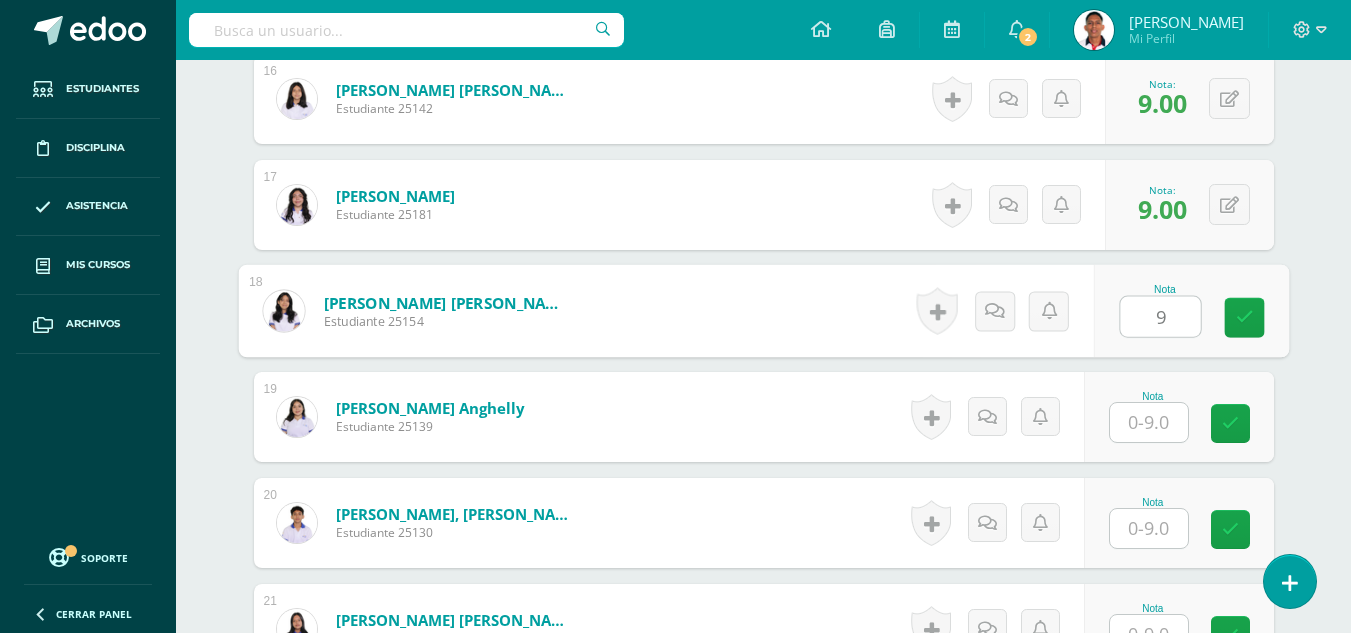 type on "9" 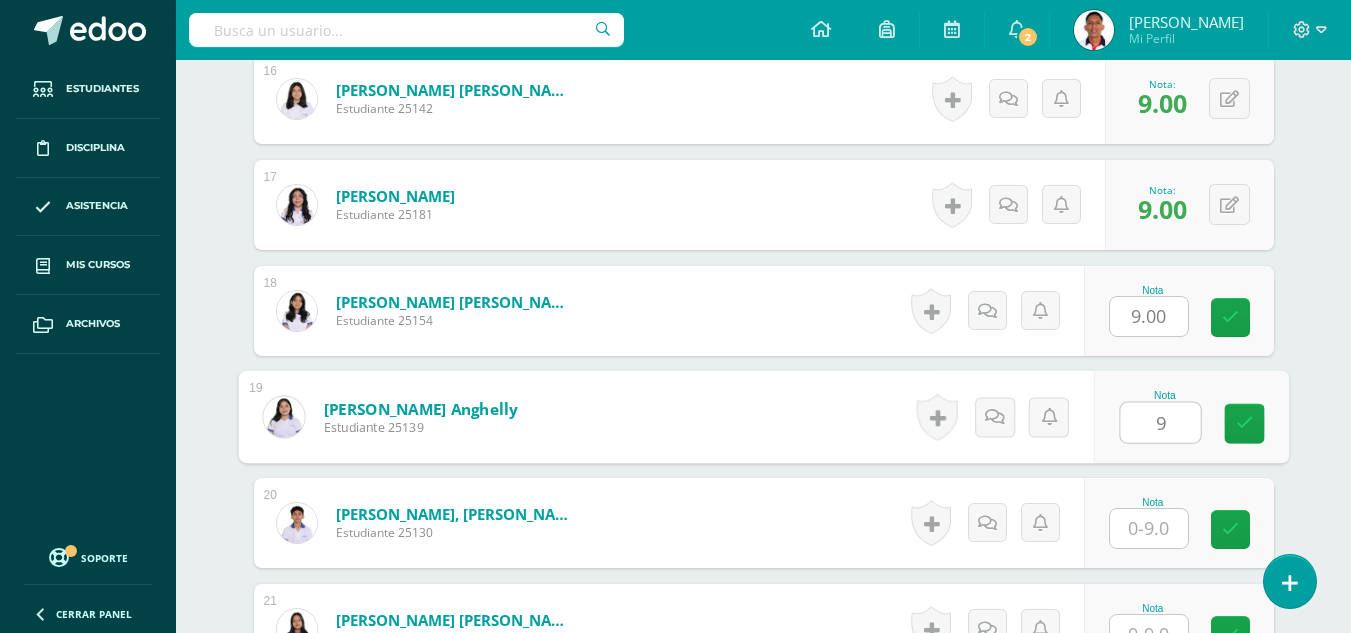 type on "9" 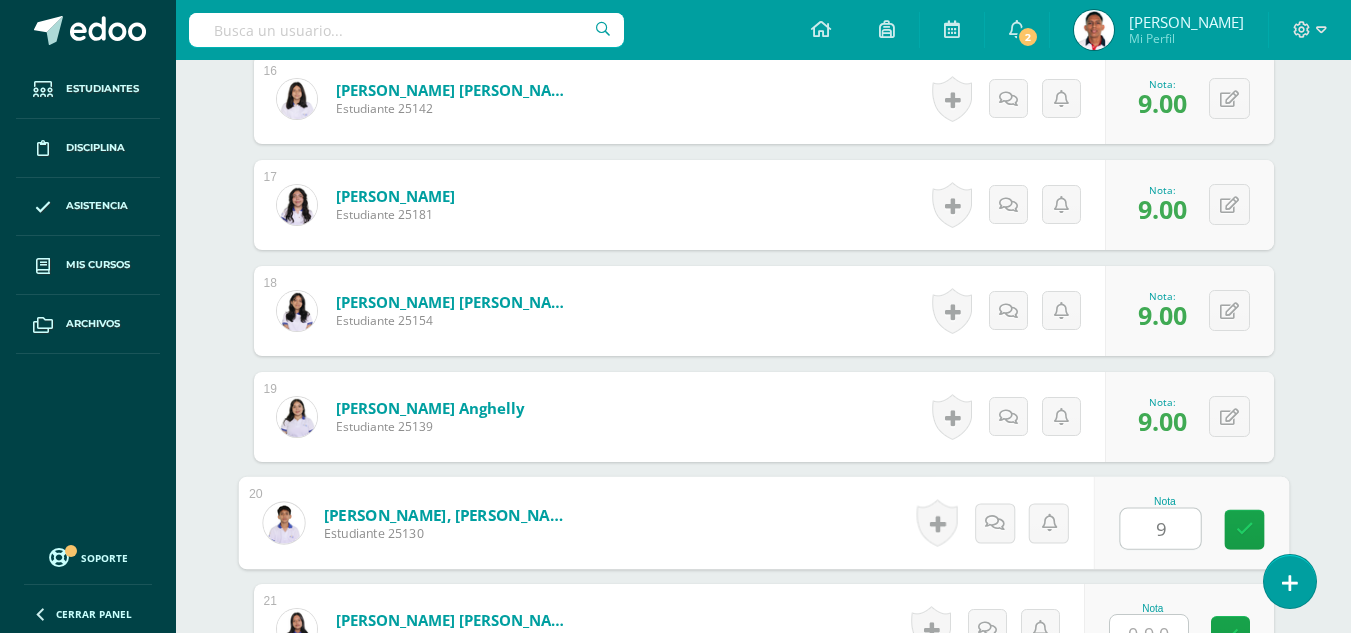 type on "9" 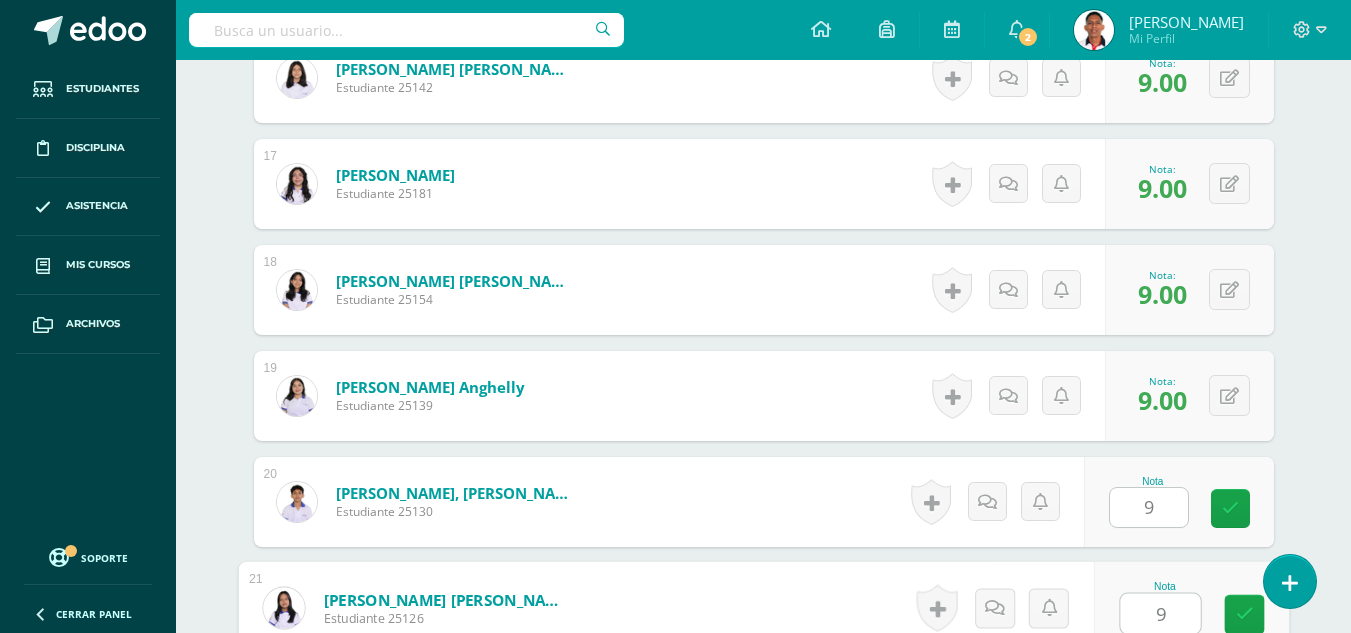 type on "9" 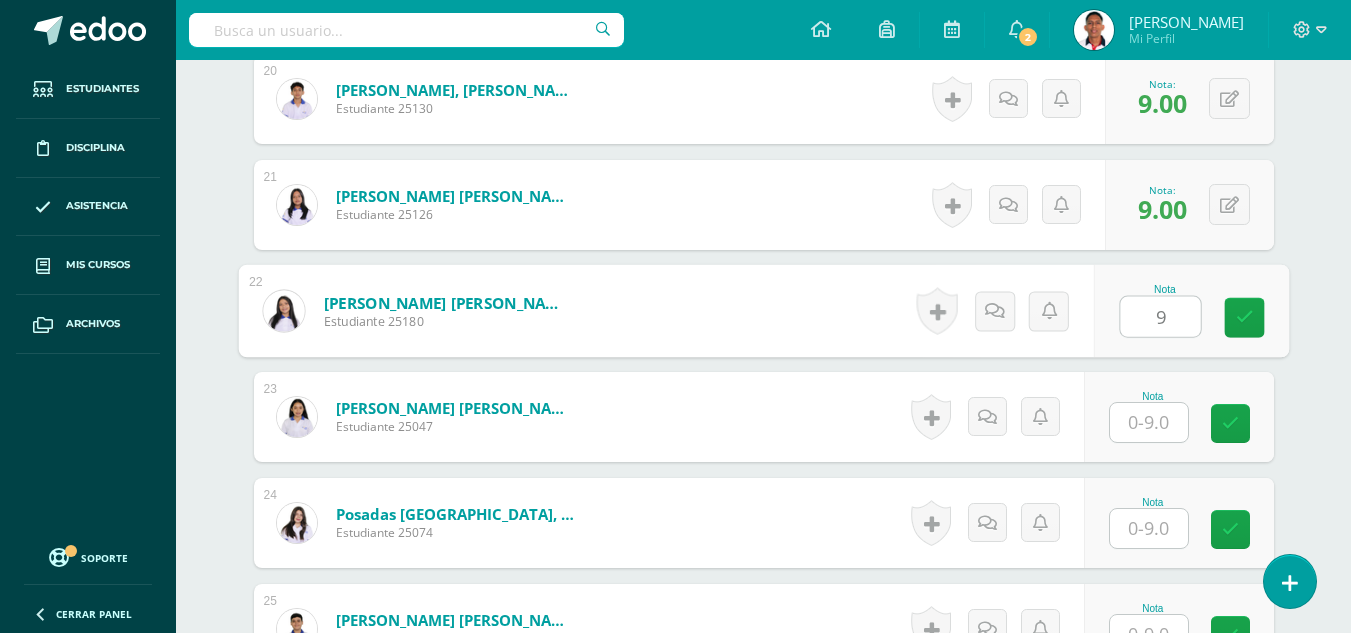 type on "9" 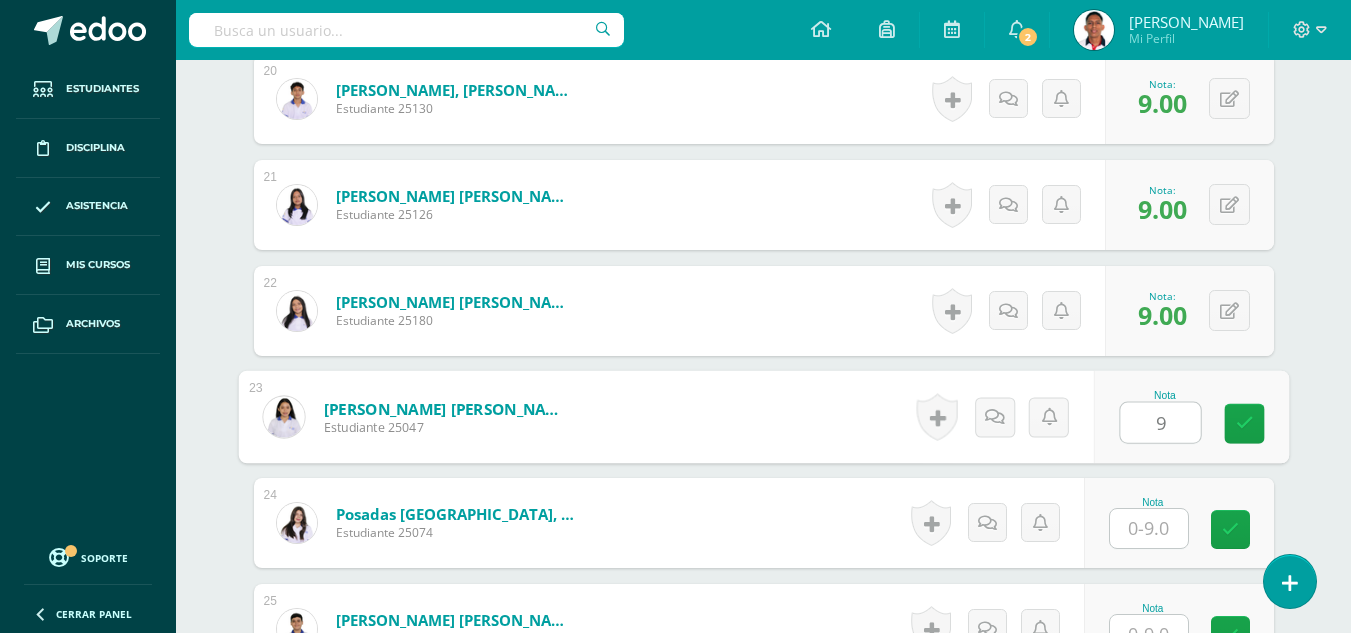 type on "9" 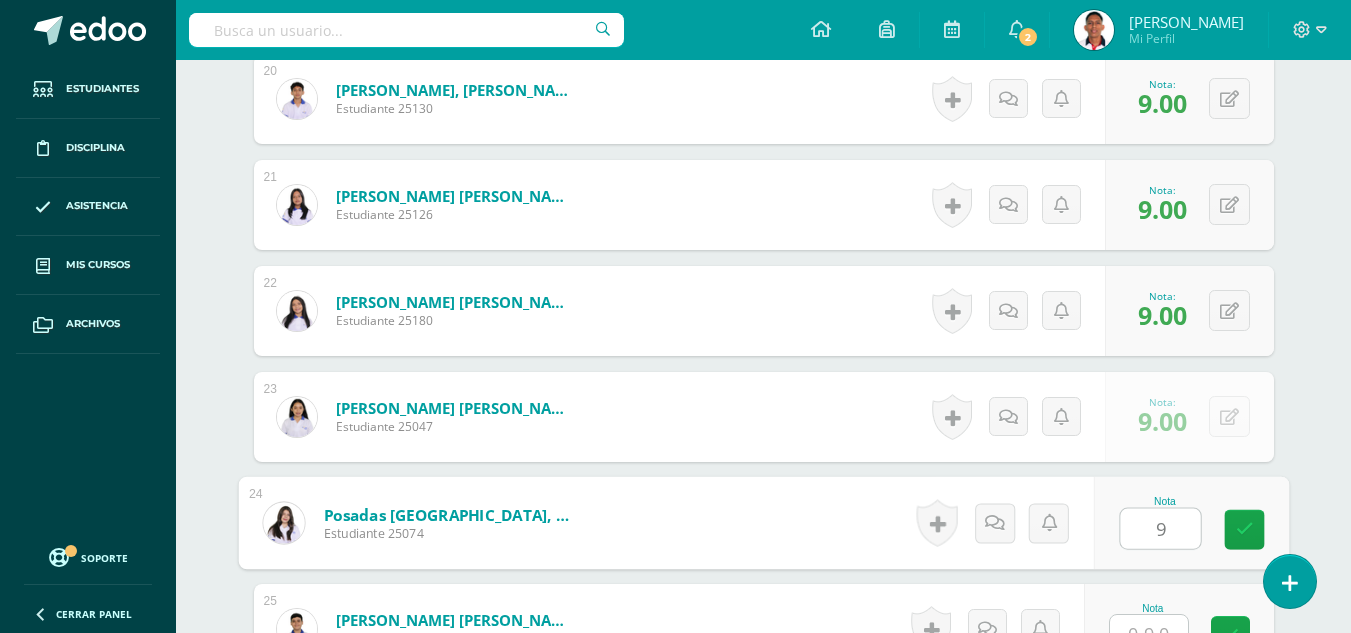 type on "9" 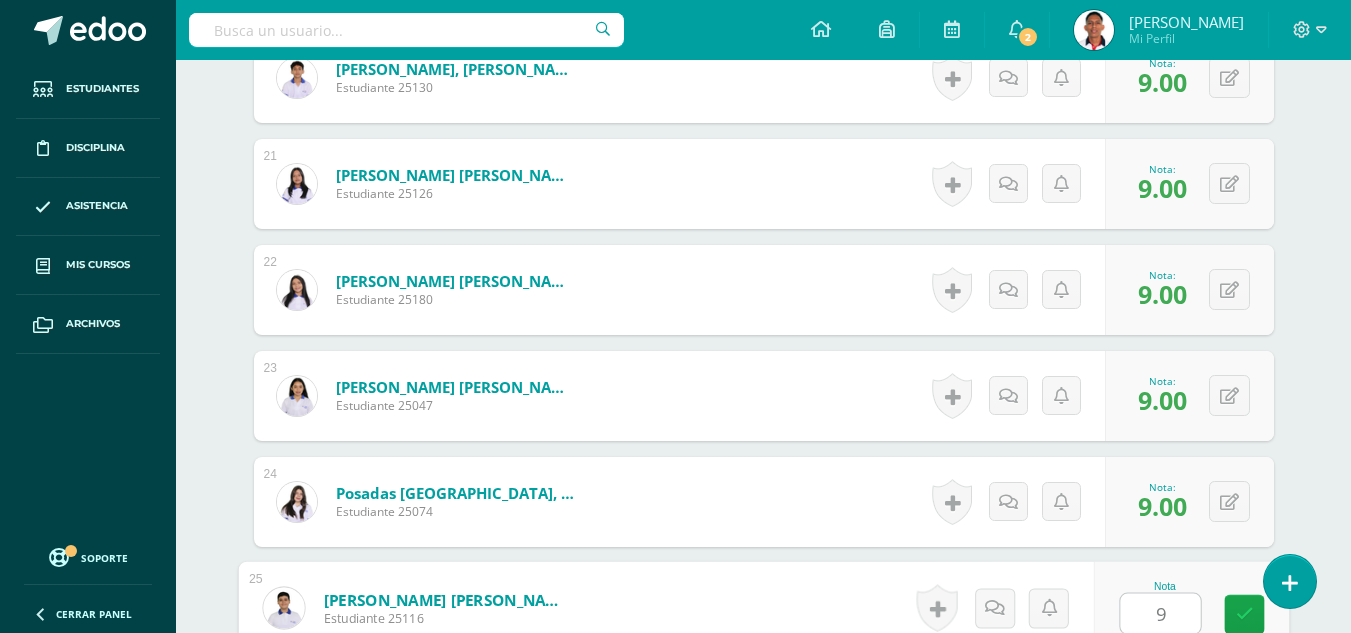 type on "9" 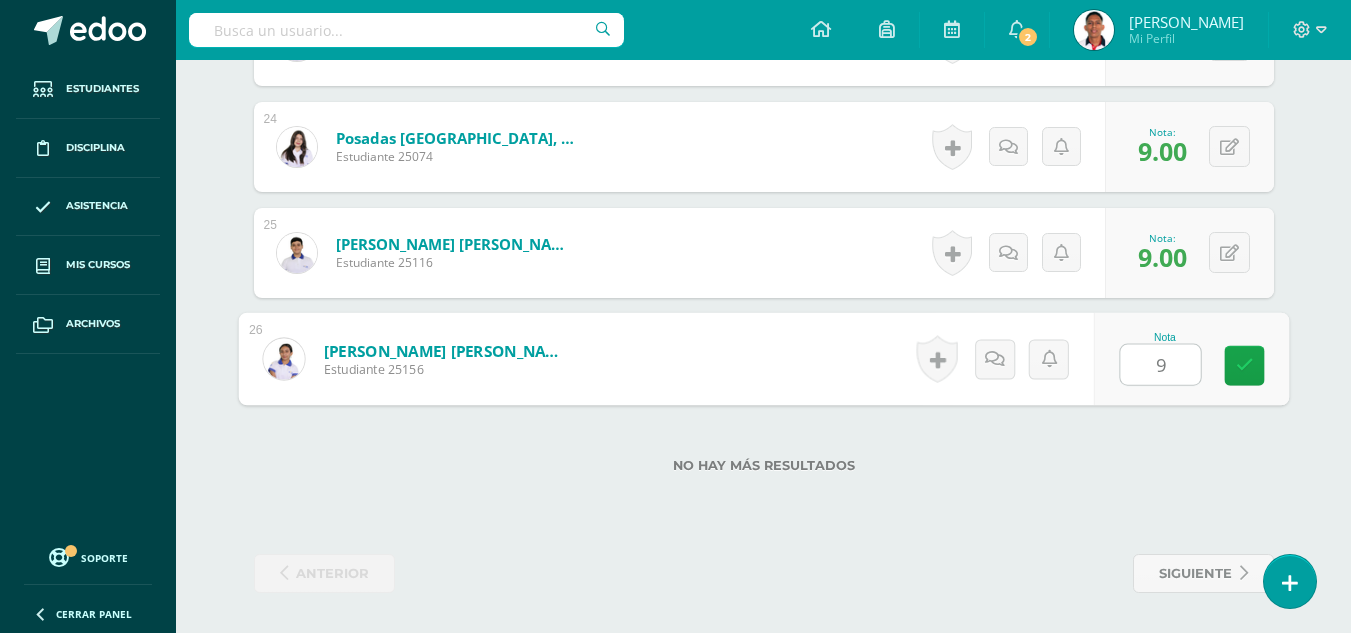 type on "9" 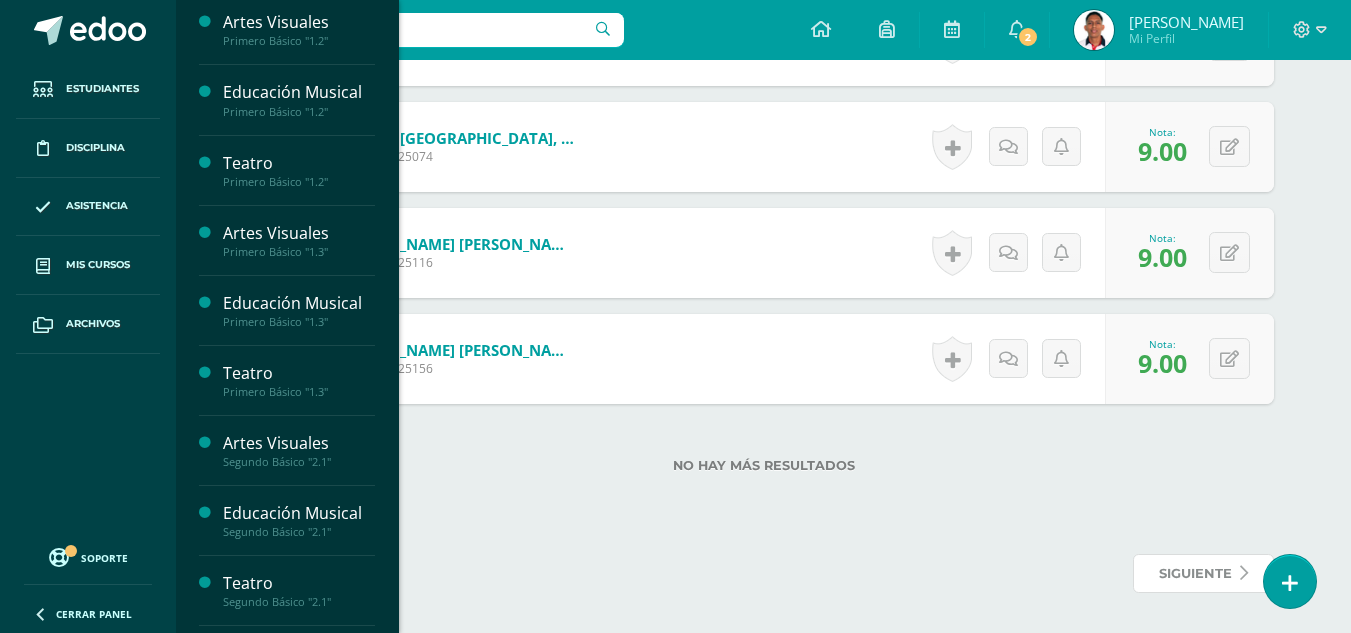 scroll, scrollTop: 210, scrollLeft: 0, axis: vertical 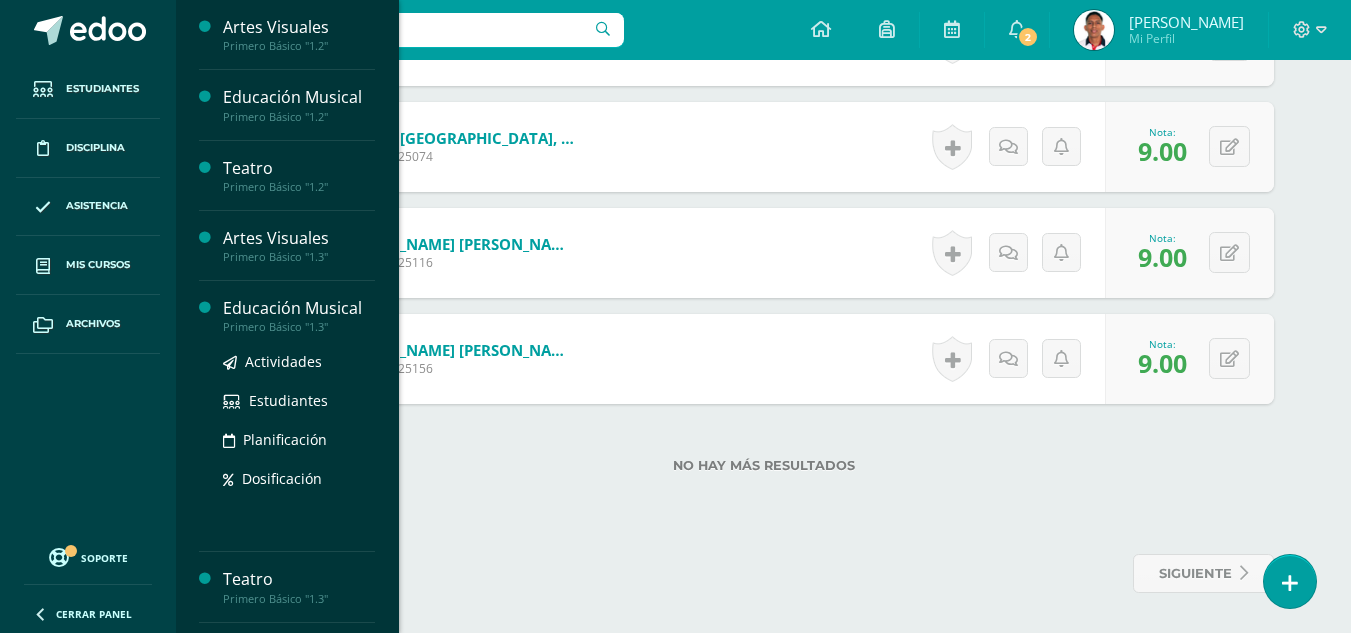 click on "Educación Musical" at bounding box center (299, 308) 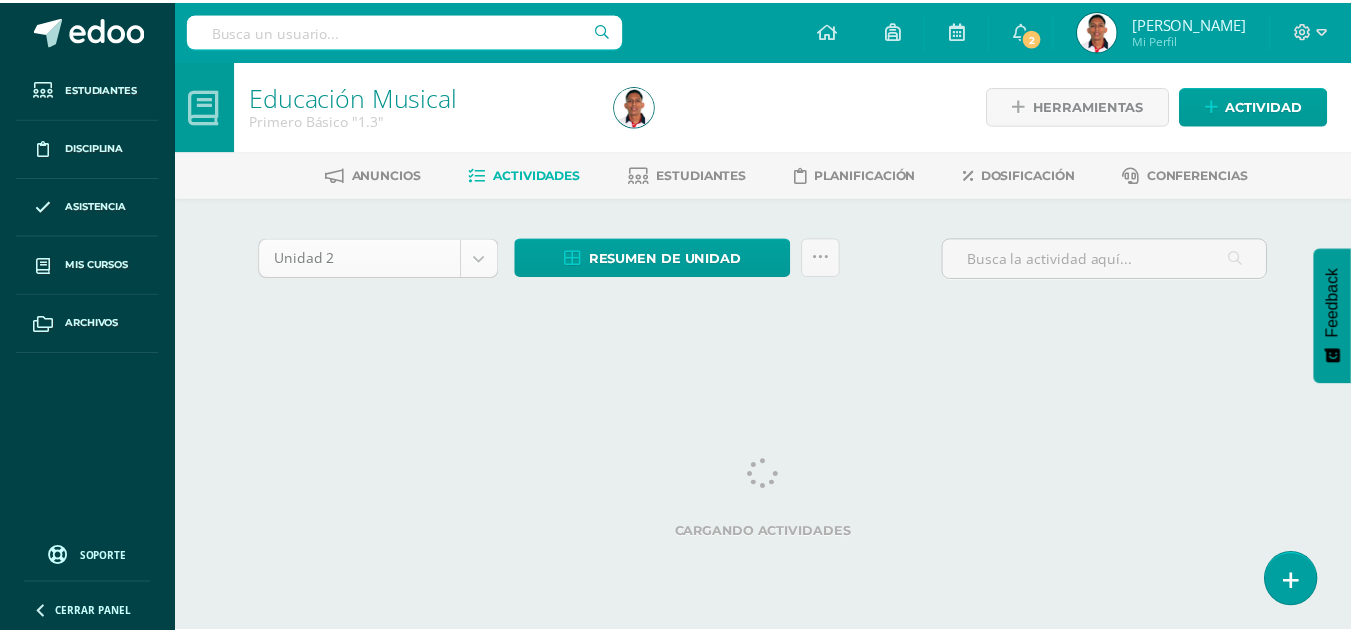 scroll, scrollTop: 0, scrollLeft: 0, axis: both 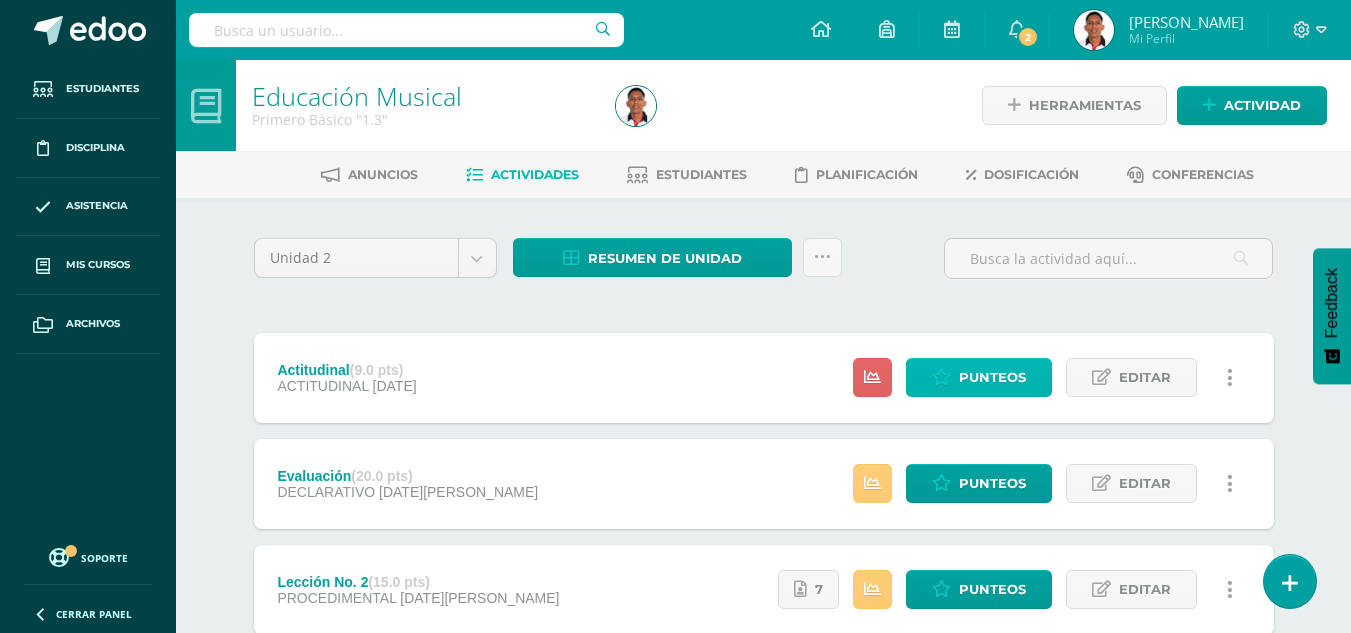 click on "Punteos" at bounding box center (992, 377) 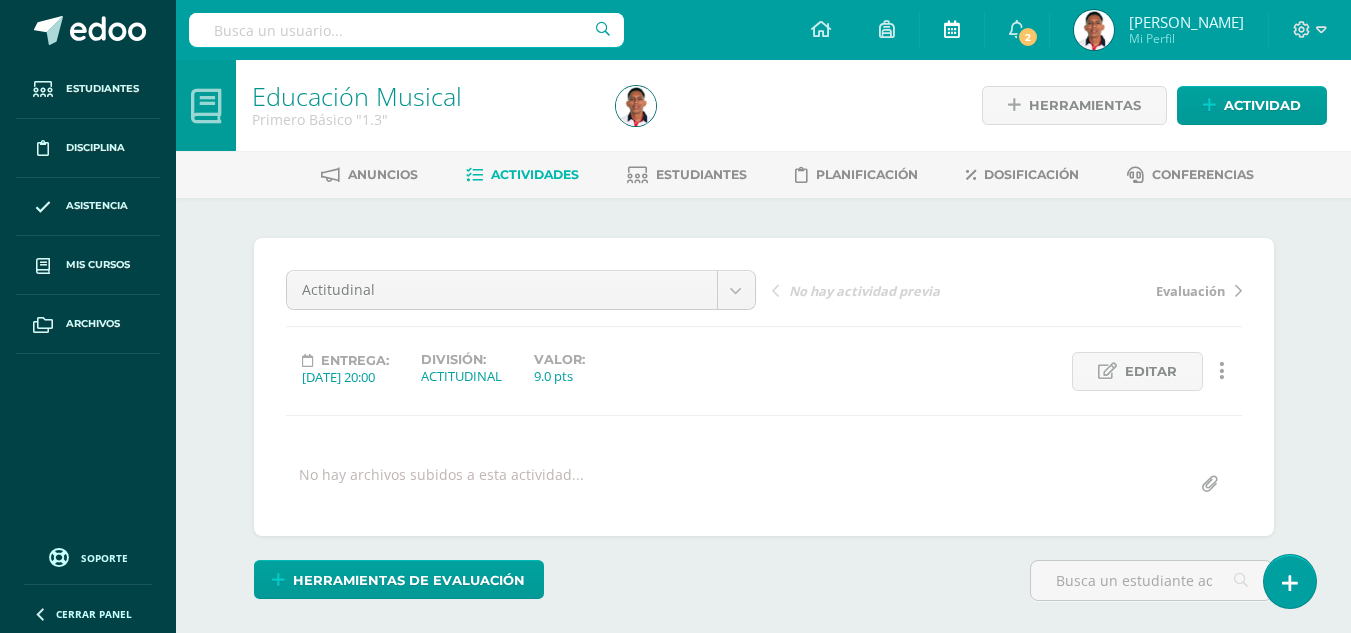 scroll, scrollTop: 0, scrollLeft: 0, axis: both 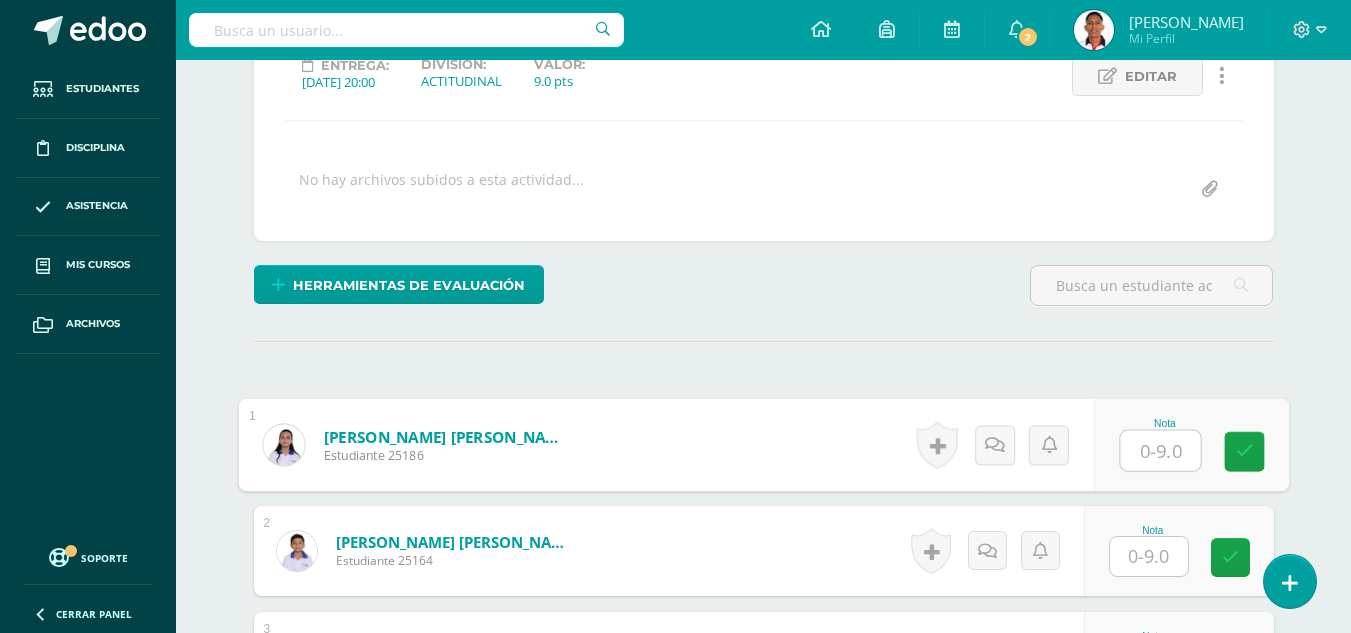 click at bounding box center [1160, 451] 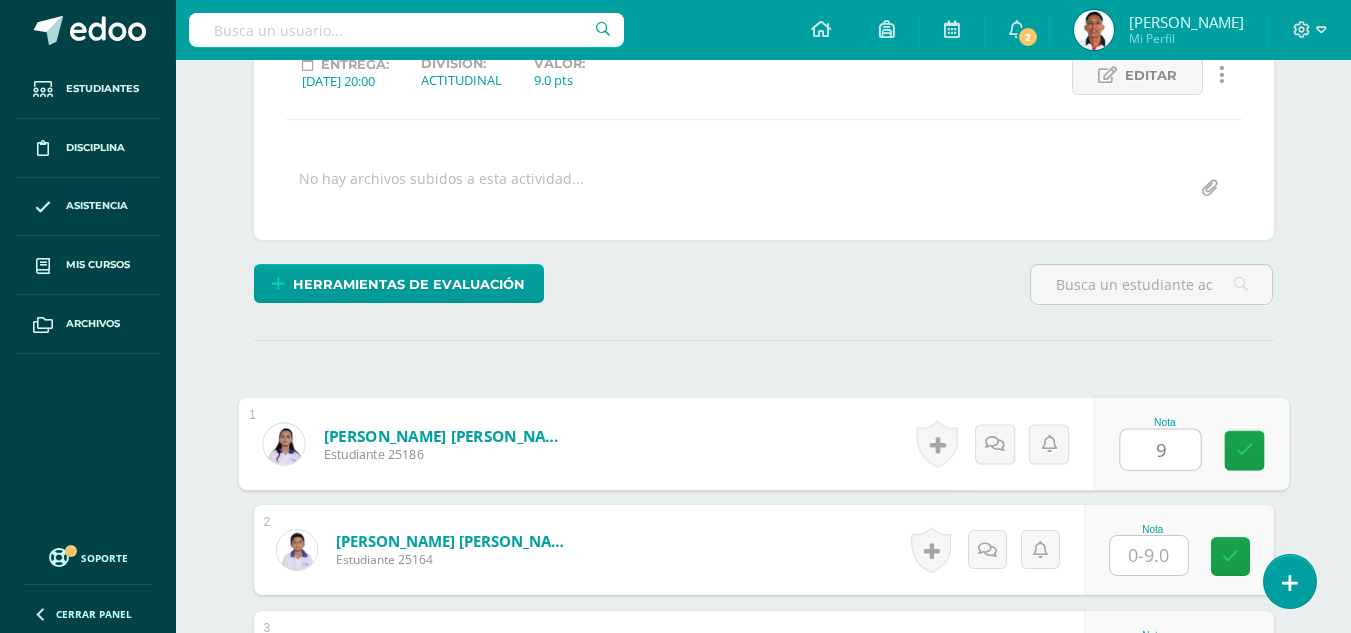 type on "9" 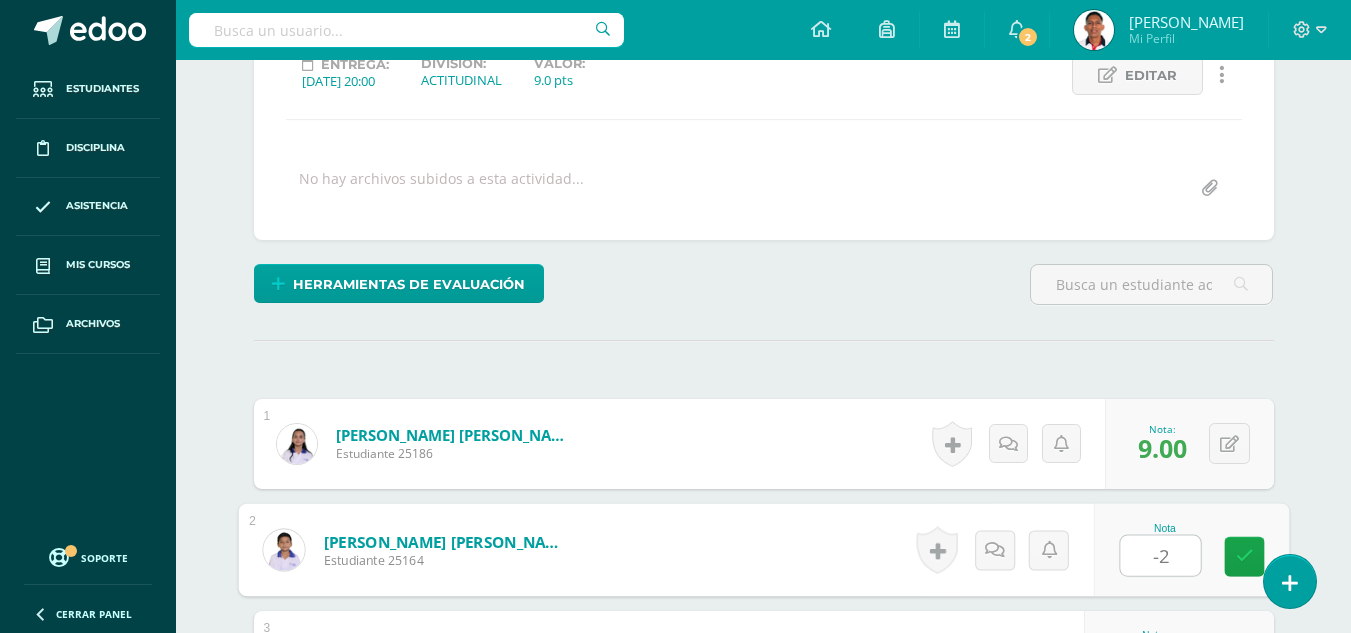 scroll, scrollTop: 297, scrollLeft: 0, axis: vertical 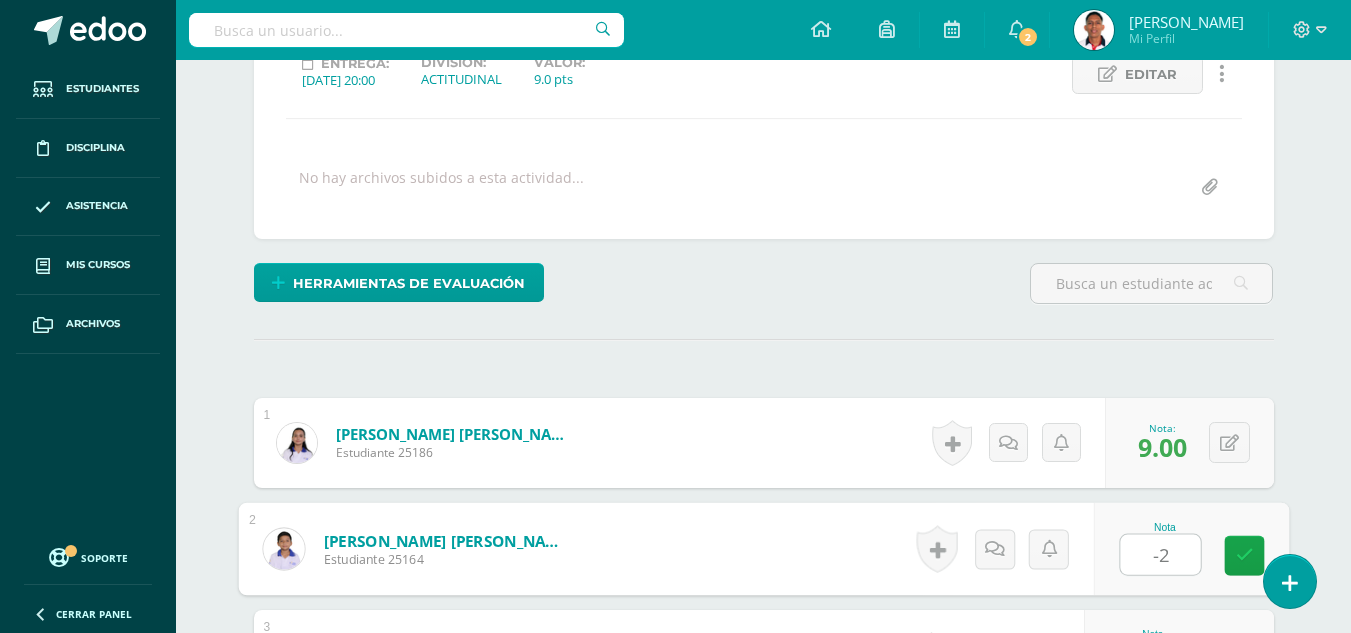 type on "-" 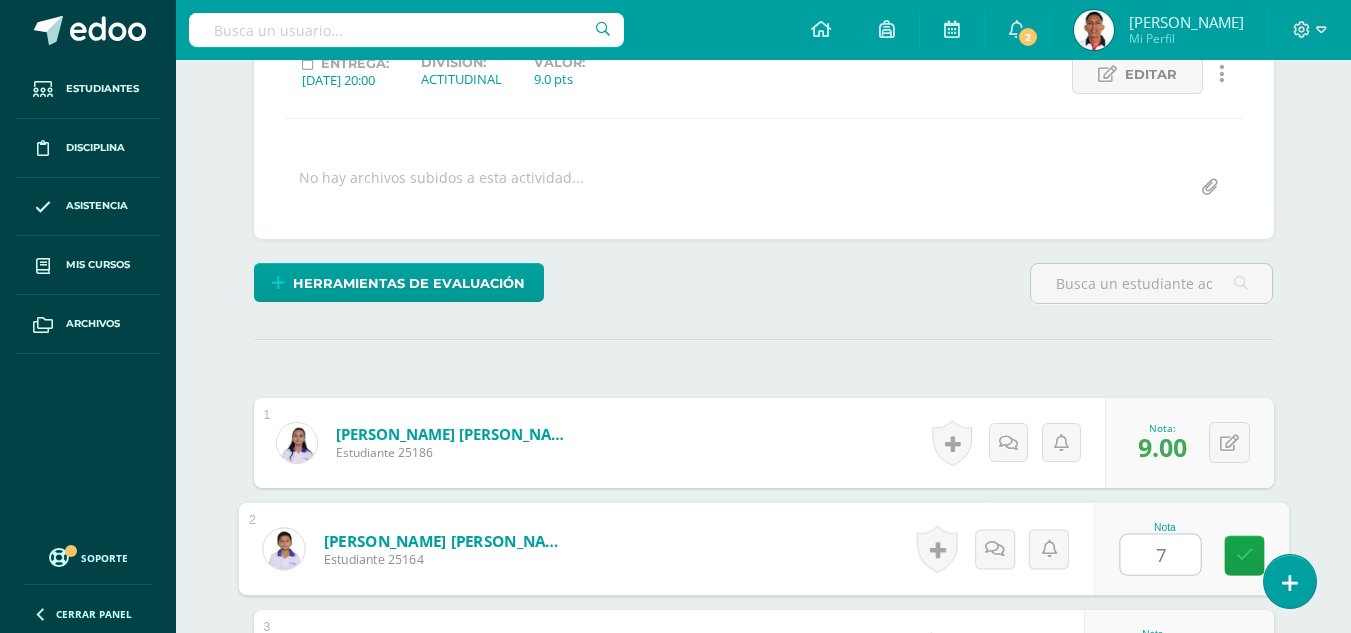 scroll, scrollTop: 298, scrollLeft: 0, axis: vertical 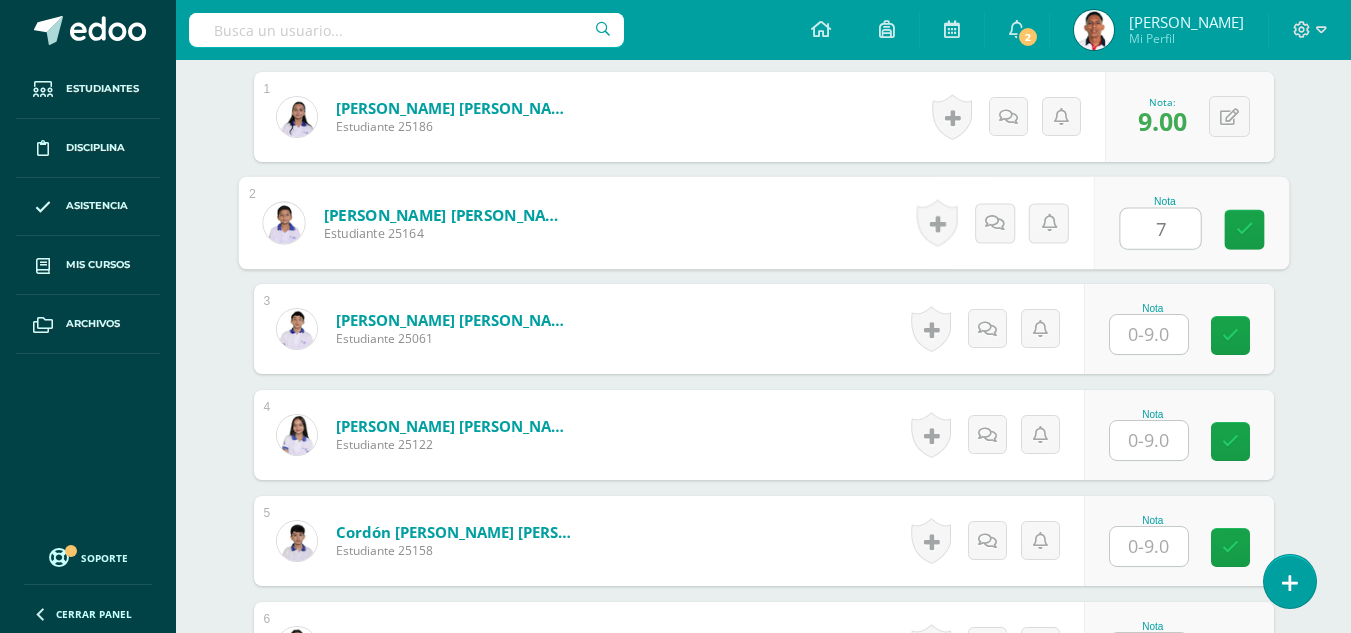 type on "7" 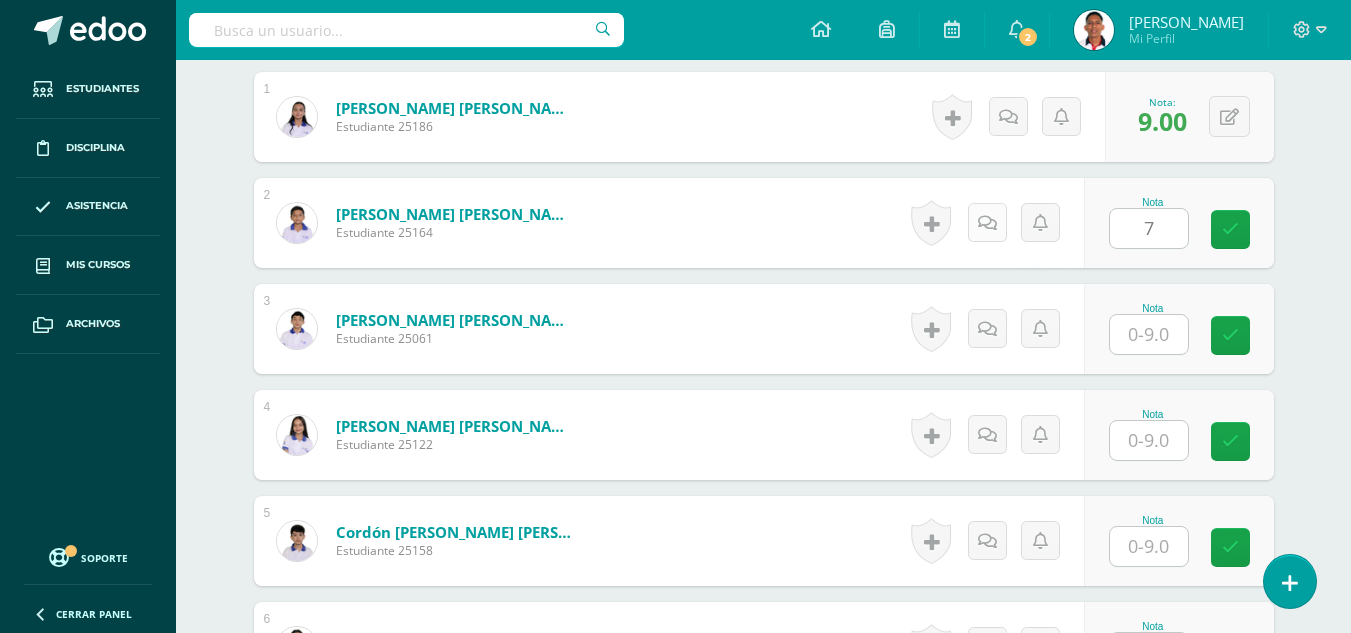 click at bounding box center (987, 223) 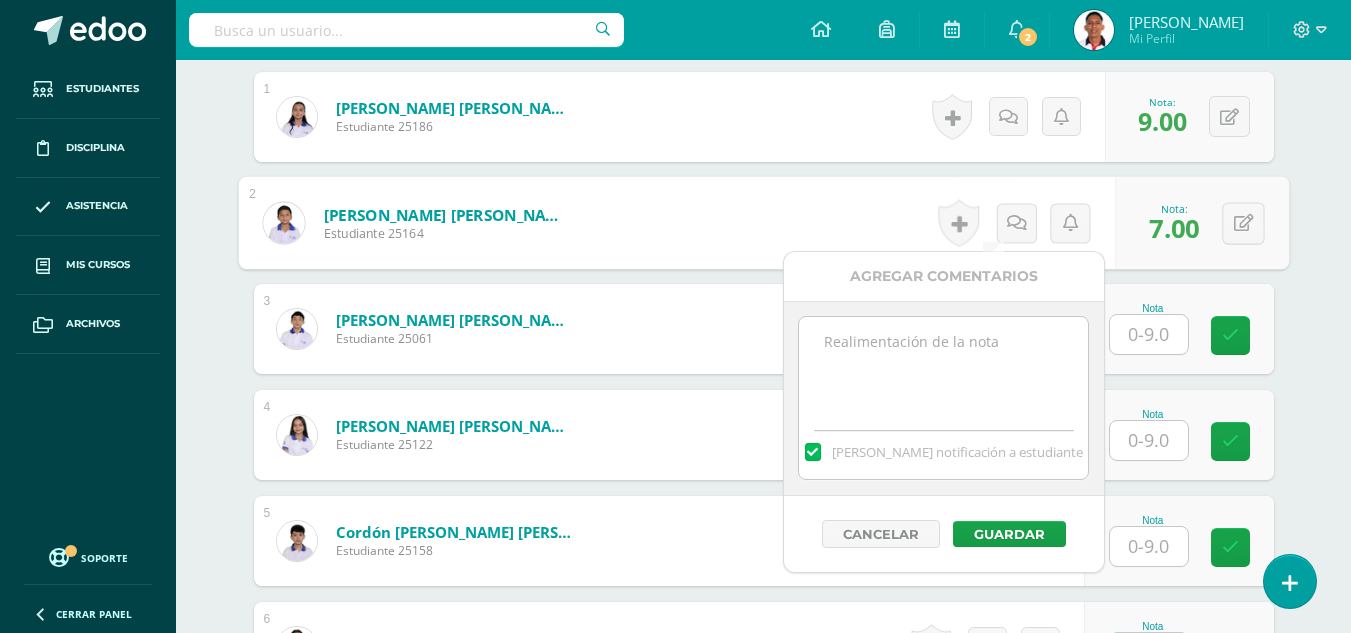 click at bounding box center [943, 367] 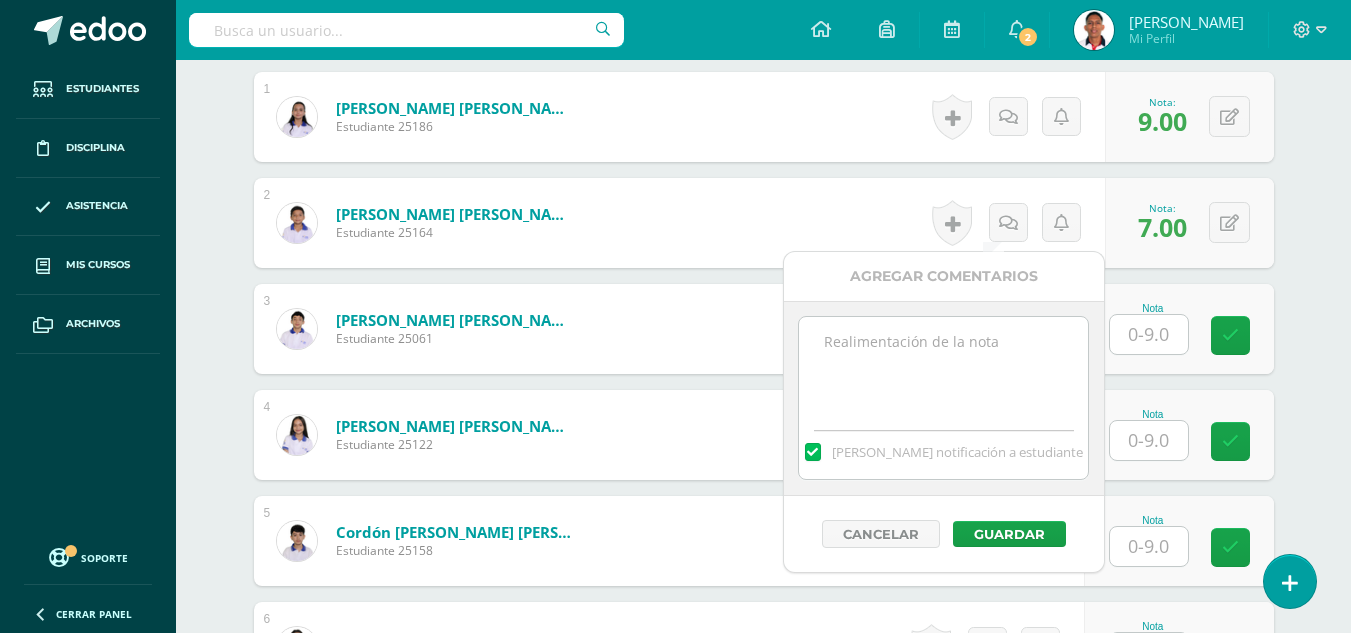 paste on "-2 responsabilidad" 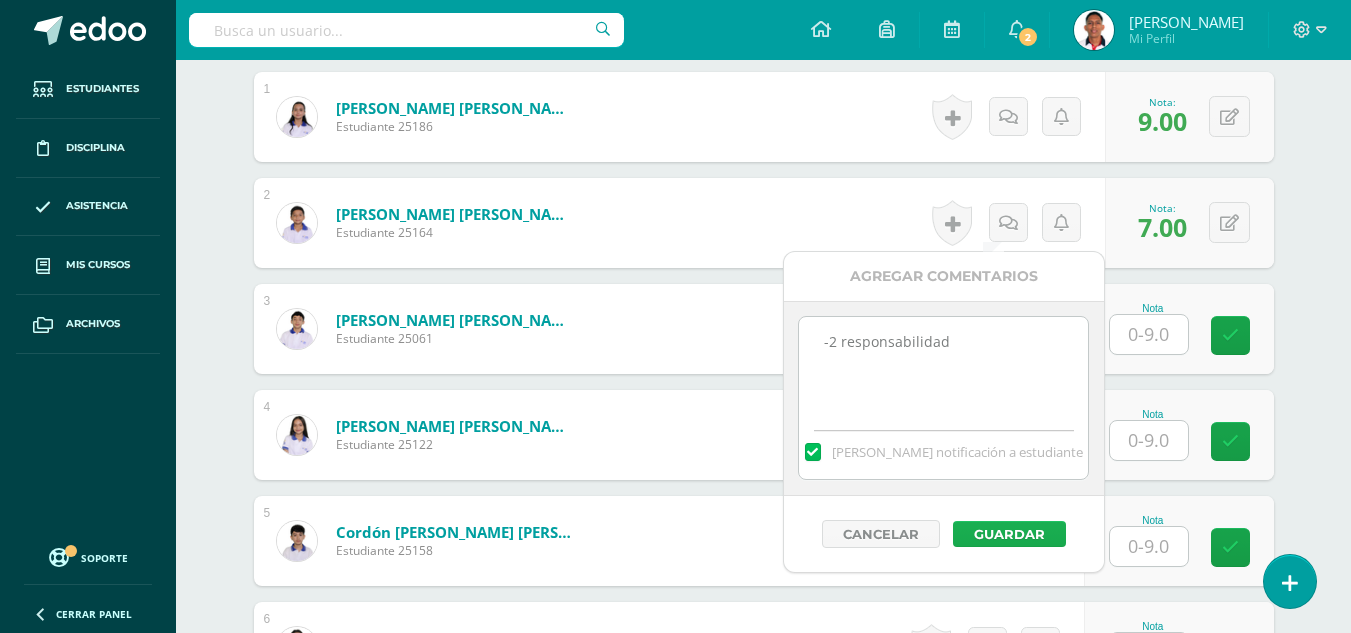 type on "-2 responsabilidad" 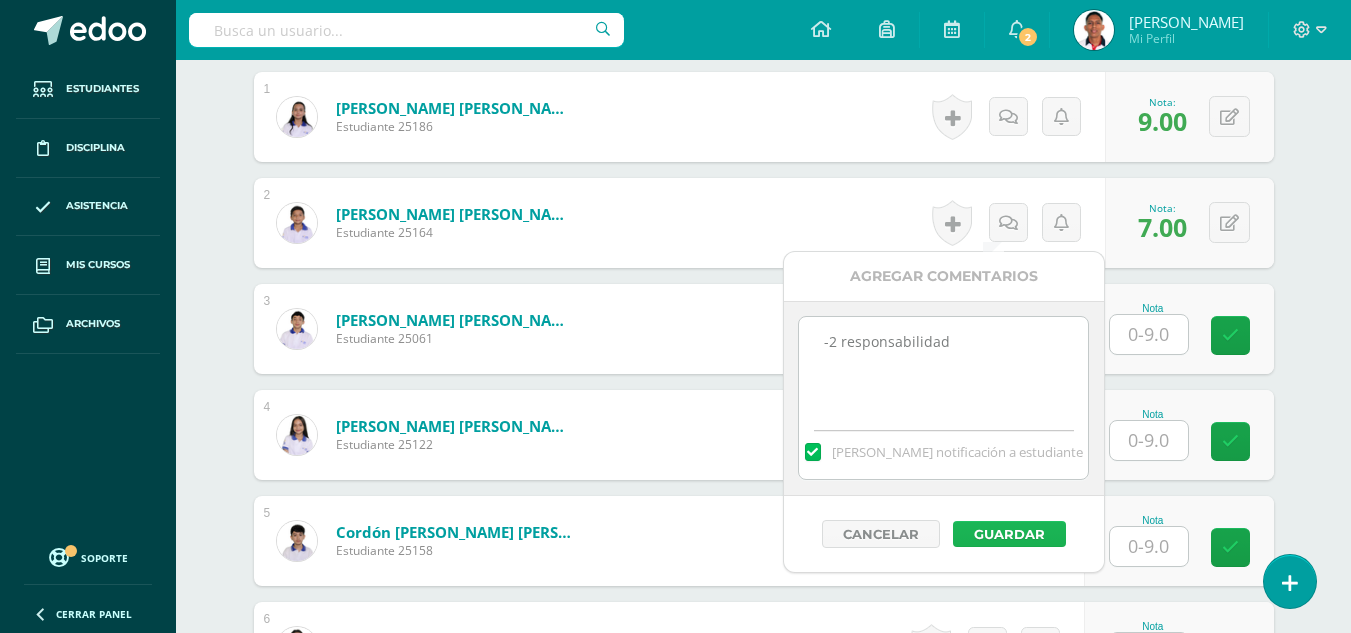 click on "Guardar" at bounding box center (1009, 534) 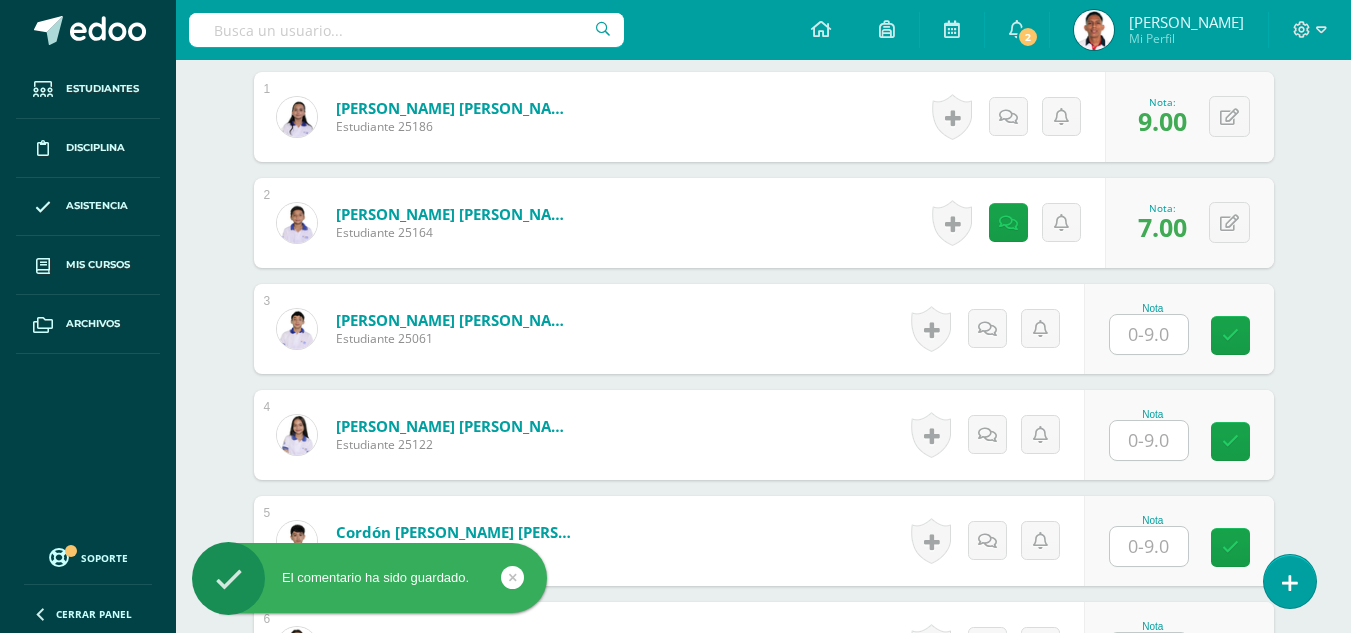 click at bounding box center (1149, 334) 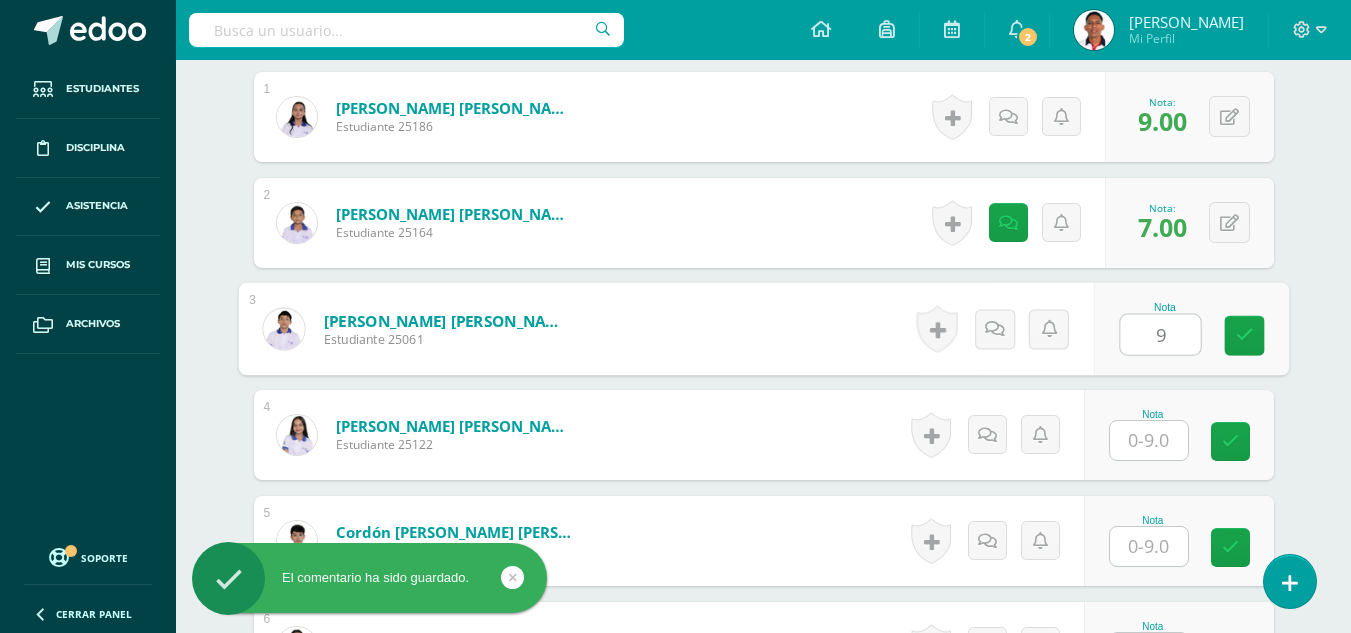 type on "9" 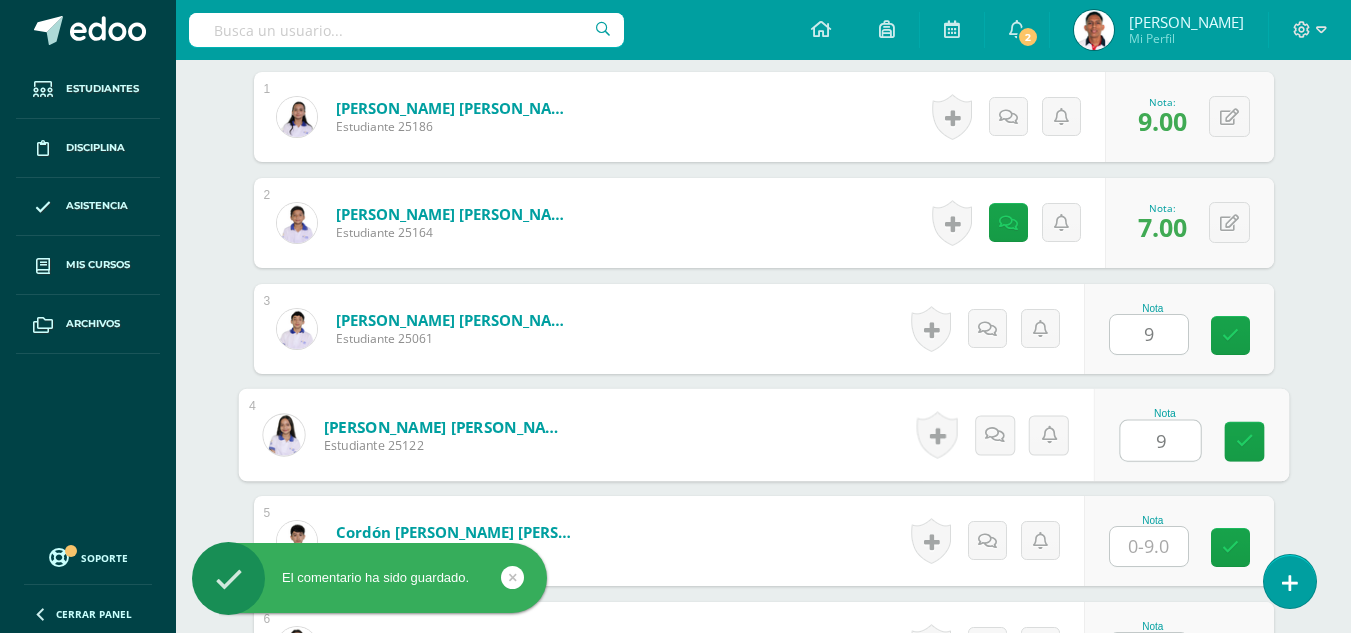type on "9" 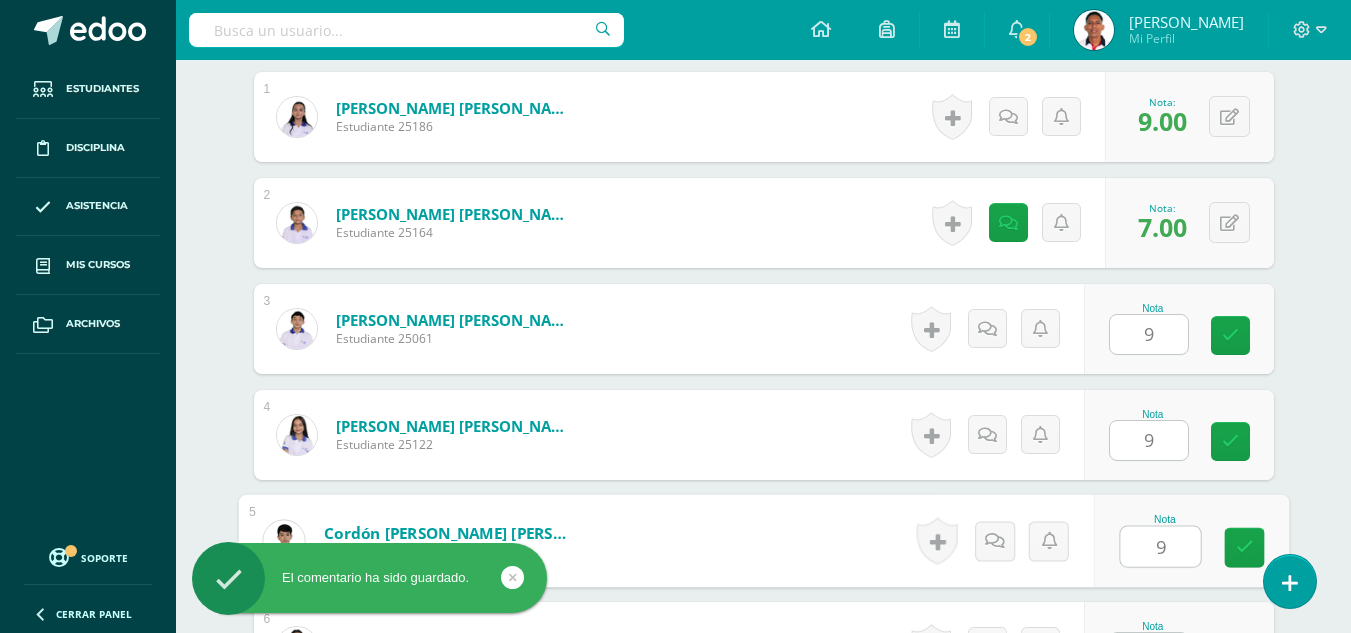 type on "9" 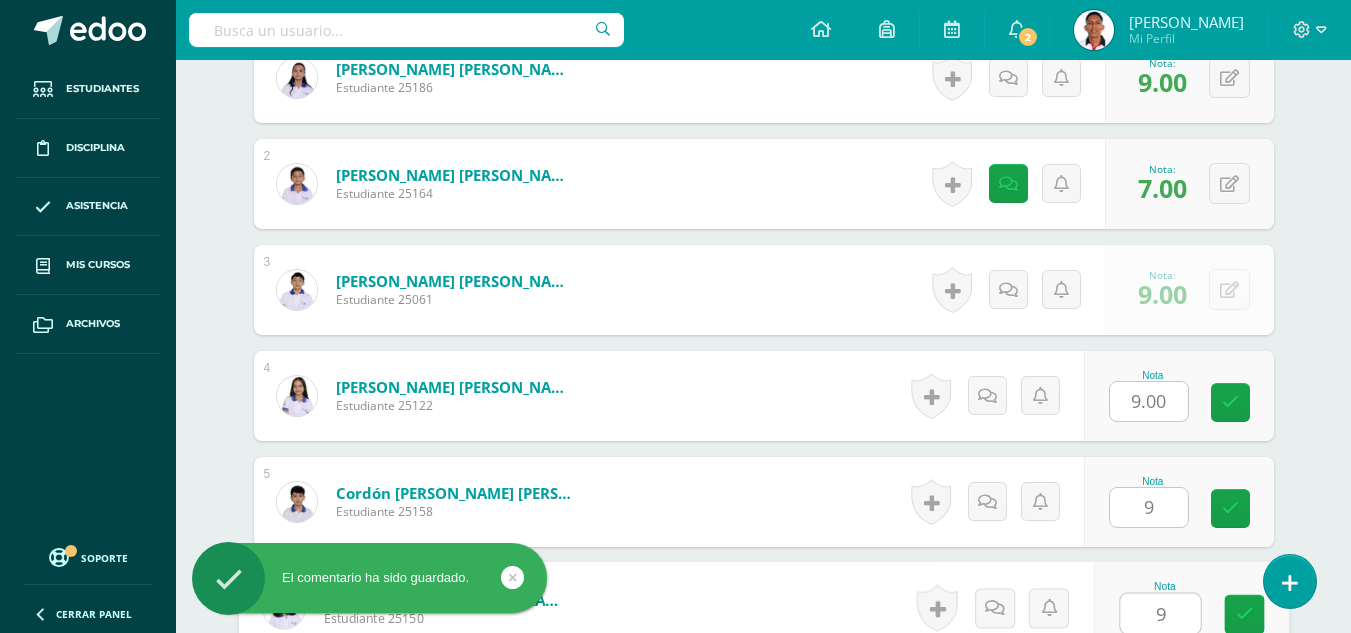 type on "9" 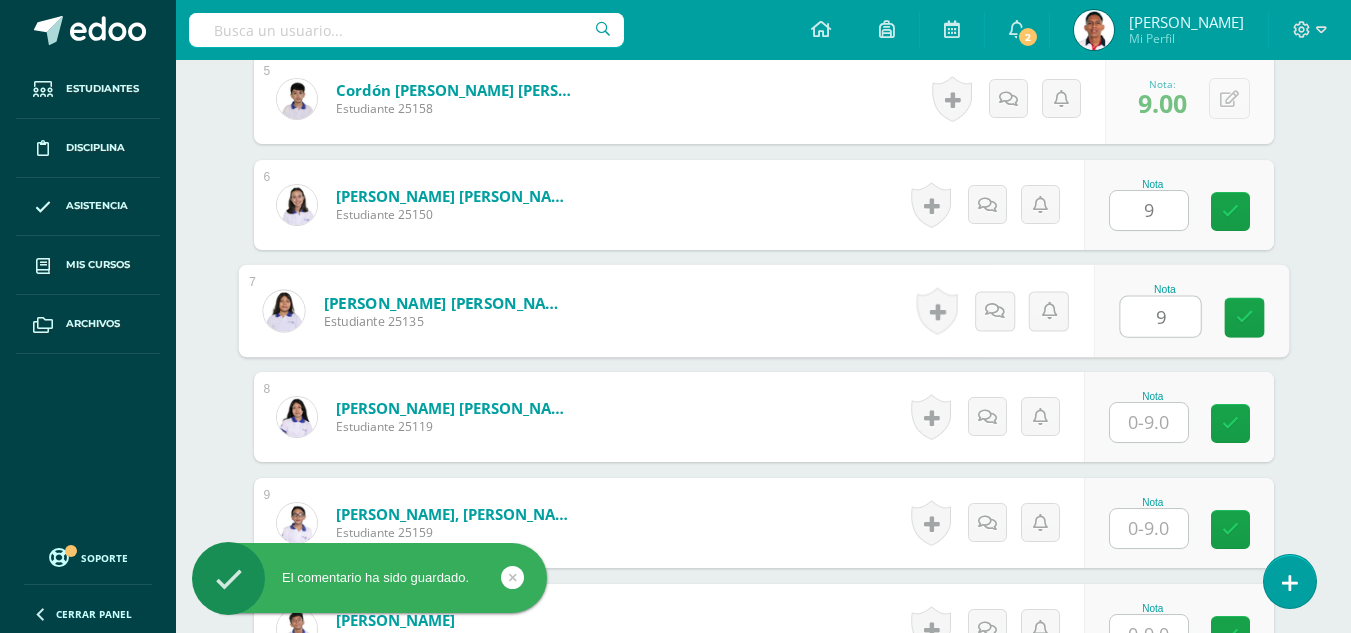 type on "9" 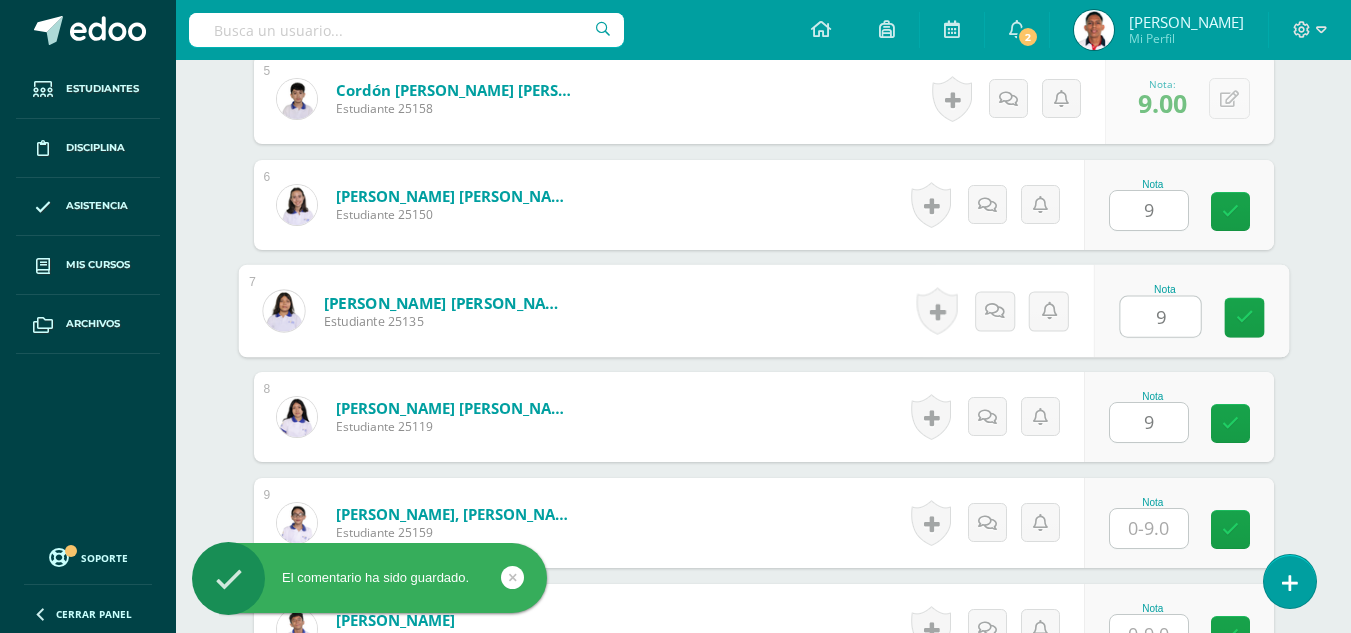 type on "9" 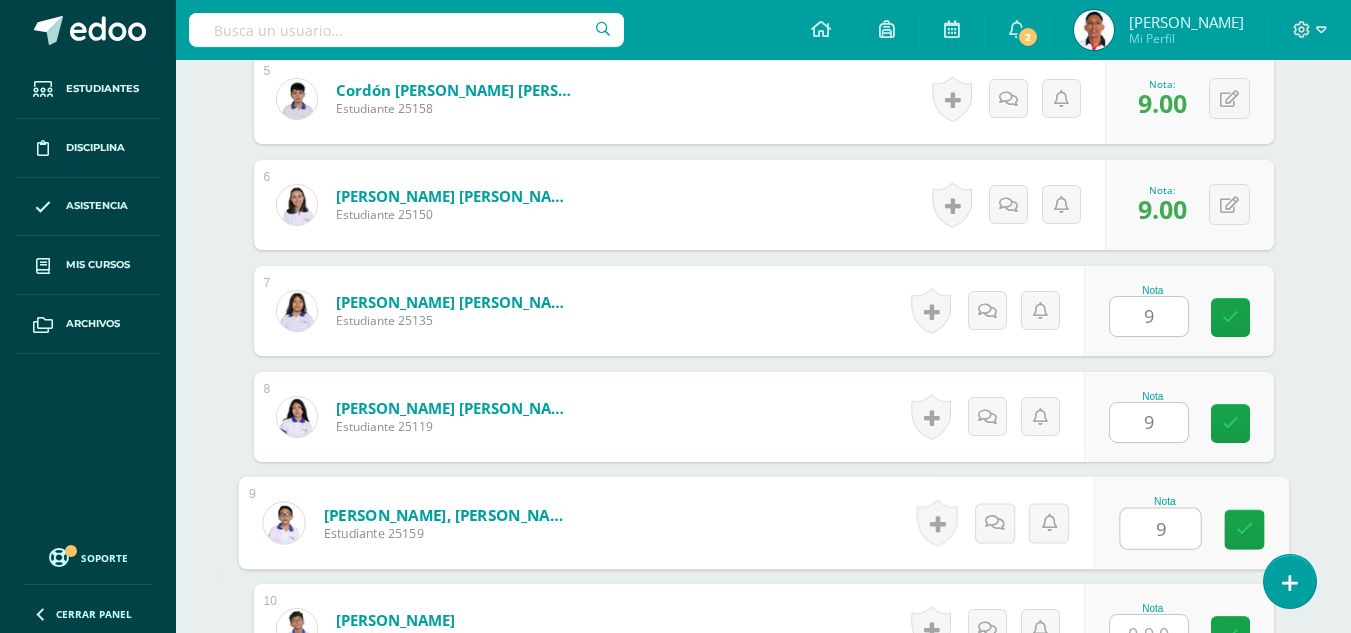 type on "9" 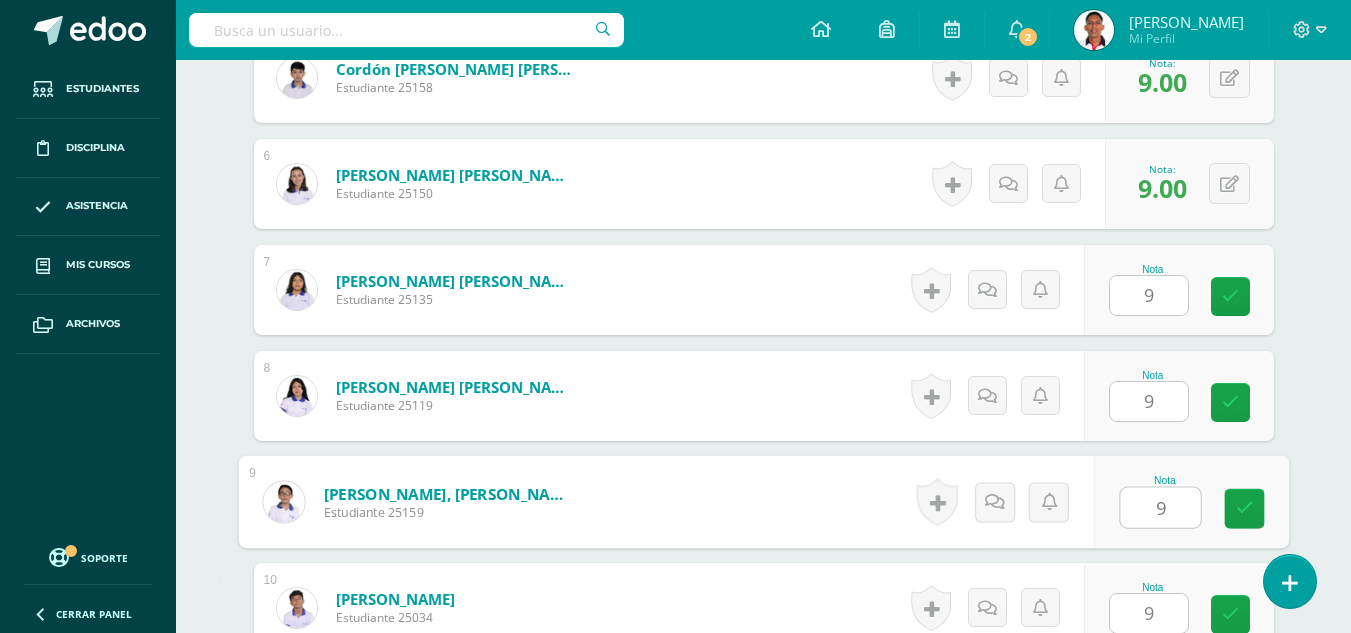 type on "9" 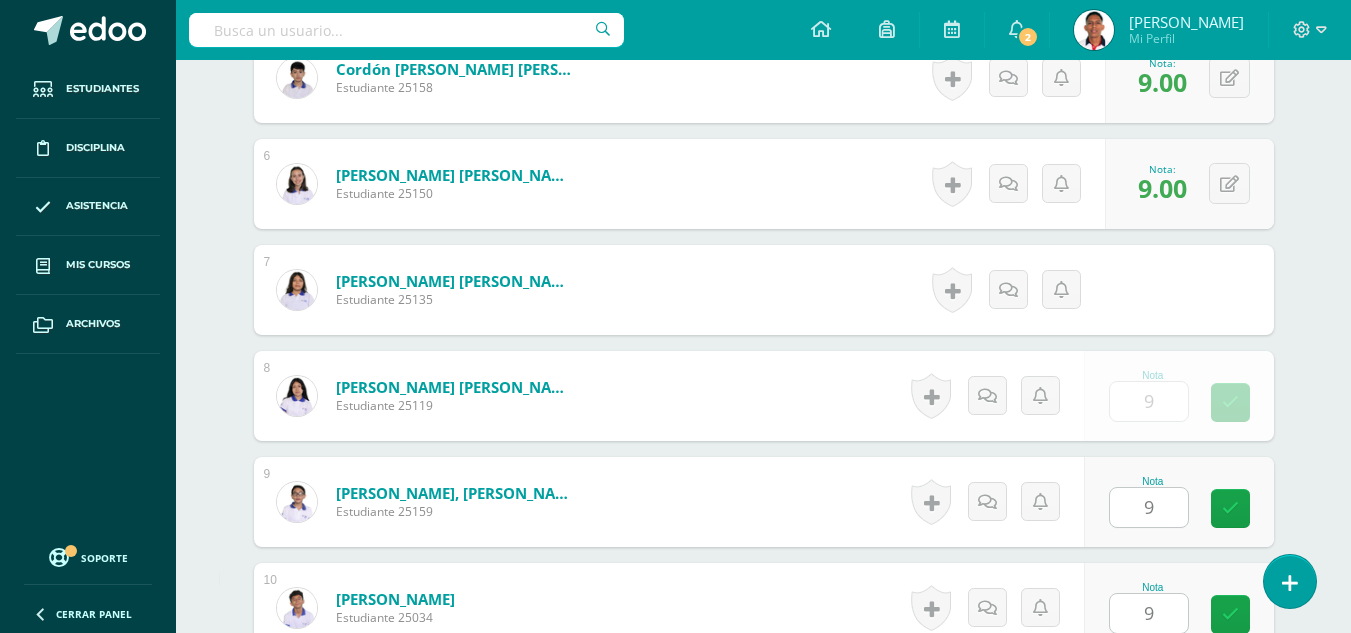 scroll, scrollTop: 1489, scrollLeft: 0, axis: vertical 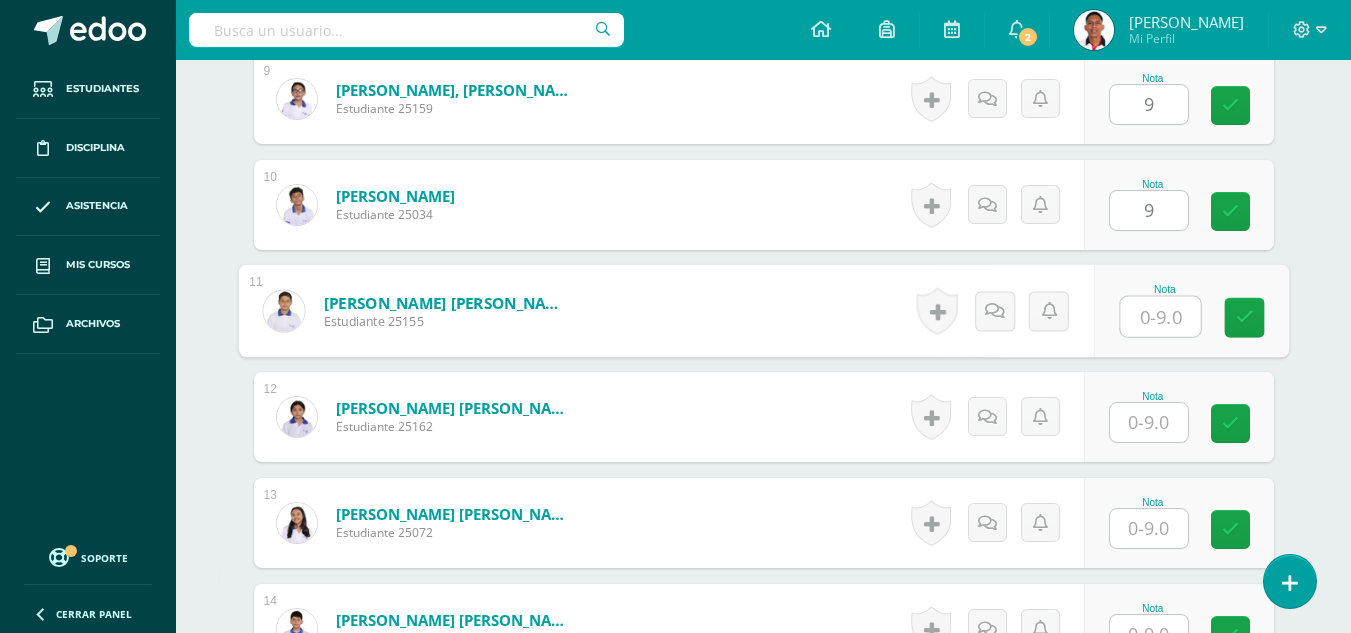 type on "9" 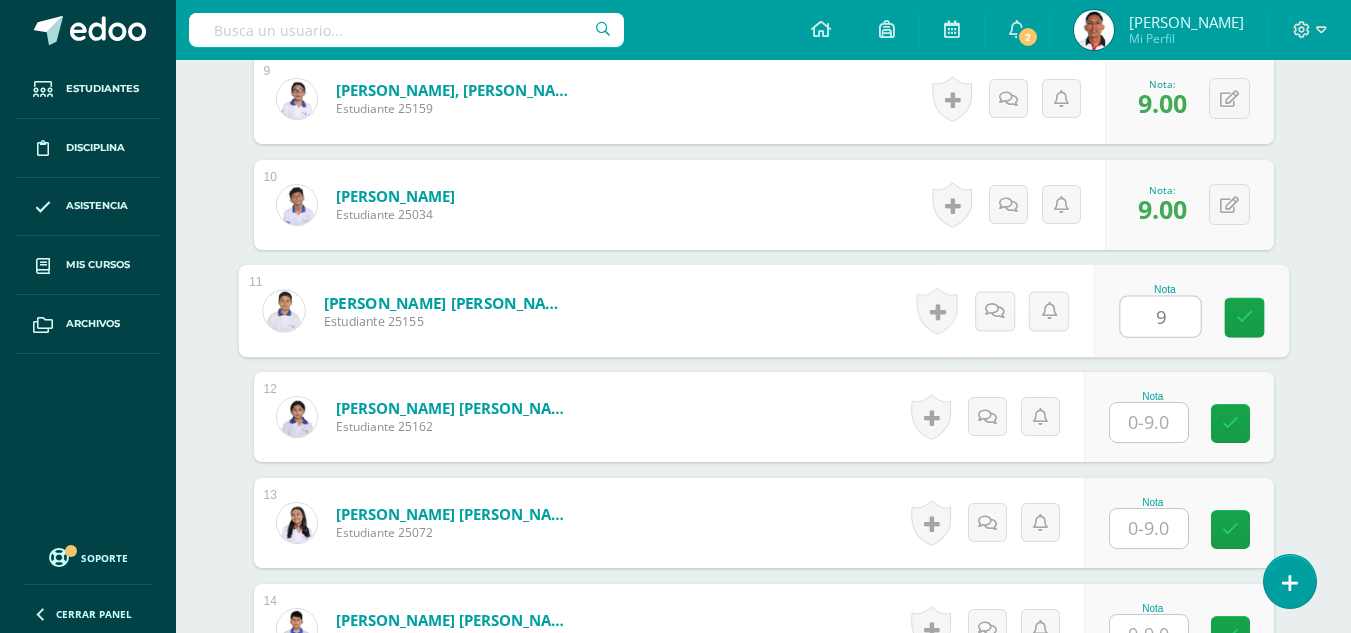 type 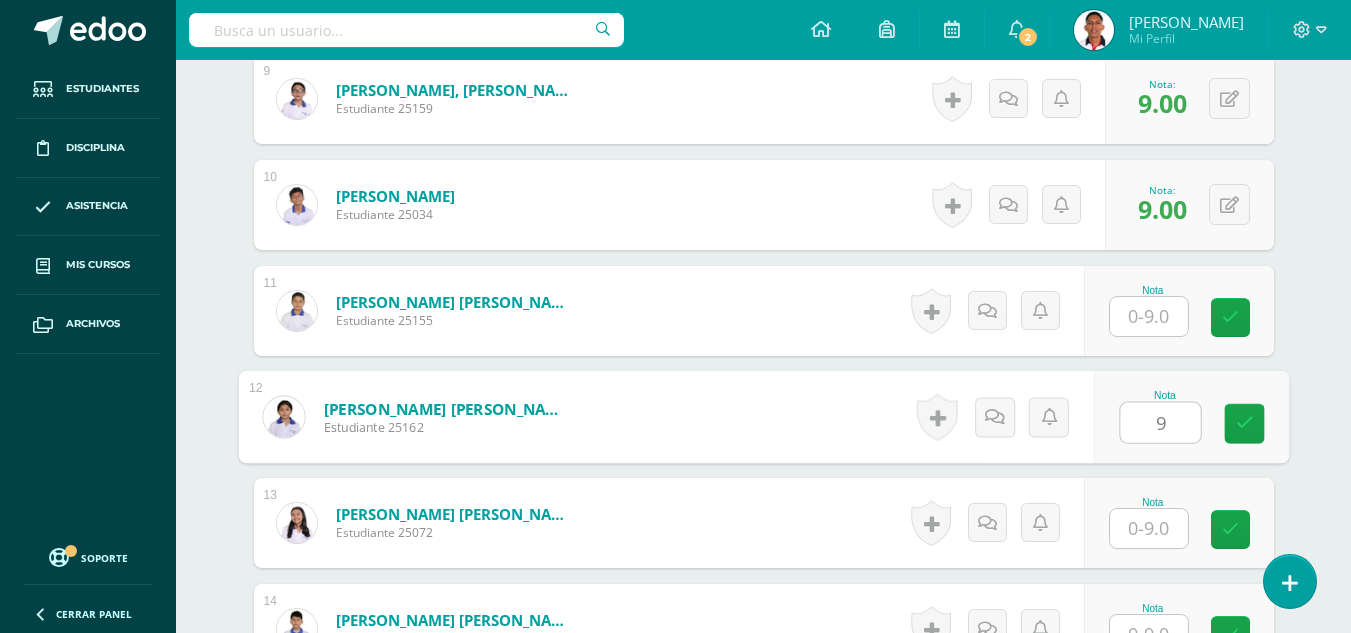 type on "9" 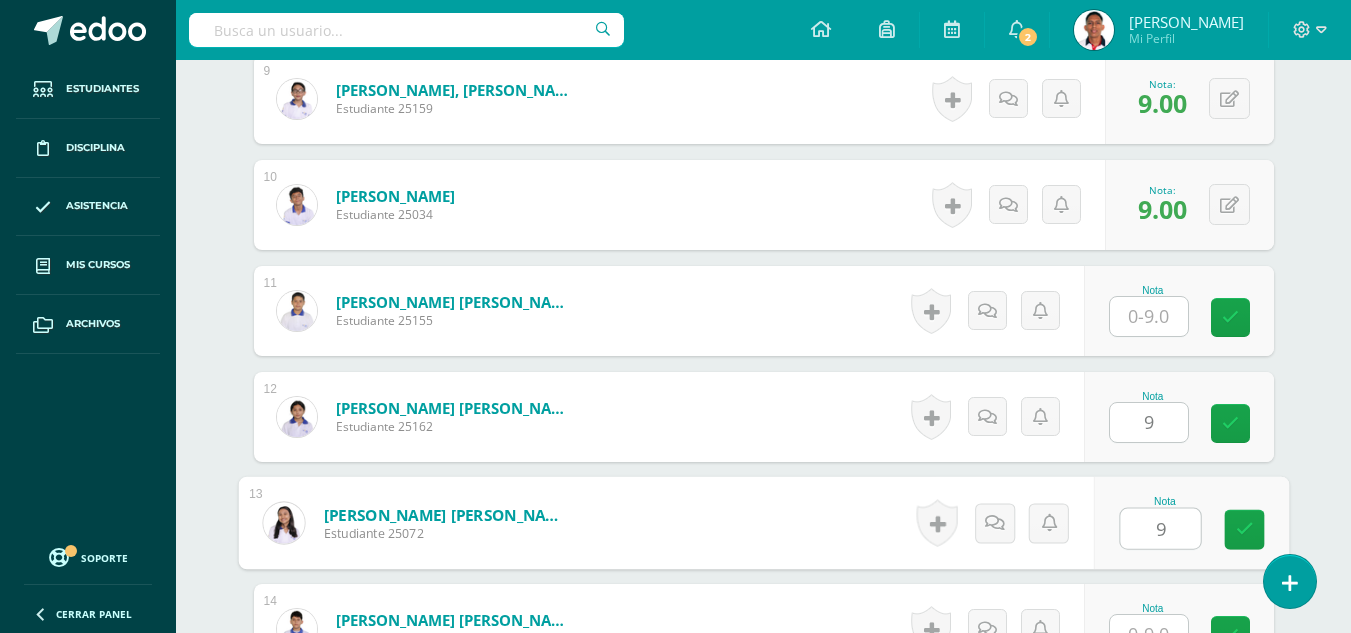 type on "9" 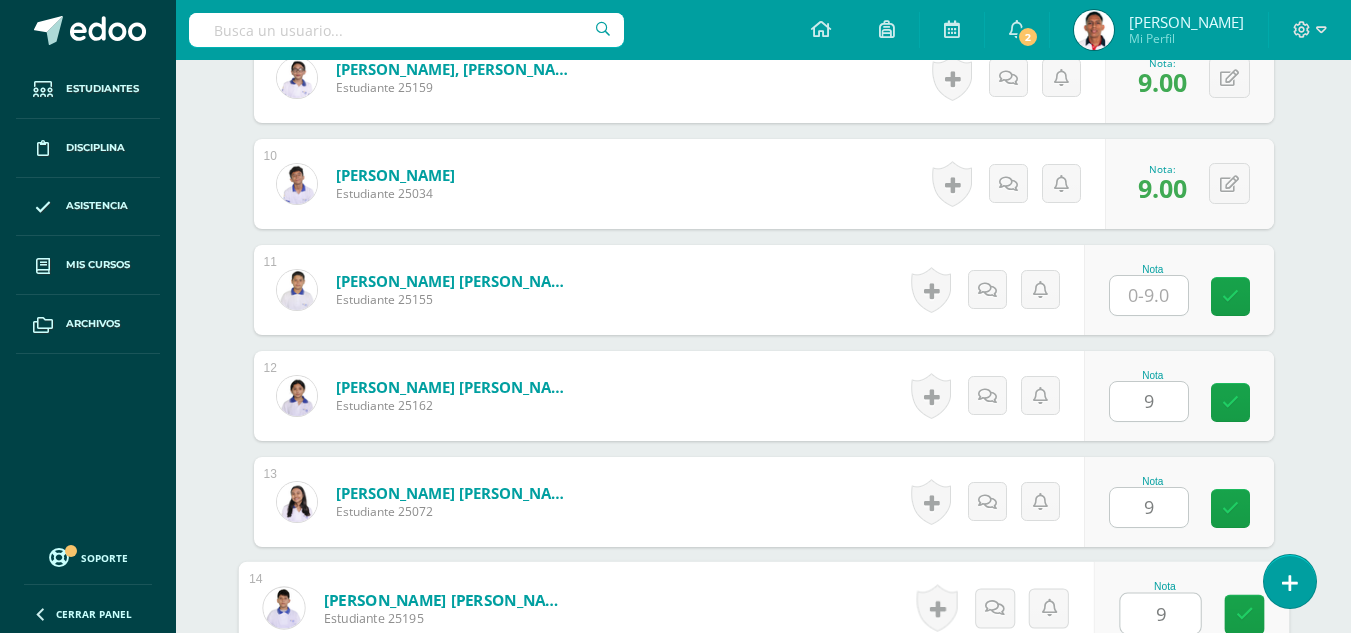 type on "9" 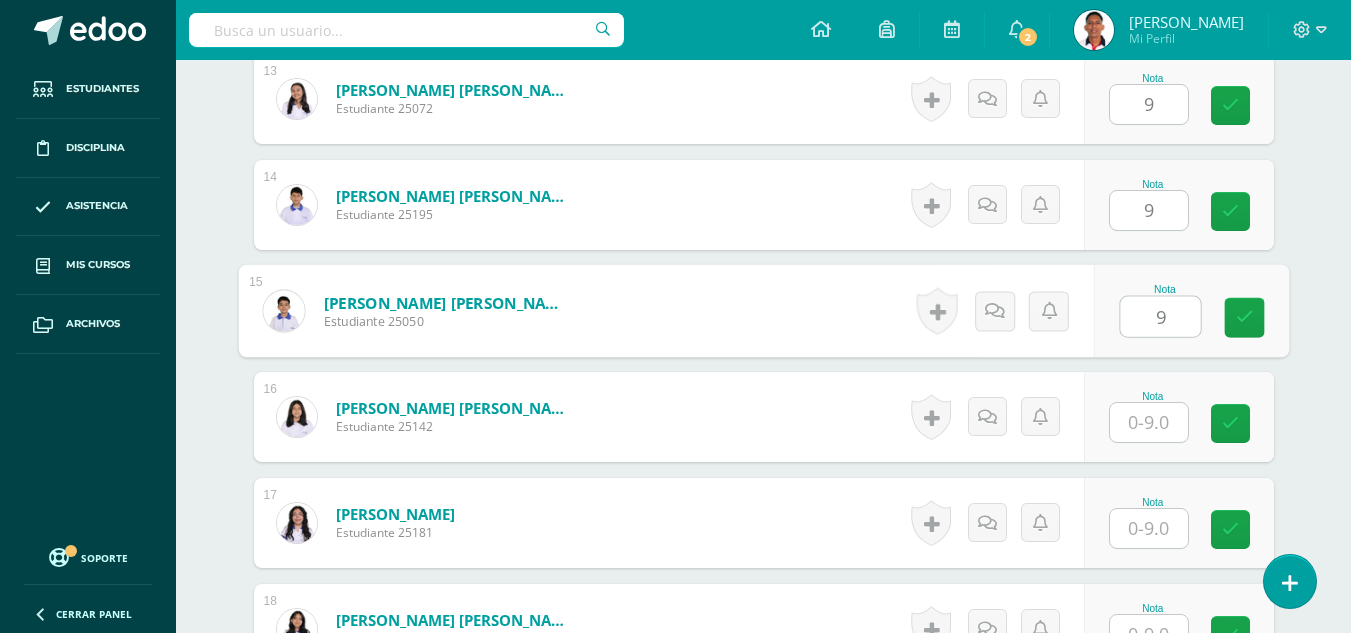 type on "9" 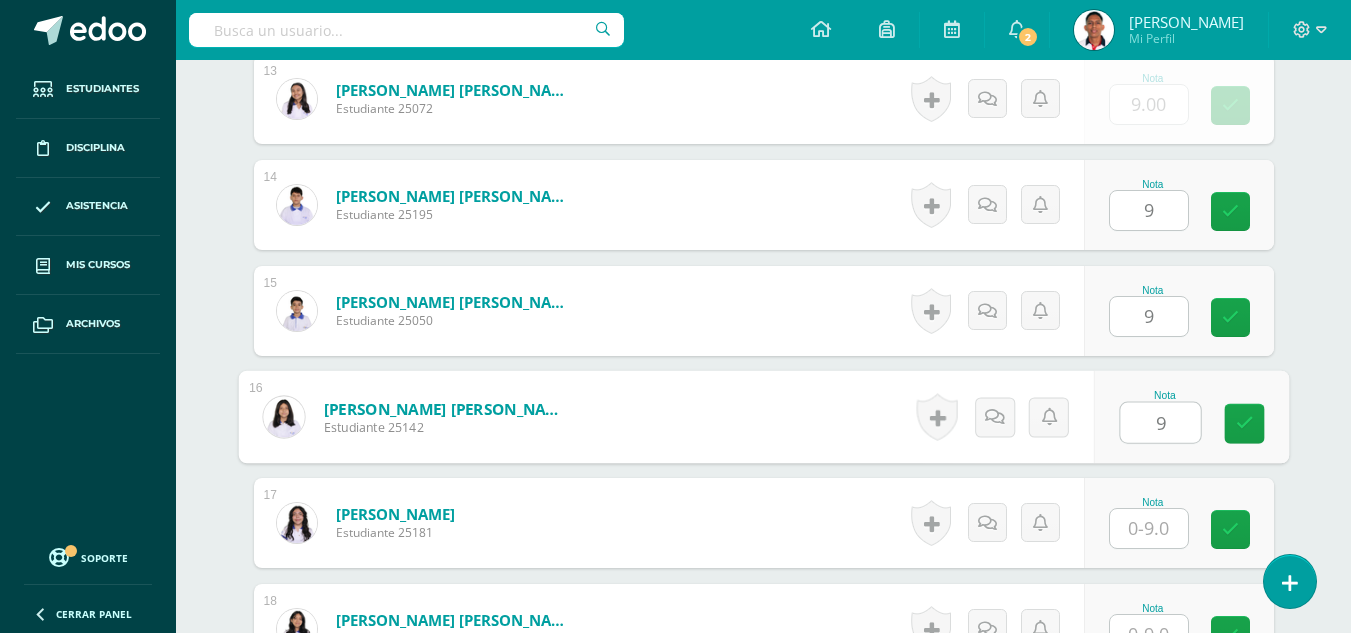 type on "9" 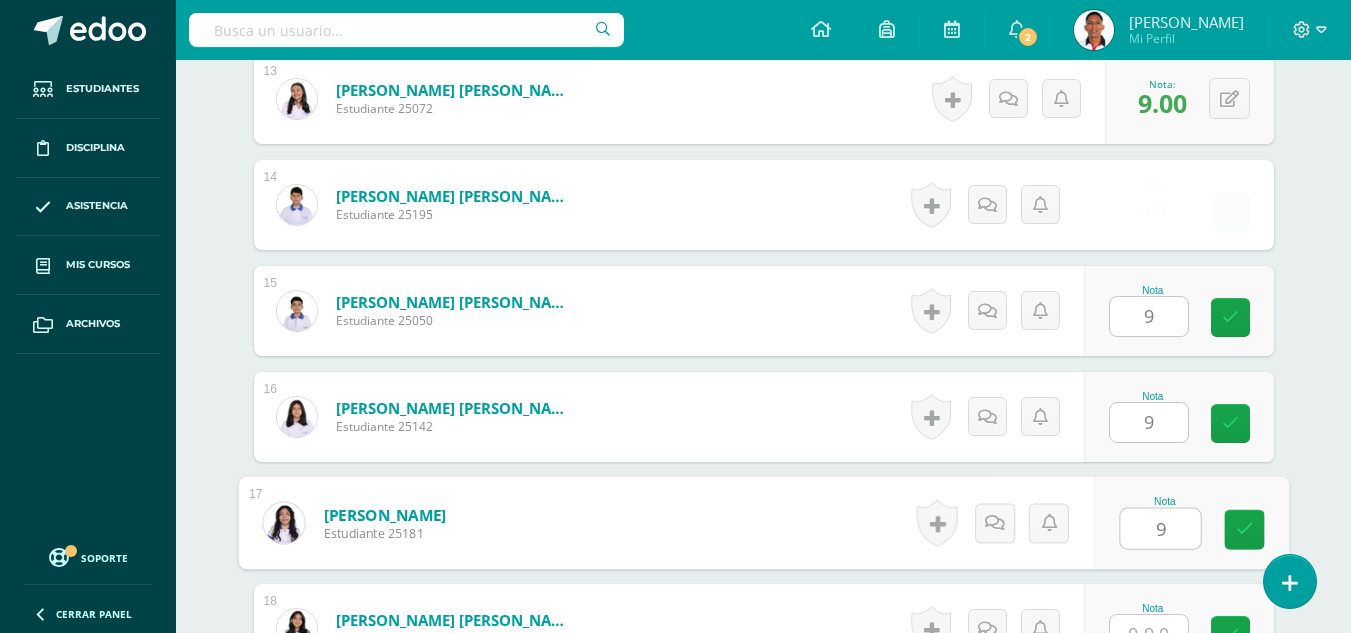 type on "9" 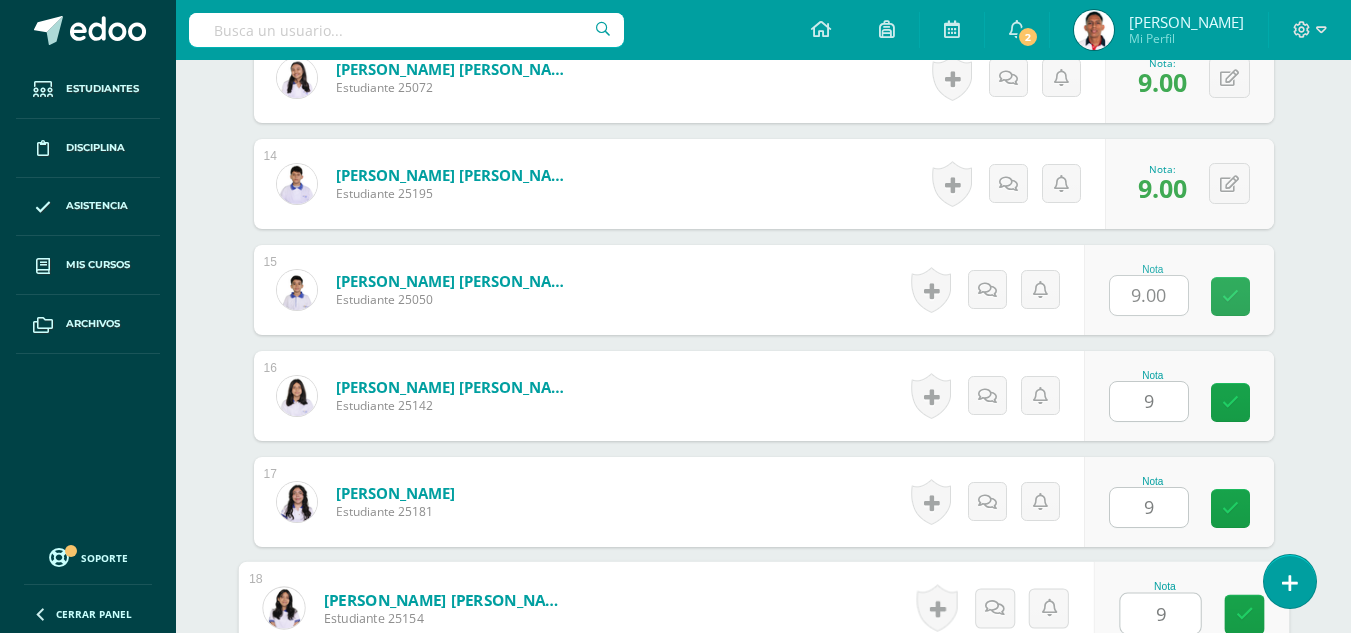 type on "9" 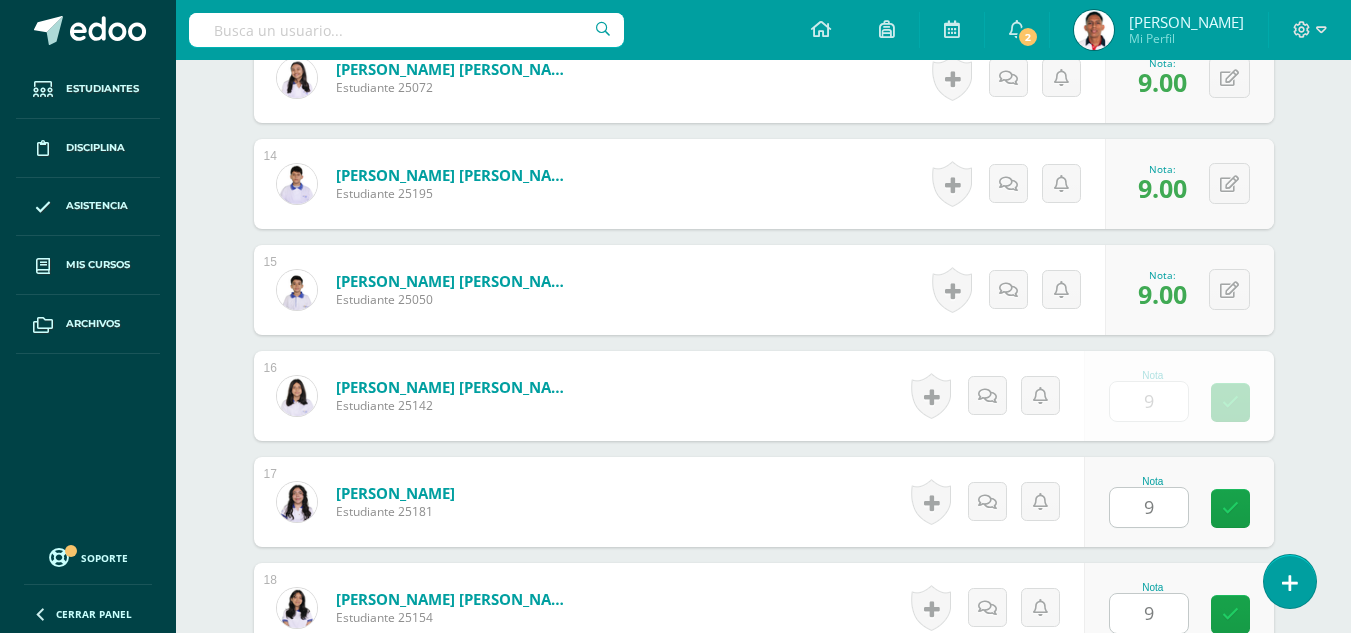 scroll, scrollTop: 2337, scrollLeft: 0, axis: vertical 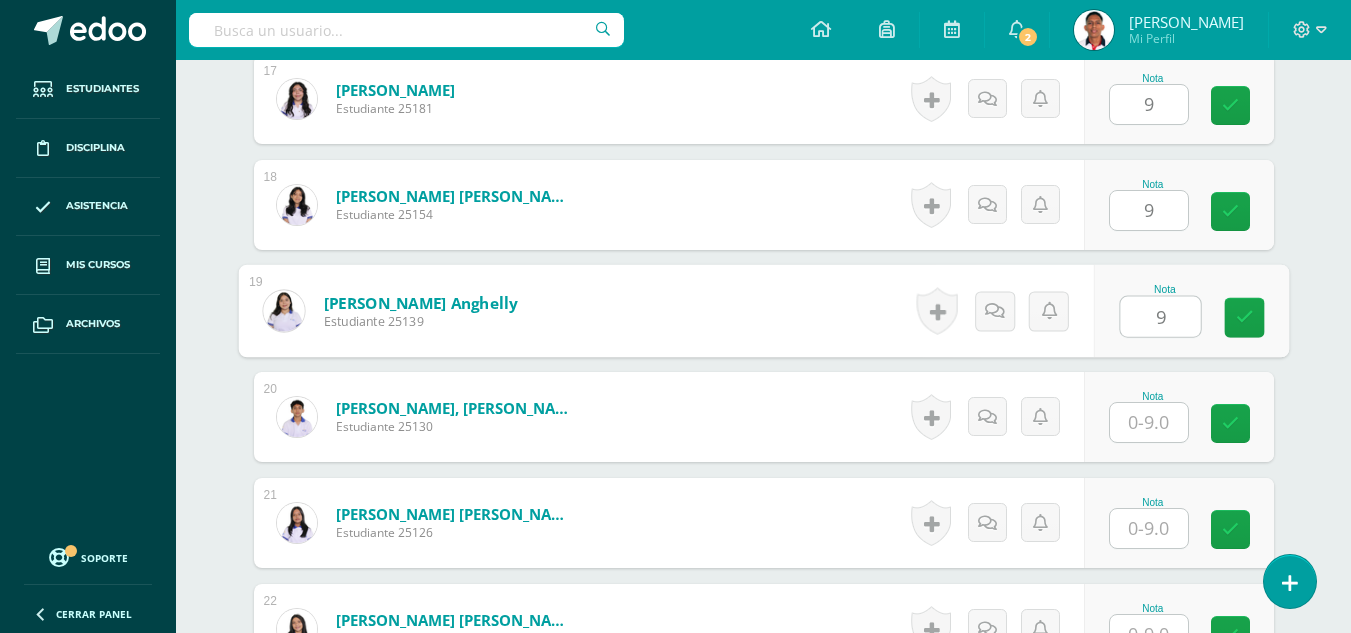 type on "9" 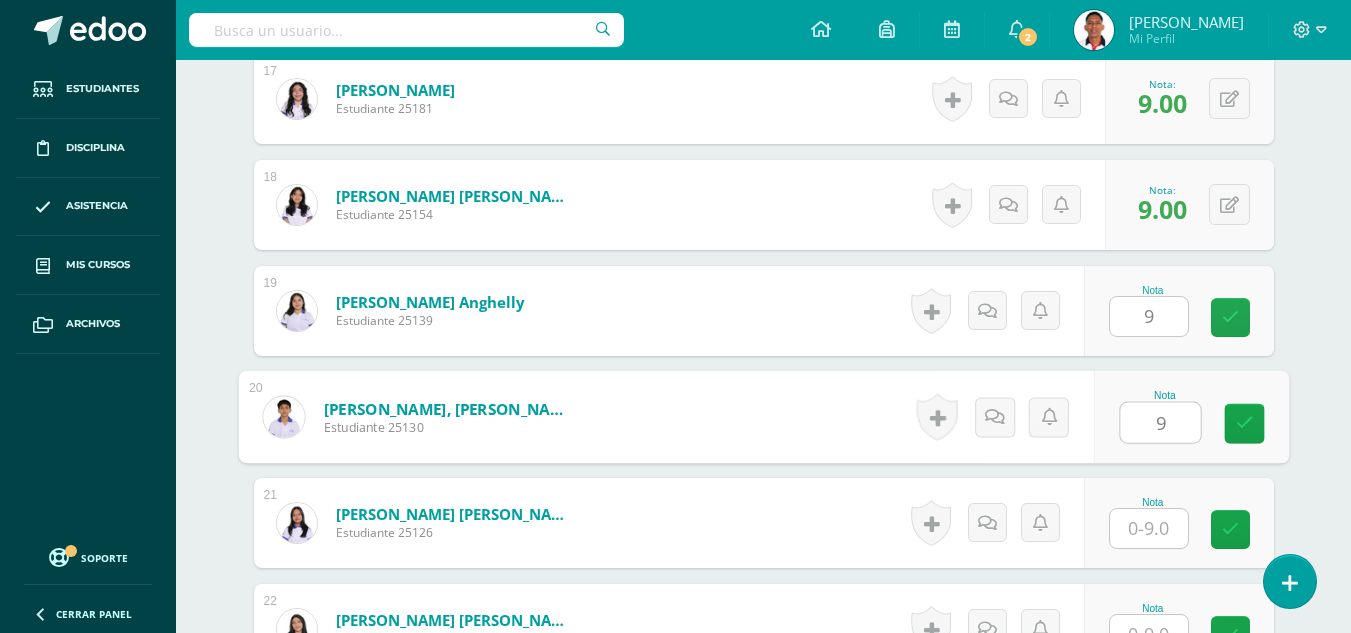 type on "9" 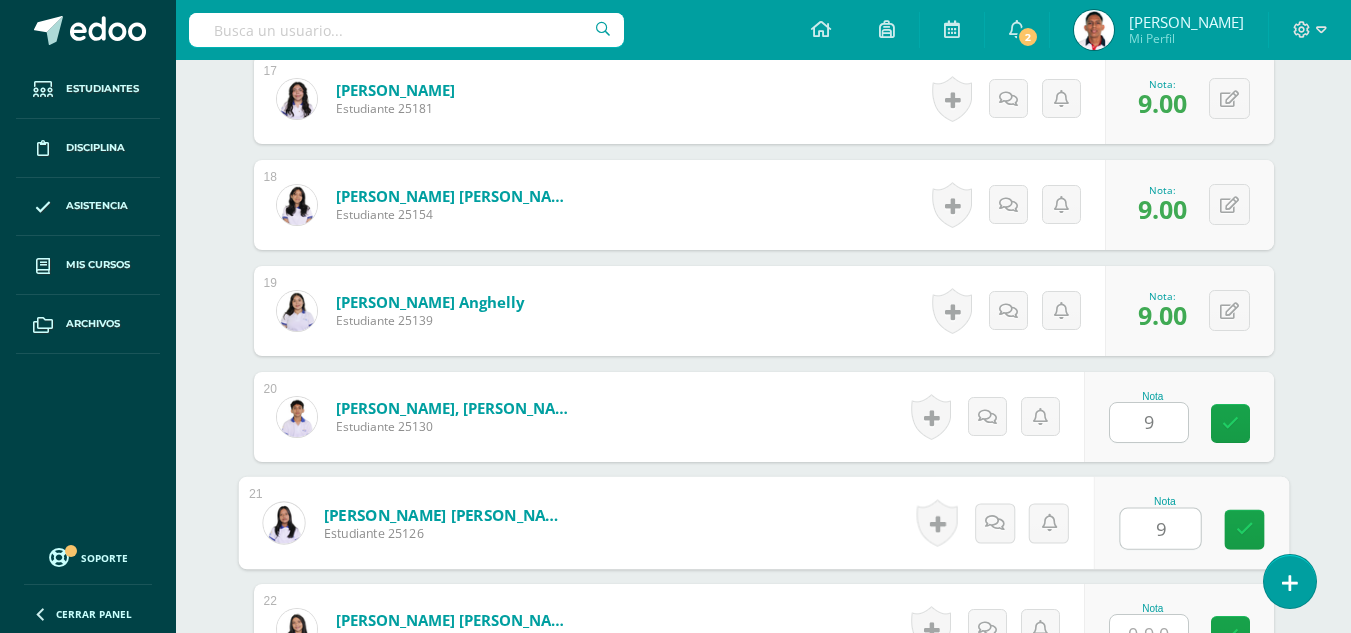 type on "9" 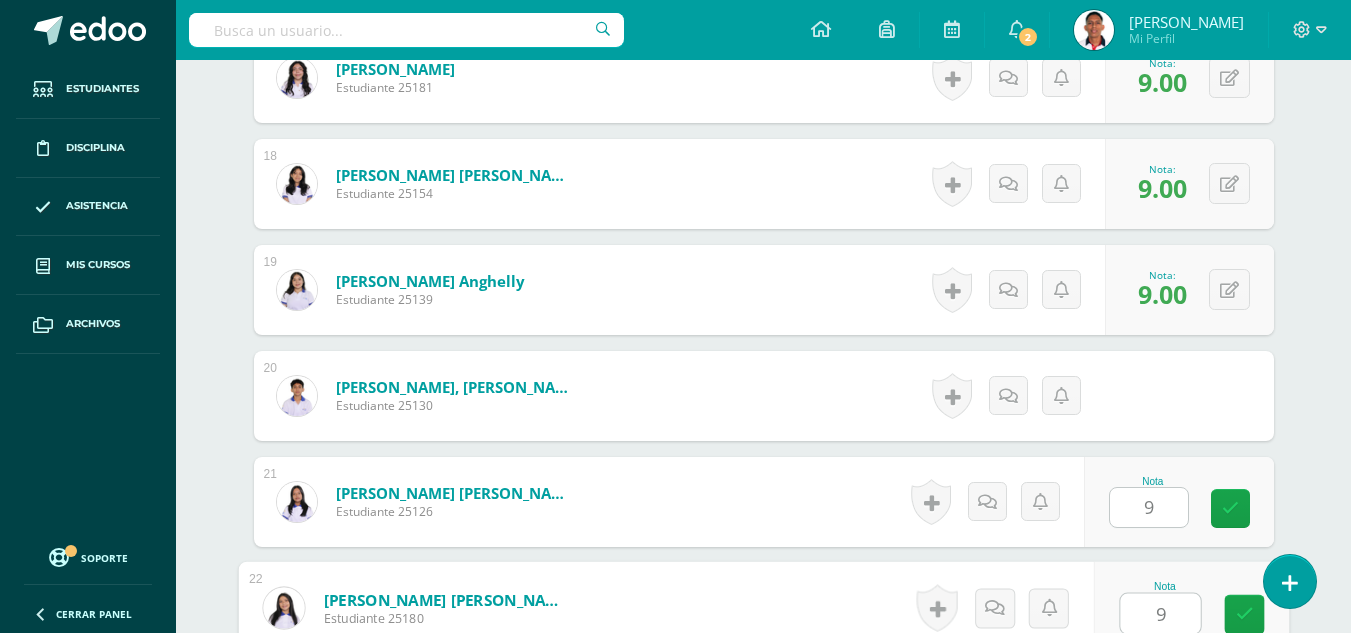 type on "9" 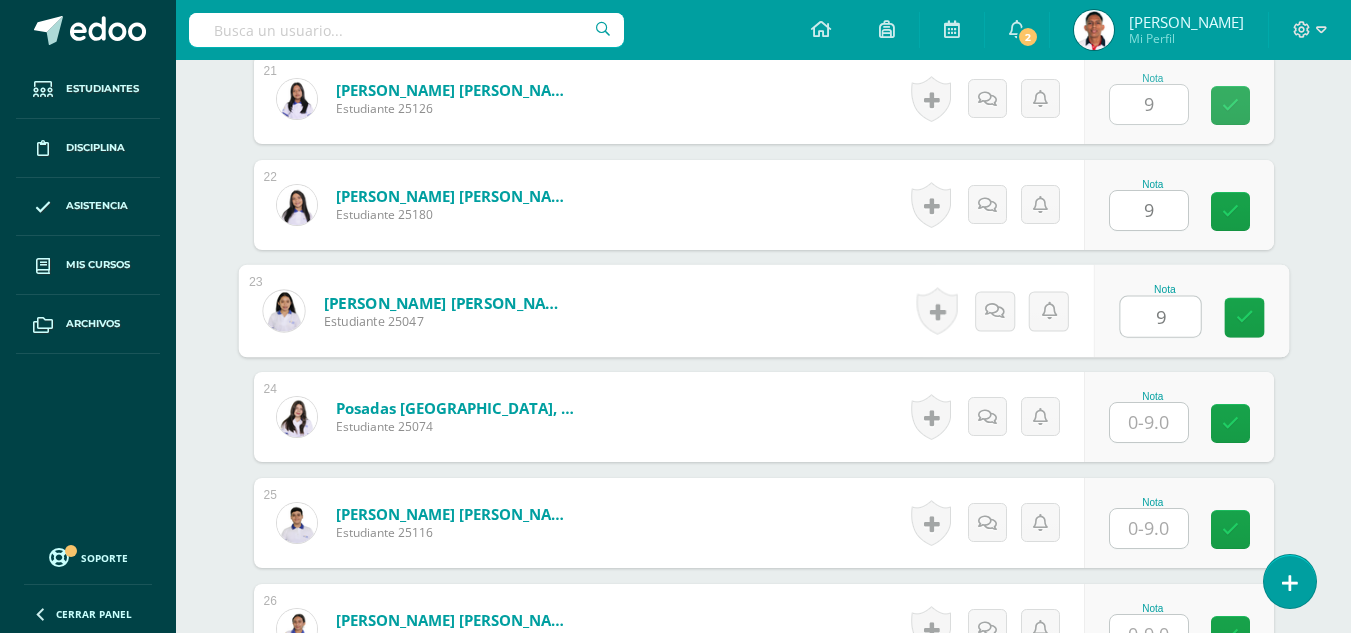 type on "9" 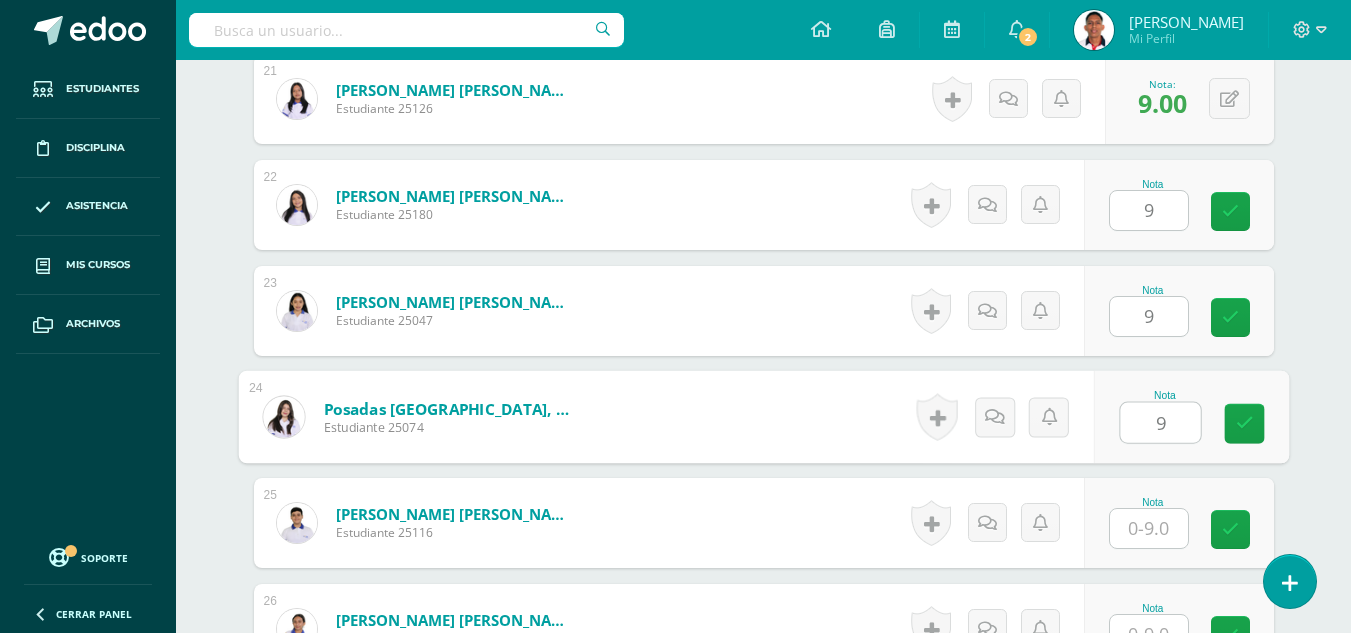 type on "9" 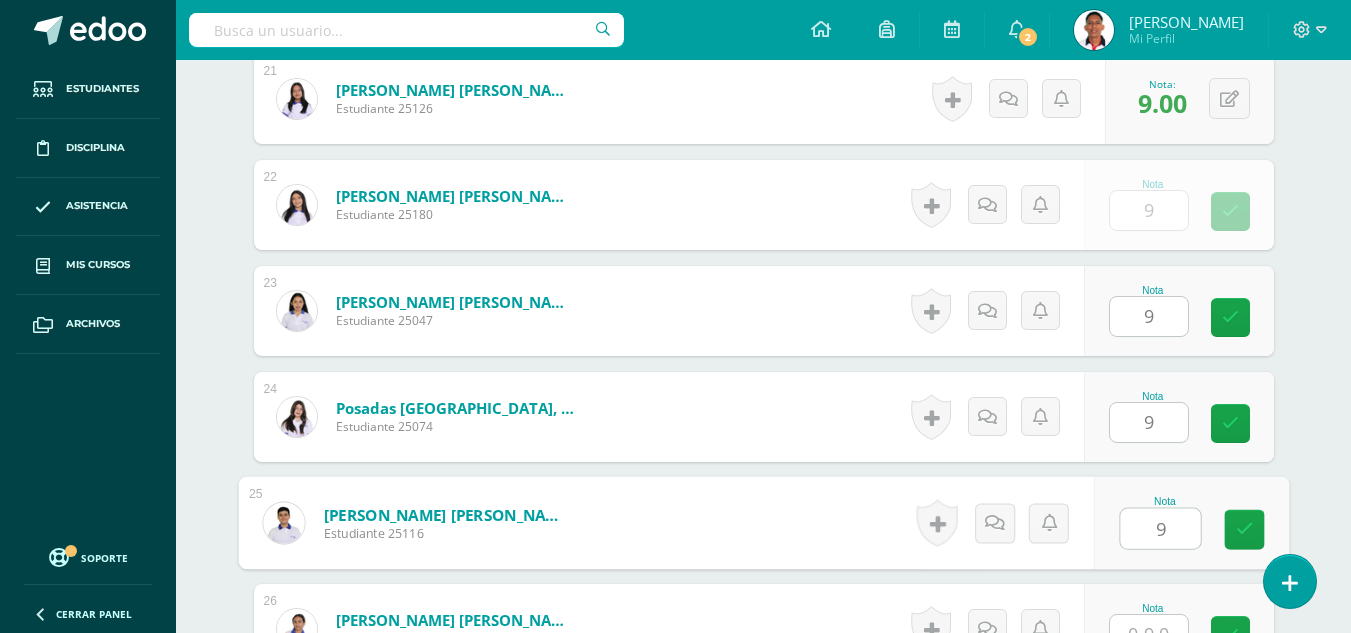 type on "9" 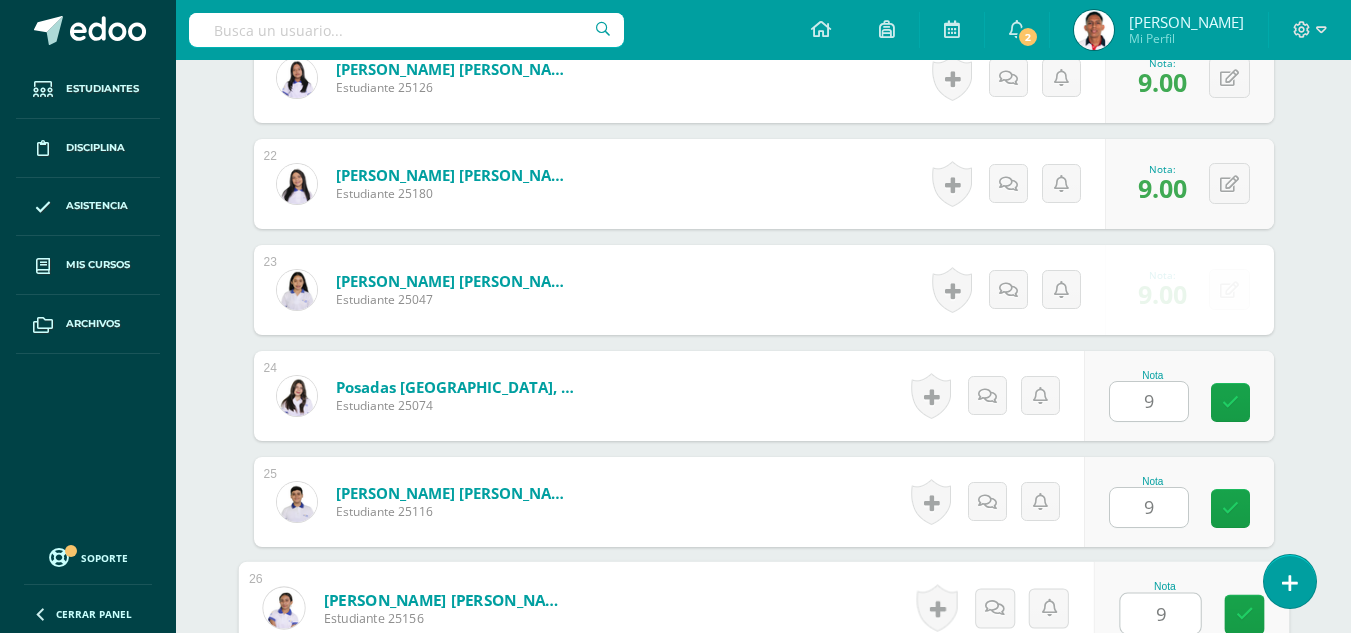 type on "9" 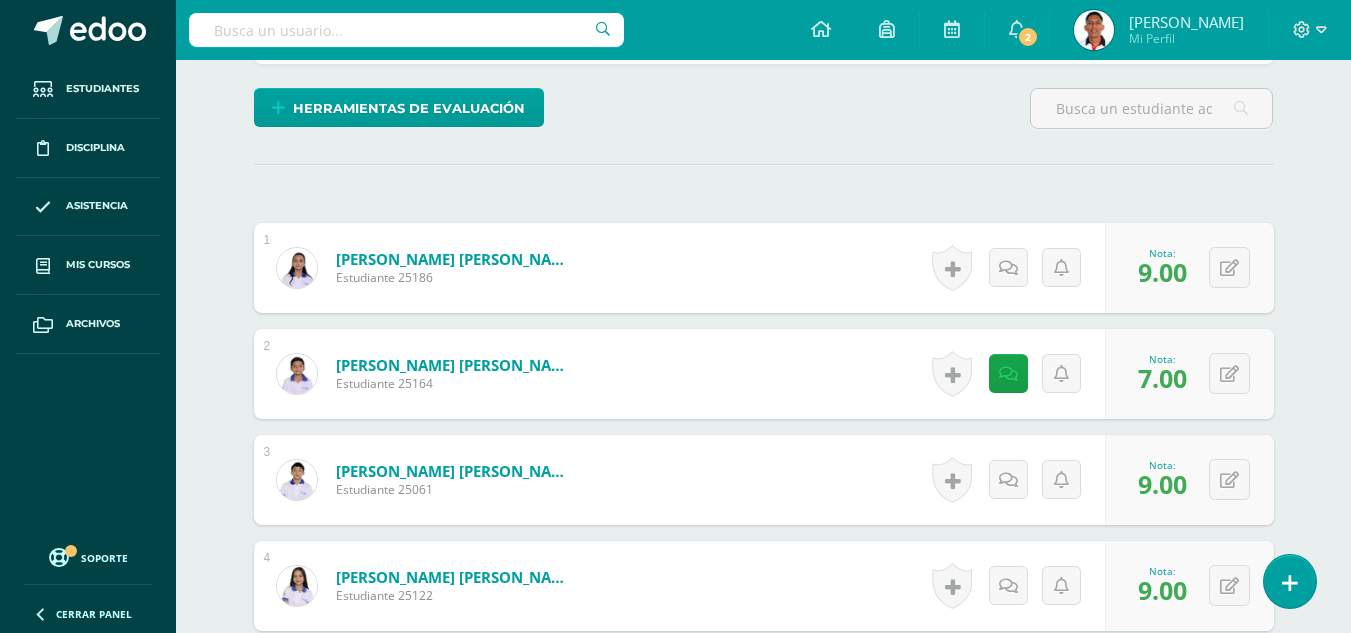 scroll, scrollTop: 0, scrollLeft: 0, axis: both 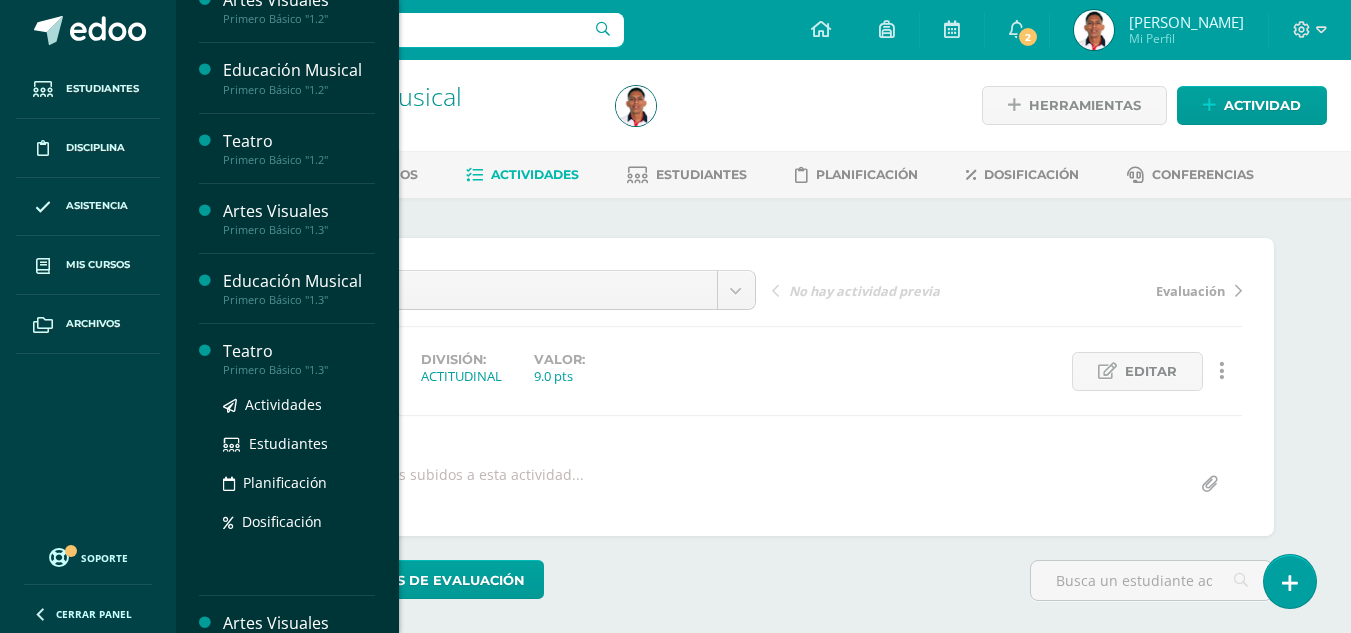 click on "Primero
Básico
"1.3"" at bounding box center (299, 370) 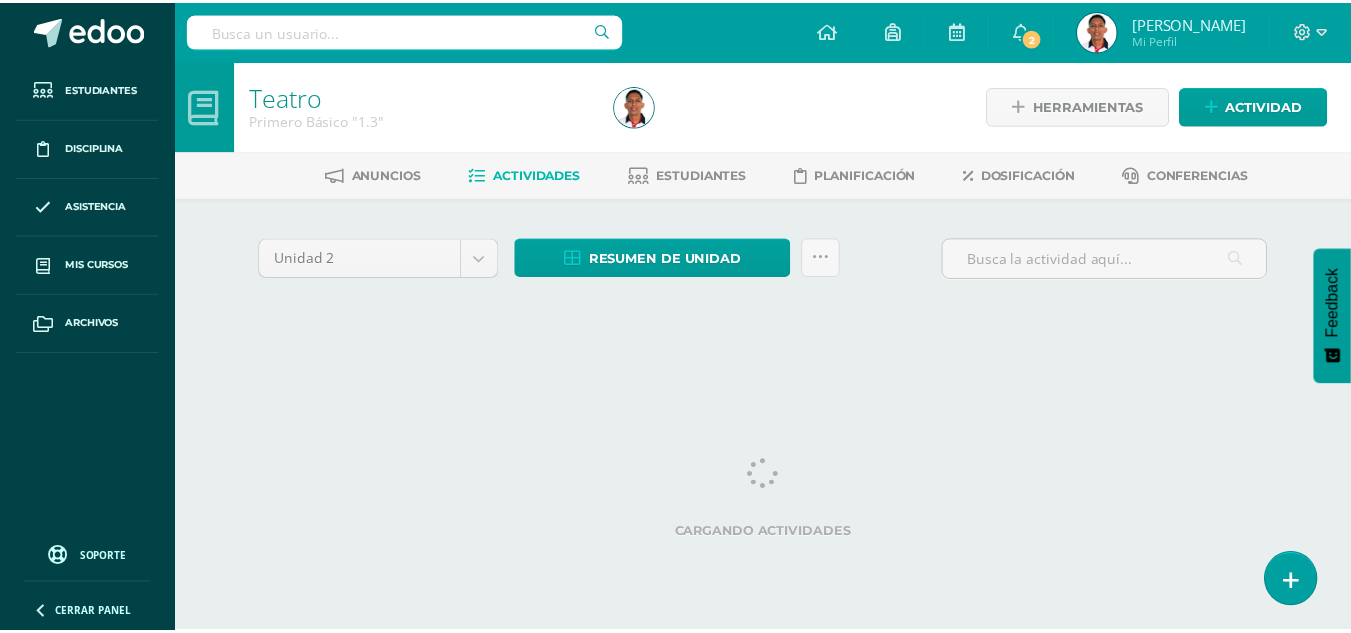 scroll, scrollTop: 0, scrollLeft: 0, axis: both 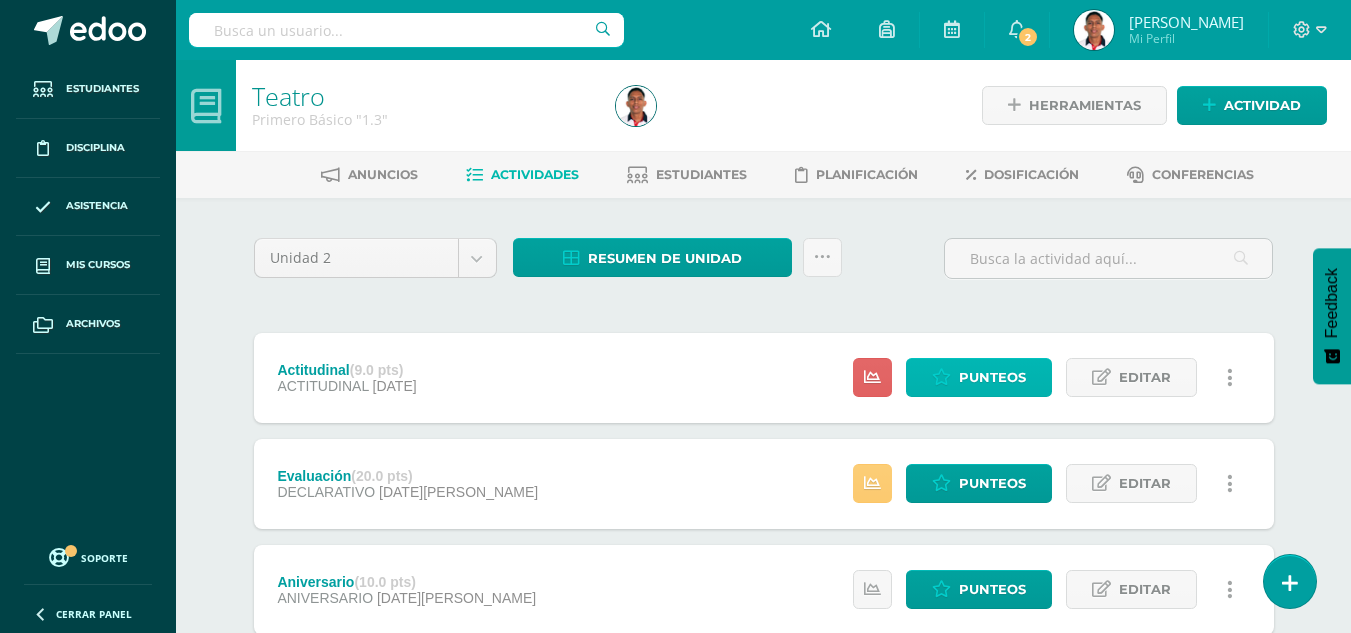 click at bounding box center [941, 377] 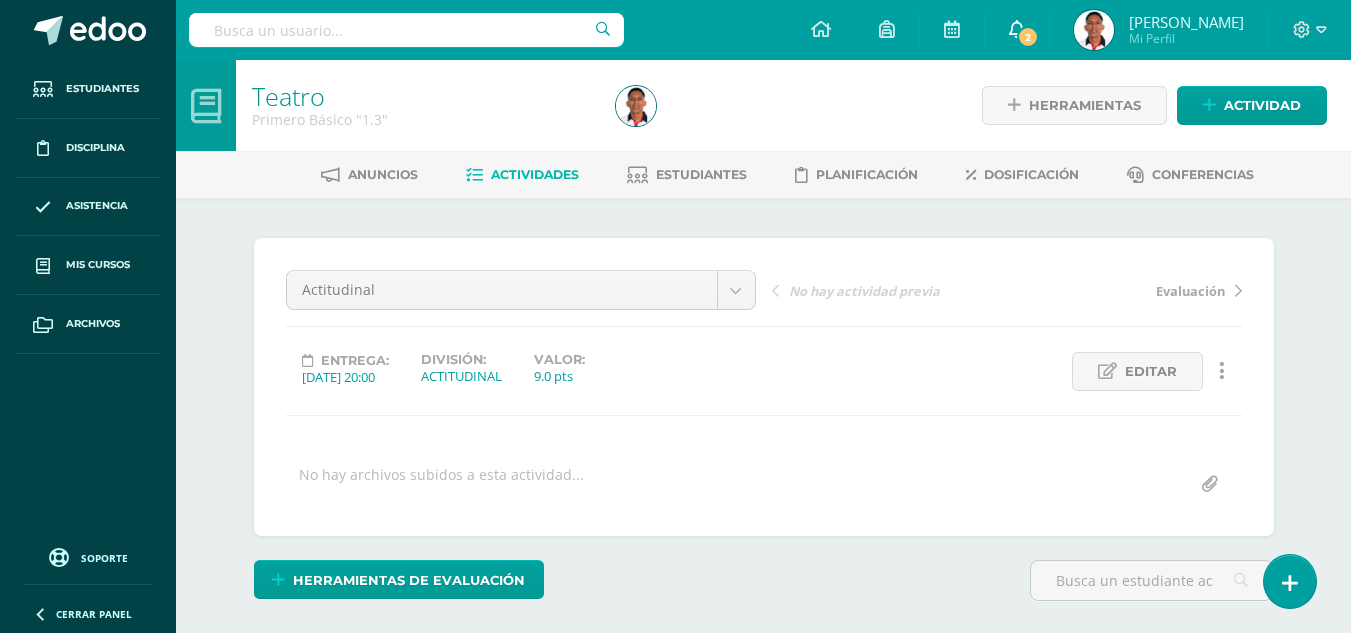 scroll, scrollTop: 0, scrollLeft: 0, axis: both 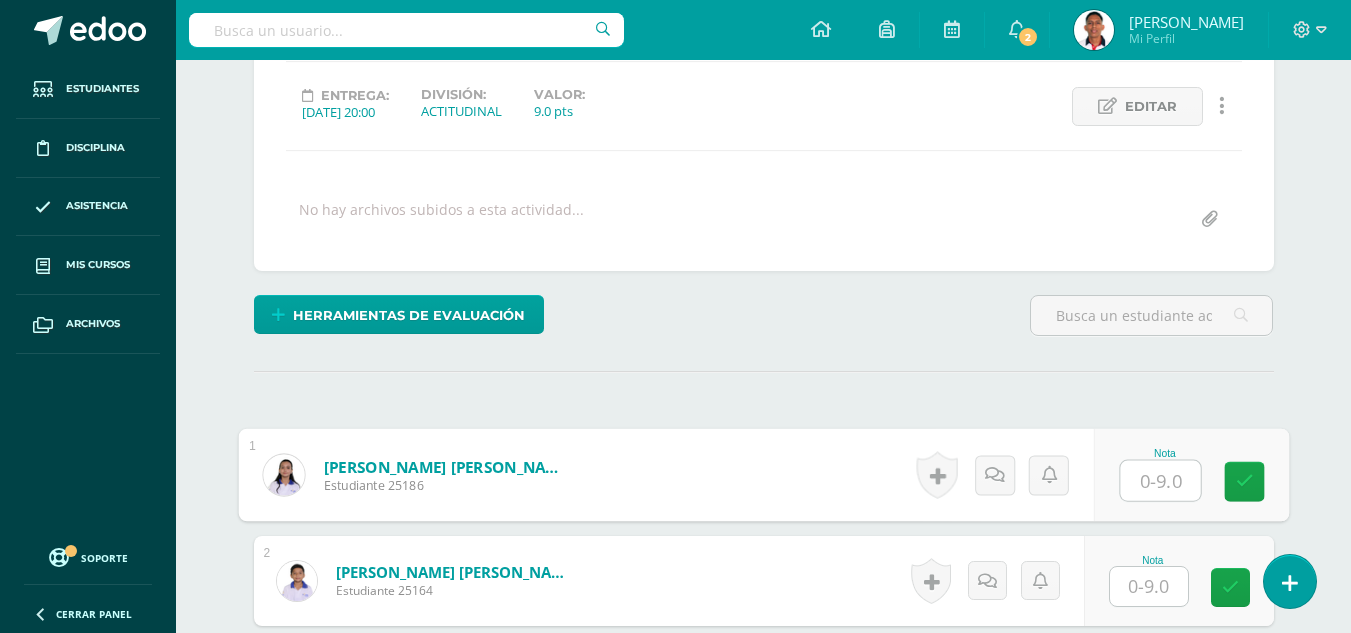 click at bounding box center [1160, 481] 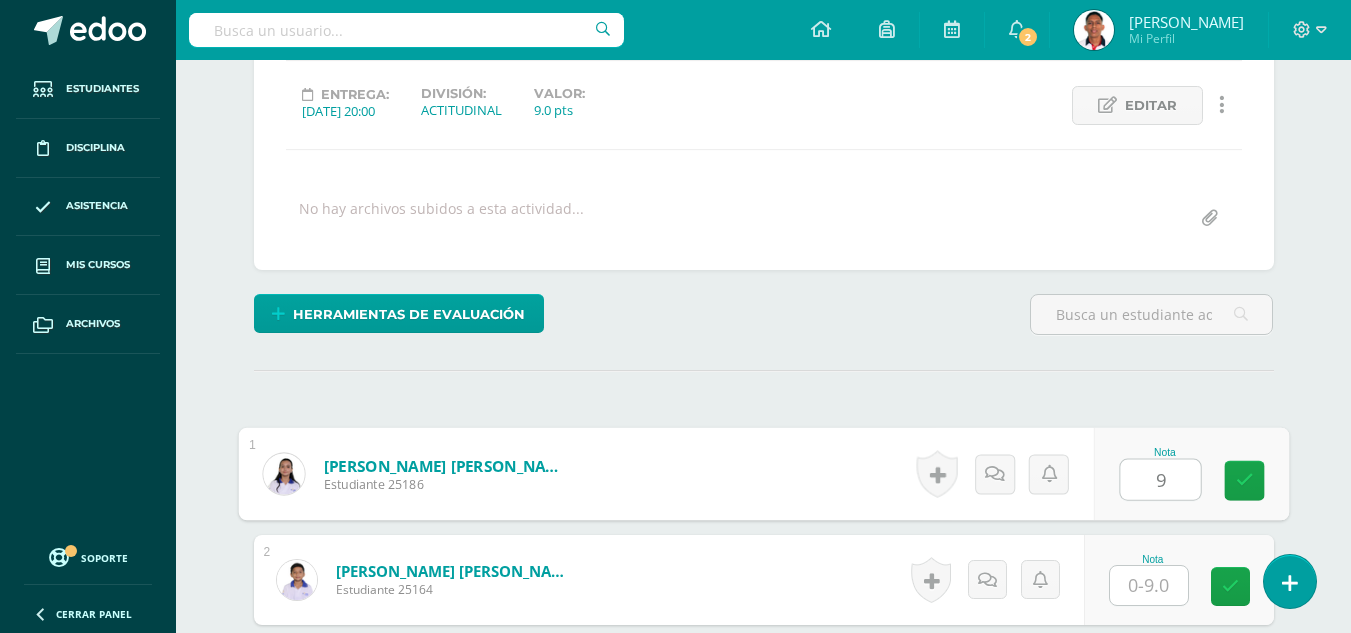 type on "9" 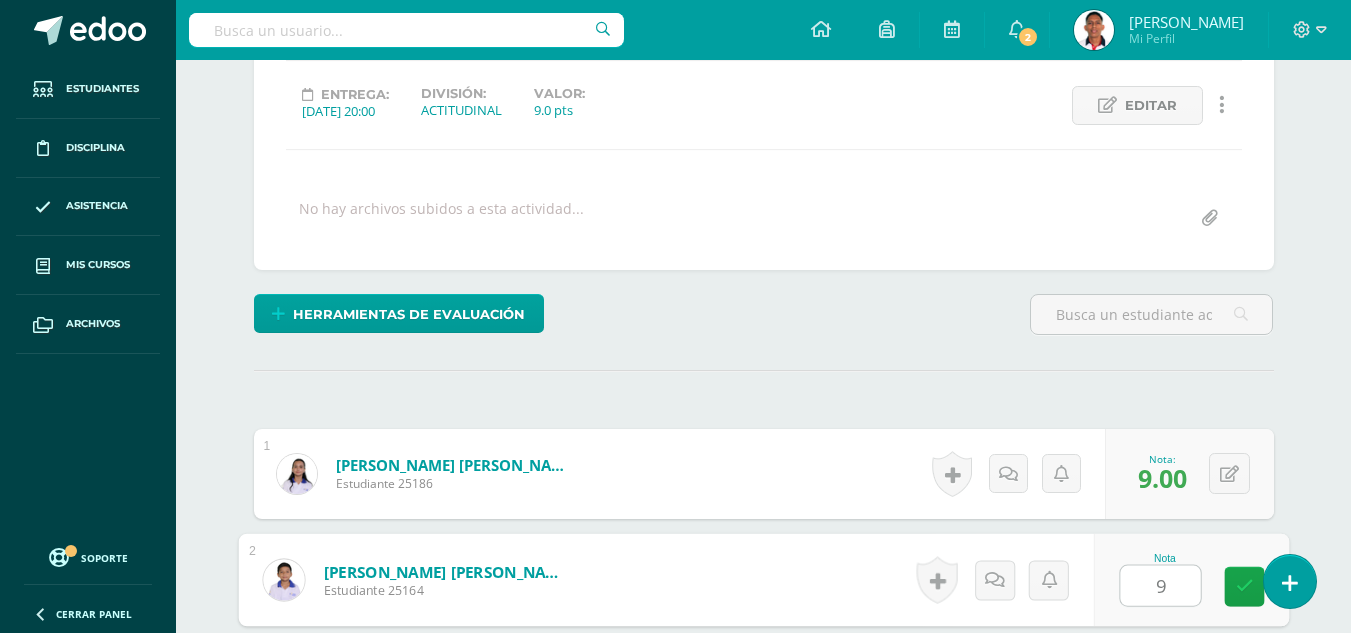 type on "9" 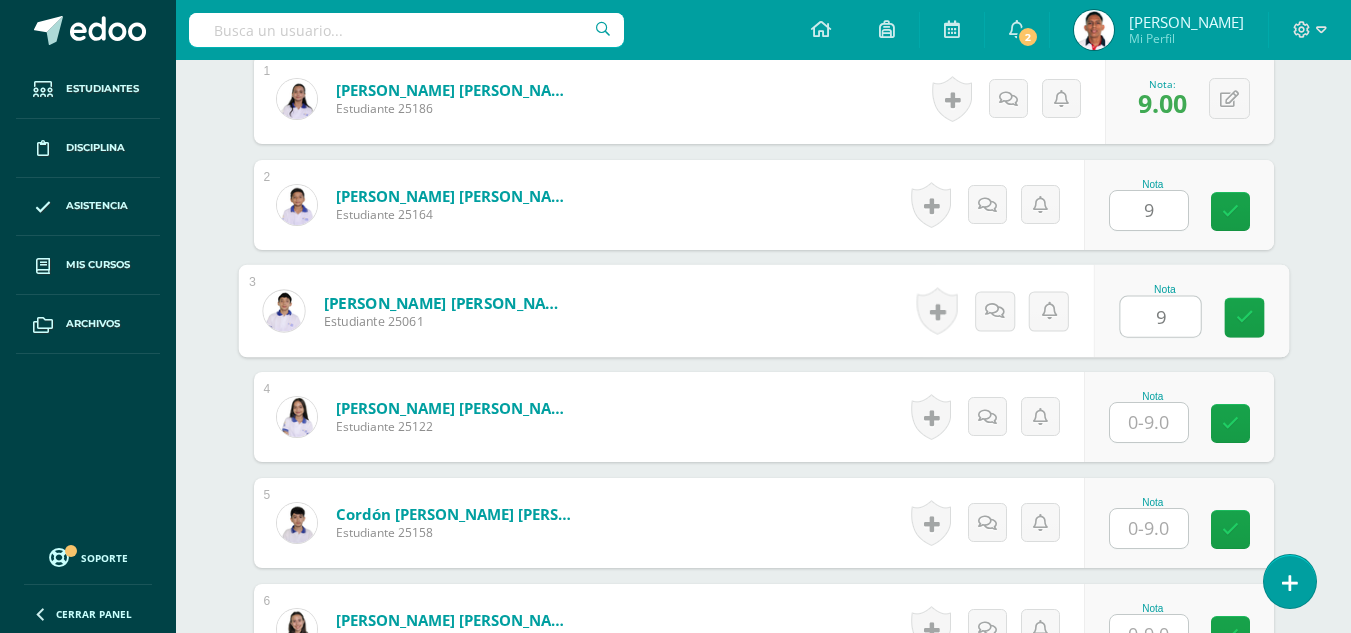 type on "9" 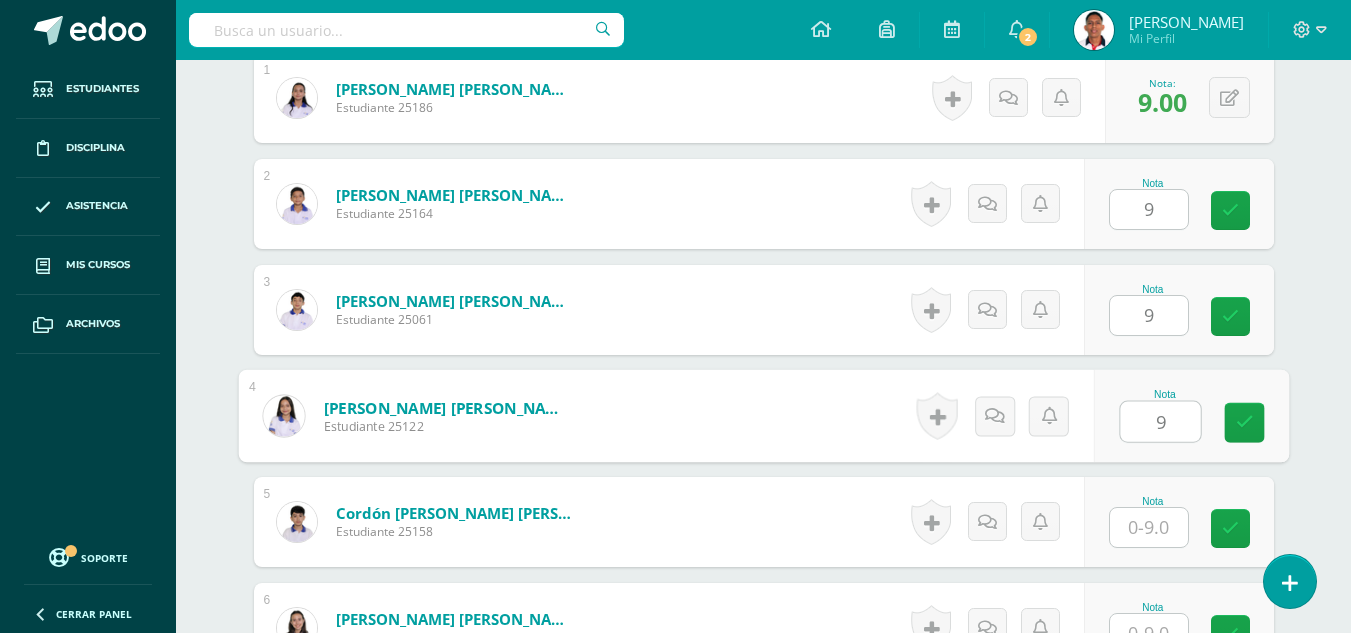 type on "9" 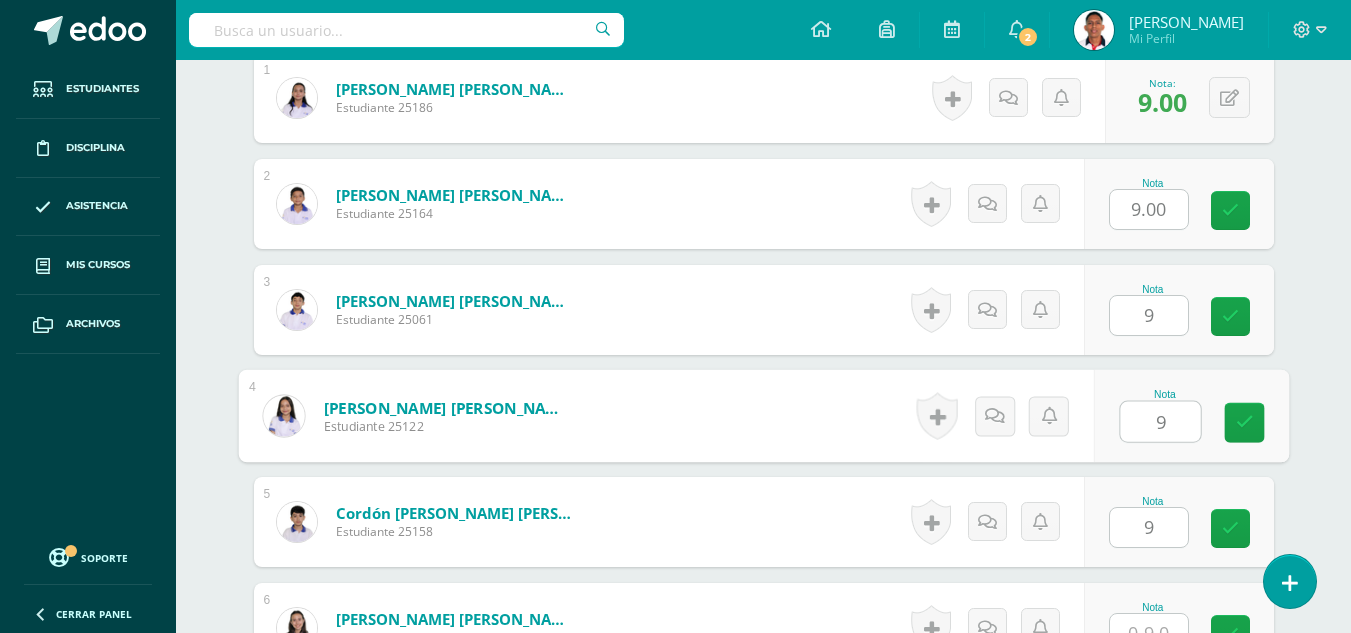 type on "9" 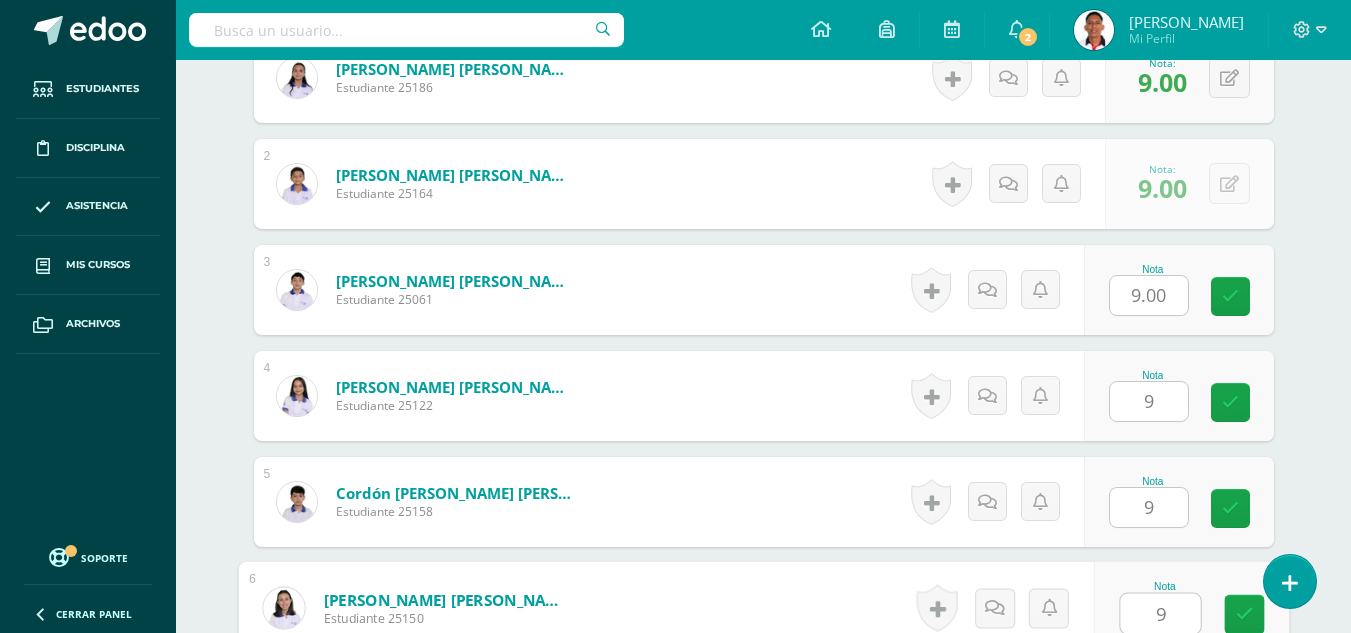 type on "9" 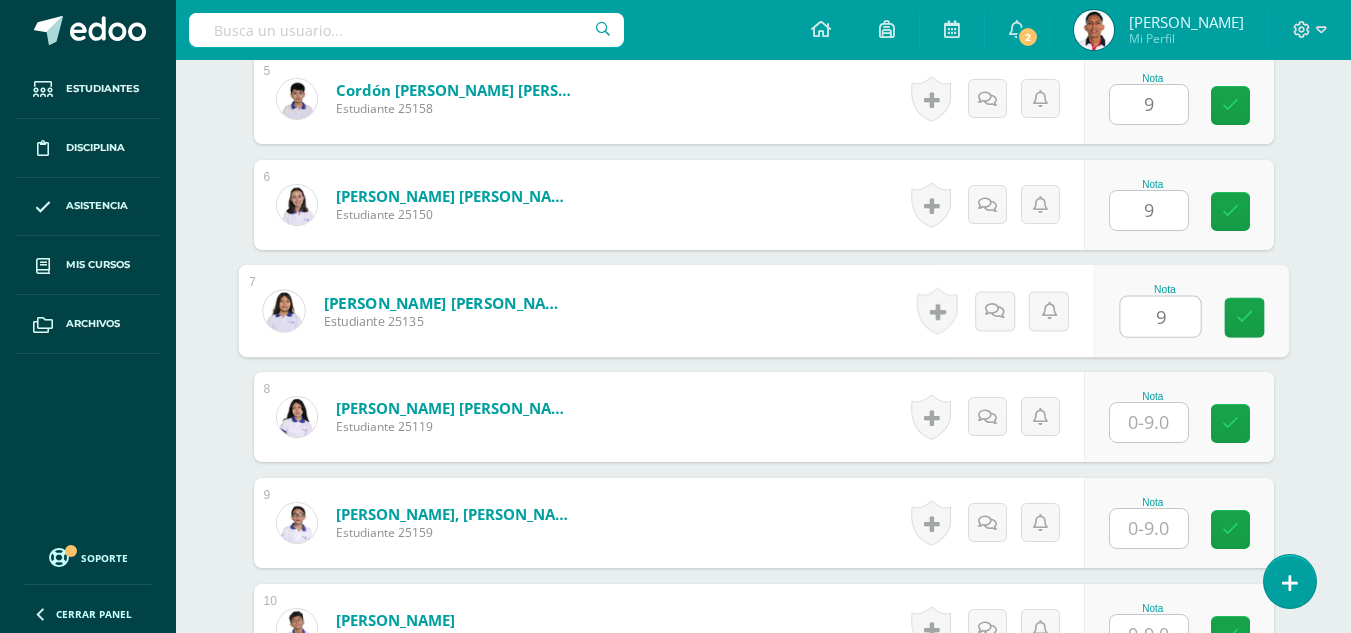 type on "9" 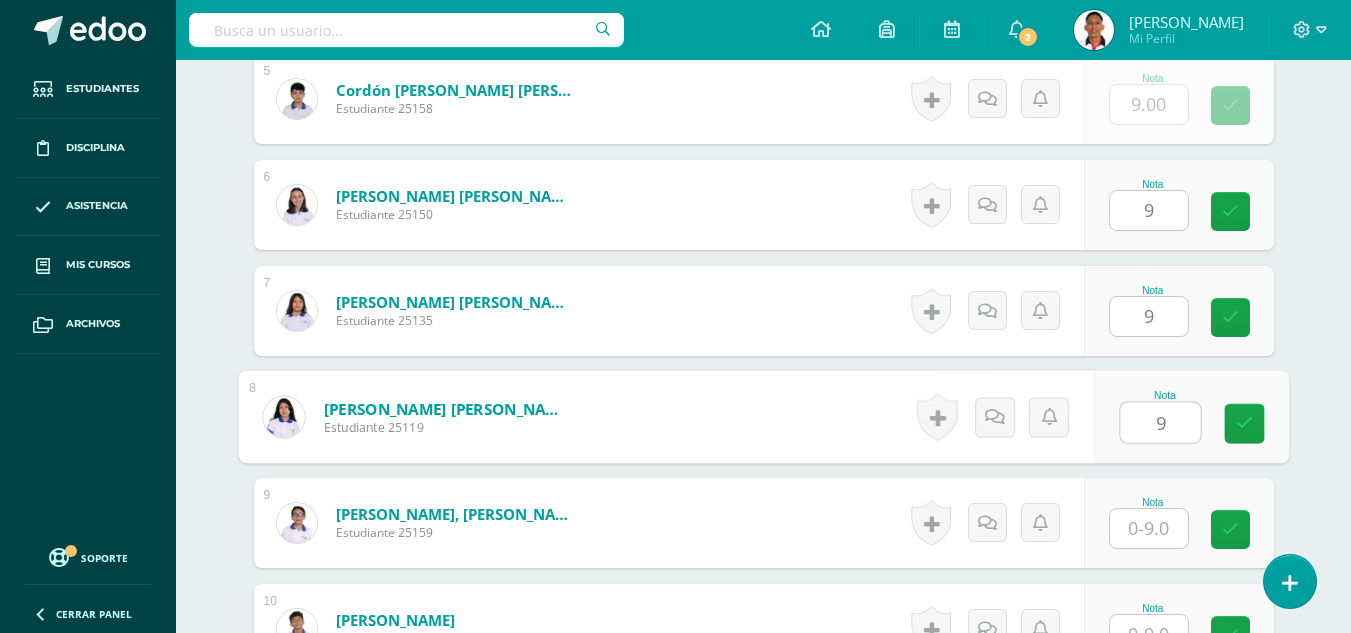 type on "9" 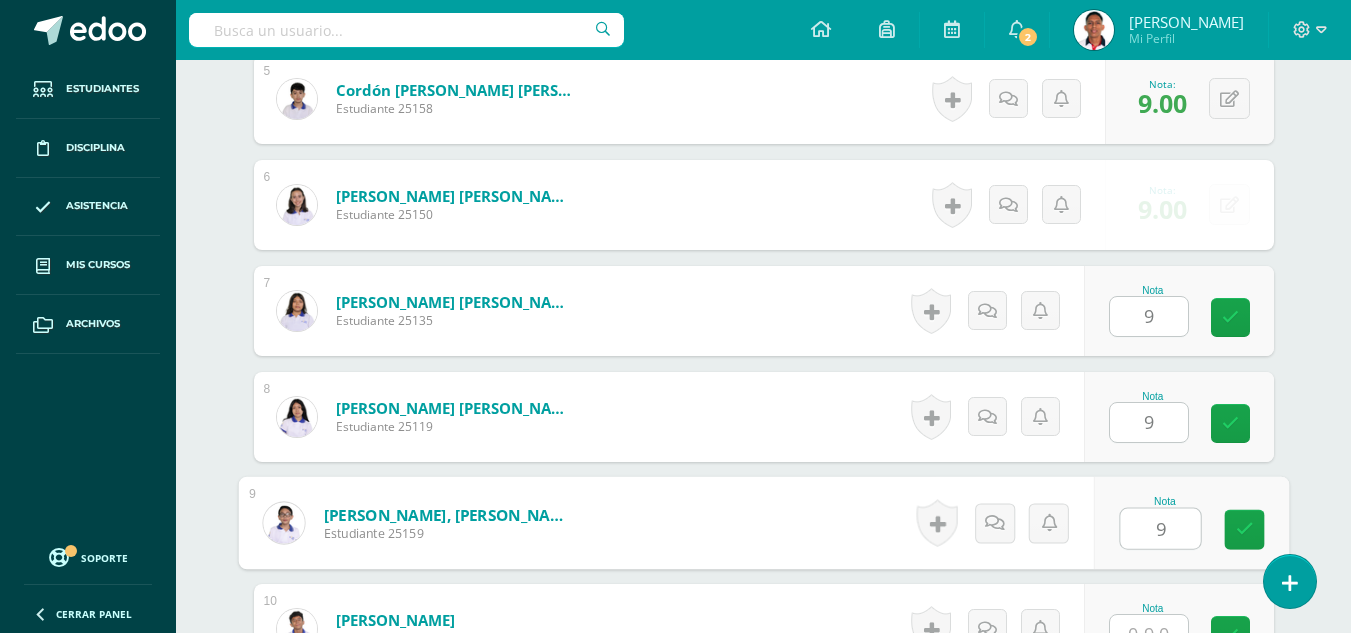 type on "9" 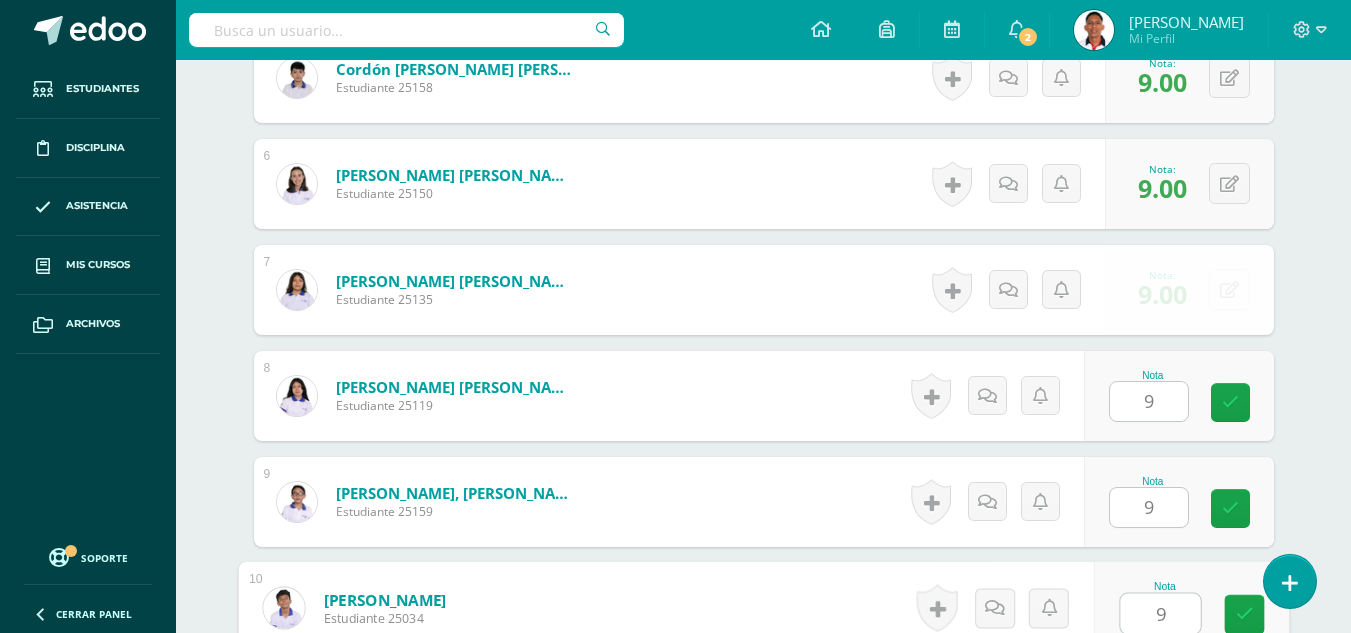 type on "9" 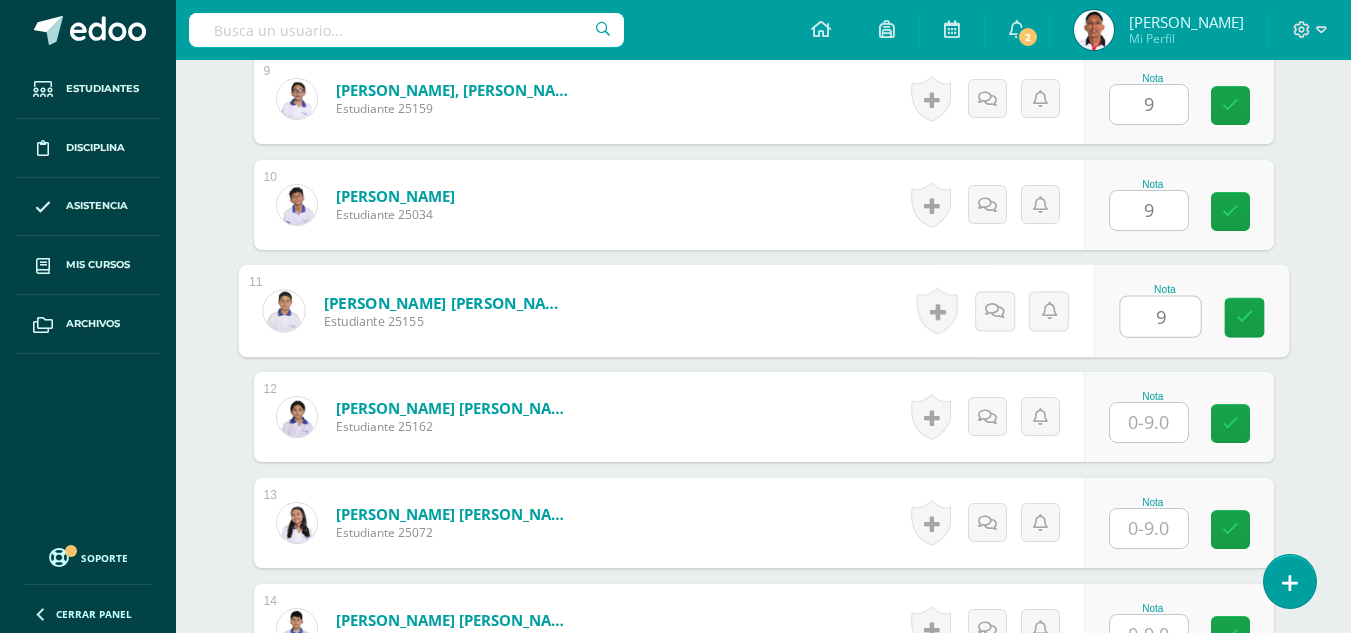 type on "9" 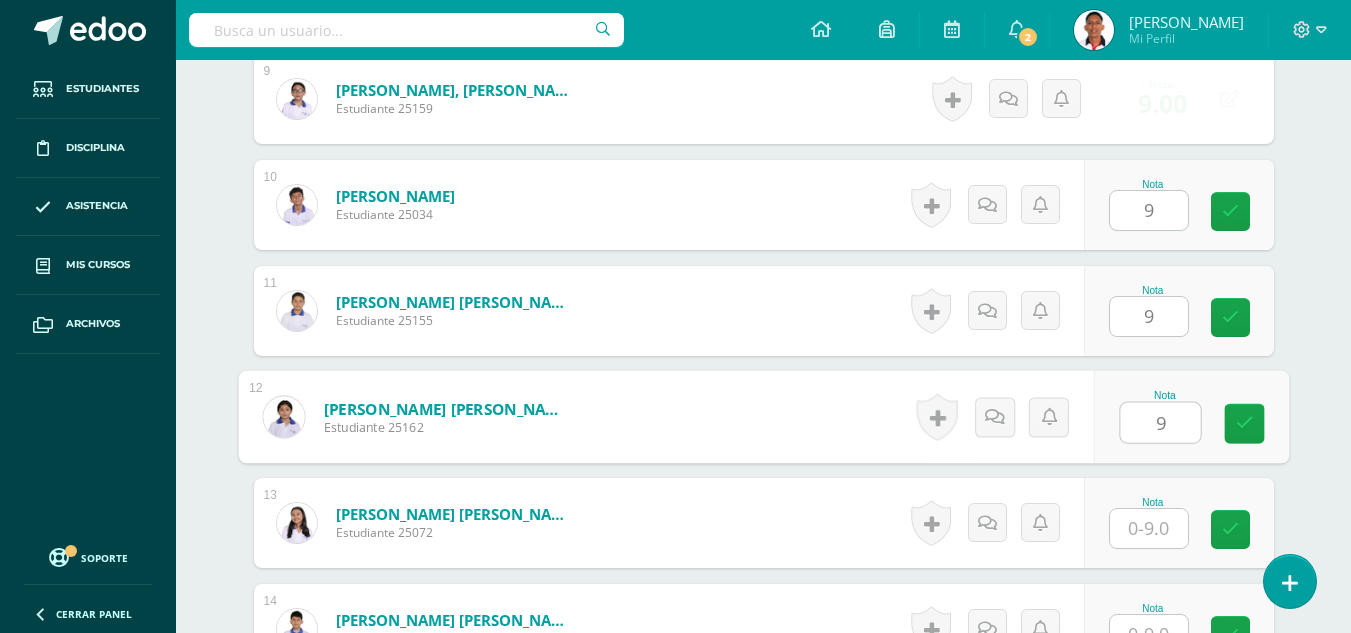 type on "9" 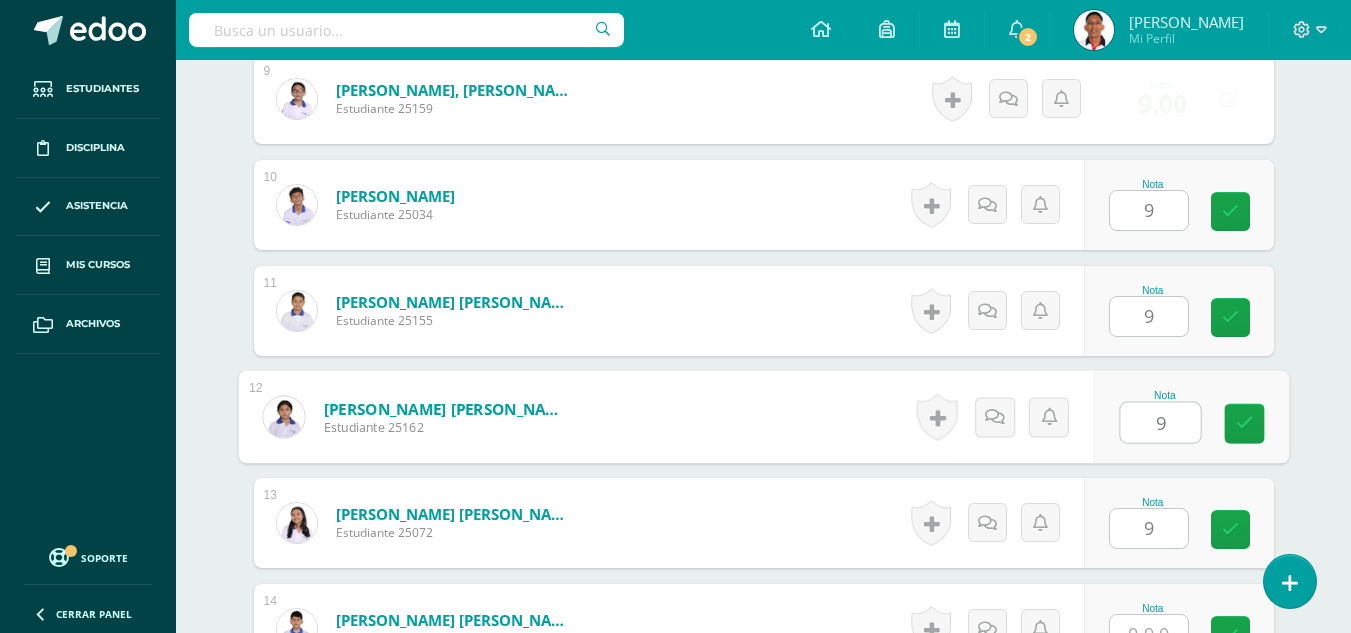 type on "9" 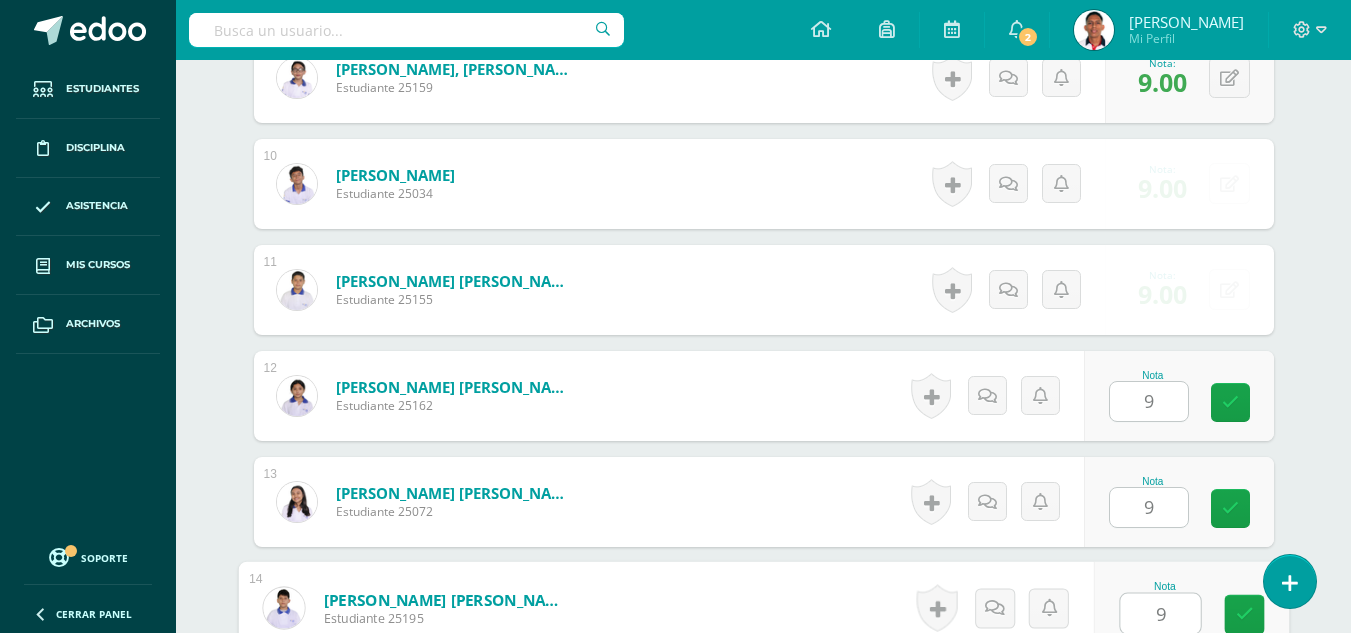 type on "9" 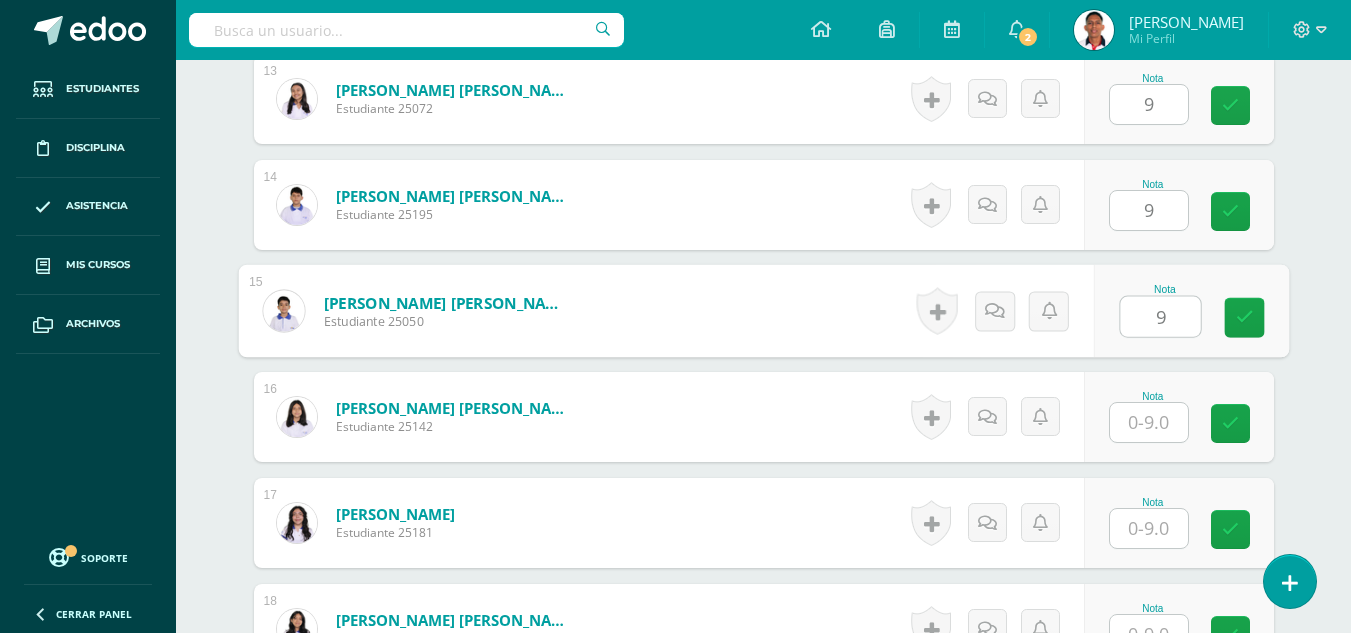 type on "9" 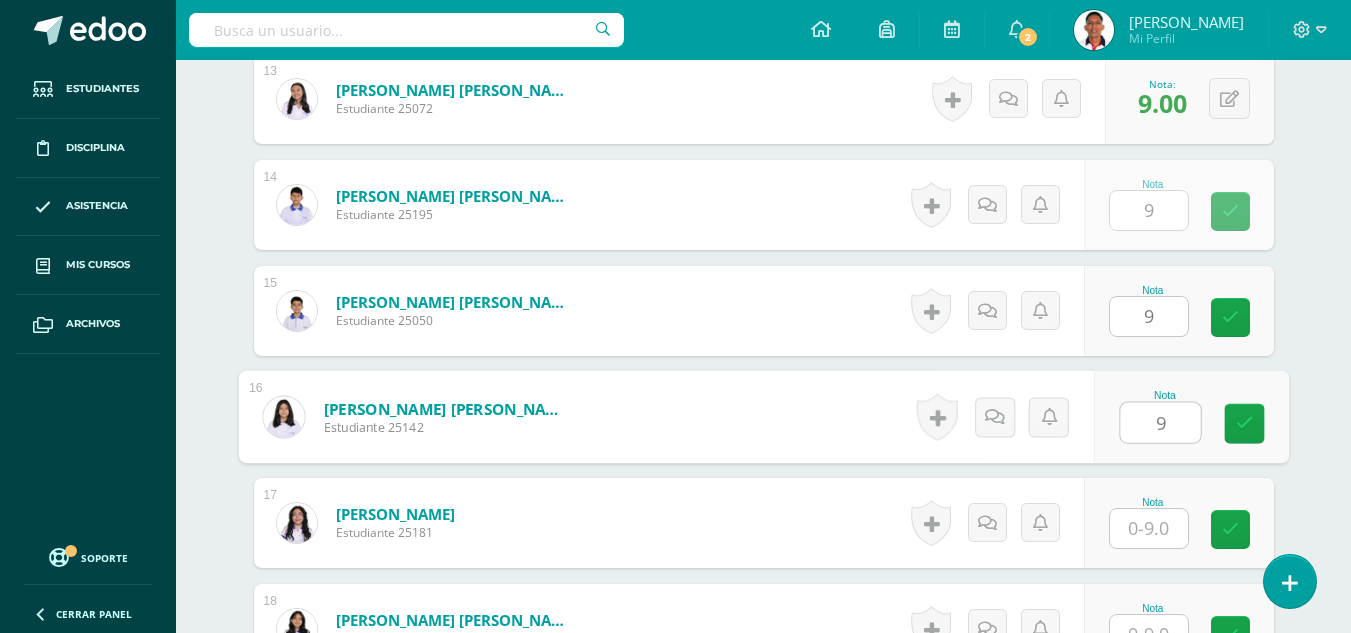 type on "9" 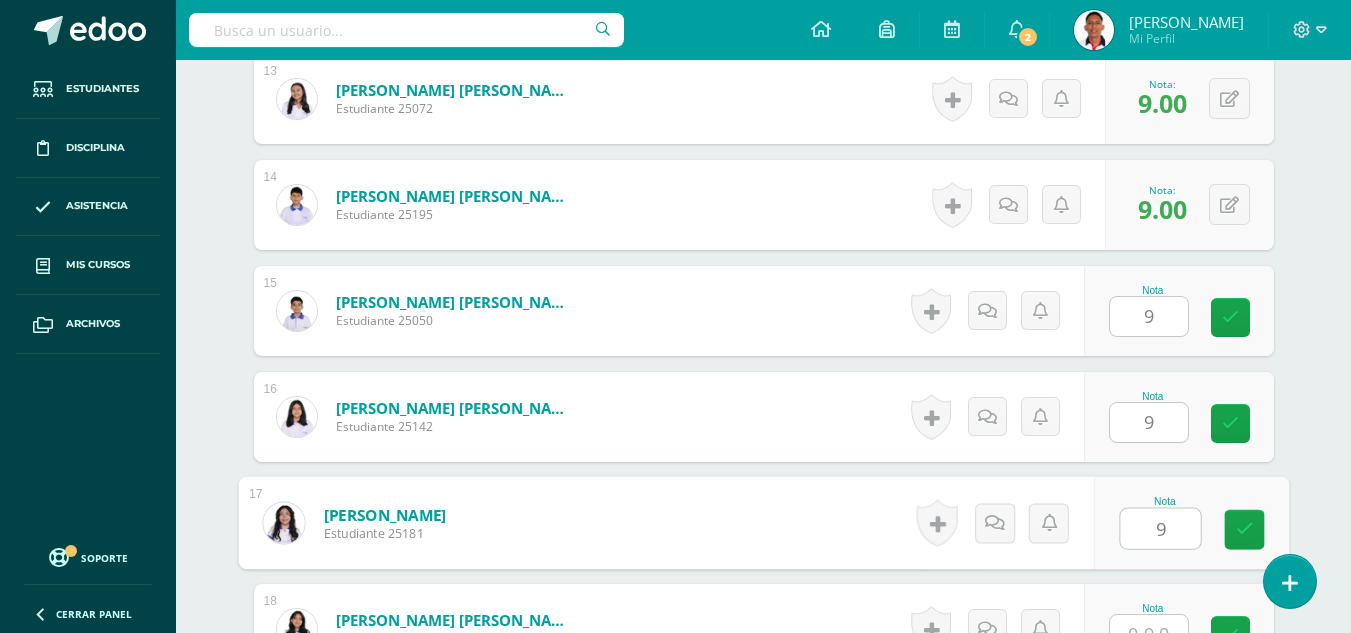 type on "9" 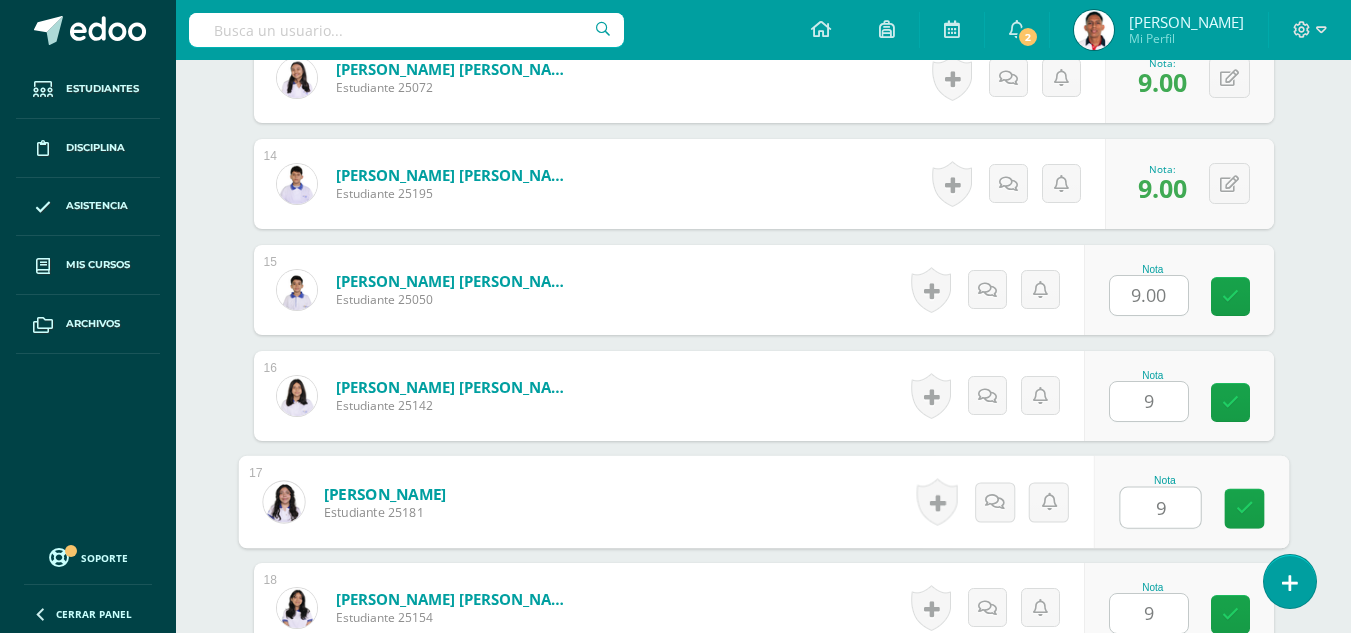 type on "9" 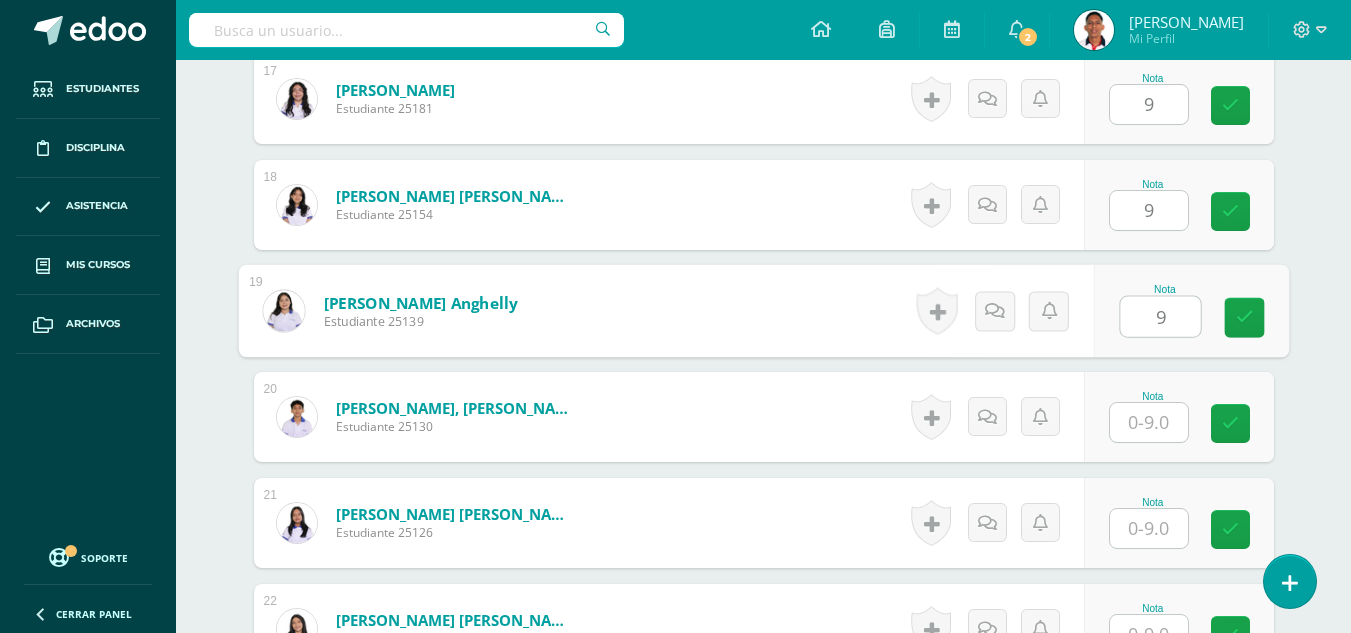 type on "9" 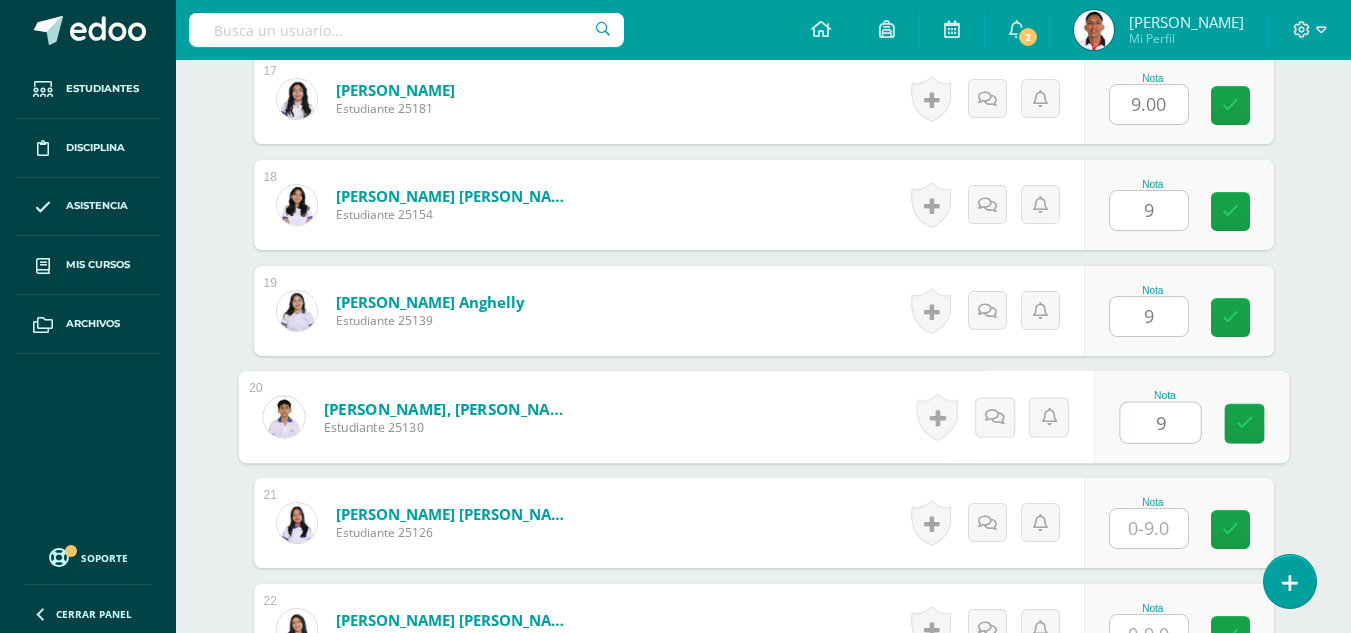 type on "9" 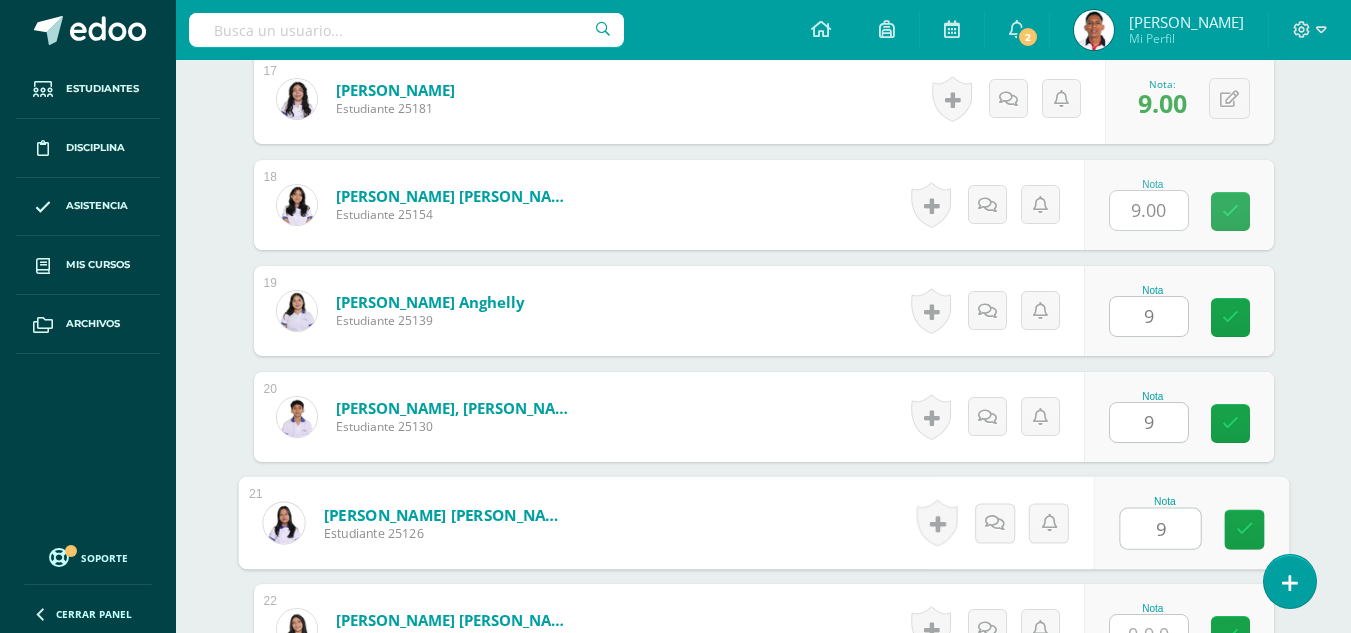 type on "9" 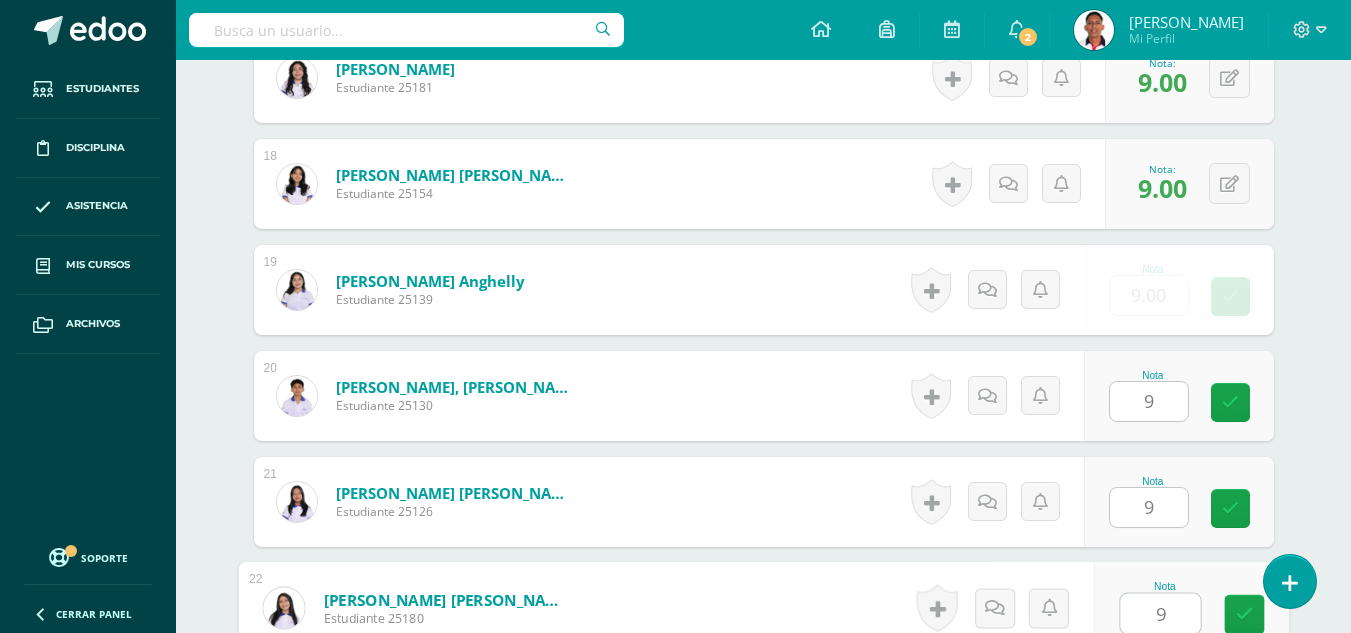 type on "9" 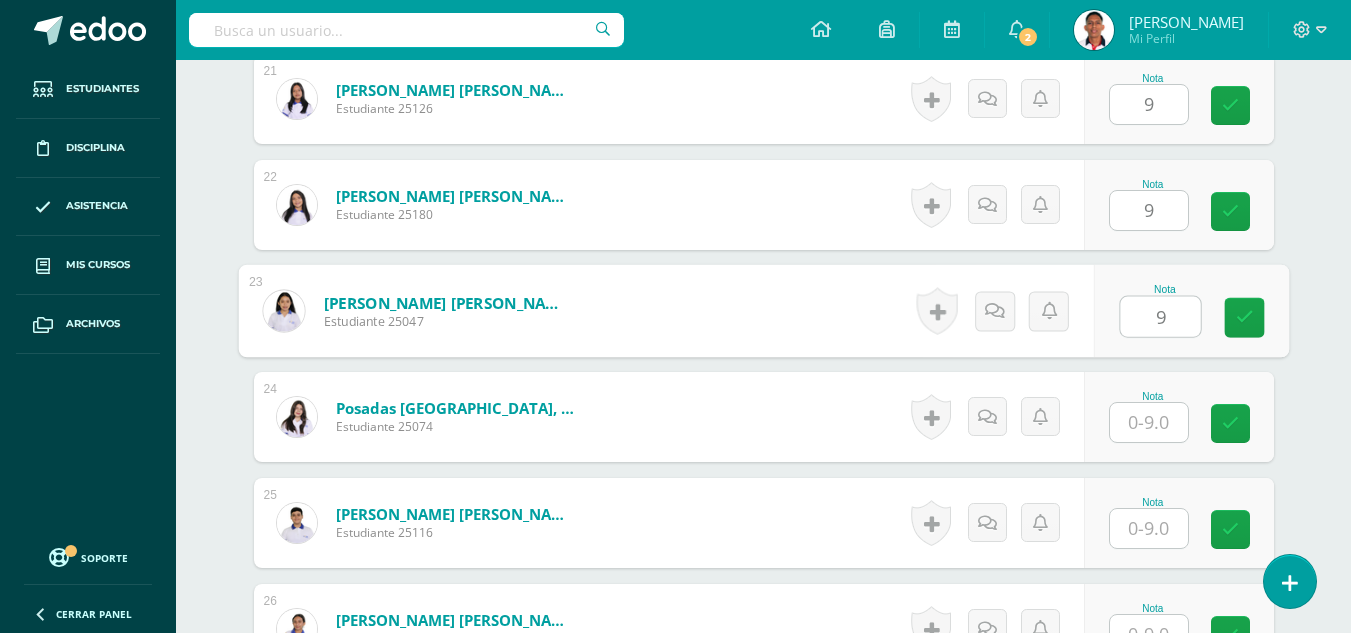 type on "9" 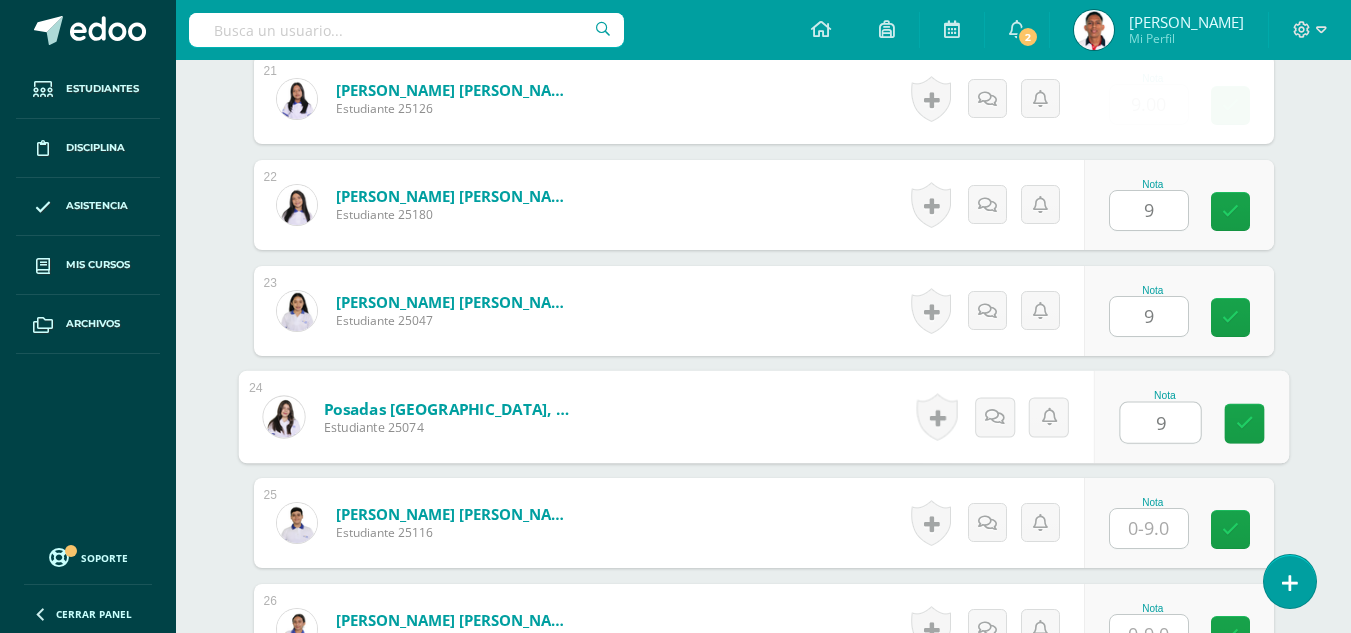 type on "9" 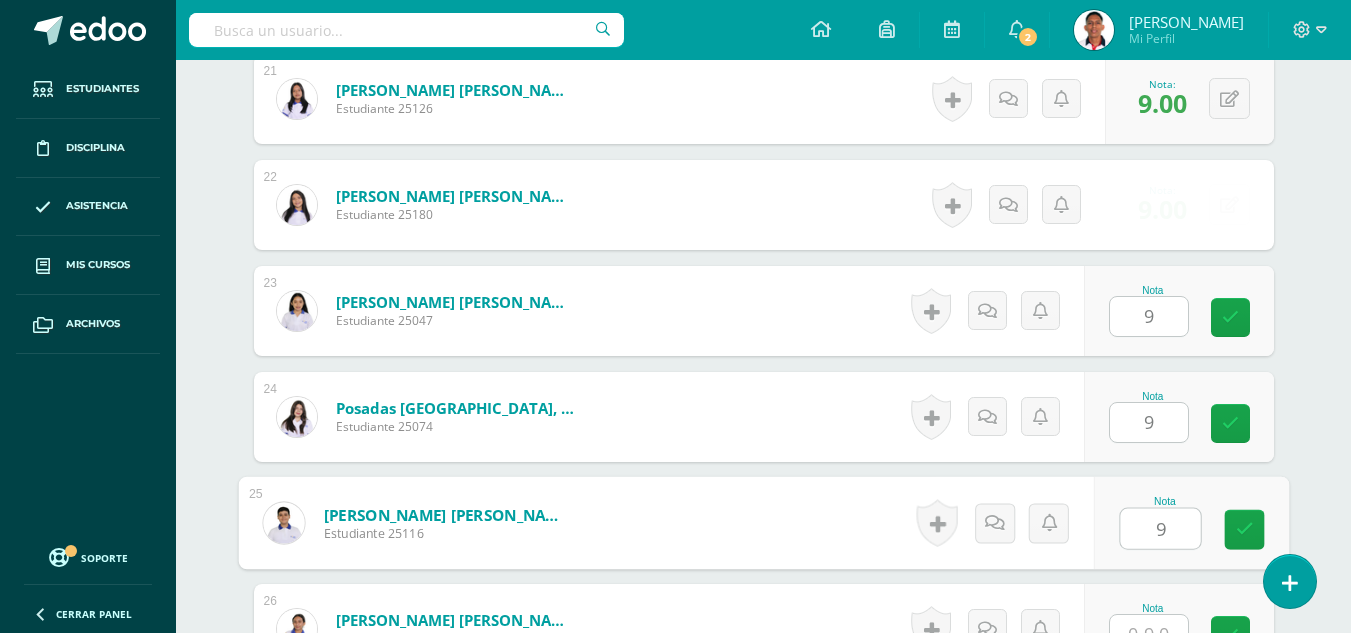type on "9" 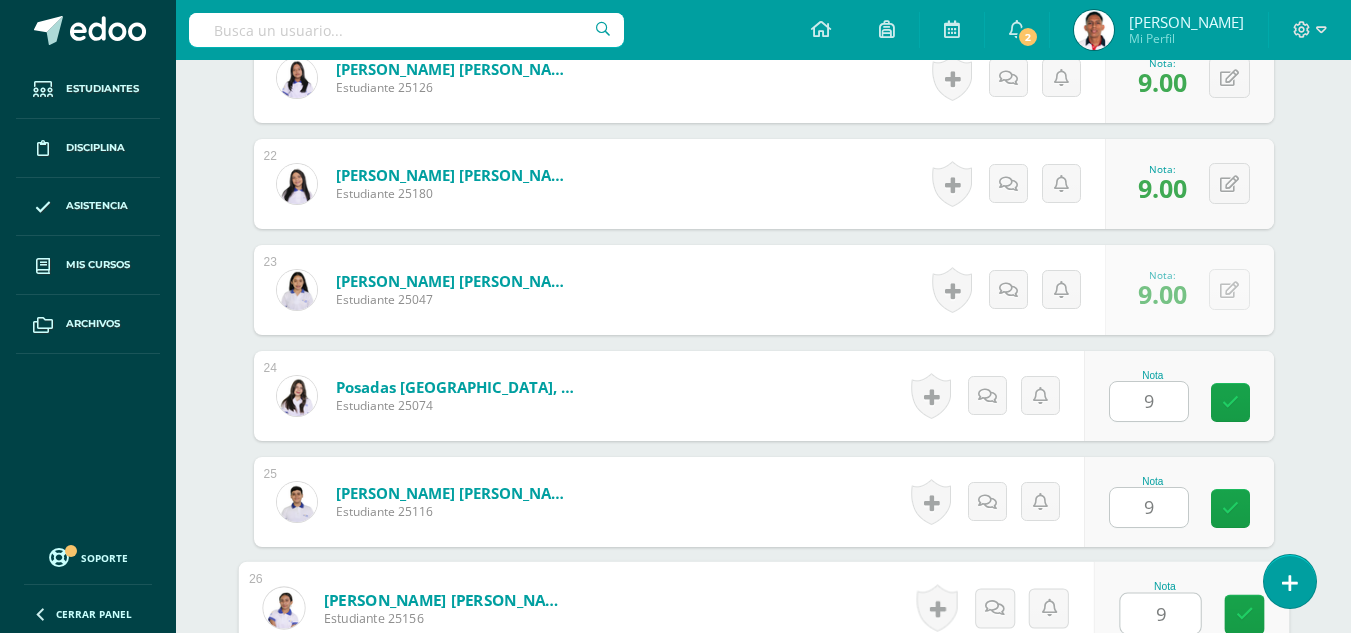 type on "9" 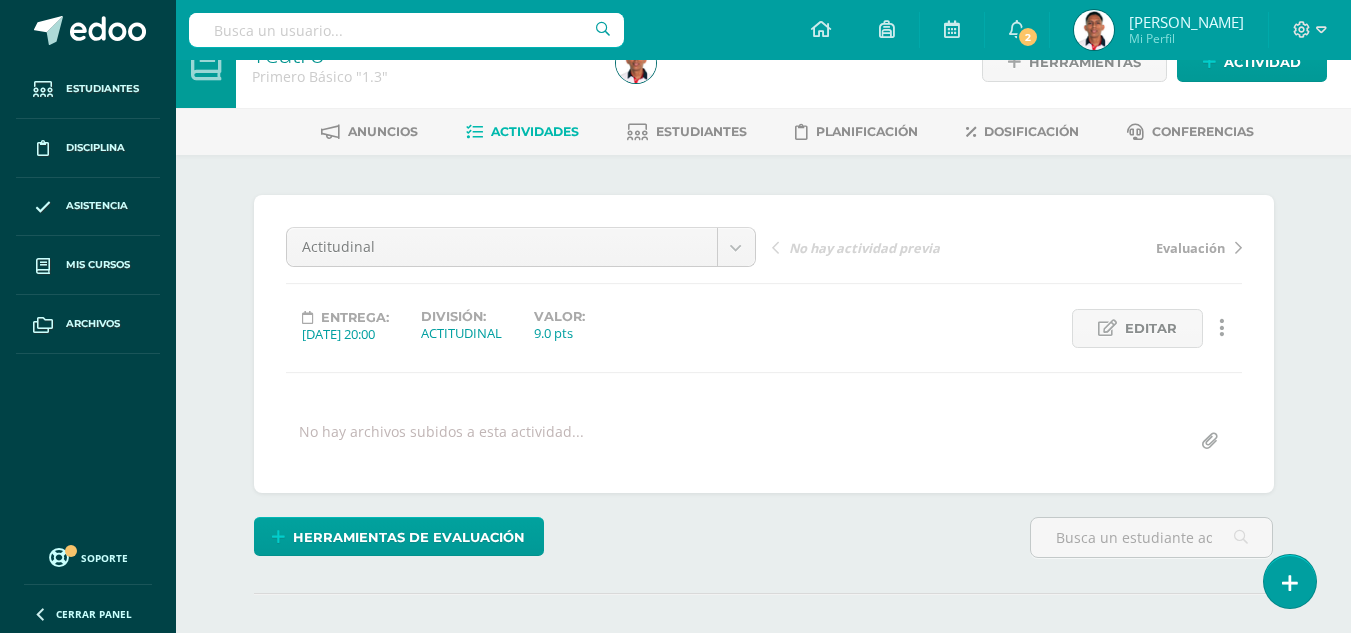 scroll, scrollTop: 25, scrollLeft: 0, axis: vertical 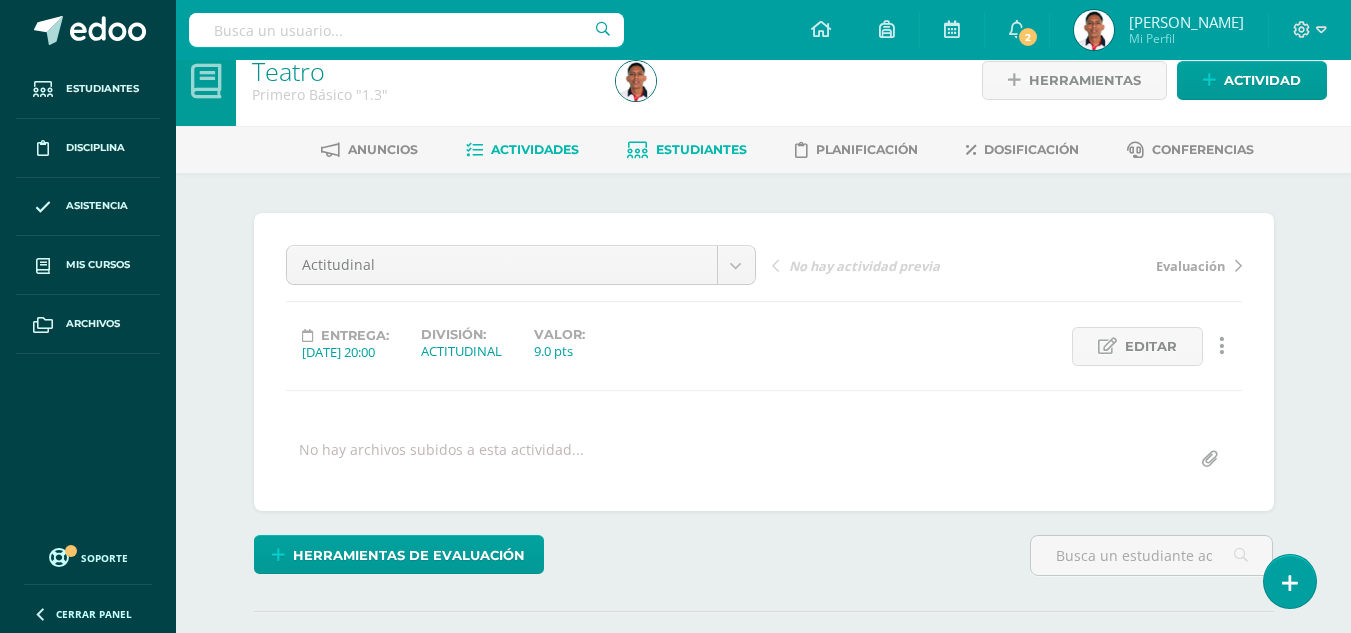 click on "Estudiantes" at bounding box center (701, 149) 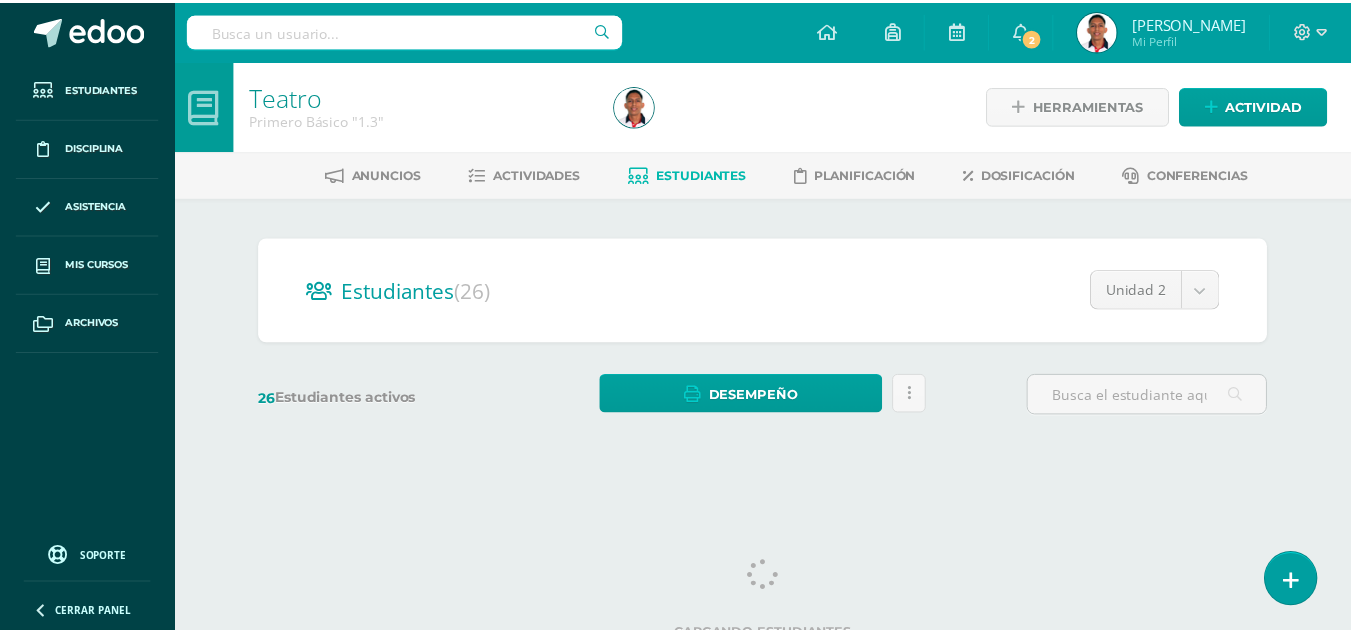 scroll, scrollTop: 0, scrollLeft: 0, axis: both 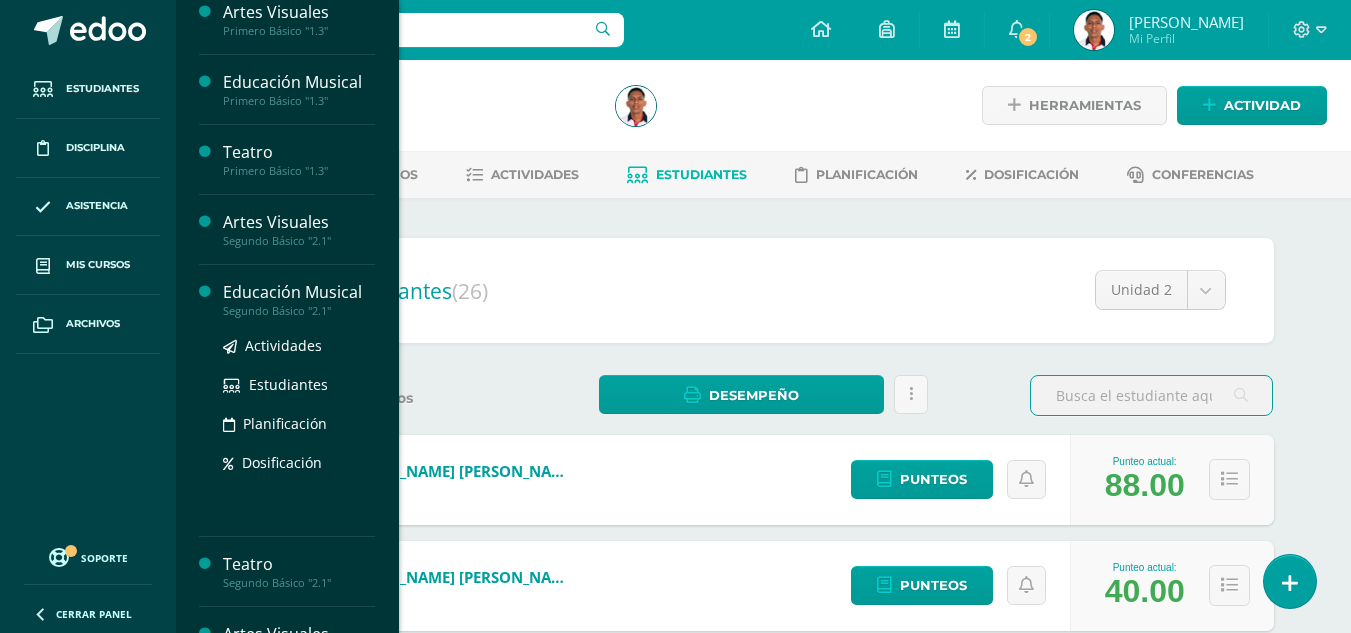 click on "Educación Musical" at bounding box center (299, 292) 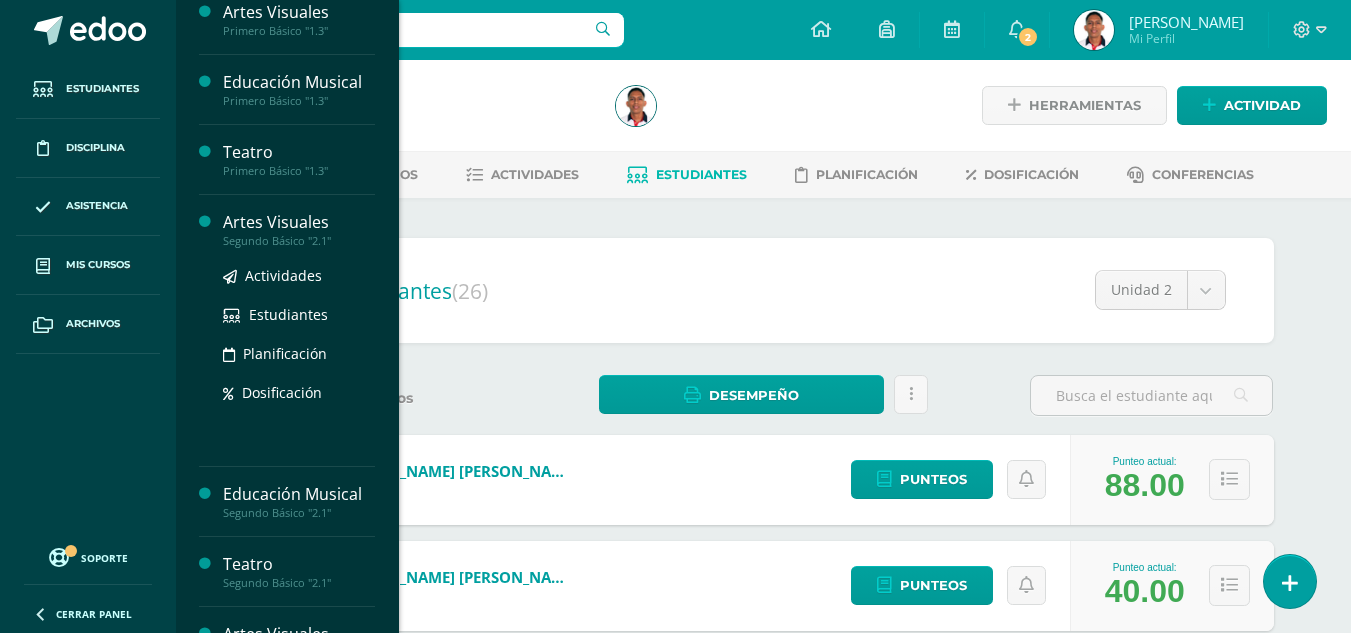 click on "Artes Visuales" at bounding box center (299, 222) 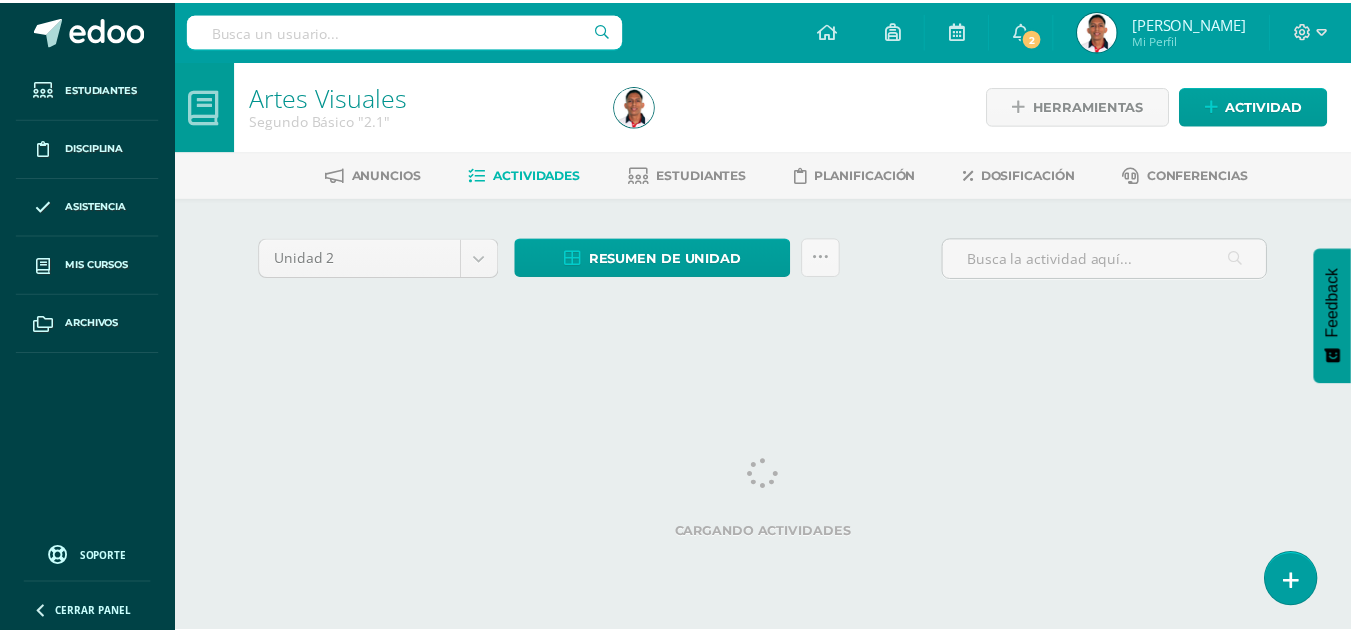 scroll, scrollTop: 0, scrollLeft: 0, axis: both 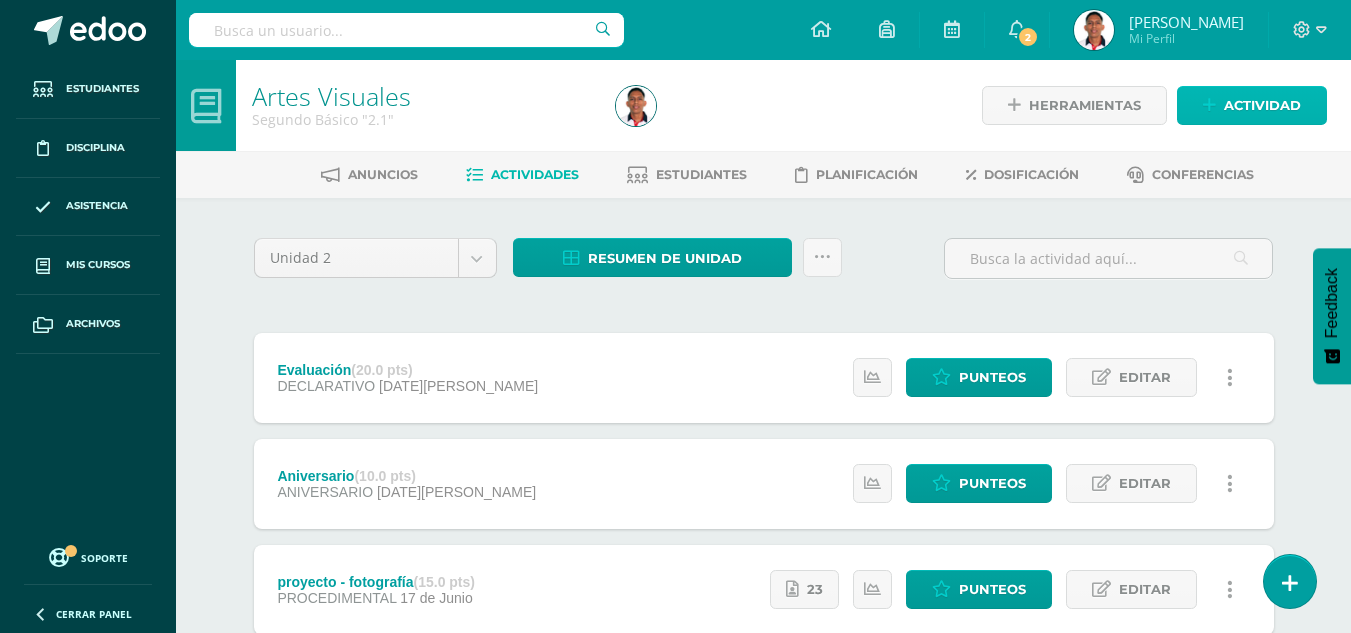 click at bounding box center [1209, 105] 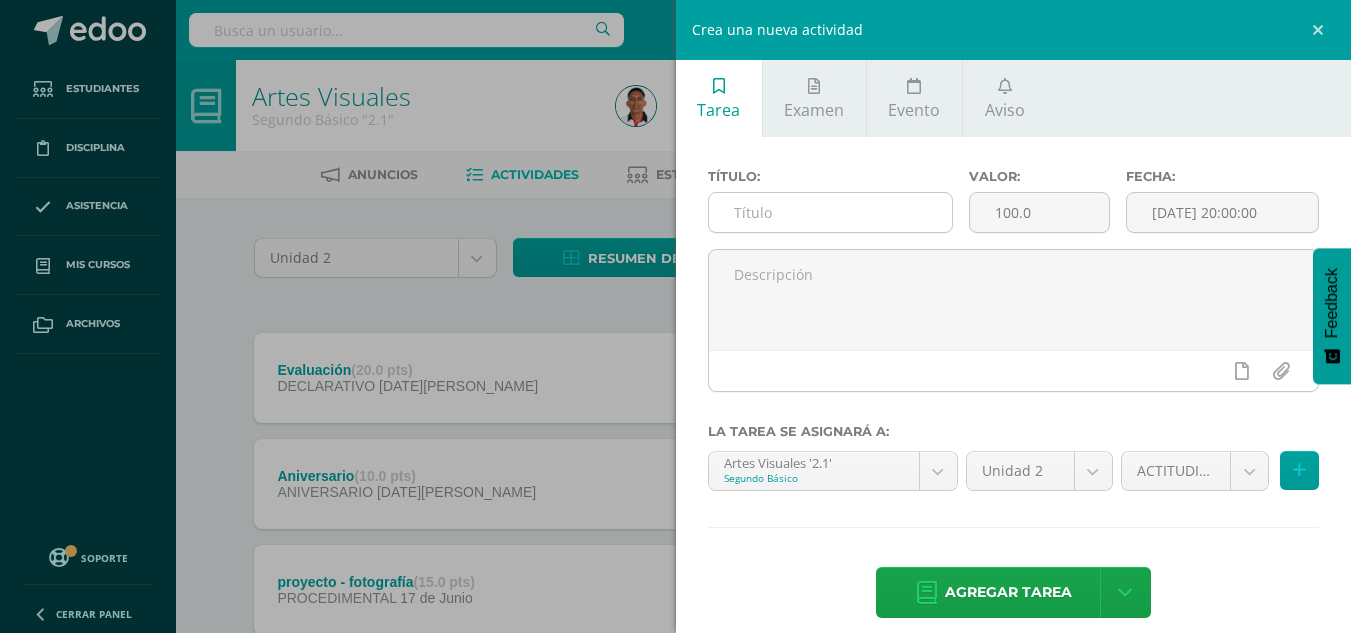 click at bounding box center (830, 212) 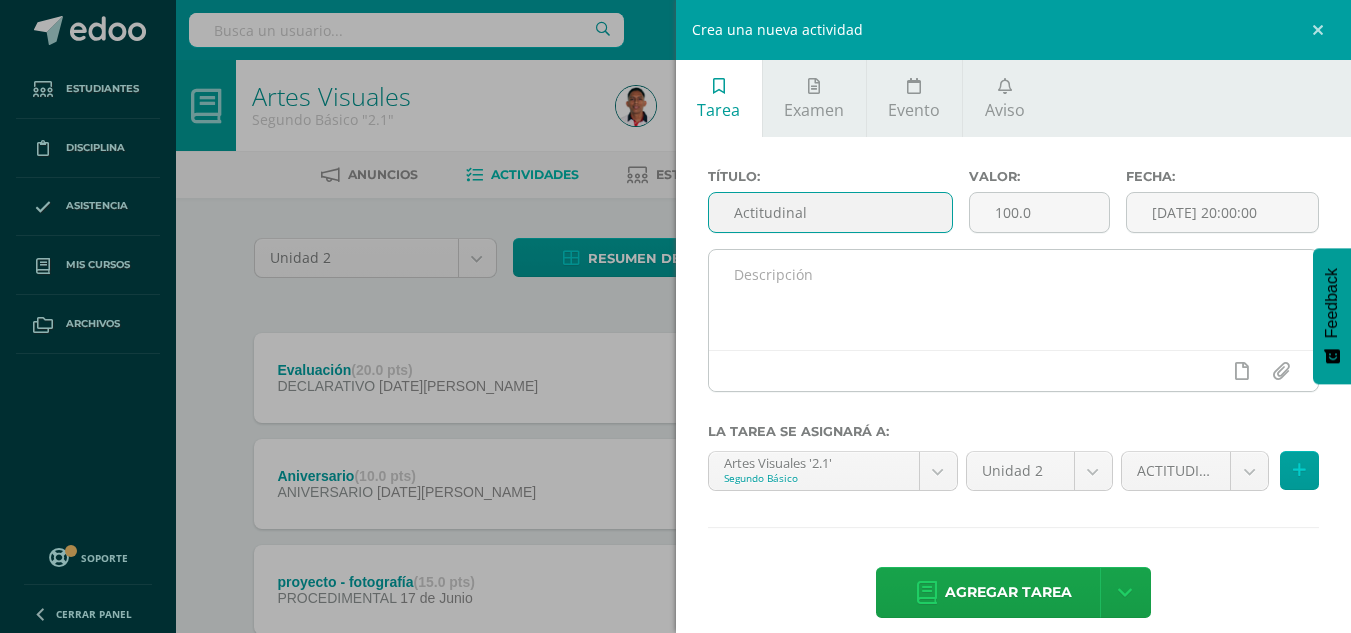 type on "Actitudinal" 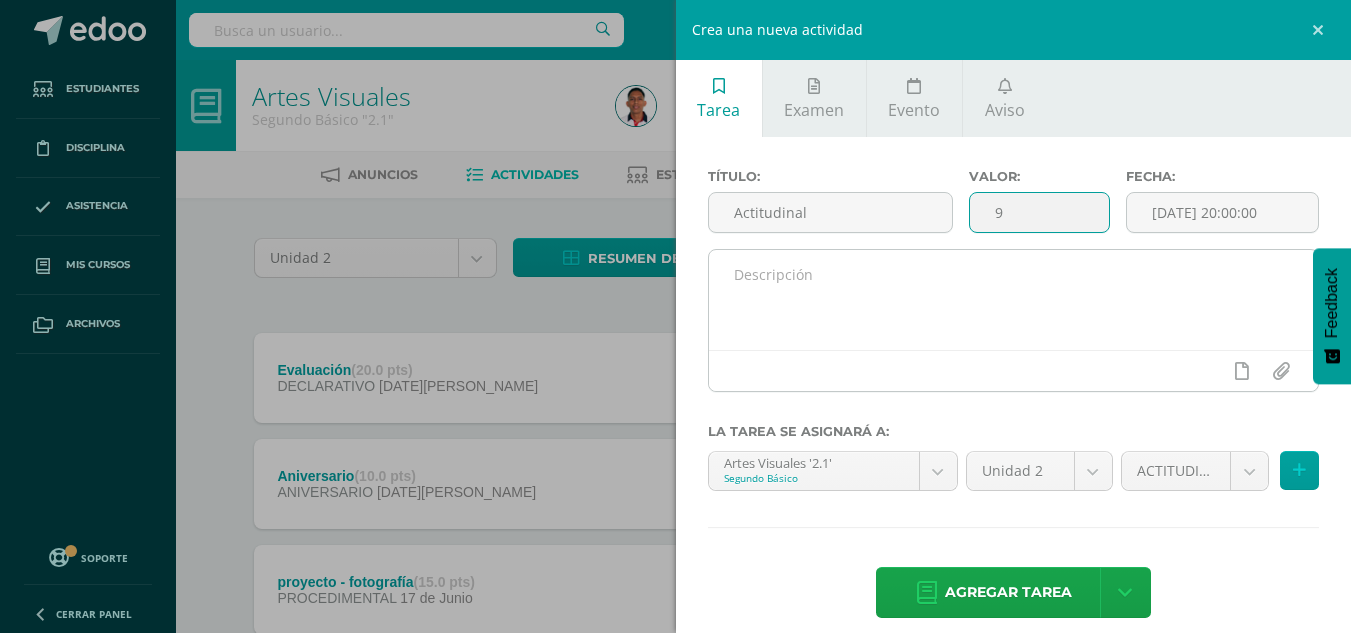 type on "9" 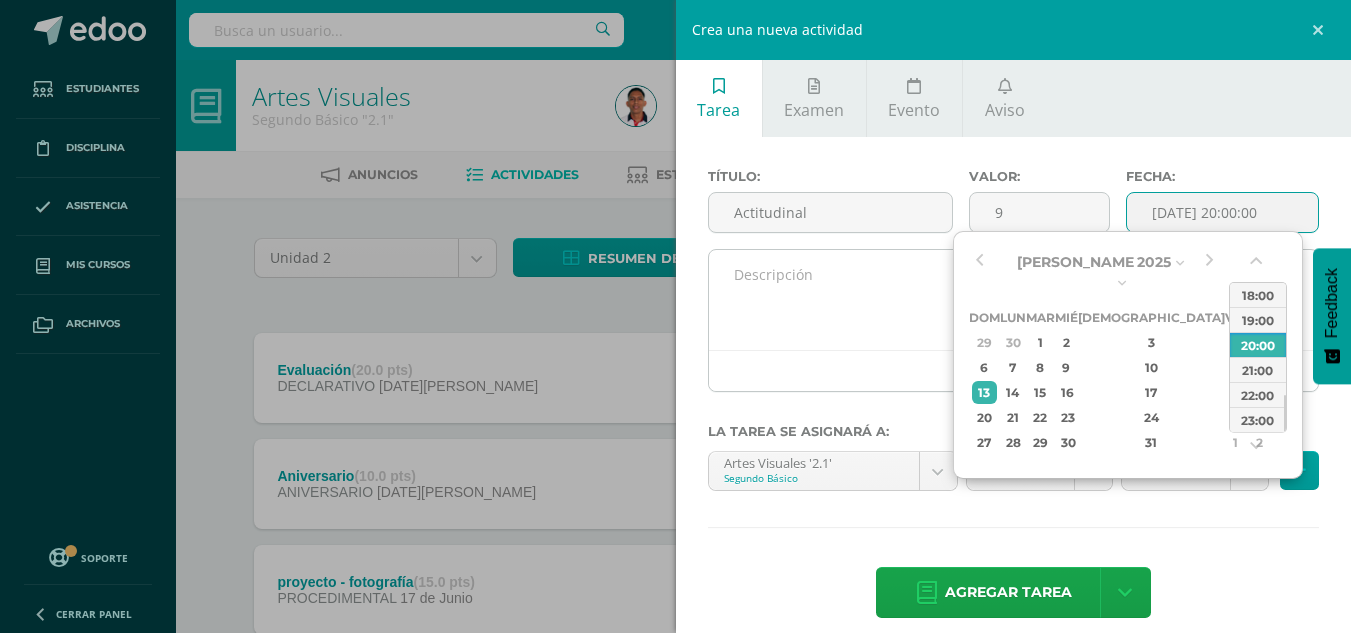 type on "2025-07-13 20:00" 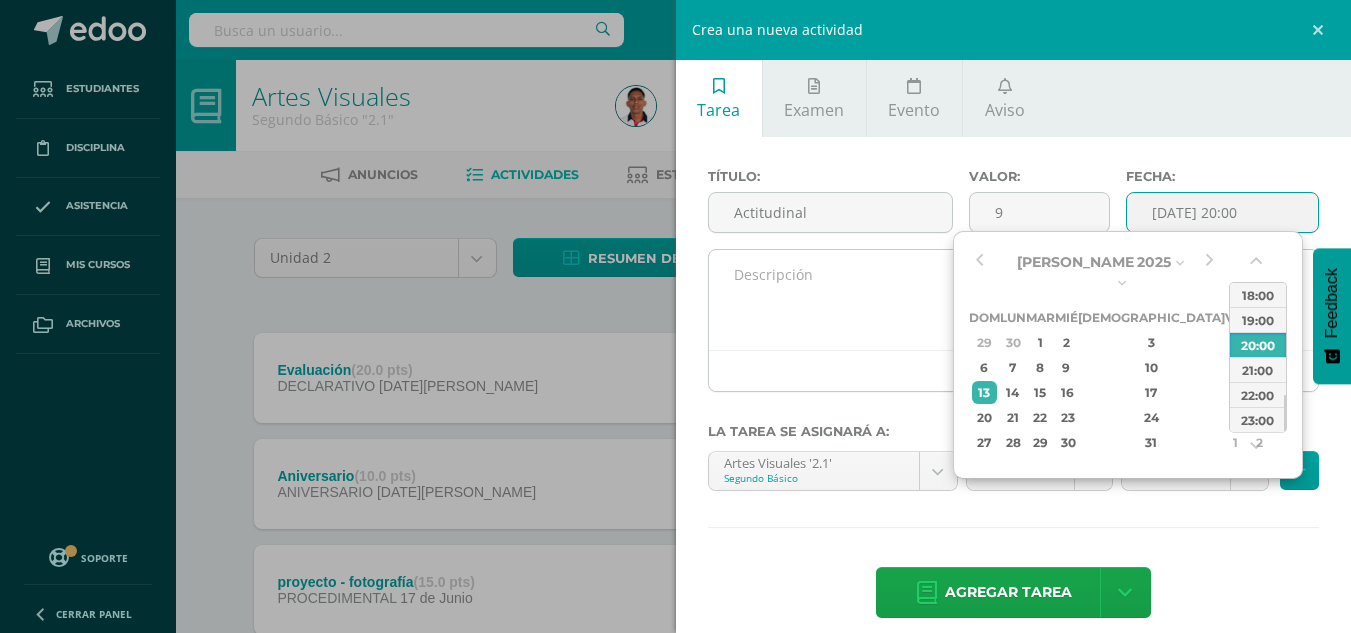 click at bounding box center [1014, 300] 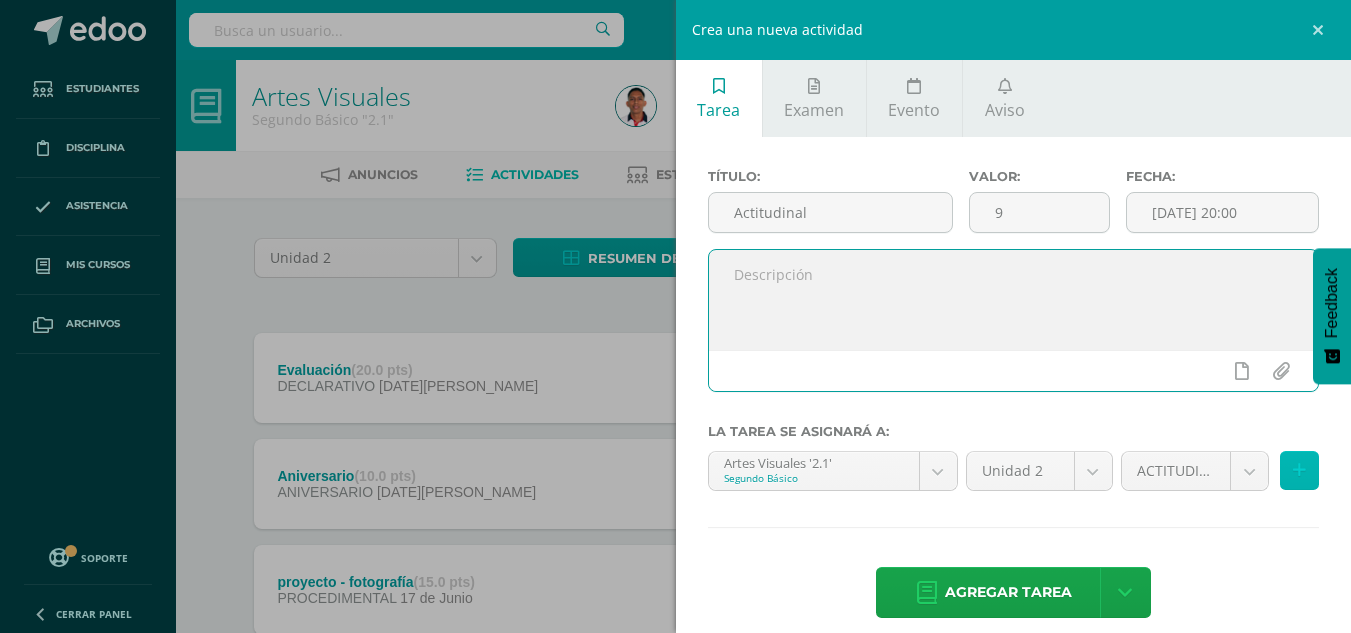 click at bounding box center [1299, 470] 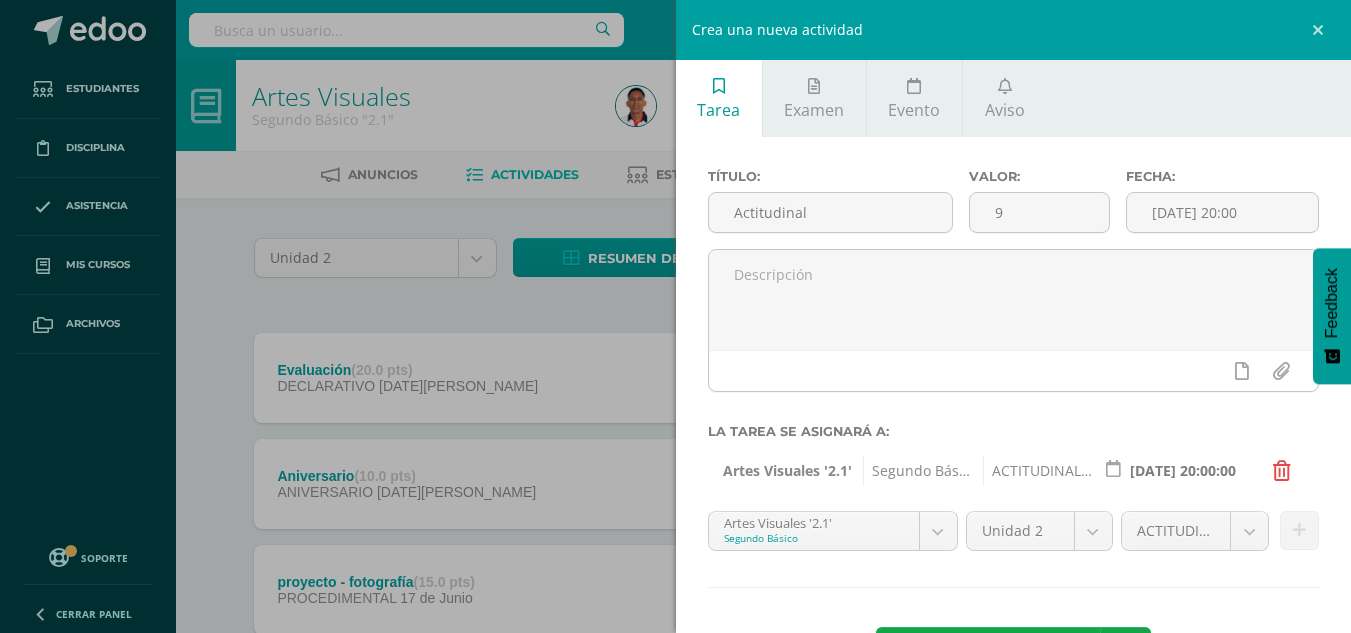 scroll, scrollTop: 81, scrollLeft: 0, axis: vertical 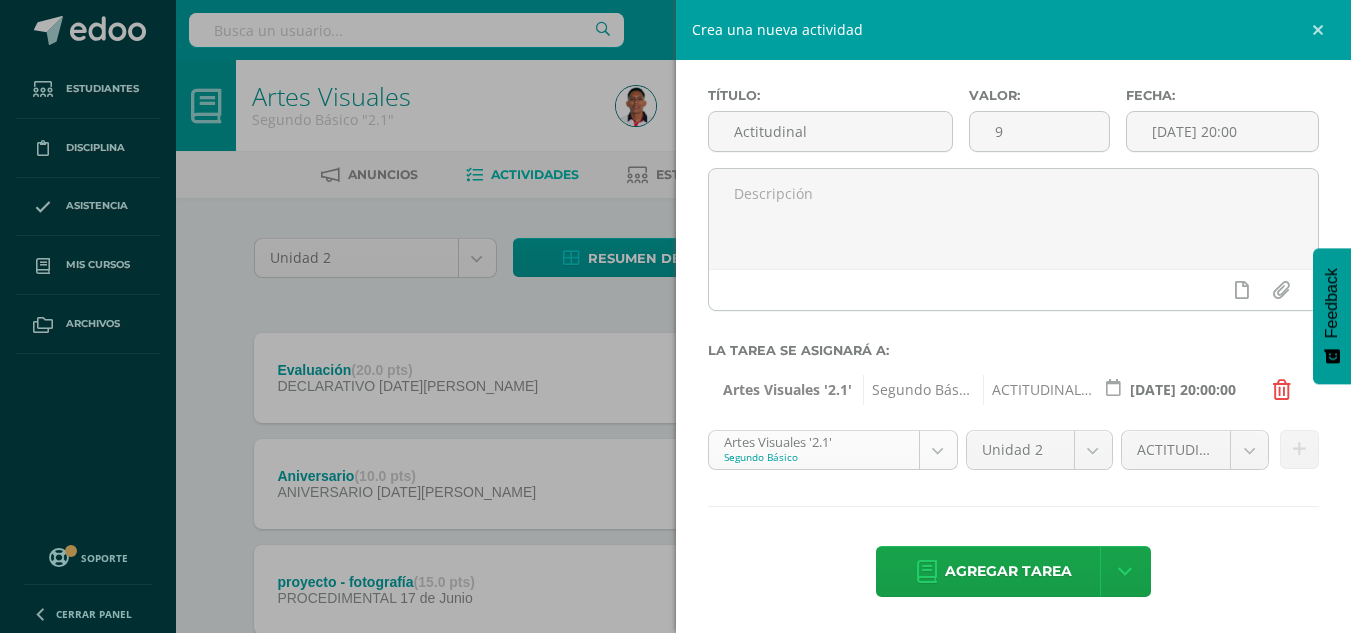 click on "Estudiantes Disciplina Asistencia Mis cursos Archivos Soporte
Centro de ayuda
Últimas actualizaciones
10+ Cerrar panel
Artes Visuales
Primero
Básico
"1.1"
Actividades Estudiantes Planificación Dosificación
Educación Musical
Primero
Básico
"1.1"
Actividades Estudiantes Planificación Dosificación
Teatro
Primero
Básico
"1.1"
Actividades Estudiantes Planificación Dosificación
Artes Visuales
Actividades Estudiantes Planificación Dosificación Actividades" at bounding box center (675, 649) 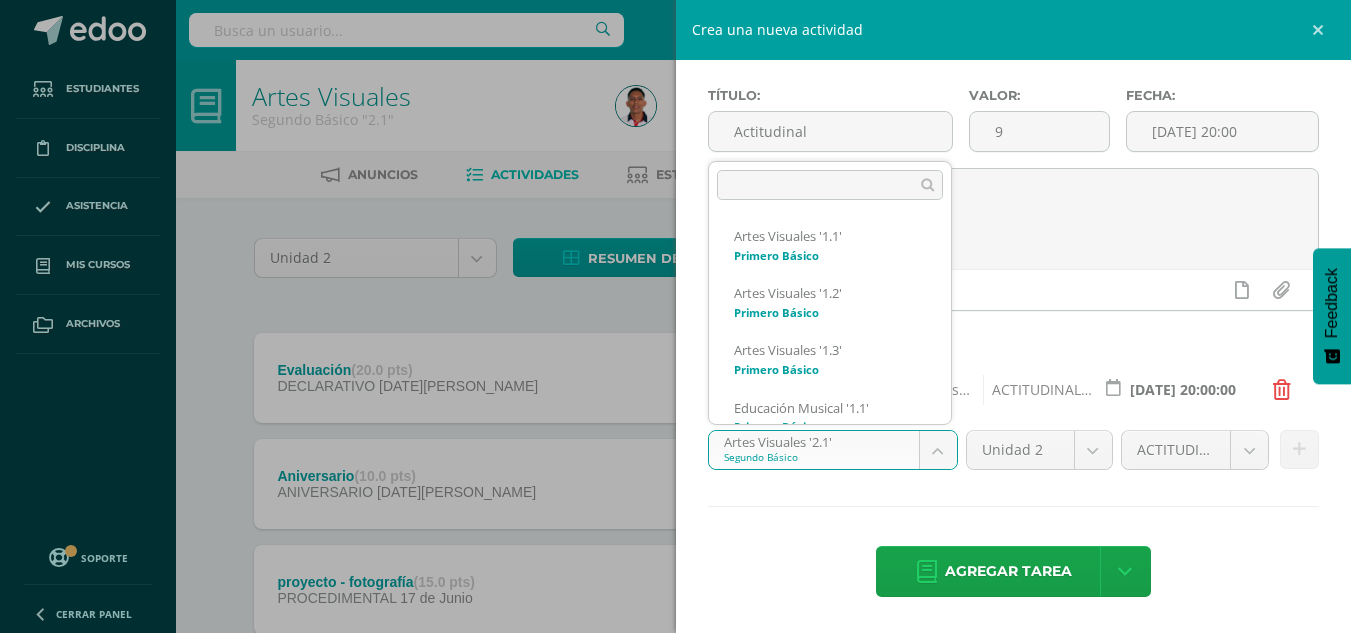 scroll, scrollTop: 363, scrollLeft: 0, axis: vertical 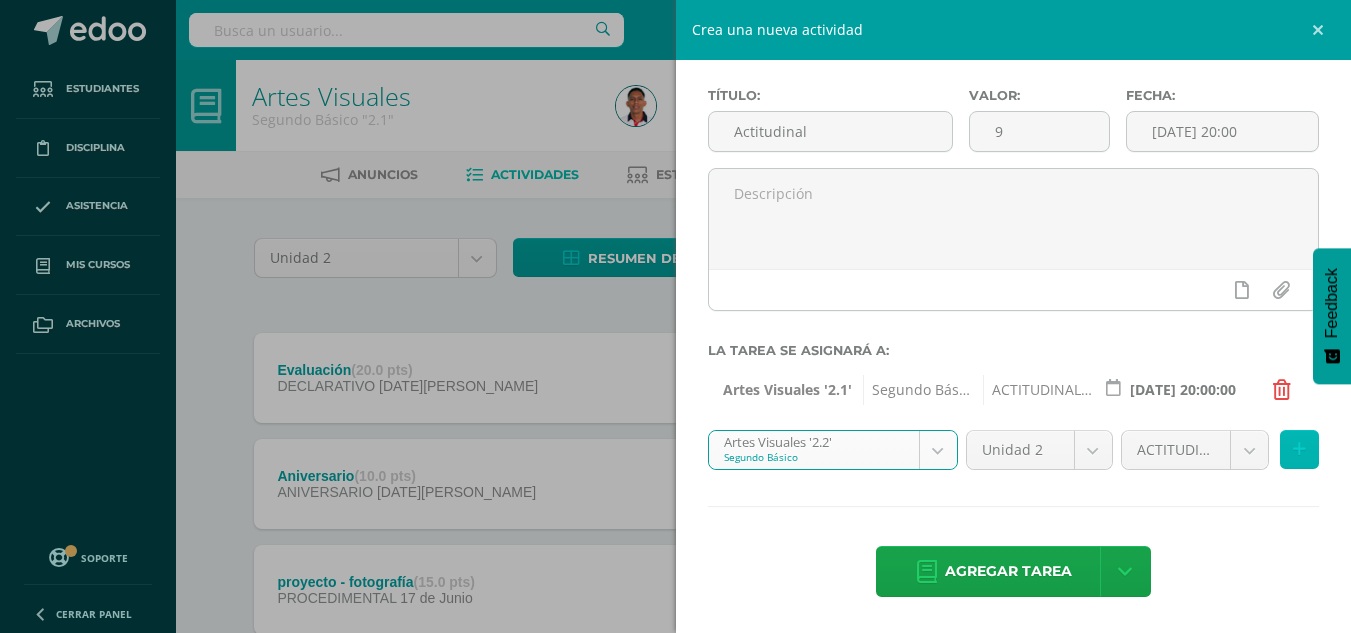 click at bounding box center (1299, 449) 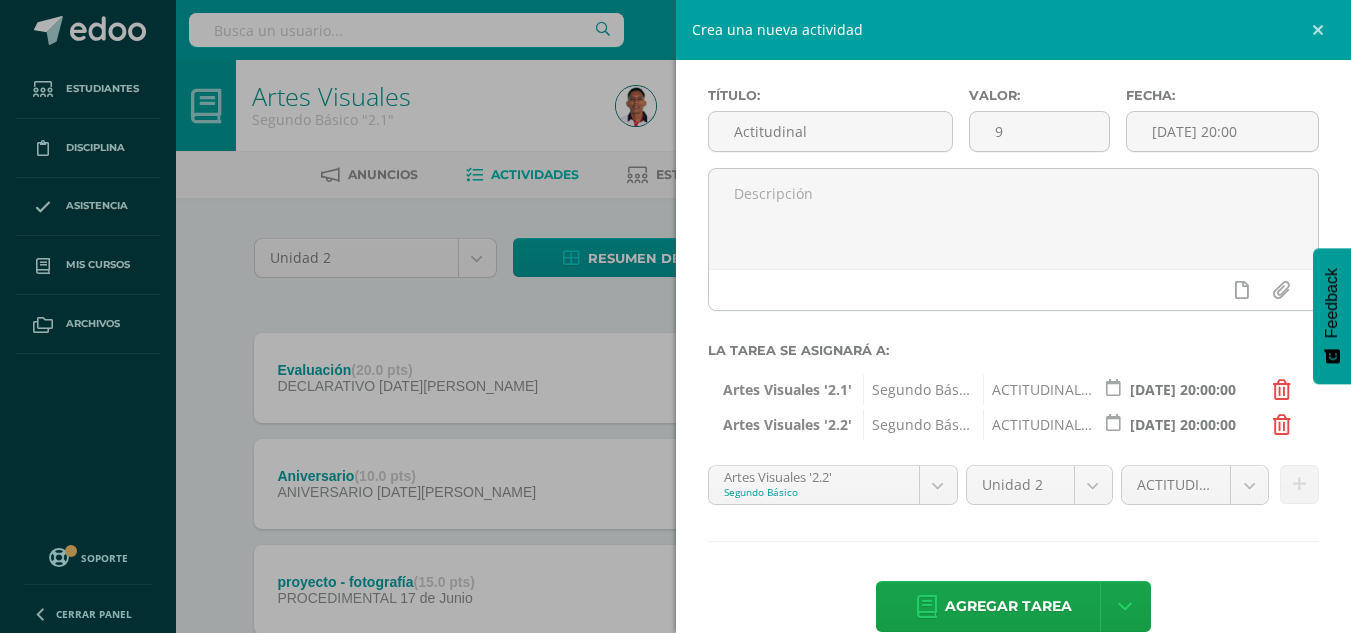 click on "Estudiantes Disciplina Asistencia Mis cursos Archivos Soporte
Centro de ayuda
Últimas actualizaciones
10+ Cerrar panel
Artes Visuales
Primero
Básico
"1.1"
Actividades Estudiantes Planificación Dosificación
Educación Musical
Primero
Básico
"1.1"
Actividades Estudiantes Planificación Dosificación
Teatro
Primero
Básico
"1.1"
Actividades Estudiantes Planificación Dosificación
Artes Visuales
Actividades Estudiantes Planificación Dosificación Actividades" at bounding box center [675, 649] 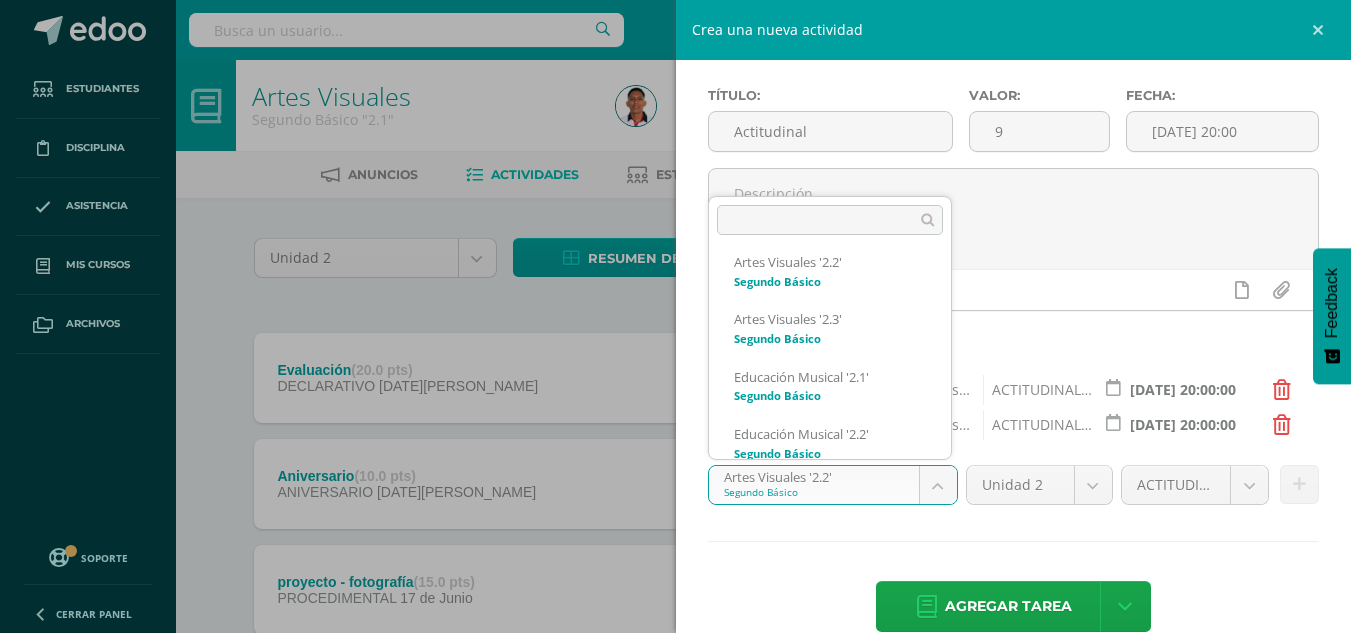scroll, scrollTop: 591, scrollLeft: 0, axis: vertical 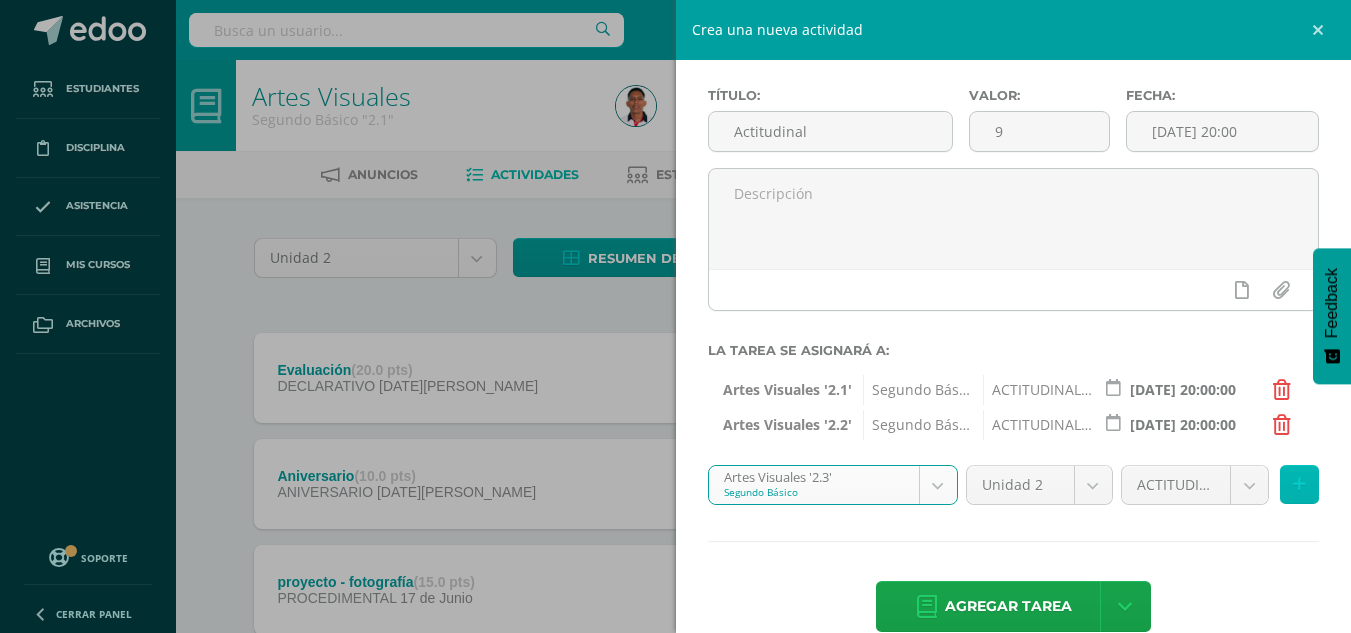 click at bounding box center (1299, 484) 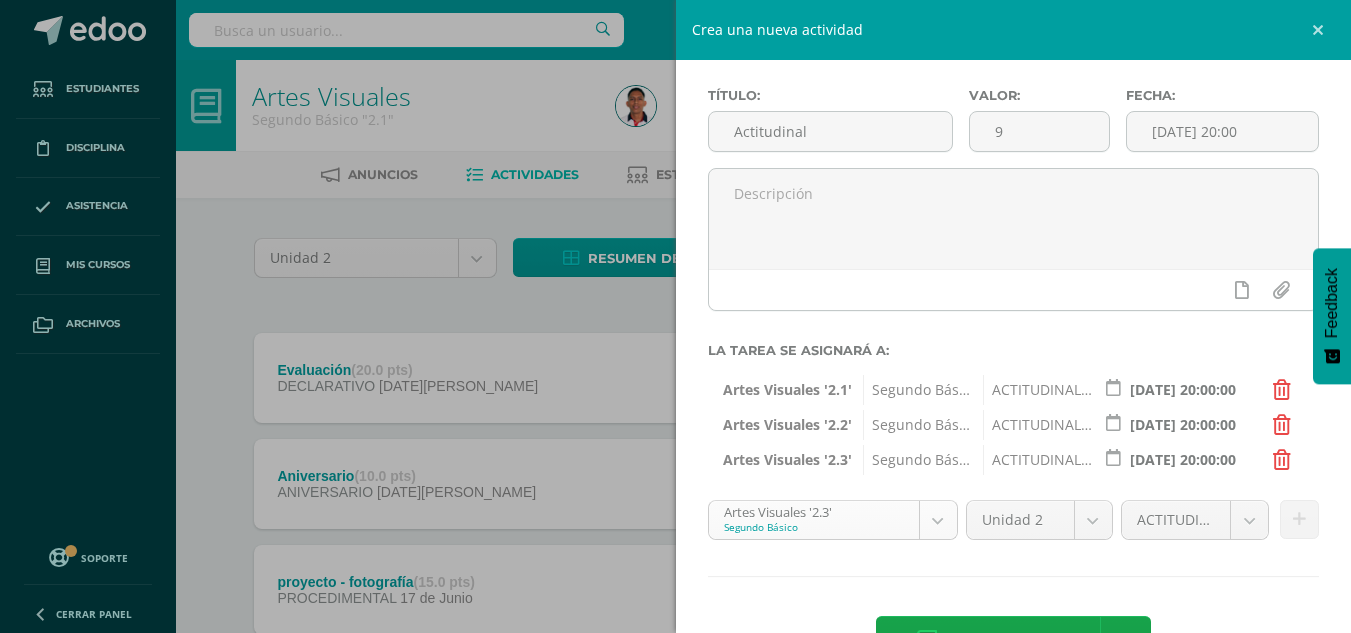 click on "Estudiantes Disciplina Asistencia Mis cursos Archivos Soporte
Centro de ayuda
Últimas actualizaciones
10+ Cerrar panel
Artes Visuales
Primero
Básico
"1.1"
Actividades Estudiantes Planificación Dosificación
Educación Musical
Primero
Básico
"1.1"
Actividades Estudiantes Planificación Dosificación
Teatro
Primero
Básico
"1.1"
Actividades Estudiantes Planificación Dosificación
Artes Visuales
Actividades Estudiantes Planificación Dosificación Actividades" at bounding box center [675, 649] 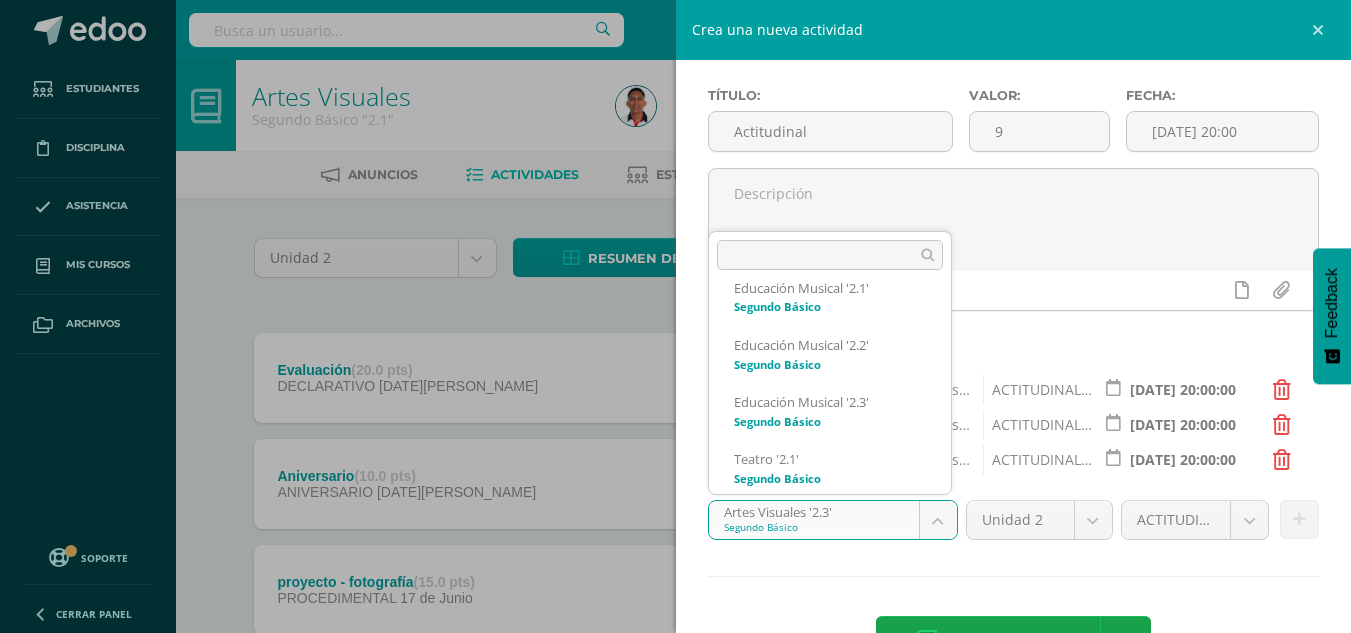scroll, scrollTop: 681, scrollLeft: 0, axis: vertical 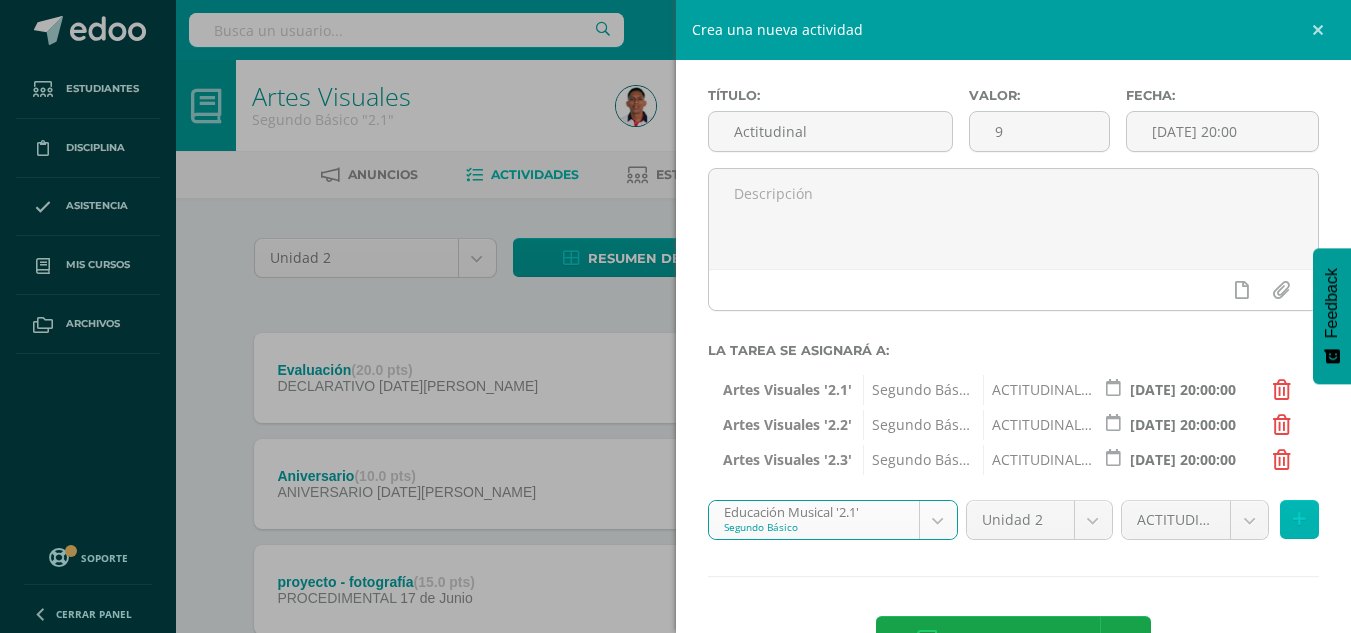 click at bounding box center (1299, 519) 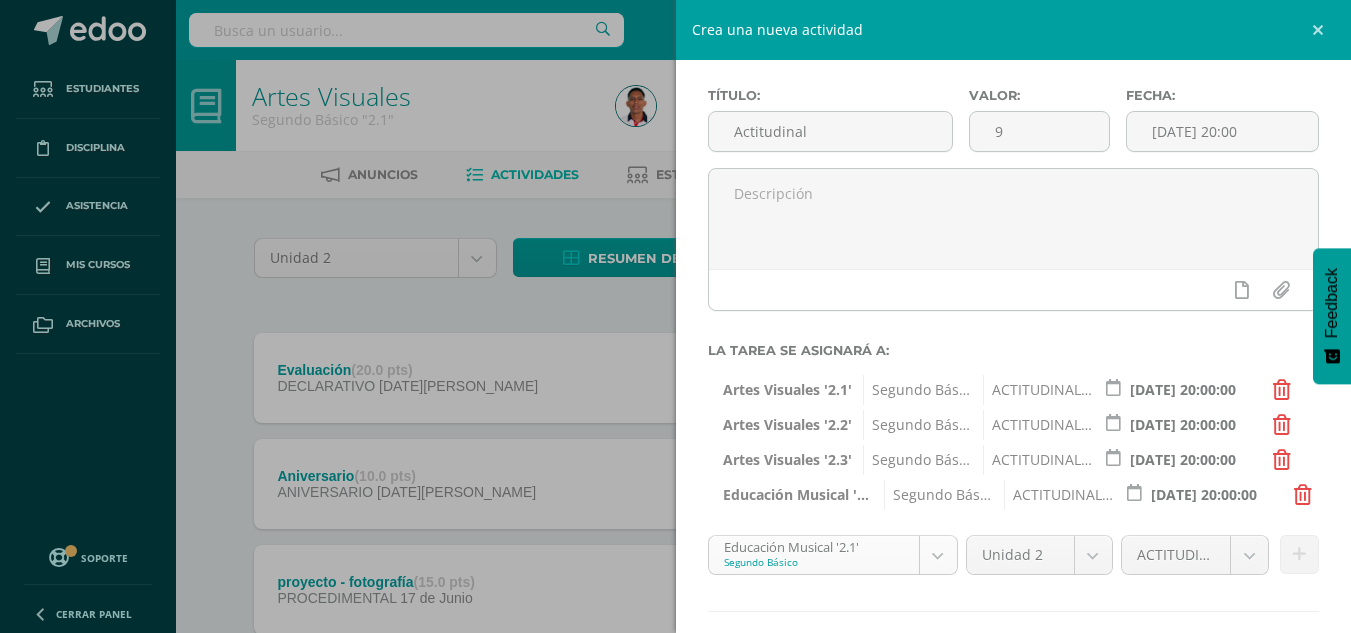 click on "Estudiantes Disciplina Asistencia Mis cursos Archivos Soporte
Centro de ayuda
Últimas actualizaciones
10+ Cerrar panel
Artes Visuales
Primero
Básico
"1.1"
Actividades Estudiantes Planificación Dosificación
Educación Musical
Primero
Básico
"1.1"
Actividades Estudiantes Planificación Dosificación
Teatro
Primero
Básico
"1.1"
Actividades Estudiantes Planificación Dosificación
Artes Visuales
Actividades Estudiantes Planificación Dosificación Actividades" at bounding box center (675, 649) 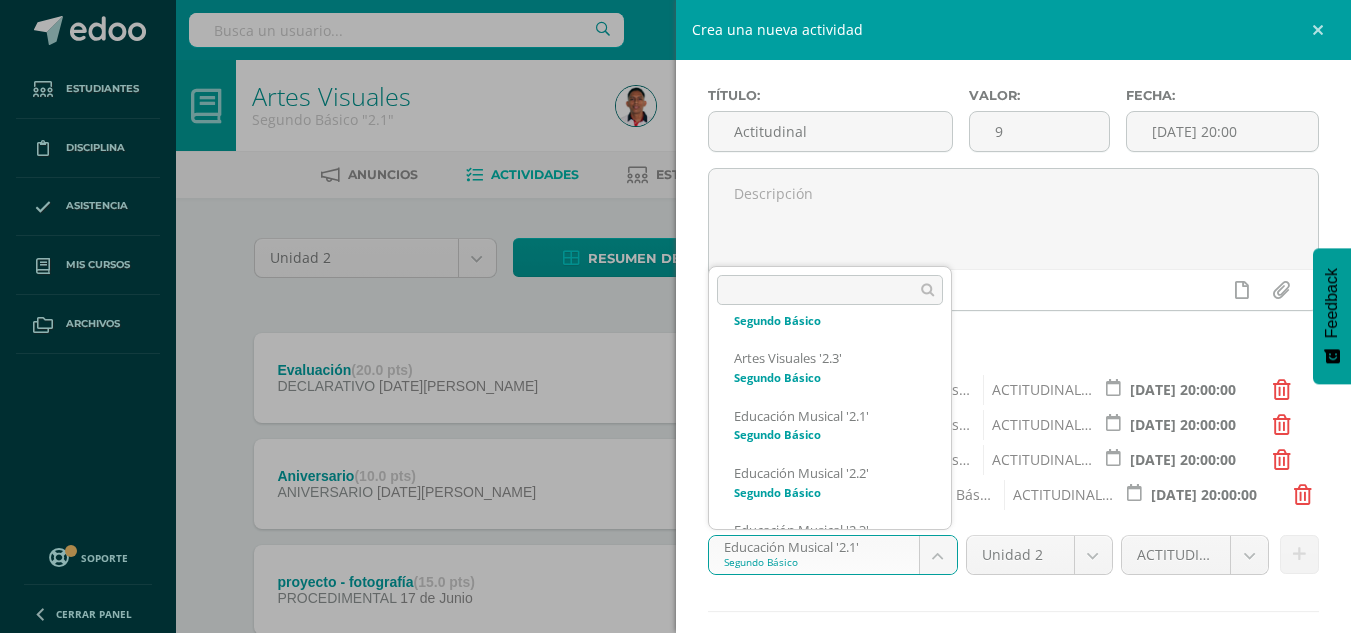 scroll, scrollTop: 688, scrollLeft: 0, axis: vertical 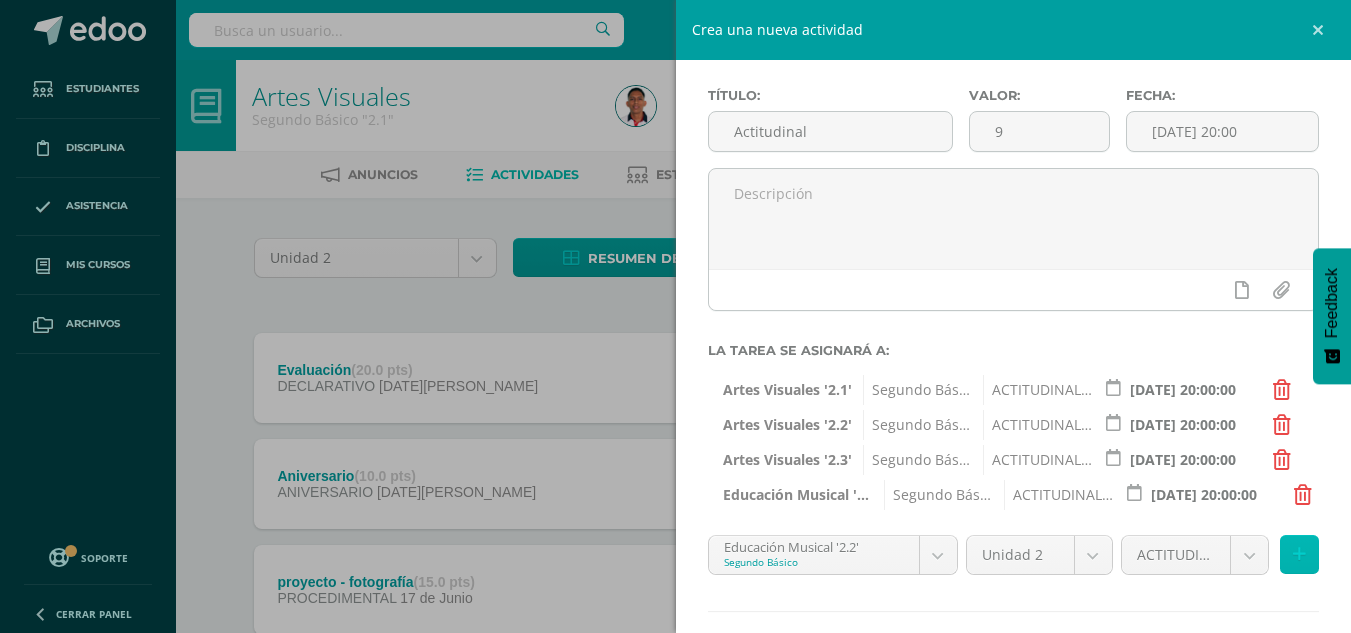 click at bounding box center [1299, 554] 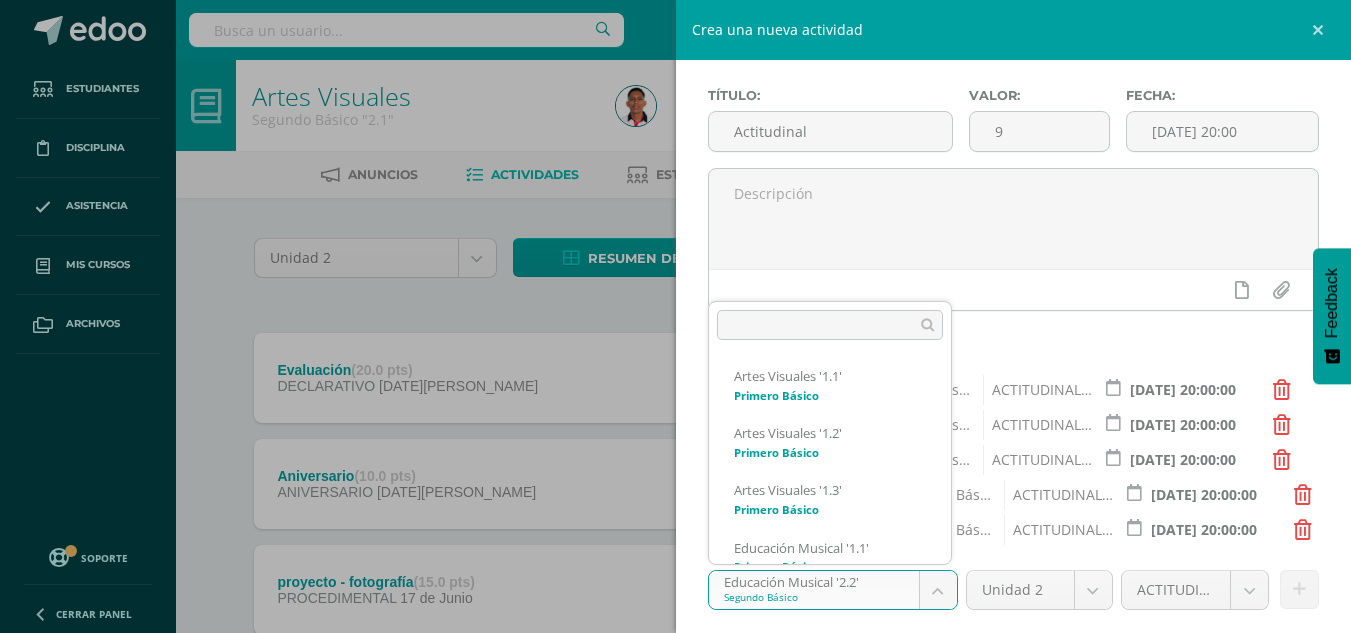 click on "Estudiantes Disciplina Asistencia Mis cursos Archivos Soporte
Centro de ayuda
Últimas actualizaciones
10+ Cerrar panel
Artes Visuales
Primero
Básico
"1.1"
Actividades Estudiantes Planificación Dosificación
Educación Musical
Primero
Básico
"1.1"
Actividades Estudiantes Planificación Dosificación
Teatro
Primero
Básico
"1.1"
Actividades Estudiantes Planificación Dosificación
Artes Visuales
Actividades Estudiantes Planificación Dosificación Actividades" at bounding box center [675, 649] 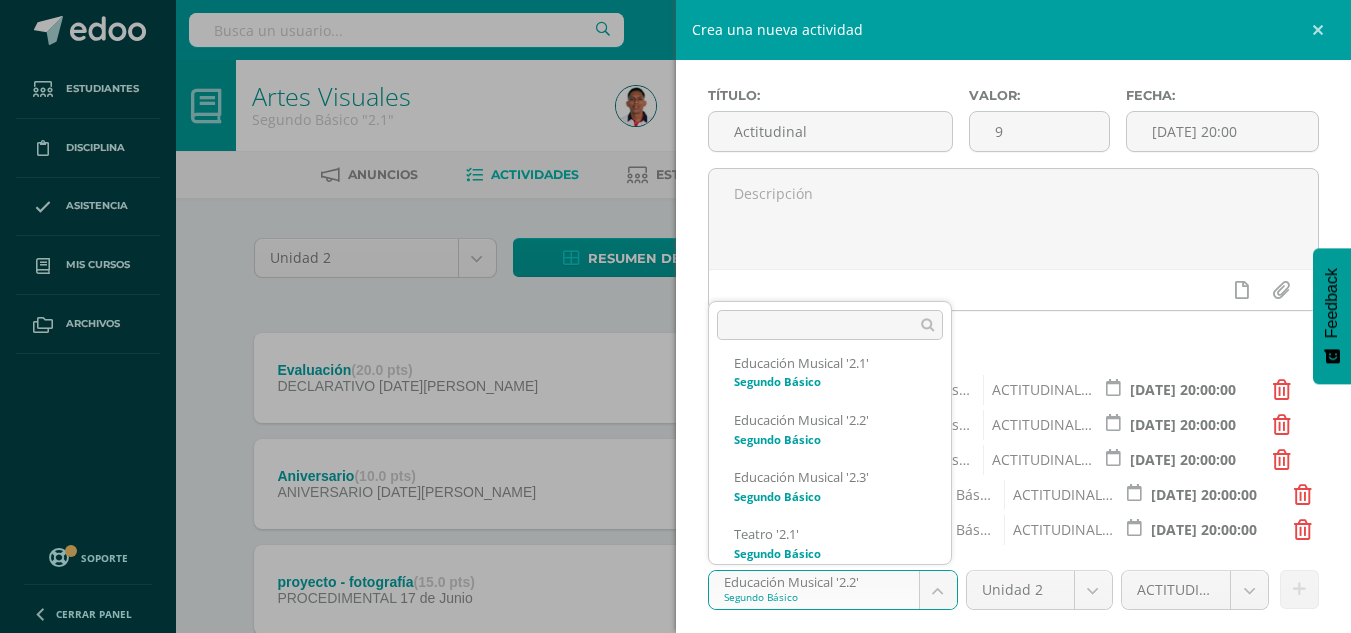 scroll, scrollTop: 707, scrollLeft: 0, axis: vertical 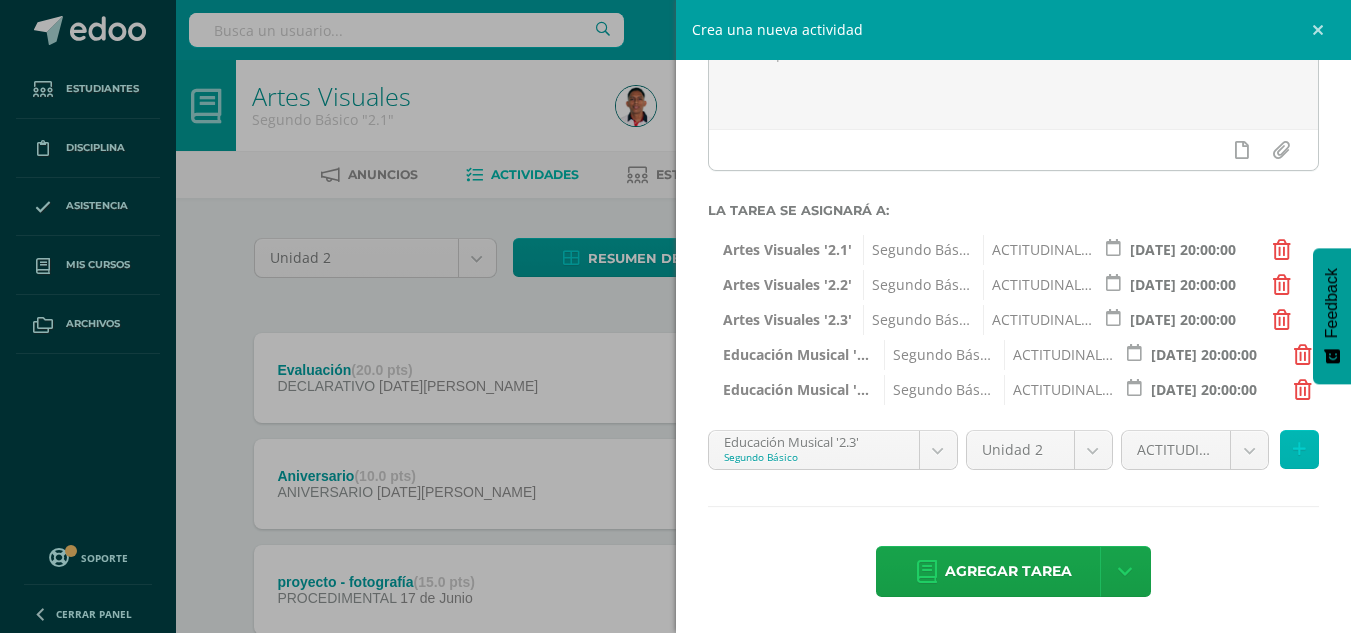 click at bounding box center [1299, 449] 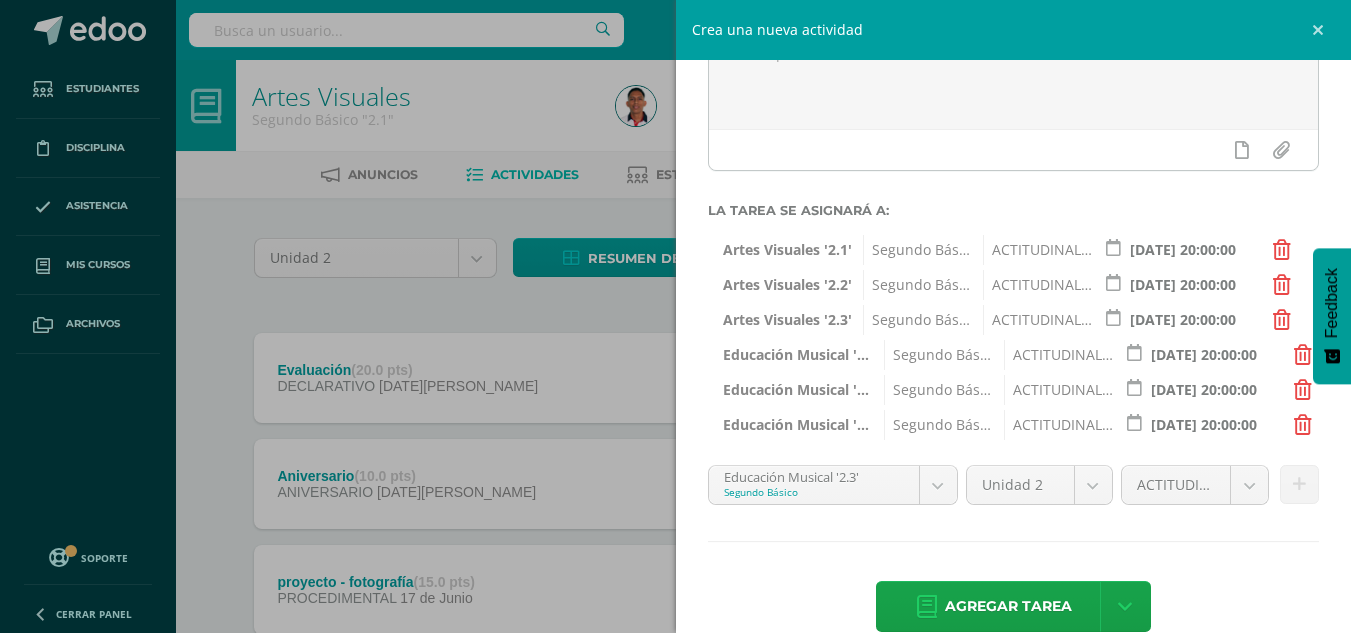 click on "Estudiantes Disciplina Asistencia Mis cursos Archivos Soporte
Centro de ayuda
Últimas actualizaciones
10+ Cerrar panel
Artes Visuales
Primero
Básico
"1.1"
Actividades Estudiantes Planificación Dosificación
Educación Musical
Primero
Básico
"1.1"
Actividades Estudiantes Planificación Dosificación
Teatro
Primero
Básico
"1.1"
Actividades Estudiantes Planificación Dosificación
Artes Visuales
Actividades Estudiantes Planificación Dosificación Actividades" at bounding box center [675, 649] 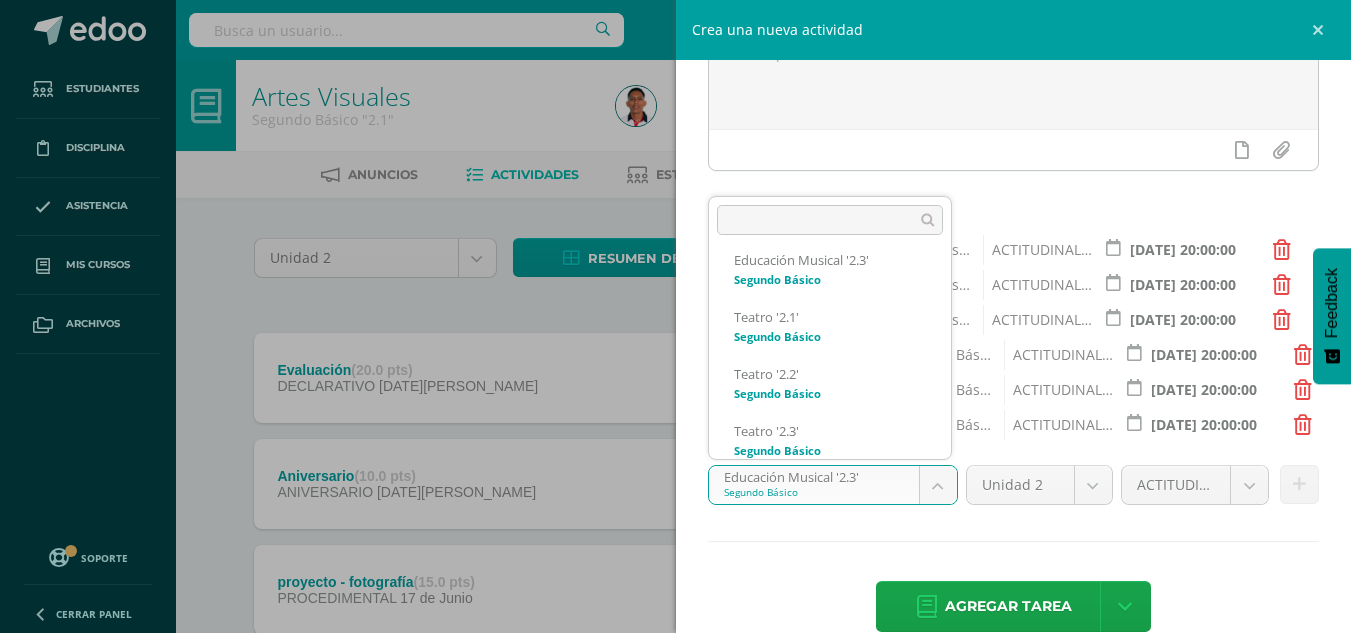 scroll, scrollTop: 818, scrollLeft: 0, axis: vertical 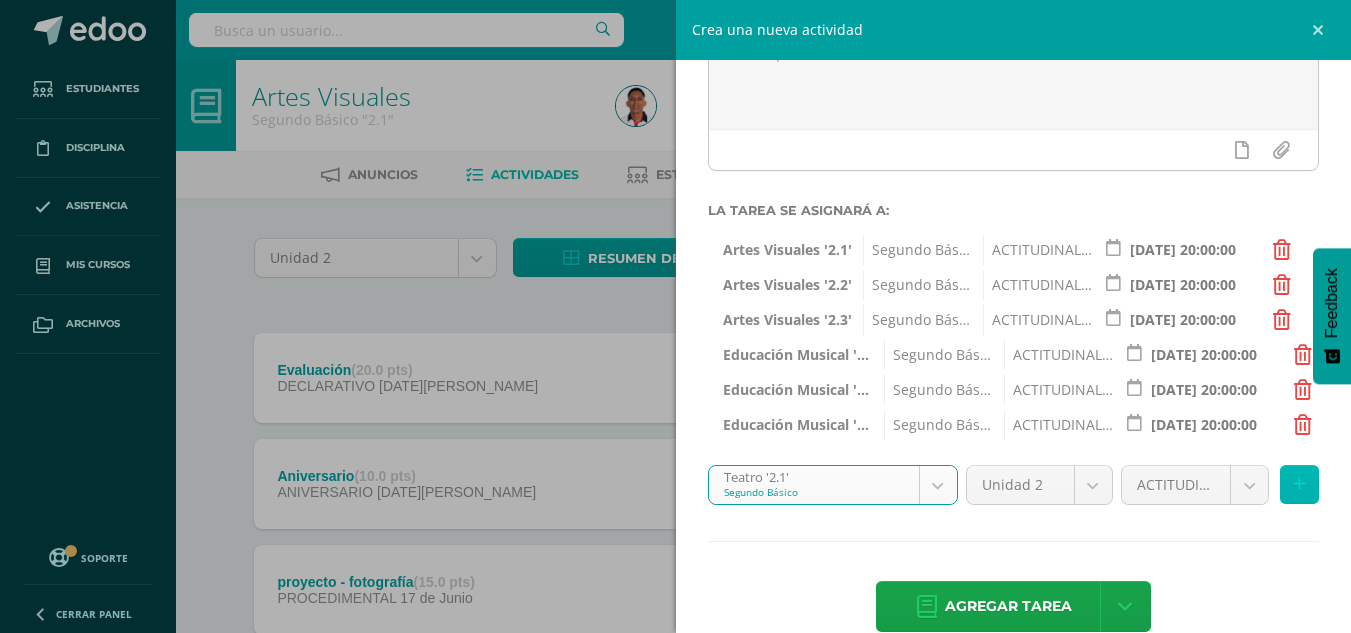 click at bounding box center (1299, 484) 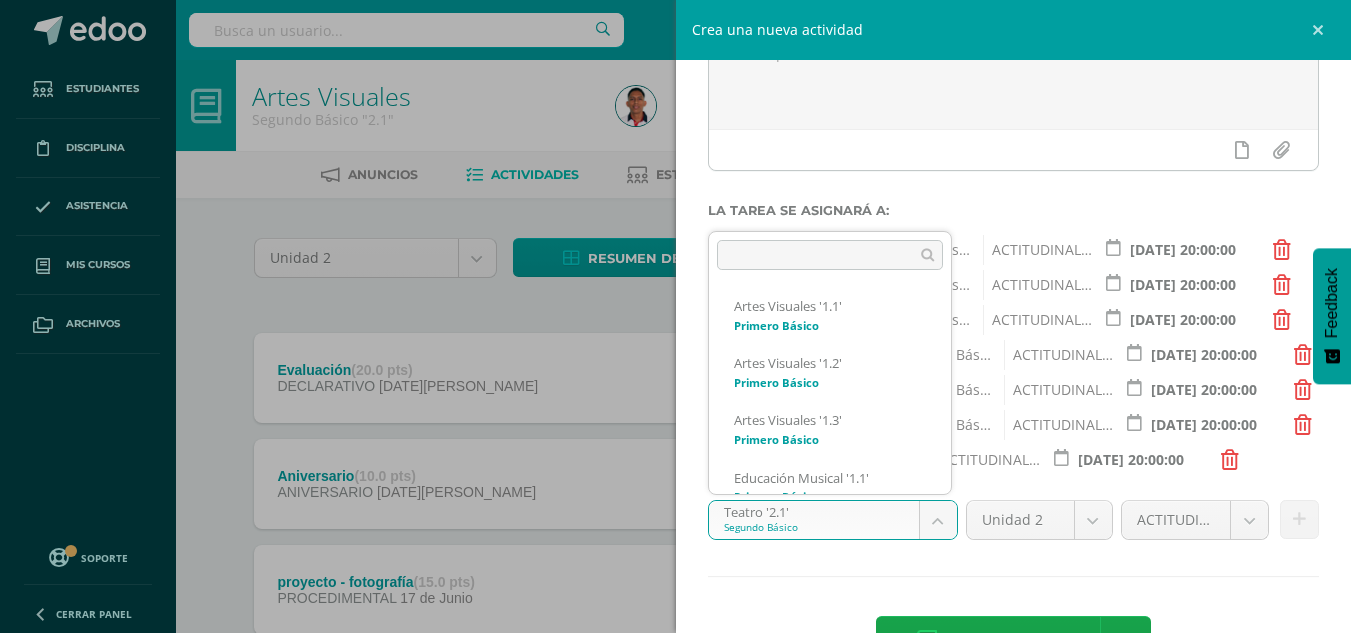 click on "Estudiantes Disciplina Asistencia Mis cursos Archivos Soporte
Centro de ayuda
Últimas actualizaciones
10+ Cerrar panel
Artes Visuales
Primero
Básico
"1.1"
Actividades Estudiantes Planificación Dosificación
Educación Musical
Primero
Básico
"1.1"
Actividades Estudiantes Planificación Dosificación
Teatro
Primero
Básico
"1.1"
Actividades Estudiantes Planificación Dosificación
Artes Visuales
Actividades Estudiantes Planificación Dosificación Actividades" at bounding box center [675, 649] 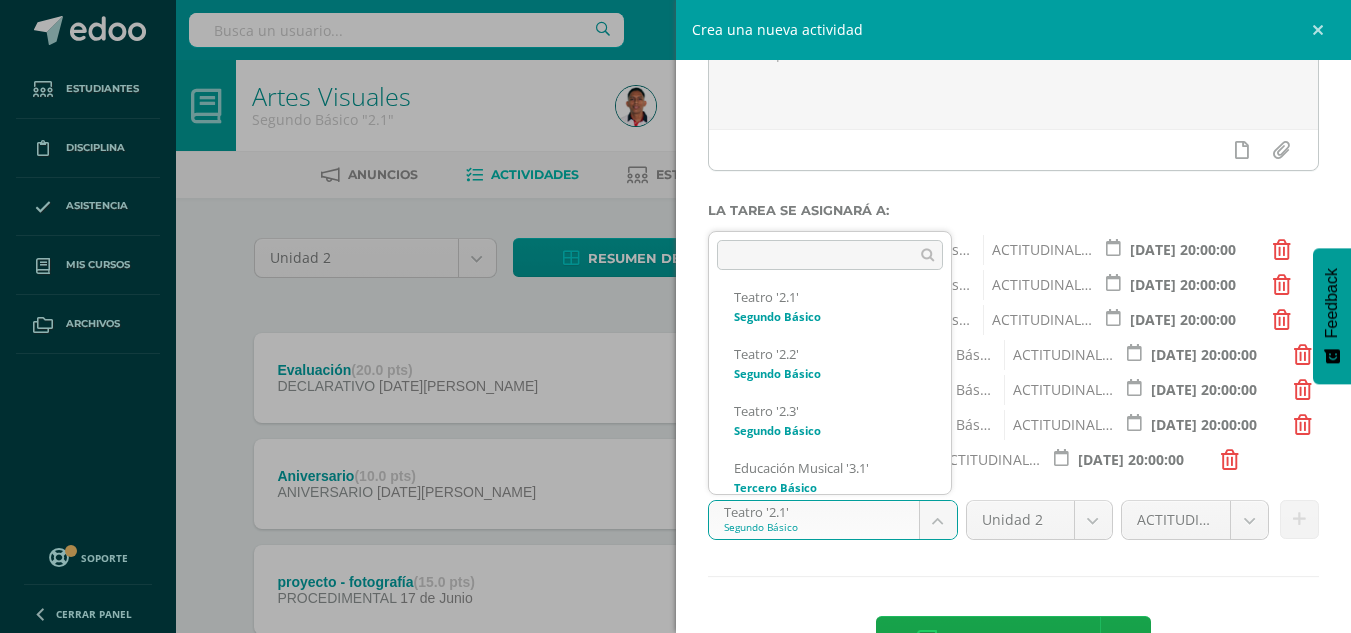 scroll, scrollTop: 877, scrollLeft: 0, axis: vertical 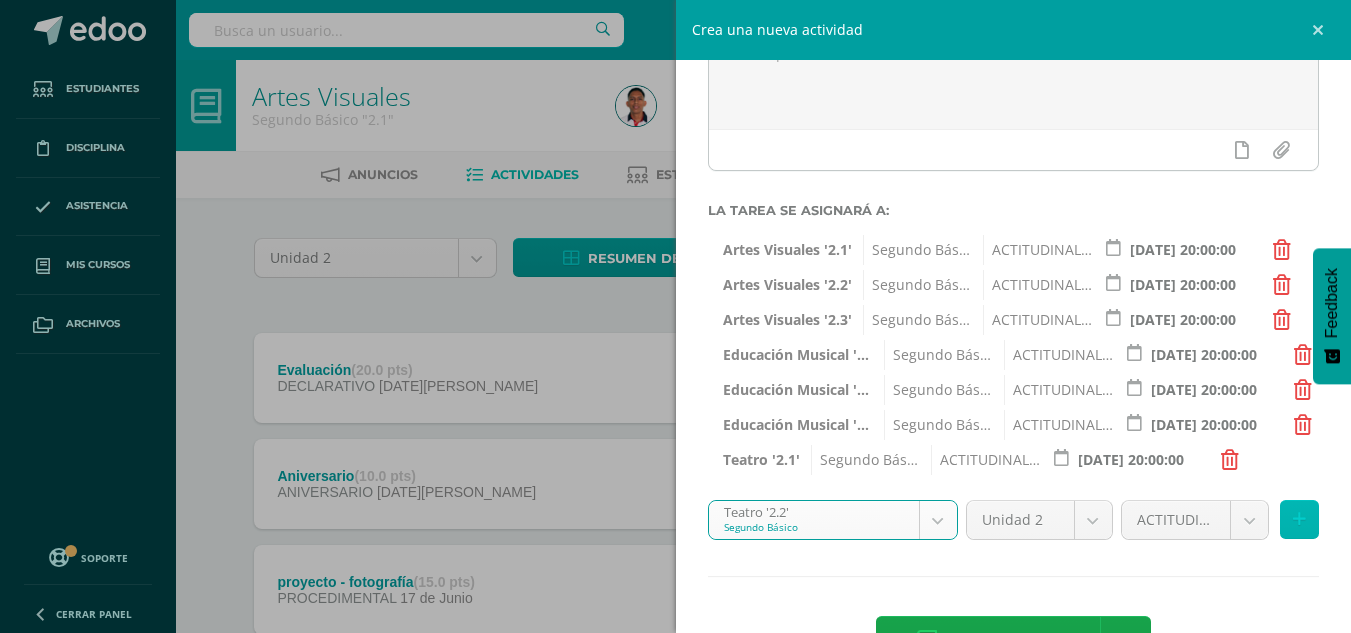 click at bounding box center (1299, 519) 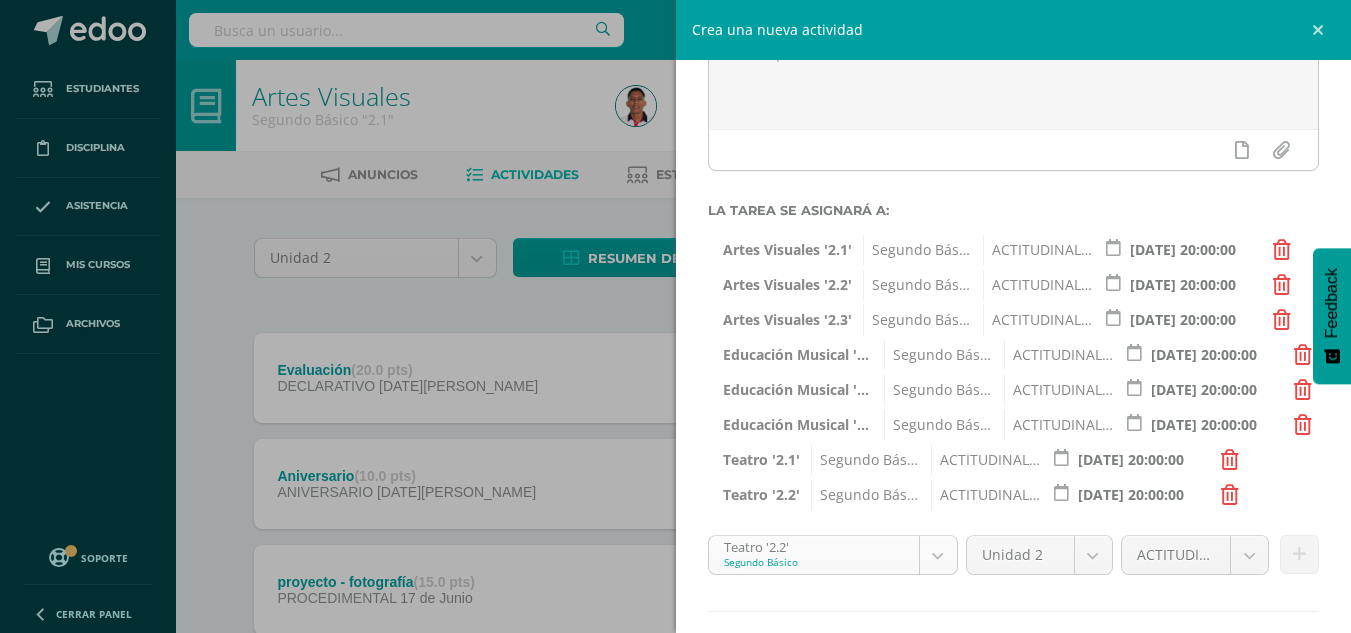 click on "Estudiantes Disciplina Asistencia Mis cursos Archivos Soporte
Centro de ayuda
Últimas actualizaciones
10+ Cerrar panel
Artes Visuales
Primero
Básico
"1.1"
Actividades Estudiantes Planificación Dosificación
Educación Musical
Primero
Básico
"1.1"
Actividades Estudiantes Planificación Dosificación
Teatro
Primero
Básico
"1.1"
Actividades Estudiantes Planificación Dosificación
Artes Visuales
Actividades Estudiantes Planificación Dosificación Actividades" at bounding box center (675, 649) 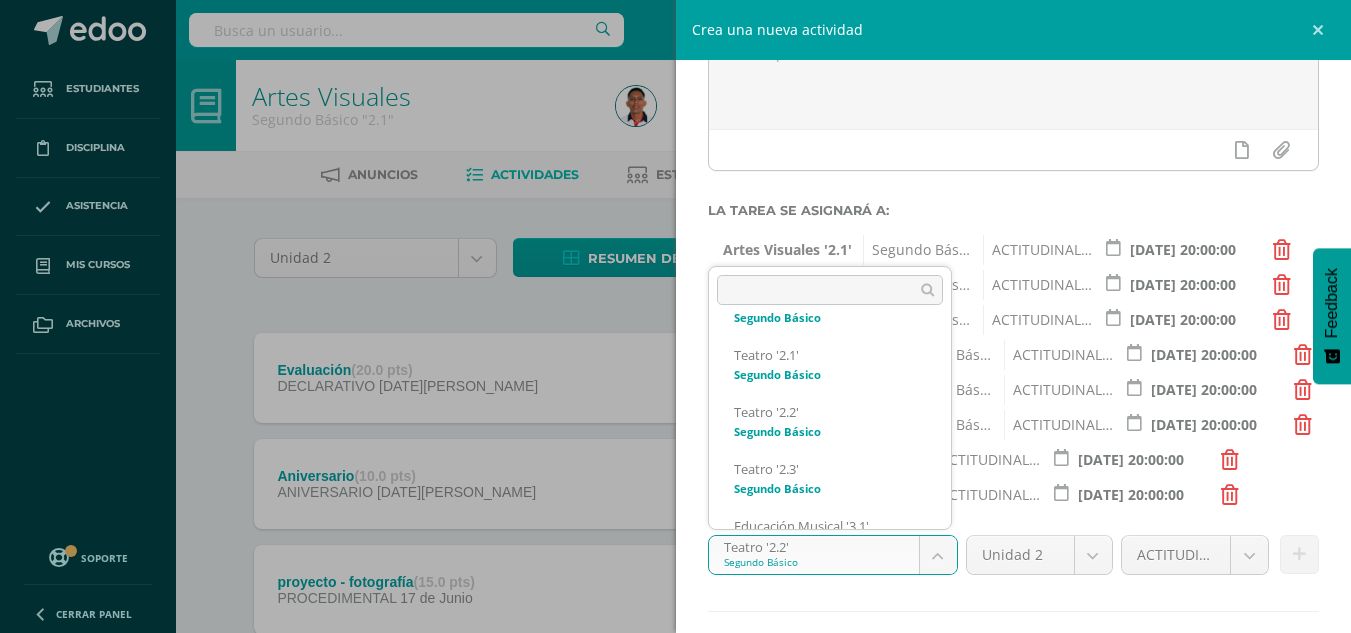 scroll, scrollTop: 877, scrollLeft: 0, axis: vertical 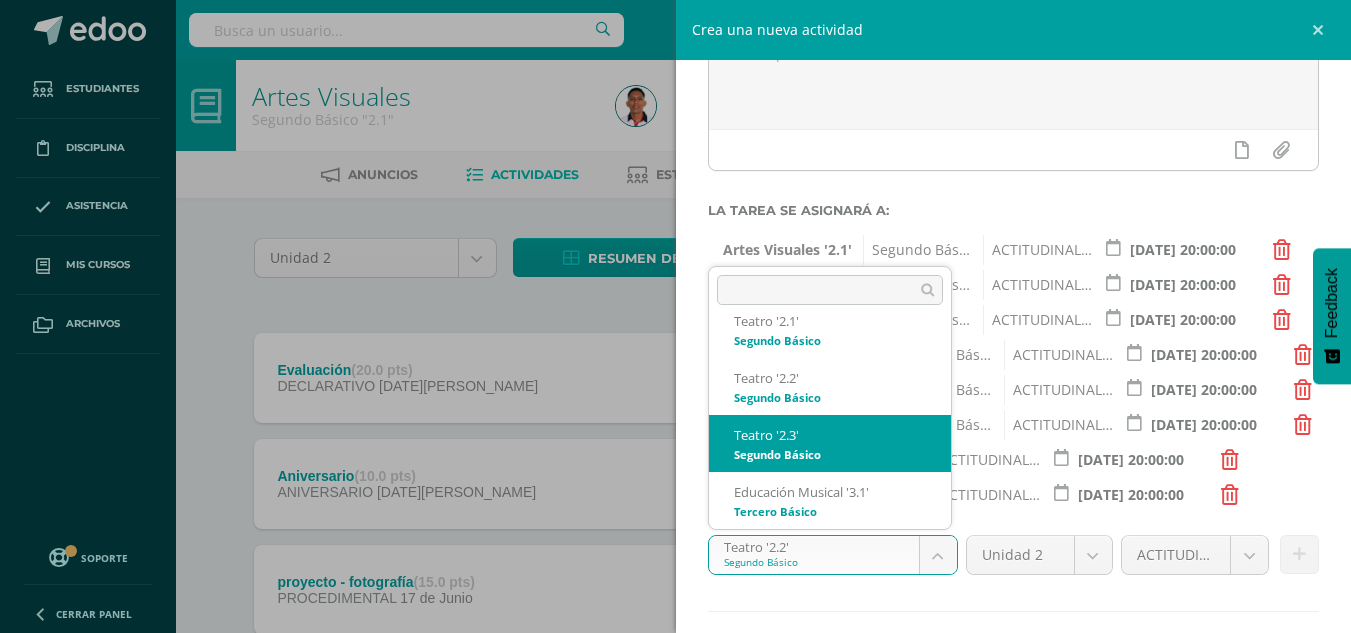 select on "32204" 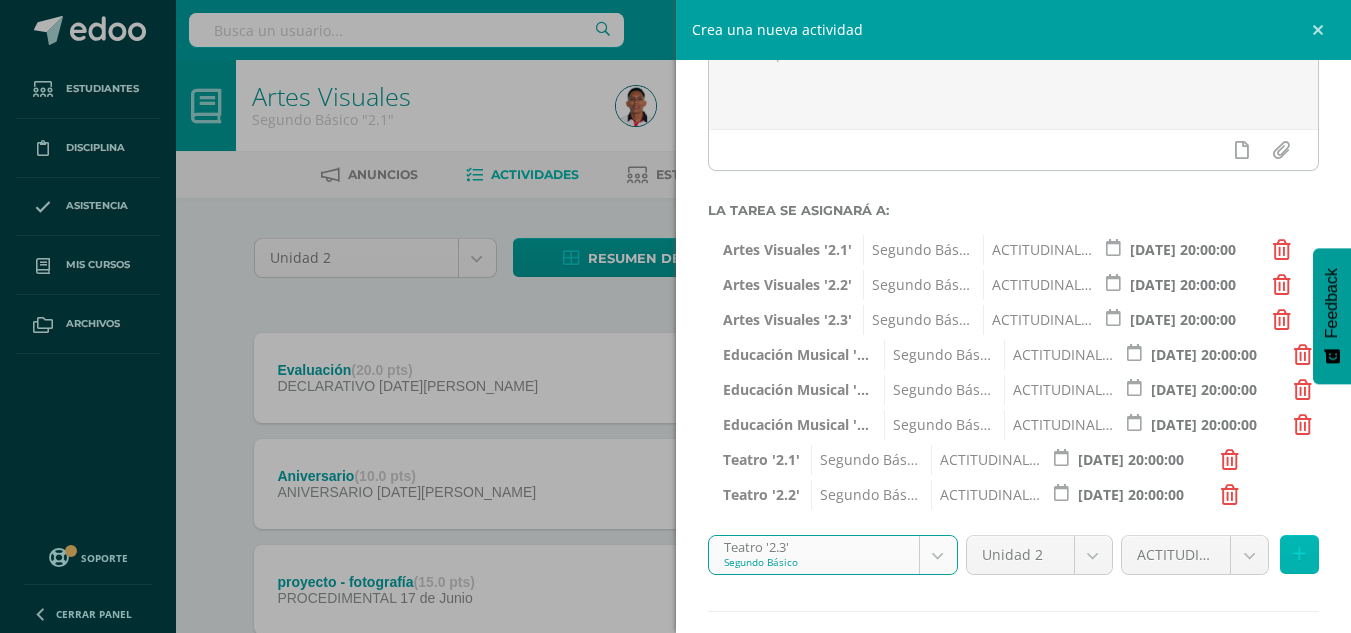 click at bounding box center [1299, 554] 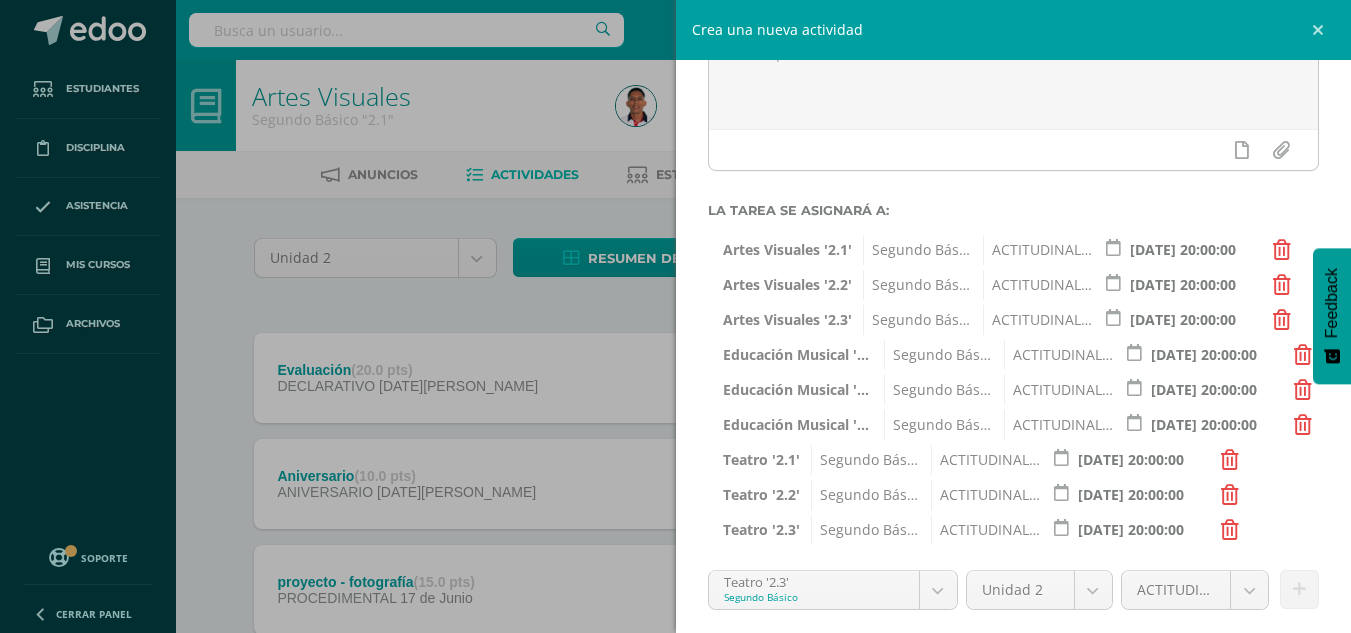 scroll, scrollTop: 361, scrollLeft: 0, axis: vertical 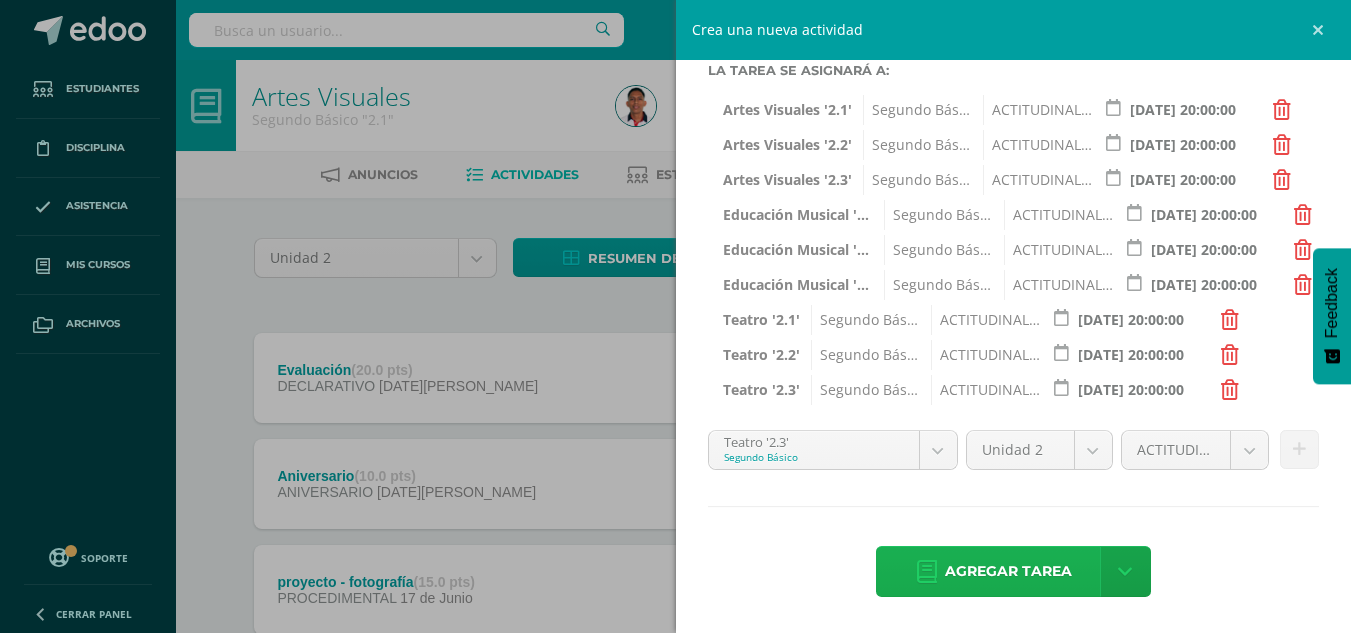 click on "Agregar tarea" at bounding box center (1008, 571) 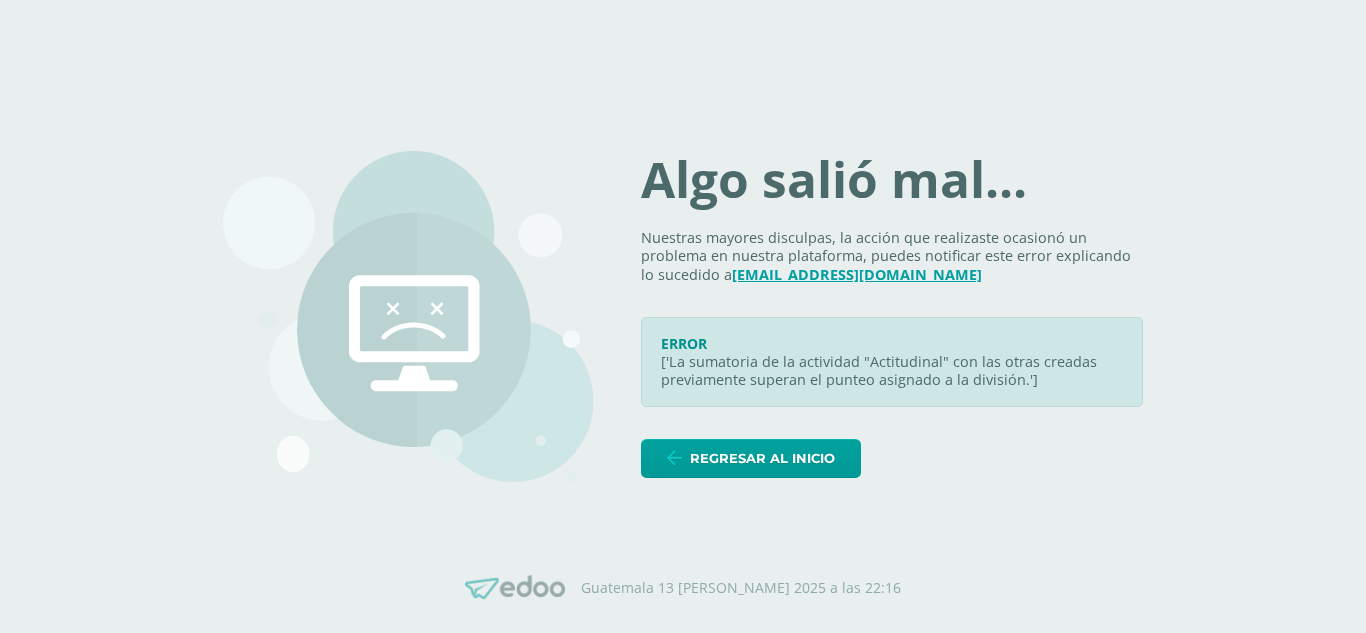 scroll, scrollTop: 0, scrollLeft: 0, axis: both 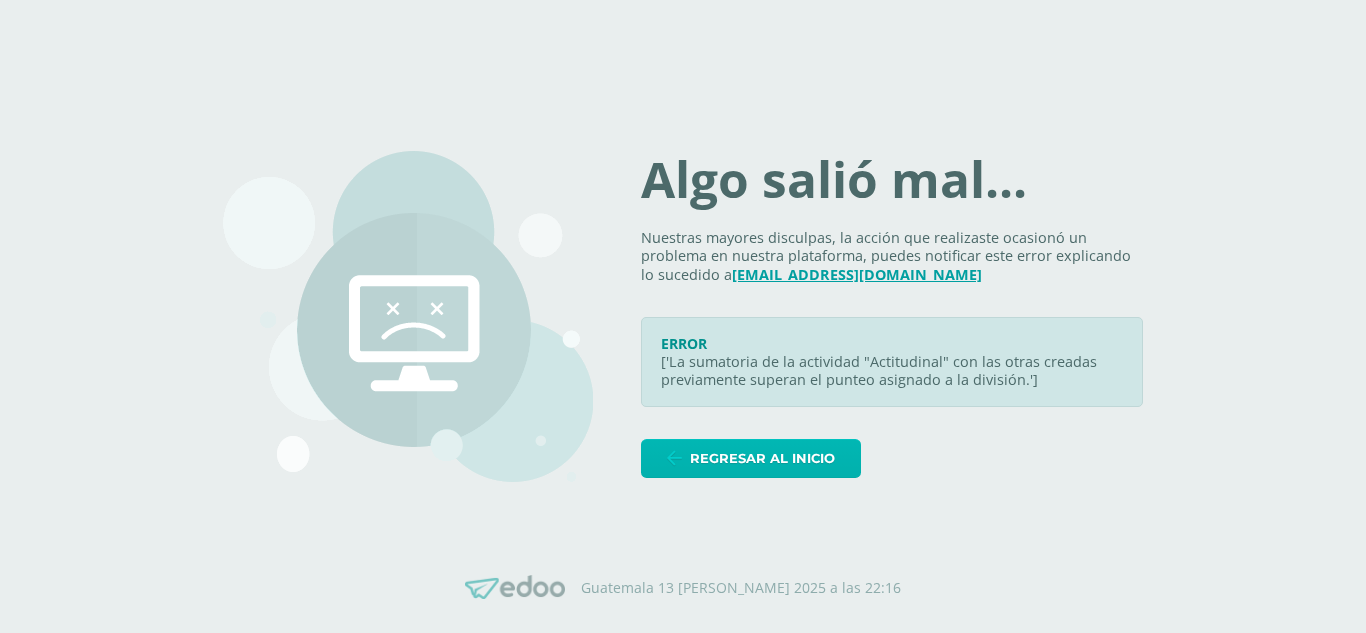 click on "Regresar al inicio" at bounding box center (762, 458) 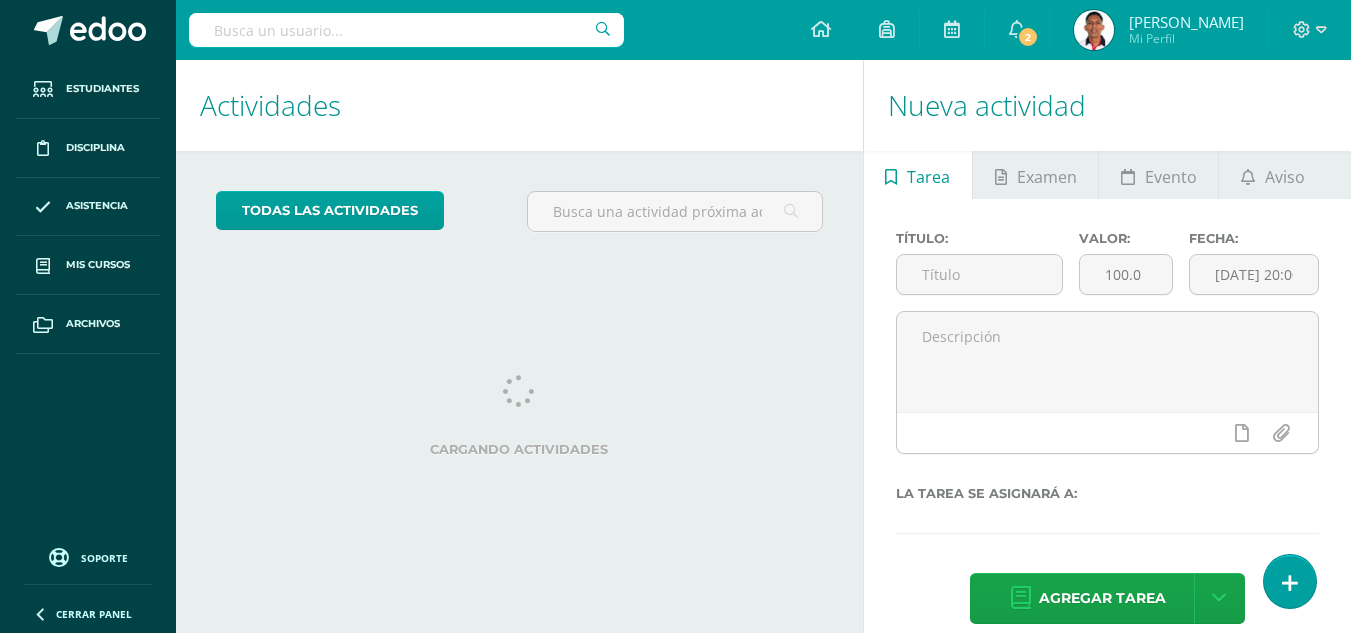 scroll, scrollTop: 0, scrollLeft: 0, axis: both 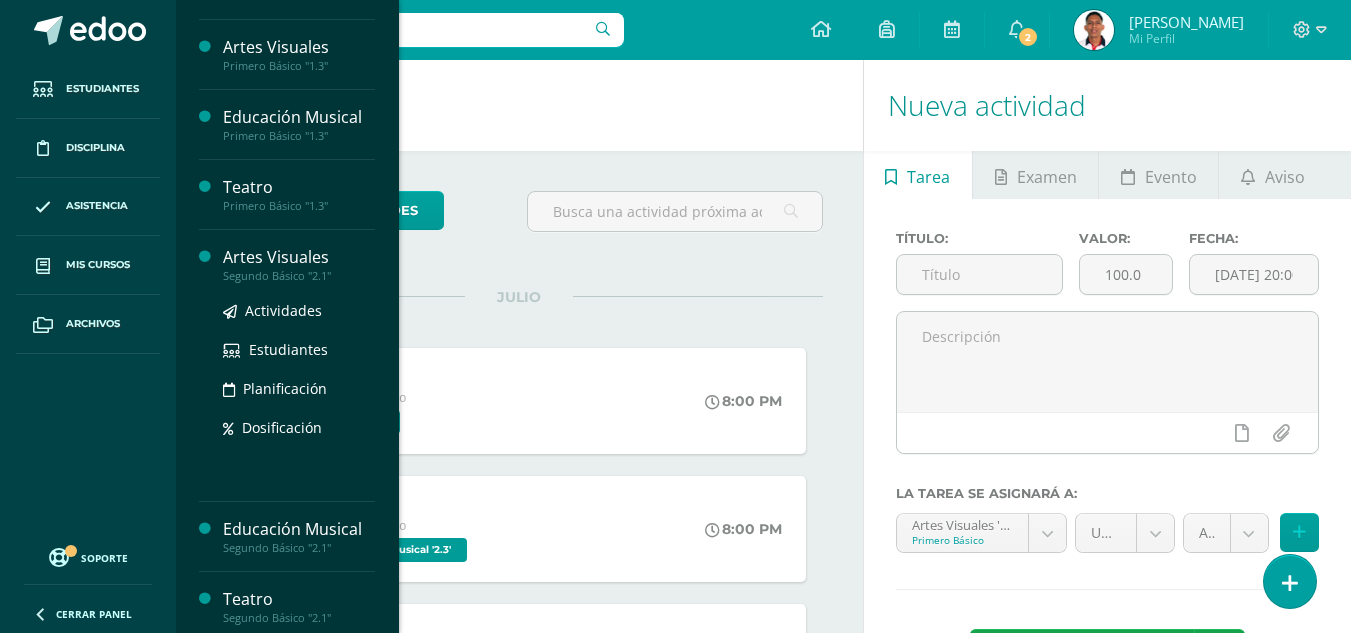 click on "Artes Visuales" at bounding box center (299, 257) 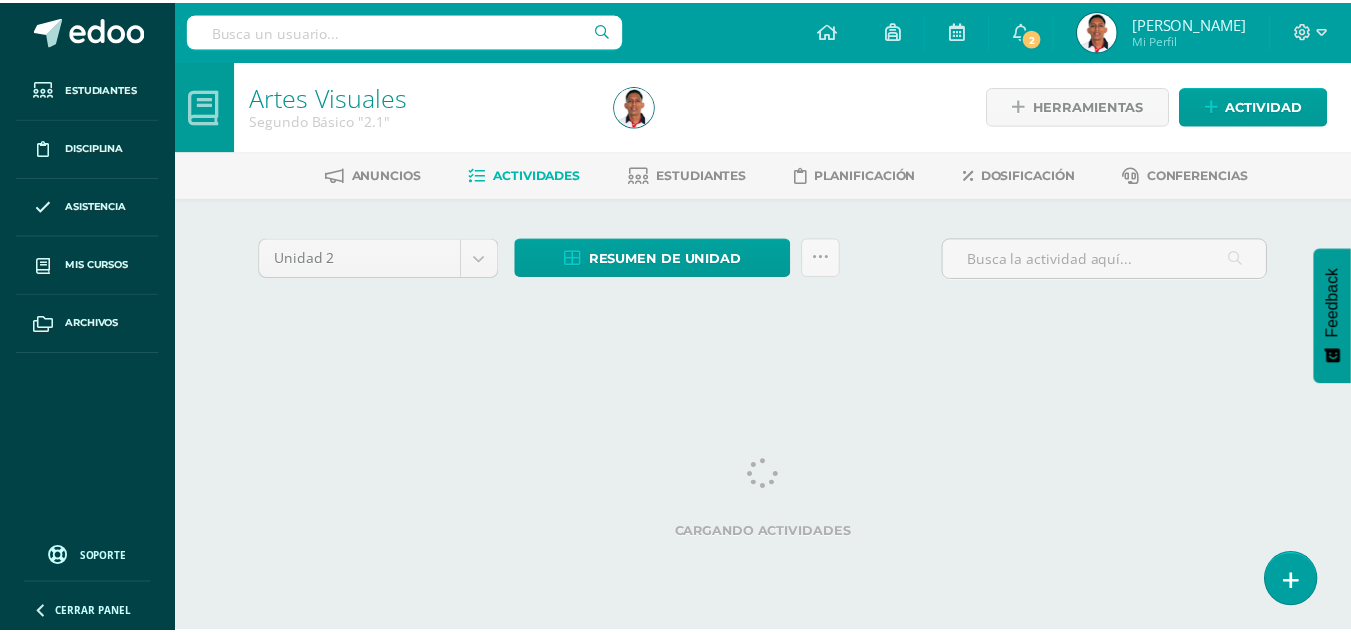 scroll, scrollTop: 0, scrollLeft: 0, axis: both 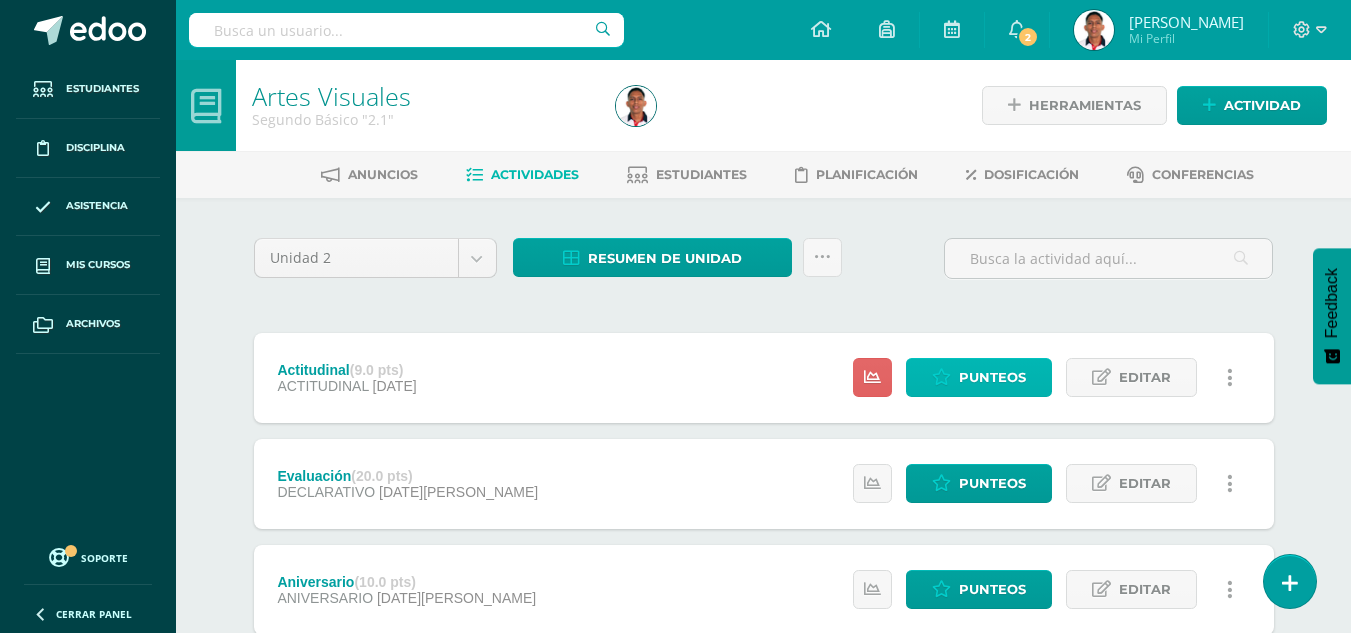 click on "Punteos" at bounding box center [979, 377] 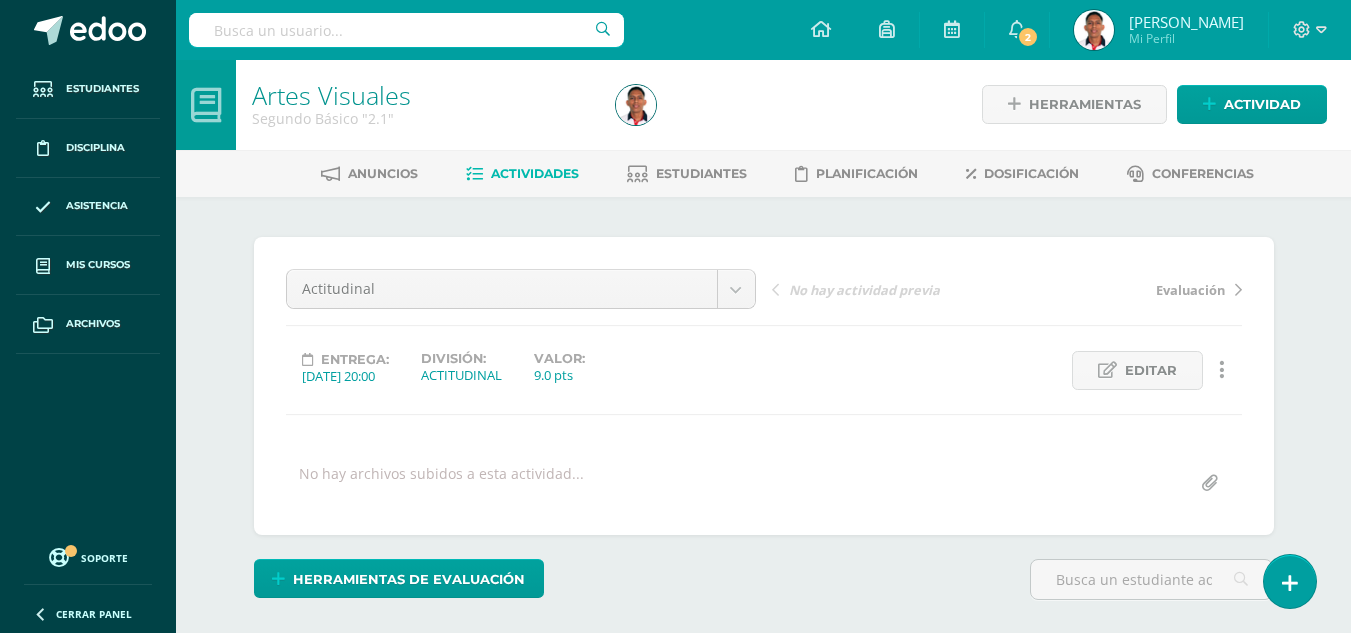 scroll, scrollTop: 2, scrollLeft: 0, axis: vertical 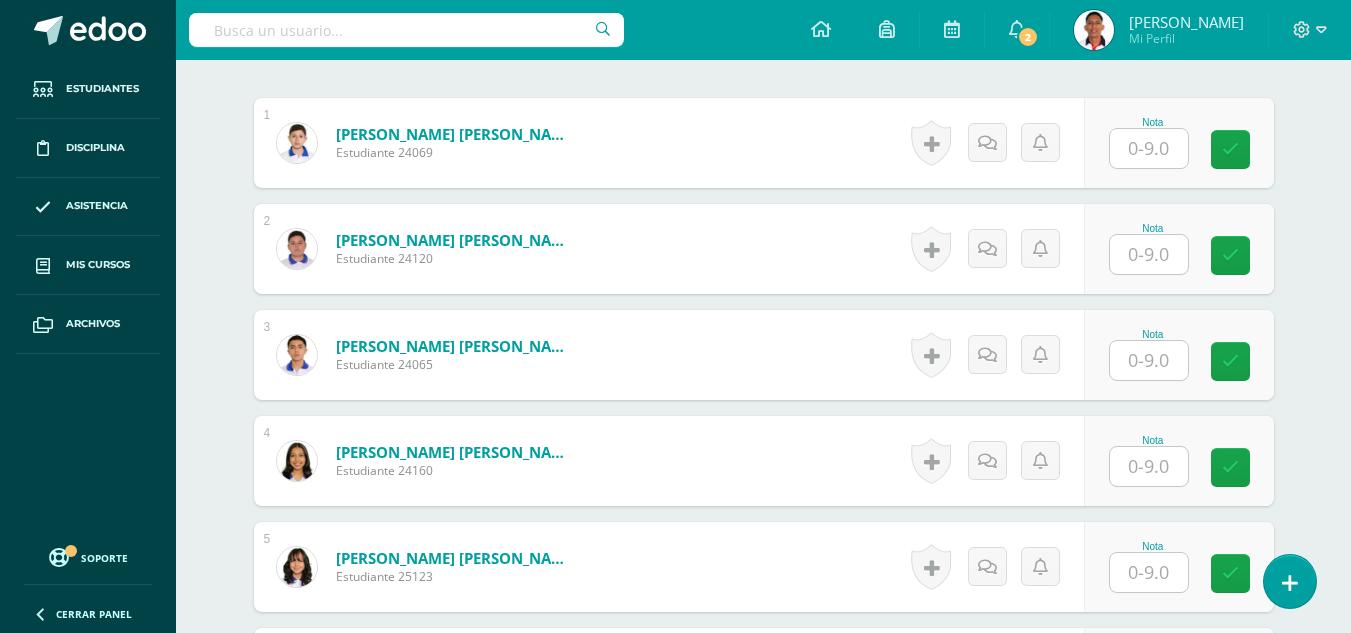 click at bounding box center [1149, 148] 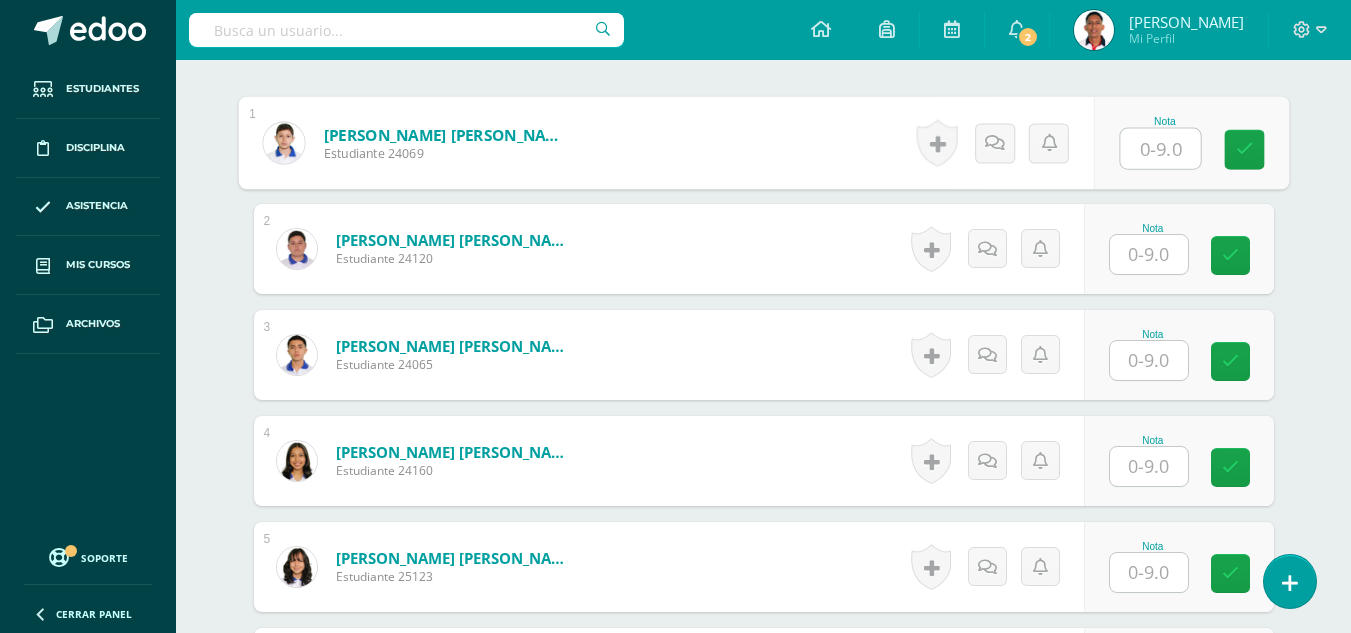 scroll, scrollTop: 598, scrollLeft: 0, axis: vertical 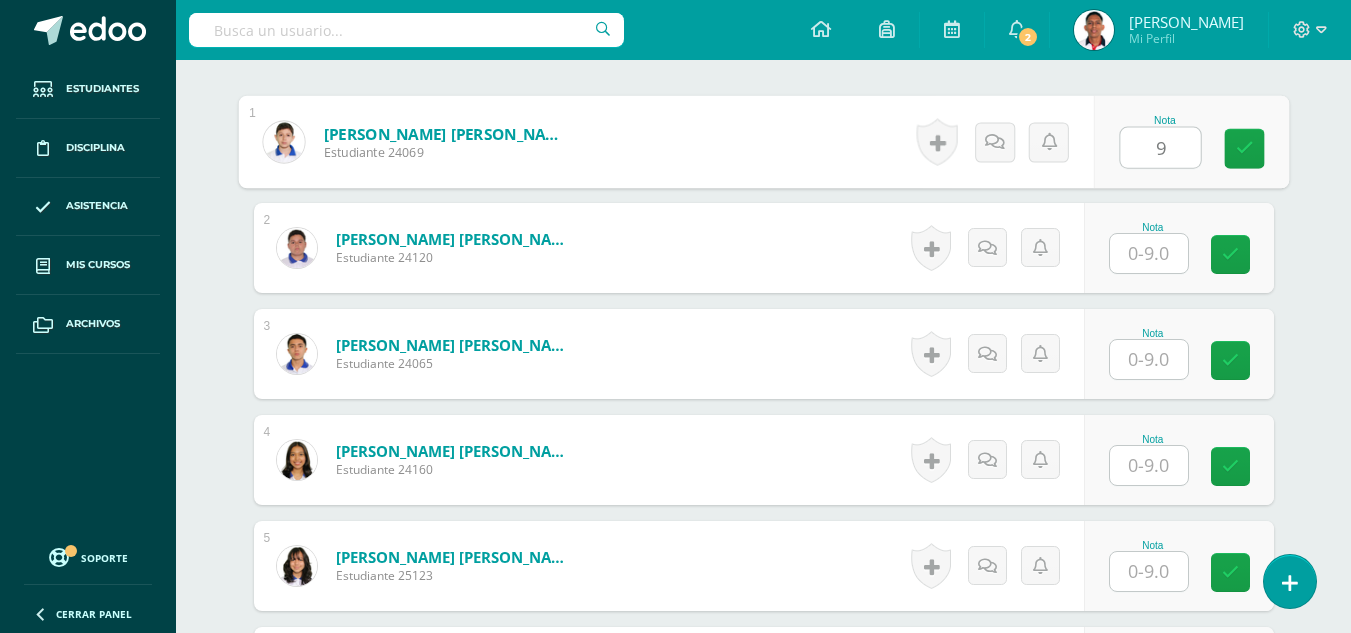 type on "9" 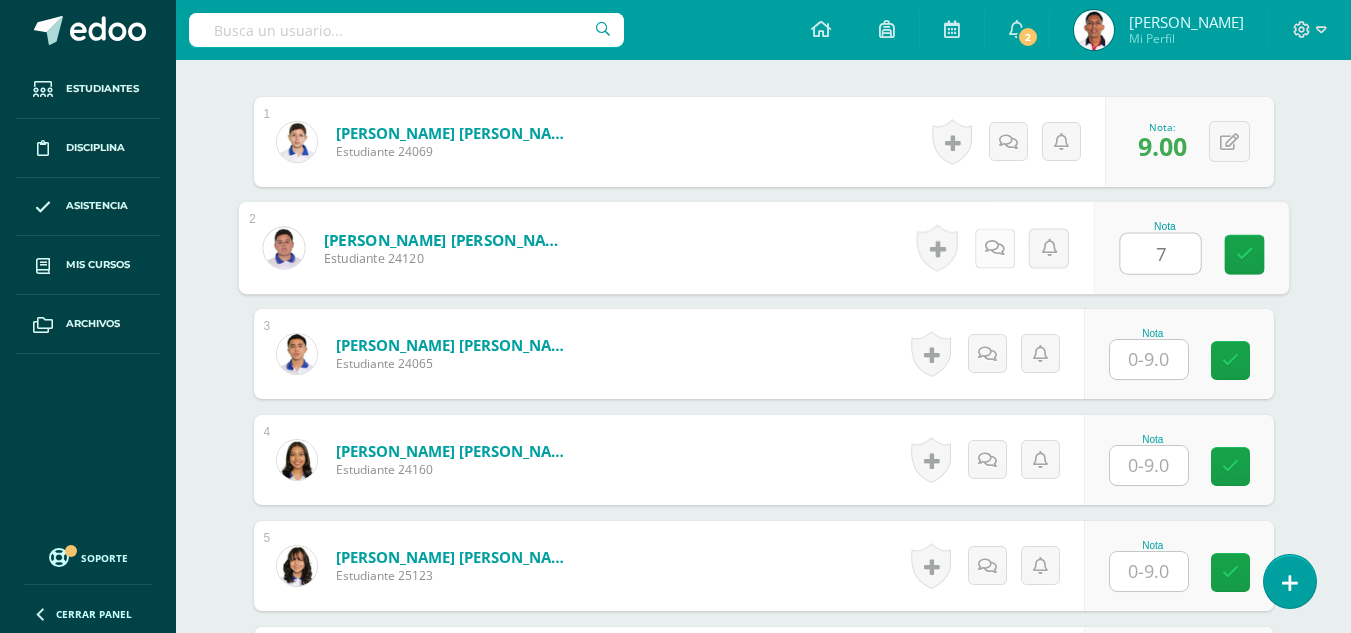 type on "7" 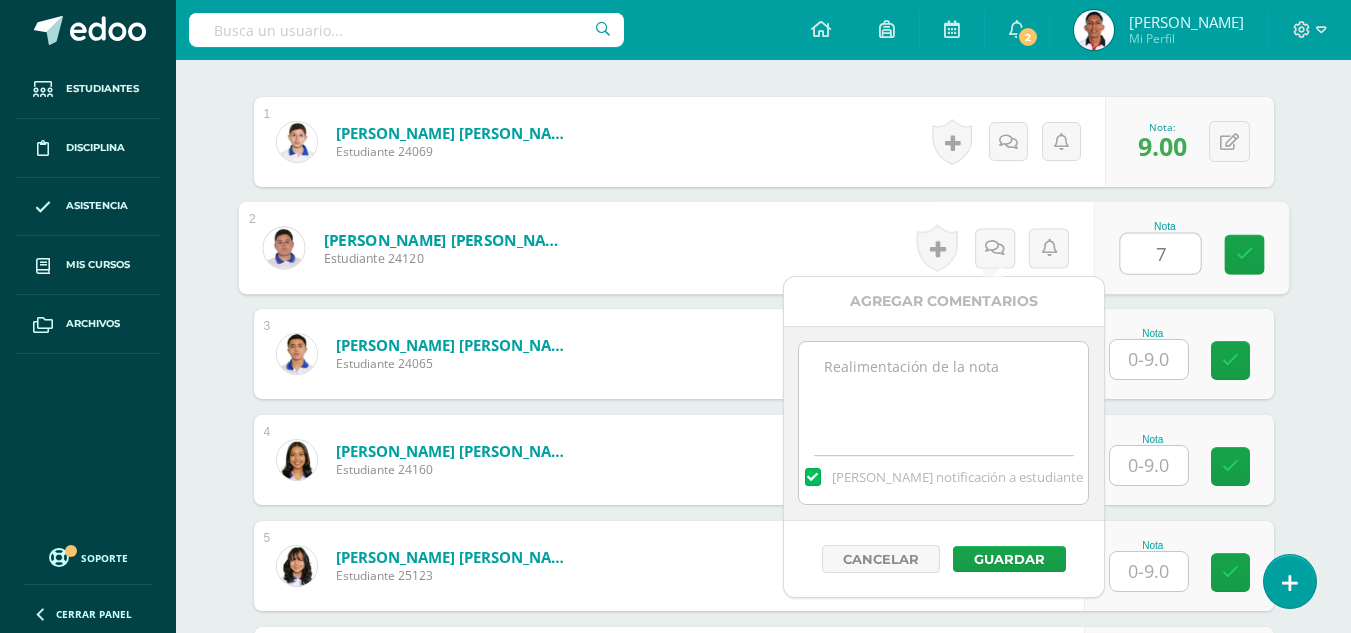 click at bounding box center [943, 392] 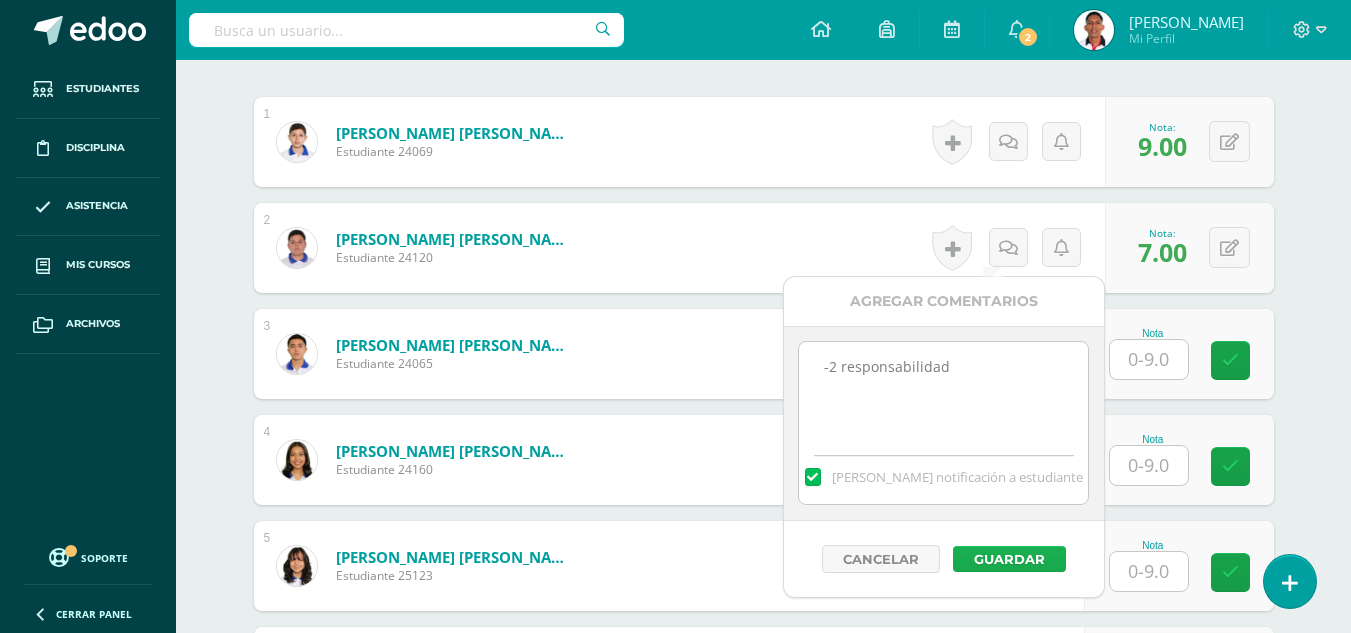 type on "-2 responsabilidad" 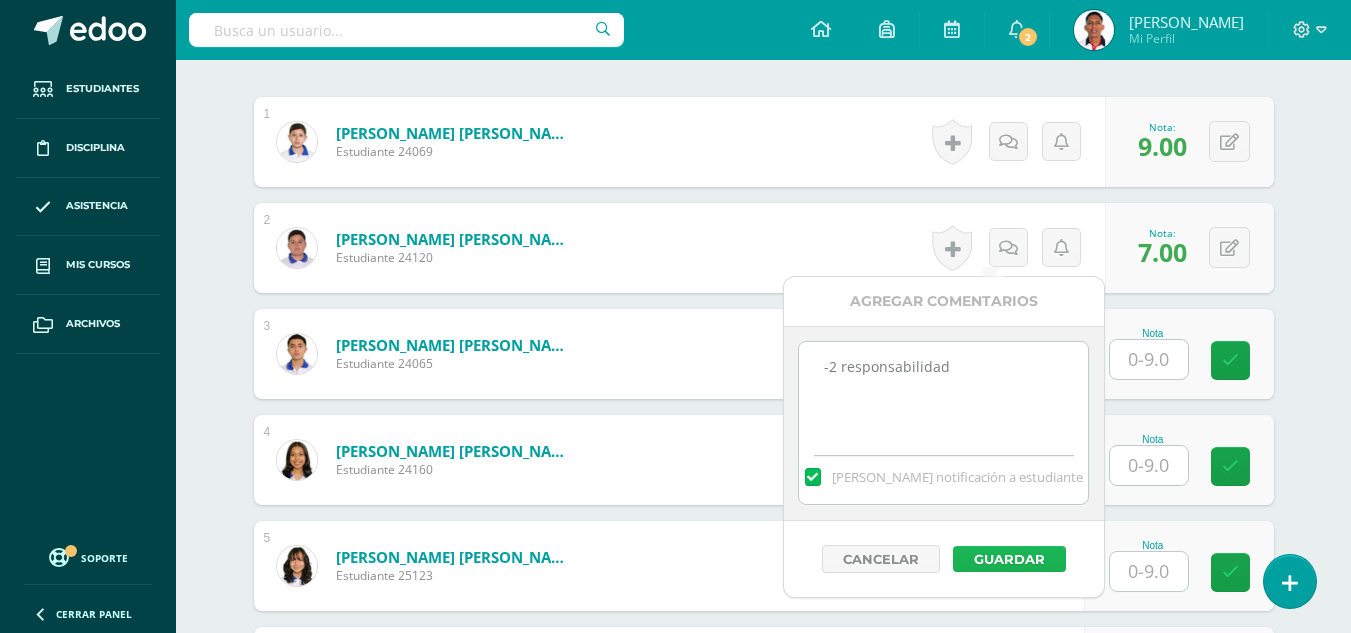 click on "Guardar" at bounding box center (1009, 559) 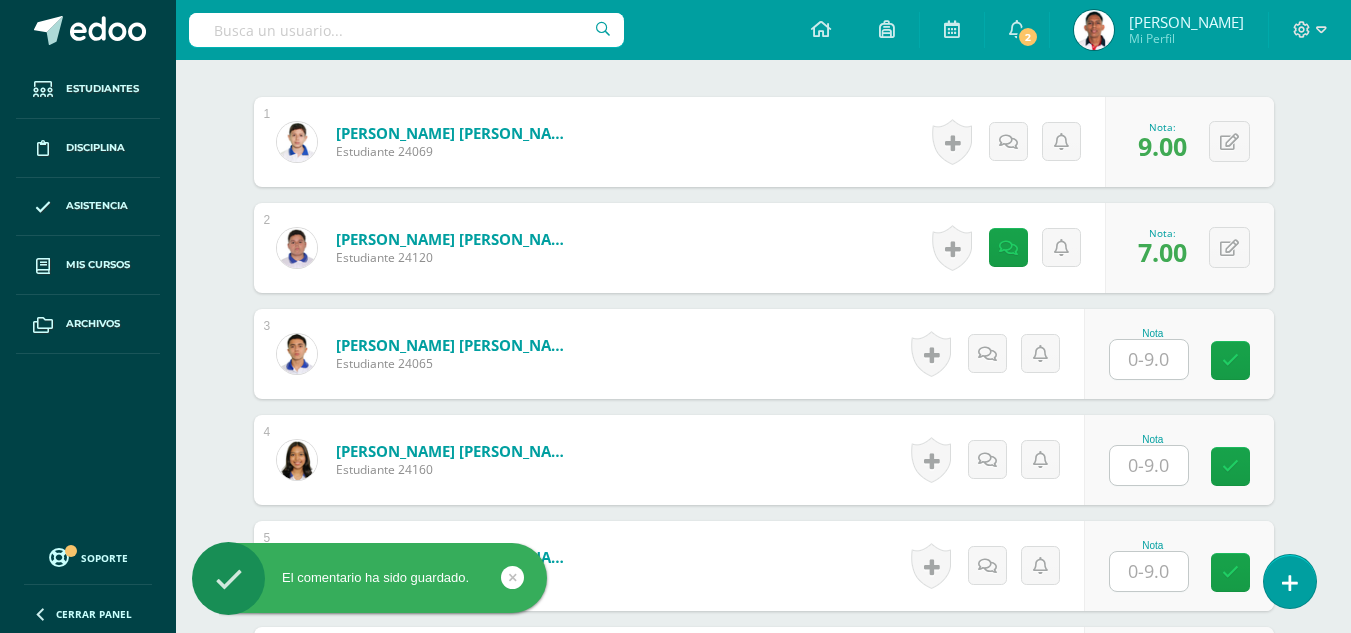 click at bounding box center [1149, 359] 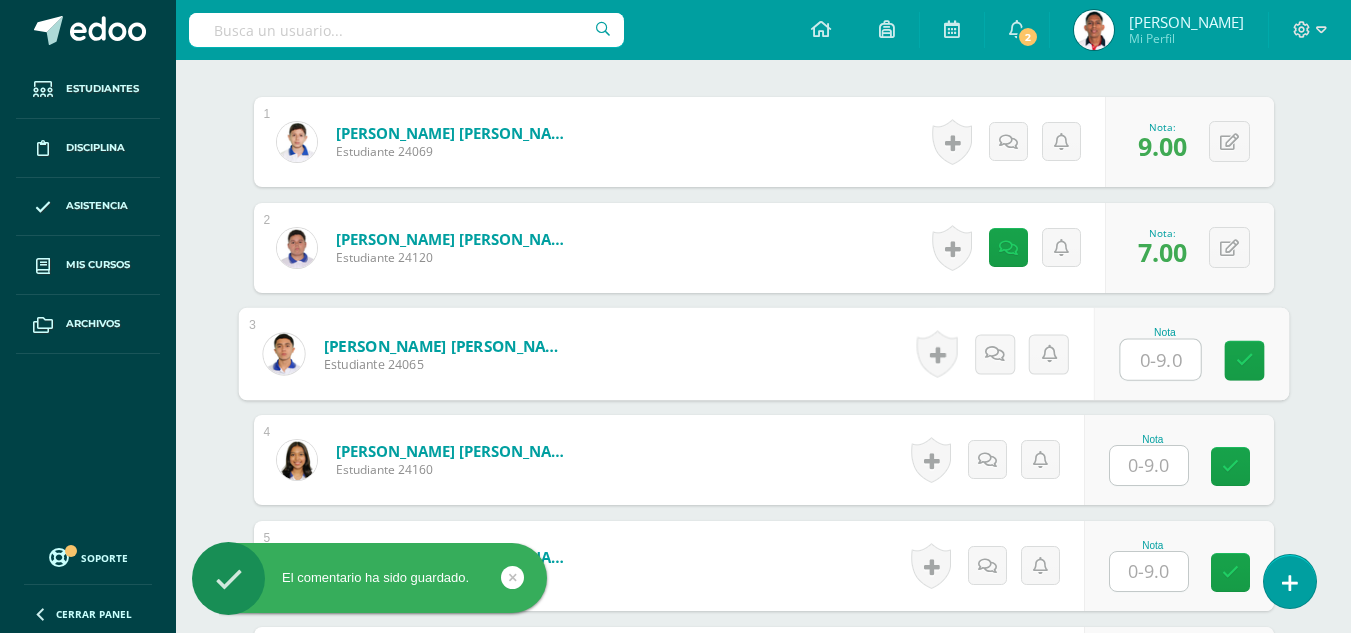 type on "9" 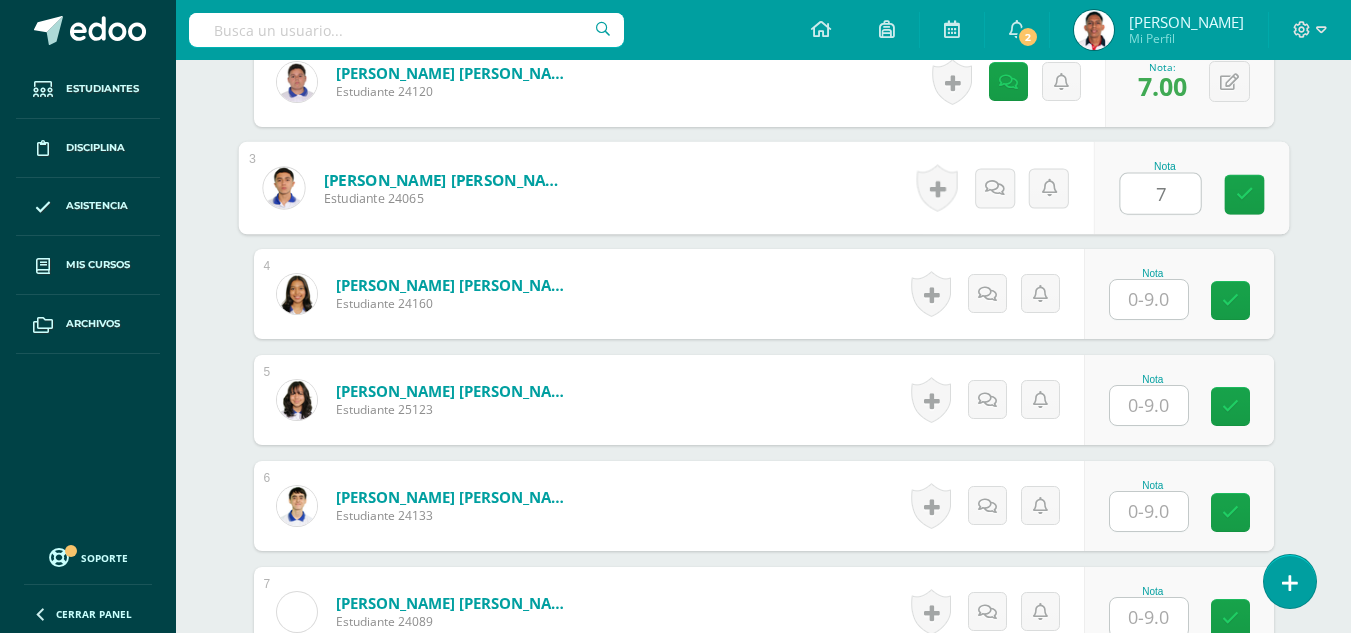 scroll, scrollTop: 772, scrollLeft: 0, axis: vertical 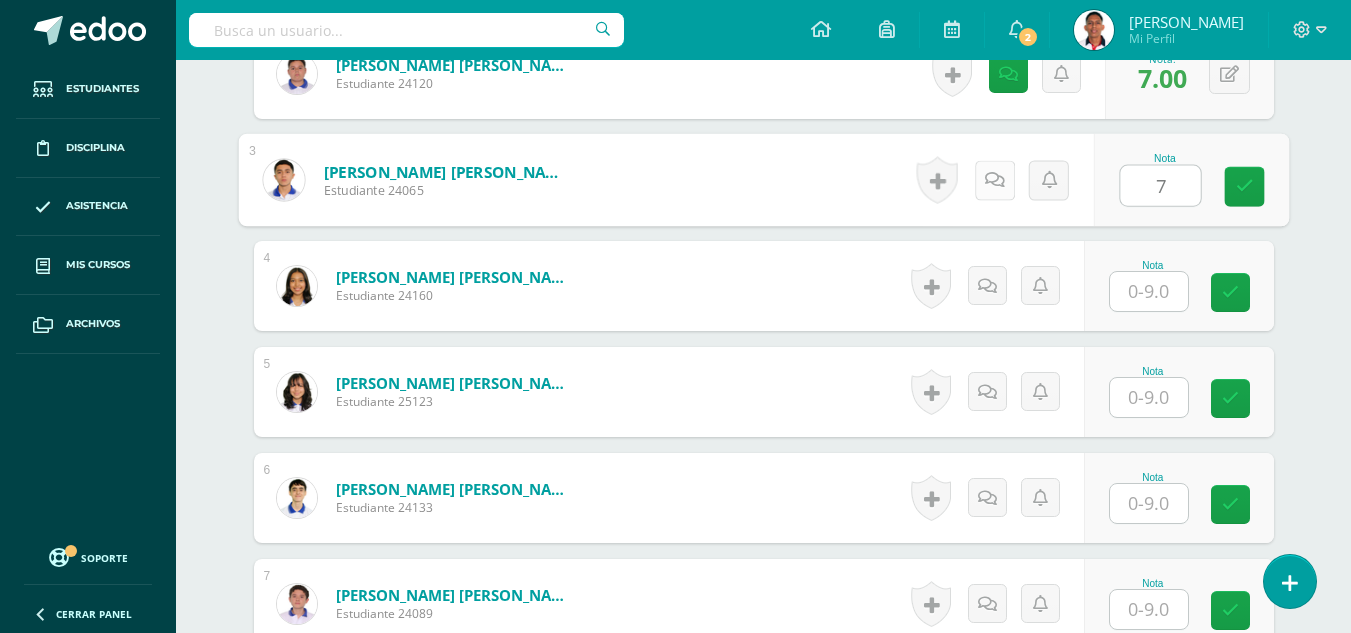 type on "7" 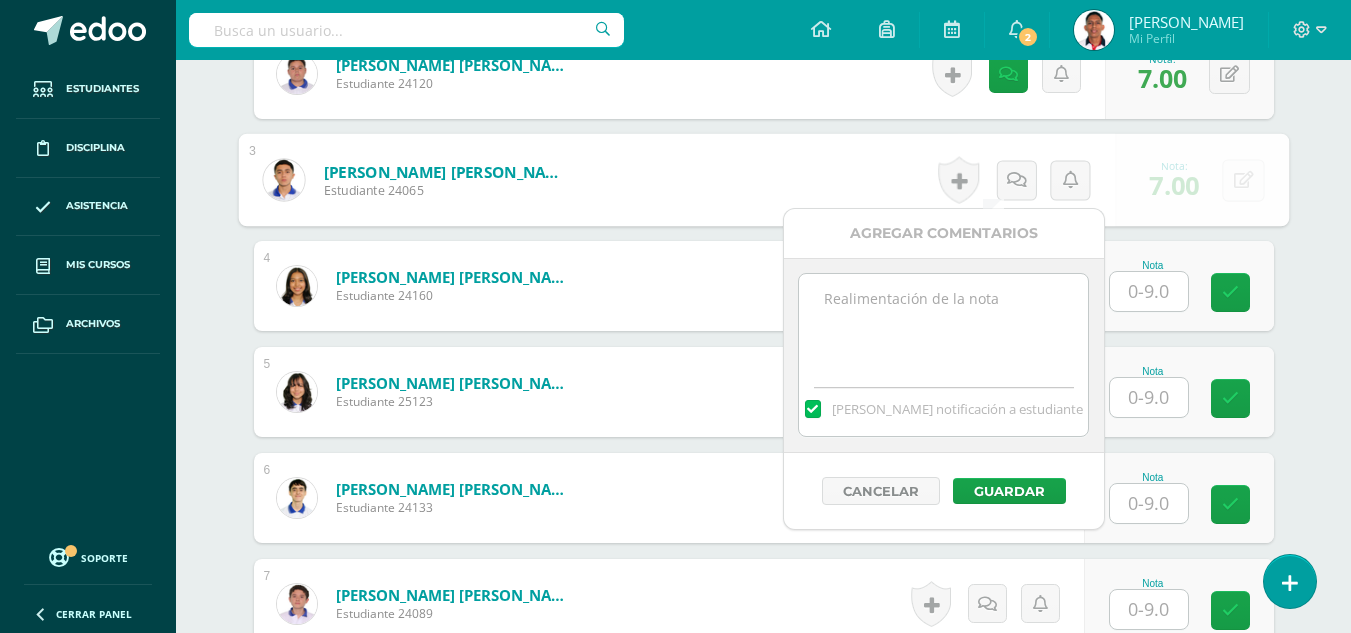 click at bounding box center [943, 324] 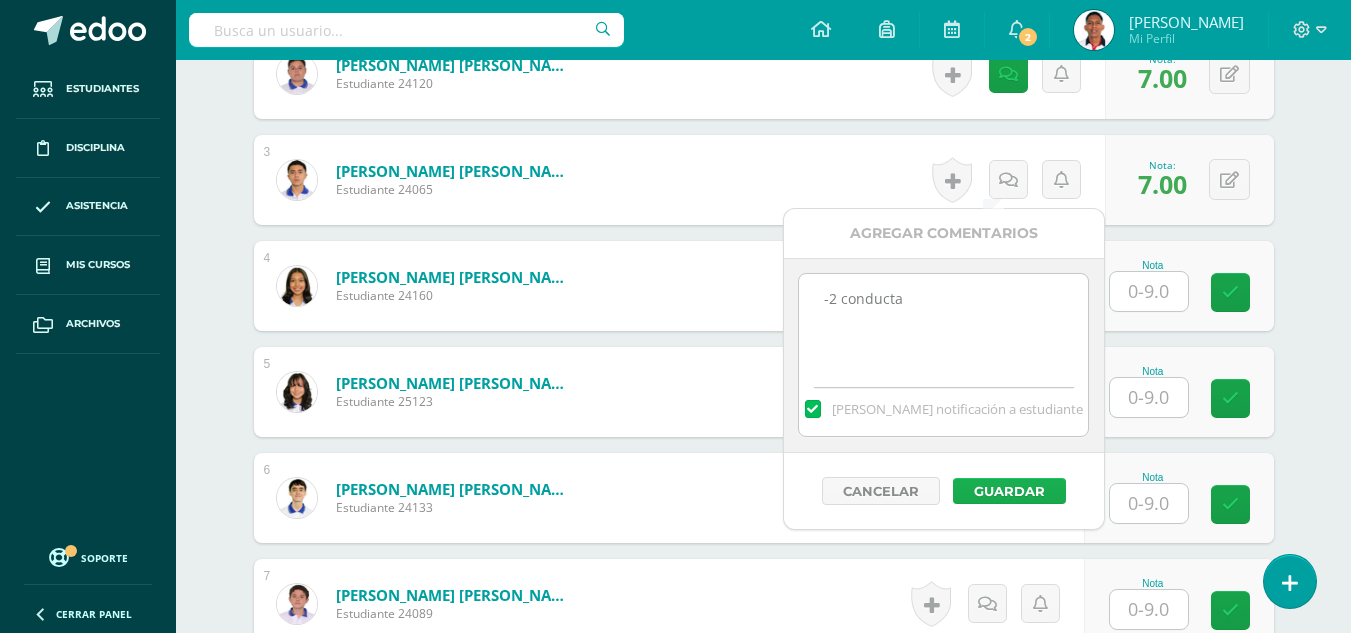 type on "-2 conducta" 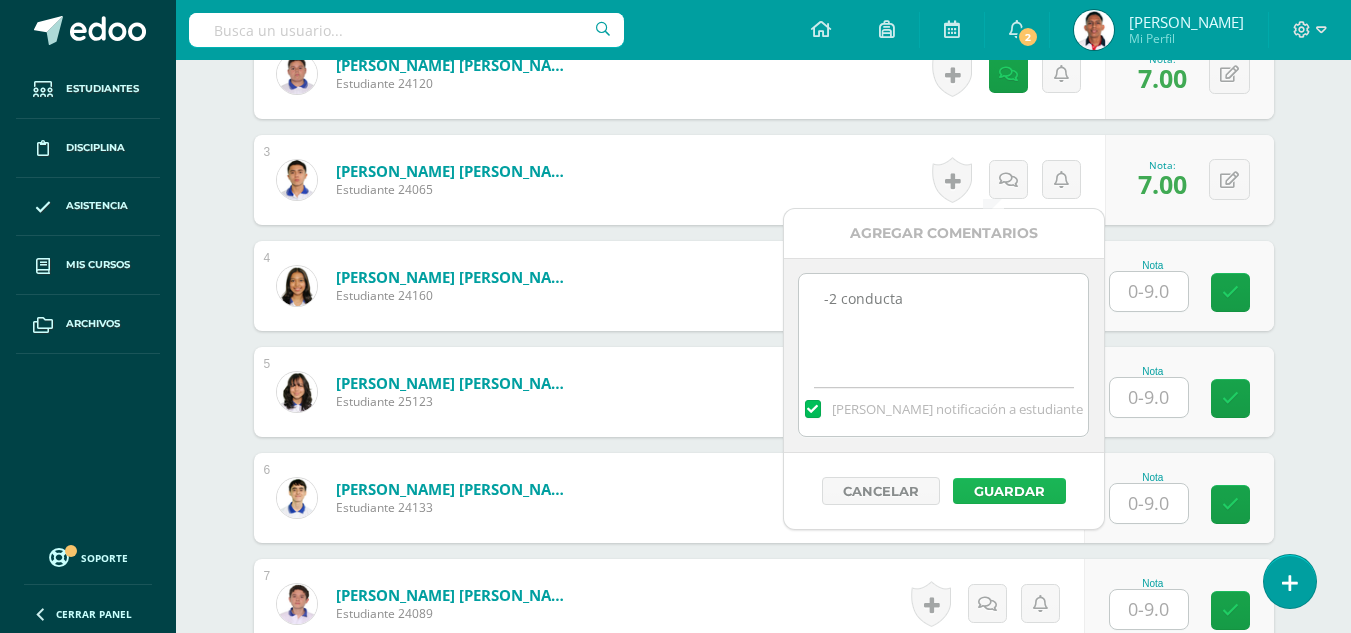 click on "Guardar" at bounding box center [1009, 491] 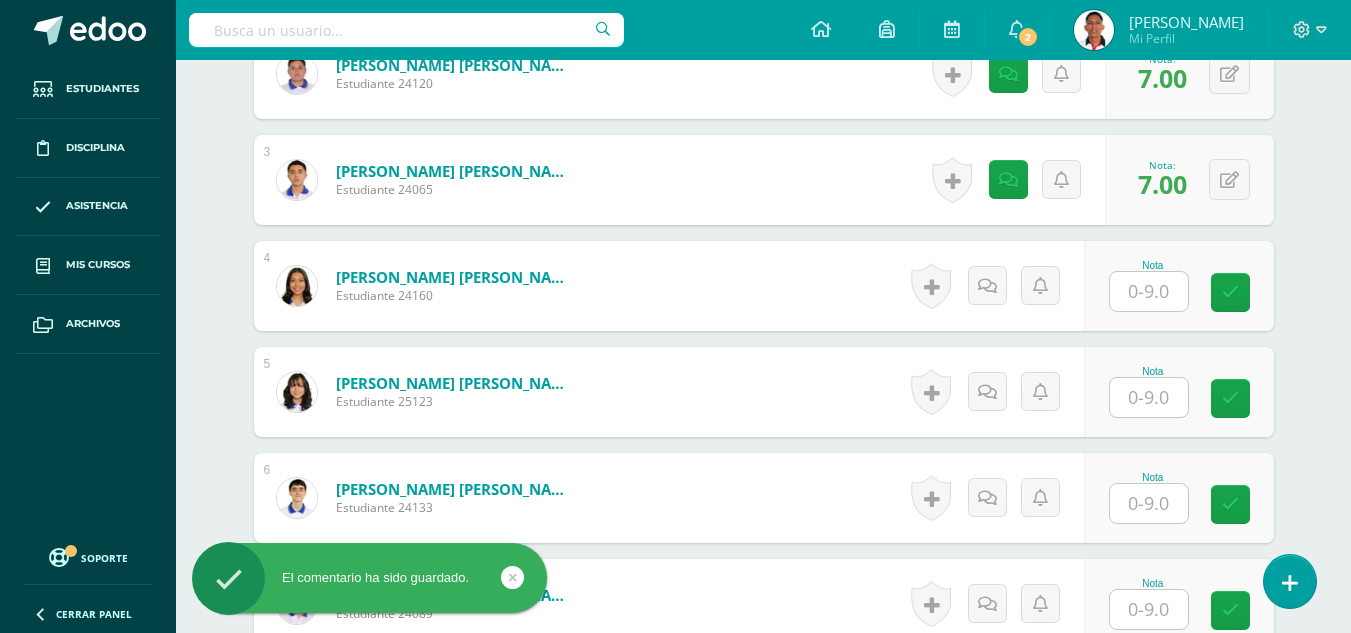 click at bounding box center [1149, 291] 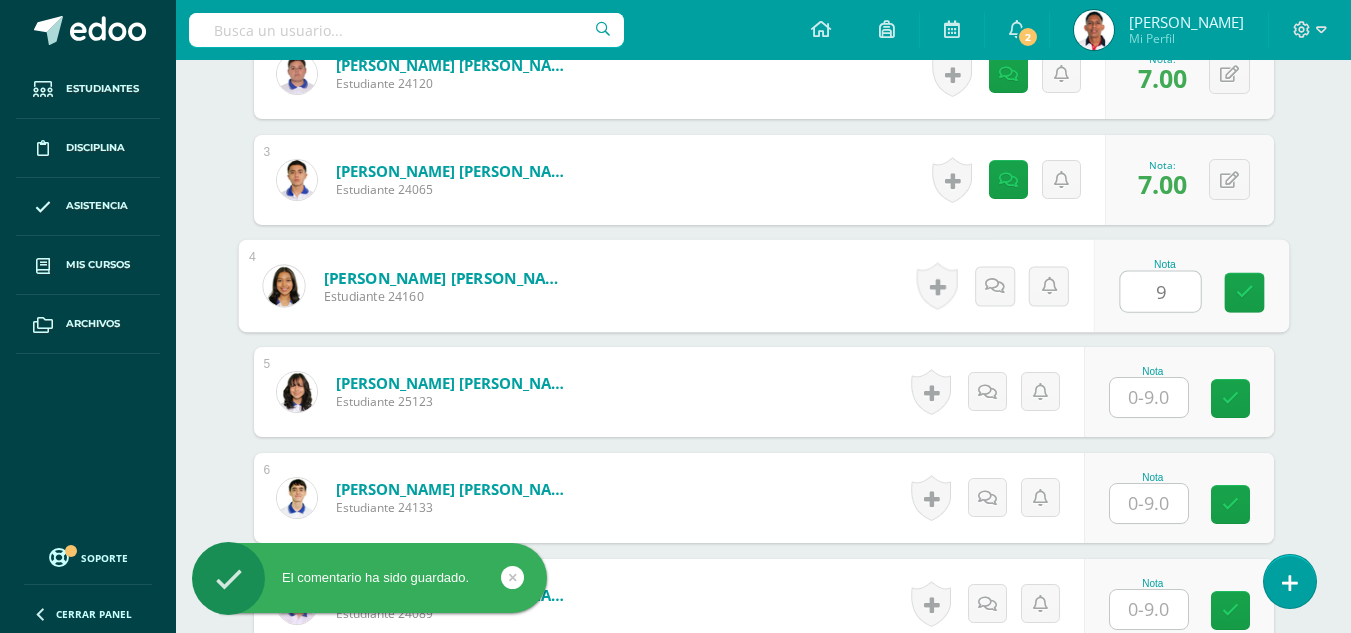 type on "9" 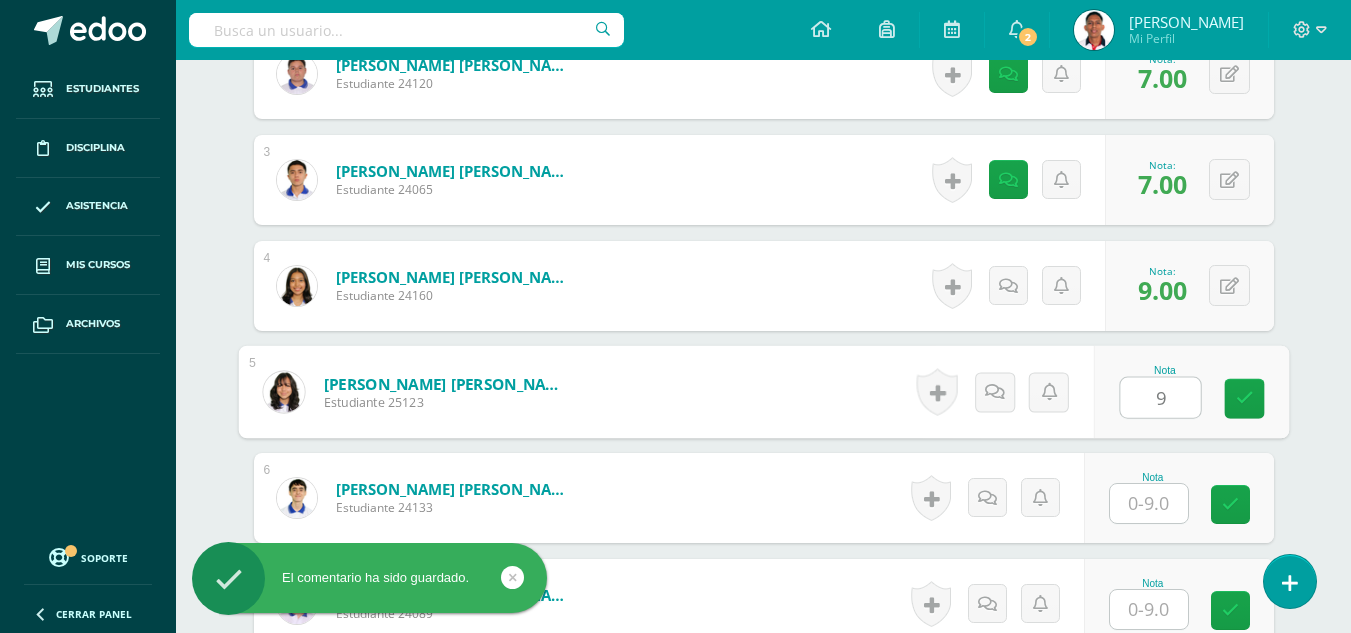 type on "9" 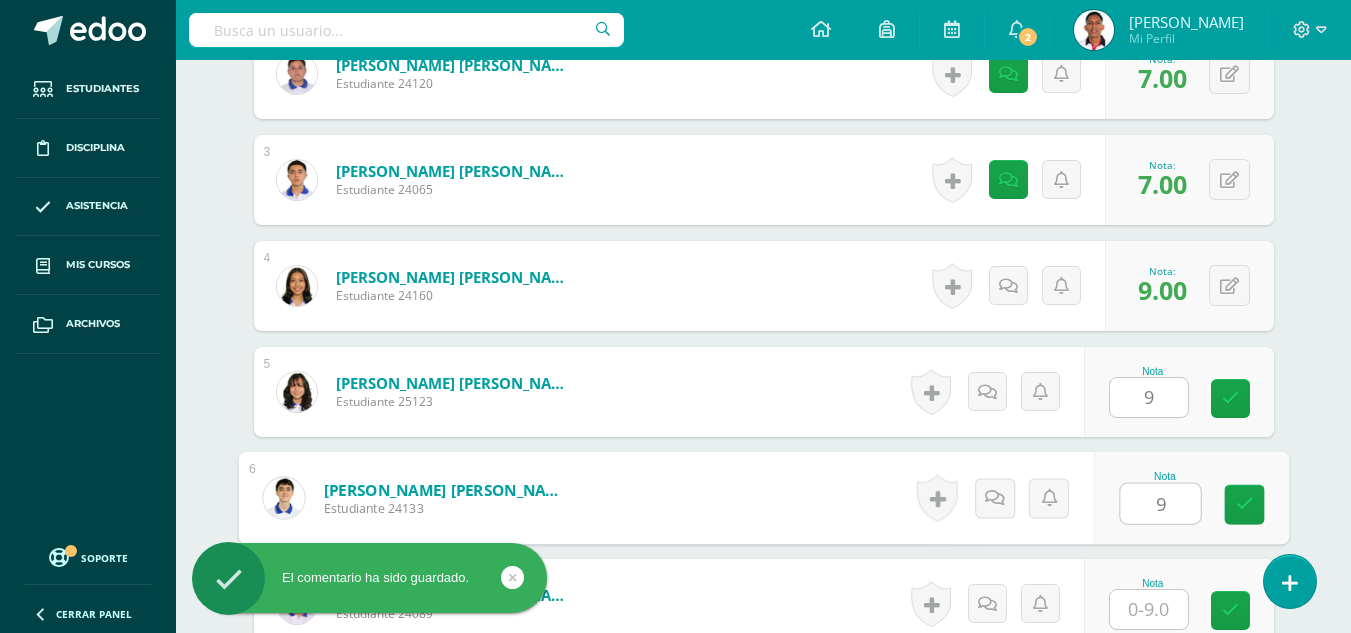 type on "9" 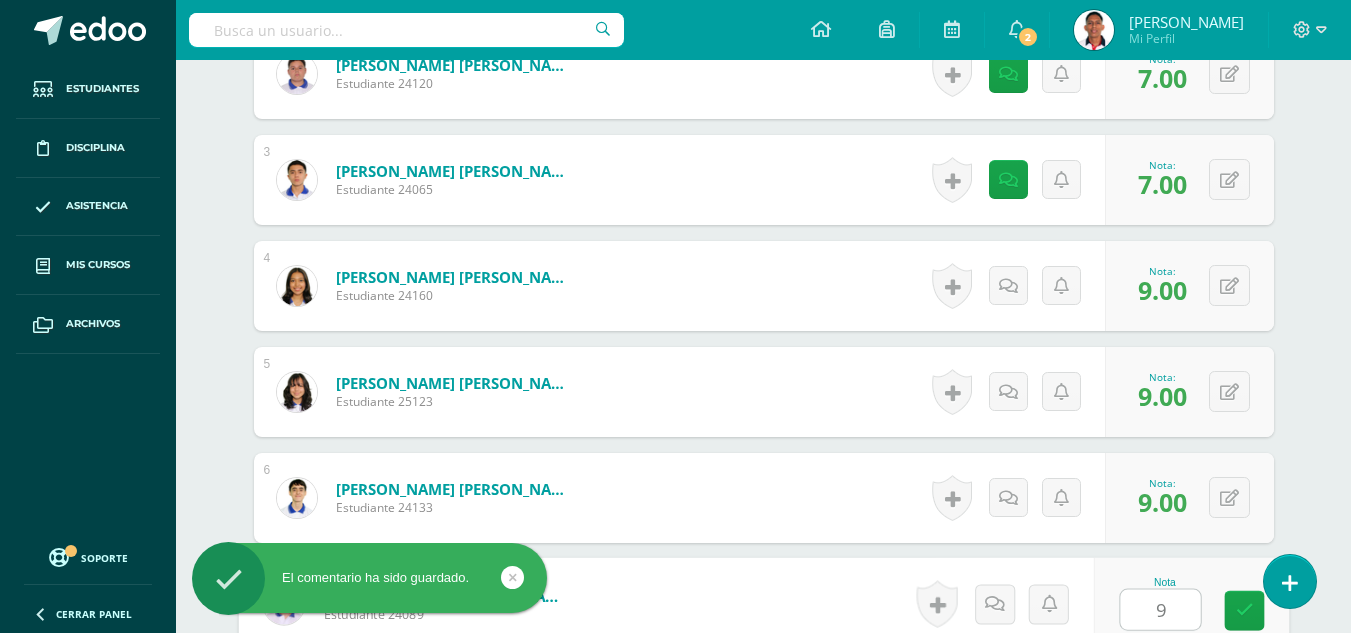 scroll, scrollTop: 1171, scrollLeft: 0, axis: vertical 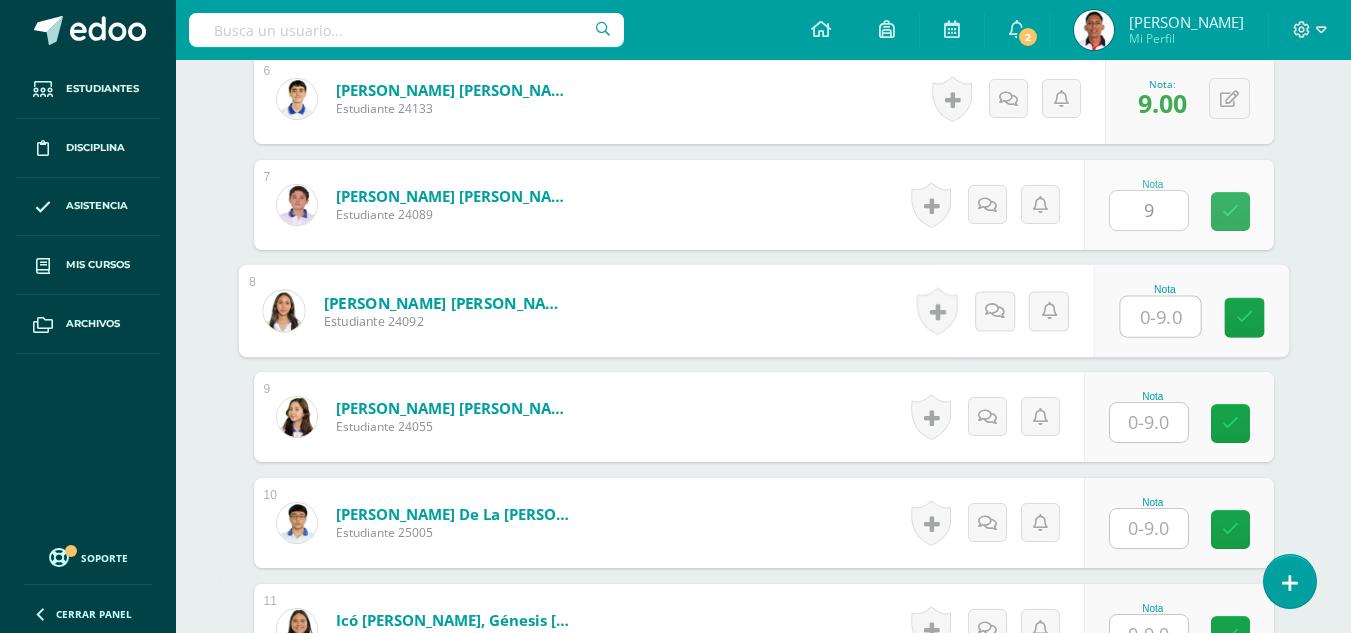 type on "9.00" 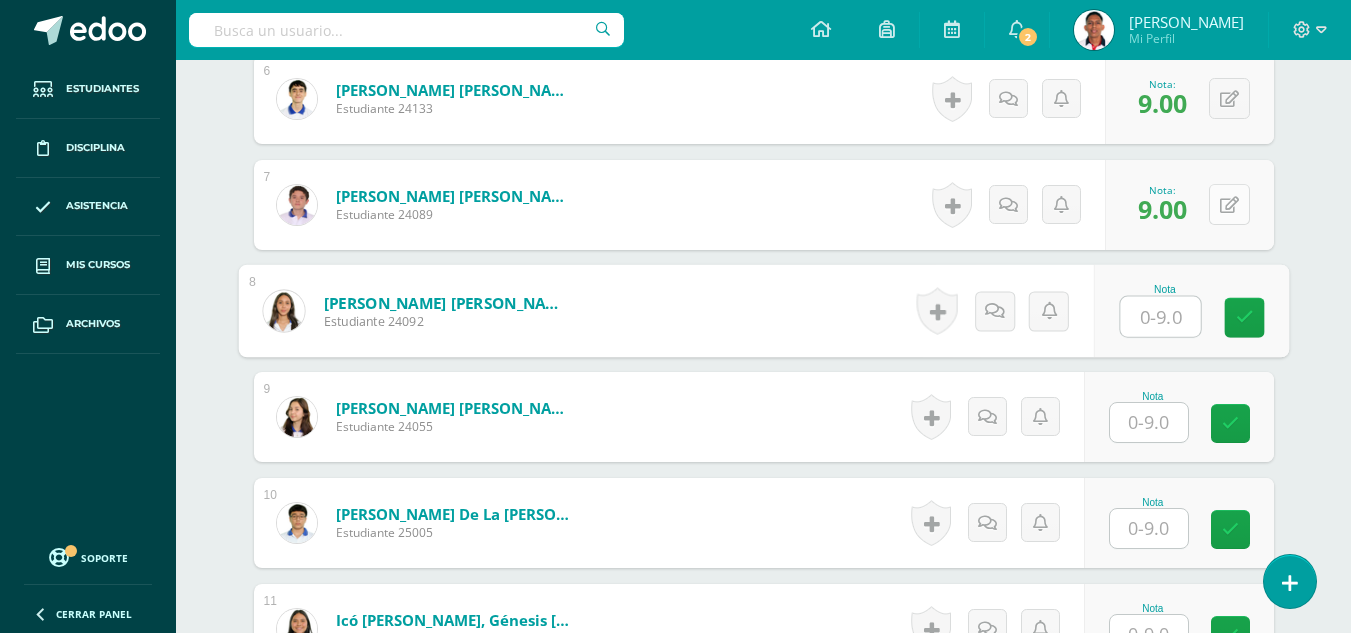 click at bounding box center (1229, 205) 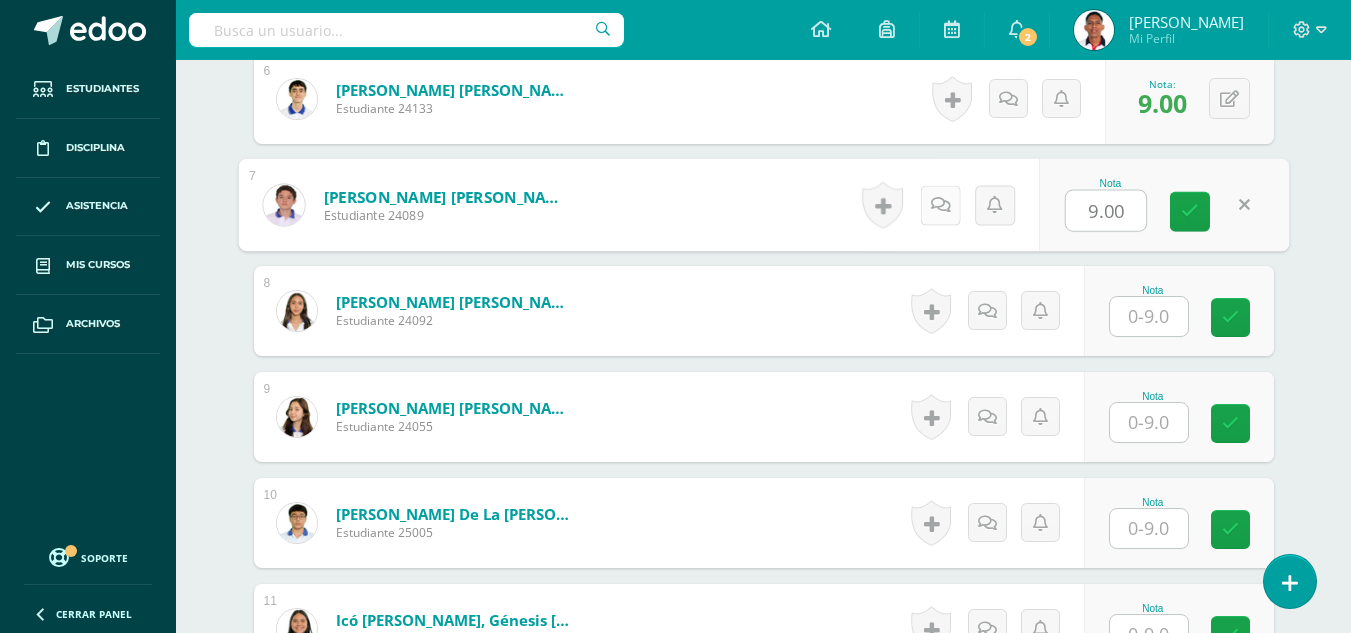 click at bounding box center (940, 205) 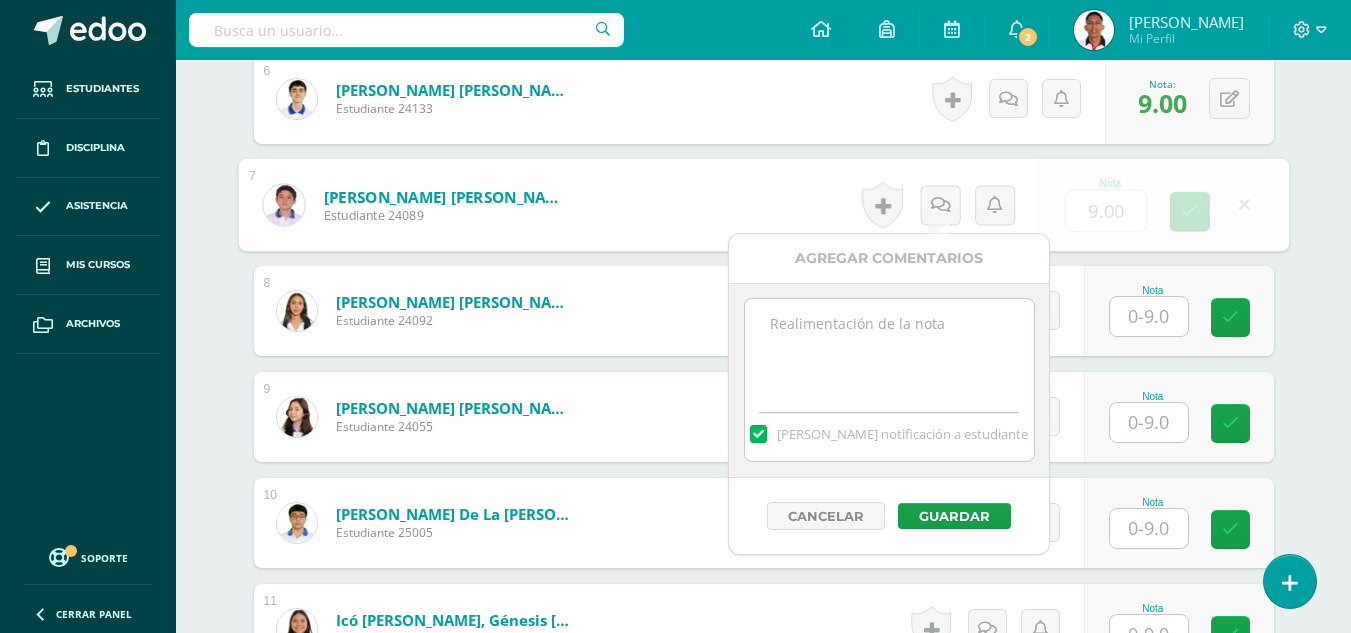click at bounding box center [889, 349] 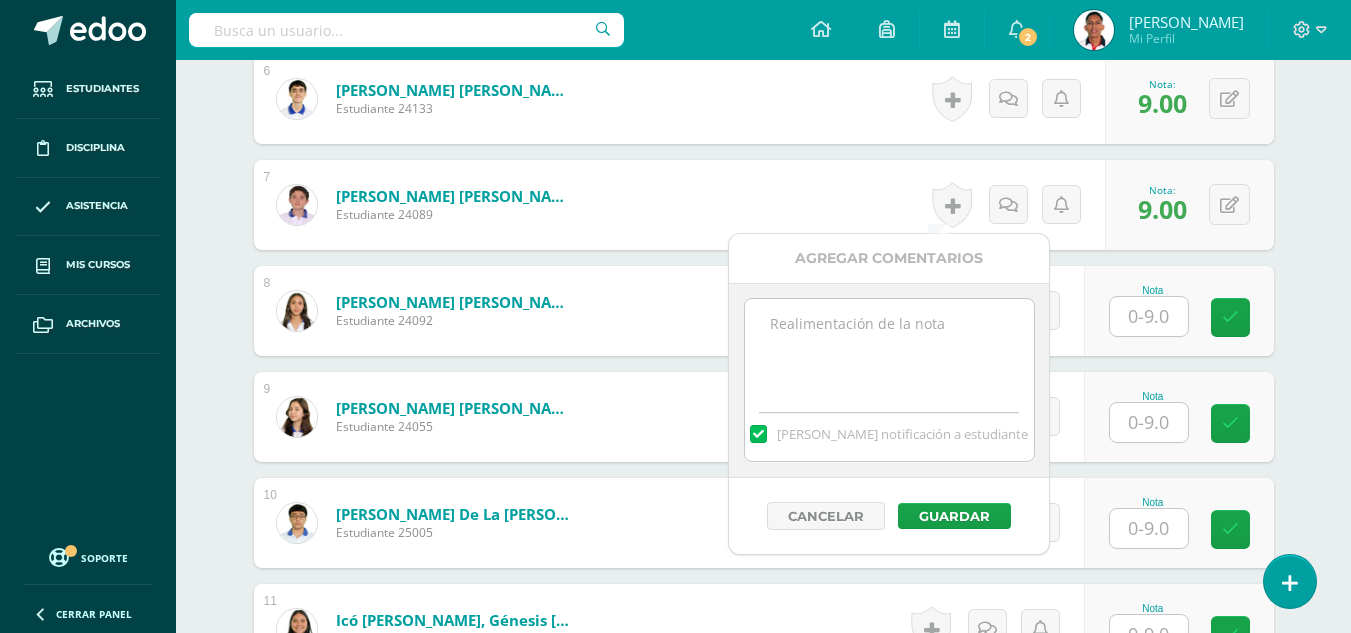 paste on "-2 responsabilidad" 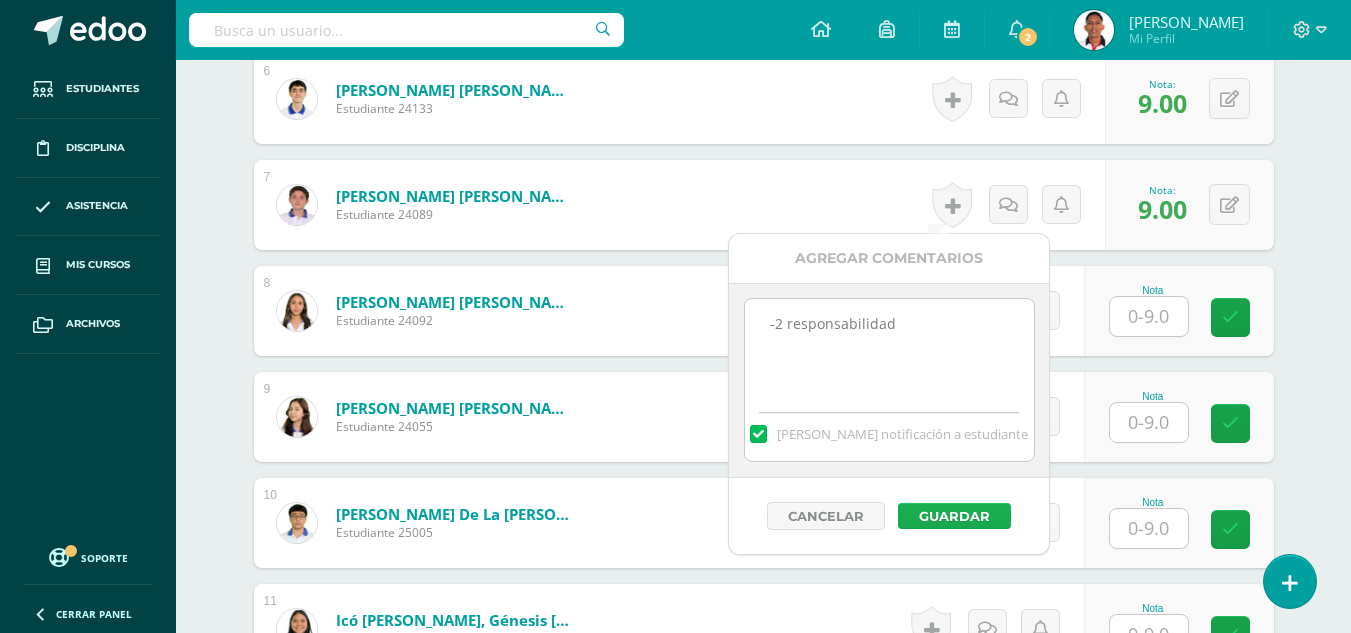 type on "-2 responsabilidad" 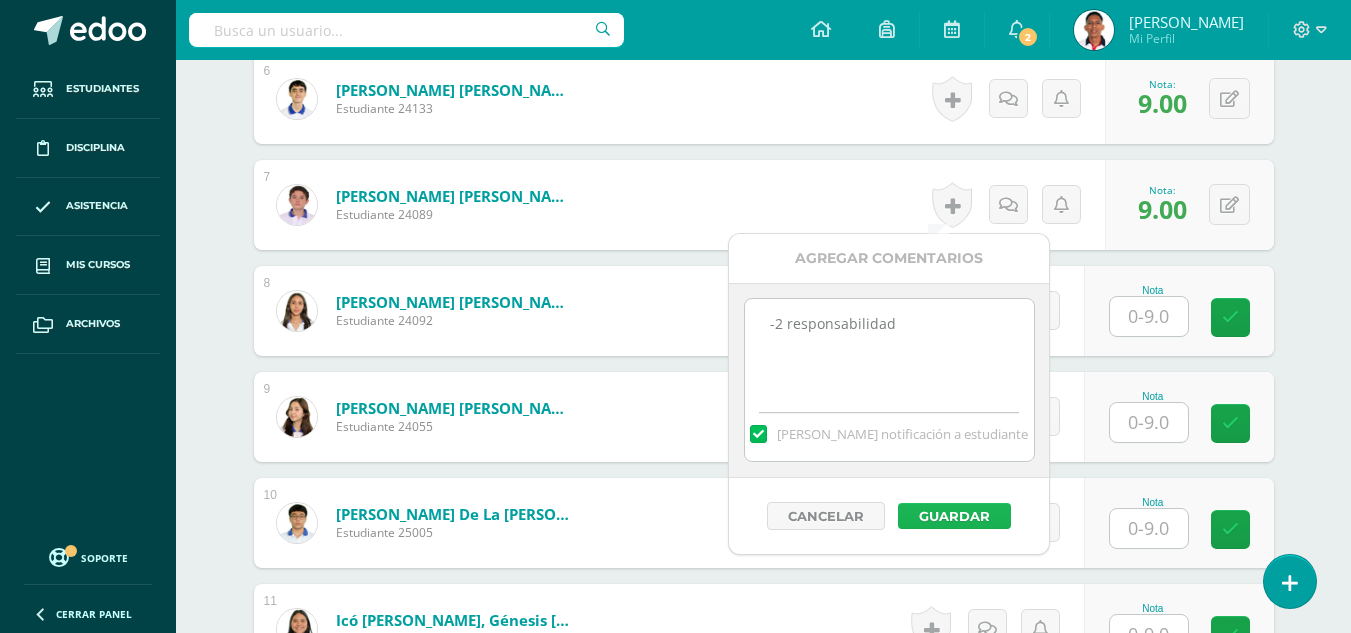 click on "Guardar" at bounding box center [954, 516] 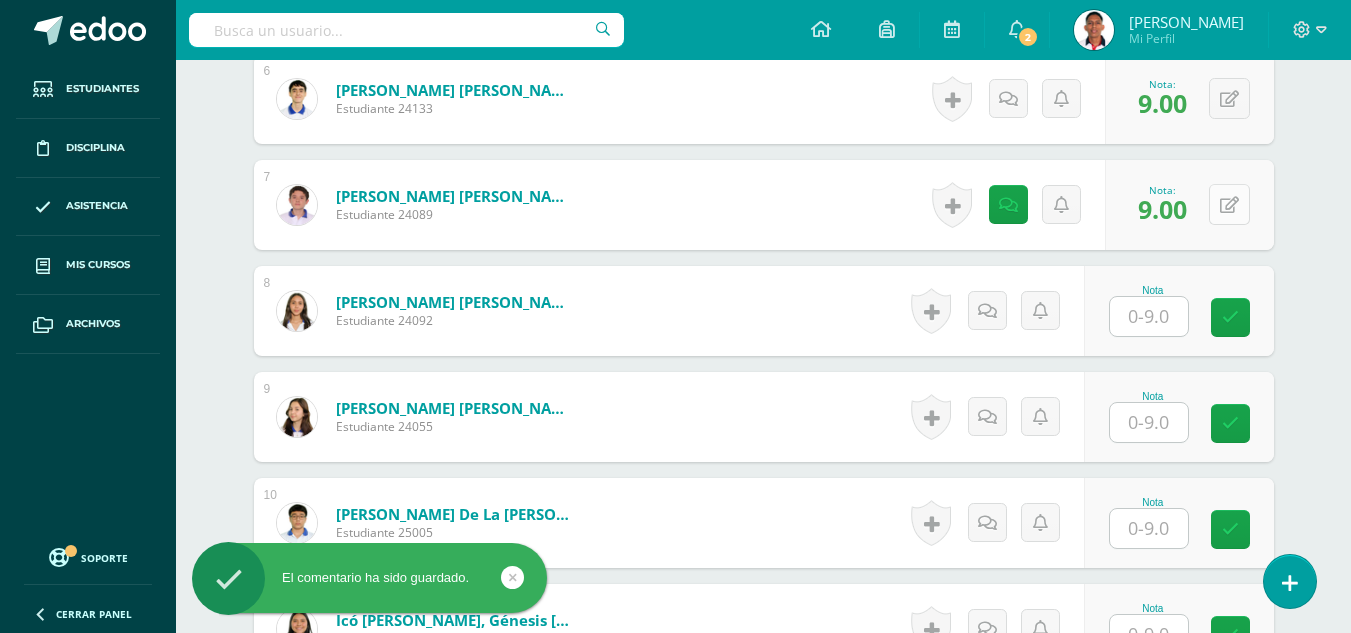 click at bounding box center [1229, 204] 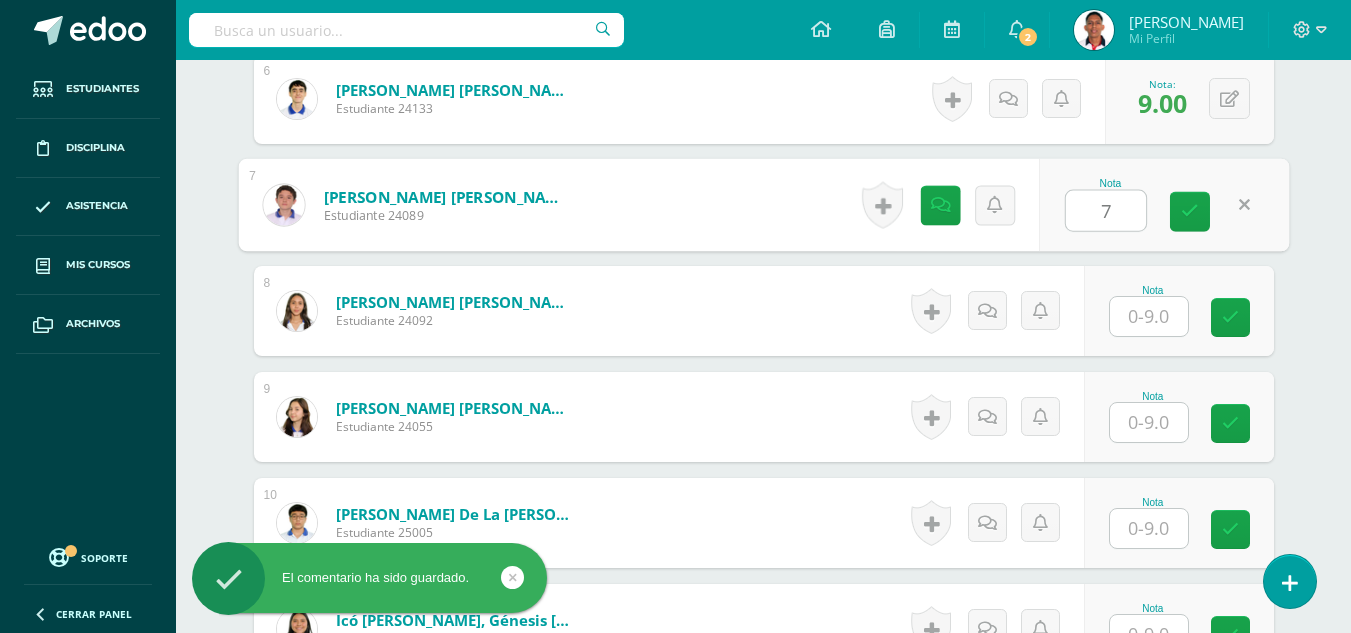 type on "7" 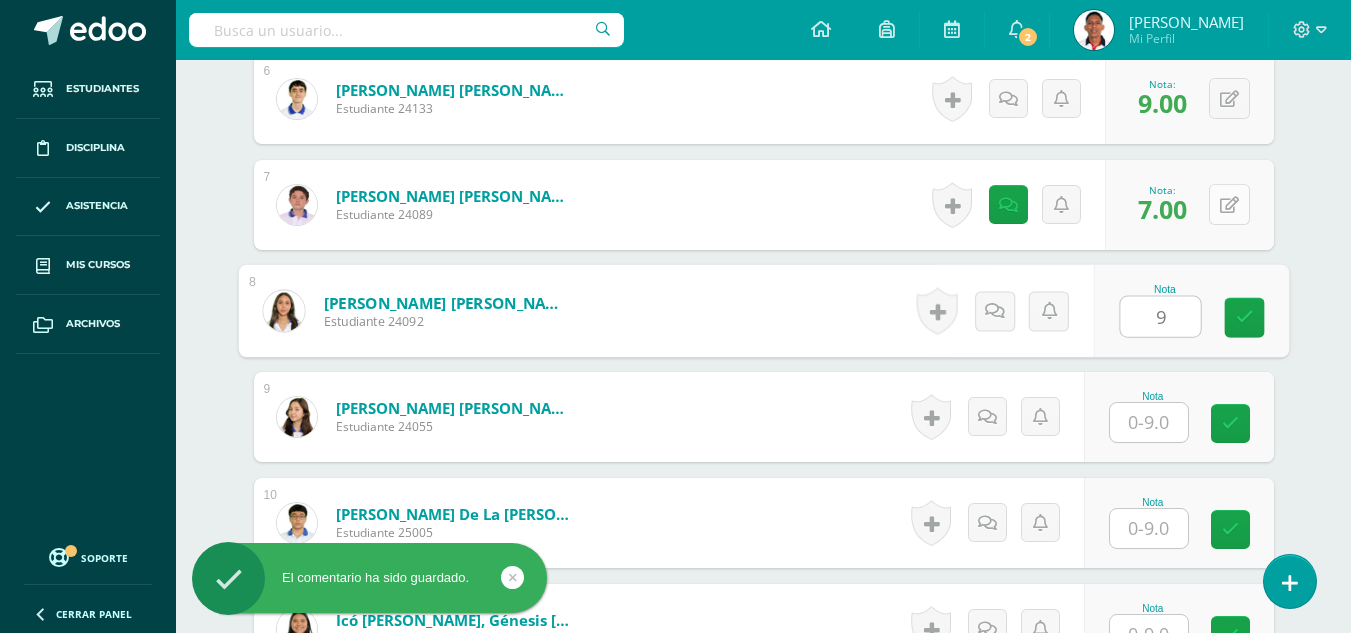 type on "9" 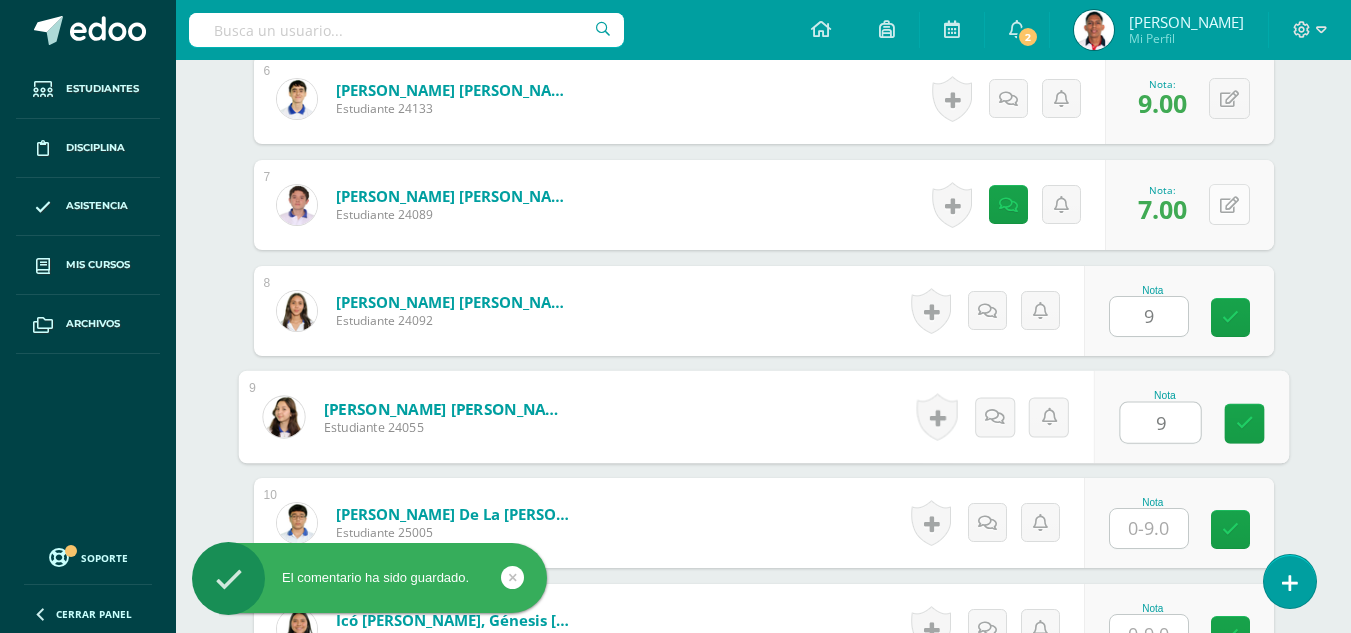 type on "9" 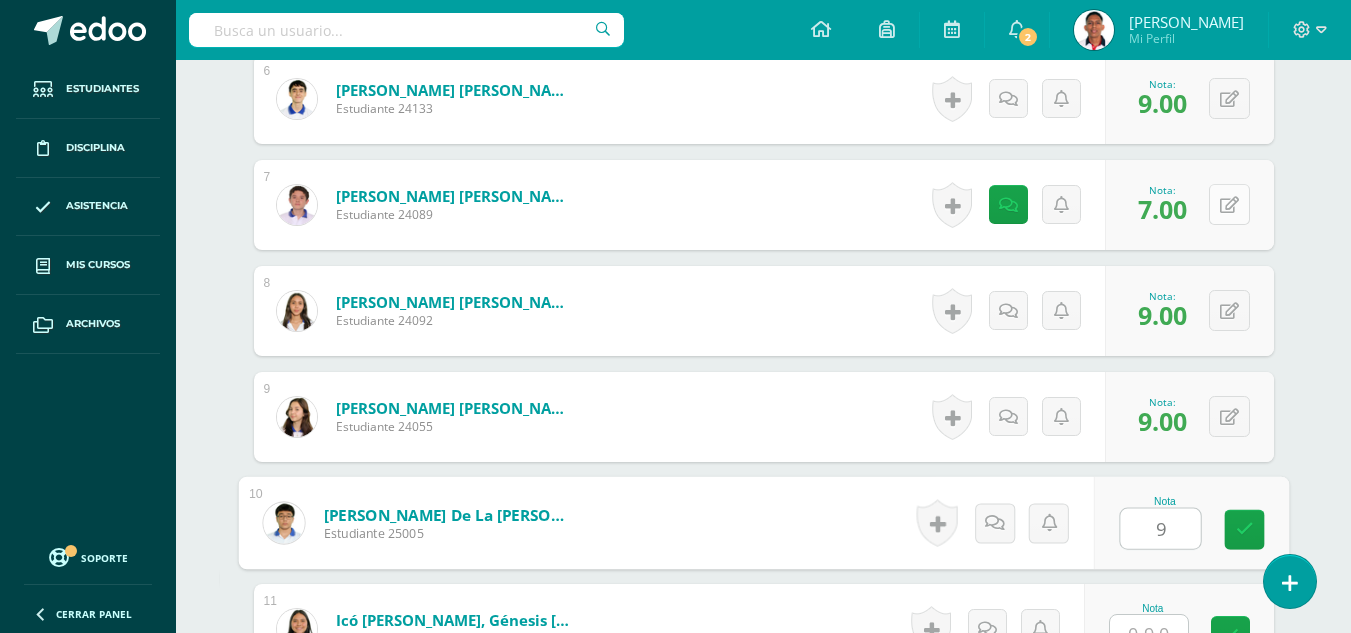 type on "9" 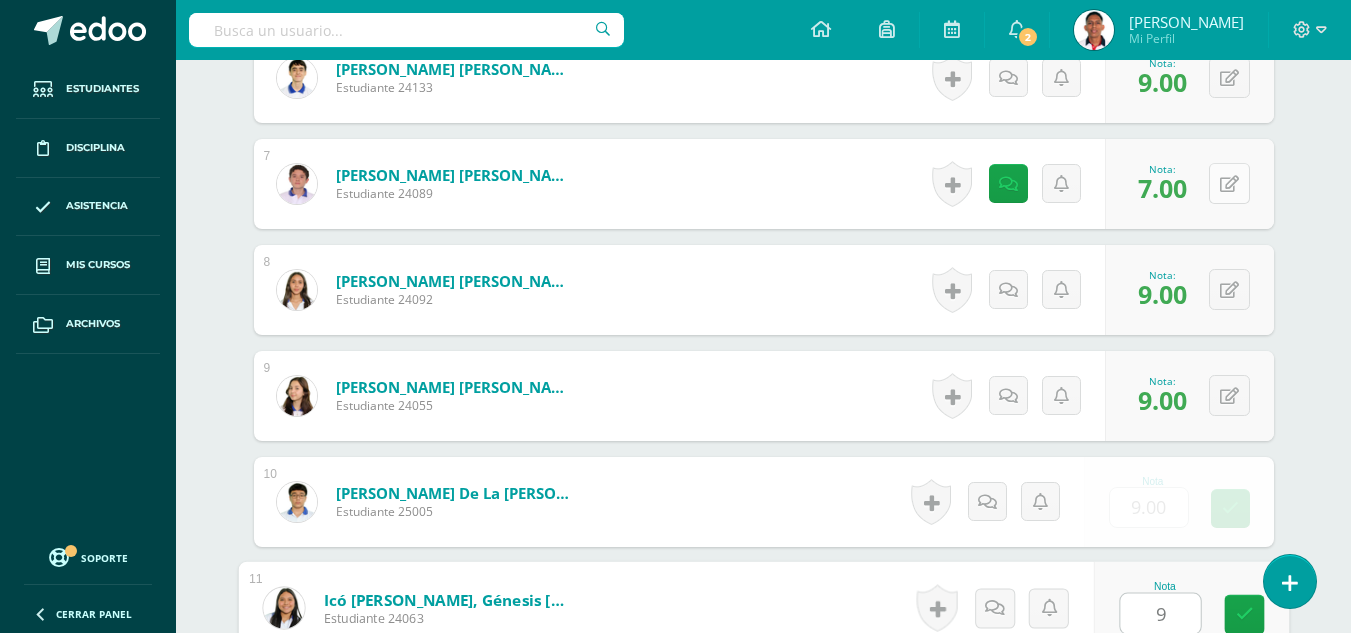 type on "9" 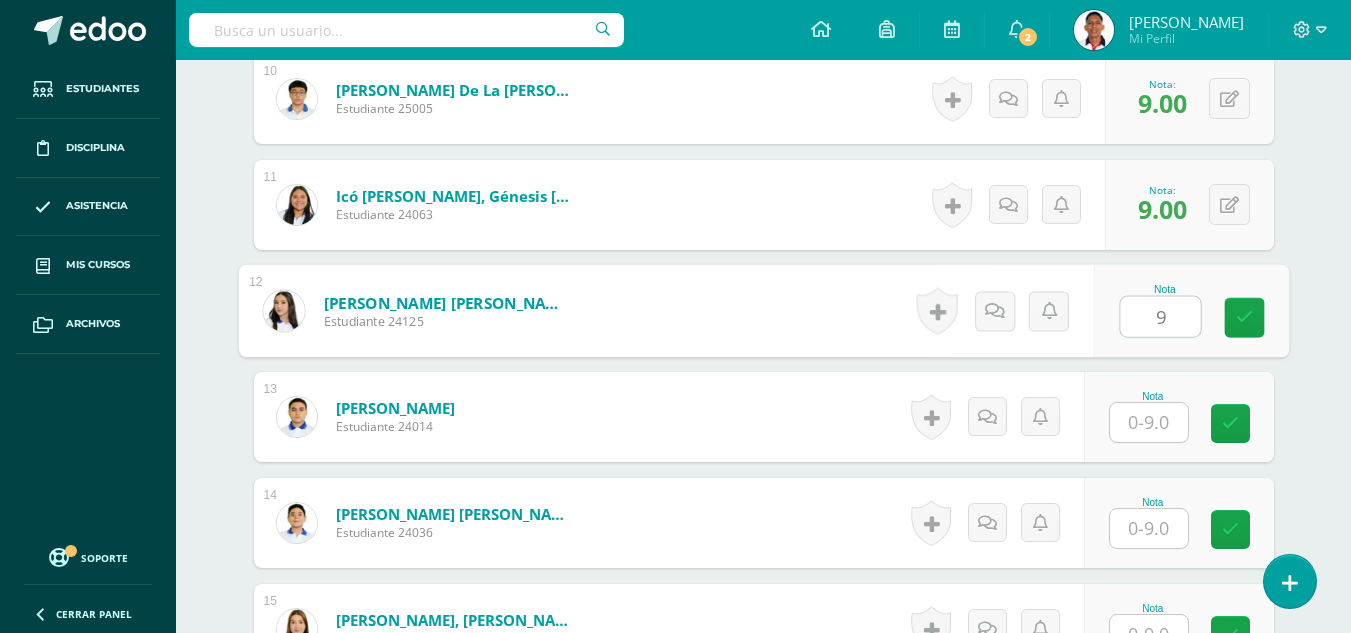 type on "9" 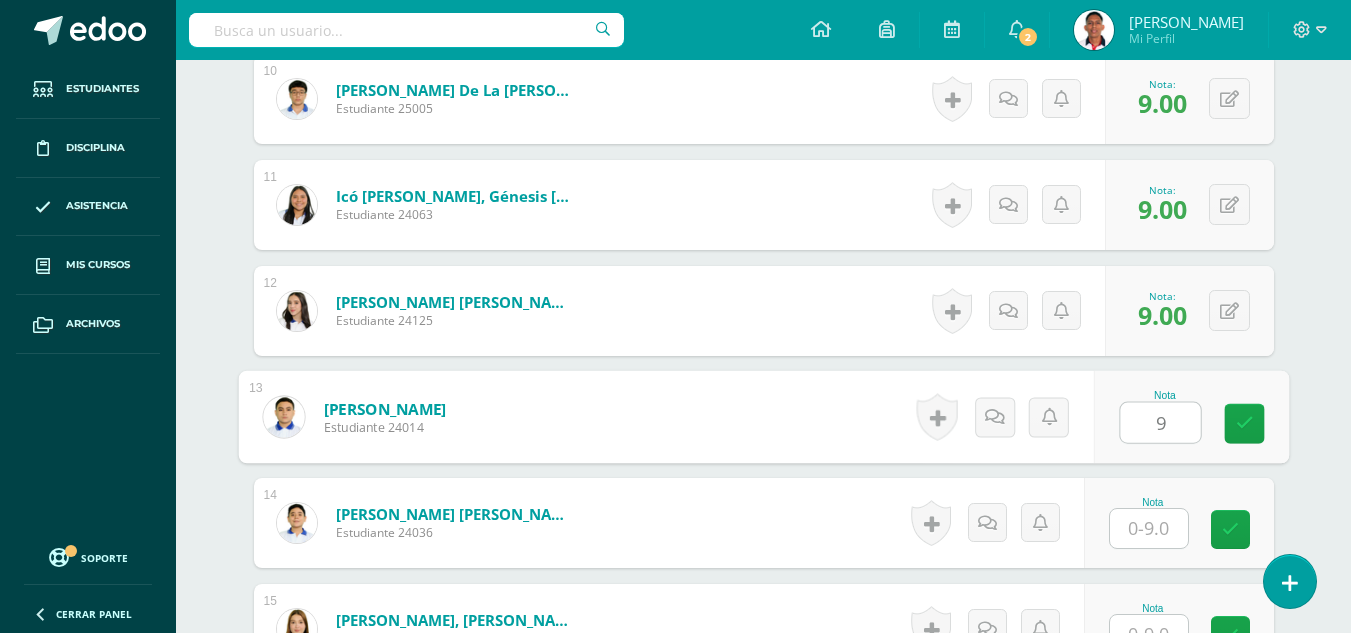 type on "9" 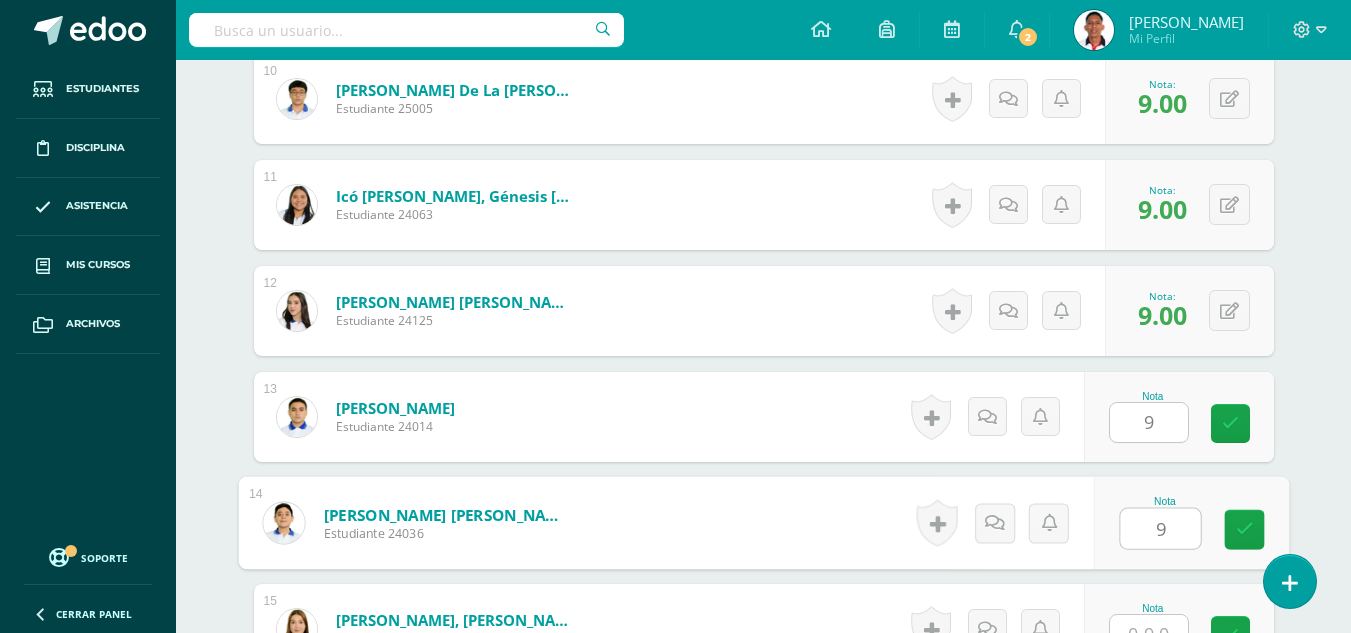 type on "9" 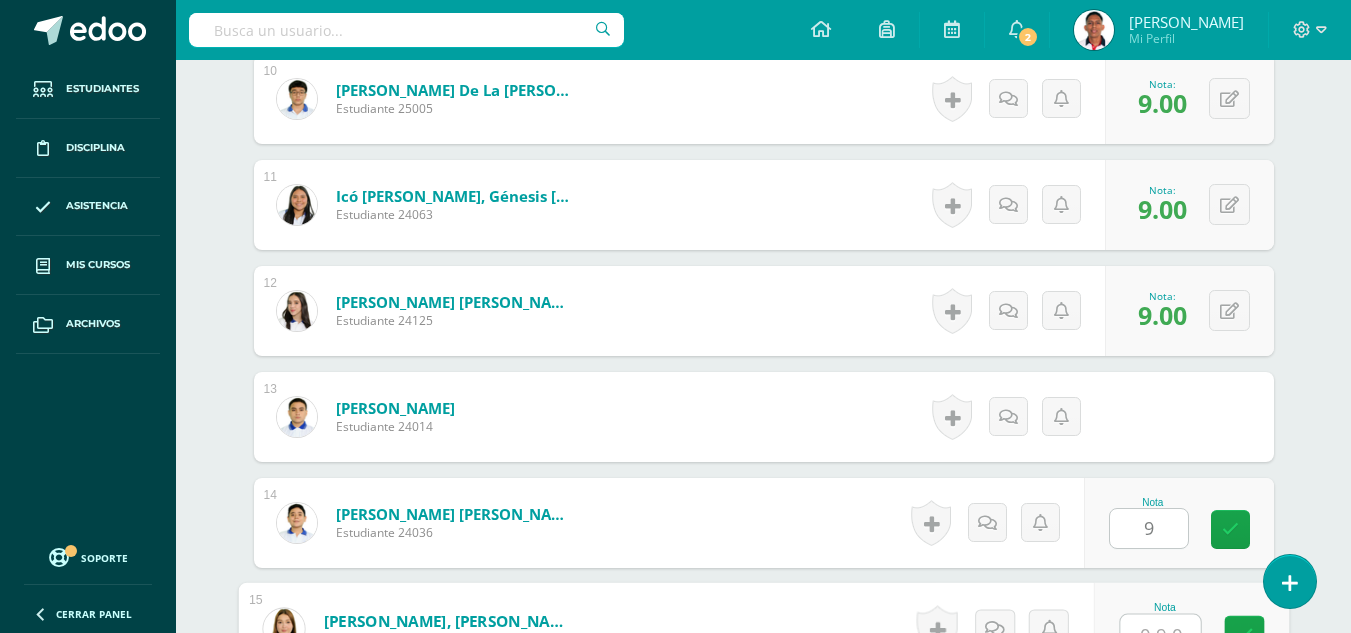 scroll, scrollTop: 1616, scrollLeft: 0, axis: vertical 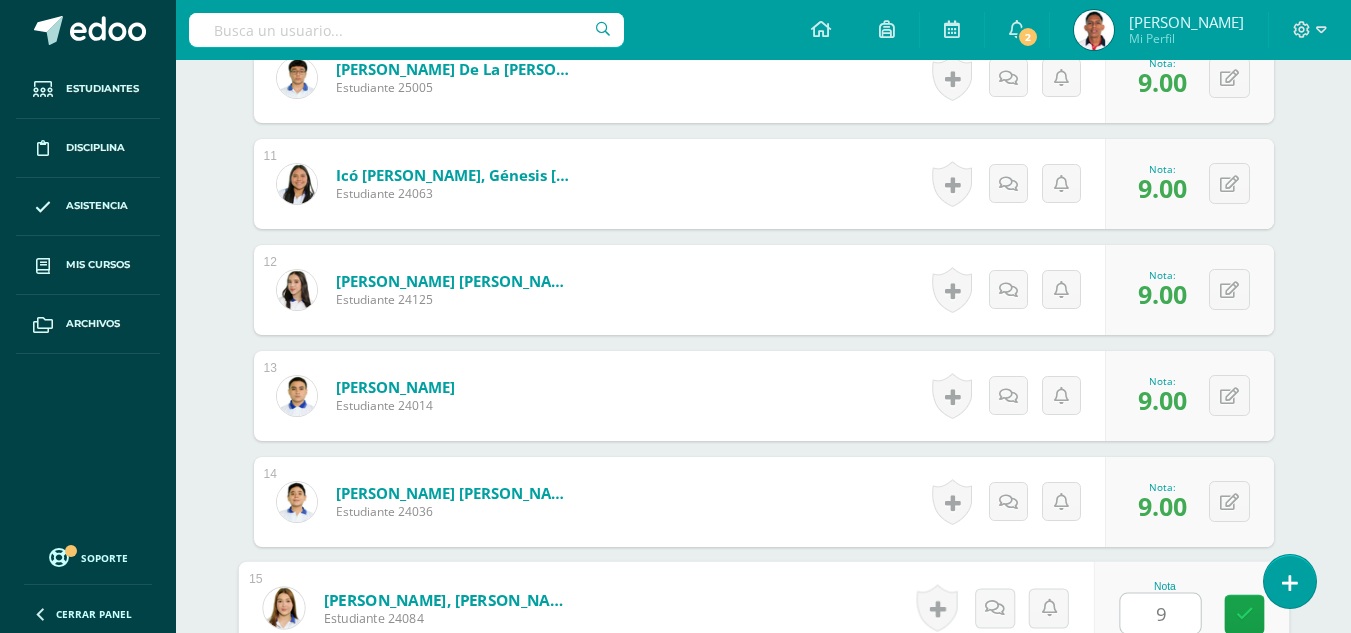 type on "9" 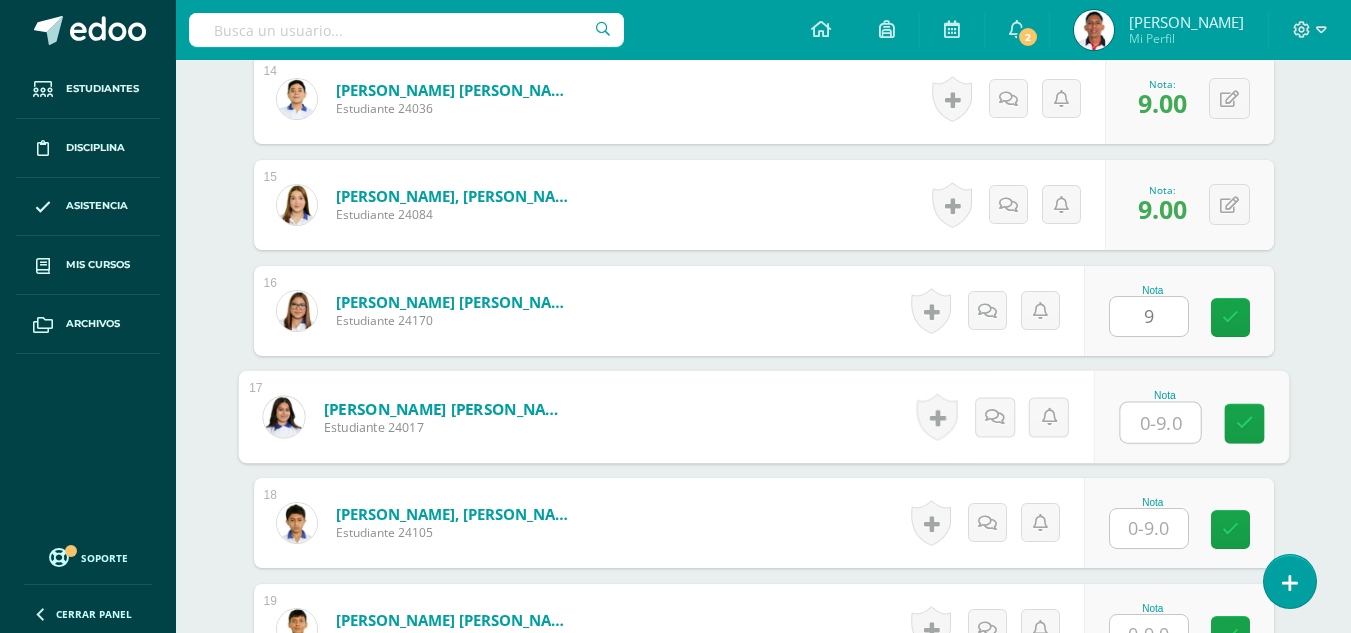 type on "9.00" 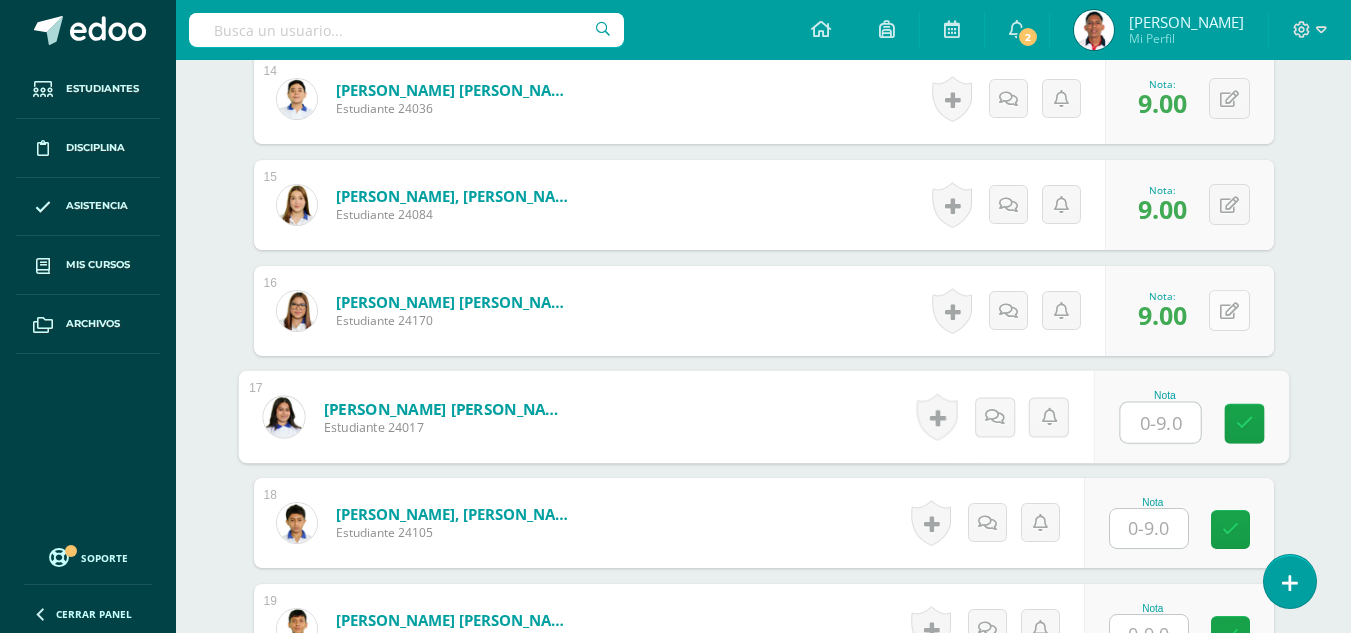 click at bounding box center [1229, 310] 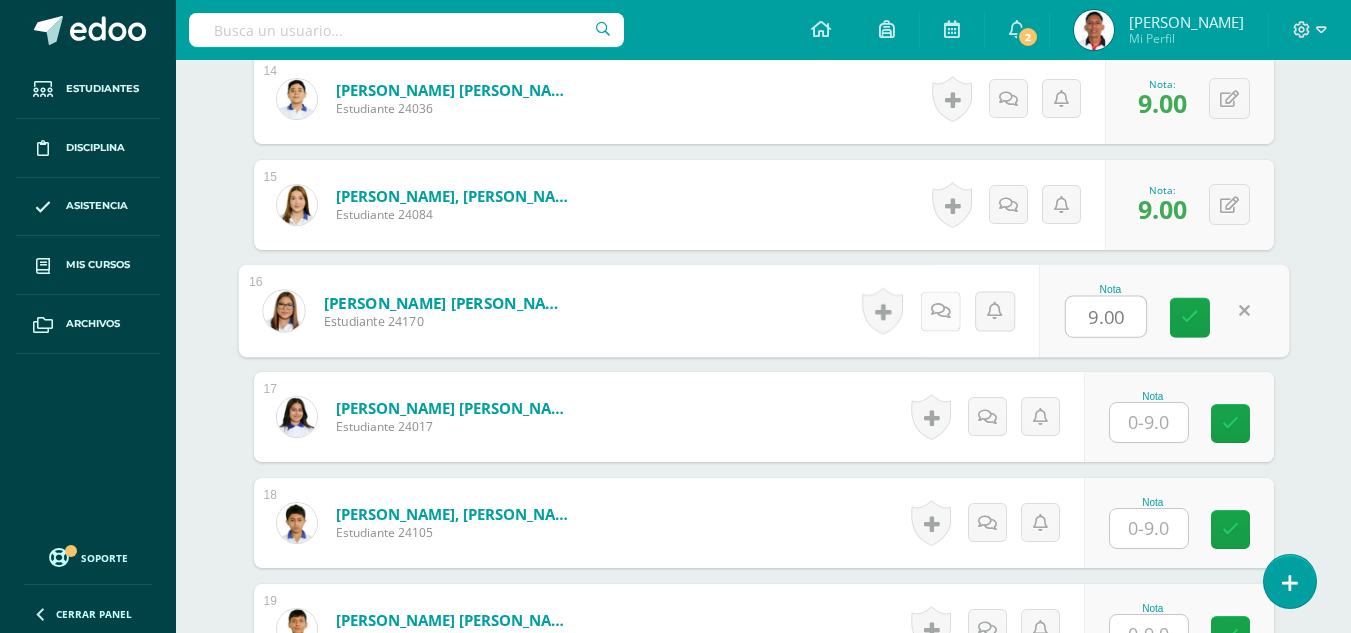 click at bounding box center [940, 310] 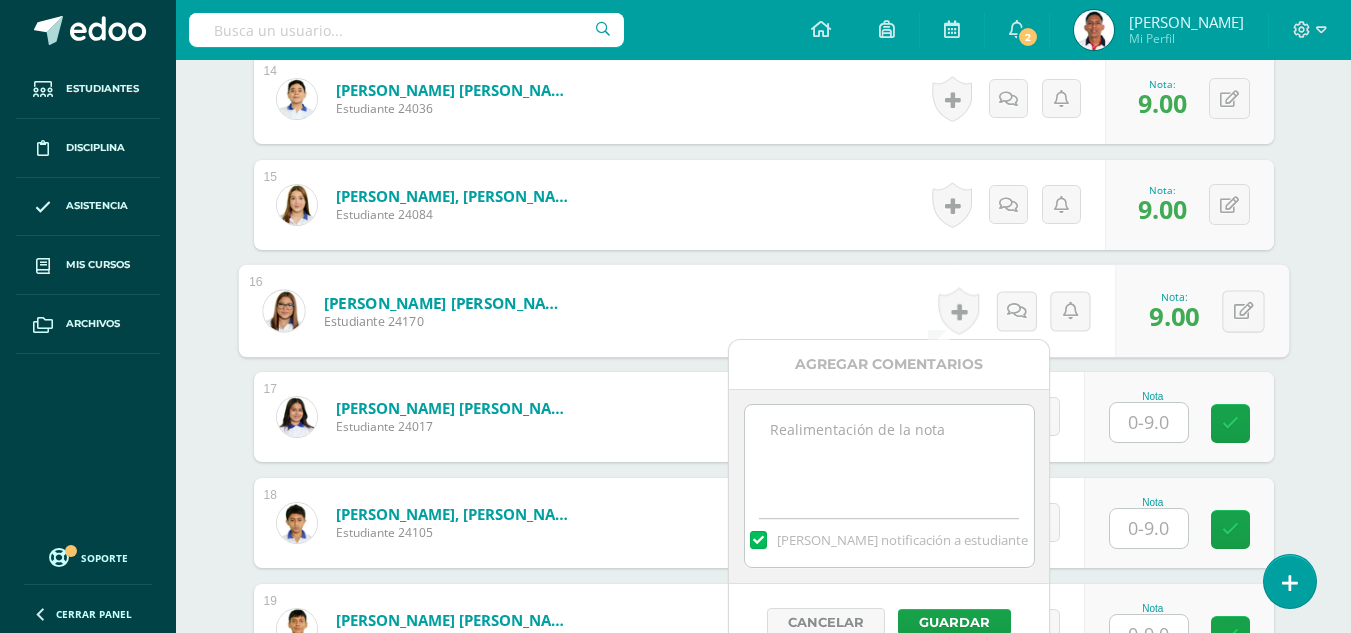 click at bounding box center (889, 455) 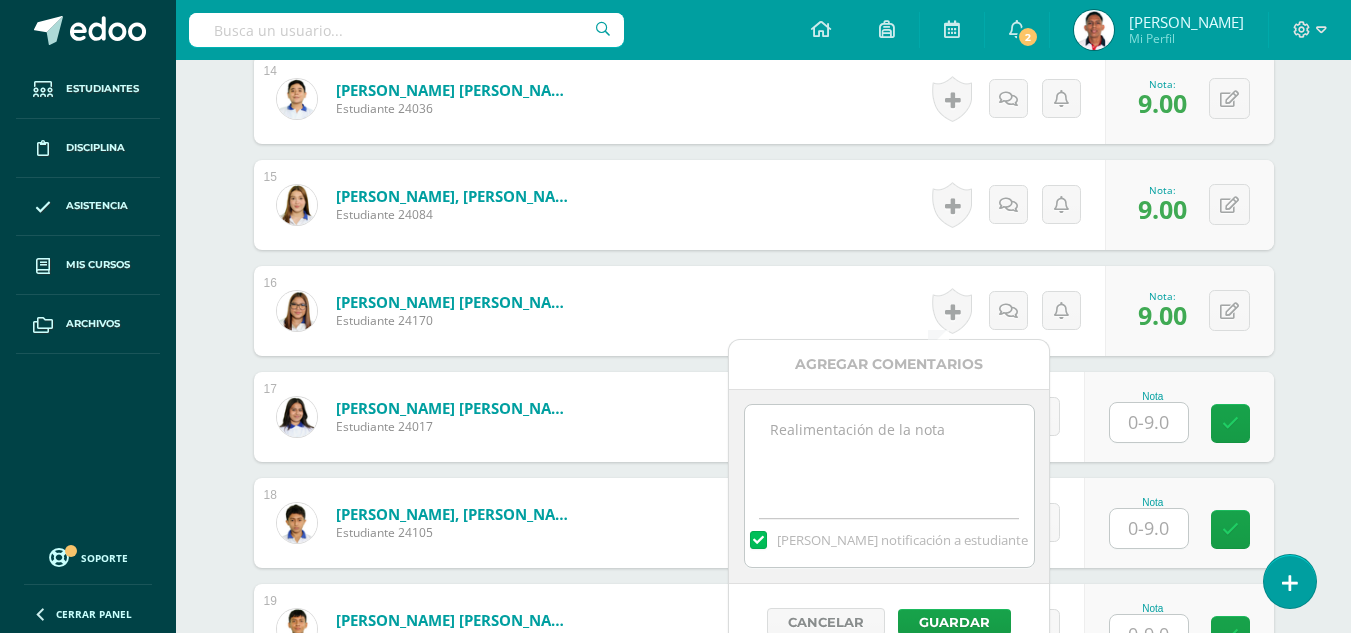 paste on "-2 responsabilidad" 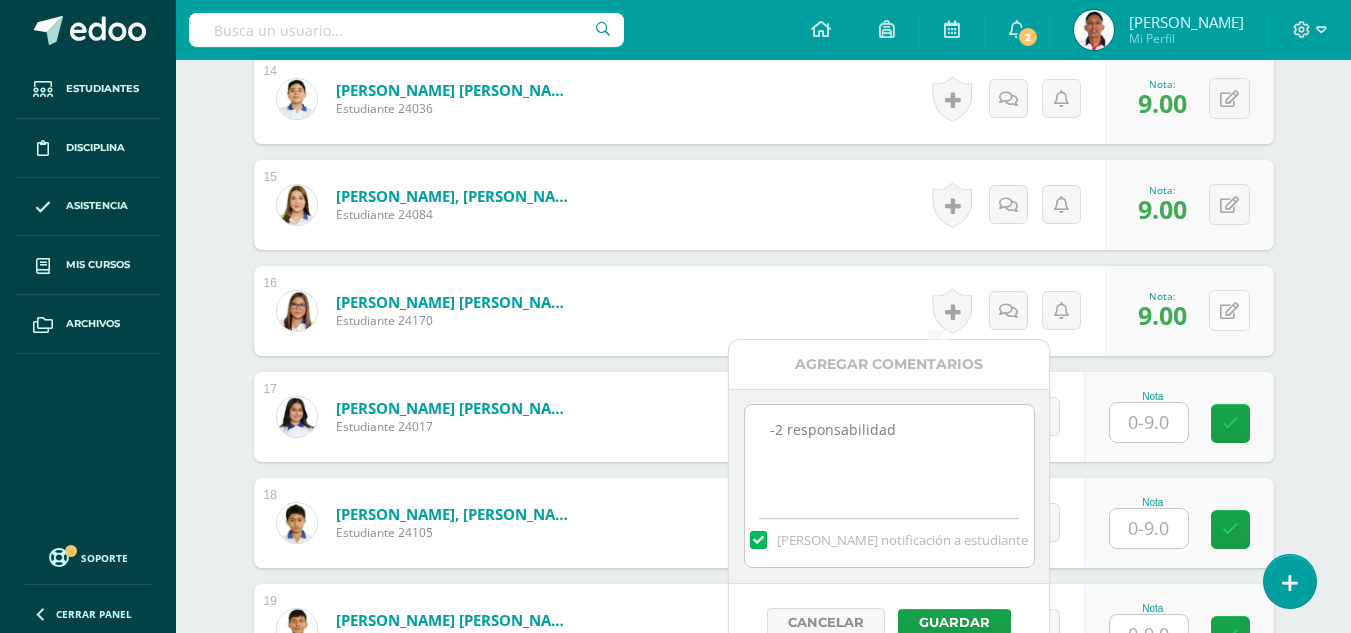 type on "-2 responsabilidad" 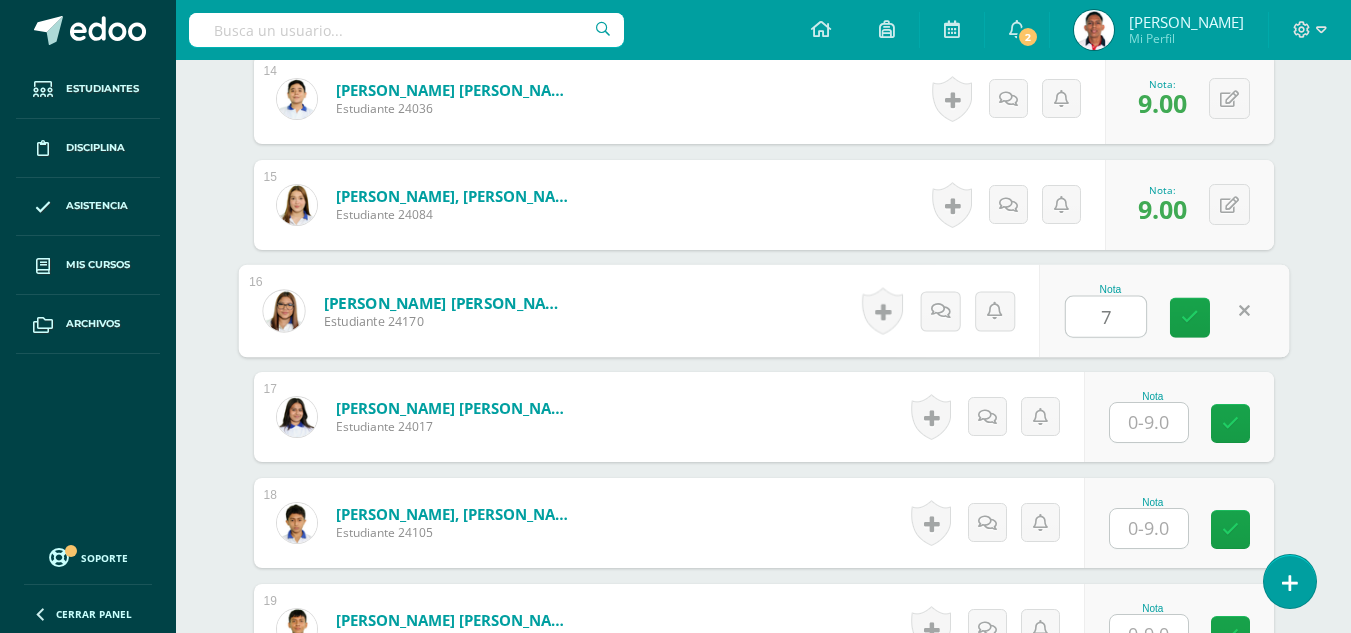 type on "7" 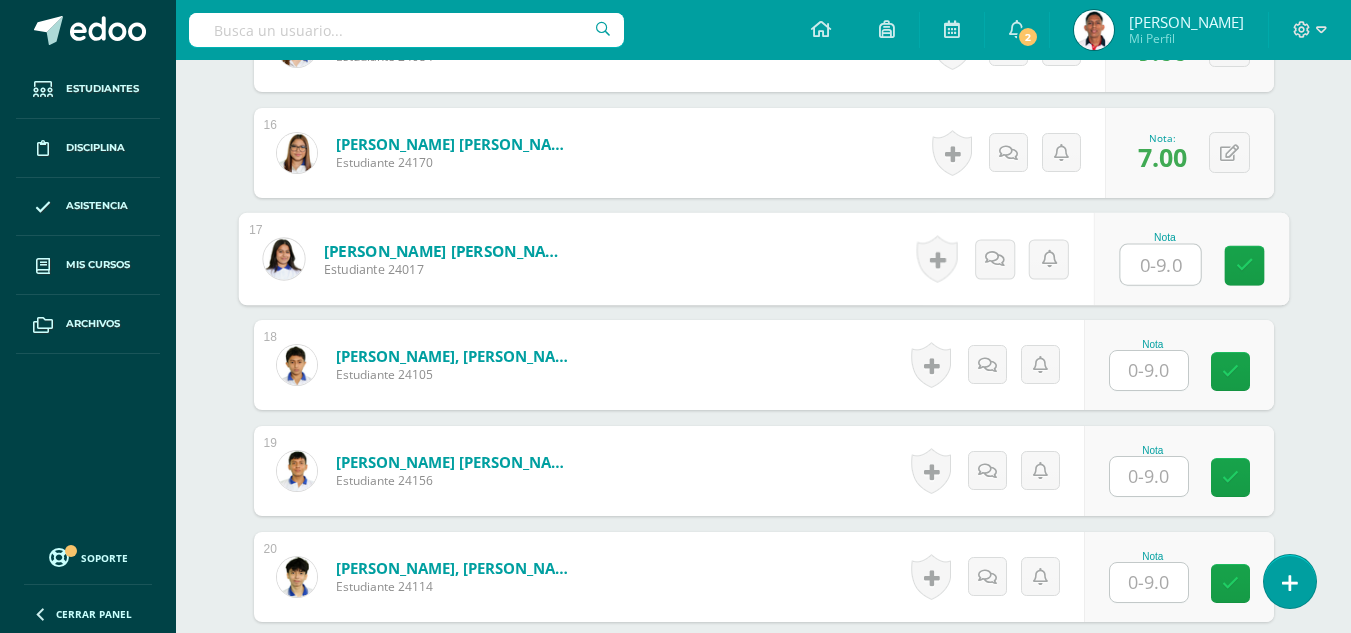 scroll, scrollTop: 2225, scrollLeft: 0, axis: vertical 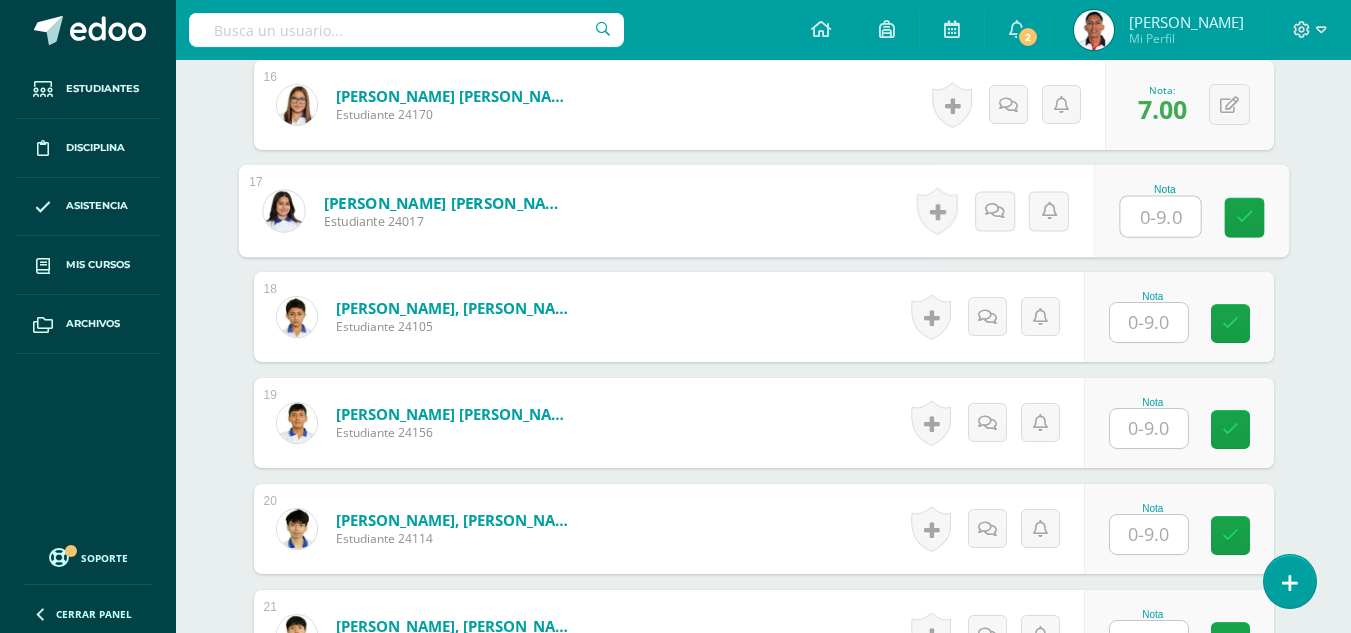 click at bounding box center [1160, 217] 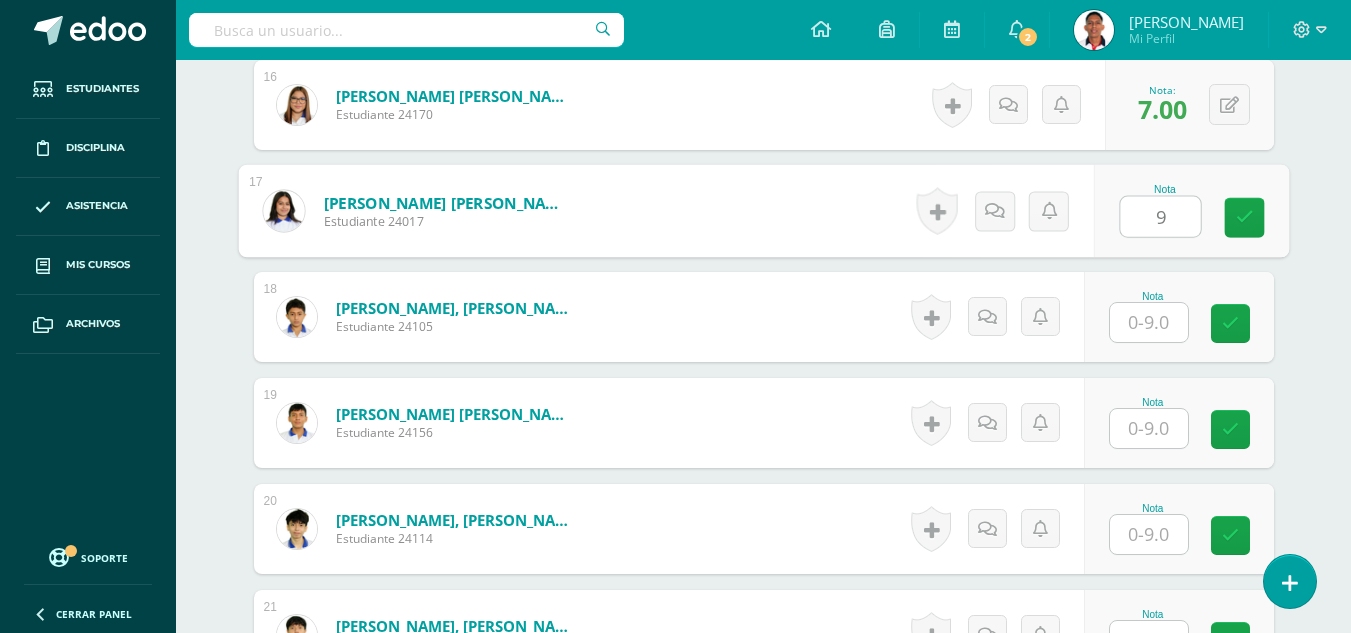 type on "9" 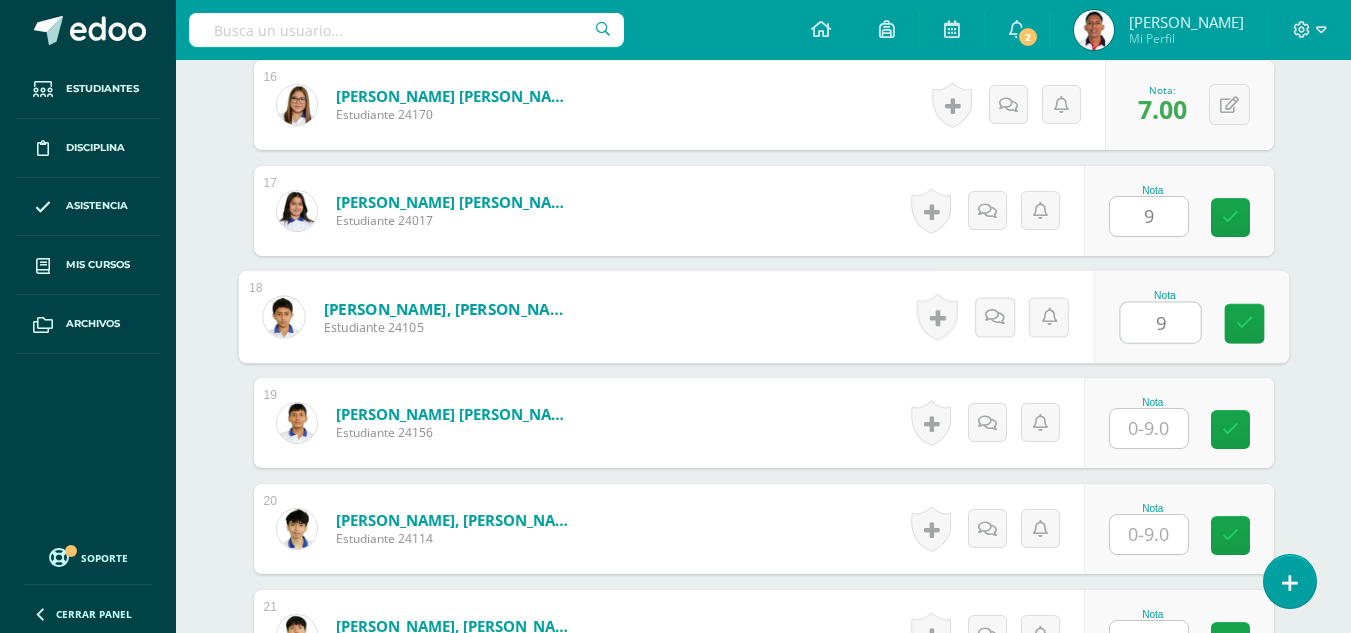 type on "9" 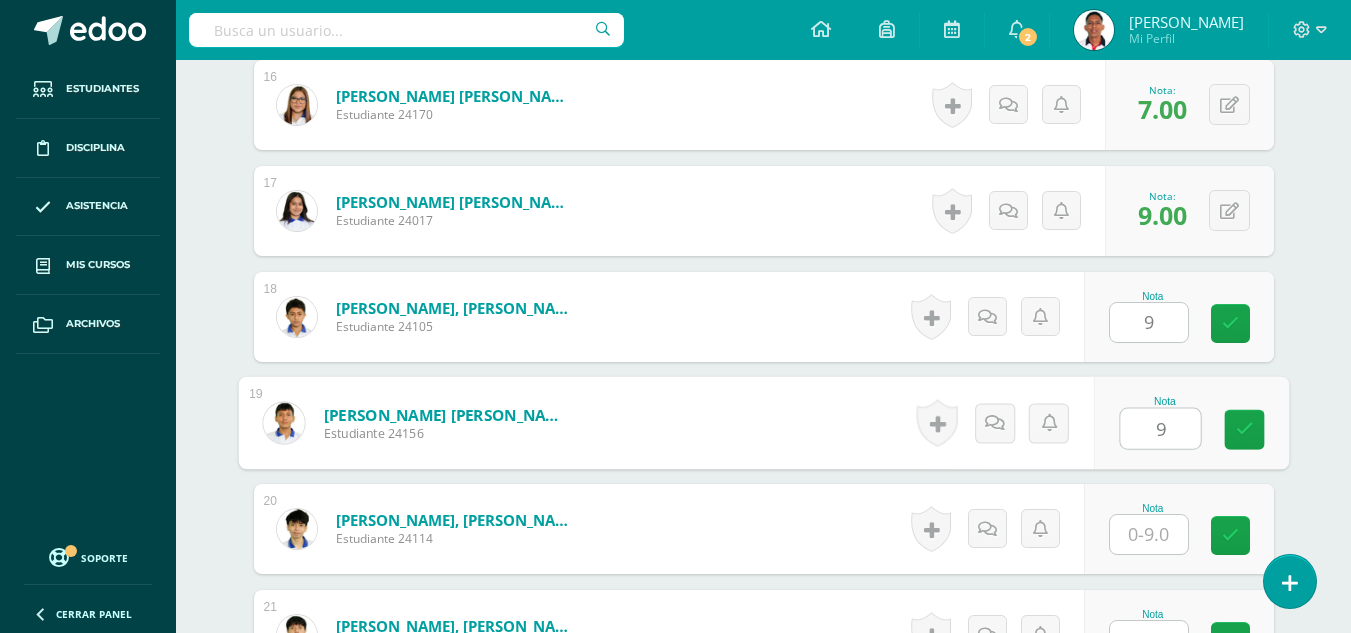 type on "9" 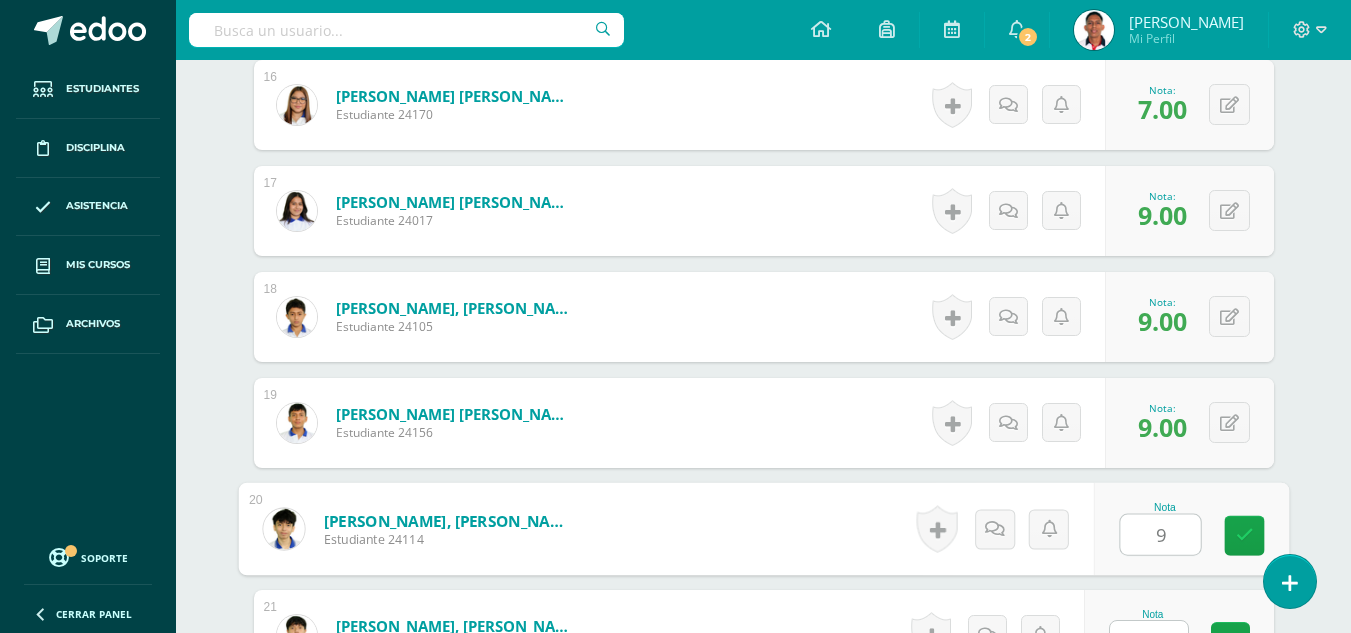 type on "9" 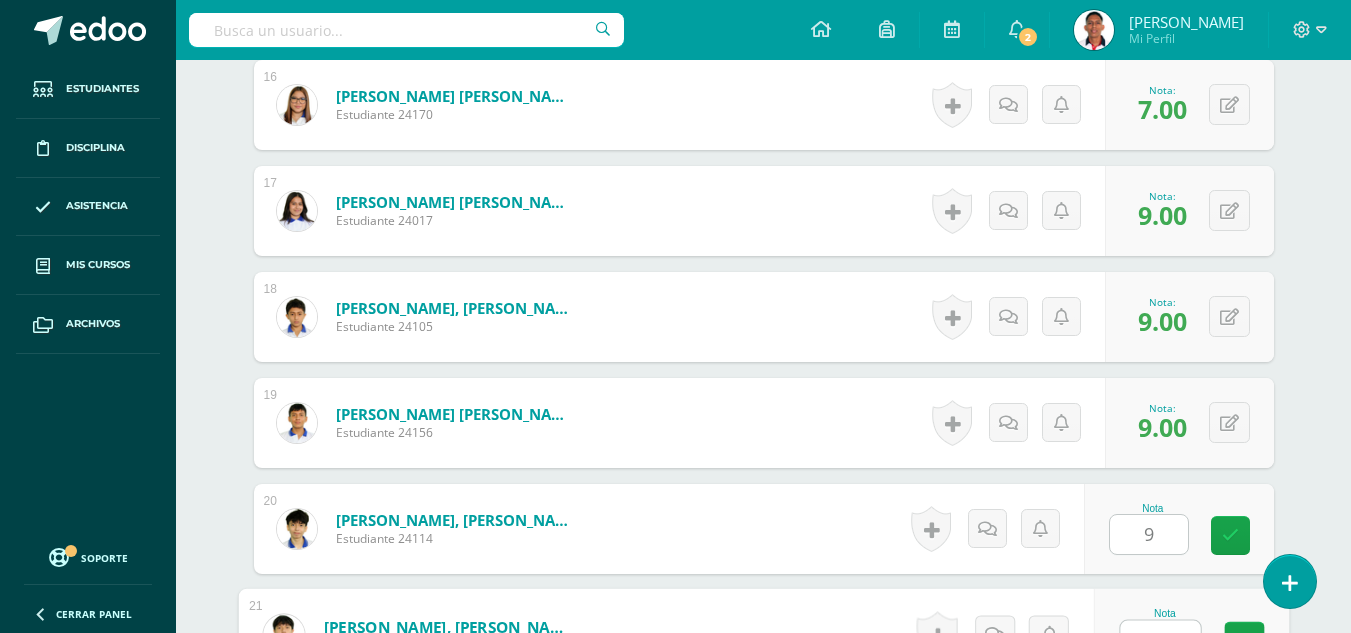 scroll, scrollTop: 2252, scrollLeft: 0, axis: vertical 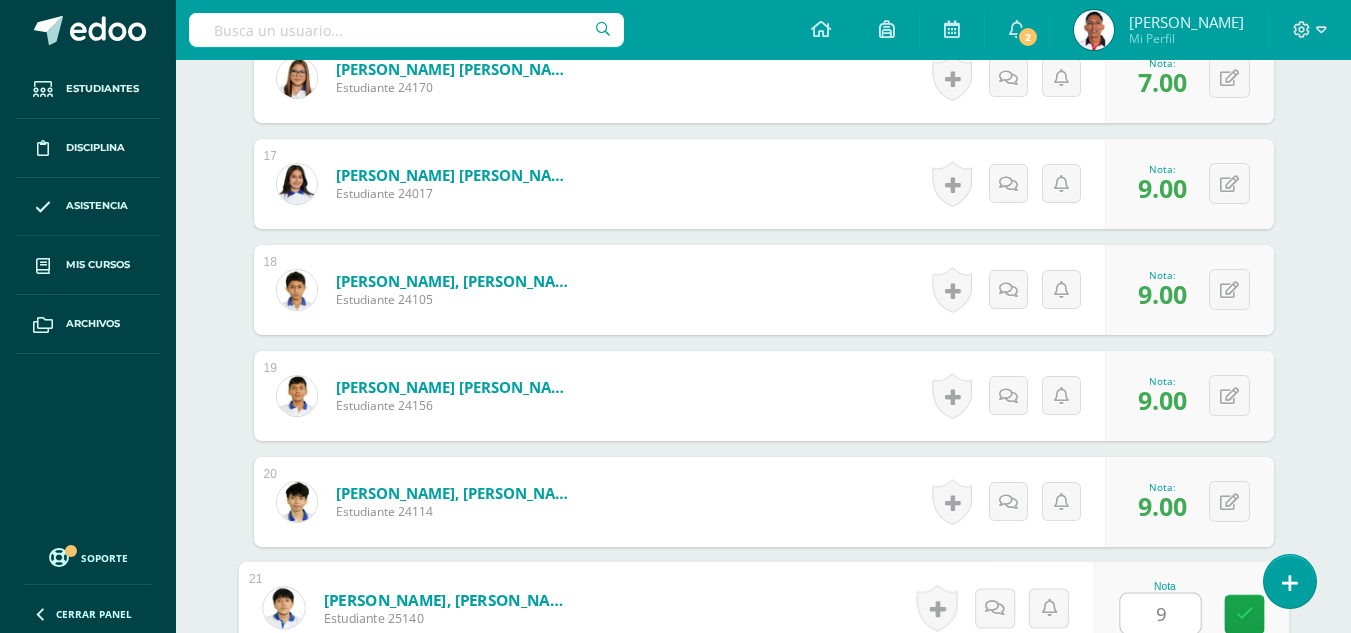type on "9" 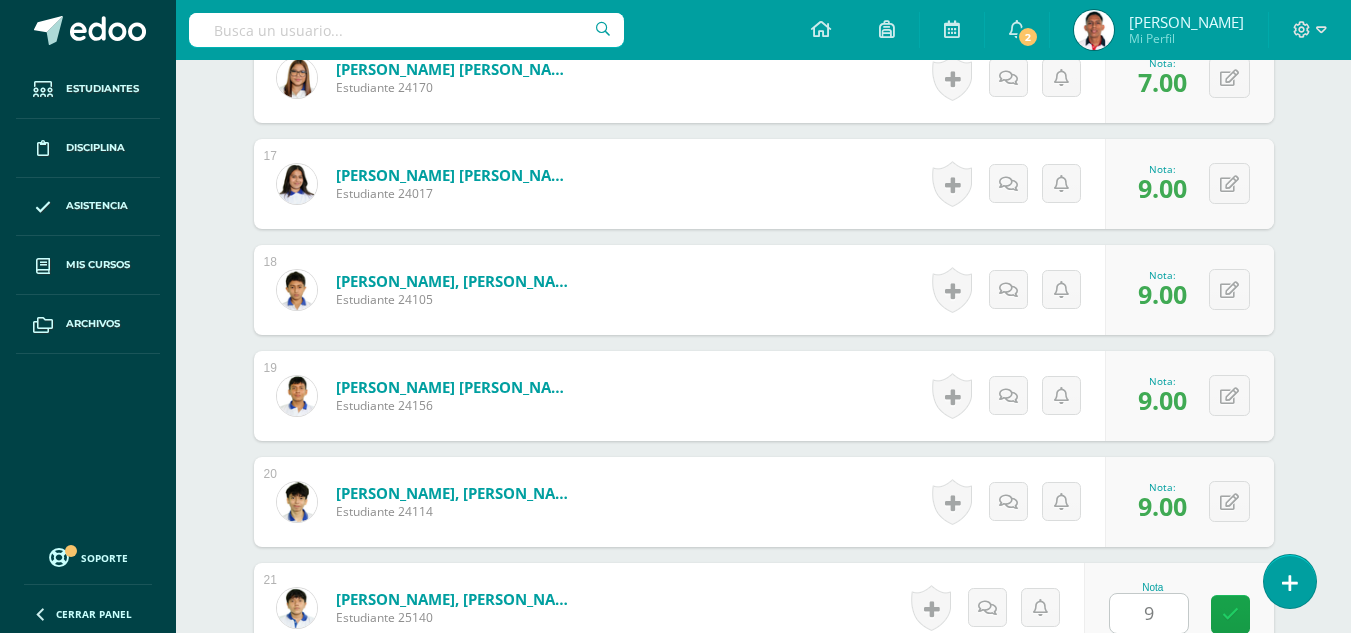 scroll, scrollTop: 2655, scrollLeft: 0, axis: vertical 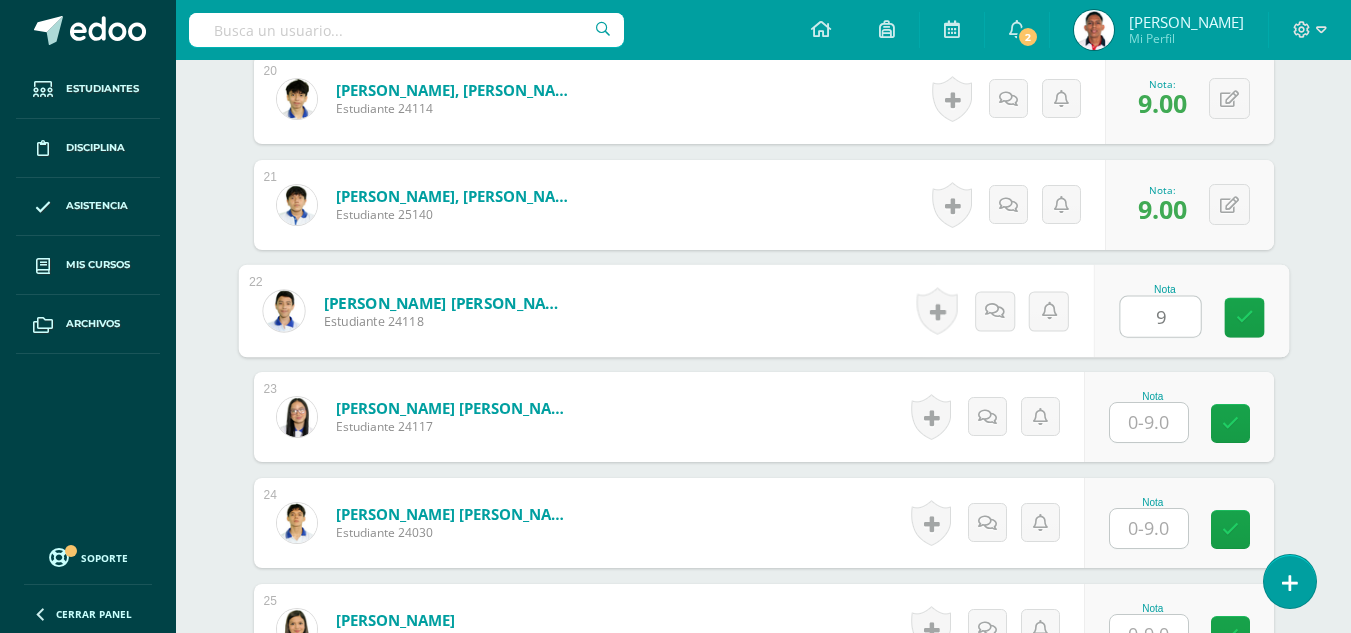 type on "9" 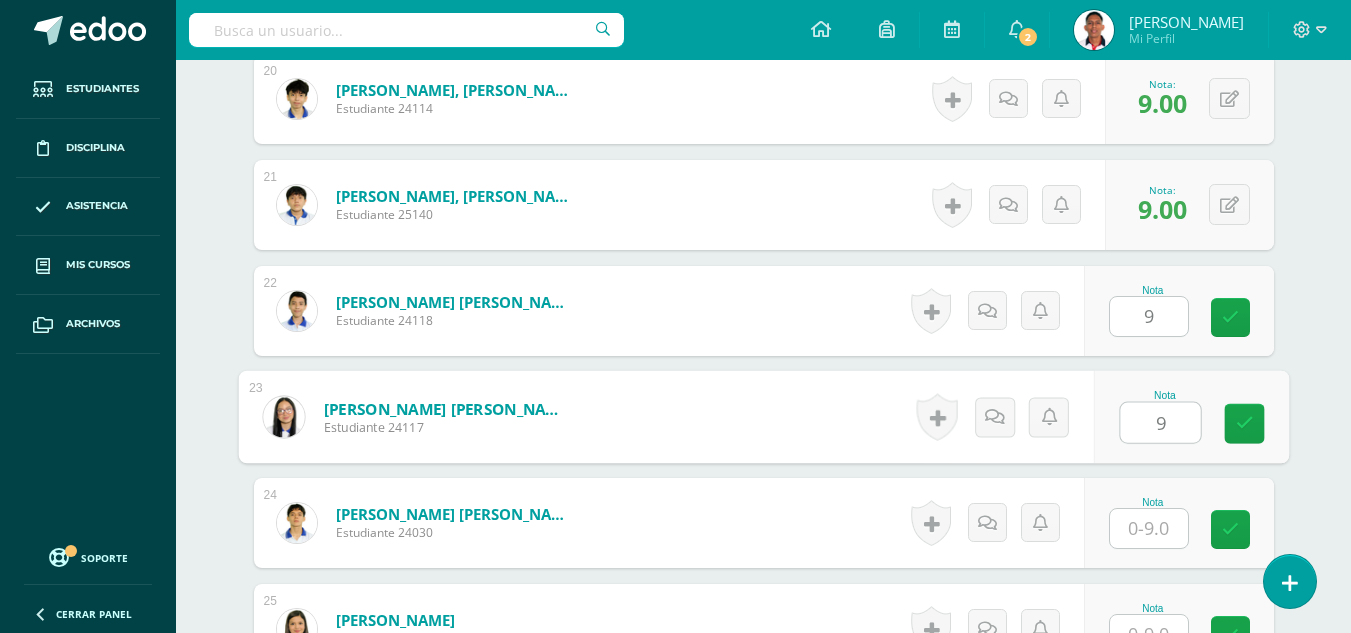 type on "9" 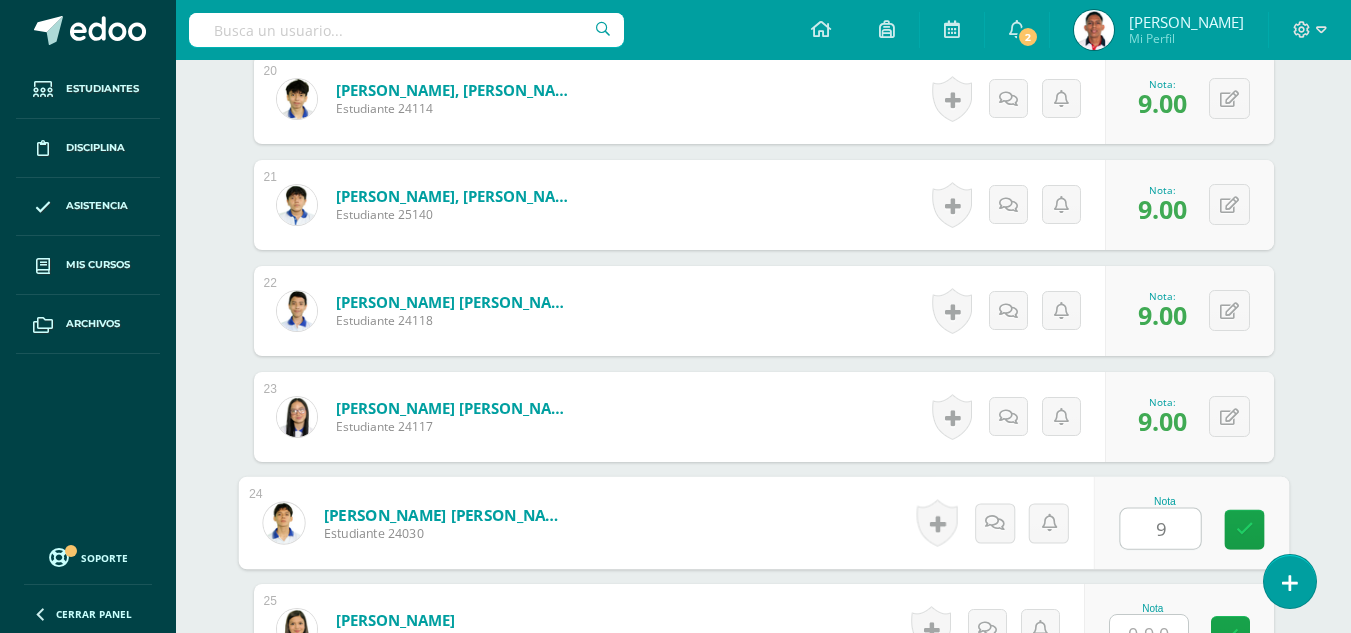 type on "9" 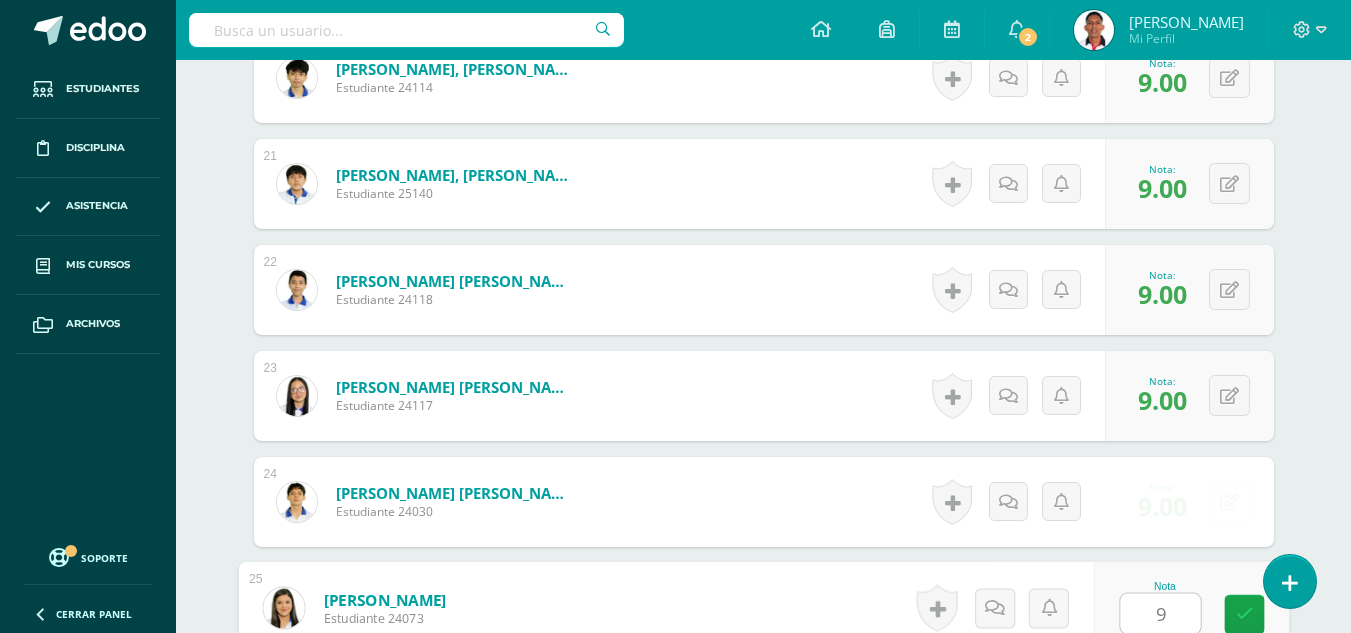type on "9" 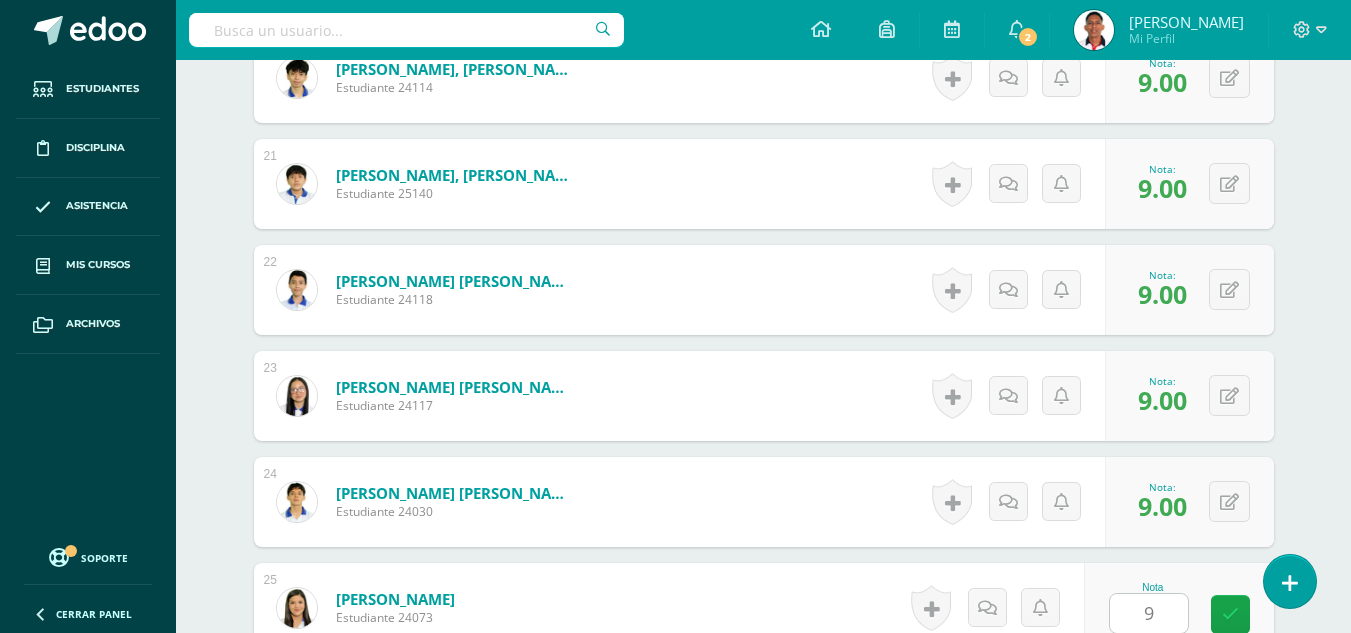 scroll, scrollTop: 3079, scrollLeft: 0, axis: vertical 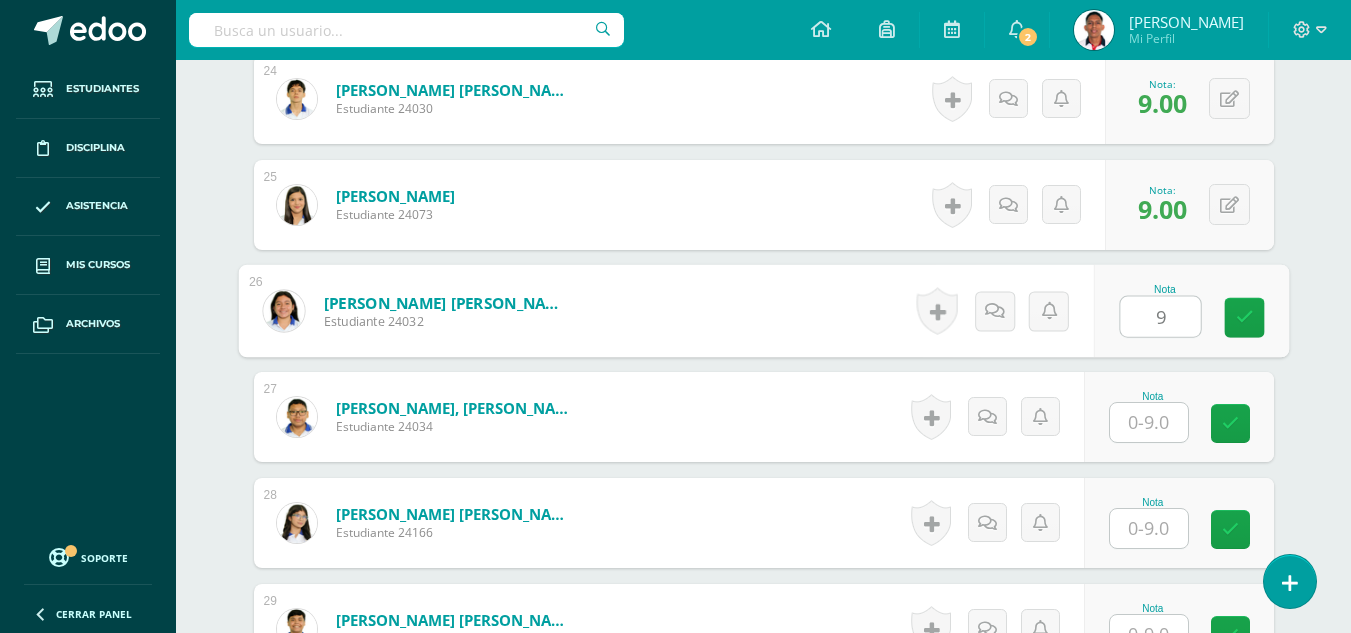 type on "9" 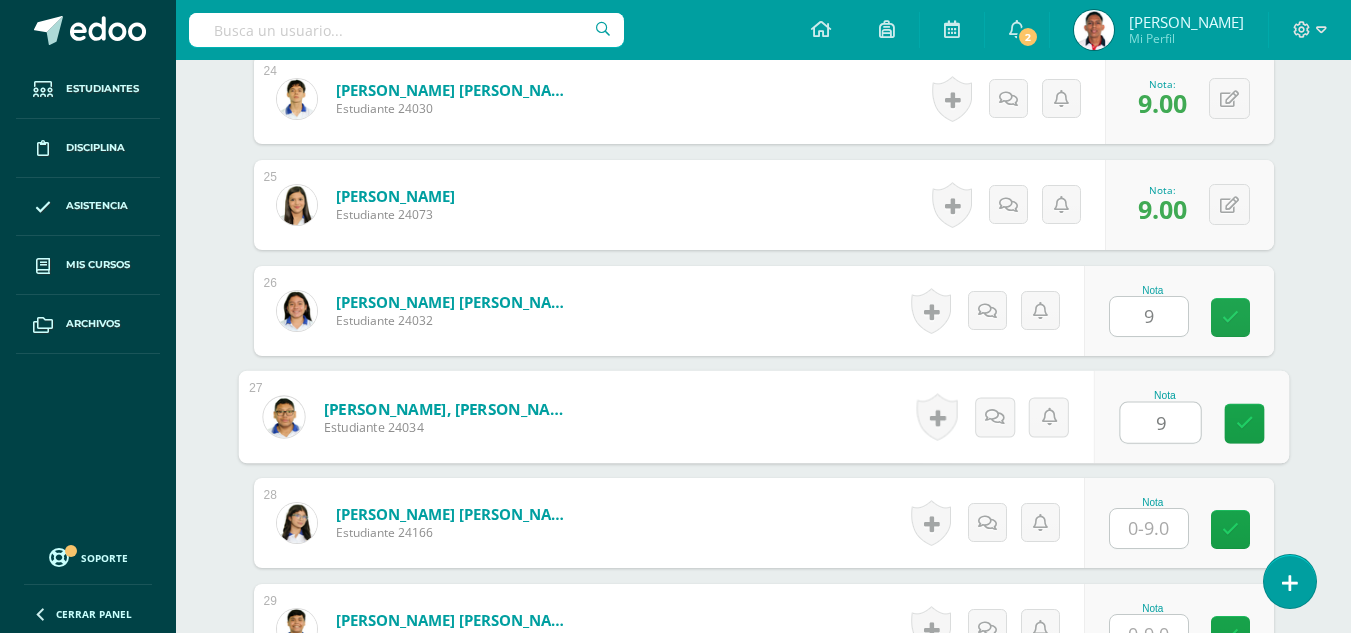 type on "9" 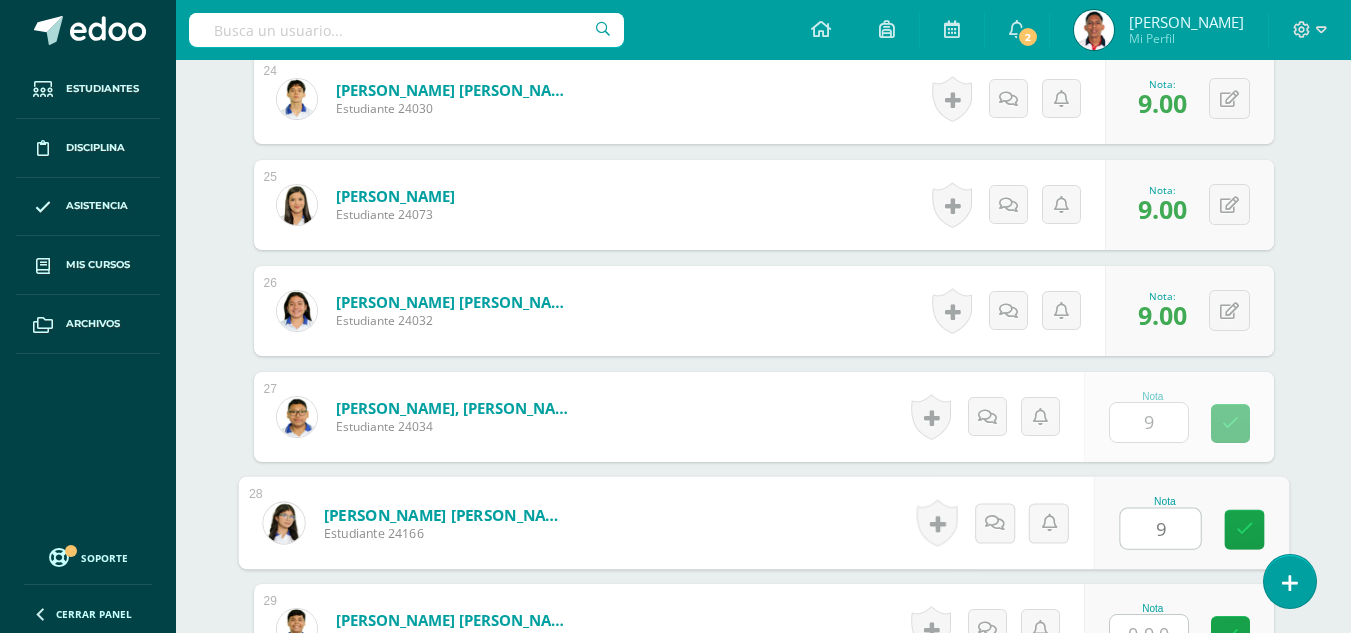 type on "9" 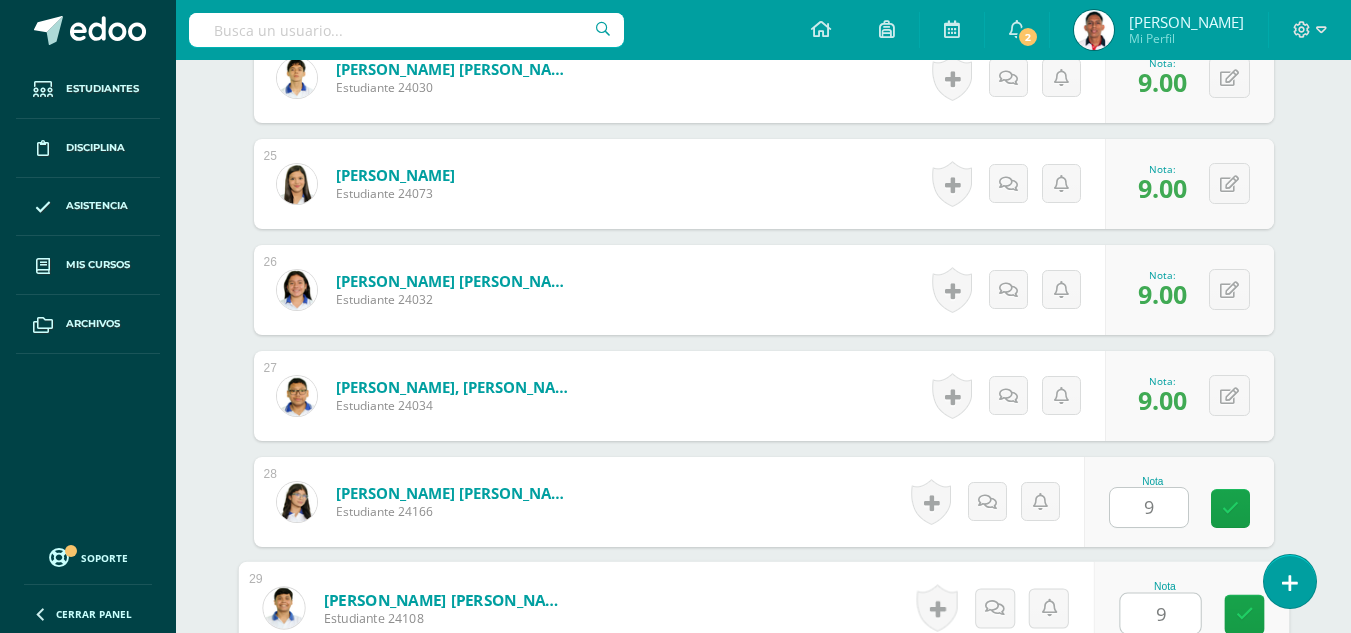 type on "9" 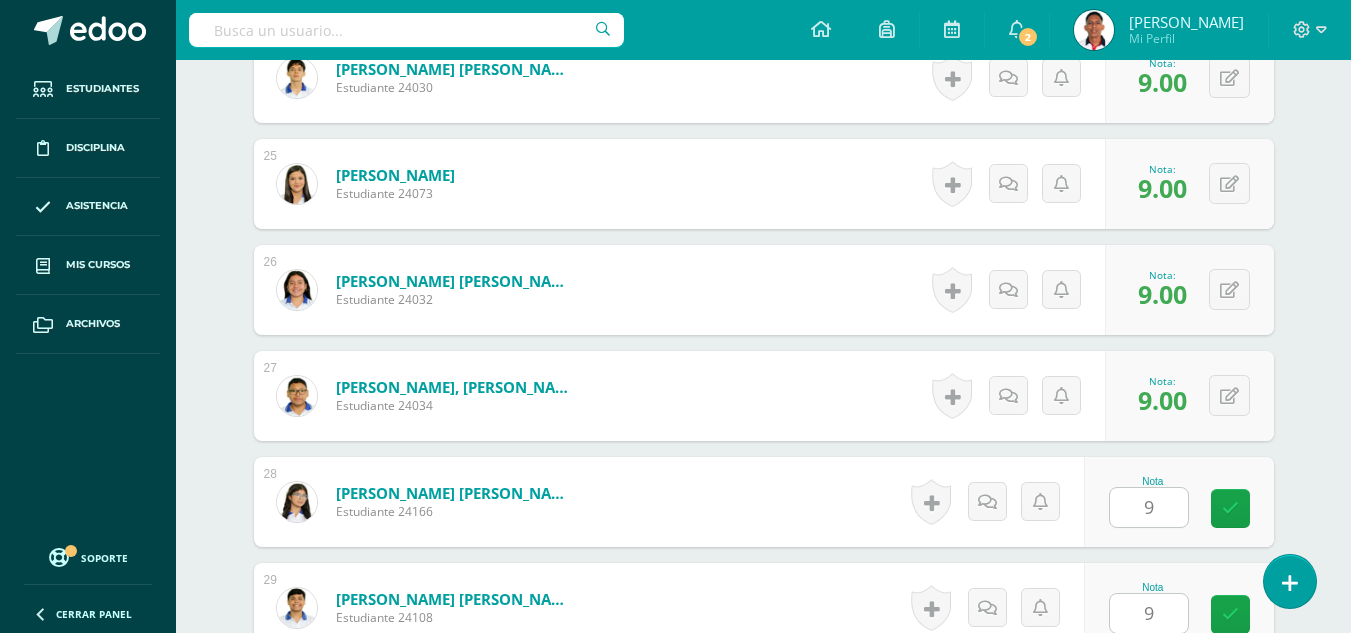 scroll, scrollTop: 3503, scrollLeft: 0, axis: vertical 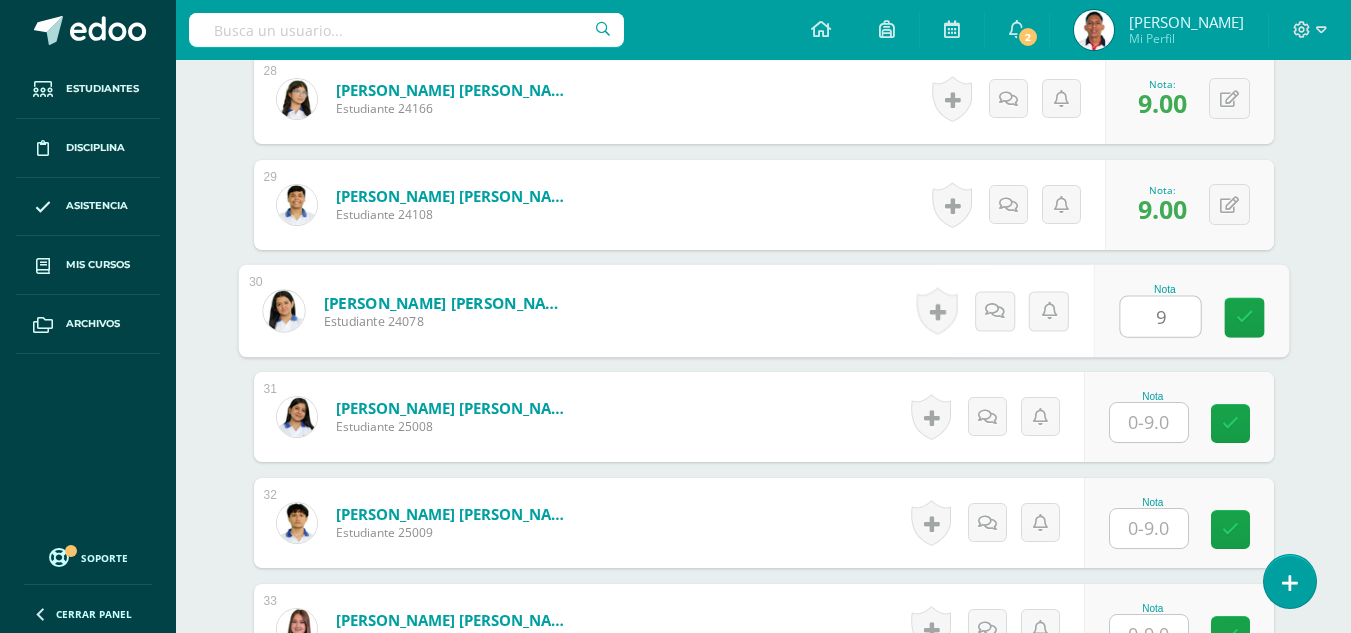 type on "9" 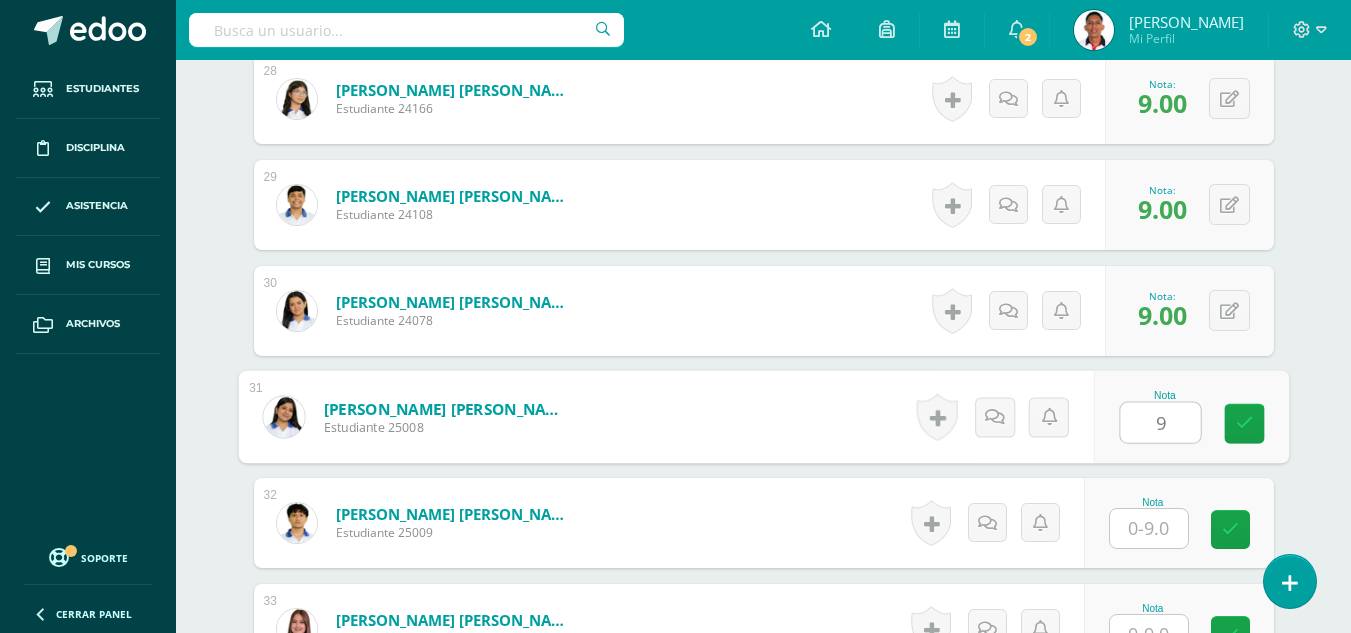 type on "9" 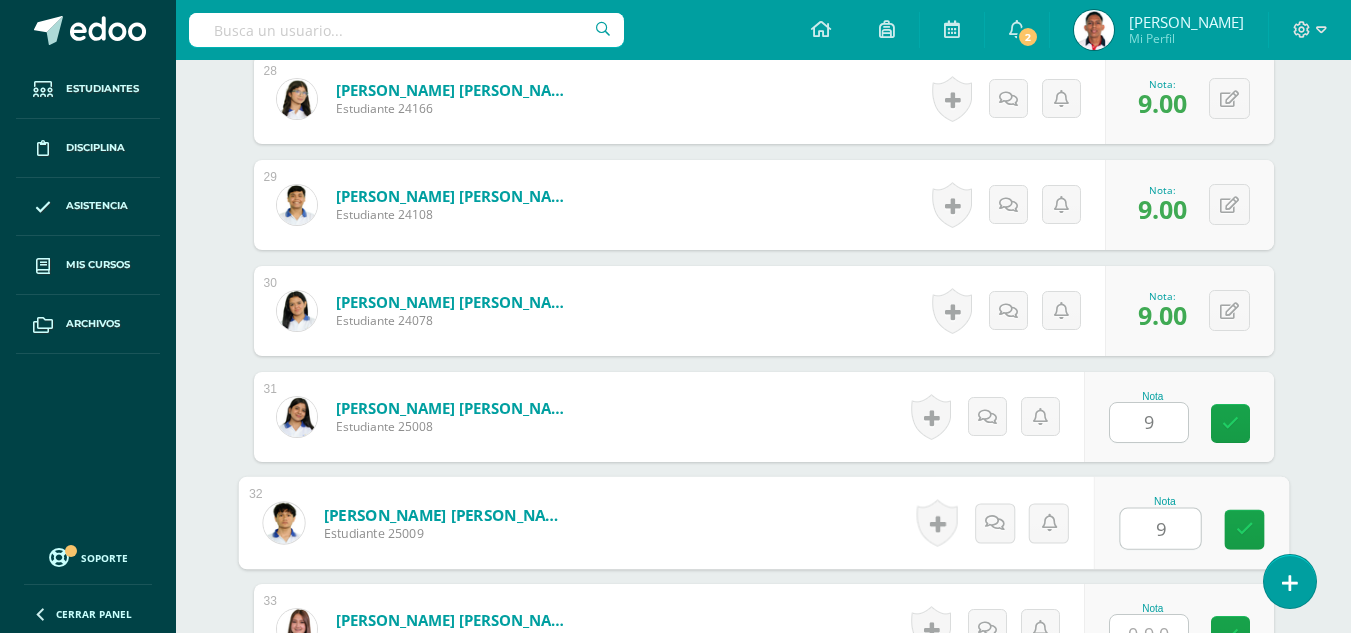 type on "9" 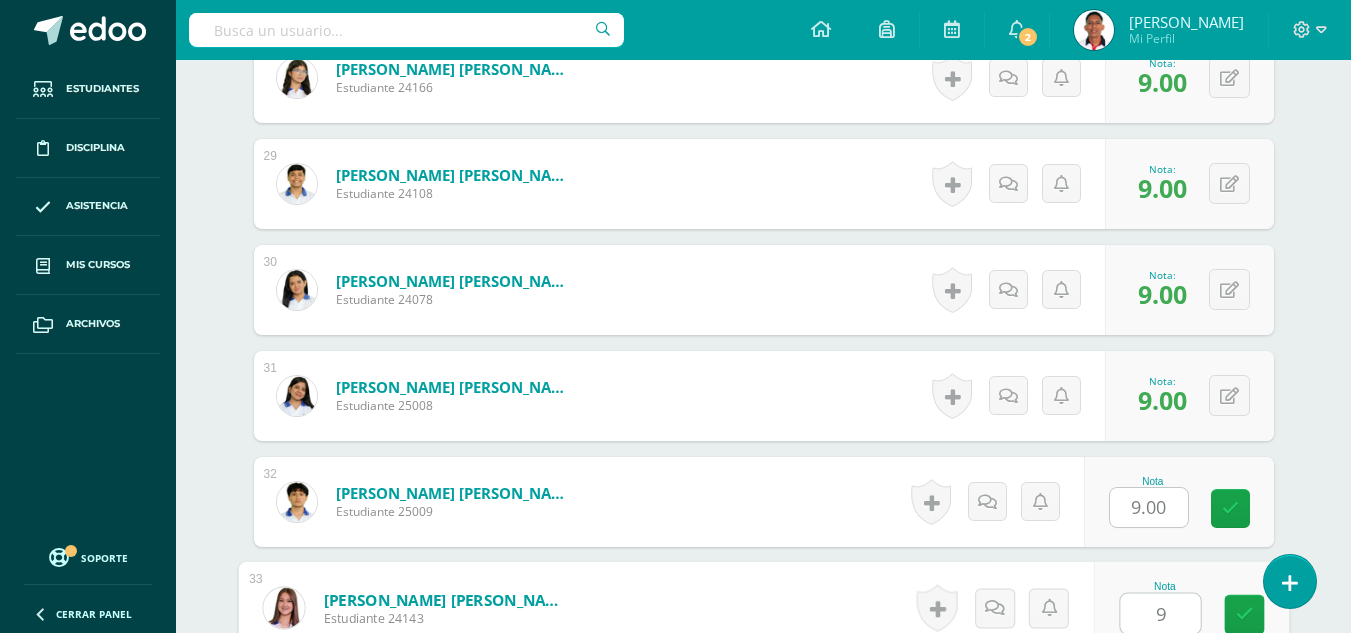 type on "9" 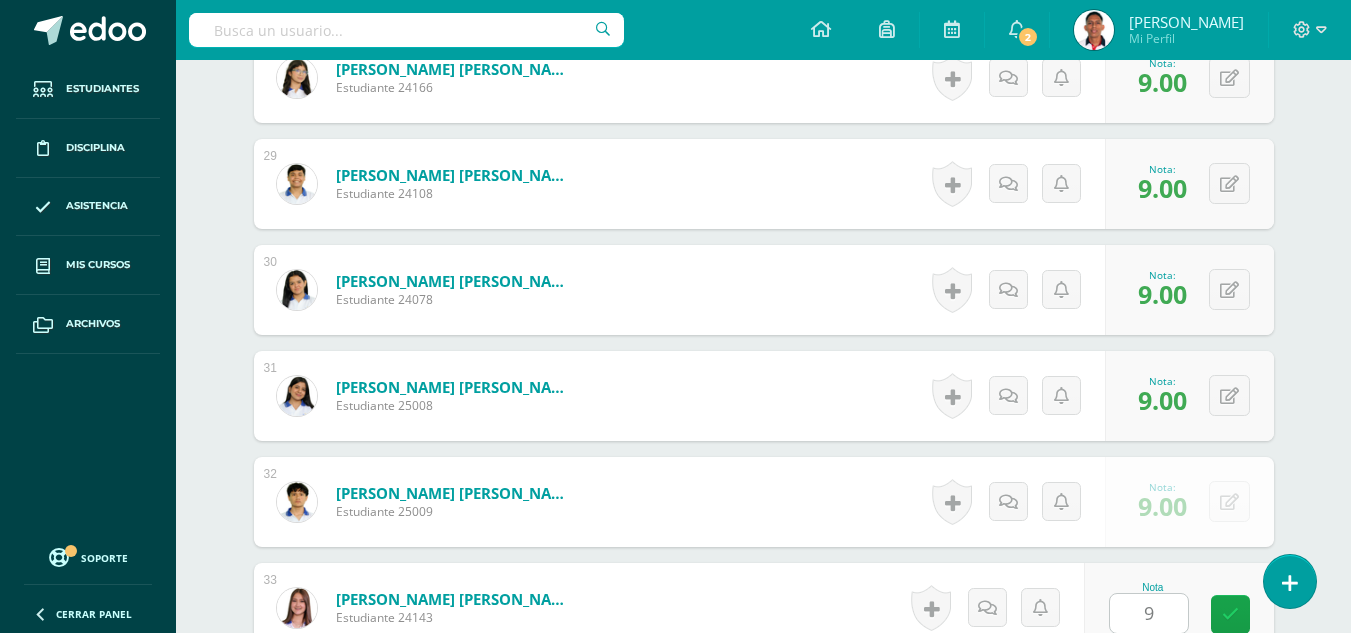 scroll, scrollTop: 3927, scrollLeft: 0, axis: vertical 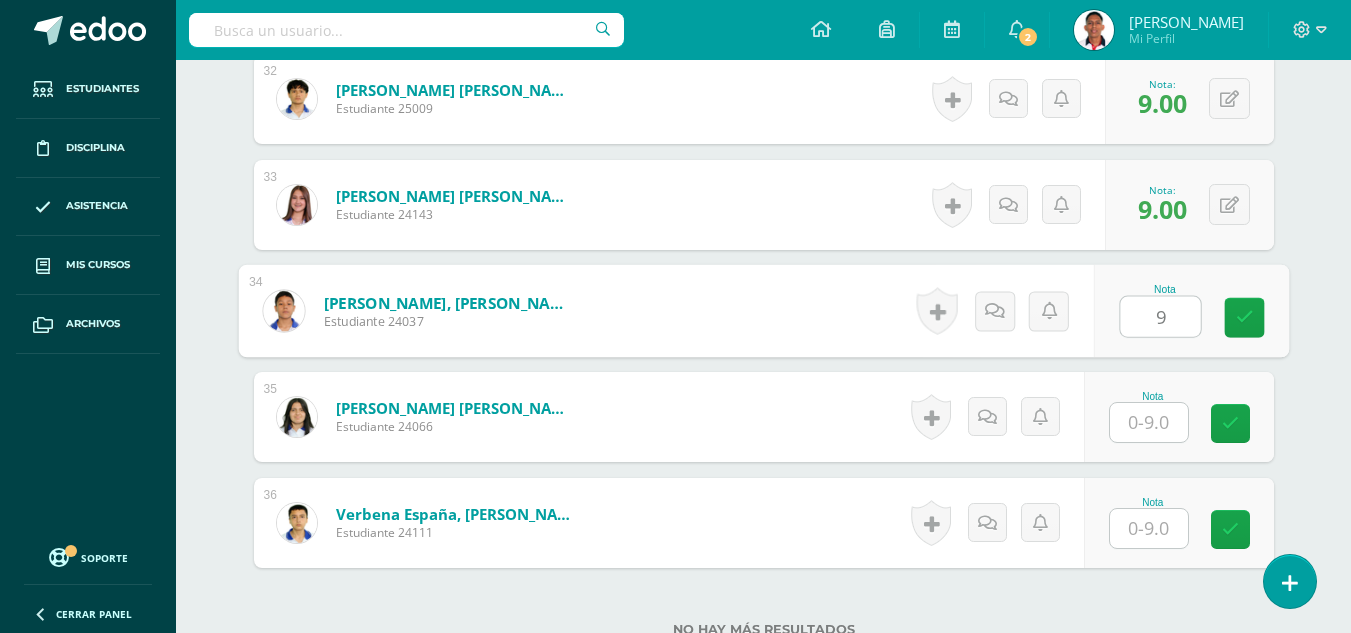 type on "9" 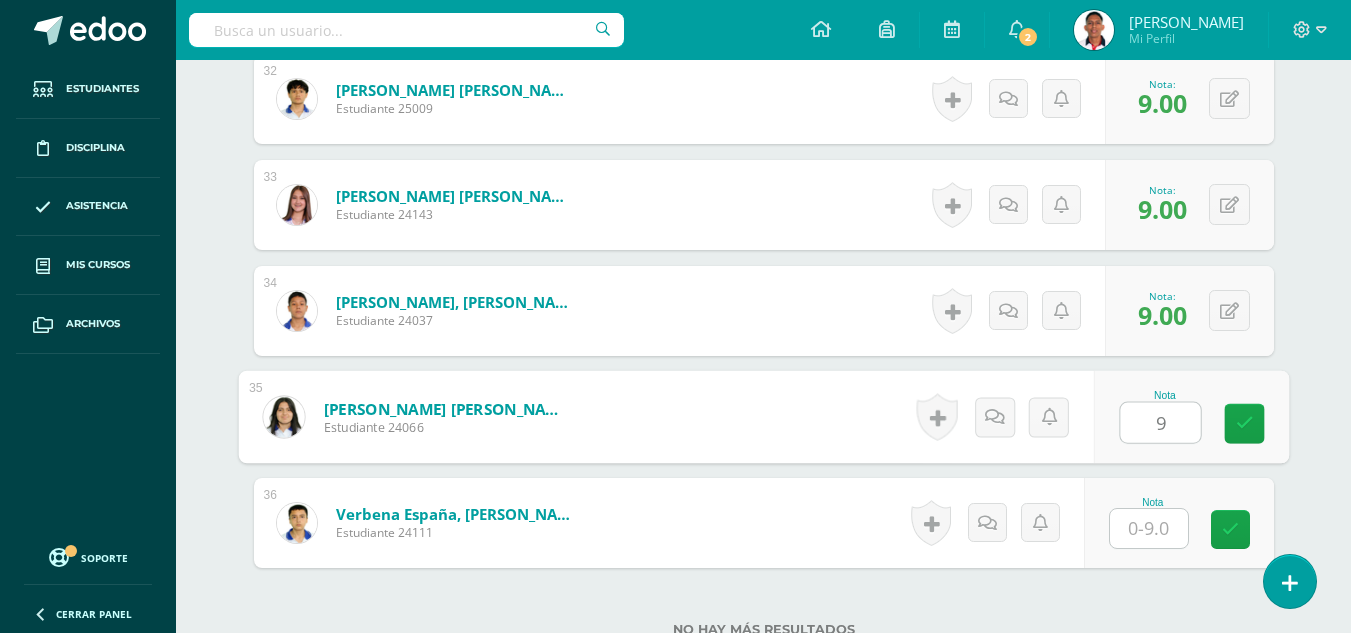 type on "9" 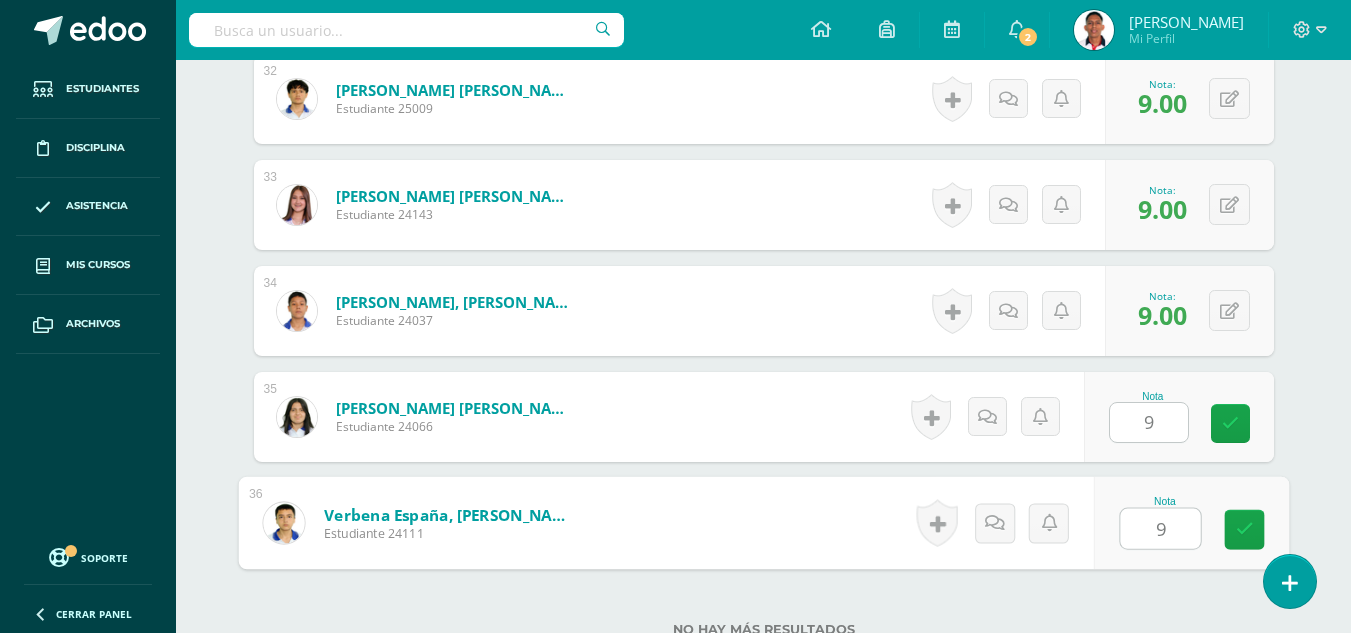 type on "9" 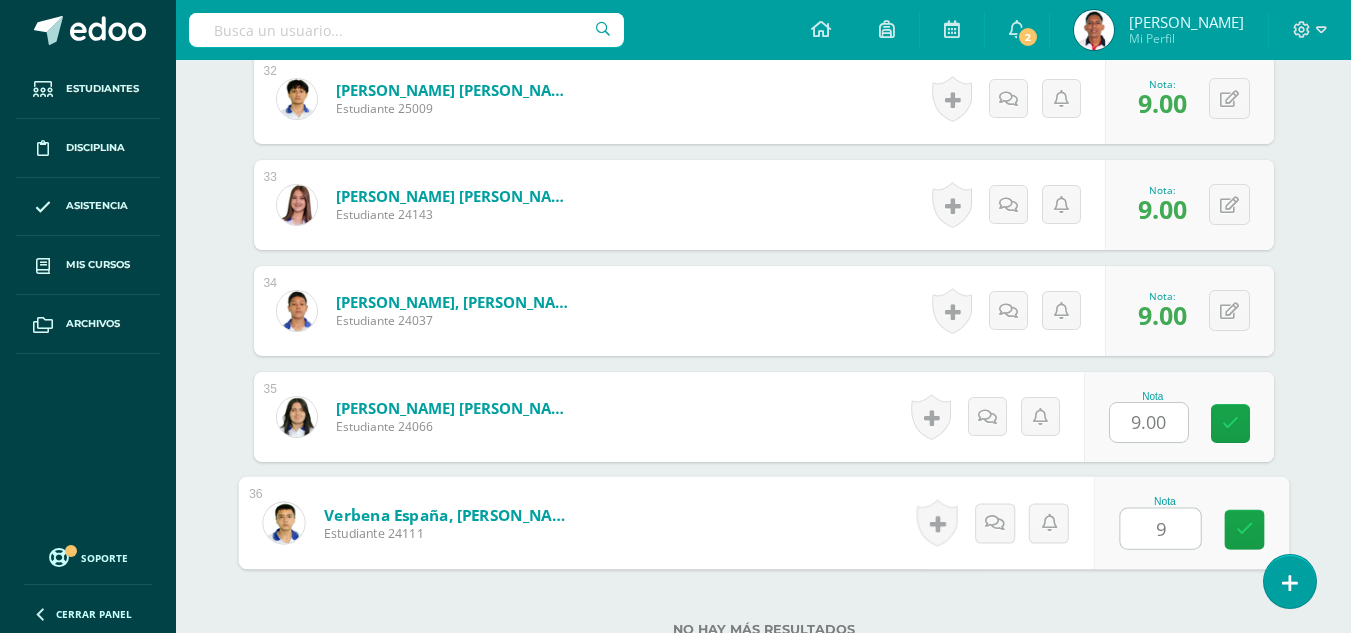 scroll, scrollTop: 4091, scrollLeft: 0, axis: vertical 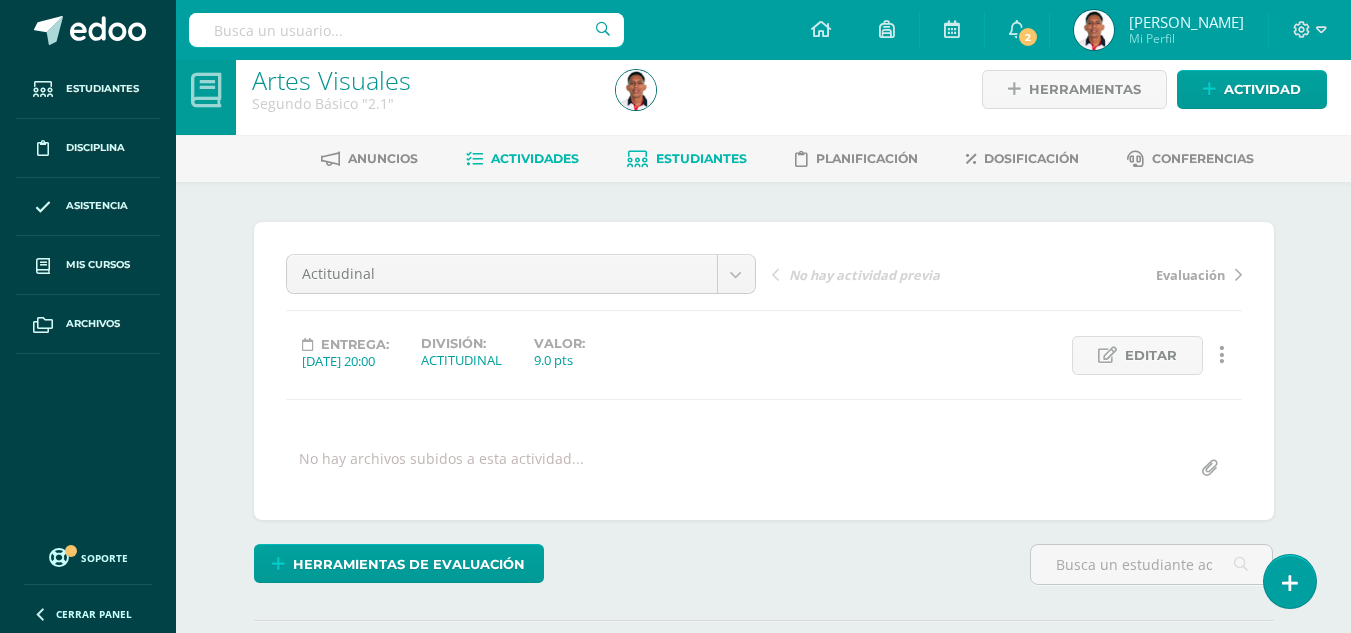click on "Estudiantes" at bounding box center (701, 158) 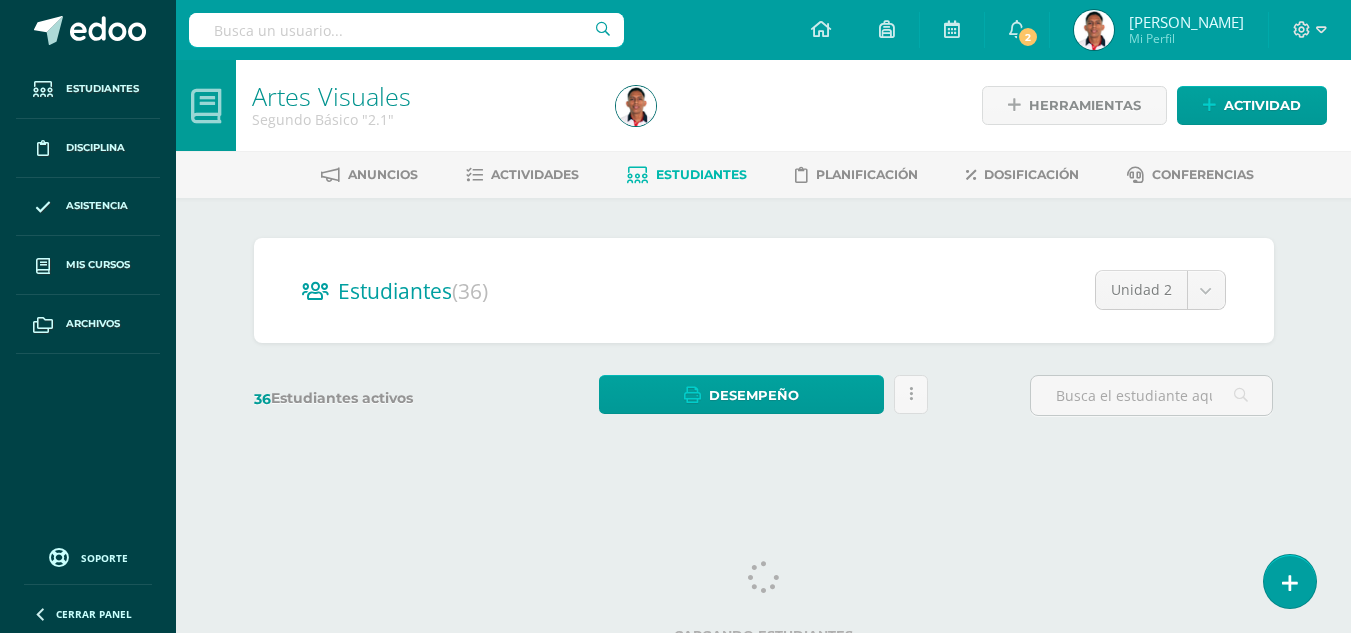 scroll, scrollTop: 0, scrollLeft: 0, axis: both 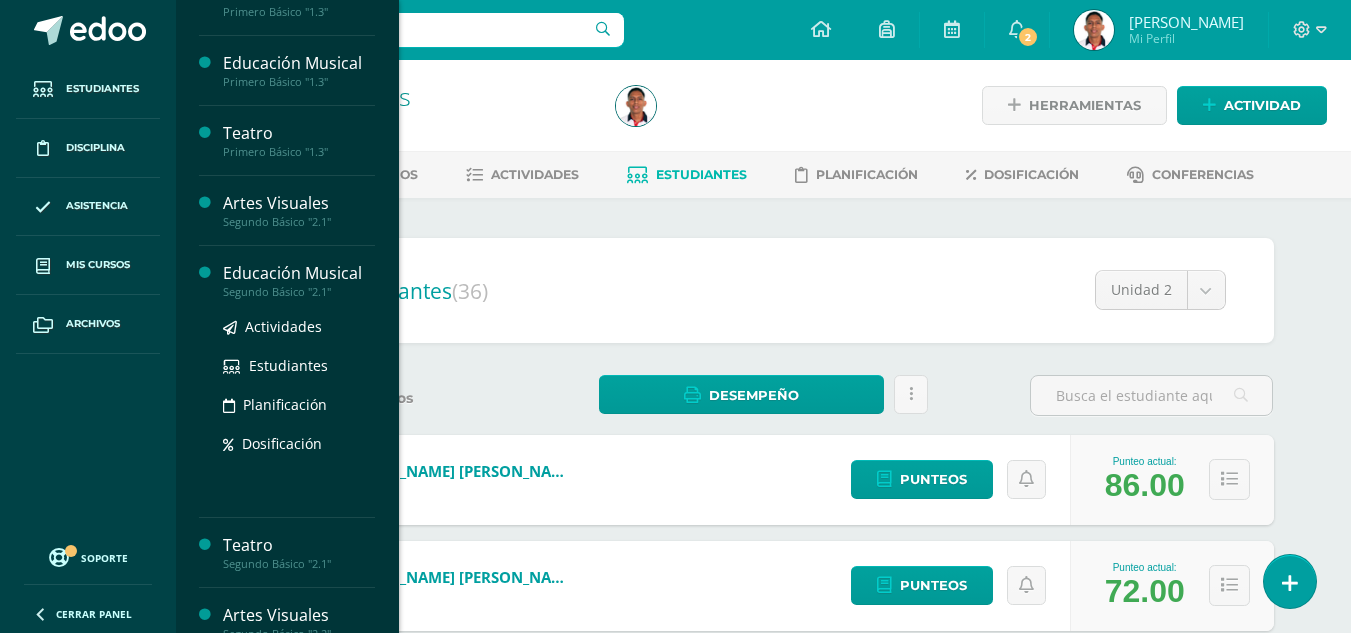 click on "Educación Musical" at bounding box center [299, 273] 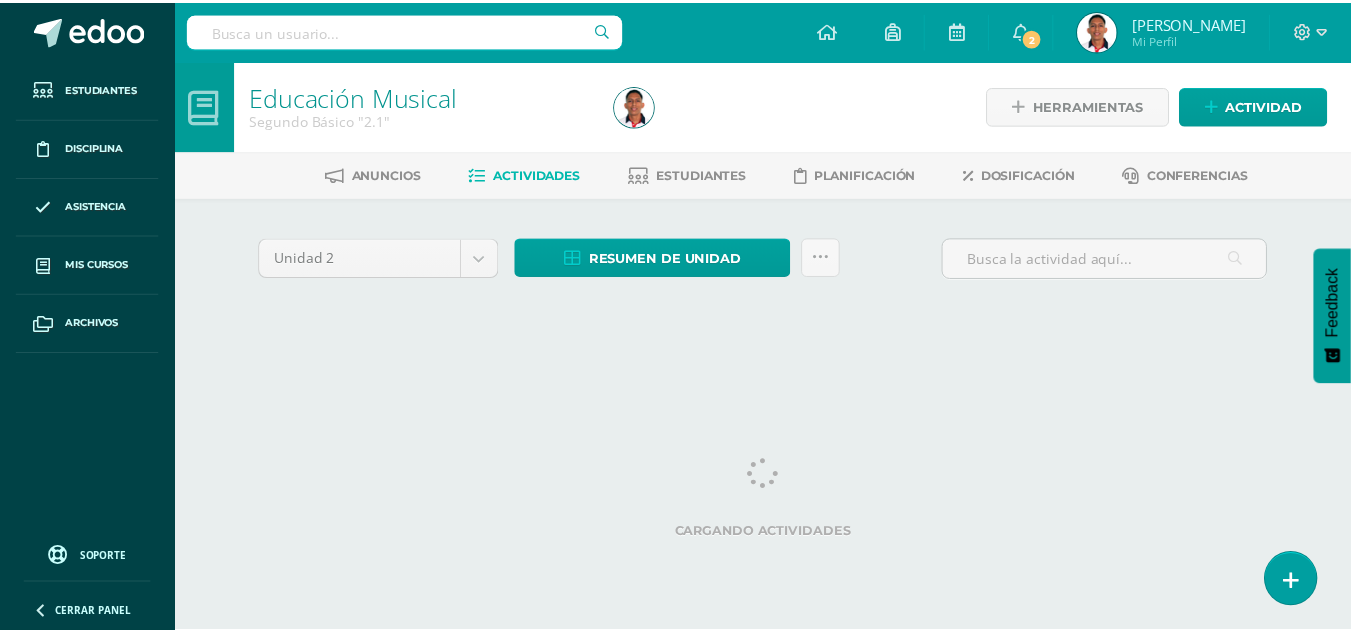 scroll, scrollTop: 0, scrollLeft: 0, axis: both 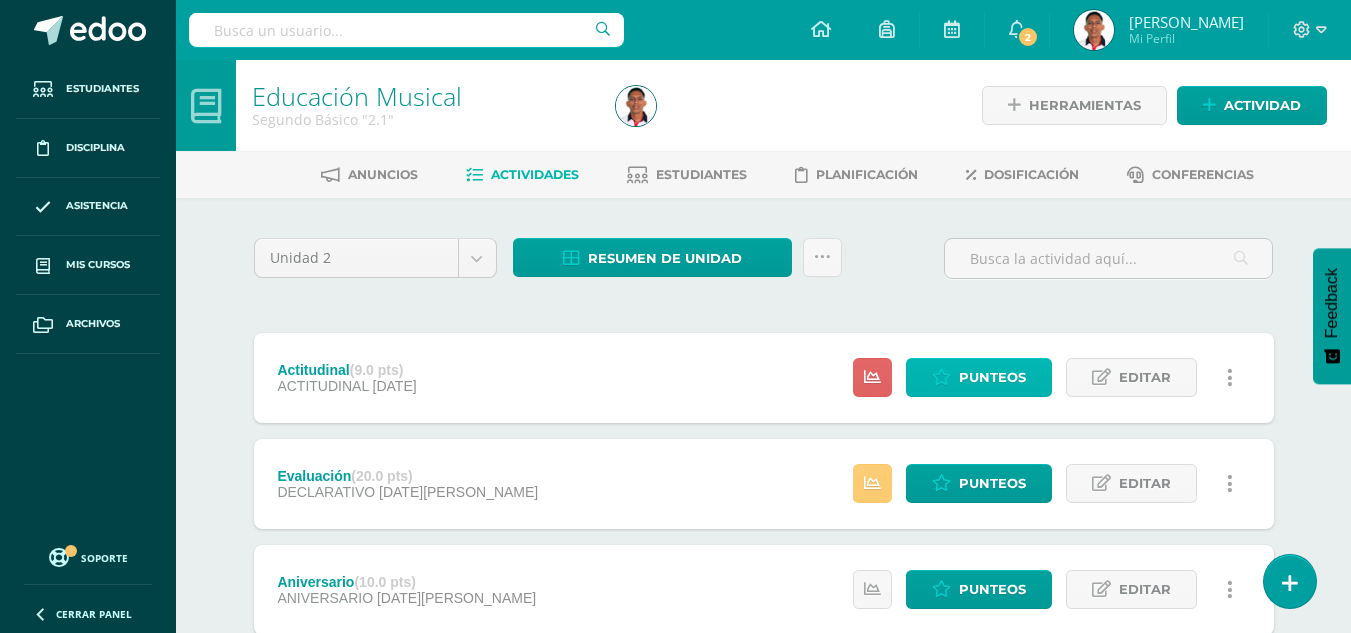 click on "Punteos" at bounding box center (992, 377) 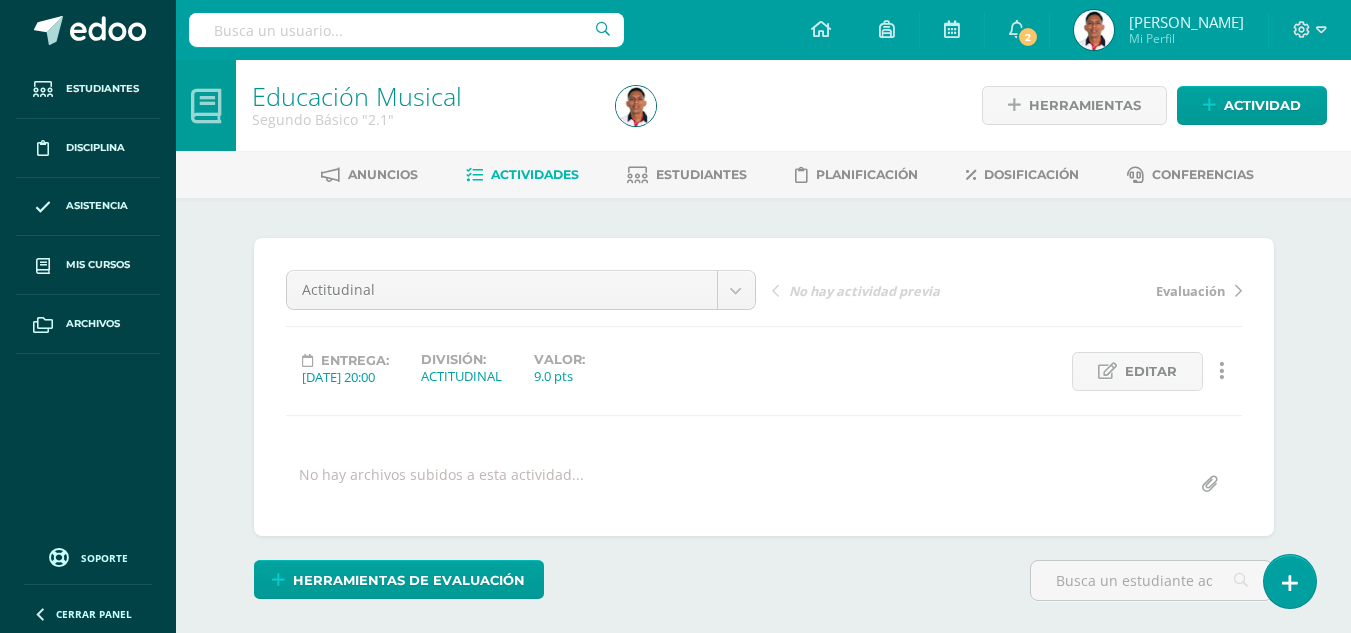 scroll, scrollTop: 0, scrollLeft: 0, axis: both 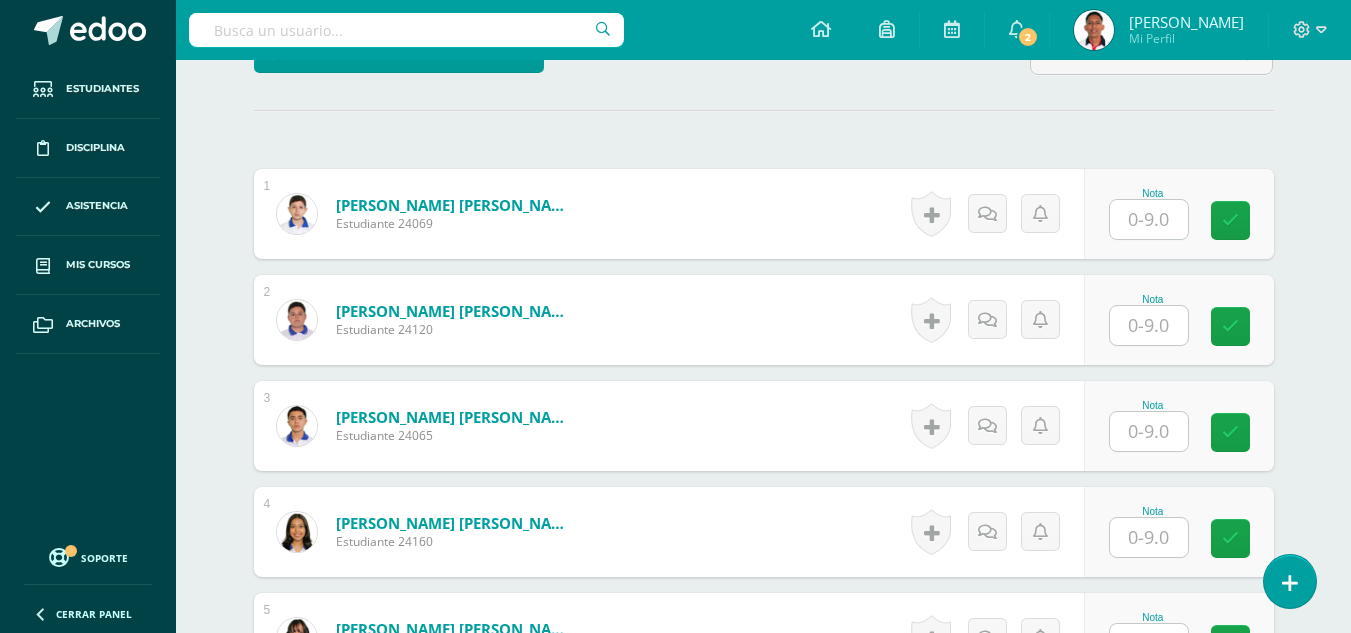 click at bounding box center (1149, 219) 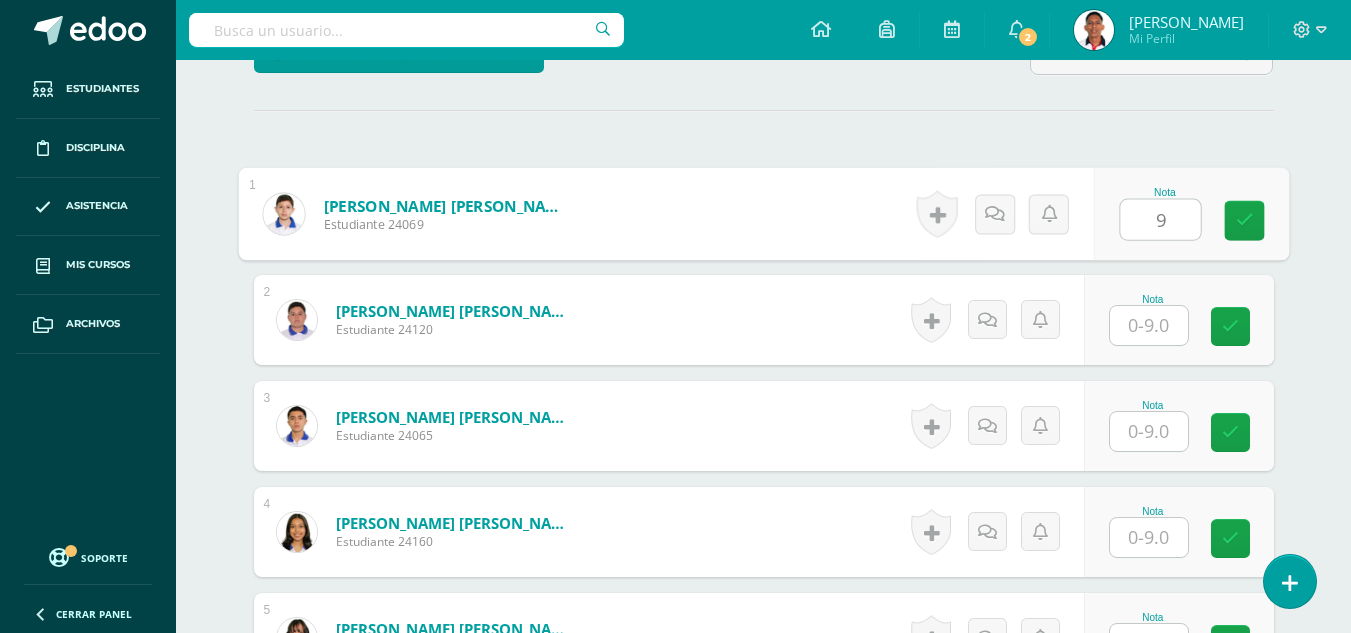 type on "9" 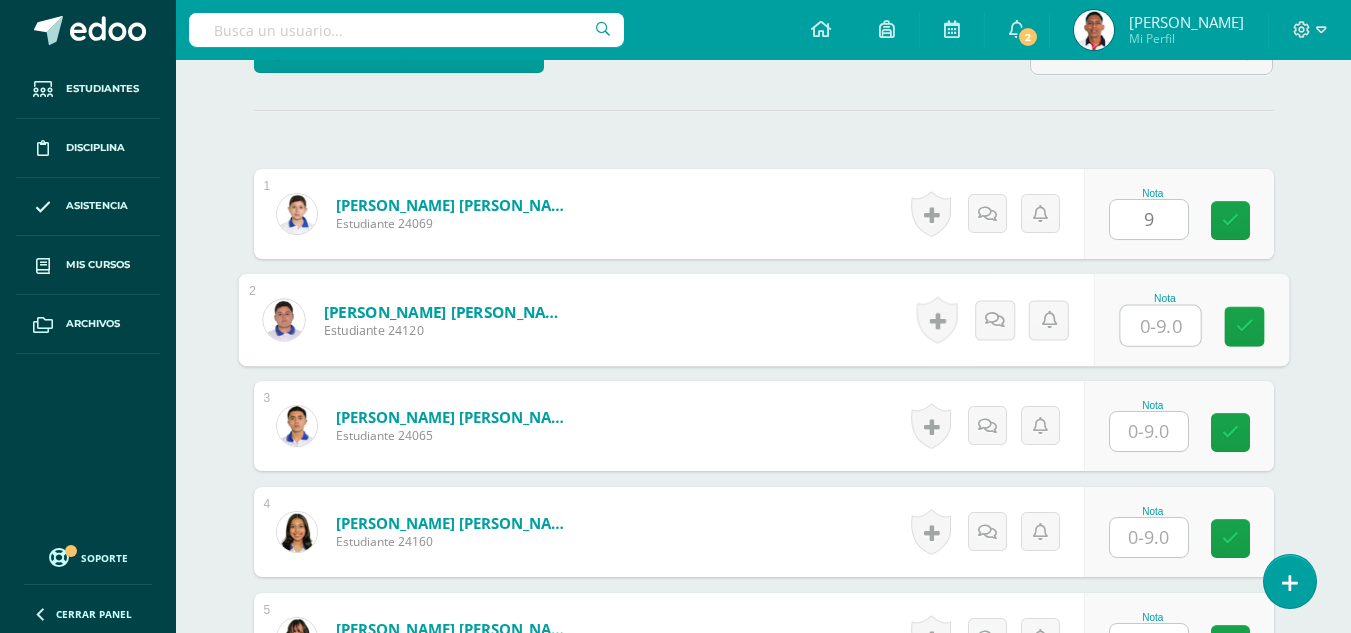 scroll, scrollTop: 527, scrollLeft: 0, axis: vertical 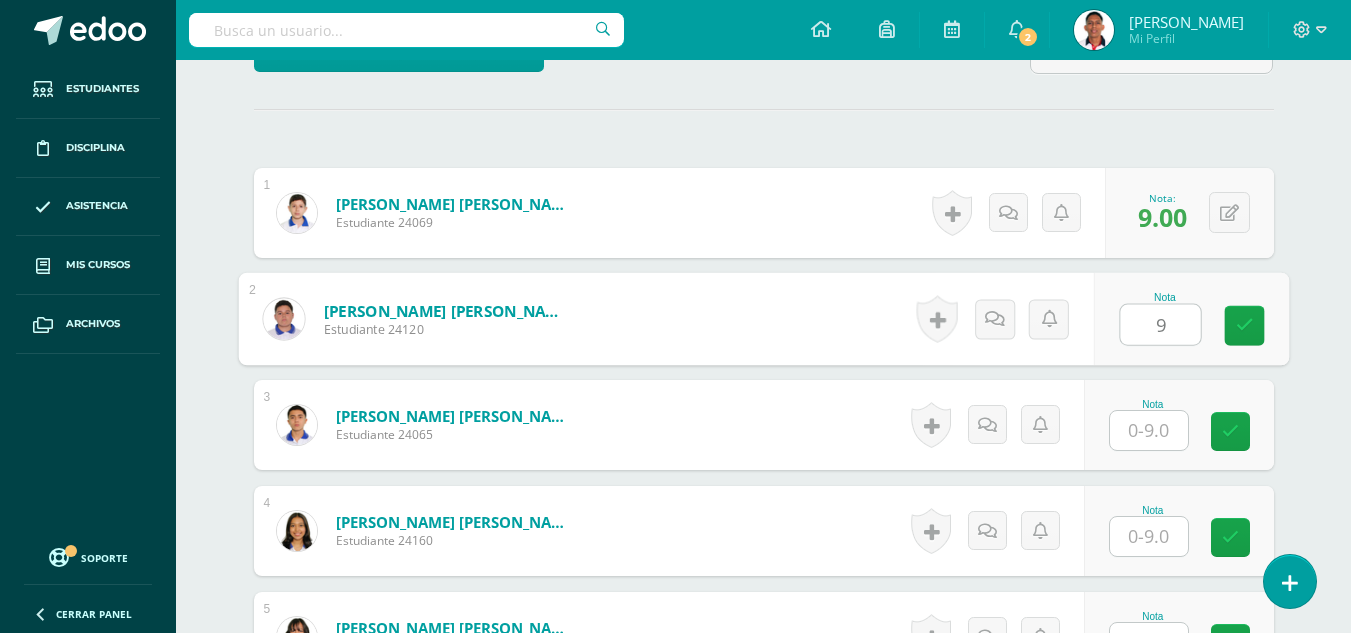 type on "9" 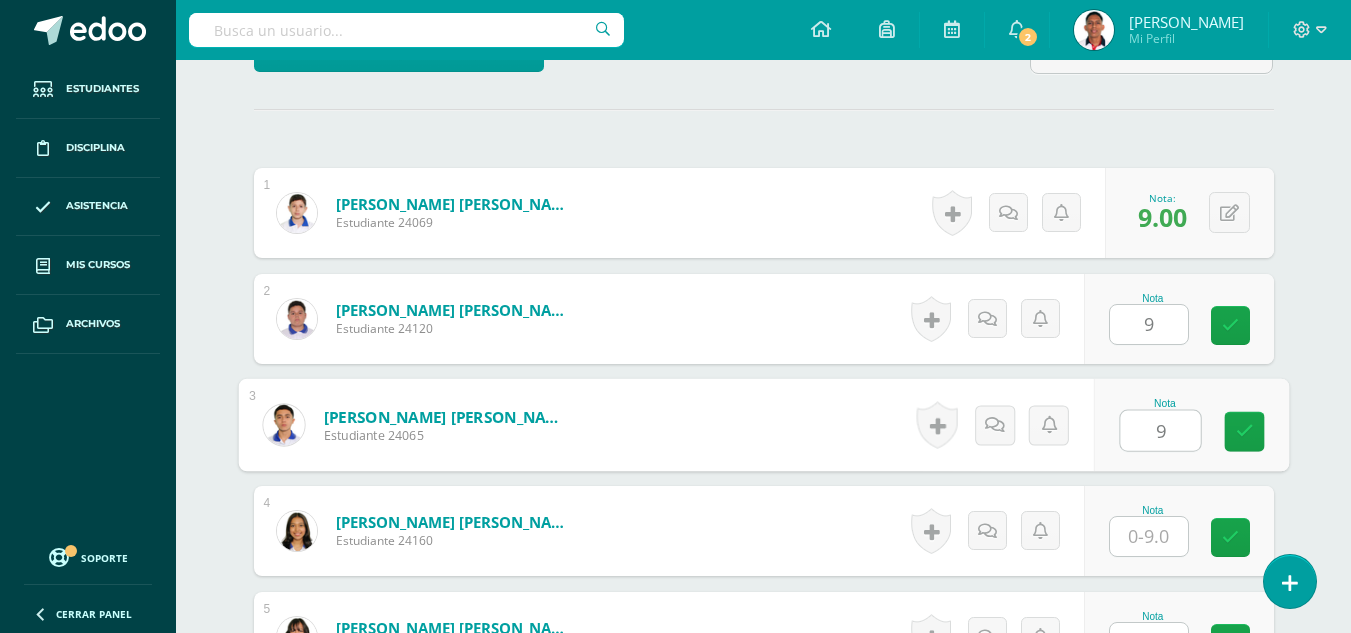 type on "9" 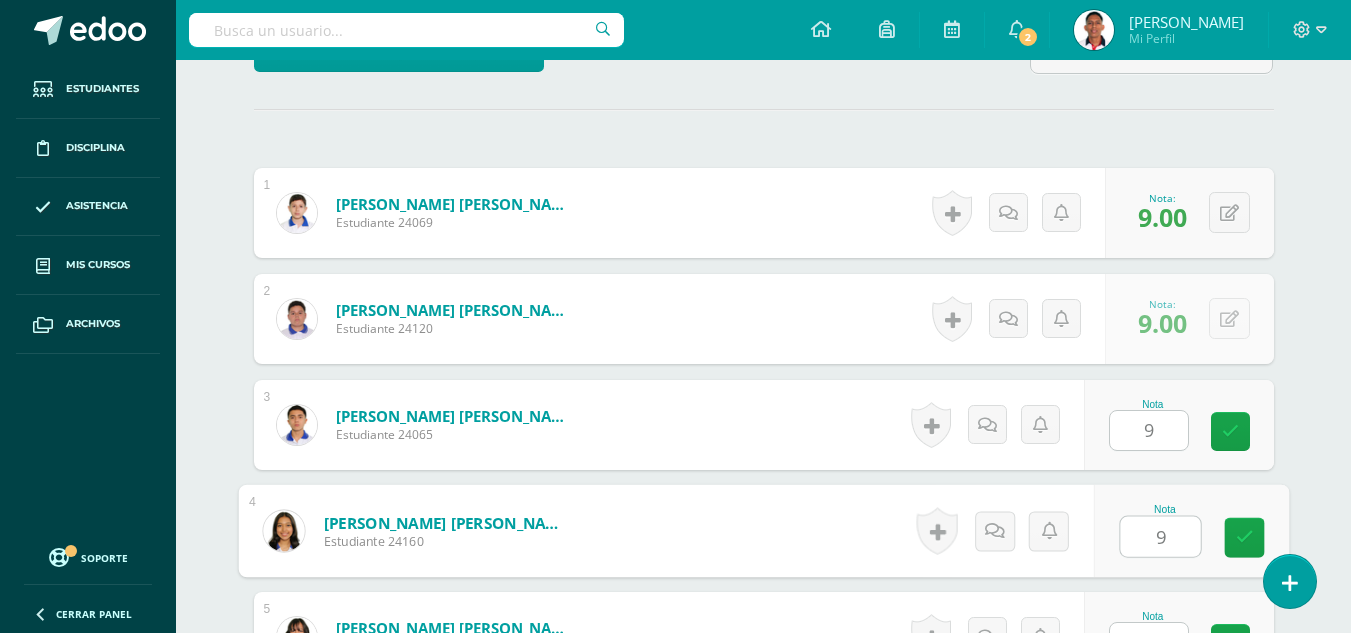 type on "9" 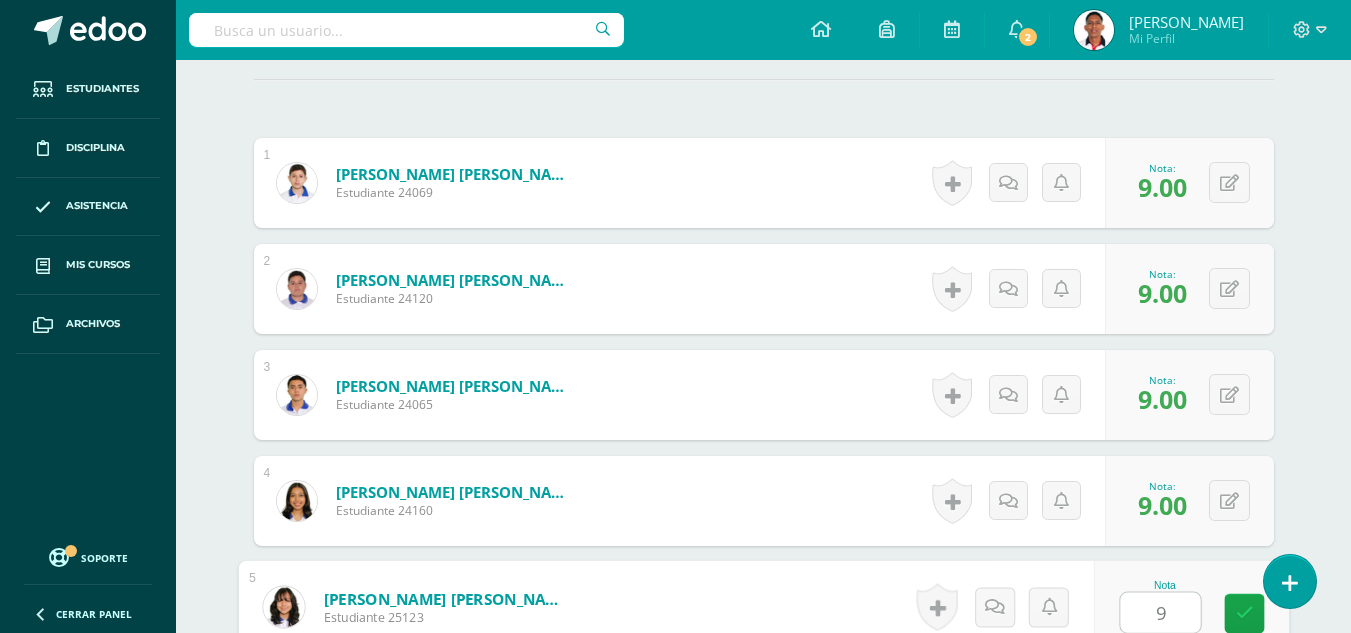 type on "9" 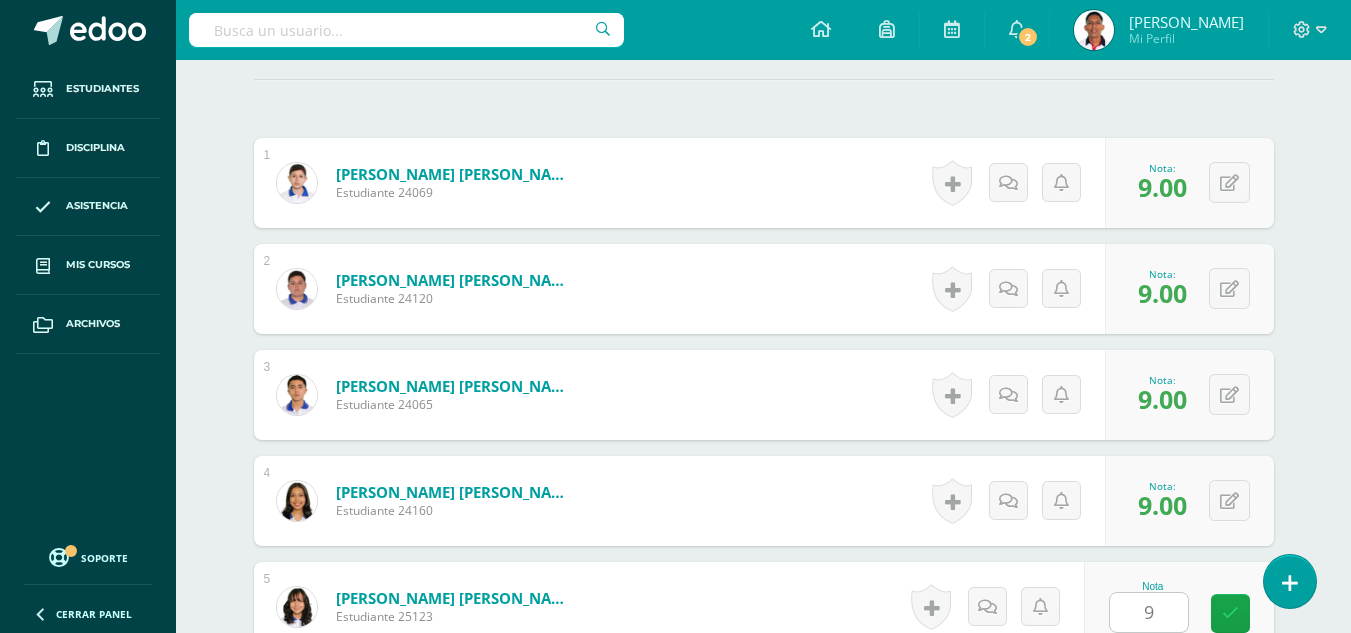 scroll, scrollTop: 959, scrollLeft: 0, axis: vertical 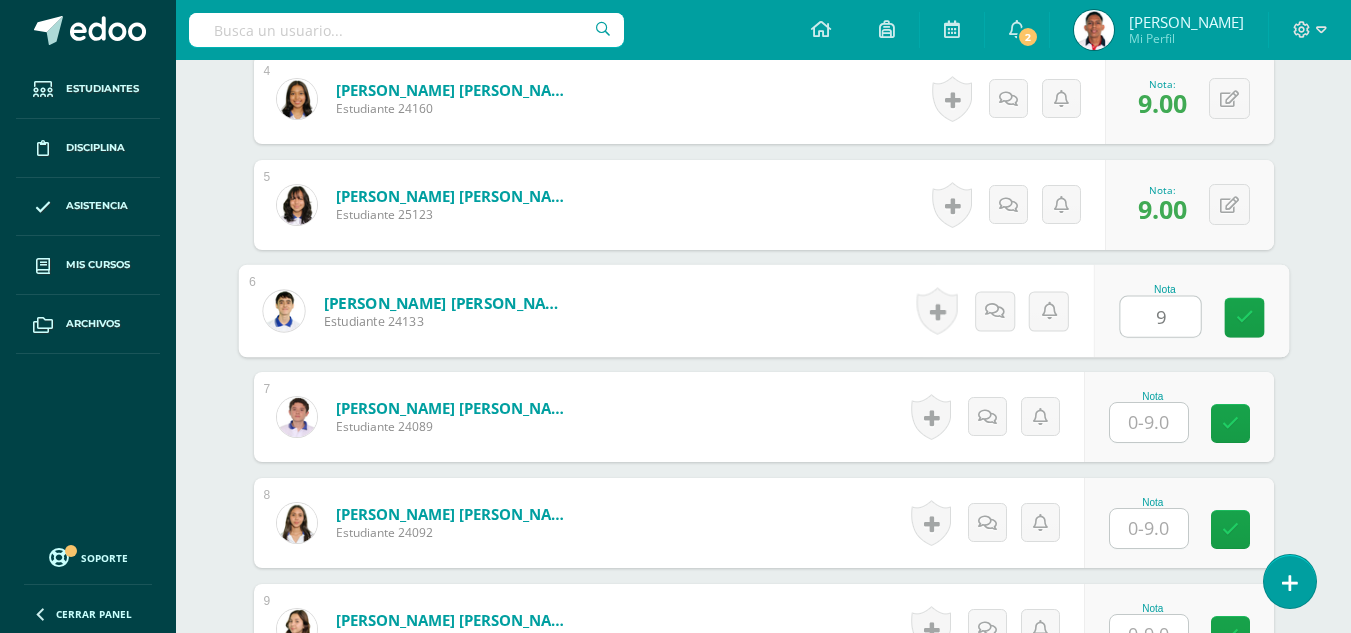 type on "9" 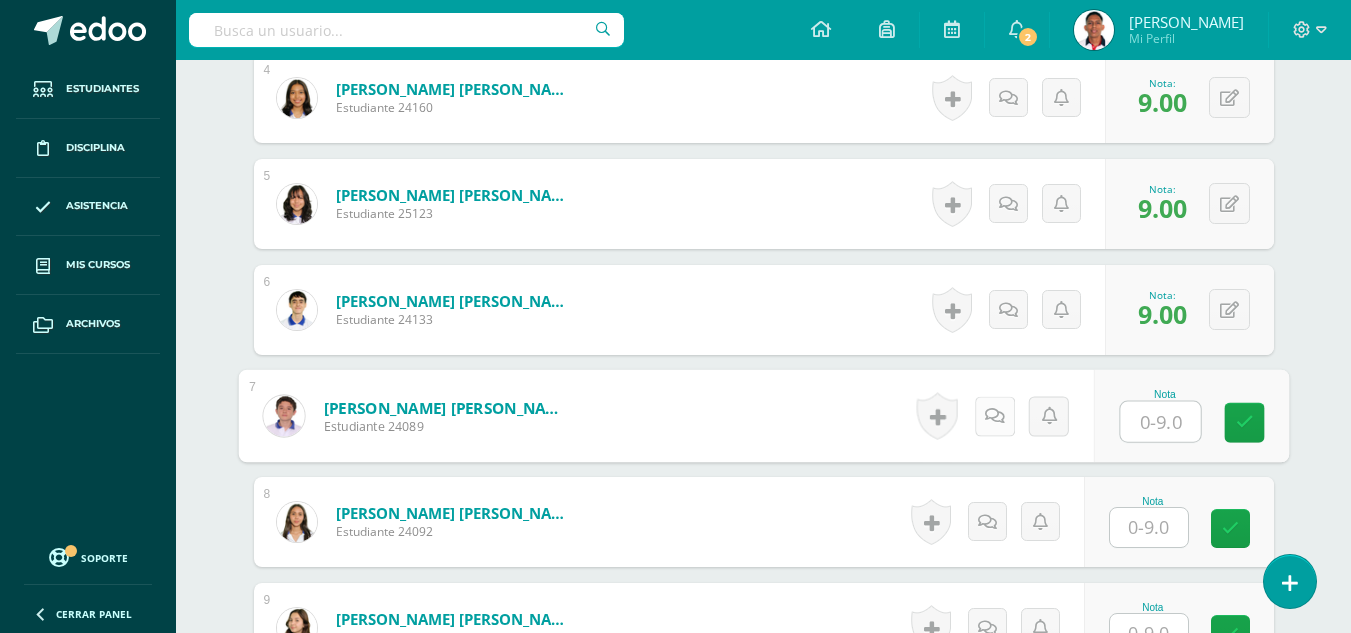click at bounding box center (994, 415) 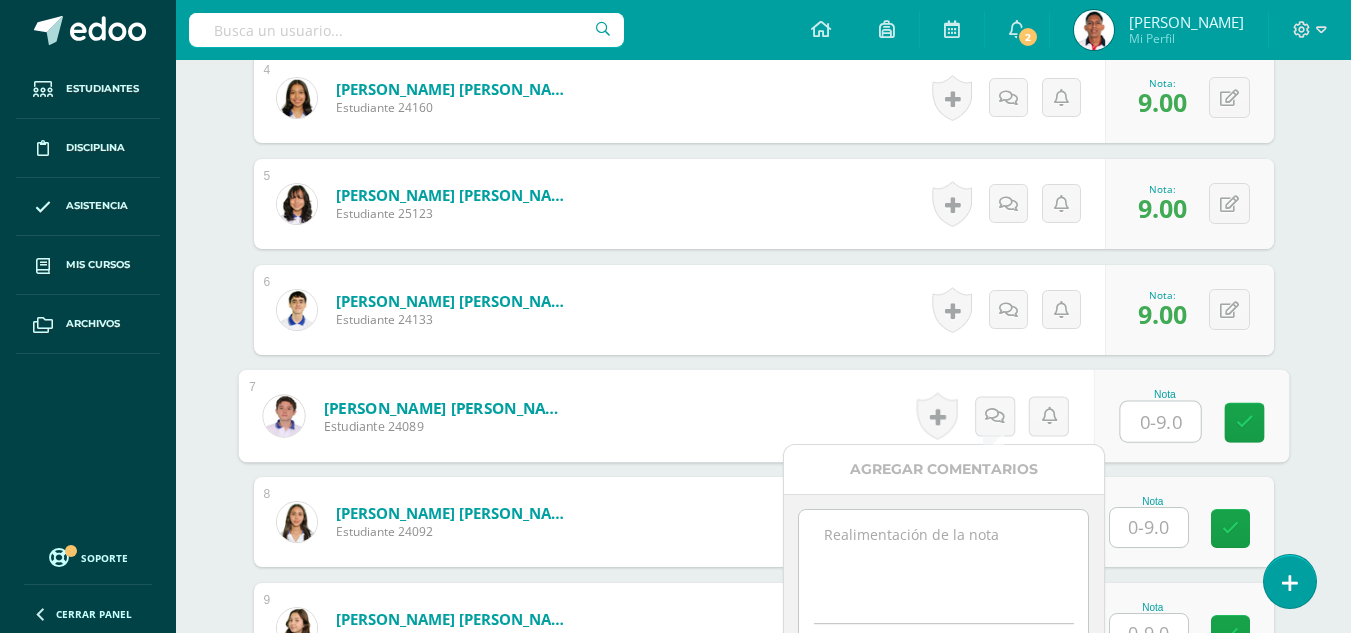 click at bounding box center [943, 560] 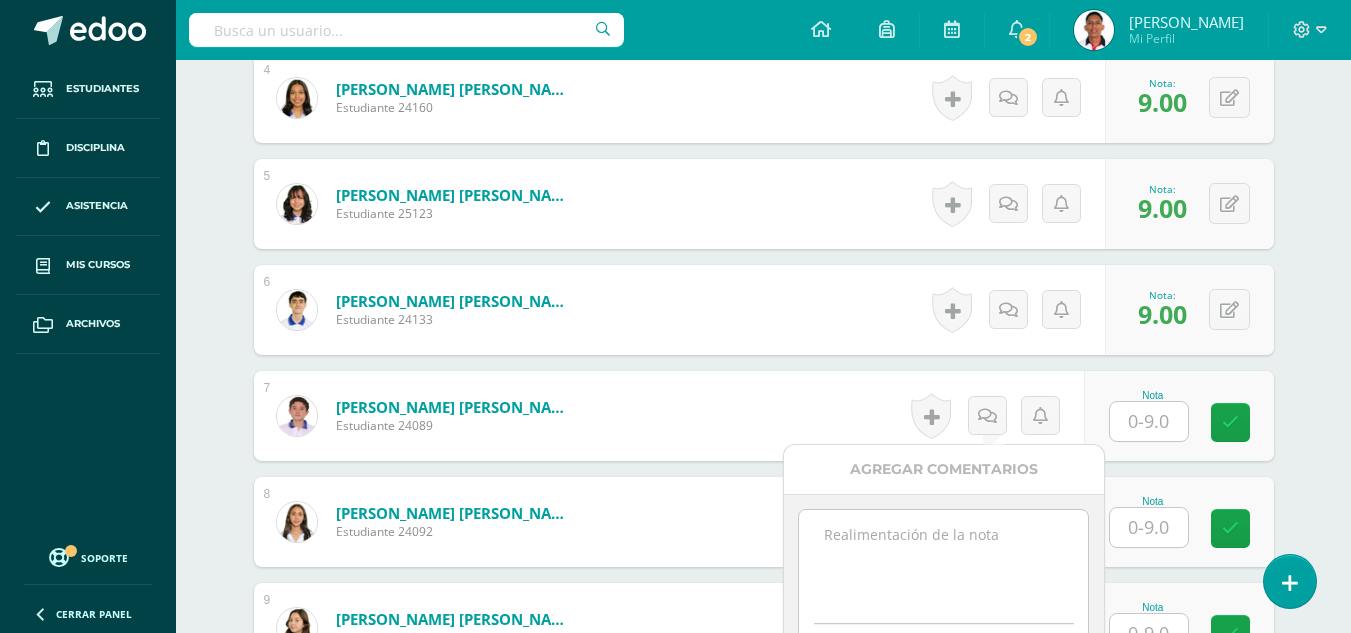 paste on "-2 responsabilidad" 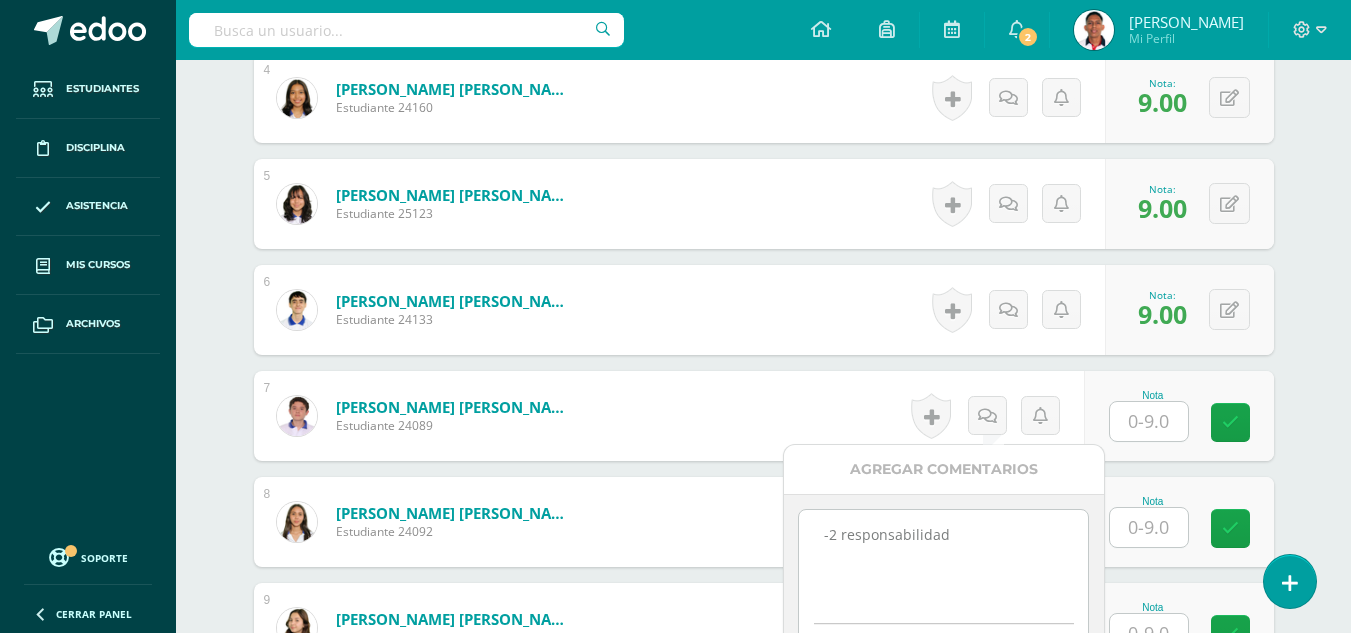 type on "-2 responsabilidad" 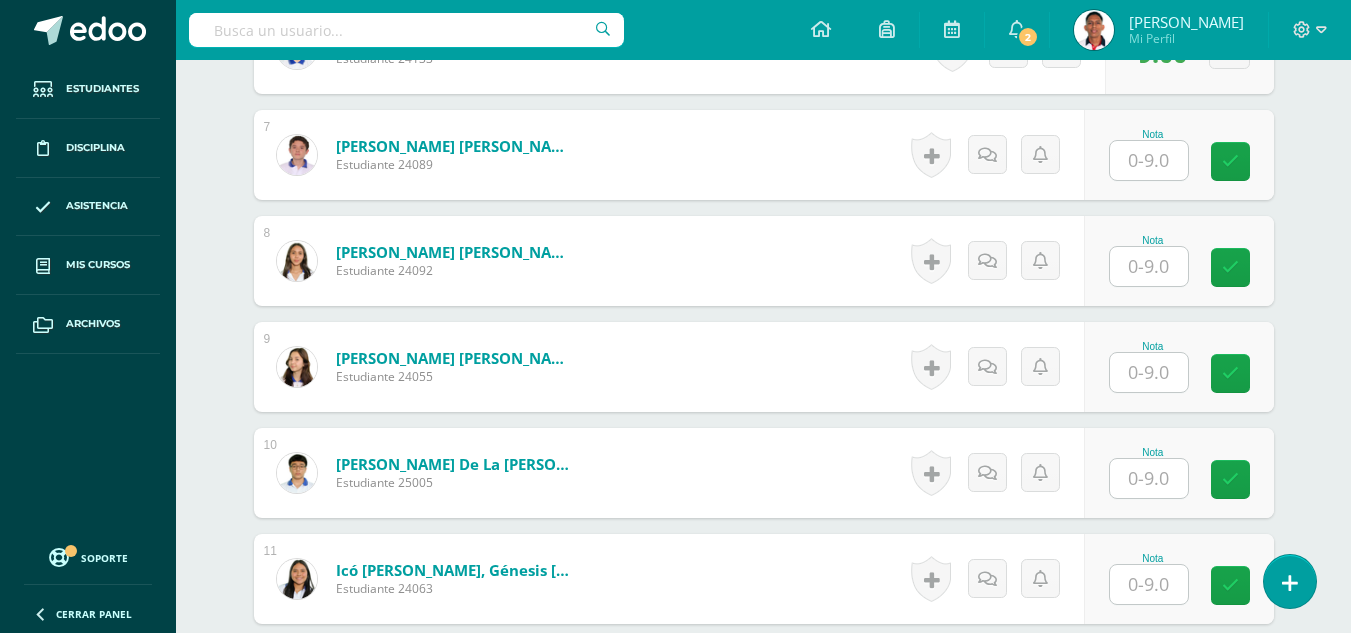 scroll, scrollTop: 1229, scrollLeft: 0, axis: vertical 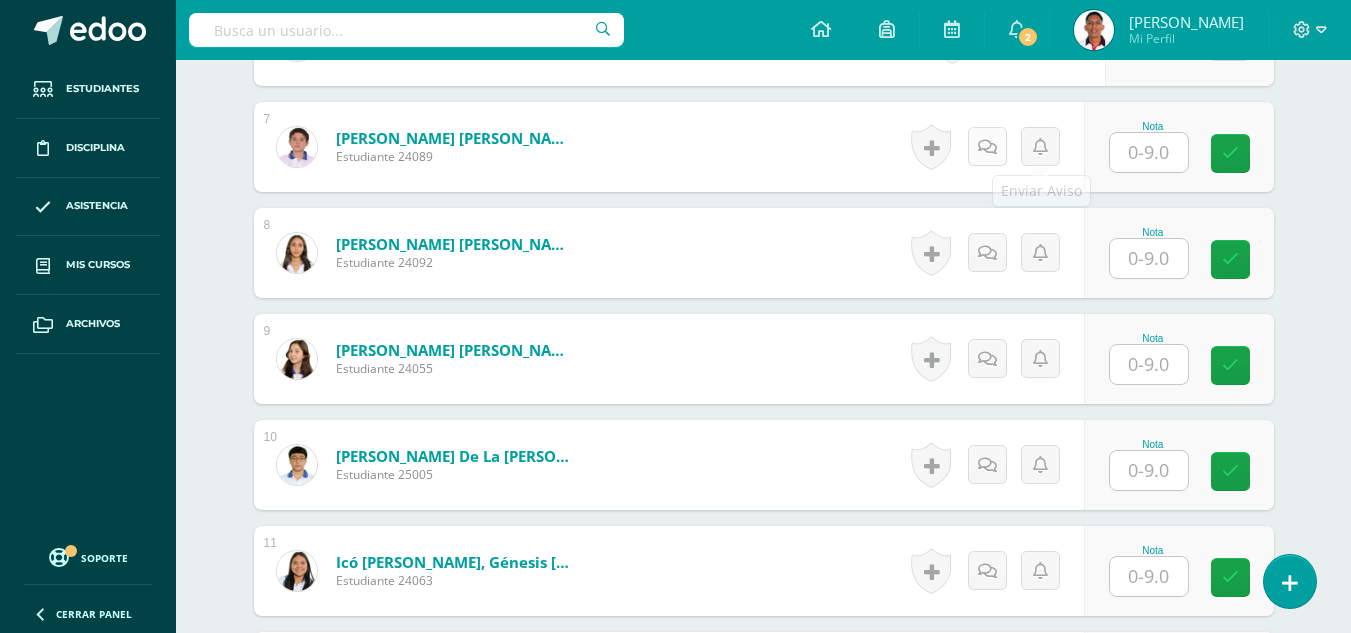 click at bounding box center [987, 147] 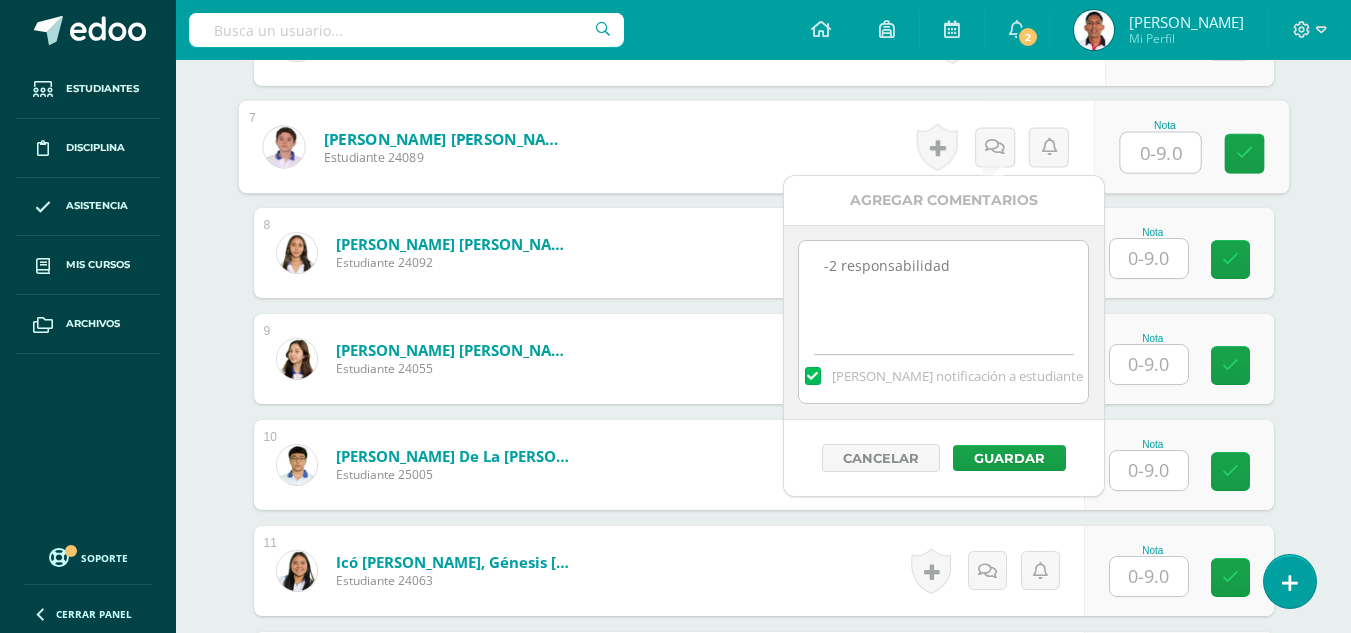 click at bounding box center (1160, 153) 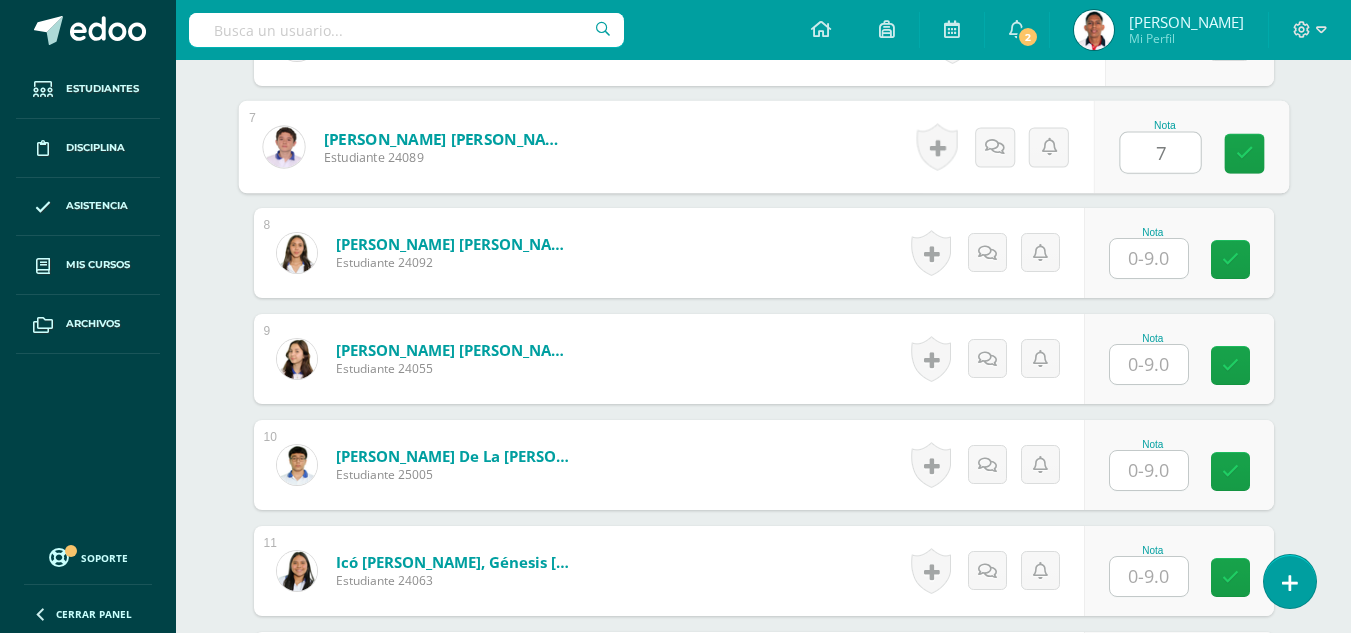 type on "7" 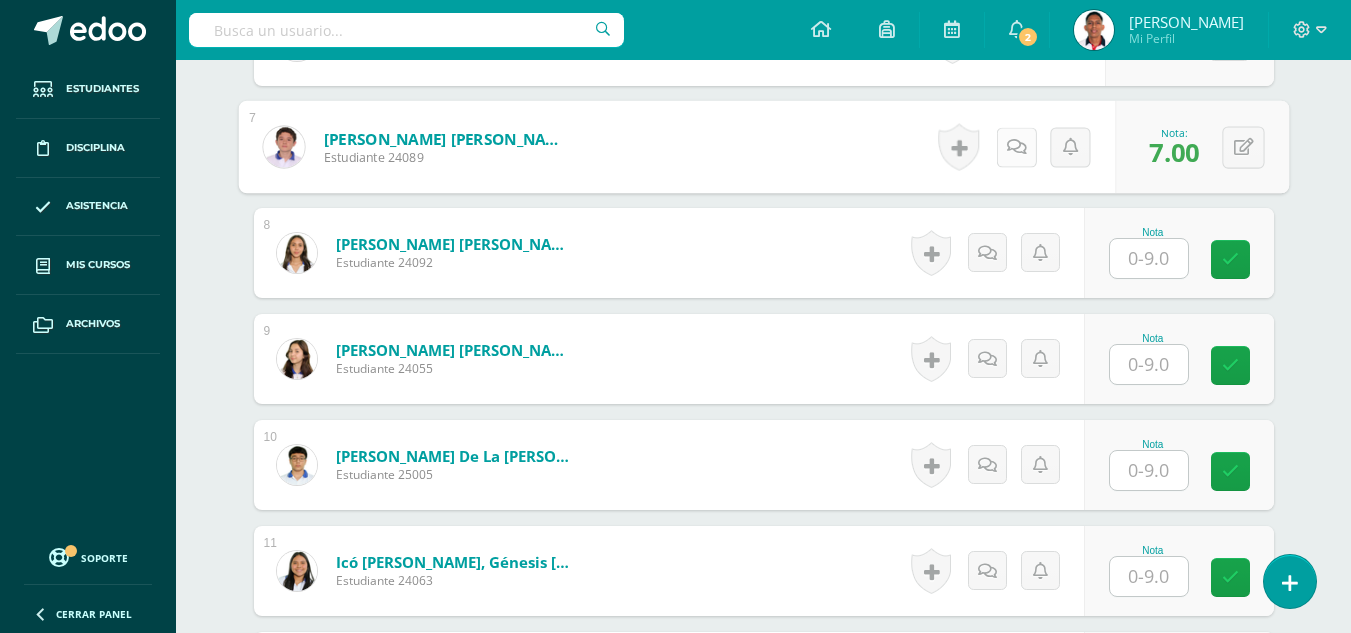 click at bounding box center (1016, 147) 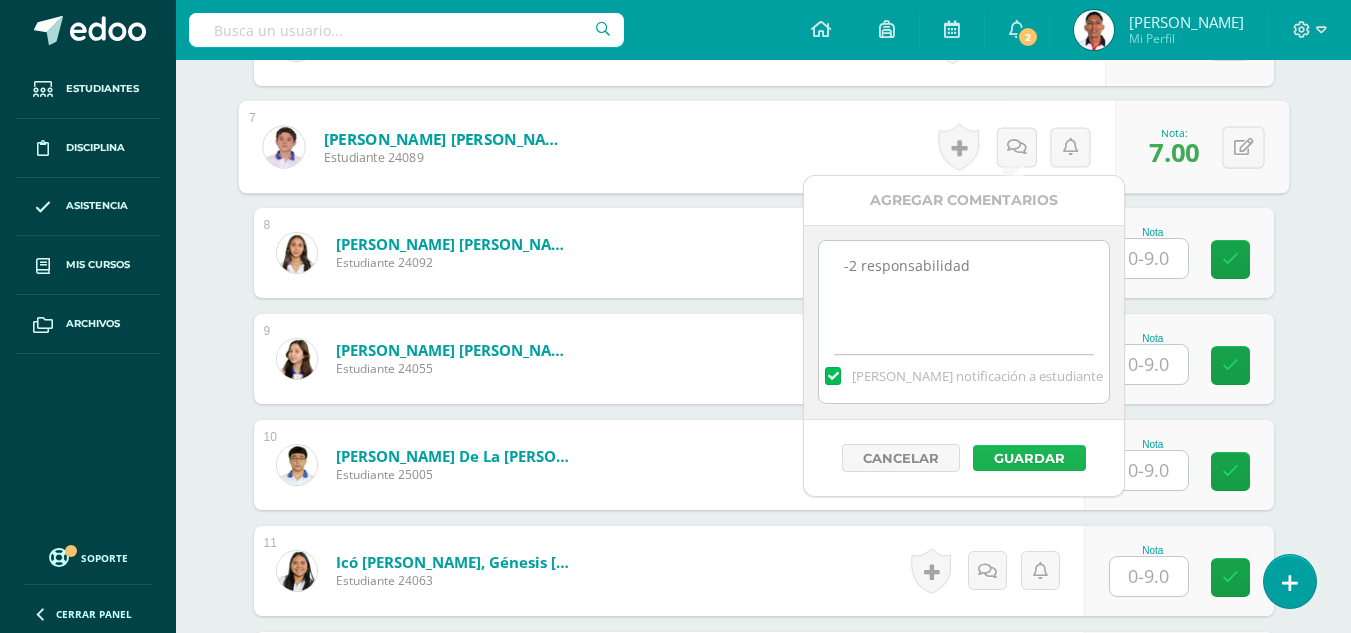 click on "Guardar" at bounding box center (1029, 458) 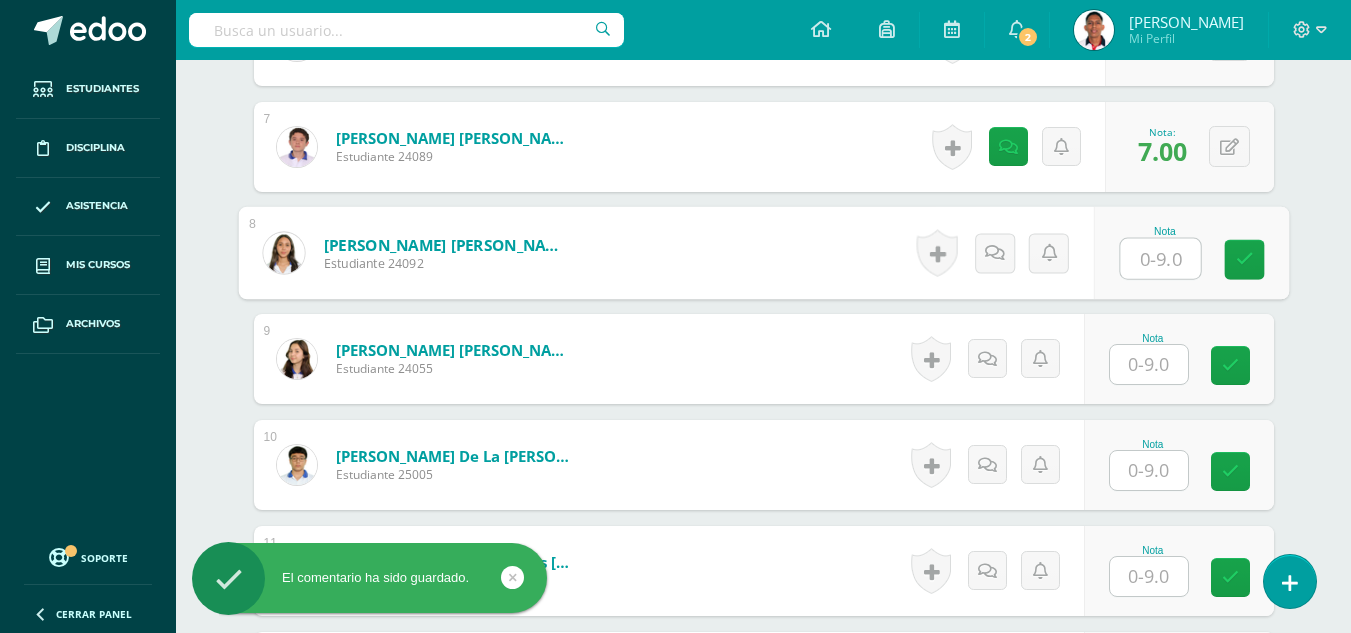 click at bounding box center [1160, 259] 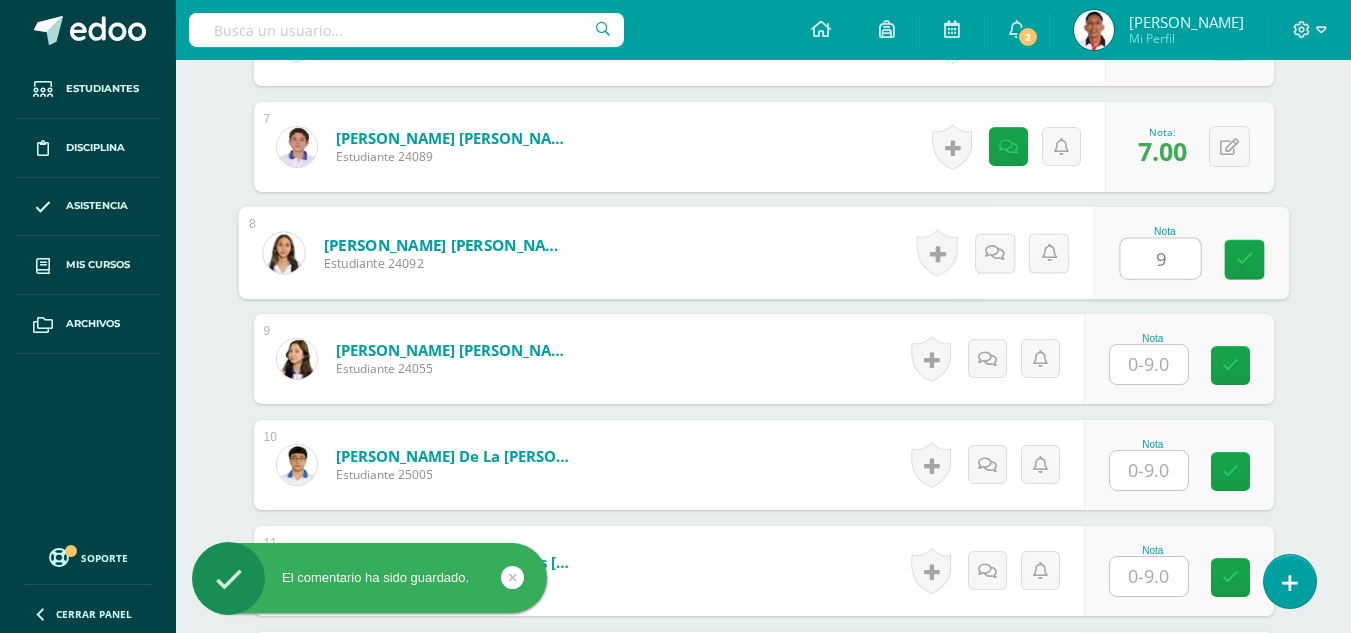 type on "9" 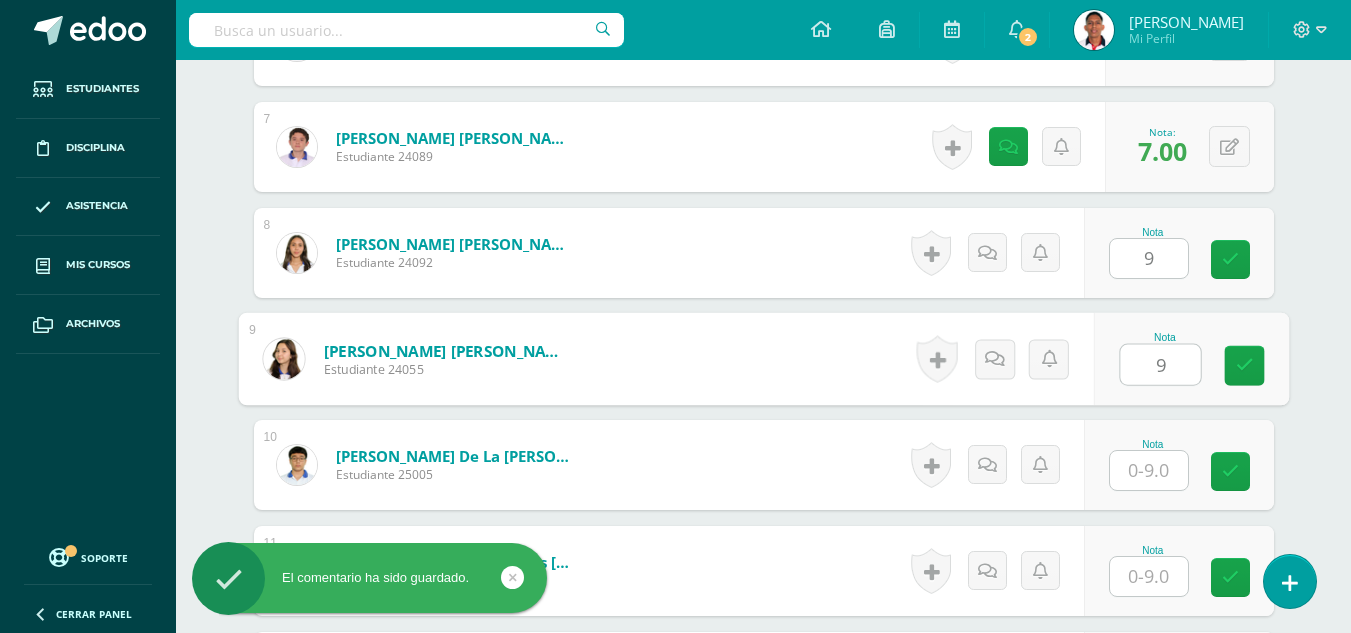 type on "9" 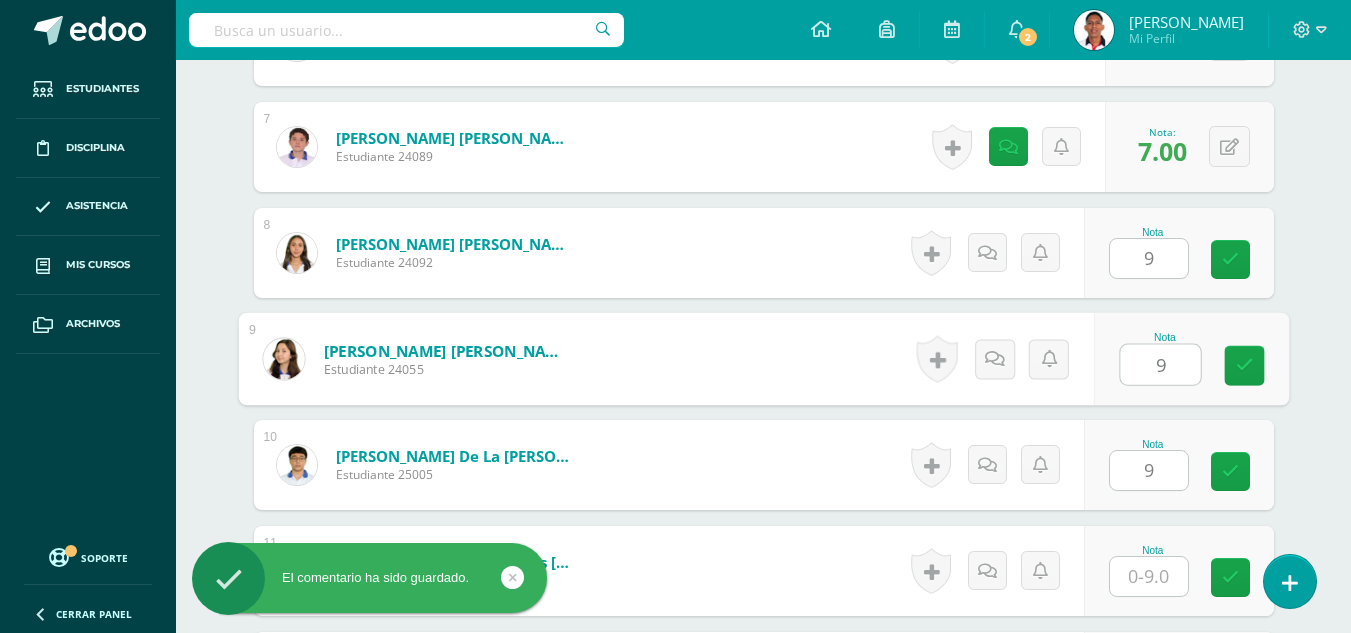 type on "9" 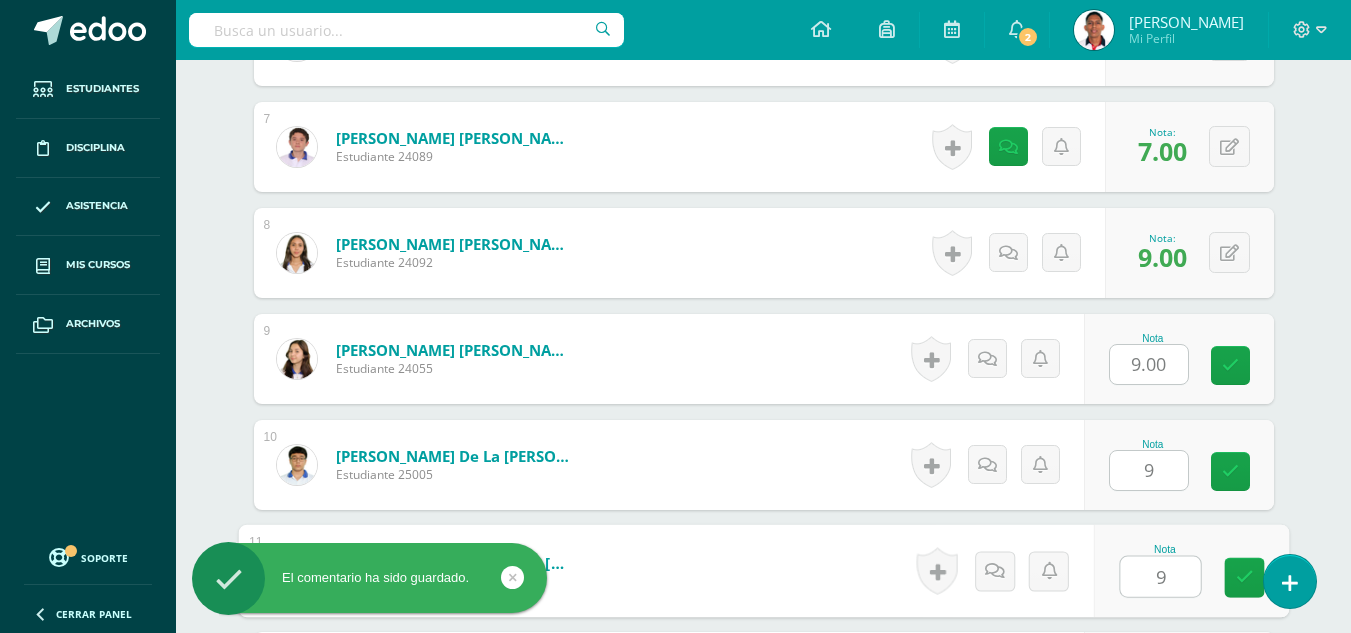 type on "9" 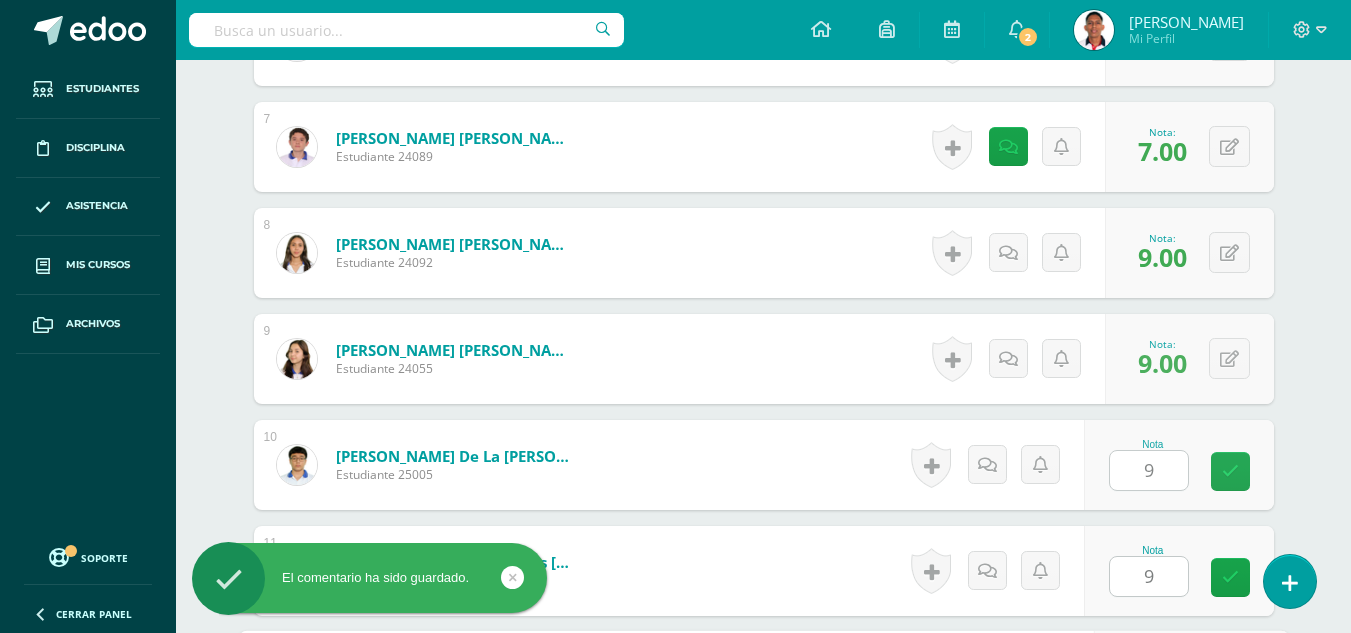 scroll, scrollTop: 1595, scrollLeft: 0, axis: vertical 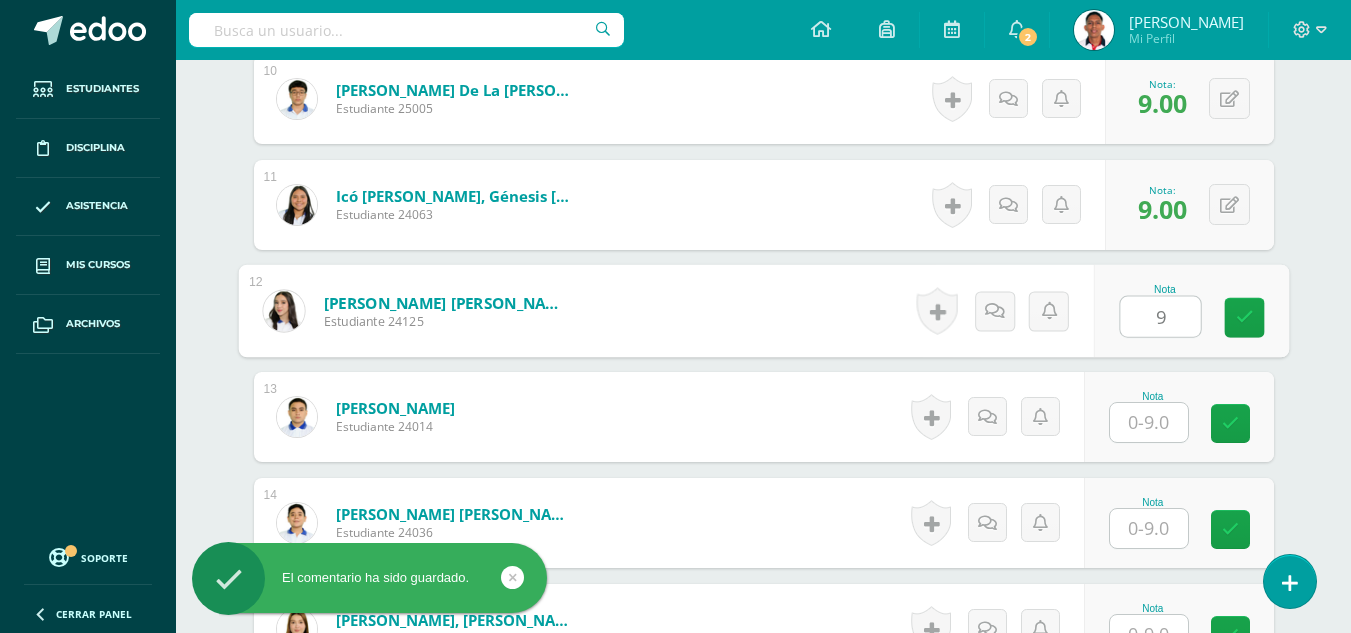 type on "9" 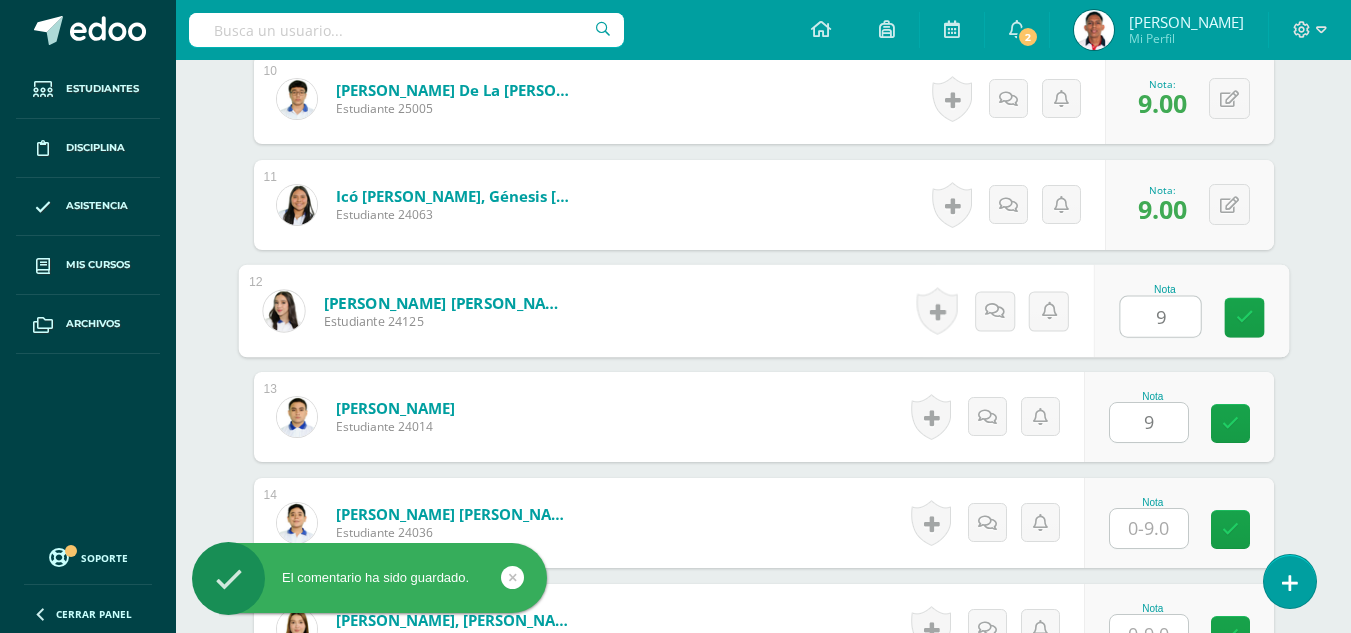 type on "9" 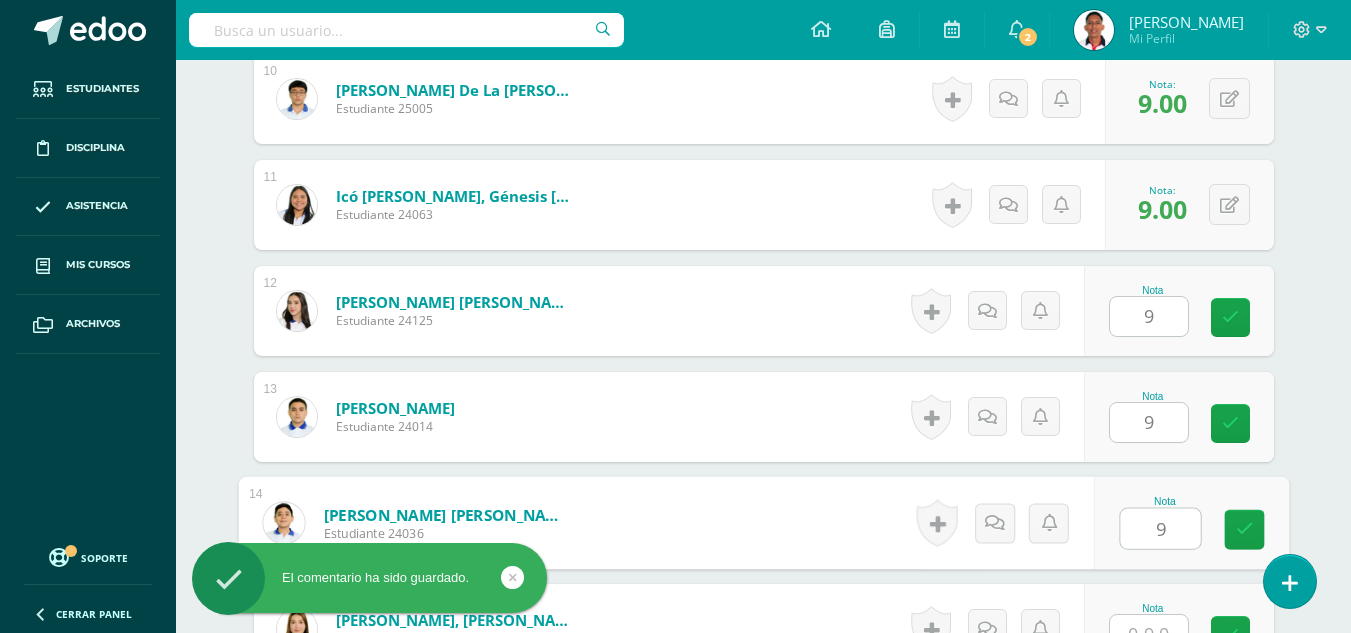 type on "9" 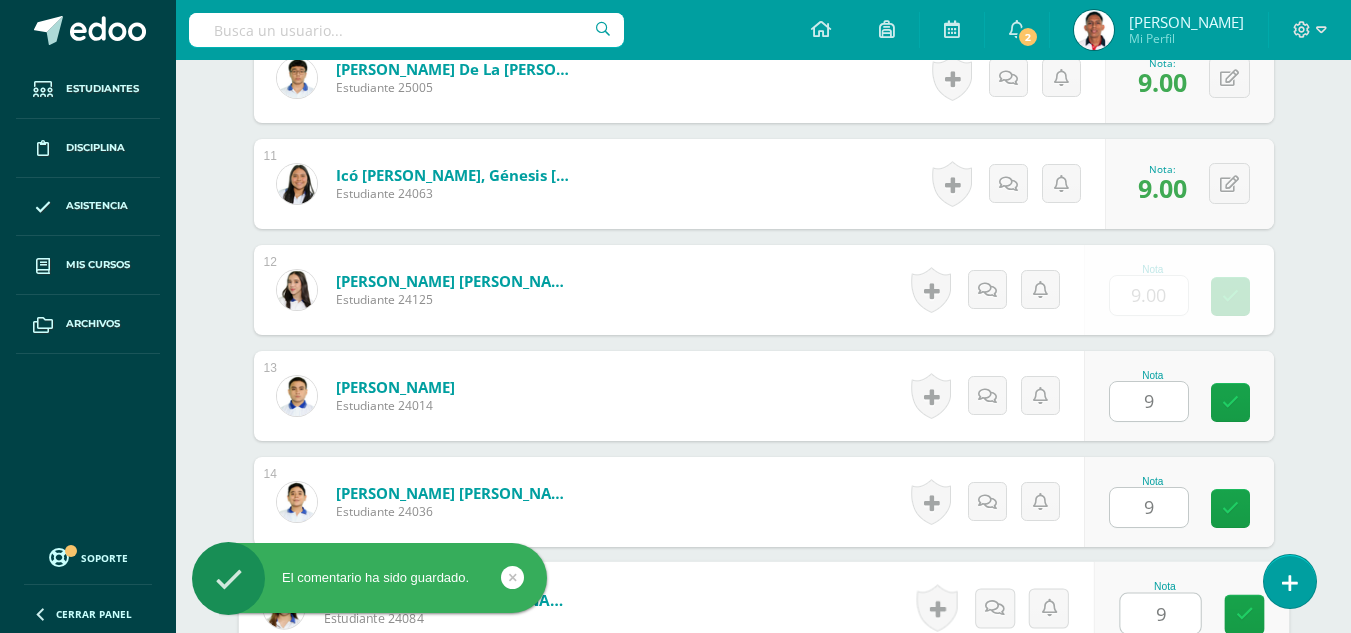 type on "9" 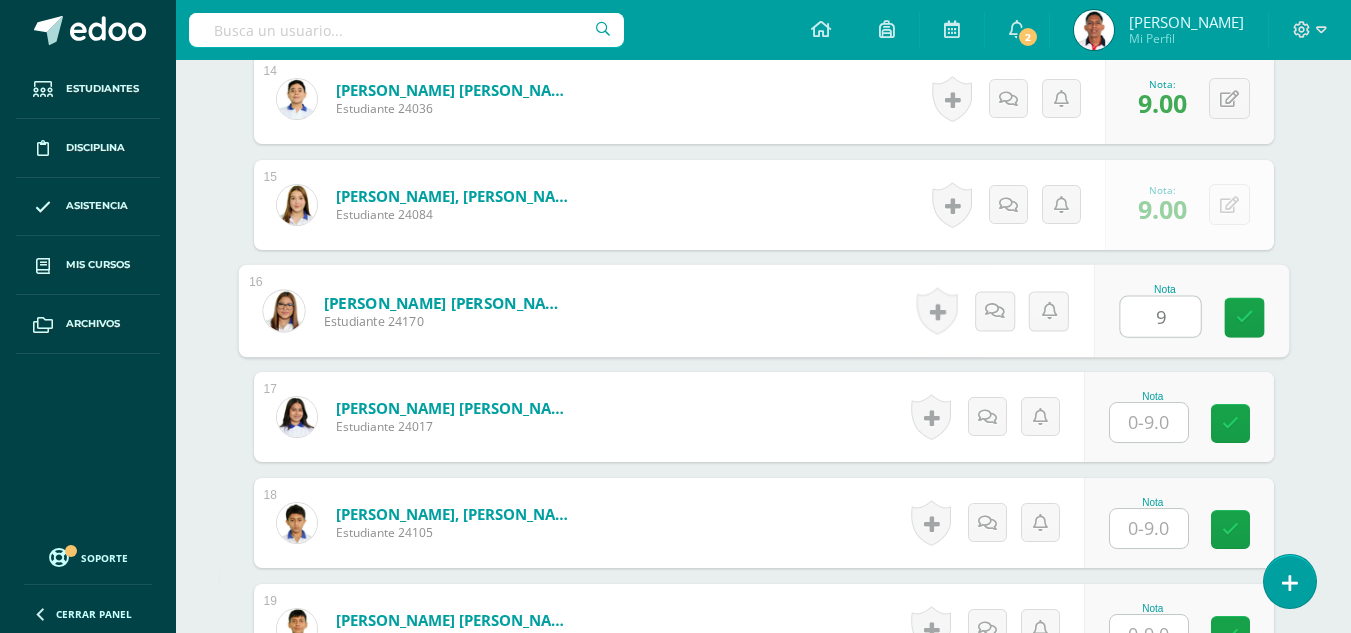 type on "9" 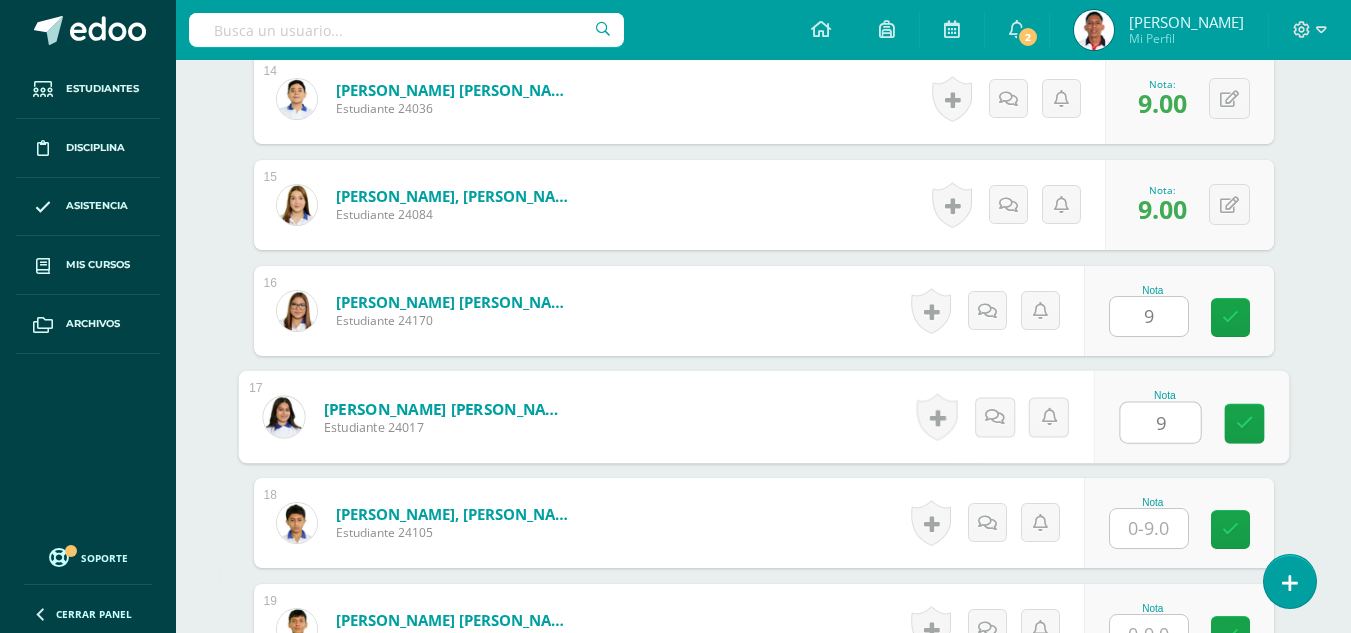 type on "9" 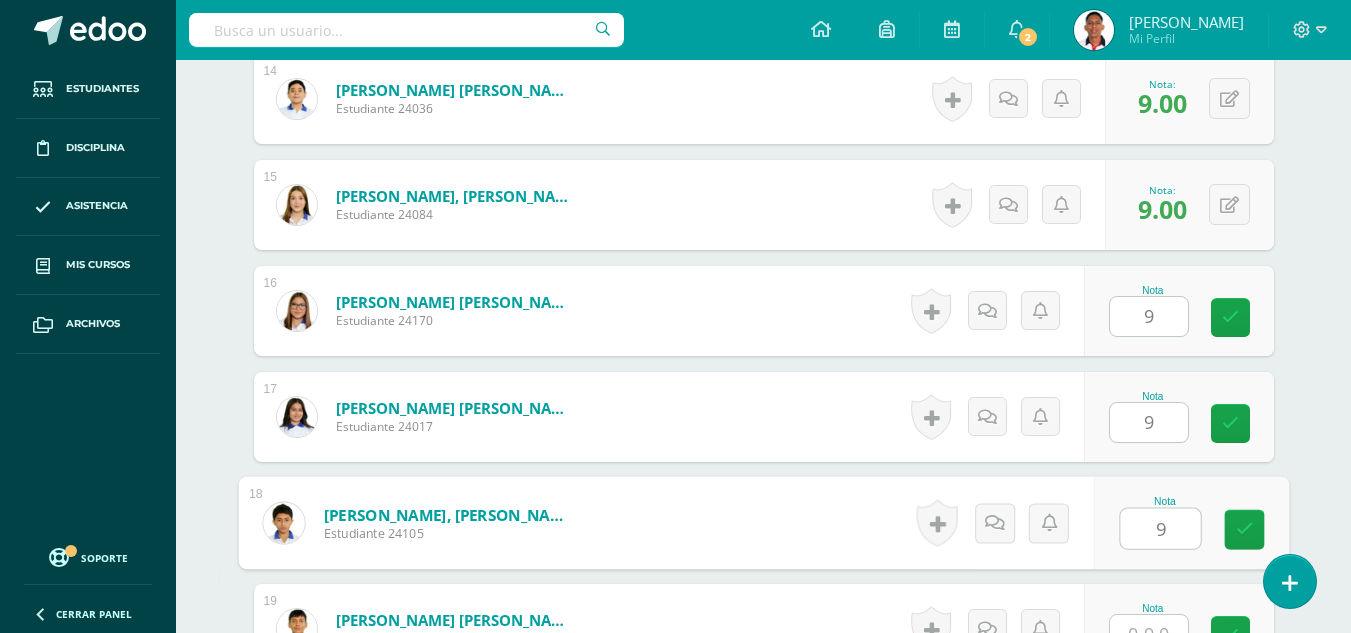 type on "9" 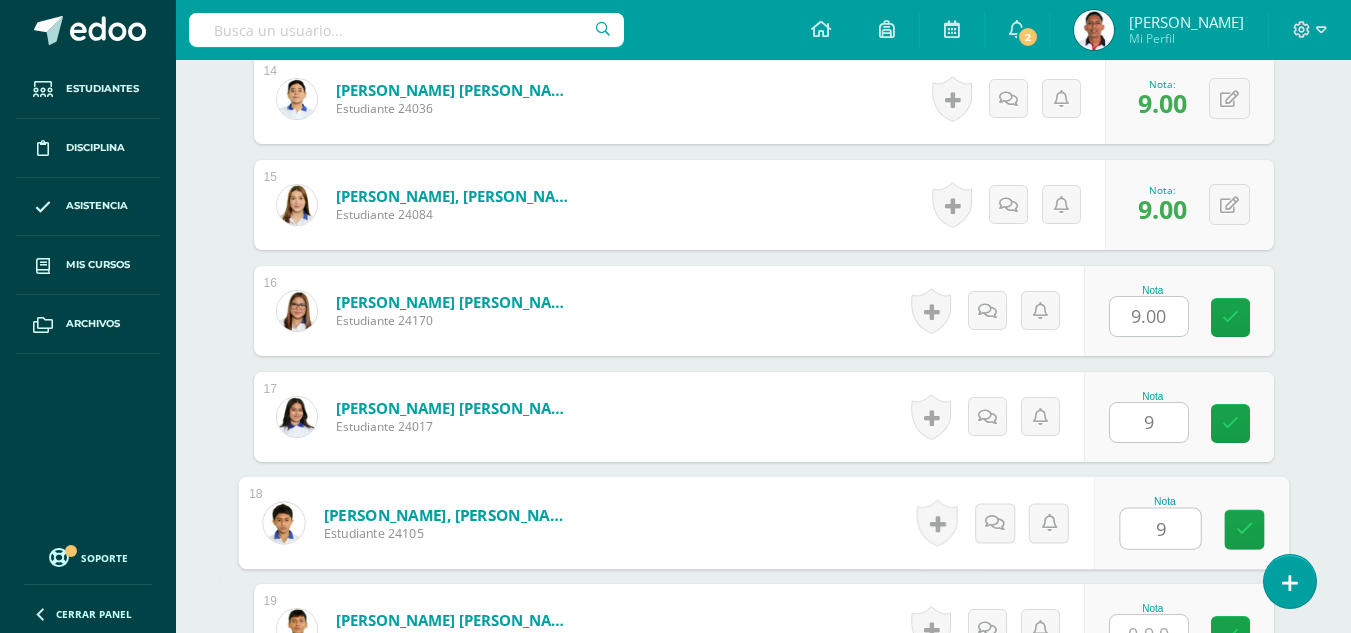 scroll, scrollTop: 2040, scrollLeft: 0, axis: vertical 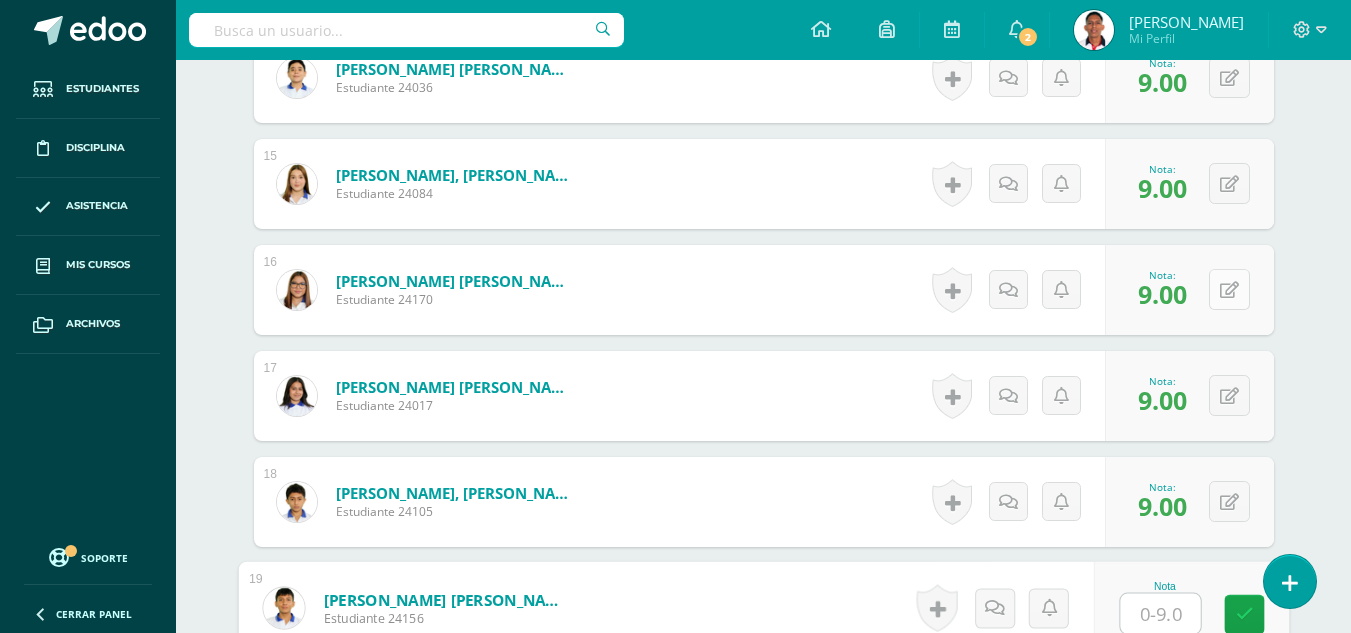 click at bounding box center (1229, 290) 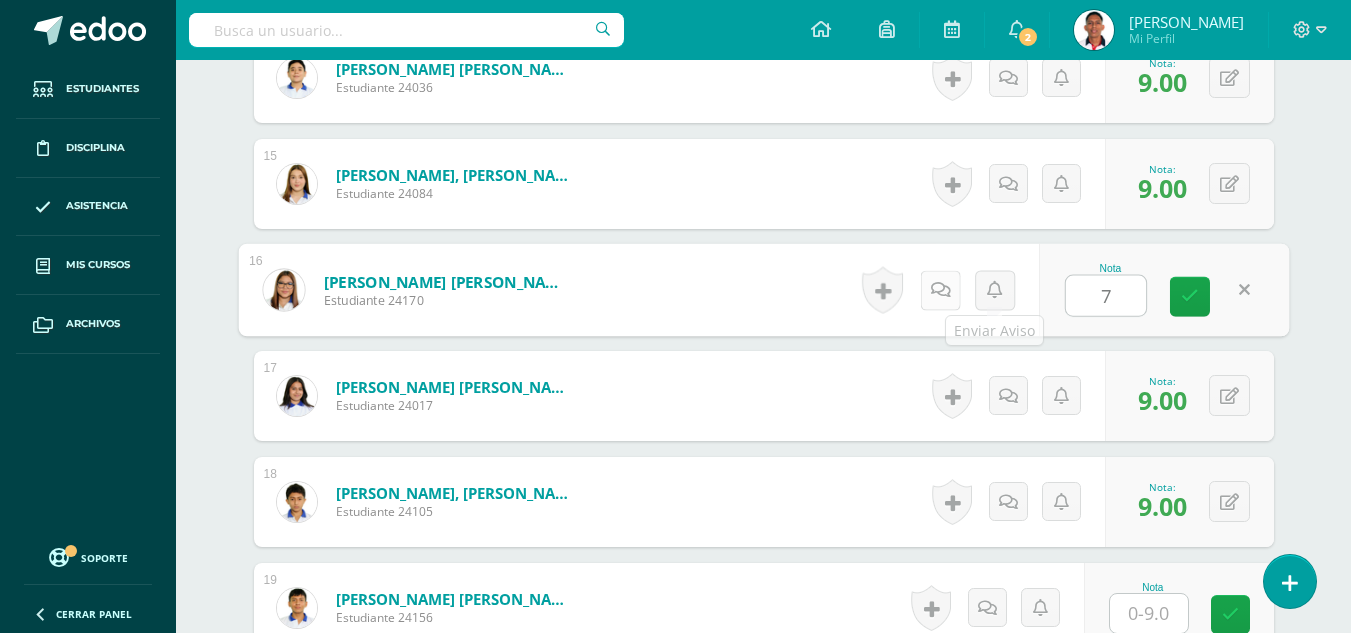 type on "7" 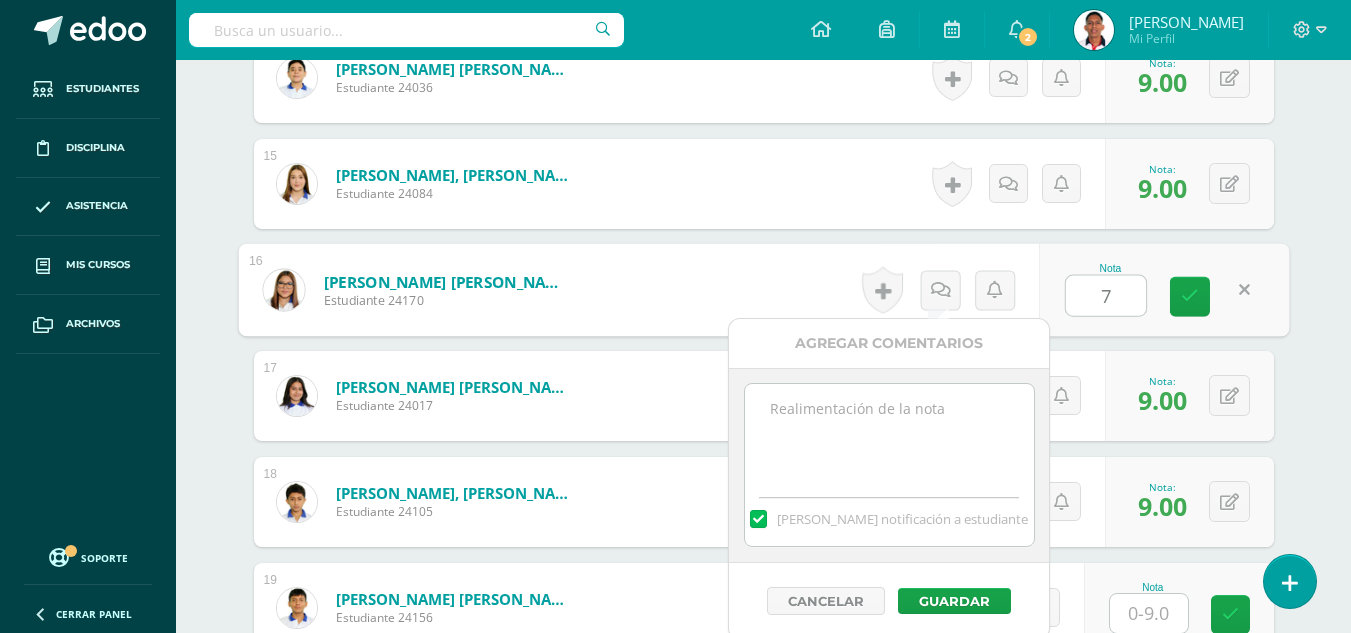 click at bounding box center [889, 434] 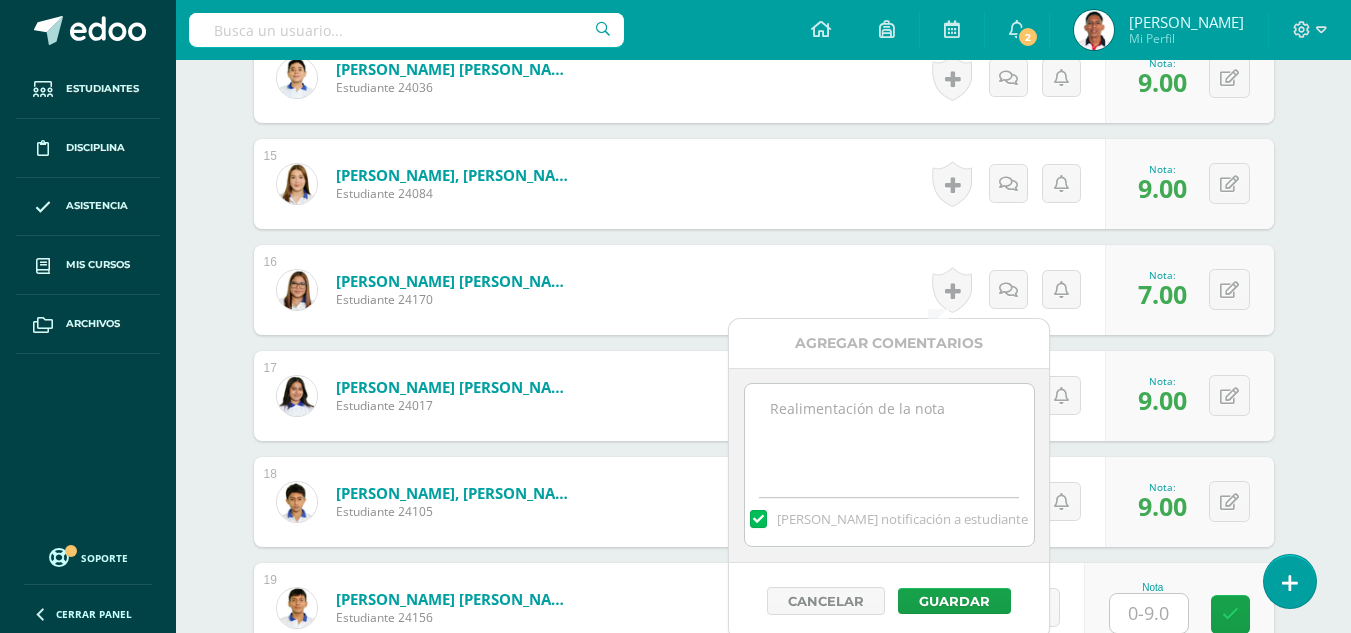 paste on "-2 responsabilidad" 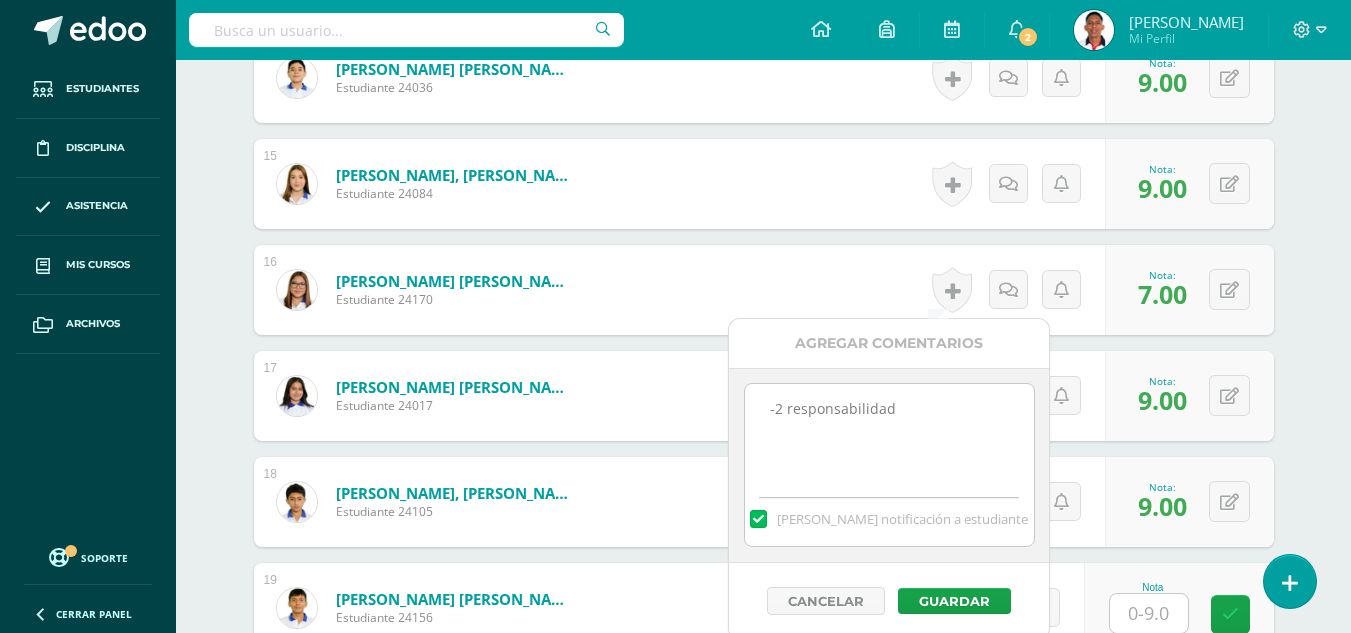 type on "-2 responsabilidad" 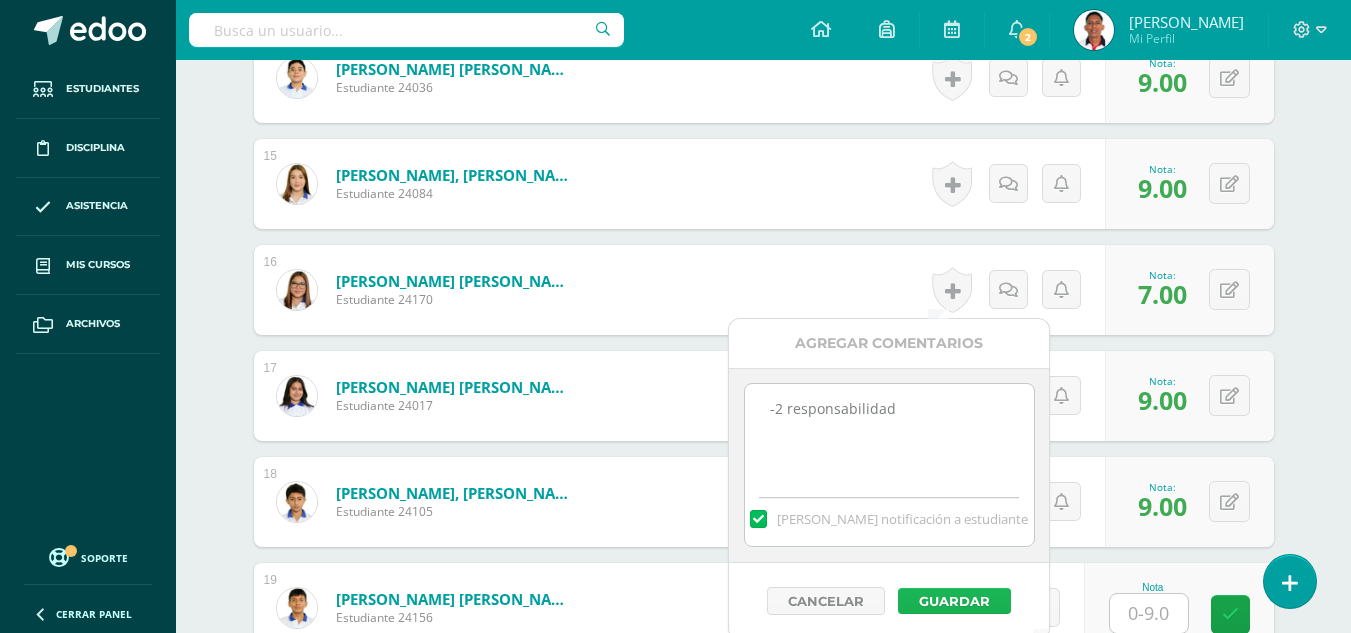 click on "Guardar" at bounding box center [954, 601] 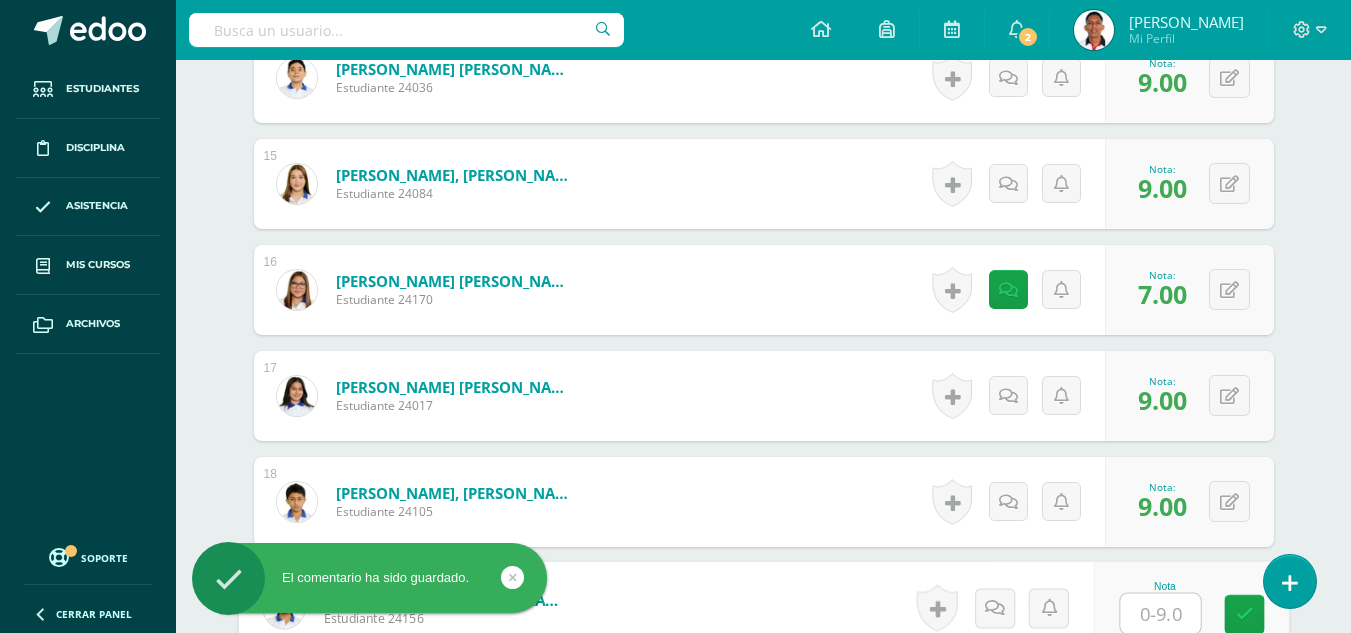 click at bounding box center (1160, 614) 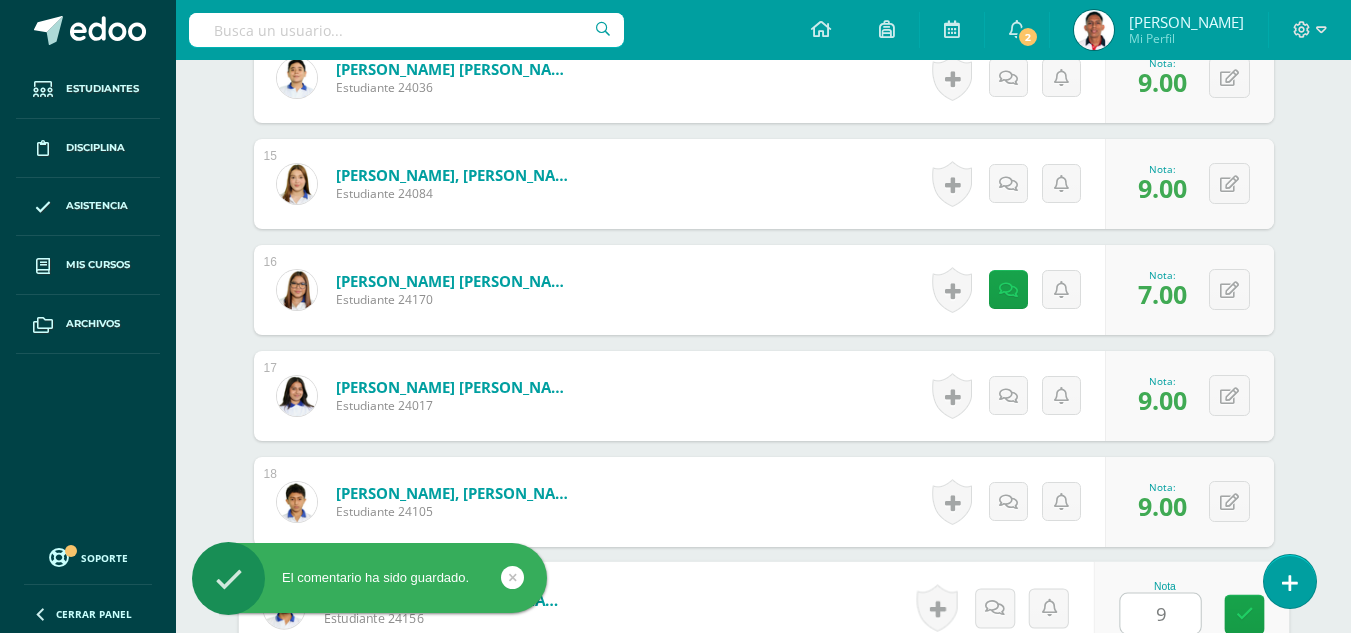 type on "9" 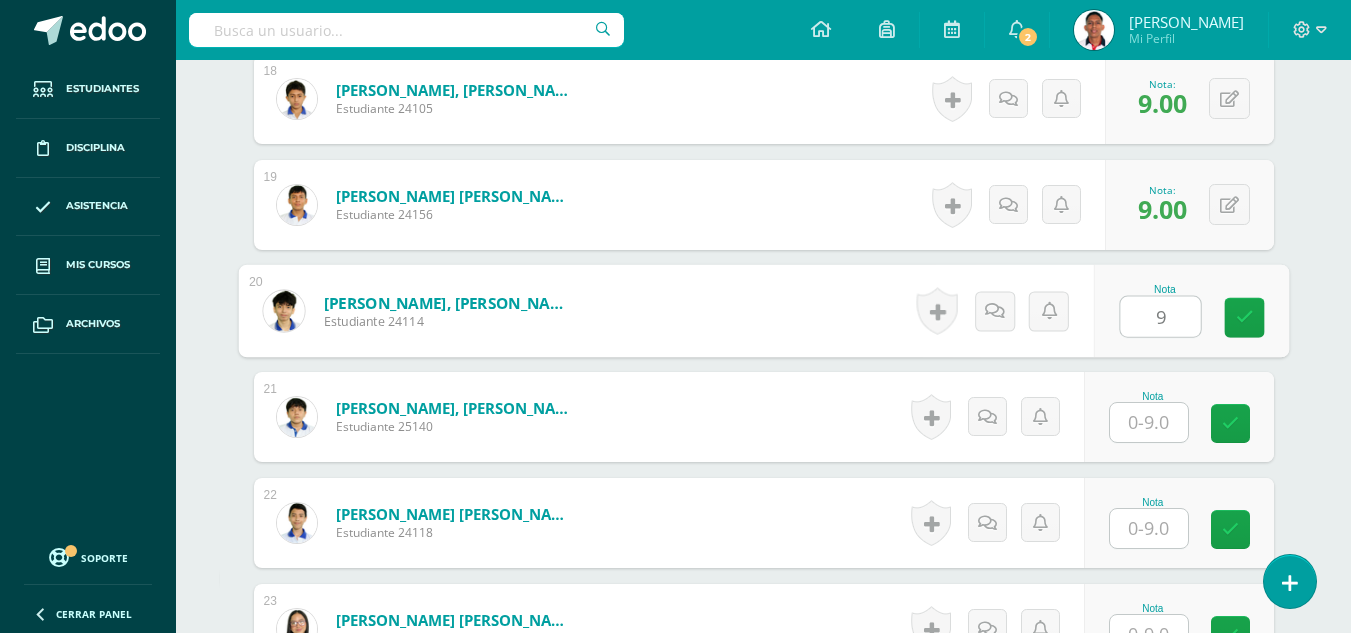 type on "9" 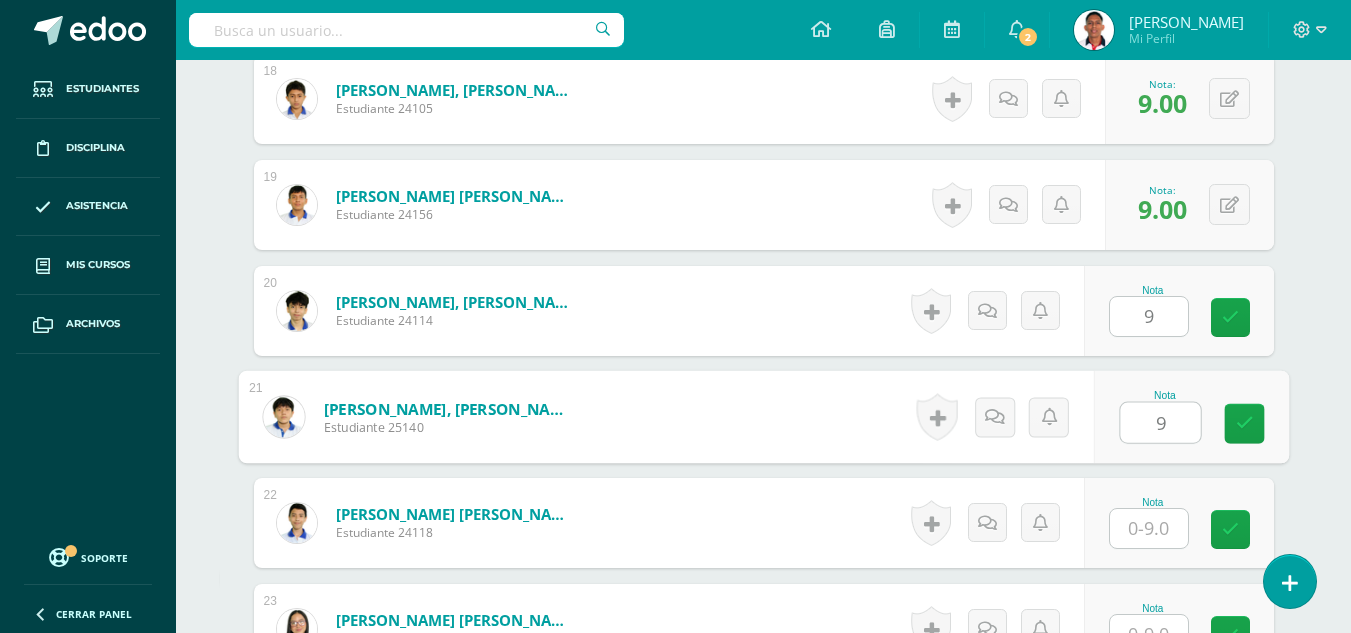 type on "9" 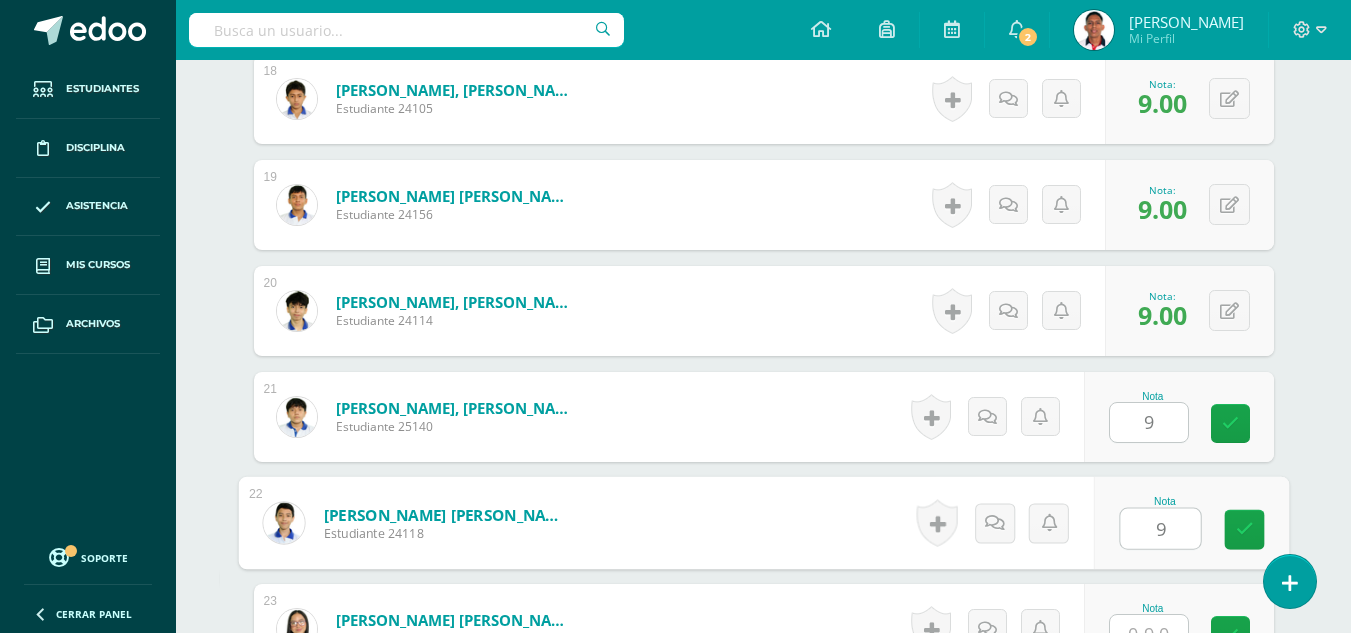 type on "9" 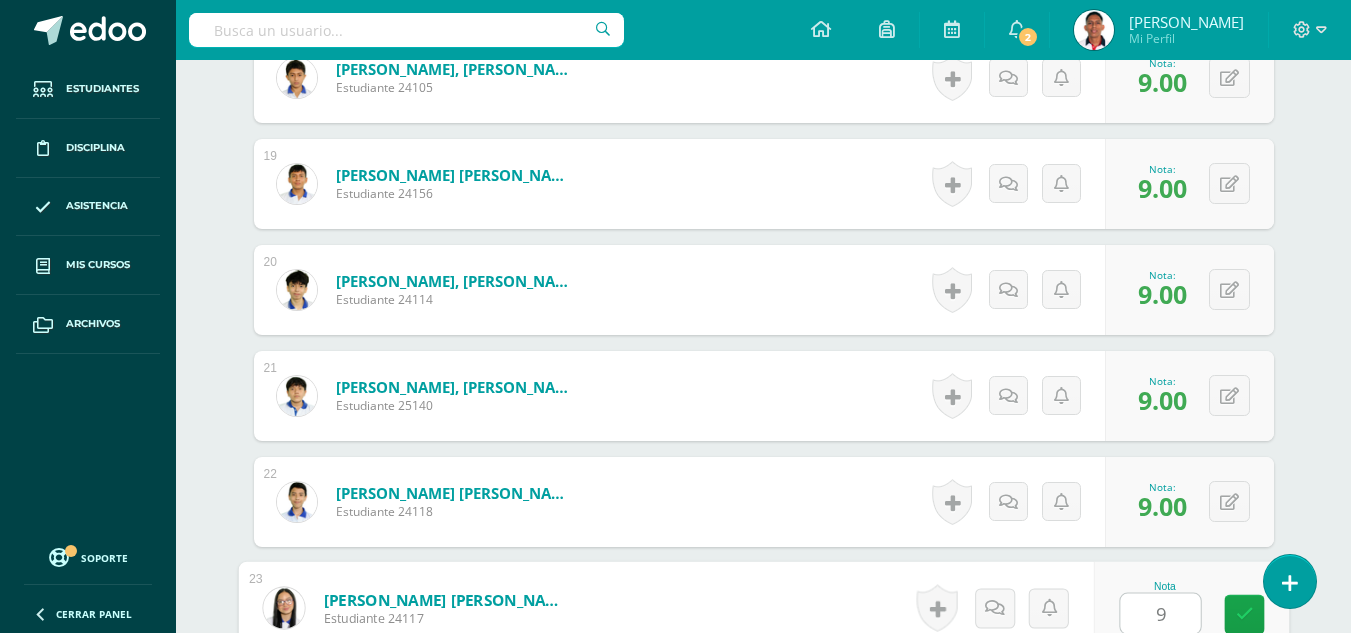 type on "9" 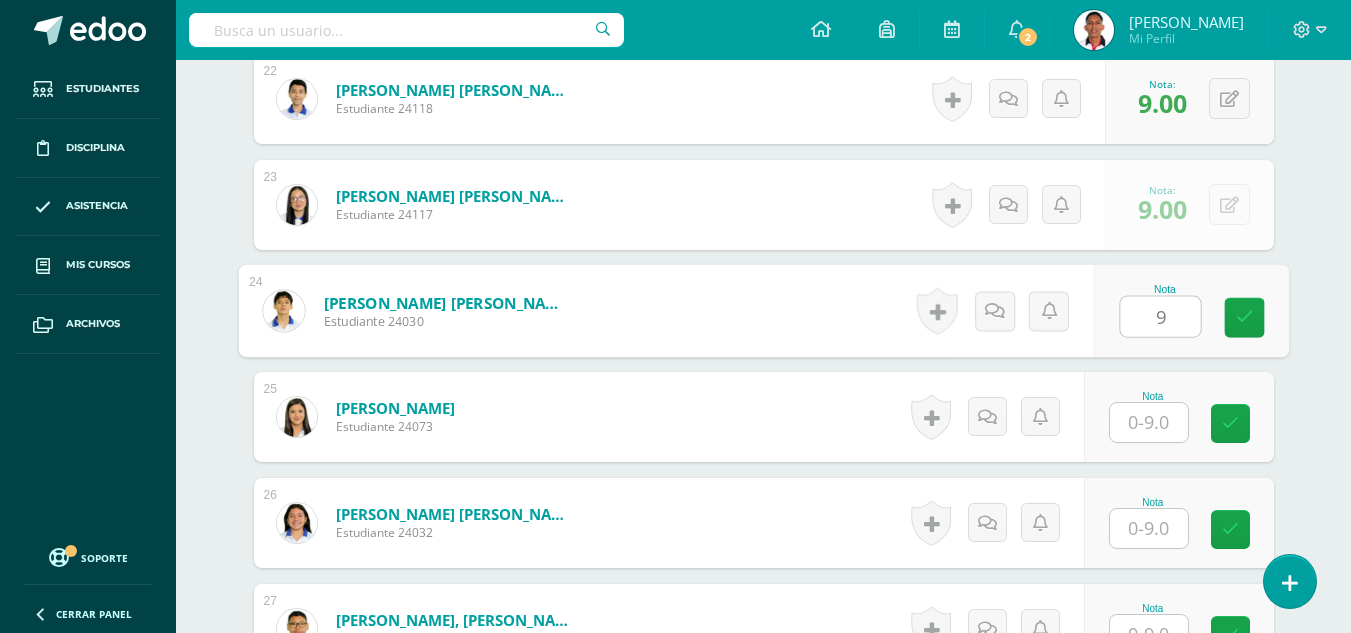 type on "9" 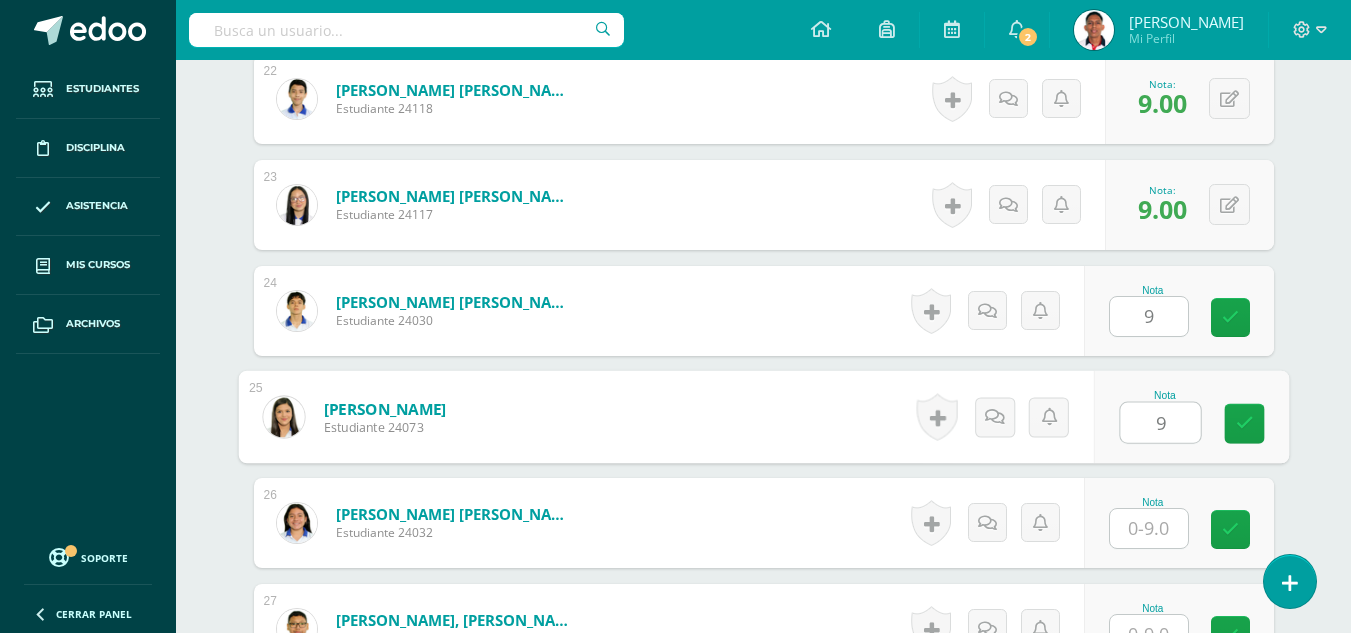 type on "9" 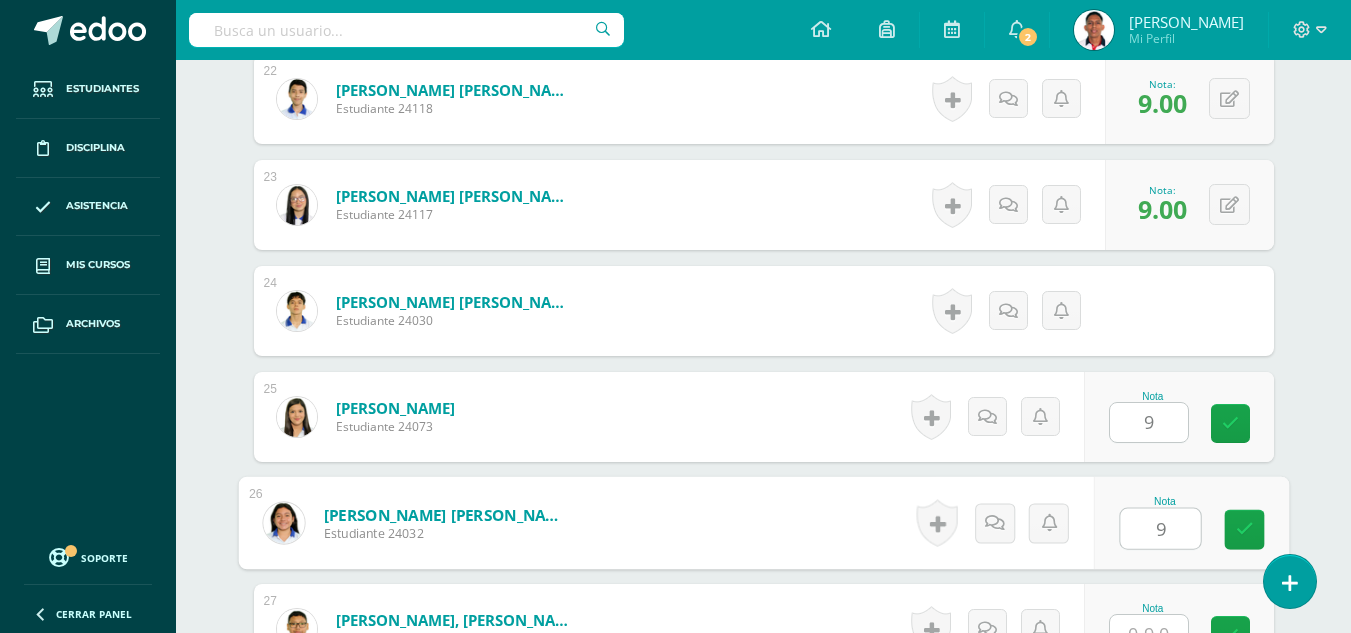 type on "9" 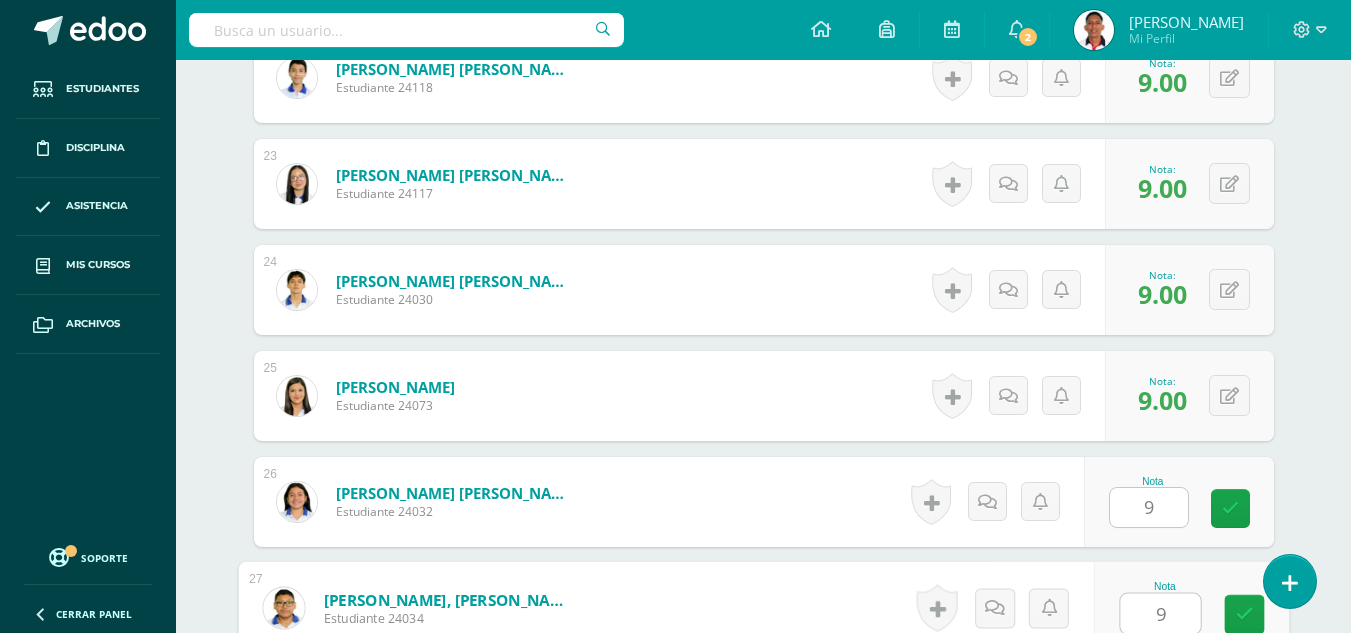 type on "9" 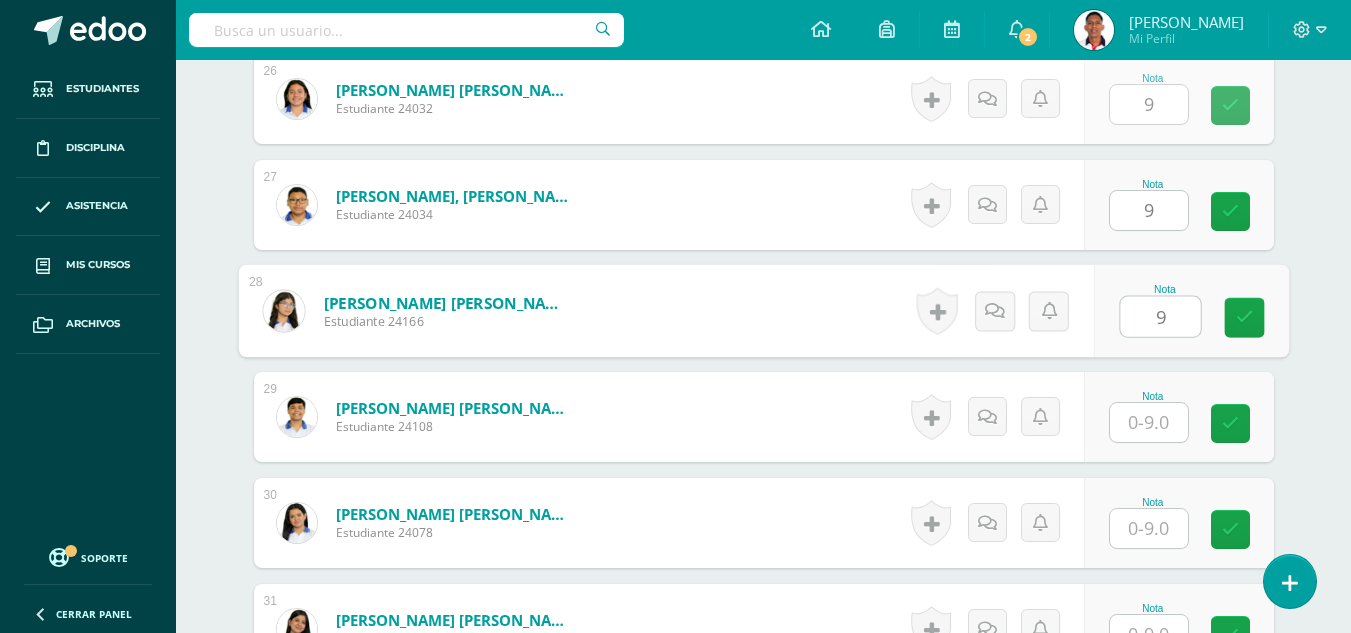 type on "9" 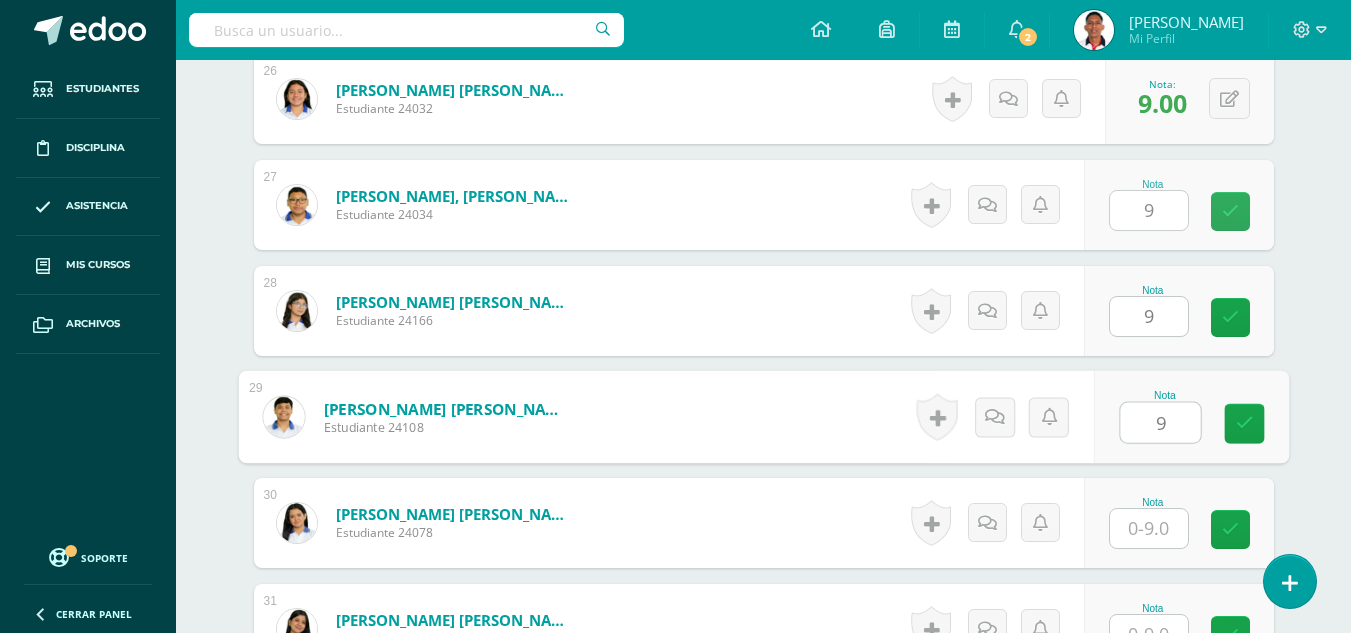 type on "9" 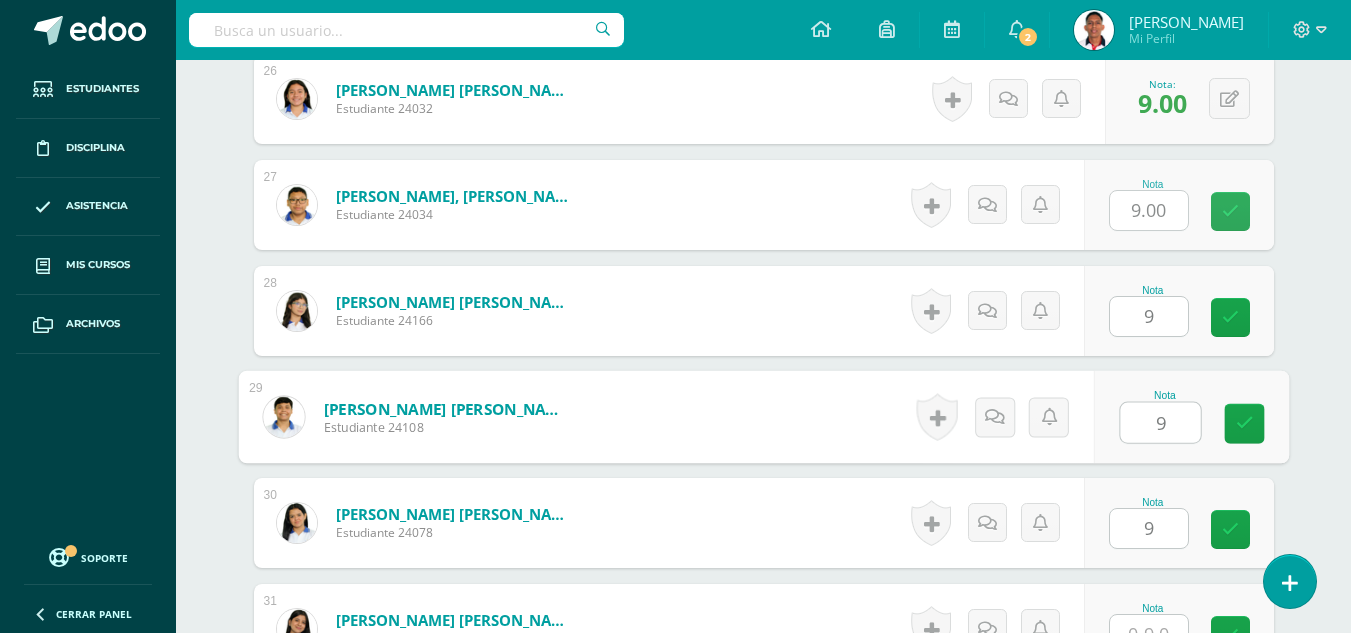 type on "9" 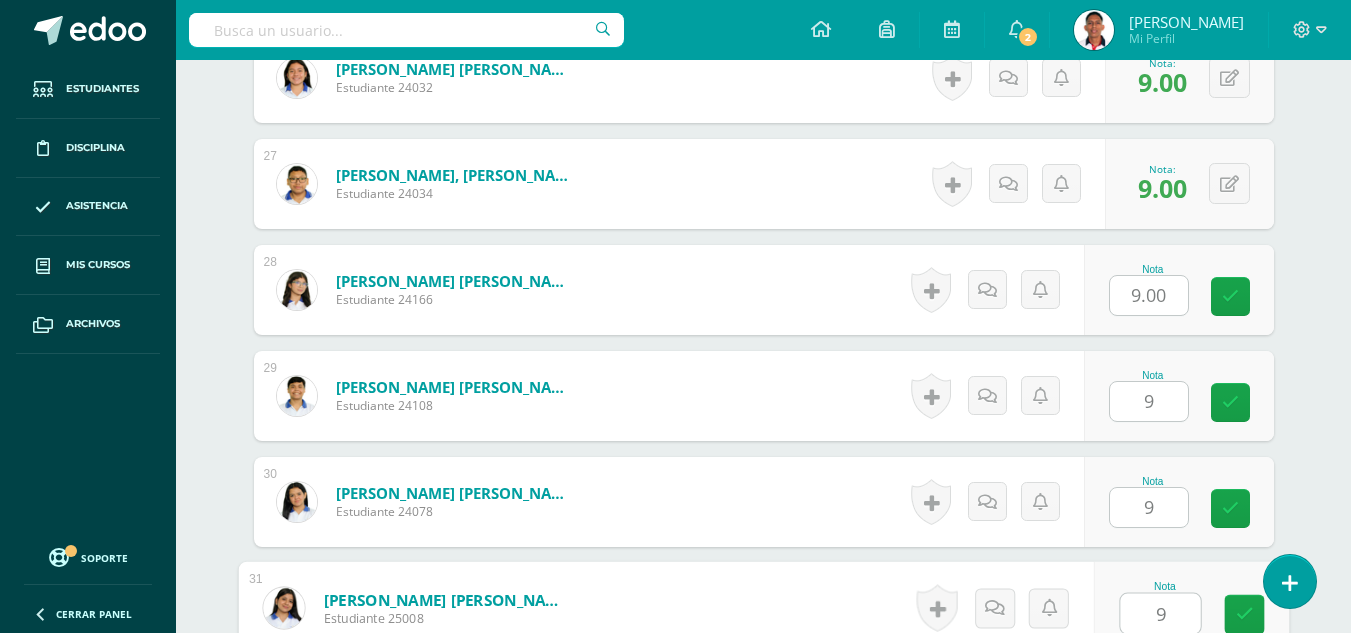 type on "9" 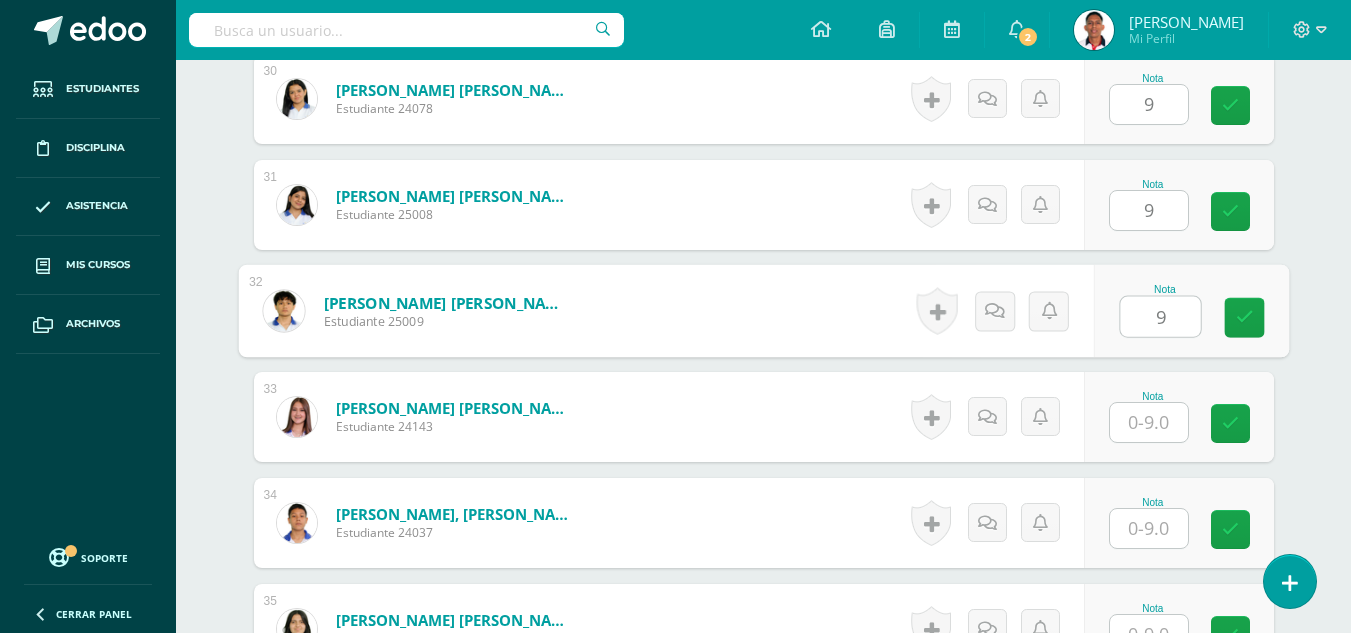 type on "9" 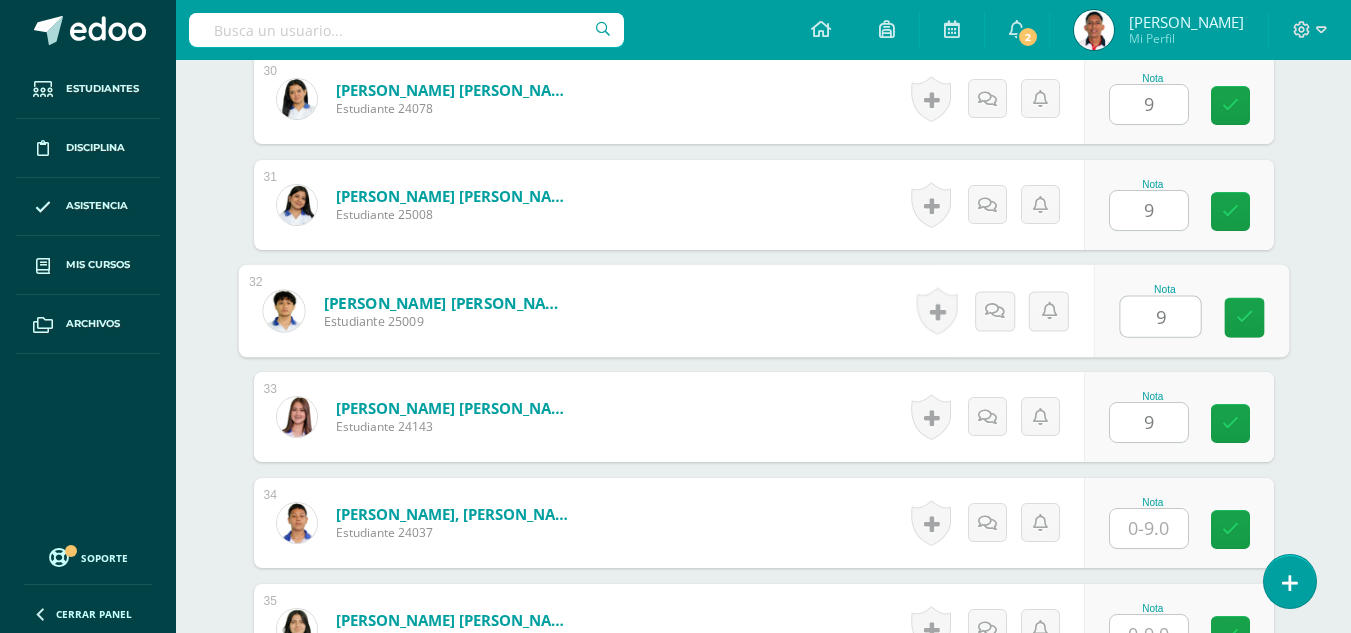 type on "9" 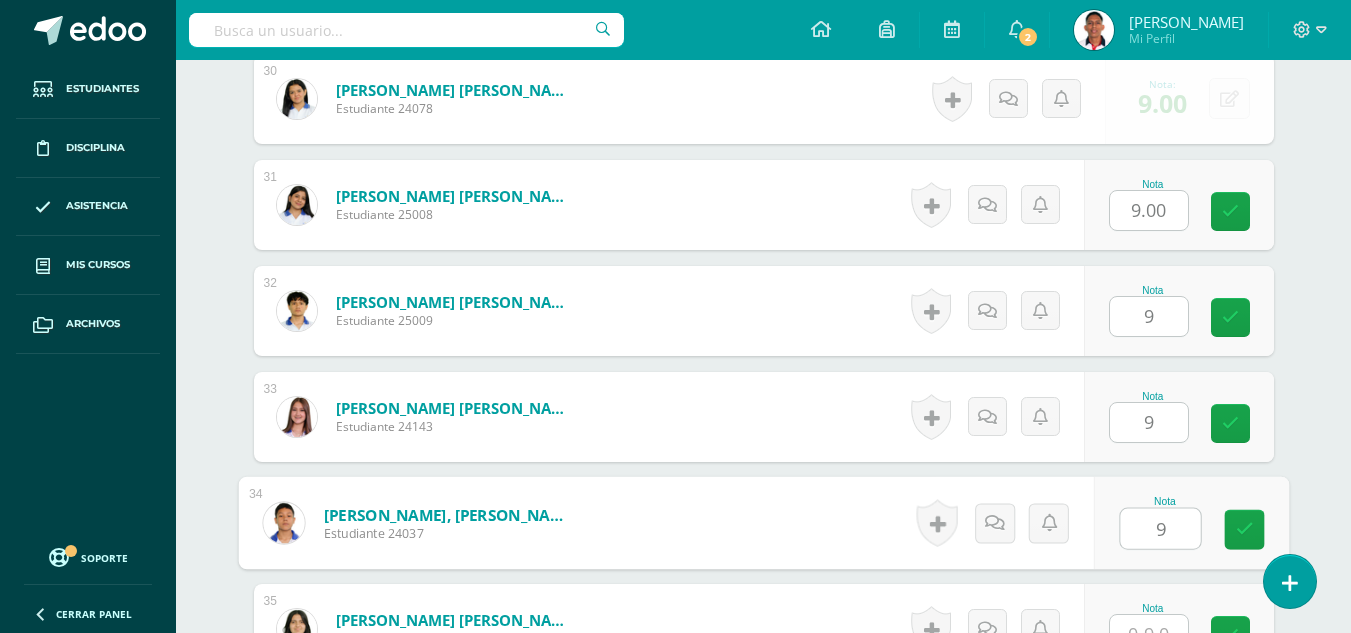 type on "9" 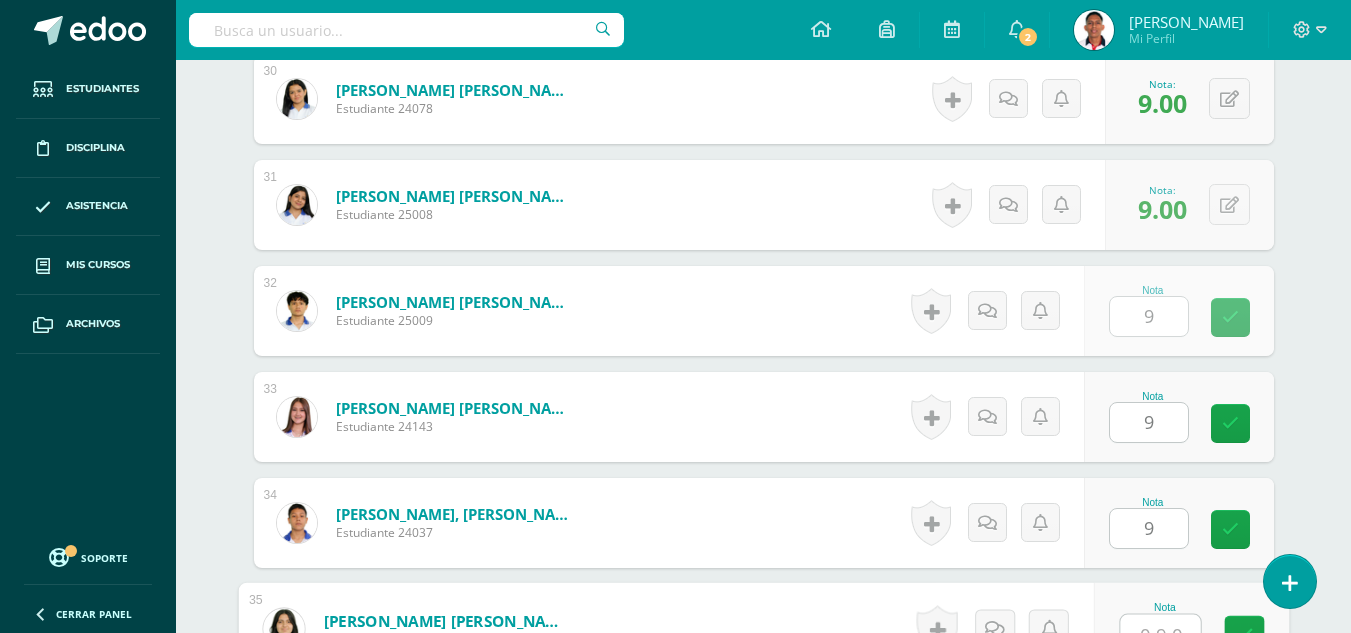 scroll, scrollTop: 3736, scrollLeft: 0, axis: vertical 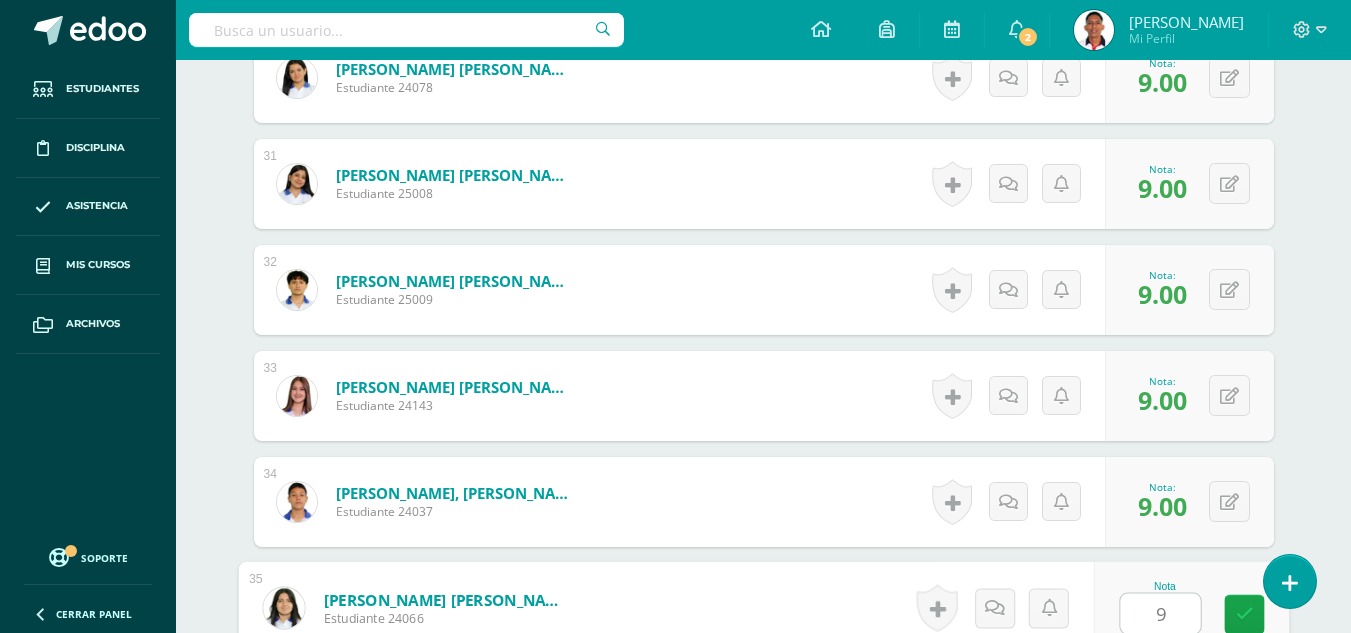 type on "9" 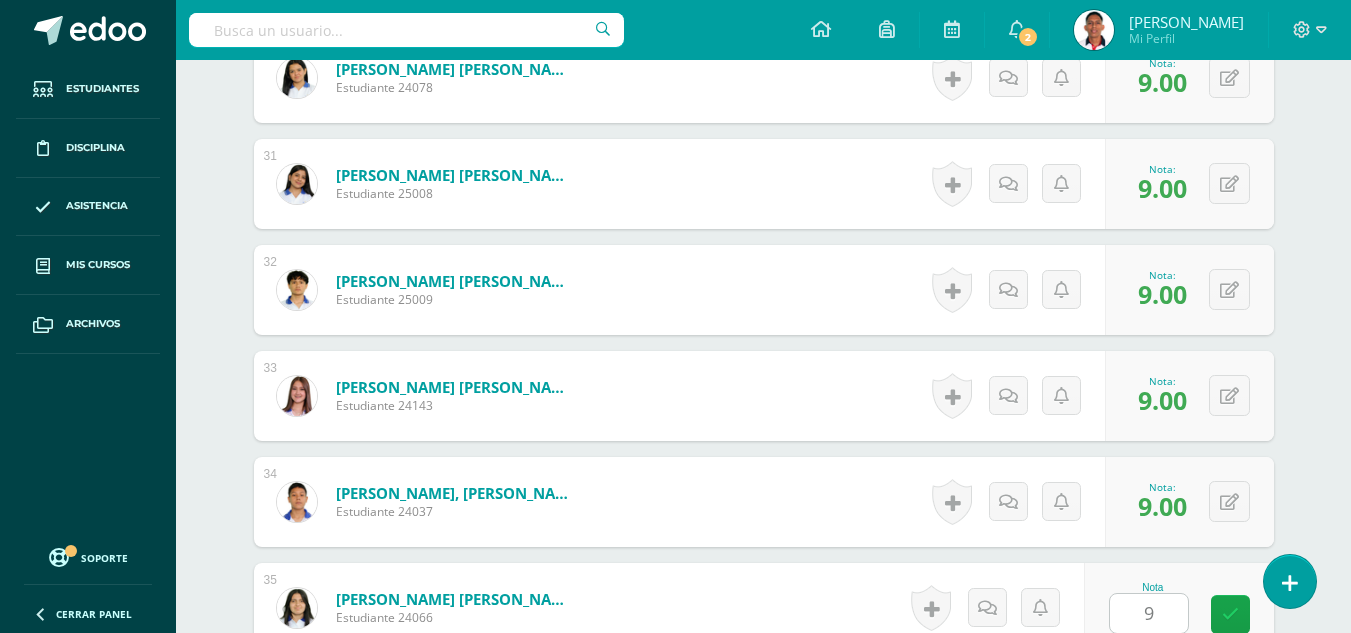 scroll, scrollTop: 4091, scrollLeft: 0, axis: vertical 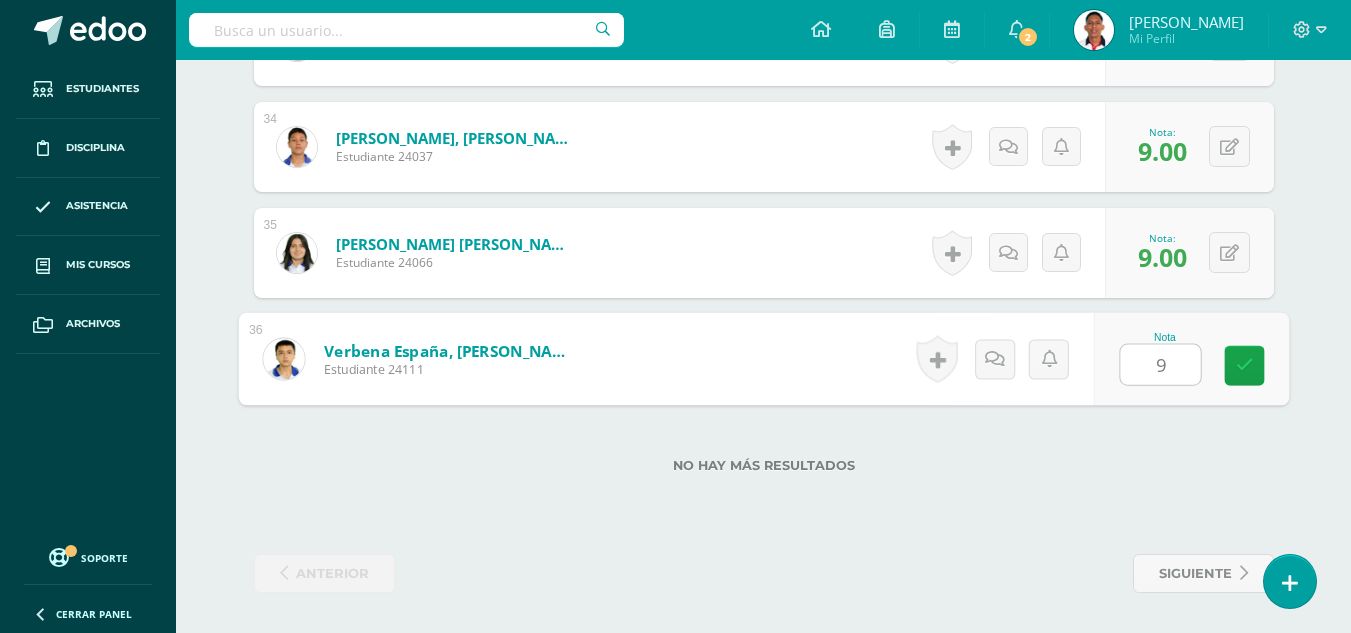 type on "9" 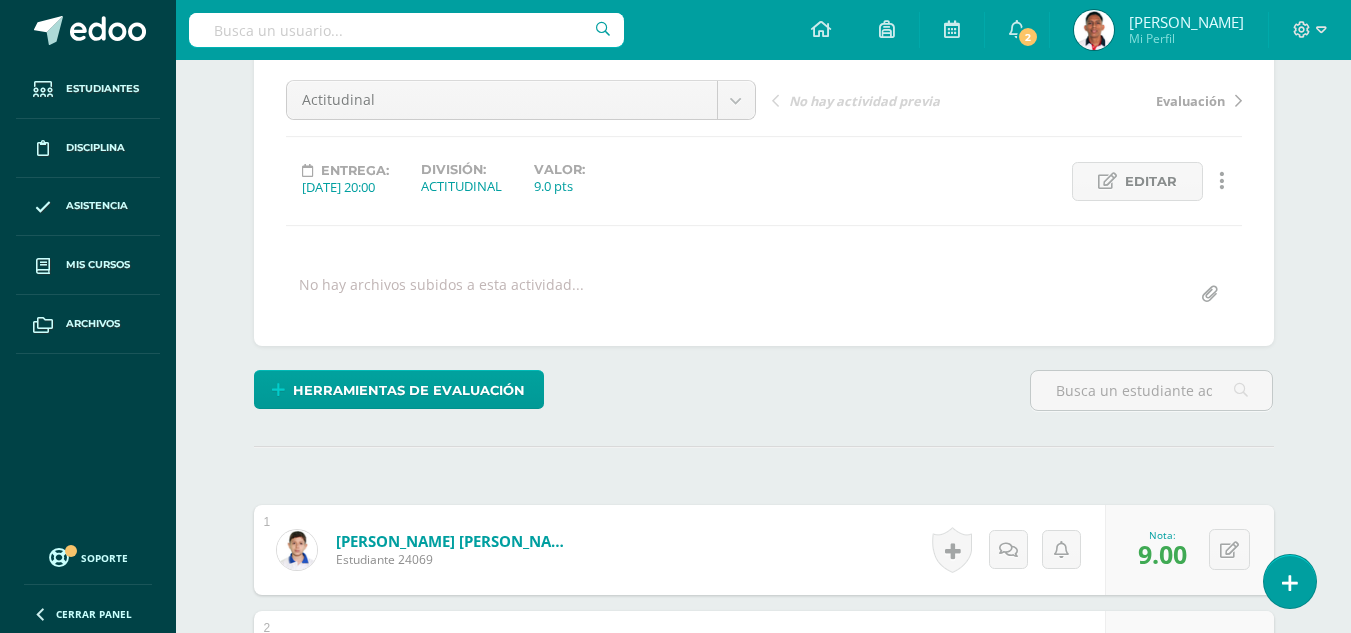 scroll, scrollTop: 32, scrollLeft: 0, axis: vertical 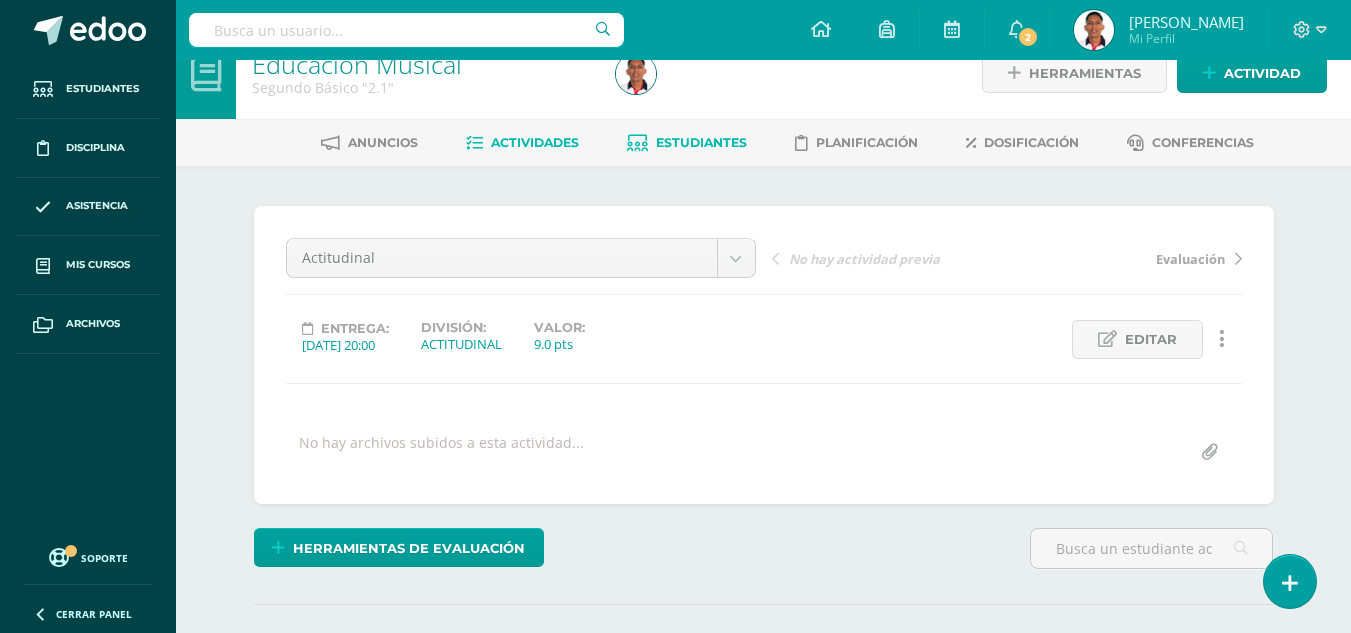 click on "Estudiantes" at bounding box center (701, 142) 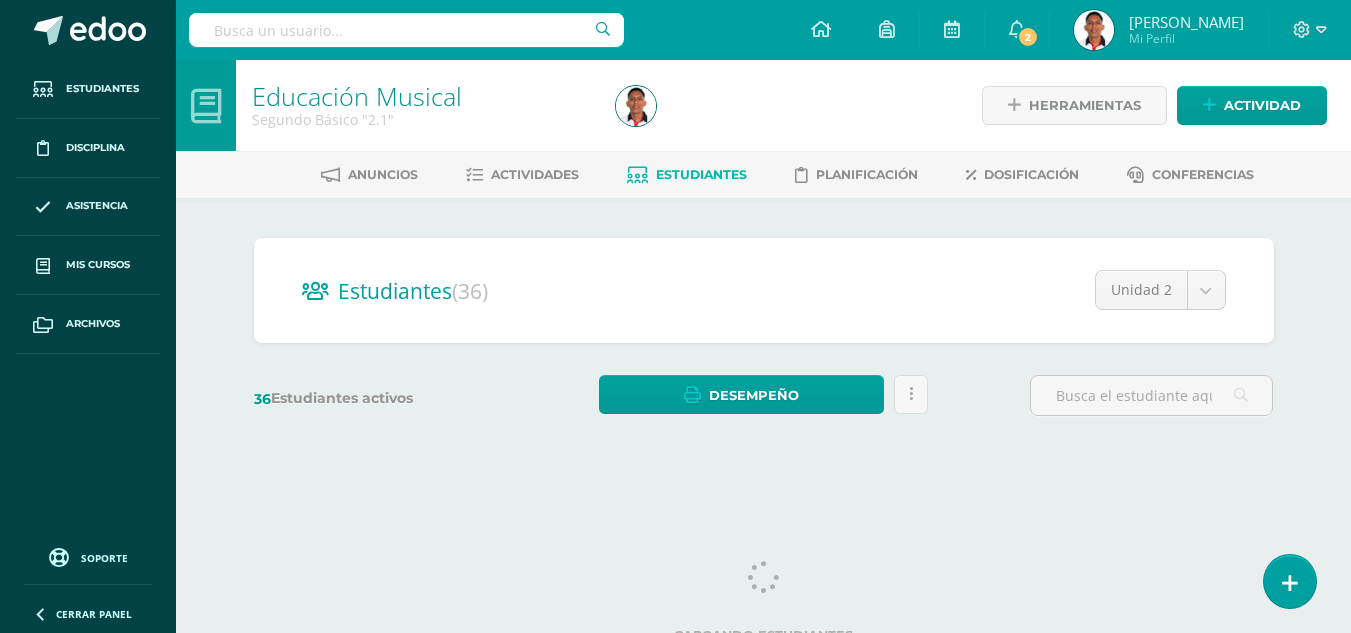 scroll, scrollTop: 0, scrollLeft: 0, axis: both 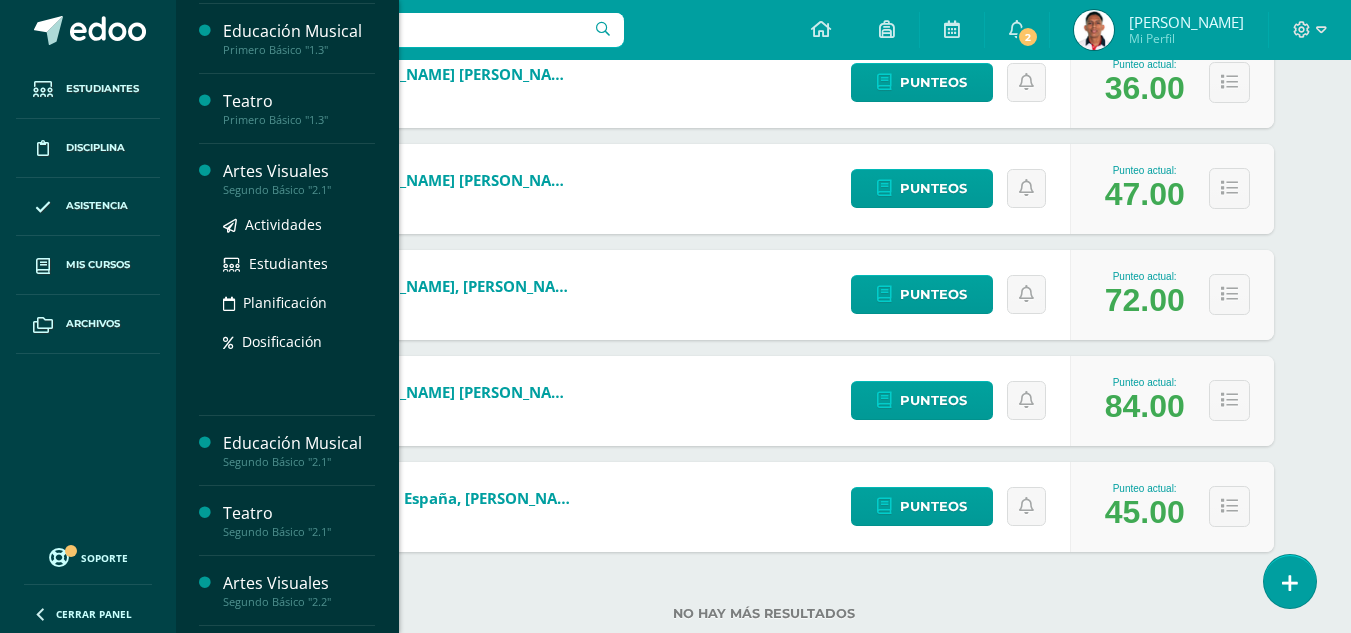 click on "Artes Visuales" at bounding box center [299, 171] 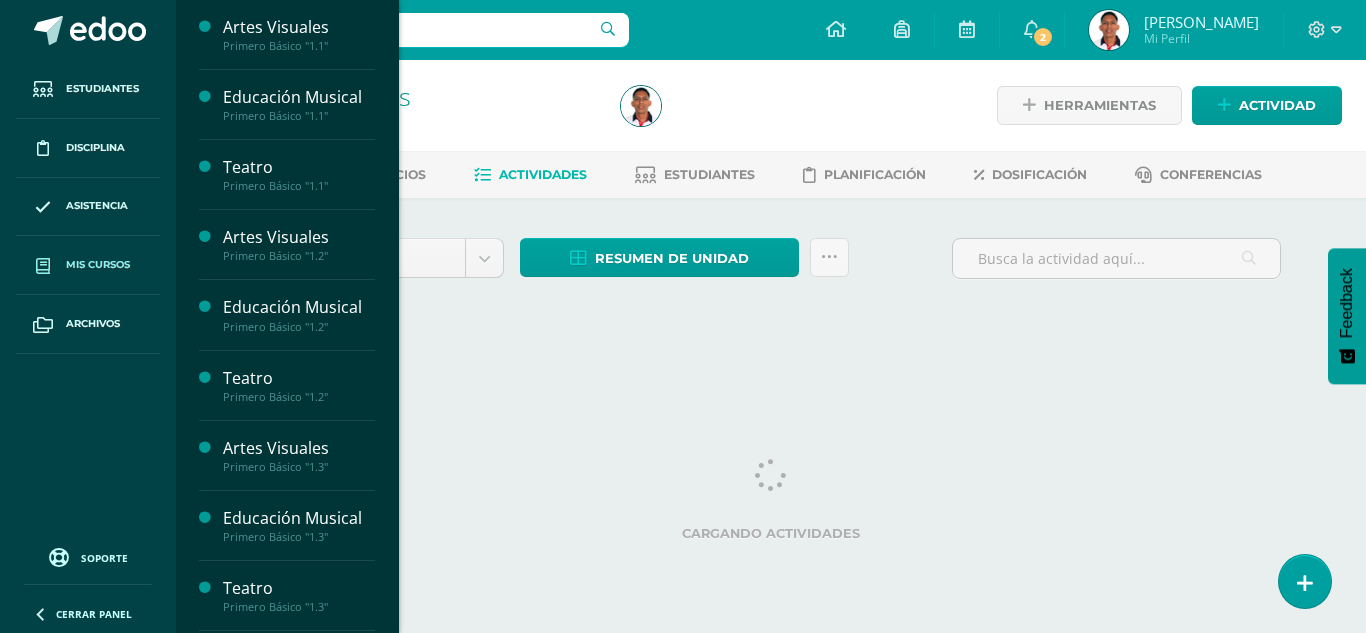 scroll, scrollTop: 0, scrollLeft: 0, axis: both 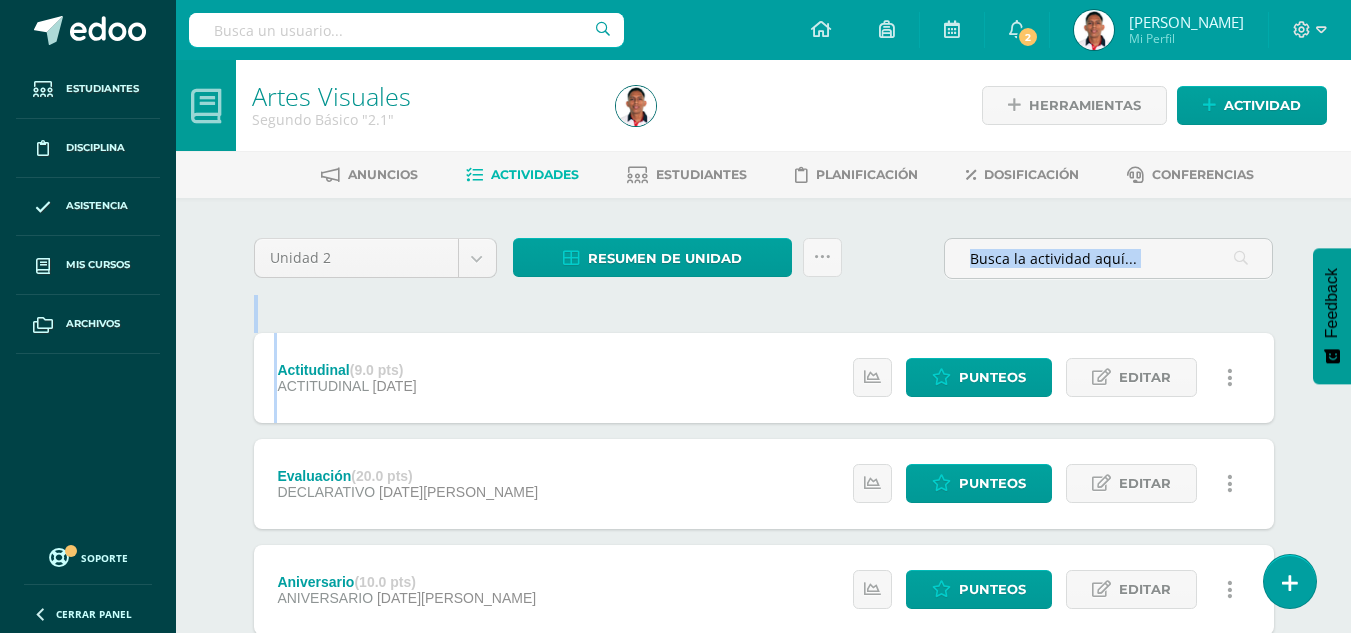 drag, startPoint x: 399, startPoint y: 304, endPoint x: 400, endPoint y: 338, distance: 34.0147 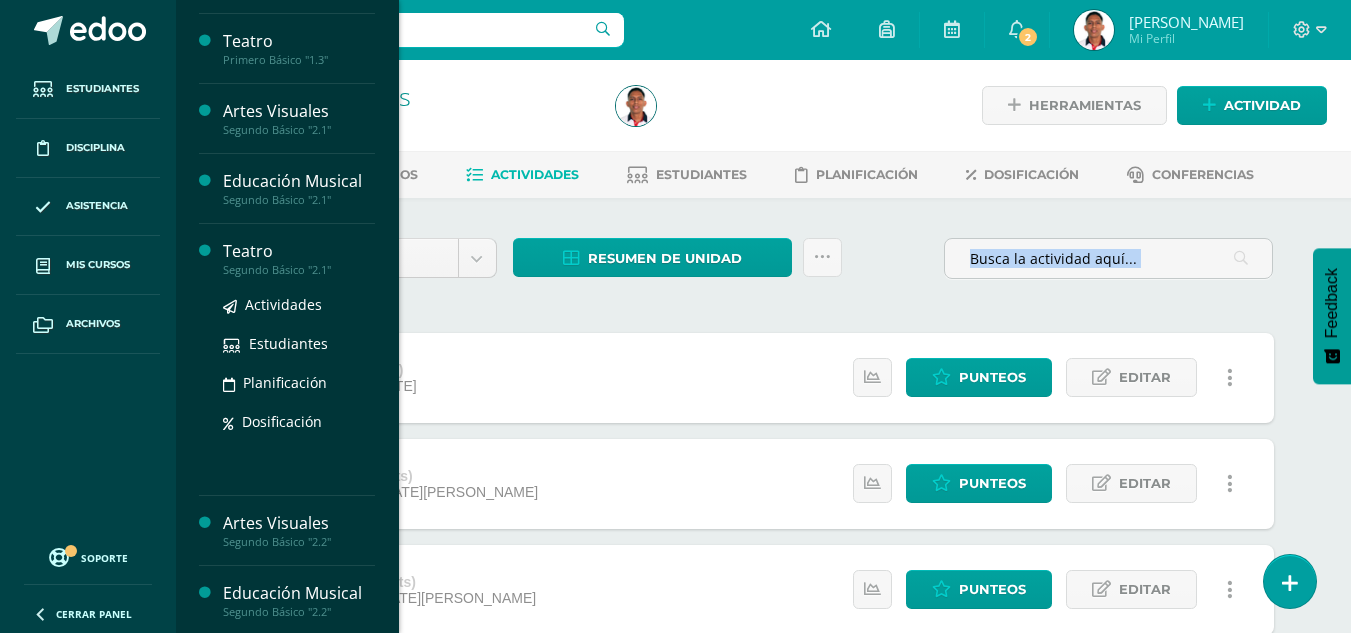 click on "Teatro" at bounding box center [299, 251] 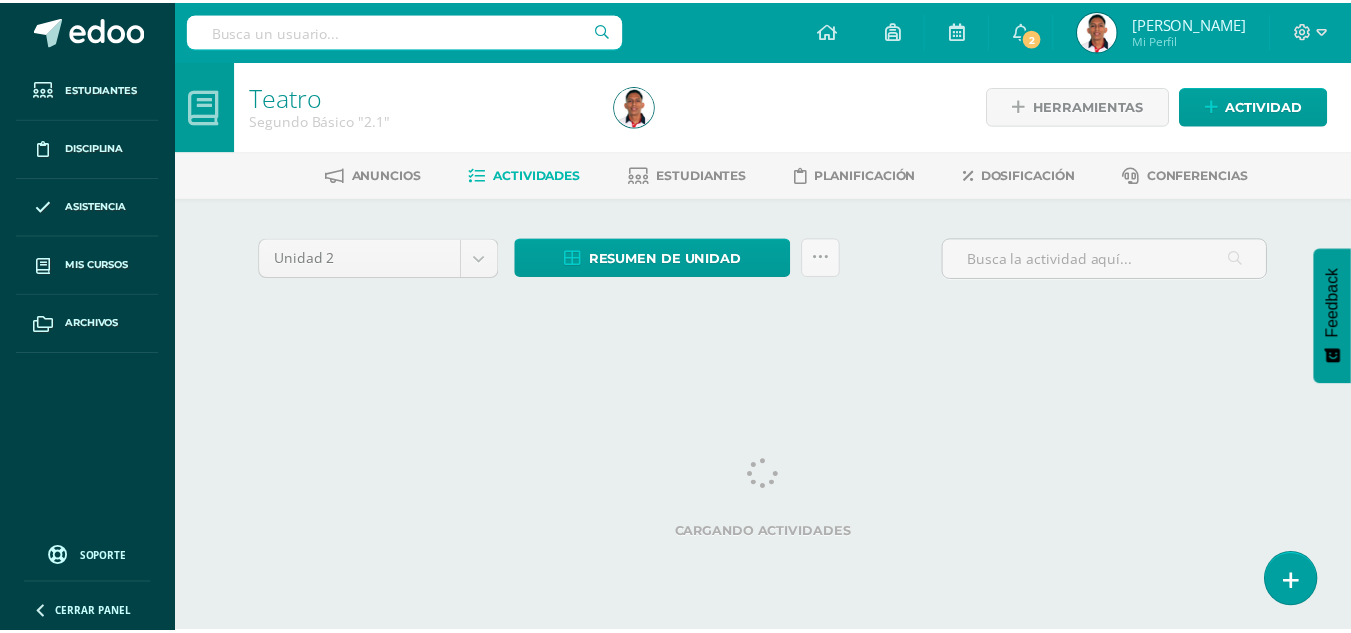 scroll, scrollTop: 0, scrollLeft: 0, axis: both 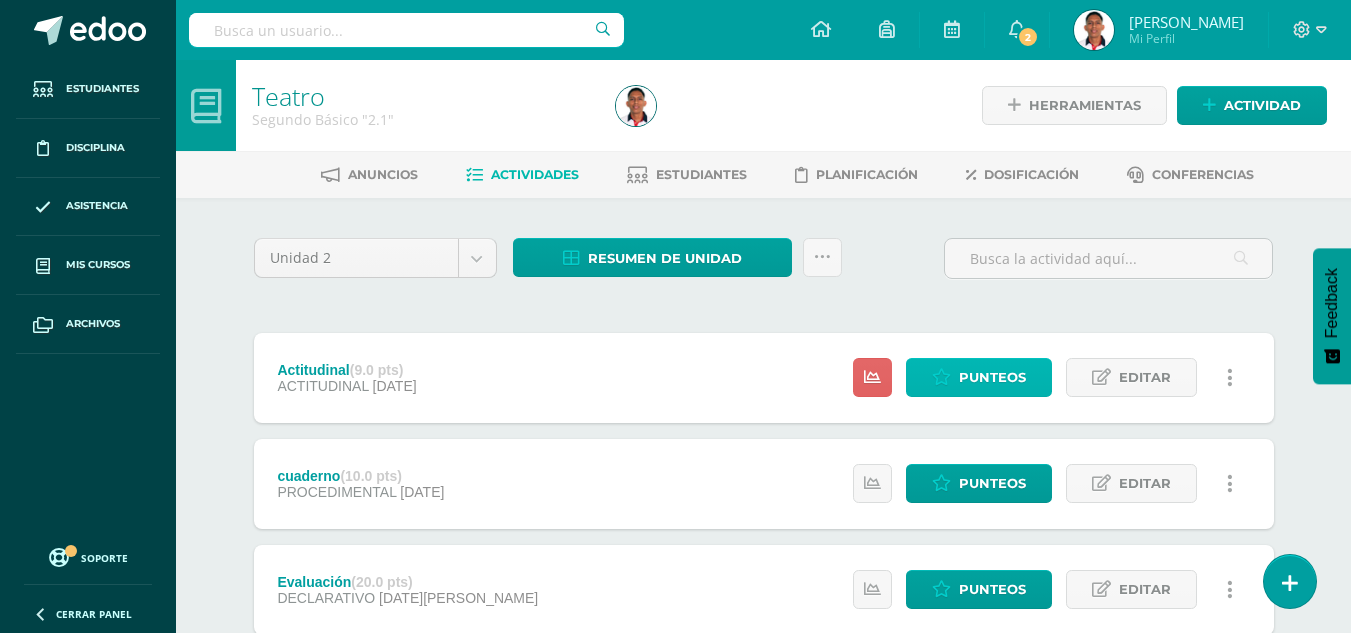 click on "Punteos" at bounding box center (979, 377) 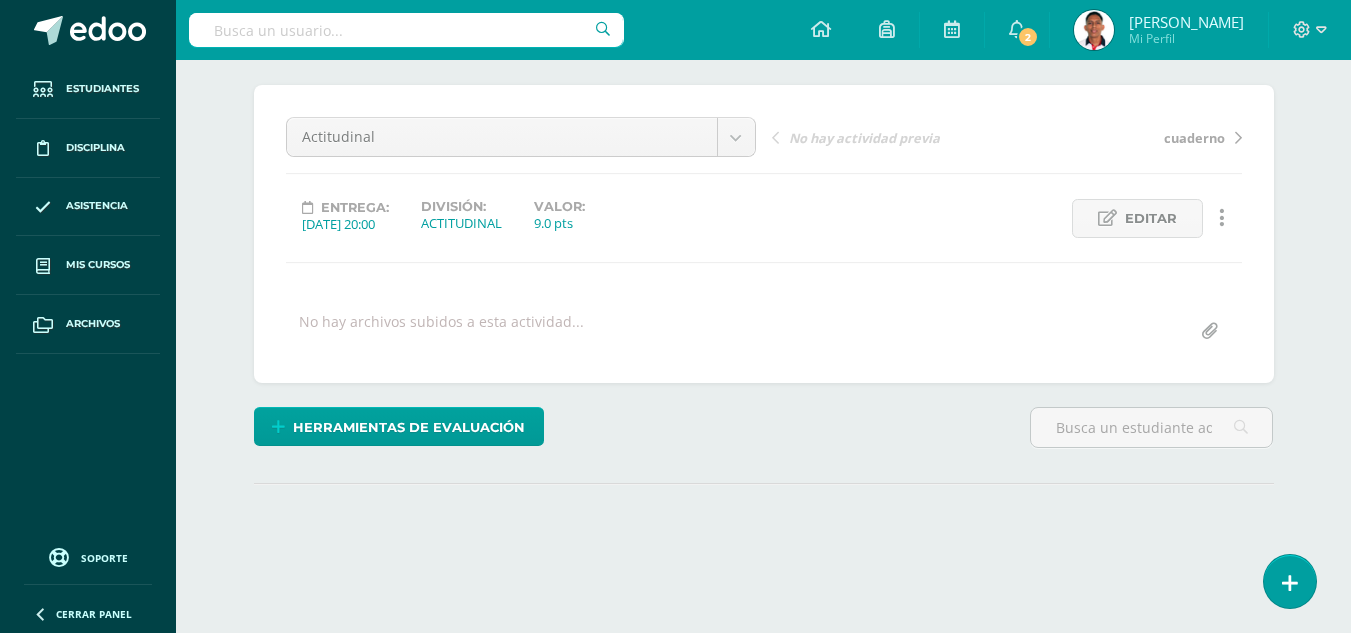 scroll, scrollTop: 249, scrollLeft: 0, axis: vertical 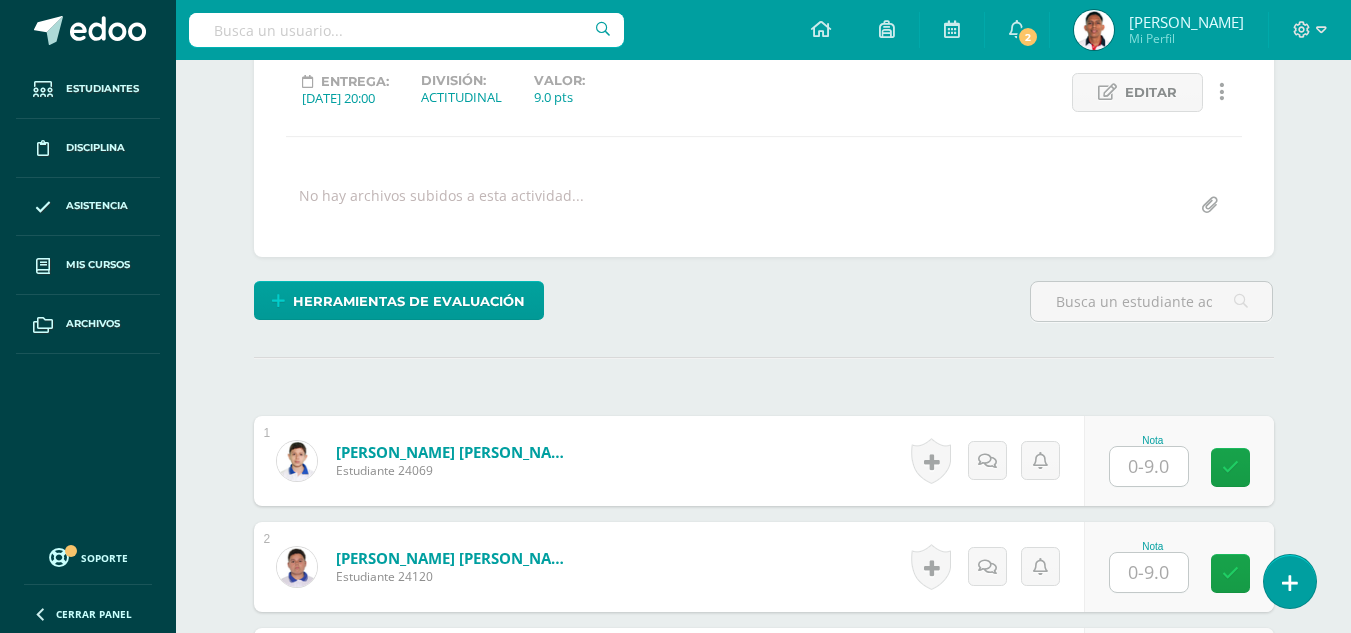 click at bounding box center [1149, 466] 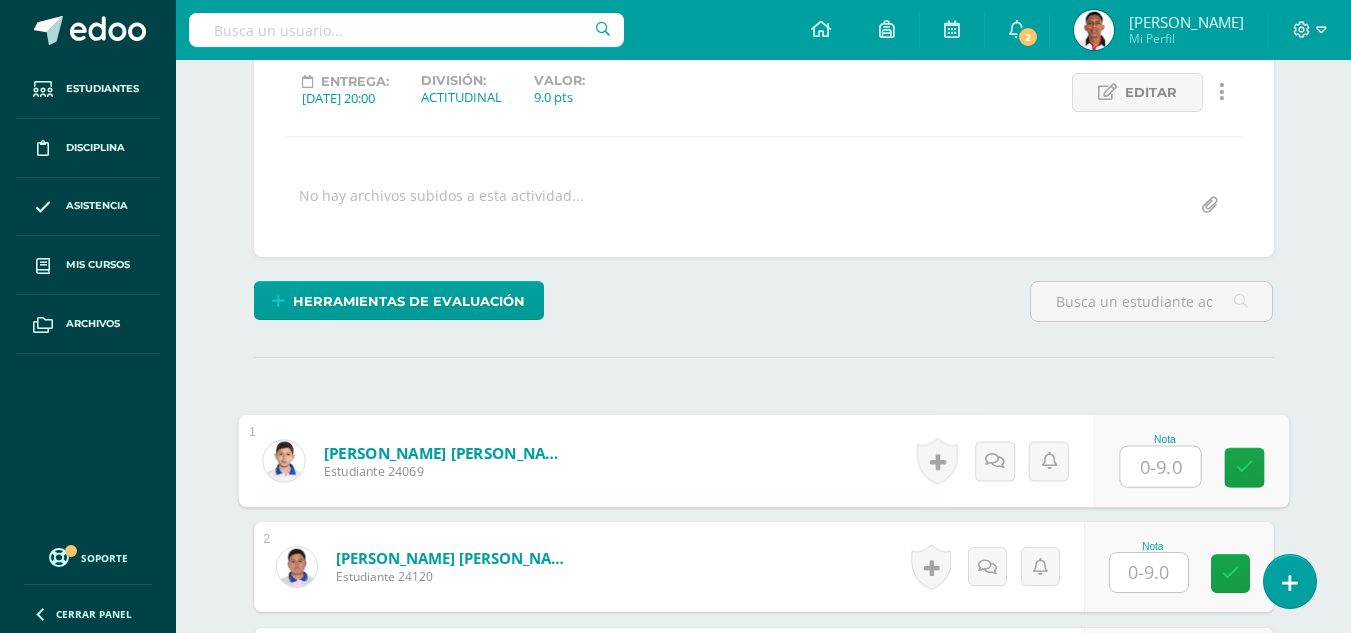 scroll, scrollTop: 280, scrollLeft: 0, axis: vertical 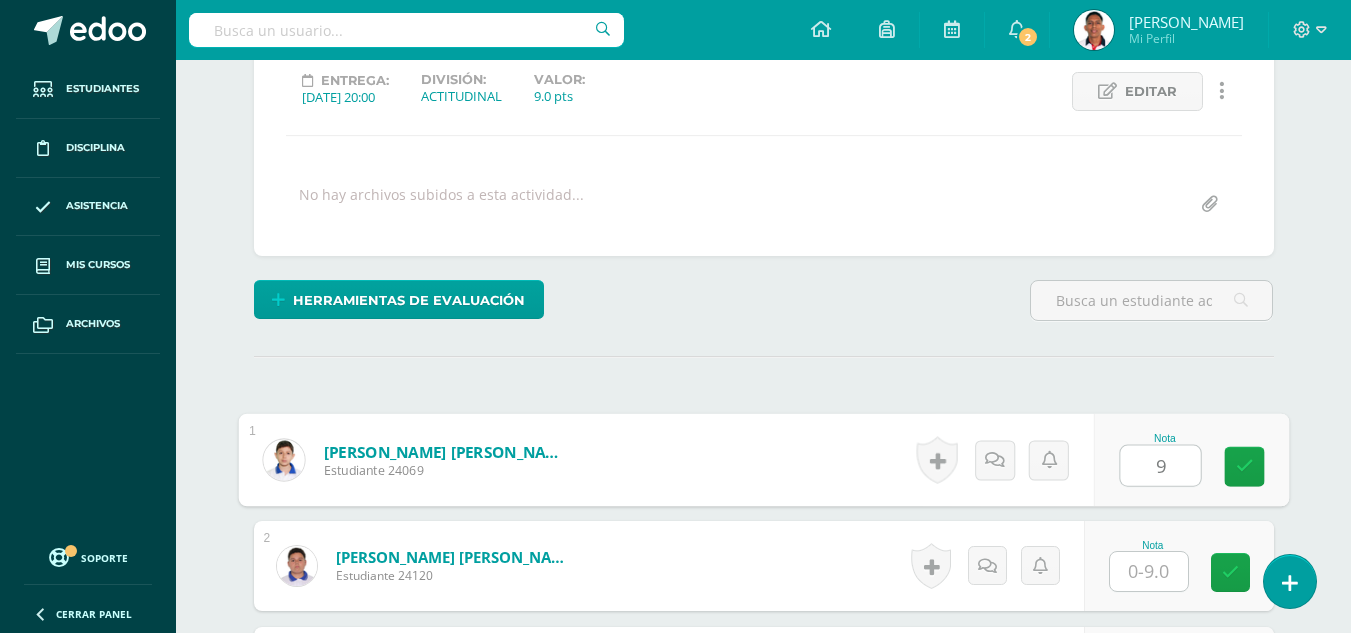 type on "9" 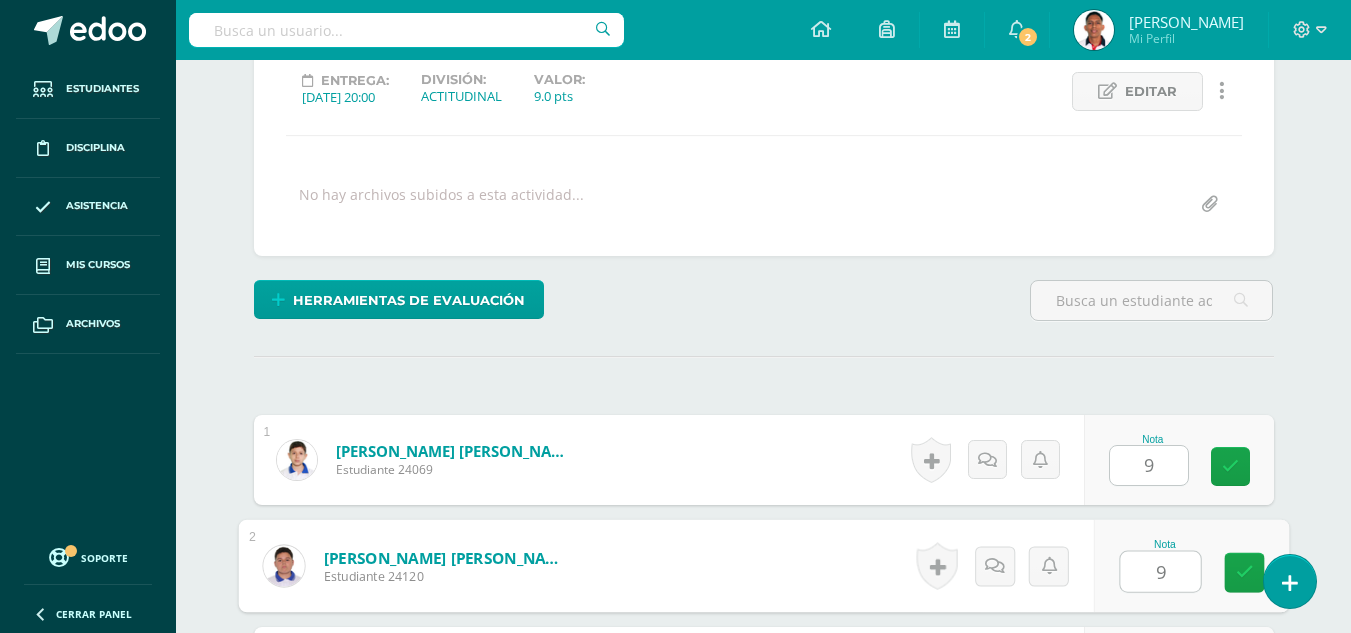 type on "9" 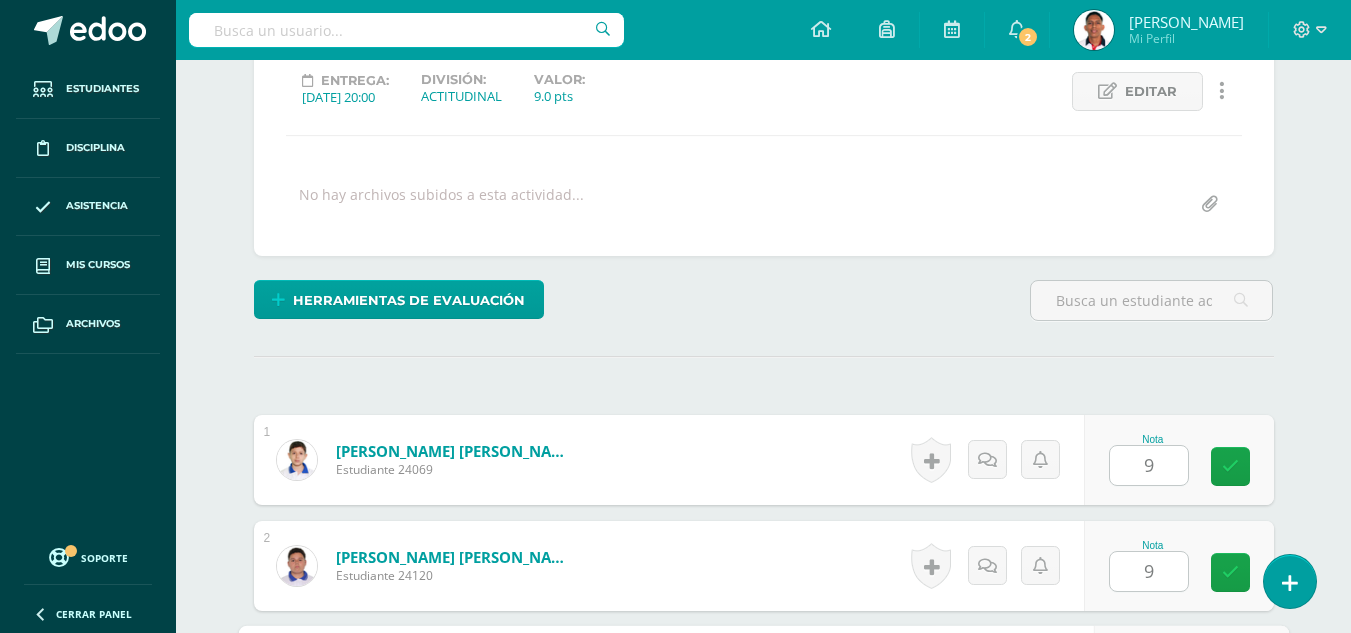 scroll, scrollTop: 641, scrollLeft: 0, axis: vertical 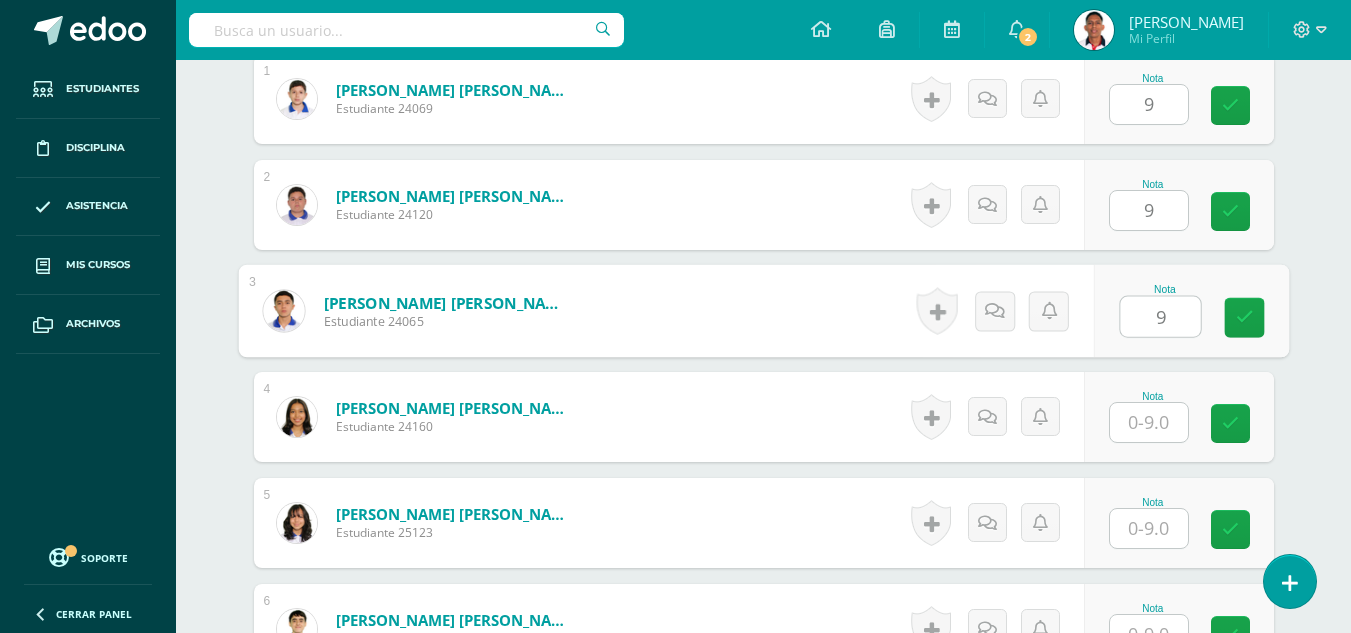 type on "9" 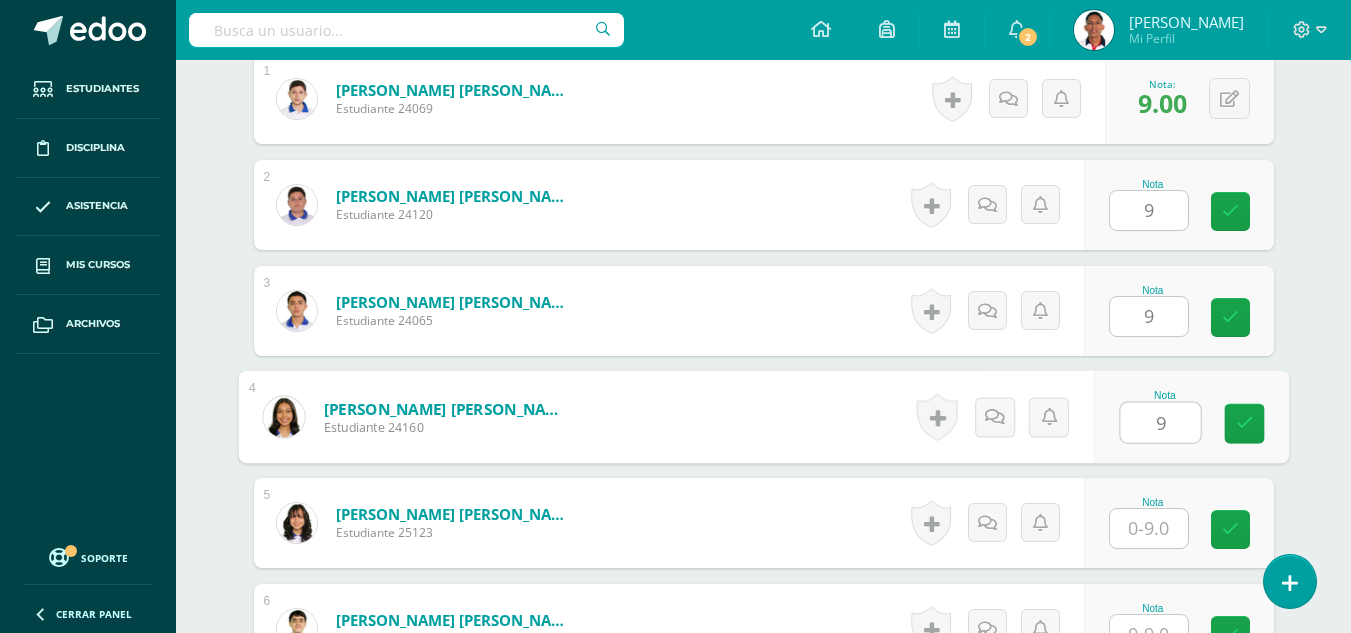 type on "9" 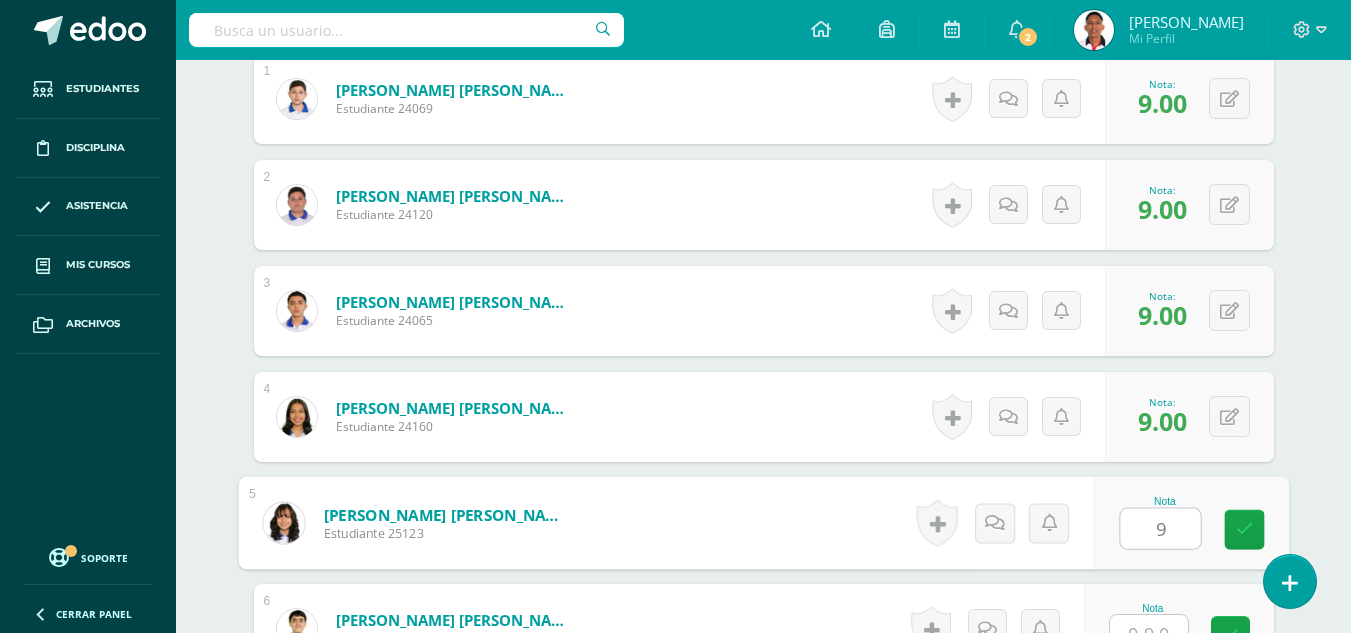 type on "9" 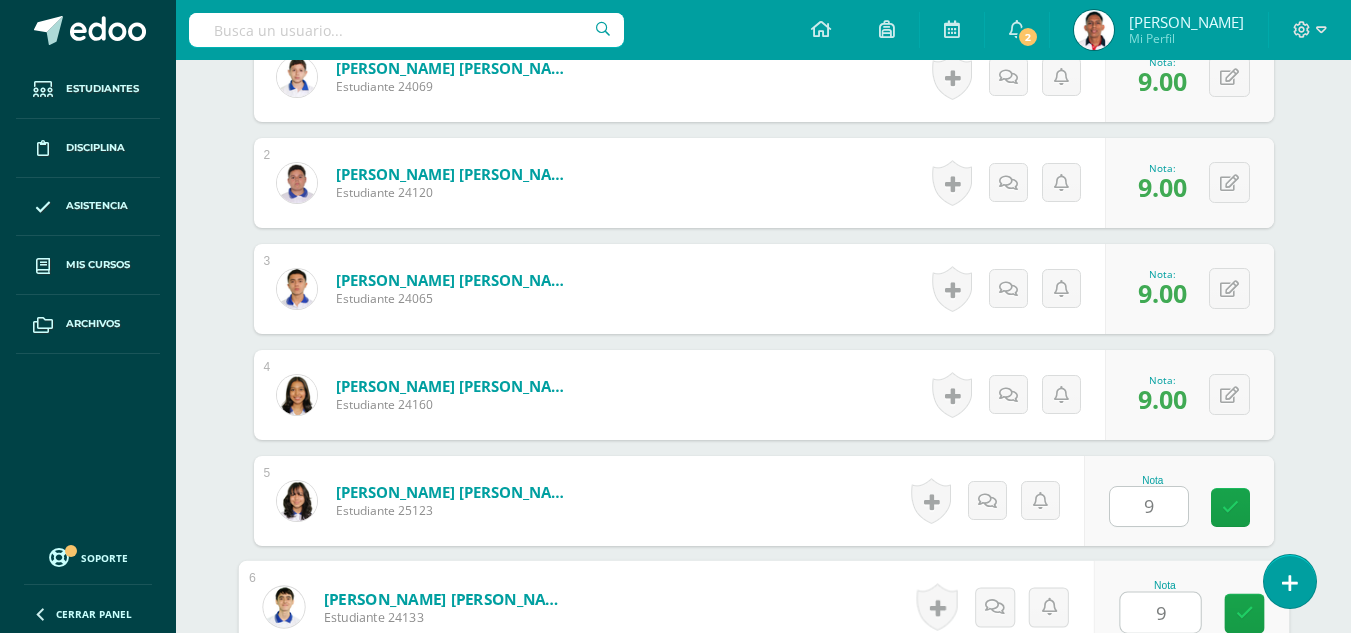 type on "9" 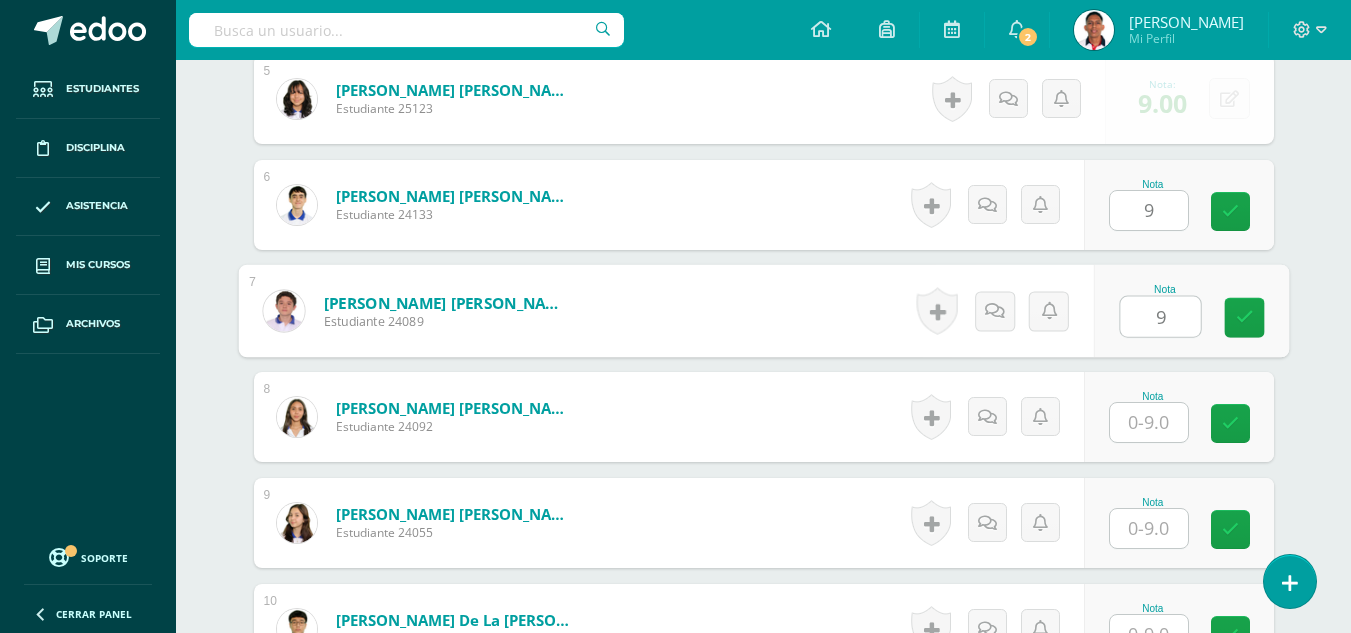 type on "9" 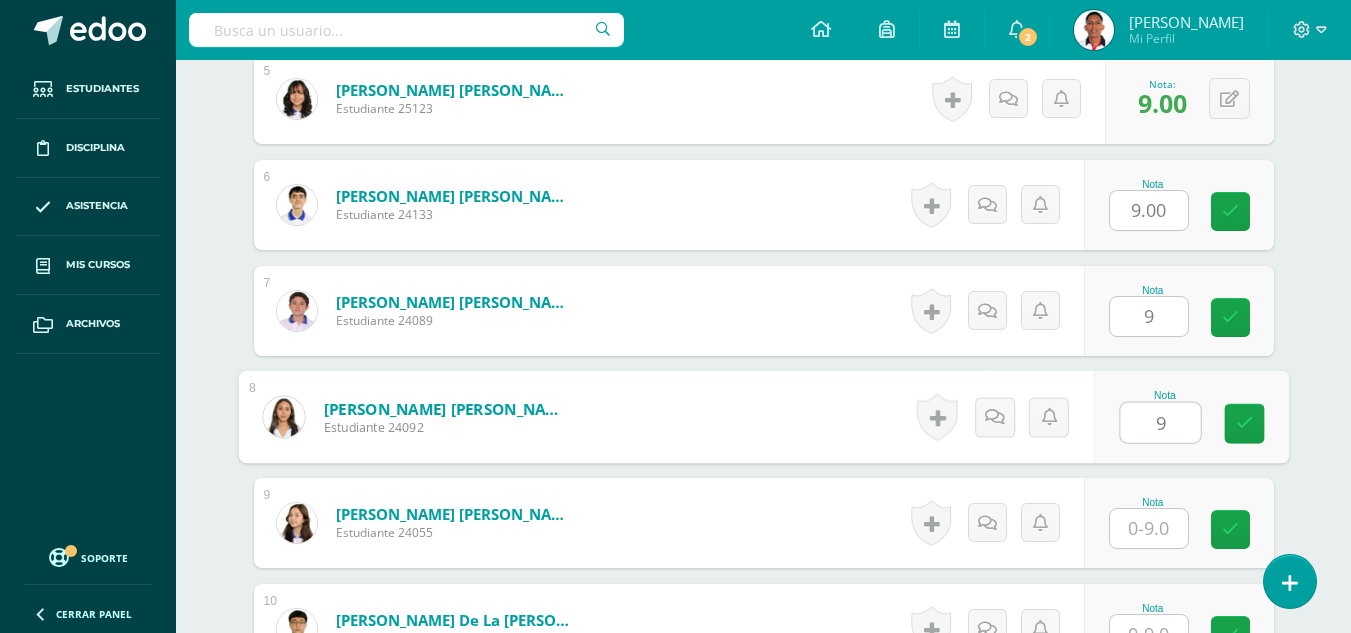 type on "9" 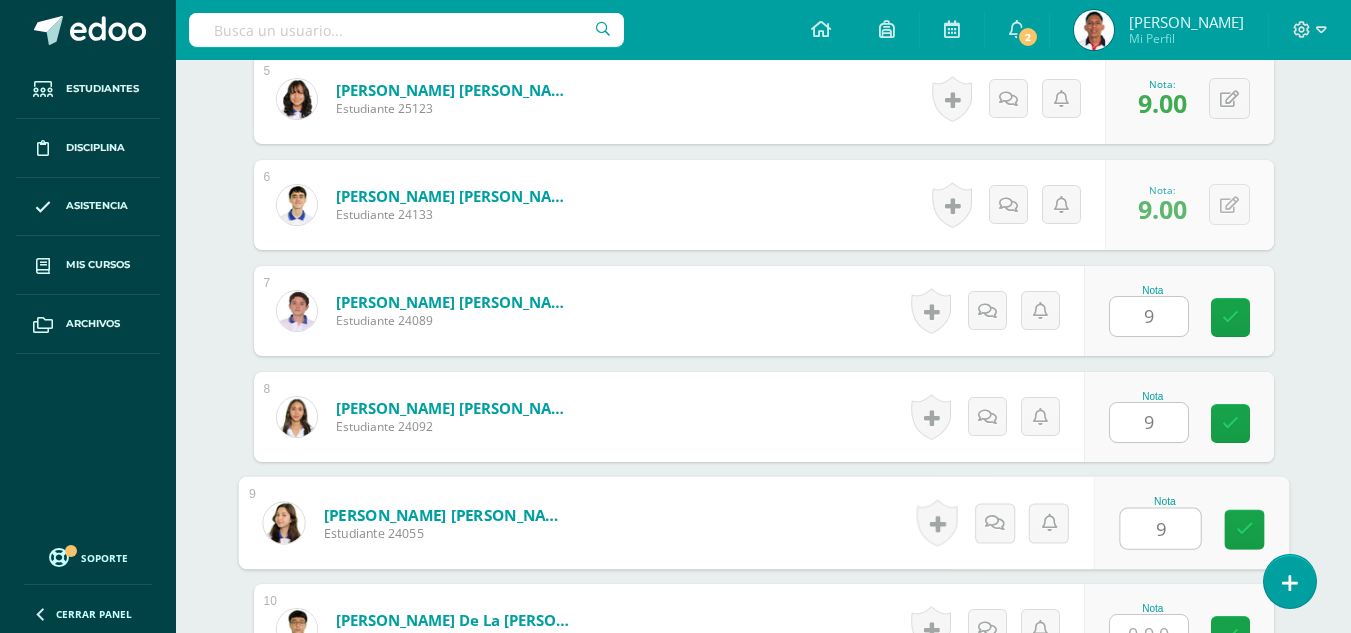 type on "9" 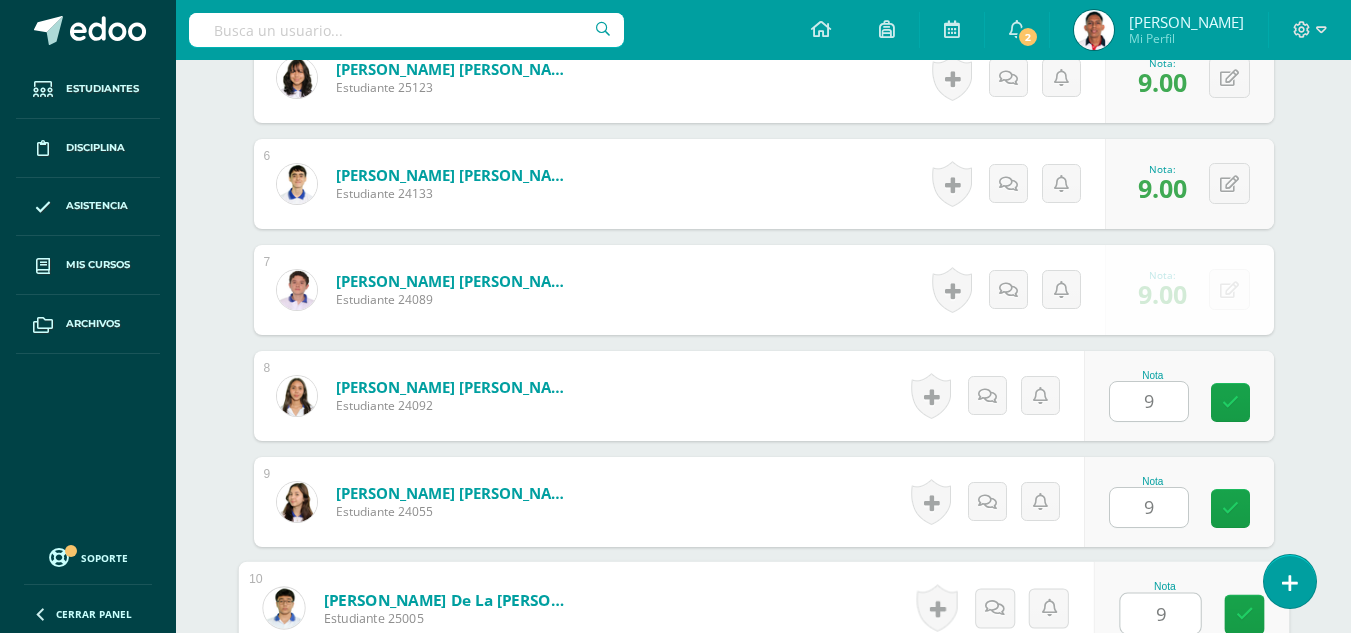 type on "9" 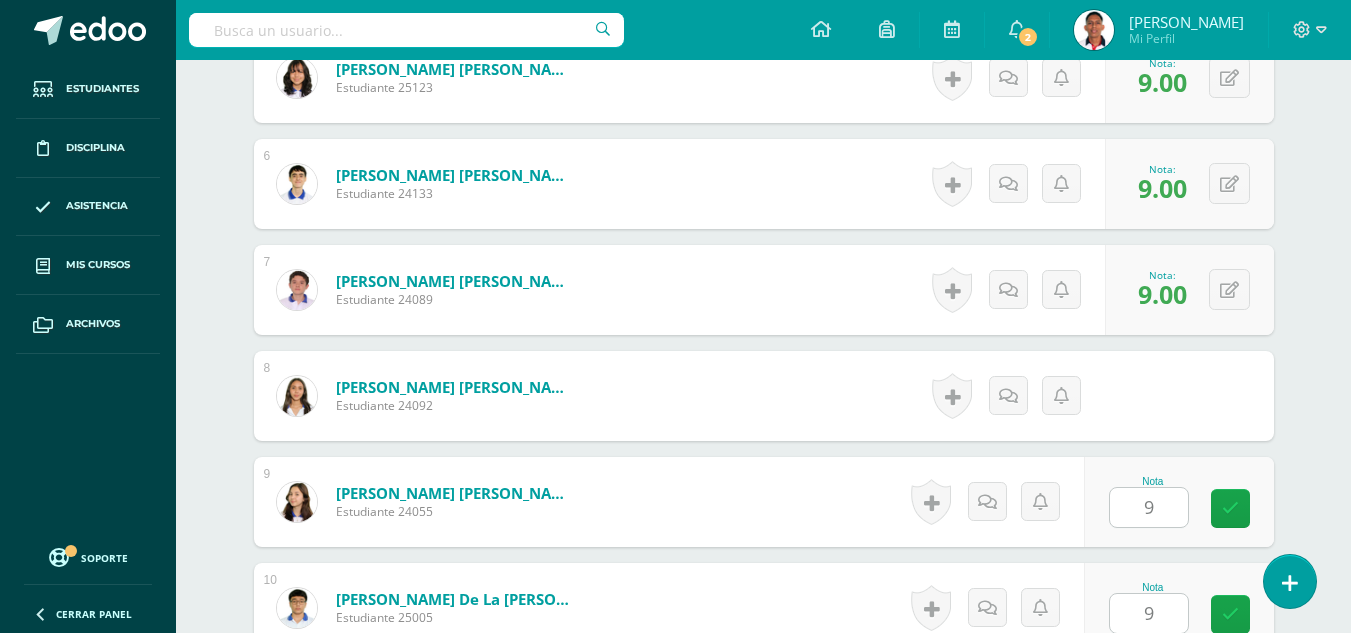 scroll, scrollTop: 1489, scrollLeft: 0, axis: vertical 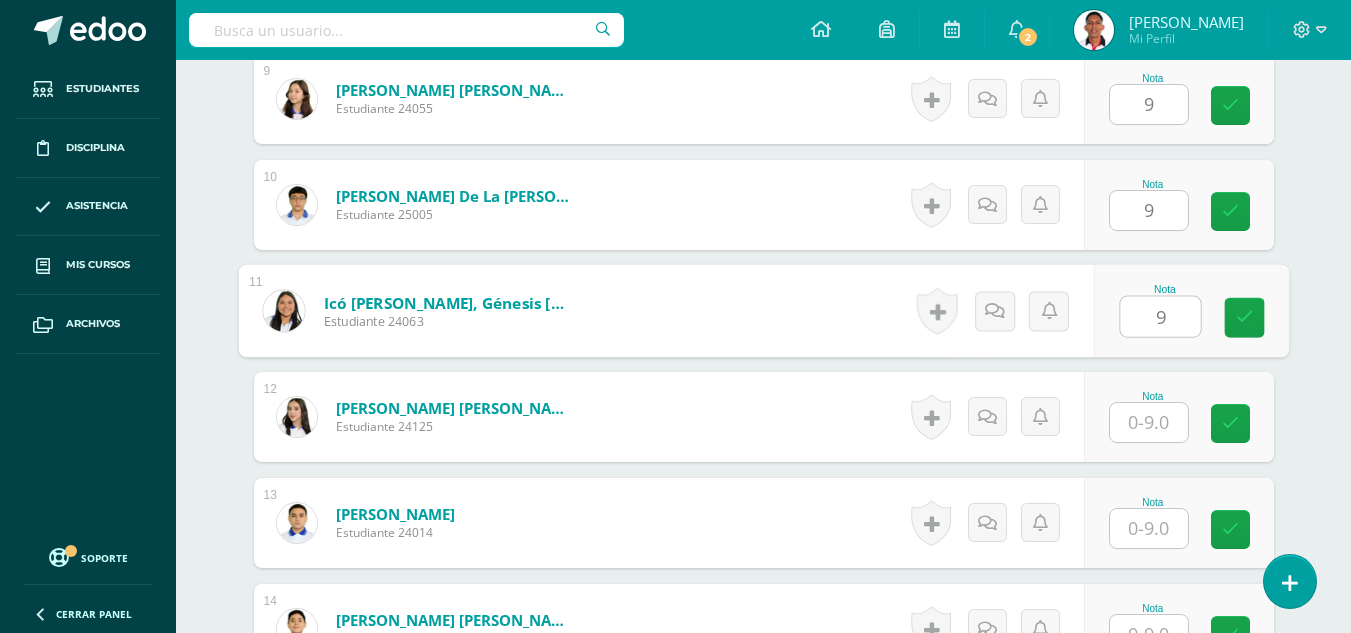 type on "9" 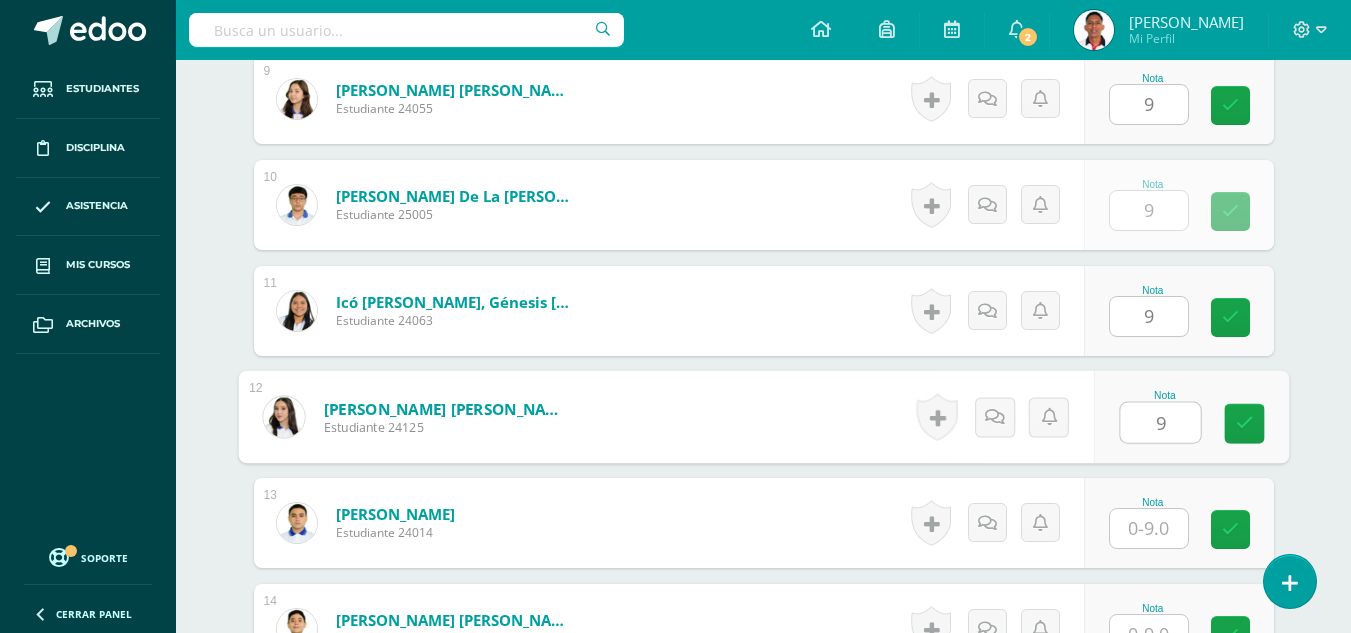 type on "9" 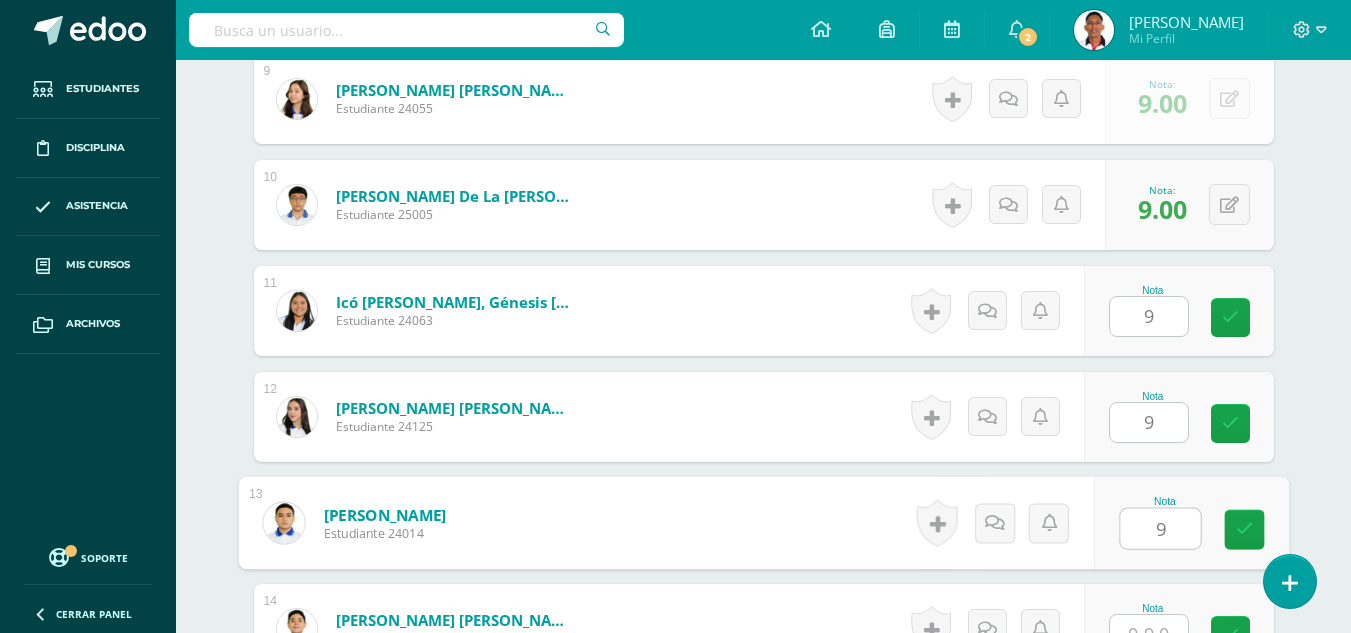 type on "9" 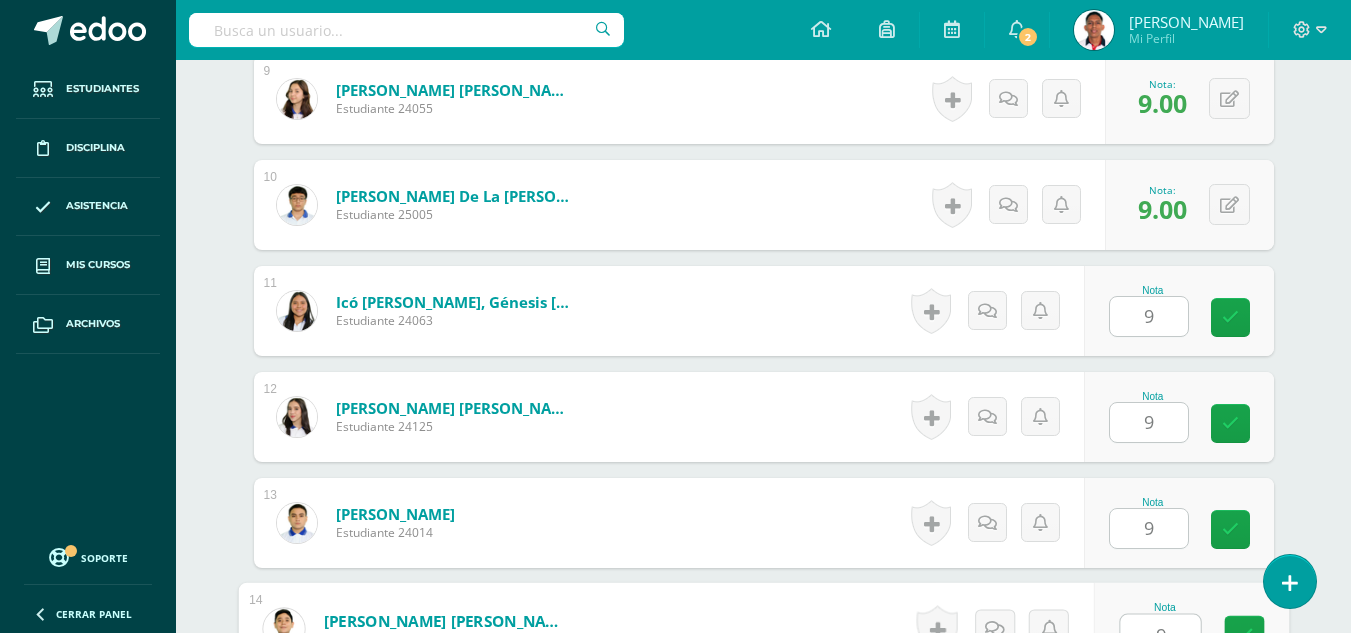 type on "9" 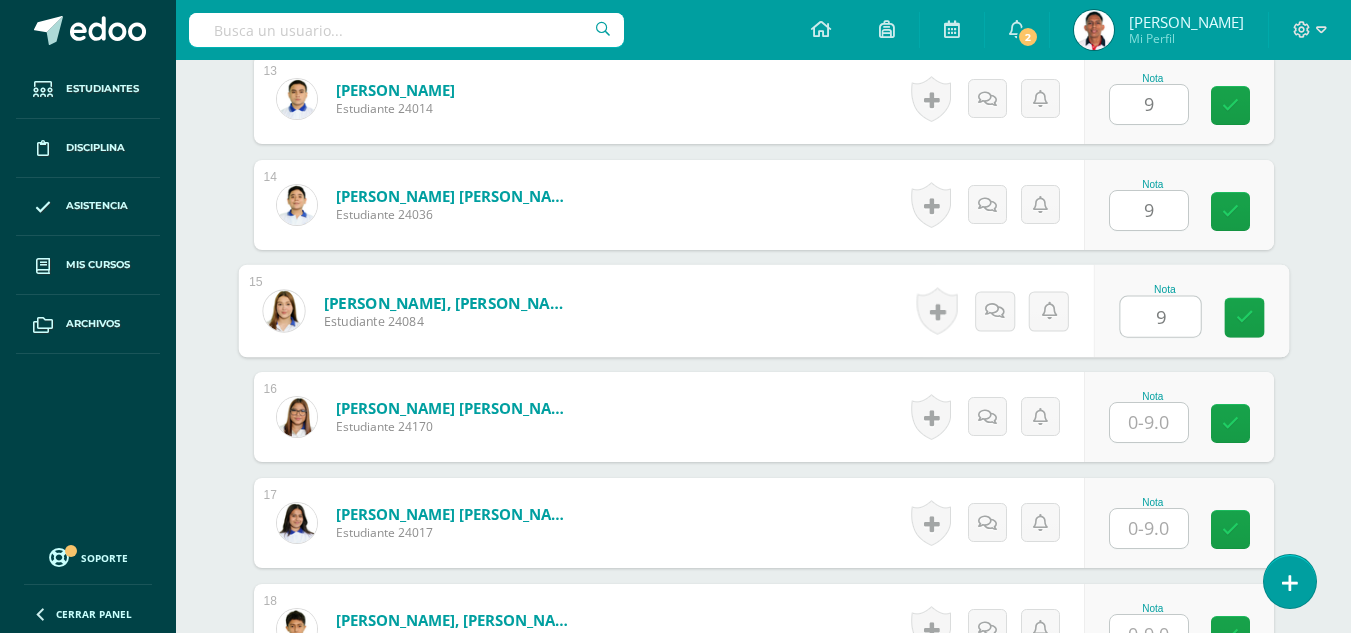 type on "9" 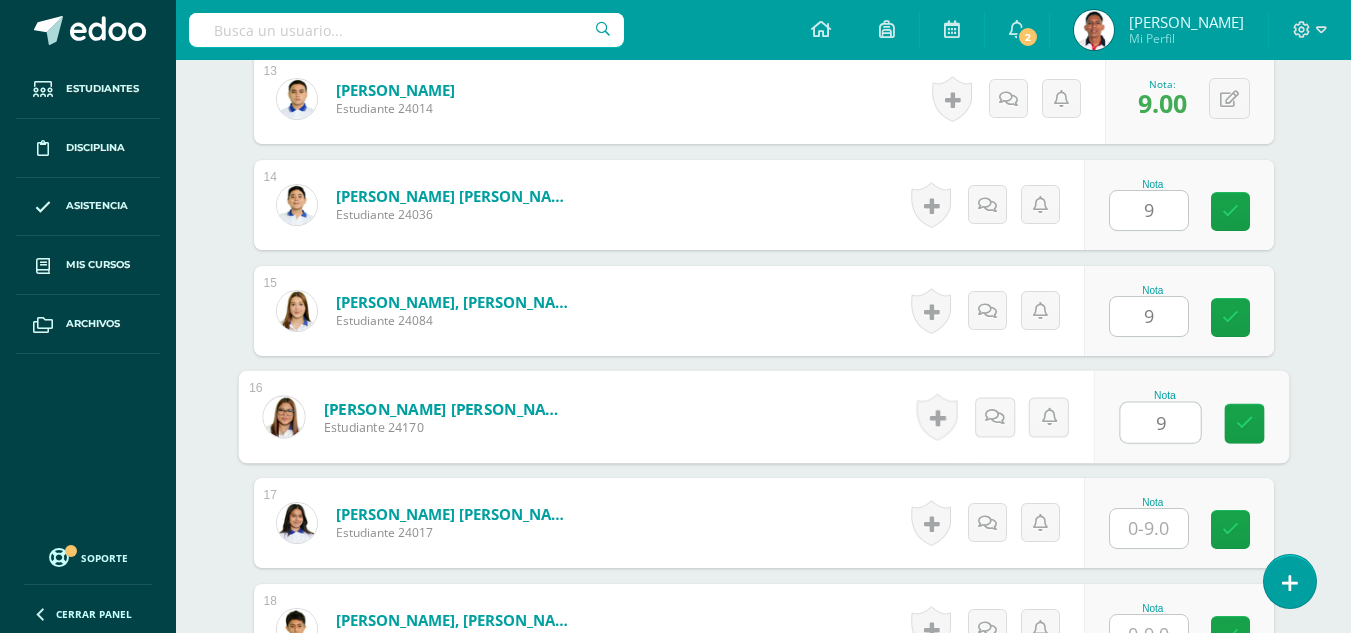 type on "9" 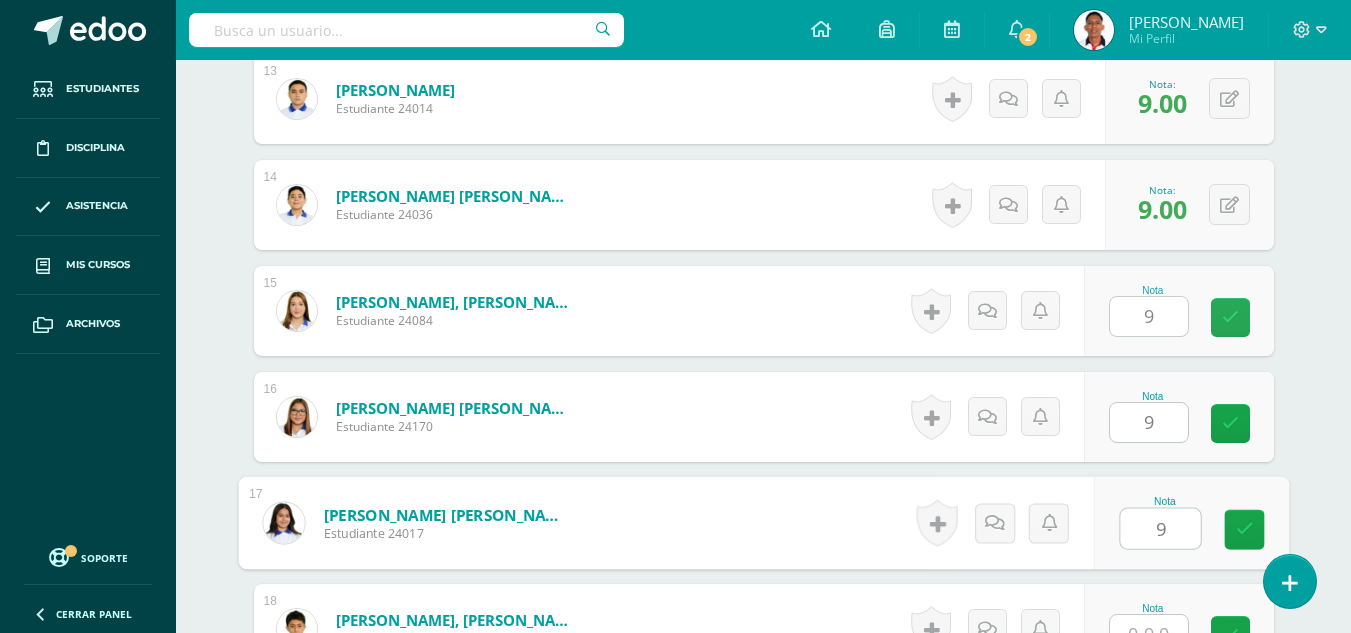 type on "9" 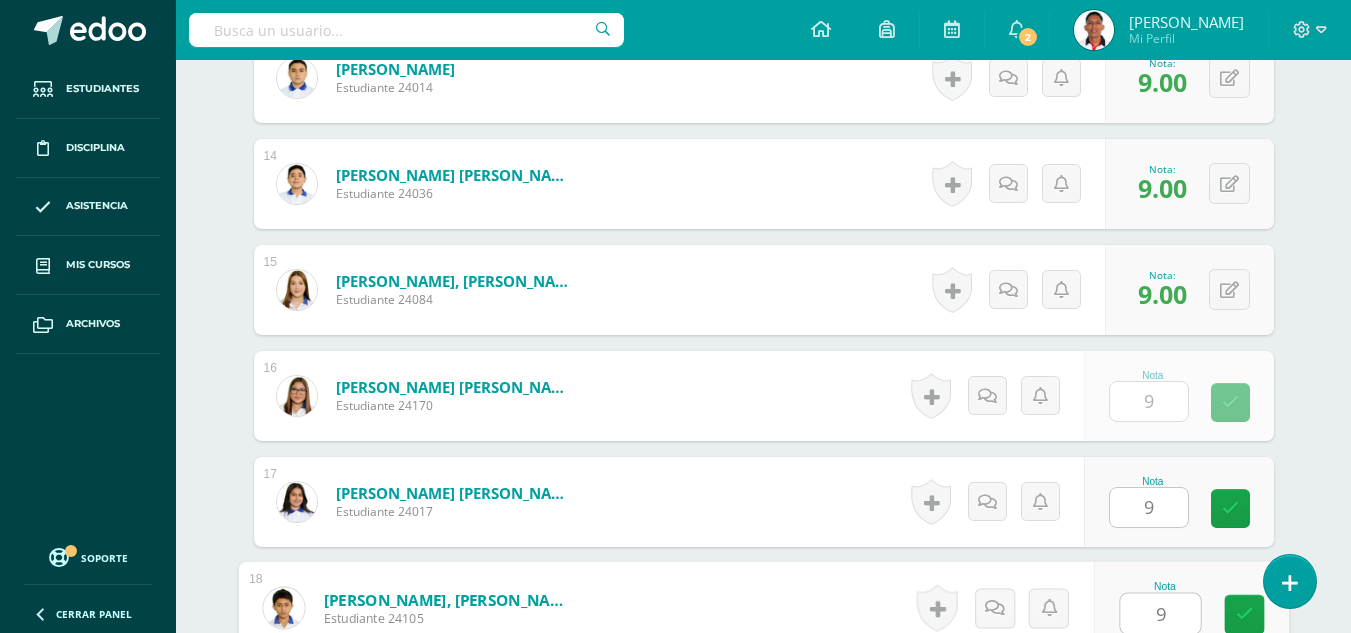 type on "9" 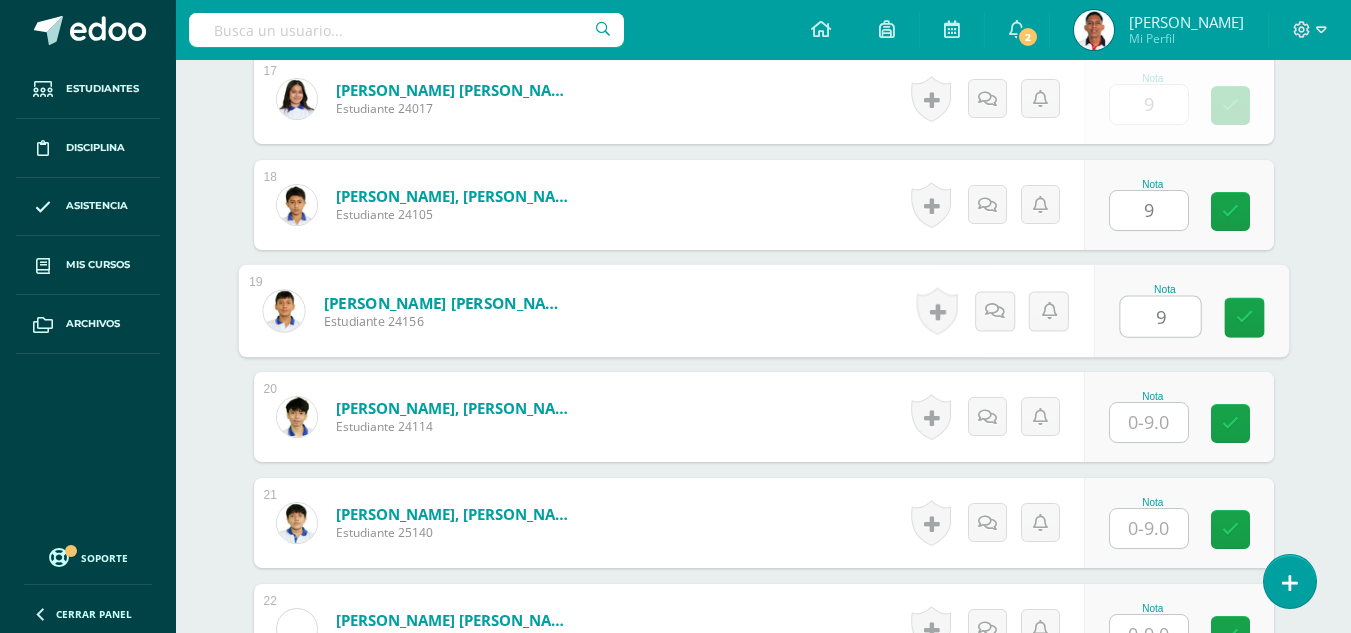 type on "9" 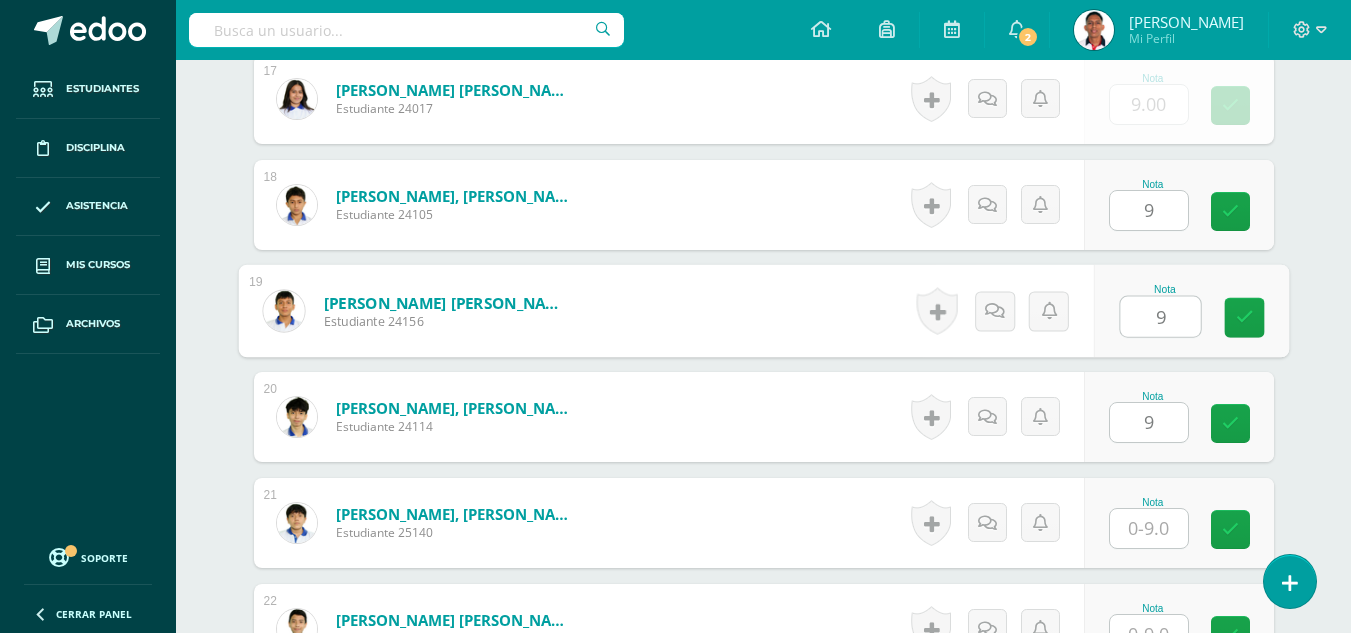 type on "9" 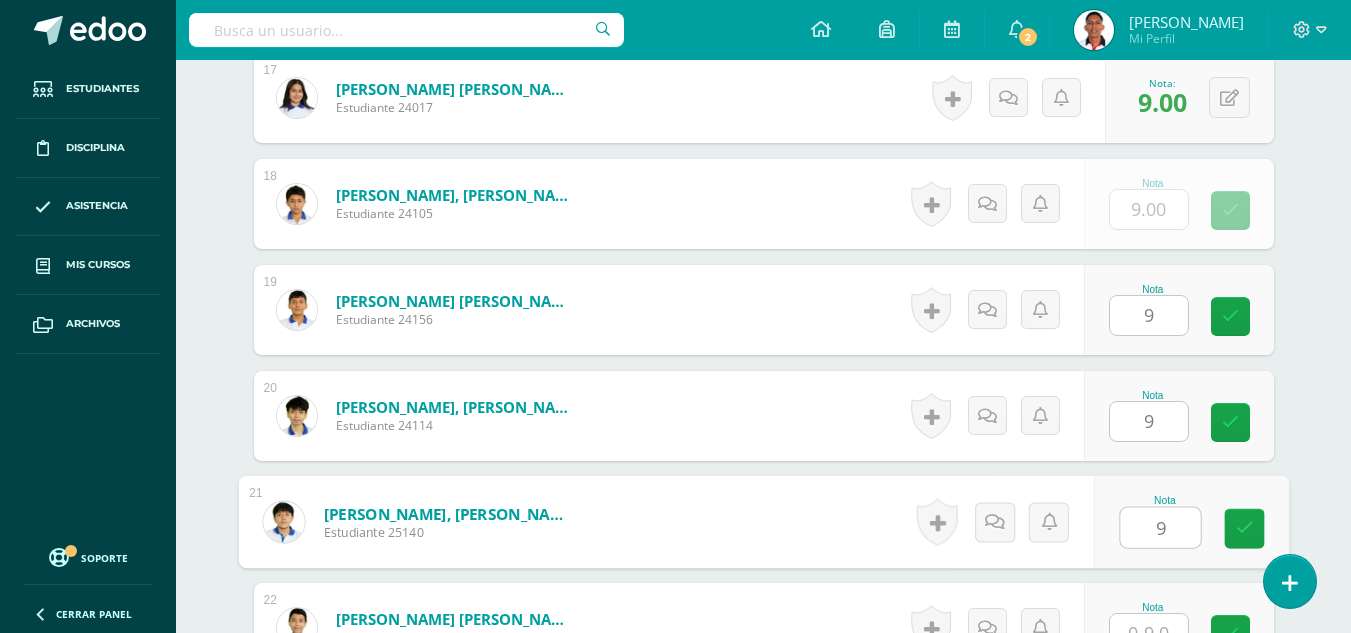 type on "9" 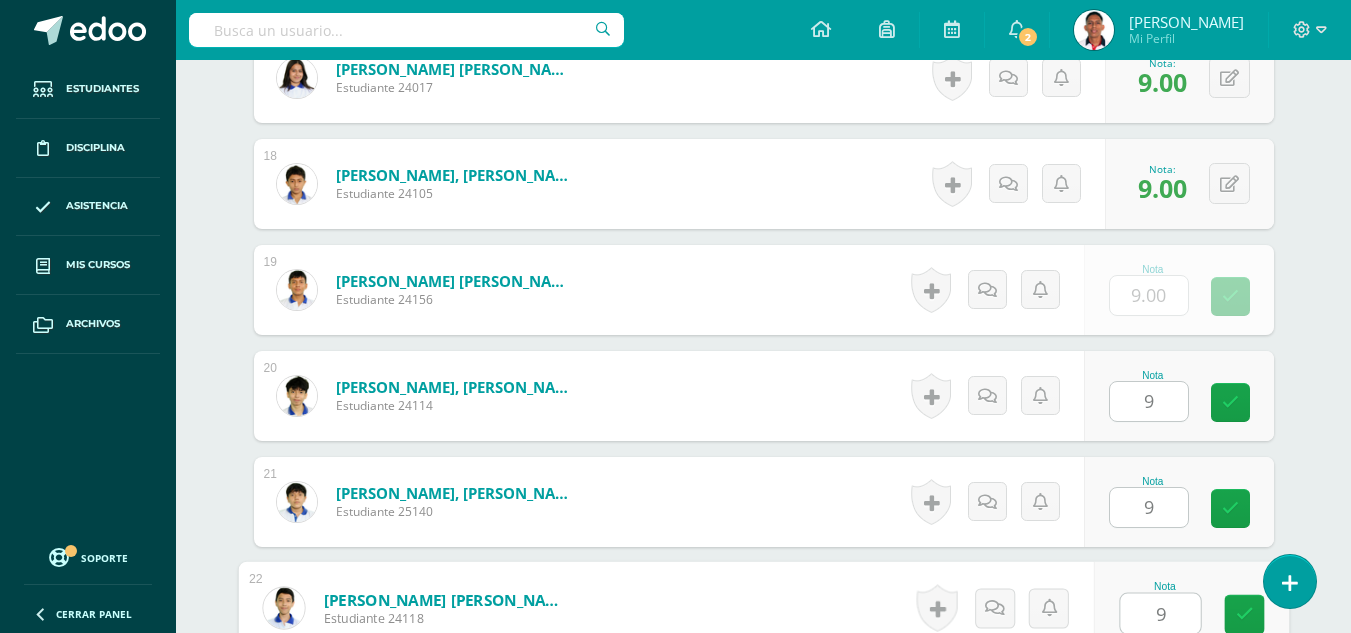 type on "9" 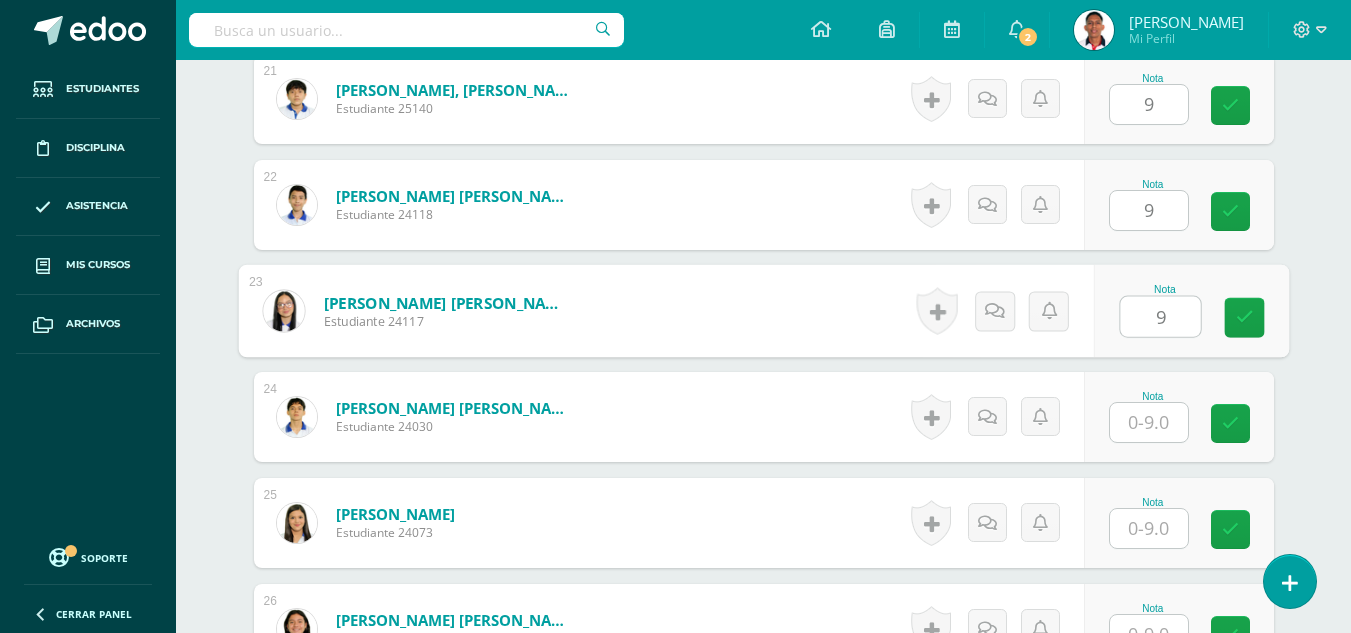 type on "9" 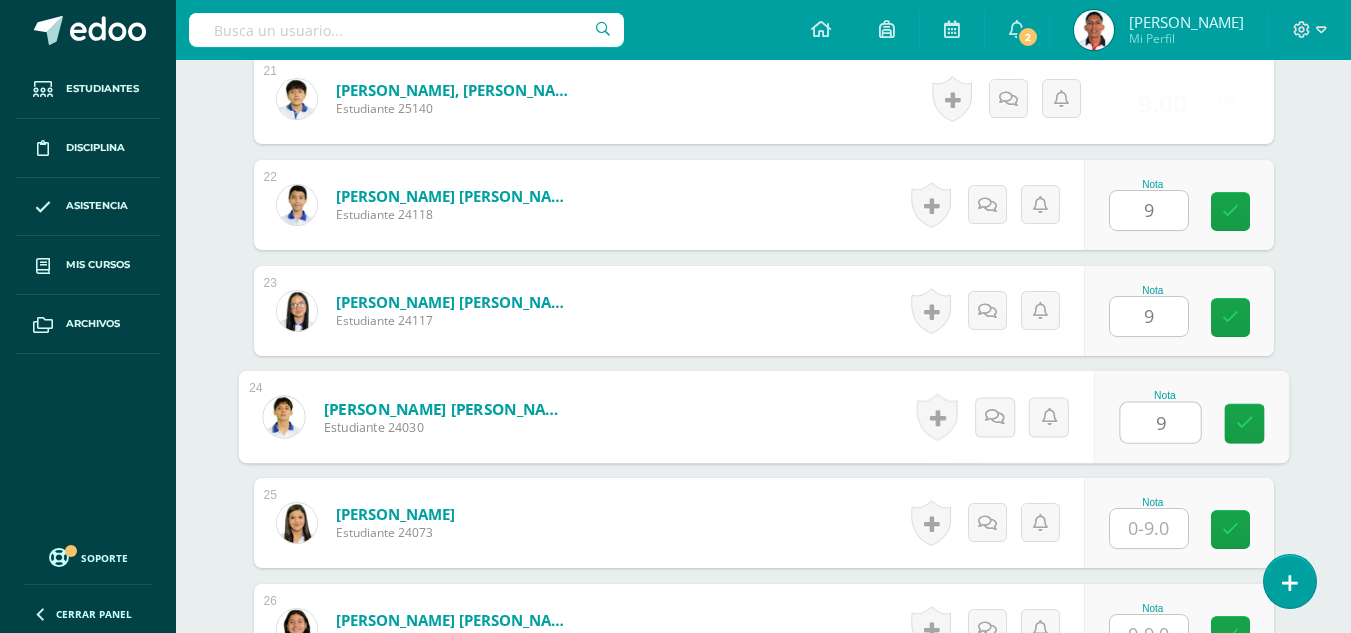 type on "9" 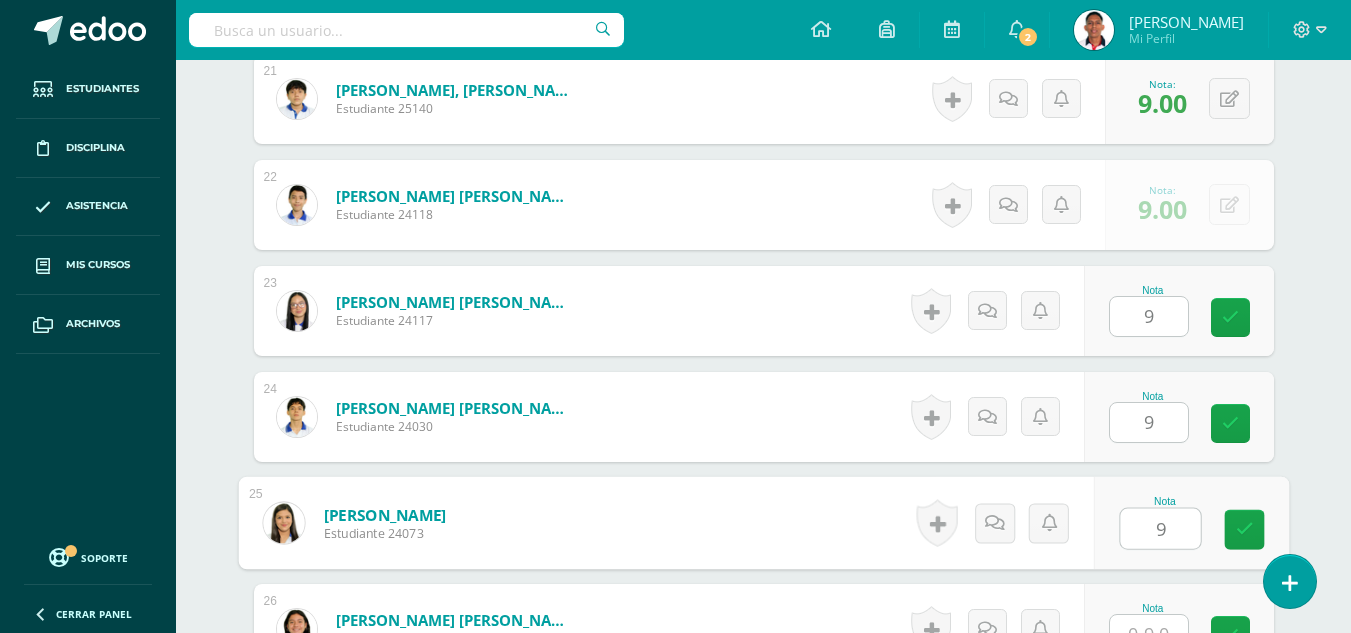 type on "9" 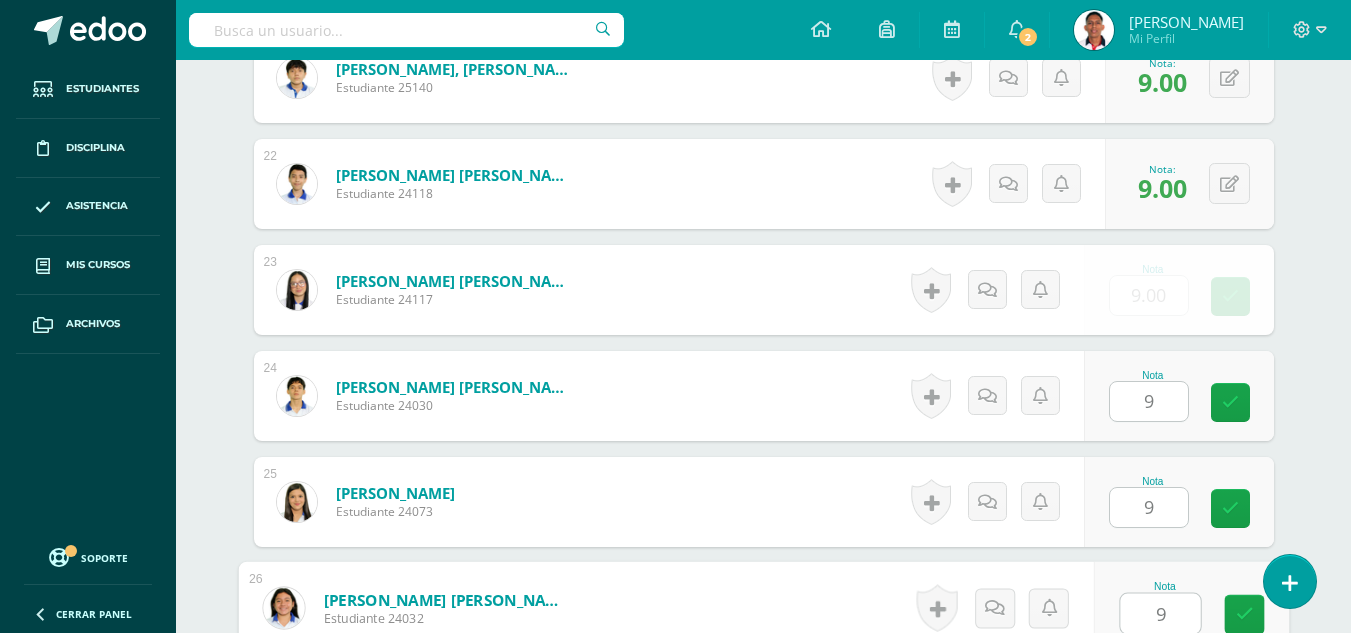 type on "9" 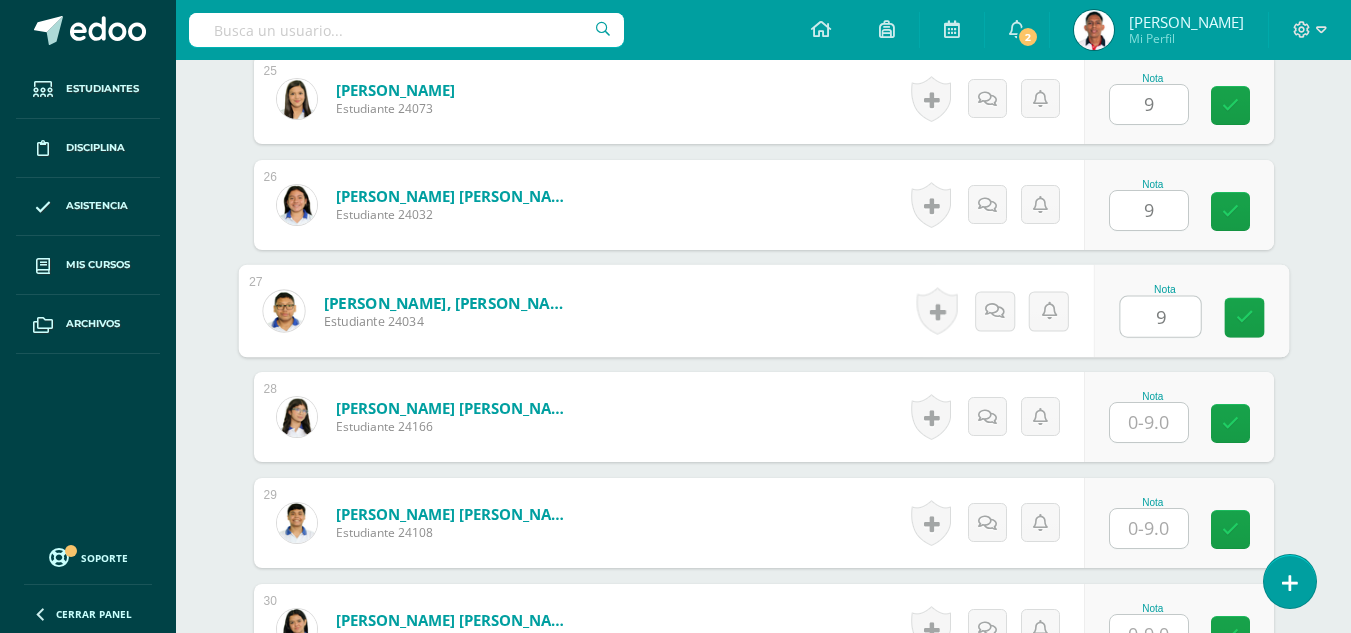 type on "9" 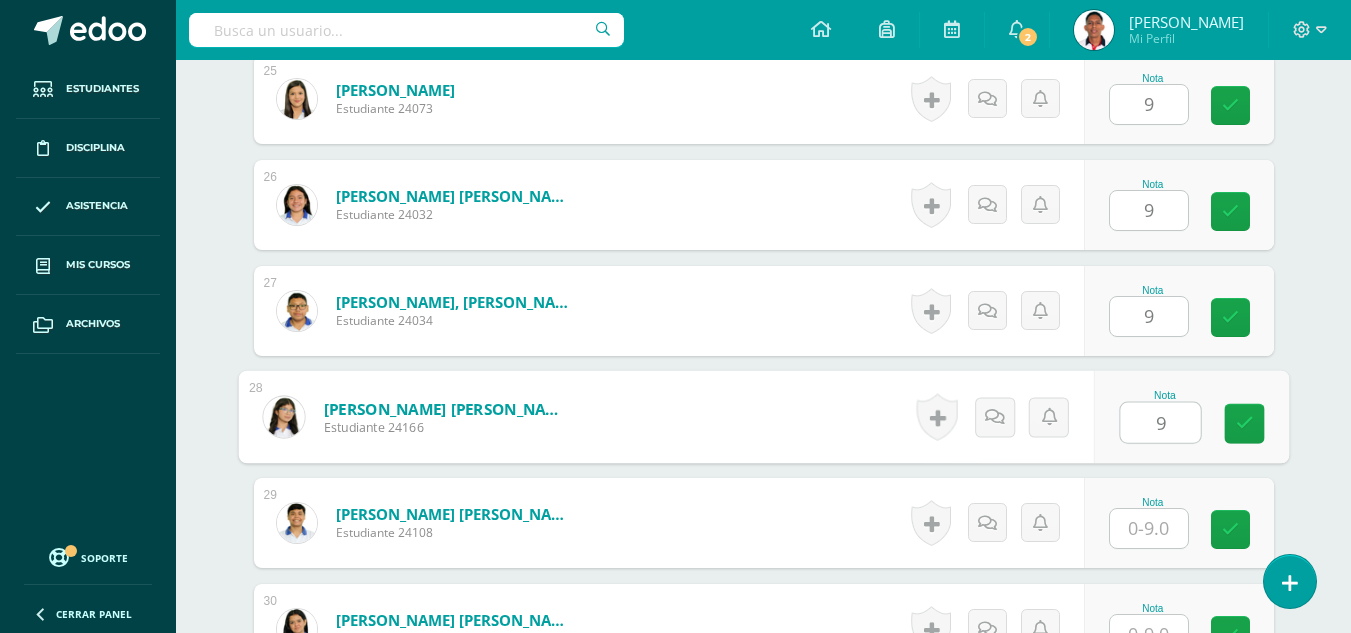 type on "9" 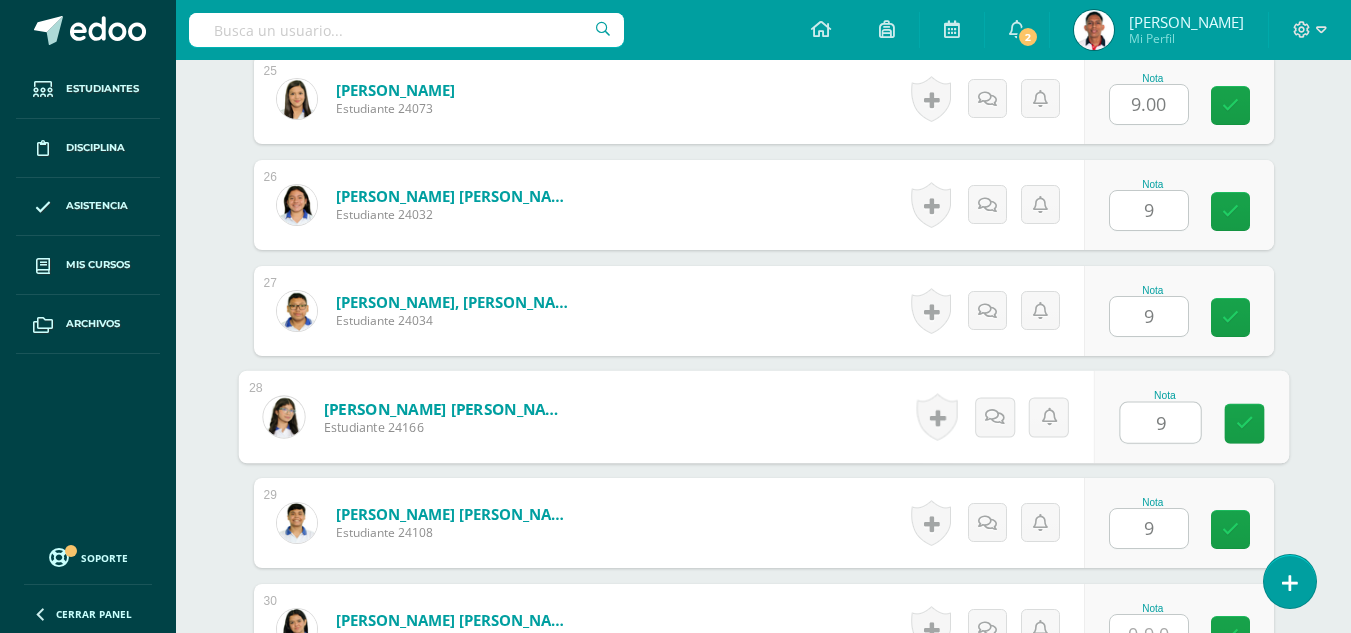type on "9" 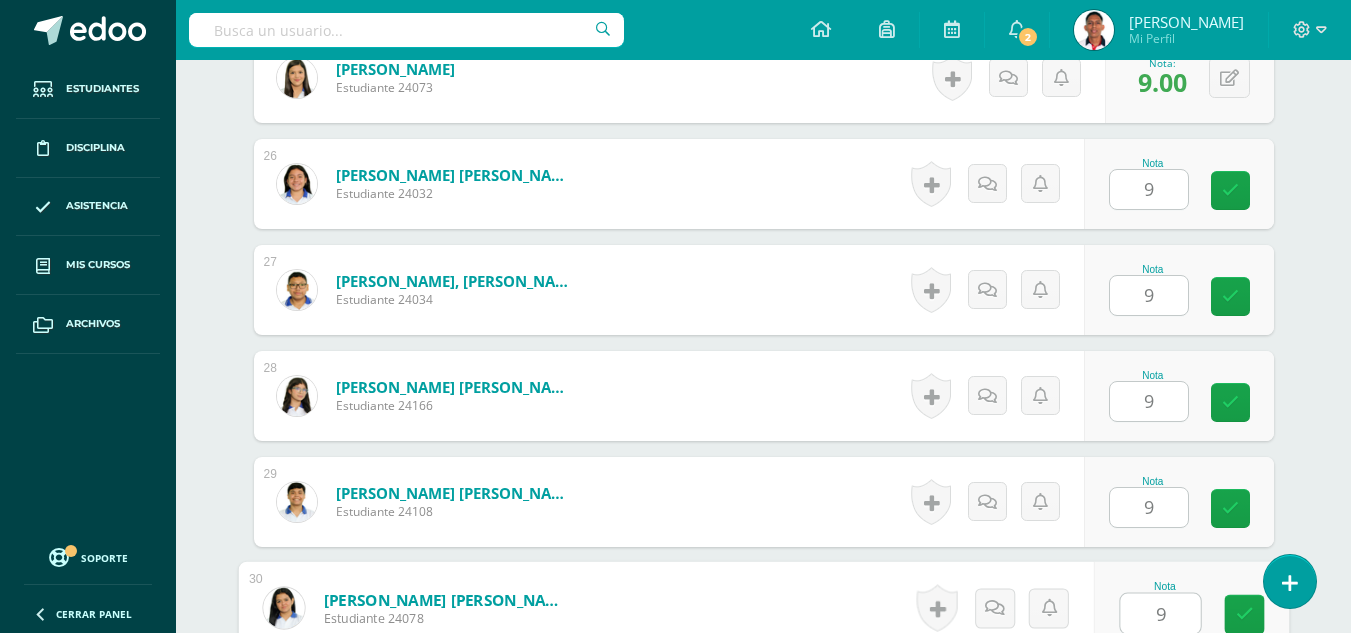 type on "9" 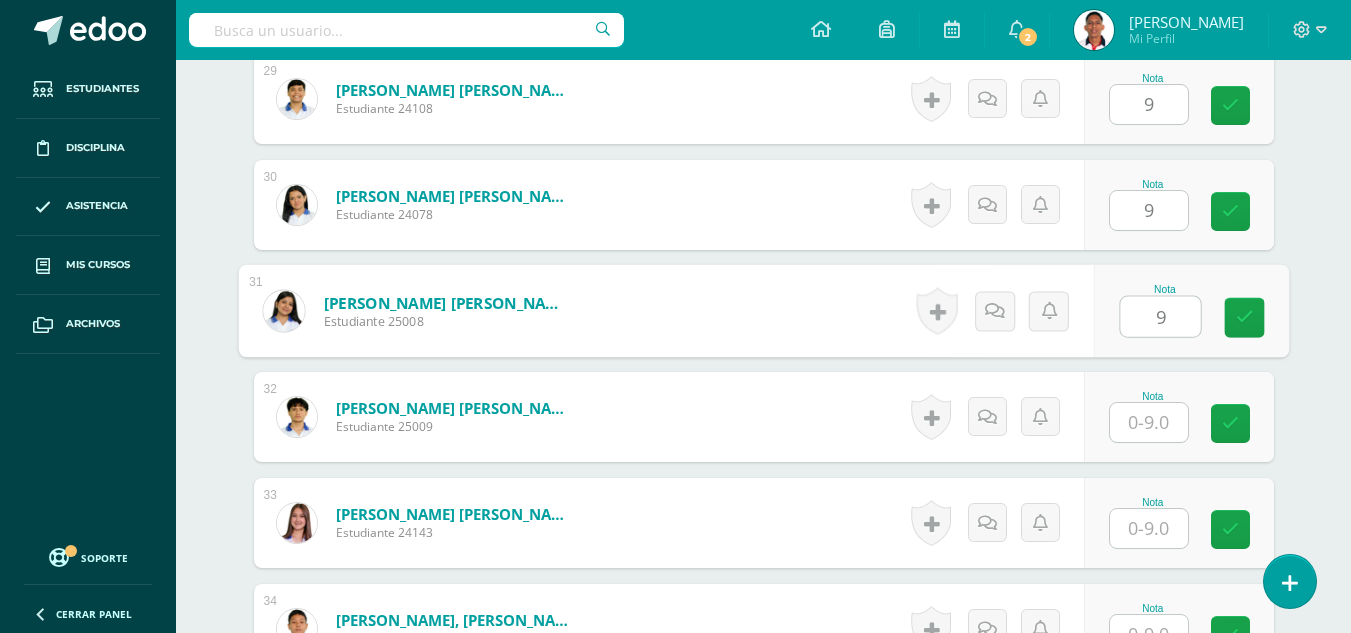type on "9" 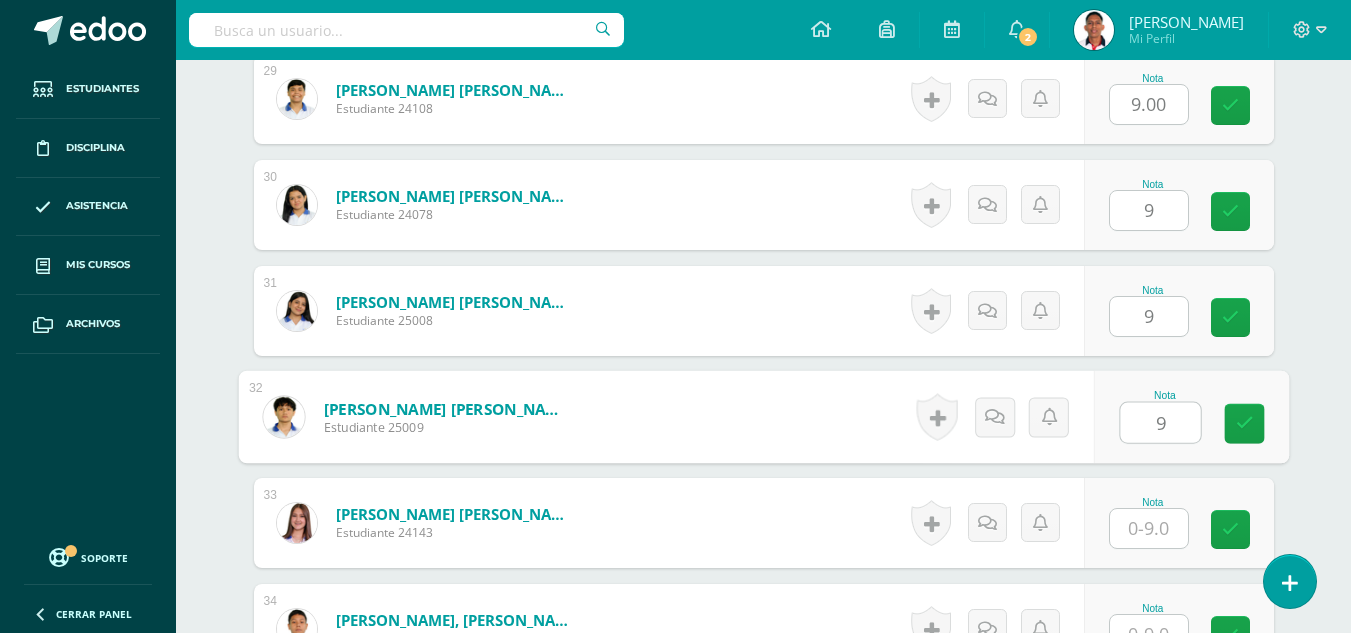 type on "9" 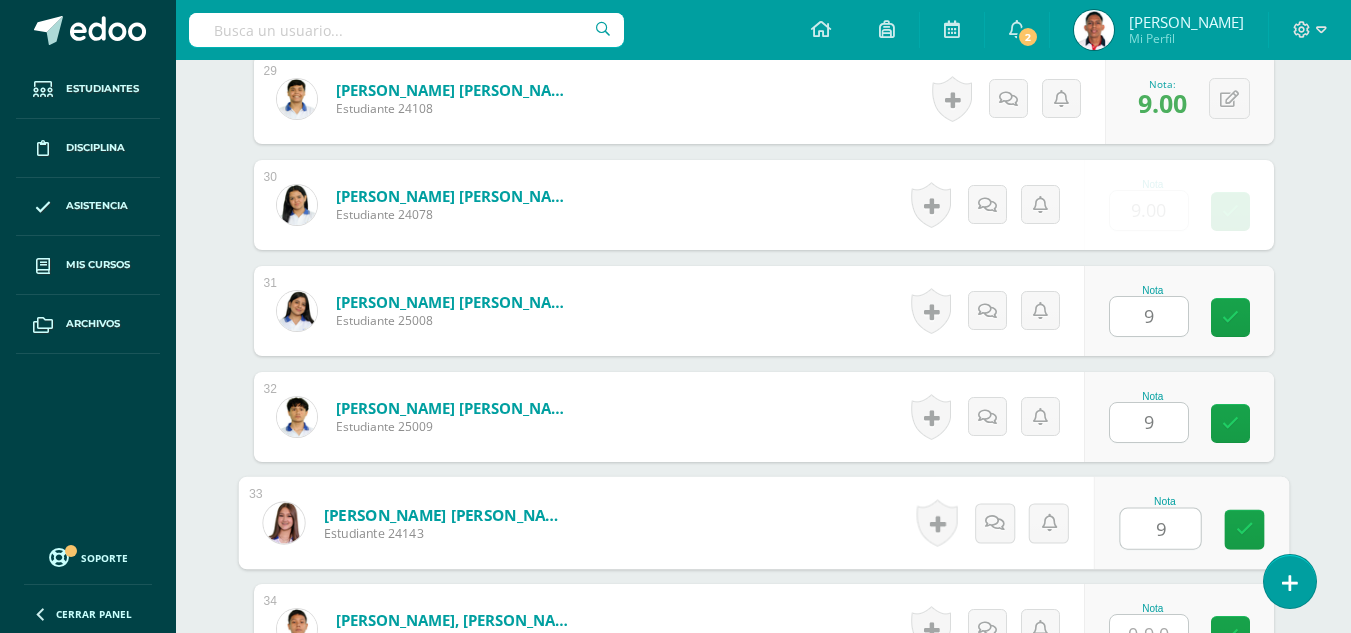 type on "9" 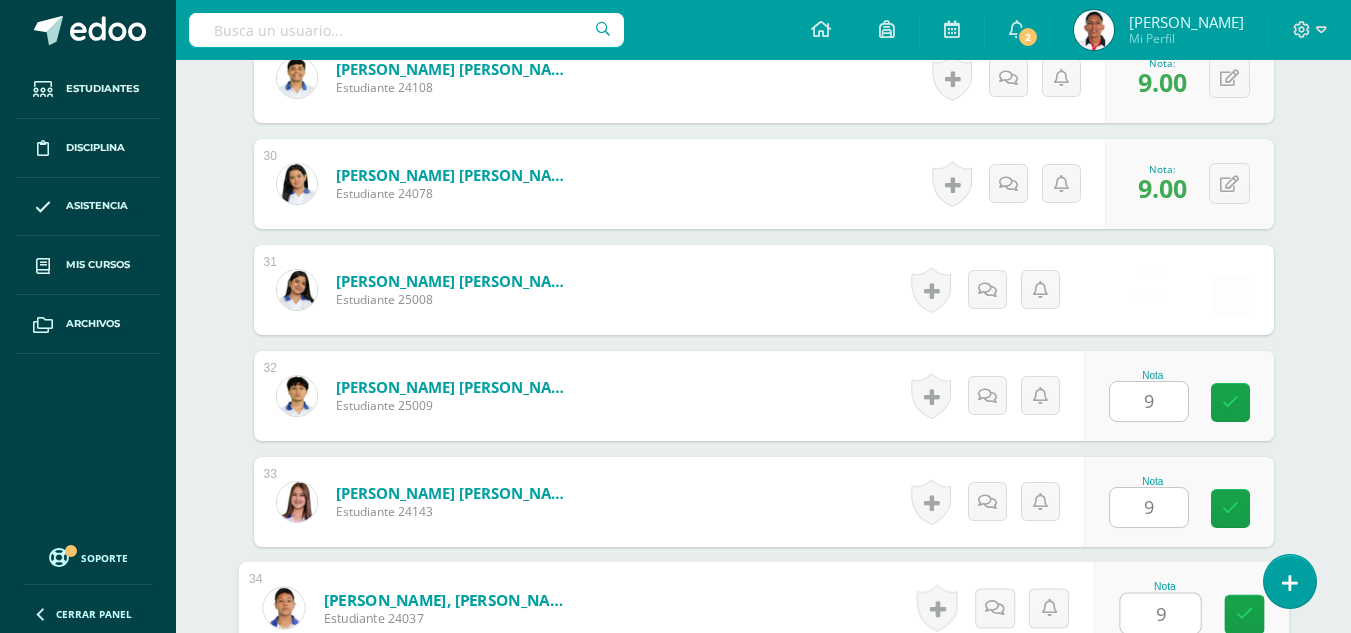 type on "9" 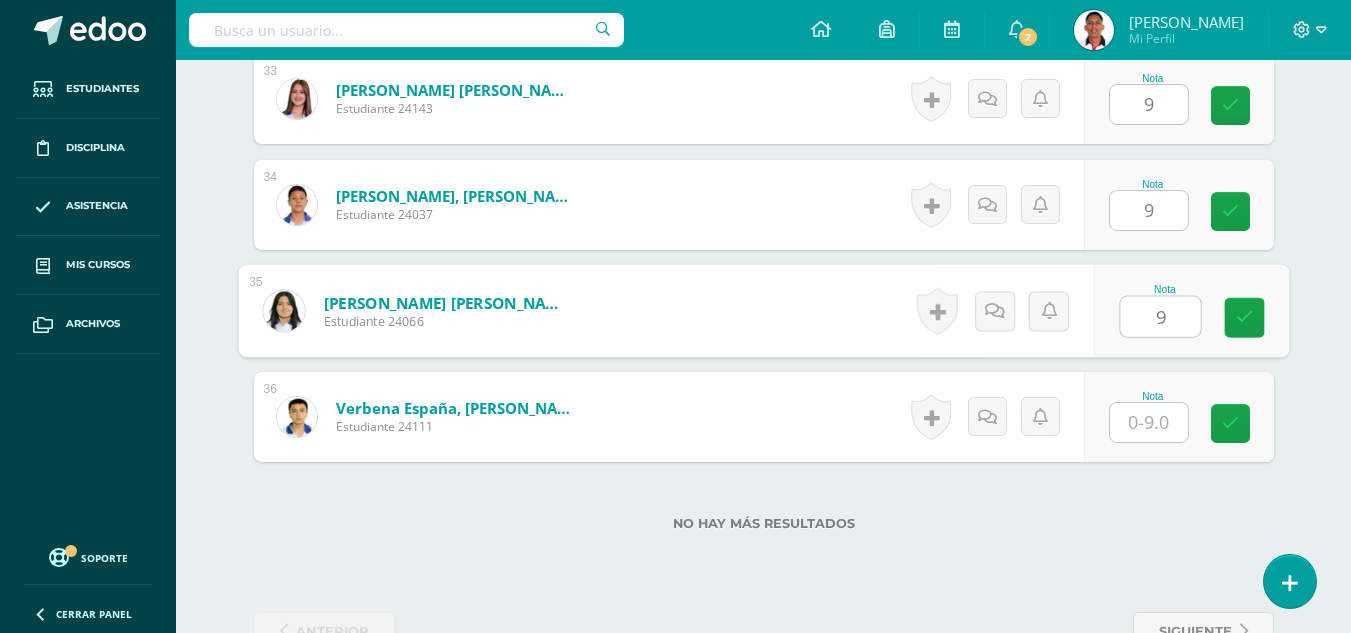 type on "9" 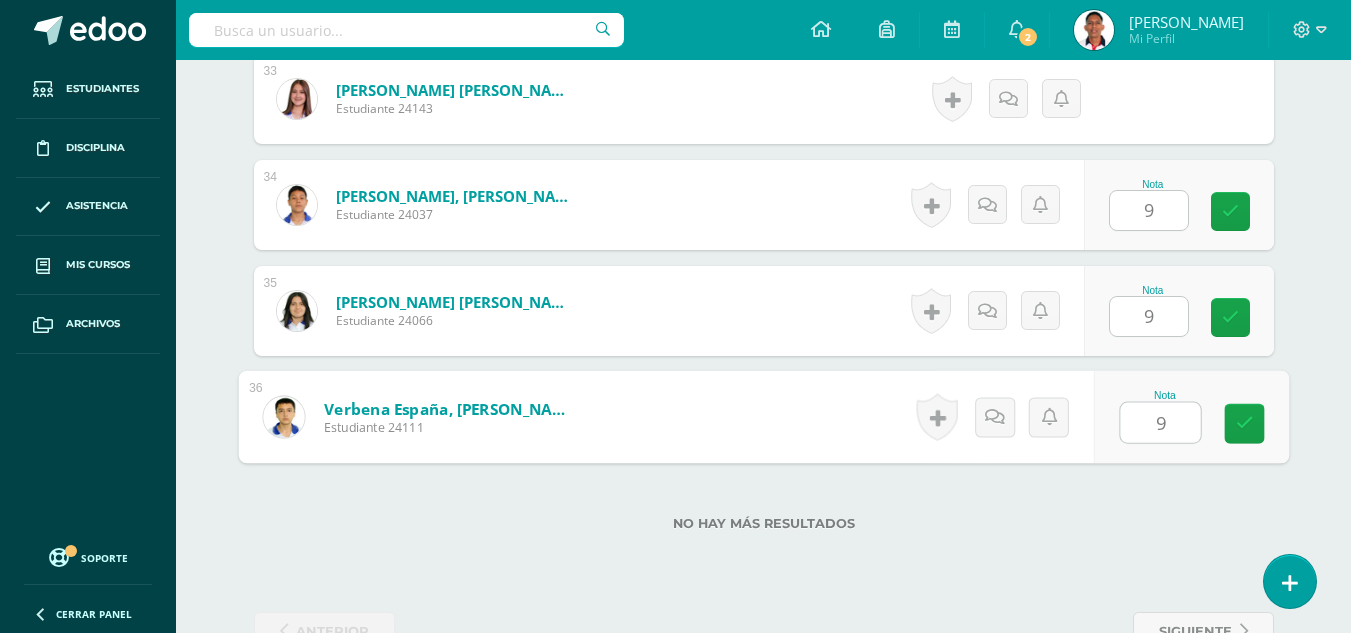 type on "9" 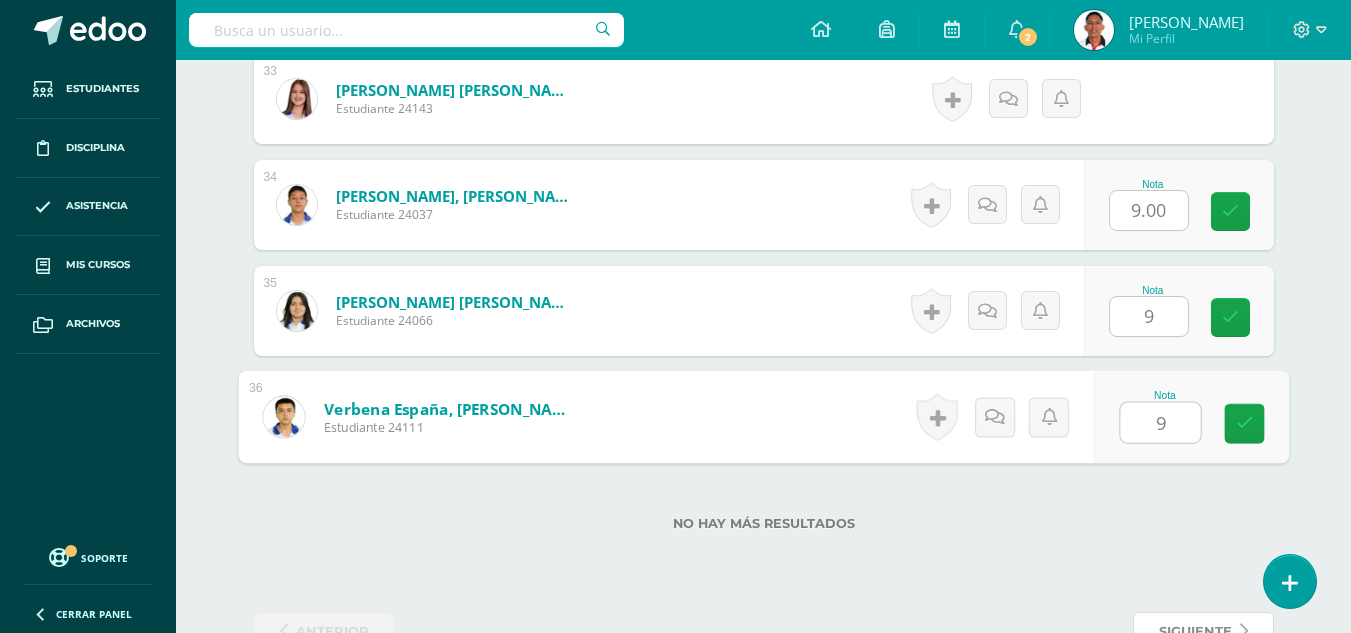 scroll, scrollTop: 4051, scrollLeft: 0, axis: vertical 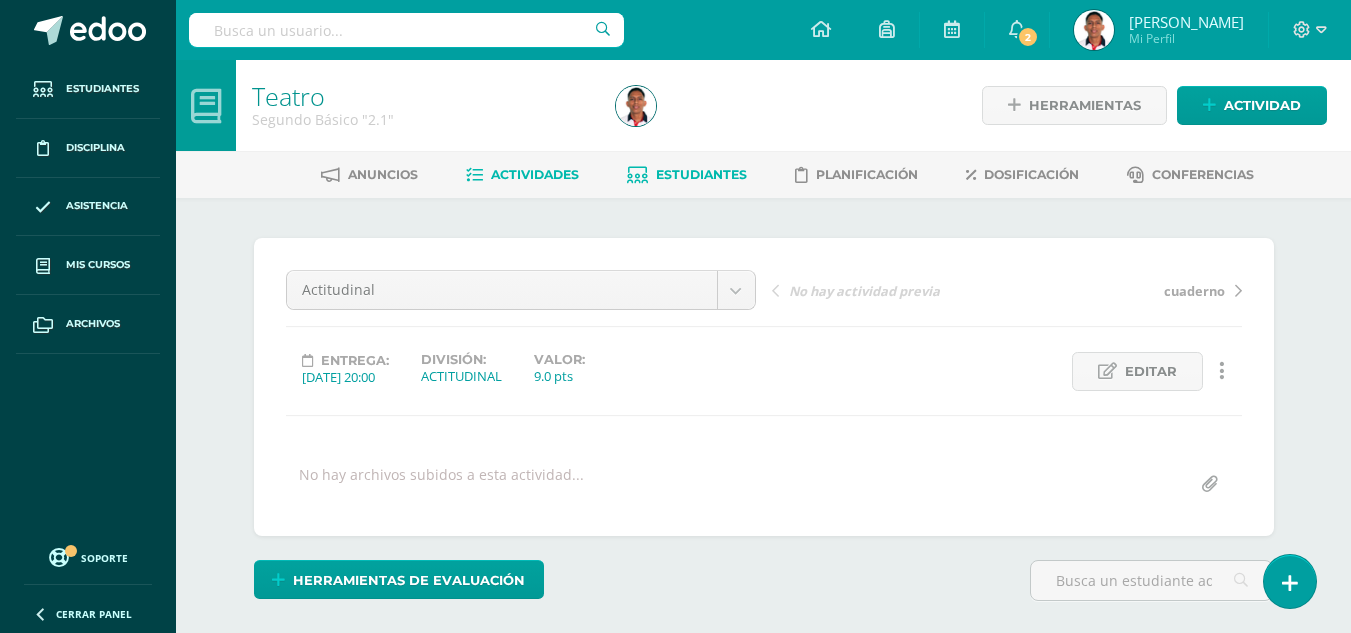 click on "Estudiantes" at bounding box center (701, 174) 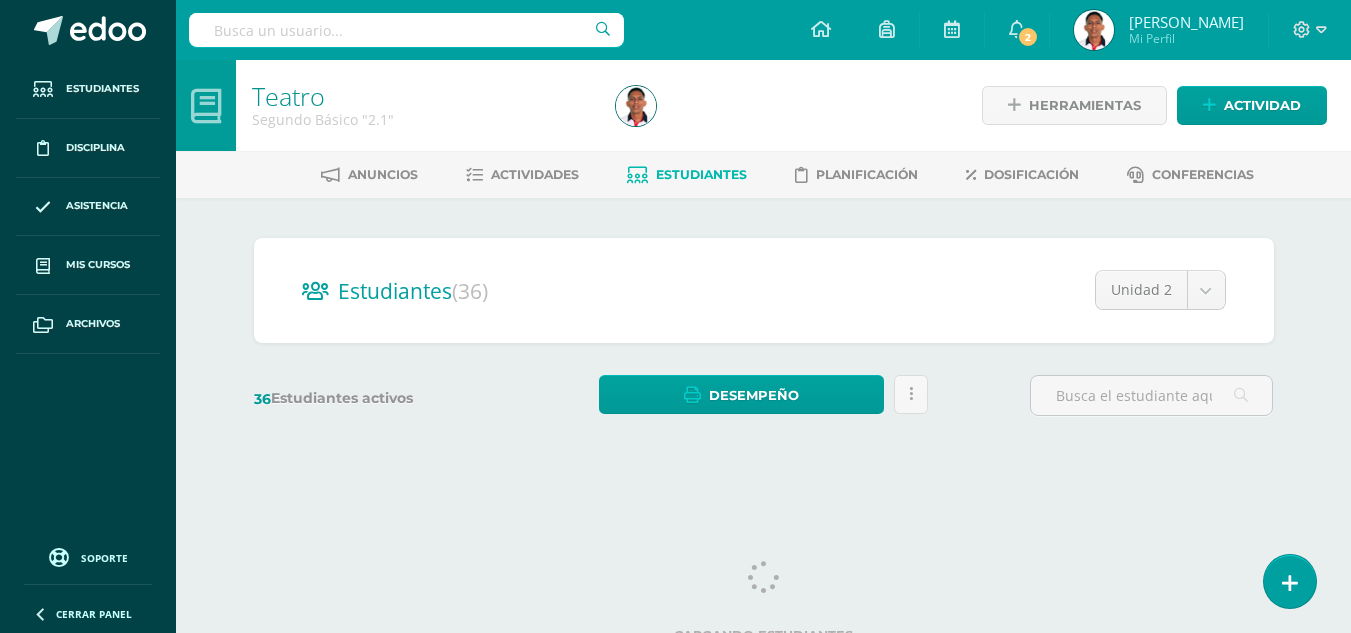 scroll, scrollTop: 0, scrollLeft: 0, axis: both 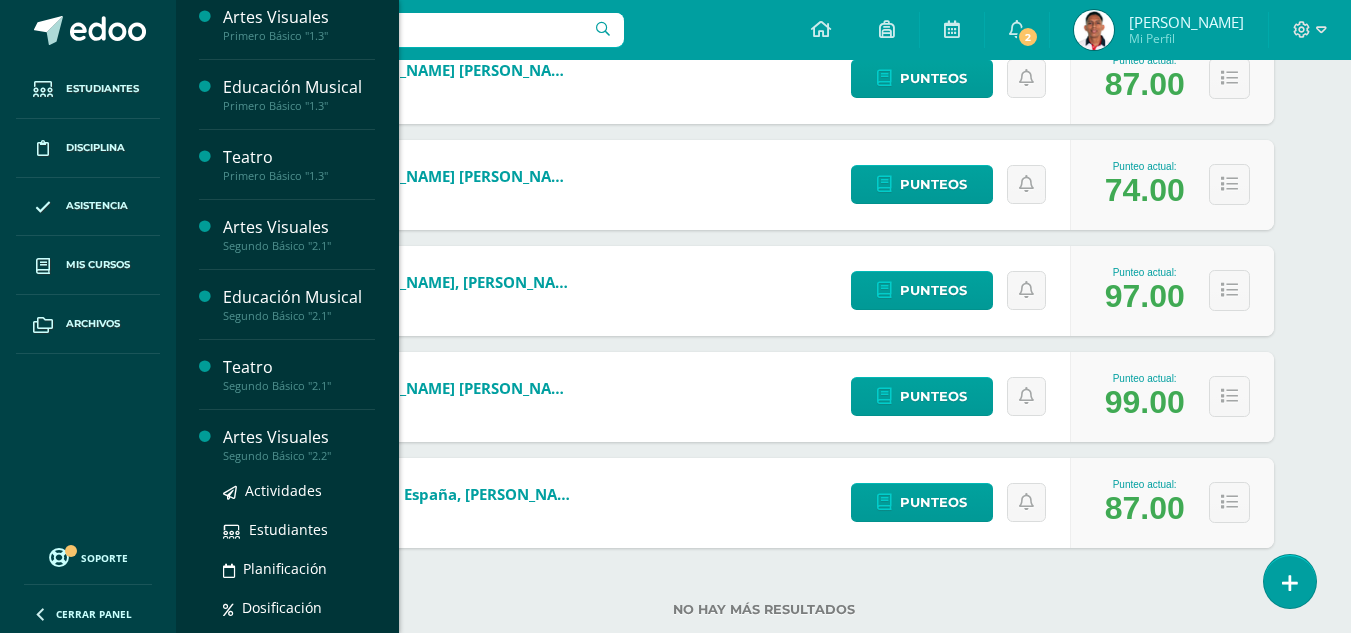 click on "Artes Visuales" at bounding box center [299, 437] 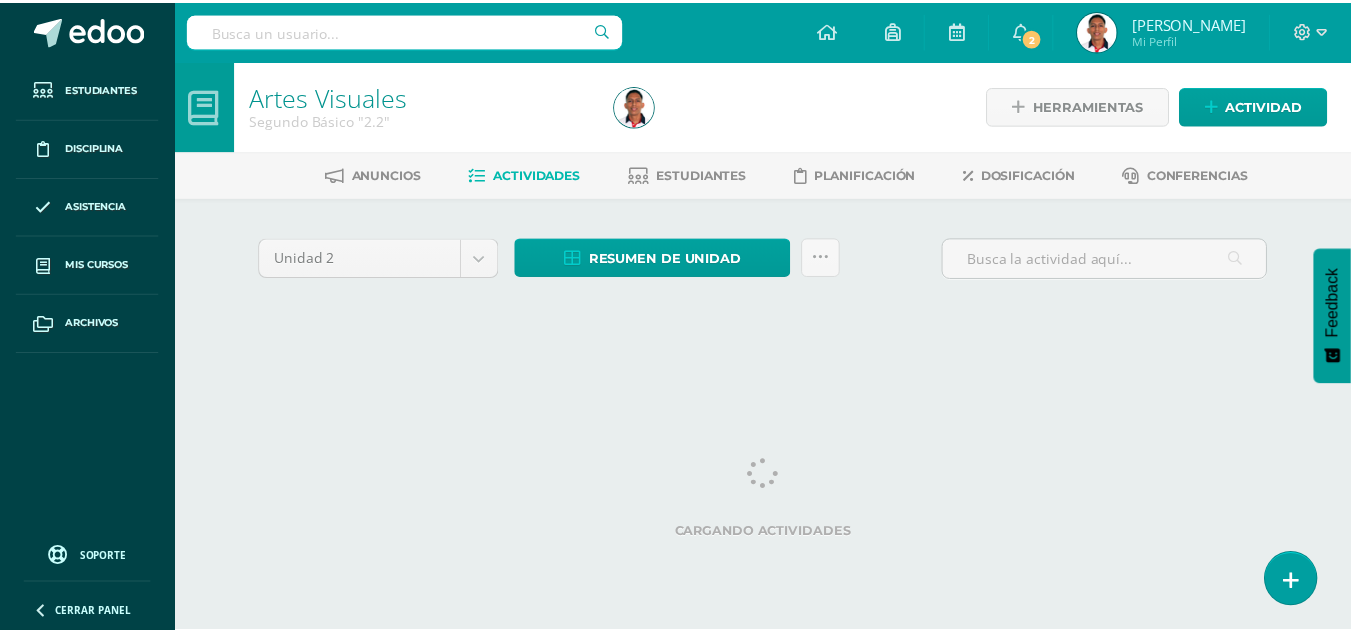 scroll, scrollTop: 0, scrollLeft: 0, axis: both 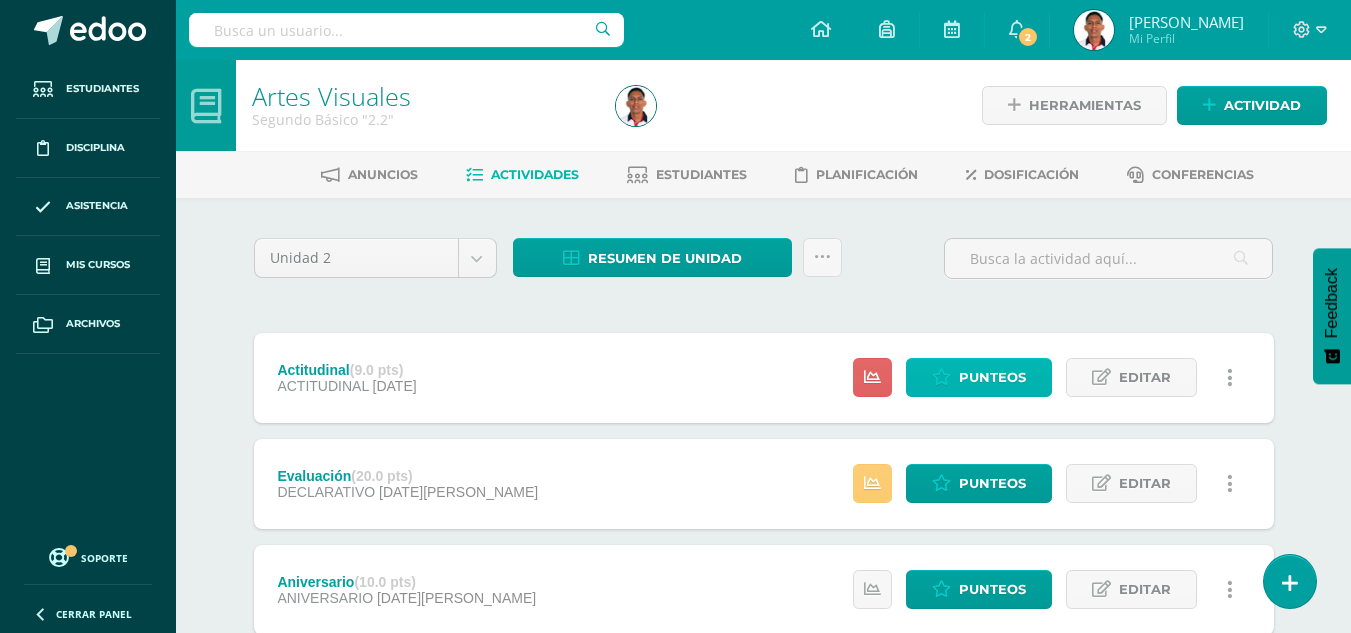 click on "Punteos" at bounding box center (992, 377) 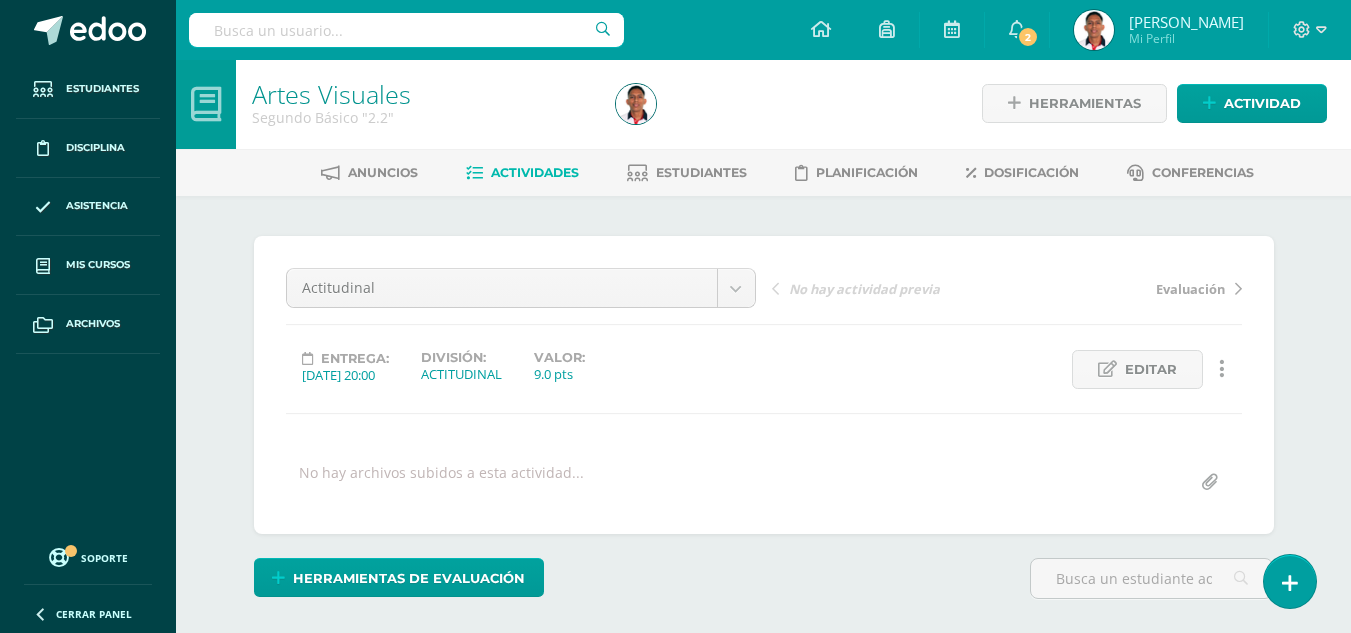scroll, scrollTop: 3, scrollLeft: 0, axis: vertical 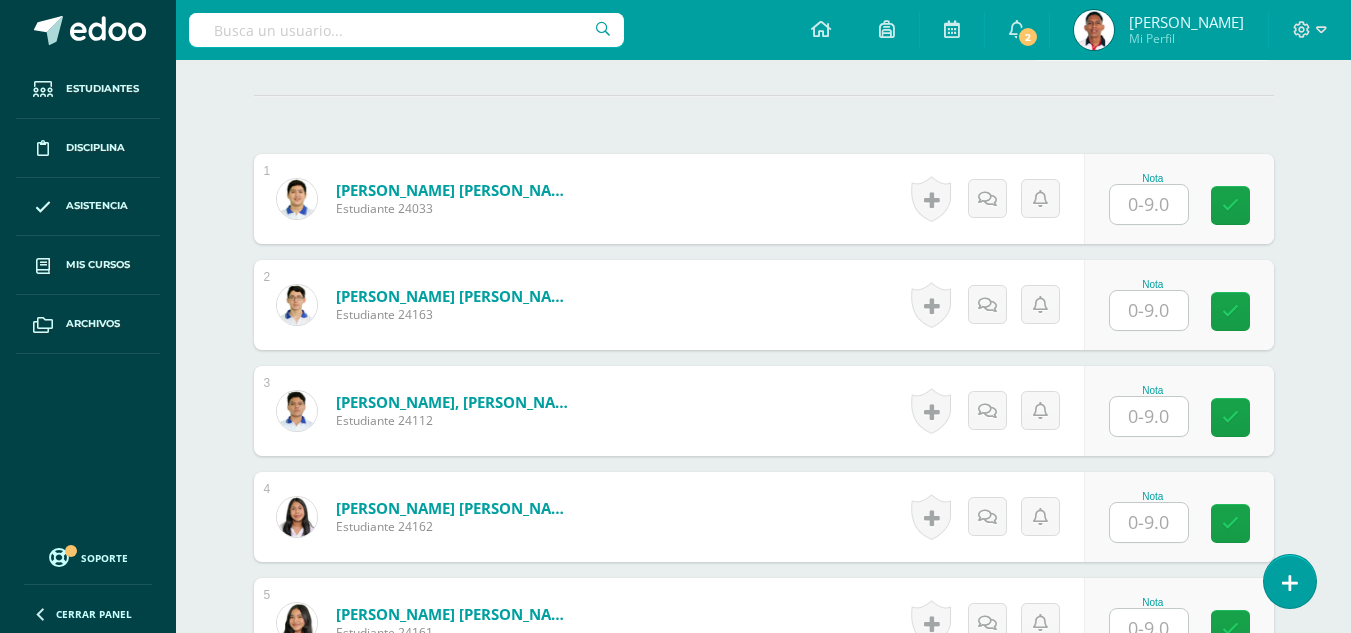 click at bounding box center [1149, 204] 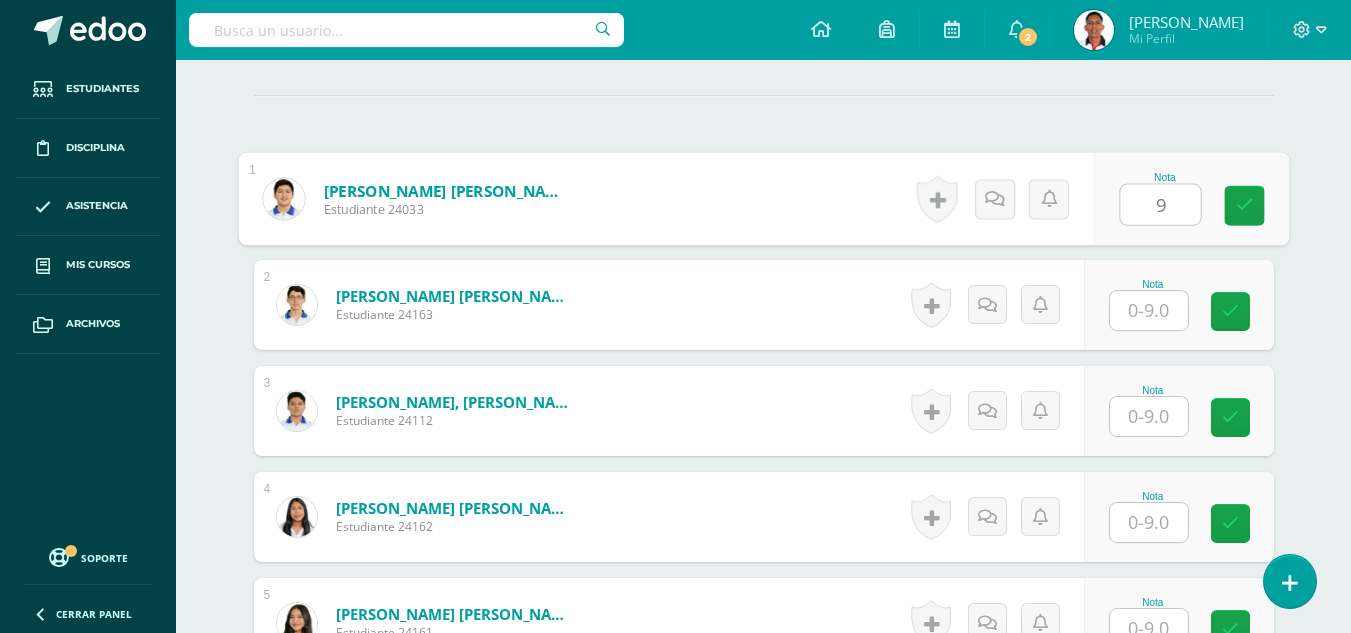 type on "9" 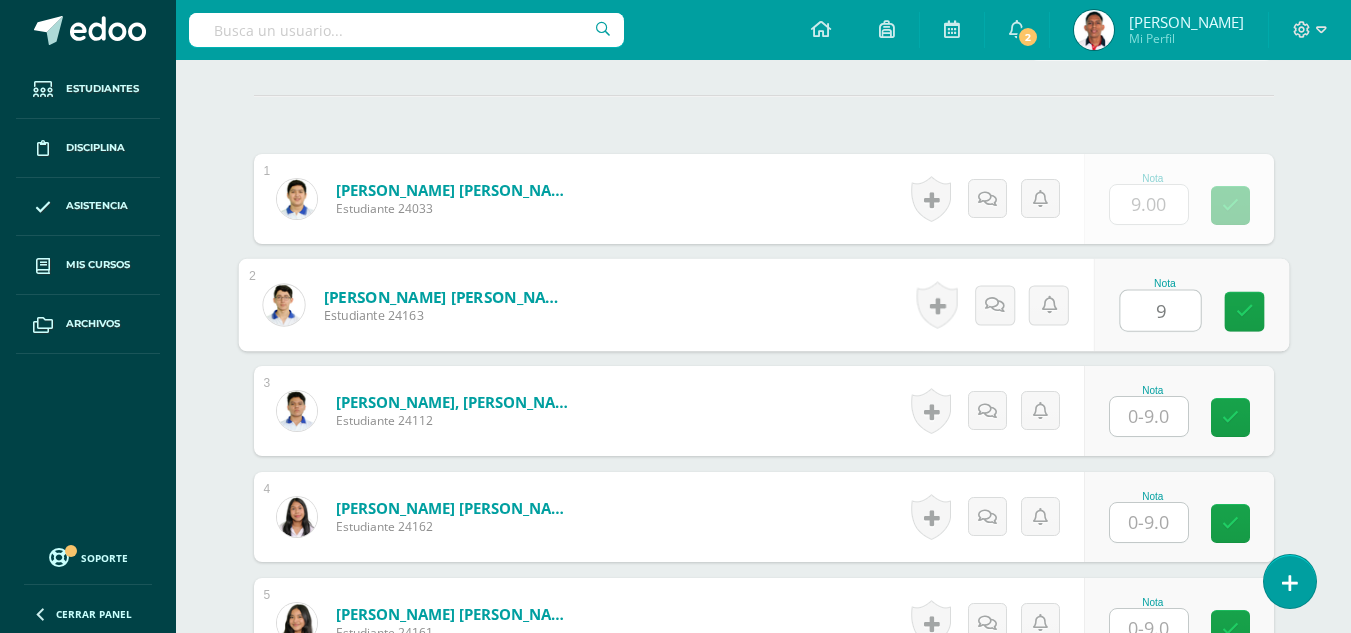 type on "9" 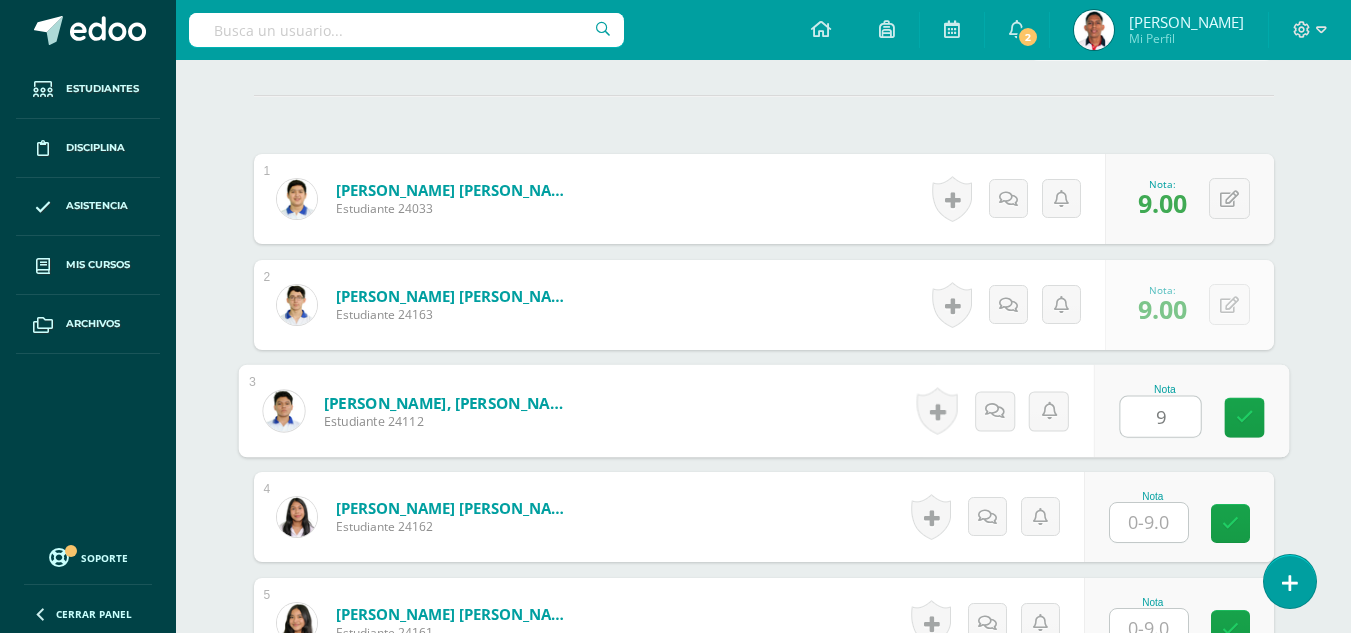 type on "9" 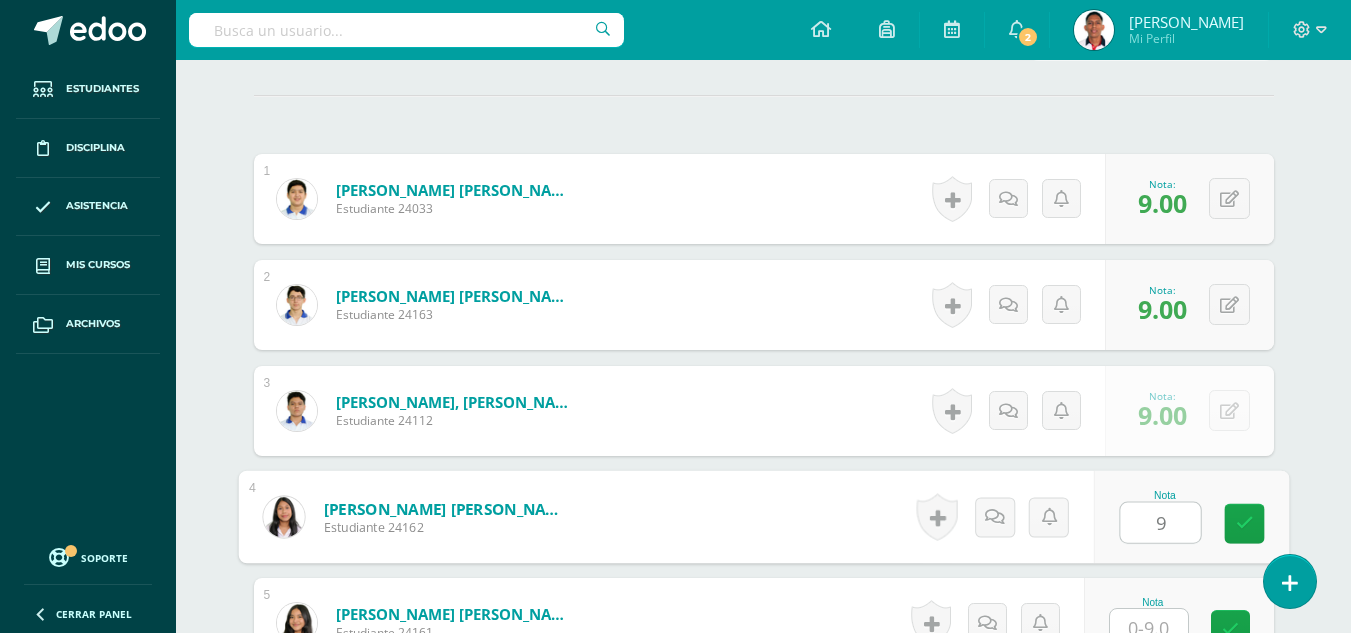 type on "9" 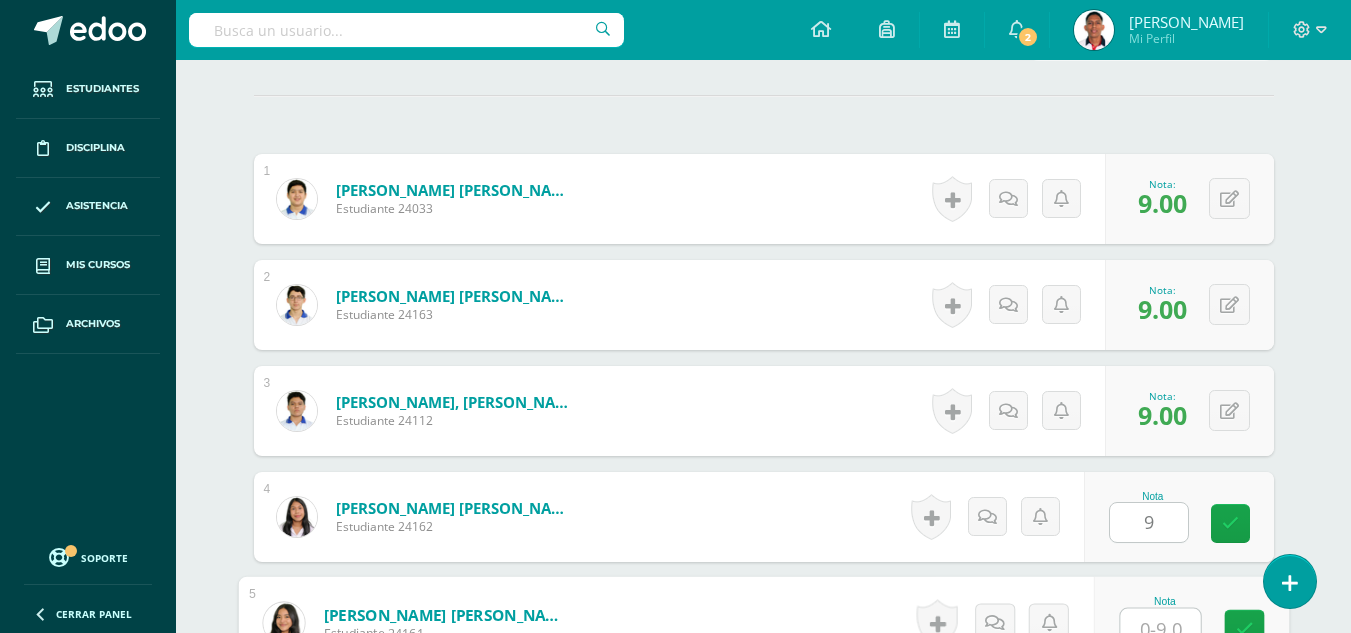scroll, scrollTop: 556, scrollLeft: 0, axis: vertical 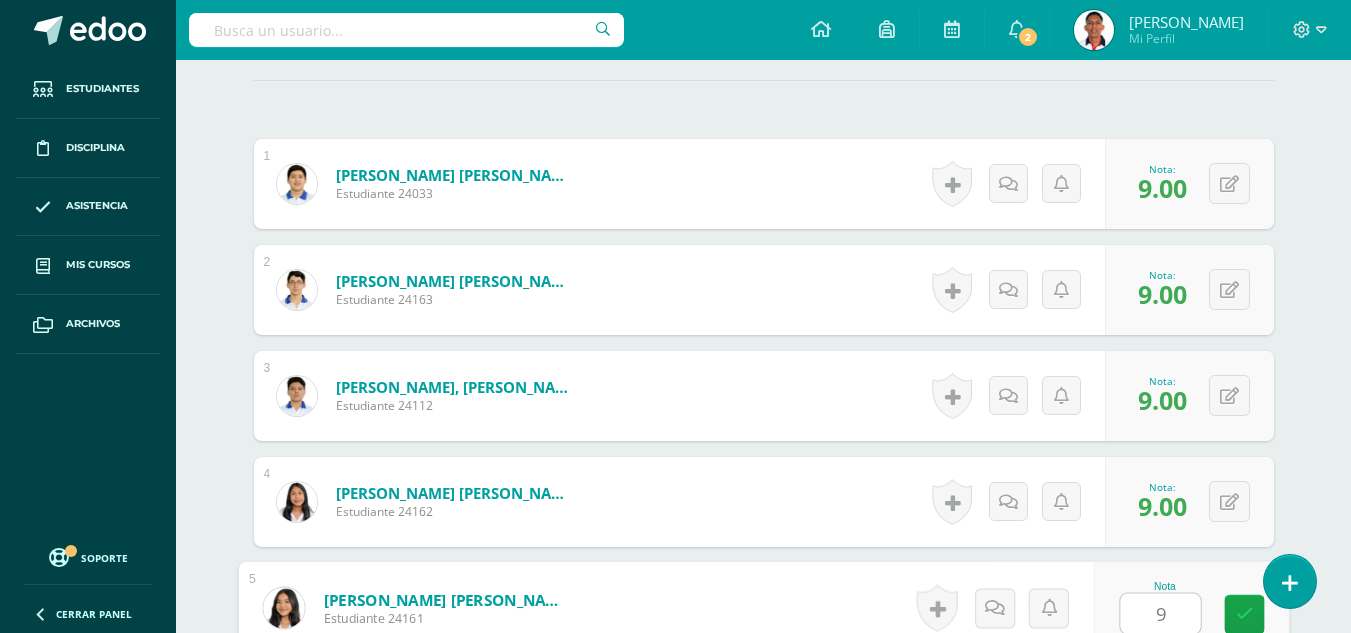 type on "9" 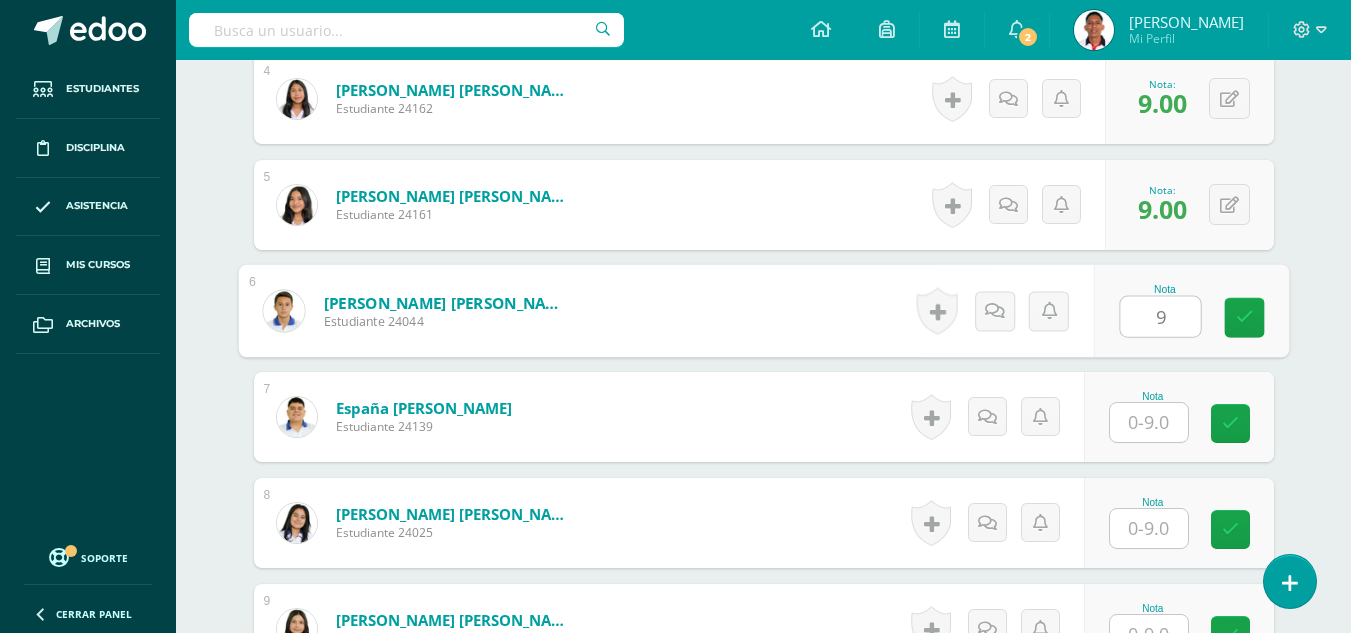 type on "9" 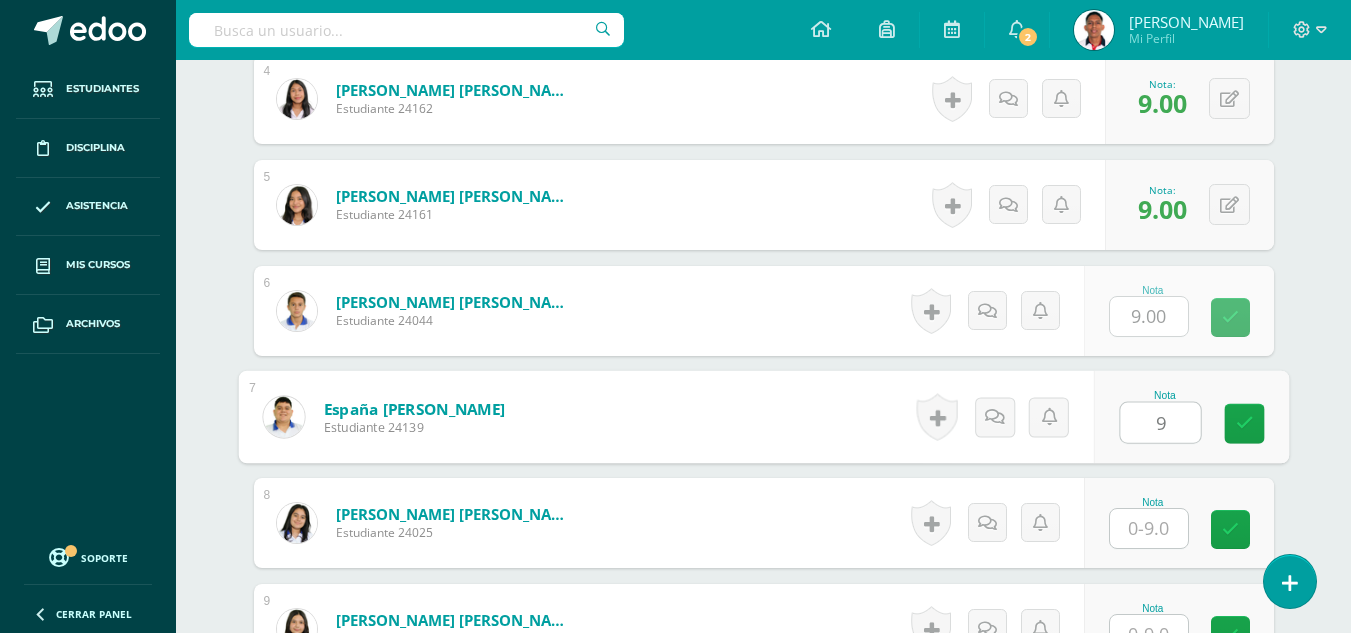 type on "9" 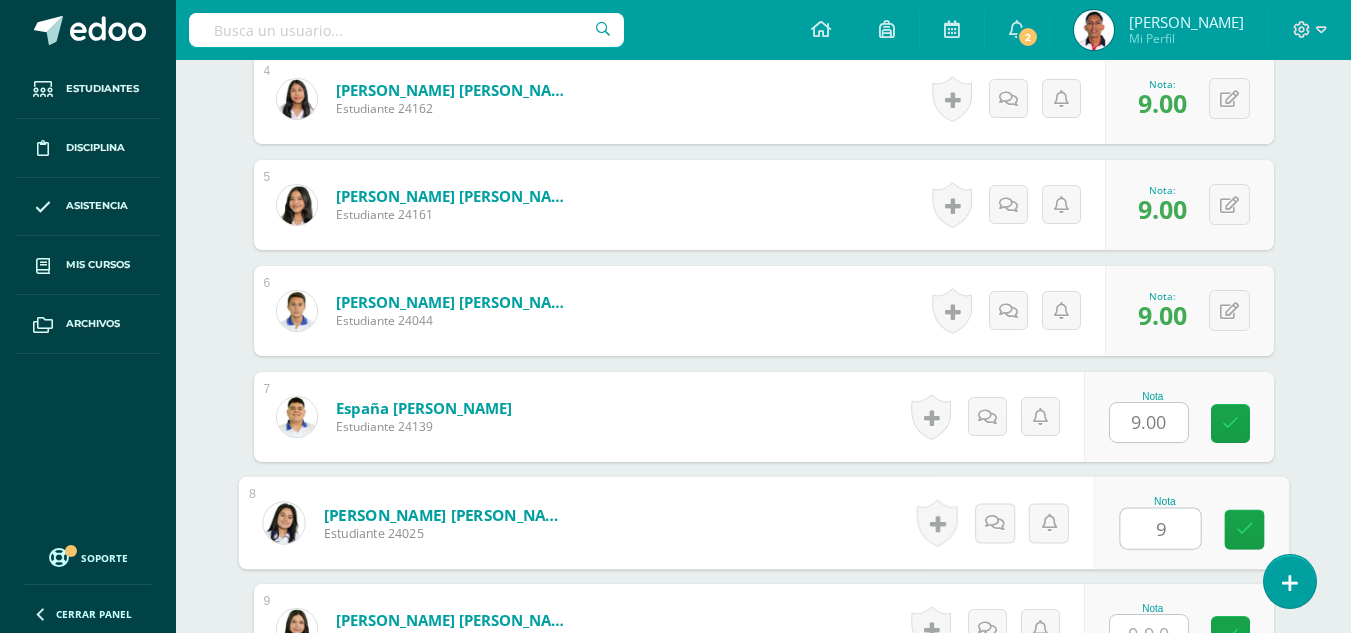 type on "9" 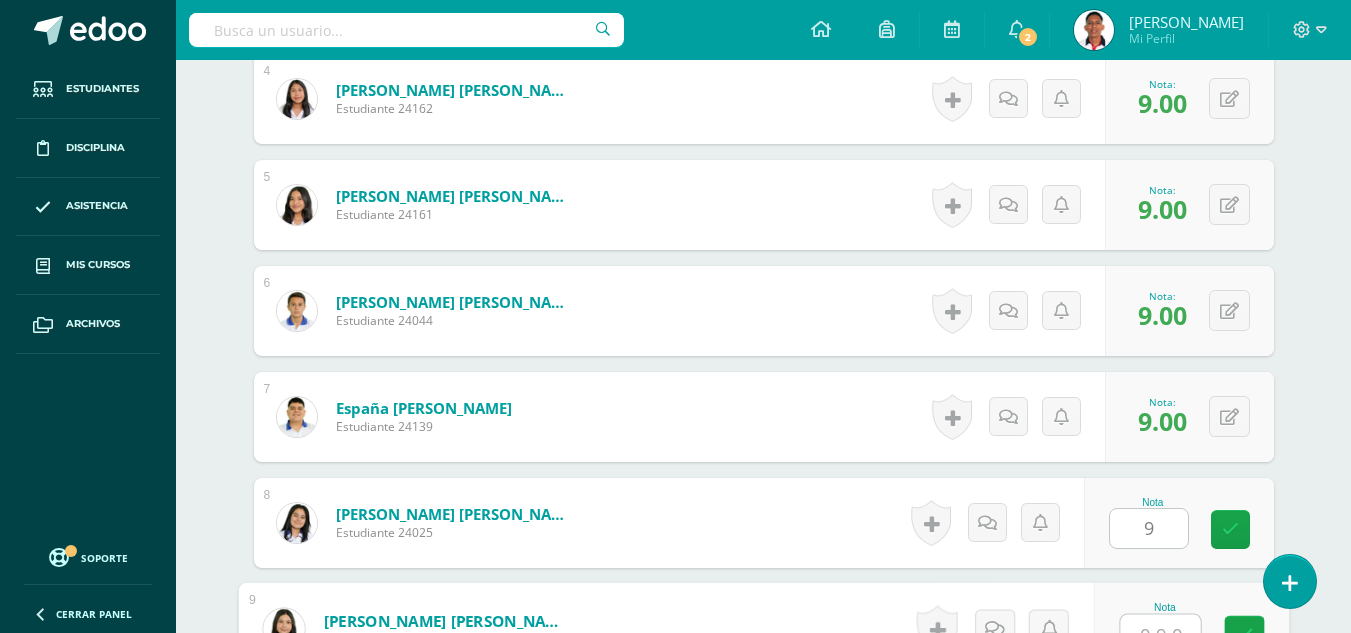 scroll, scrollTop: 980, scrollLeft: 0, axis: vertical 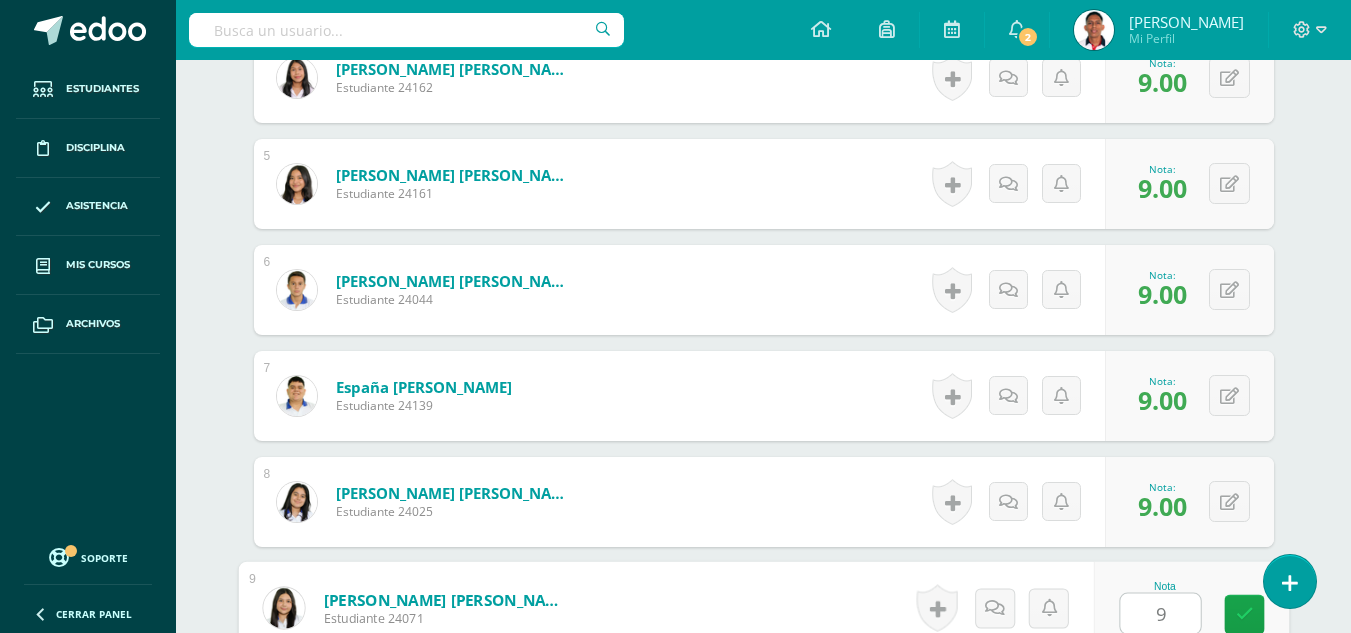 type on "9" 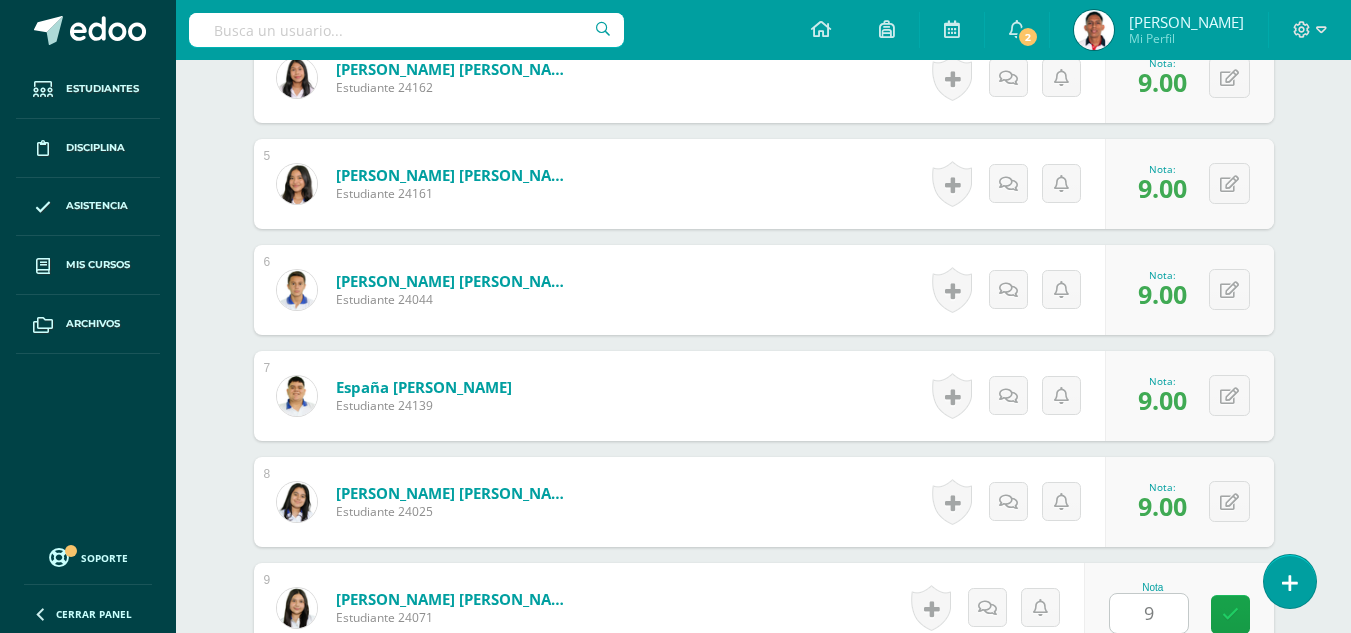 scroll, scrollTop: 1383, scrollLeft: 0, axis: vertical 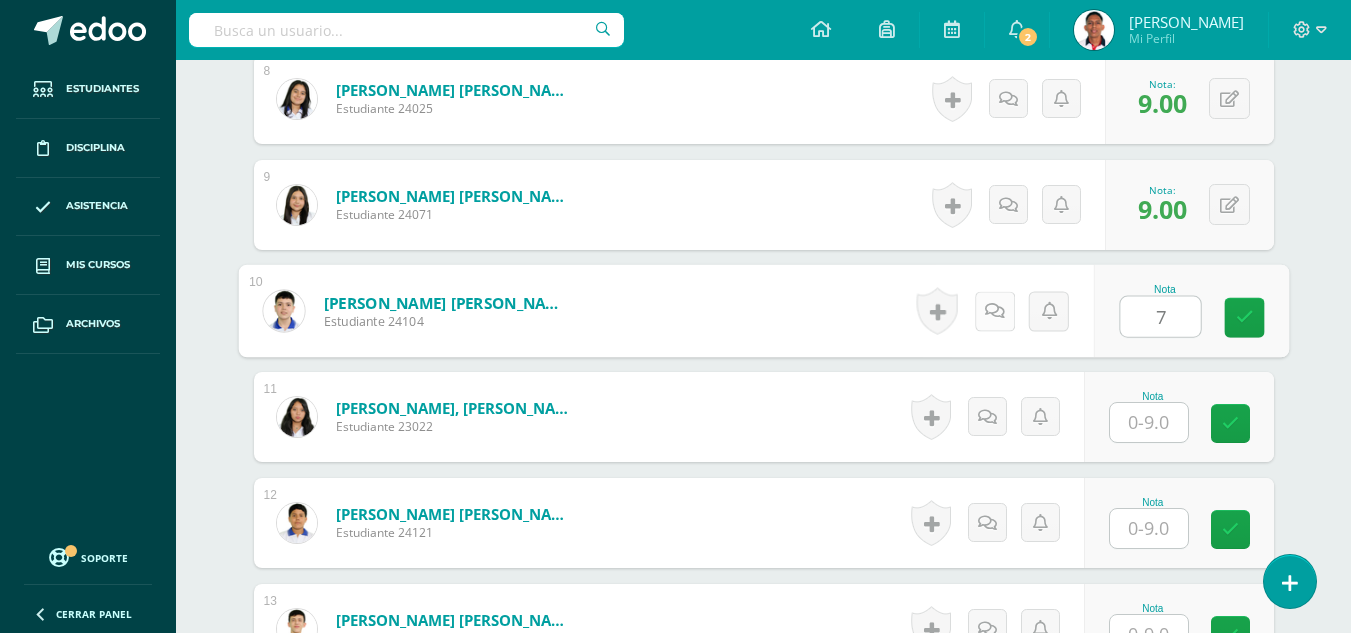 type on "7" 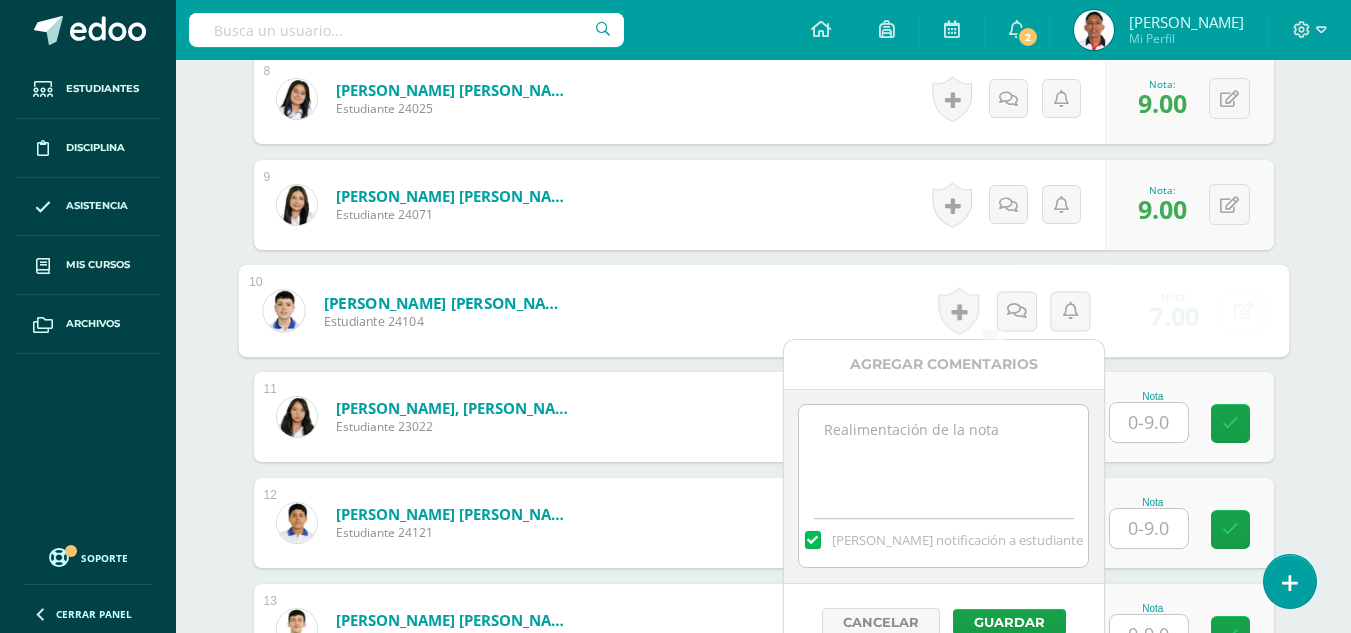 click at bounding box center [943, 455] 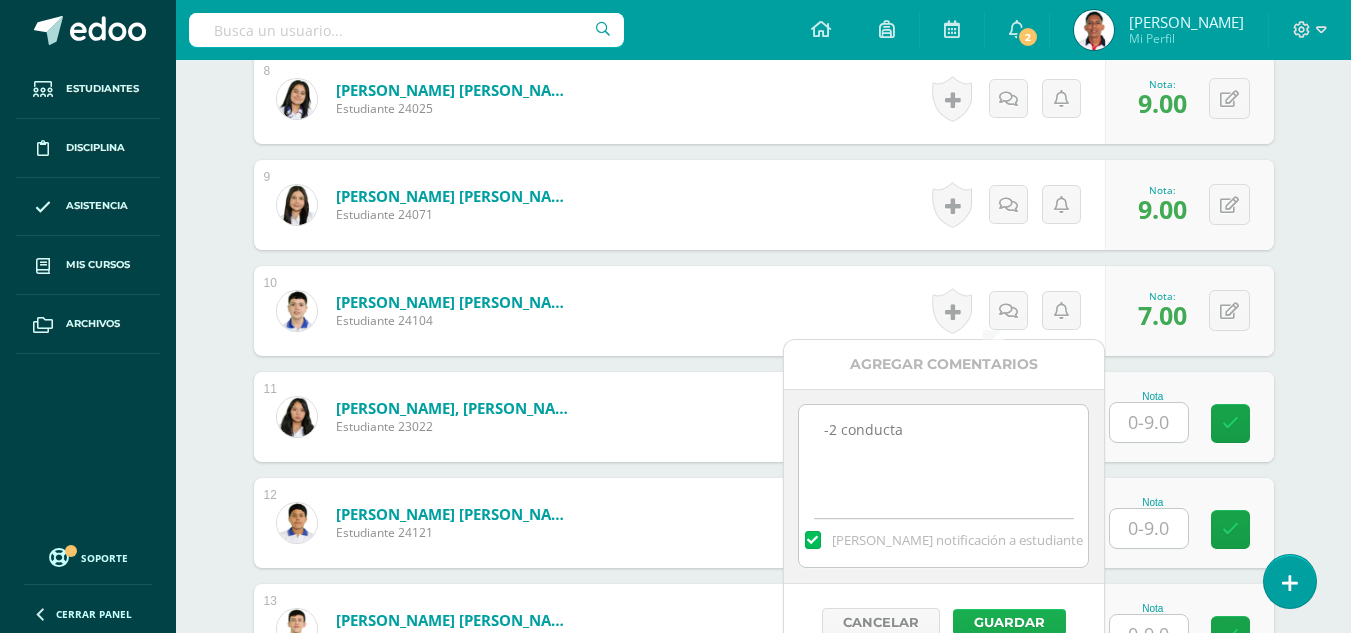 type on "-2 conducta" 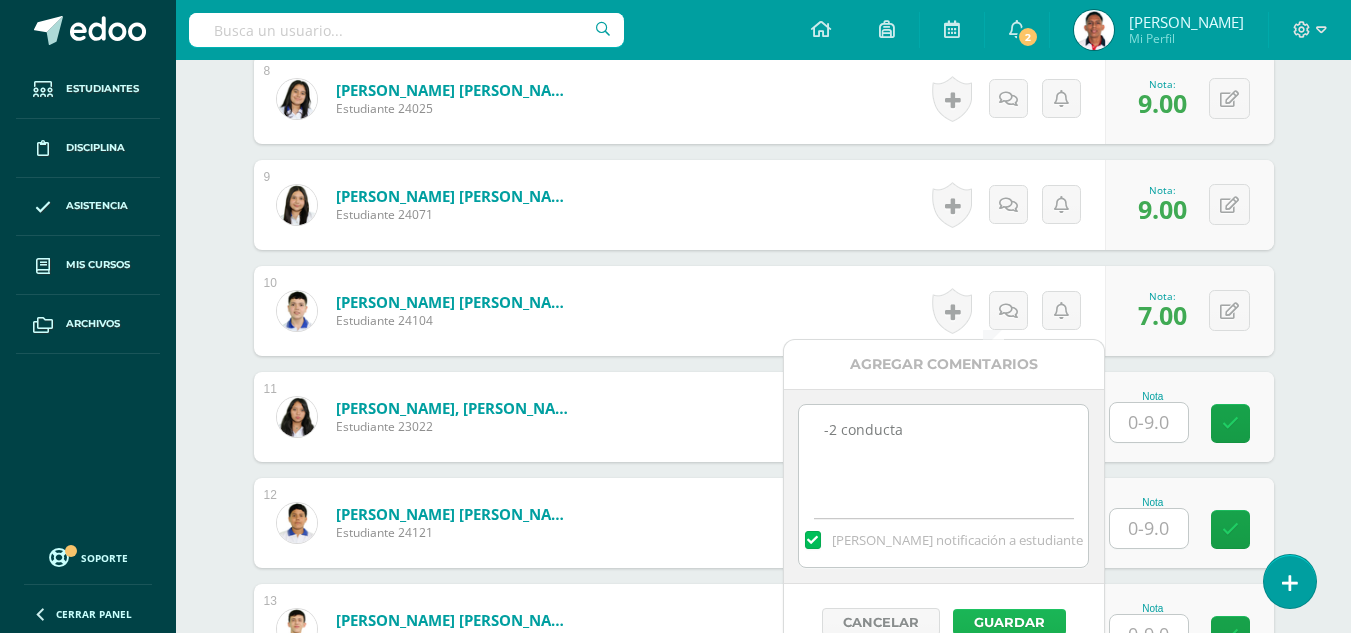 click on "Guardar" at bounding box center [1009, 622] 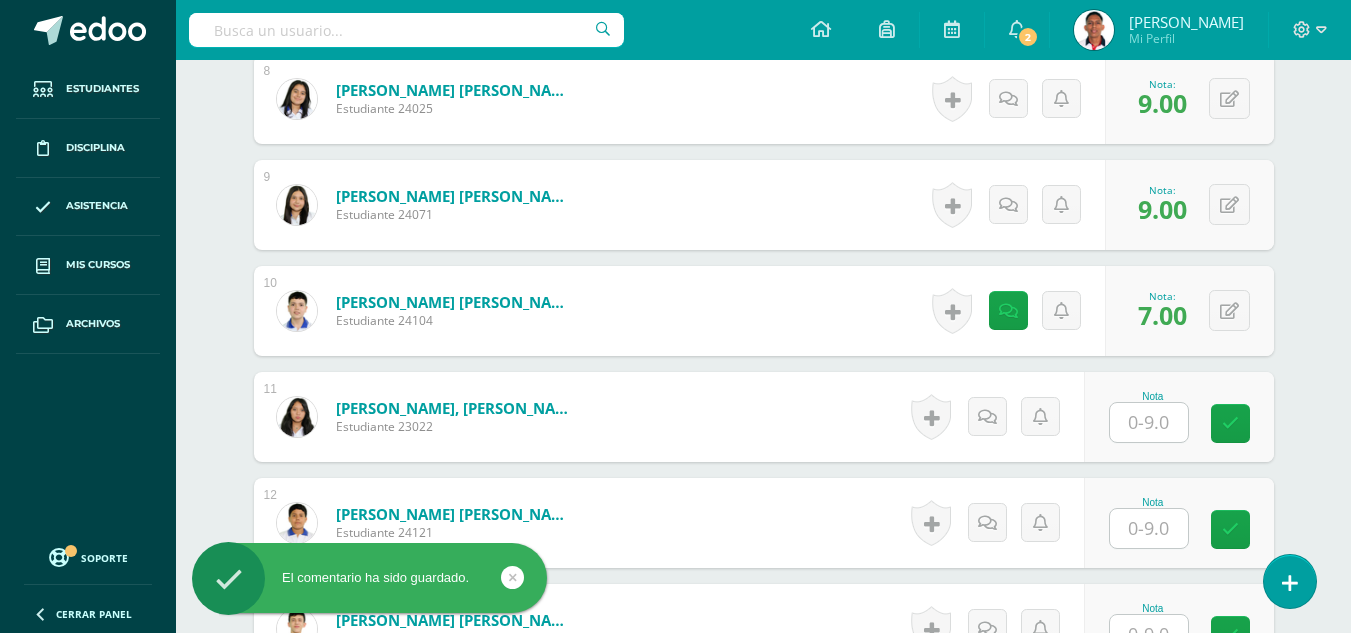 click at bounding box center [1149, 422] 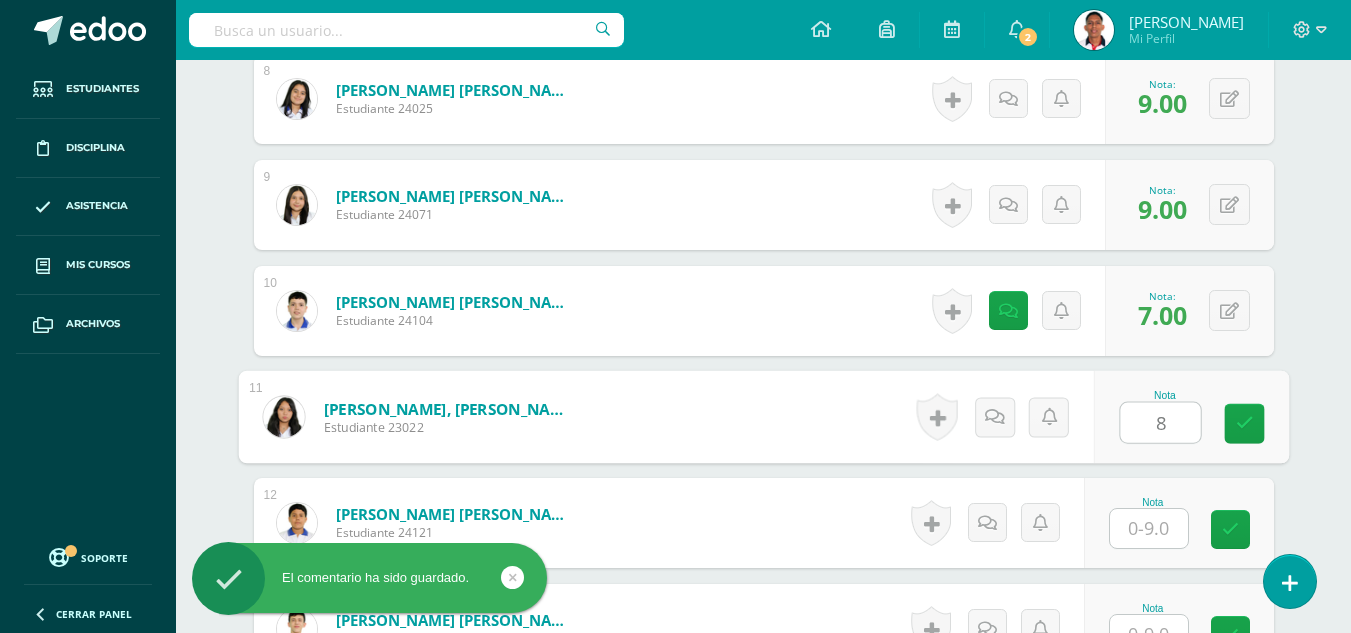 type on "8" 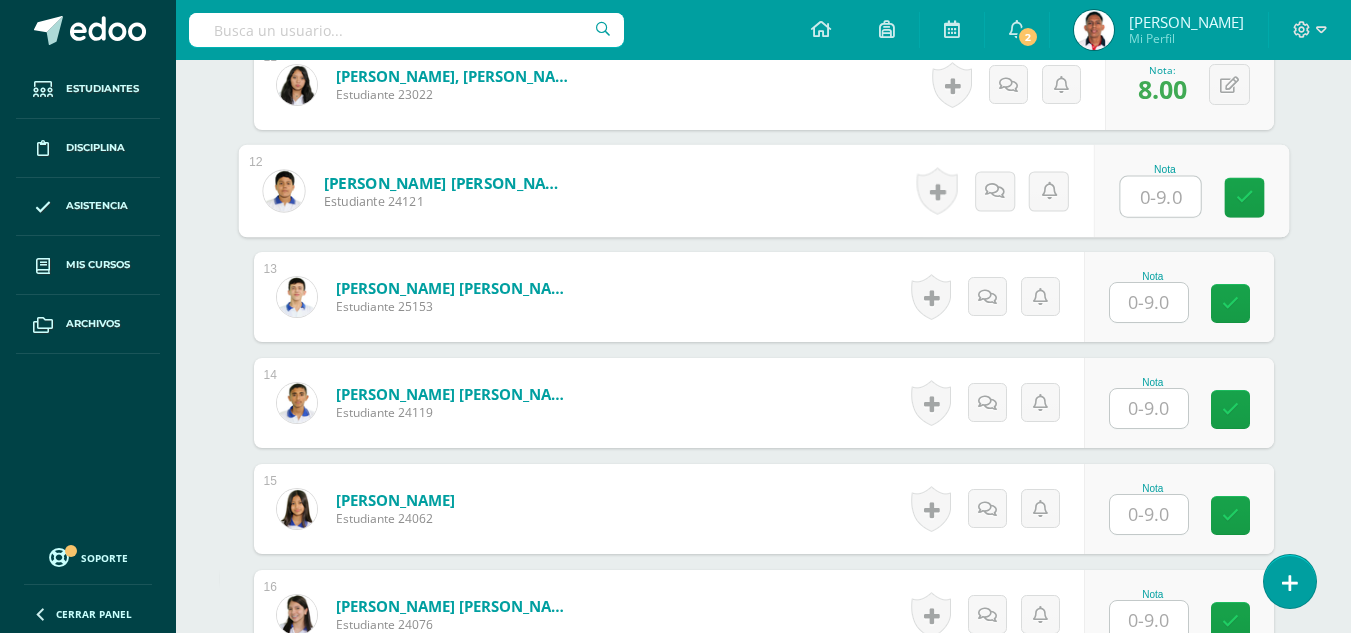 scroll, scrollTop: 1730, scrollLeft: 0, axis: vertical 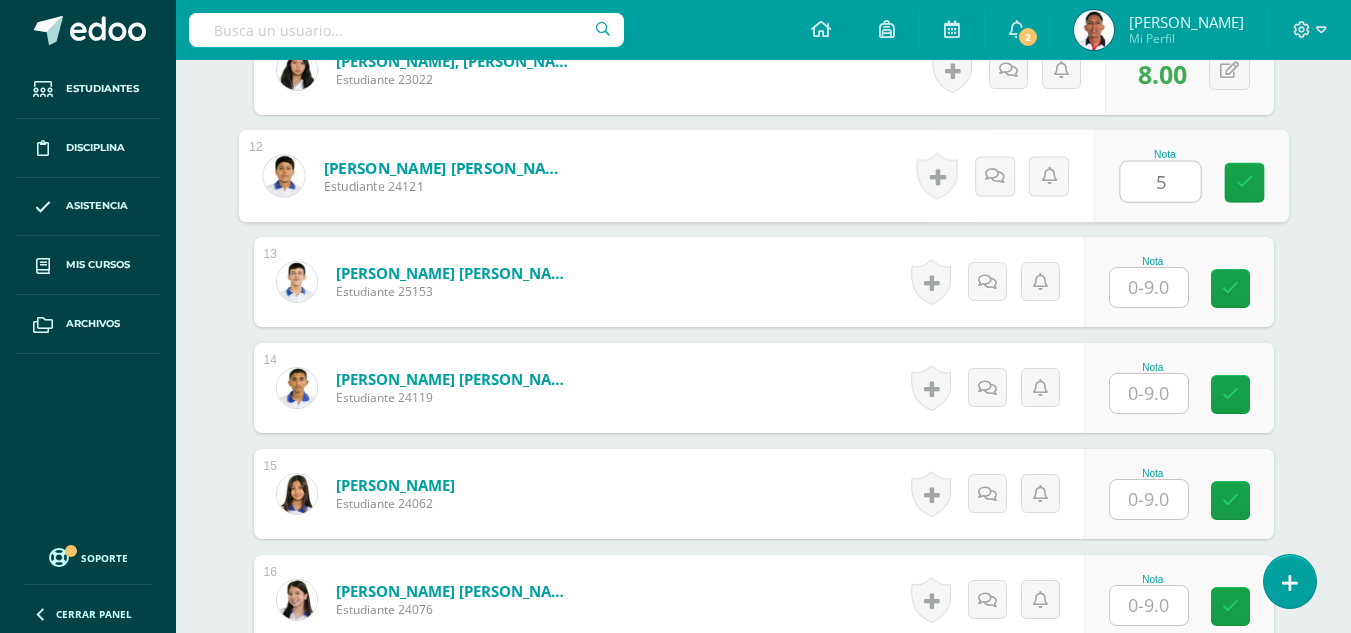 type on "5" 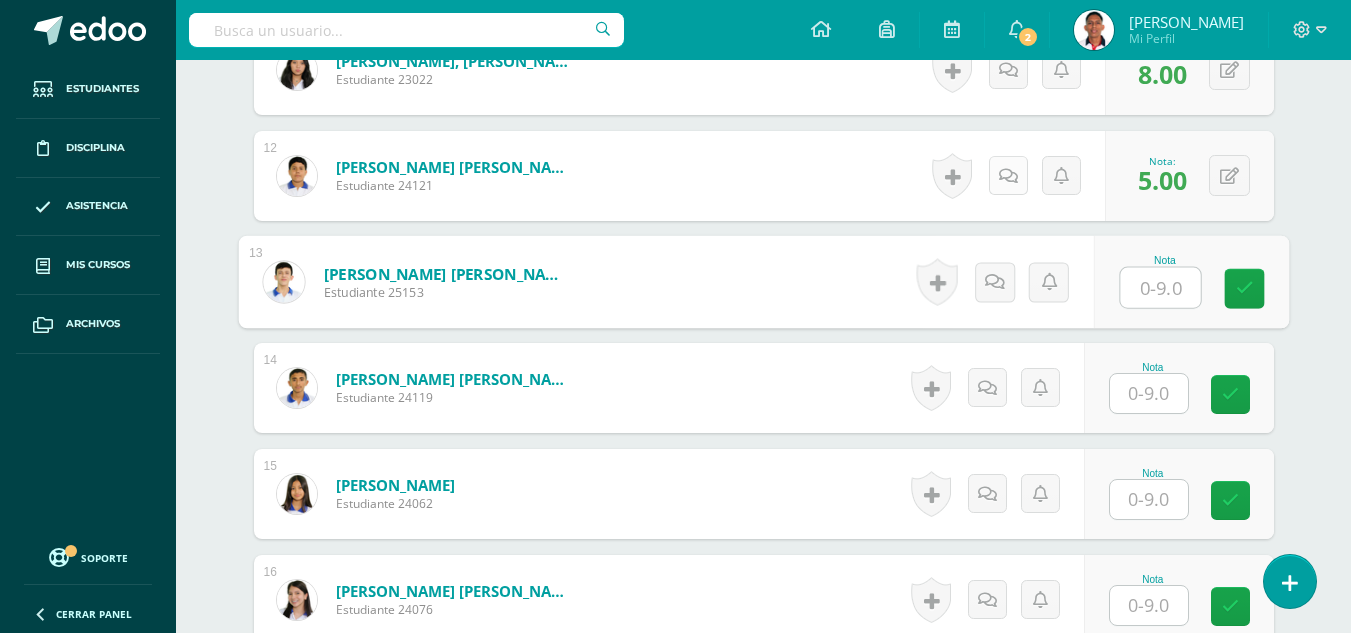 click at bounding box center [1008, 176] 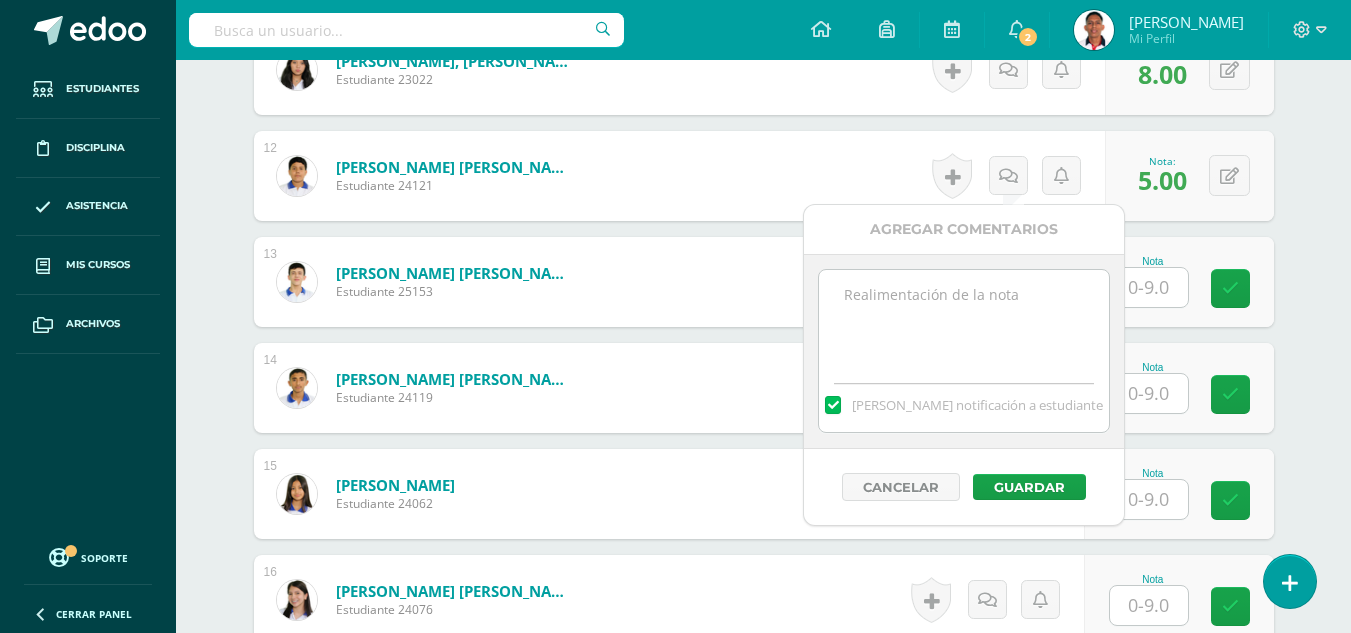 click at bounding box center (963, 320) 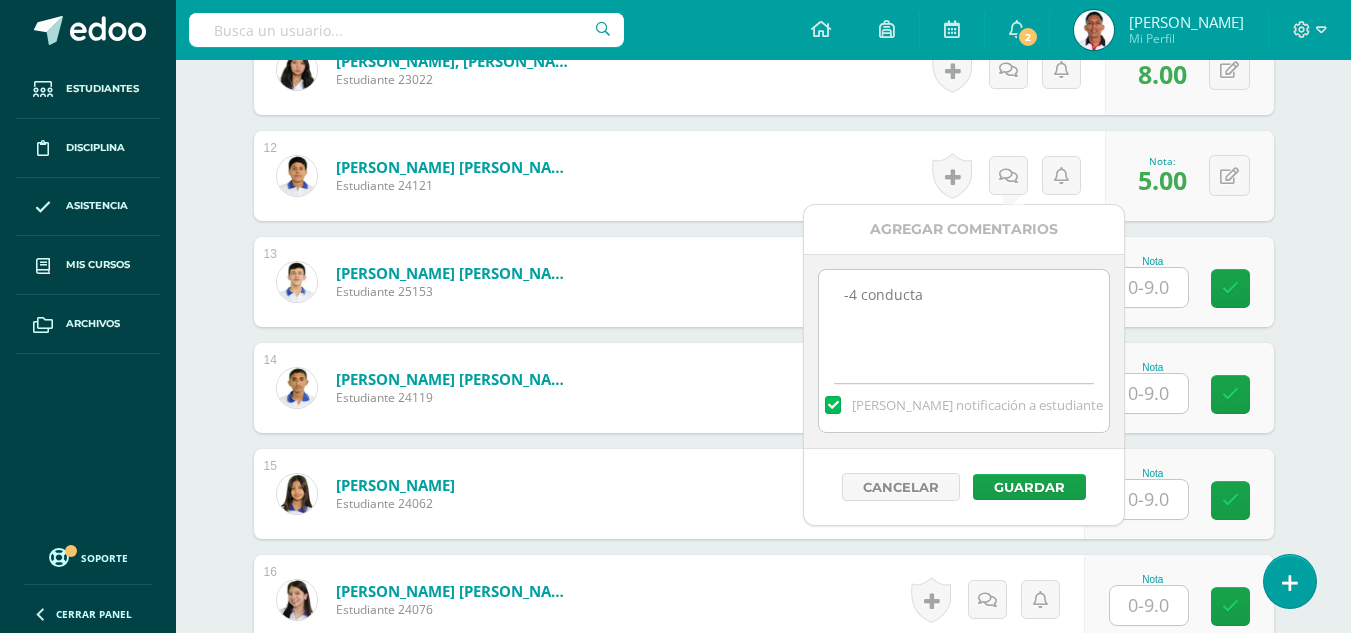 drag, startPoint x: 924, startPoint y: 314, endPoint x: 788, endPoint y: 300, distance: 136.71869 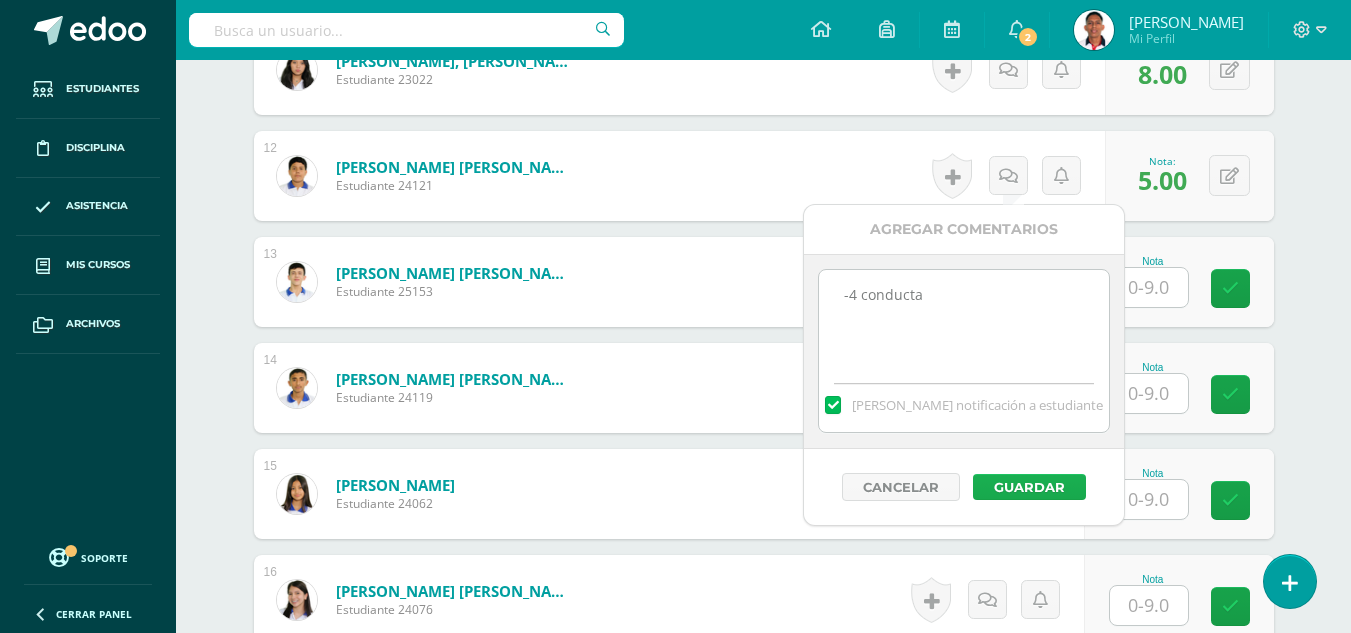 type on "-4 conducta" 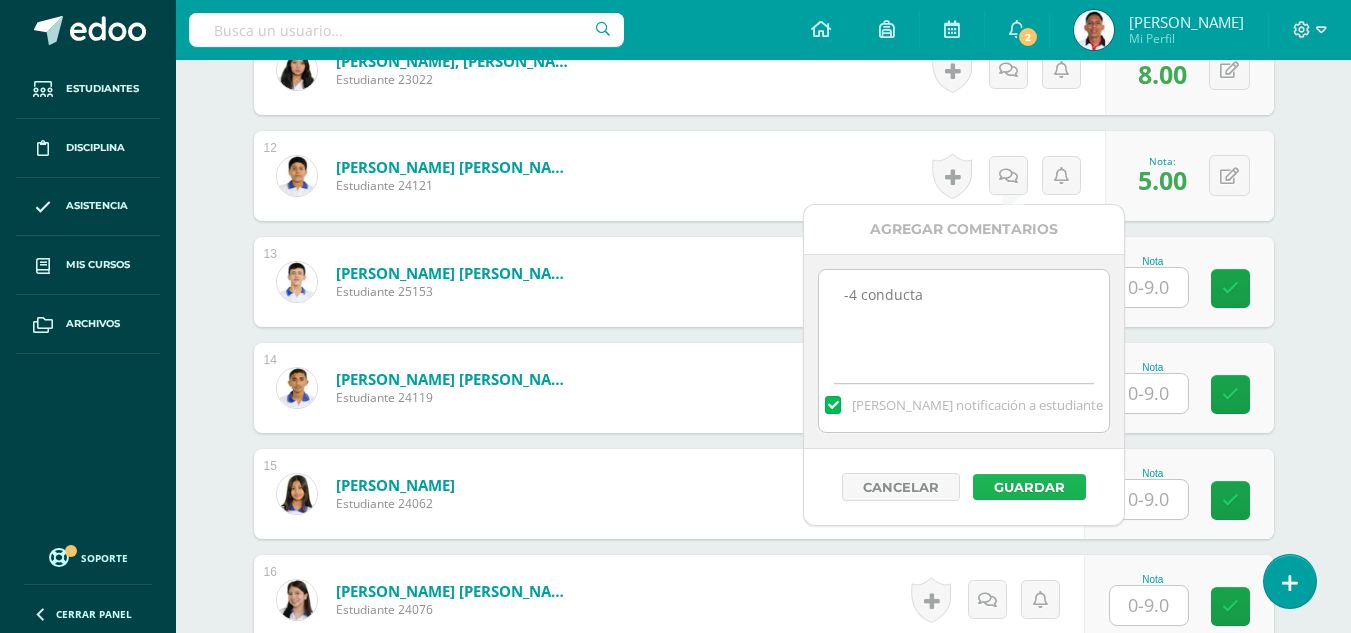 click on "Guardar" at bounding box center (1029, 487) 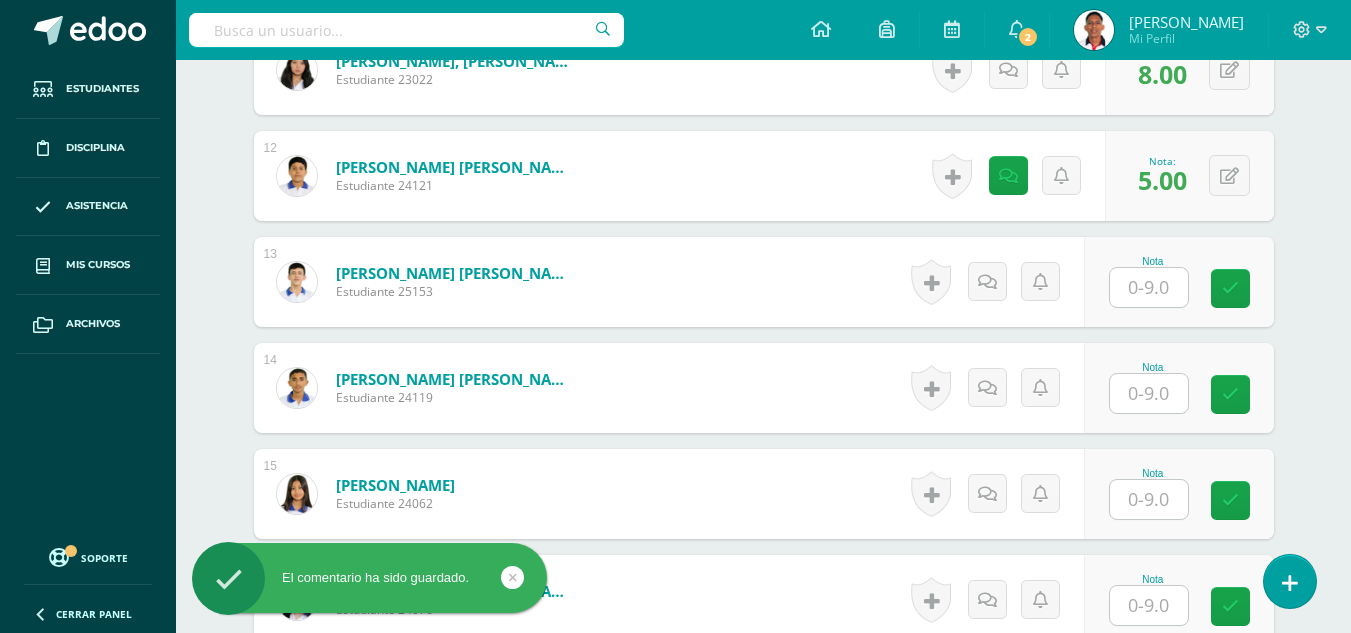 click at bounding box center (1149, 287) 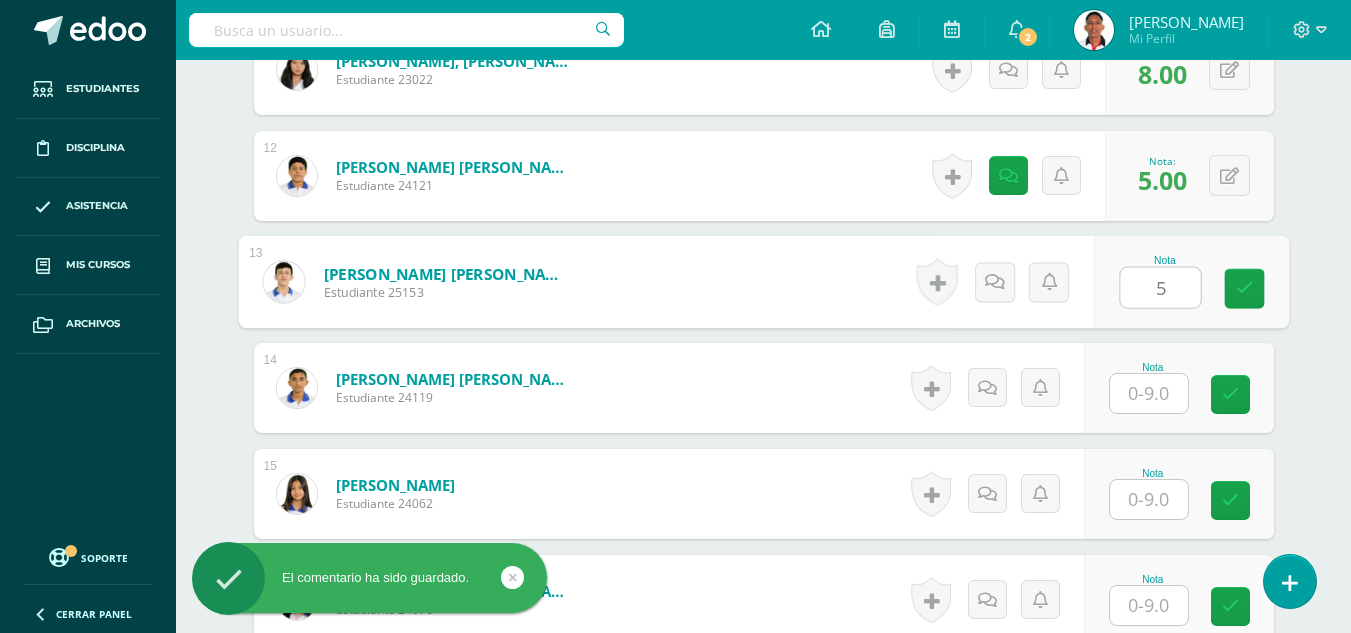 type on "5" 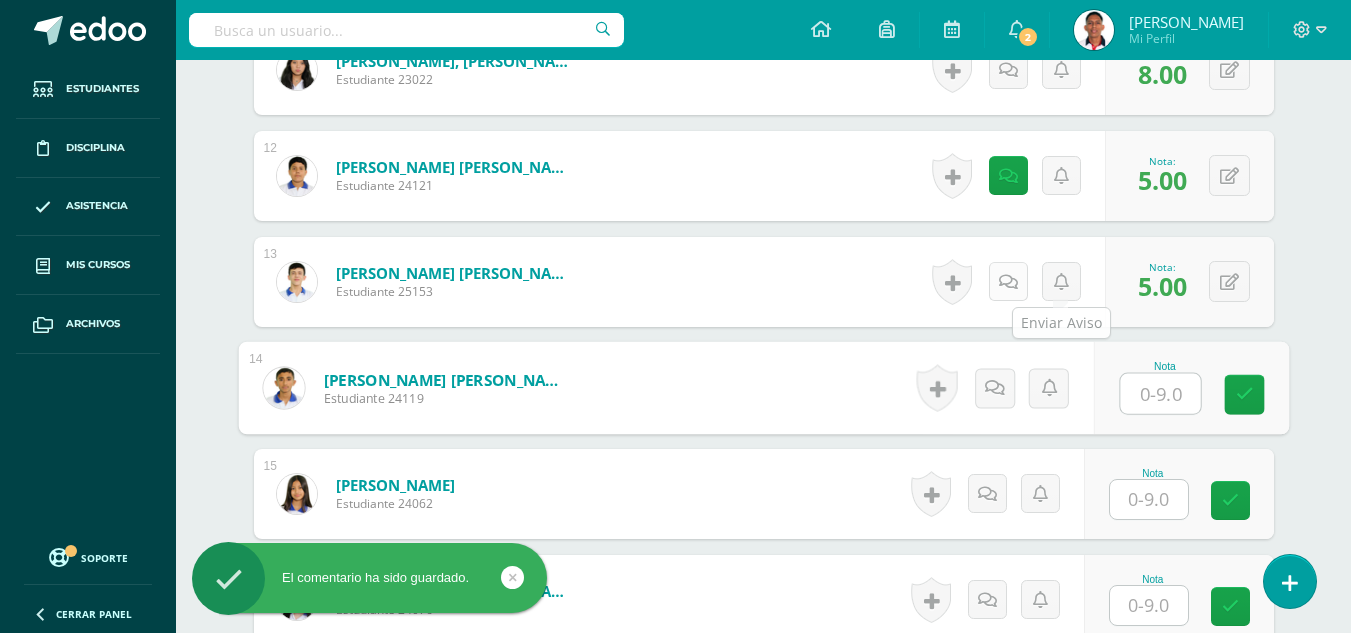 click at bounding box center [1008, 282] 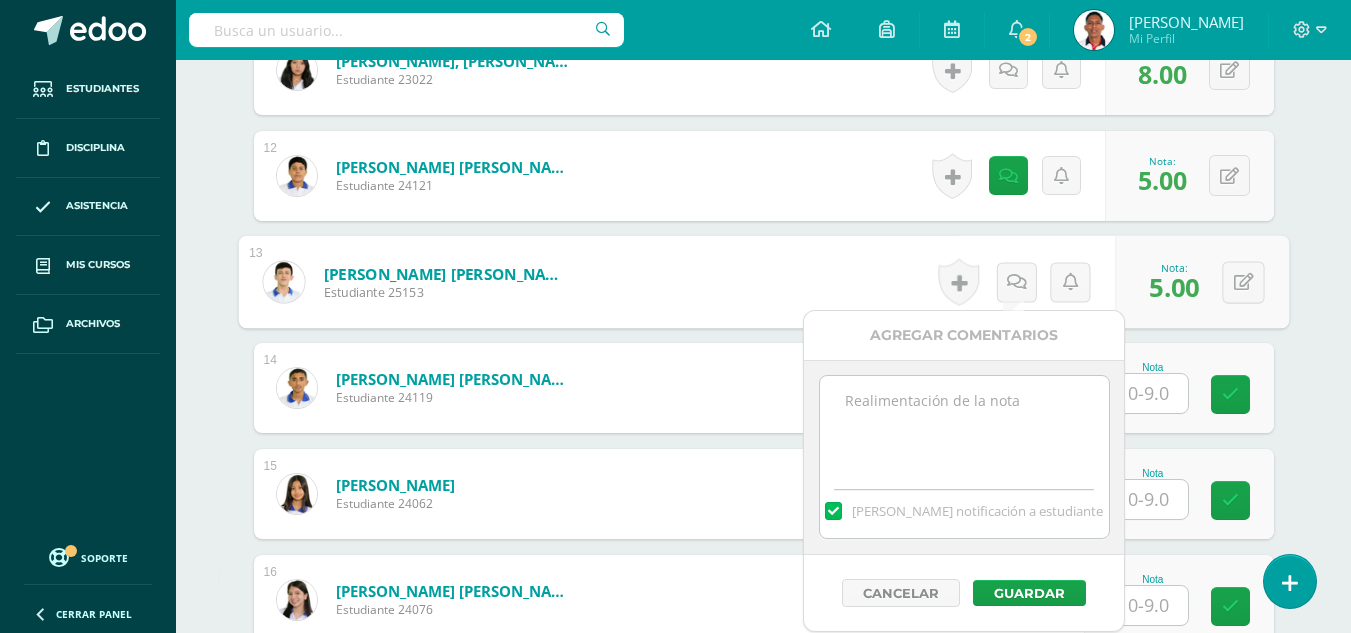 click at bounding box center [964, 426] 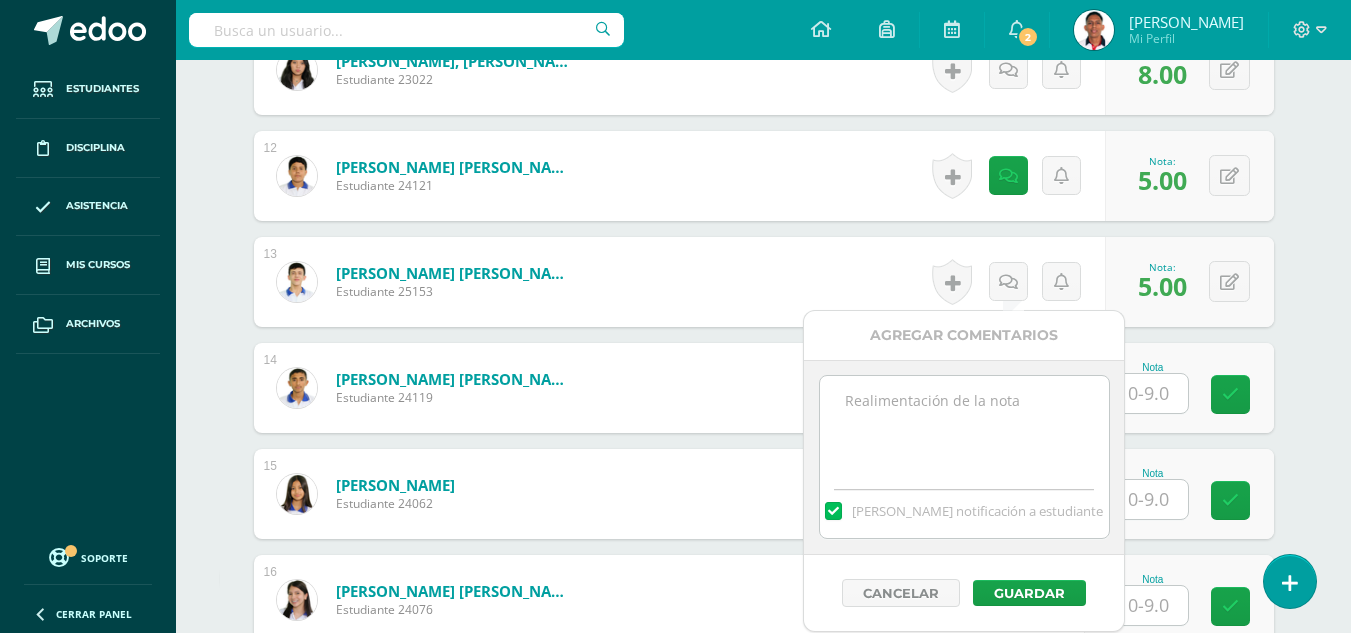 paste on "-4 conducta" 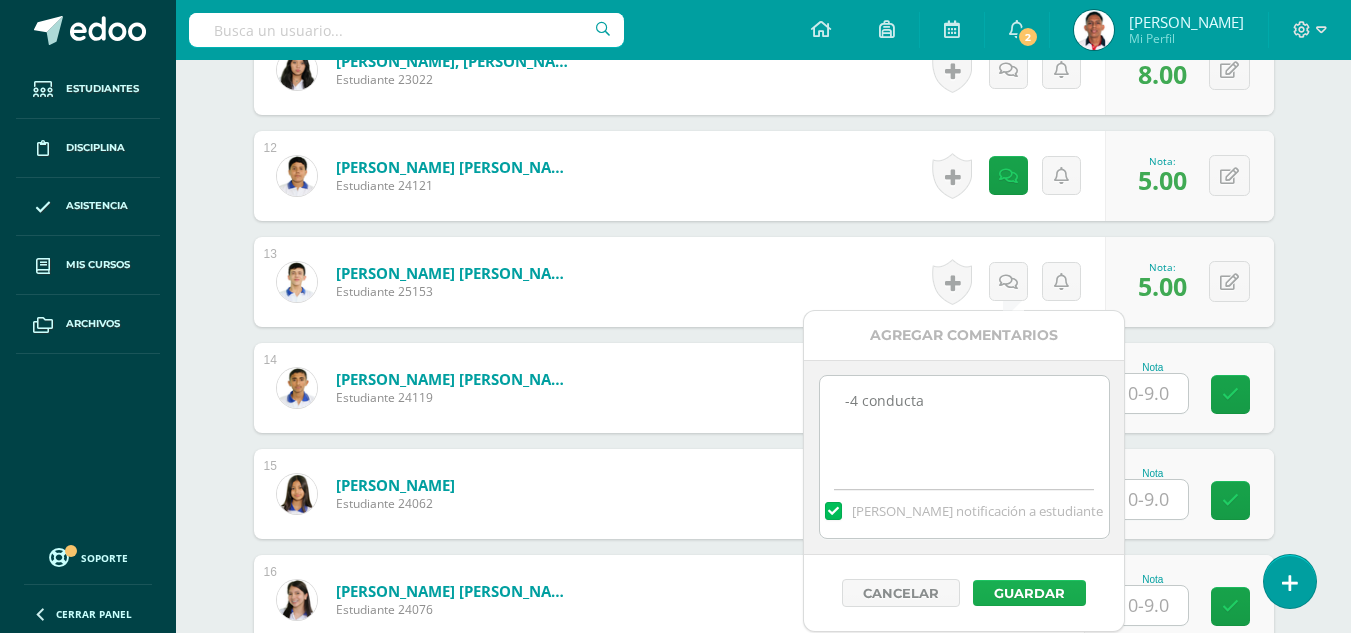 type on "-4 conducta" 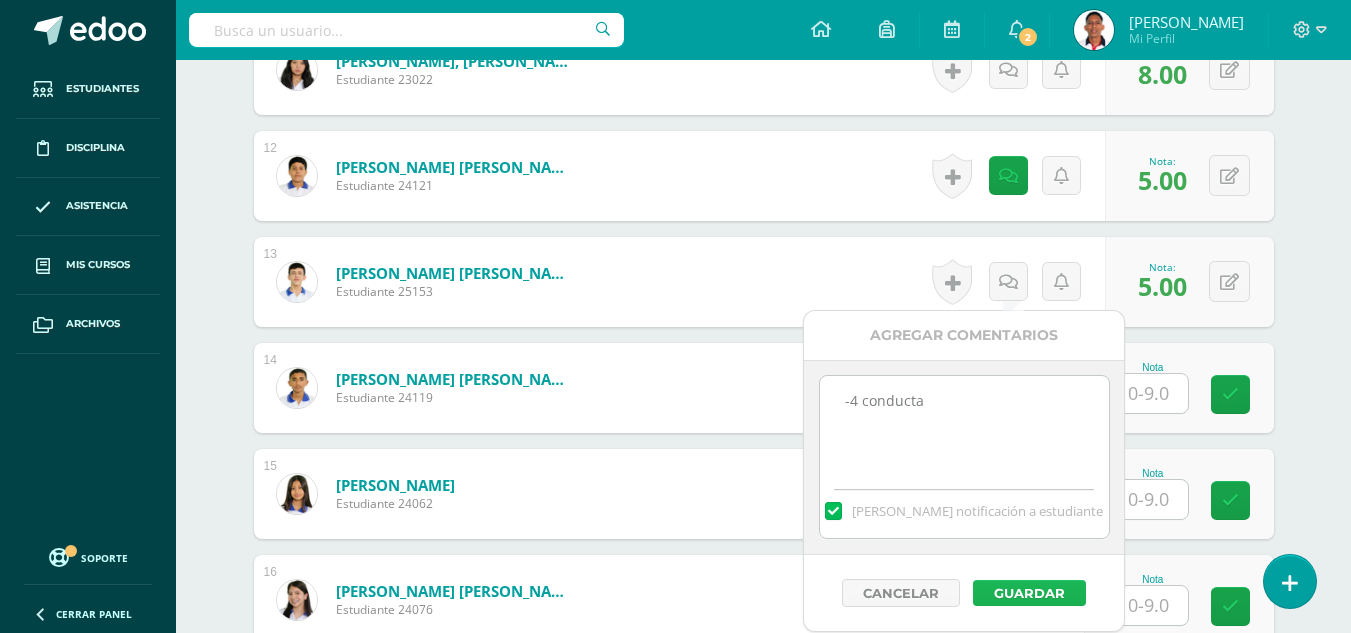 click on "Guardar" at bounding box center [1029, 593] 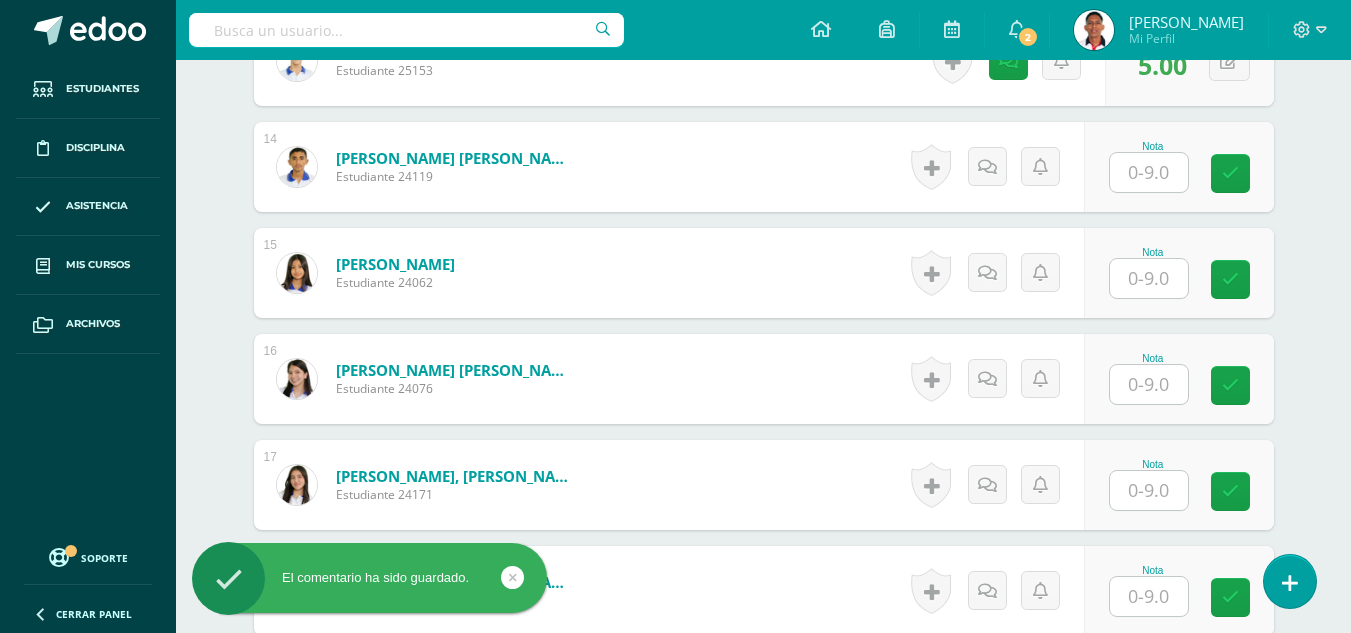 scroll, scrollTop: 1966, scrollLeft: 0, axis: vertical 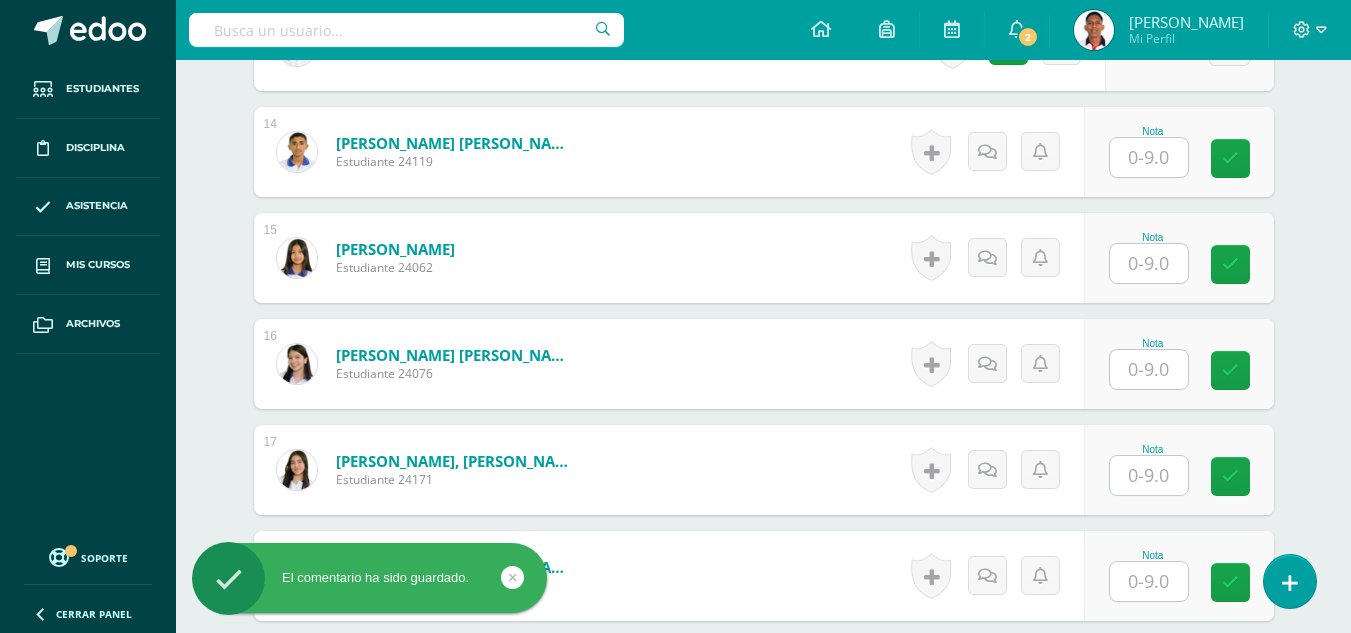 click at bounding box center [1149, 157] 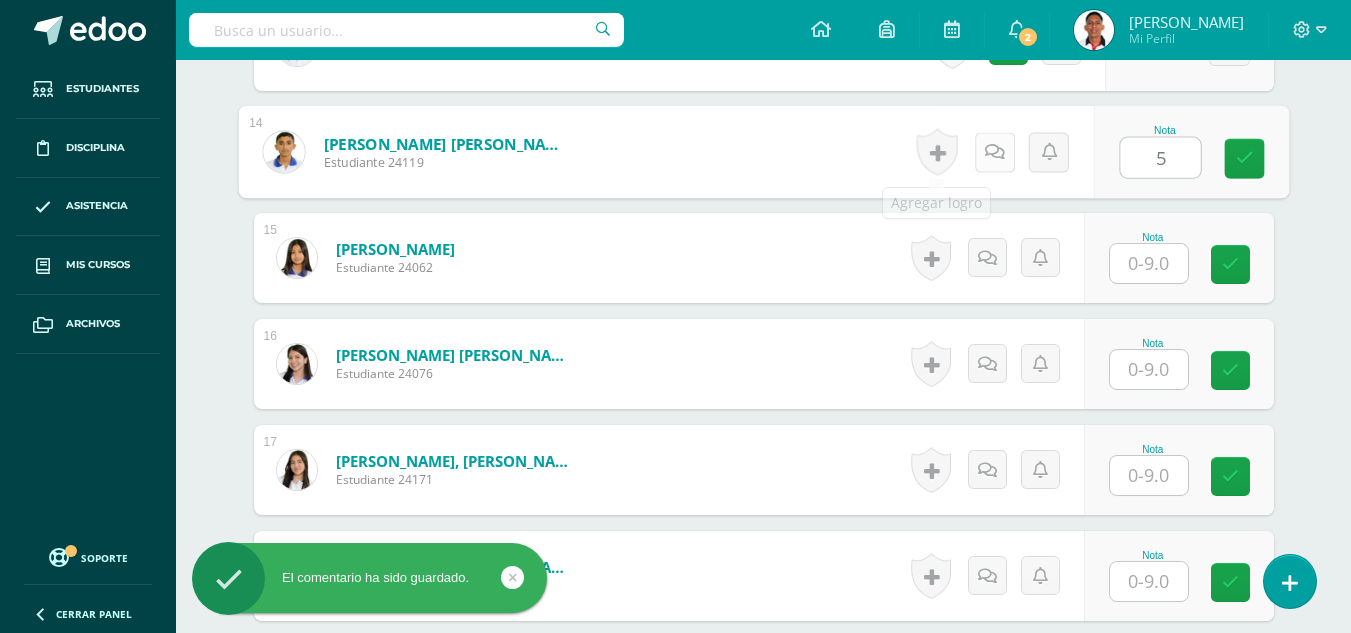 type on "5" 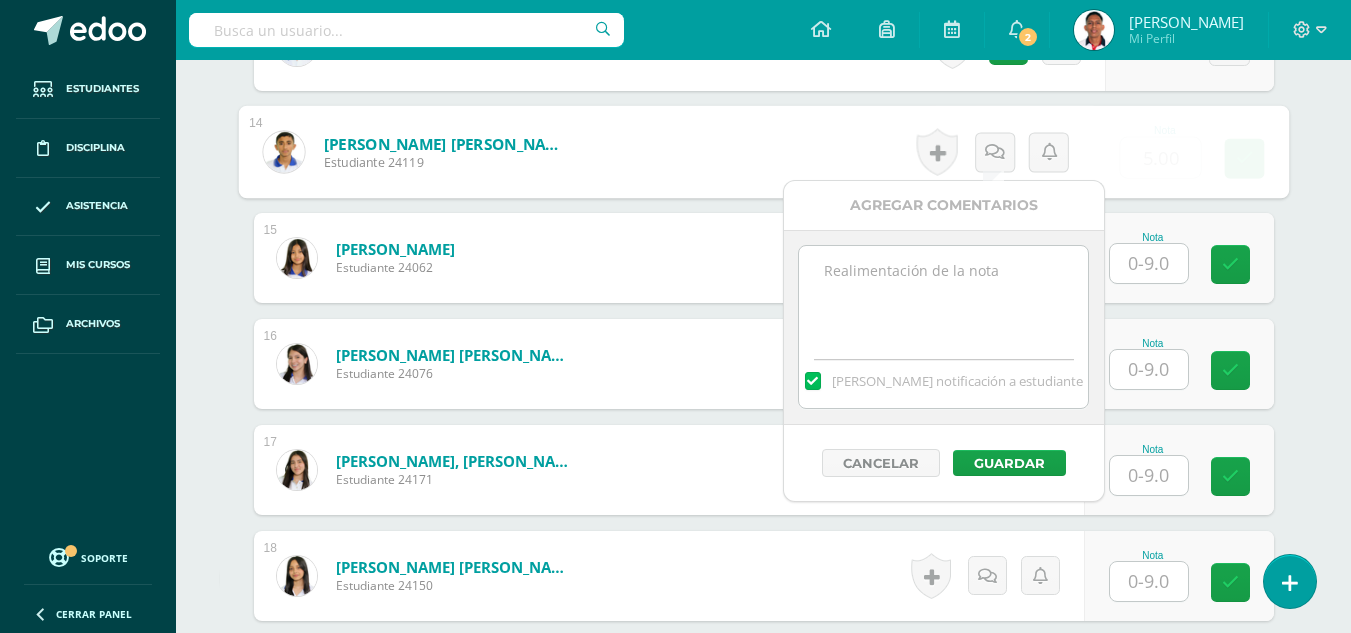 click at bounding box center (943, 296) 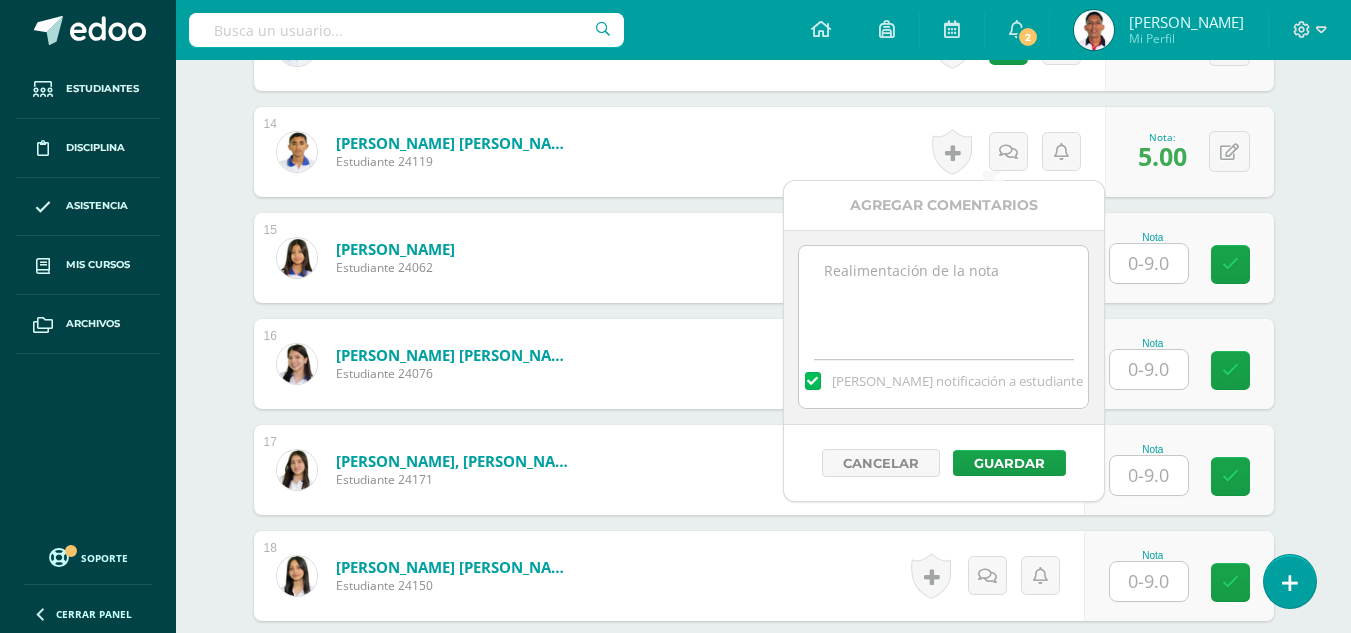 paste on "-4 conducta" 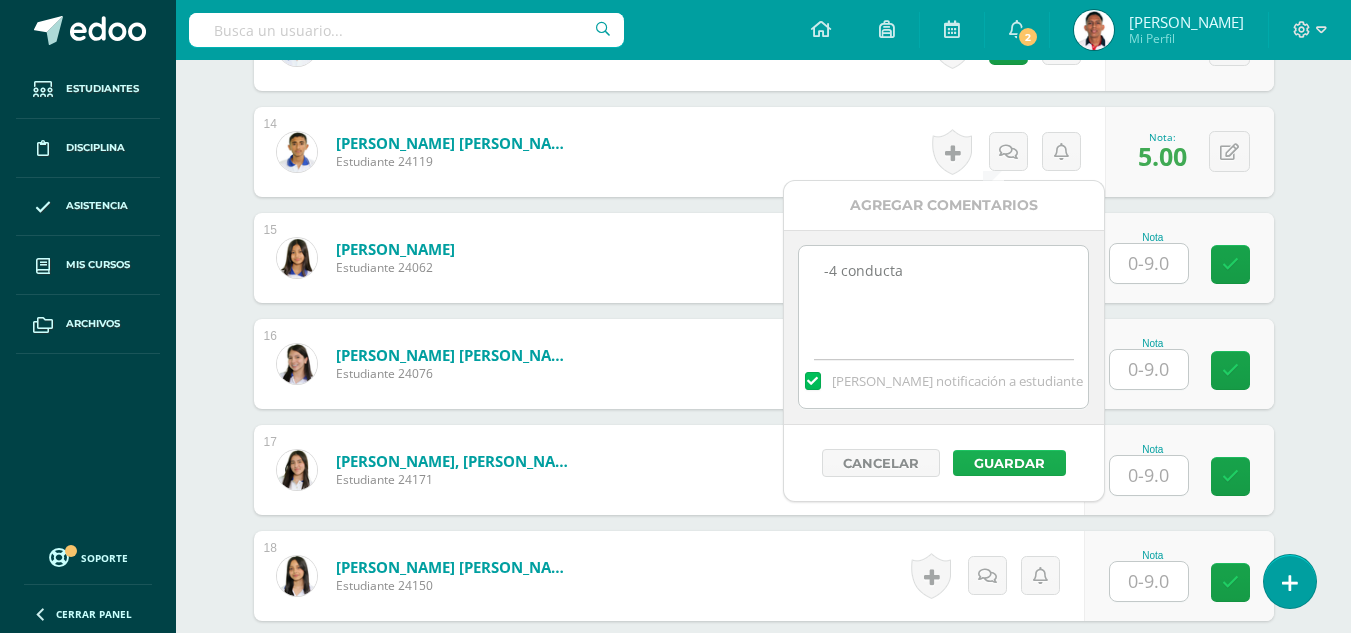 type on "-4 conducta" 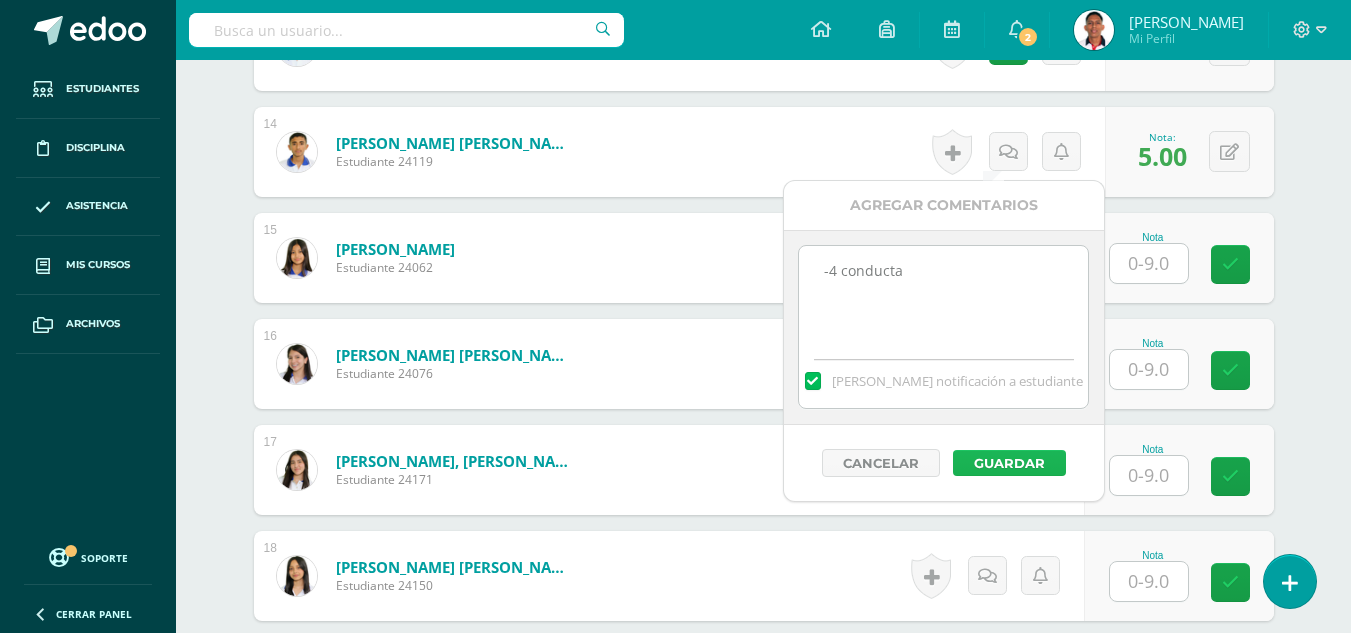 click on "Guardar" at bounding box center [1009, 463] 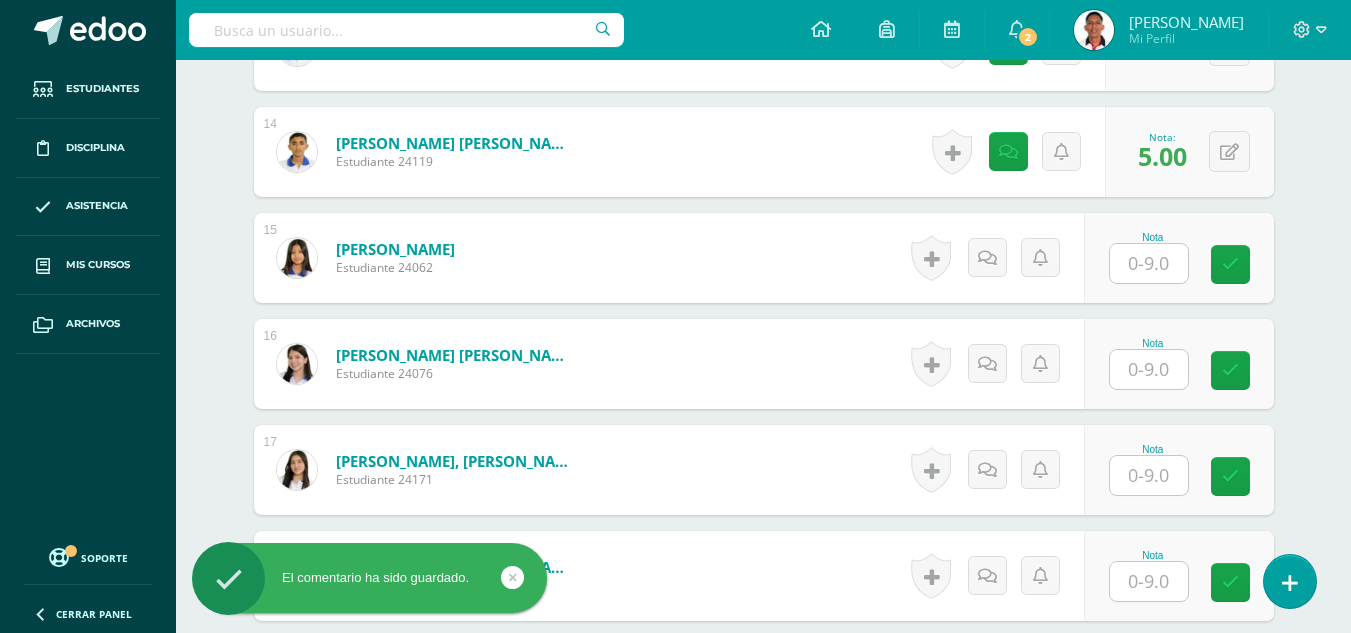 click at bounding box center (1149, 263) 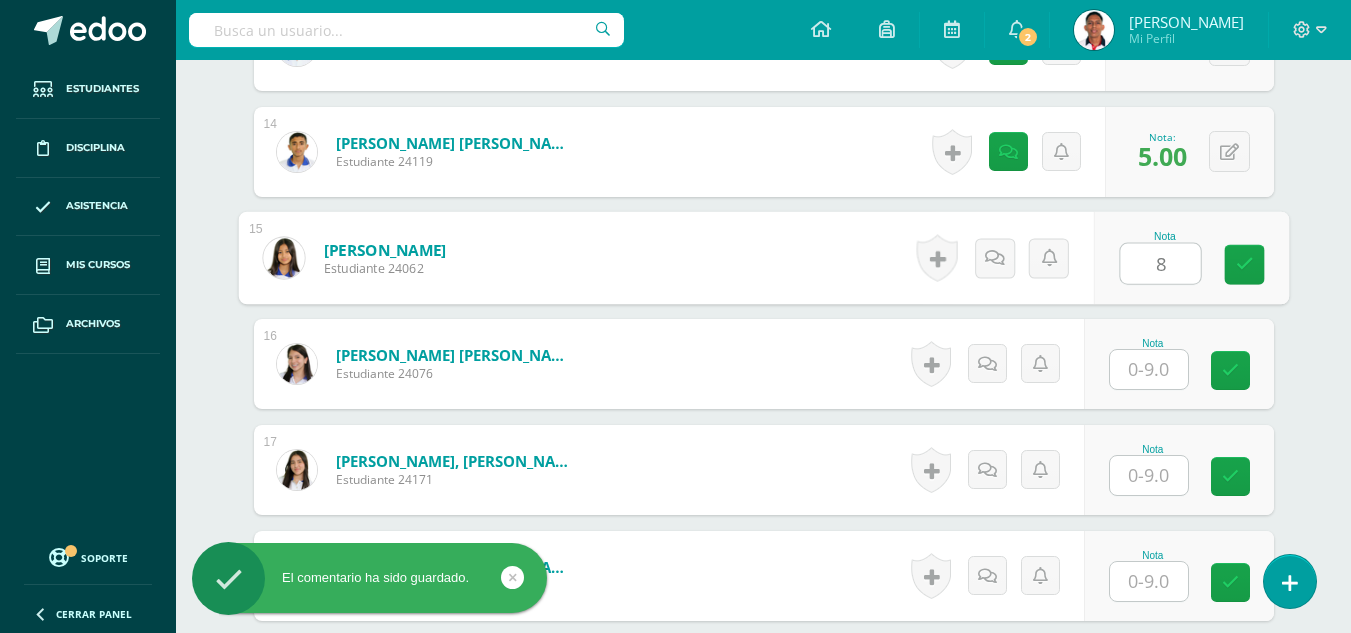 type on "8" 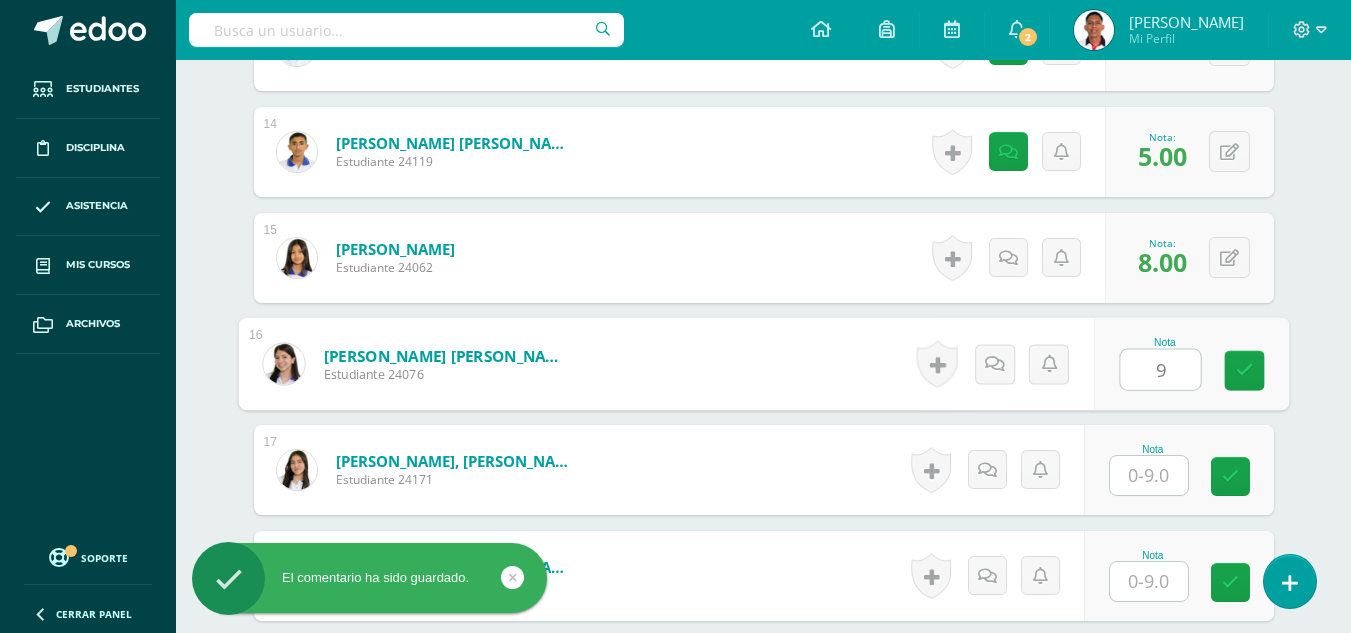 type on "9" 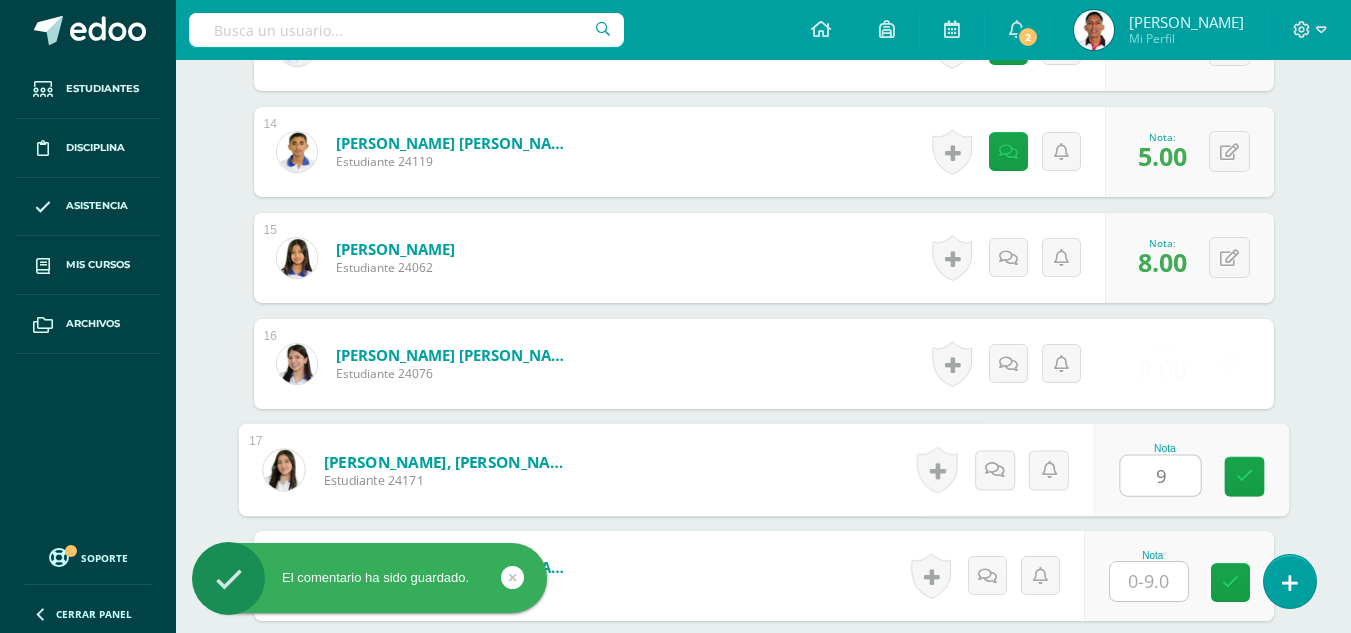 type on "9" 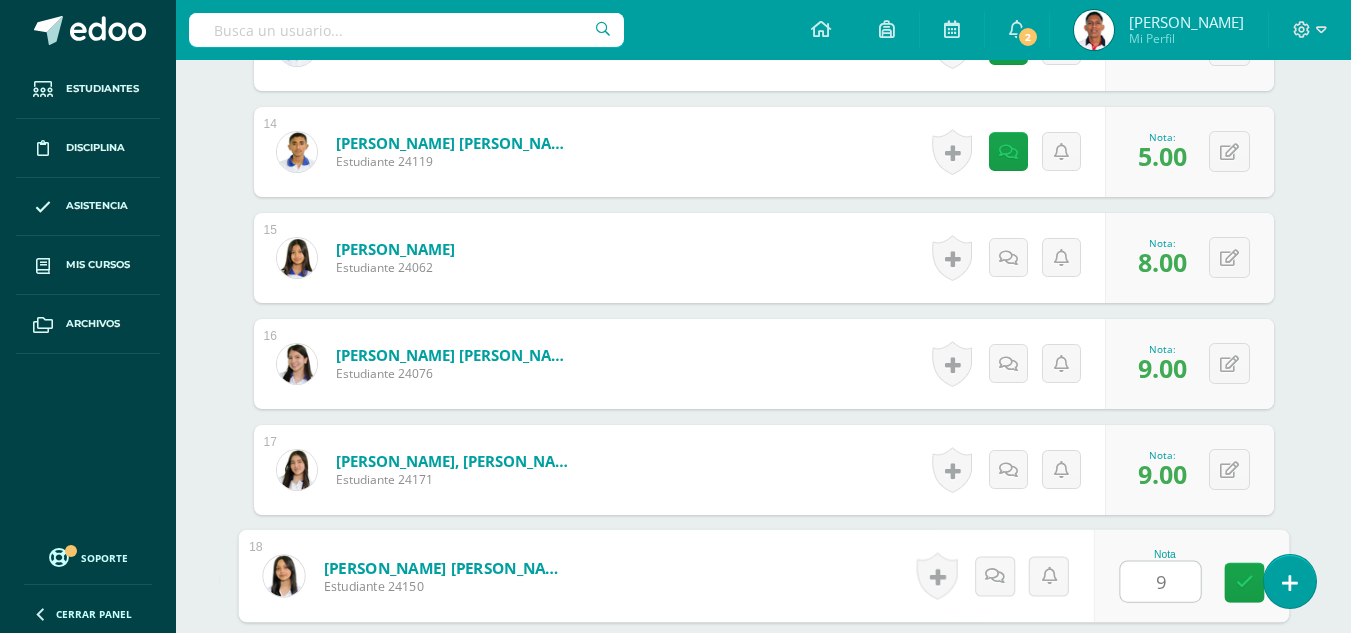 type on "9" 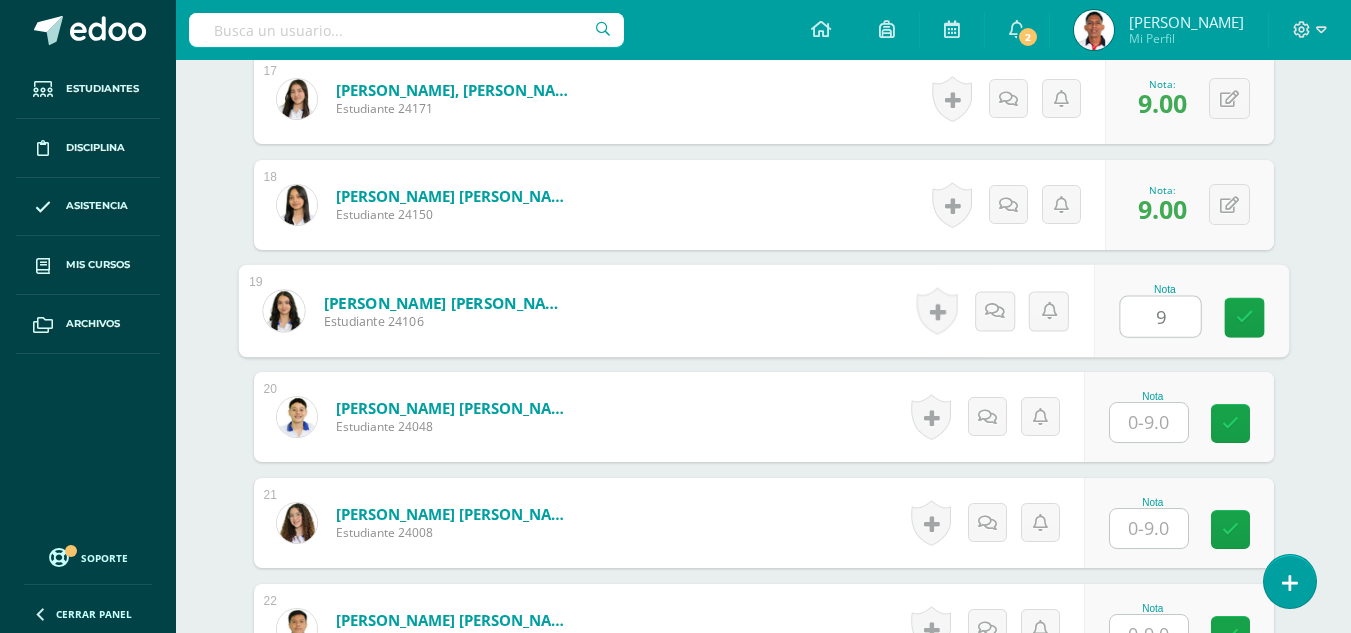 type on "9" 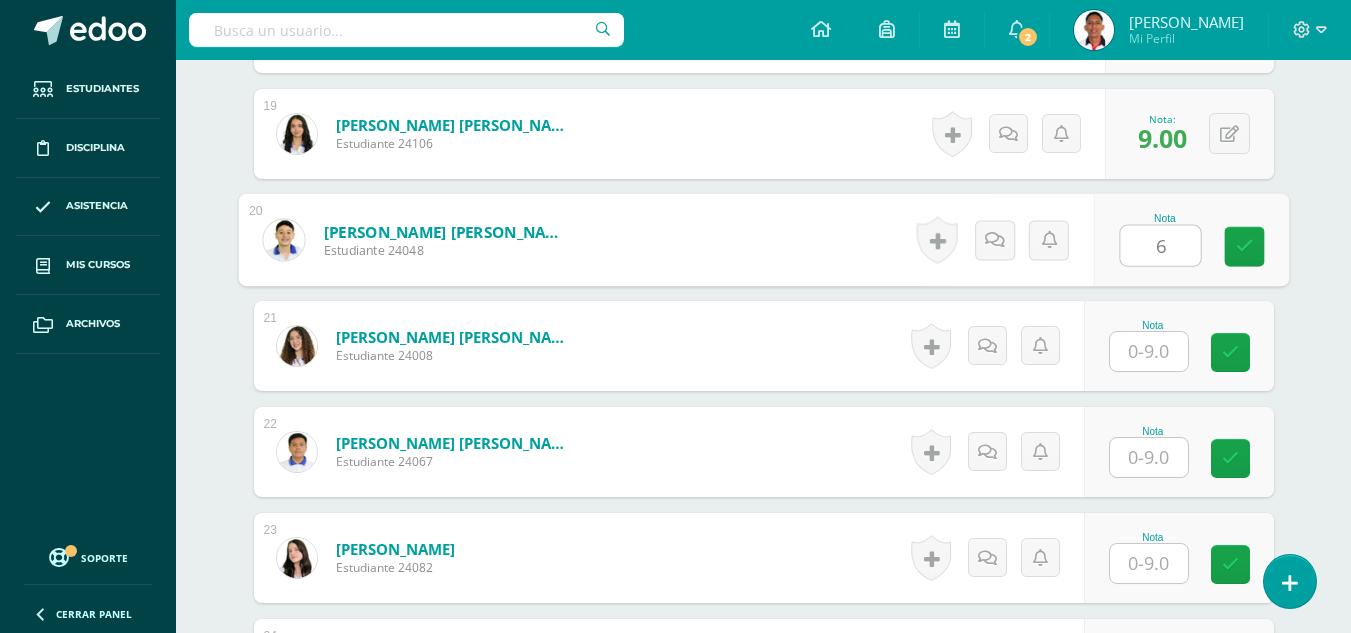 scroll, scrollTop: 2522, scrollLeft: 0, axis: vertical 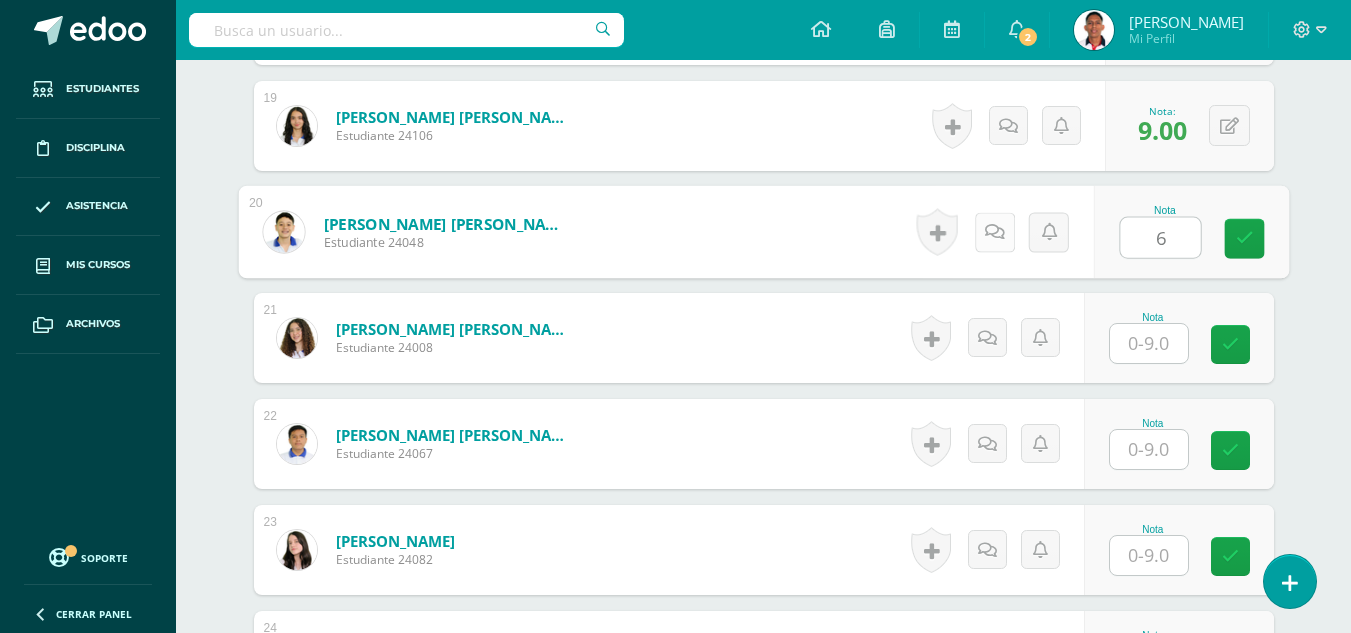 type on "6" 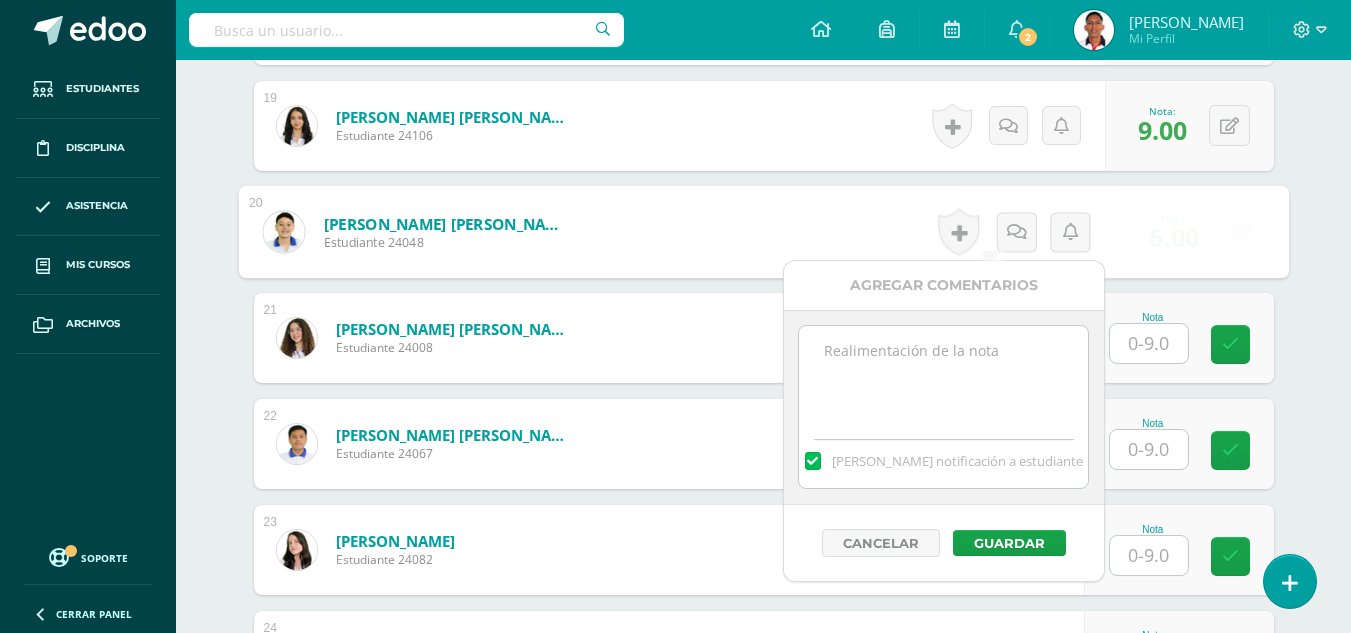 click at bounding box center (943, 376) 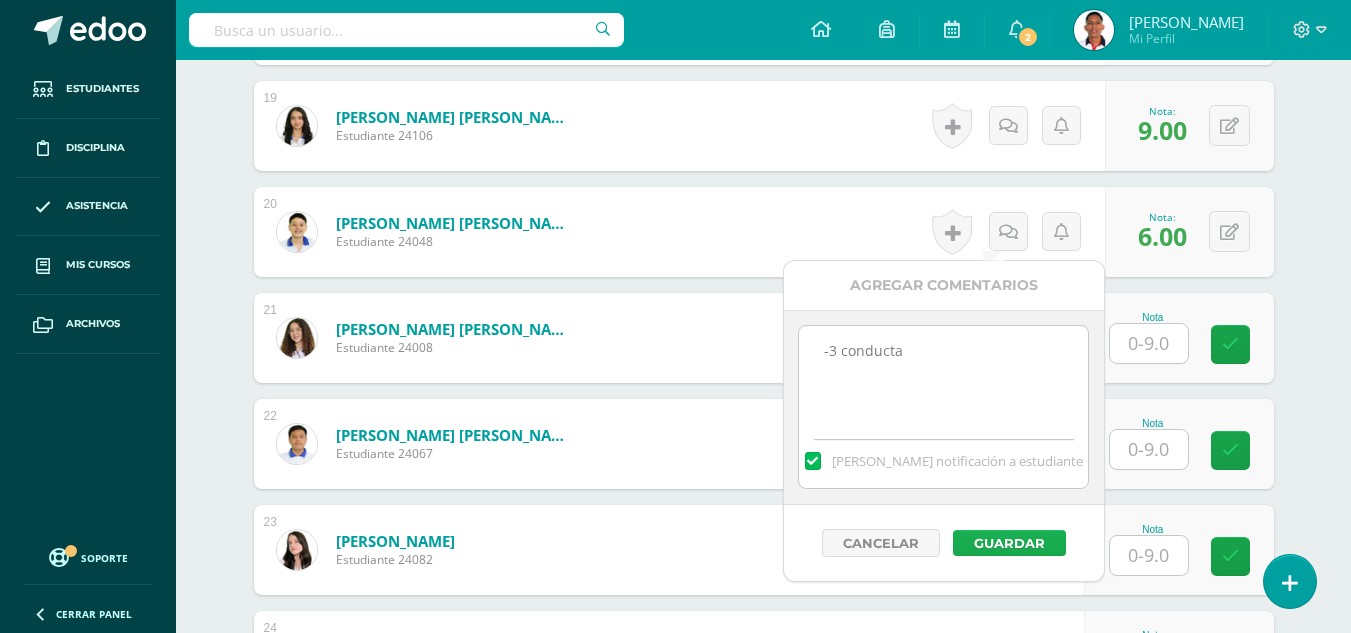 type on "-3 conducta" 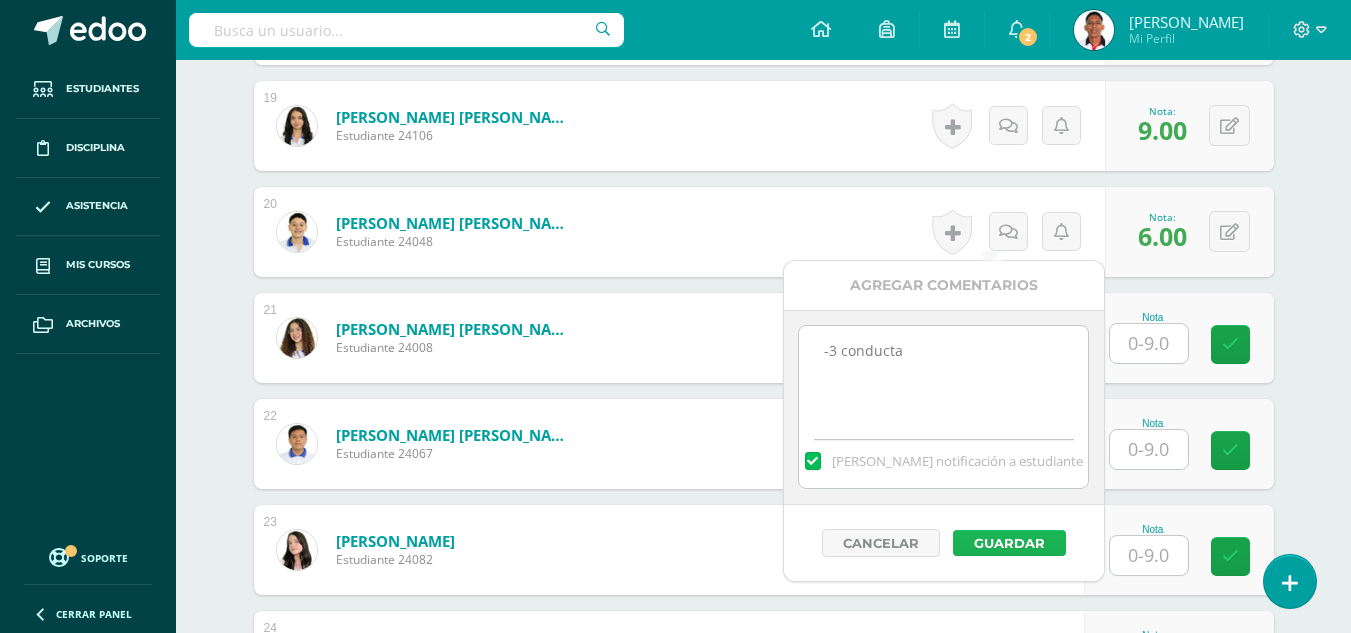 click on "Guardar" at bounding box center (1009, 543) 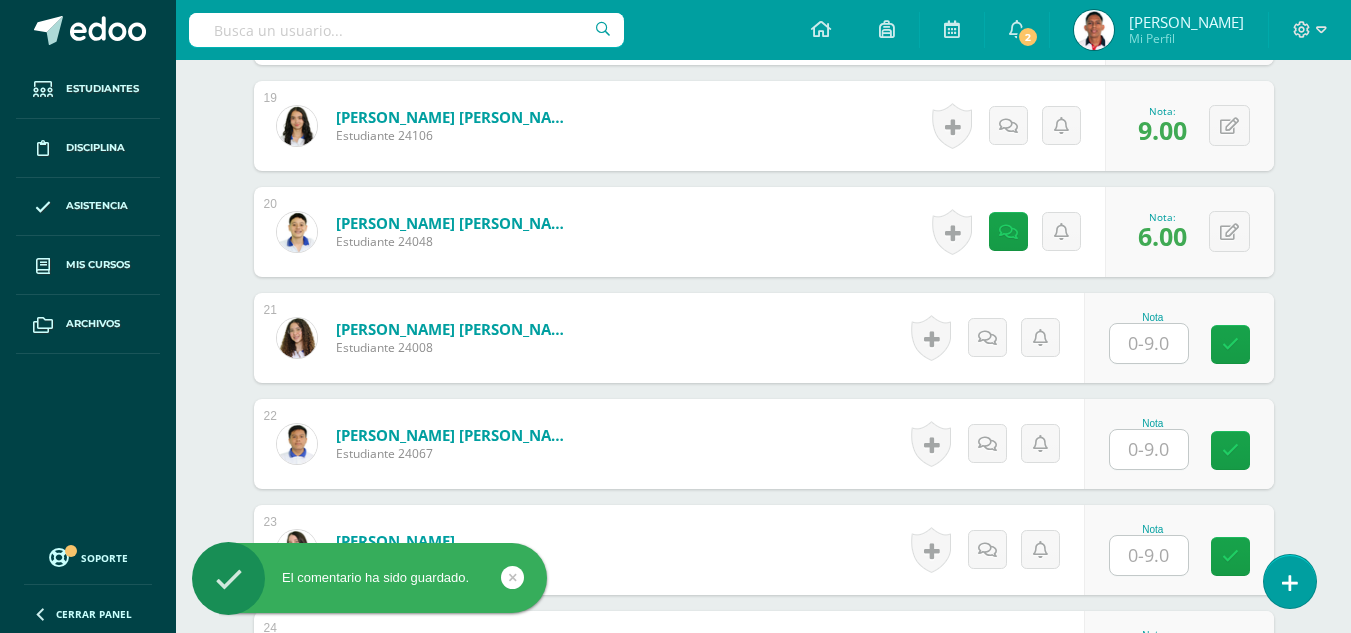 click at bounding box center (1149, 343) 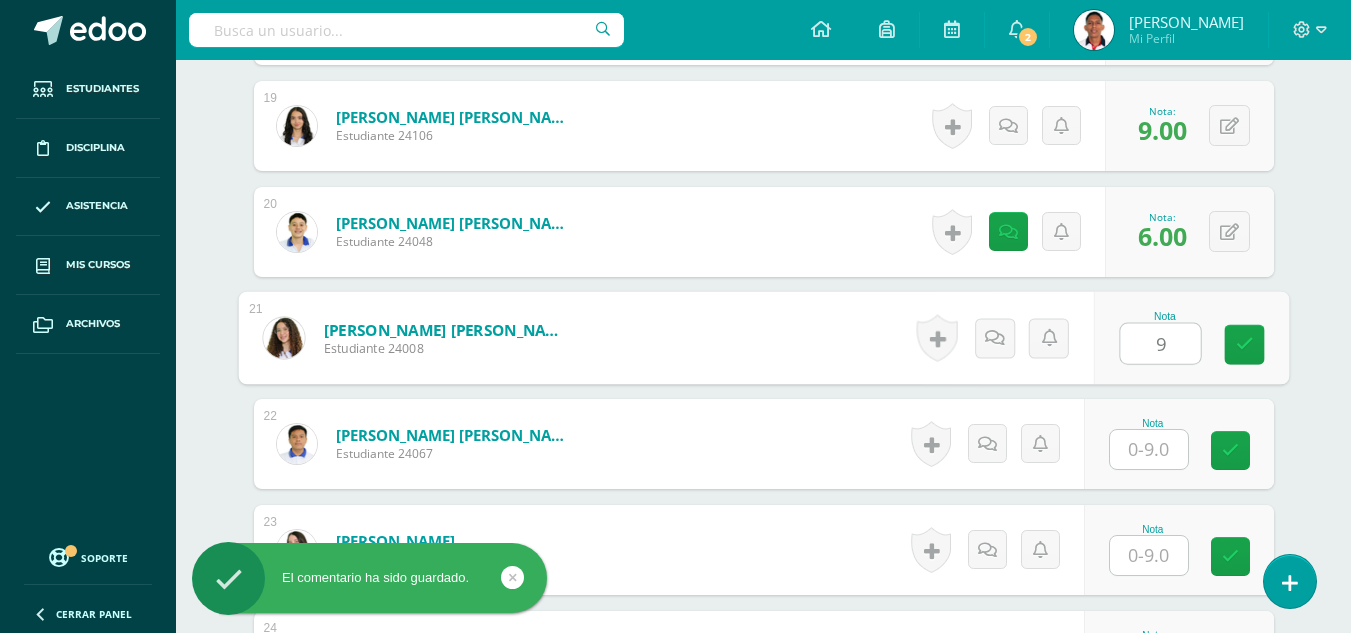 type on "9" 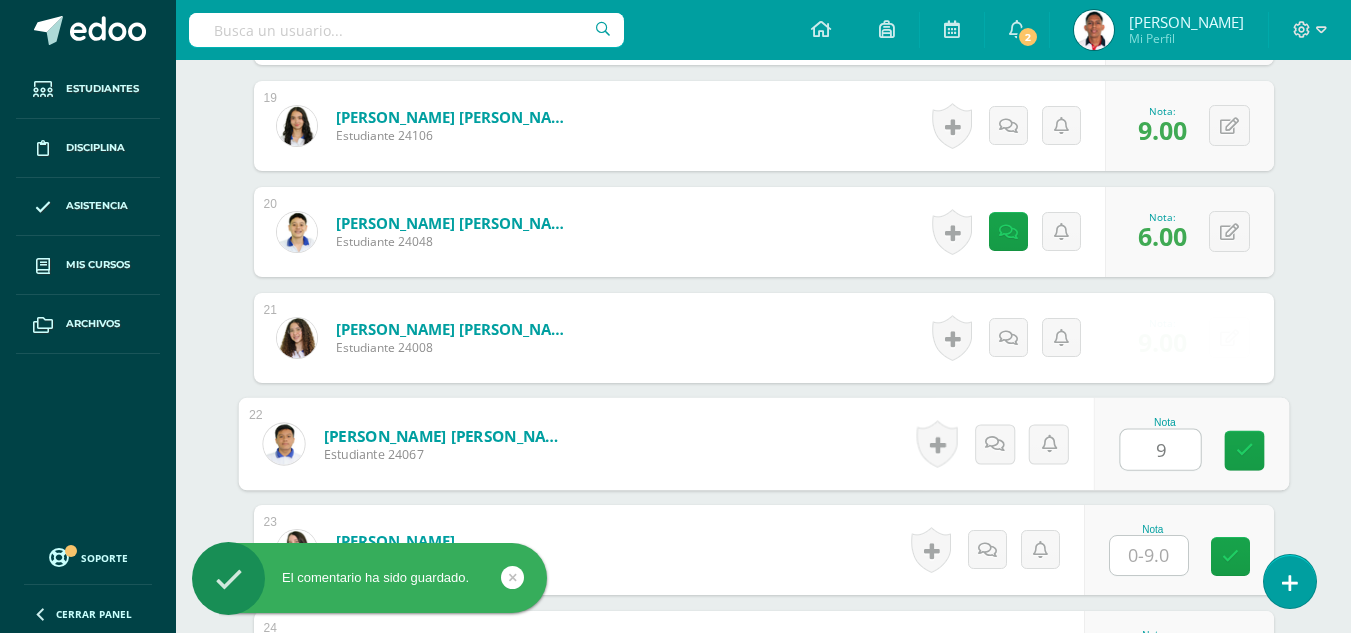 type on "9" 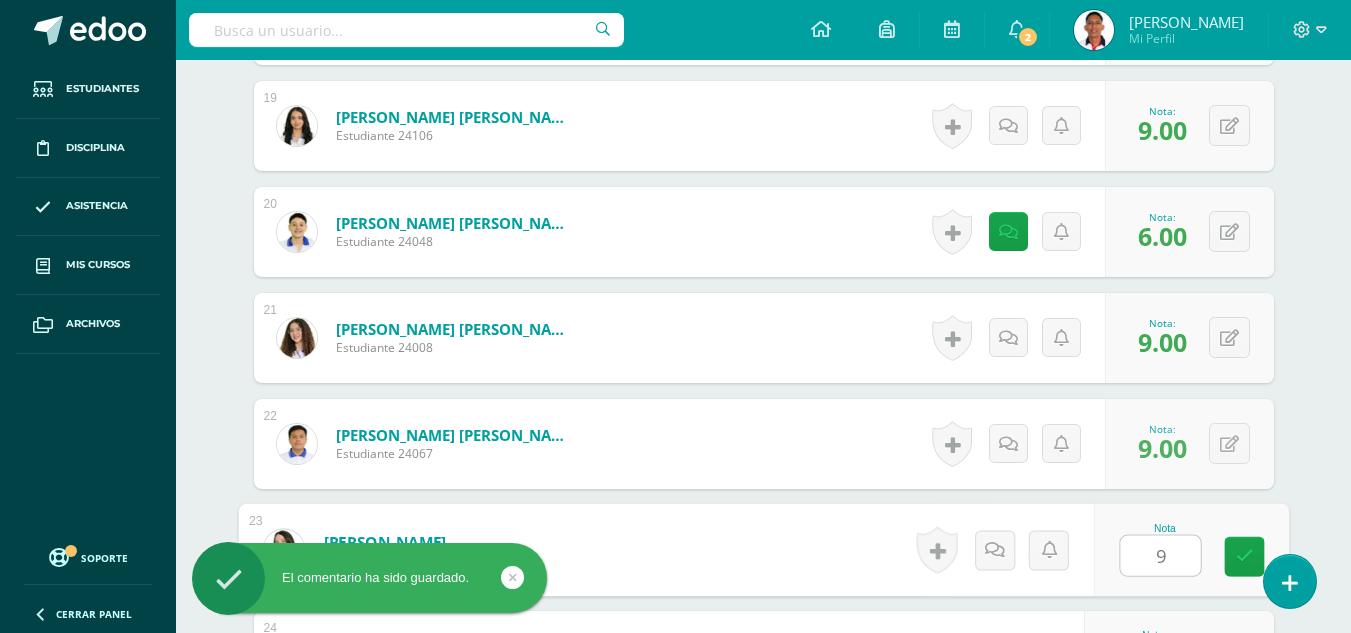type on "9" 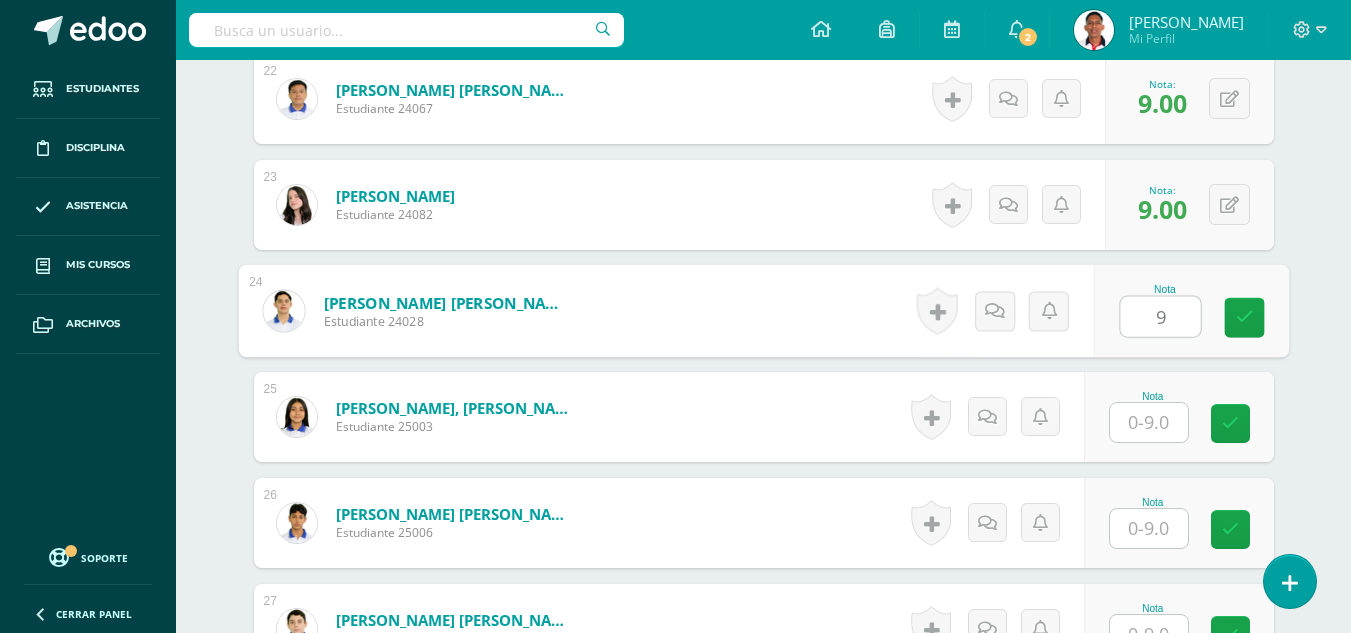 type on "9" 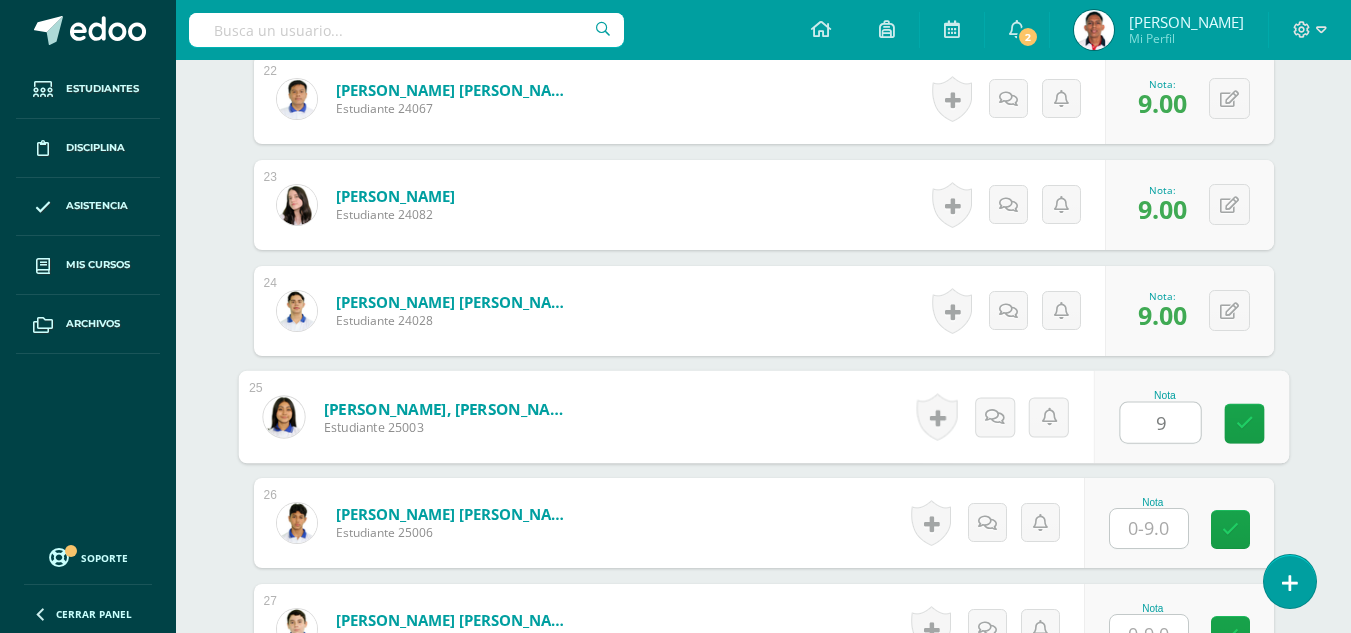 type on "9" 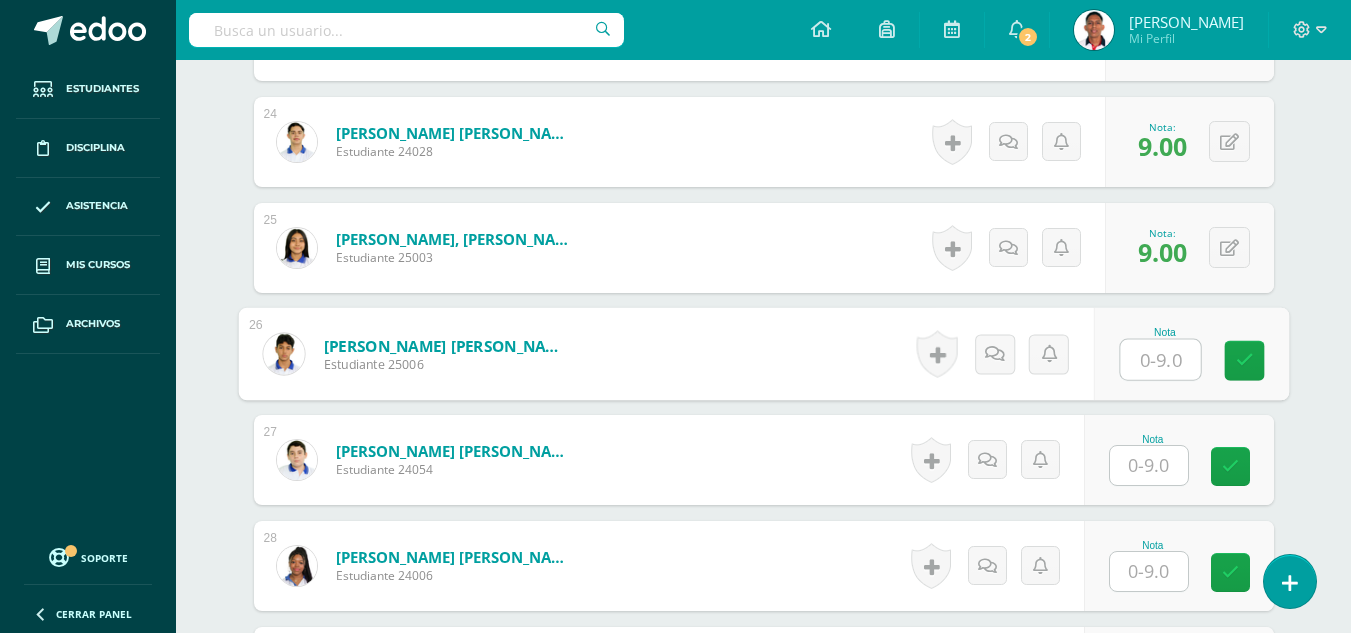 scroll, scrollTop: 3044, scrollLeft: 0, axis: vertical 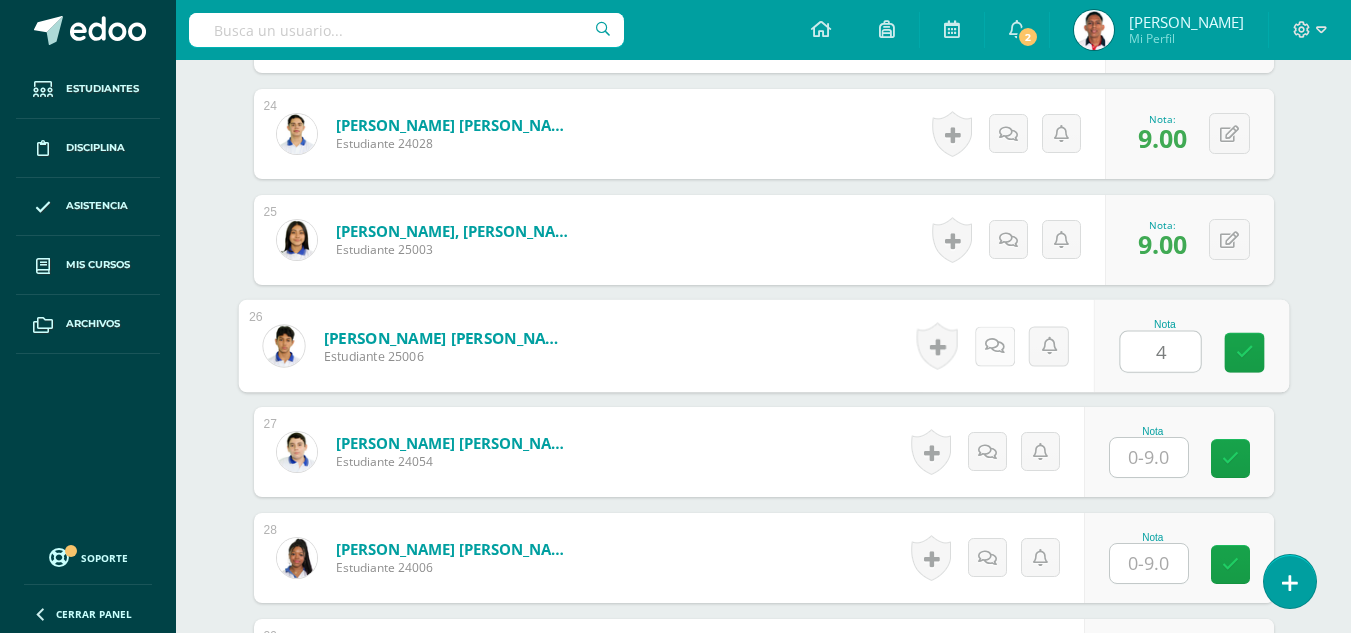 type on "4" 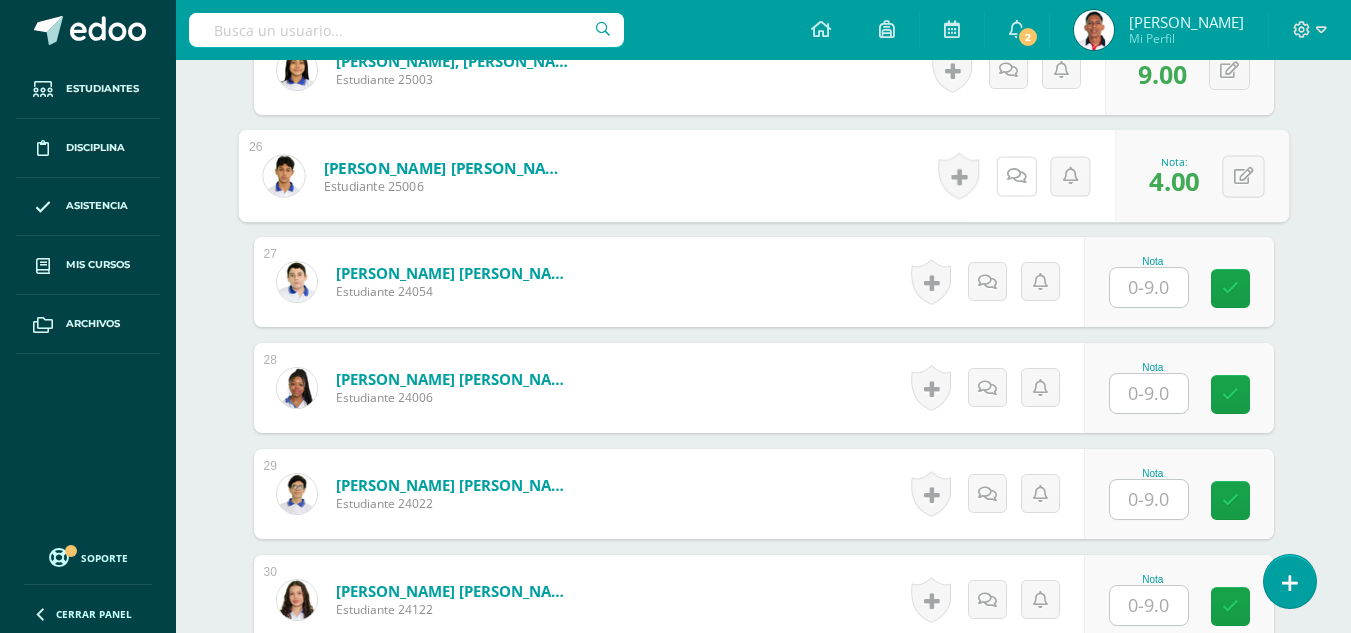 scroll, scrollTop: 3251, scrollLeft: 0, axis: vertical 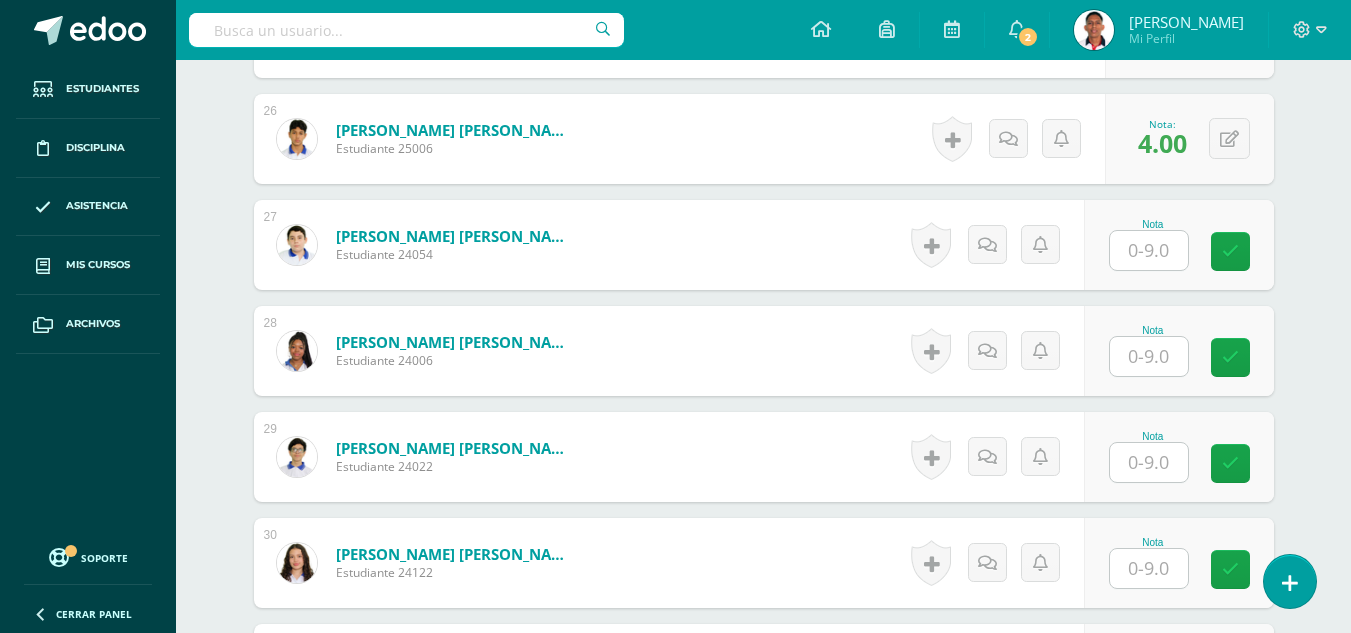click on "Historial de actividad
No hay historial para esta actividad" at bounding box center (1015, 139) 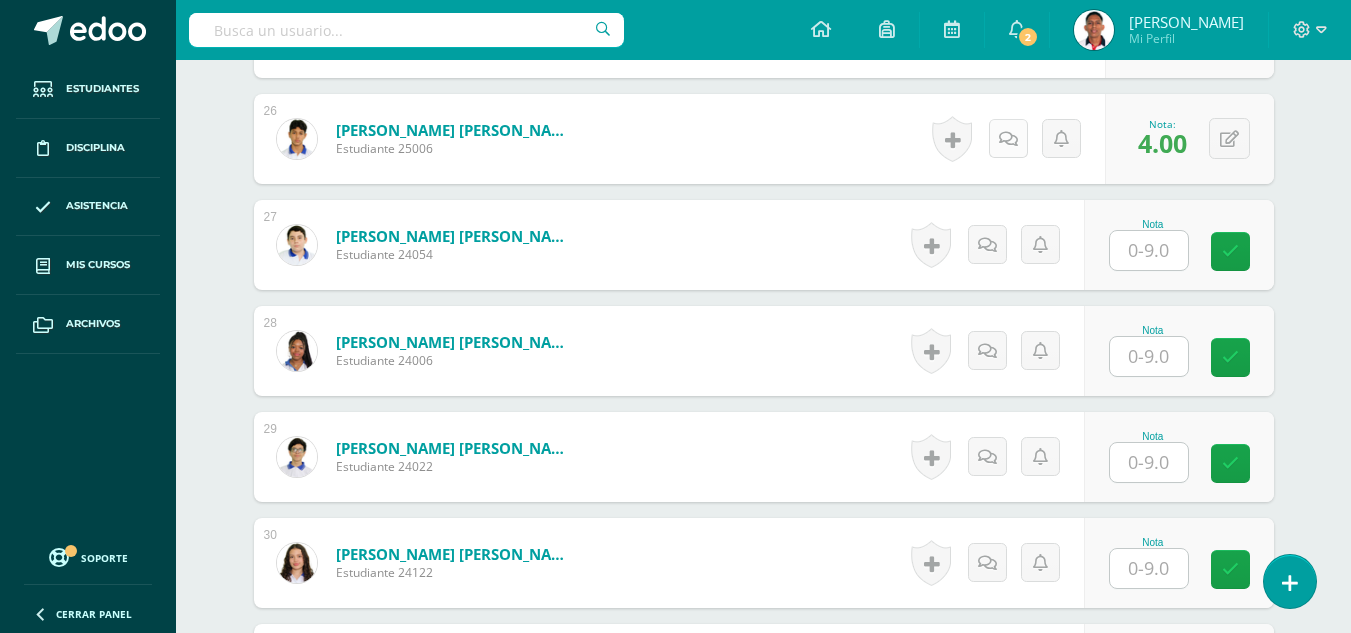 click at bounding box center (1008, 138) 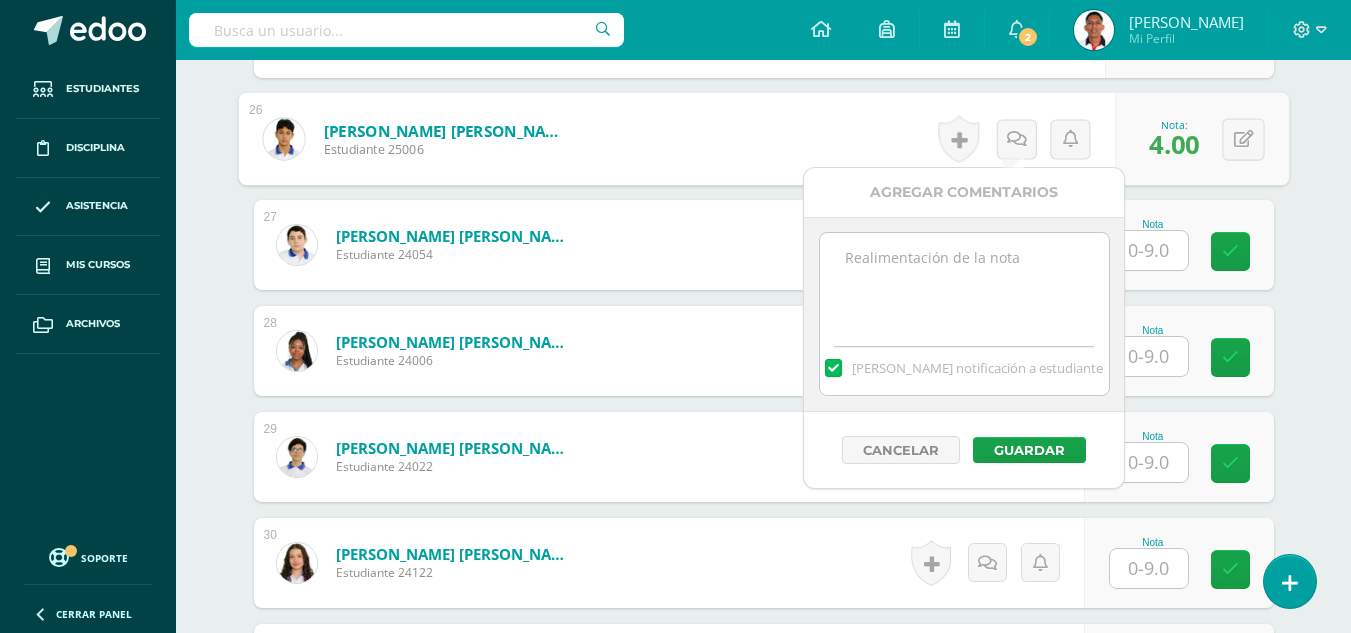 click at bounding box center [964, 283] 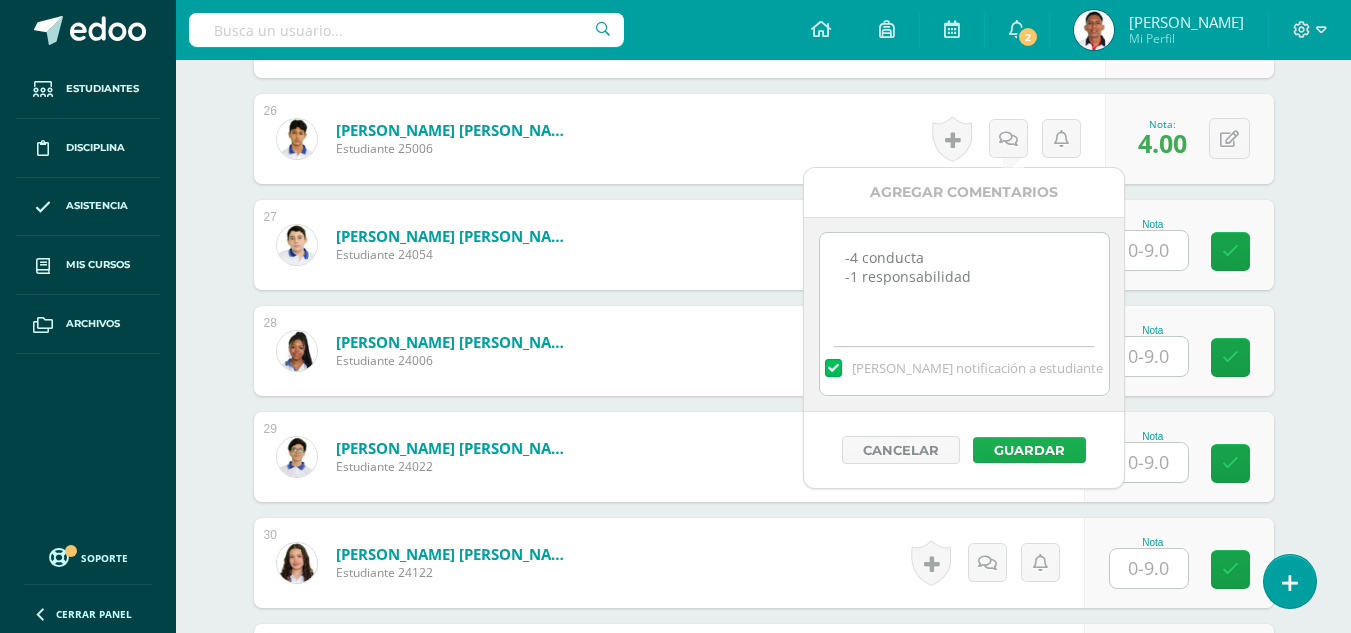 type on "-4 conducta
-1 responsabilidad" 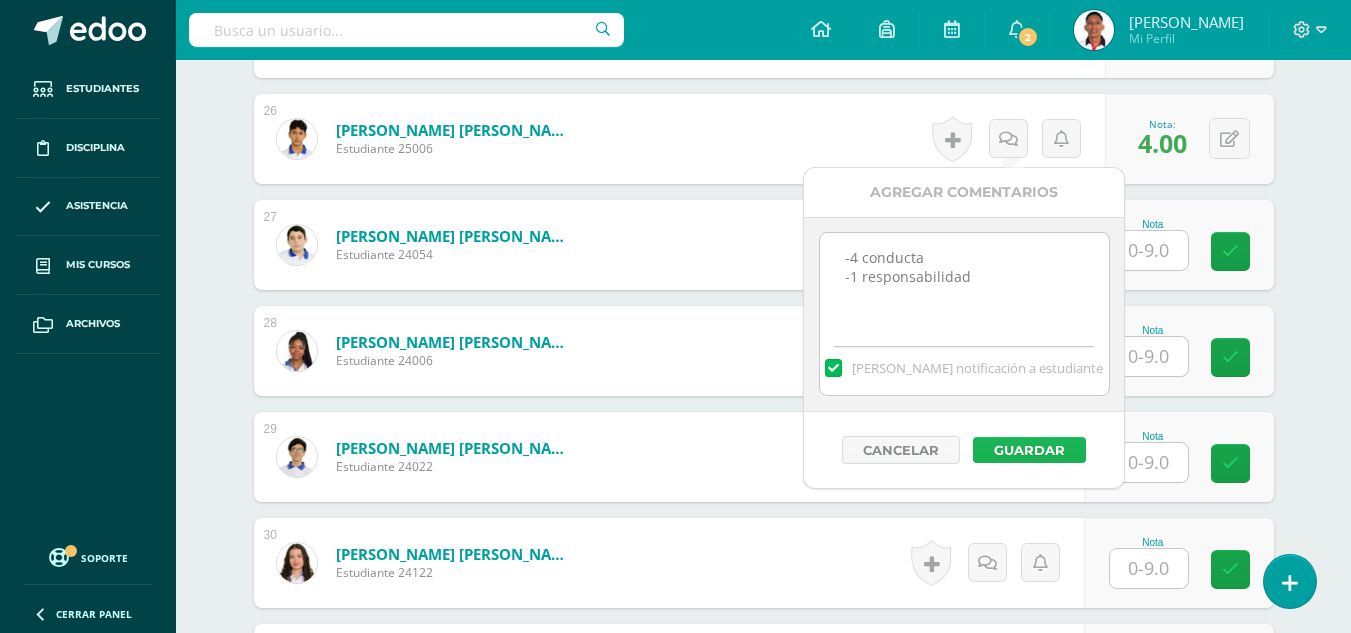 click on "Guardar" at bounding box center (1029, 450) 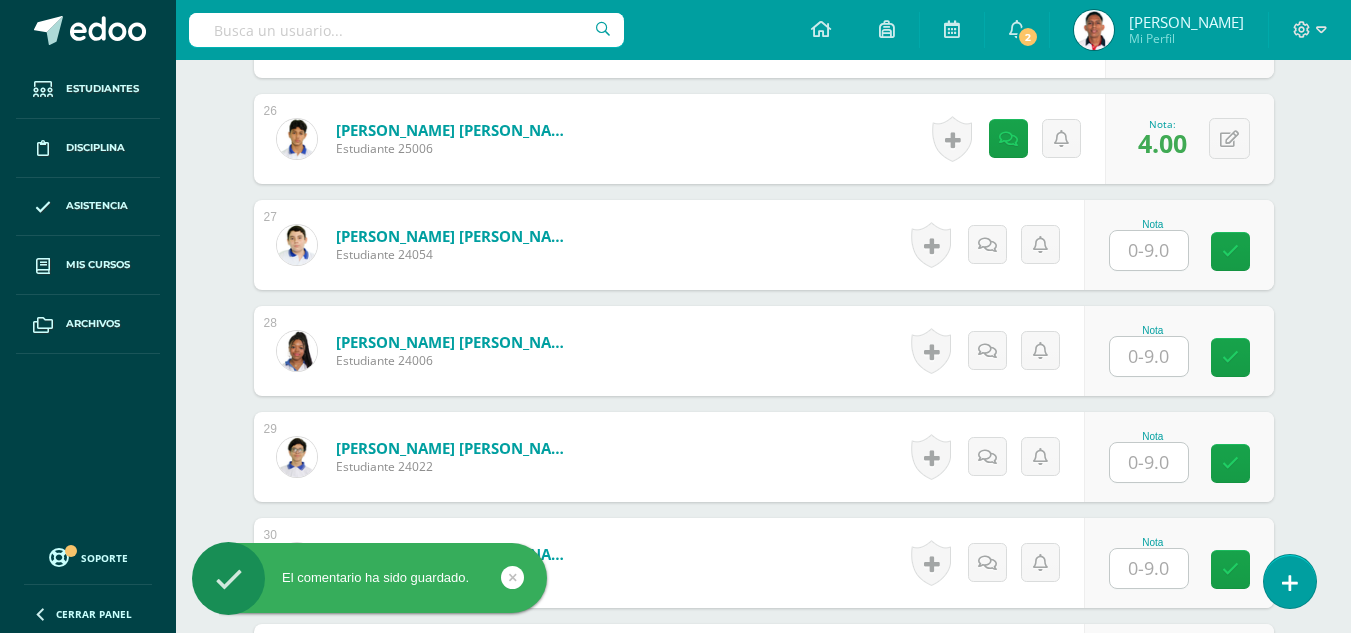 click at bounding box center [1149, 356] 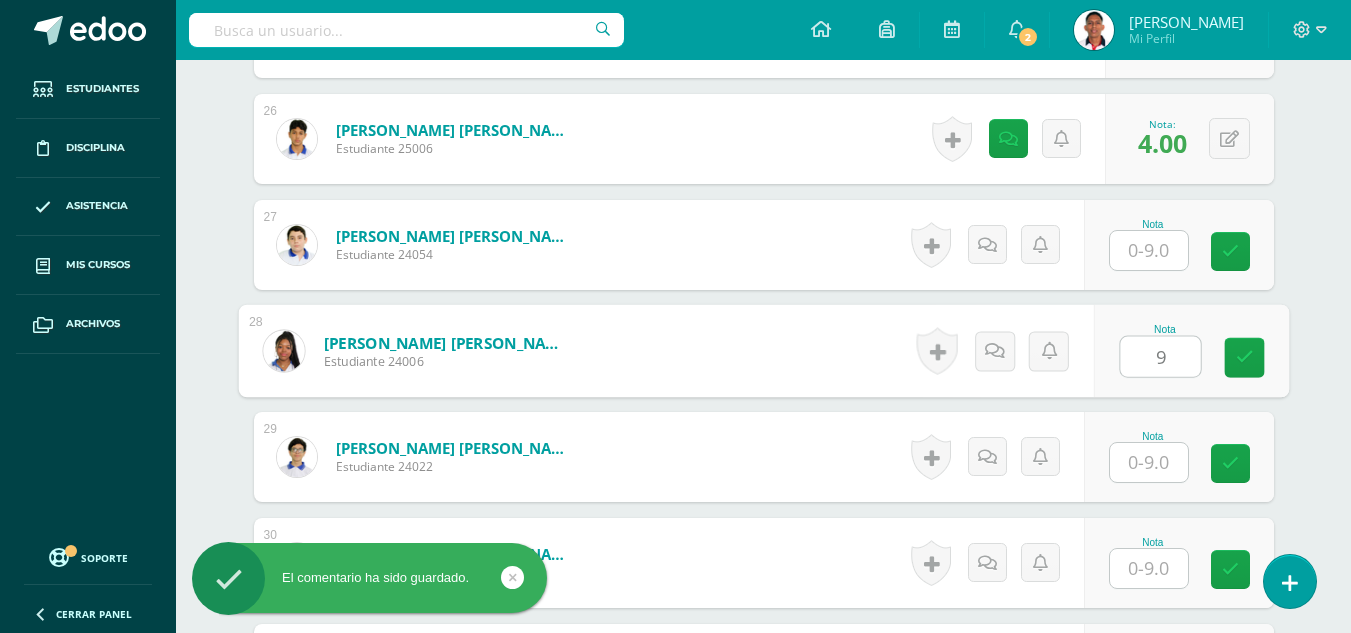 type on "9" 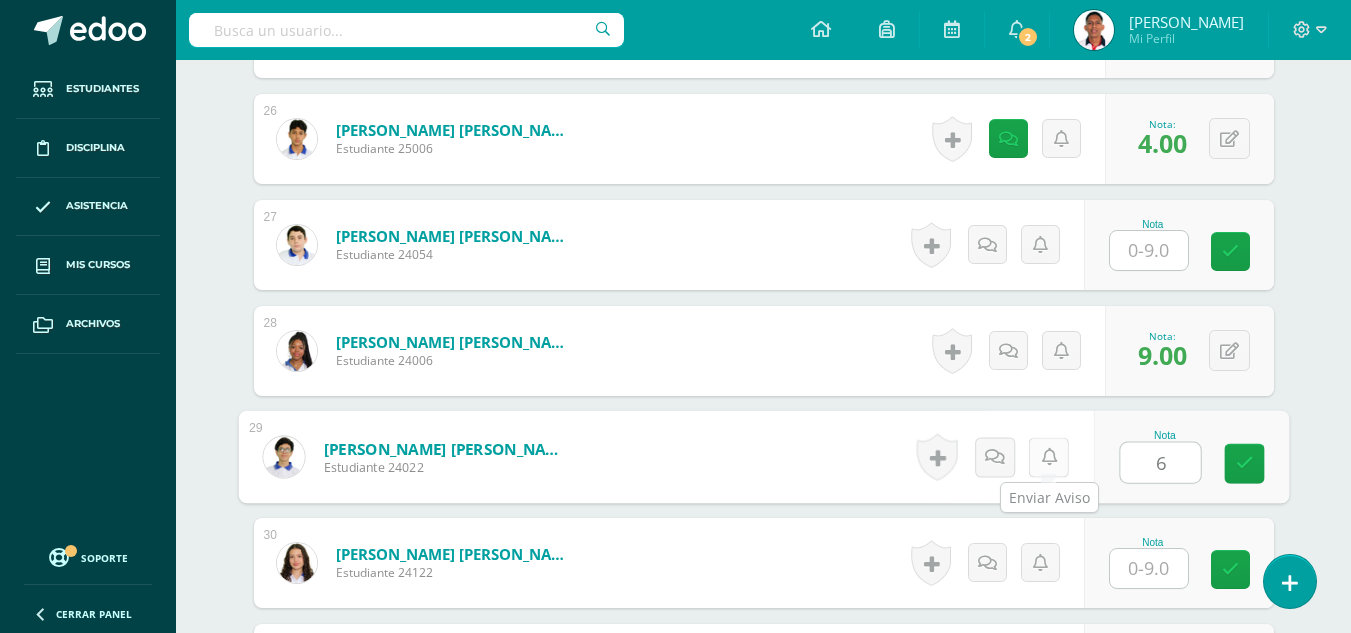 type on "6" 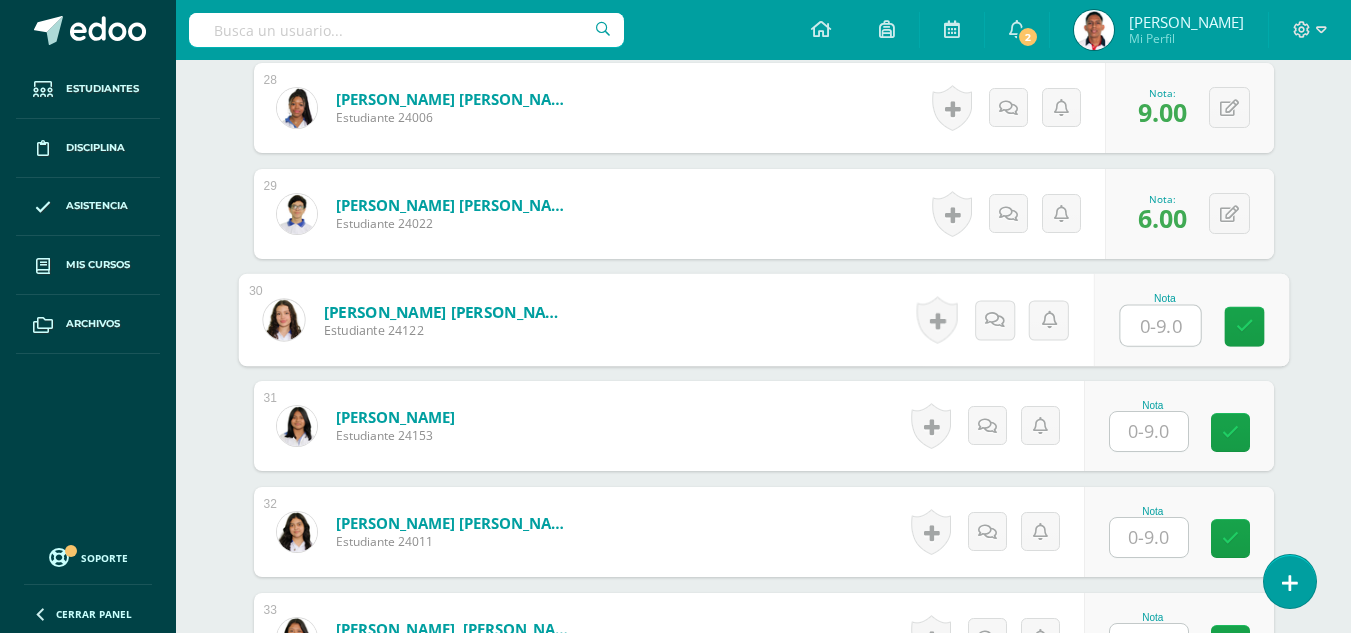 scroll, scrollTop: 3502, scrollLeft: 0, axis: vertical 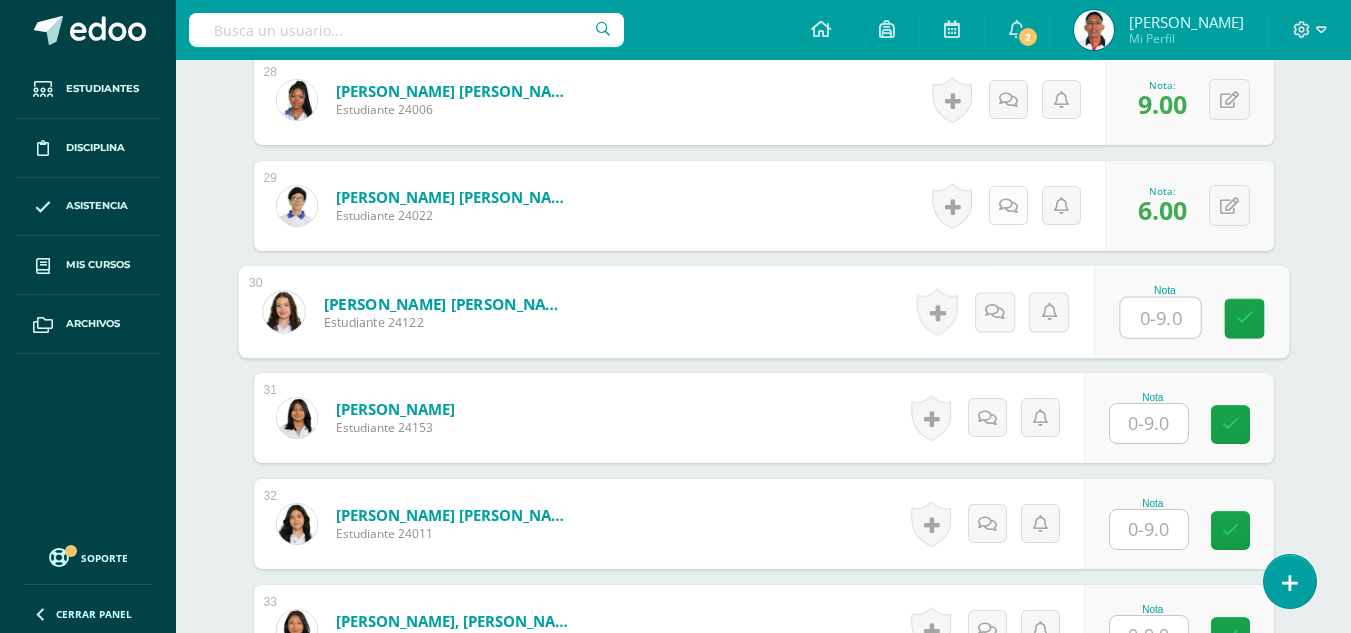 click at bounding box center [1008, 205] 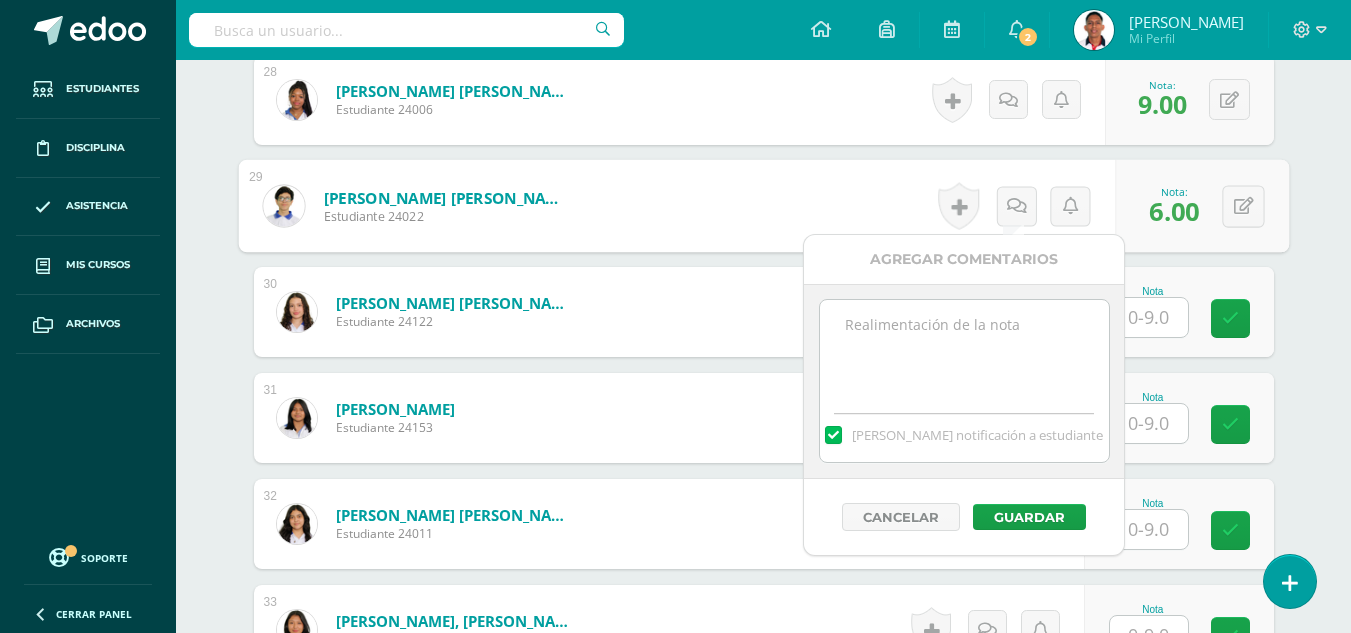 click at bounding box center [964, 350] 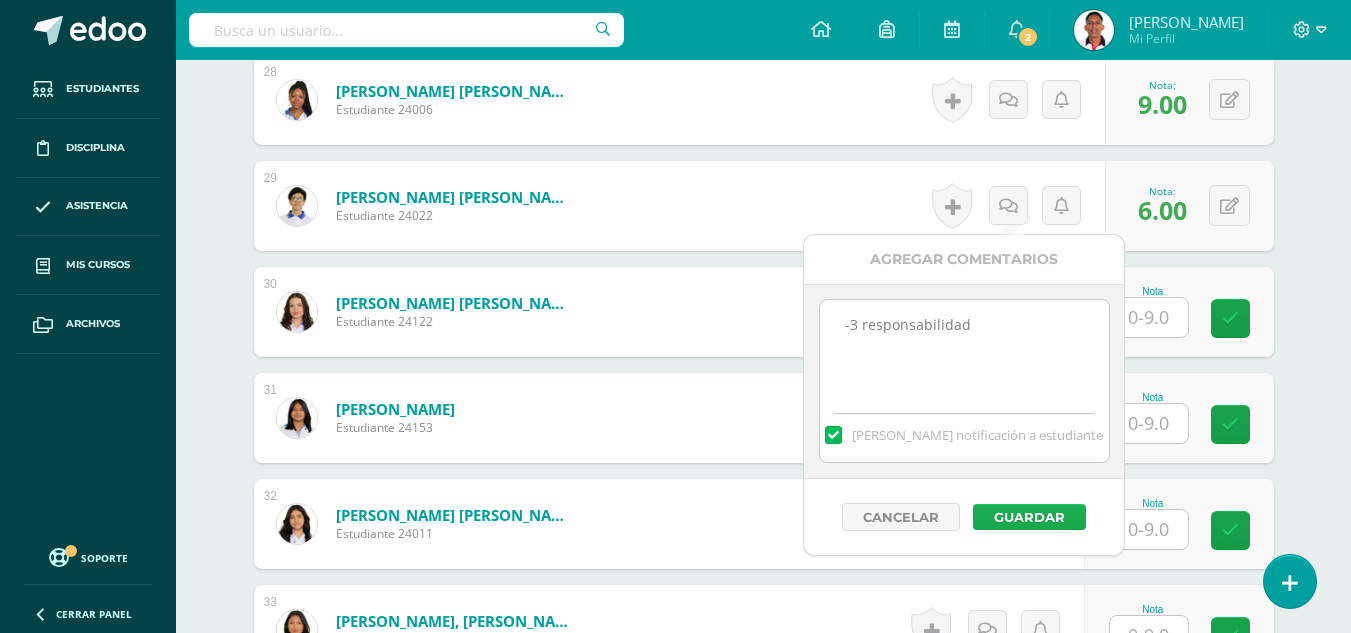 type on "-3 responsabilidad" 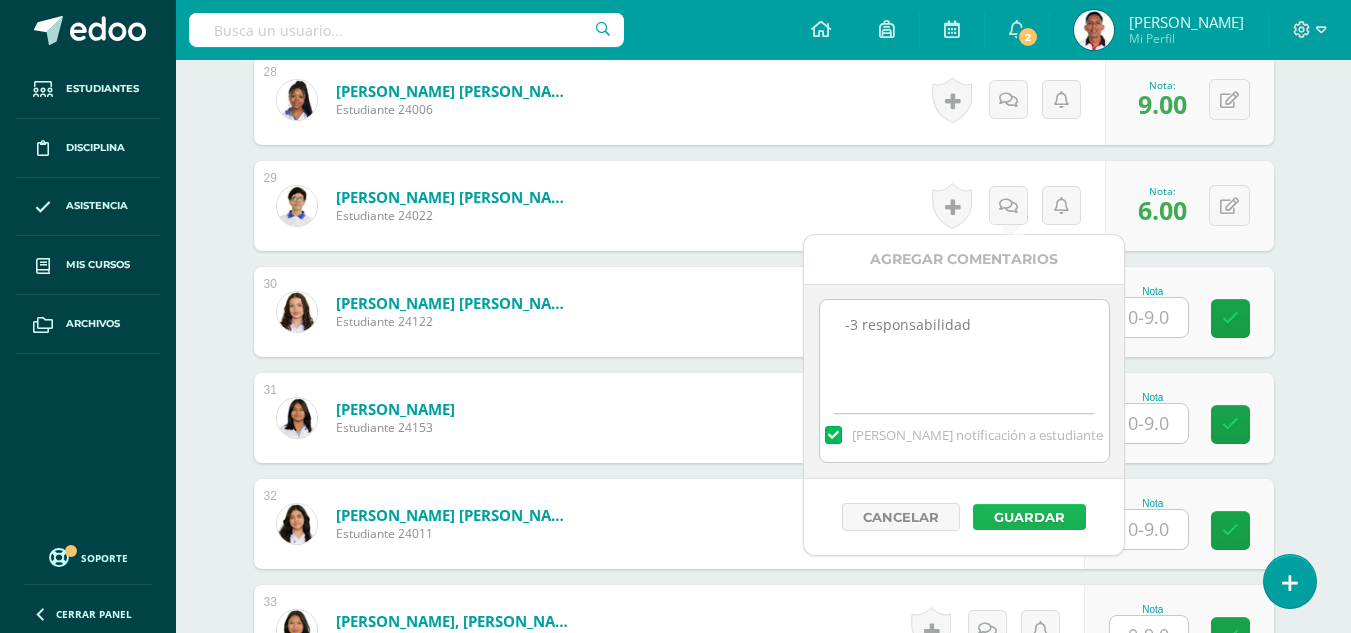 click on "Guardar" at bounding box center (1029, 517) 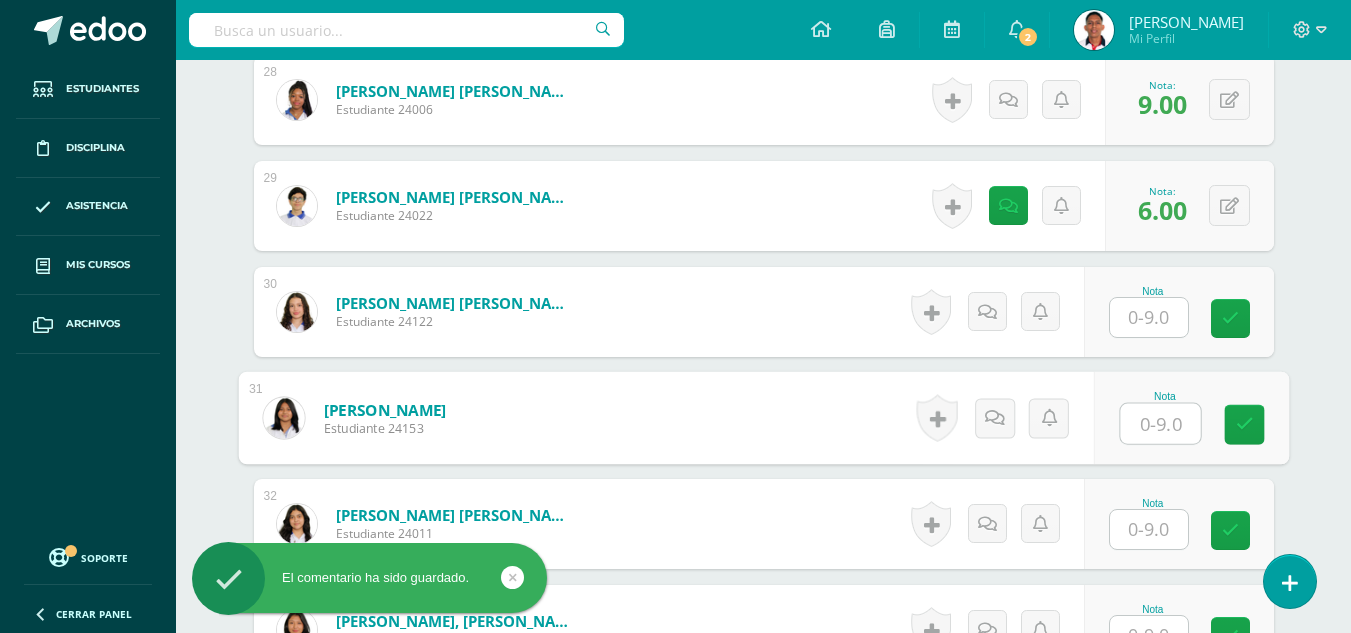 click at bounding box center (1160, 424) 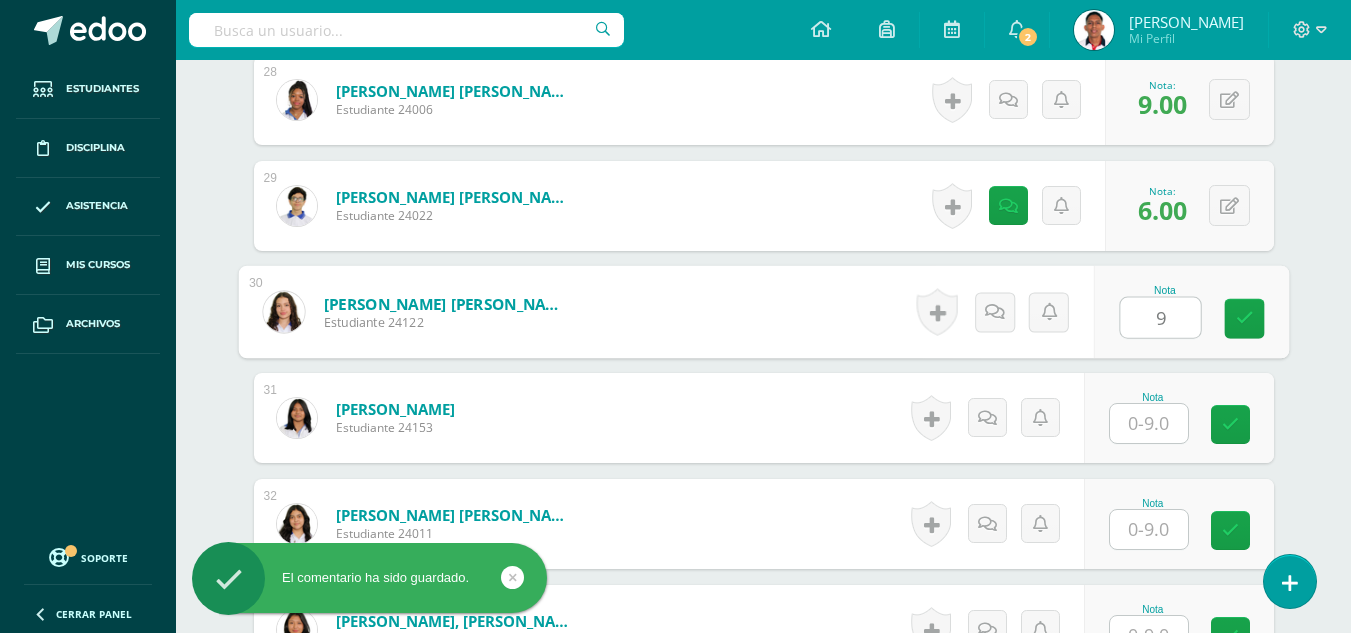 type on "9" 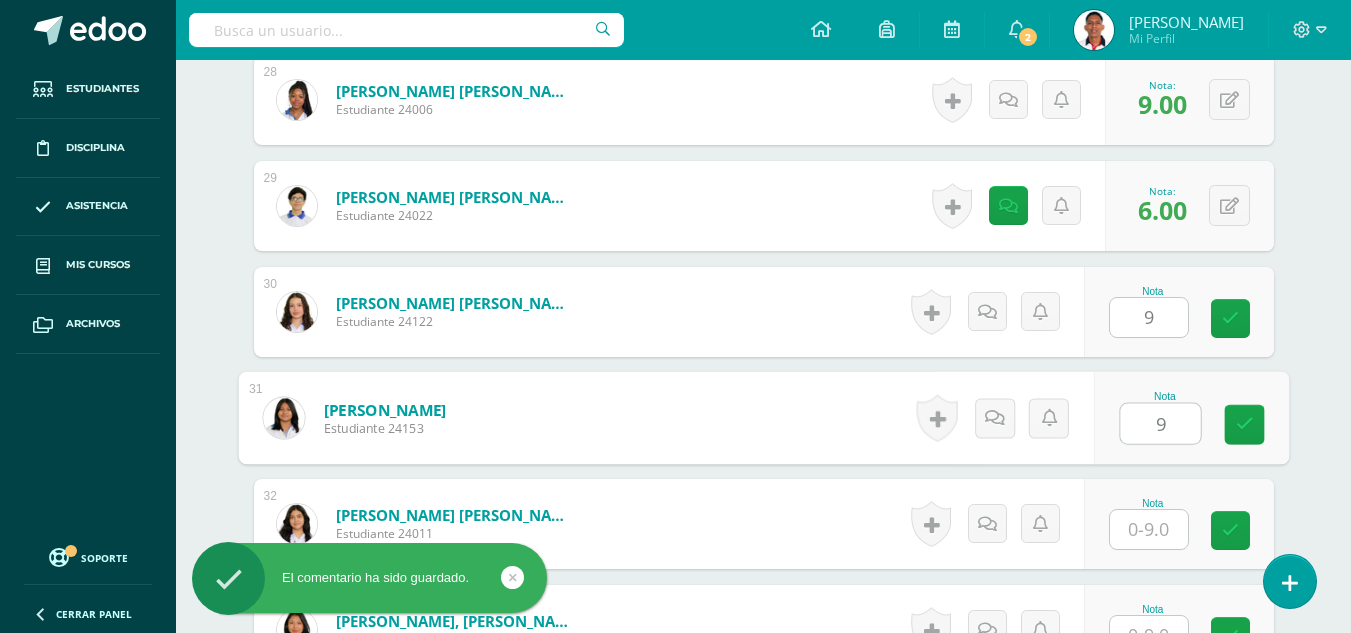 type on "9" 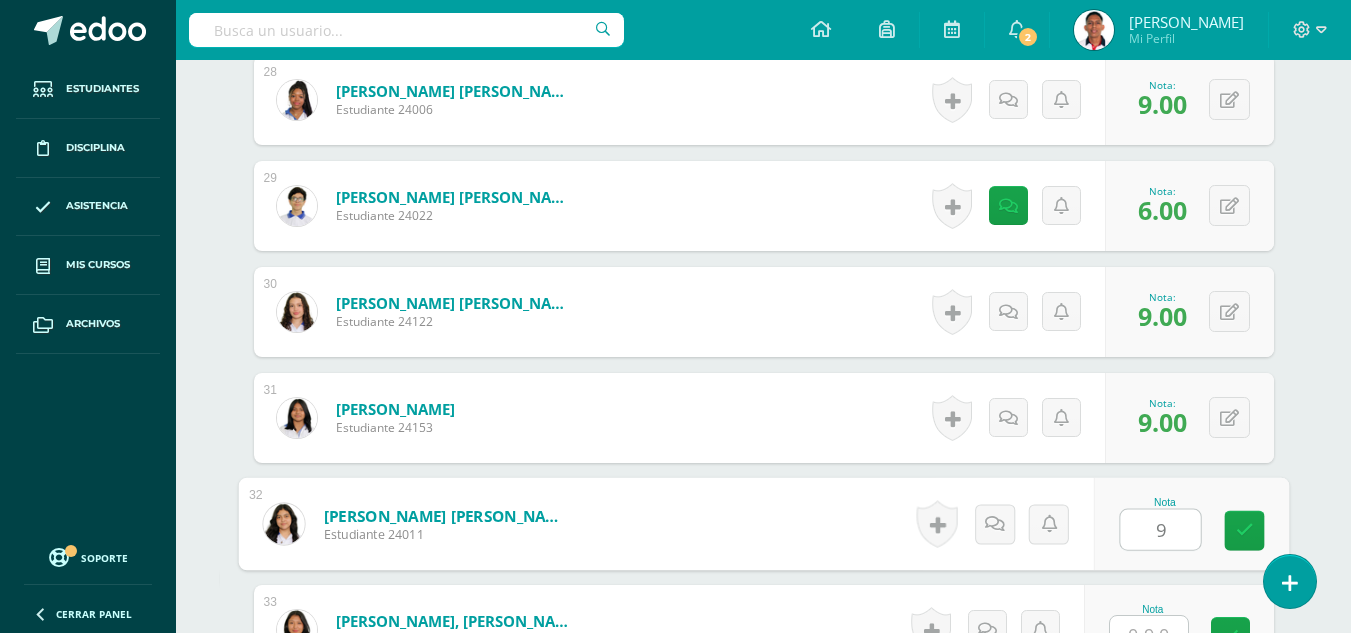 type on "9" 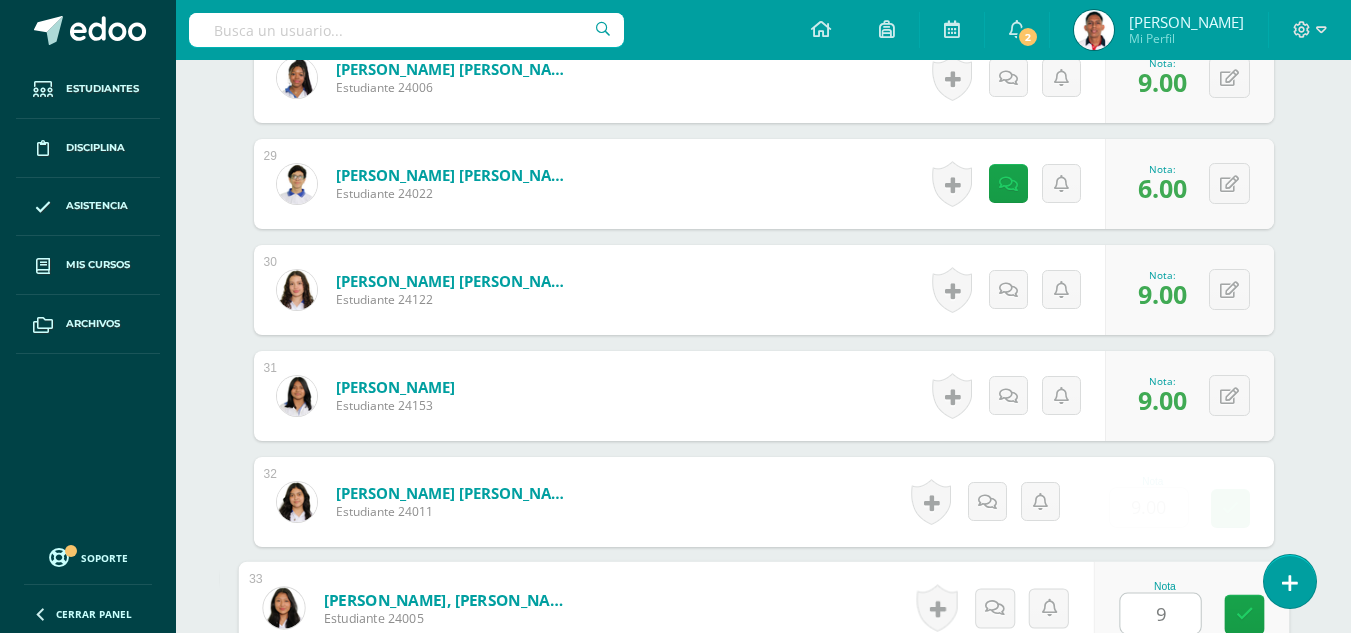 type on "9" 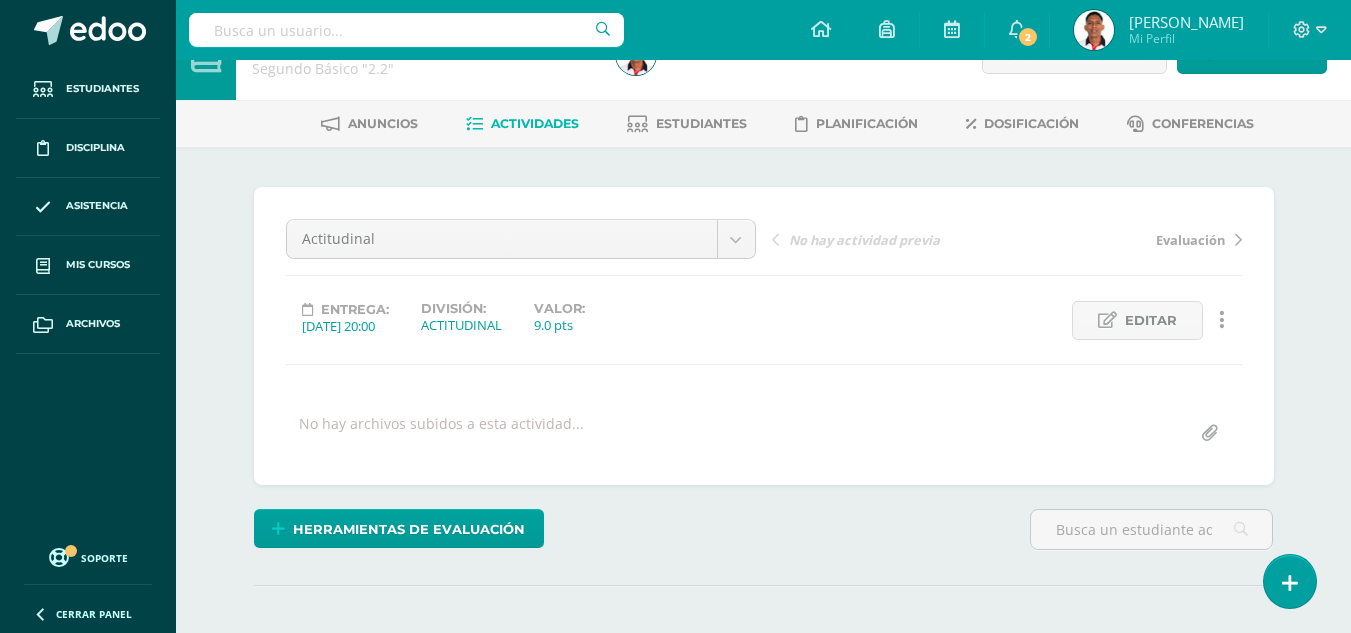 scroll, scrollTop: 0, scrollLeft: 0, axis: both 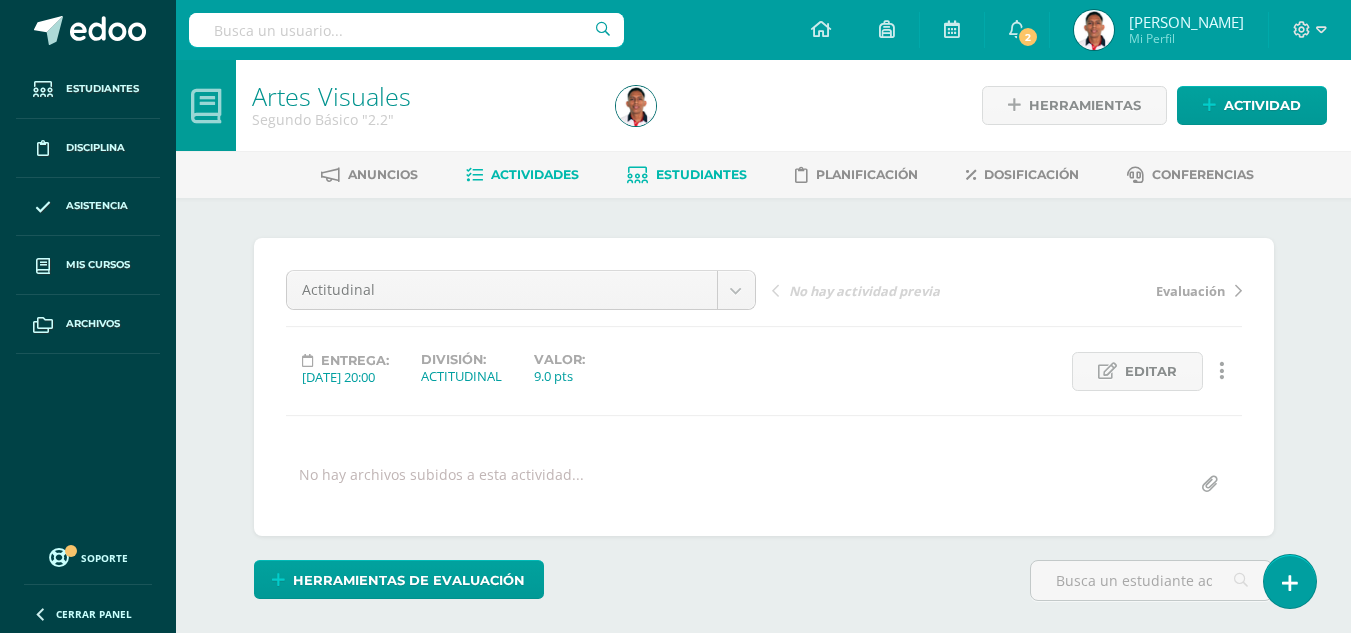 click on "Estudiantes" at bounding box center (701, 174) 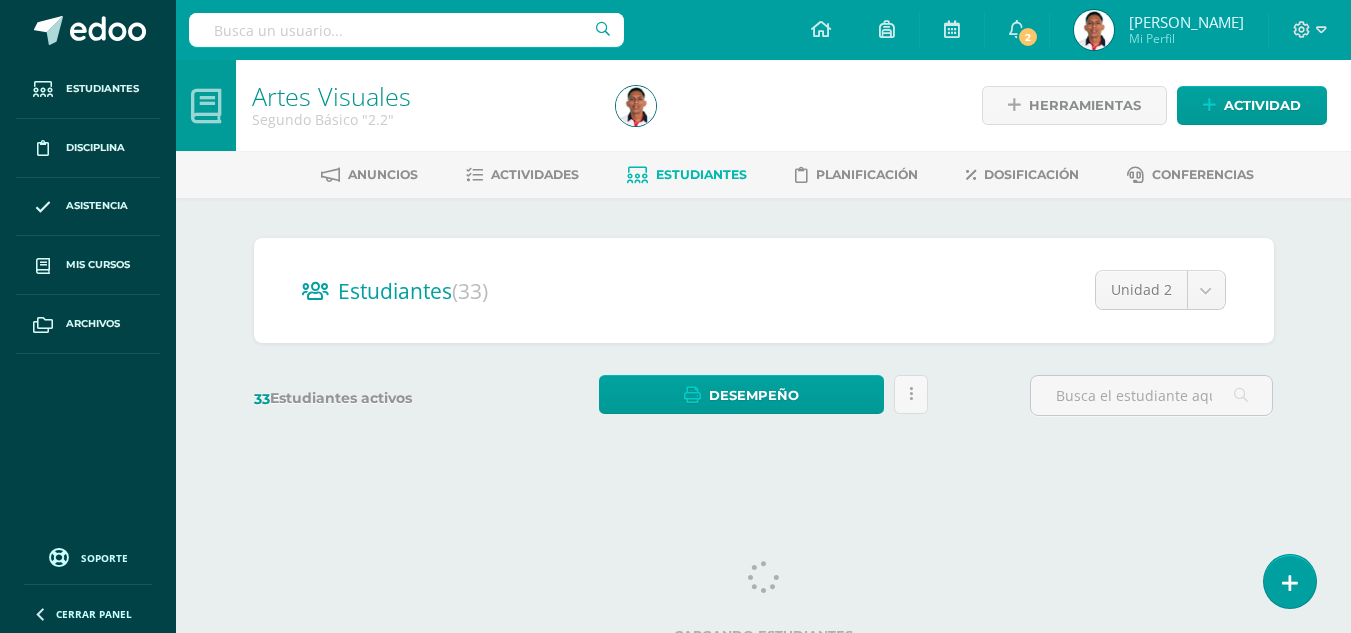 scroll, scrollTop: 0, scrollLeft: 0, axis: both 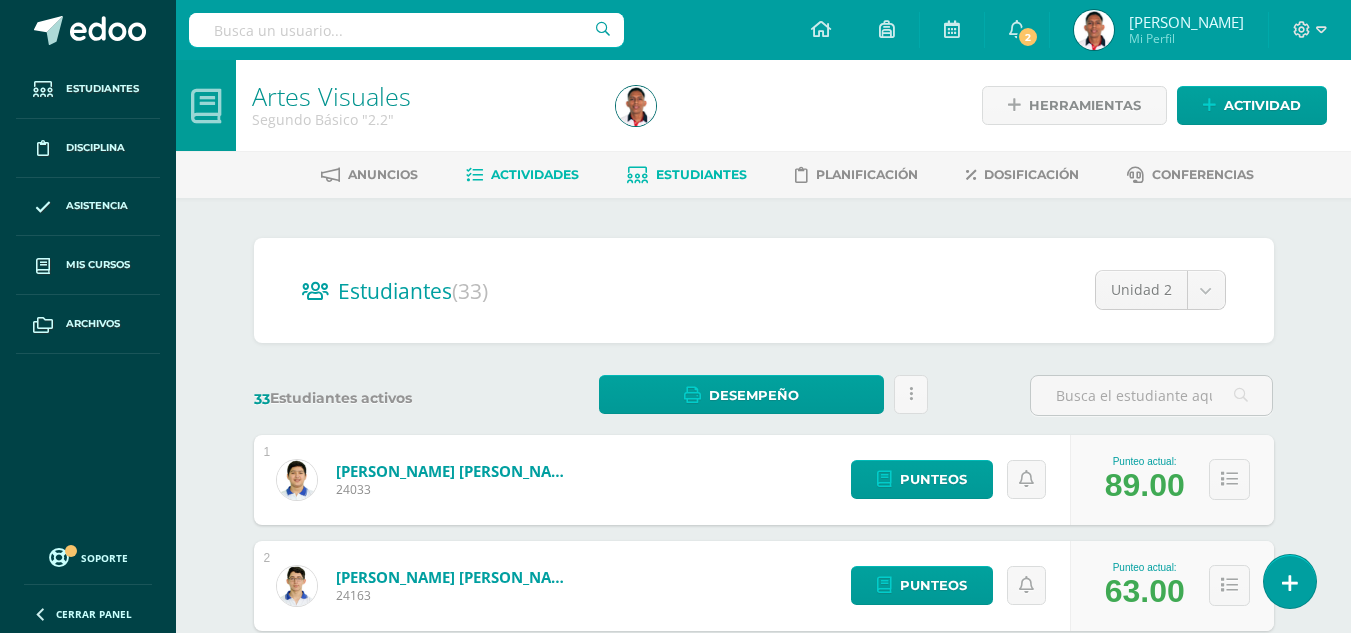 click on "Actividades" at bounding box center [535, 174] 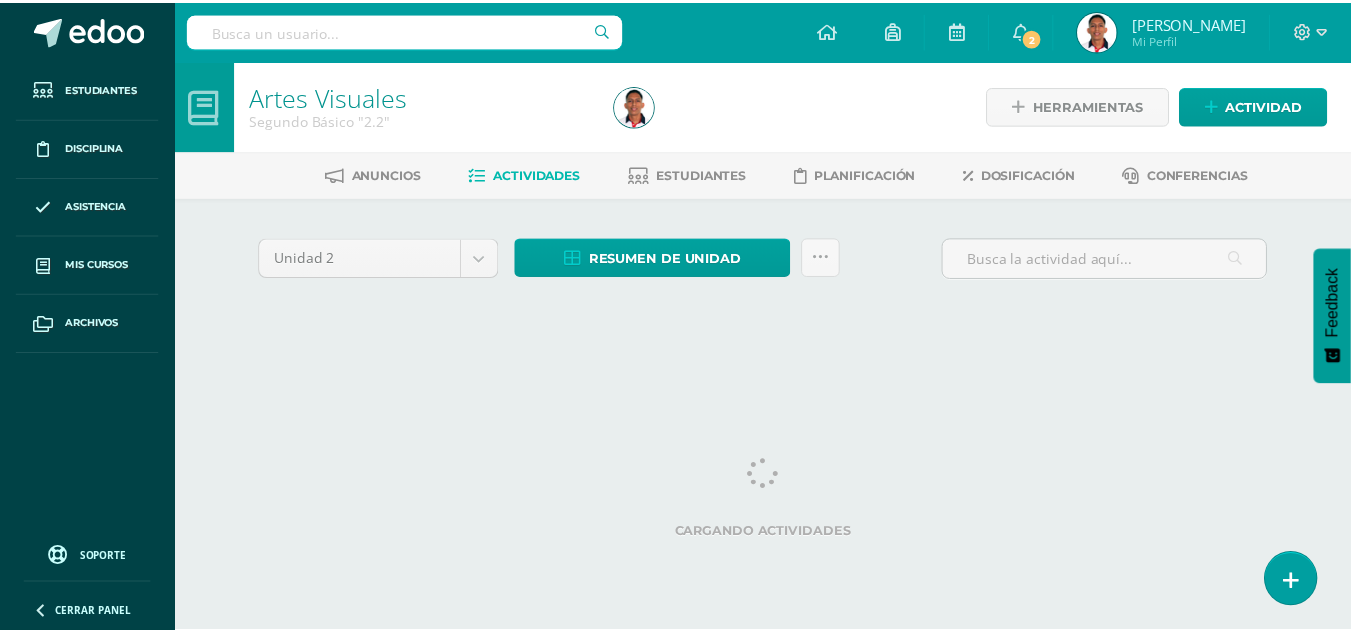 scroll, scrollTop: 0, scrollLeft: 0, axis: both 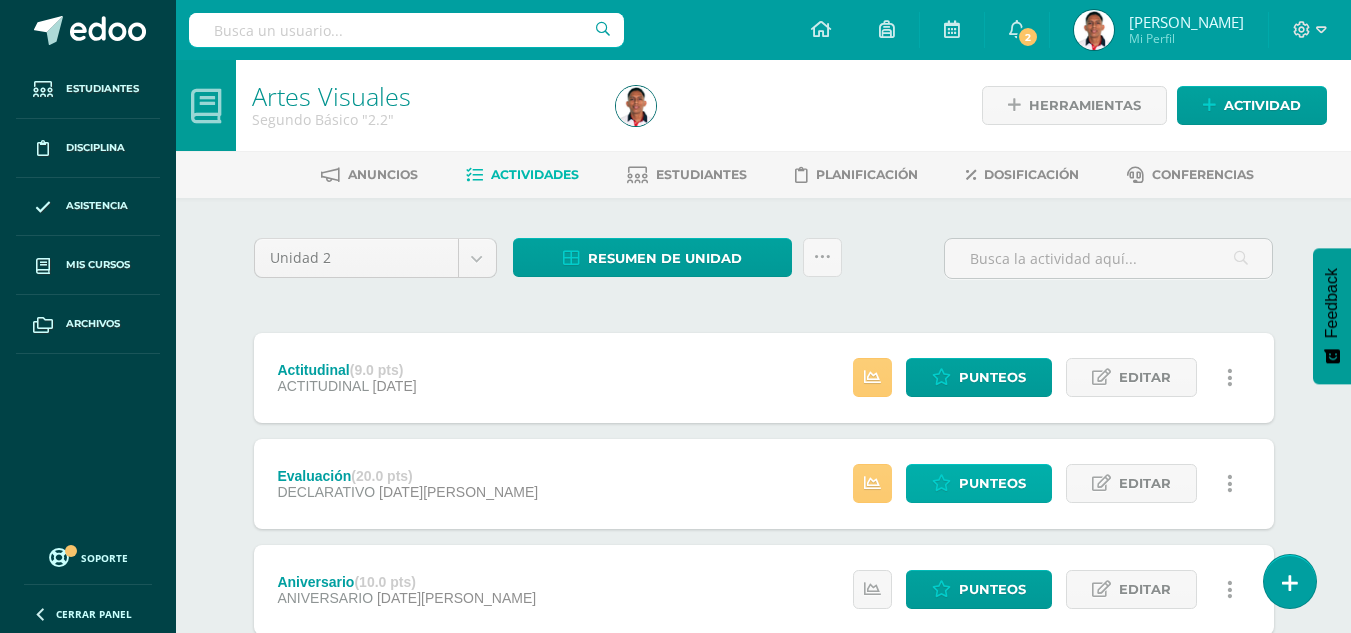 drag, startPoint x: 873, startPoint y: 517, endPoint x: 968, endPoint y: 501, distance: 96.337944 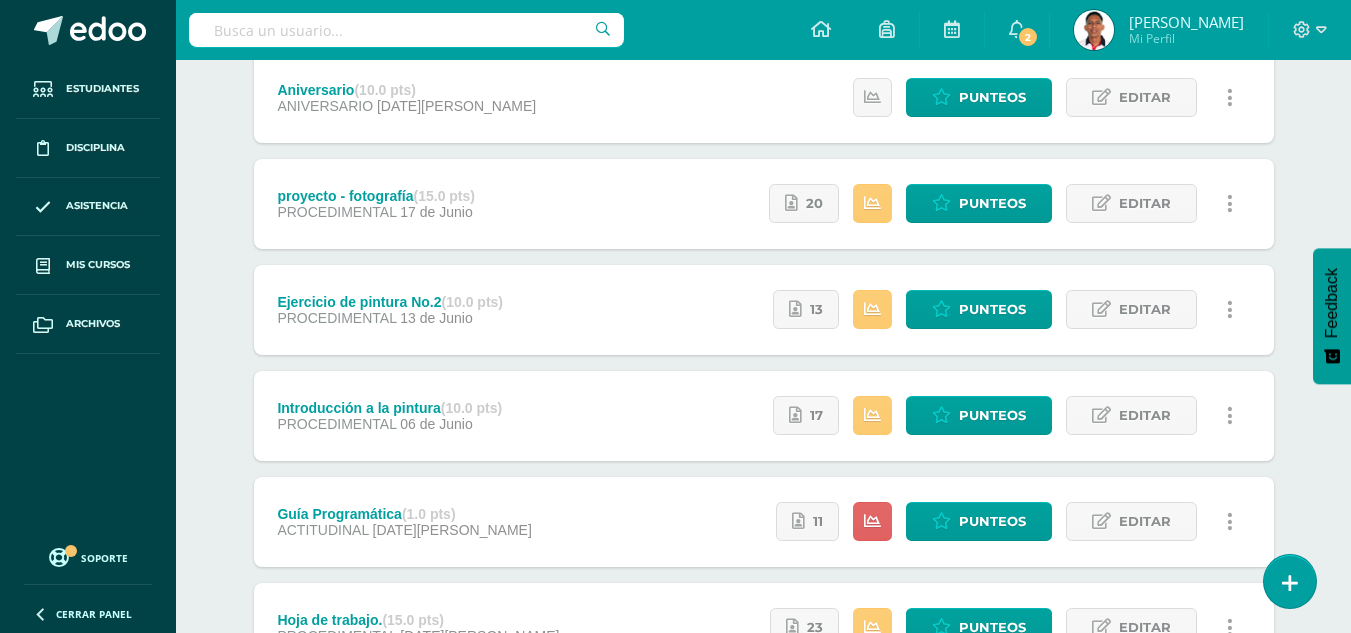 scroll, scrollTop: 667, scrollLeft: 0, axis: vertical 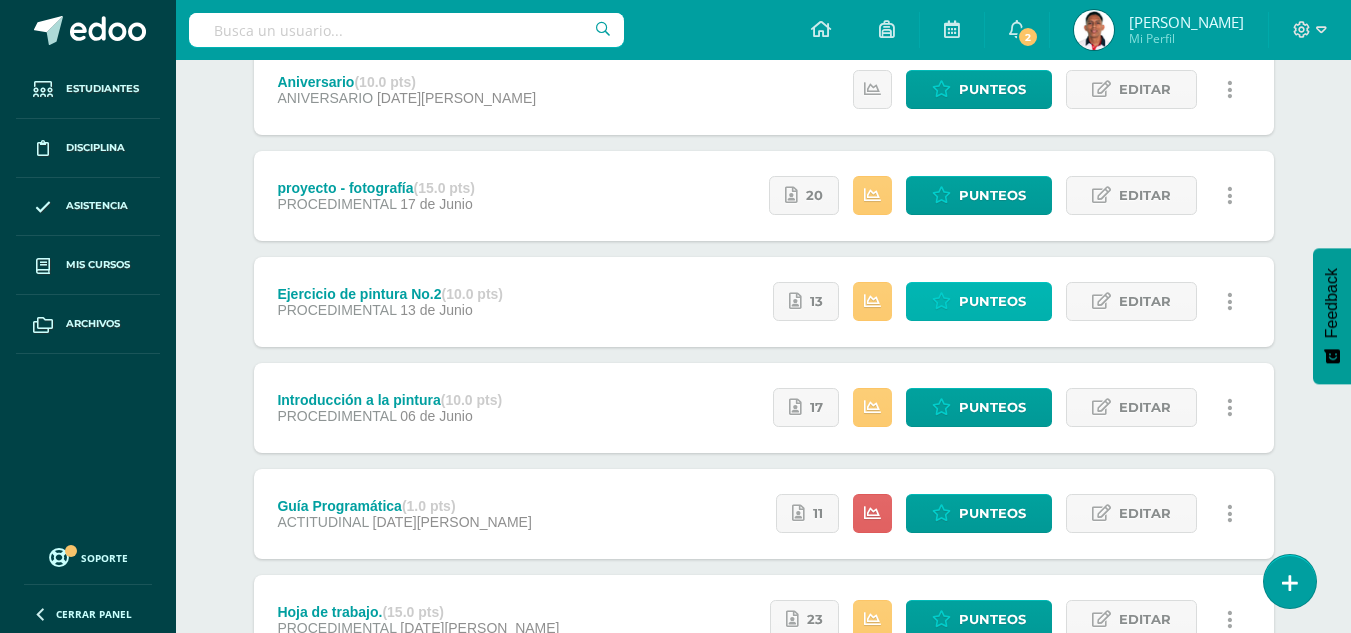 click on "Punteos" at bounding box center (992, 301) 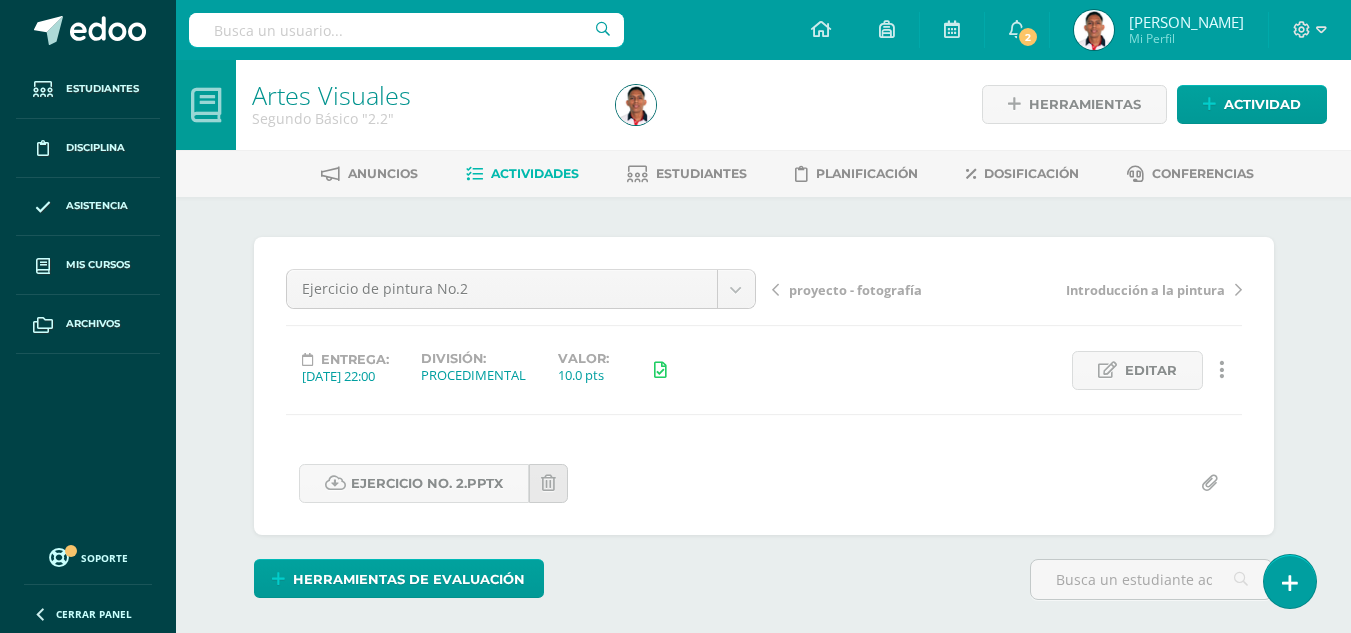 scroll, scrollTop: 2, scrollLeft: 0, axis: vertical 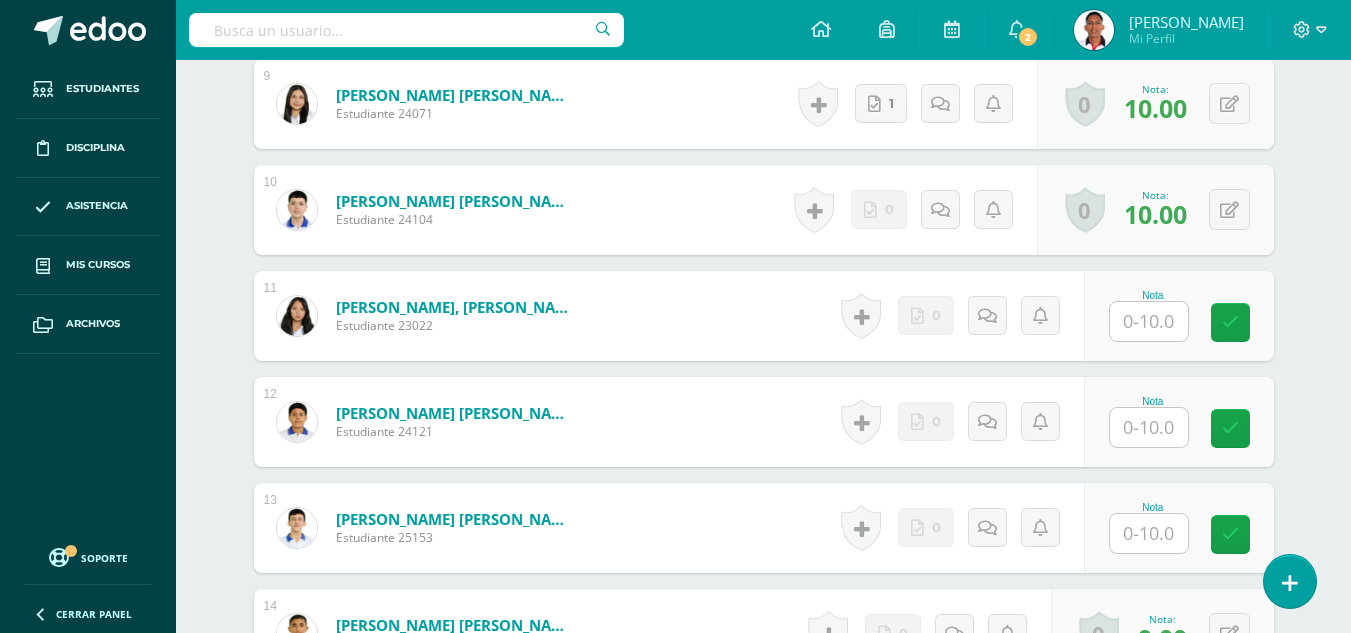 click at bounding box center (1149, 427) 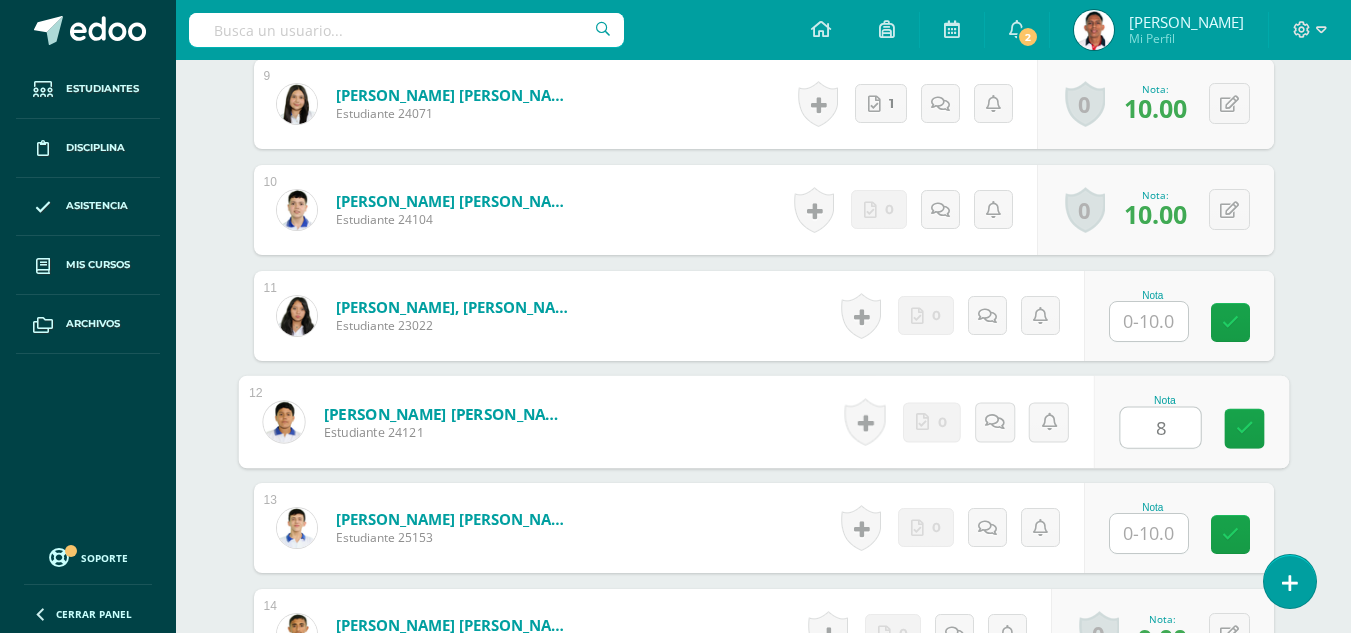 type on "8" 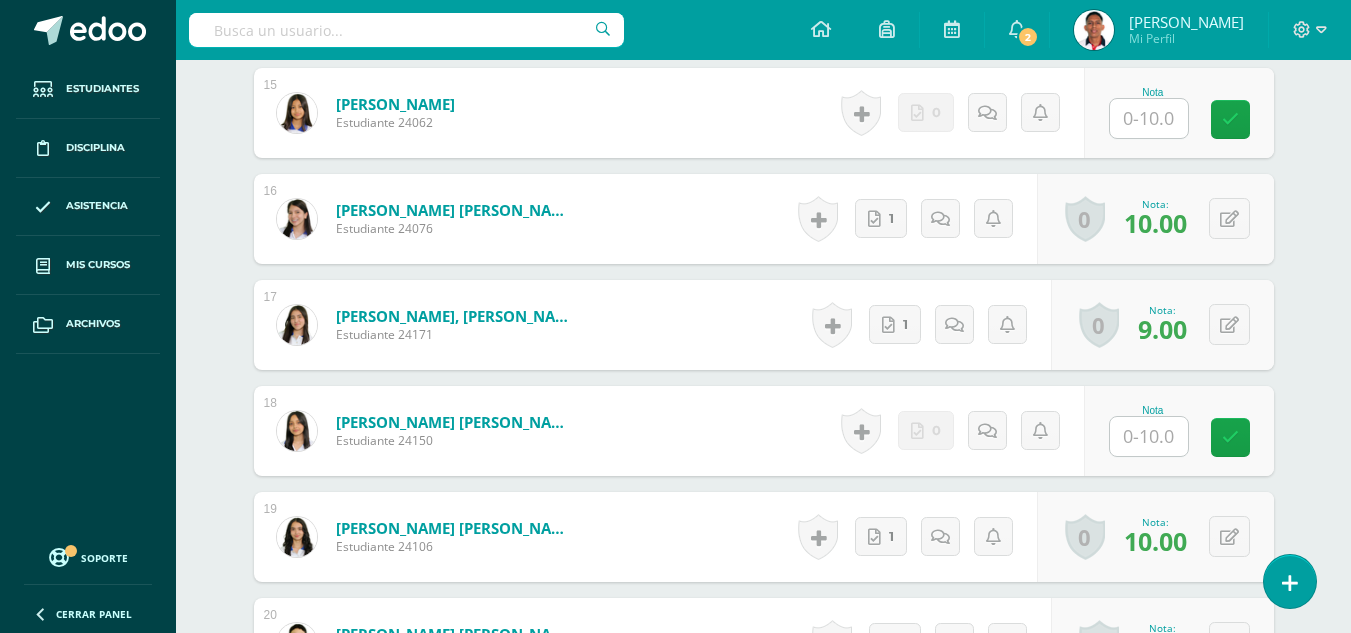 scroll, scrollTop: 2230, scrollLeft: 0, axis: vertical 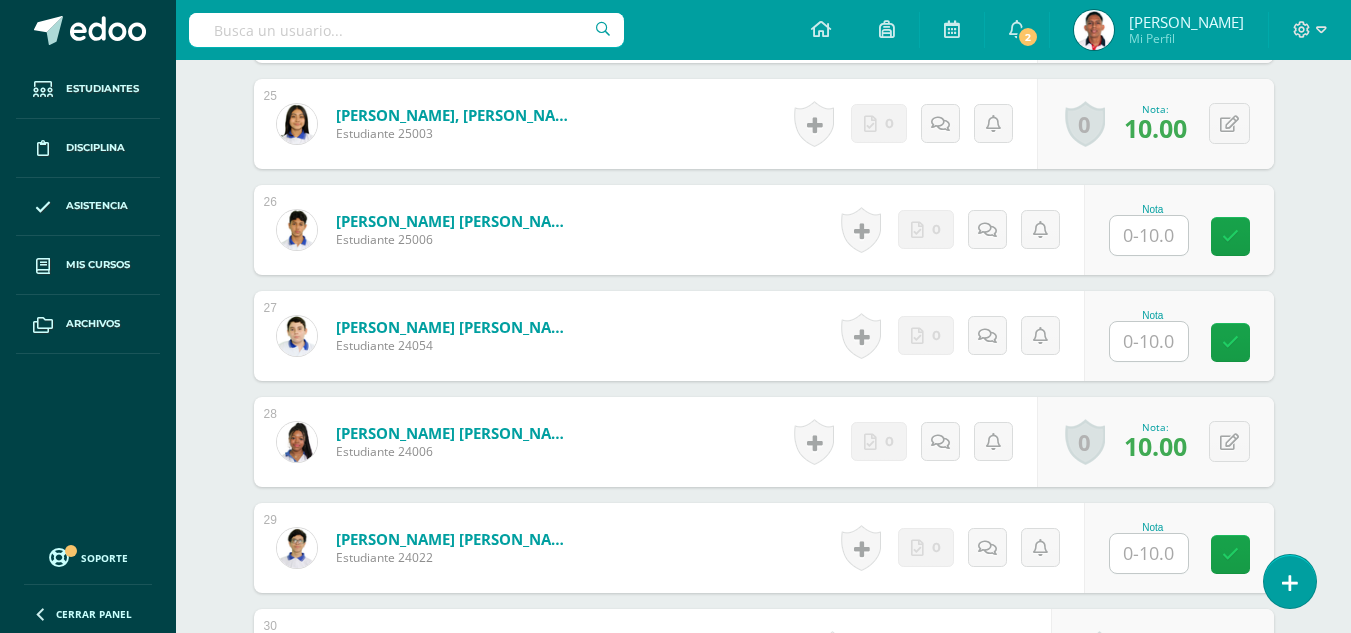 click at bounding box center (1149, 235) 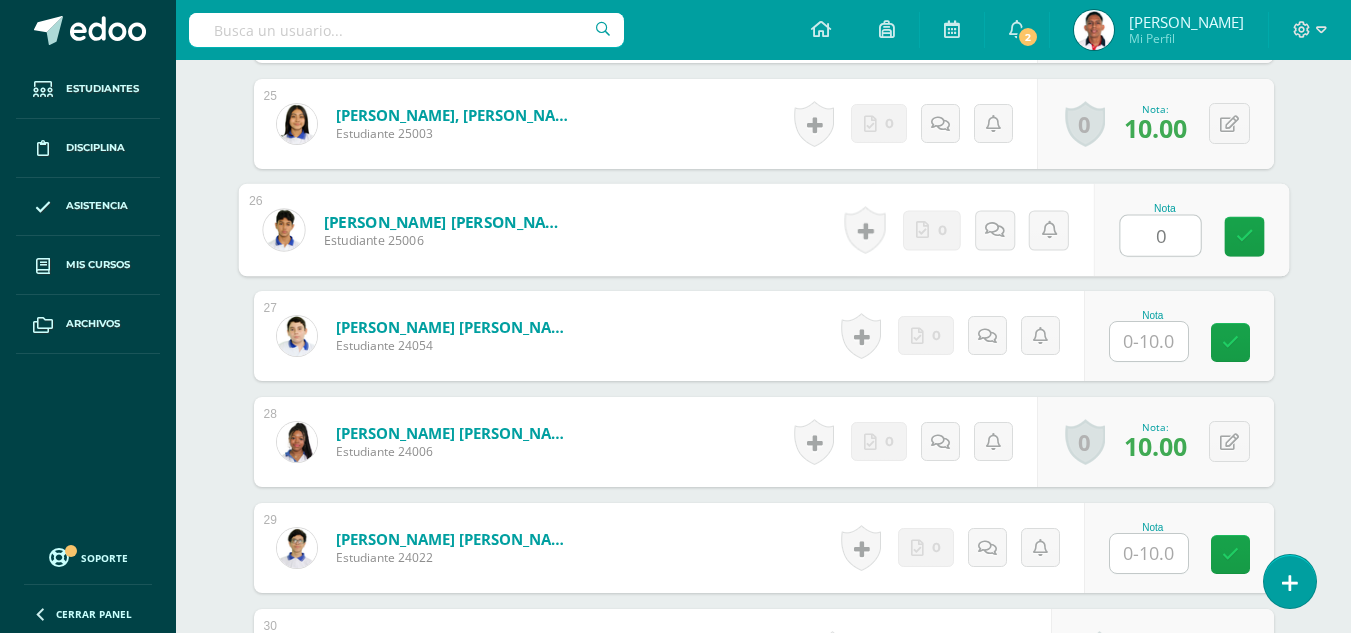 type on "0" 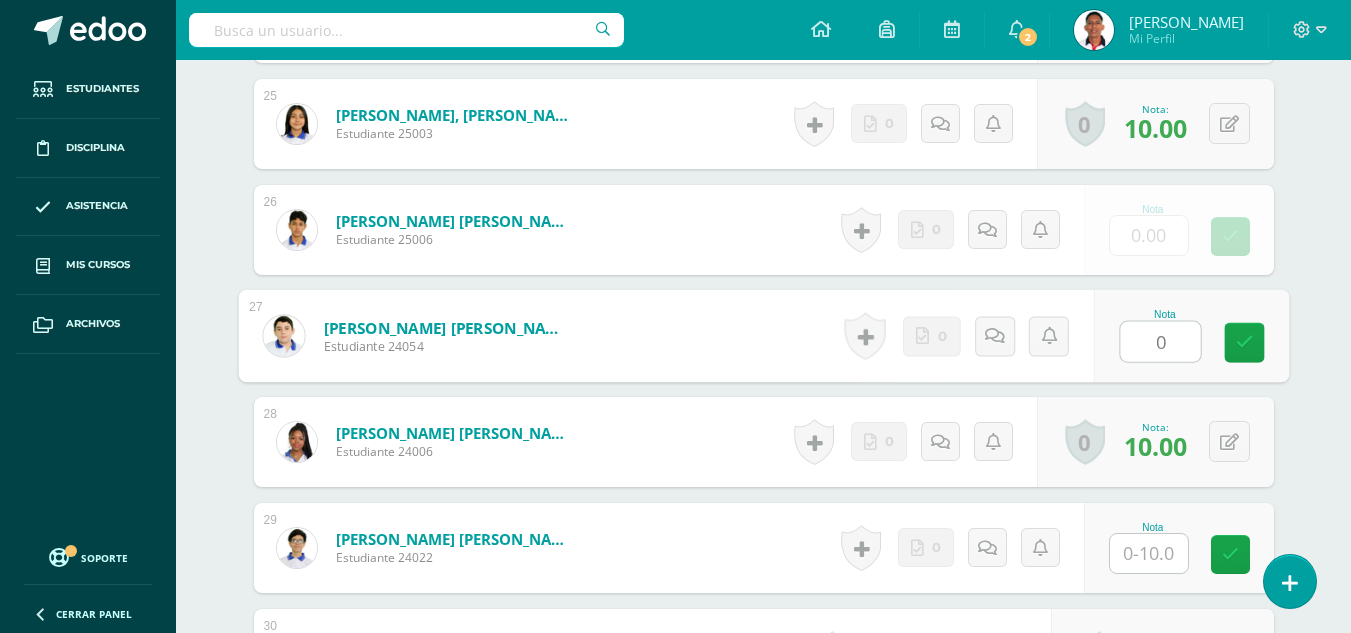 type on "0" 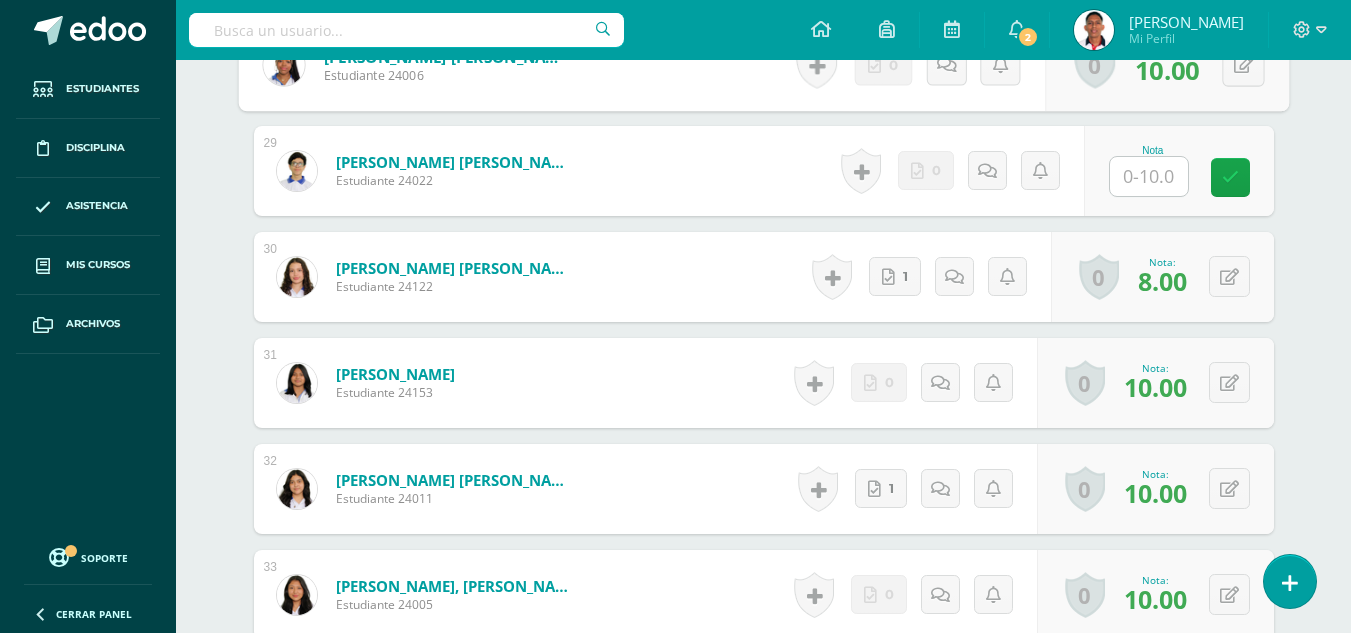 scroll, scrollTop: 3544, scrollLeft: 0, axis: vertical 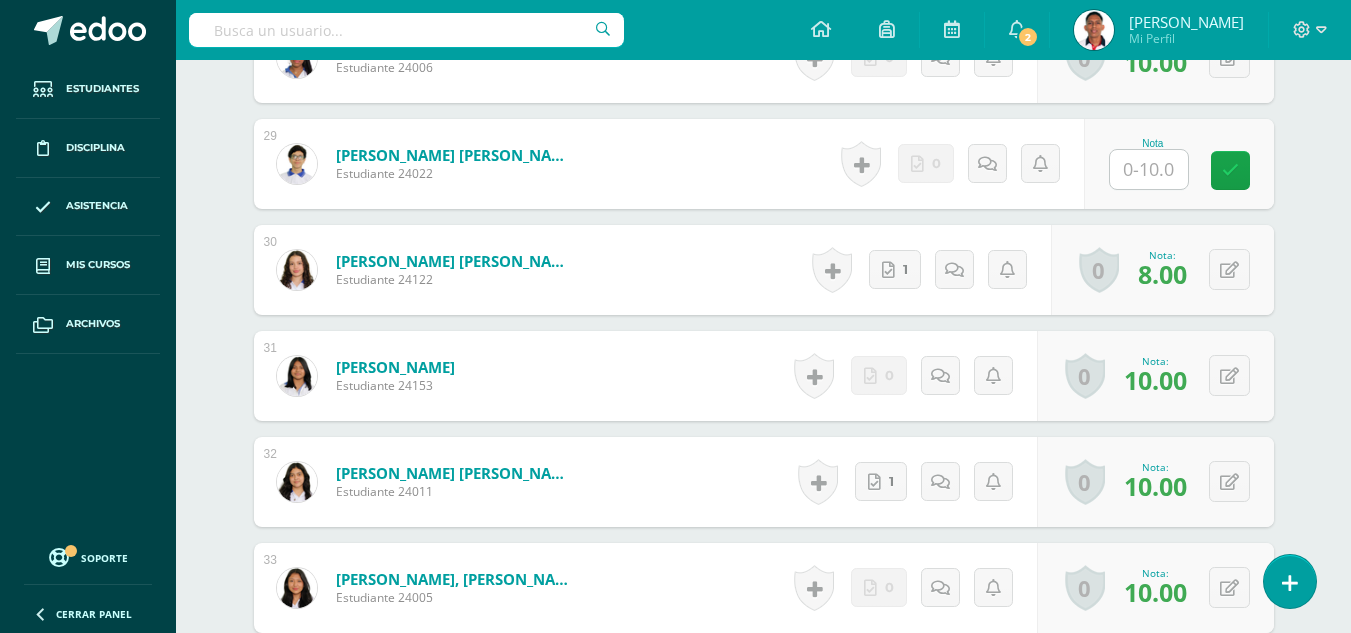click on "Nota" at bounding box center [1179, 164] 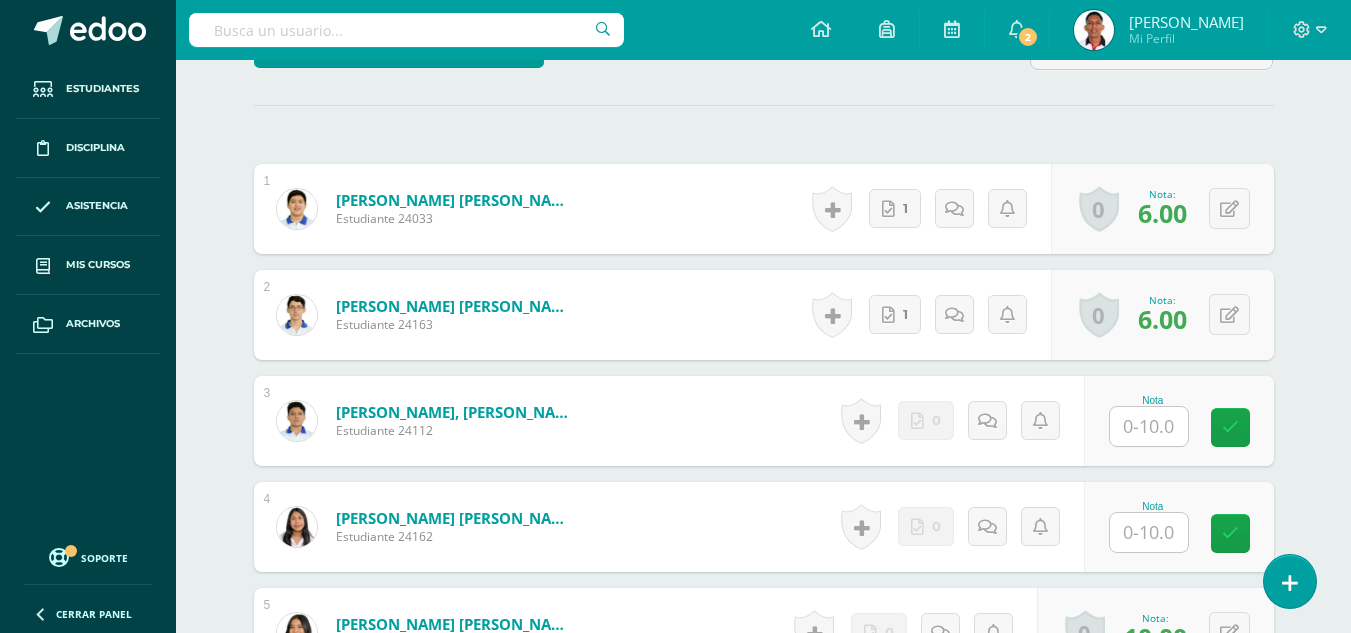 scroll, scrollTop: 620, scrollLeft: 0, axis: vertical 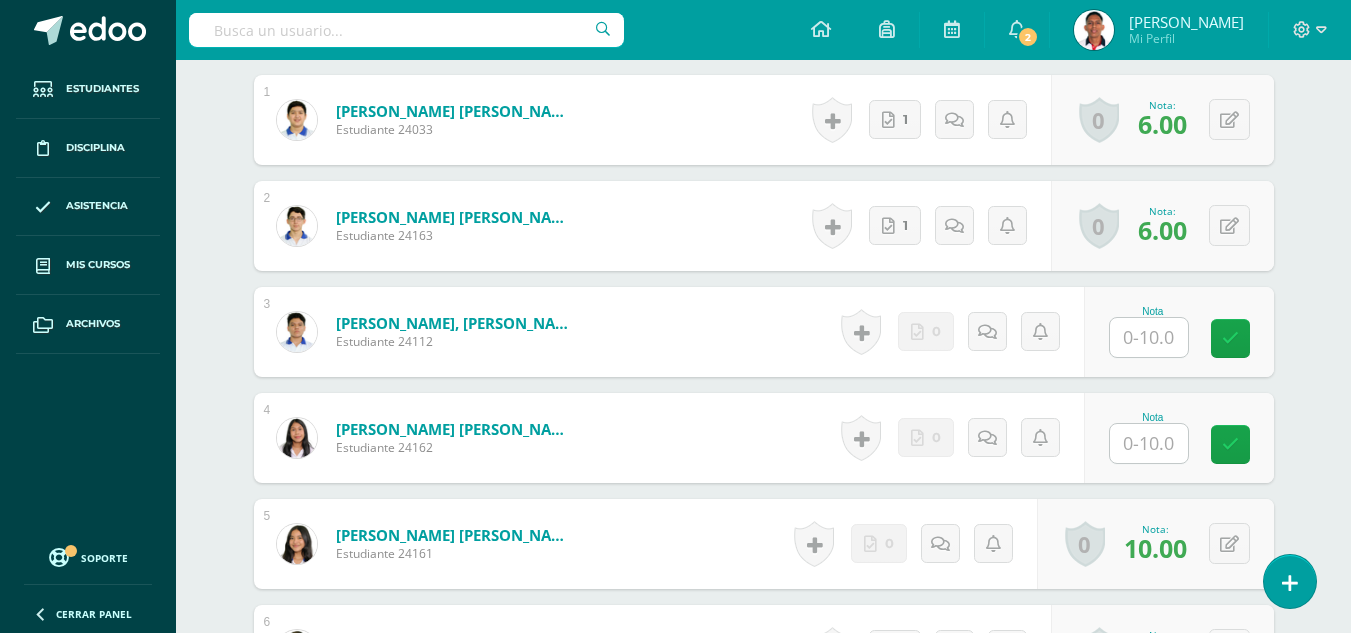 type on "0" 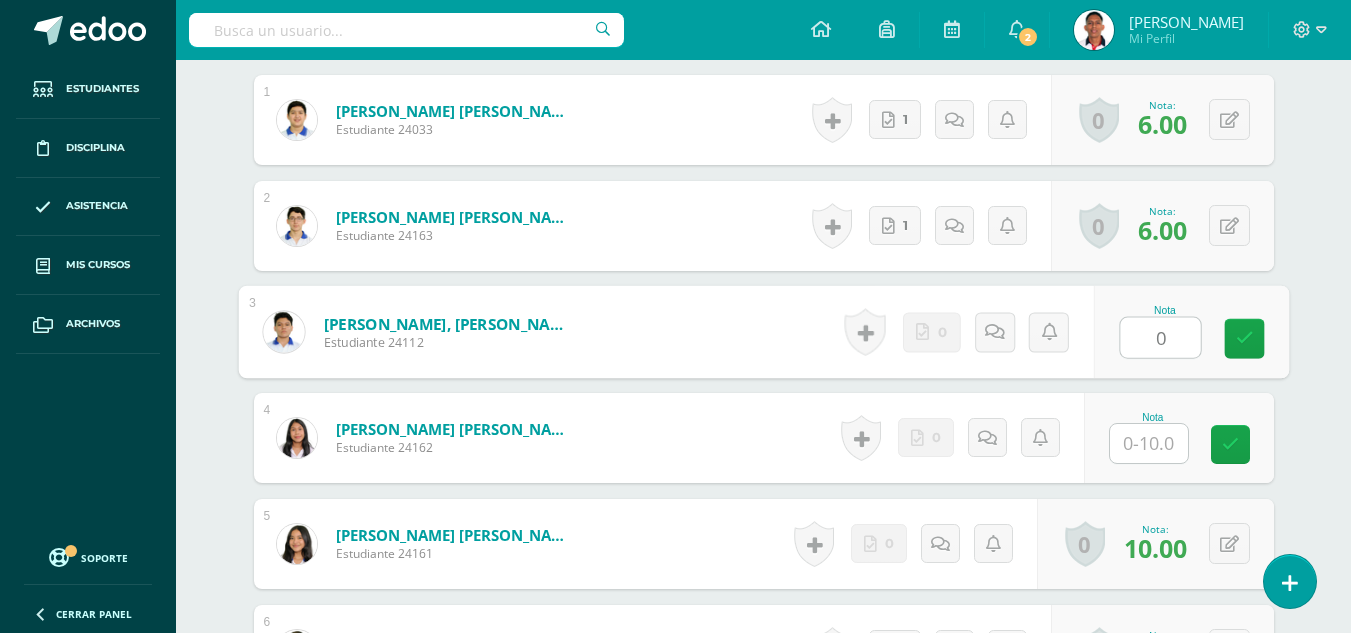 type on "0" 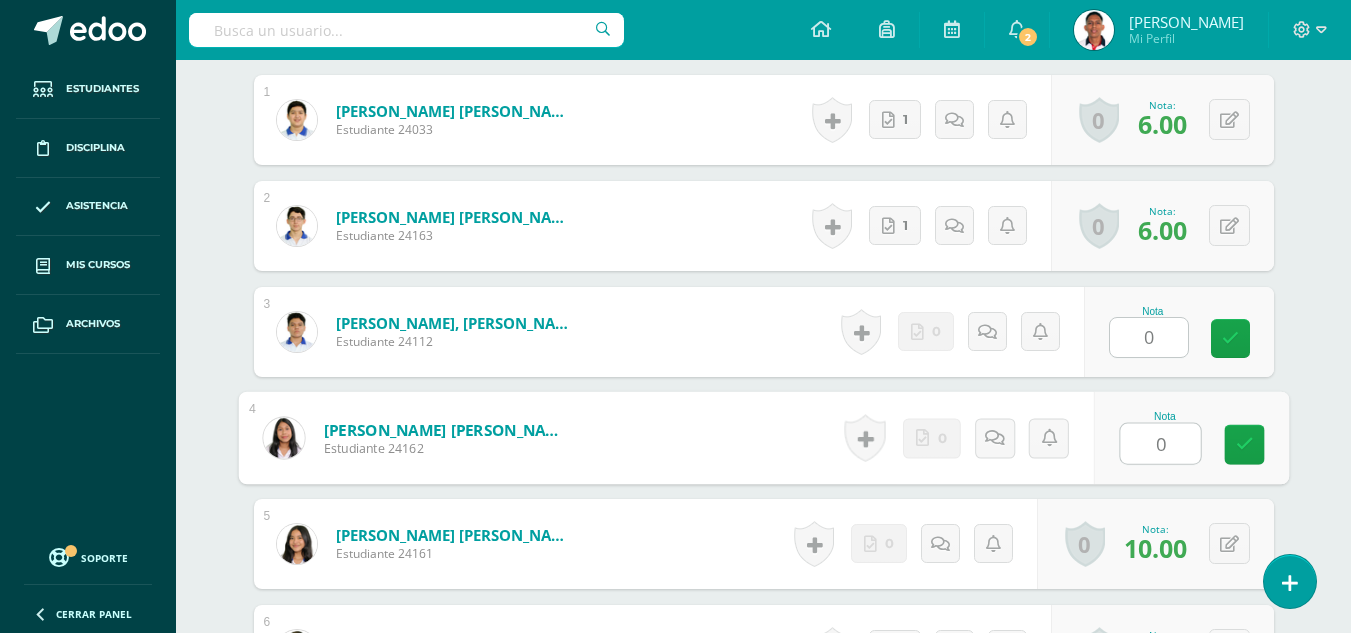 type on "0" 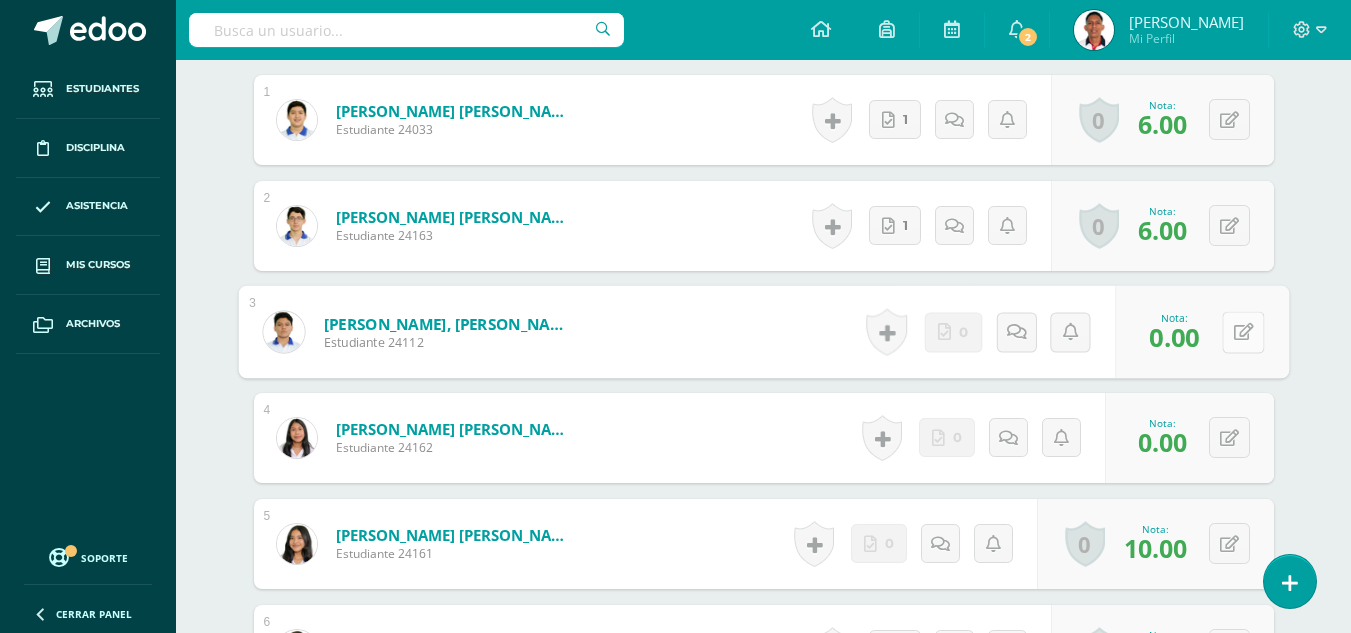 click at bounding box center [1243, 331] 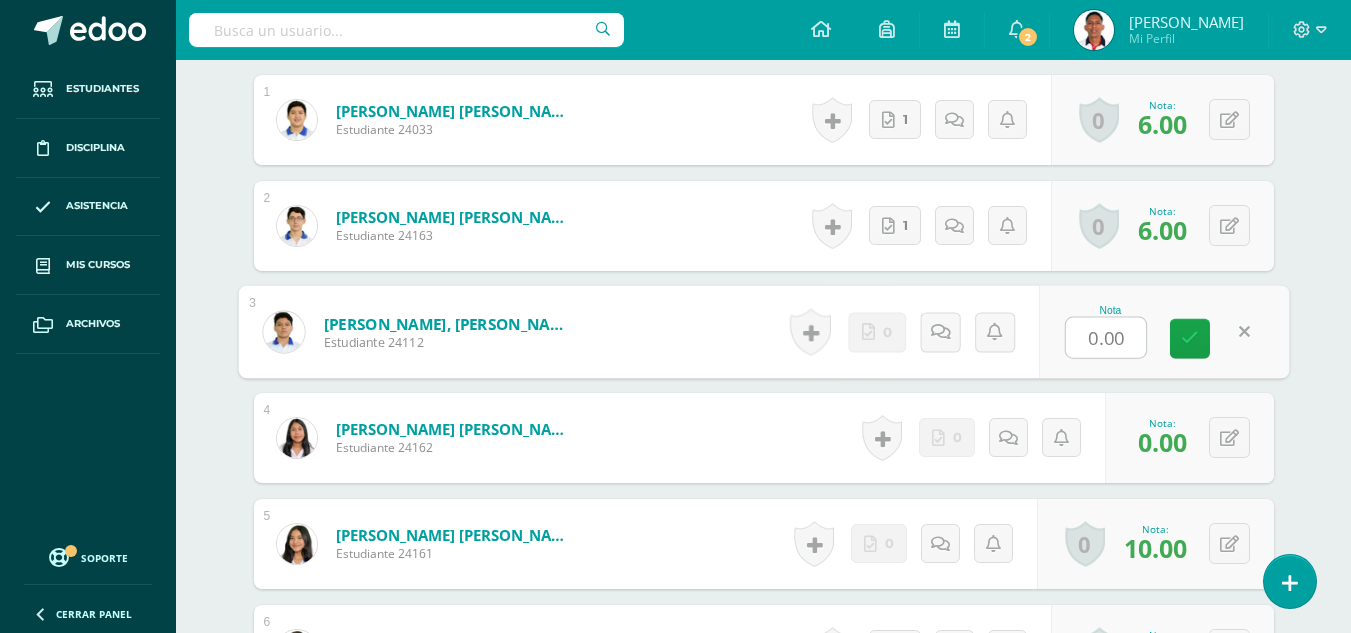 type on "8" 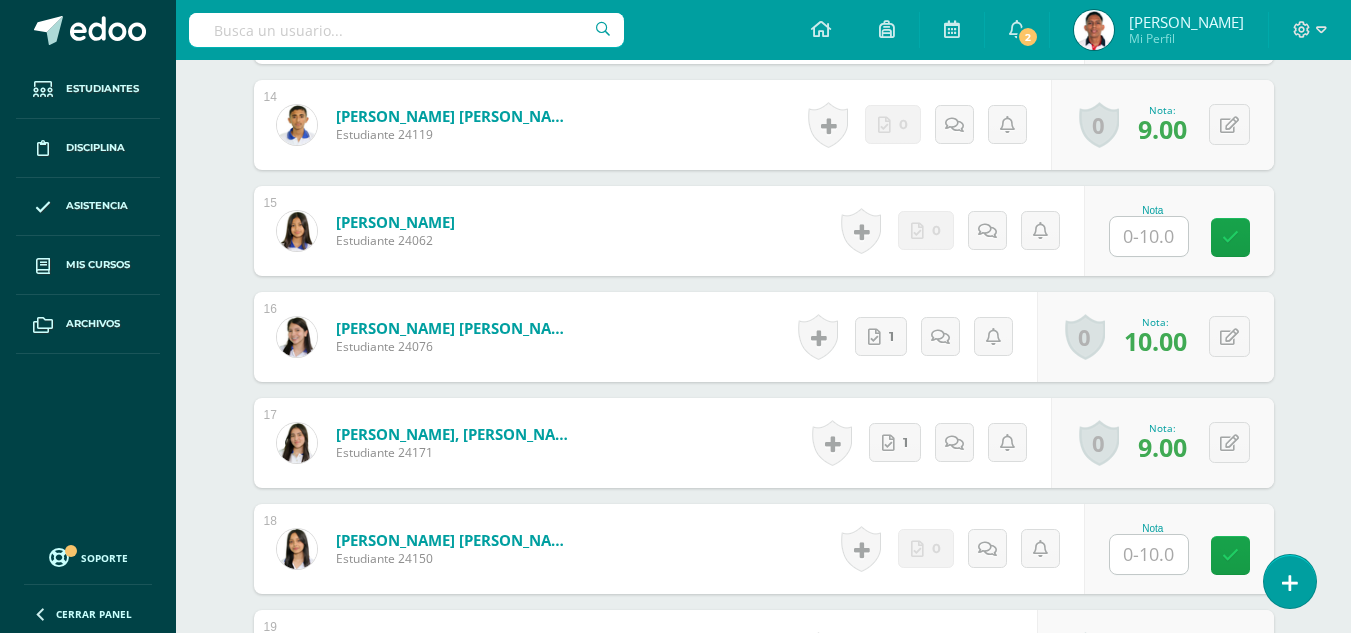 scroll, scrollTop: 1986, scrollLeft: 0, axis: vertical 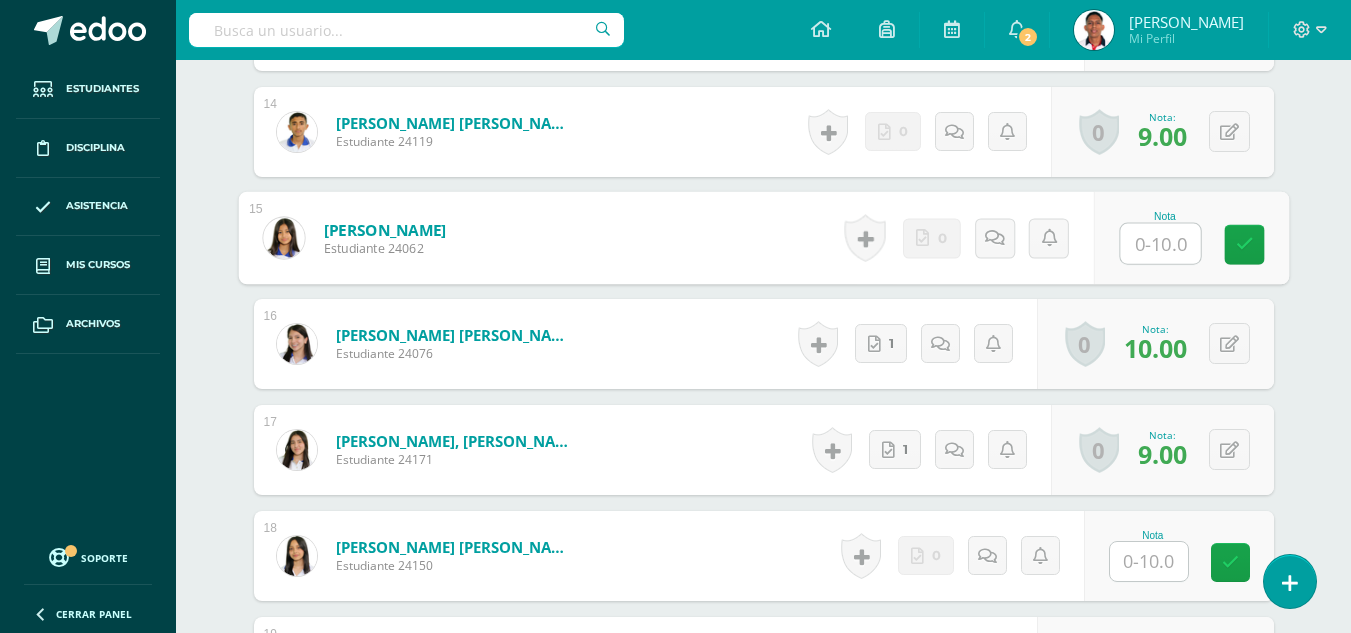 click at bounding box center (1160, 244) 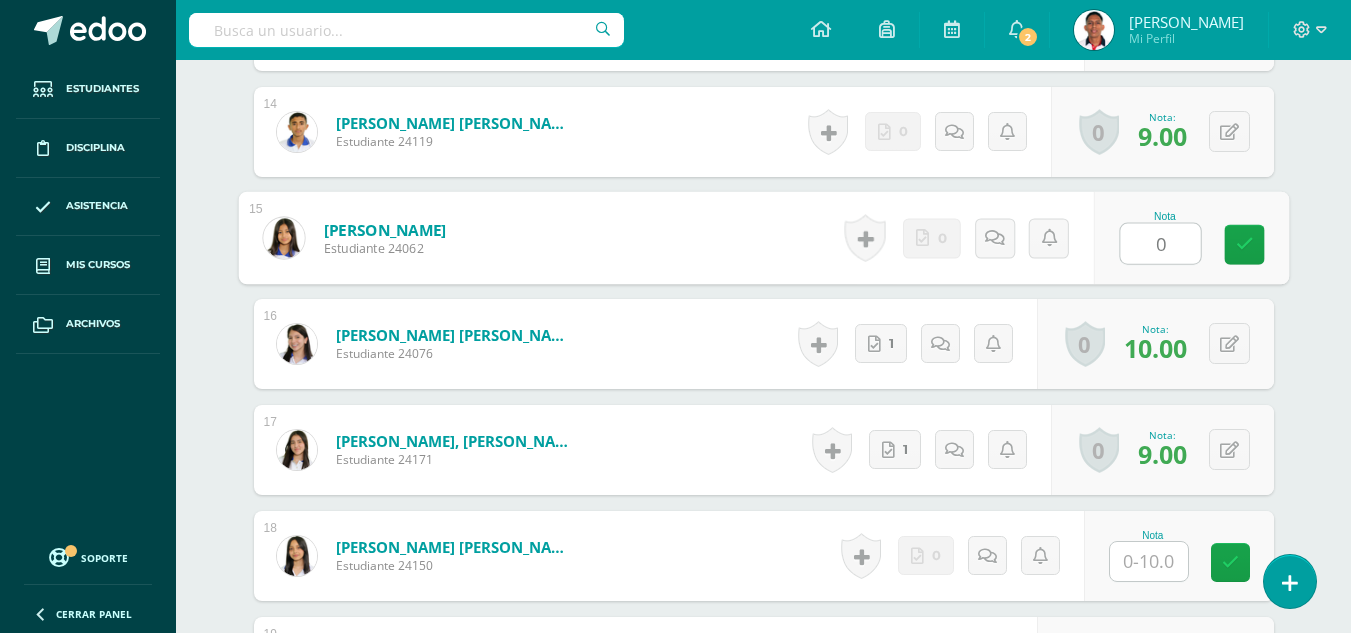 type on "0" 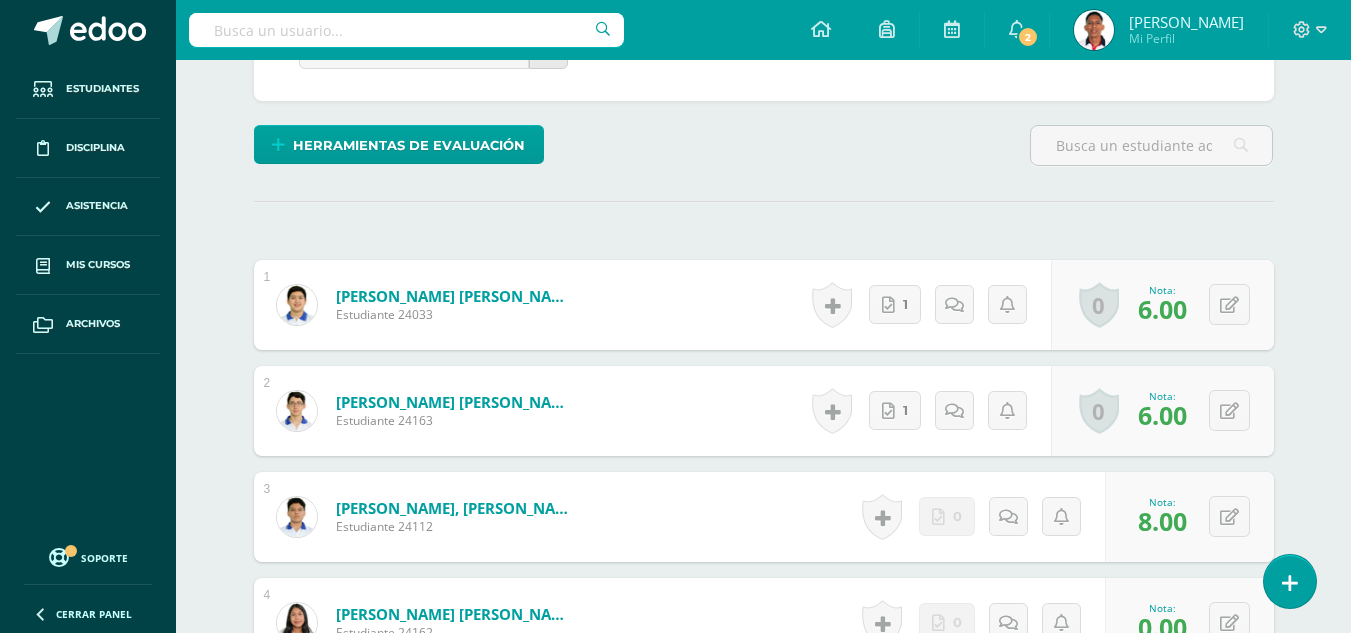 scroll, scrollTop: 0, scrollLeft: 0, axis: both 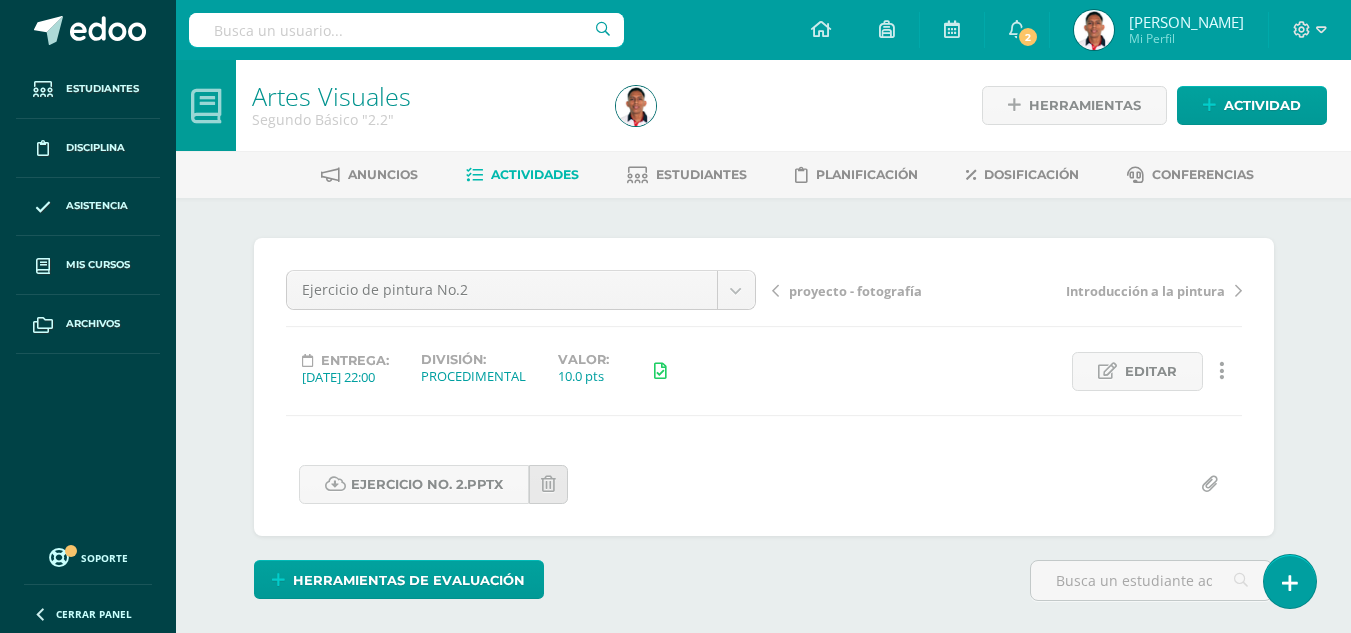 type on "0" 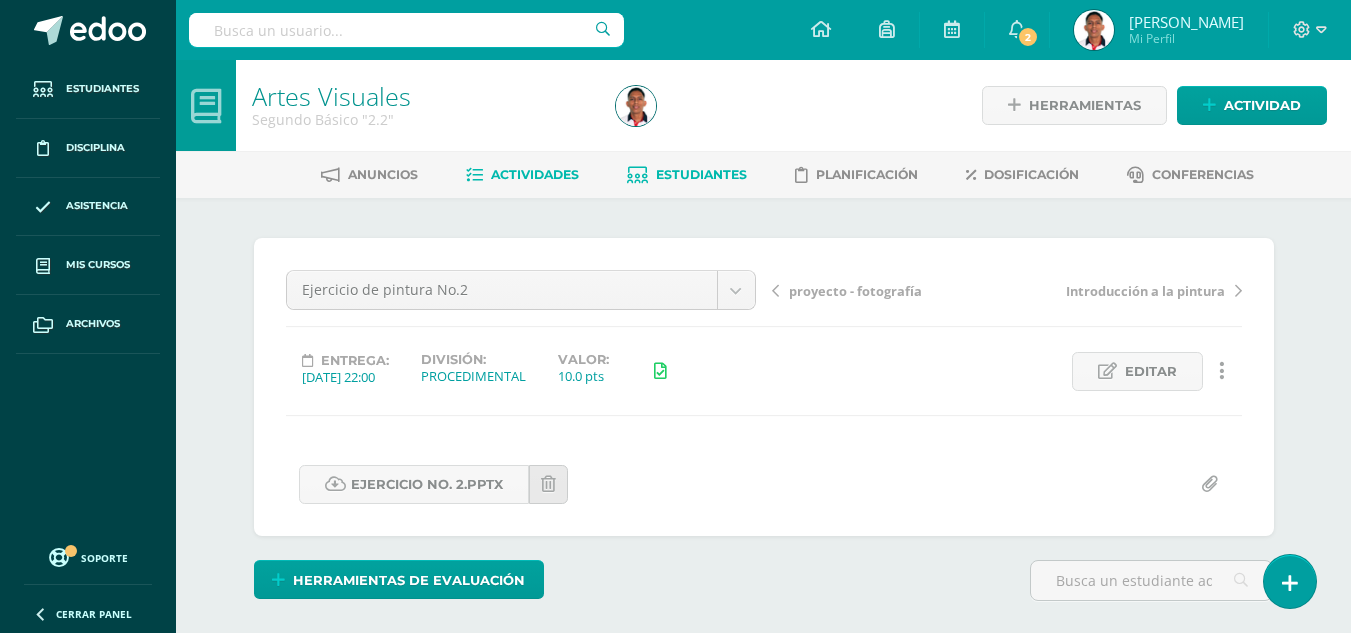 click on "Estudiantes" at bounding box center [701, 174] 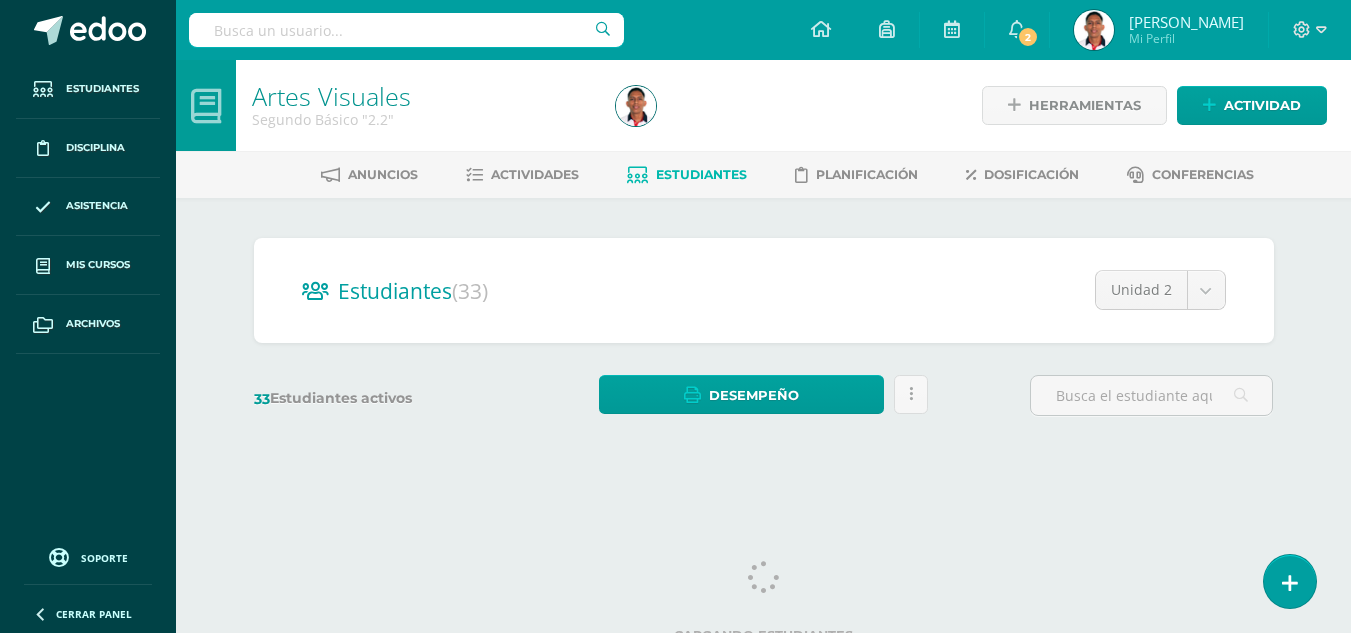 scroll, scrollTop: 0, scrollLeft: 0, axis: both 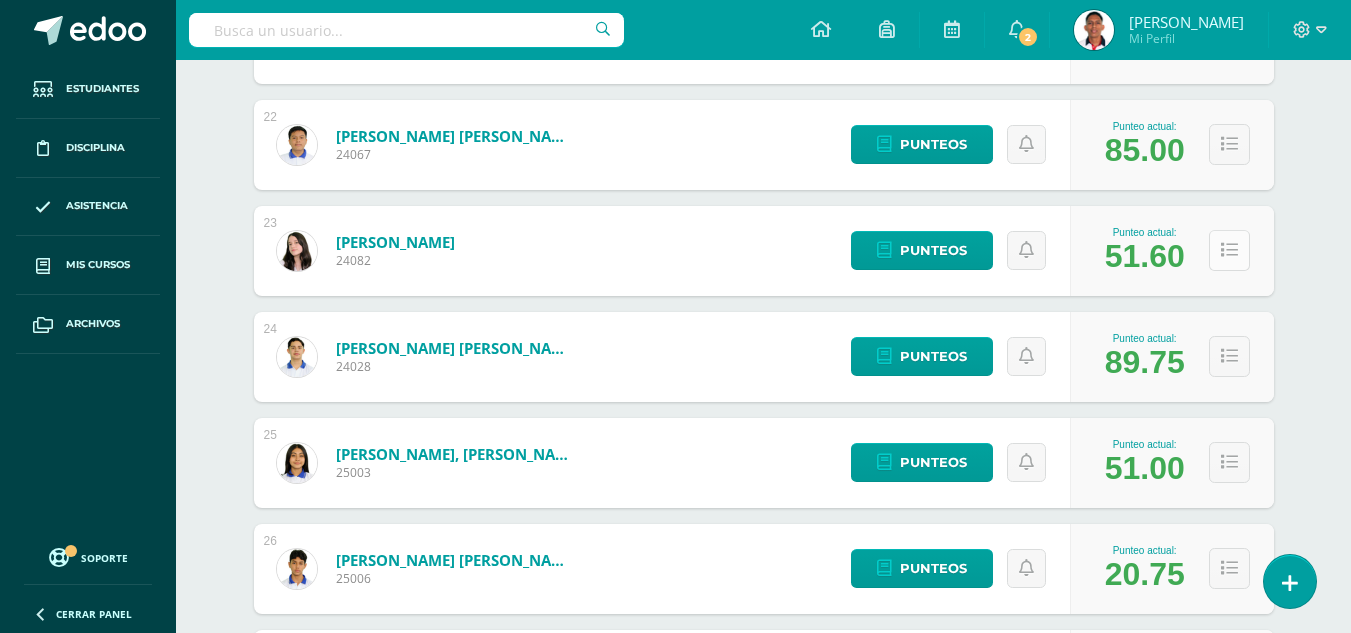 click at bounding box center (1229, 250) 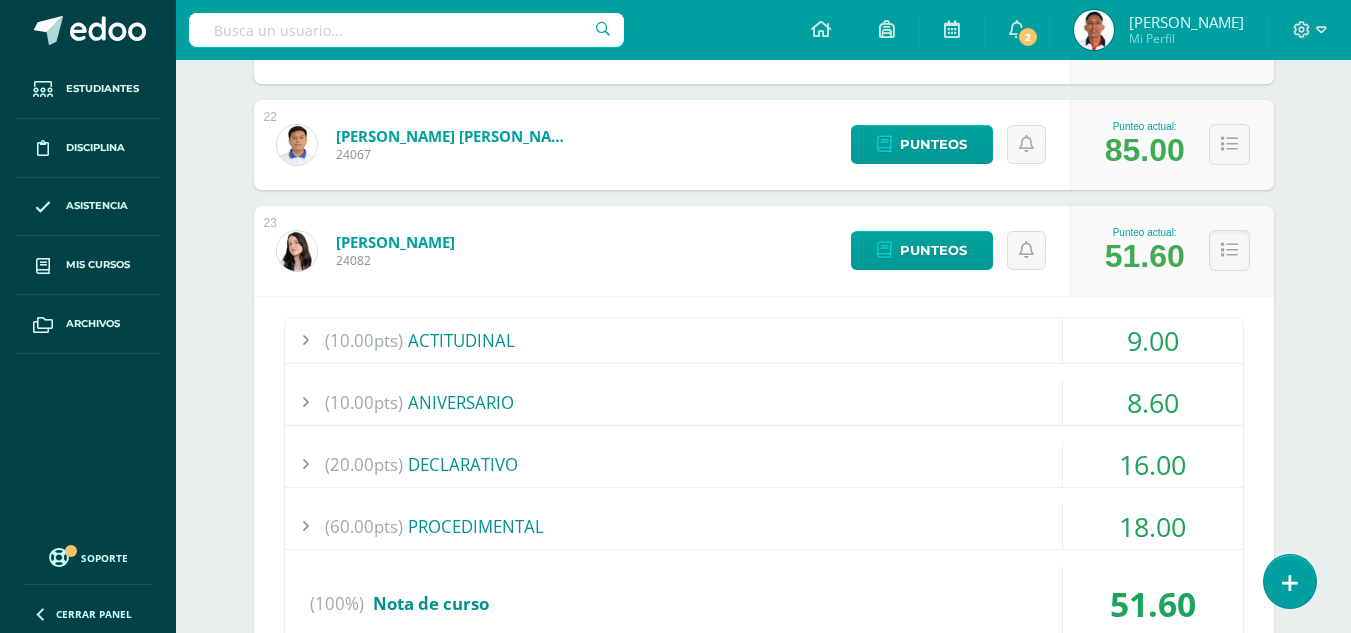 click on "(60.00pts)
PROCEDIMENTAL" at bounding box center [764, 526] 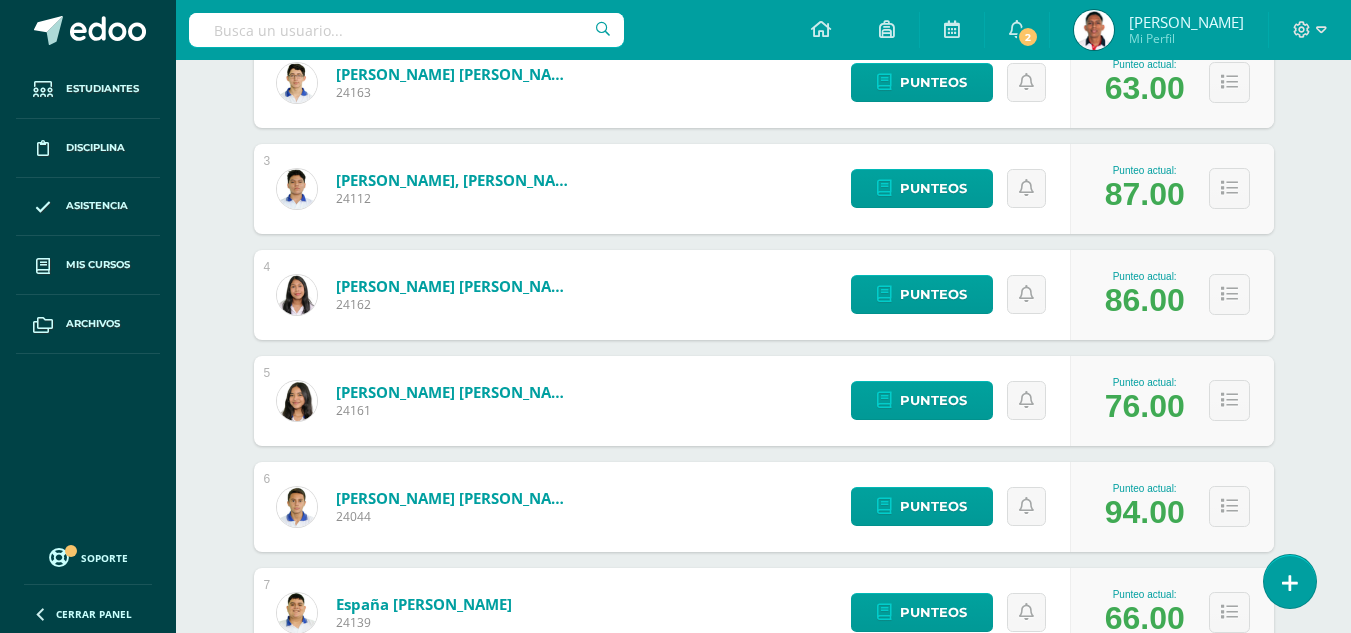 scroll, scrollTop: 0, scrollLeft: 0, axis: both 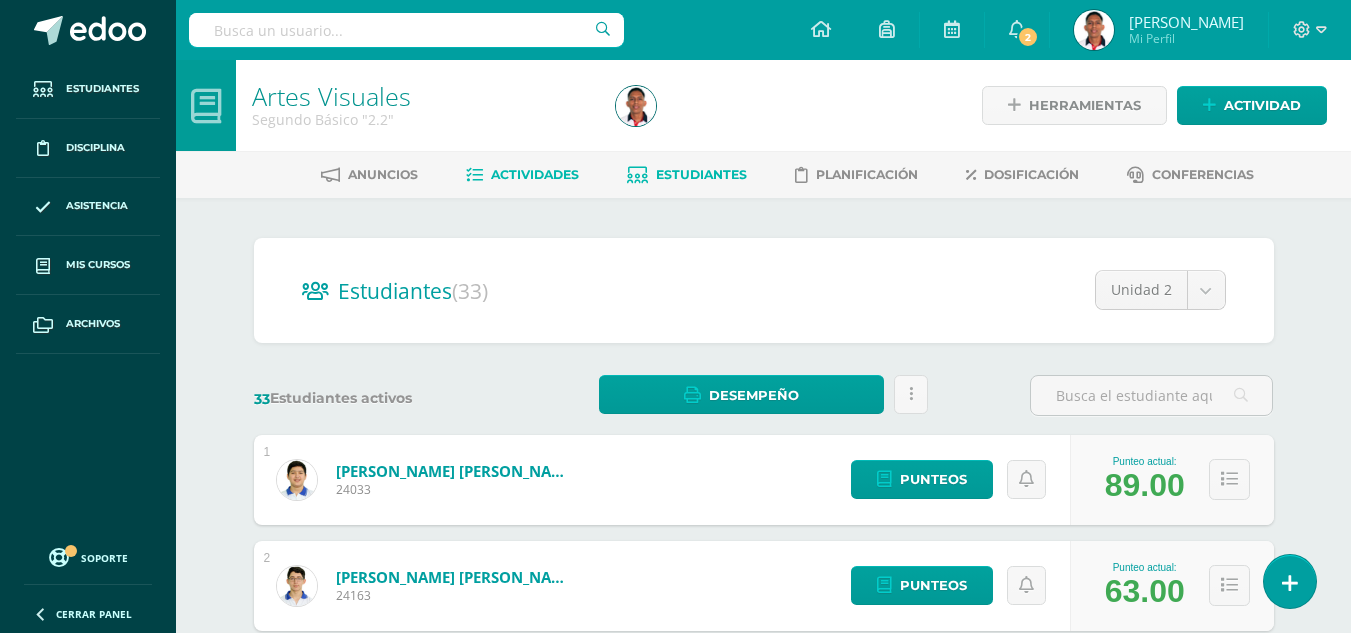 click on "Actividades" at bounding box center (535, 174) 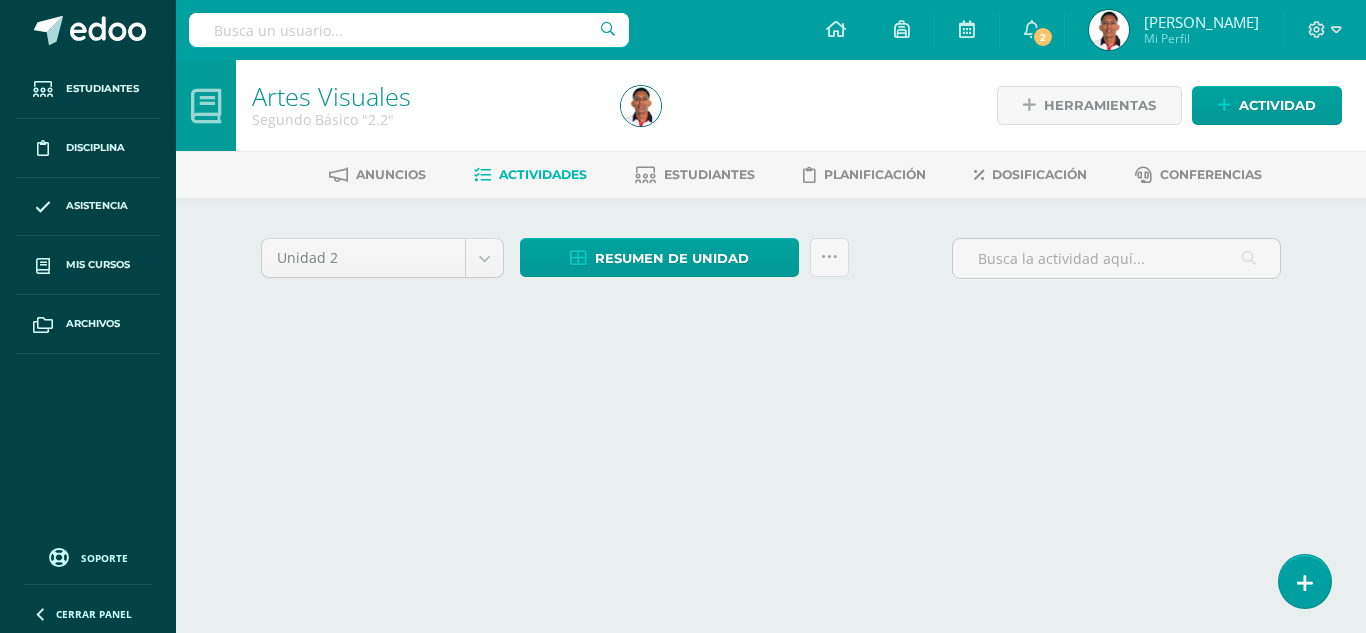 scroll, scrollTop: 0, scrollLeft: 0, axis: both 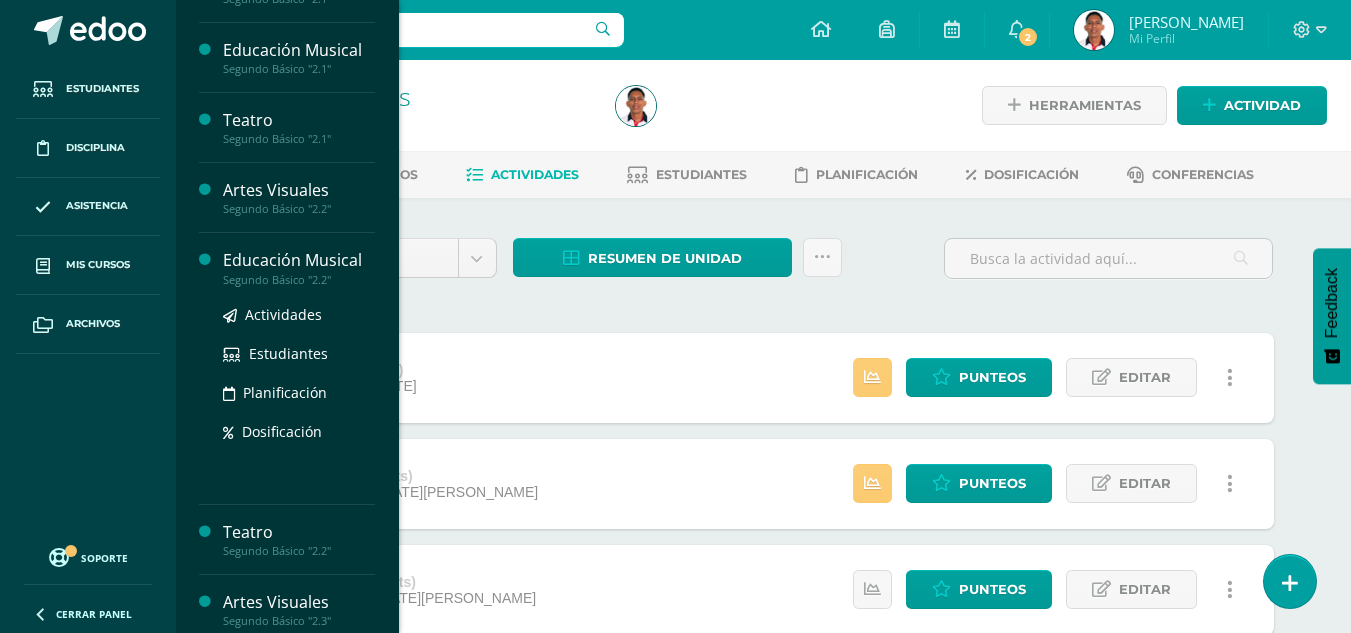 click on "Educación Musical" at bounding box center (299, 260) 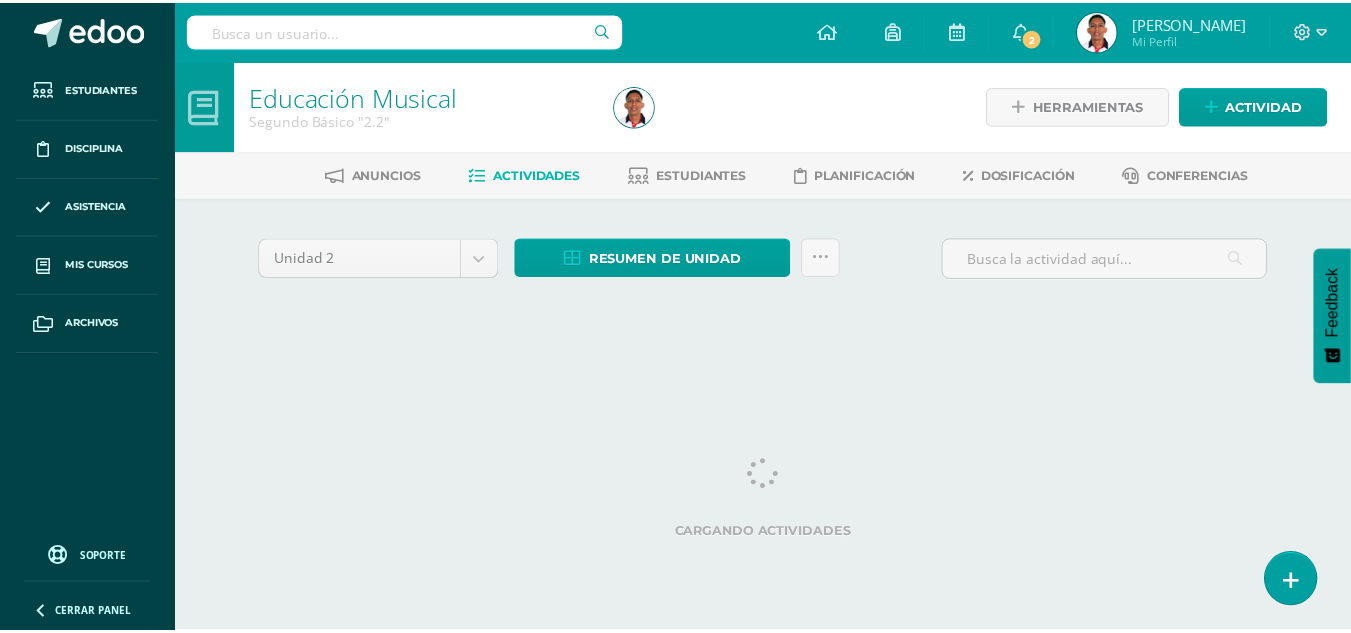 scroll, scrollTop: 0, scrollLeft: 0, axis: both 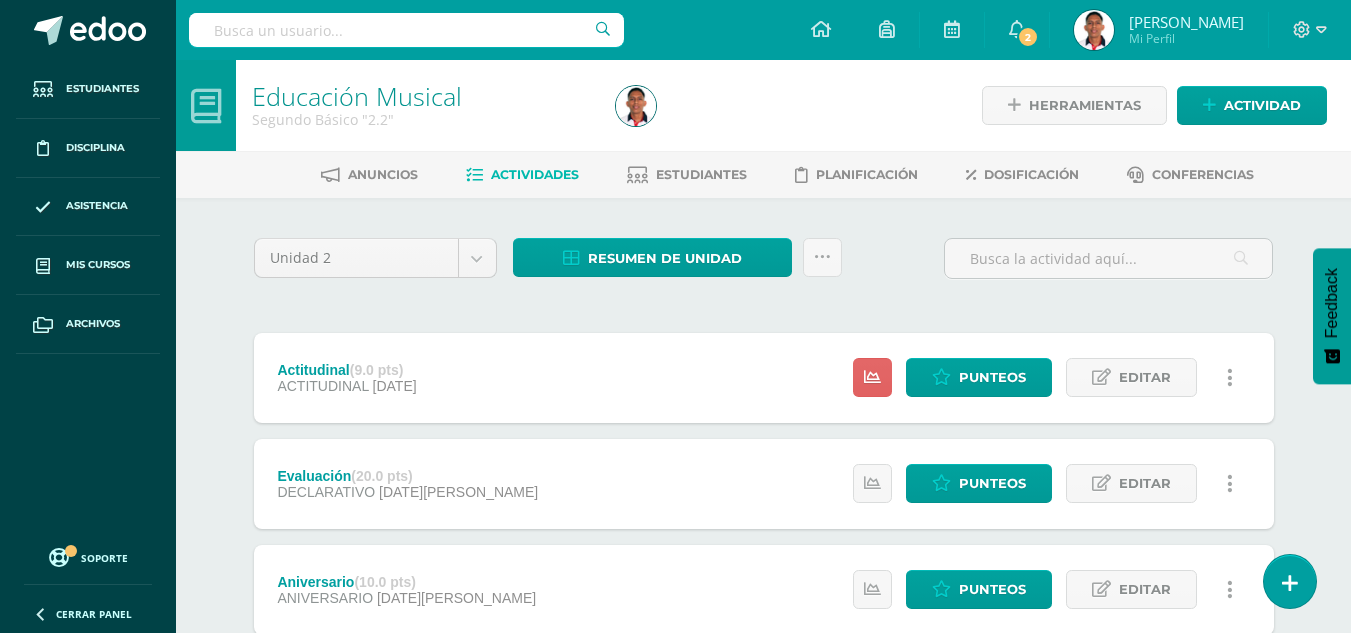click on "Anuncios
Actividades
Estudiantes
Planificación
Dosificación
Conferencias" at bounding box center (787, 174) 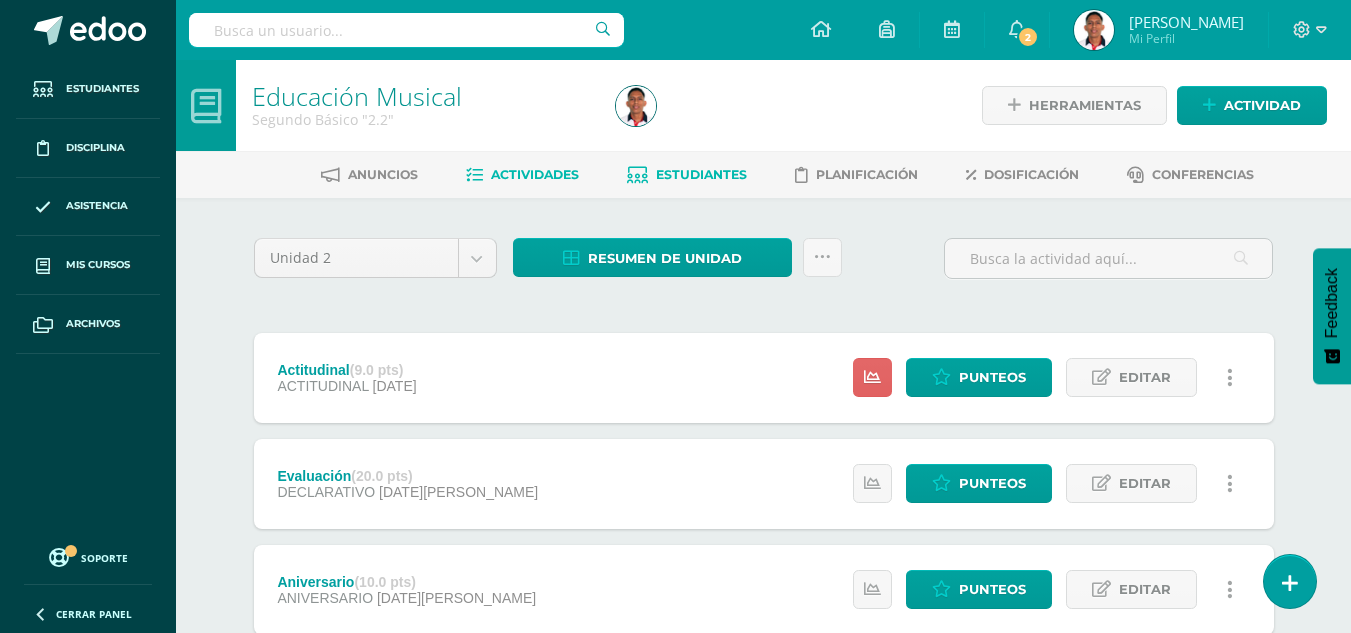 click on "Estudiantes" at bounding box center [701, 174] 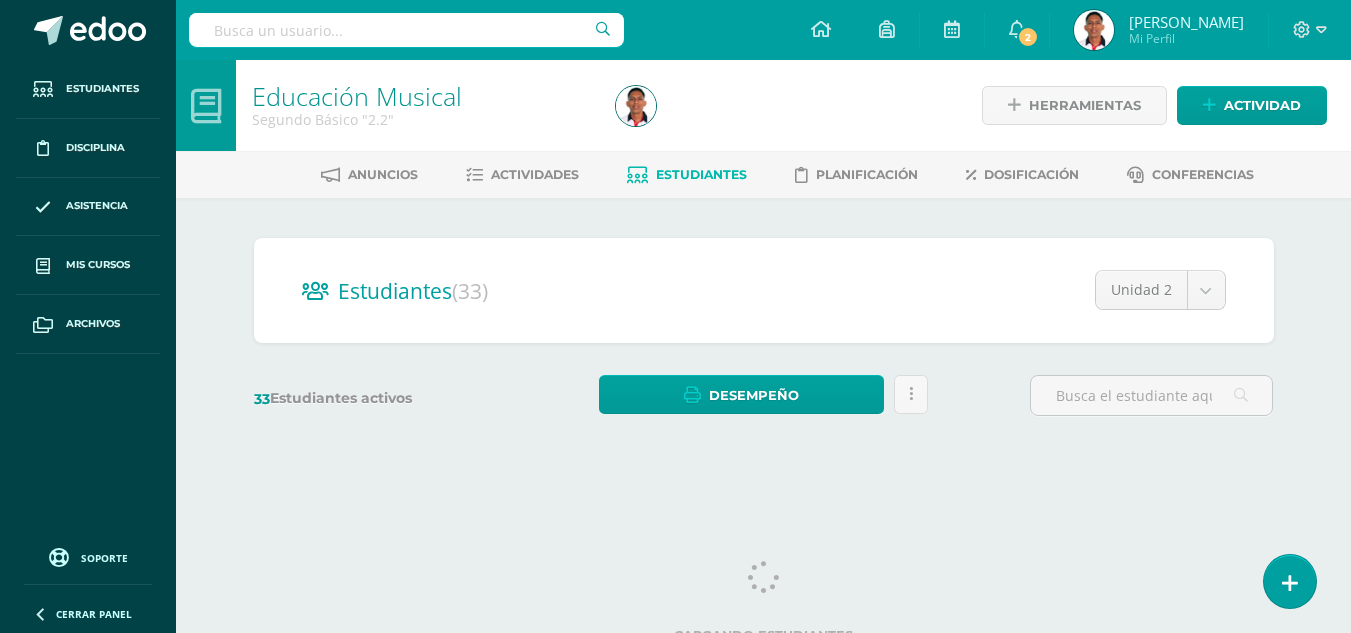 scroll, scrollTop: 0, scrollLeft: 0, axis: both 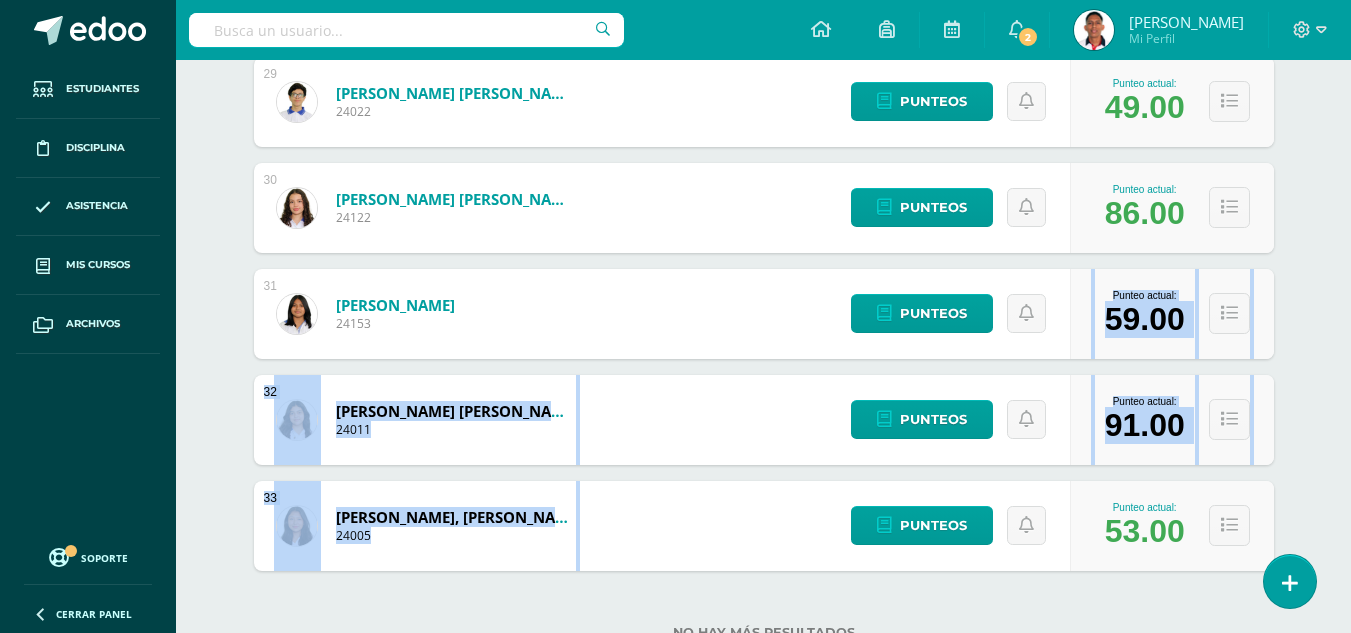 drag, startPoint x: 1349, startPoint y: 498, endPoint x: 1356, endPoint y: 326, distance: 172.14238 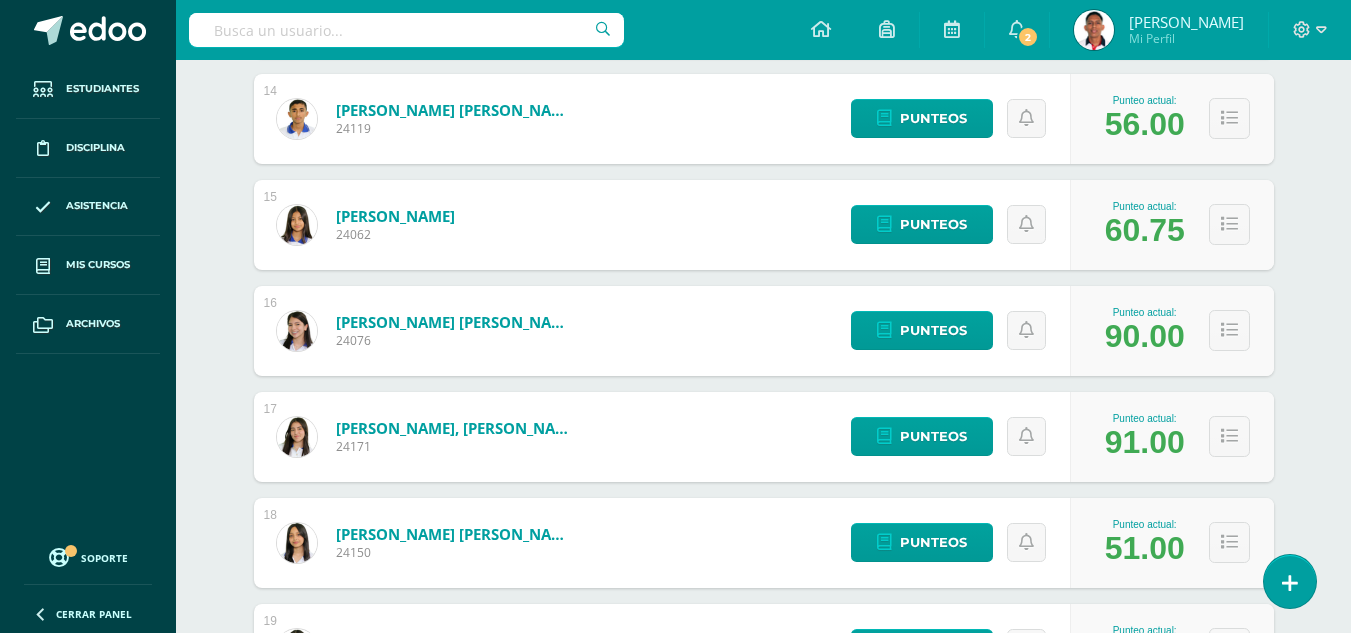 scroll, scrollTop: 0, scrollLeft: 0, axis: both 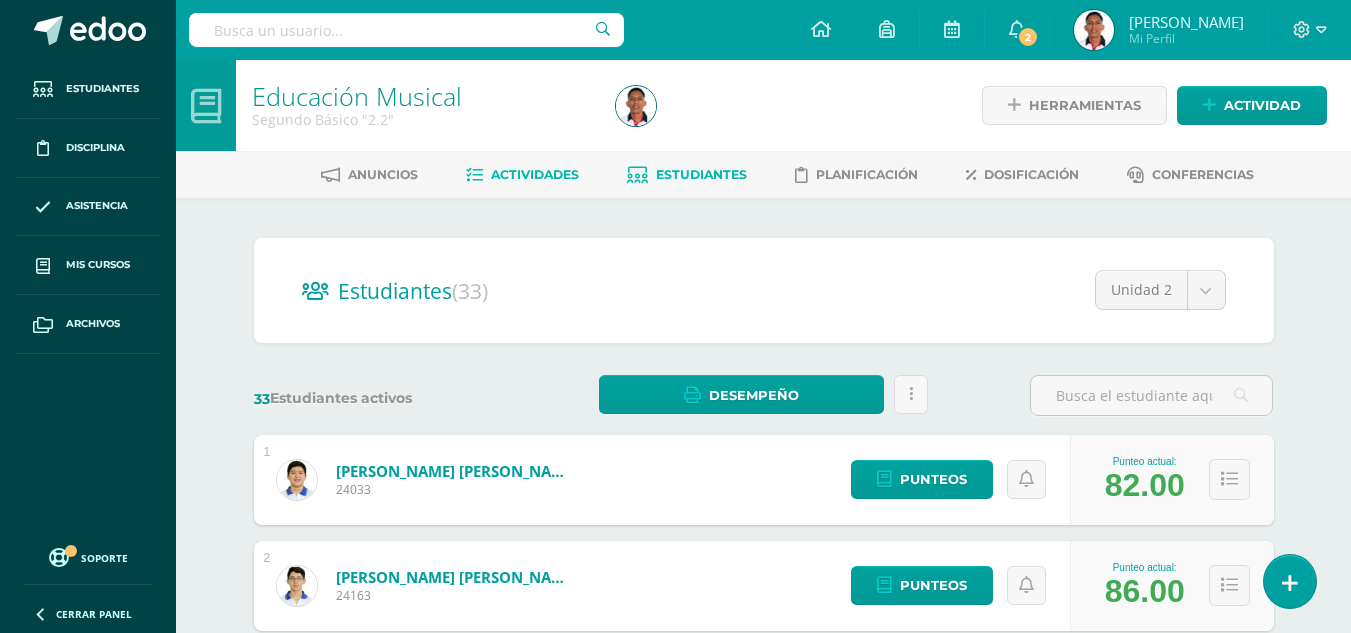 click on "Actividades" at bounding box center [522, 175] 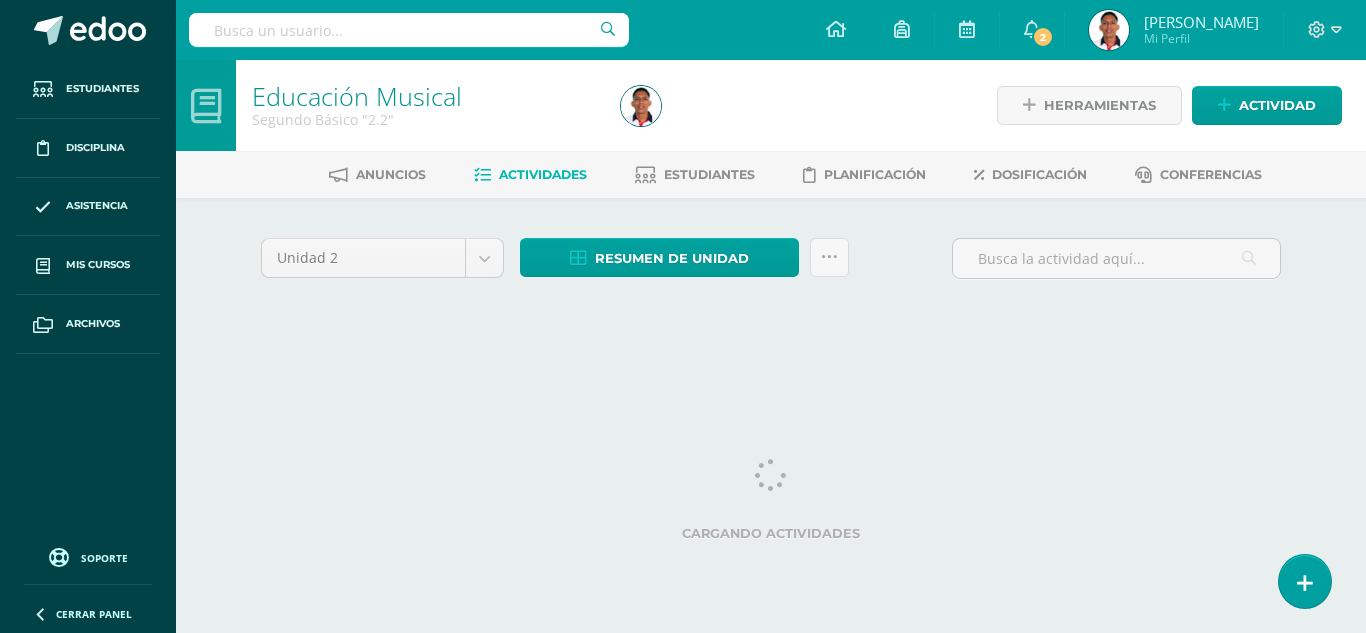 scroll, scrollTop: 0, scrollLeft: 0, axis: both 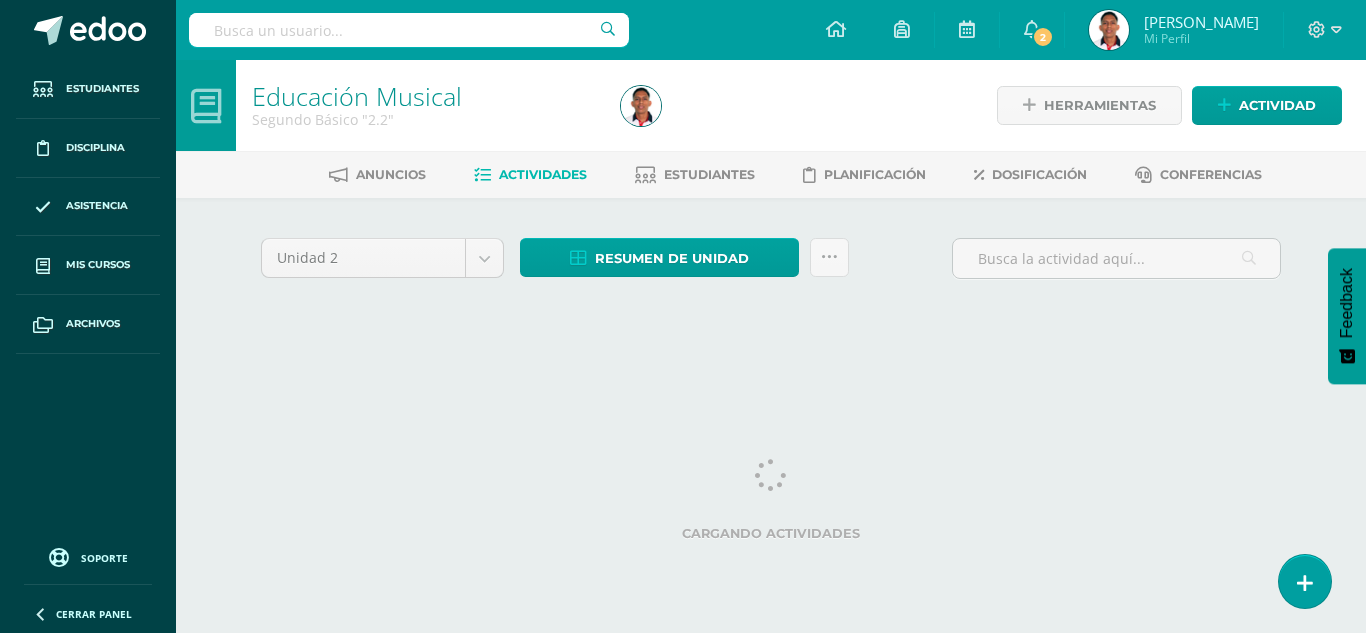click on "Estudiantes Disciplina Asistencia Mis cursos Archivos Soporte
Centro de ayuda
Últimas actualizaciones
10+ Cerrar panel
Artes Visuales
Primero
Básico
"1.1"
Actividades Estudiantes Planificación Dosificación
Educación Musical
Primero
Básico
"1.1"
Actividades Estudiantes Planificación Dosificación
Teatro
Primero
Básico
"1.1"
Actividades Estudiantes Planificación Dosificación
Artes Visuales
Actividades Estudiantes Planificación Dosificación Actividades" at bounding box center [683, 186] 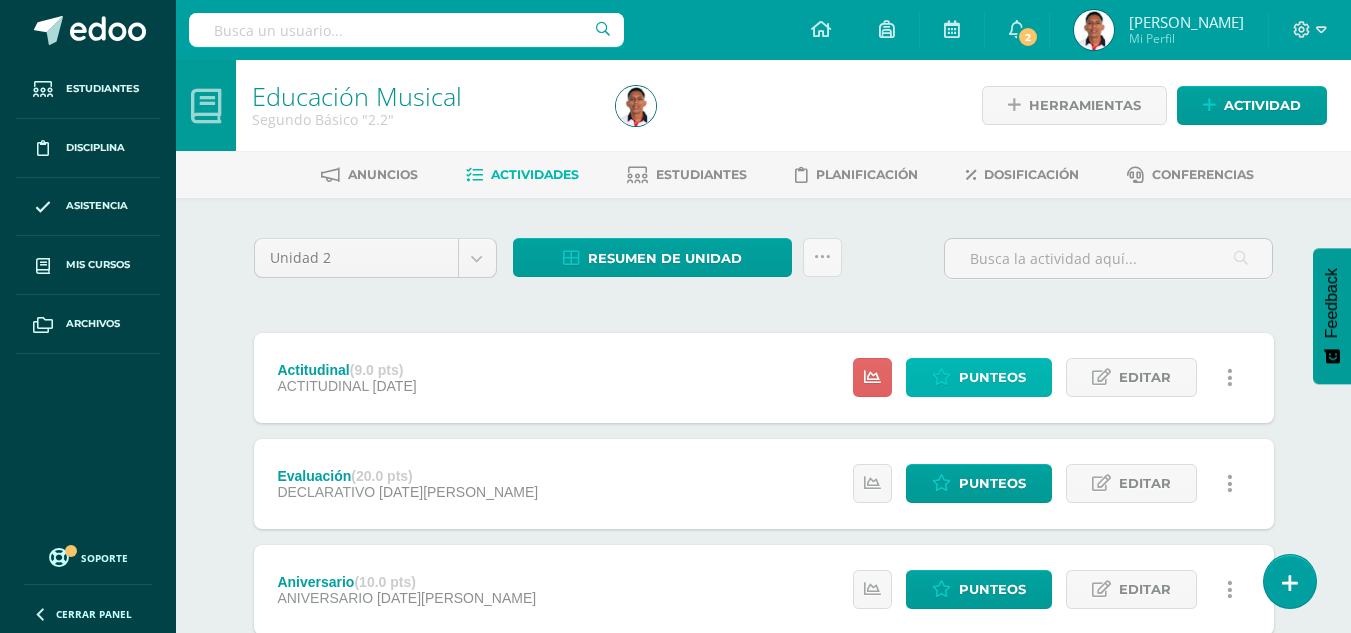 click on "Punteos" at bounding box center [992, 377] 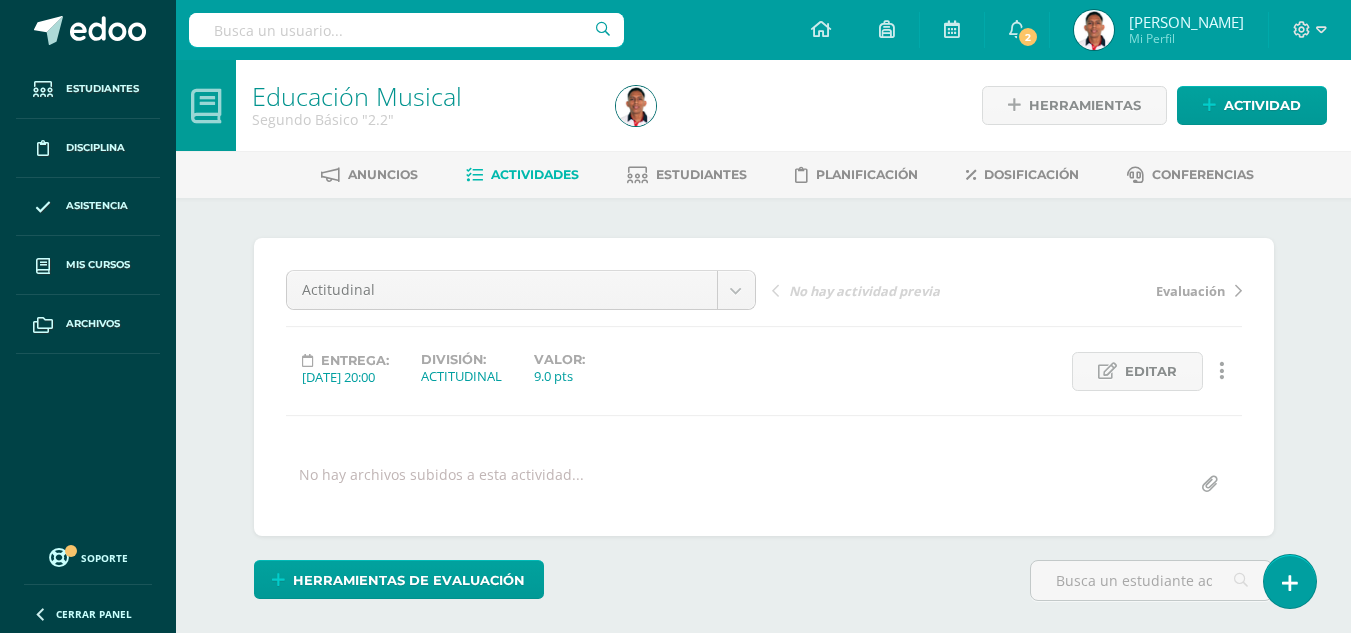 scroll, scrollTop: 1, scrollLeft: 0, axis: vertical 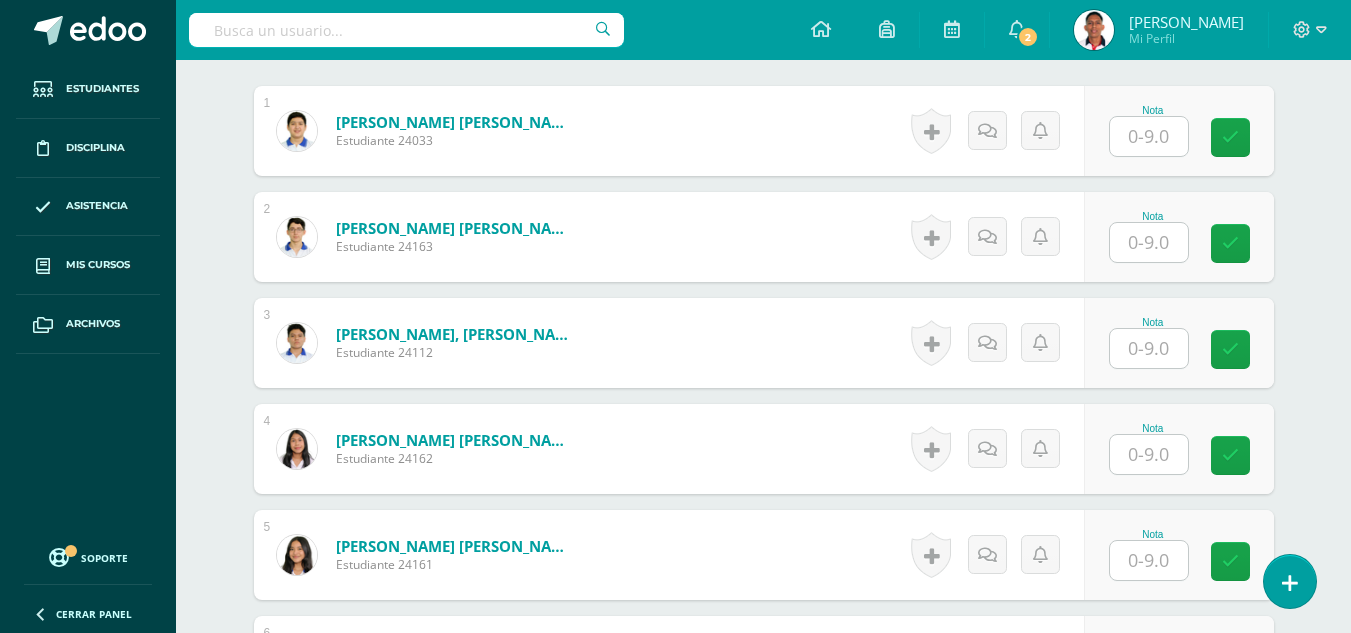 click at bounding box center [1149, 136] 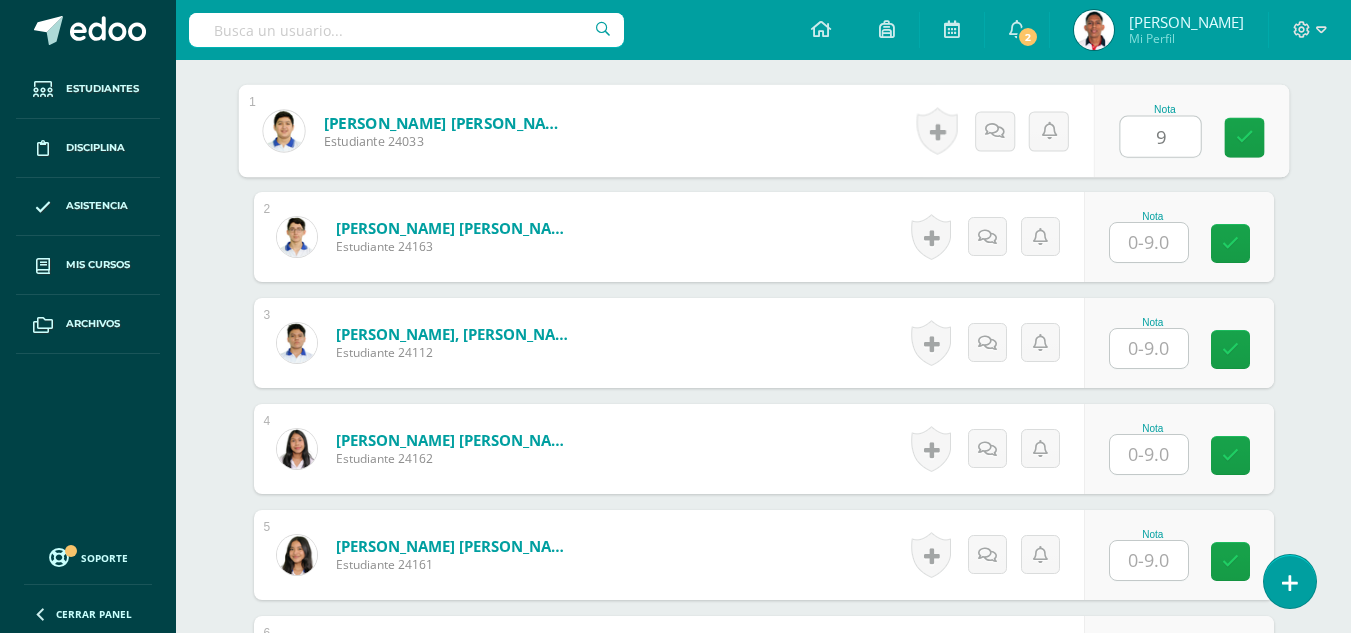type on "9" 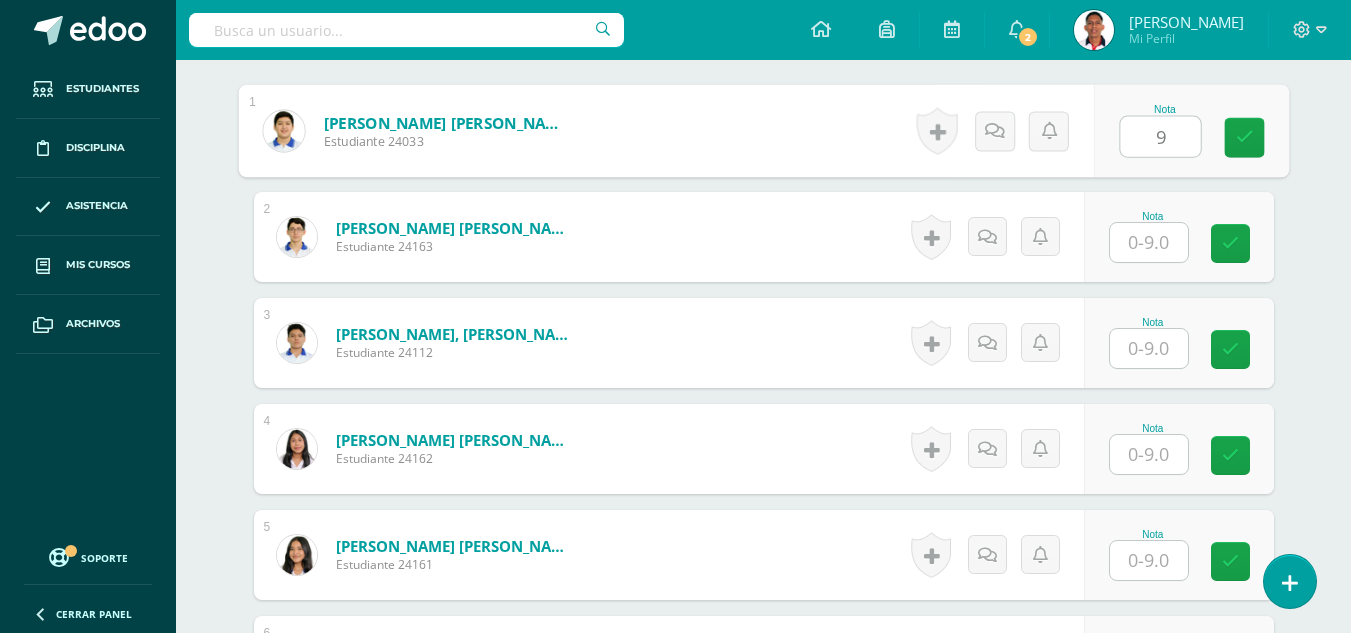 scroll, scrollTop: 610, scrollLeft: 0, axis: vertical 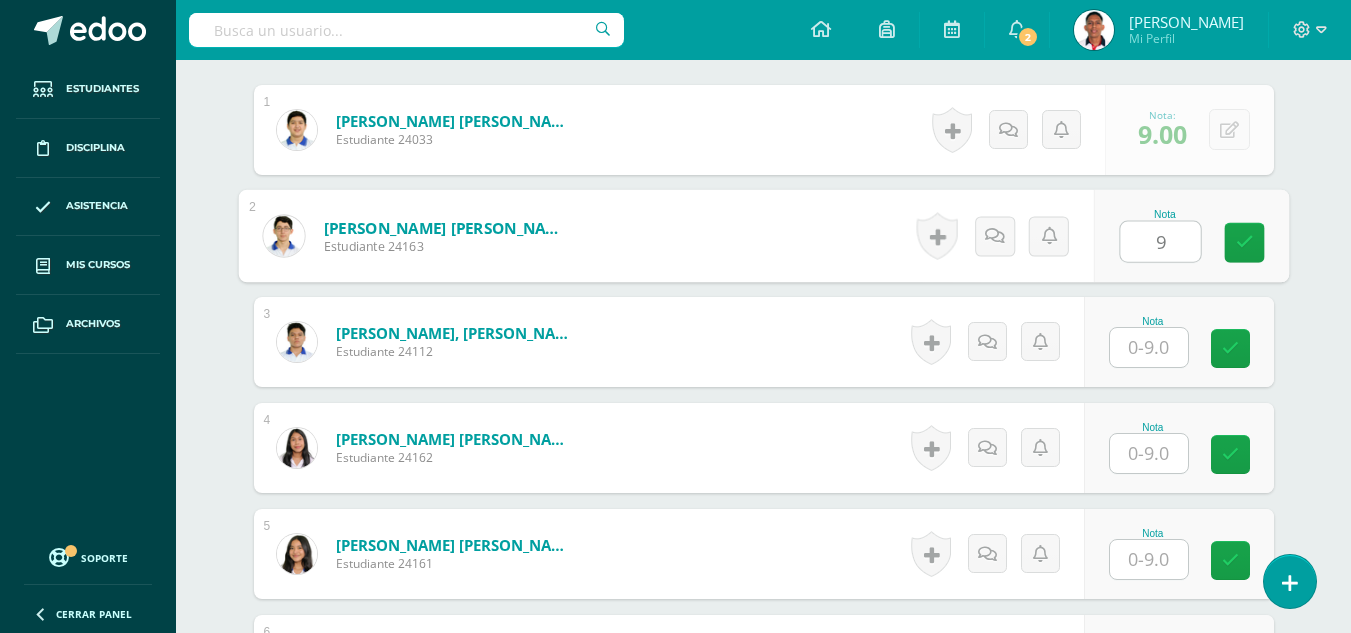 type on "9" 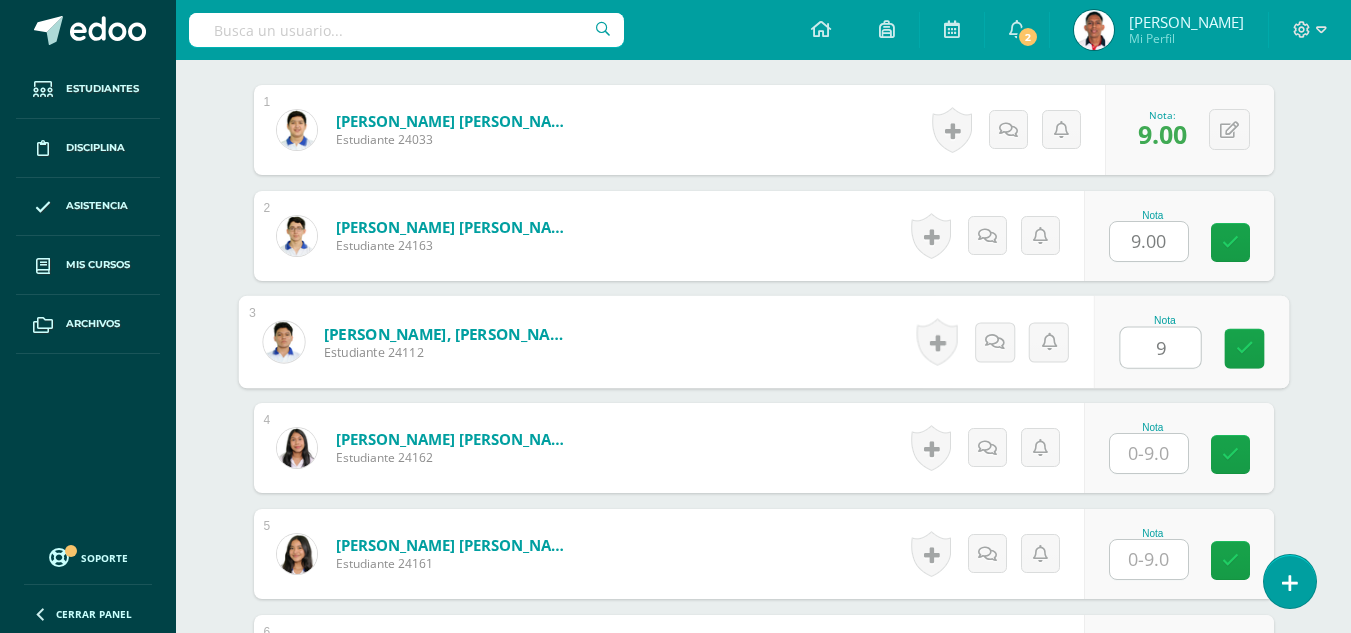 scroll, scrollTop: 611, scrollLeft: 0, axis: vertical 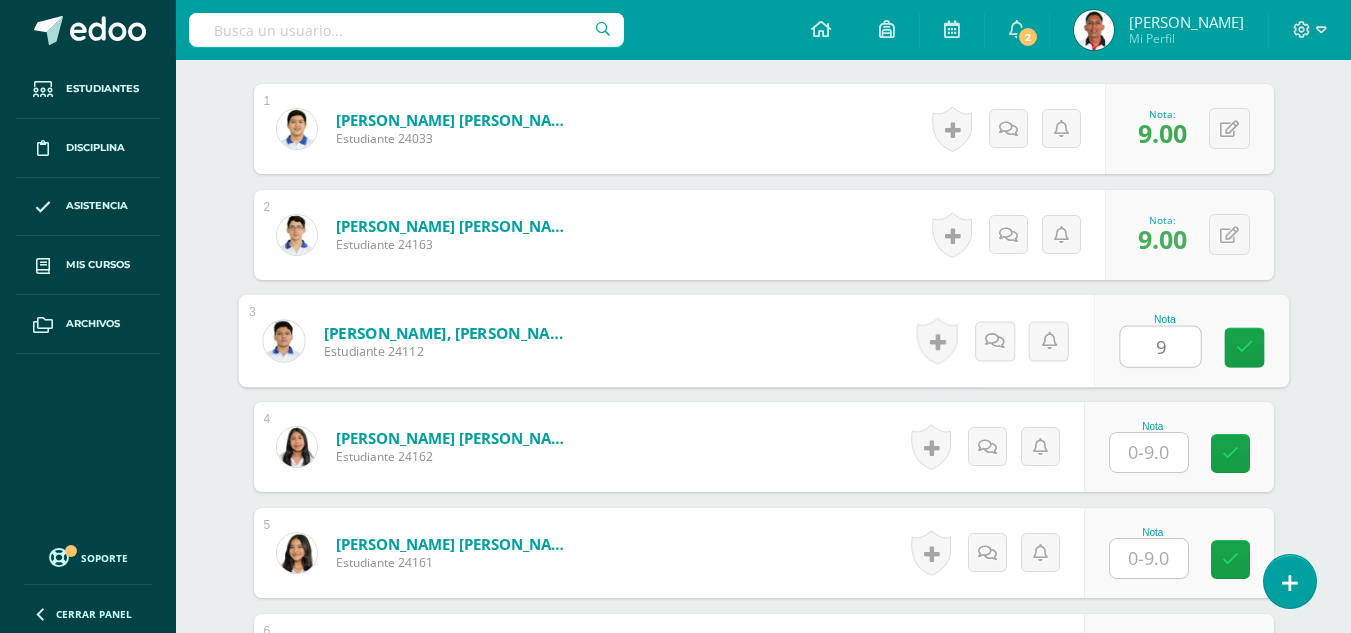 type on "9" 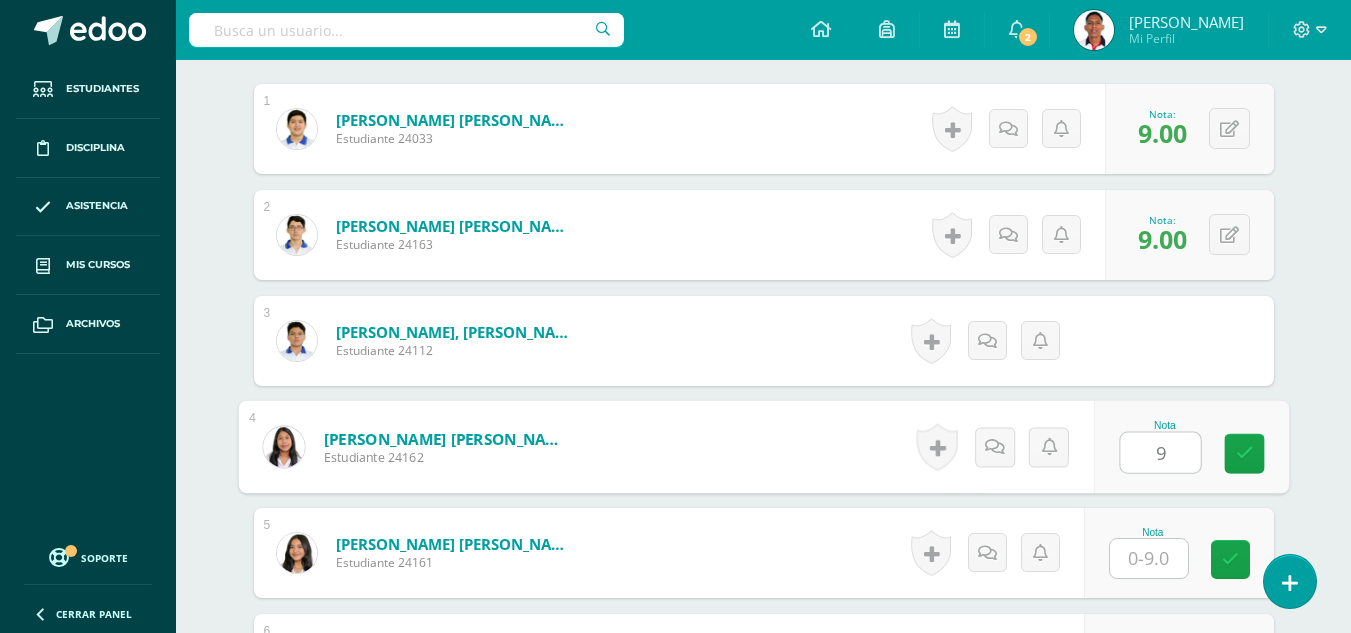 type on "9" 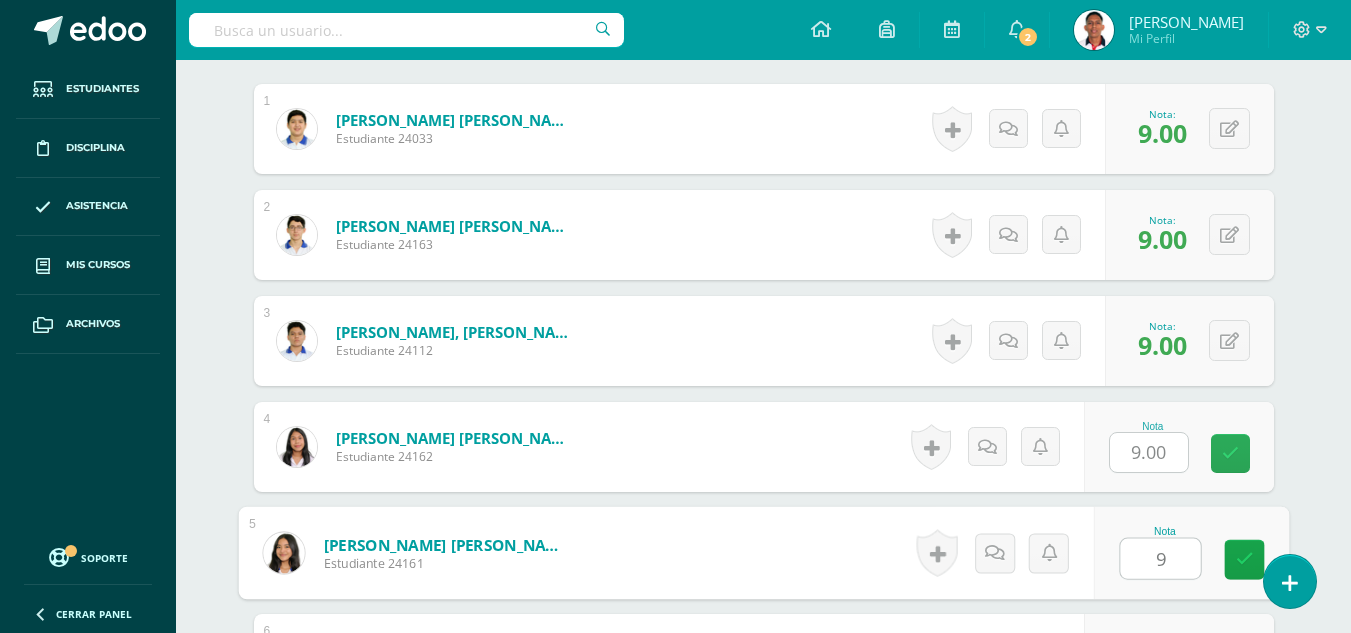 type on "9" 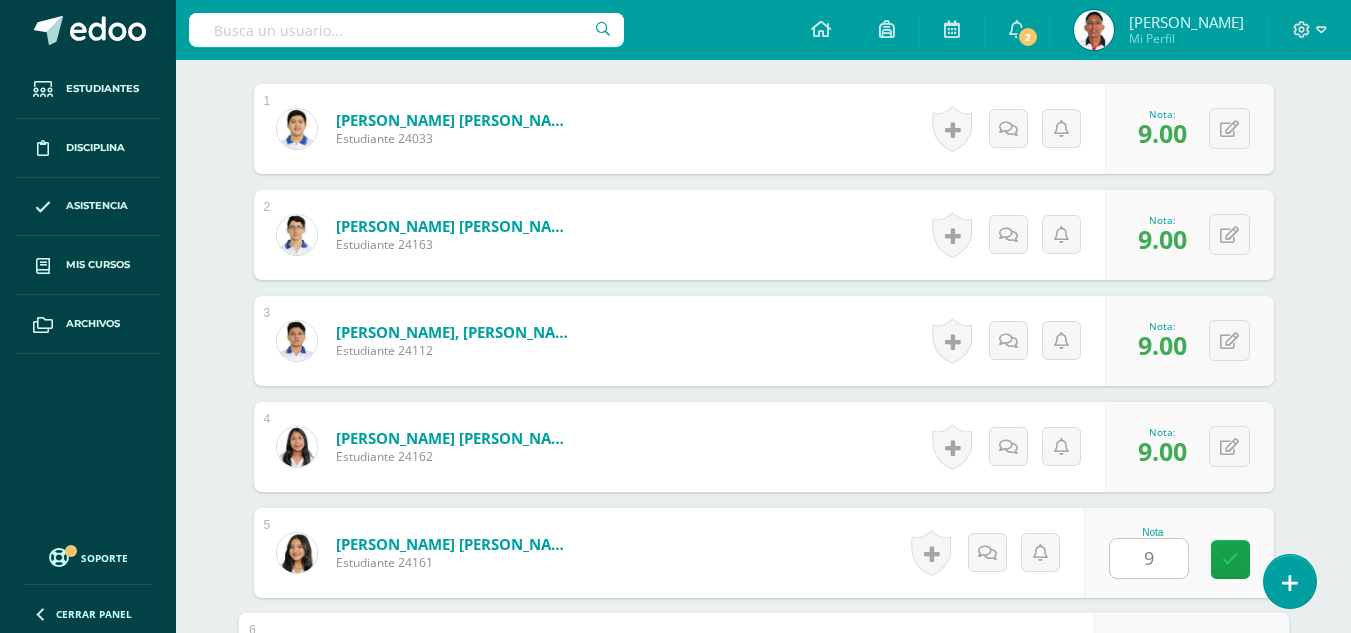 scroll, scrollTop: 959, scrollLeft: 0, axis: vertical 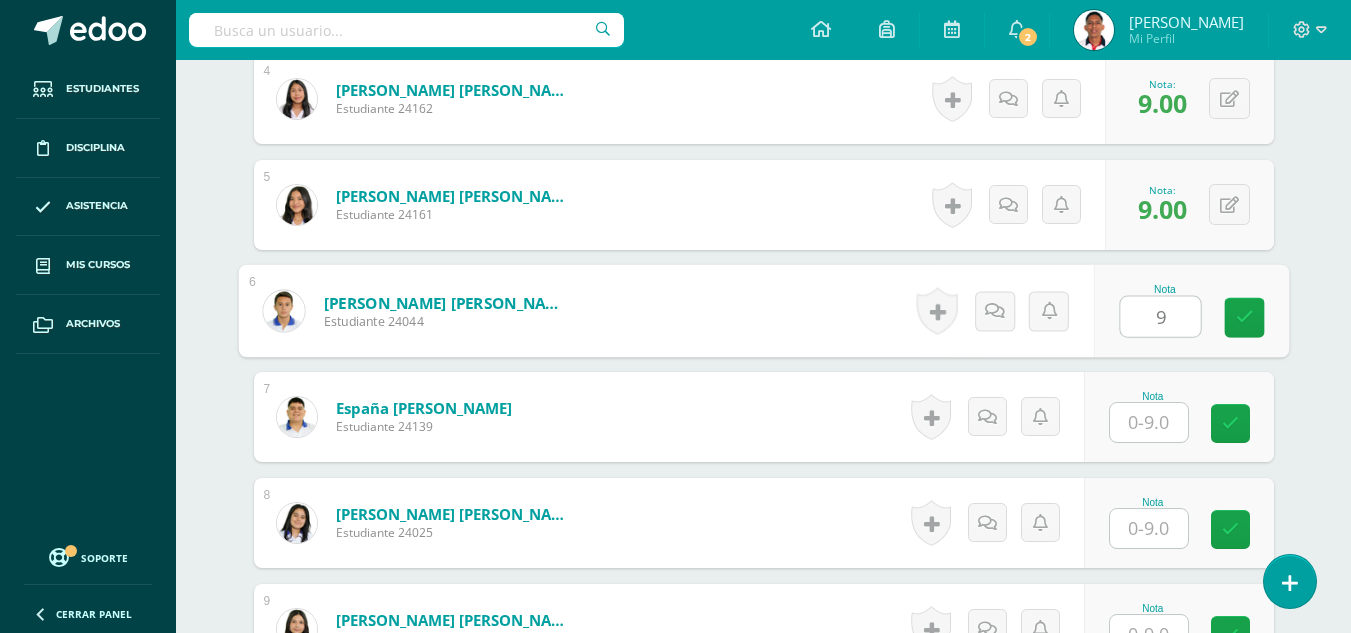 type on "9" 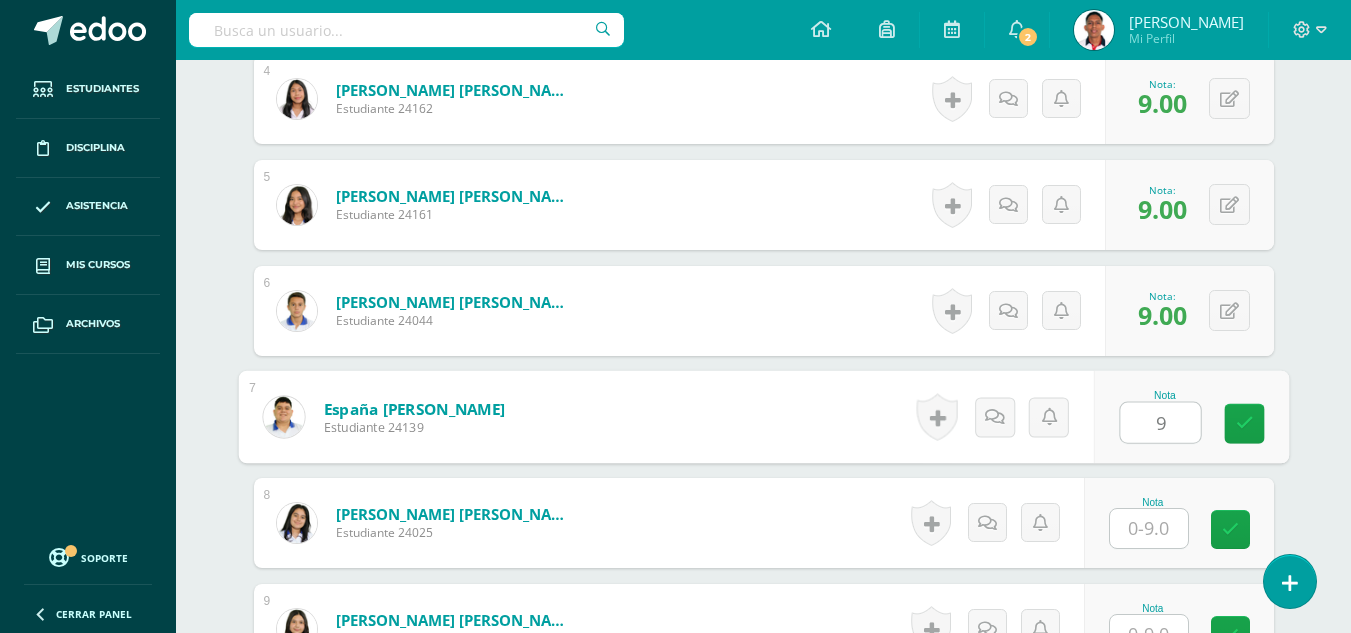 type on "9" 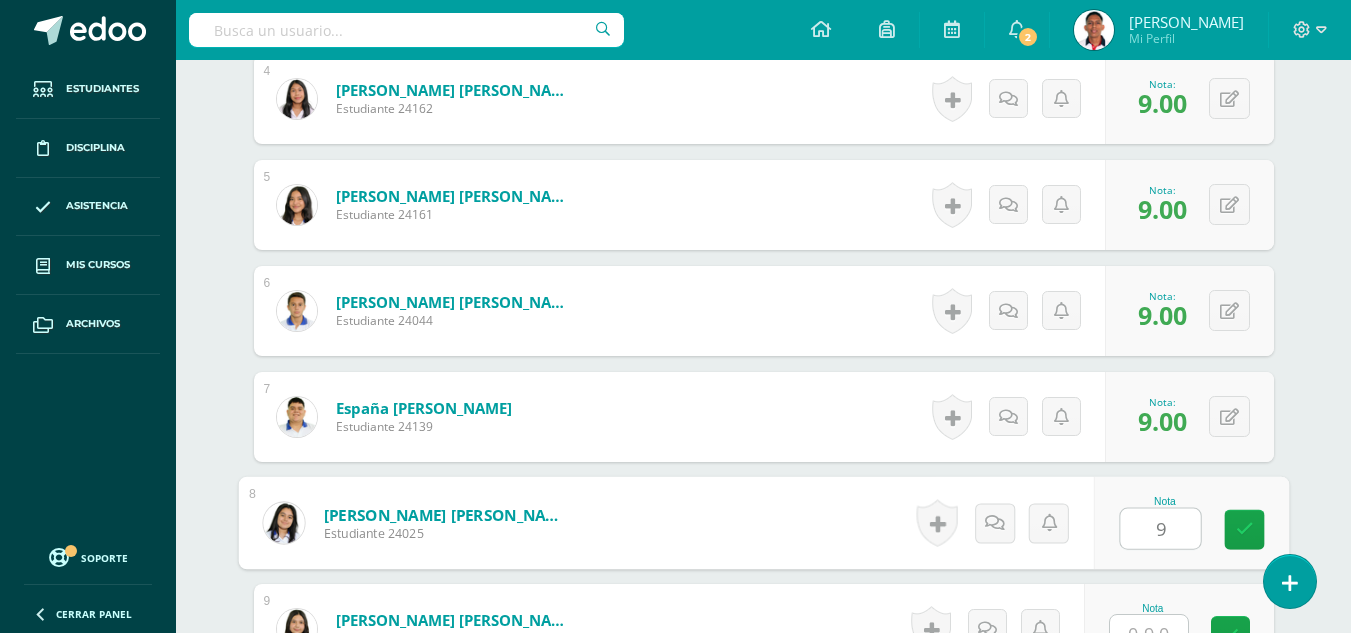 type on "9" 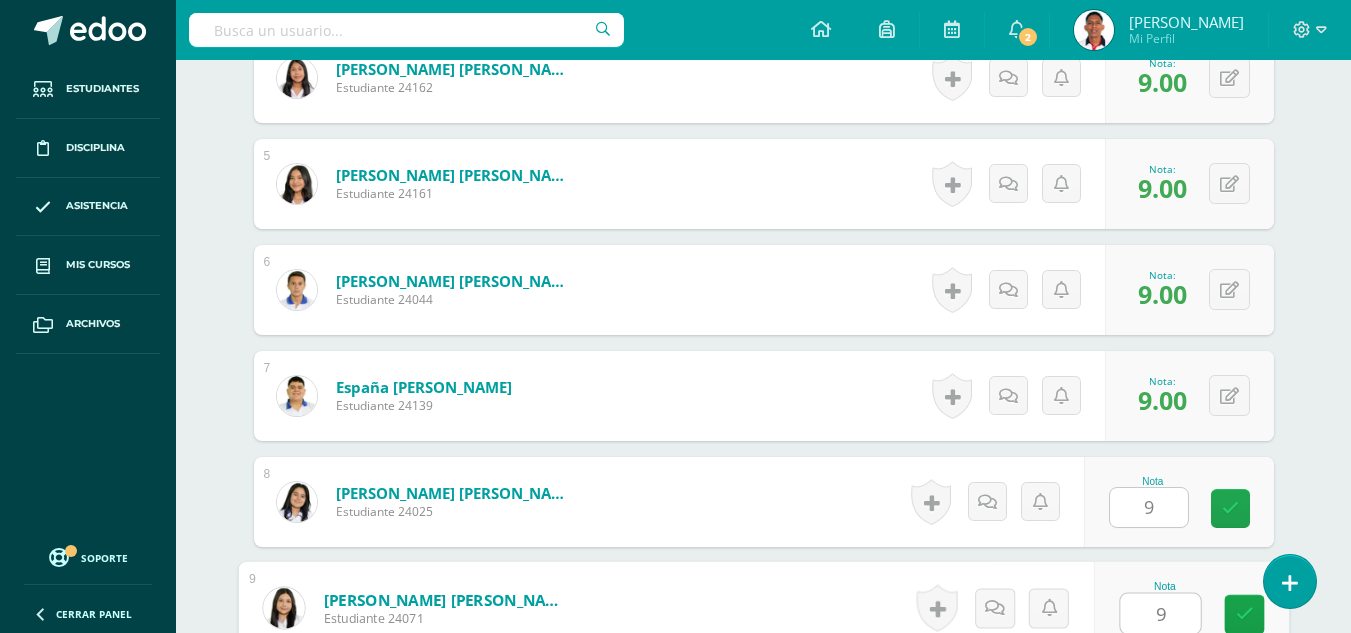 type on "9" 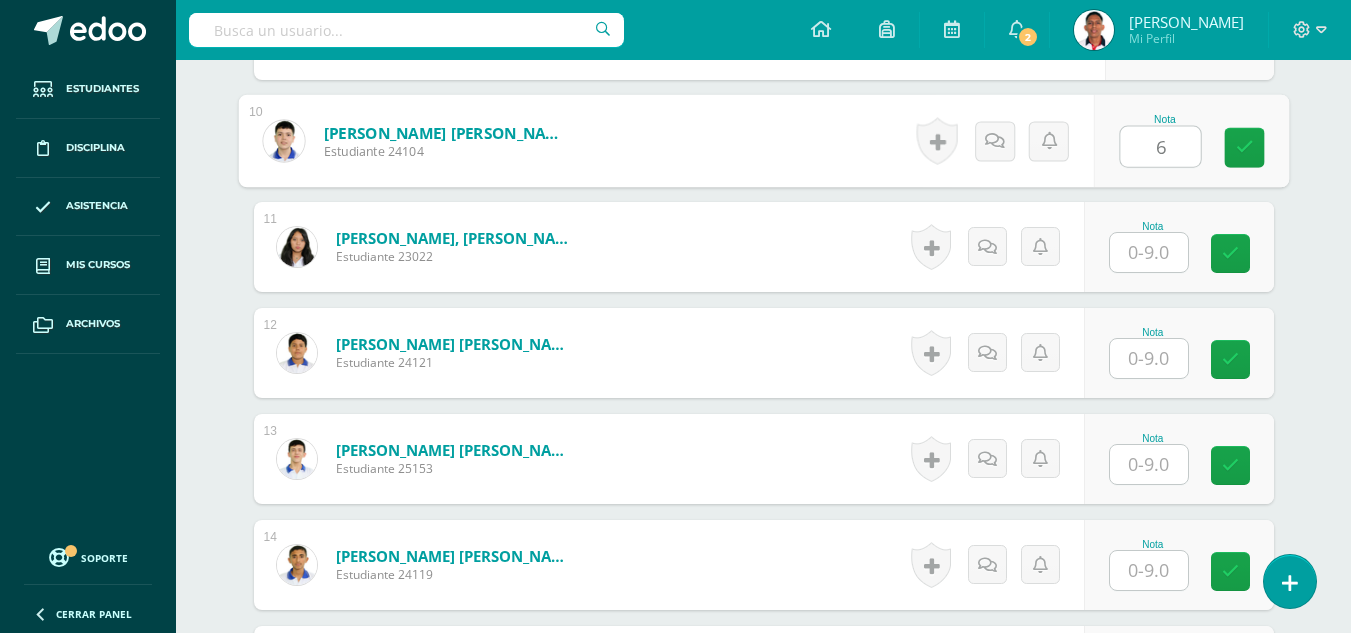scroll, scrollTop: 1560, scrollLeft: 0, axis: vertical 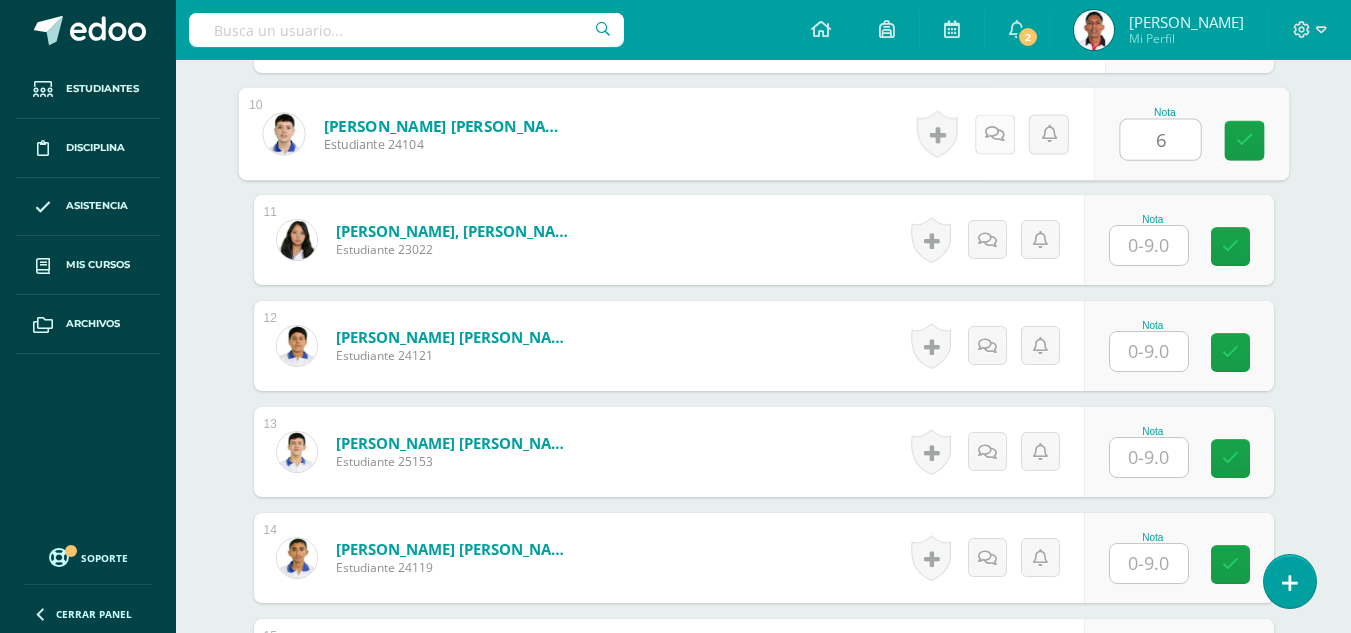type on "6" 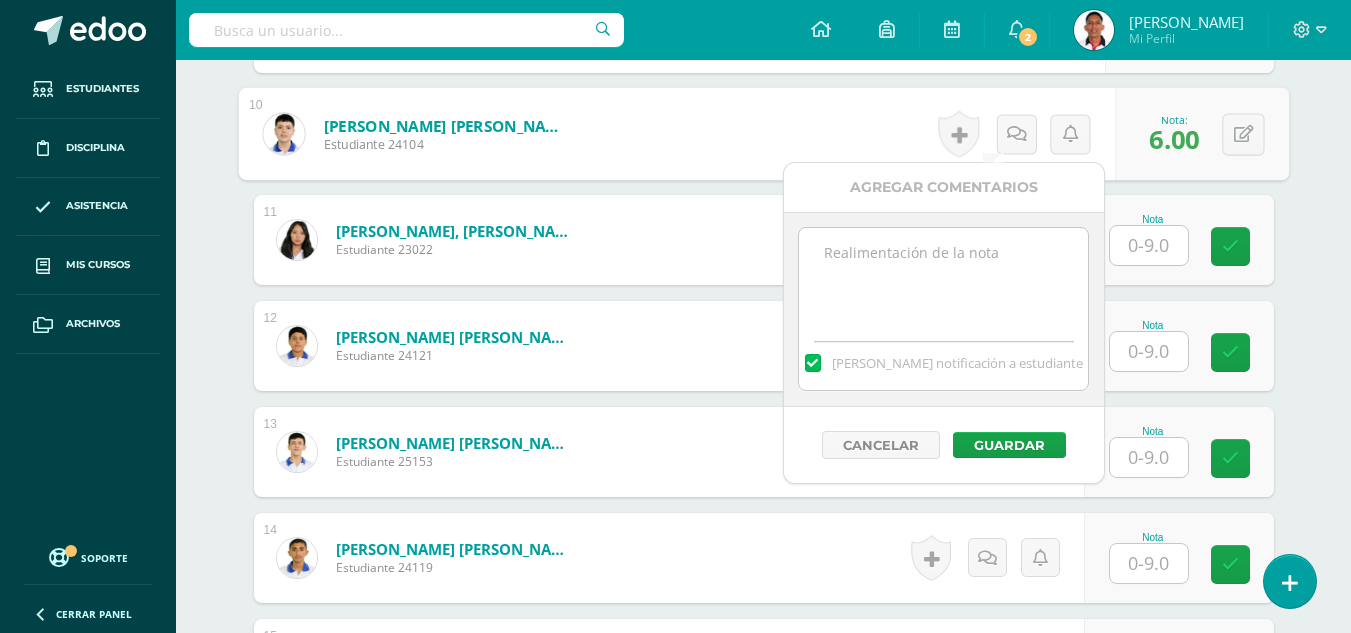 click at bounding box center (943, 278) 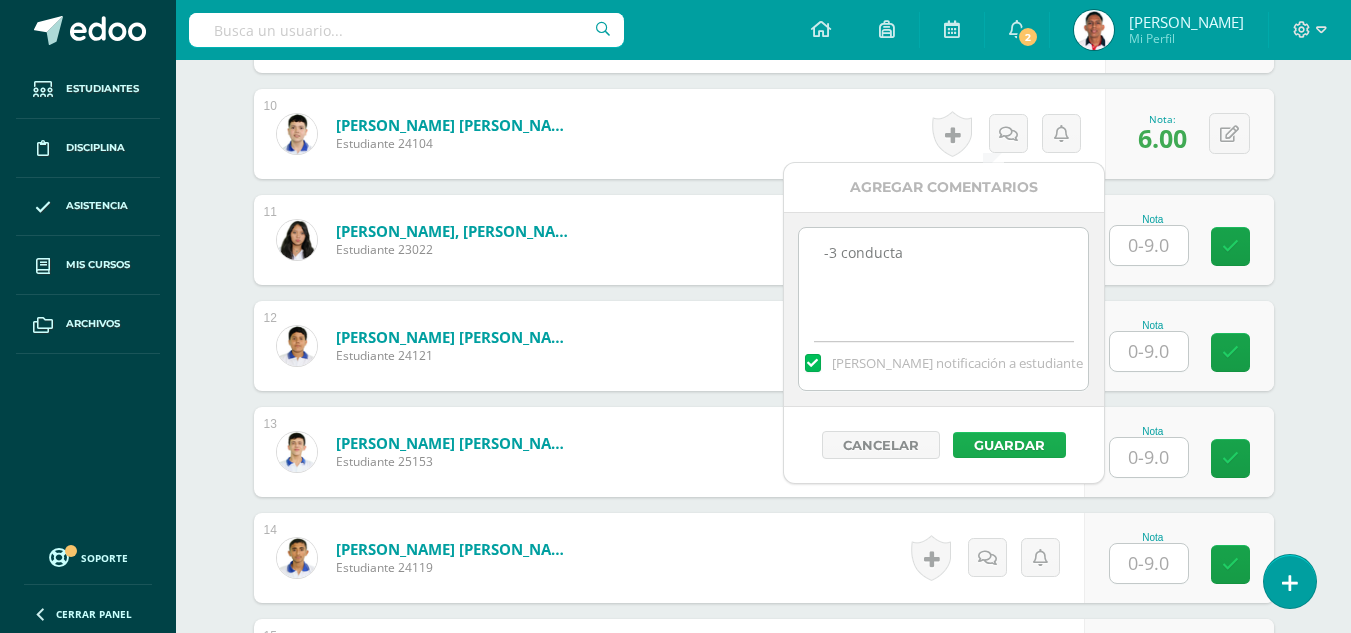 type on "-3 conducta" 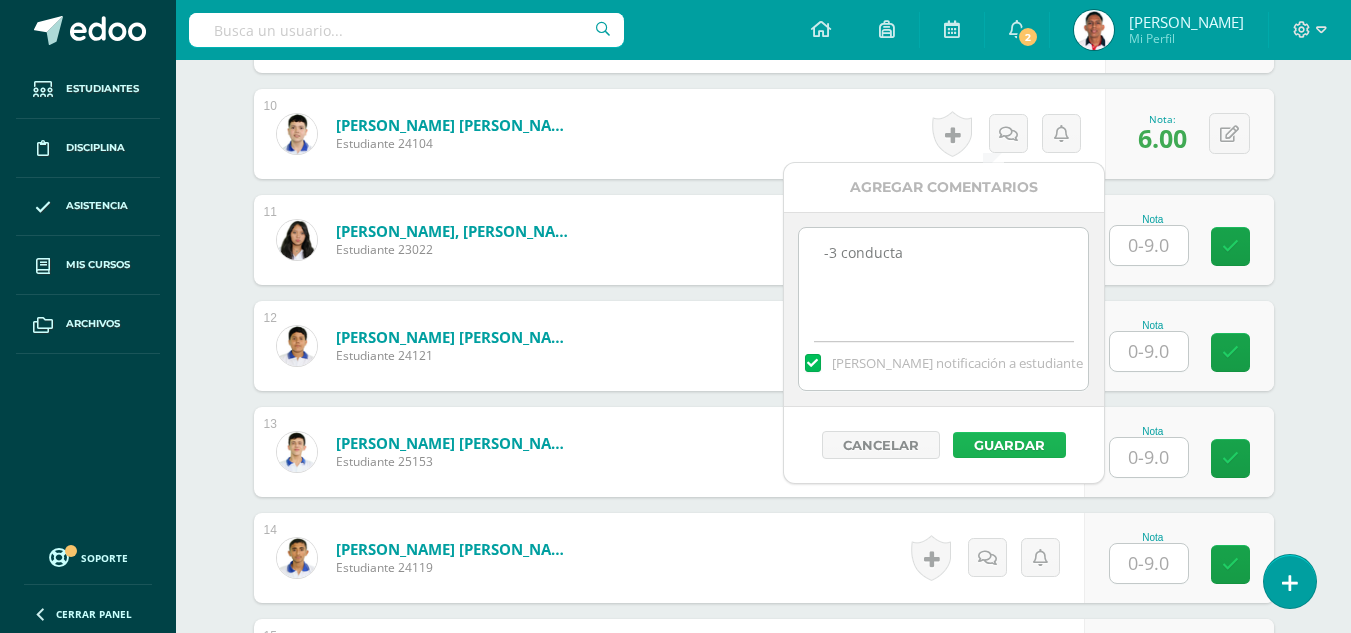 click on "Guardar" at bounding box center [1009, 445] 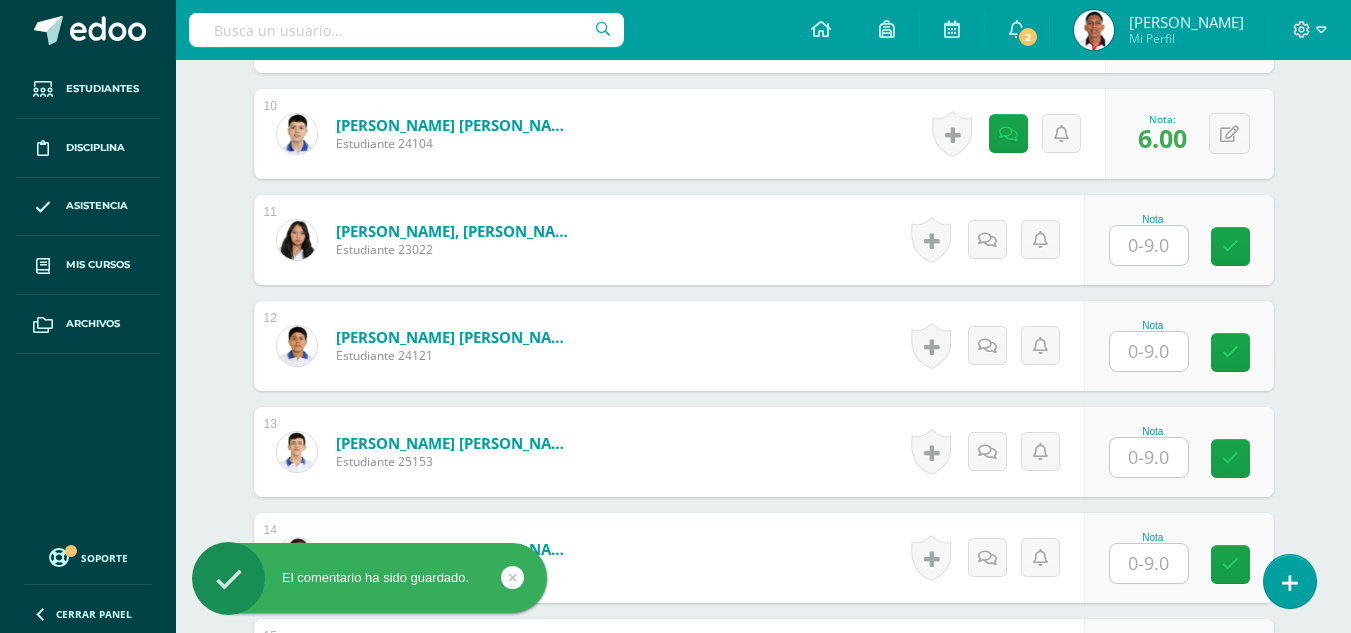 click at bounding box center [1149, 245] 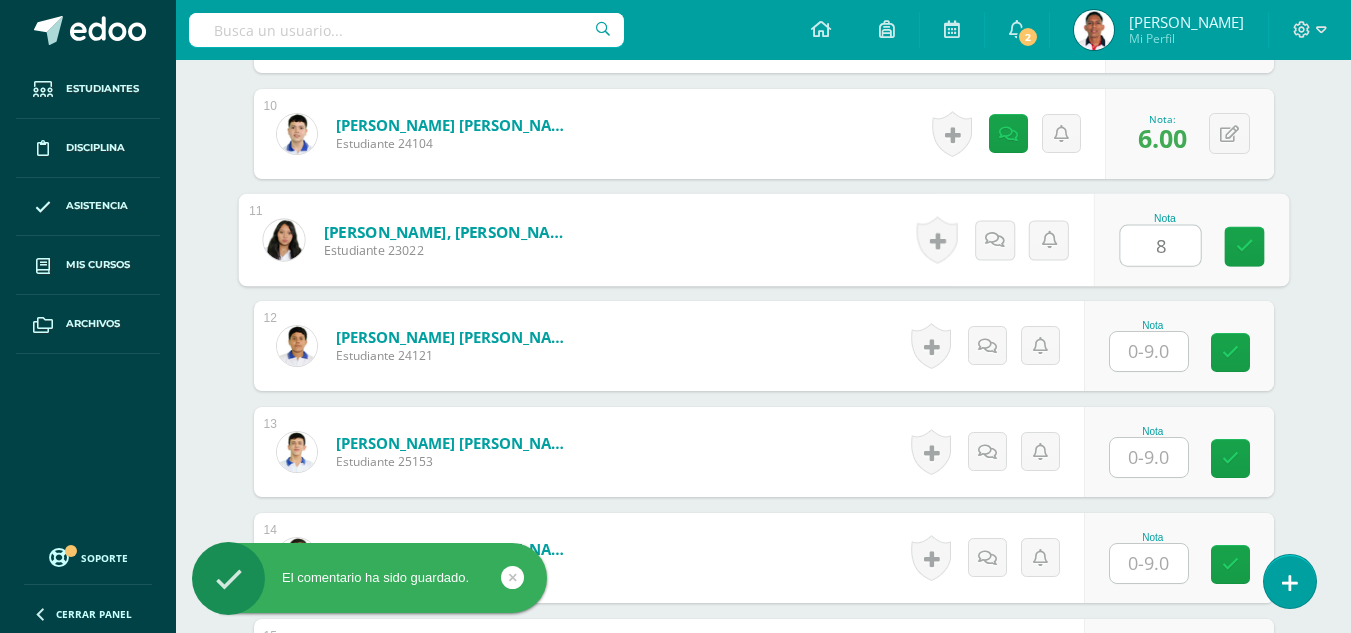 type on "8" 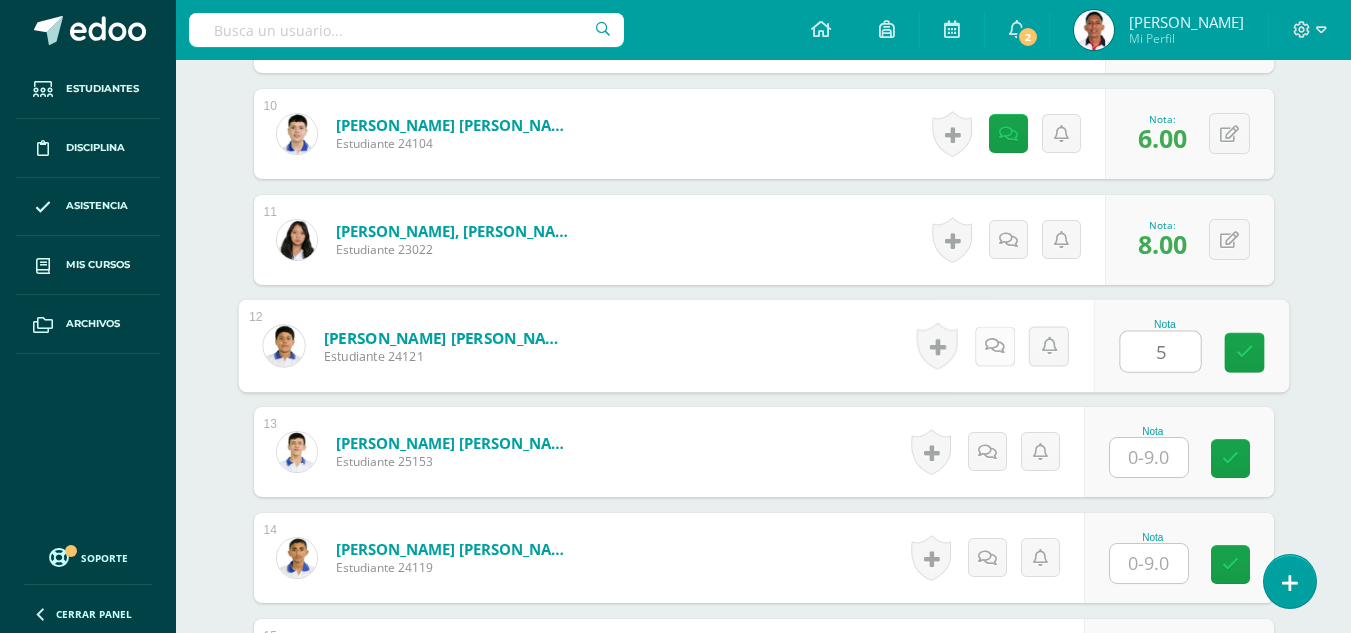 type on "5" 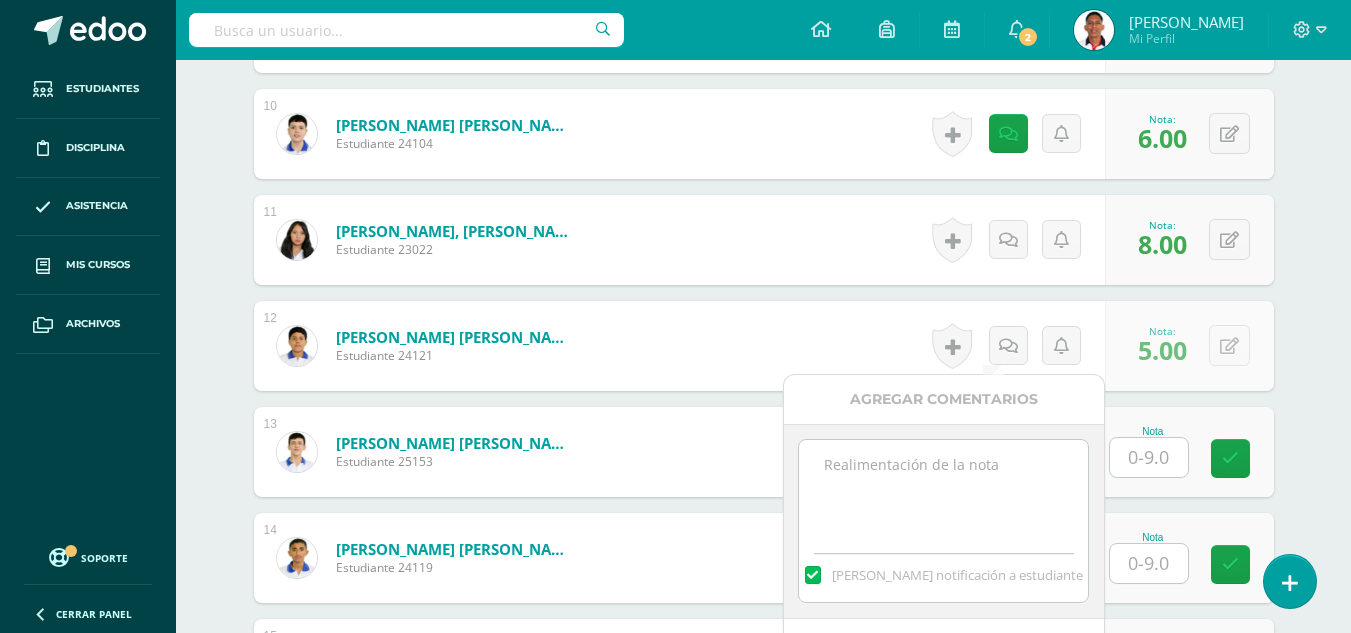 click at bounding box center [943, 490] 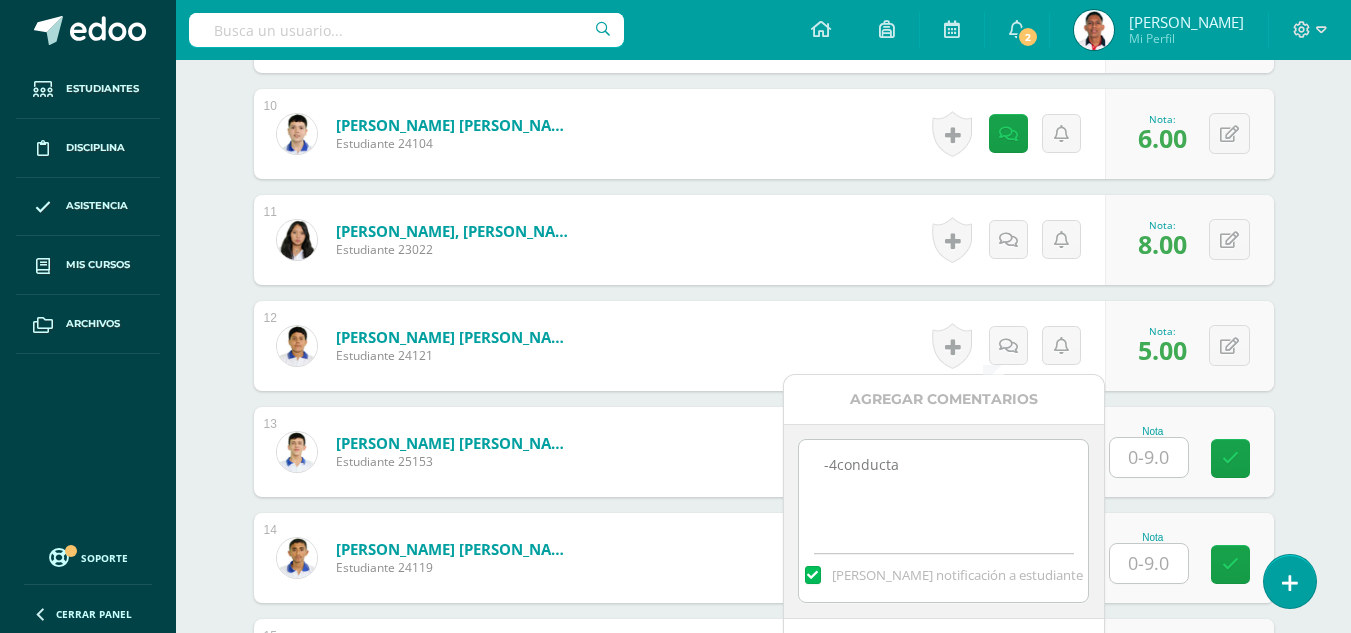 type on "-4 conducta" 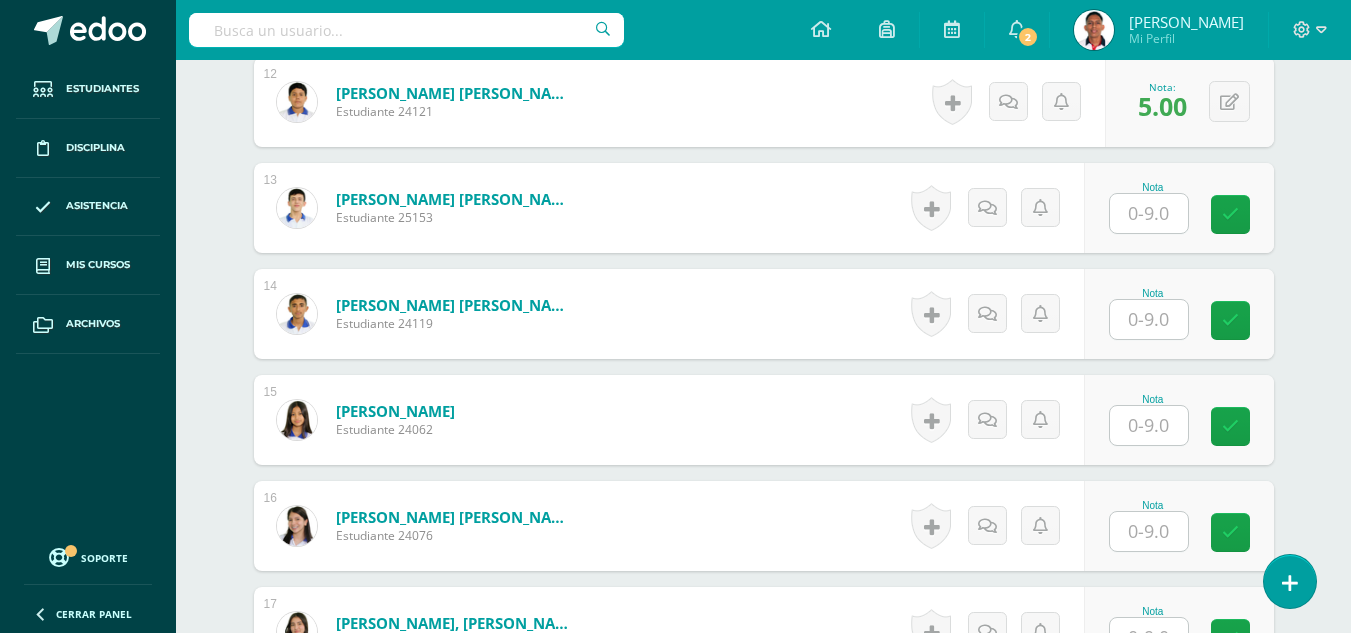 scroll, scrollTop: 1811, scrollLeft: 0, axis: vertical 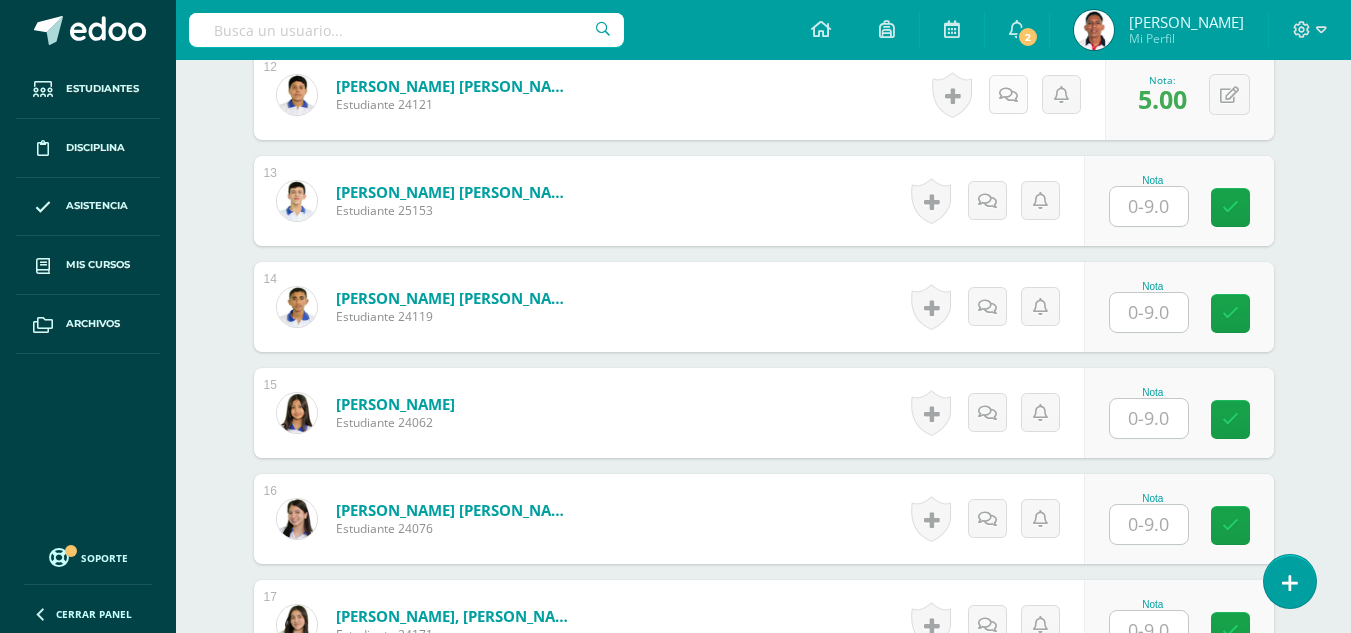 click at bounding box center (1008, 94) 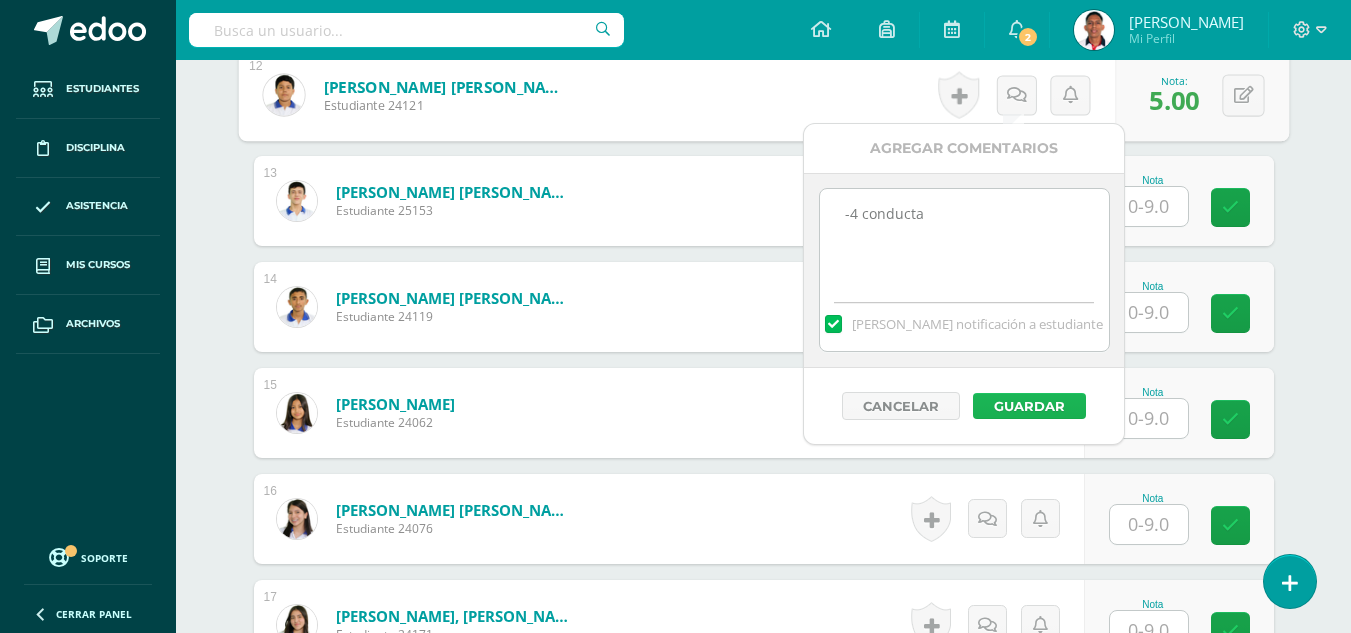 click on "Guardar" at bounding box center (1029, 406) 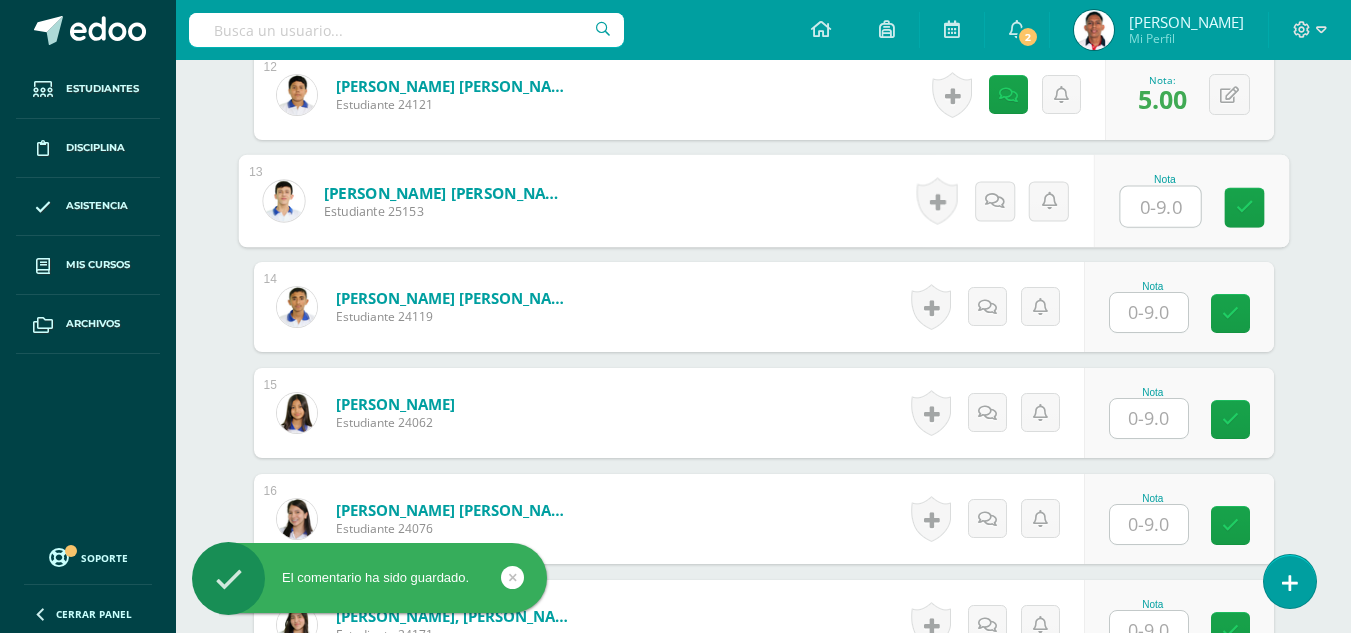 click at bounding box center [1160, 207] 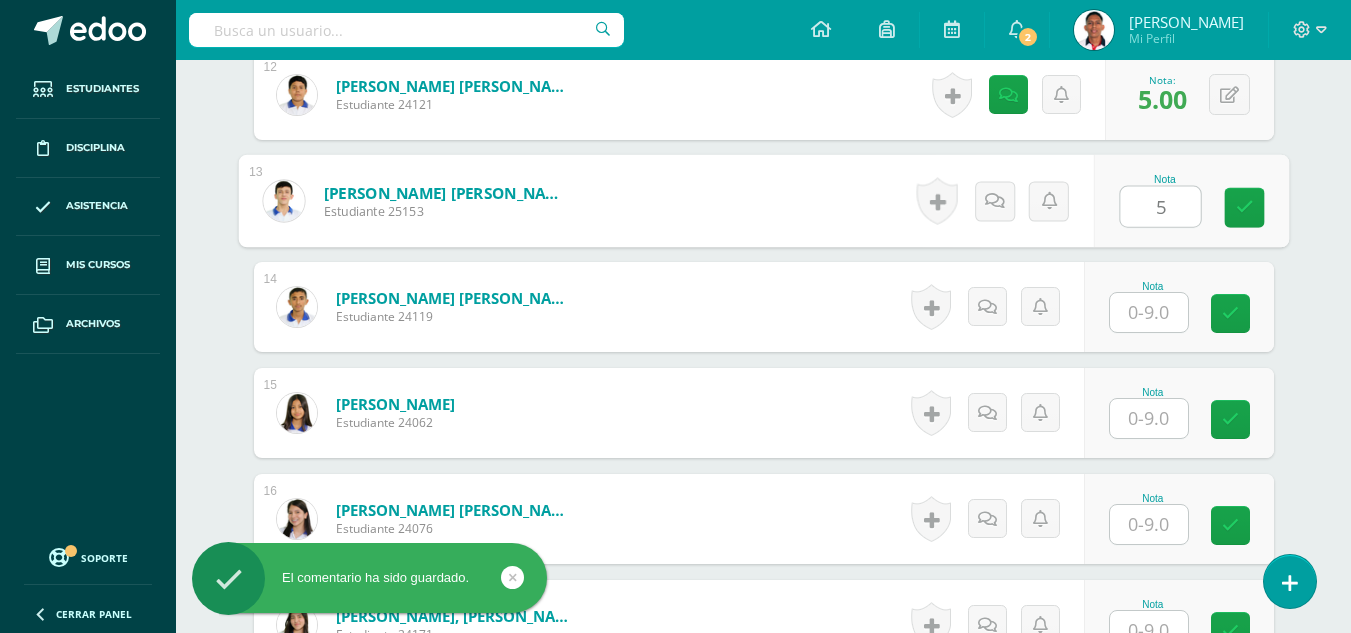 type on "5" 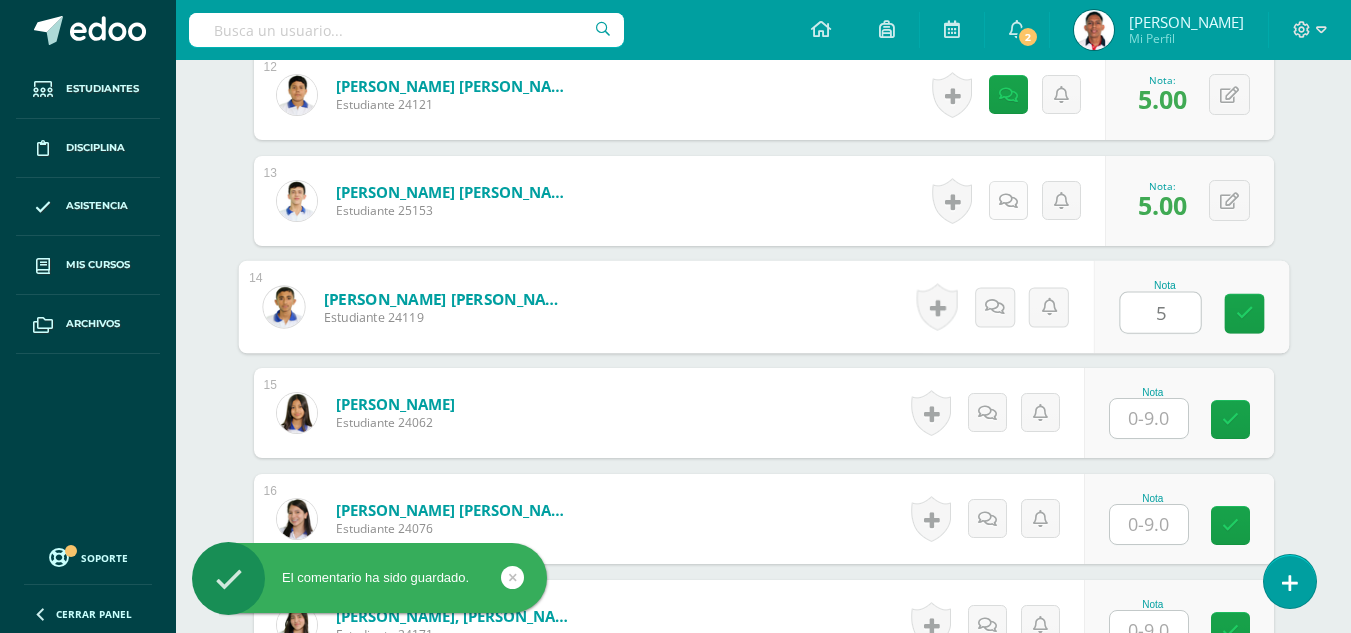 type on "5" 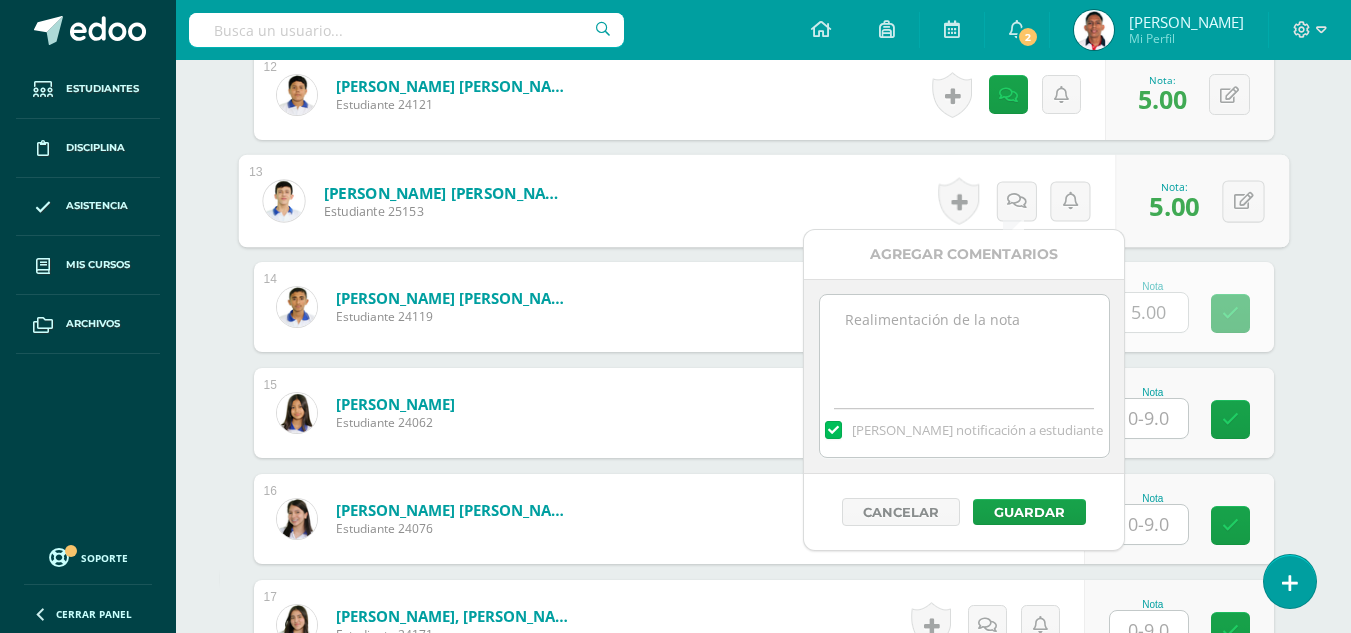 click at bounding box center (964, 345) 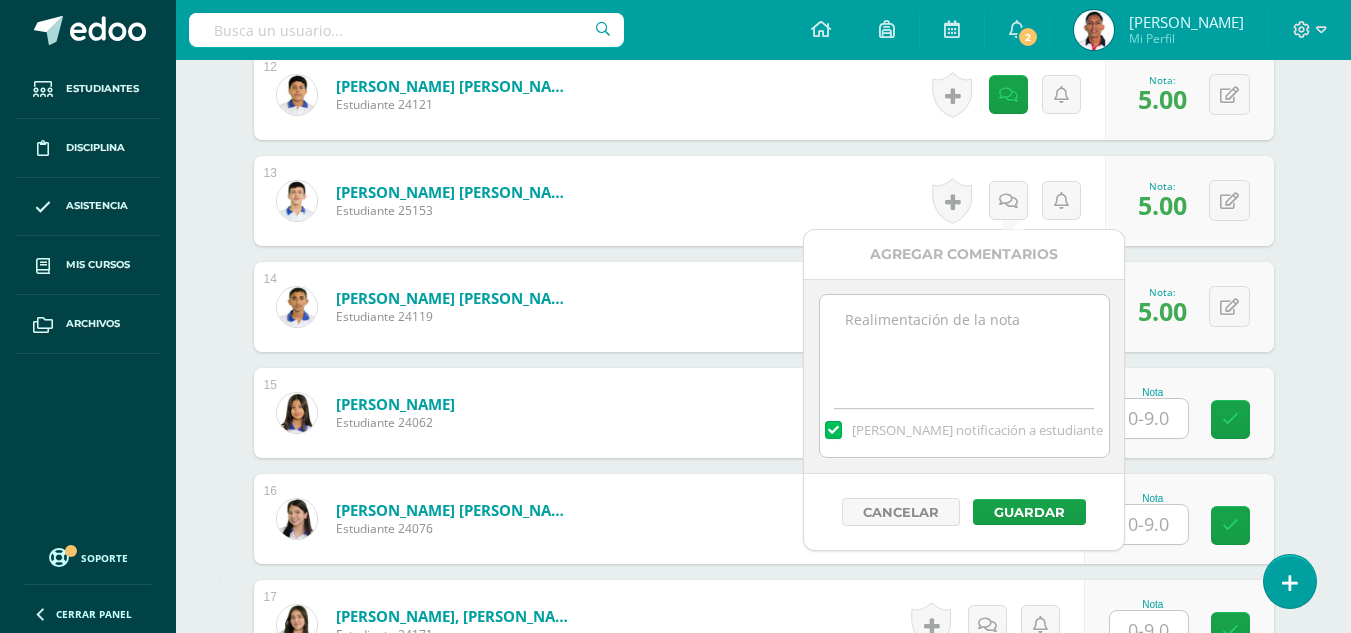 paste on "-4 conducta" 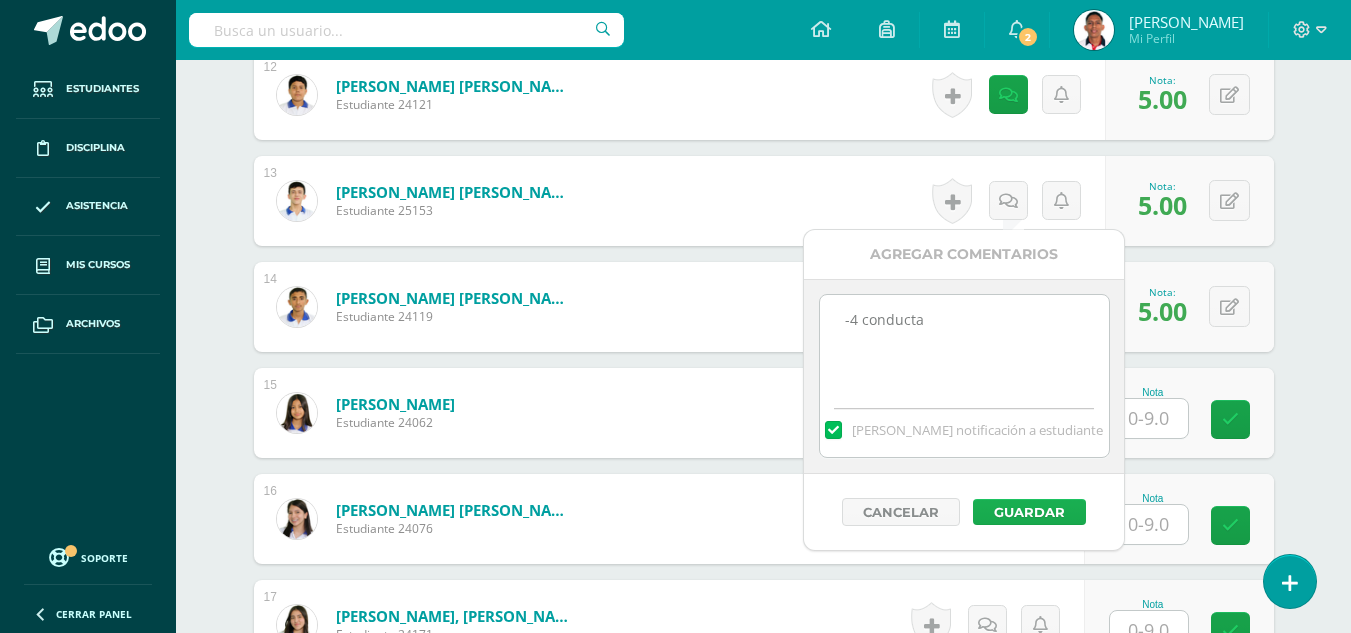 type on "-4 conducta" 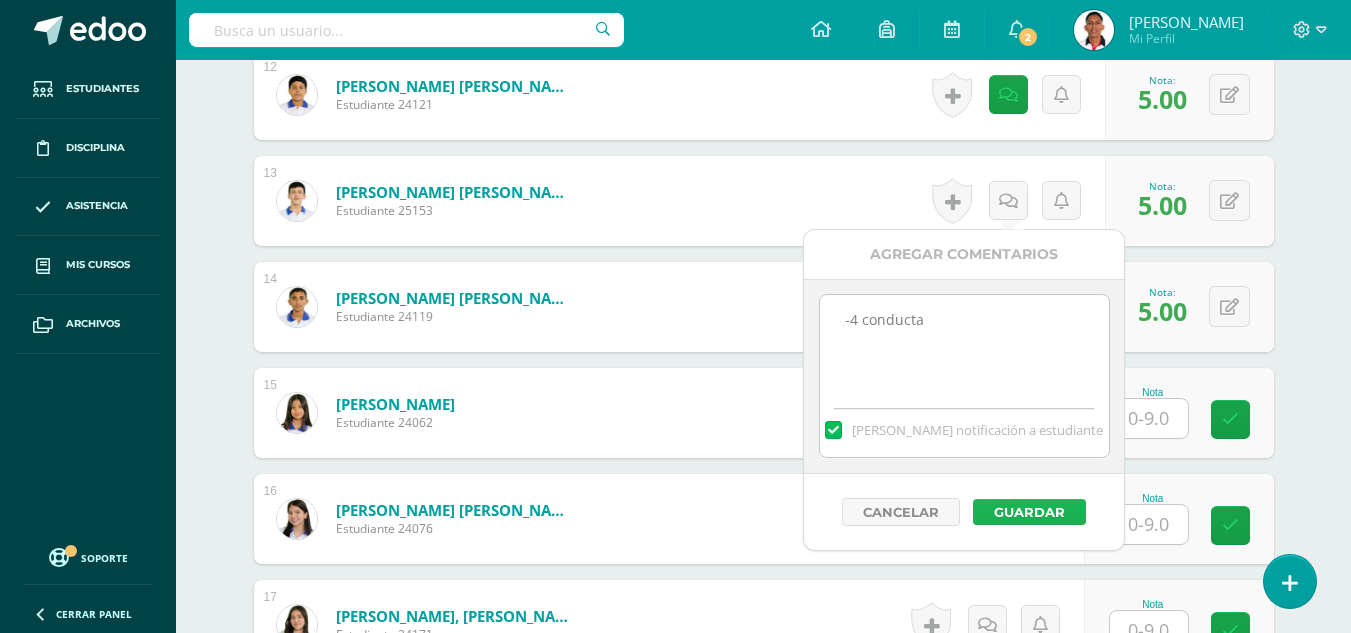 click on "Guardar" at bounding box center (1029, 512) 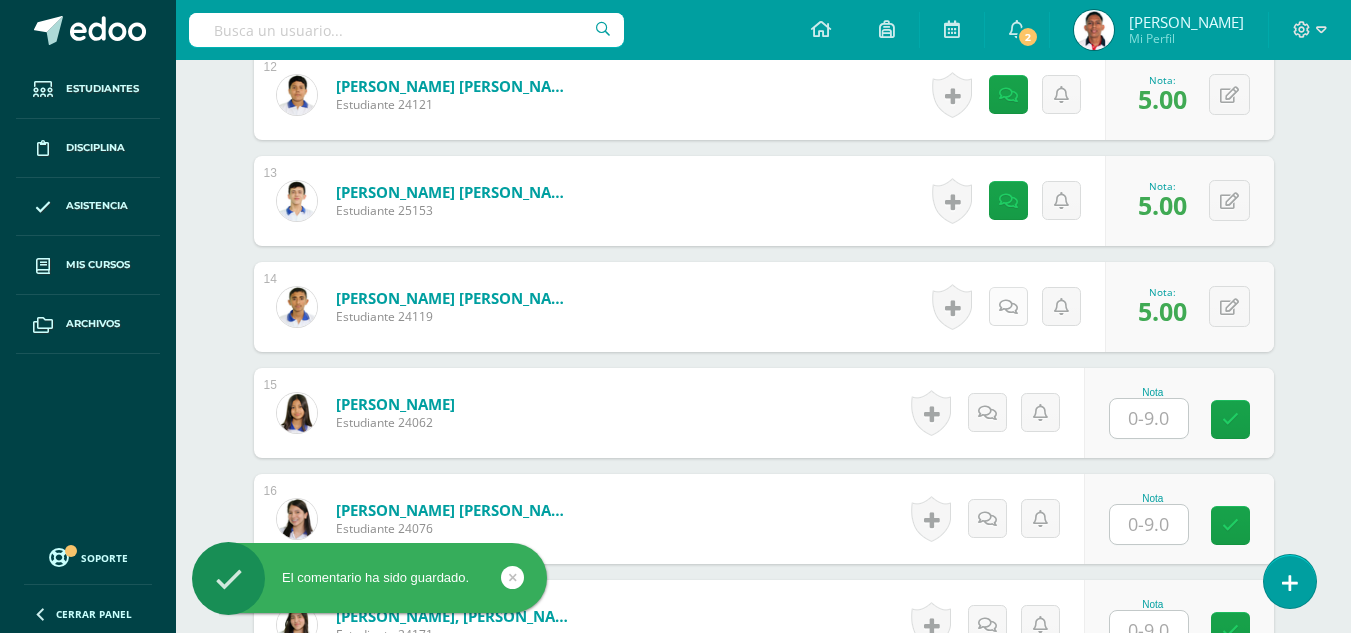 click at bounding box center (1008, 306) 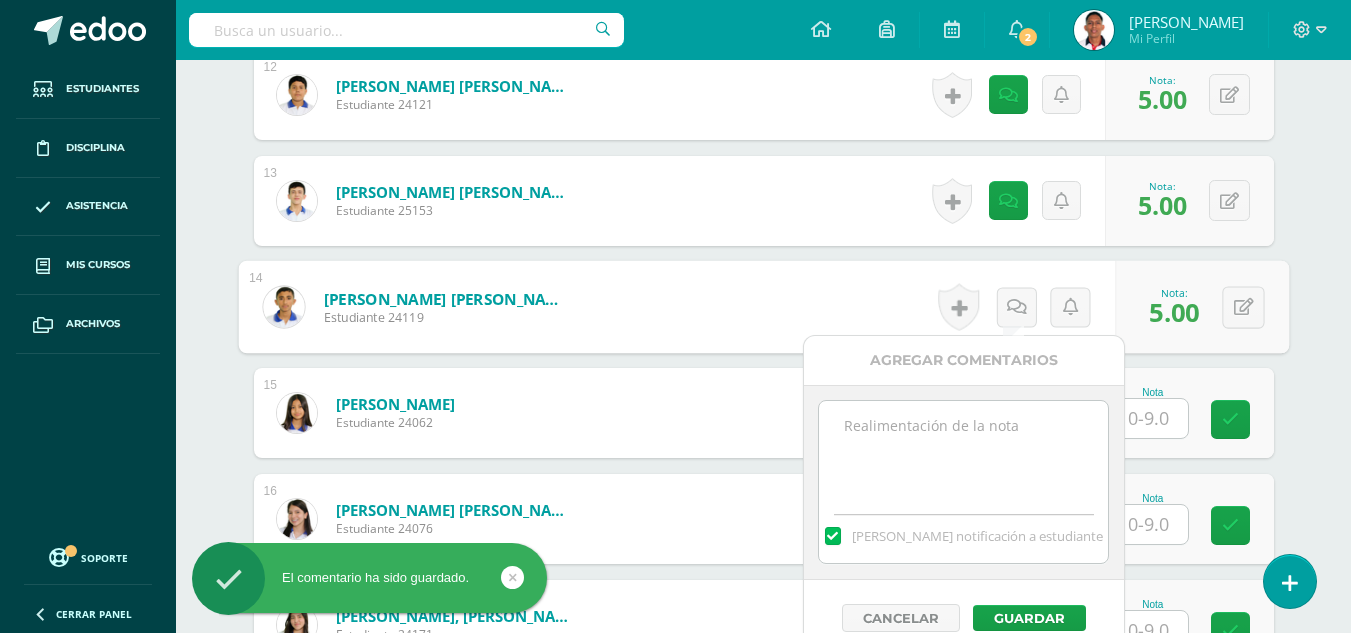 click on "[PERSON_NAME] notificación a estudiante" at bounding box center (963, 532) 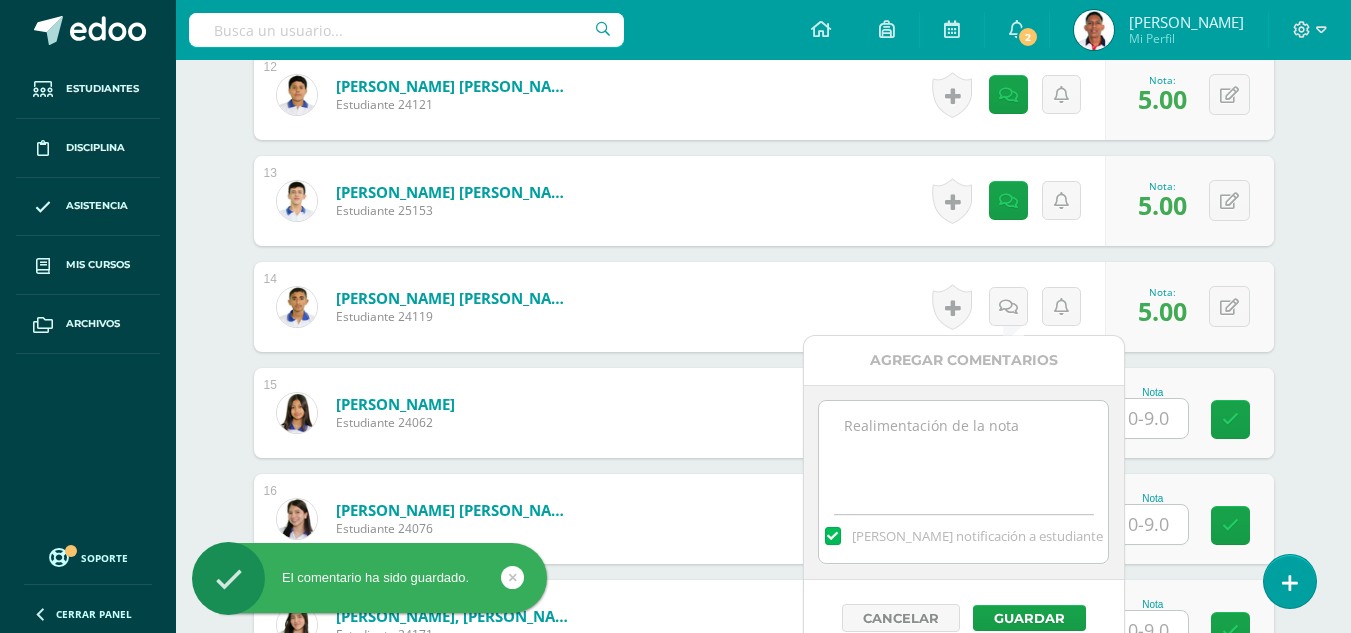 click at bounding box center [963, 451] 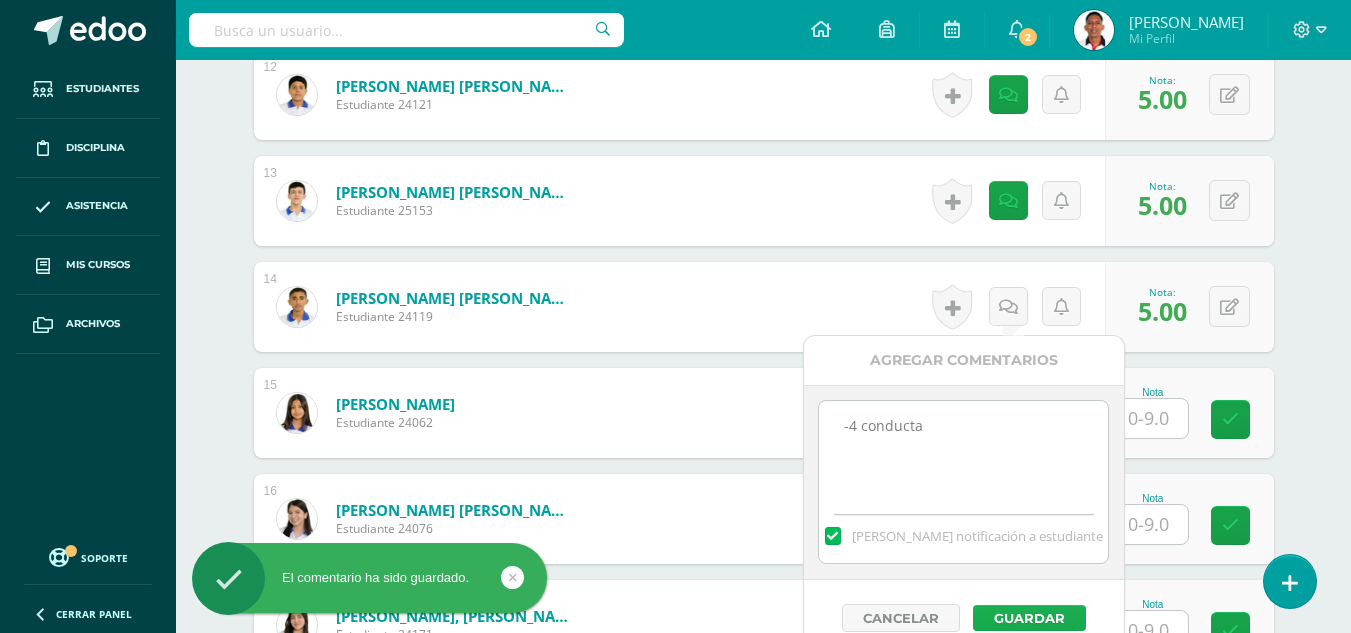 type on "-4 conducta" 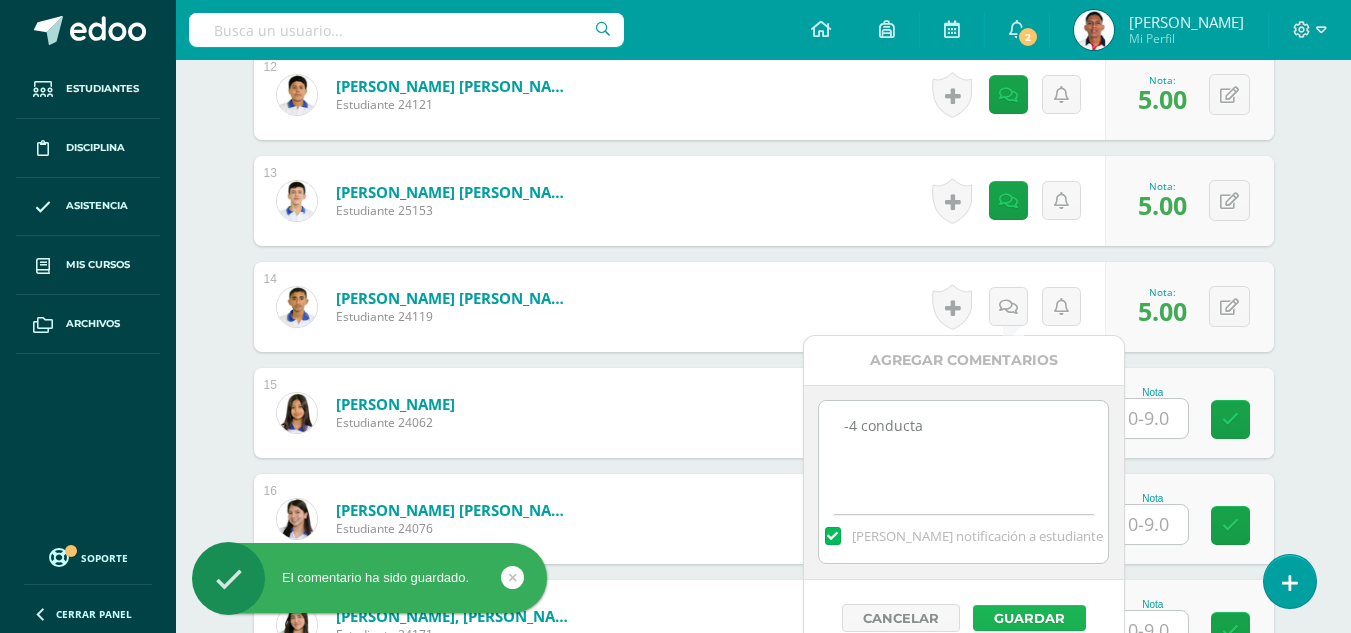 click on "Guardar" at bounding box center (1029, 618) 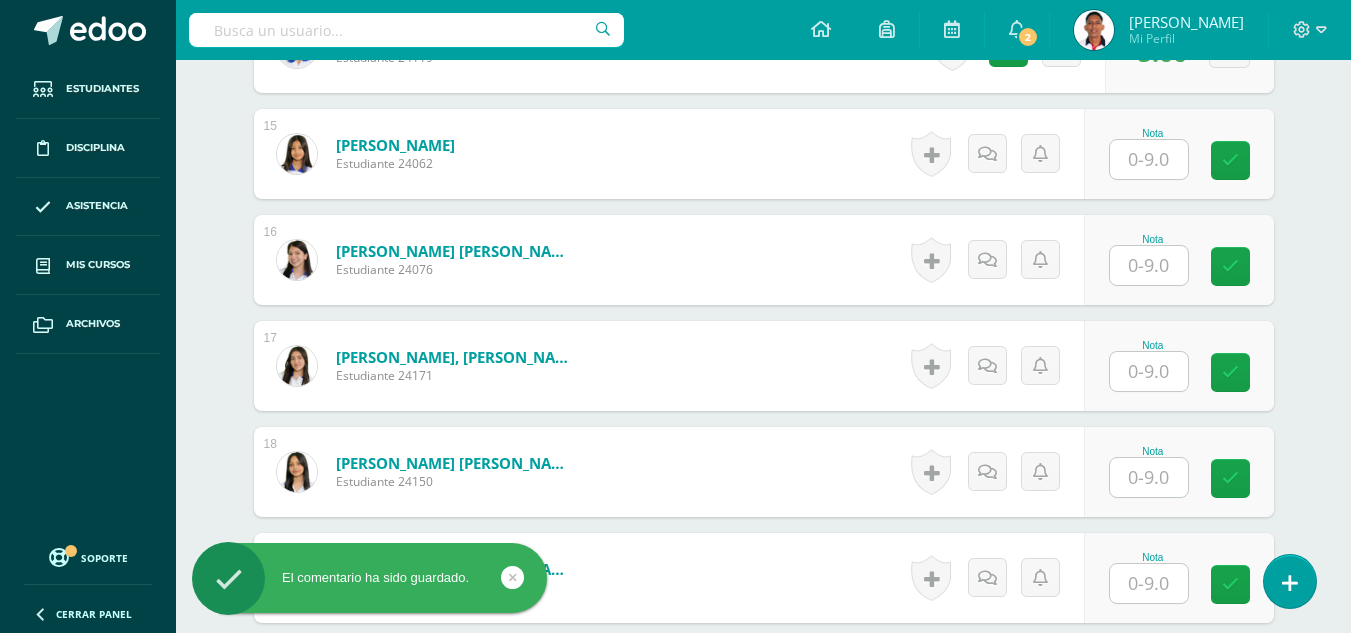 scroll, scrollTop: 2099, scrollLeft: 0, axis: vertical 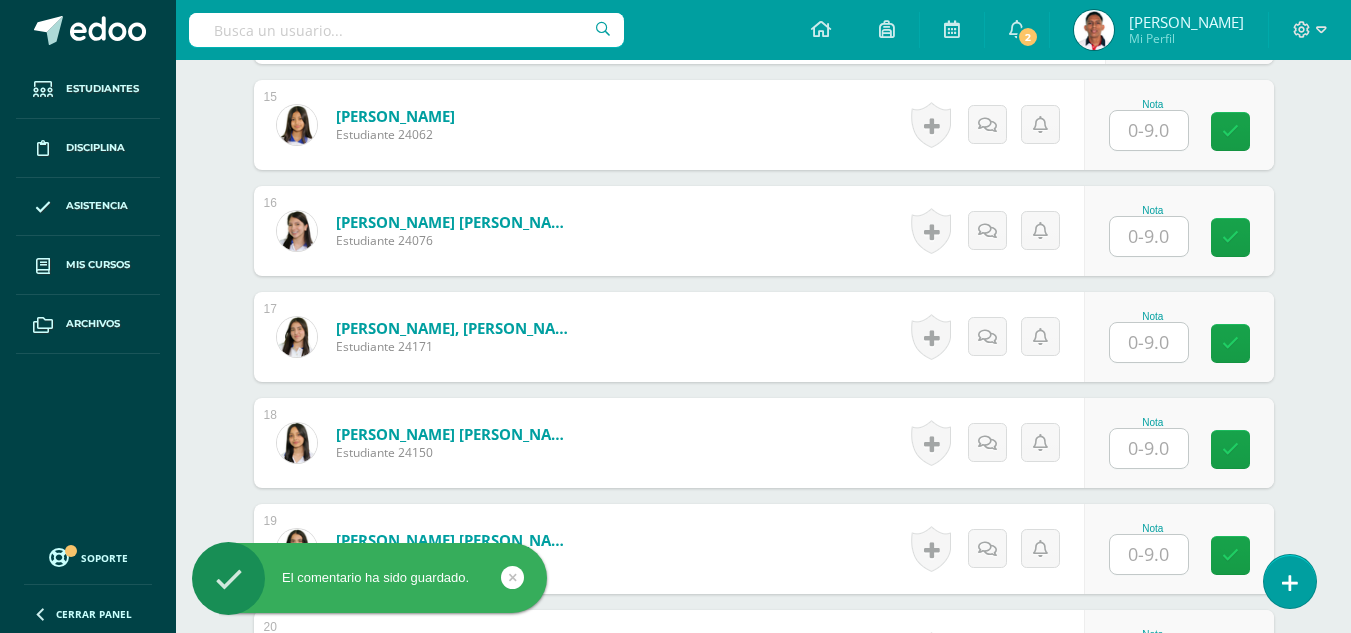 click at bounding box center [1149, 130] 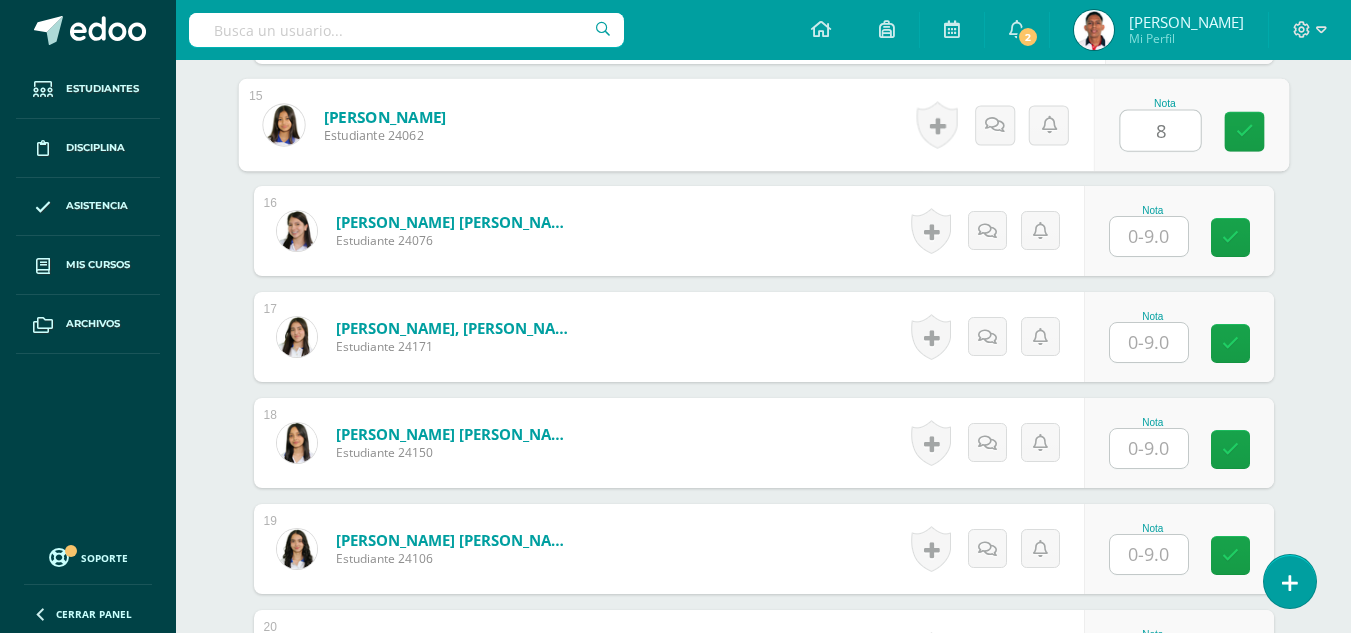 type on "8" 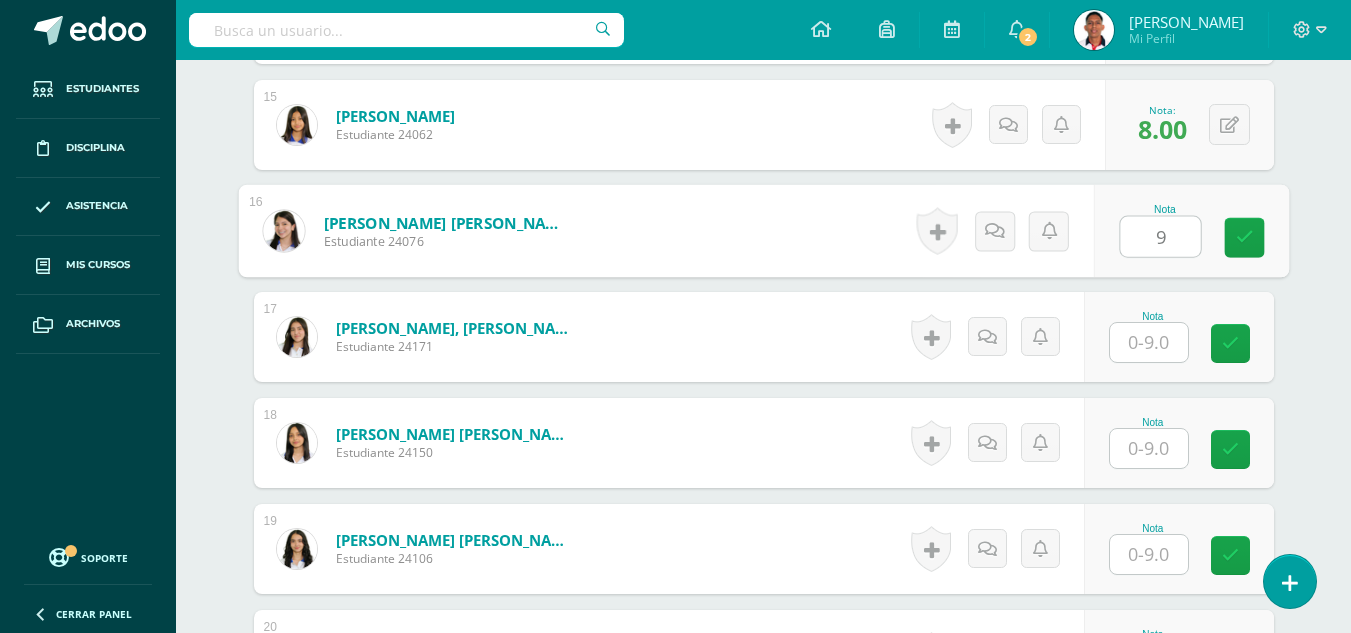 type on "9" 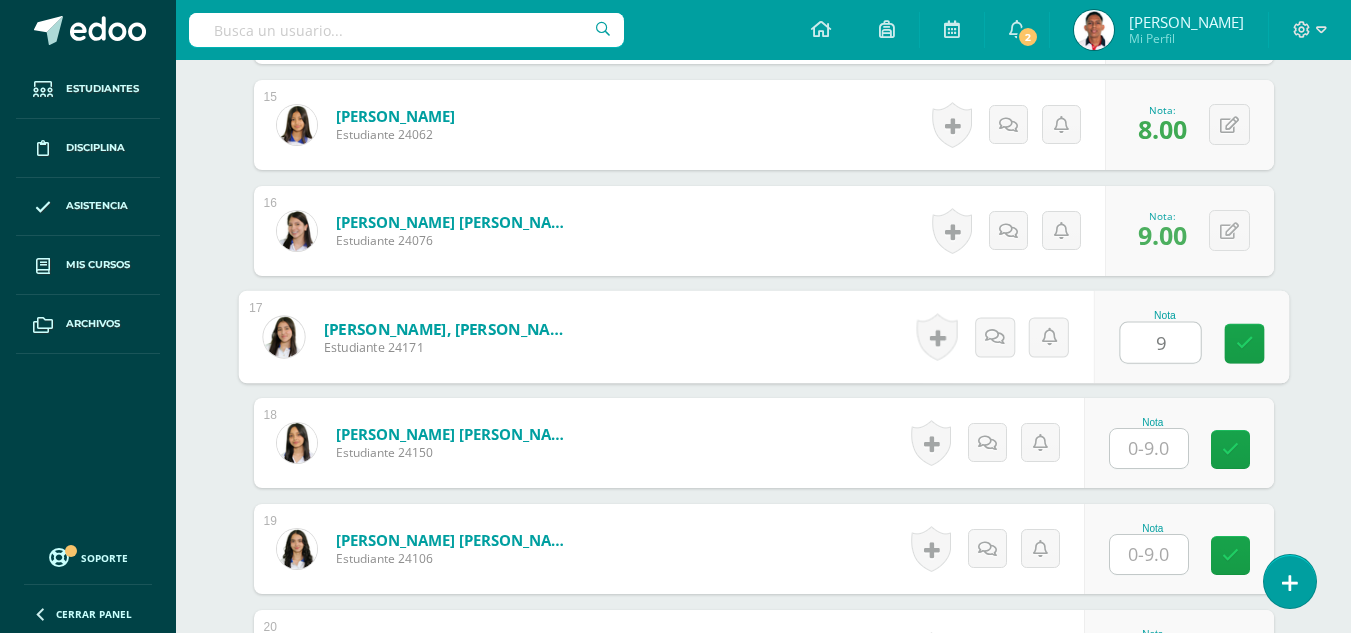 type on "9" 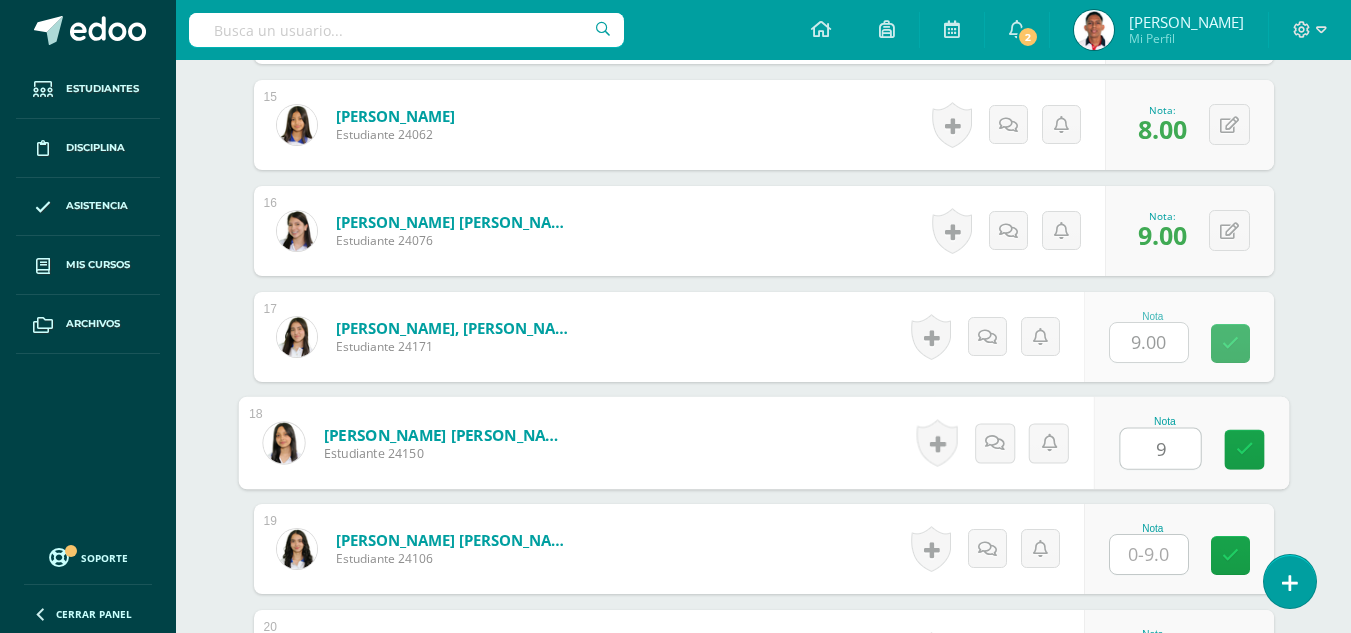 type on "9" 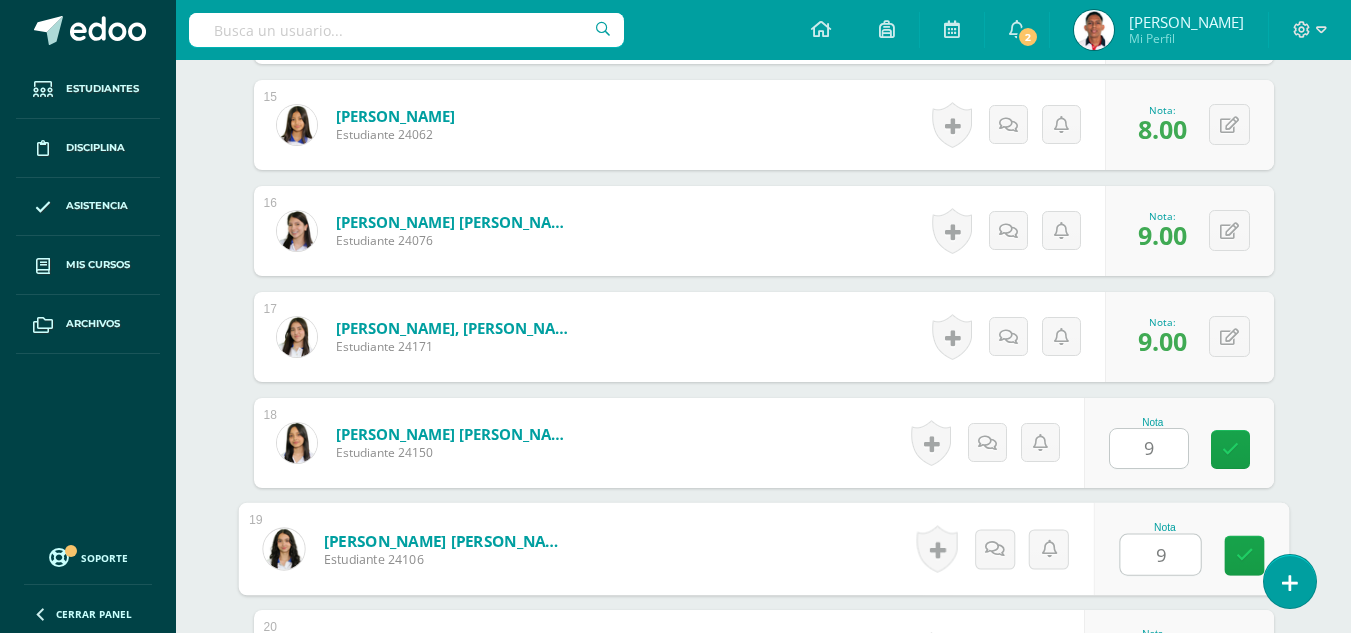 type on "9" 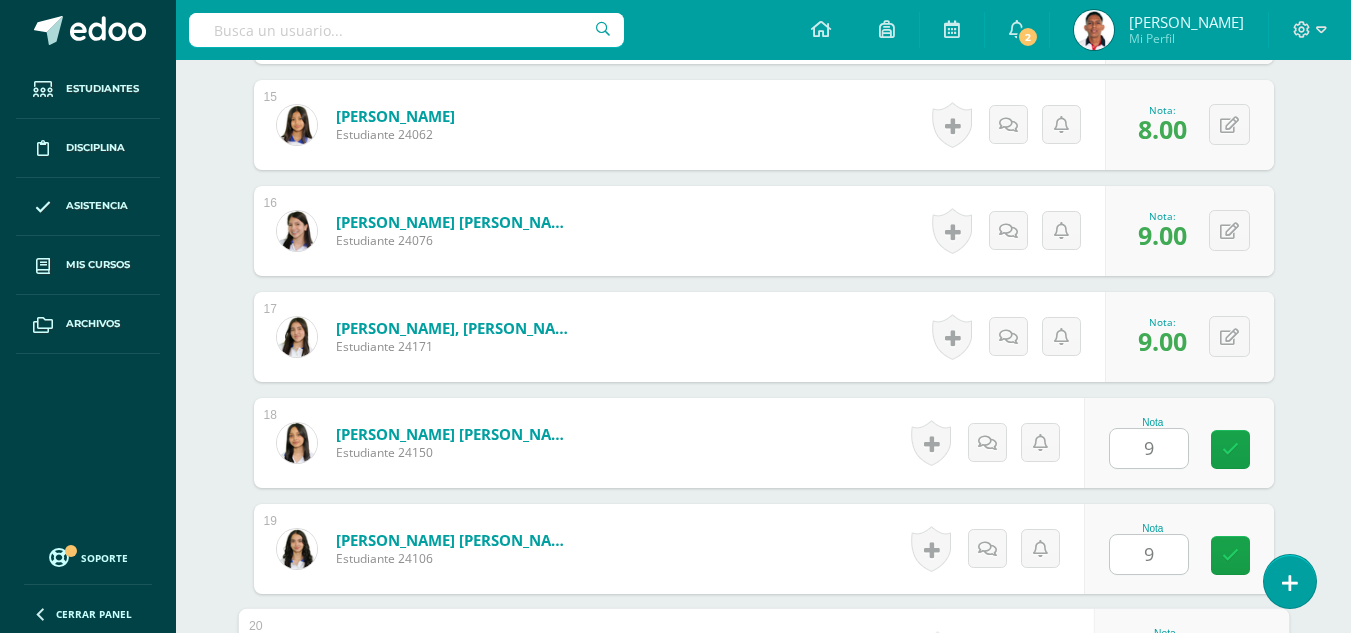 scroll, scrollTop: 2443, scrollLeft: 0, axis: vertical 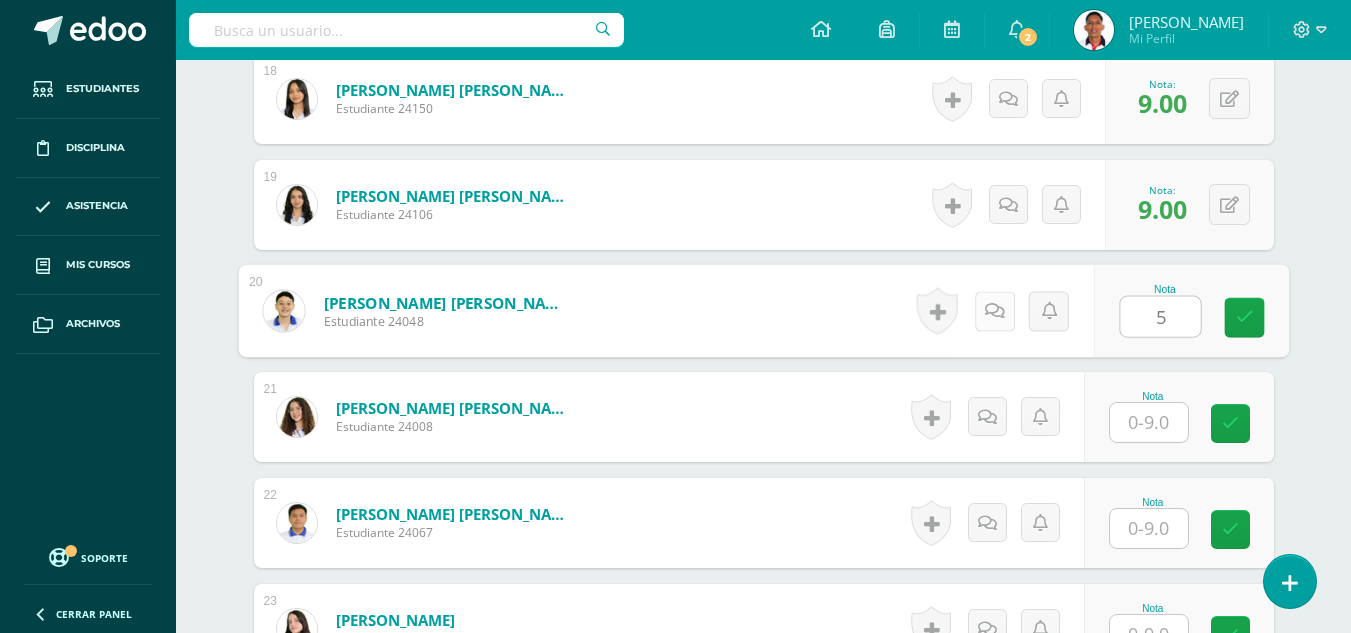 type on "5" 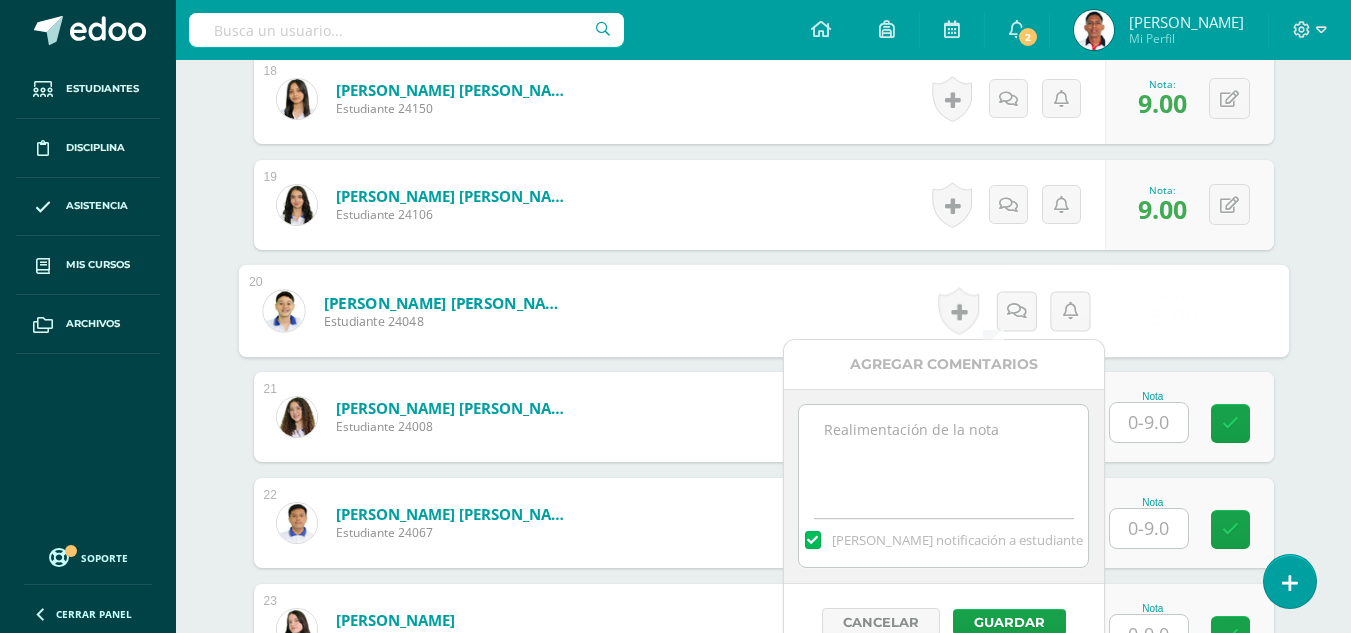 click at bounding box center [943, 455] 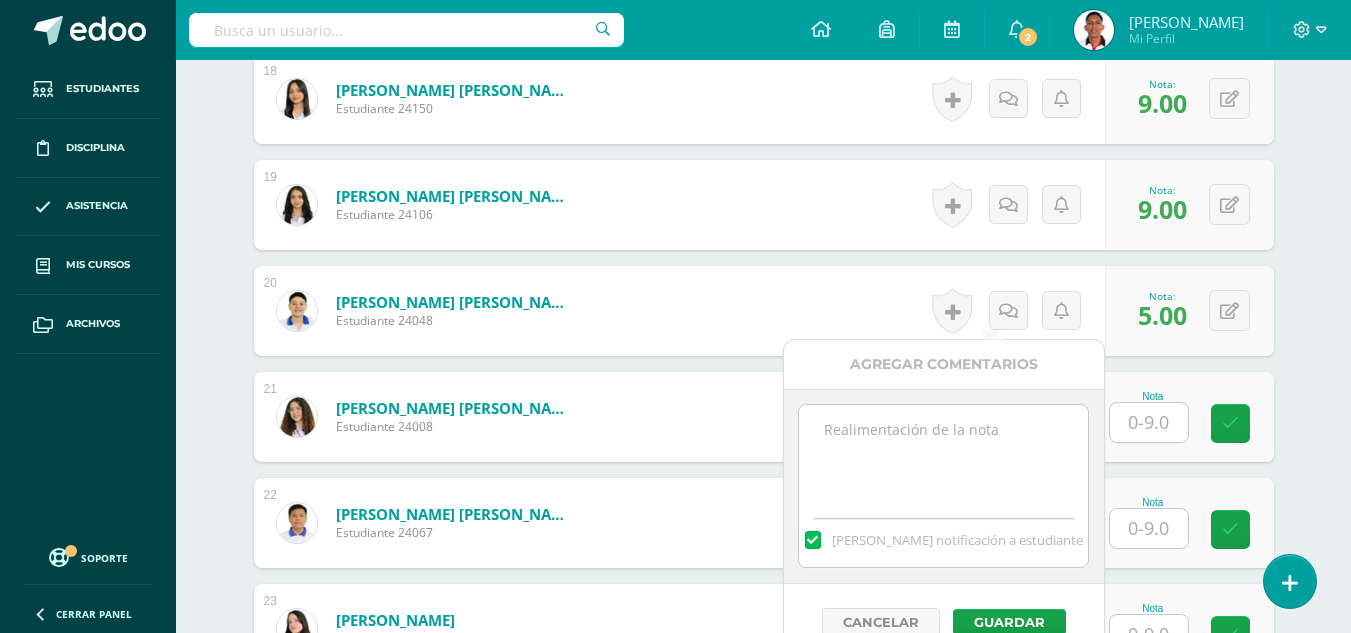 paste on "-4 conducta" 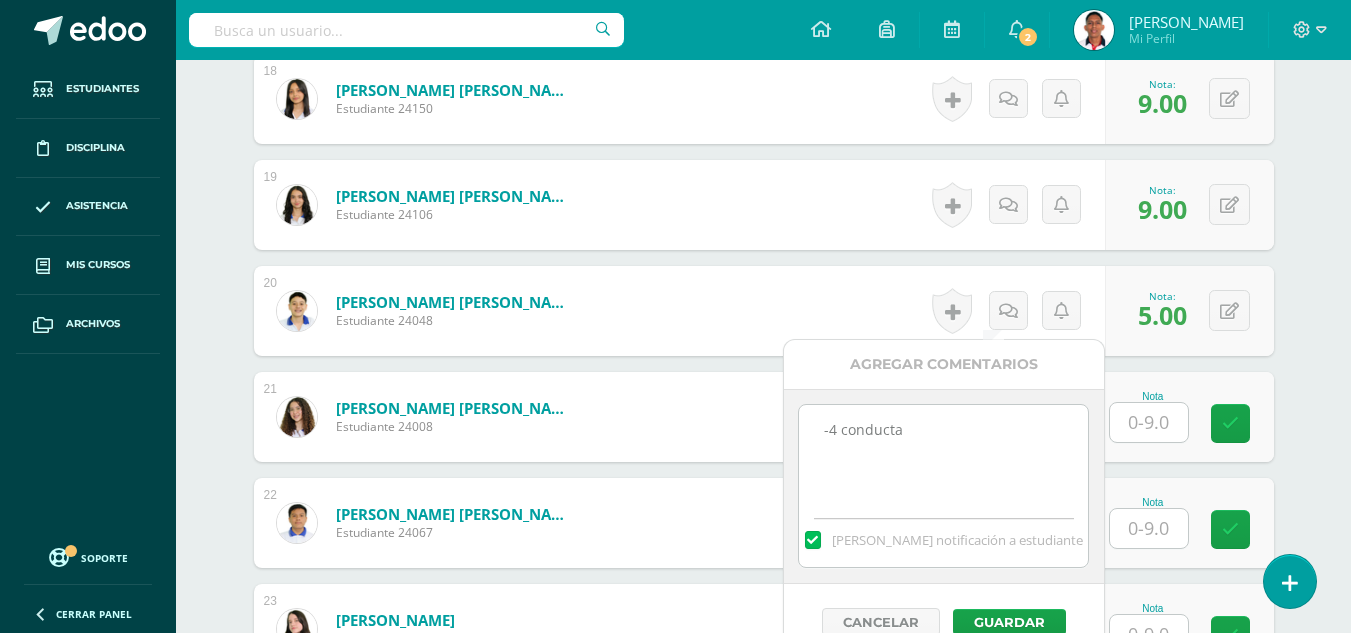 type on "-4 conducta" 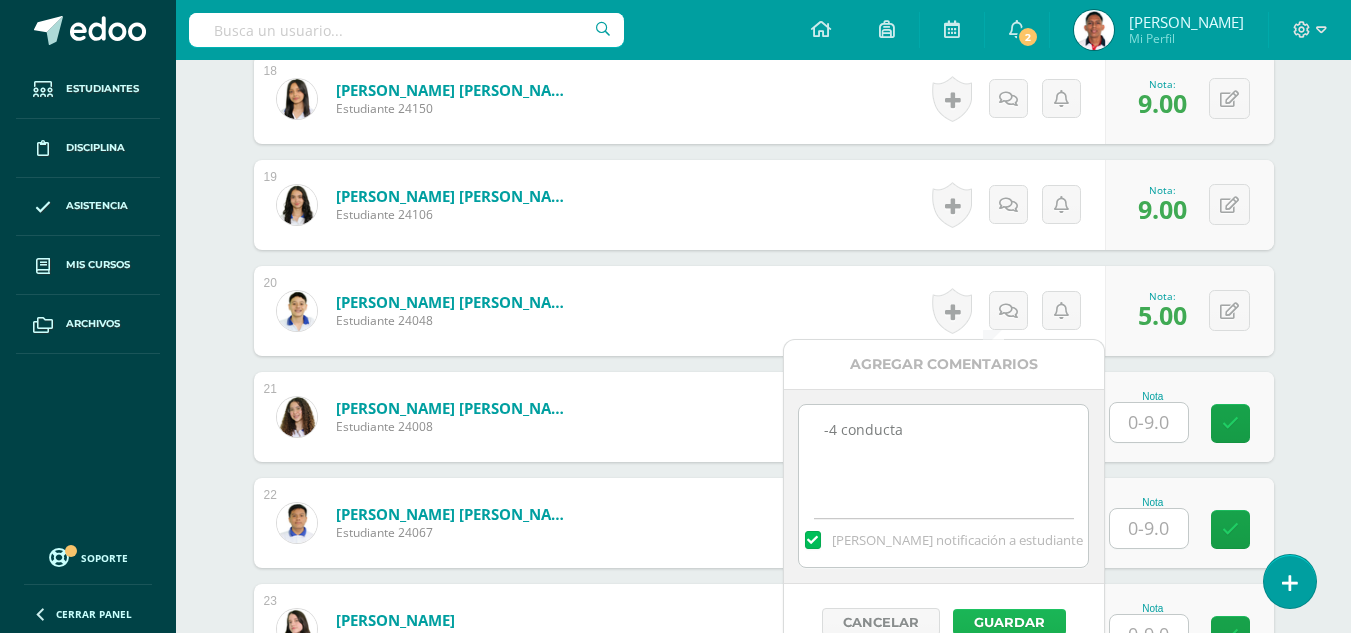 click on "Guardar" at bounding box center [1009, 622] 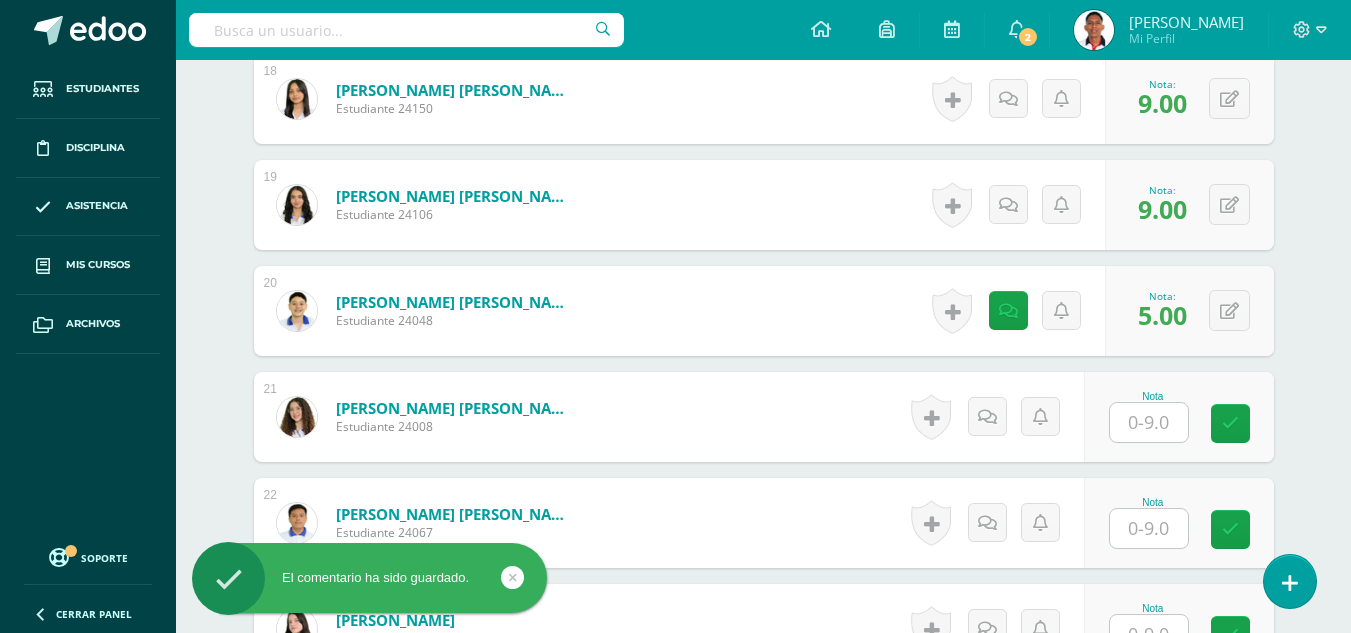 click at bounding box center (1149, 422) 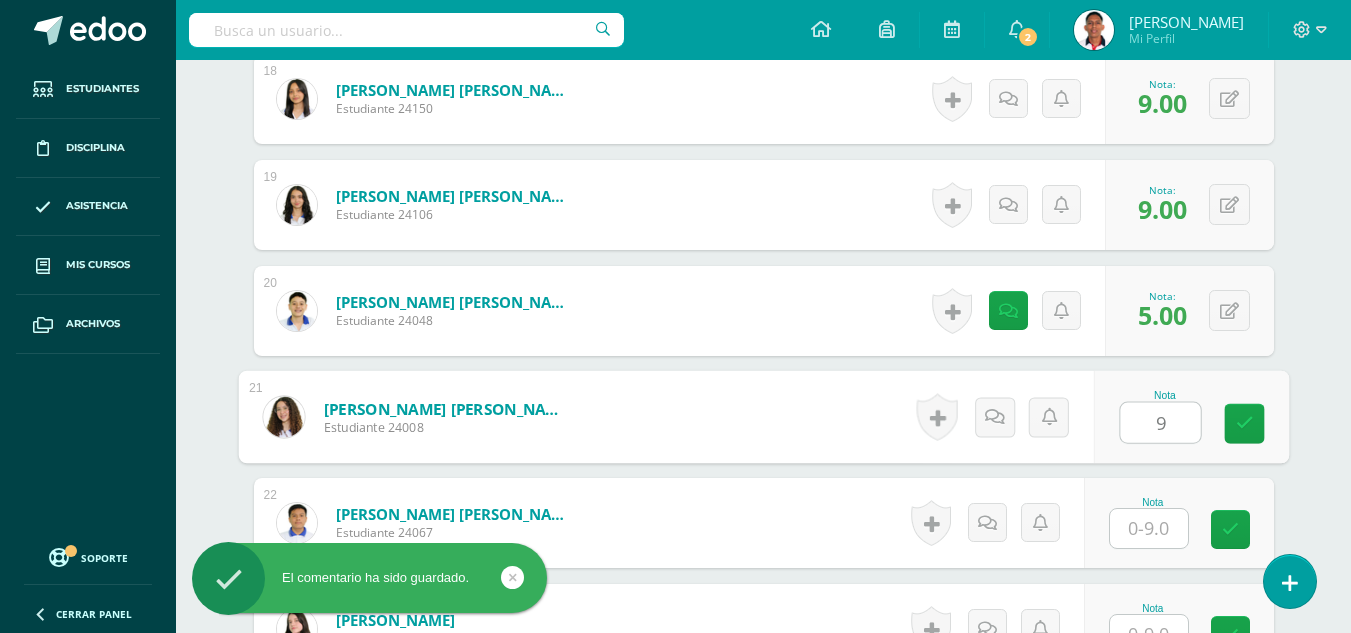 type on "9" 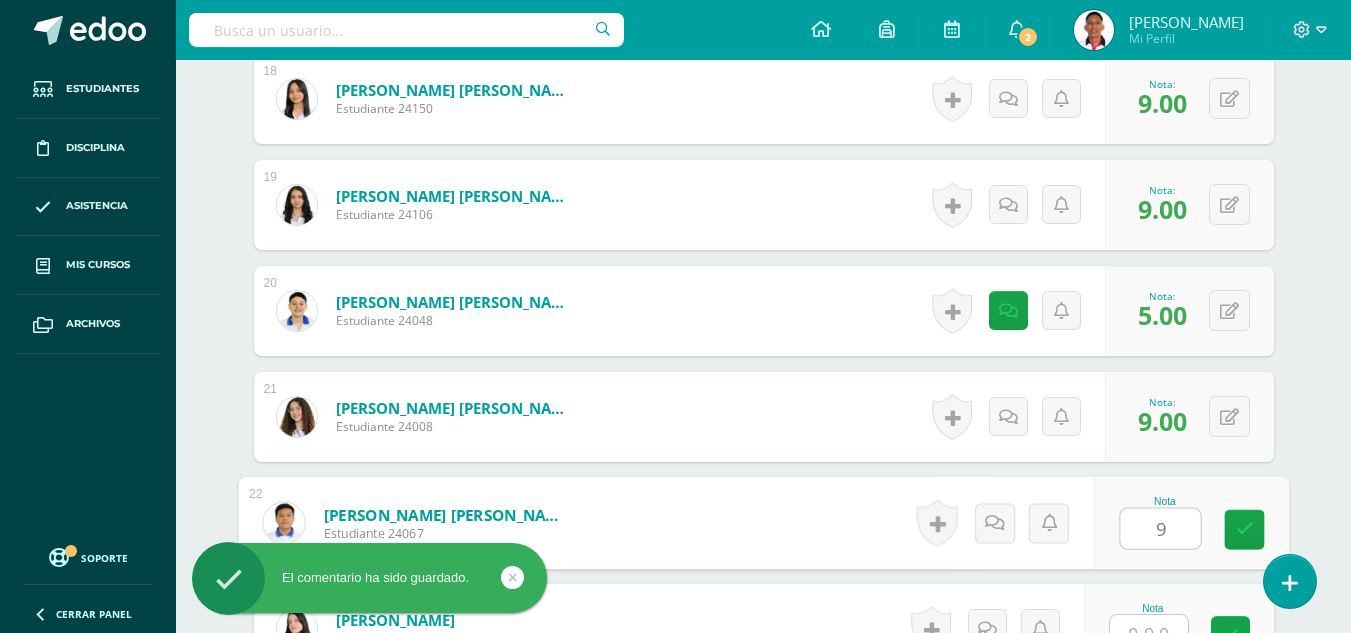 type on "9" 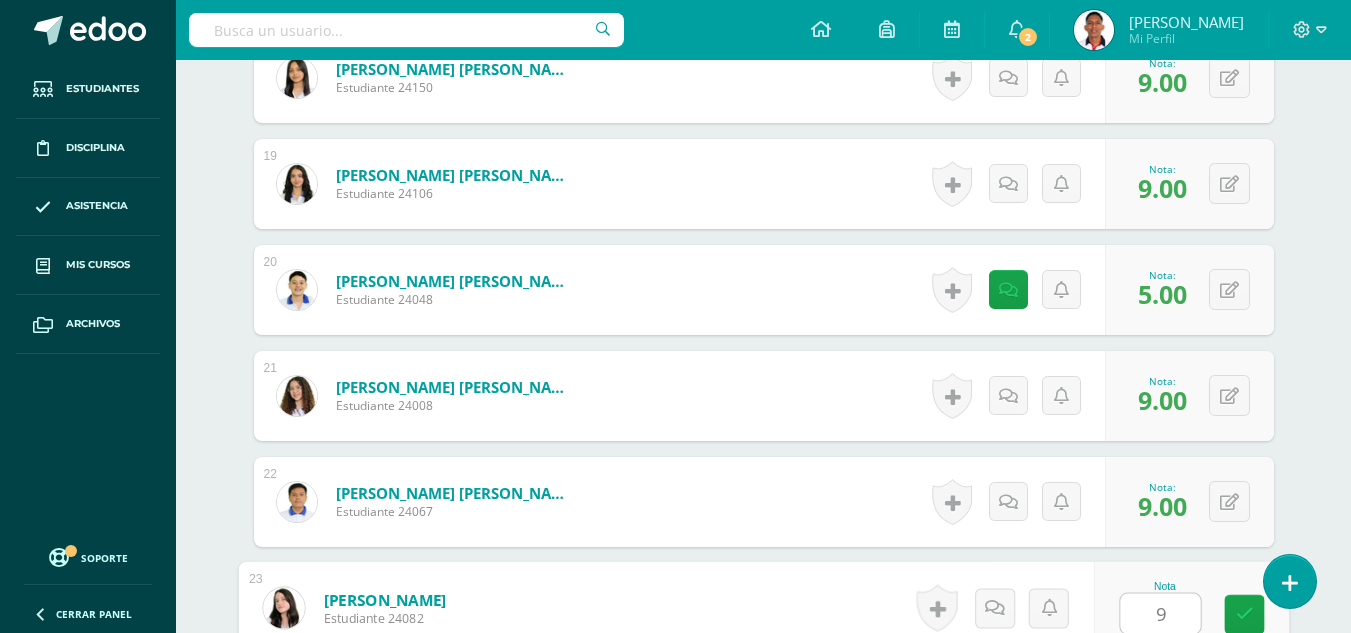 type on "9" 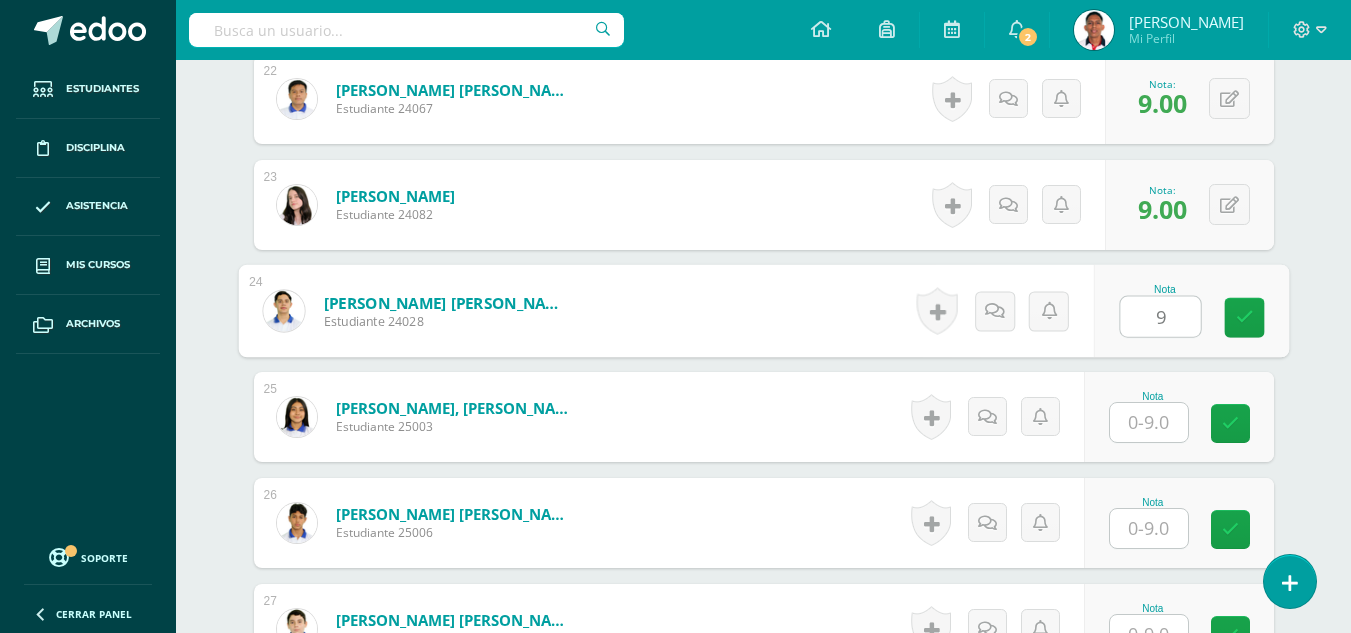type on "9" 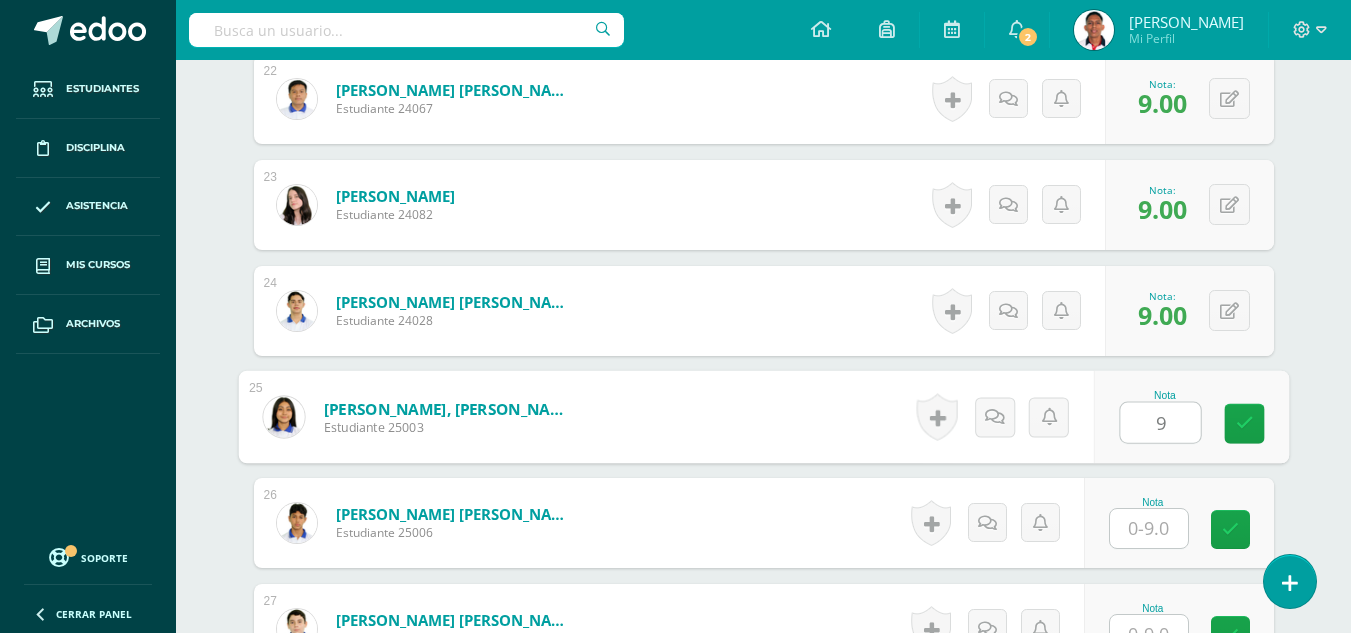 type on "9" 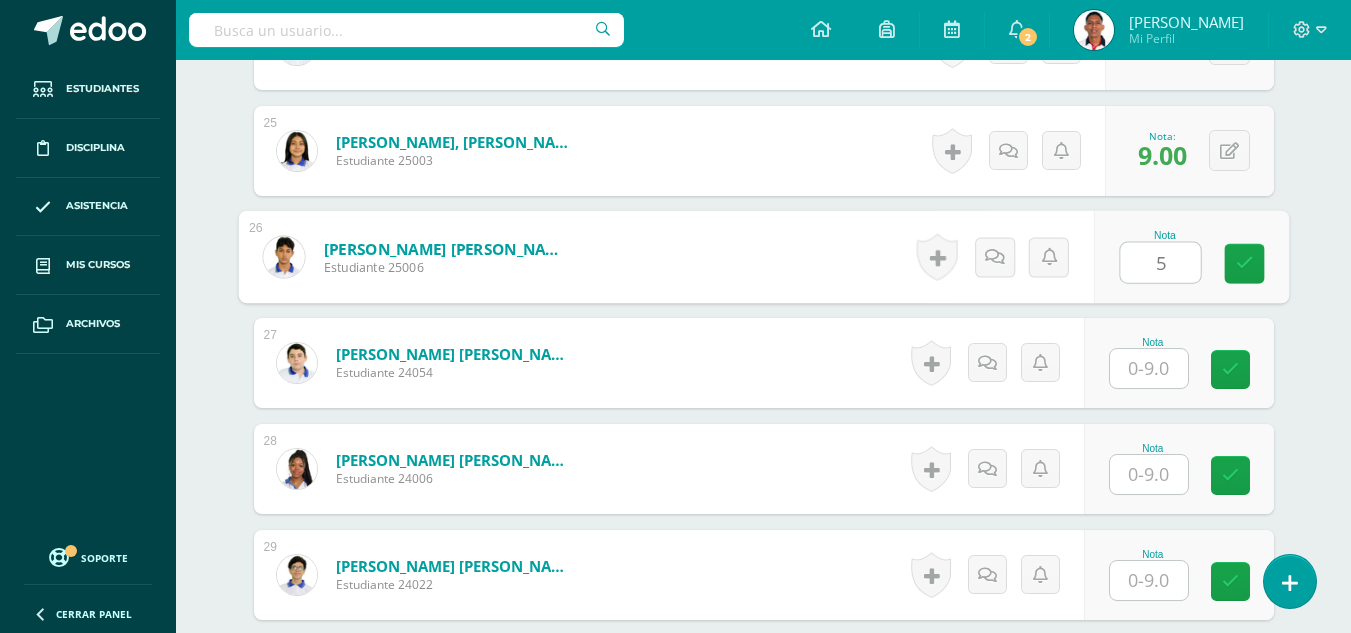 scroll, scrollTop: 3140, scrollLeft: 0, axis: vertical 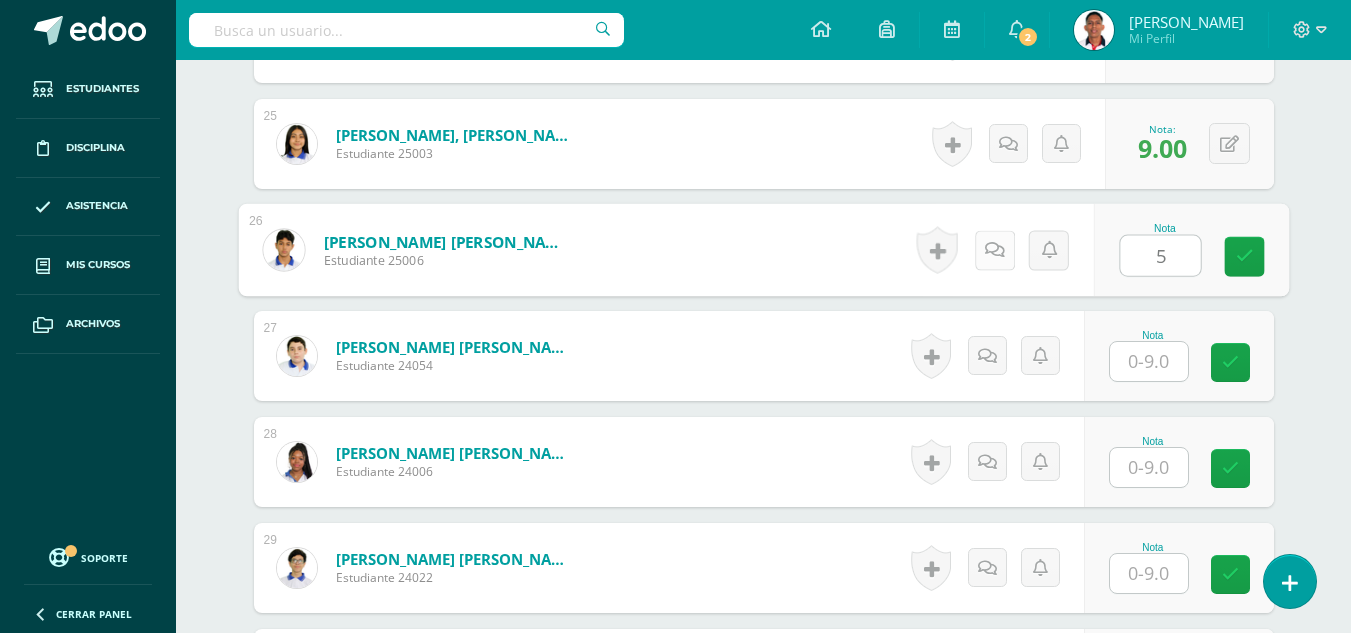 type on "5" 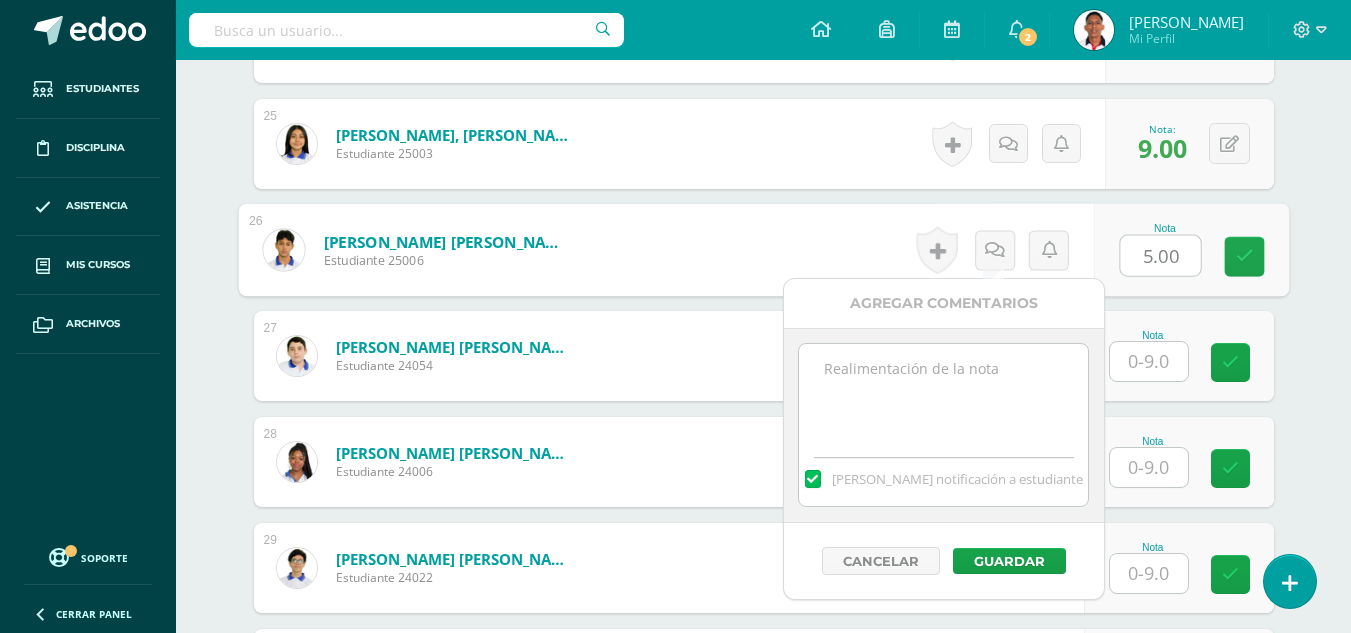 click at bounding box center [943, 394] 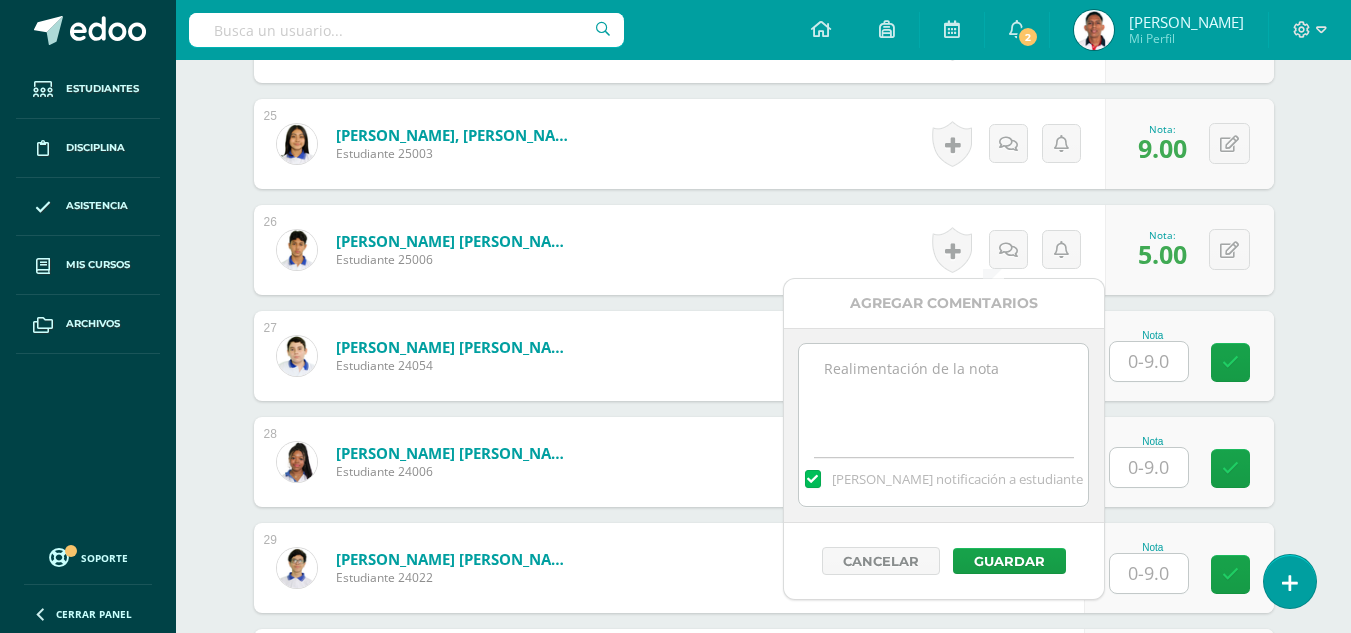 paste on "-4 conducta" 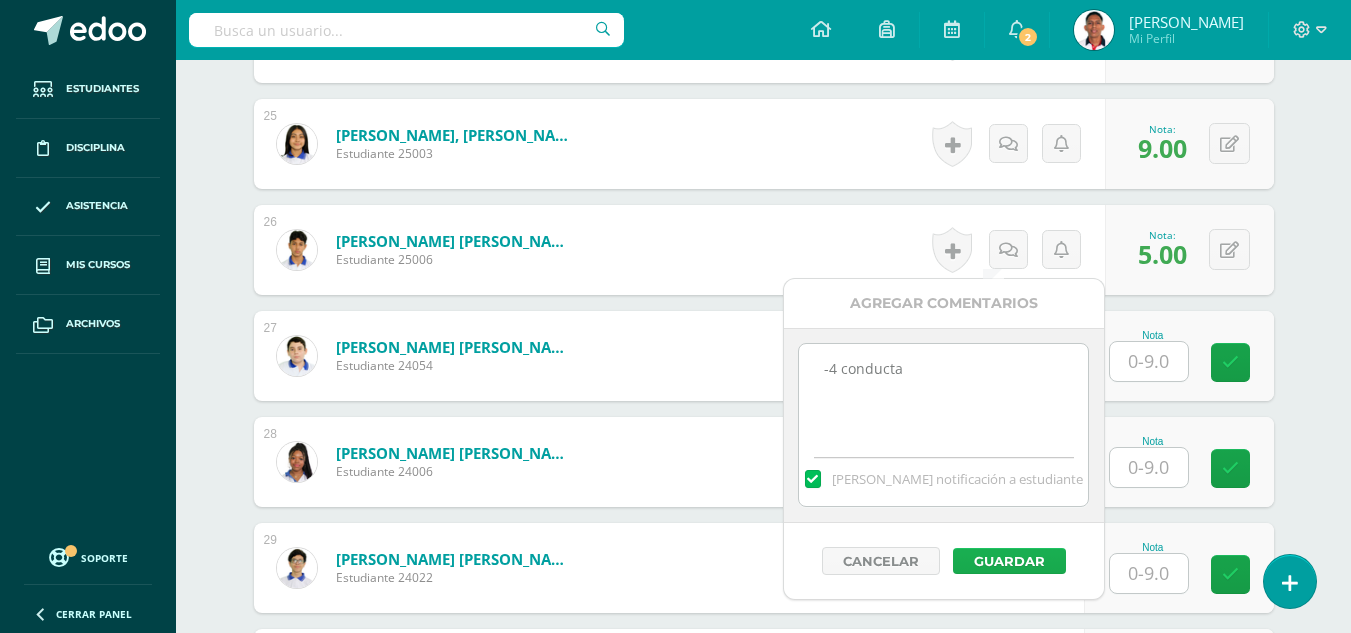 type on "-4 conducta" 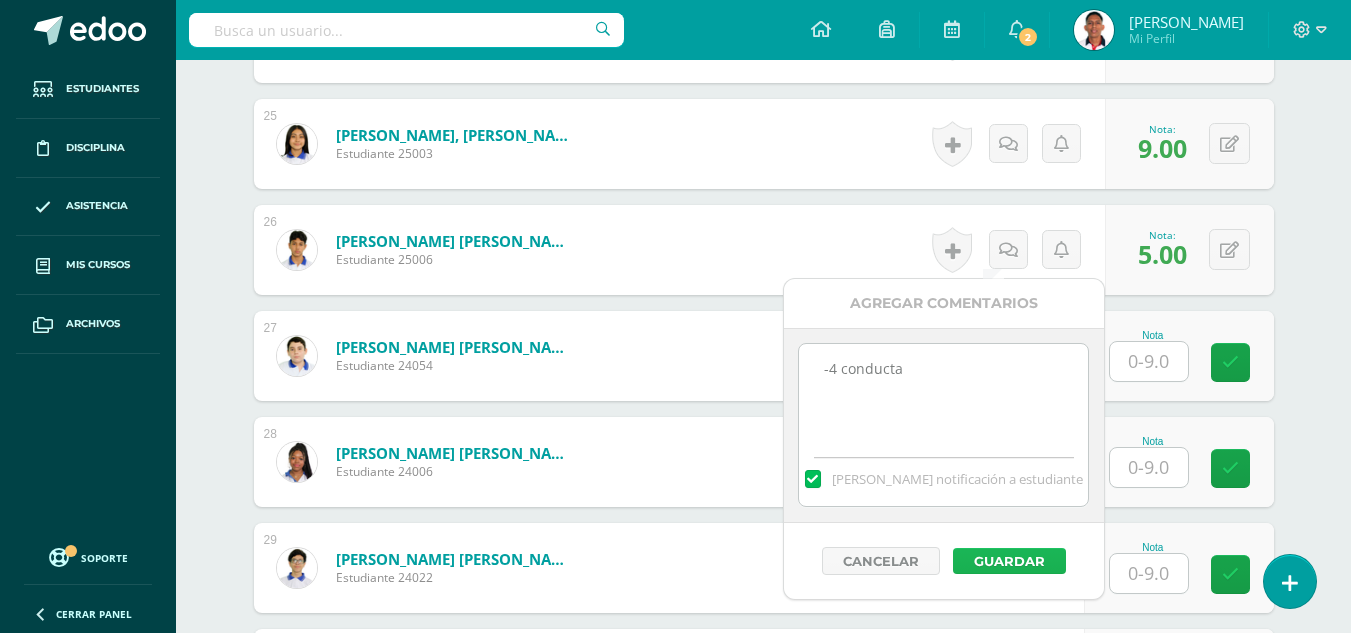 click on "Guardar" at bounding box center [1009, 561] 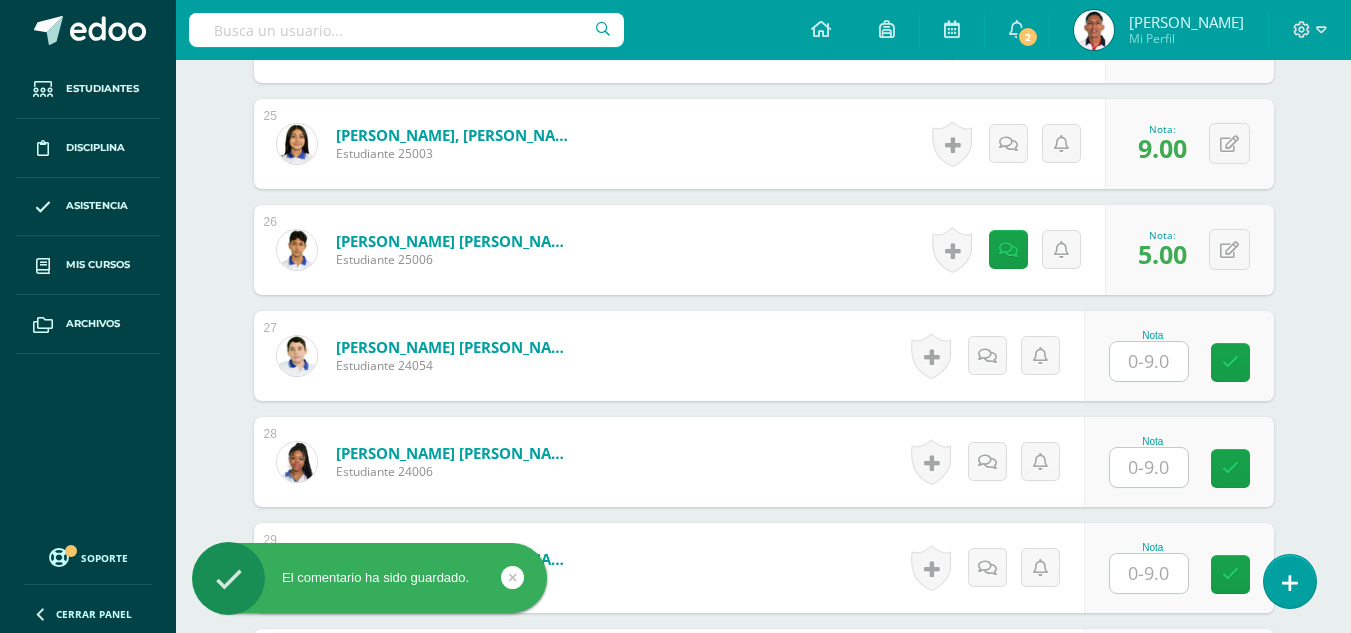 click at bounding box center [1149, 361] 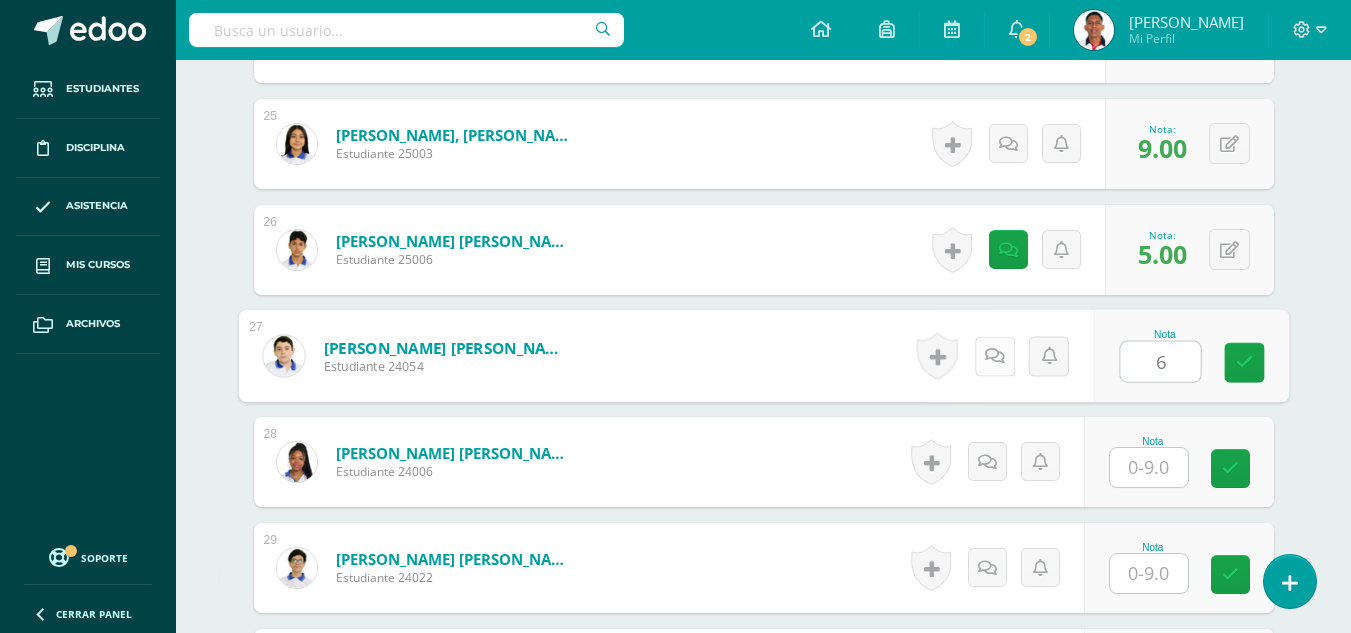 type on "6" 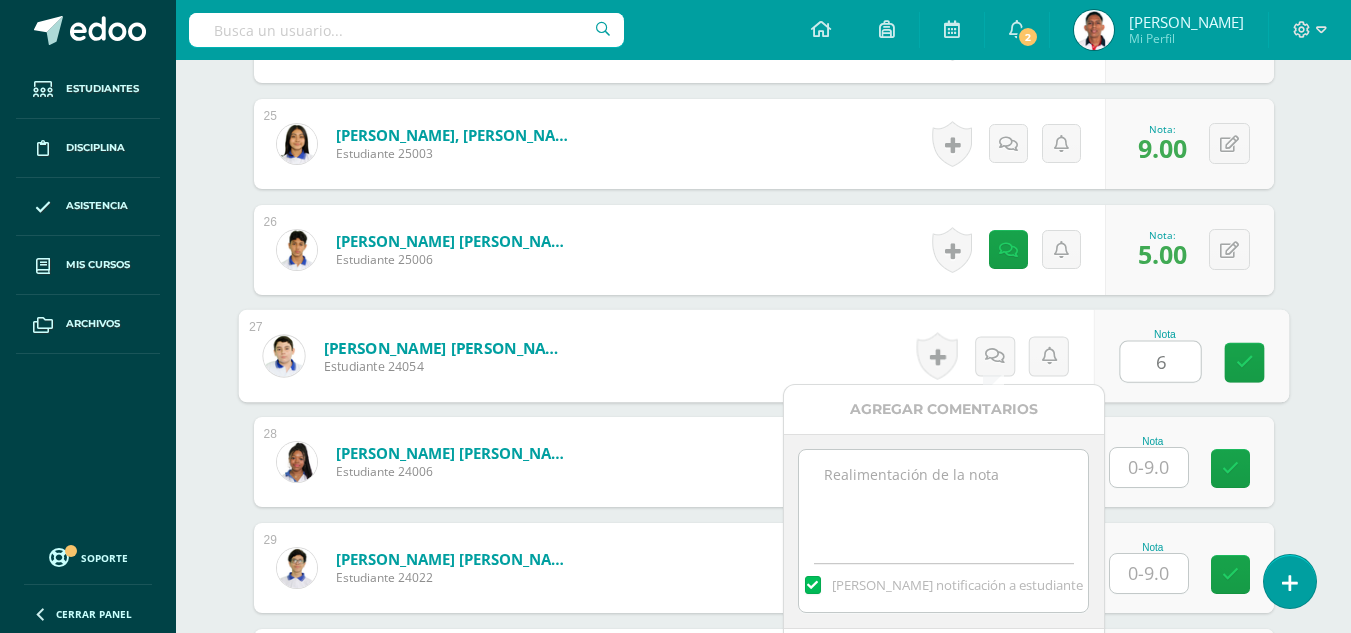 click at bounding box center [943, 500] 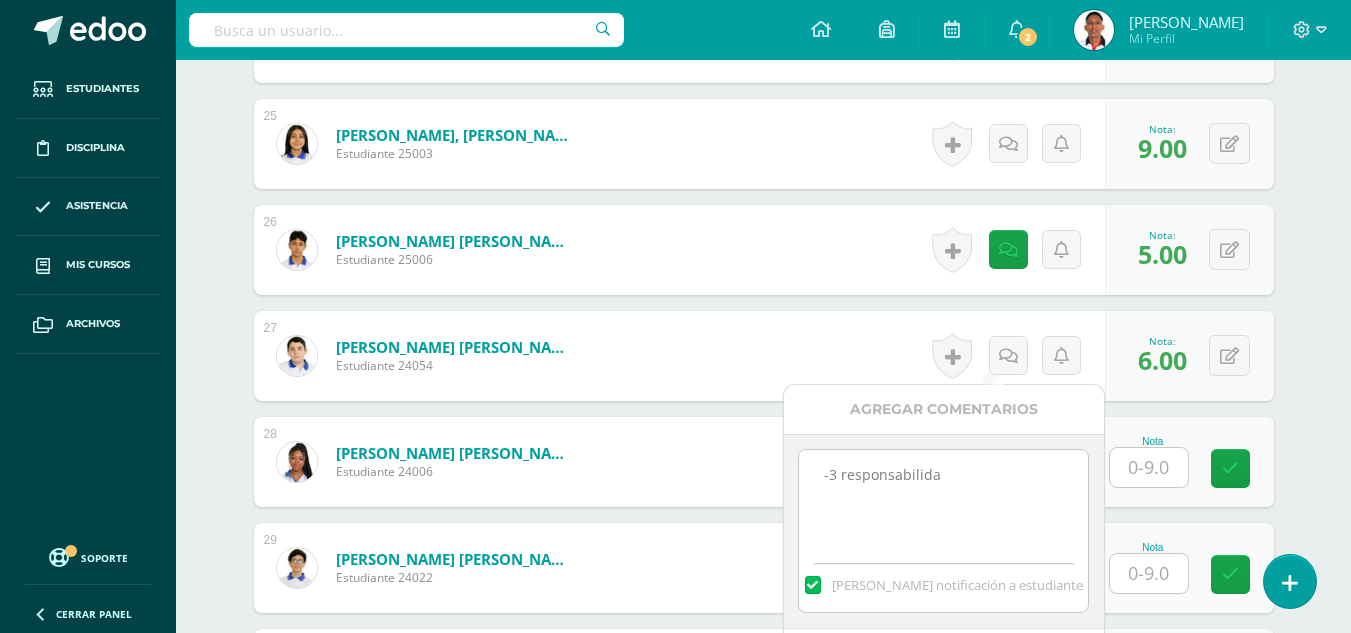type on "-3 responsabilidad" 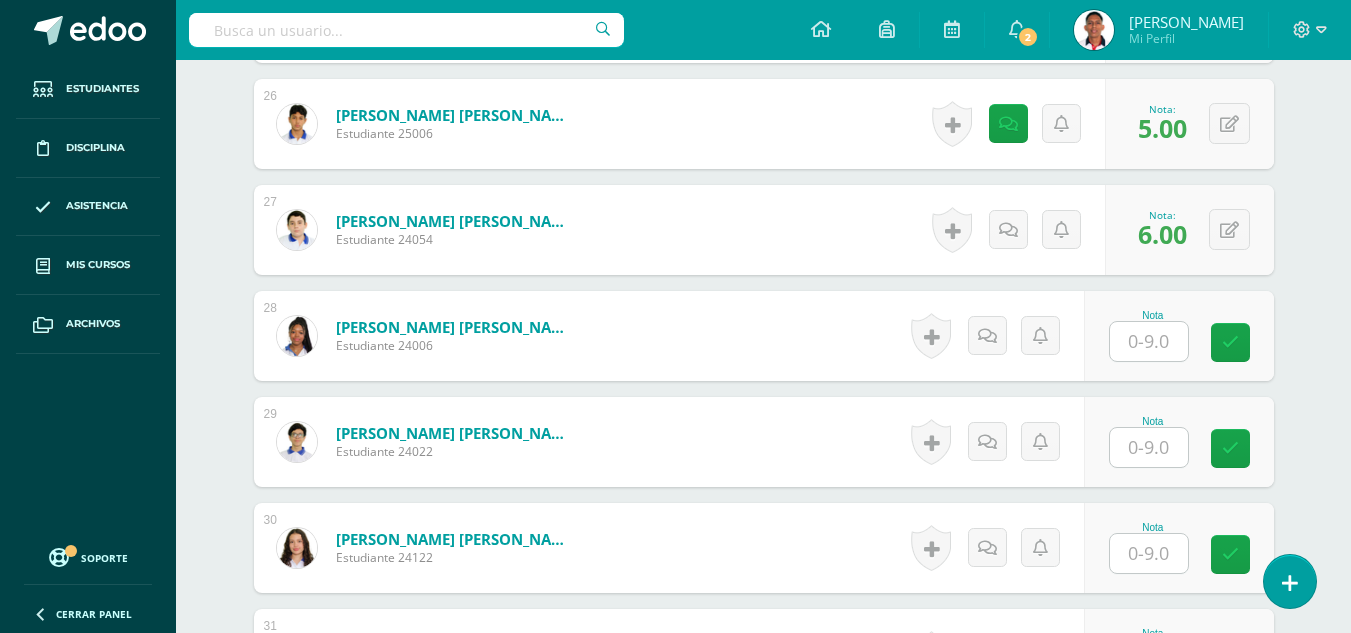 scroll, scrollTop: 3288, scrollLeft: 0, axis: vertical 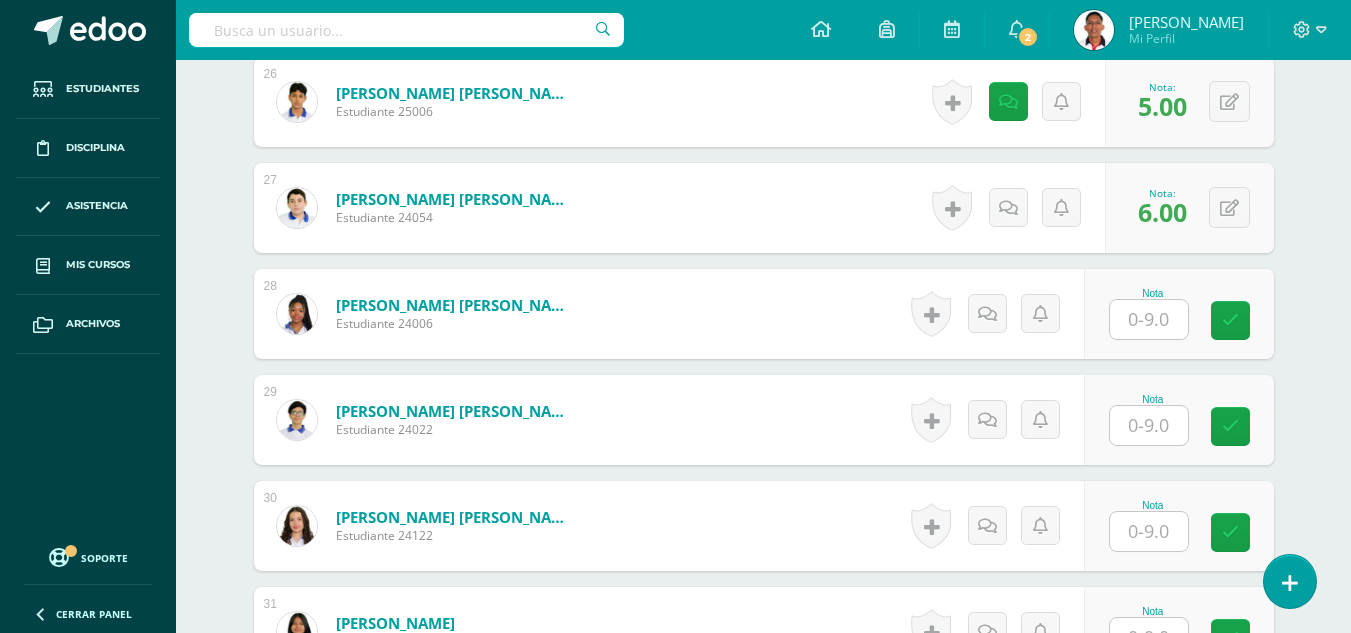 click on "Historial de actividad
No hay historial para esta actividad" at bounding box center [1015, 208] 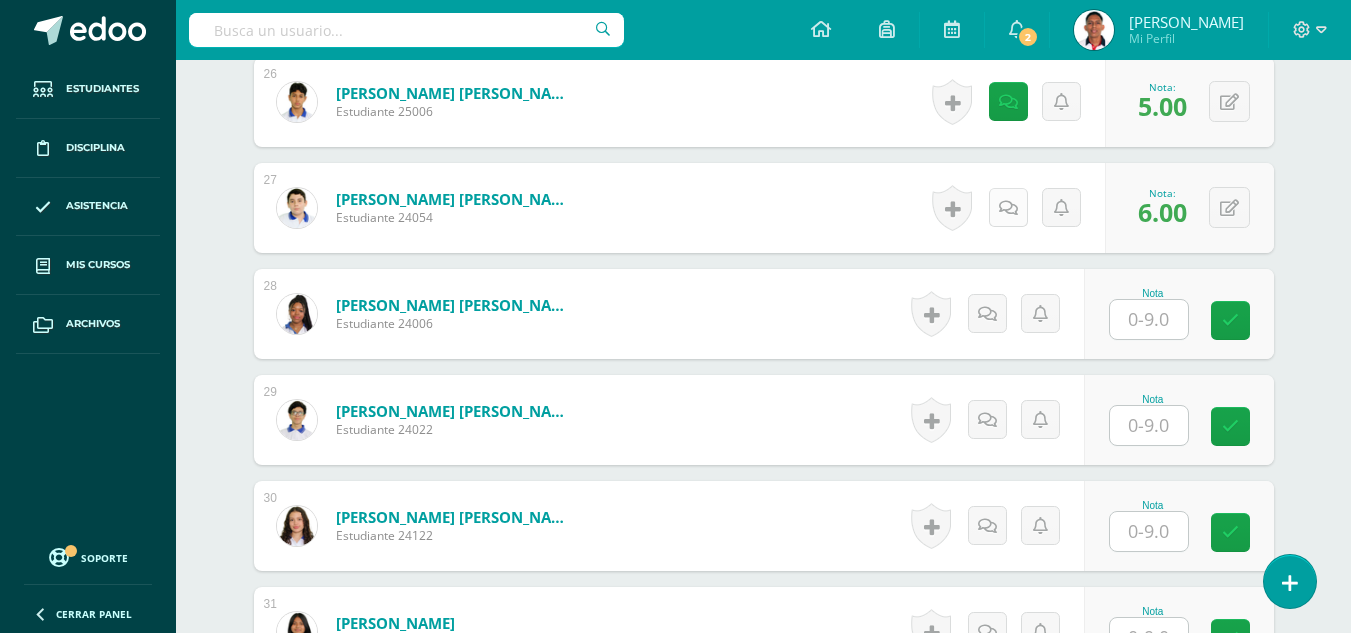 click at bounding box center (1008, 208) 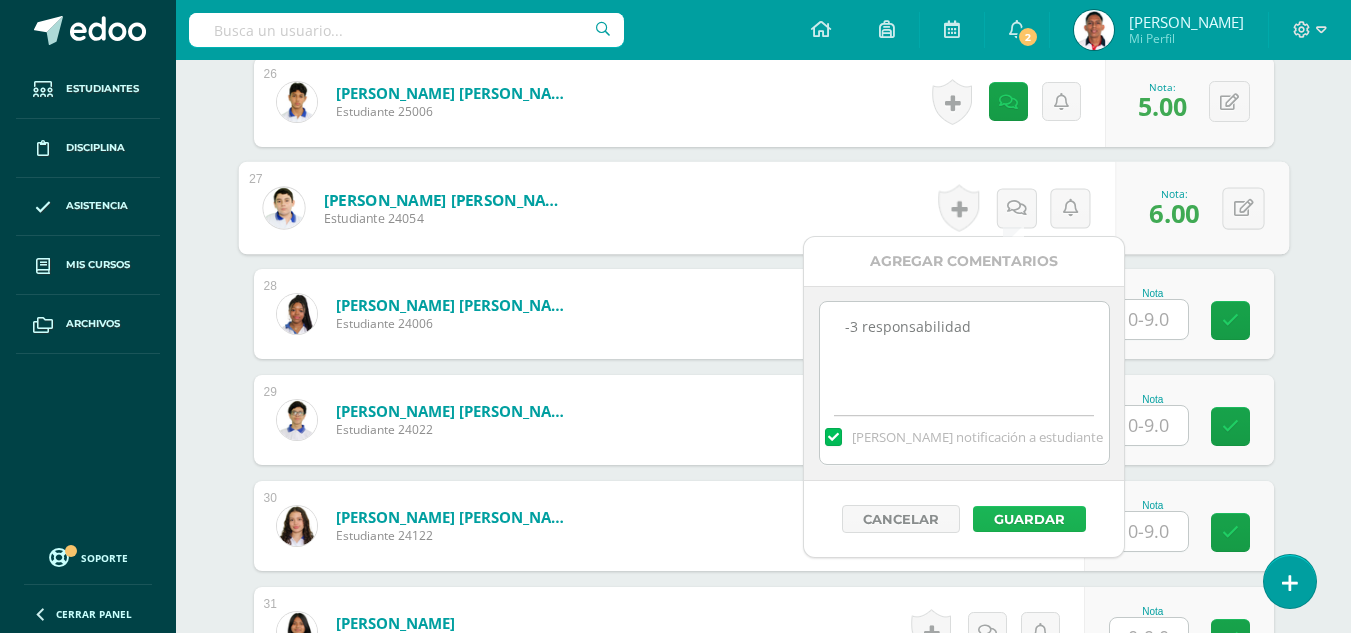 click on "Guardar" at bounding box center [1029, 519] 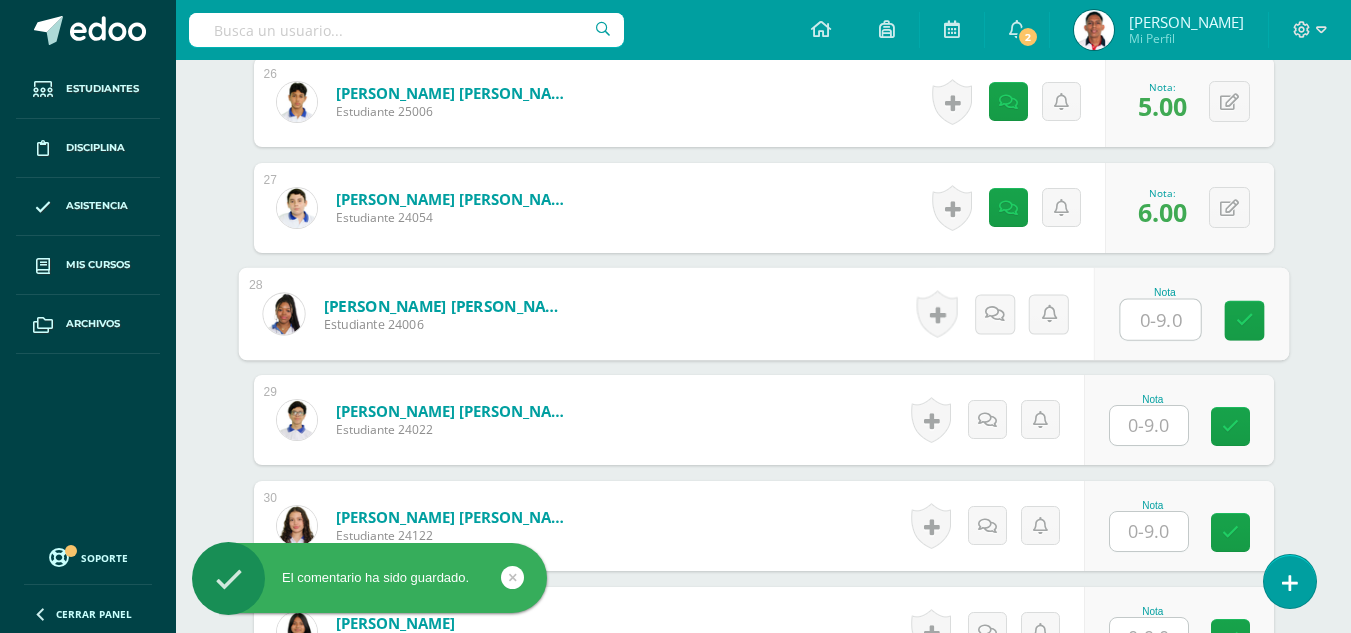 click at bounding box center [1160, 320] 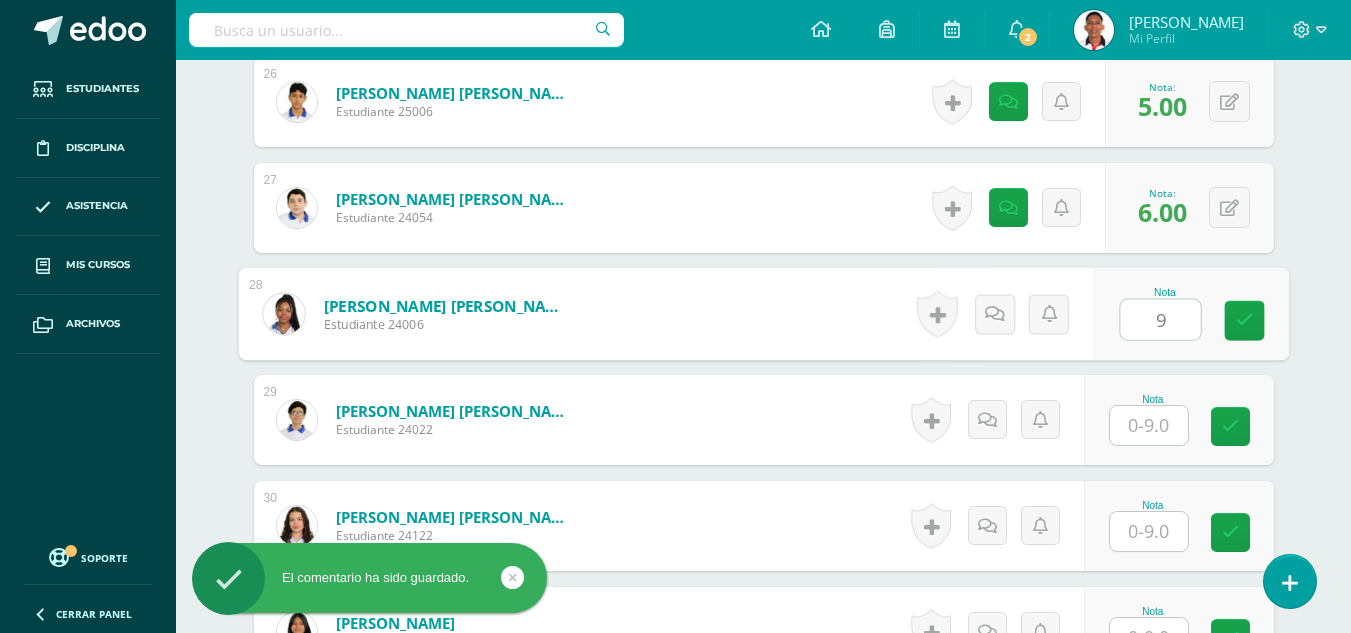 type on "9" 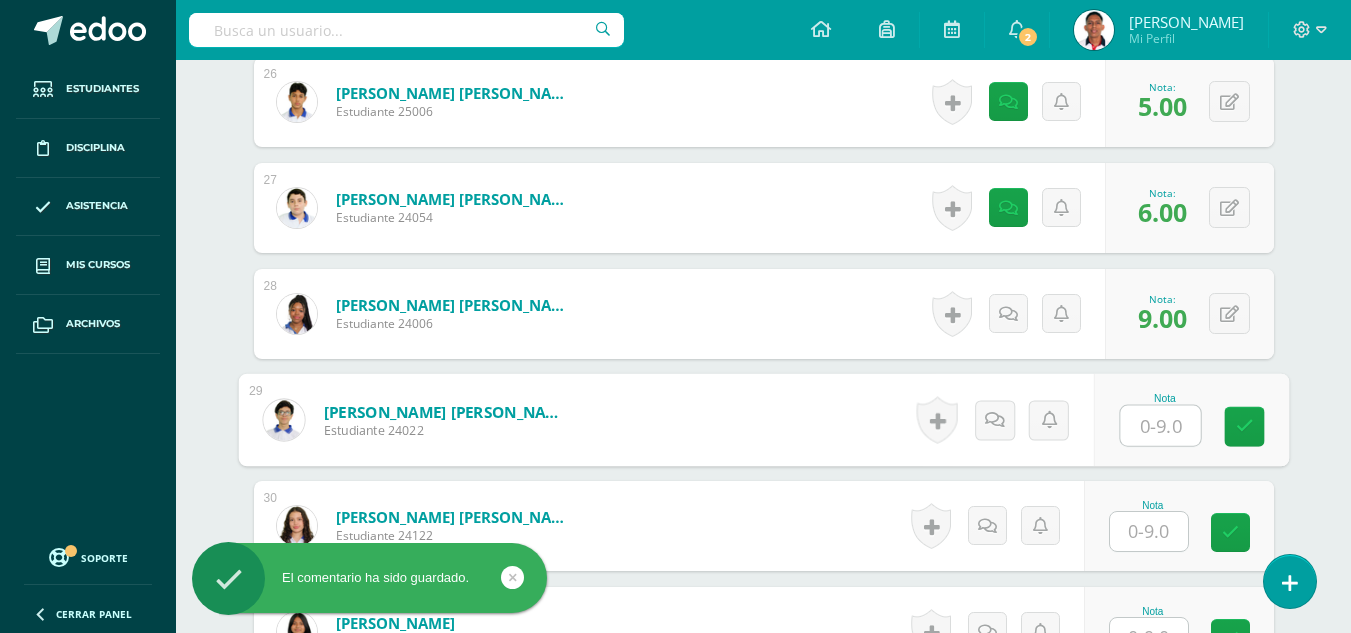 type on "-" 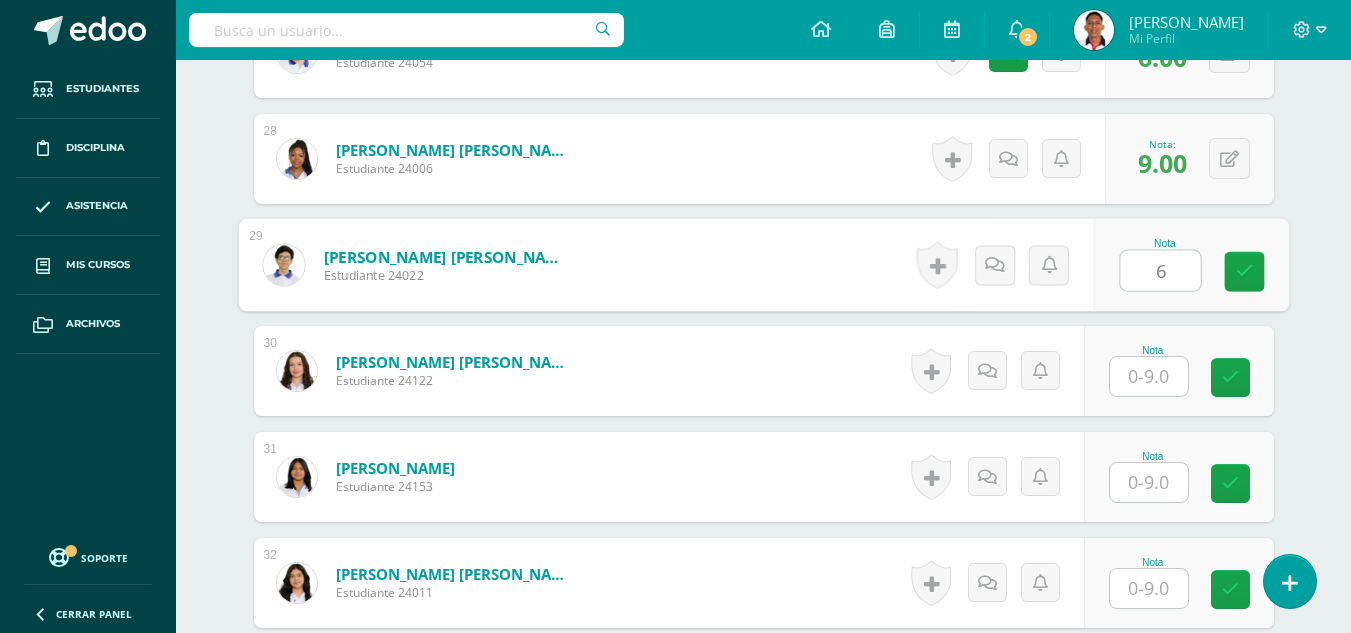 scroll, scrollTop: 3451, scrollLeft: 0, axis: vertical 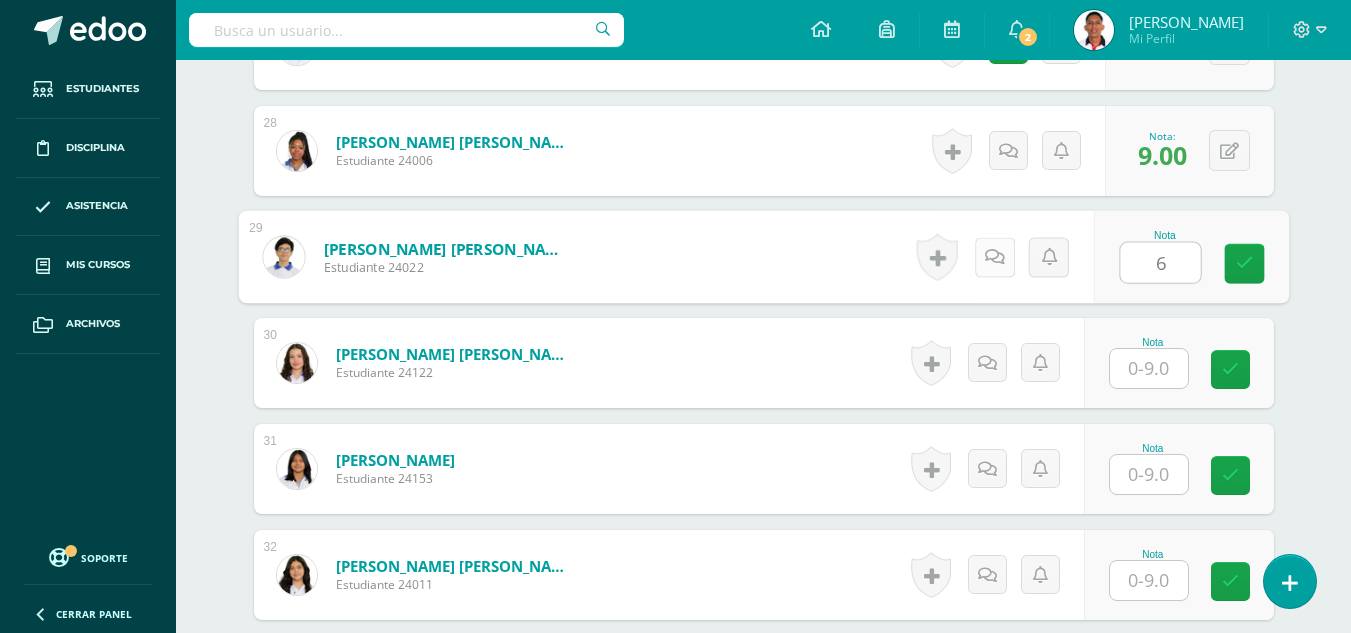type on "6" 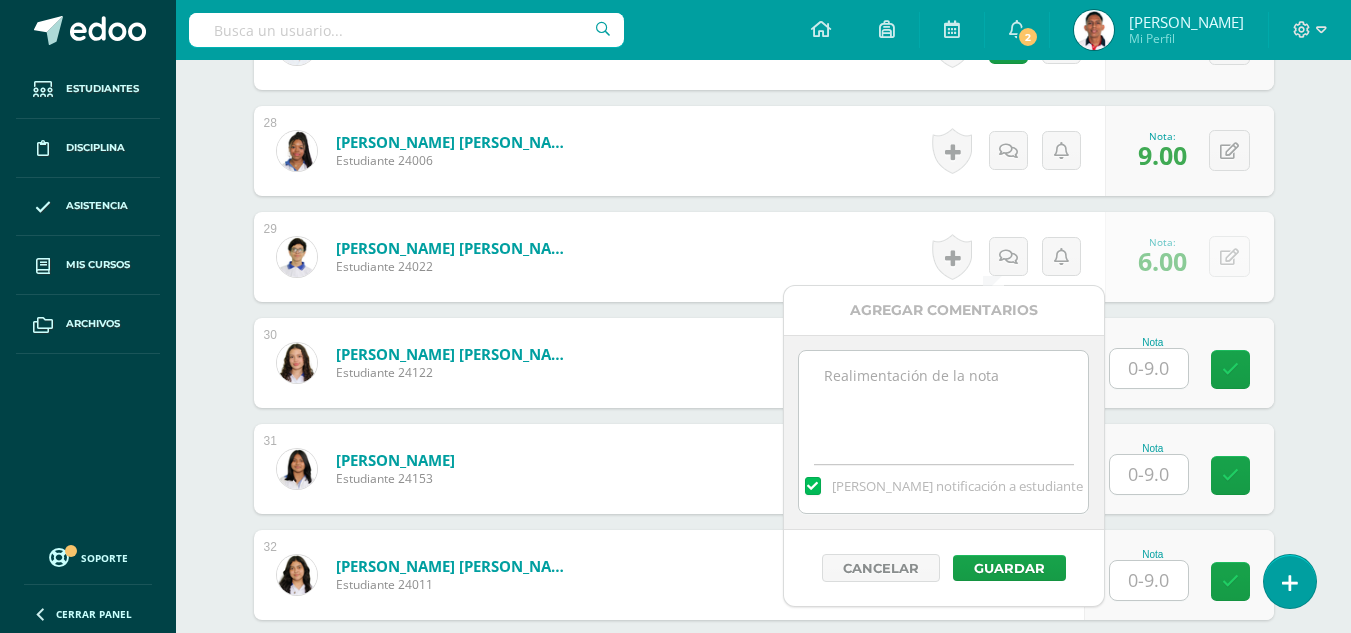 click at bounding box center (943, 401) 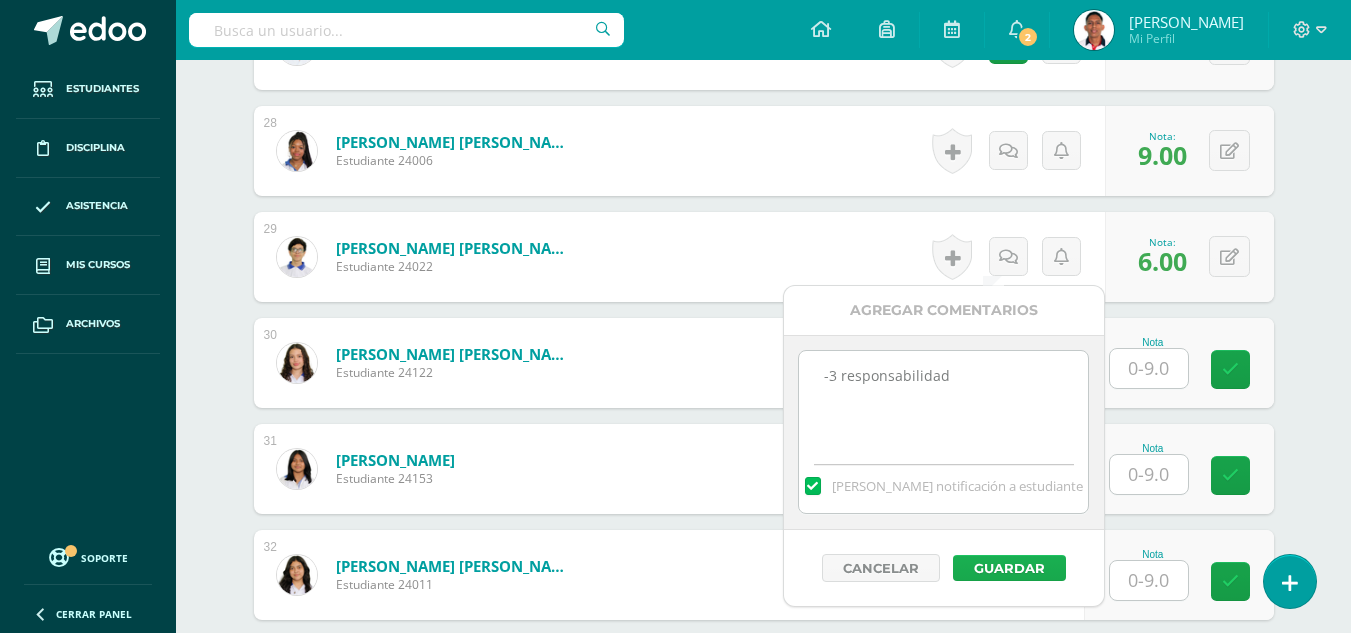 type on "-3 responsabilidad" 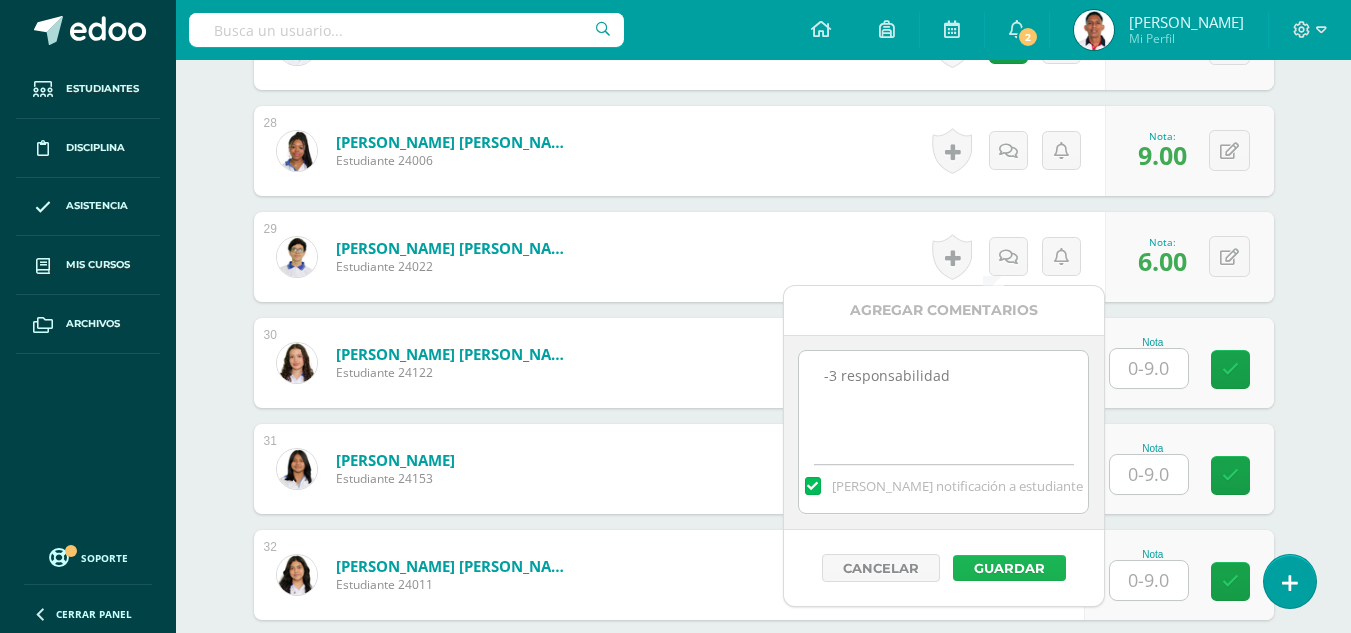 click on "Guardar" at bounding box center [1009, 568] 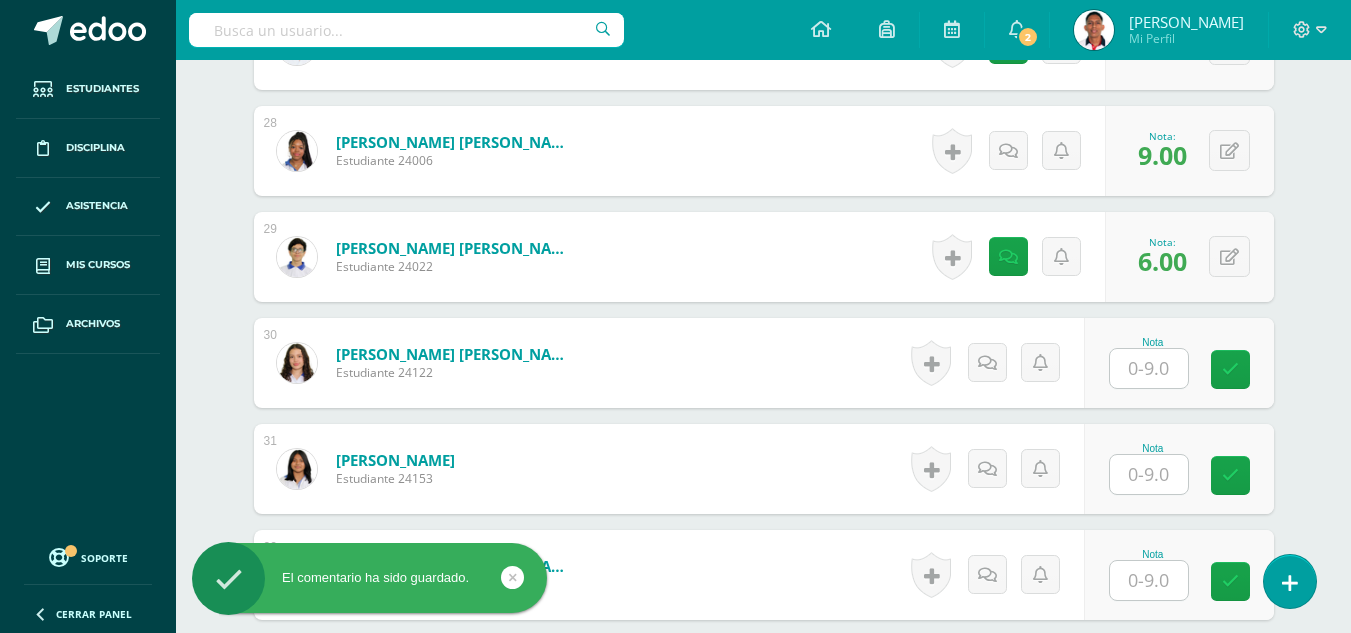 click at bounding box center [1149, 368] 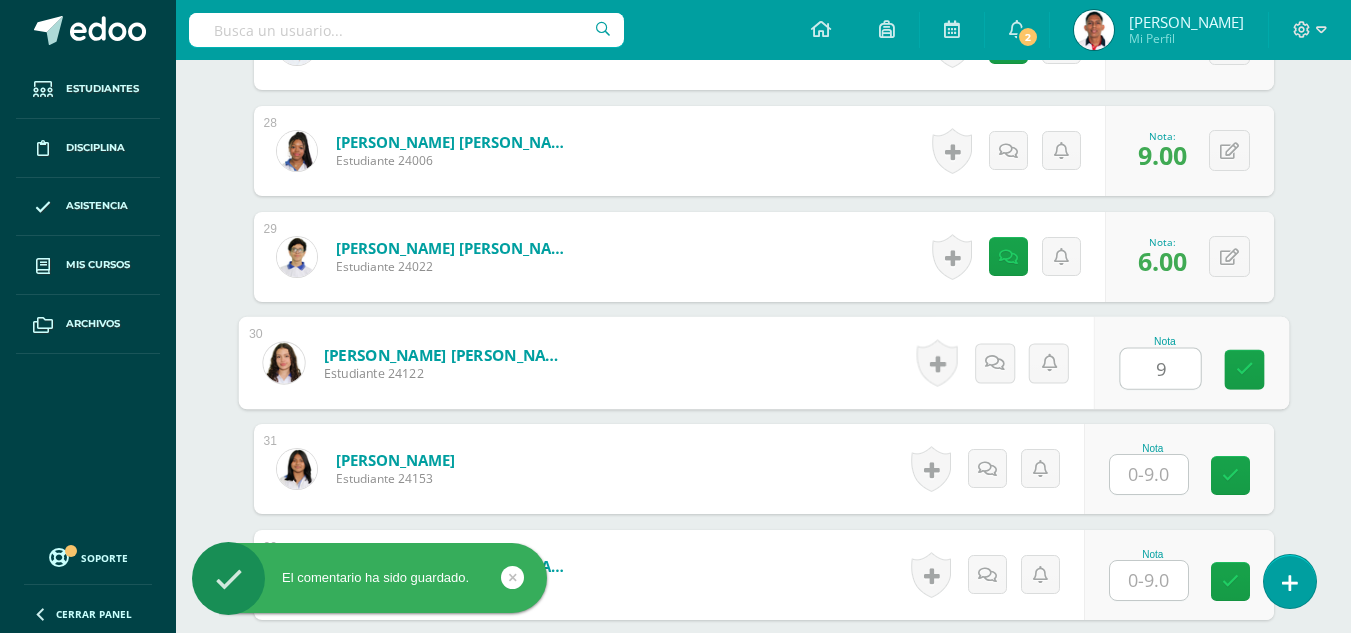 type on "9" 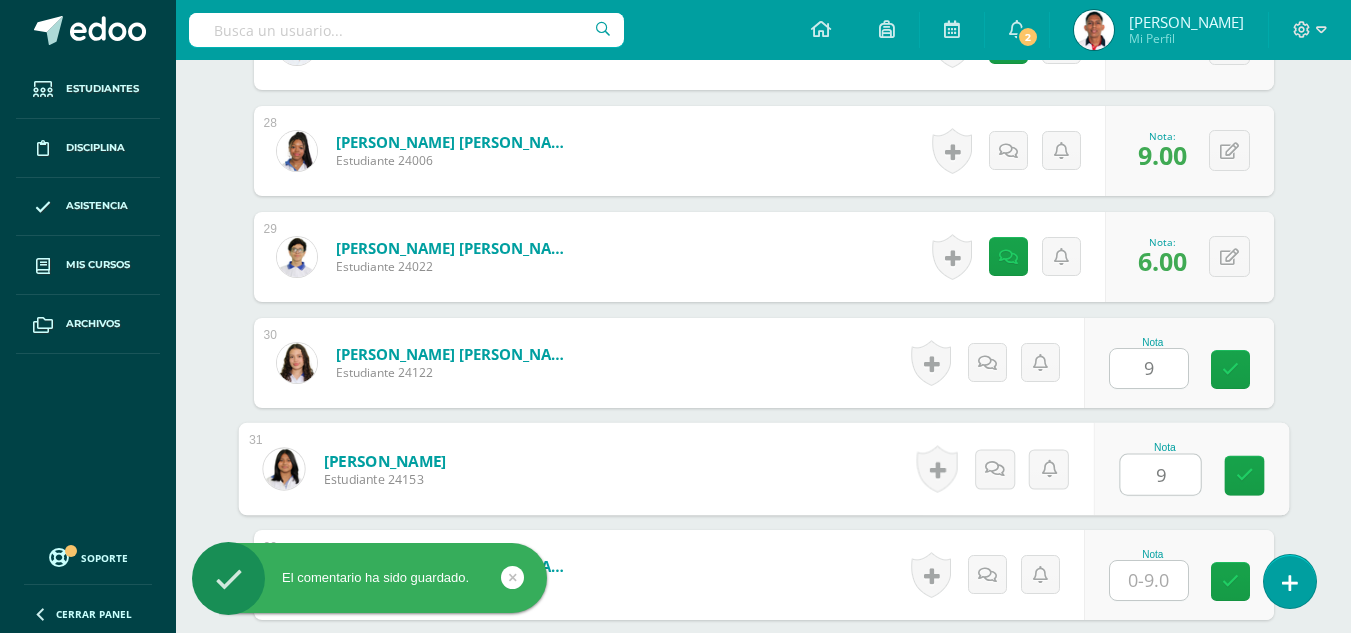type on "9" 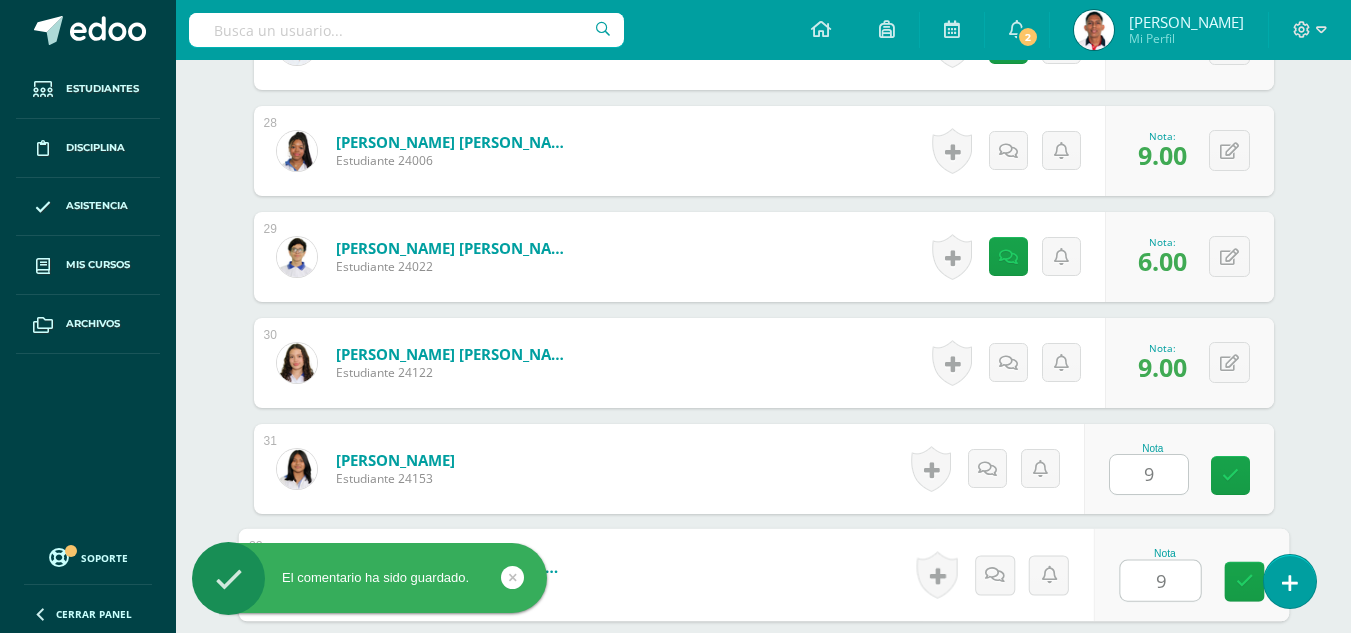 type on "9" 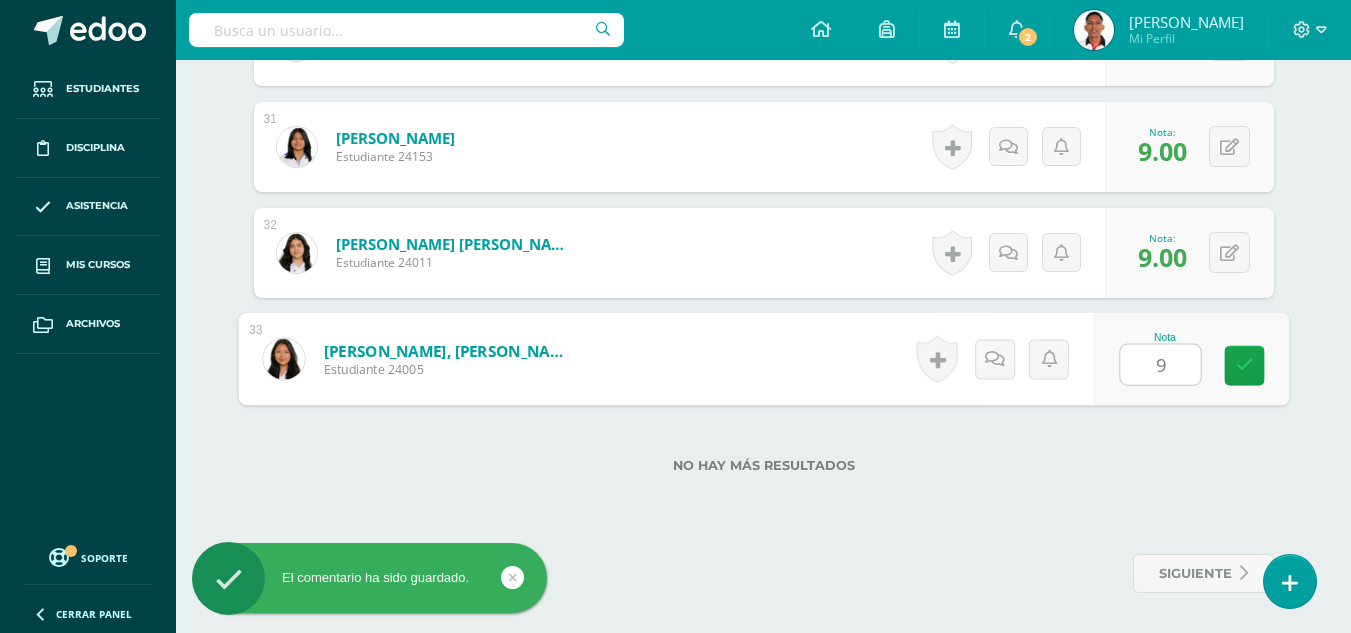 type on "9" 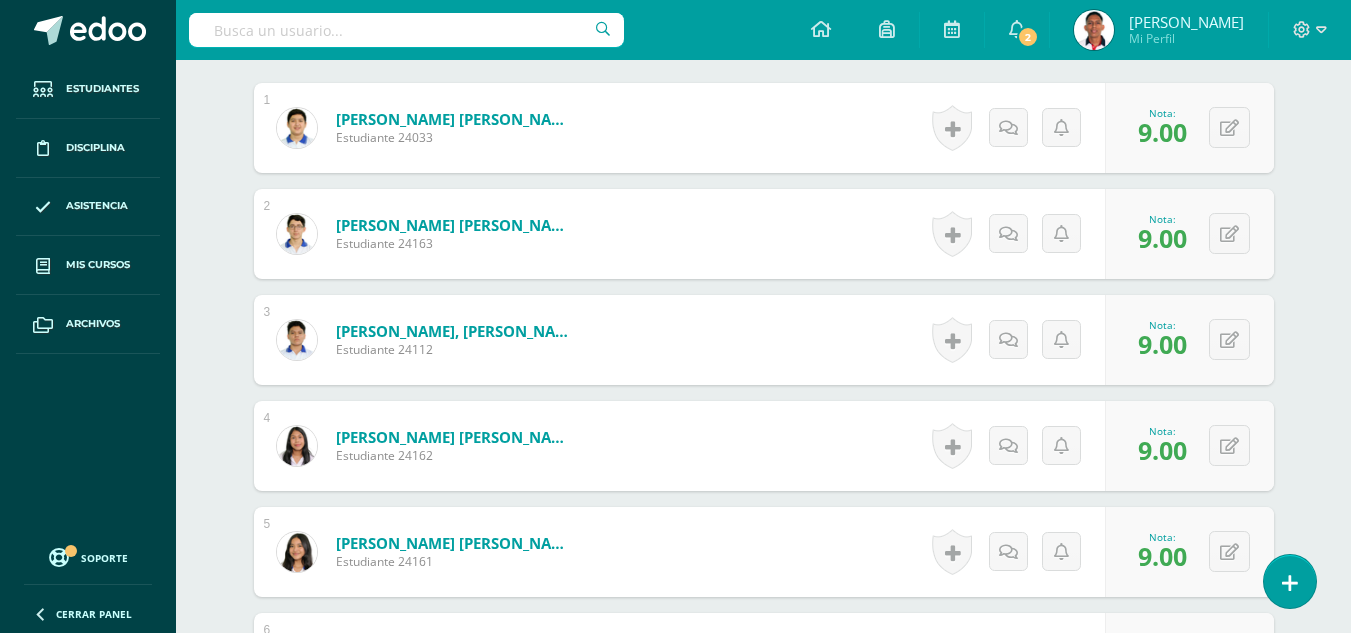 scroll, scrollTop: 0, scrollLeft: 0, axis: both 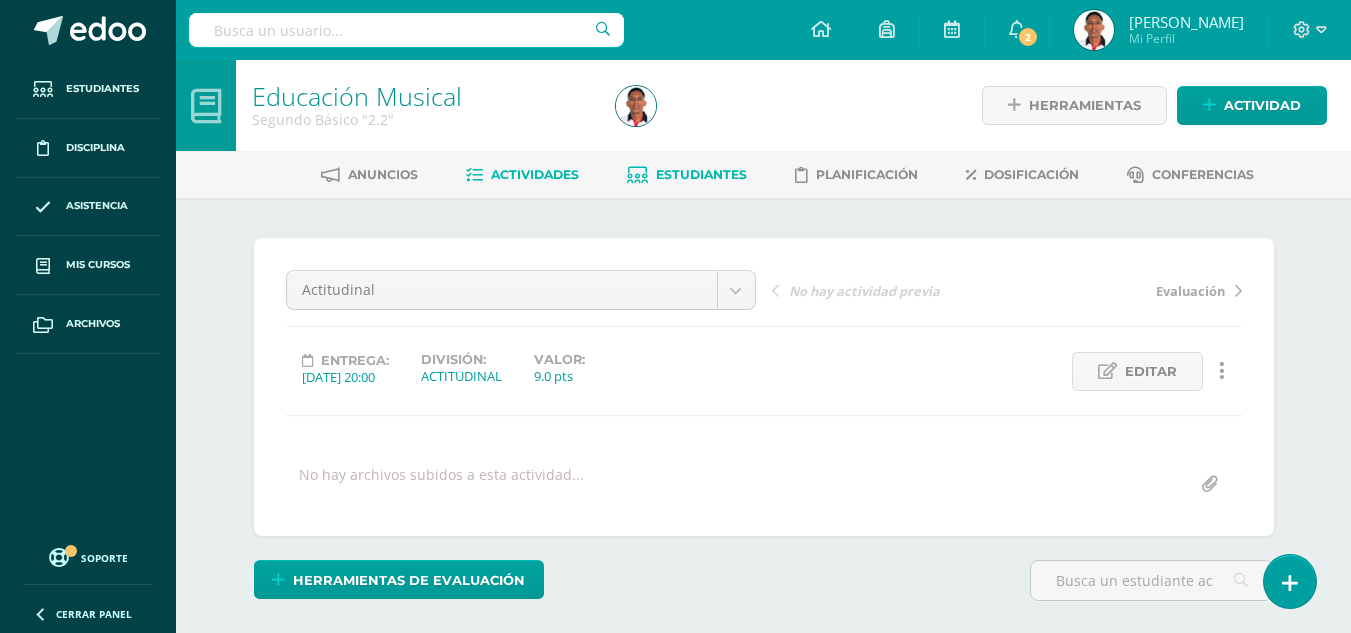click on "Estudiantes" at bounding box center [687, 175] 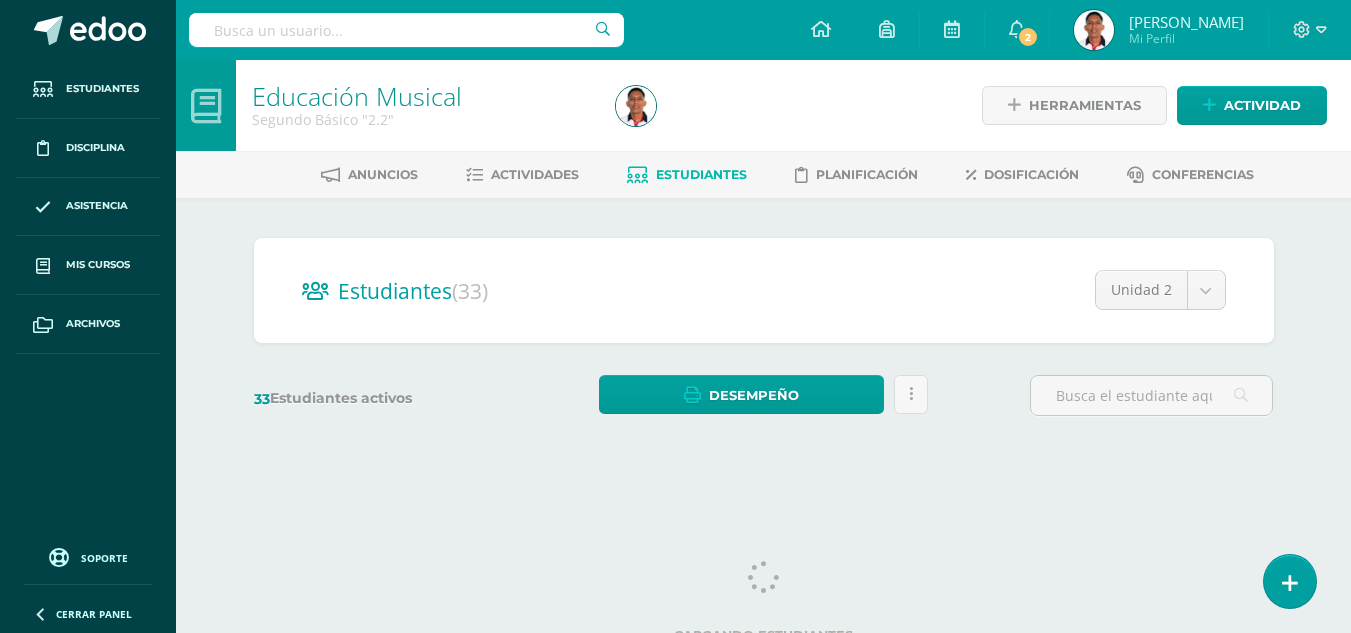 scroll, scrollTop: 0, scrollLeft: 0, axis: both 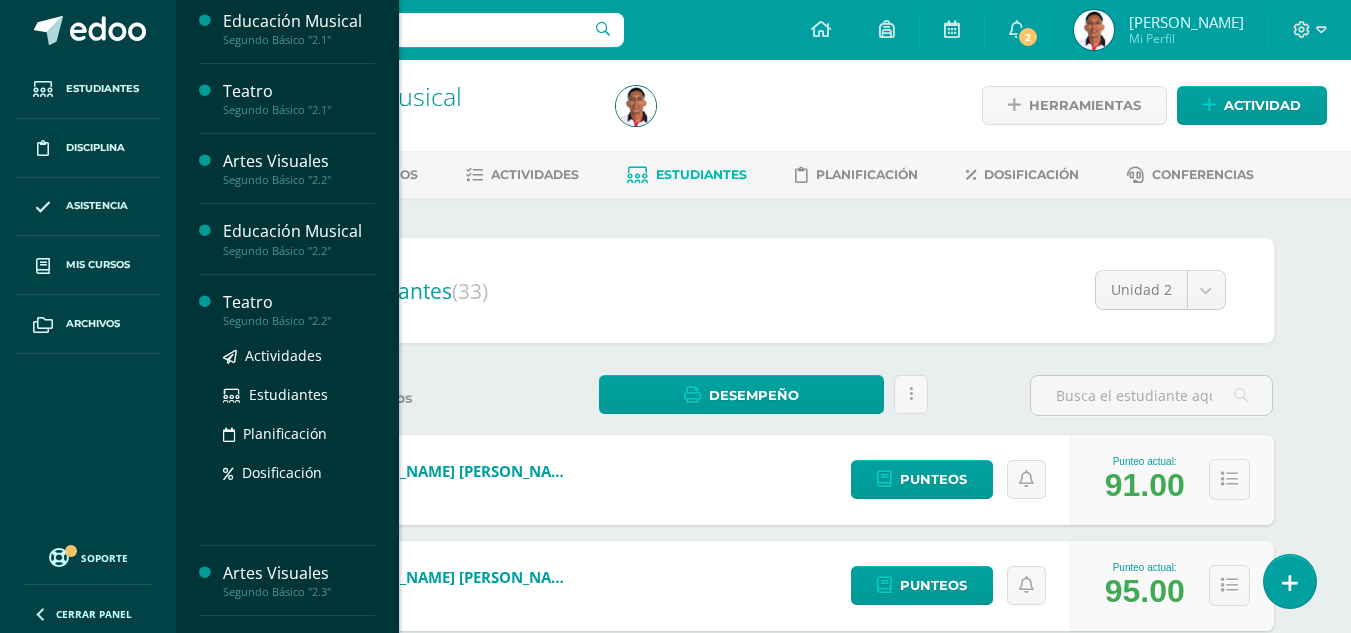 click on "Teatro" at bounding box center (299, 302) 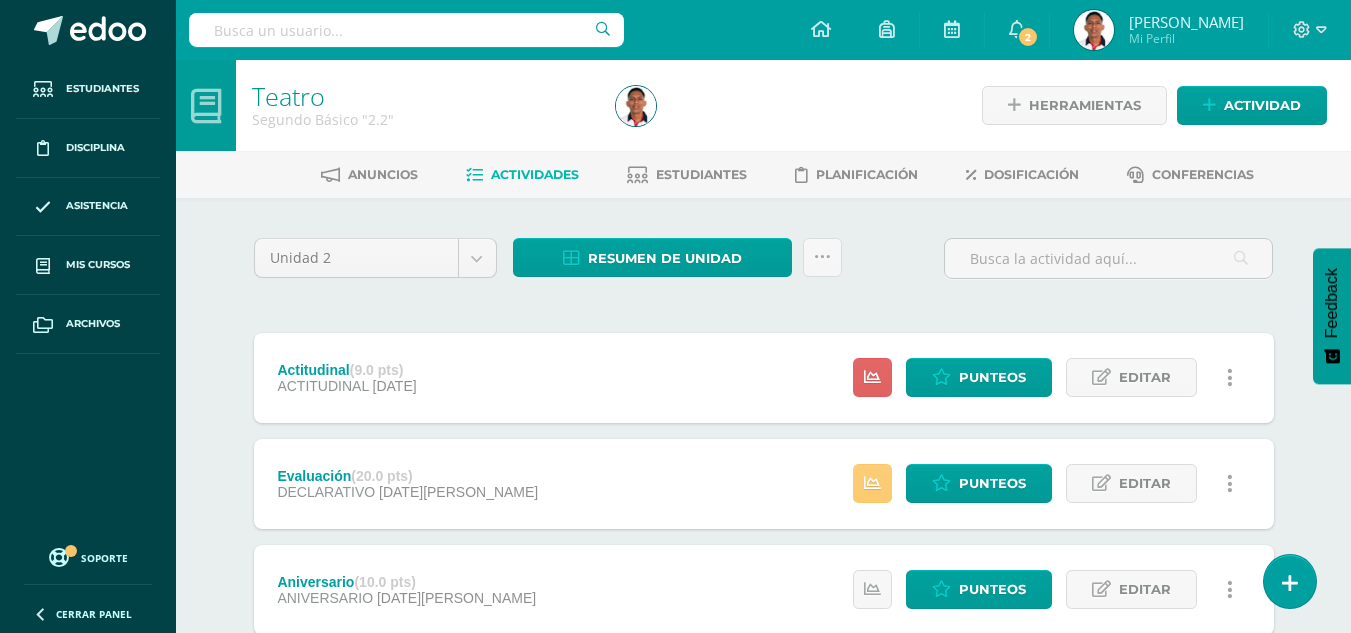 scroll, scrollTop: 0, scrollLeft: 0, axis: both 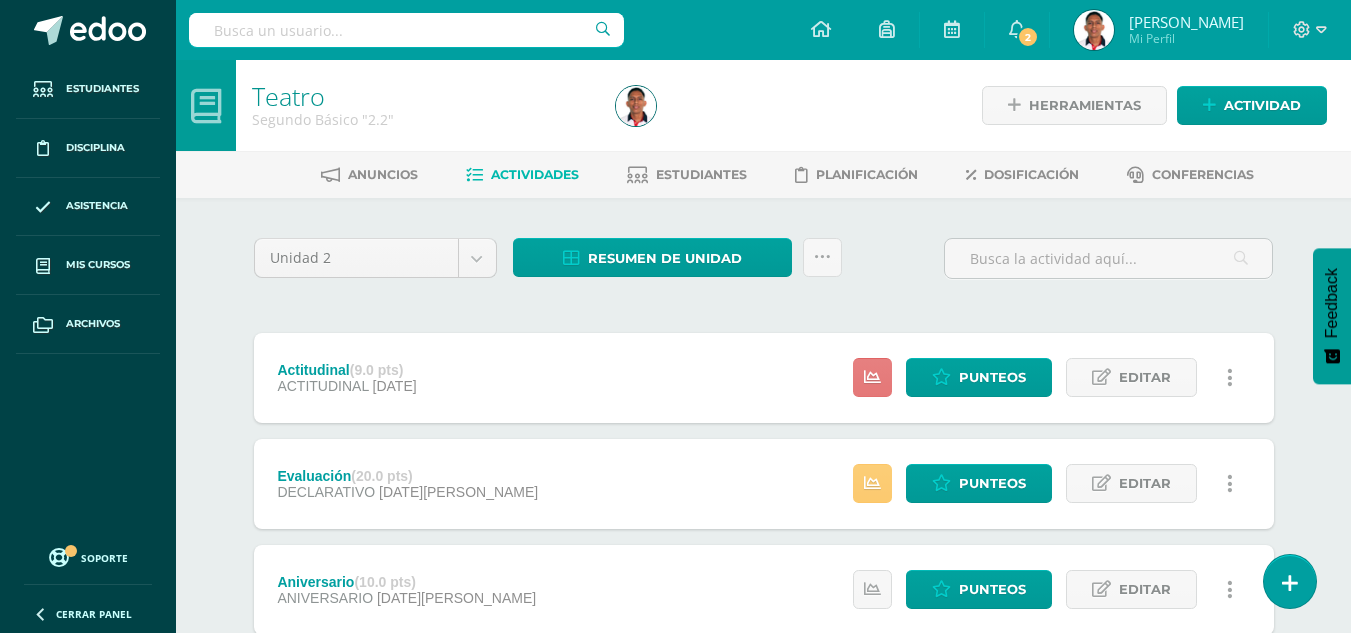 click at bounding box center [872, 377] 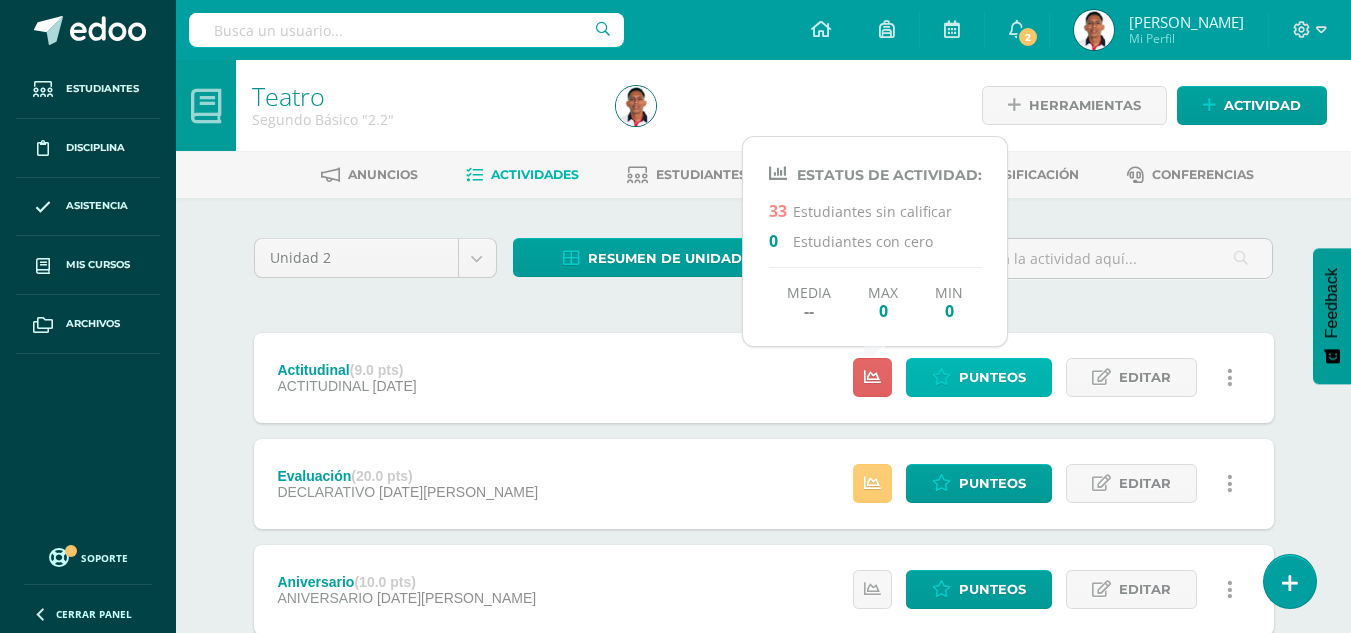 click on "Punteos" at bounding box center [992, 377] 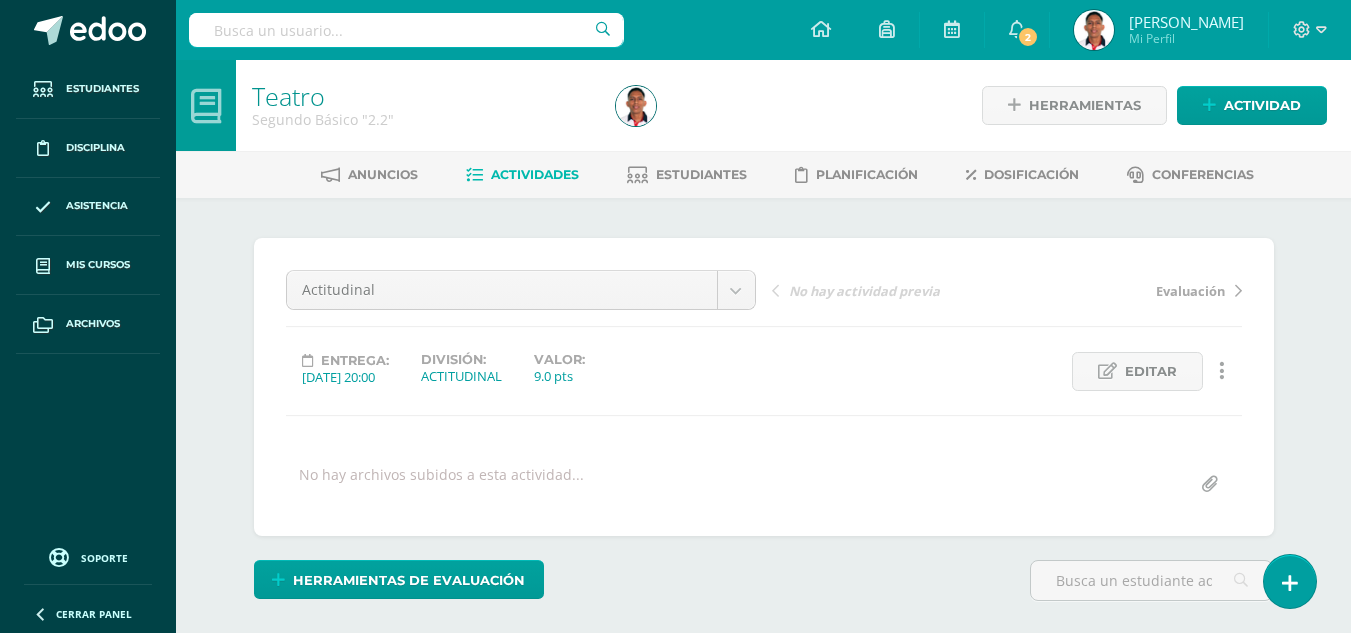 scroll, scrollTop: 0, scrollLeft: 0, axis: both 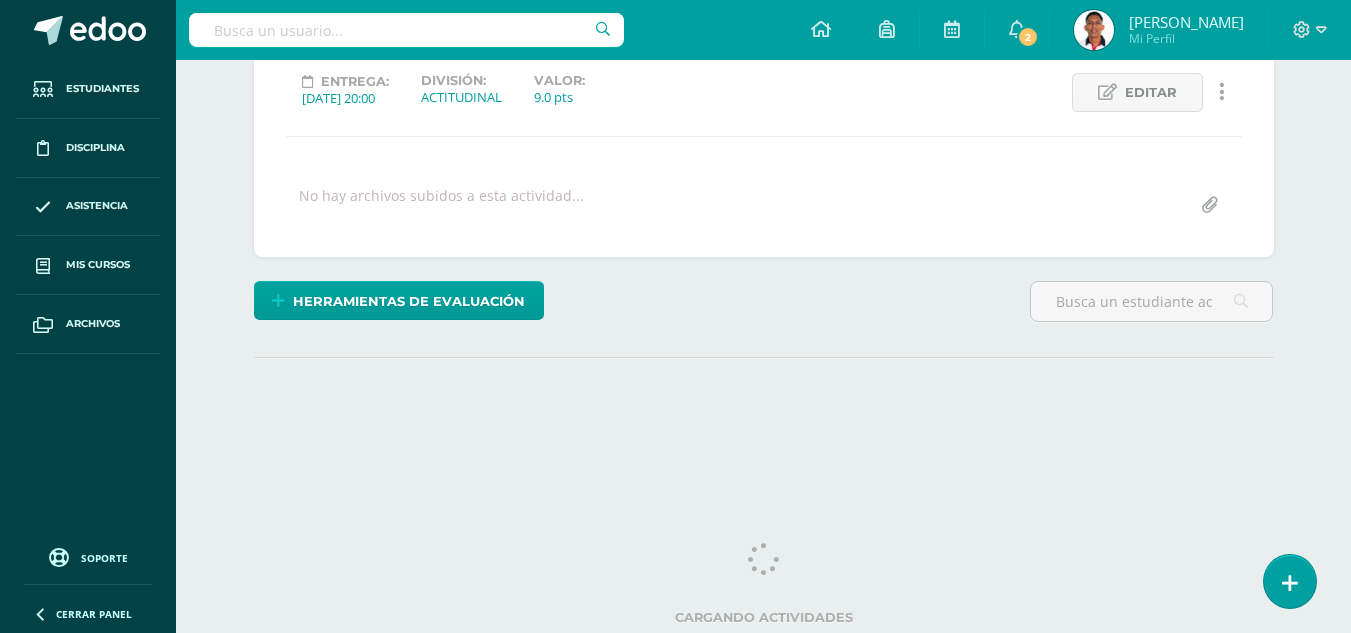 drag, startPoint x: 1365, startPoint y: 48, endPoint x: 1346, endPoint y: 239, distance: 191.9427 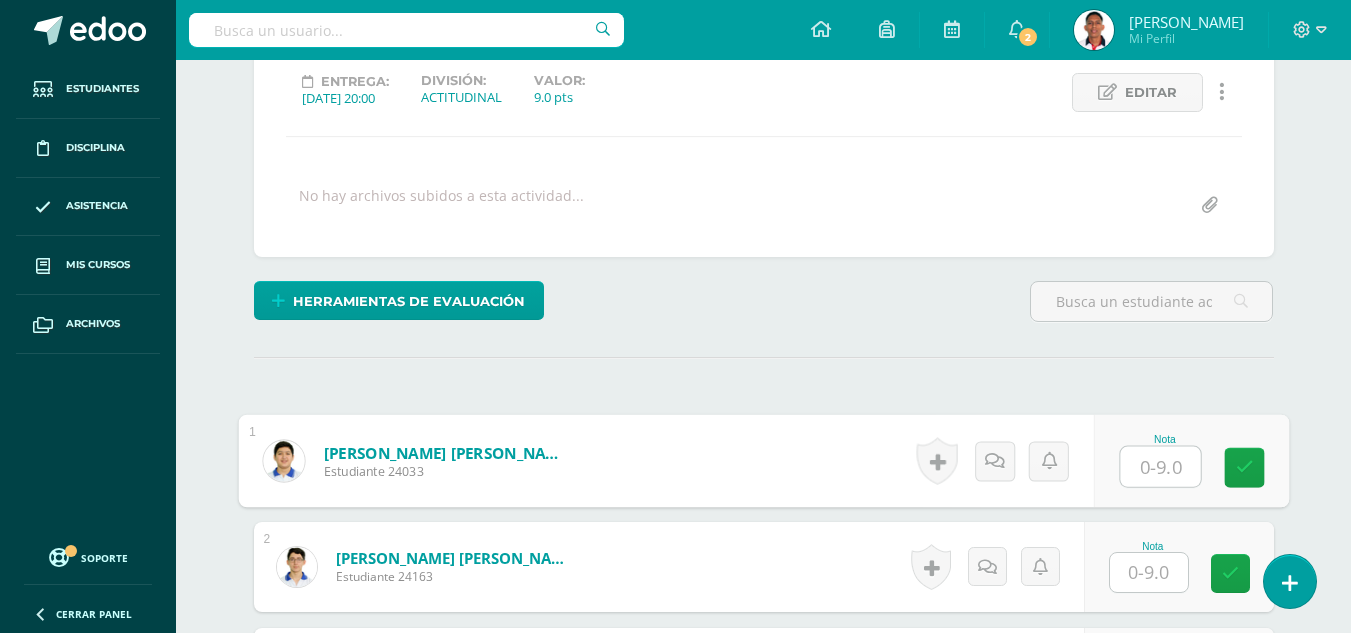 click at bounding box center (1160, 467) 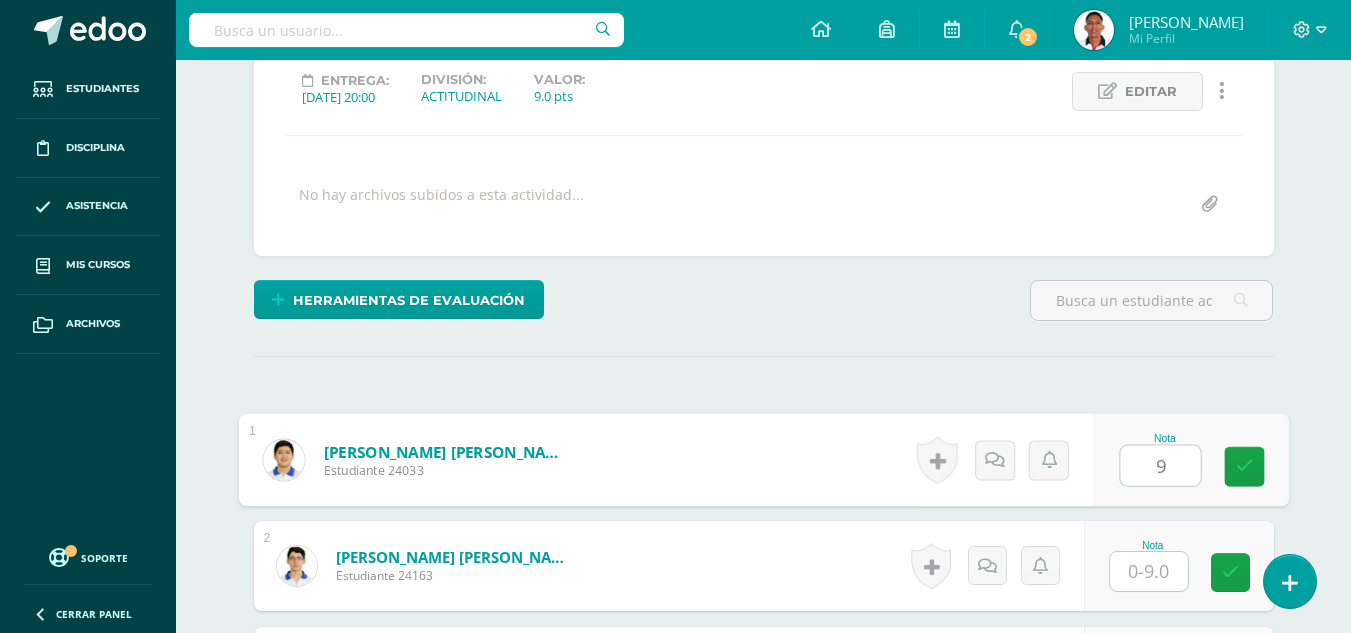 type on "9" 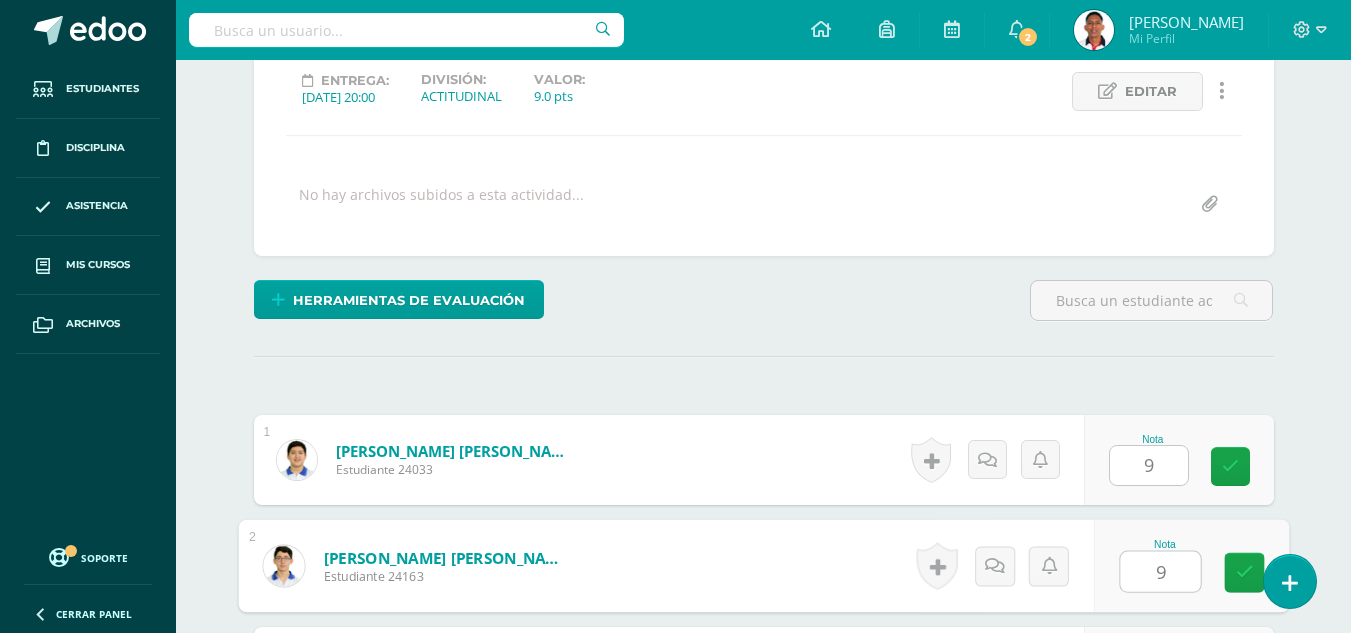 type on "9" 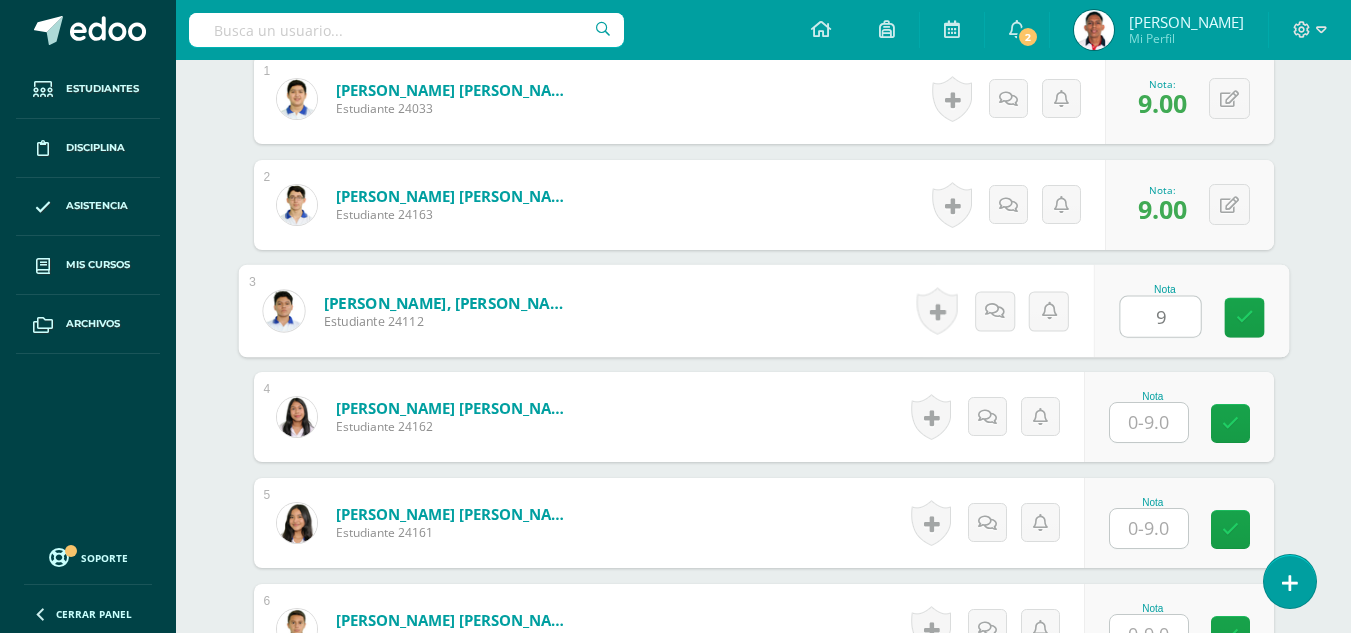 scroll, scrollTop: 642, scrollLeft: 0, axis: vertical 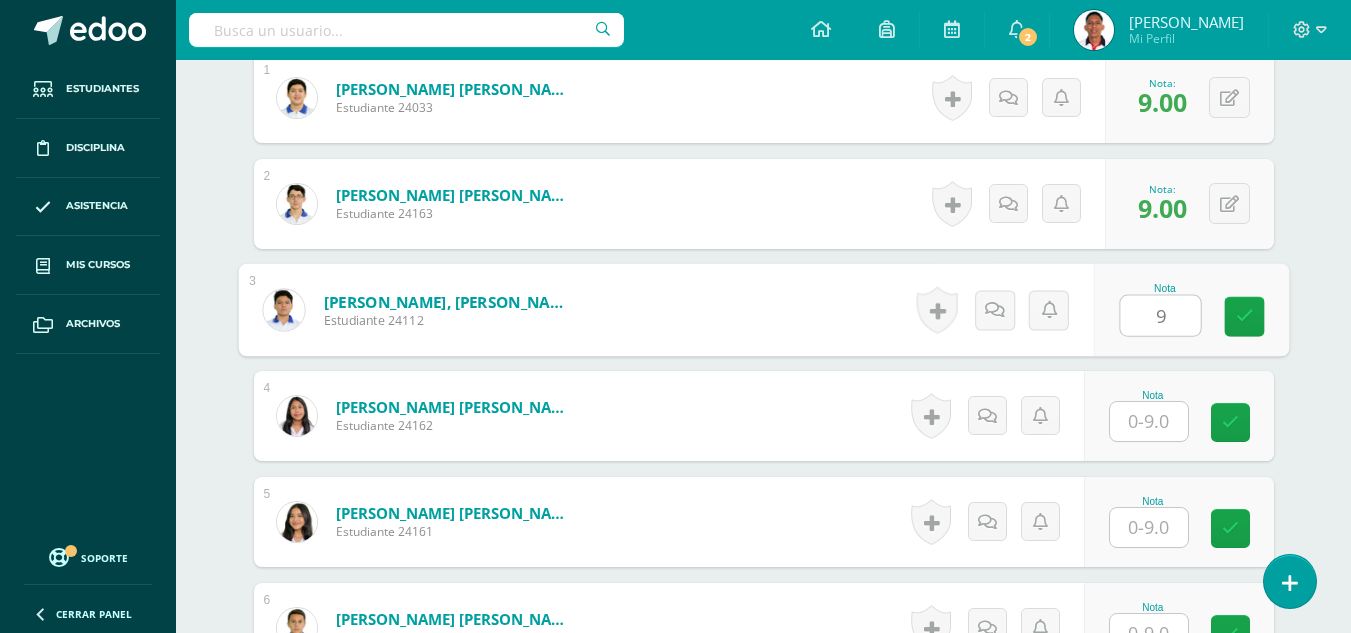 type on "9" 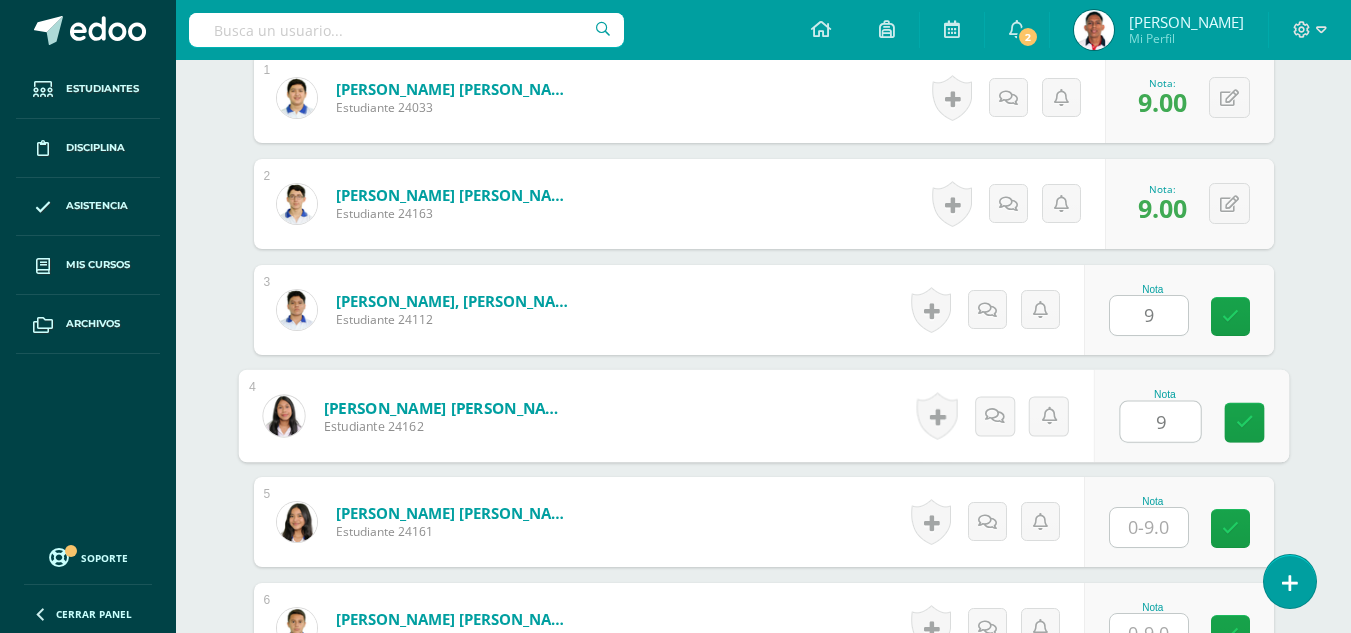 type on "9" 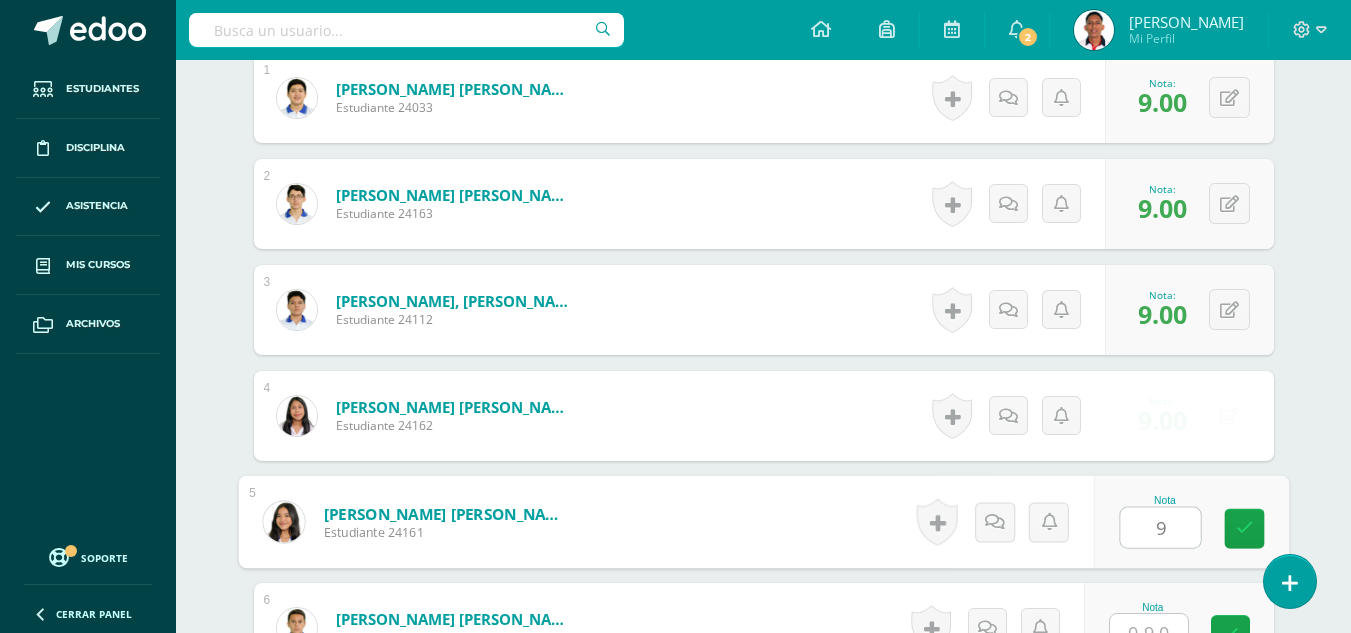 type on "9" 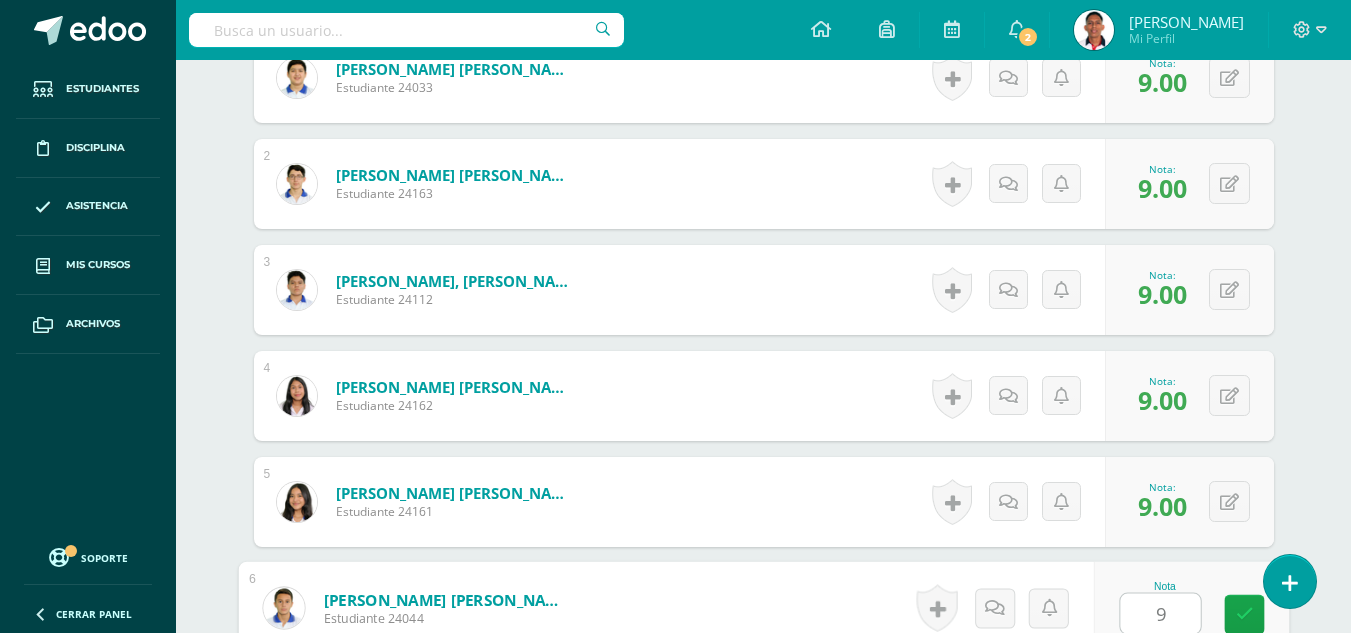 type on "9" 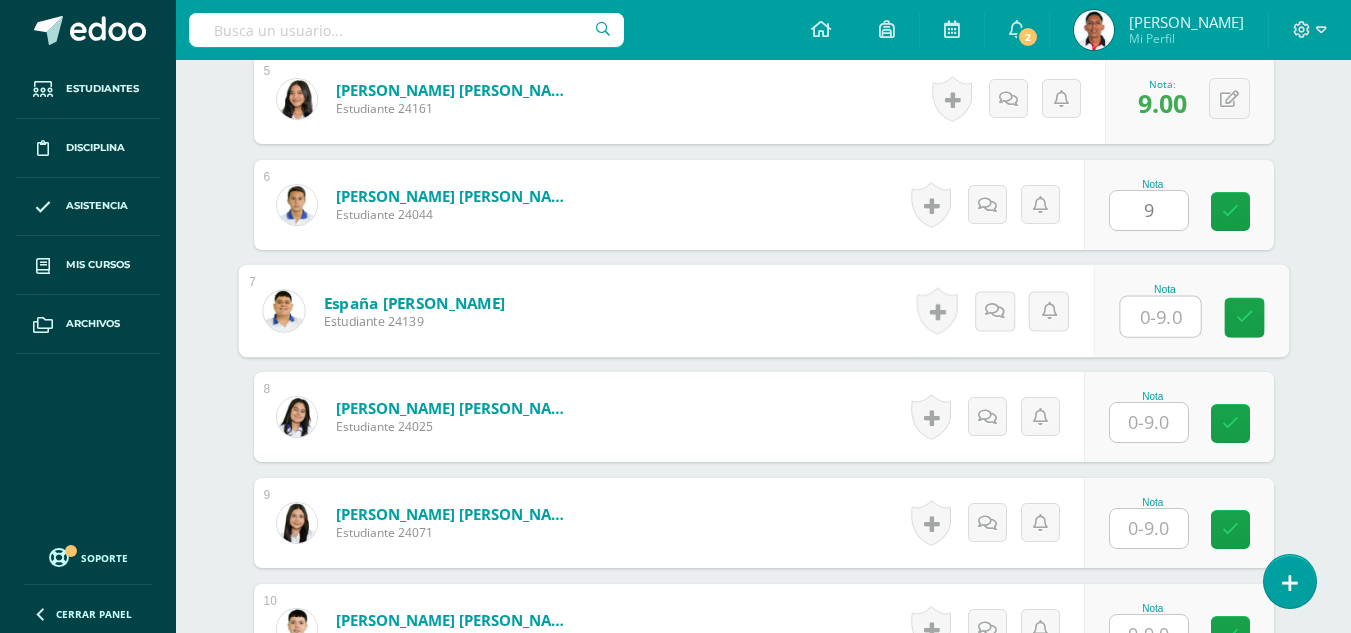 scroll, scrollTop: 1066, scrollLeft: 0, axis: vertical 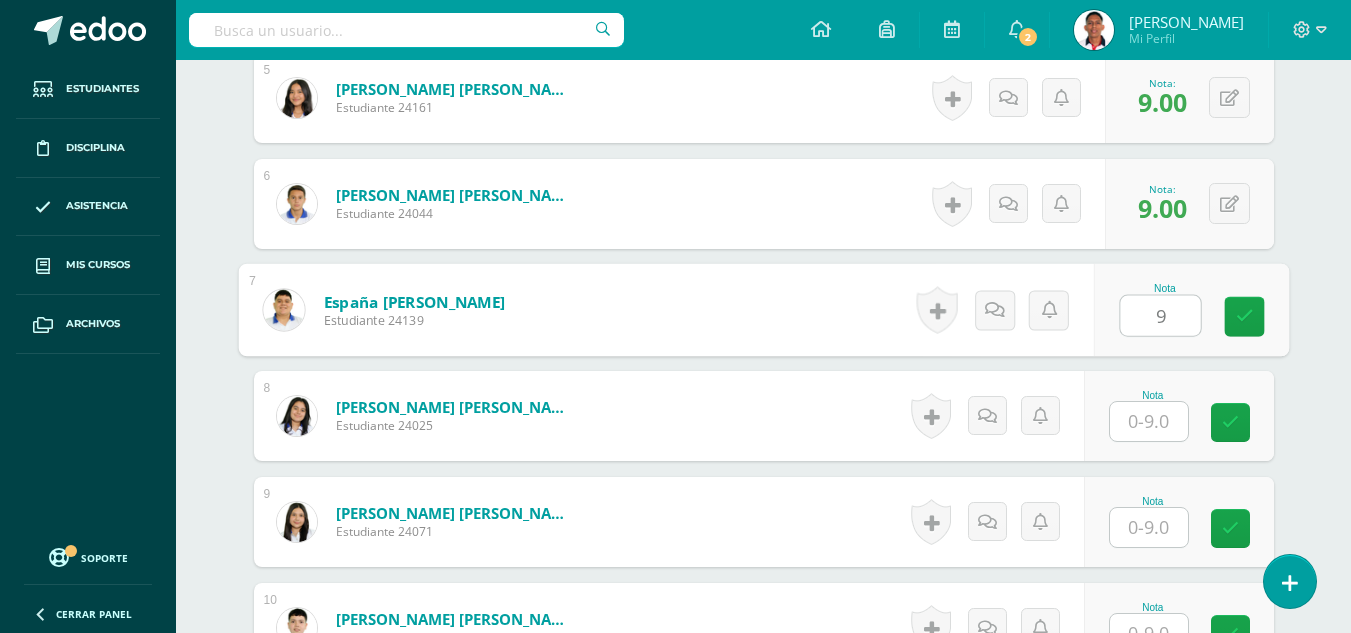 type on "9" 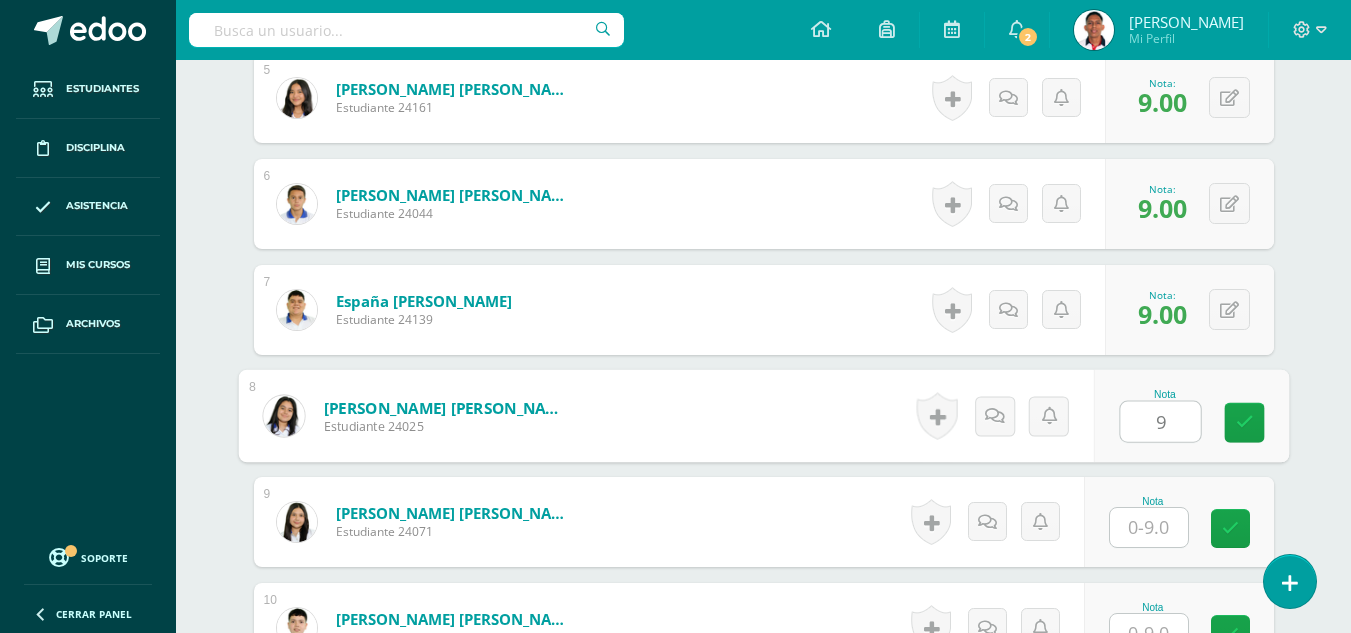 type on "9" 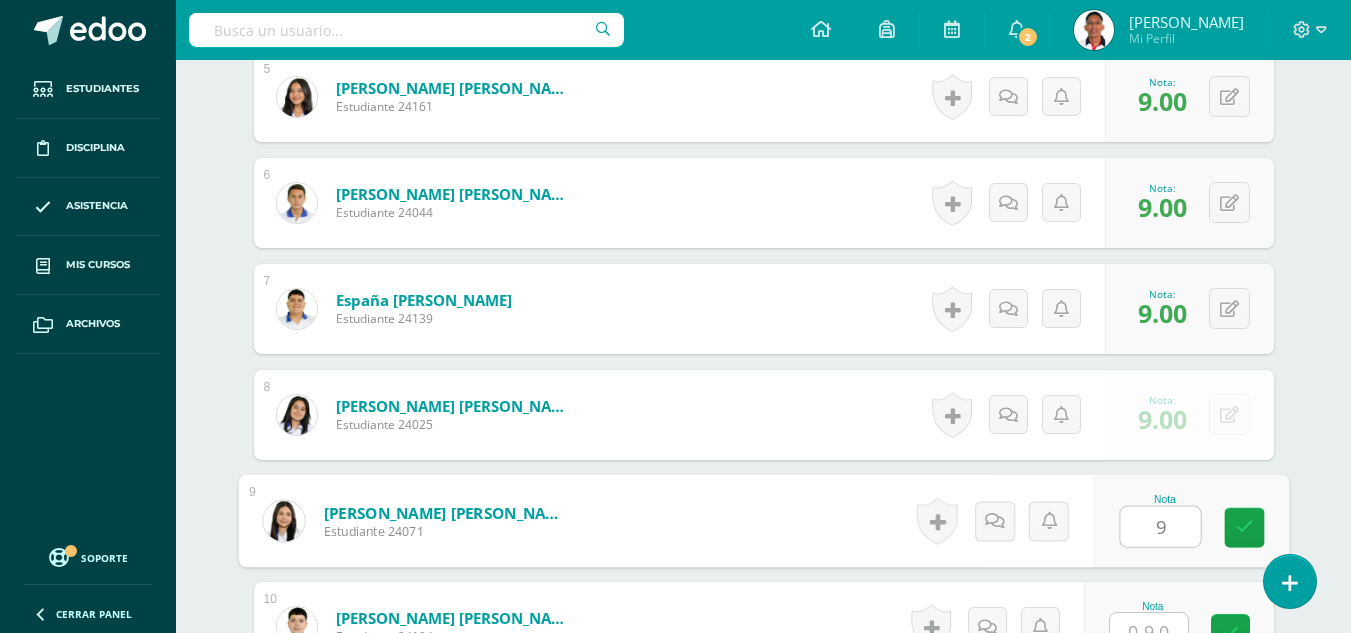 type on "9" 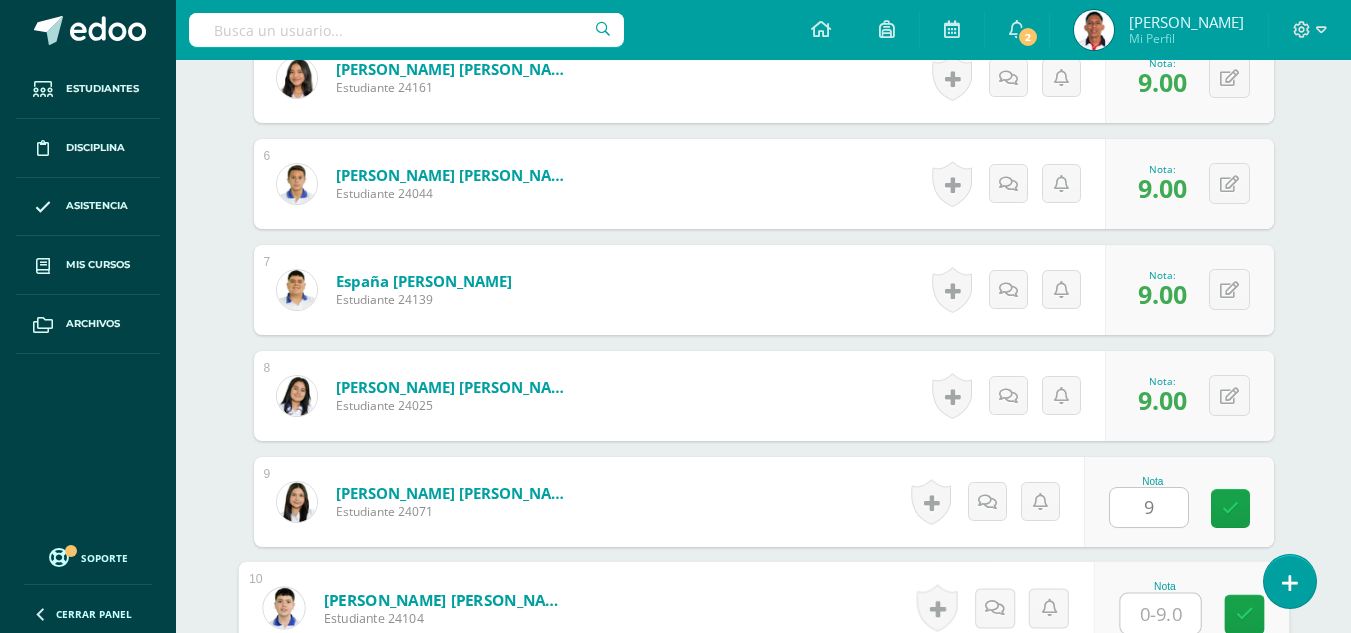 type on "9" 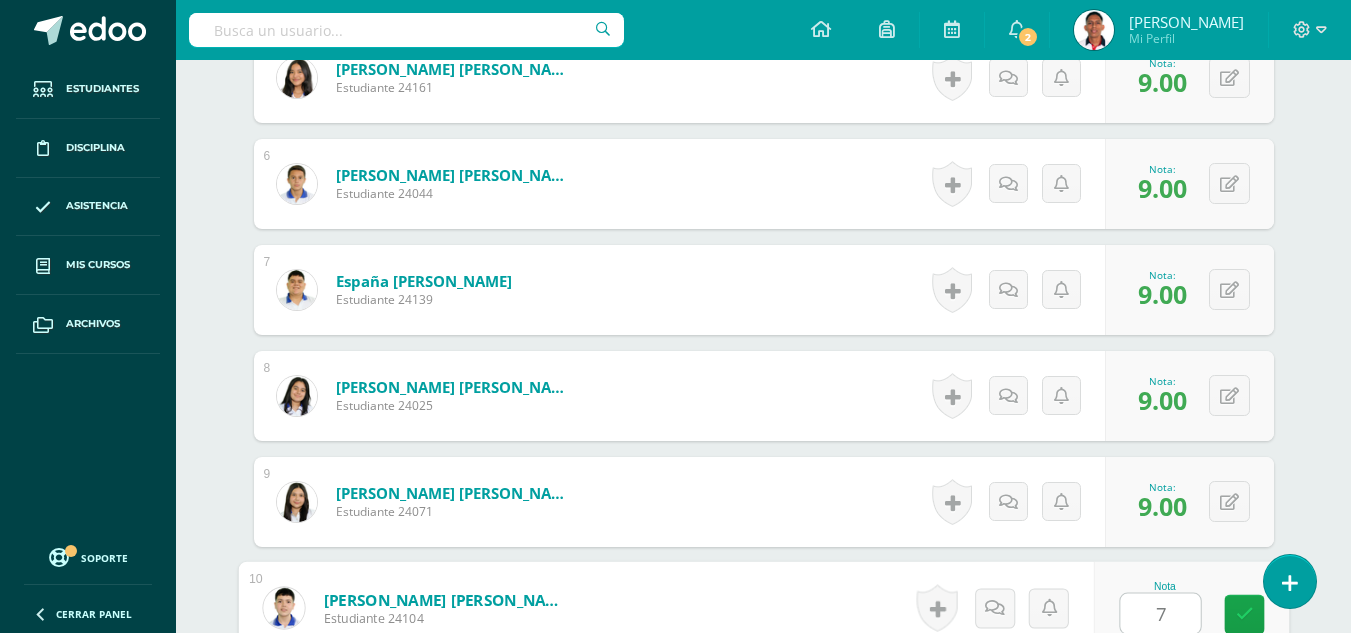 type on "7" 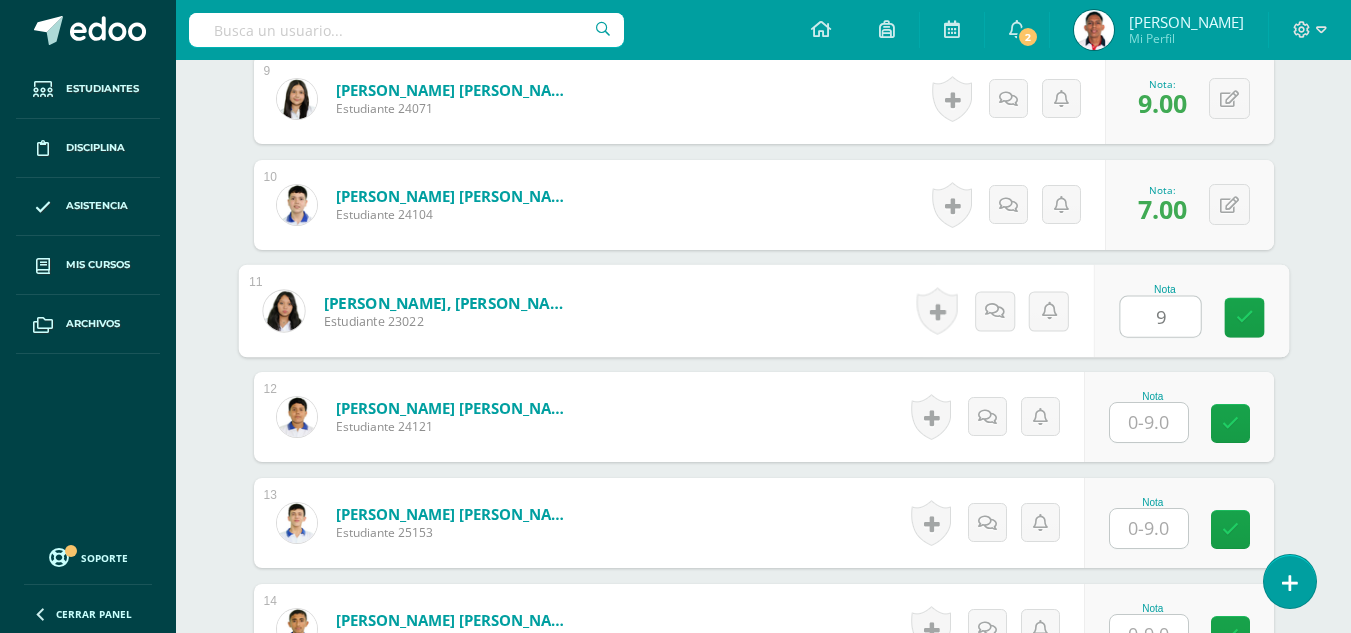 type on "9" 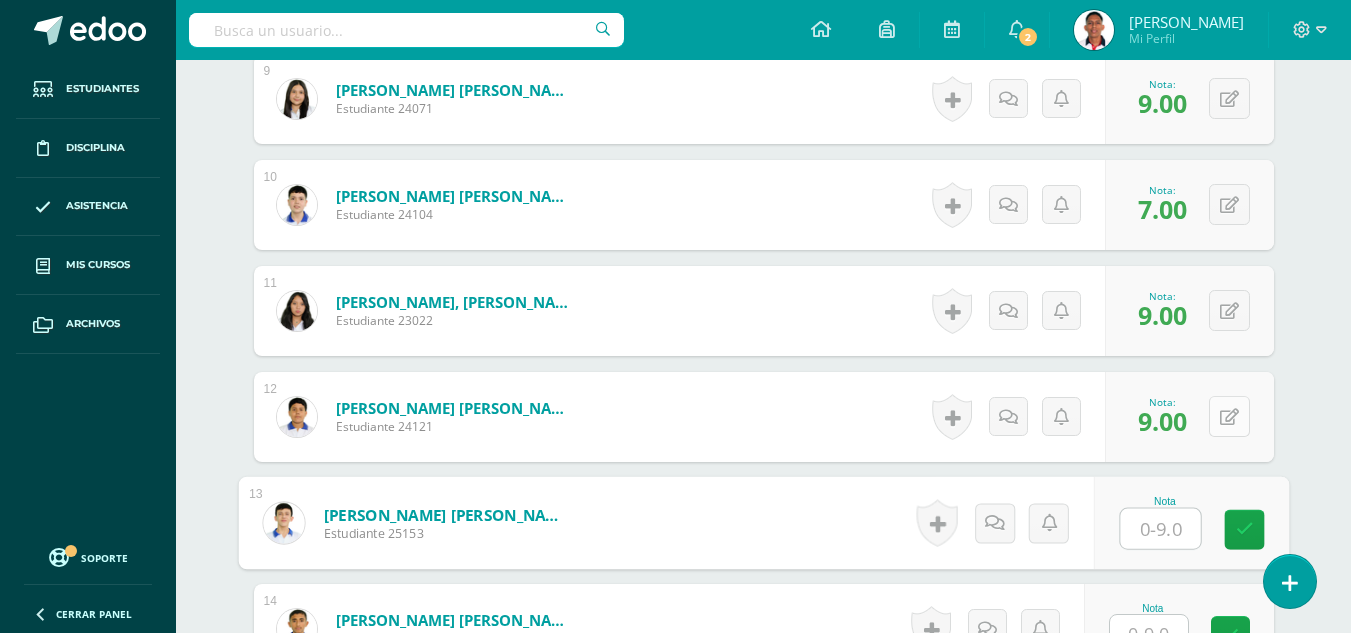click at bounding box center (1229, 417) 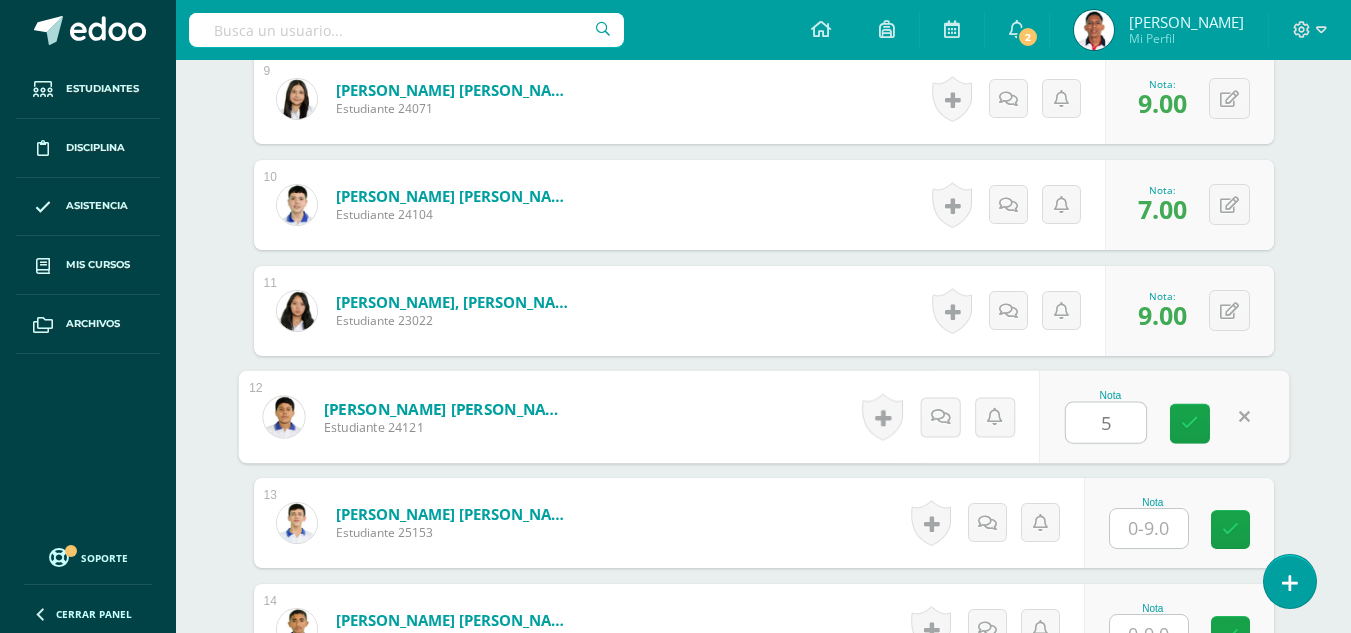 type on "5" 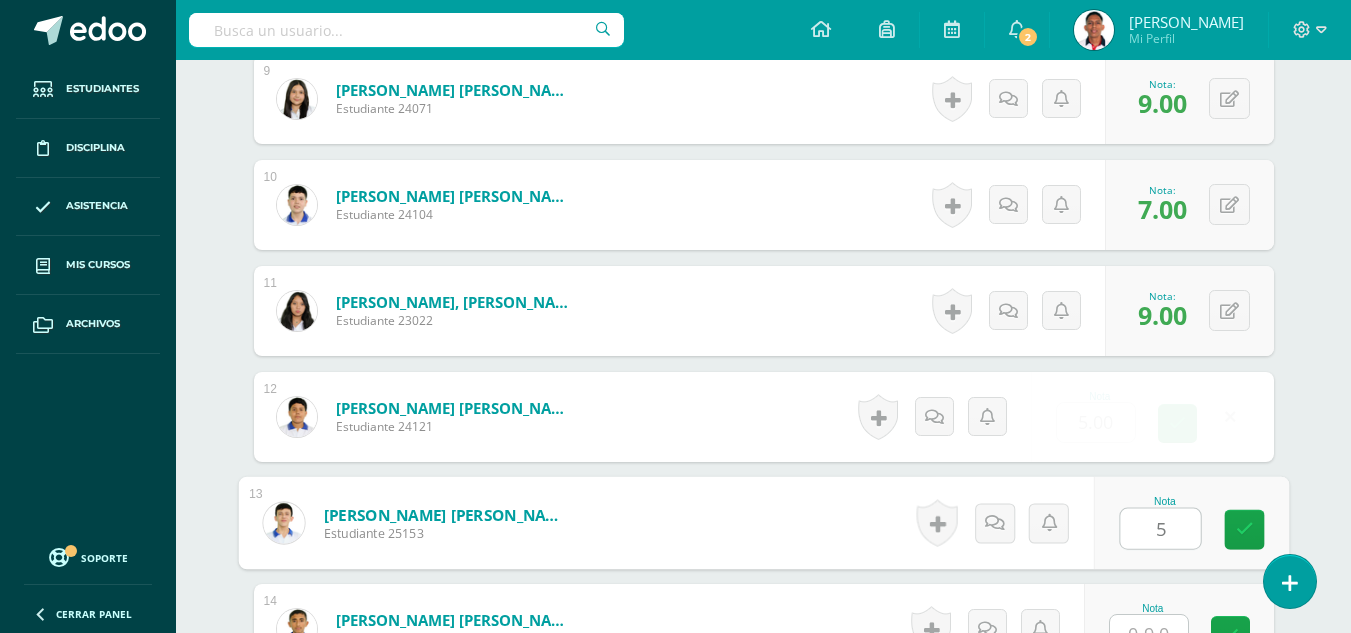 type on "5" 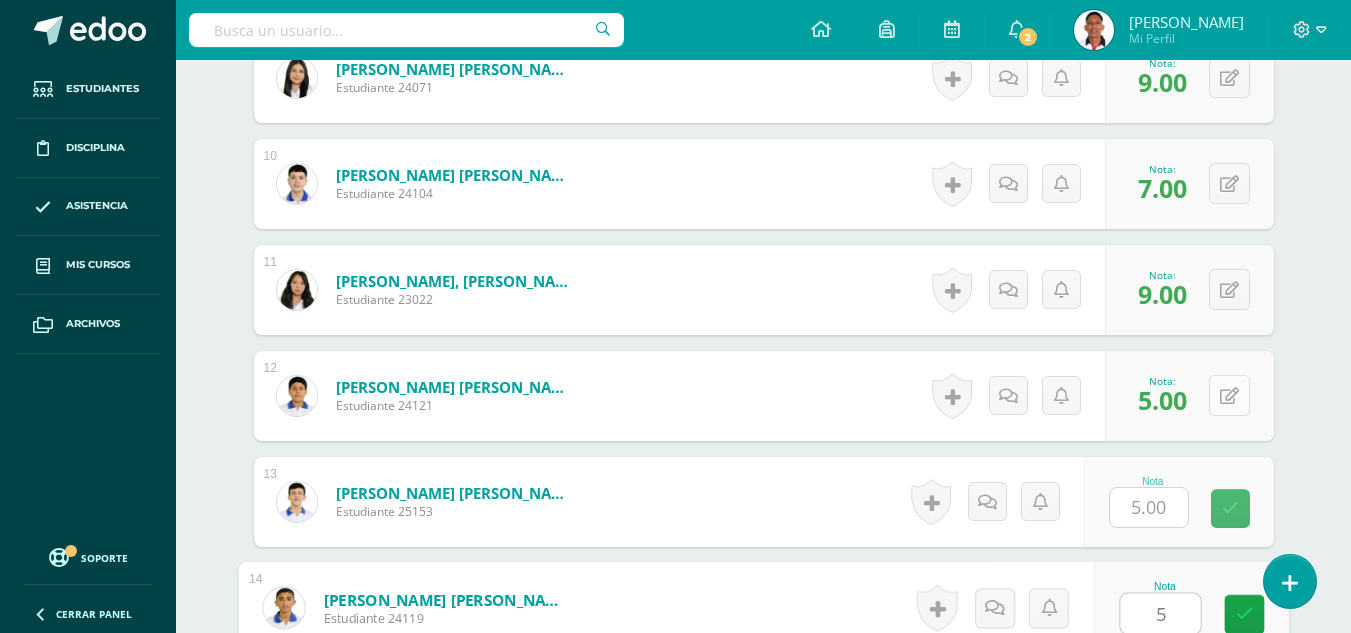 type on "5" 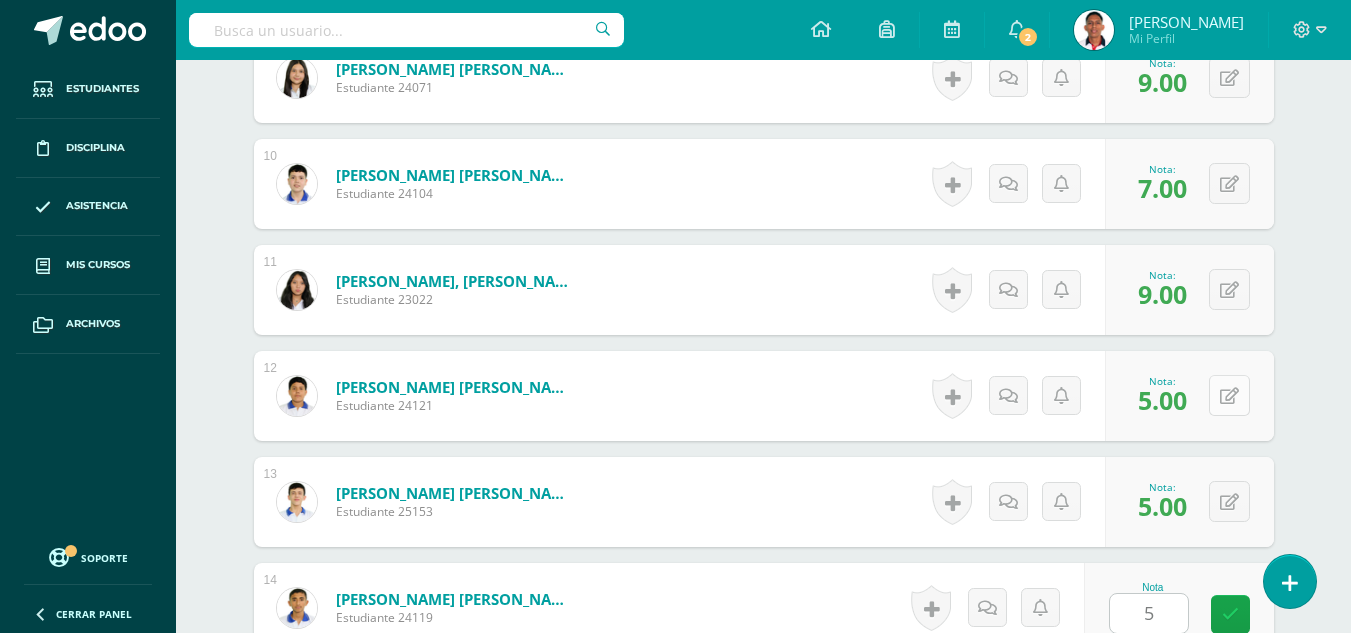 scroll, scrollTop: 1913, scrollLeft: 0, axis: vertical 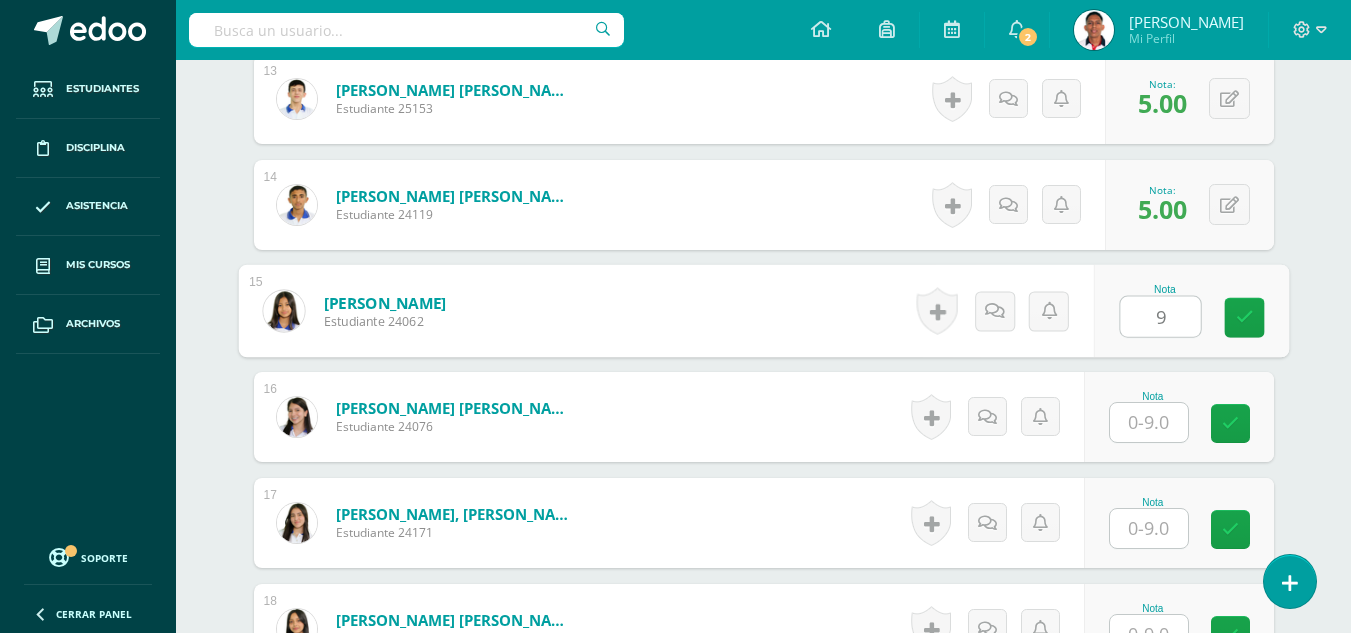 type on "9" 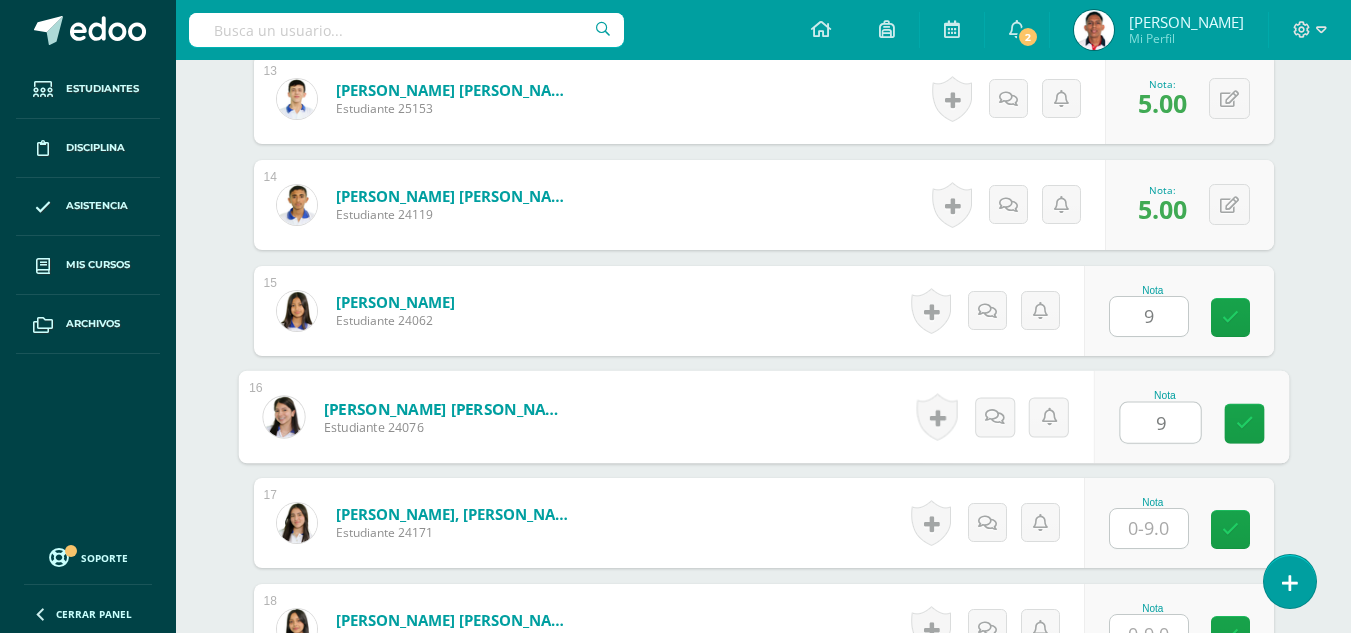 type on "9" 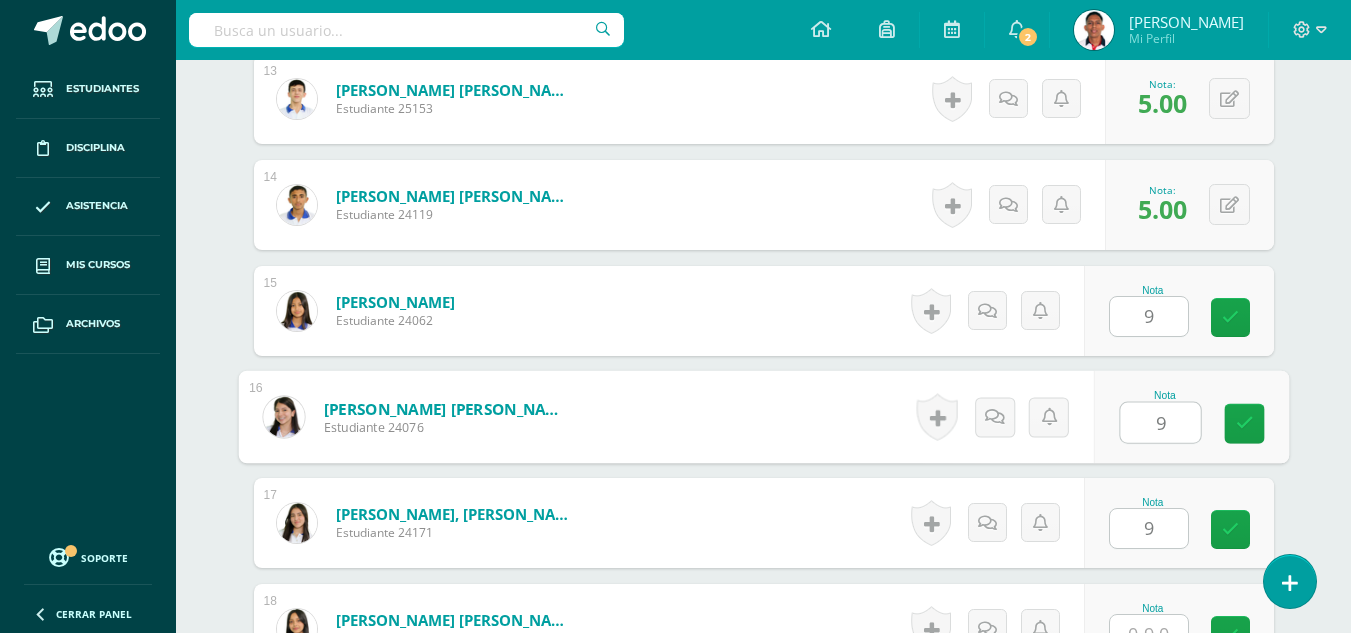 type on "9" 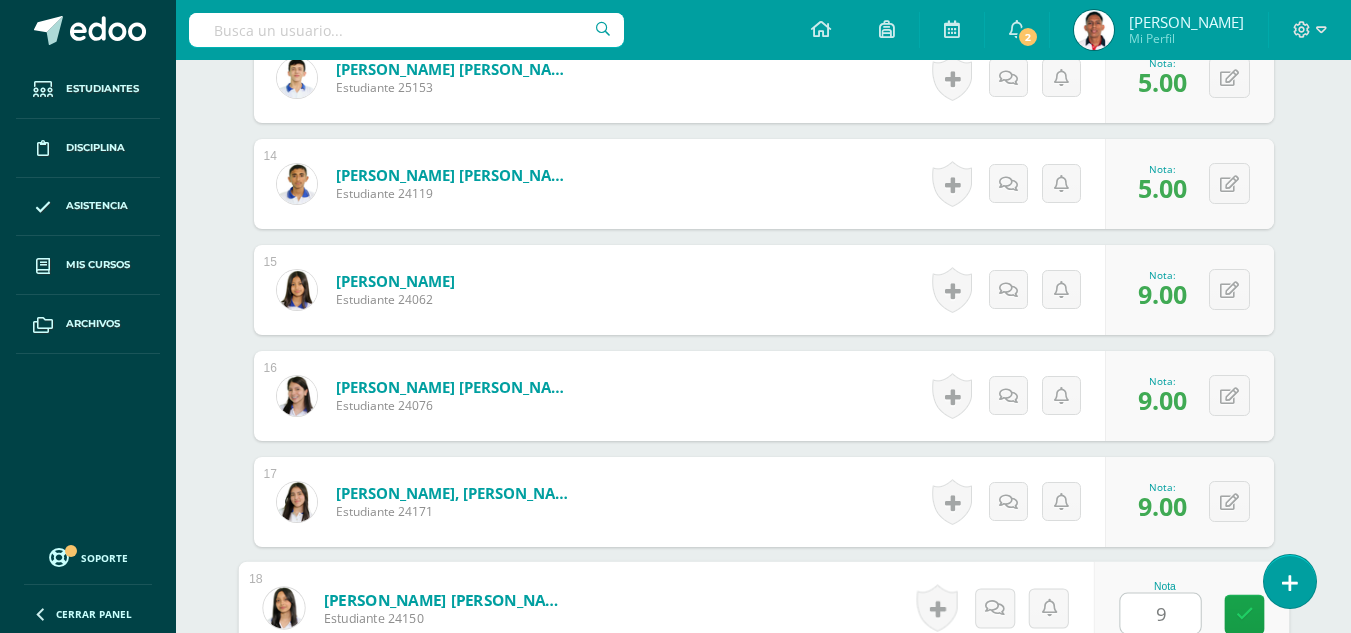 type on "9" 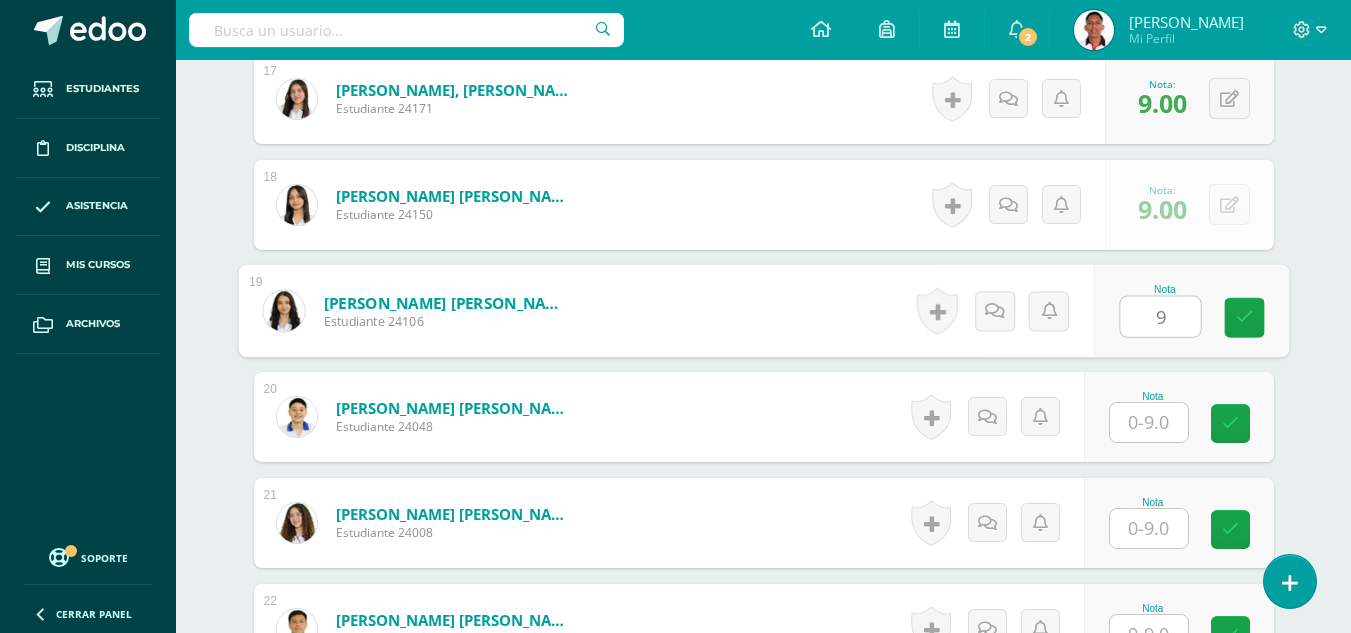 type on "9" 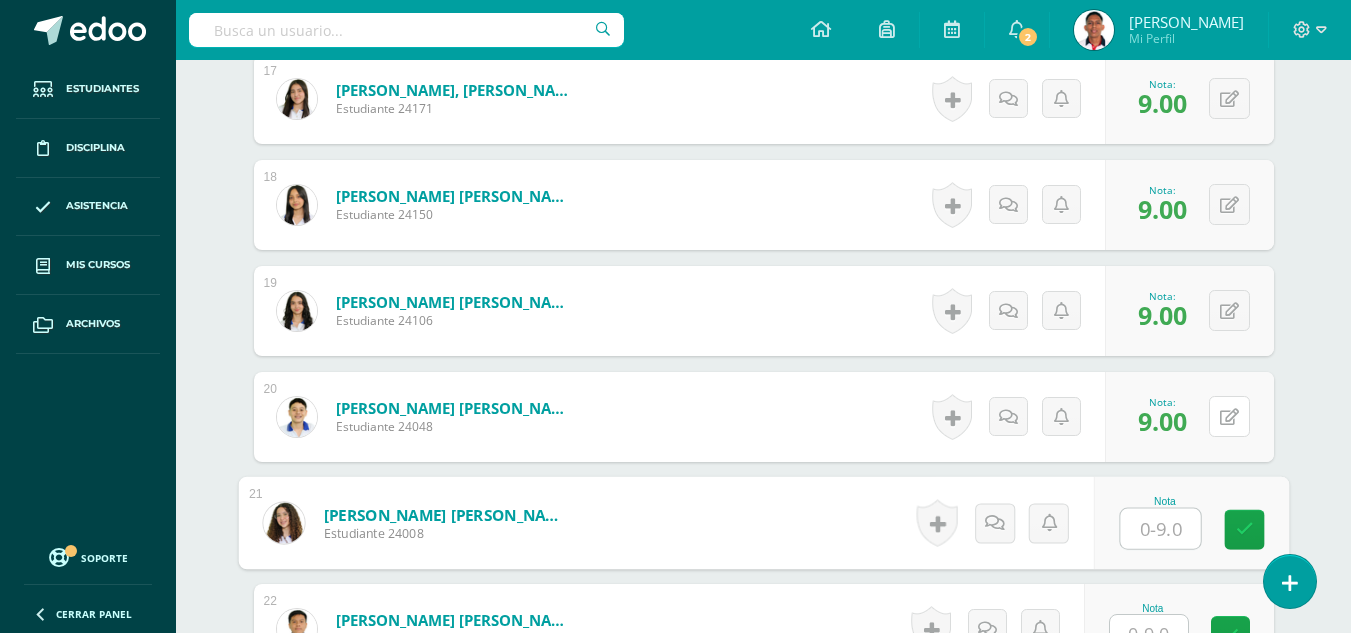 click at bounding box center (1229, 417) 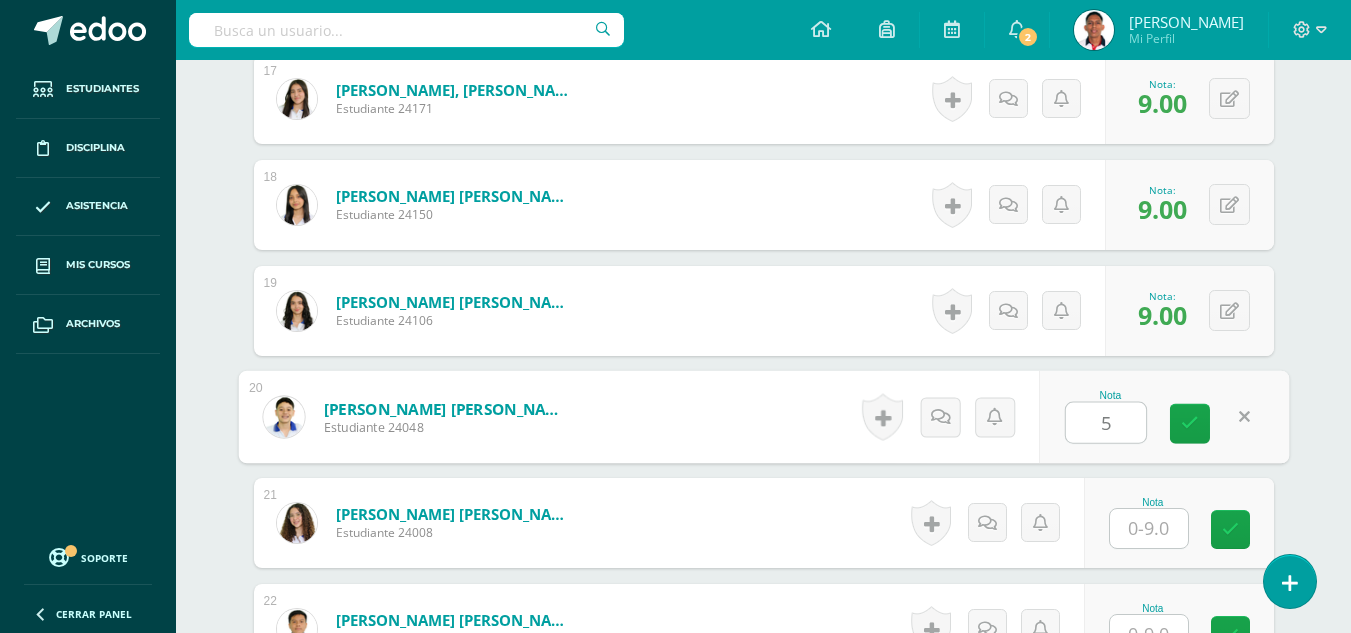 type on "5" 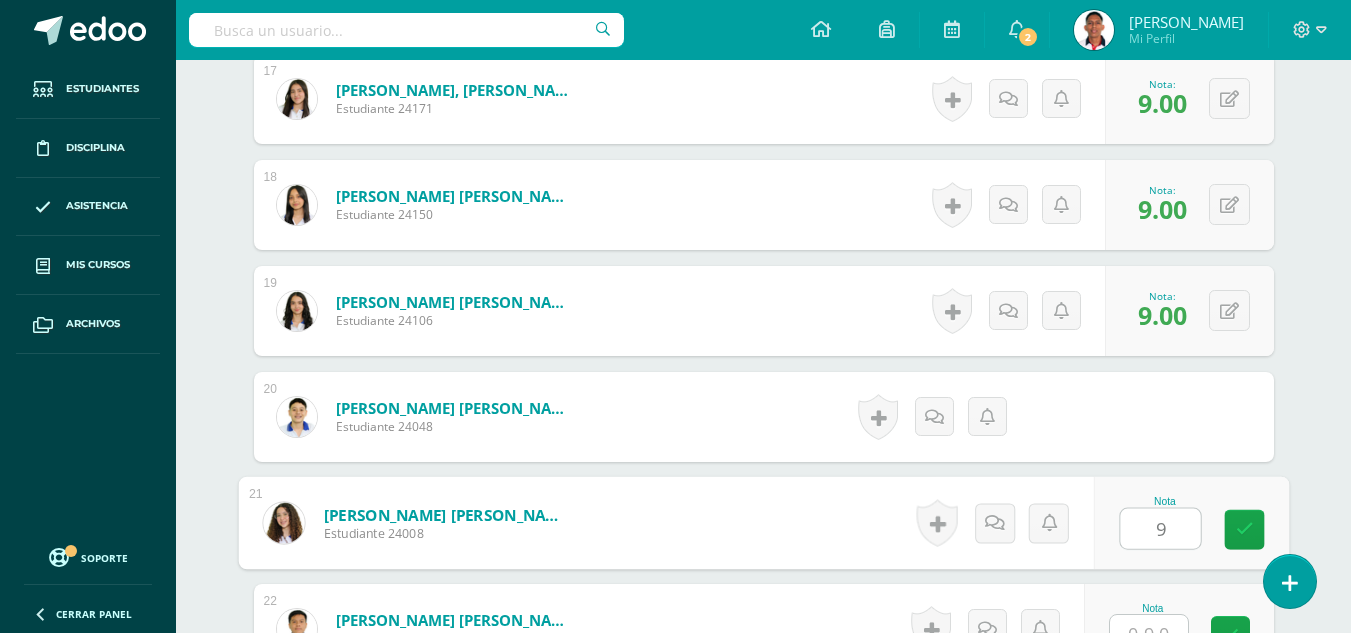 type on "9" 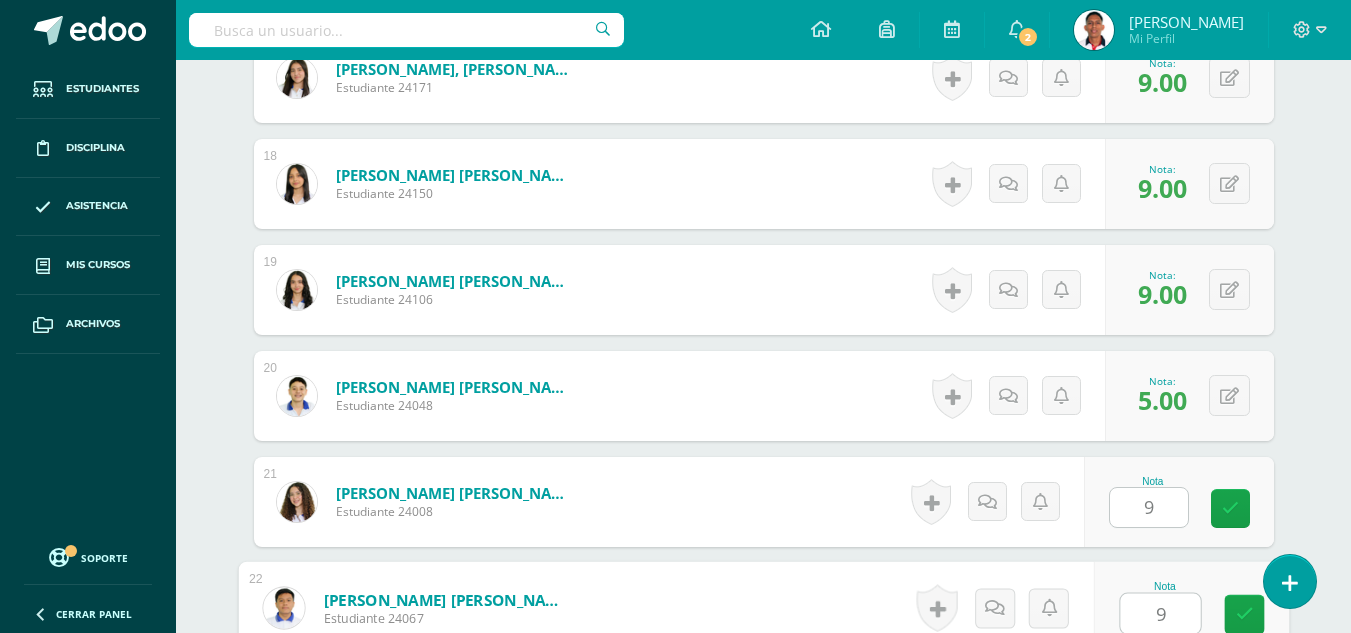 type on "9" 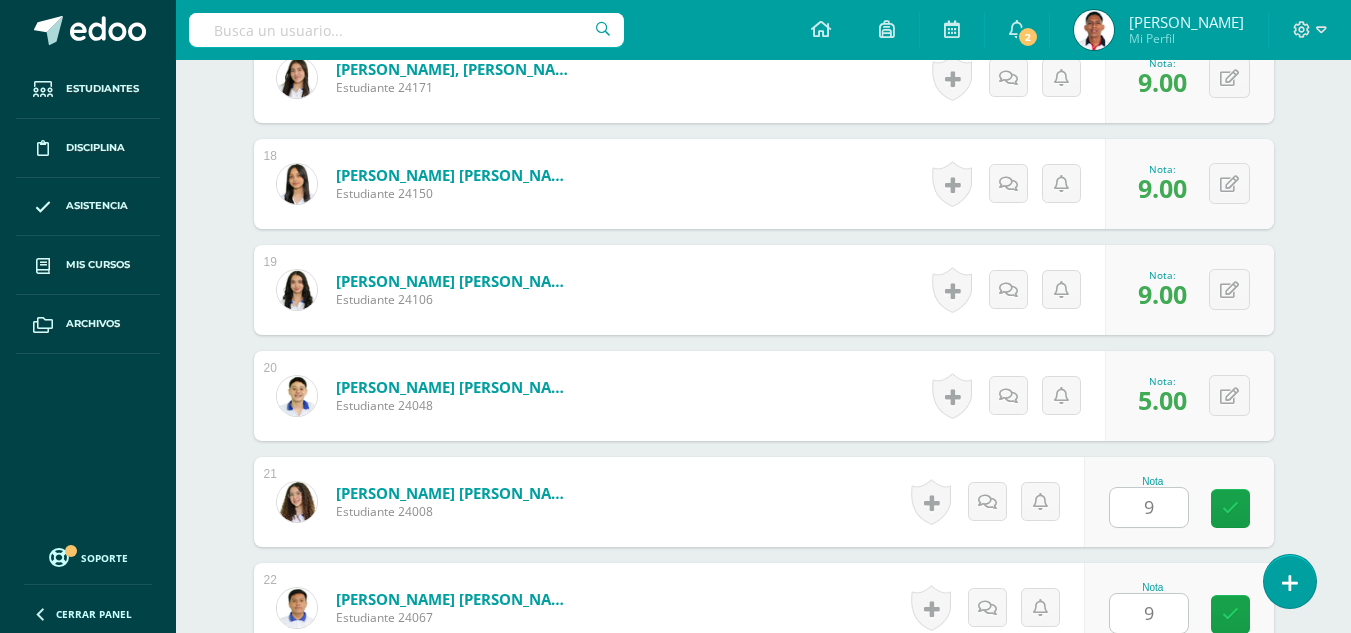 scroll, scrollTop: 2761, scrollLeft: 0, axis: vertical 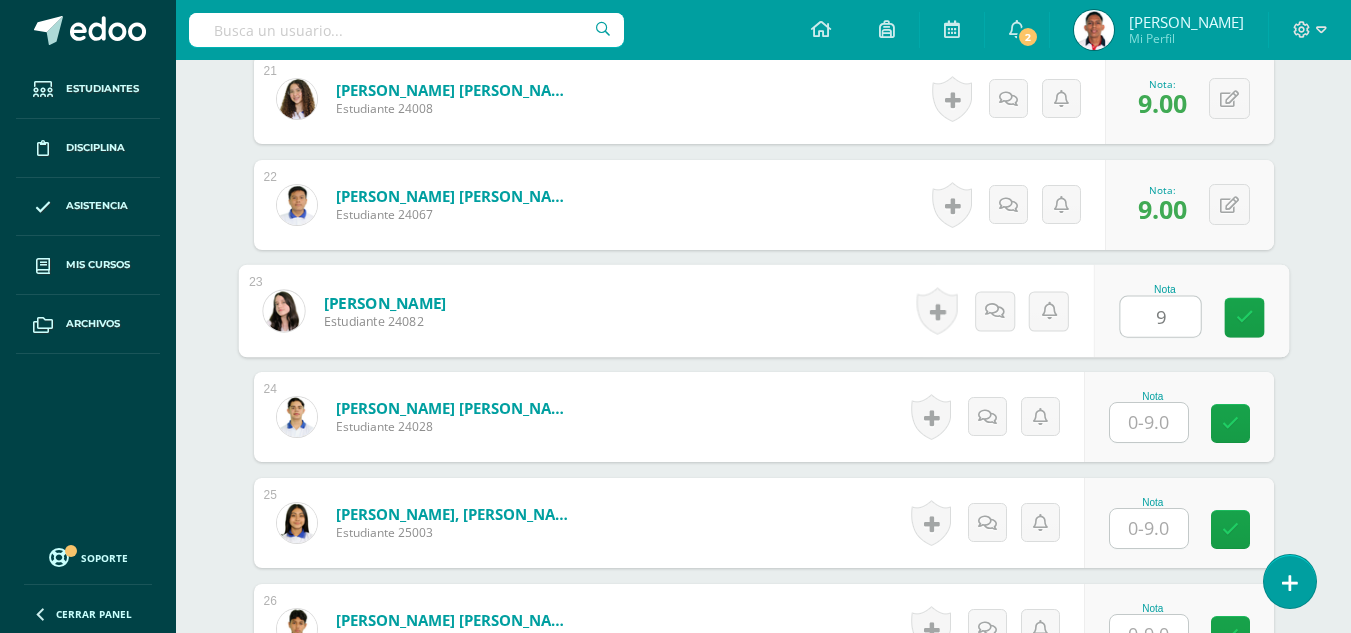 type on "9" 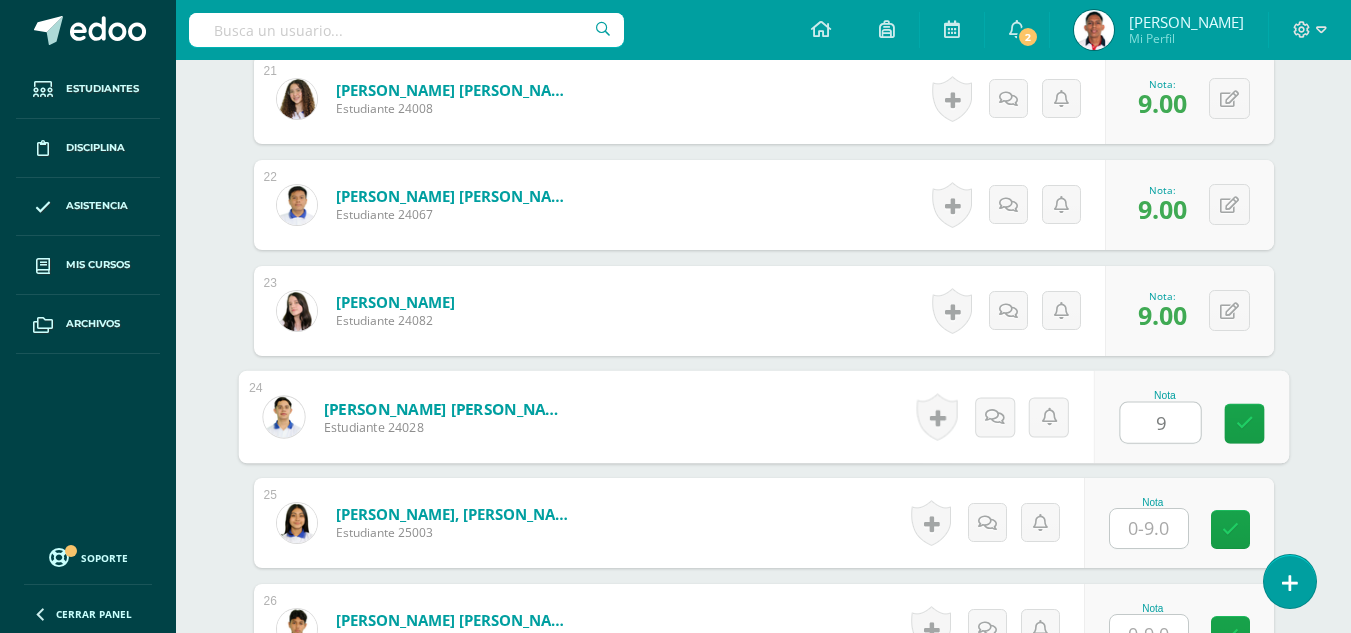 type on "9" 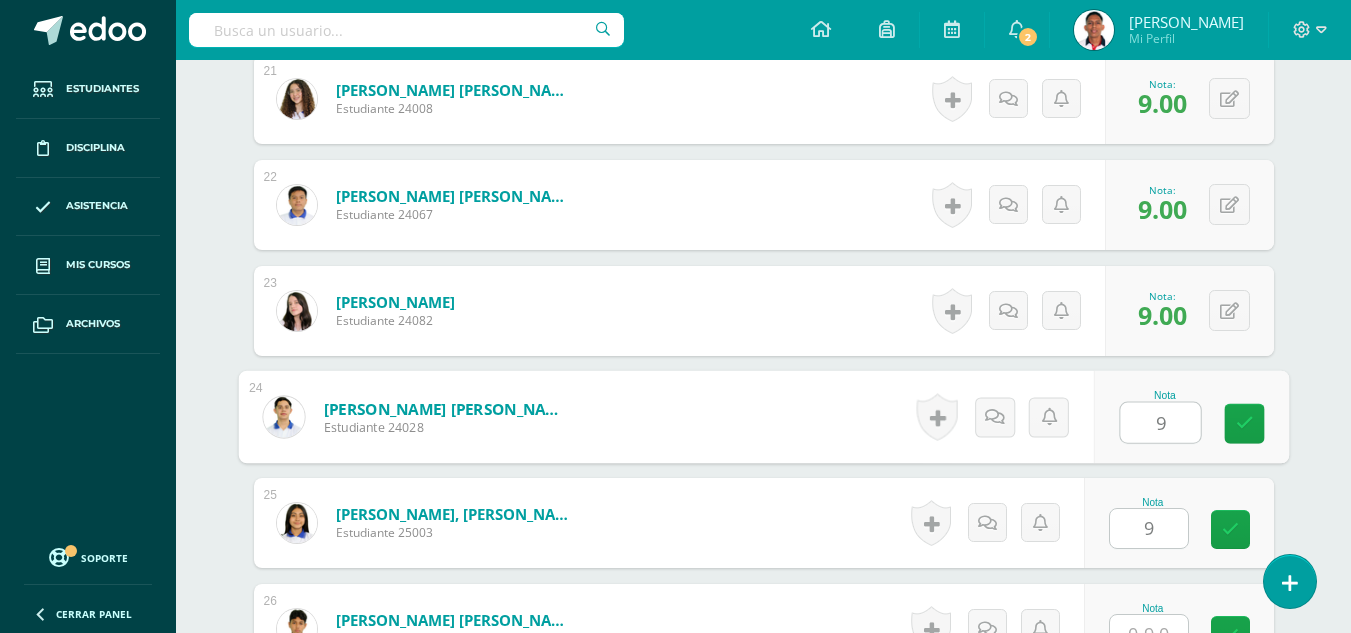 type on "9" 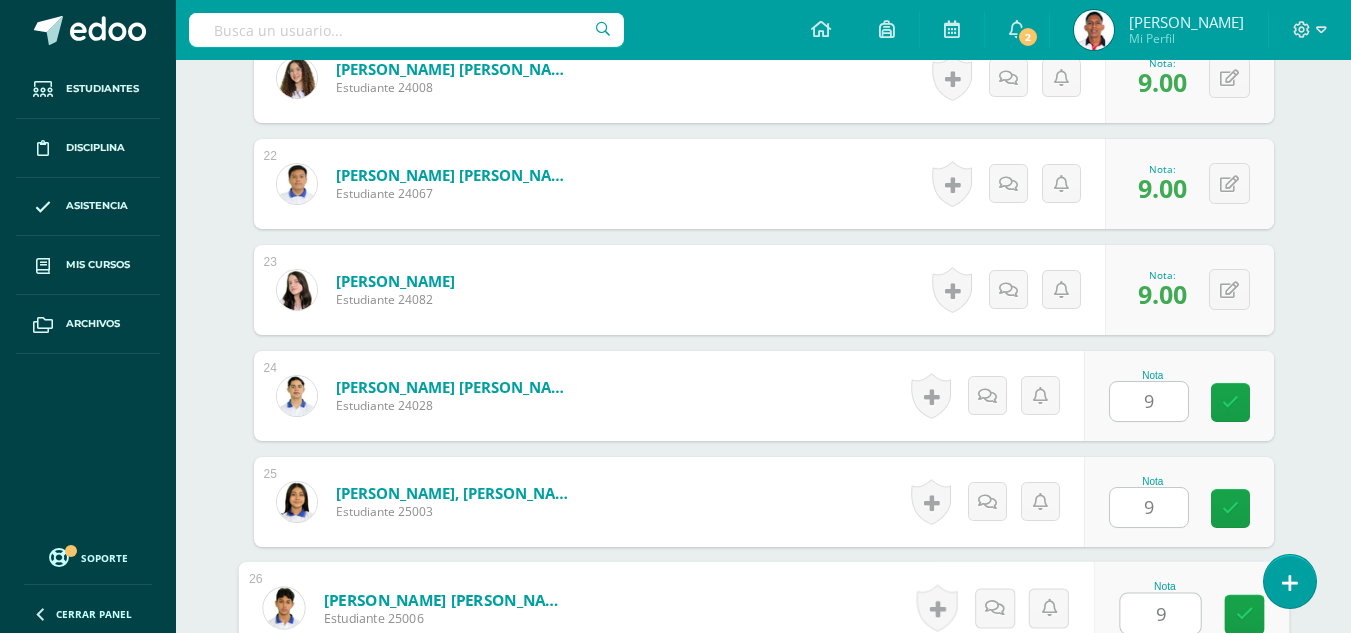 type on "9" 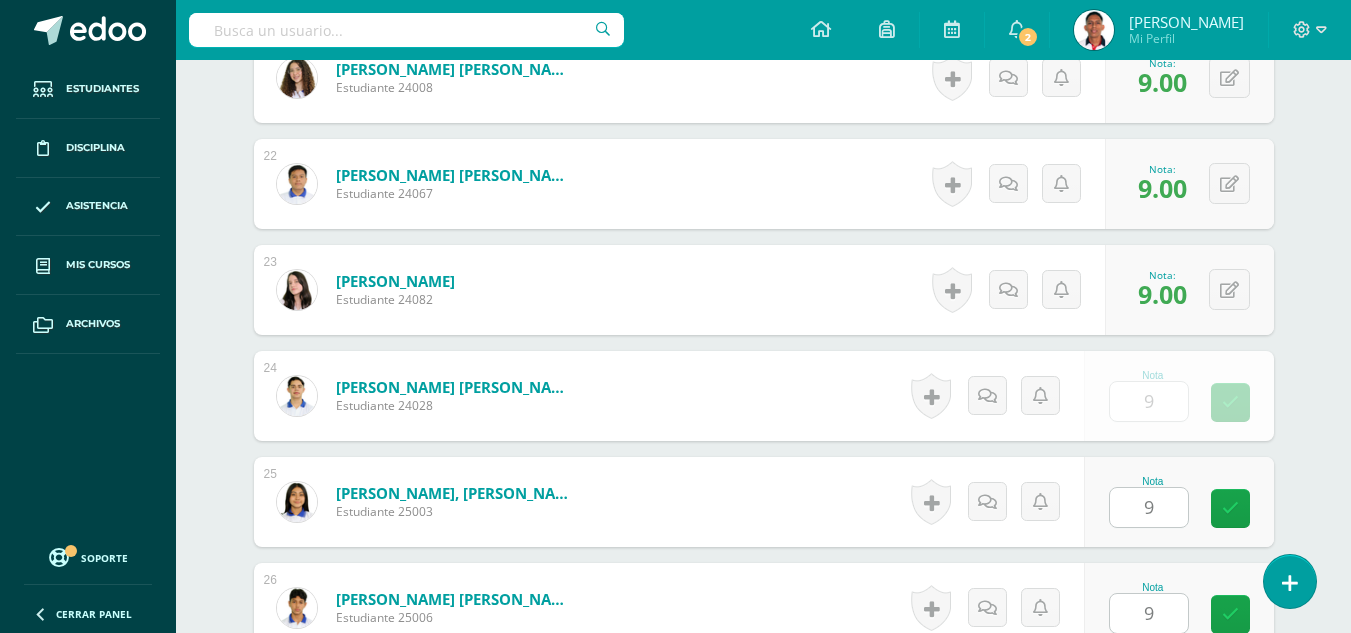 scroll, scrollTop: 3185, scrollLeft: 0, axis: vertical 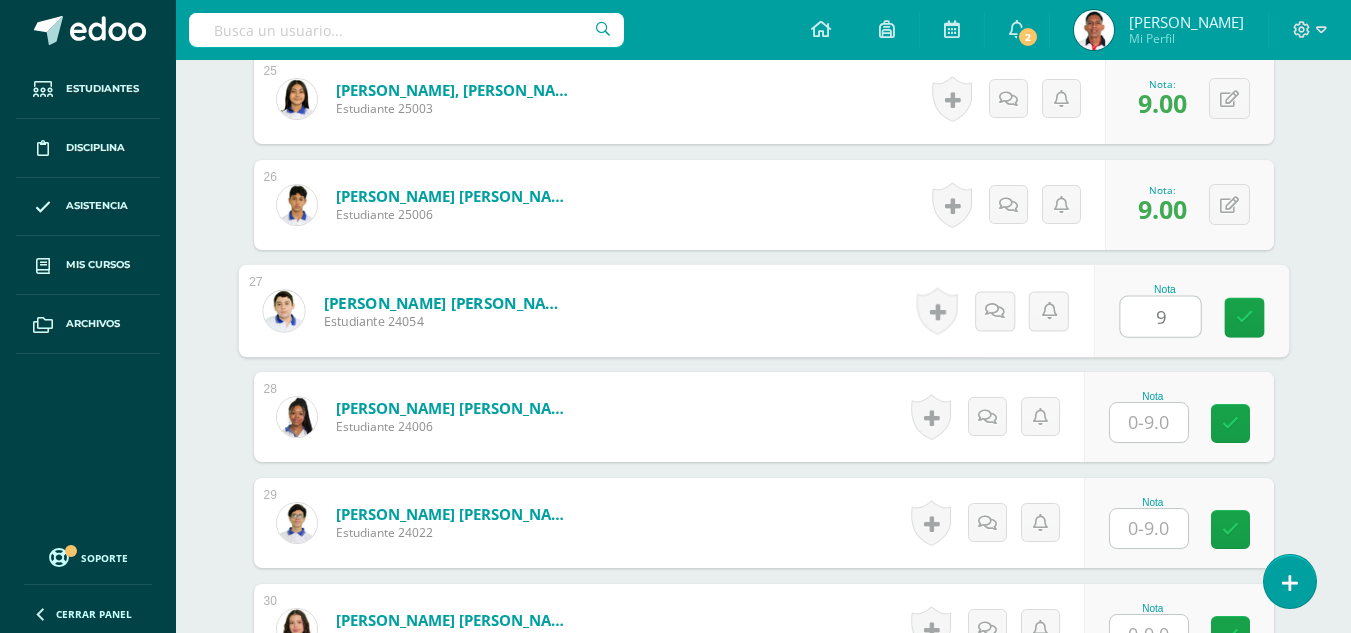 type on "9" 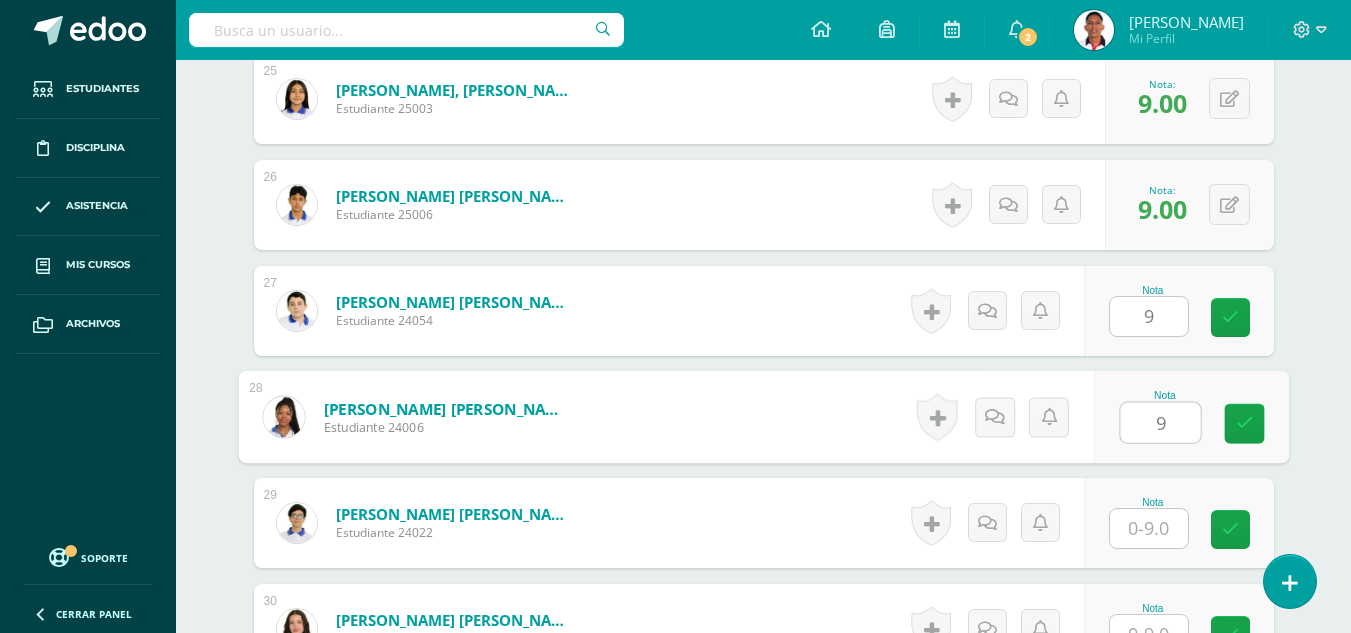 type on "9" 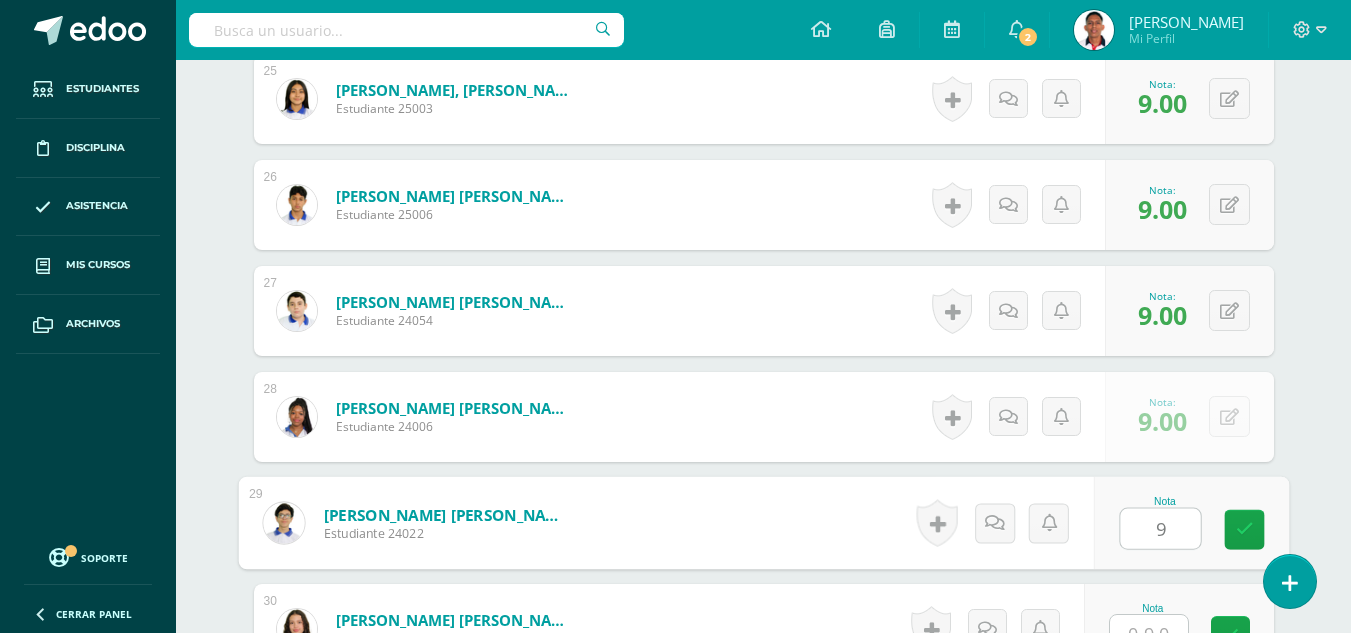 type on "9" 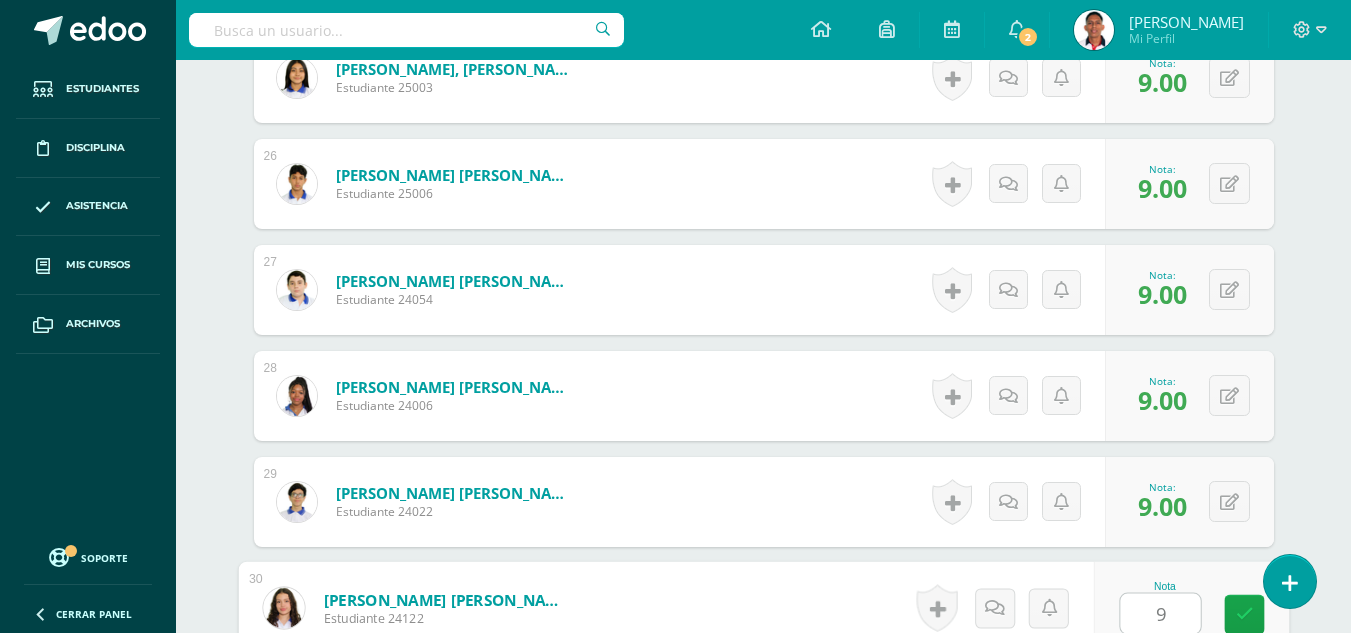 type on "9" 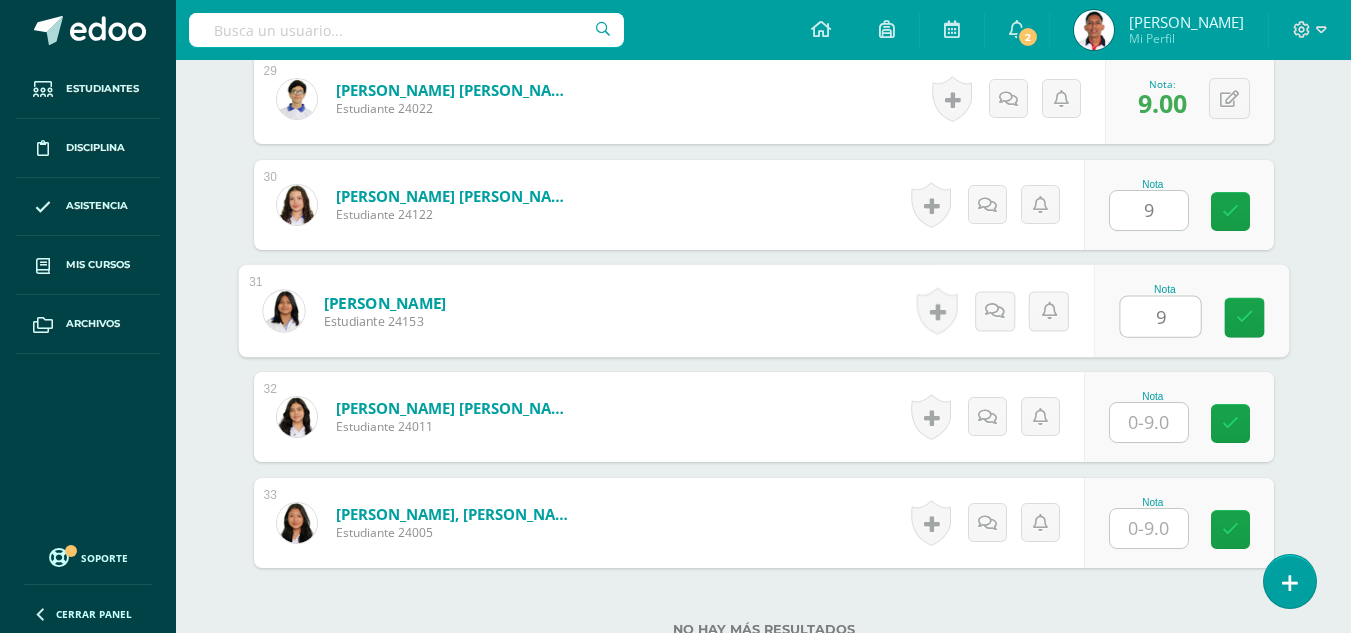 type on "9" 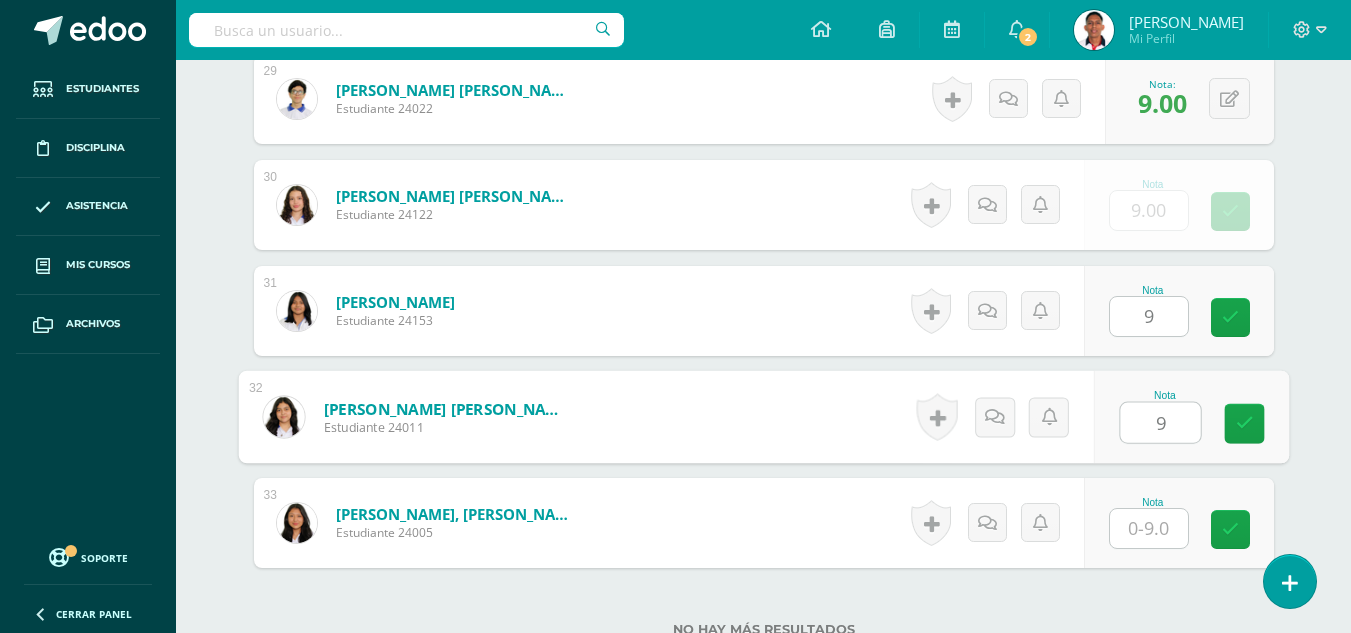 type on "9" 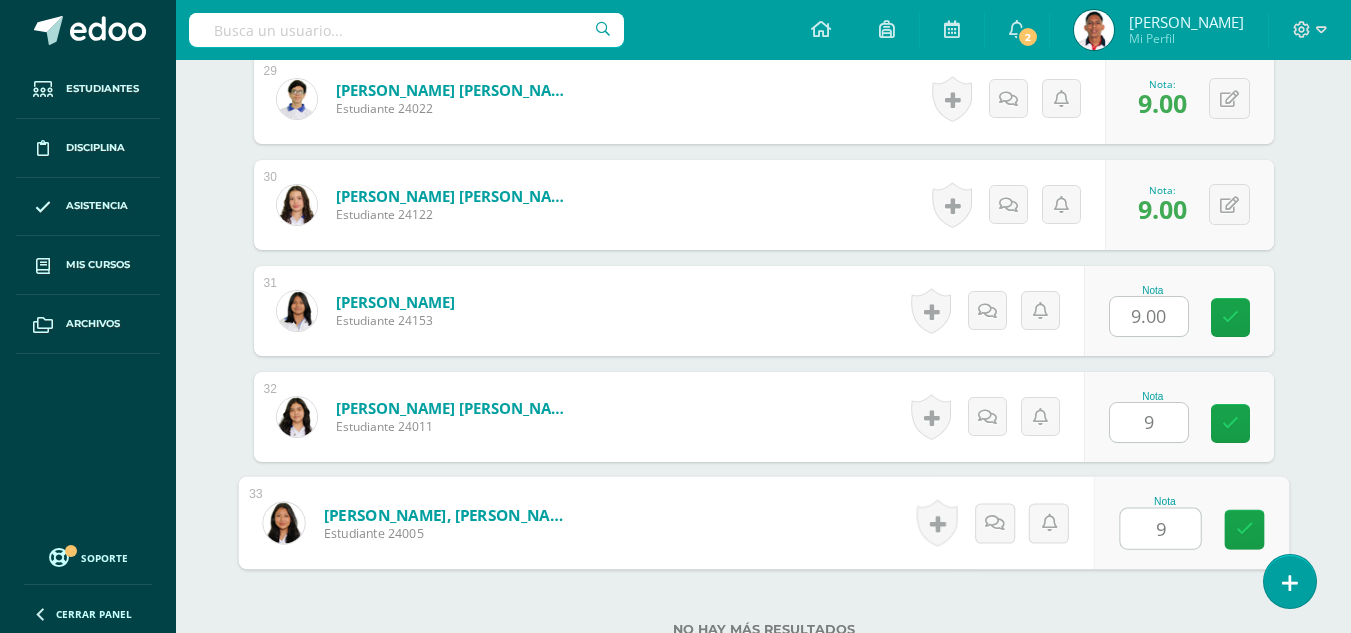 type on "9" 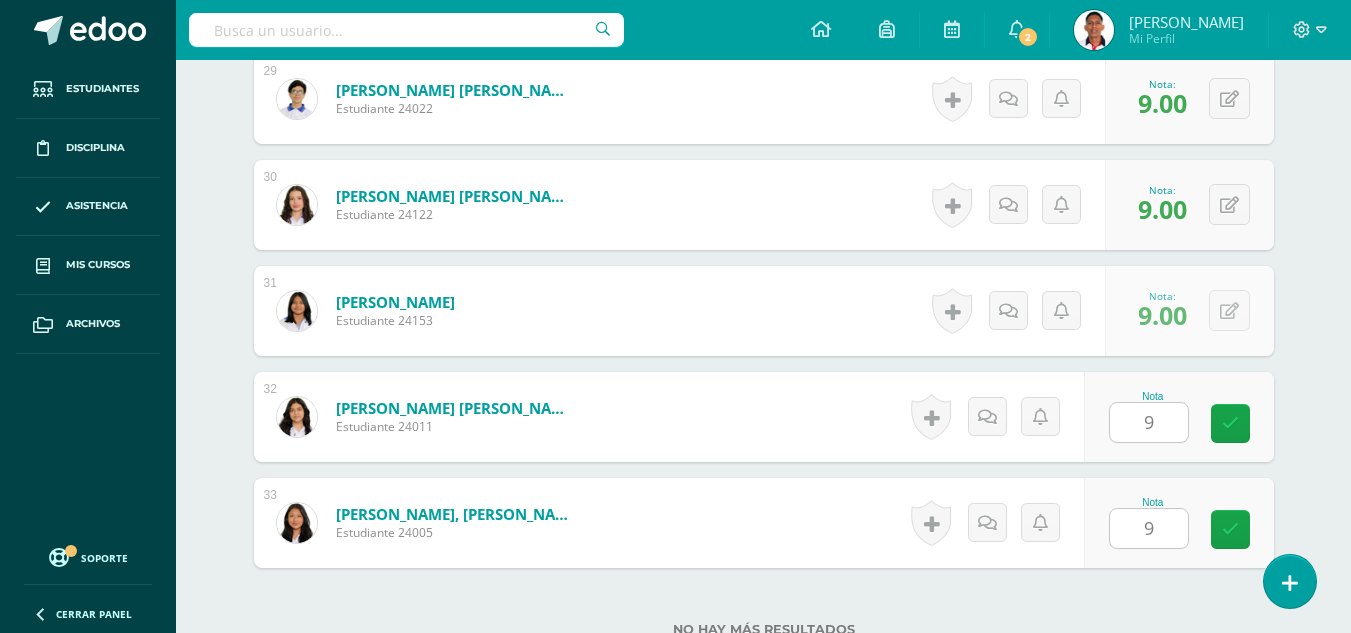 scroll, scrollTop: 3773, scrollLeft: 0, axis: vertical 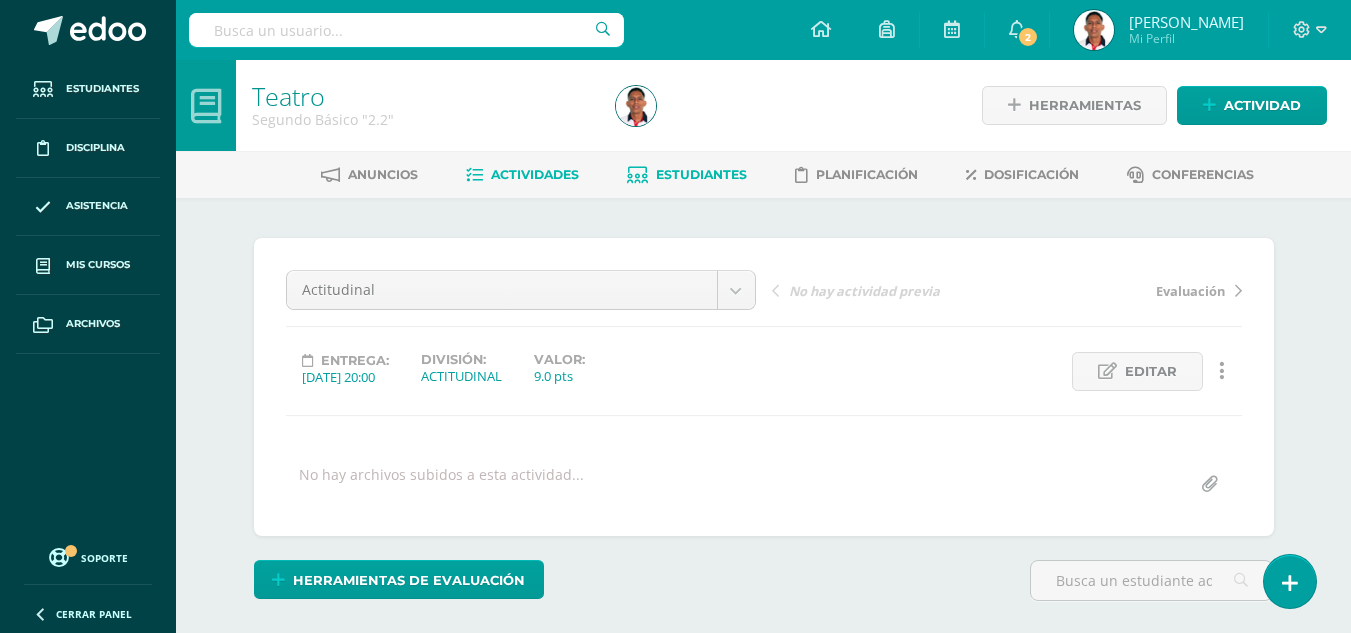 click on "Estudiantes" at bounding box center [687, 175] 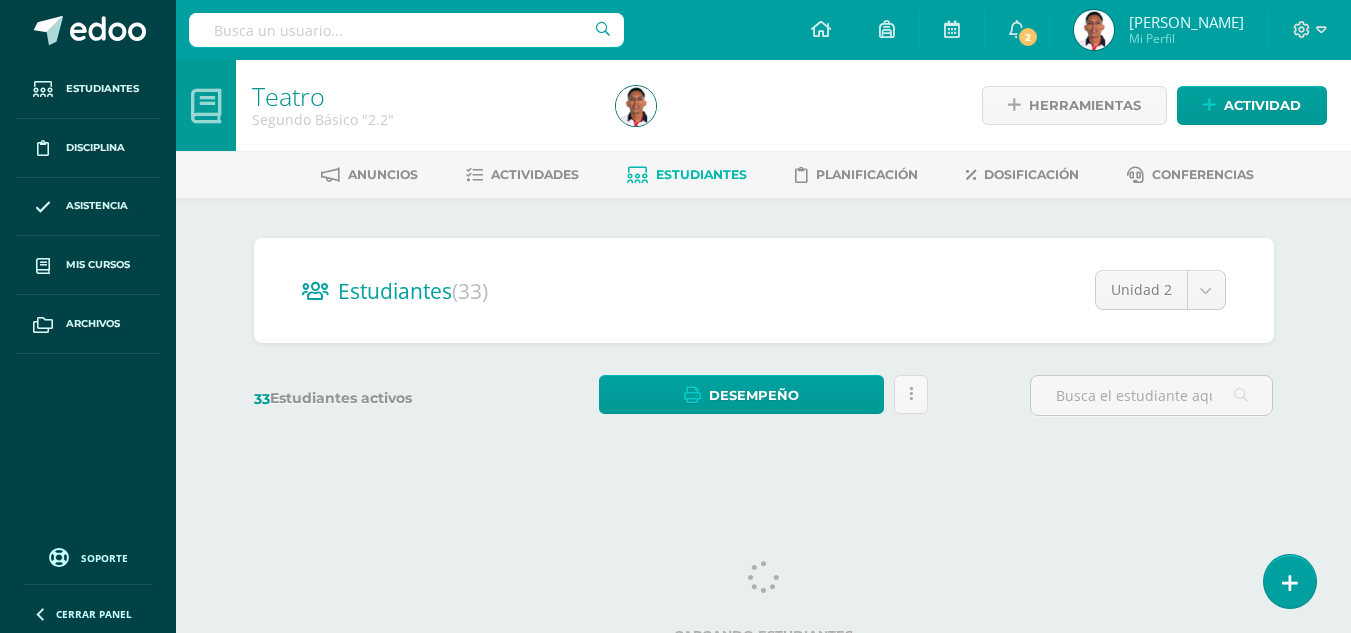scroll, scrollTop: 0, scrollLeft: 0, axis: both 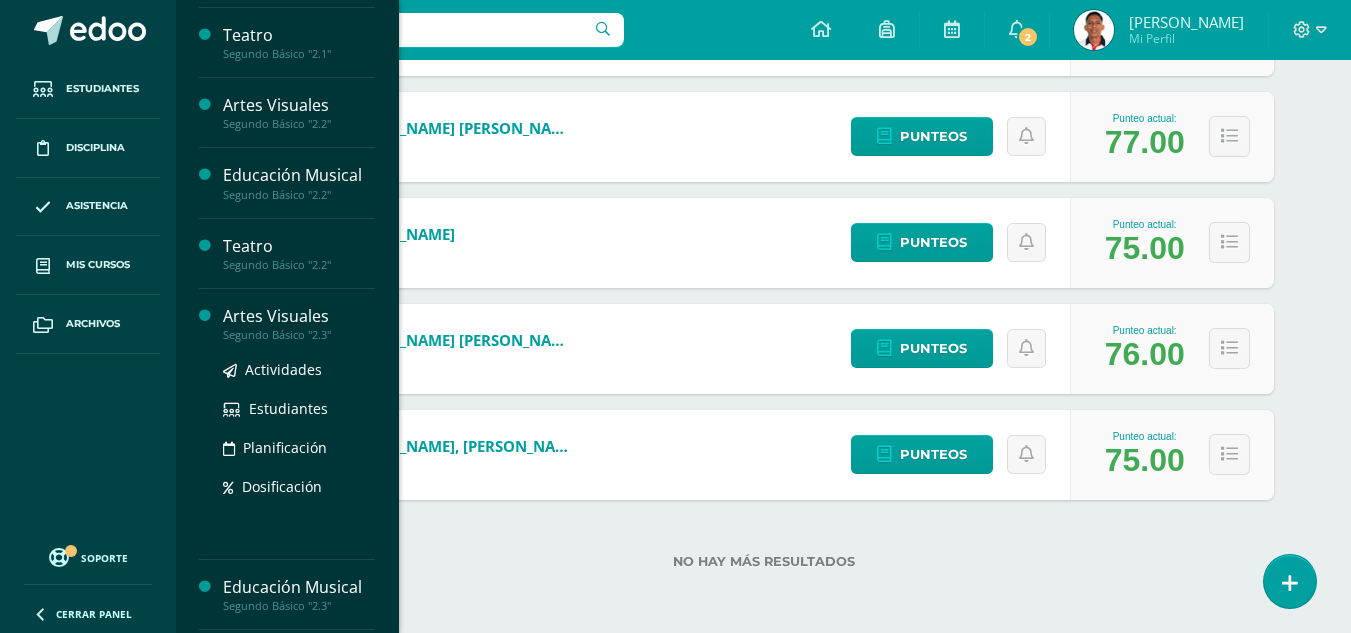 click on "Artes Visuales" at bounding box center [299, 316] 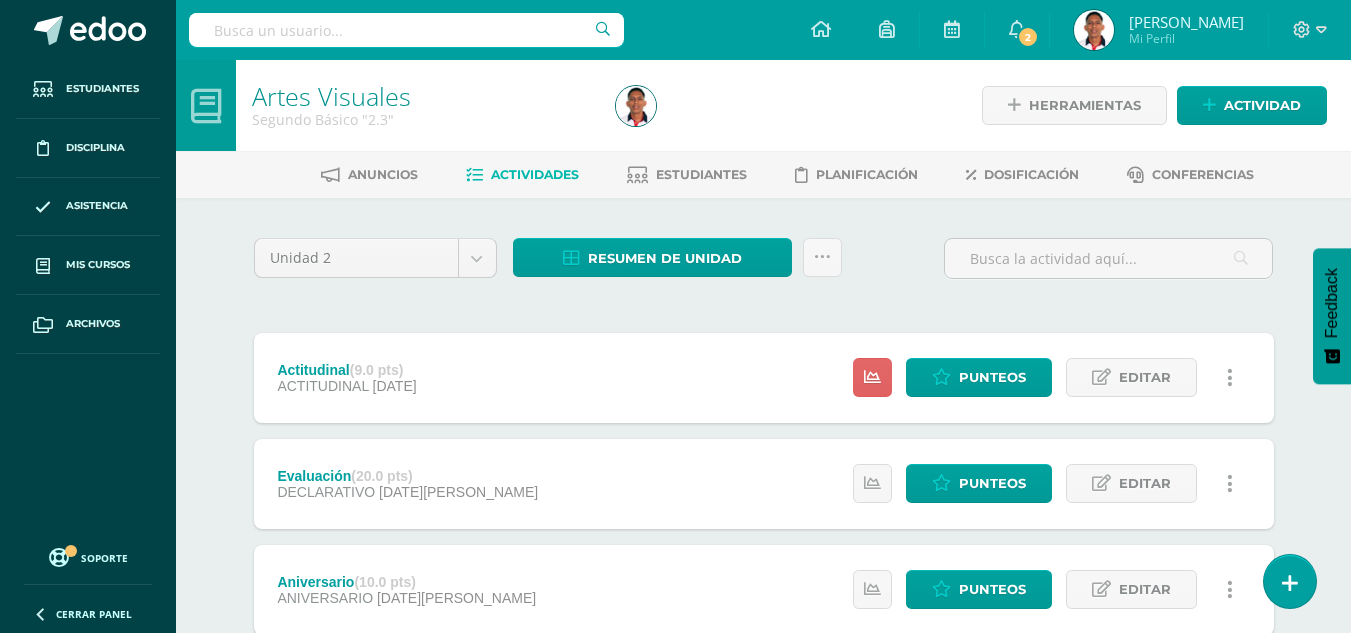 scroll, scrollTop: 0, scrollLeft: 0, axis: both 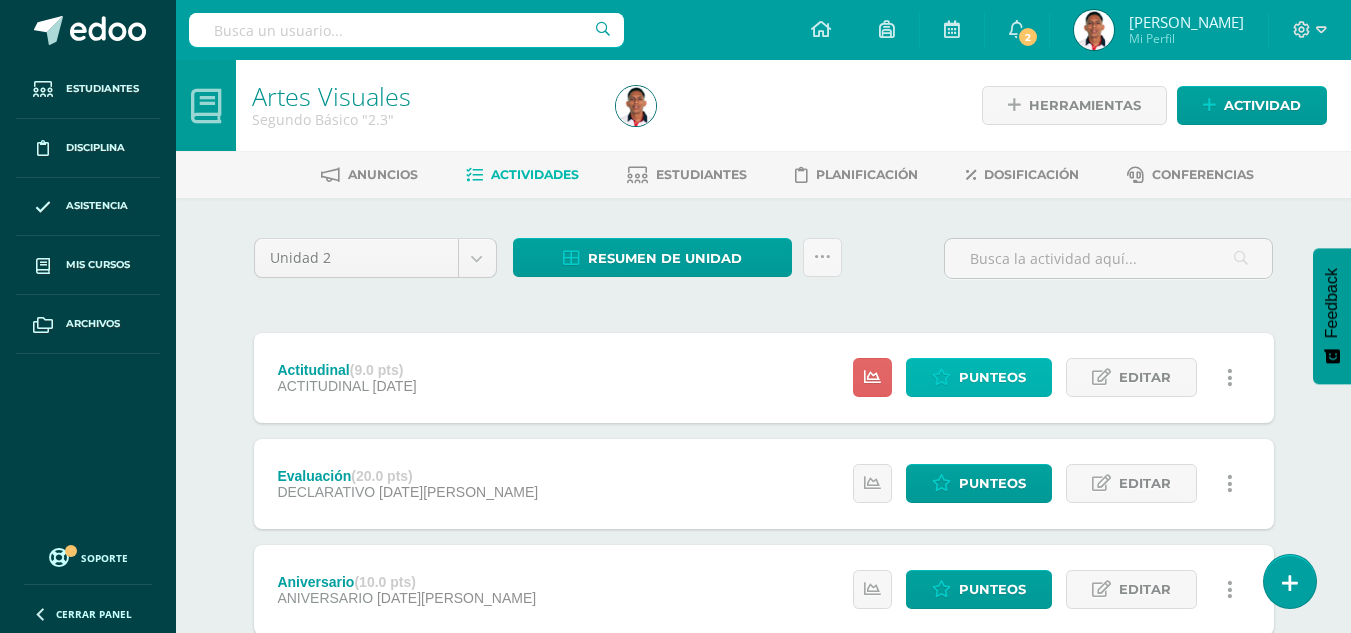 click on "Punteos" at bounding box center [992, 377] 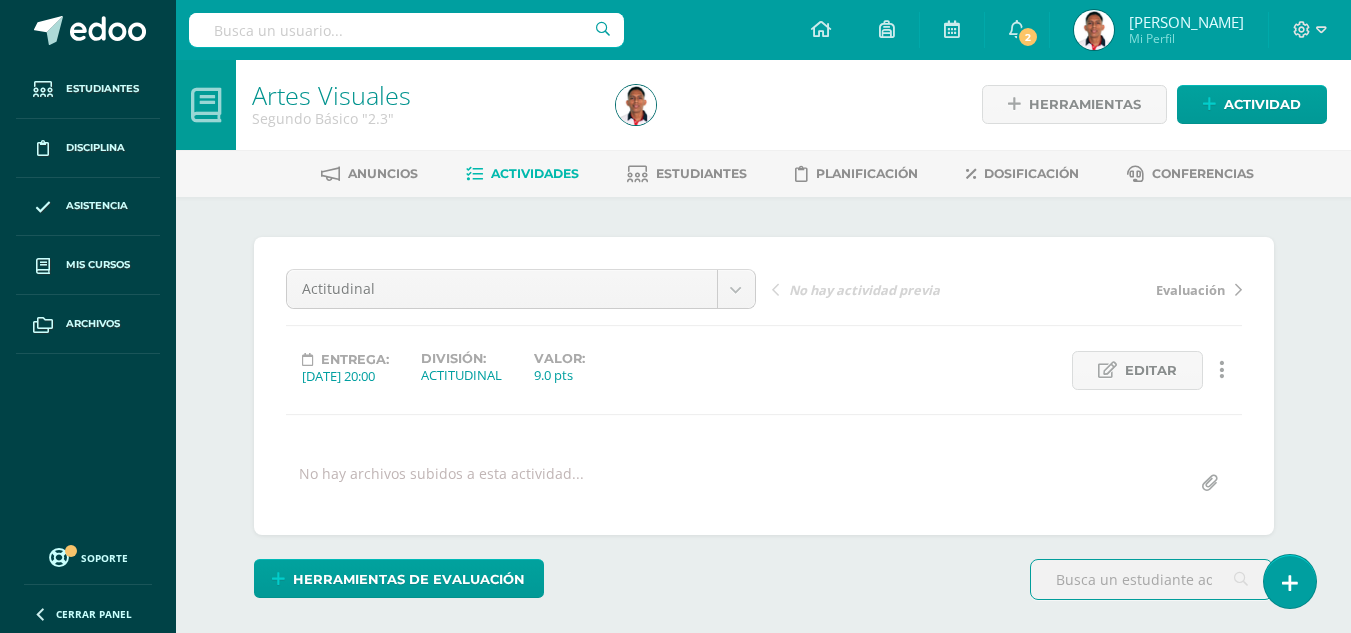 scroll, scrollTop: 0, scrollLeft: 0, axis: both 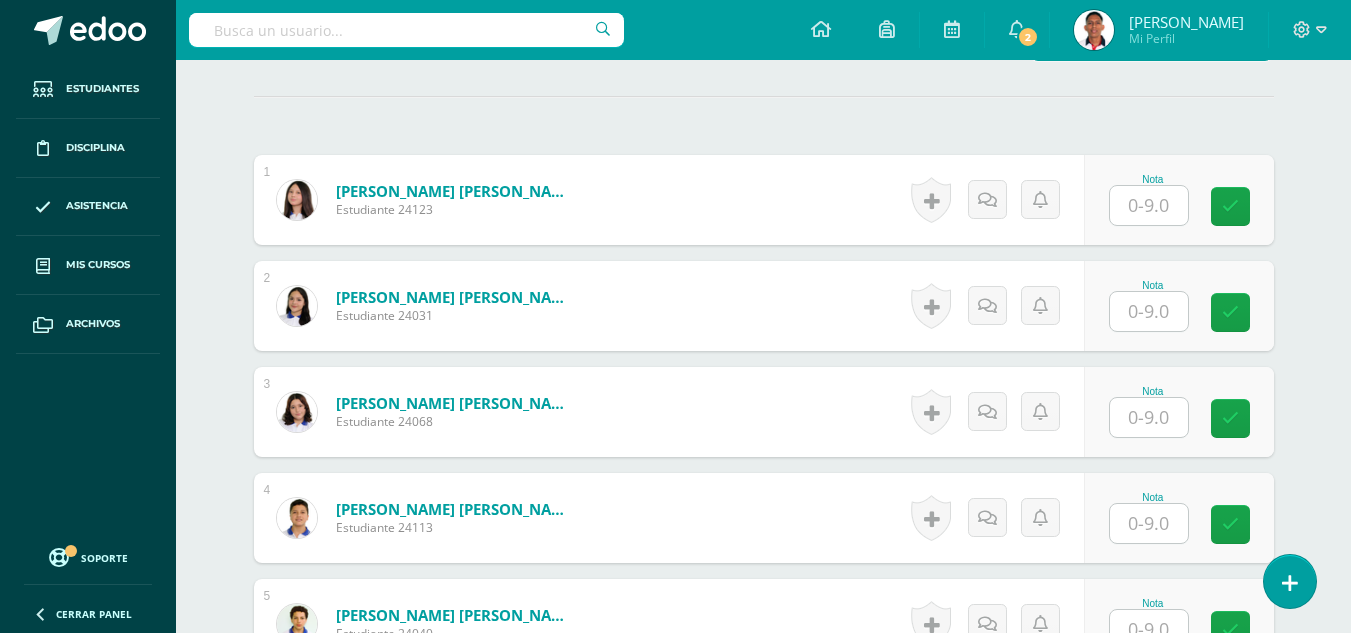 click at bounding box center (1149, 205) 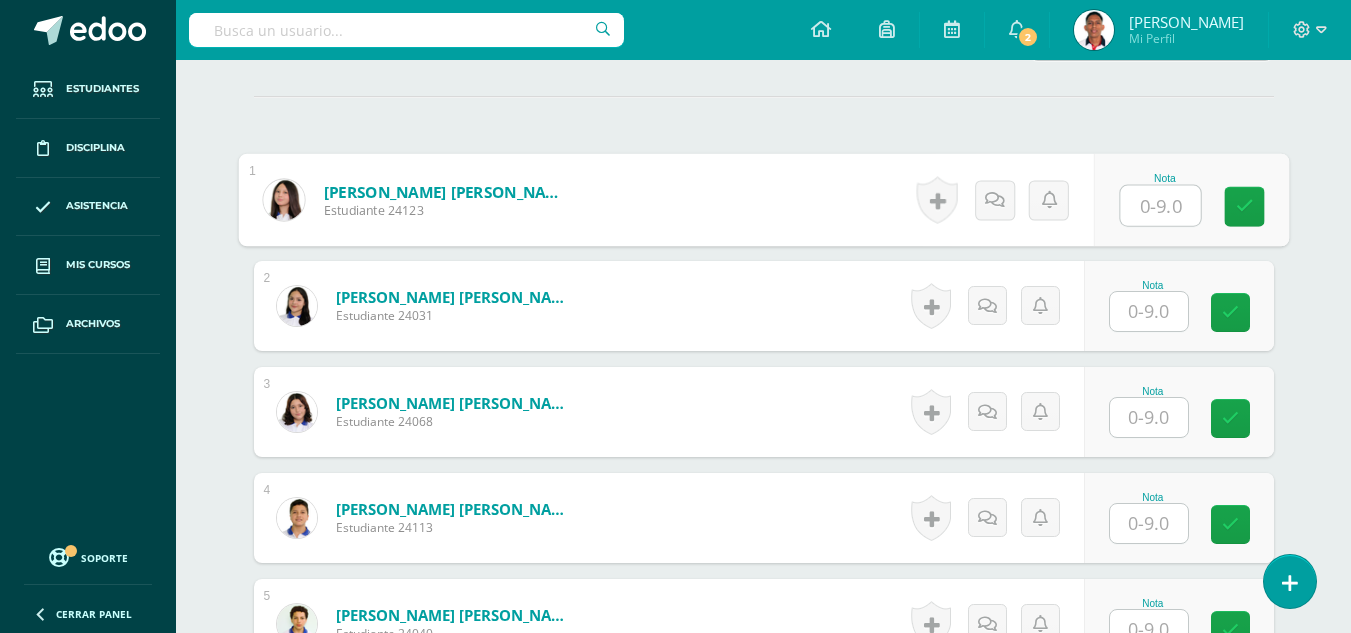 scroll, scrollTop: 541, scrollLeft: 0, axis: vertical 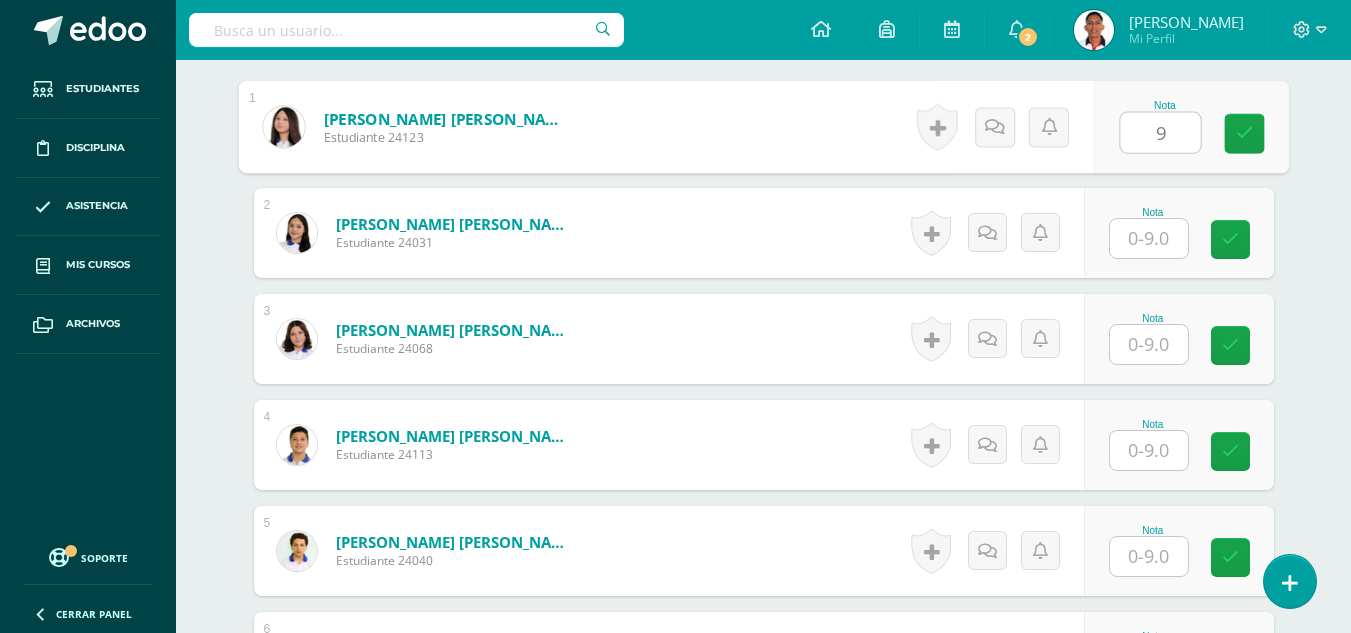 type on "9" 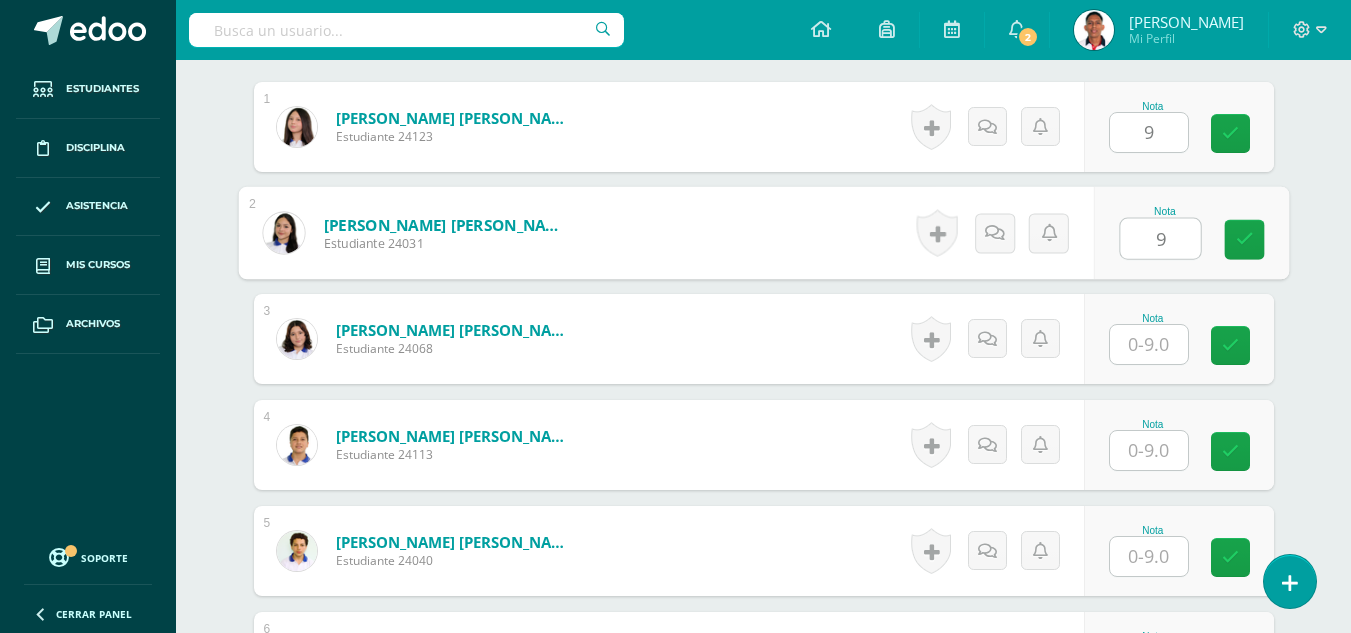 type on "9" 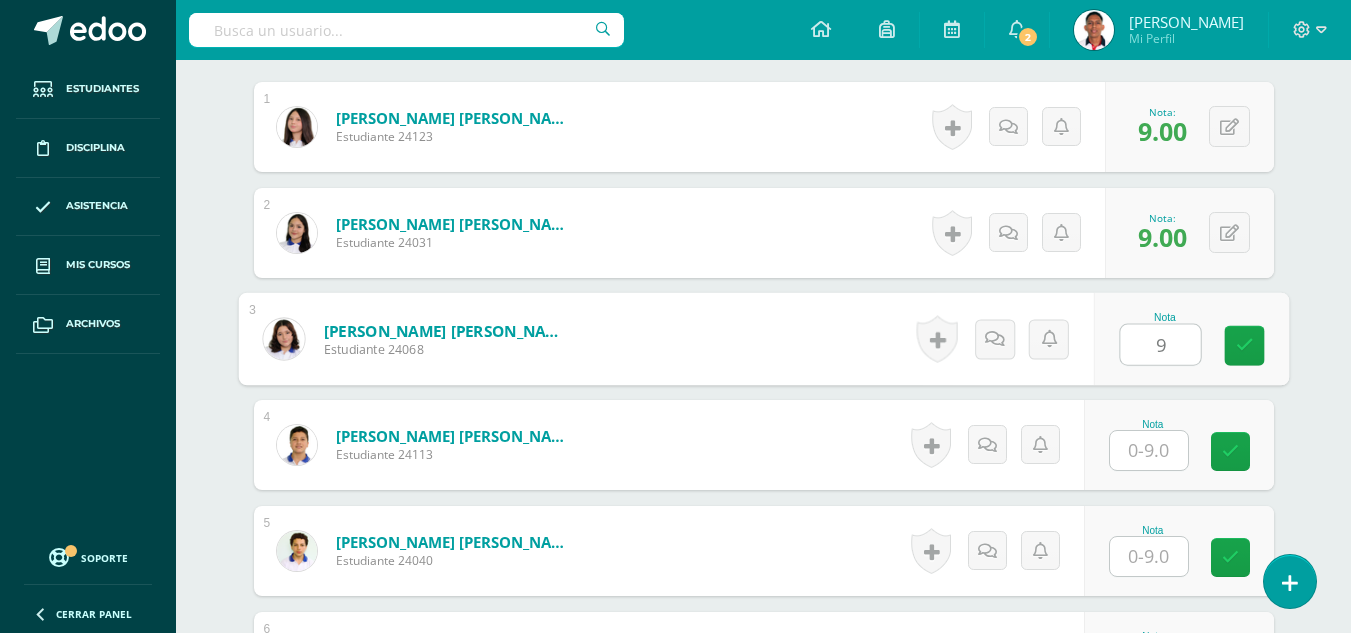 type on "9" 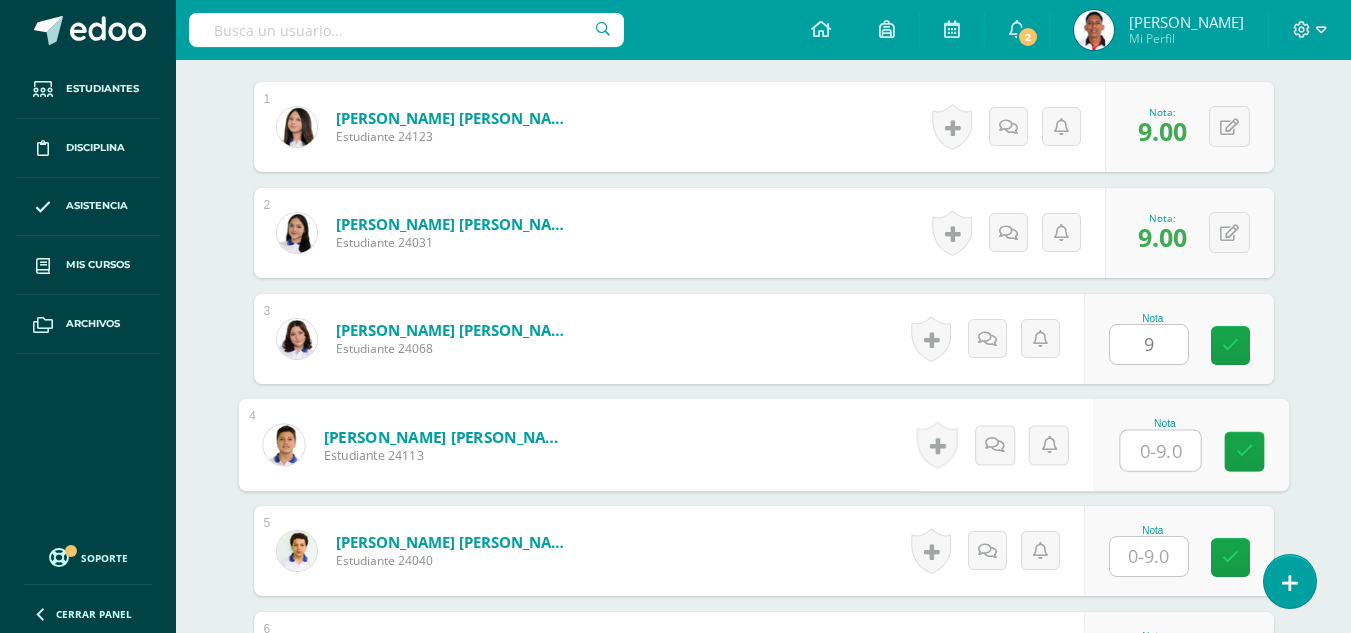 scroll, scrollTop: 614, scrollLeft: 0, axis: vertical 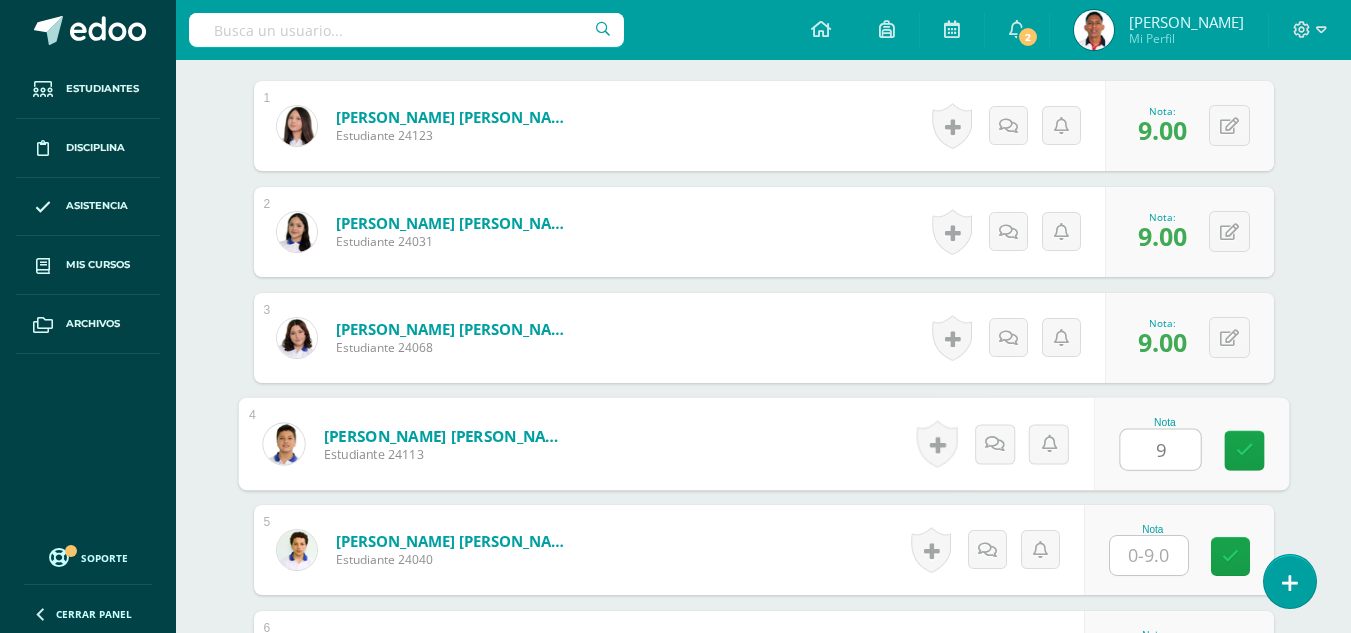 type on "9" 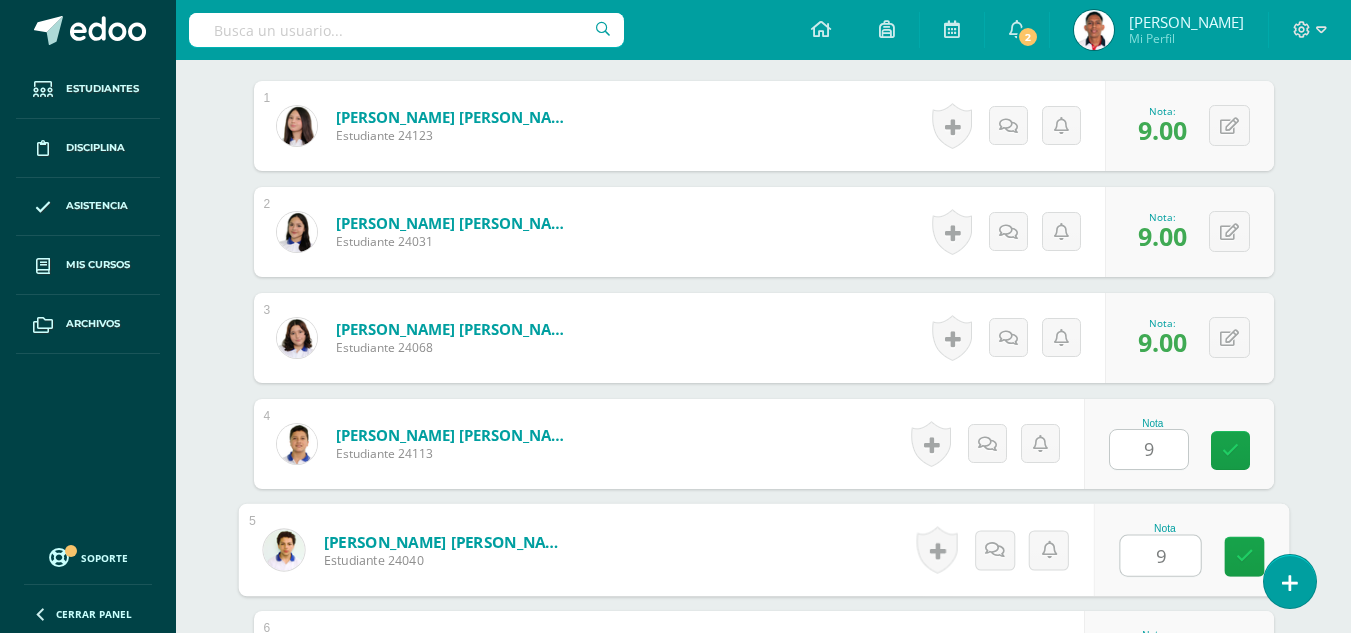type on "9" 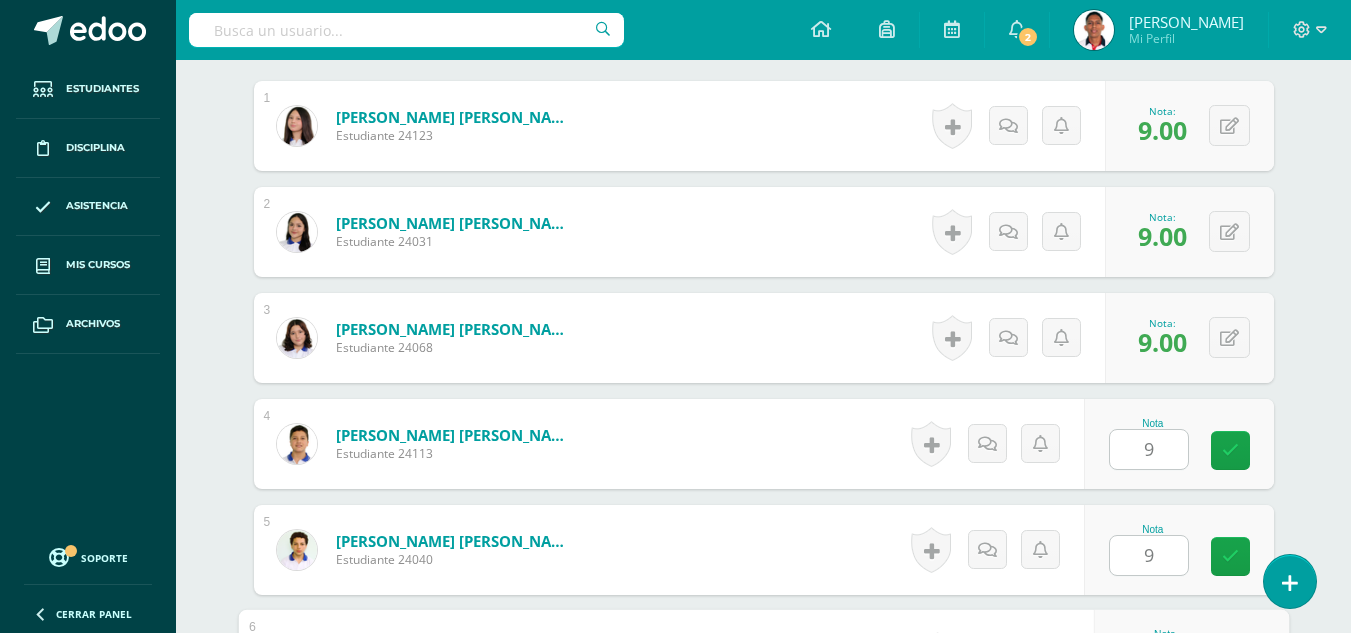scroll, scrollTop: 959, scrollLeft: 0, axis: vertical 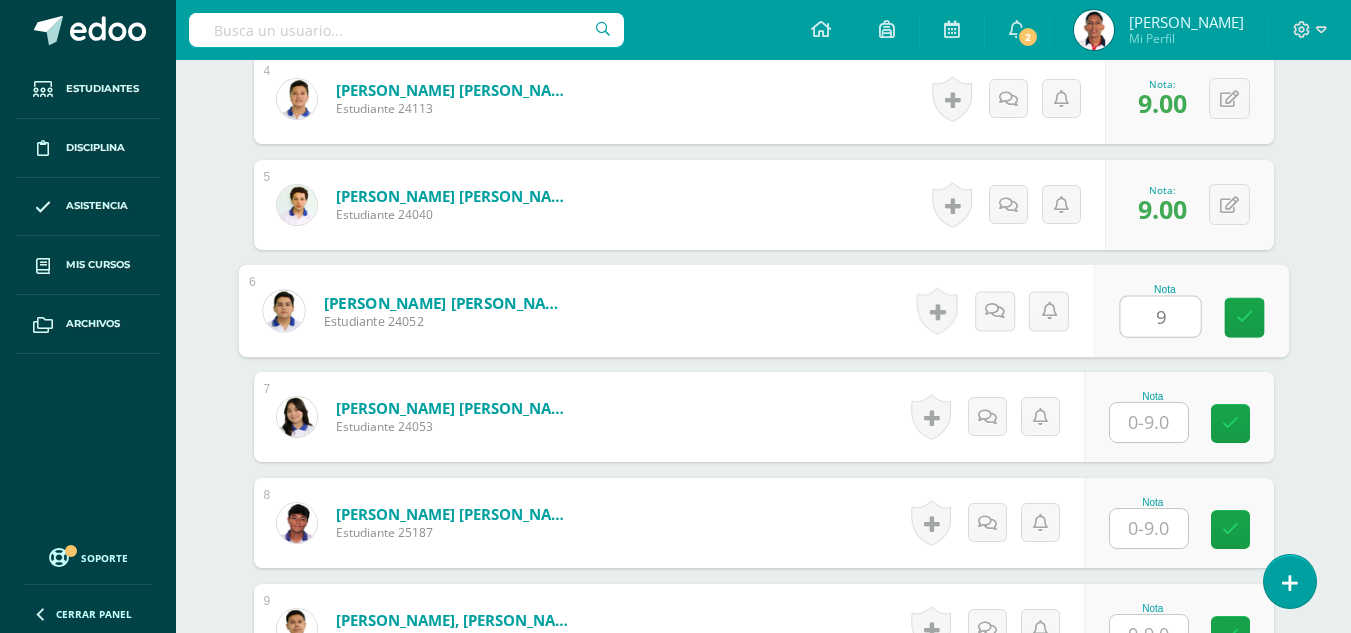 type on "9" 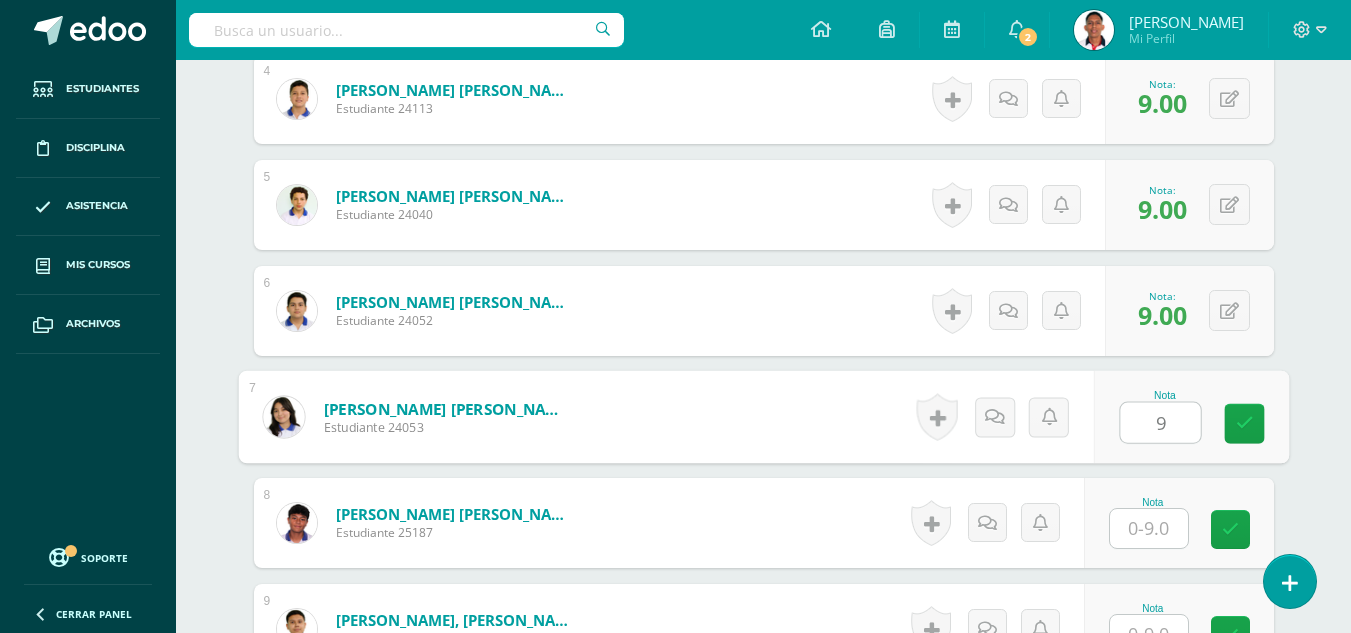 type on "9" 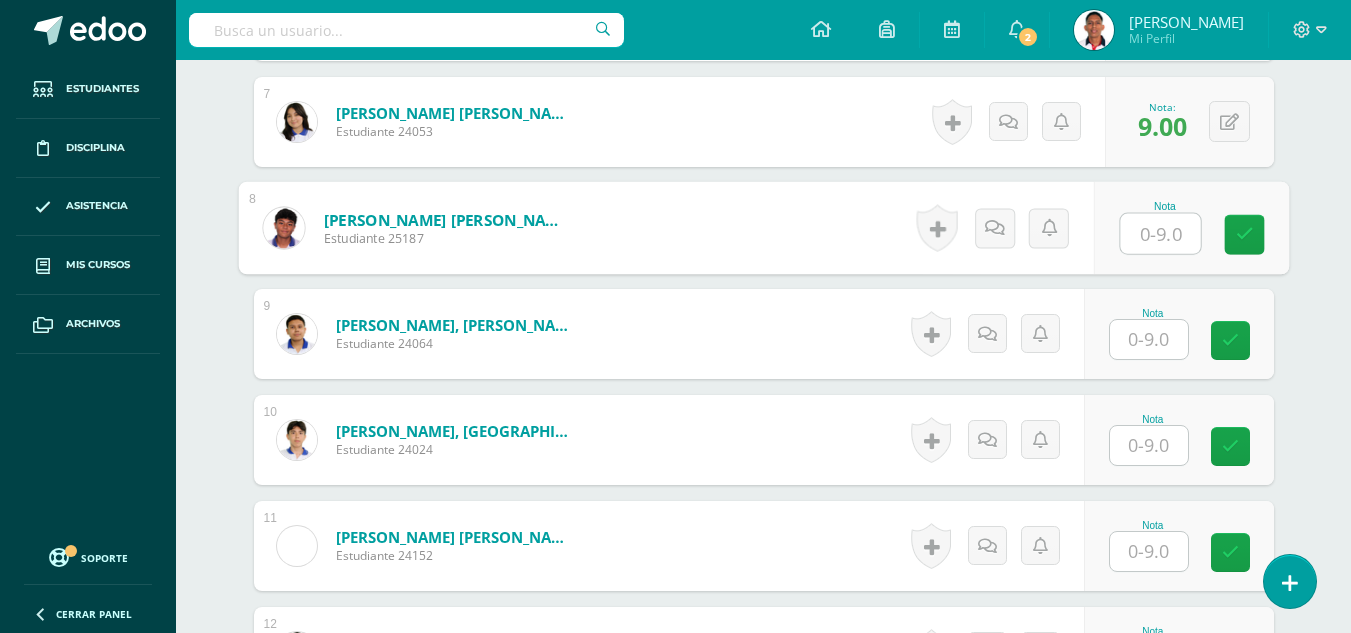 scroll, scrollTop: 1299, scrollLeft: 0, axis: vertical 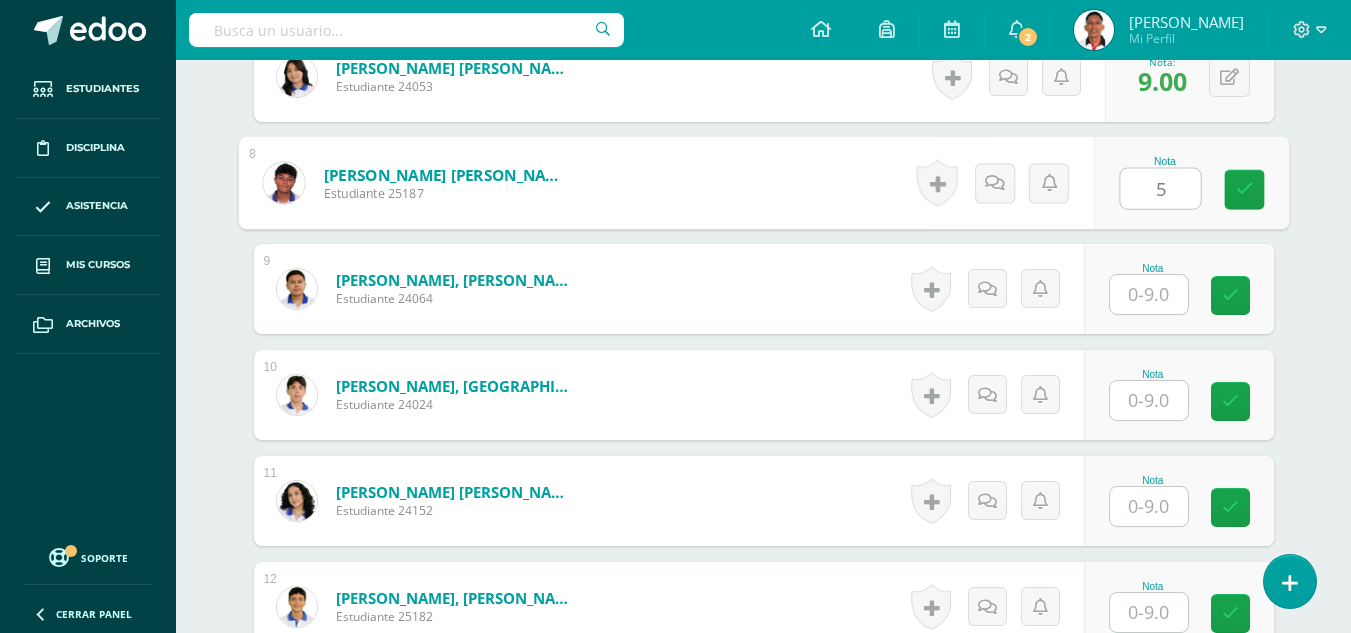 type on "5" 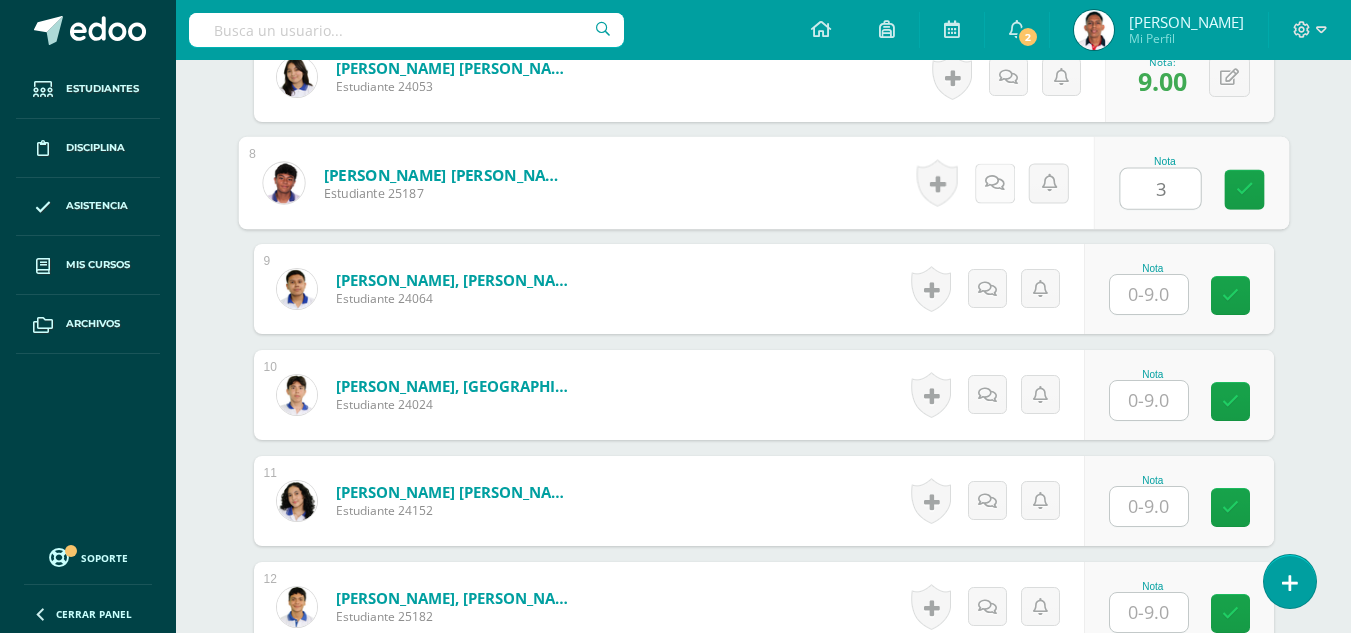 type on "3" 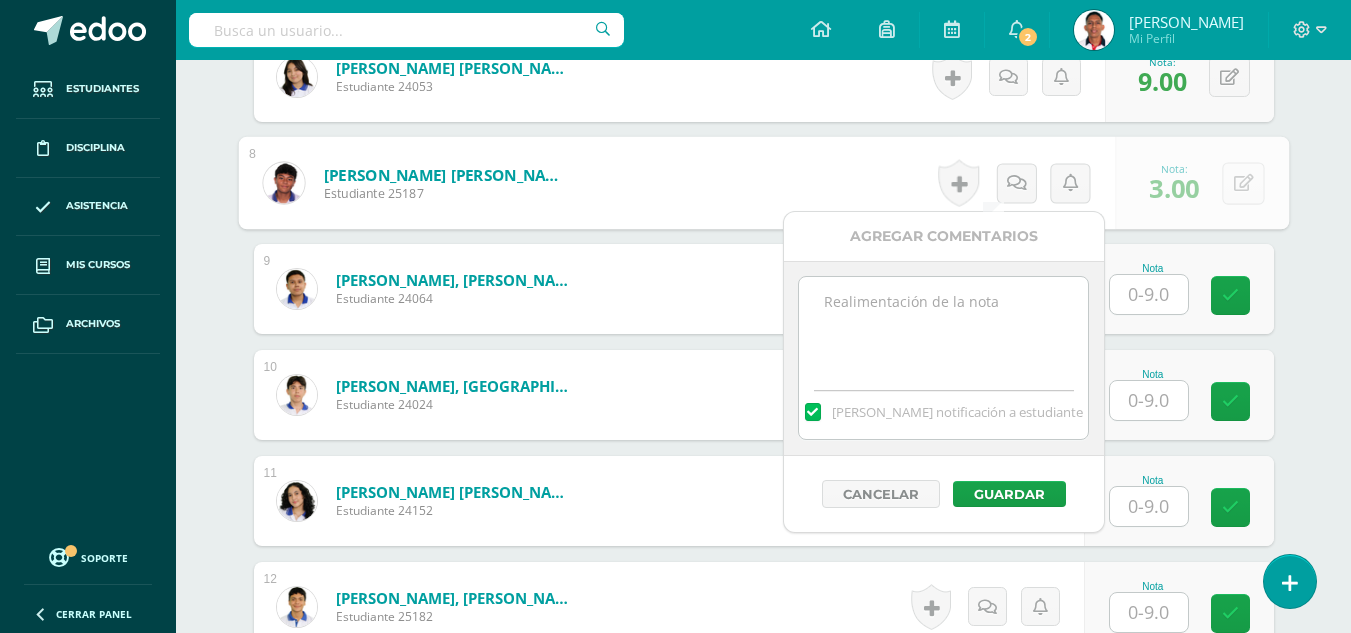 click at bounding box center [943, 327] 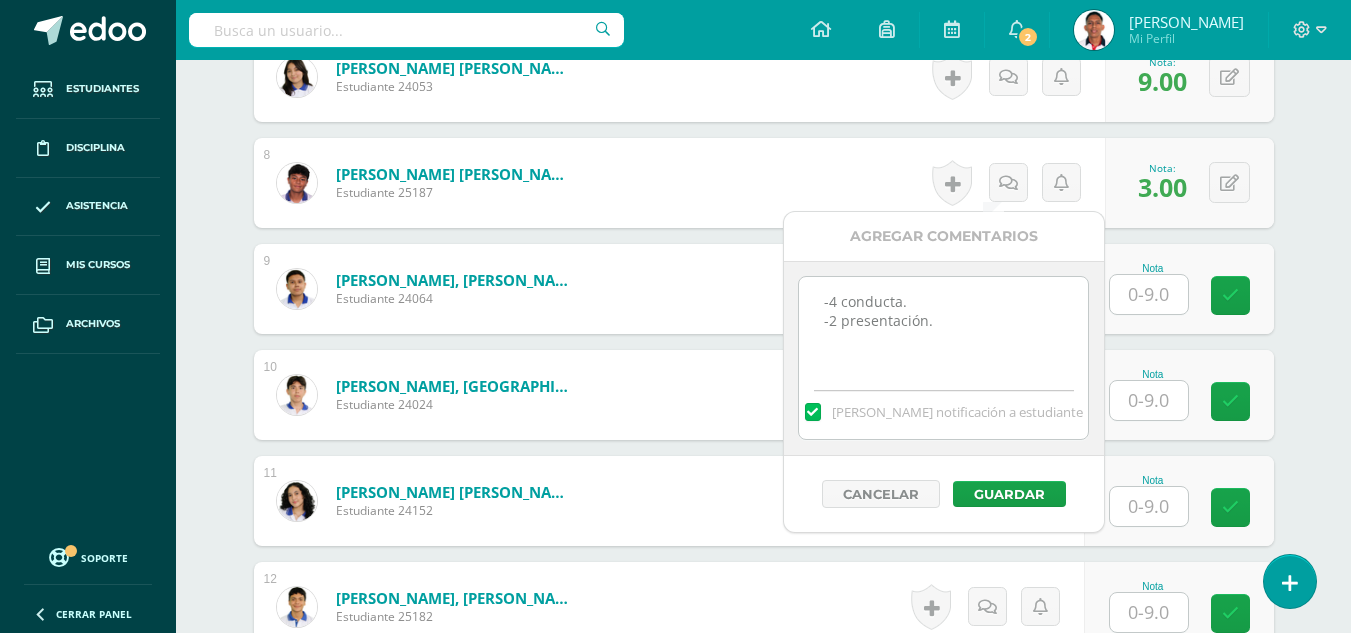 drag, startPoint x: 1004, startPoint y: 353, endPoint x: 801, endPoint y: 302, distance: 209.30838 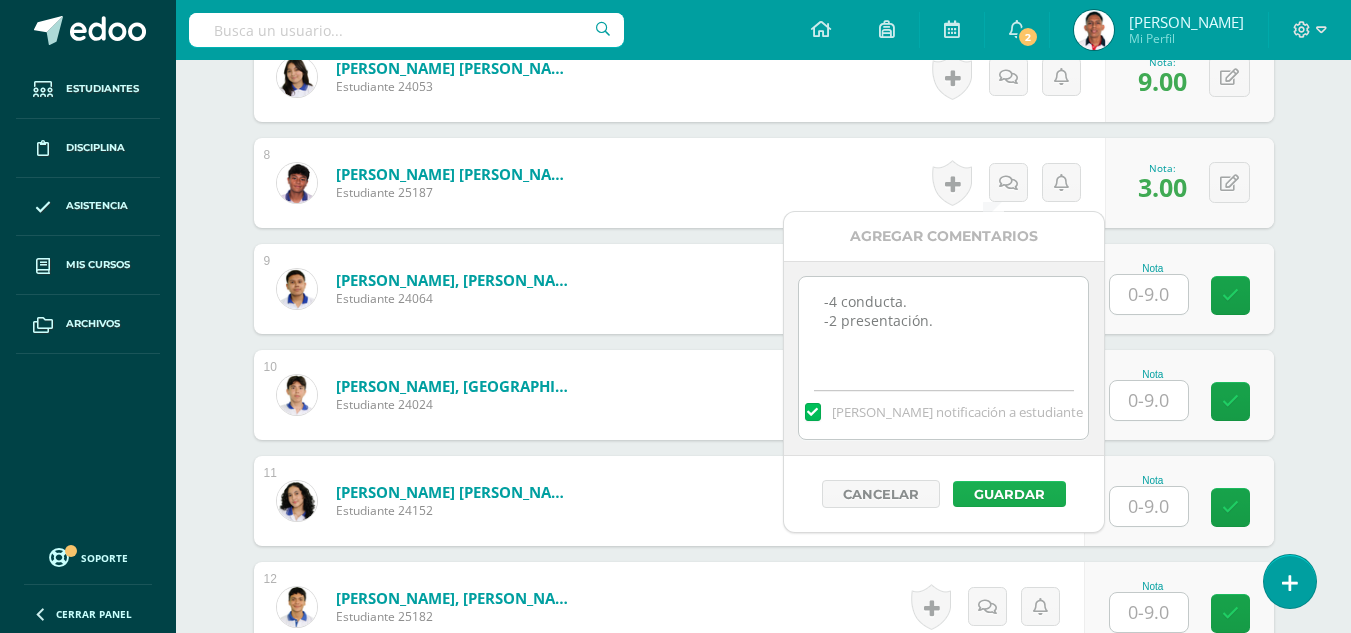 type on "-4 conducta.
-2 presentación." 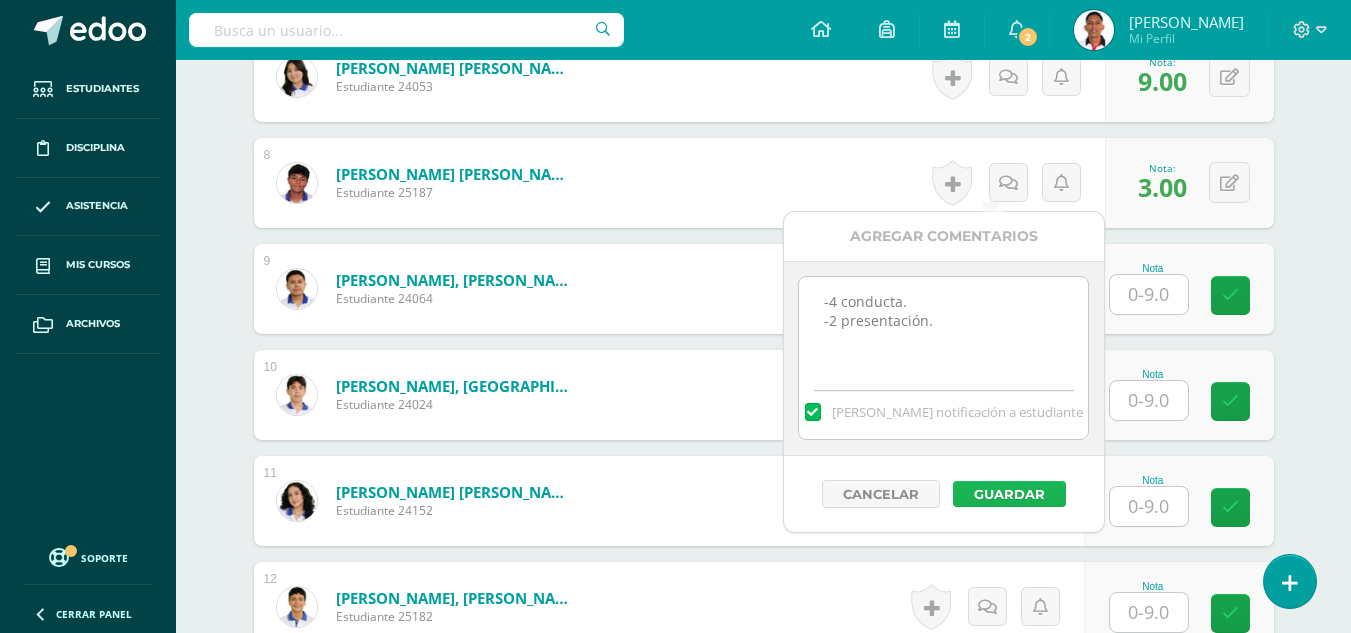 click on "Guardar" at bounding box center (1009, 494) 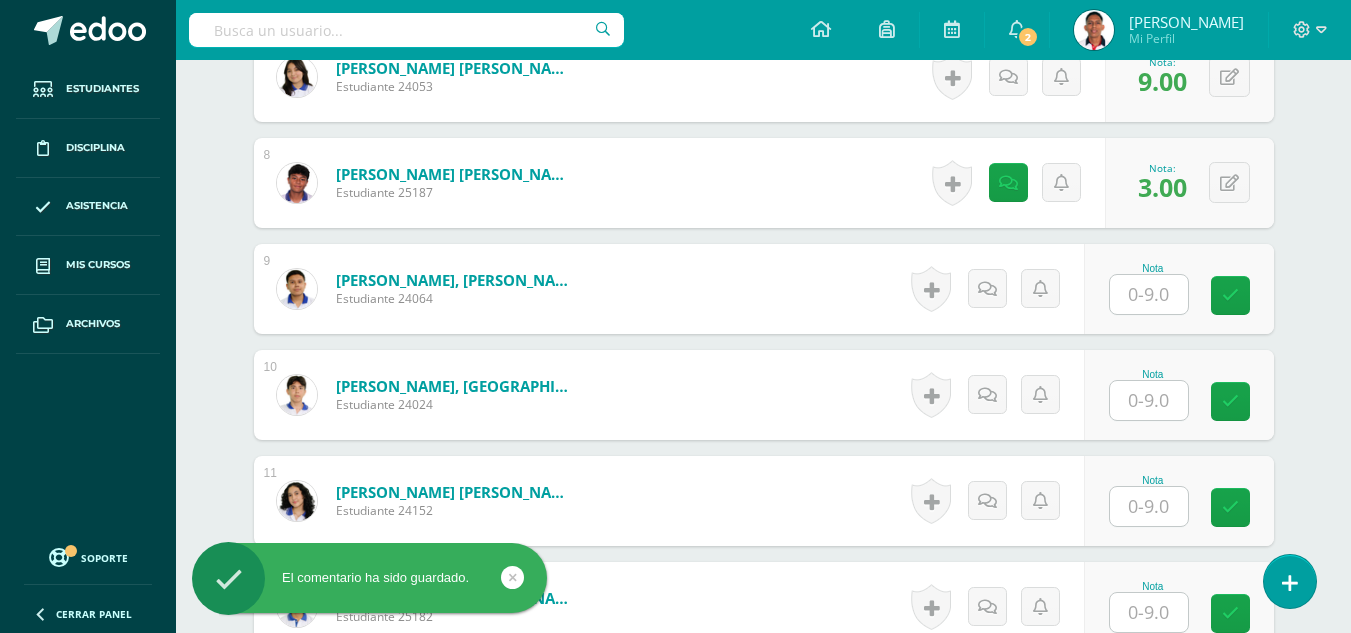 click at bounding box center (1149, 294) 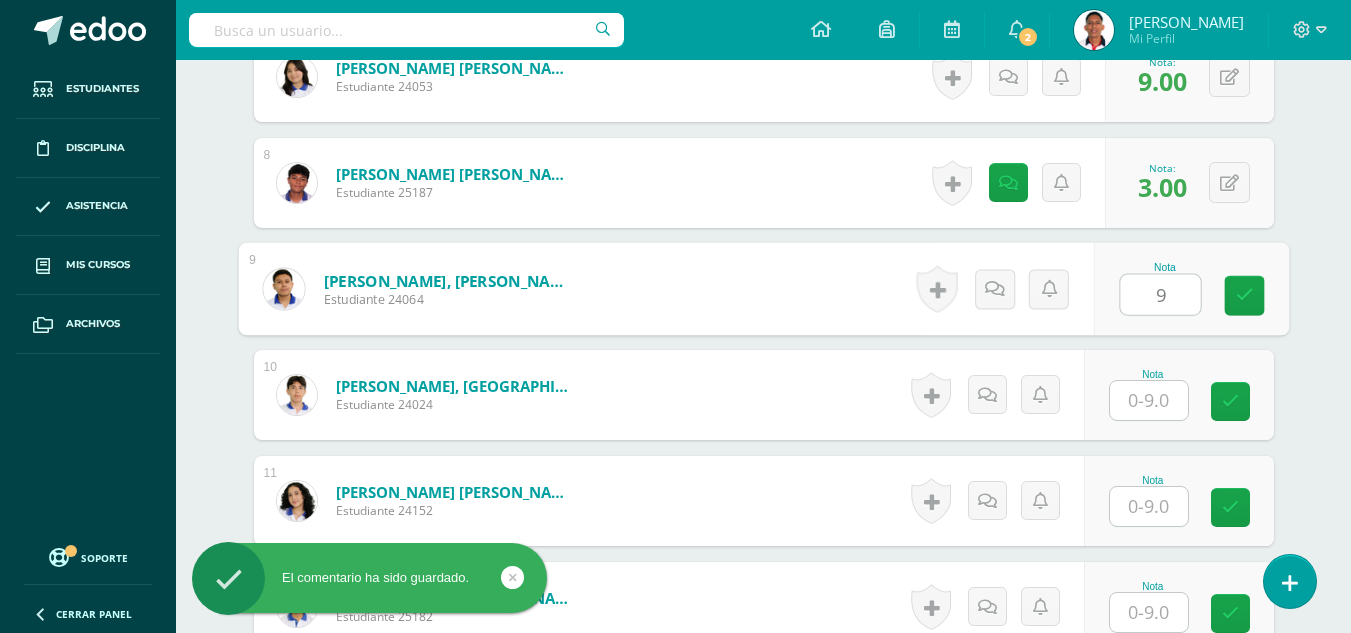 type on "9" 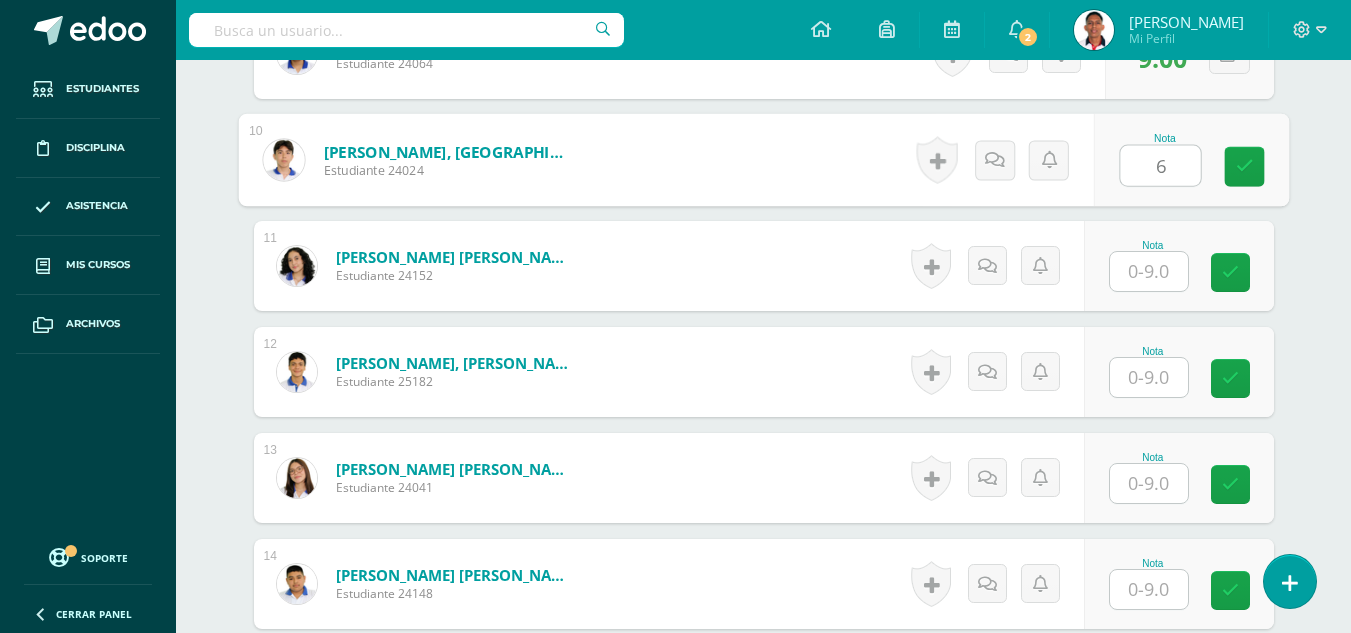 scroll, scrollTop: 1549, scrollLeft: 0, axis: vertical 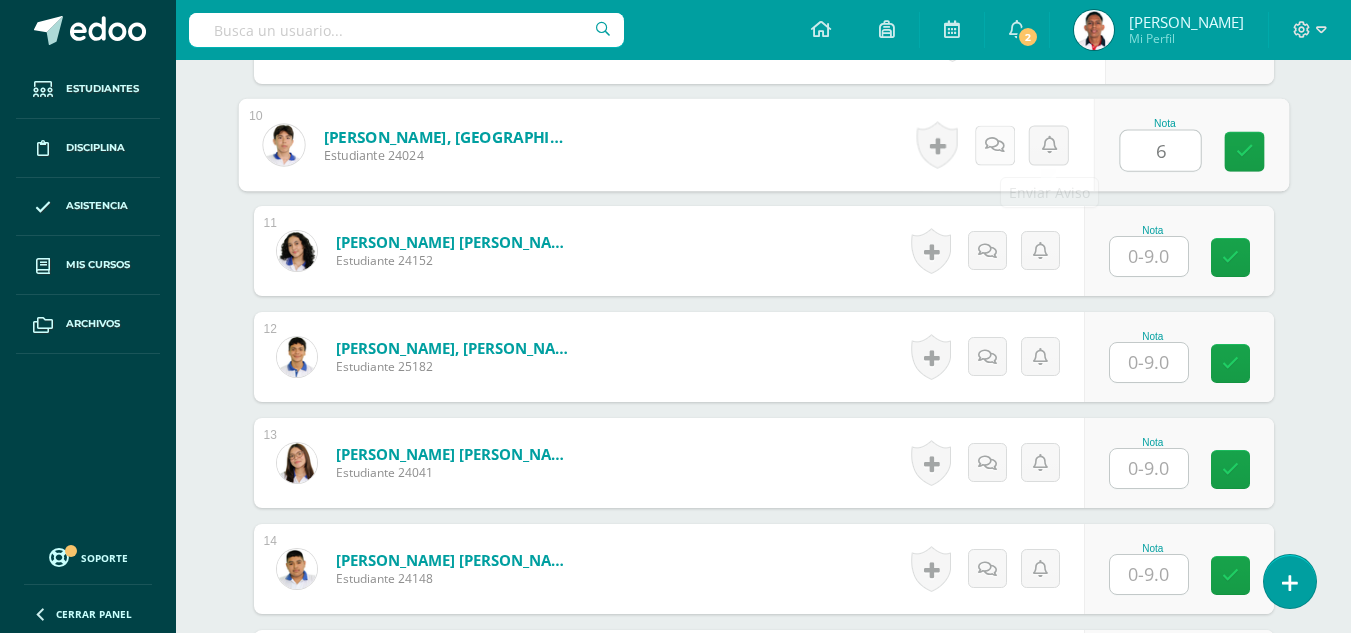type on "6" 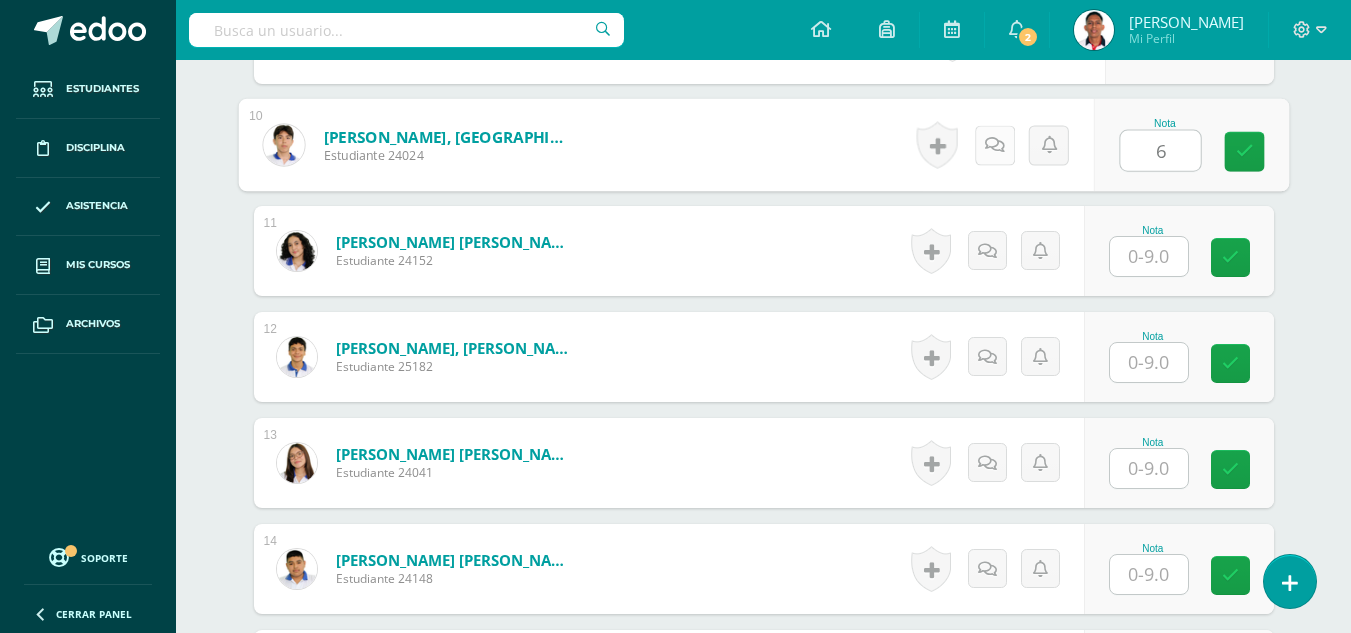 click at bounding box center [994, 145] 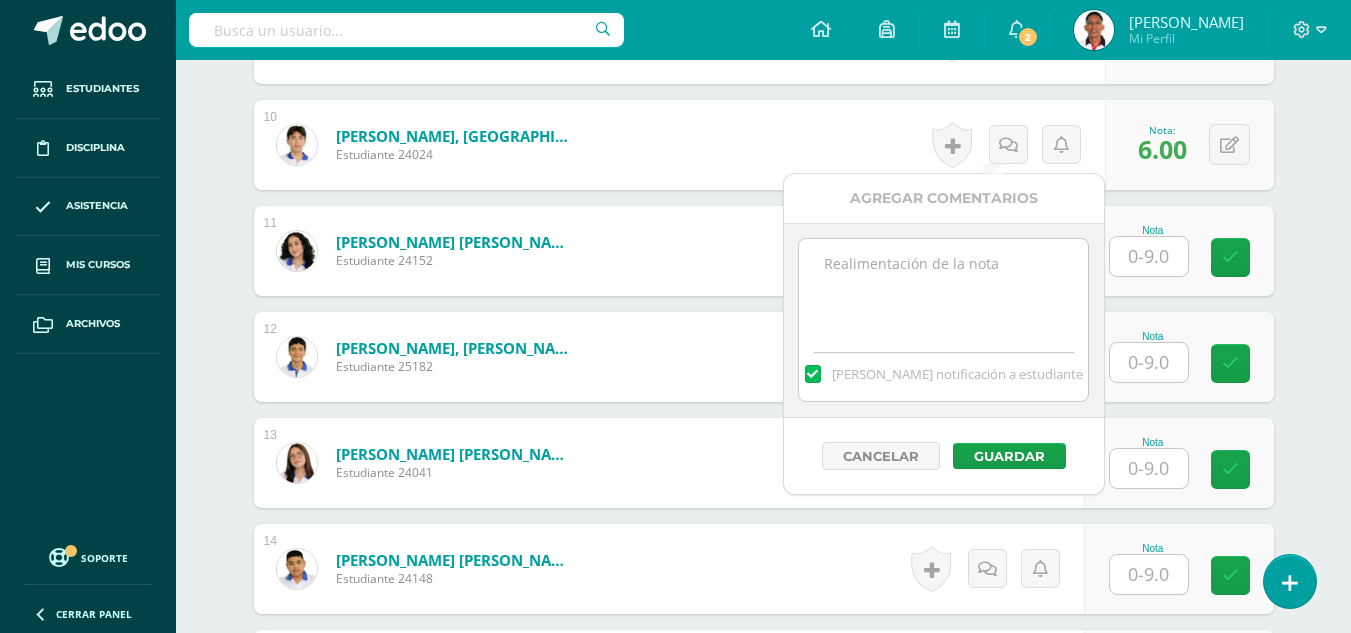 click at bounding box center (943, 289) 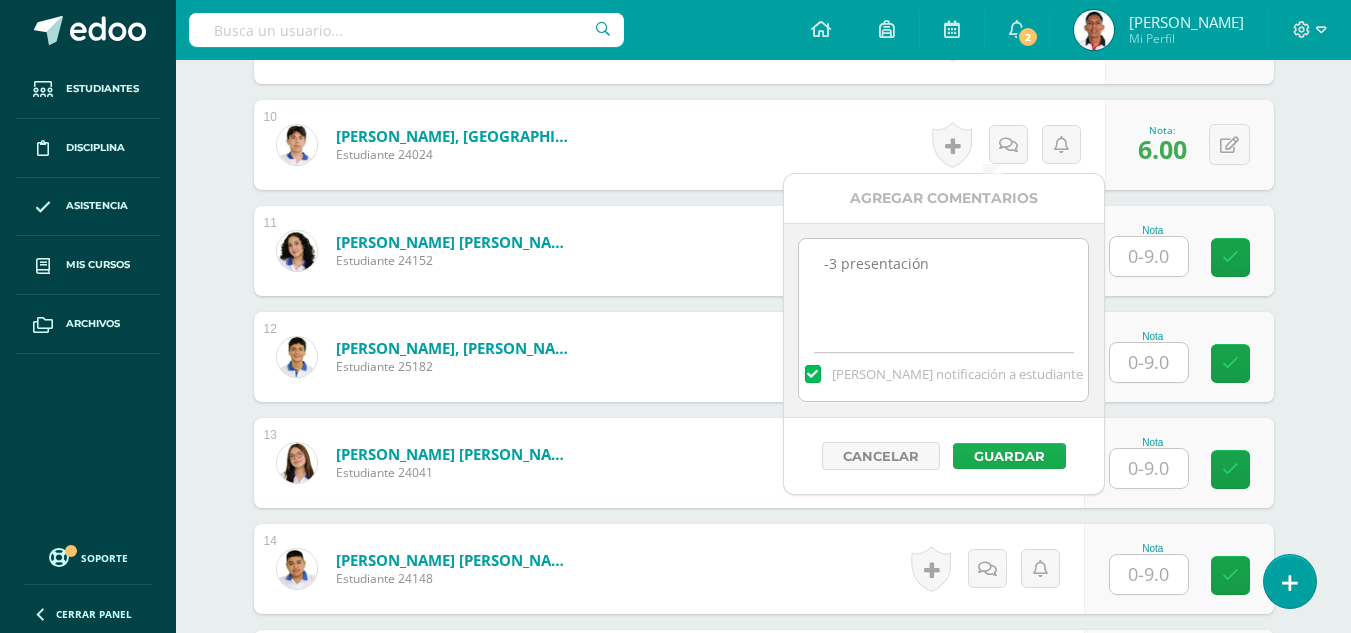 type on "-3 presentación" 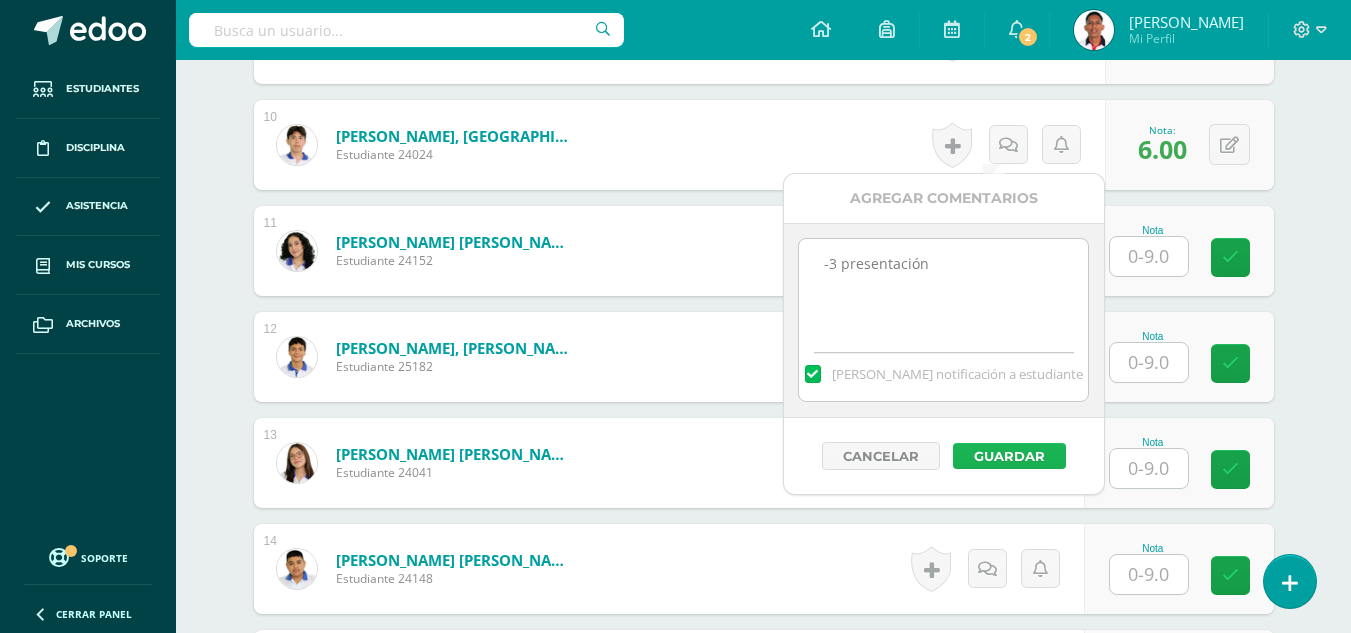 click on "Guardar" at bounding box center [1009, 456] 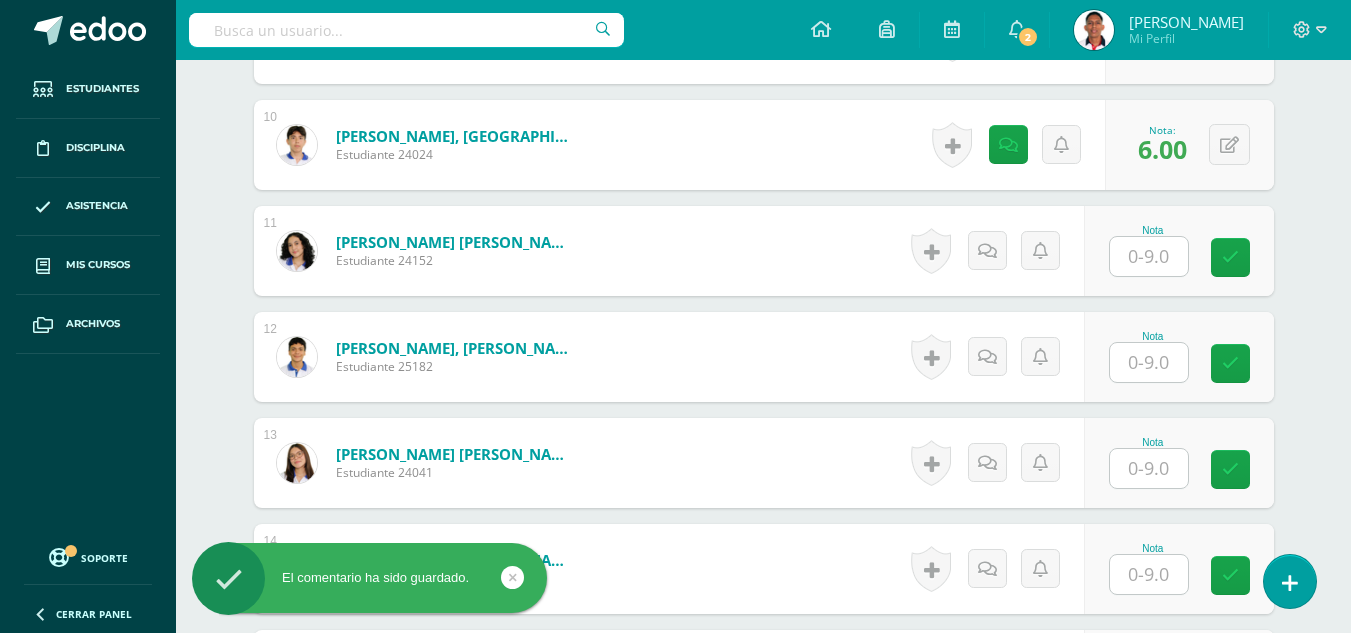 click at bounding box center [1149, 256] 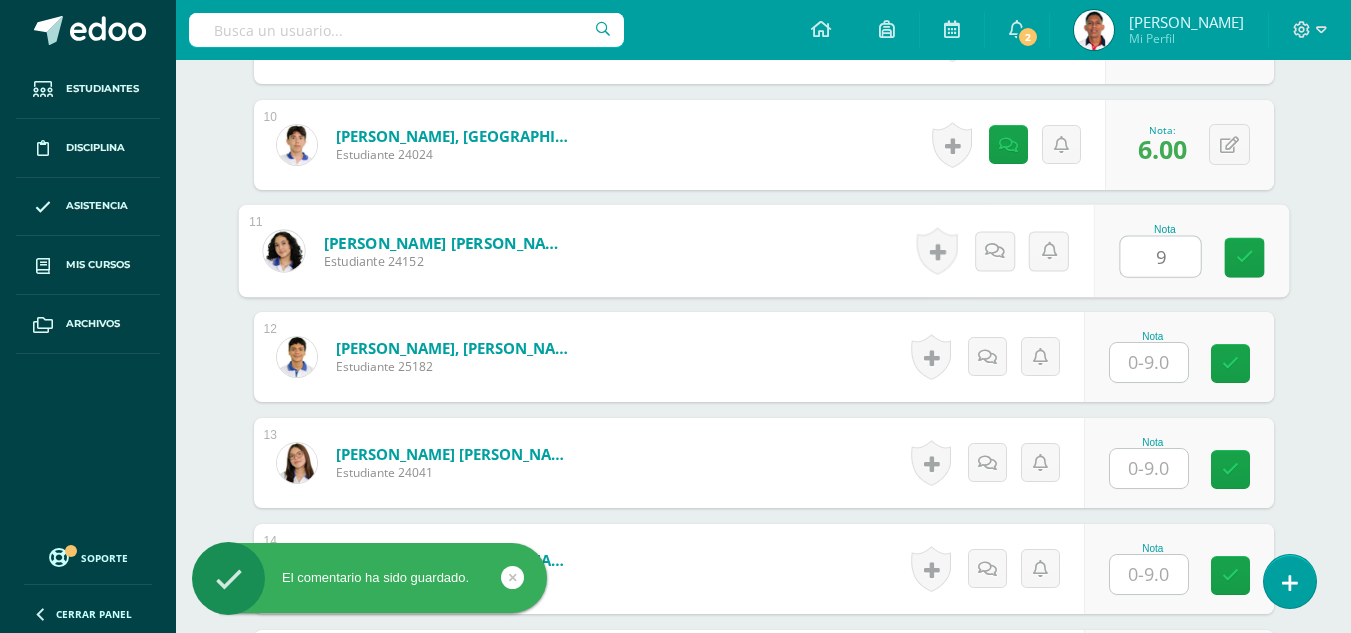 type on "9" 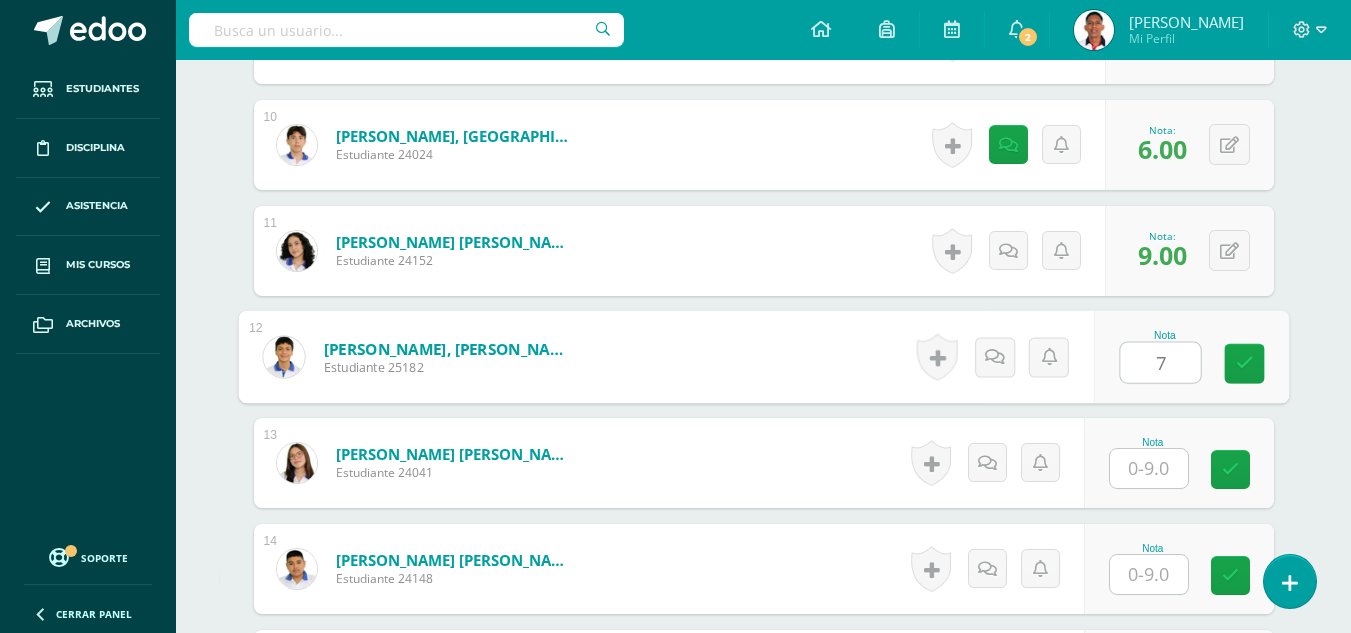 type on "7" 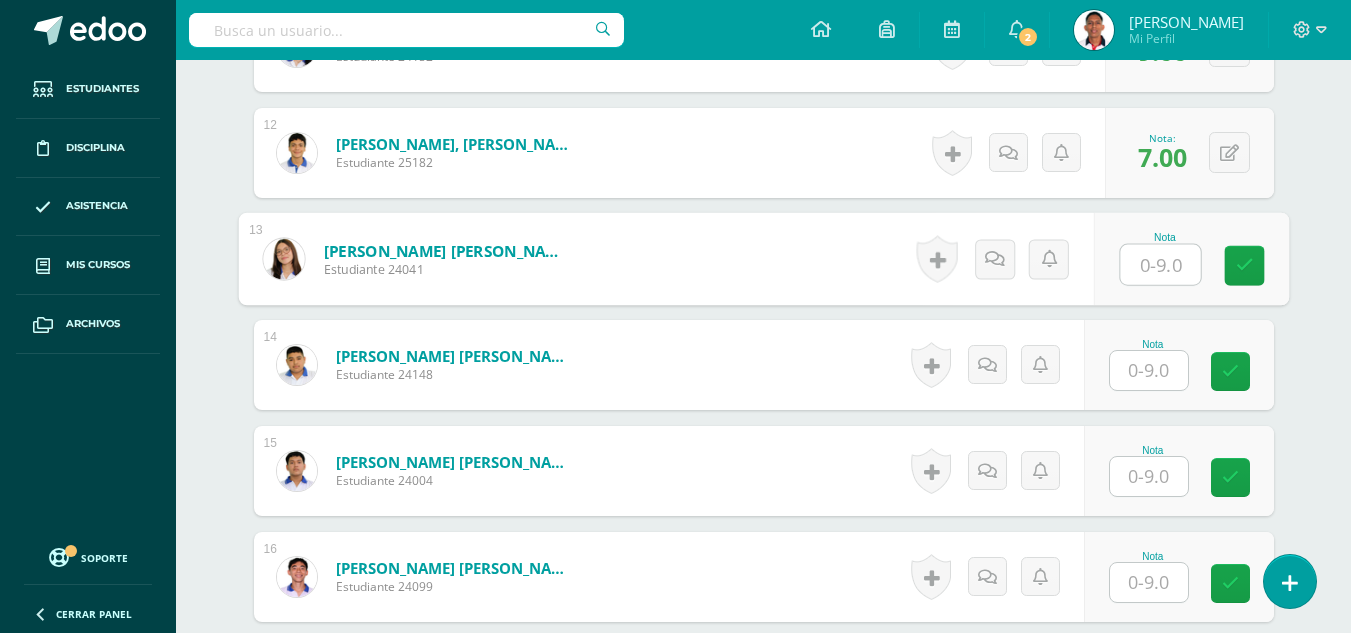 scroll, scrollTop: 1768, scrollLeft: 0, axis: vertical 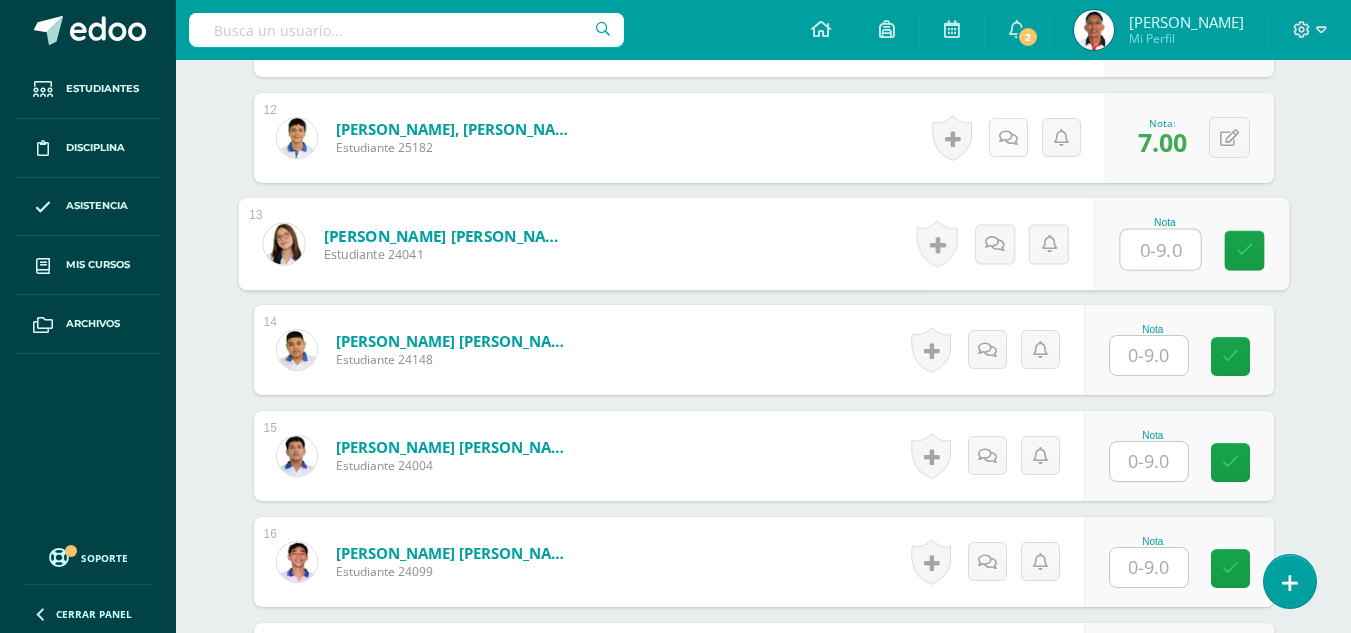 click at bounding box center [1008, 138] 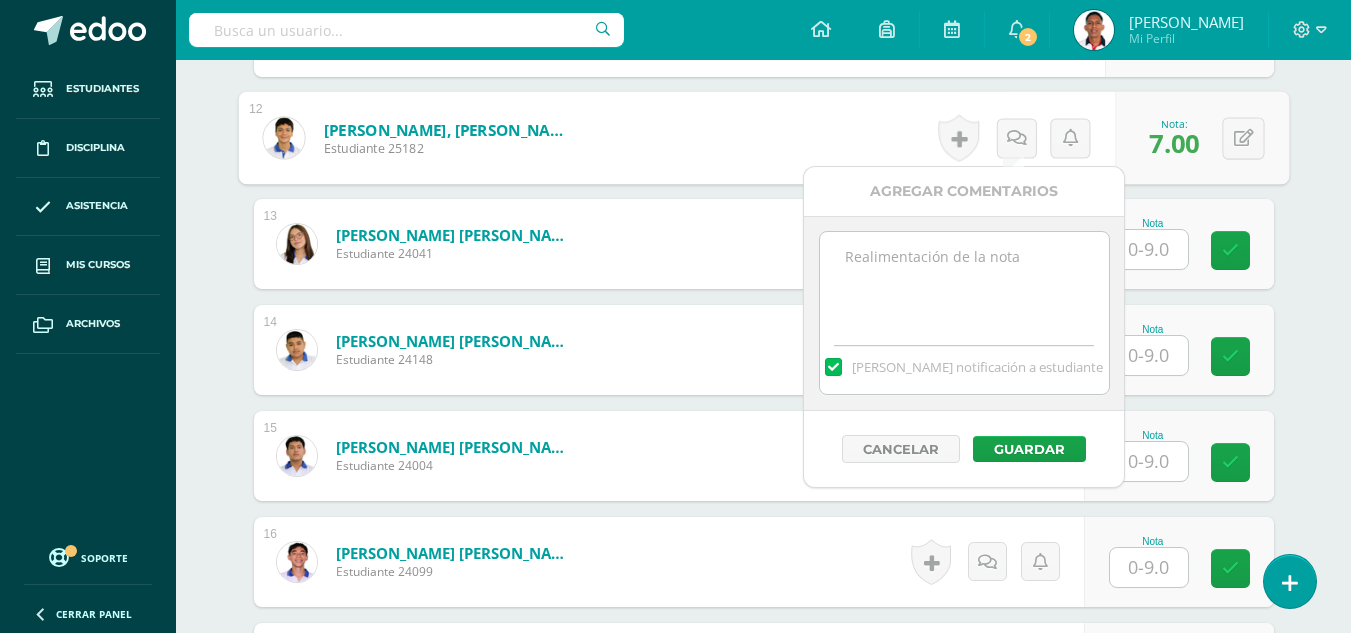 click at bounding box center [964, 282] 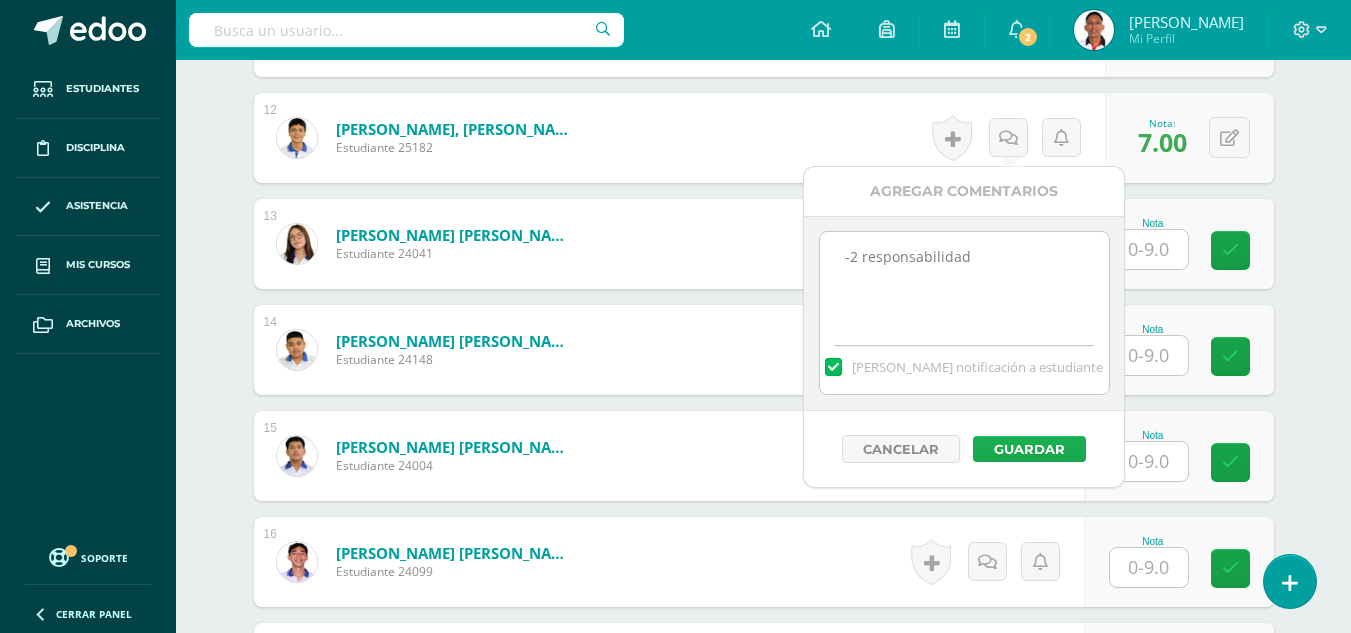 type on "-2 responsabilidad" 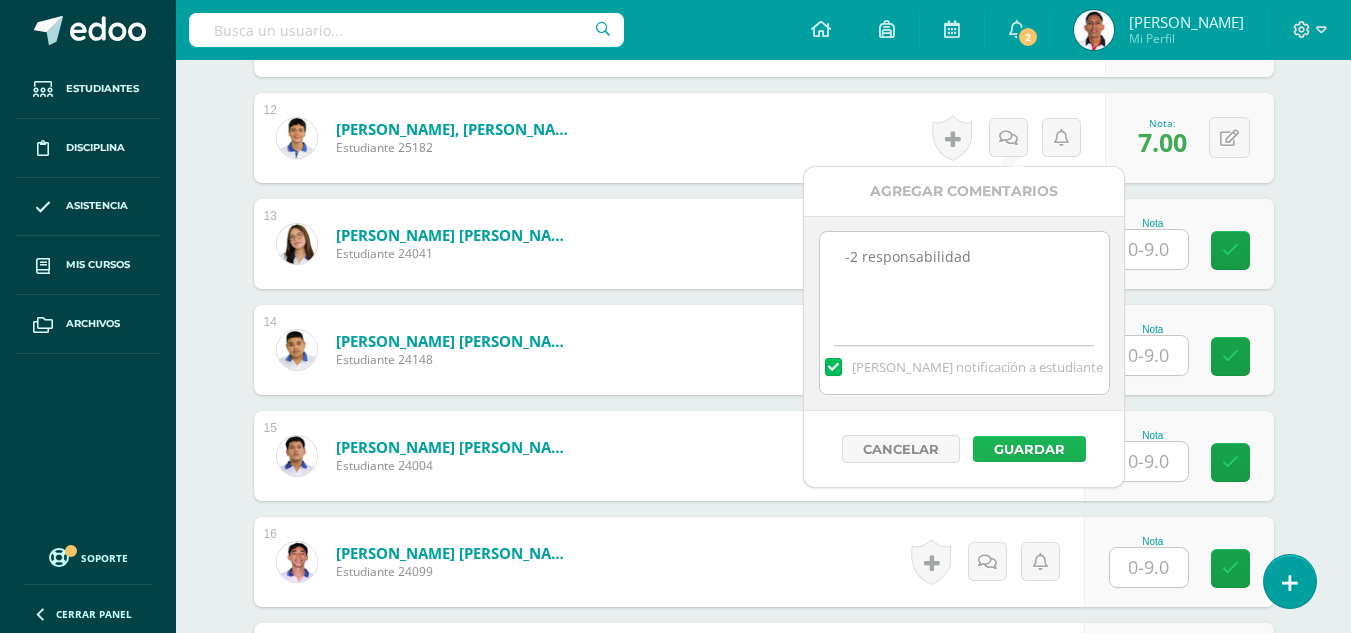 click on "Guardar" at bounding box center [1029, 449] 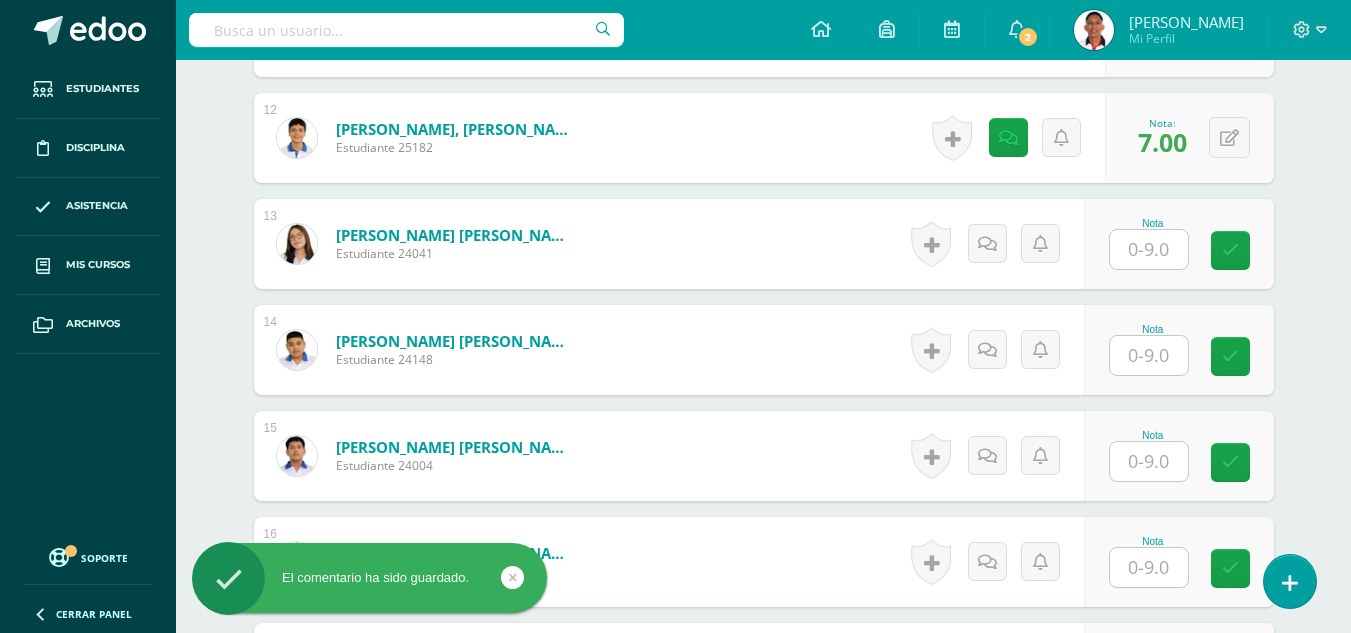 click at bounding box center (1149, 249) 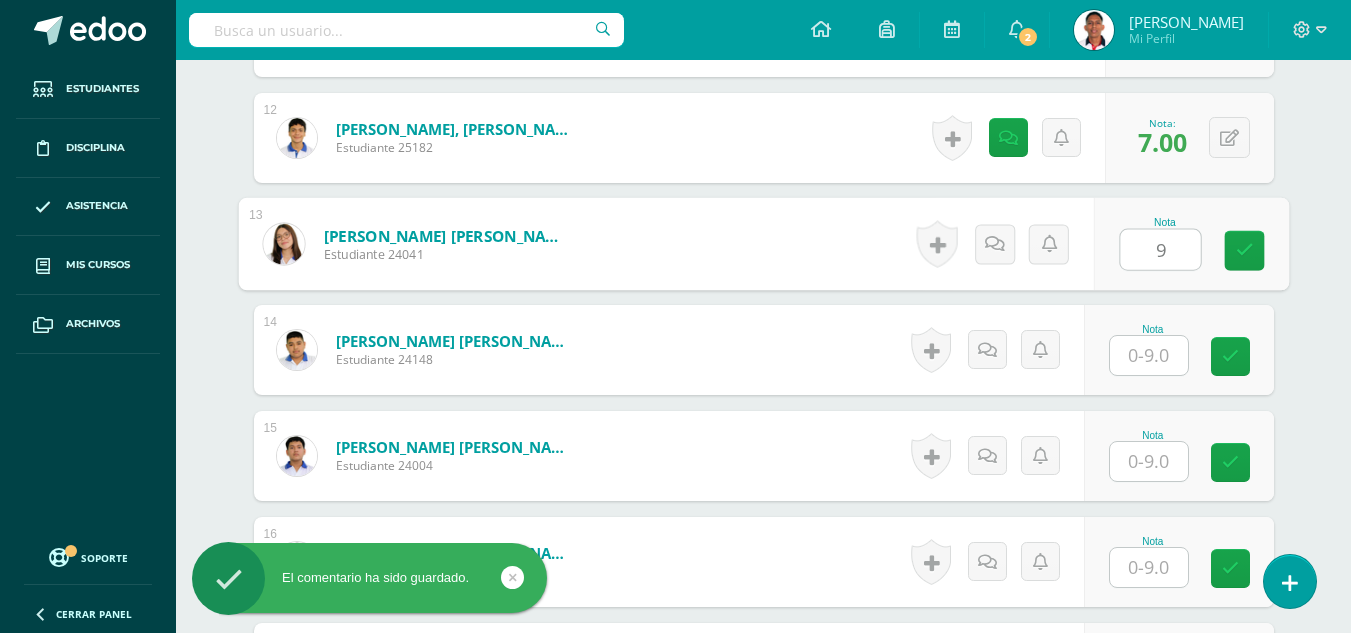type on "9" 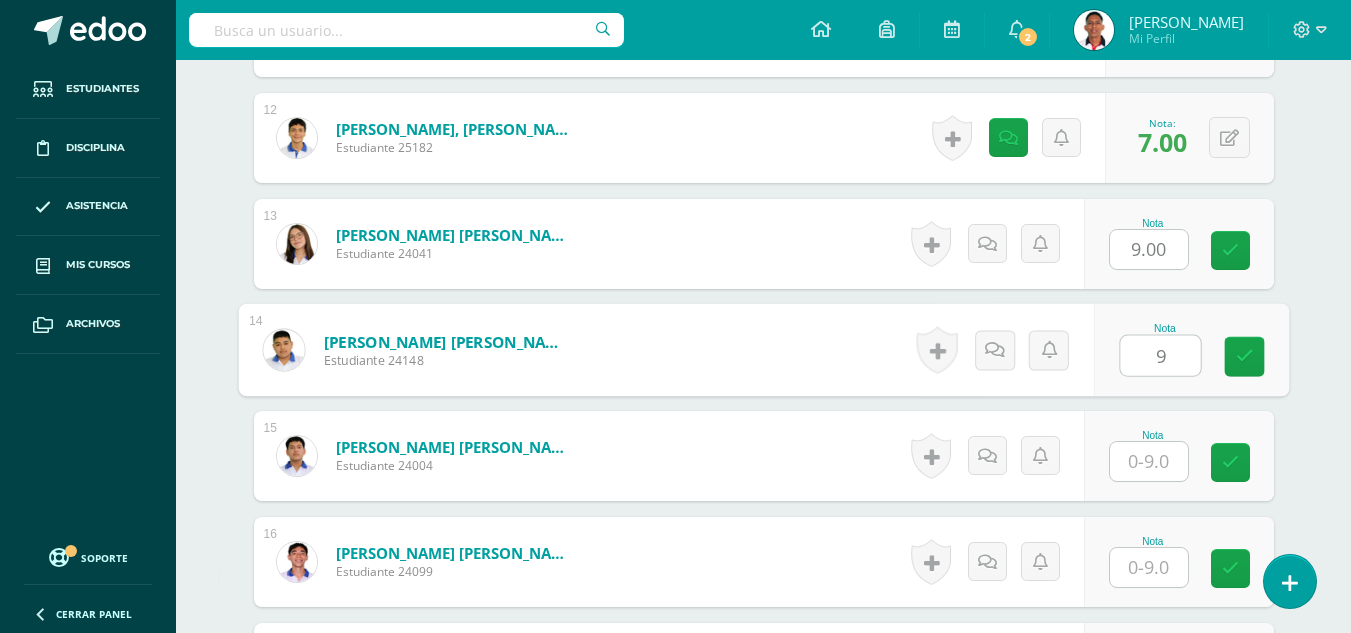 type on "9" 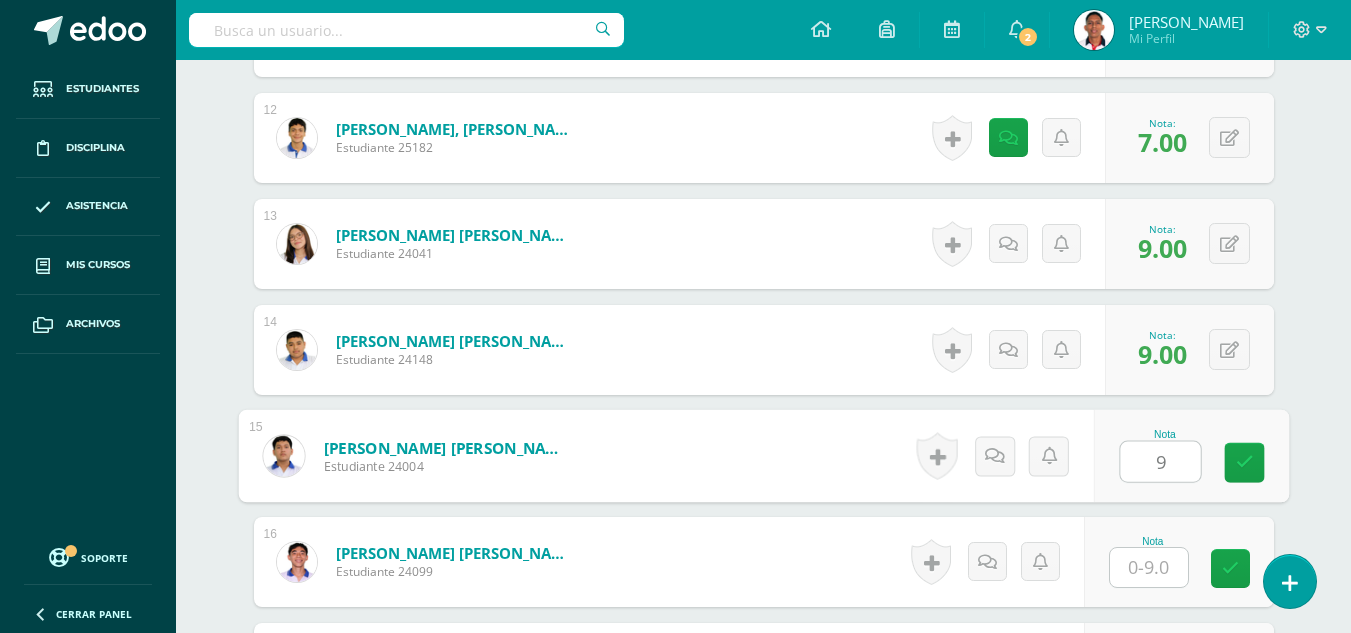 type on "9" 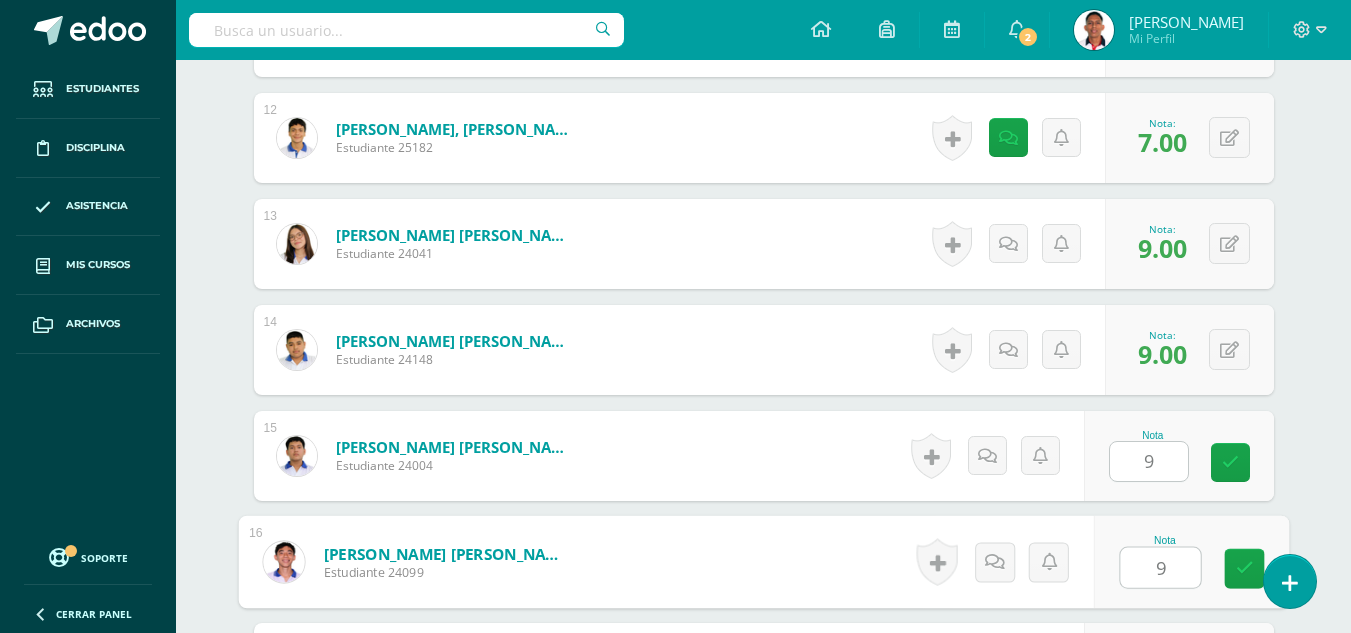 type on "9" 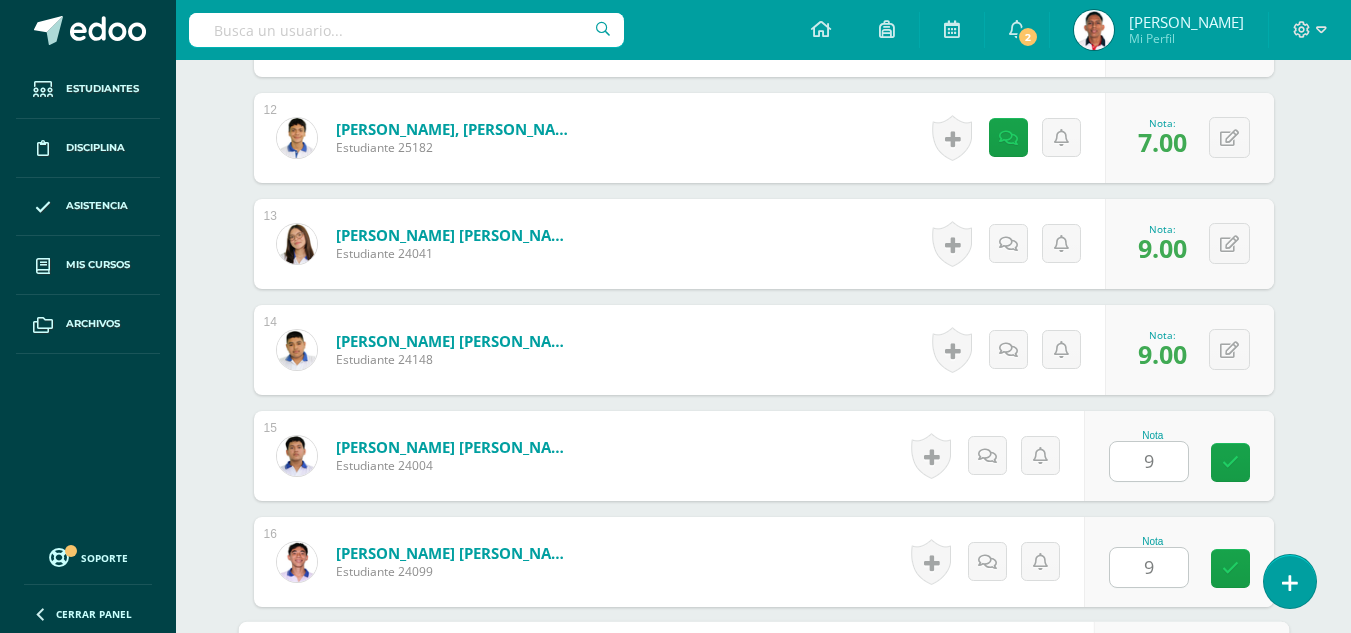 scroll, scrollTop: 2125, scrollLeft: 0, axis: vertical 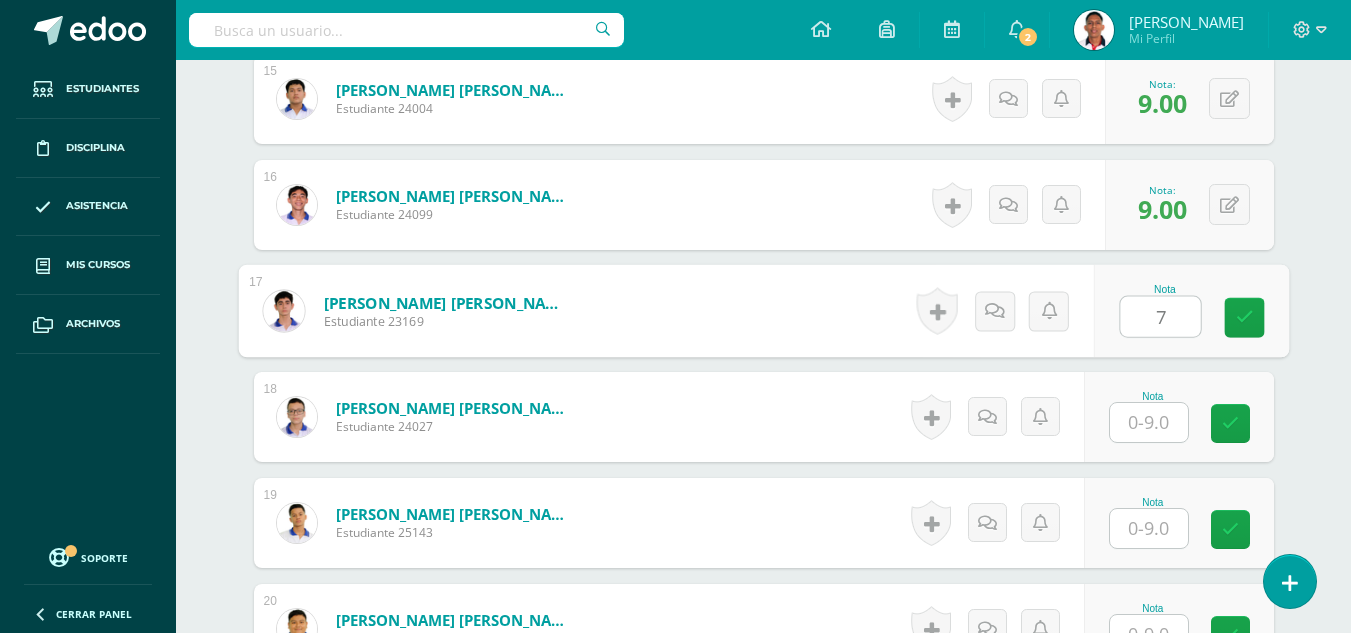 type on "7" 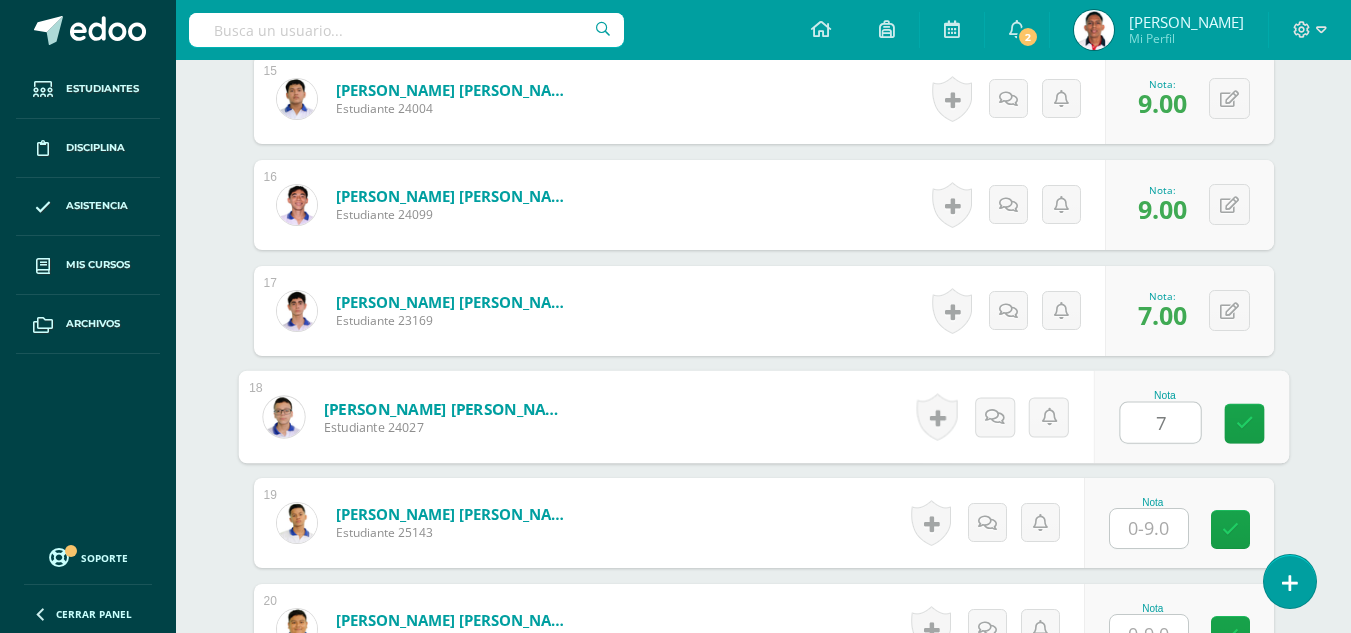 type on "7" 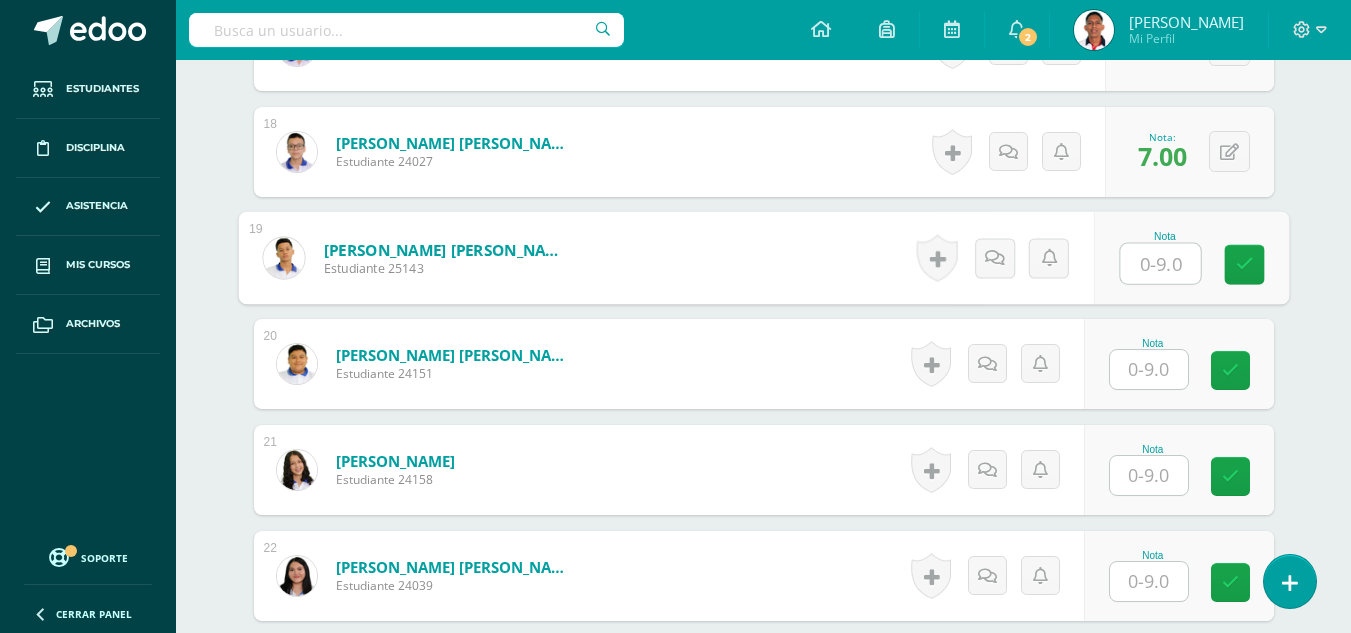scroll, scrollTop: 2397, scrollLeft: 0, axis: vertical 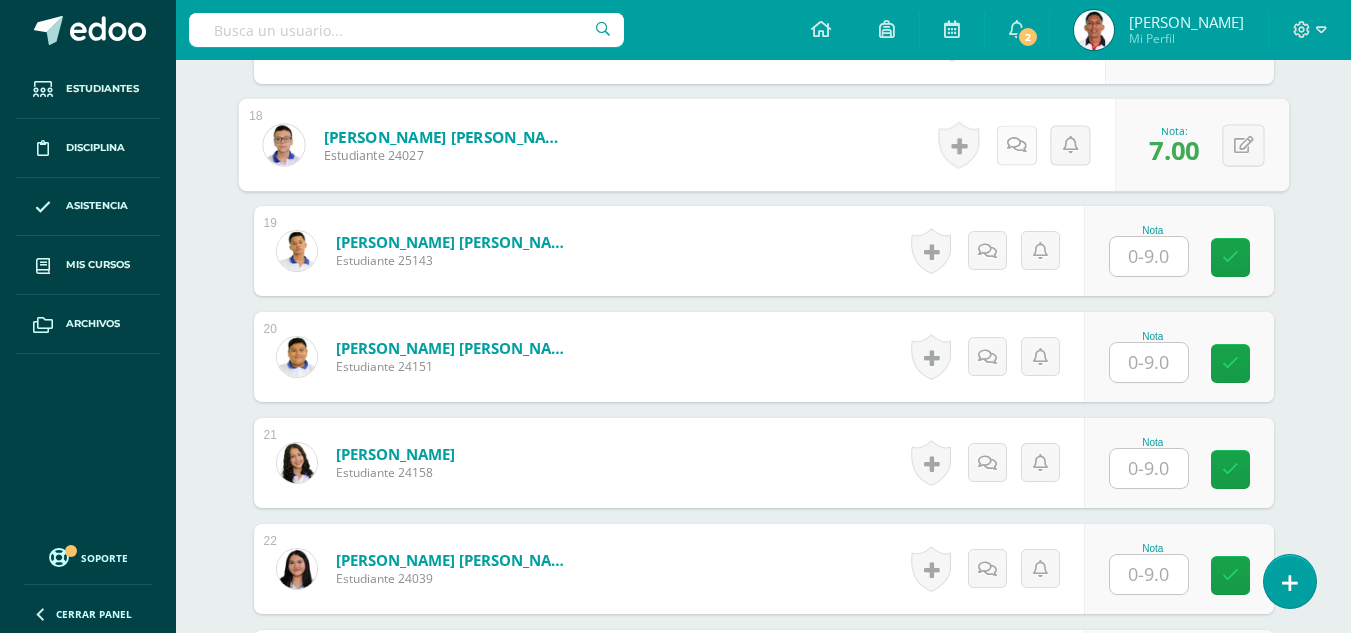 click at bounding box center (1016, 144) 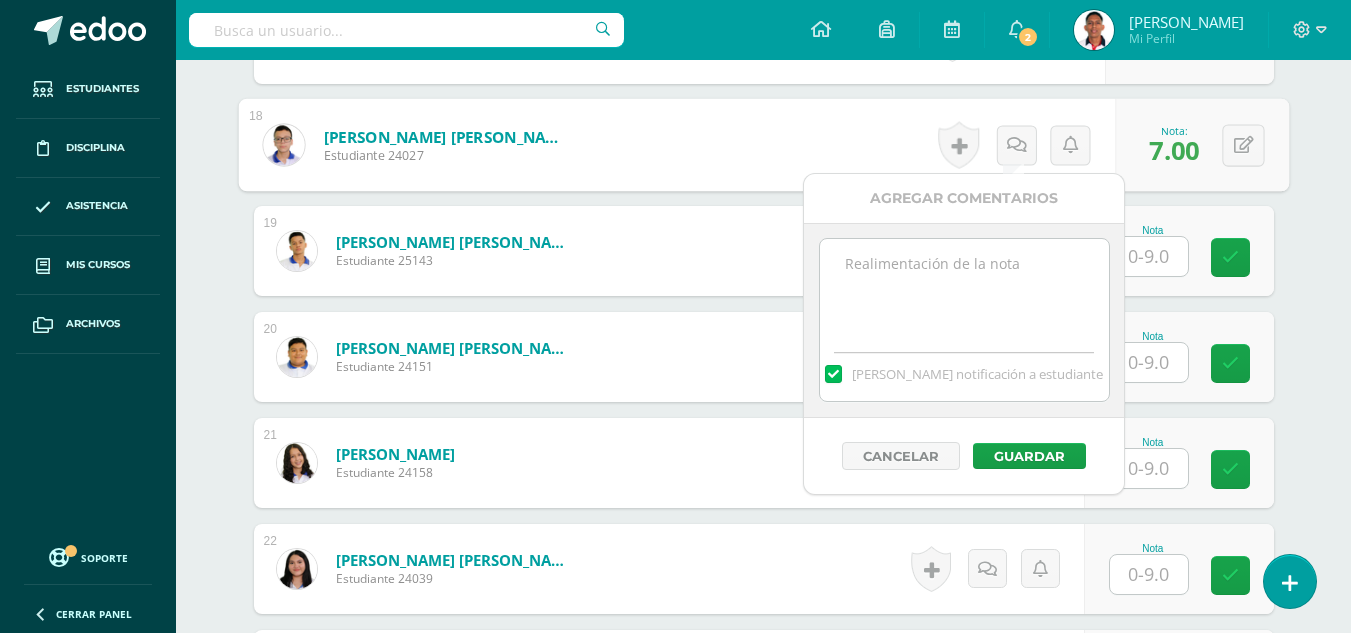 click at bounding box center (964, 289) 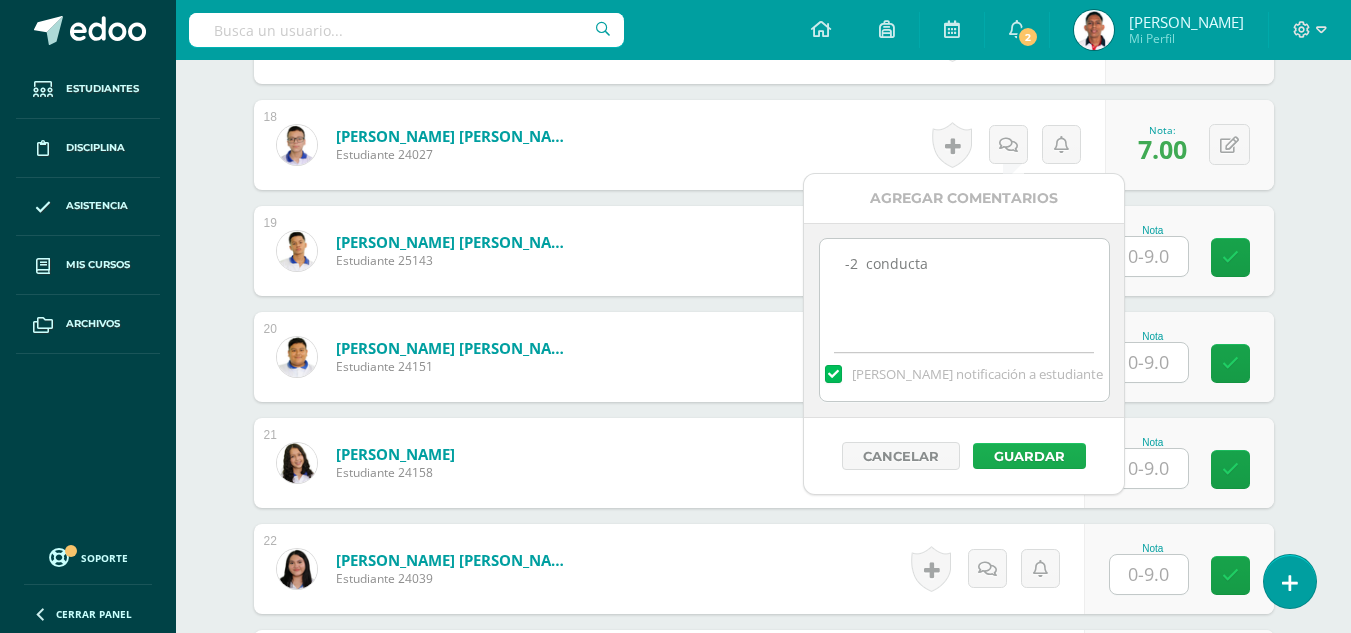 type on "-2  conducta" 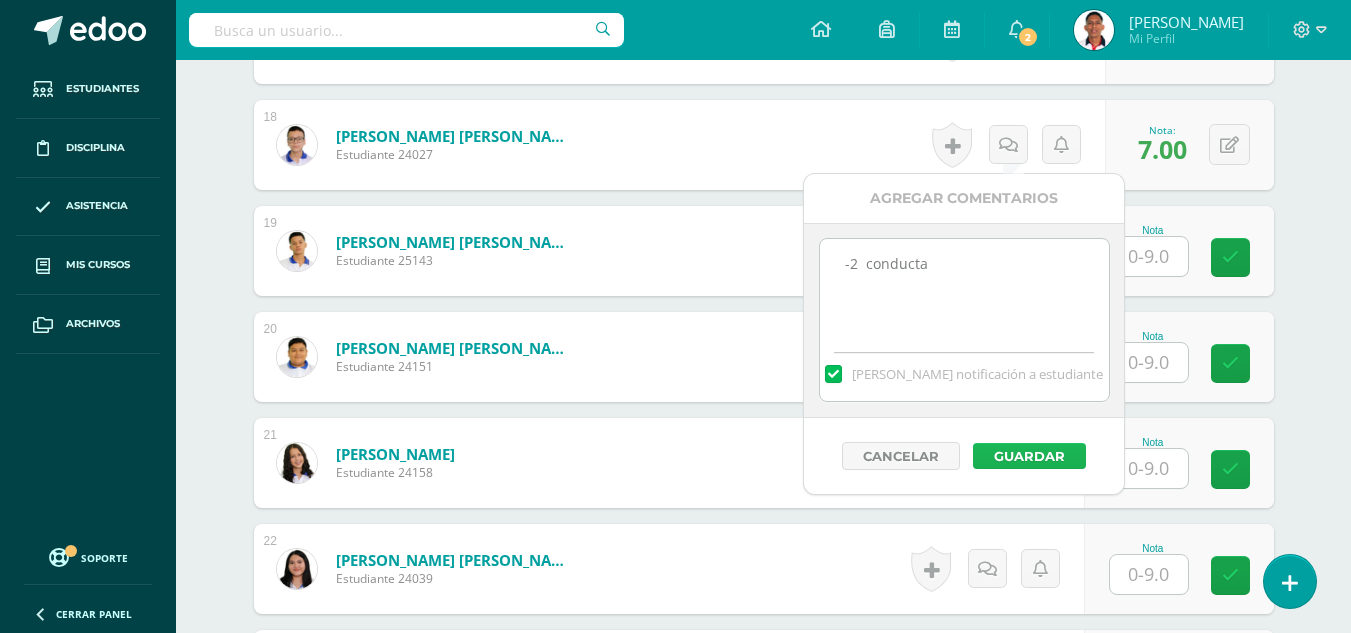 click on "Guardar" at bounding box center [1029, 456] 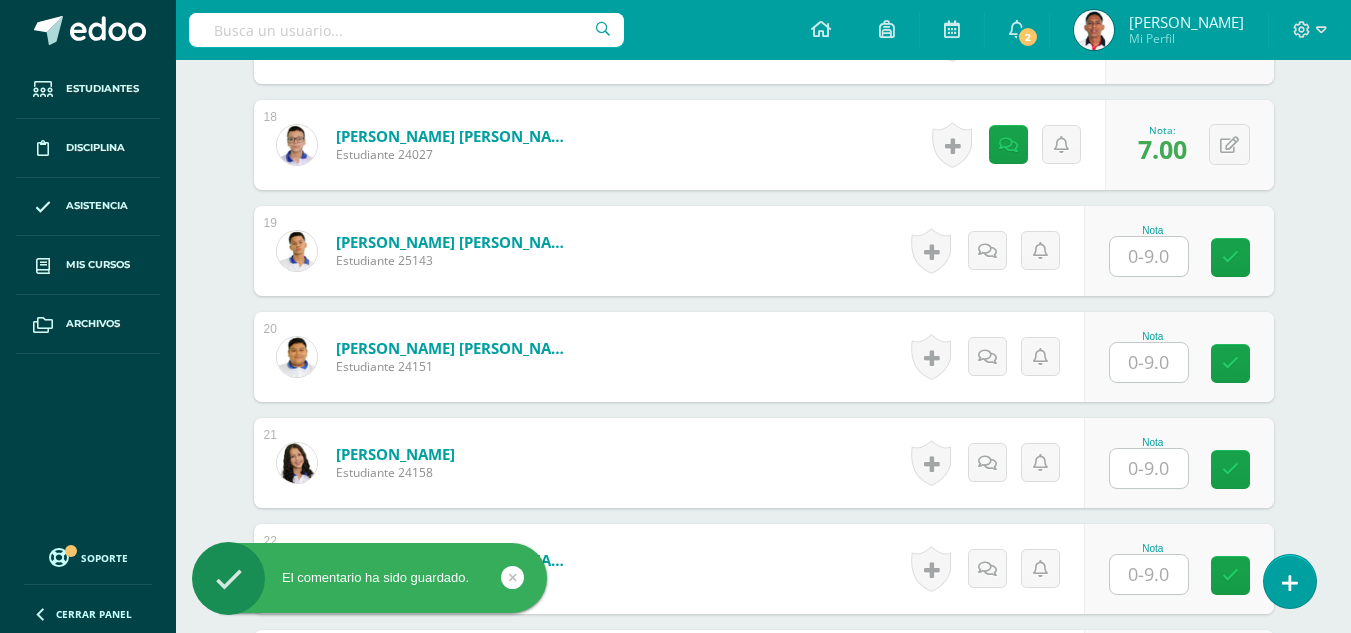 click at bounding box center [1149, 256] 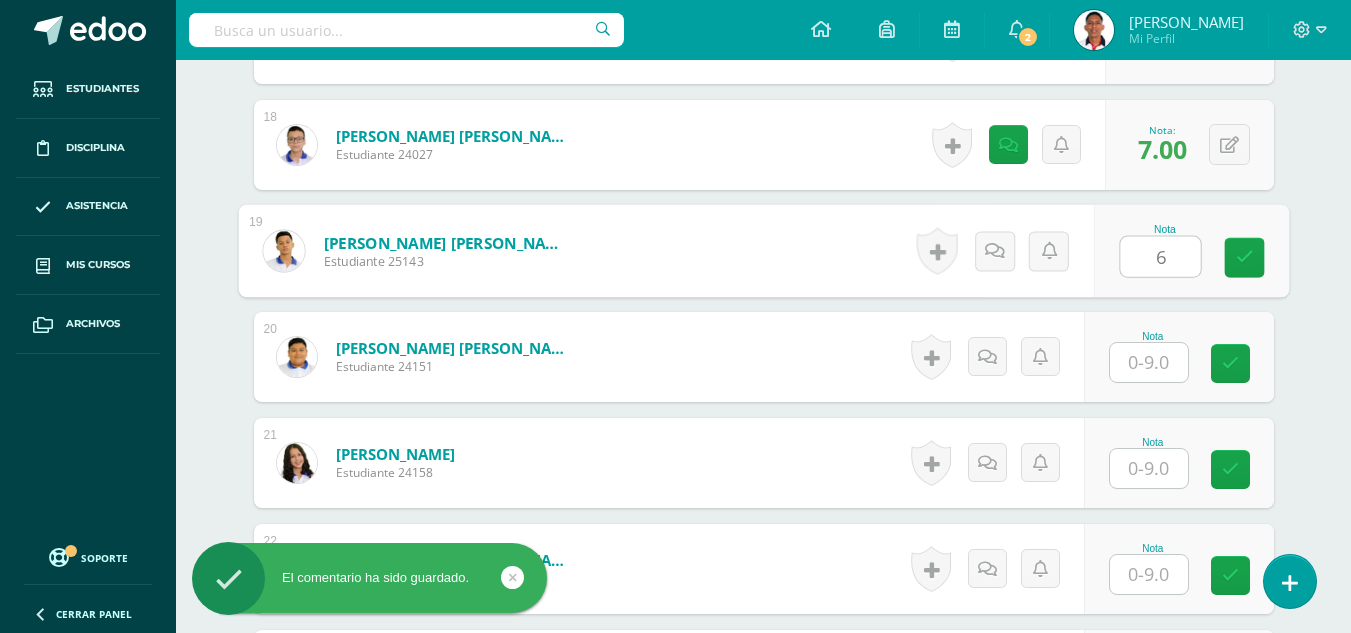 type on "6" 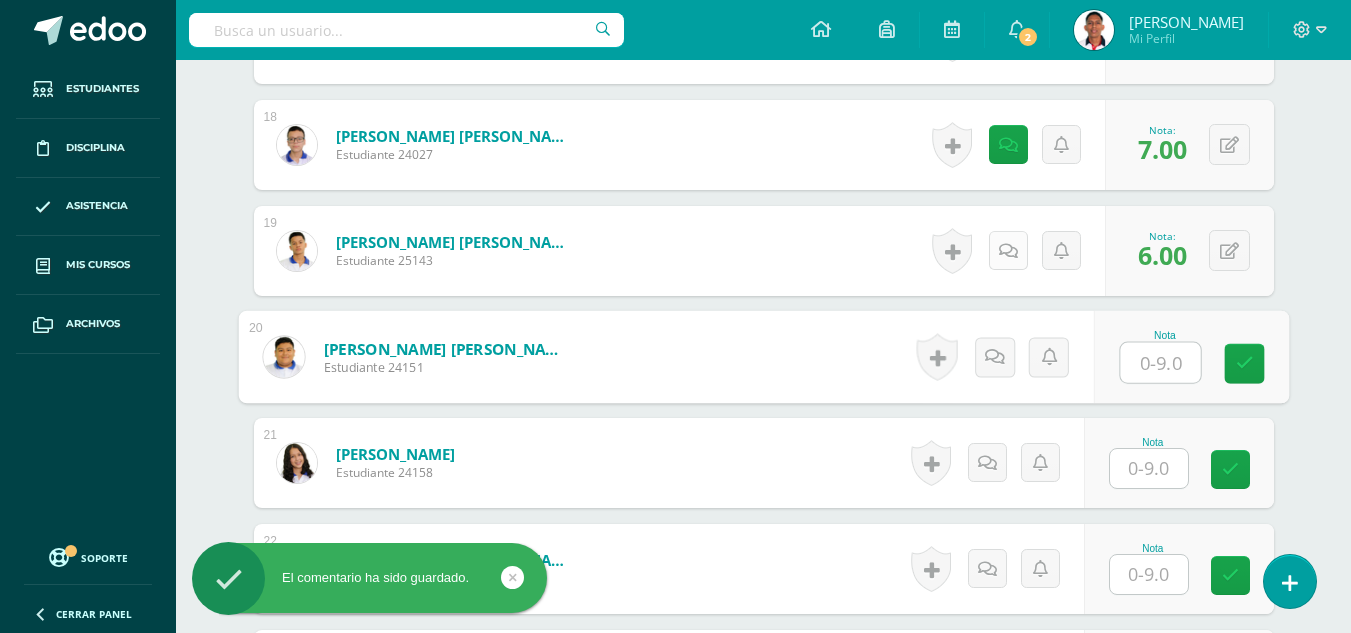 click at bounding box center (1008, 251) 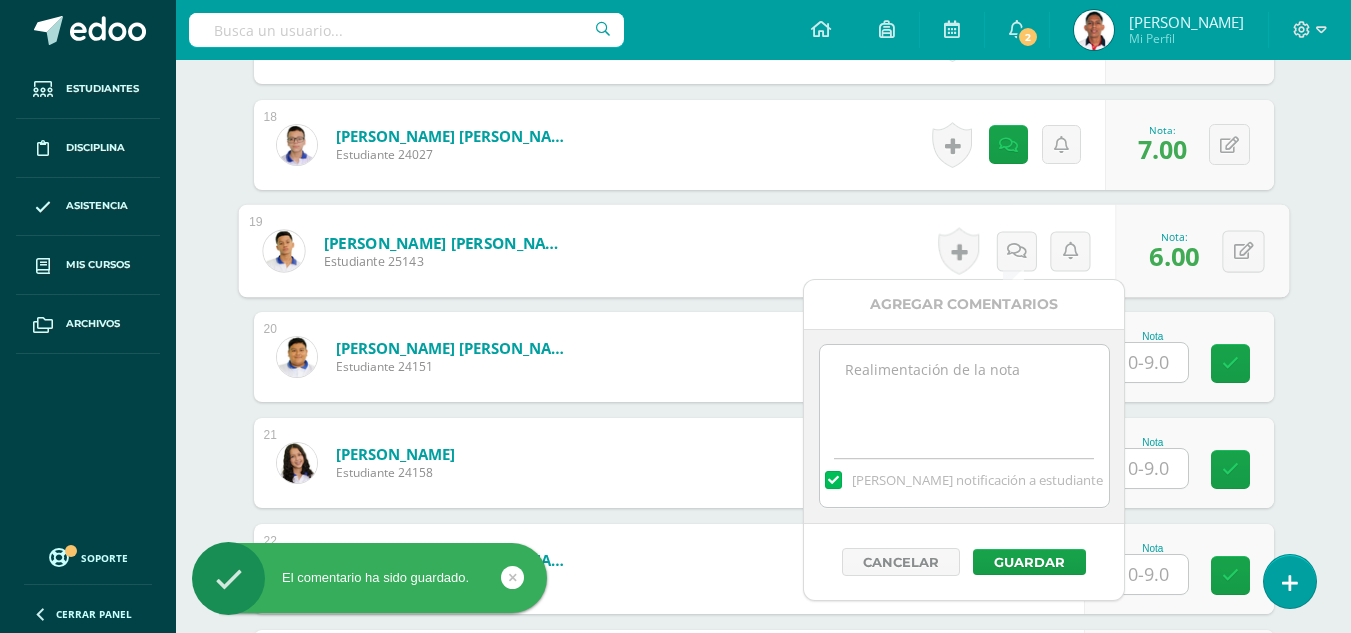 click at bounding box center (964, 395) 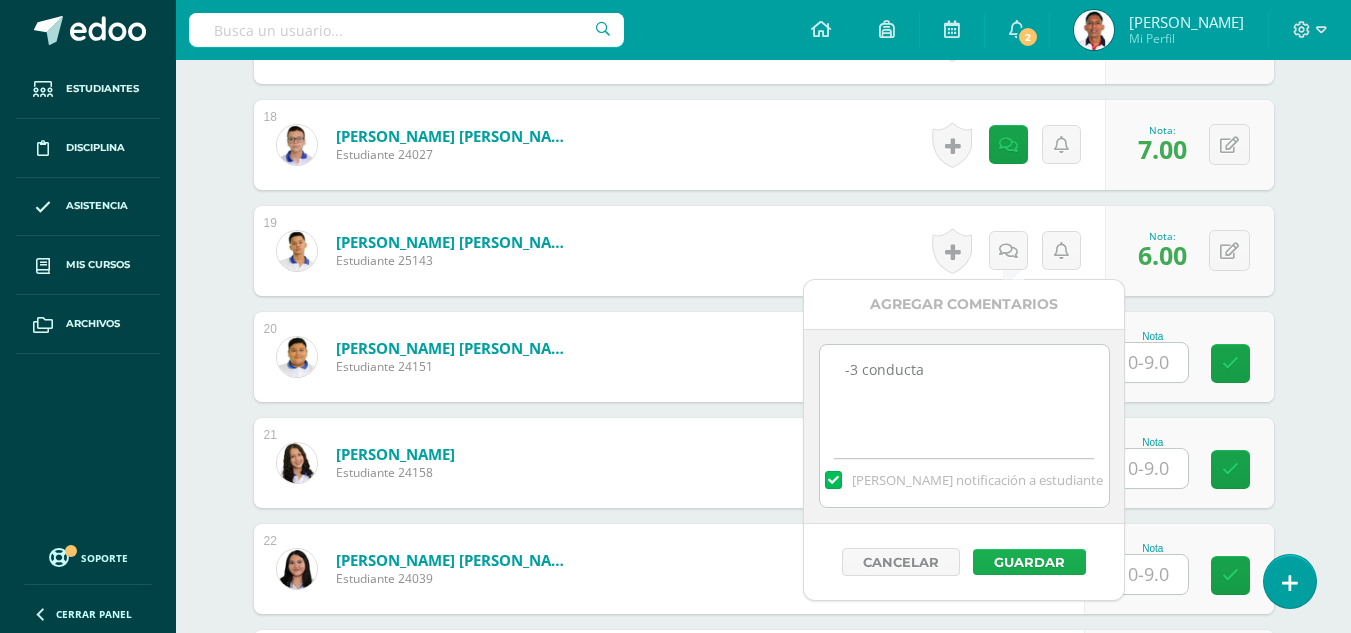 type on "-3 conducta" 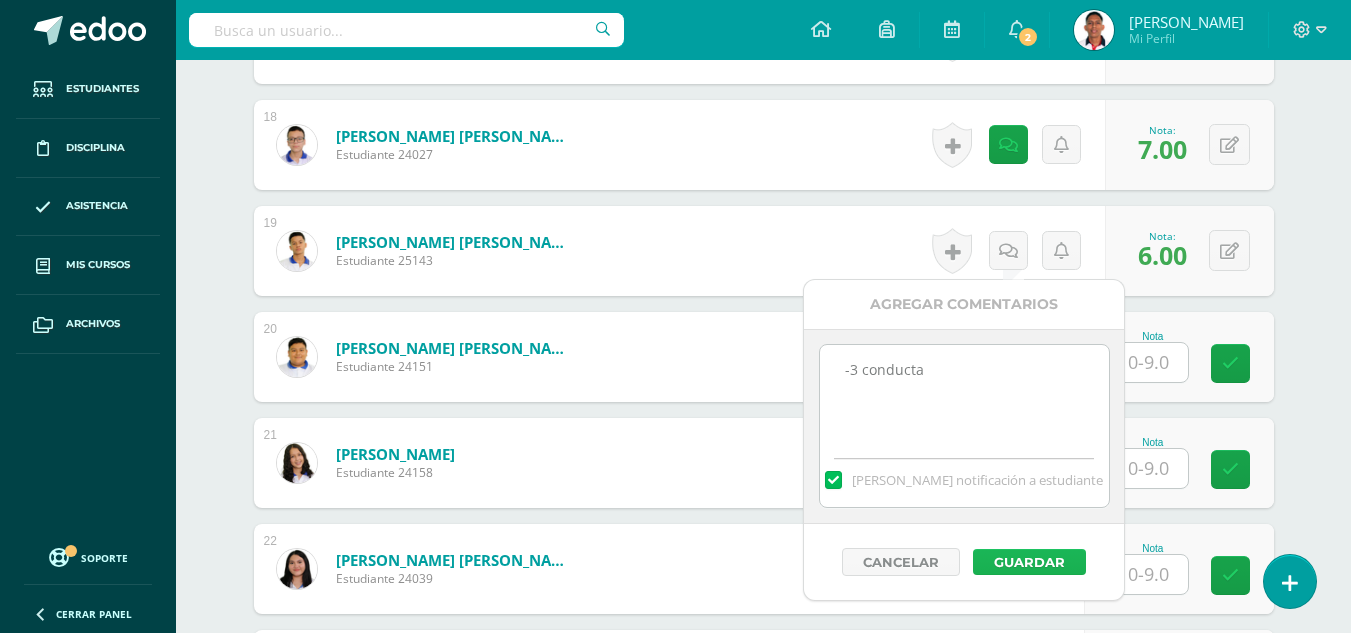 click on "Guardar" at bounding box center [1029, 562] 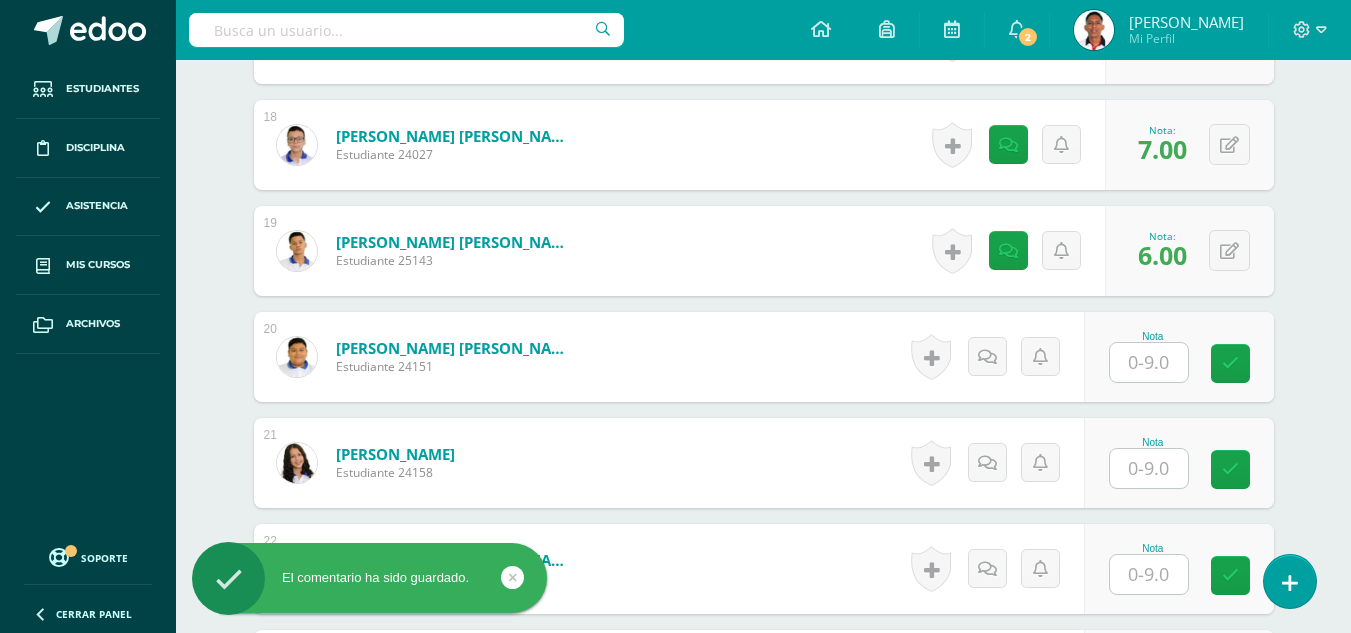 click at bounding box center (1149, 362) 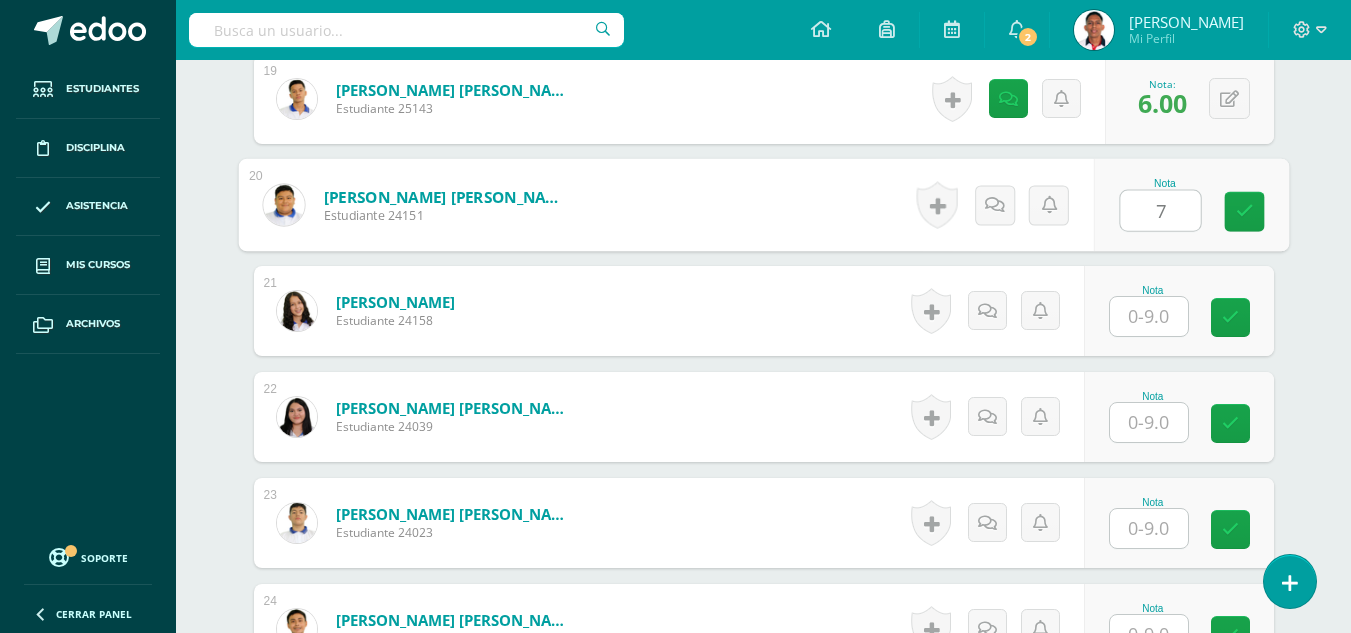 scroll, scrollTop: 2564, scrollLeft: 0, axis: vertical 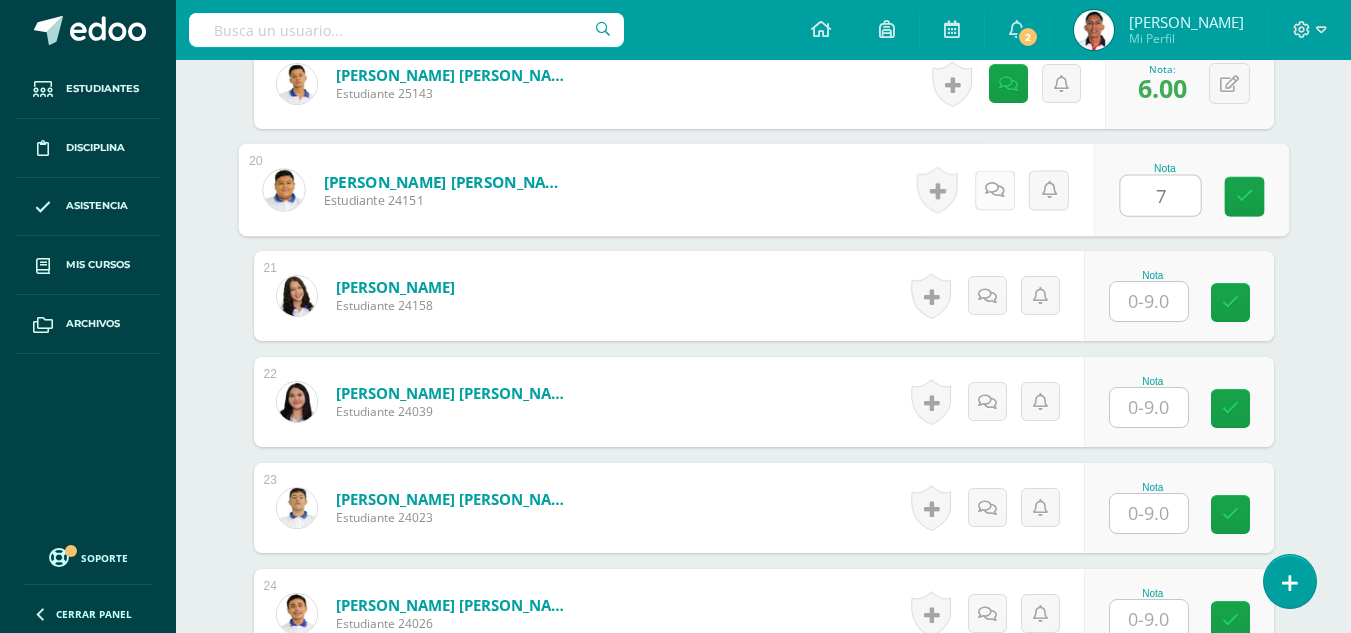 type on "7" 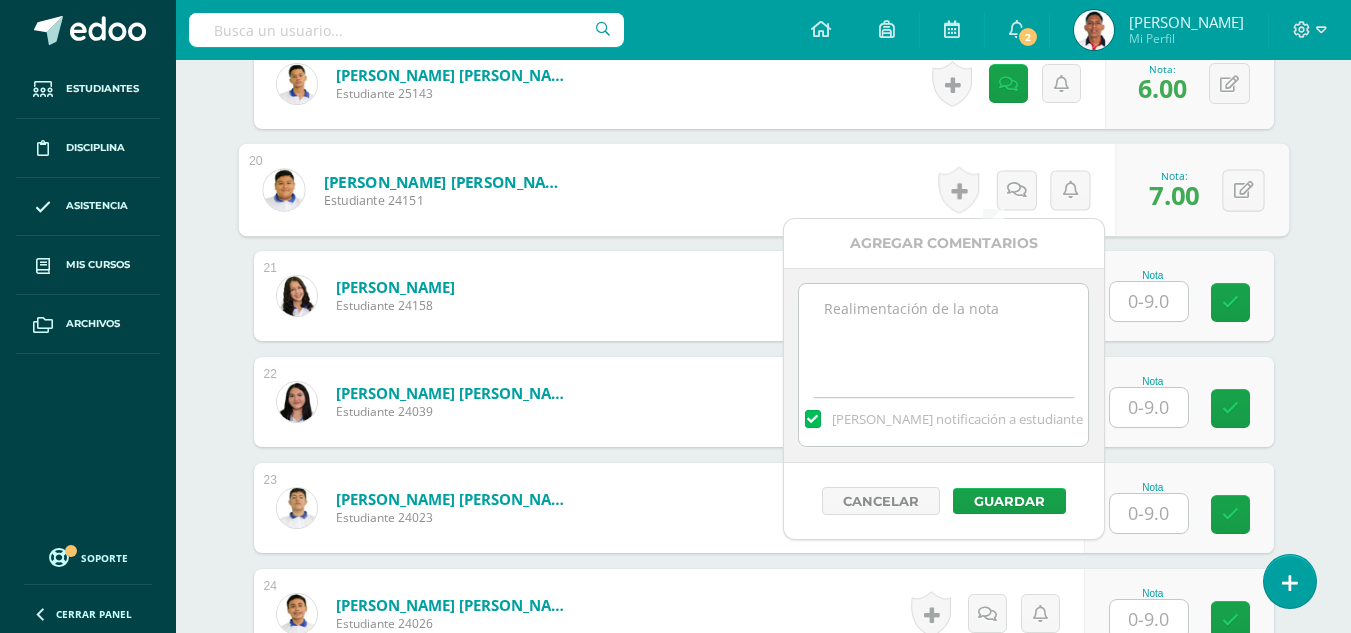 click at bounding box center (943, 334) 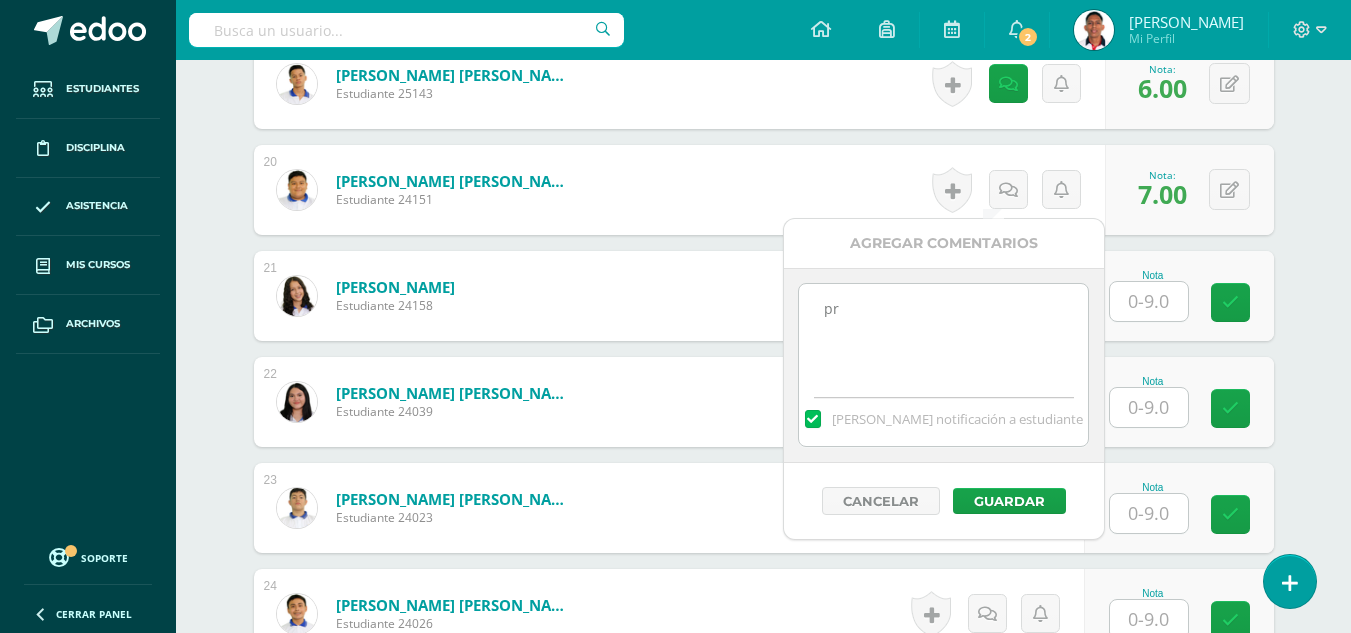 type on "p" 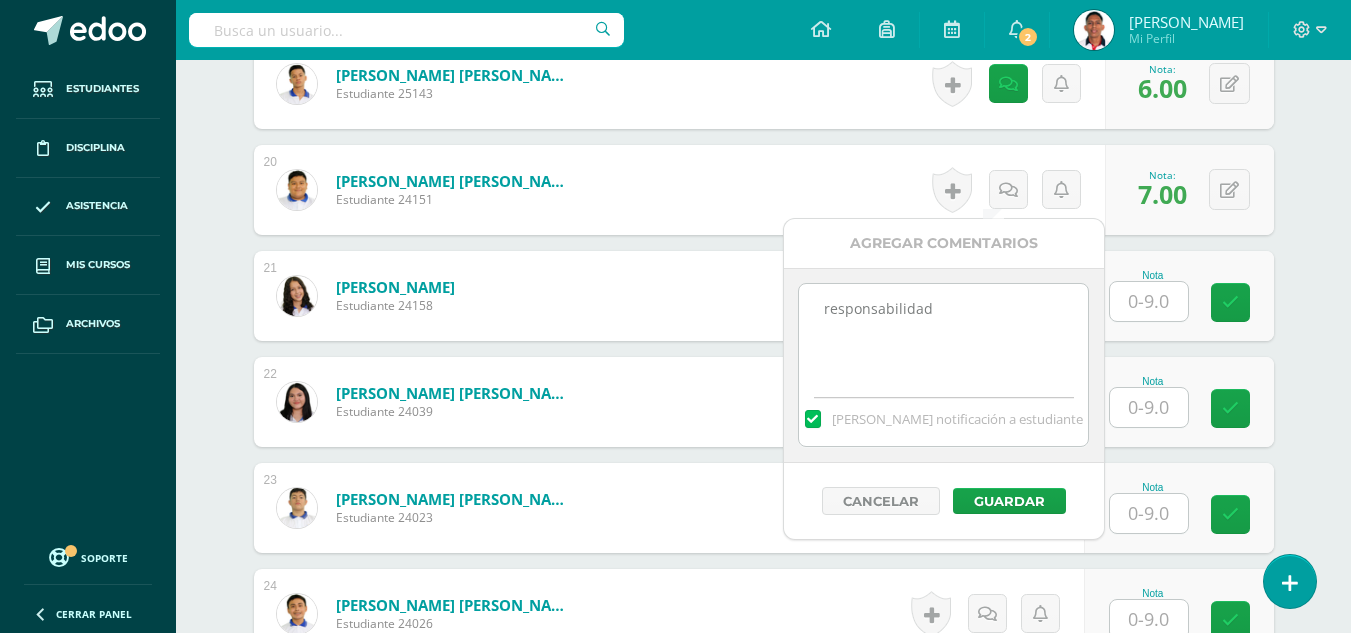 click on "responsabilidad" at bounding box center (943, 334) 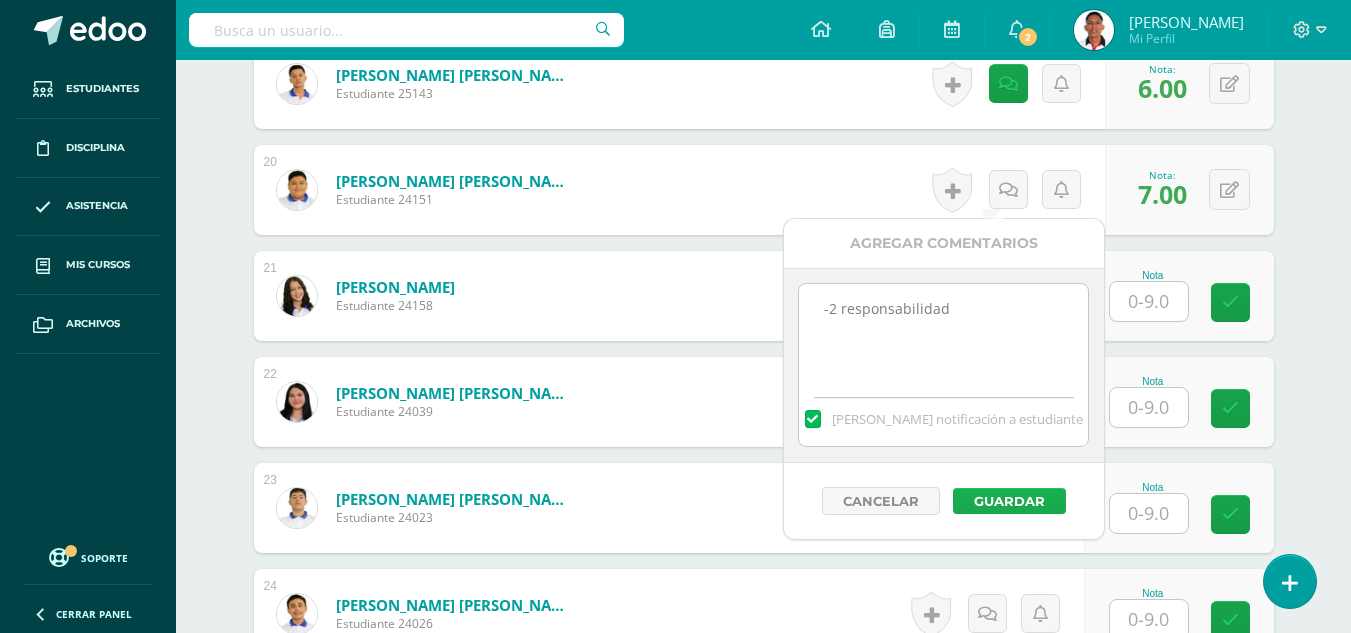type on "-2 responsabilidad" 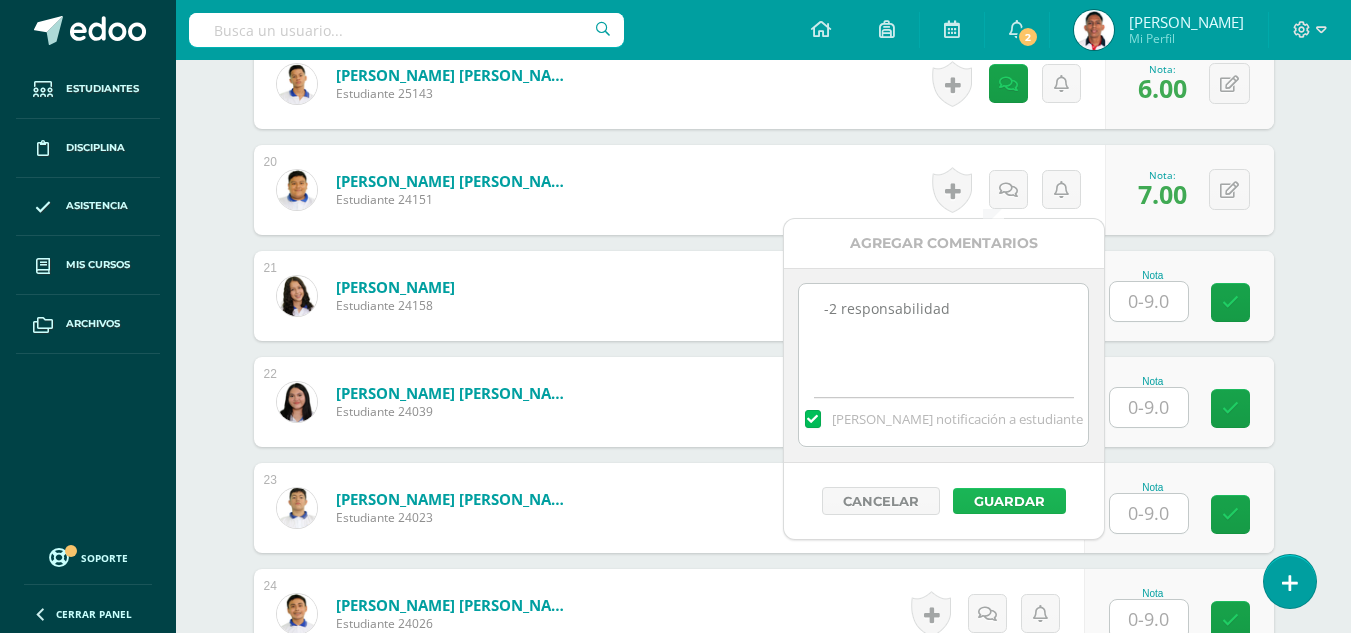 click on "Guardar" at bounding box center [1009, 501] 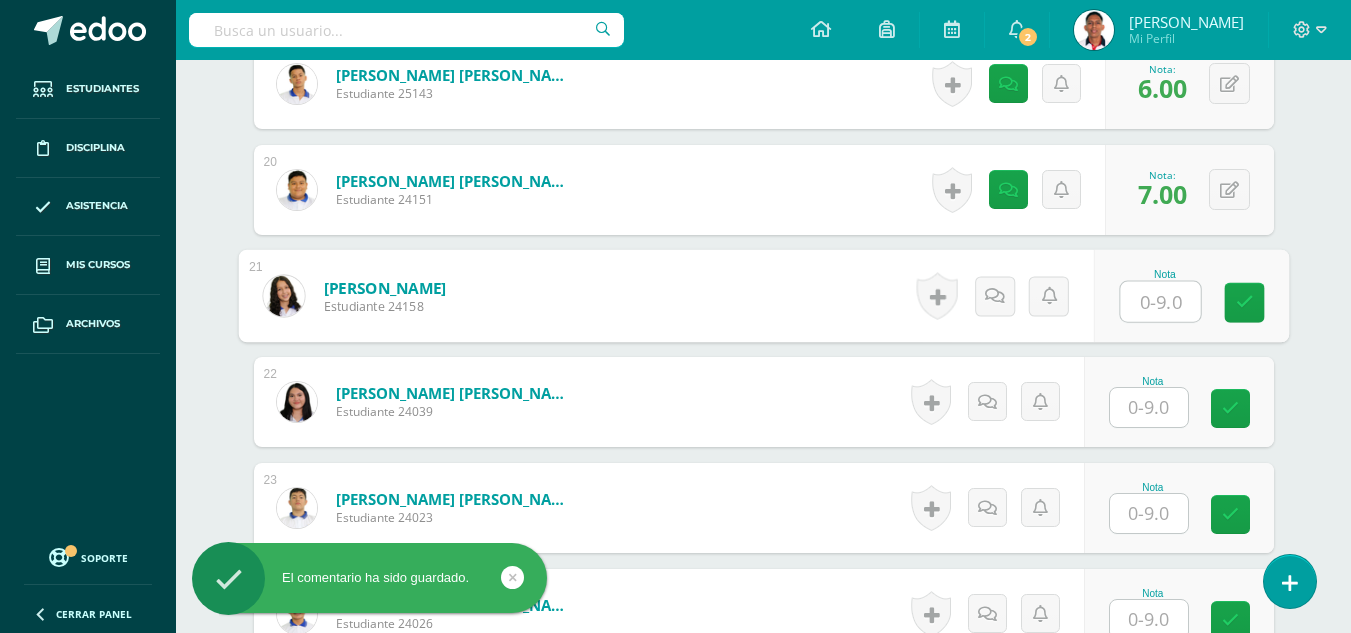 click at bounding box center [1160, 302] 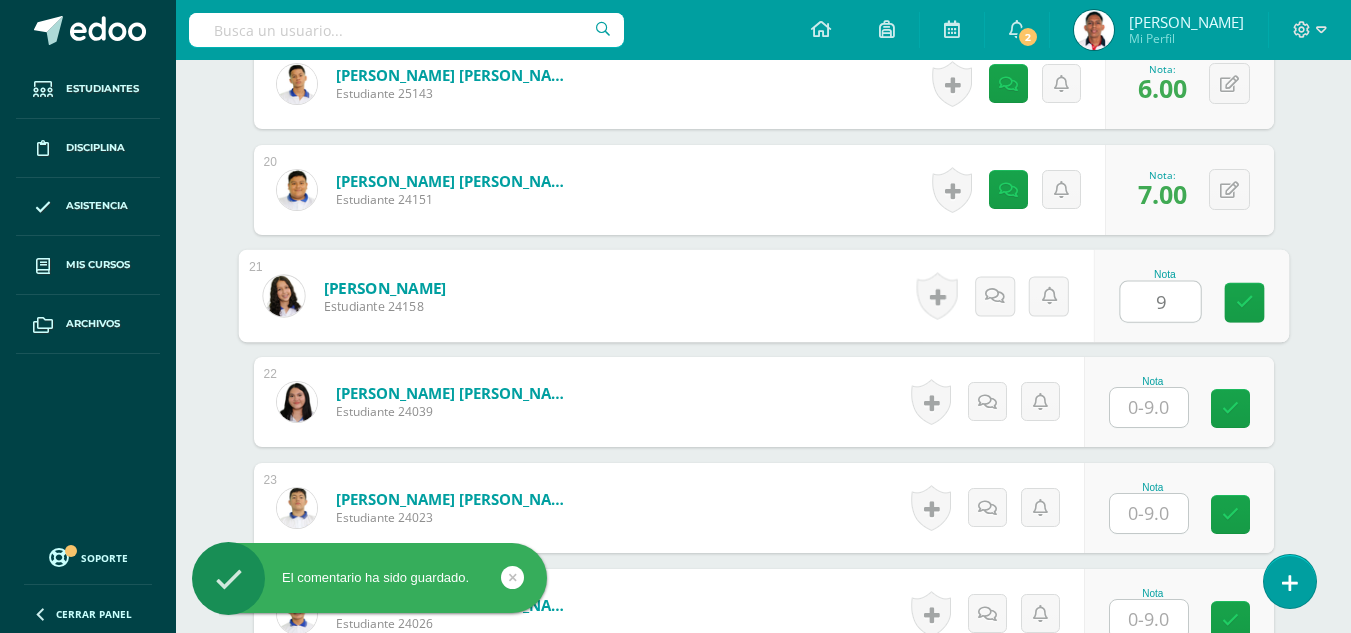 type on "9" 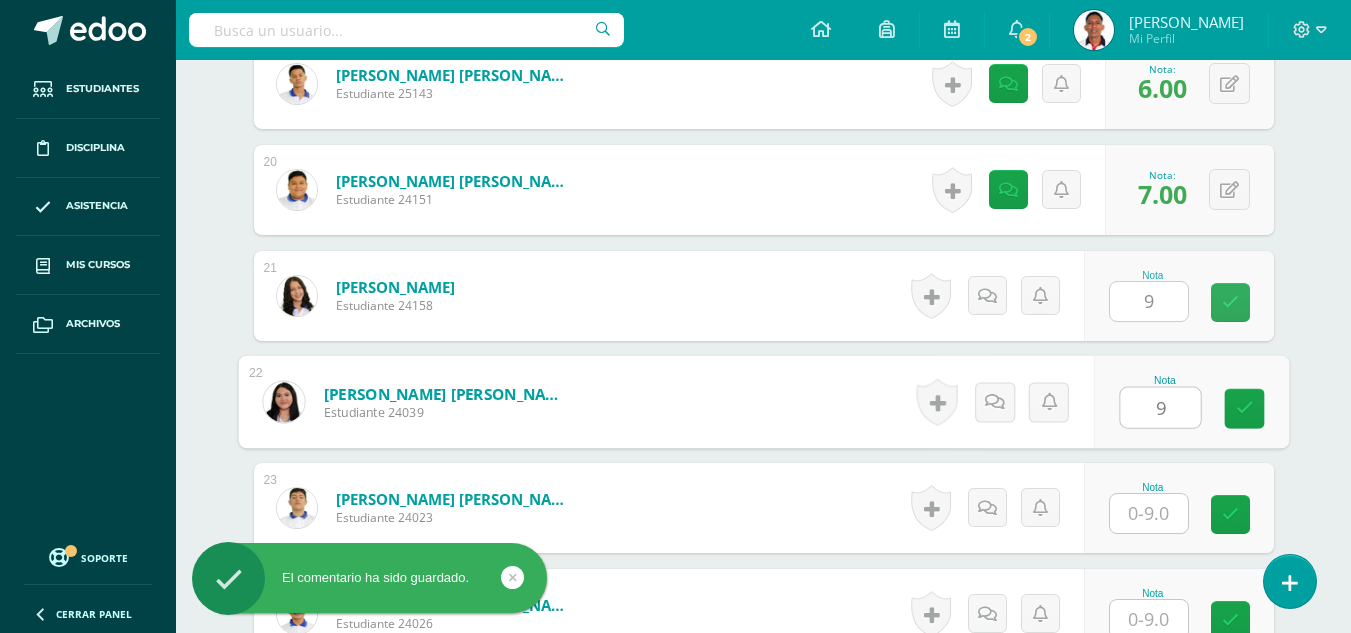 type on "9" 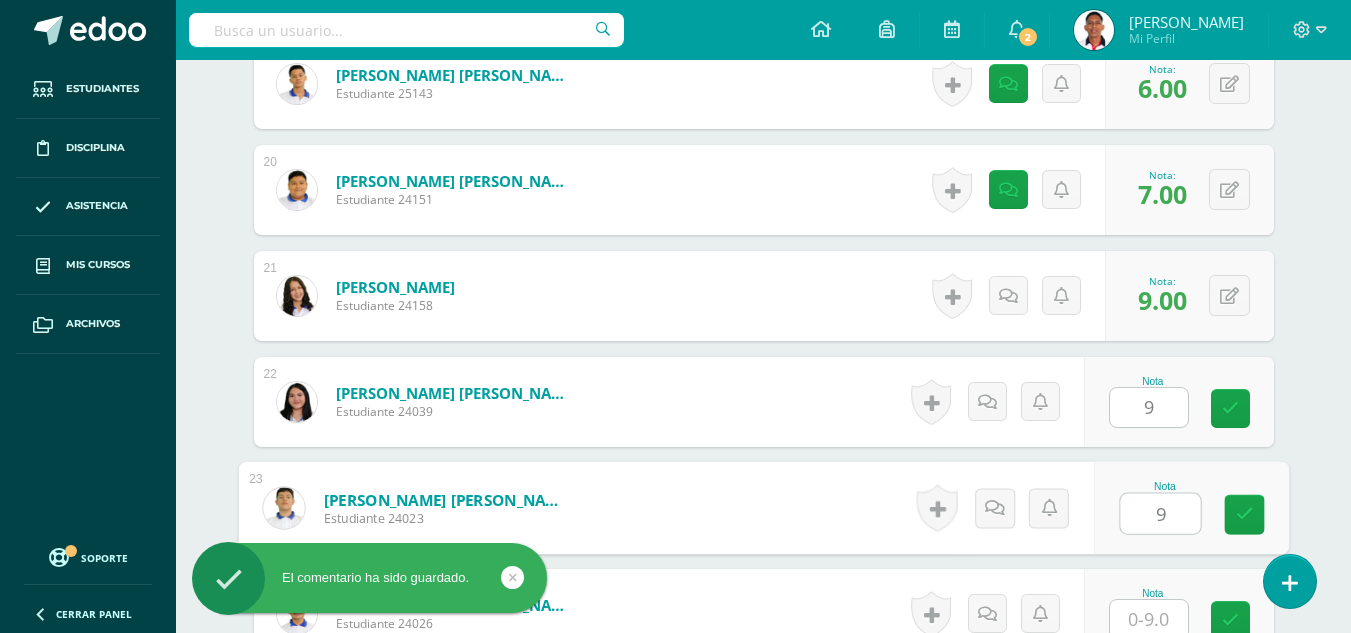 type on "9" 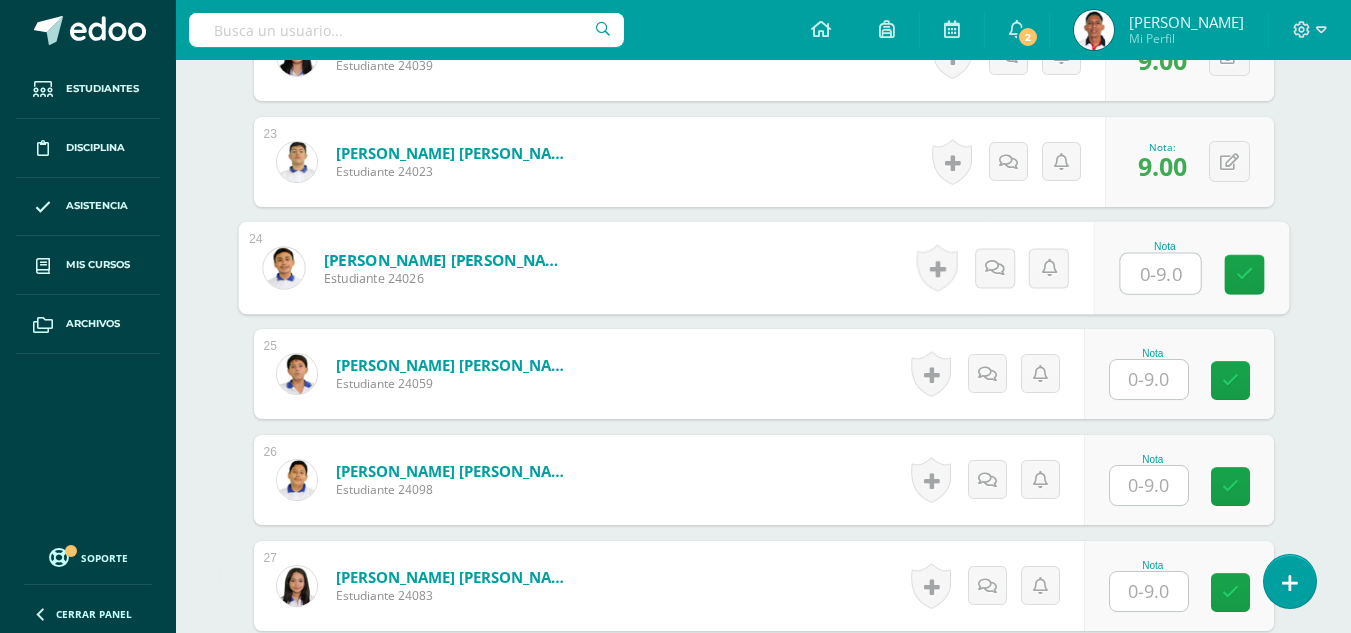 scroll, scrollTop: 3061, scrollLeft: 0, axis: vertical 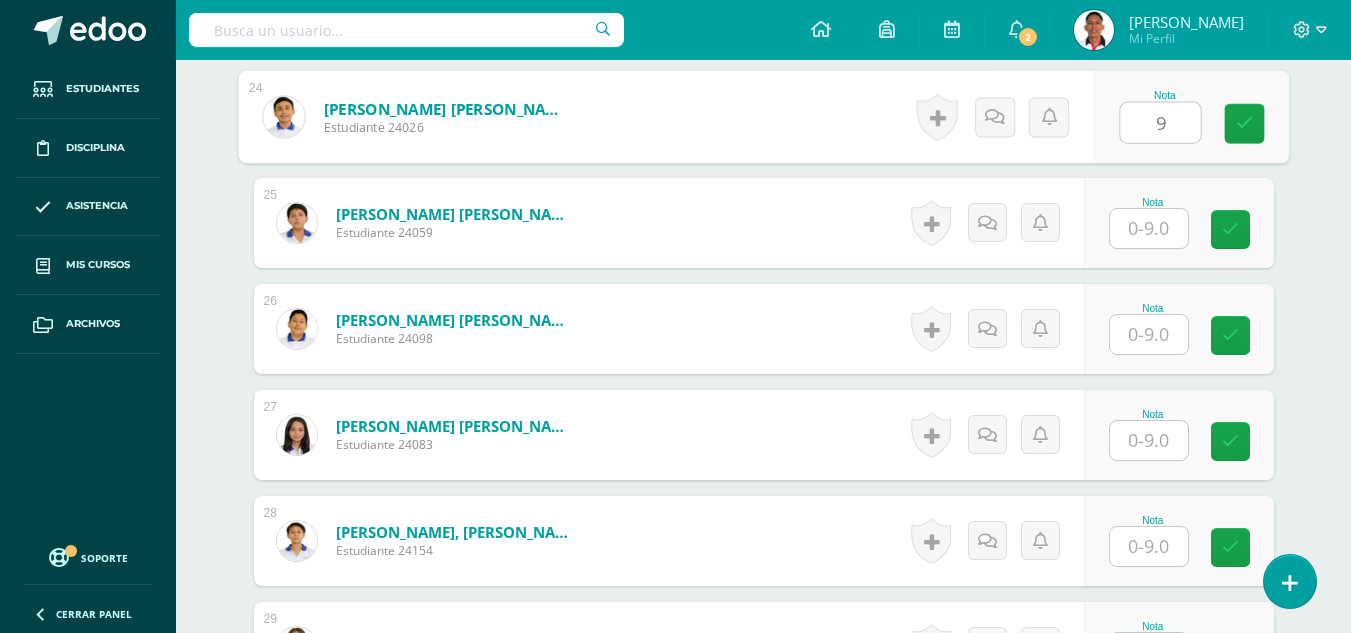 type on "9" 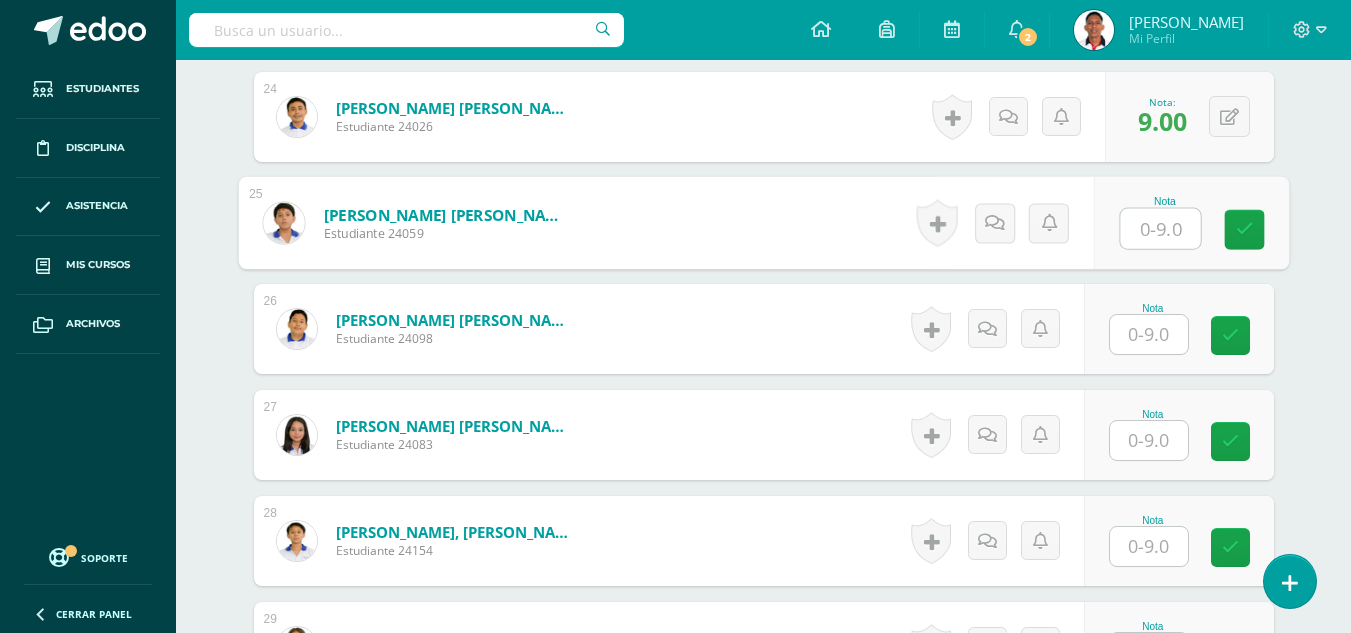 click at bounding box center [1160, 229] 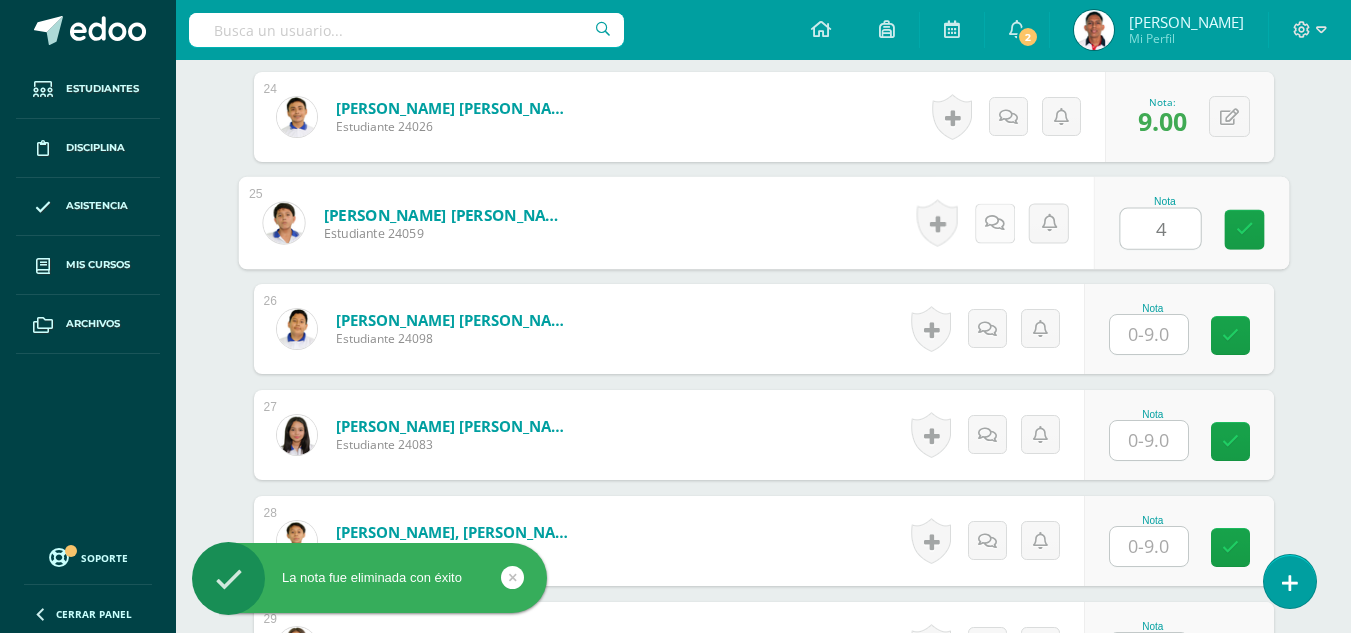 type on "4" 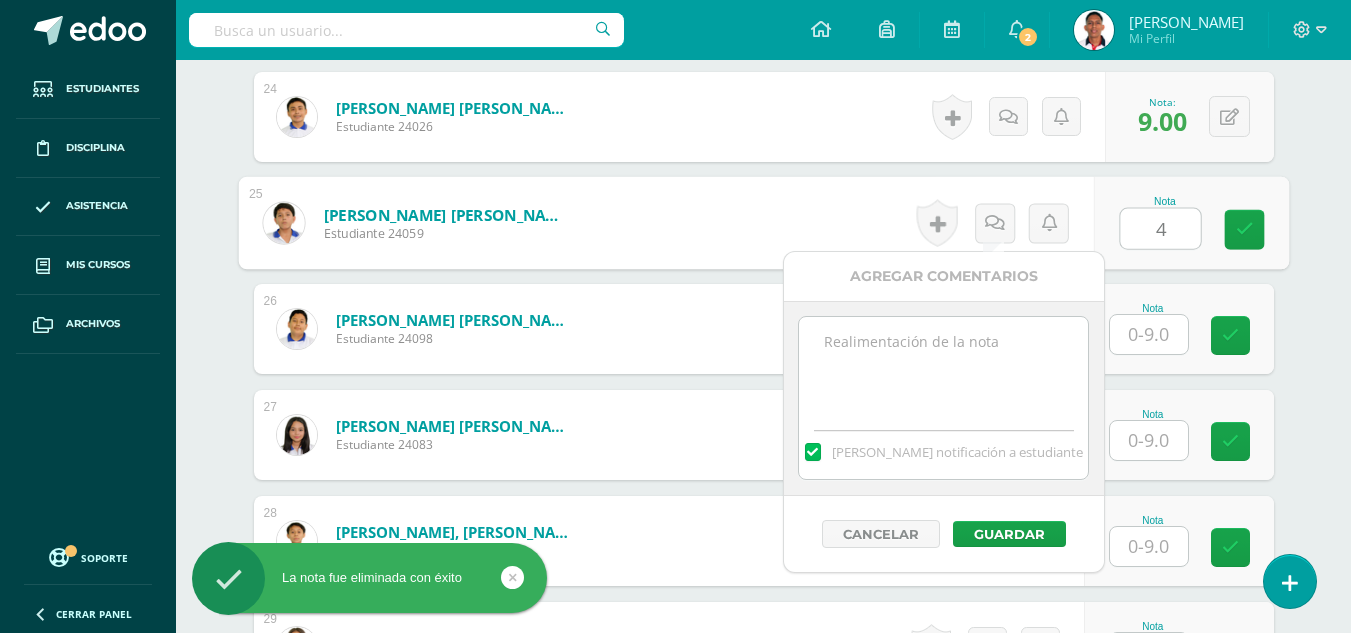 click at bounding box center (943, 367) 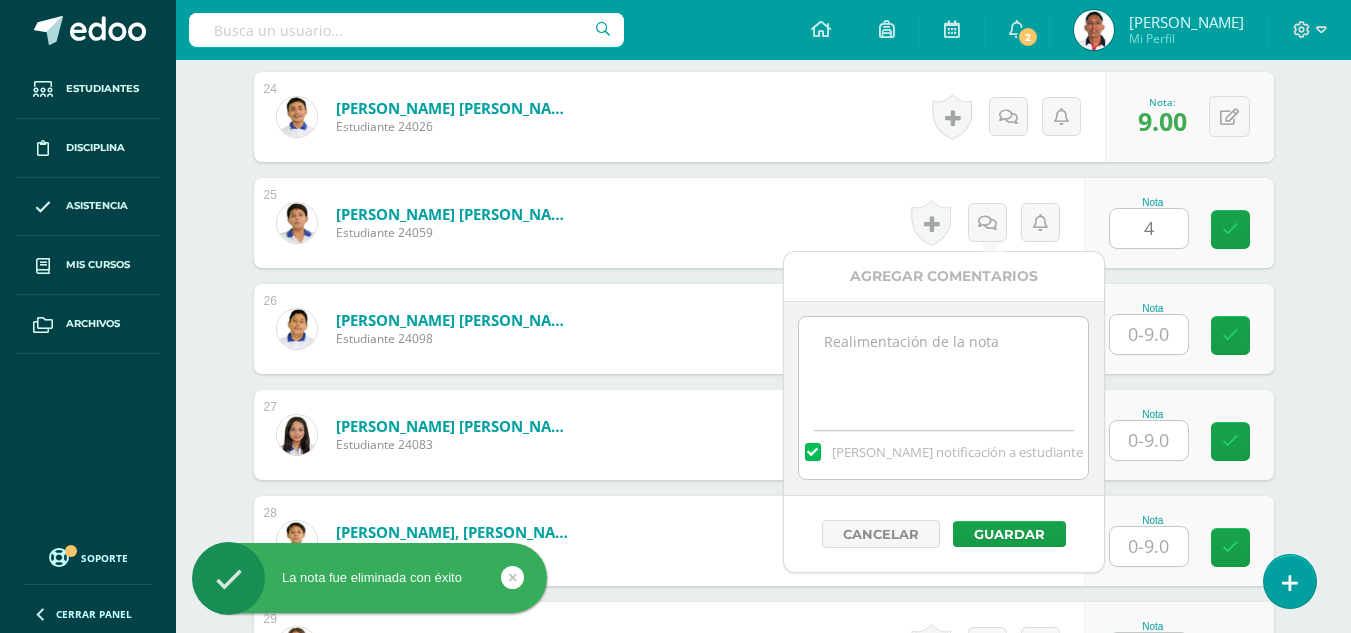 paste on "-4 conducta.
-2 presentación." 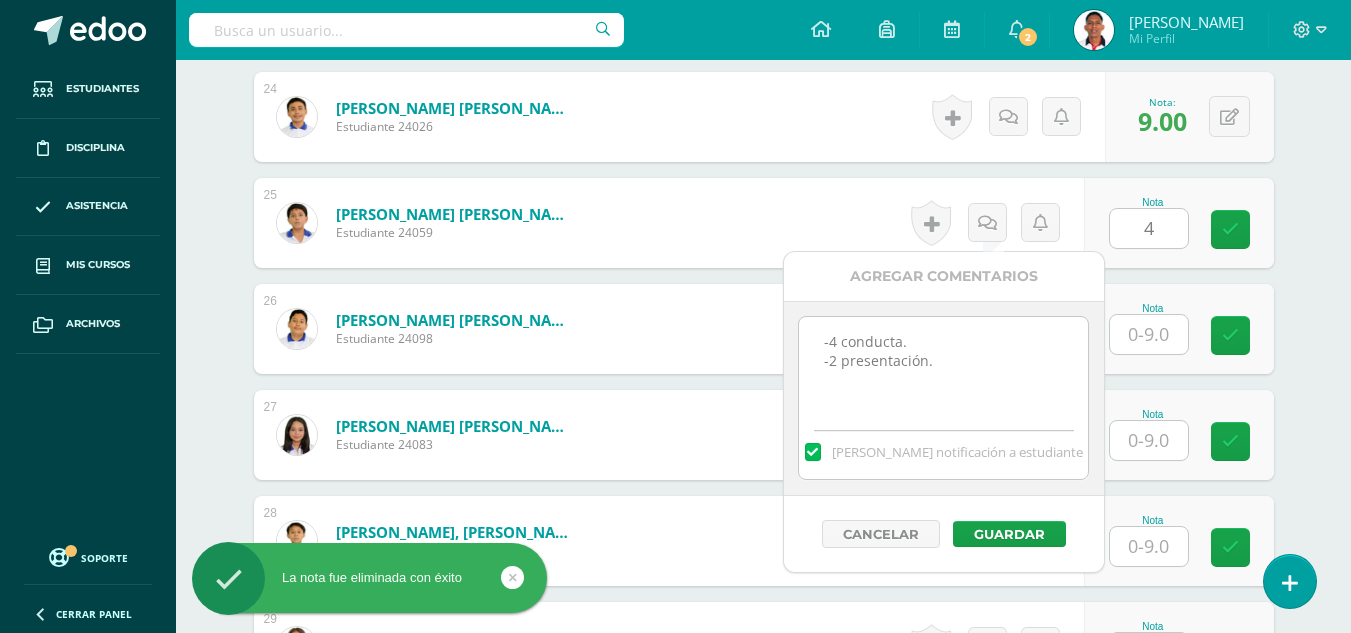 drag, startPoint x: 951, startPoint y: 405, endPoint x: 818, endPoint y: 383, distance: 134.80727 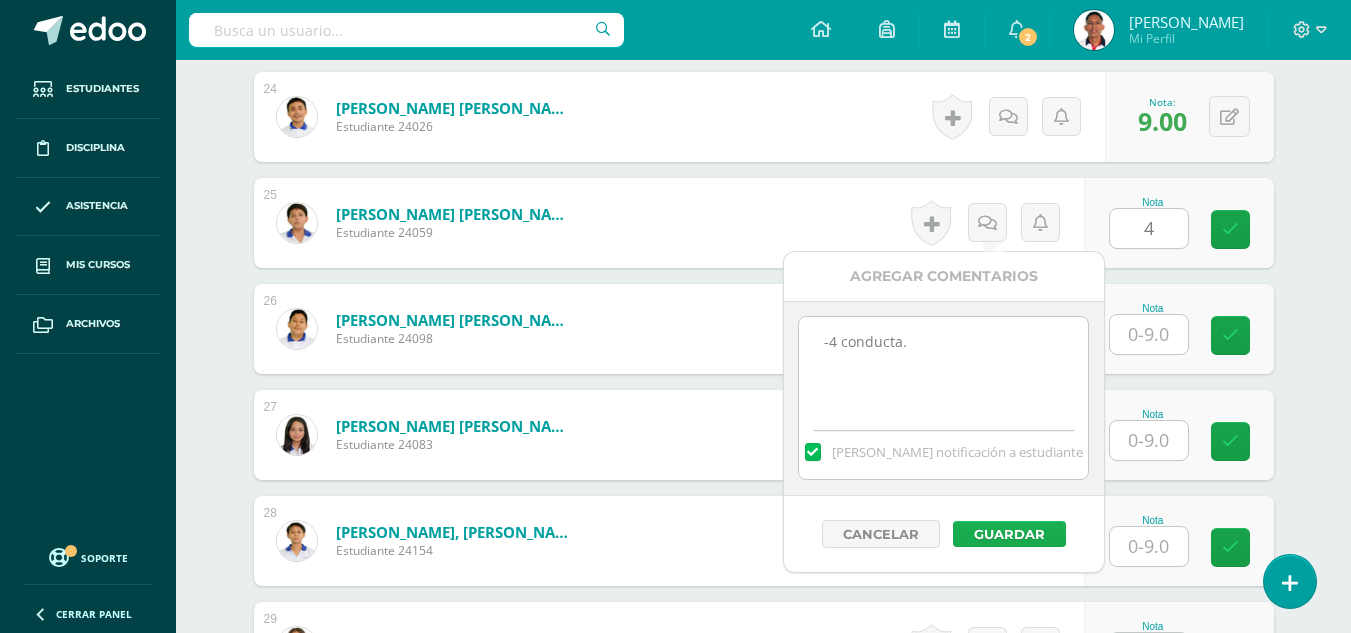 type on "-4 conducta." 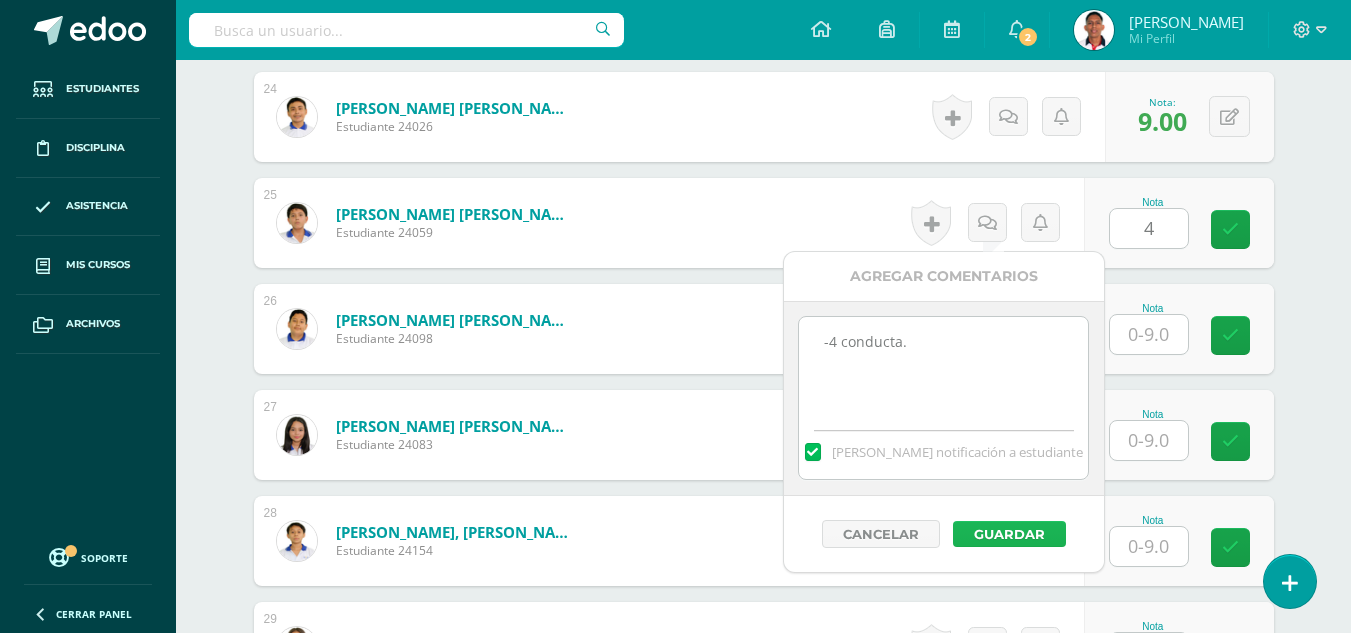 click on "Guardar" at bounding box center (1009, 534) 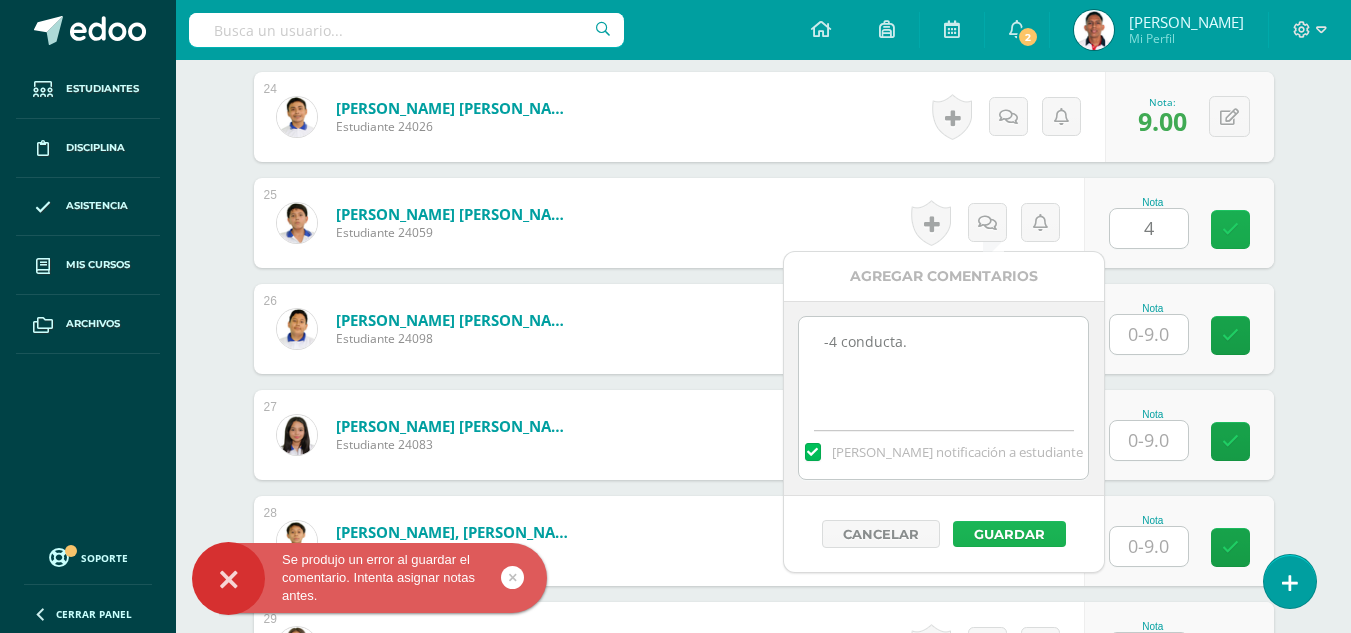 click at bounding box center (1230, 229) 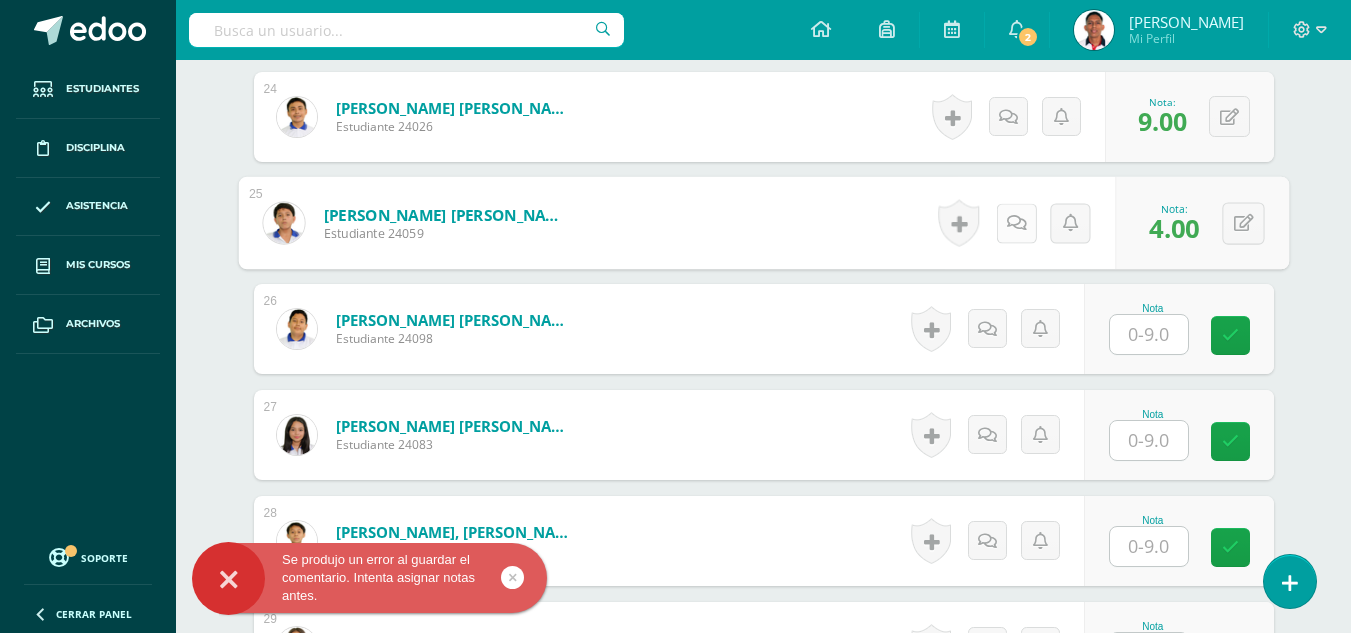 click at bounding box center [1016, 223] 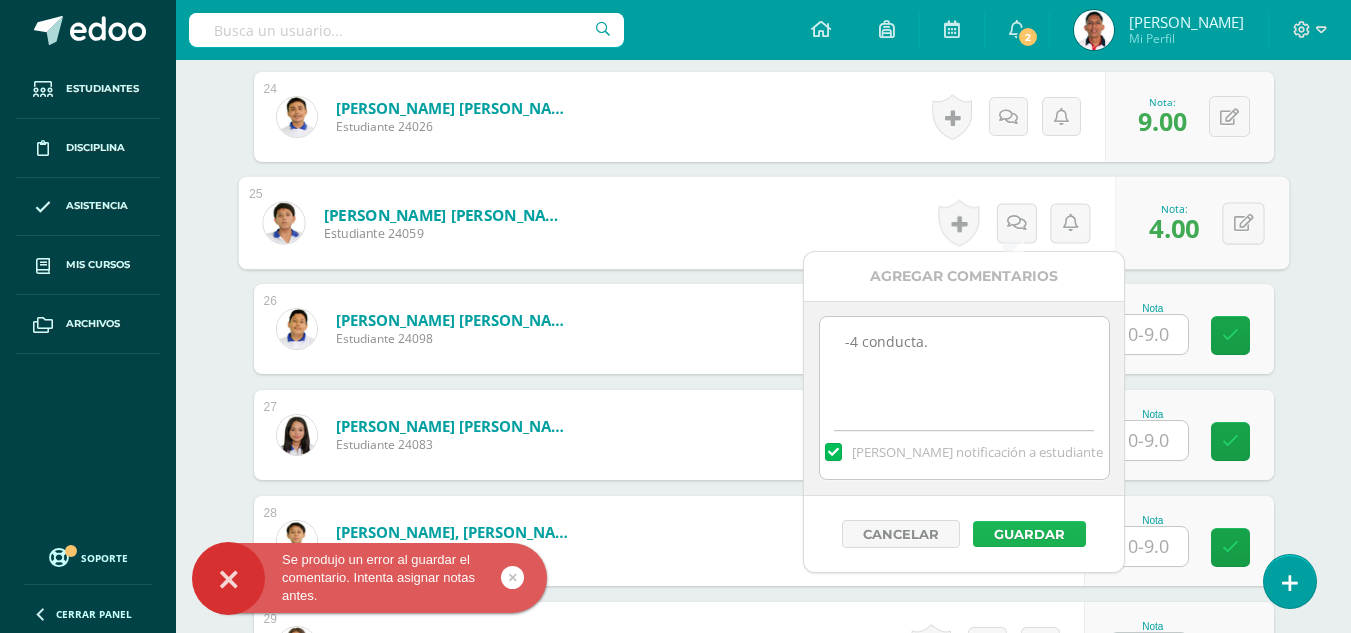 click on "Guardar" at bounding box center (1029, 534) 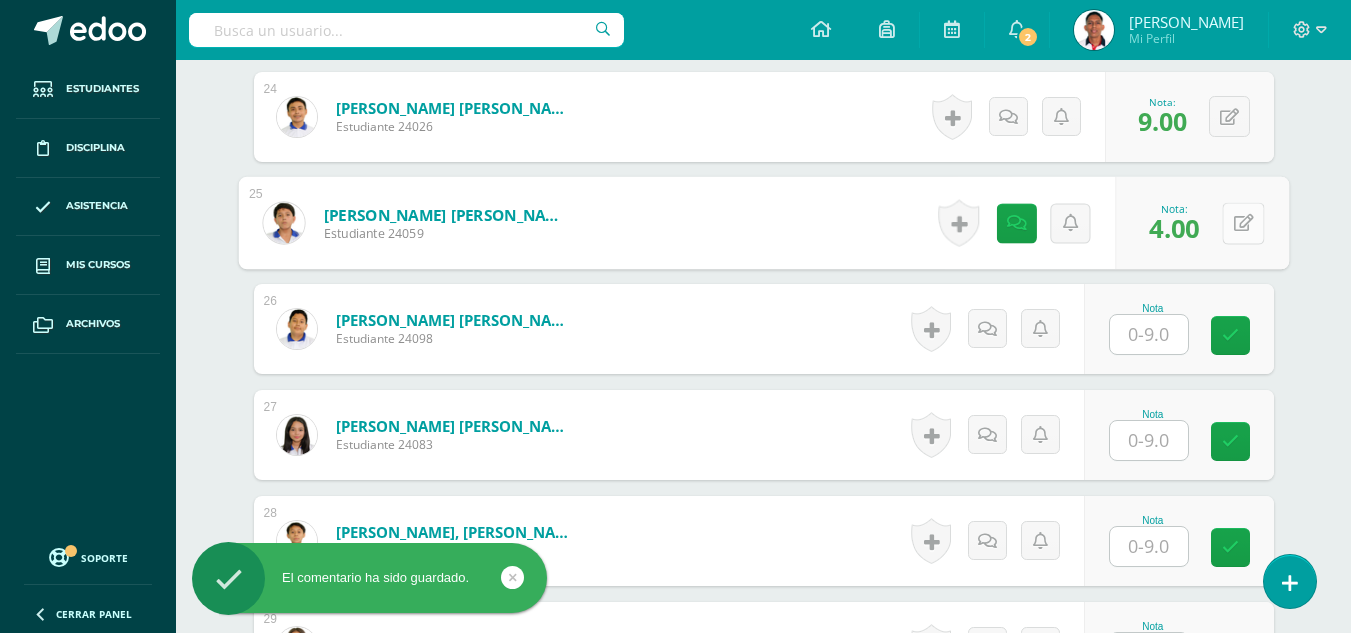 click on "0
Logros
Logros obtenidos
Aún no hay logros agregados
Nota:
4.00" at bounding box center [1202, 223] 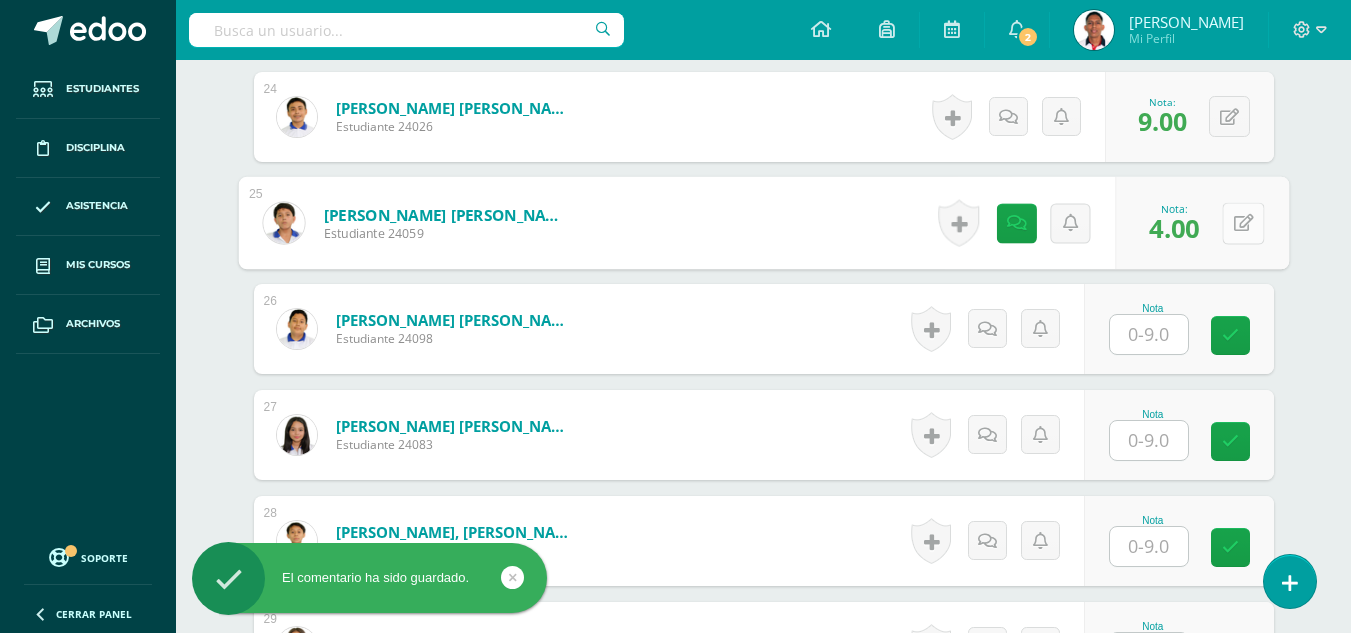 click at bounding box center [1243, 222] 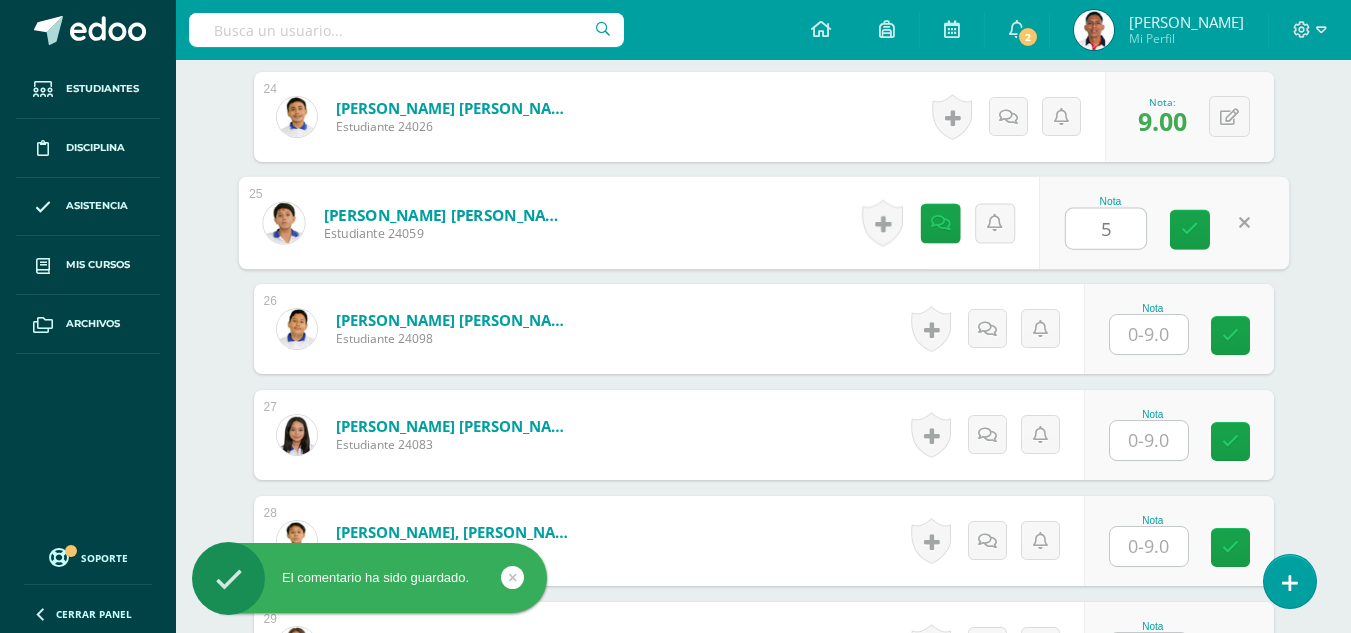 type on "5" 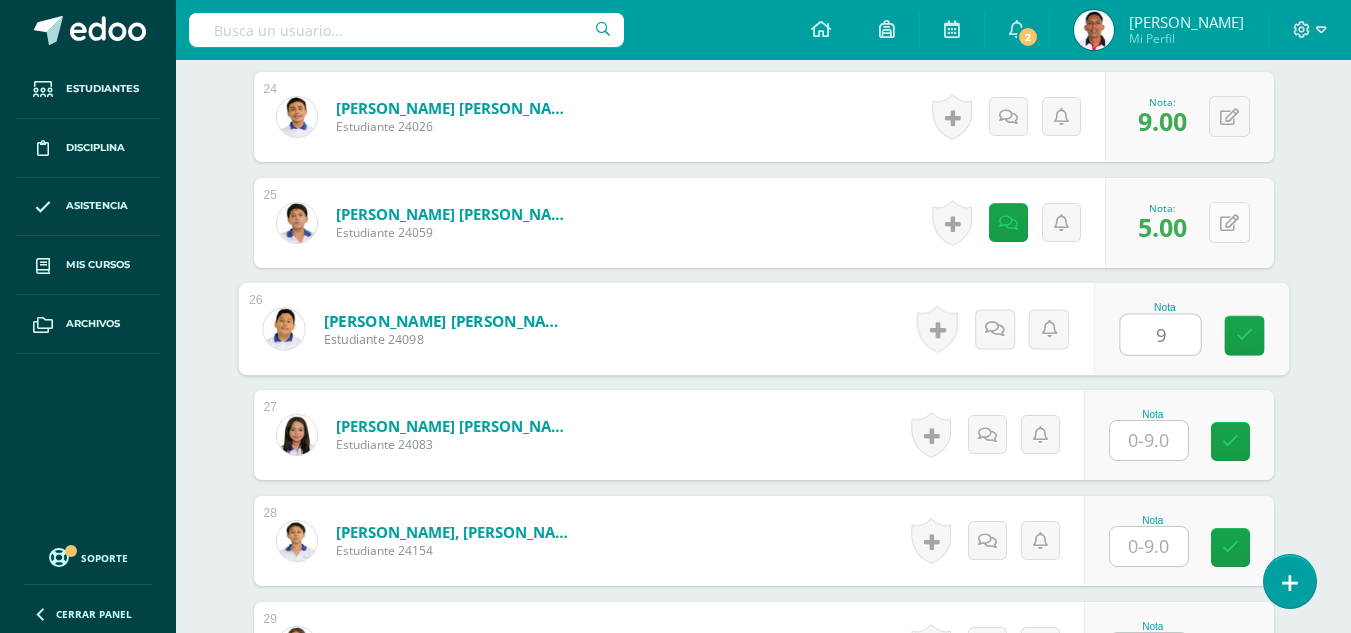type on "9" 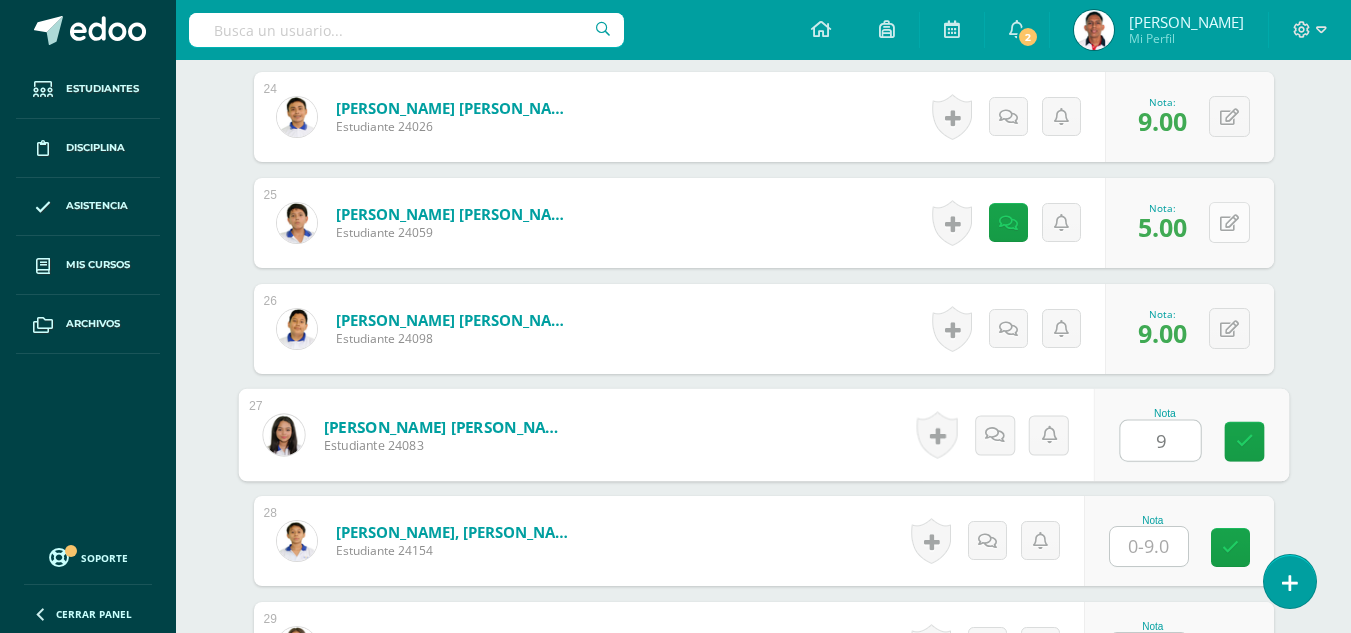 type on "9" 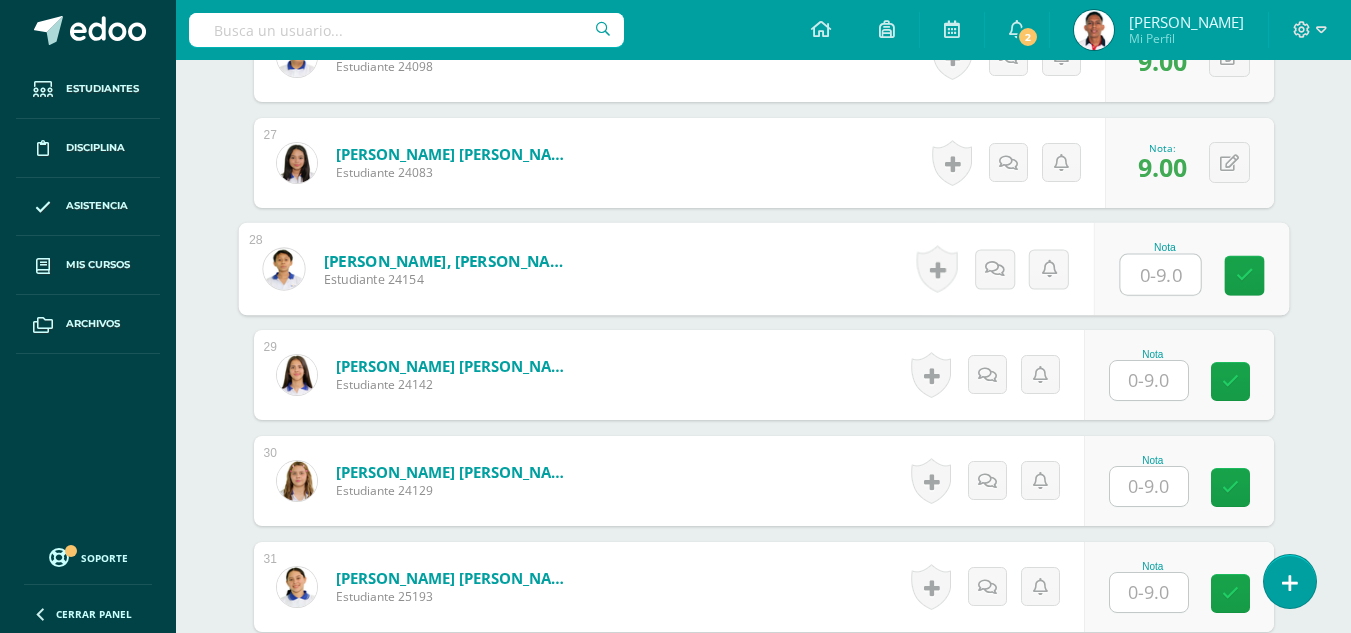 scroll, scrollTop: 3394, scrollLeft: 0, axis: vertical 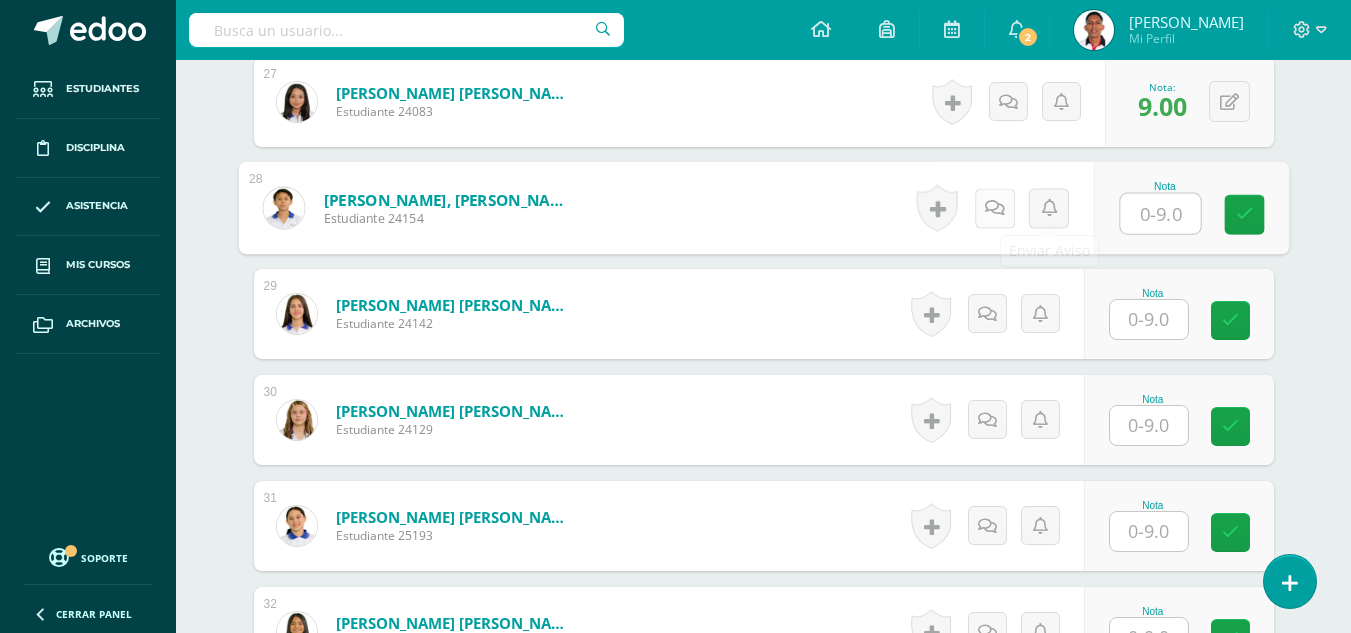 click at bounding box center [994, 207] 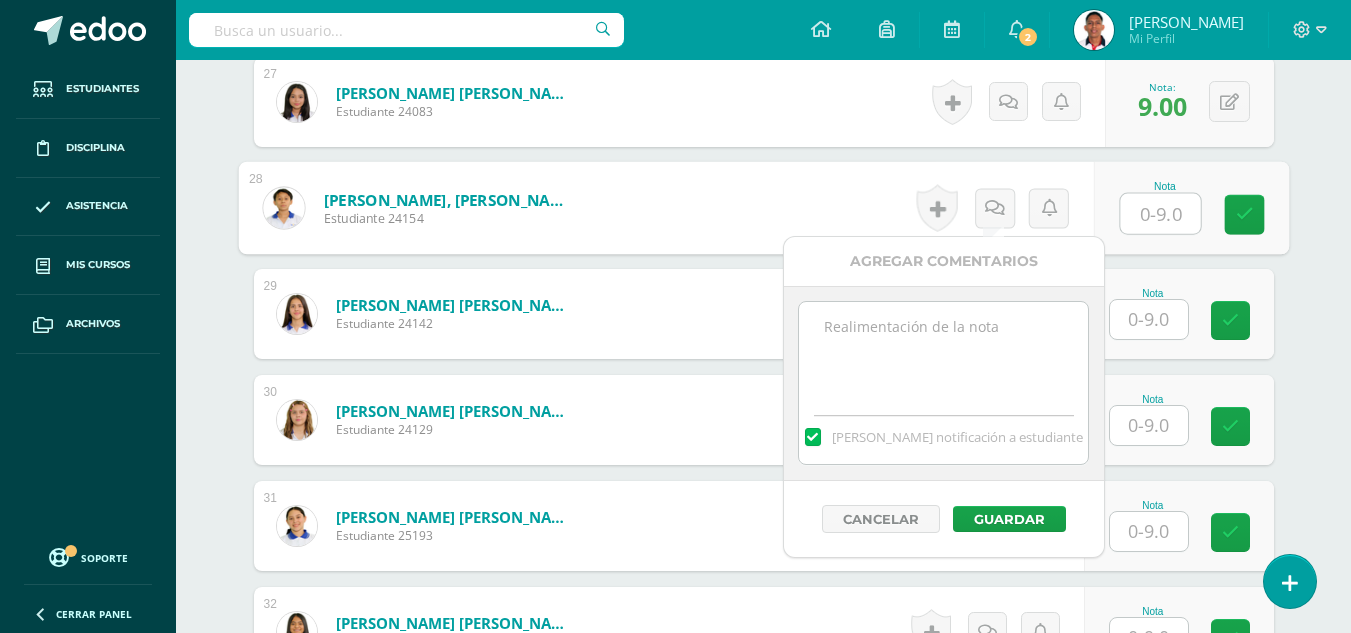 click at bounding box center (943, 352) 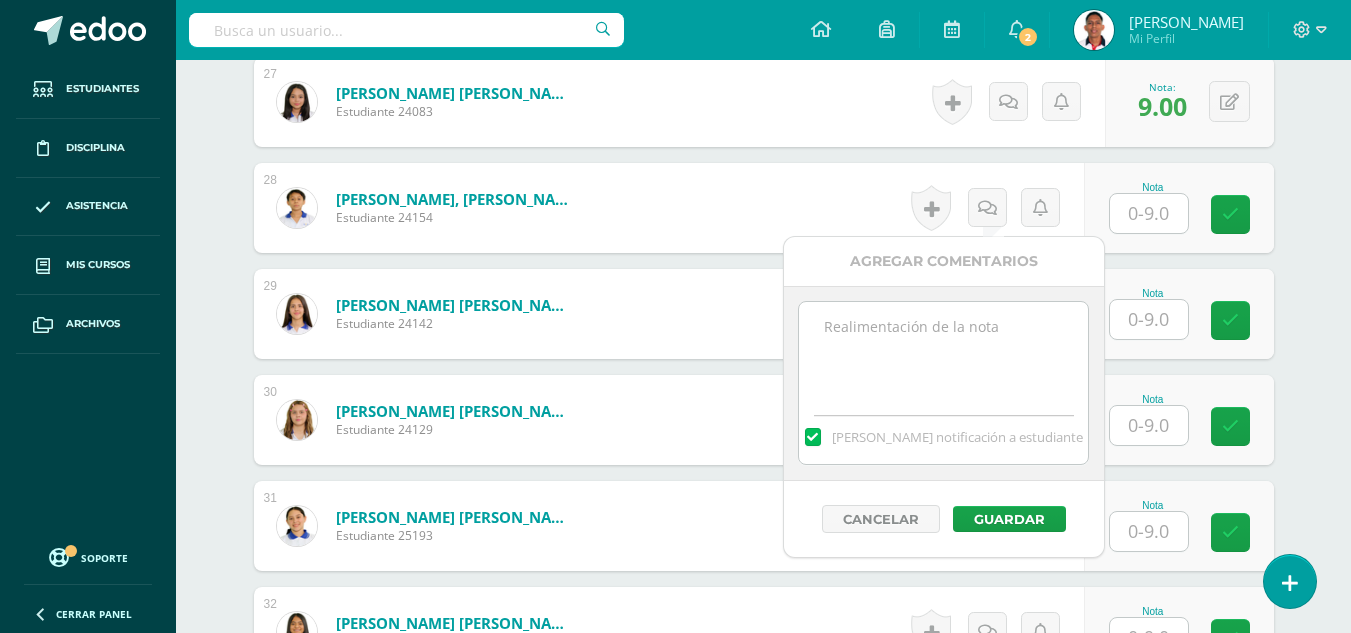paste on "-4 conducta.
-2 presentación." 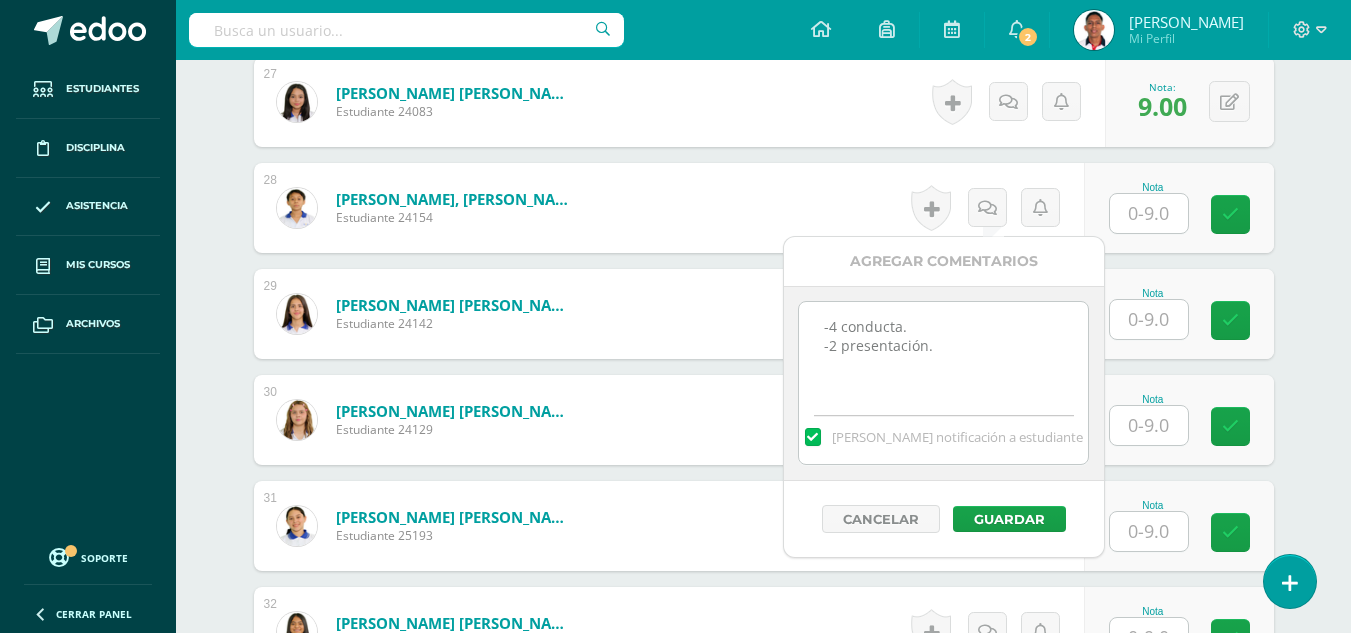 type on "-4 conducta.
-2 presentación." 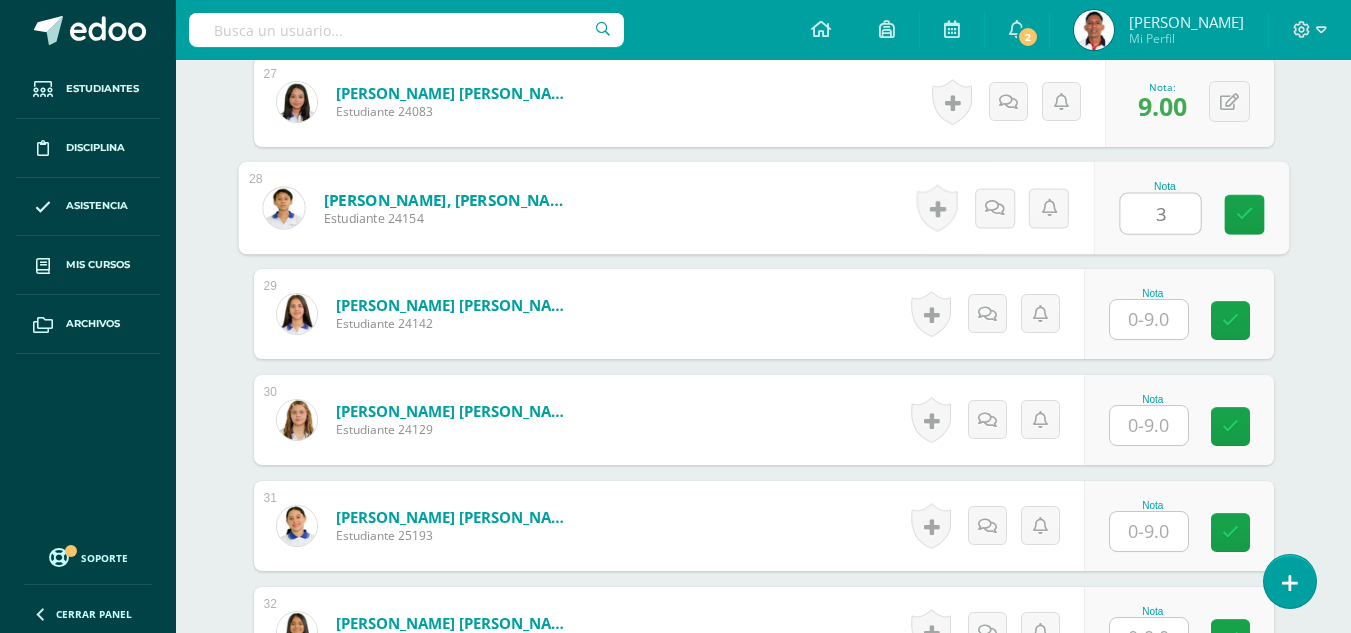 type on "3" 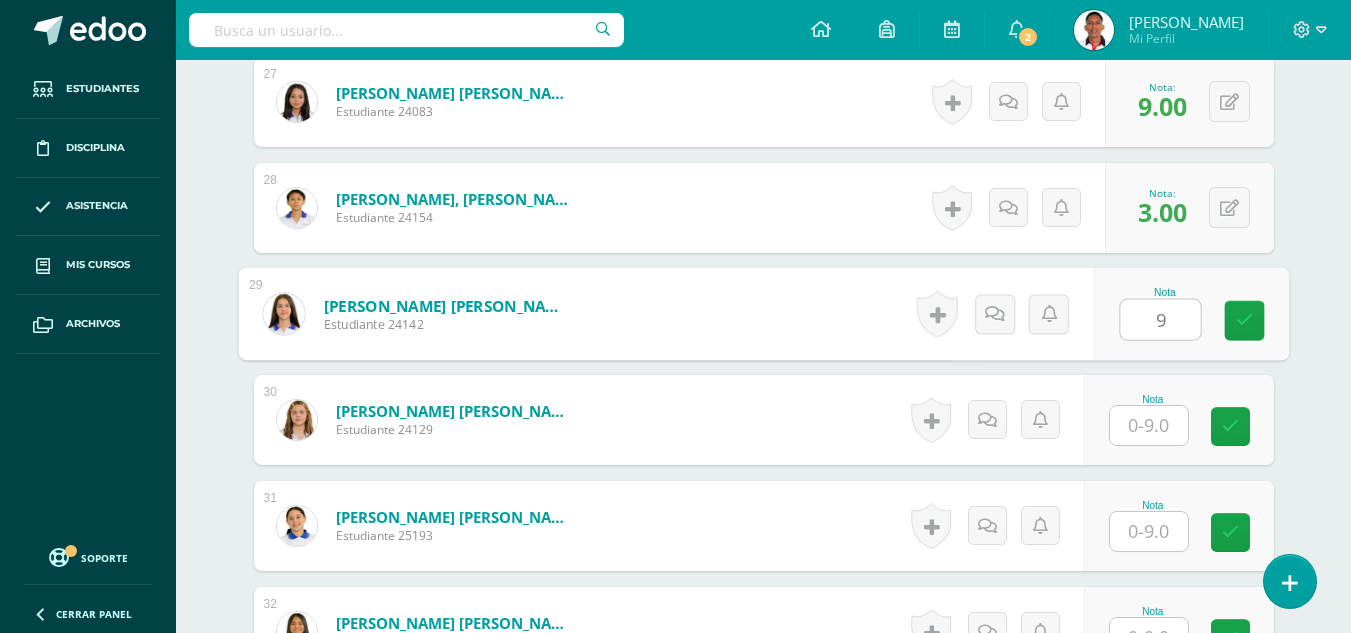 type on "9" 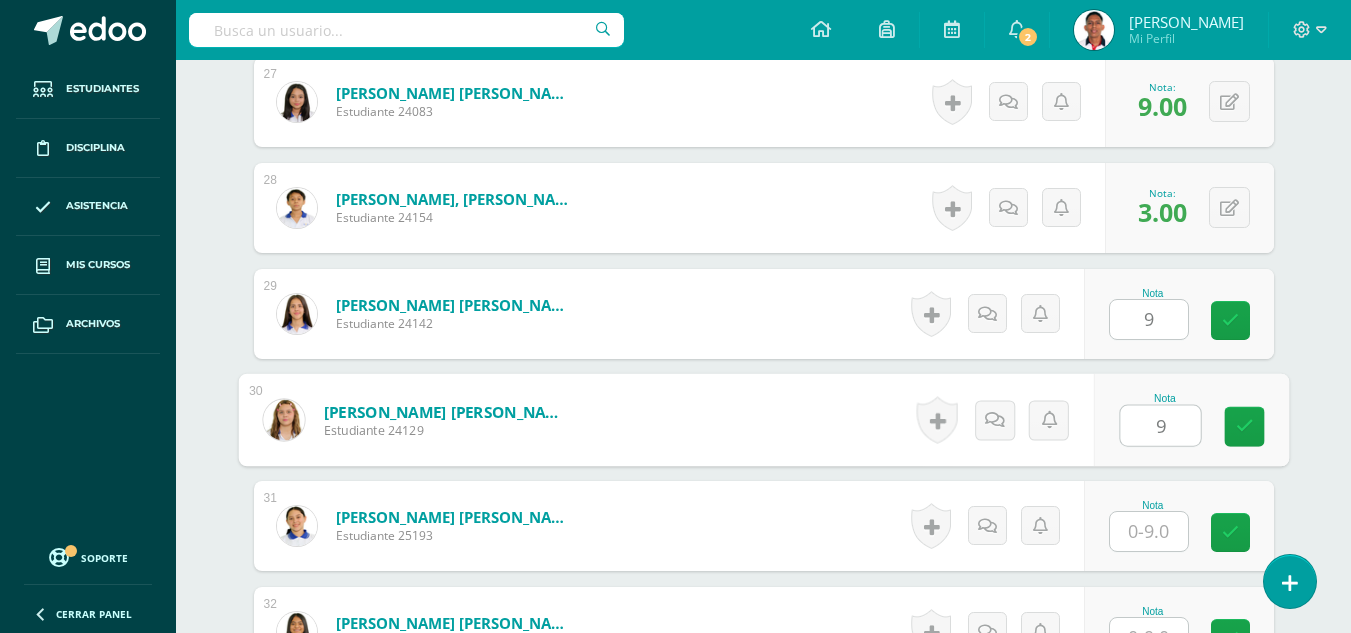 type on "9" 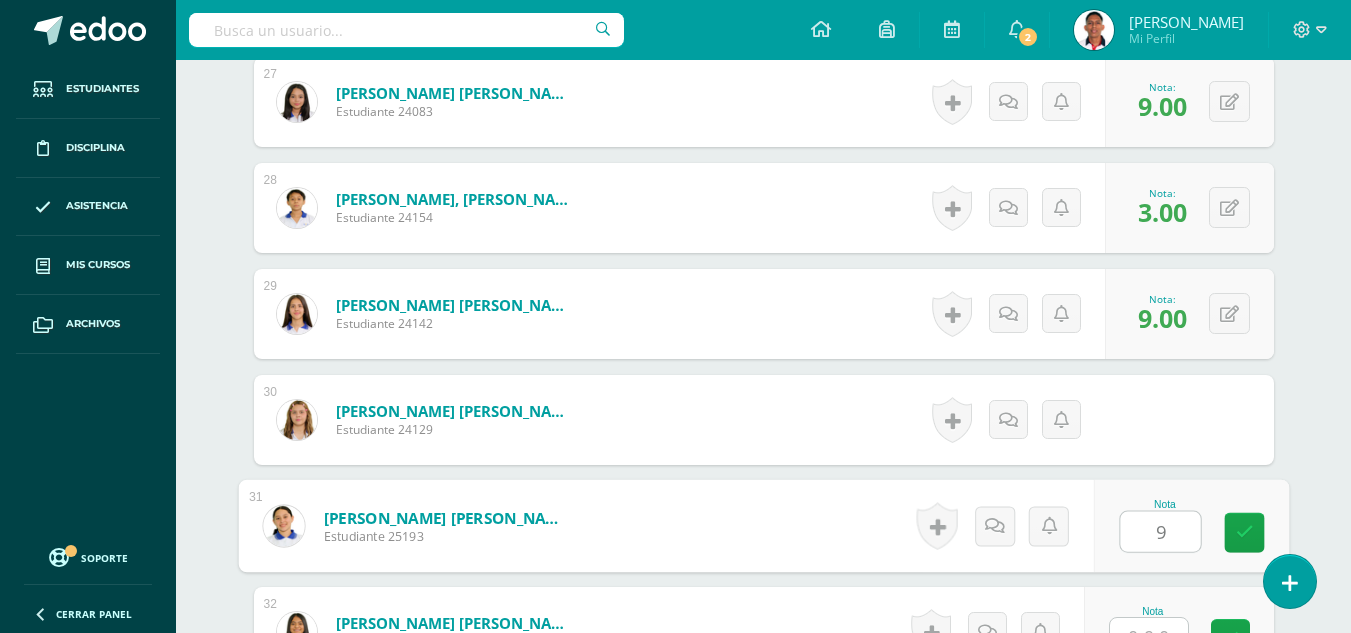type on "9" 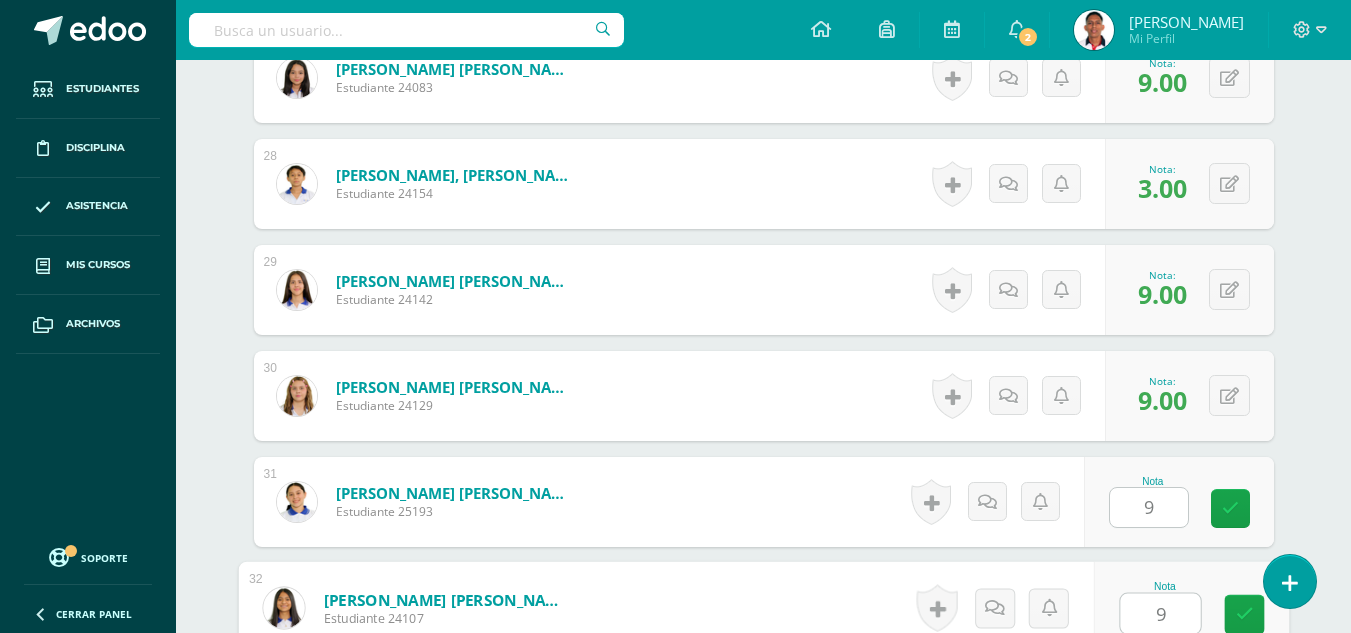 type on "9" 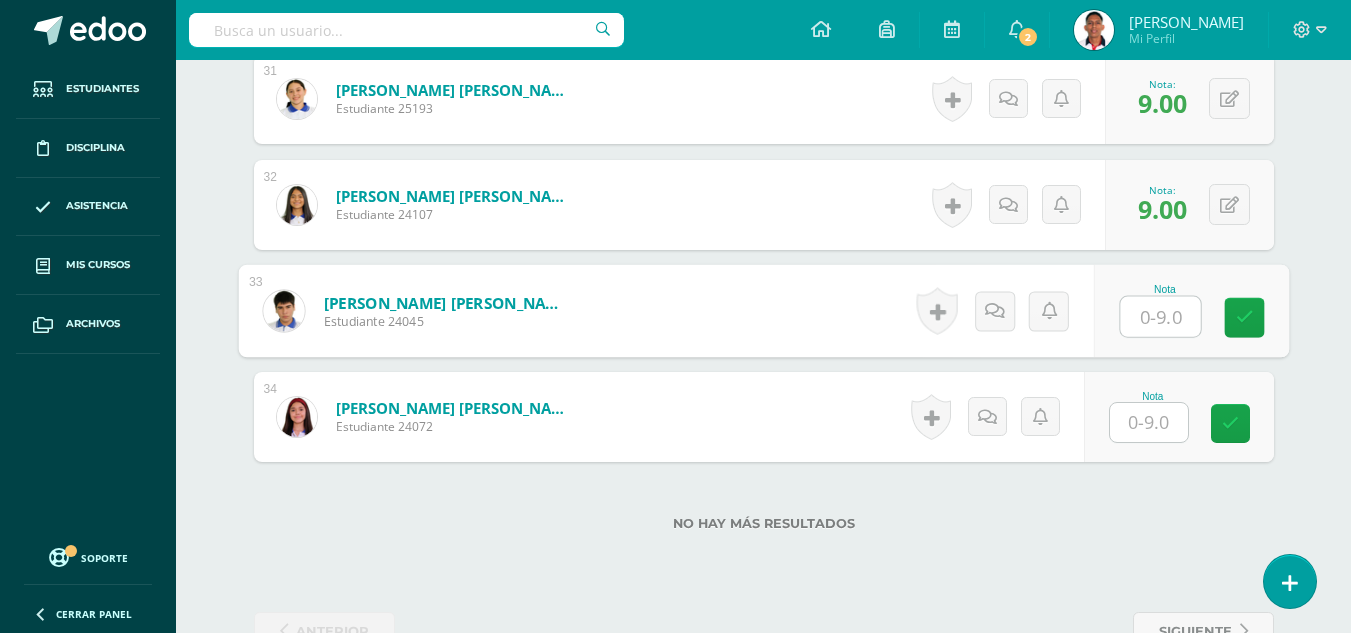 type on "6" 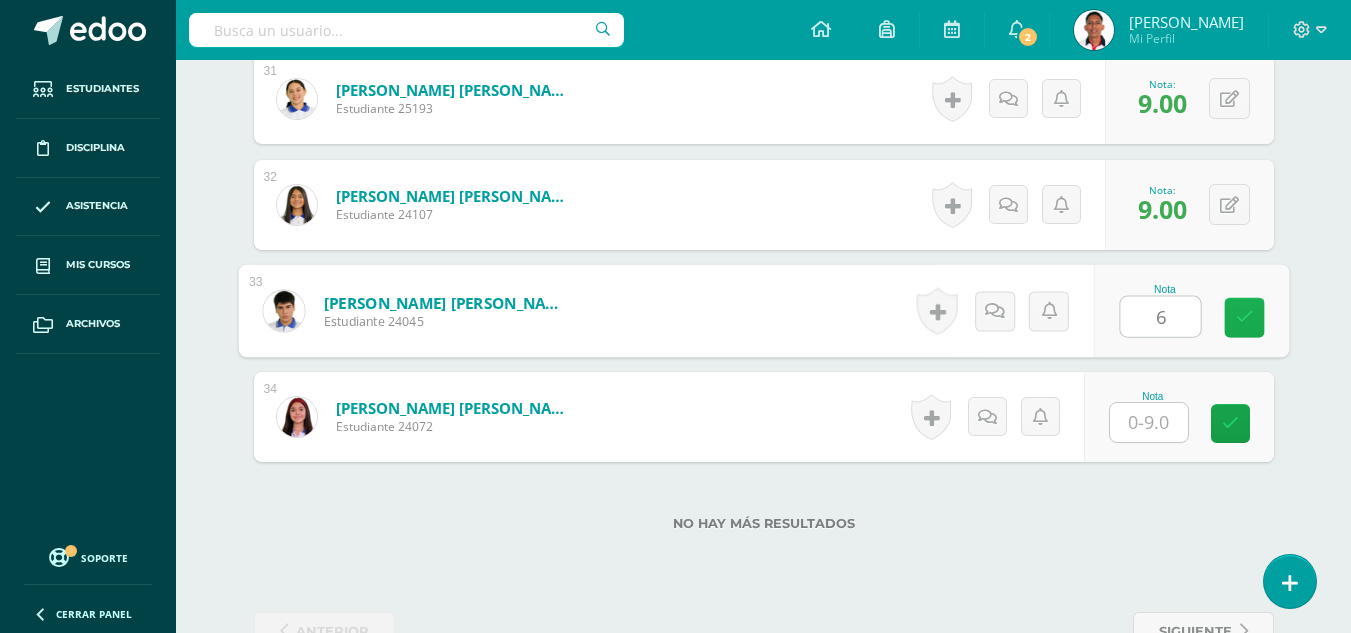 click at bounding box center (1244, 318) 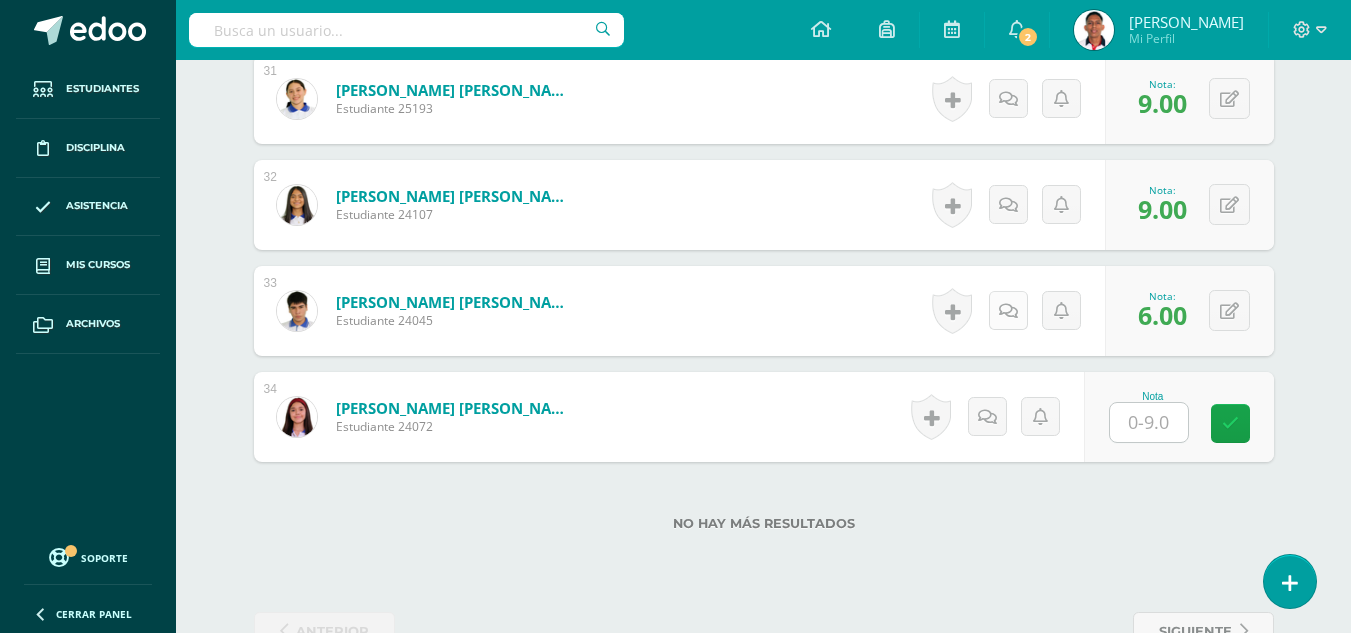 click at bounding box center [1008, 311] 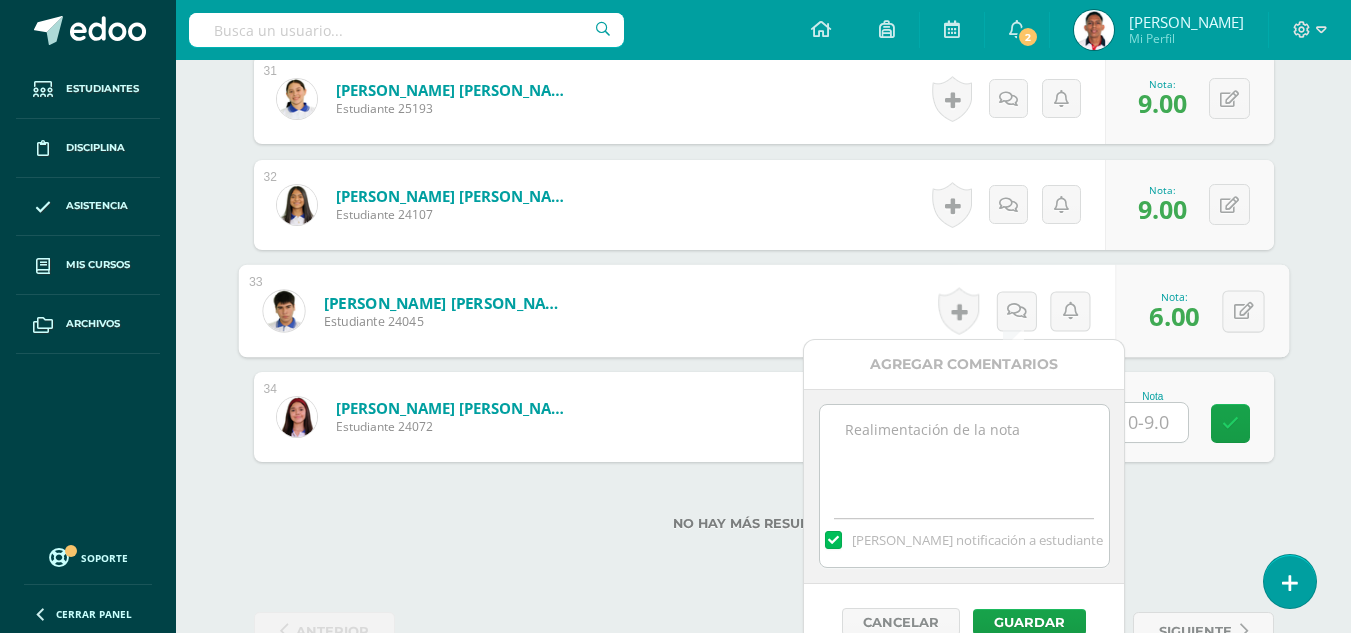 click at bounding box center (964, 455) 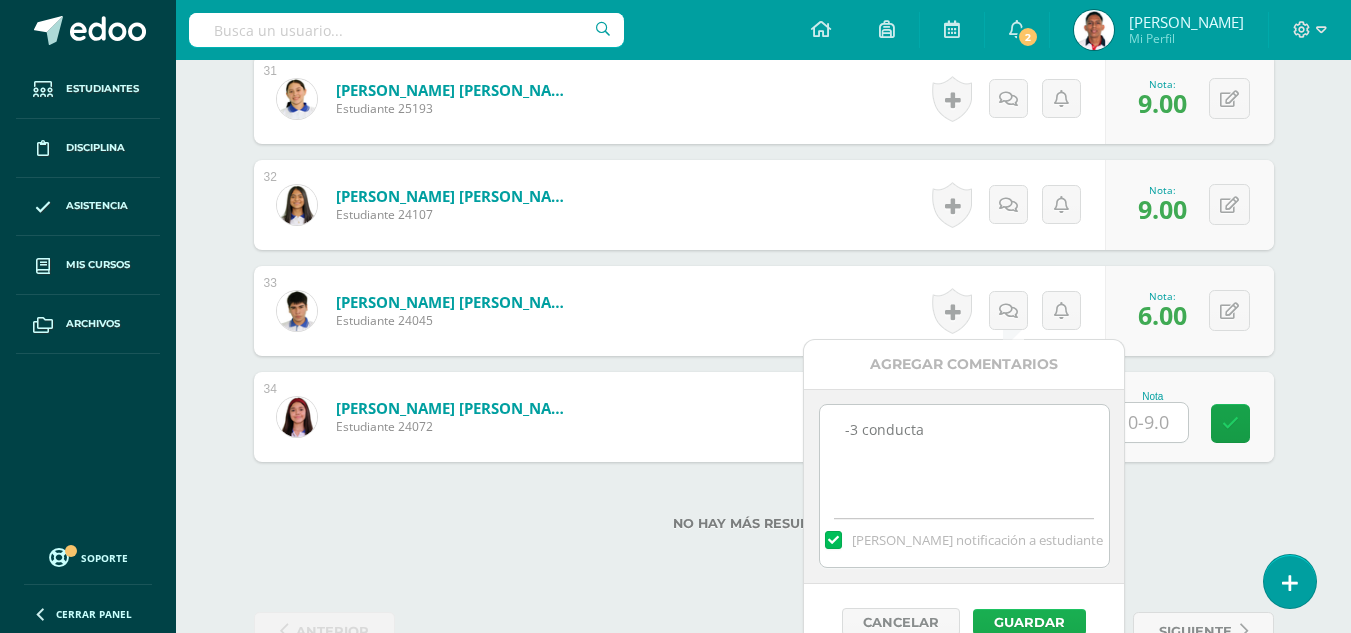 type on "-3 conducta" 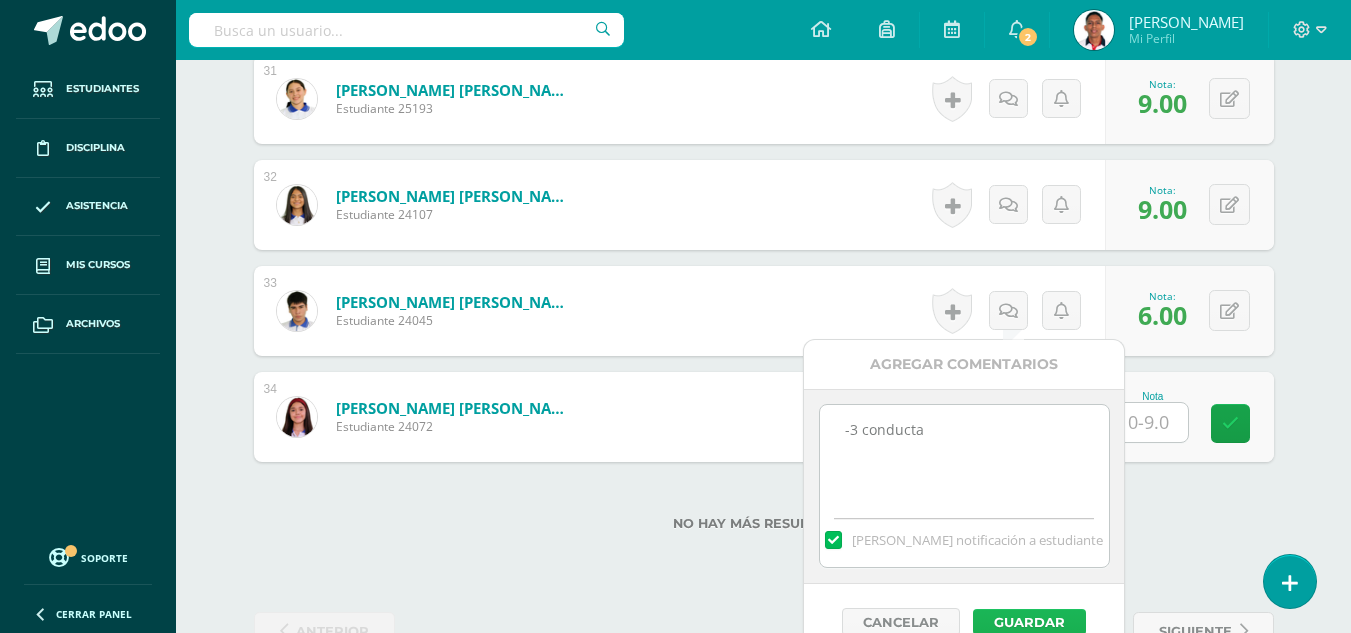 click on "Guardar" at bounding box center (1029, 622) 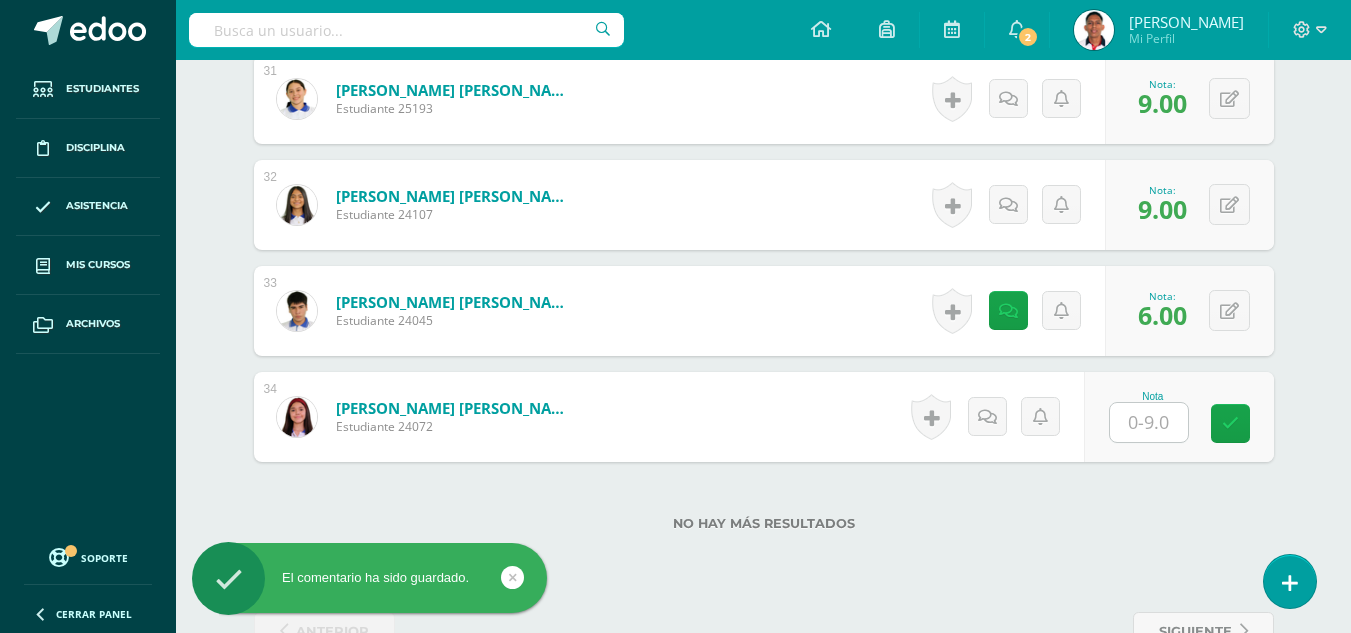 click at bounding box center (1149, 422) 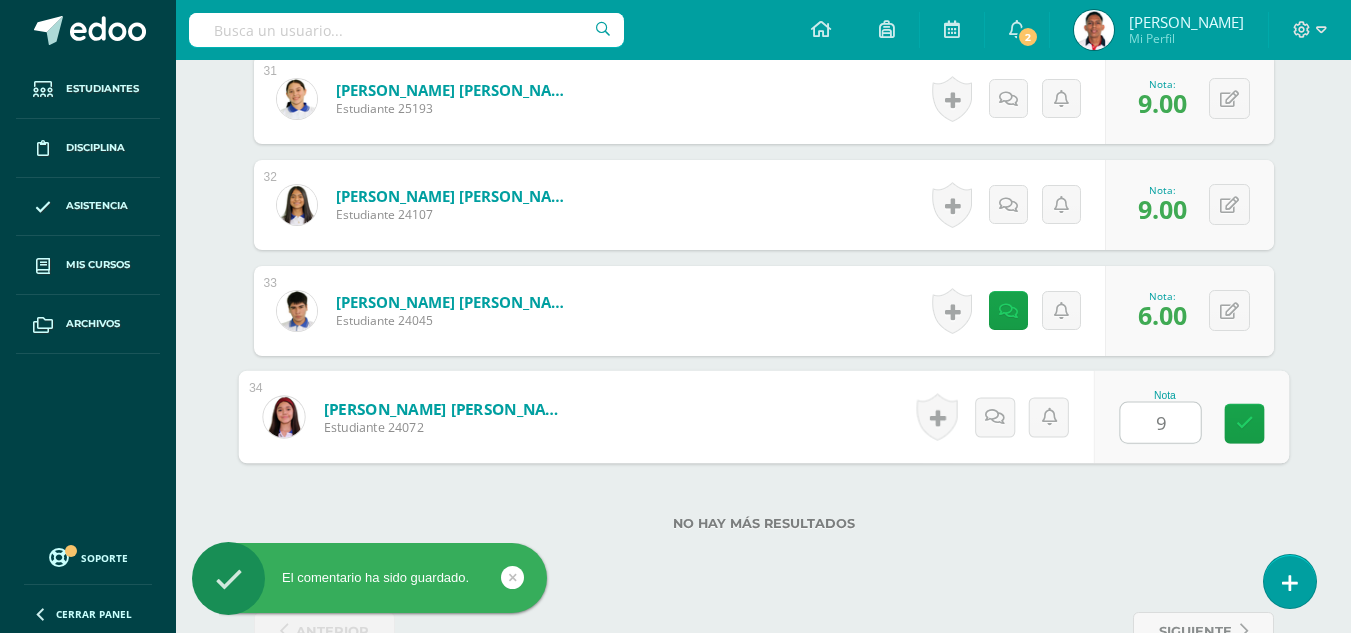 type on "9" 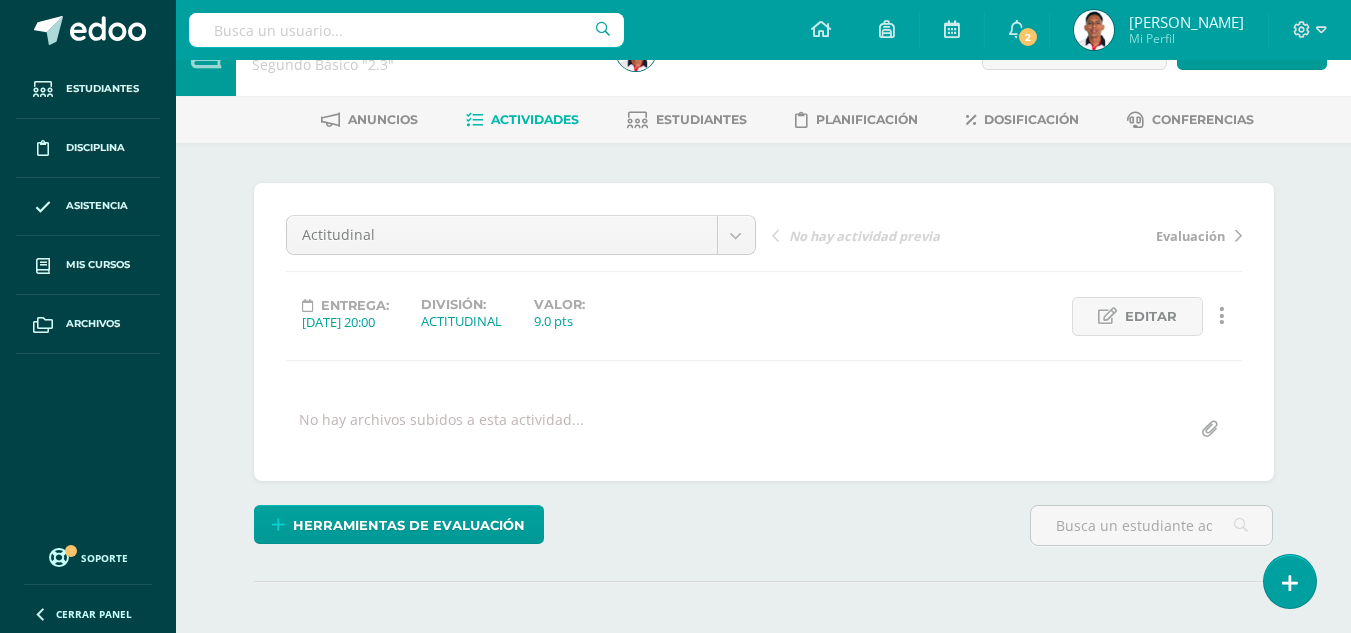 scroll, scrollTop: 33, scrollLeft: 0, axis: vertical 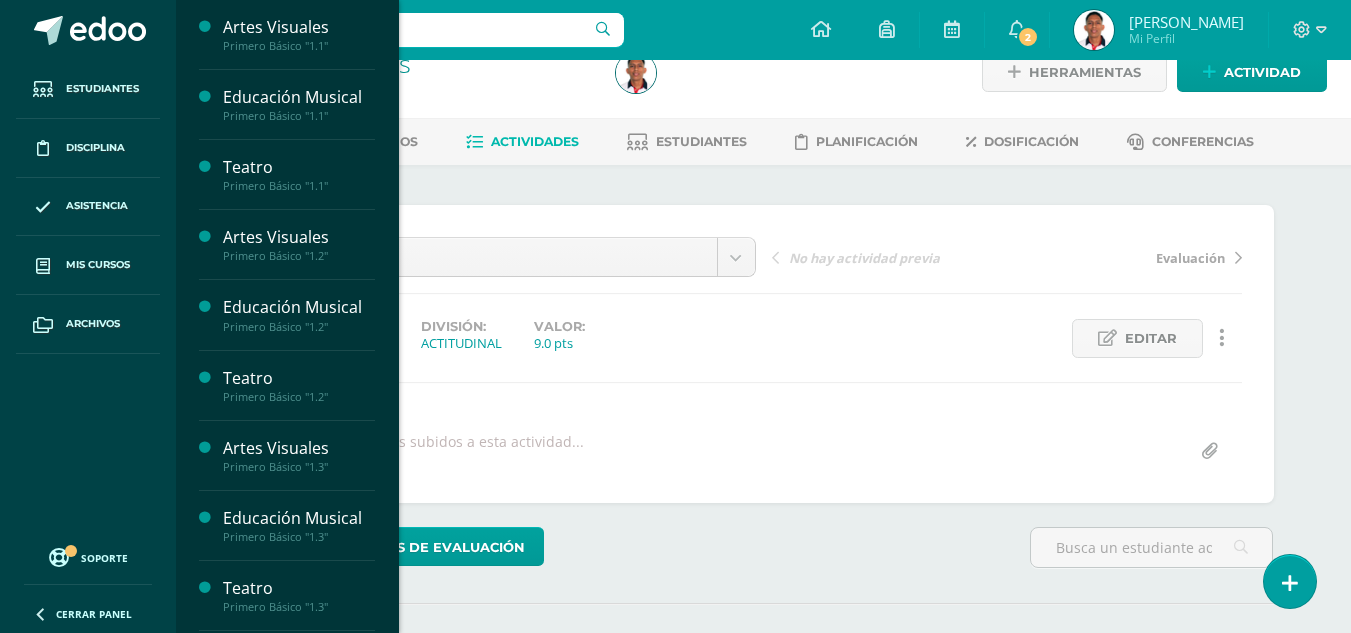 drag, startPoint x: 388, startPoint y: 196, endPoint x: 394, endPoint y: 308, distance: 112.1606 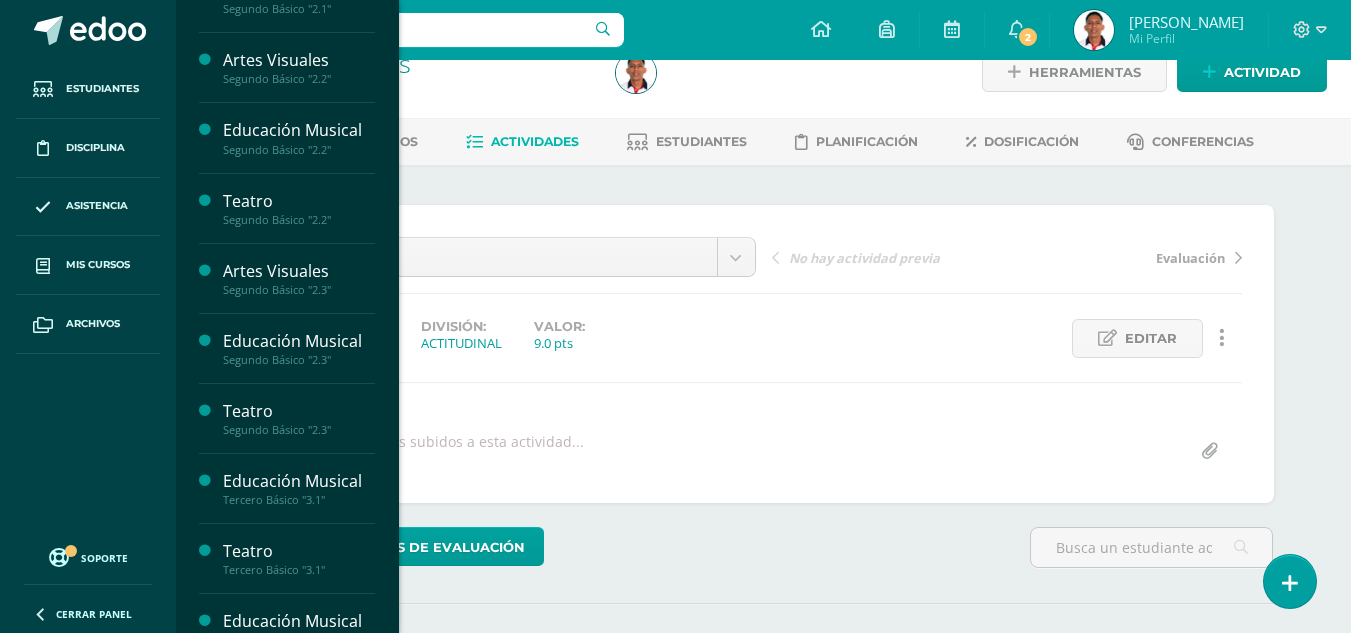 scroll, scrollTop: 811, scrollLeft: 0, axis: vertical 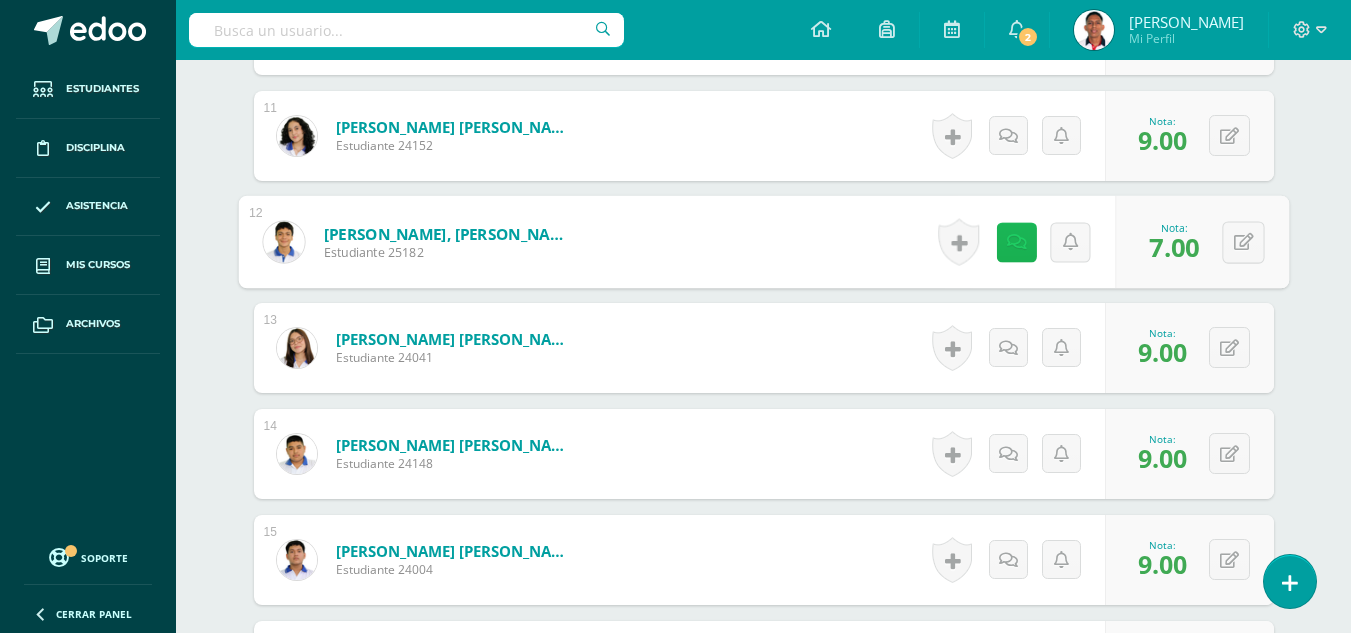 click at bounding box center [1016, 242] 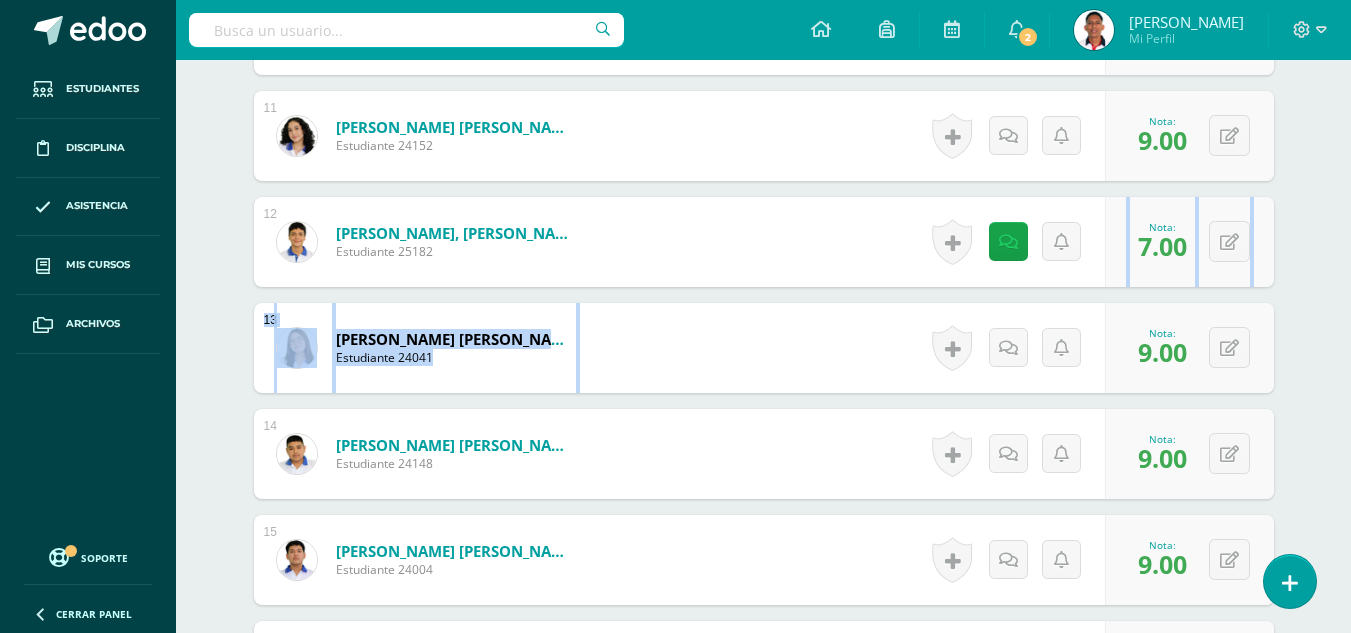 drag, startPoint x: 1325, startPoint y: 261, endPoint x: 1324, endPoint y: 295, distance: 34.0147 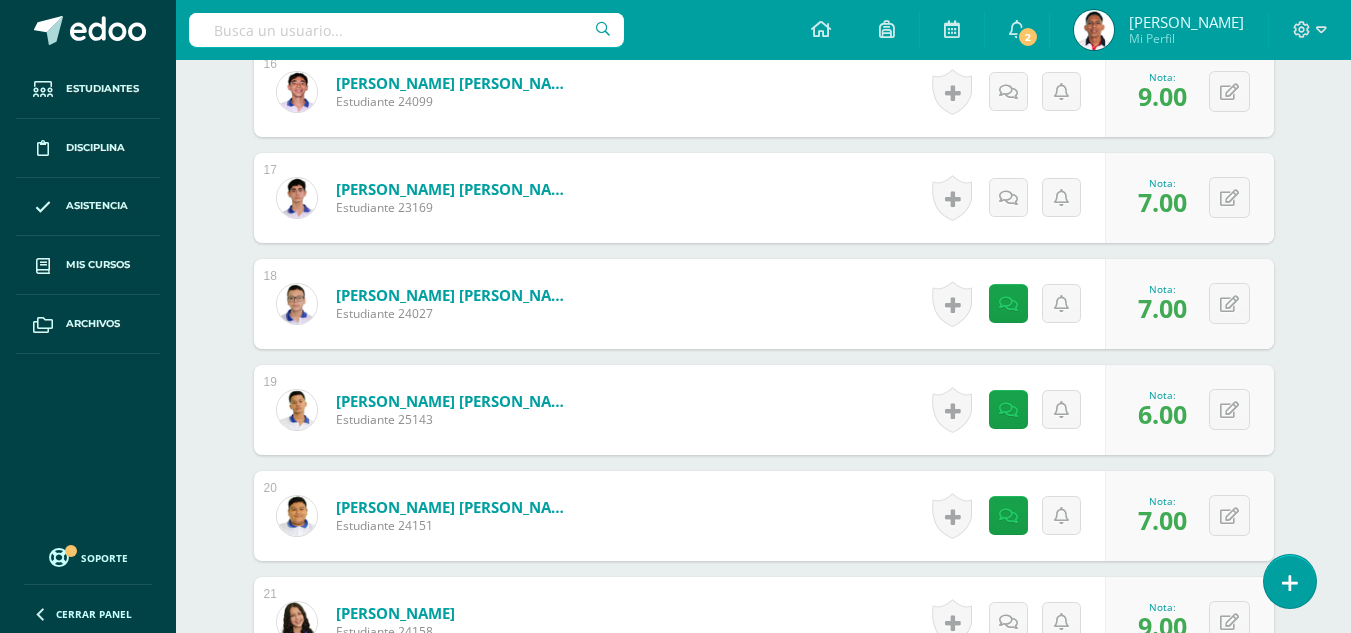 scroll, scrollTop: 2268, scrollLeft: 0, axis: vertical 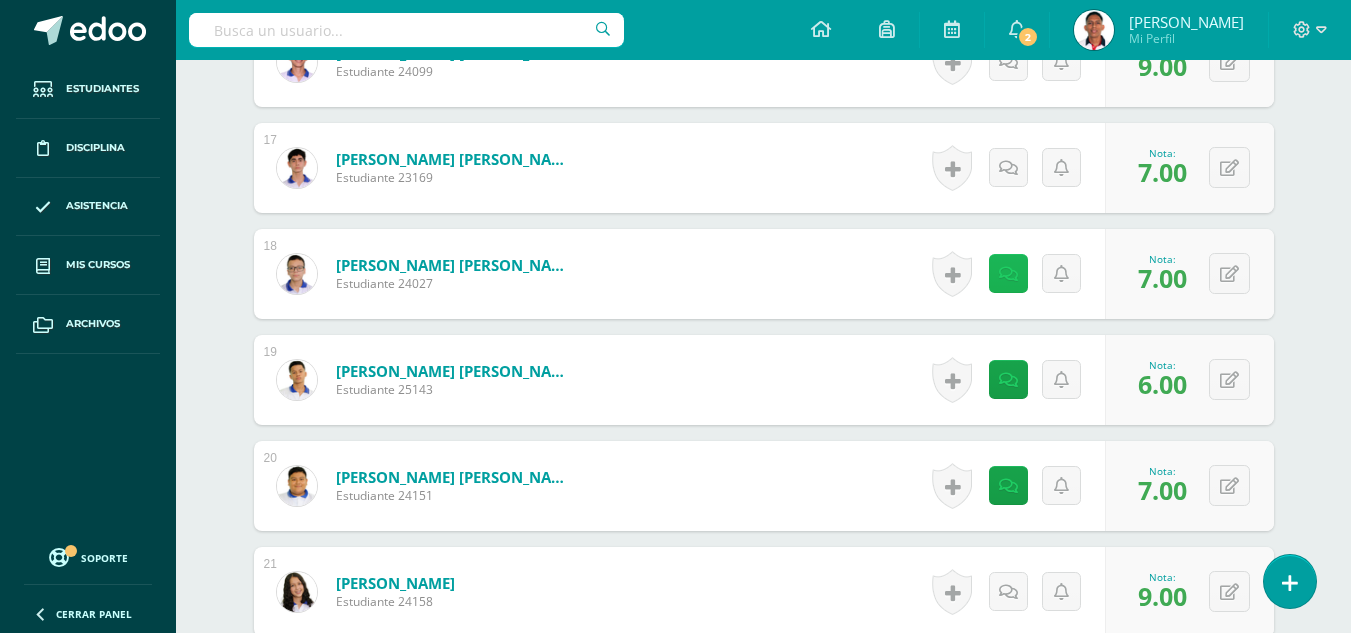 click at bounding box center [1008, 274] 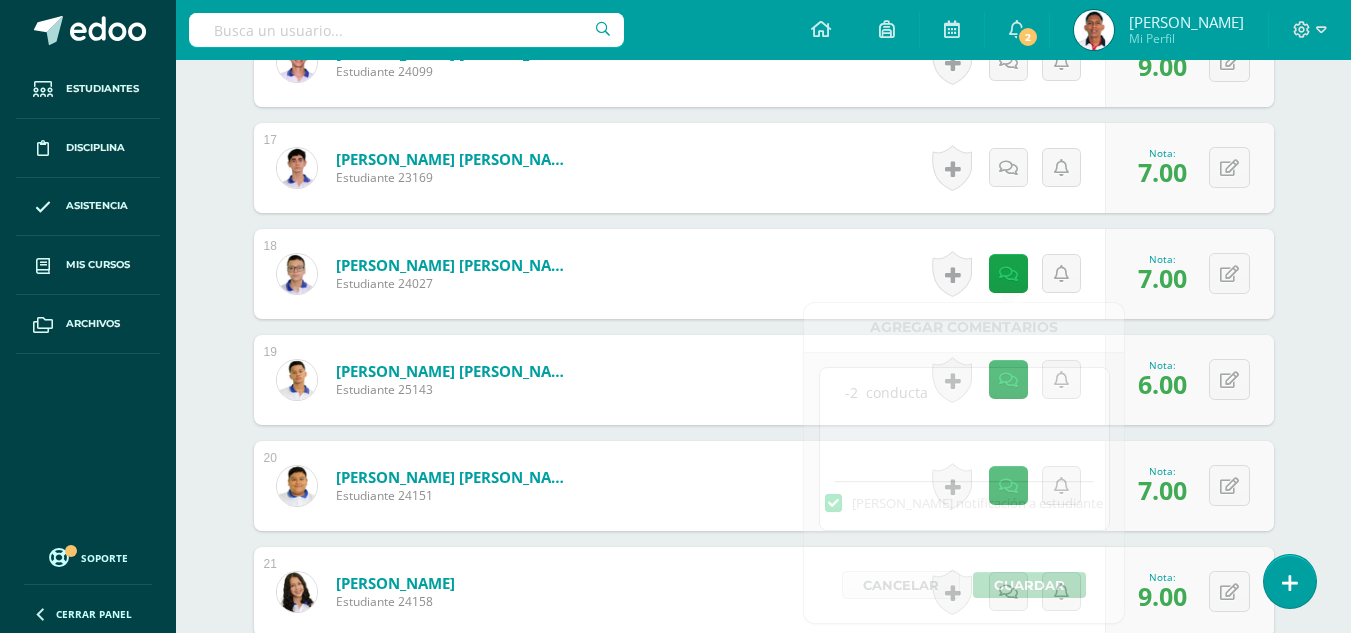 click on "Artes Visuales
Segundo Básico "2.3"
Herramientas
Detalle de asistencias
Actividad
Anuncios
Actividades
Estudiantes
Planificación
Dosificación
Conferencias
¿Estás seguro que quieres  eliminar  esta actividad?
Esto borrará la actividad y cualquier nota que hayas registrado
permanentemente. Esta acción no se puede revertir. Cancelar Eliminar
Administración de escalas de valoración
escala de valoración
Aún no has creado una escala de valoración.
Cancelar Agregar nueva escala de valoración: Cancelar Crear escala de valoración" at bounding box center [763, 18] 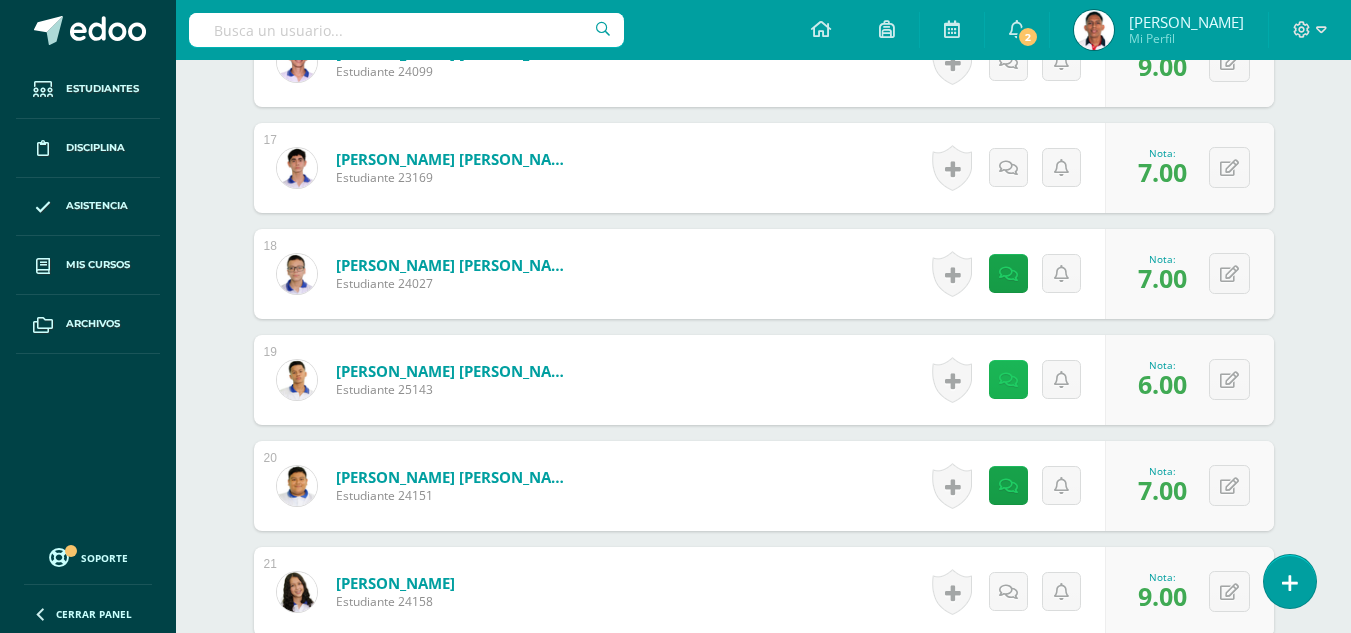 click at bounding box center (1008, 380) 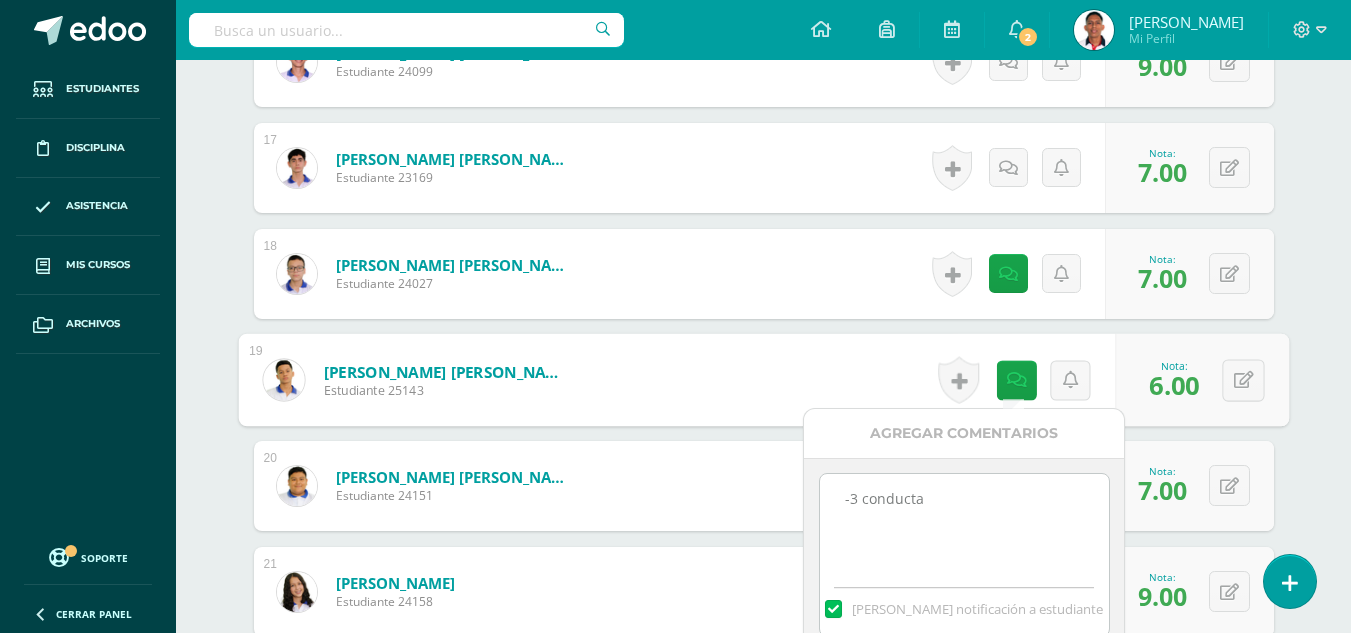 click on "¿Estás seguro que quieres  eliminar  esta actividad?
Esto borrará la actividad y cualquier nota que hayas registrado
permanentemente. Esta acción no se puede revertir. Cancelar Eliminar
Administración de escalas de valoración
escala de valoración
Aún no has creado una escala de valoración.
Cancelar Agregar nueva escala de valoración: Agrega una división a la escala de valoración  (ej. Ortografía, redacción, trabajo en equipo, etc.)
Agregar
Cancelar Crear escala de valoración
Agrega listas de cotejo
Mostrar todos                             Mostrar todos Mis listas Generales Comunicación y Lenguaje Matemática Ciencia Estudios Sociales Arte Taller 1" at bounding box center (764, 87) 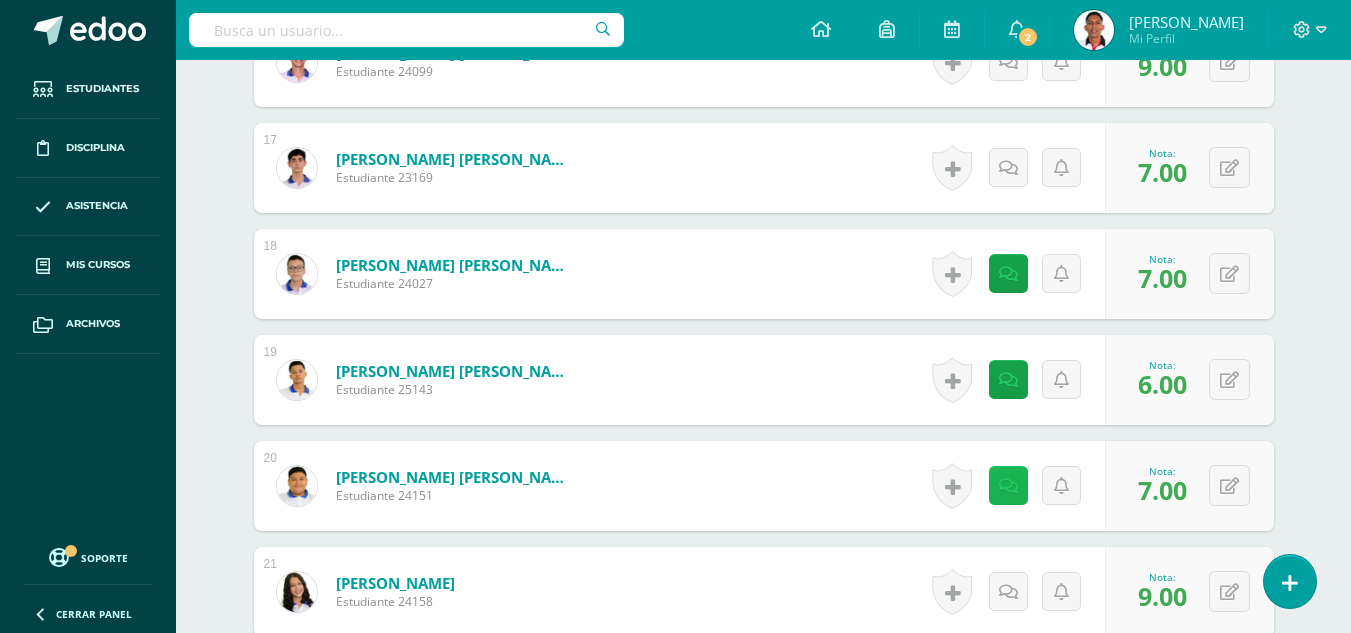 click at bounding box center [1008, 485] 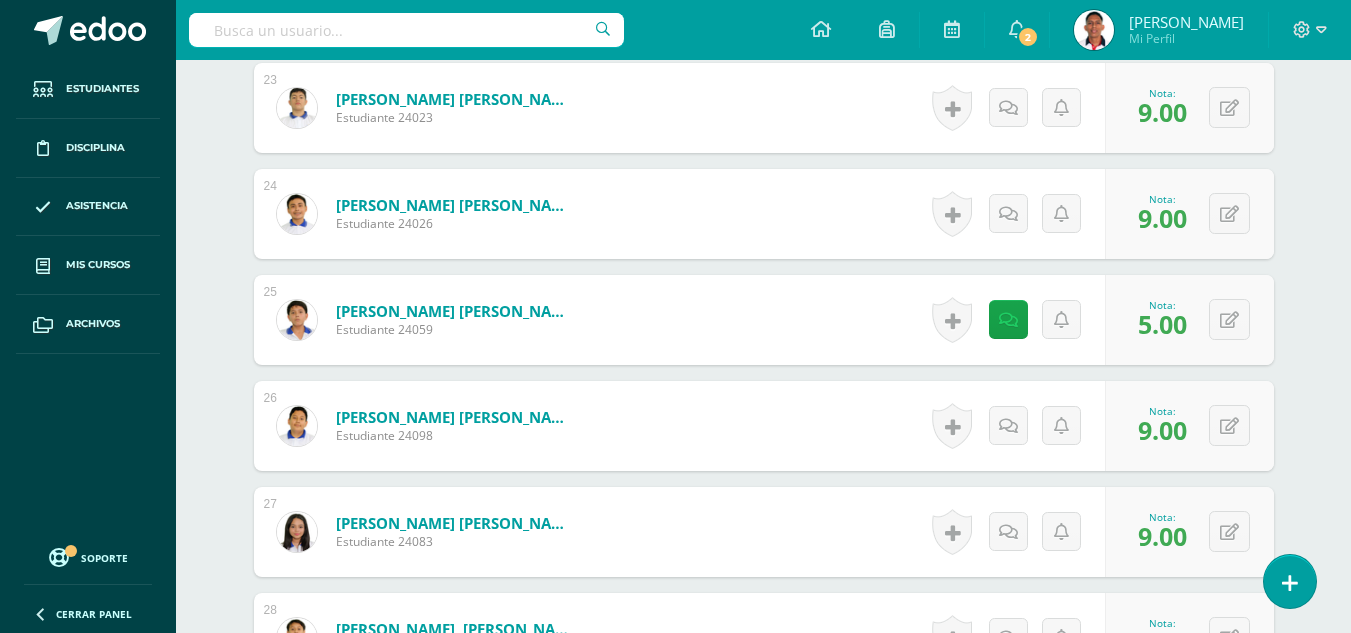 scroll, scrollTop: 2972, scrollLeft: 0, axis: vertical 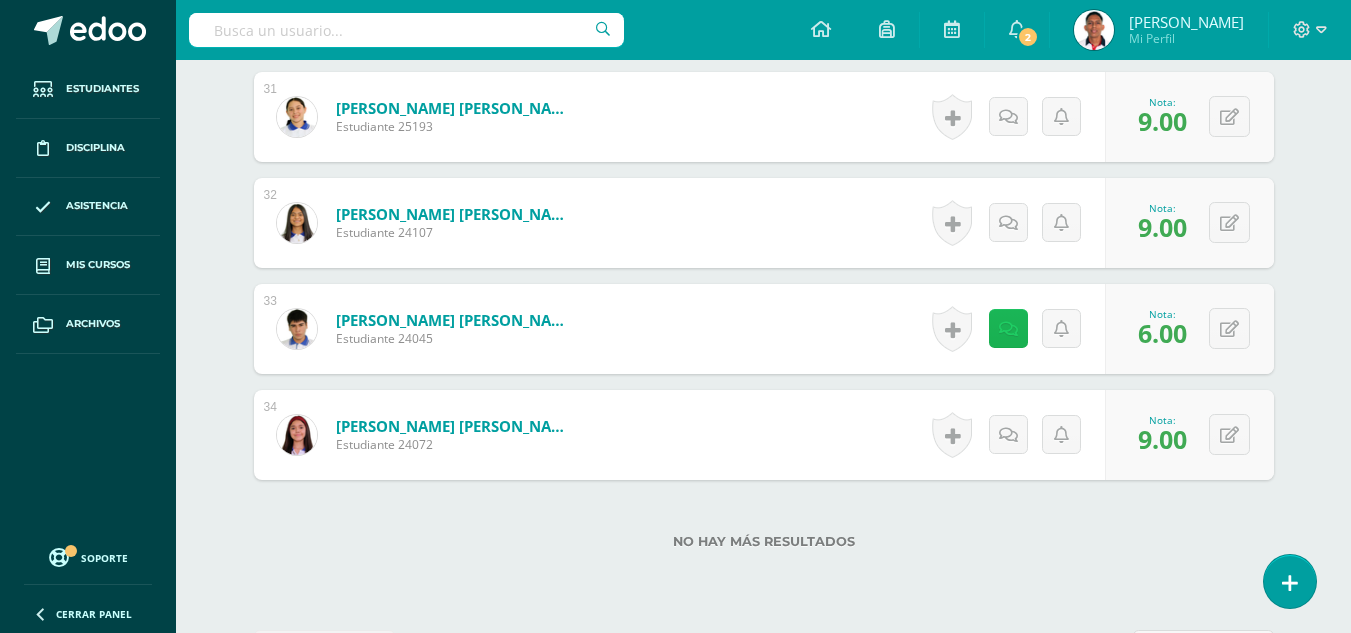 click at bounding box center (1008, 328) 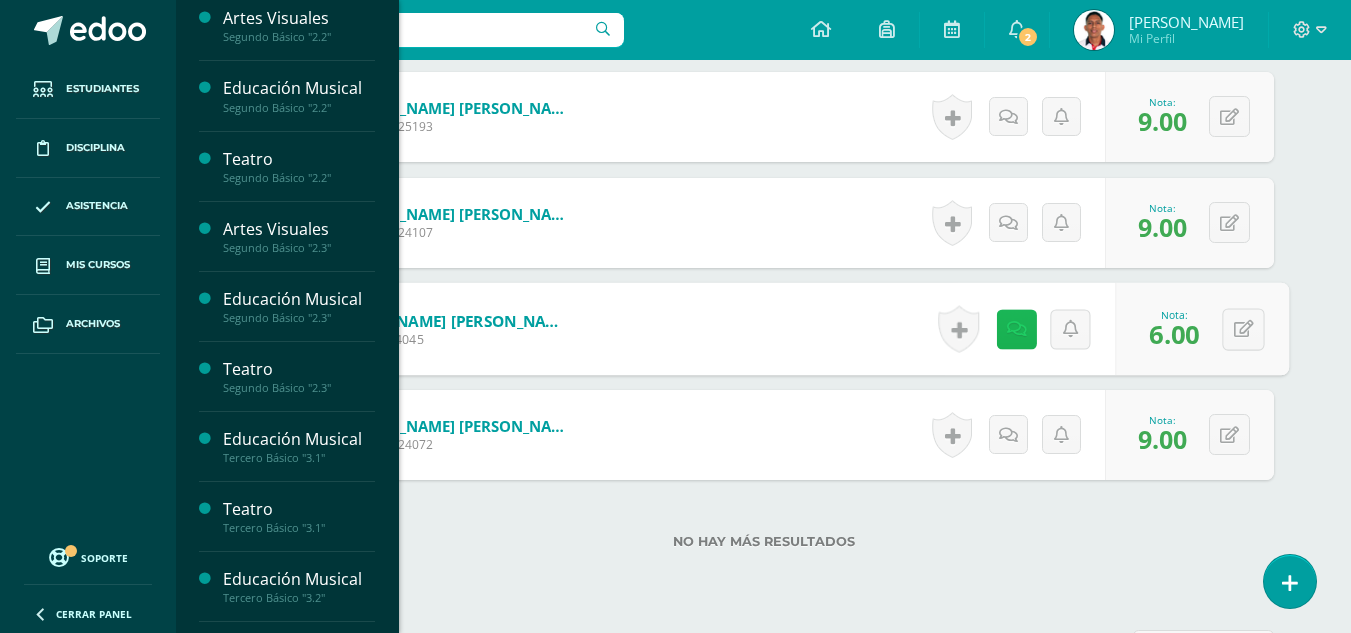 scroll, scrollTop: 853, scrollLeft: 0, axis: vertical 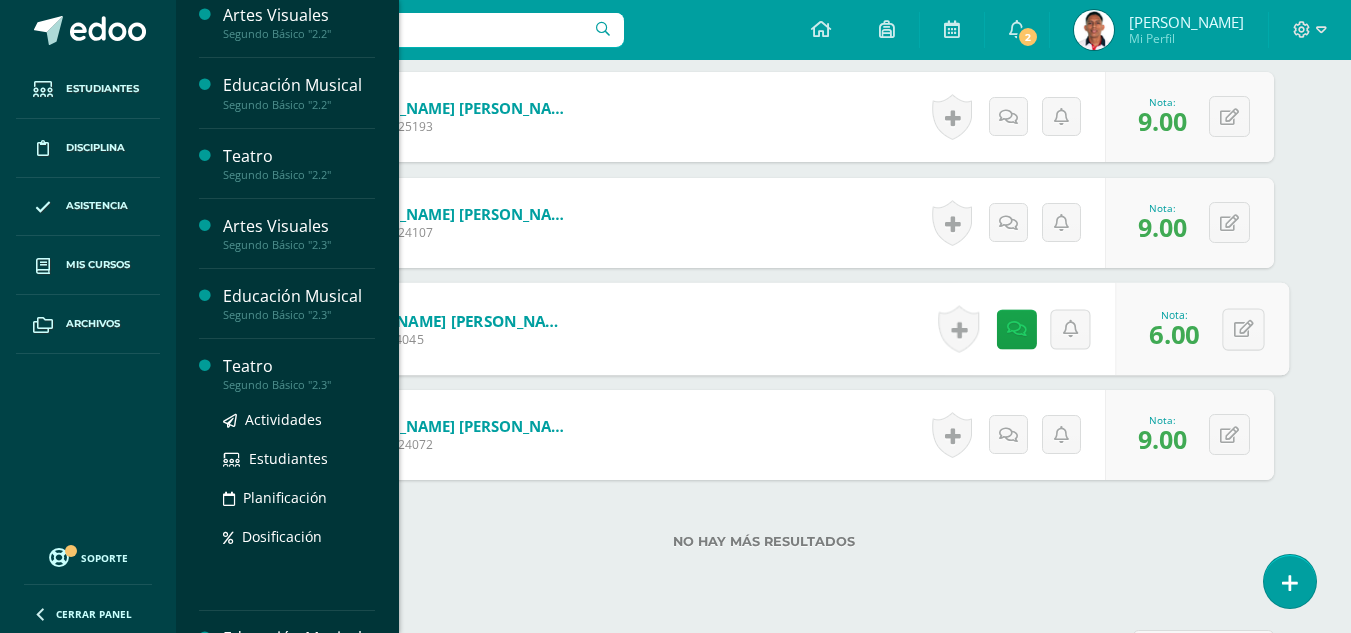 click on "Teatro" at bounding box center [299, 366] 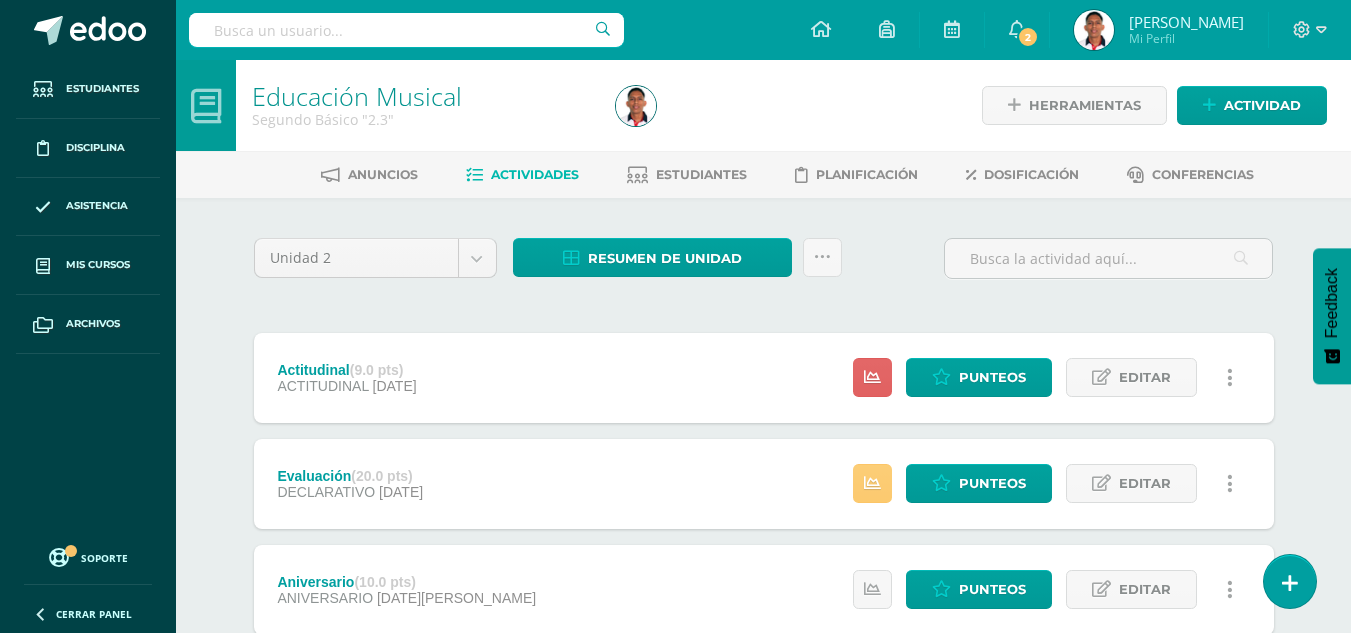 scroll, scrollTop: 0, scrollLeft: 0, axis: both 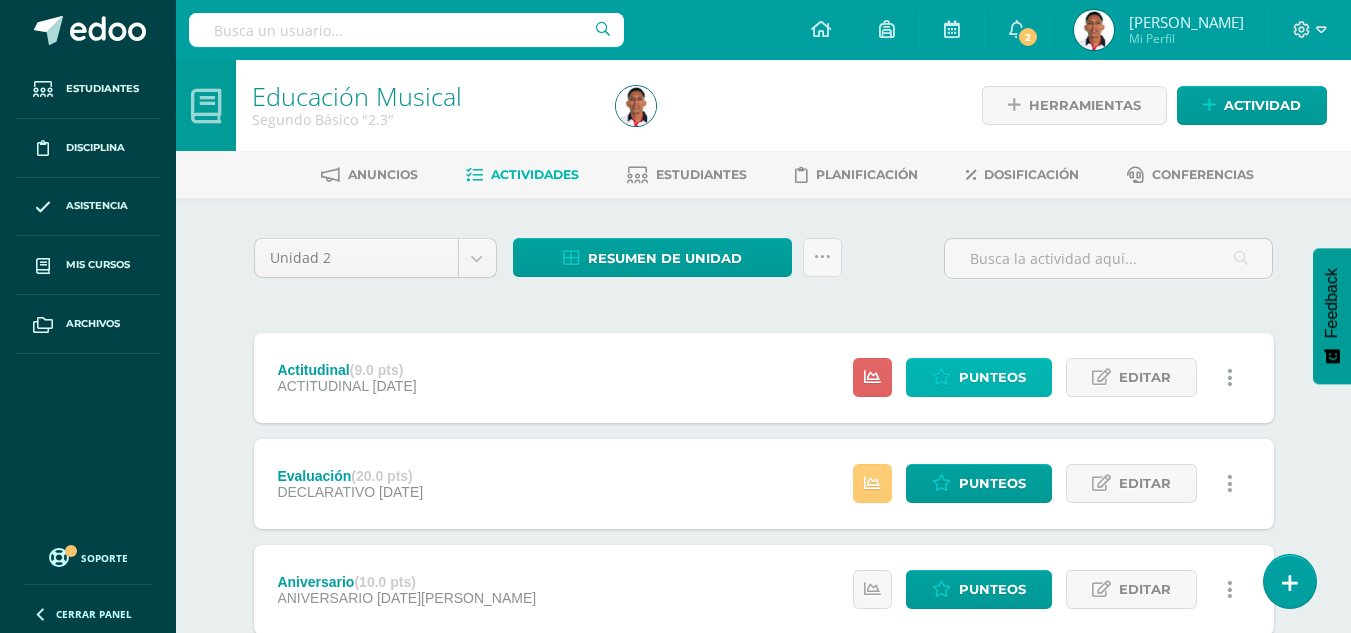click at bounding box center (941, 377) 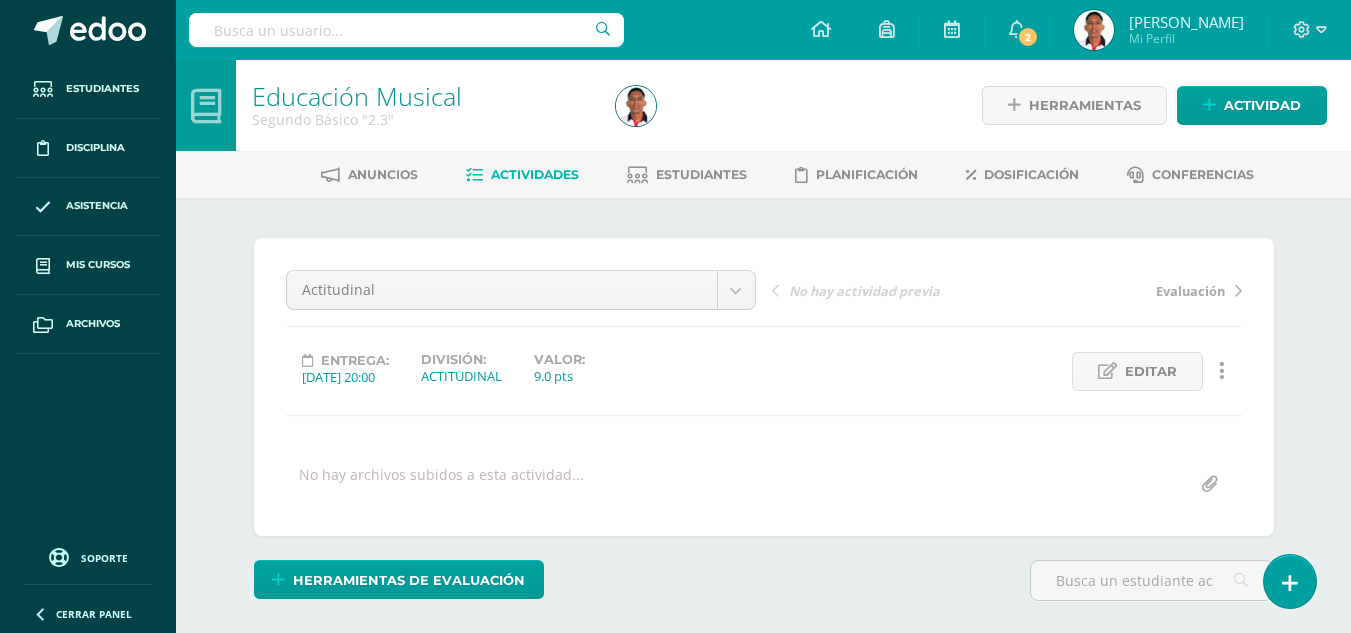 scroll, scrollTop: 0, scrollLeft: 0, axis: both 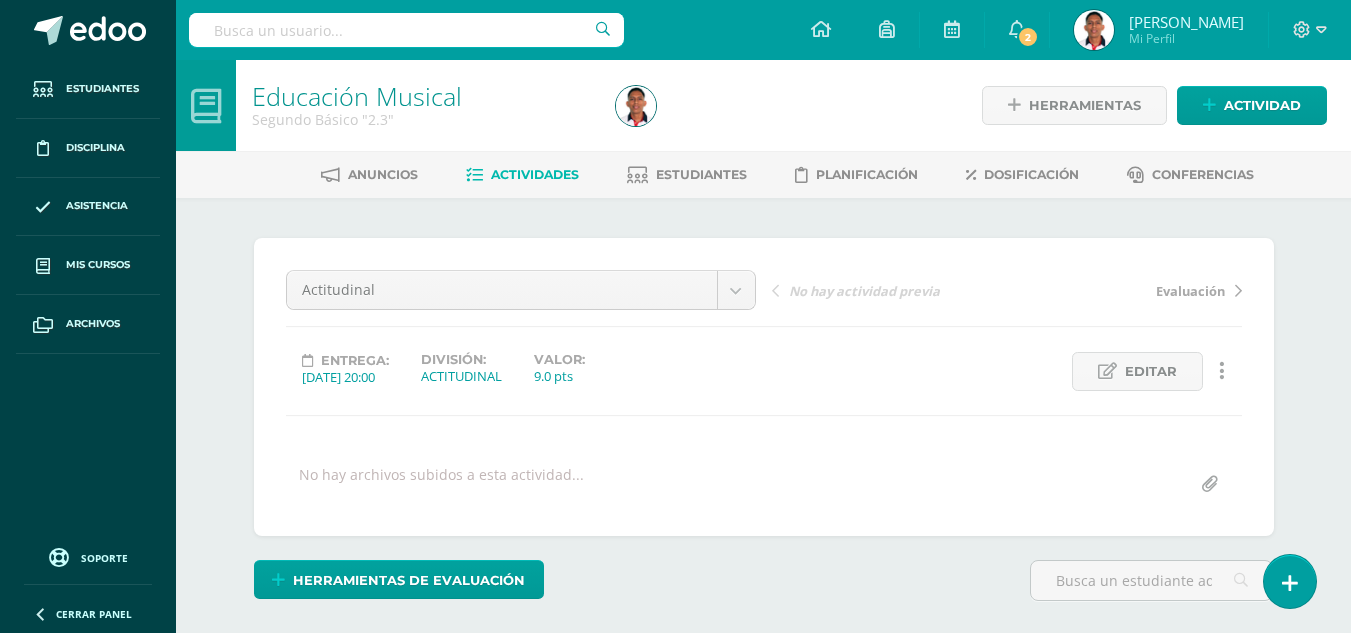 click on "Estudiantes" at bounding box center (701, 174) 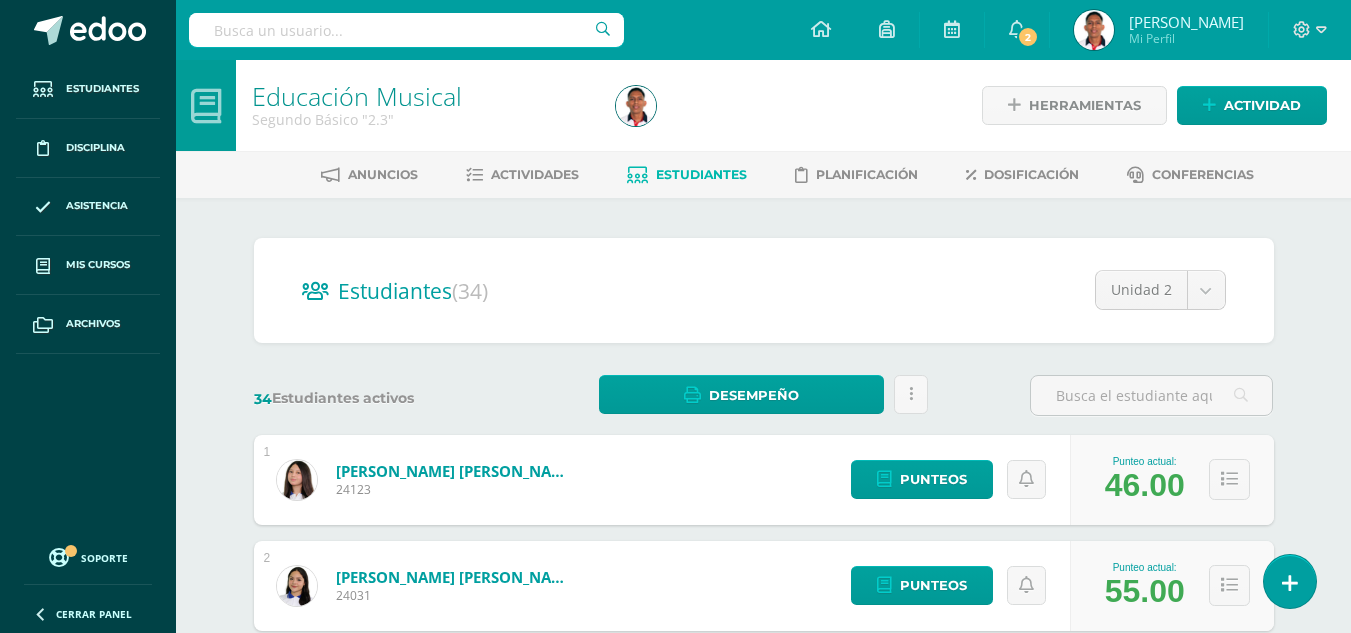 scroll, scrollTop: 0, scrollLeft: 0, axis: both 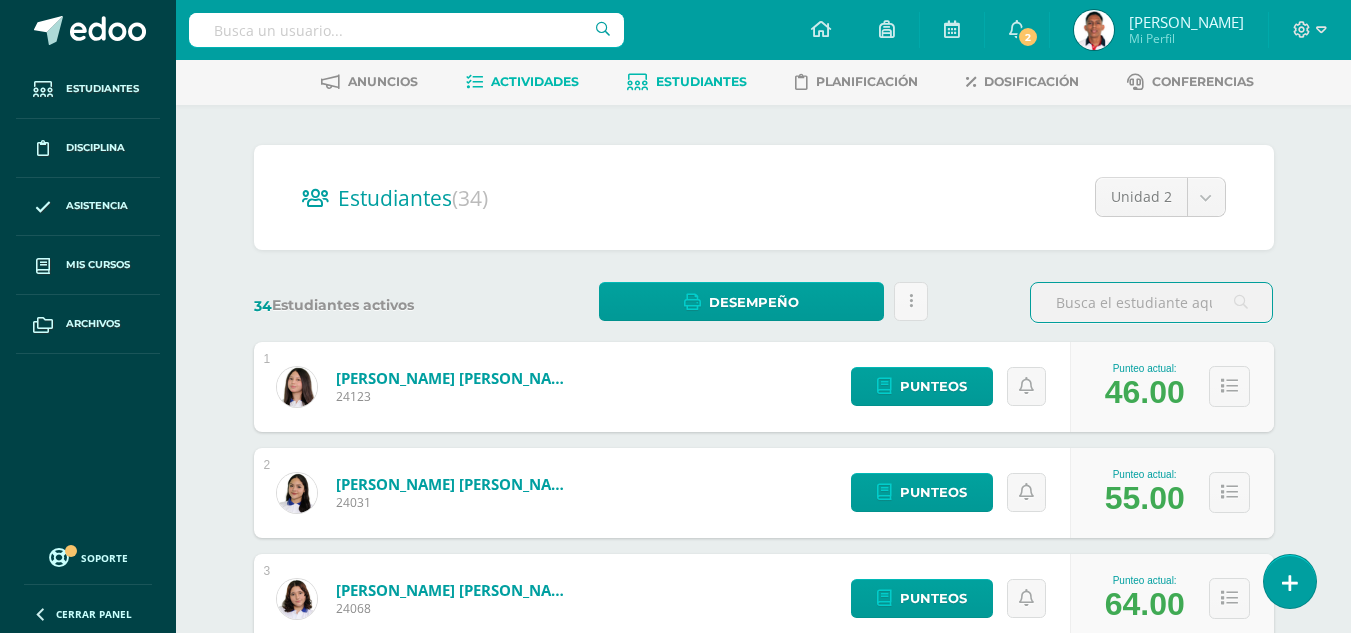 click on "Actividades" at bounding box center [535, 81] 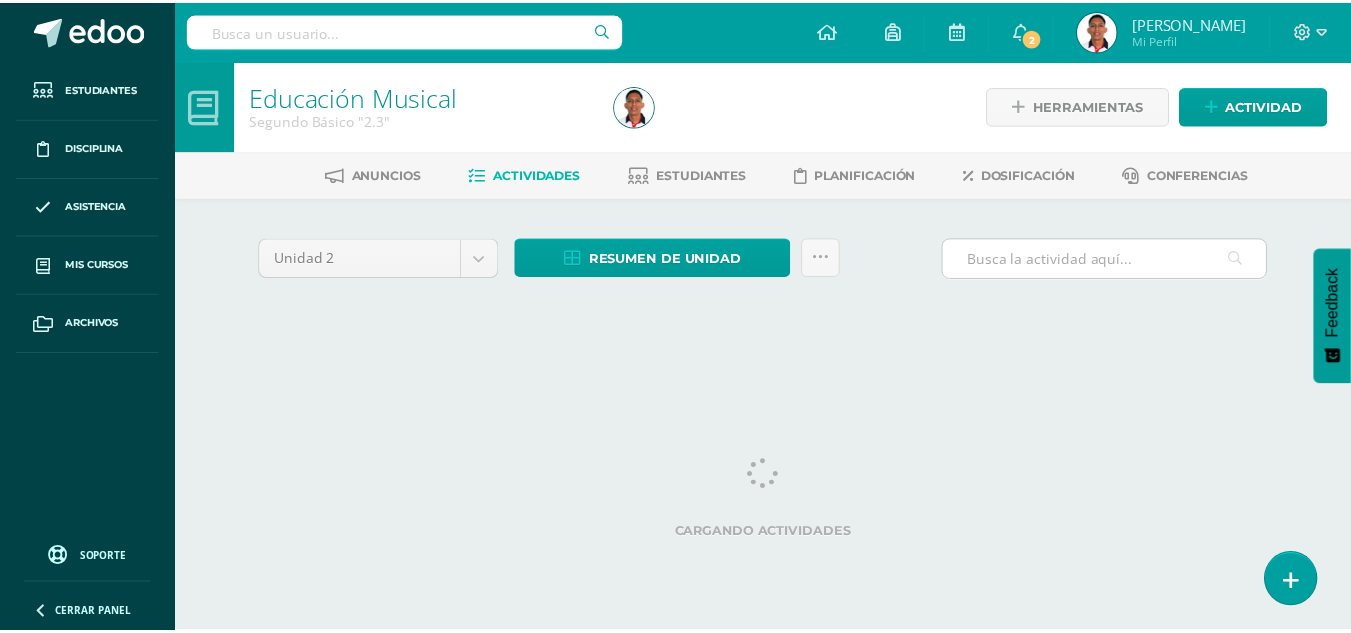 scroll, scrollTop: 0, scrollLeft: 0, axis: both 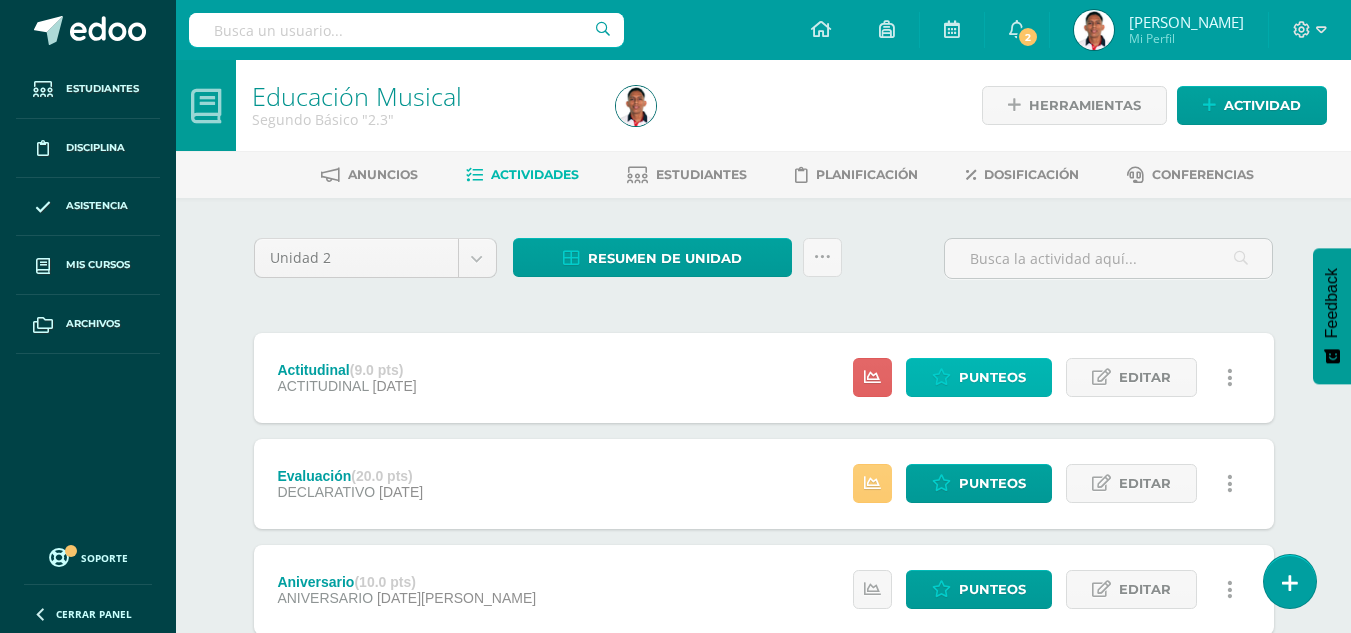 click on "Punteos" at bounding box center (992, 377) 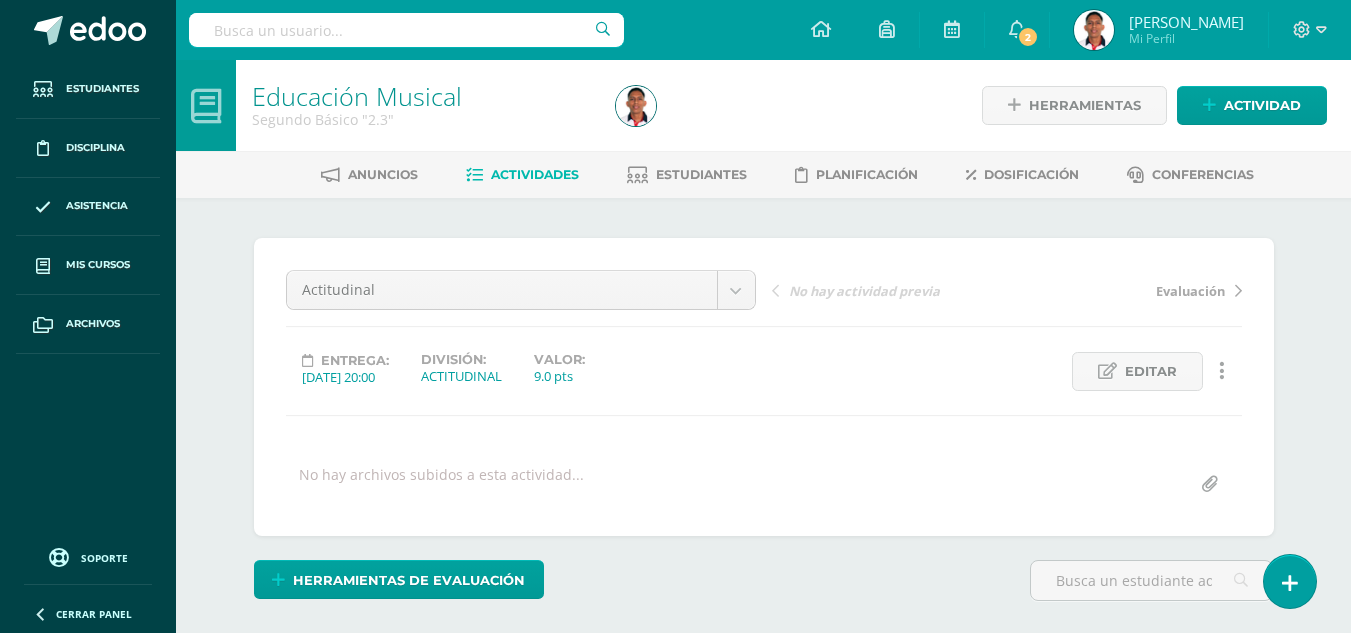 scroll, scrollTop: 0, scrollLeft: 0, axis: both 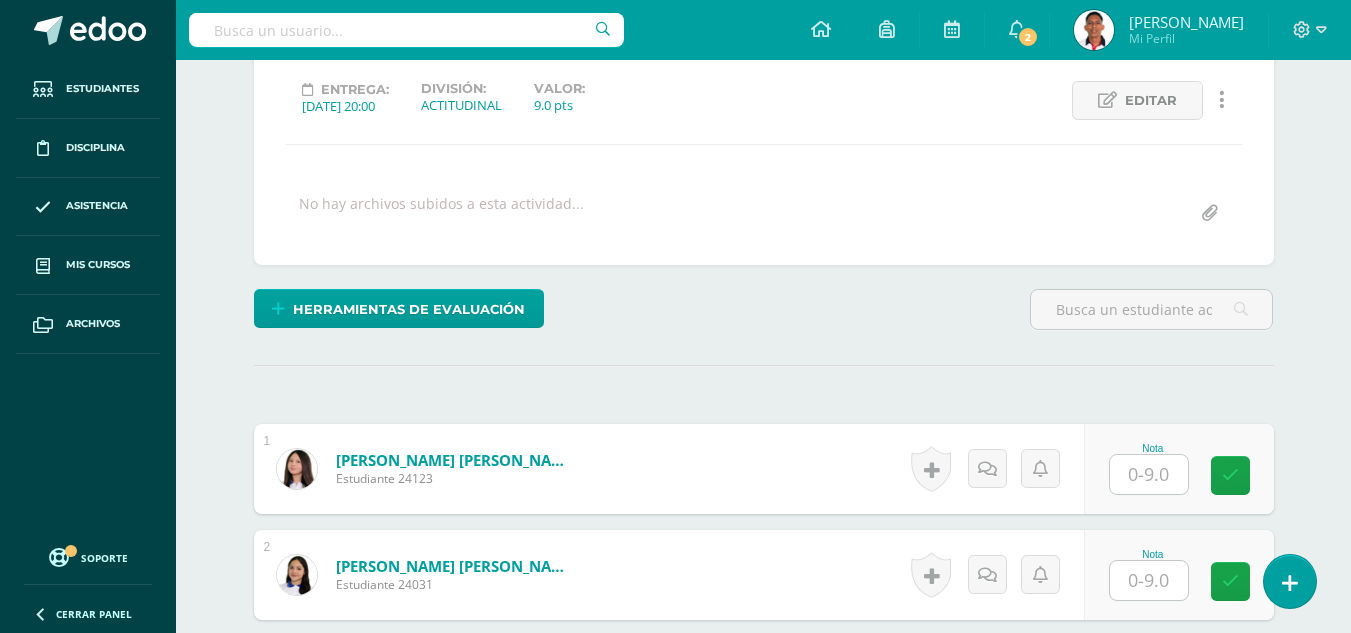 click at bounding box center (1149, 474) 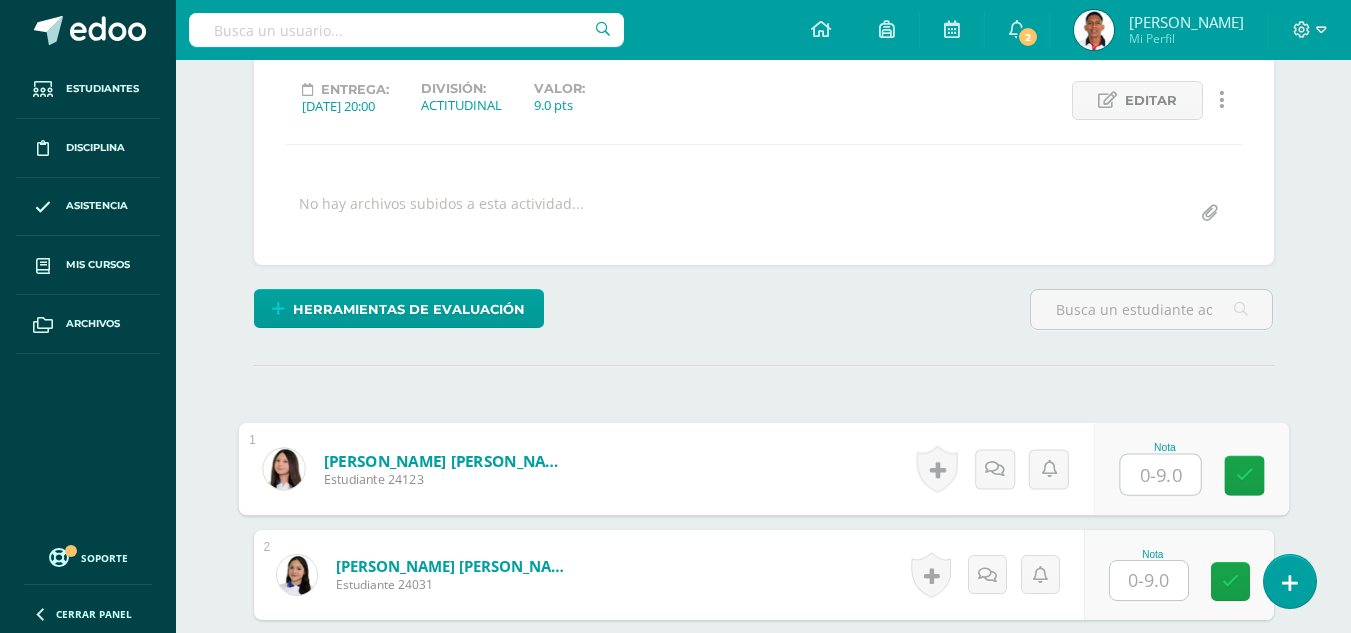 scroll, scrollTop: 272, scrollLeft: 0, axis: vertical 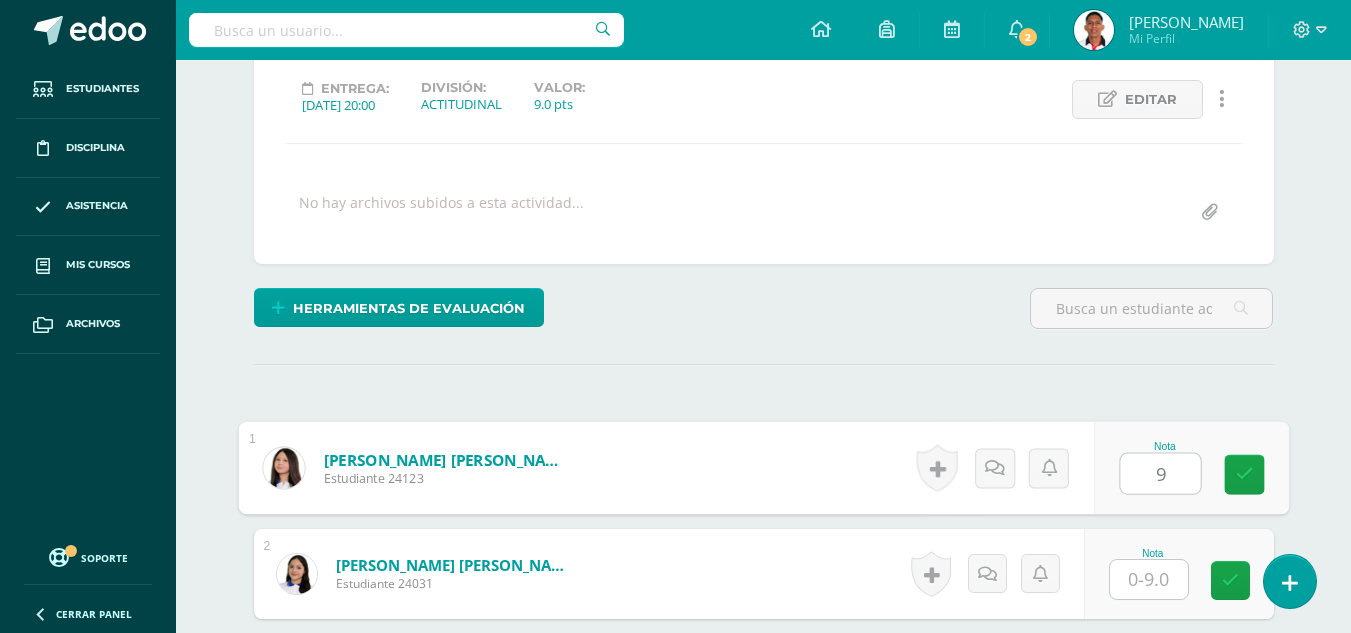 type on "9" 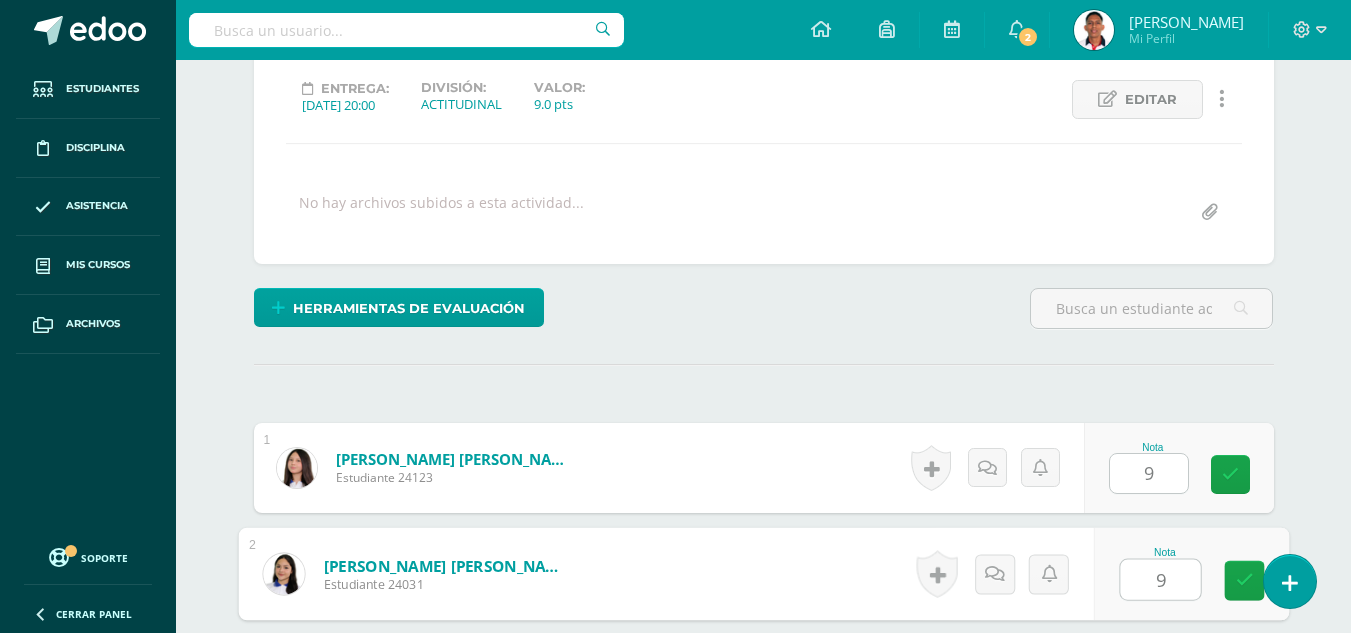 type on "9" 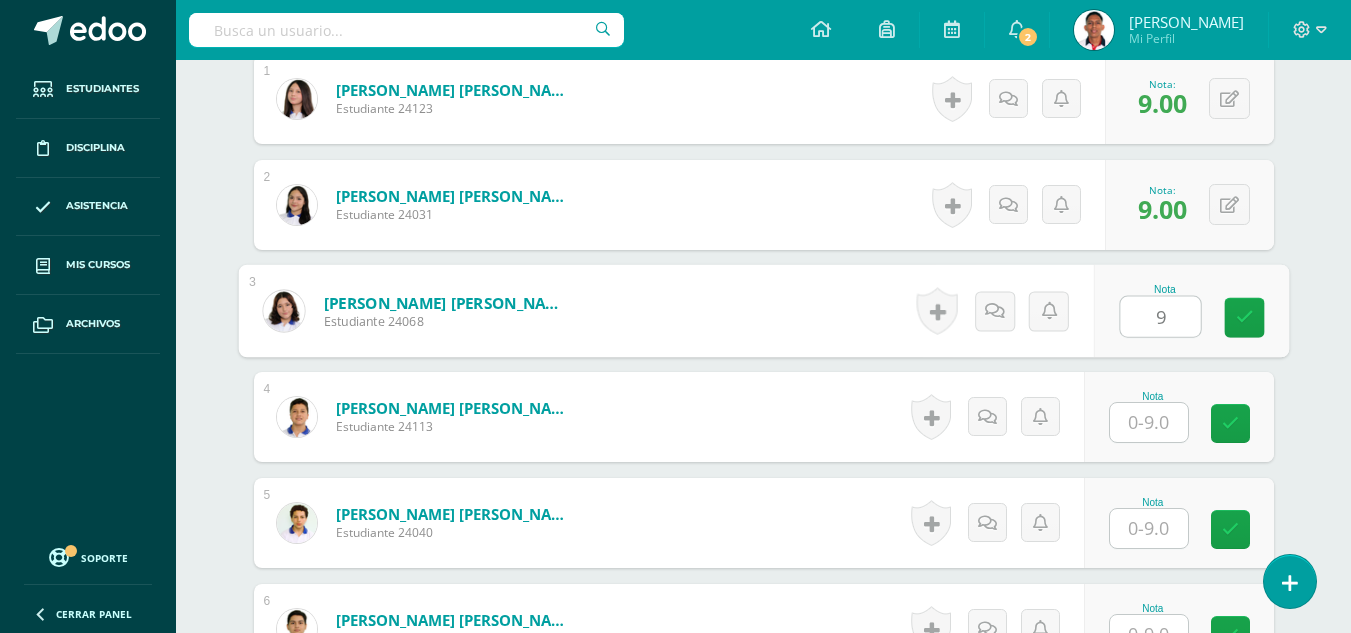 scroll, scrollTop: 642, scrollLeft: 0, axis: vertical 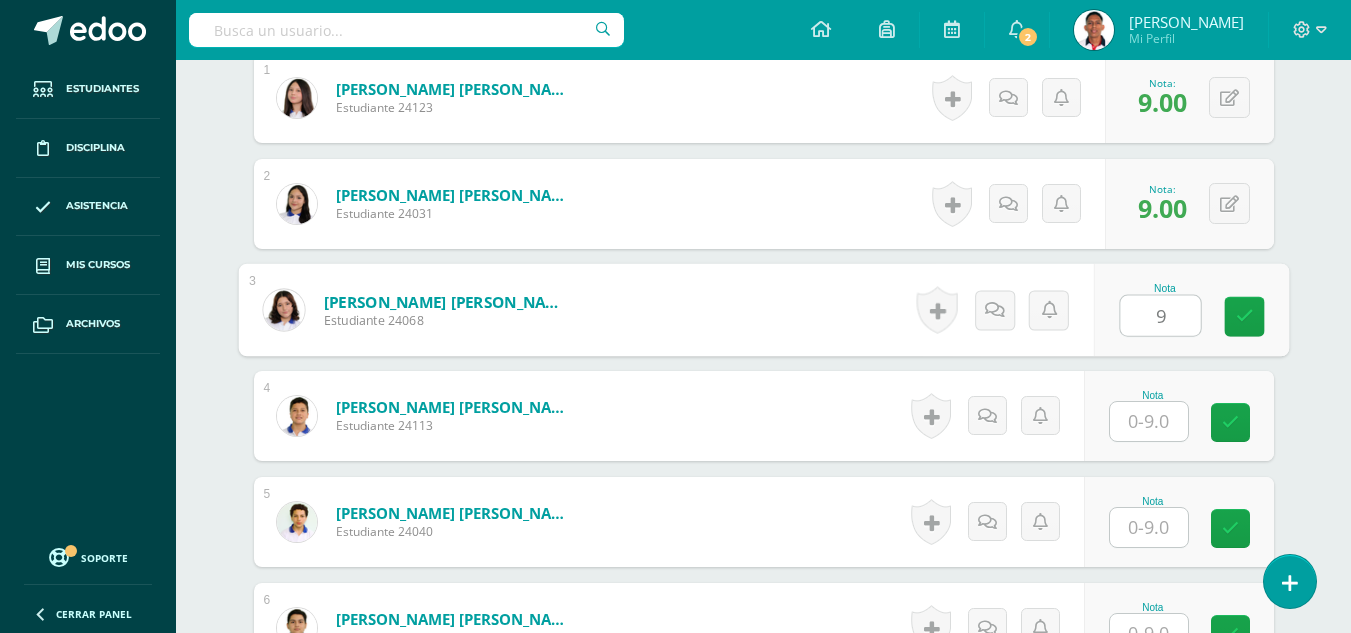 type on "9" 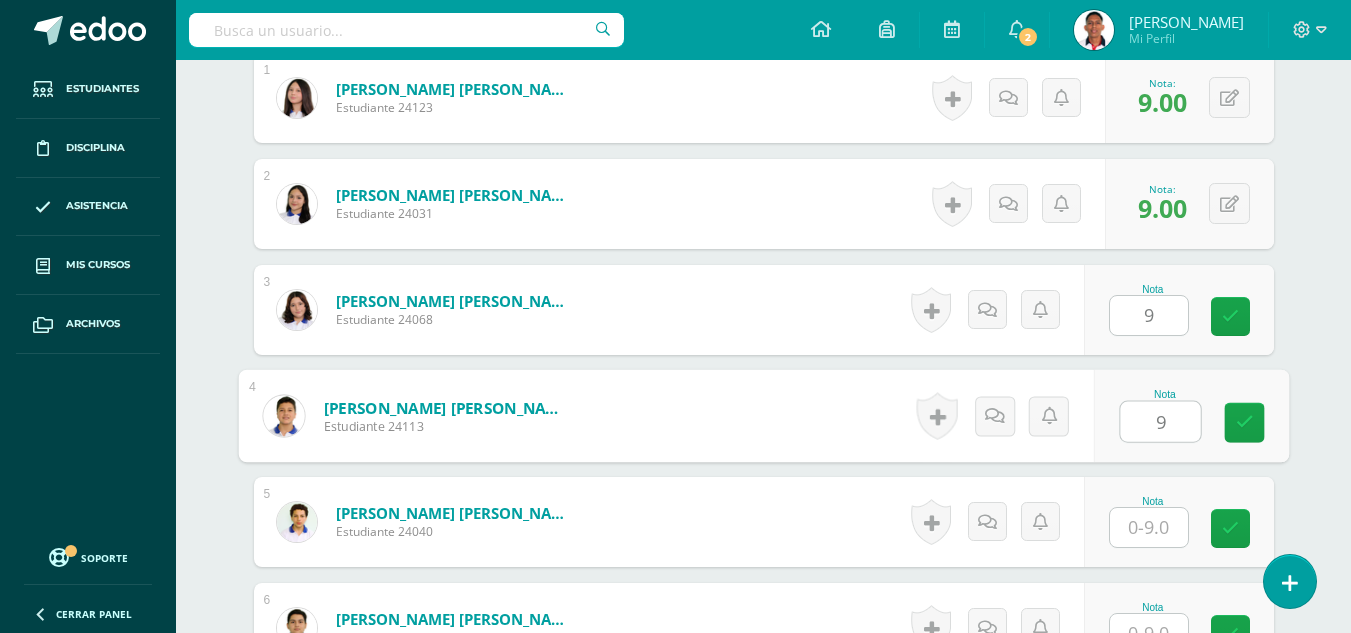 type on "9" 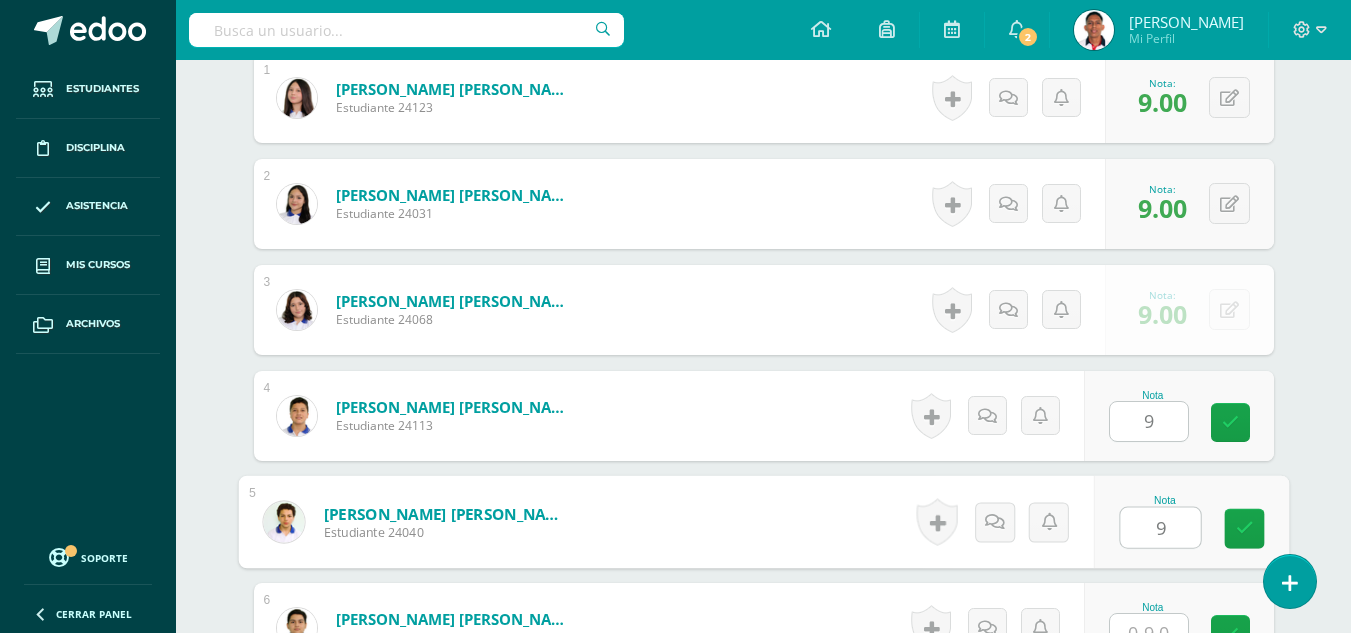 type on "9" 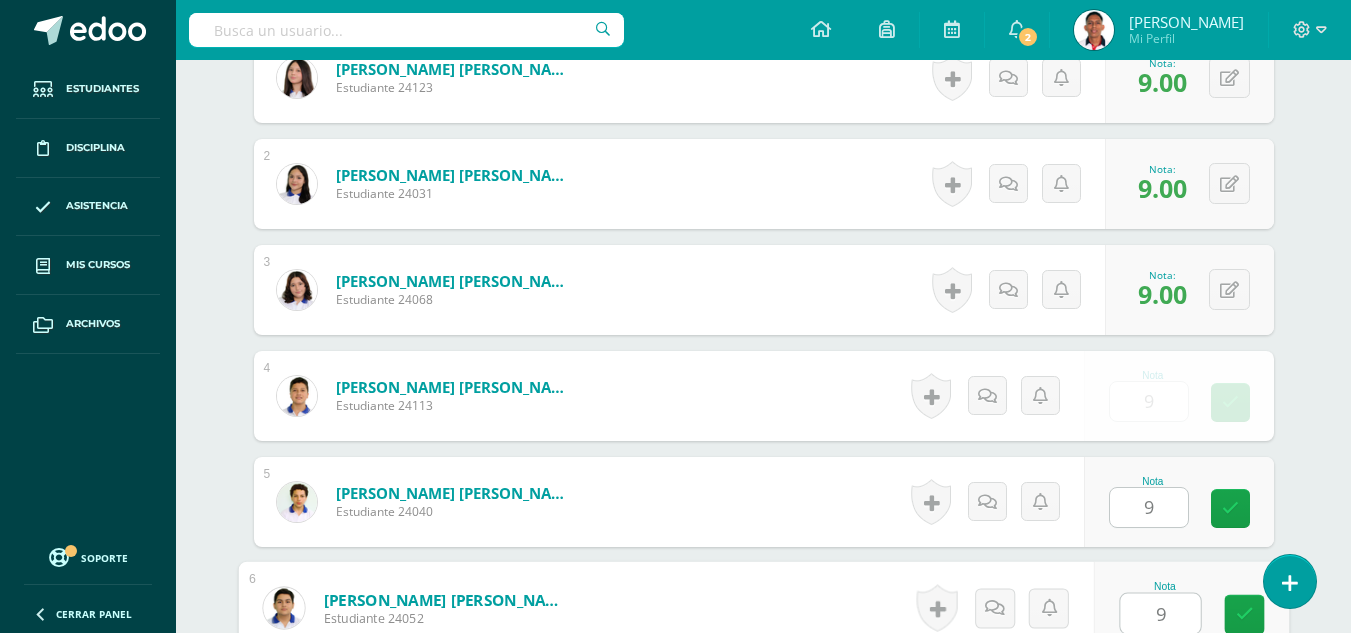 type on "9" 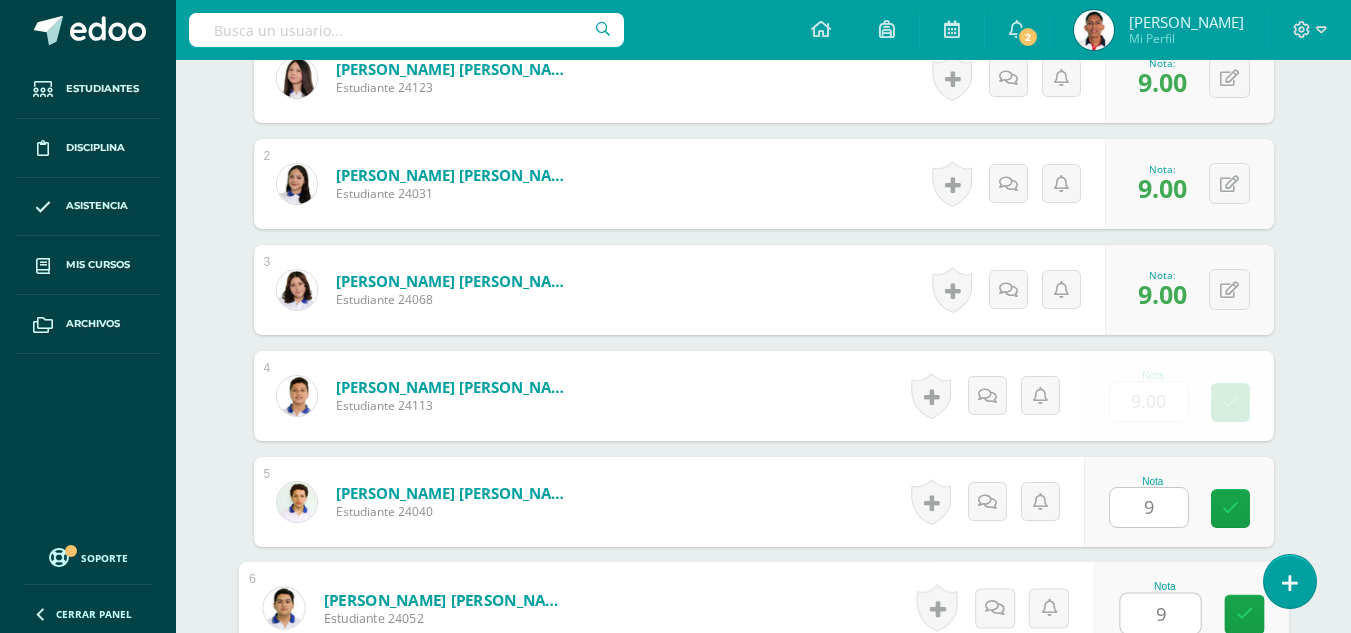 scroll, scrollTop: 1065, scrollLeft: 0, axis: vertical 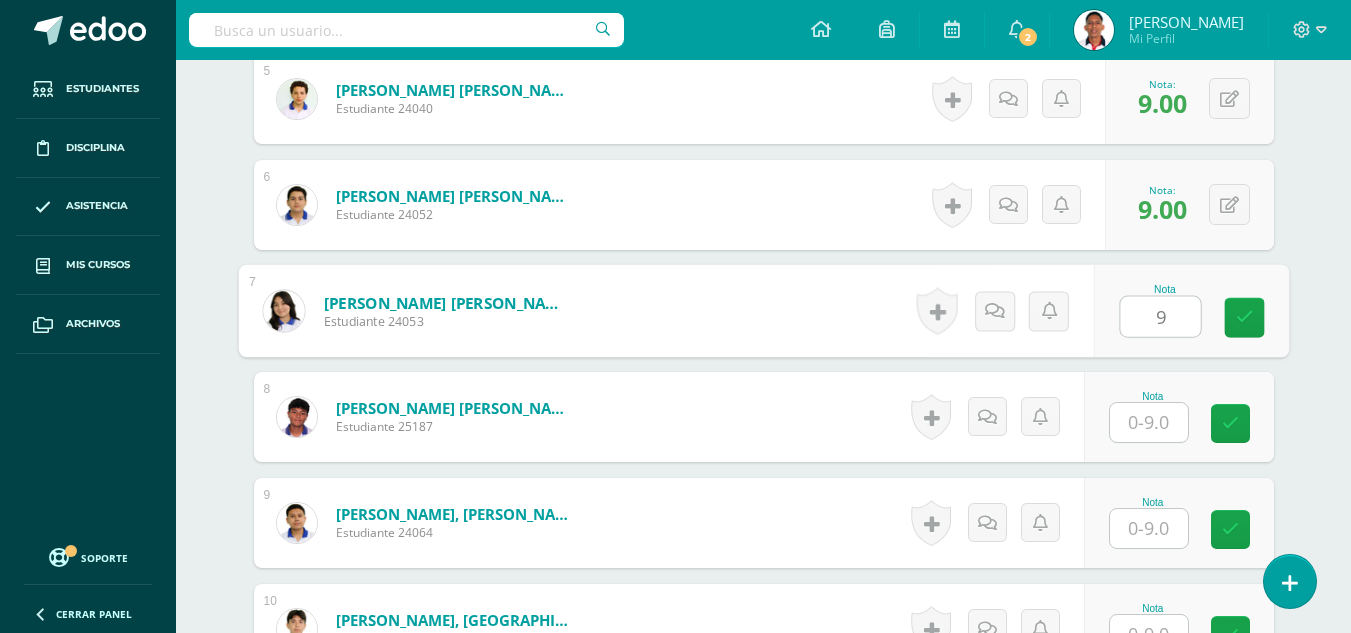 type on "9" 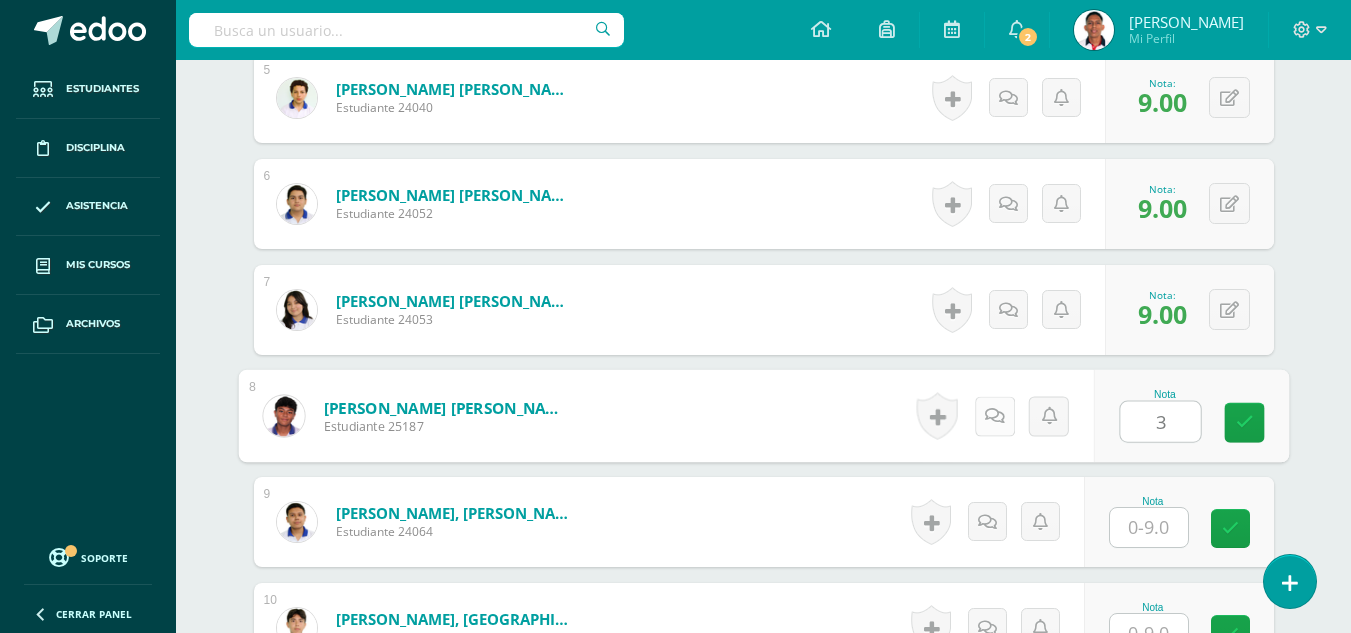 scroll, scrollTop: 1067, scrollLeft: 0, axis: vertical 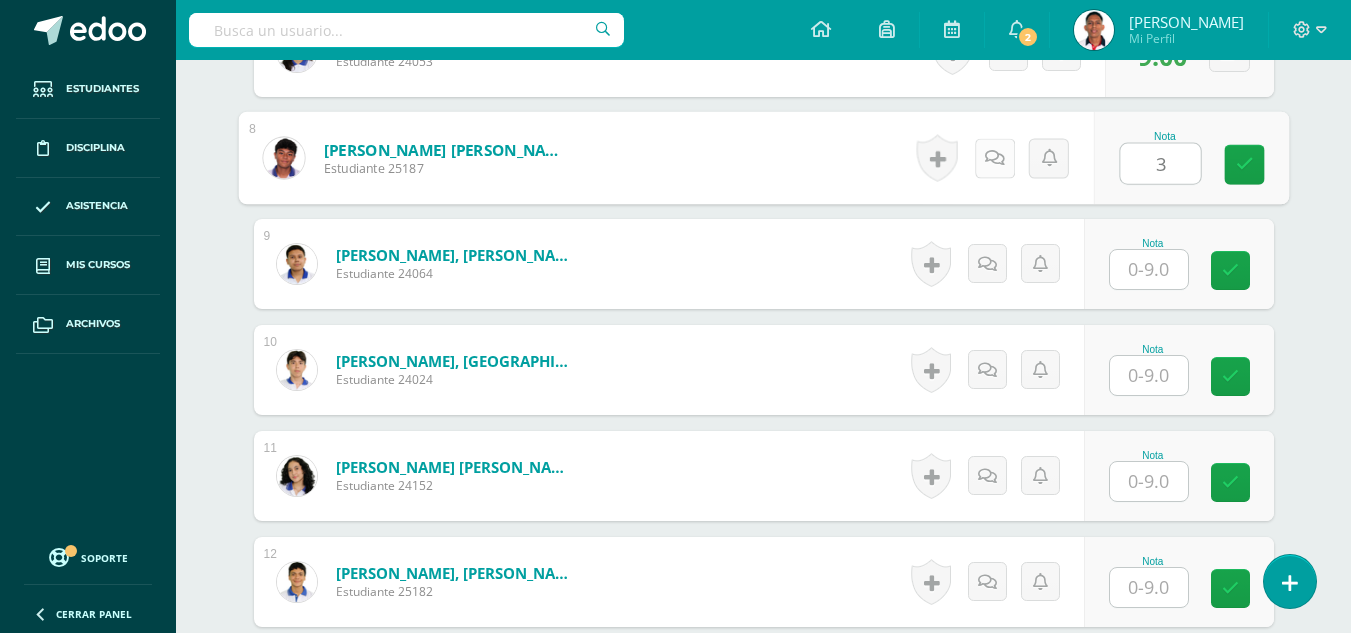 type on "3" 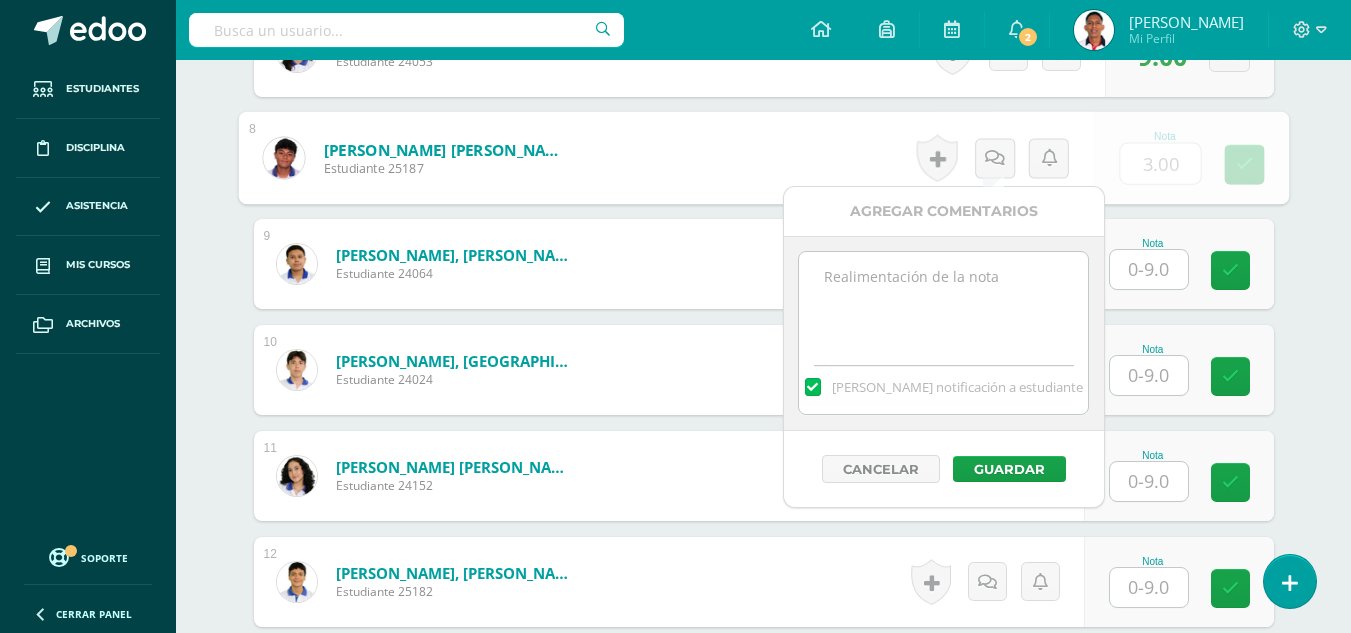click at bounding box center (943, 302) 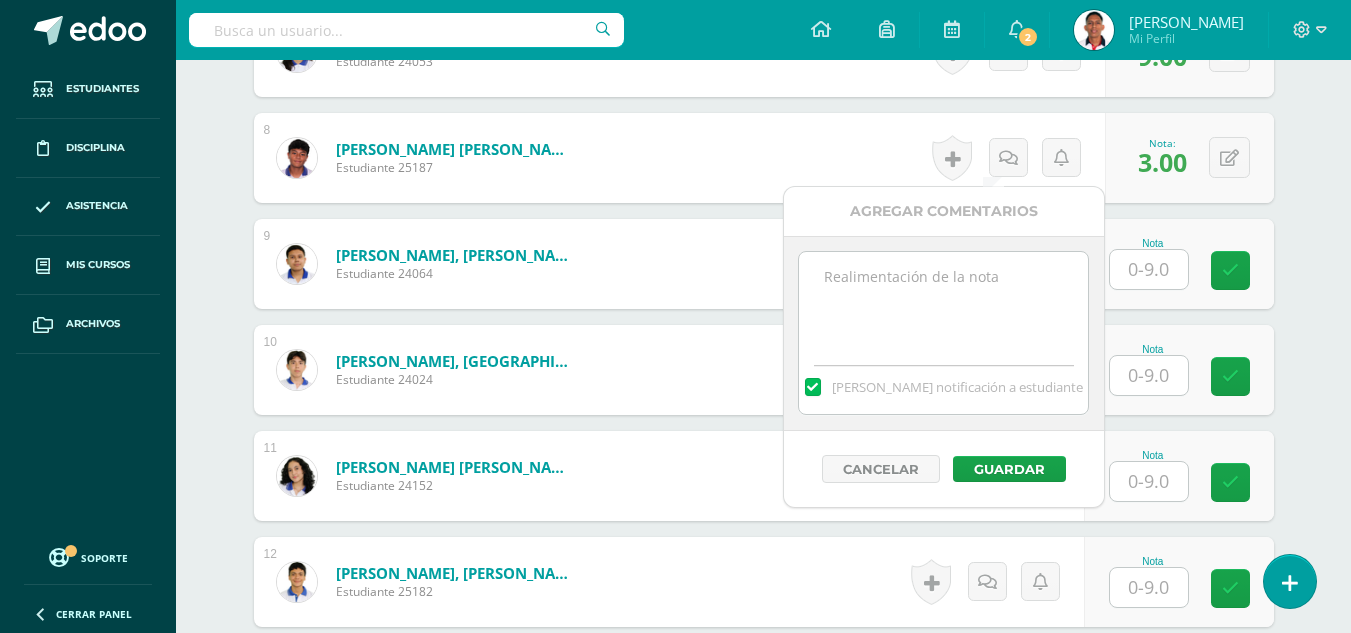 paste on "-4 conducta.
-2 presentación." 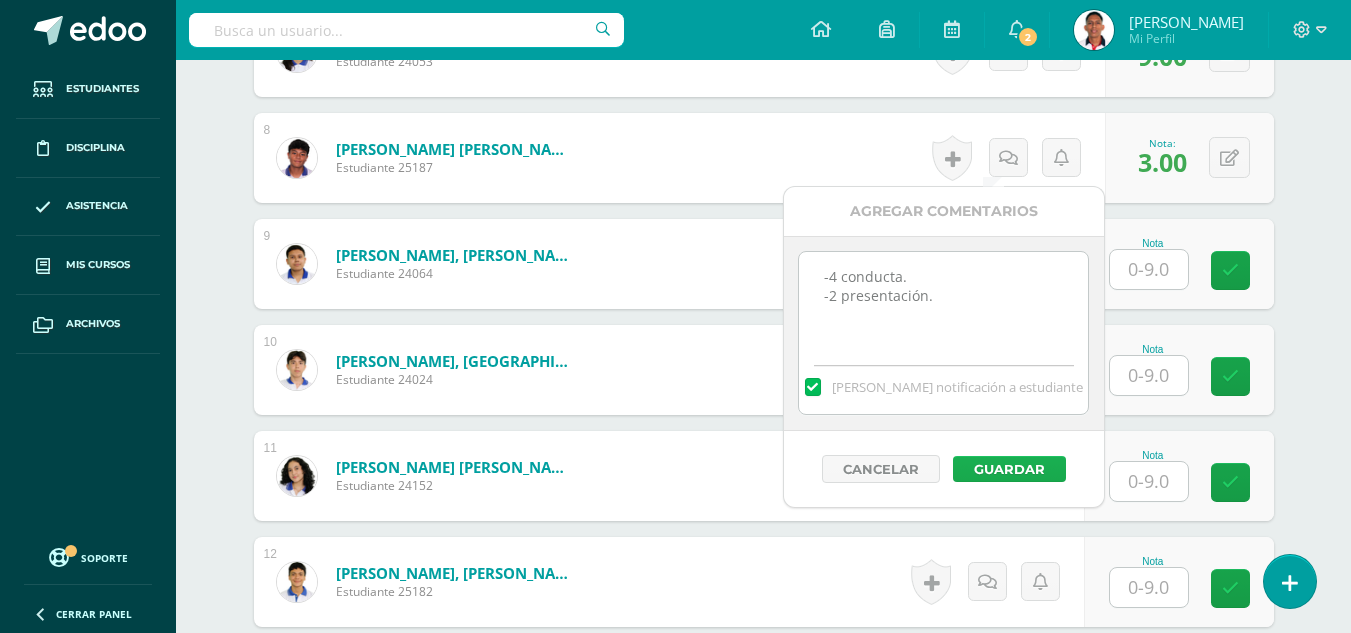 type on "-4 conducta.
-2 presentación." 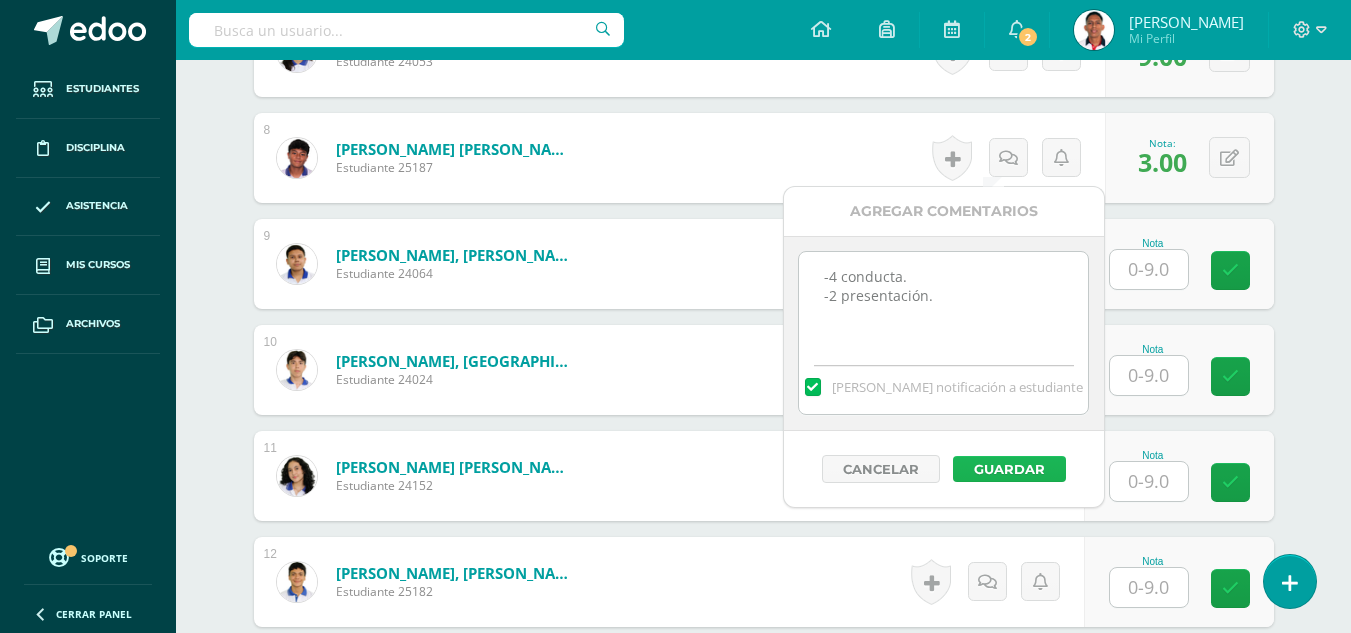 click on "Guardar" at bounding box center [1009, 469] 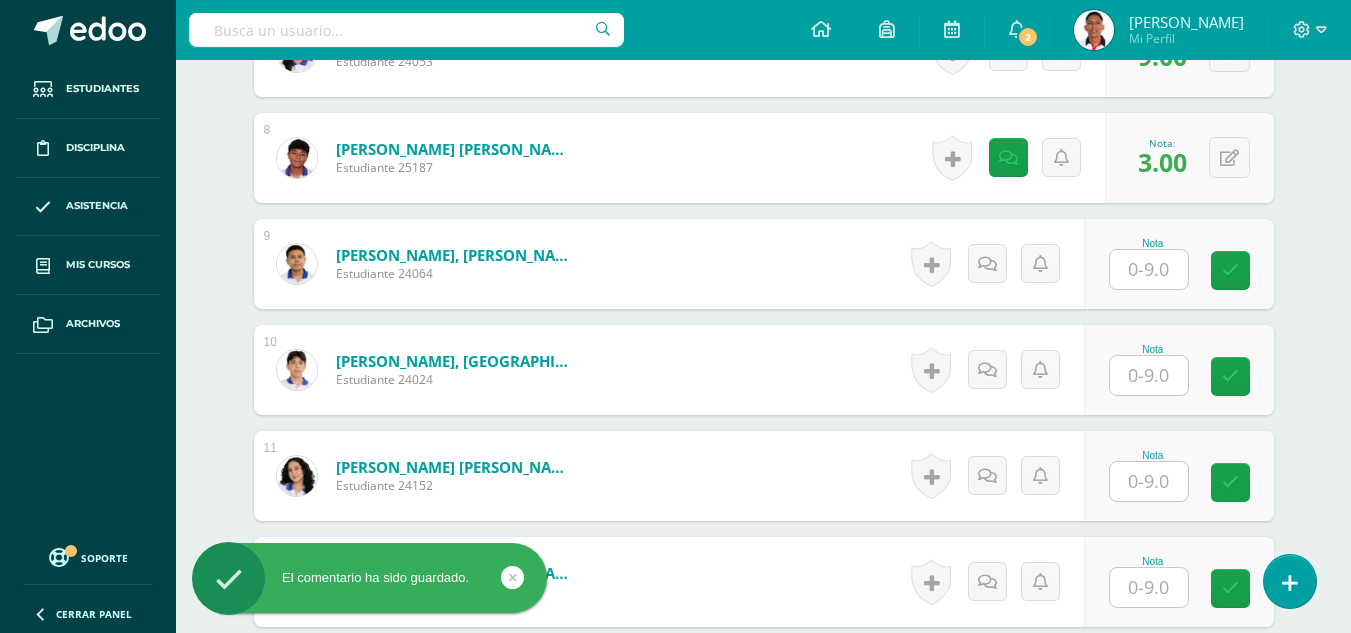 click at bounding box center (1149, 269) 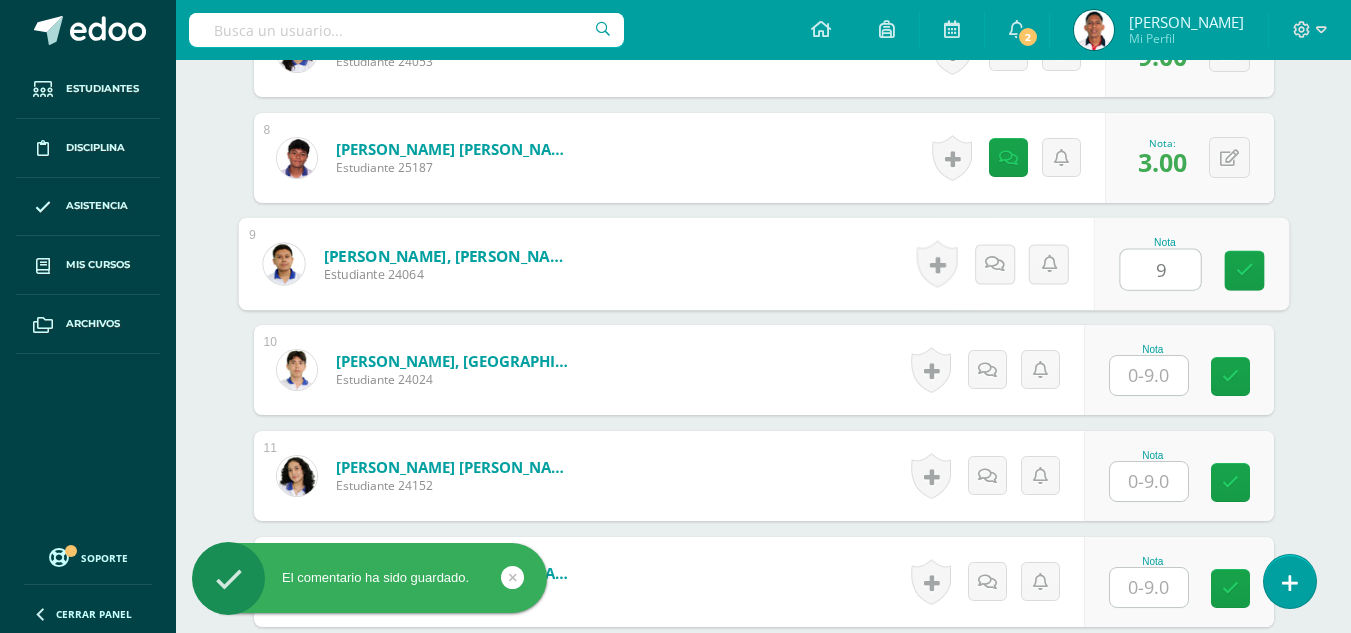 type on "9" 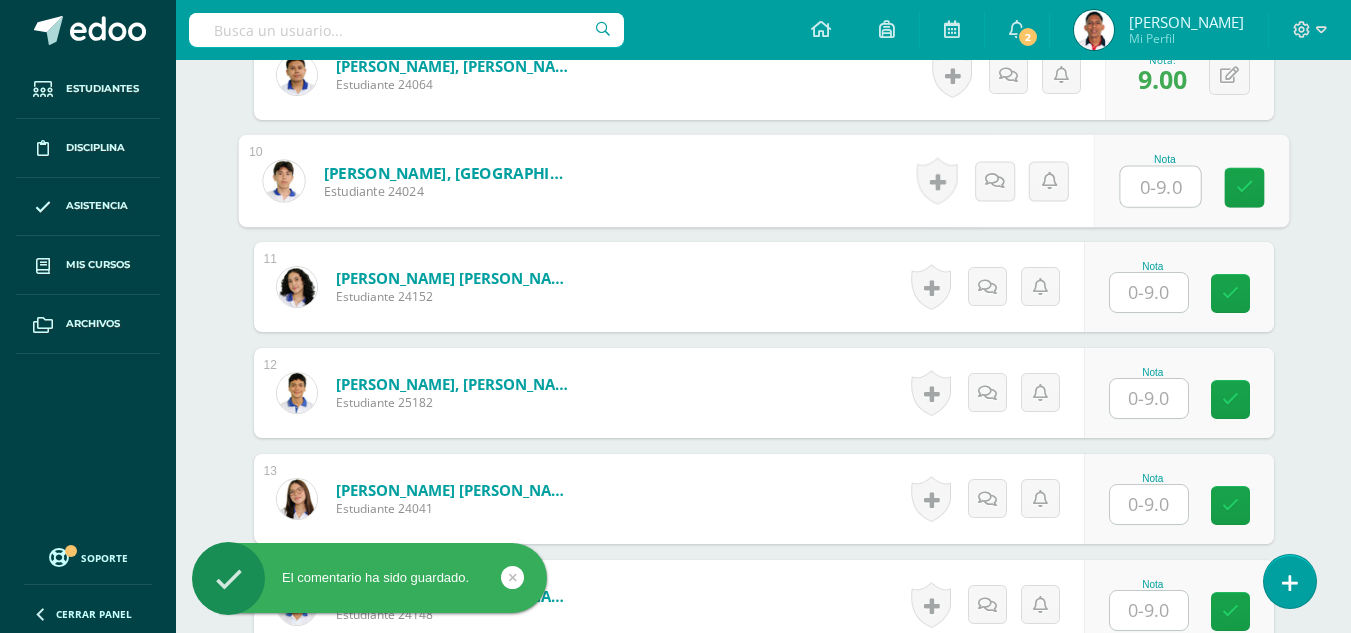 scroll, scrollTop: 1521, scrollLeft: 0, axis: vertical 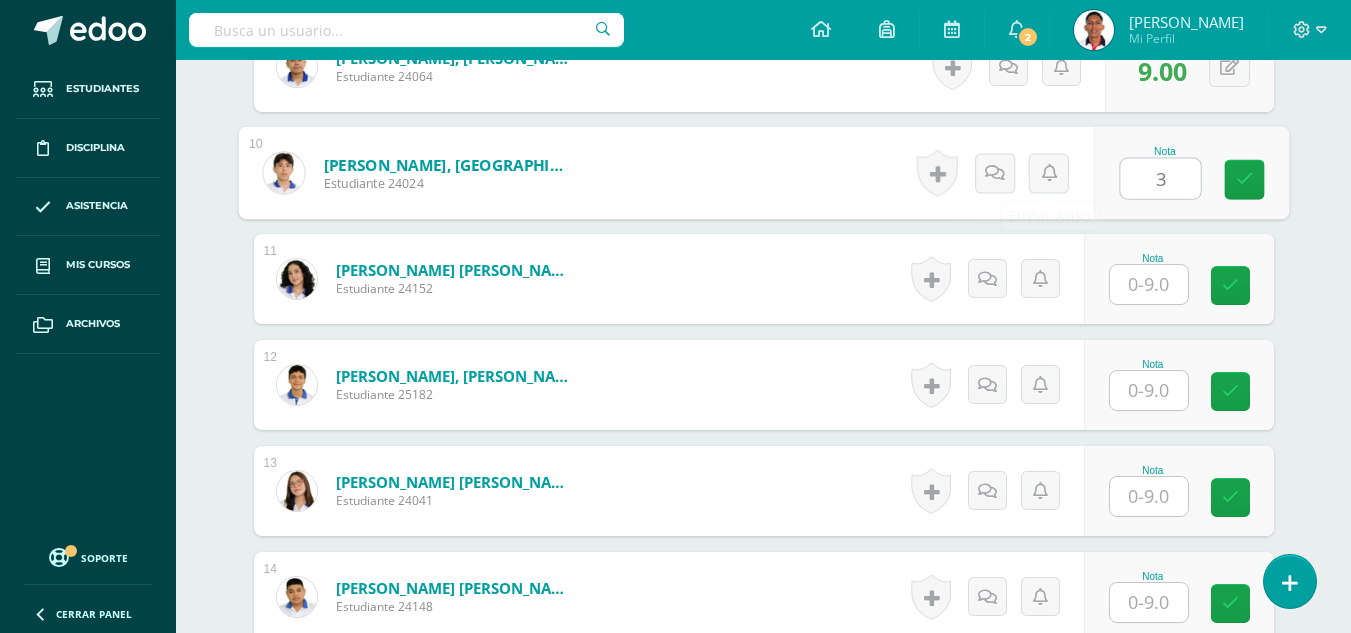 type on "3" 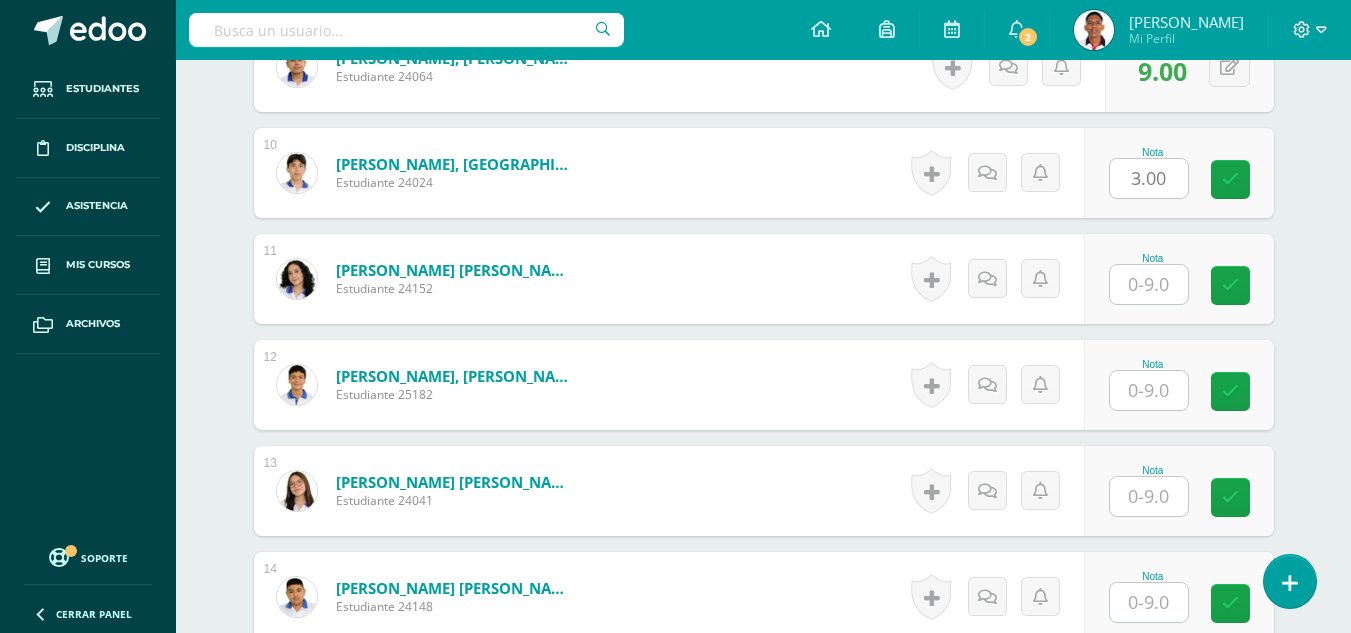 click on "Historial de actividad
No hay historial para esta actividad
Agregar Comentarios
[PERSON_NAME] notificación a estudiante
Cancelar
Guardar" at bounding box center (994, 173) 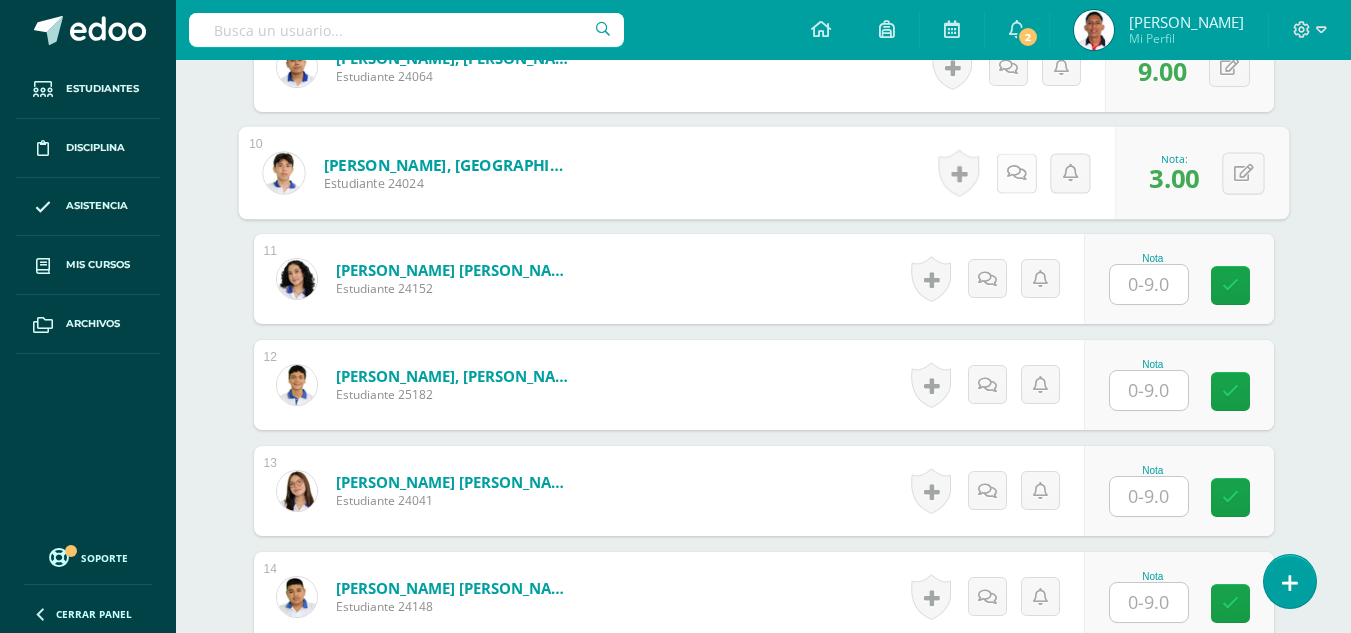 click at bounding box center [1016, 173] 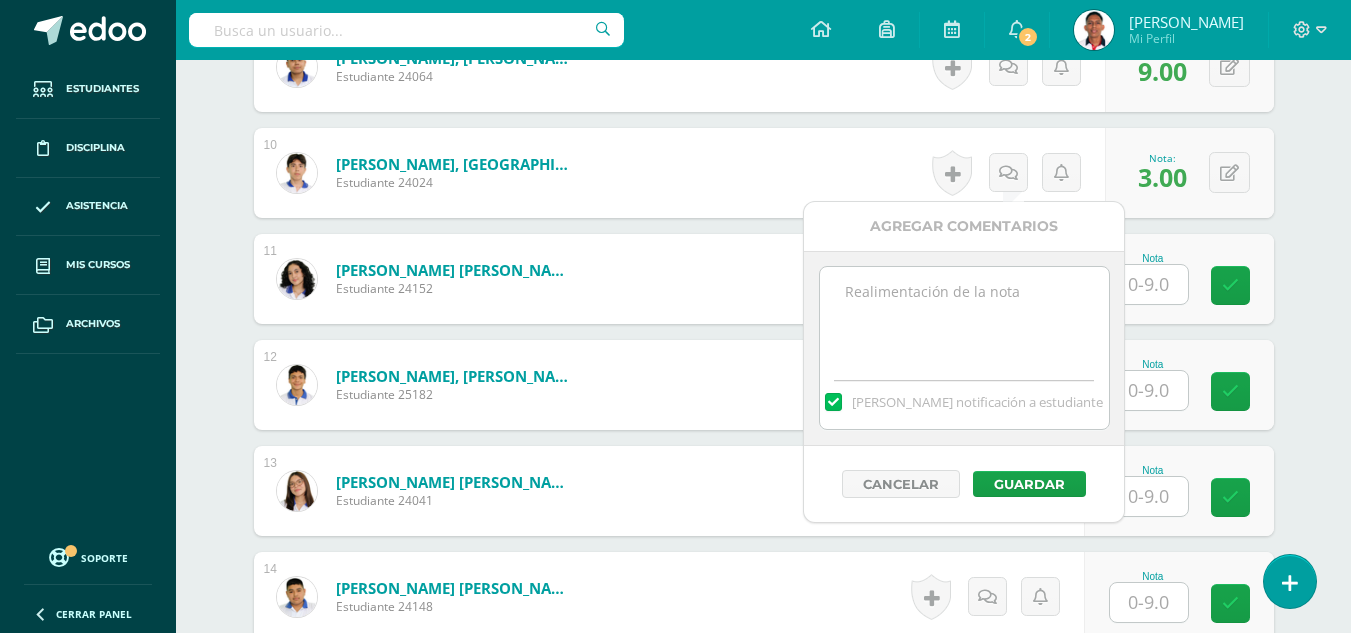 click at bounding box center [964, 317] 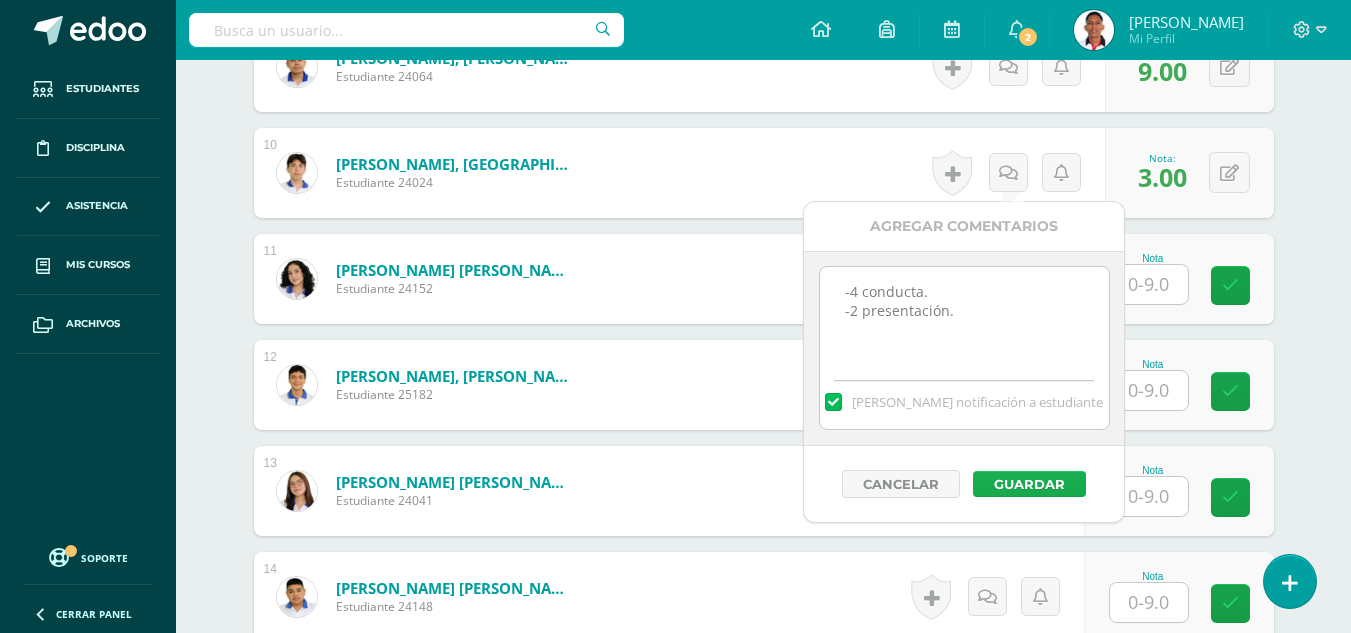 type on "-4 conducta.
-2 presentación." 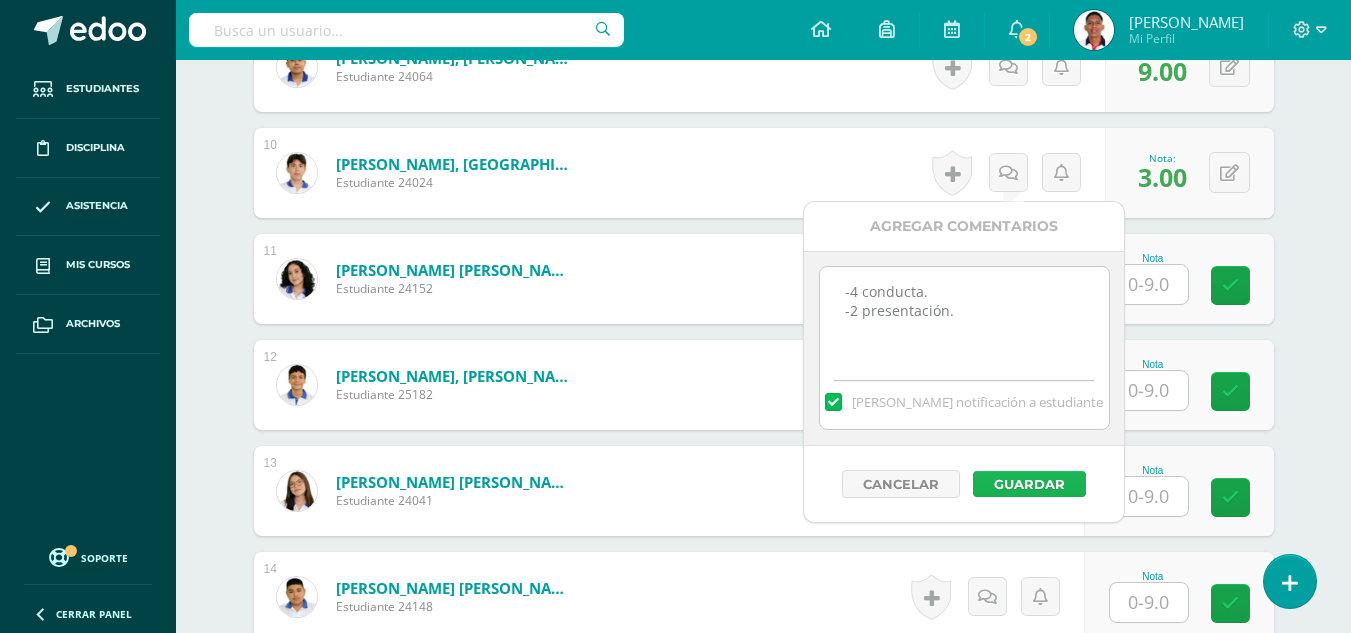 click on "Guardar" at bounding box center [1029, 484] 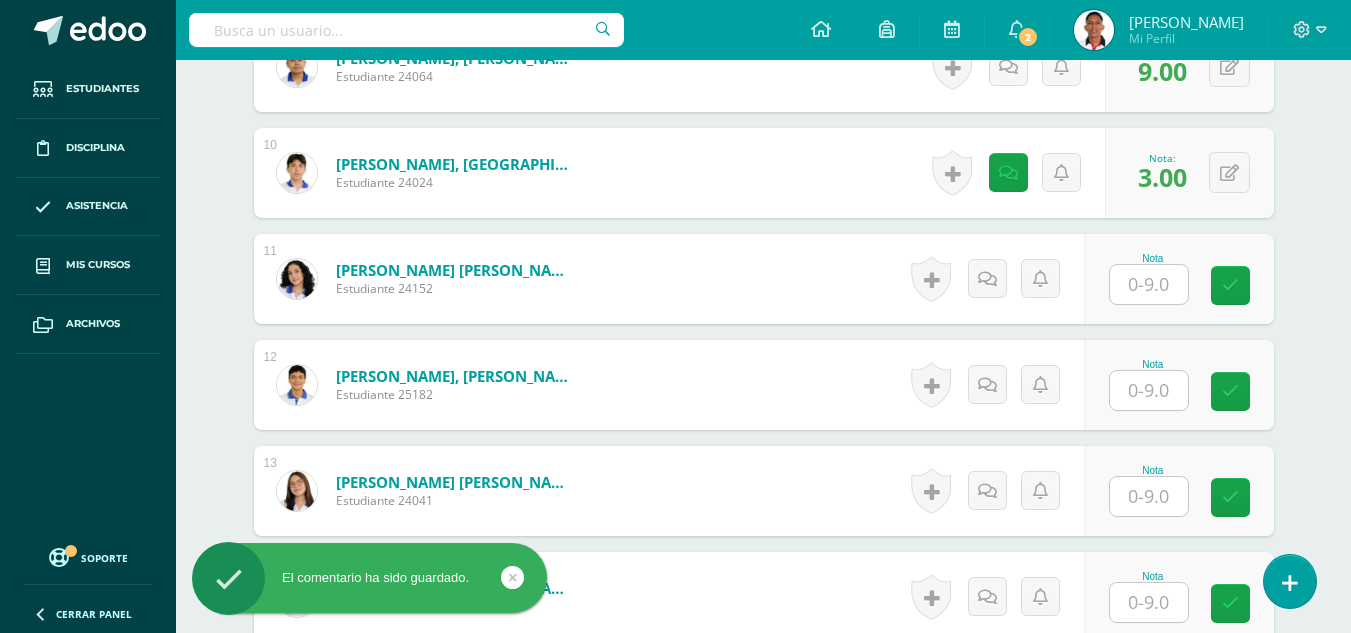 click at bounding box center [1149, 284] 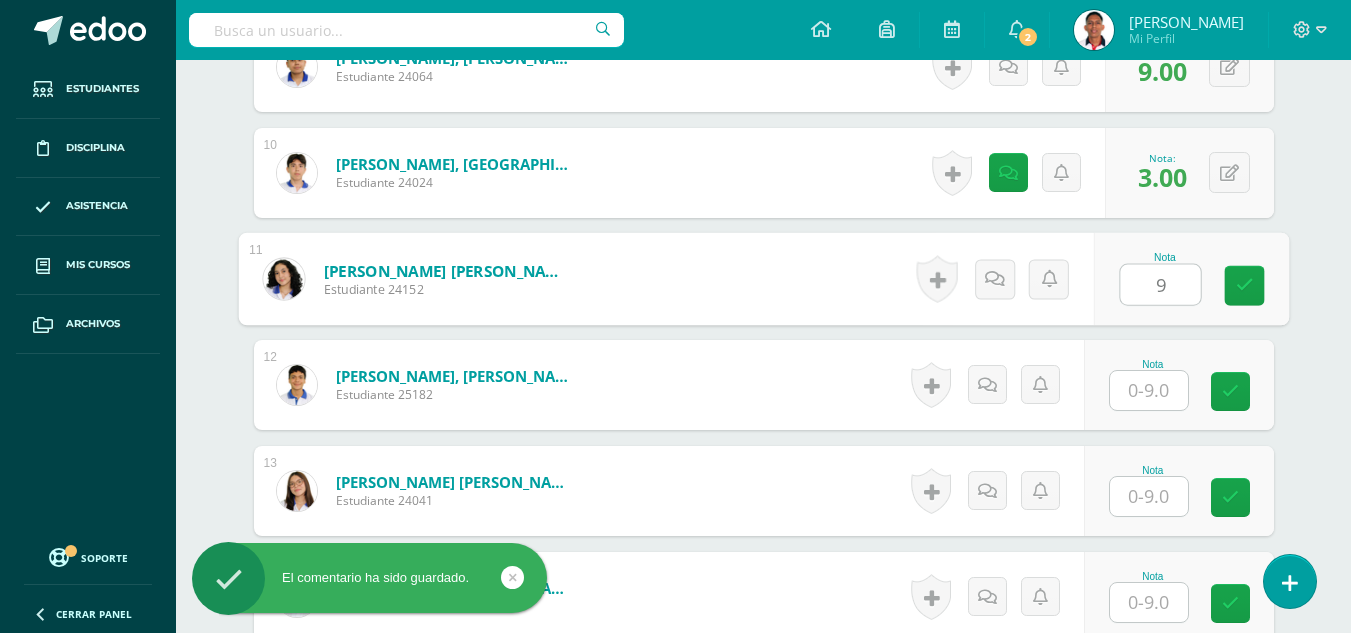 type on "9" 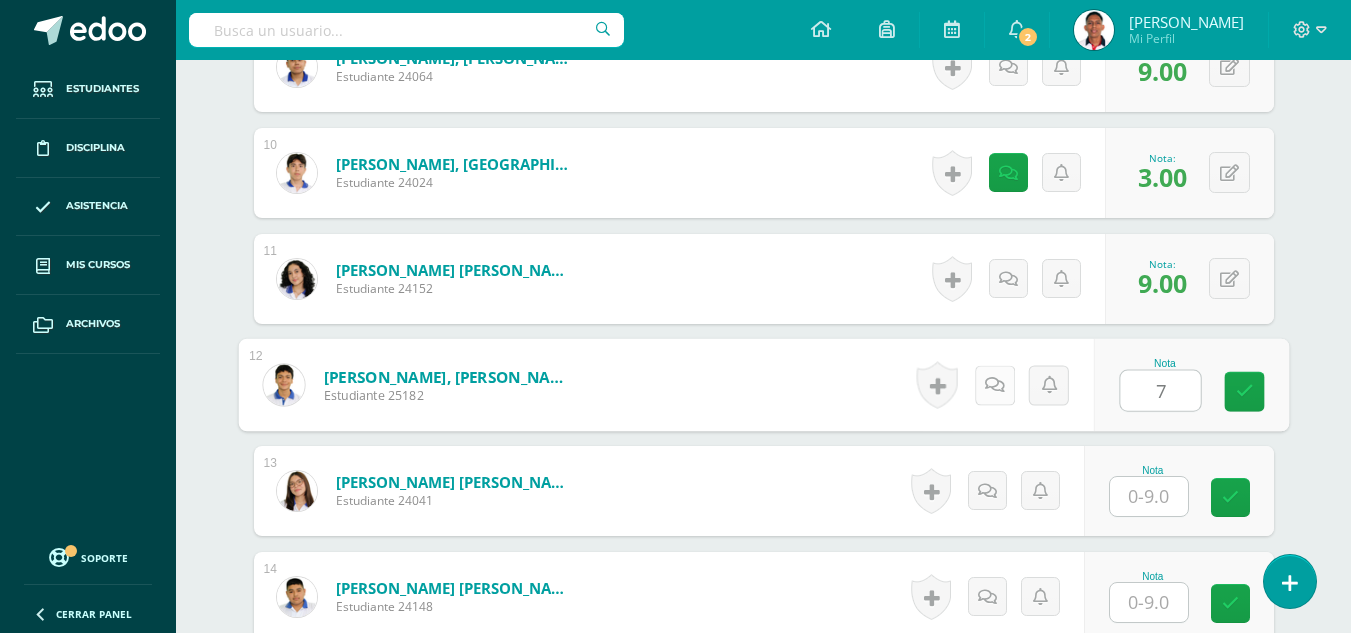 type on "7" 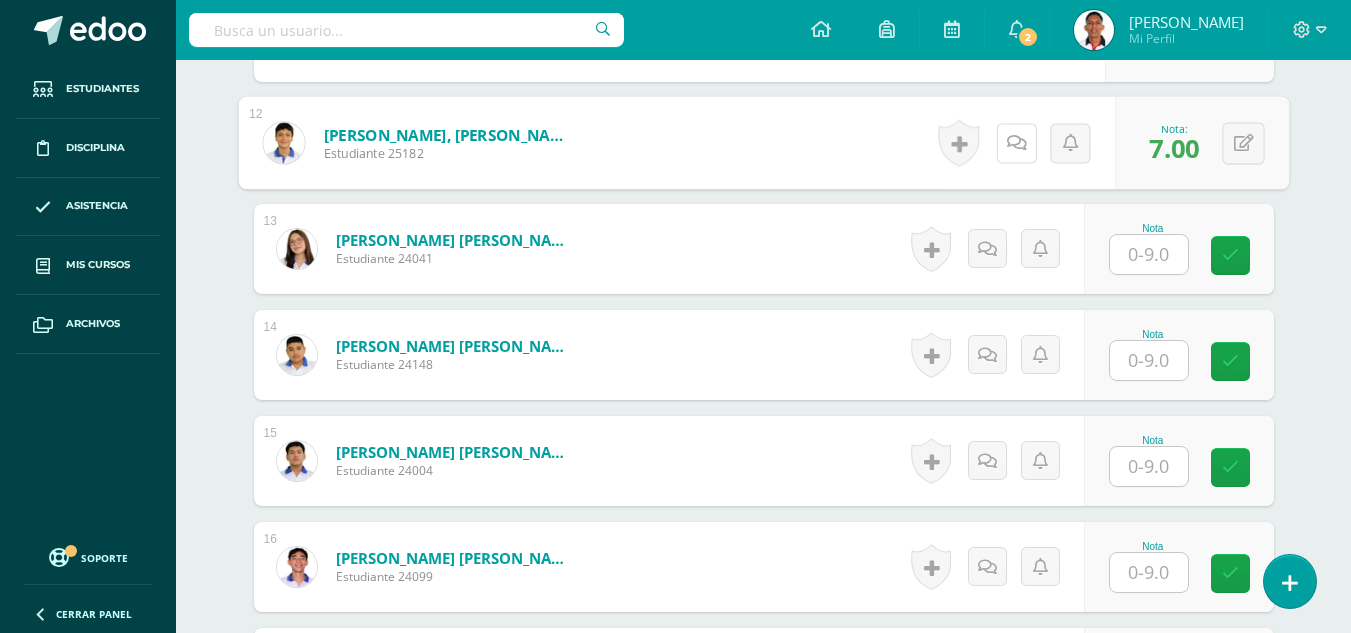 scroll, scrollTop: 1770, scrollLeft: 0, axis: vertical 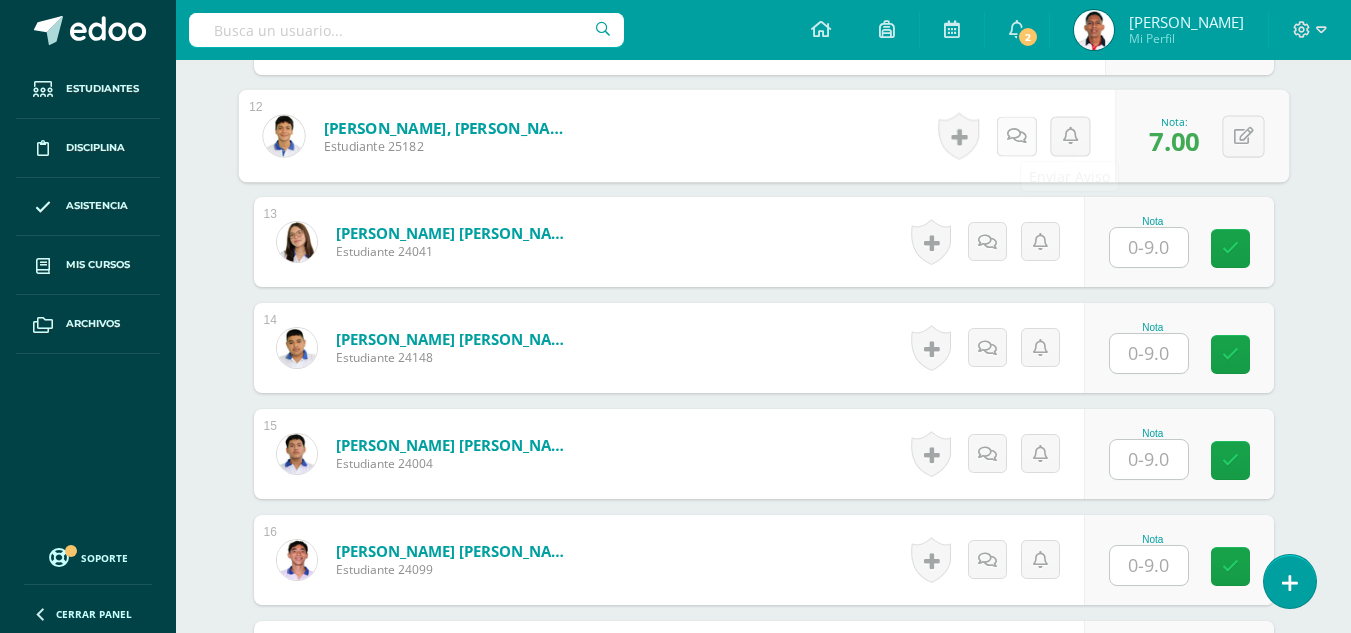 click at bounding box center [1016, 135] 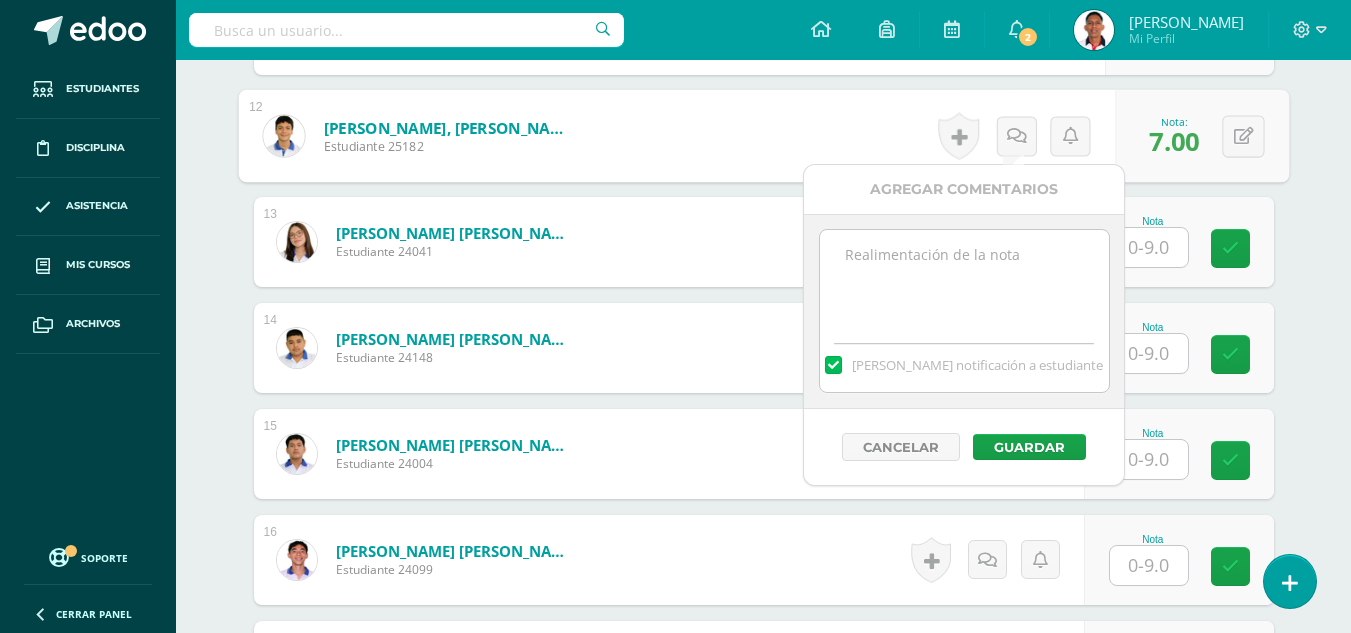 click at bounding box center [964, 280] 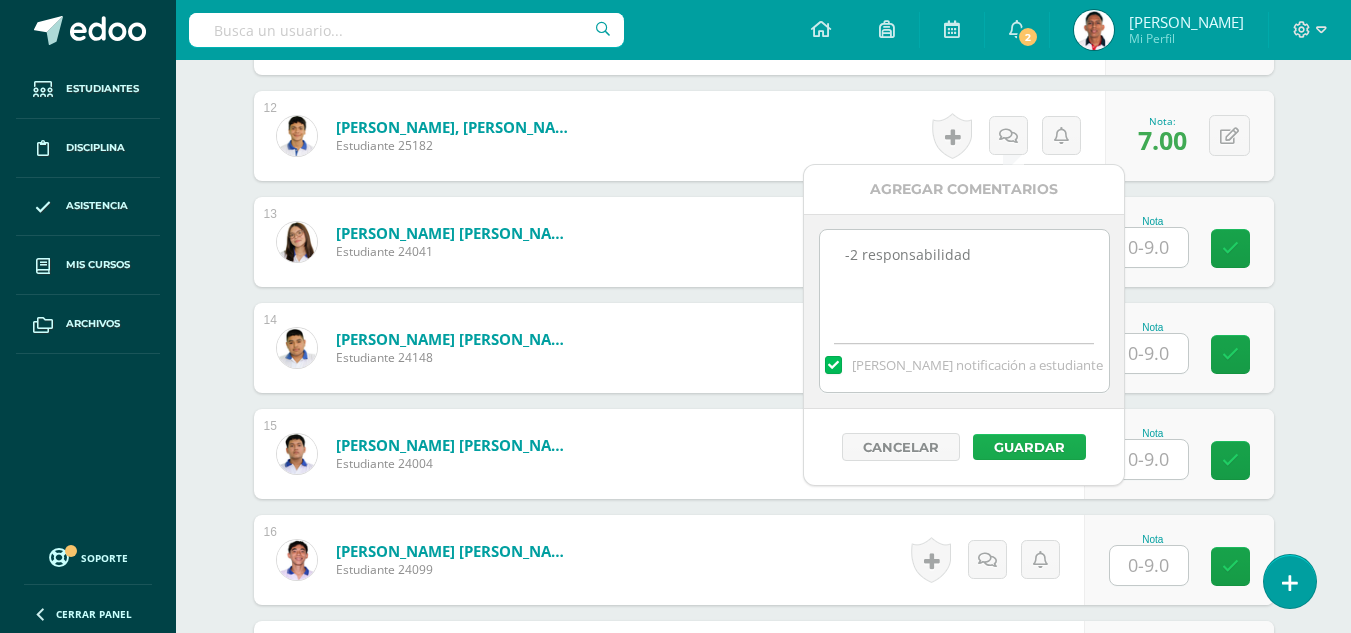 type on "-2 responsabilidad" 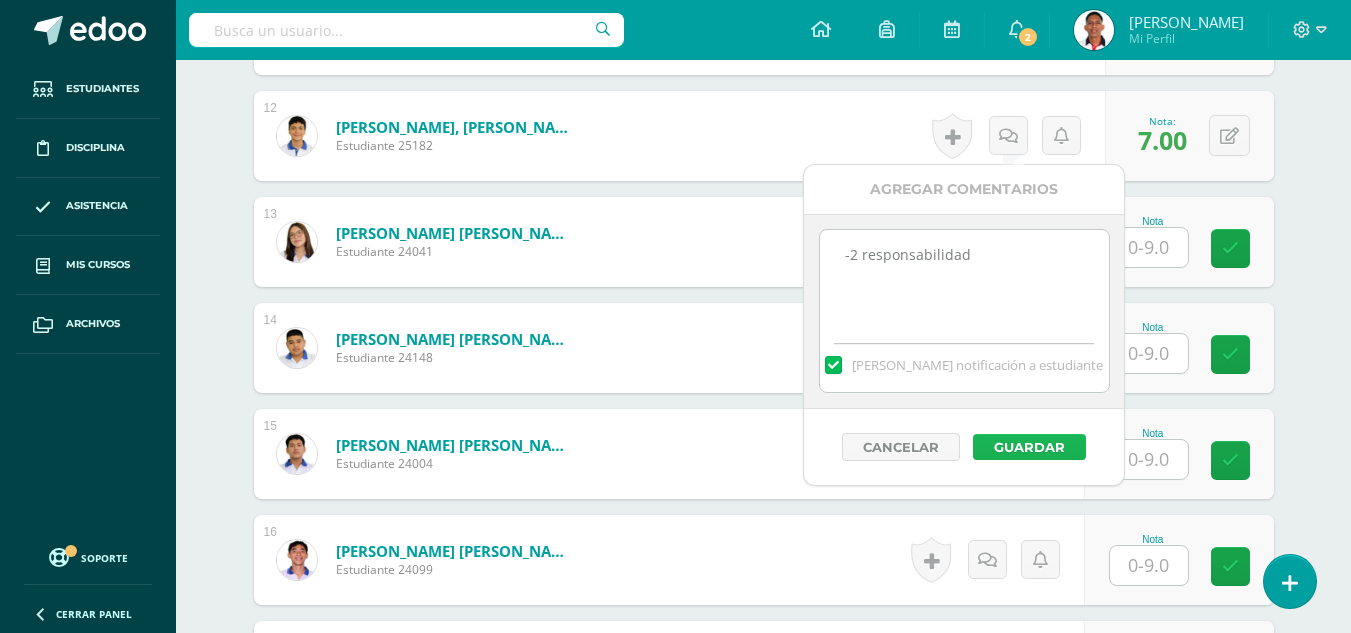 click on "Guardar" at bounding box center [1029, 447] 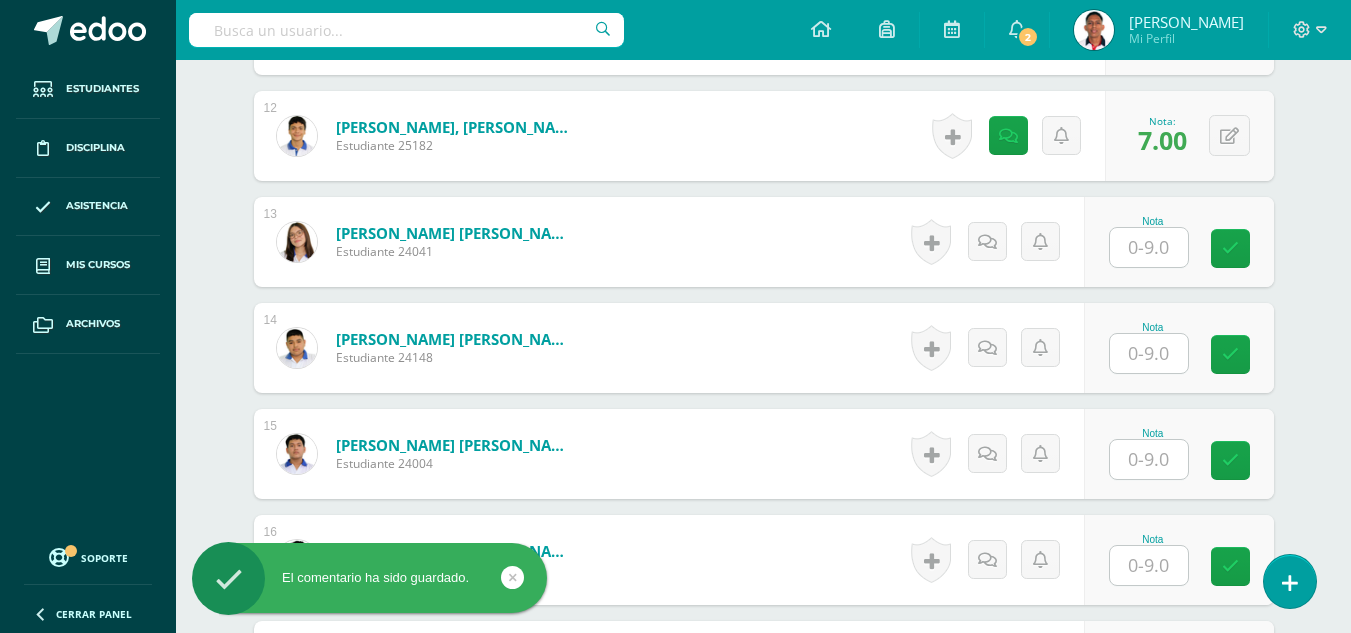 click at bounding box center [1149, 247] 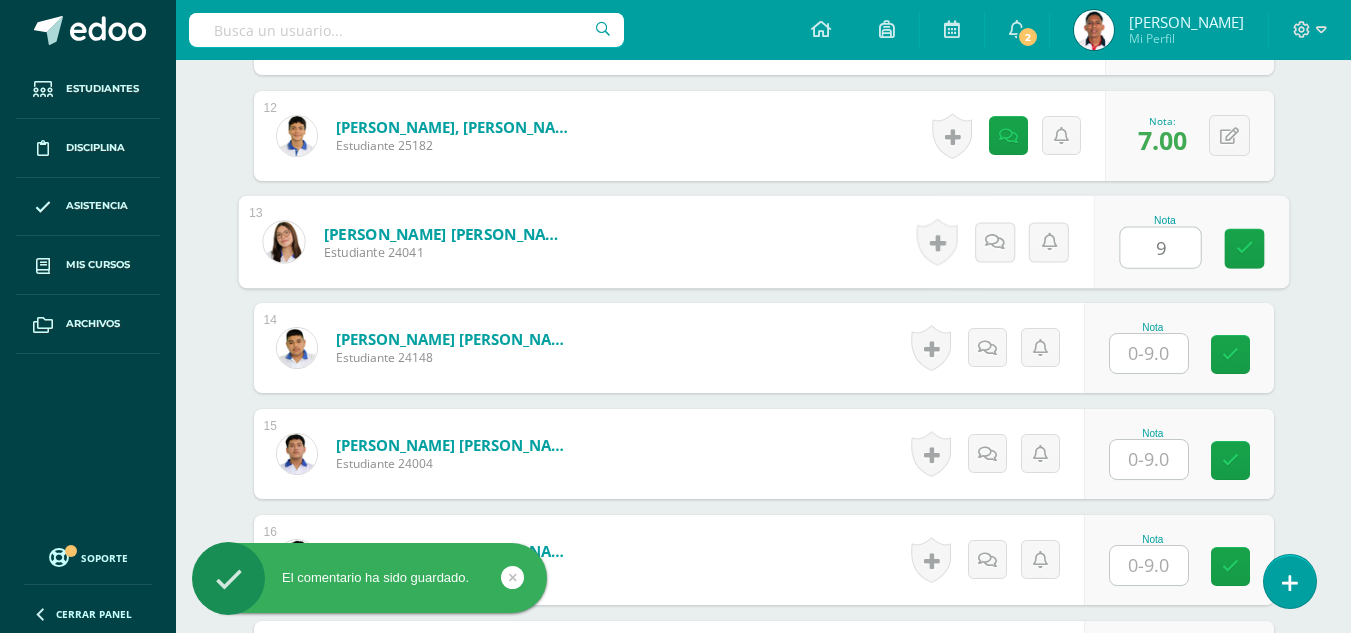 type on "9" 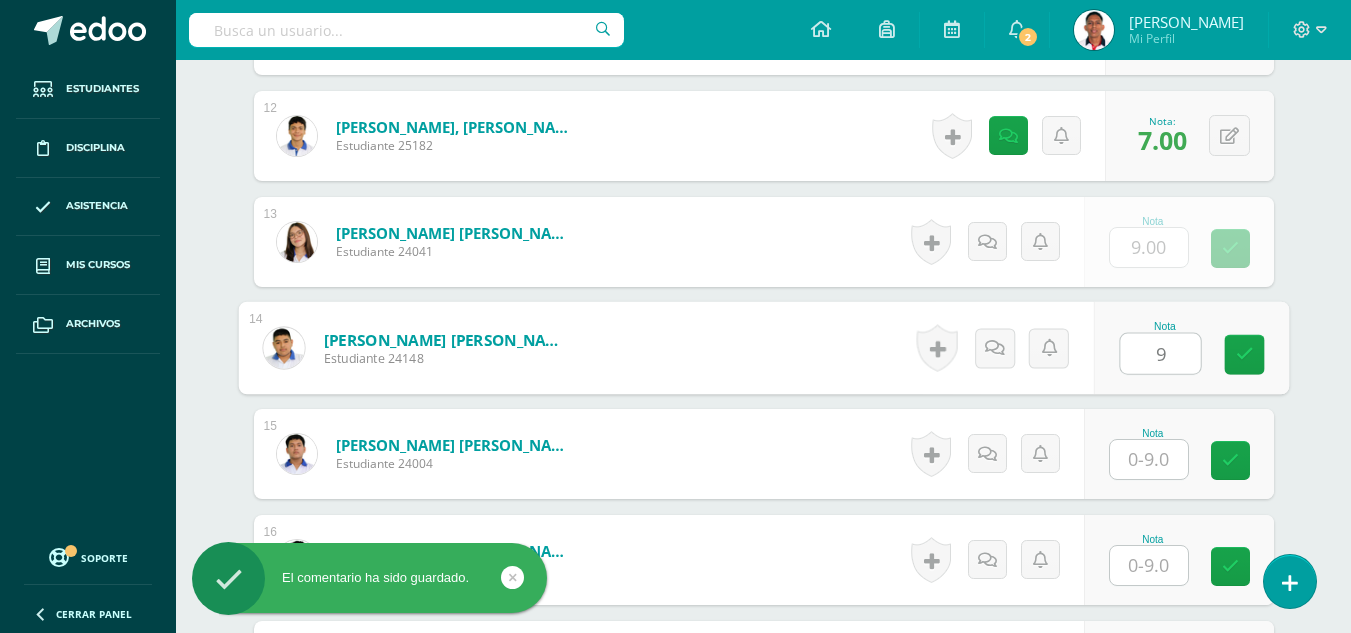 type on "9" 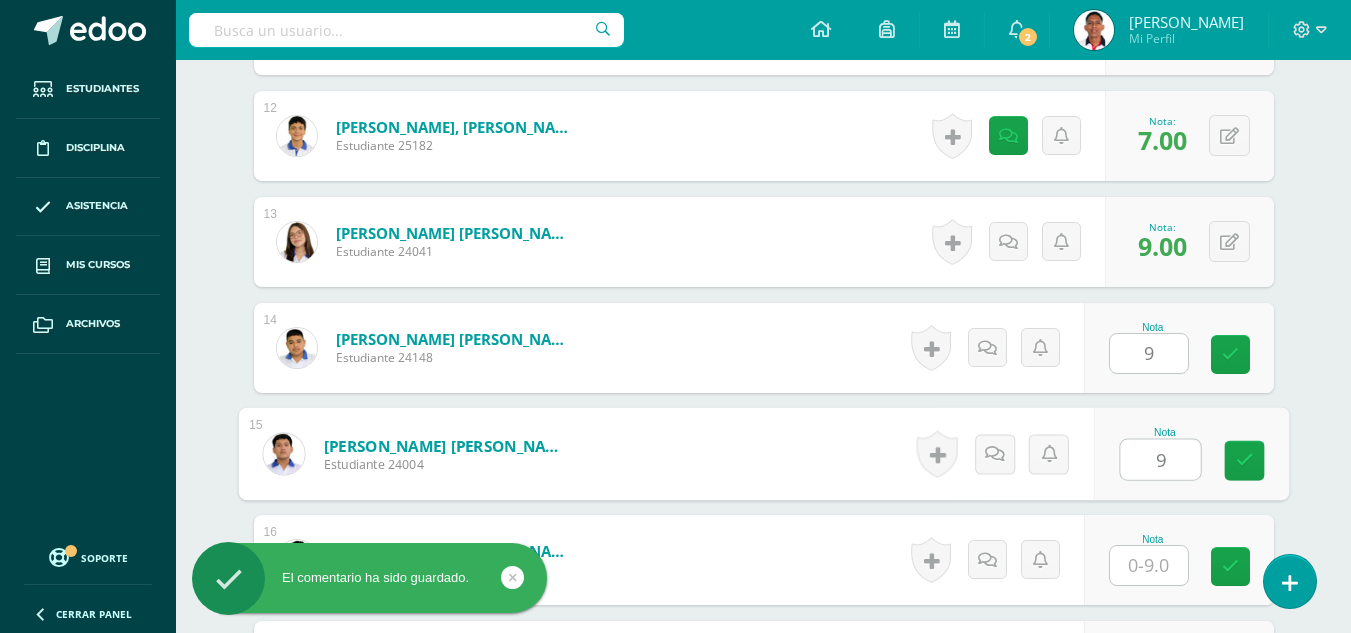 type on "9" 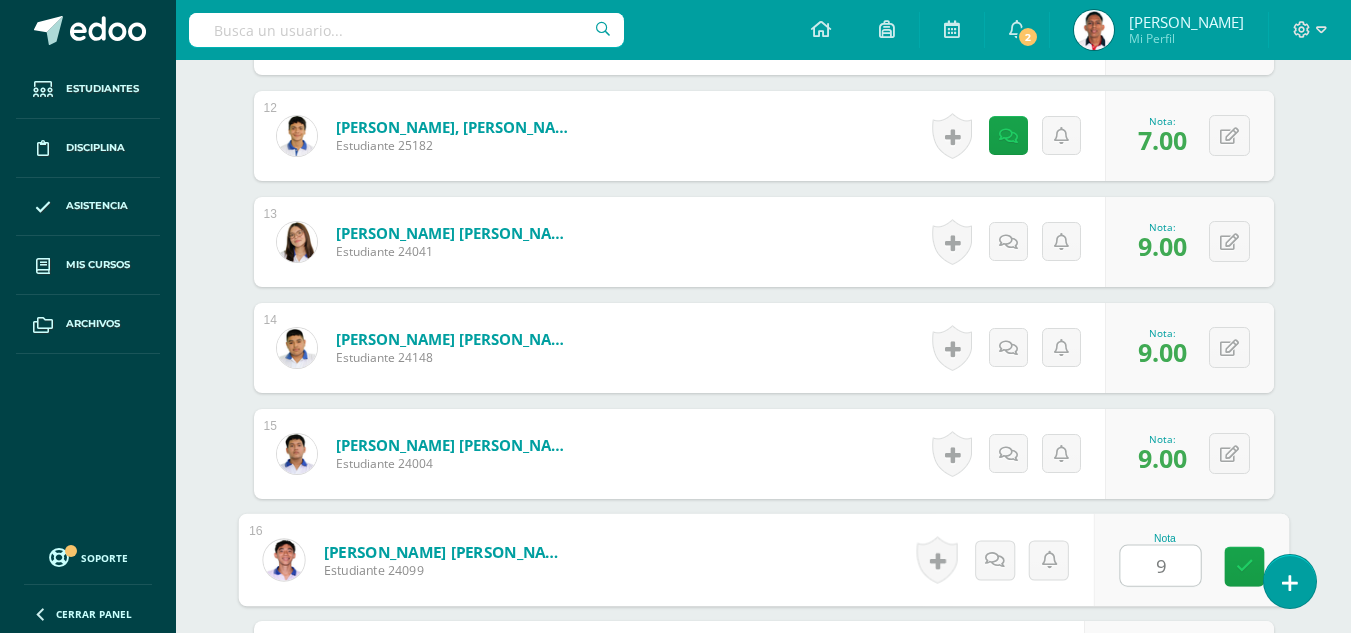 type on "9" 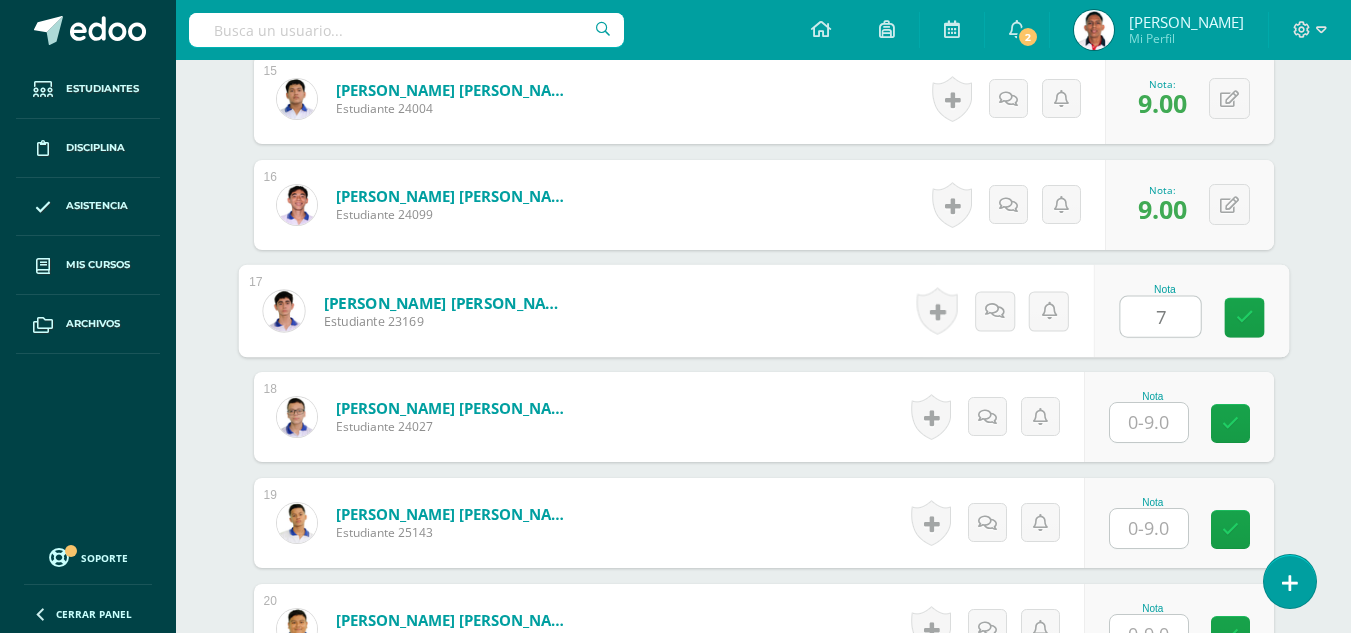 type on "7" 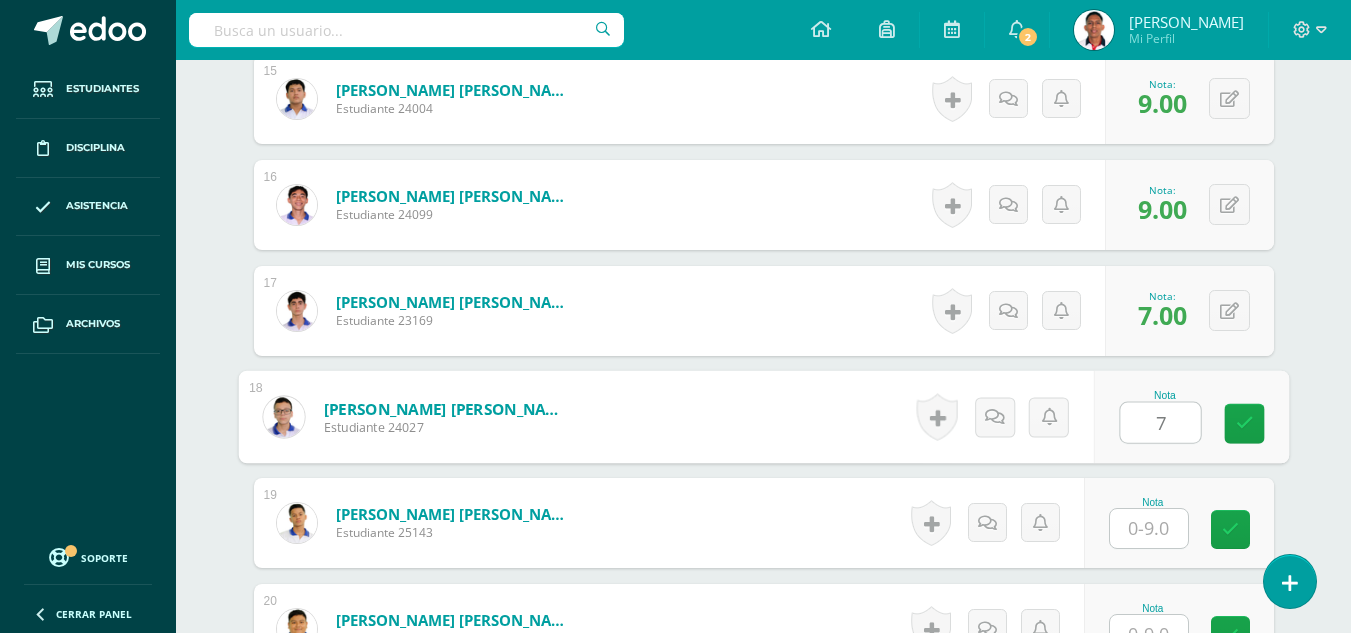type on "7" 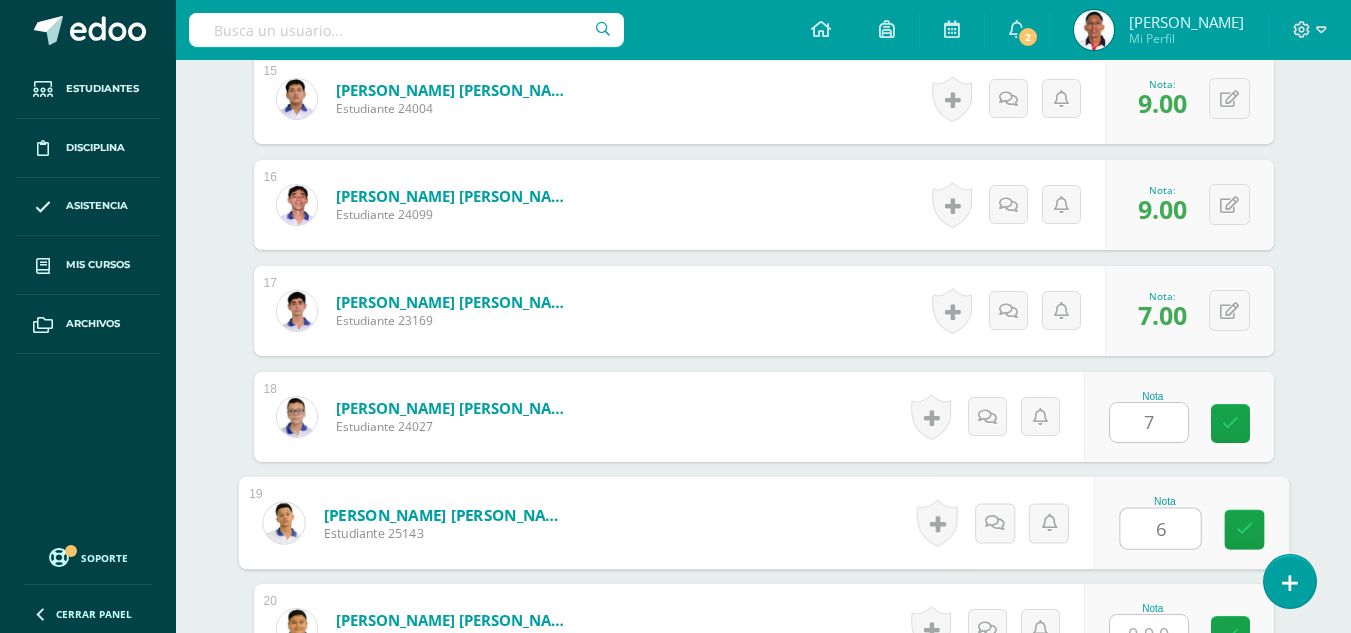type on "6" 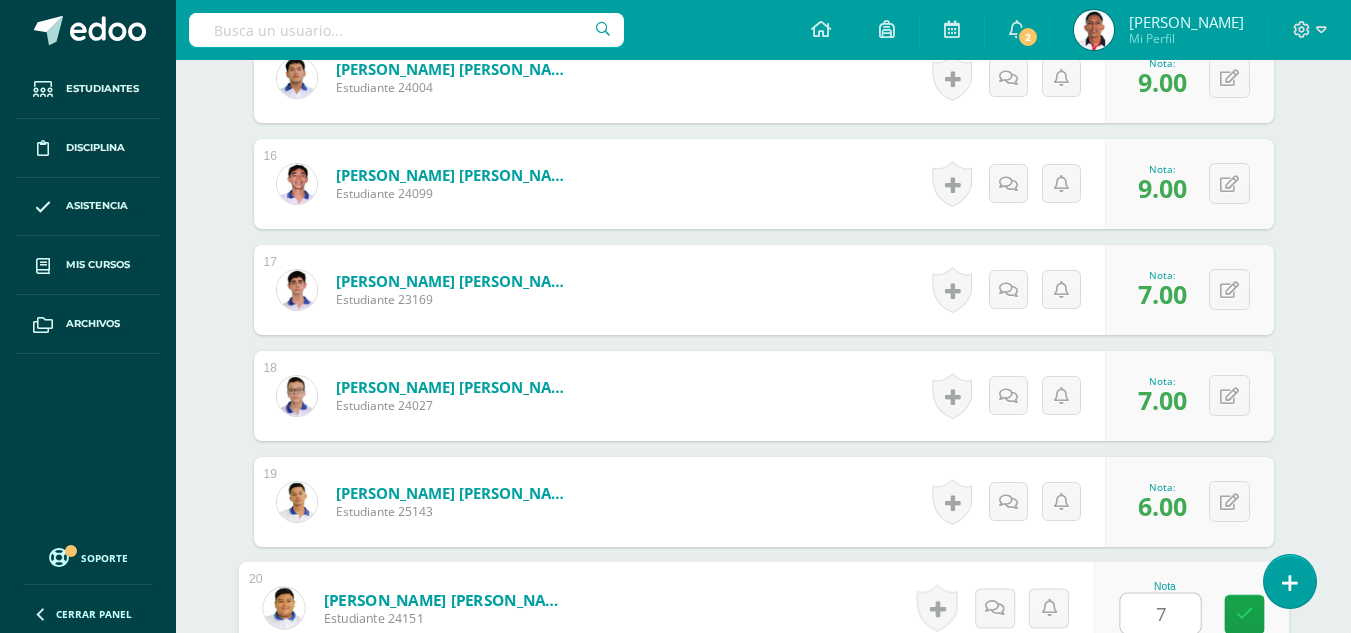 type on "7" 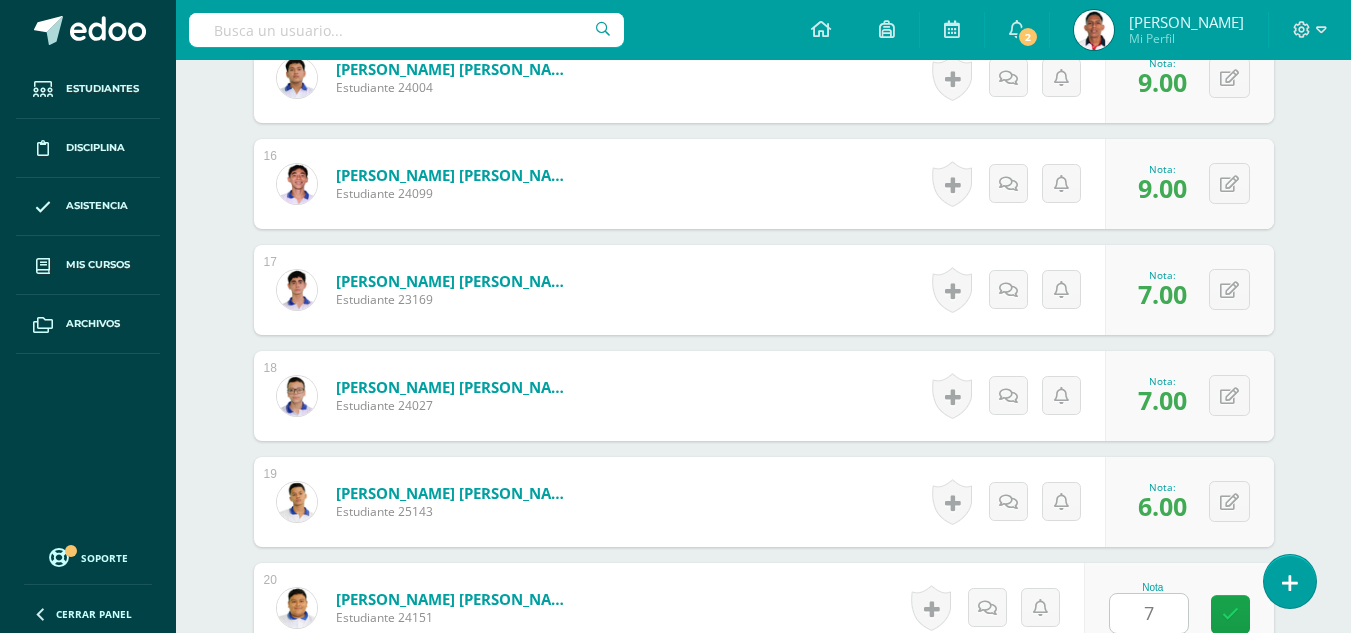 scroll, scrollTop: 2549, scrollLeft: 0, axis: vertical 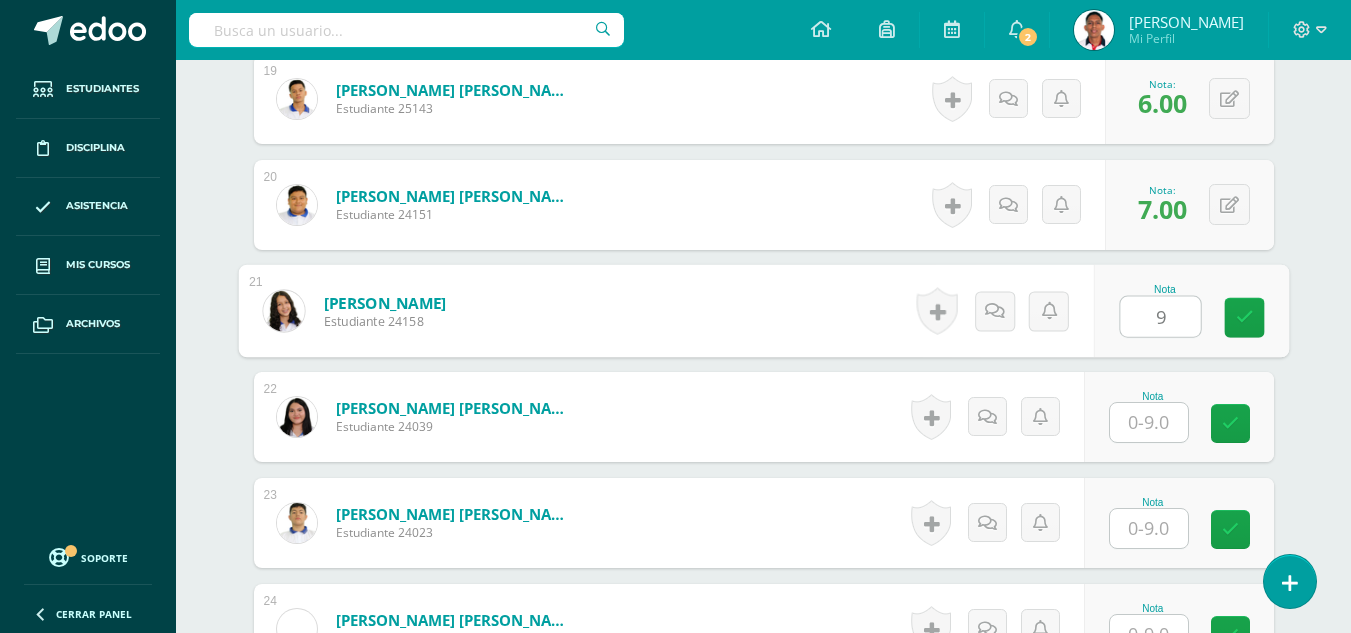 type on "9" 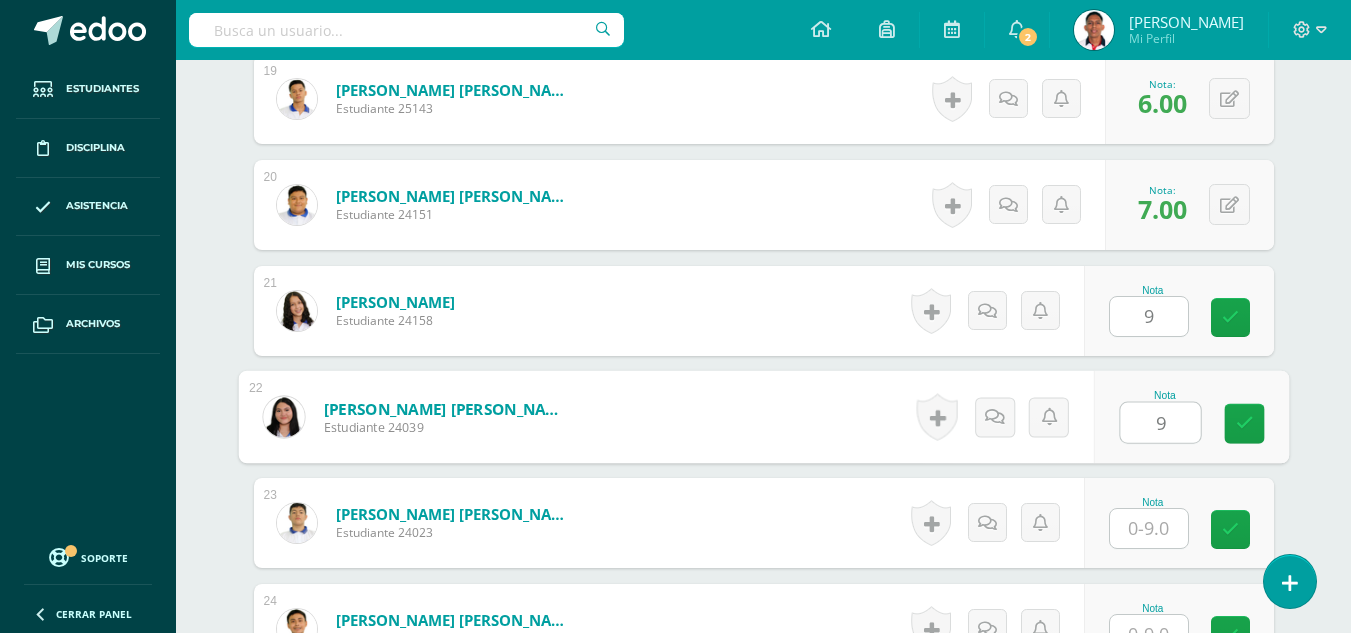 type on "9" 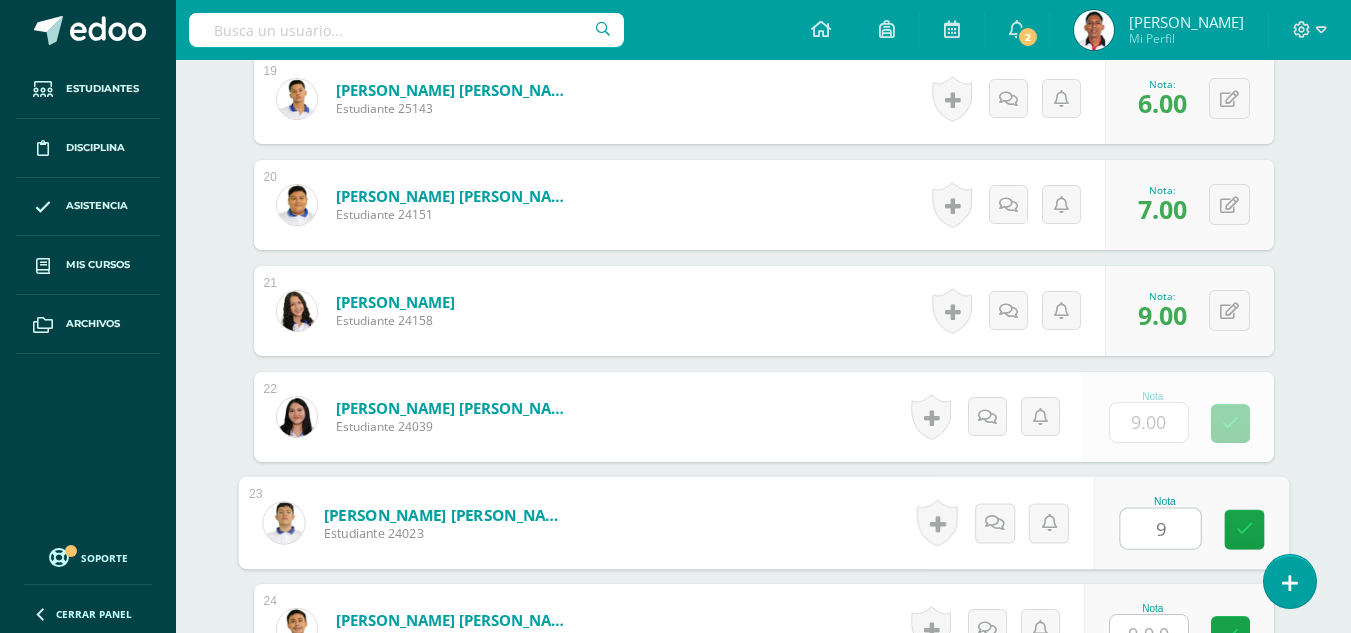 type on "9" 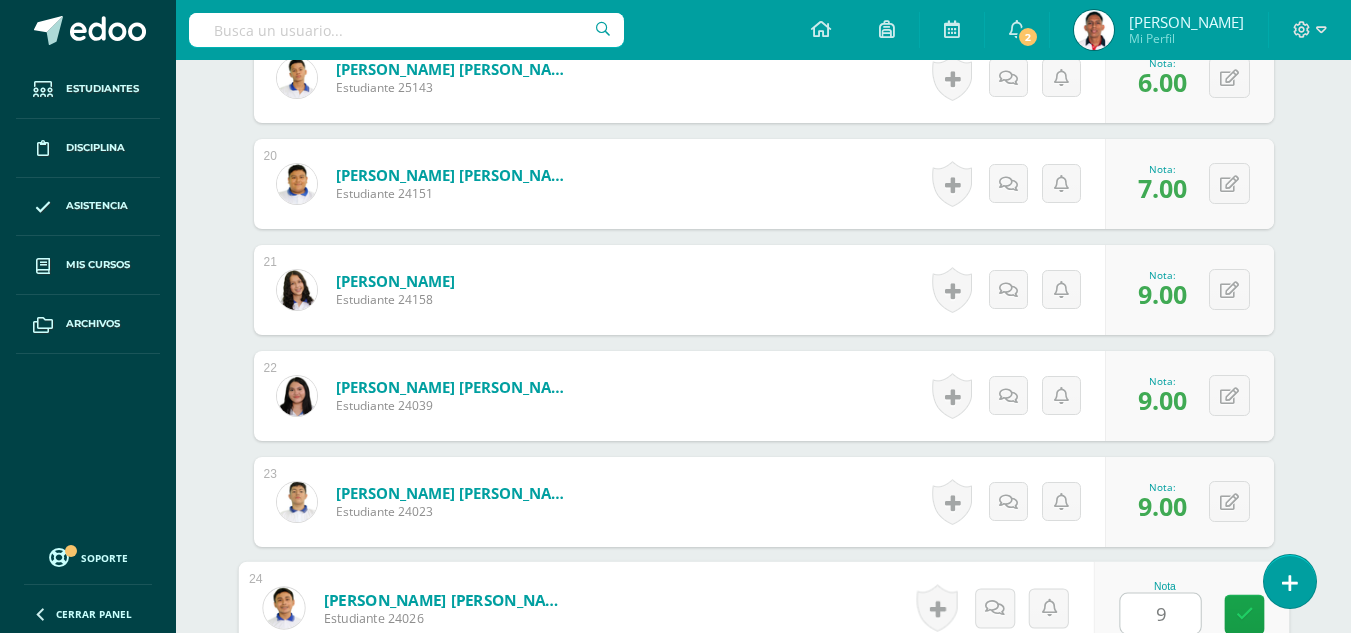 type on "9" 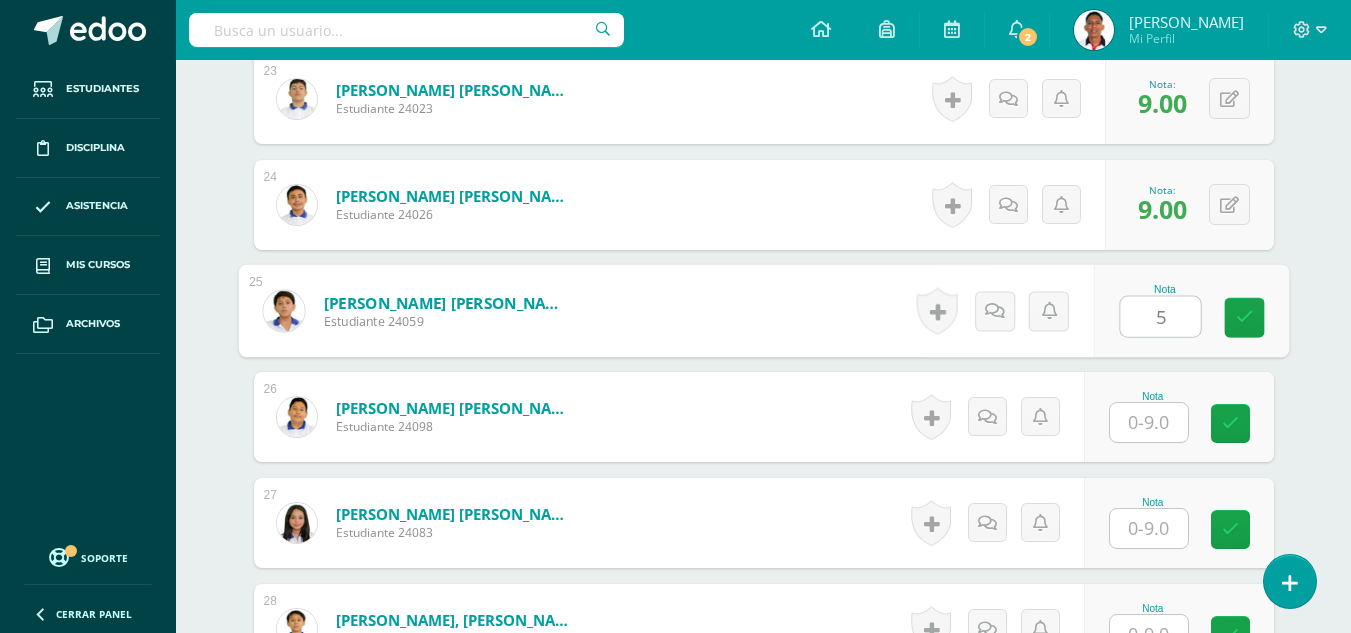 type on "5" 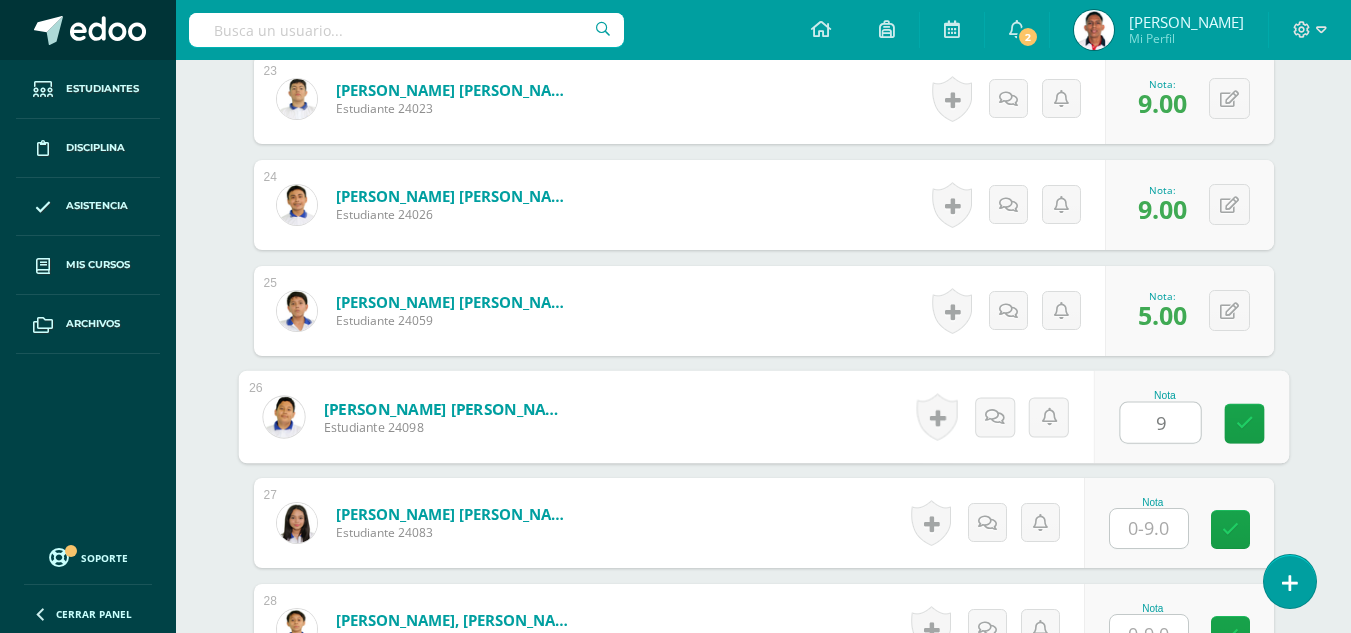 type on "9" 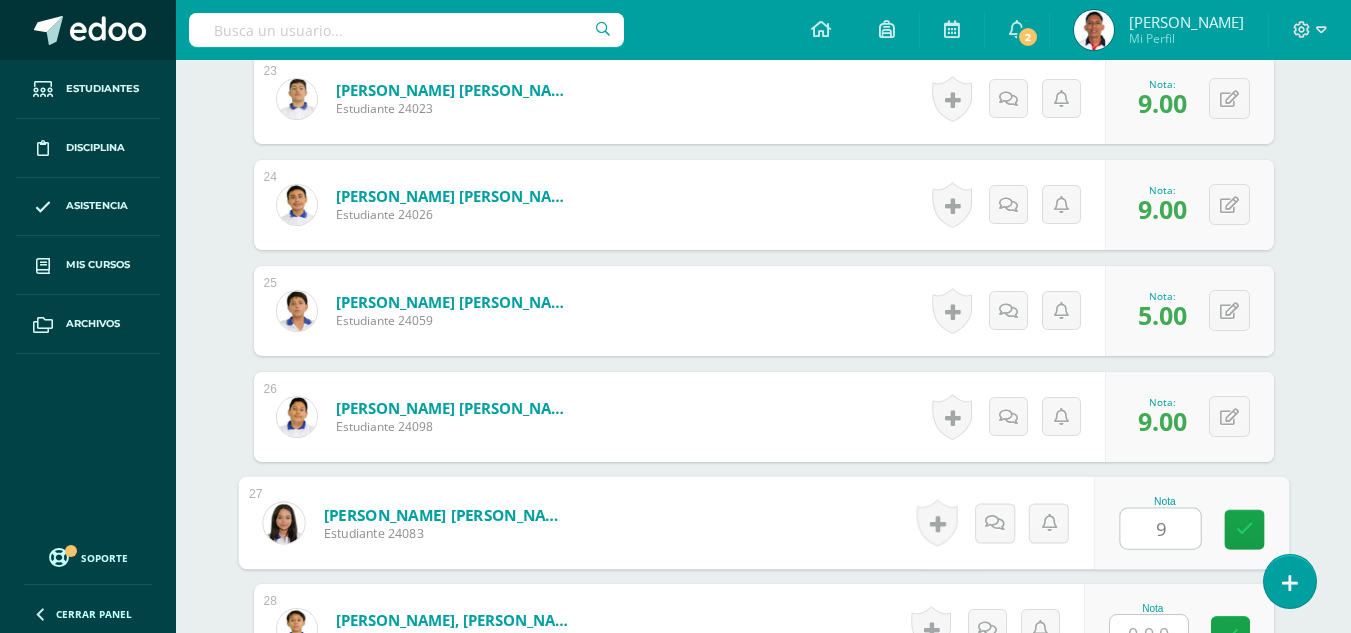type on "9" 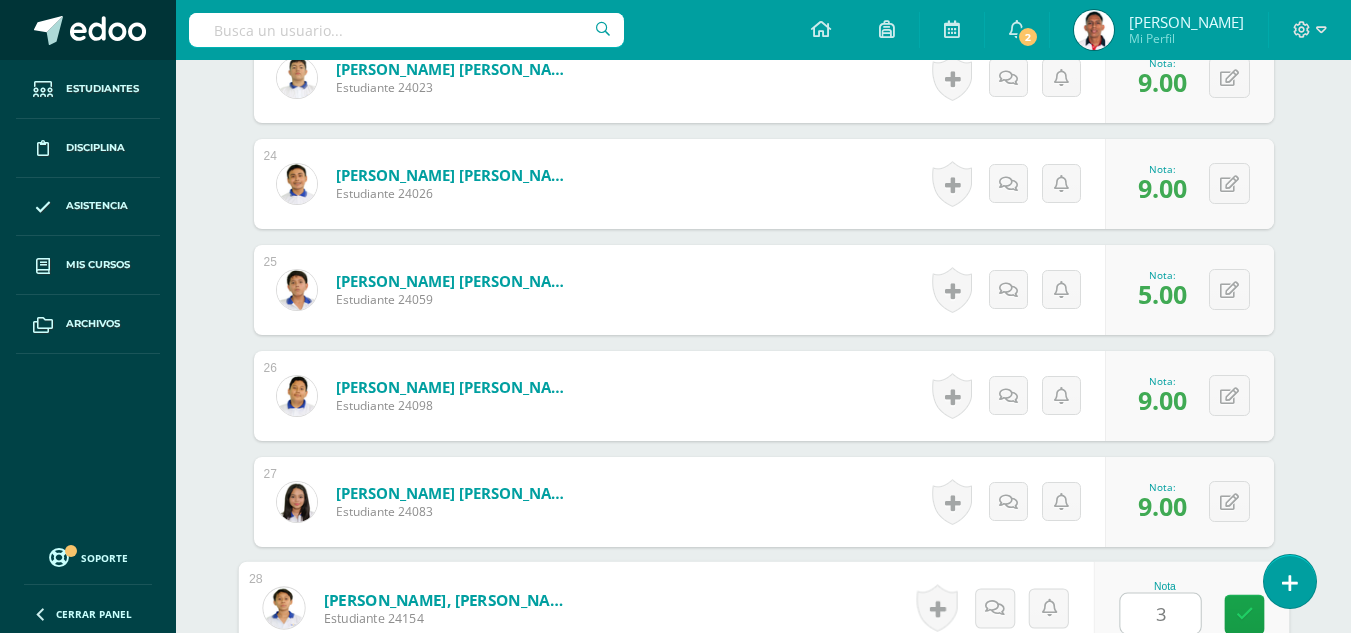 type on "3" 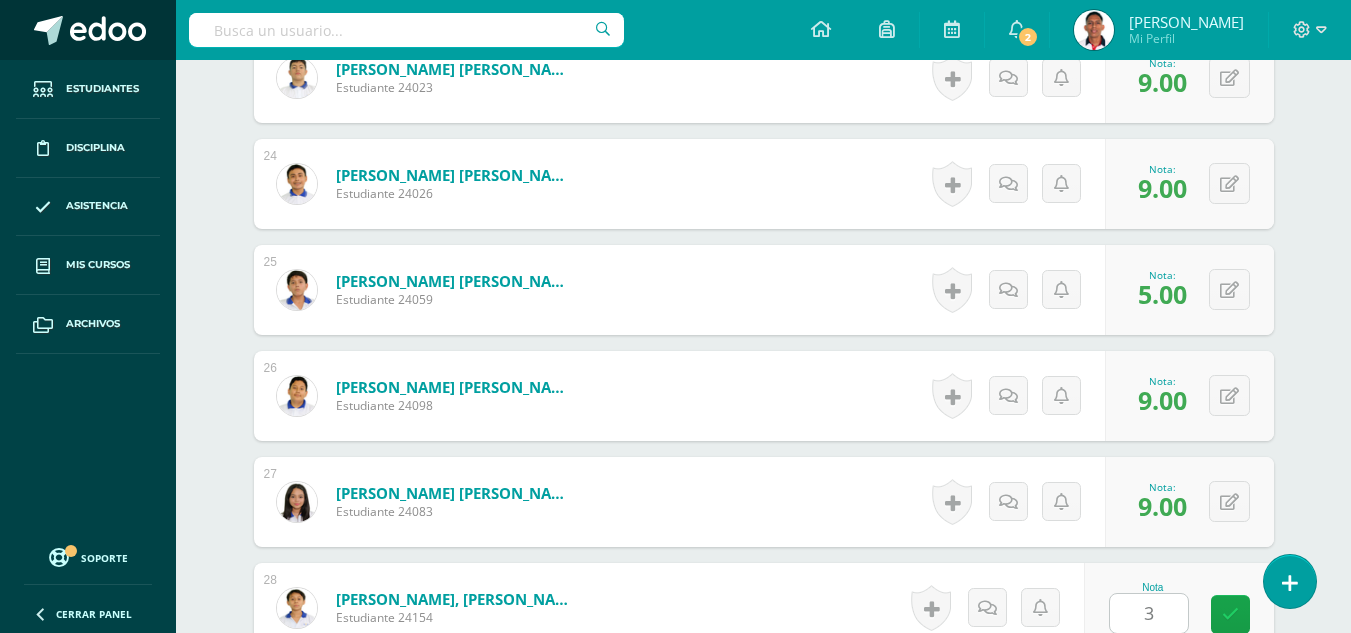 scroll, scrollTop: 3397, scrollLeft: 0, axis: vertical 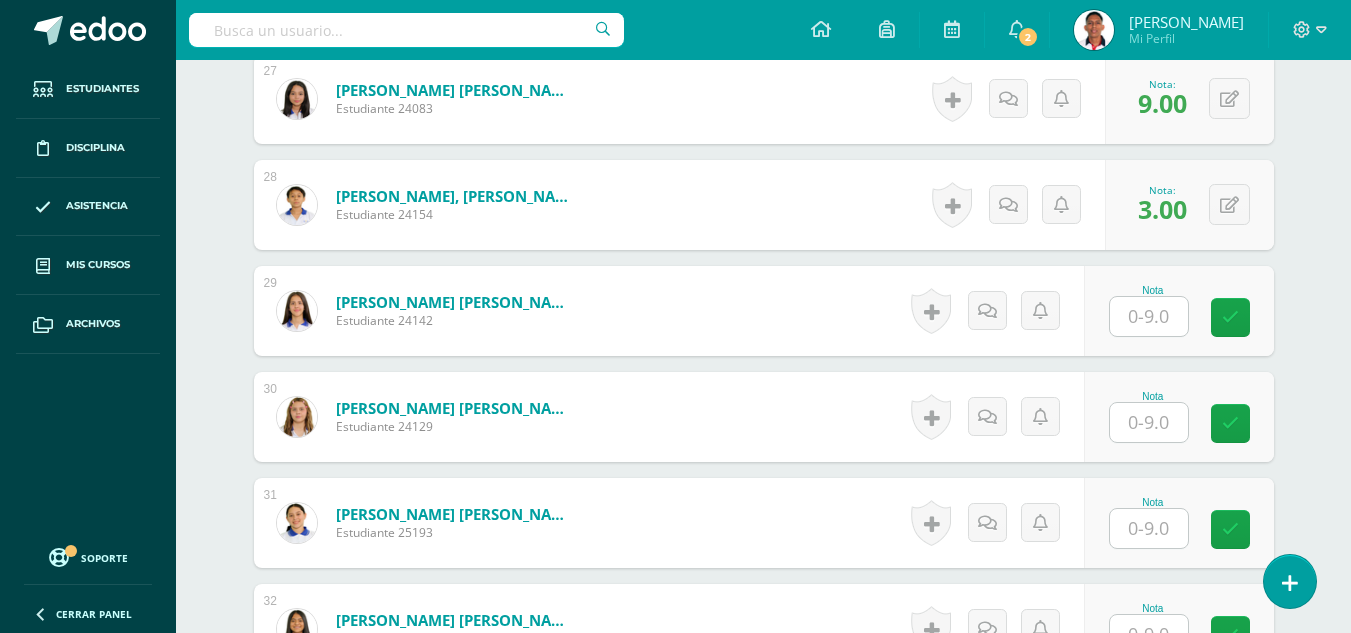 click on "Ramírez Matta, Carlos Alejandro
Estudiante  24154" at bounding box center [427, 205] 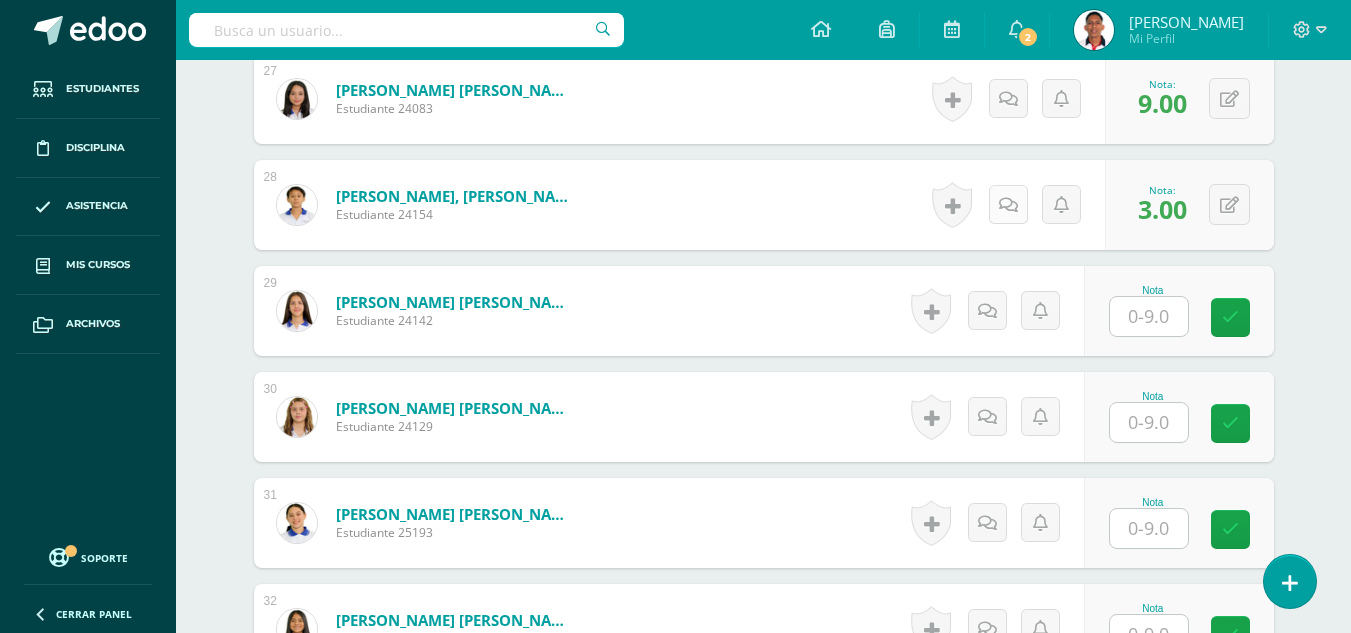 click at bounding box center [1008, 205] 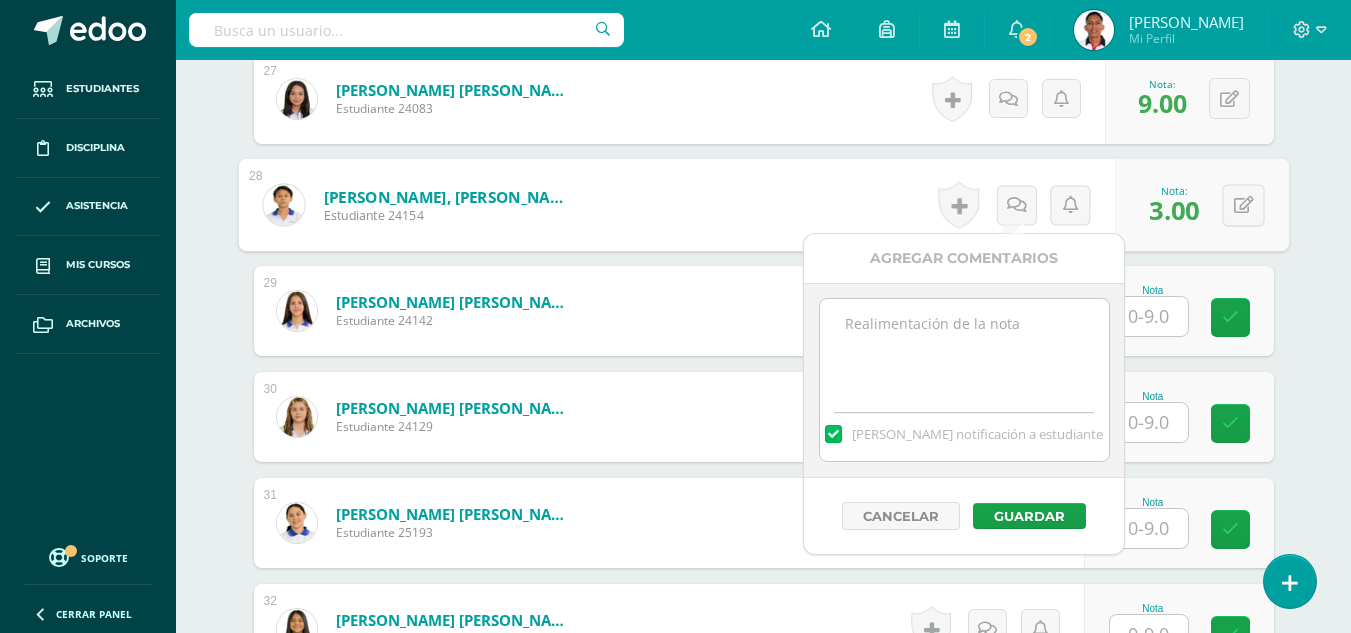 click at bounding box center (964, 349) 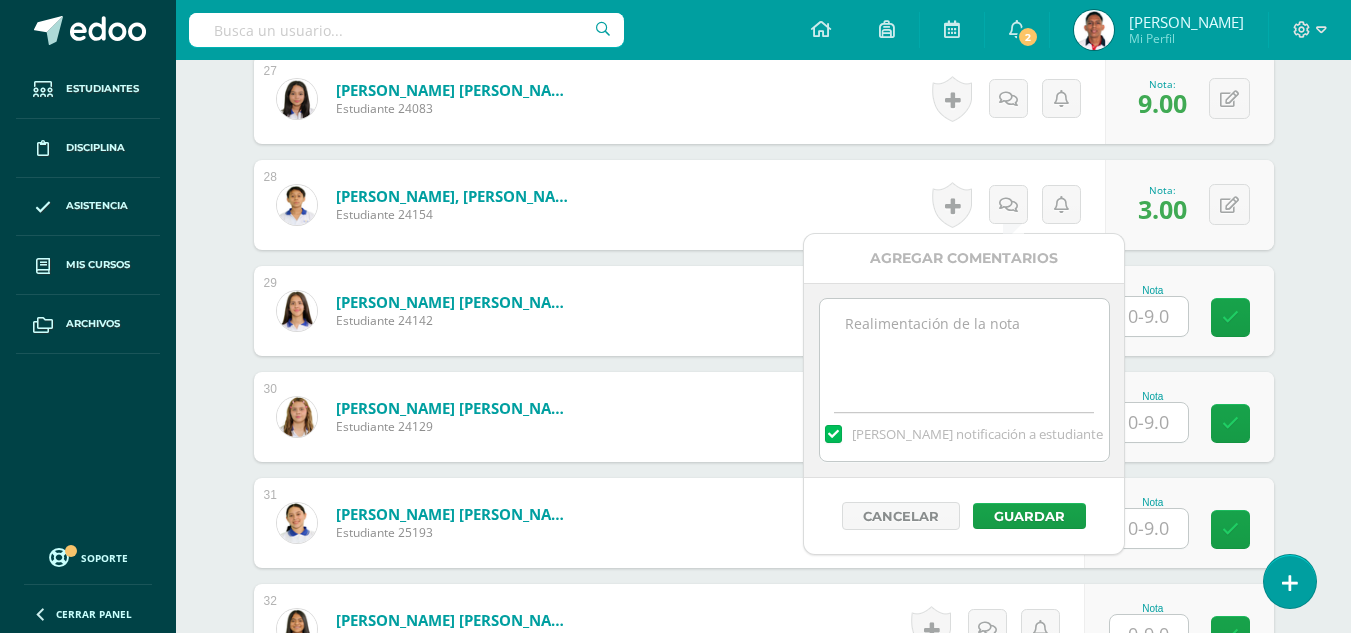 paste on "-4 conducta.
-2 presentación." 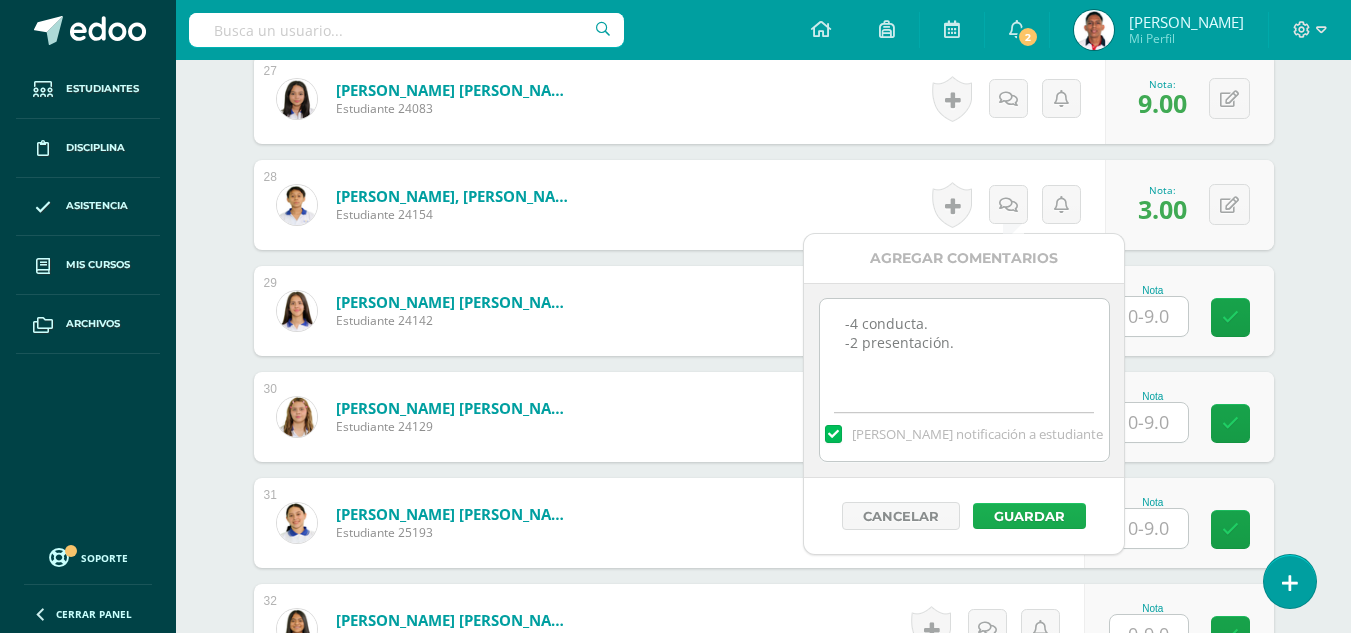 type on "-4 conducta.
-2 presentación." 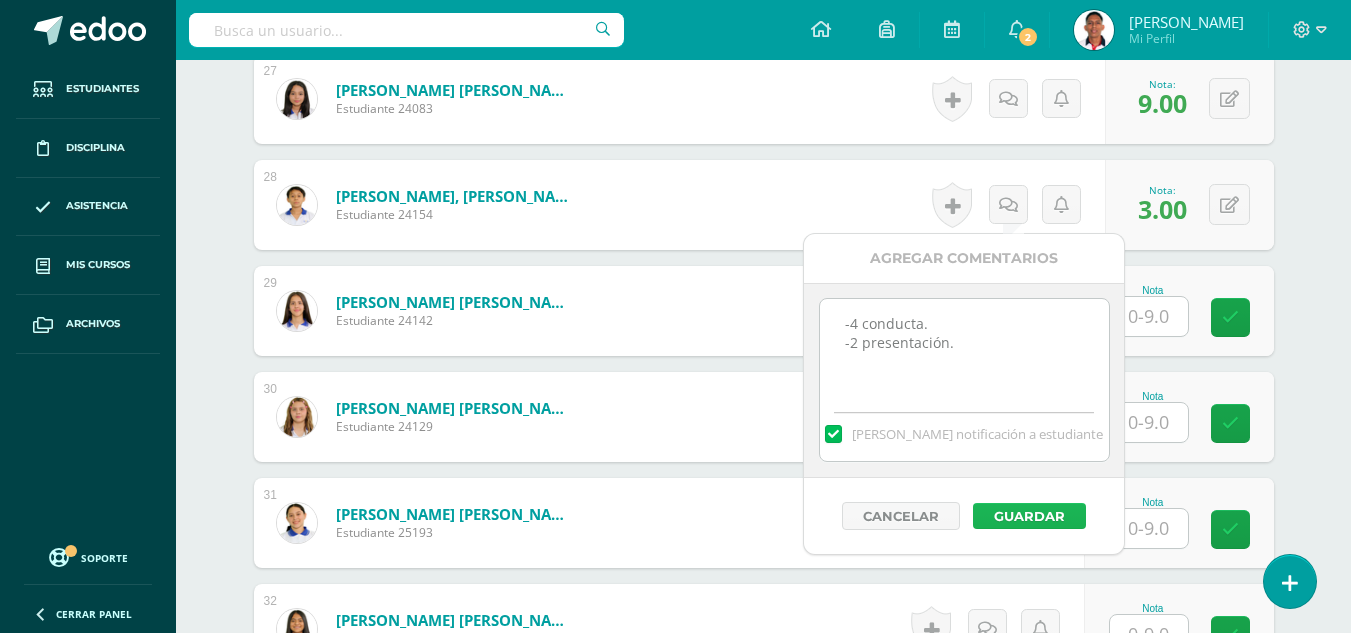 click on "Guardar" at bounding box center [1029, 516] 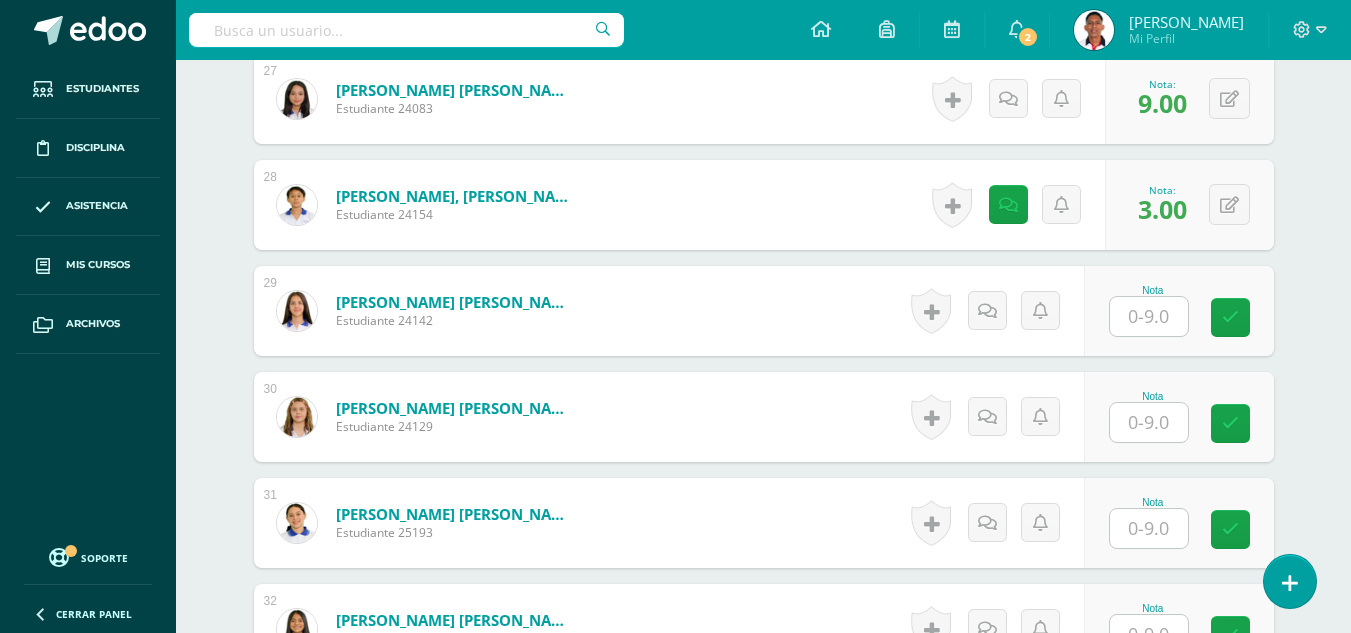 click at bounding box center (1149, 316) 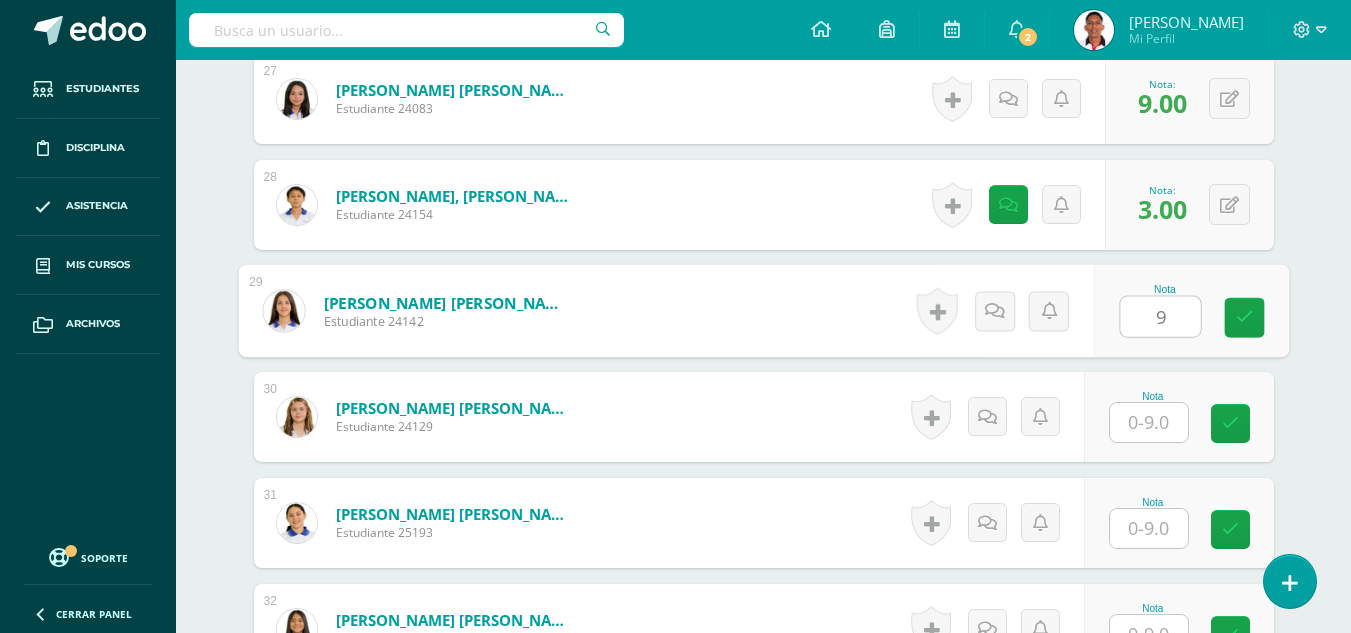 type on "9" 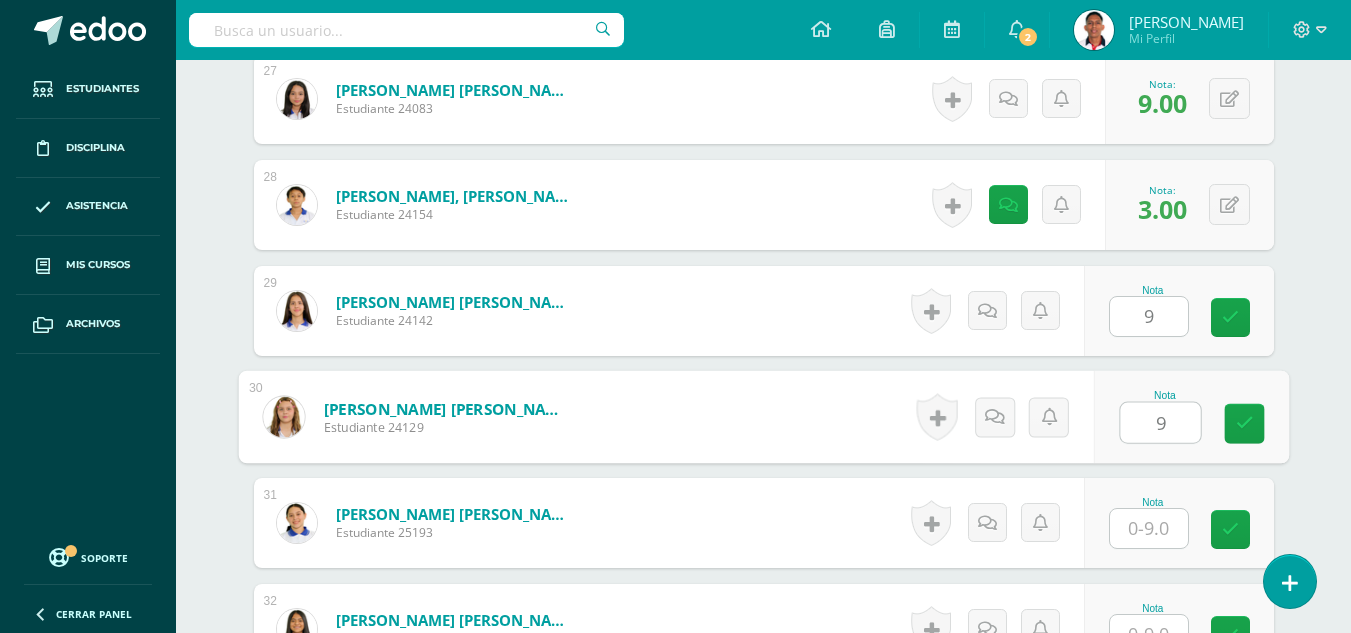 type on "9" 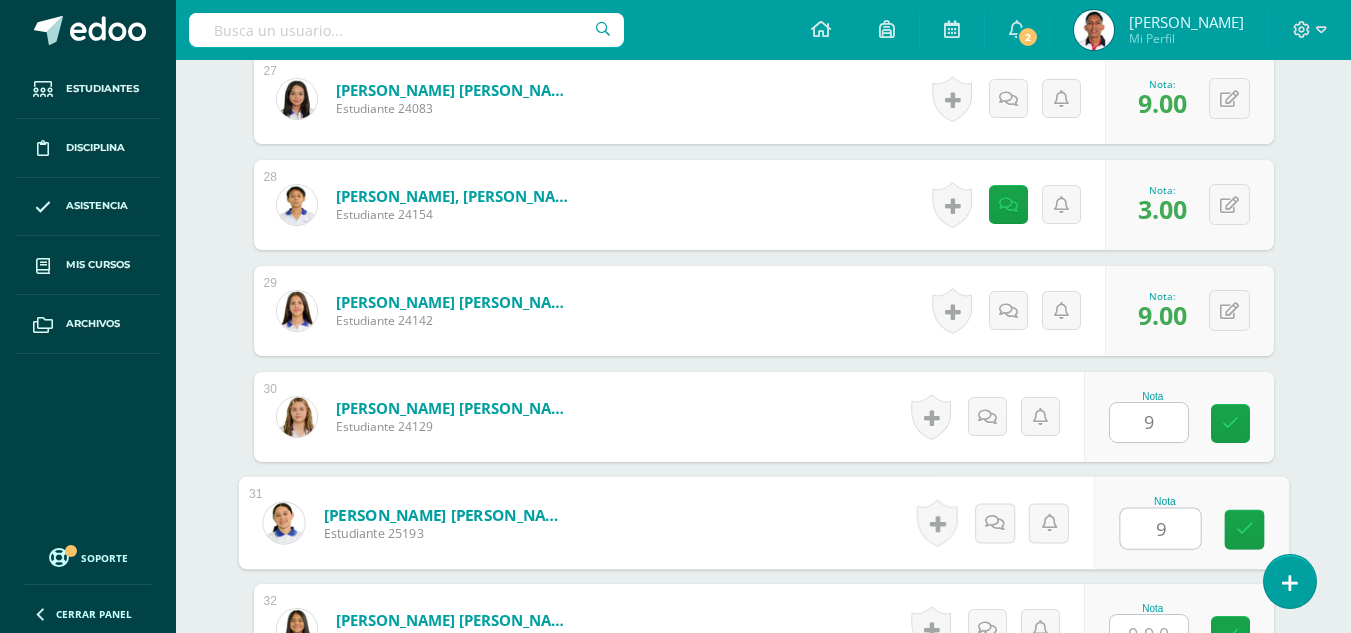 type on "9" 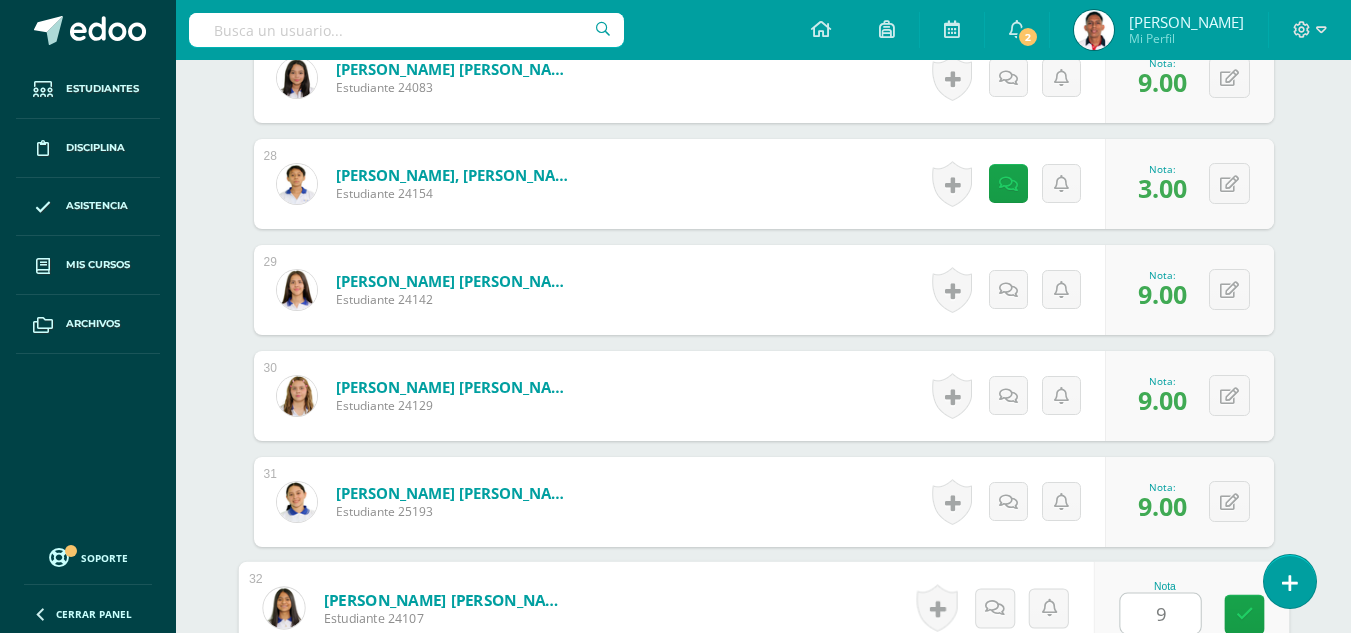 type on "9" 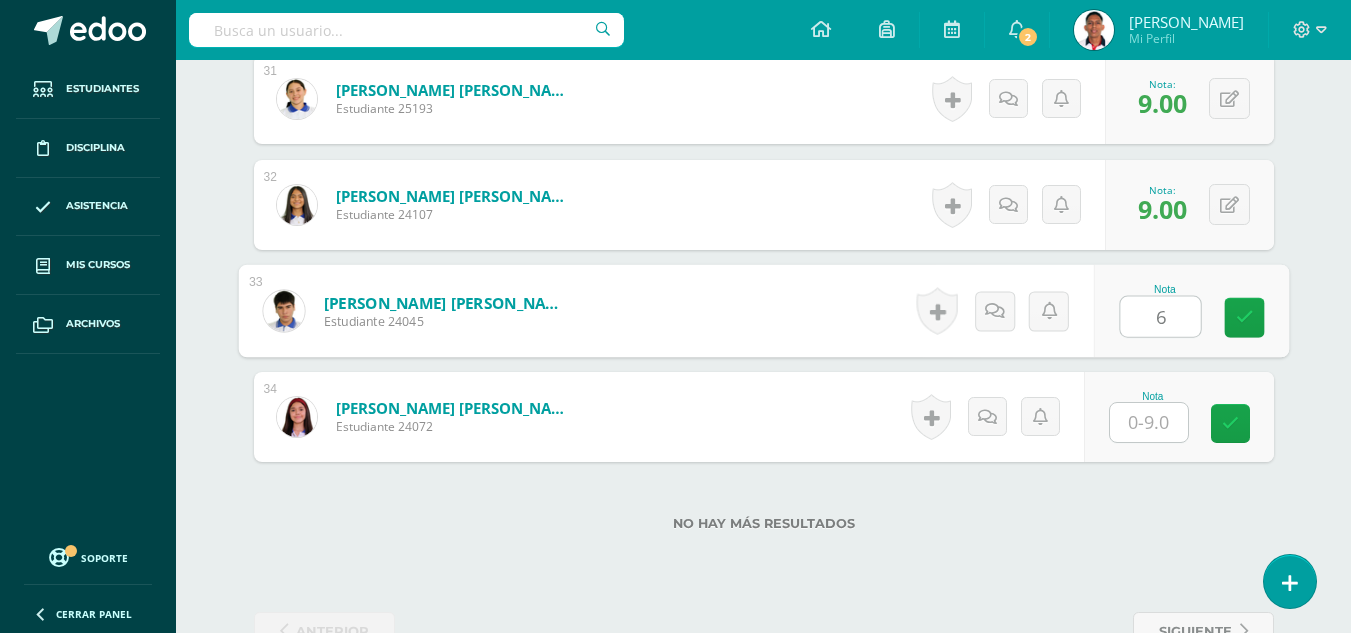 type on "6" 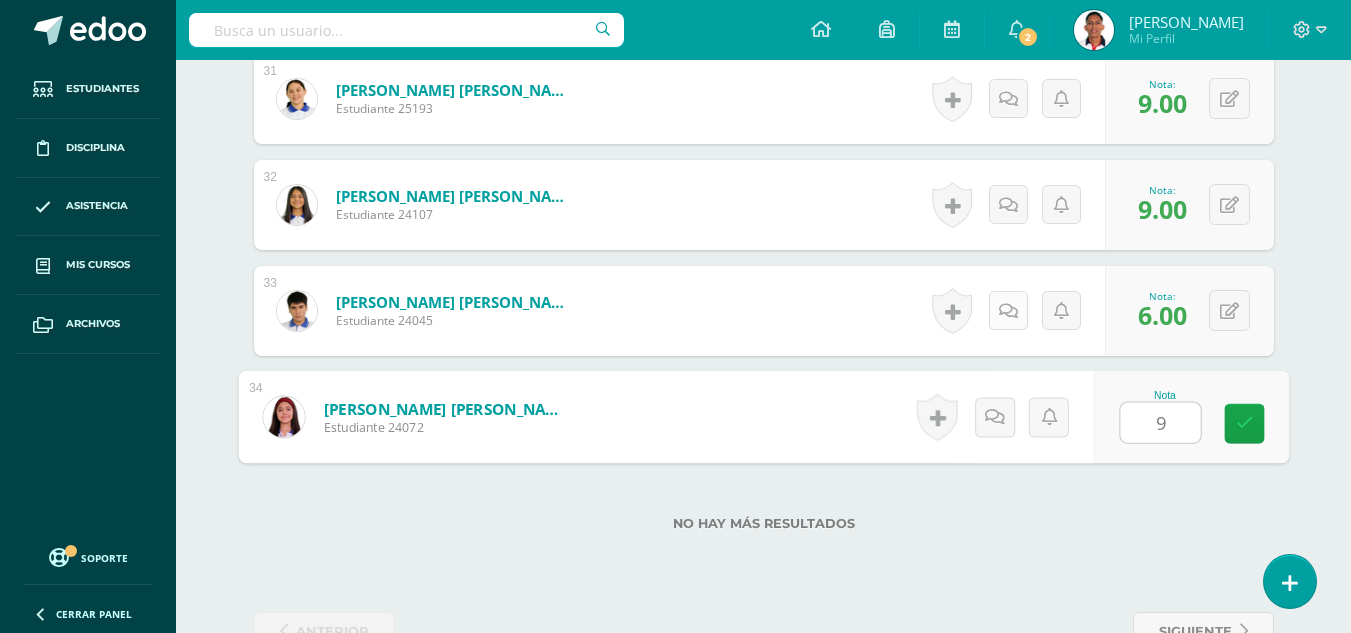 type on "9" 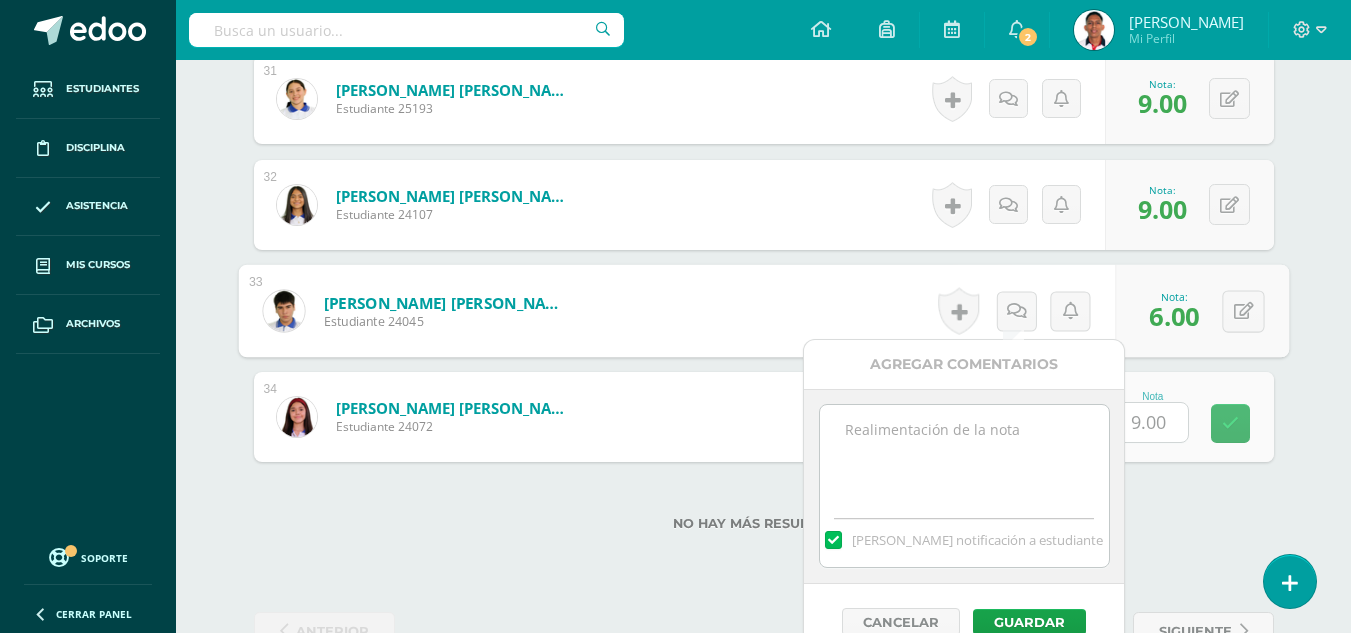 click at bounding box center [964, 455] 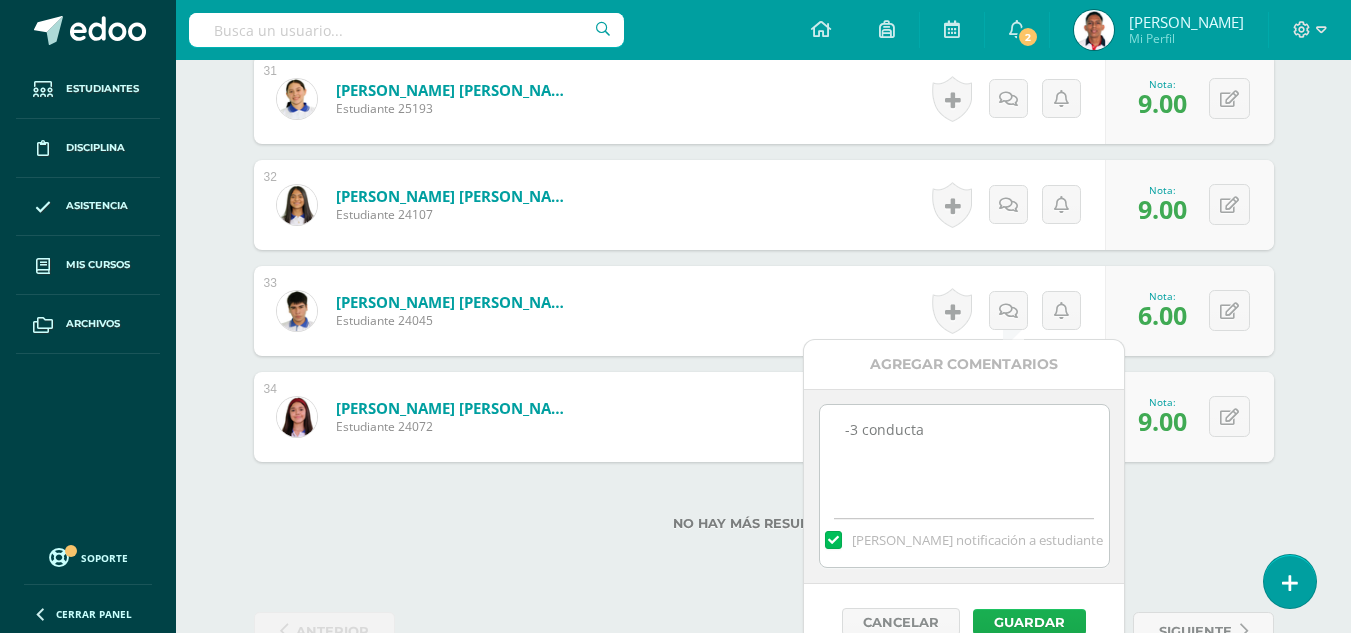 type on "-3 conducta" 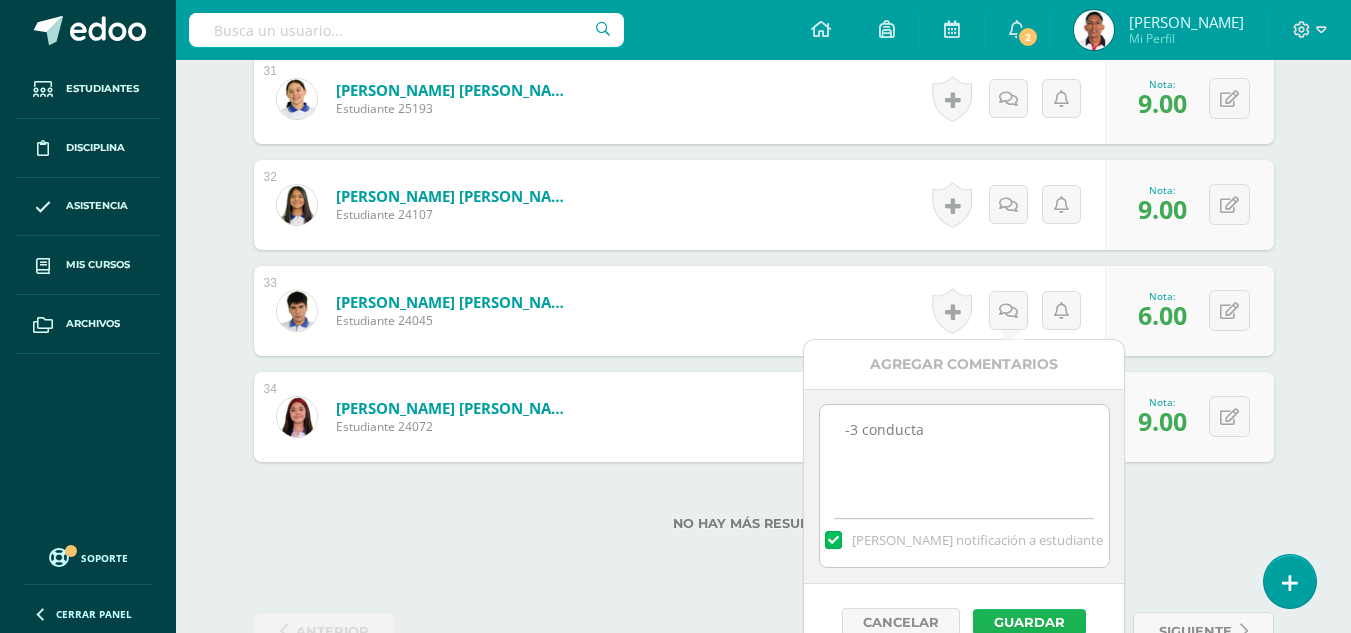 click on "Guardar" at bounding box center (1029, 622) 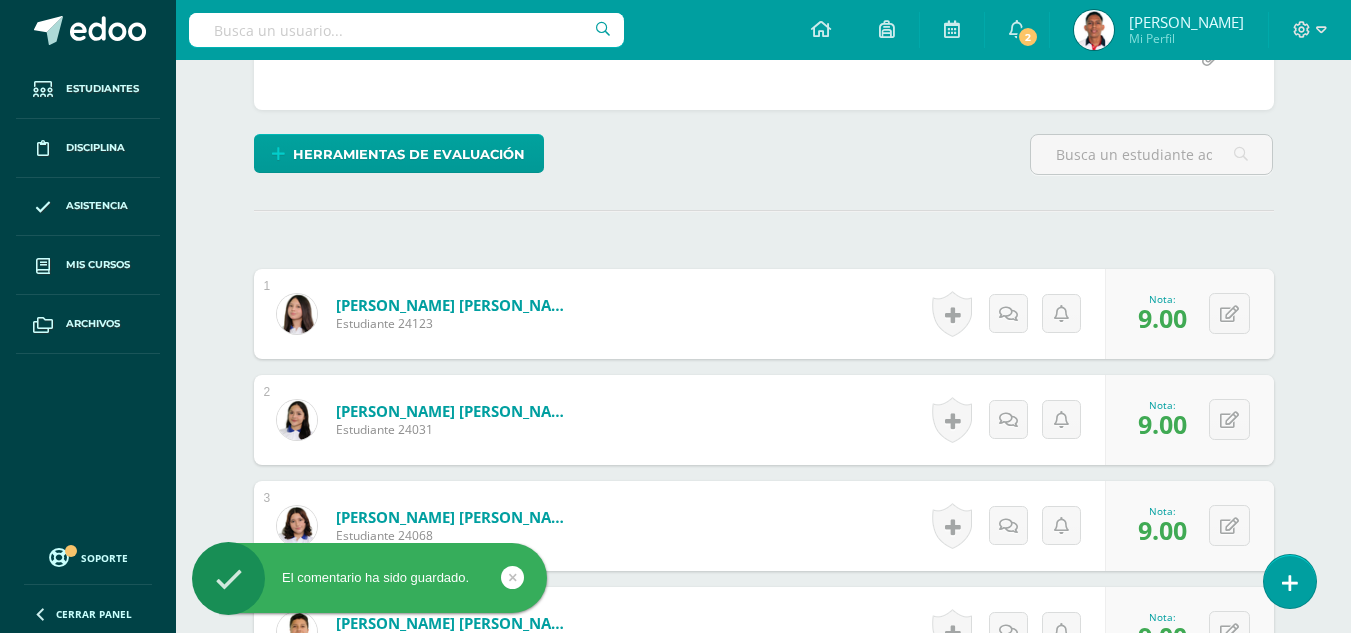 scroll, scrollTop: 116, scrollLeft: 0, axis: vertical 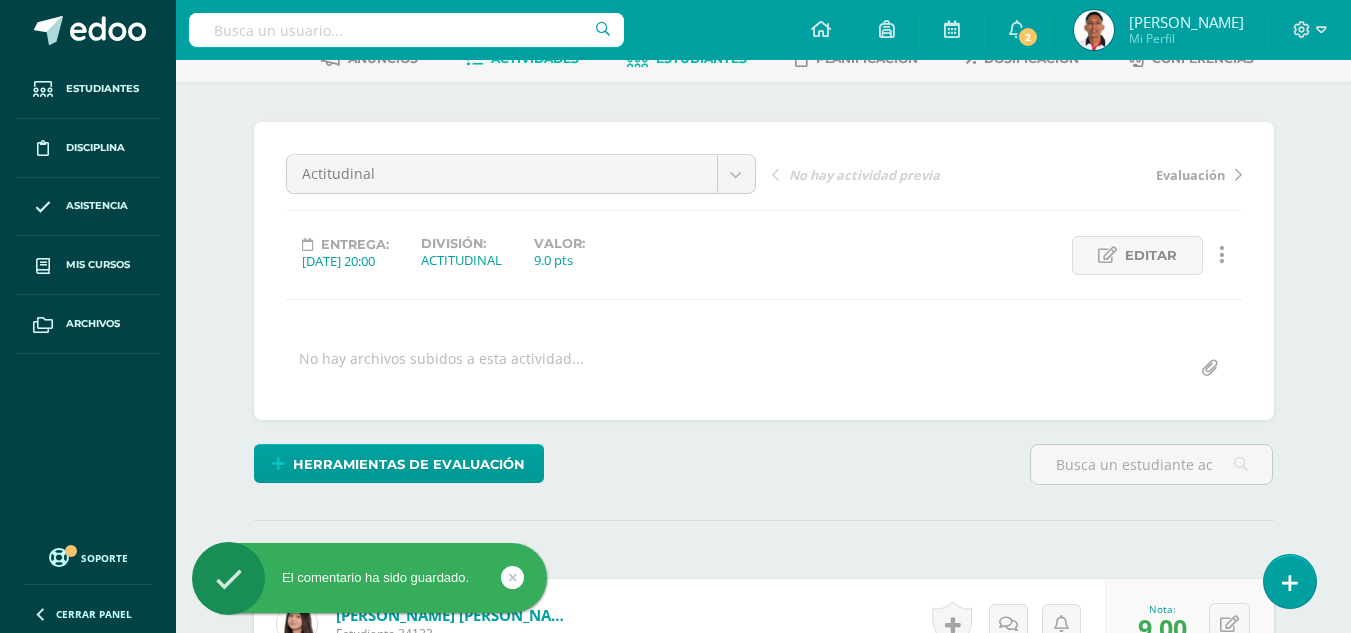 click on "Estudiantes" at bounding box center (687, 59) 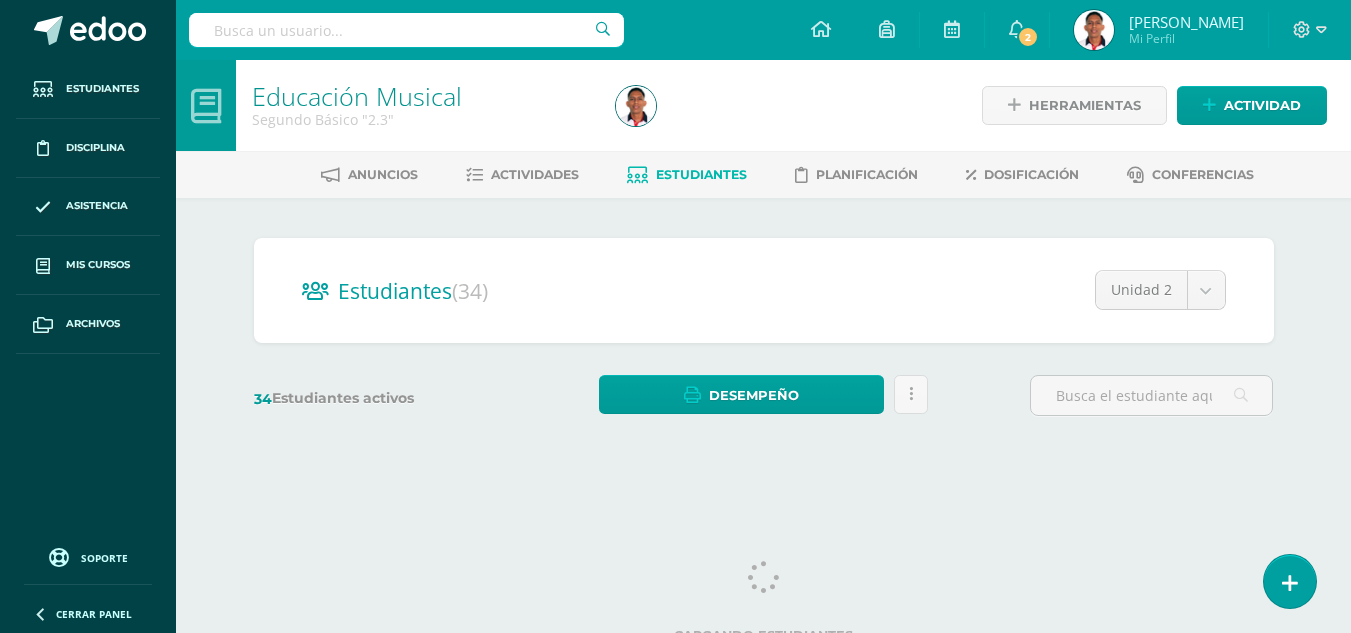 scroll, scrollTop: 0, scrollLeft: 0, axis: both 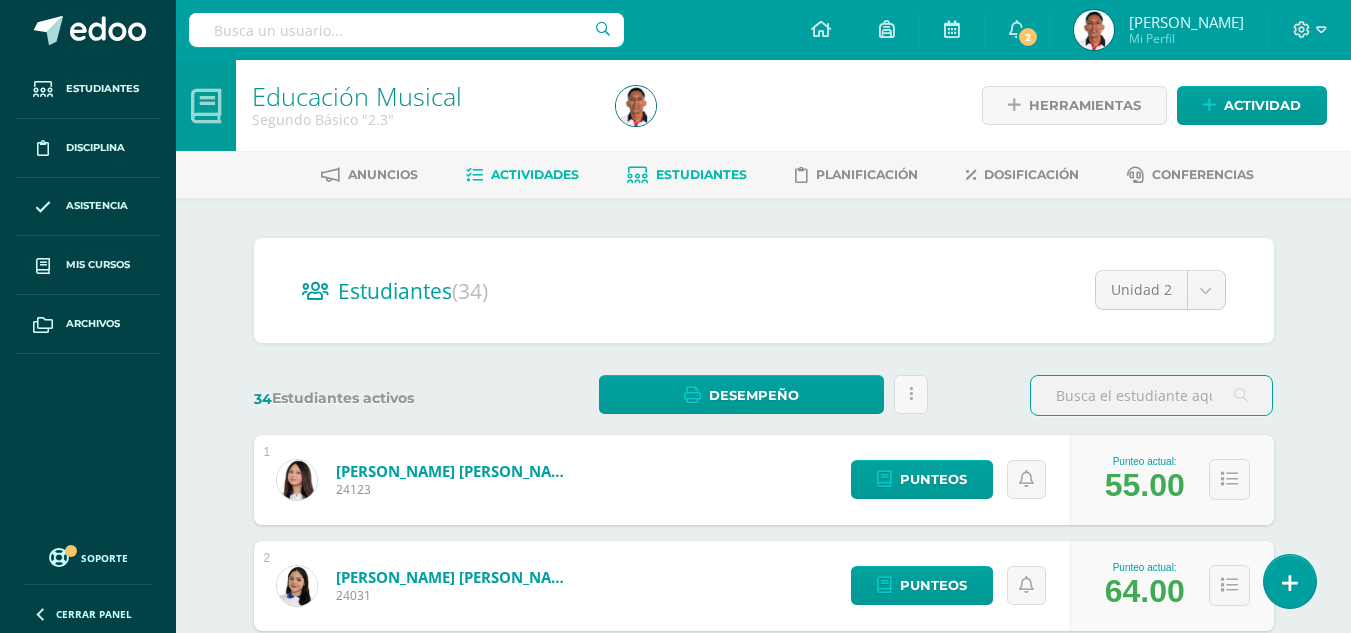click on "Actividades" at bounding box center (522, 175) 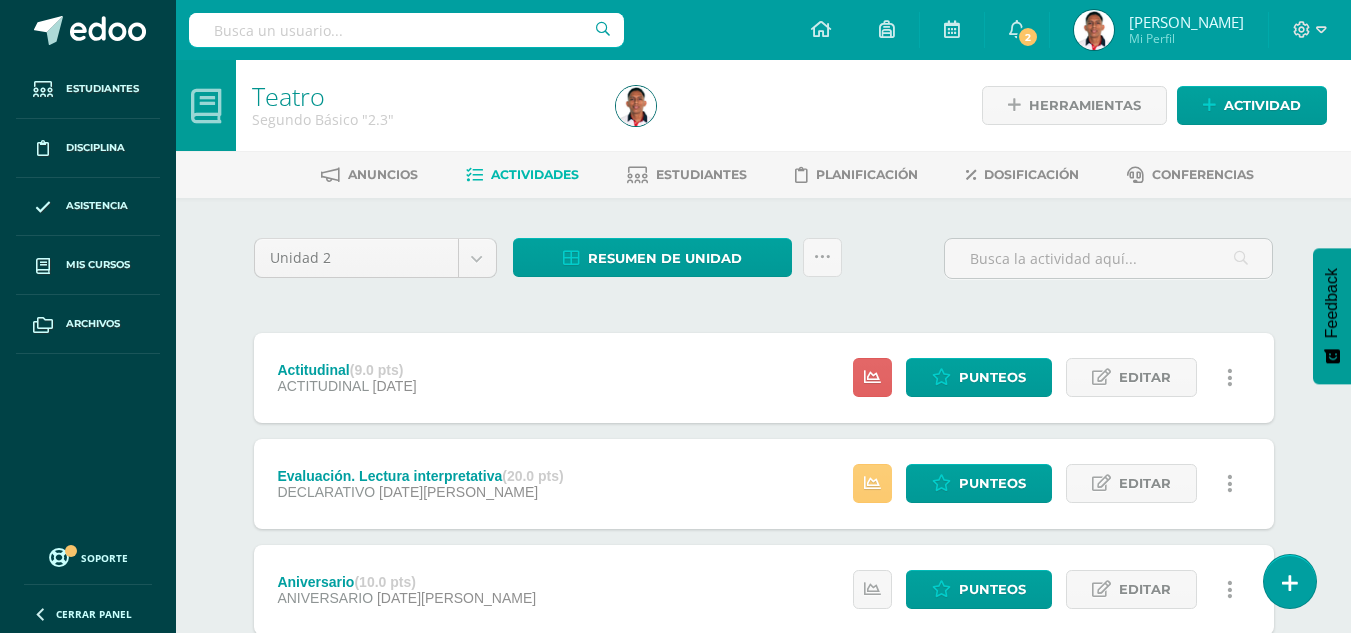 scroll, scrollTop: 0, scrollLeft: 0, axis: both 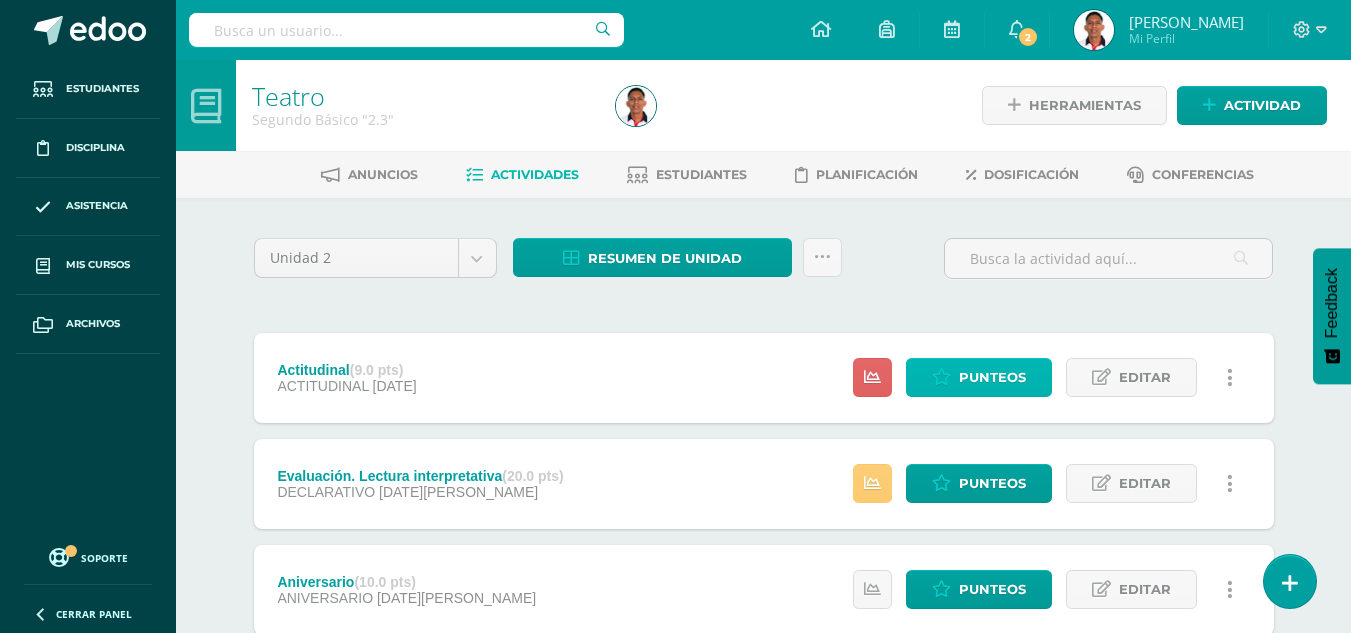 click on "Punteos" at bounding box center [979, 377] 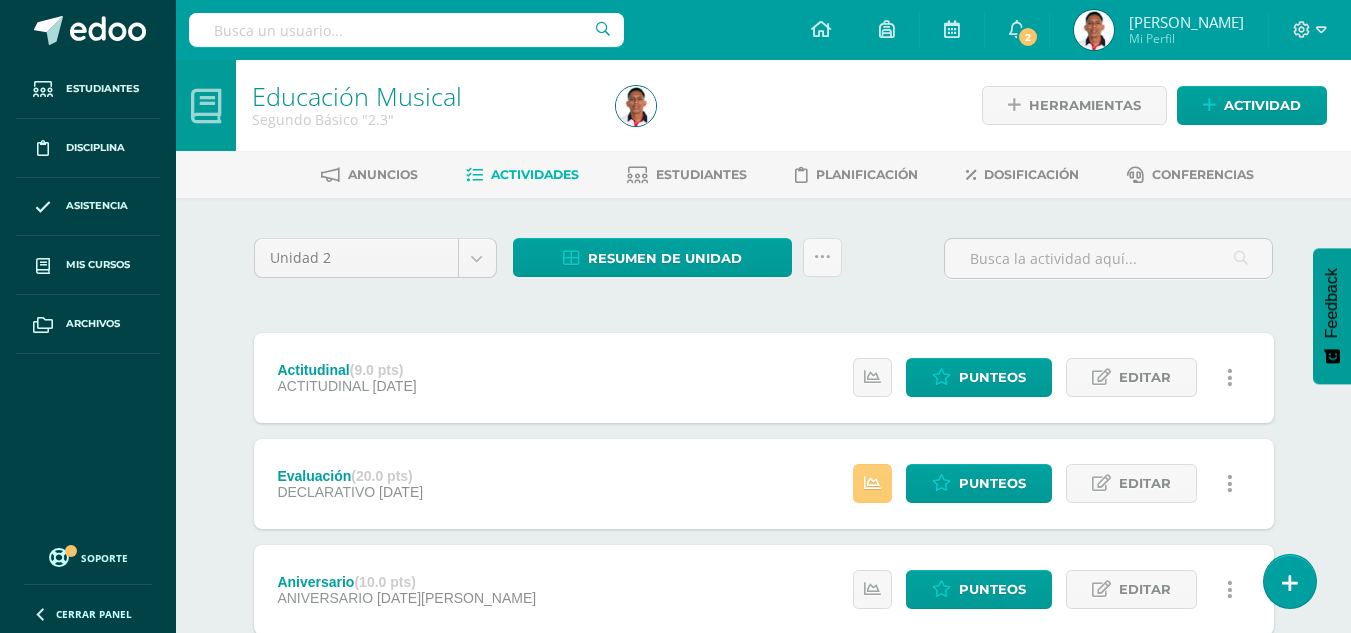 scroll, scrollTop: 0, scrollLeft: 0, axis: both 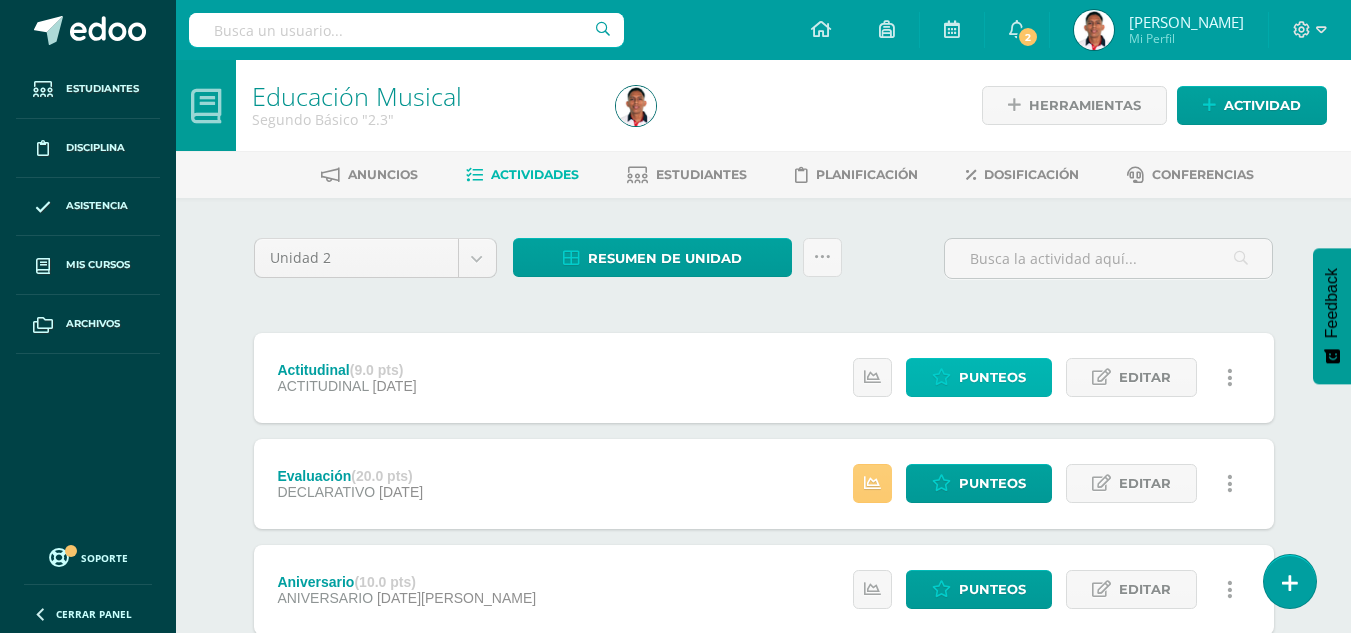 click at bounding box center (941, 377) 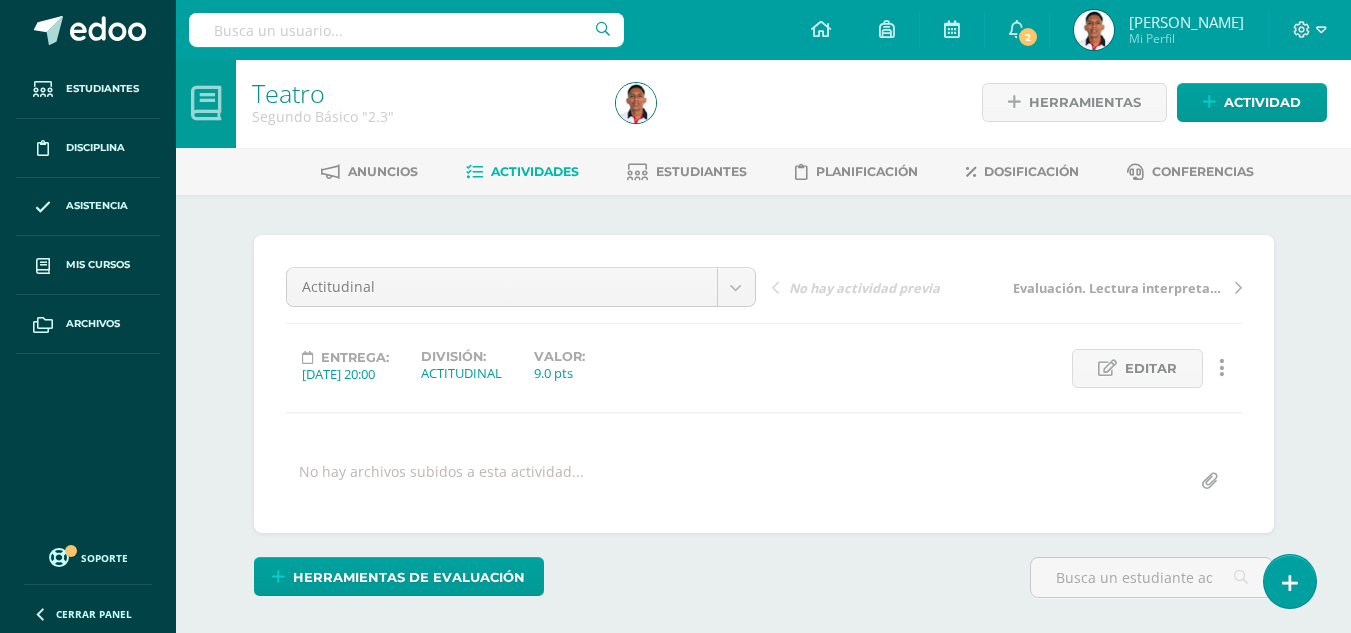 scroll, scrollTop: 4, scrollLeft: 0, axis: vertical 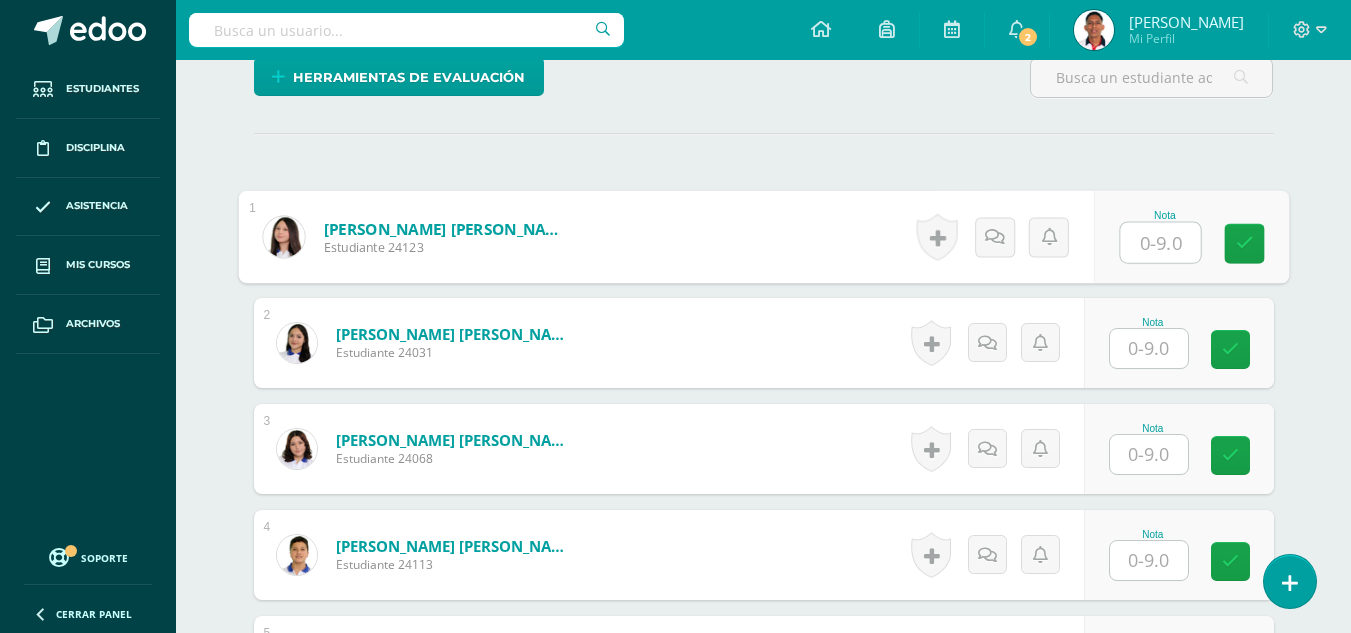 click at bounding box center (1160, 243) 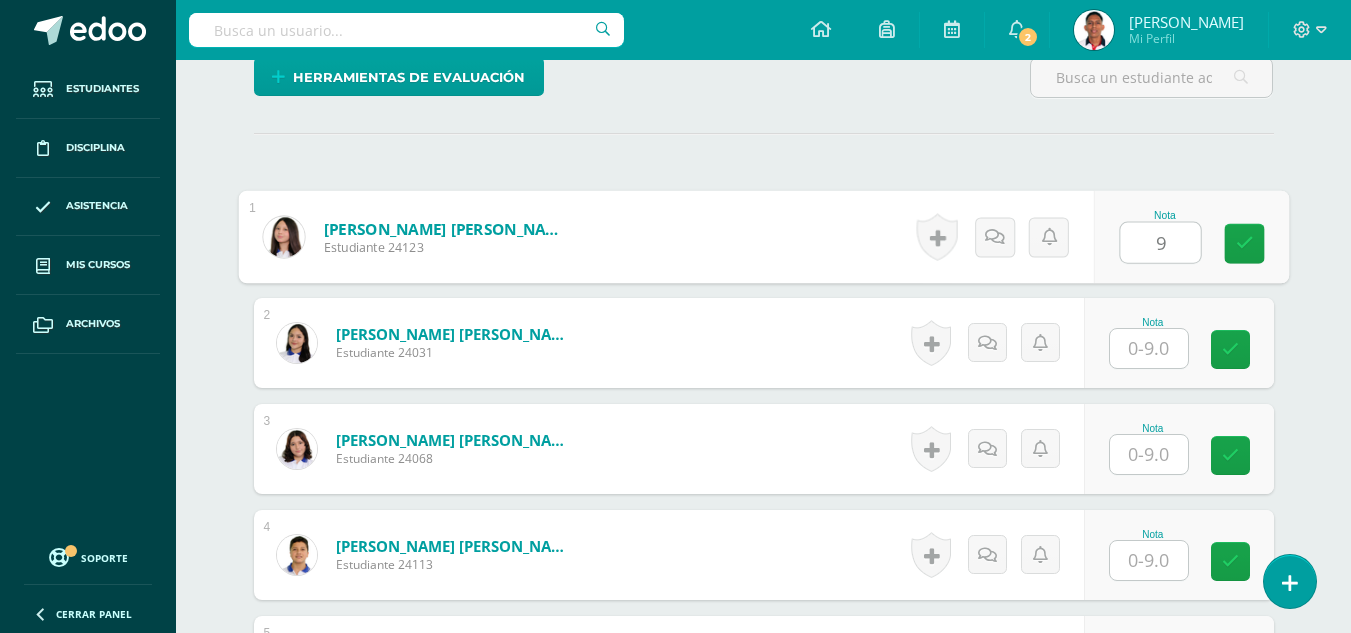 type on "9" 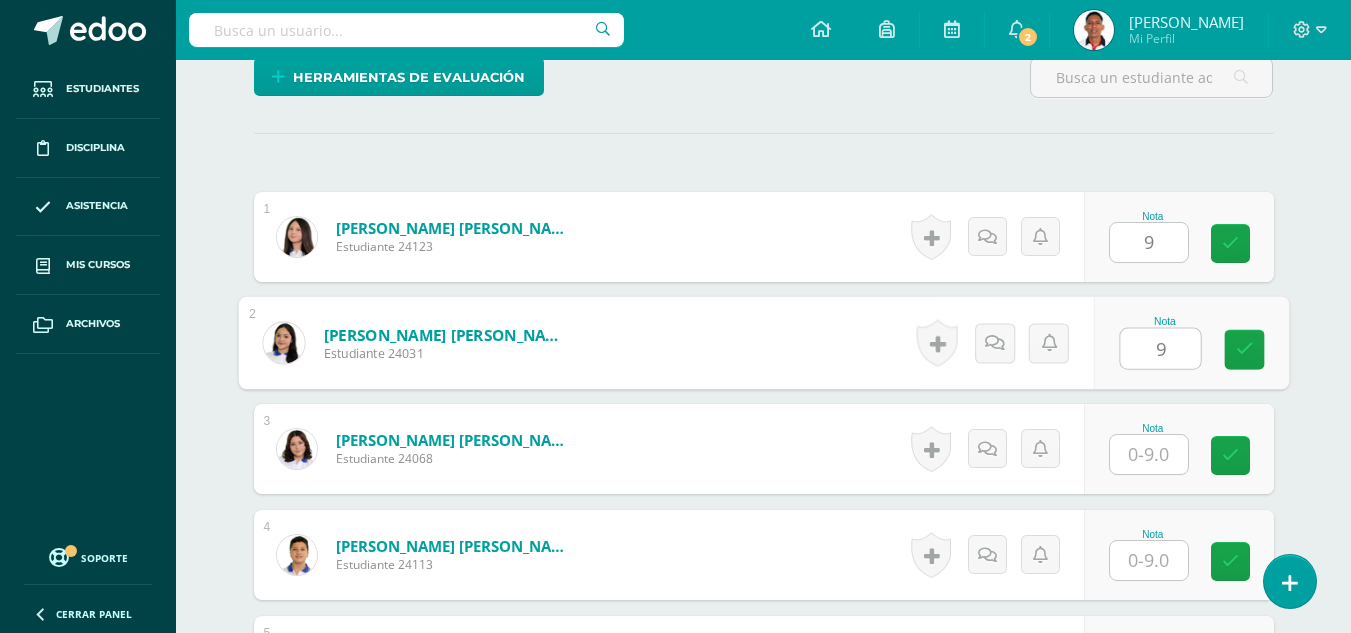 type on "9" 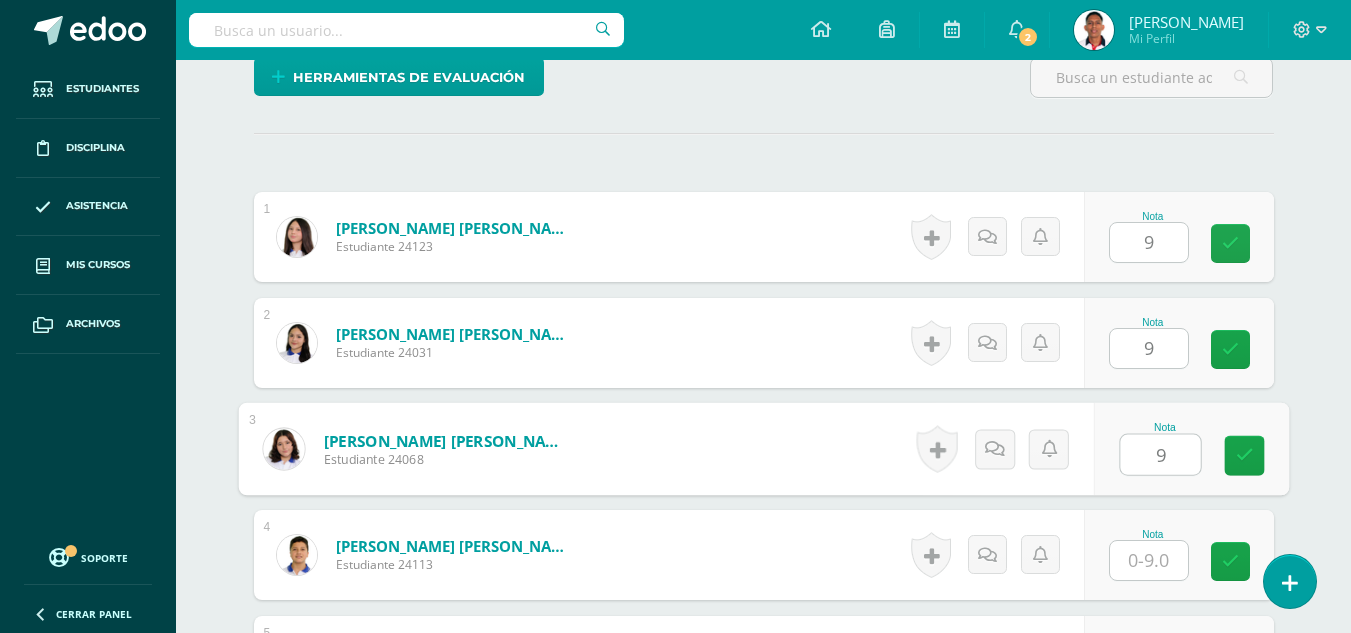 type on "9" 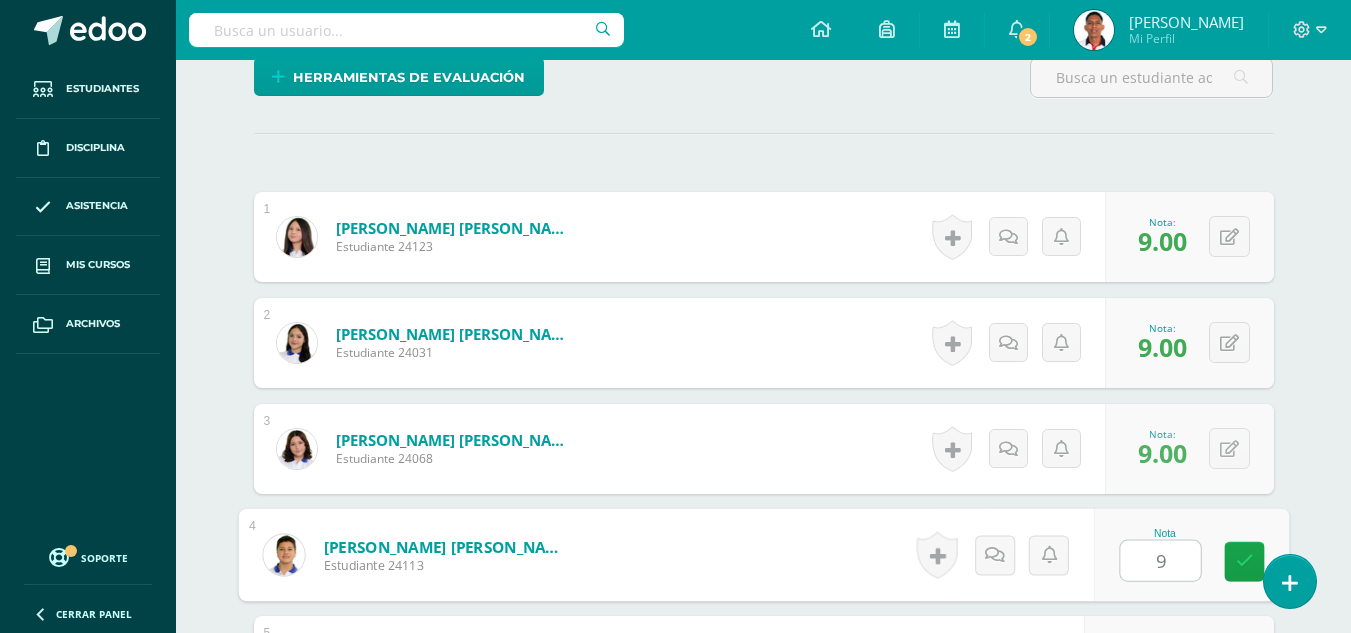 type on "9" 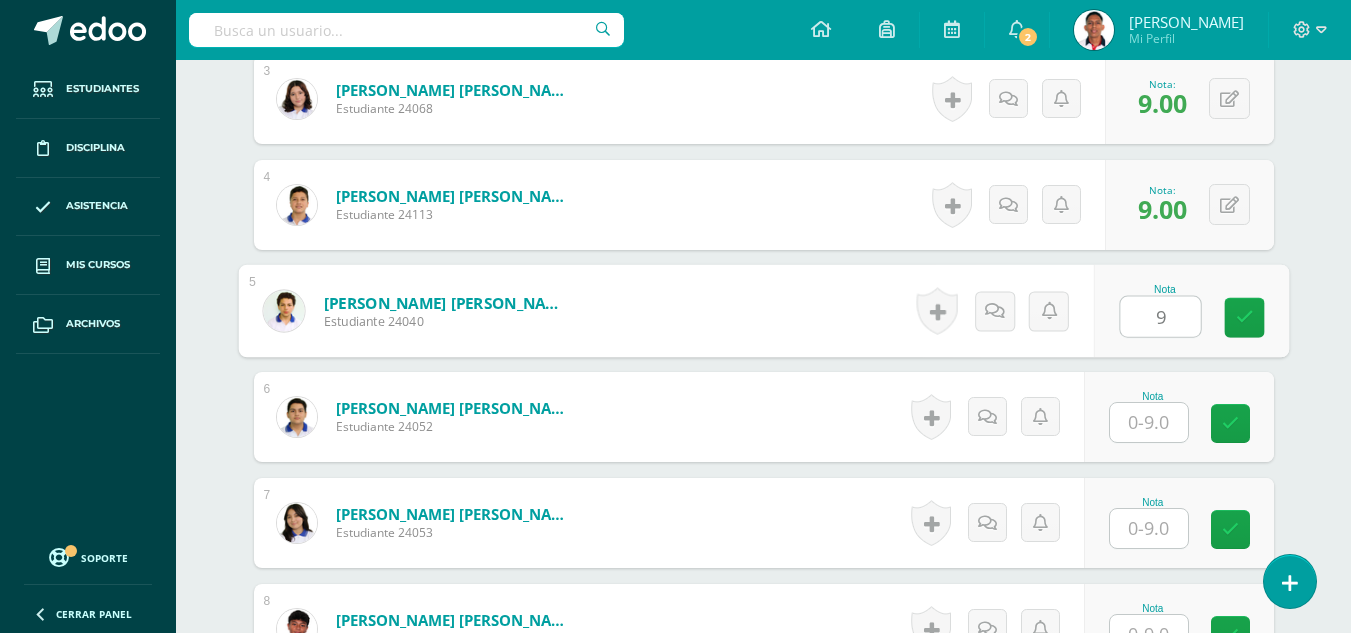 type on "9" 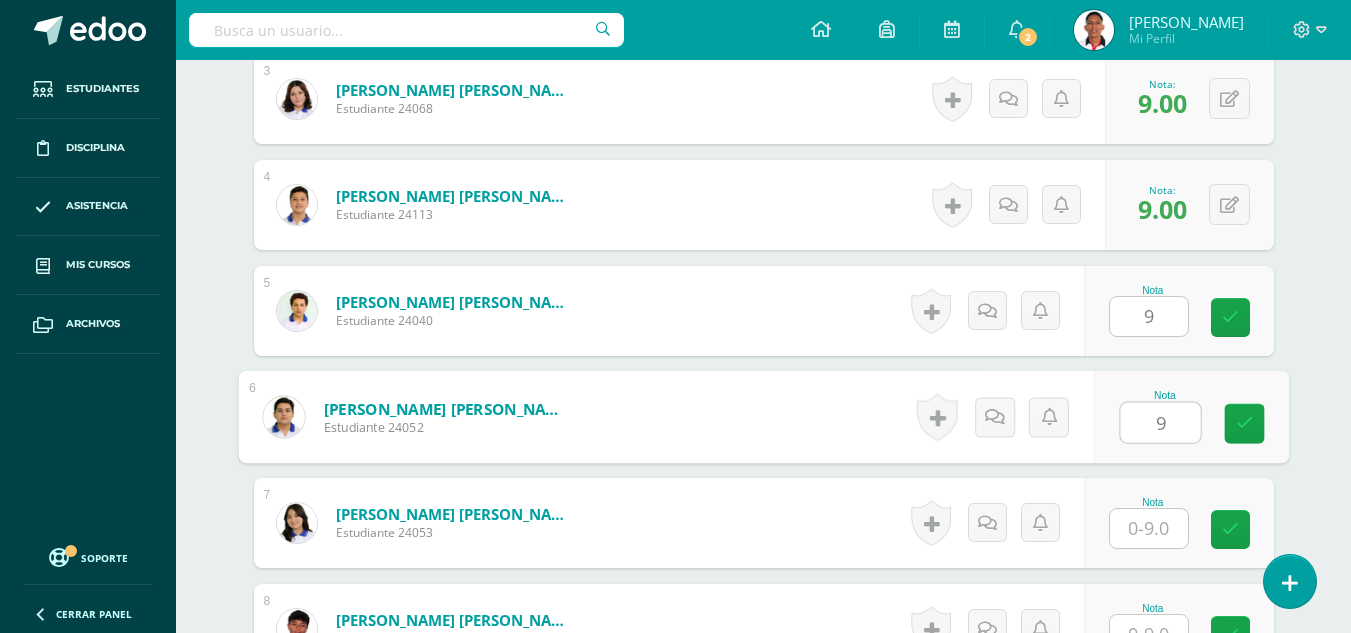 type on "9" 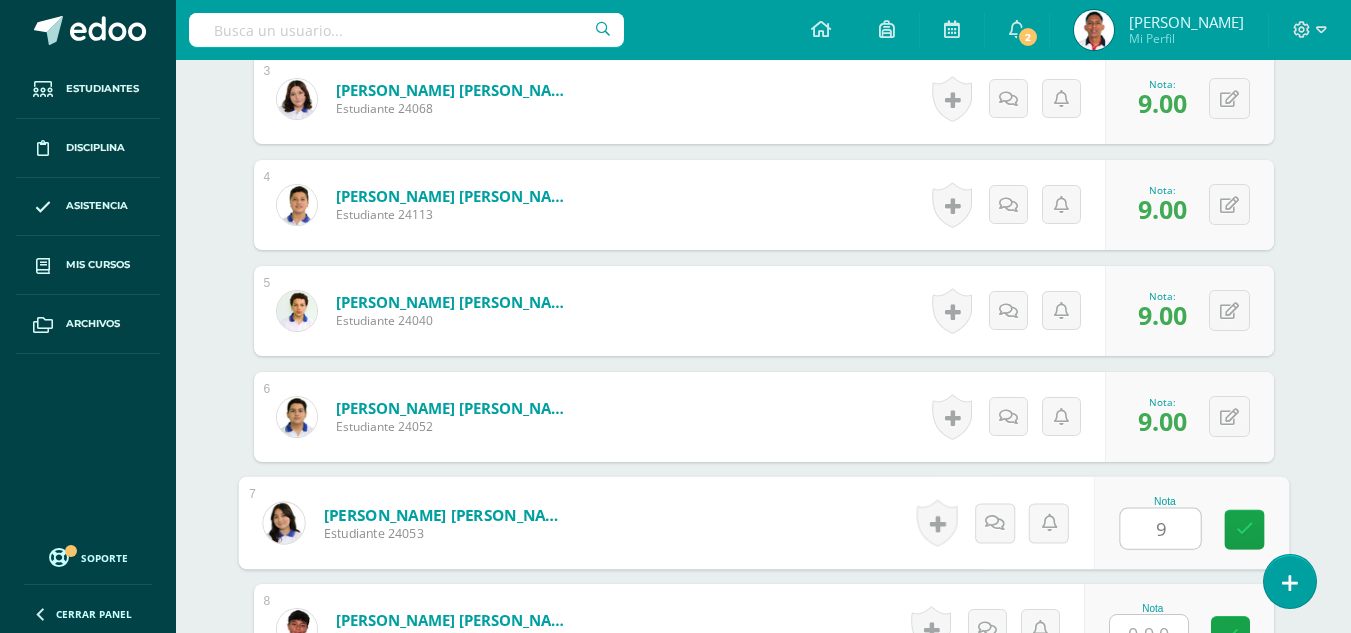 type on "9" 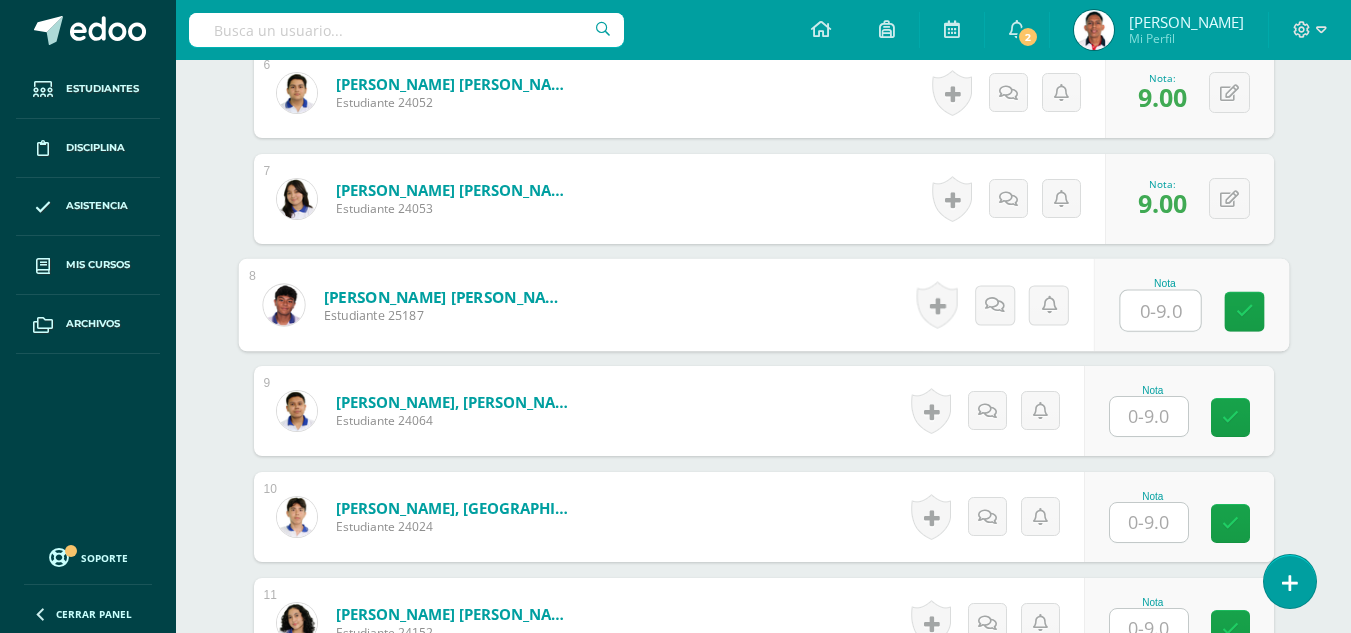 scroll, scrollTop: 1184, scrollLeft: 0, axis: vertical 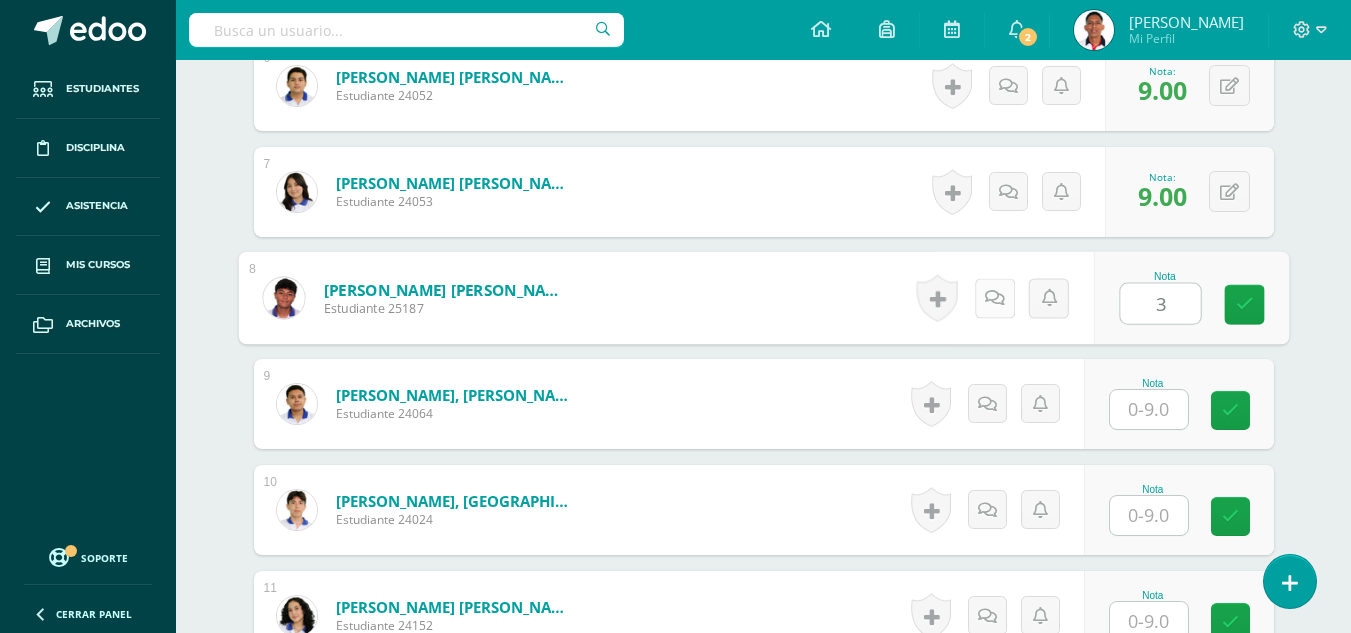 type on "3" 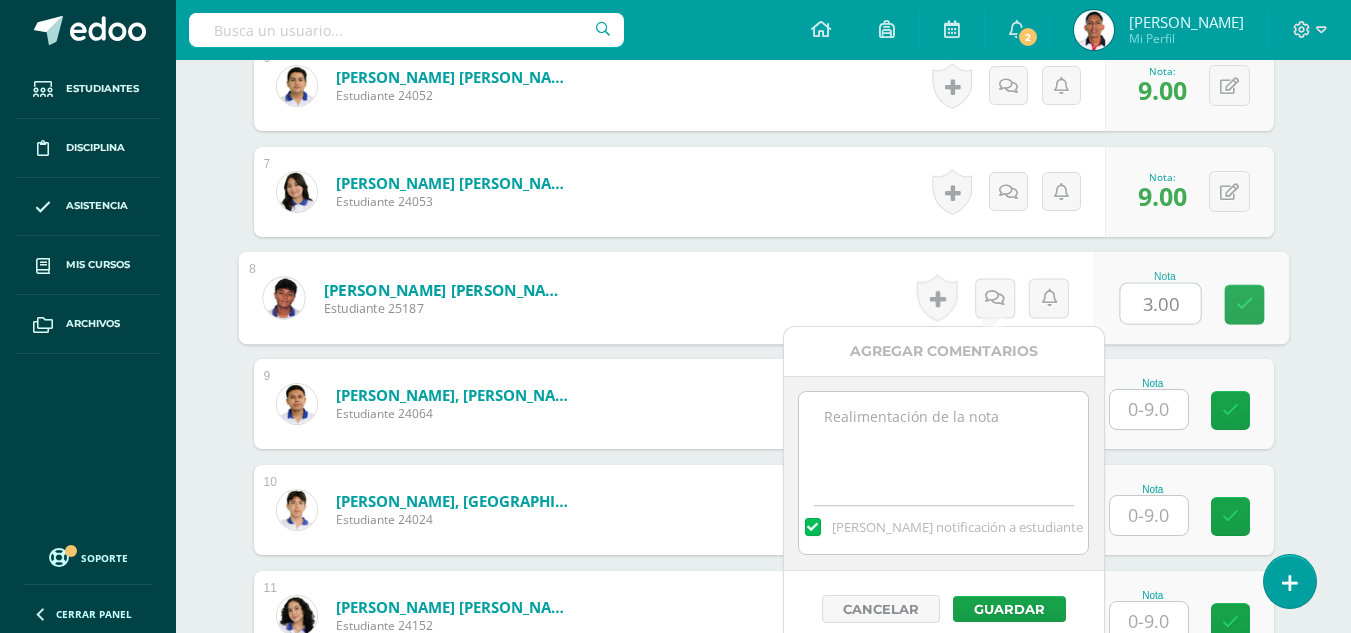 click at bounding box center [943, 442] 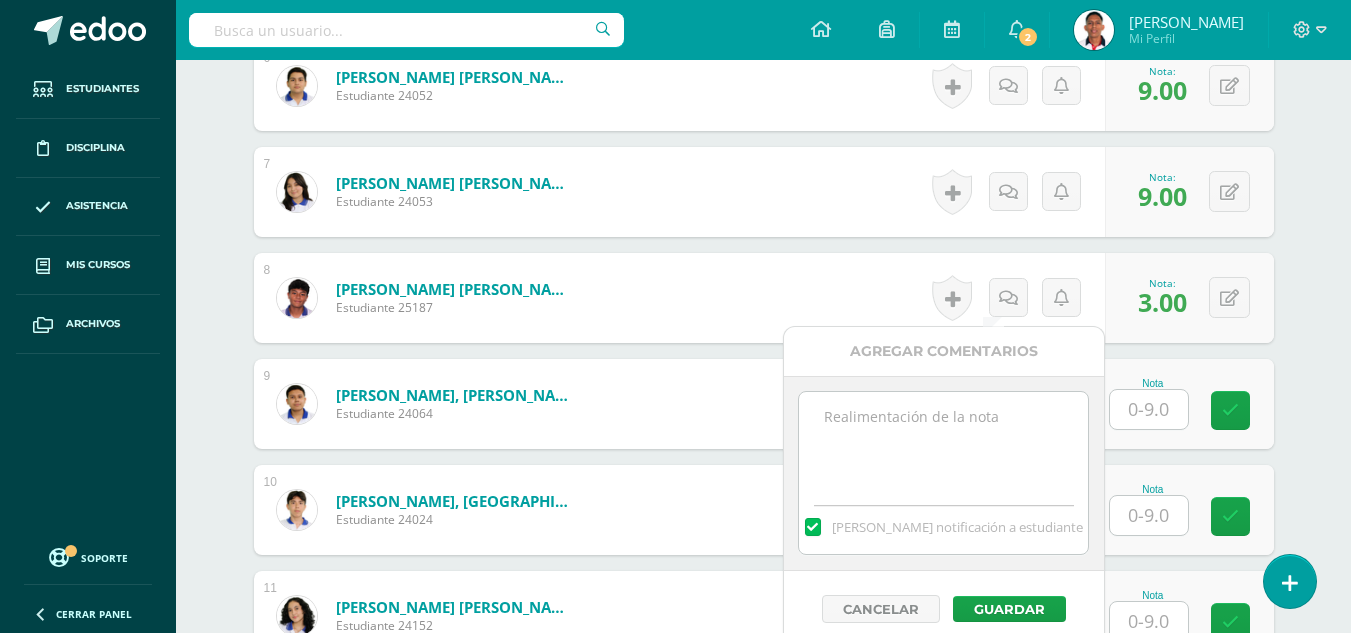 paste on "-4 conducta.
-2 presentación." 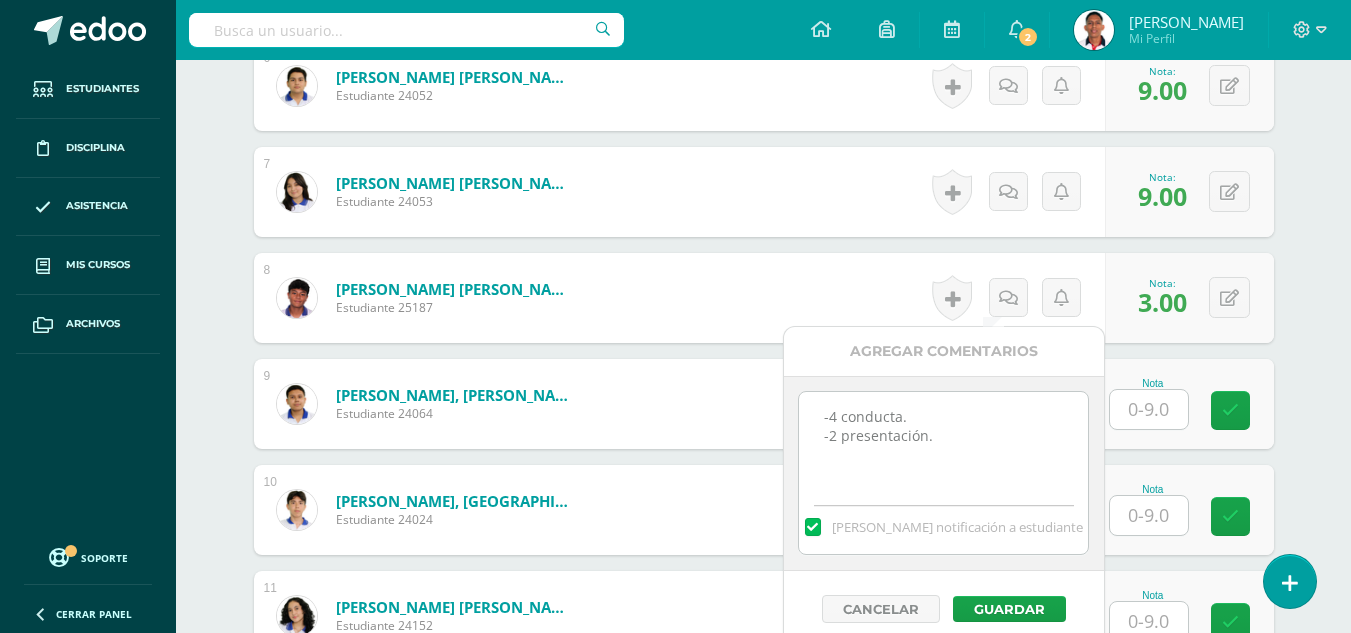 type on "-4 conducta.
-2 presentación." 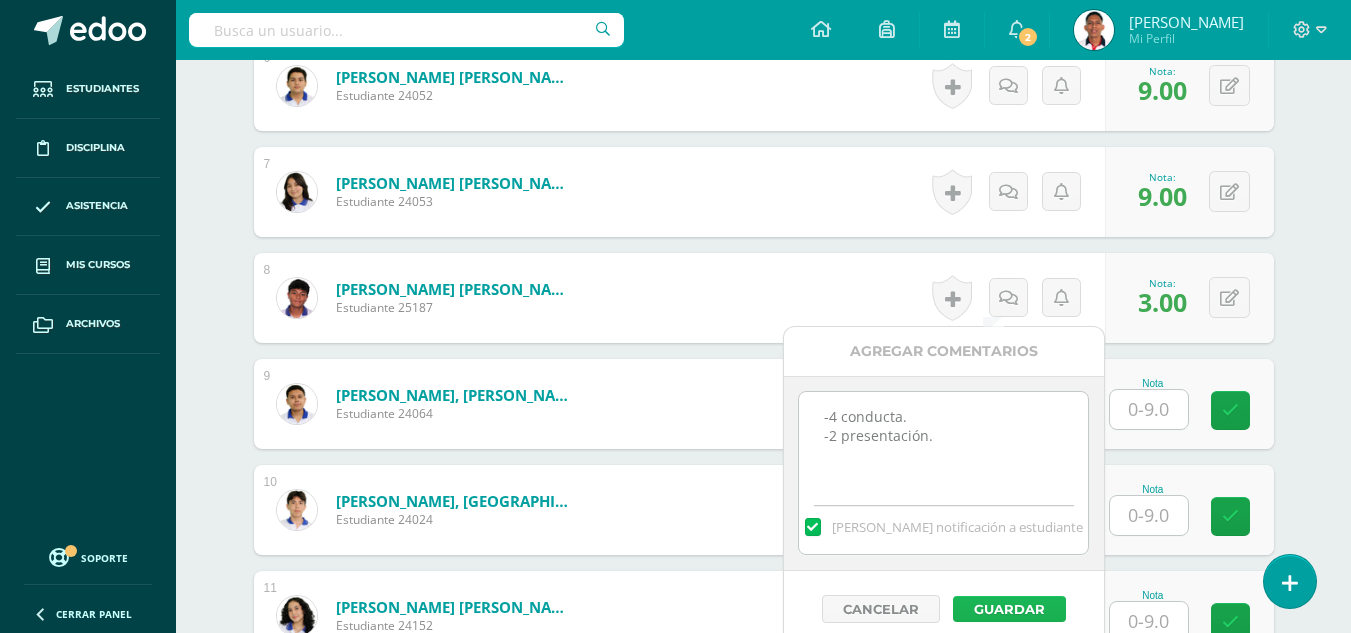 click on "Guardar" at bounding box center [1009, 609] 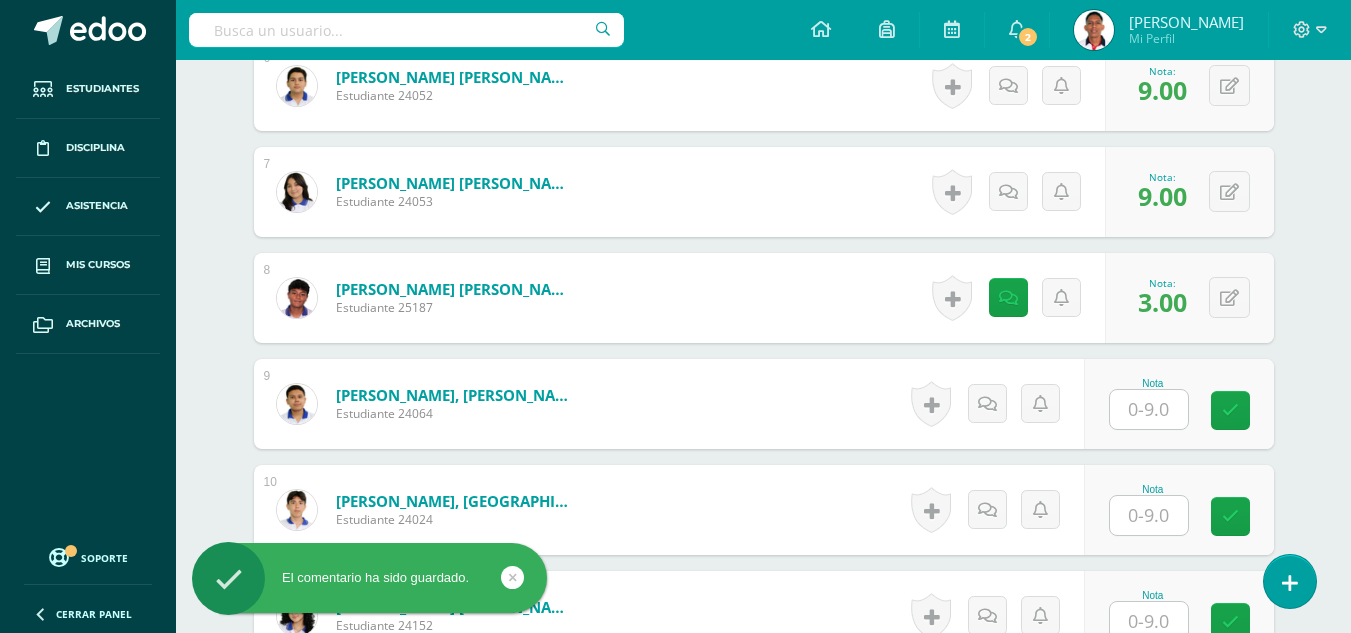 click at bounding box center [1149, 409] 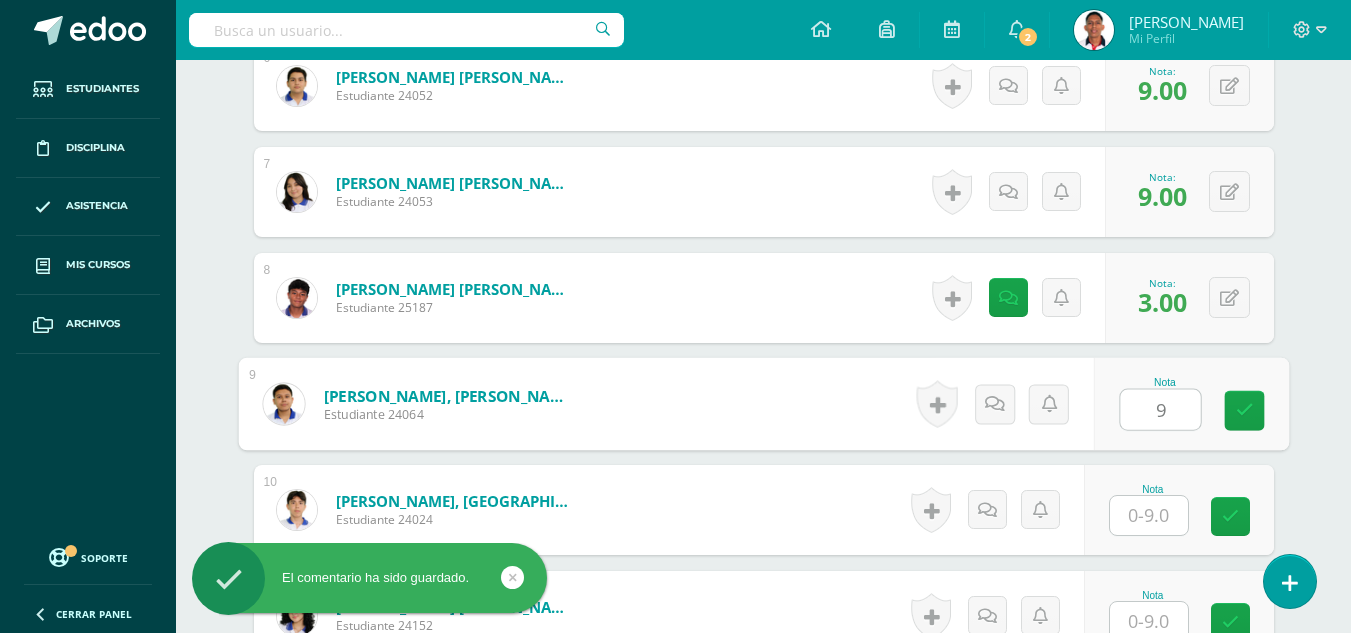 type on "9" 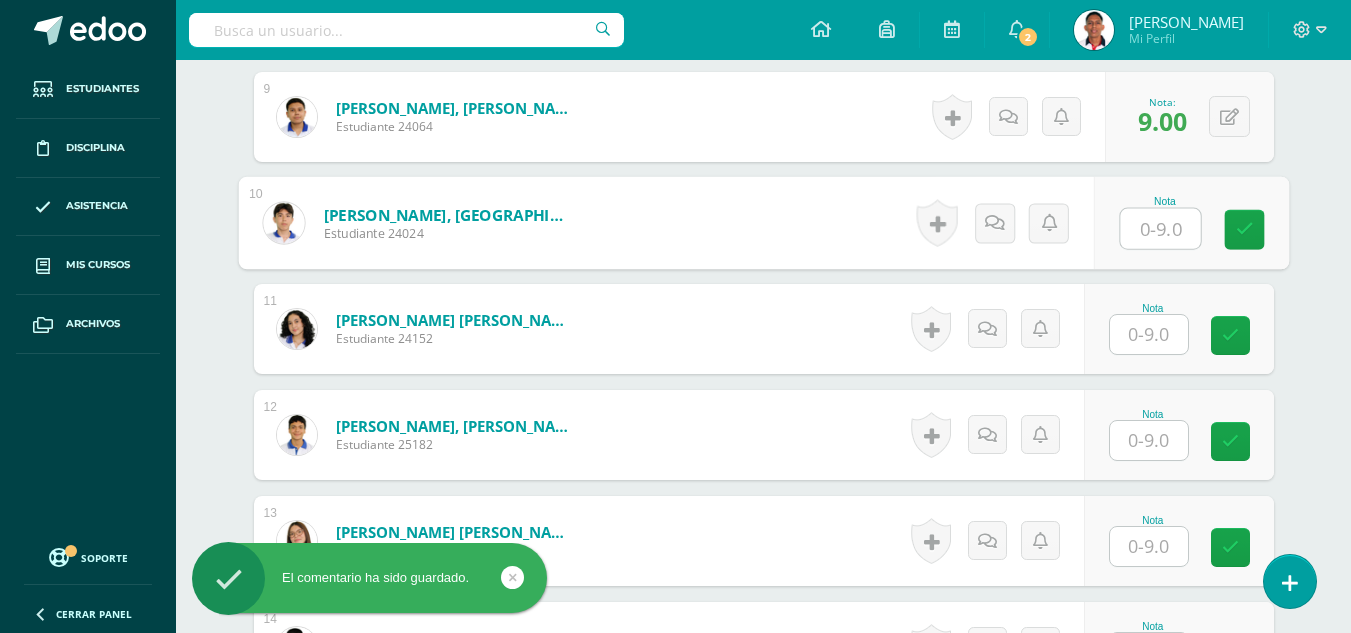 scroll, scrollTop: 1494, scrollLeft: 0, axis: vertical 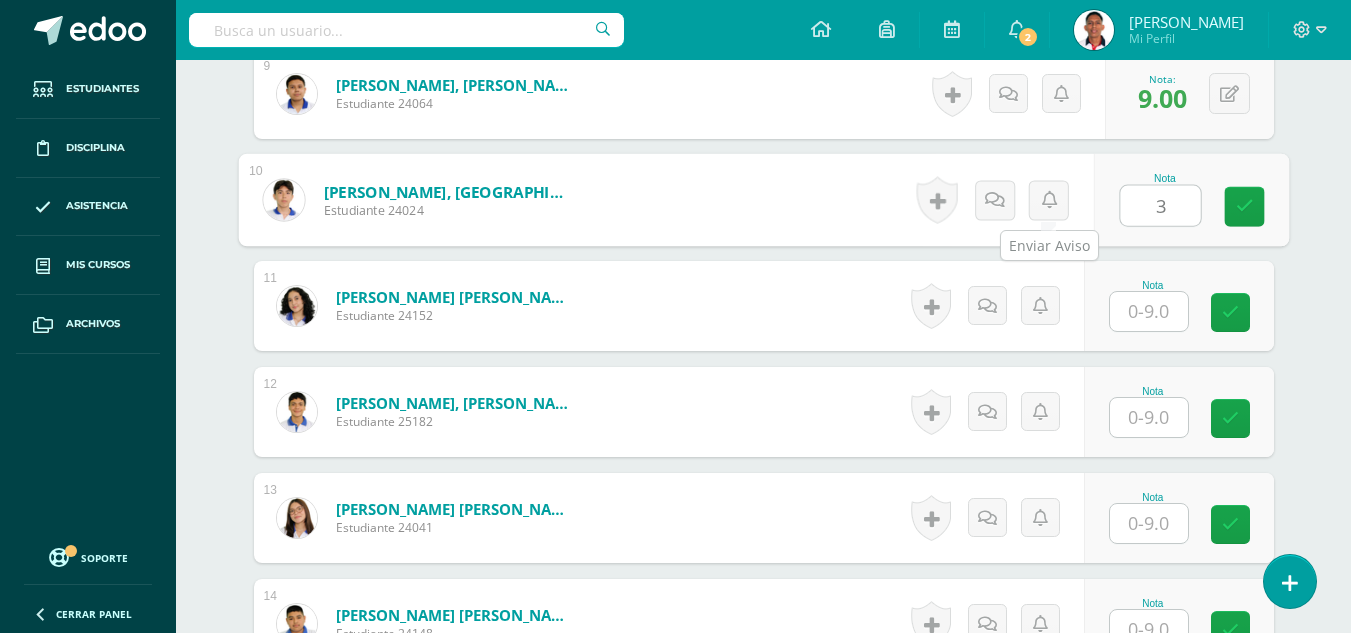 type on "3" 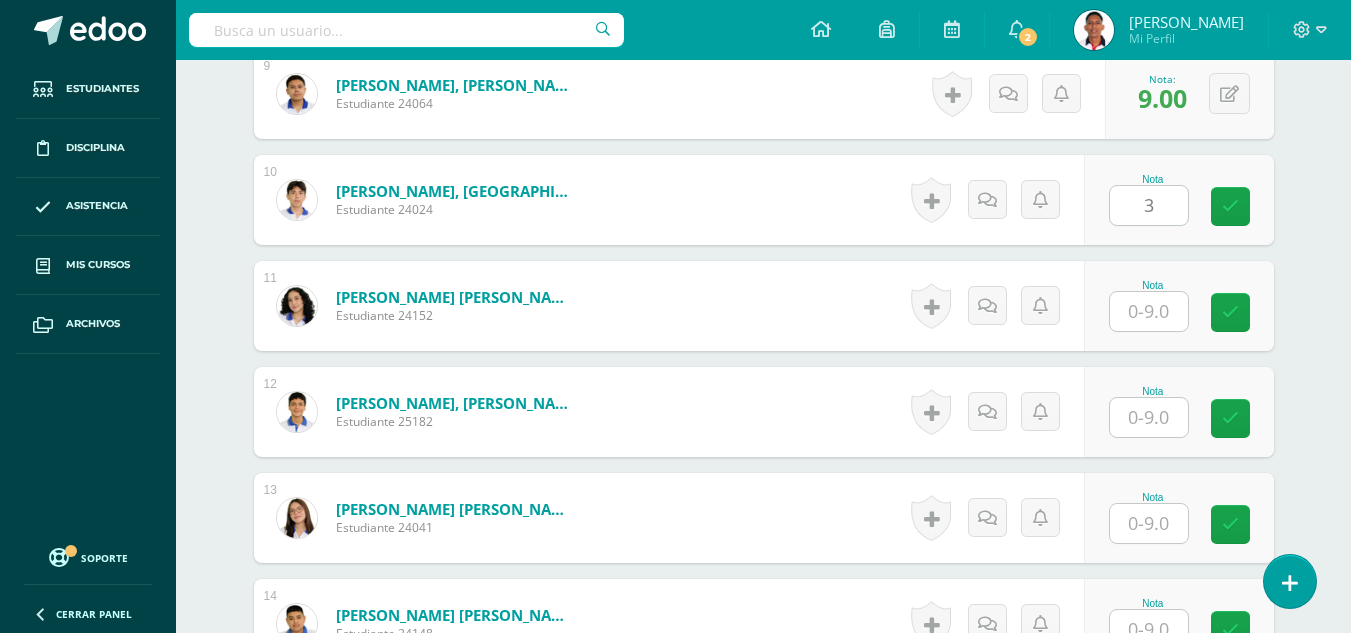 click on "Historial de actividad
No hay historial para esta actividad
Agregar Comentarios
Mandar notificación a estudiante
Cancelar
Guardar" at bounding box center (994, 200) 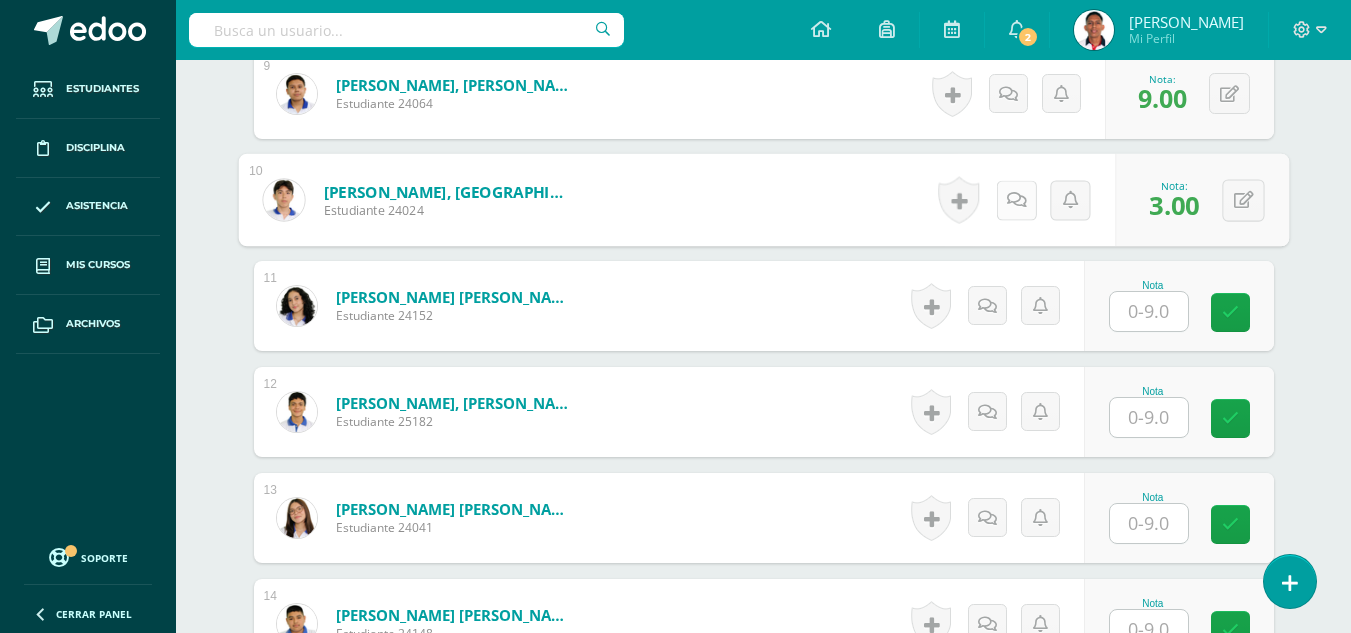 click on "Duarte Palma, Santiago Efraím
Estudiante  24024
Nota
3.00
0
Logros" at bounding box center [763, 200] 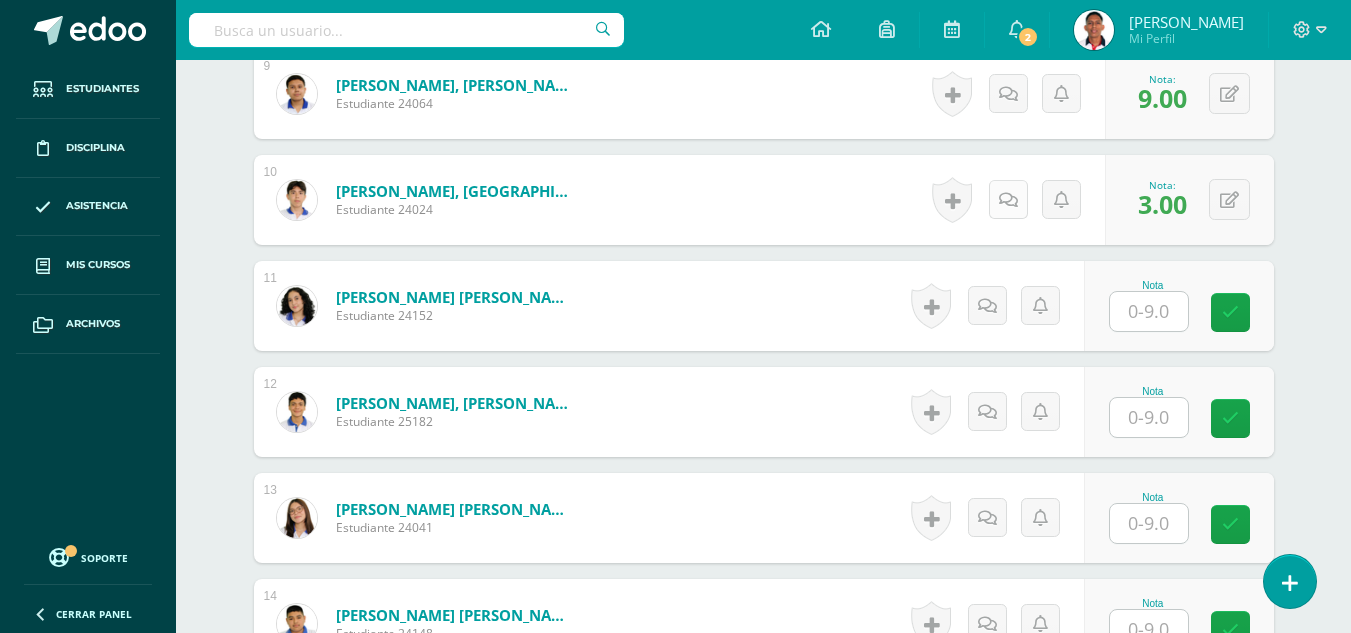 click at bounding box center [1008, 199] 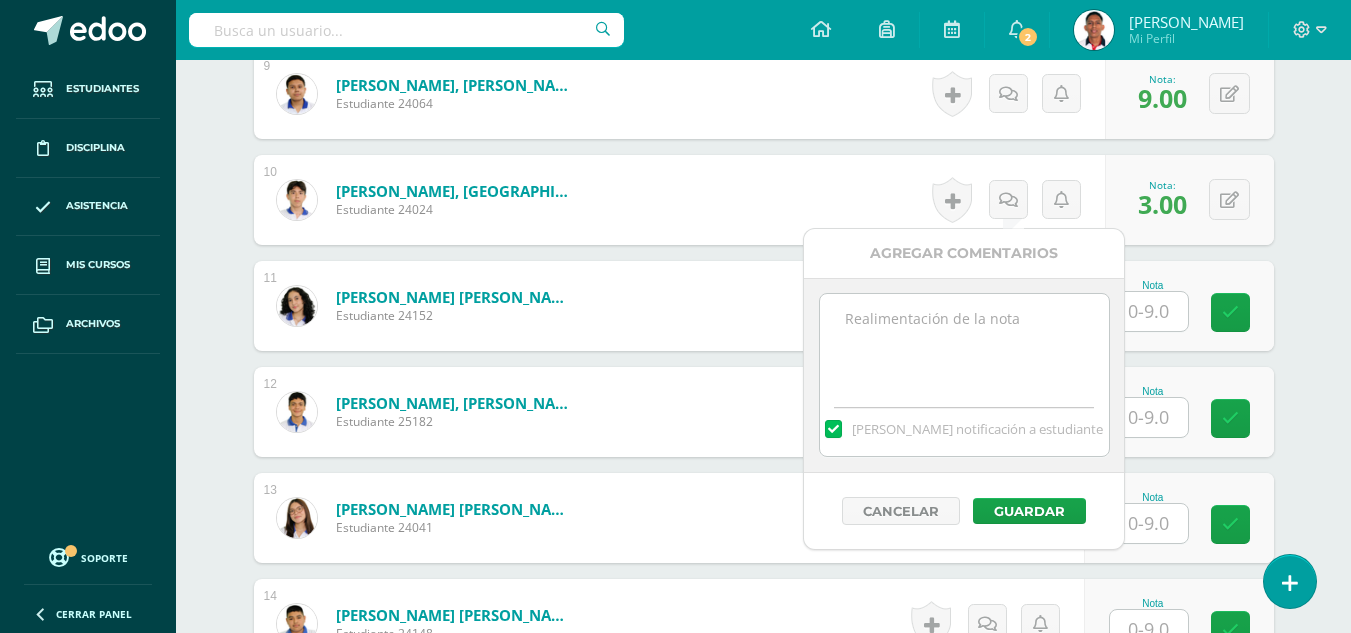 click at bounding box center [964, 344] 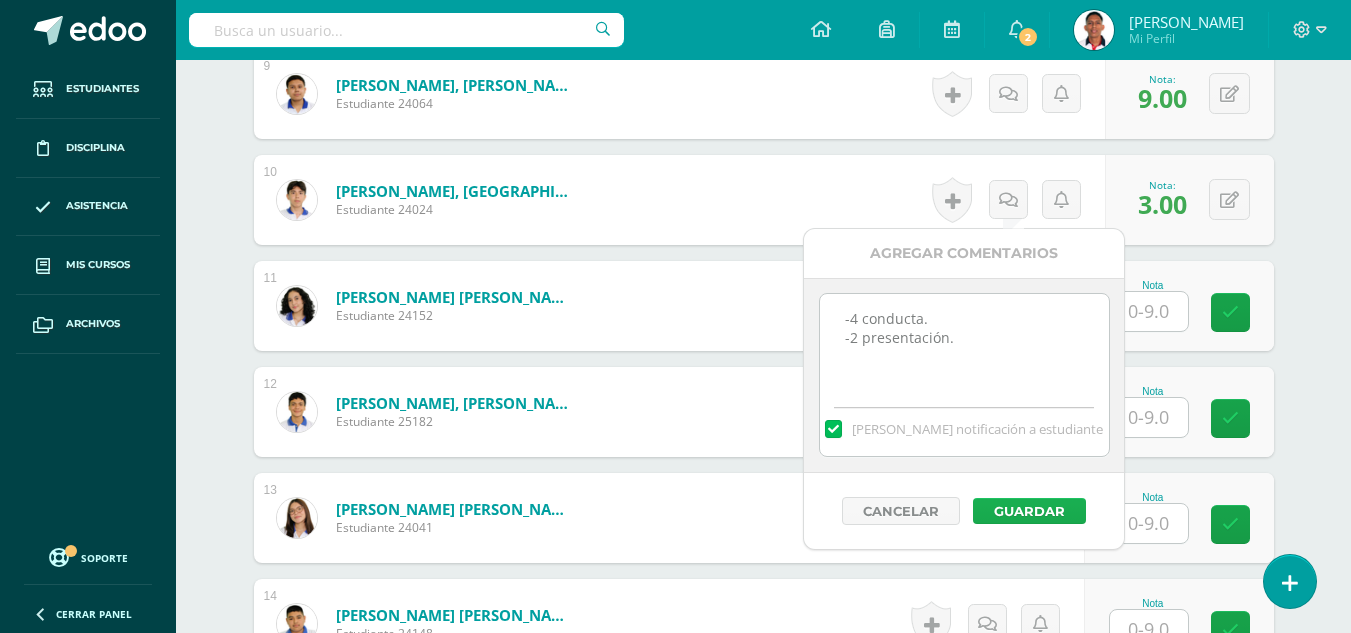 type on "-4 conducta.
-2 presentación." 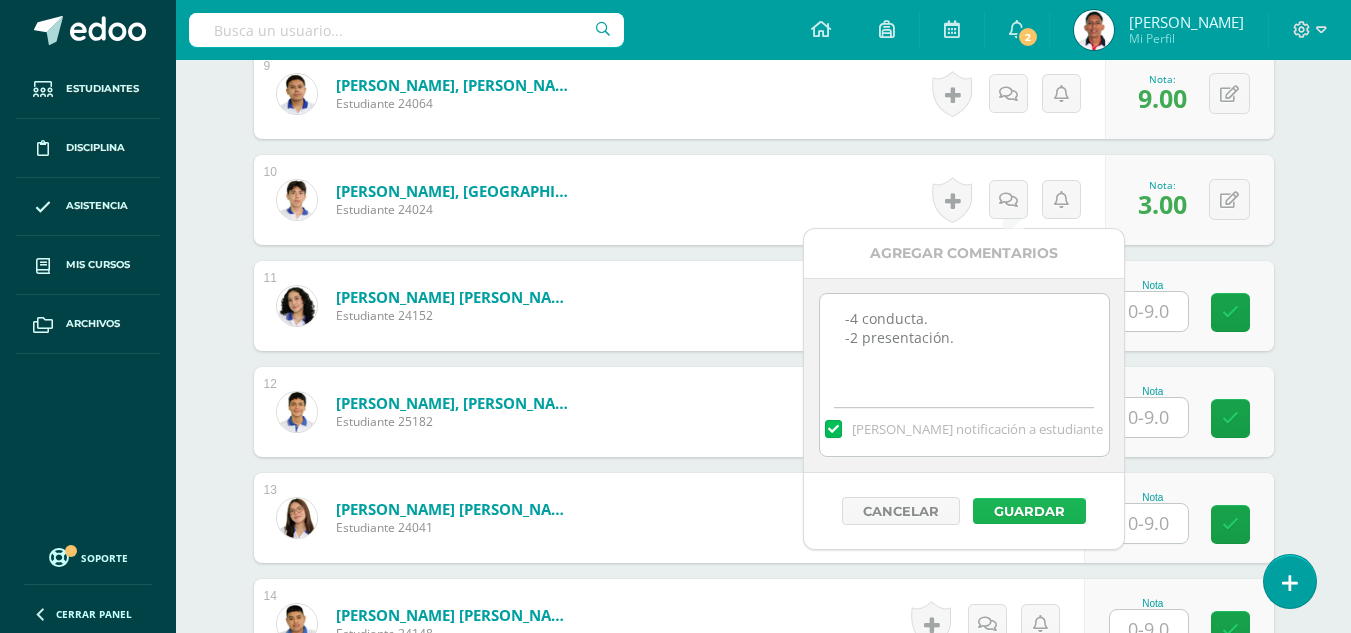 click on "Guardar" at bounding box center [1029, 511] 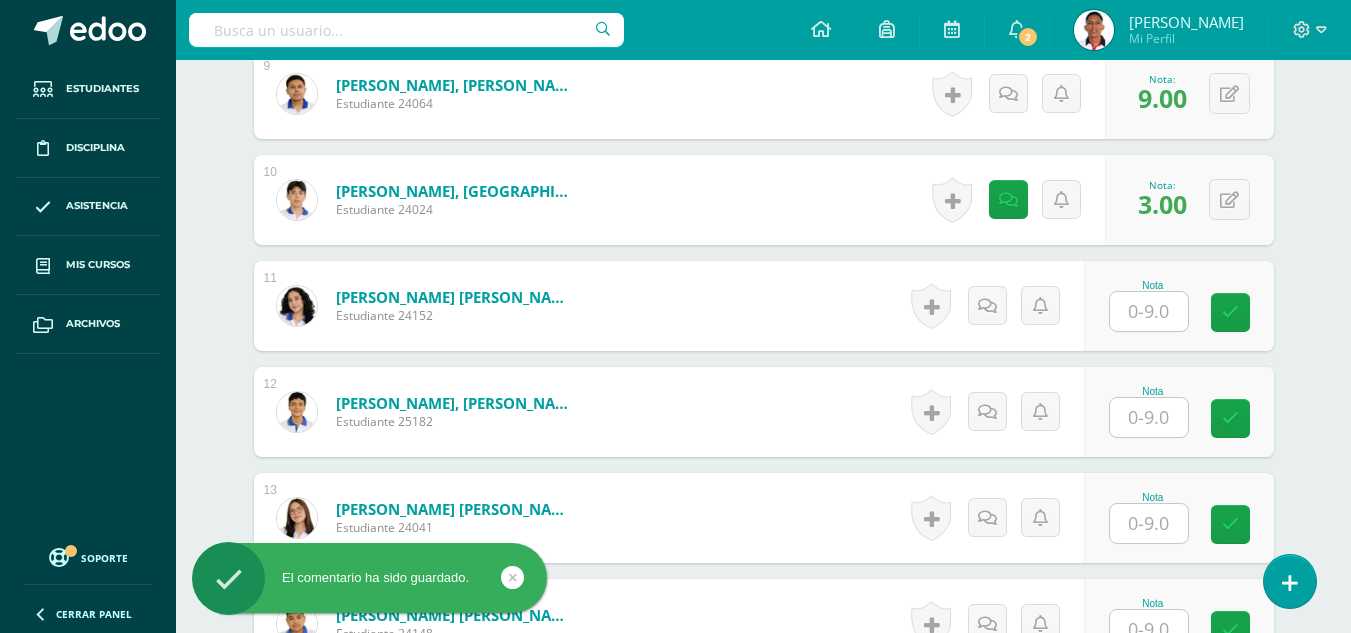 click at bounding box center [1149, 311] 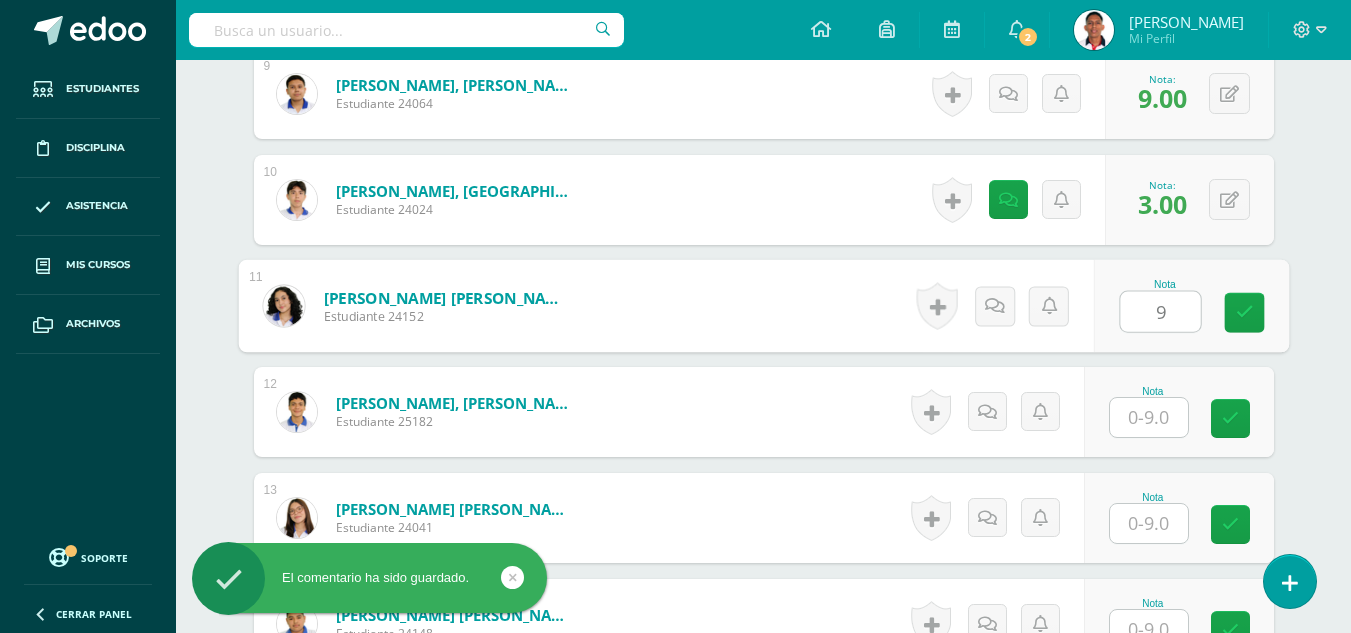 type on "9" 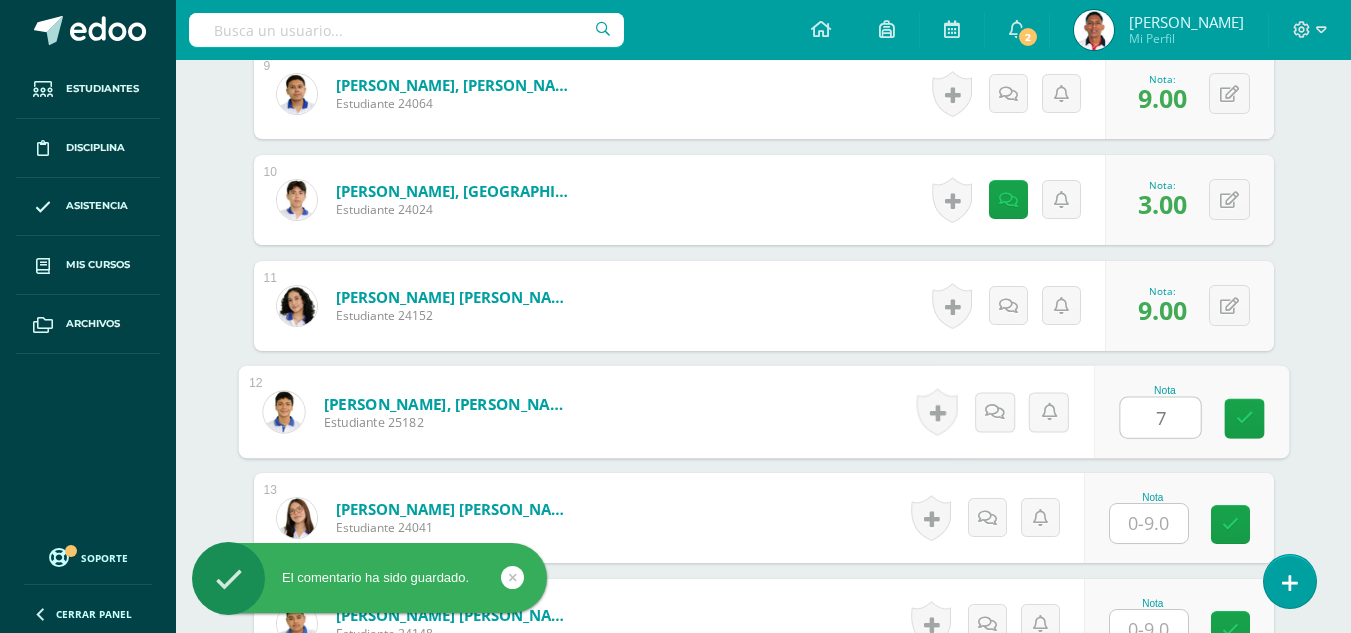 type on "7" 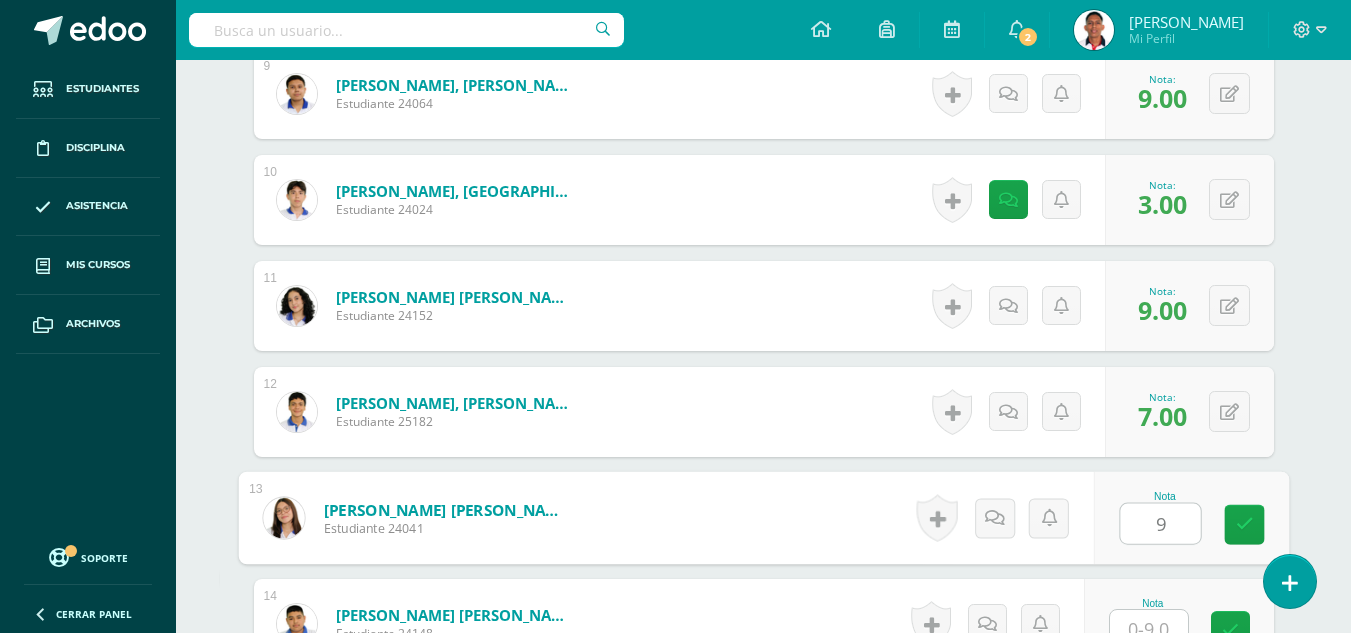 type on "9" 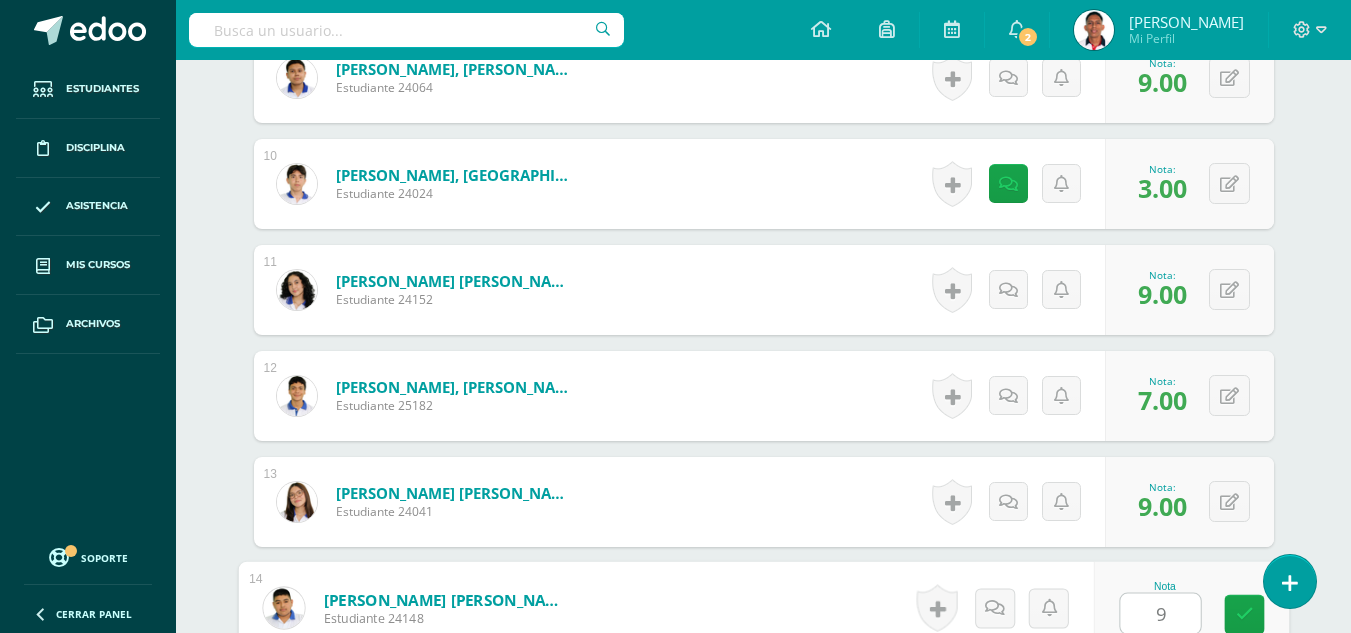 type on "9" 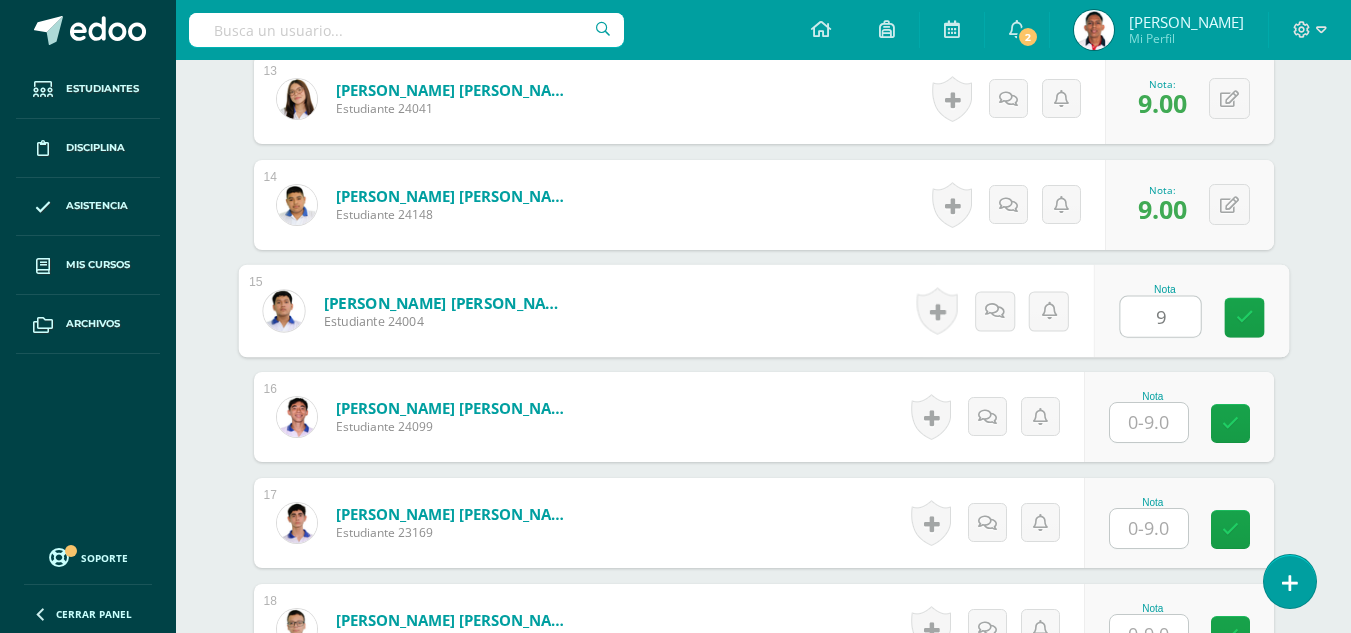 type on "9" 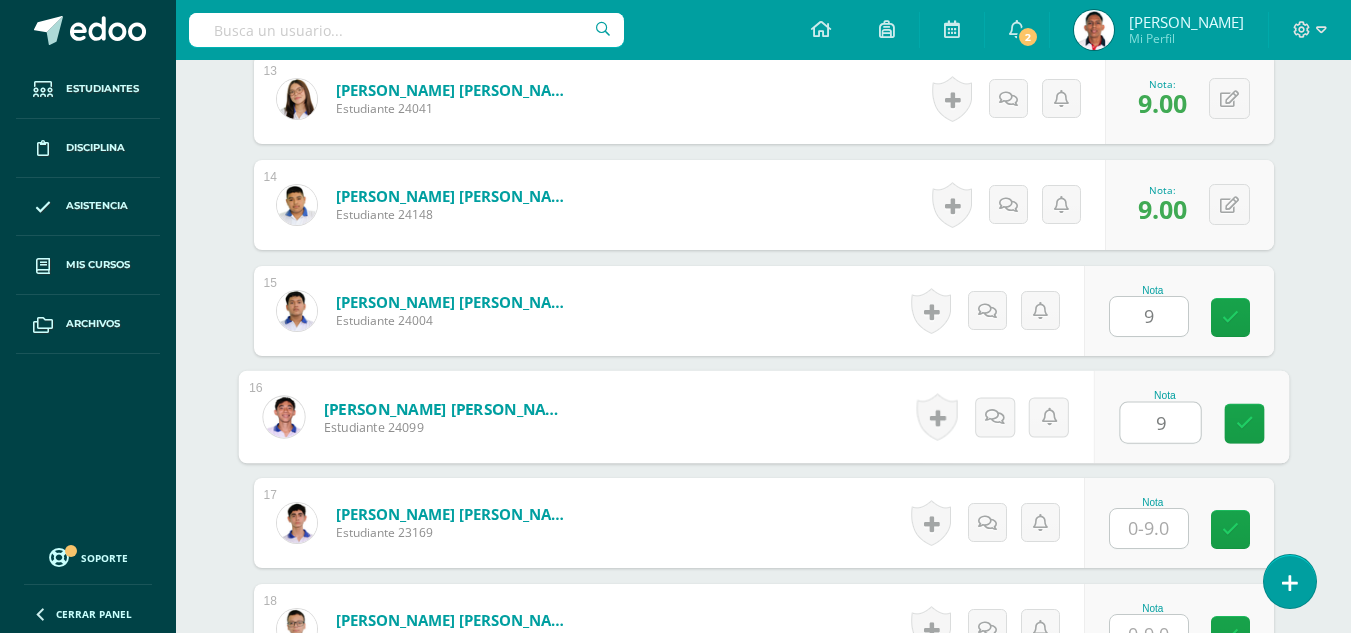 type on "9" 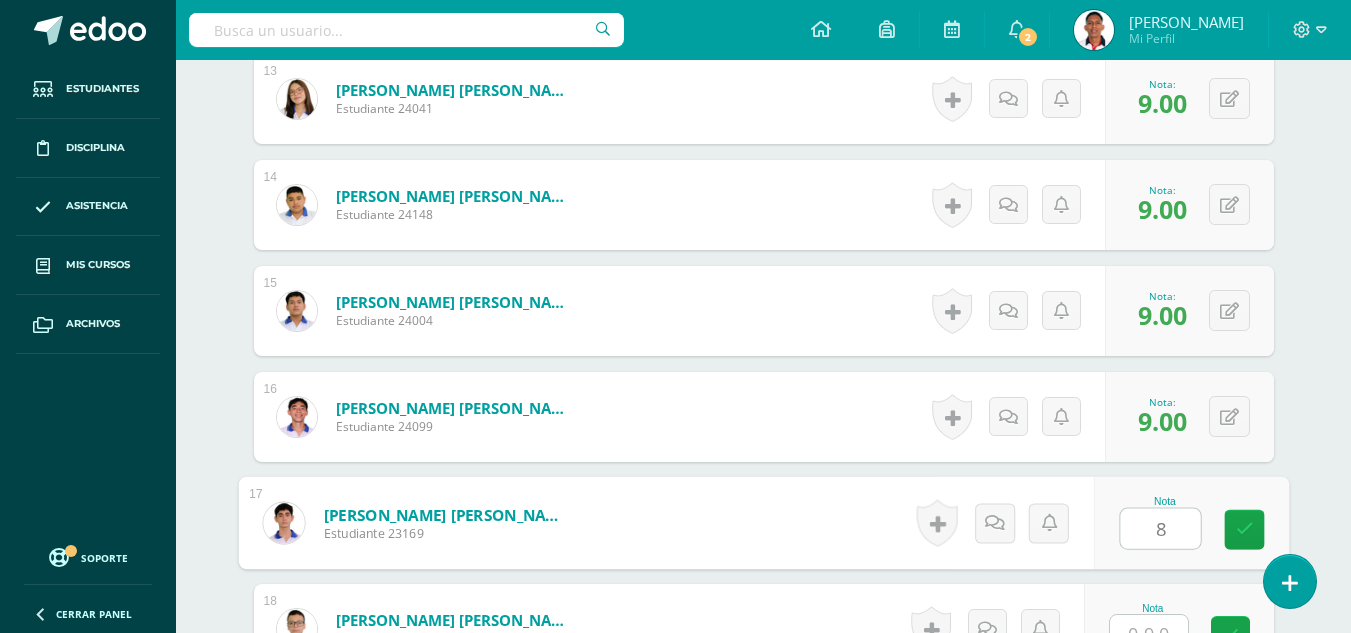 type on "8" 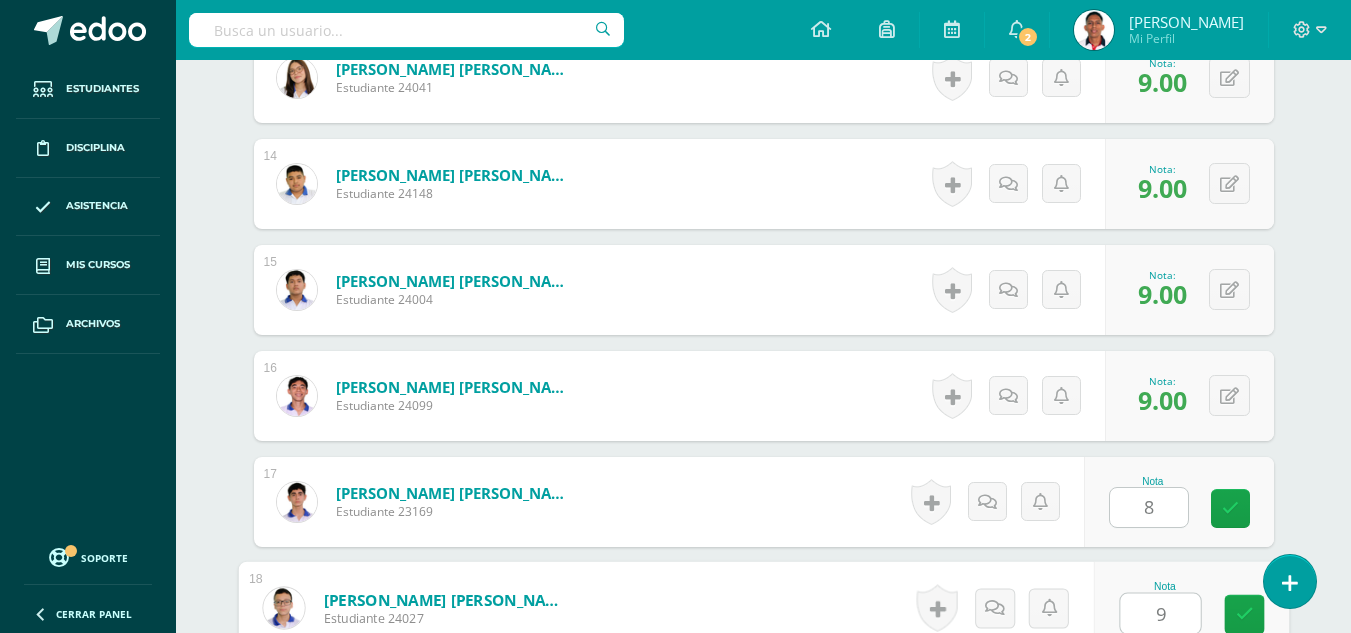 scroll, scrollTop: 2337, scrollLeft: 0, axis: vertical 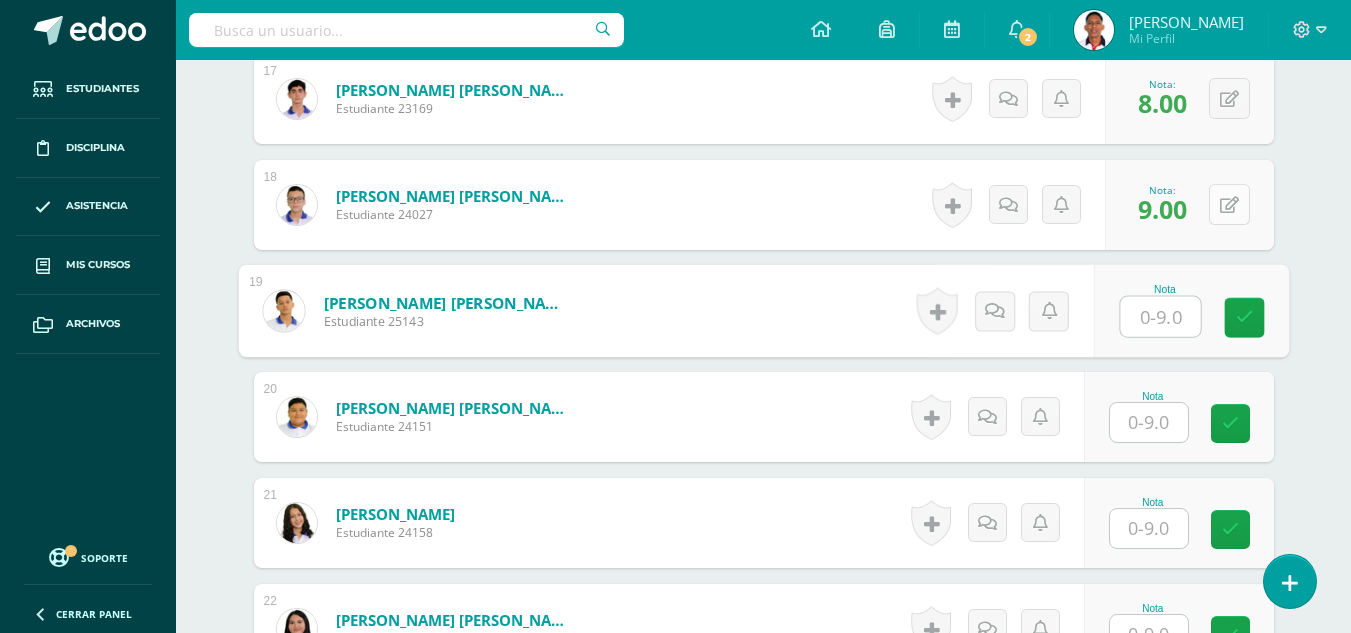 click at bounding box center [1229, 204] 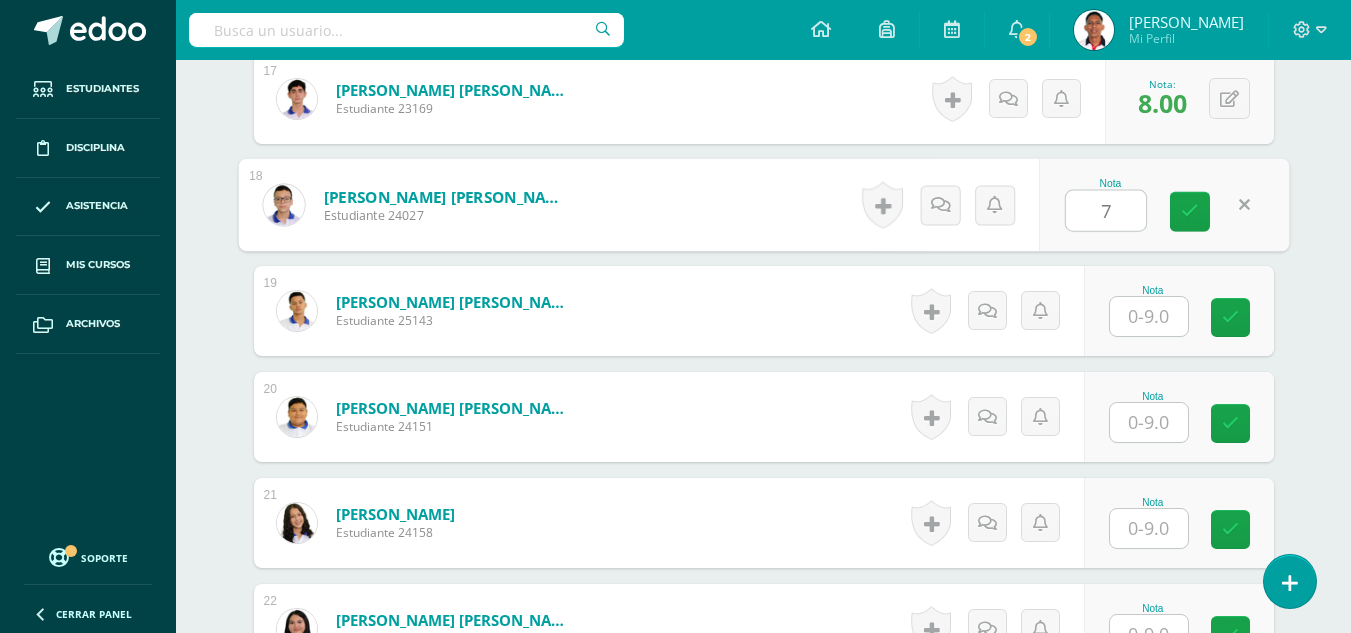 type on "7" 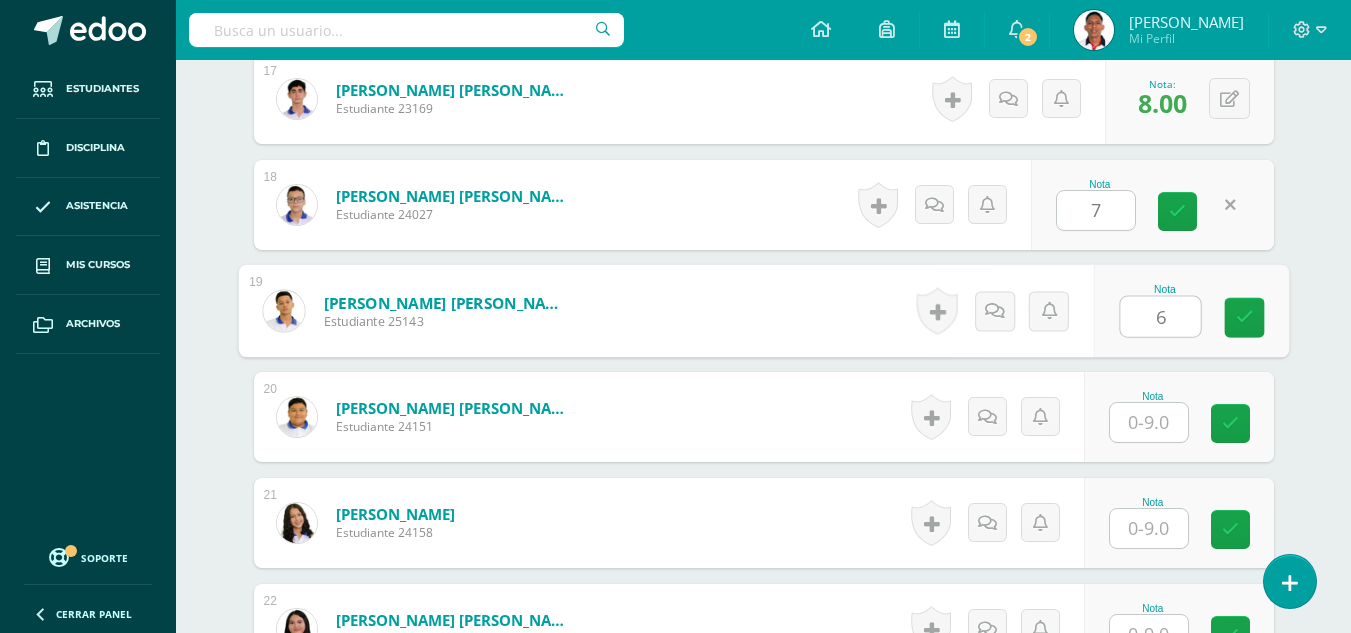 type on "6" 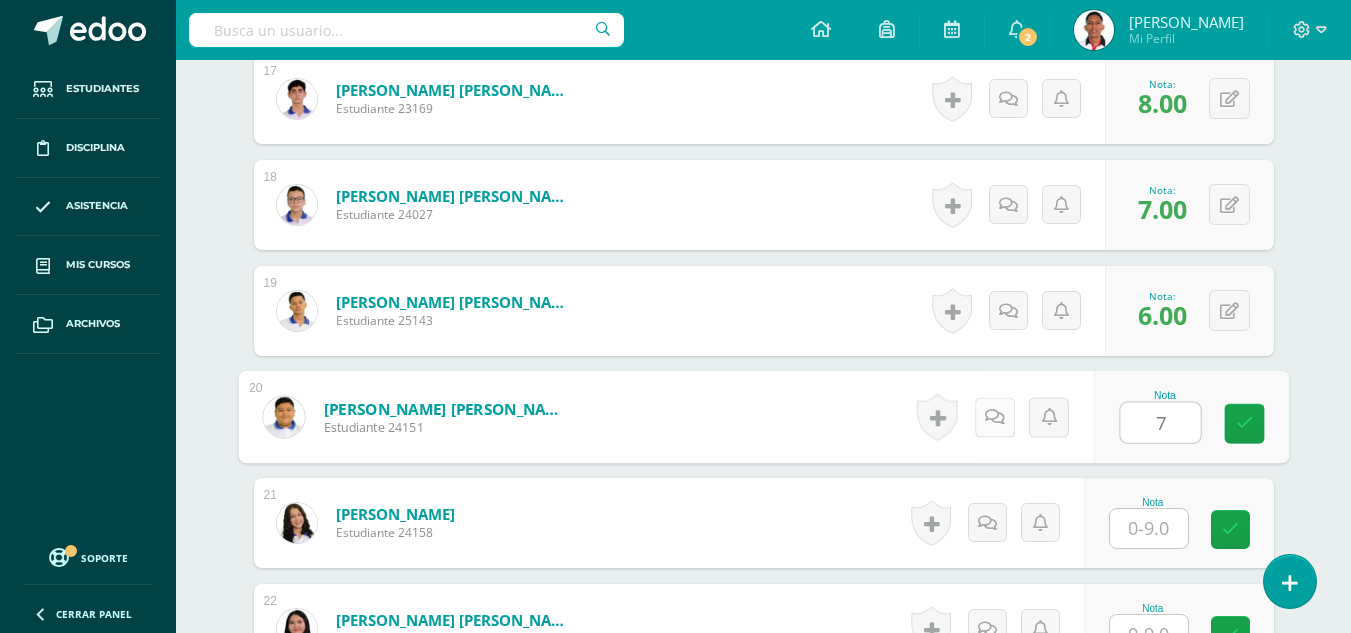 type on "7" 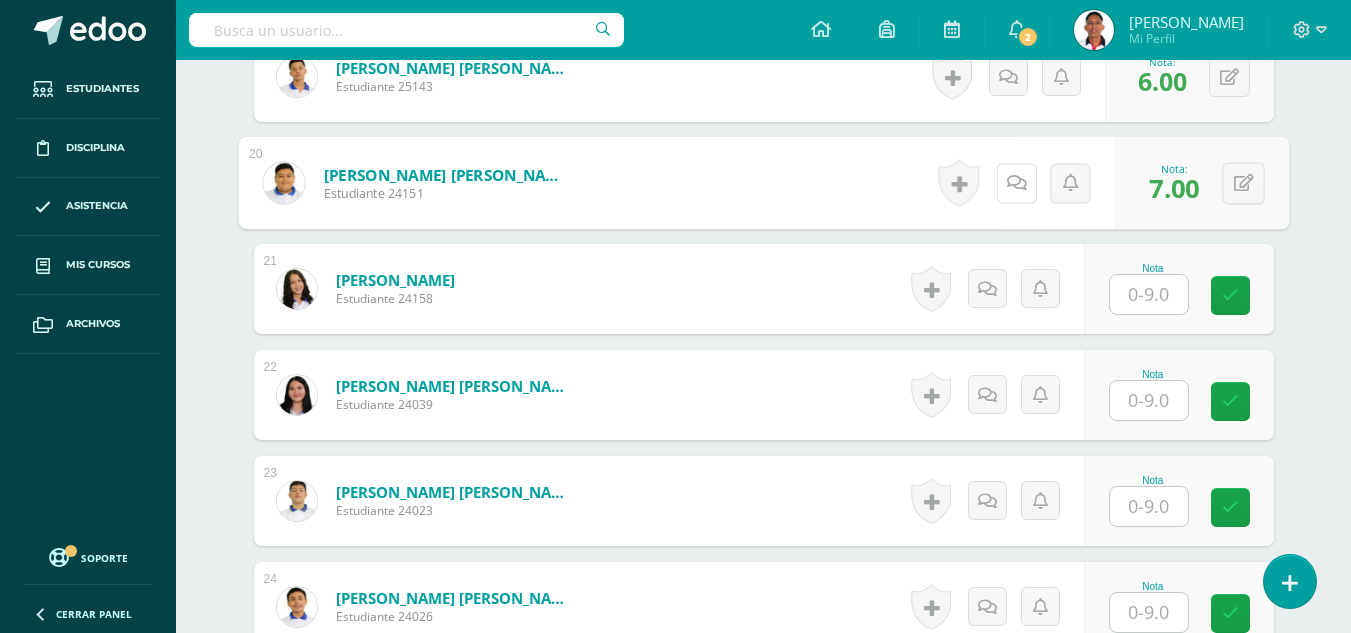 scroll, scrollTop: 2602, scrollLeft: 0, axis: vertical 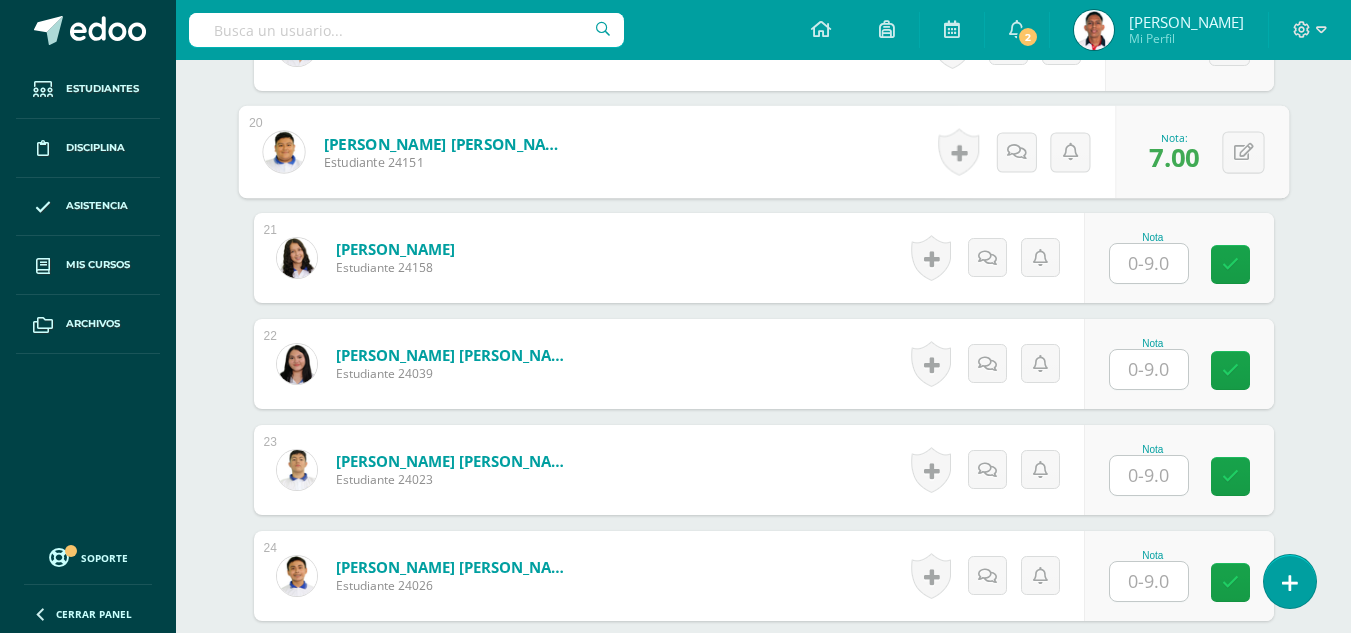 click at bounding box center (1149, 263) 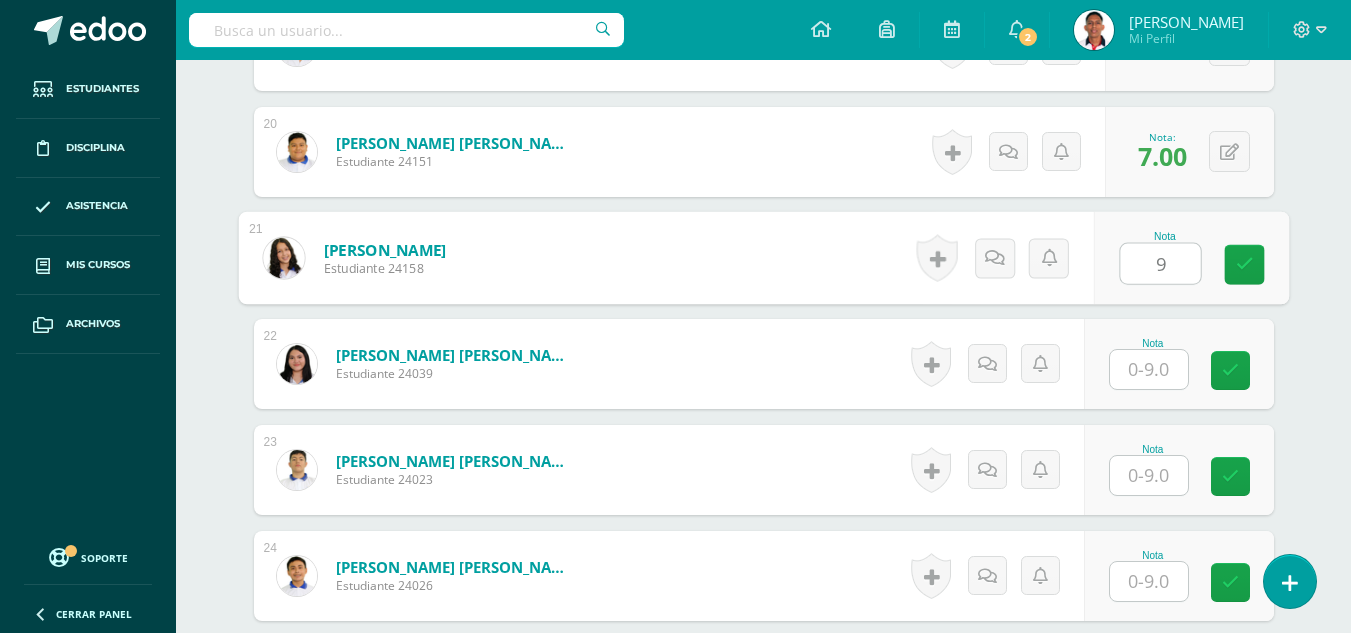 type on "9" 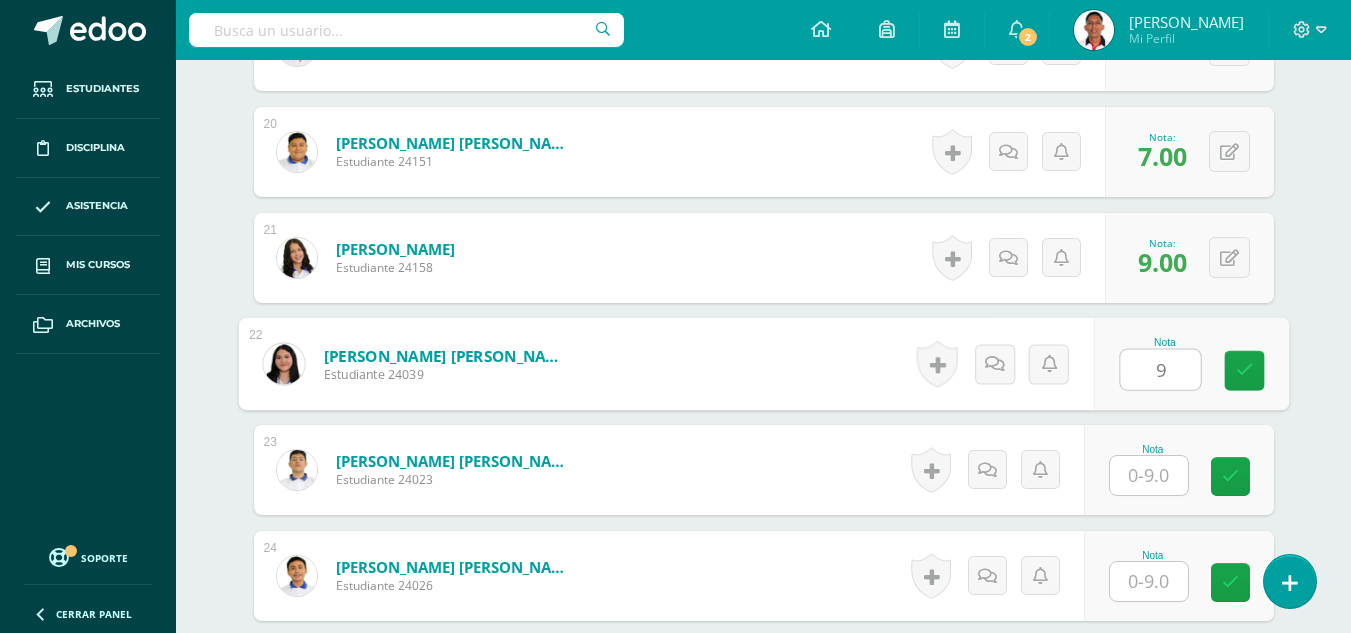type on "9" 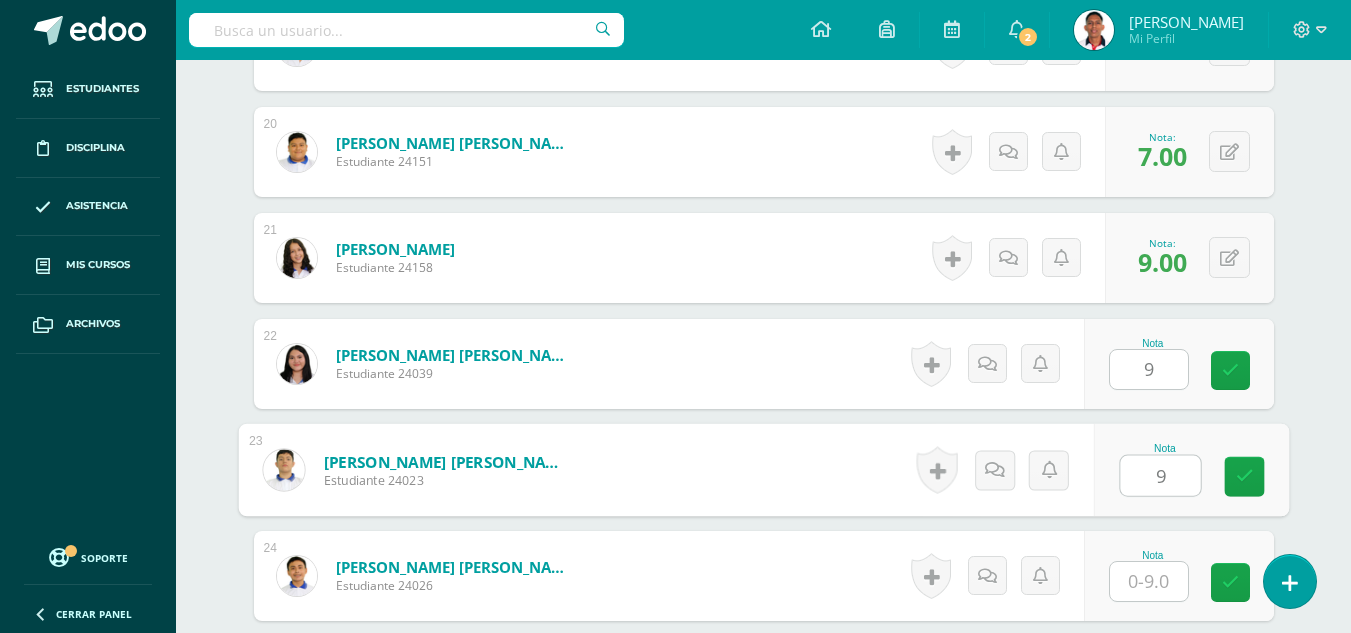 type on "9" 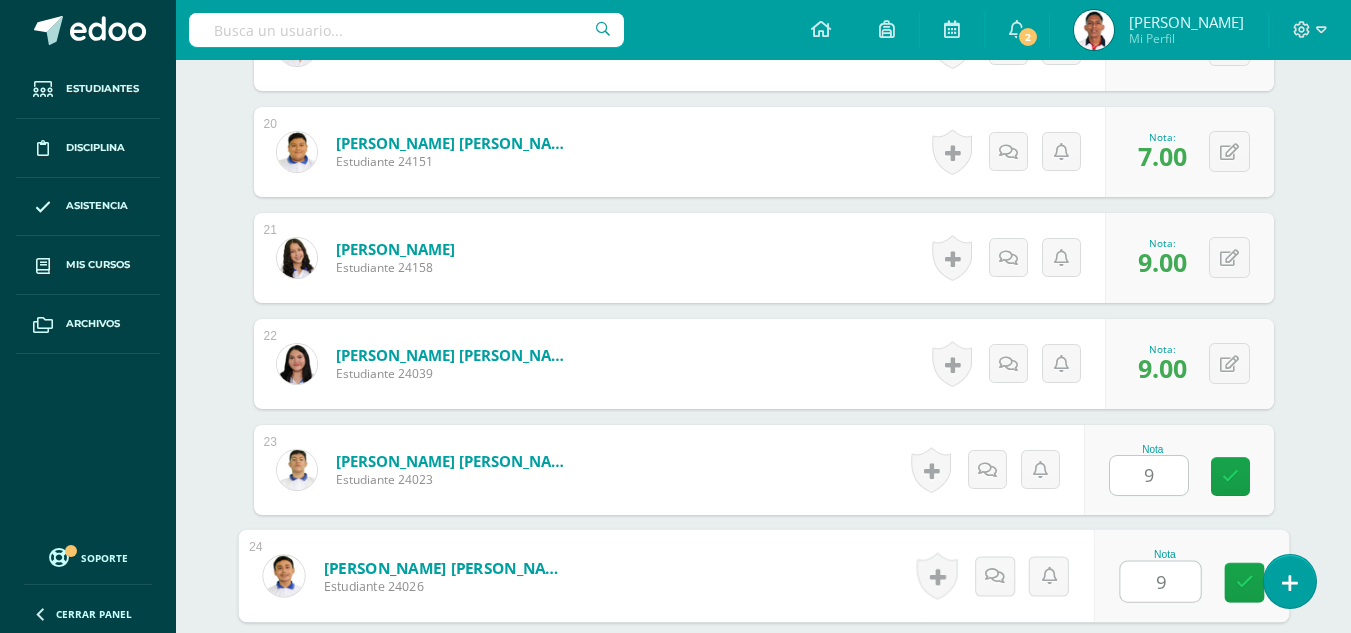 type on "9" 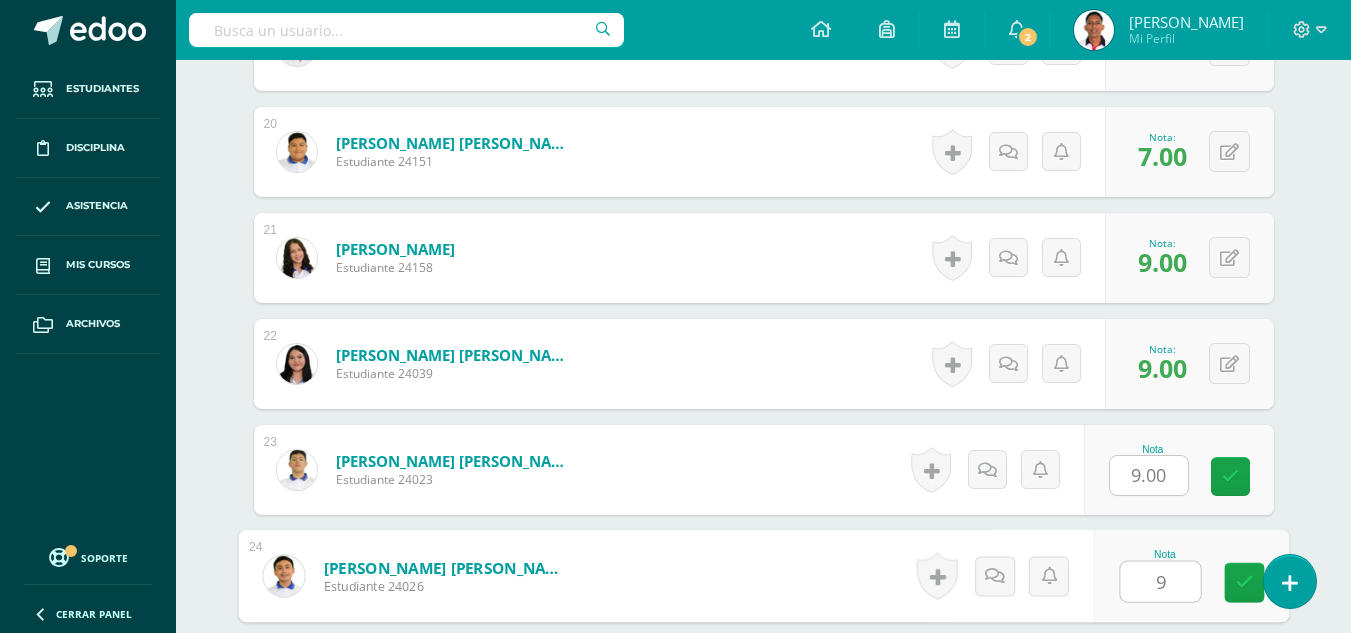 scroll, scrollTop: 2973, scrollLeft: 0, axis: vertical 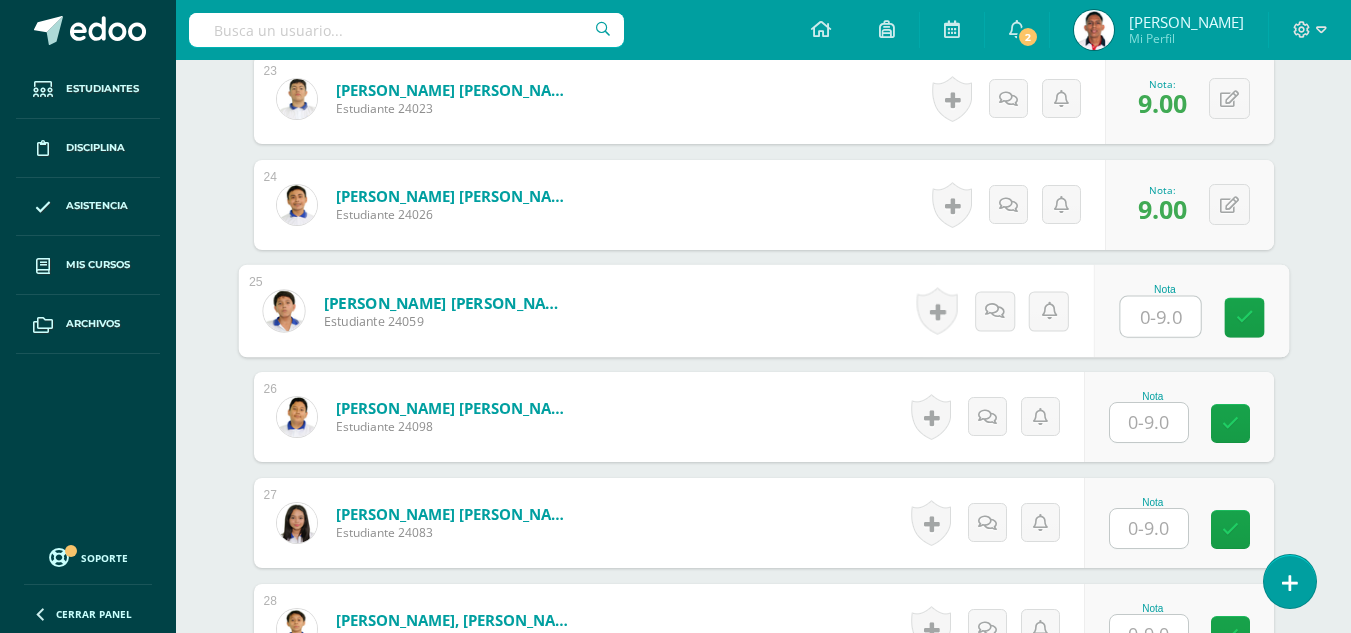 type on "9" 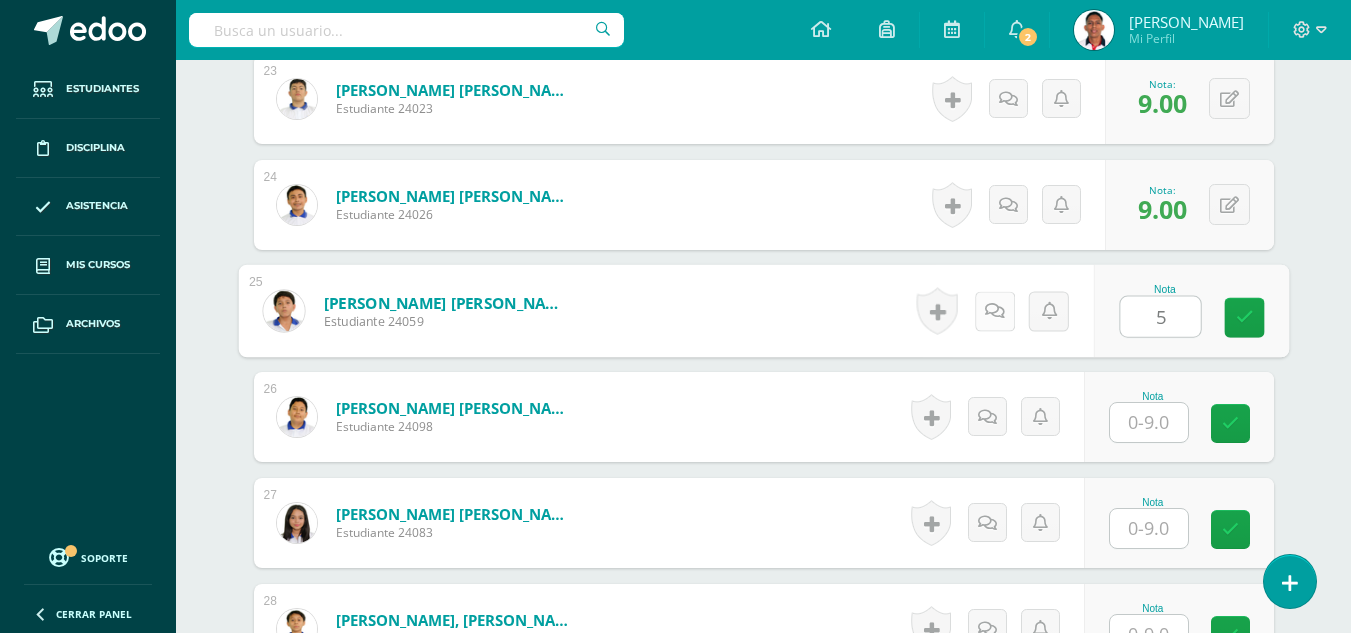 type on "5" 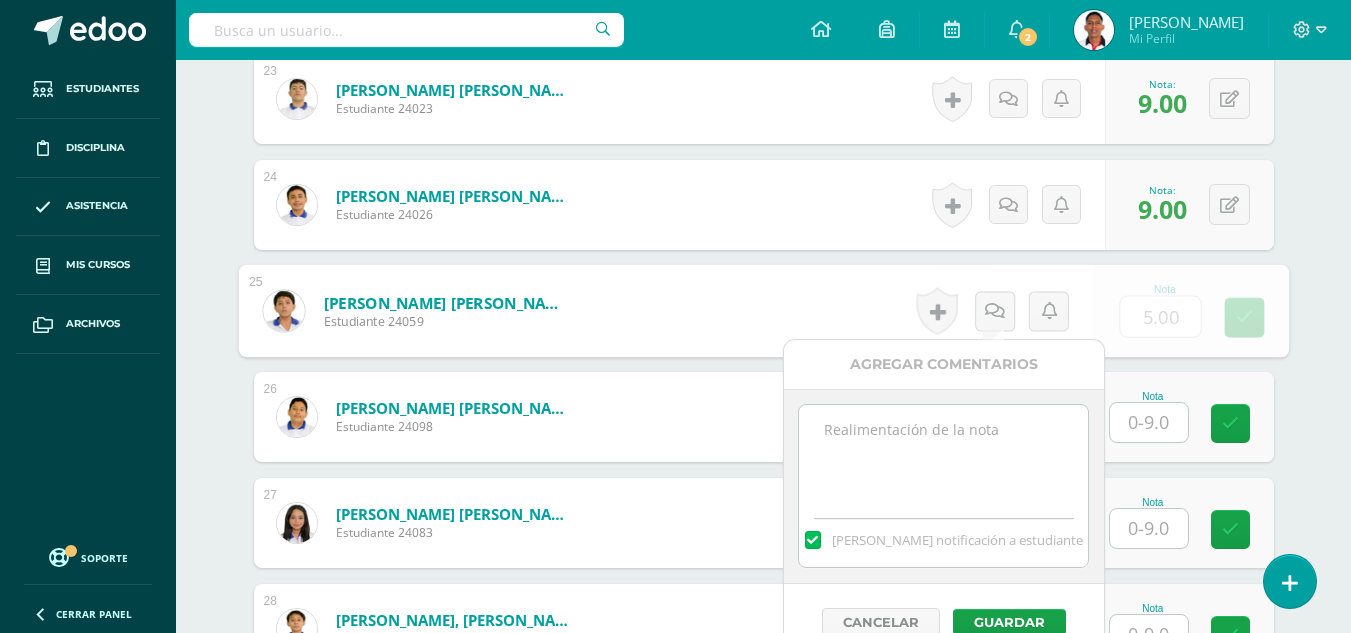 click at bounding box center (943, 455) 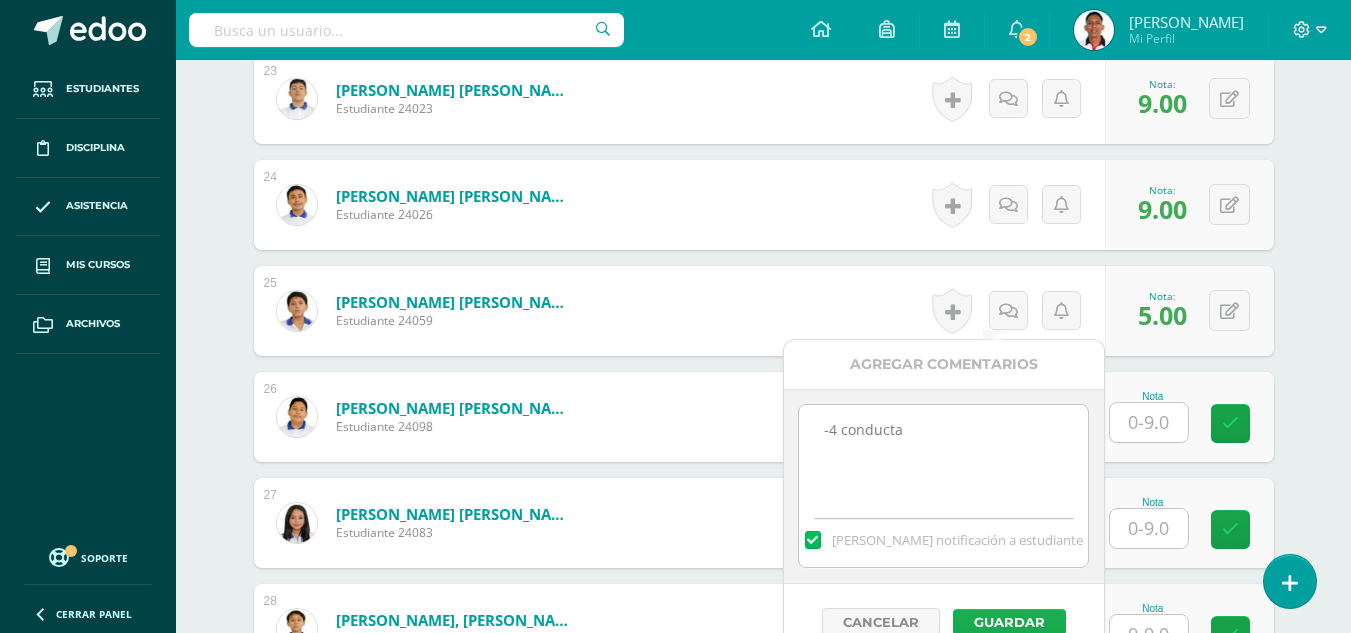 type on "-4 conducta" 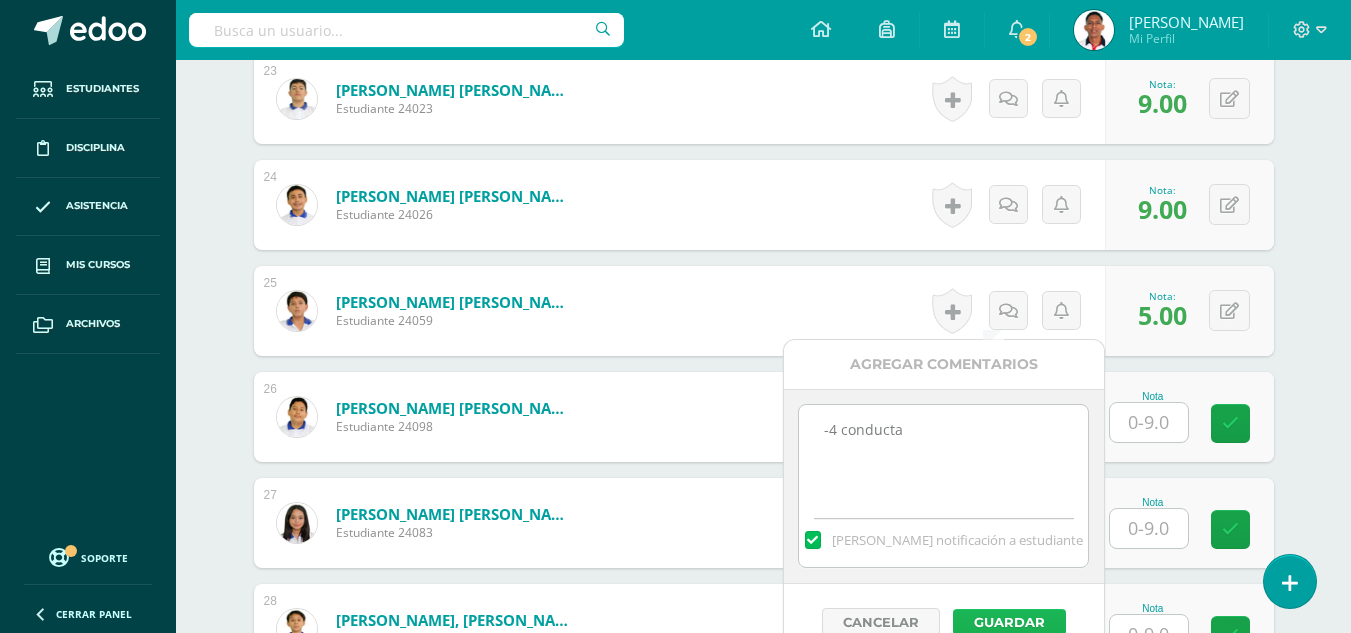 click on "Guardar" at bounding box center [1009, 622] 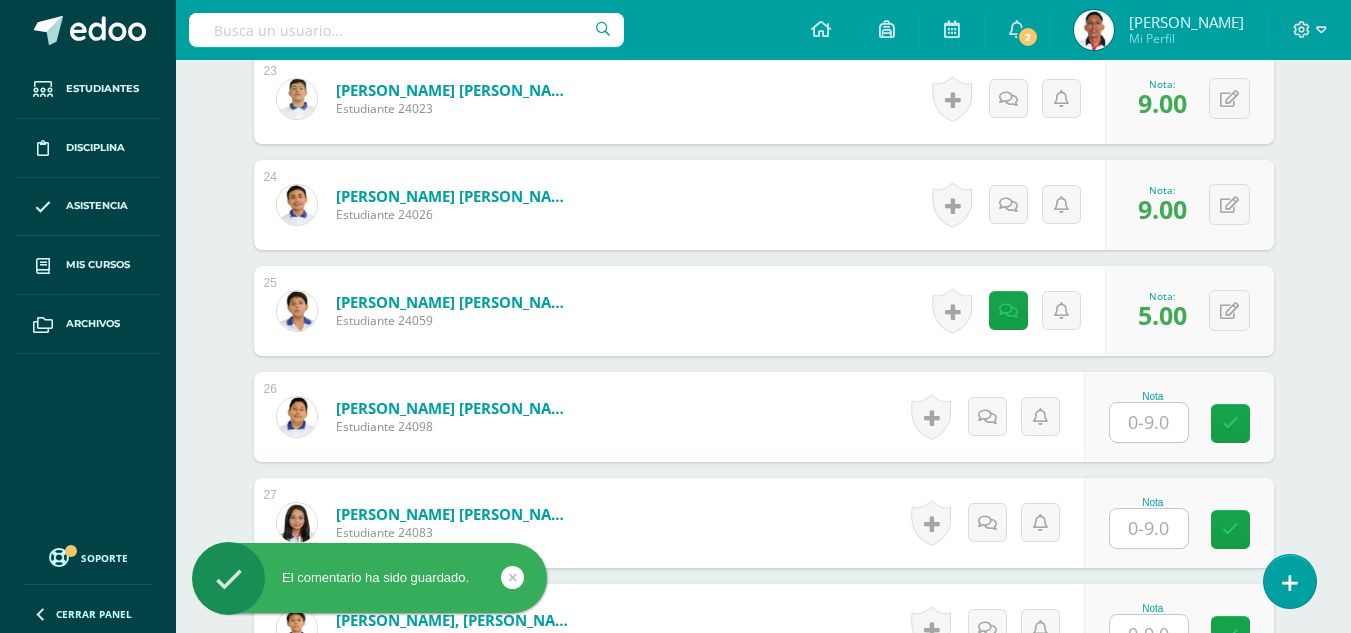 click at bounding box center (1149, 422) 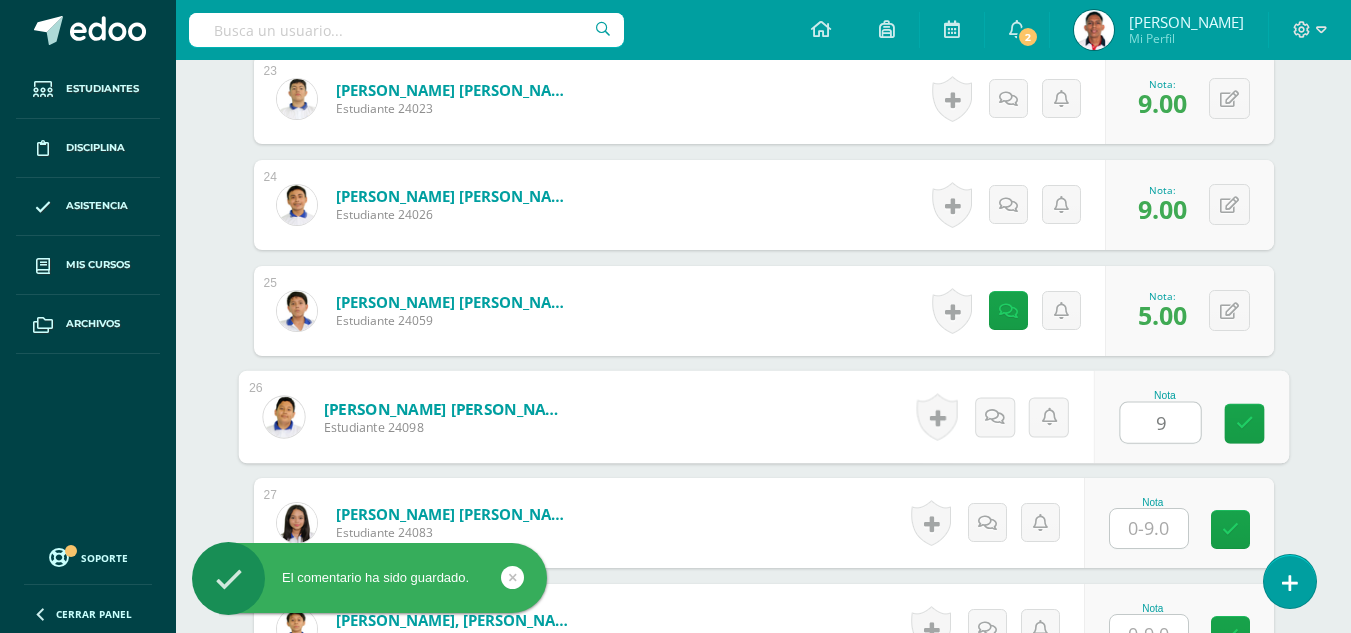 type on "9" 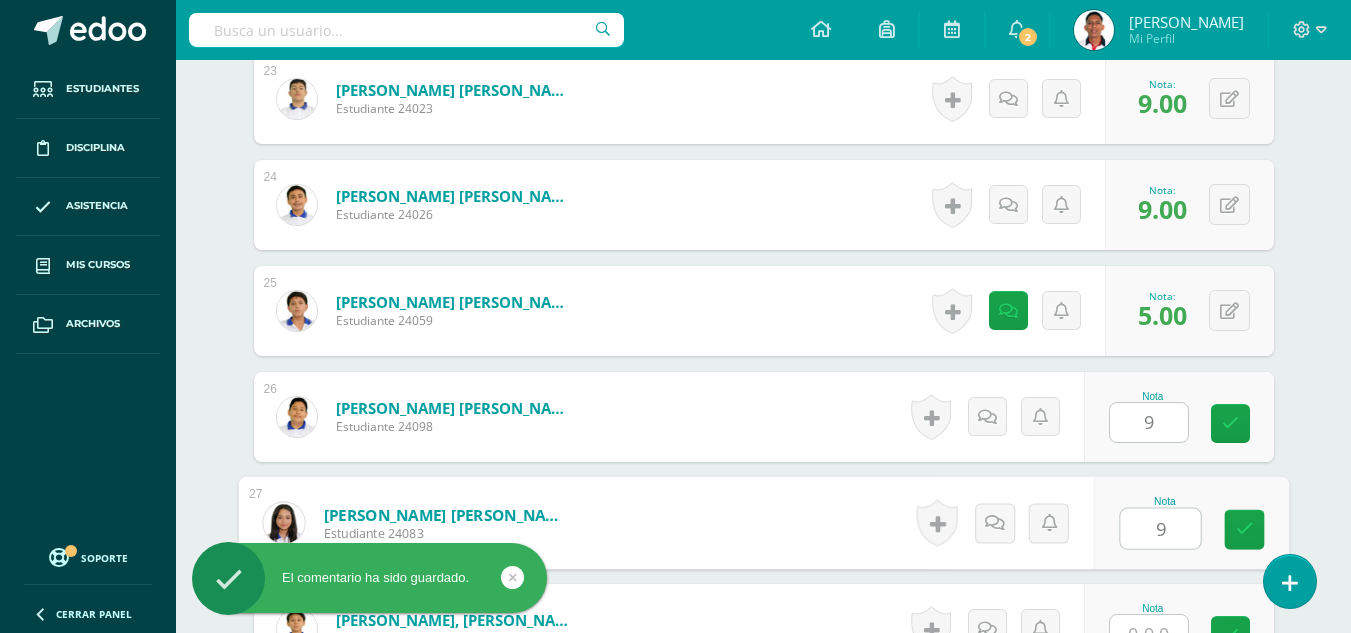 type on "9" 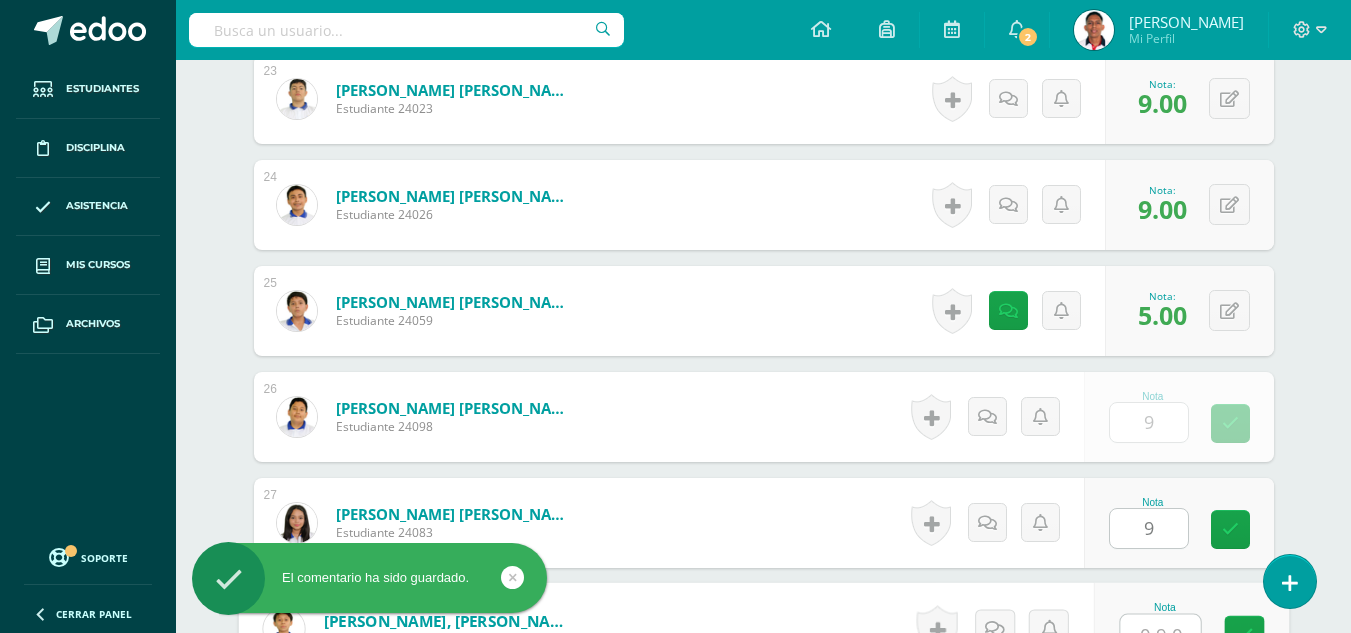 scroll, scrollTop: 2994, scrollLeft: 0, axis: vertical 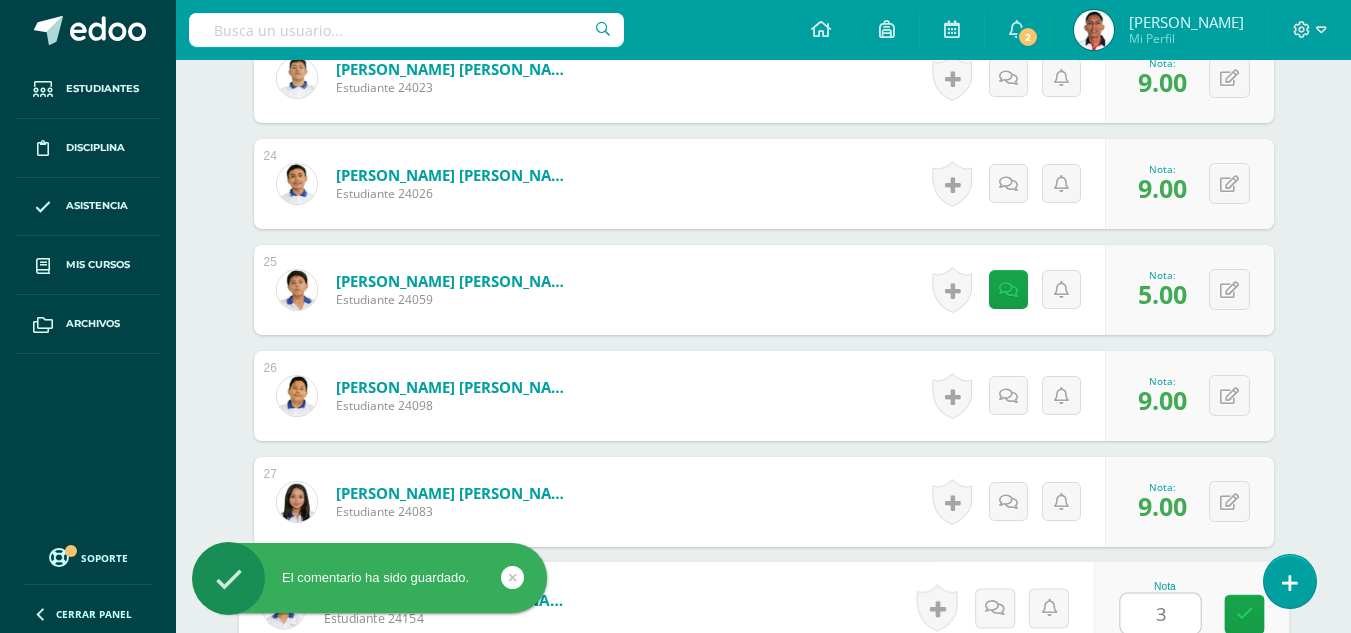 type on "3" 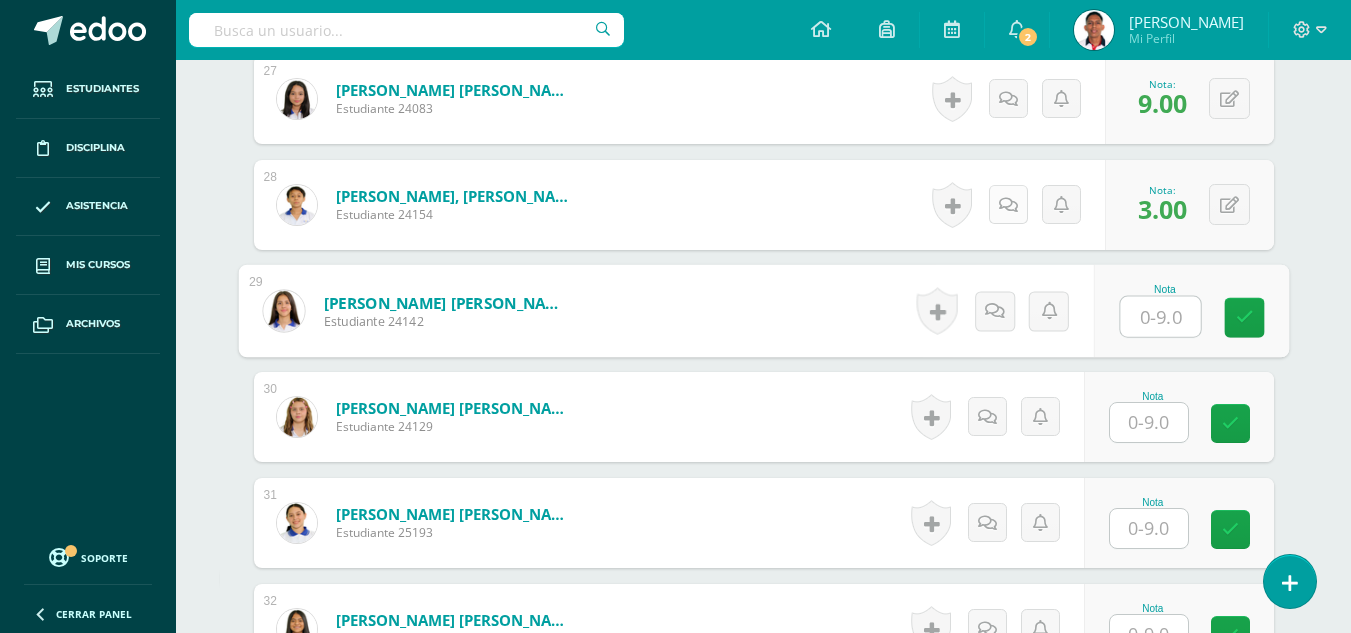 click at bounding box center [1008, 205] 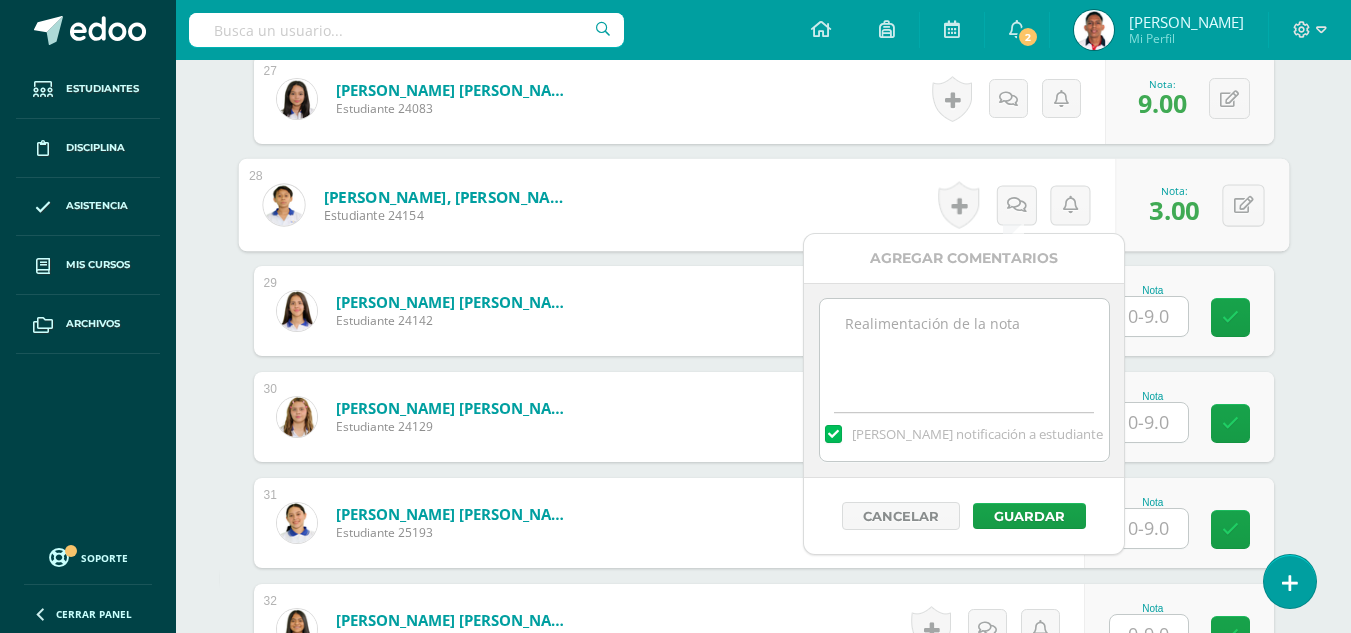 click at bounding box center [964, 349] 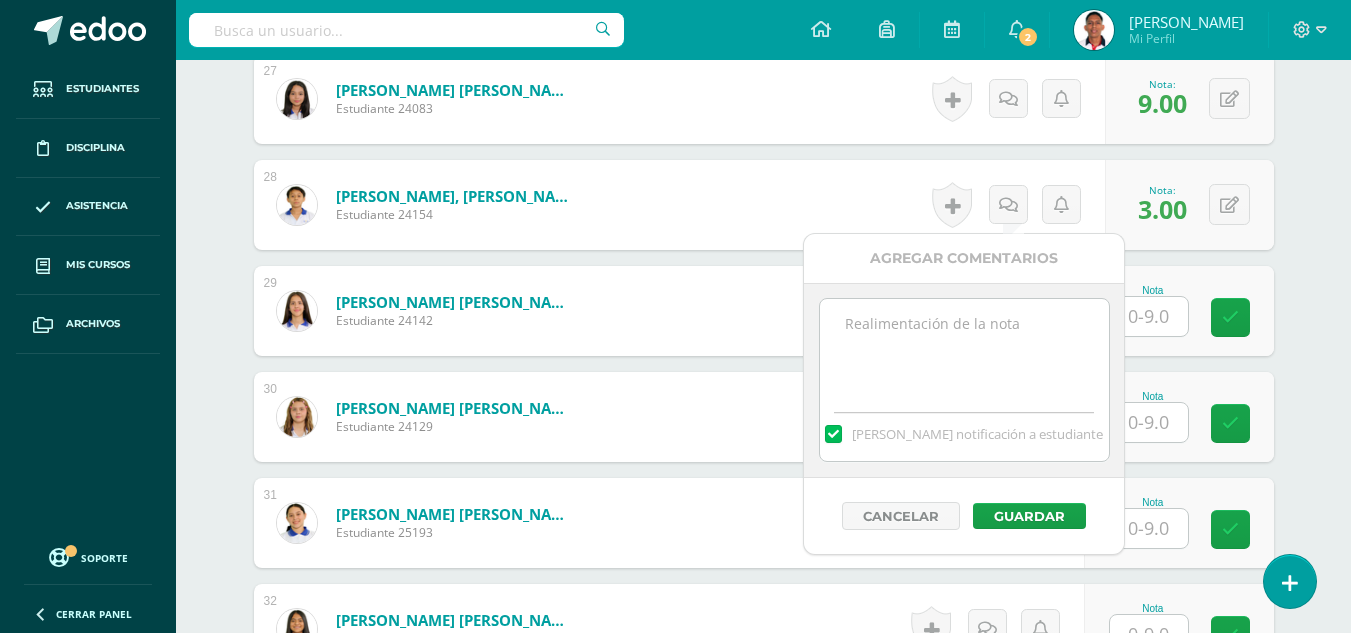 paste on "-4 conducta.
-2 presentación." 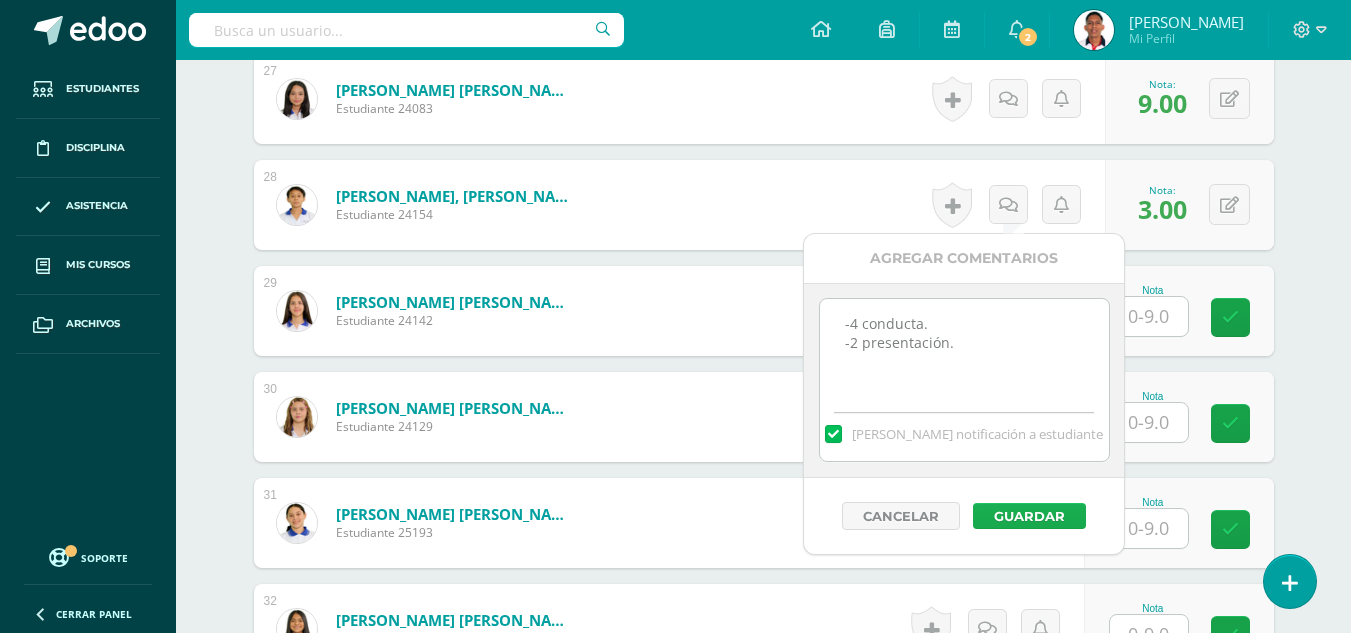 type on "-4 conducta.
-2 presentación." 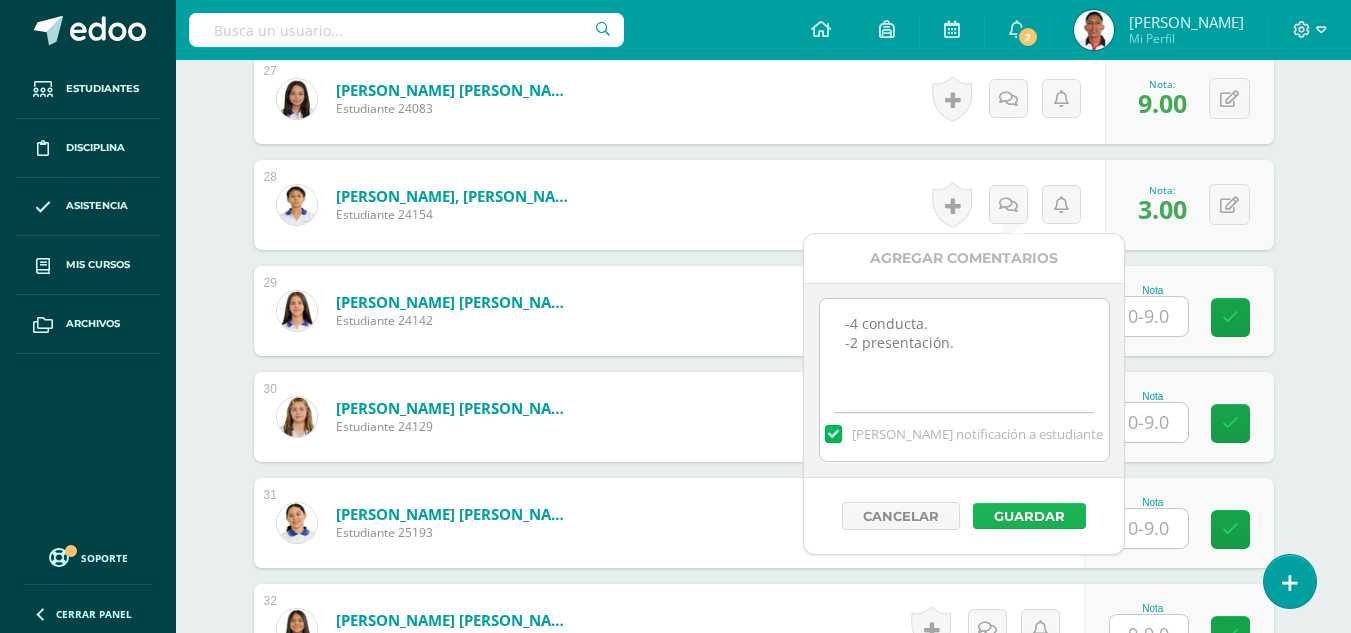 click on "Guardar" at bounding box center (1029, 516) 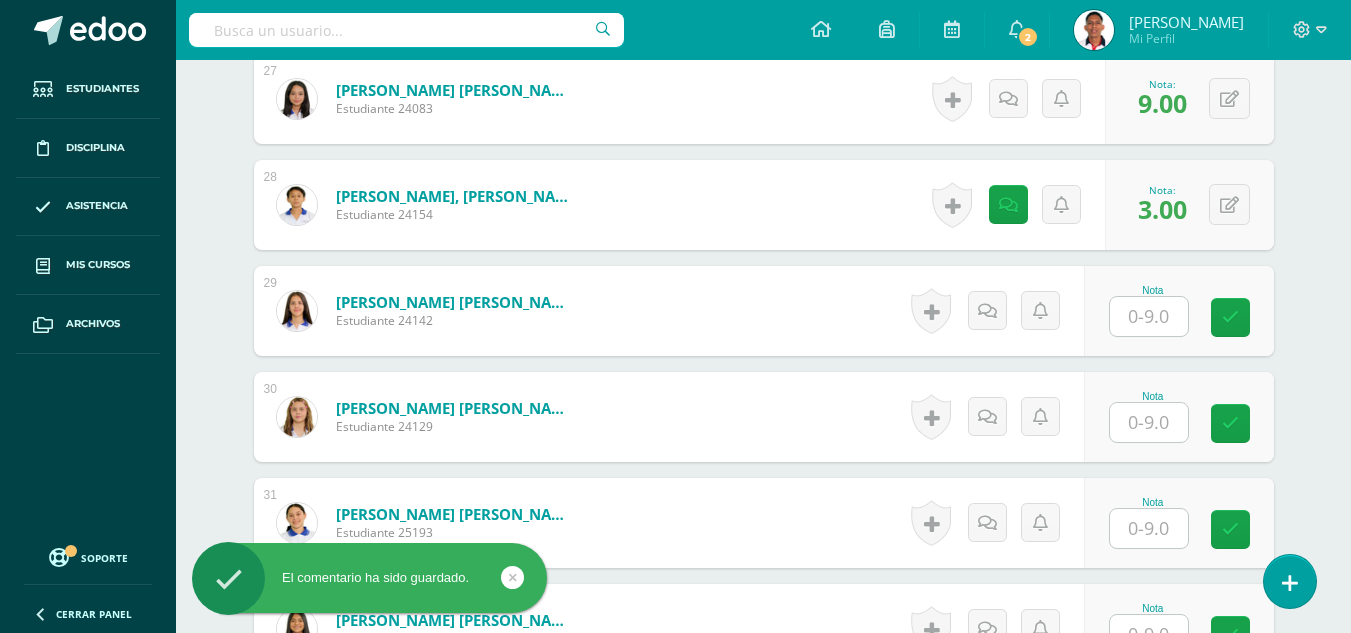 click at bounding box center [1149, 316] 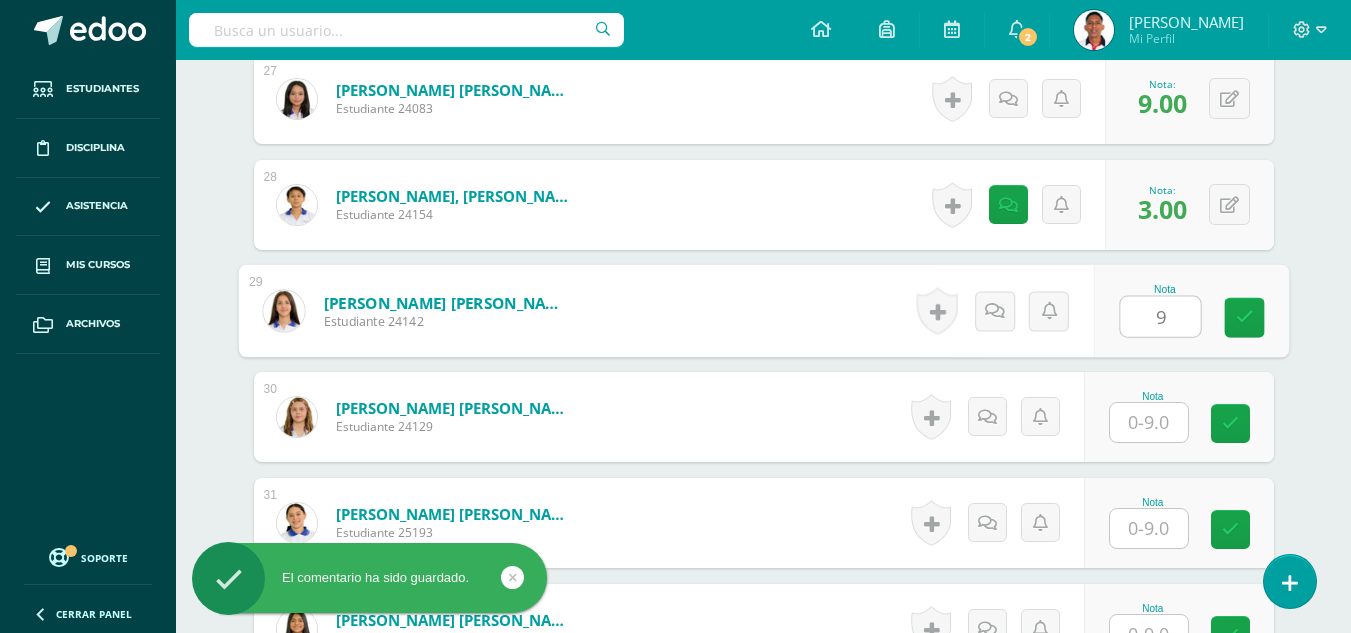 type on "9" 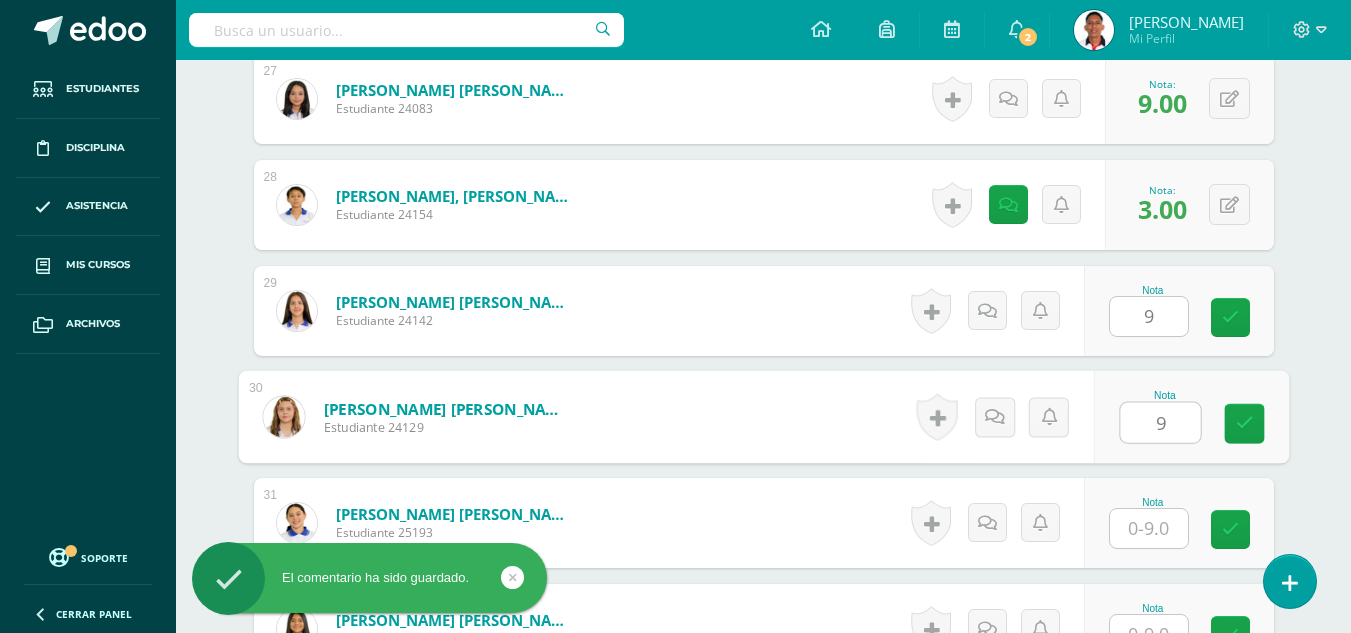 type on "9" 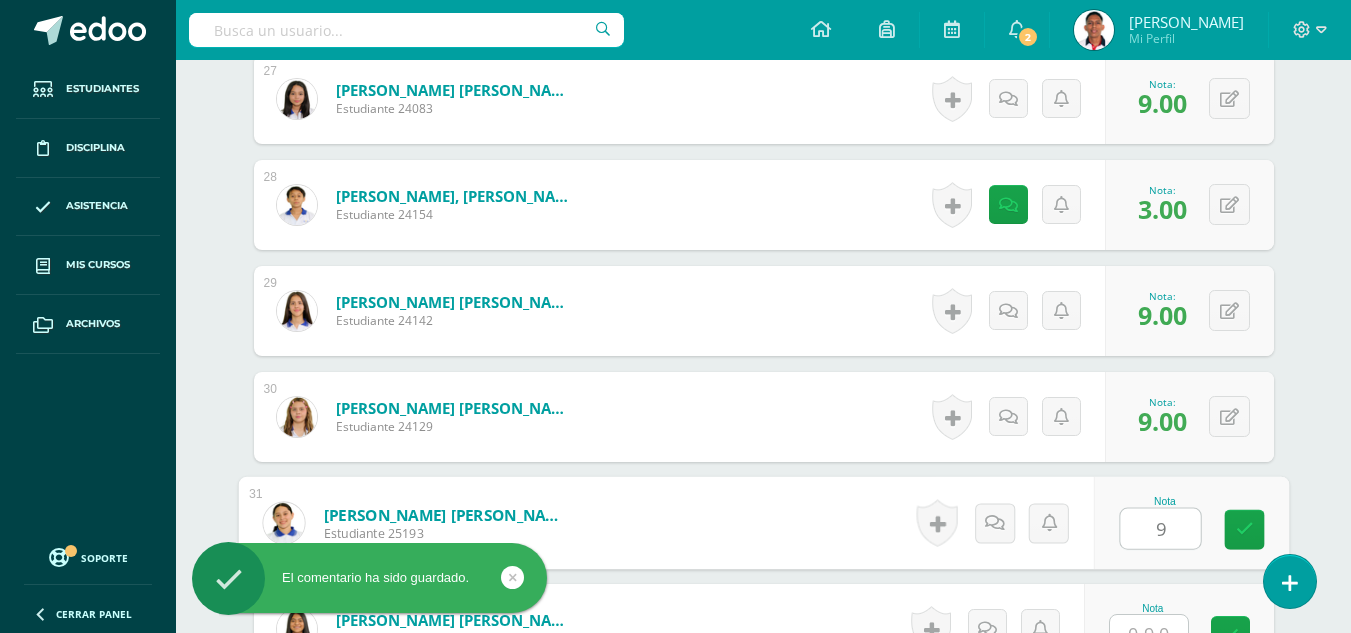 type on "9" 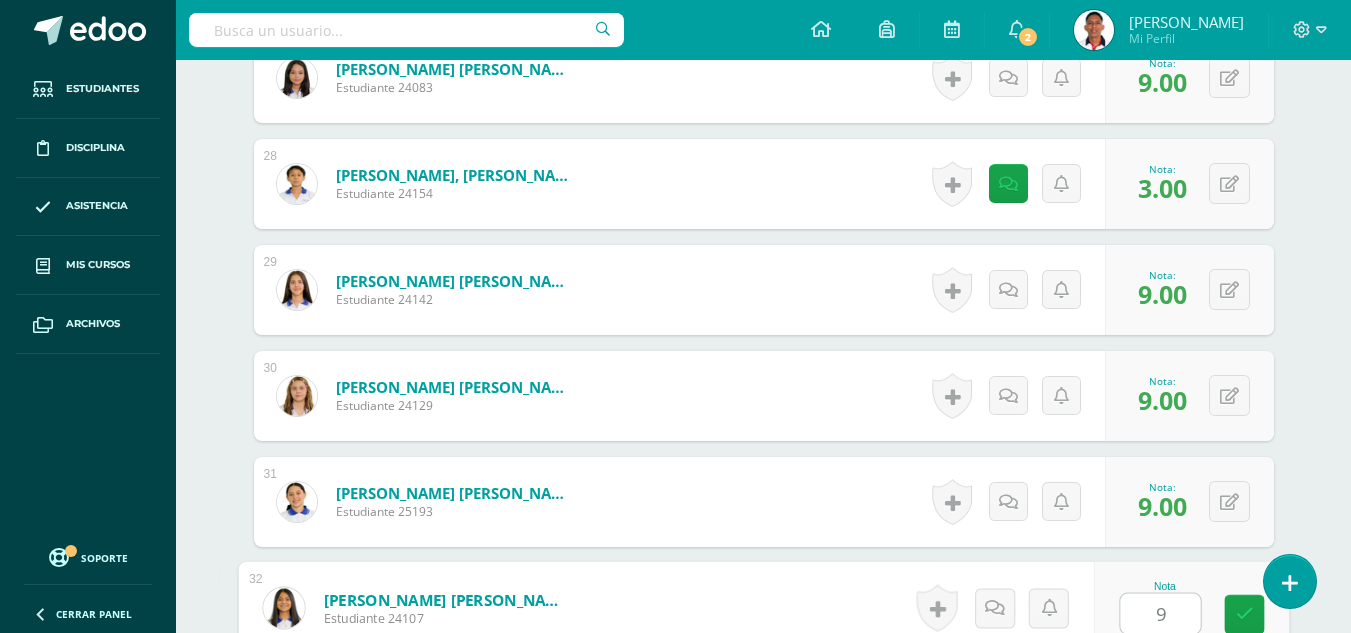type on "9" 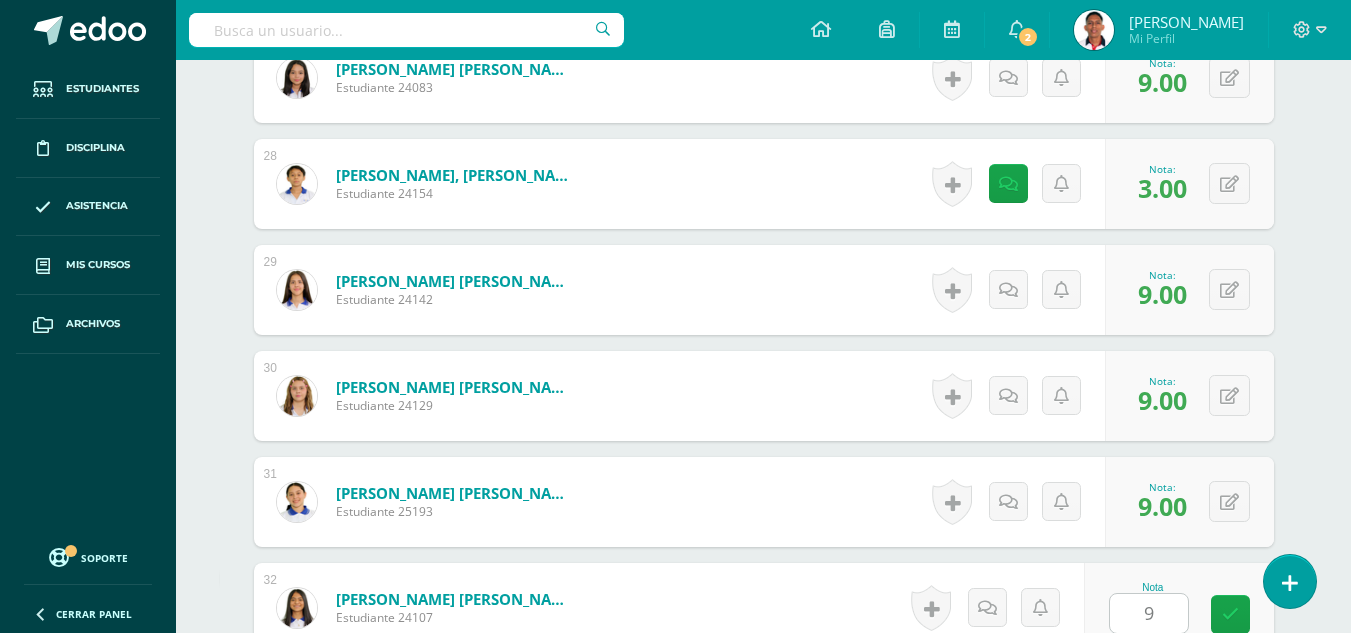 scroll, scrollTop: 3821, scrollLeft: 0, axis: vertical 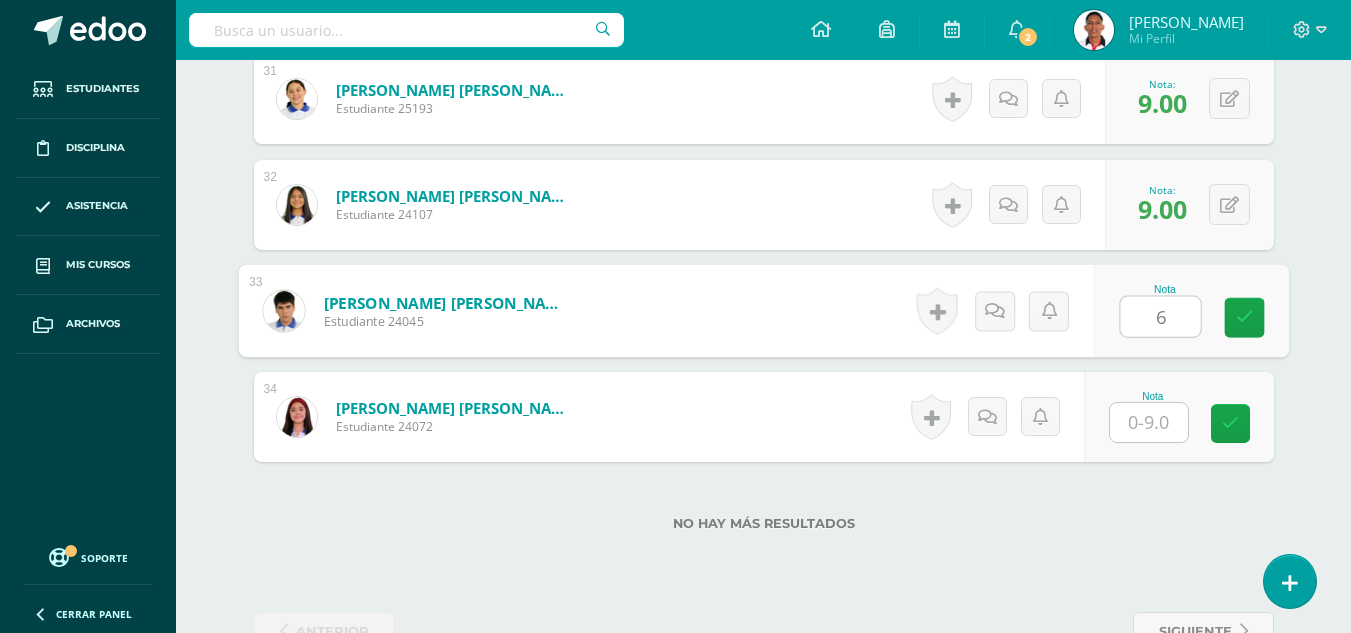type on "6" 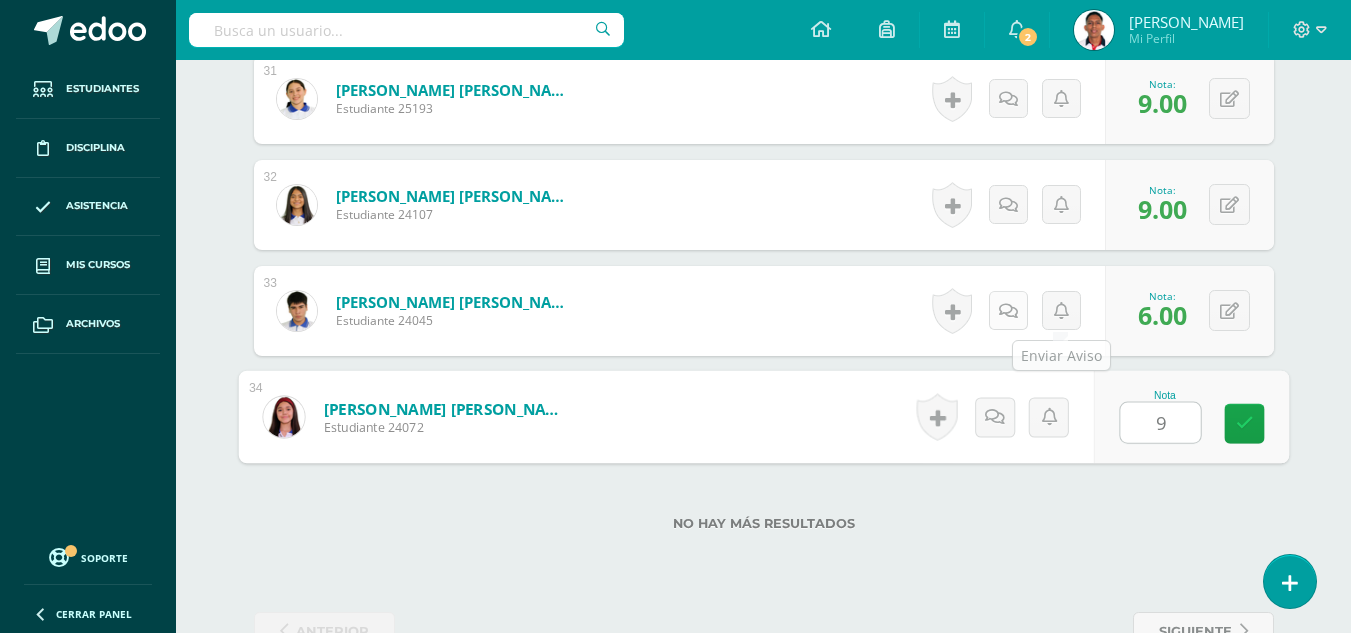 type on "9" 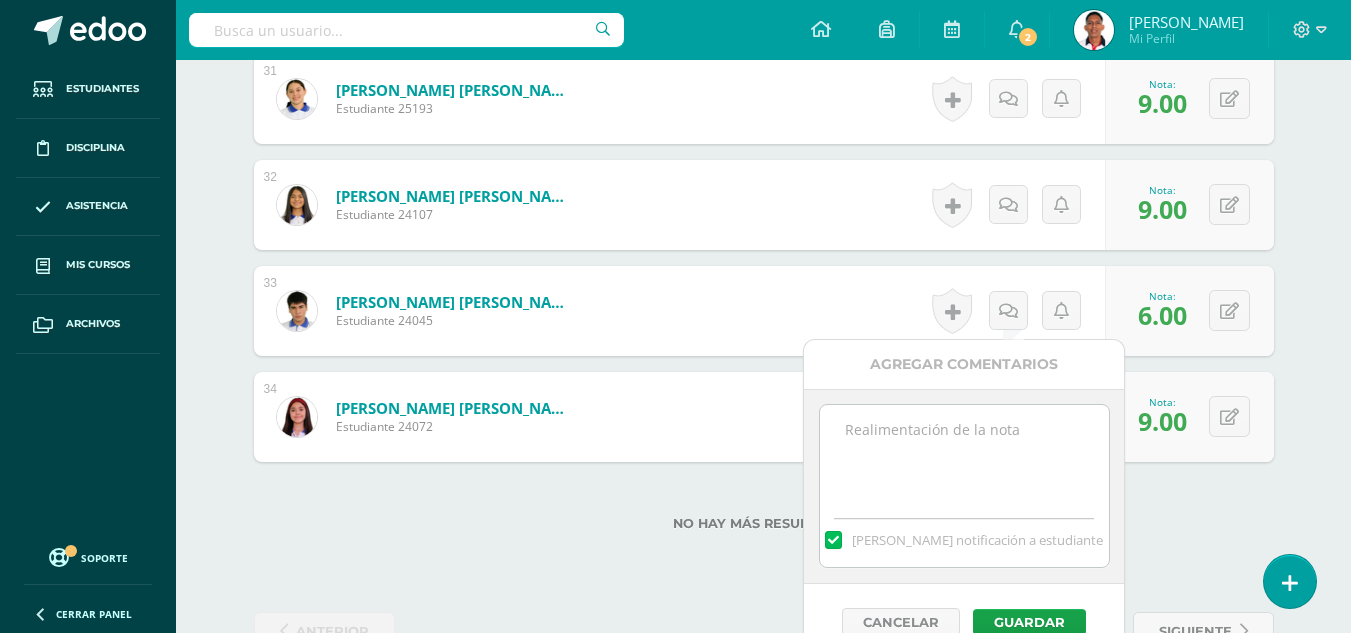 click at bounding box center (964, 455) 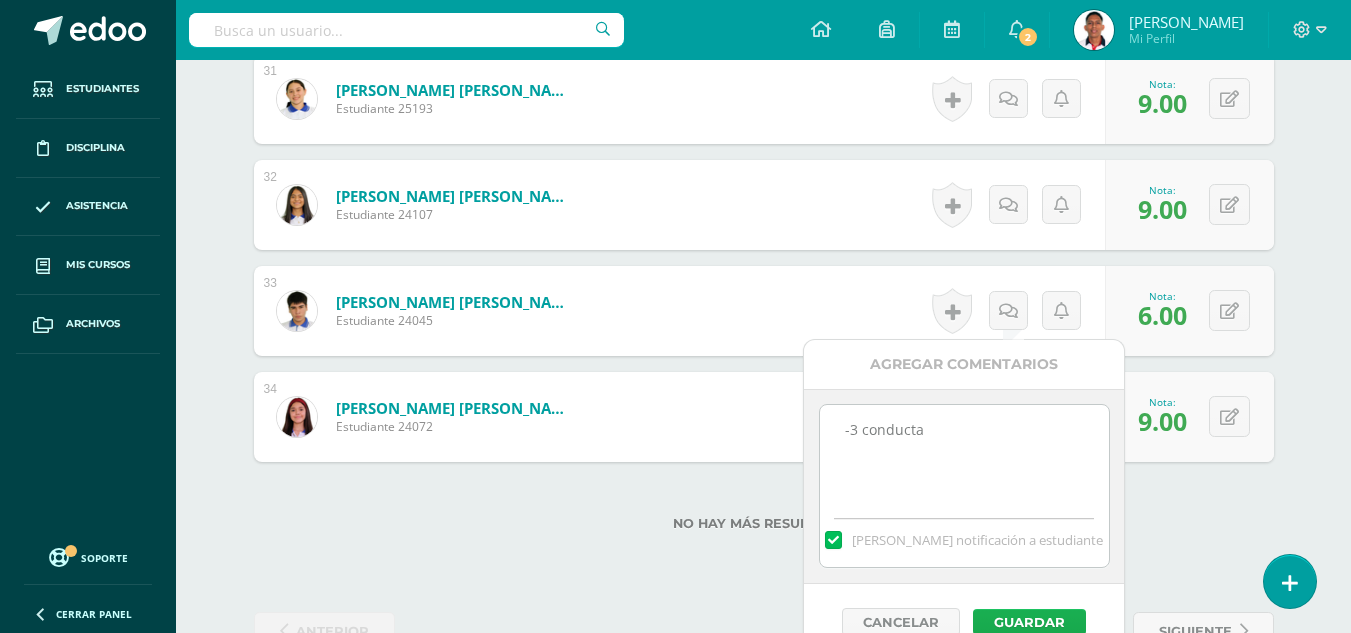type on "-3 conducta" 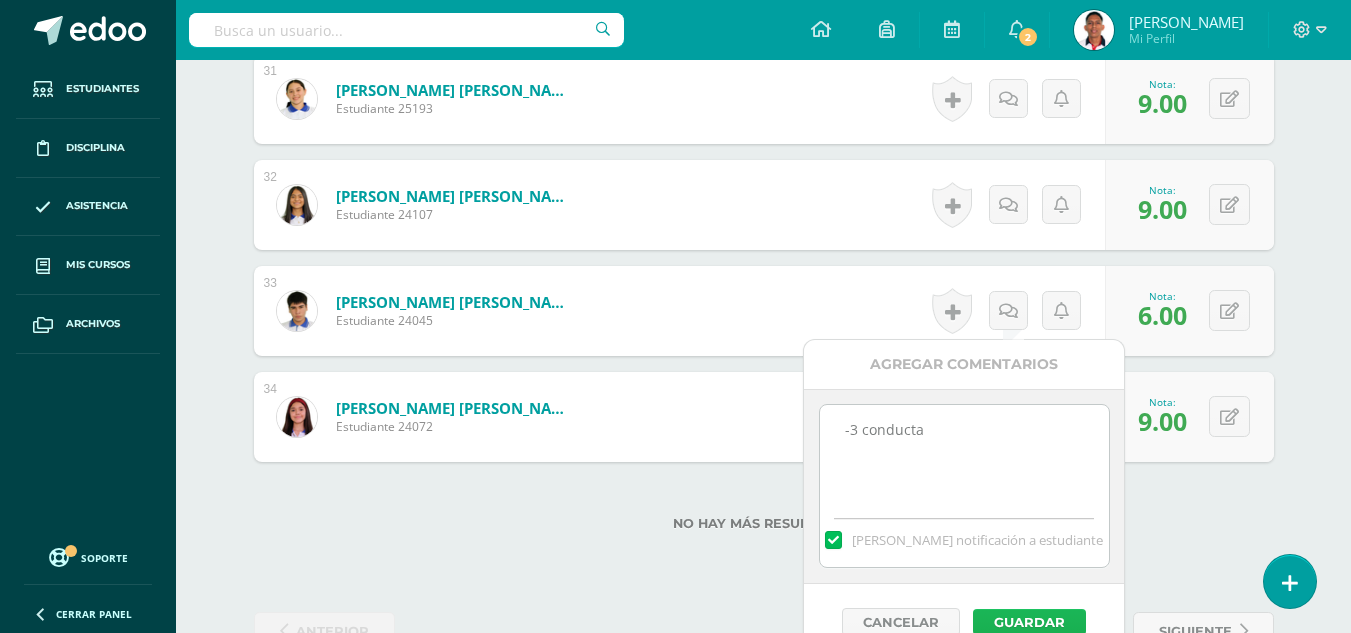 click on "Guardar" at bounding box center (1029, 622) 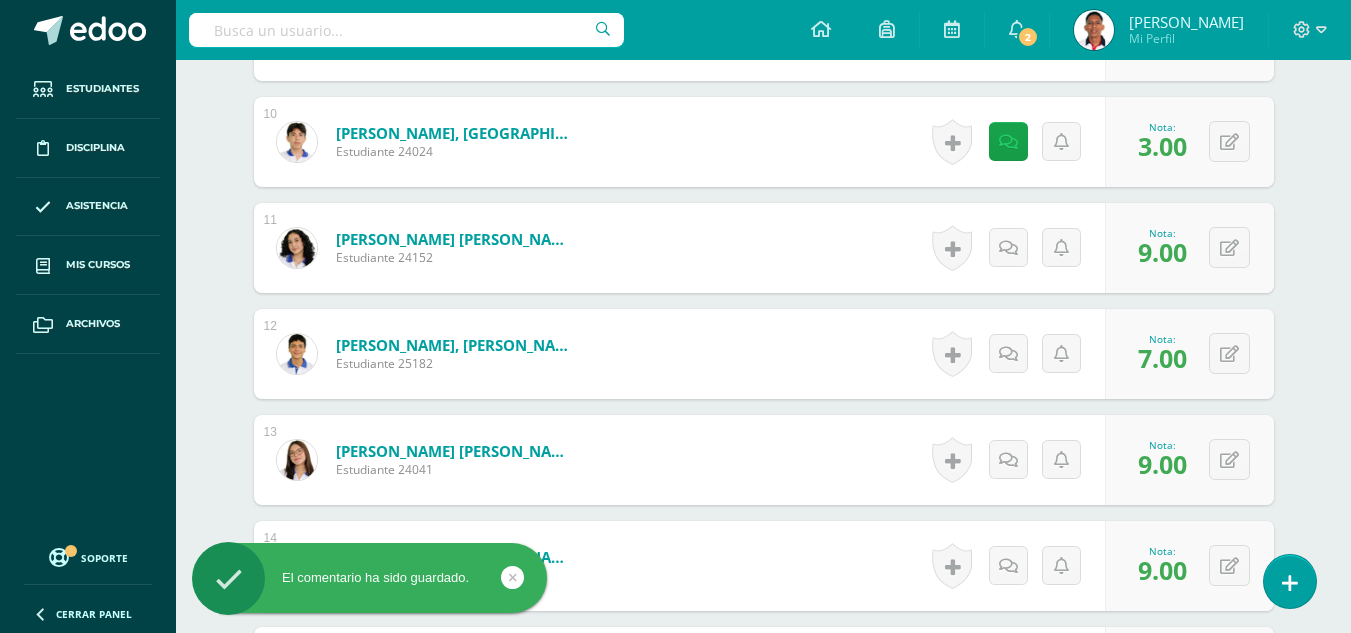 scroll, scrollTop: 0, scrollLeft: 0, axis: both 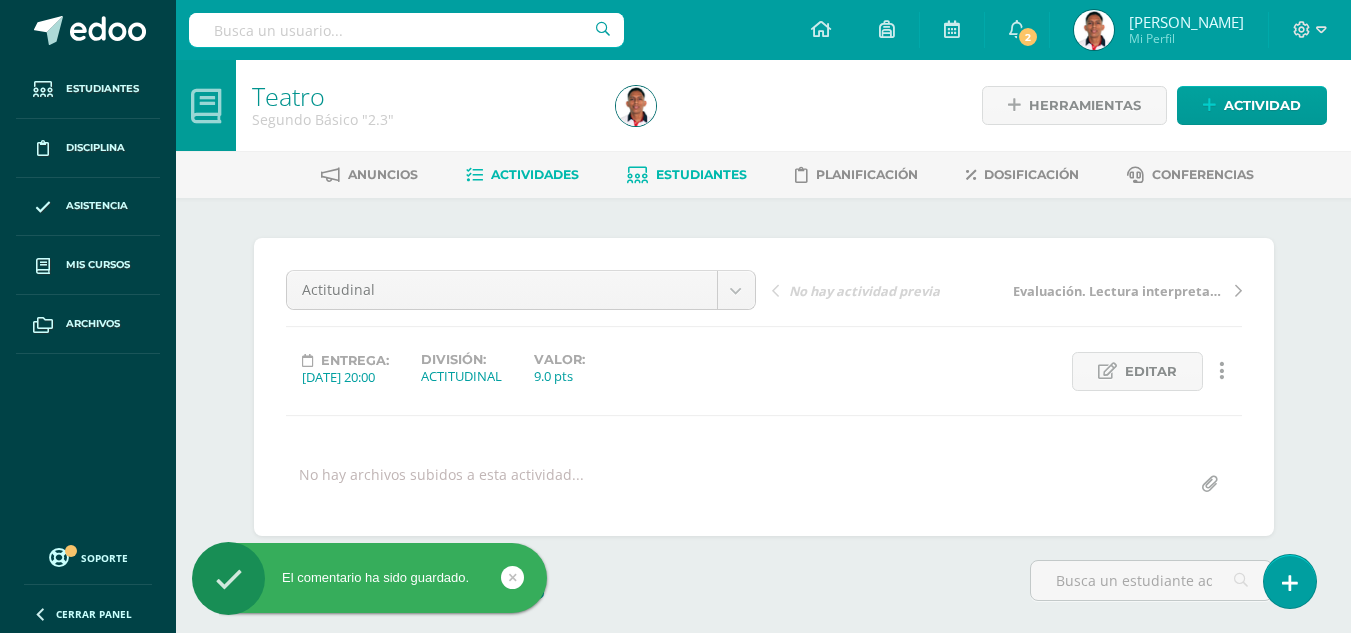 click on "Estudiantes" at bounding box center [701, 174] 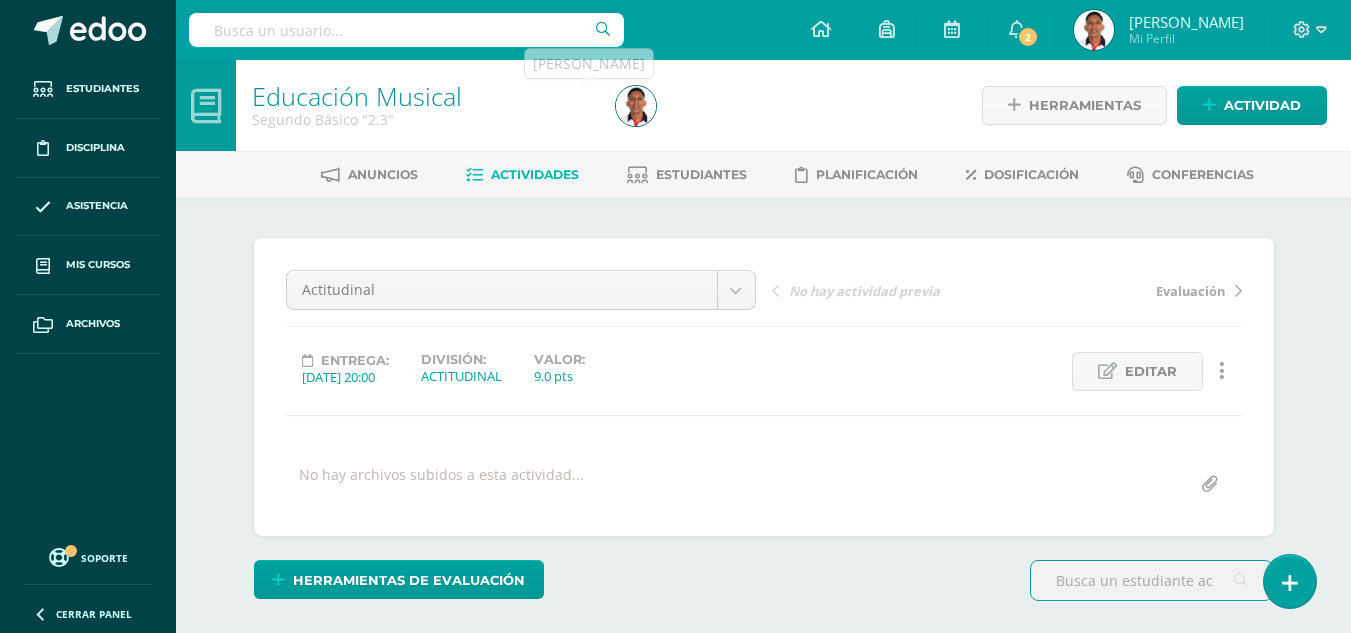 scroll, scrollTop: 0, scrollLeft: 0, axis: both 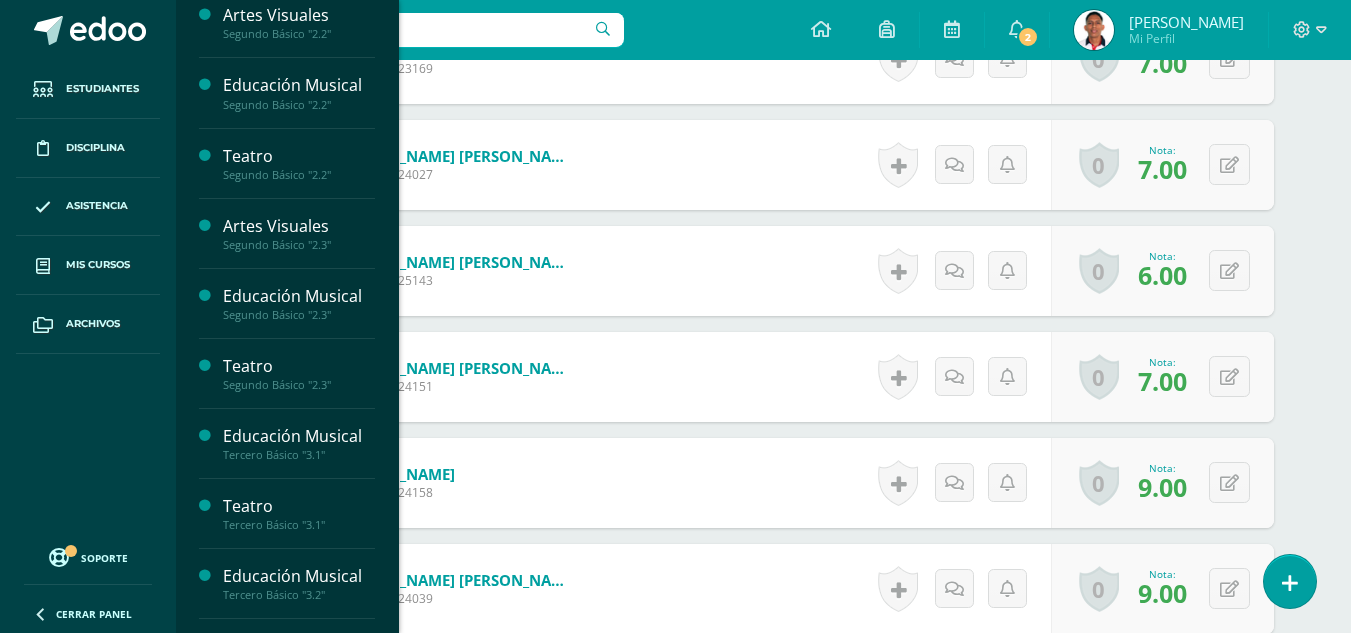 click on "Artes Visuales
Primero
Básico
"1.1"
Actividades Estudiantes Planificación Dosificación
Educación Musical
Primero
Básico
"1.1"
Actividades Estudiantes Planificación Dosificación
Teatro
Primero
Básico
"1.1"
Actividades Estudiantes Planificación Dosificación
Artes Visuales
Primero
Básico
"1.2"
Actividades Estudiantes Planificación Dosificación
Educación Musical
Actividades Estudiantes Planificación" at bounding box center (287, 316) 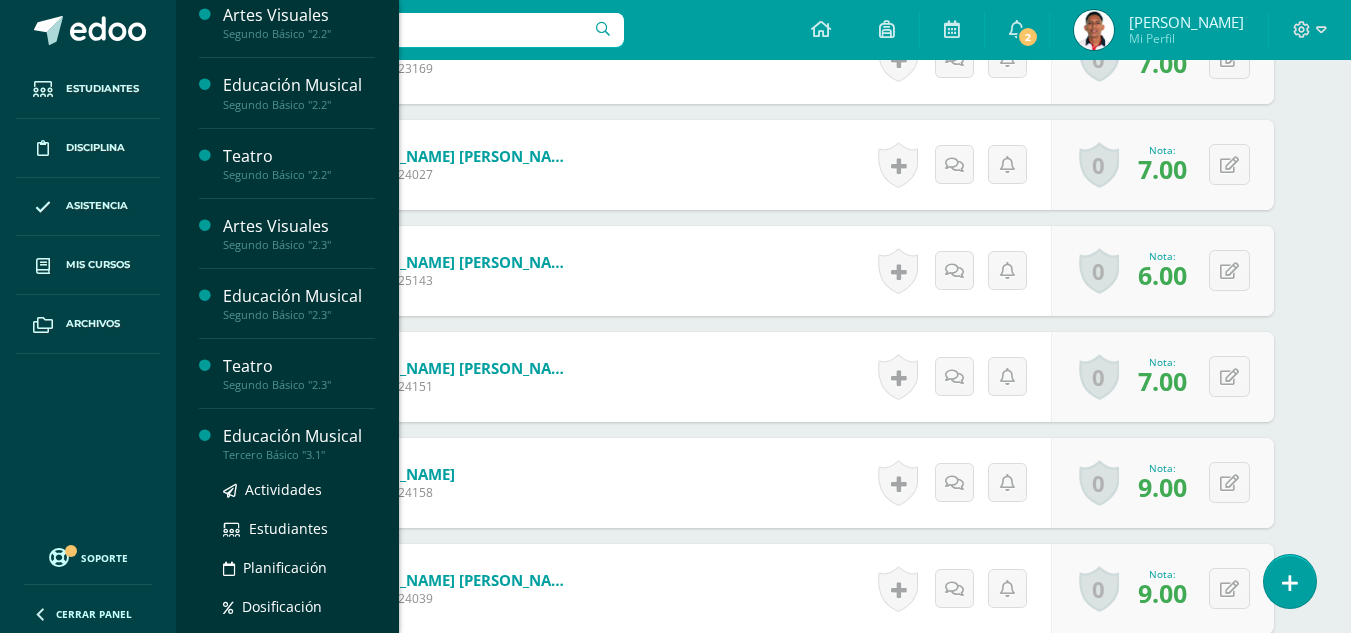 click on "Educación Musical" at bounding box center (299, 436) 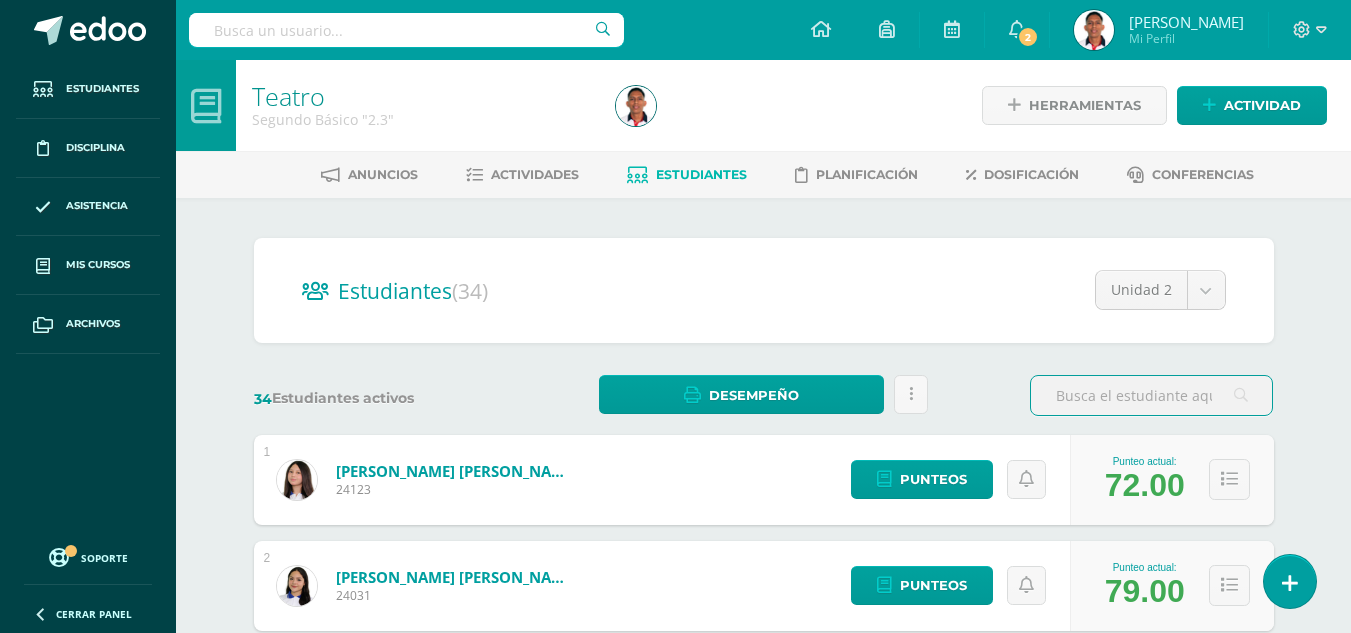 scroll, scrollTop: 0, scrollLeft: 0, axis: both 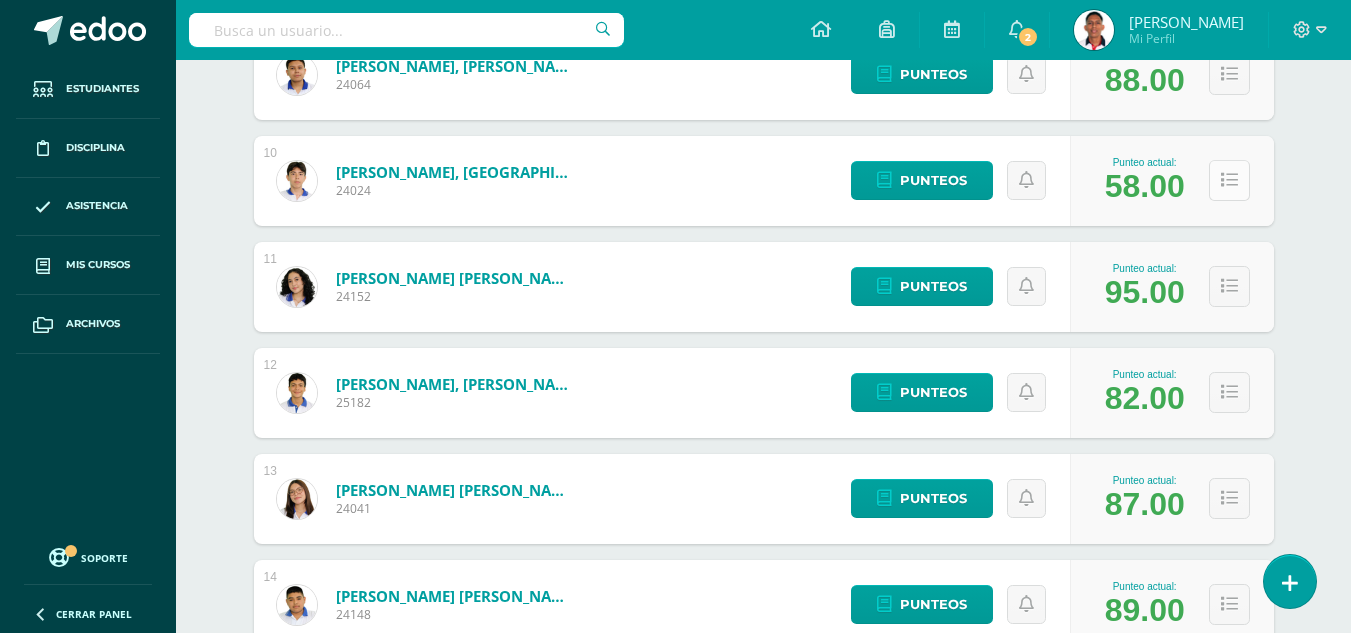 click at bounding box center [1229, 180] 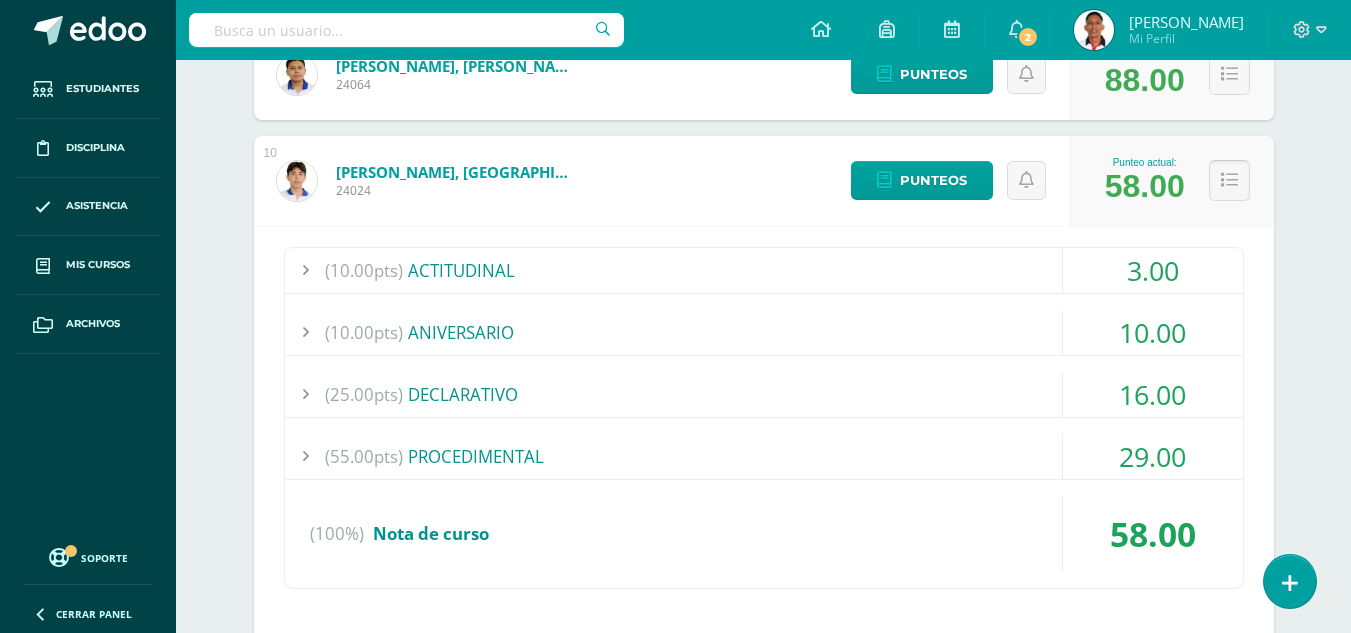 click at bounding box center [1229, 180] 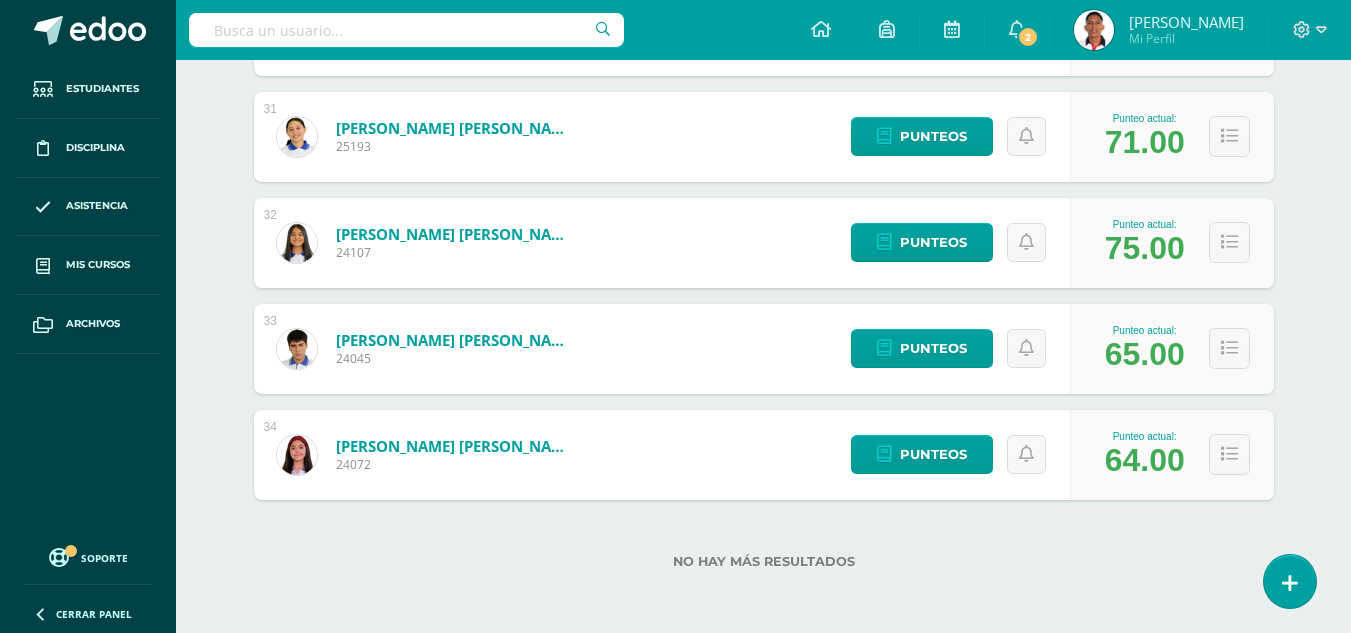 scroll, scrollTop: 2367, scrollLeft: 0, axis: vertical 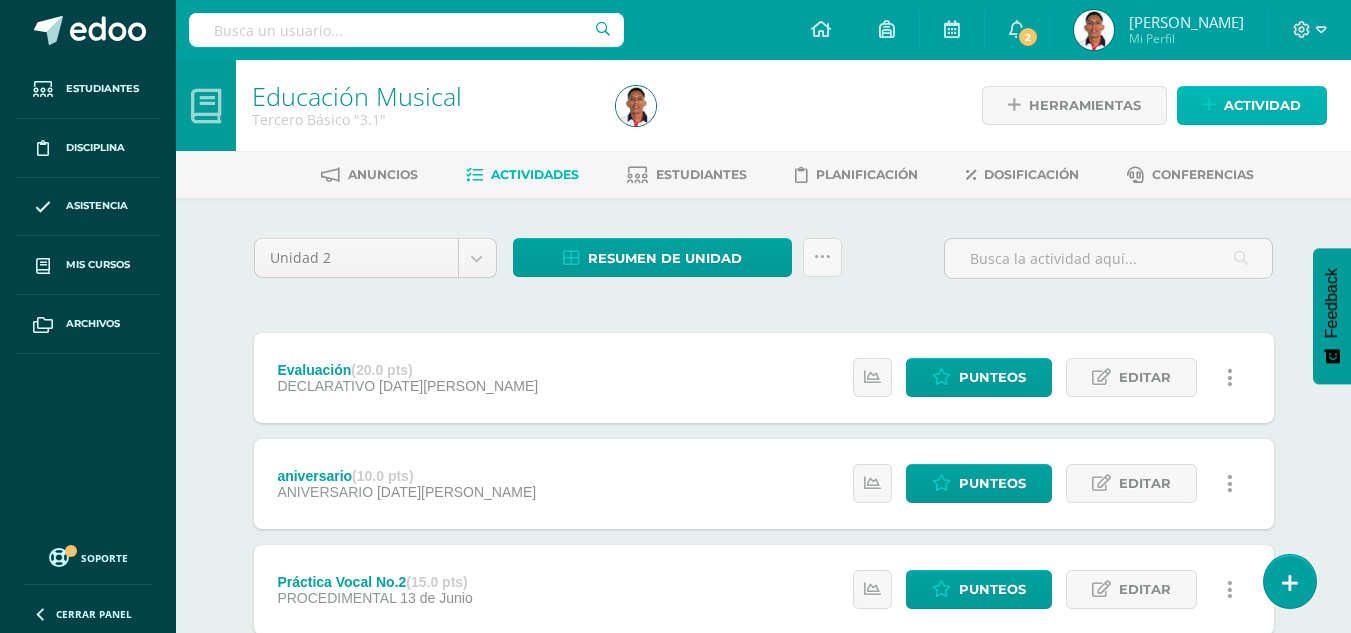 click on "Actividad" at bounding box center [1252, 105] 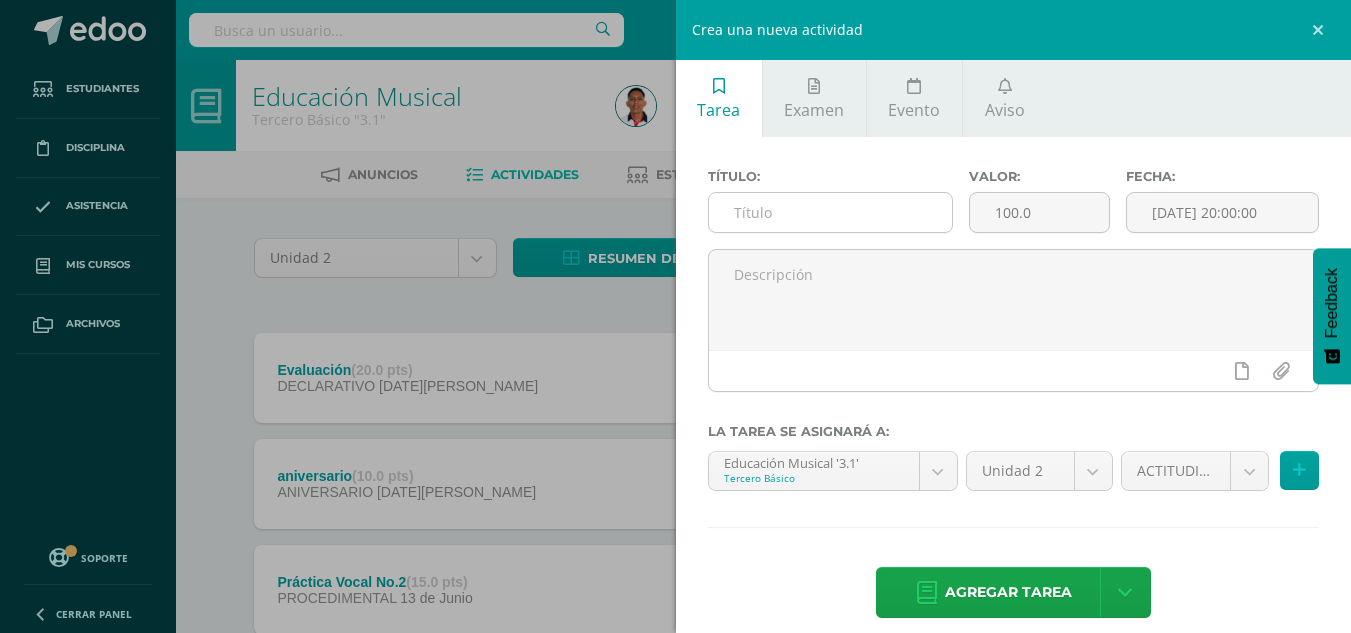 click at bounding box center (830, 212) 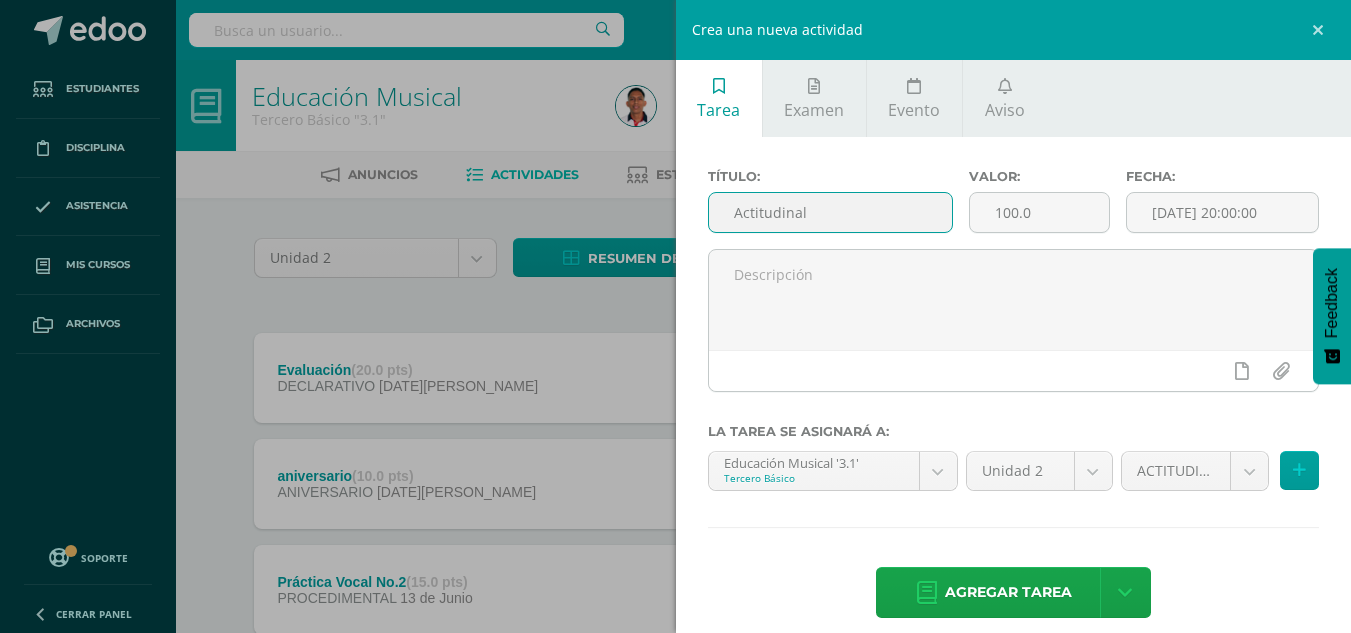 type on "Actitudinal" 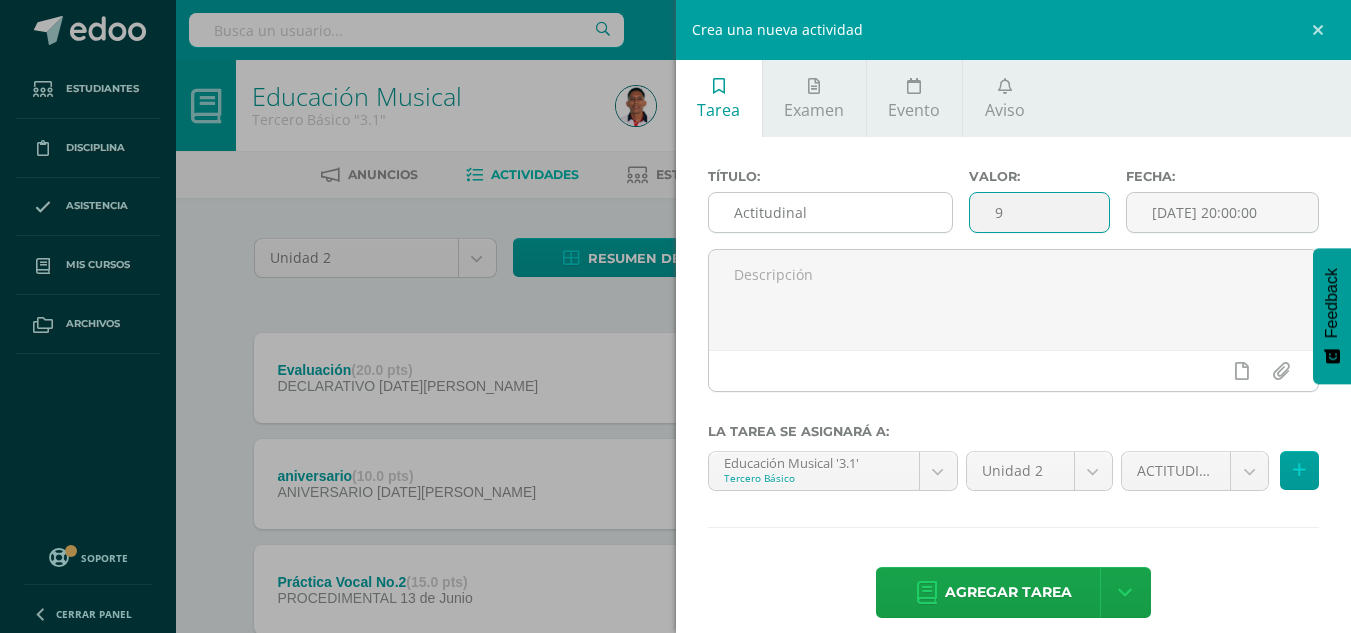 type on "9" 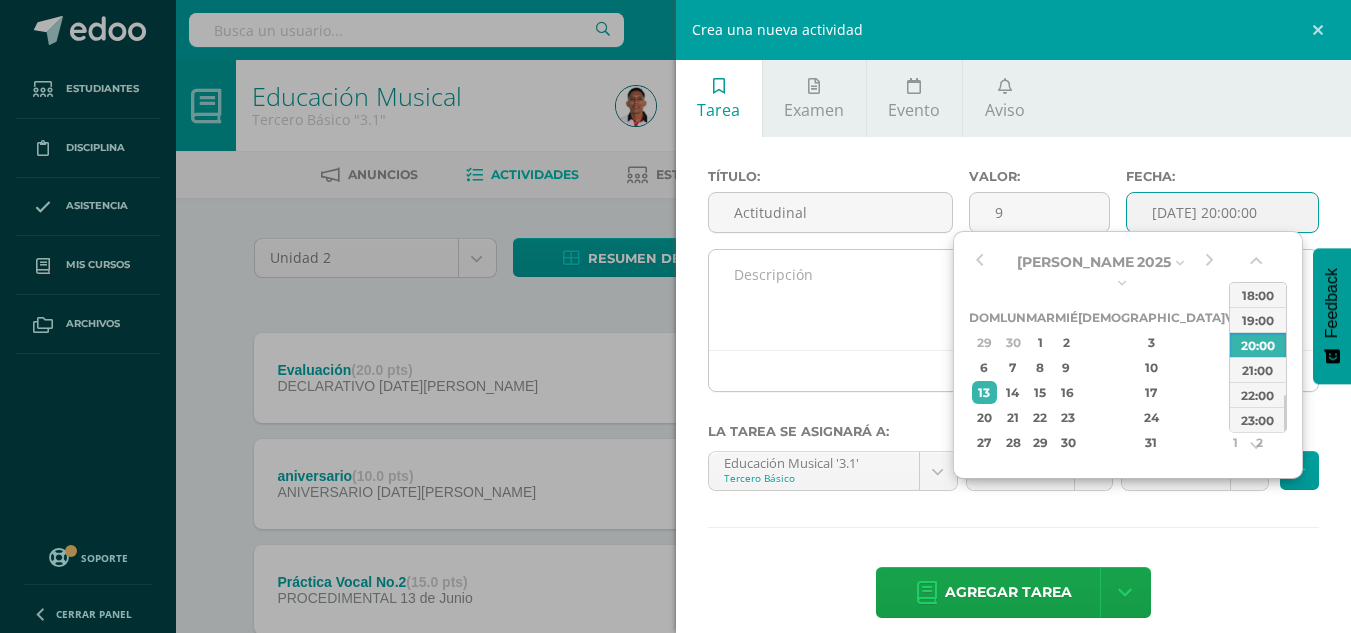 type on "2025-07-13 20:00" 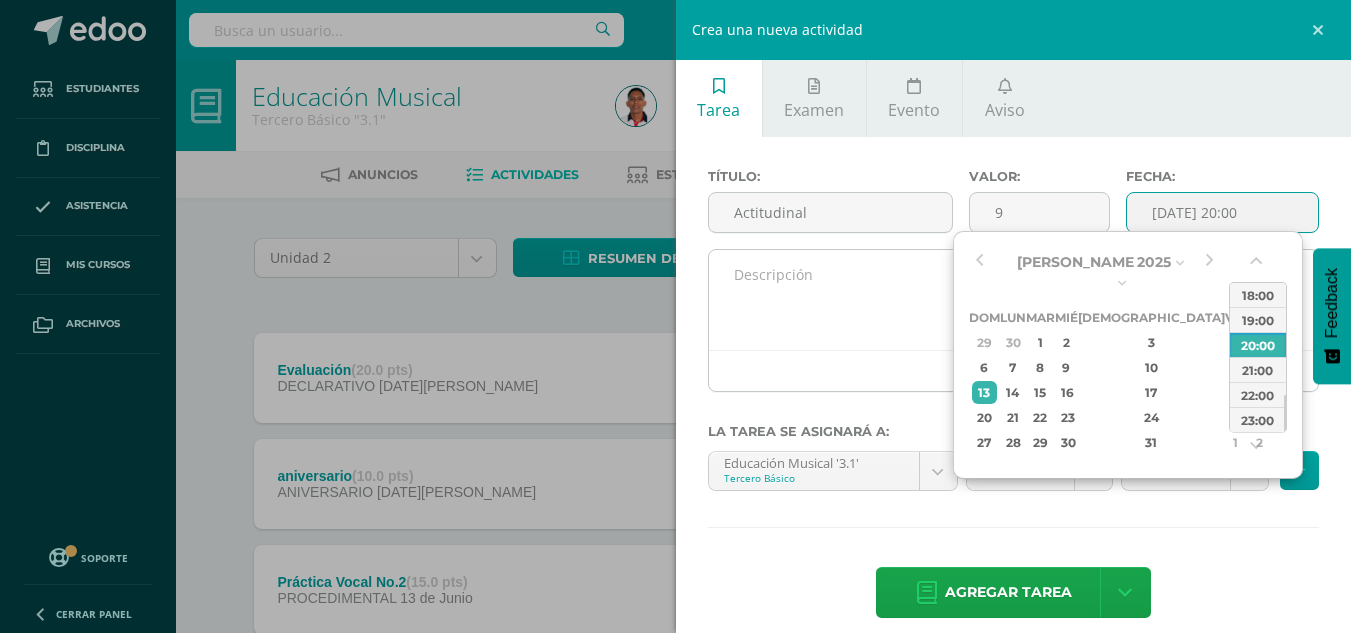 click at bounding box center (1014, 300) 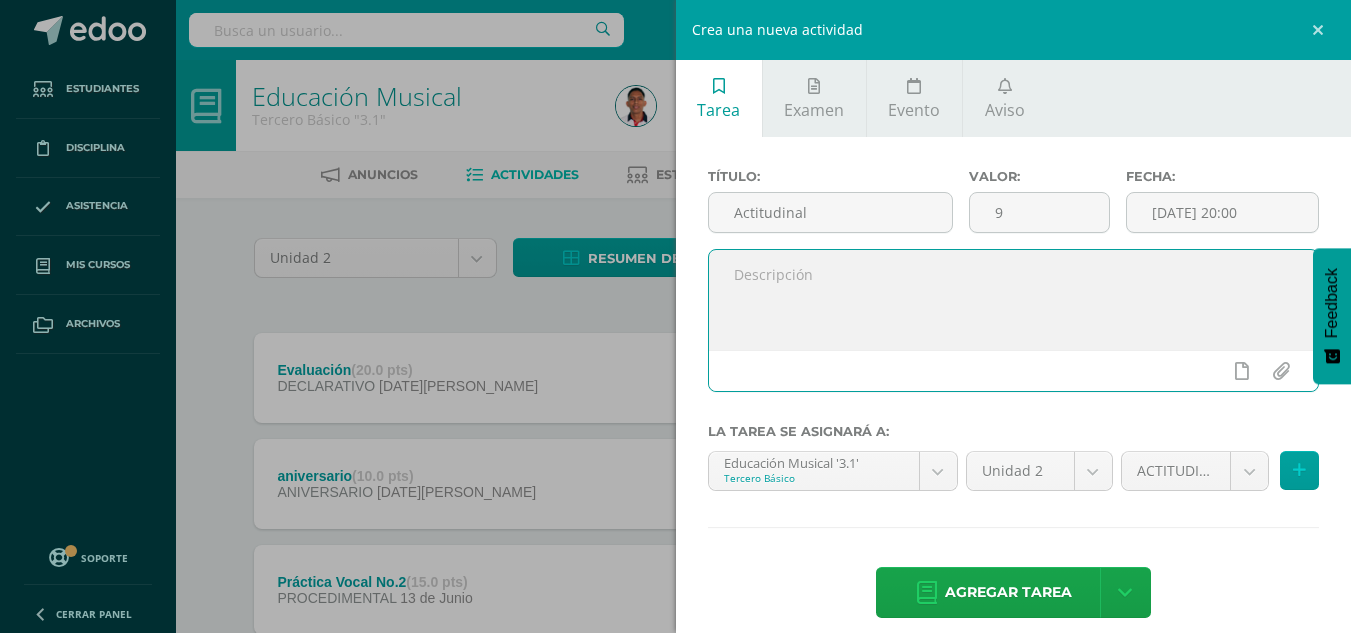click on "ACTITUDINAL (10.0pts)
ACTITUDINAL (10.0pts)
ANIVERSARIO (10.0pts)
DECLARATIVO (20.0pts)
PROCEDIMENTAL (60.0pts)" at bounding box center (1220, 479) 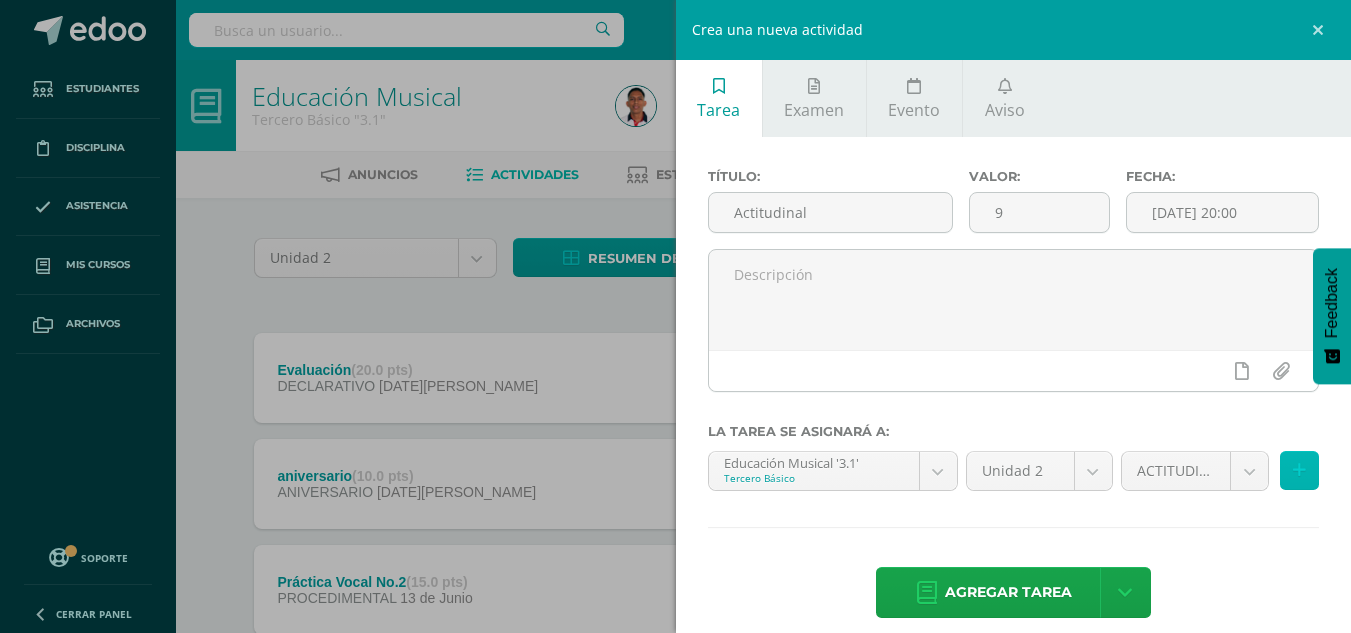 click at bounding box center (1299, 470) 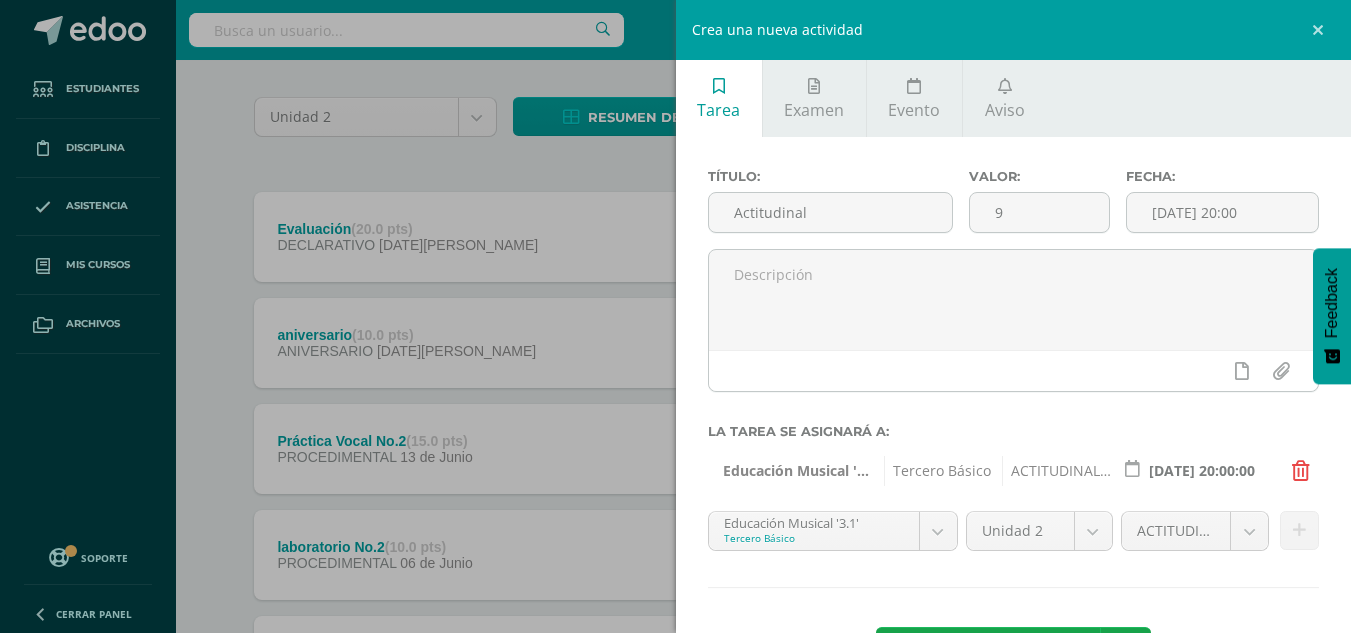 scroll, scrollTop: 174, scrollLeft: 0, axis: vertical 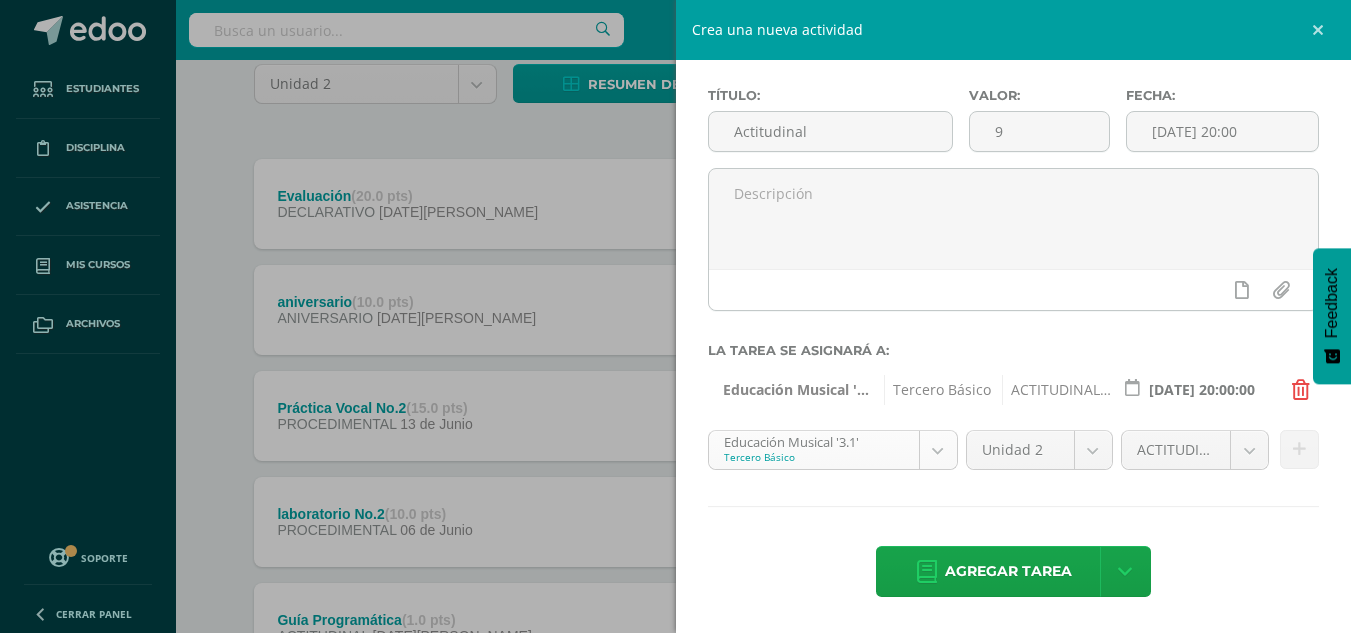 click on "Estudiantes Disciplina Asistencia Mis cursos Archivos Soporte
Centro de ayuda
Últimas actualizaciones
10+ Cerrar panel
Artes Visuales
Primero
Básico
"1.1"
Actividades Estudiantes Planificación Dosificación
Educación Musical
Primero
Básico
"1.1"
Actividades Estudiantes Planificación Dosificación
Teatro
Primero
Básico
"1.1"
Actividades Estudiantes Planificación Dosificación
Artes Visuales
Actividades Estudiantes Planificación Dosificación Actividades" at bounding box center [675, 475] 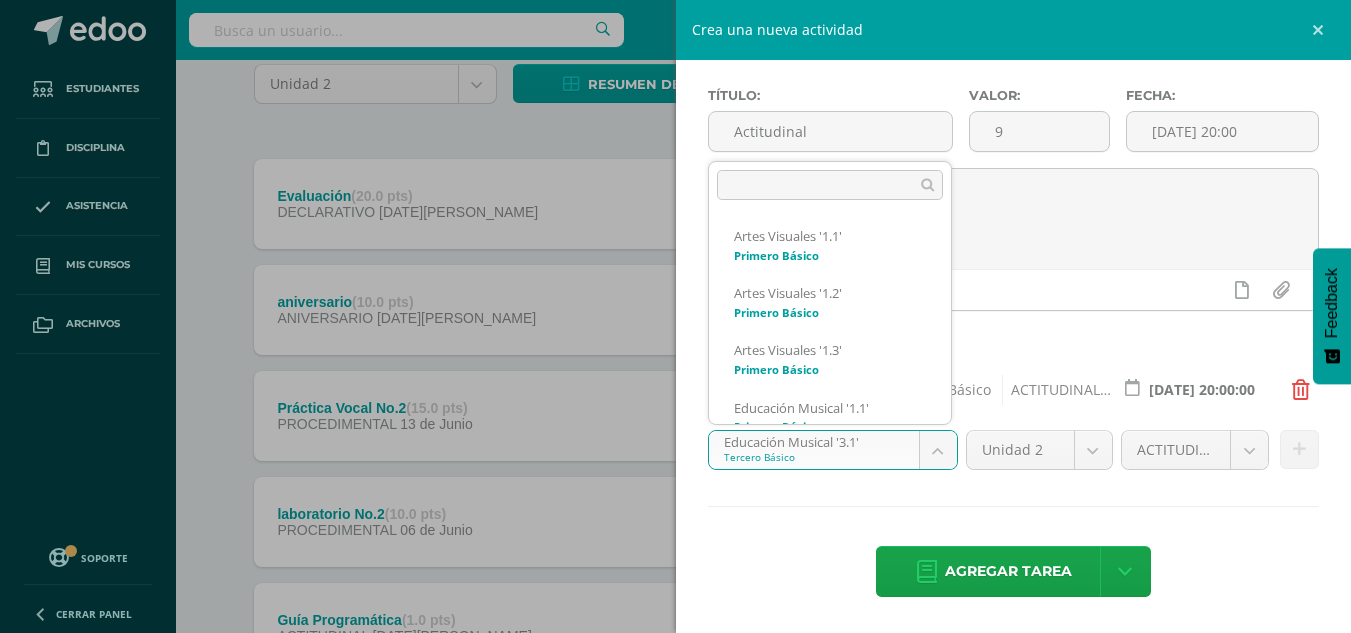scroll, scrollTop: 877, scrollLeft: 0, axis: vertical 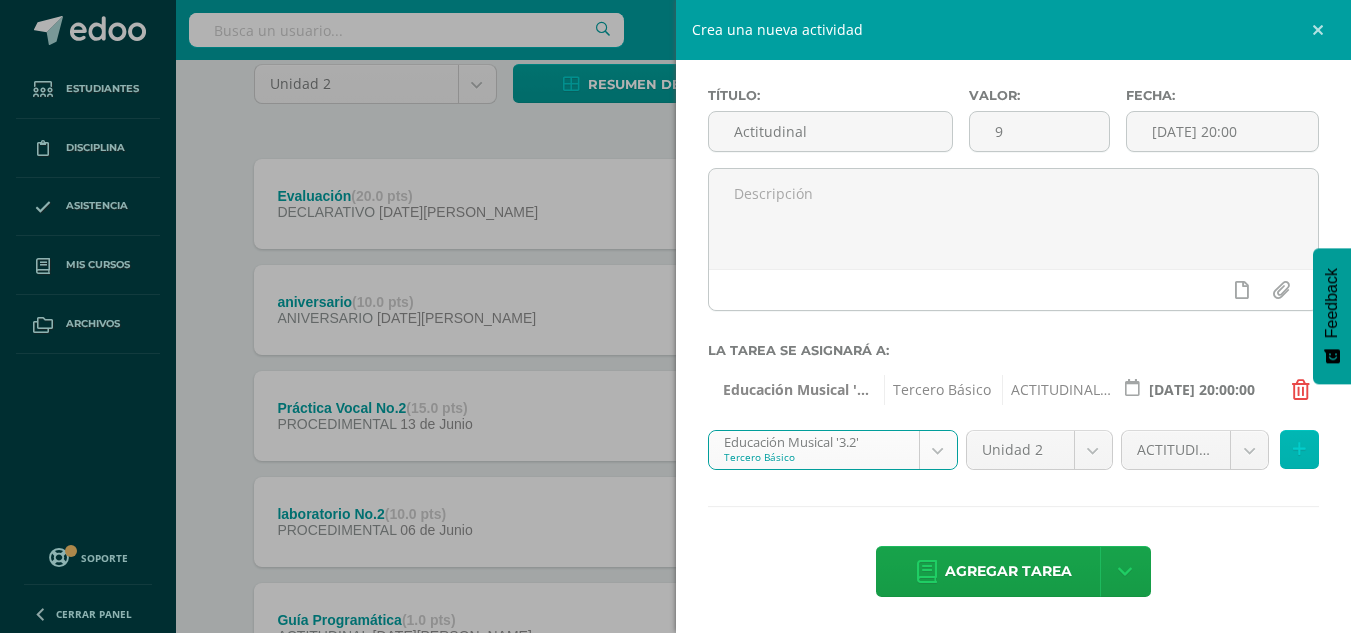 click at bounding box center (1299, 449) 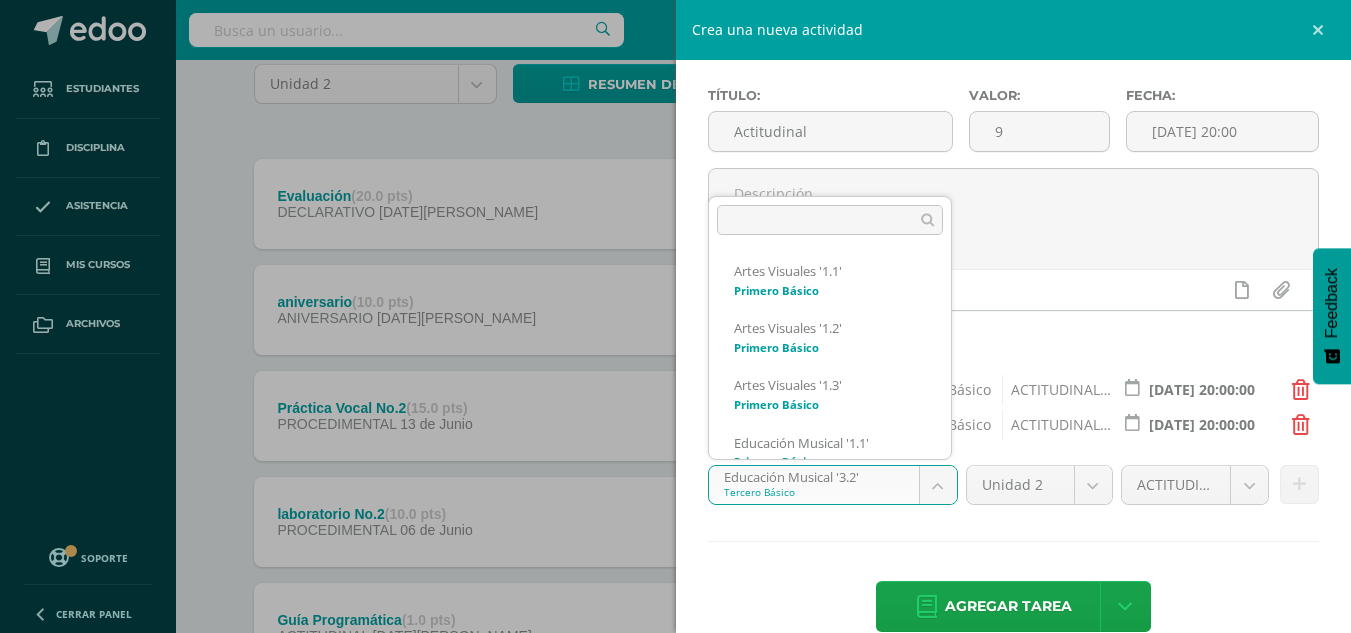click on "Estudiantes Disciplina Asistencia Mis cursos Archivos Soporte
Centro de ayuda
Últimas actualizaciones
10+ Cerrar panel
Artes Visuales
Primero
Básico
"1.1"
Actividades Estudiantes Planificación Dosificación
Educación Musical
Primero
Básico
"1.1"
Actividades Estudiantes Planificación Dosificación
Teatro
Primero
Básico
"1.1"
Actividades Estudiantes Planificación Dosificación
Artes Visuales
Actividades Estudiantes Planificación Dosificación Actividades" at bounding box center [675, 475] 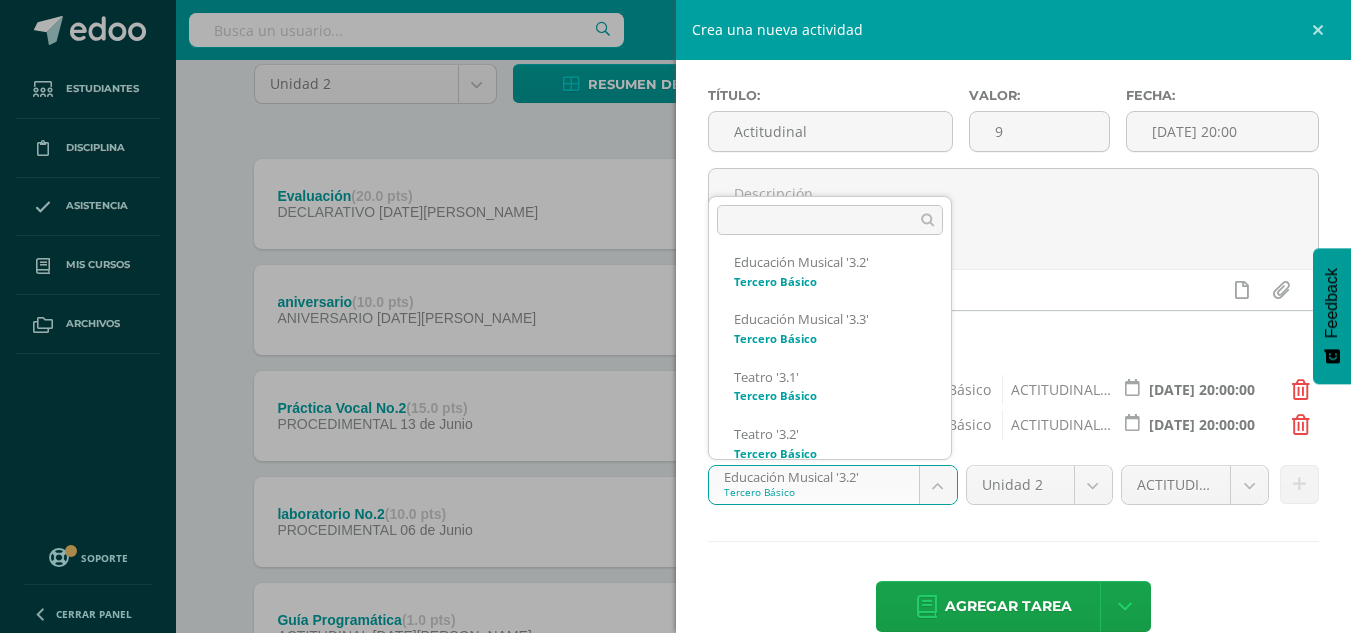 scroll, scrollTop: 1105, scrollLeft: 0, axis: vertical 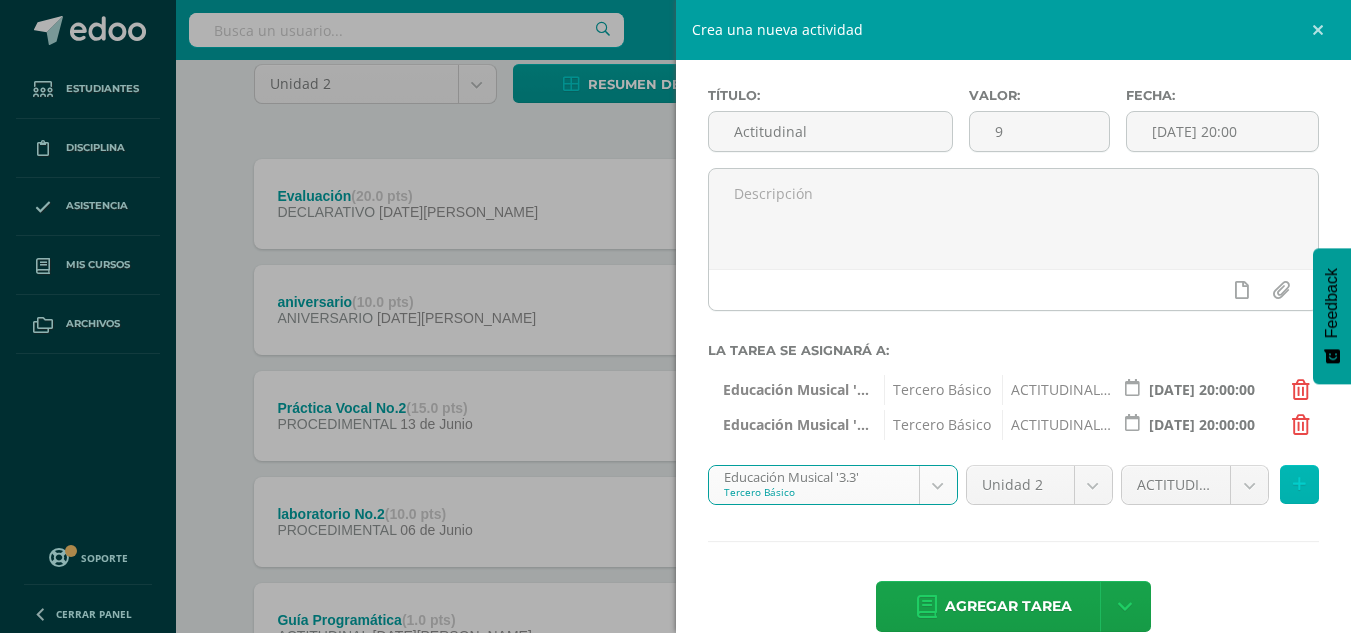 click at bounding box center [1299, 484] 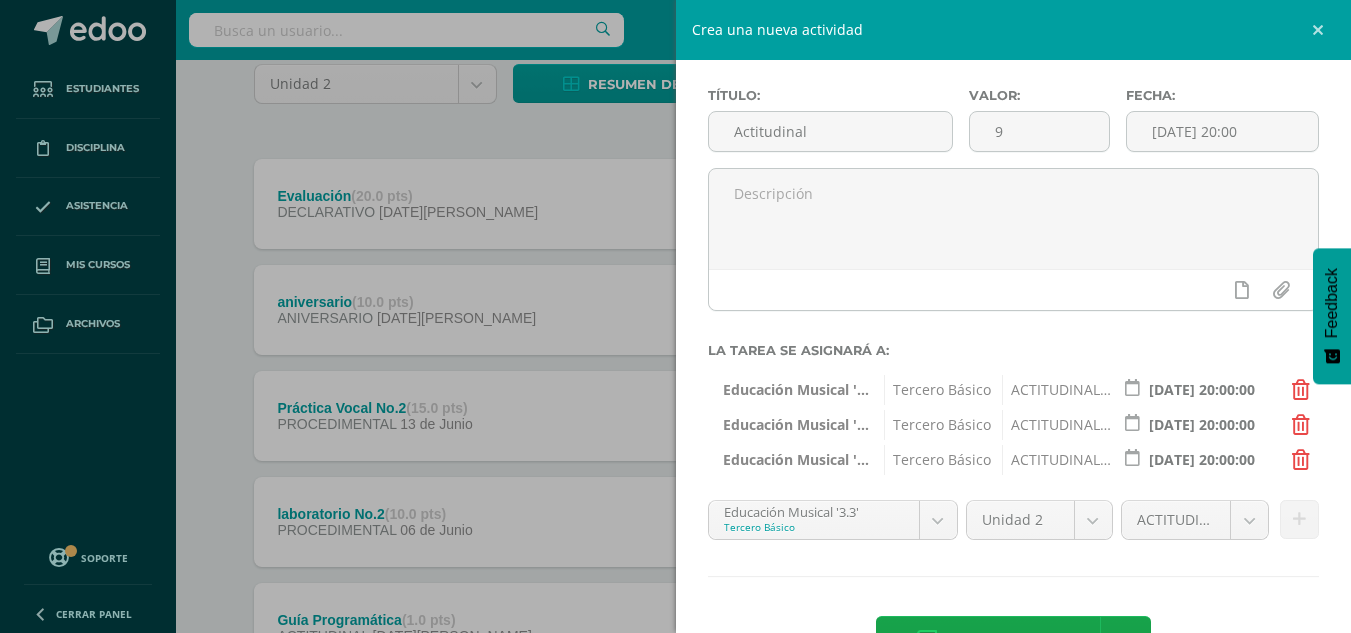 scroll, scrollTop: 151, scrollLeft: 0, axis: vertical 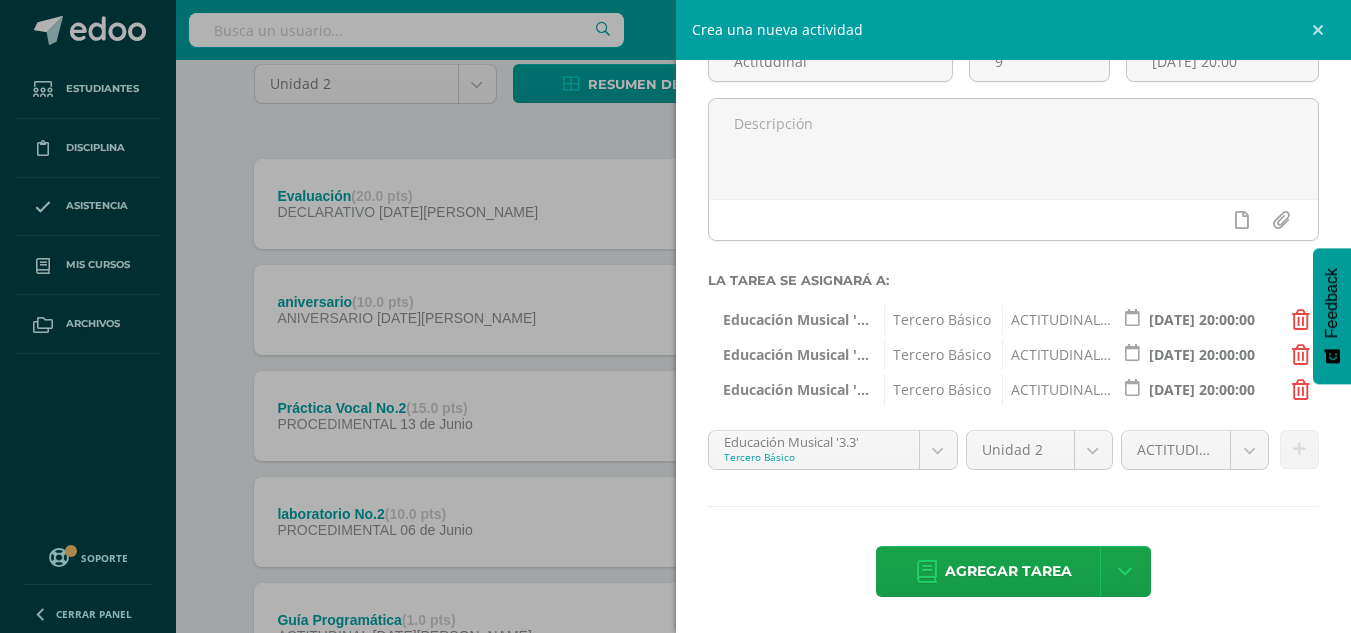 click on "Estudiantes Disciplina Asistencia Mis cursos Archivos Soporte
Centro de ayuda
Últimas actualizaciones
10+ Cerrar panel
Artes Visuales
Primero
Básico
"1.1"
Actividades Estudiantes Planificación Dosificación
Educación Musical
Primero
Básico
"1.1"
Actividades Estudiantes Planificación Dosificación
Teatro
Primero
Básico
"1.1"
Actividades Estudiantes Planificación Dosificación
Artes Visuales
Actividades Estudiantes Planificación Dosificación Actividades" at bounding box center (675, 475) 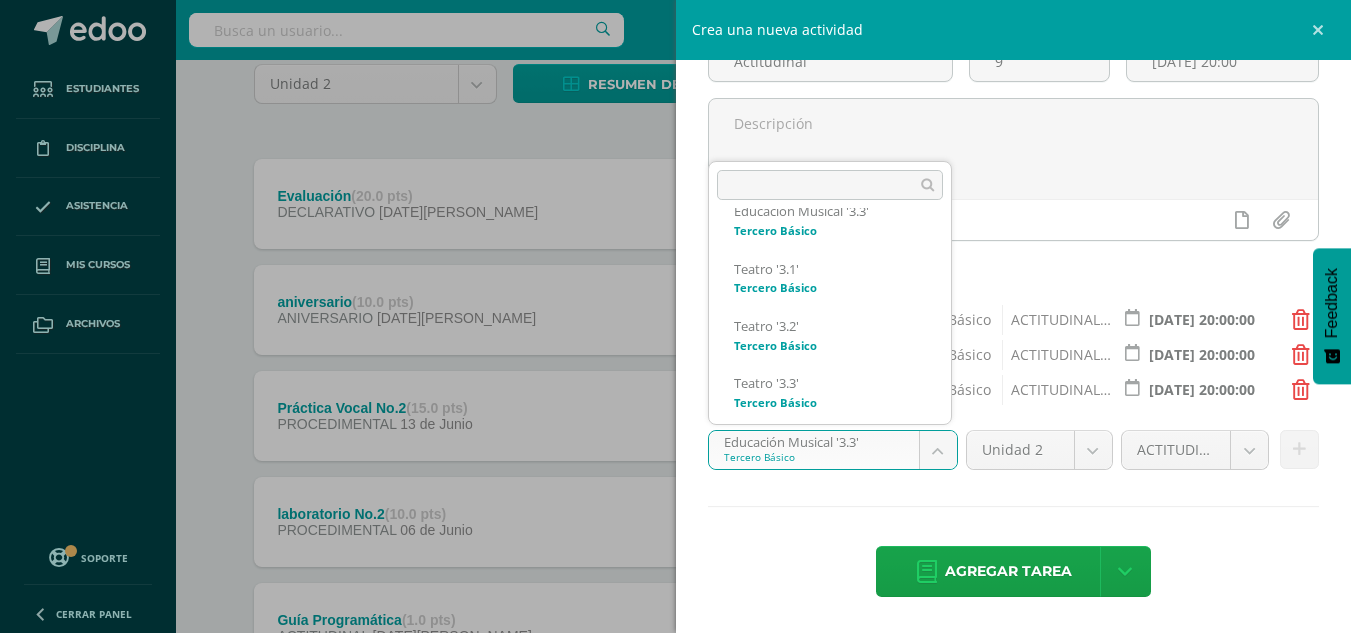 scroll, scrollTop: 1171, scrollLeft: 0, axis: vertical 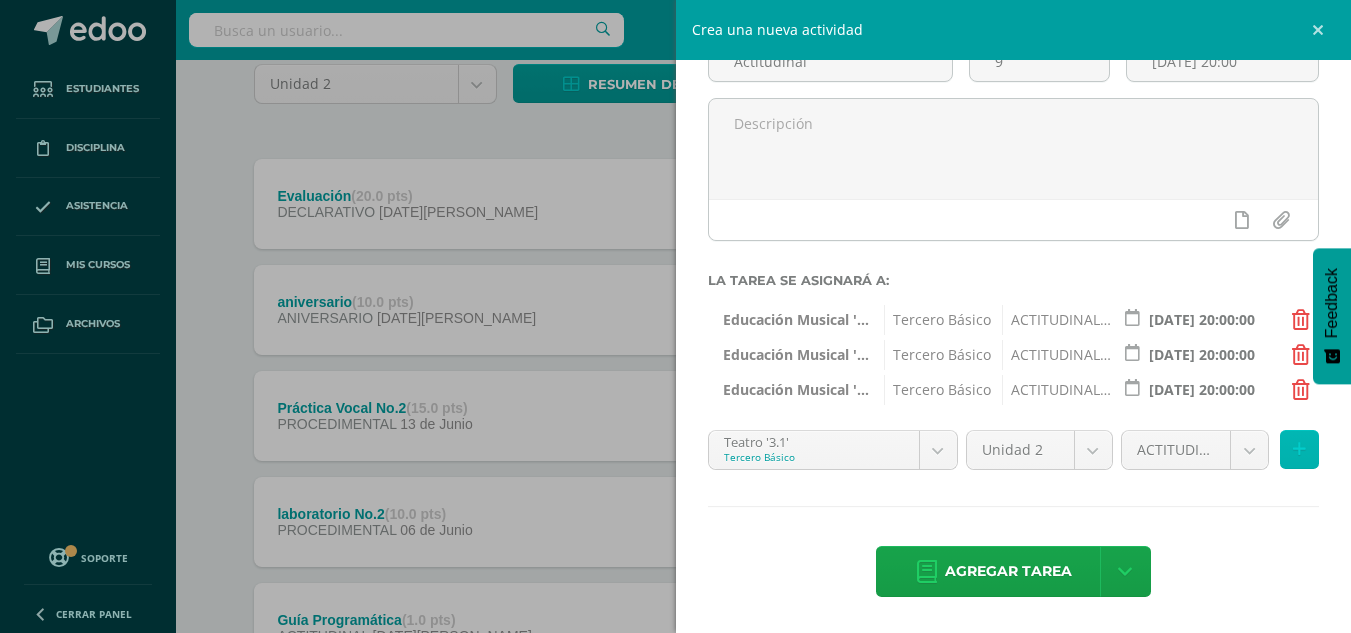 click at bounding box center (1299, 449) 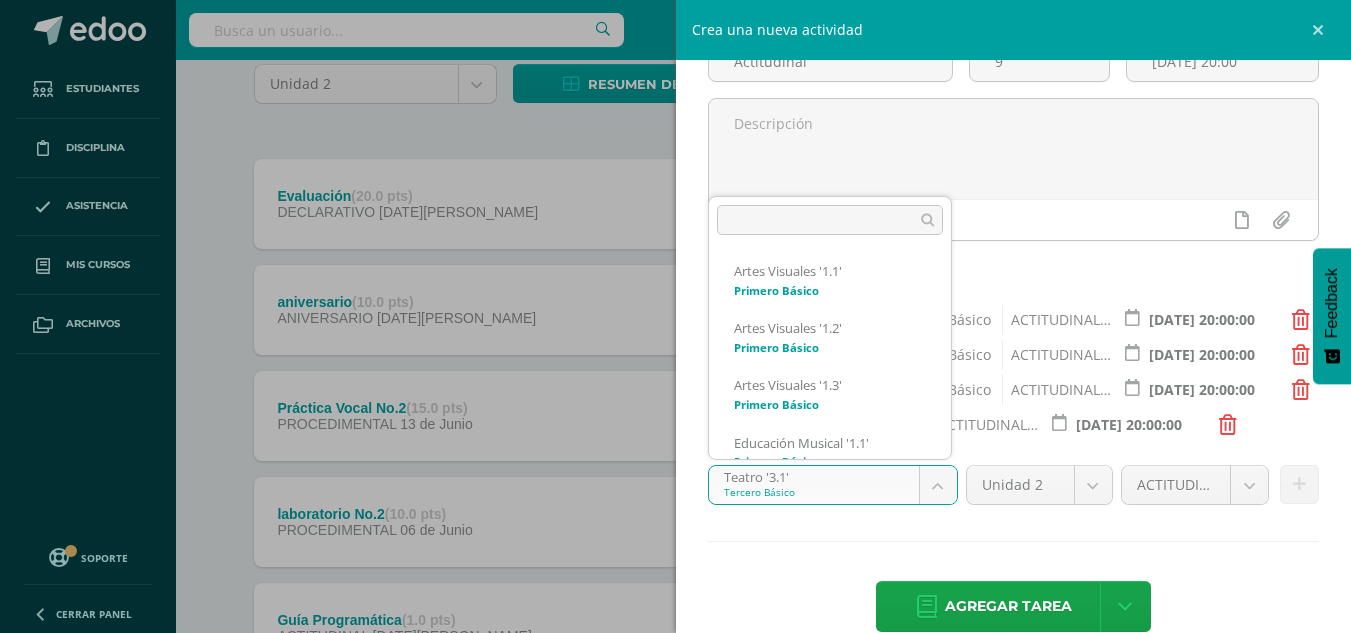 click on "Estudiantes Disciplina Asistencia Mis cursos Archivos Soporte
Centro de ayuda
Últimas actualizaciones
10+ Cerrar panel
Artes Visuales
Primero
Básico
"1.1"
Actividades Estudiantes Planificación Dosificación
Educación Musical
Primero
Básico
"1.1"
Actividades Estudiantes Planificación Dosificación
Teatro
Primero
Básico
"1.1"
Actividades Estudiantes Planificación Dosificación
Artes Visuales
Actividades Estudiantes Planificación Dosificación Actividades" at bounding box center [675, 475] 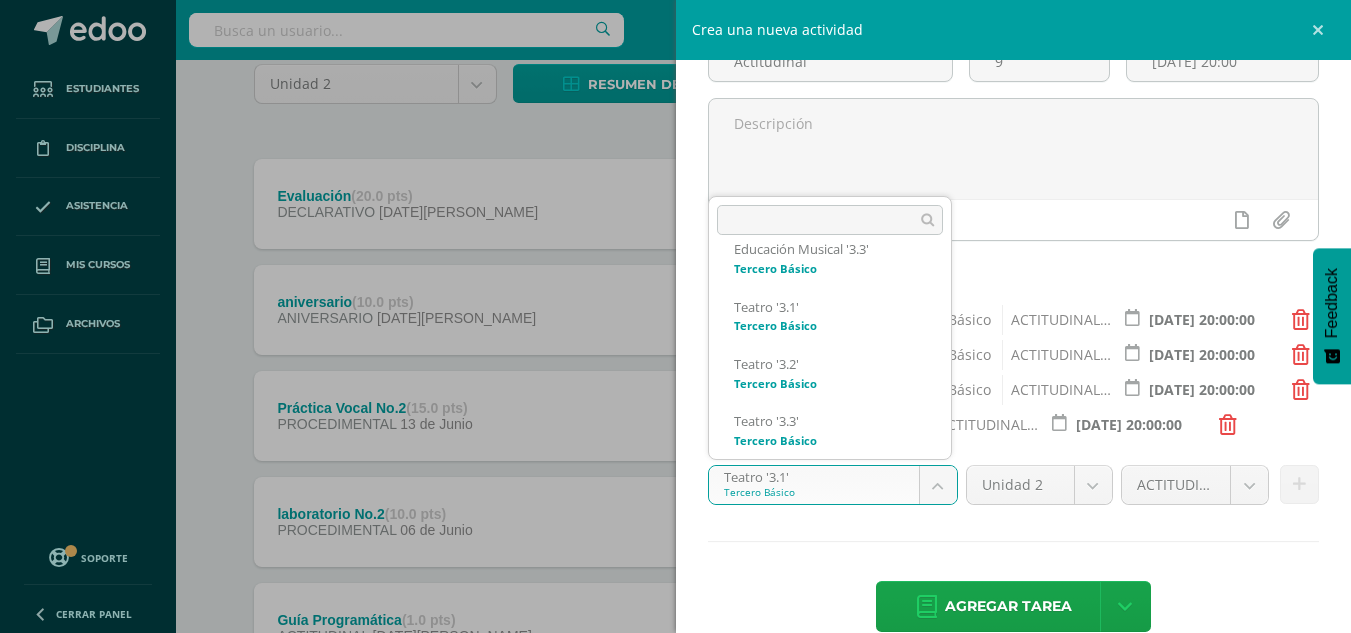 scroll, scrollTop: 1168, scrollLeft: 0, axis: vertical 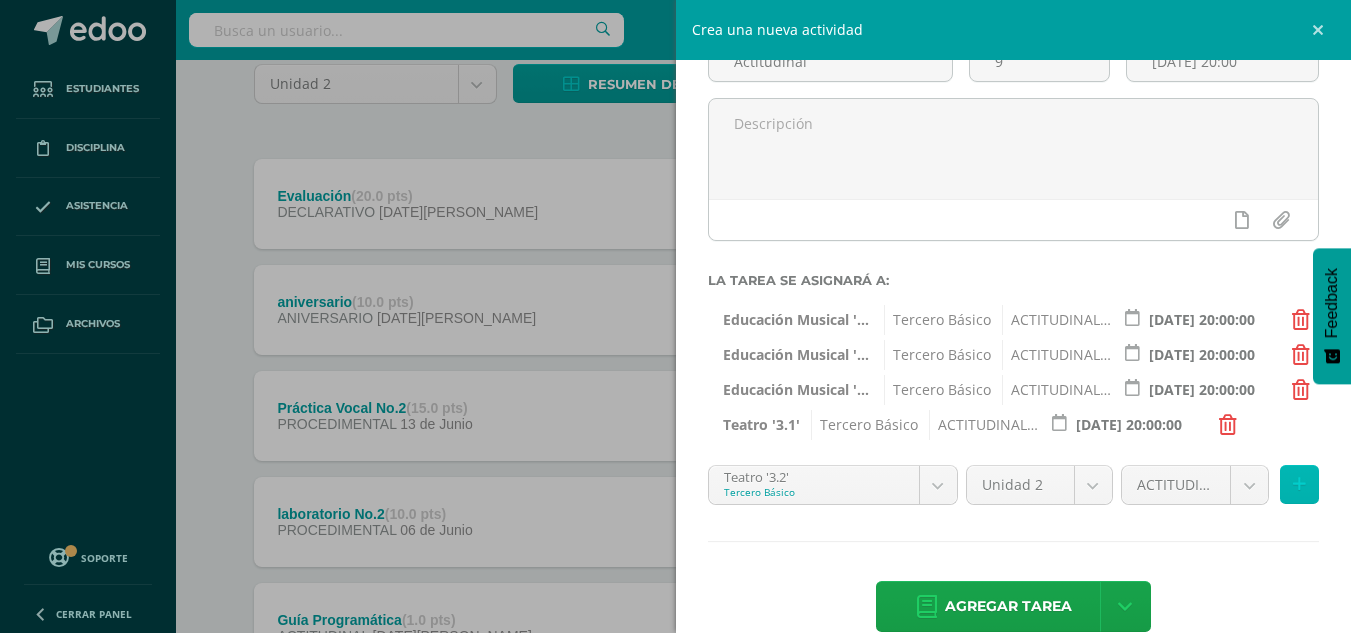 click at bounding box center (1299, 484) 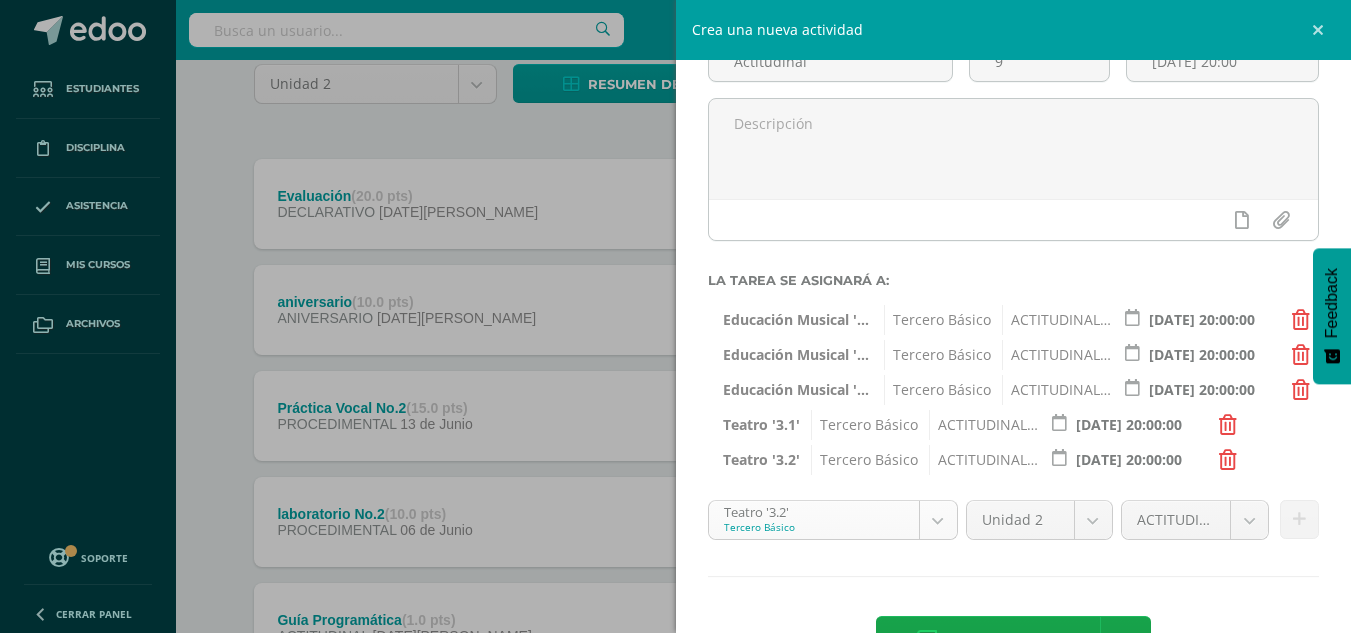 click on "Estudiantes Disciplina Asistencia Mis cursos Archivos Soporte
Centro de ayuda
Últimas actualizaciones
10+ Cerrar panel
Artes Visuales
Primero
Básico
"1.1"
Actividades Estudiantes Planificación Dosificación
Educación Musical
Primero
Básico
"1.1"
Actividades Estudiantes Planificación Dosificación
Teatro
Primero
Básico
"1.1"
Actividades Estudiantes Planificación Dosificación
Artes Visuales
Actividades Estudiantes Planificación Dosificación Actividades" at bounding box center [675, 475] 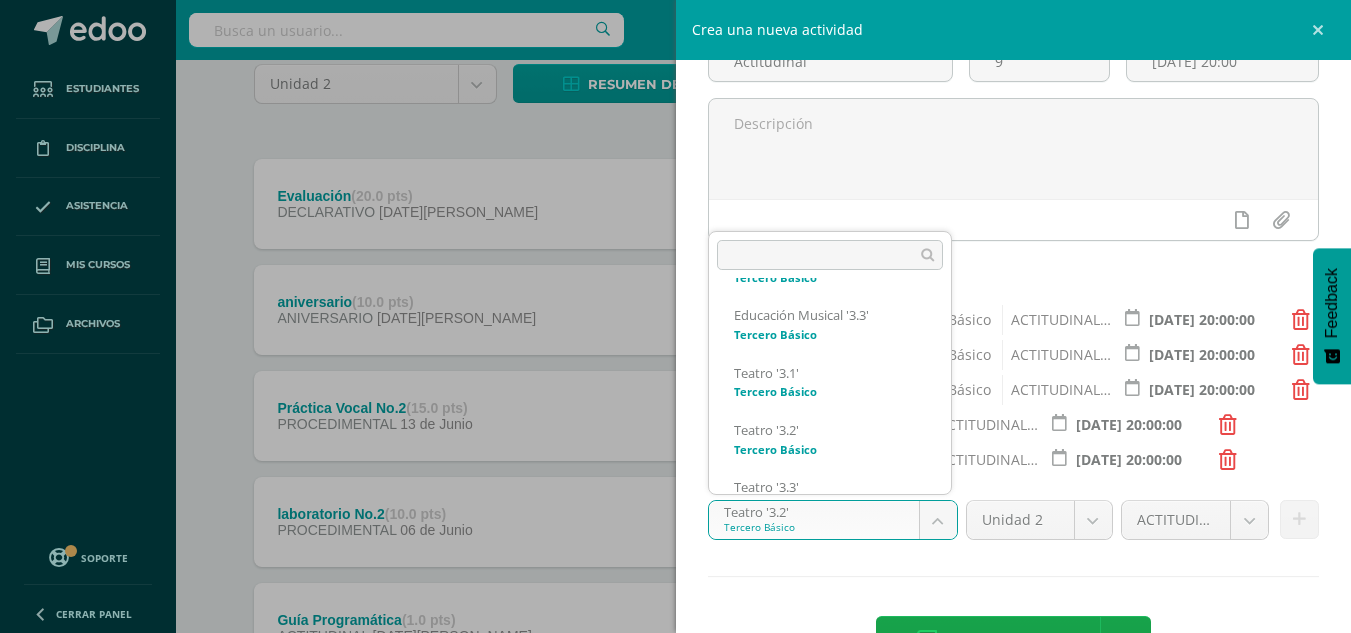 scroll, scrollTop: 1171, scrollLeft: 0, axis: vertical 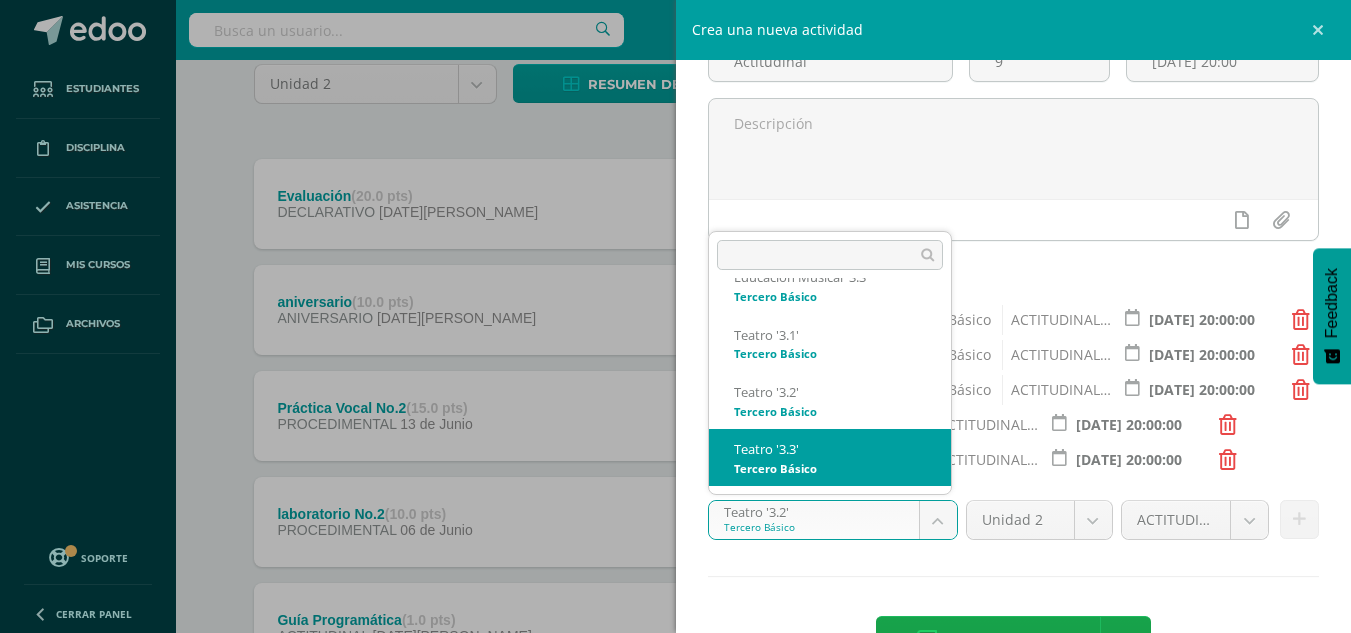 select on "33443" 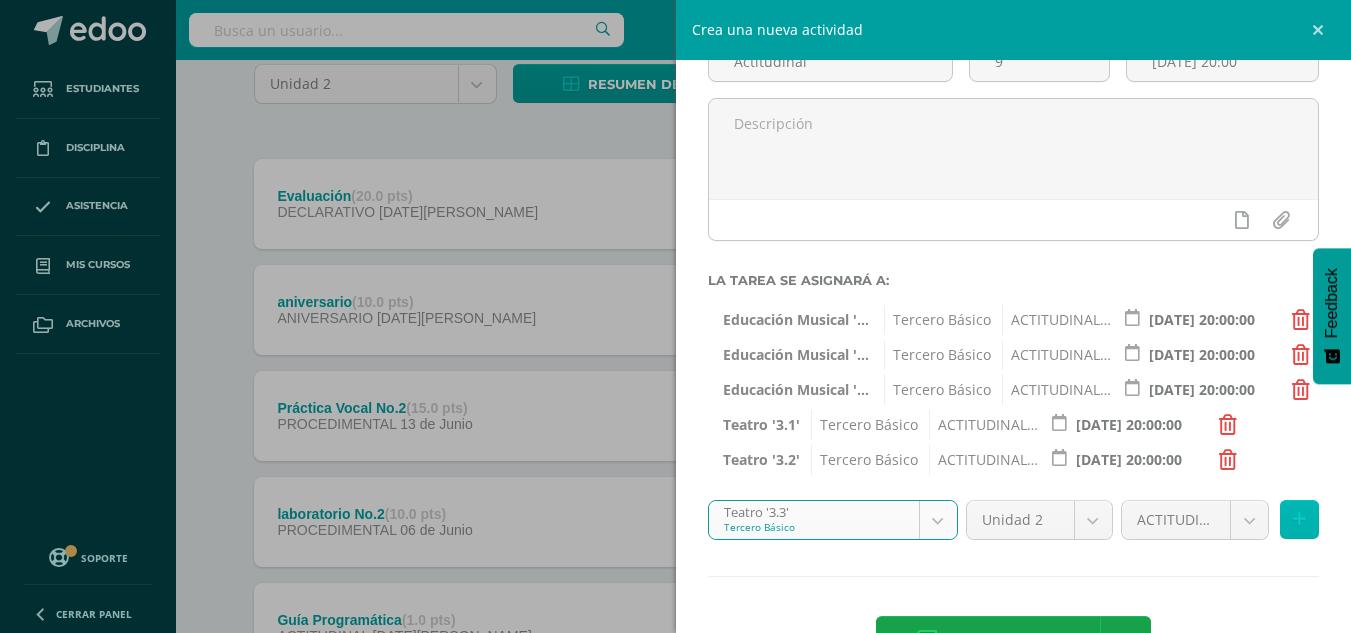 click at bounding box center (1299, 519) 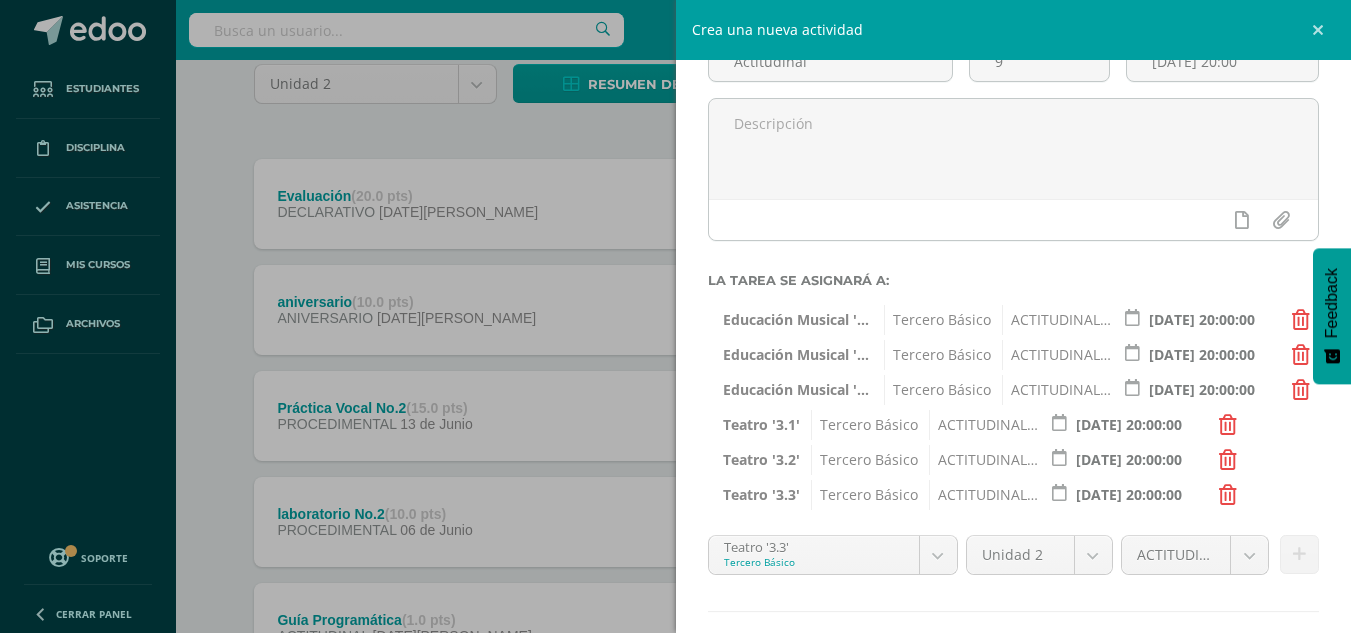 scroll, scrollTop: 256, scrollLeft: 0, axis: vertical 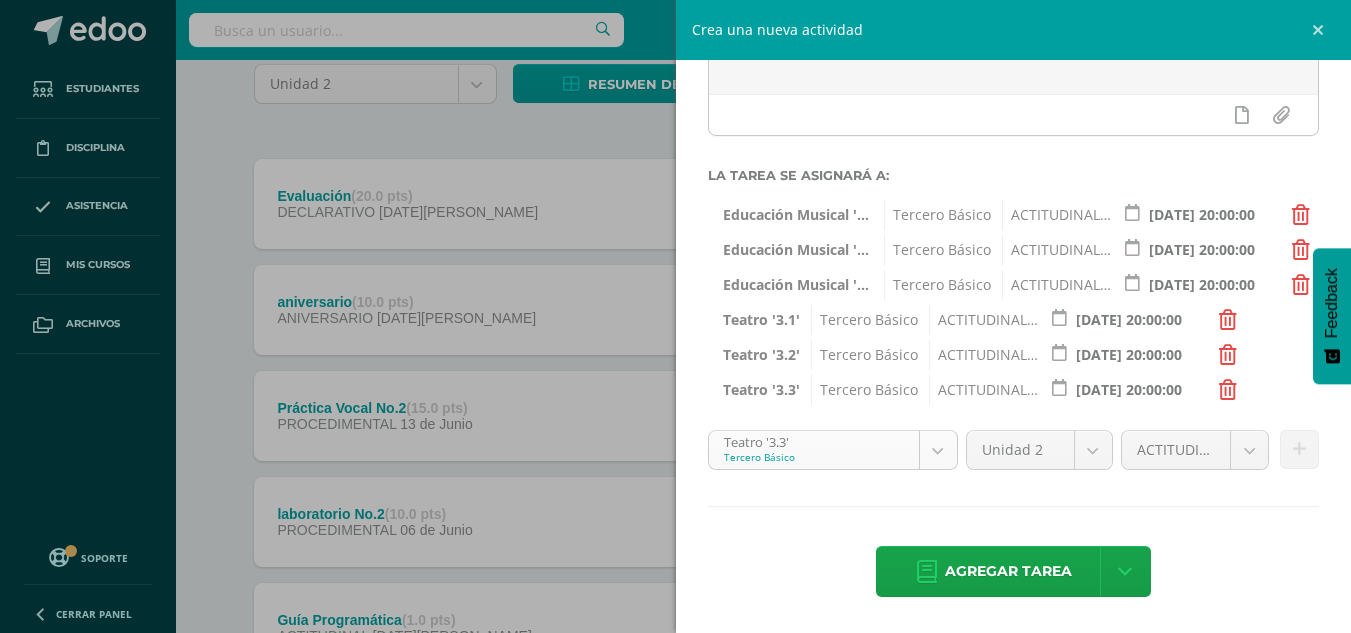 click on "Estudiantes Disciplina Asistencia Mis cursos Archivos Soporte
Centro de ayuda
Últimas actualizaciones
10+ Cerrar panel
Artes Visuales
Primero
Básico
"1.1"
Actividades Estudiantes Planificación Dosificación
Educación Musical
Primero
Básico
"1.1"
Actividades Estudiantes Planificación Dosificación
Teatro
Primero
Básico
"1.1"
Actividades Estudiantes Planificación Dosificación
Artes Visuales
Actividades Estudiantes Planificación Dosificación Actividades" at bounding box center [675, 475] 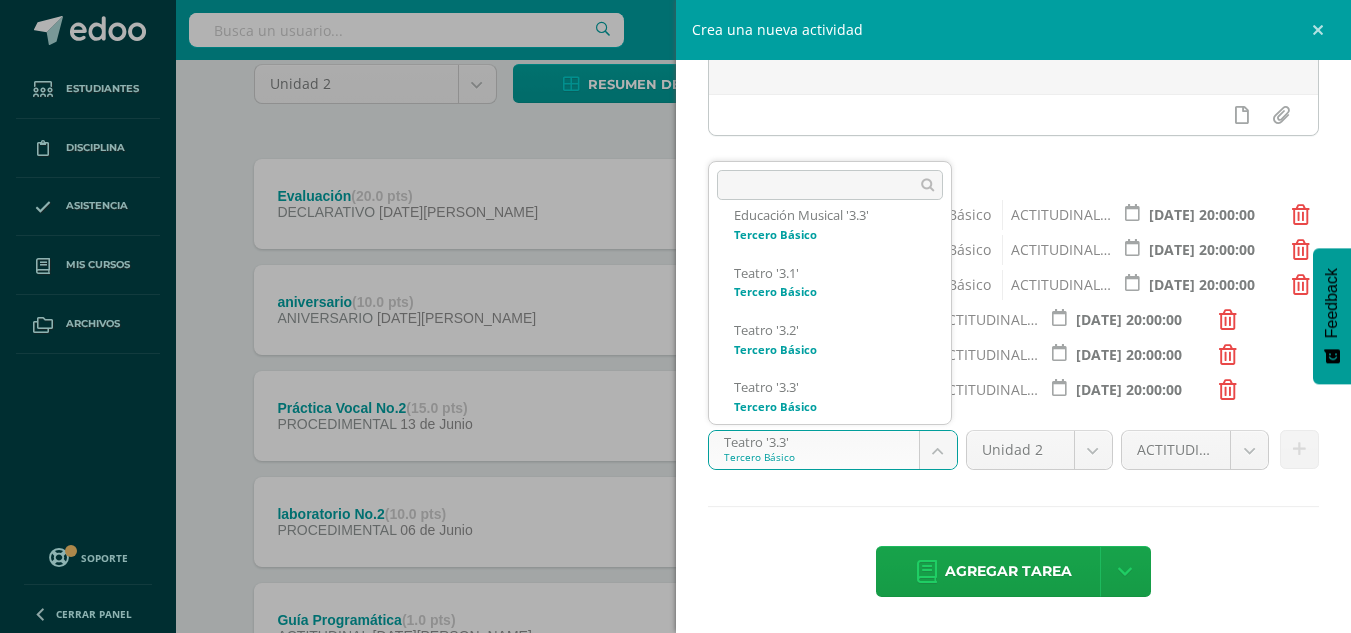 scroll, scrollTop: 1171, scrollLeft: 0, axis: vertical 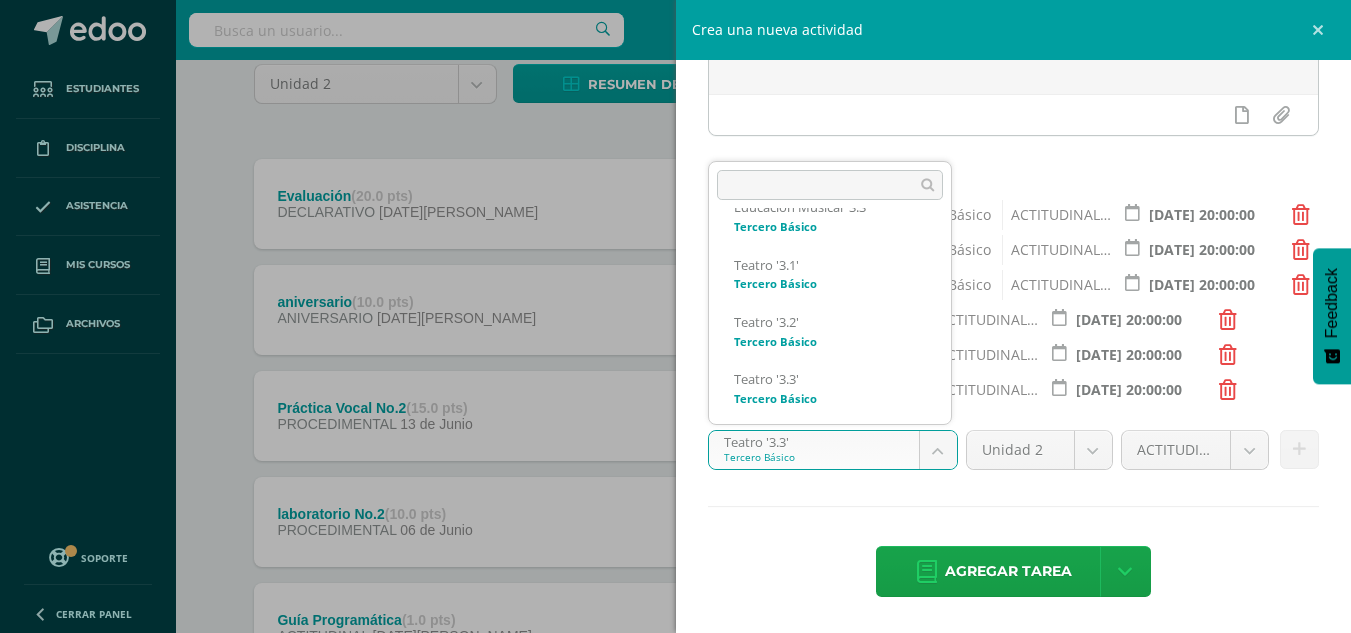 click on "Estudiantes Disciplina Asistencia Mis cursos Archivos Soporte
Centro de ayuda
Últimas actualizaciones
10+ Cerrar panel
Artes Visuales
Primero
Básico
"1.1"
Actividades Estudiantes Planificación Dosificación
Educación Musical
Primero
Básico
"1.1"
Actividades Estudiantes Planificación Dosificación
Teatro
Primero
Básico
"1.1"
Actividades Estudiantes Planificación Dosificación
Artes Visuales
Actividades Estudiantes Planificación Dosificación Actividades" at bounding box center [675, 475] 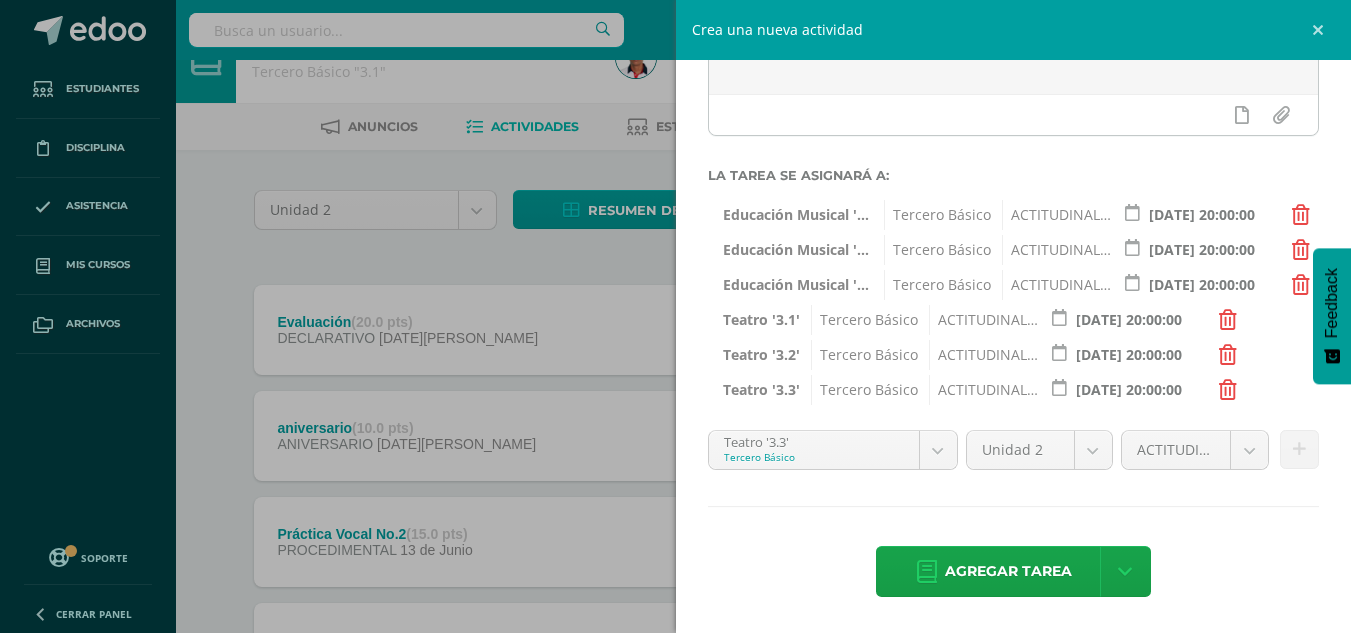 scroll, scrollTop: 0, scrollLeft: 0, axis: both 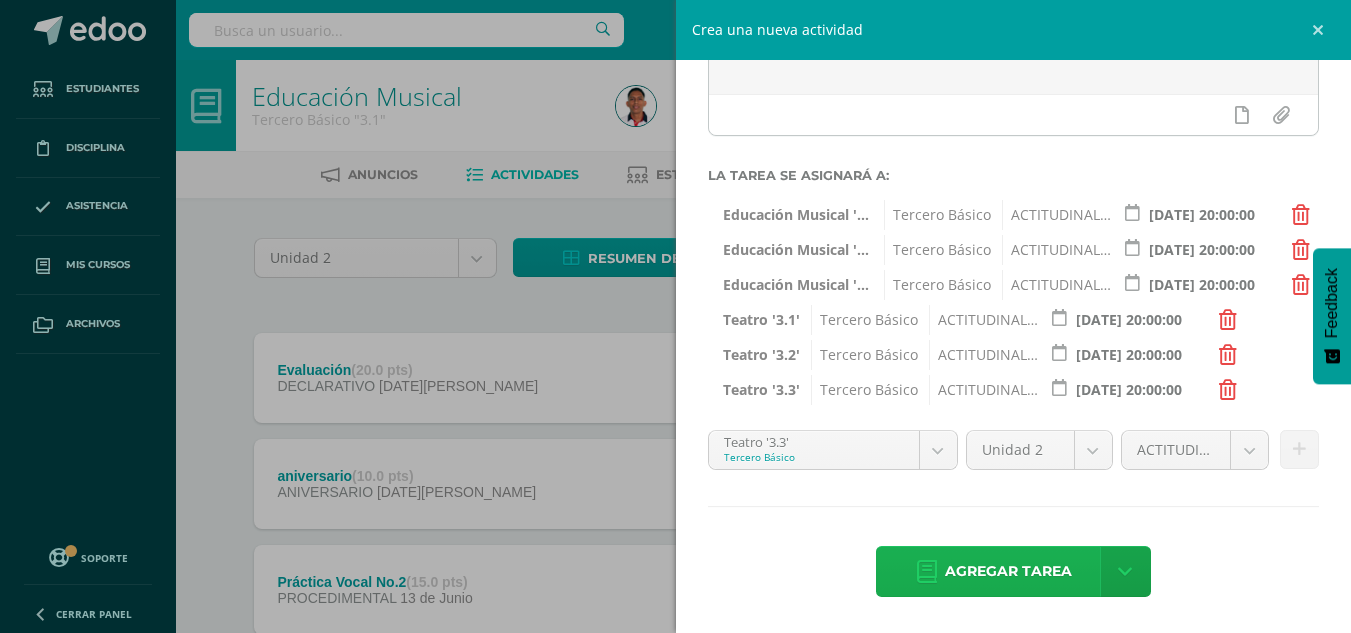 click on "Agregar tarea" at bounding box center (1008, 571) 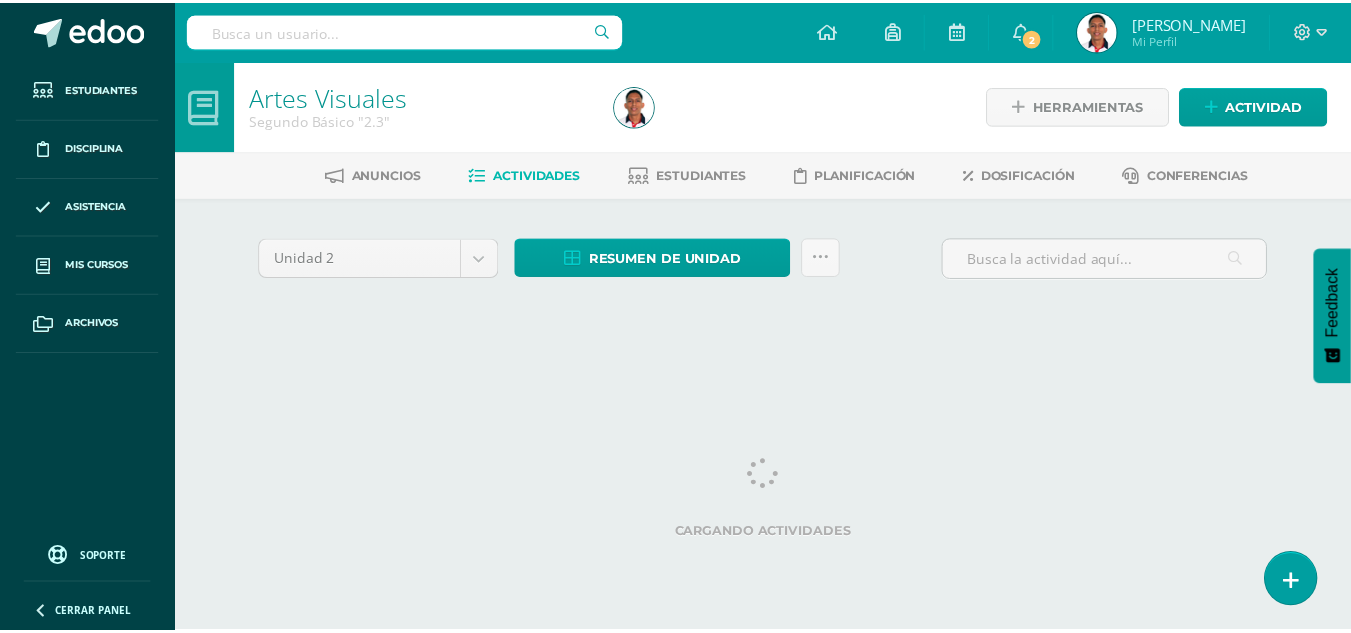 scroll, scrollTop: 0, scrollLeft: 0, axis: both 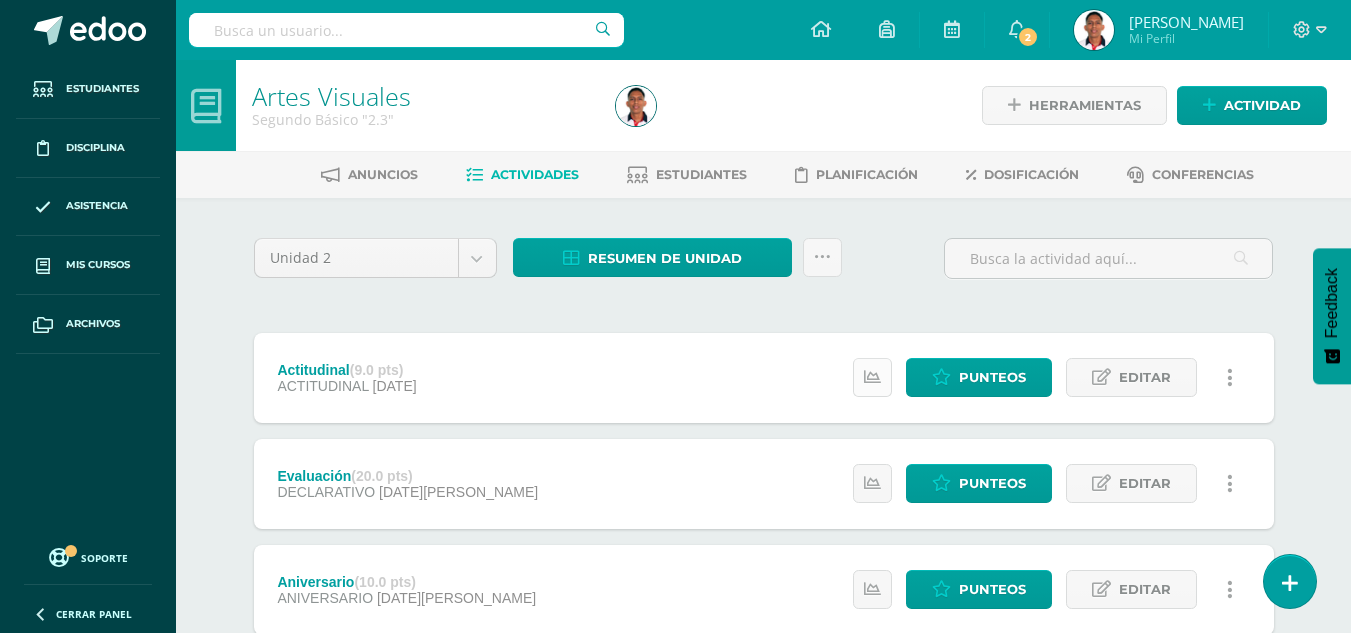 click at bounding box center [872, 377] 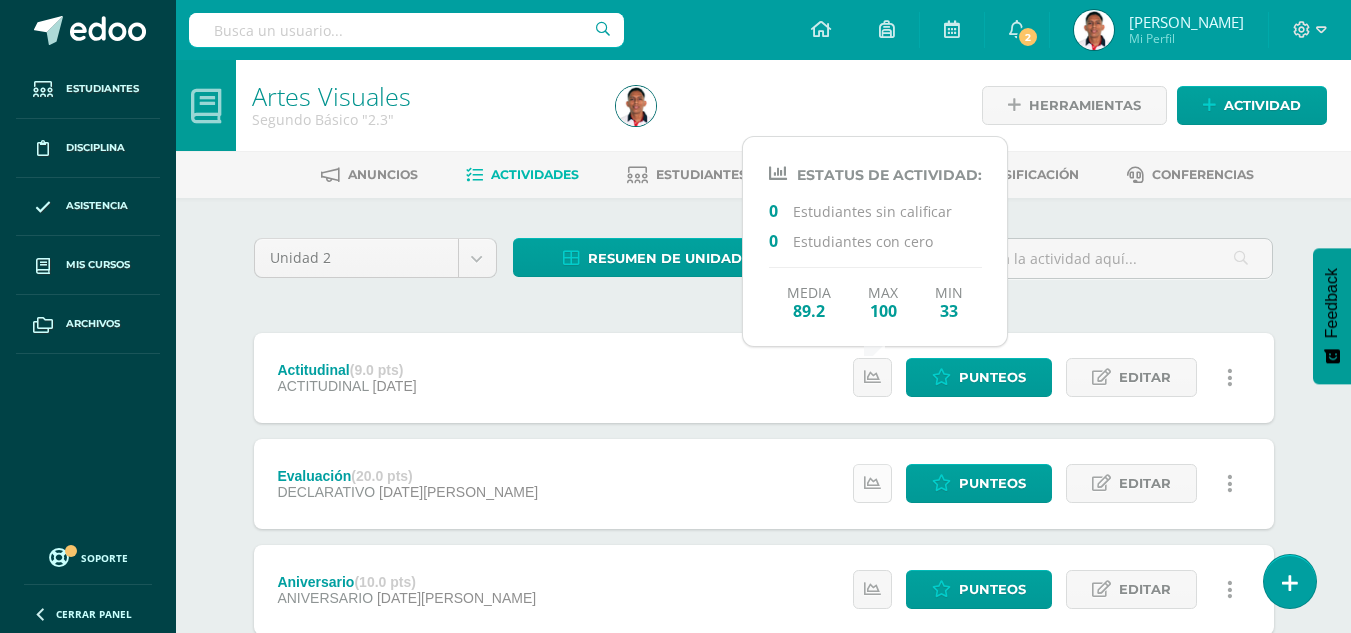 click at bounding box center [872, 483] 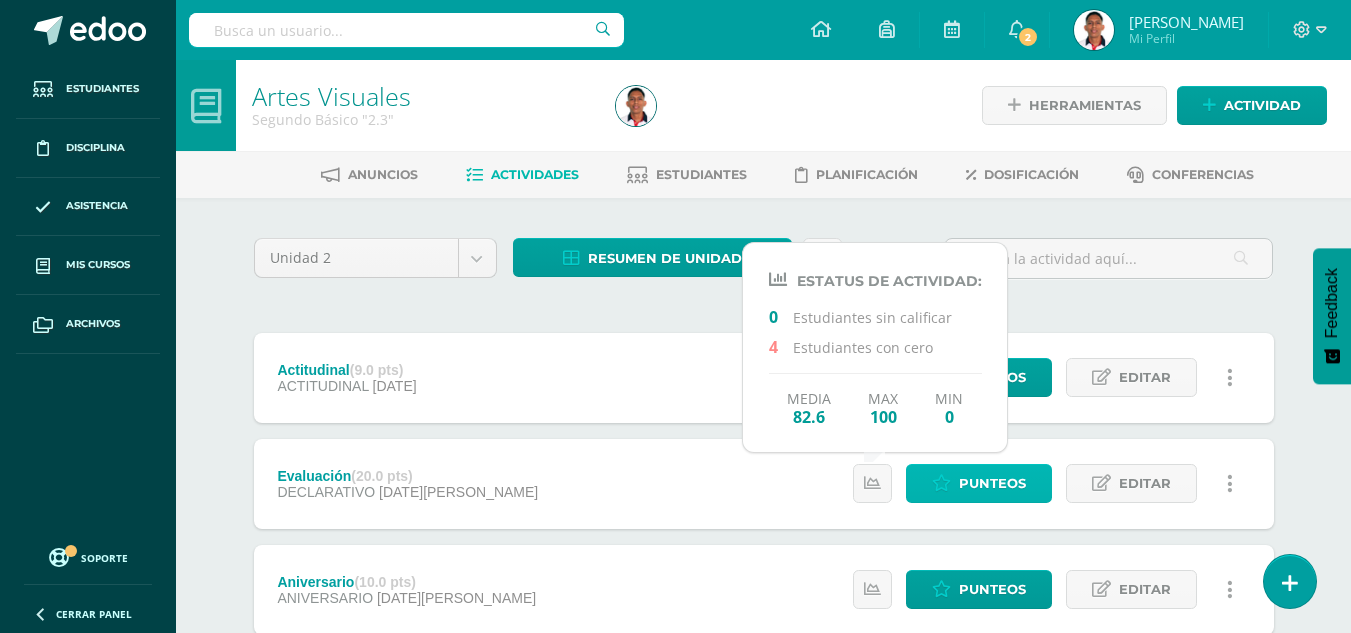 click on "Punteos" at bounding box center [992, 483] 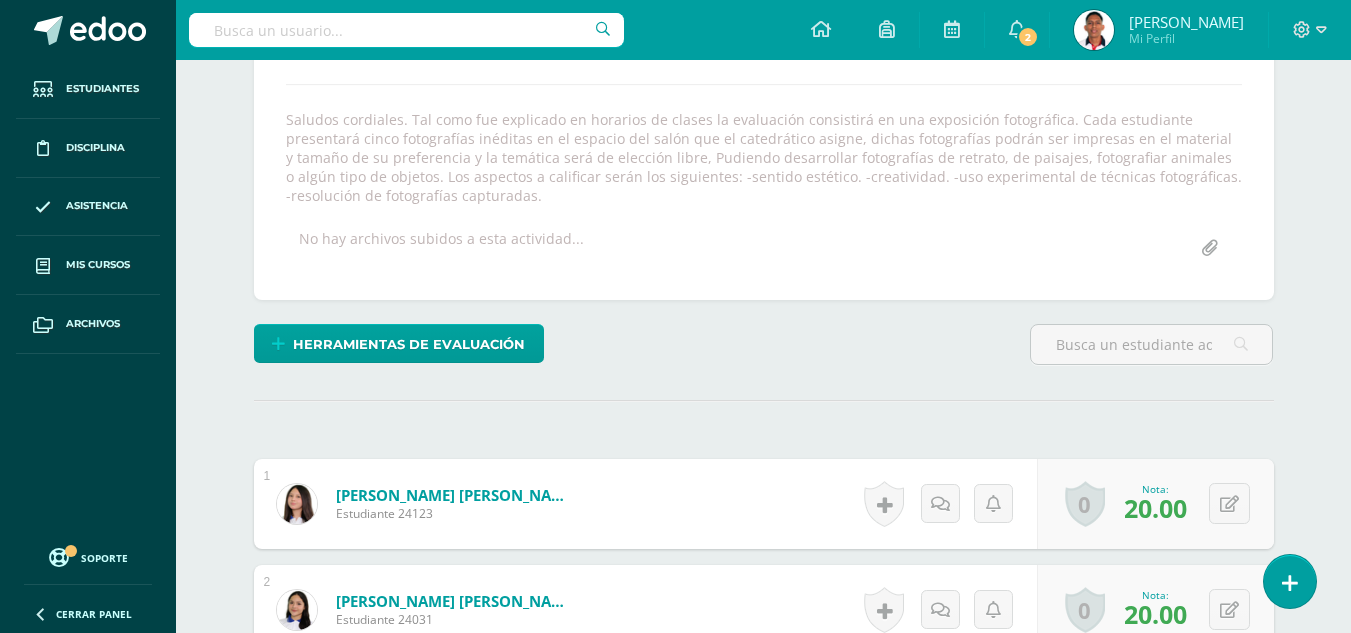 scroll, scrollTop: 332, scrollLeft: 0, axis: vertical 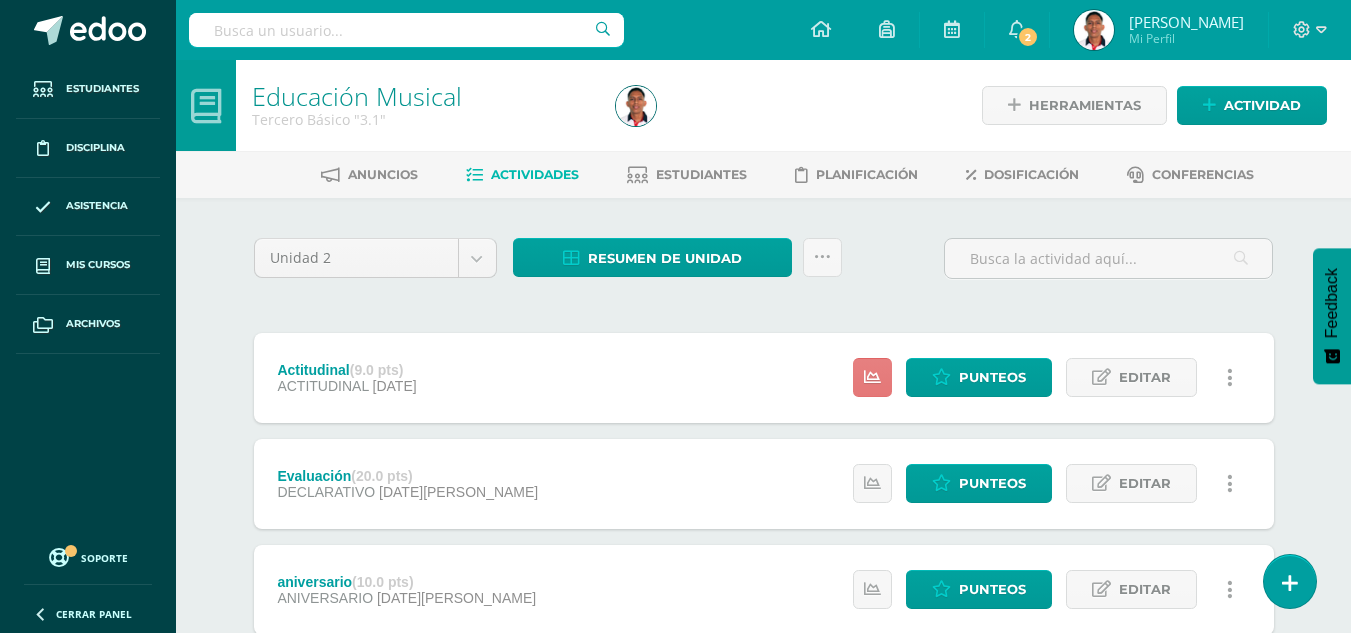 click at bounding box center [872, 377] 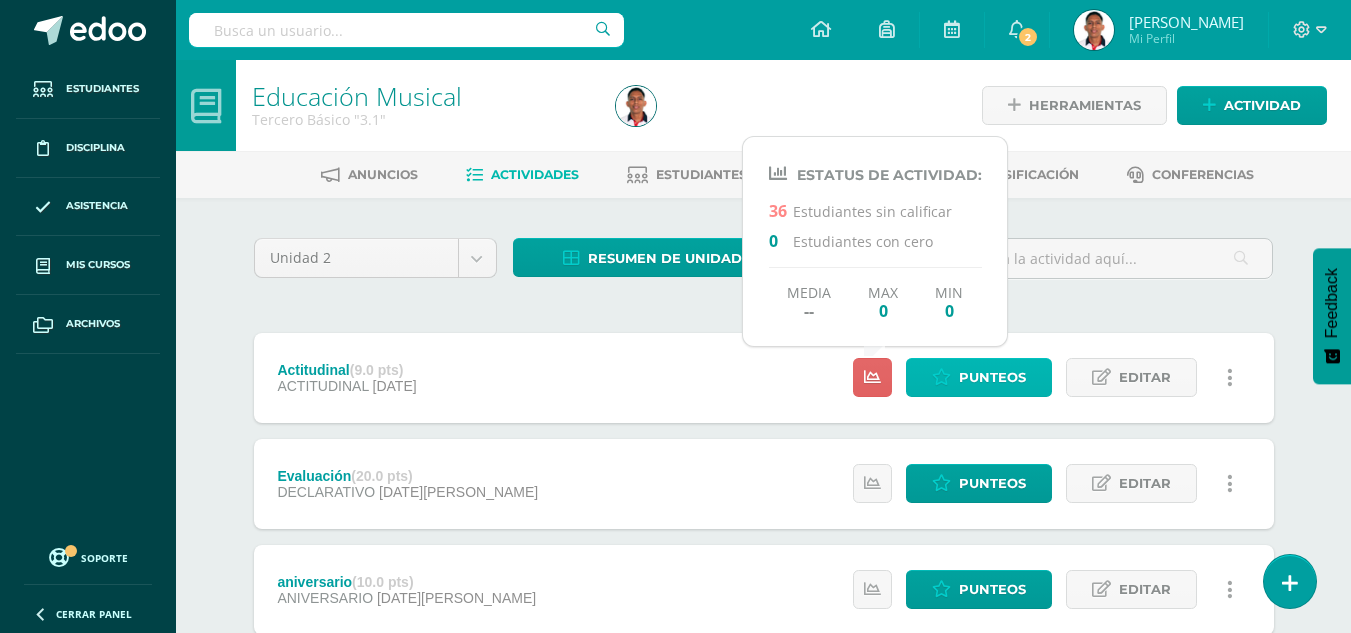 click on "Punteos" at bounding box center (992, 377) 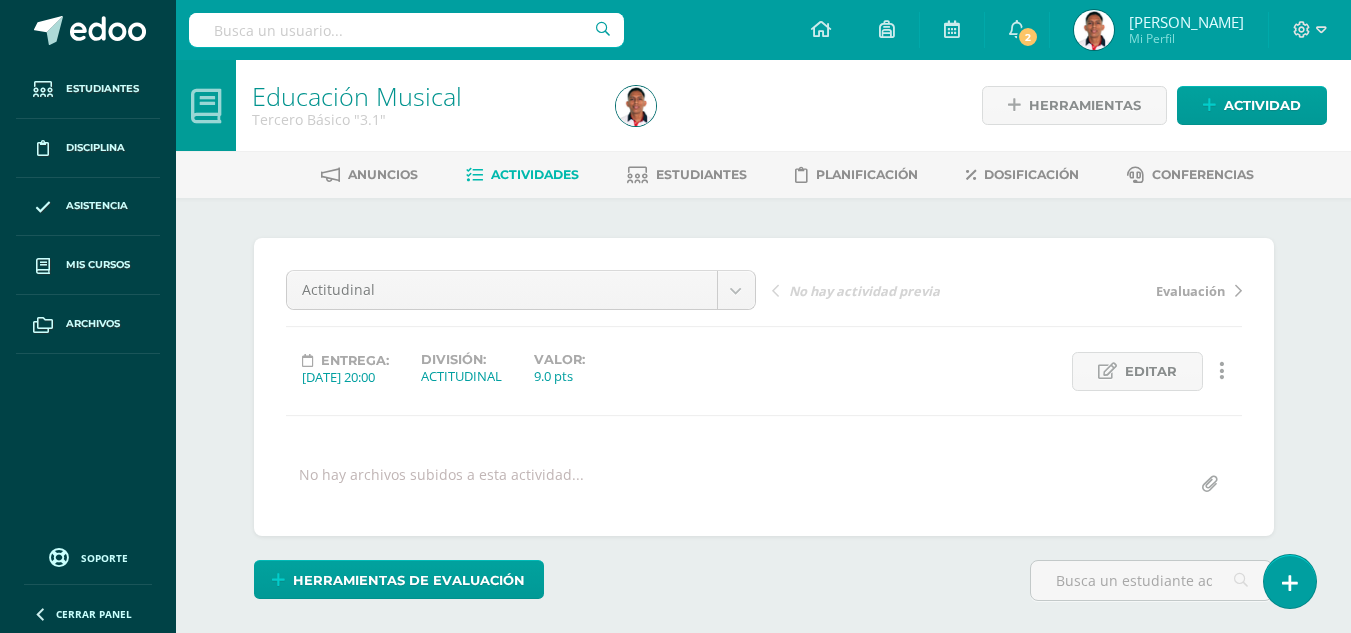 scroll, scrollTop: 0, scrollLeft: 0, axis: both 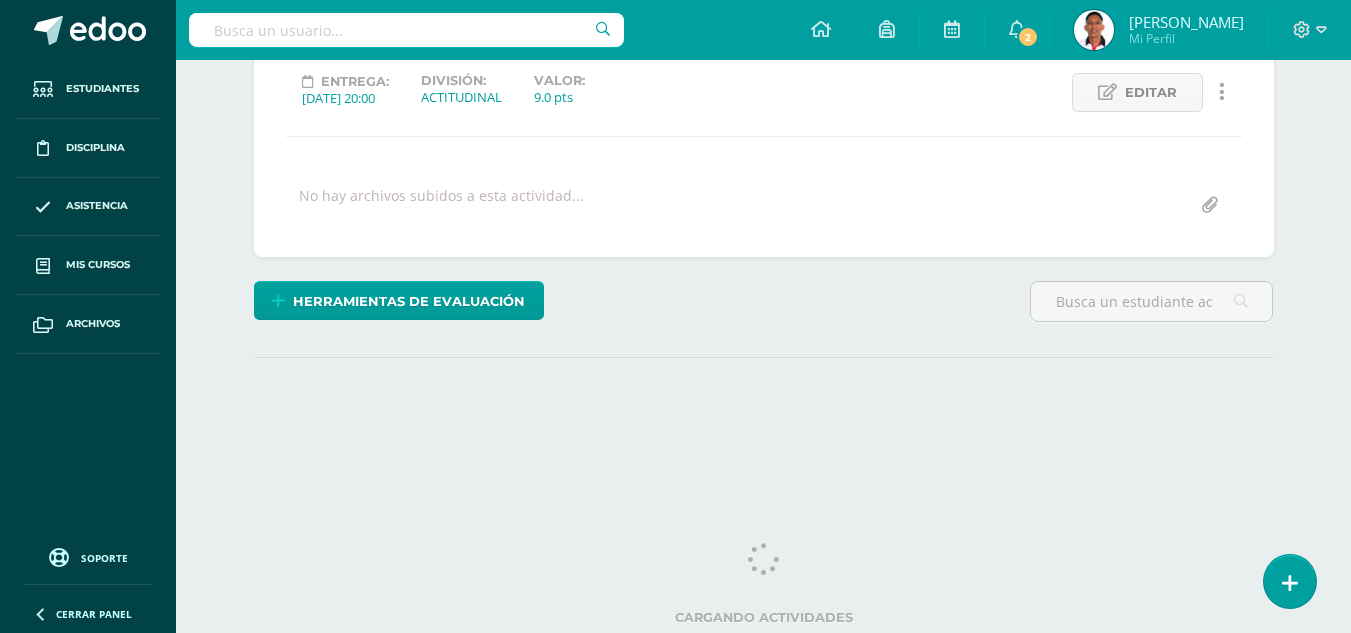 drag, startPoint x: 1365, startPoint y: 91, endPoint x: 1352, endPoint y: 380, distance: 289.29224 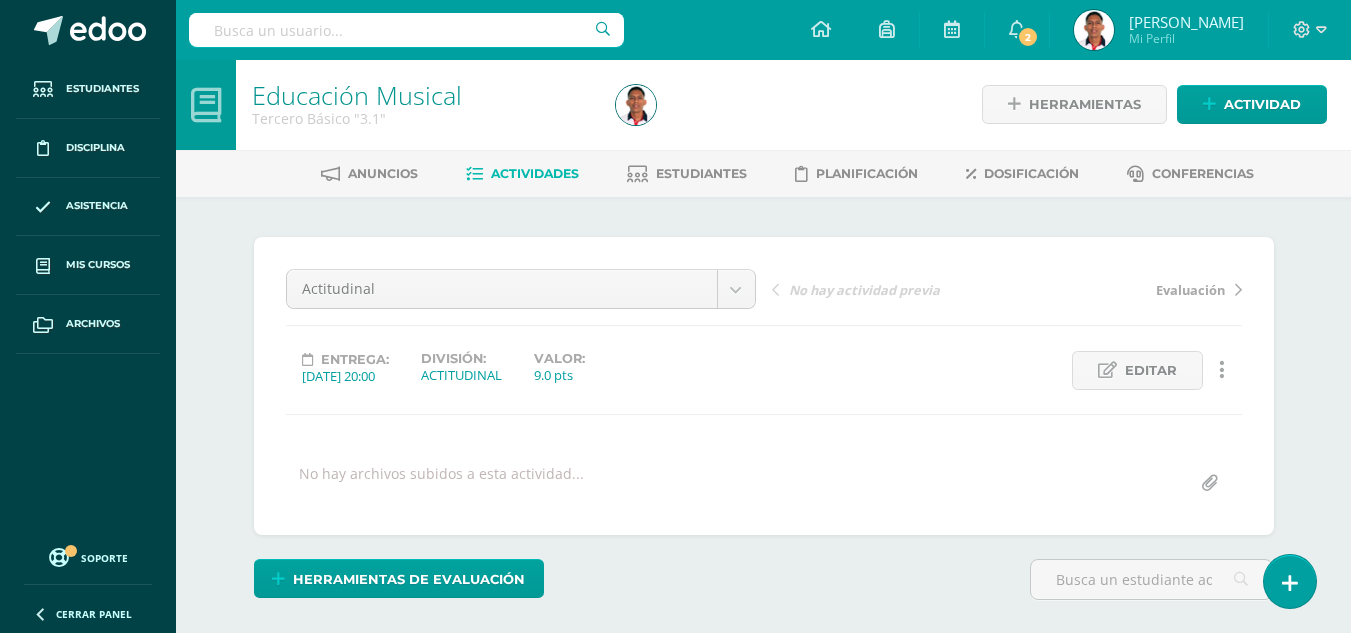 scroll, scrollTop: 0, scrollLeft: 0, axis: both 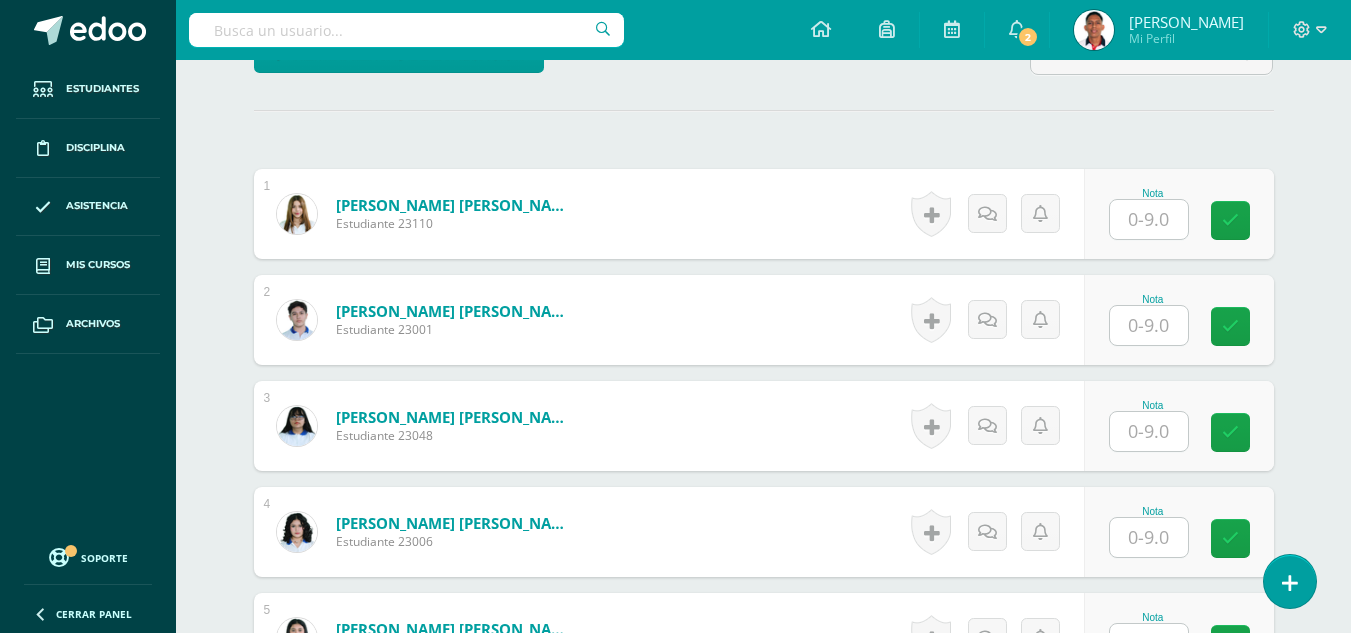 click at bounding box center (1149, 219) 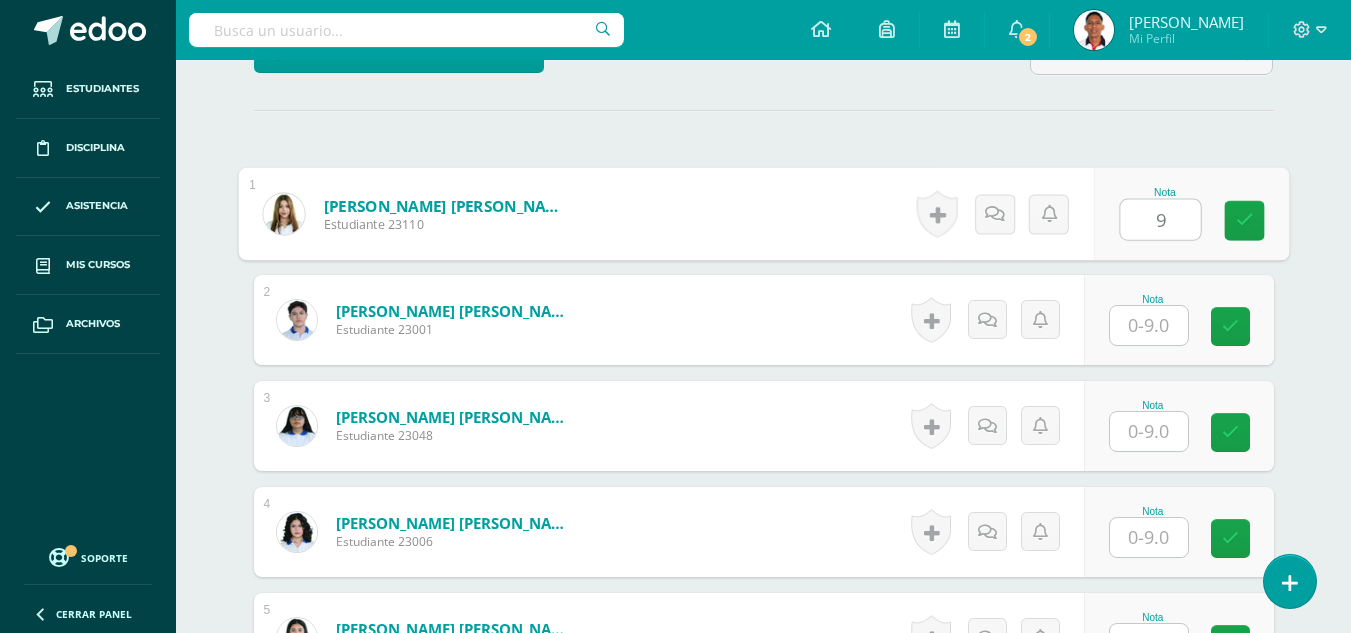 type on "9" 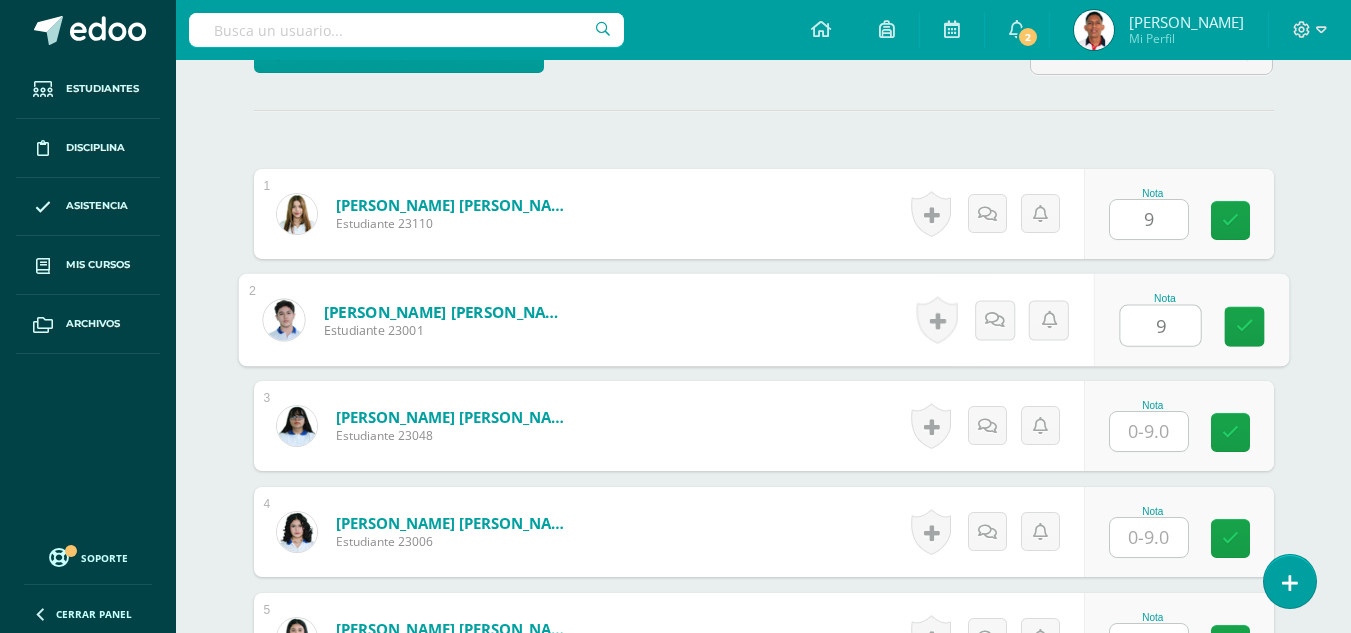 type on "9" 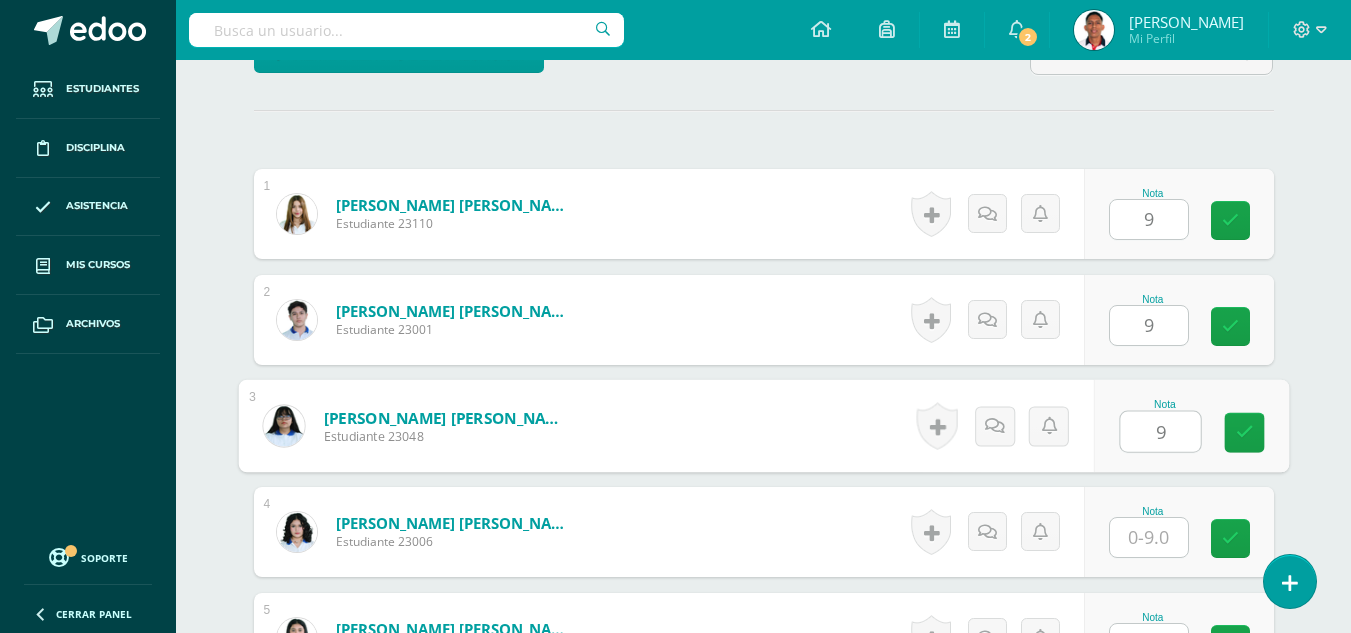 type on "9" 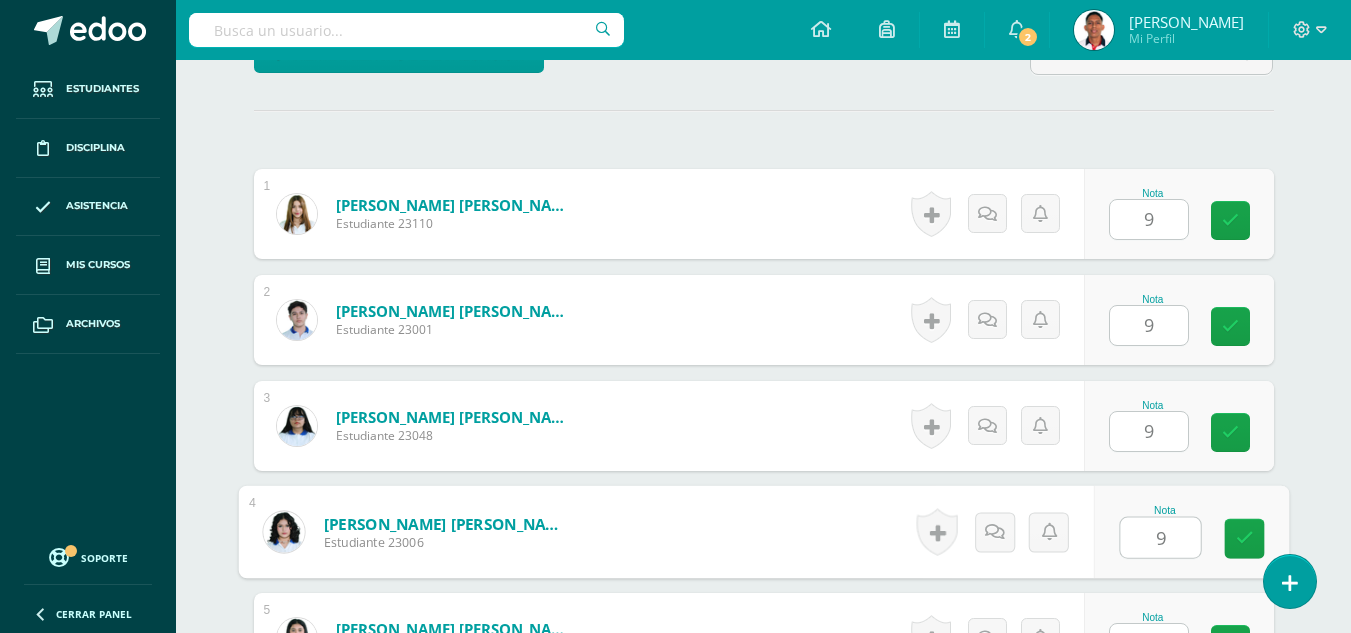 type on "9" 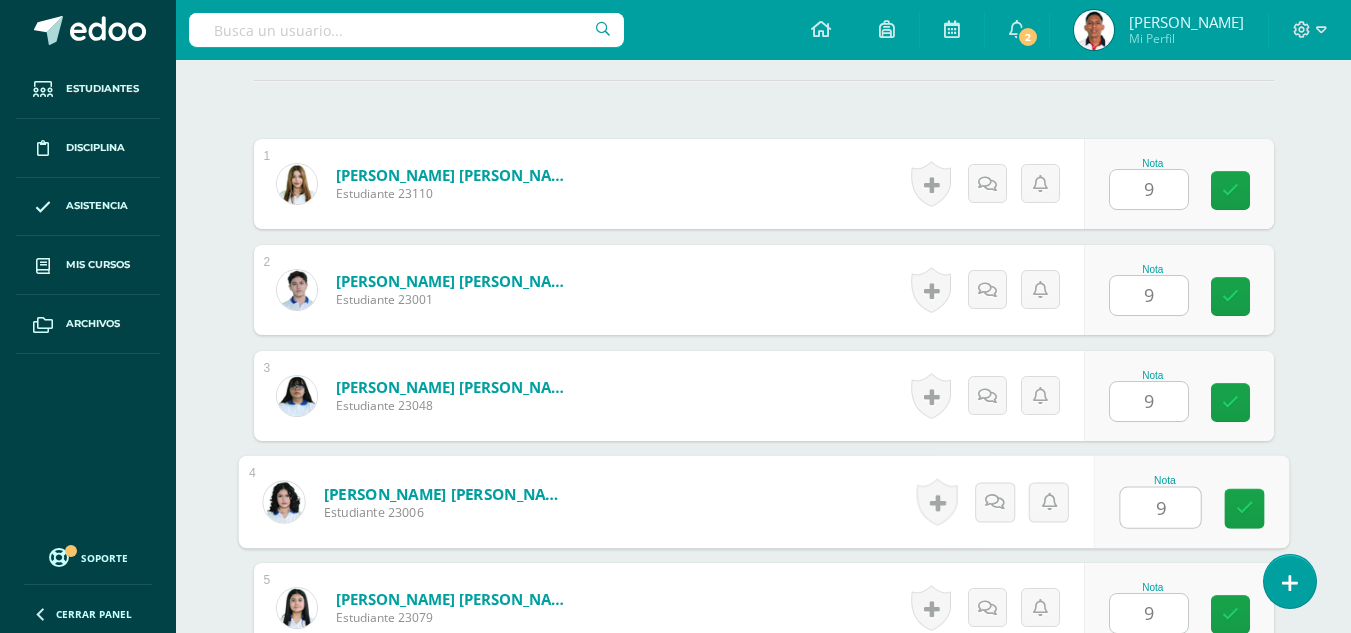 type on "9" 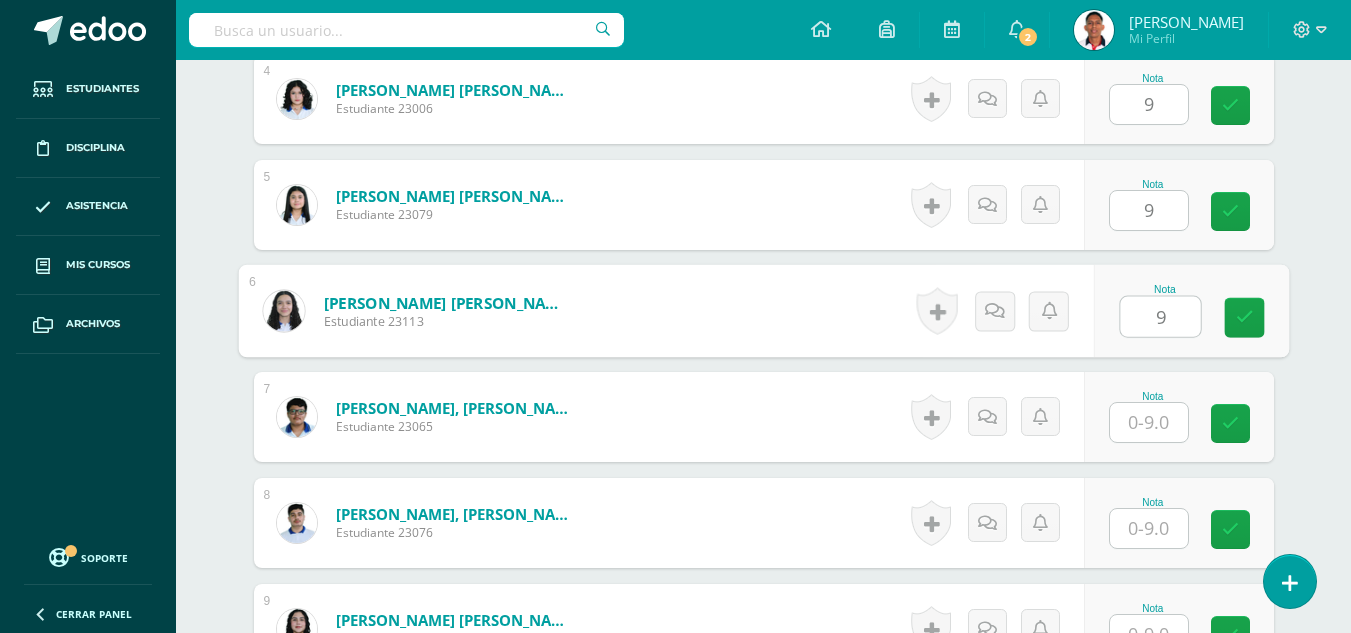 type on "9" 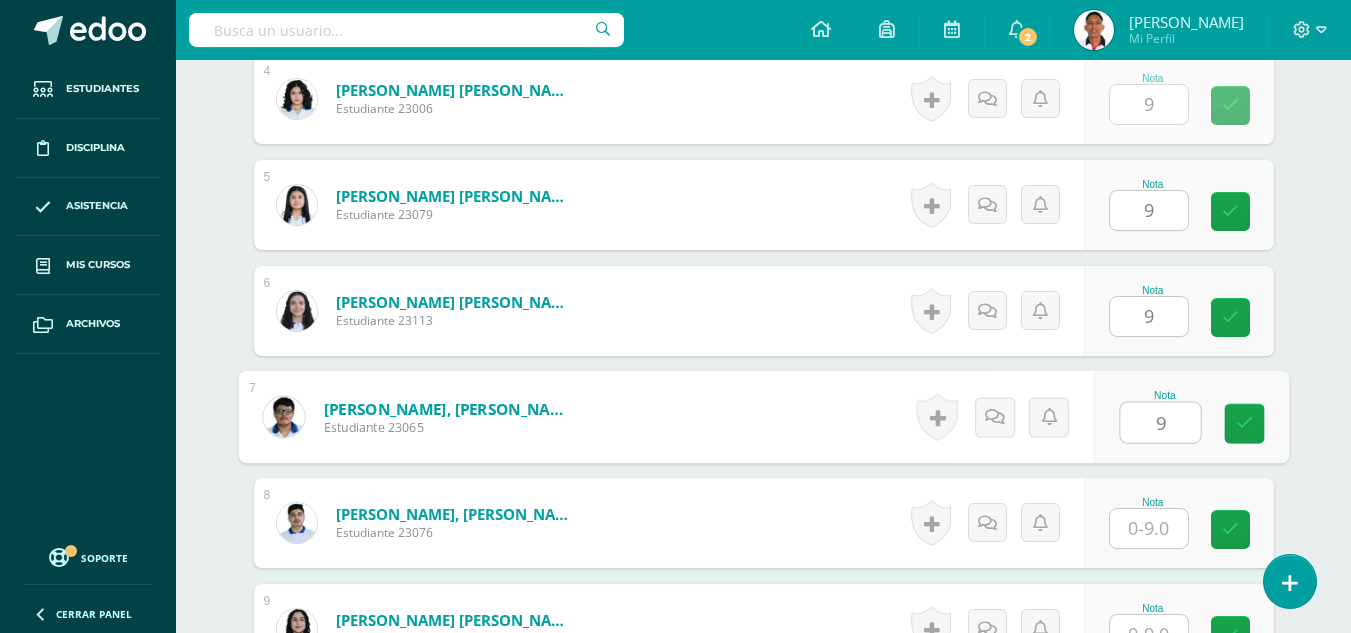 type on "9" 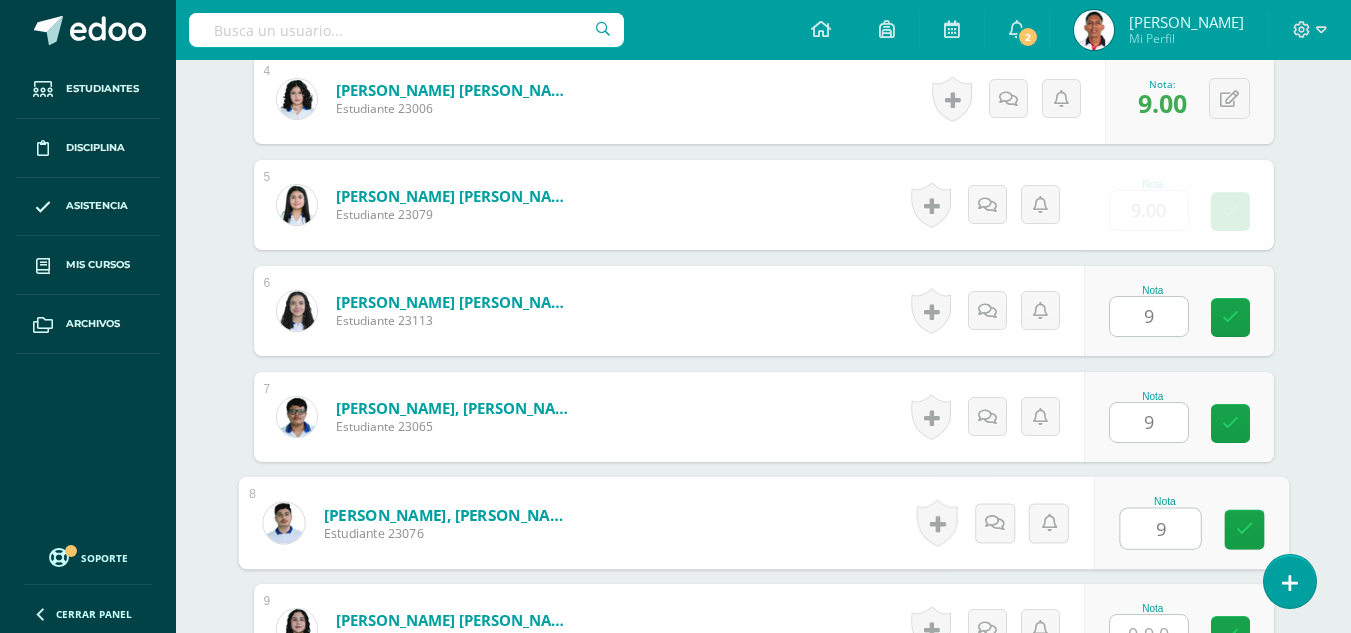 type on "9" 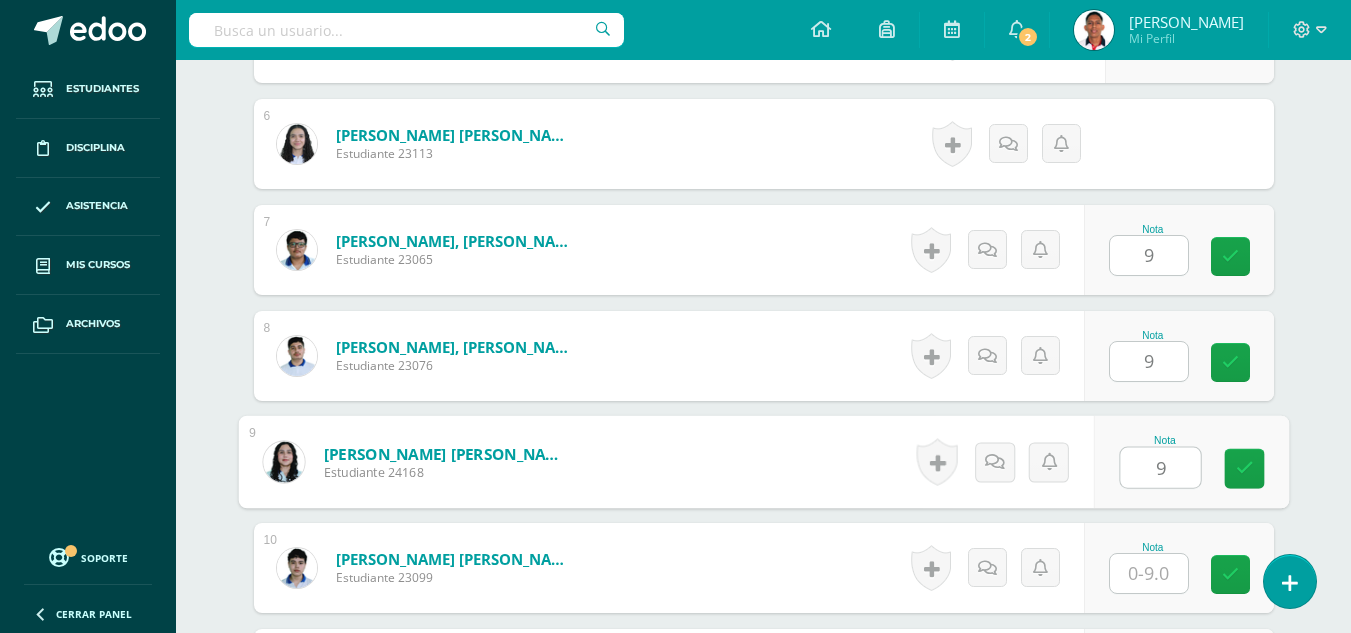 type on "9" 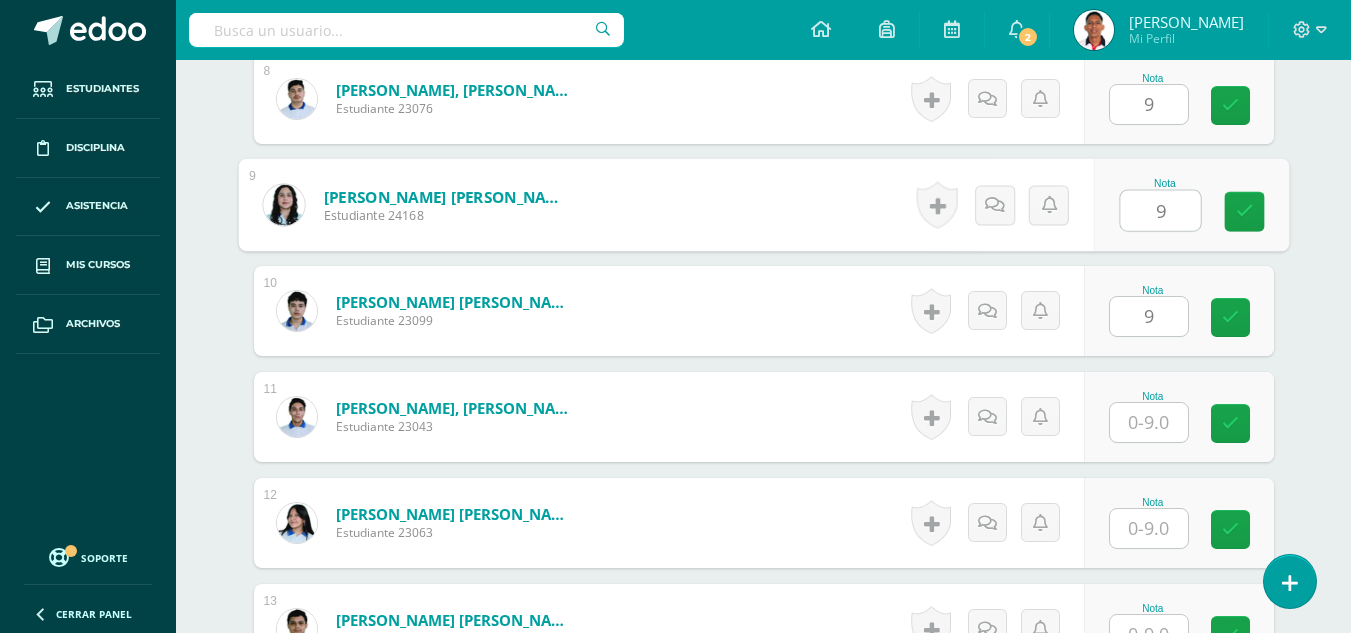 type on "9" 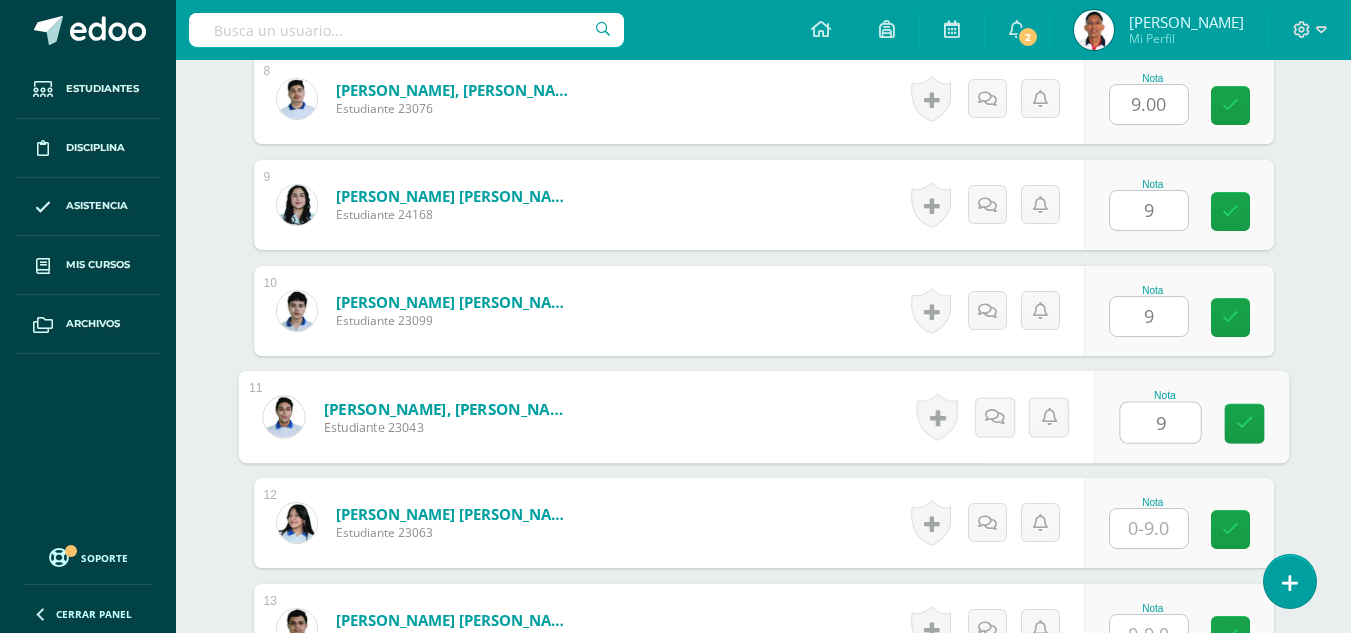 type on "9" 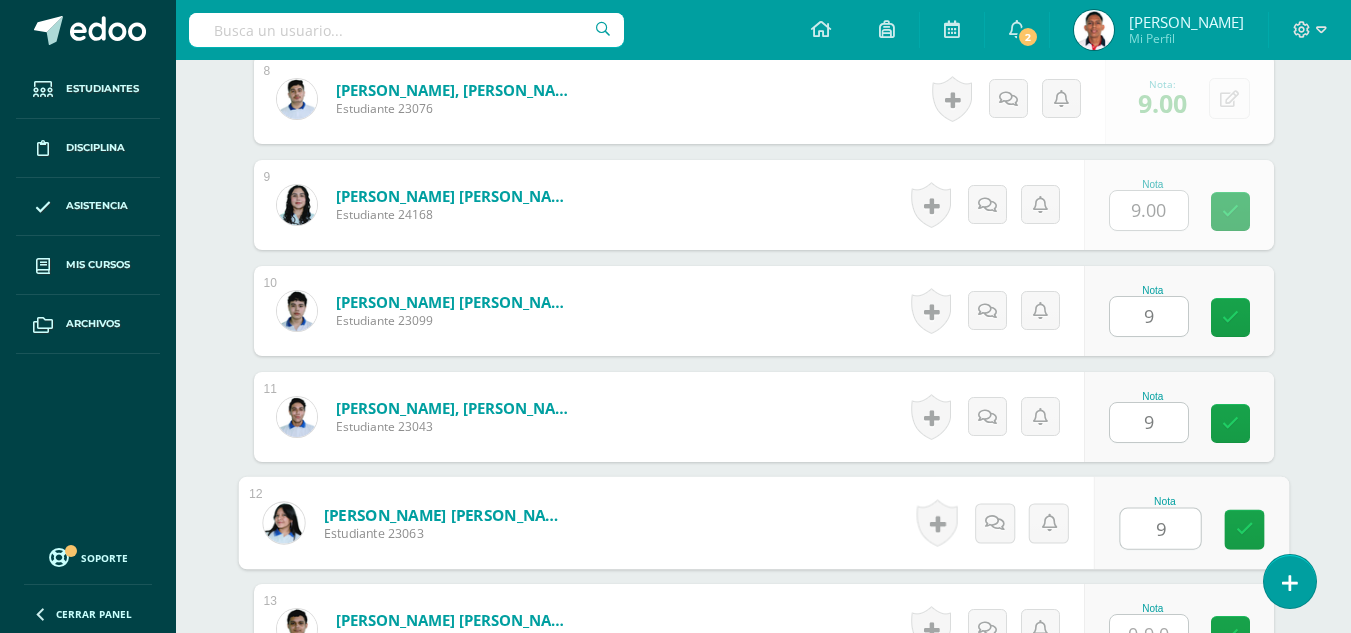 type on "9" 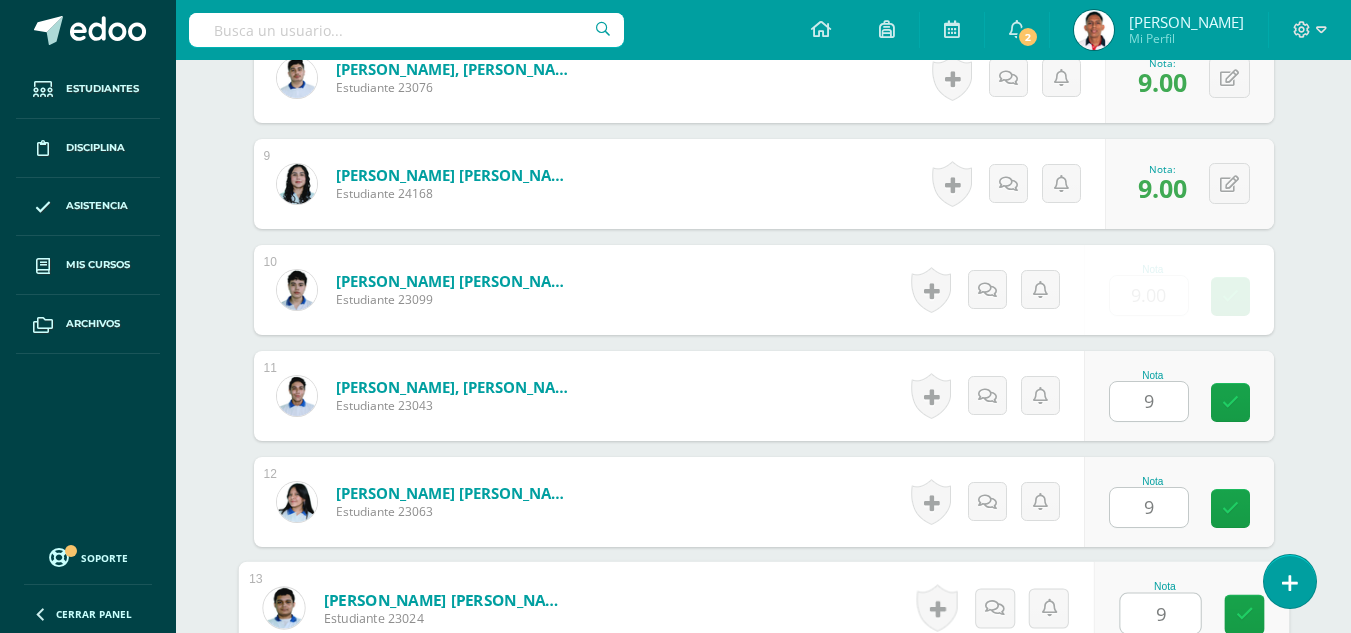 type on "9" 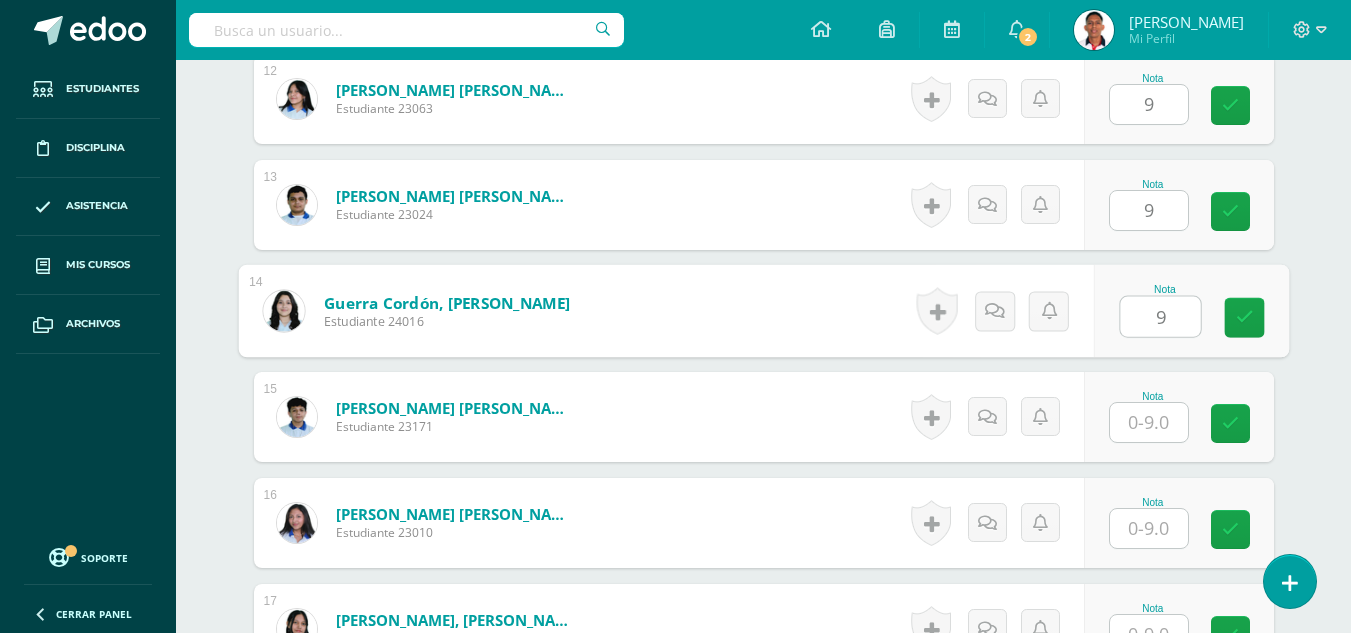 type on "9" 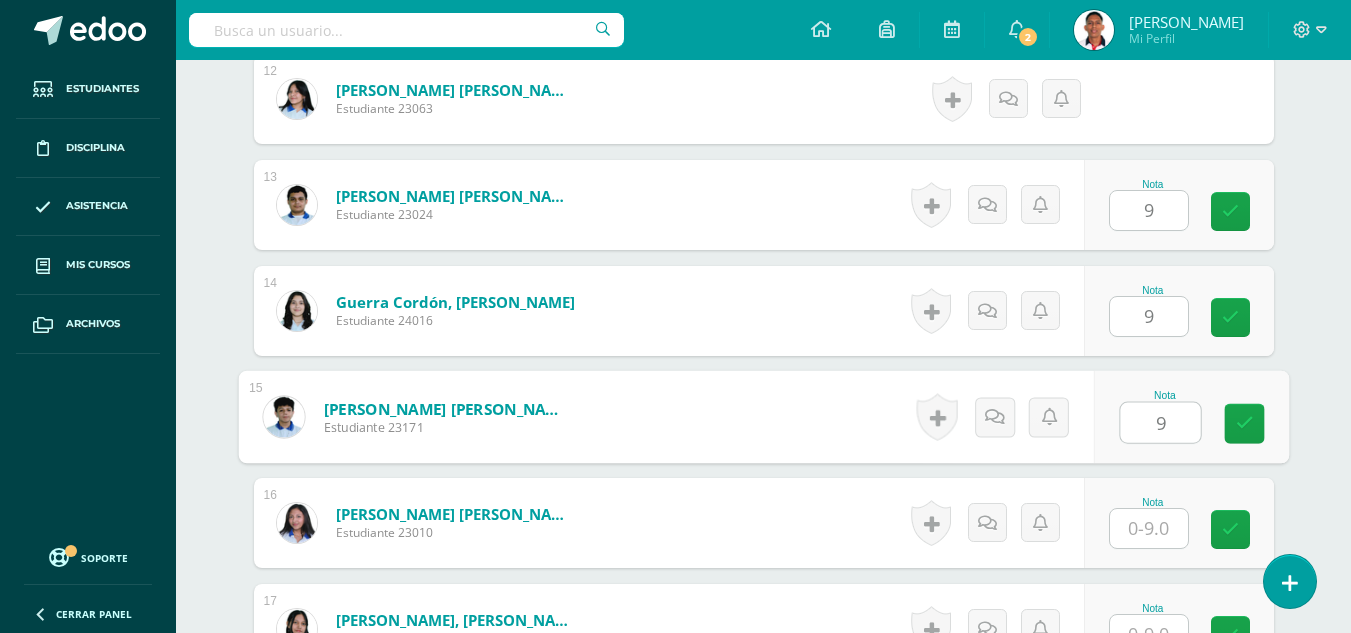 type on "9" 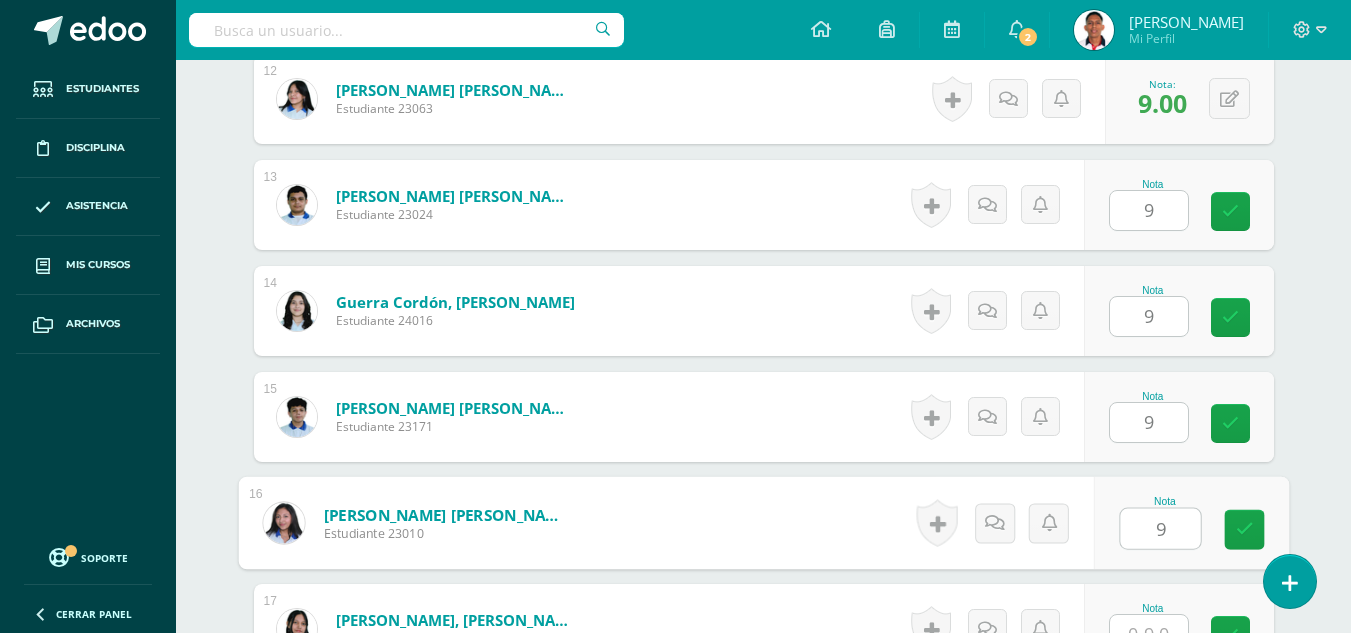 type on "9" 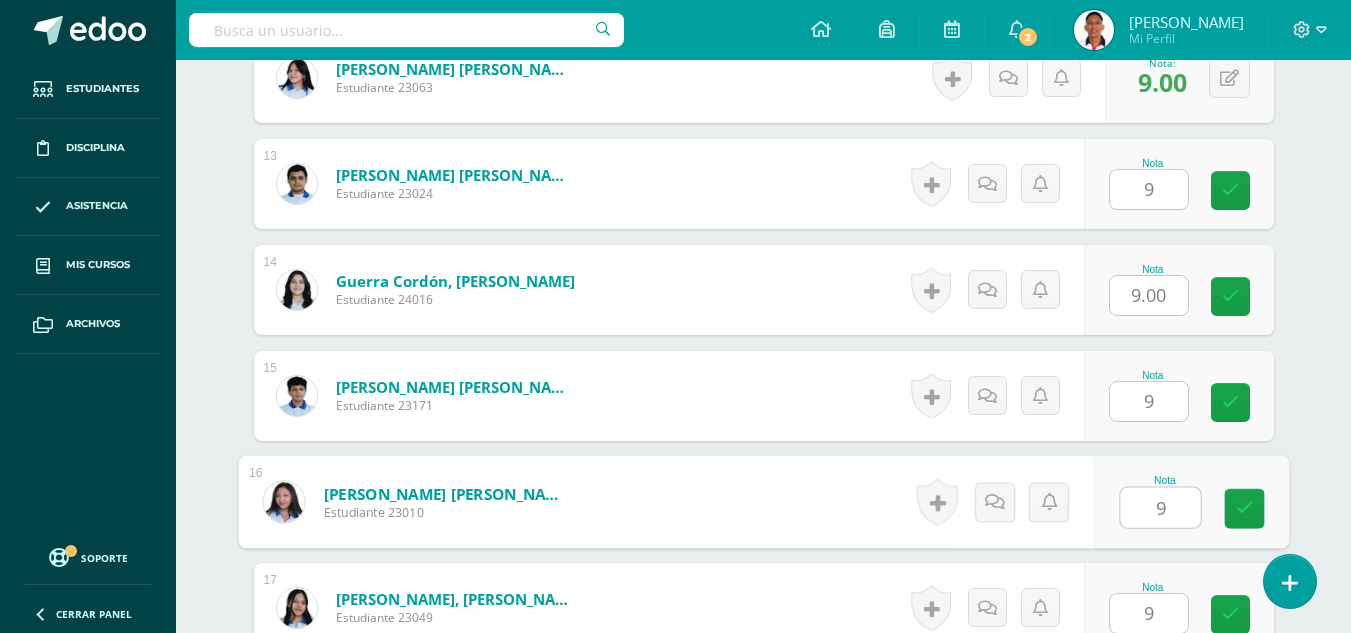 type on "9" 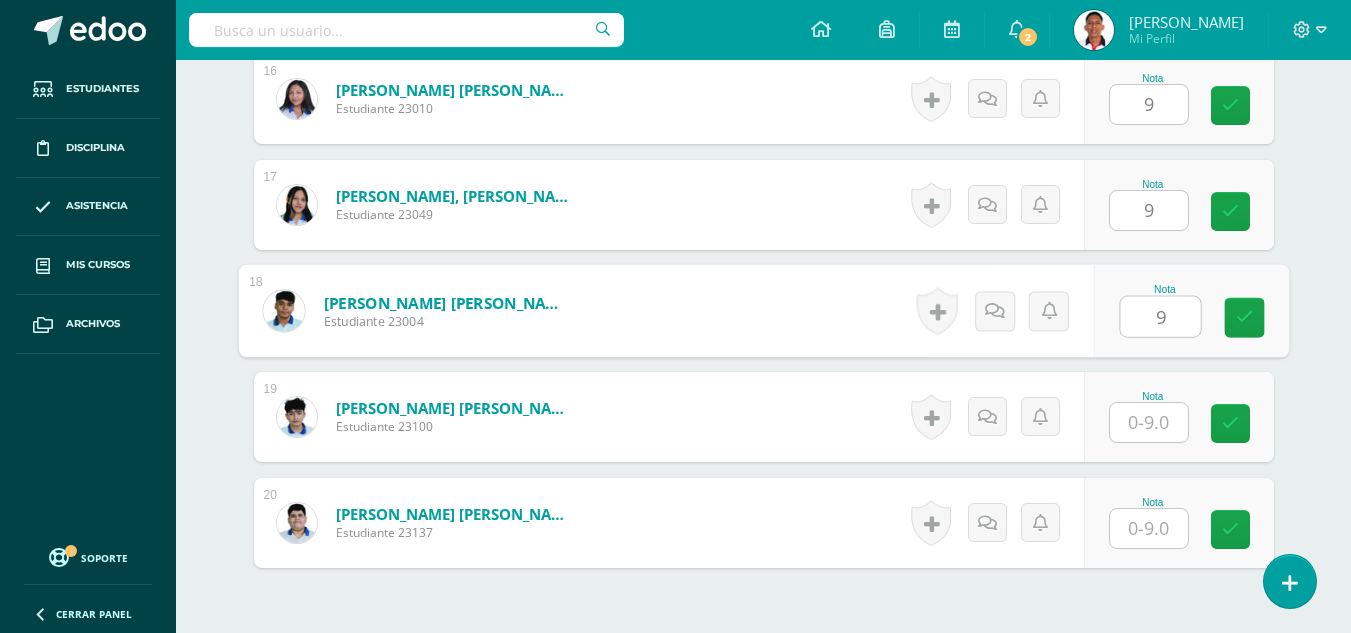 type on "9" 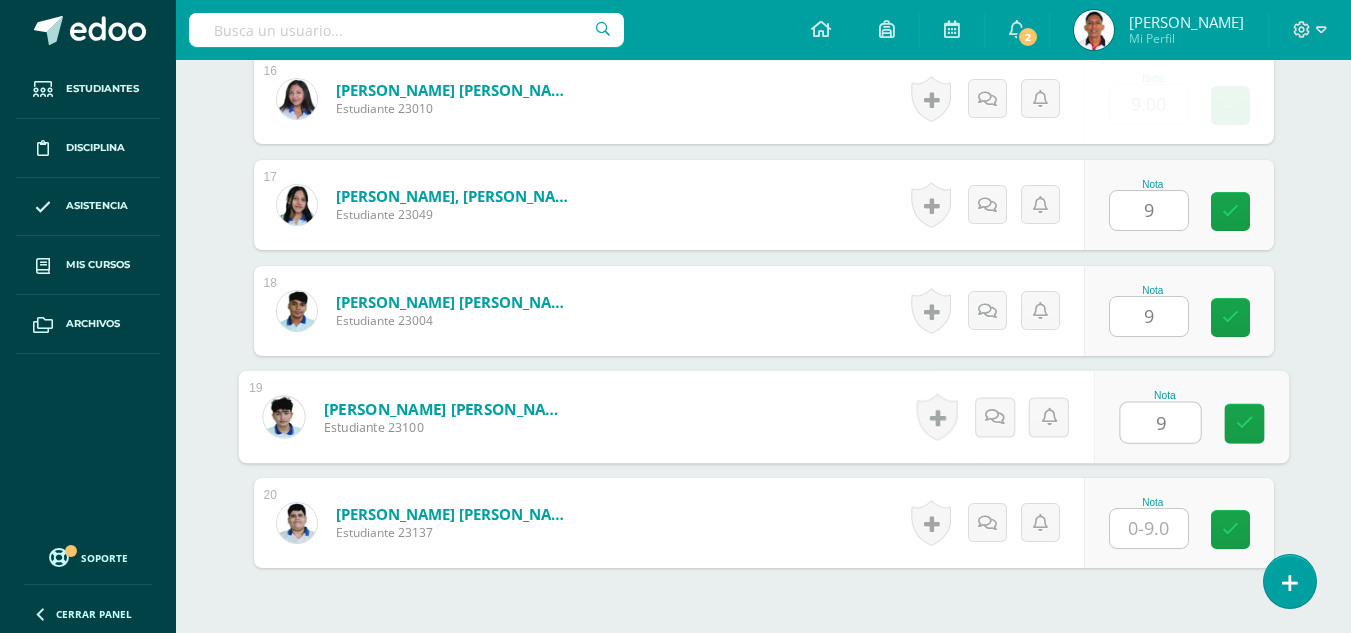 type on "9" 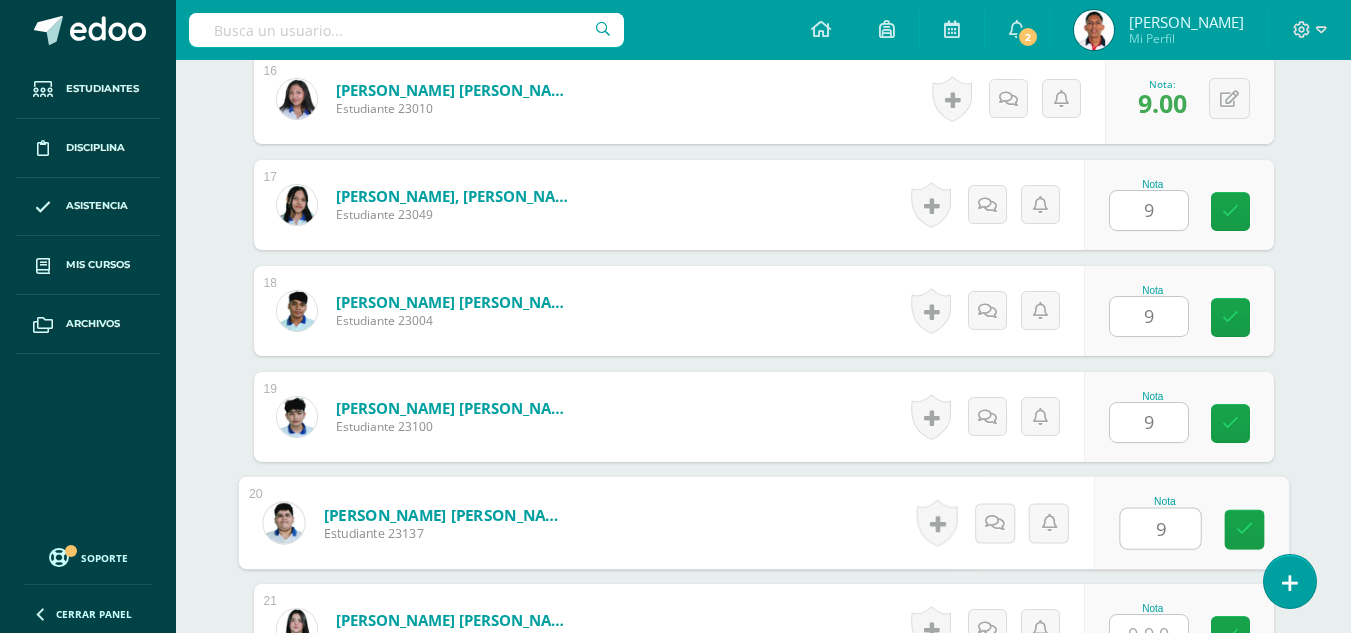 type on "9" 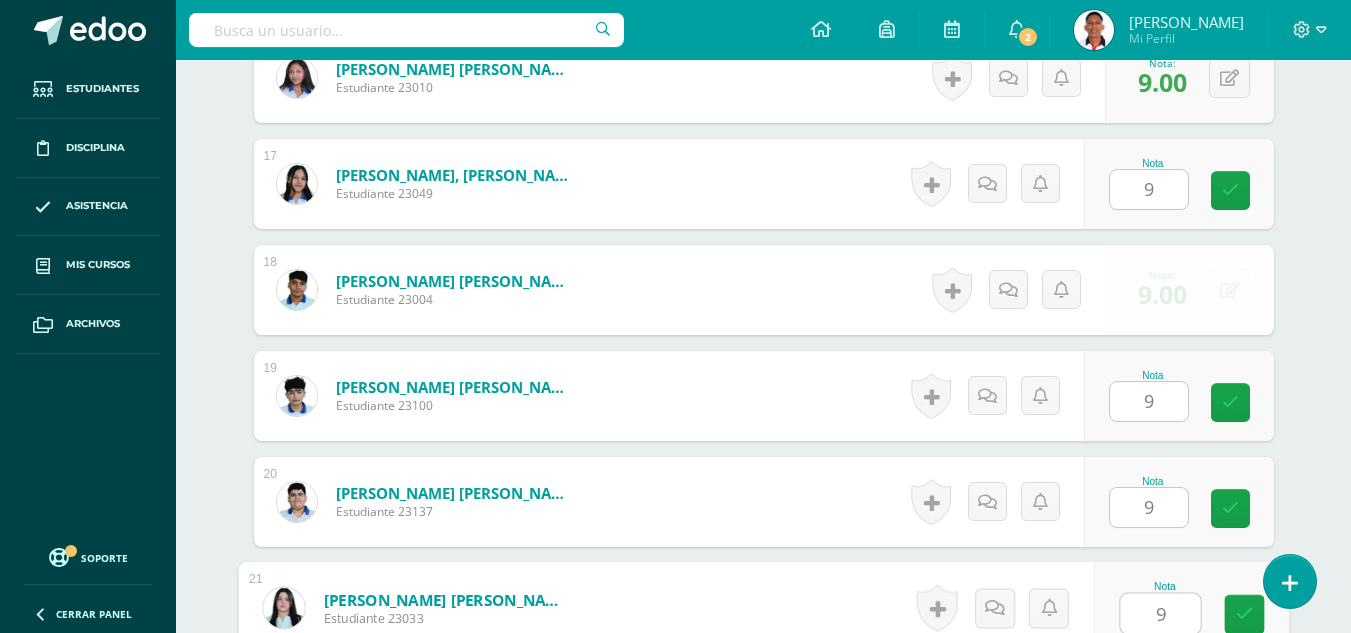 type on "9" 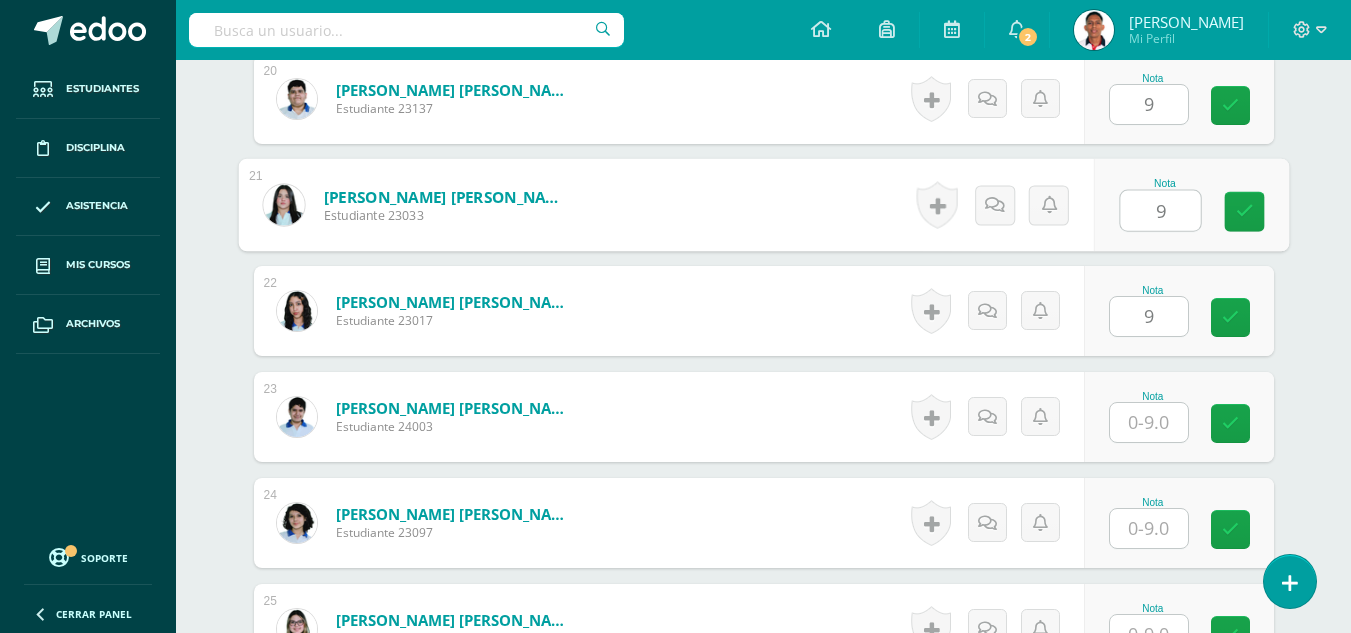 type on "9" 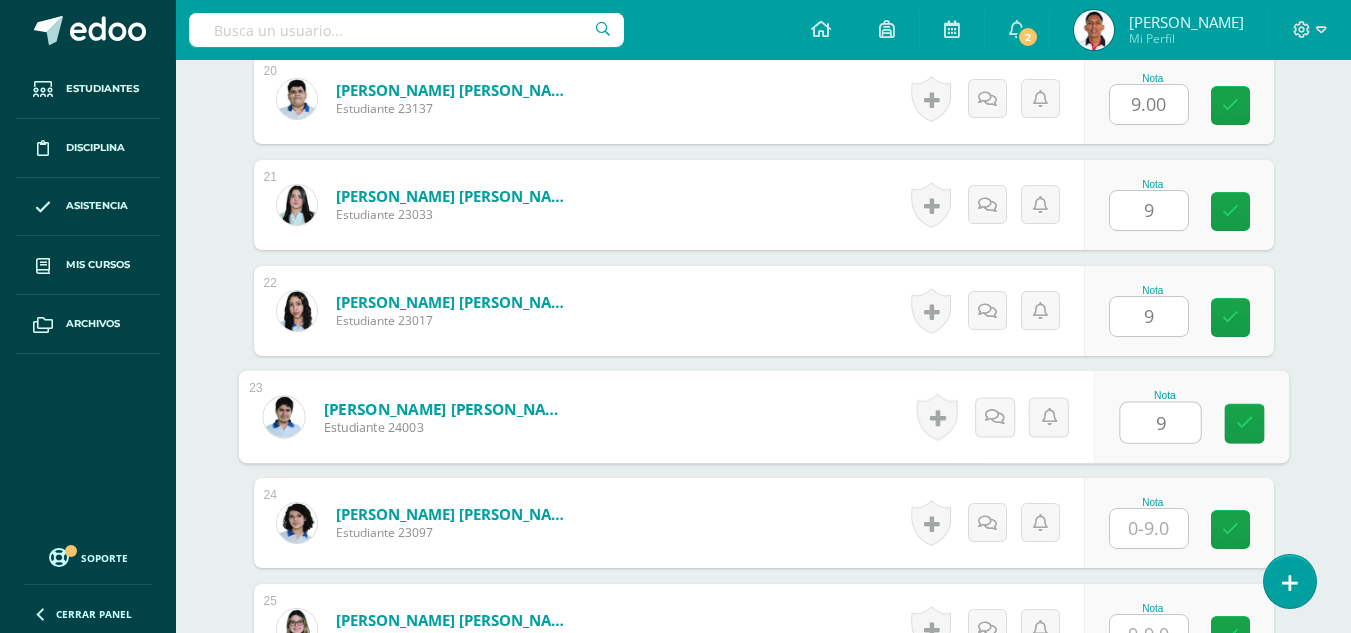 type on "9" 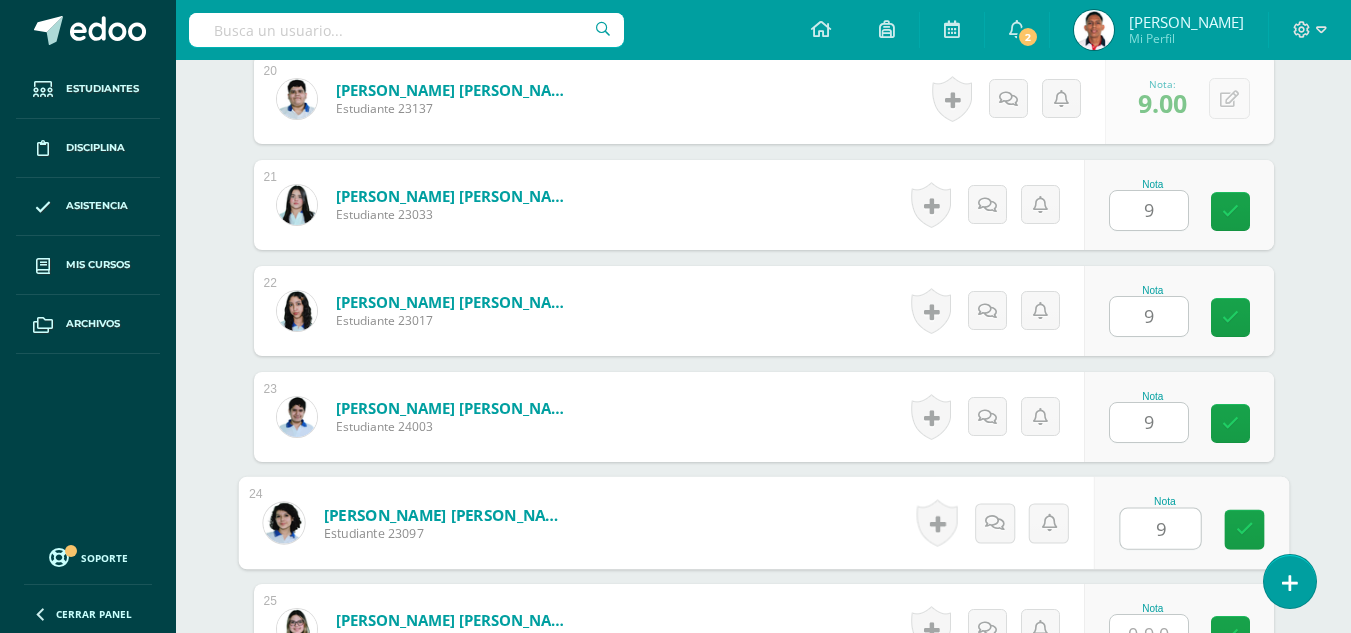type on "9" 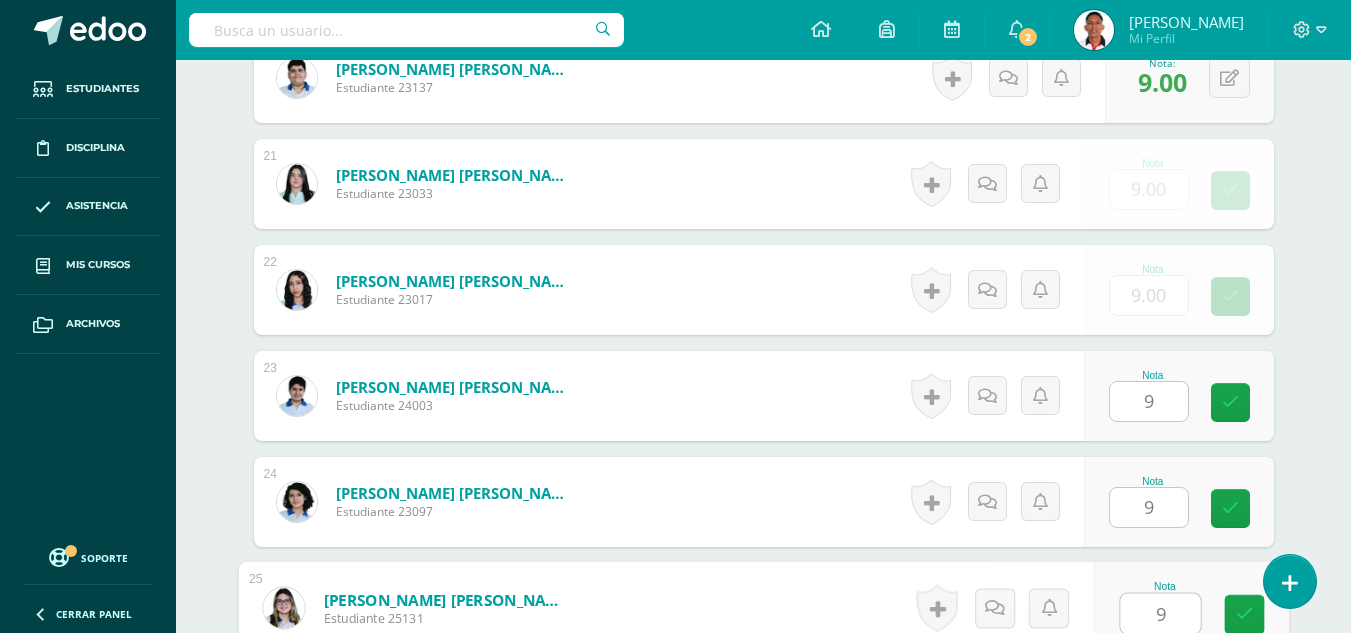 type on "9" 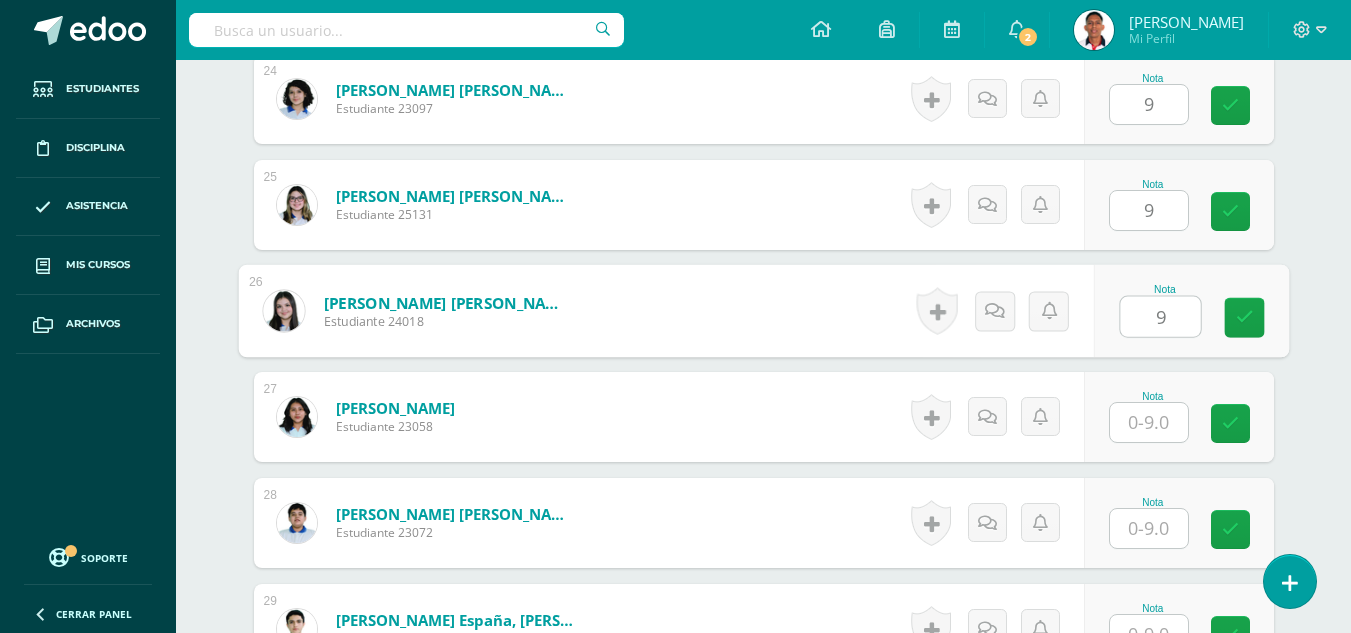 type on "9" 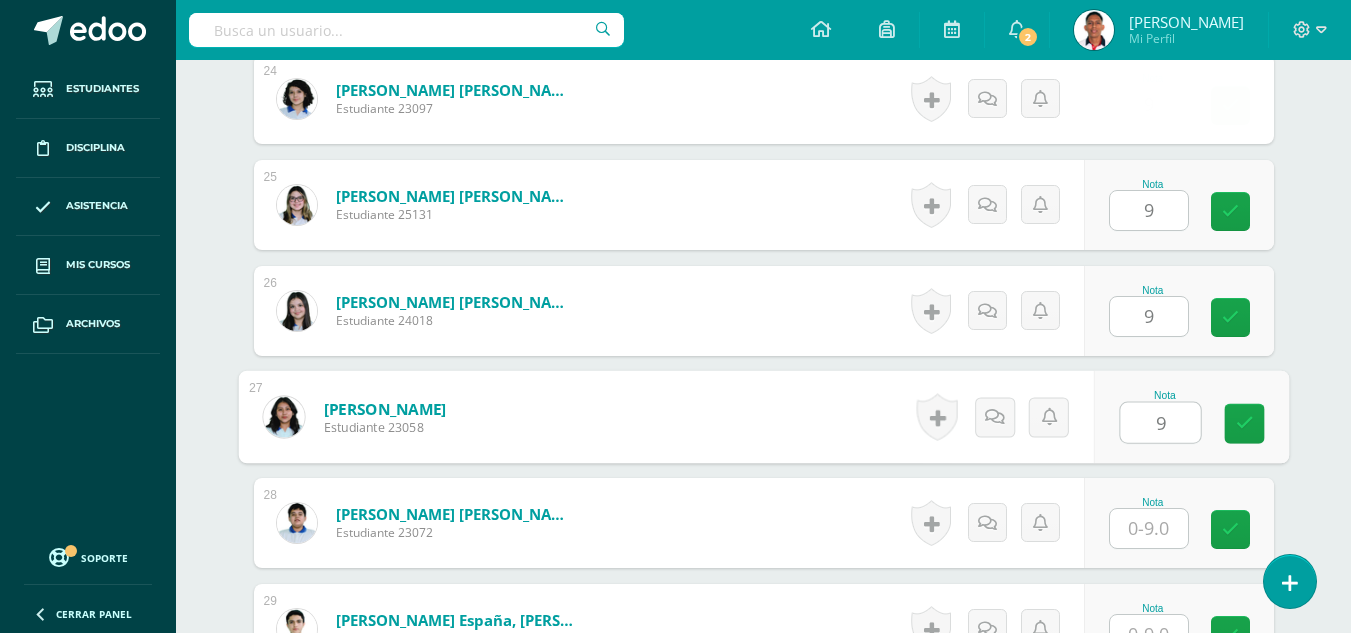 type on "9" 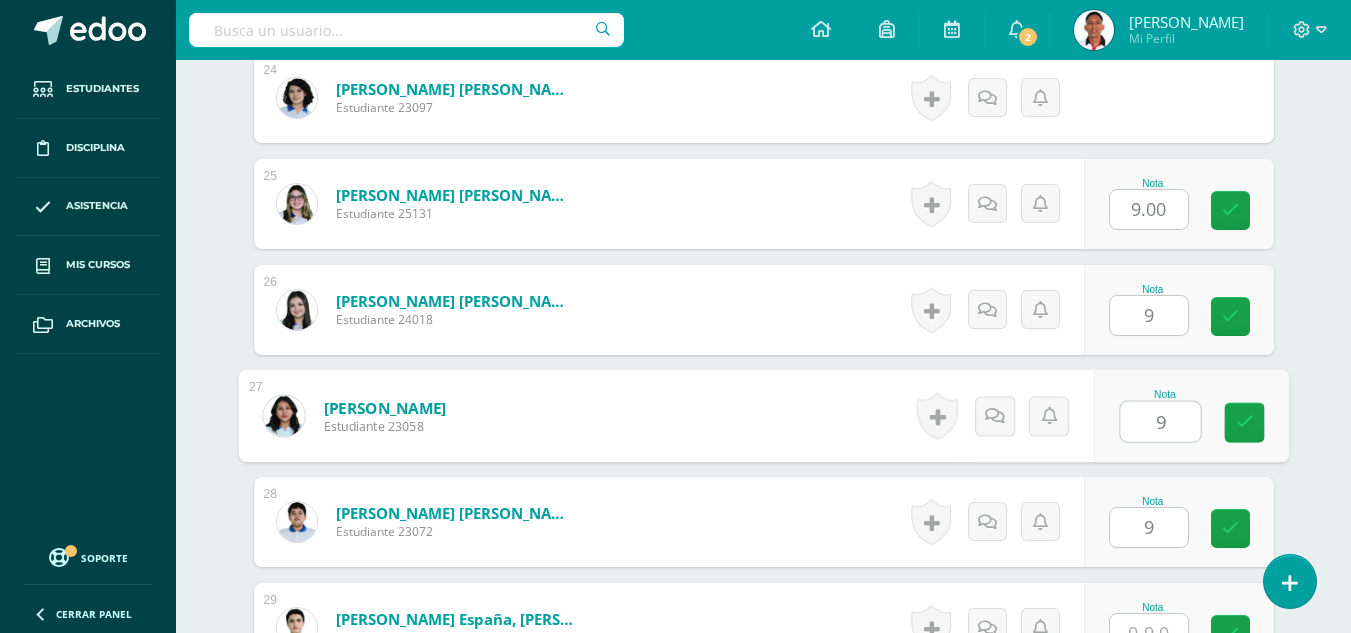 type on "9" 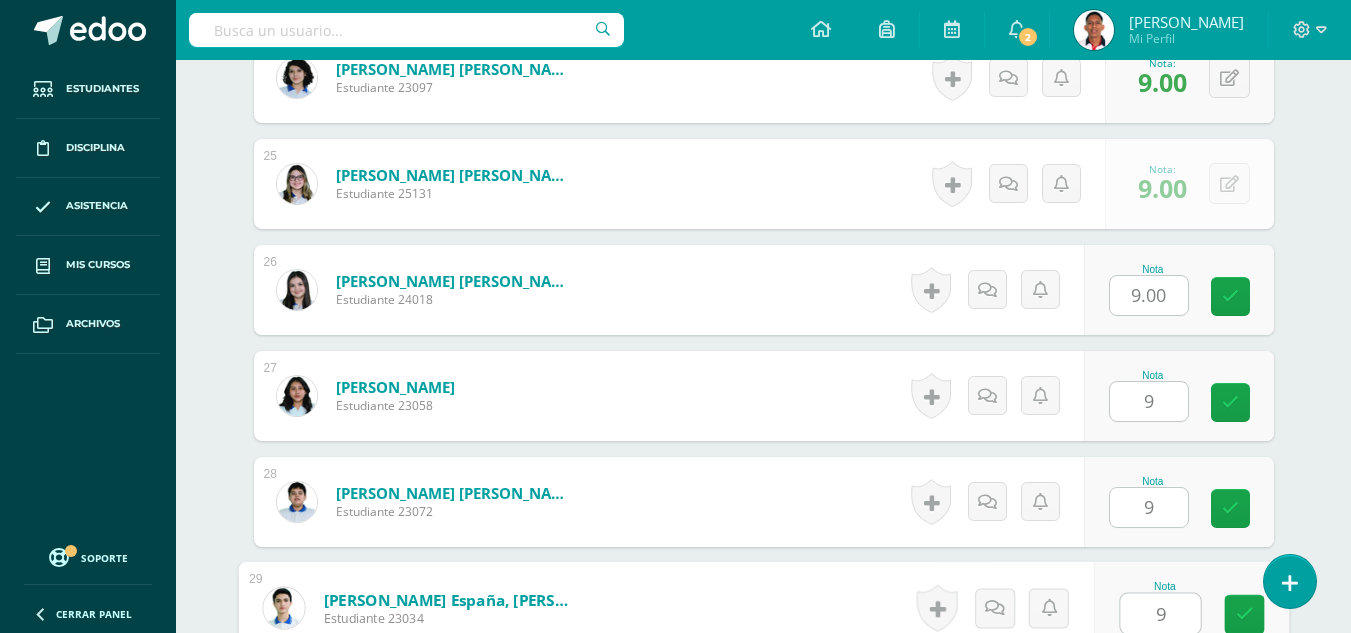 type on "9" 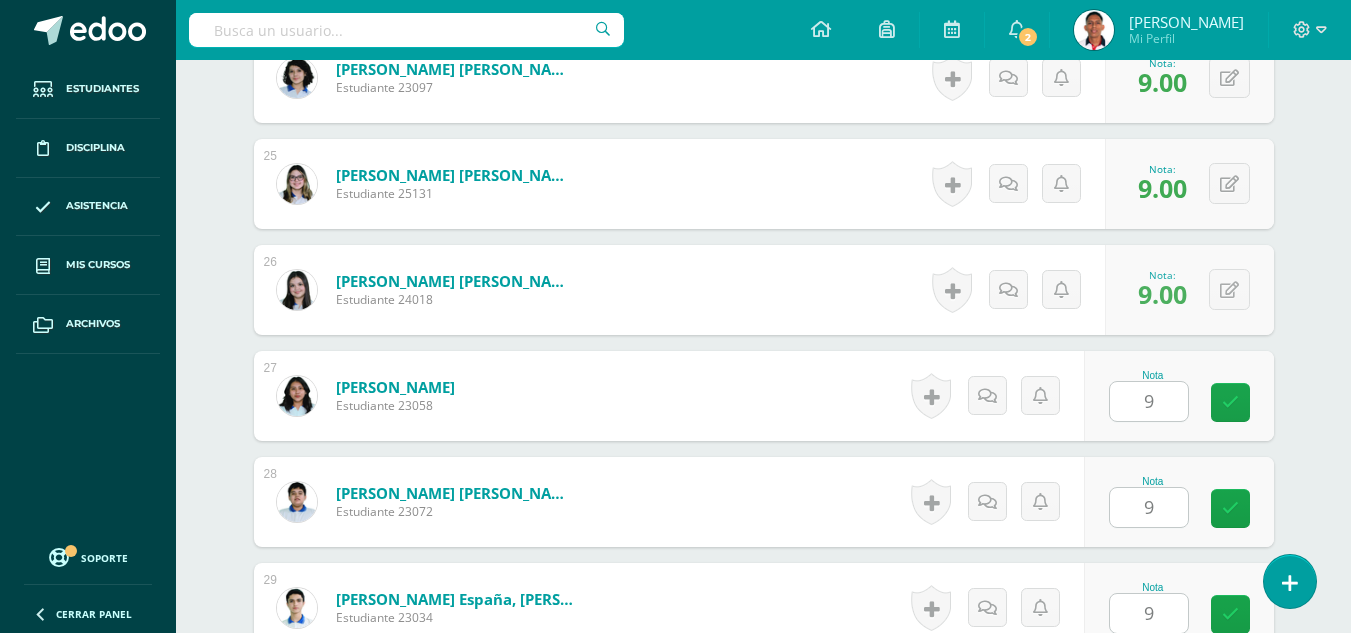 scroll, scrollTop: 3448, scrollLeft: 0, axis: vertical 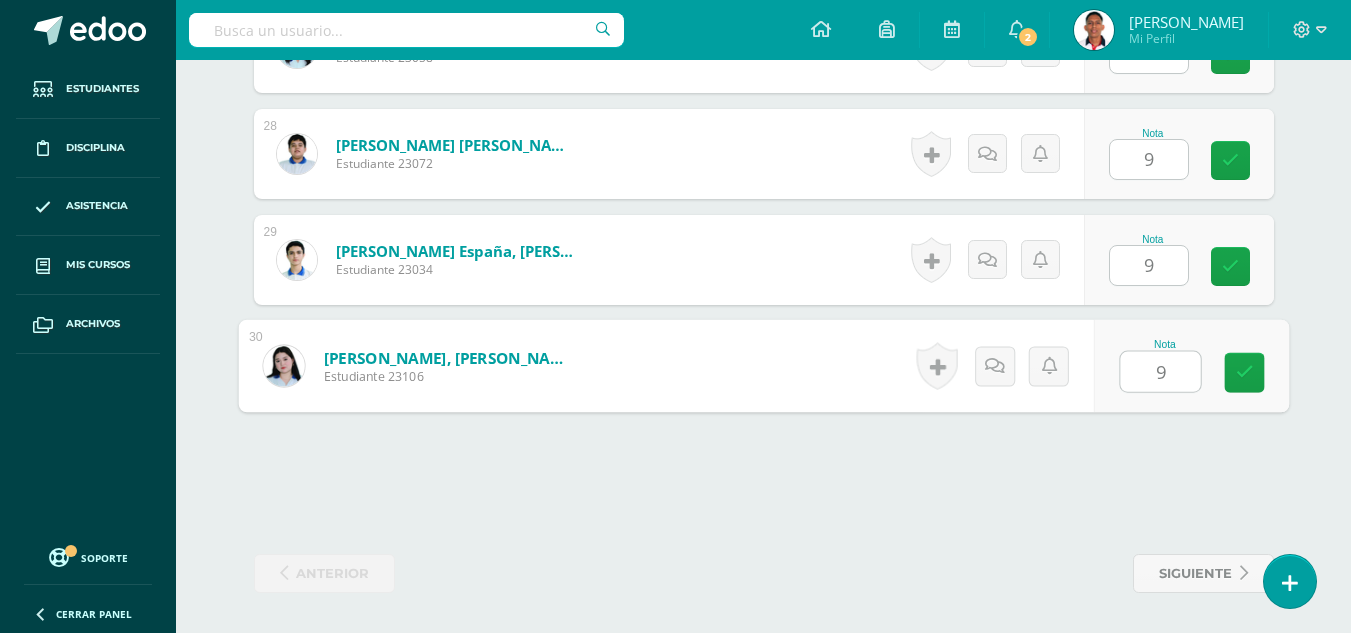type on "9" 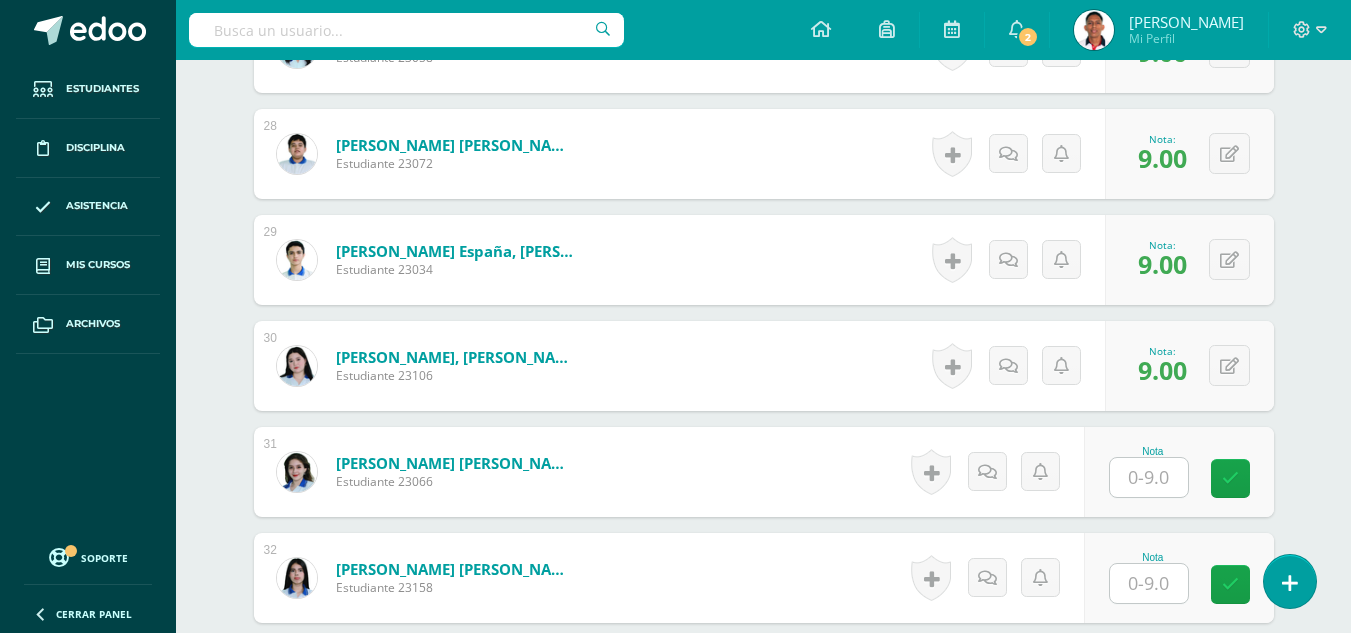 scroll, scrollTop: 3449, scrollLeft: 0, axis: vertical 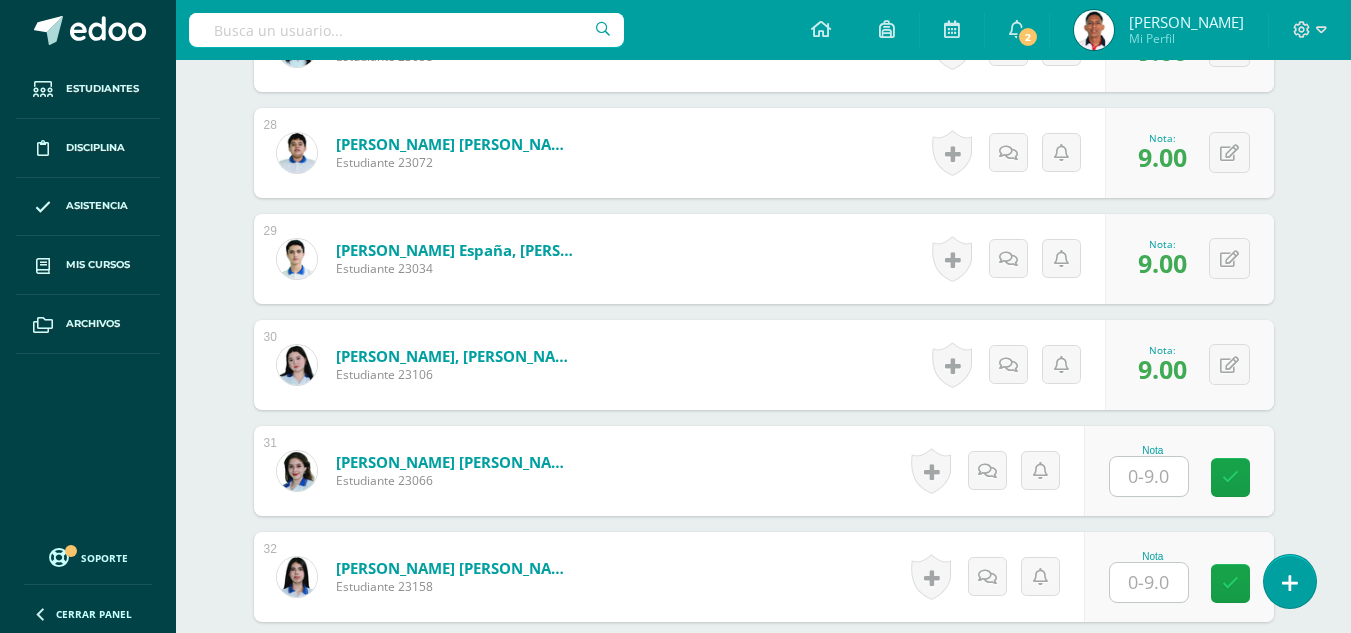 click at bounding box center (1149, 476) 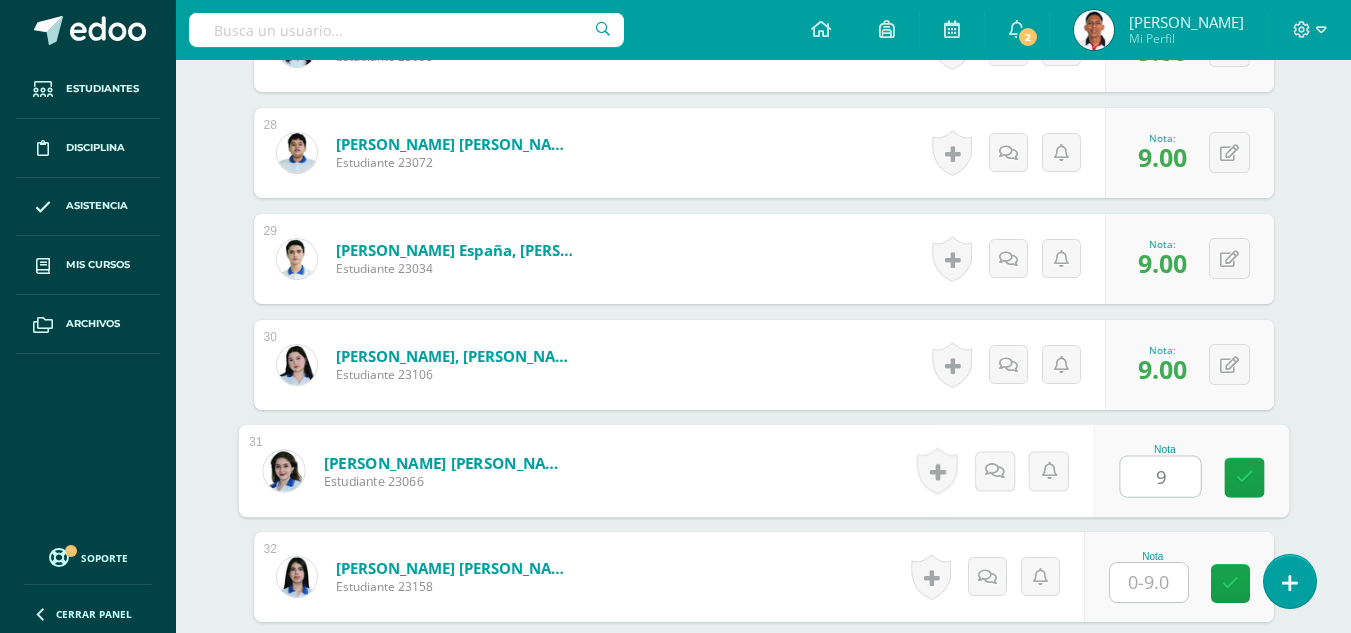 type on "9" 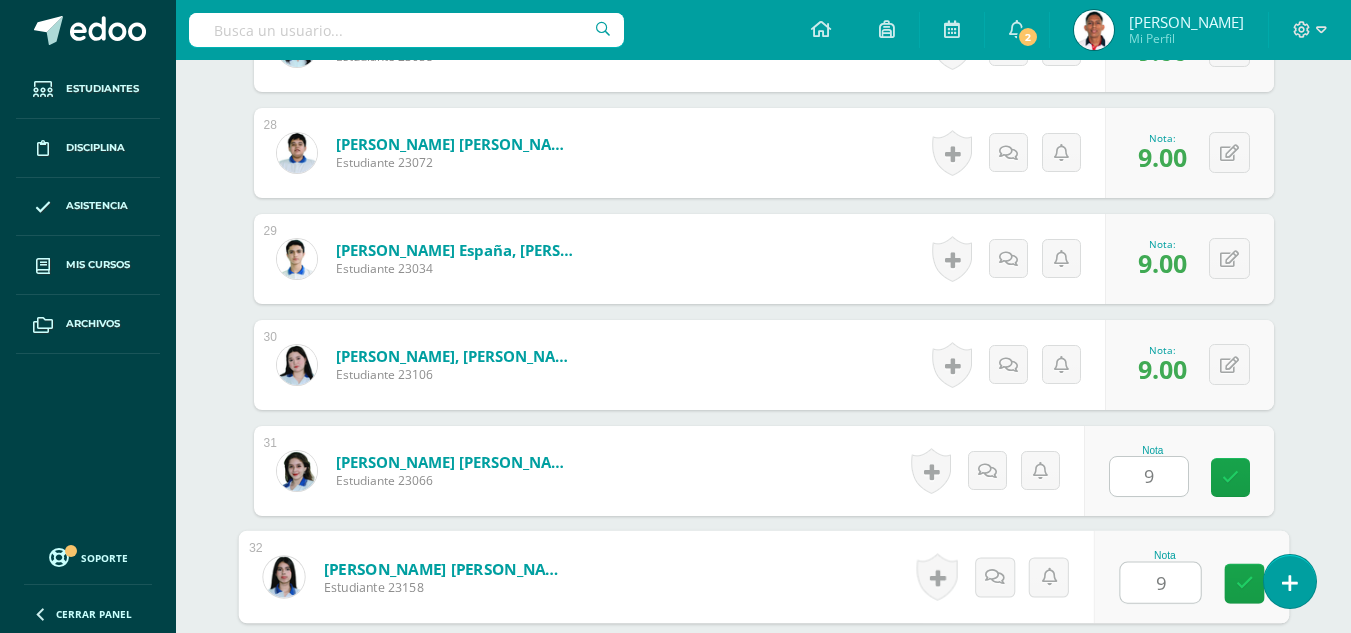 type on "9" 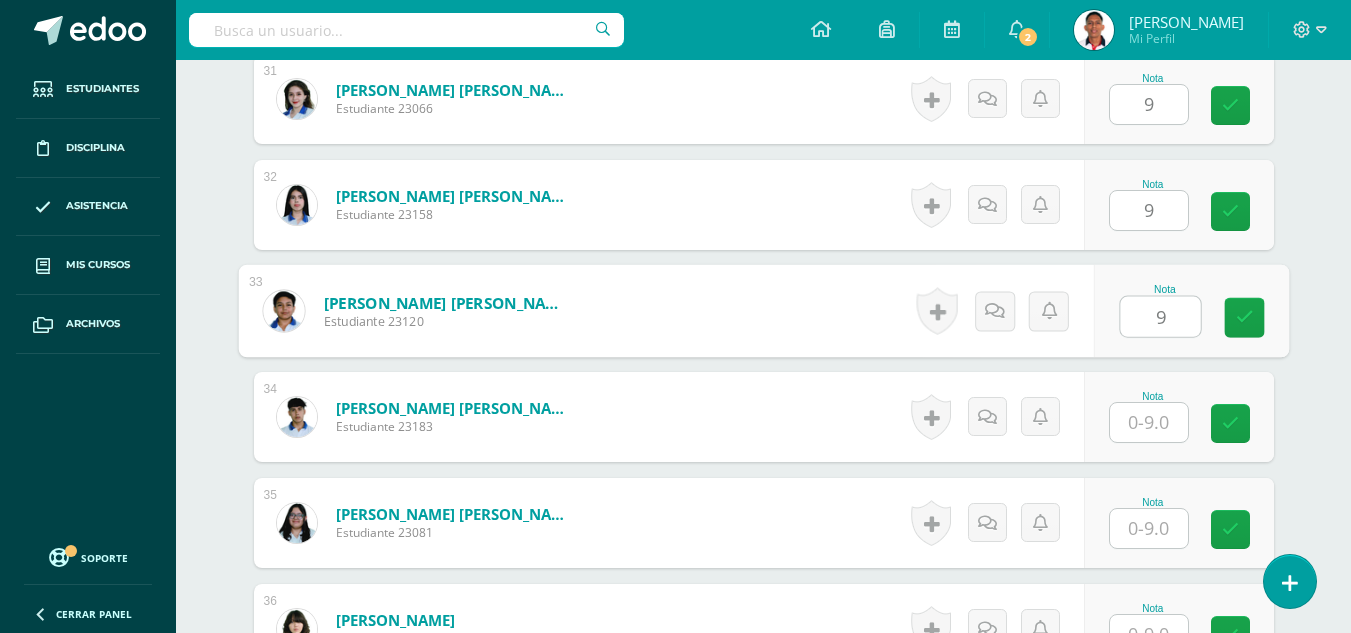 type on "9" 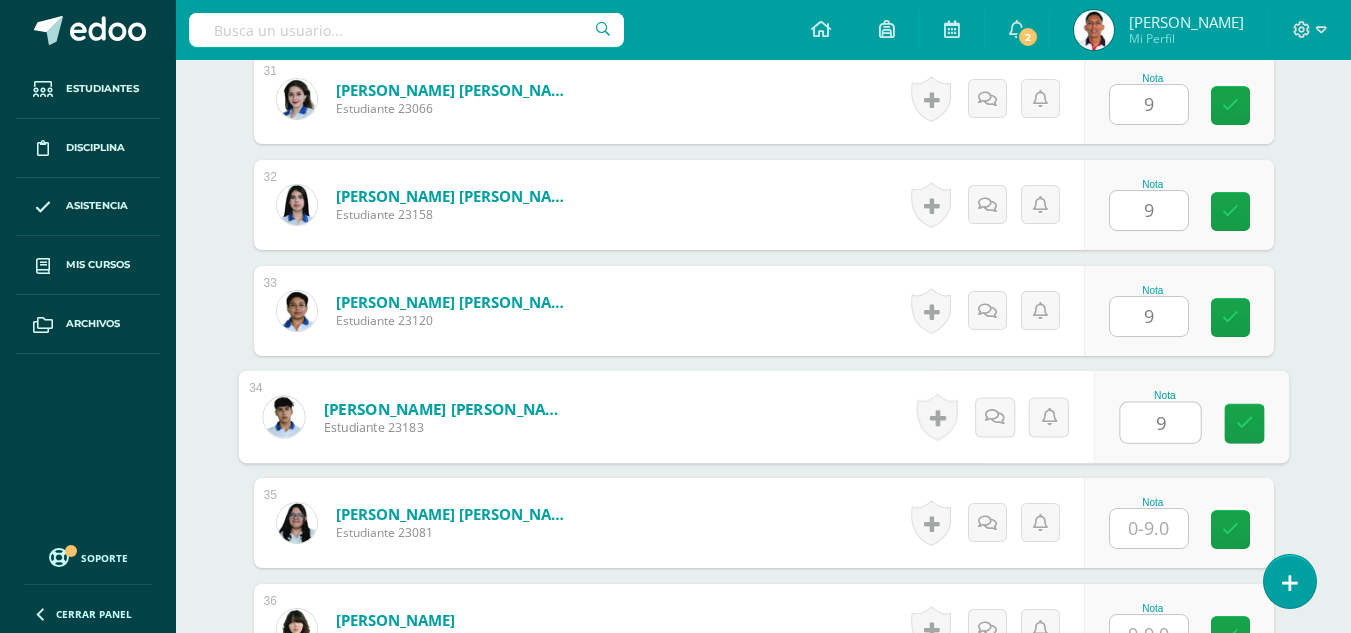type on "9" 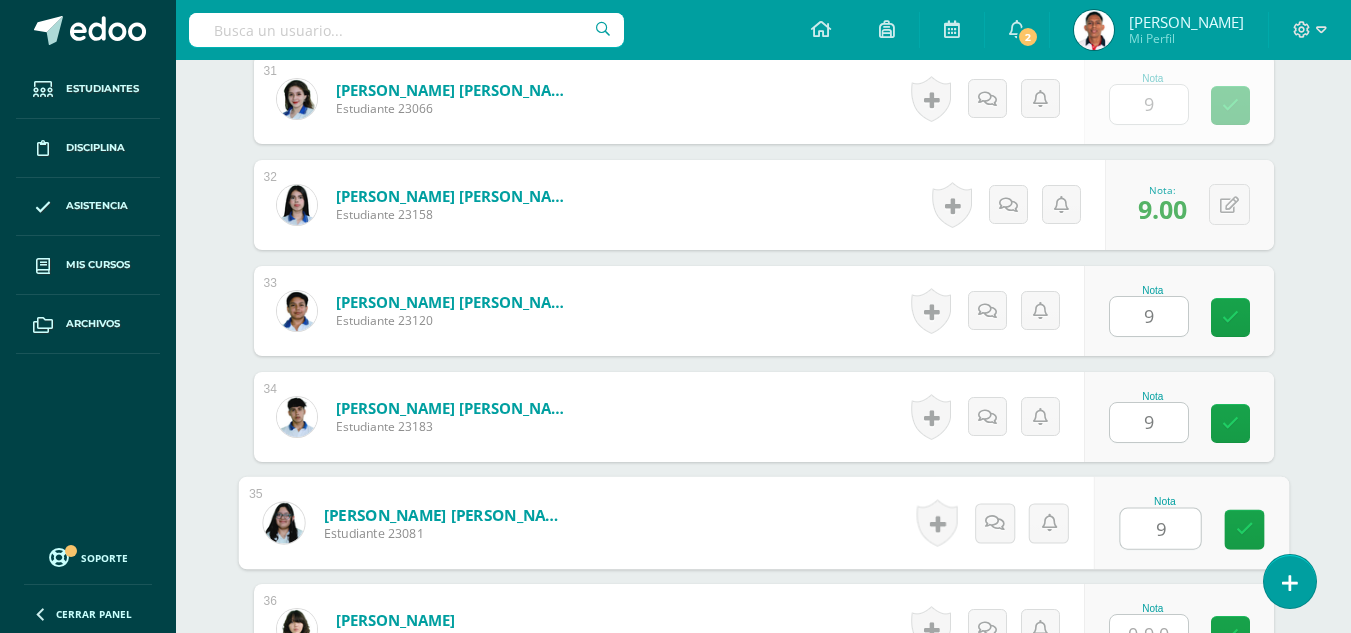 type on "9" 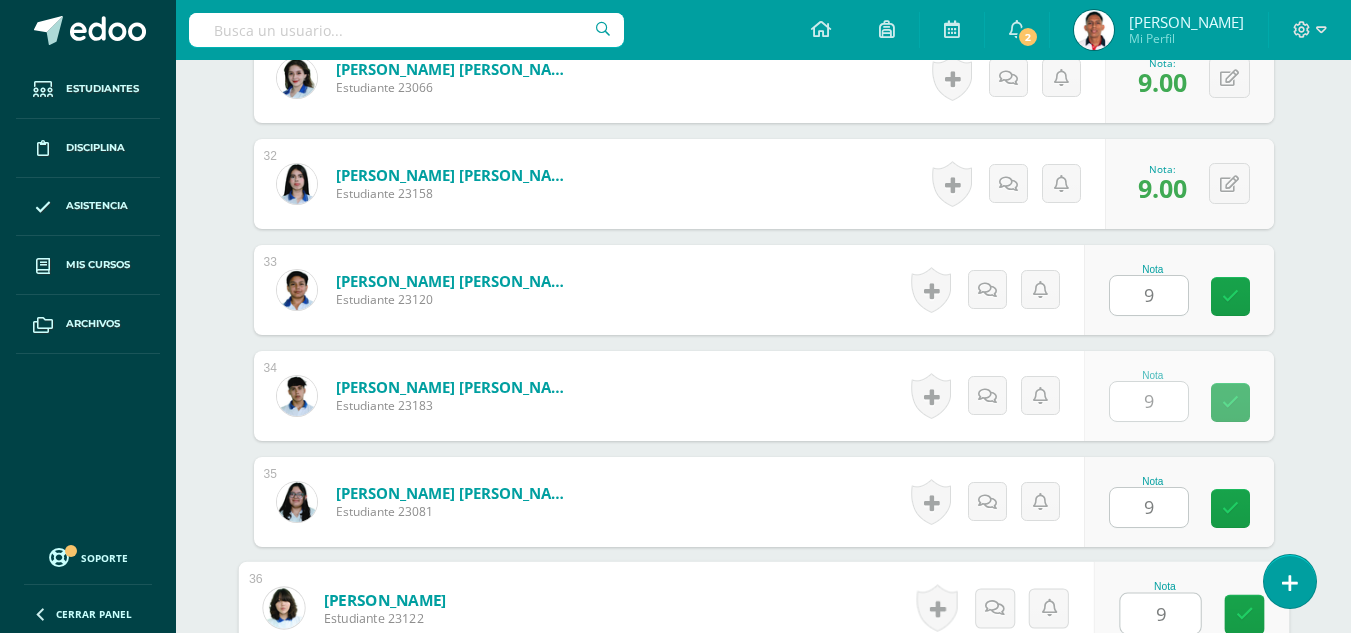 type on "9" 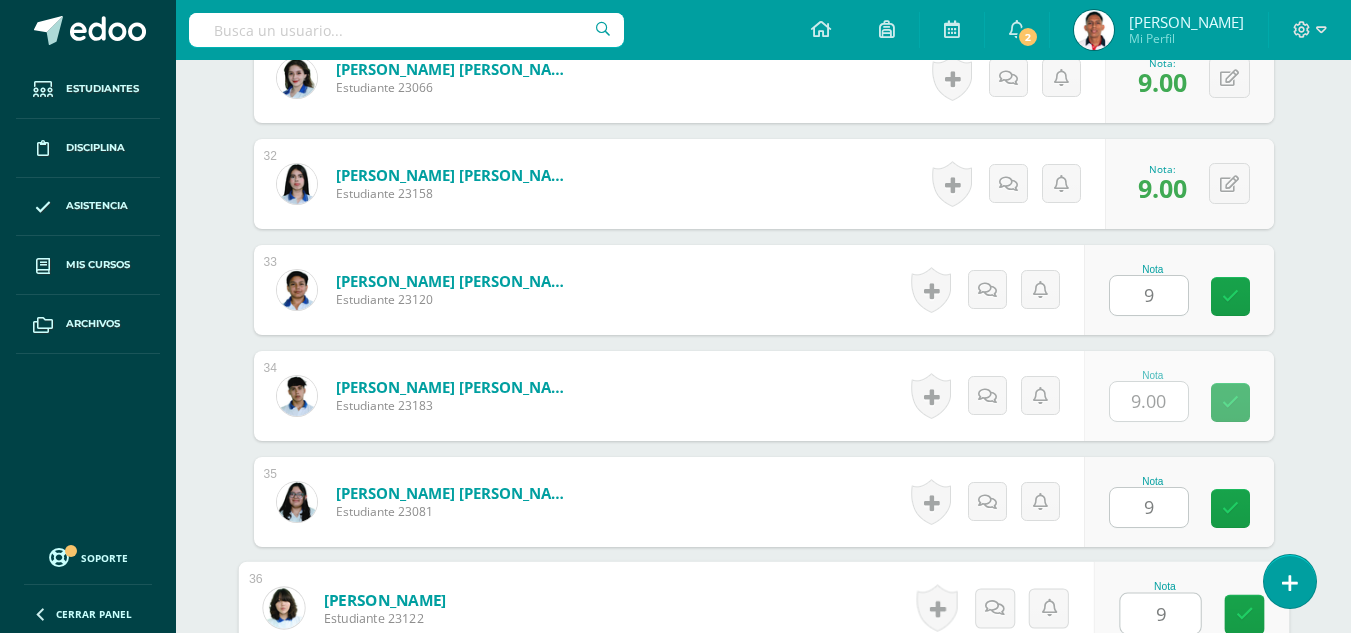 scroll, scrollTop: 4091, scrollLeft: 0, axis: vertical 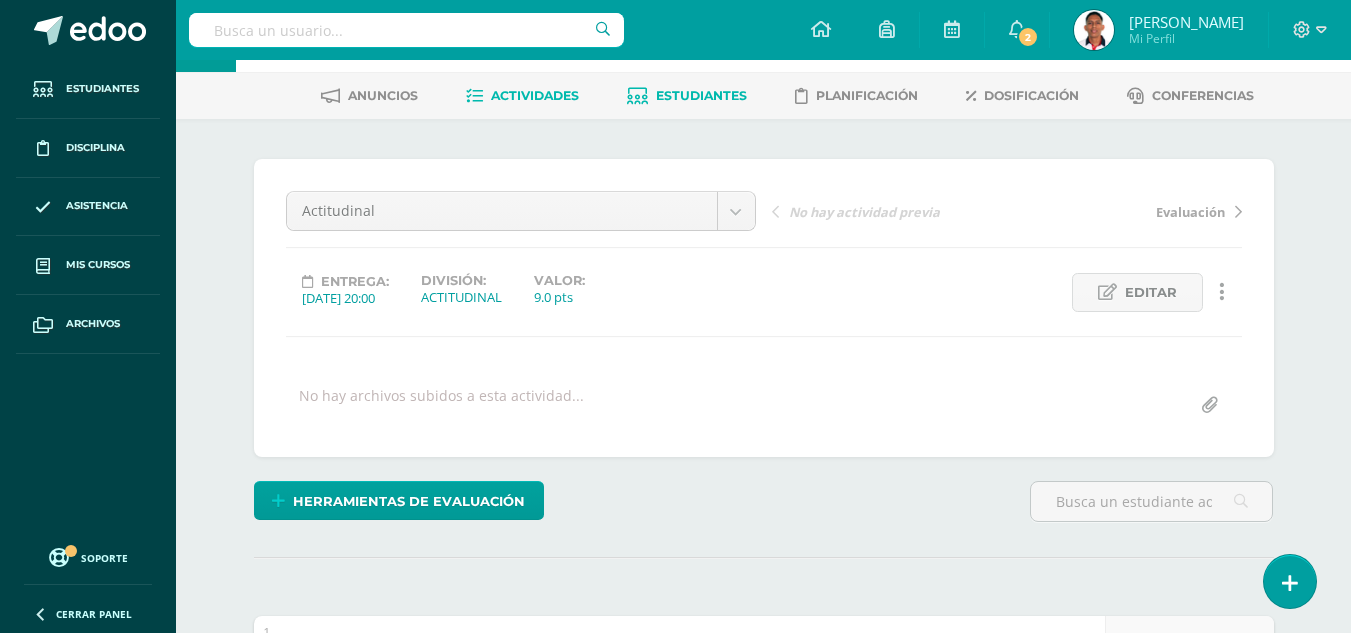 click on "Estudiantes" at bounding box center (701, 95) 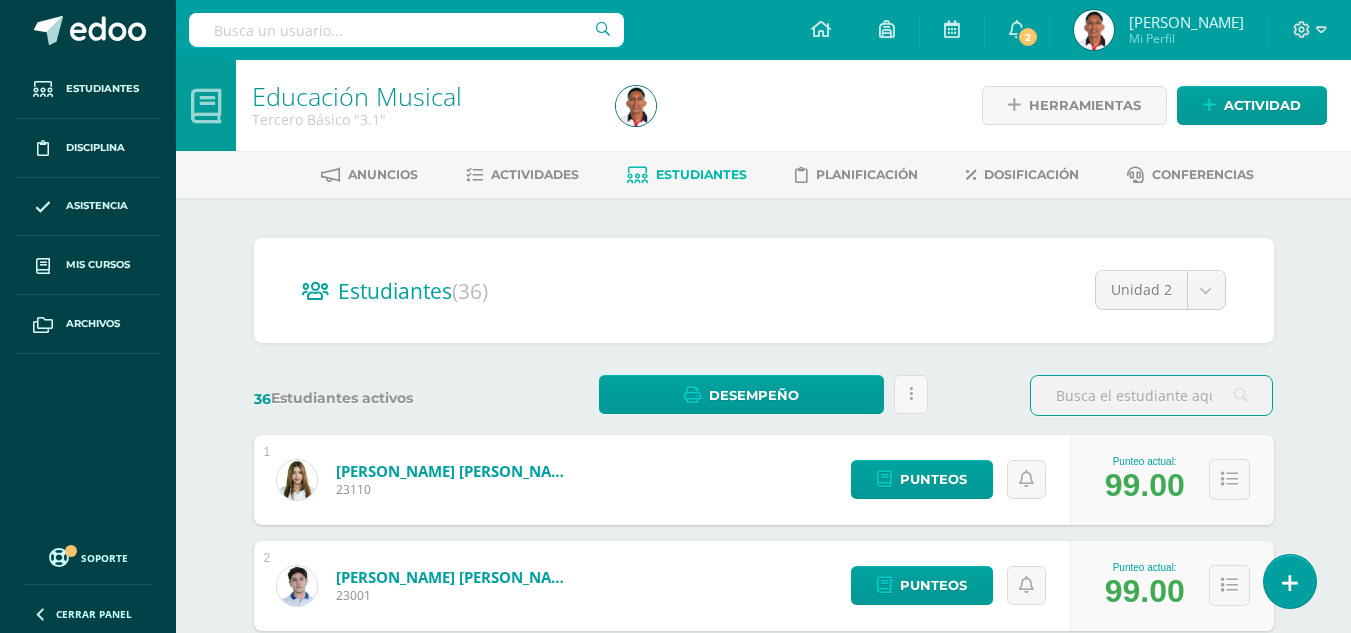 scroll, scrollTop: 0, scrollLeft: 0, axis: both 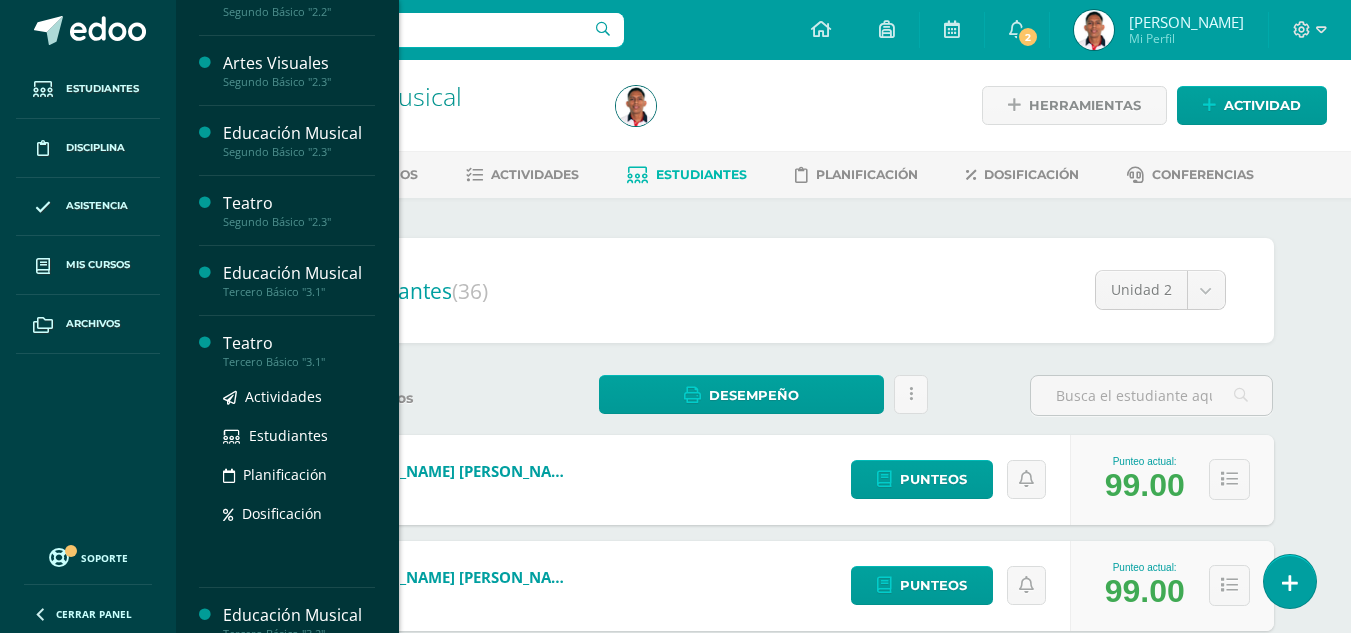 click on "Teatro" at bounding box center (299, 343) 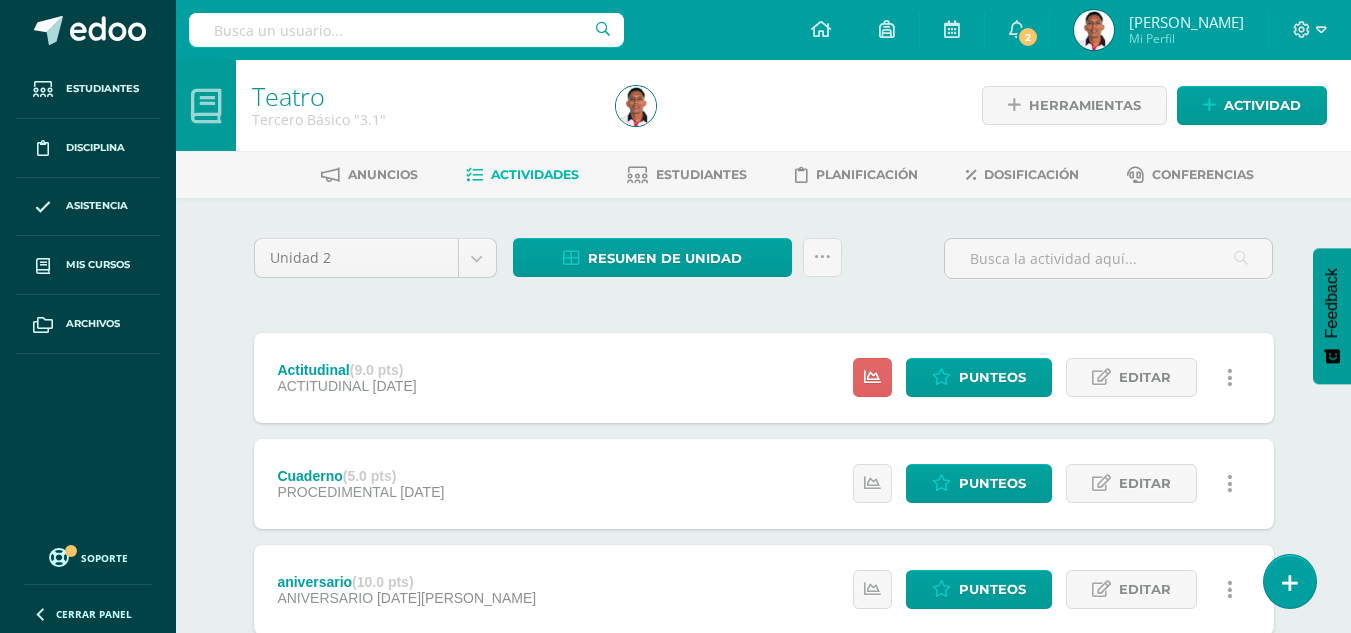 scroll, scrollTop: 0, scrollLeft: 0, axis: both 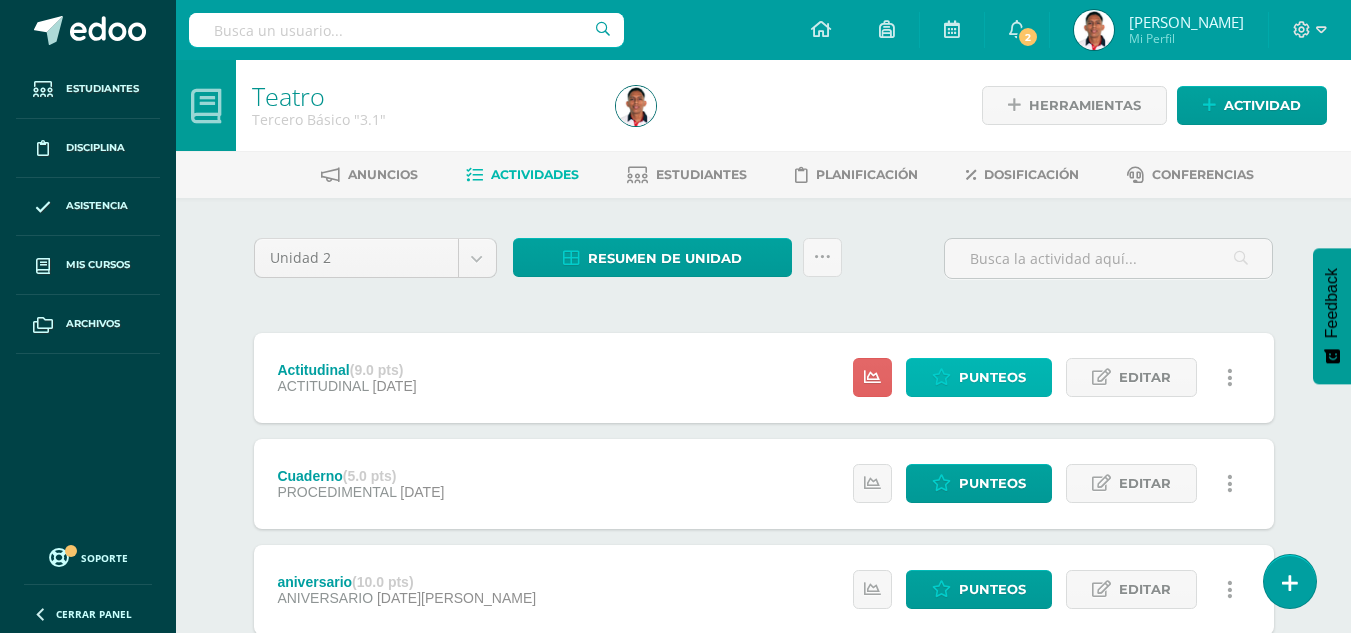 click at bounding box center (941, 377) 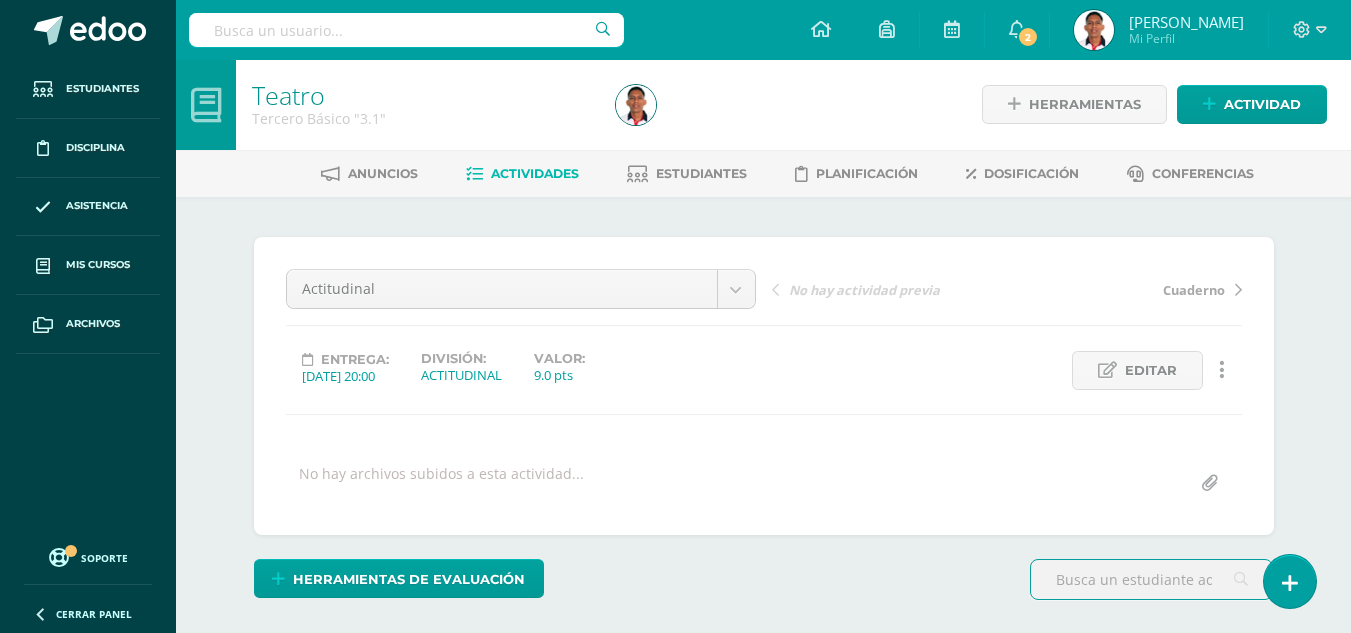 scroll, scrollTop: 0, scrollLeft: 0, axis: both 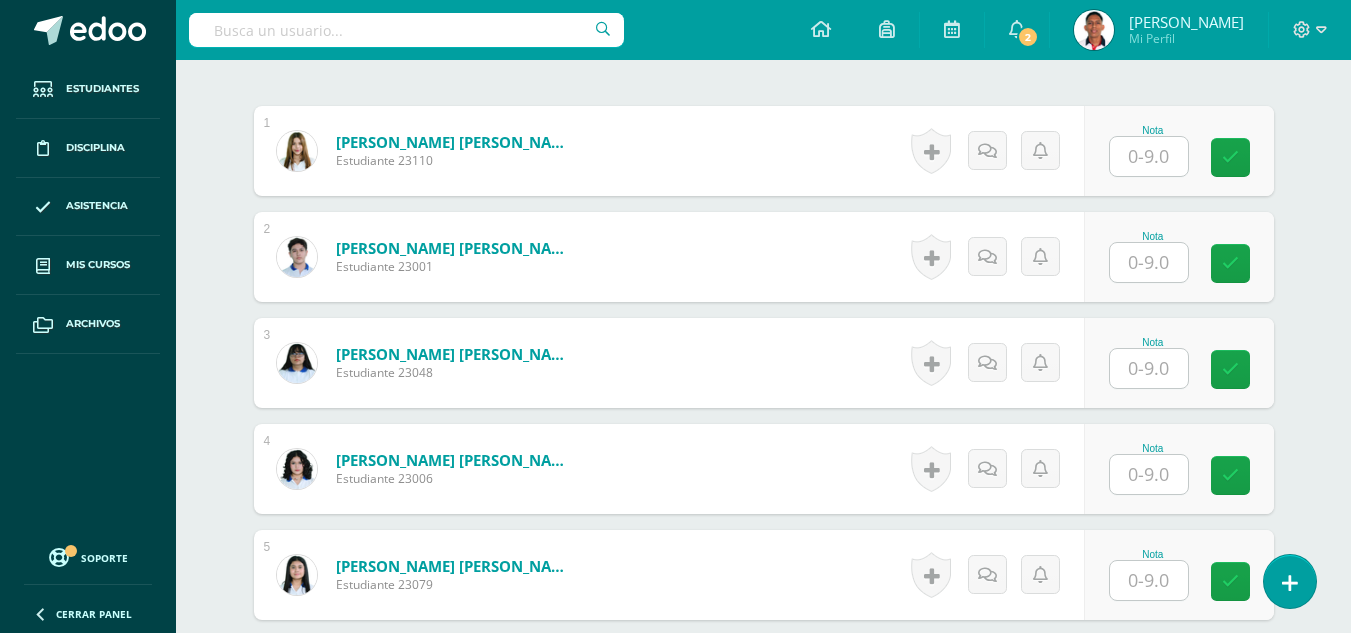 click at bounding box center (1149, 156) 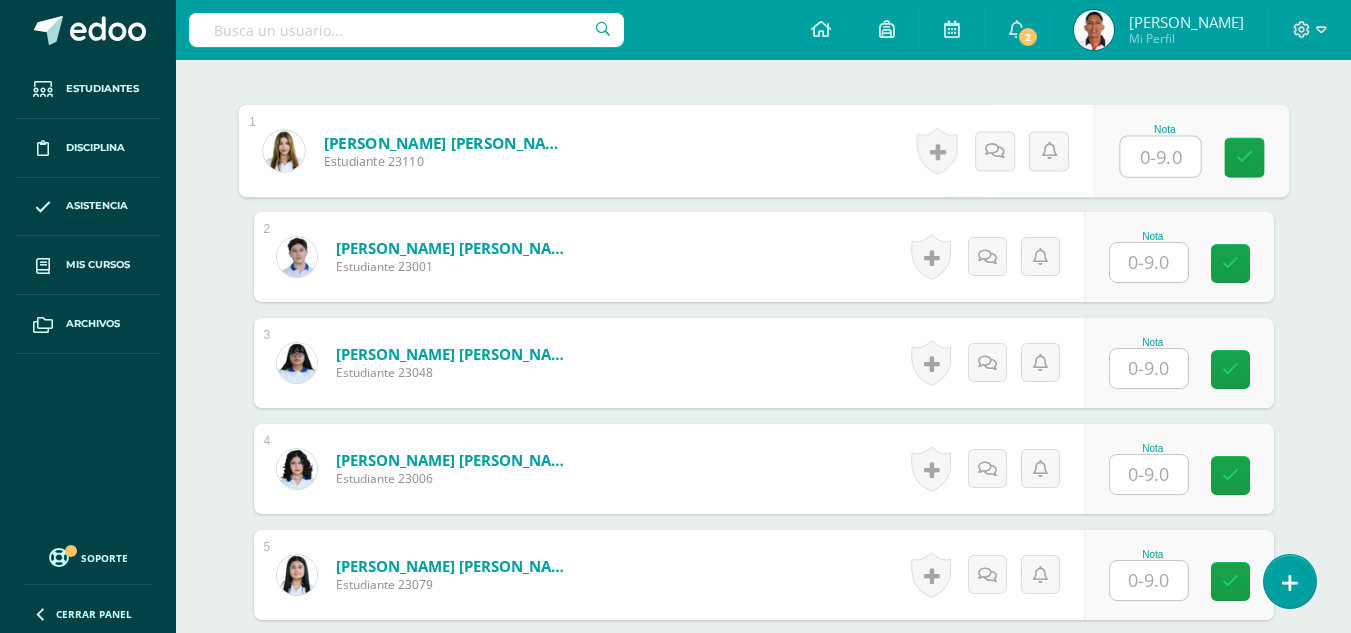 scroll, scrollTop: 590, scrollLeft: 0, axis: vertical 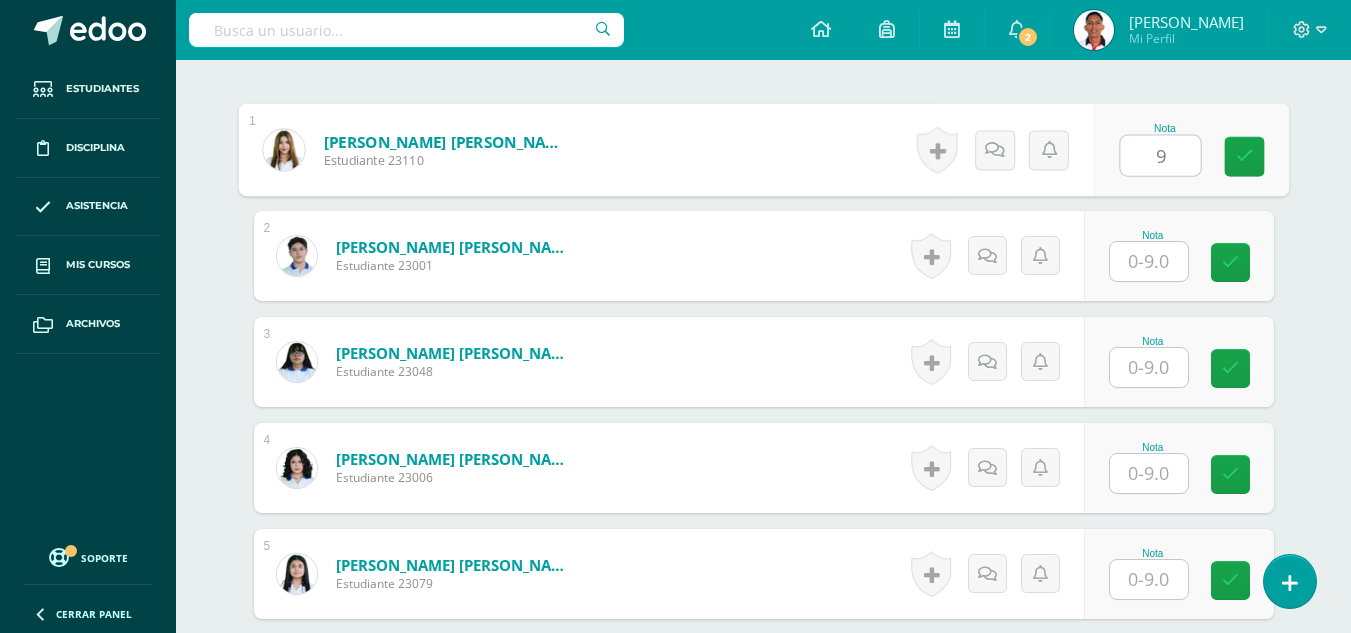 type on "9" 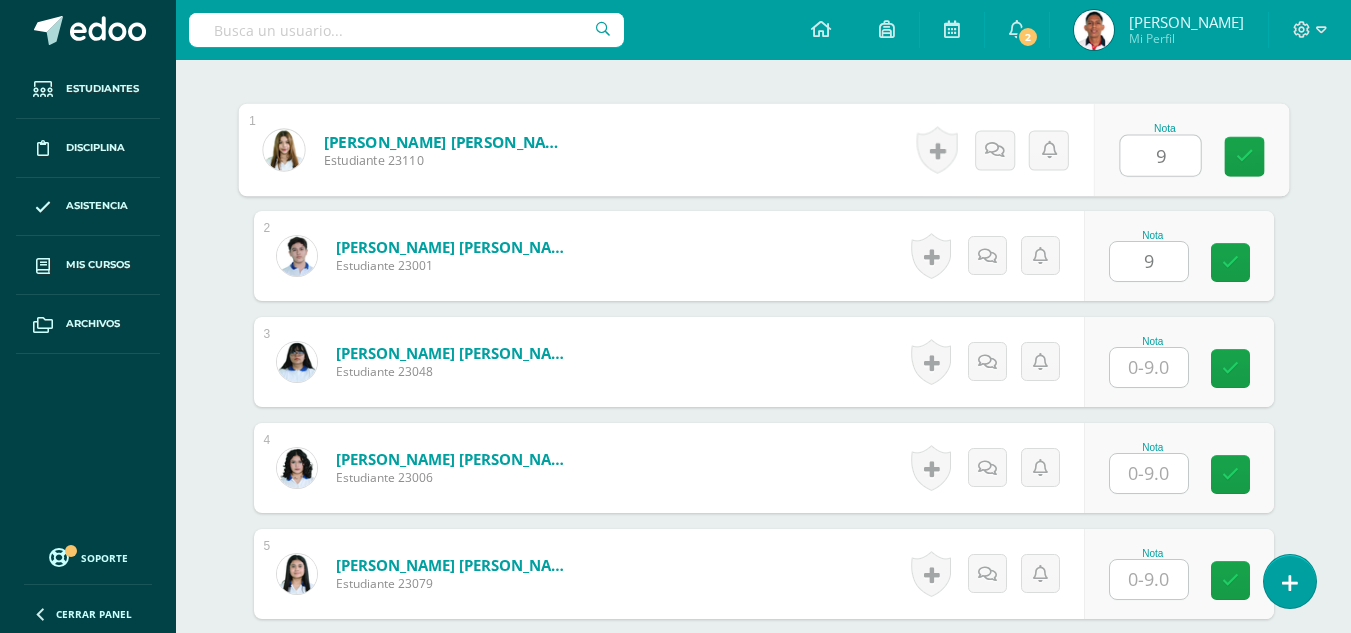 type on "9" 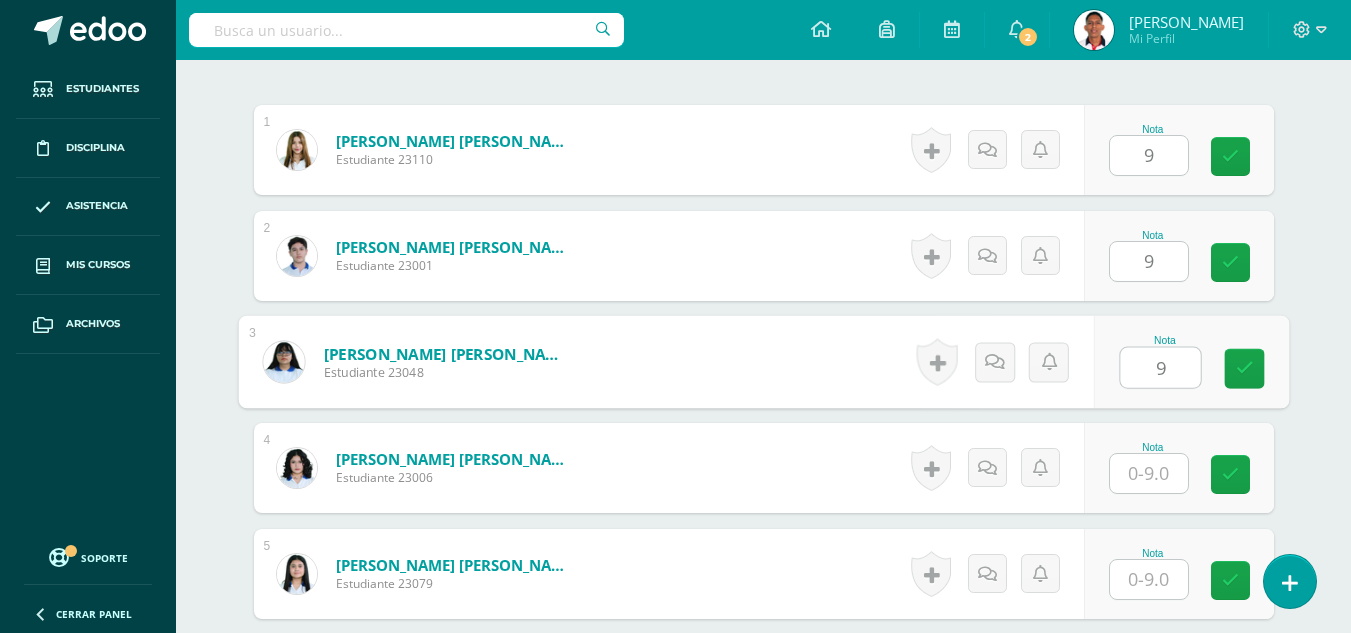 type on "9" 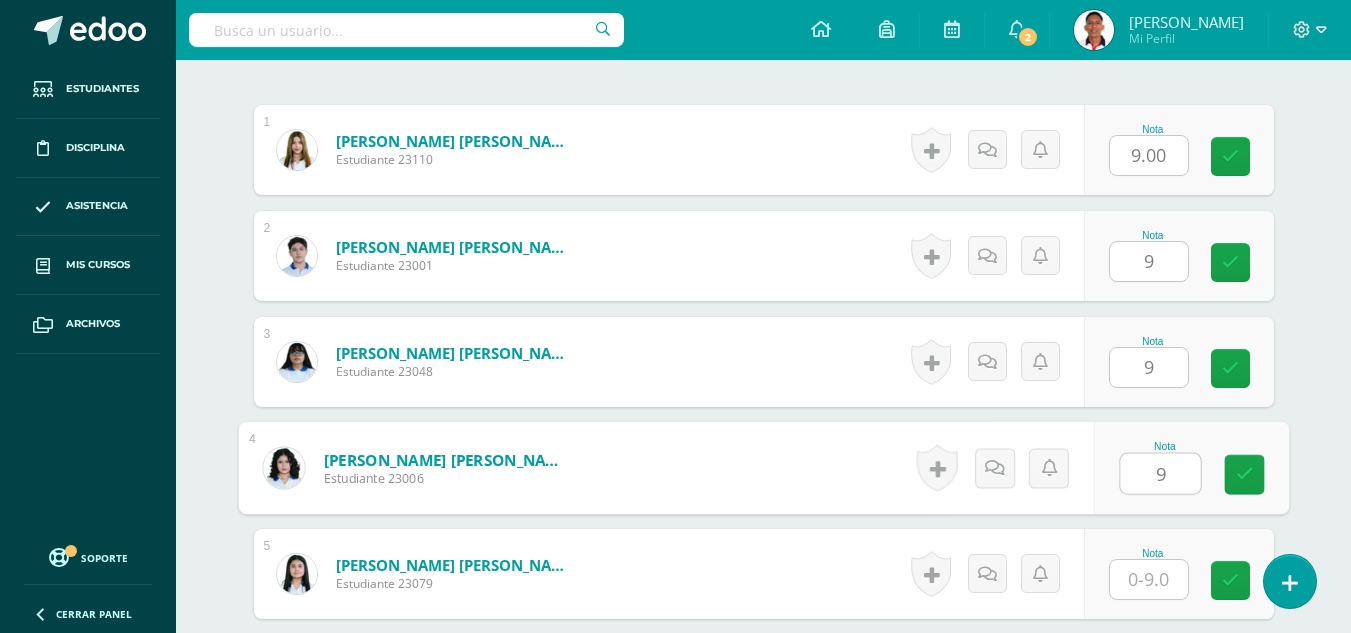 type on "9" 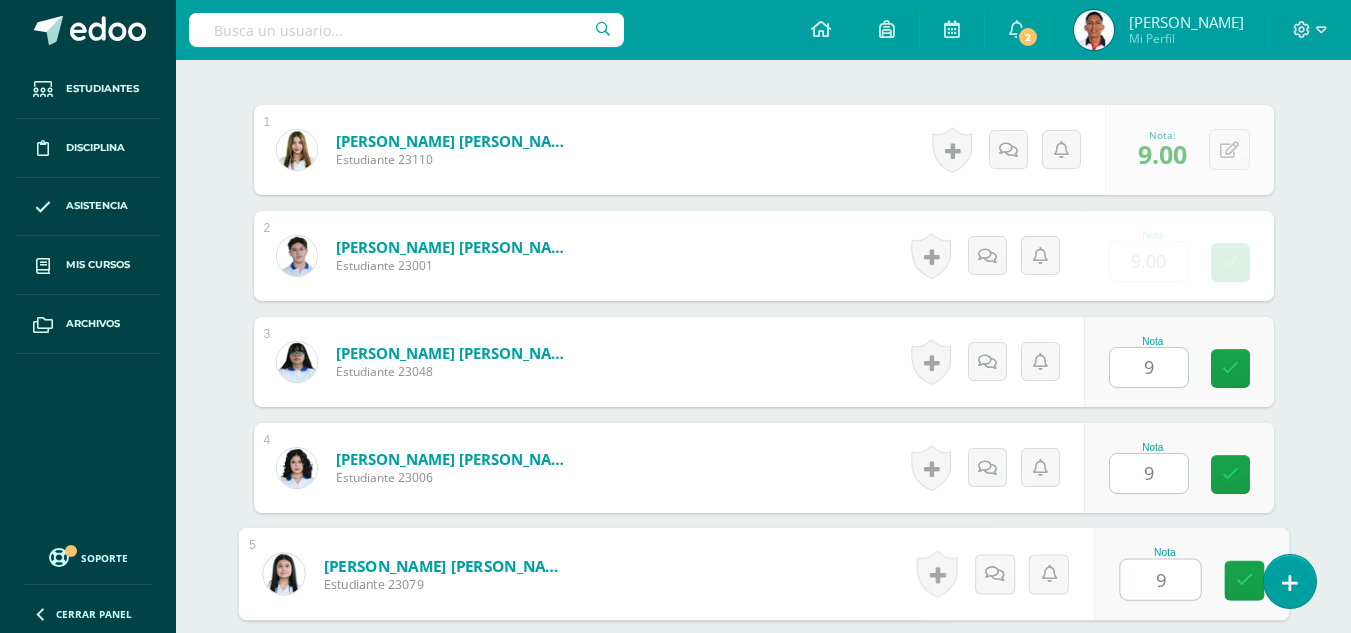 type on "9" 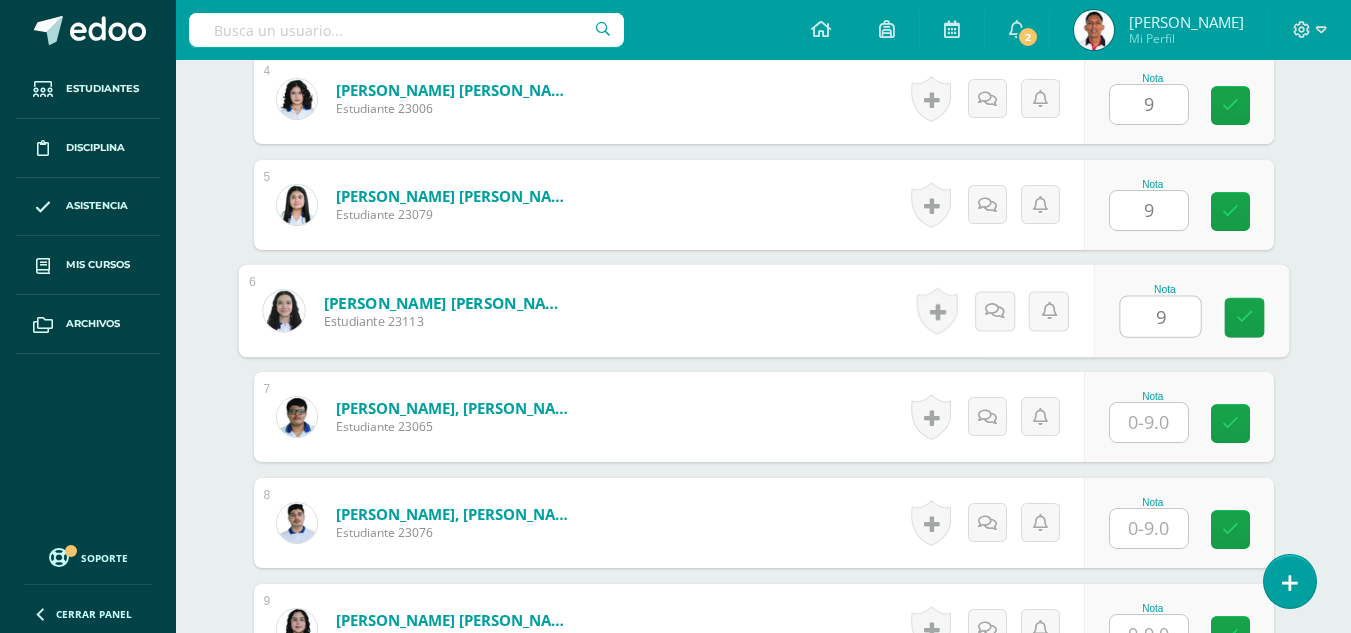type on "9" 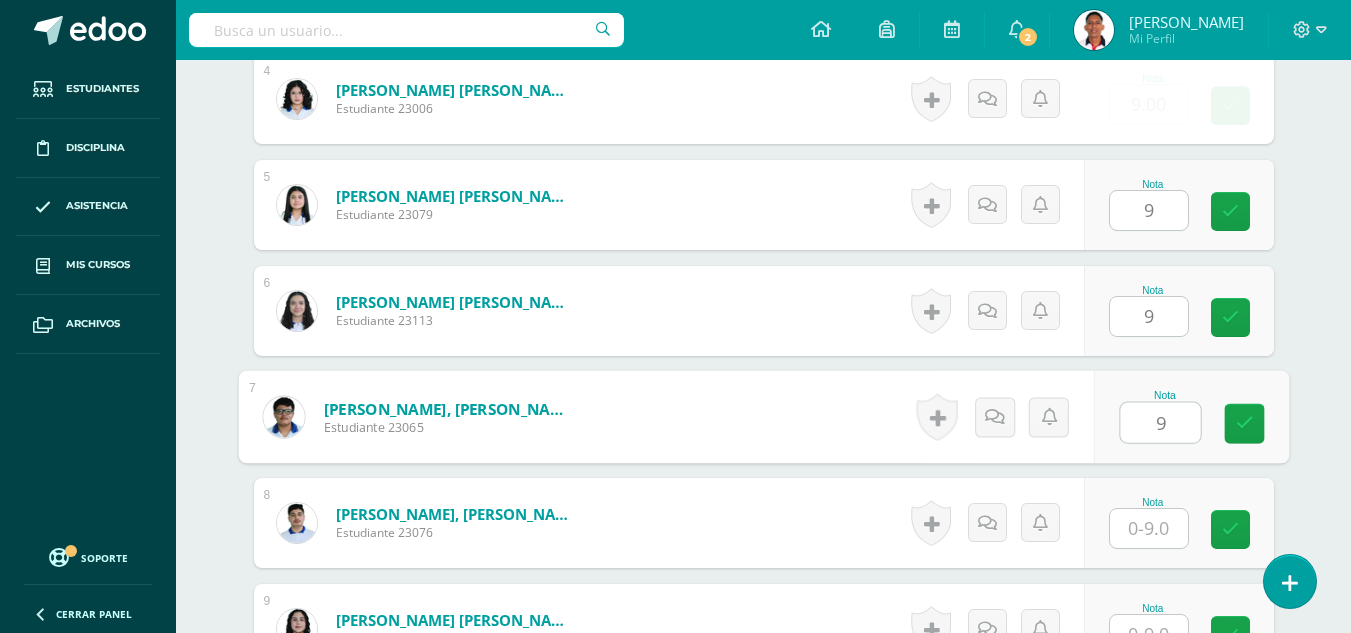 type on "9" 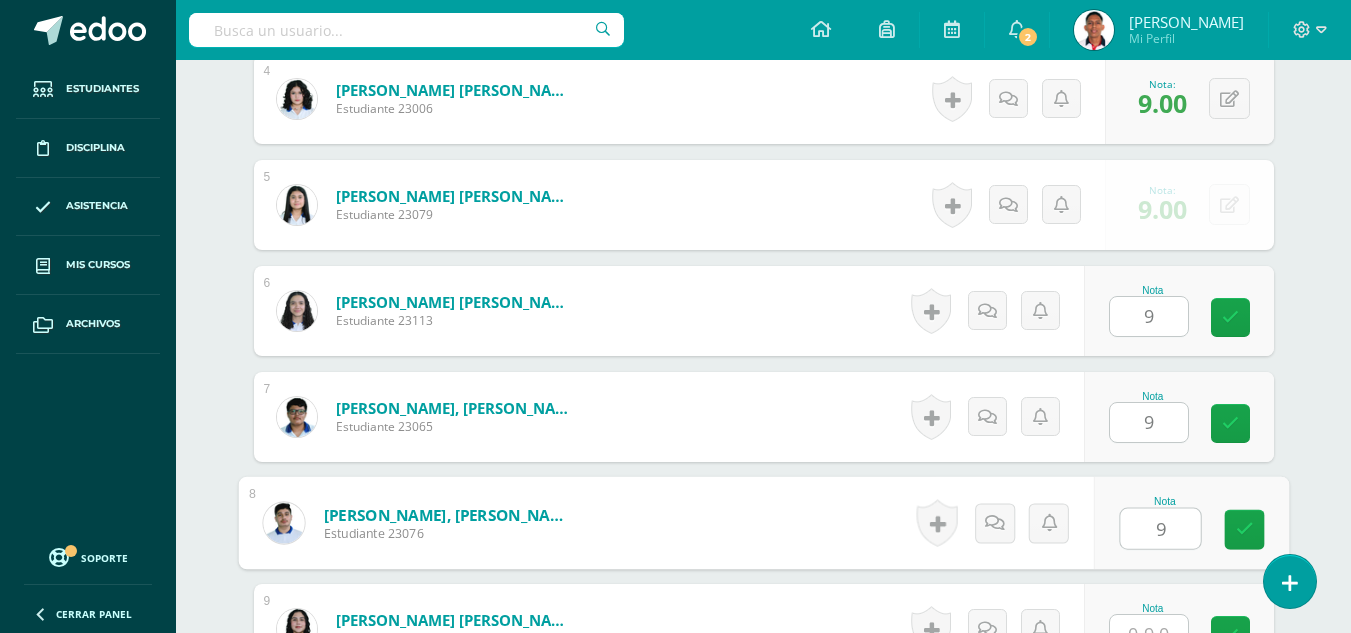 type on "9" 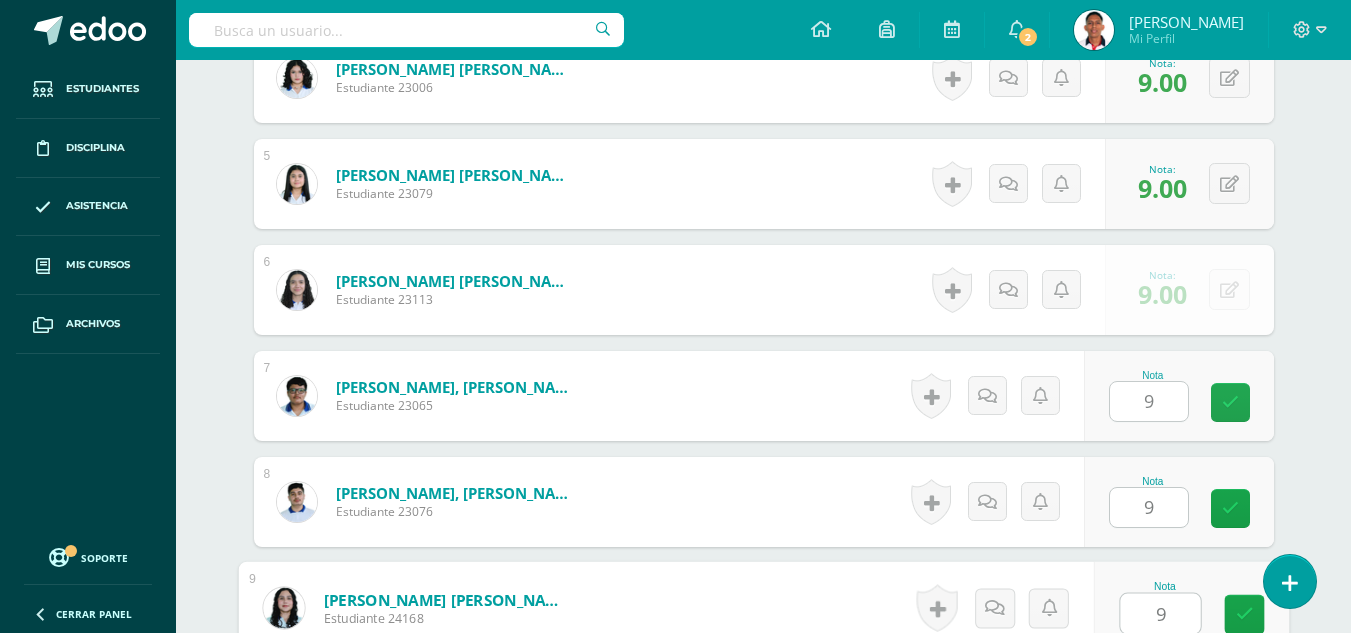 type on "9" 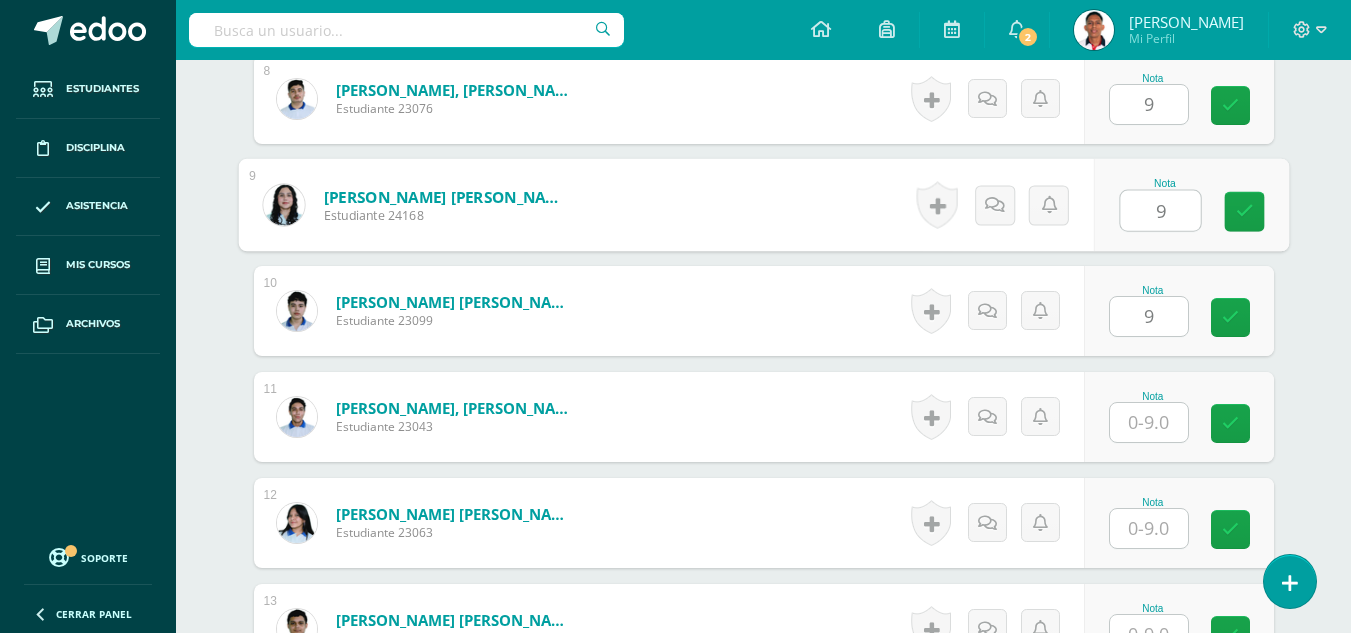 type on "9" 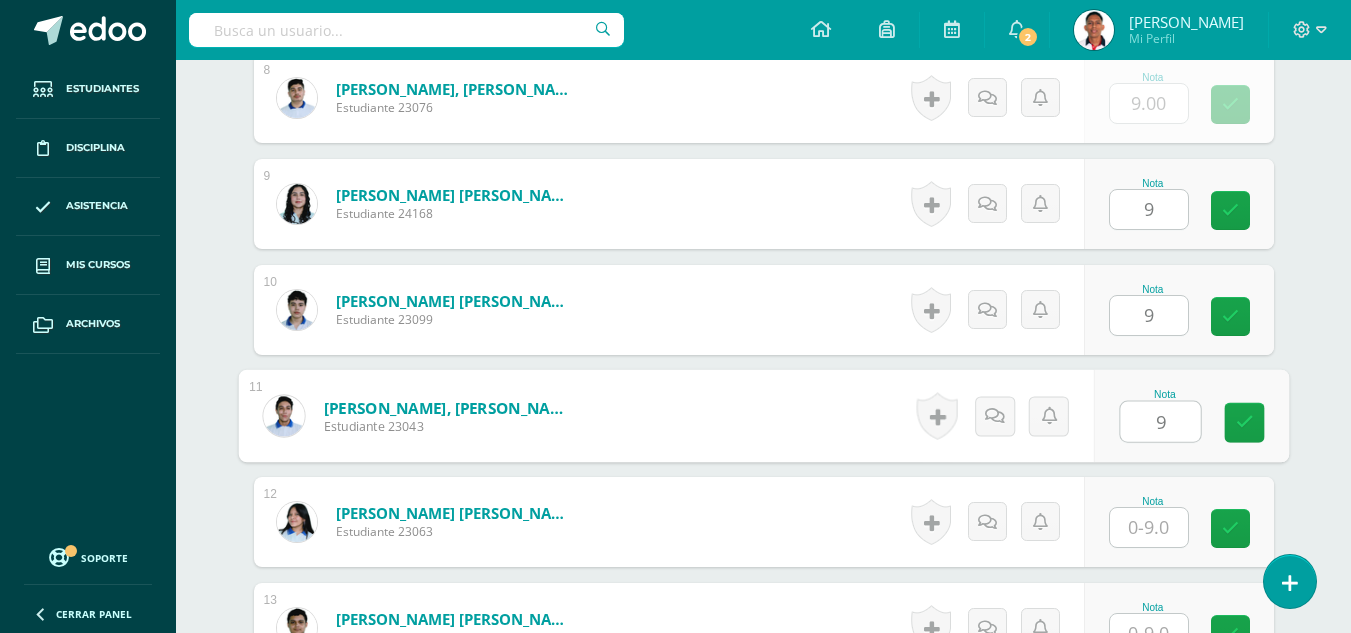 type on "9" 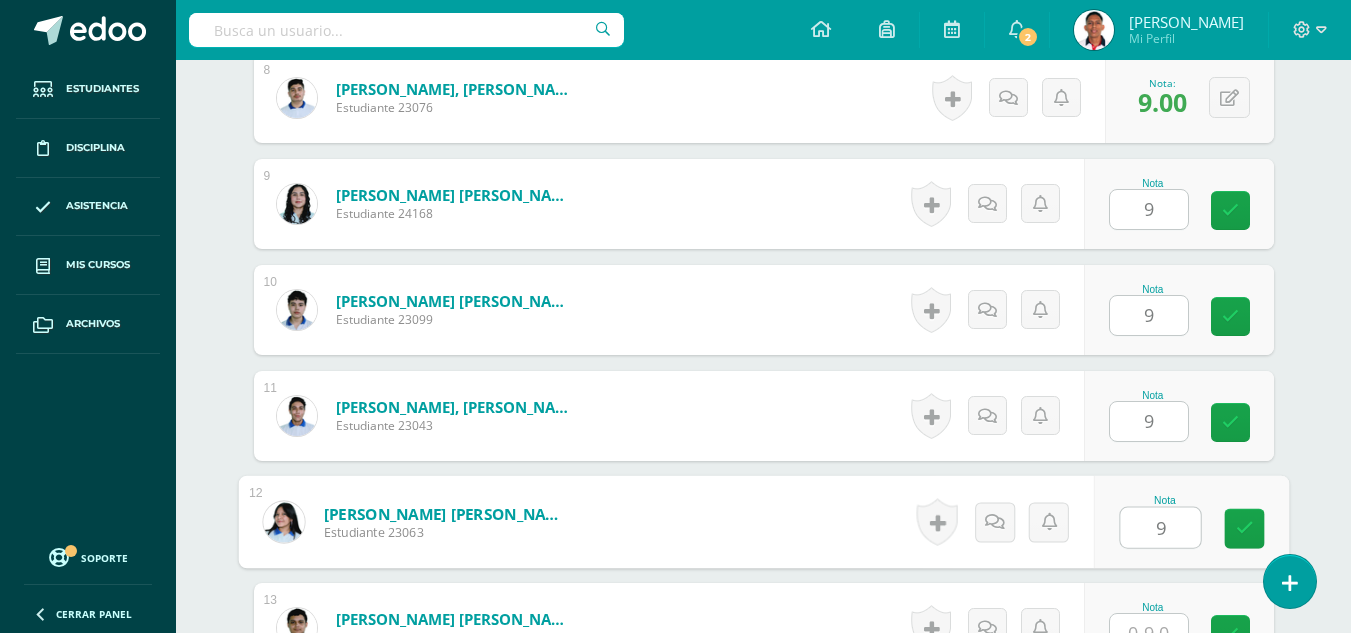 type on "9" 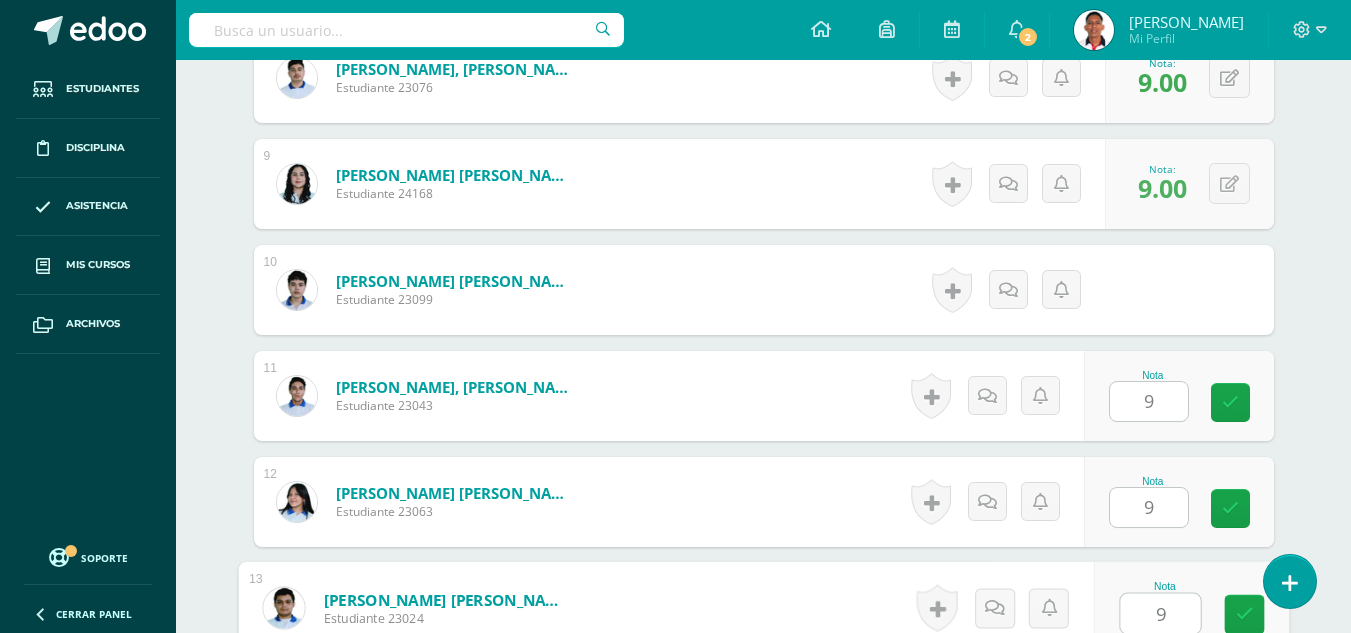 type on "9" 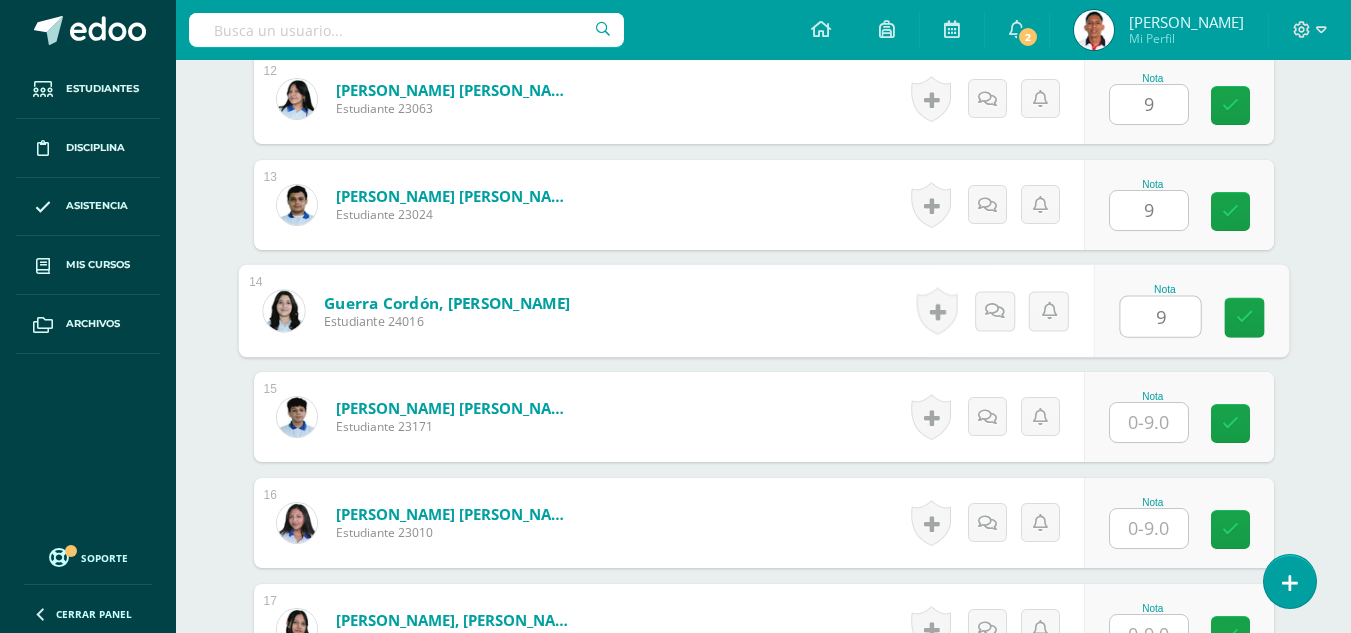 type on "9" 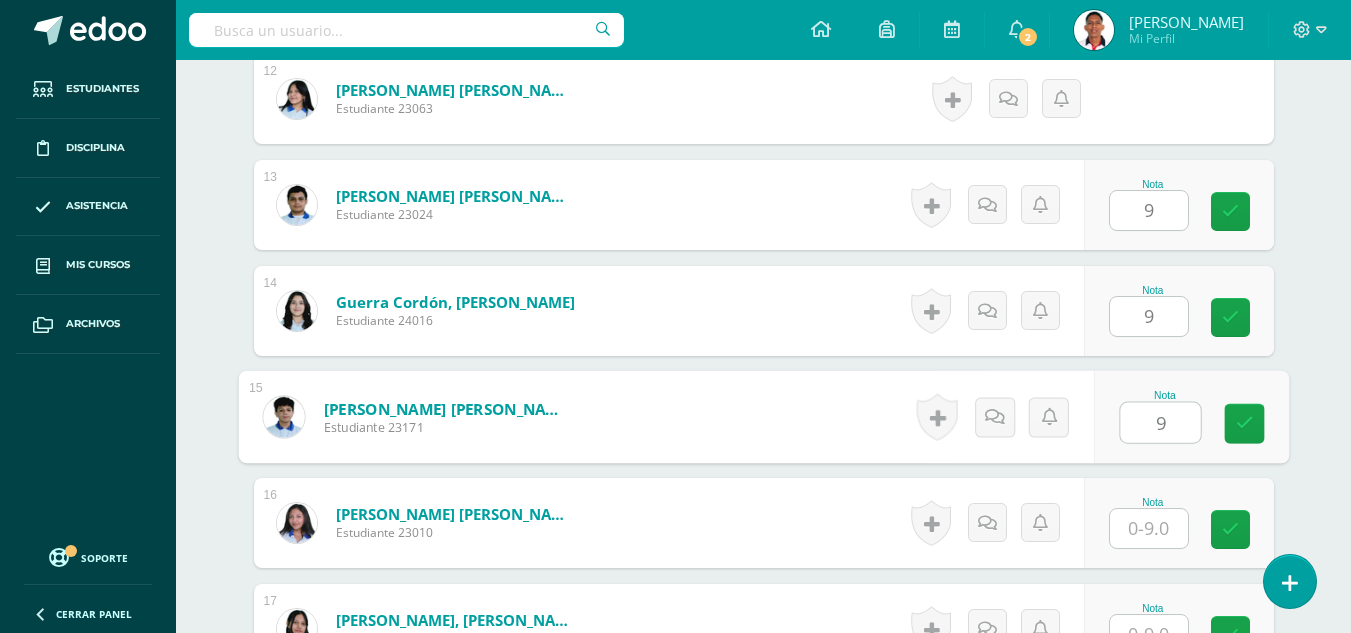 type on "9" 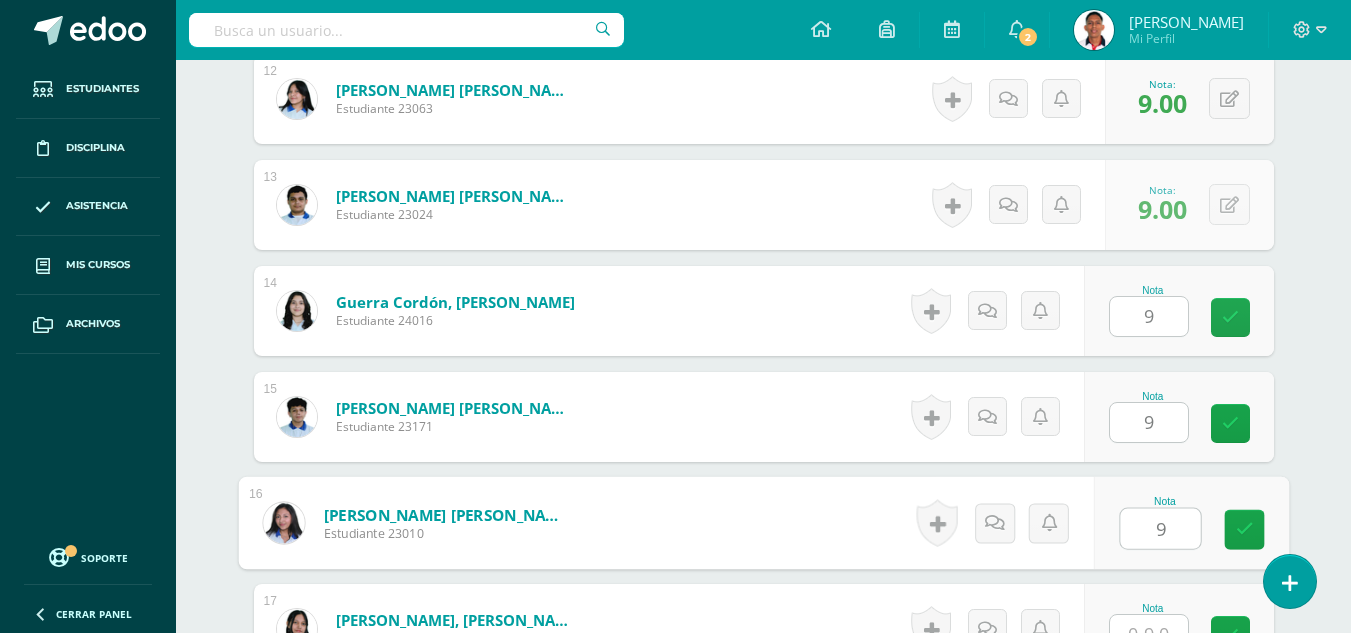 type on "9" 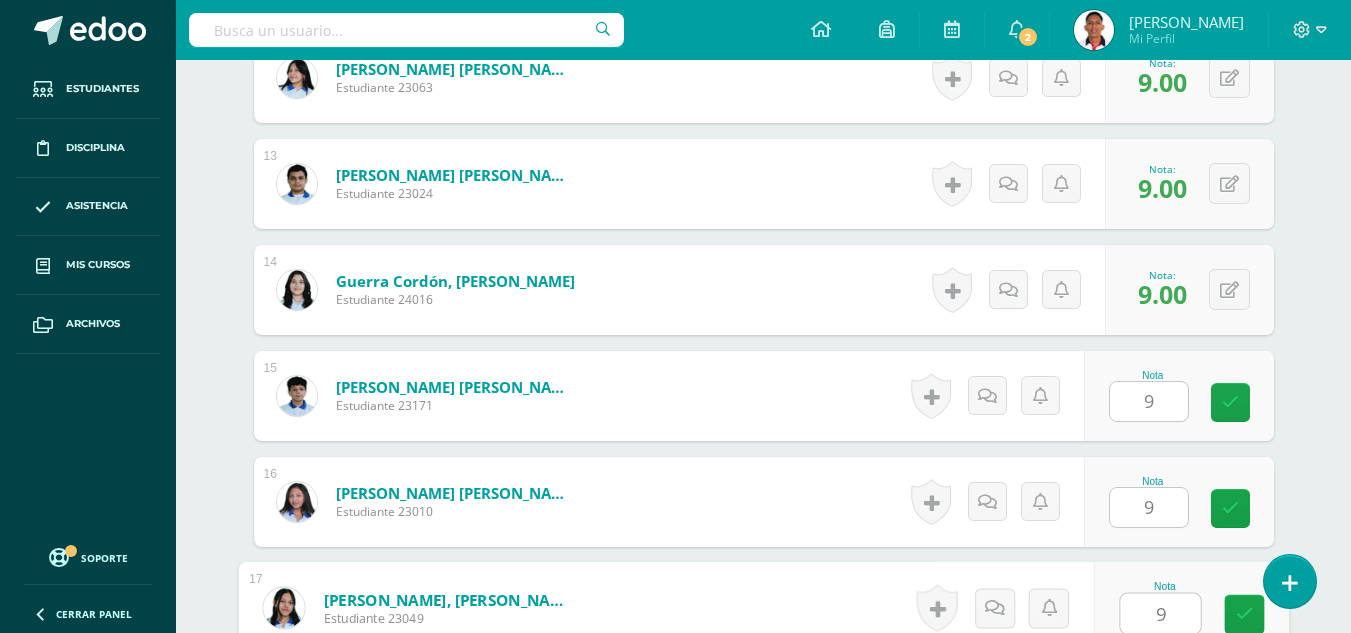 type on "9" 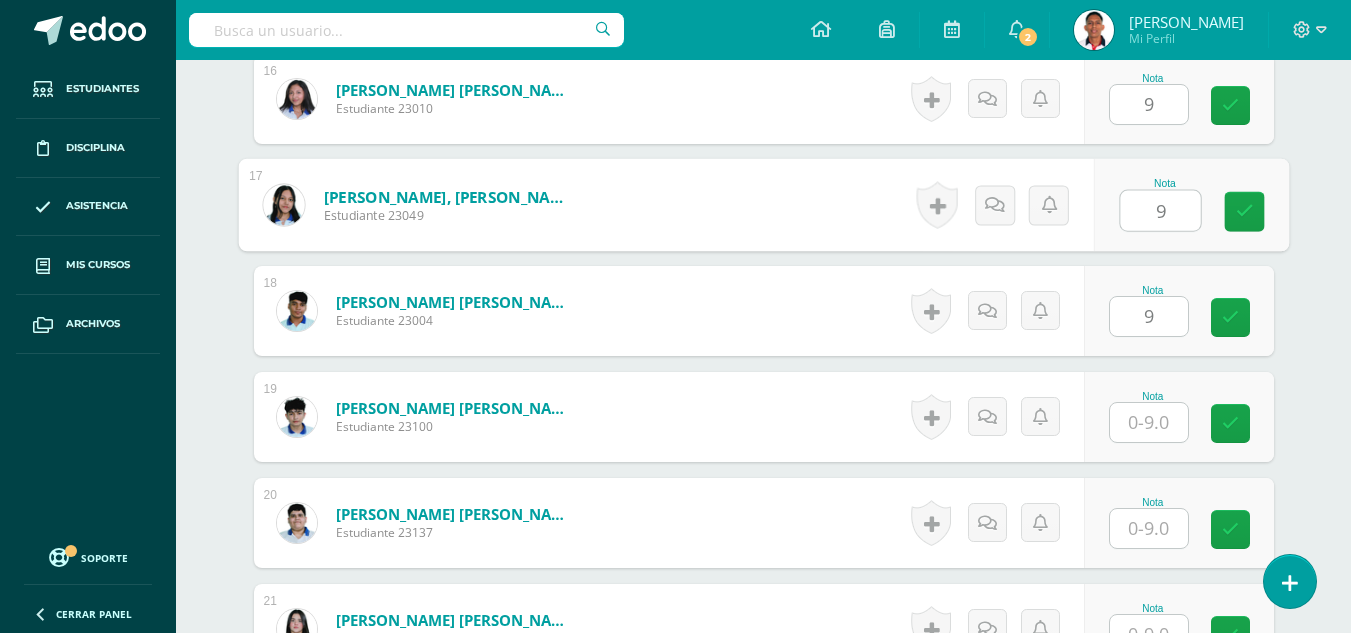 type on "9" 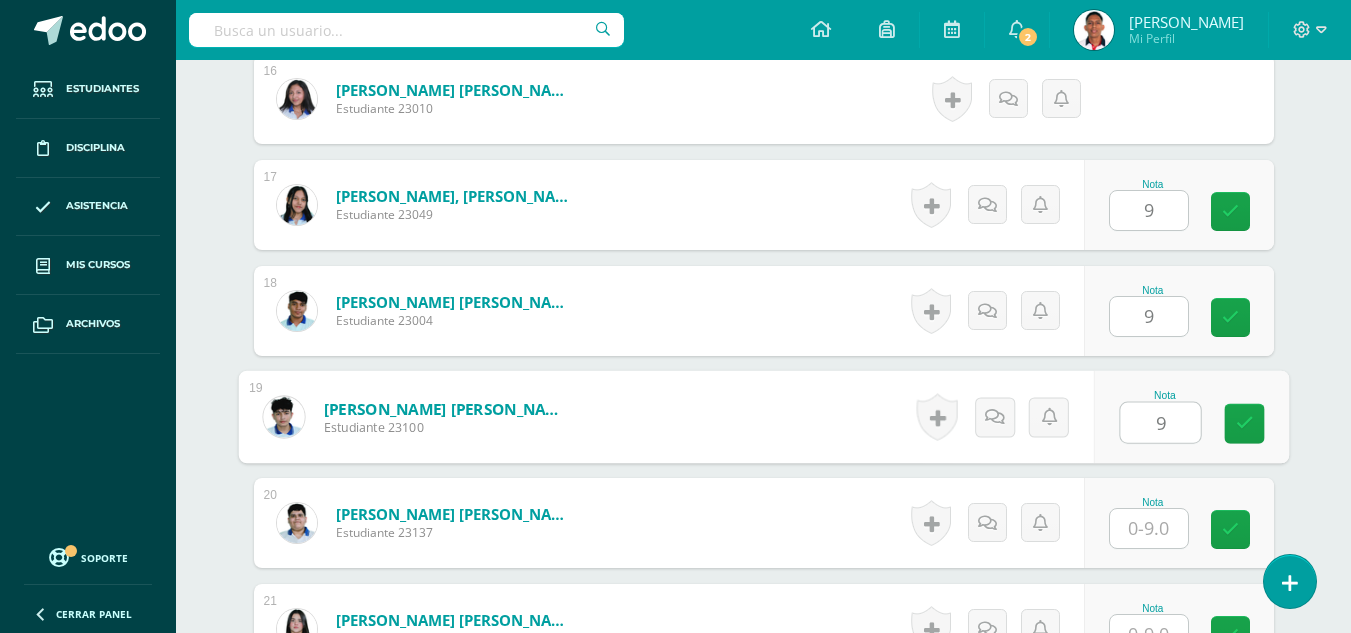 type on "9" 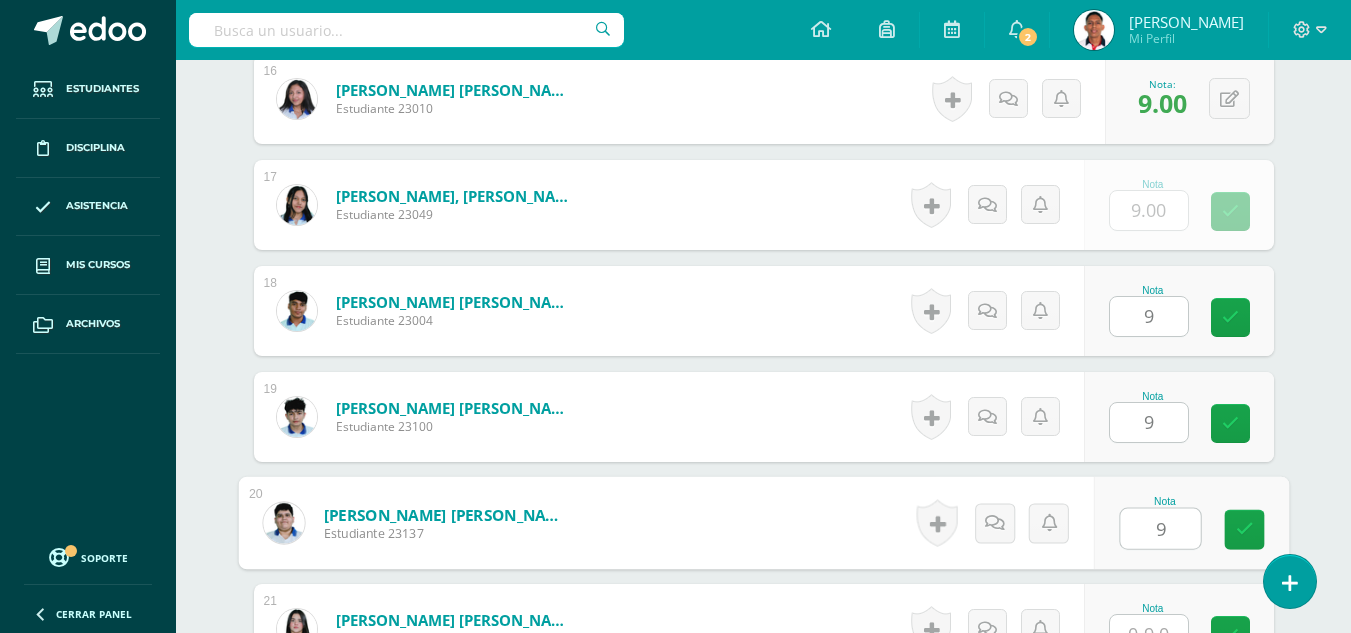 type on "9" 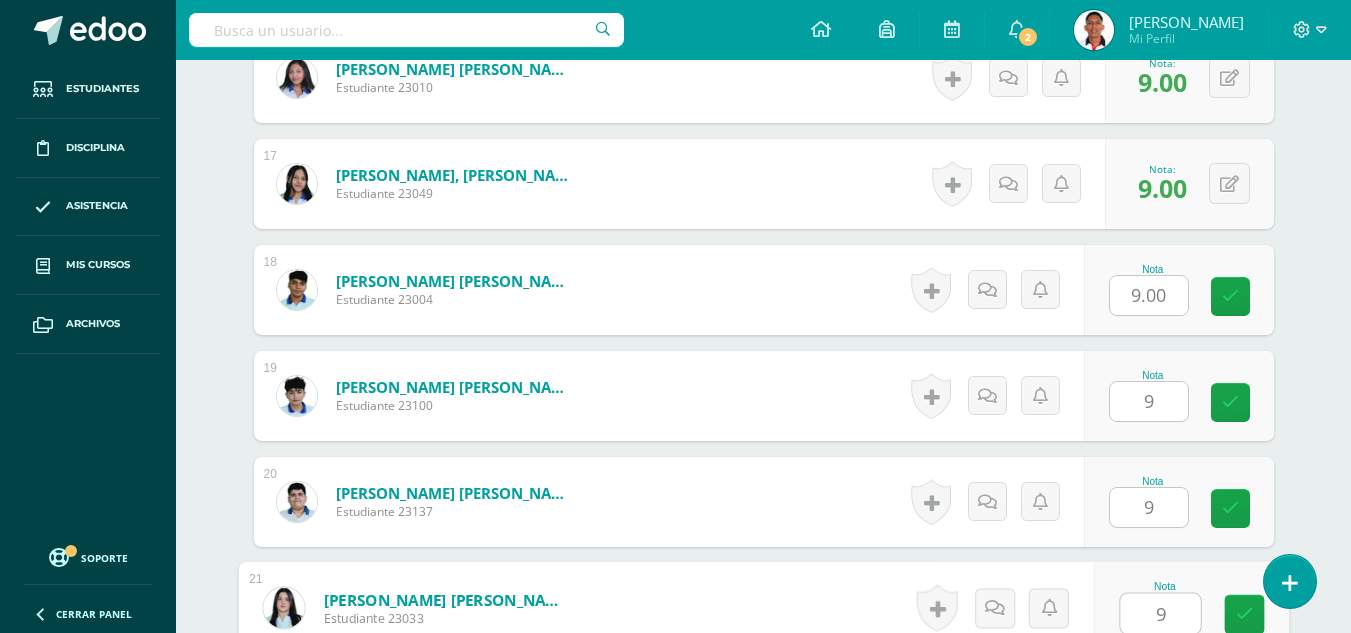 type on "9" 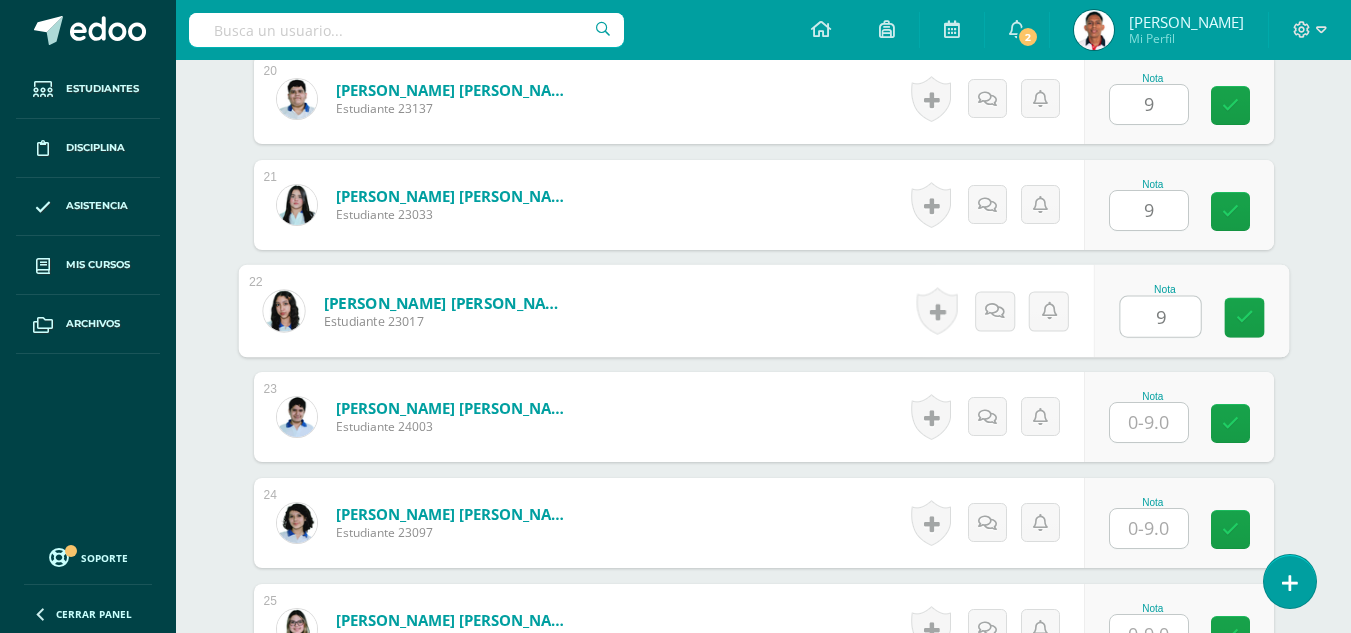 type on "9" 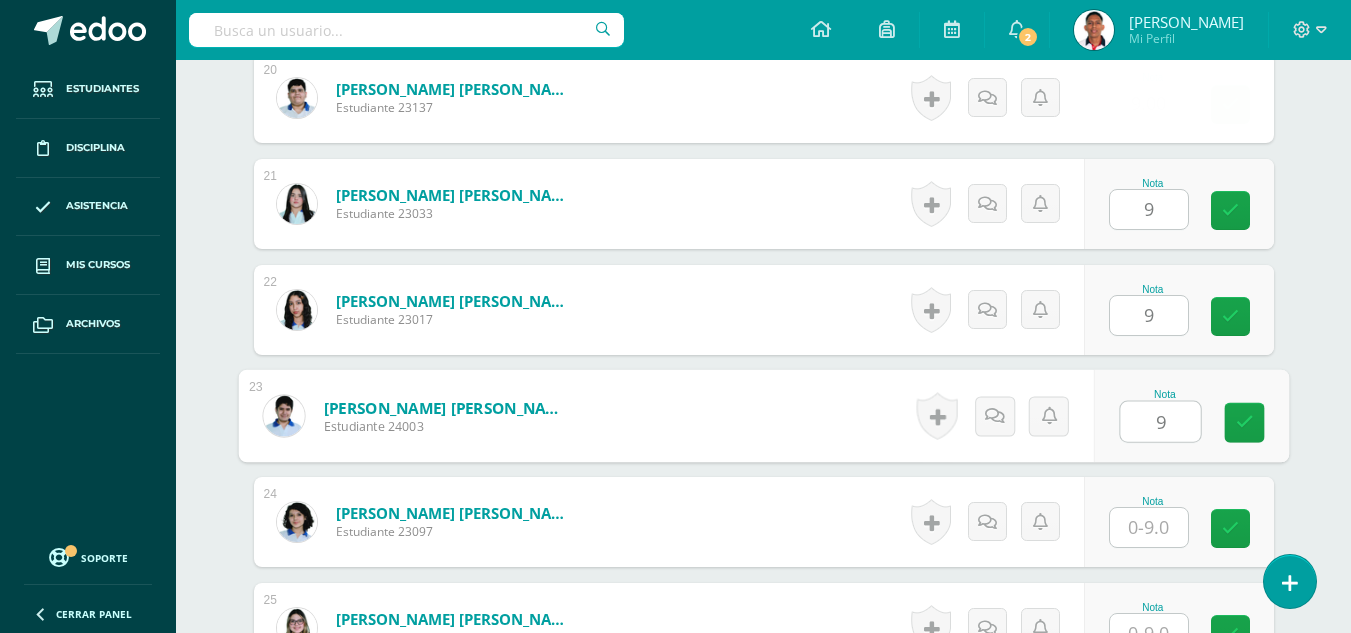 type on "9" 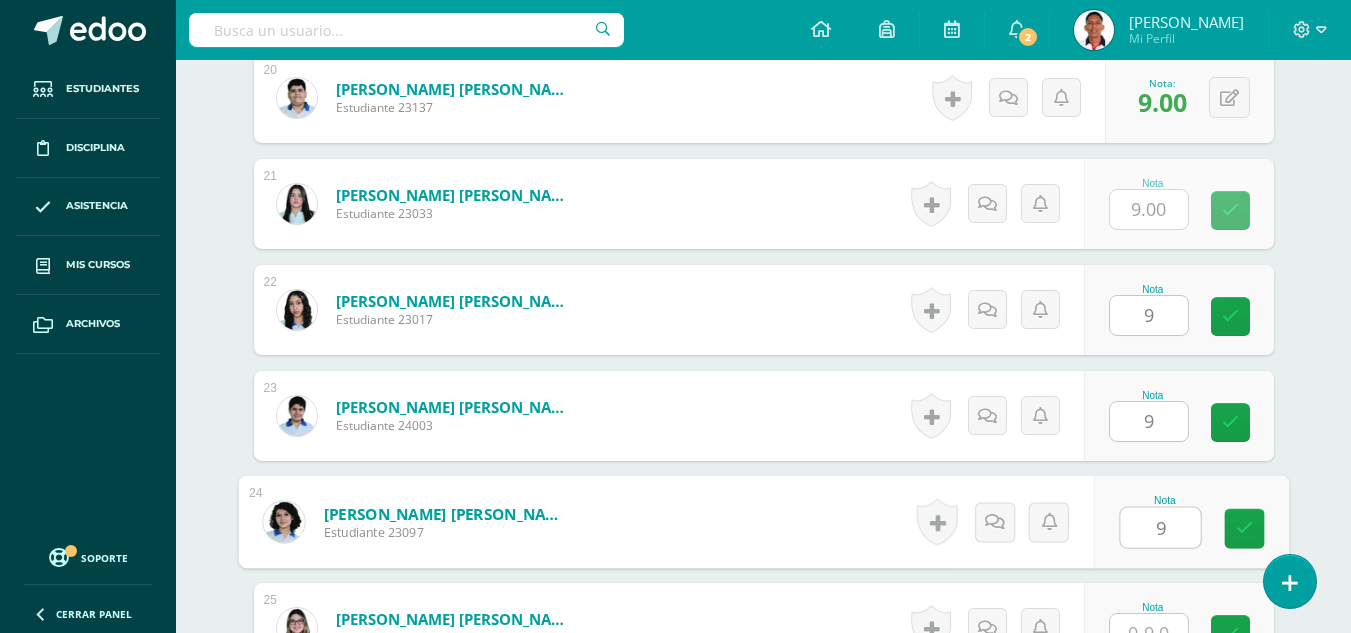 type on "9" 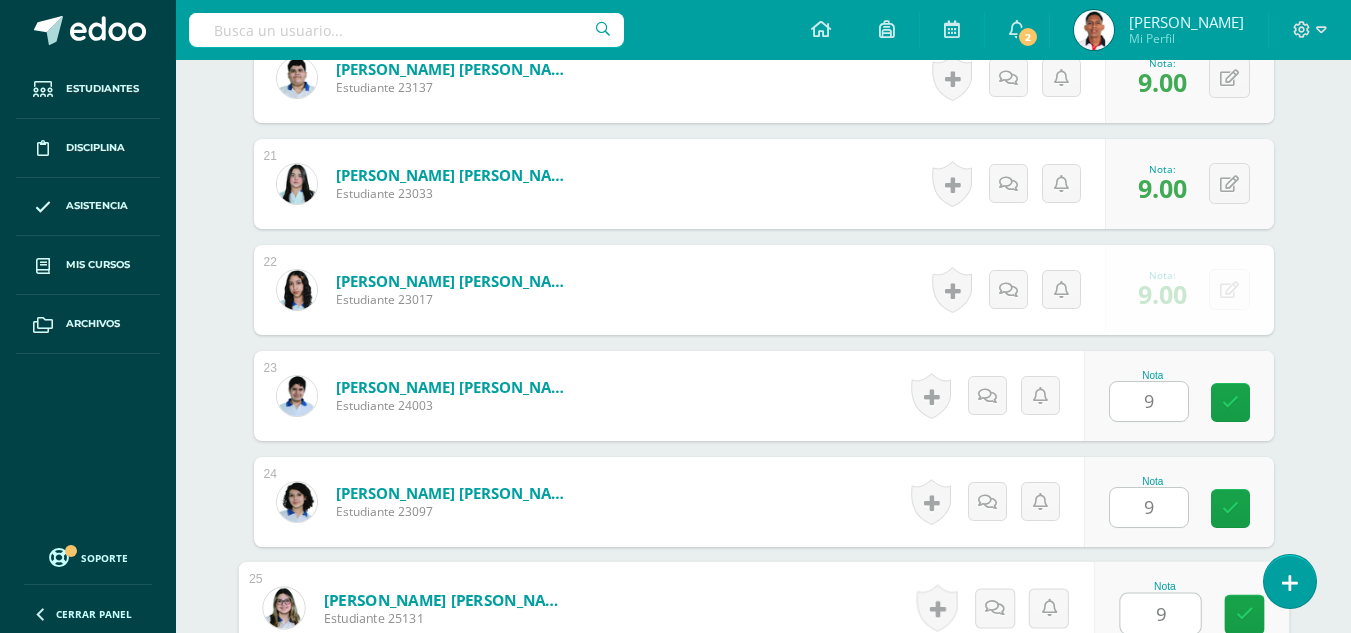 type on "9" 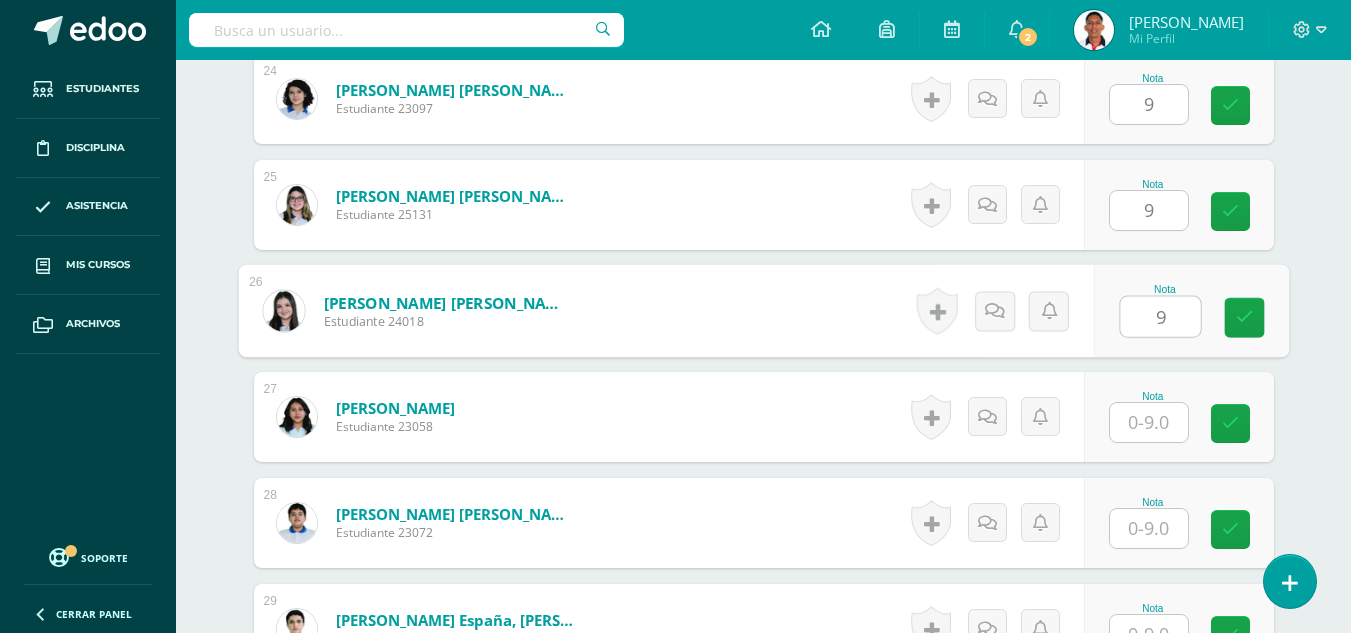 type on "9" 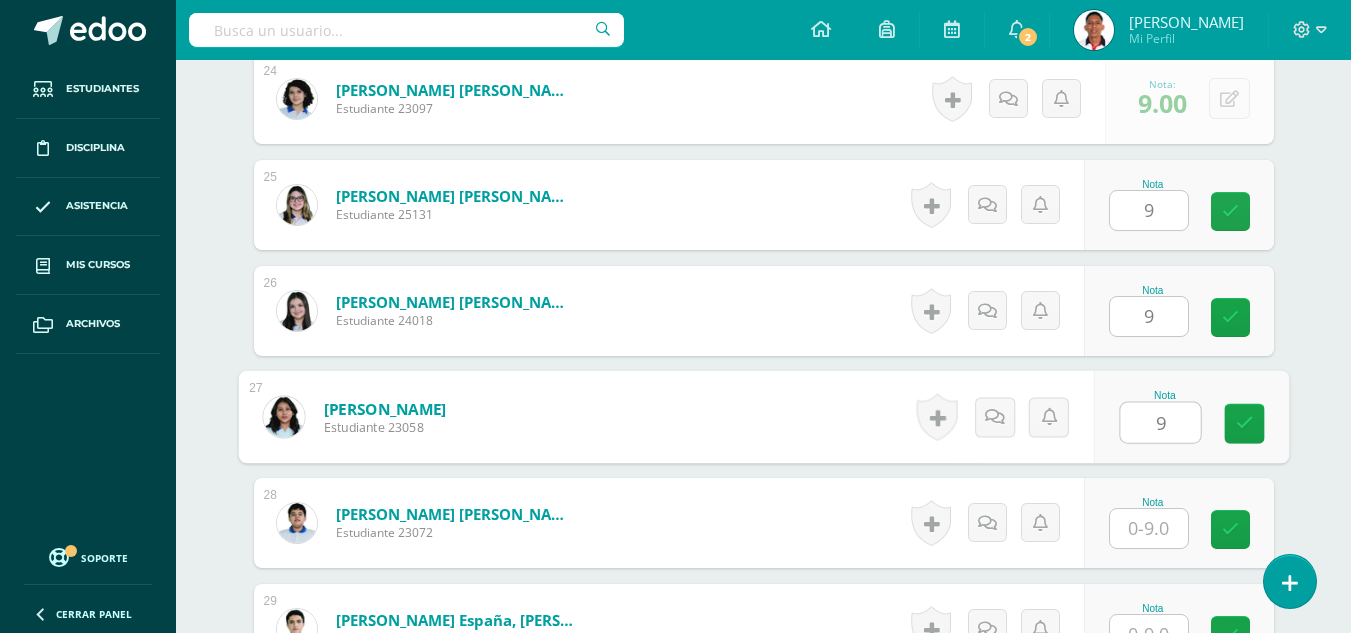 type on "9" 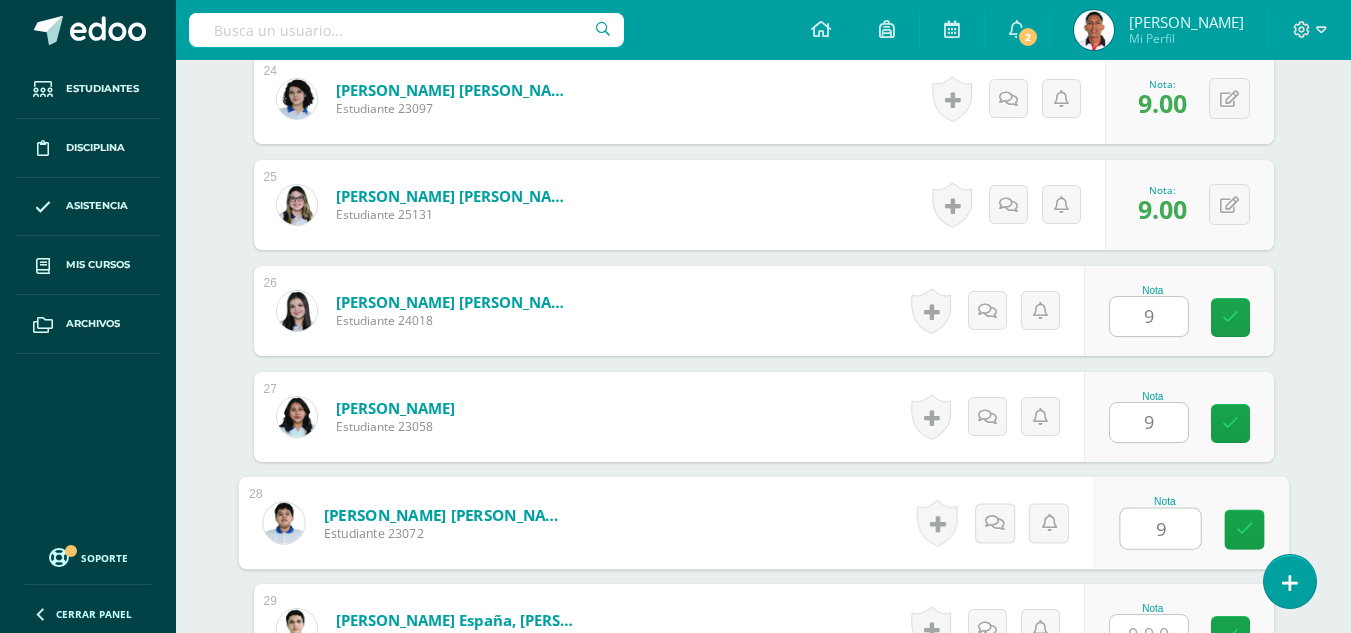 type on "9" 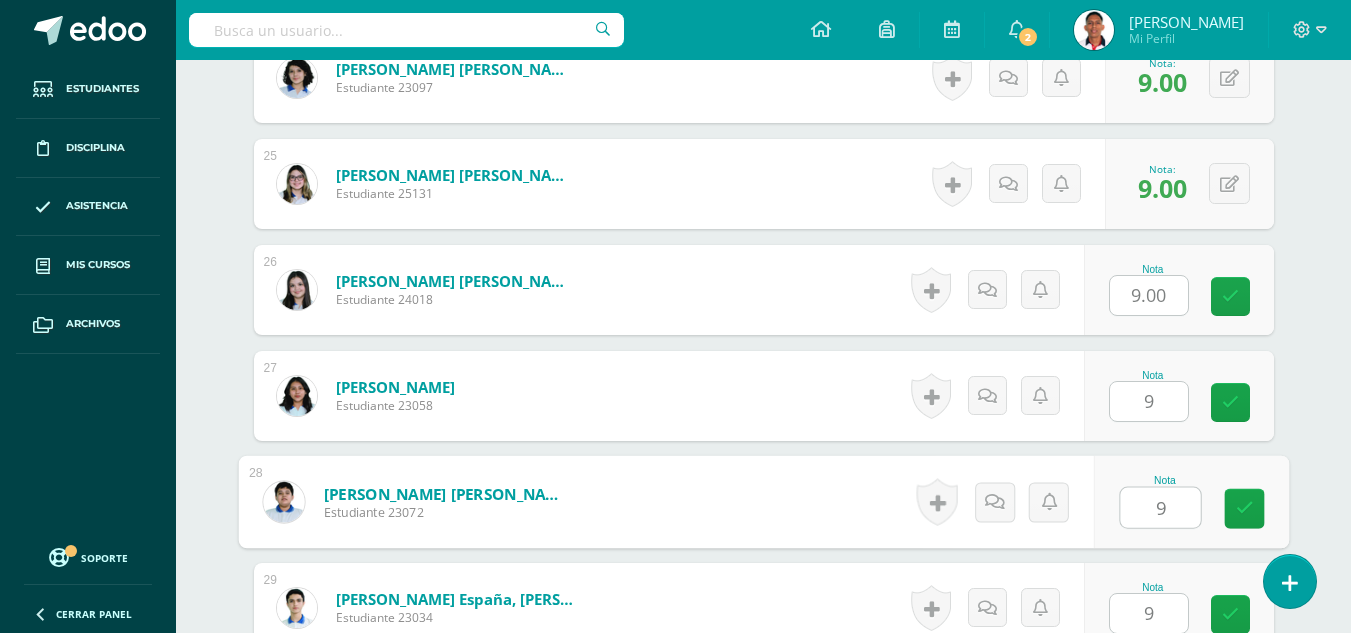 type on "9" 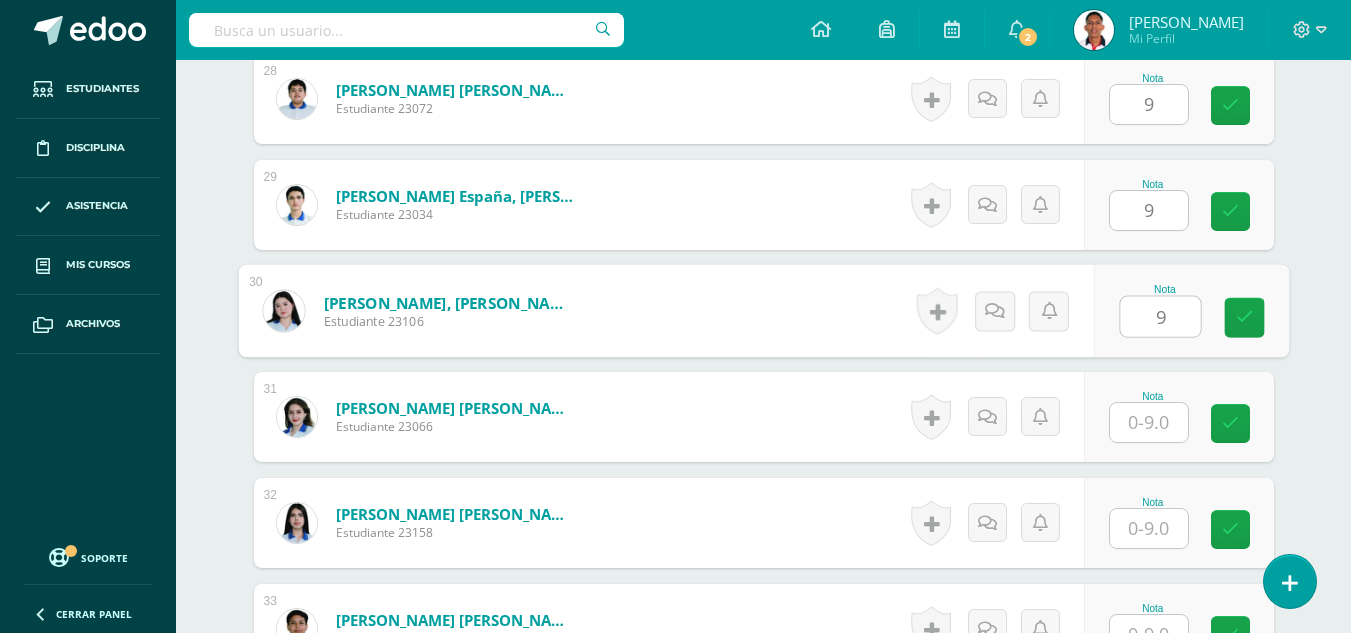 type on "9" 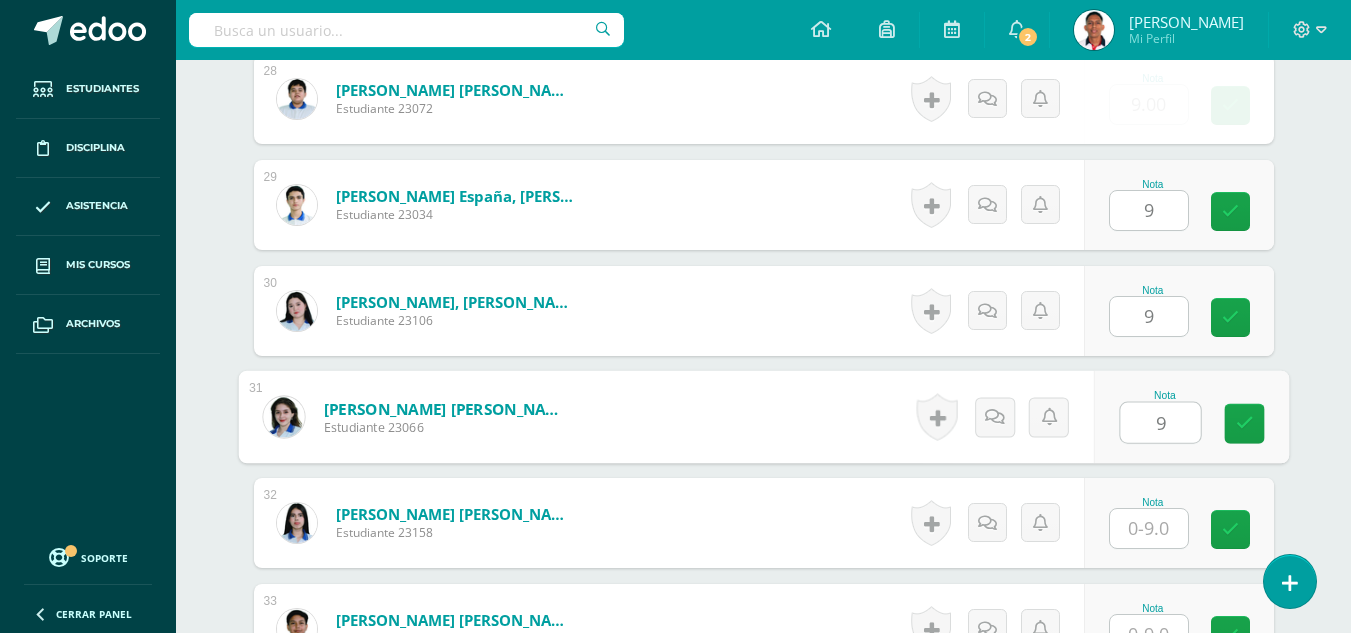 type on "9" 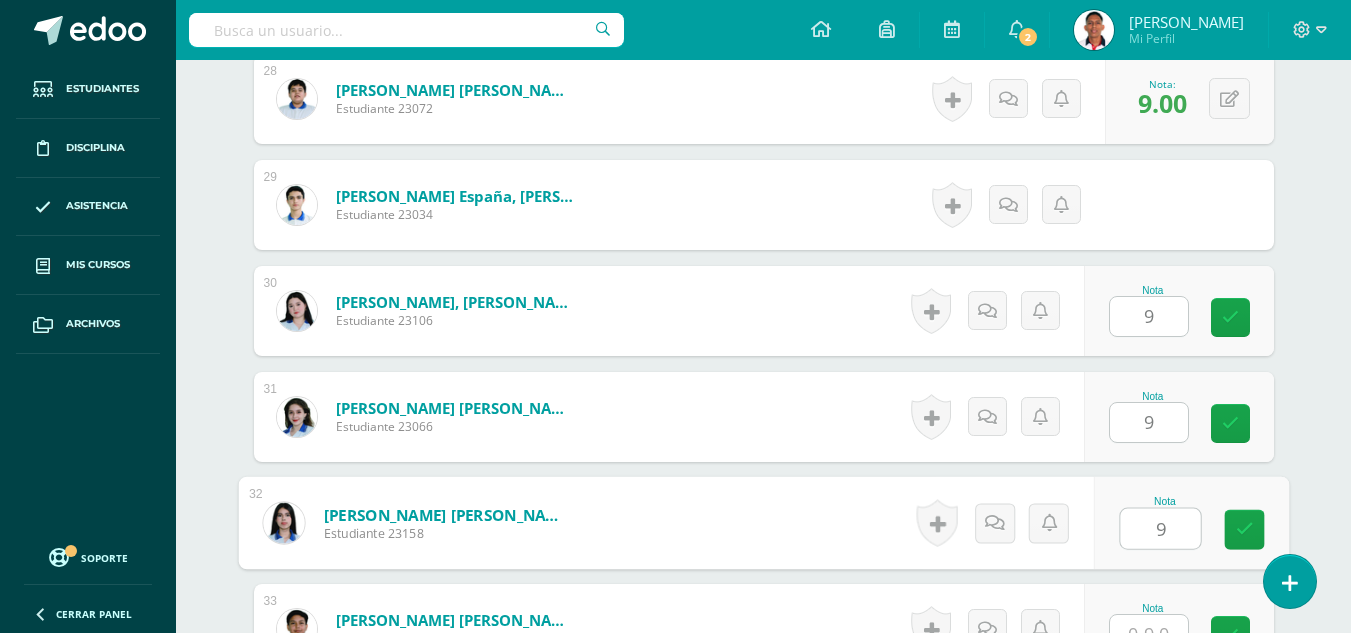 type on "9" 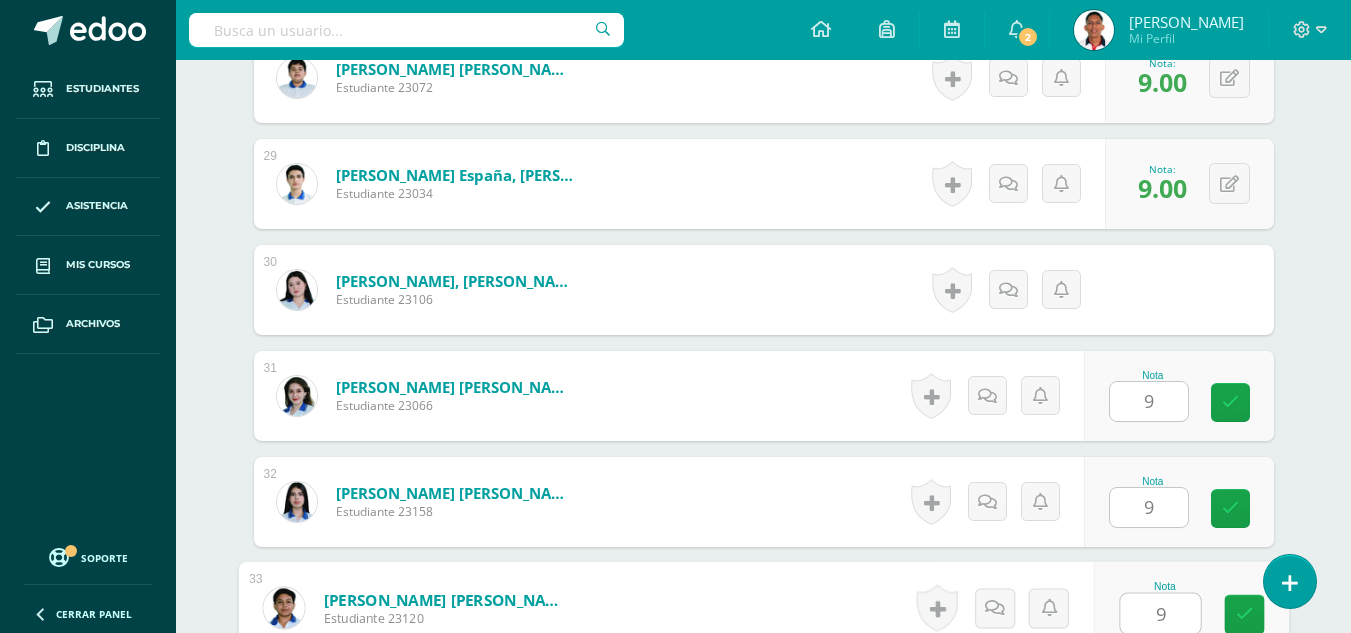 type on "9" 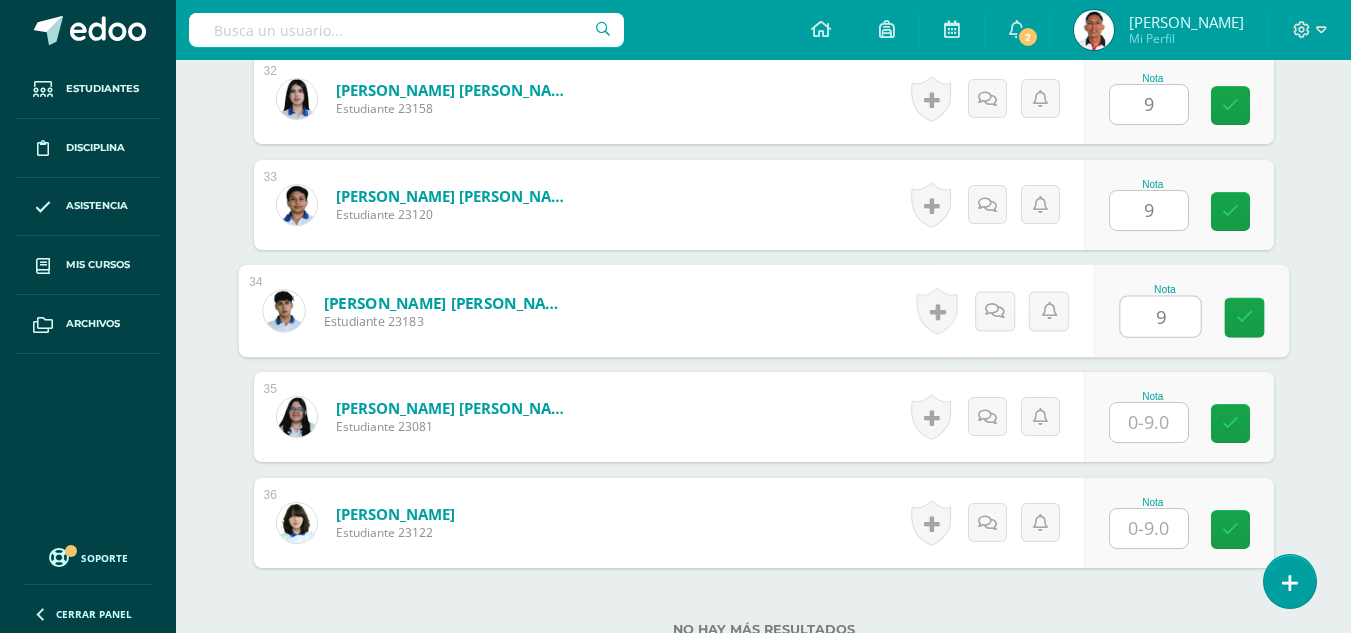 type on "9" 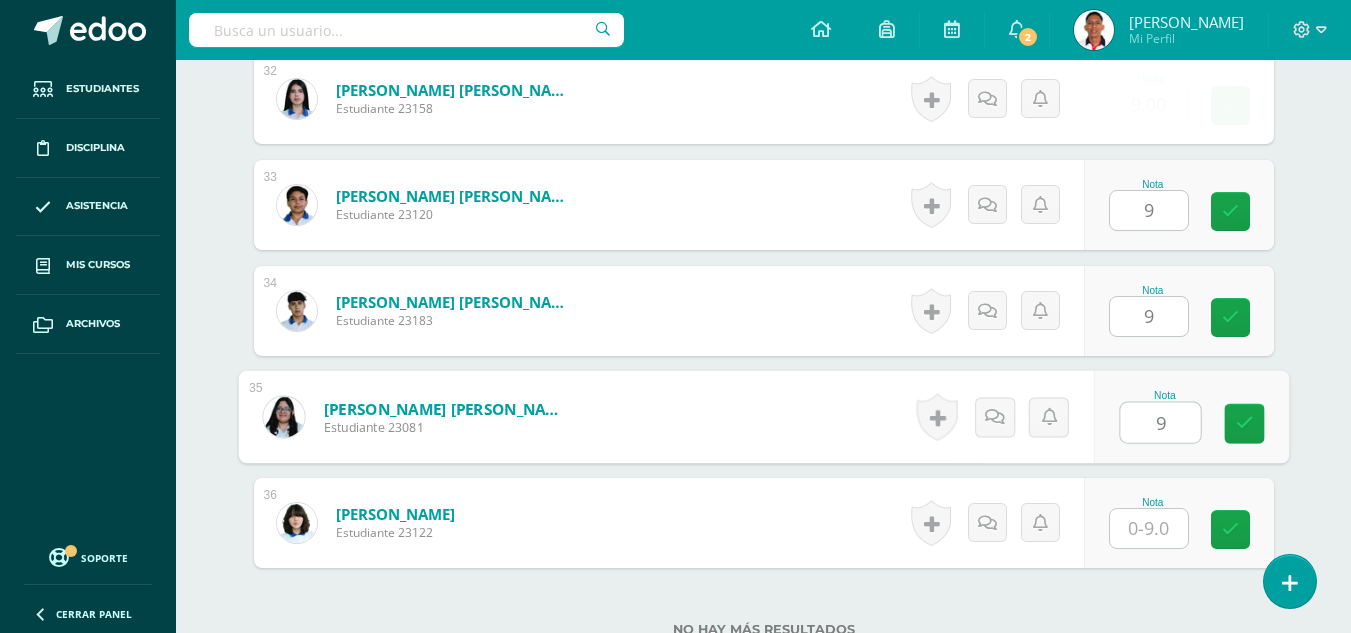 type on "9" 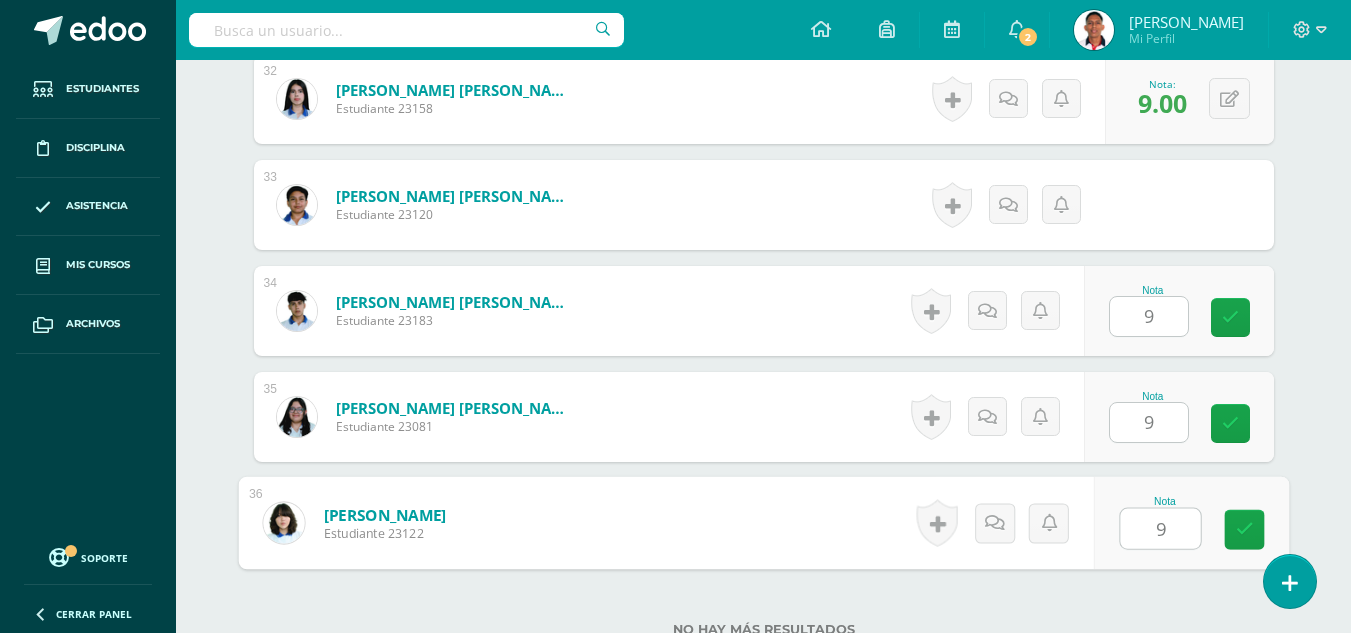 type on "9" 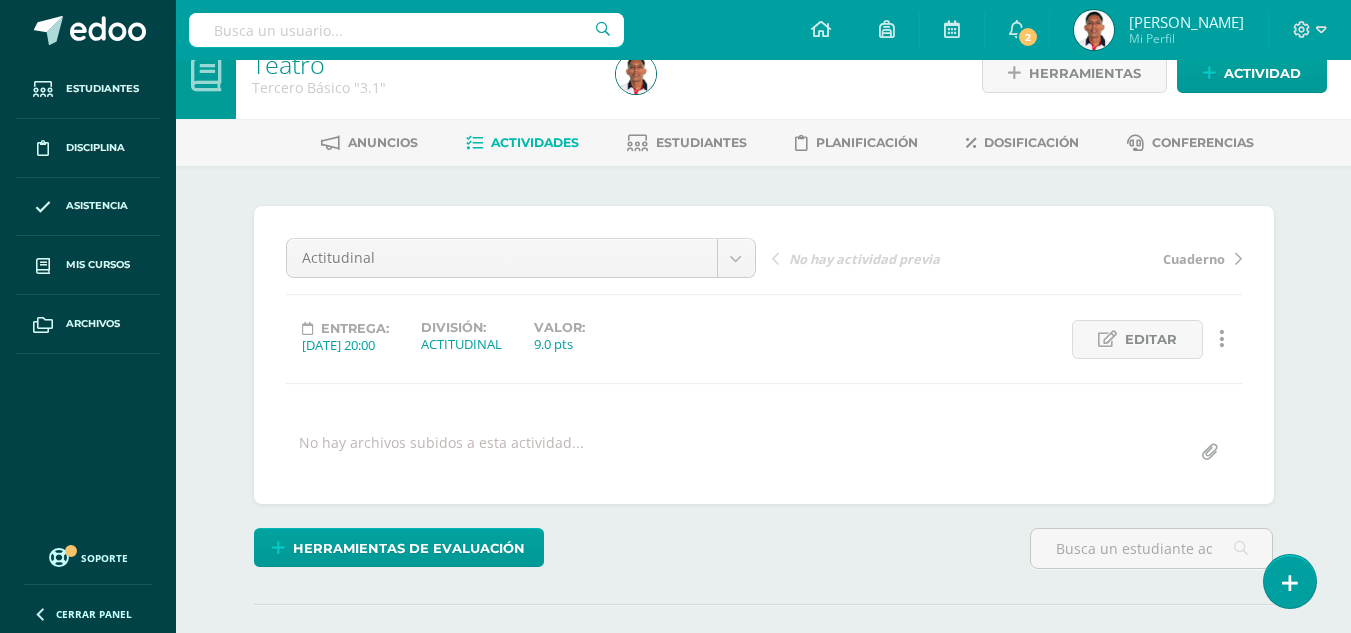 scroll, scrollTop: 0, scrollLeft: 0, axis: both 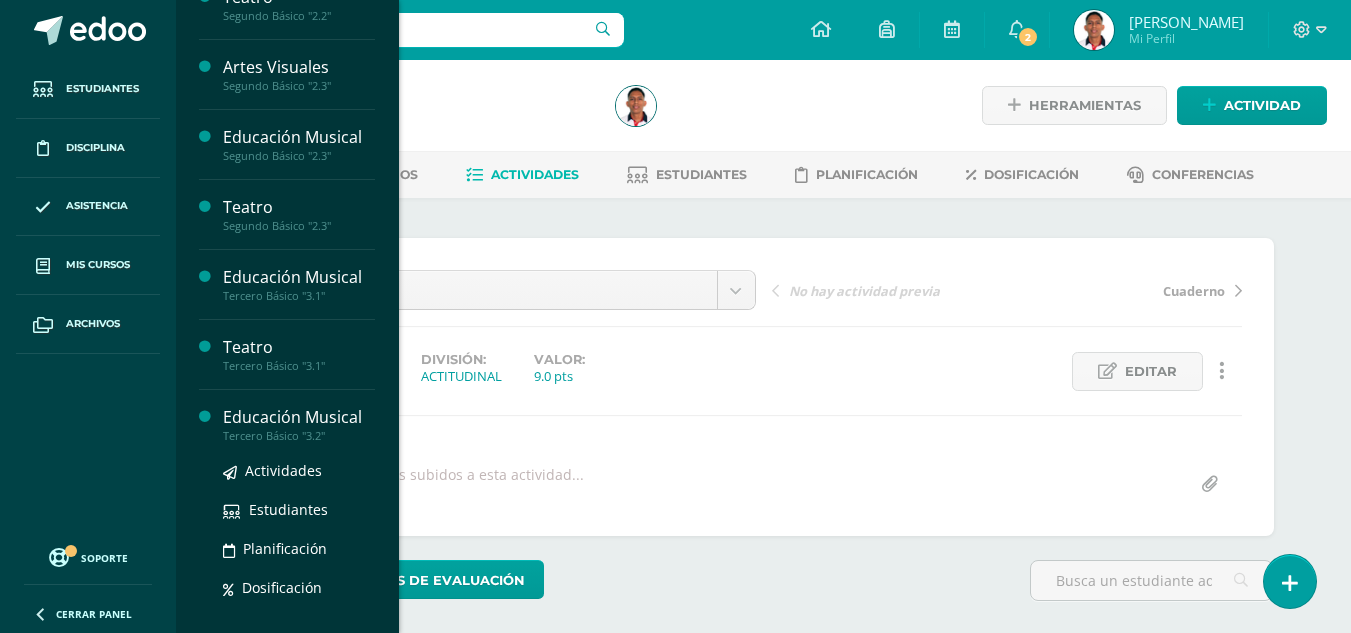 click on "Educación Musical" at bounding box center [299, 417] 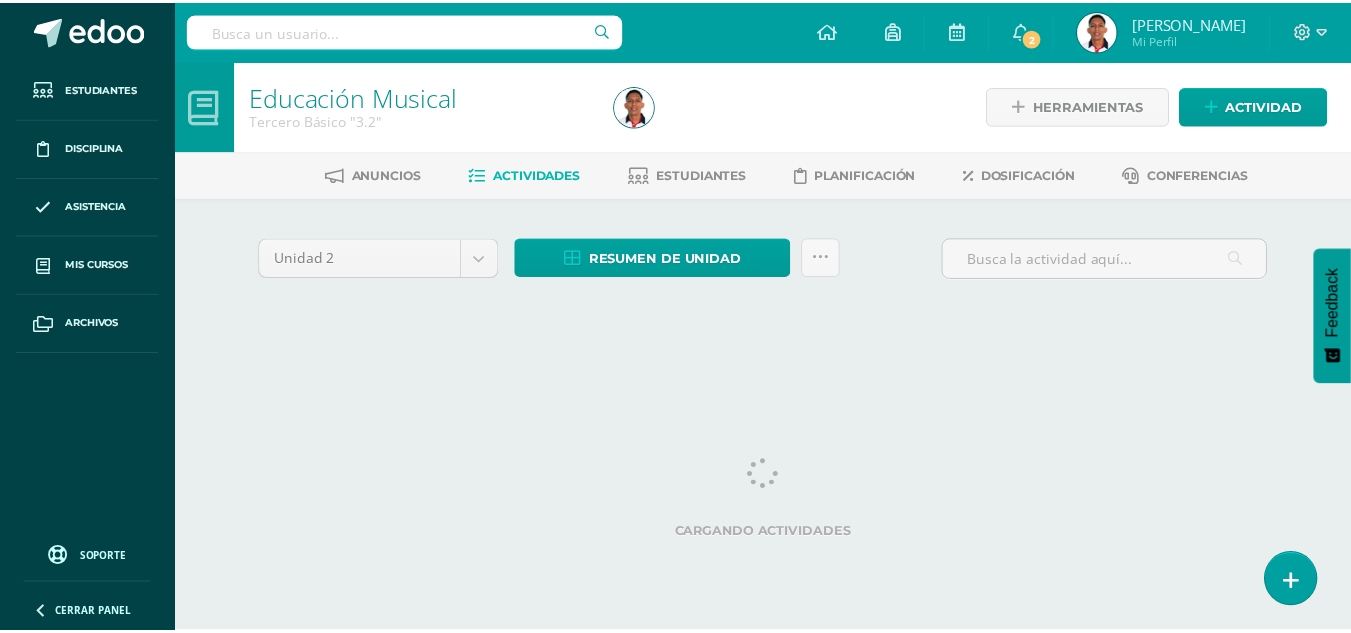 scroll, scrollTop: 0, scrollLeft: 0, axis: both 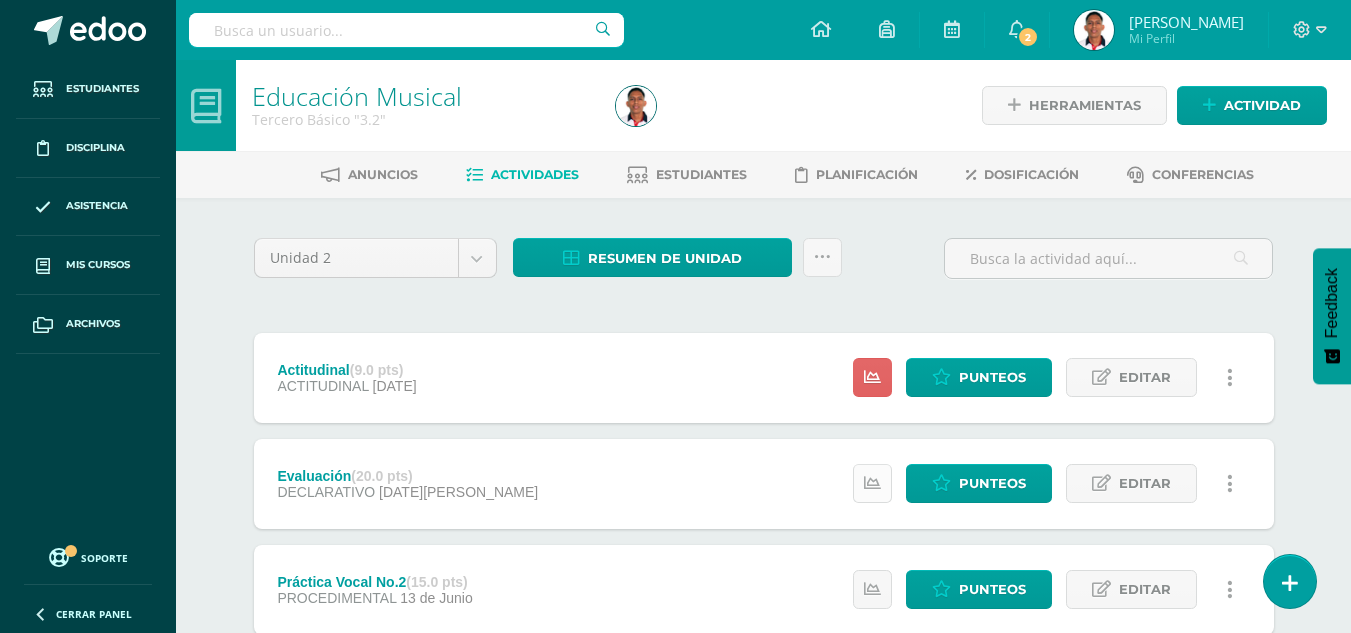 click at bounding box center (872, 483) 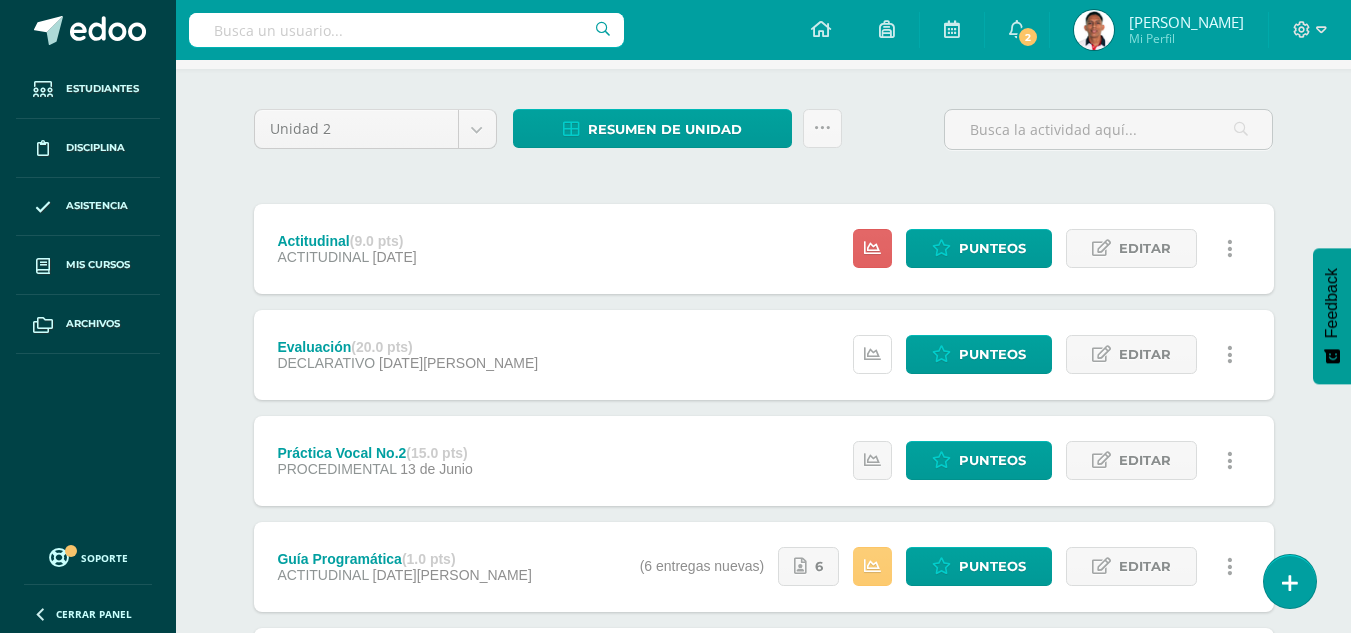 scroll, scrollTop: 113, scrollLeft: 0, axis: vertical 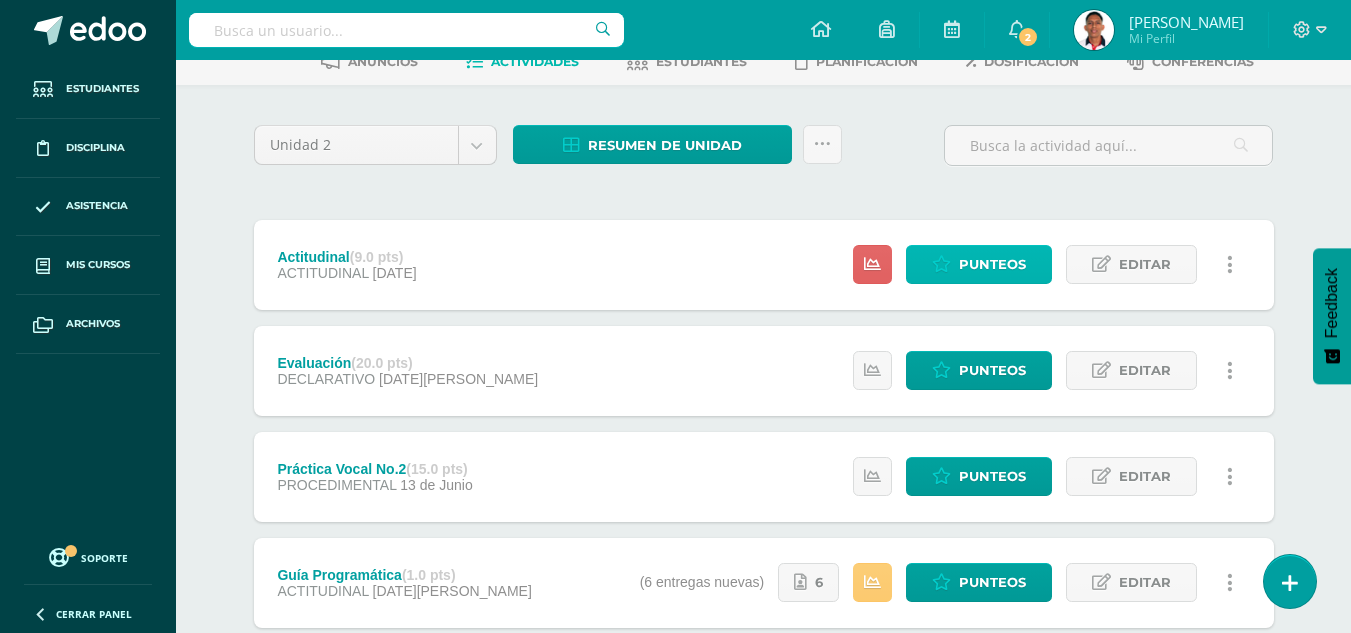 click on "Punteos" at bounding box center (979, 264) 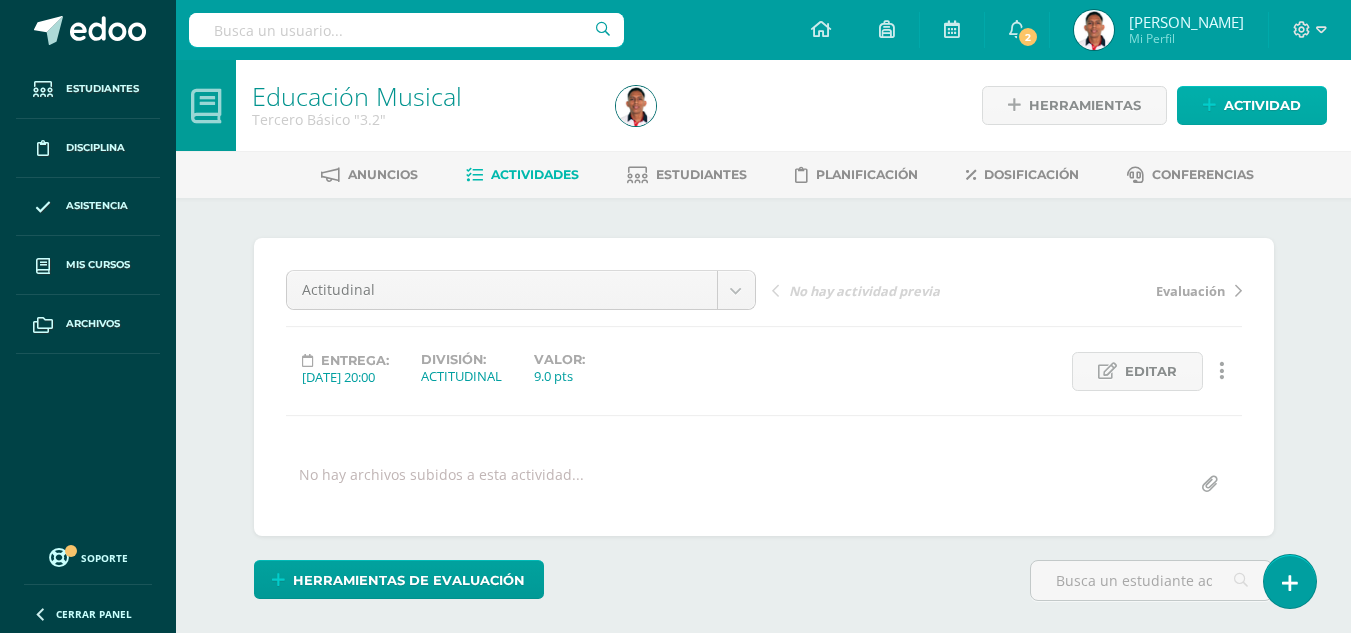 scroll, scrollTop: 1, scrollLeft: 0, axis: vertical 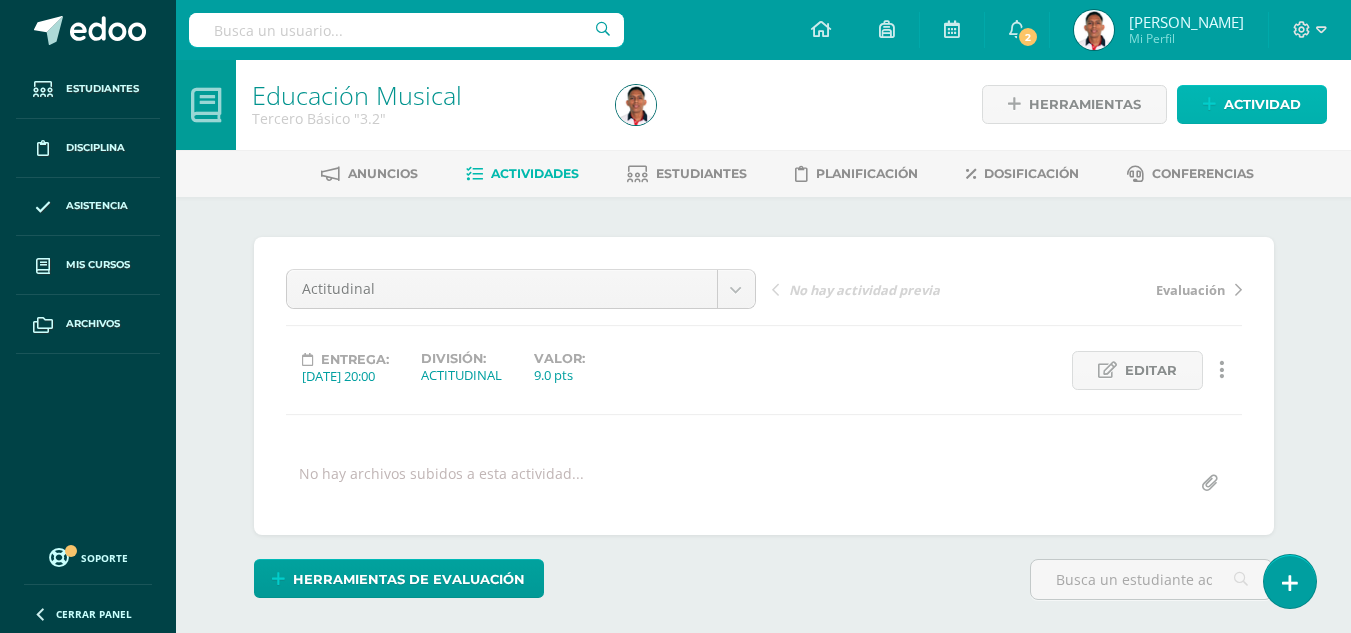 click on "Actividad" at bounding box center (1262, 104) 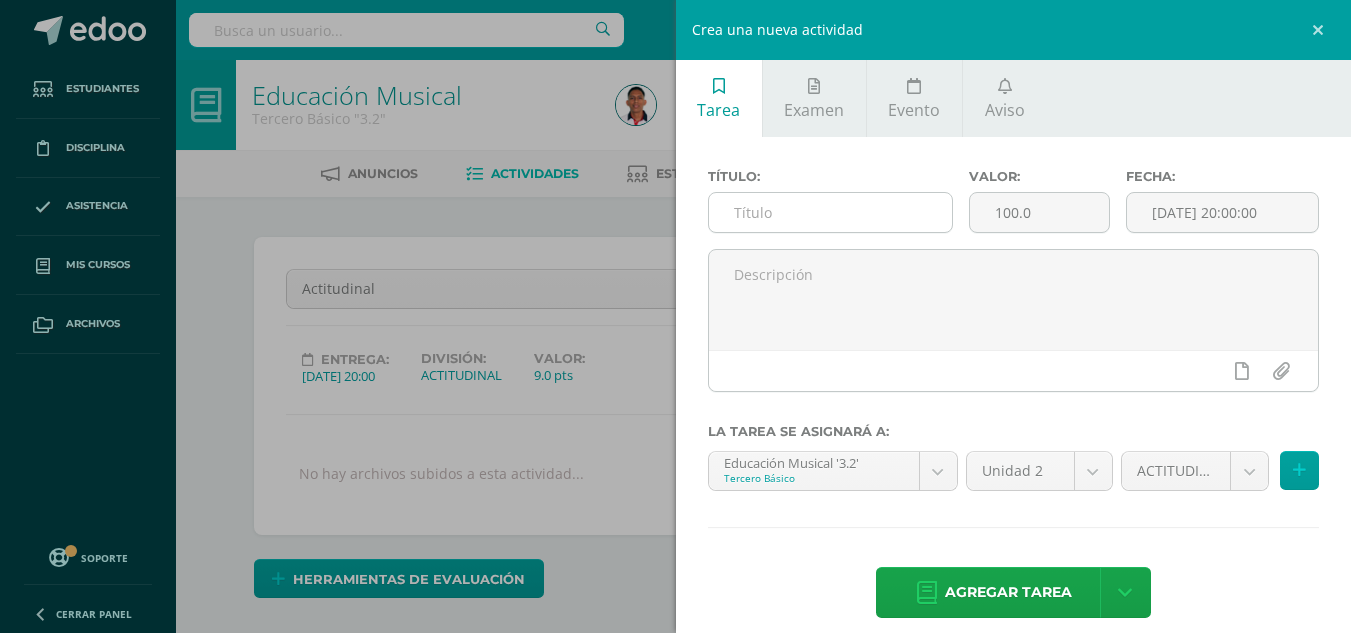 click at bounding box center (830, 212) 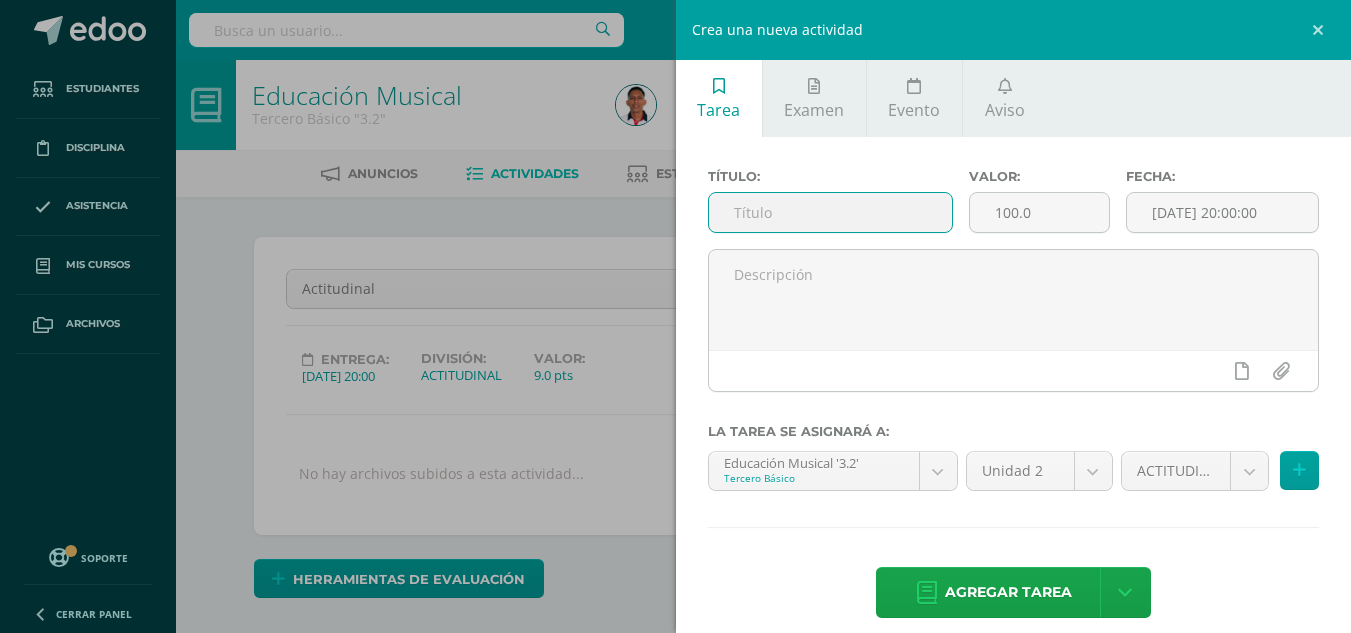 scroll, scrollTop: 2, scrollLeft: 0, axis: vertical 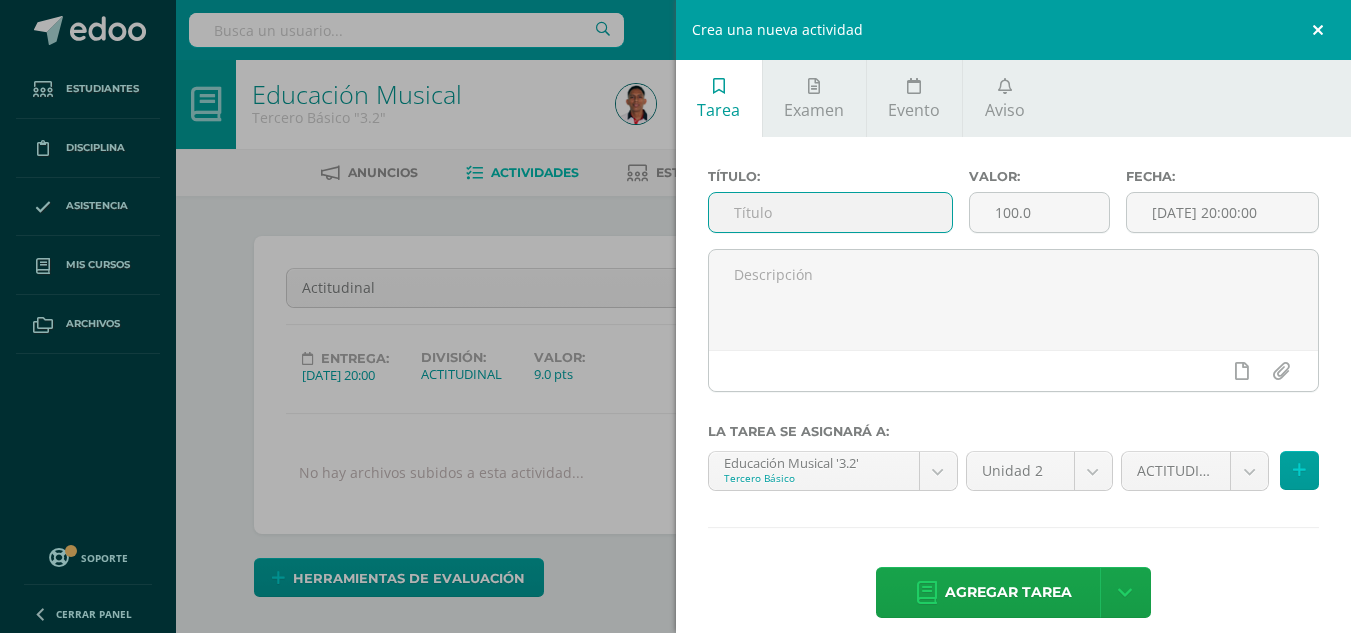 click at bounding box center [1321, 30] 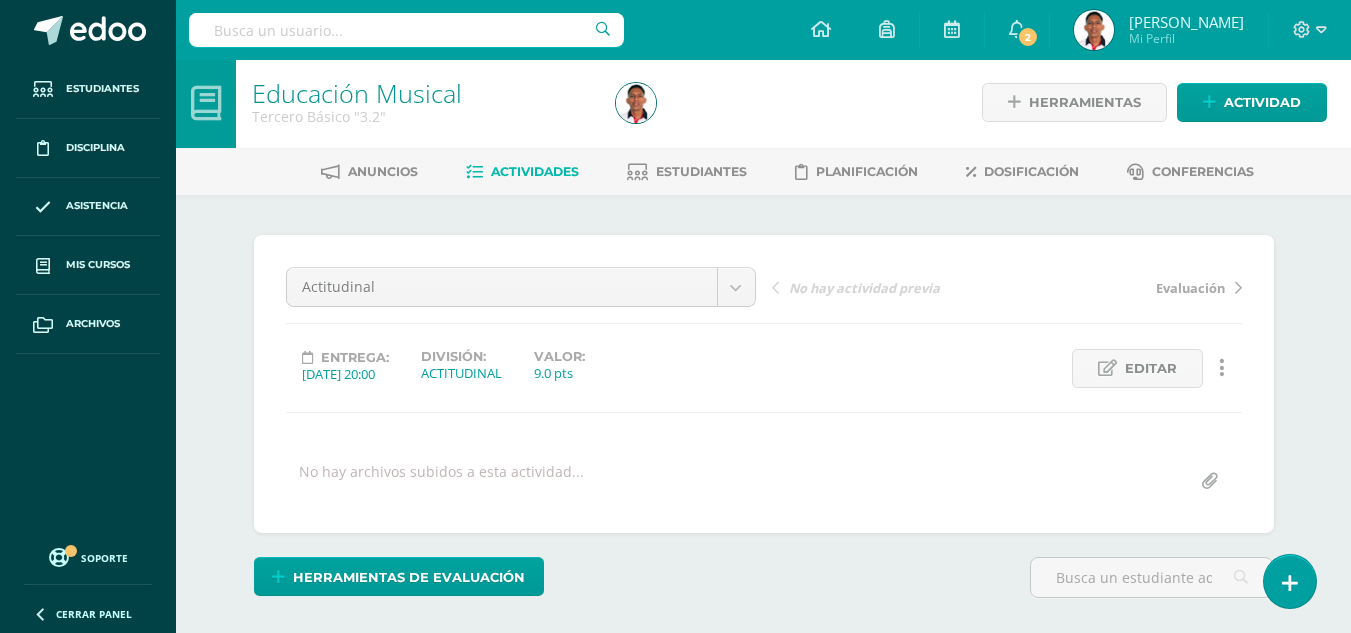 scroll, scrollTop: 4, scrollLeft: 0, axis: vertical 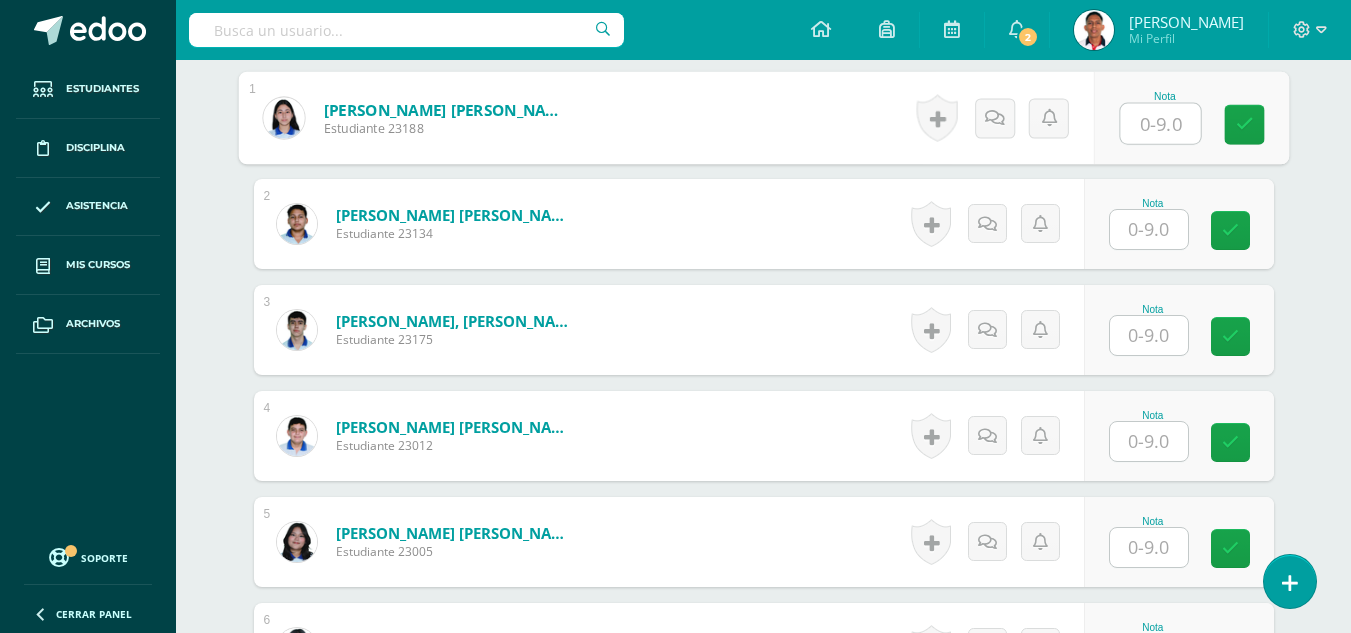 click at bounding box center [1160, 124] 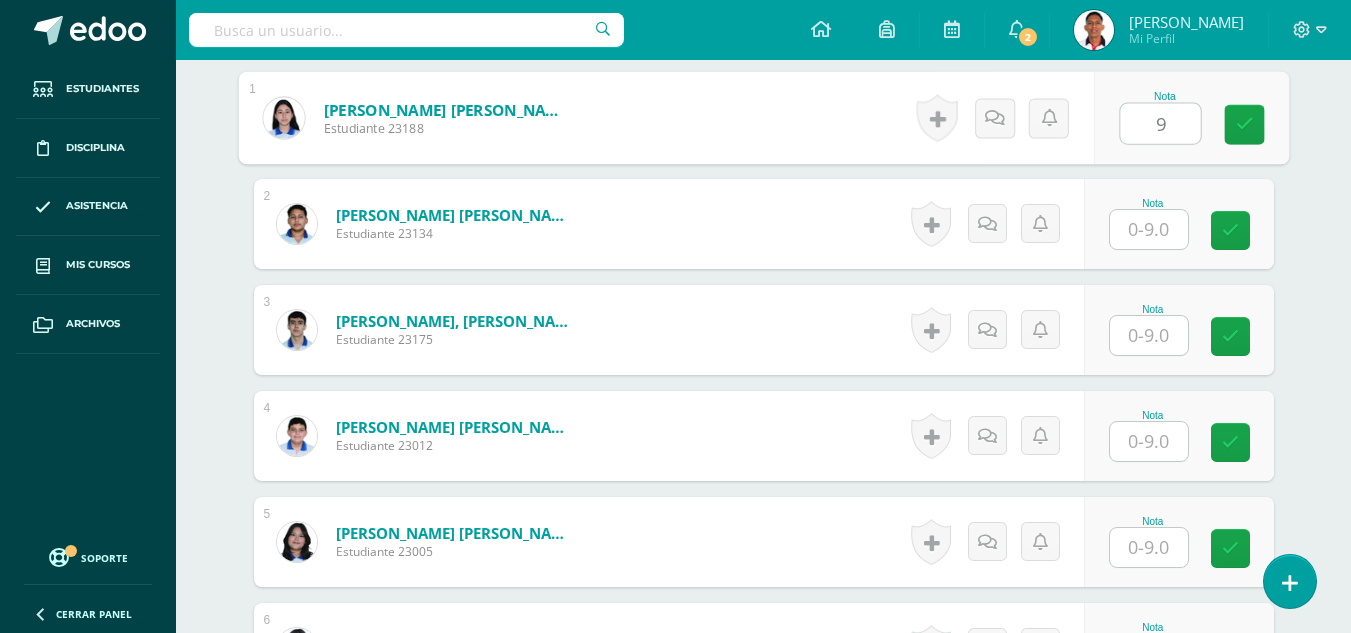 type on "9" 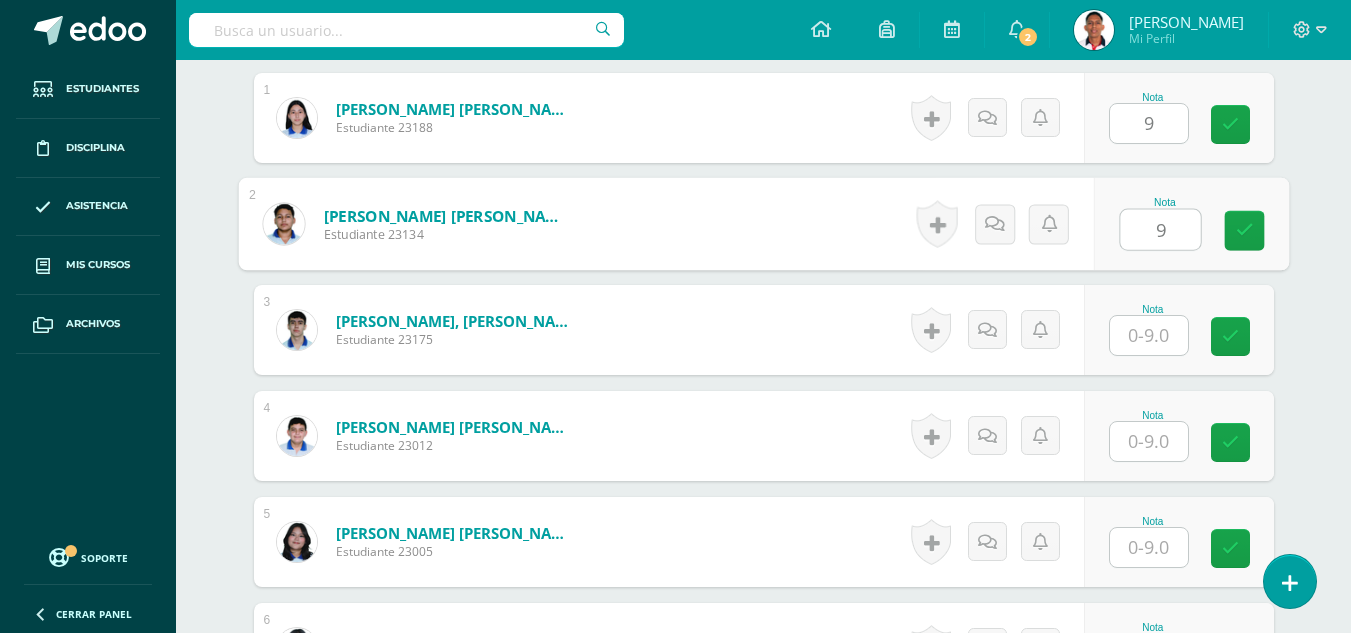 type on "9" 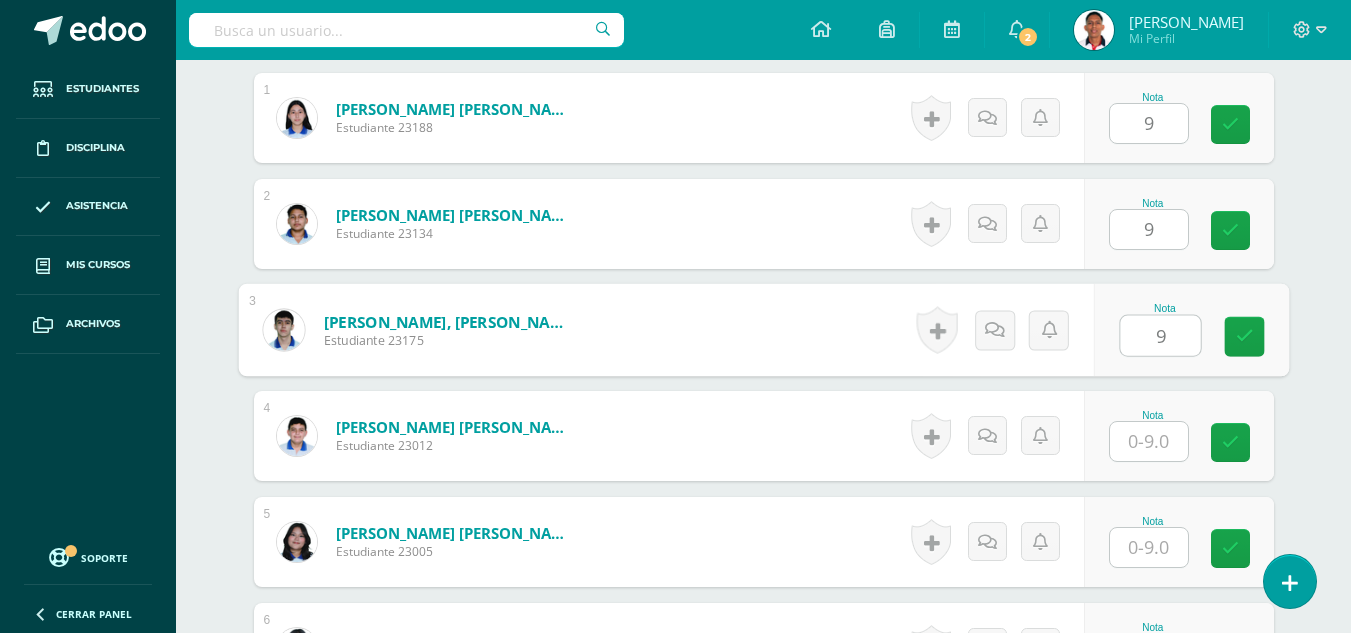 type on "9" 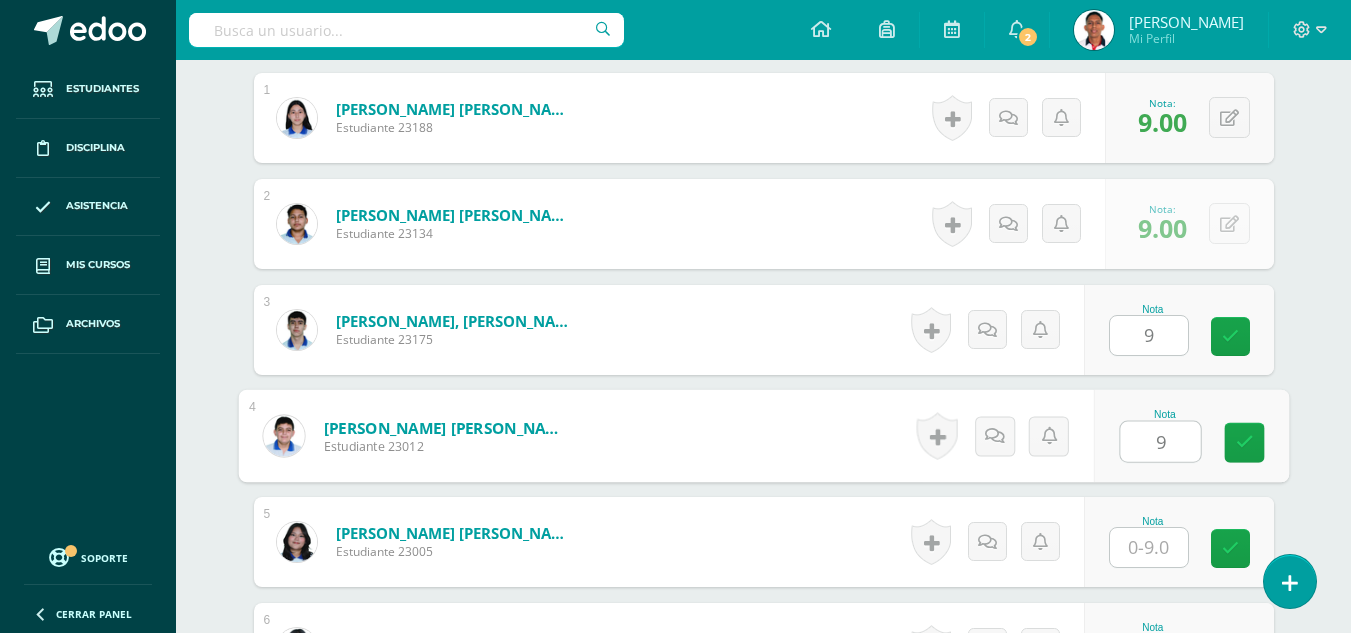 type on "9" 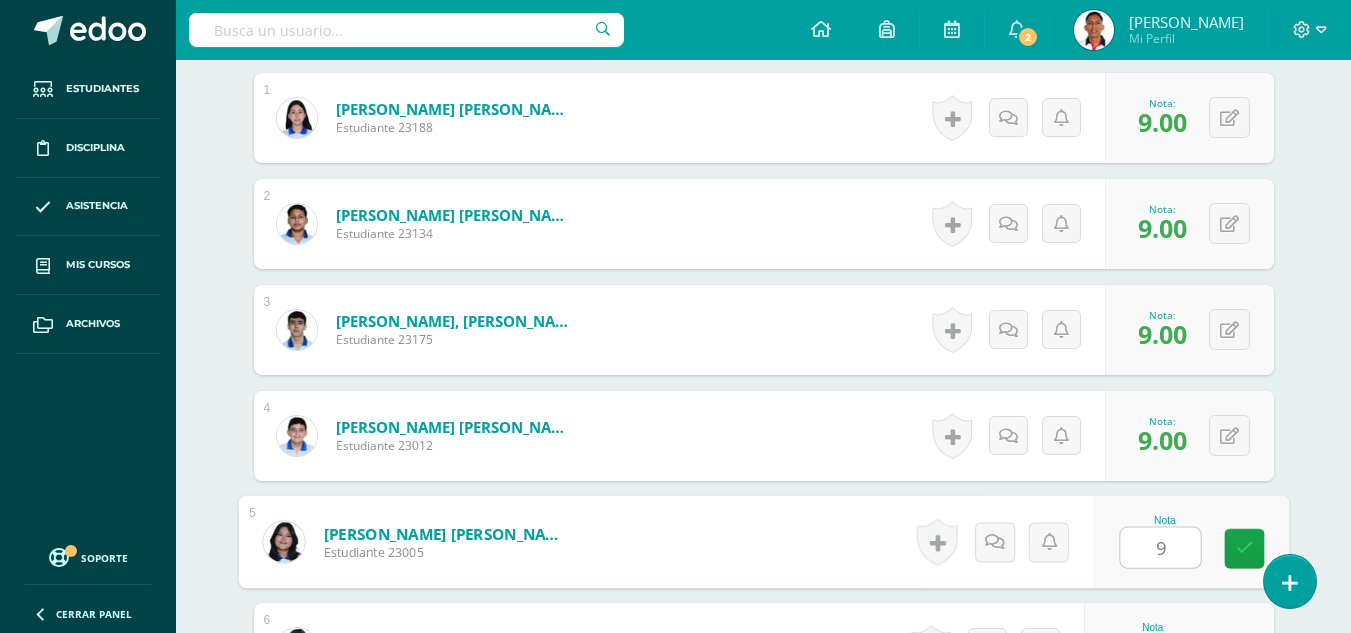 type on "9" 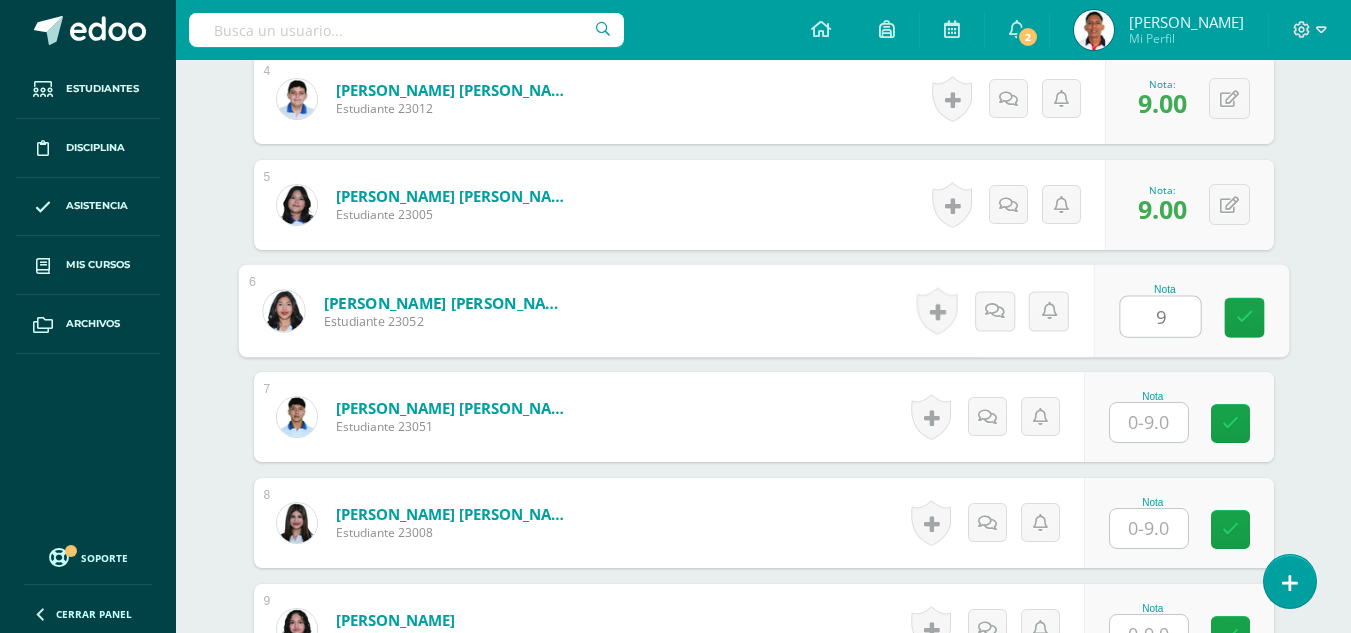 type on "9" 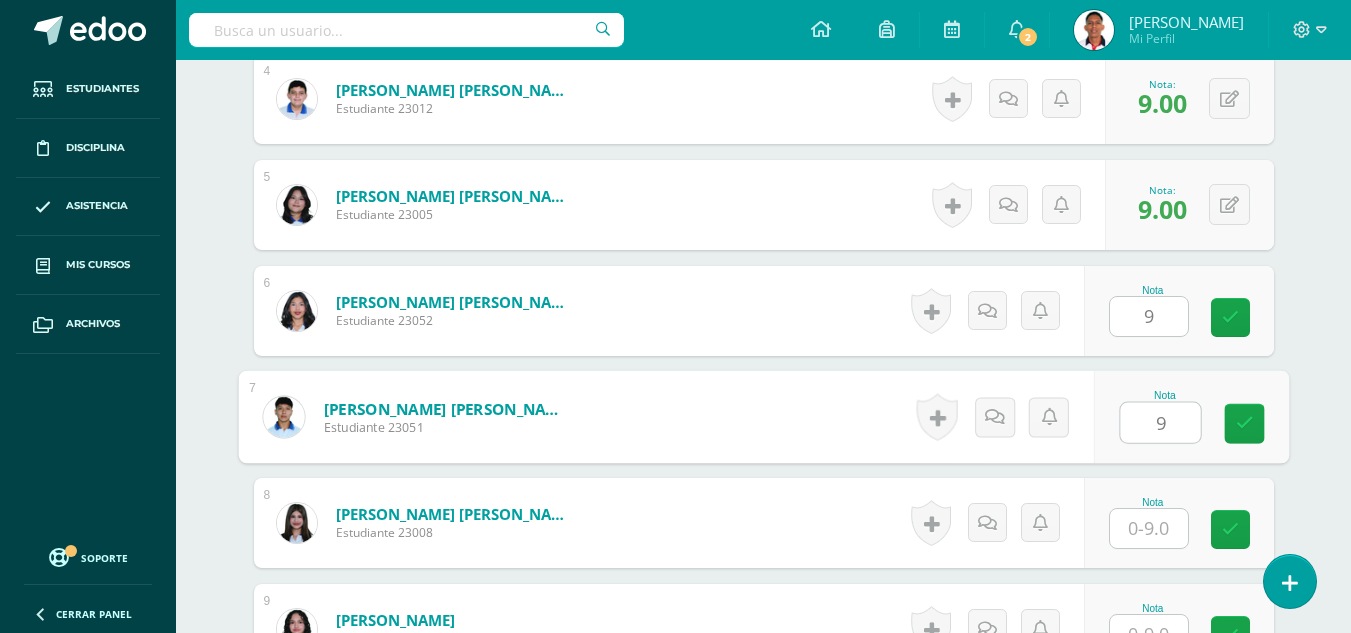 type on "9" 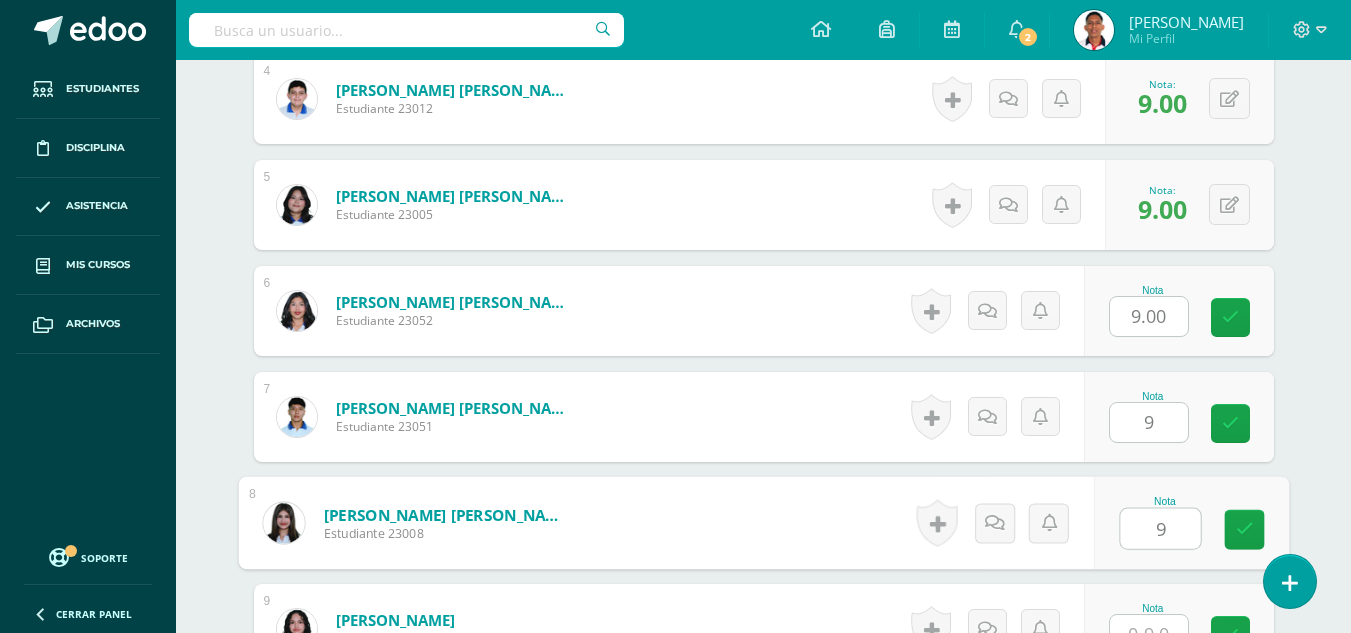 type on "9" 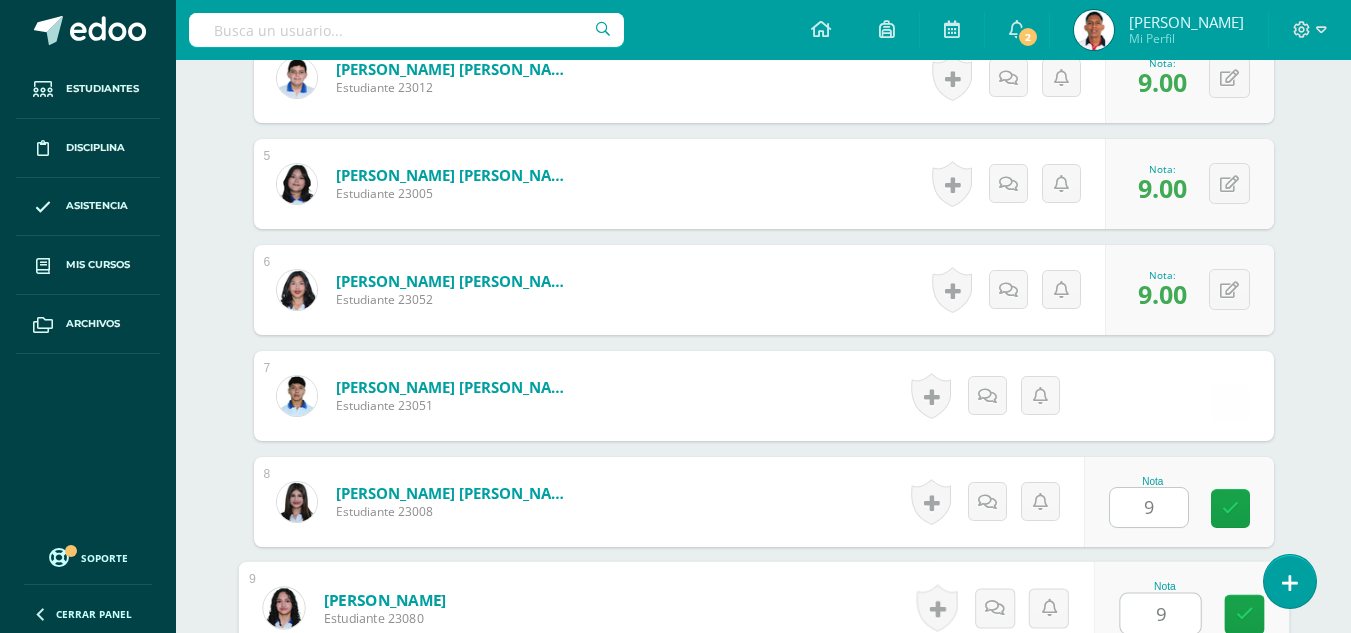 type on "9" 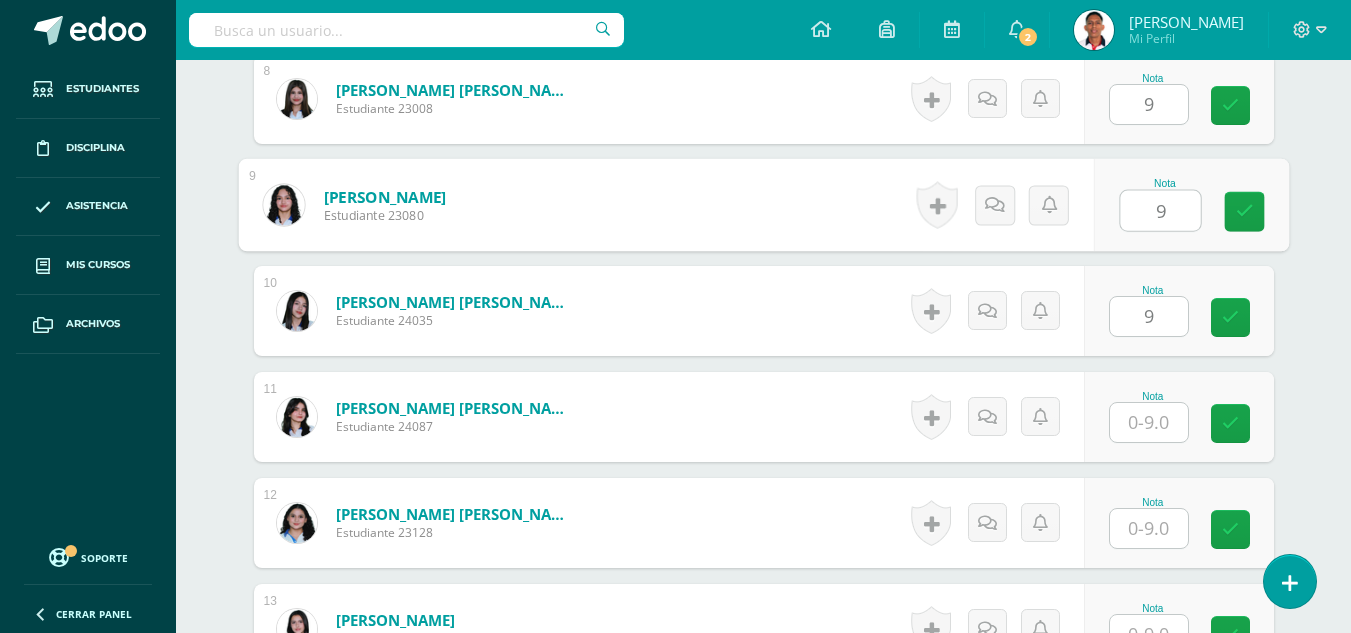 type on "9" 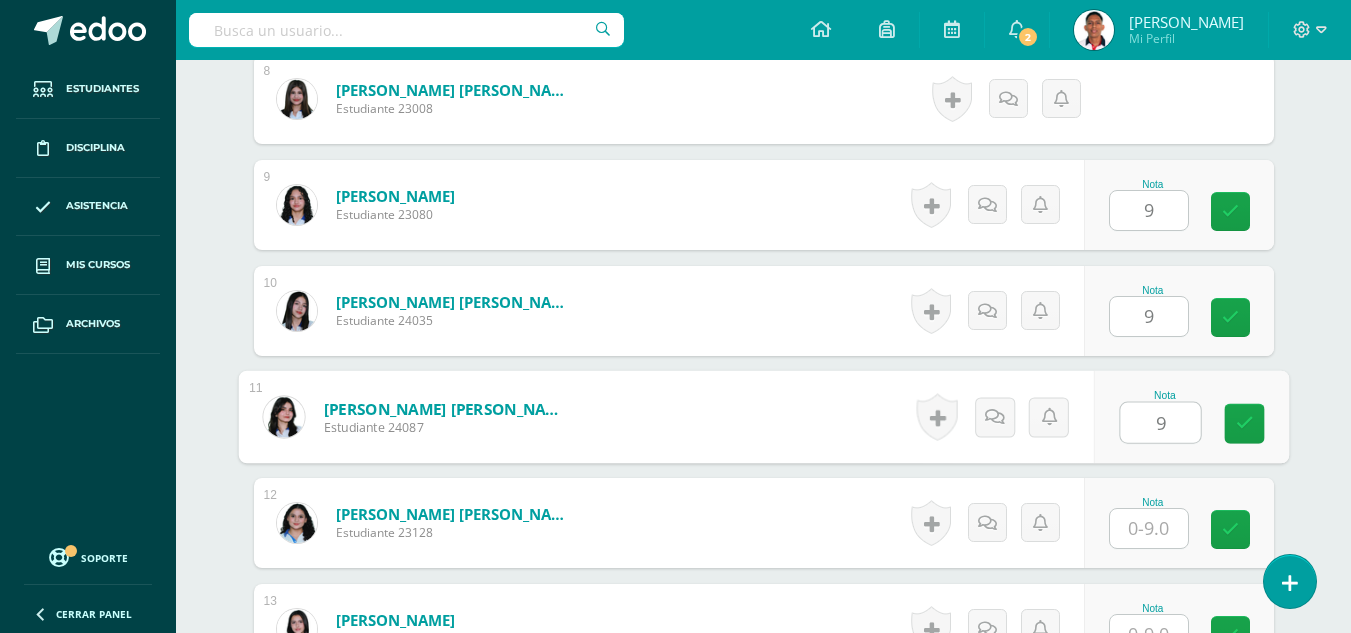 type on "9" 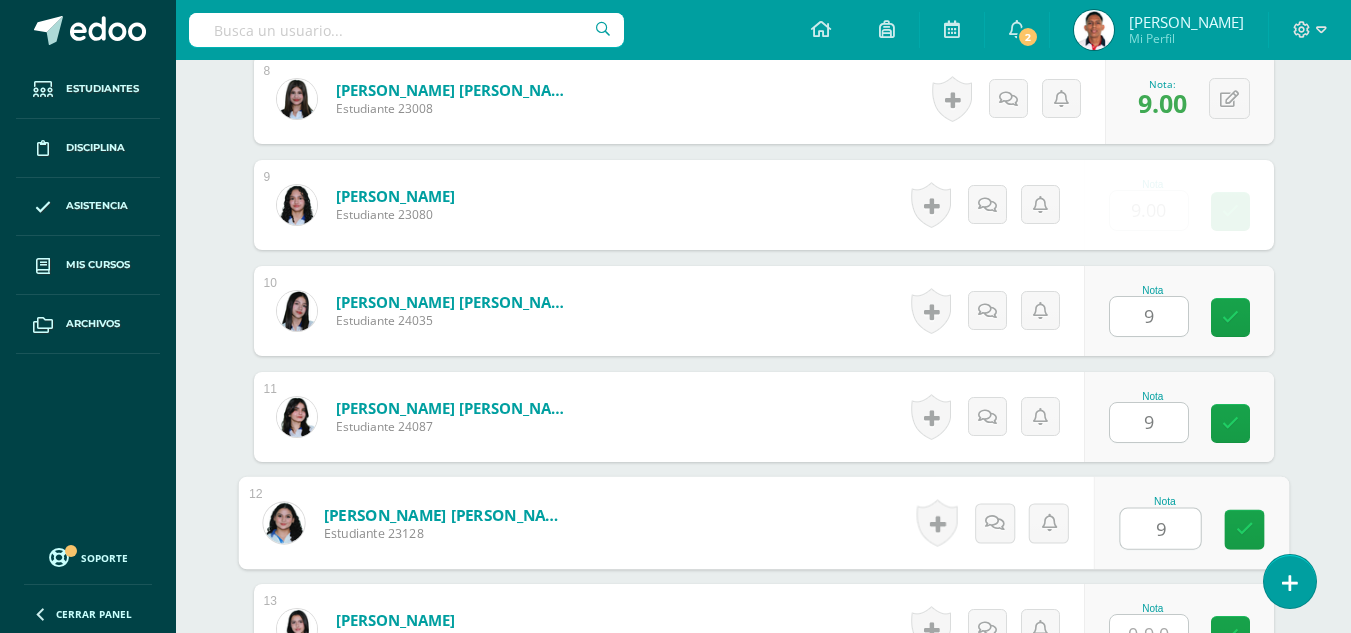 type on "9" 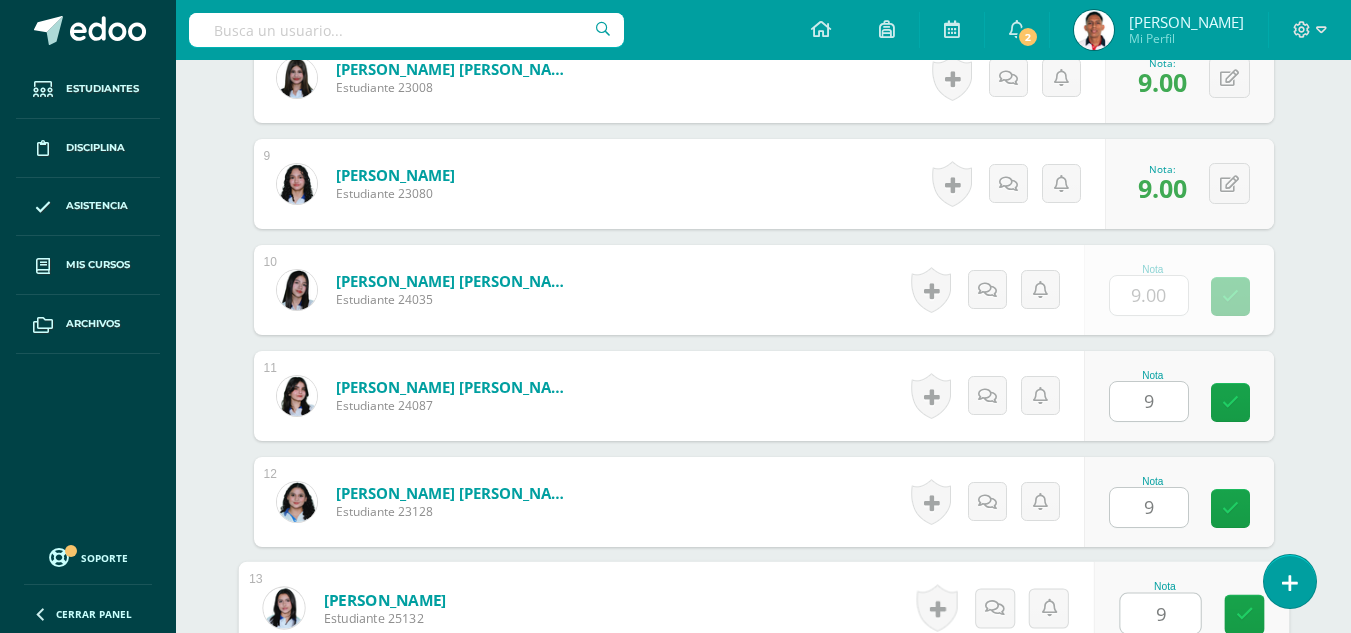 type on "9" 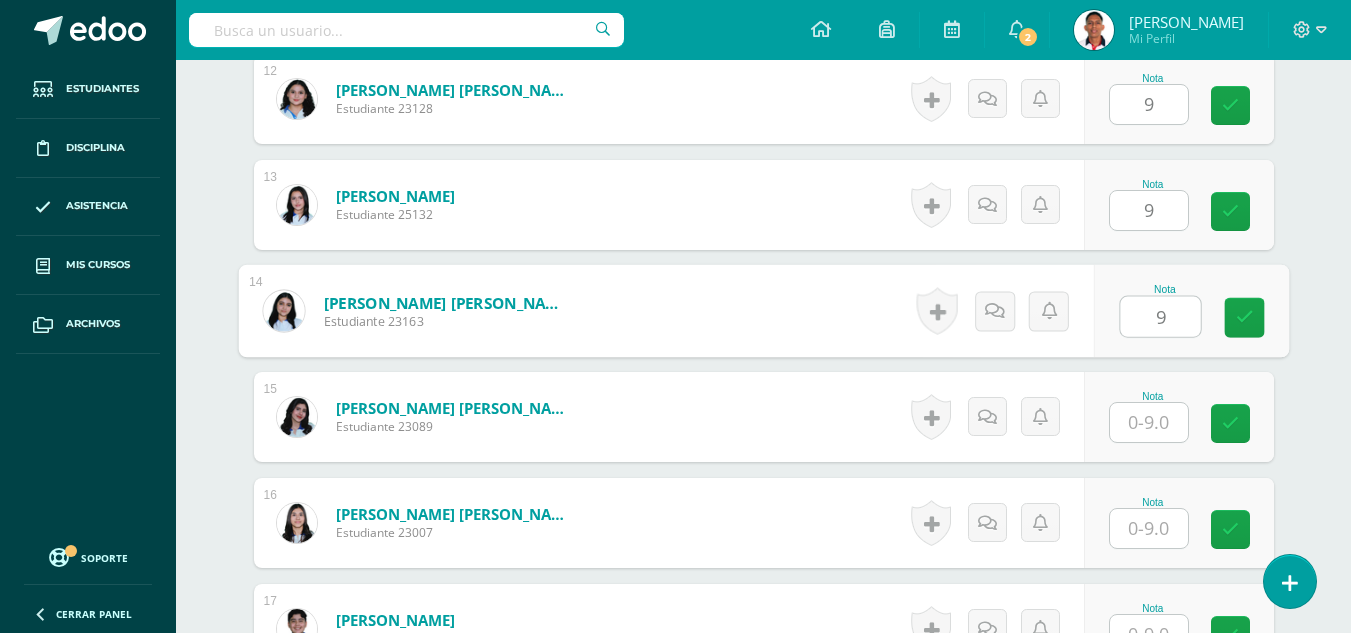 type on "9" 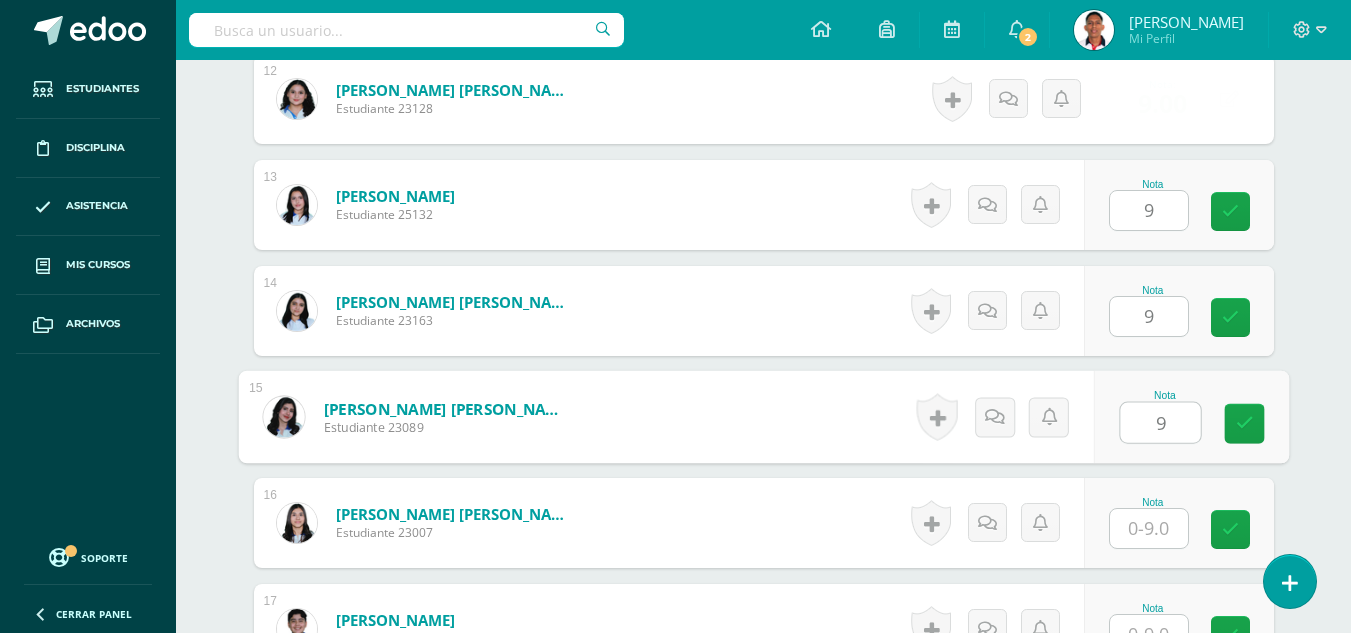 type on "9" 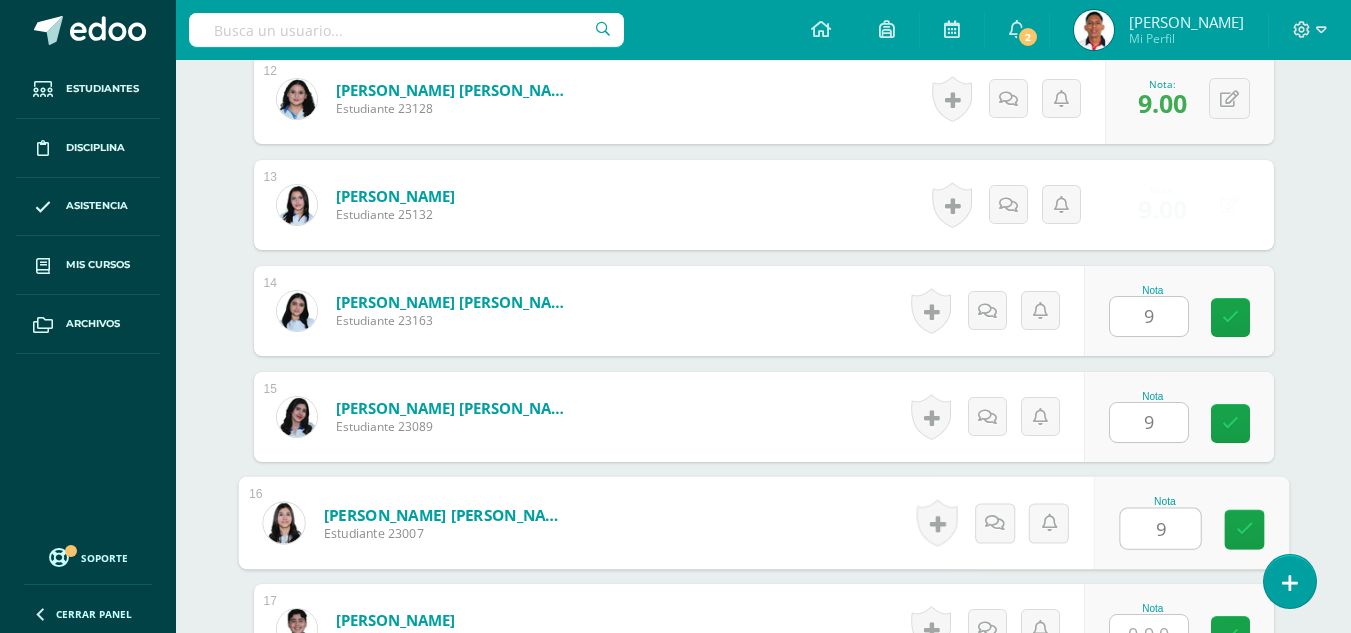 type on "9" 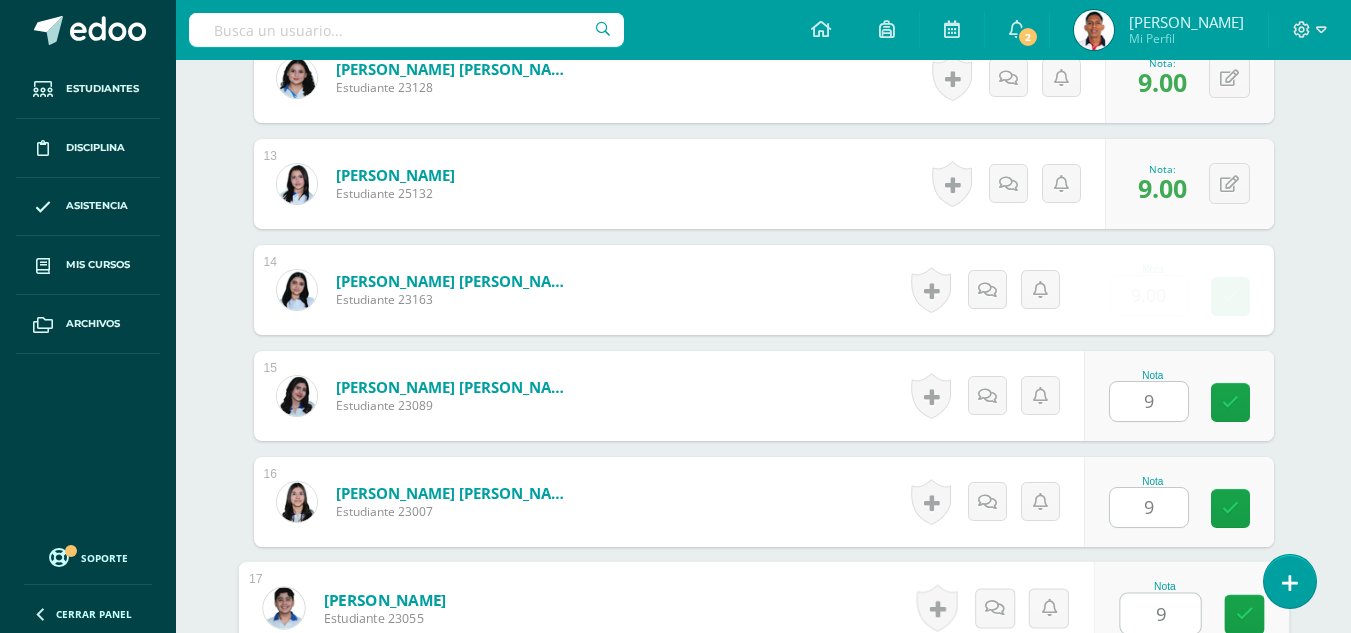 type on "9" 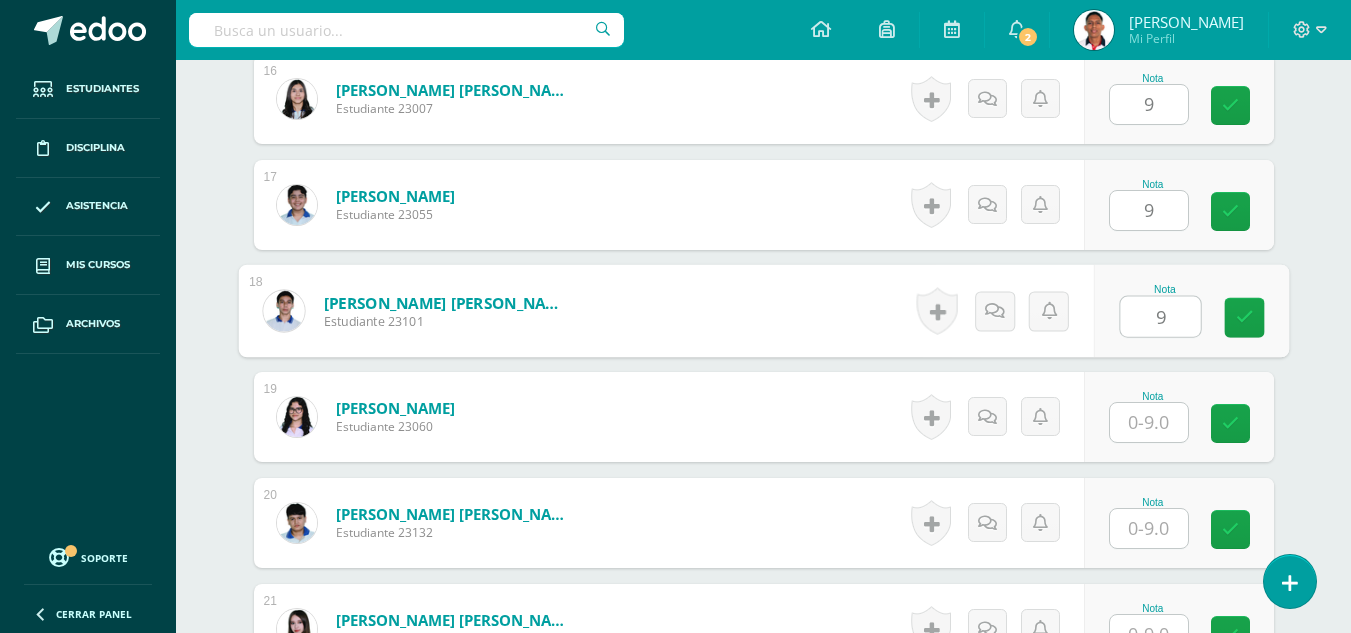 type on "9" 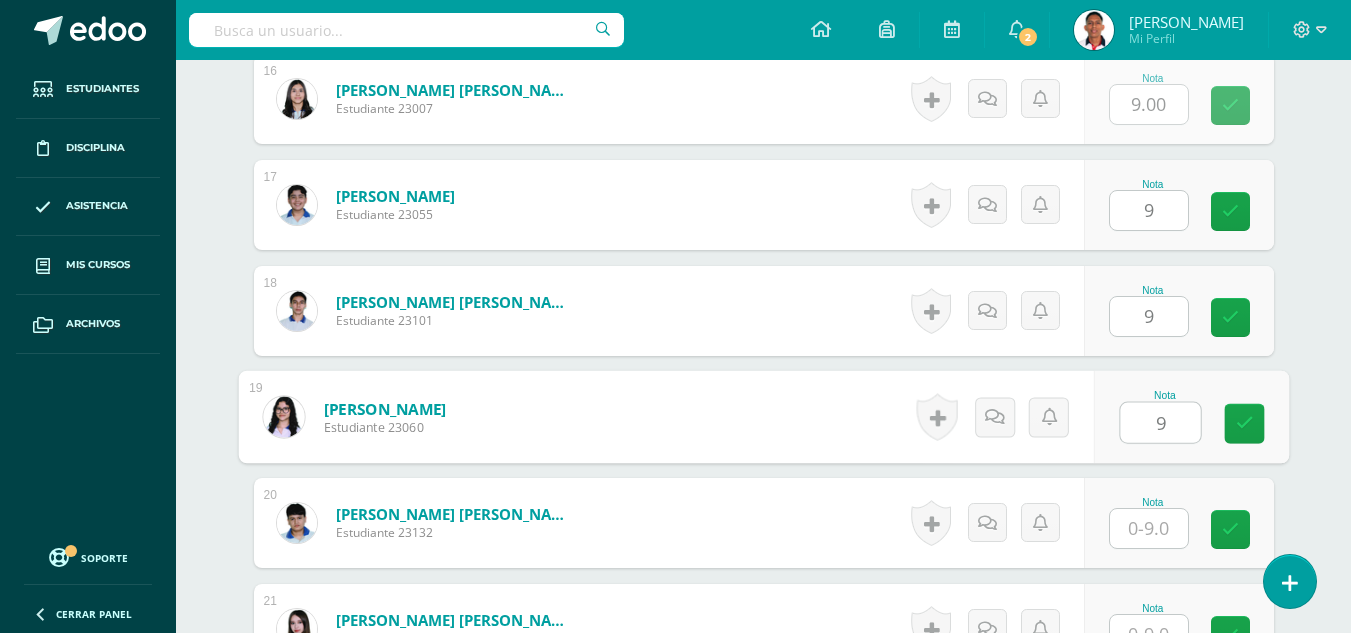 type on "9" 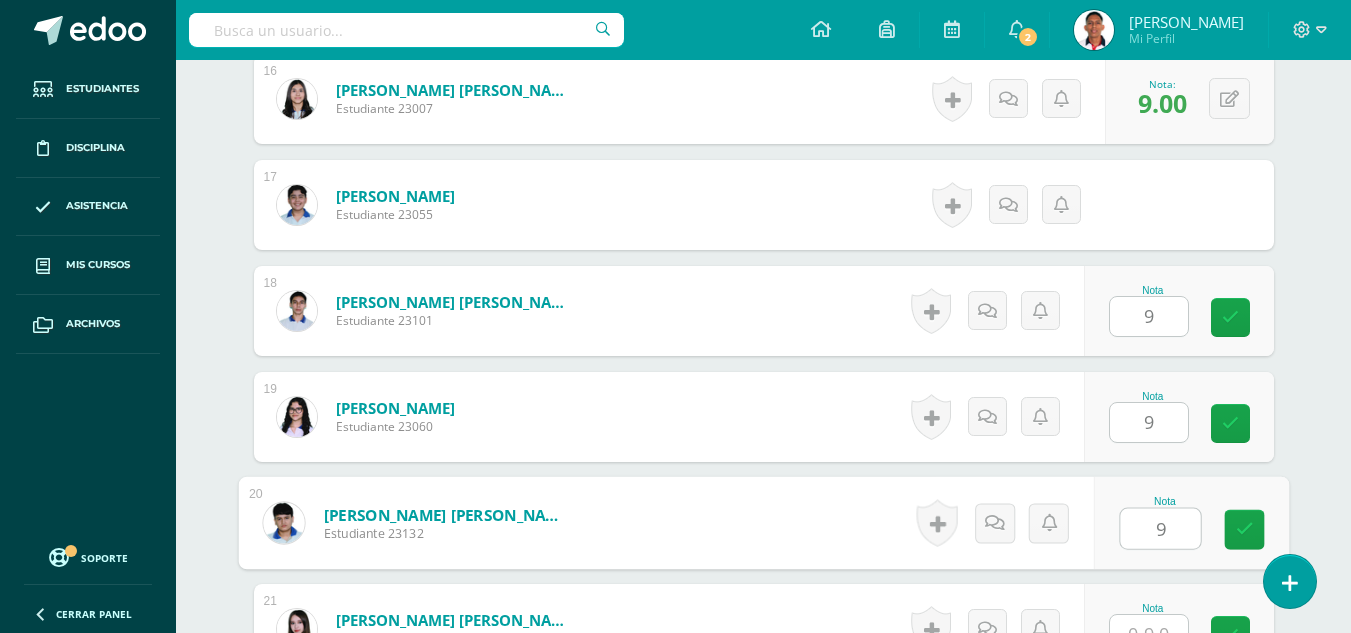 type on "9" 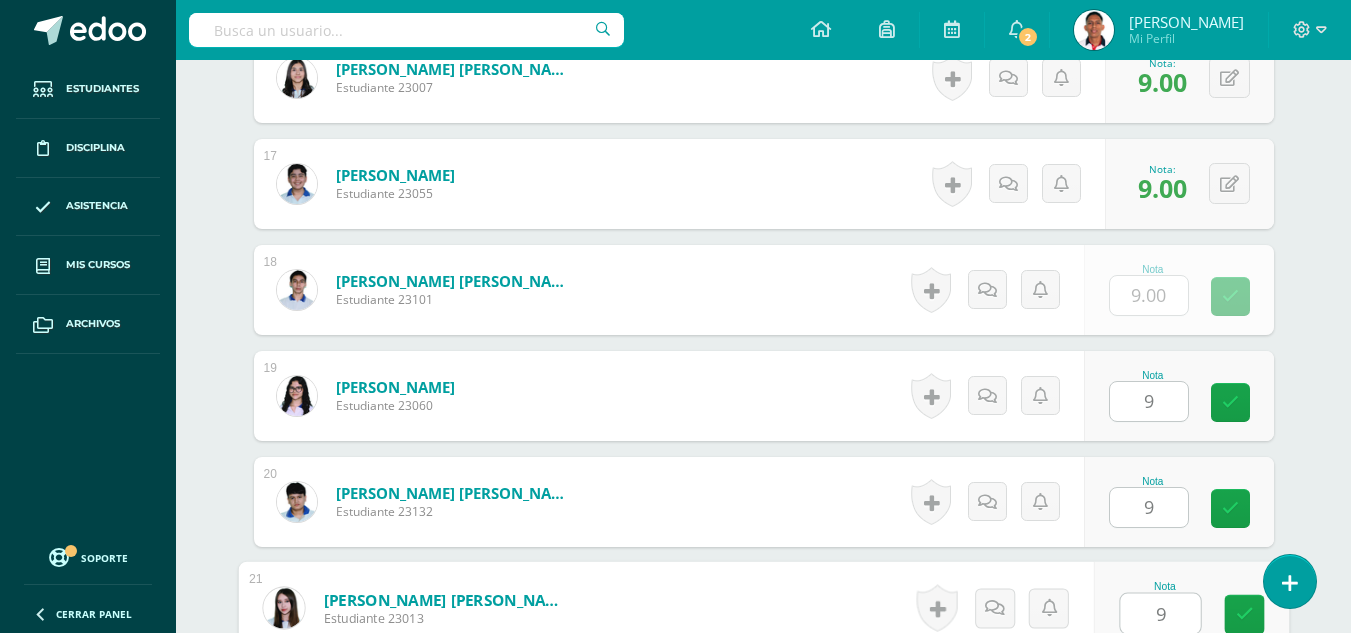 type on "9" 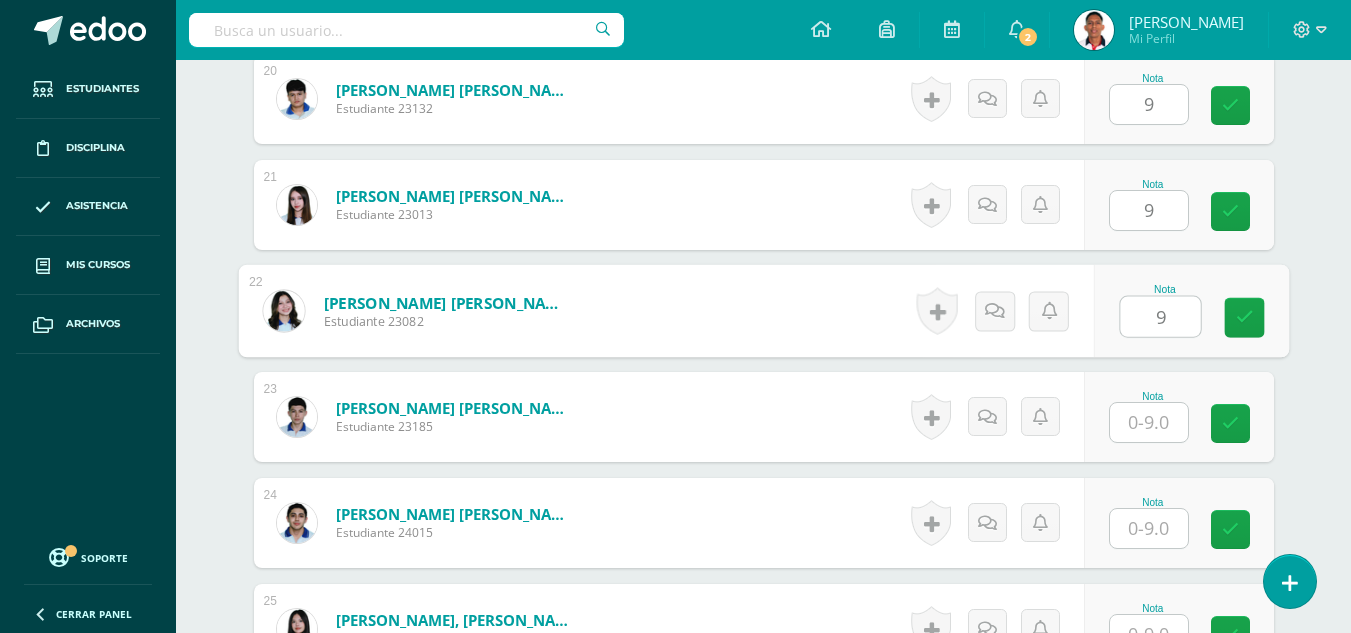 type on "9" 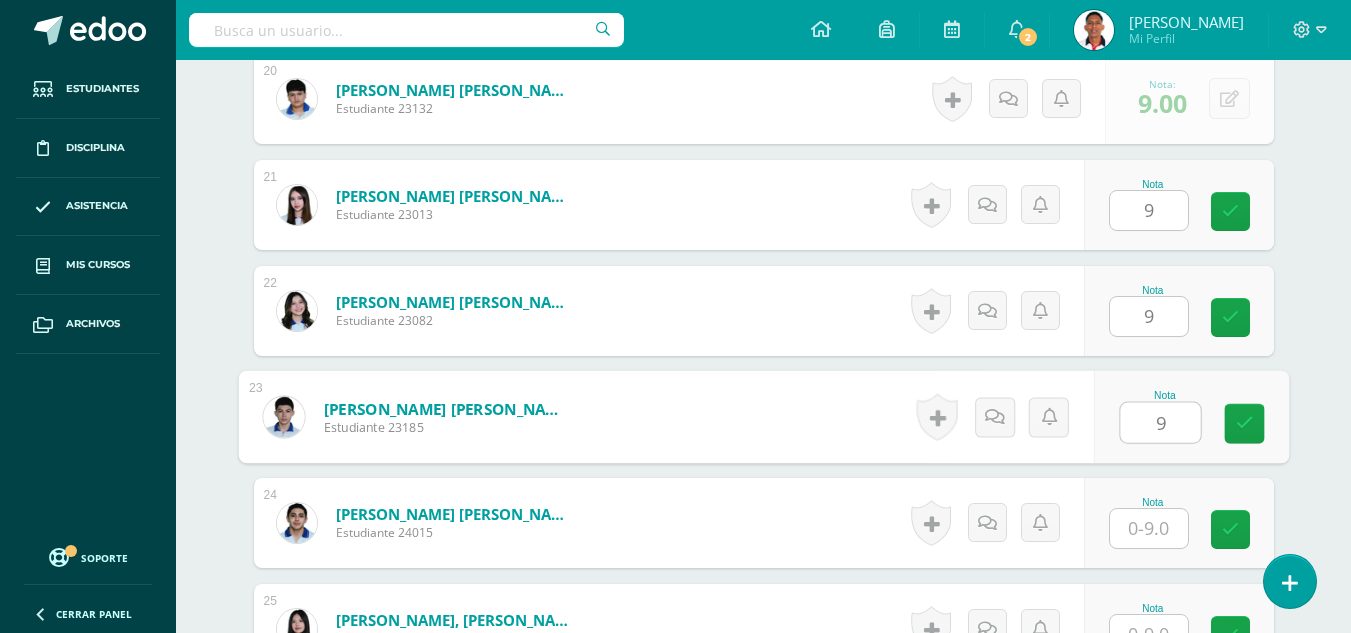 type on "9" 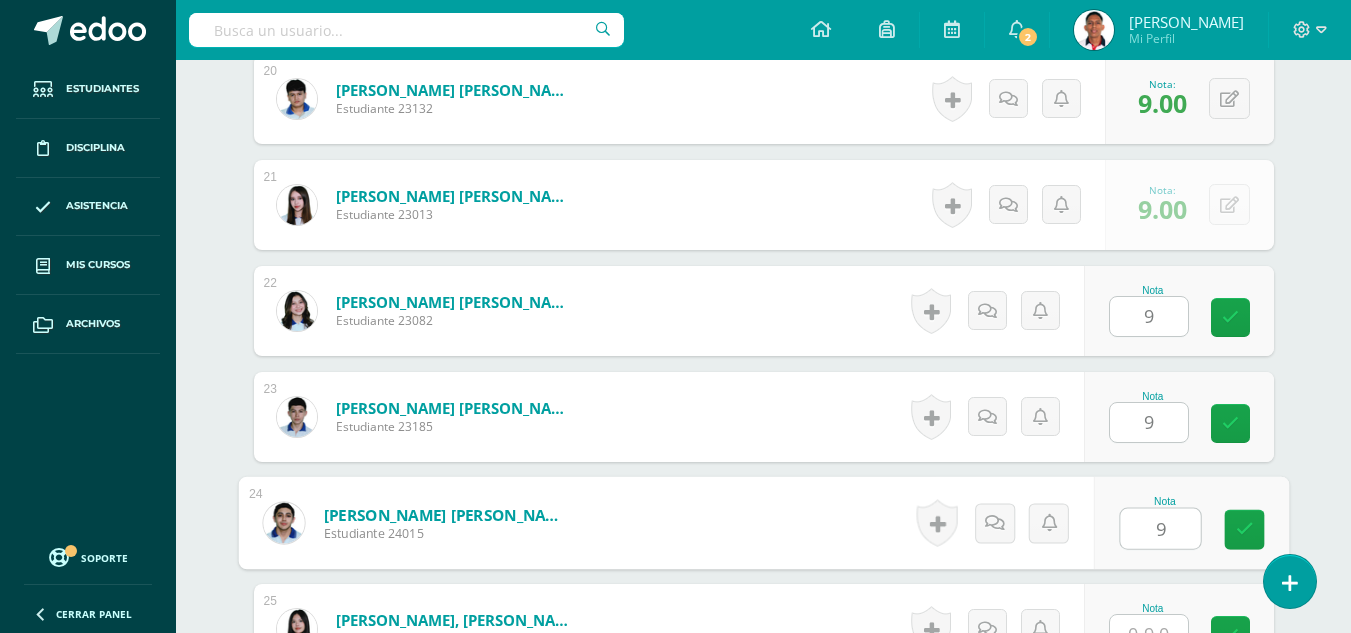 type on "9" 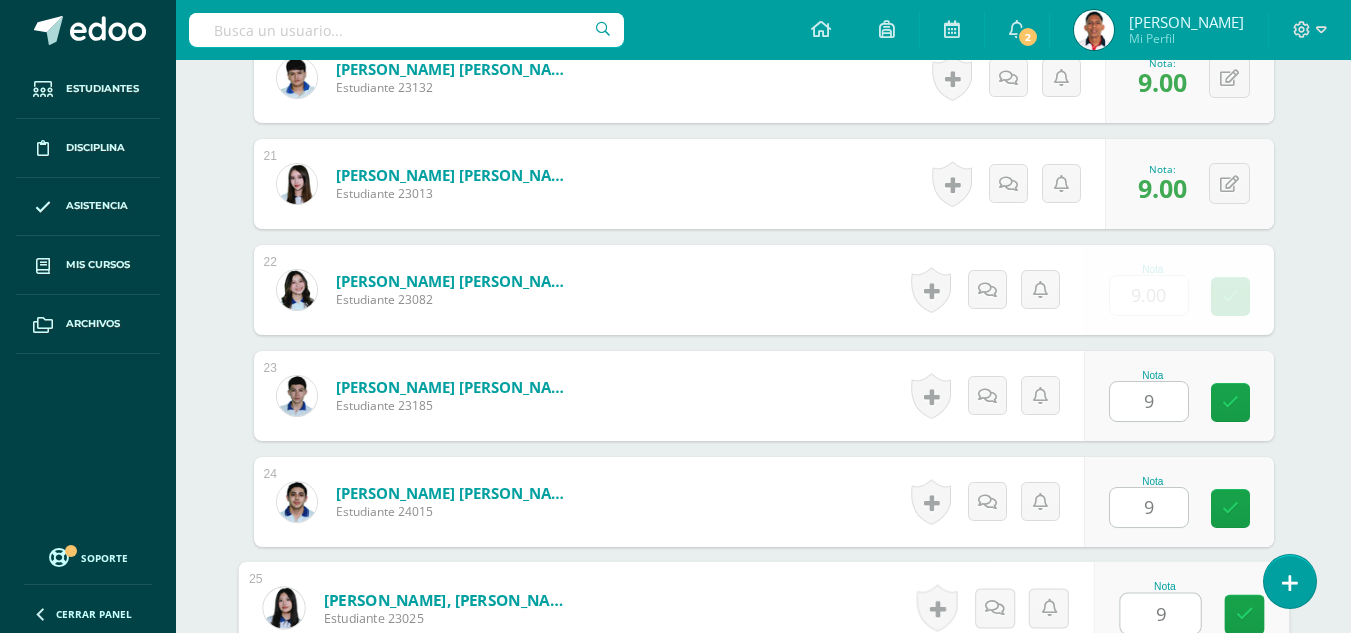 type on "9" 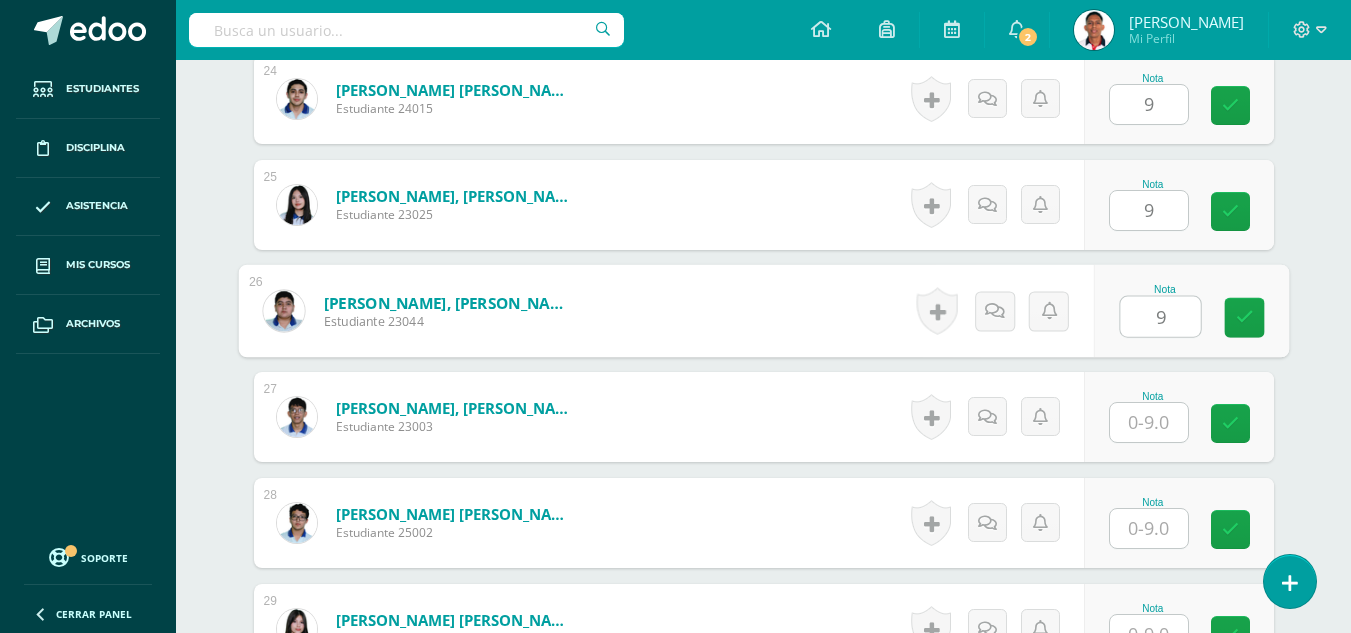 type on "9" 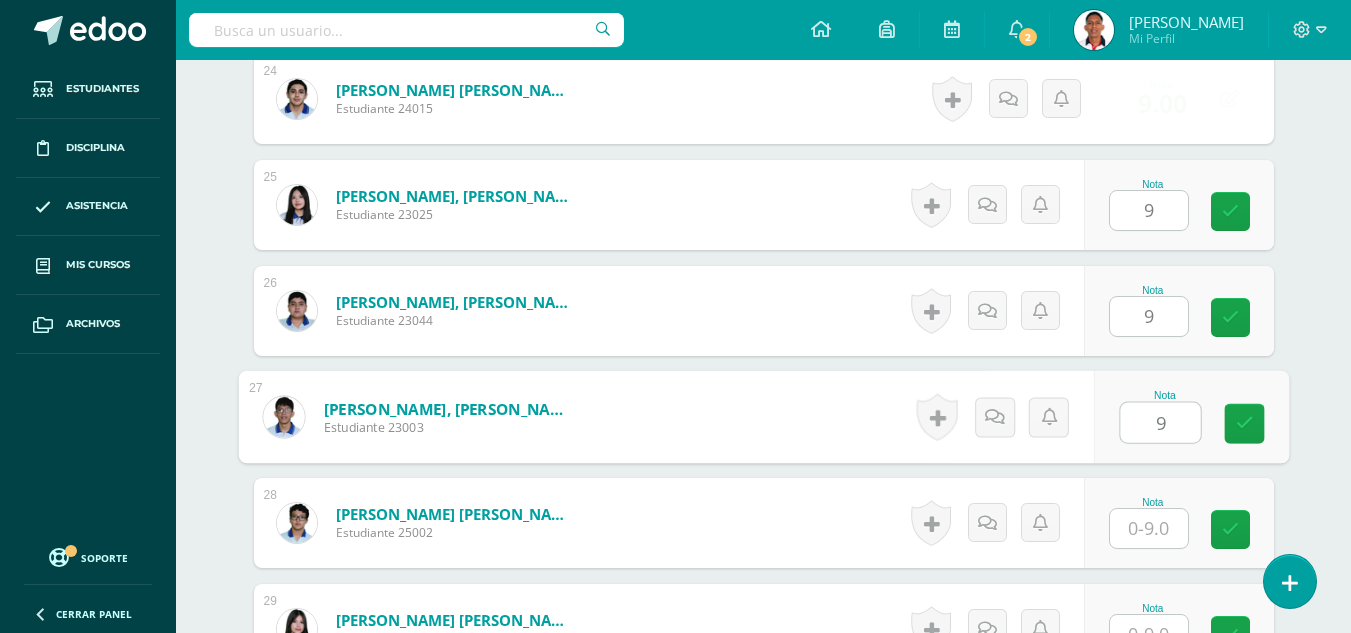 type on "9" 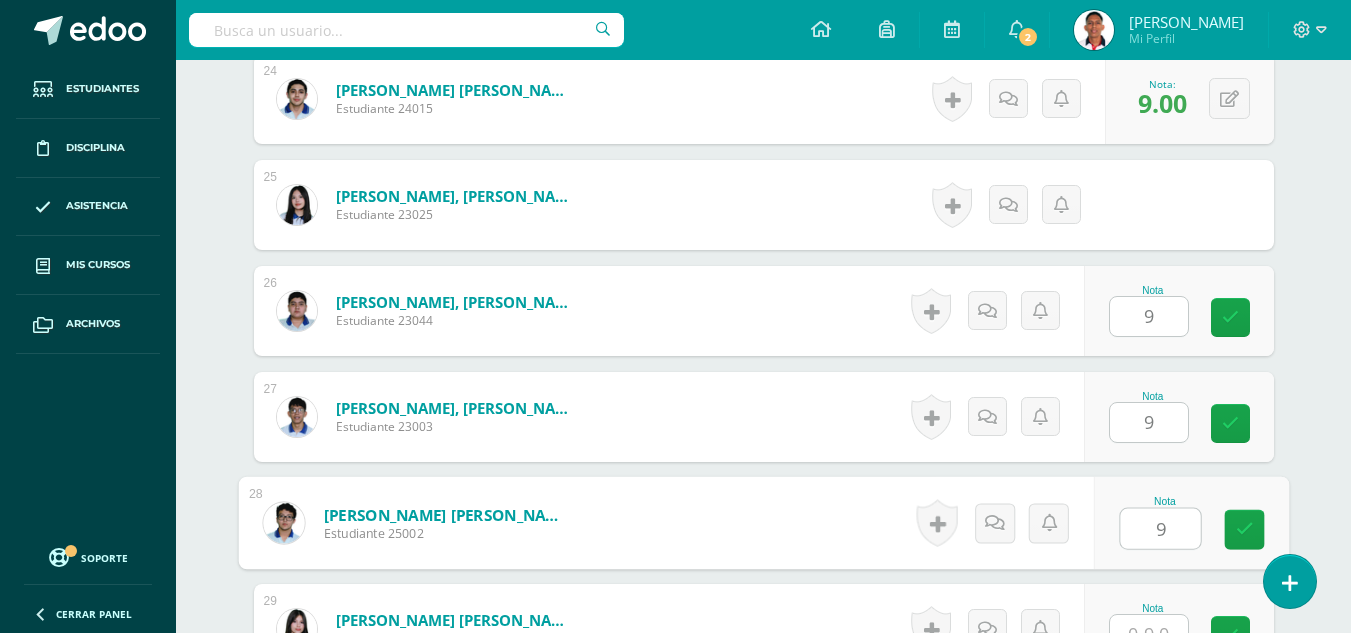 type on "9" 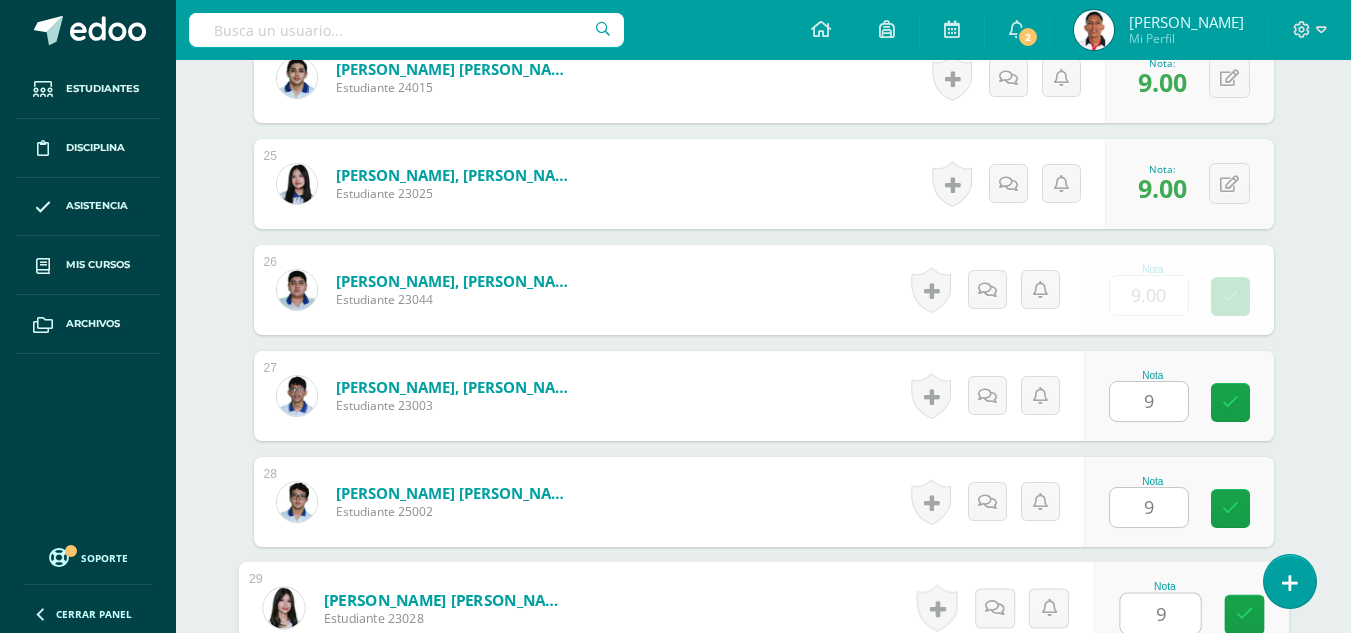 type on "9" 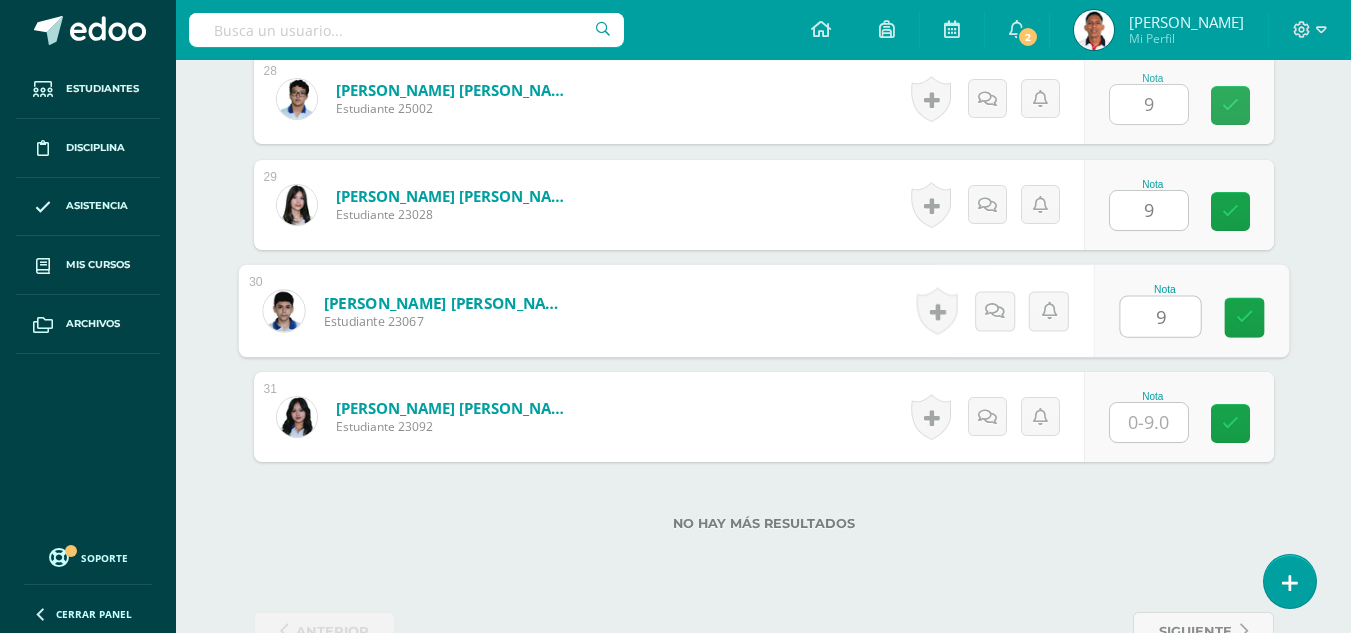 type on "9" 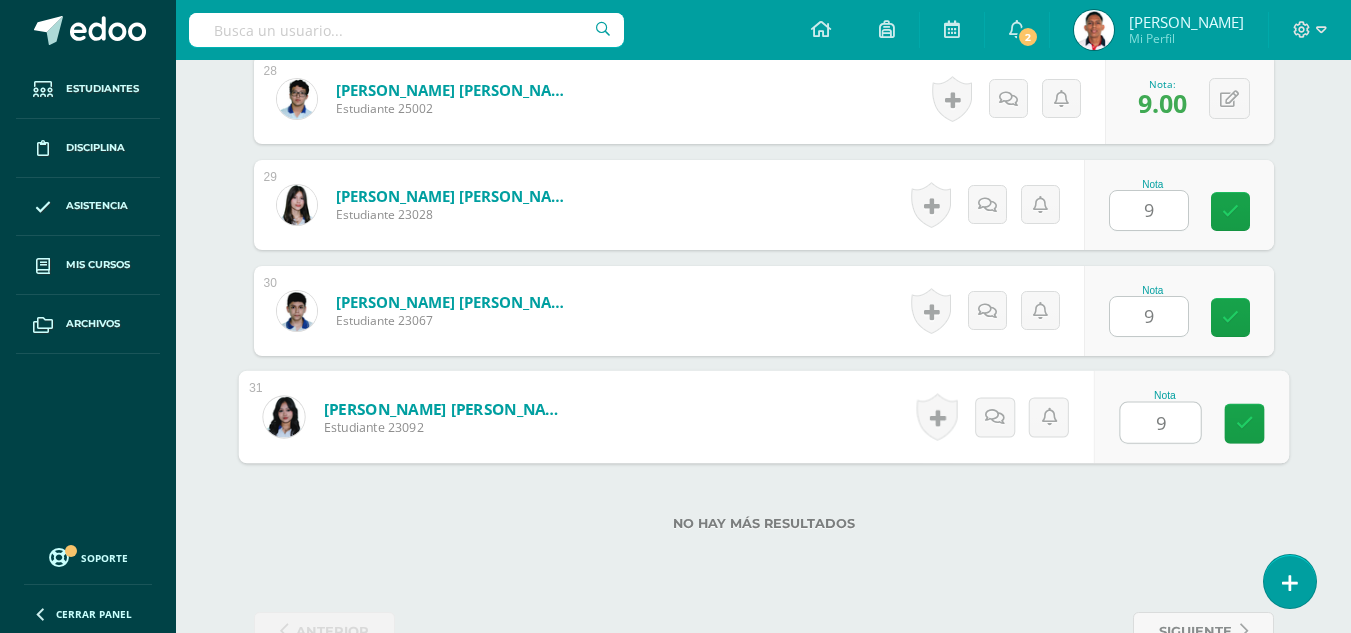 type on "9" 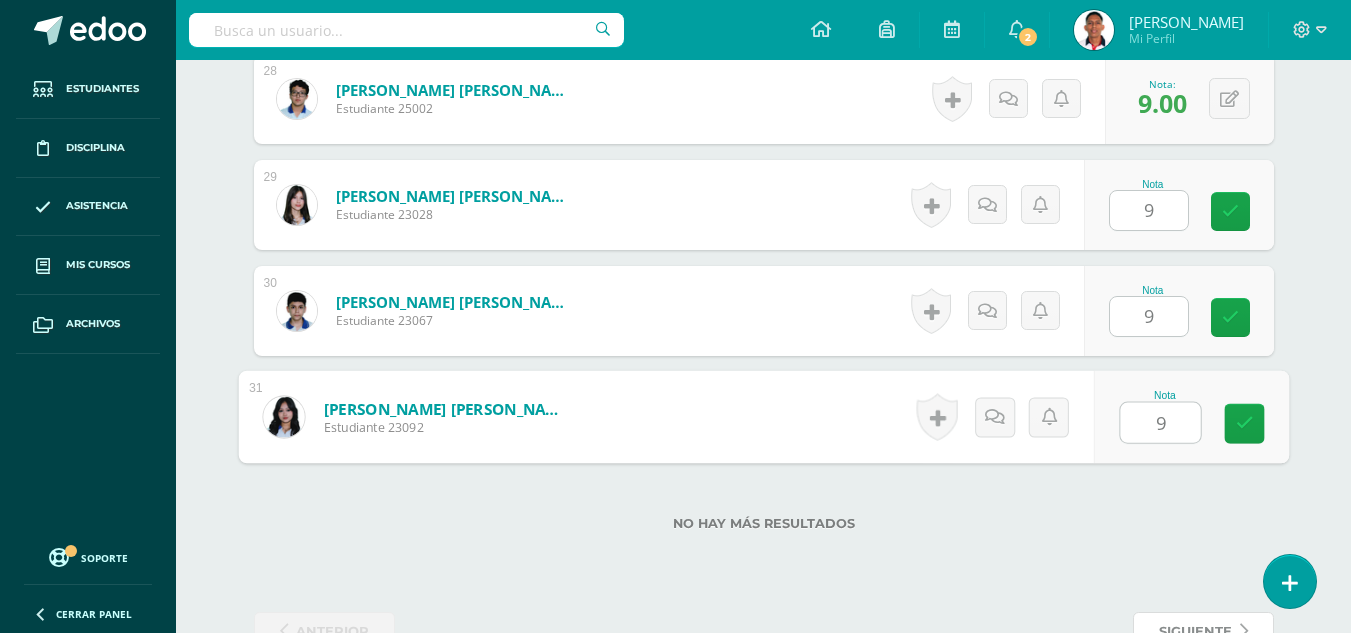 scroll, scrollTop: 3521, scrollLeft: 0, axis: vertical 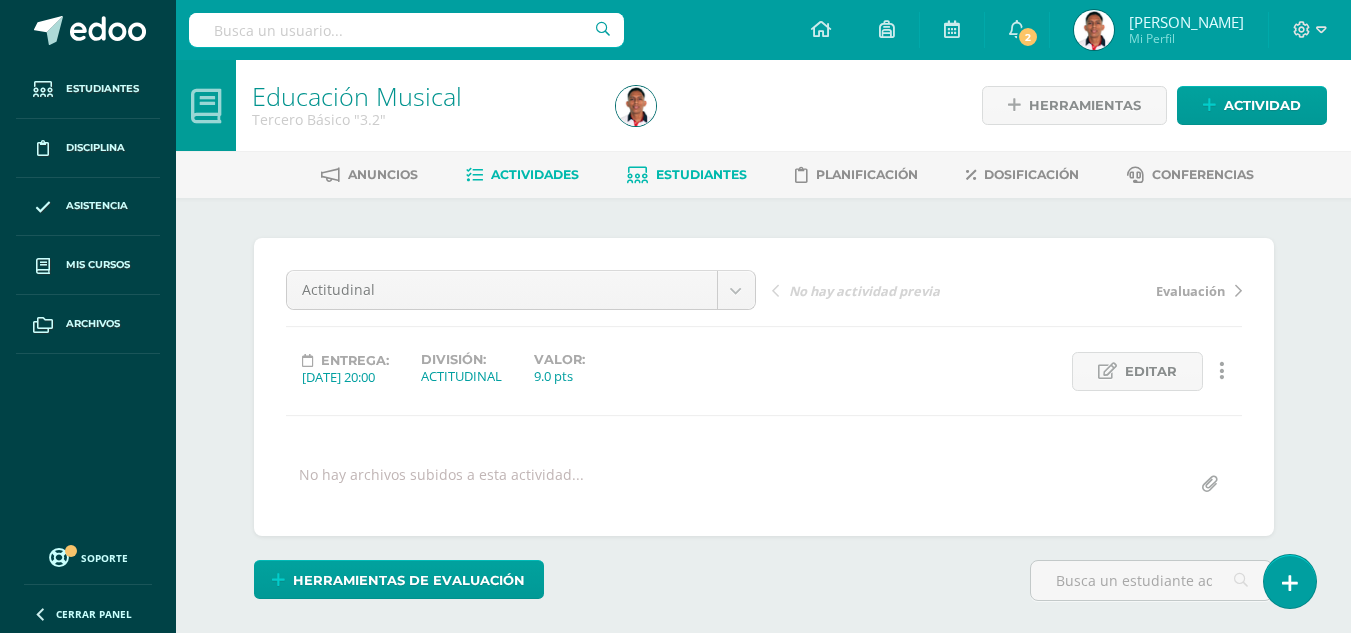 click on "Estudiantes" at bounding box center (701, 174) 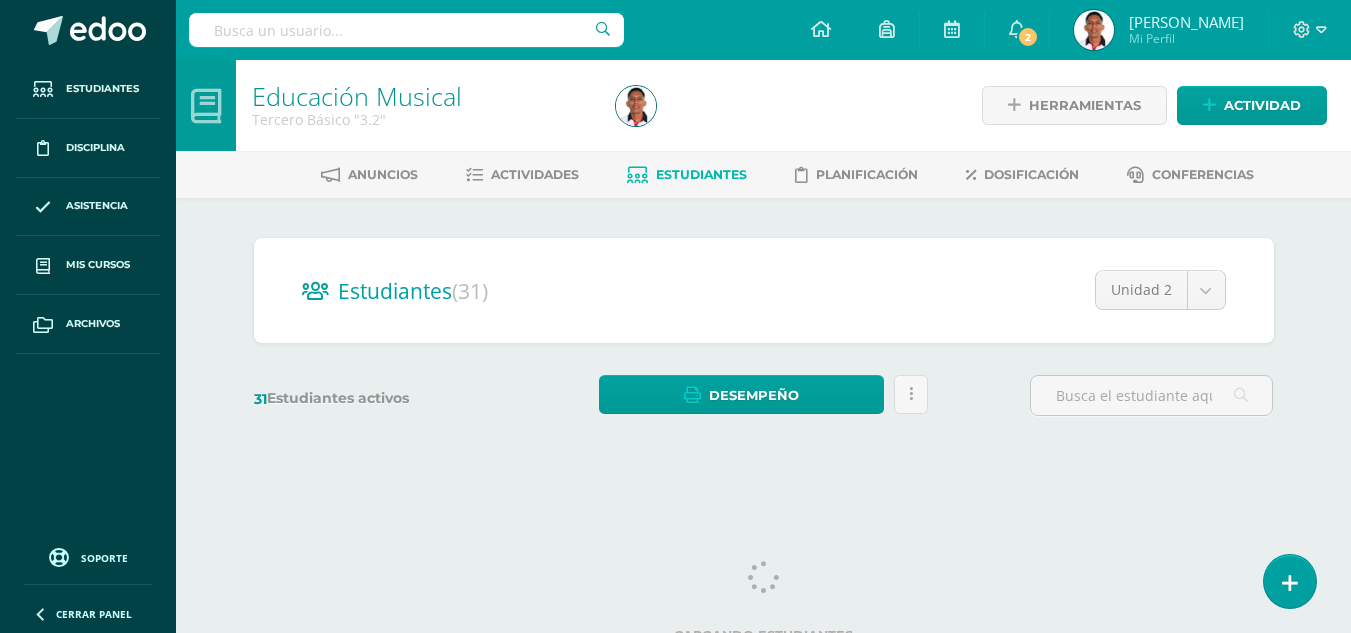scroll, scrollTop: 0, scrollLeft: 0, axis: both 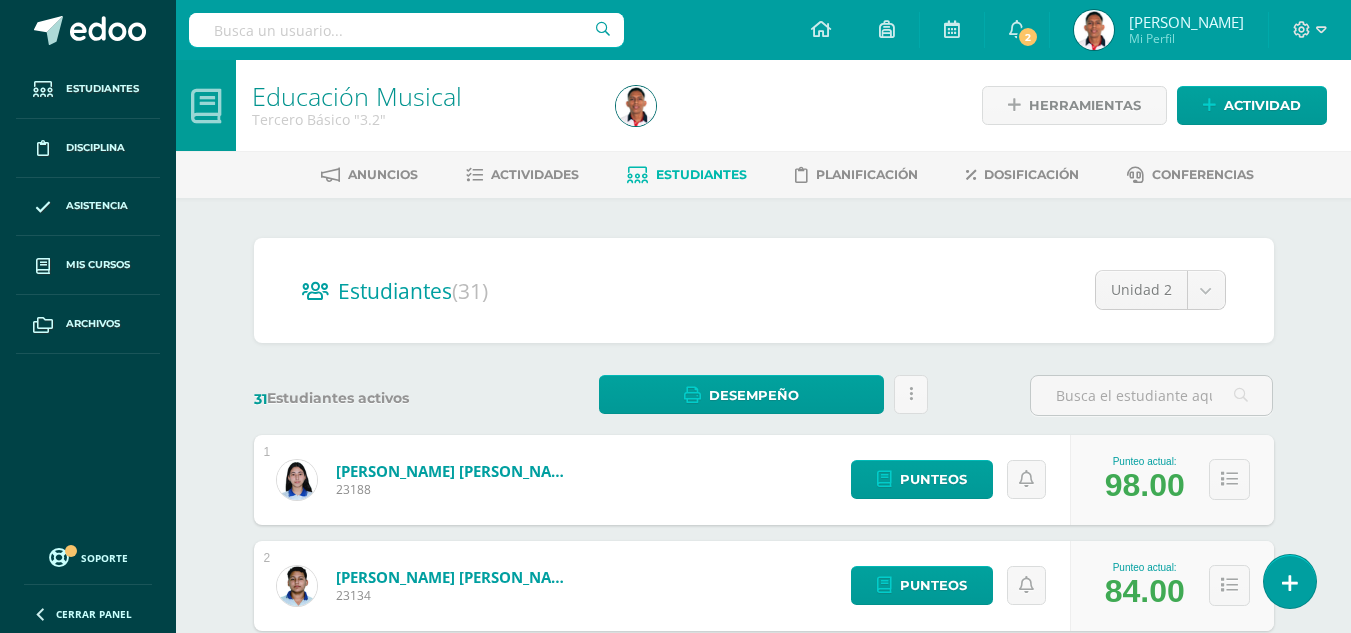 drag, startPoint x: 1361, startPoint y: 83, endPoint x: 1365, endPoint y: 57, distance: 26.305893 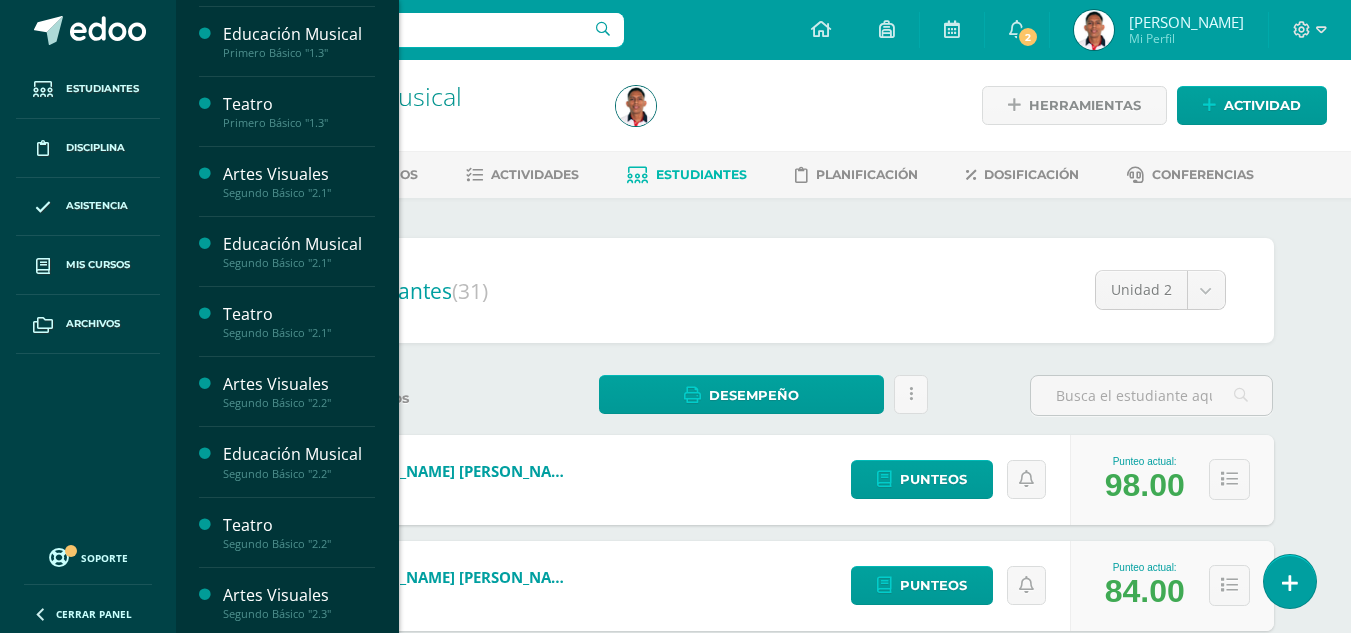 scroll, scrollTop: 854, scrollLeft: 0, axis: vertical 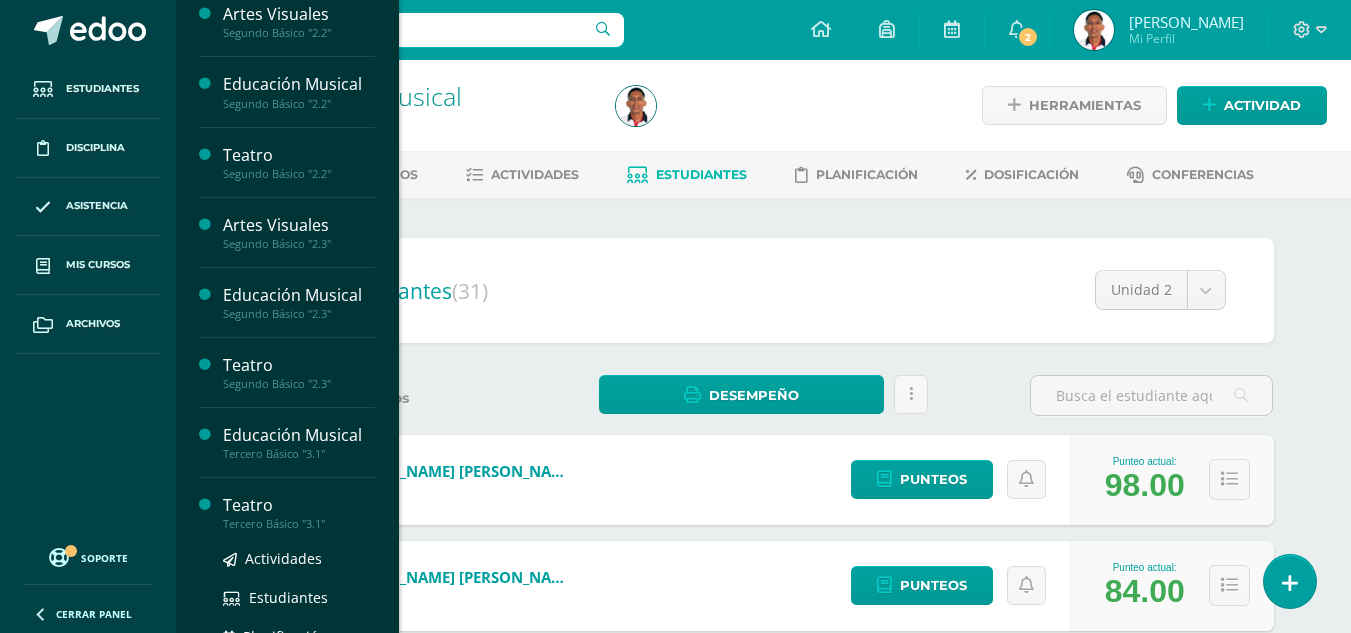 click on "Teatro" at bounding box center (299, 505) 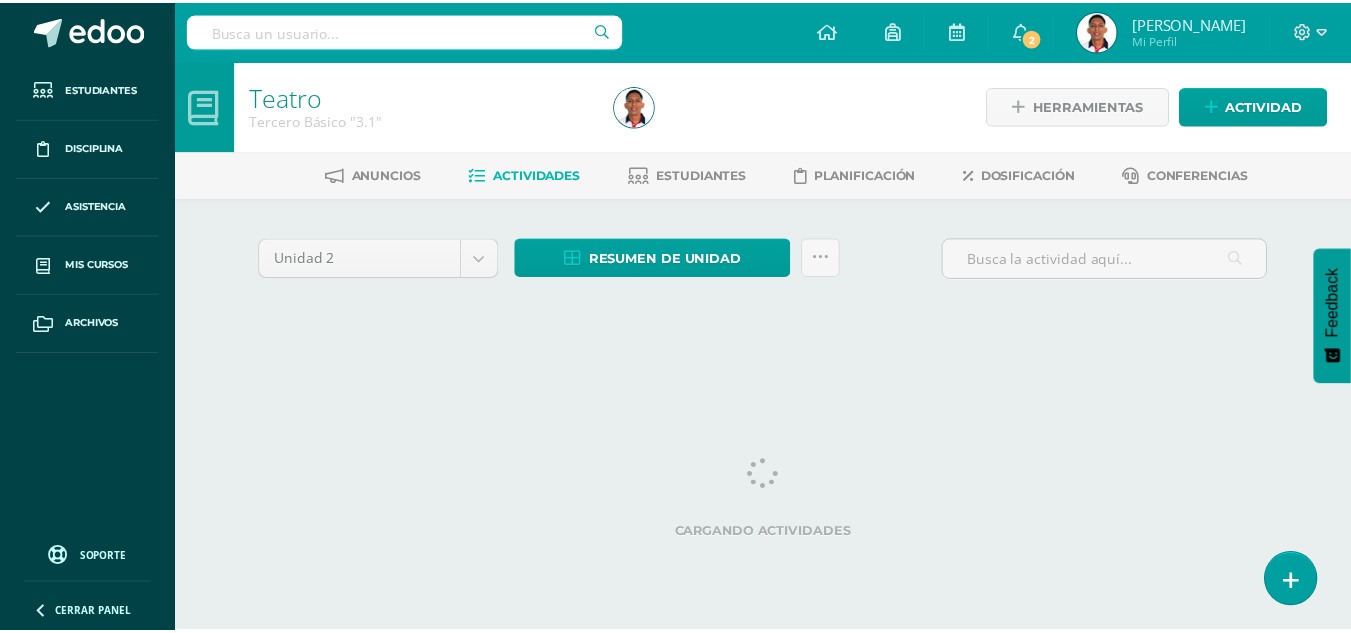 scroll, scrollTop: 0, scrollLeft: 0, axis: both 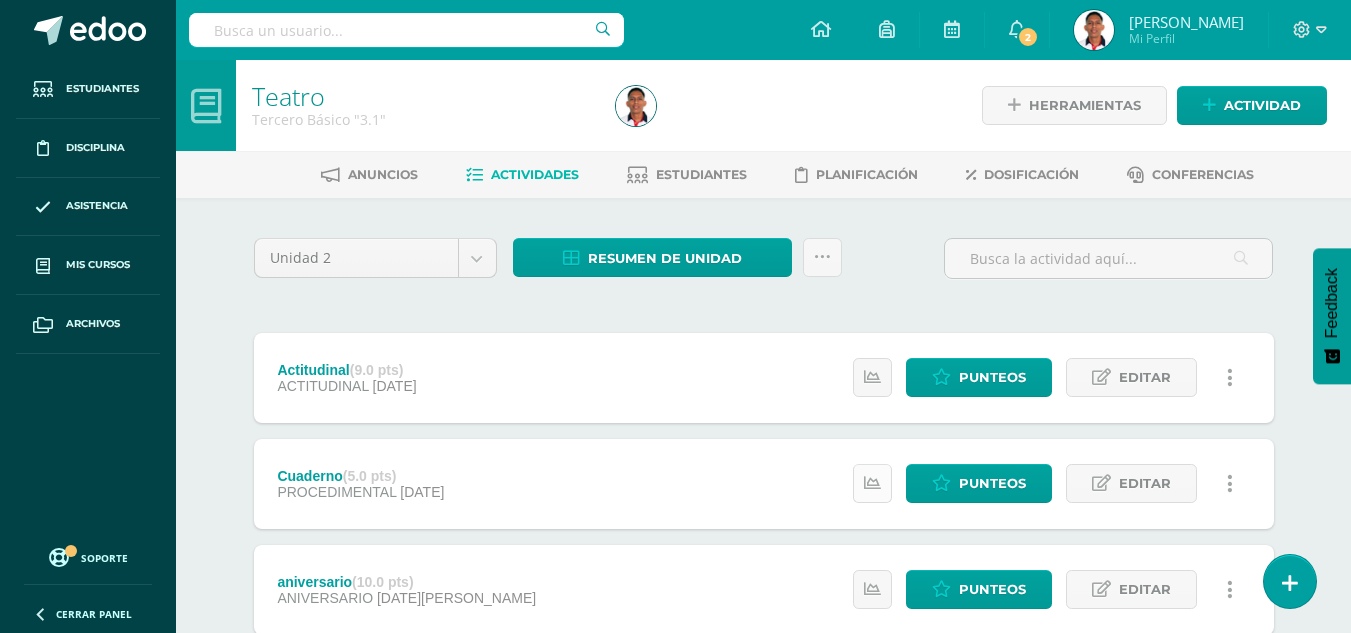 click at bounding box center [872, 483] 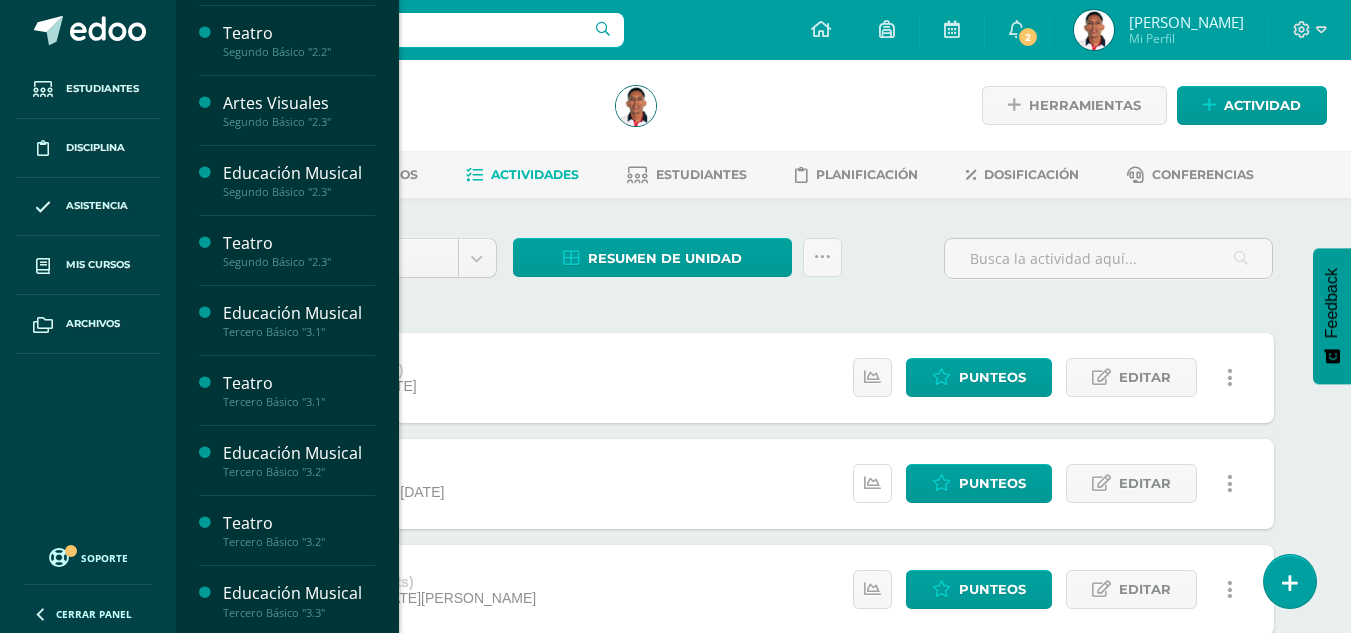 scroll, scrollTop: 1013, scrollLeft: 0, axis: vertical 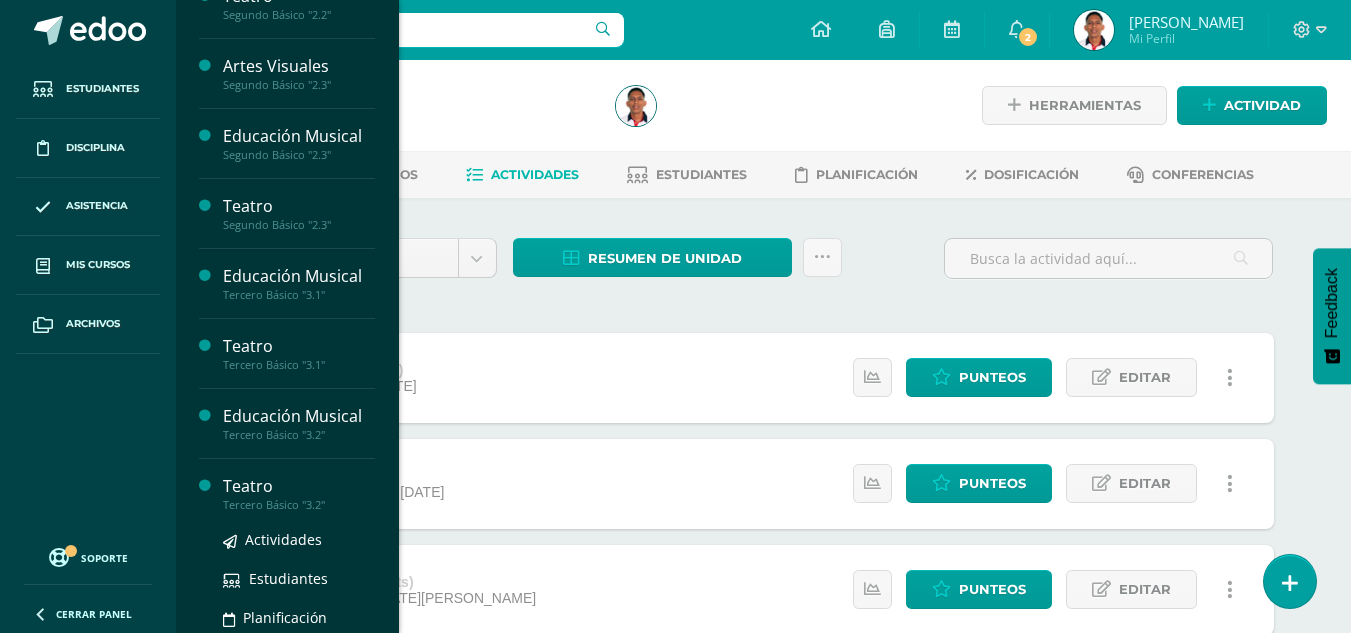 click on "Teatro" at bounding box center [299, 486] 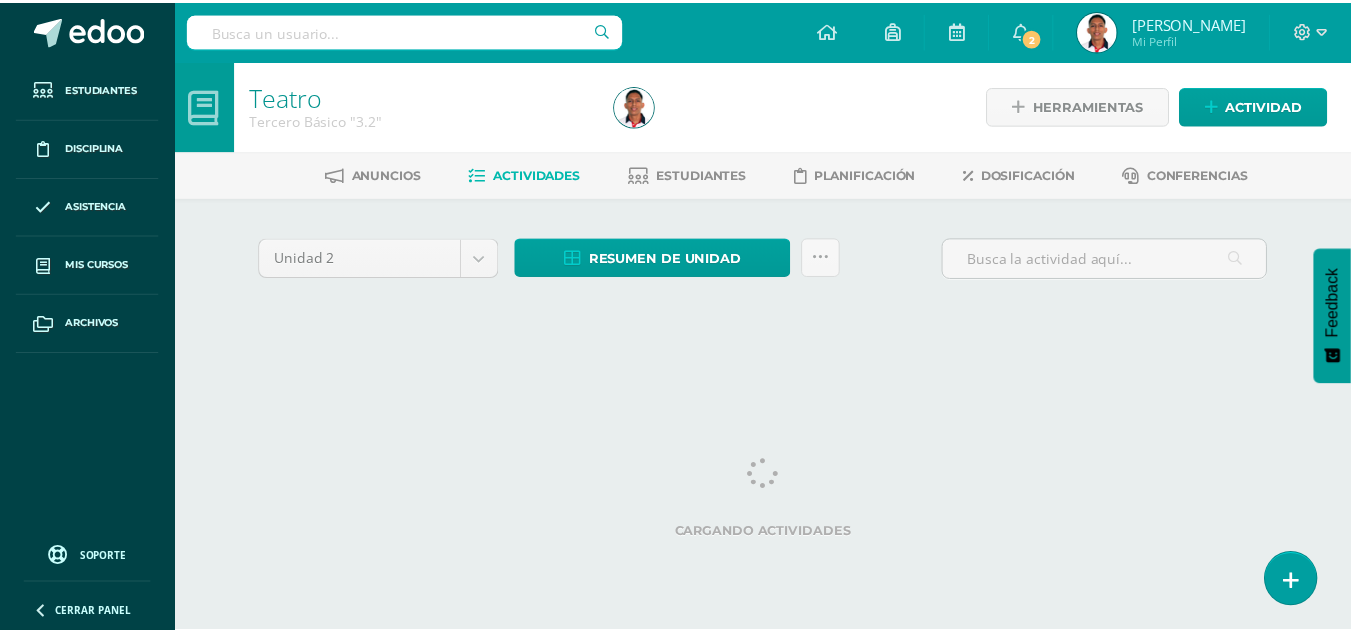 scroll, scrollTop: 0, scrollLeft: 0, axis: both 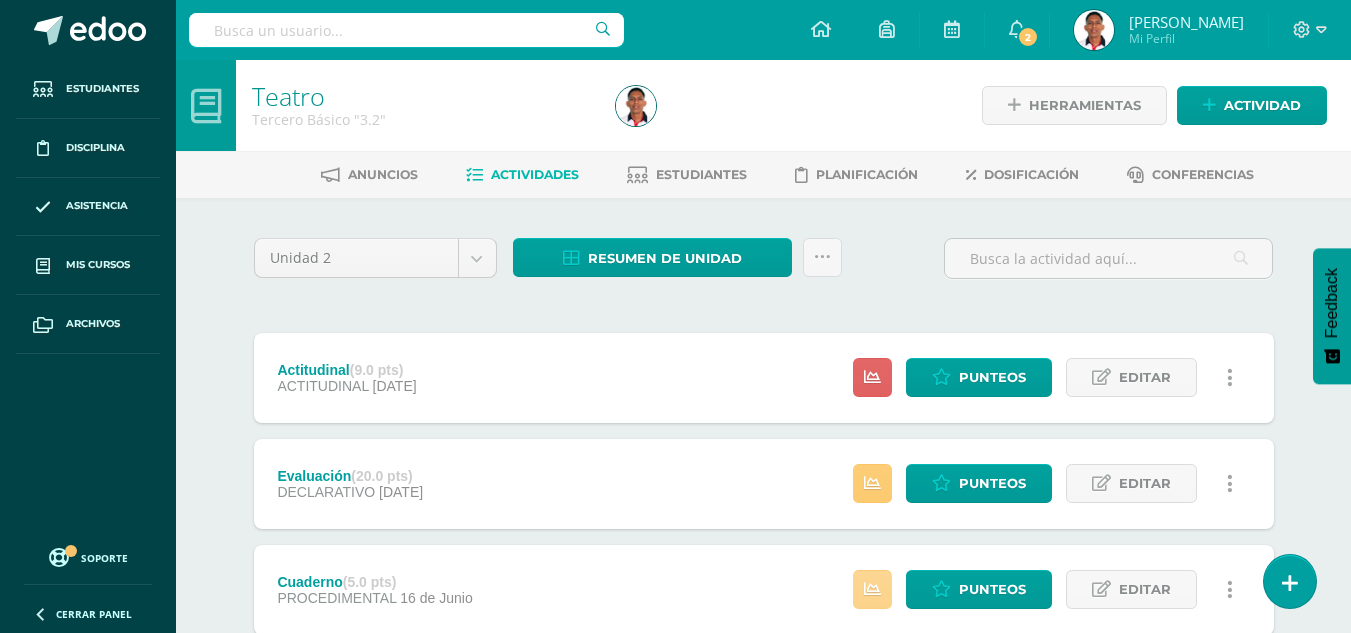 click at bounding box center (872, 589) 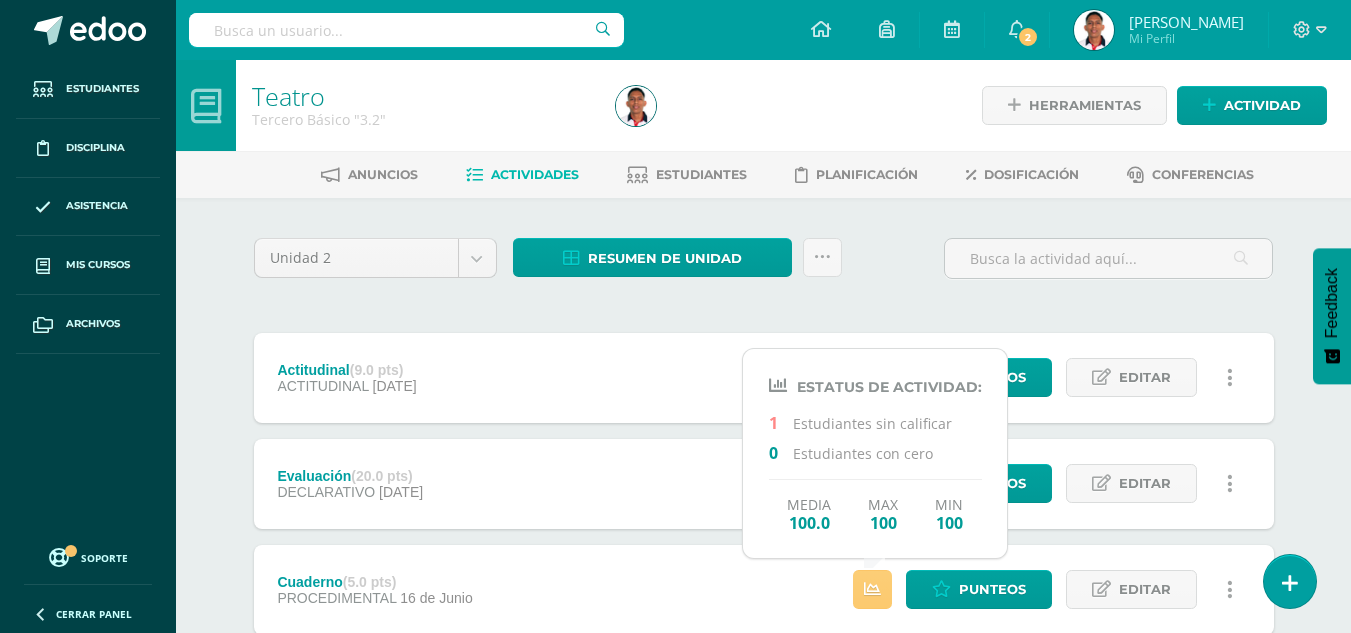 click on "Unidad 2                             Unidad 1 Unidad 2 Unidad 3 Resumen de unidad
Descargar como HTML
Descargar como PDF
Descargar como XLS
Subir actividades en masa
Enviar punteos a revision
Historial de actividad
¿Estás seguro que deseas  Enviar a revisión  las notas de este curso?
Esta acción  enviará una notificación a tu supervisor y no podrás eliminar o cambiar tus notas.  Esta acción no podrá ser revertida a menos que se te conceda permiso
Cancelar
Enviar a revisión
Creación  y  Calificación   en masa.
Para poder crear actividades y calificar las mismas" at bounding box center (764, 266) 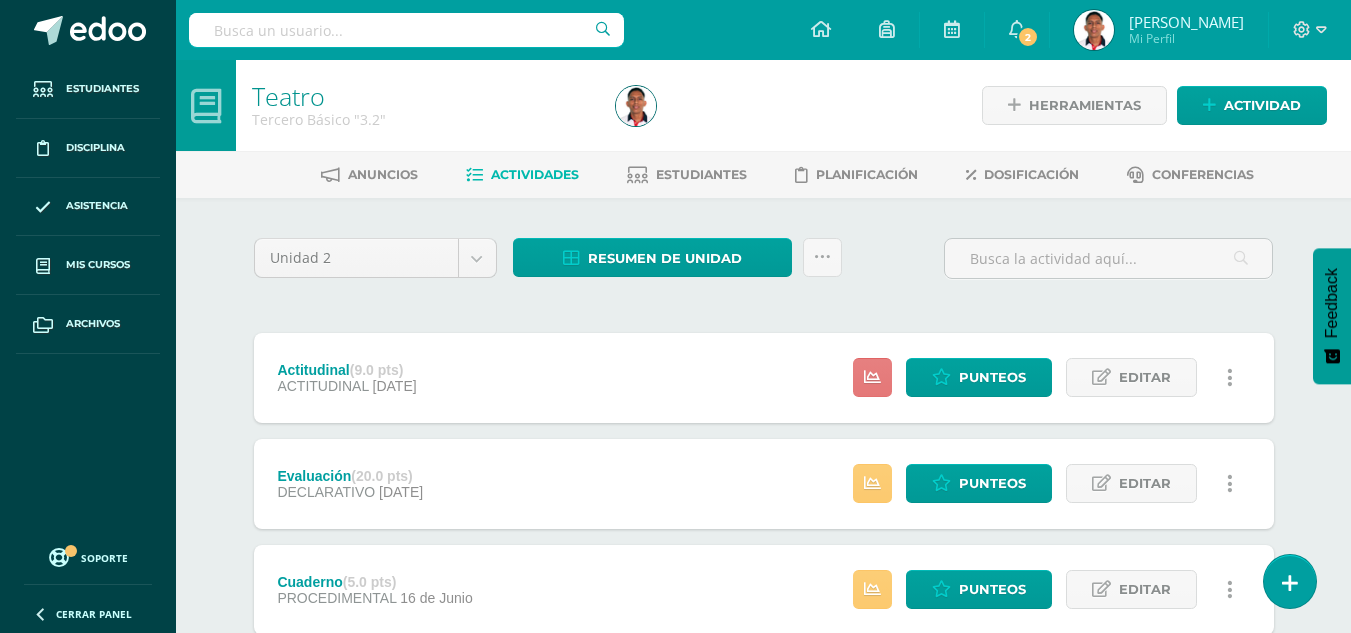 click at bounding box center (872, 377) 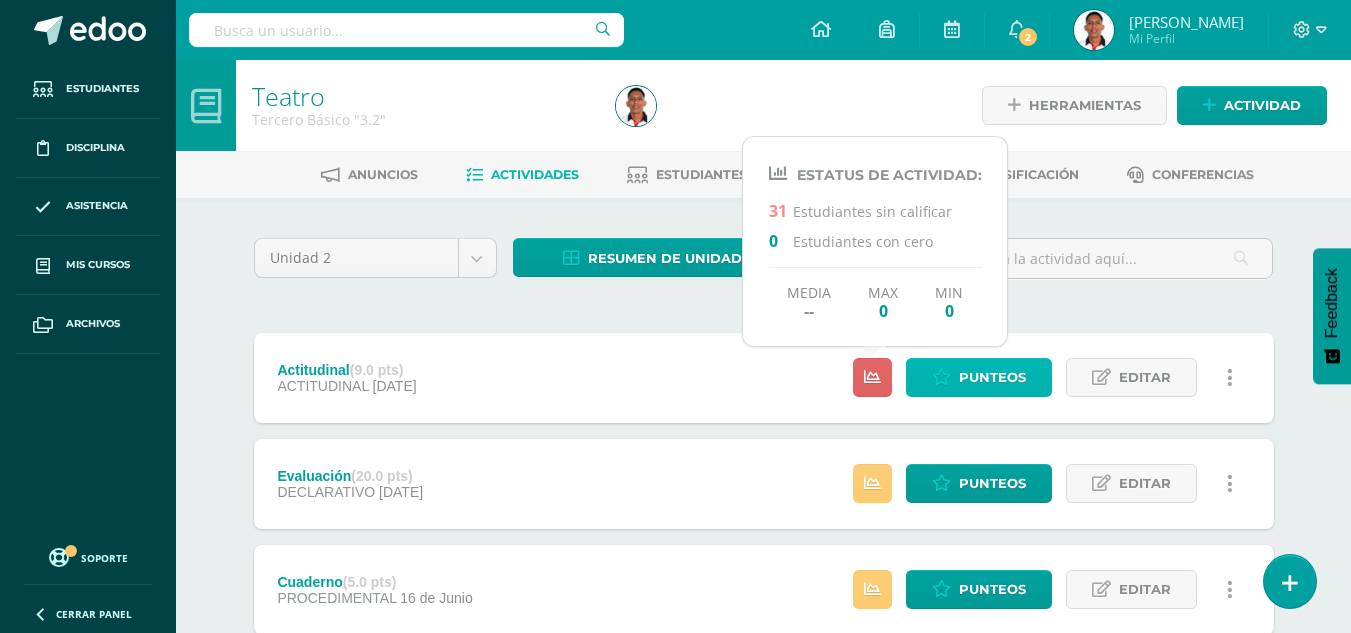 click on "Punteos" at bounding box center [992, 377] 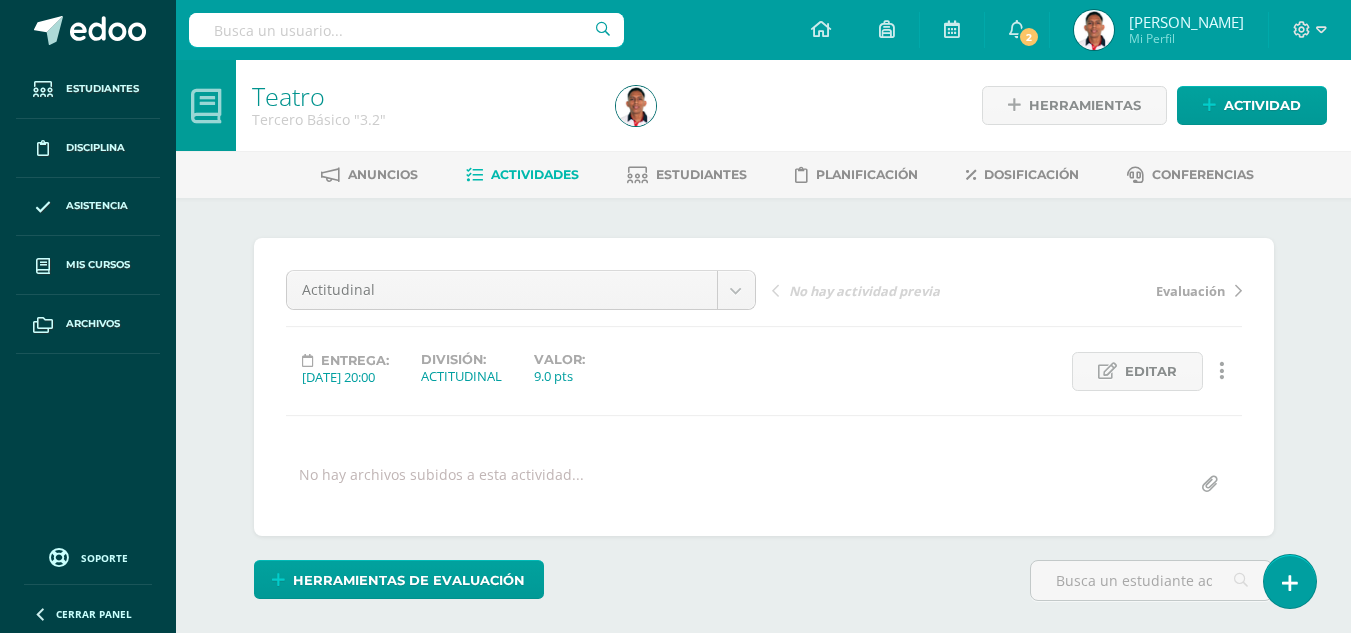 scroll, scrollTop: 0, scrollLeft: 0, axis: both 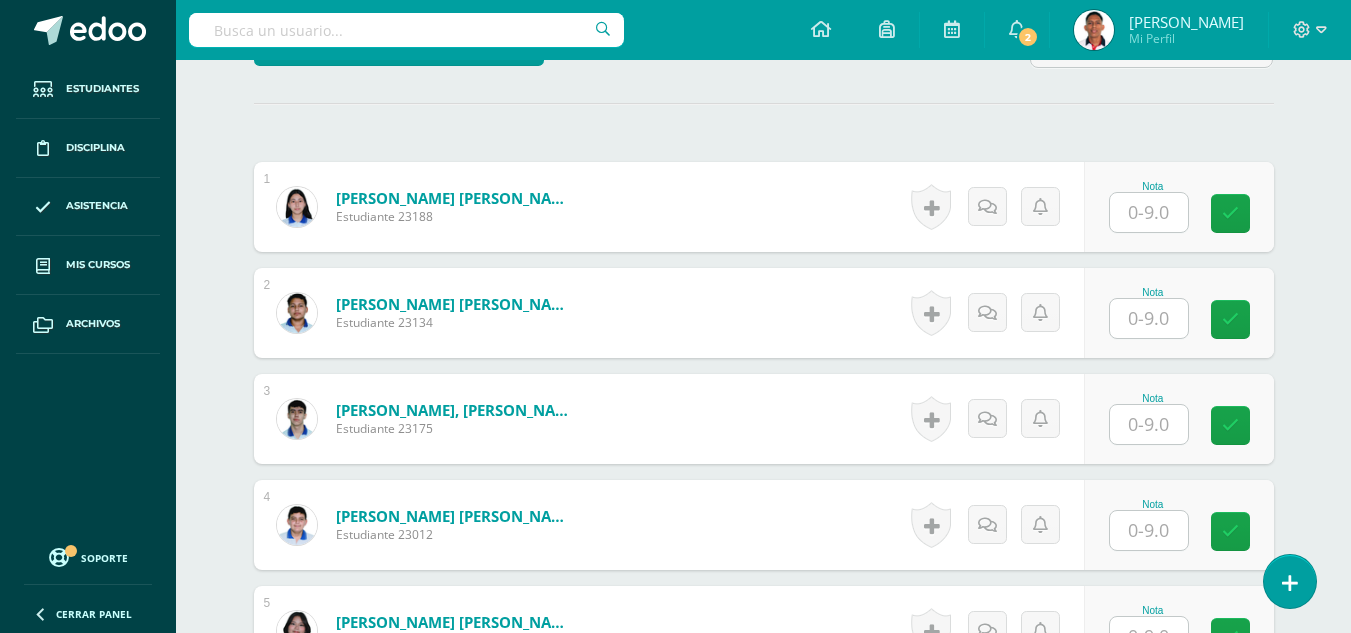 click at bounding box center (1149, 212) 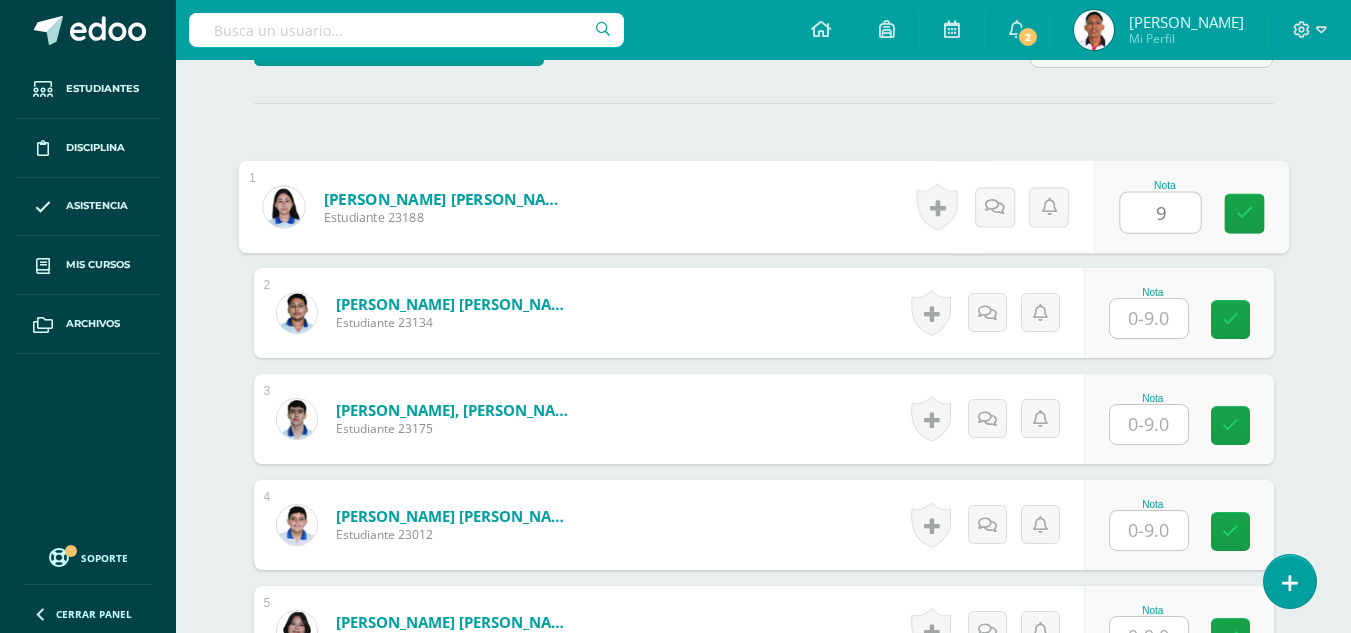 type on "9" 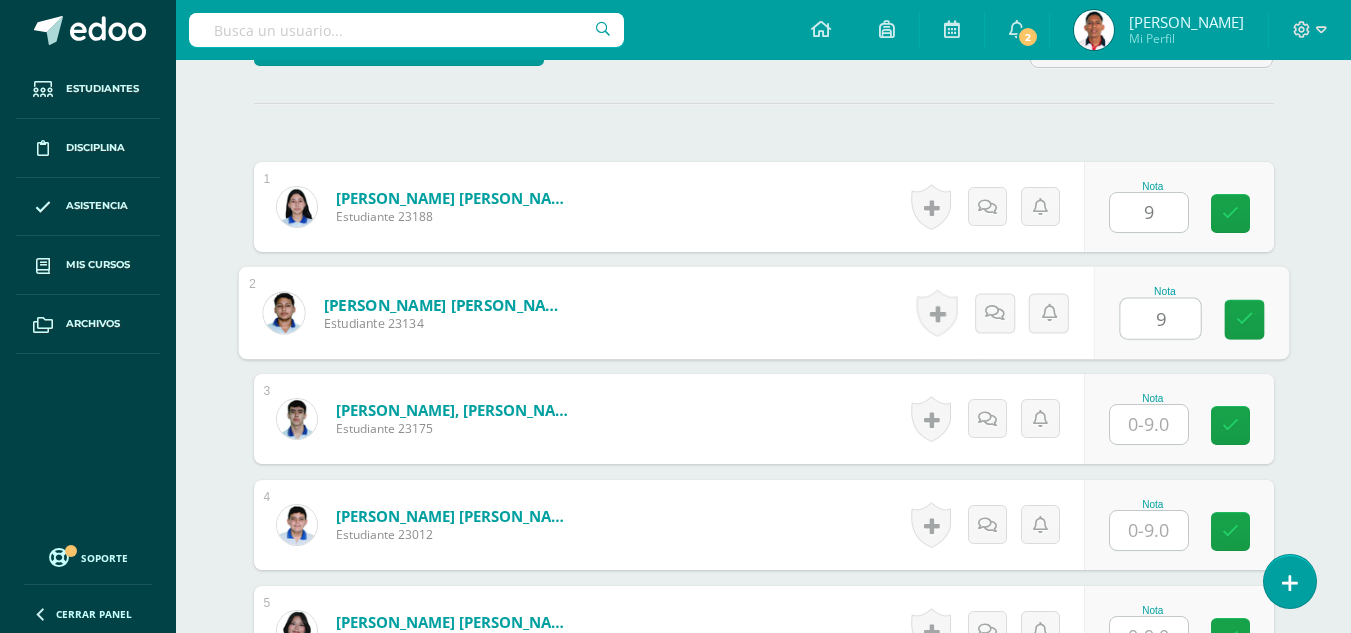 type on "9" 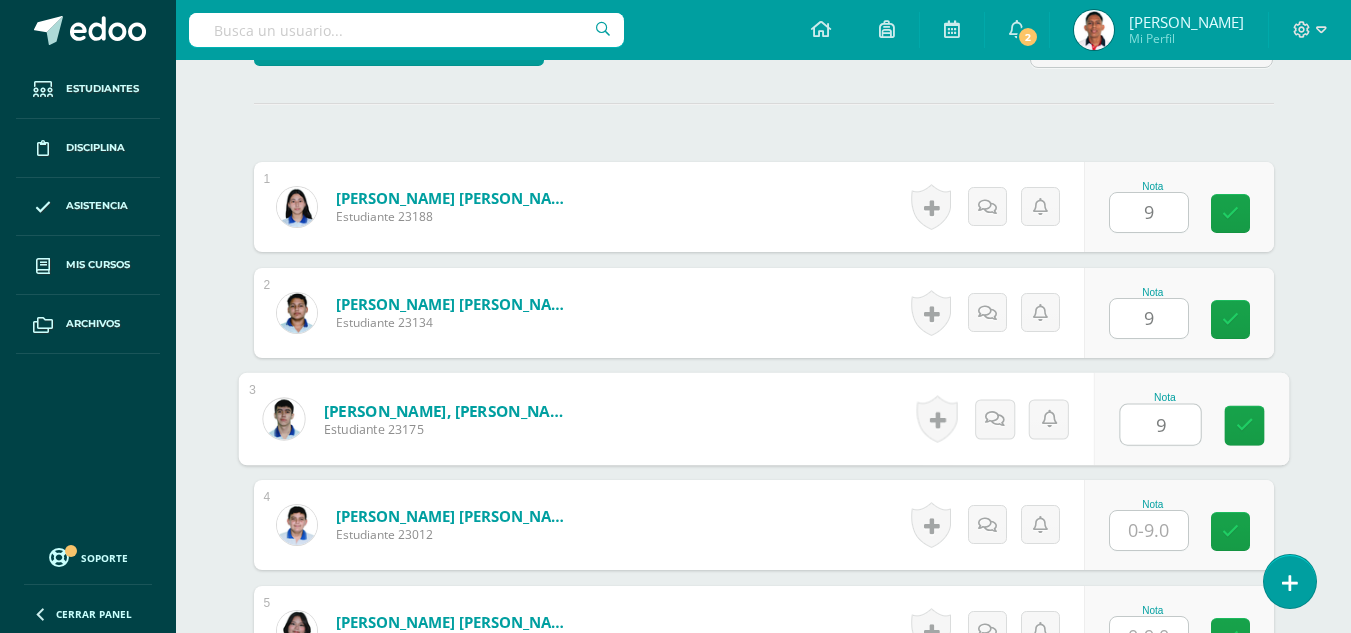 type on "9" 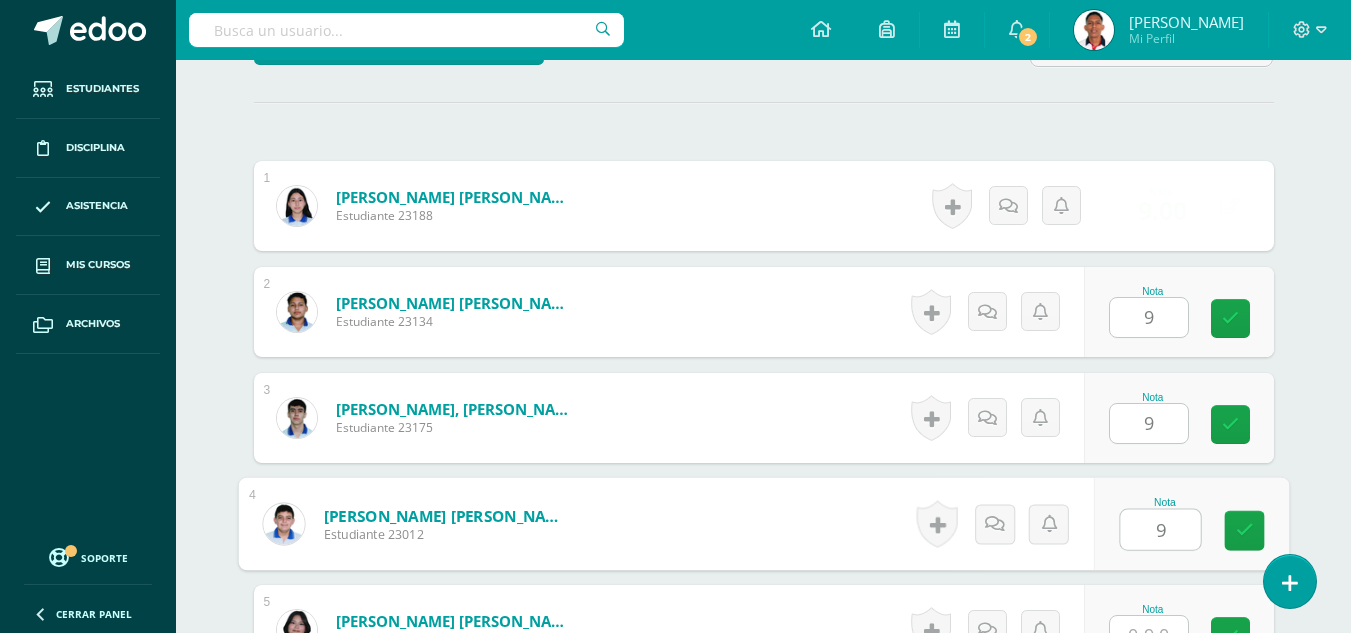 type on "9" 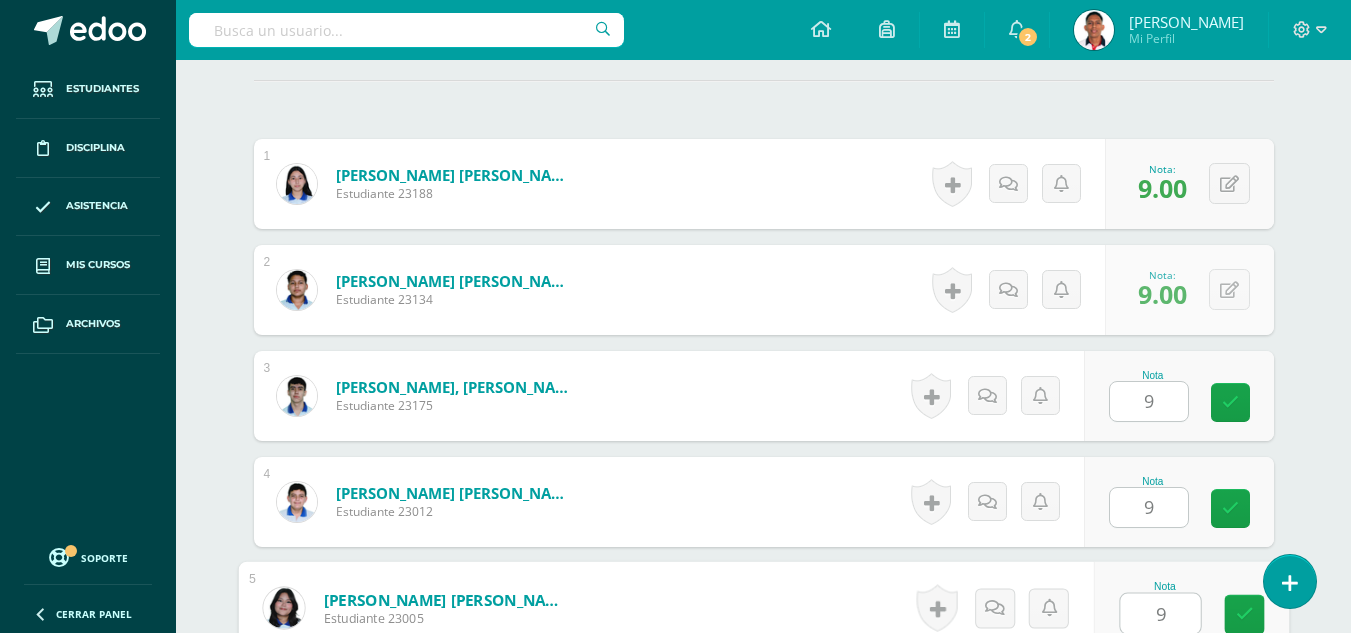 type on "9" 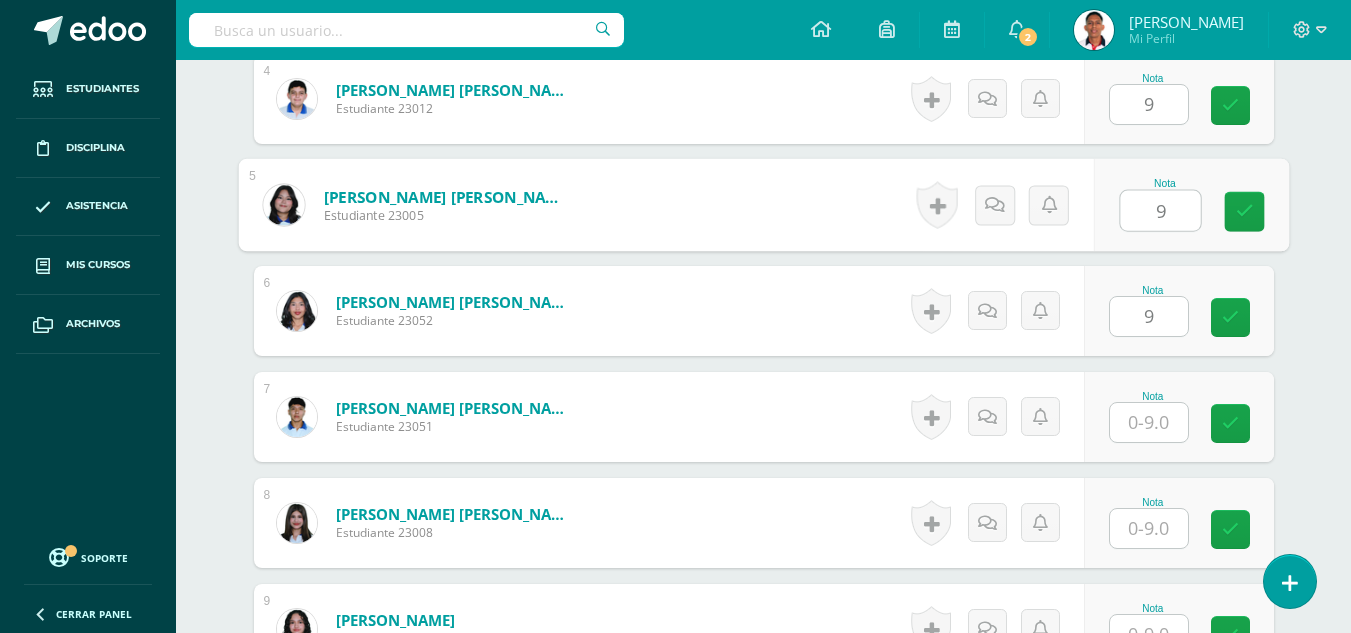type on "9" 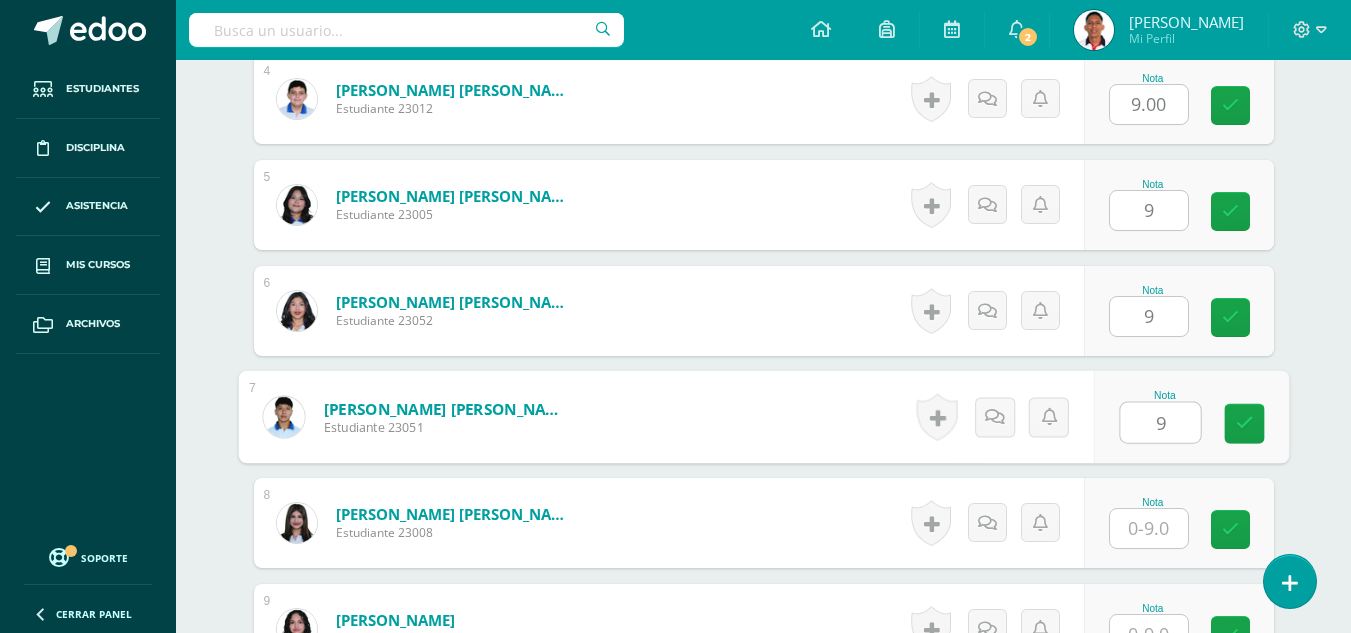 type on "9" 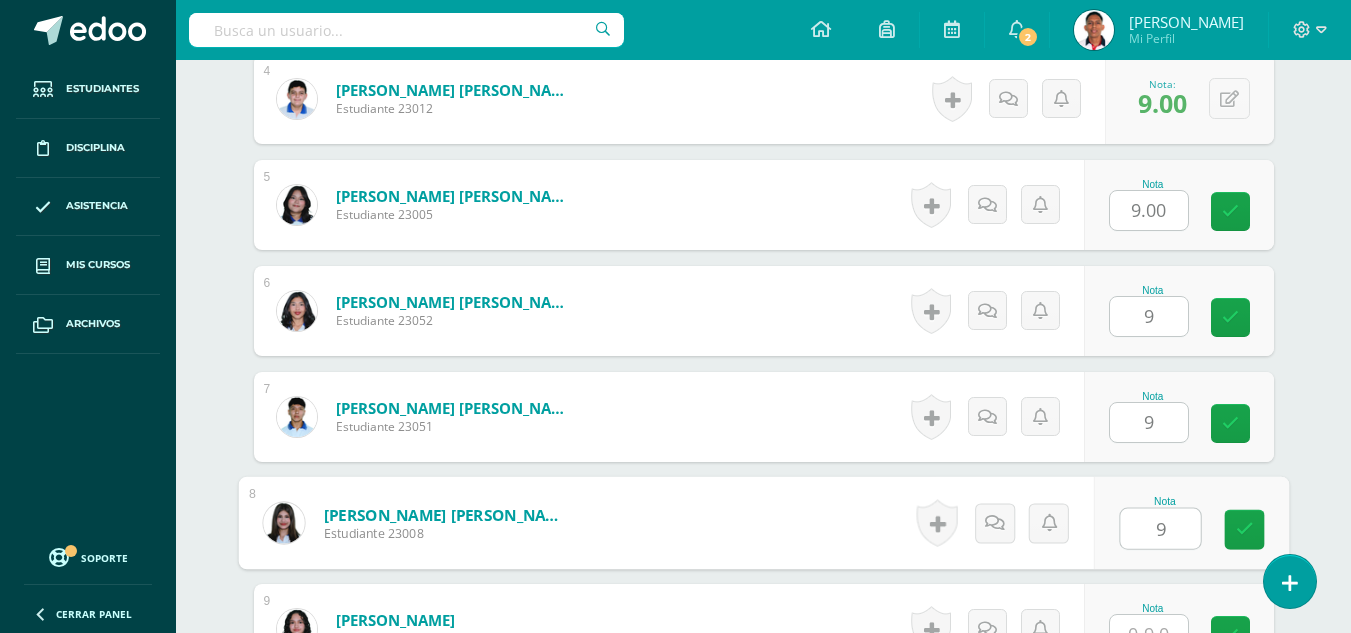 type on "9" 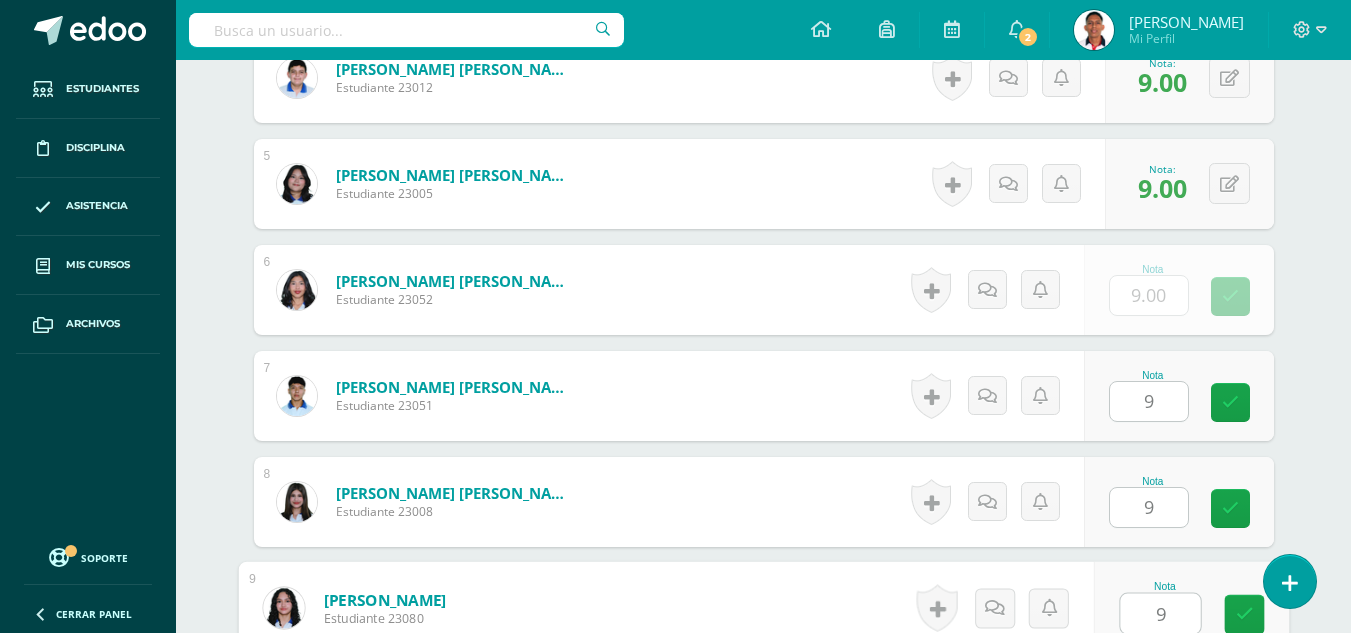 type on "9" 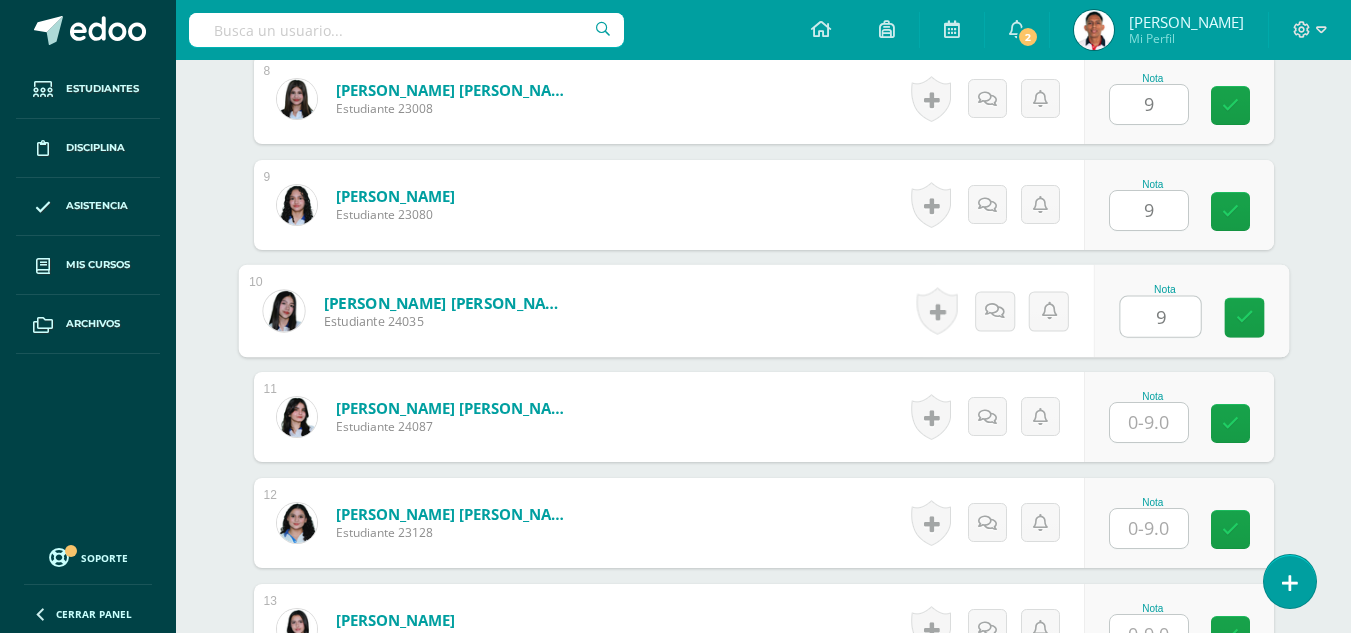 type on "9" 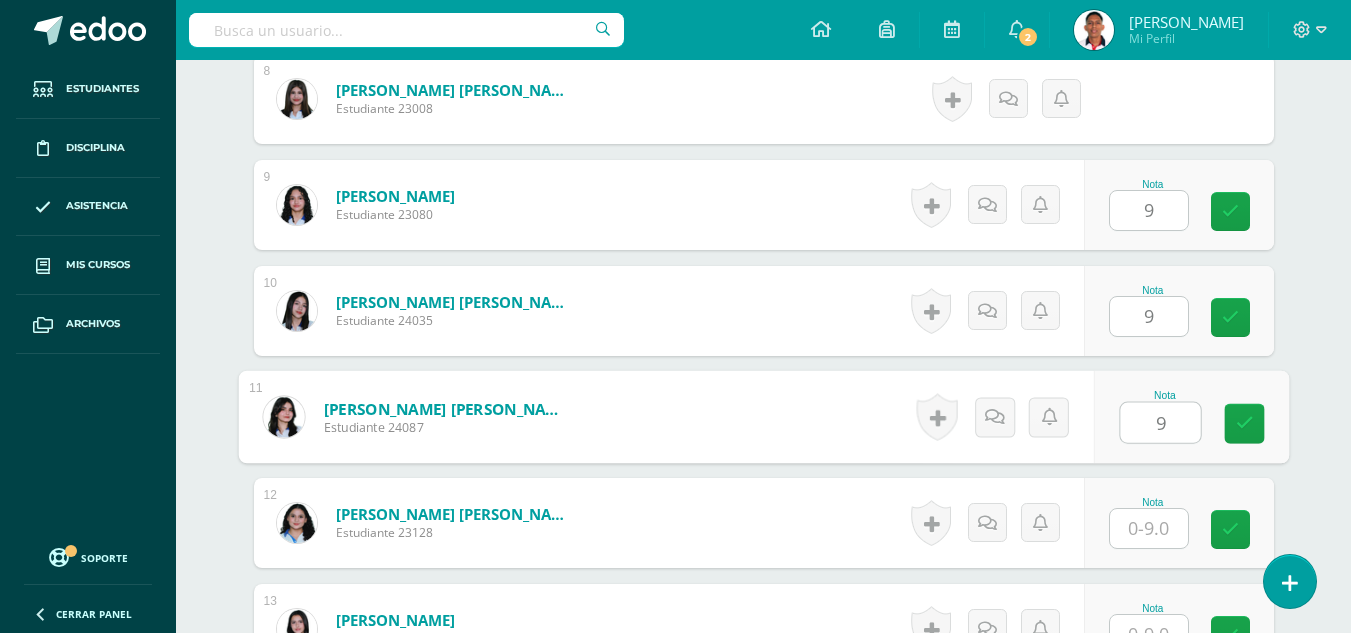 type on "9" 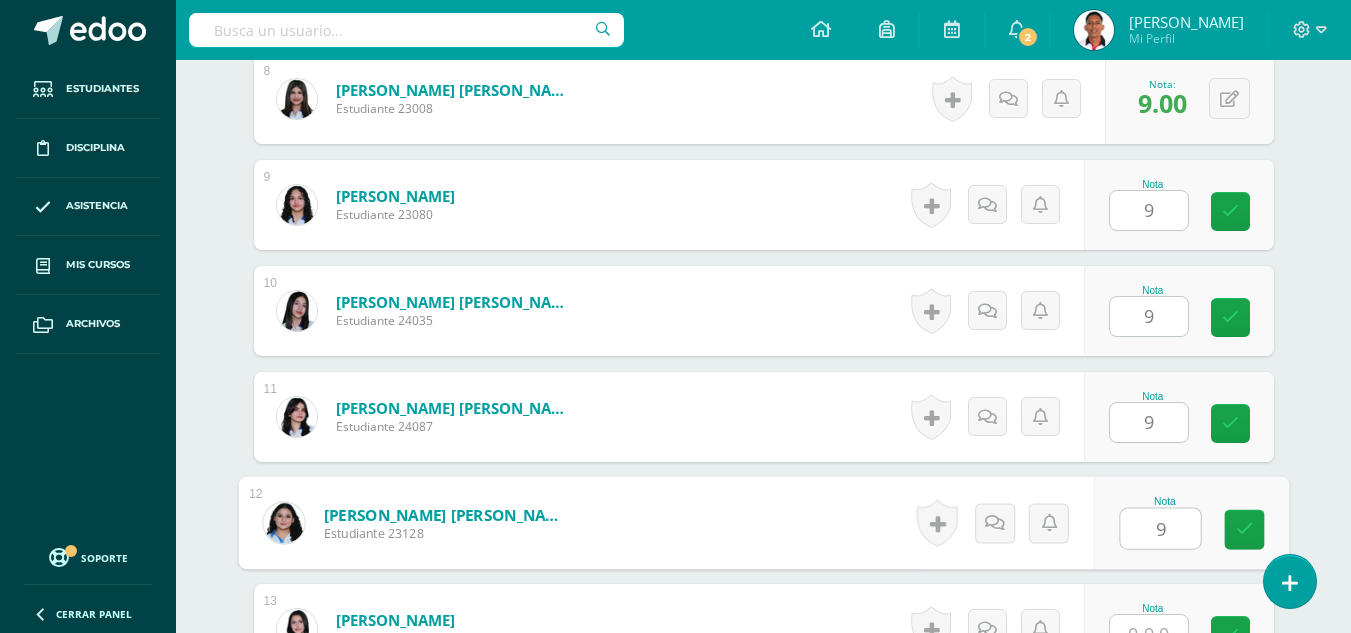 type on "9" 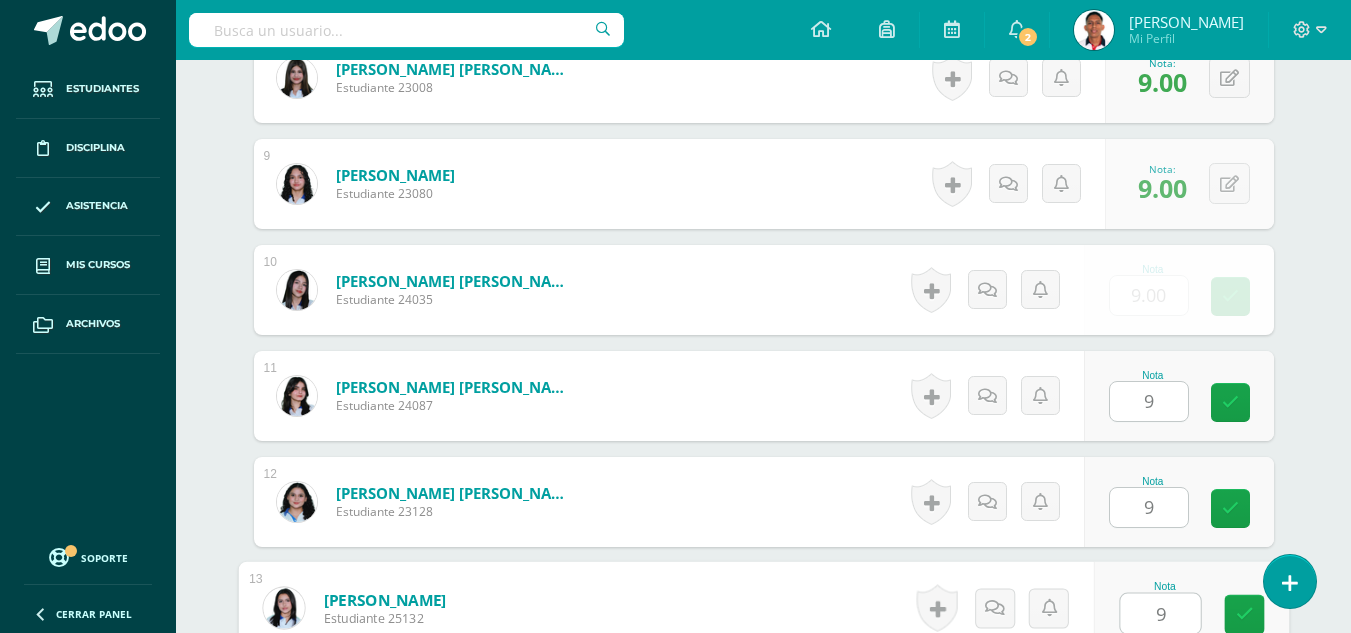 type on "9" 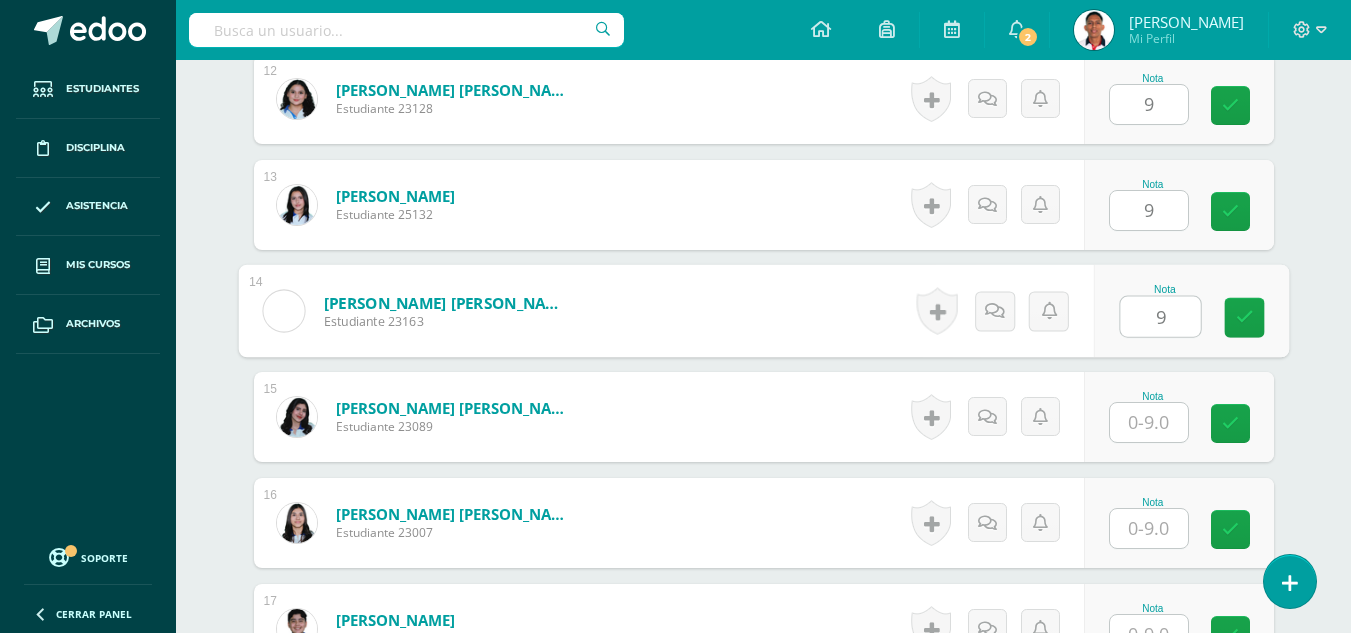 type on "9" 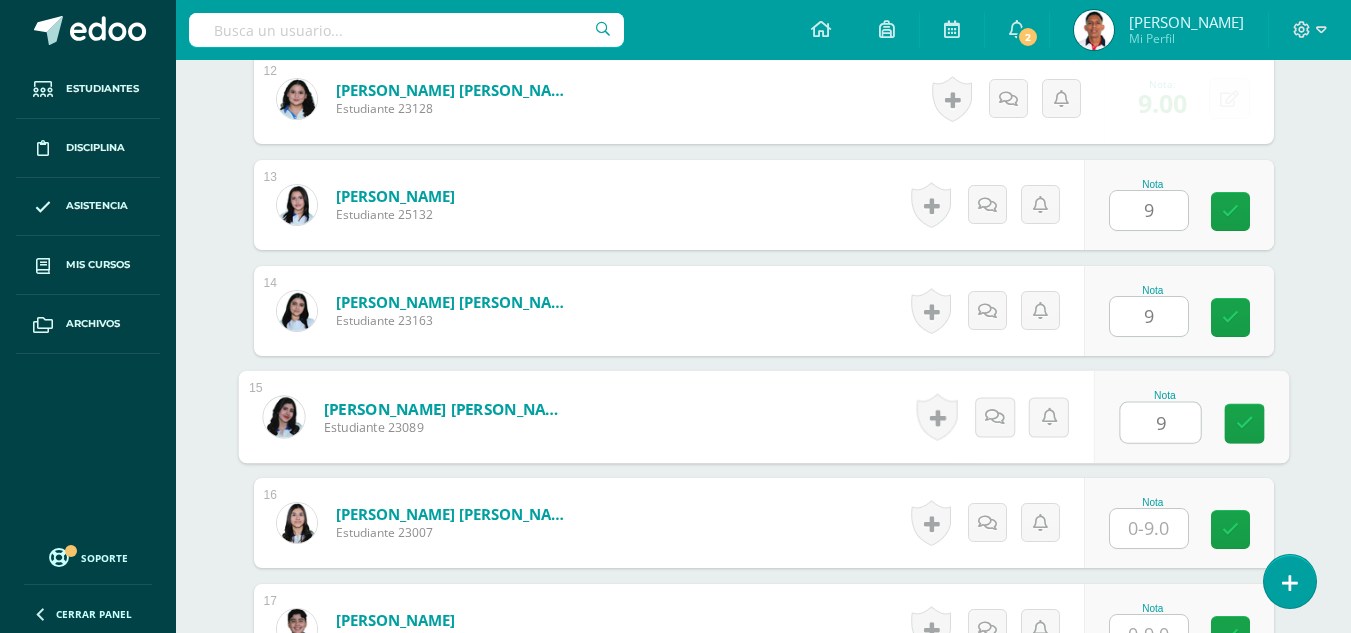 type on "9" 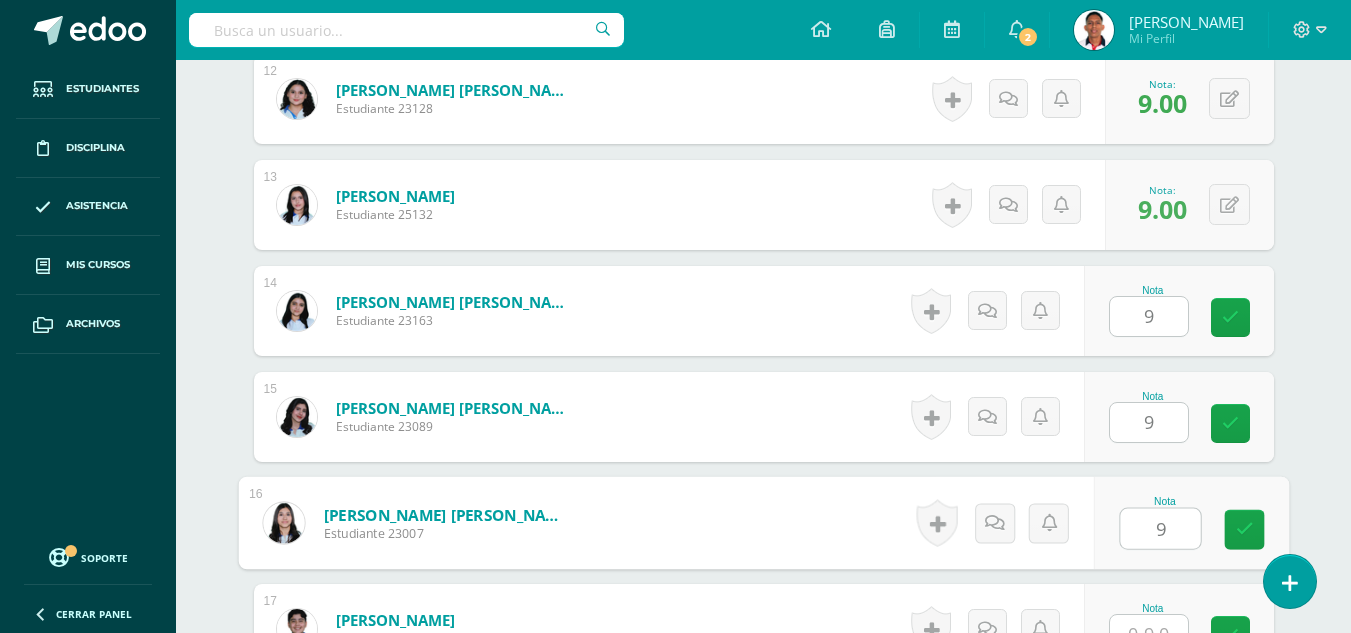 type on "9" 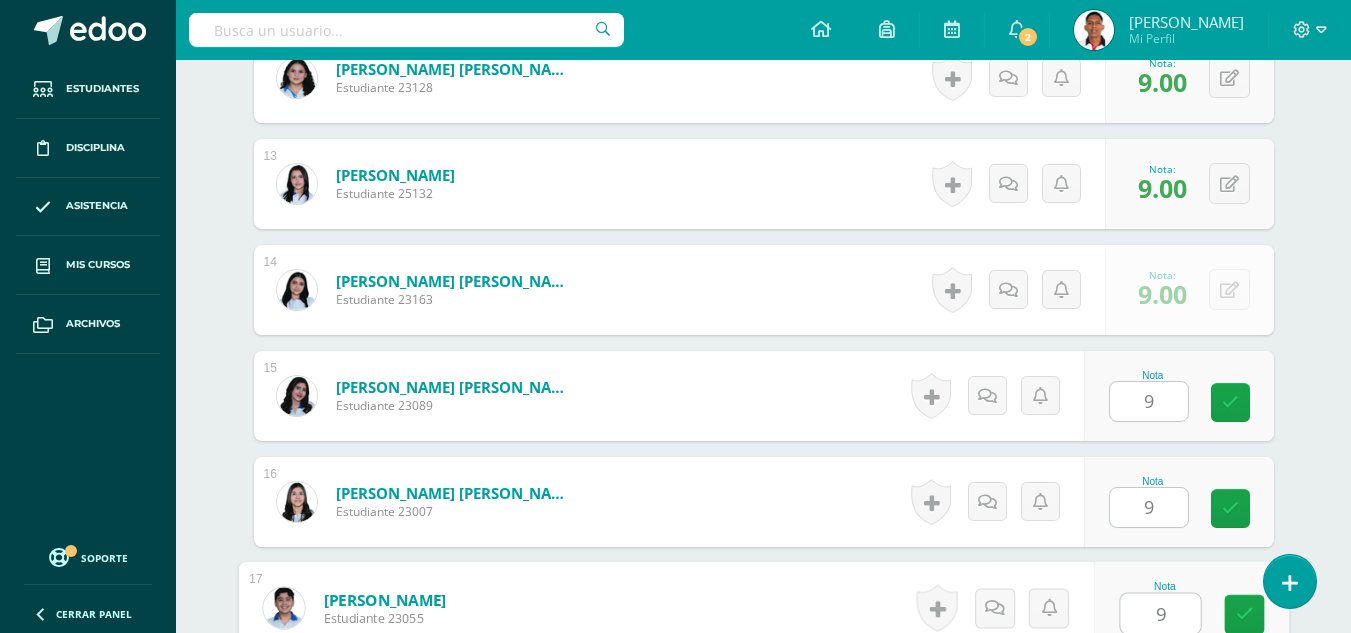 type on "9" 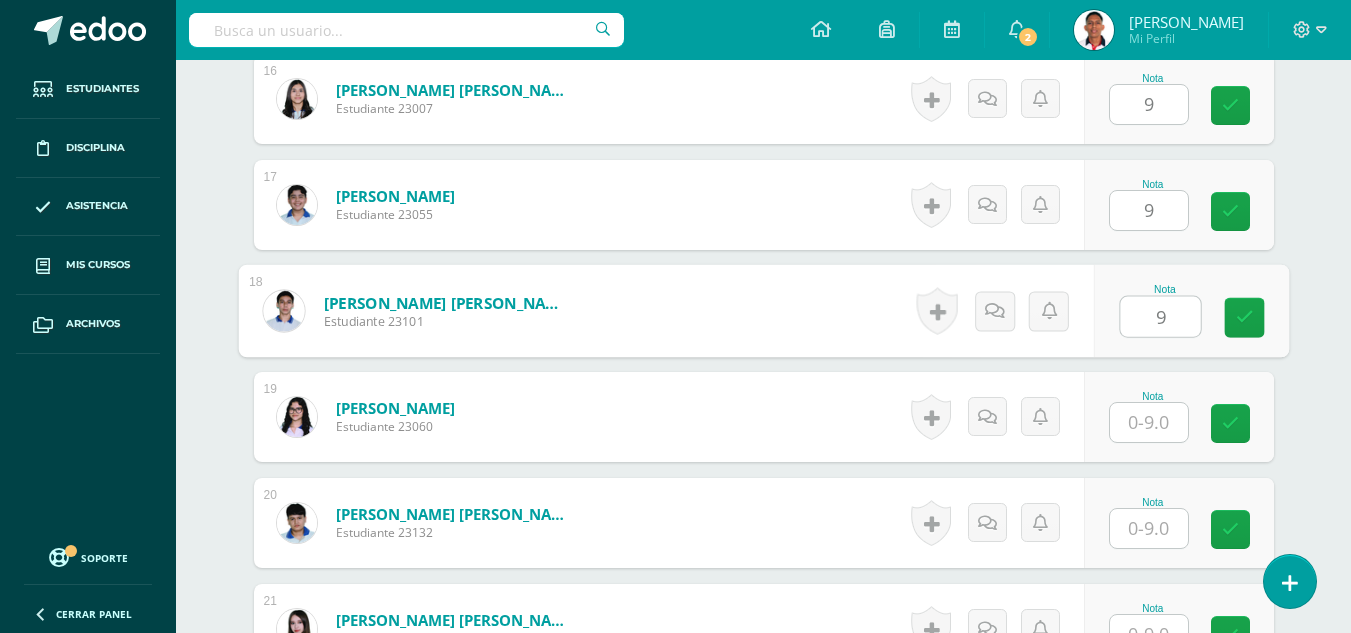 type on "9" 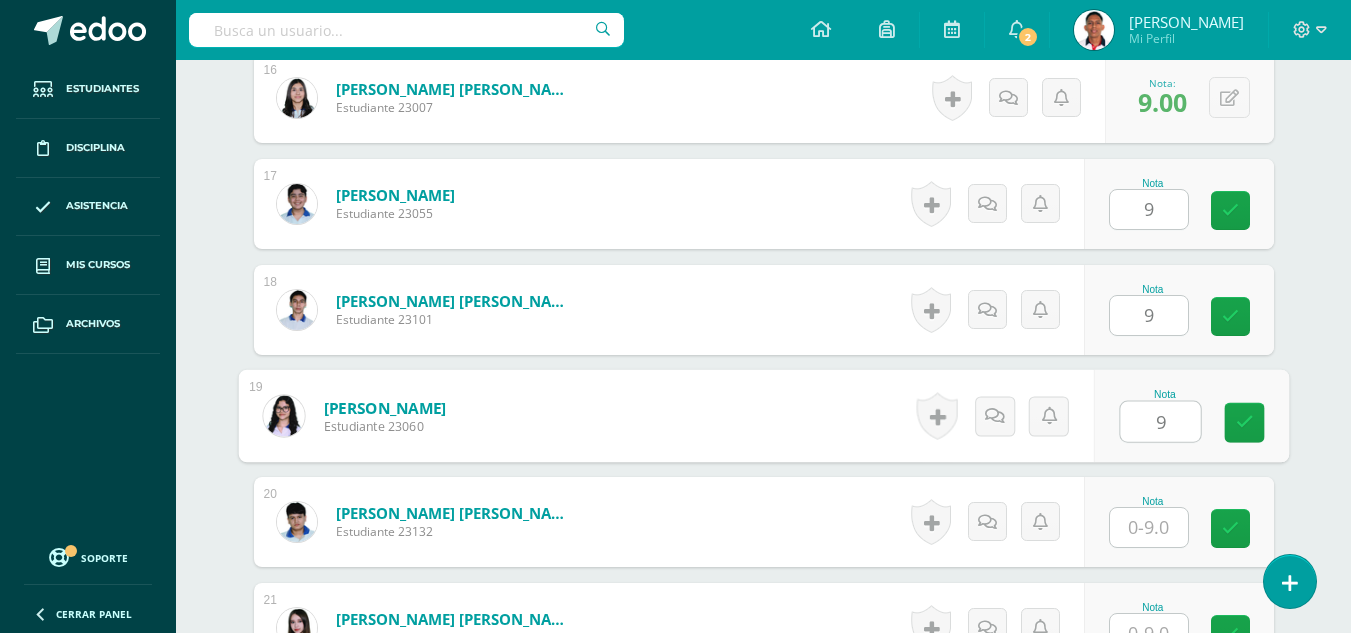 type on "9" 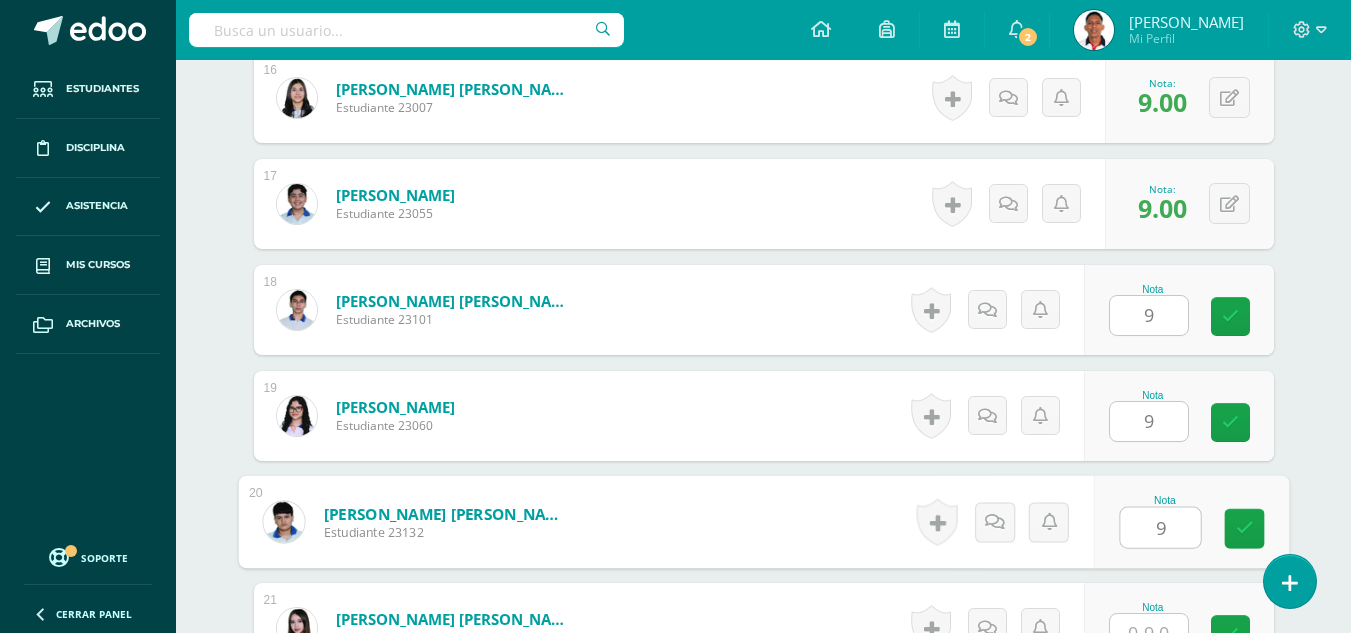 type on "9" 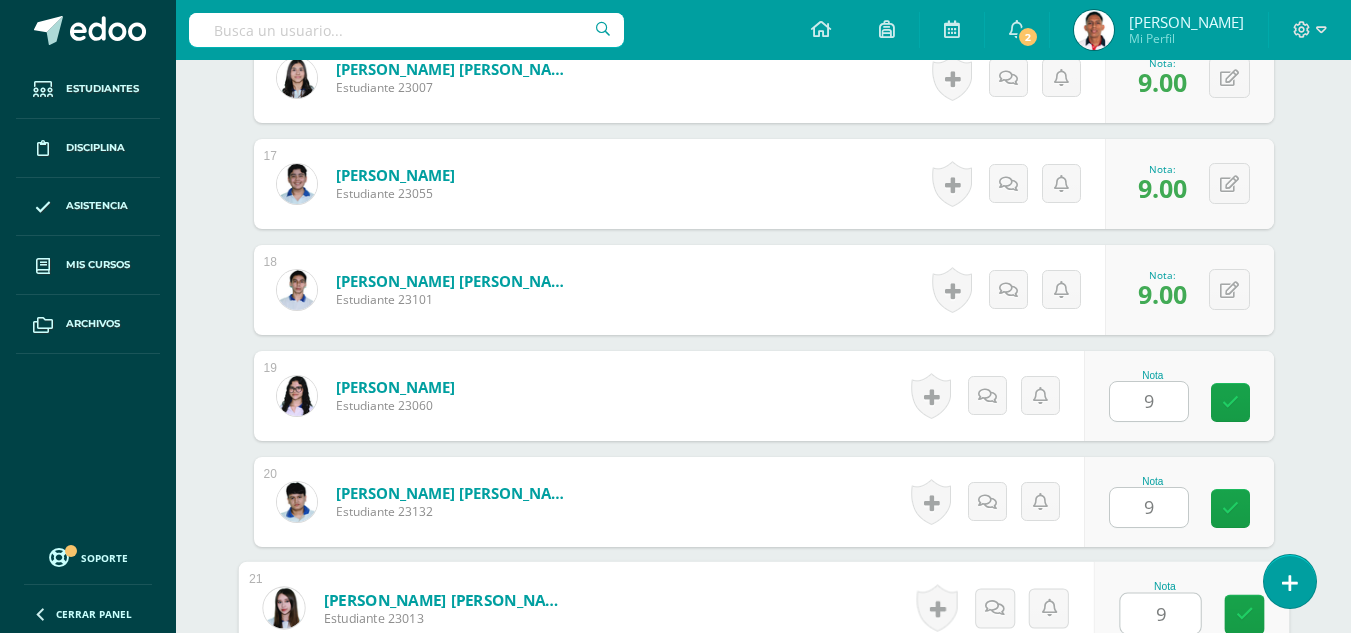 type on "9" 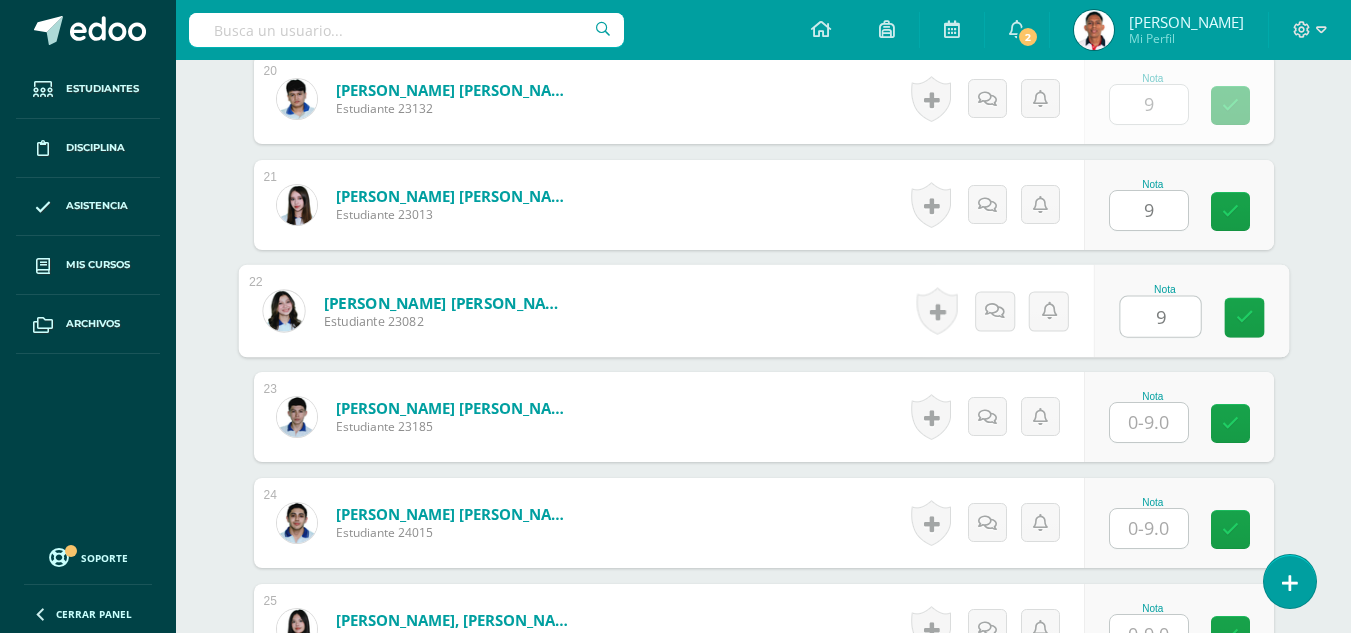 type on "9" 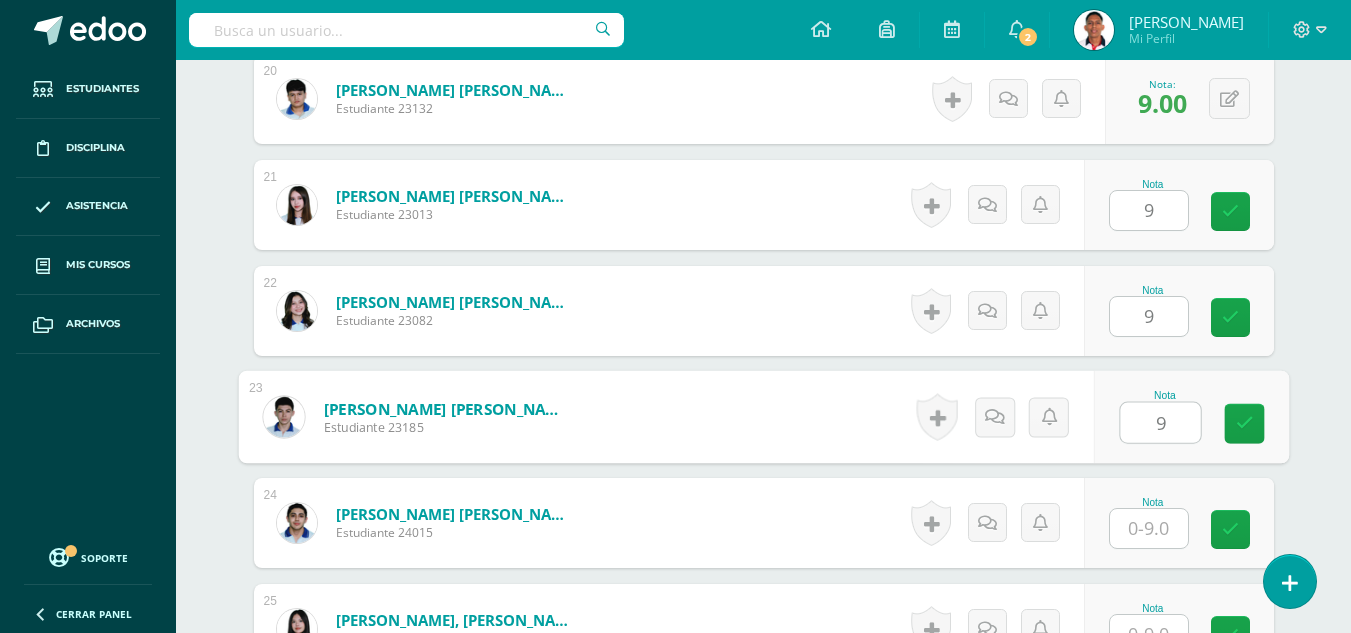 type on "9" 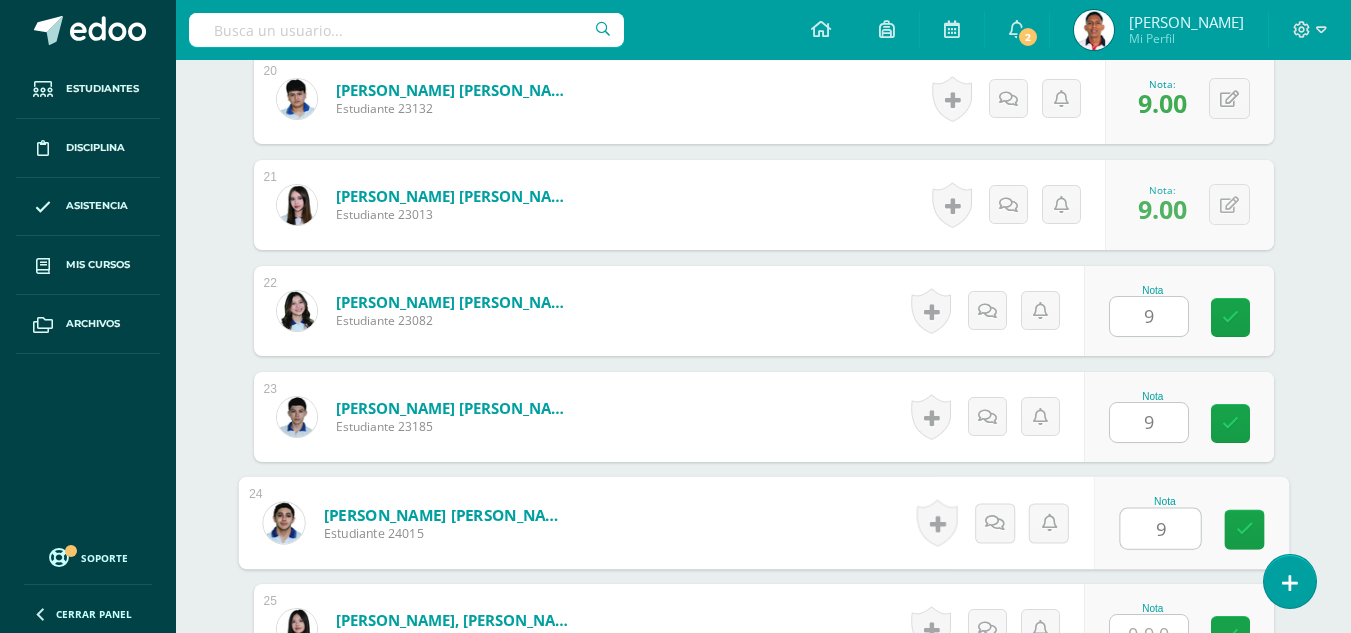 type on "9" 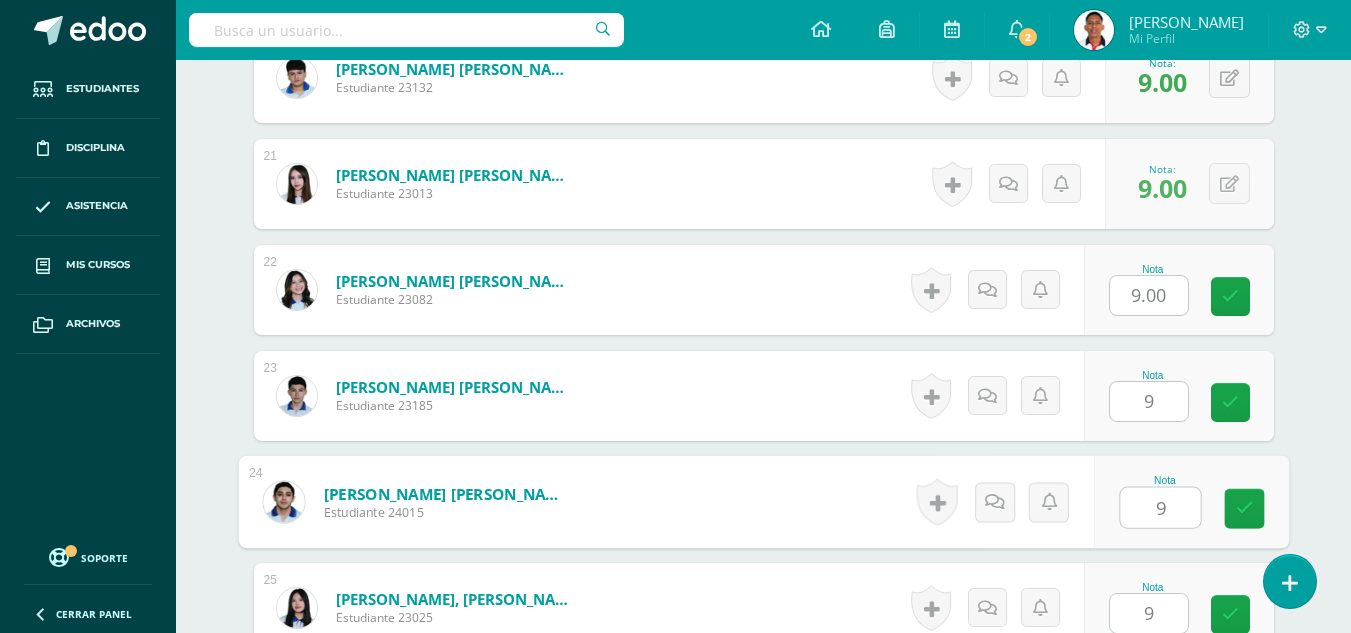 type on "9" 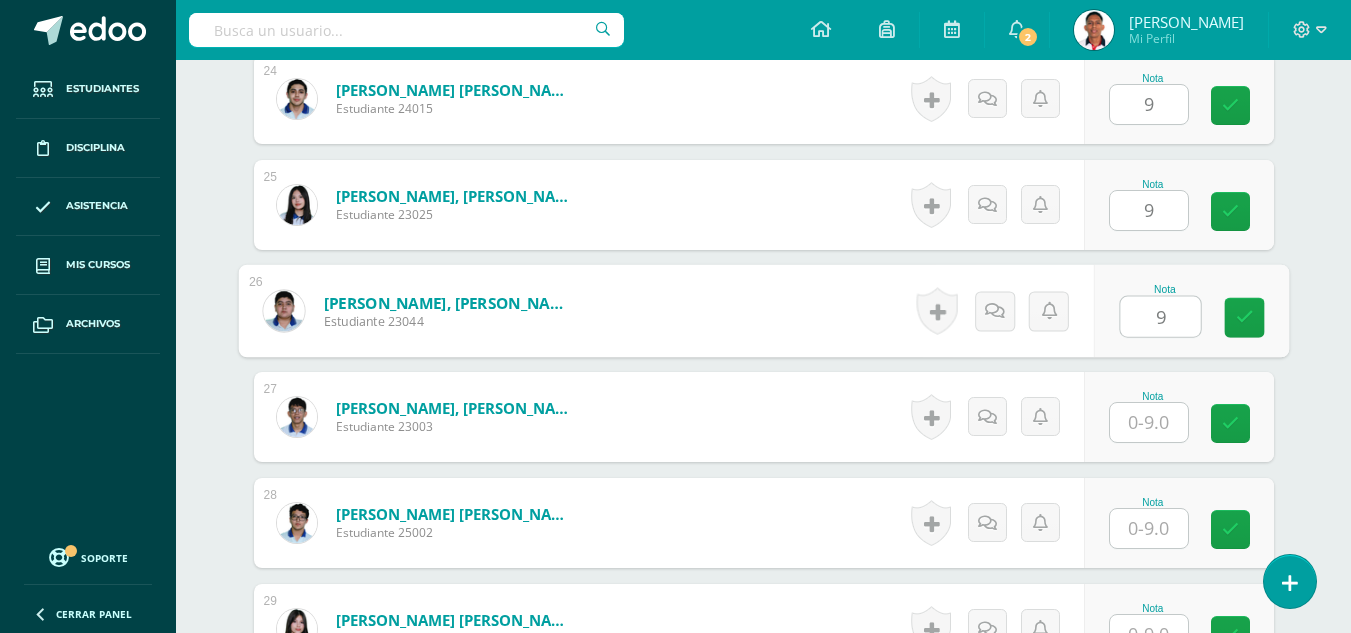 type on "9" 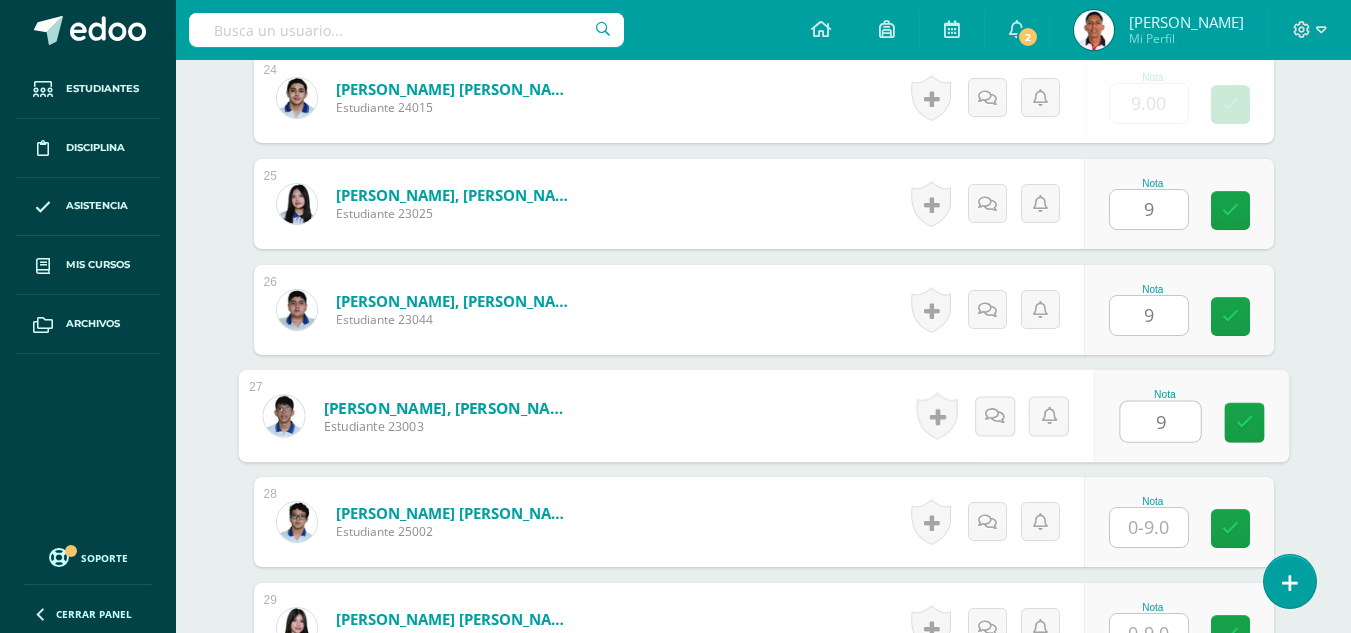 type on "9" 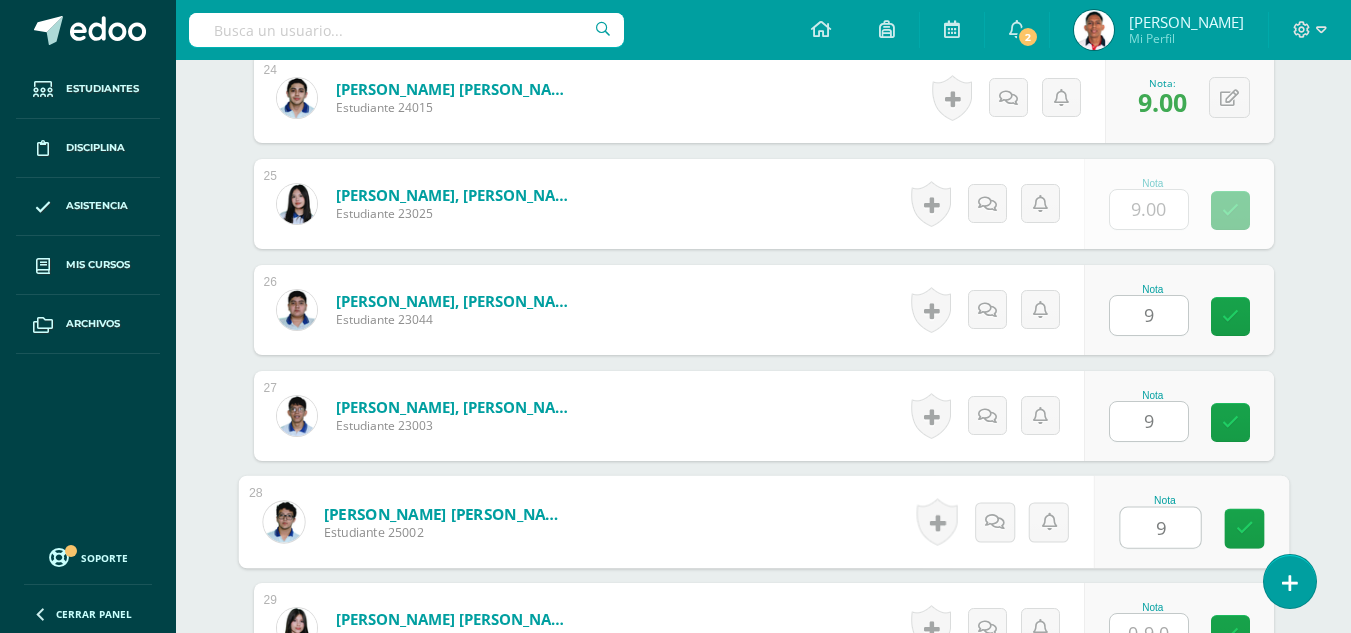 type on "9" 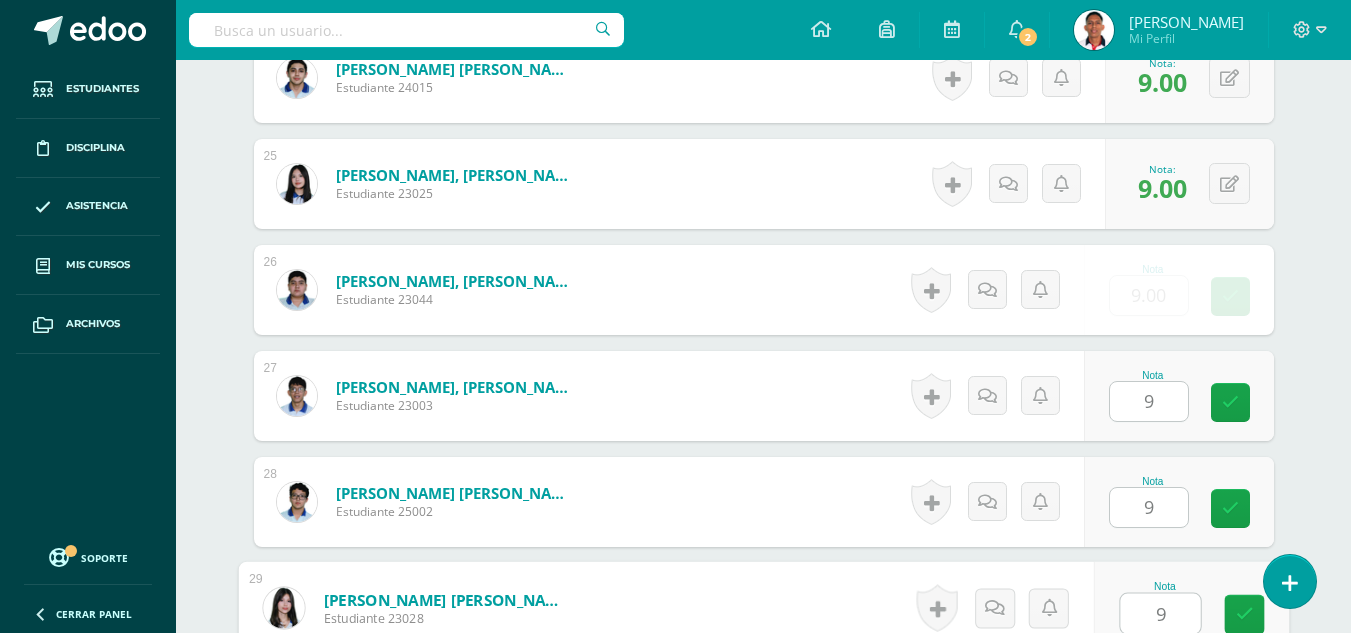 type on "9" 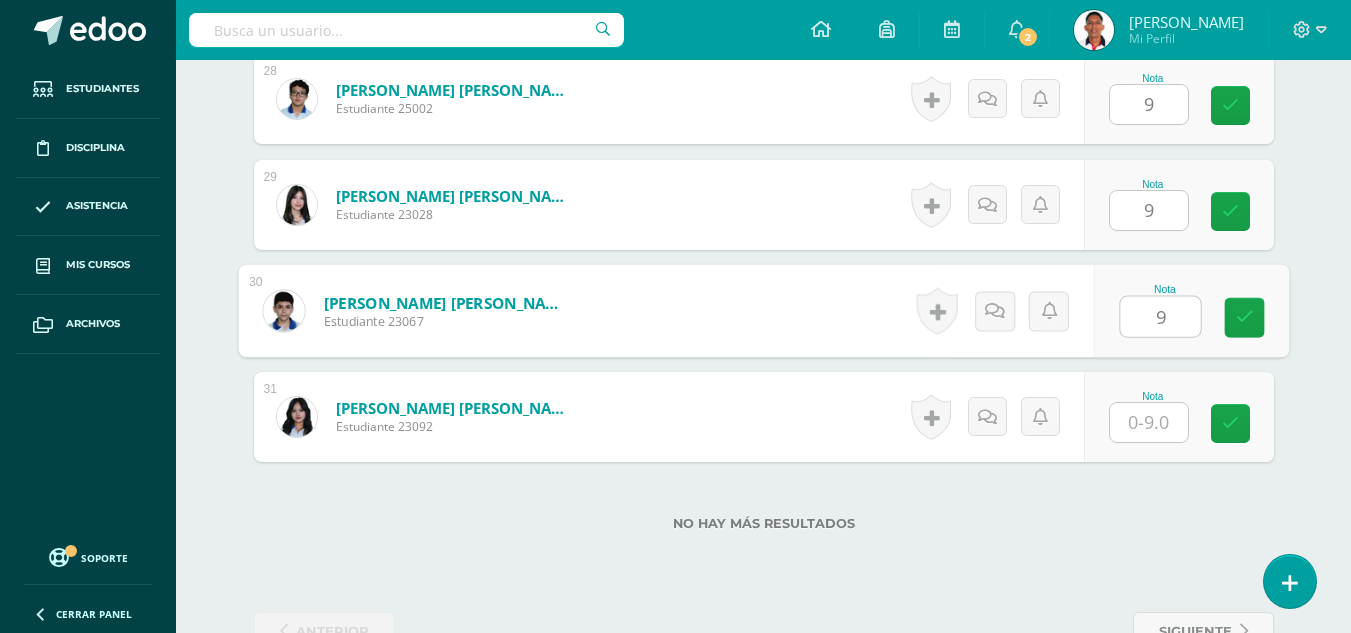 type on "9" 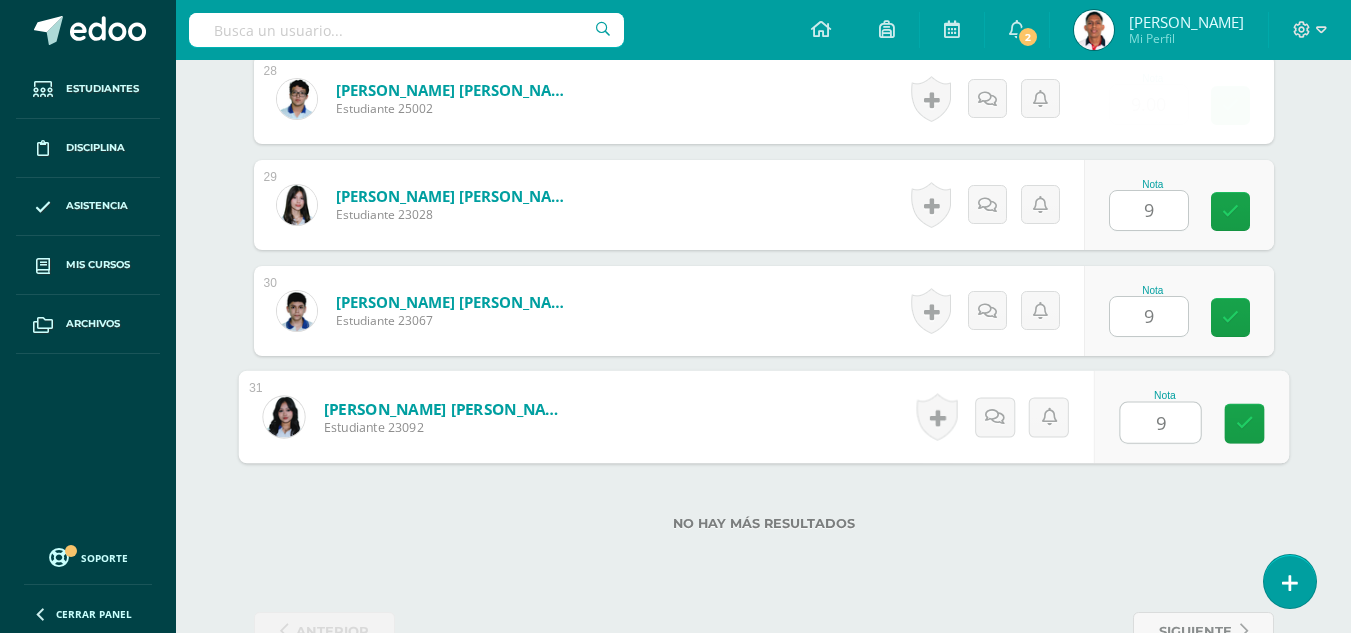 type on "9" 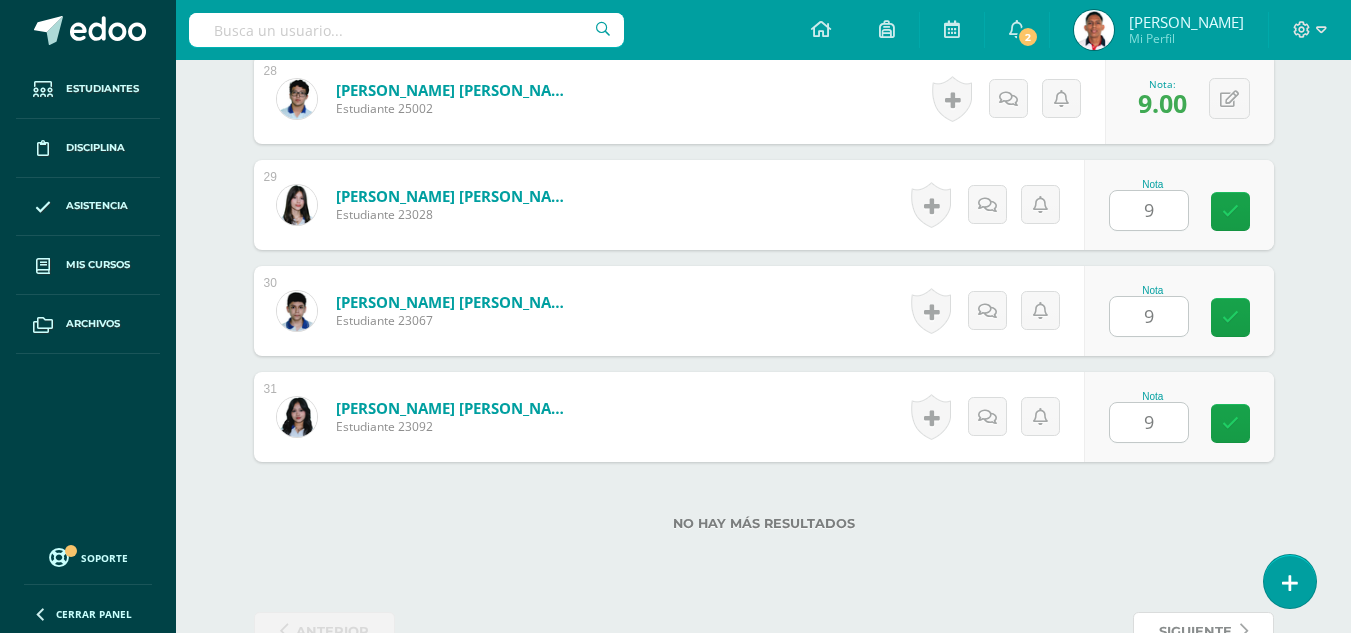 scroll, scrollTop: 3521, scrollLeft: 0, axis: vertical 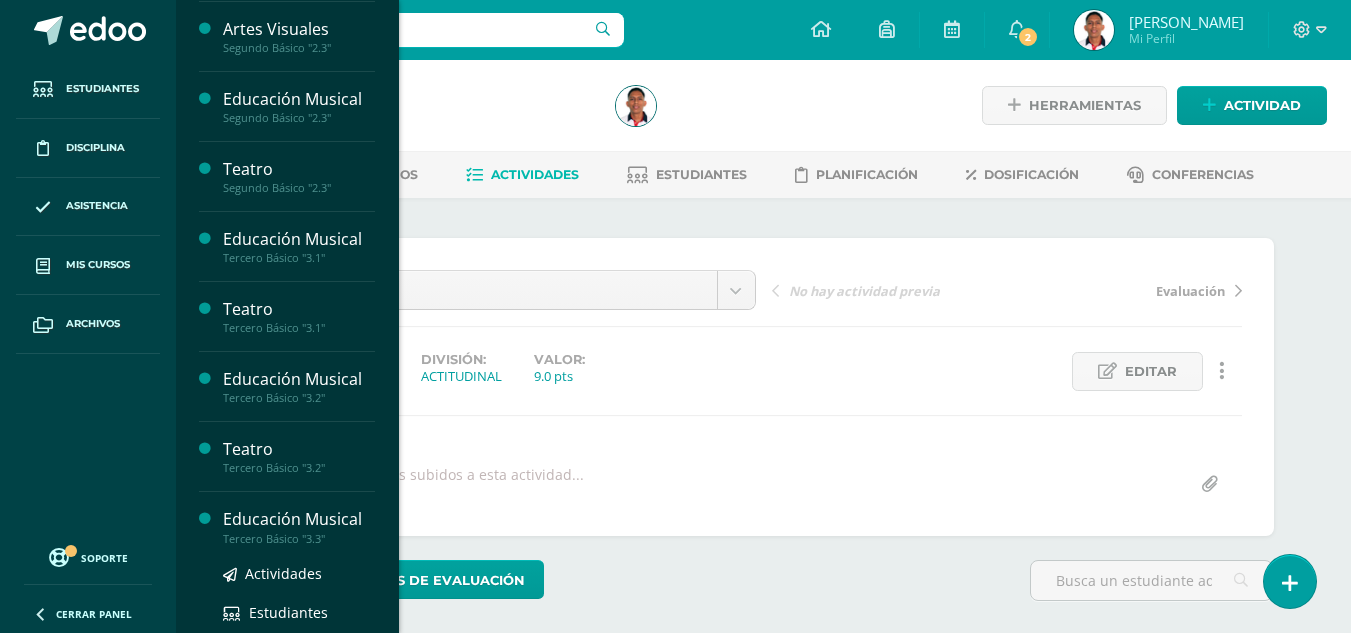 click on "Tercero
Básico
"3.3"" at bounding box center [299, 539] 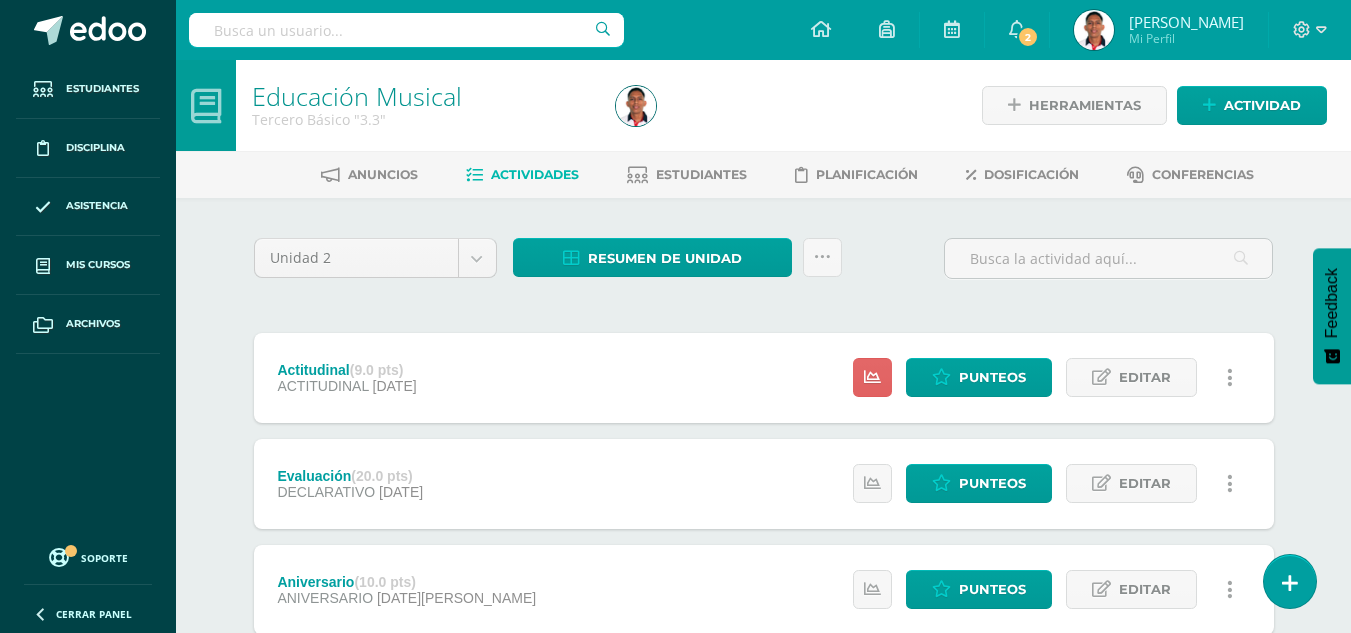 scroll, scrollTop: 0, scrollLeft: 0, axis: both 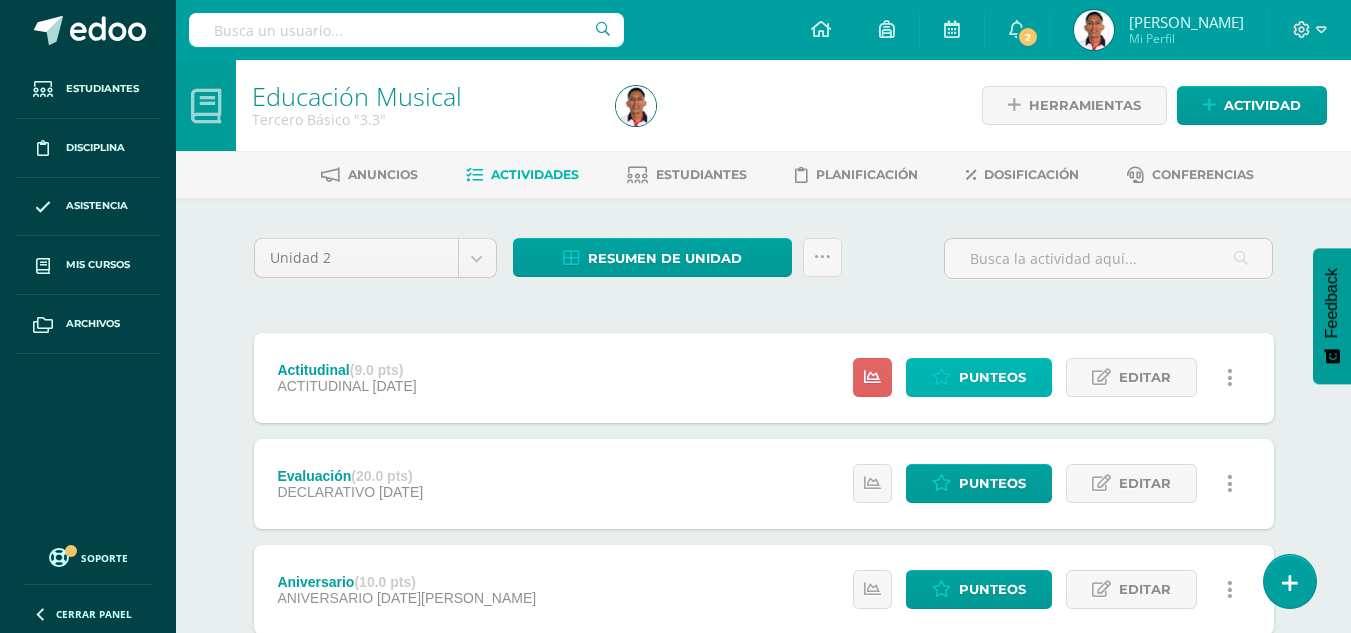 click at bounding box center [941, 377] 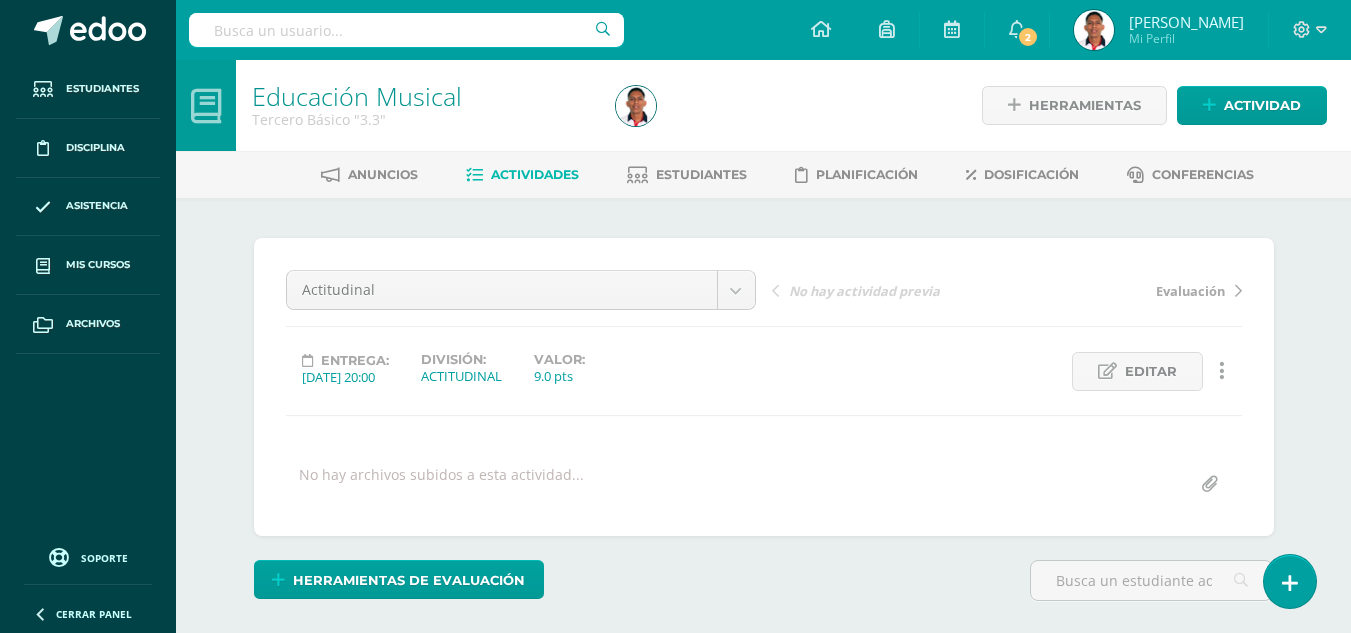 scroll, scrollTop: 0, scrollLeft: 0, axis: both 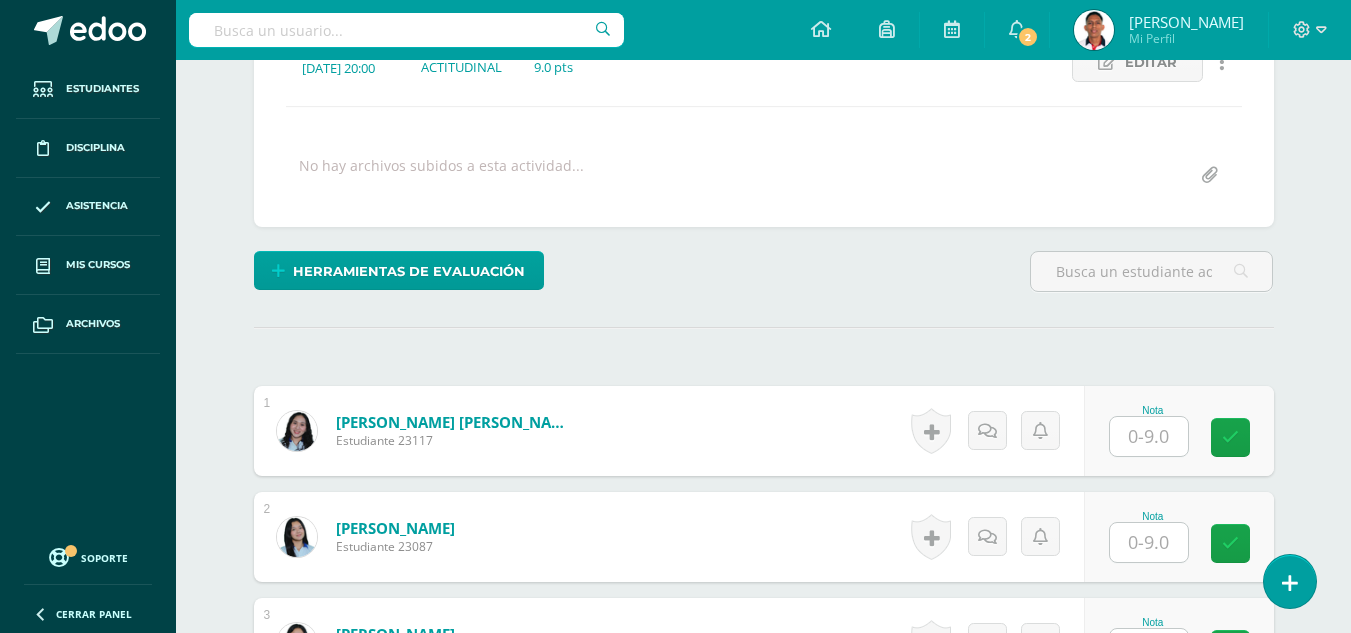click on "Nota" at bounding box center (1153, 431) 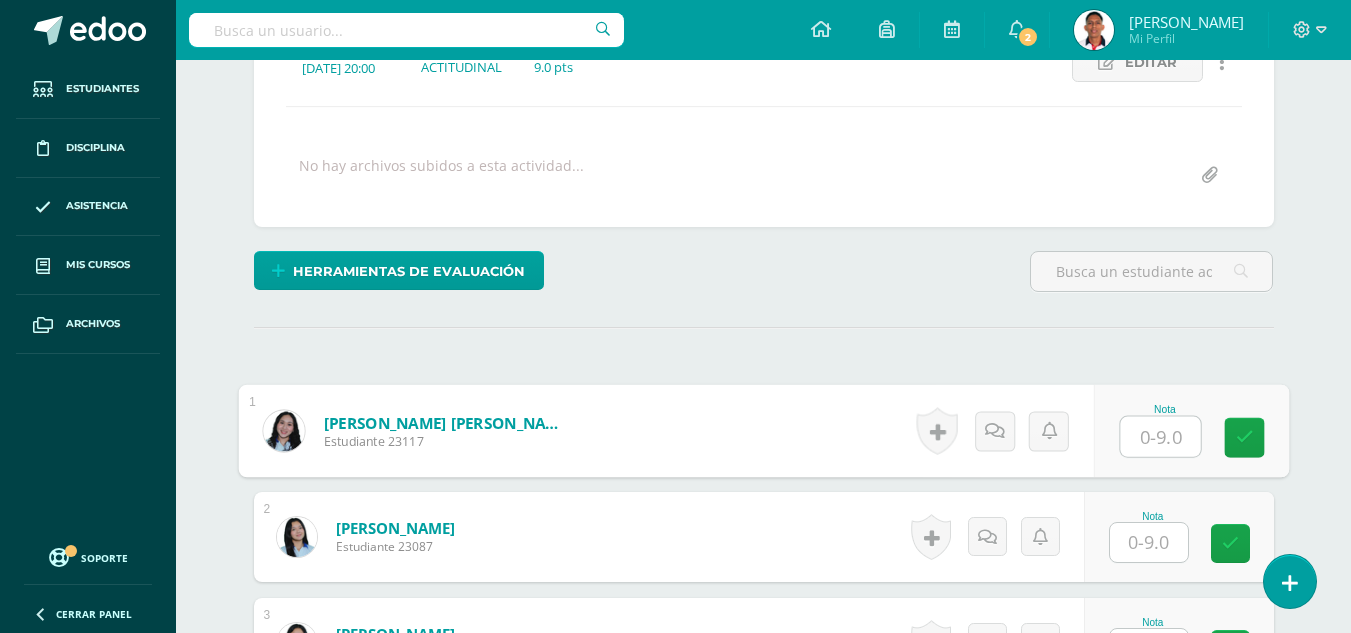 click at bounding box center [1160, 437] 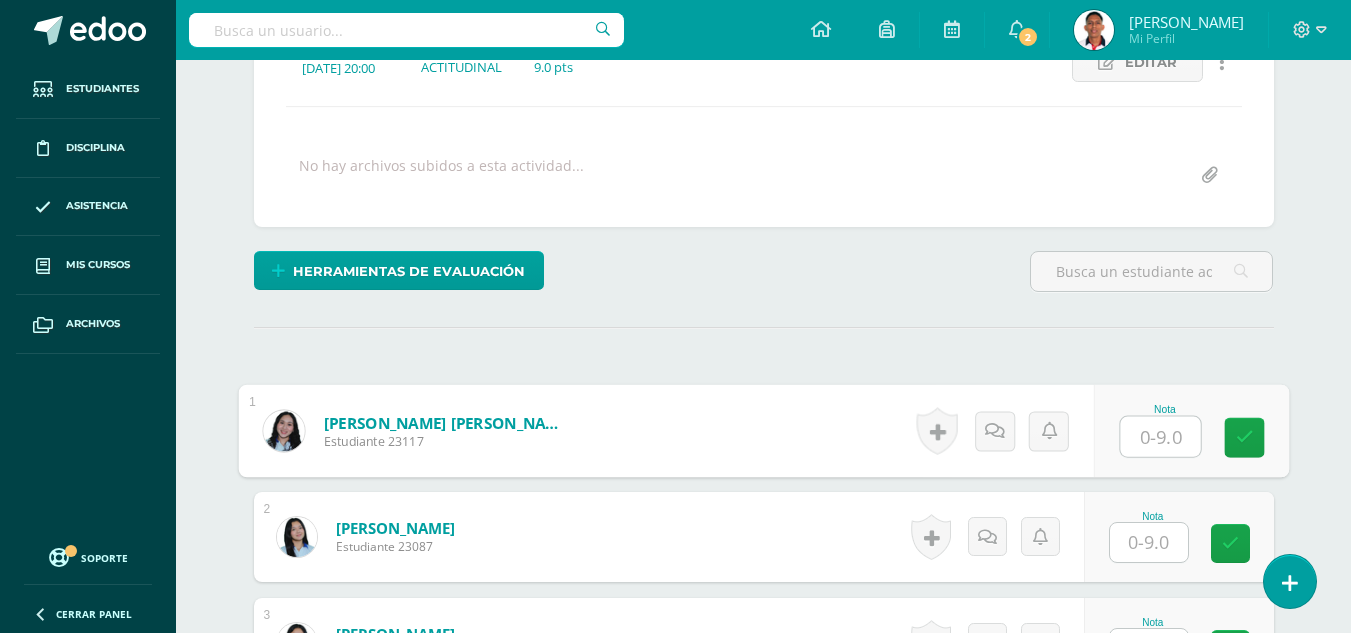 scroll, scrollTop: 310, scrollLeft: 0, axis: vertical 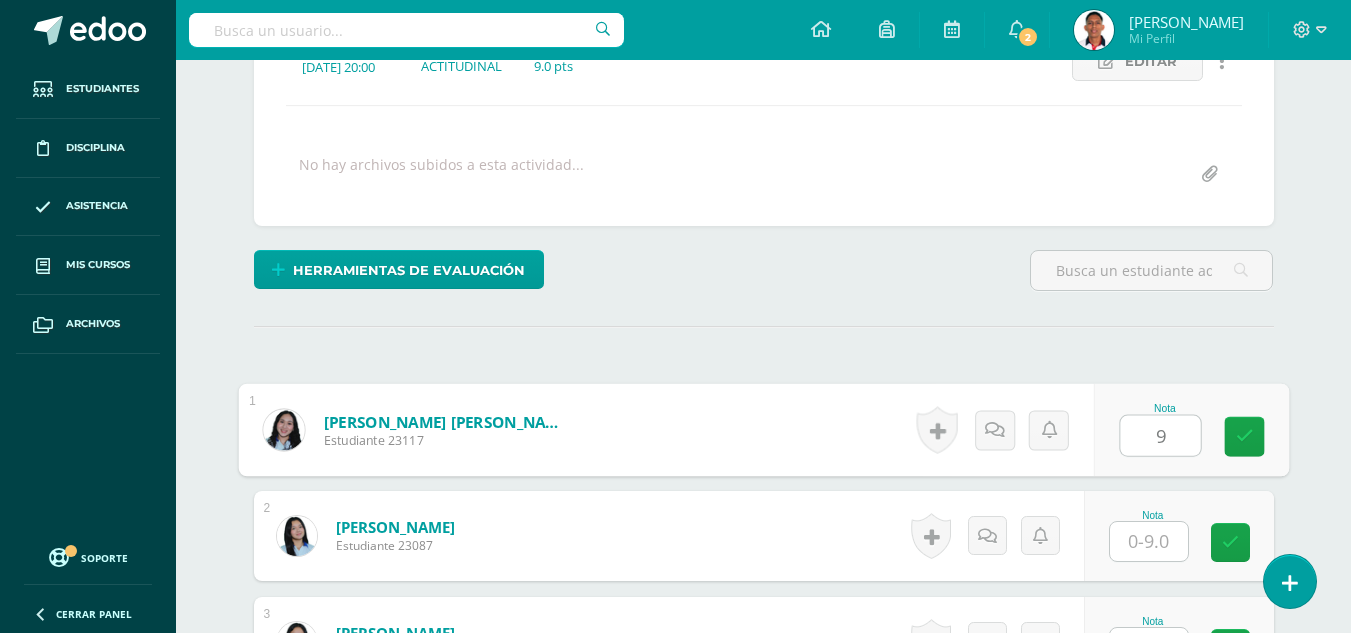 type on "9" 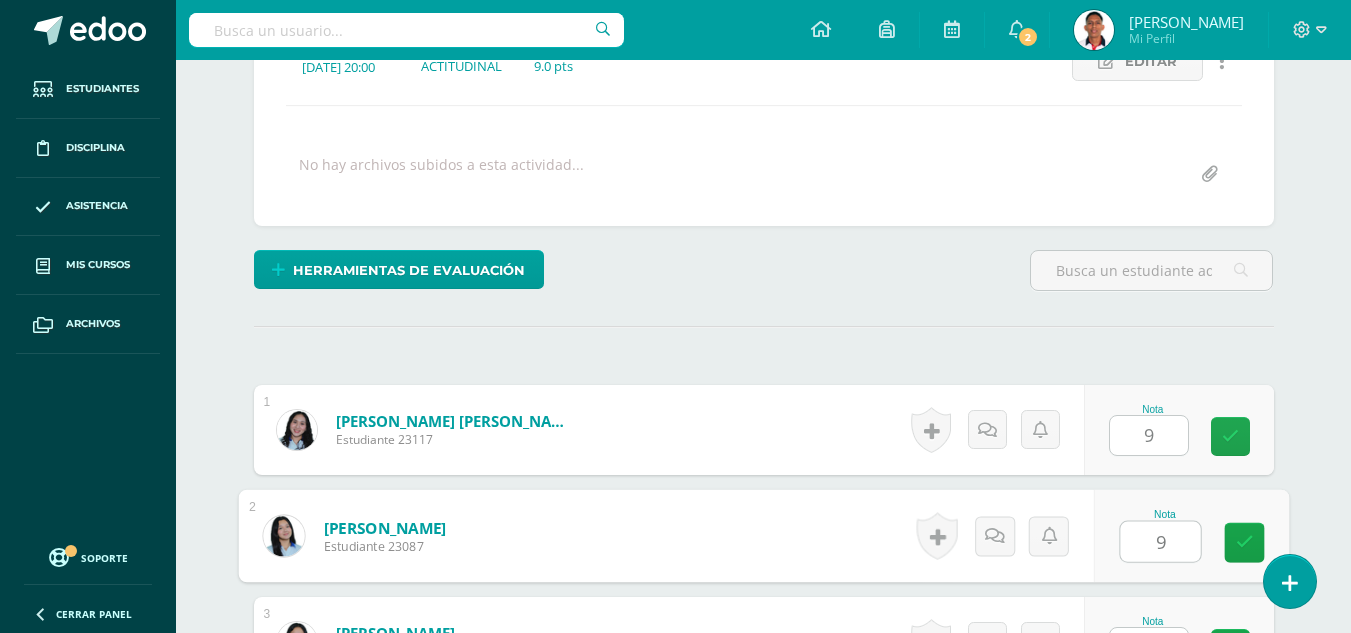 type on "9" 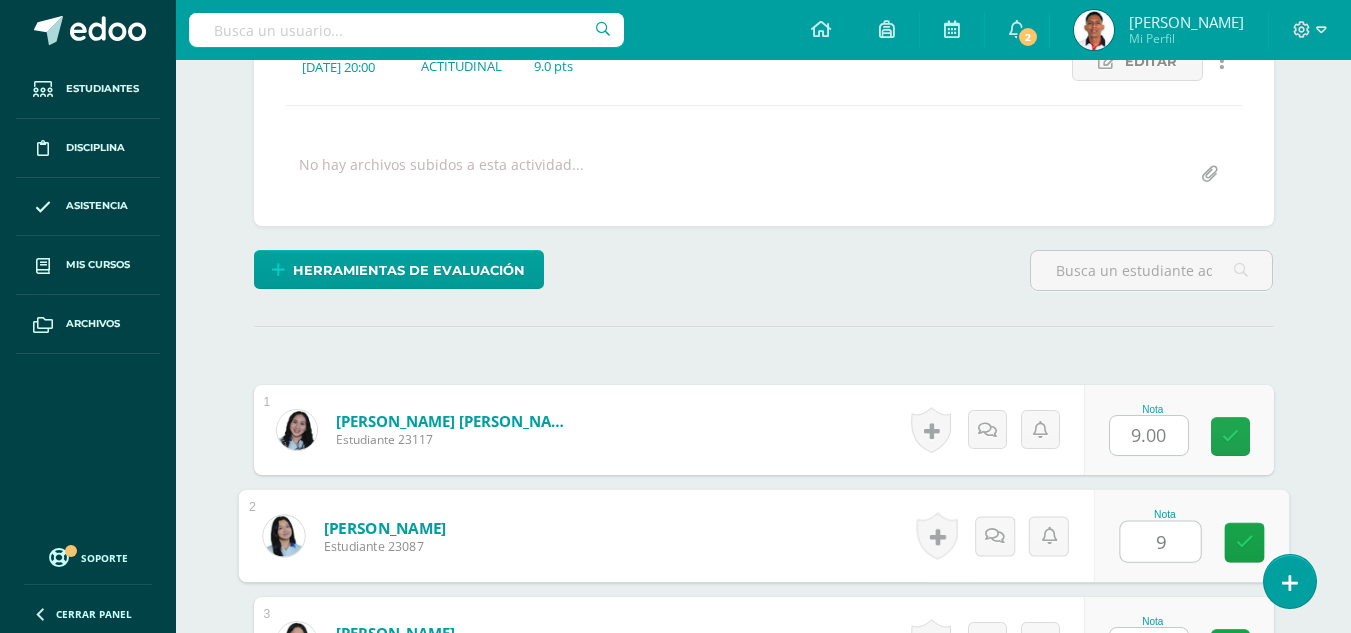 scroll, scrollTop: 344, scrollLeft: 0, axis: vertical 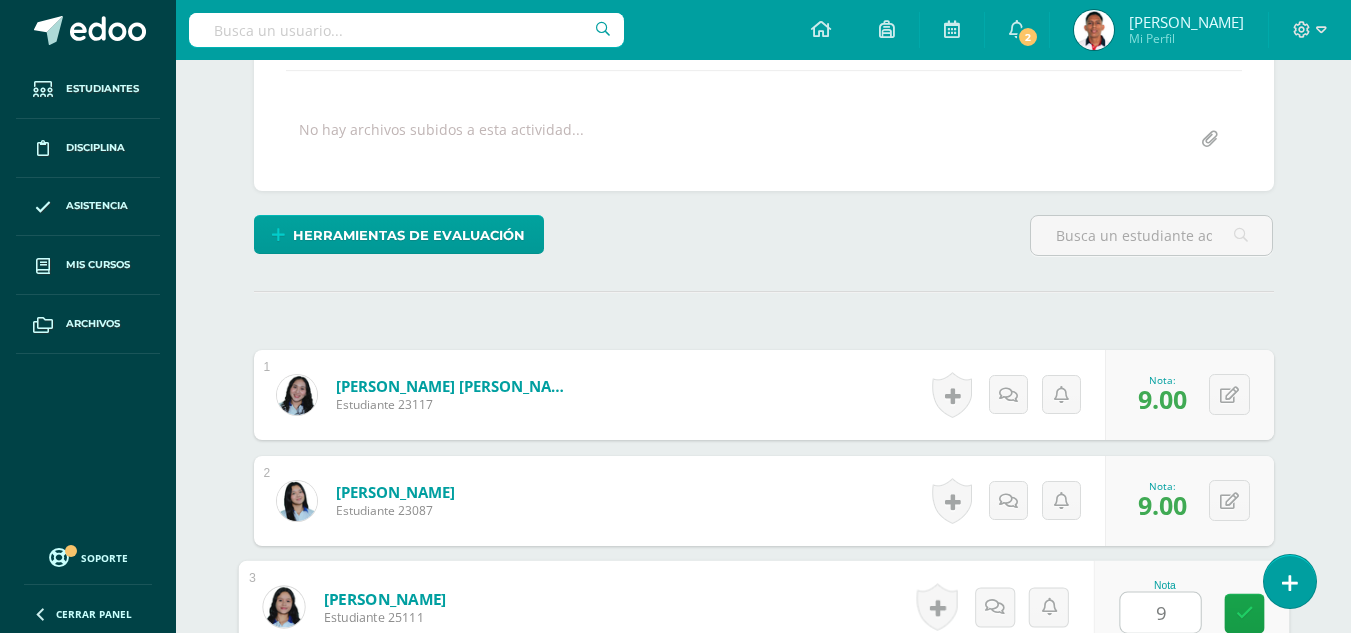 type on "9" 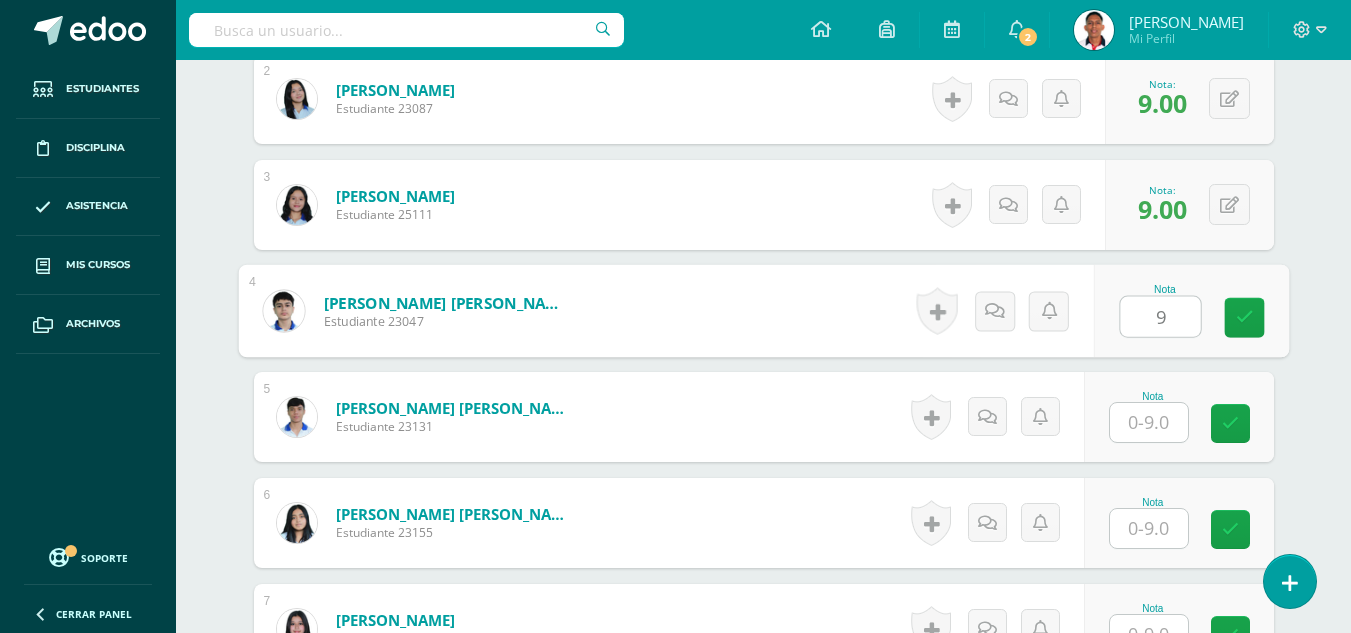 type on "9" 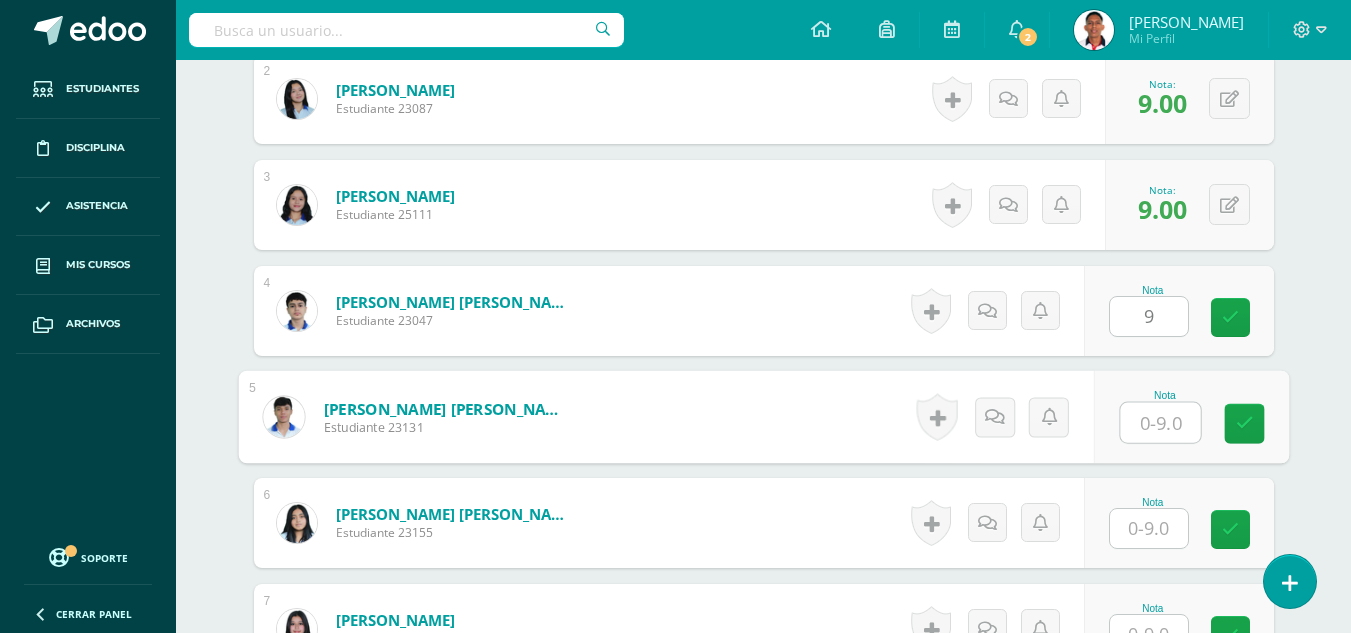 scroll, scrollTop: 748, scrollLeft: 0, axis: vertical 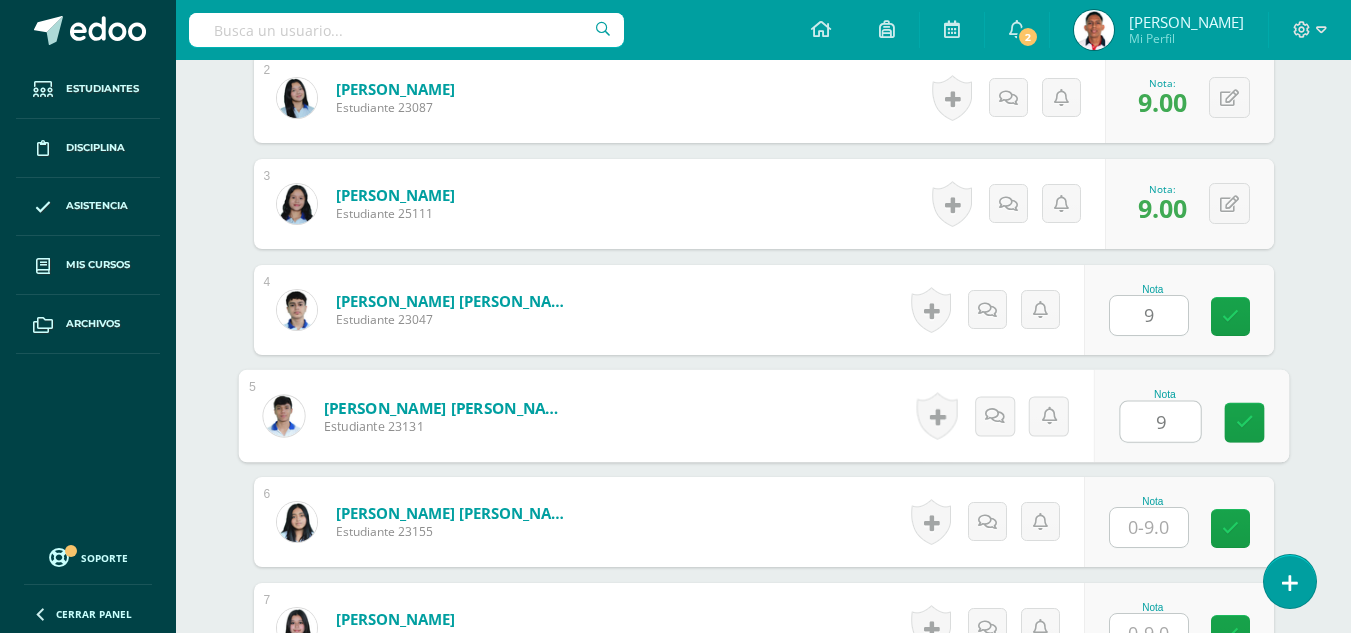 type on "9" 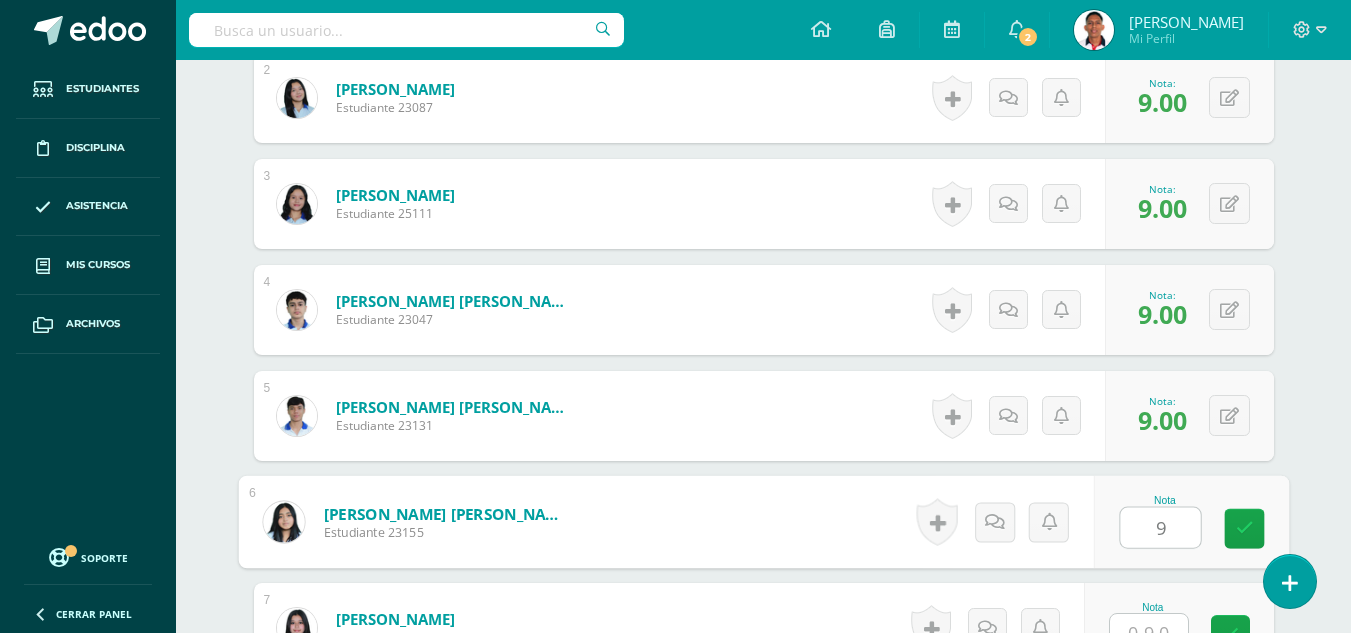 type on "9" 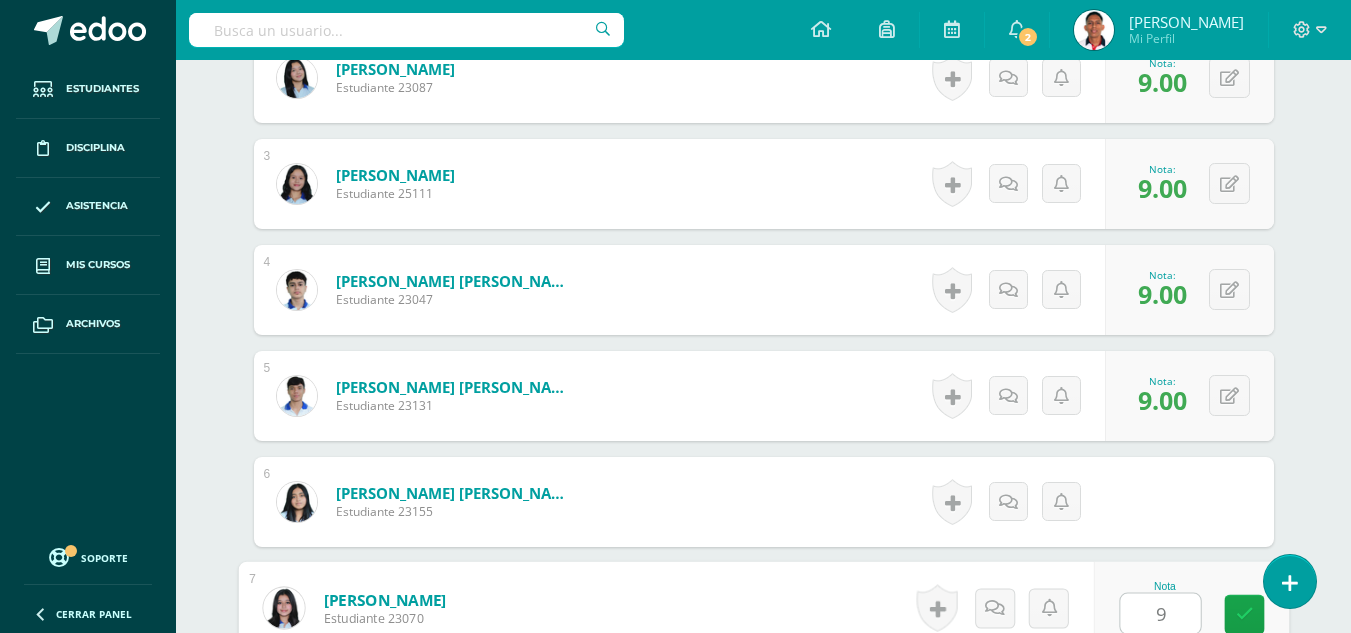 type on "9" 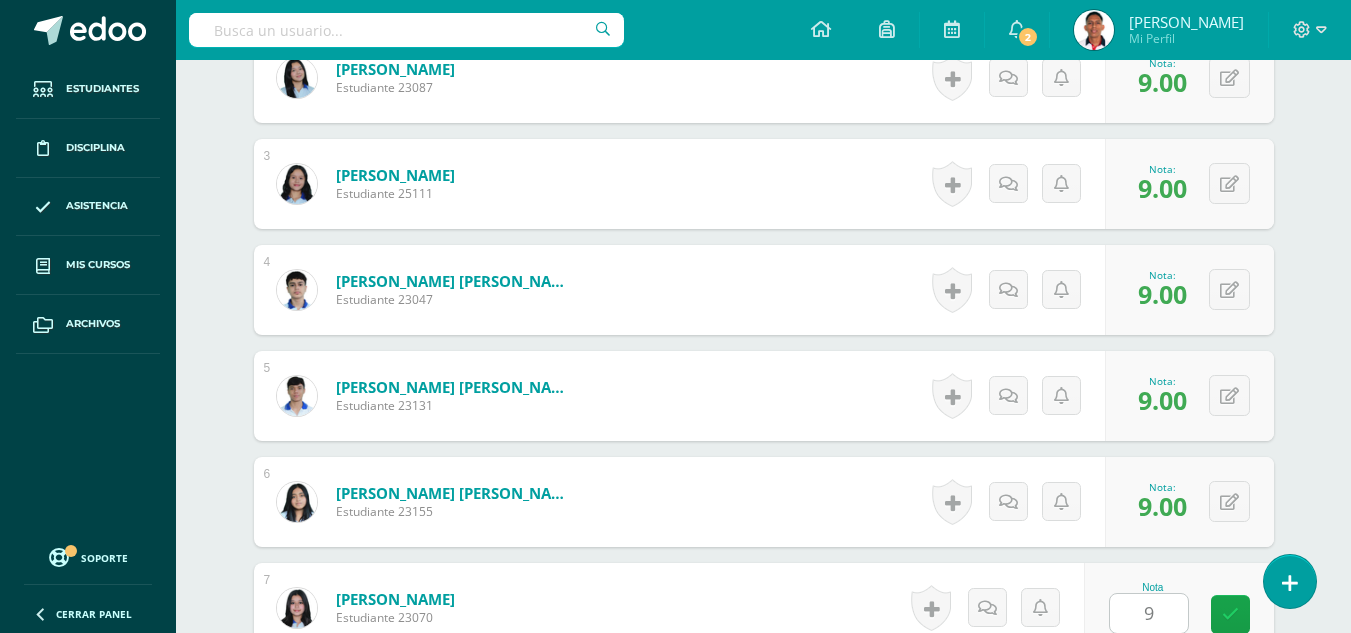 scroll, scrollTop: 1171, scrollLeft: 0, axis: vertical 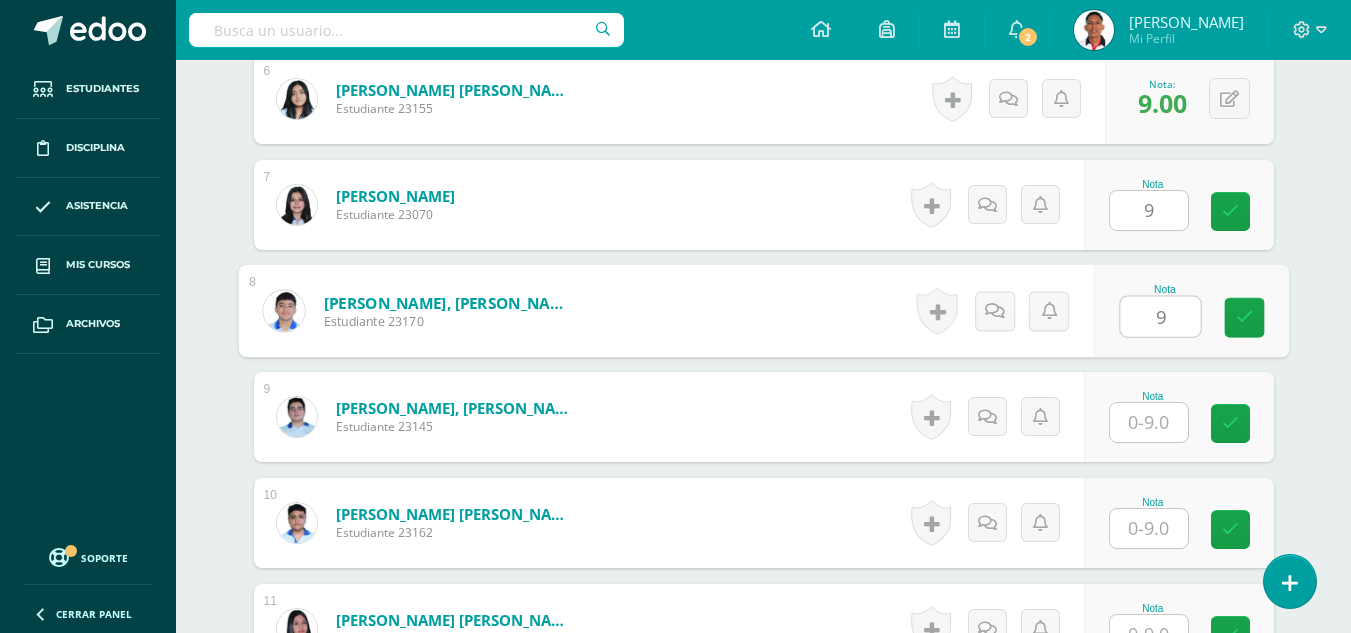 type on "9" 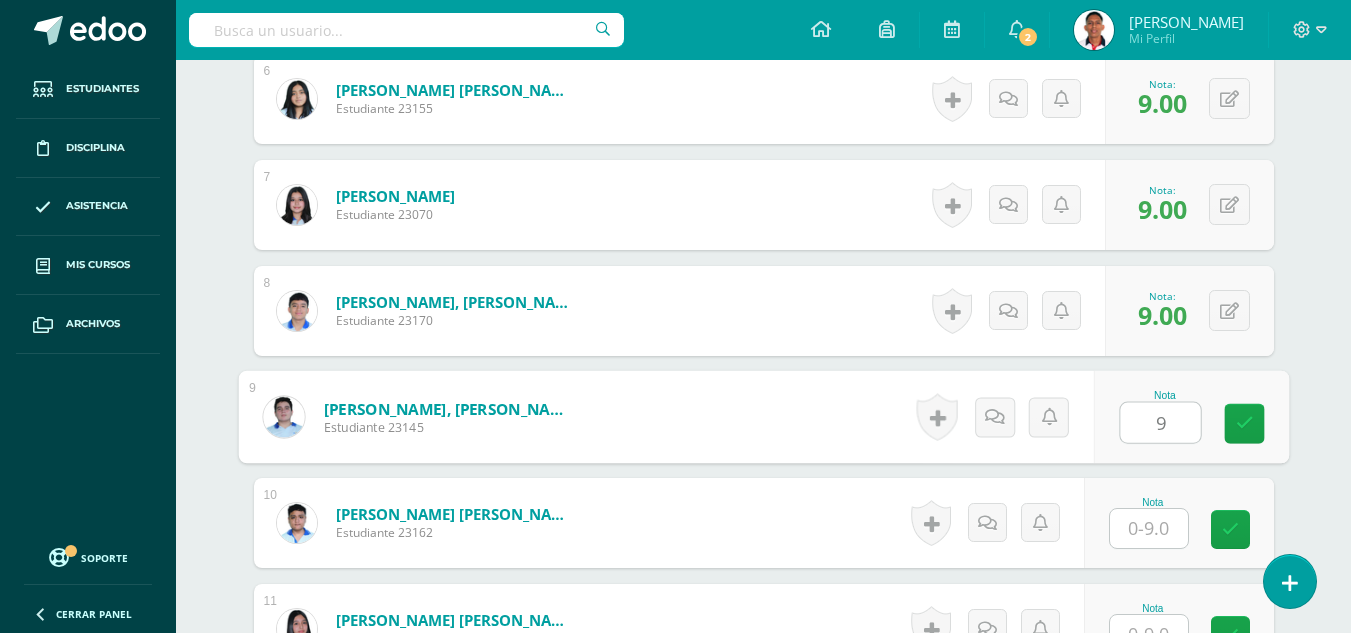 type on "9" 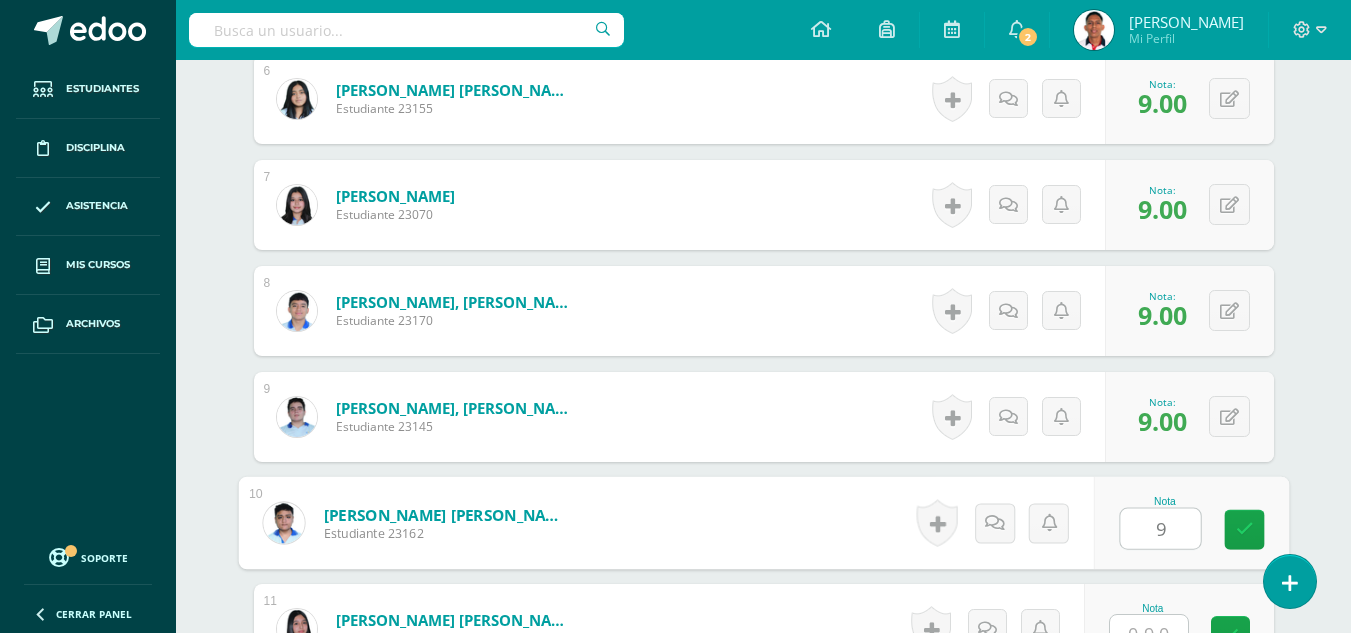 type on "9" 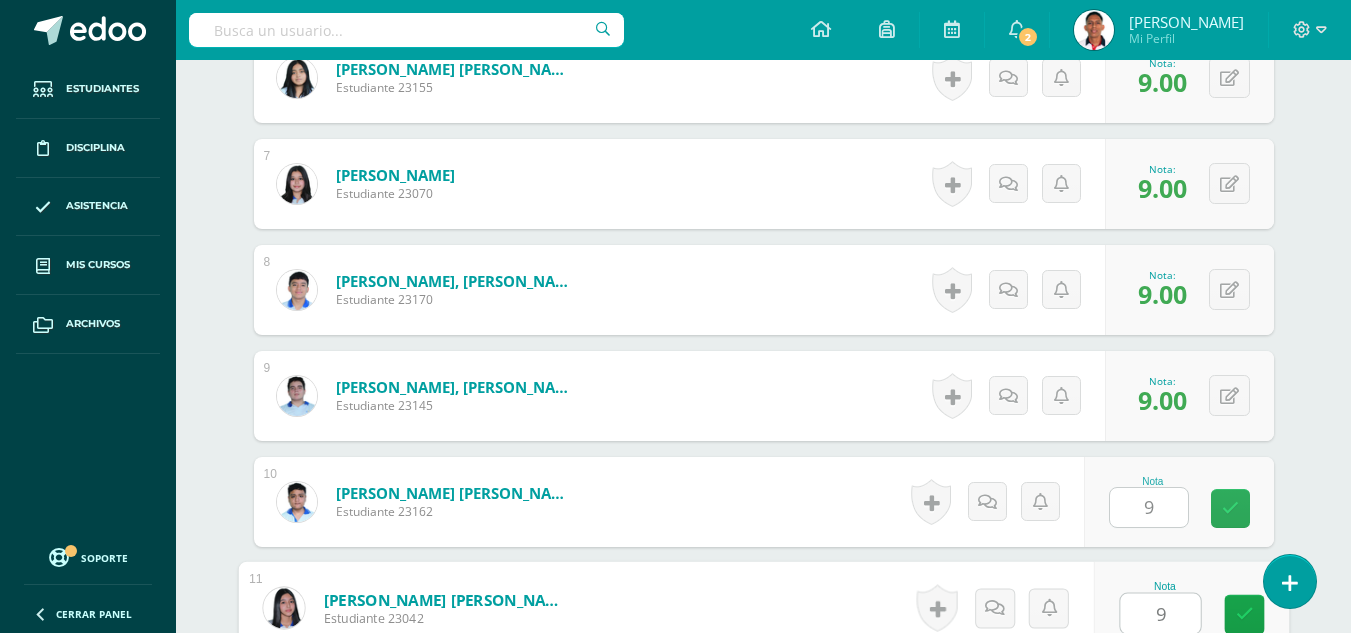 type on "9" 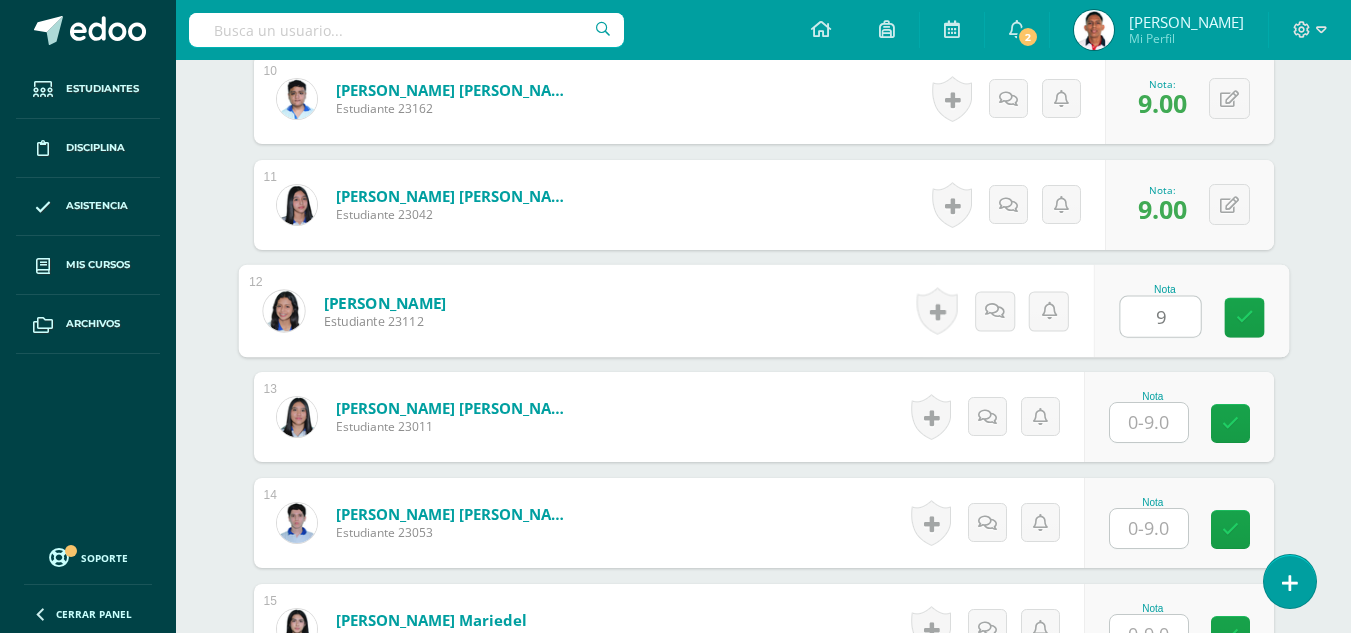 type on "9" 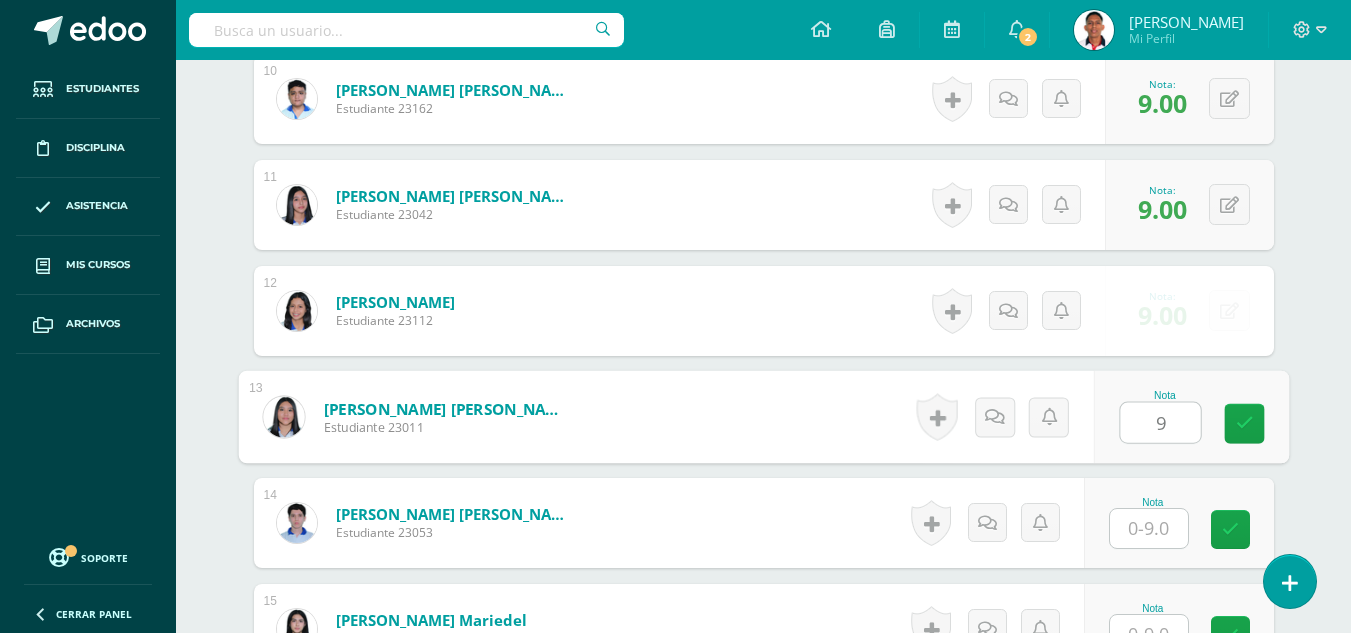 type on "9" 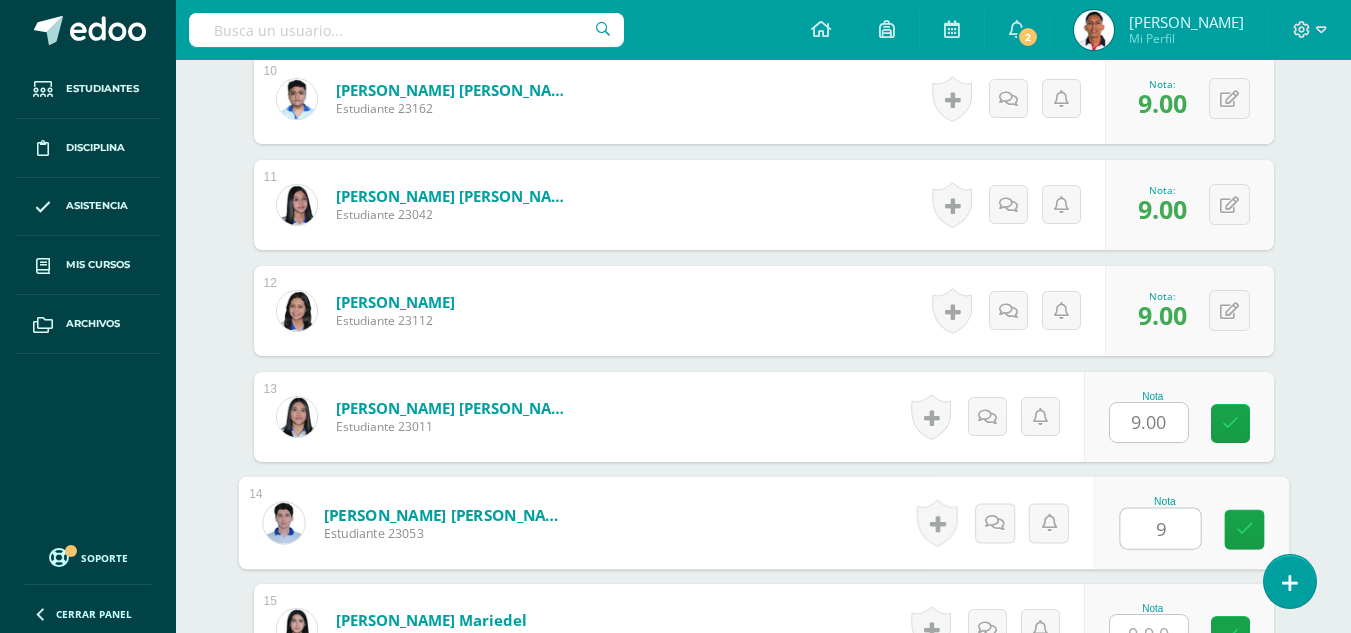 type on "9" 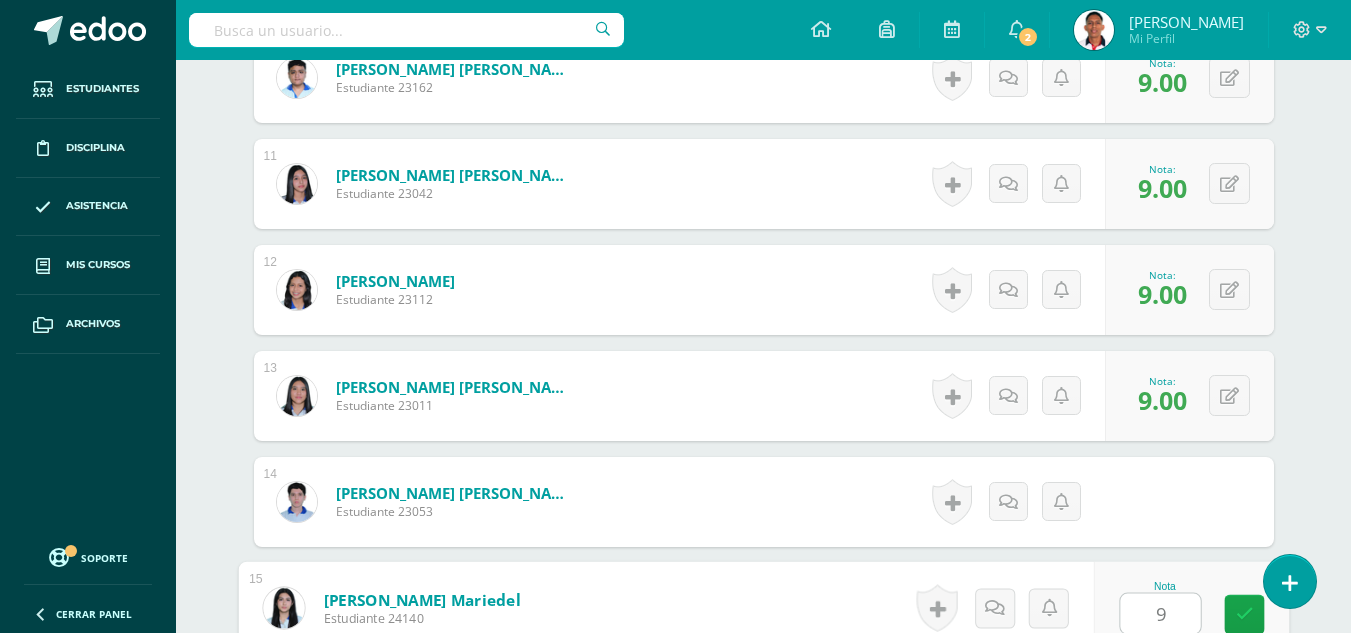 type on "9" 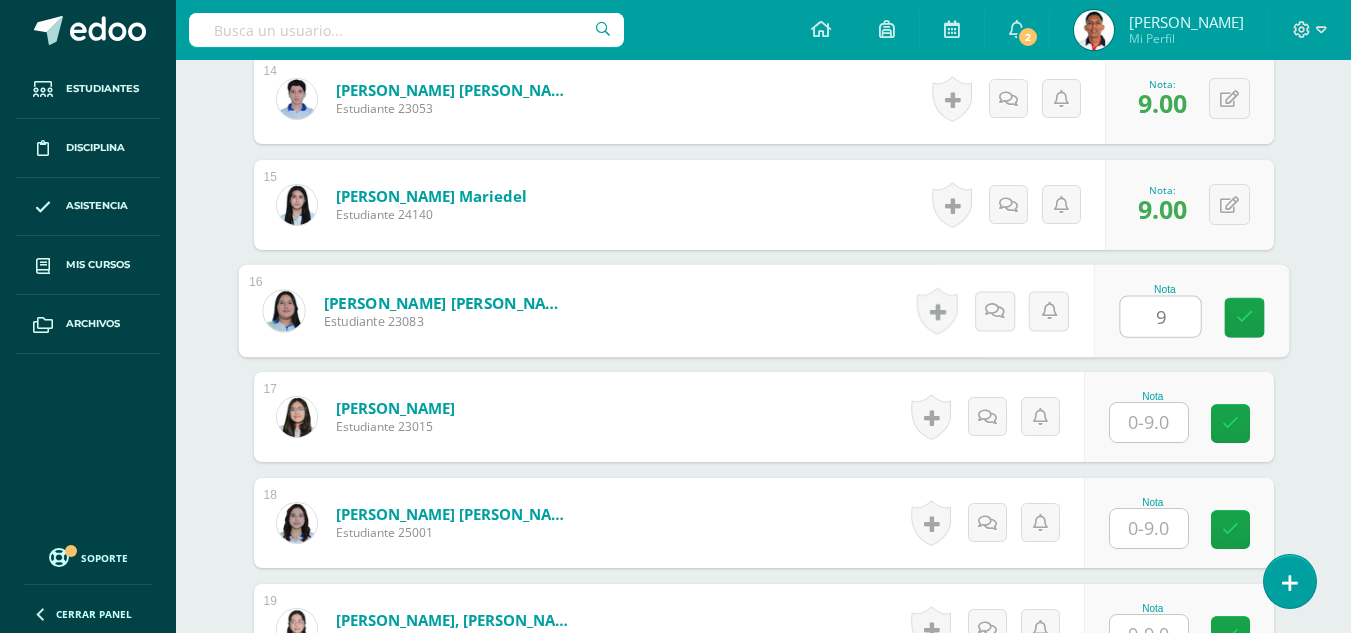 type on "9" 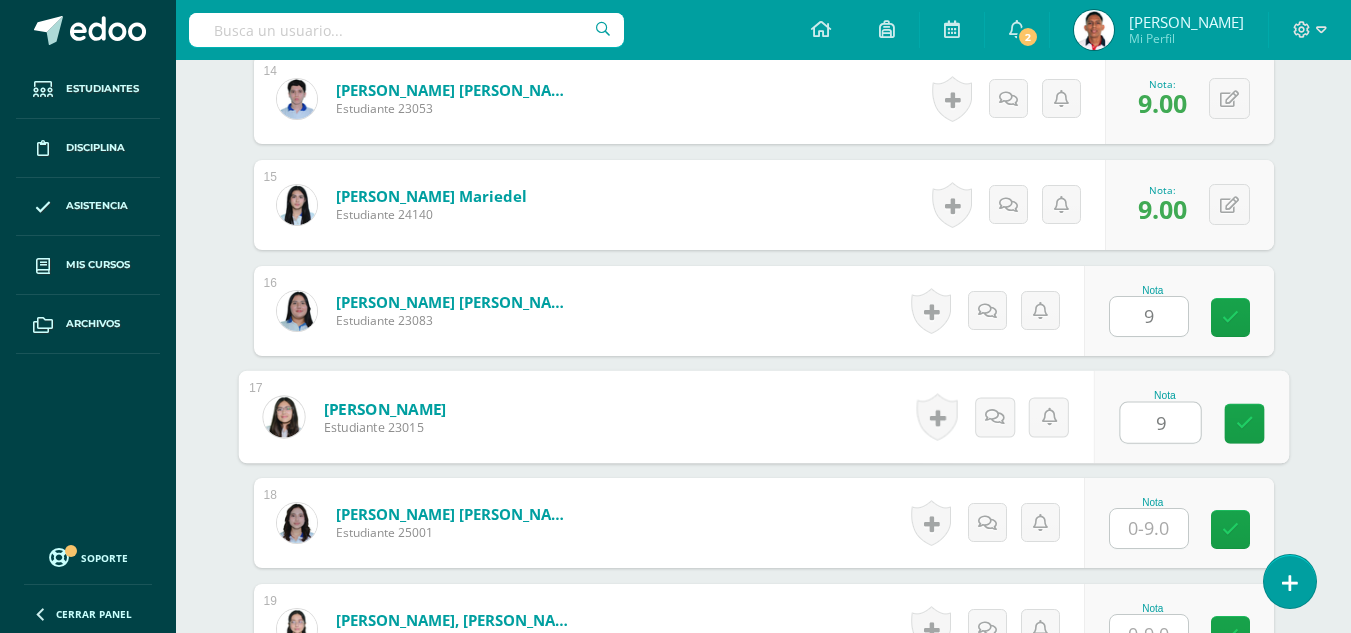 type on "9" 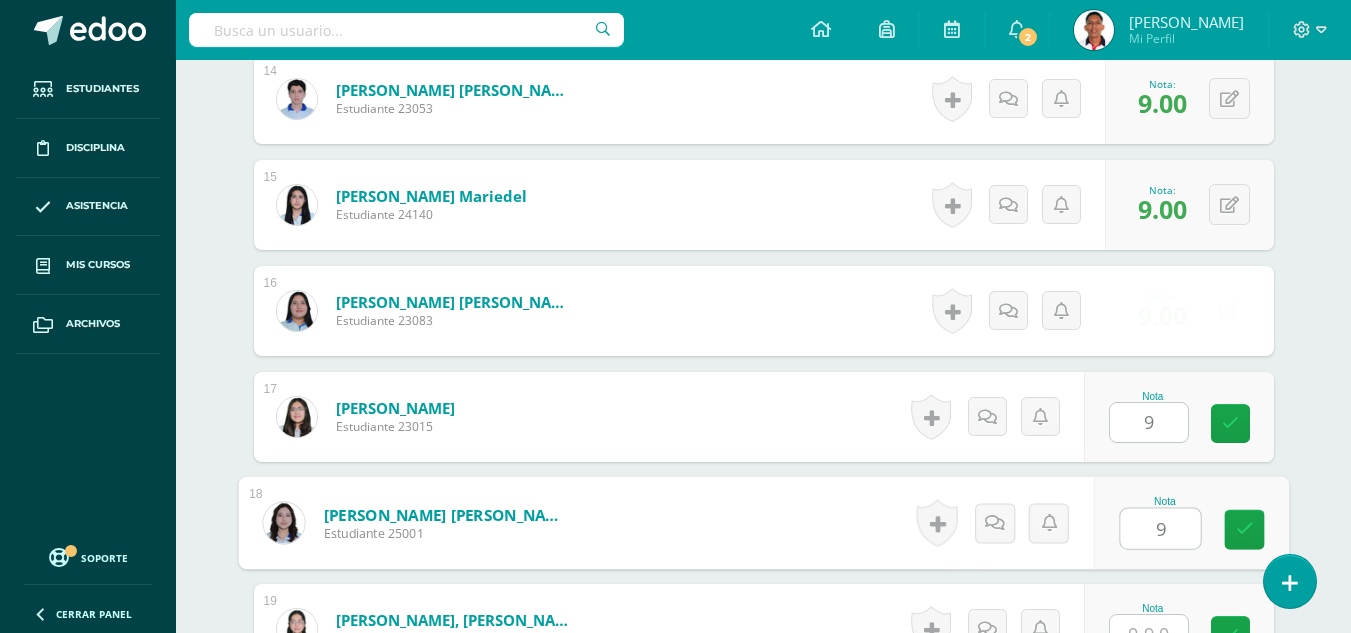 type on "9" 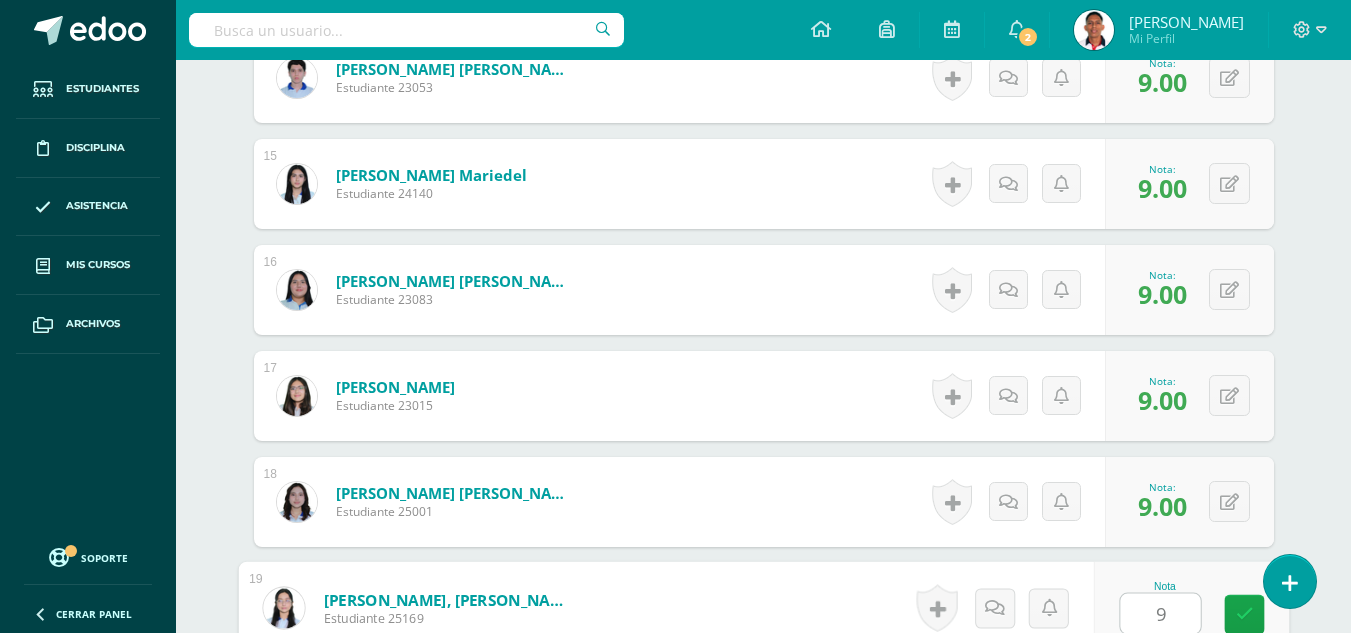 type on "9" 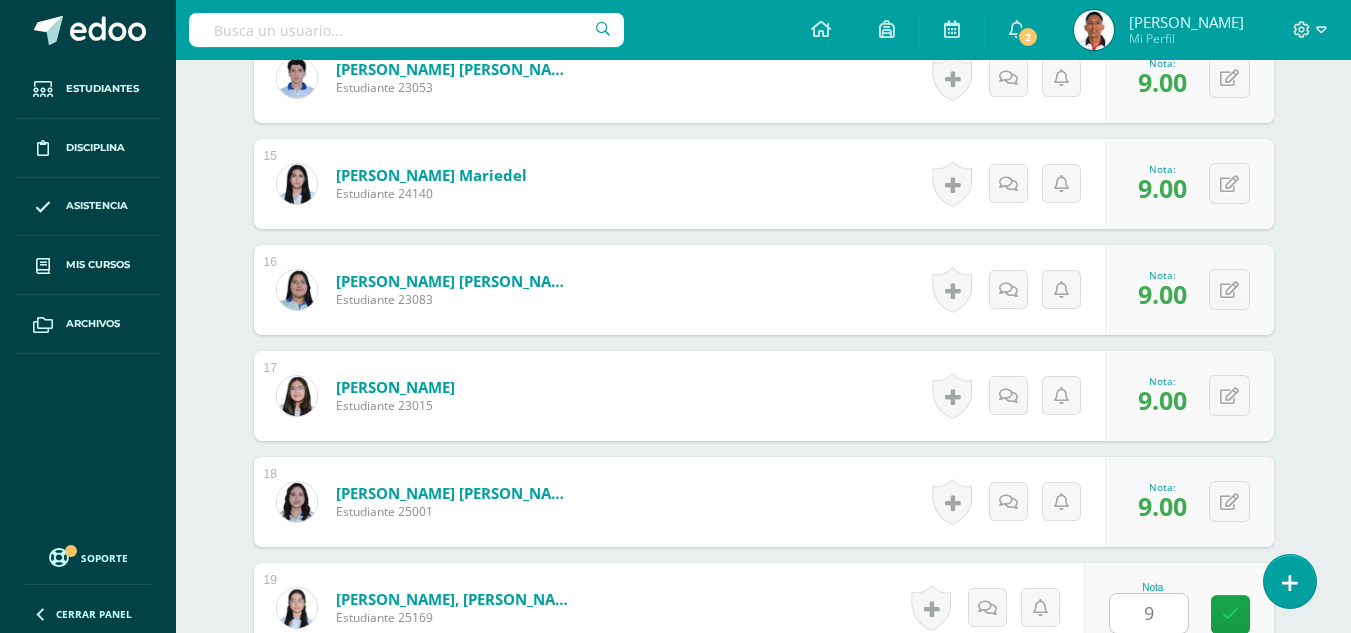 scroll, scrollTop: 2443, scrollLeft: 0, axis: vertical 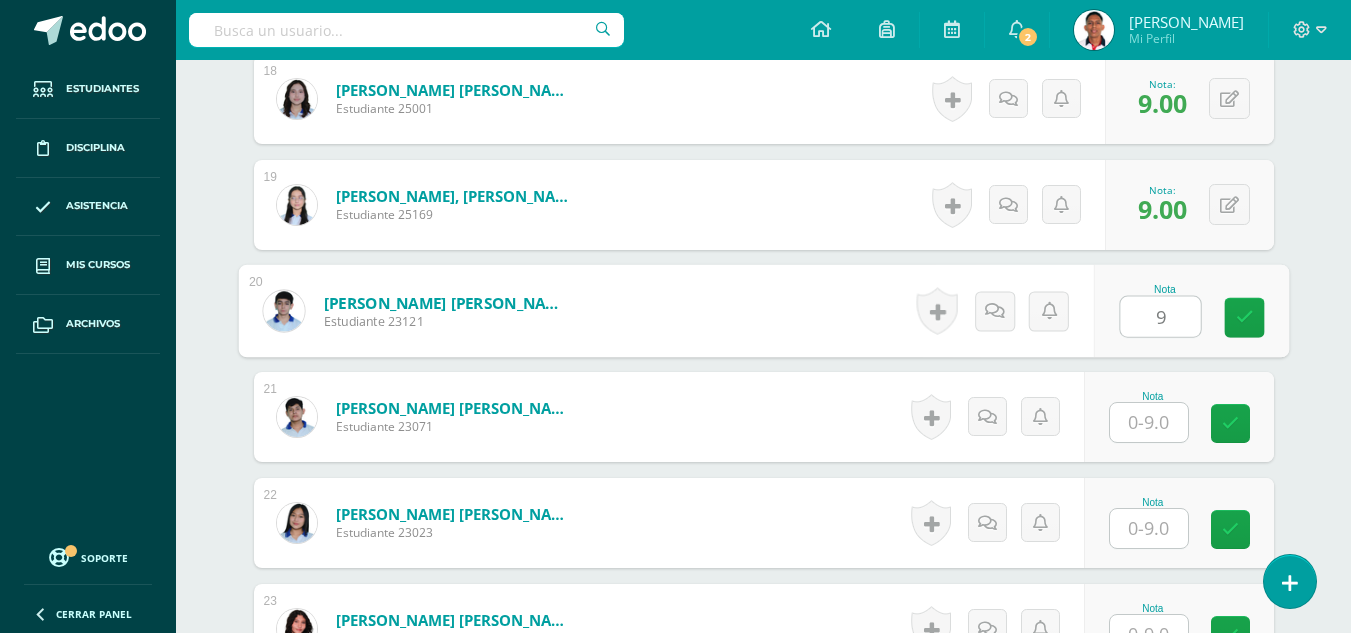 type on "9" 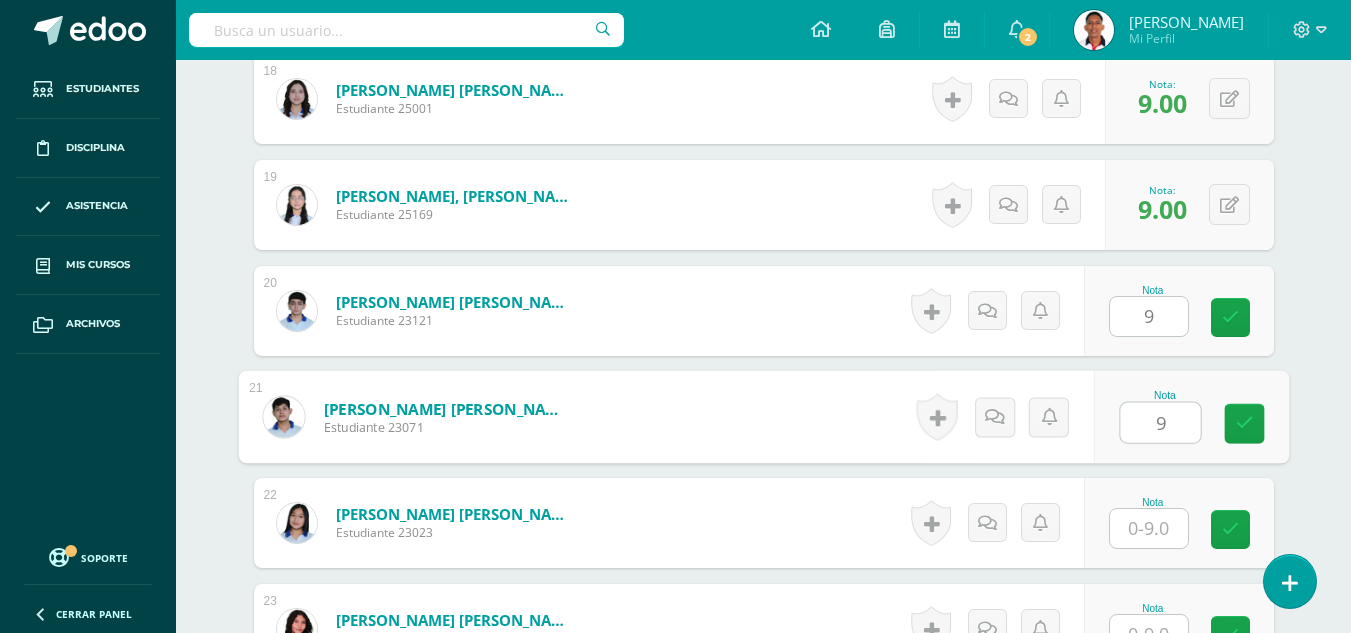 type on "9" 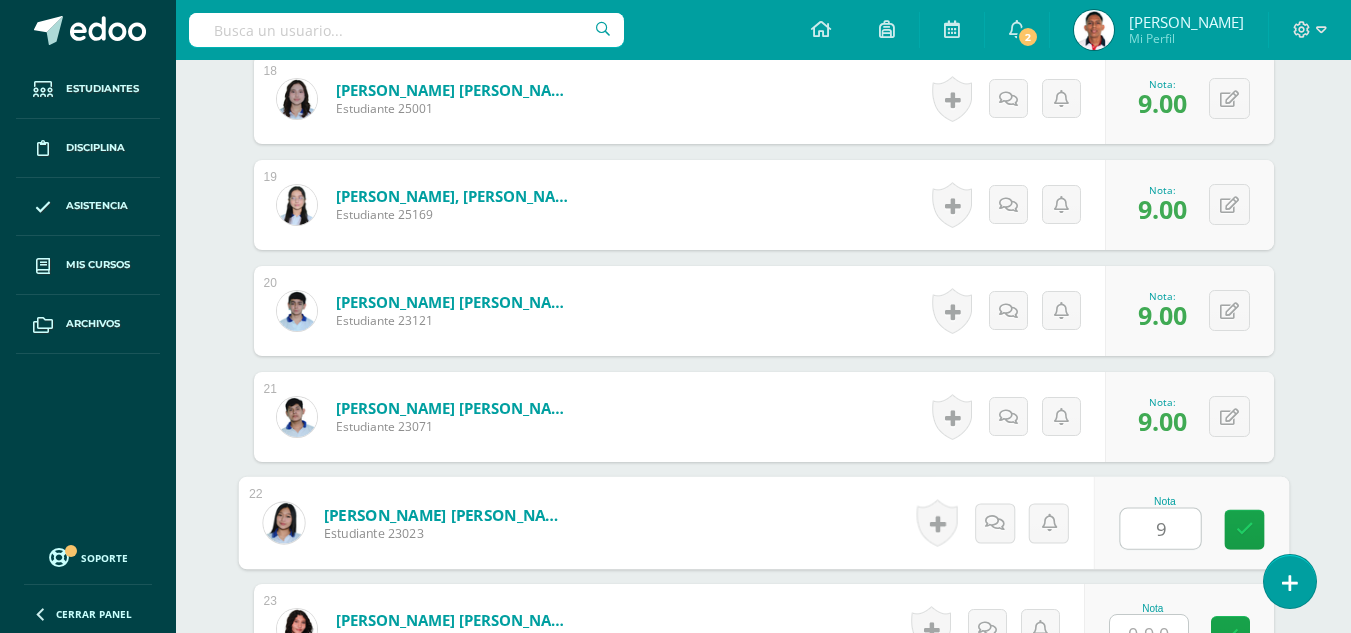 type on "9" 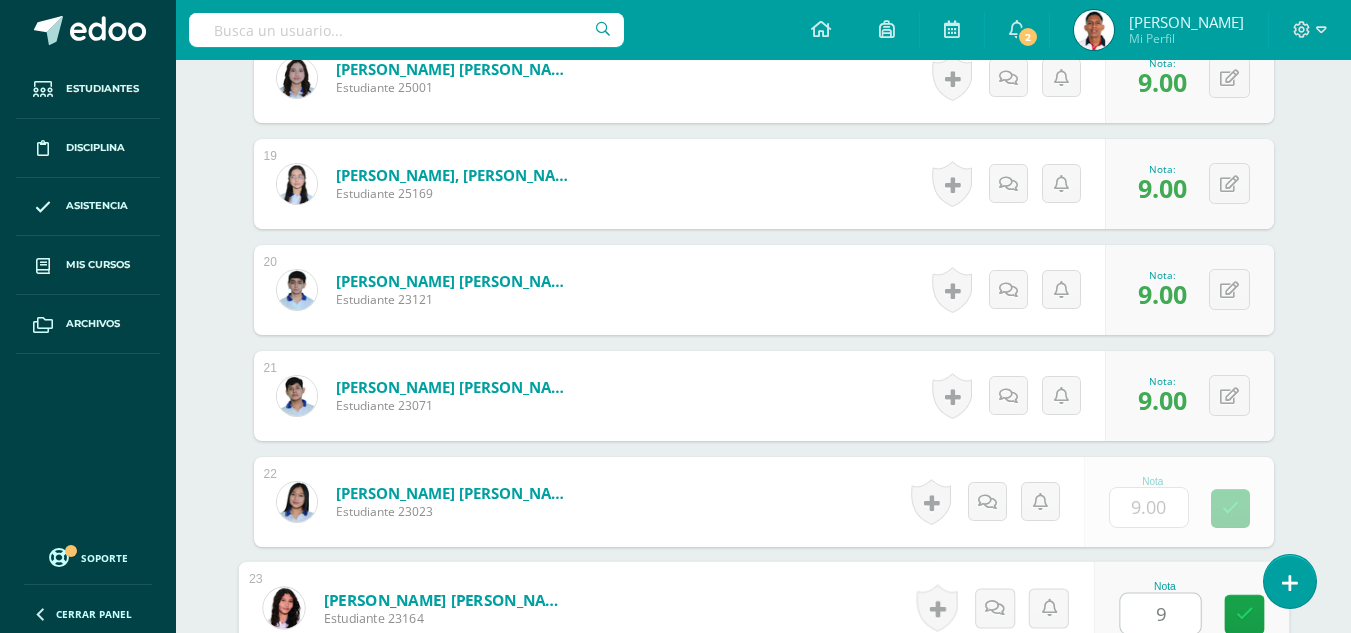 type on "9" 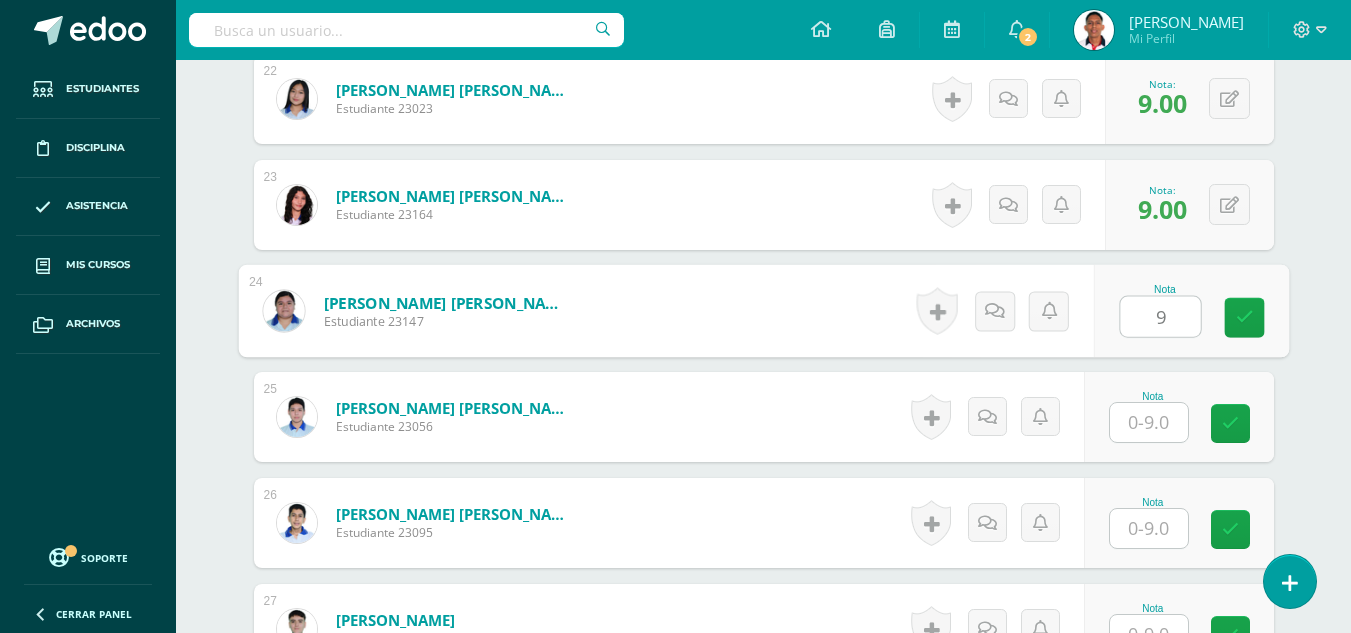 type on "9" 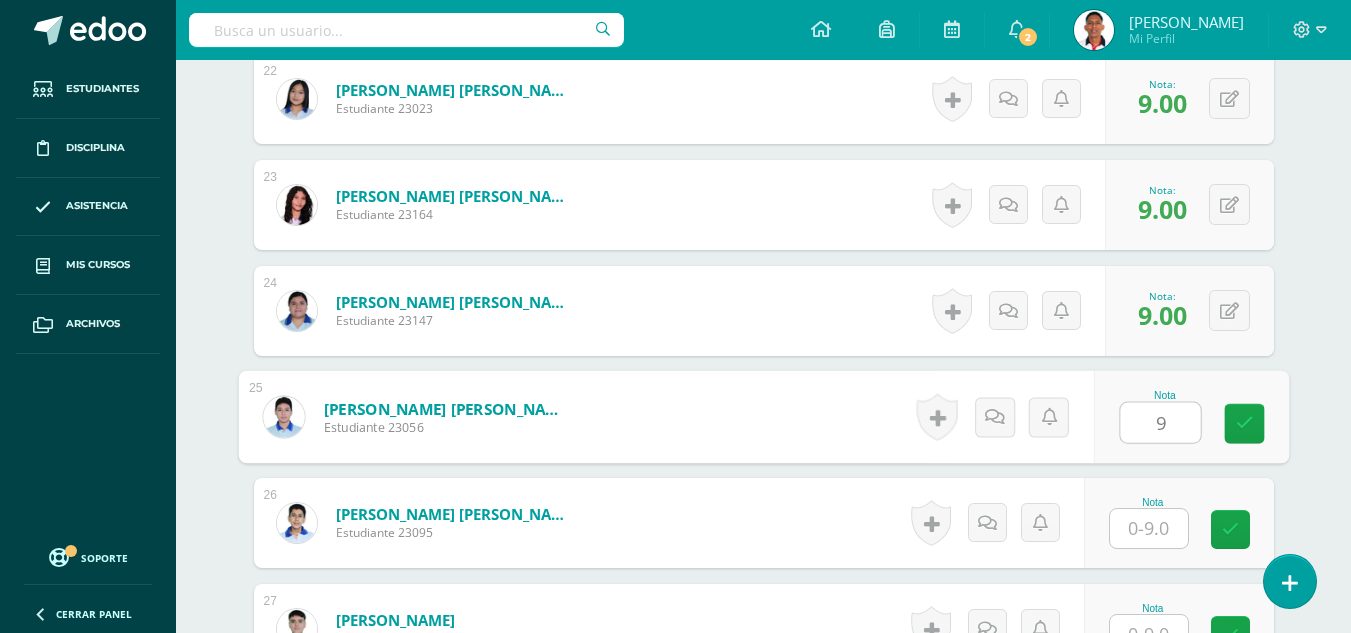 type on "9" 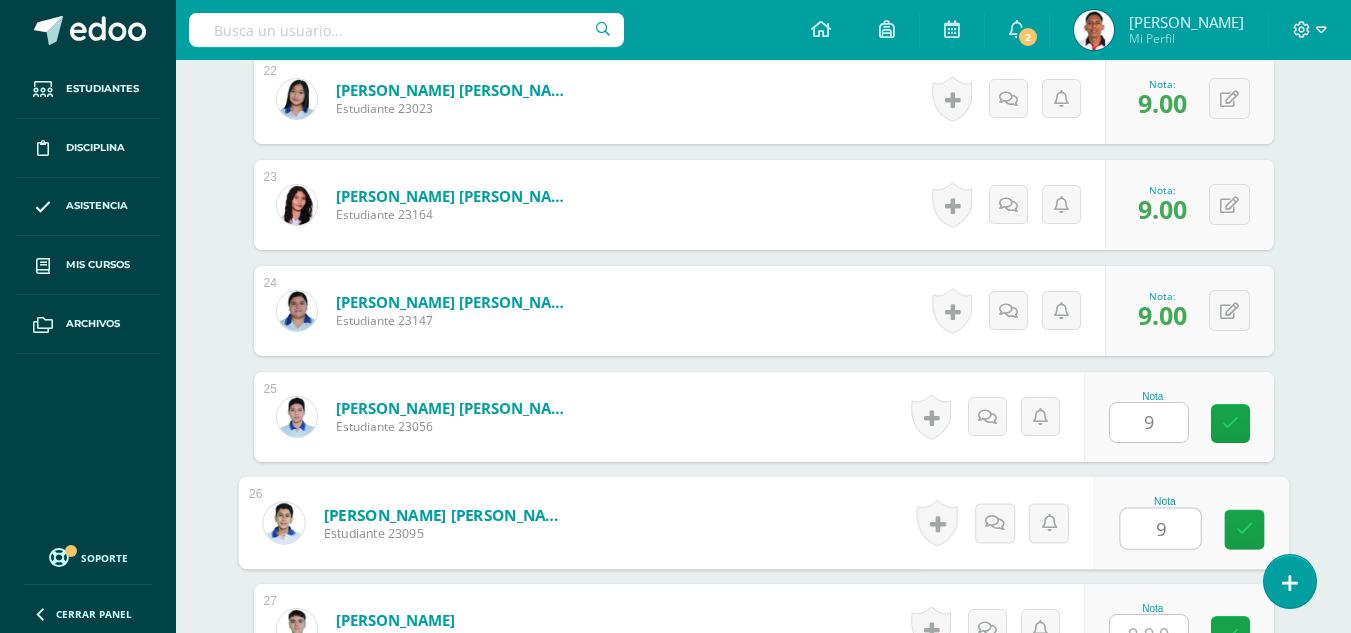 type on "9" 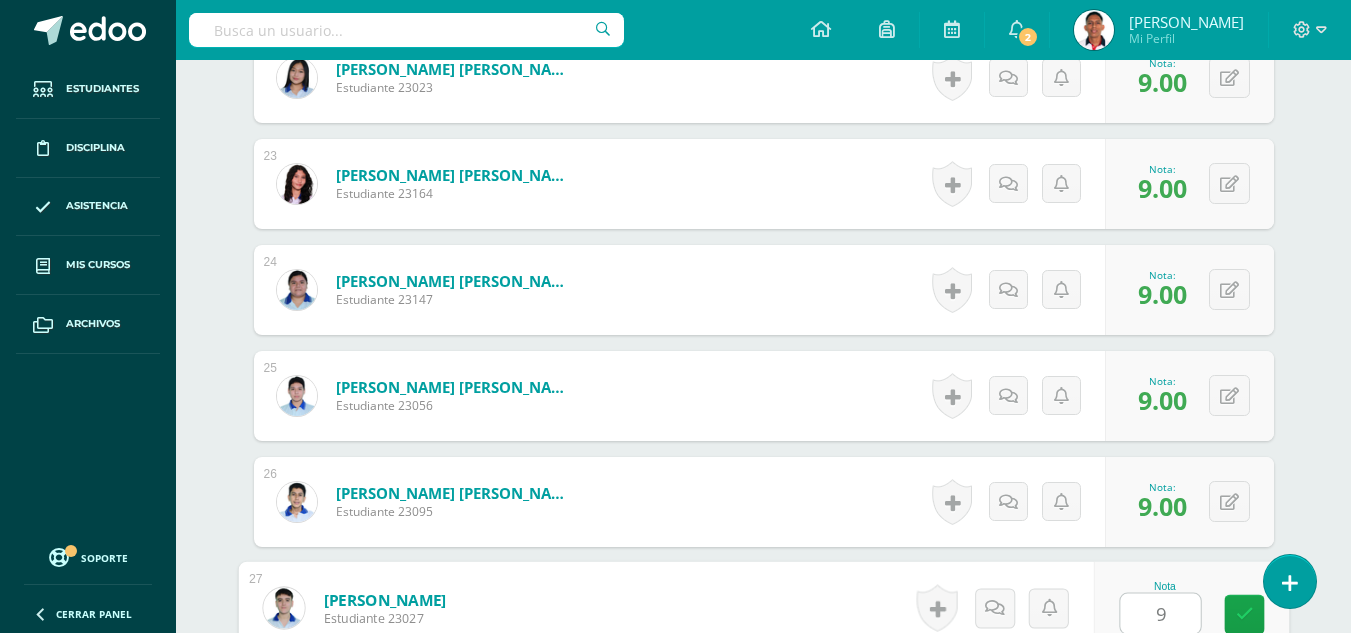 type on "9" 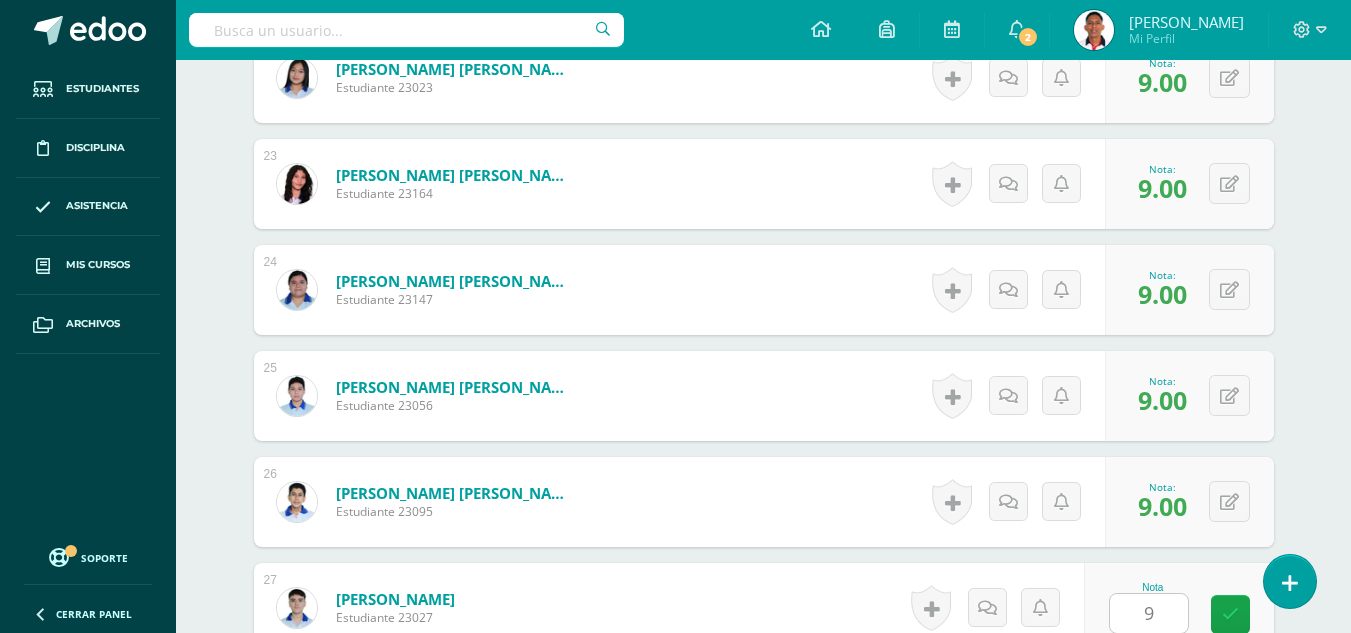 scroll, scrollTop: 3291, scrollLeft: 0, axis: vertical 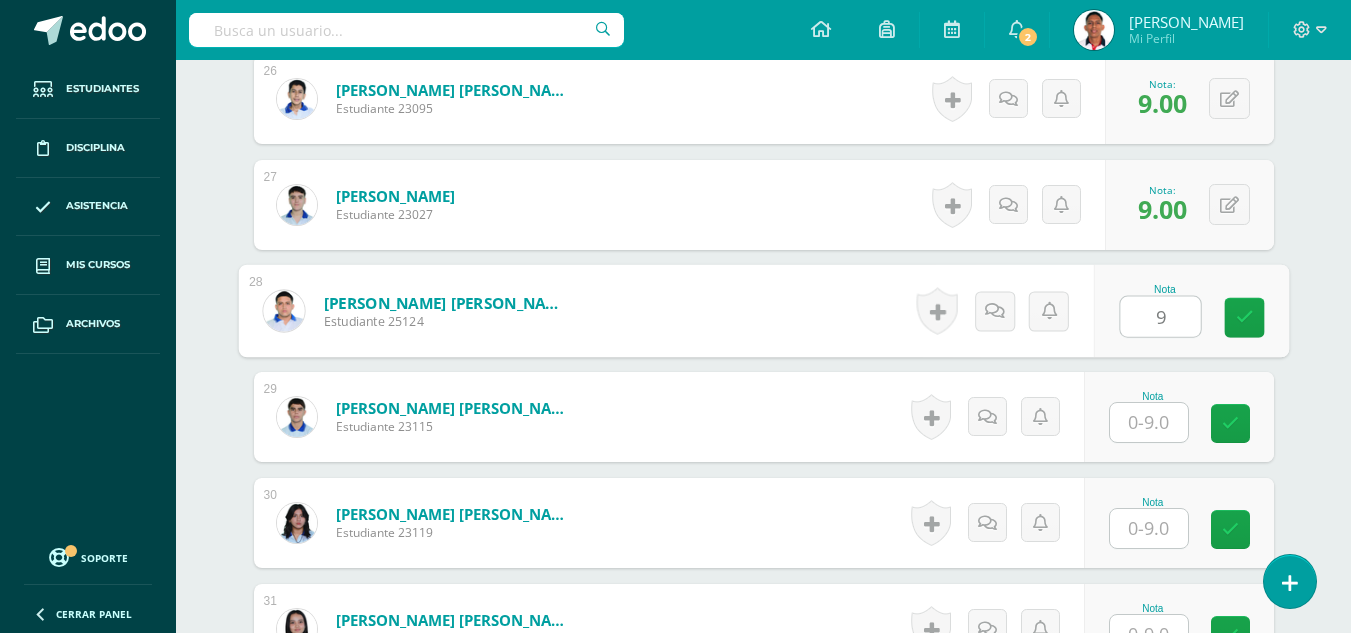 type on "9" 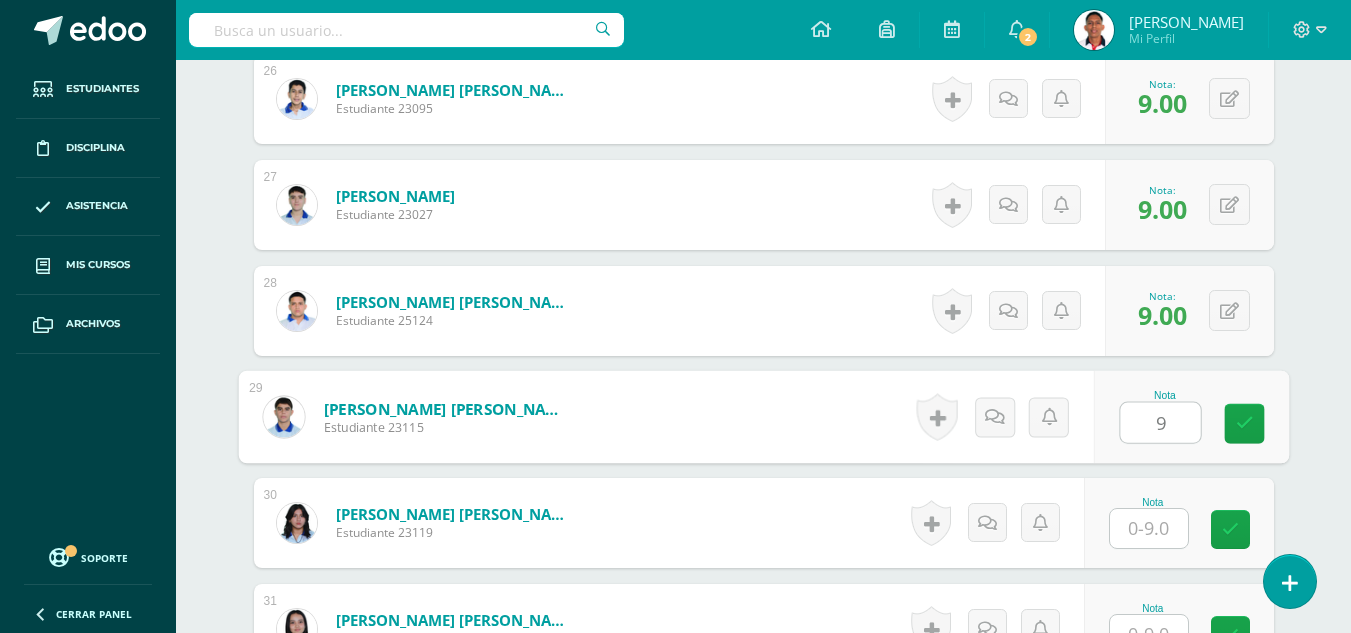 type on "9" 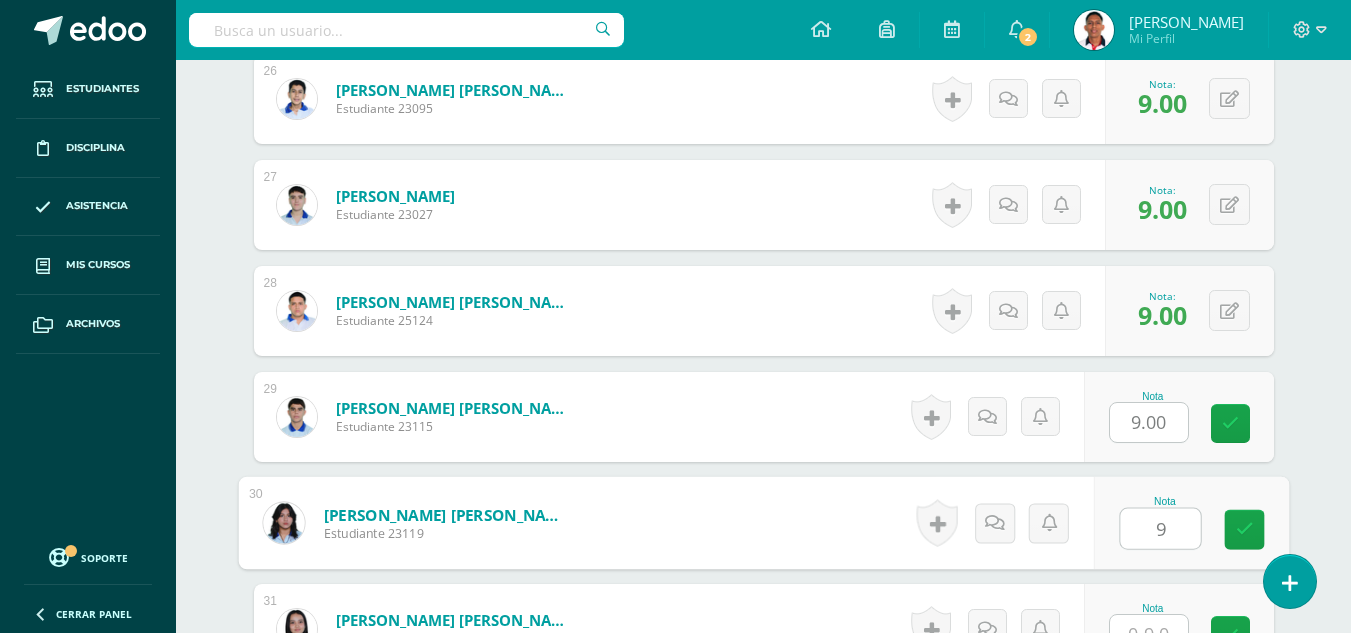 type on "9" 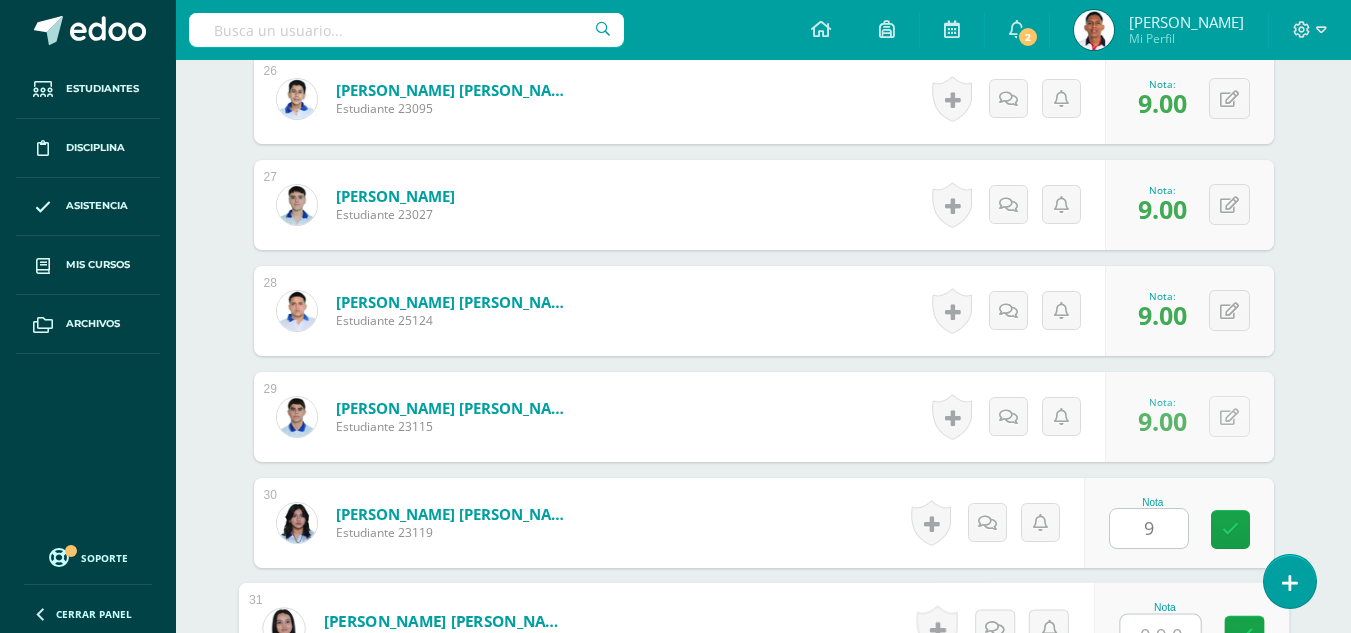 scroll, scrollTop: 3312, scrollLeft: 0, axis: vertical 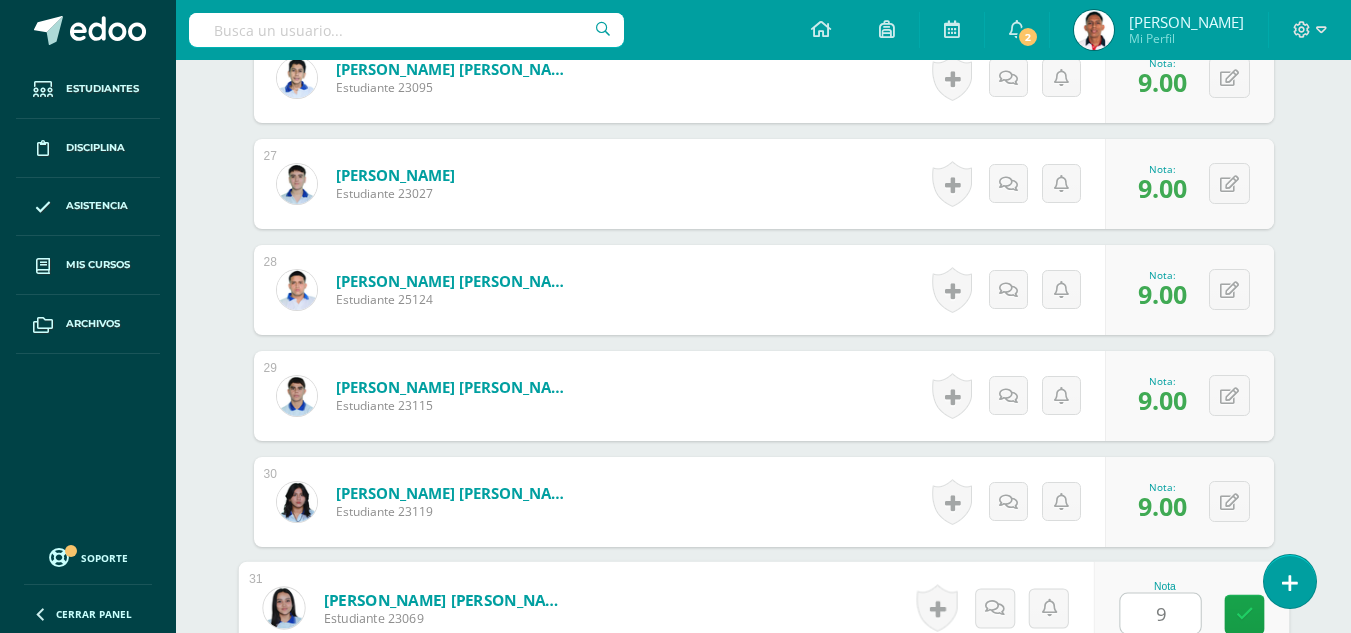 type on "9" 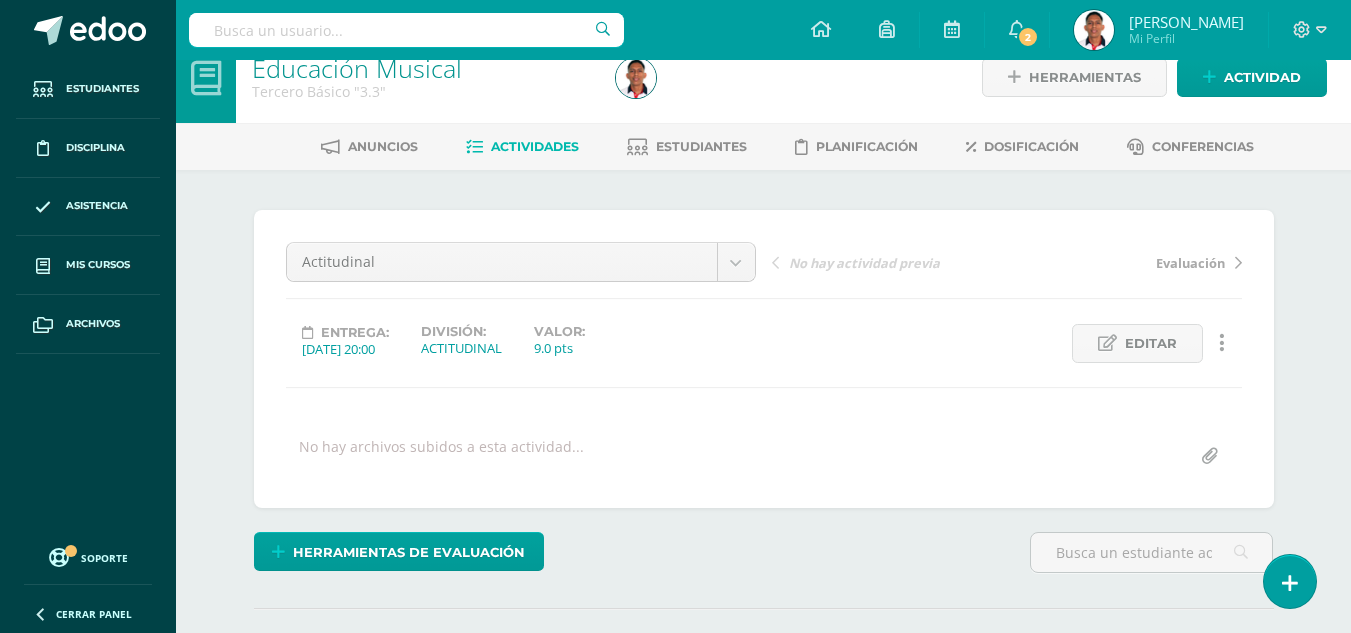 scroll, scrollTop: 0, scrollLeft: 0, axis: both 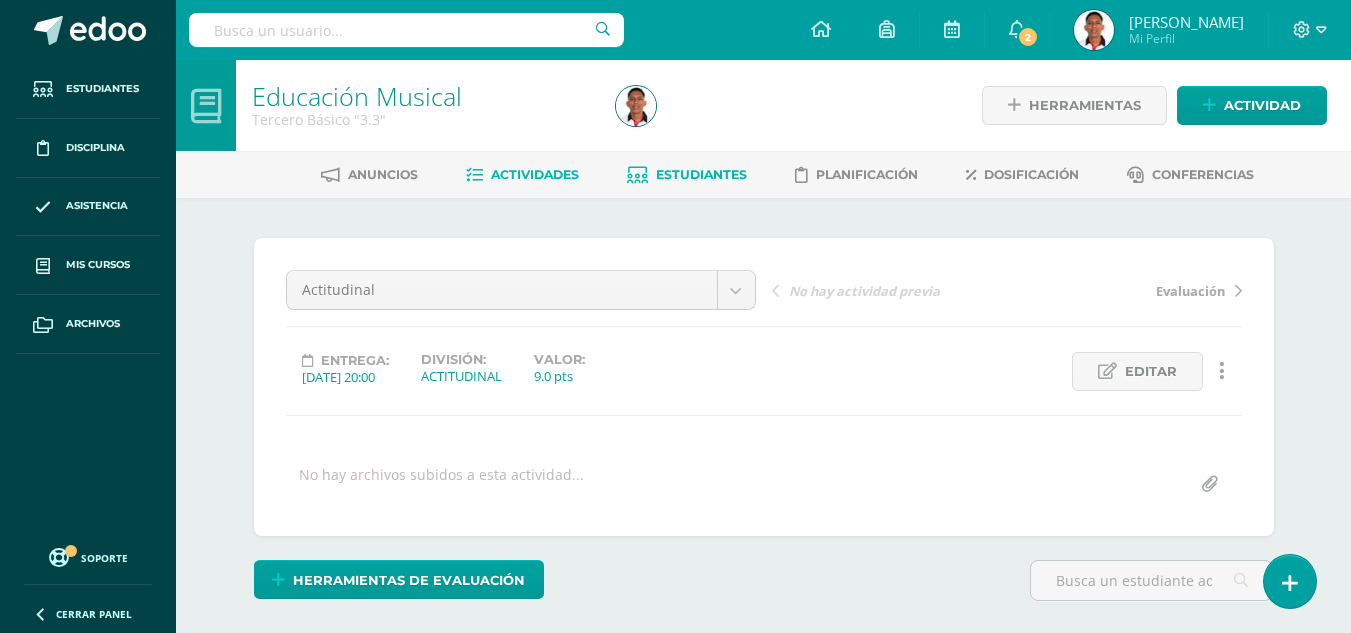 click on "Estudiantes" at bounding box center [687, 175] 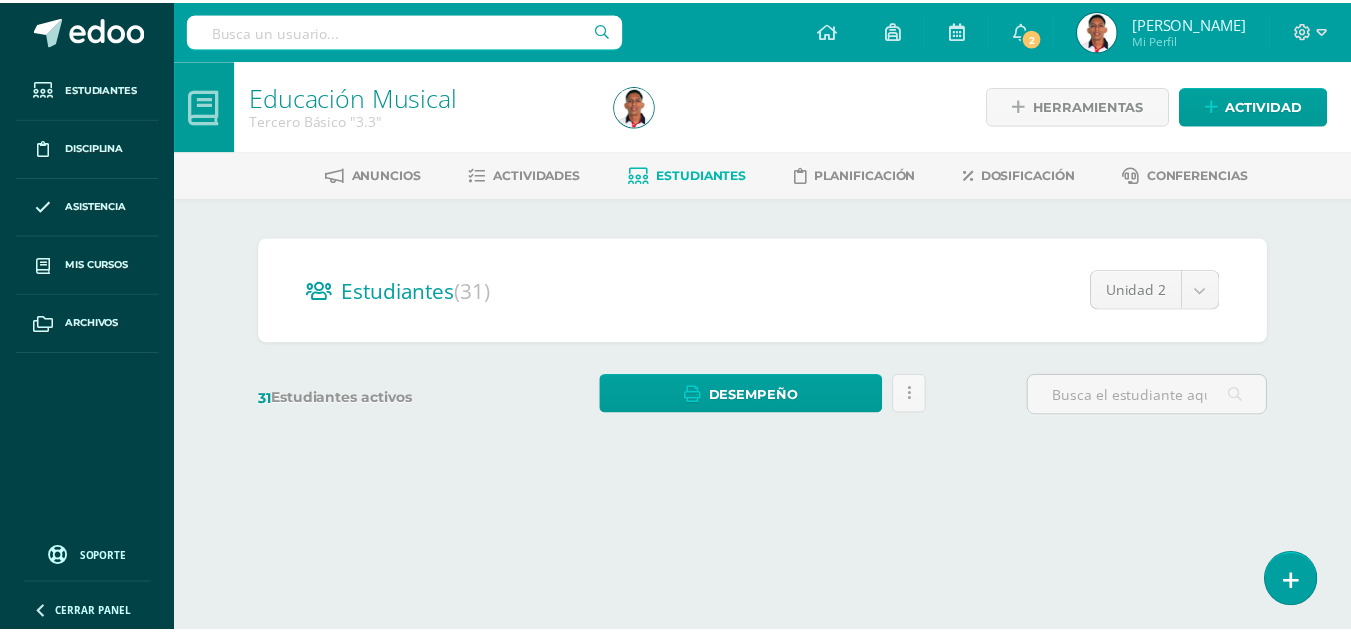 scroll, scrollTop: 0, scrollLeft: 0, axis: both 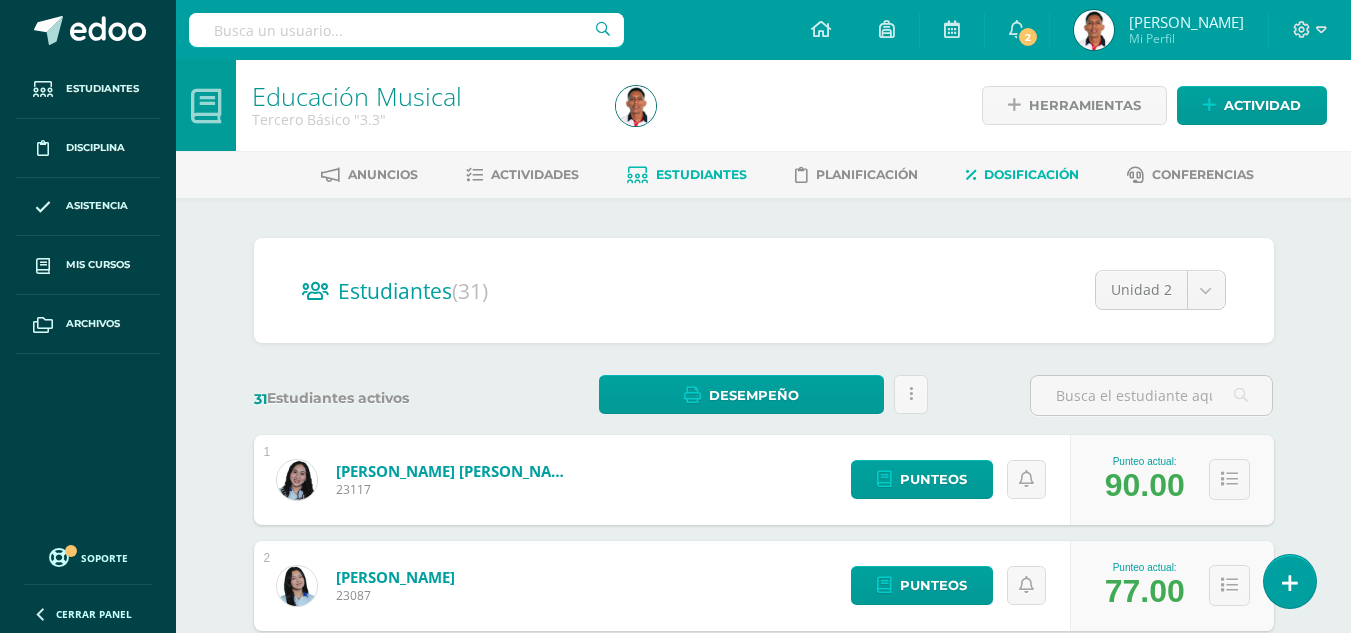 click on "Dosificación" at bounding box center (1031, 174) 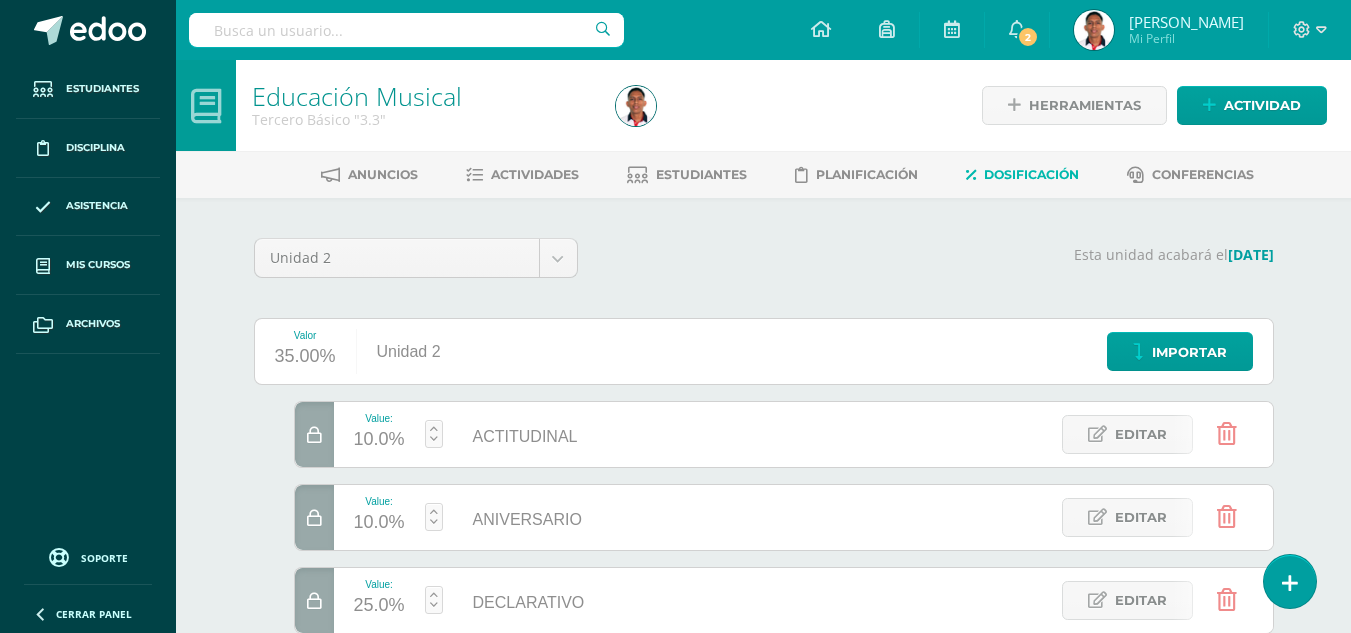 scroll, scrollTop: 0, scrollLeft: 0, axis: both 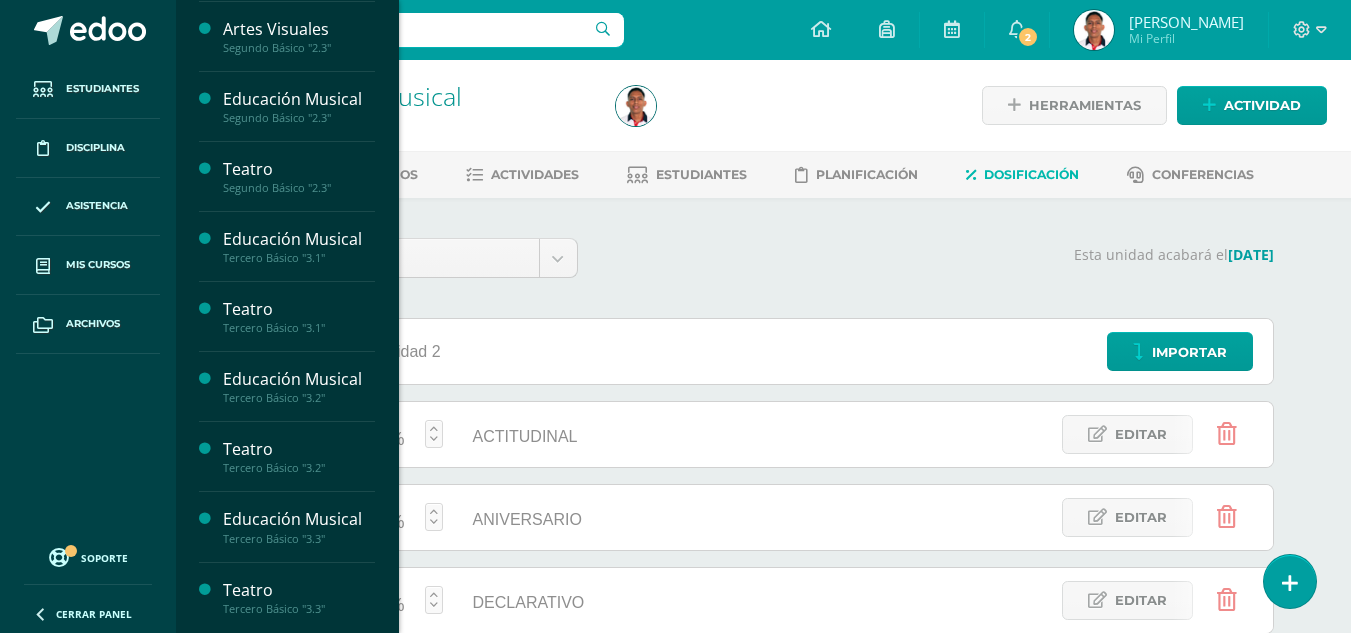 click on "Teatro" at bounding box center (299, 590) 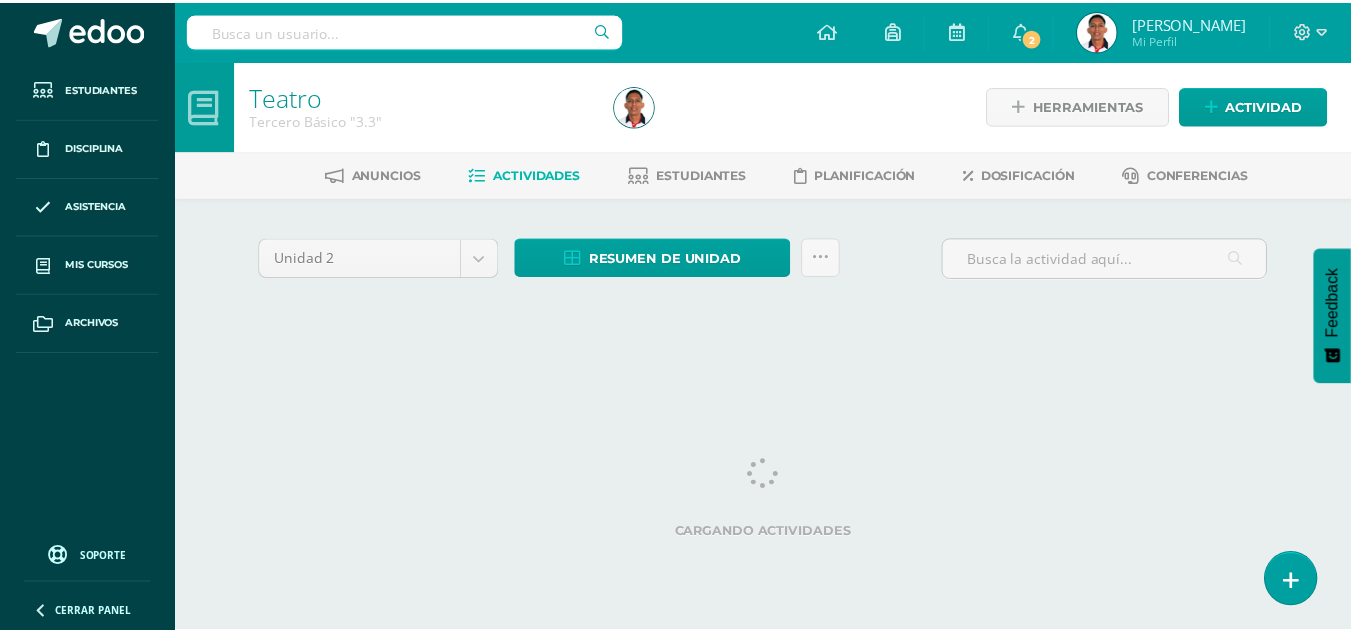 scroll, scrollTop: 0, scrollLeft: 0, axis: both 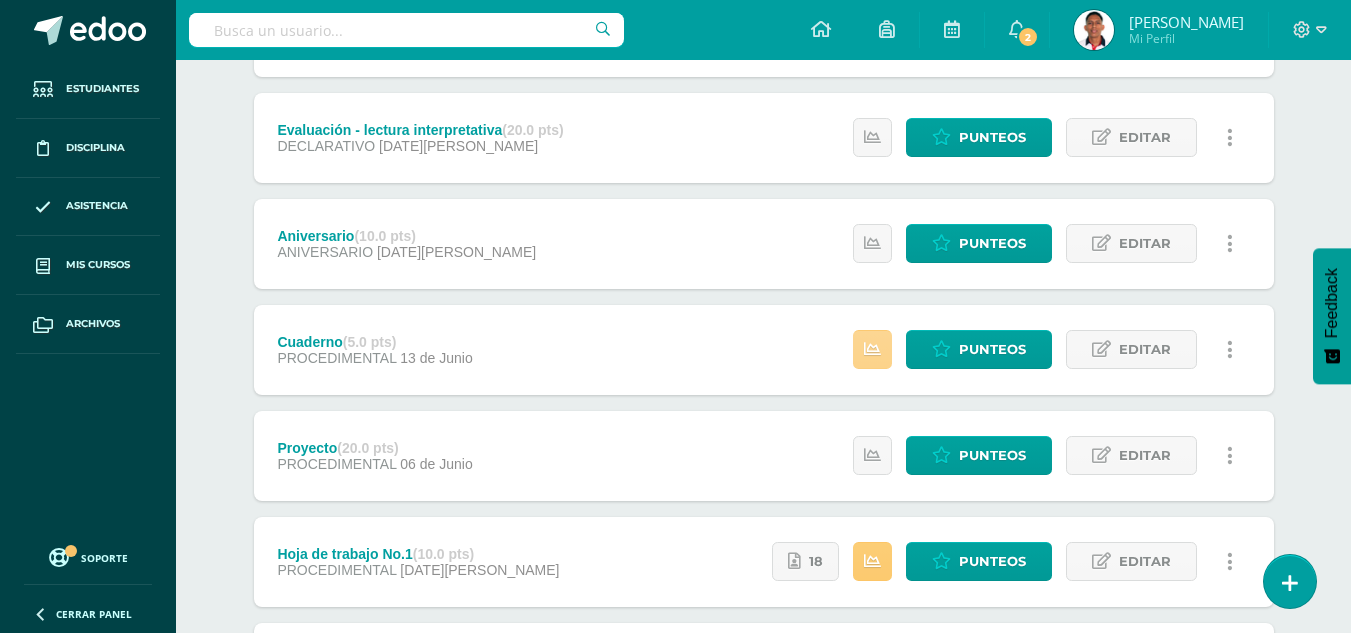 click at bounding box center (872, 349) 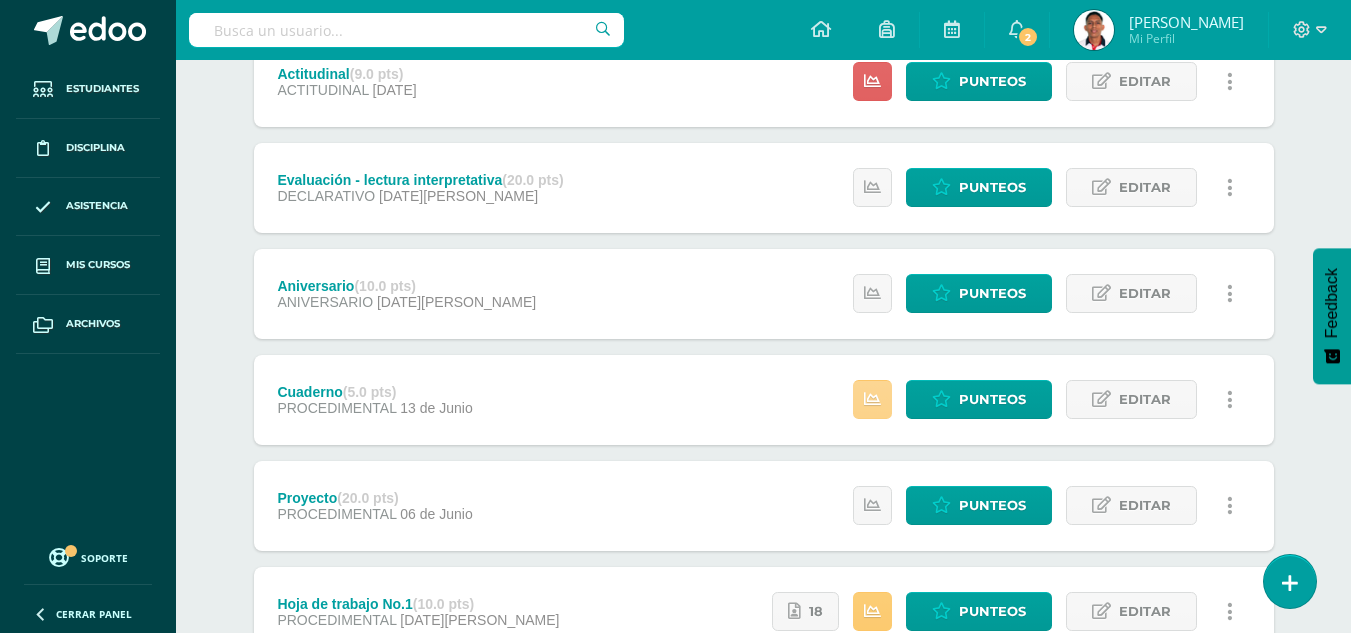 scroll, scrollTop: 0, scrollLeft: 0, axis: both 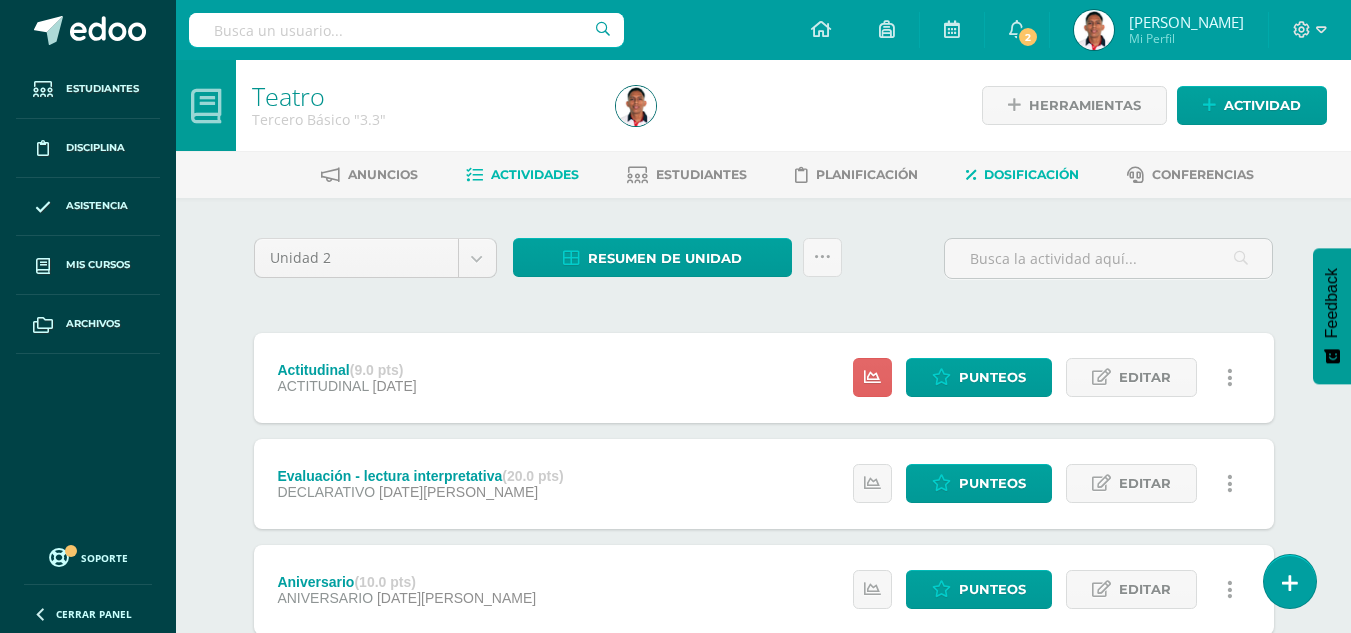 click on "Dosificación" at bounding box center (1022, 175) 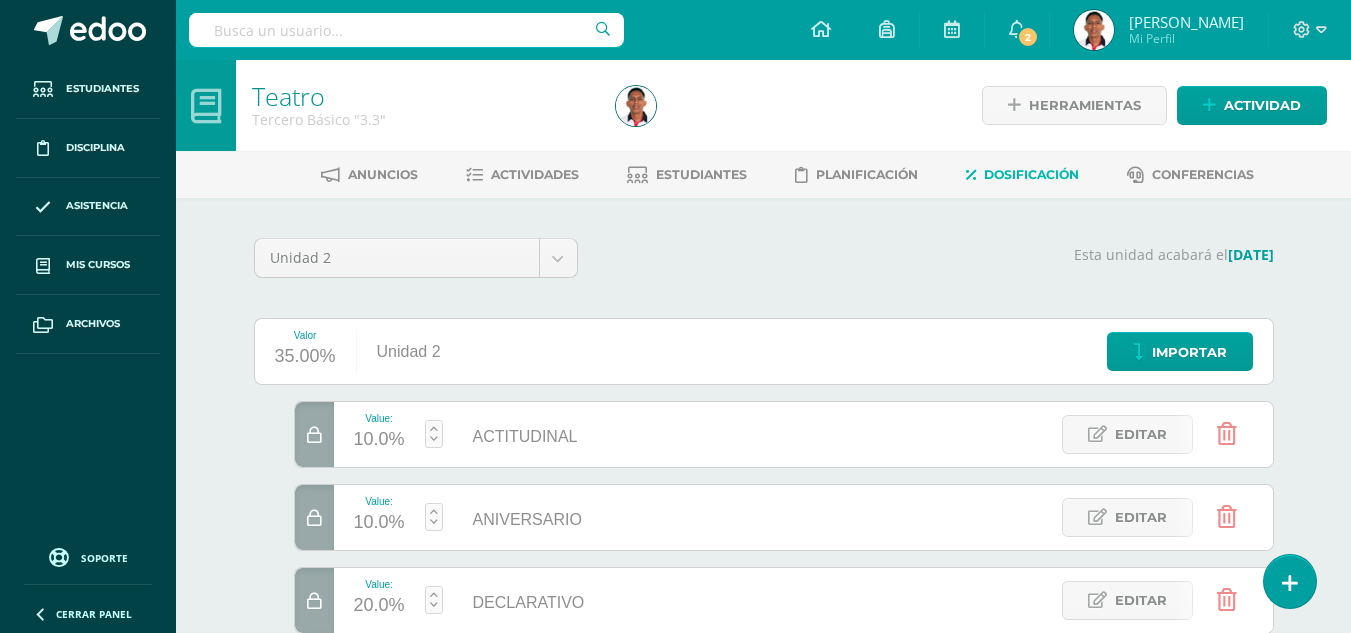 scroll, scrollTop: 0, scrollLeft: 0, axis: both 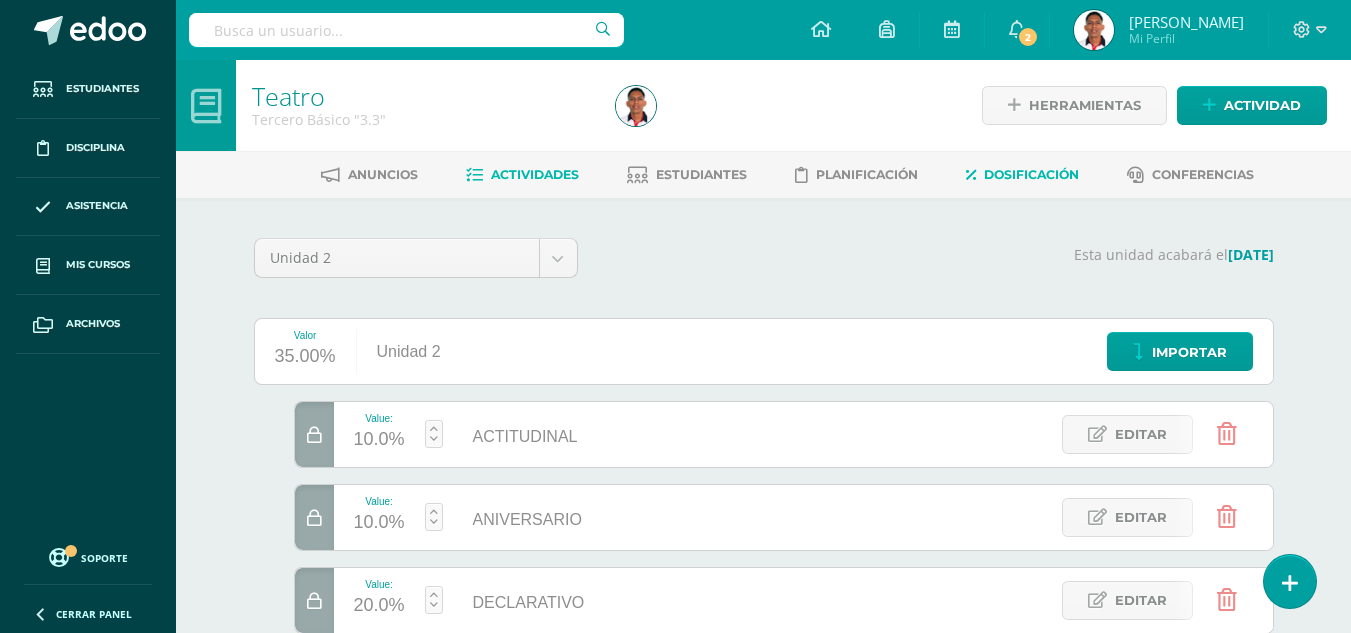 click on "Actividades" at bounding box center [535, 174] 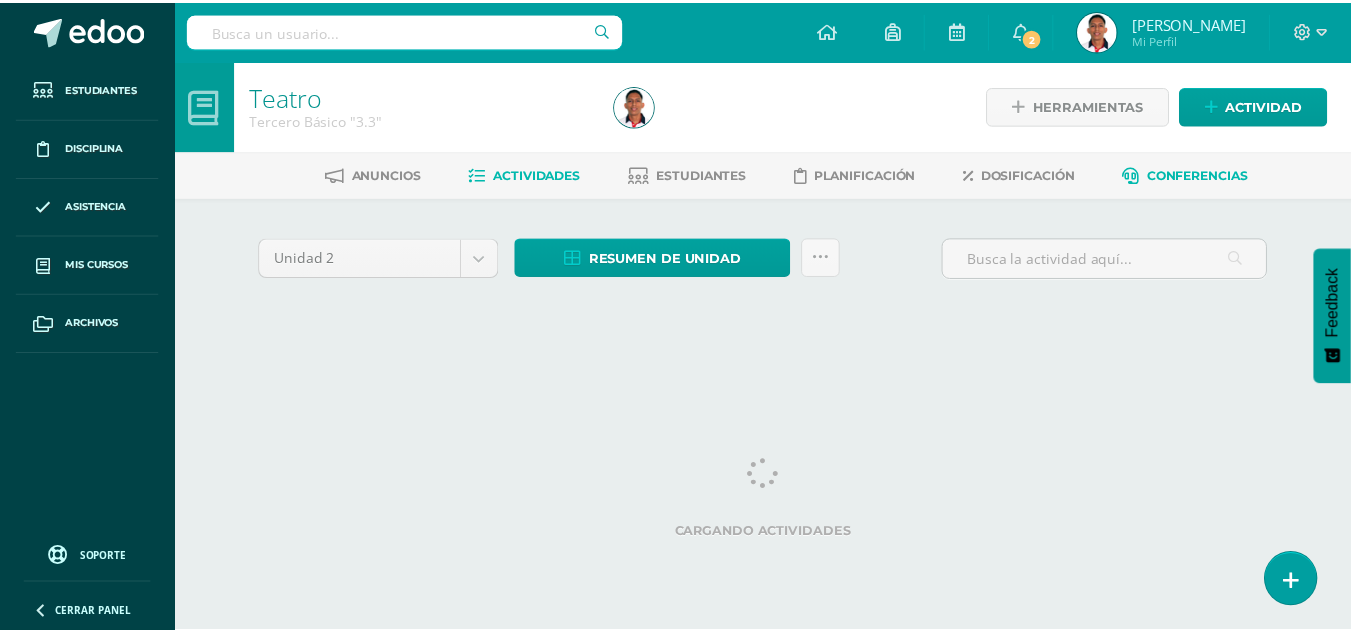 scroll, scrollTop: 0, scrollLeft: 0, axis: both 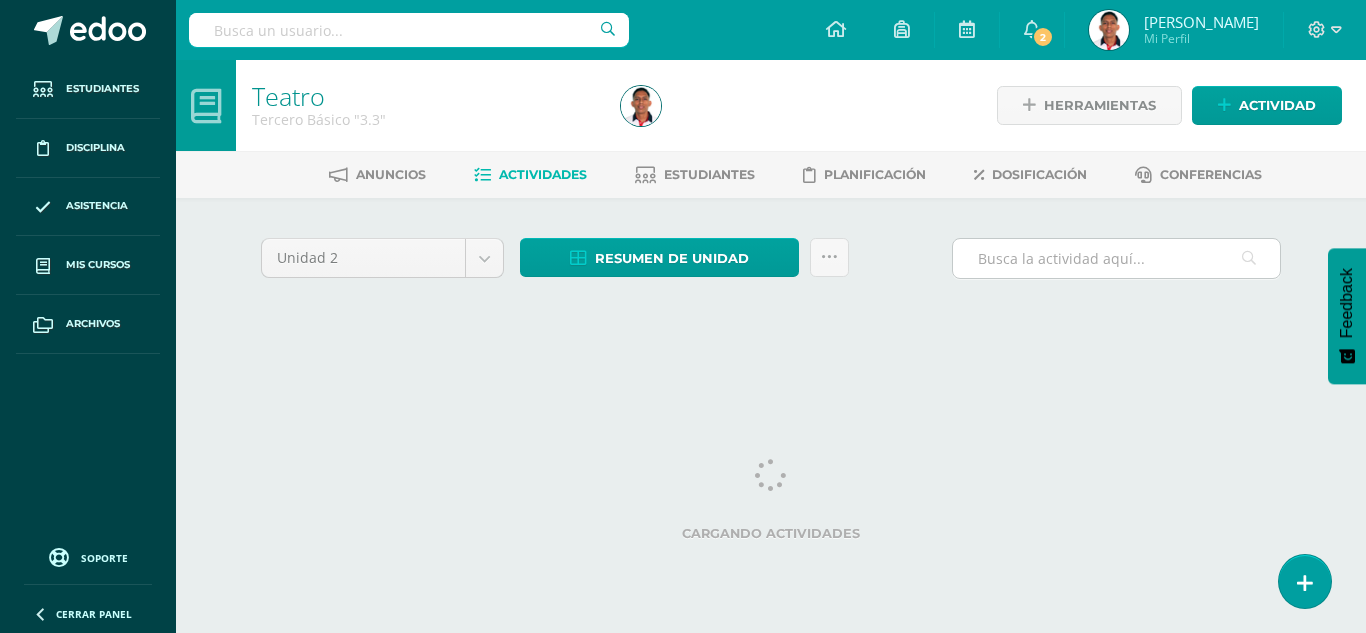 click at bounding box center (1116, 258) 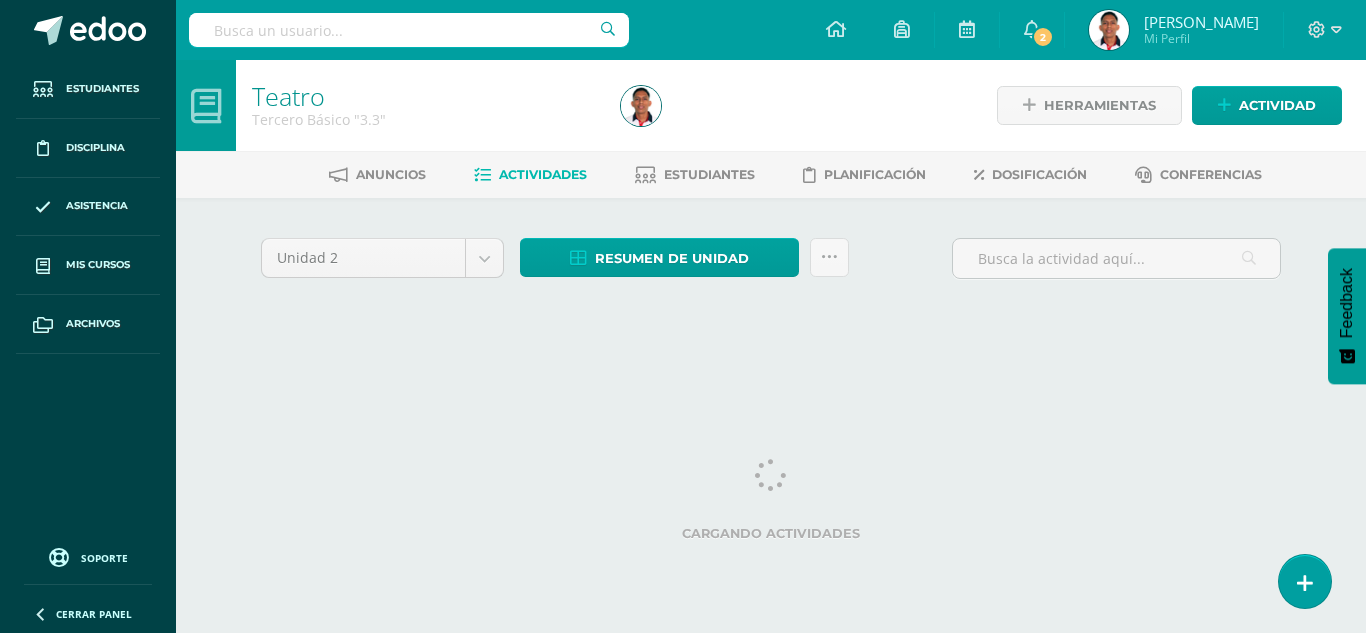 click on "Unidad 2                             Unidad 1 Unidad 2 Unidad 3 Resumen de unidad
Descargar como HTML
Descargar como PDF
Descargar como XLS
Subir actividades en masa
Enviar punteos a revision
Historial de actividad
¿Estás seguro que deseas  Enviar a revisión  las notas de este curso?
Esta acción  enviará una notificación a tu supervisor y no podrás eliminar o cambiar tus notas.  Esta acción no podrá ser revertida a menos que se te conceda permiso
Cancelar
Enviar a revisión
Creación  y  Calificación   en masa.
Para poder crear actividades y calificar las mismas" at bounding box center (771, 266) 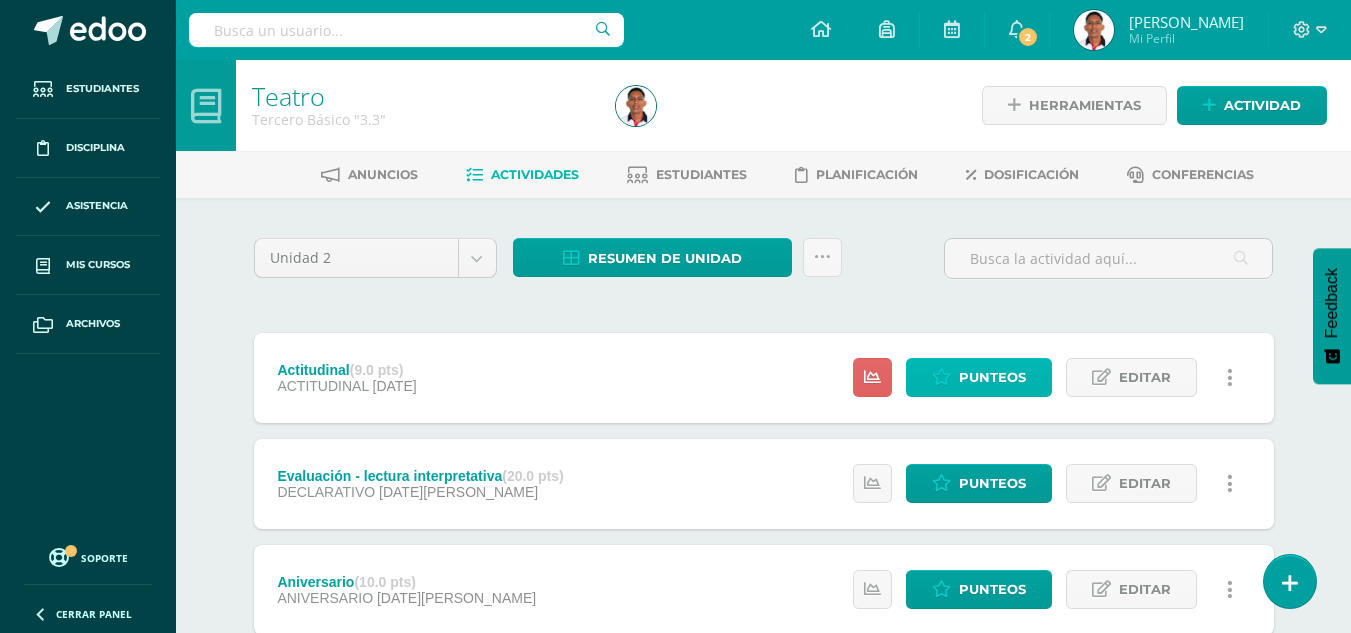 click on "Punteos" at bounding box center (992, 377) 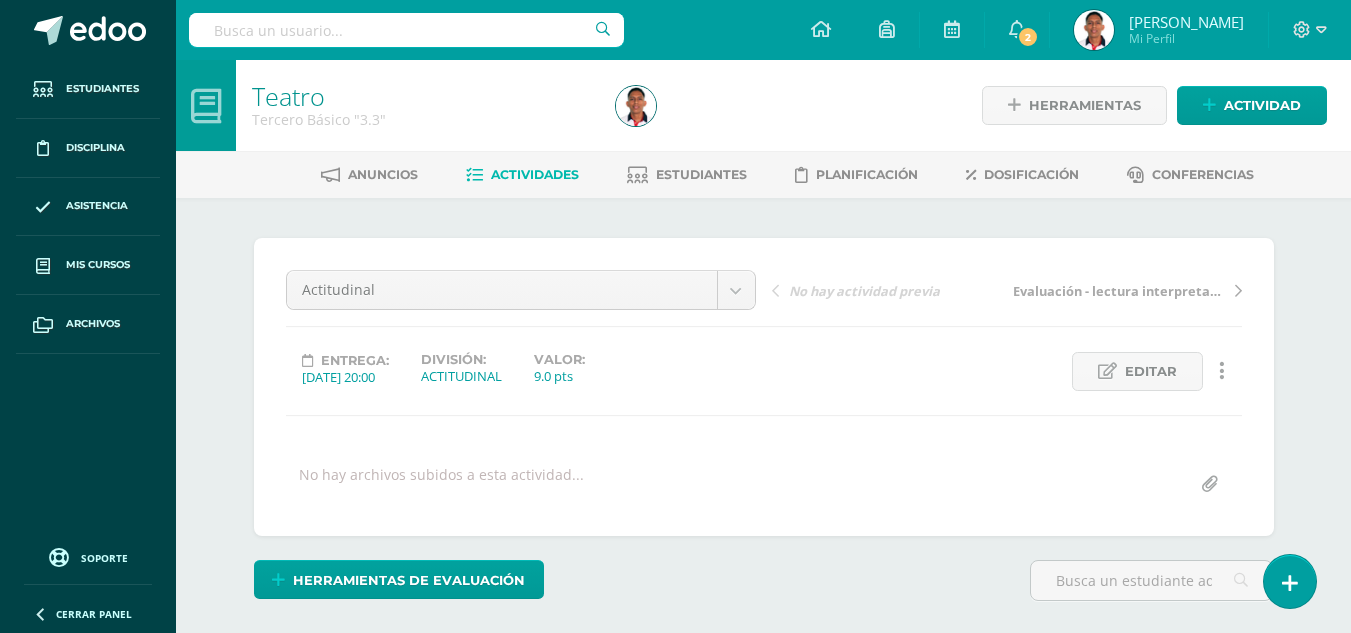 scroll, scrollTop: 0, scrollLeft: 0, axis: both 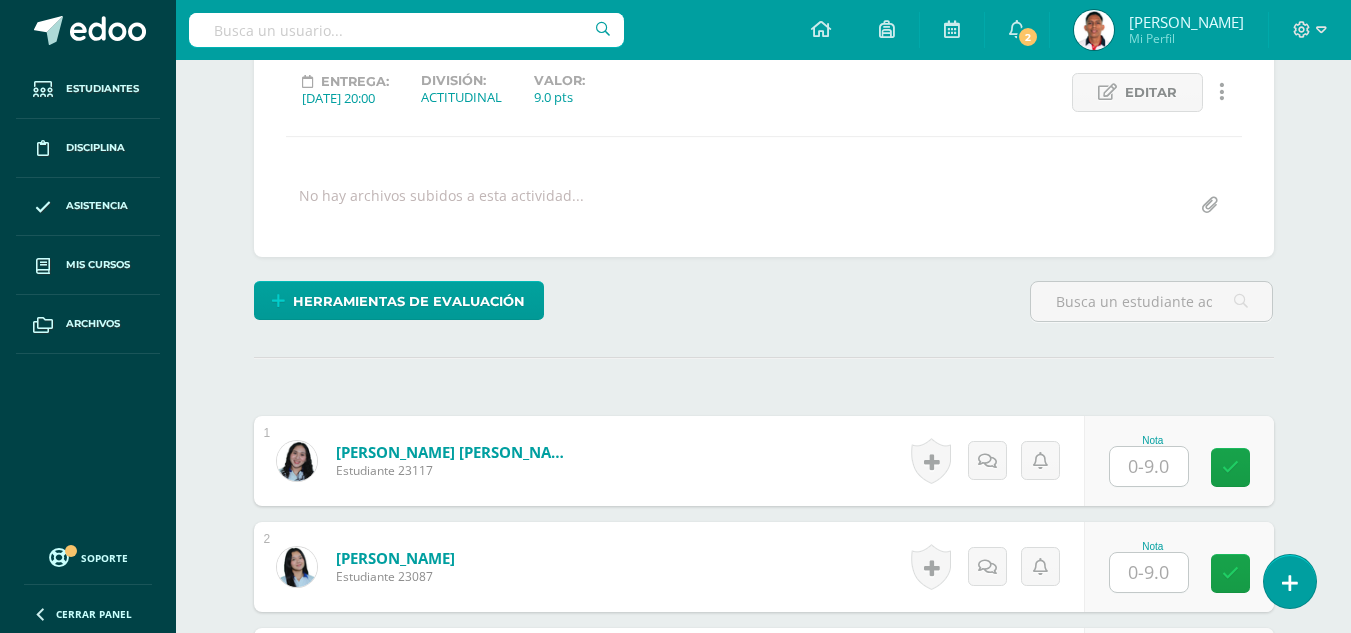 click at bounding box center (1149, 466) 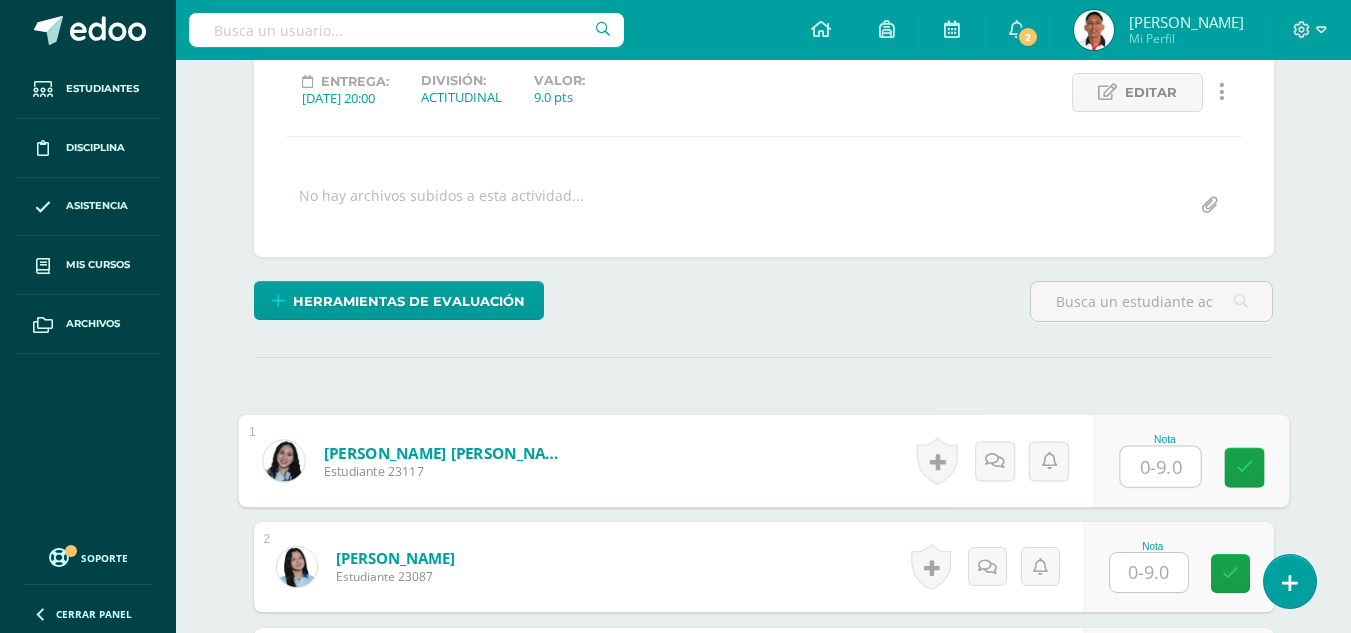 scroll, scrollTop: 280, scrollLeft: 0, axis: vertical 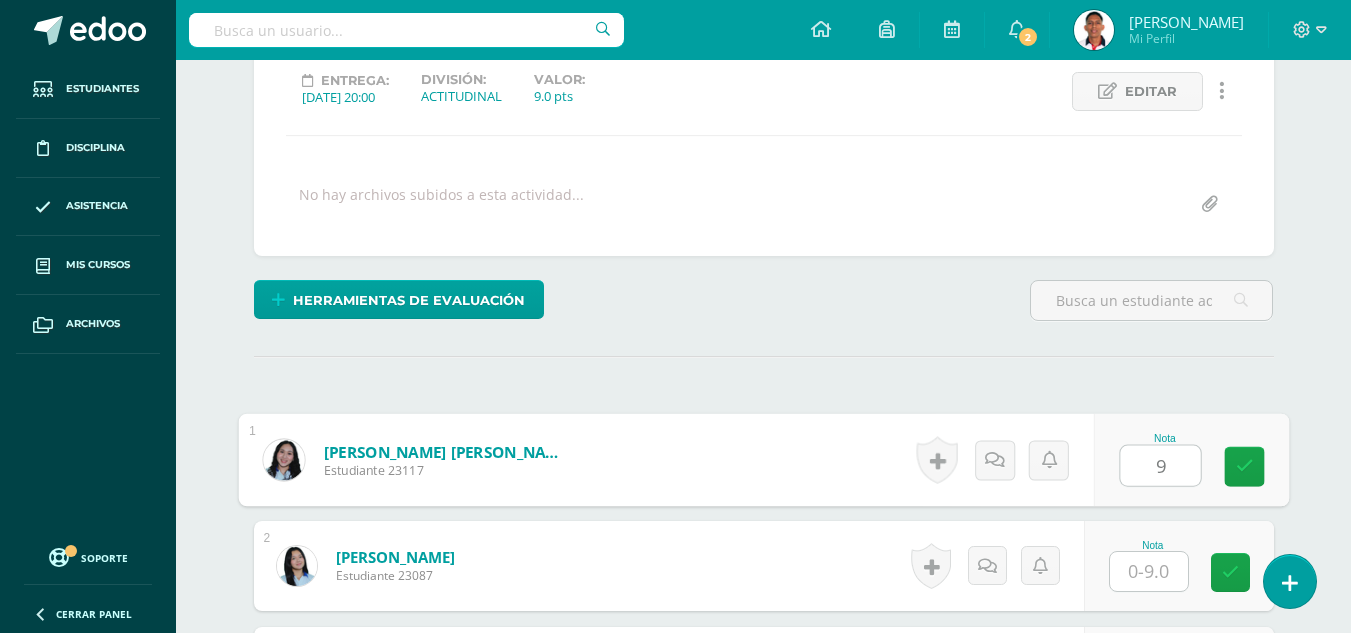 type on "9" 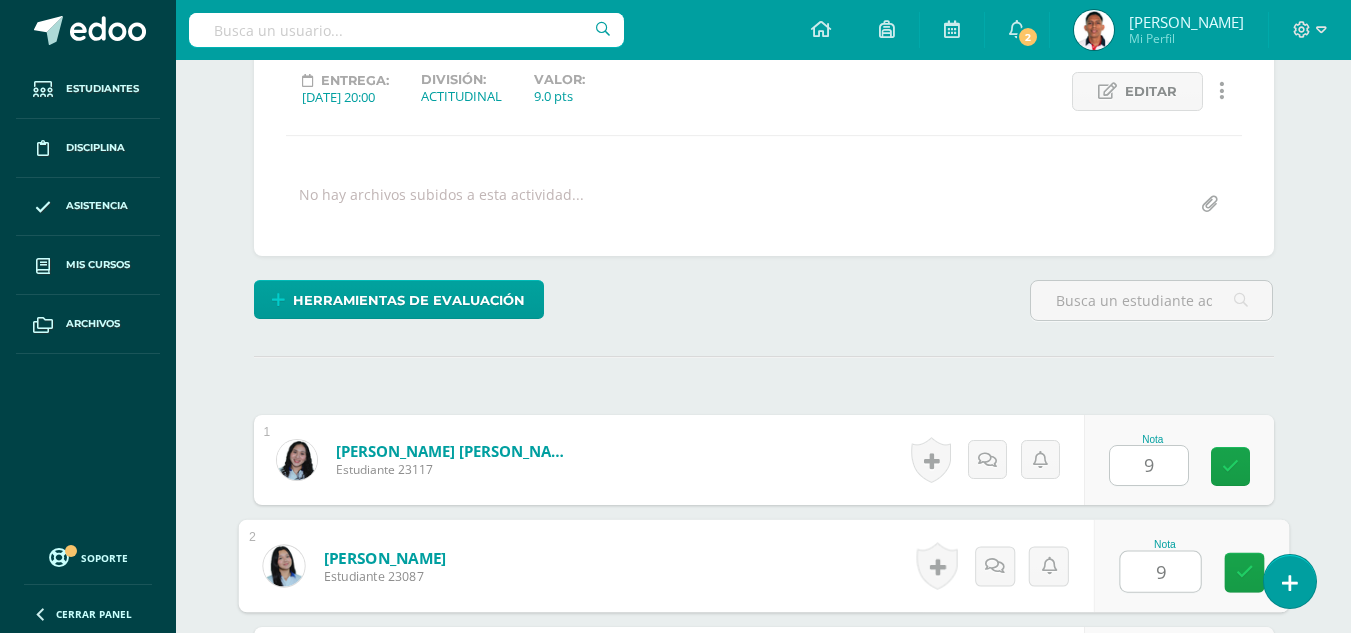 type on "9" 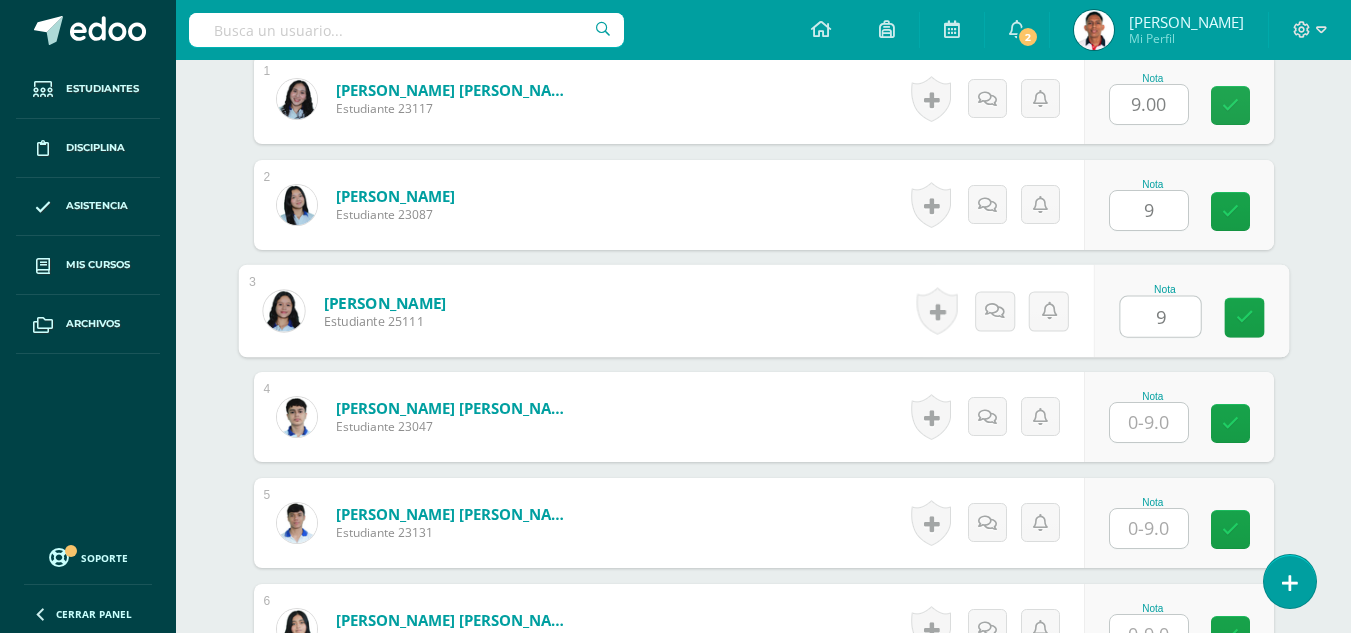 type on "9" 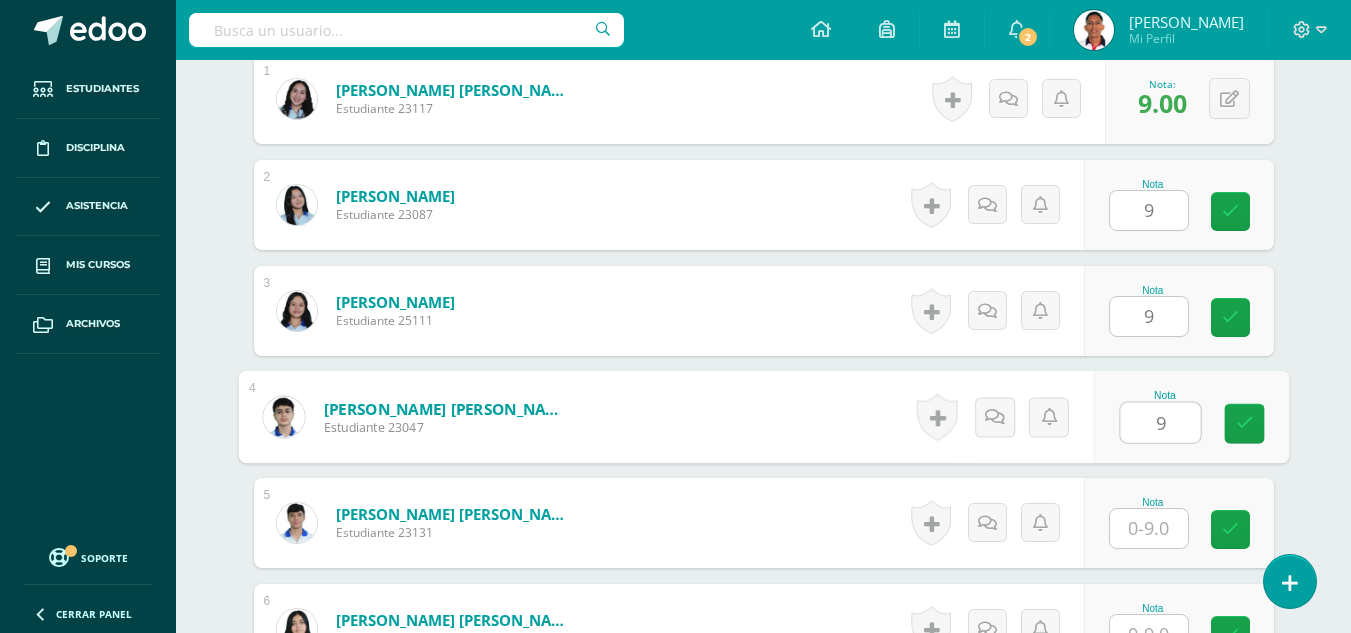 type on "9" 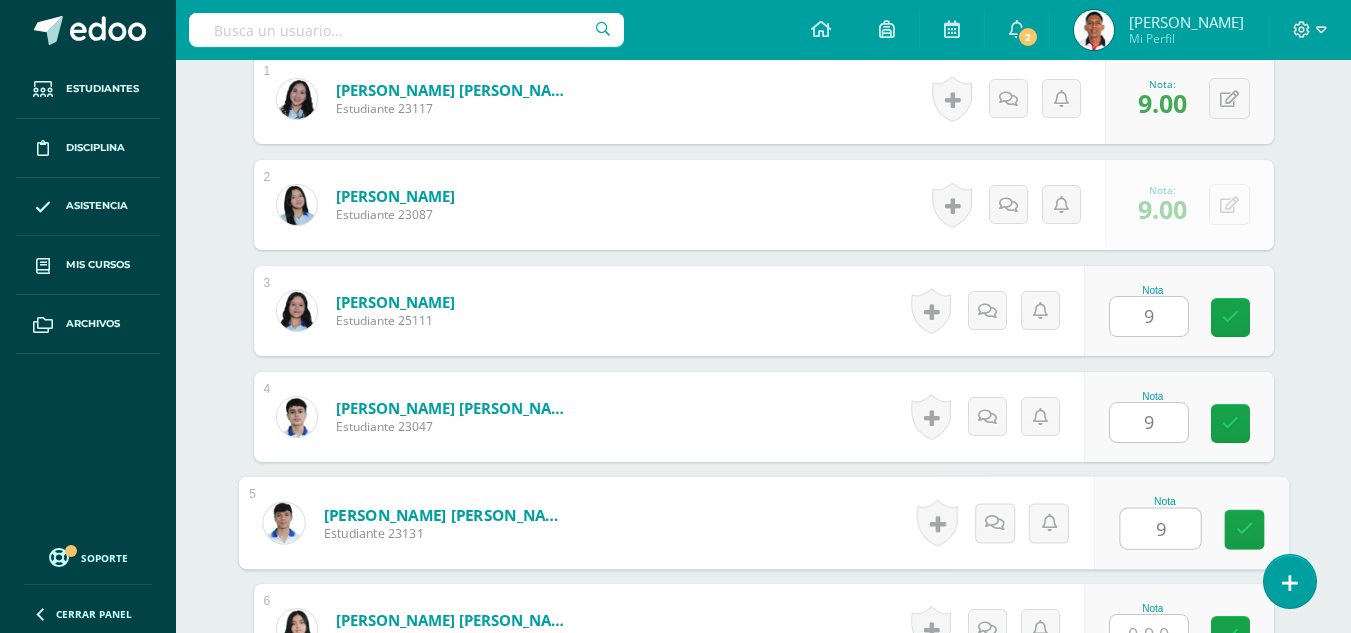 type on "9" 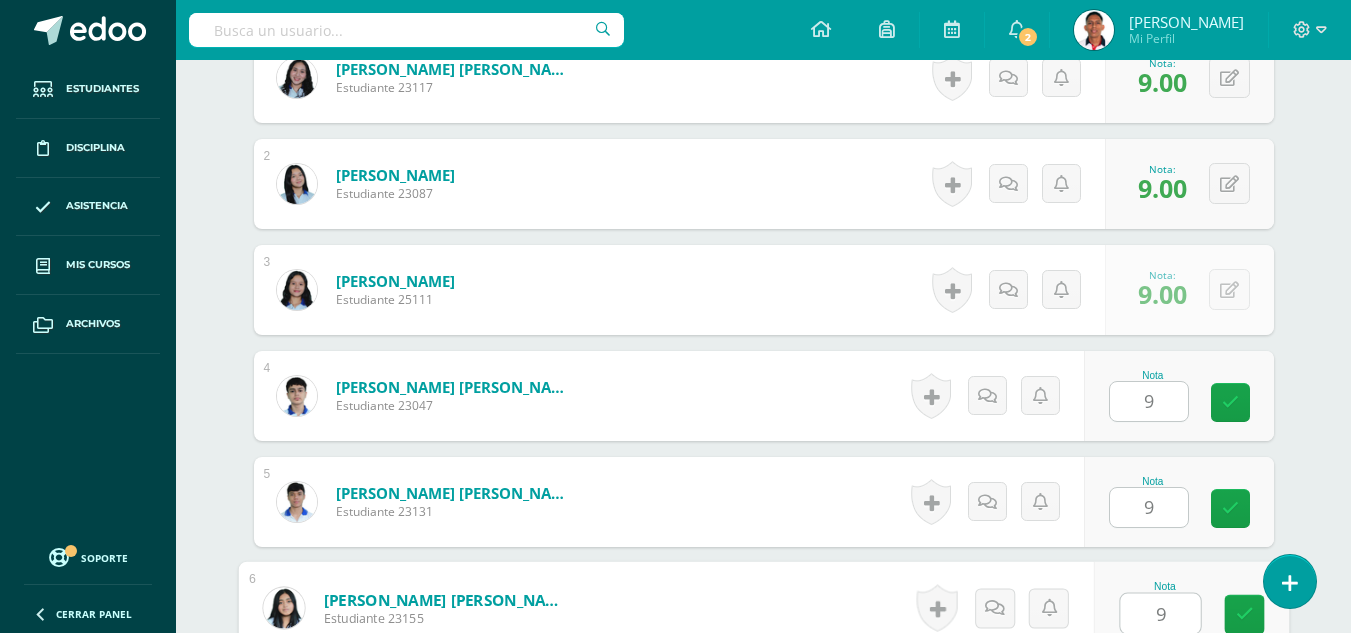 type on "9" 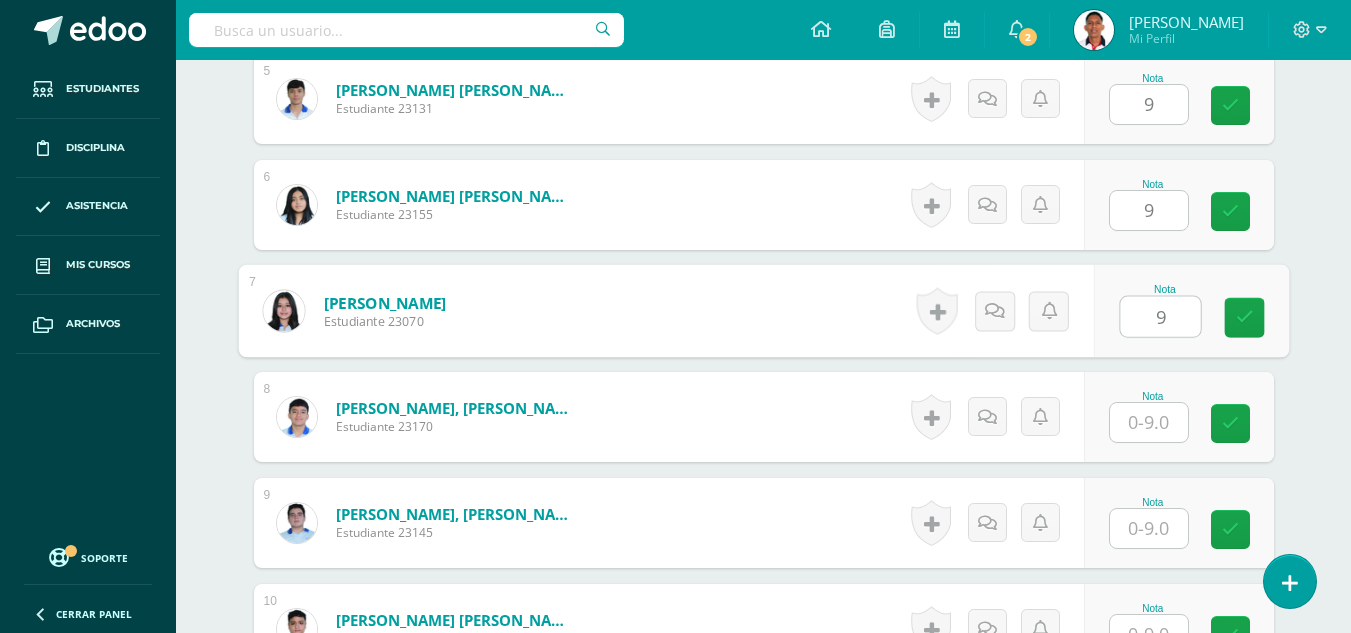 type on "9" 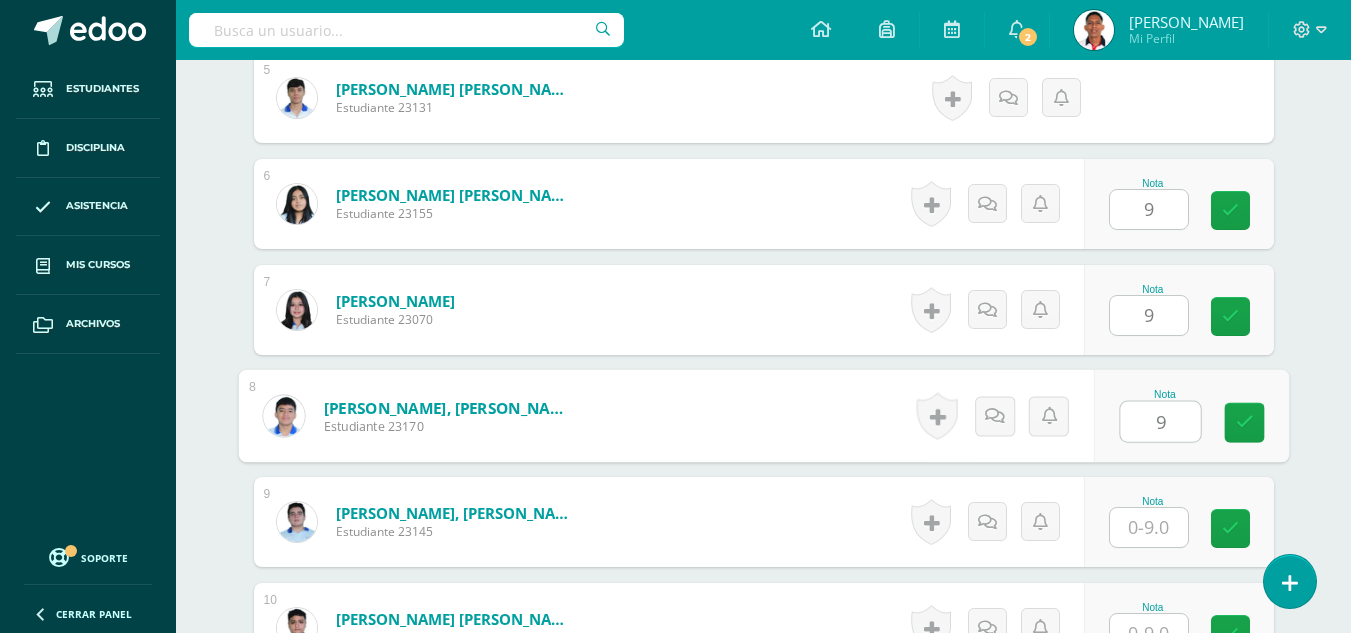 type on "9" 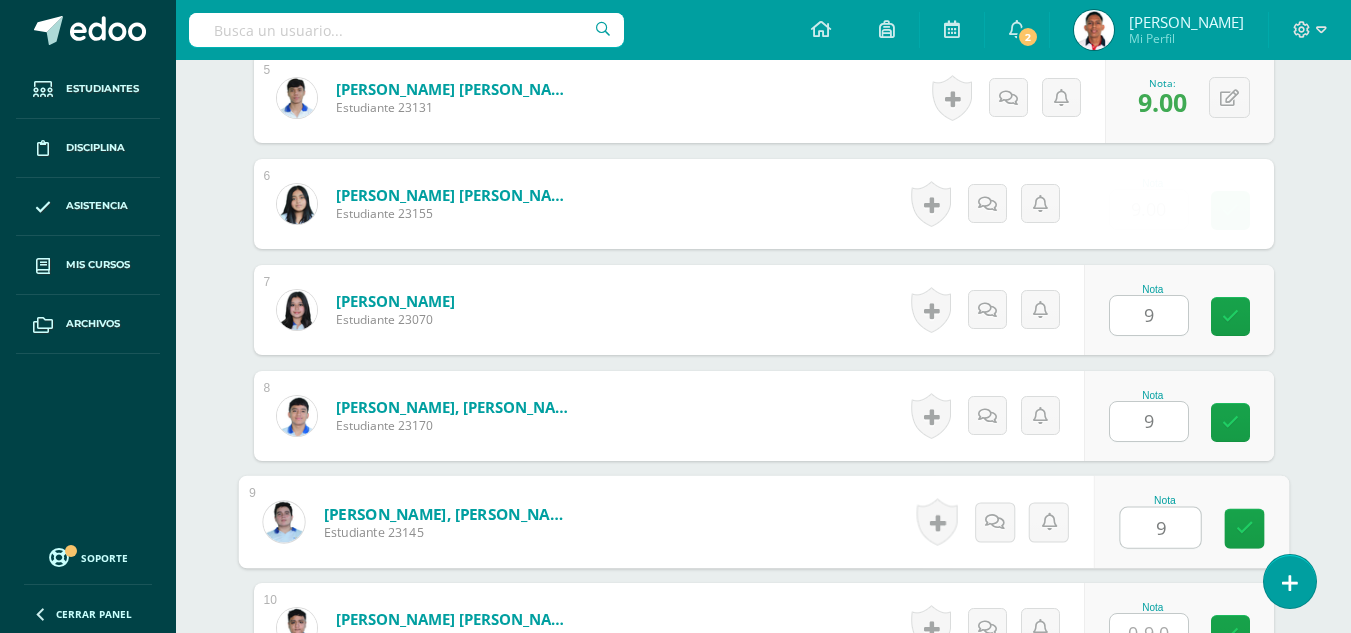 type on "9" 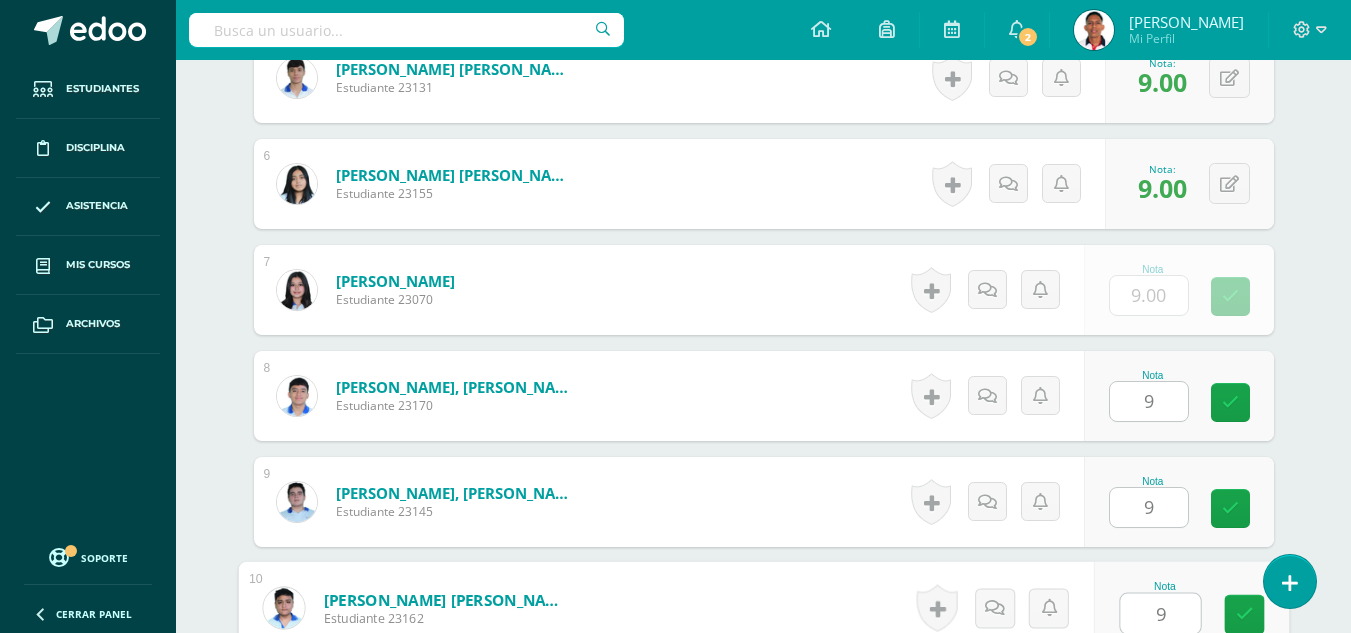 type on "9" 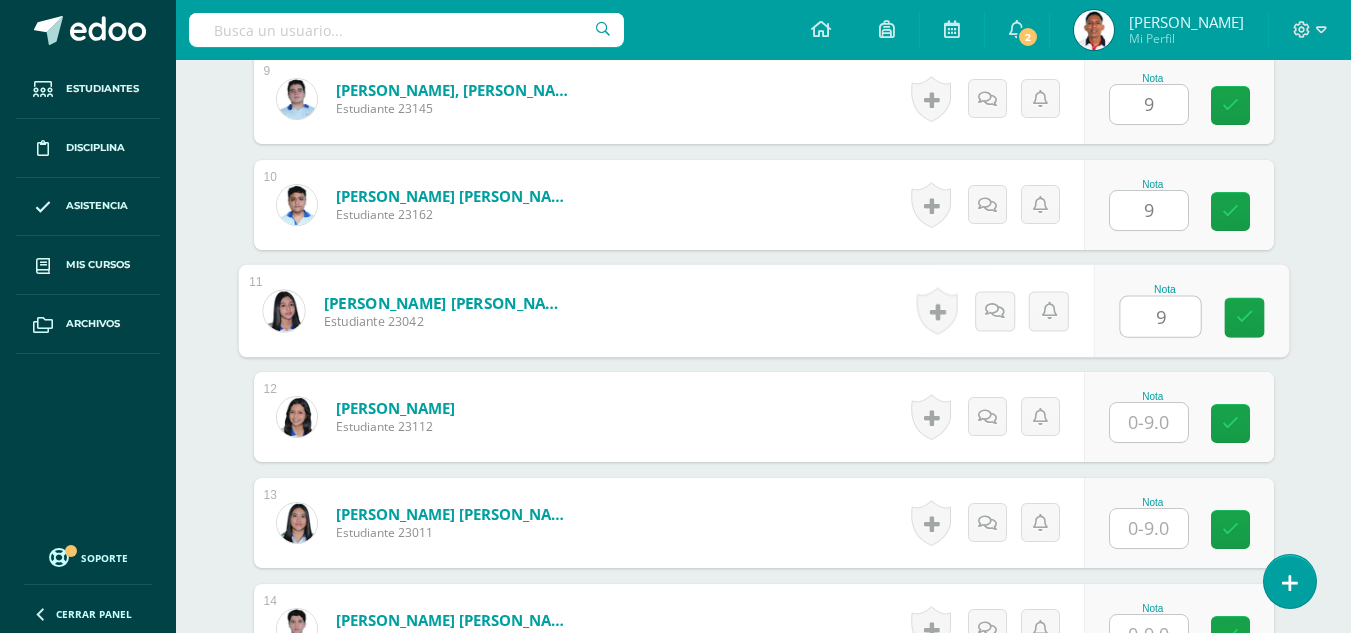 type on "9" 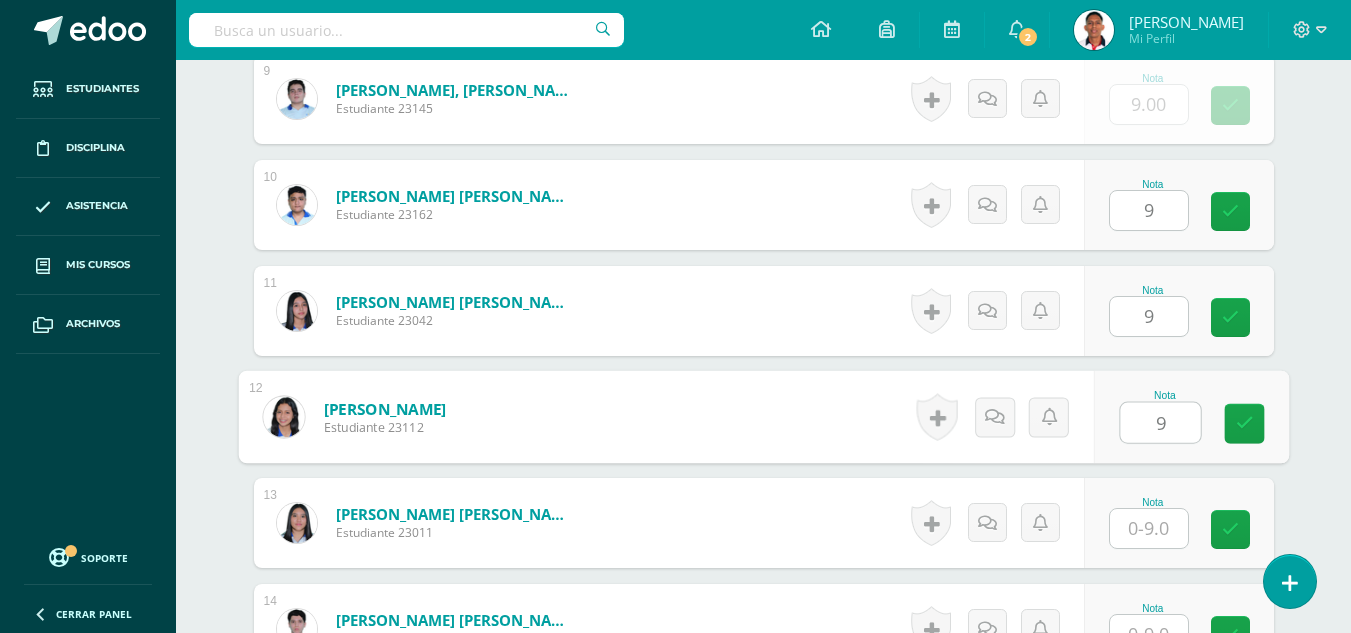 type on "9" 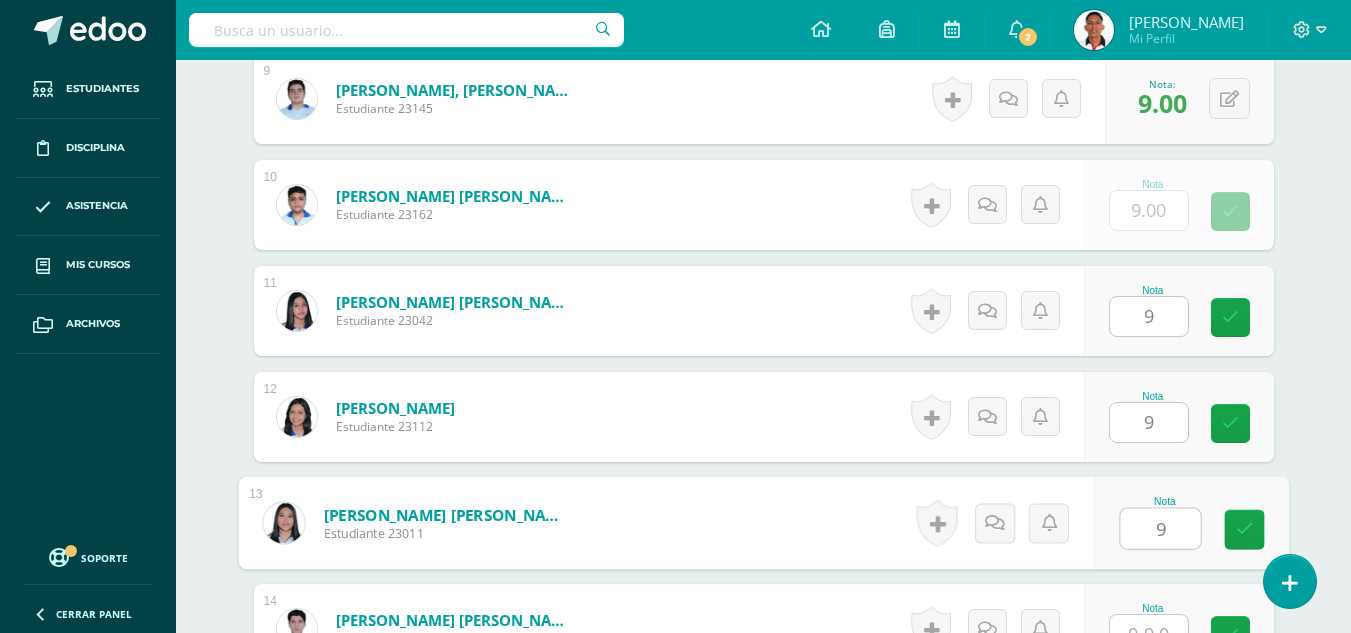 type on "9" 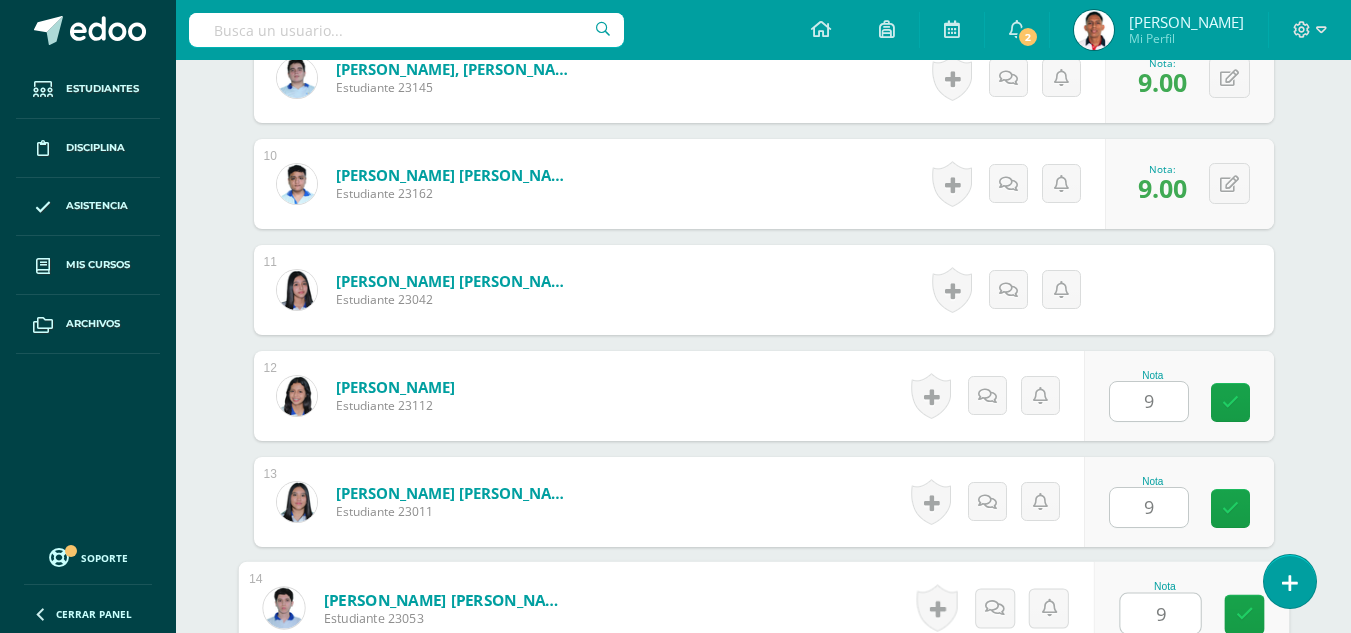 type on "9" 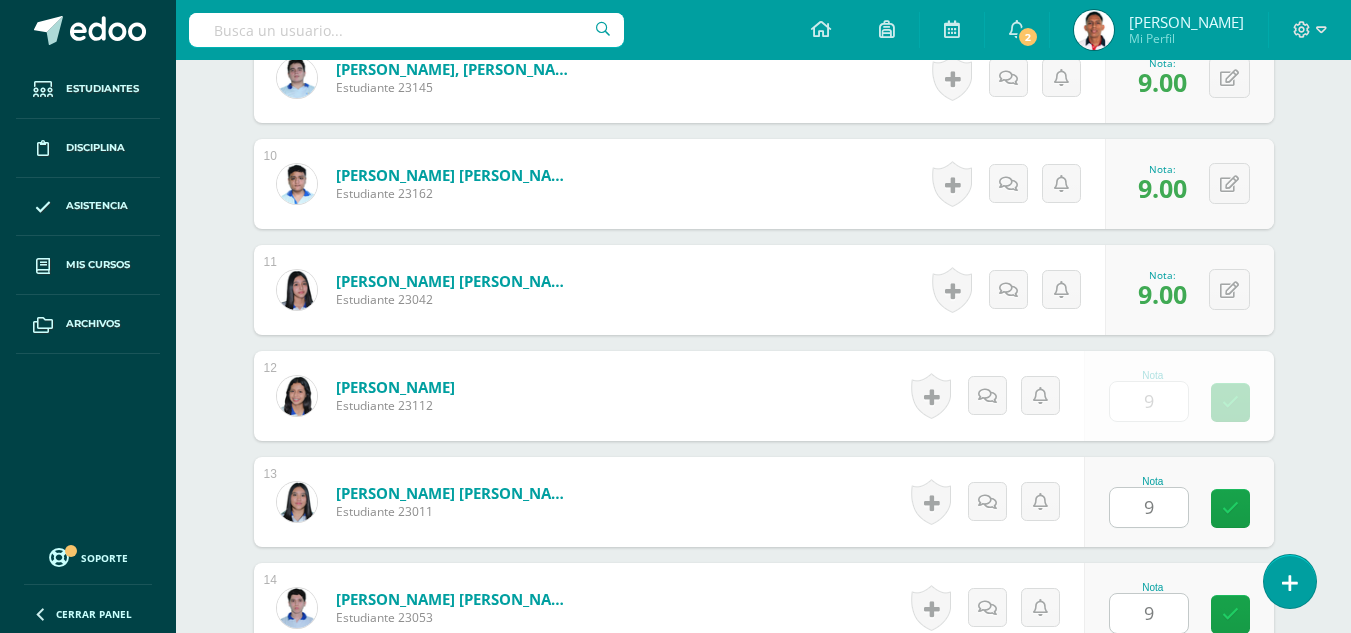 scroll, scrollTop: 1913, scrollLeft: 0, axis: vertical 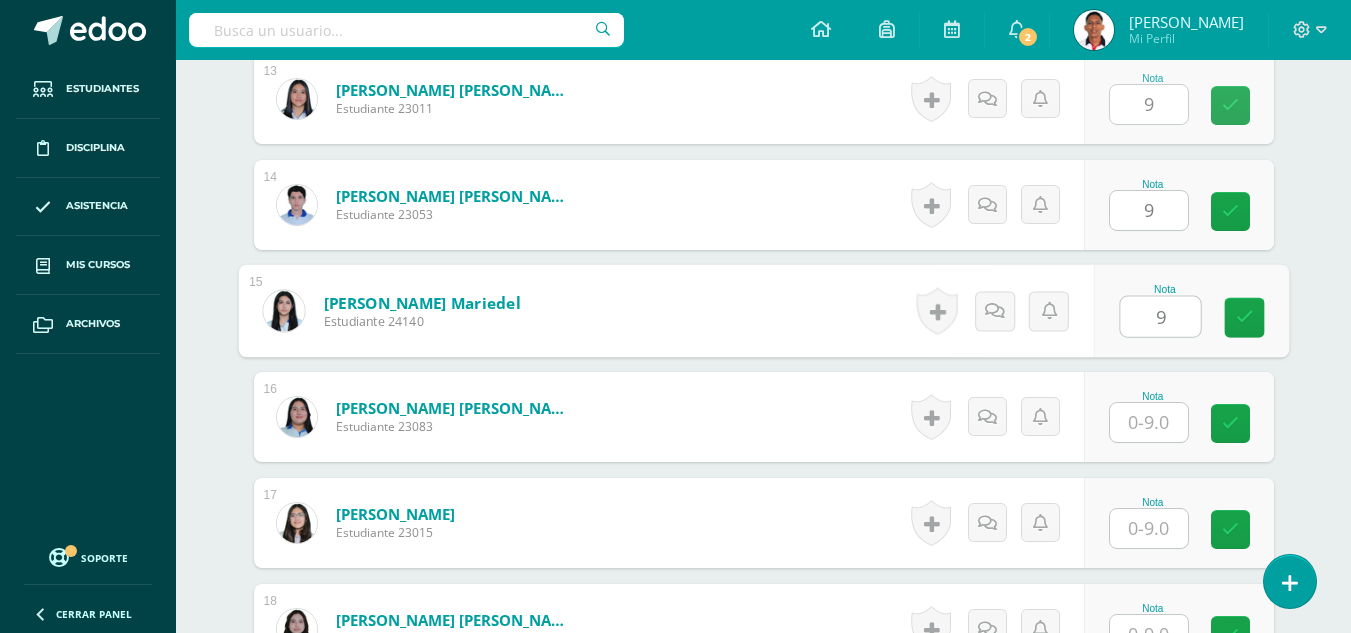type on "9" 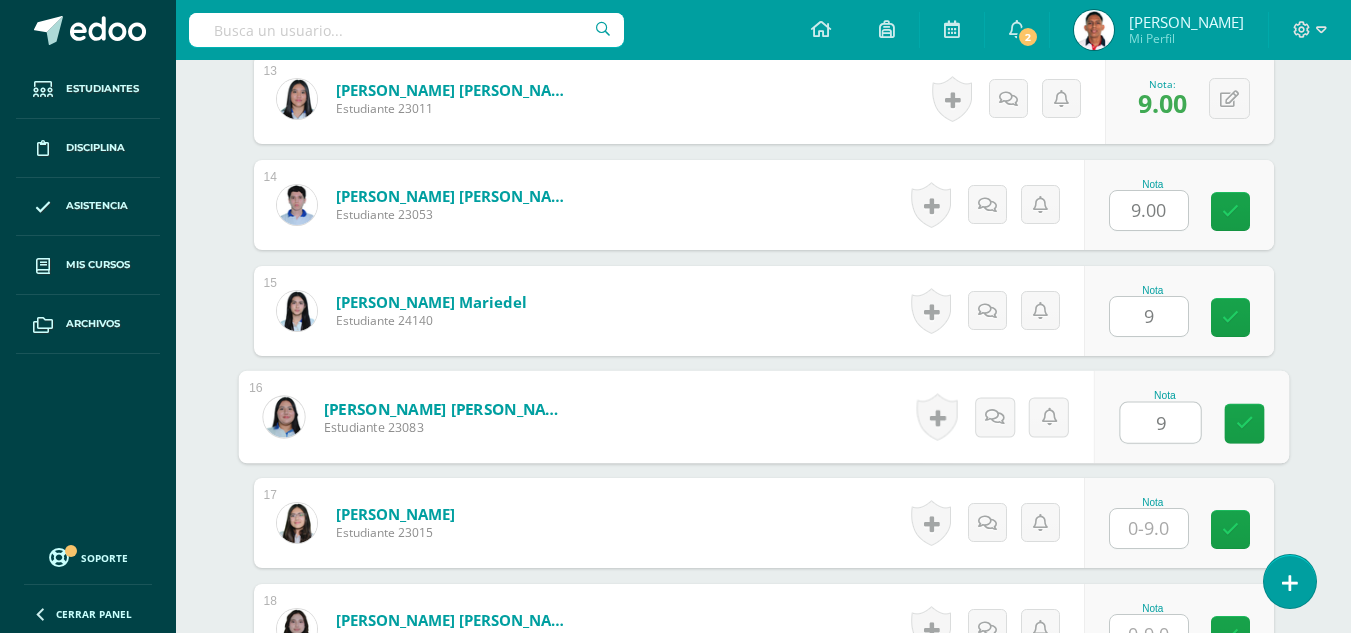 type on "9" 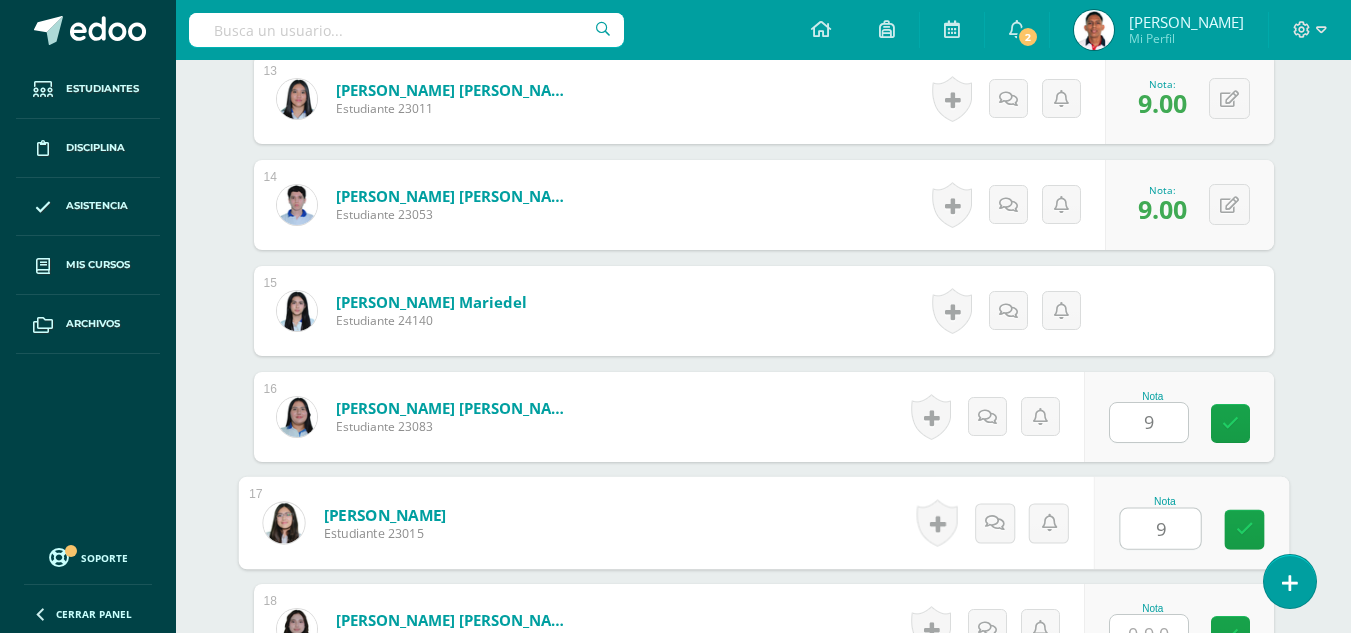 type on "9" 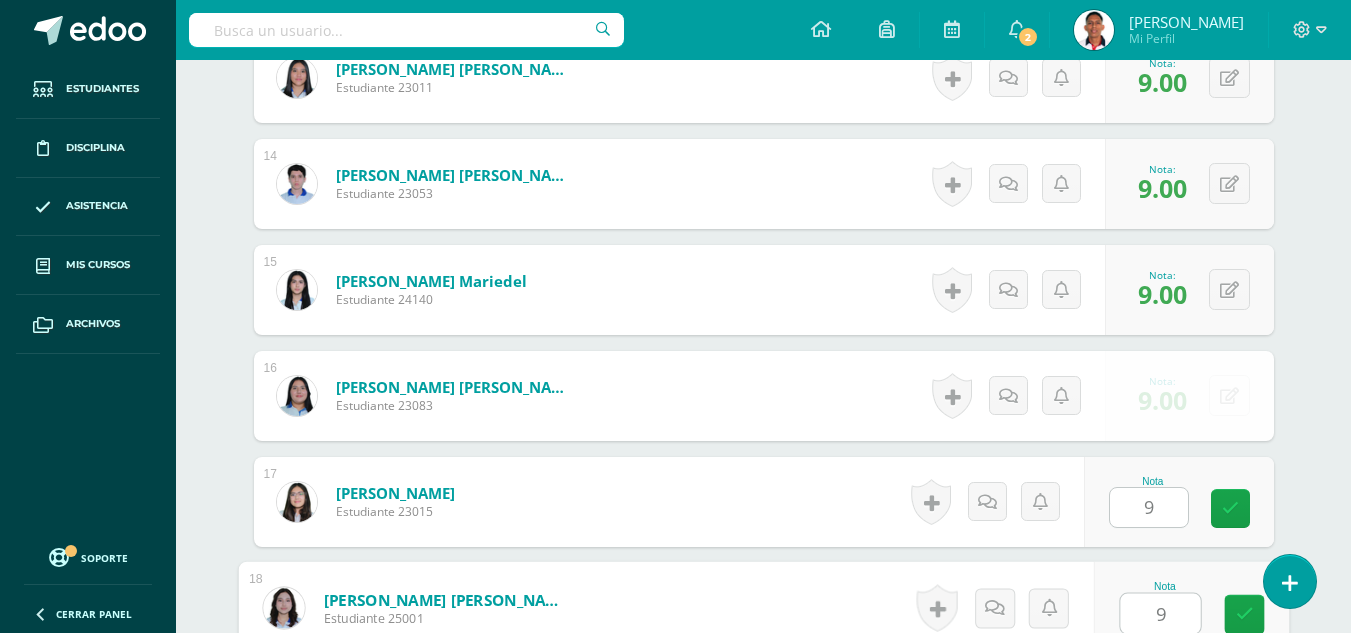 type on "9" 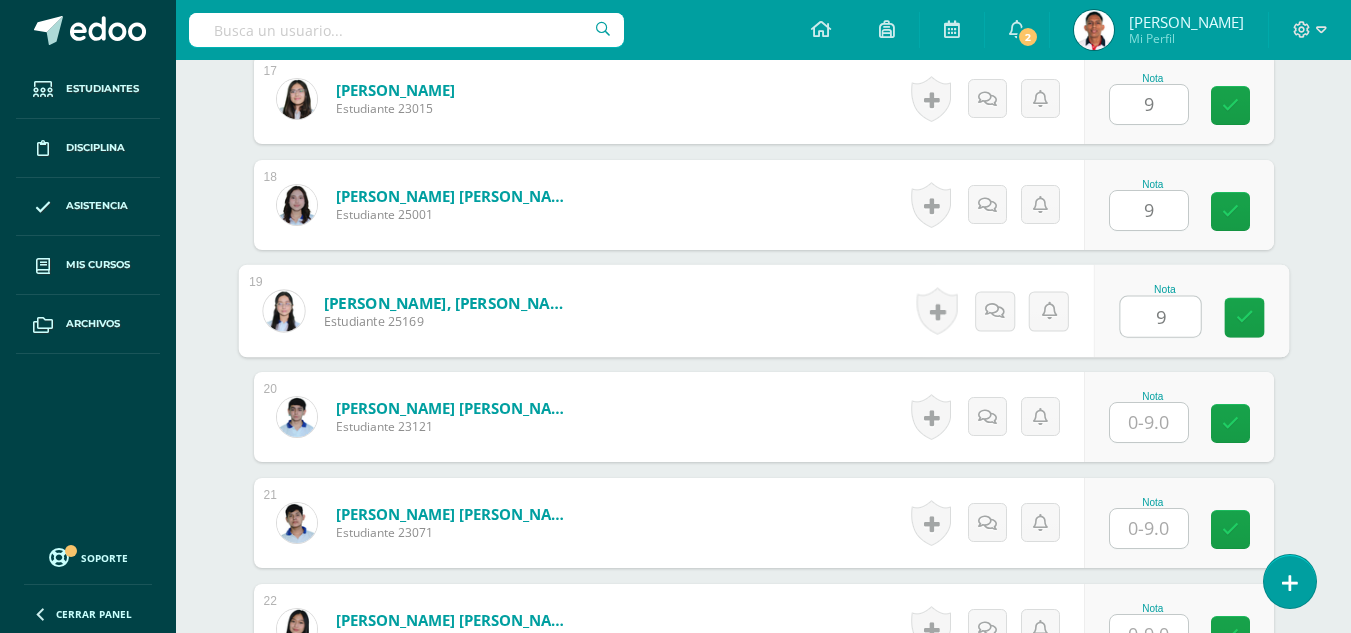 type on "9" 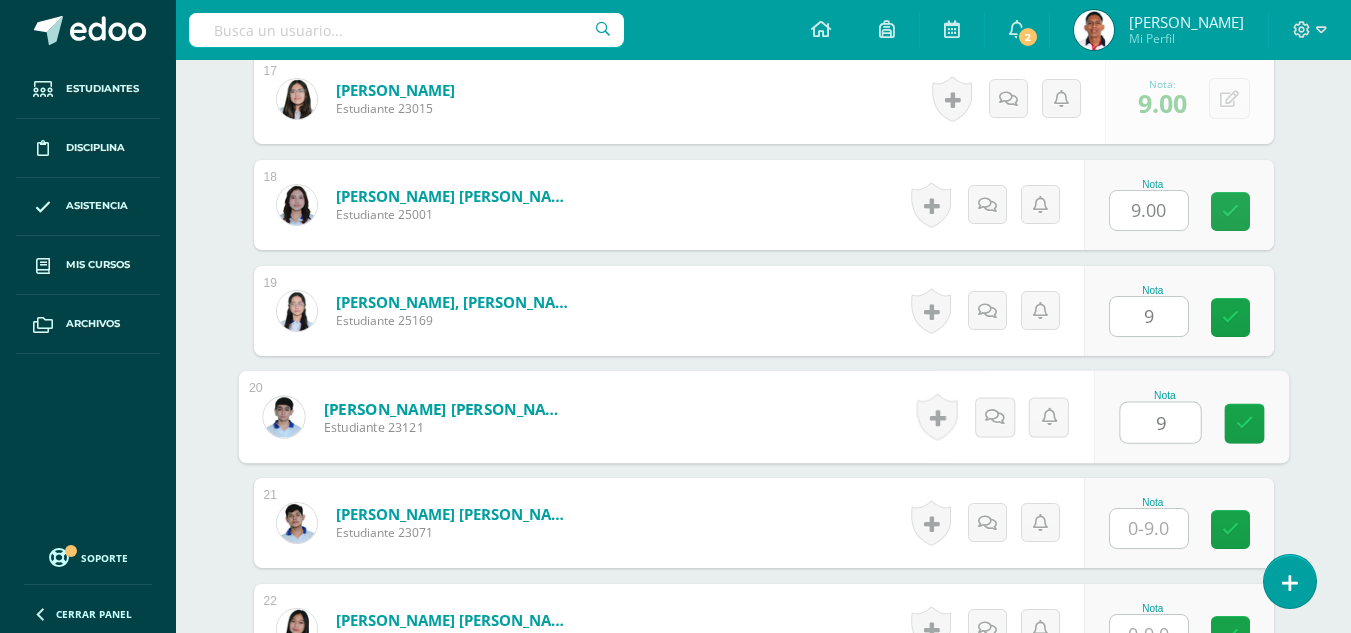type on "9" 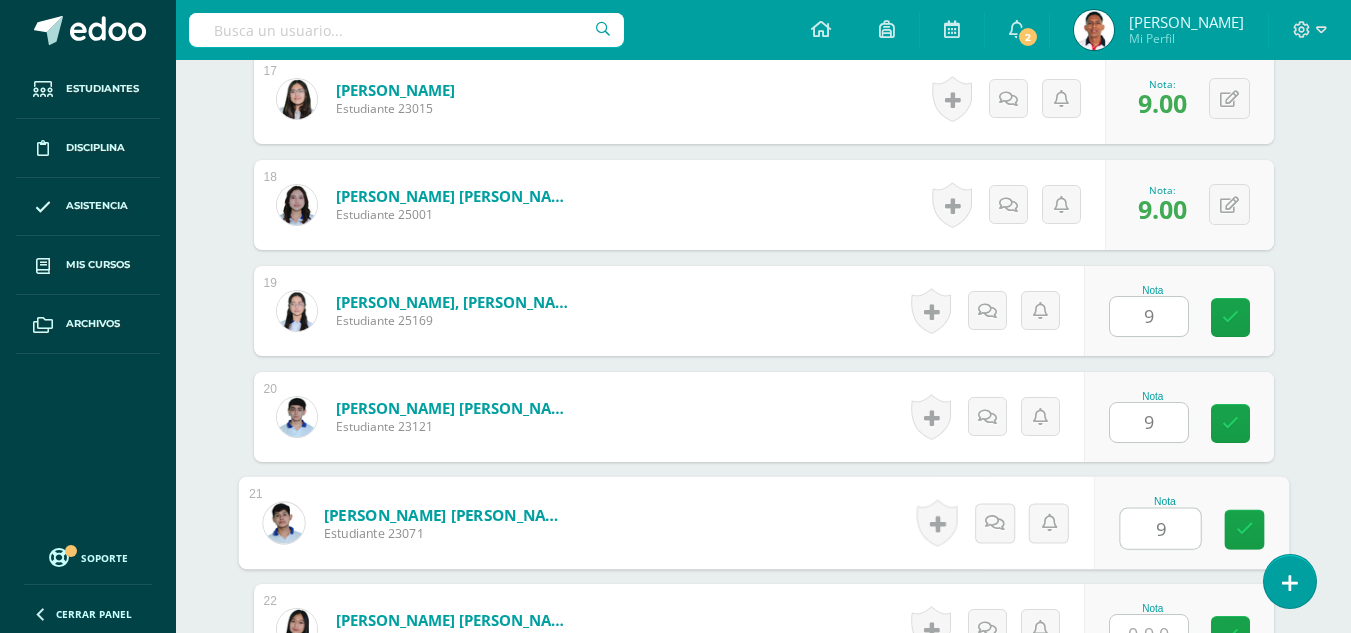 type on "9" 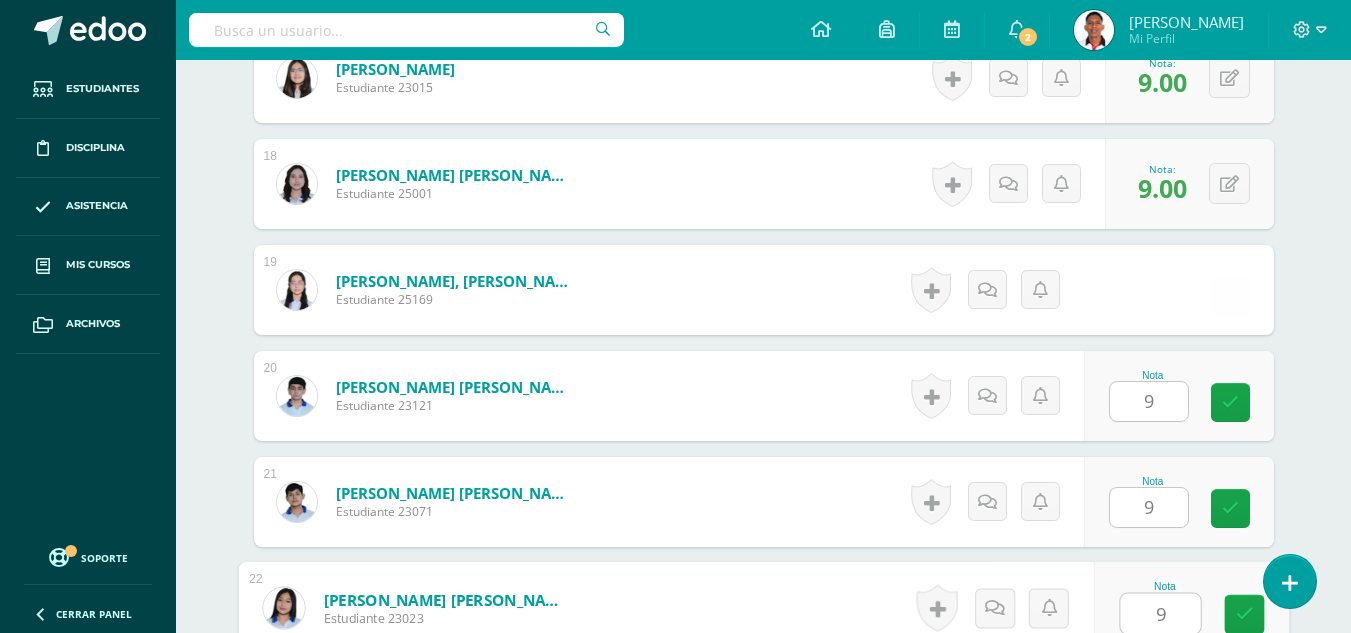 type on "9" 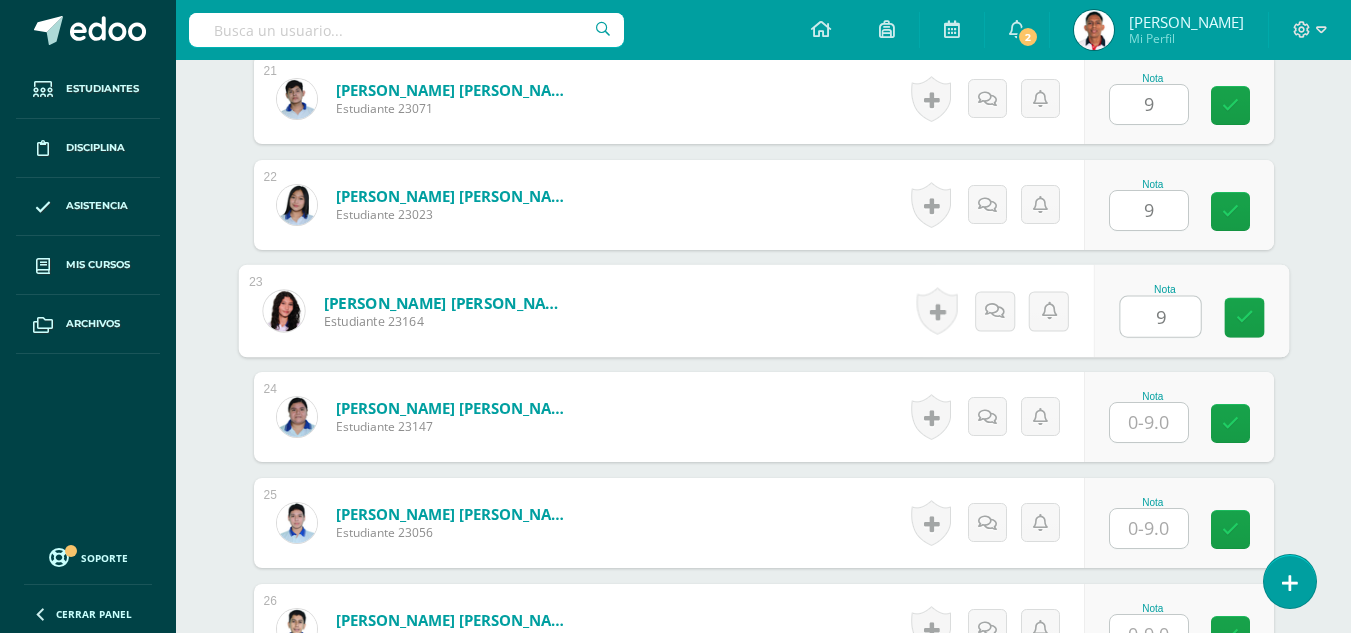 type on "9" 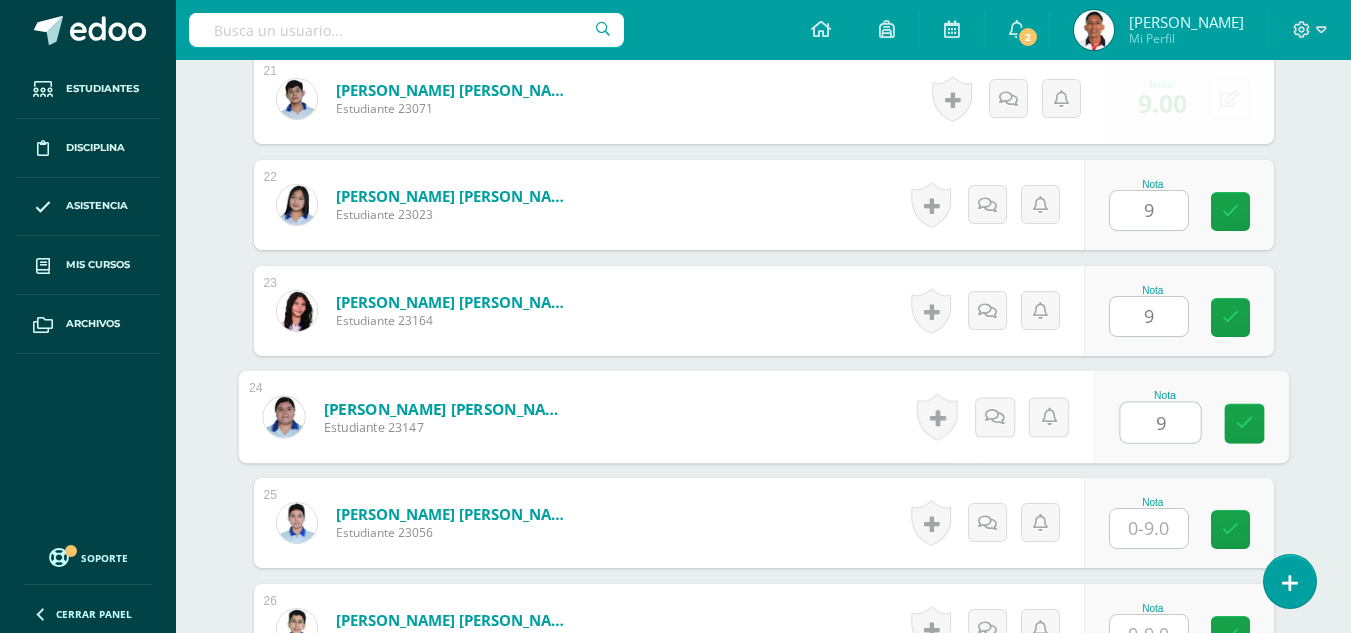 type on "9" 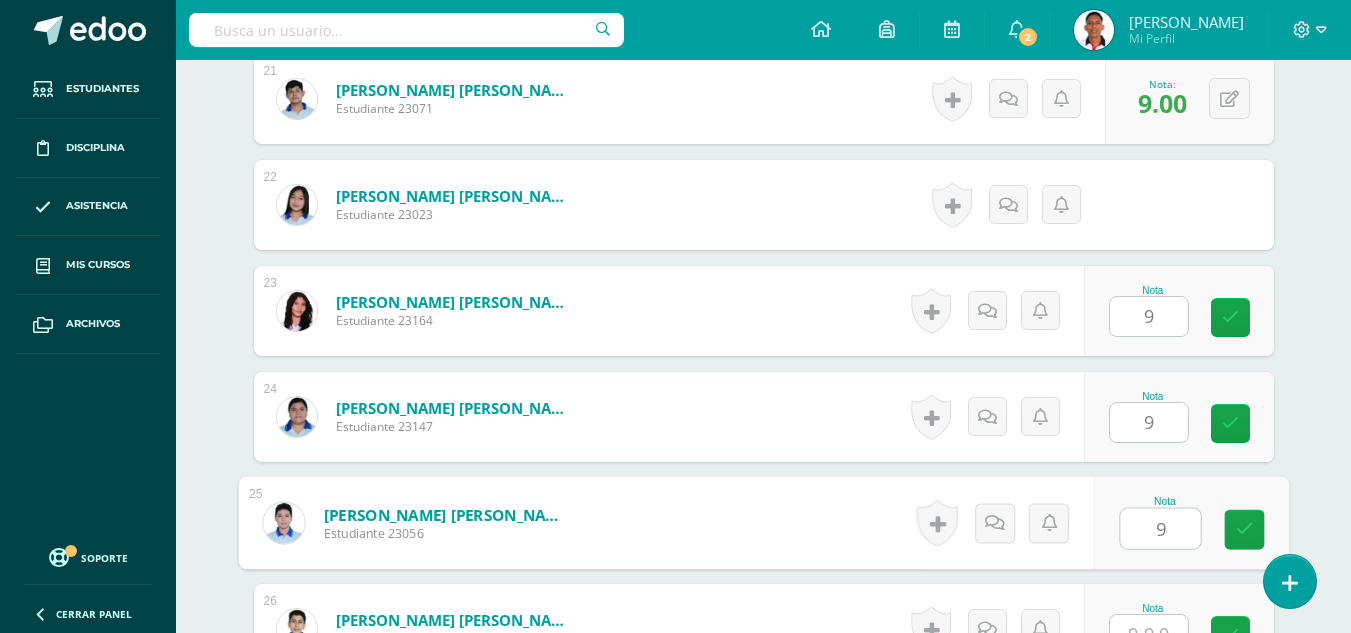 type on "9" 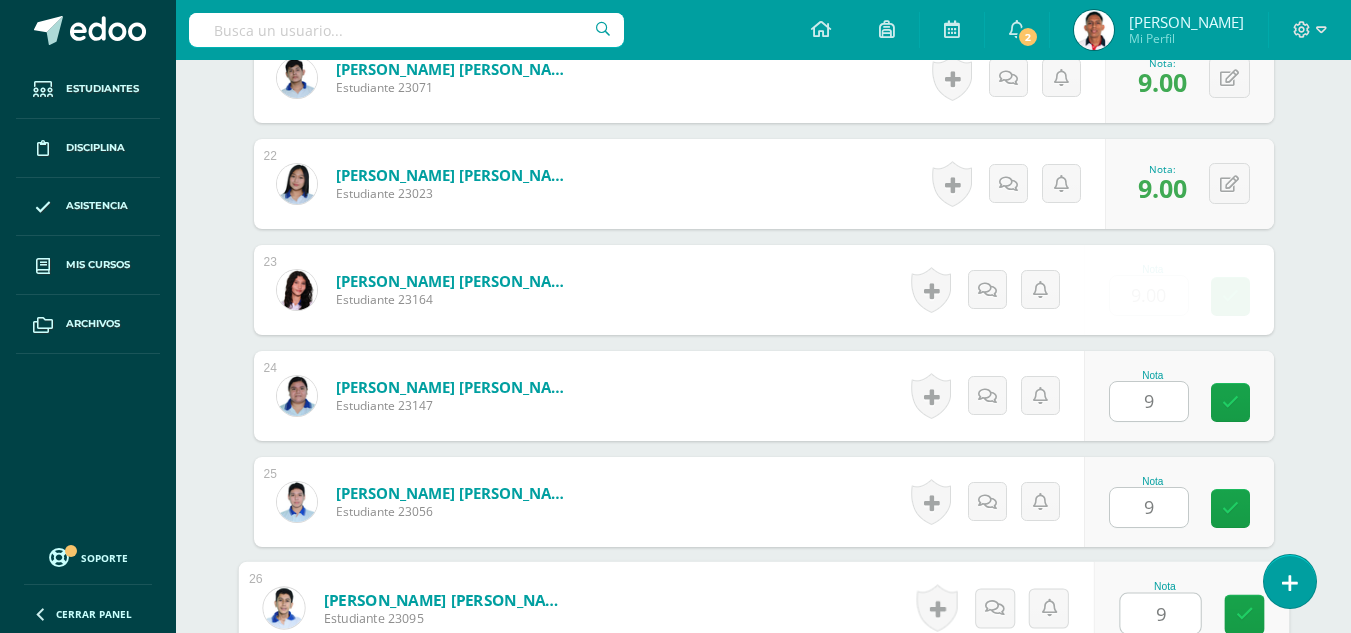 type on "9" 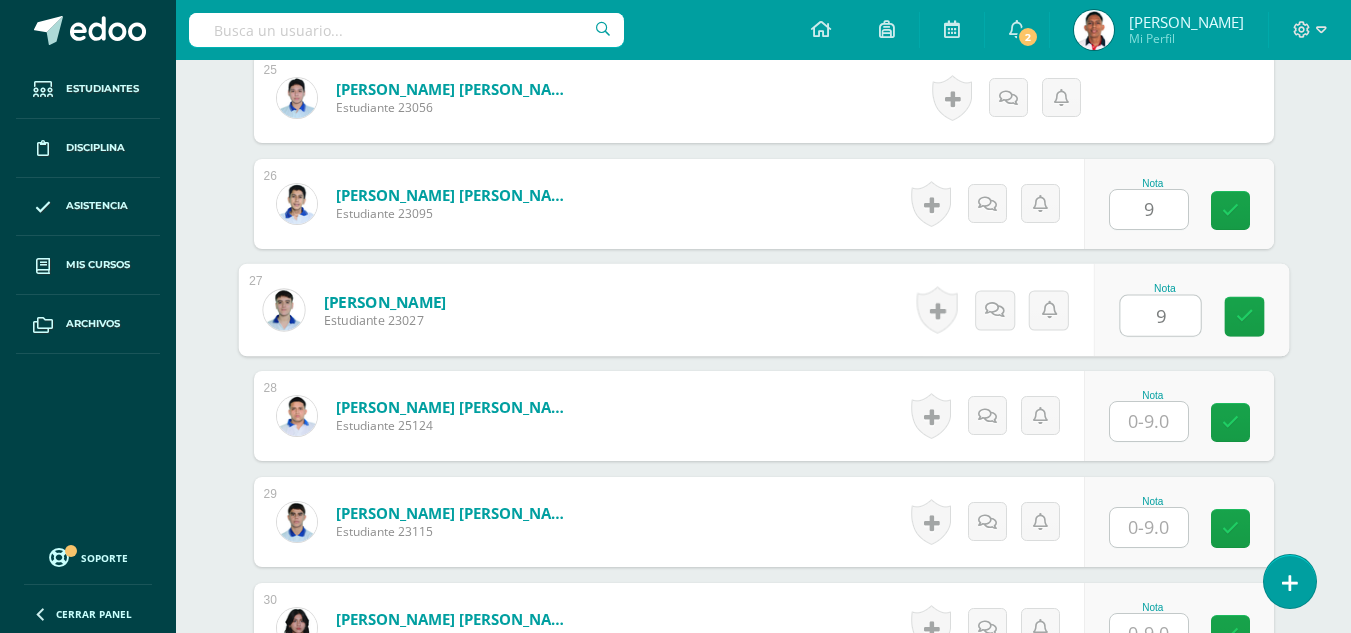 type on "9" 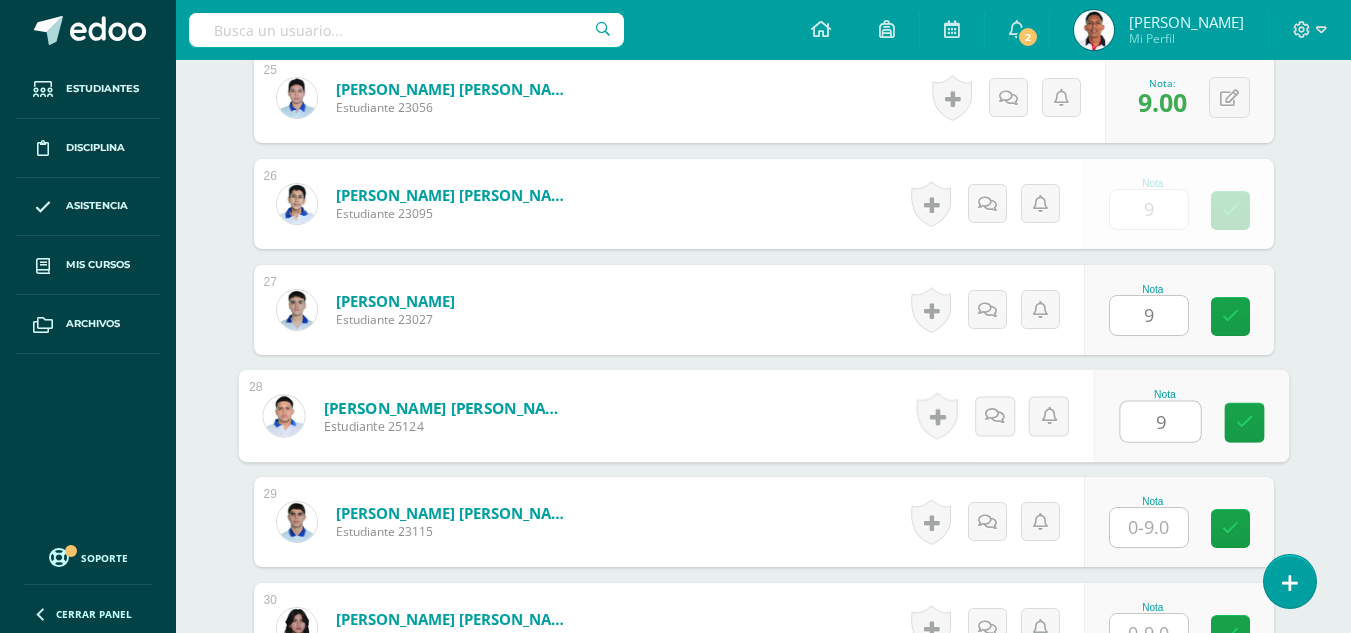 type on "9" 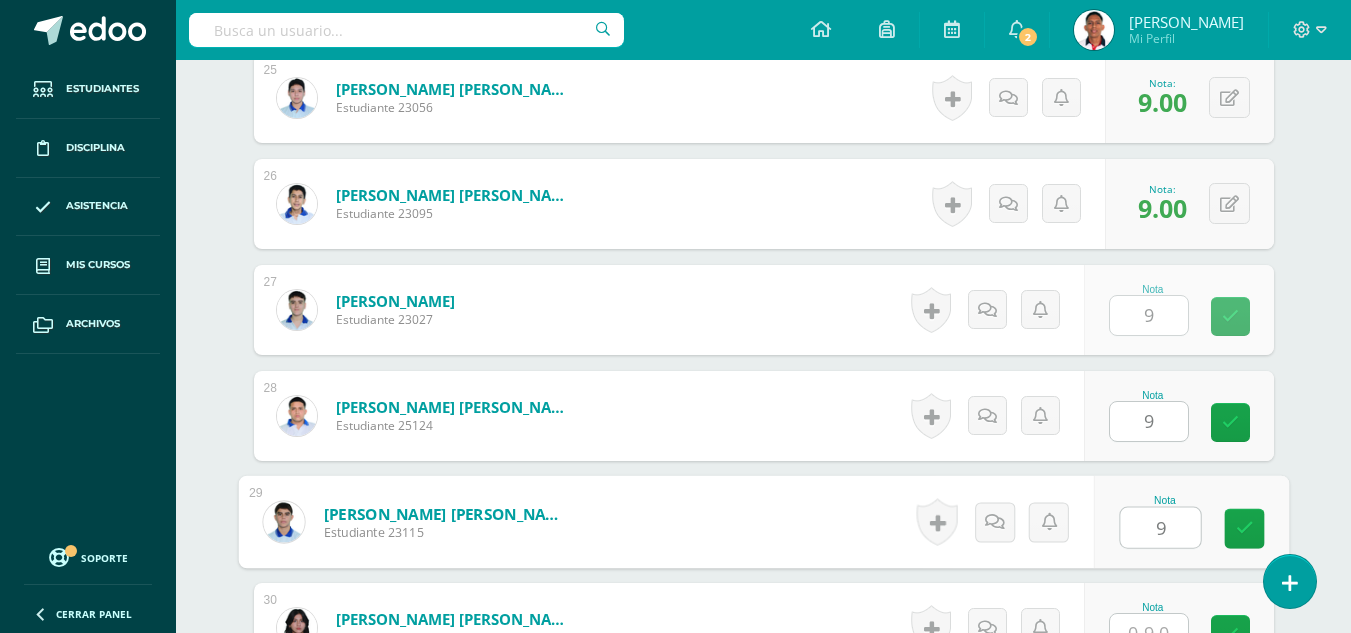 type on "9" 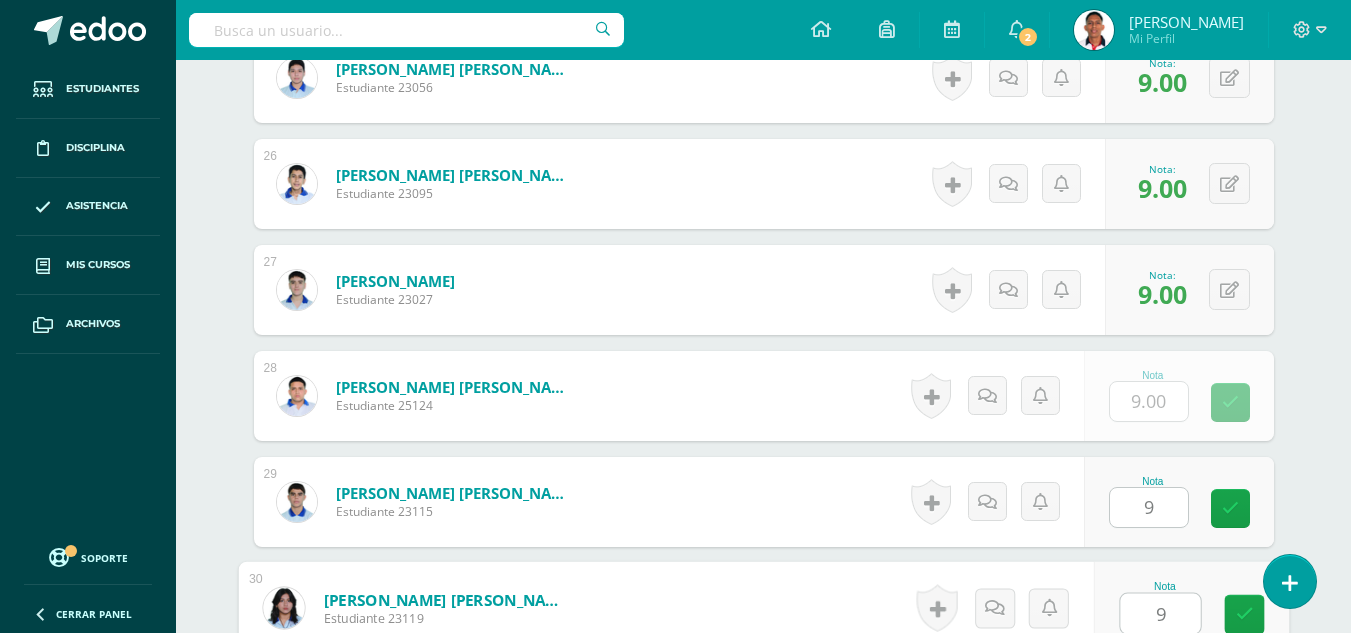 type on "9" 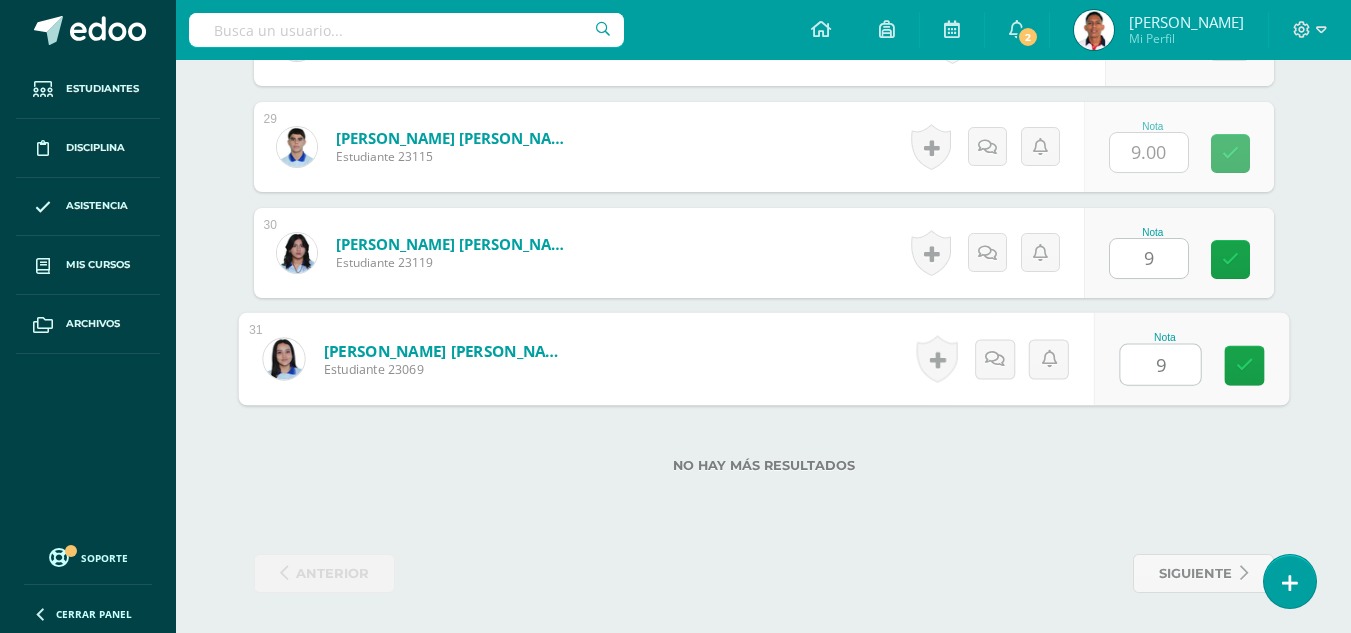 type on "9" 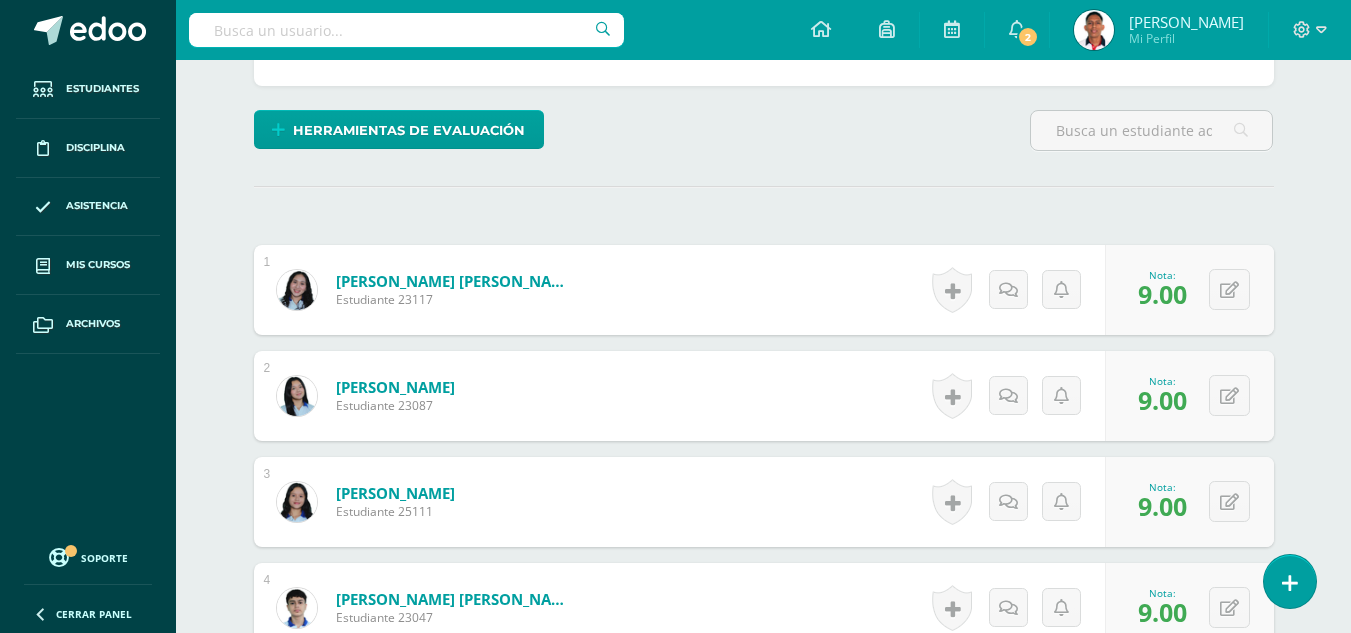 scroll, scrollTop: 7, scrollLeft: 0, axis: vertical 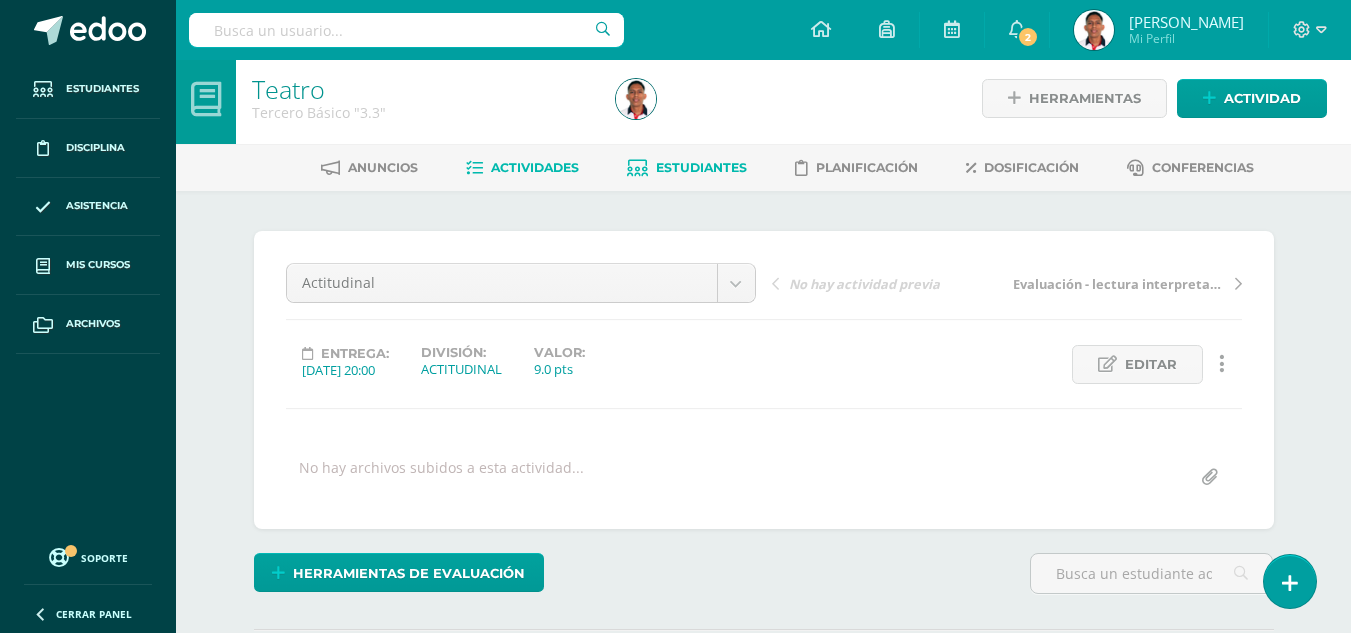 click on "Estudiantes" at bounding box center [687, 168] 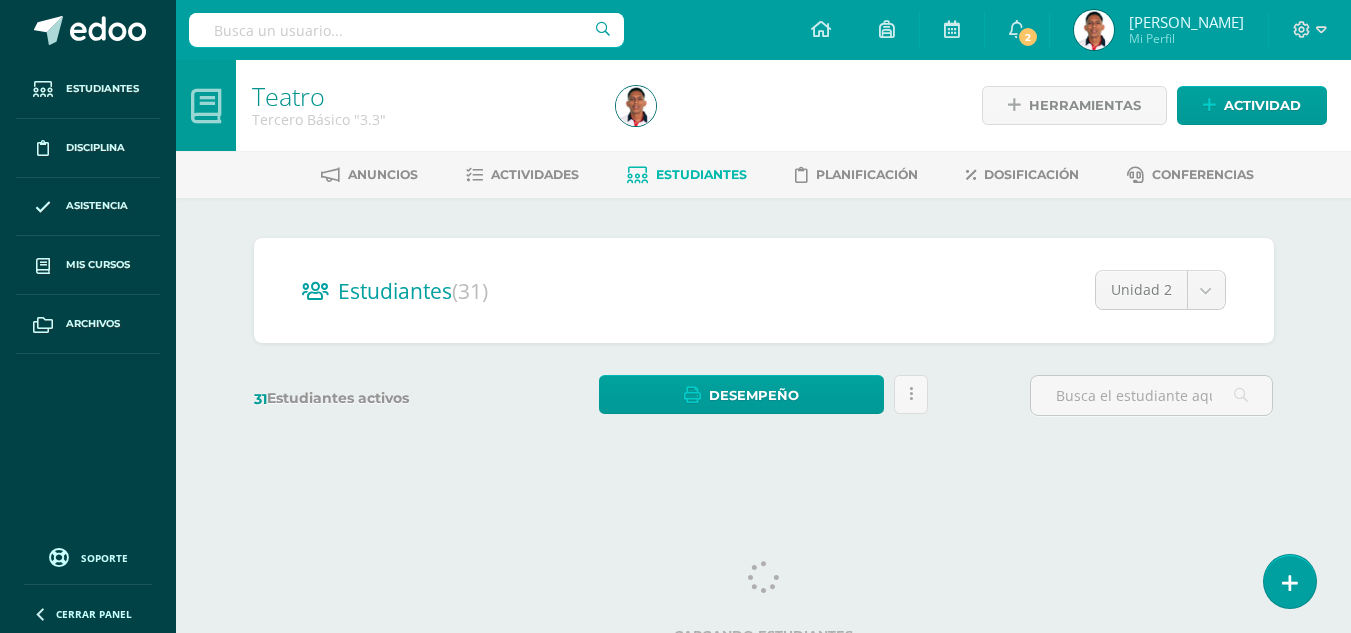 scroll, scrollTop: 0, scrollLeft: 0, axis: both 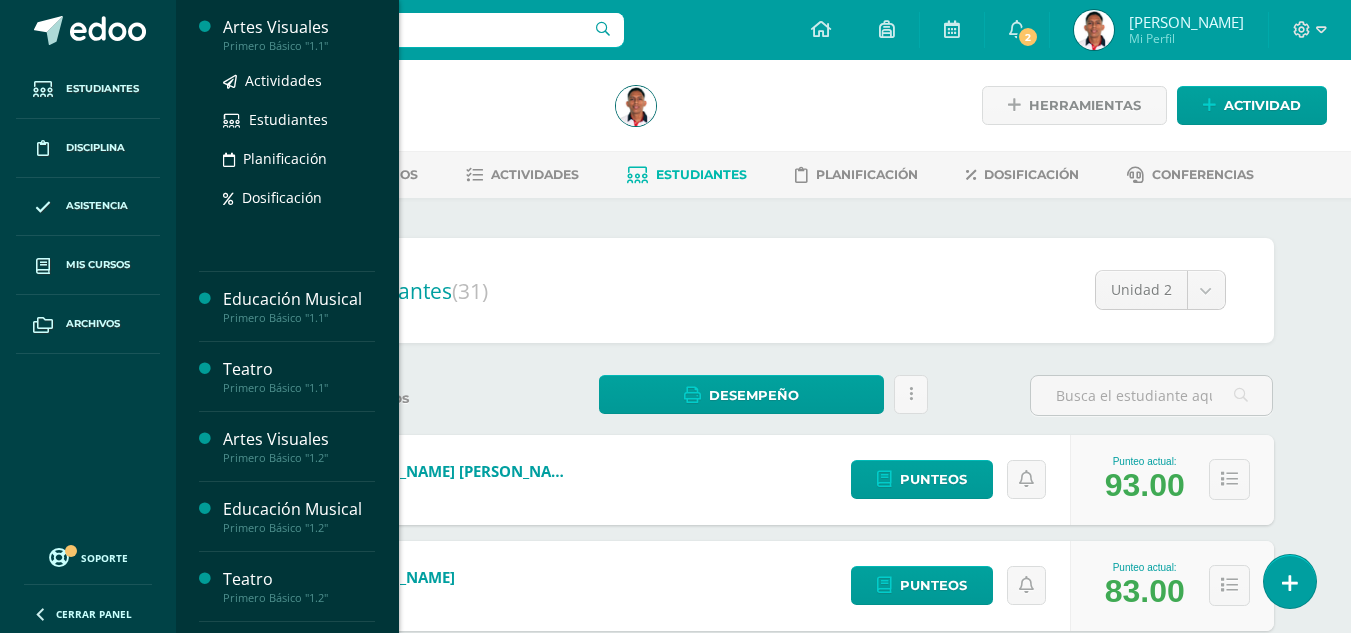 click on "Artes Visuales" at bounding box center (299, 27) 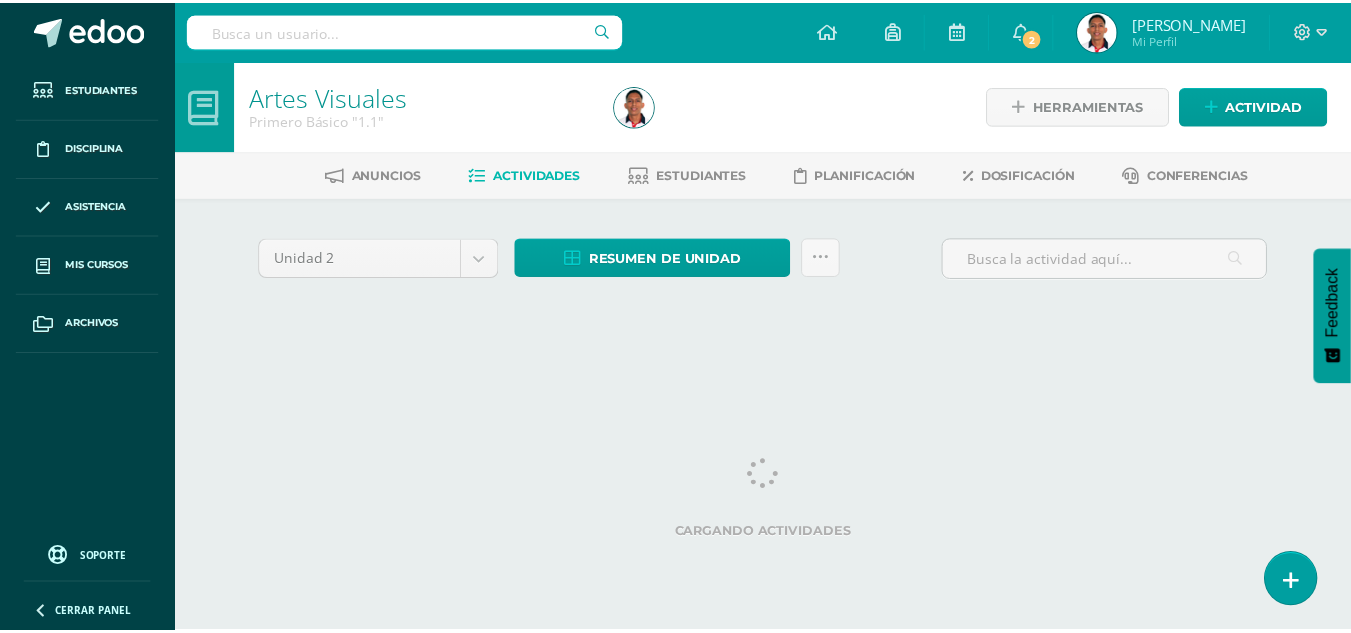 scroll, scrollTop: 0, scrollLeft: 0, axis: both 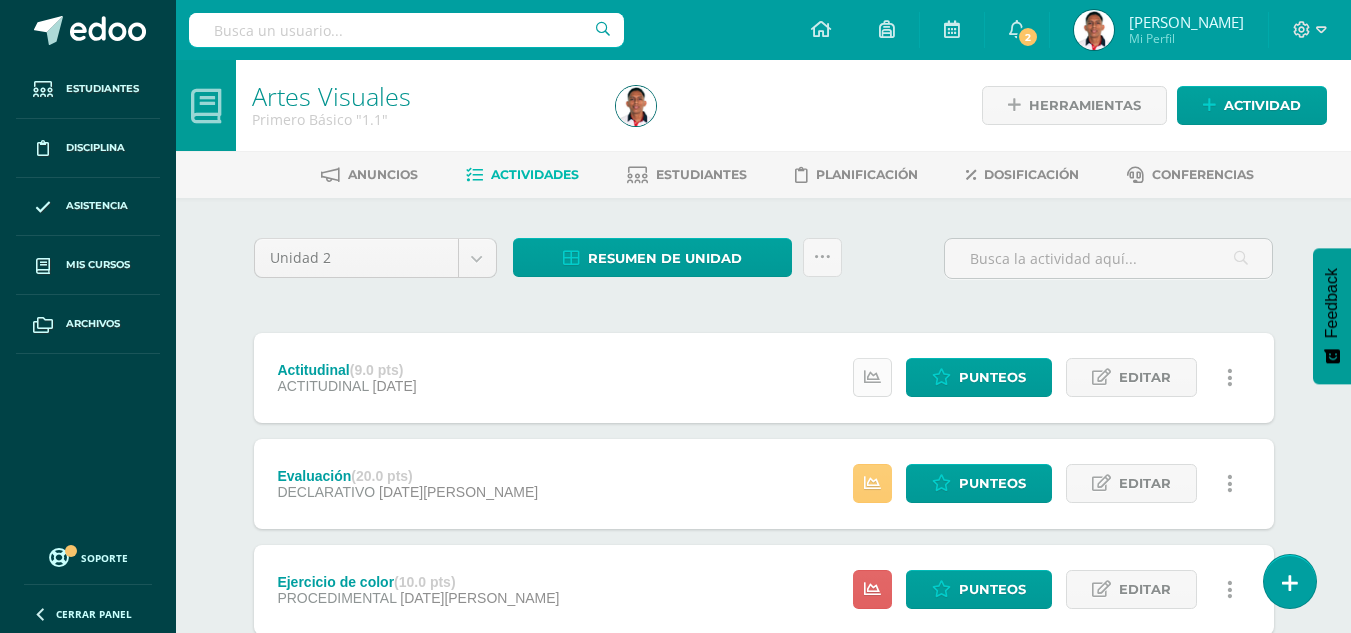 click at bounding box center (872, 377) 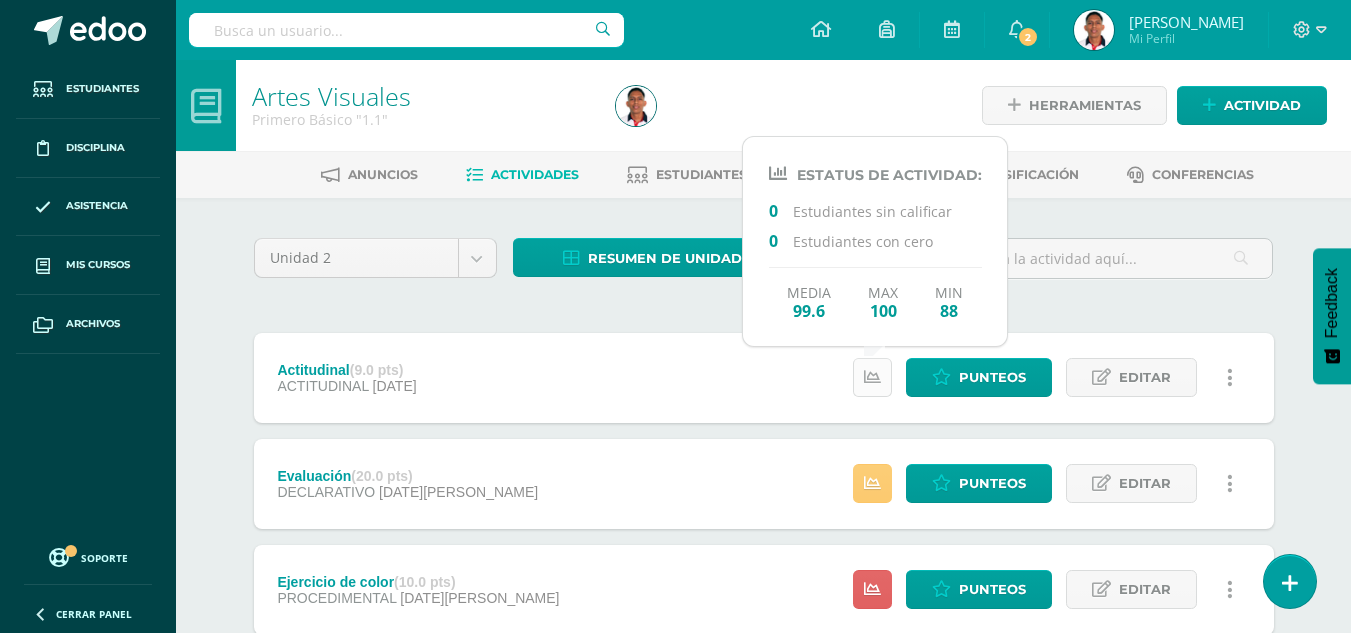 click at bounding box center [872, 377] 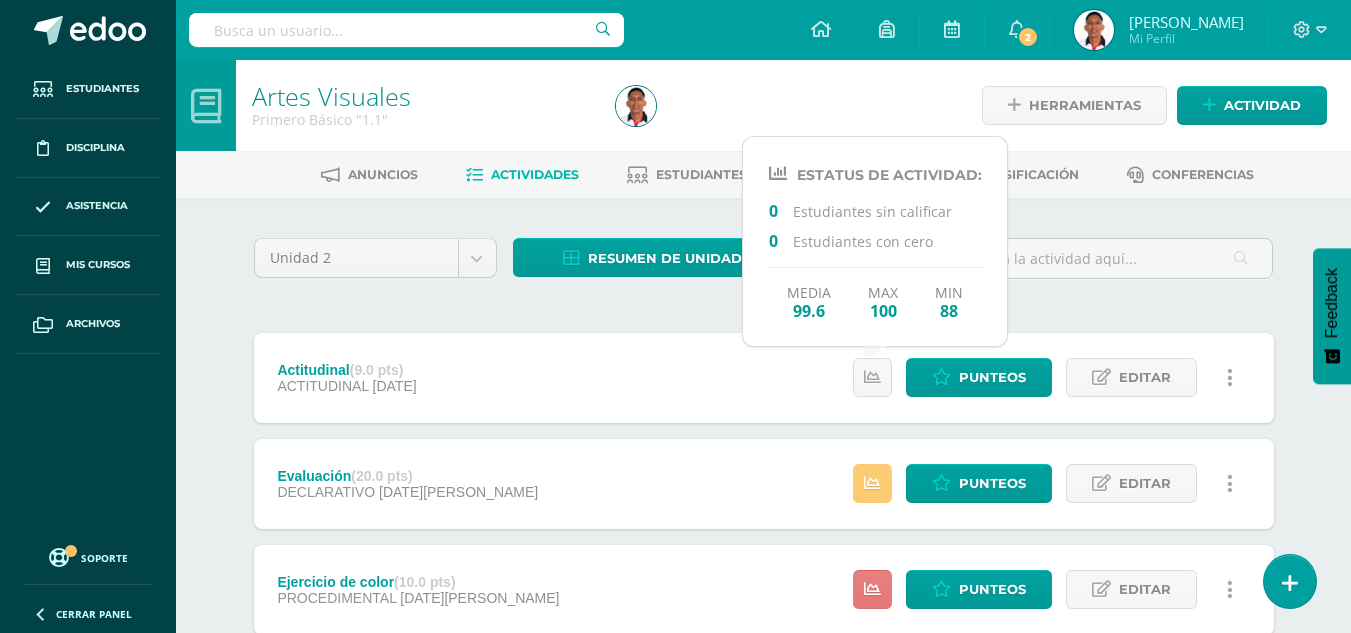 click at bounding box center (872, 589) 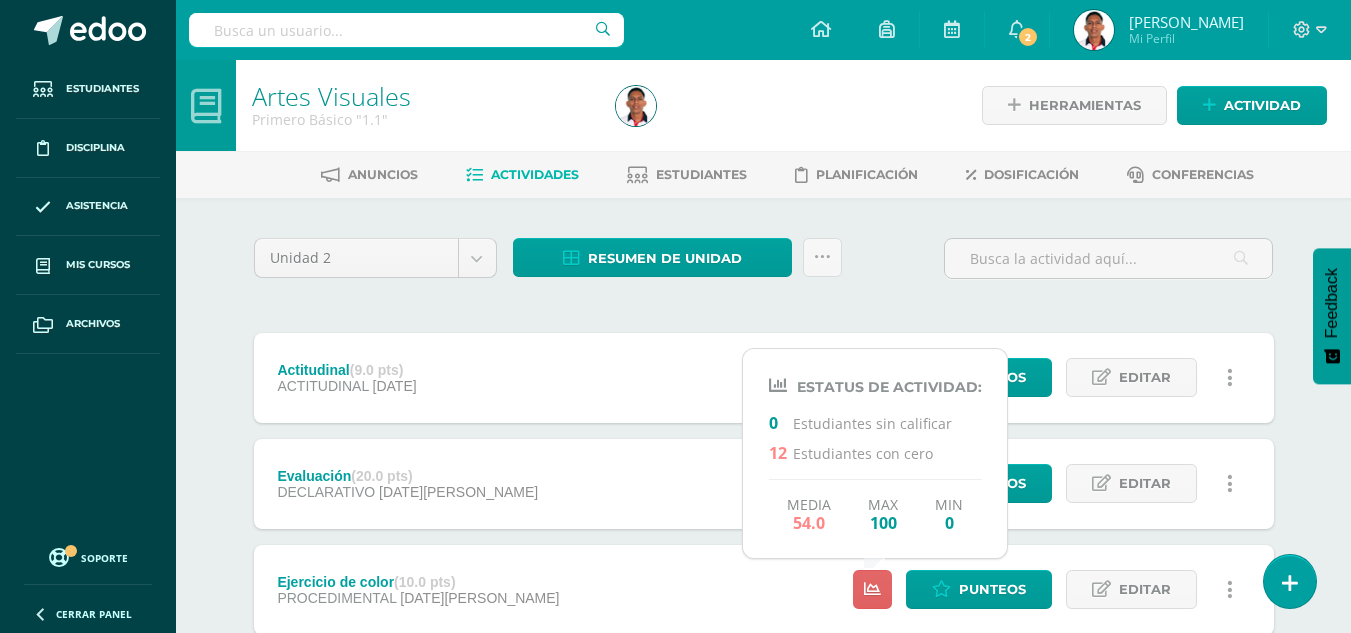 click on "Unidad 2                             Unidad 1 Unidad 2 Unidad 3 Resumen de unidad
Descargar como HTML
Descargar como PDF
Descargar como XLS
Subir actividades en masa
Enviar punteos a revision
Historial de actividad
¿Estás seguro que deseas  Enviar a revisión  las notas de este curso?
Esta acción  enviará una notificación a tu supervisor y no podrás eliminar o cambiar tus notas.  Esta acción no podrá ser revertida a menos que se te conceda permiso
Cancelar
Enviar a revisión
Creación  y  Calificación   en masa.
Para poder crear actividades y calificar las mismas" at bounding box center (764, 801) 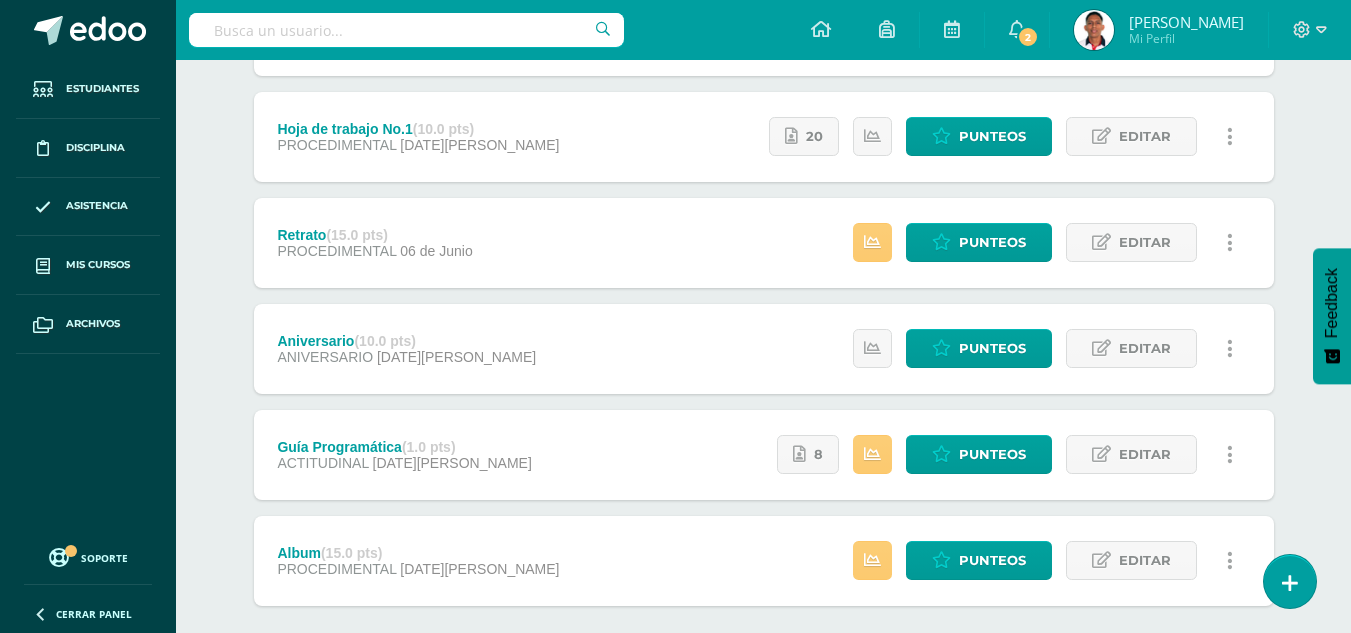 scroll, scrollTop: 672, scrollLeft: 0, axis: vertical 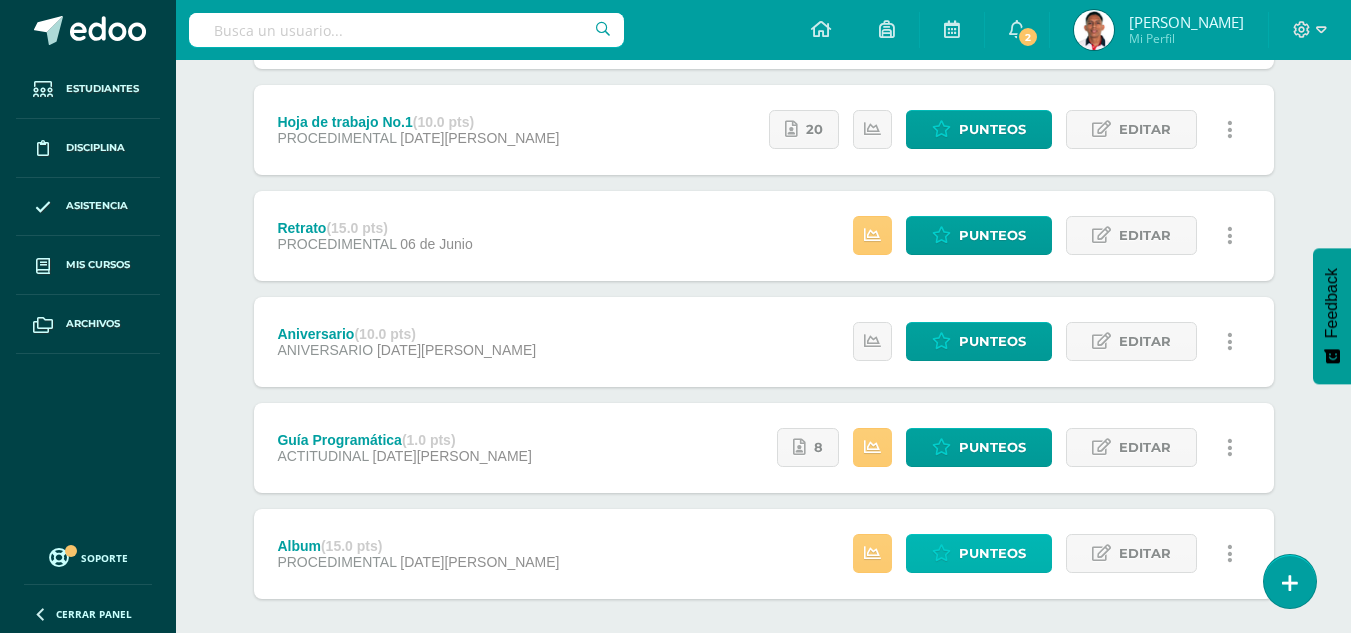click on "Punteos" at bounding box center (992, 553) 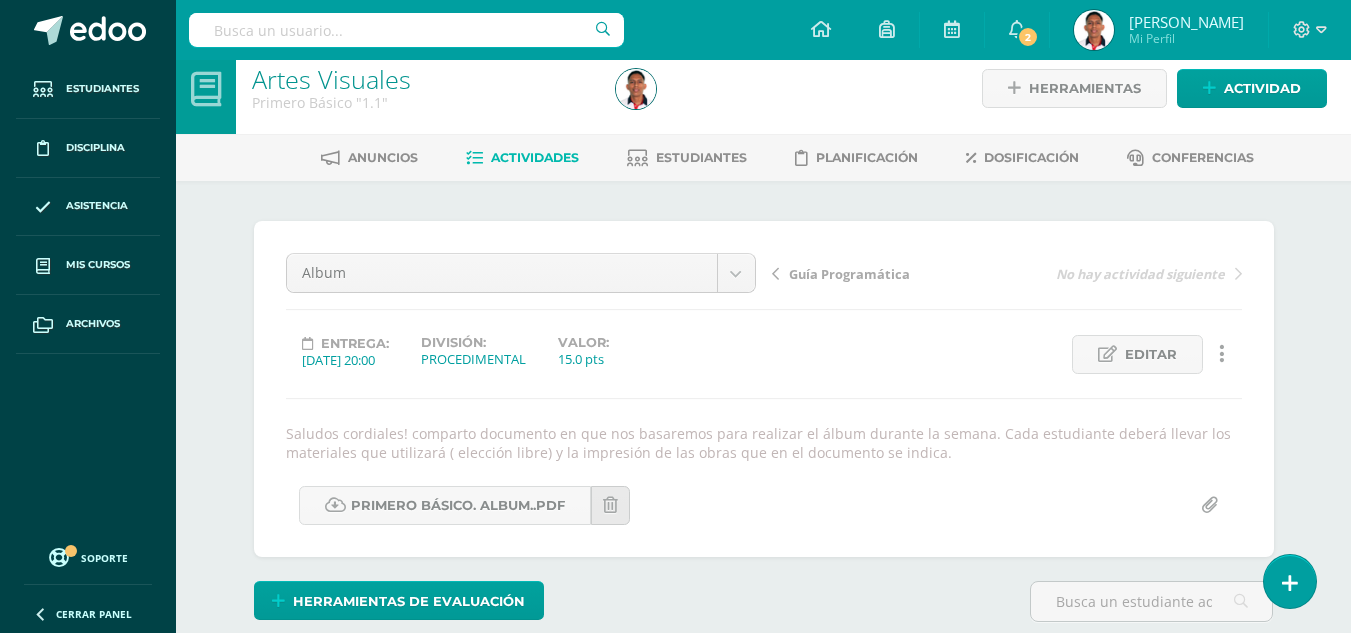 scroll, scrollTop: 18, scrollLeft: 0, axis: vertical 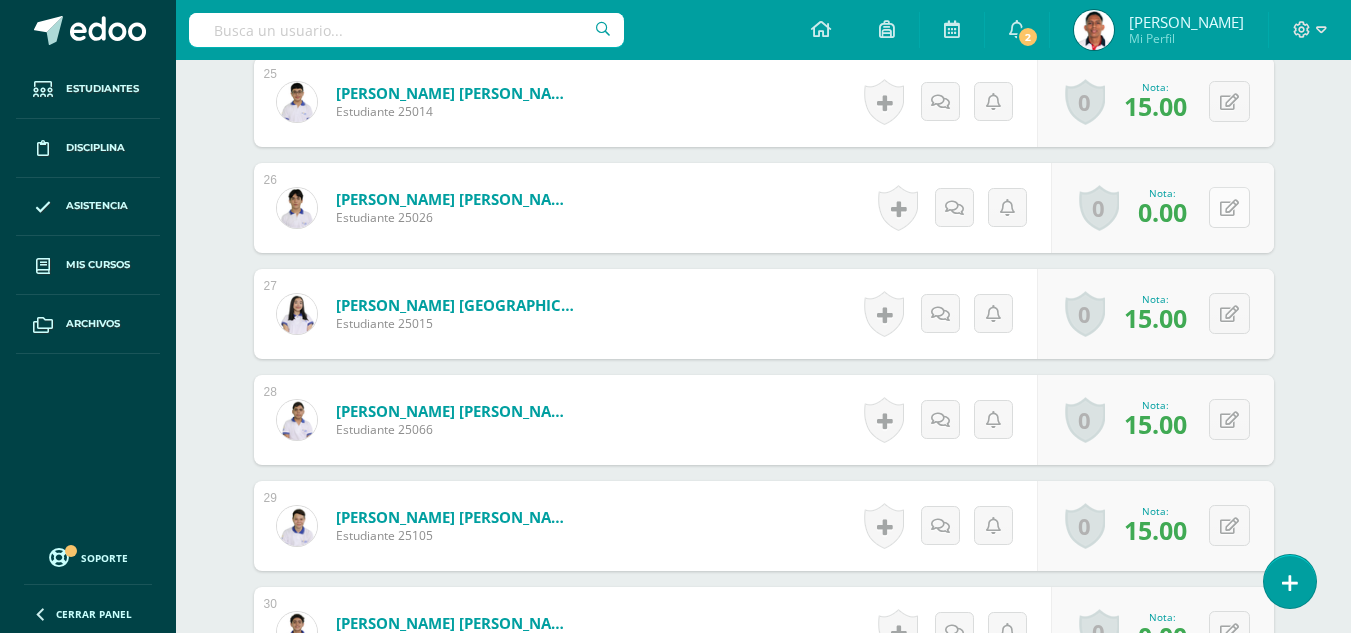 click at bounding box center [1229, 208] 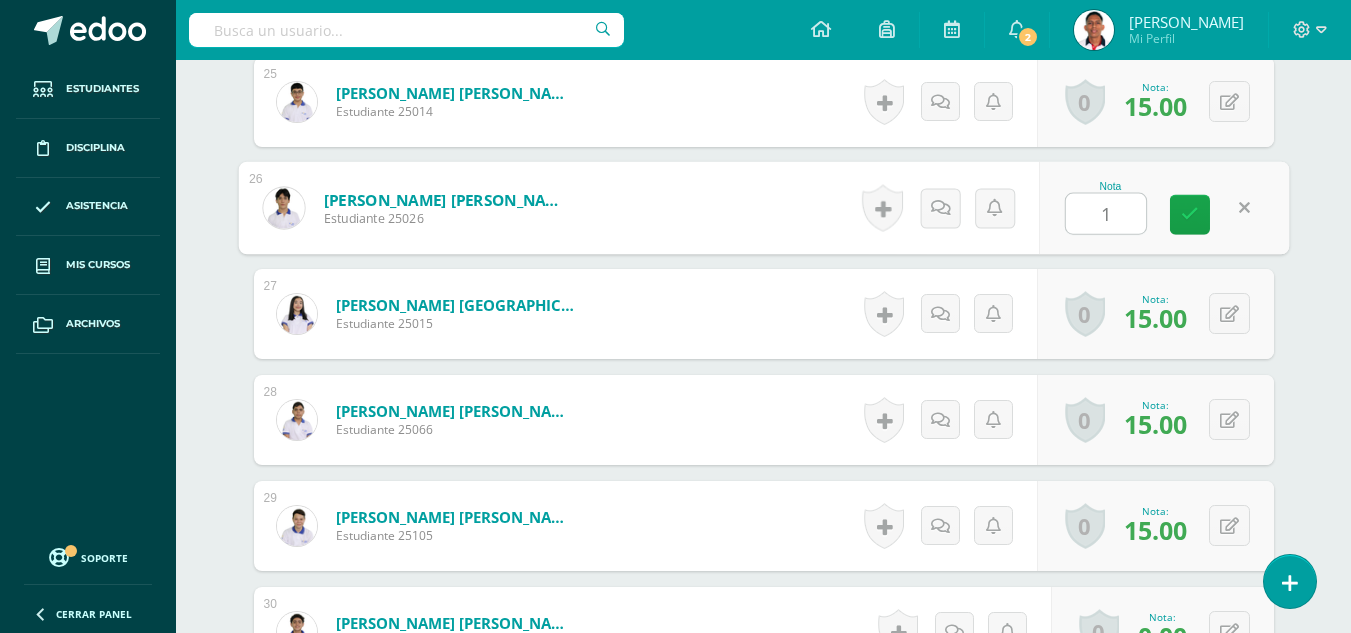type on "15" 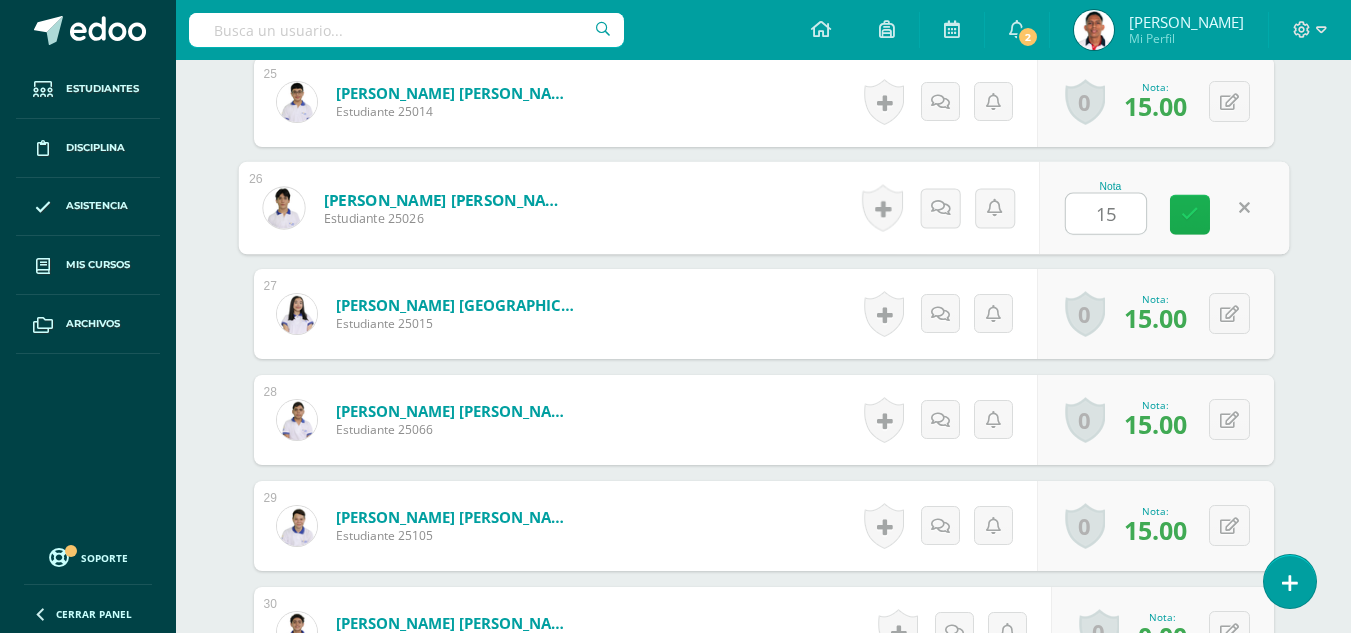click at bounding box center [1190, 214] 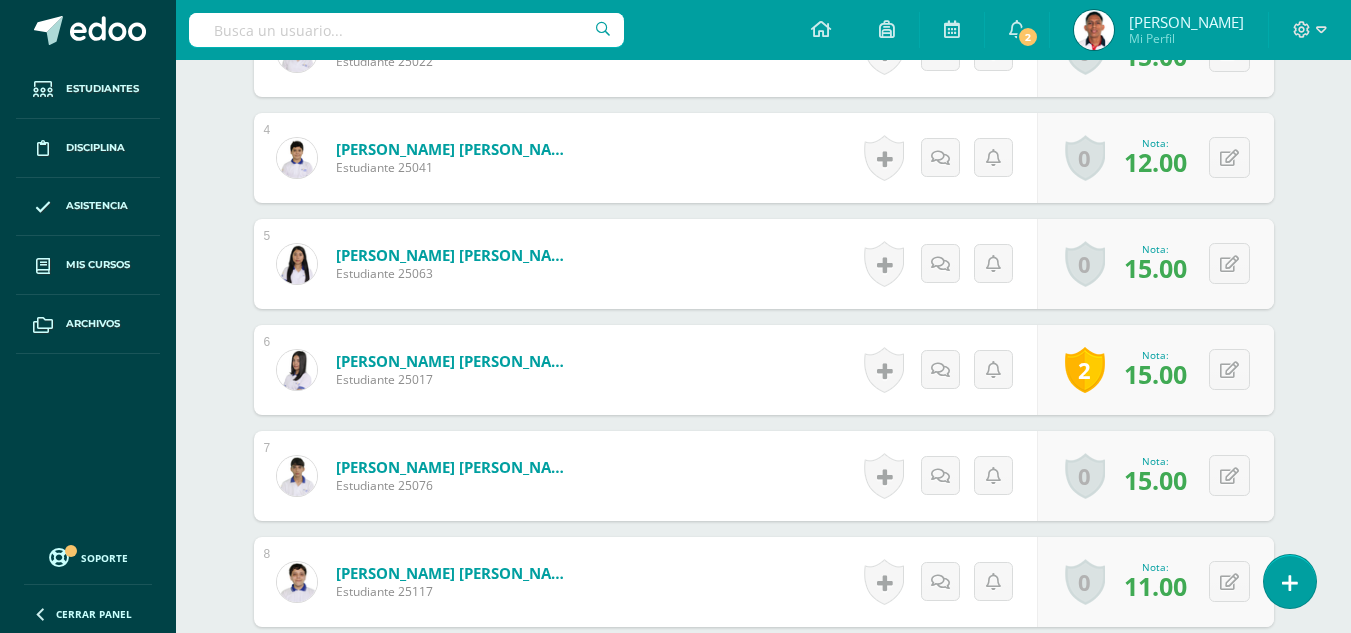 scroll, scrollTop: 0, scrollLeft: 0, axis: both 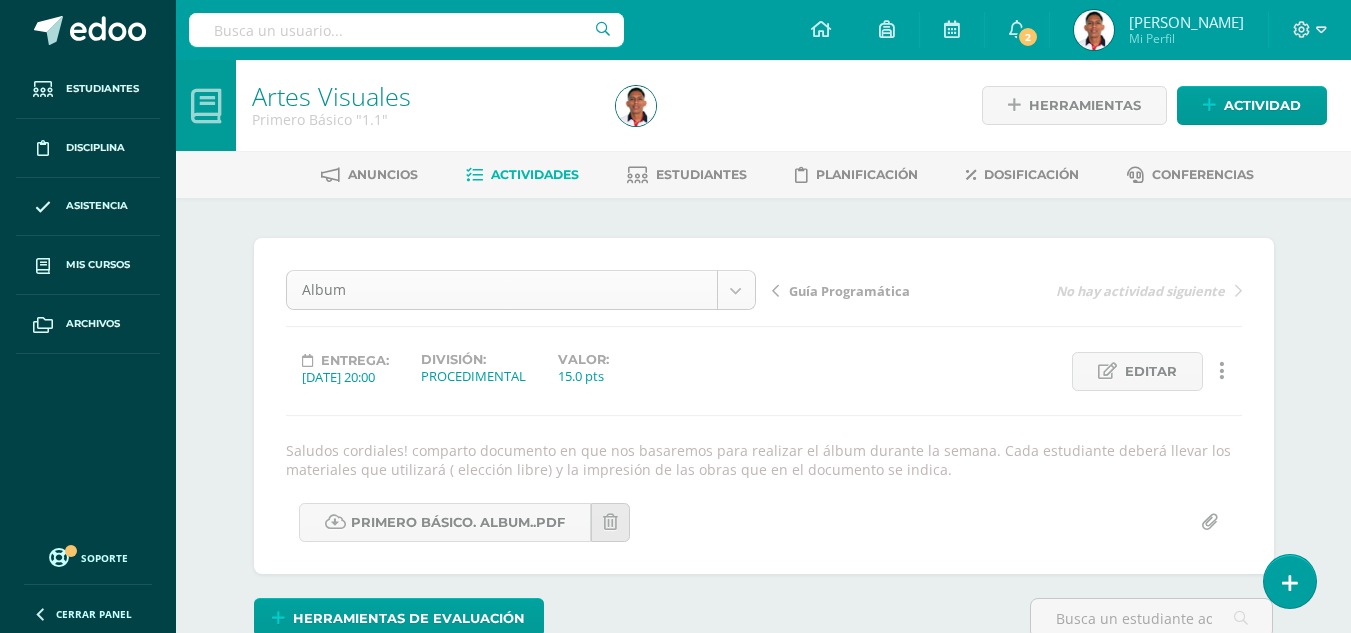 click on "Estudiantes Disciplina Asistencia Mis cursos Archivos Soporte
Centro de ayuda
Últimas actualizaciones
10+ Cerrar panel
Artes Visuales
Primero
Básico
"1.1"
Actividades Estudiantes Planificación Dosificación
Educación Musical
Primero
Básico
"1.1"
Actividades Estudiantes Planificación Dosificación
Teatro
Primero
Básico
"1.1"
Actividades Estudiantes Planificación Dosificación
Artes Visuales
Actividades Estudiantes Planificación Dosificación Actividades" at bounding box center (675, 2063) 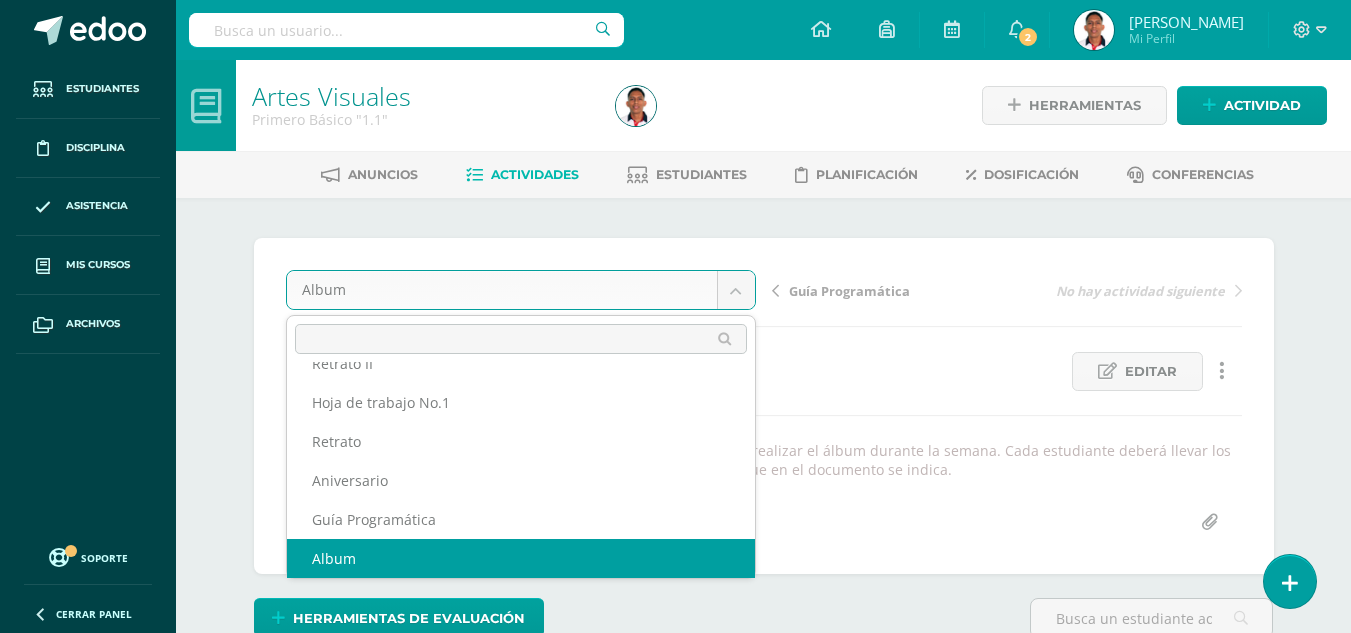 scroll, scrollTop: 125, scrollLeft: 0, axis: vertical 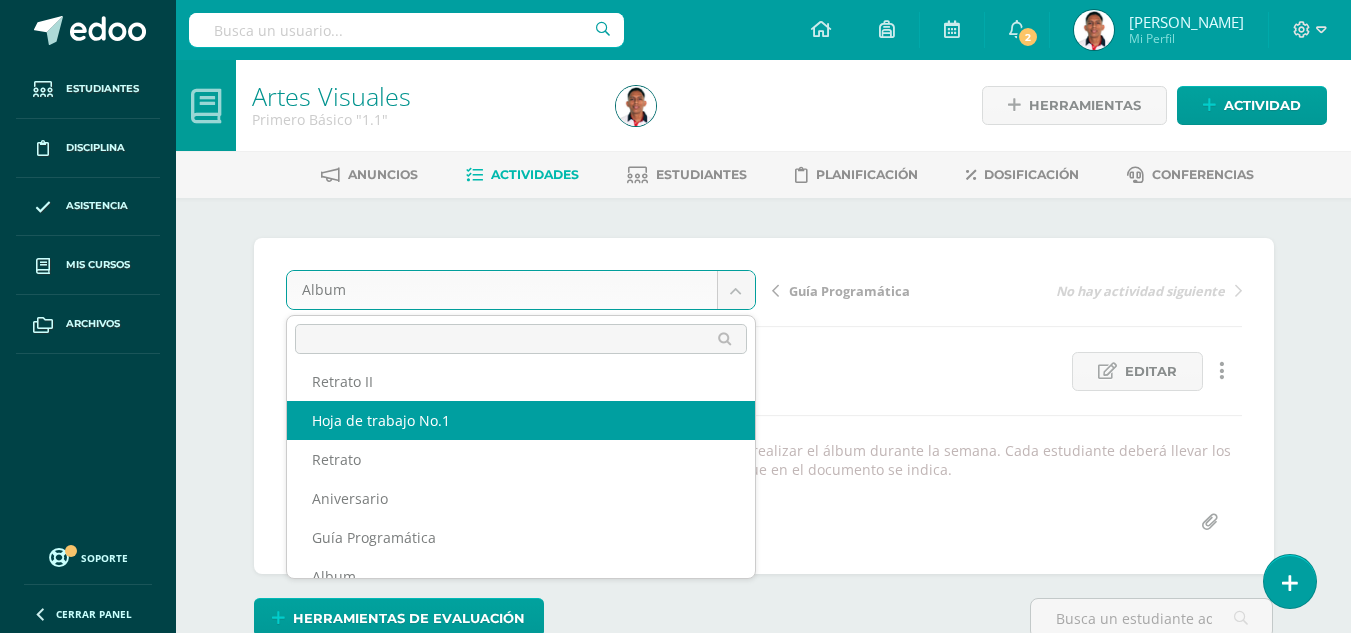 select on "/dashboard/teacher/grade-activity/38429/" 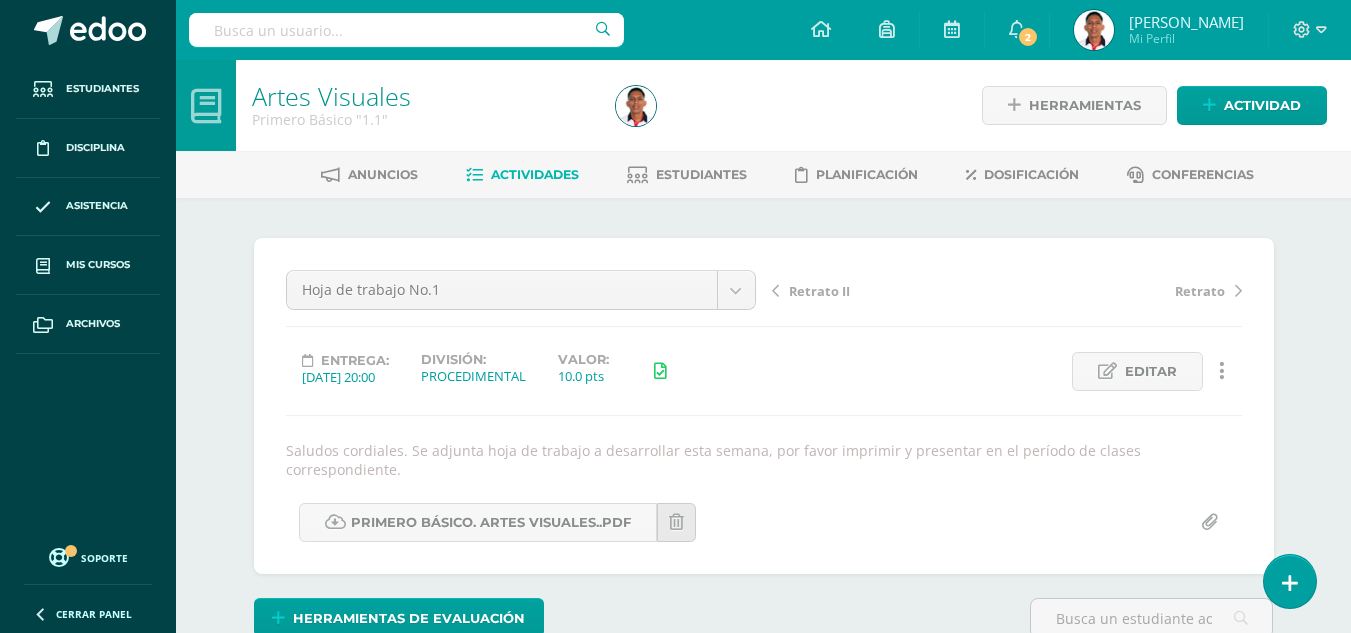 scroll, scrollTop: 1, scrollLeft: 0, axis: vertical 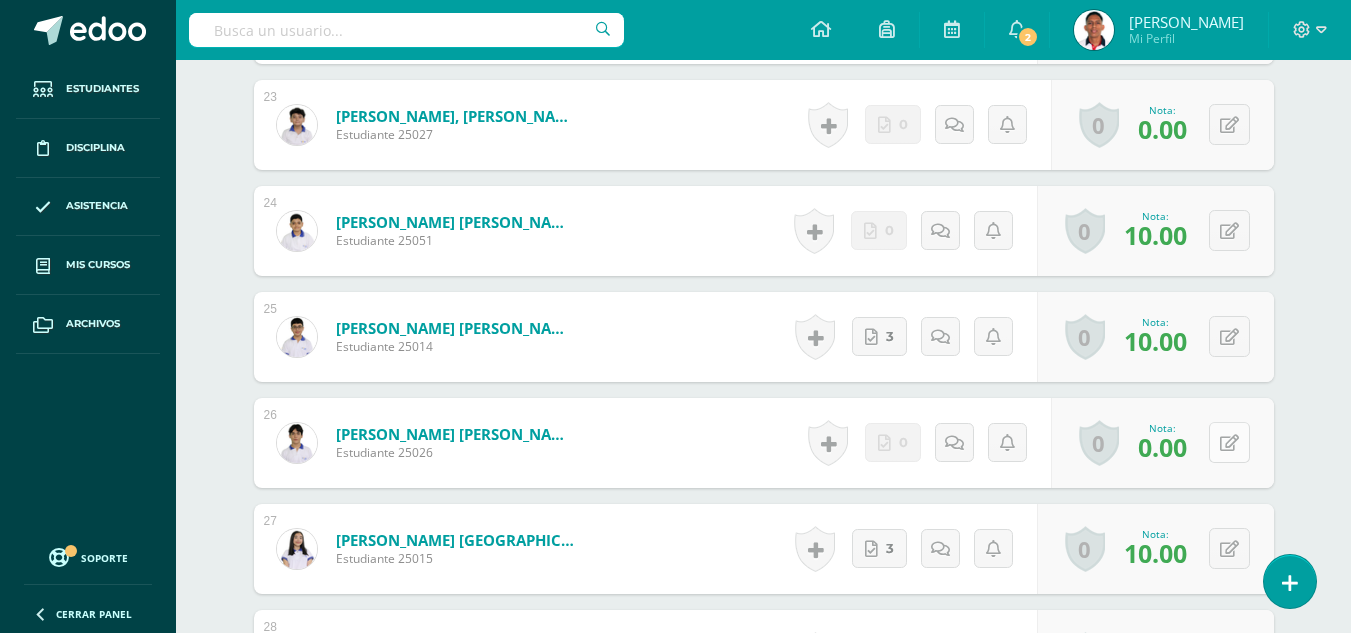 click at bounding box center (1229, 443) 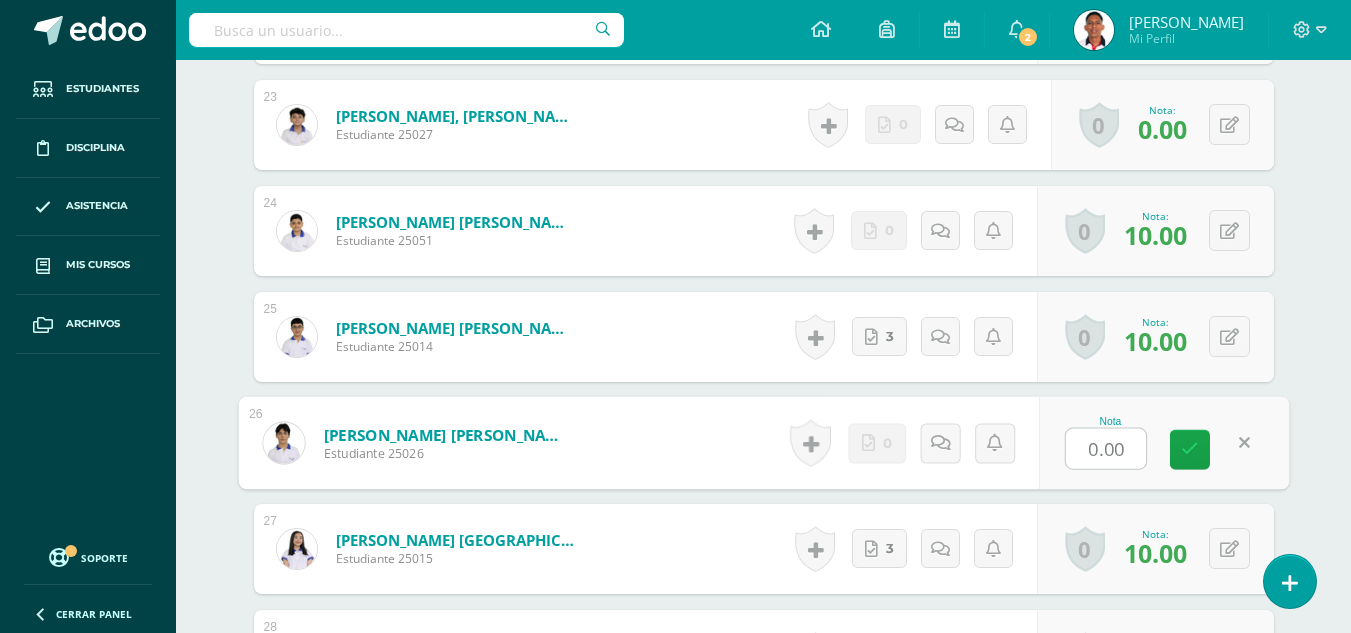 type on "8" 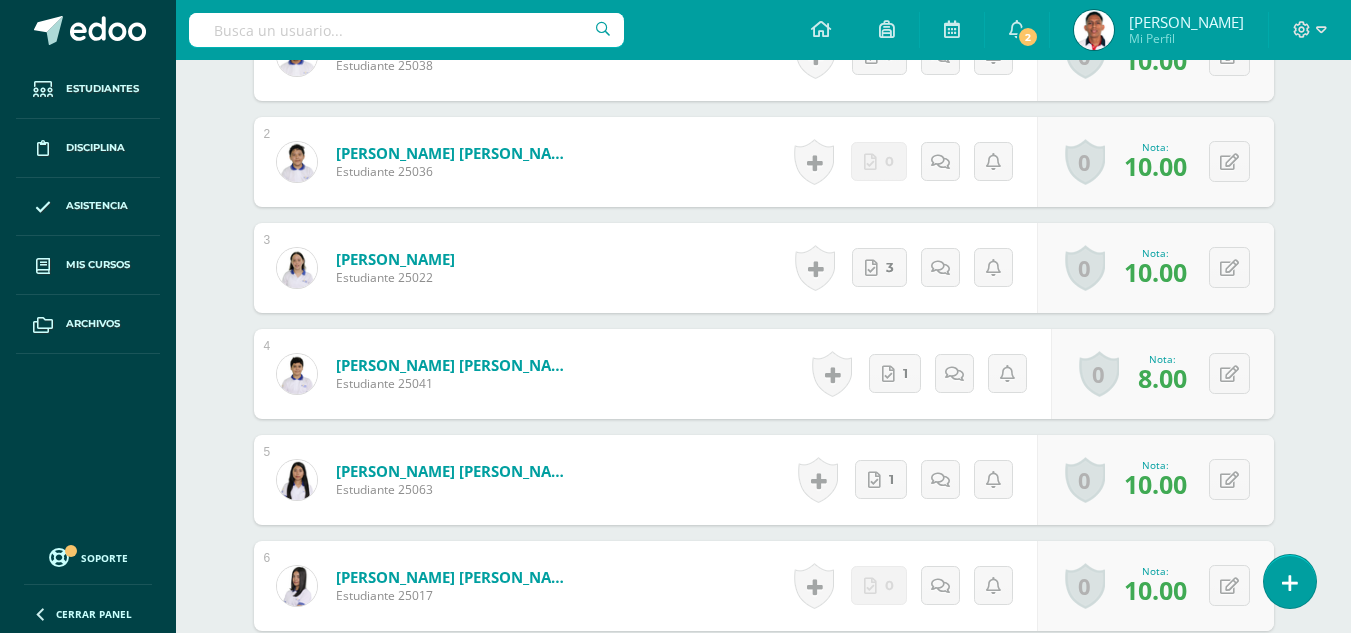 scroll, scrollTop: 0, scrollLeft: 0, axis: both 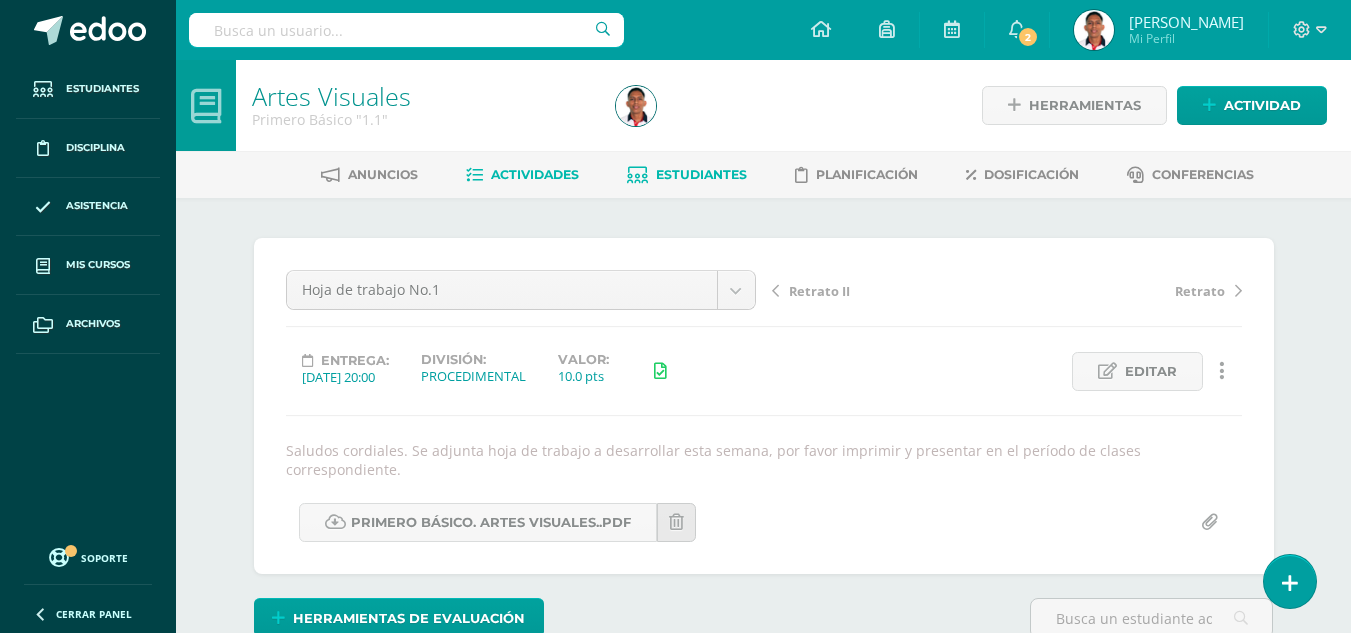 click on "Estudiantes" at bounding box center (687, 175) 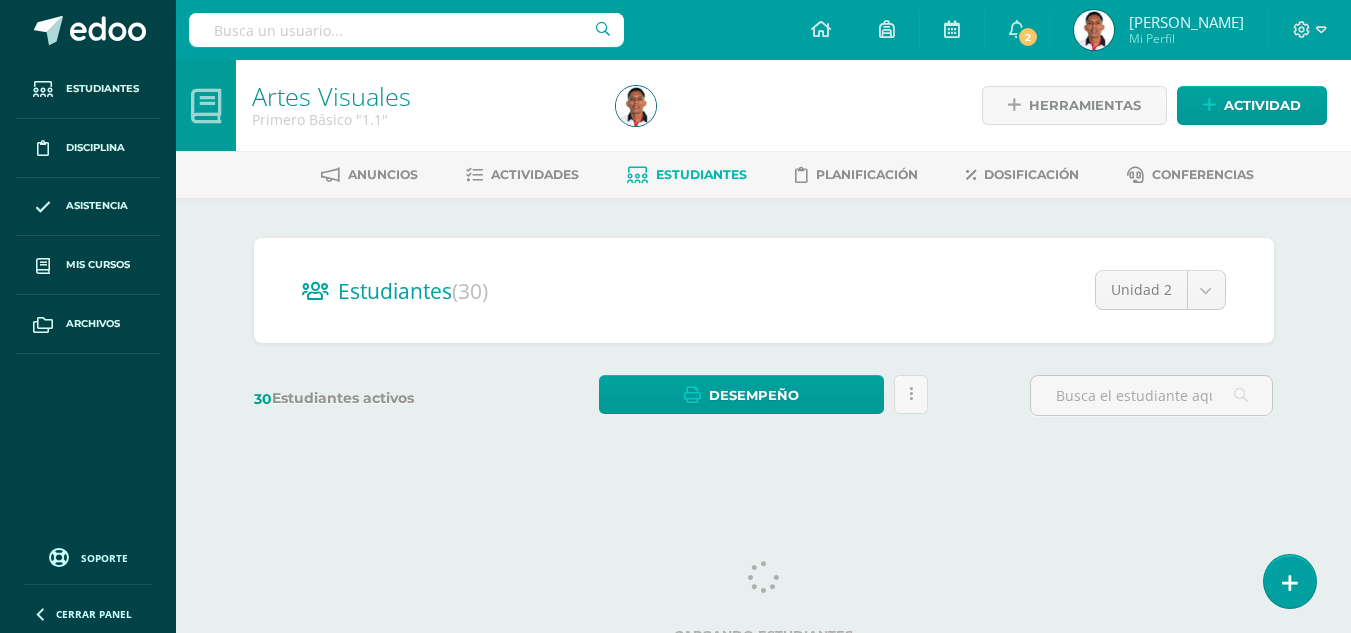 scroll, scrollTop: 0, scrollLeft: 0, axis: both 